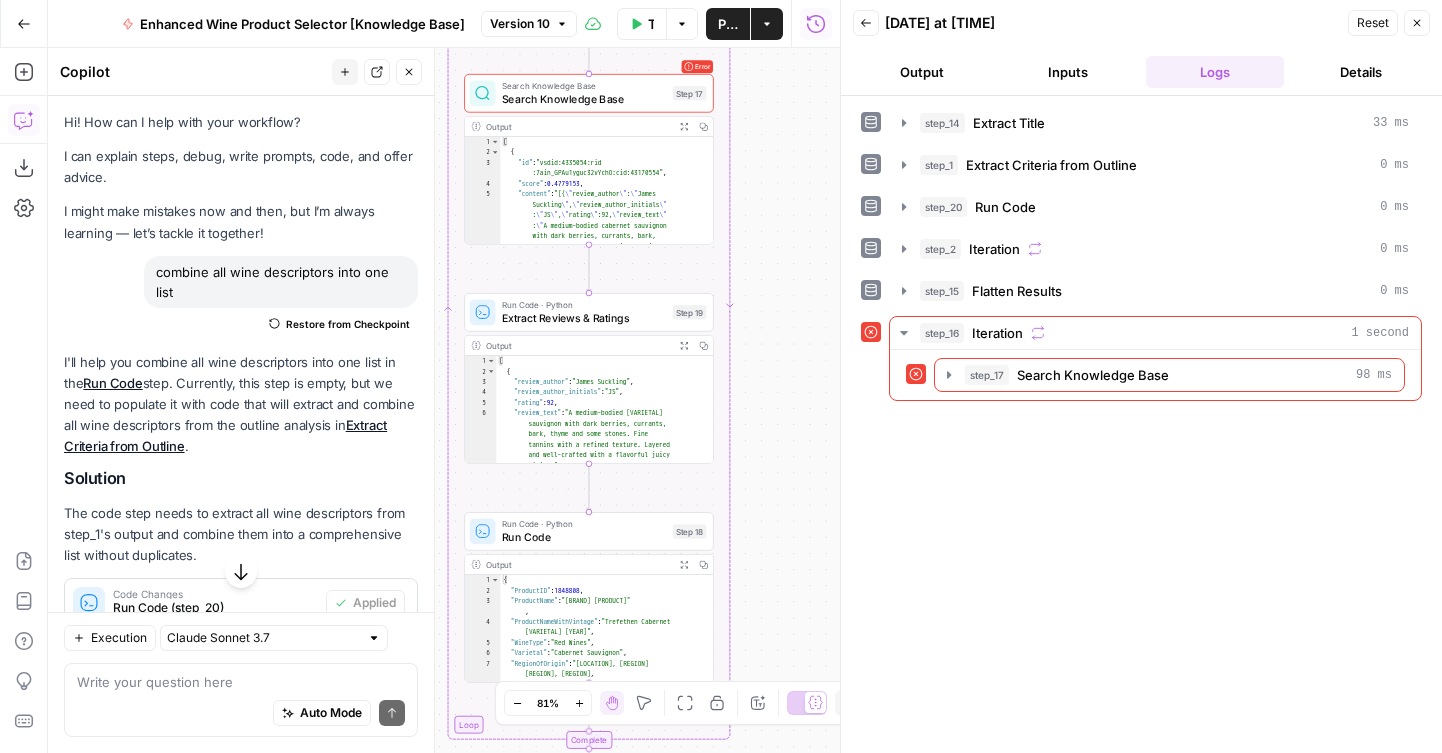 scroll, scrollTop: 0, scrollLeft: 0, axis: both 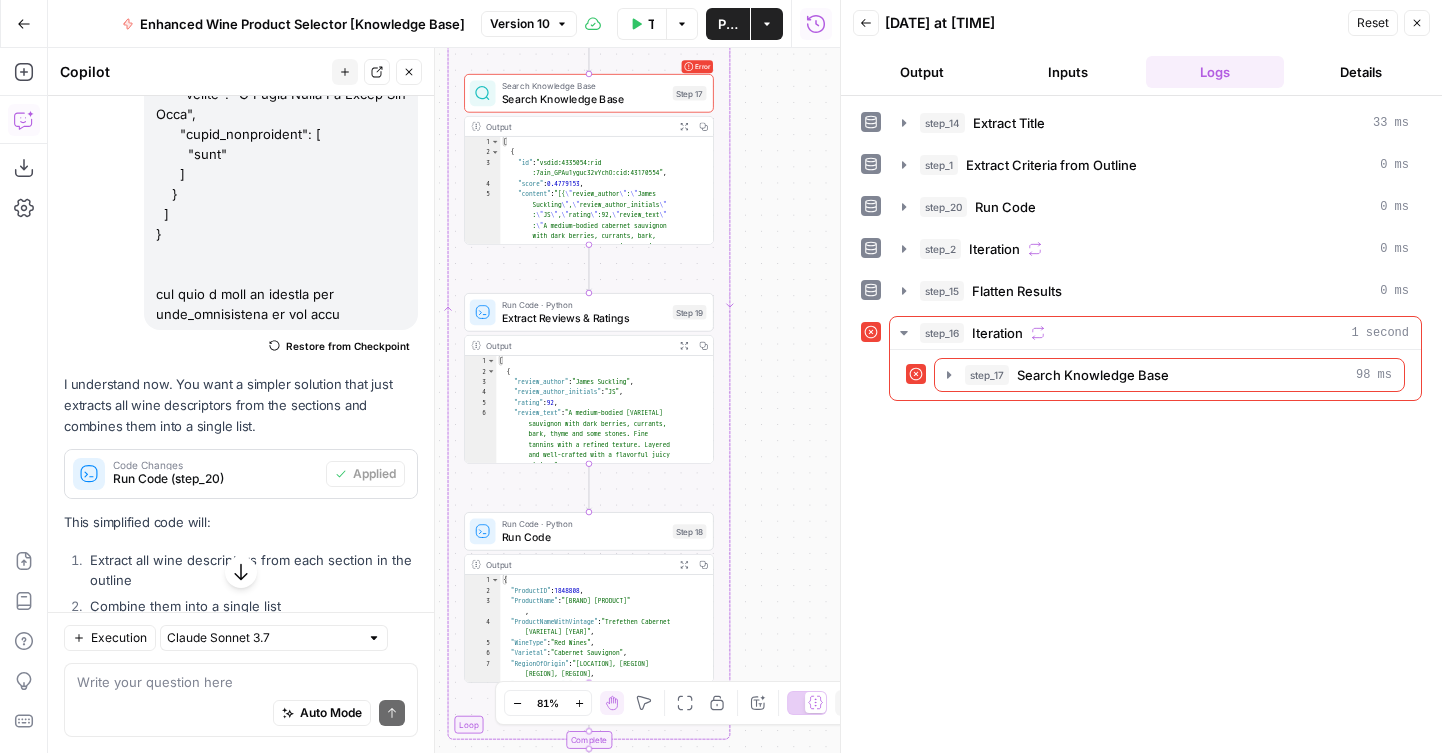 click on "Search Knowledge Base" at bounding box center (1093, 375) 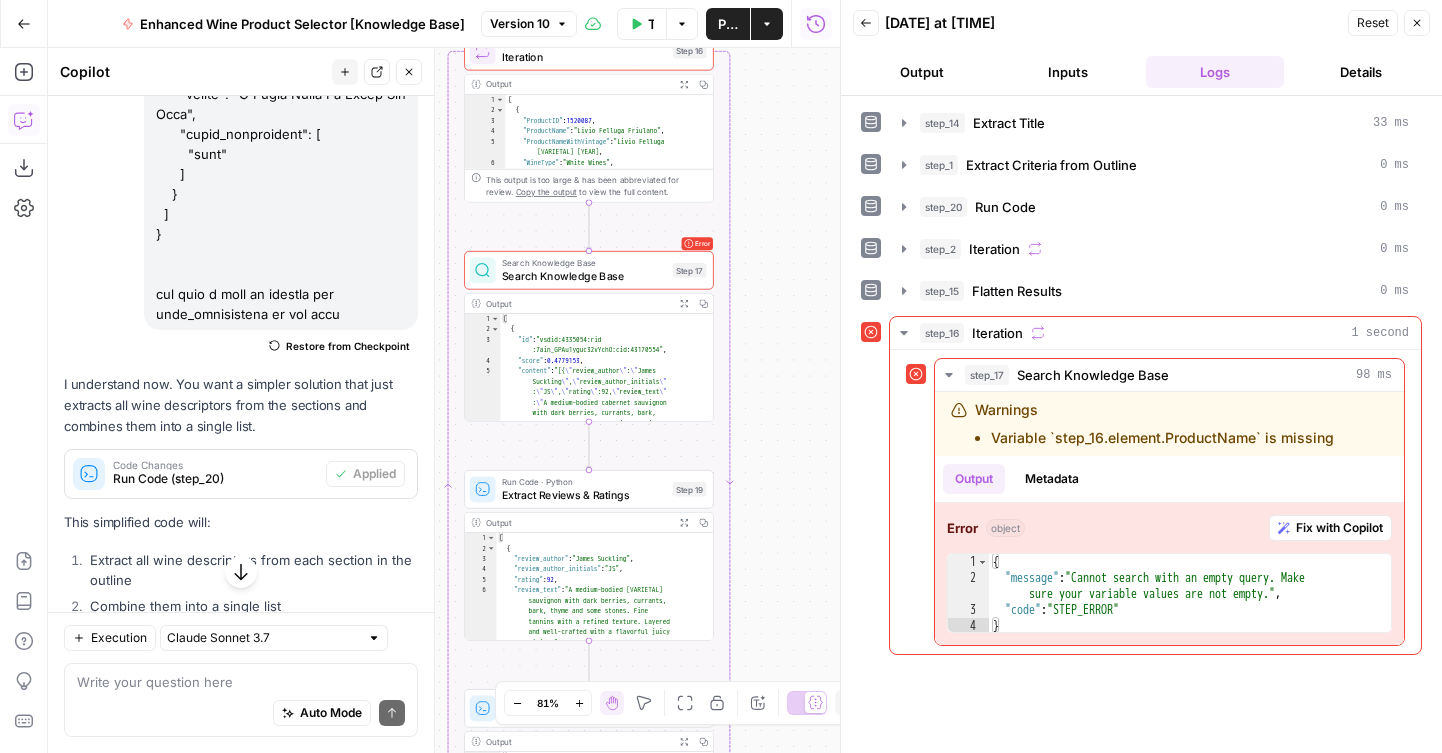 drag, startPoint x: 779, startPoint y: 445, endPoint x: 779, endPoint y: 616, distance: 171 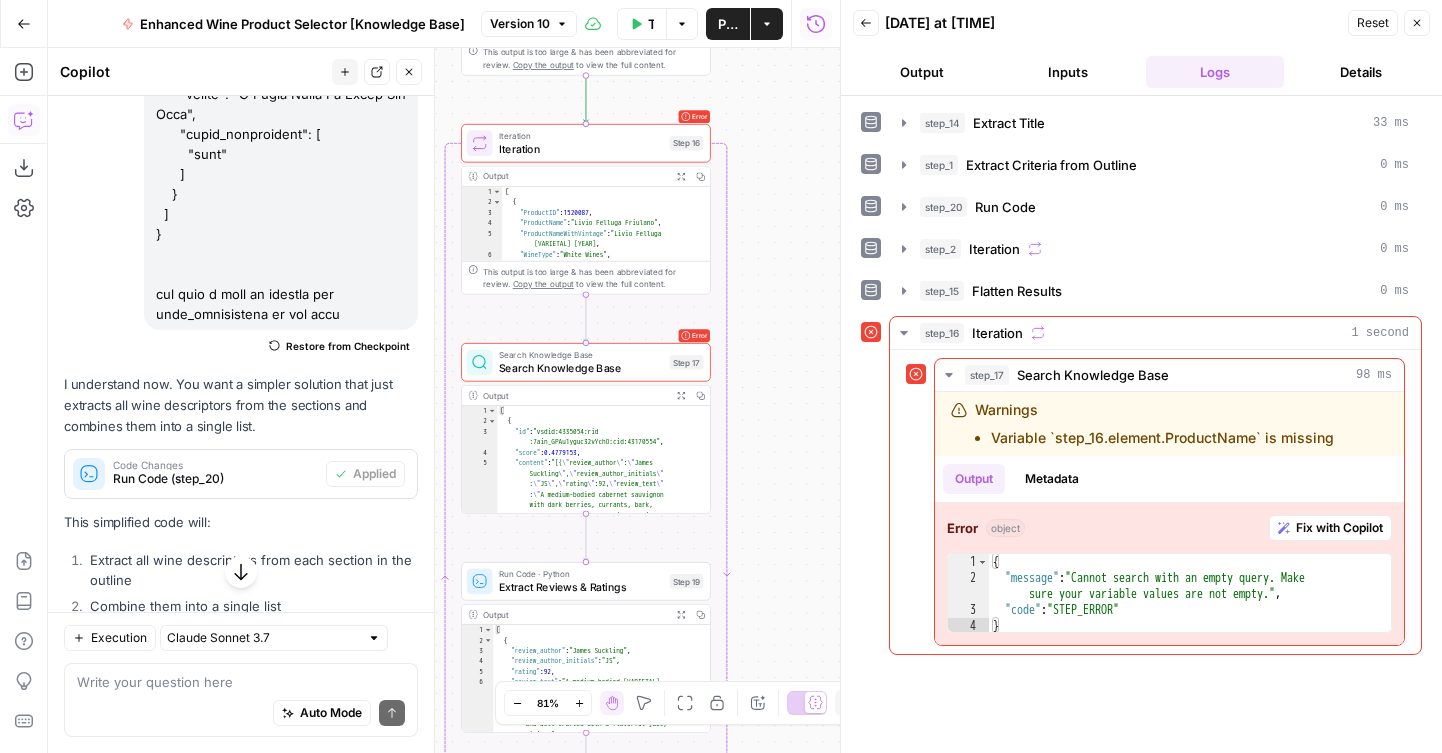 drag, startPoint x: 779, startPoint y: 331, endPoint x: 775, endPoint y: 436, distance: 105.076164 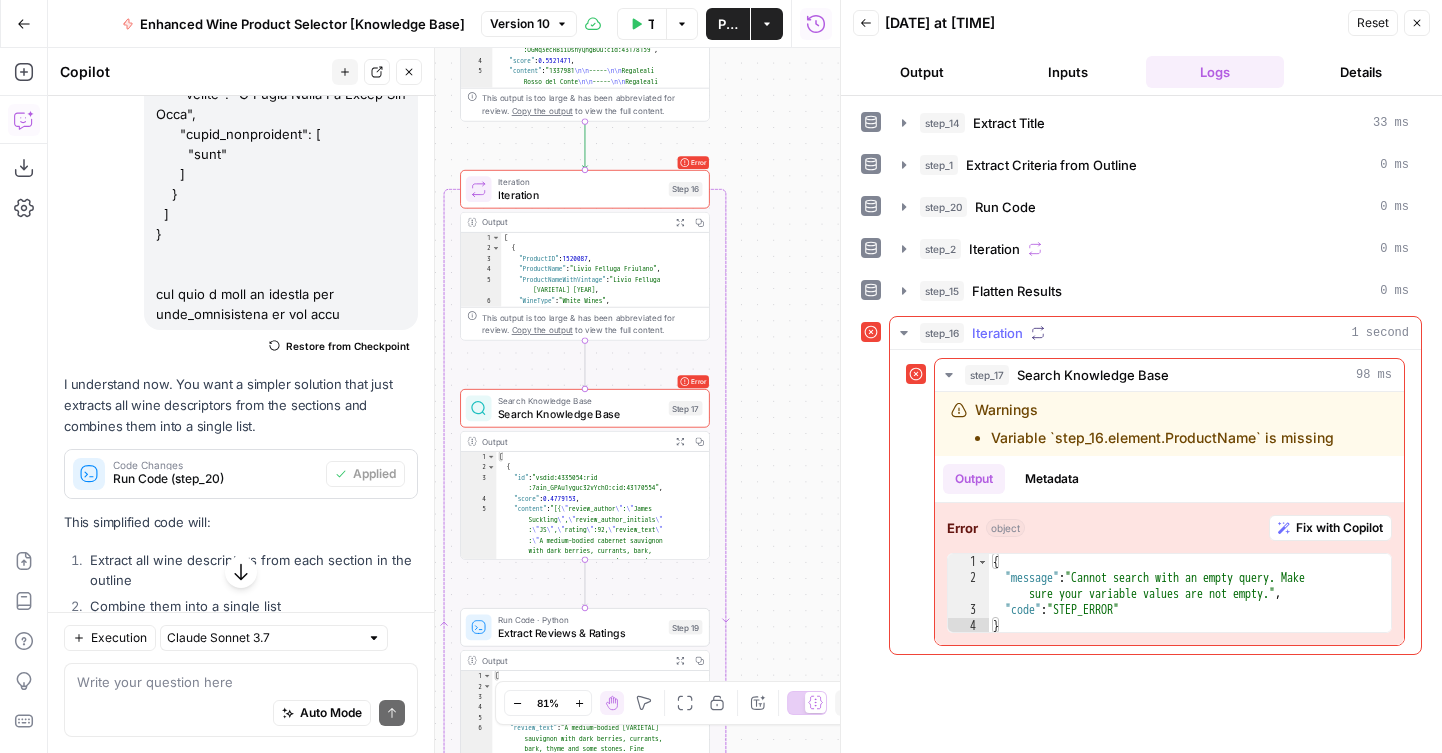 click on "step_16 Iteration 1 second" at bounding box center [1155, 333] 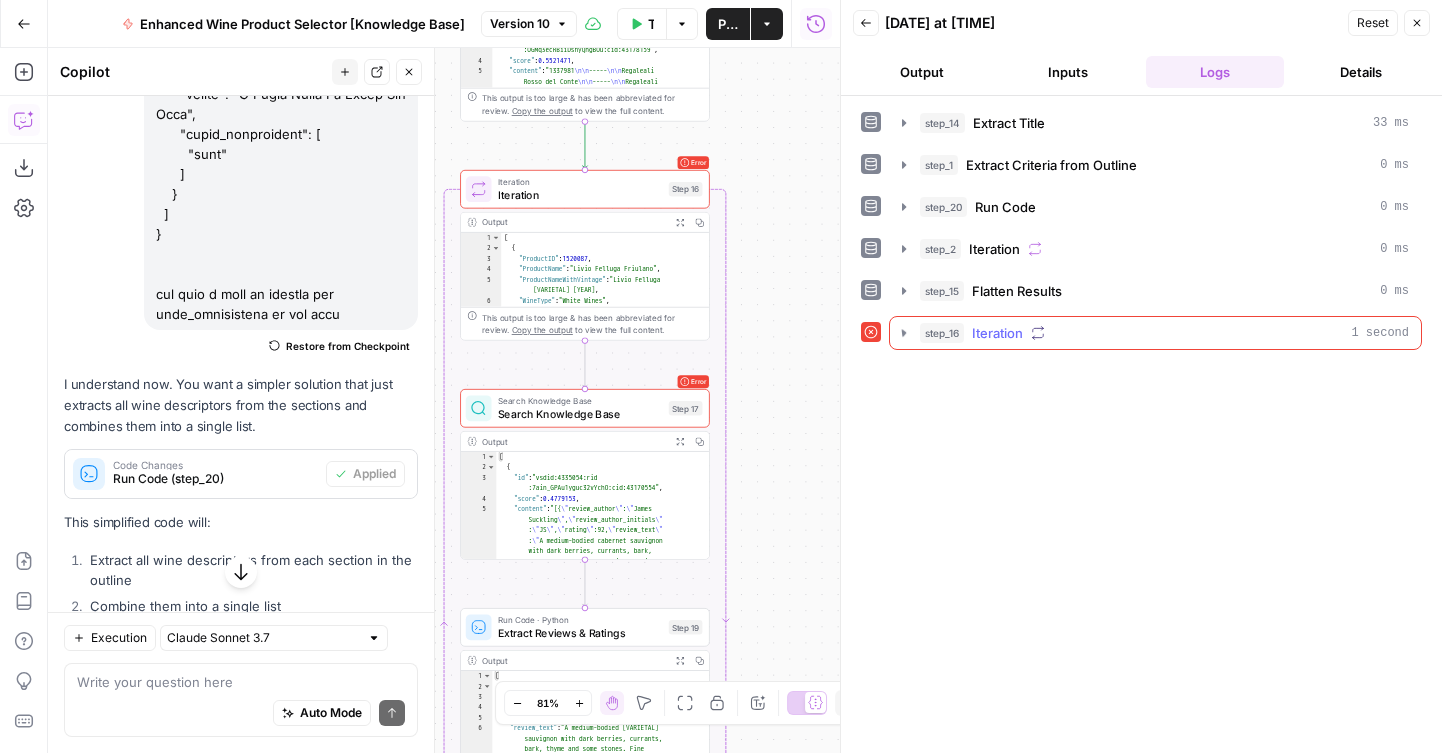click 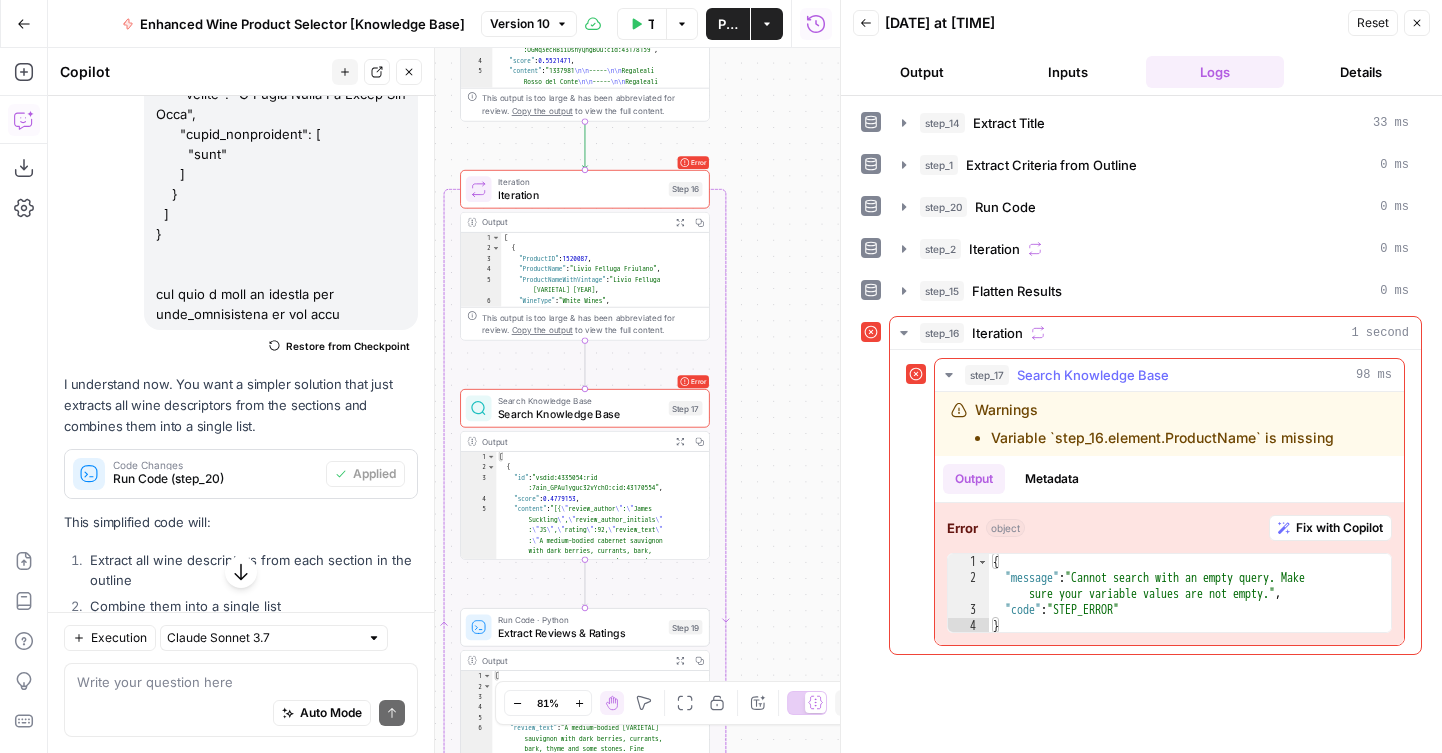 click on "step_17 Search Knowledge Base 98 ms" at bounding box center [1169, 375] 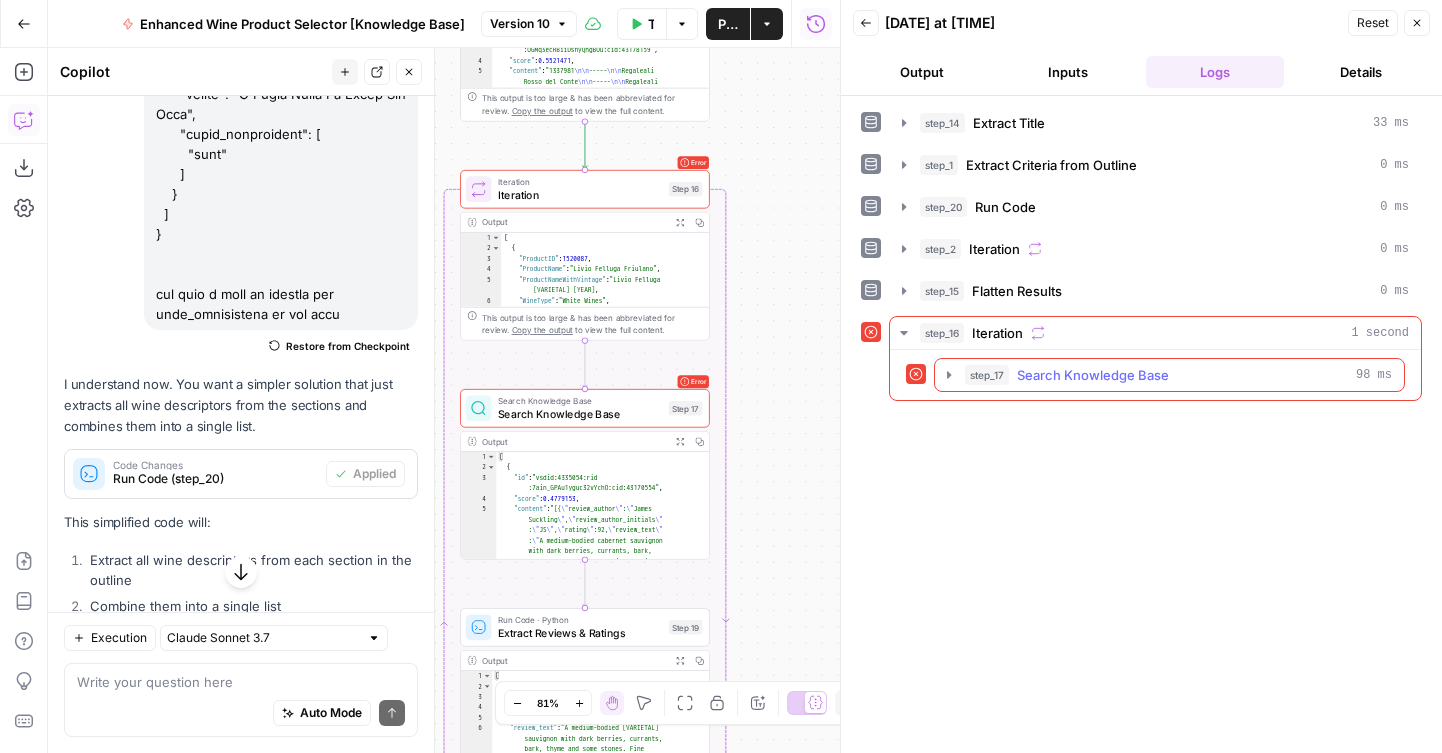 click 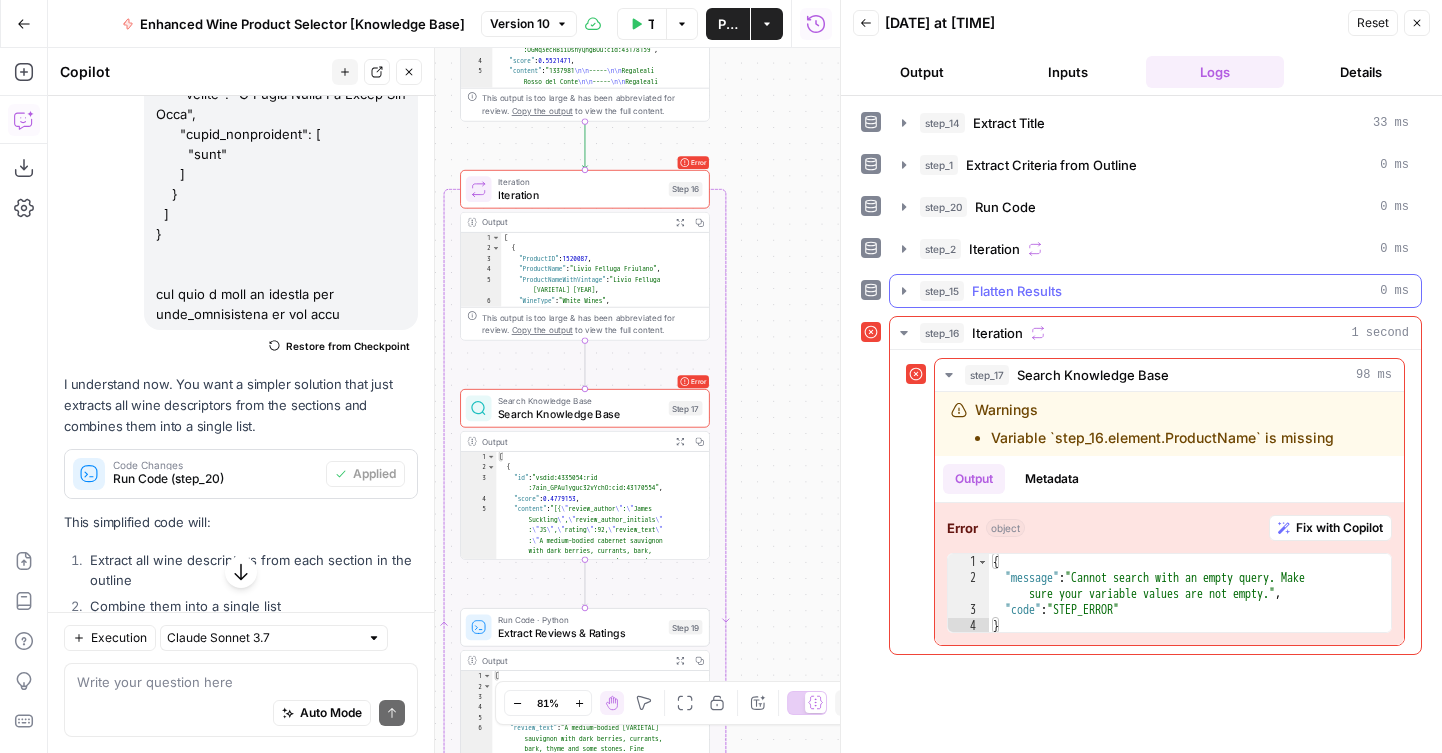 click 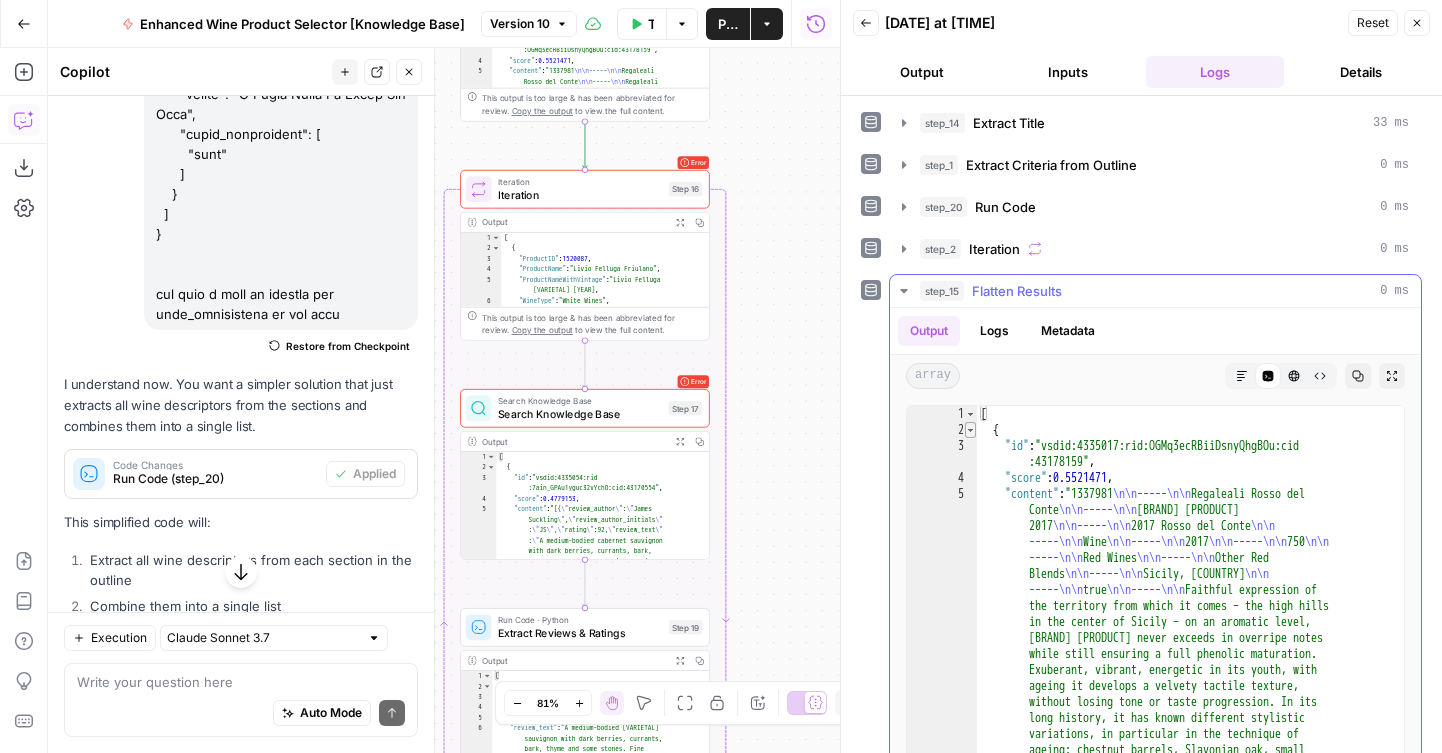 click at bounding box center (970, 430) 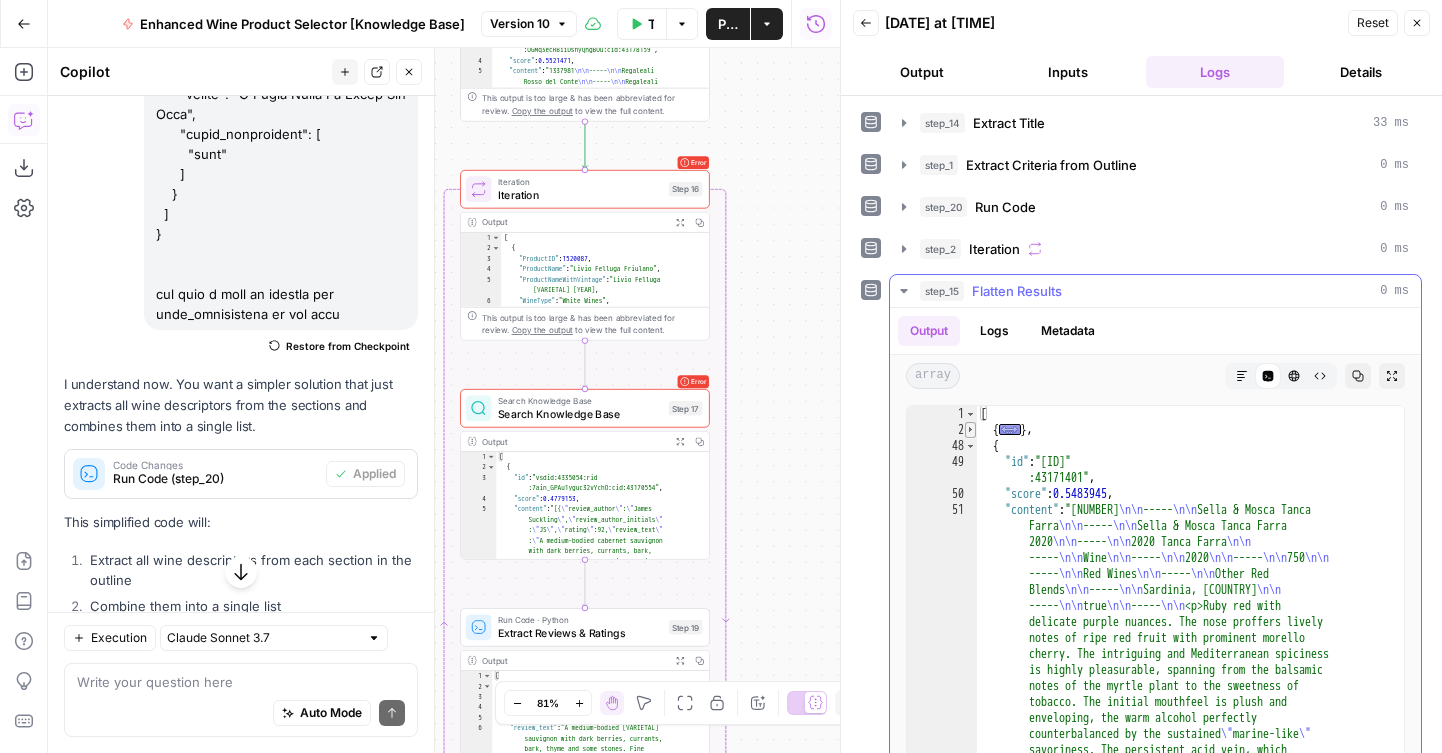 scroll, scrollTop: 3182, scrollLeft: 0, axis: vertical 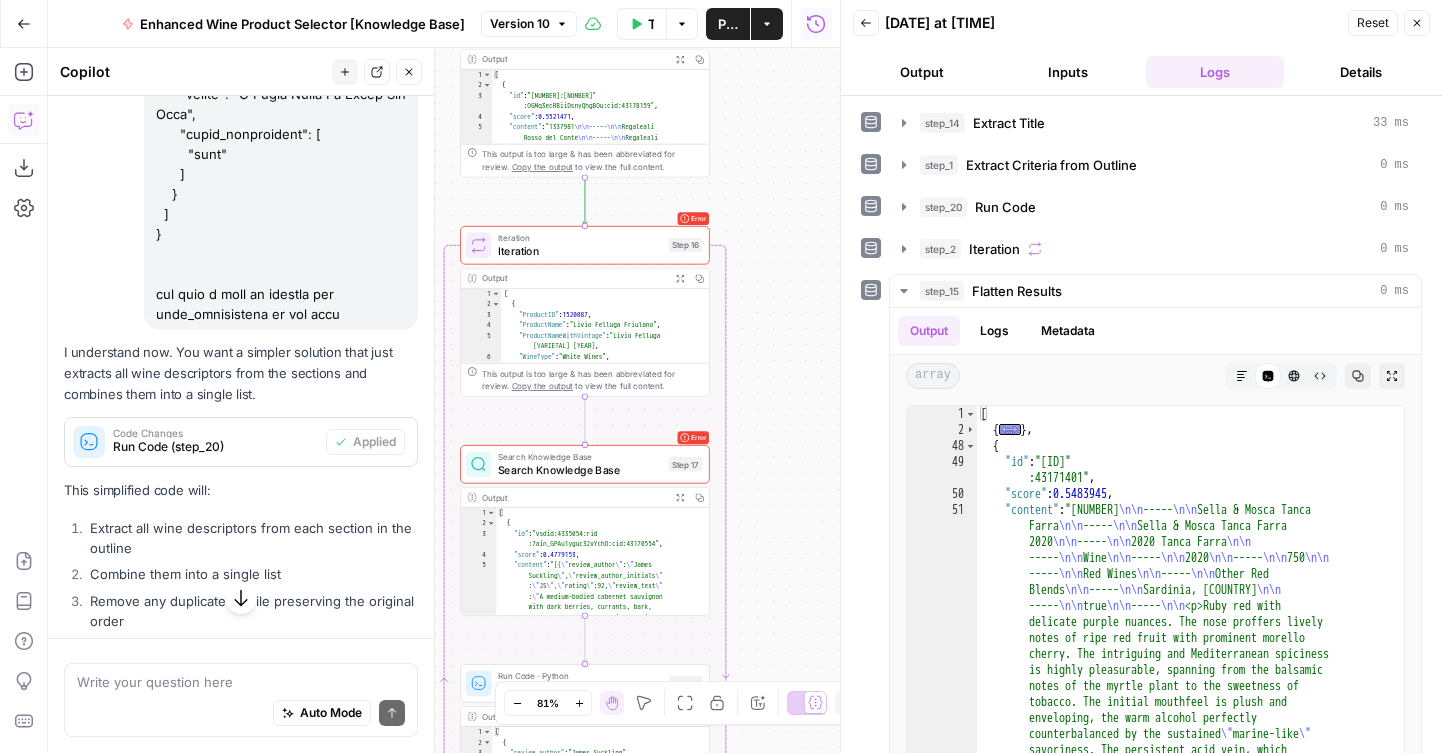 drag, startPoint x: 782, startPoint y: 233, endPoint x: 779, endPoint y: 460, distance: 227.01982 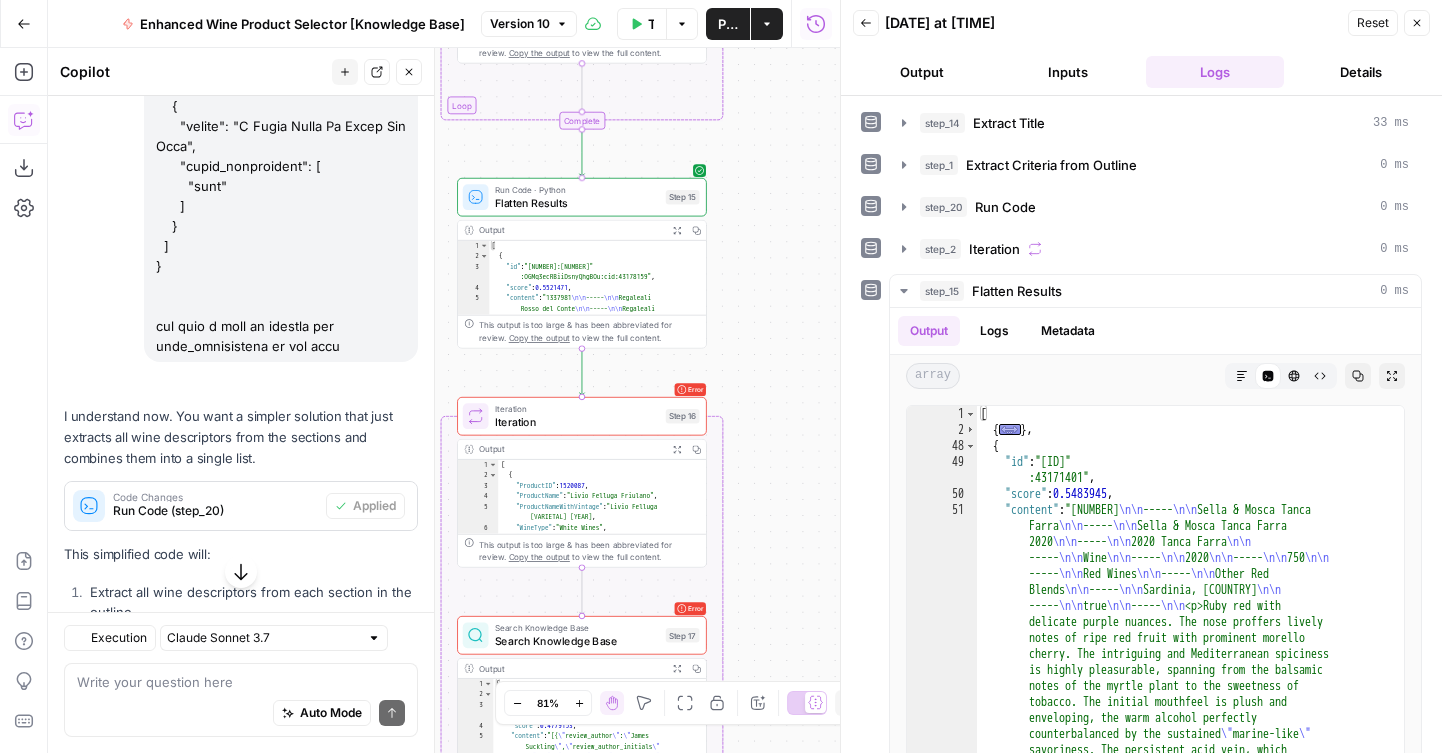 scroll, scrollTop: 3214, scrollLeft: 0, axis: vertical 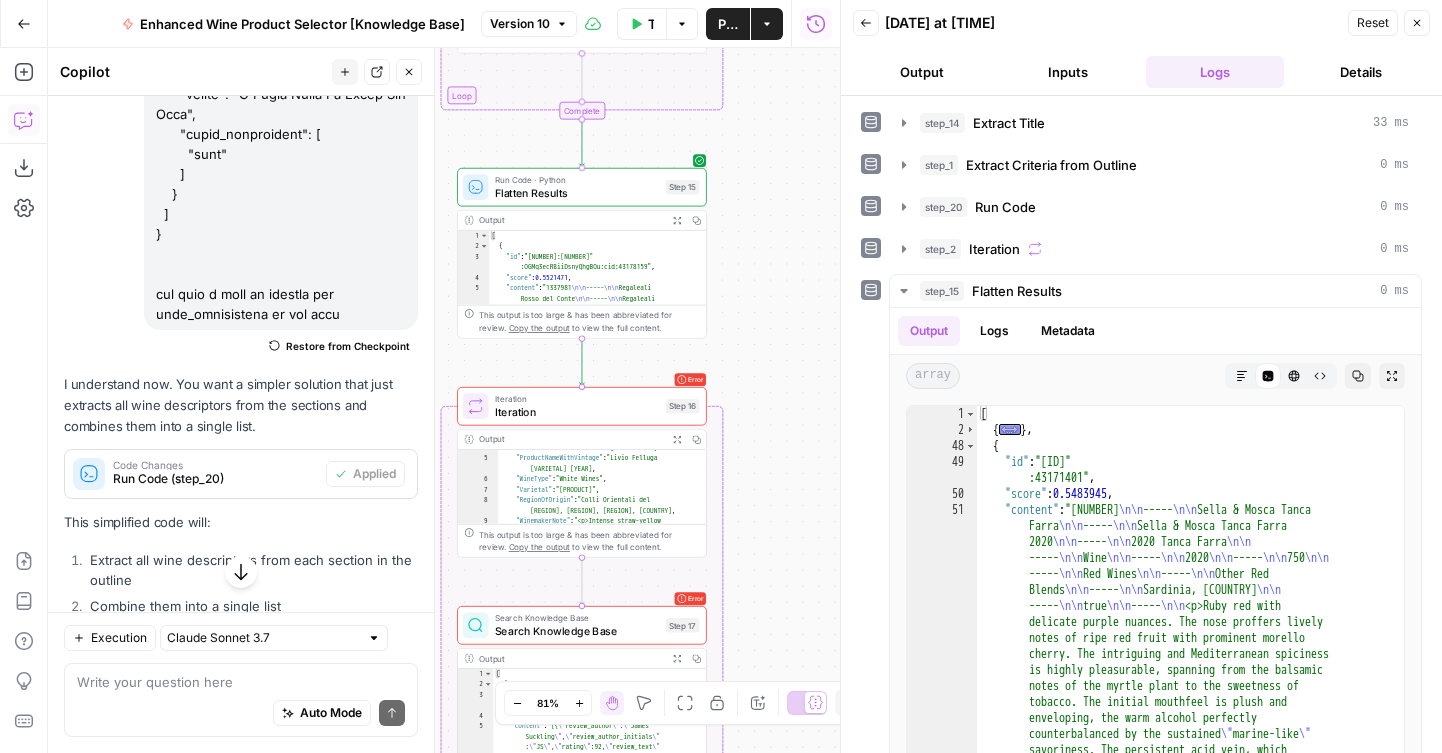 click on "high hills in the center of Sicily –" at bounding box center [444, 400] 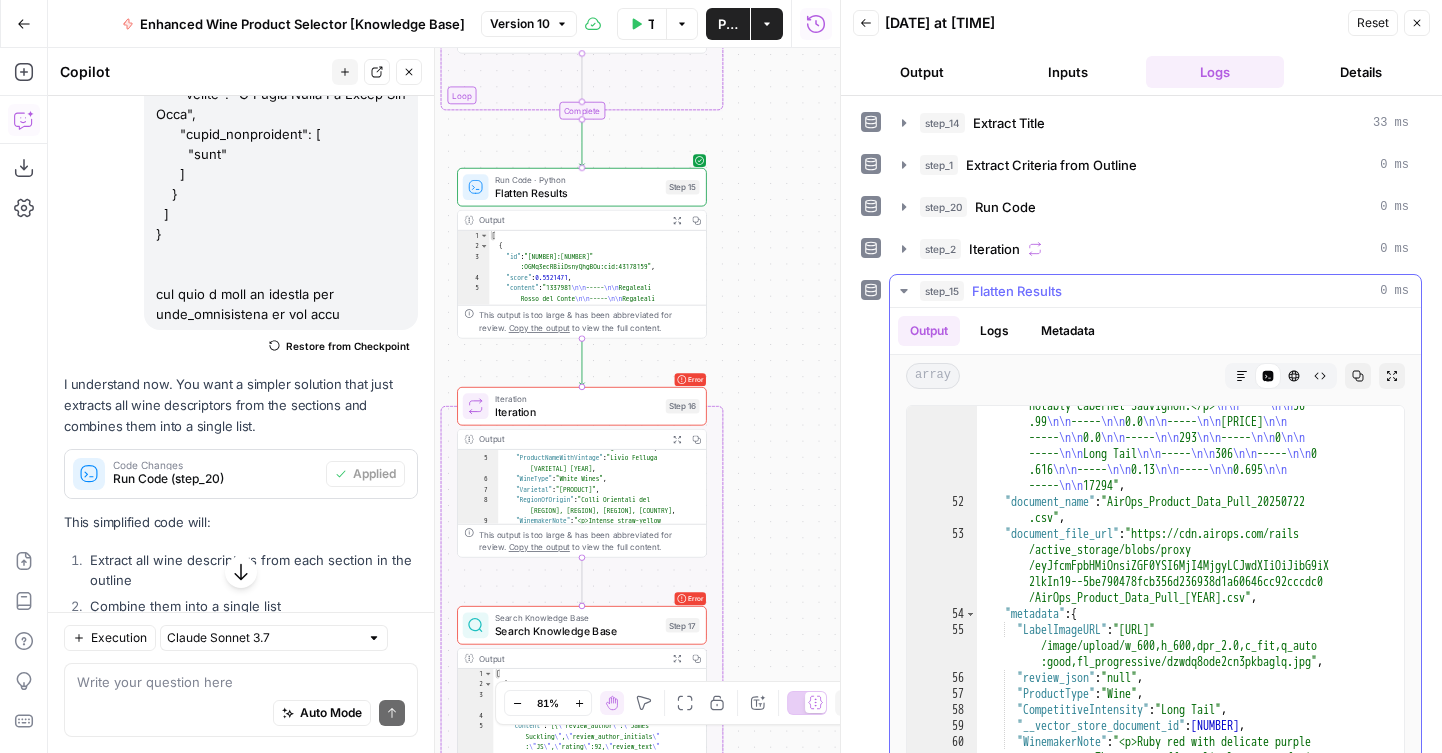 scroll, scrollTop: 10, scrollLeft: 0, axis: vertical 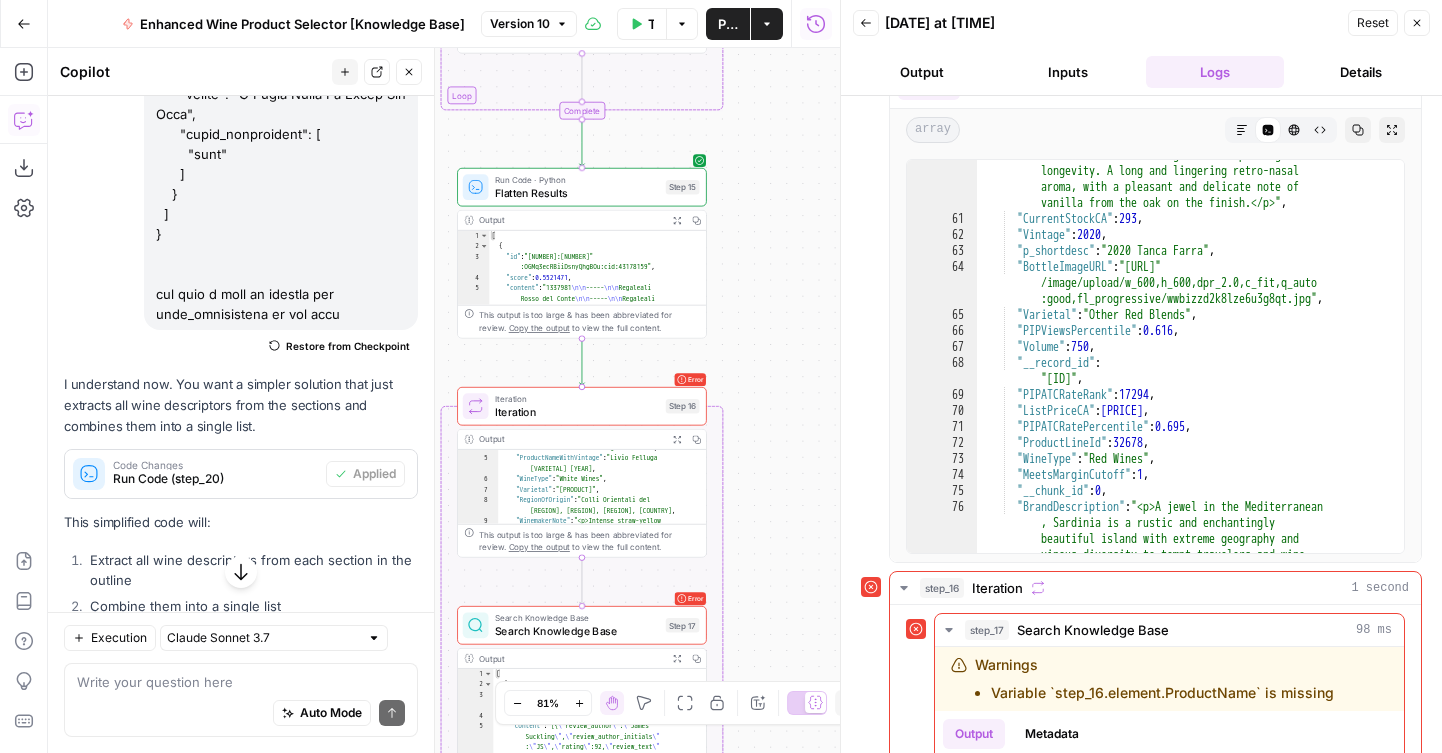 click on "Search Knowledge Base" at bounding box center (577, 631) 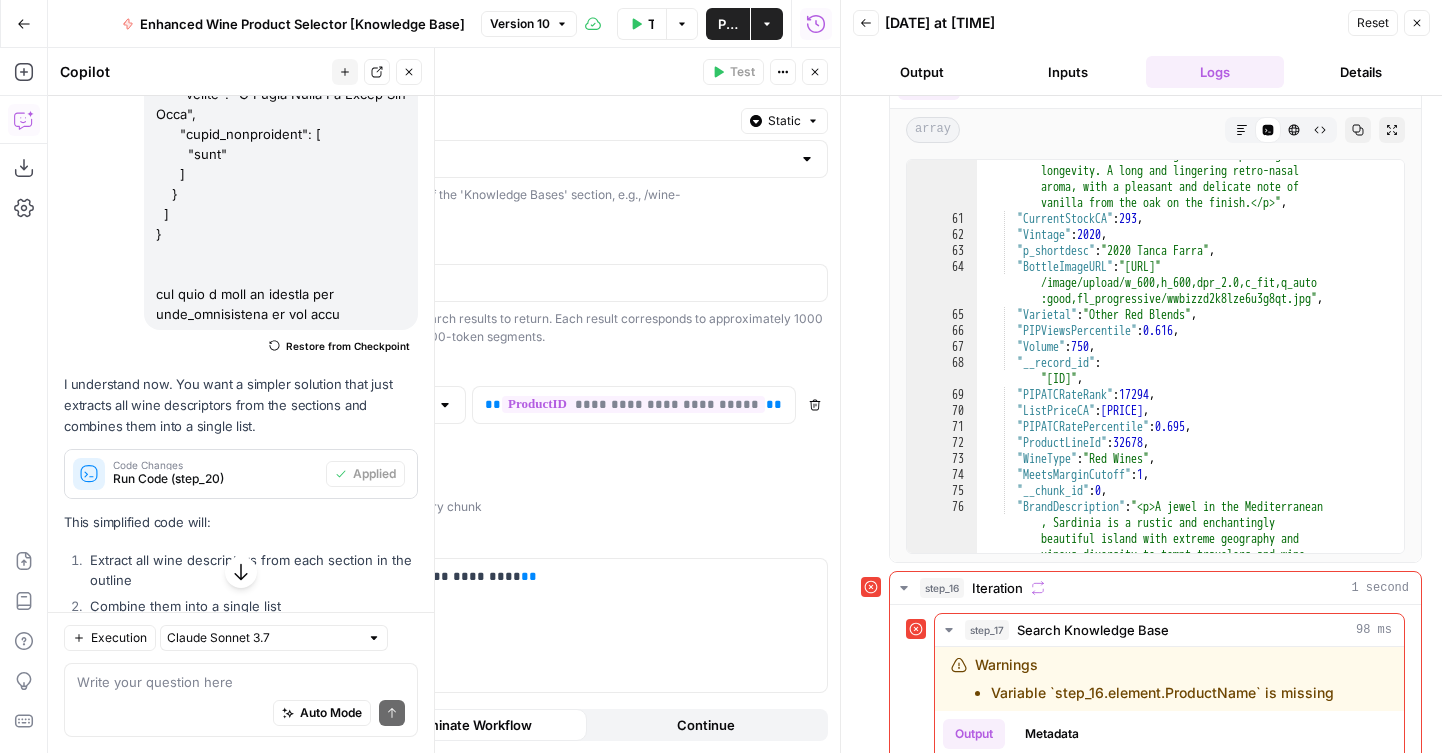 click 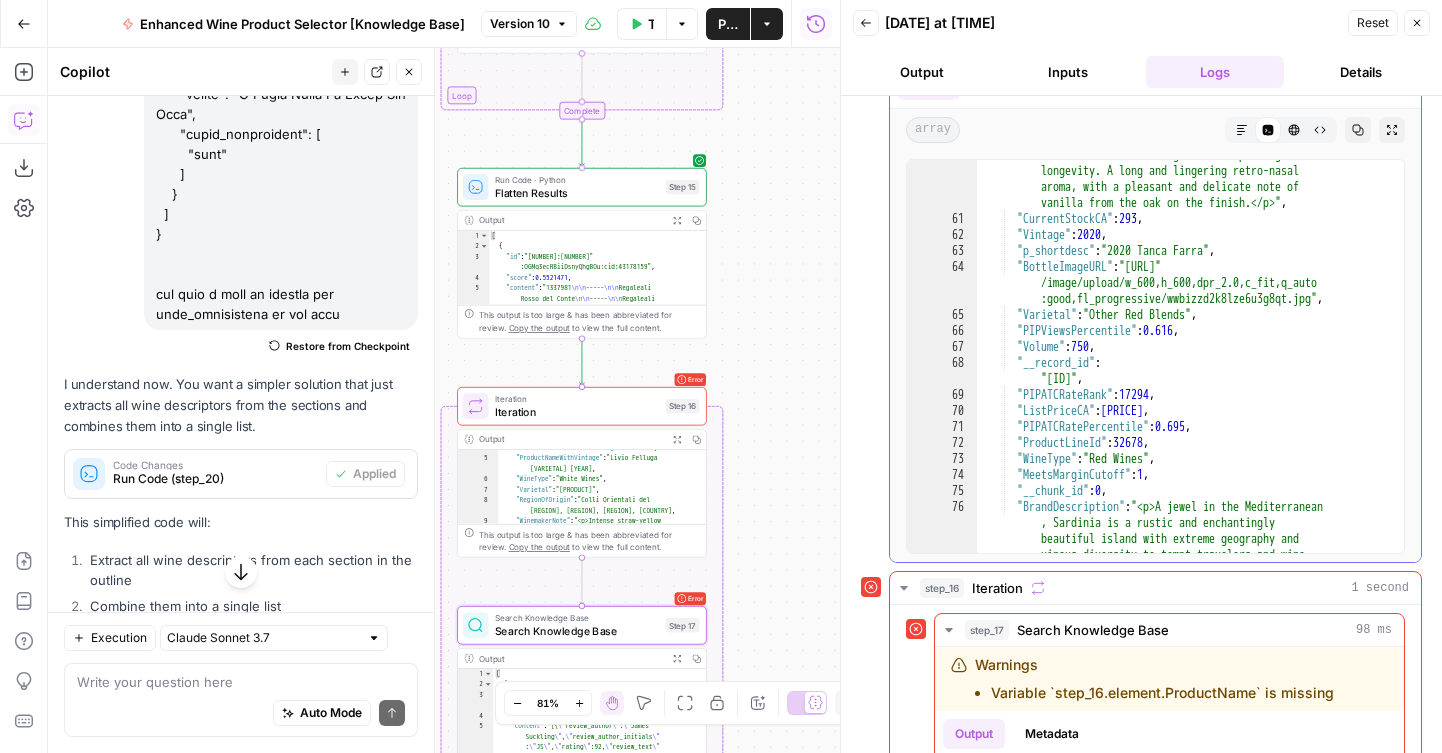 type on "**********" 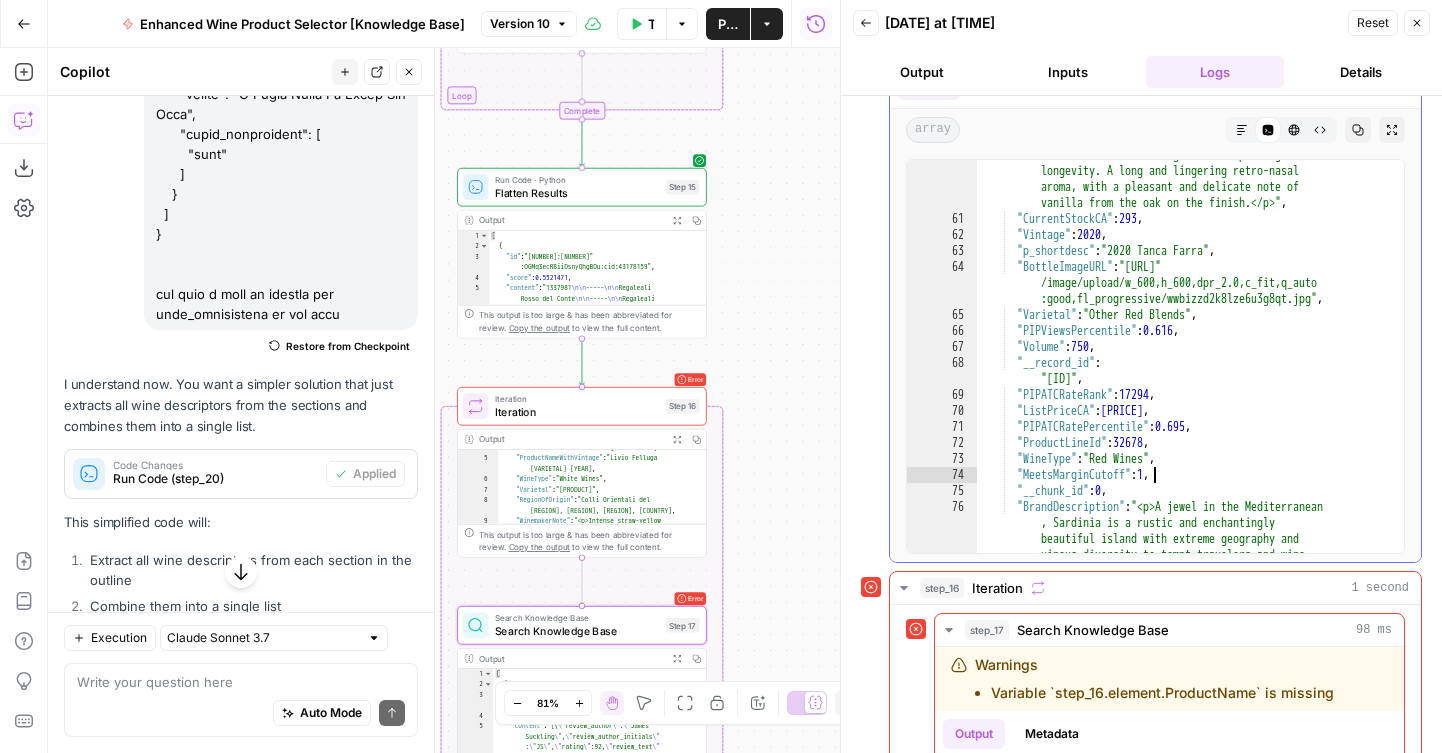 click on ""WinemakerNote" :  "<p>Ruby red with delicate purple             nuances. The nose proffers lively notes of ripe             red fruit with prominent morello cherry. The             intriguing and Mediterranean spiciness is highly             pleasurable, spanning from the balsamic notes of             the myrtle plant to the sweetness of tobacco.             The initial mouthfeel is plush and enveloping,             the warm alcohol perfectly counterbalanced by             the sustained  \" marine-like \"  savoriness. The             persistent acid vein, which provides the             backbone to the wine, guarantees prolonged             longevity. A long and lingering retro-nasal             aroma, with a pleasant and delicate note of             vanilla from the oak on the finish.</p>" ,         "CurrentStockCA" :  293 ,         "Vintage" :  2020 ,         :  ," at bounding box center [1190, 415] 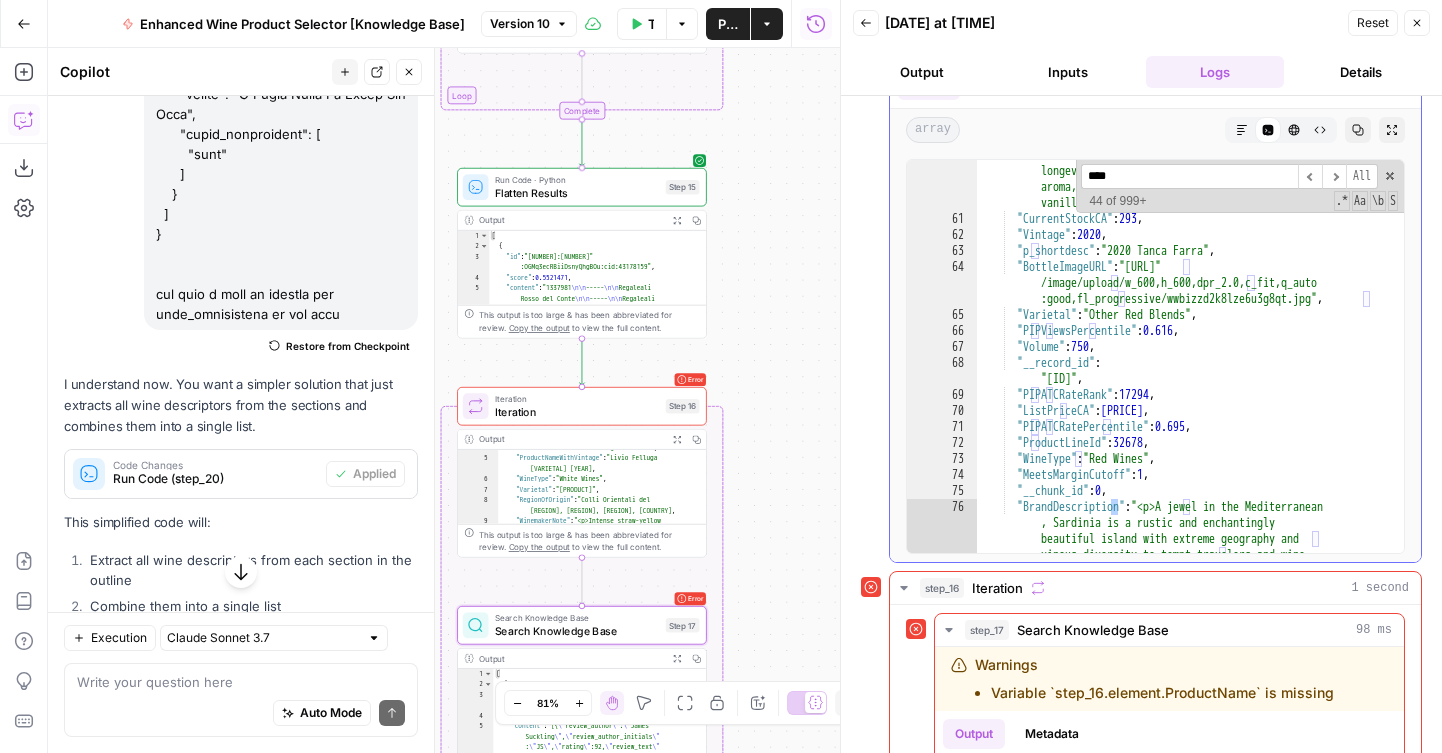 scroll, scrollTop: 22, scrollLeft: 0, axis: vertical 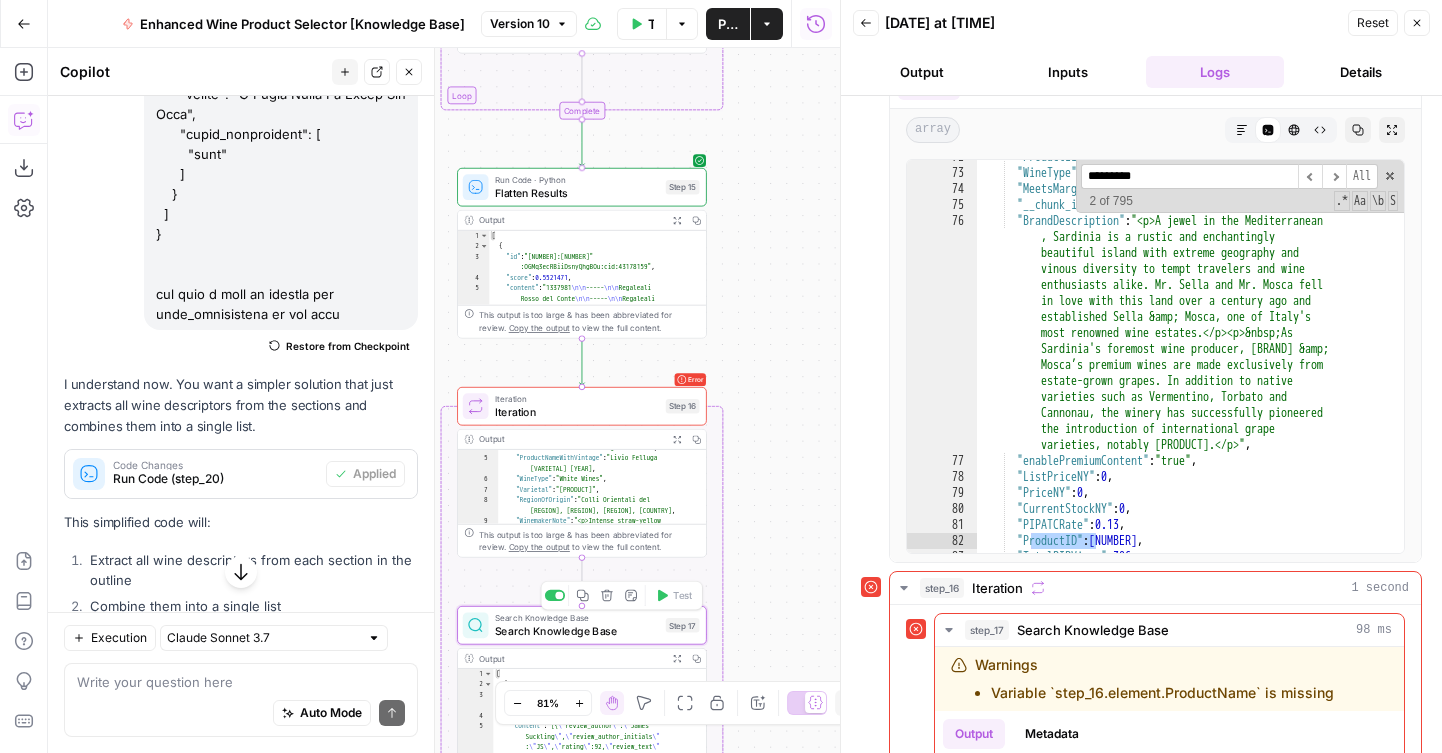 click on "Search Knowledge Base Search Knowledge Base Step 17 Copy step Delete step Add Note Test" at bounding box center (582, 625) 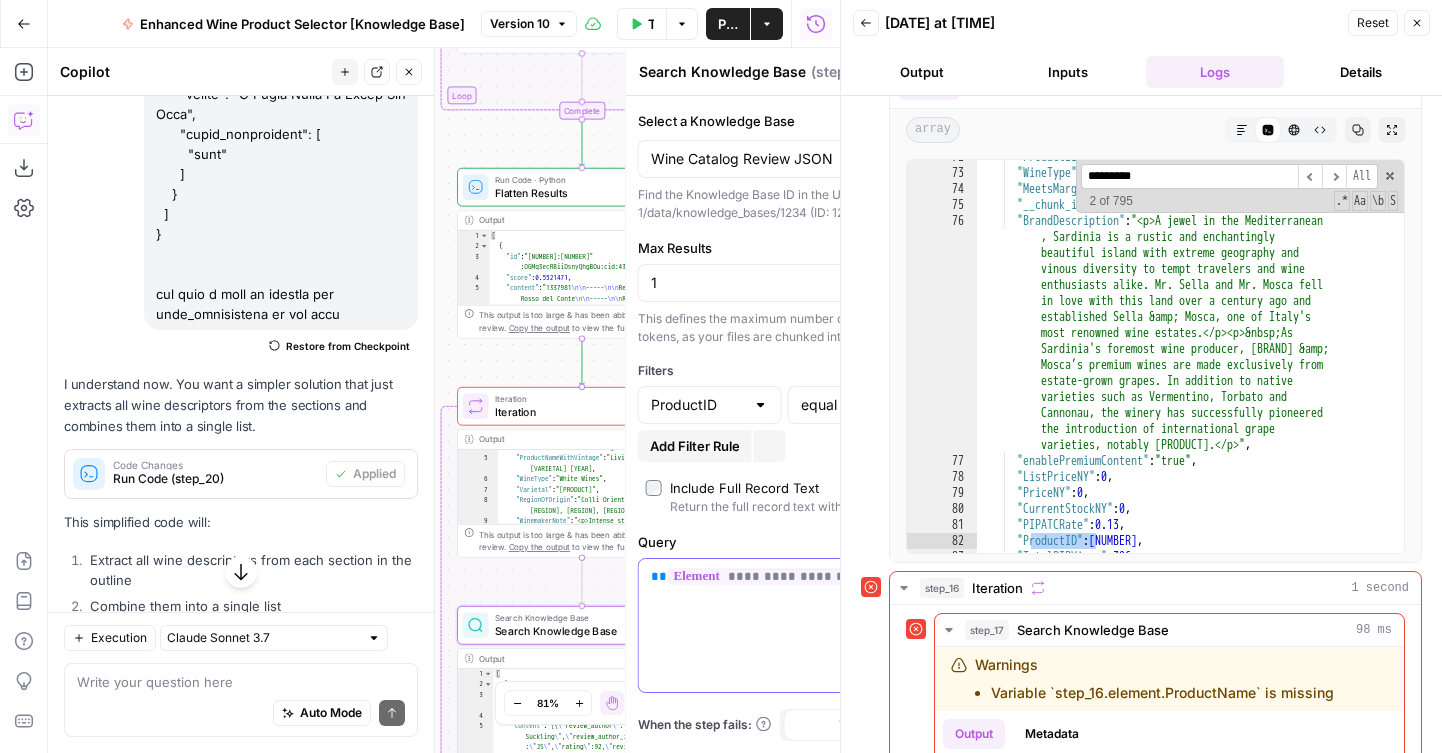 click on "**********" at bounding box center [950, 625] 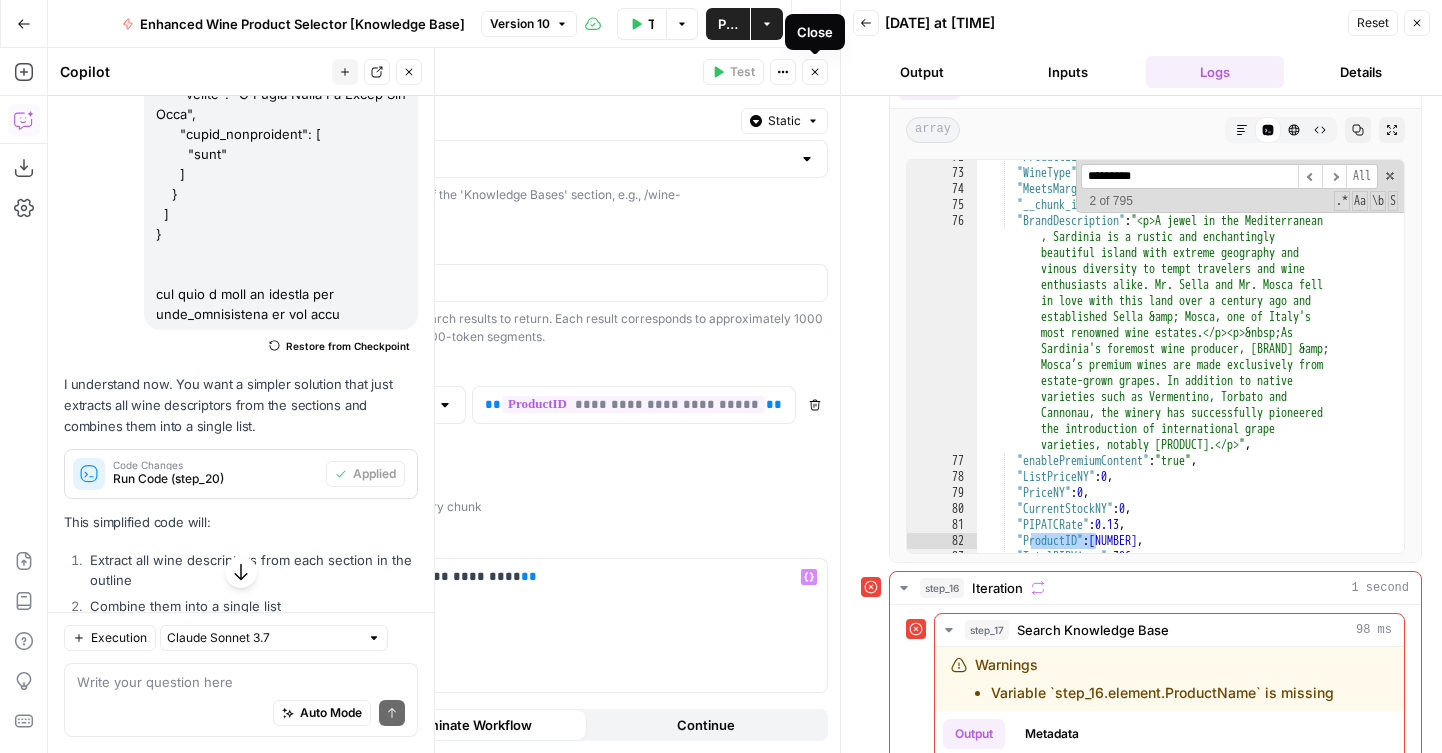 click on "Close" at bounding box center (815, 72) 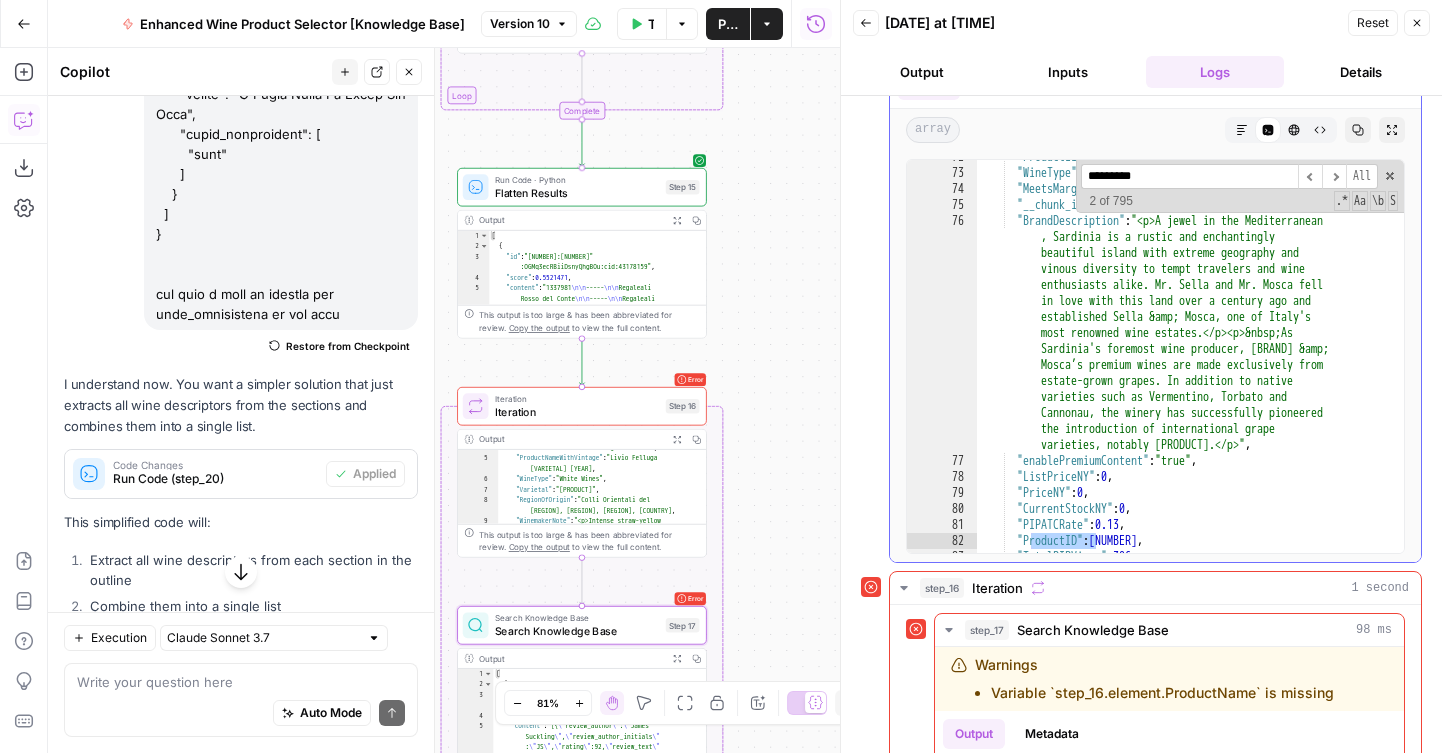 click on "*********" at bounding box center (1189, 176) 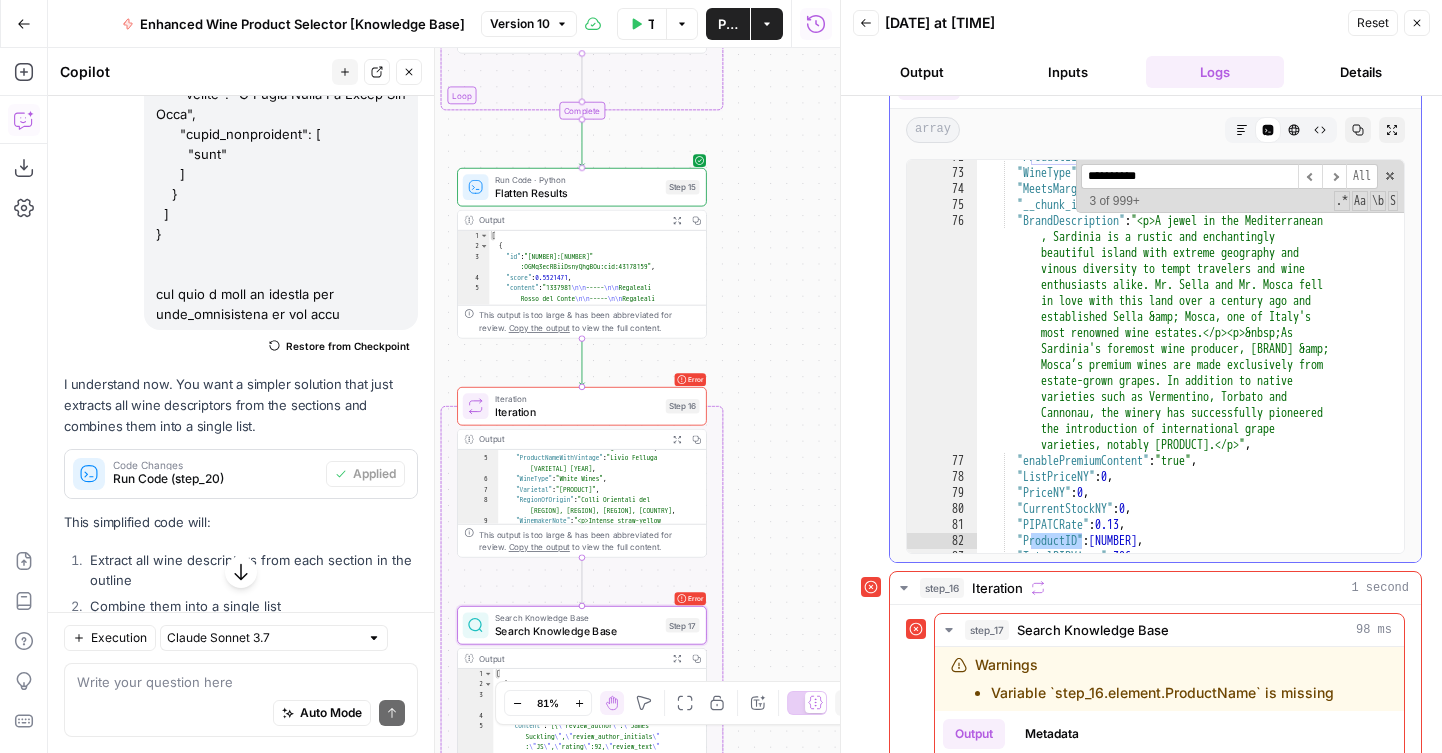 scroll, scrollTop: 26, scrollLeft: 0, axis: vertical 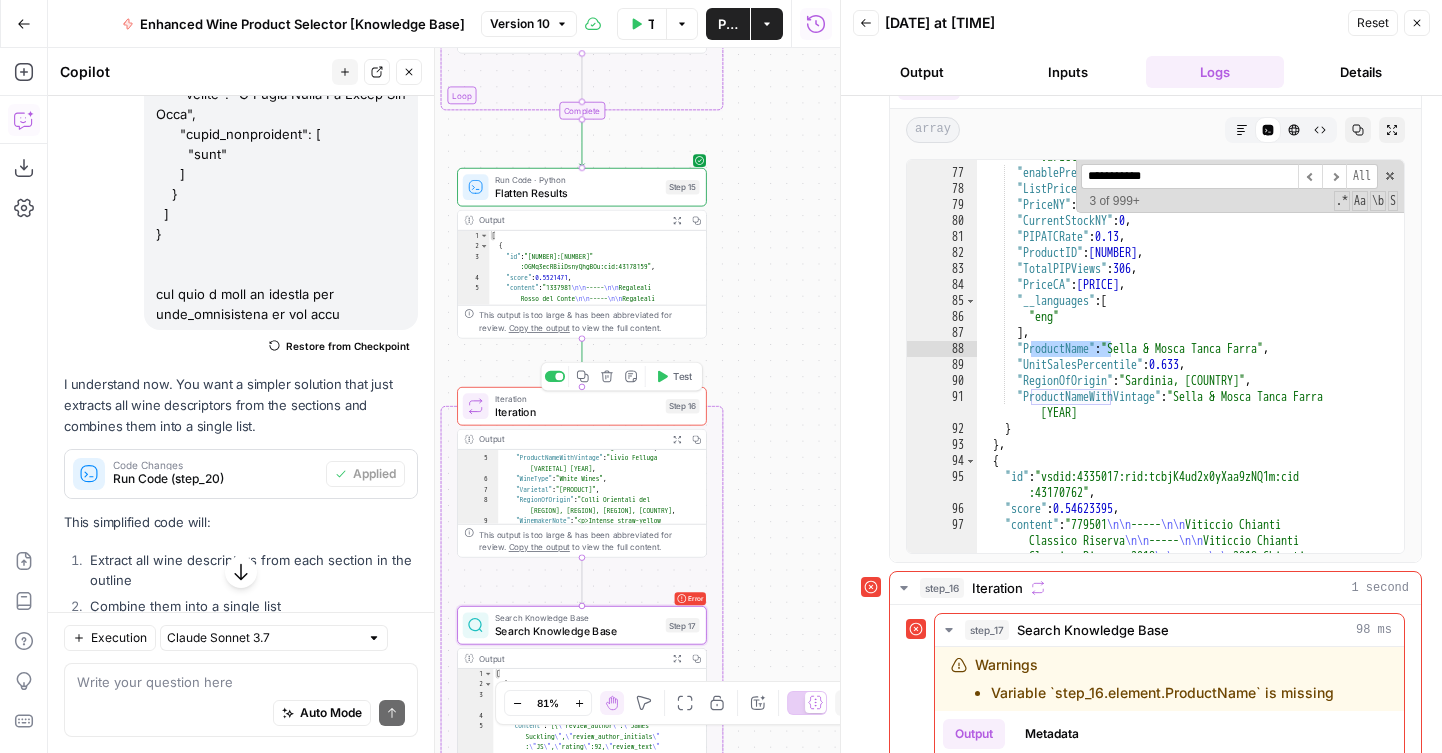 click on "Test" at bounding box center (674, 376) 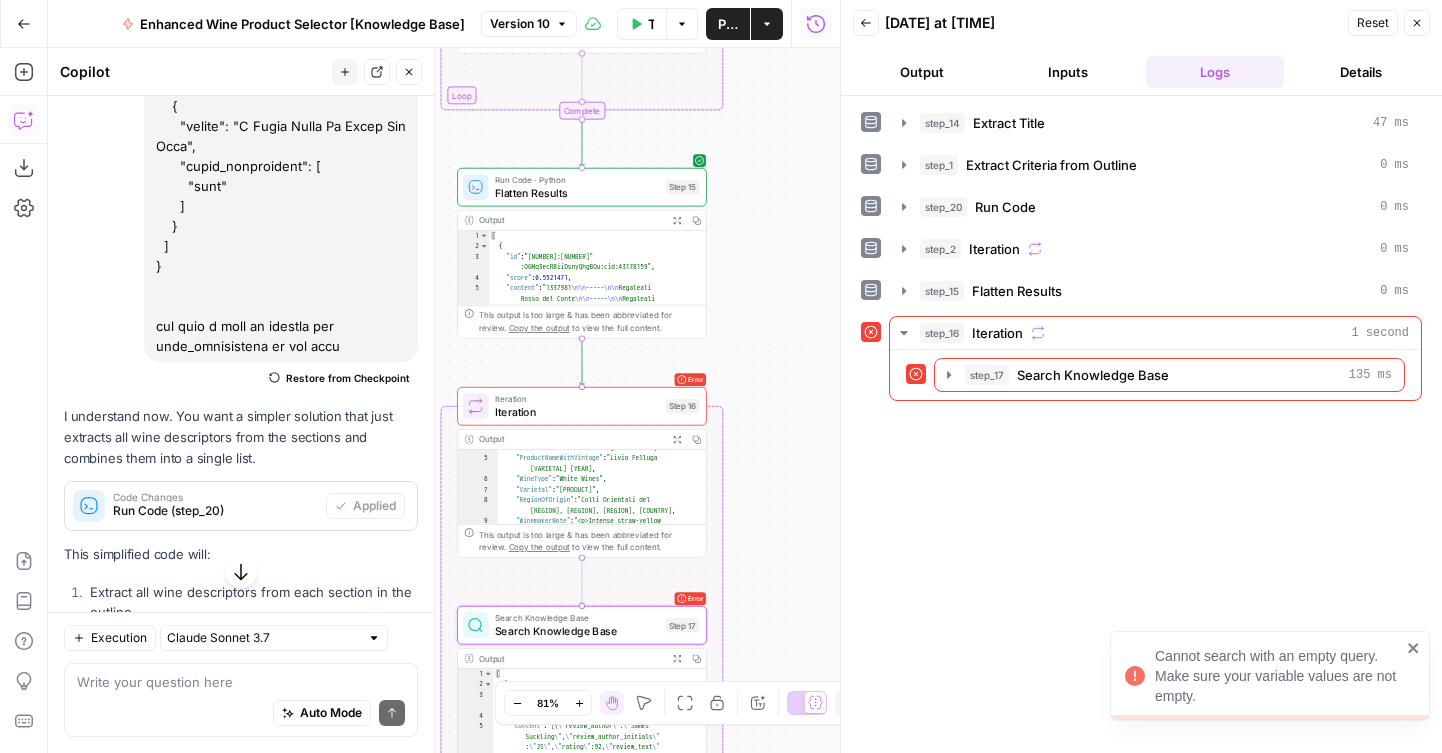 scroll, scrollTop: 3214, scrollLeft: 0, axis: vertical 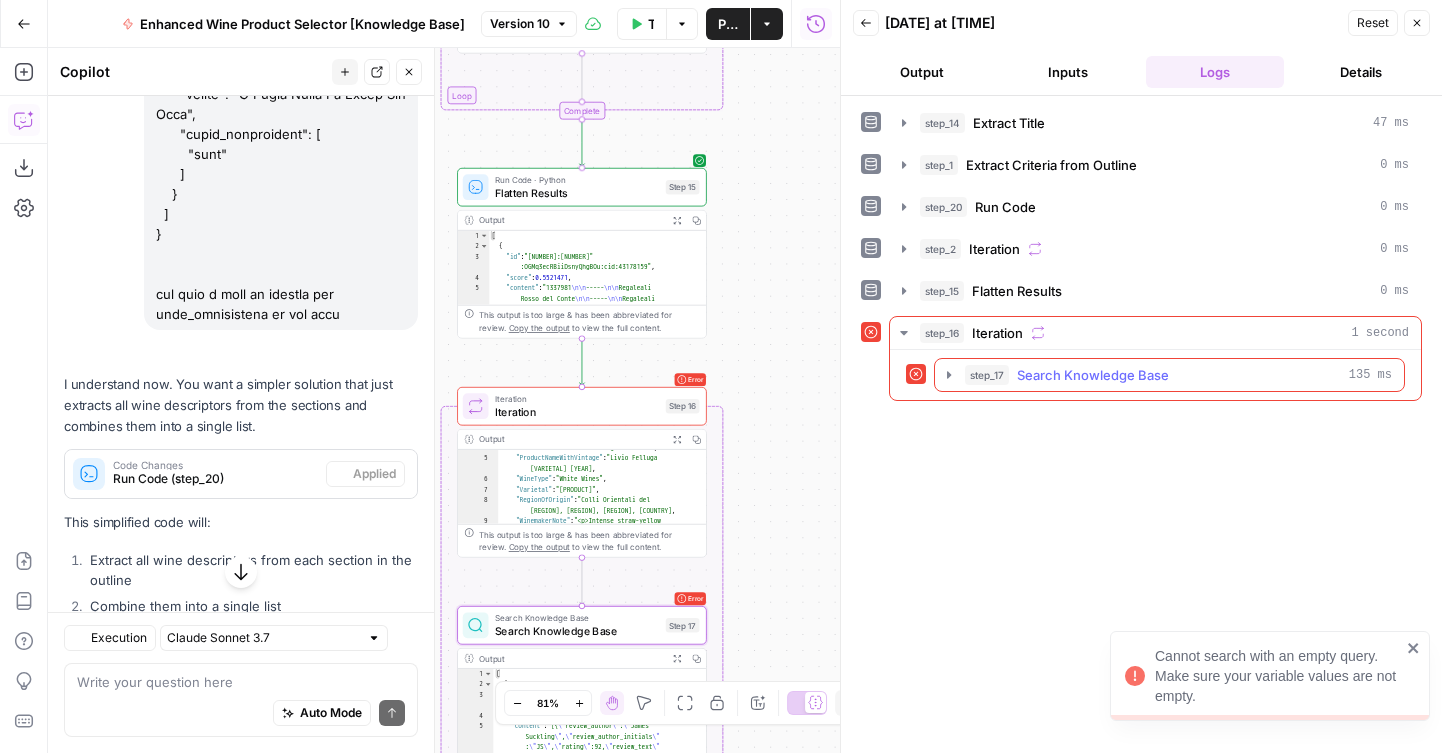 click on "Search Knowledge Base" at bounding box center (1093, 375) 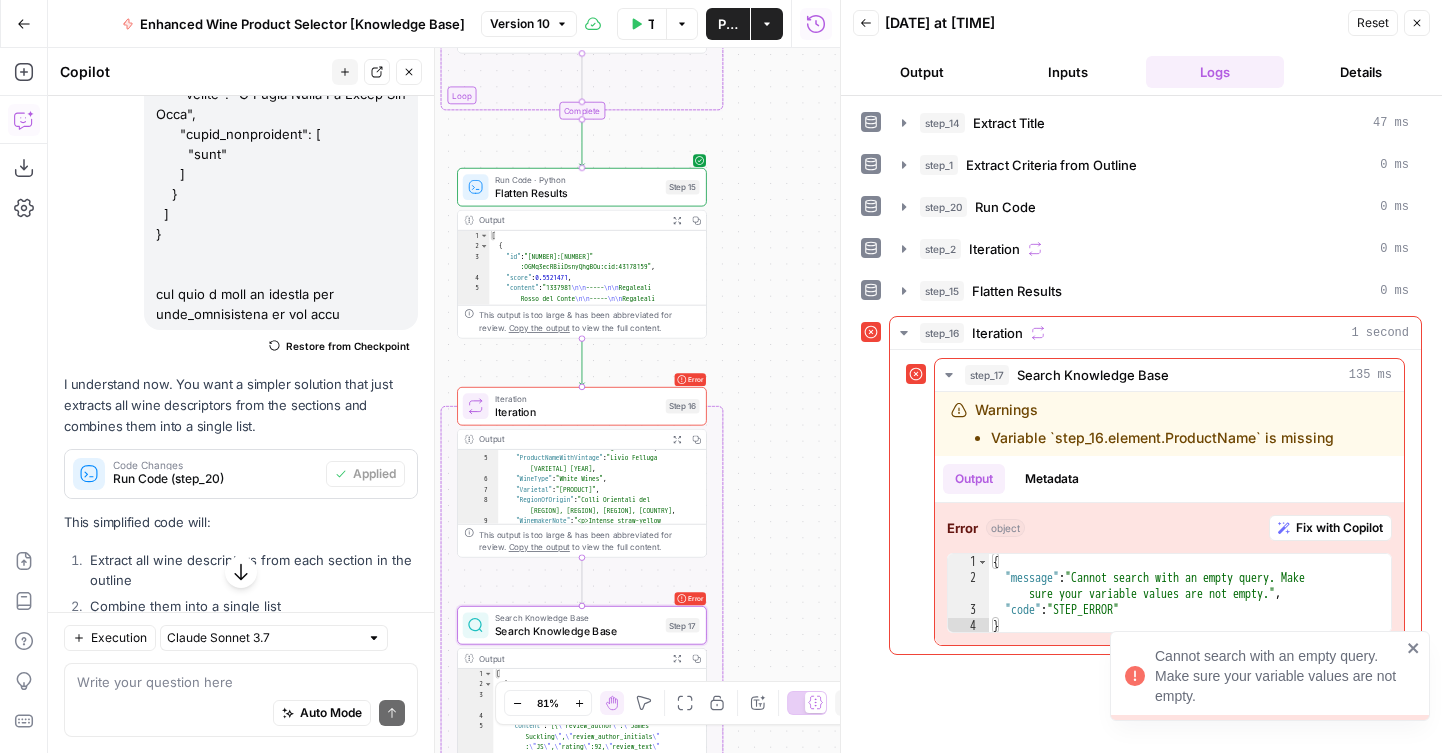 drag, startPoint x: 787, startPoint y: 586, endPoint x: 787, endPoint y: 438, distance: 148 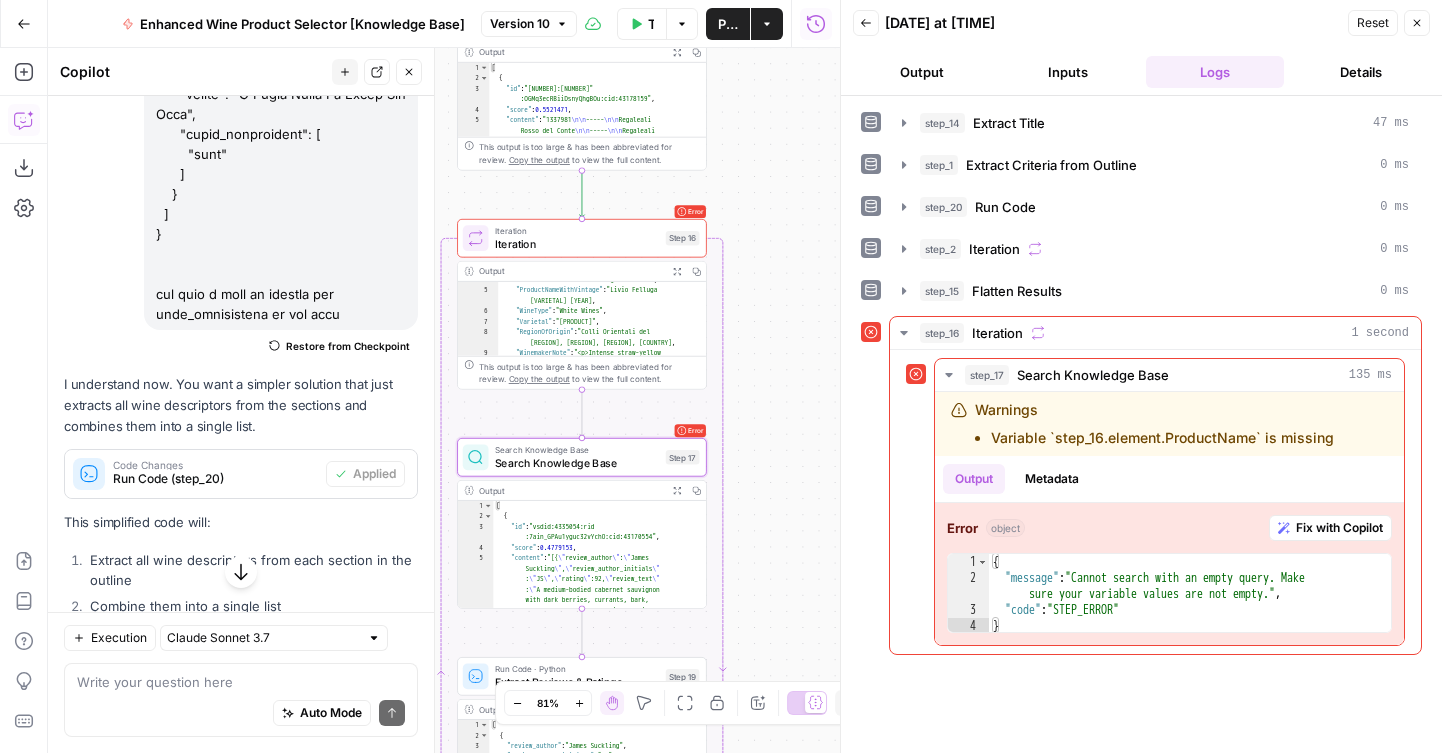 drag, startPoint x: 812, startPoint y: 489, endPoint x: 812, endPoint y: 343, distance: 146 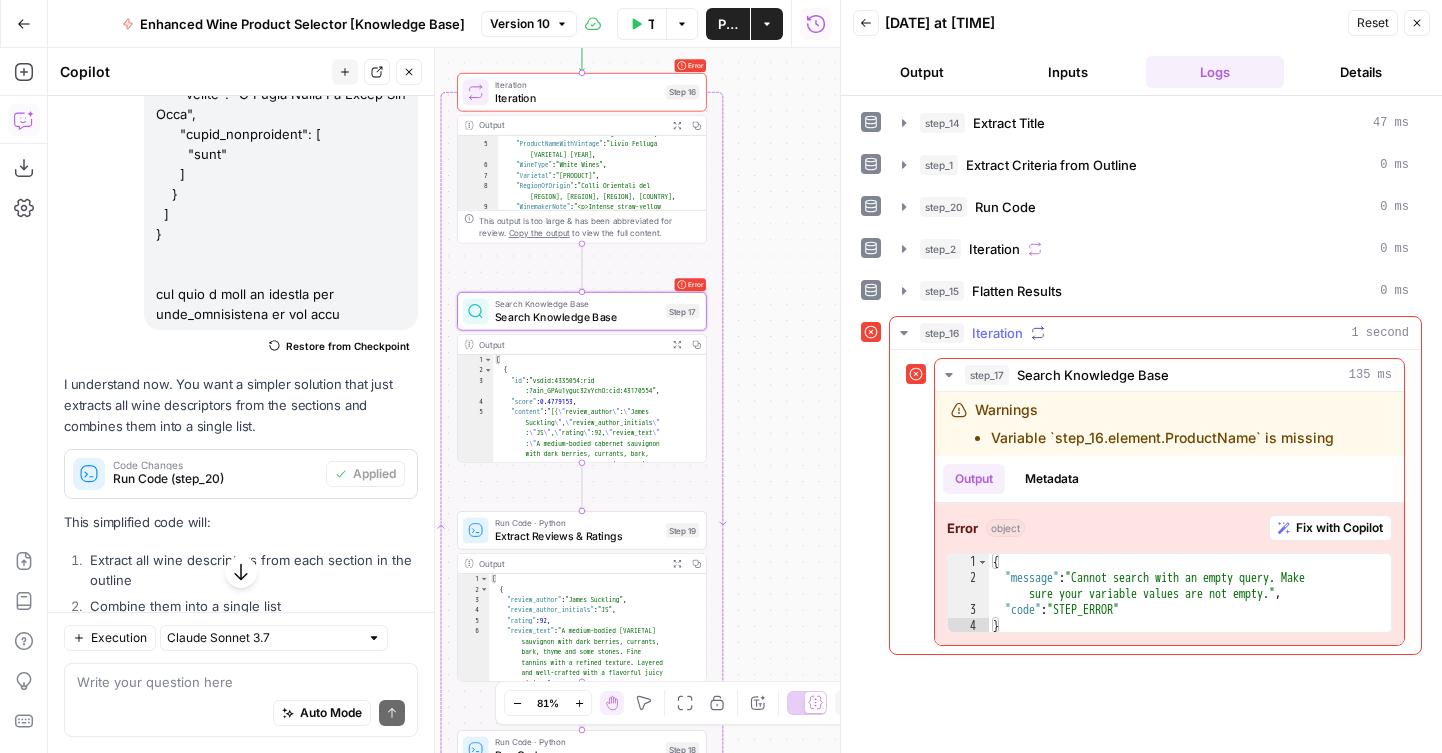click 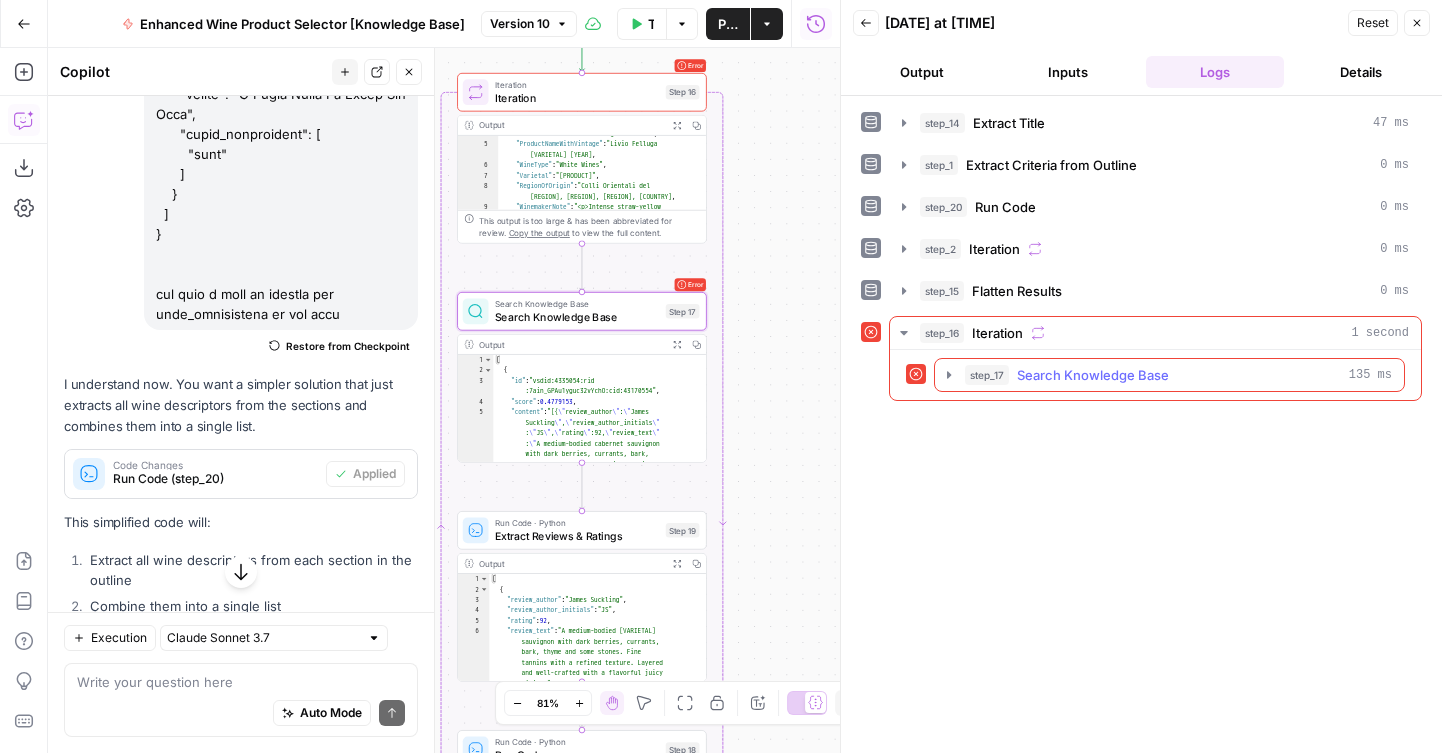 click 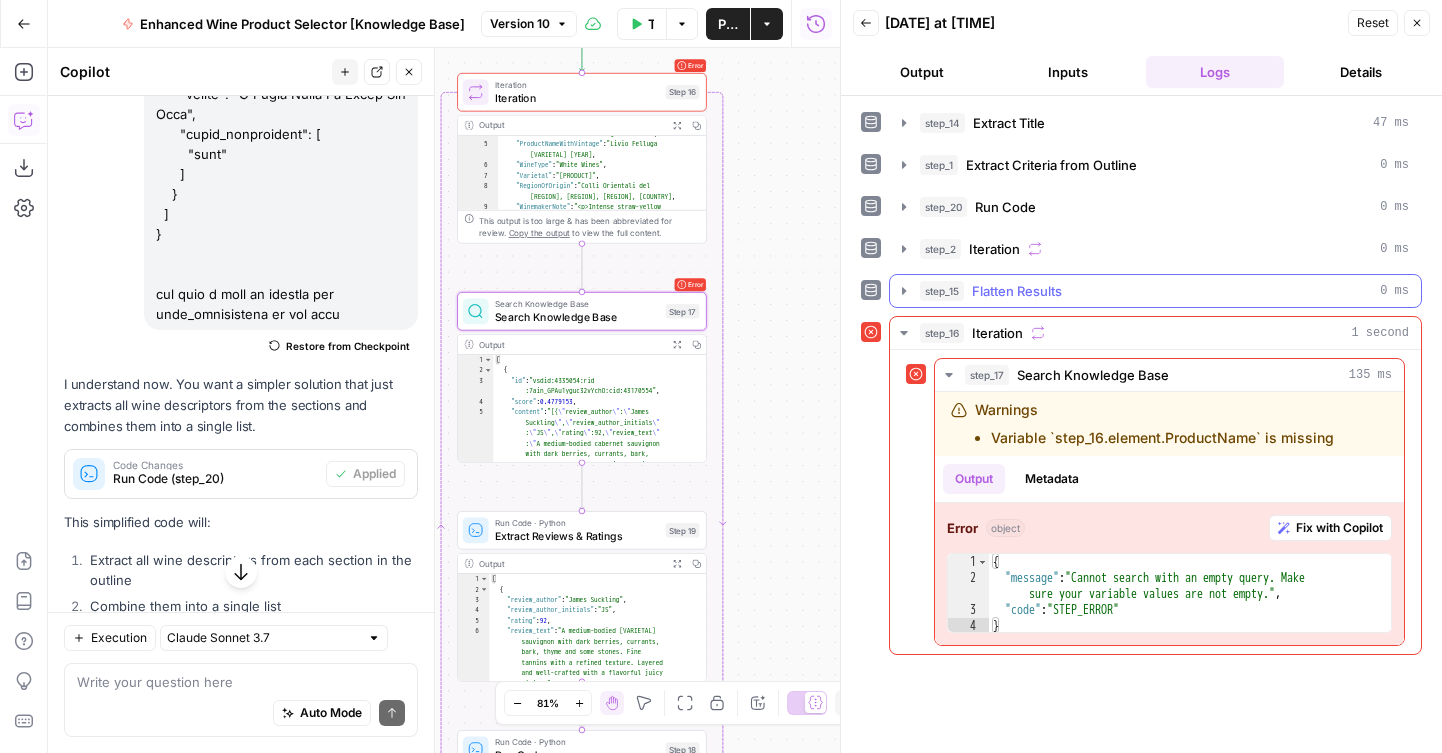 click on "step_15 Flatten Results 0 ms" at bounding box center [1155, 291] 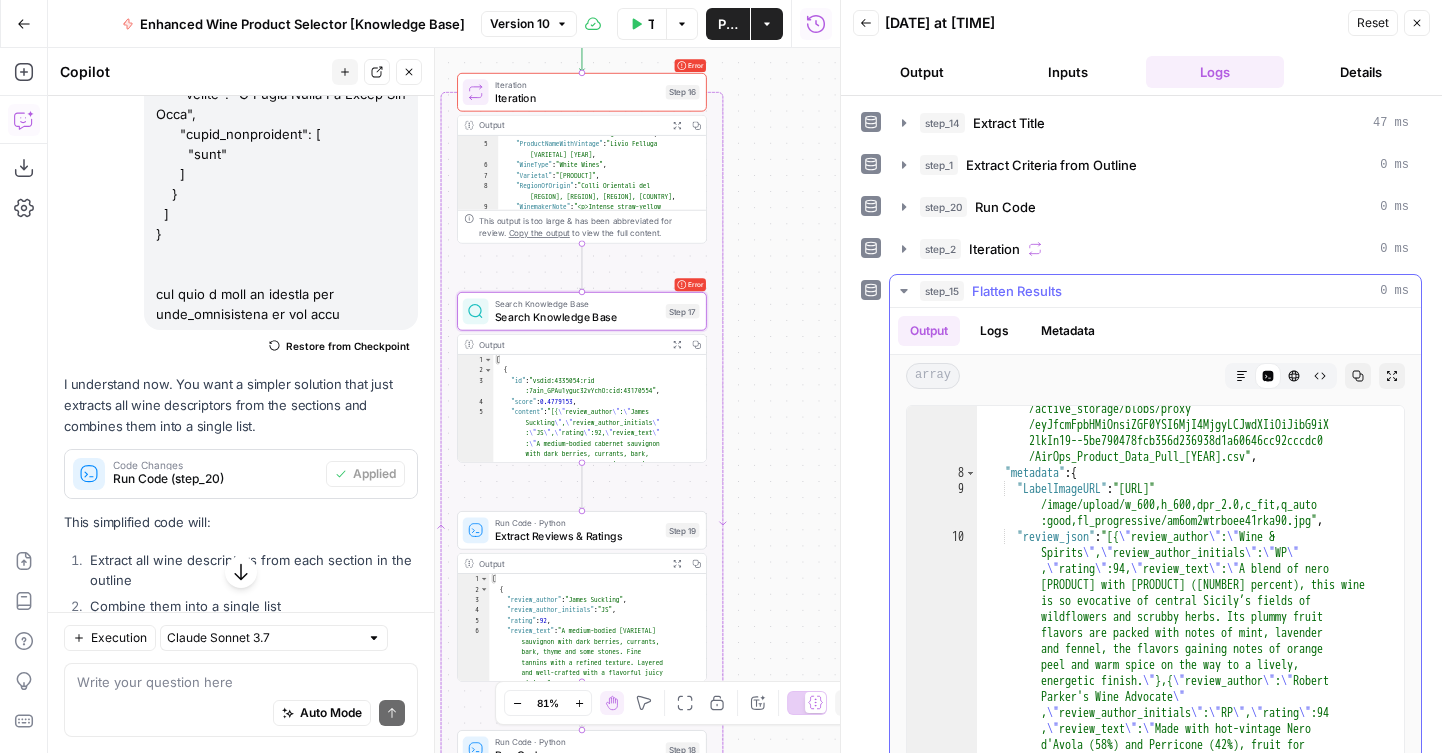 scroll, scrollTop: 14, scrollLeft: 0, axis: vertical 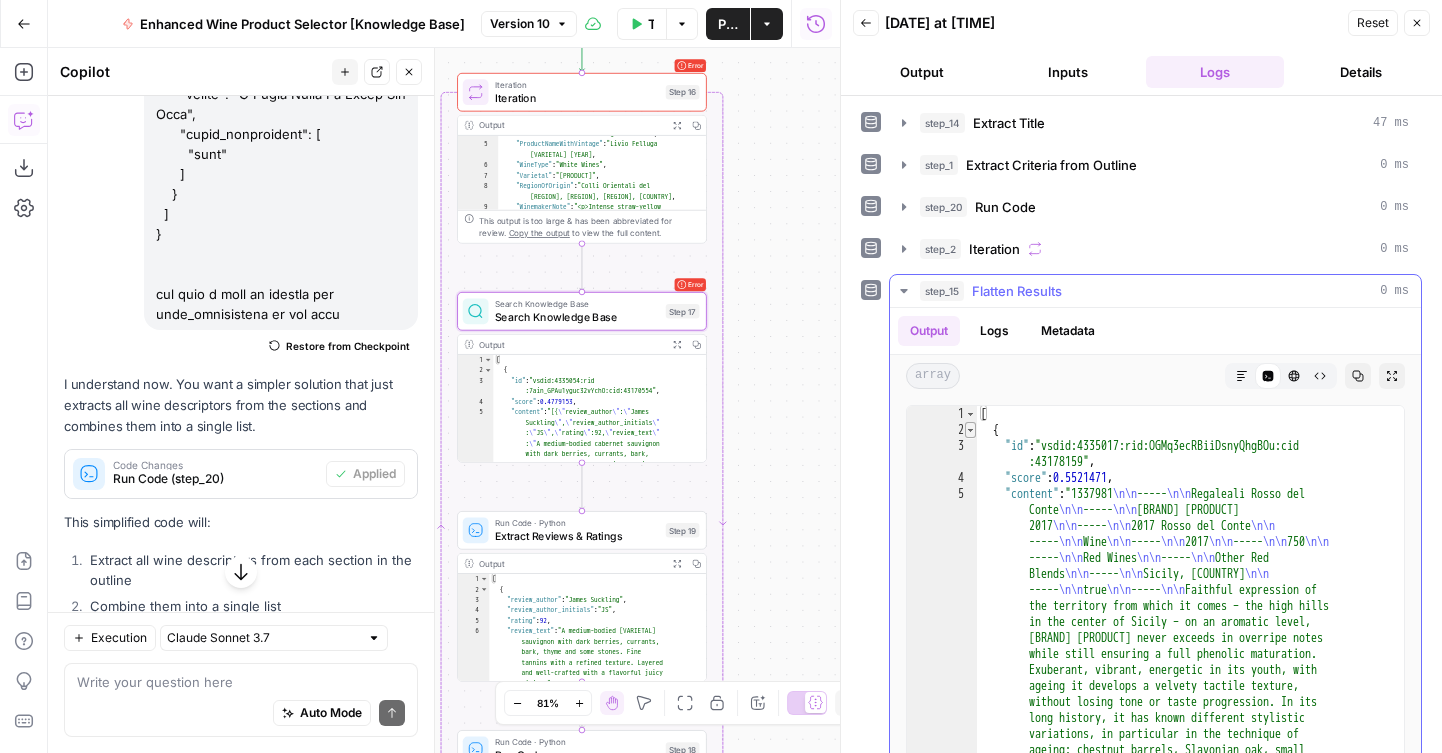 click at bounding box center [970, 430] 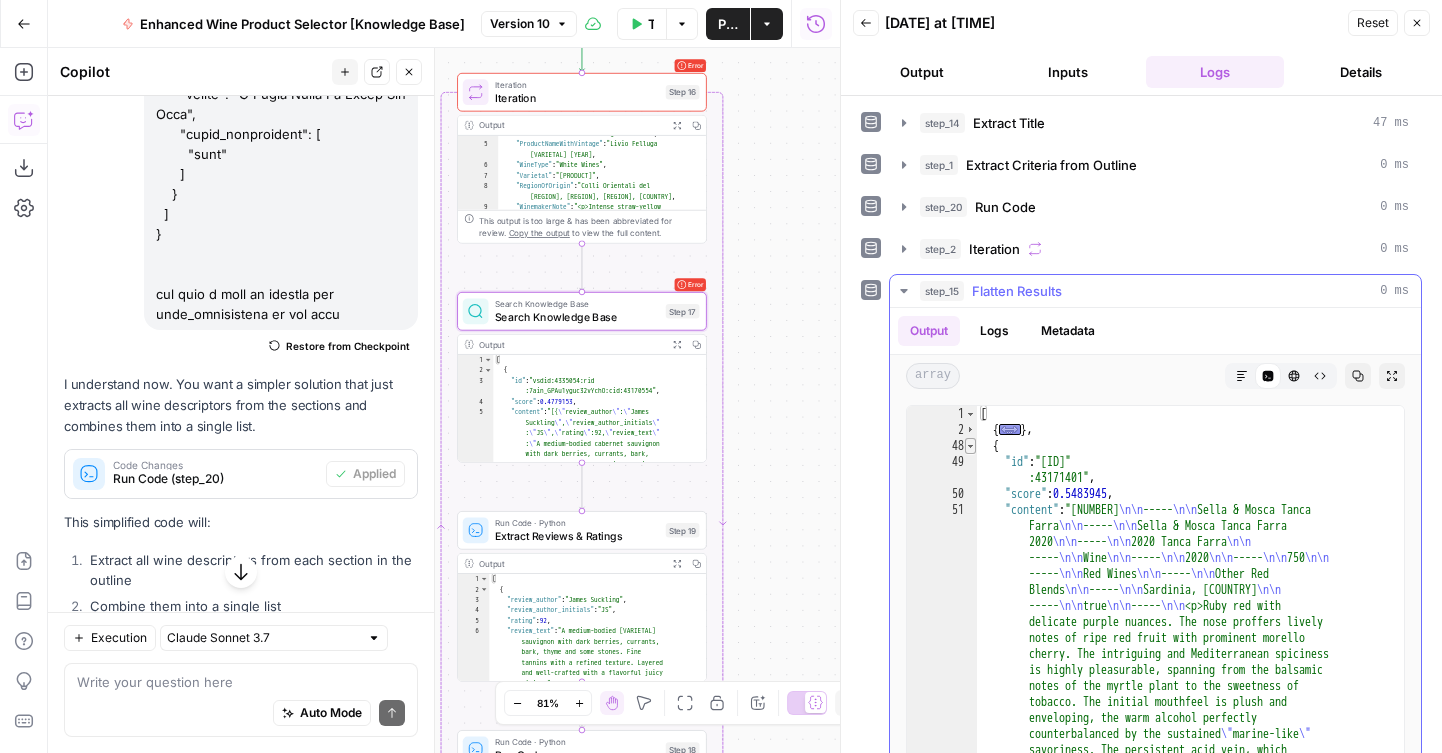 click at bounding box center [970, 446] 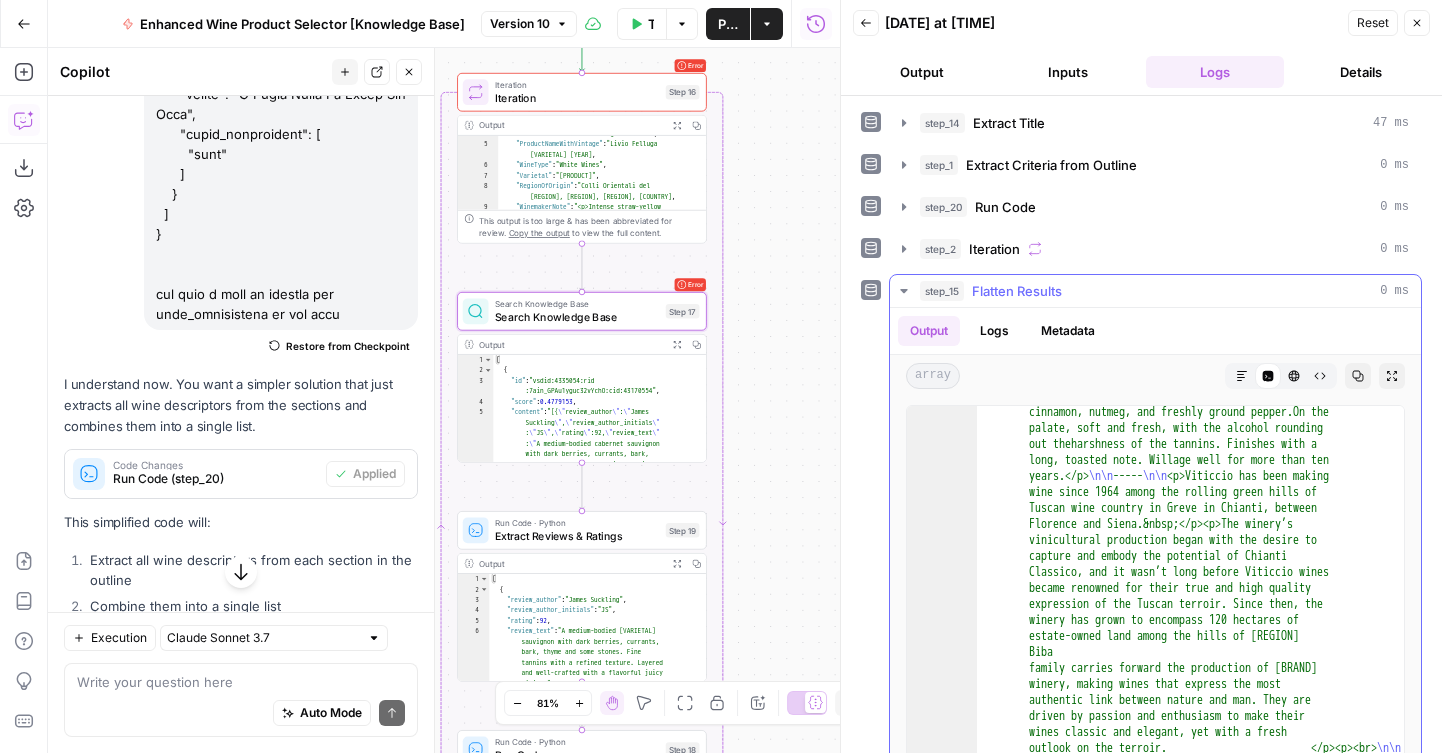 scroll, scrollTop: 0, scrollLeft: 0, axis: both 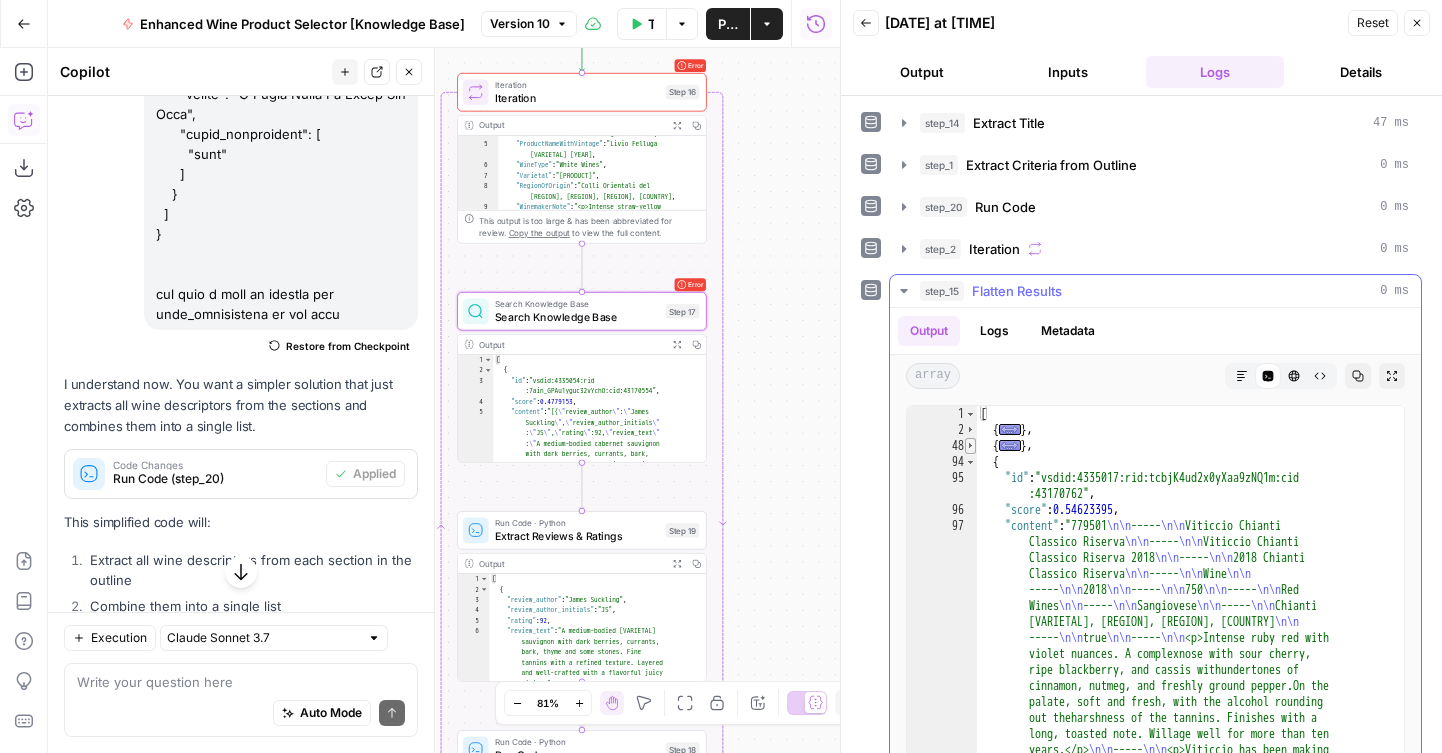 click at bounding box center [970, 446] 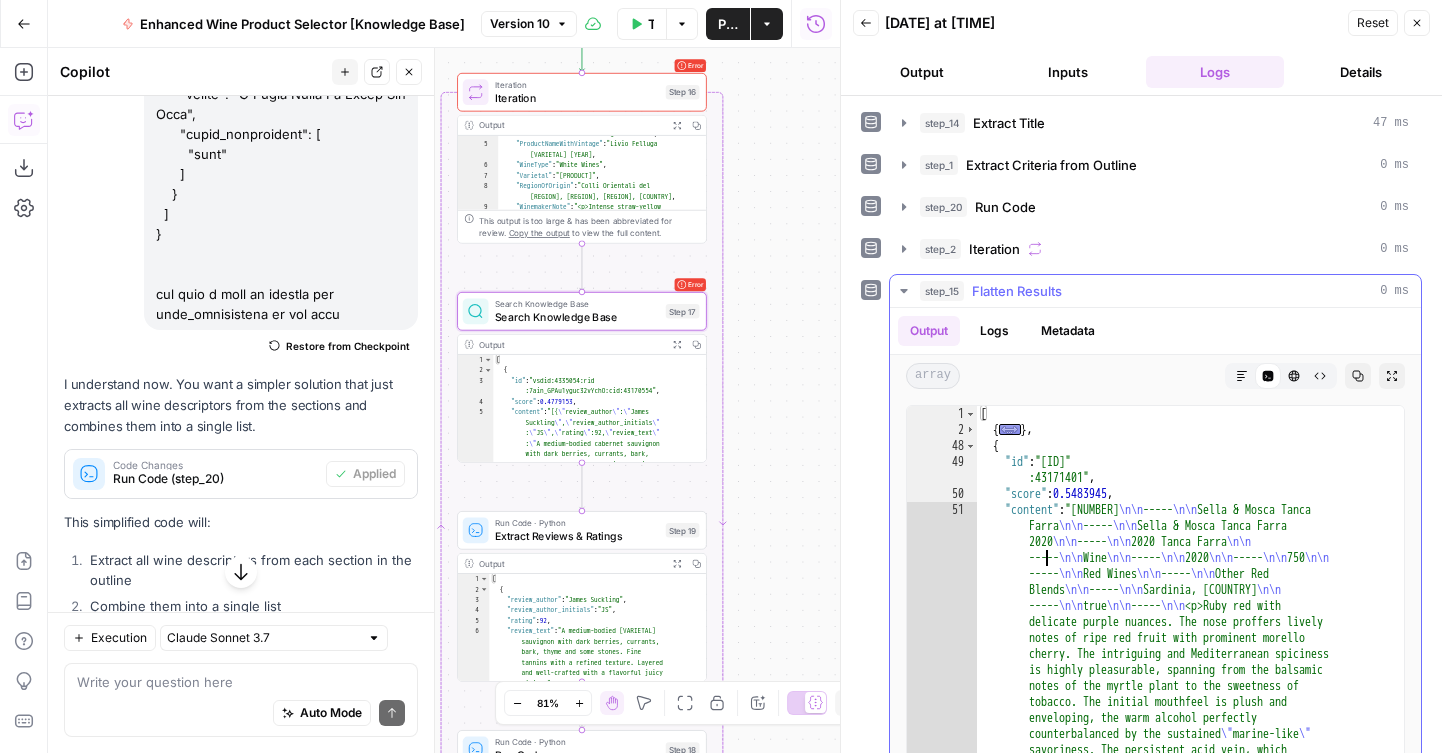 click on "[    { ... } ,    {      "id" :  "vsdid:4335017:rid:LUyhLiy6tXPQOnGttfq6S:cid          :43171401" ,      "score" :  0.5483945 ,      "content" :  "2117444 \n\n ----- \n\n Sella & Mosca Tanca           Farra \n\n ----- \n\n Sella & Mosca Tanca Farra           2020 \n\n ----- \n\n 2020 Tanca Farra \n\n          ----- \n\n Wine \n\n ----- \n\n 2020 \n\n ----- \n\n 750 \n\n          ----- \n\n Red Wines \n\n ----- \n\n Other Red           Blends \n\n ----- \n\n Sardinia, Italy \n\n          ----- \n\n true \n\n ----- \n\n <p>Ruby red with           delicate purple nuances. The nose proffers lively           notes of ripe red fruit with prominent morello           cherry. The intriguing and Mediterranean spiciness           is highly pleasurable, spanning from the balsamic           notes of the myrtle plant to the sweetness of           tobacco. The initial mouthfeel is plush and           \" \"   \n\n" at bounding box center [1190, 922] 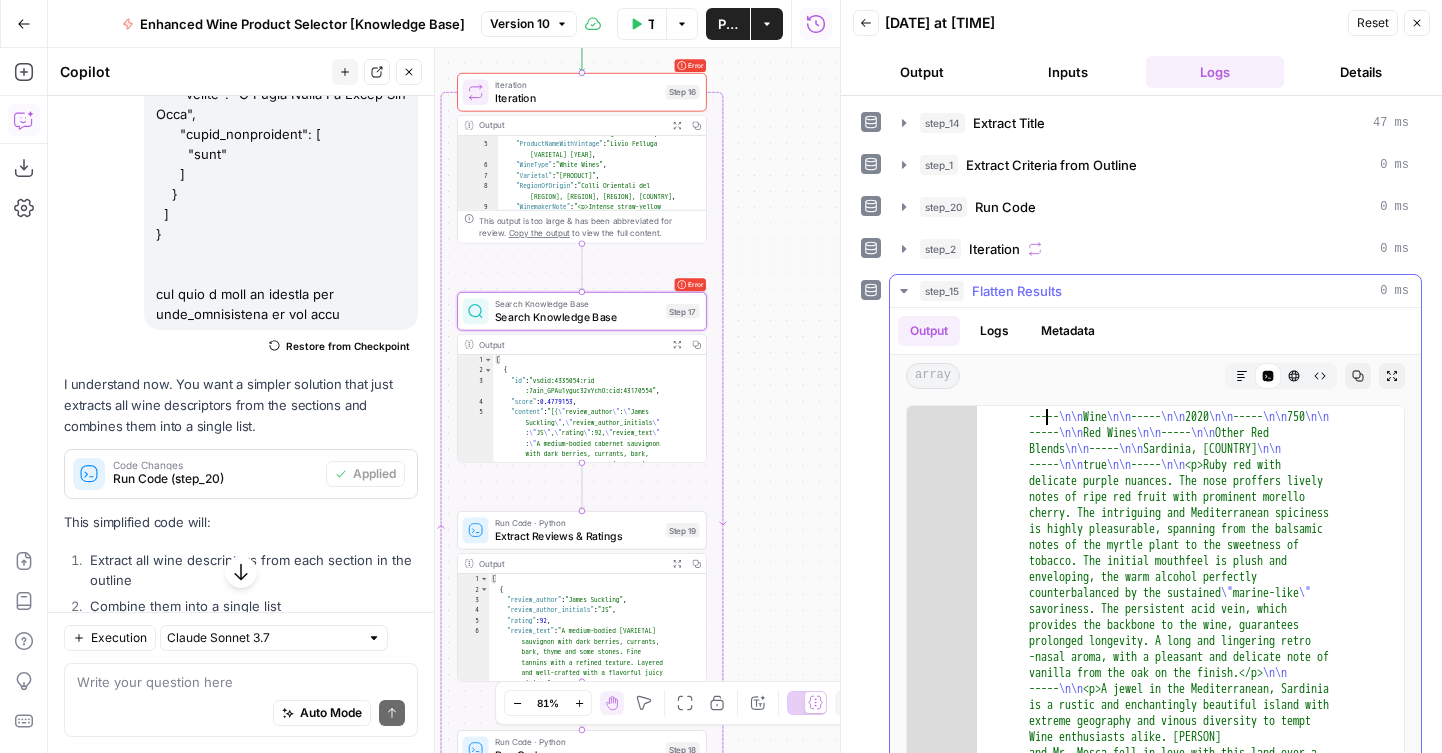 scroll, scrollTop: 4, scrollLeft: 0, axis: vertical 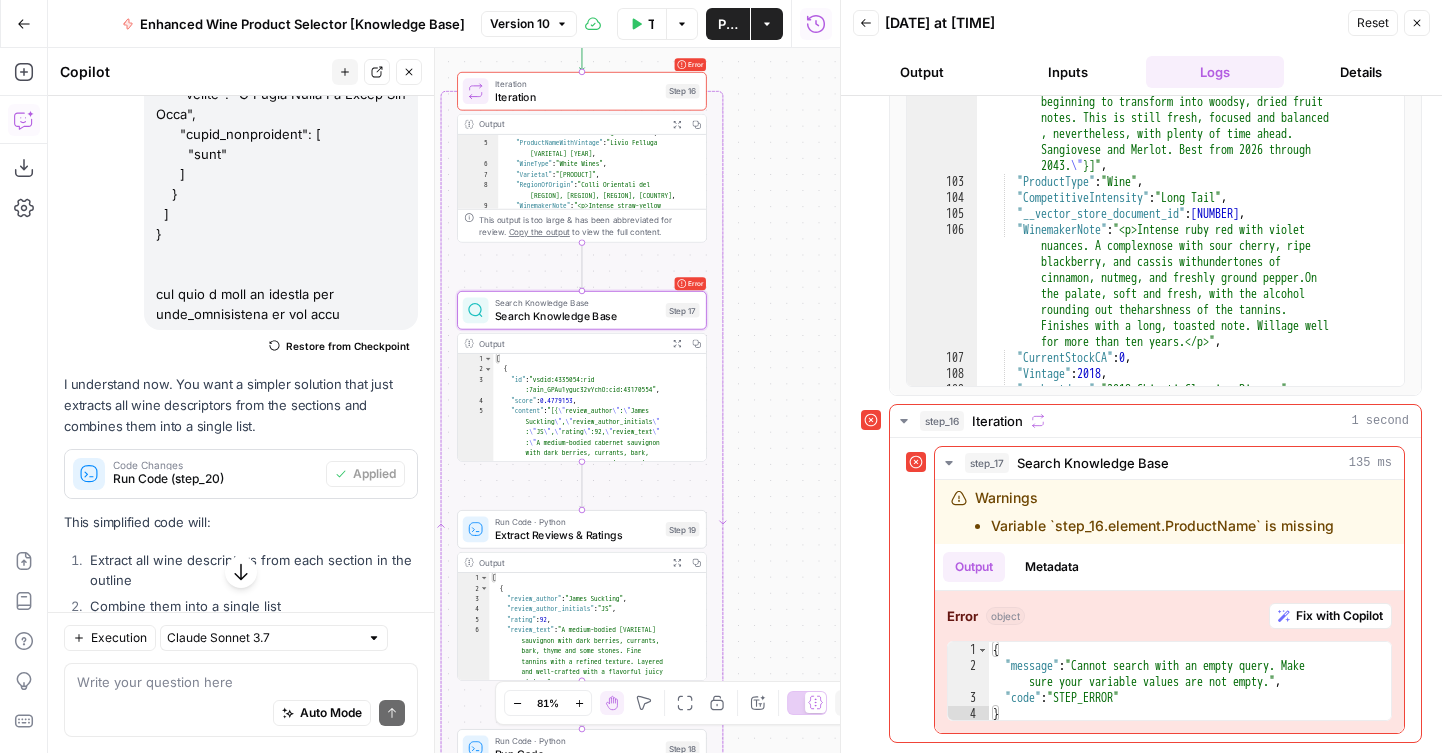 drag, startPoint x: 790, startPoint y: 232, endPoint x: 790, endPoint y: 82, distance: 150 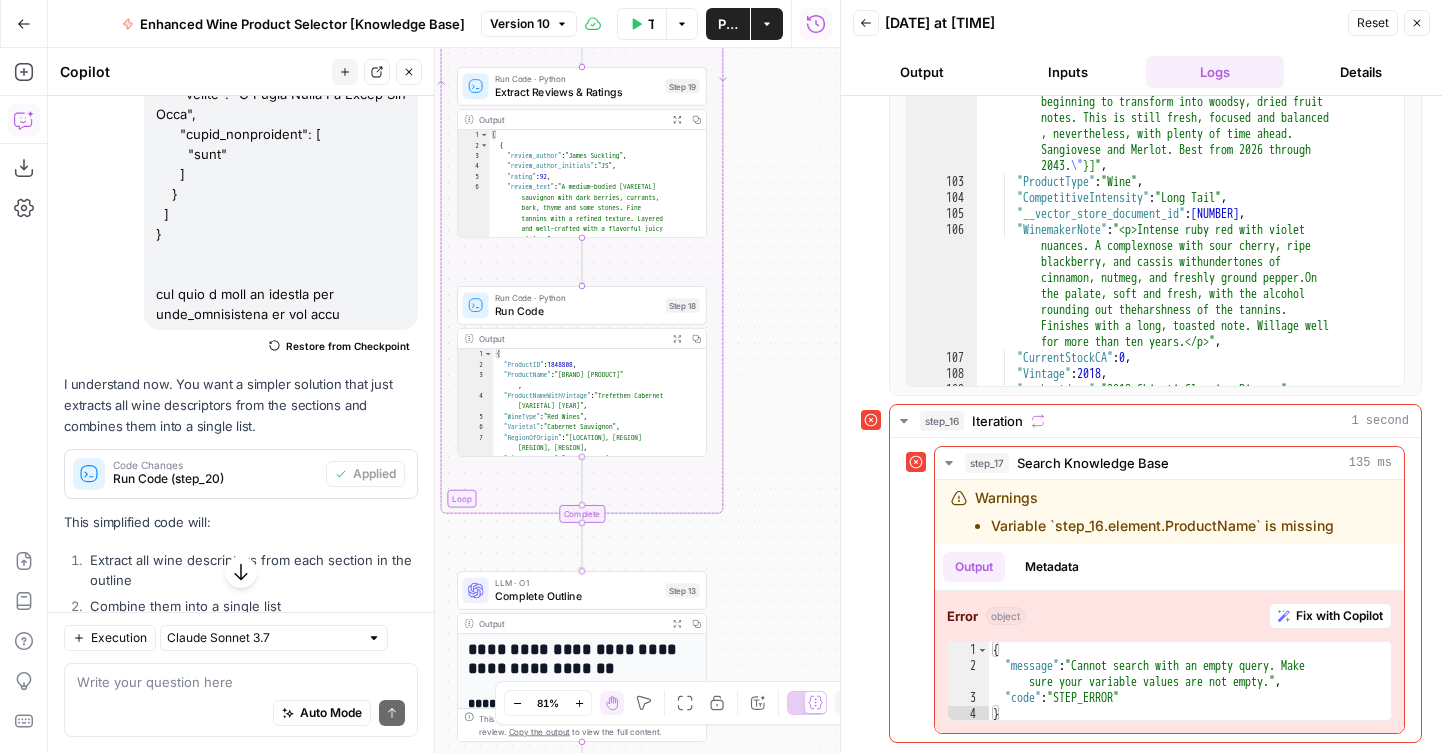 drag, startPoint x: 790, startPoint y: 478, endPoint x: 768, endPoint y: 855, distance: 377.64136 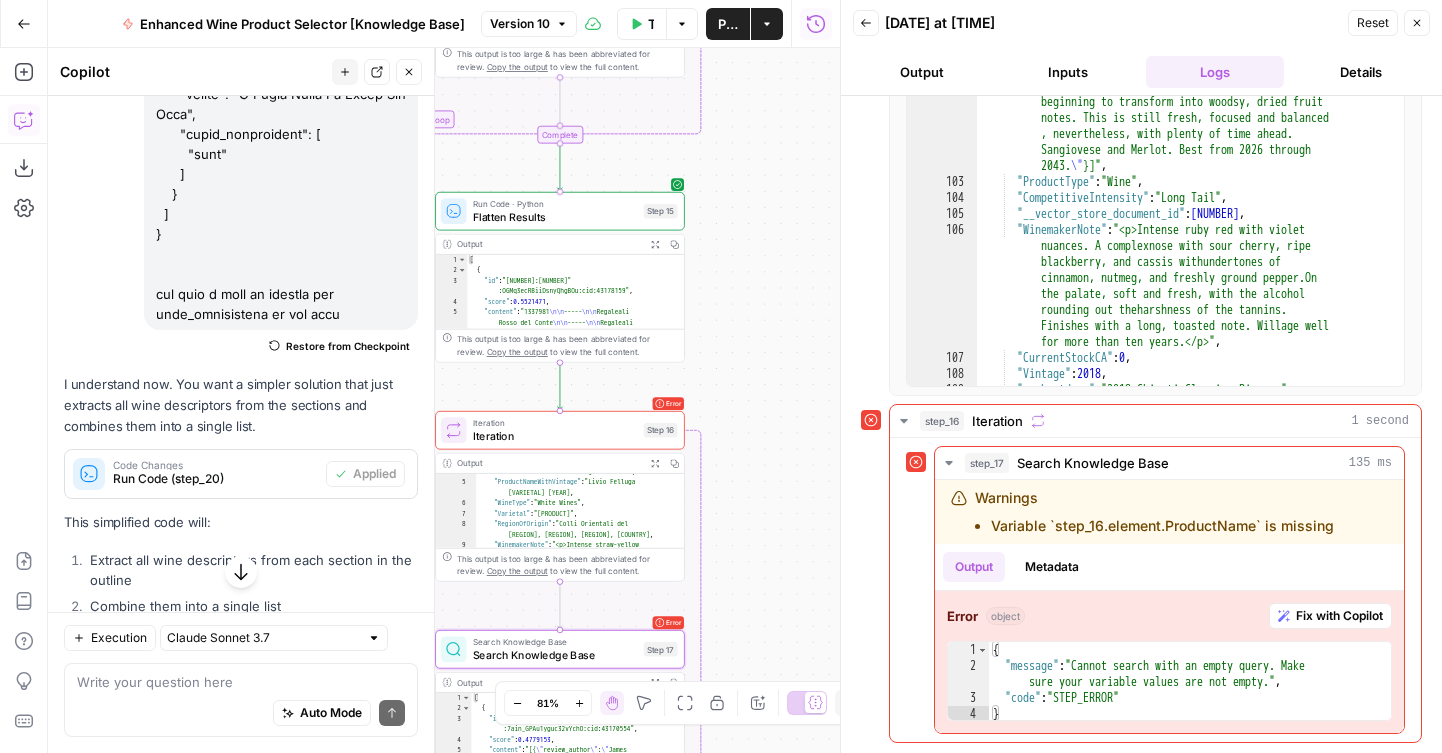 drag, startPoint x: 766, startPoint y: 419, endPoint x: 766, endPoint y: 650, distance: 231 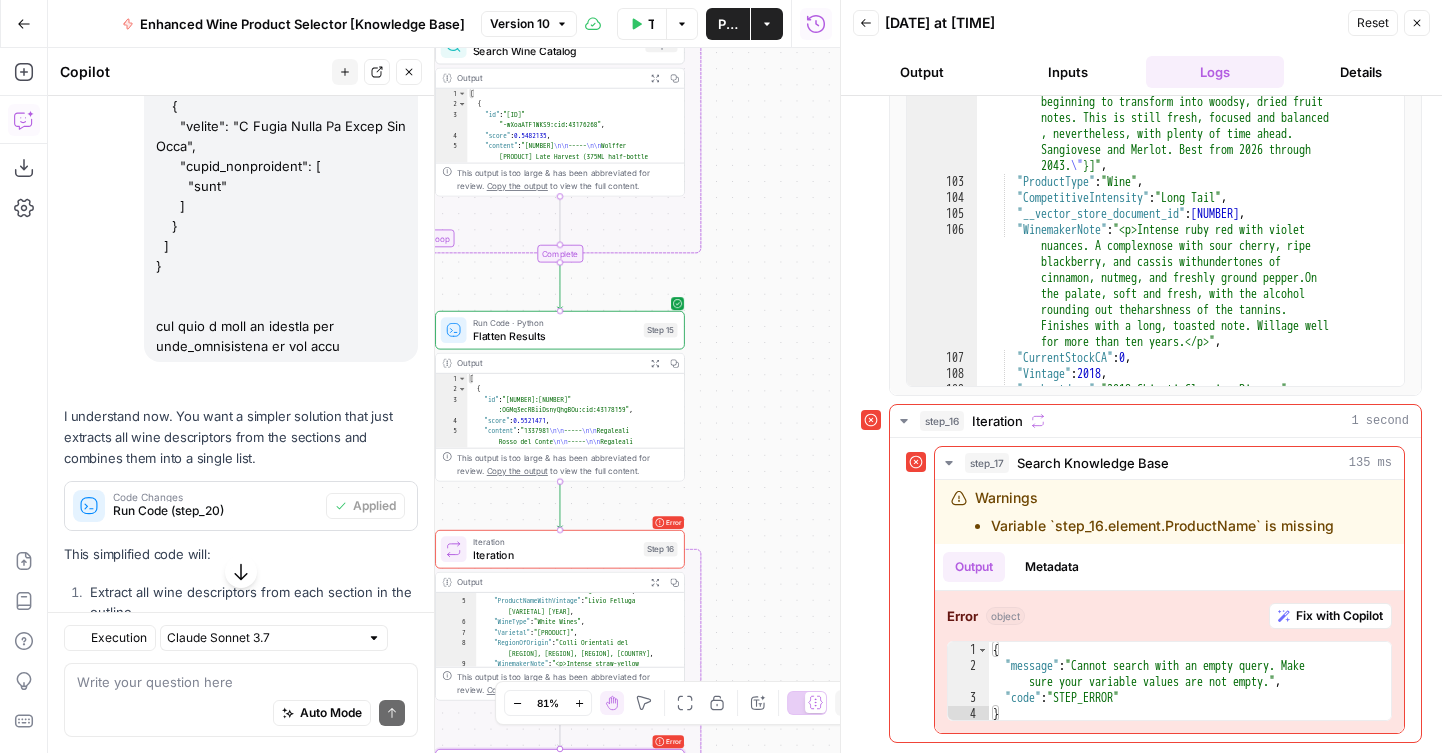 scroll, scrollTop: 3214, scrollLeft: 0, axis: vertical 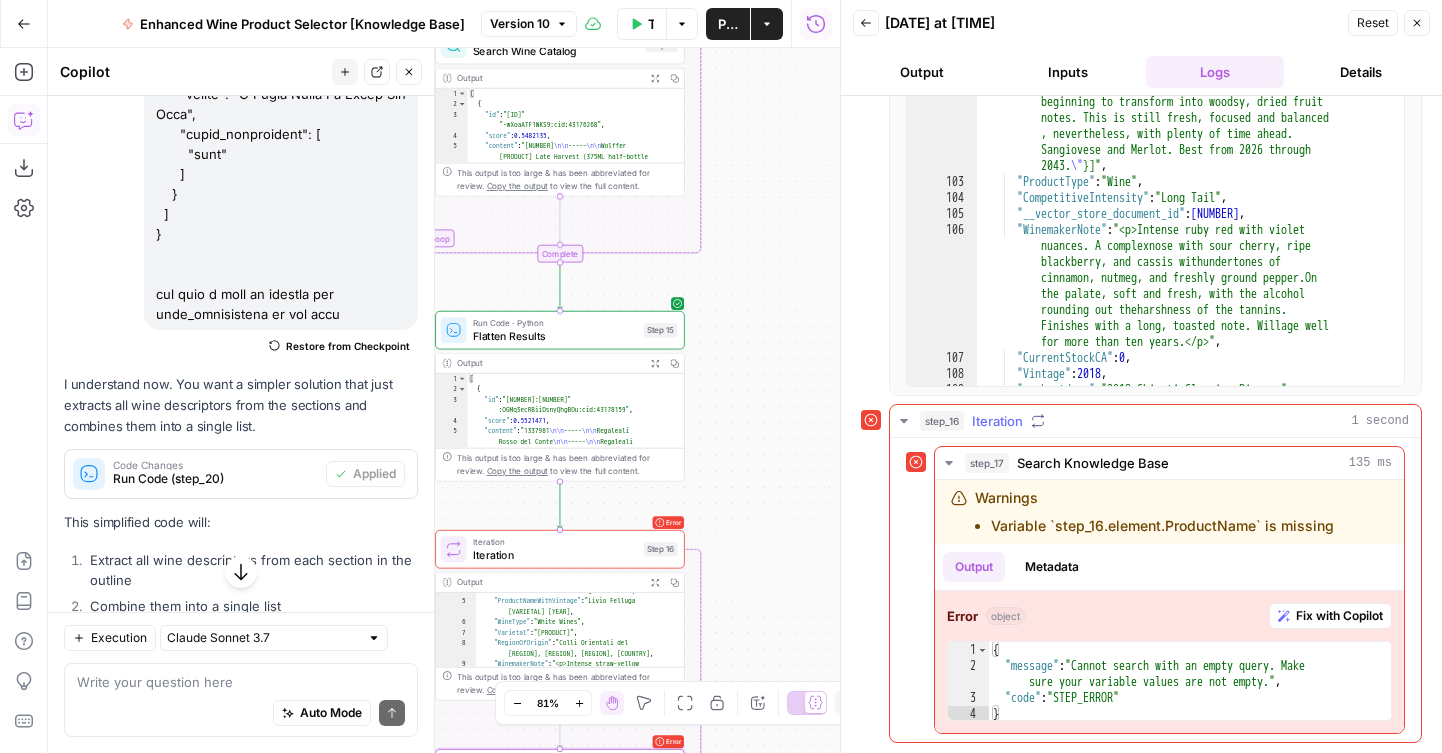 click 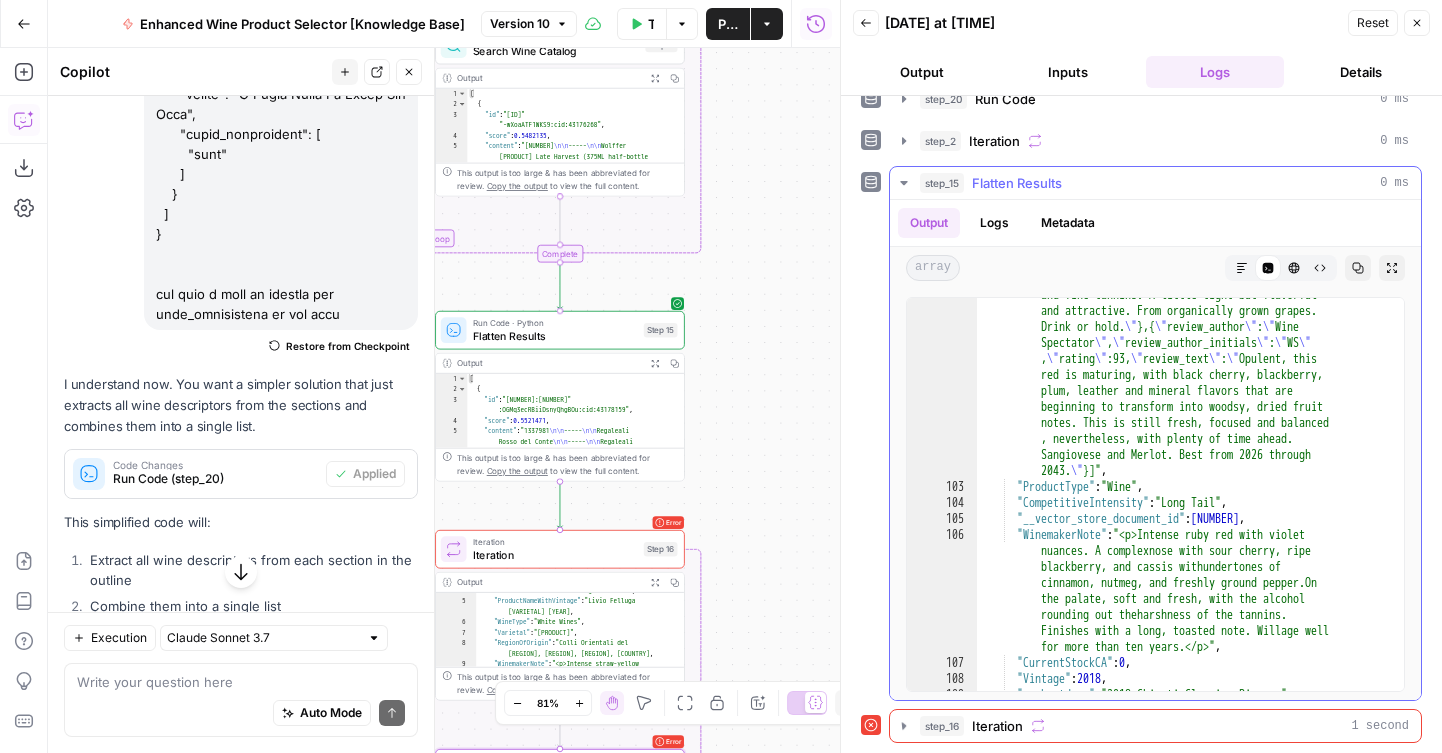 scroll, scrollTop: 108, scrollLeft: 0, axis: vertical 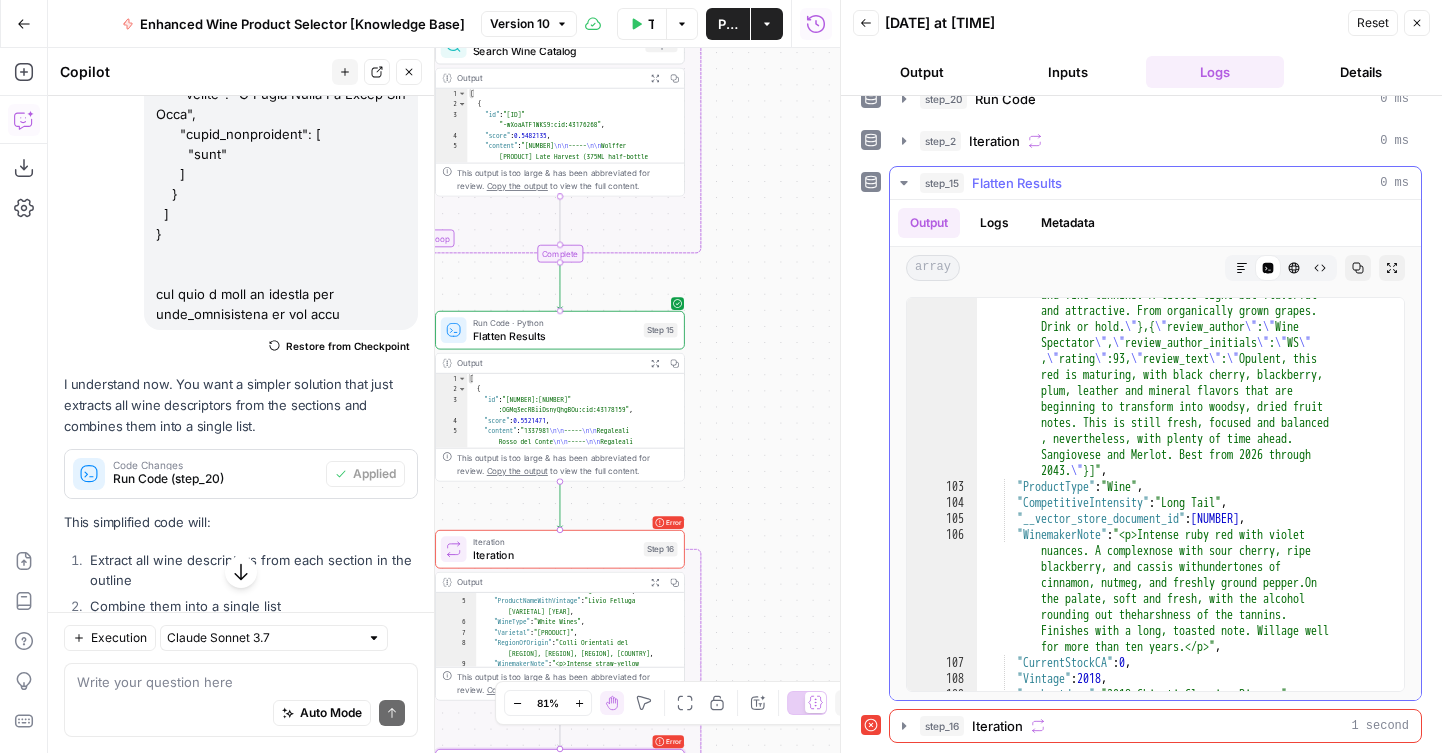 click on "step_15 Flatten Results 0 ms" at bounding box center (1155, 183) 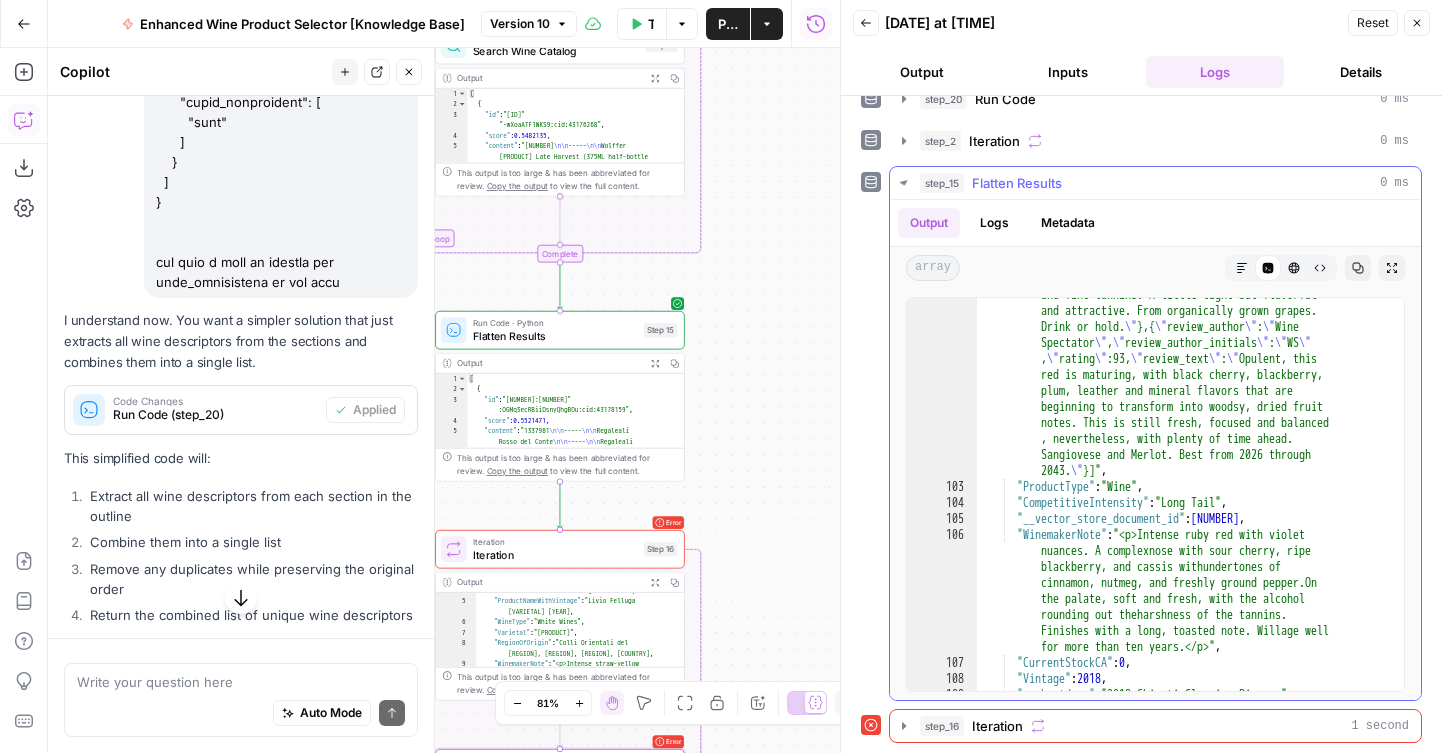 scroll, scrollTop: 3182, scrollLeft: 0, axis: vertical 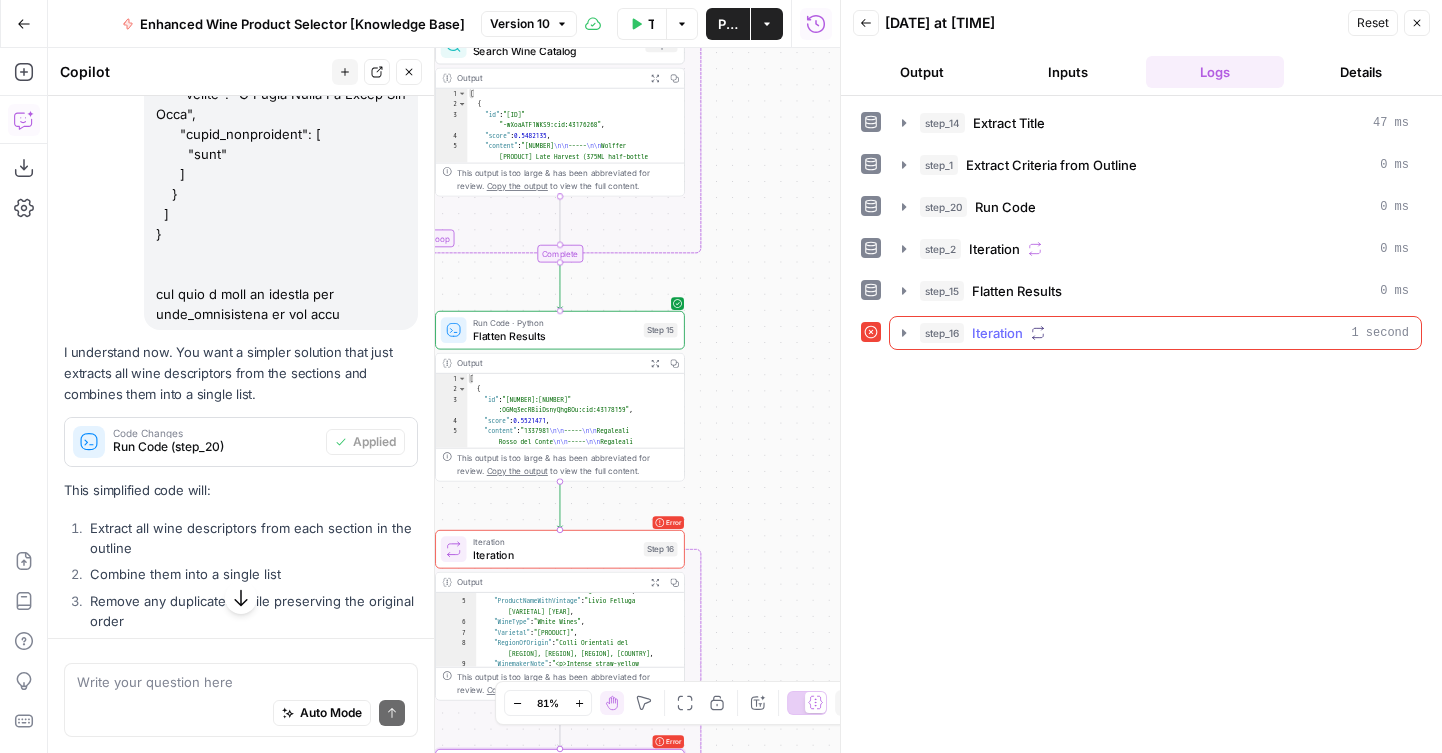 click on "step_16 Iteration 1 second" at bounding box center [1155, 333] 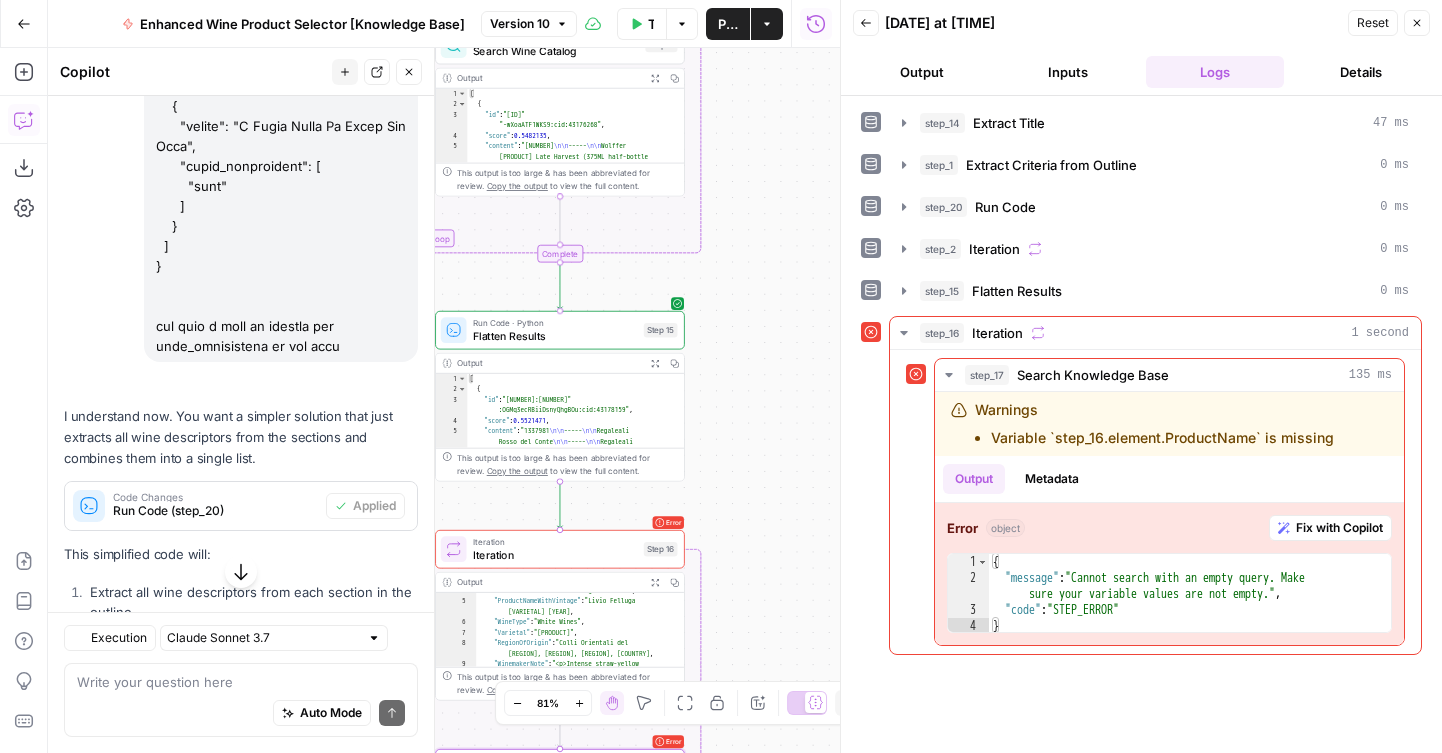 scroll, scrollTop: 3214, scrollLeft: 0, axis: vertical 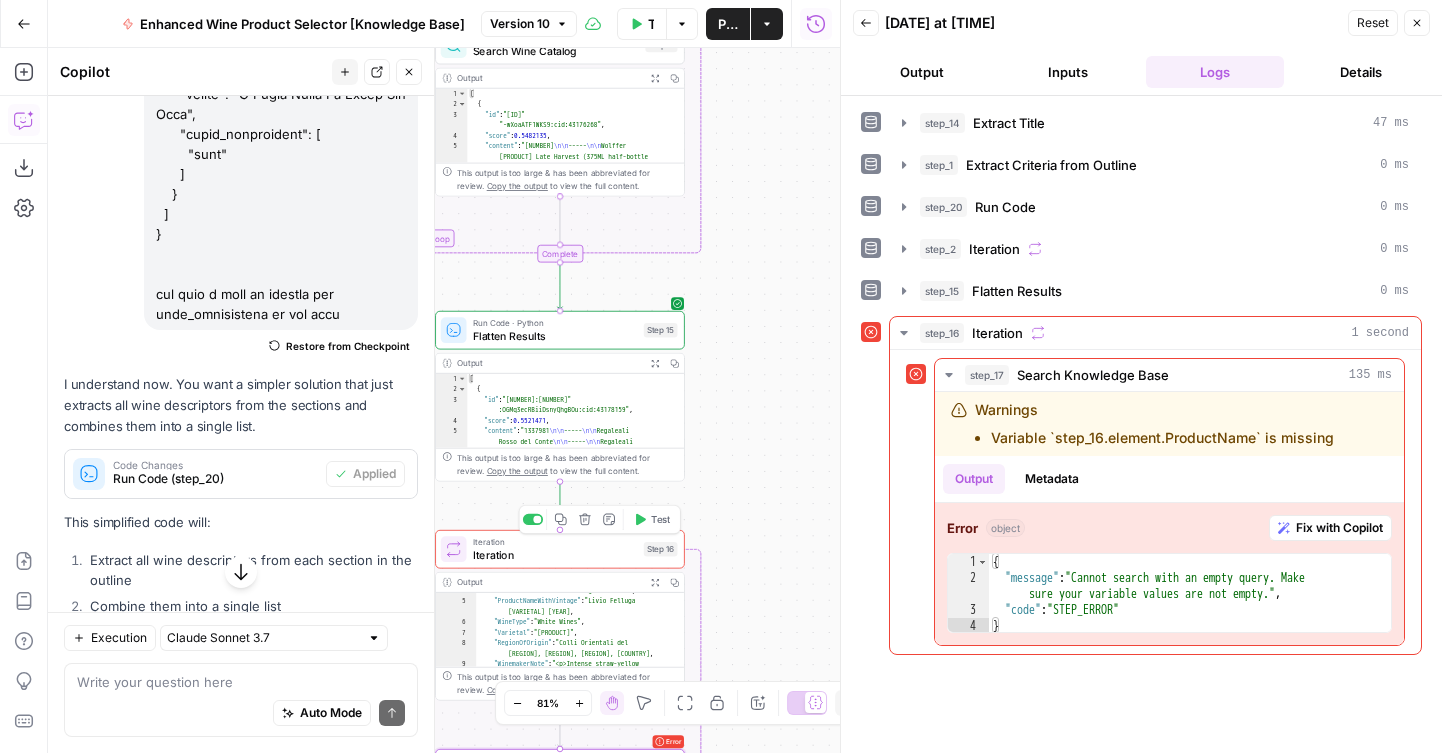 click on "Test" at bounding box center (660, 519) 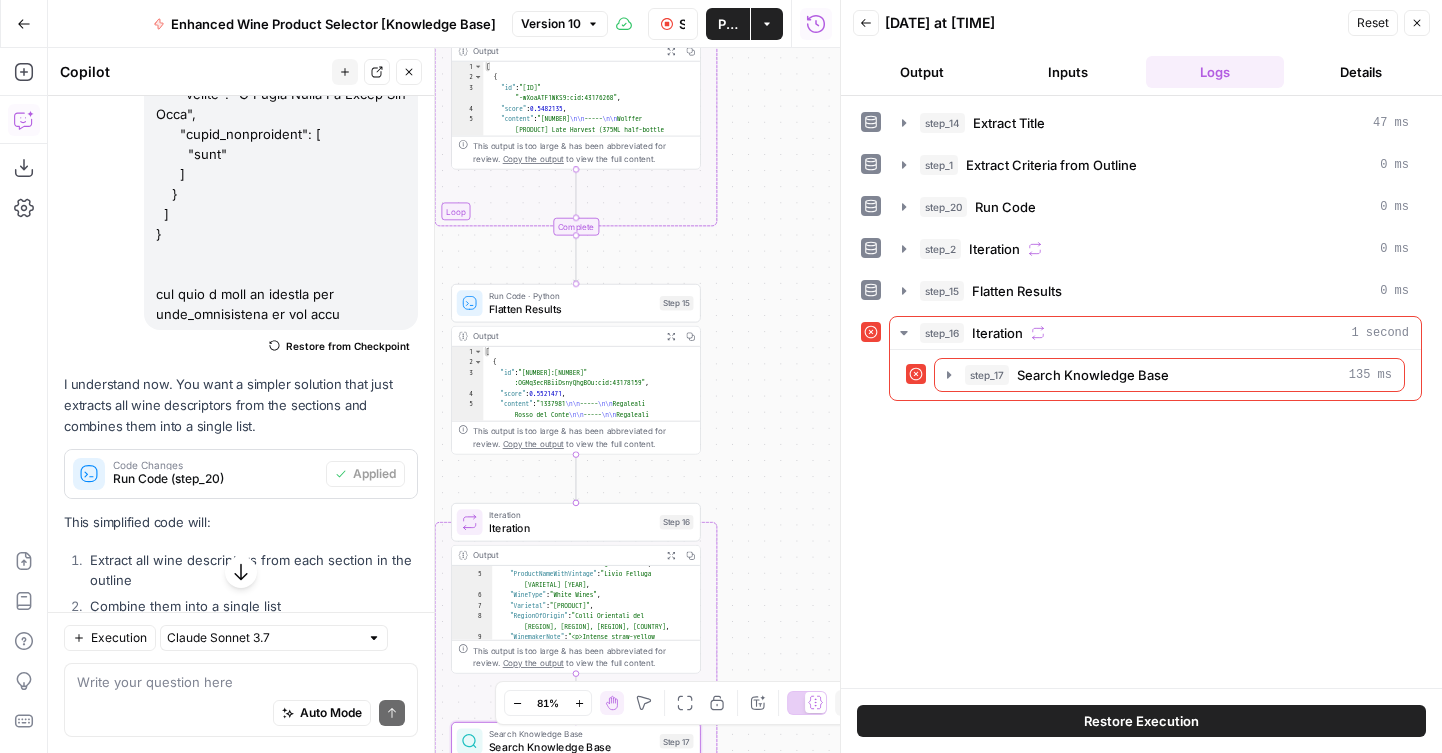 drag, startPoint x: 764, startPoint y: 401, endPoint x: 777, endPoint y: 373, distance: 30.870699 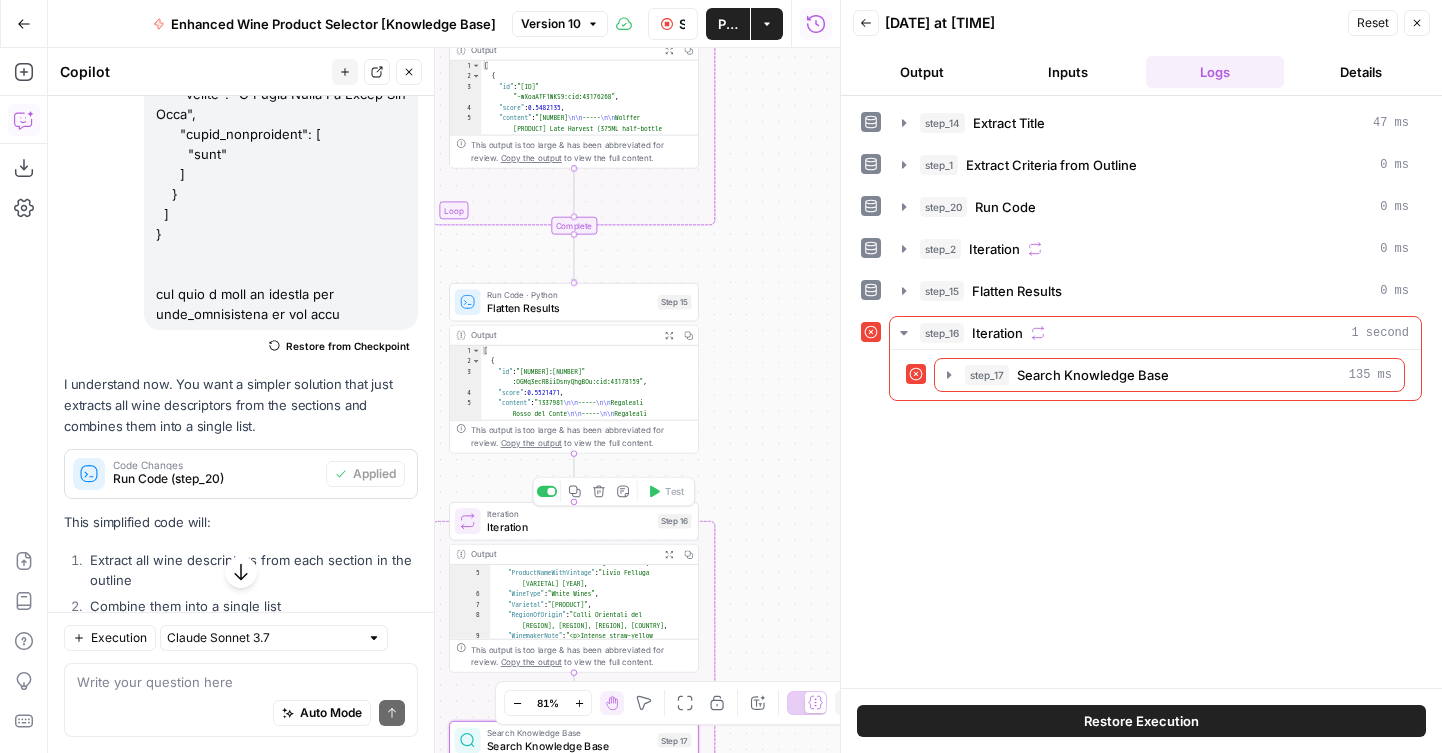 click on "Iteration" at bounding box center (569, 527) 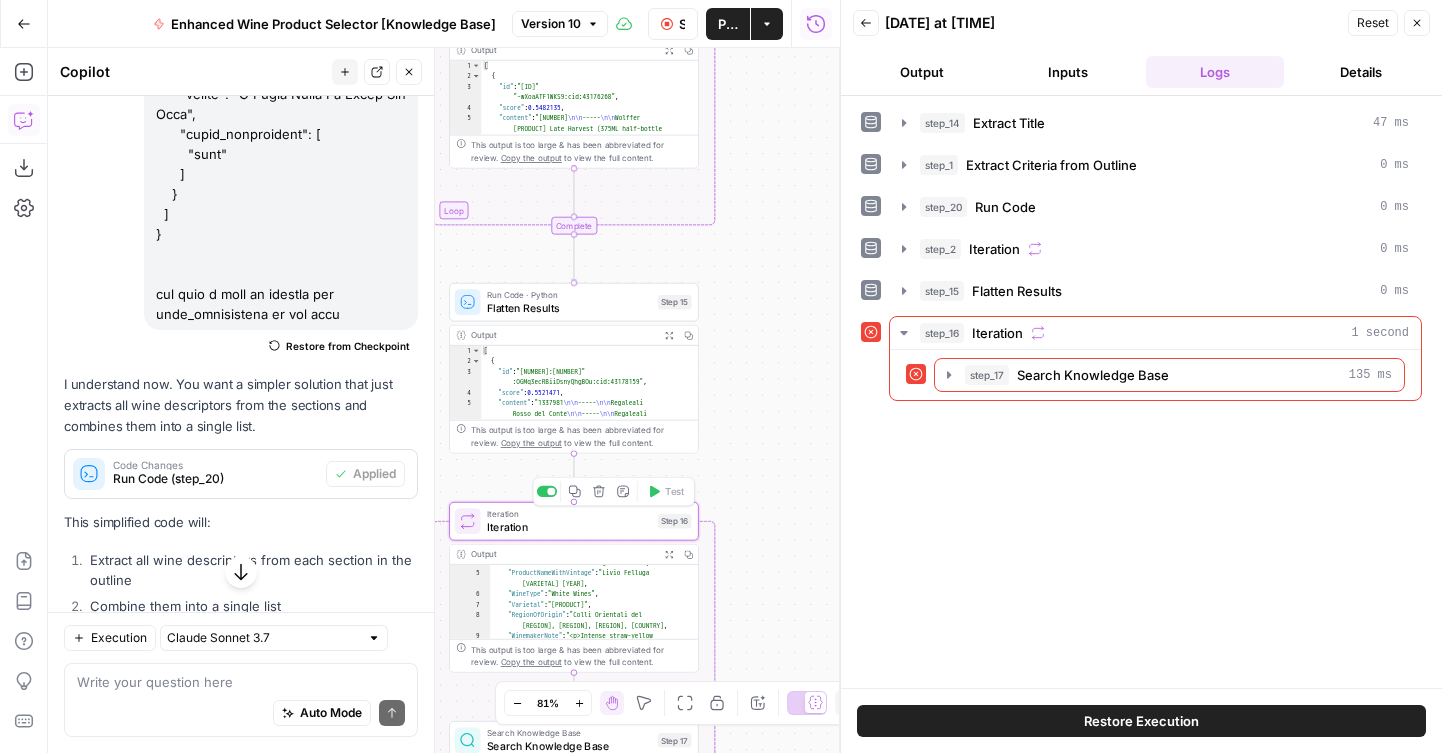 click on "Iteration Iteration  ( step_16 ) Test Actions Close Iterator 1 step_15 . output     XXXXXXXXXXXXXXXXXXXXXXXXXXXXXXXXXXXXXXXXXXXXXXXXXXXXXXXXXXXXXXXXXXXXXXXXXXXXXXXXXXXXXXXXXXXXXXXXXXXXXXXXXXXXXXXXXXXXXXXXXXXXXXXXXXXXXXXXXXXXXXXXXXXXXXXXXXXXXXXXXXXXXXXXXXXXXXXXXXXXXXXXXXXXXXXXXXXXXXXXXXXXXXXXXXXXXXXXXXXXXXXXXXXXXXXXXXXXXXXXXXXXXXXXXXXXXXXXXXXXXXXXXXXXXXXXXXXXXXXXXXXXXXXXXXXXXXXXXXXXXXXXXXXXXXXXXXXXXXXXXXXXXXXXXXXXXXXXXXXXXXXXXXXXXXXXXXXXXXXXXXXXXXXXXXXXXXXXXXXXXXXXXXXXXXXXXXXXXXXXXXXXXXXXXXXXXXXXXXXXXXXXXXXXXXXXXXXXXXXXXXXXXXXXXXXXXXXXXXXXXXXXXXXXXXXXXXXXXXXXXXXXXXXXXXXXXXXXXXXXXXXXXXXXXXXX Enter a list variable (array) to iterate through" at bounding box center [515, 400] 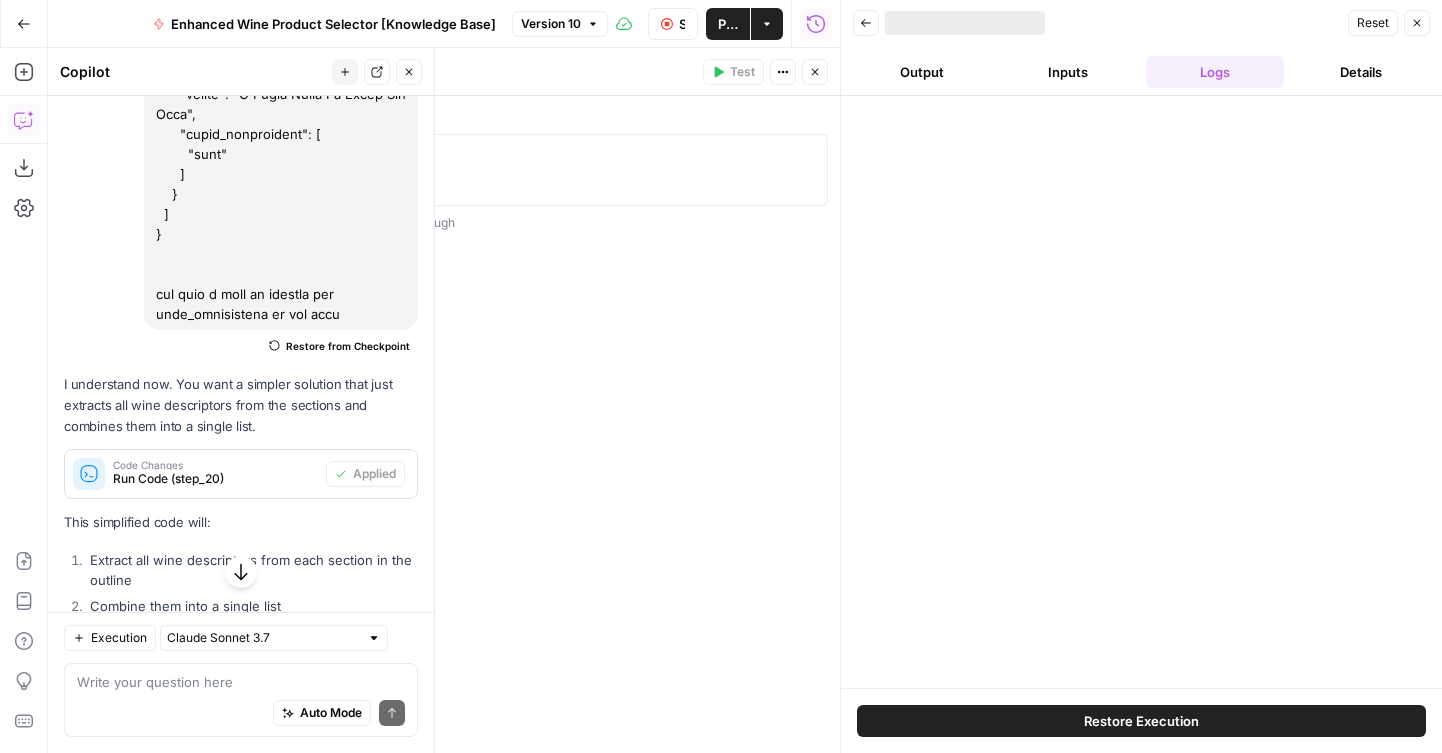 click 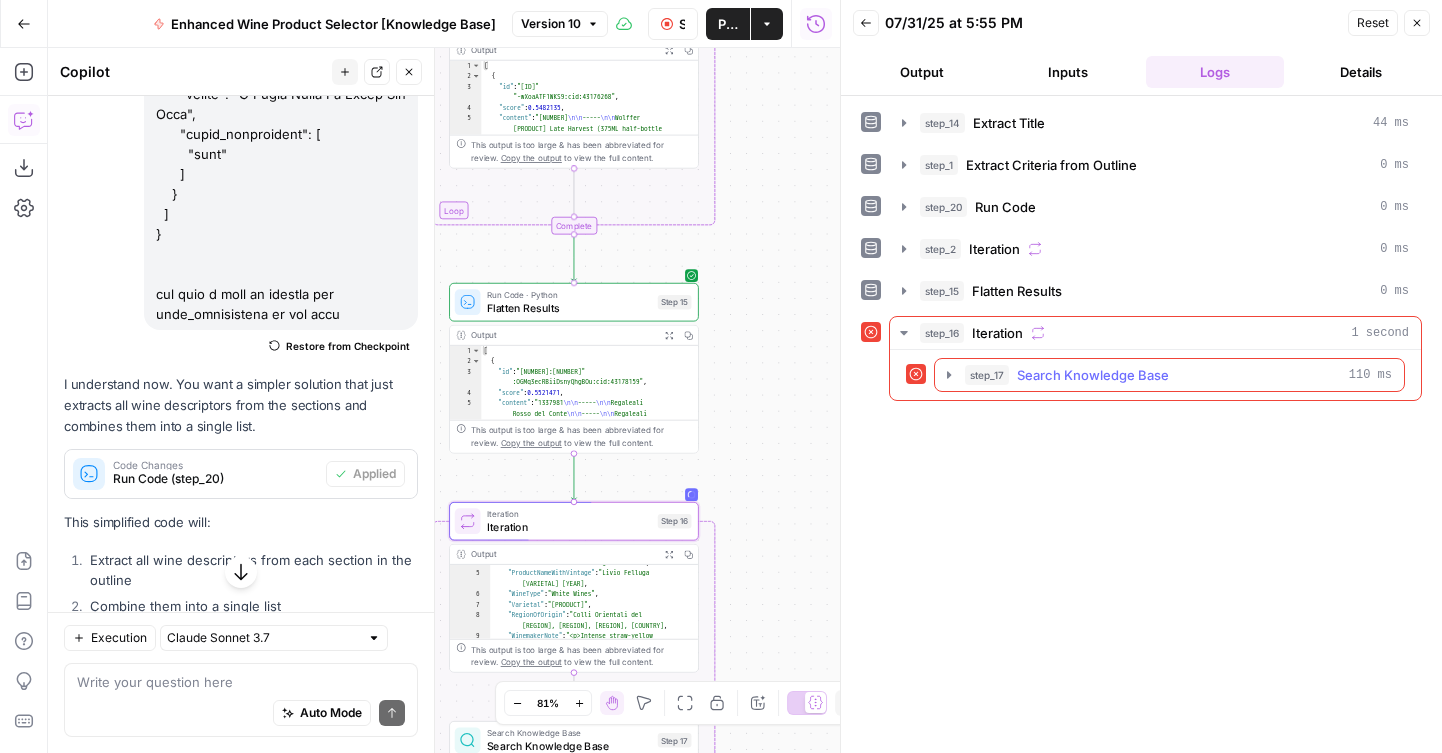 click 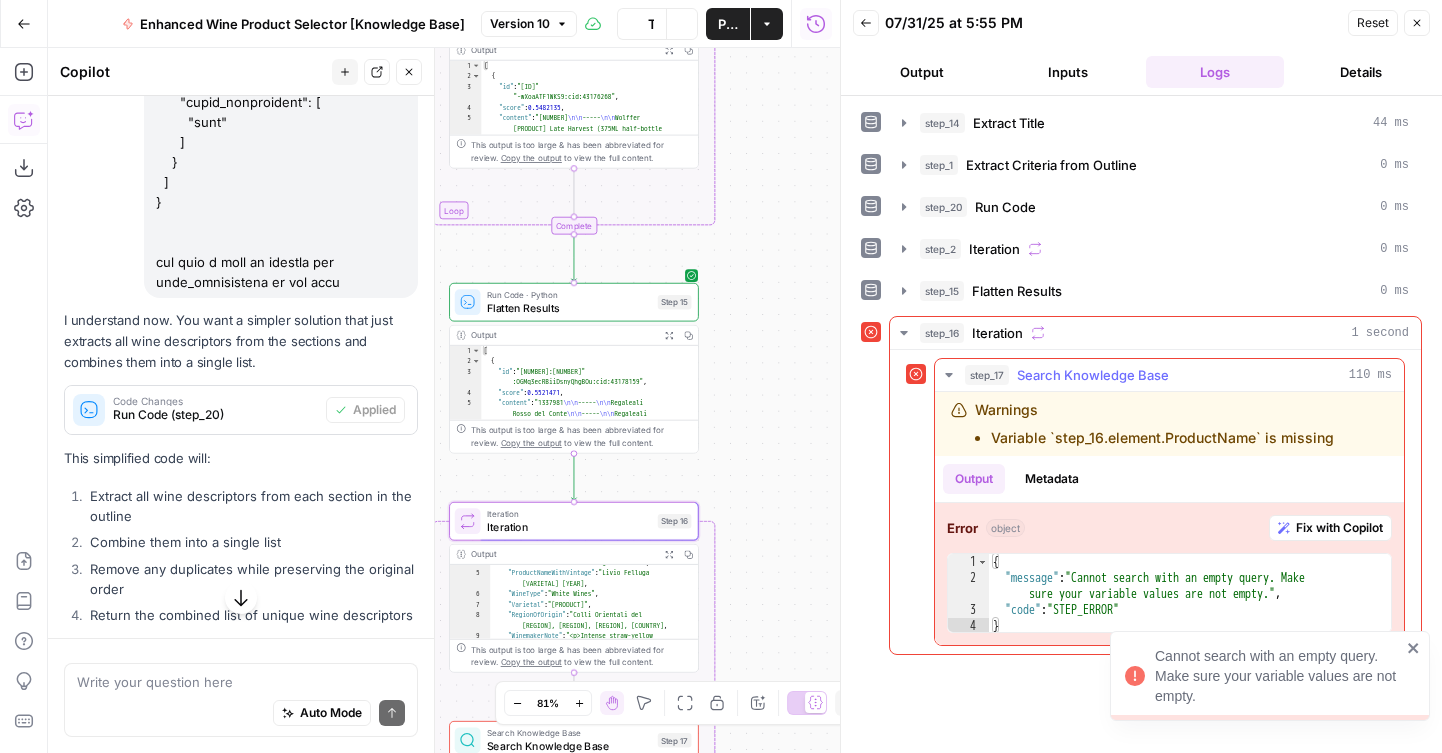 scroll, scrollTop: 3182, scrollLeft: 0, axis: vertical 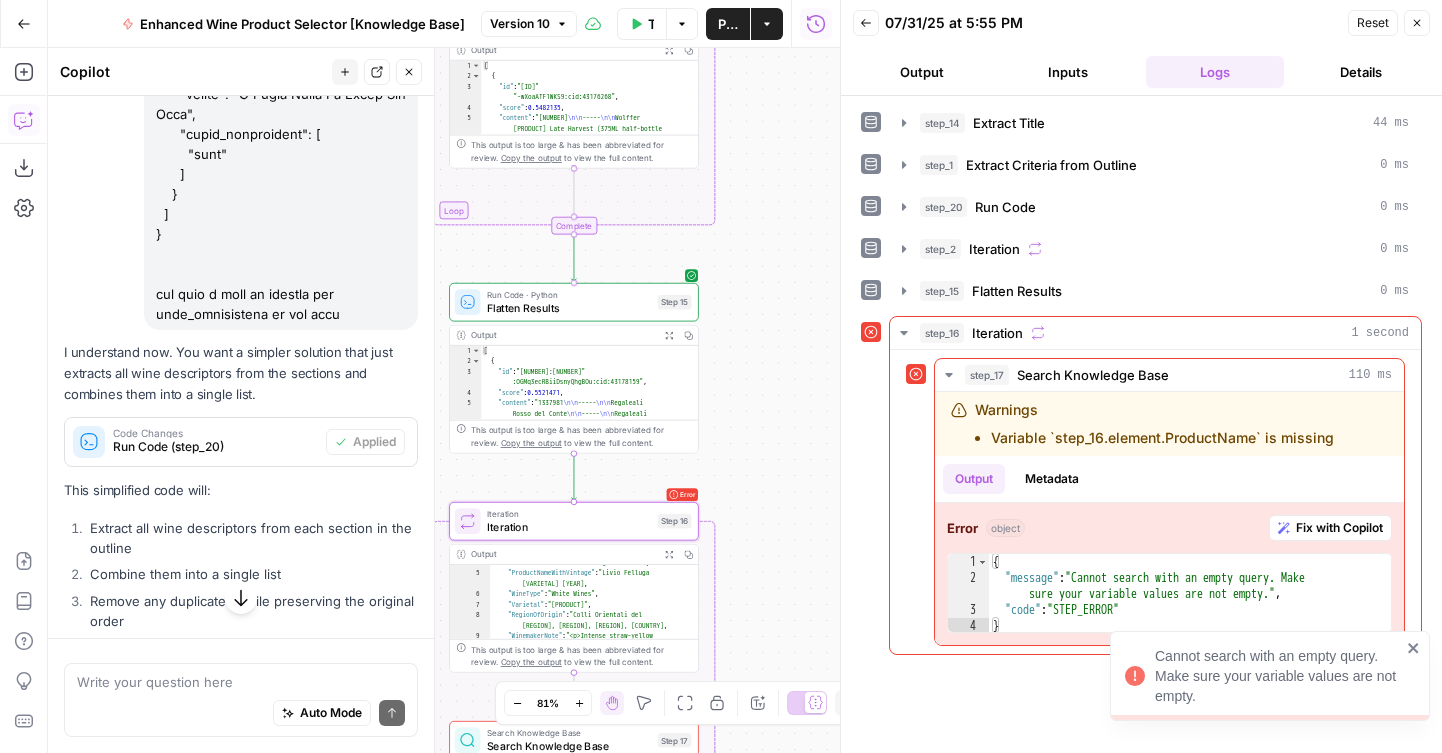 drag, startPoint x: 763, startPoint y: 467, endPoint x: 763, endPoint y: 358, distance: 109 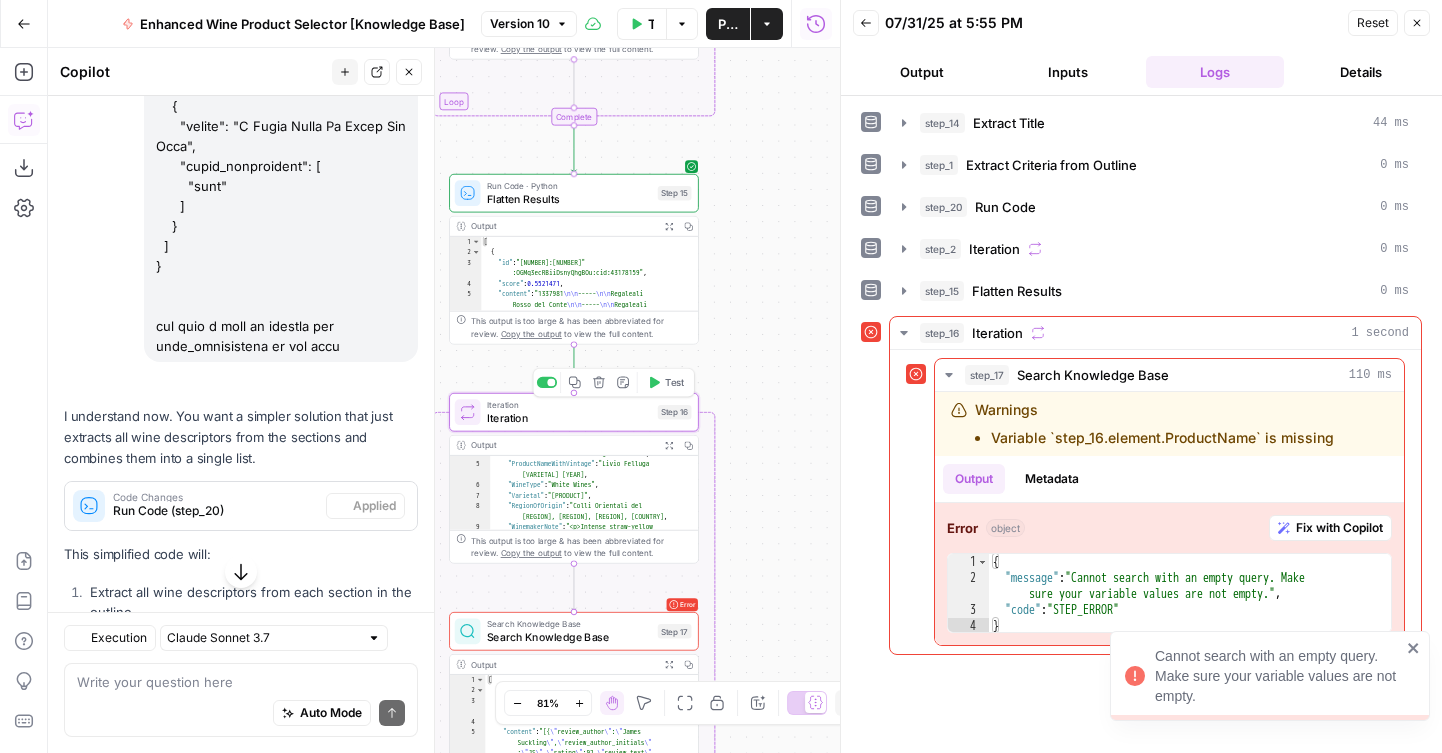scroll 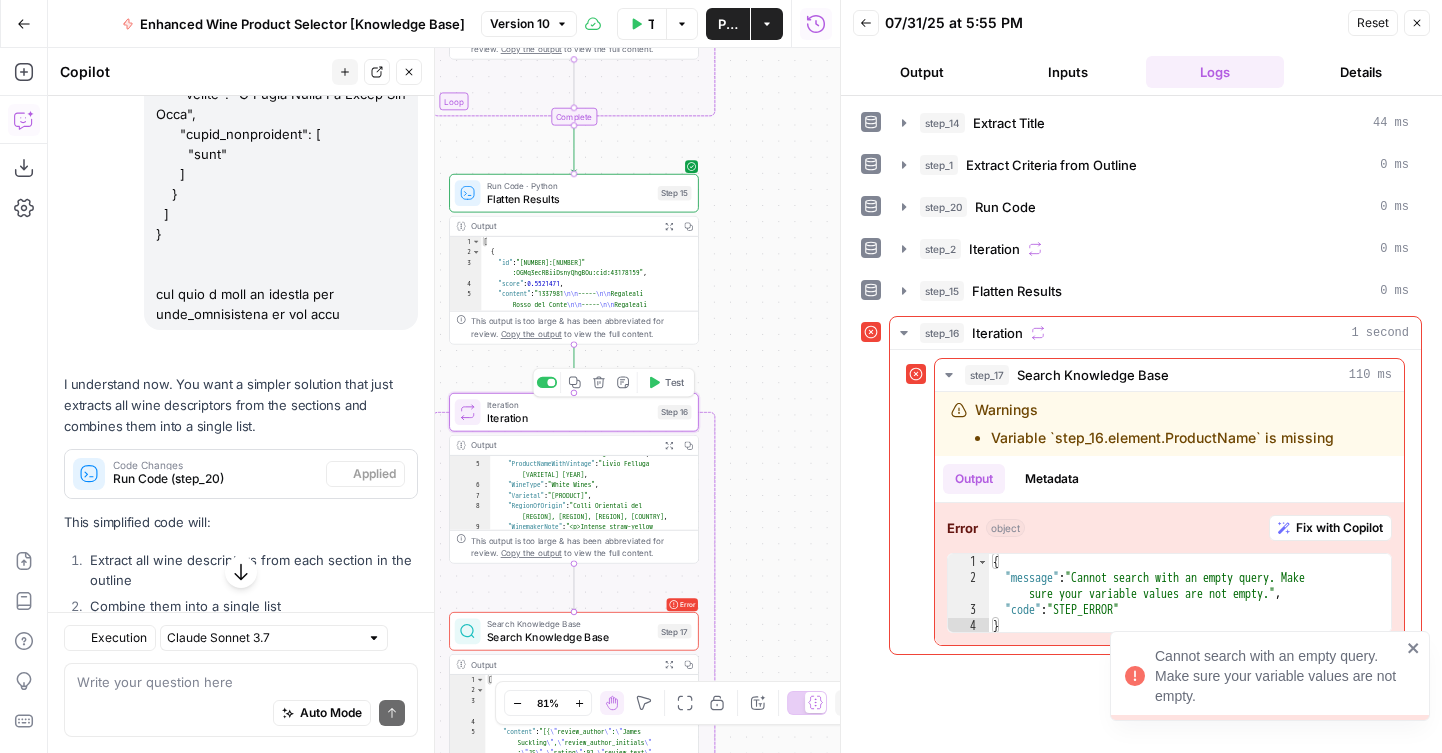 click on "Iteration" at bounding box center [569, 418] 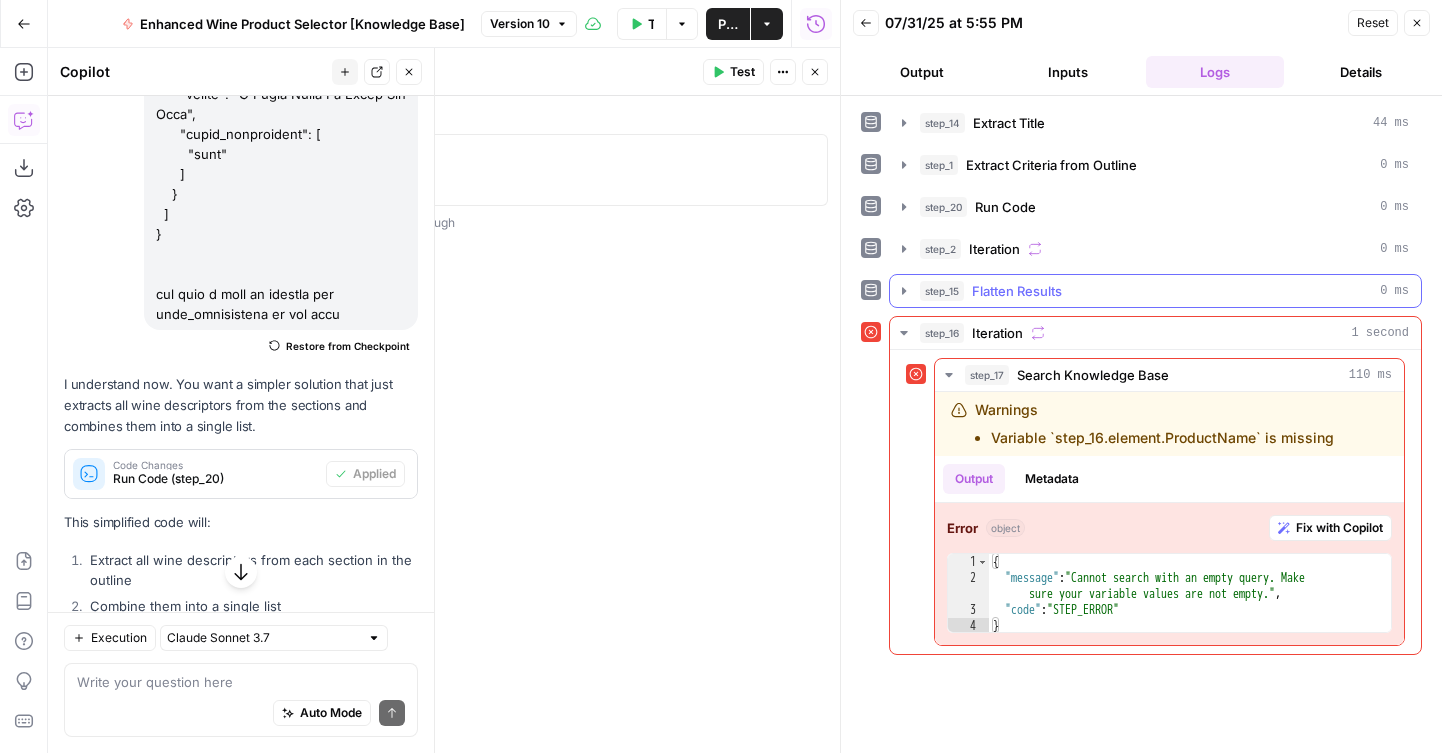 click 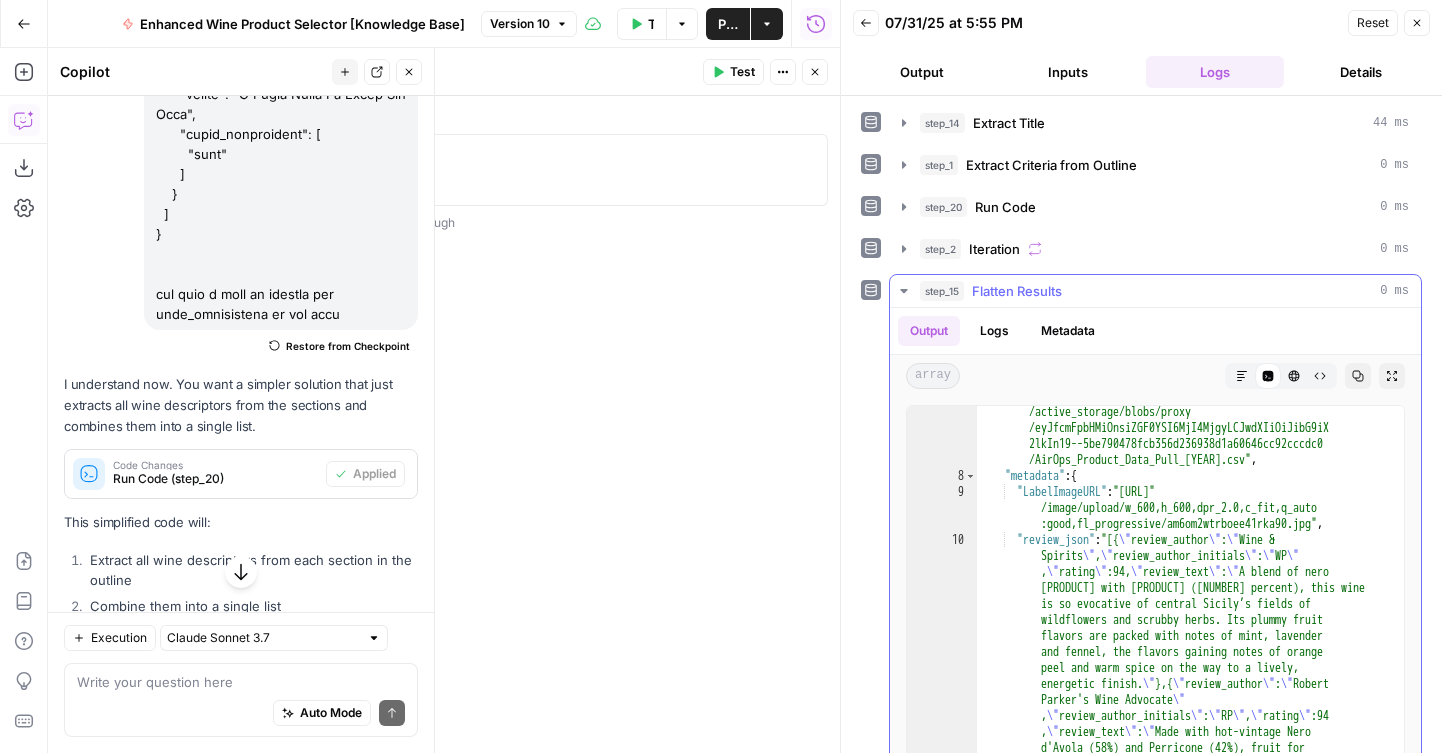 scroll, scrollTop: 14, scrollLeft: 0, axis: vertical 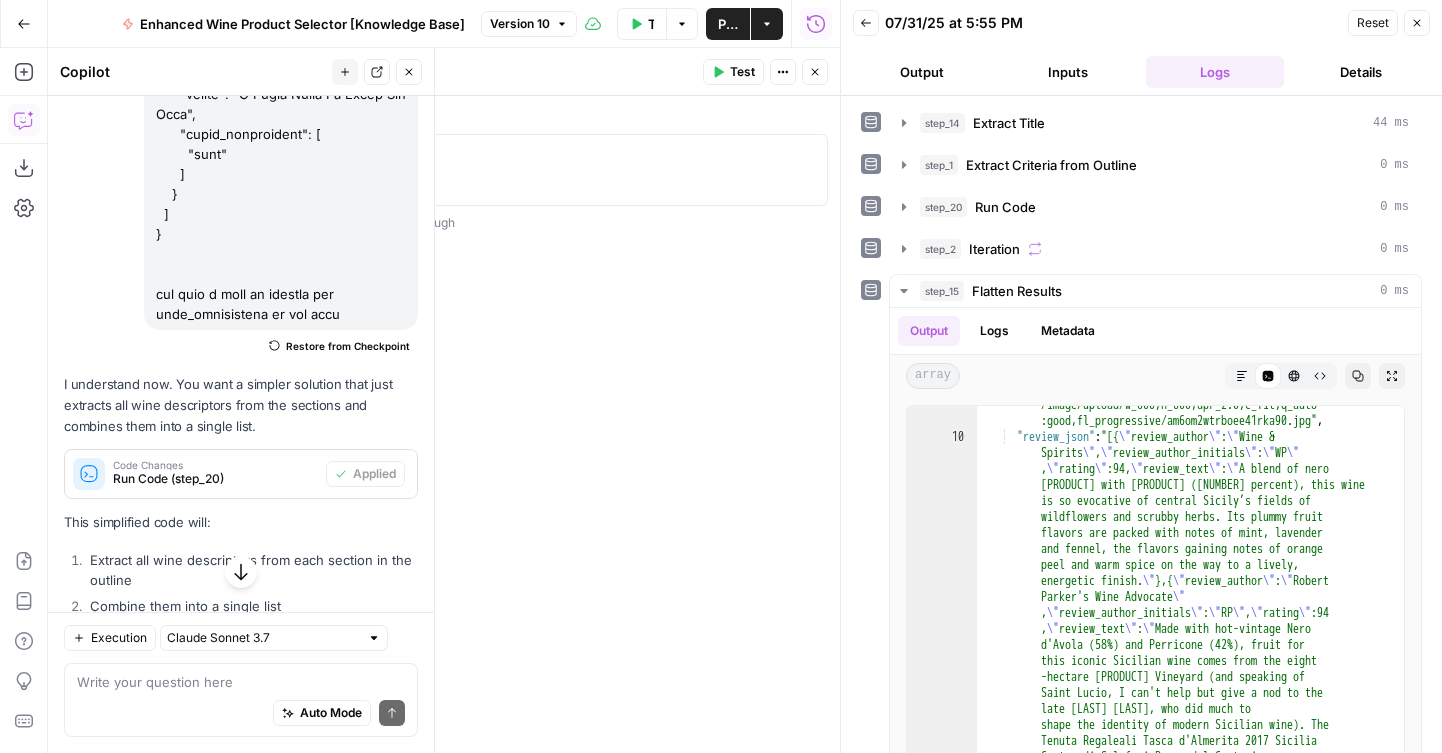 click on "Close" at bounding box center (815, 72) 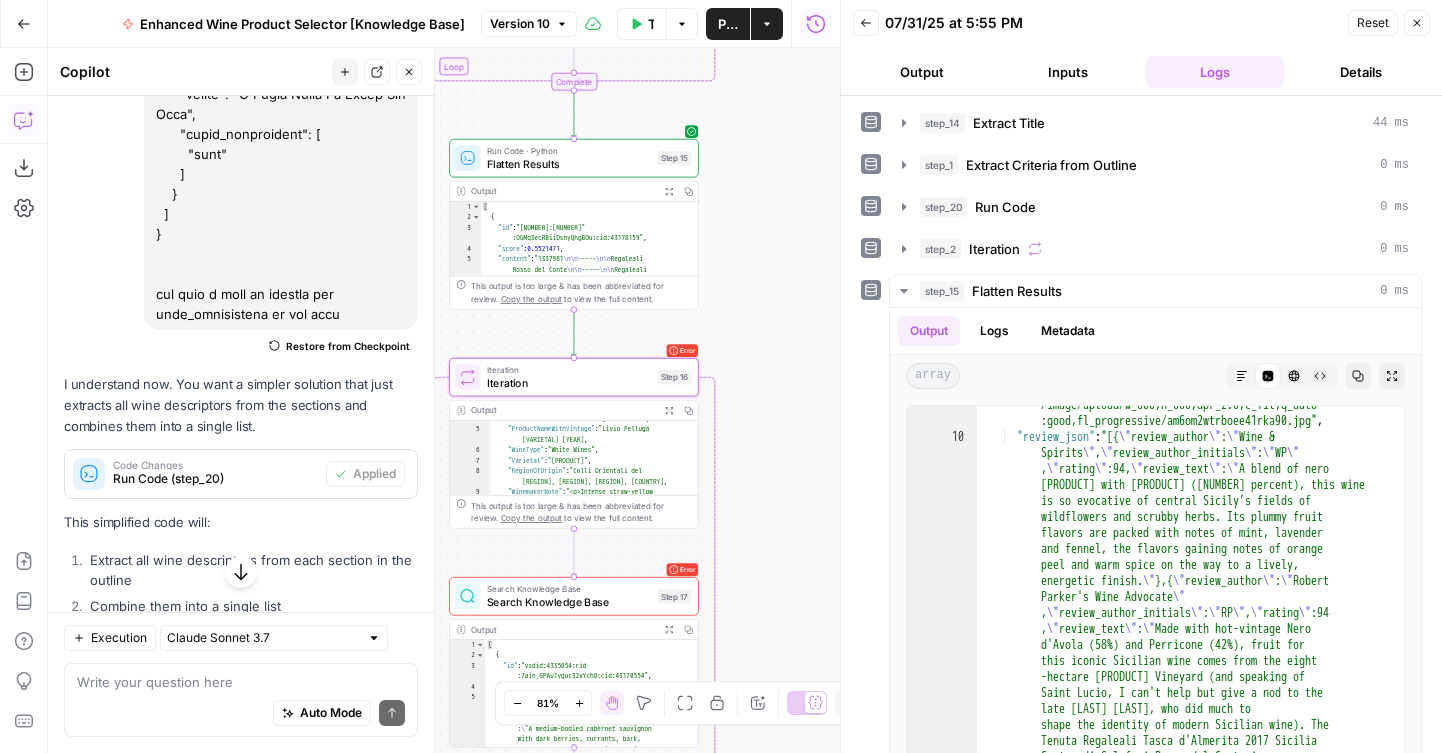 drag, startPoint x: 763, startPoint y: 535, endPoint x: 773, endPoint y: 166, distance: 369.13547 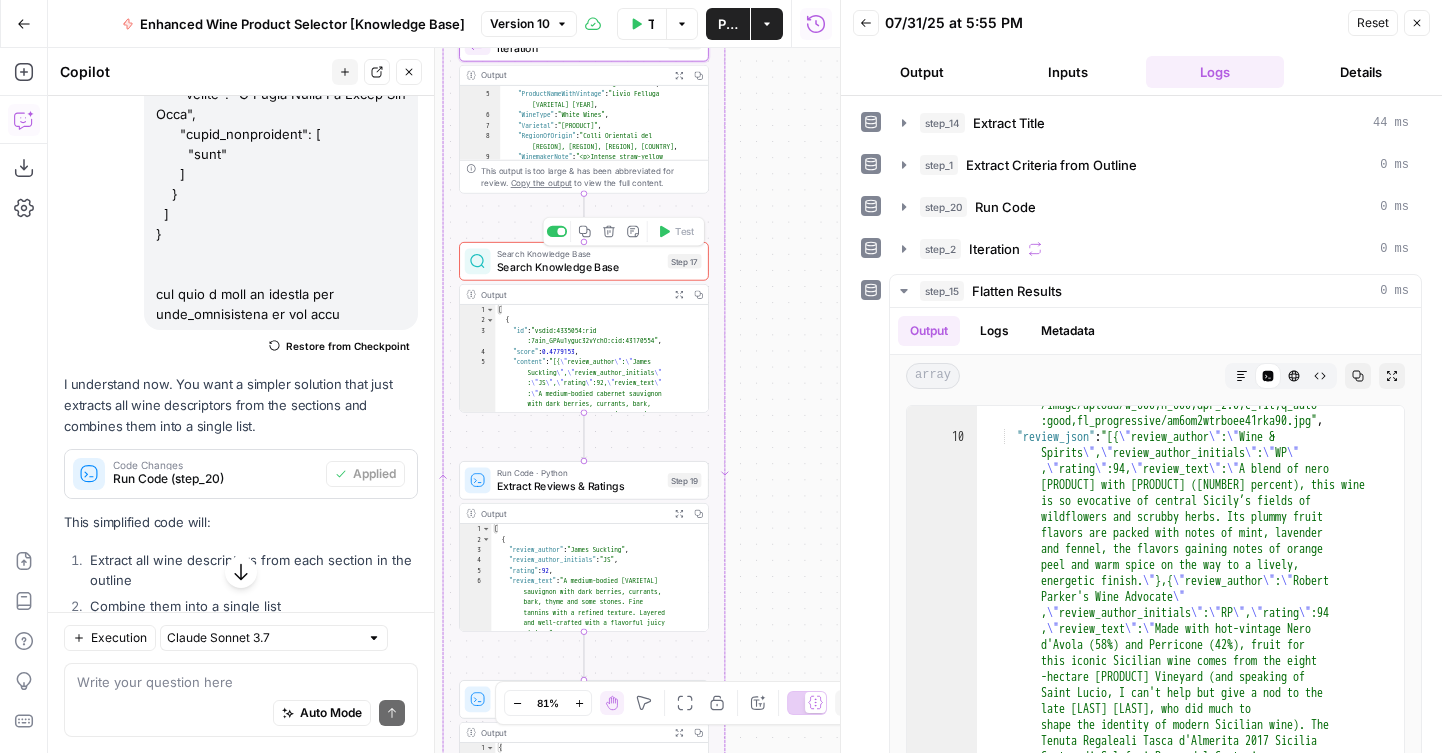 click on "Search Knowledge Base" at bounding box center [579, 267] 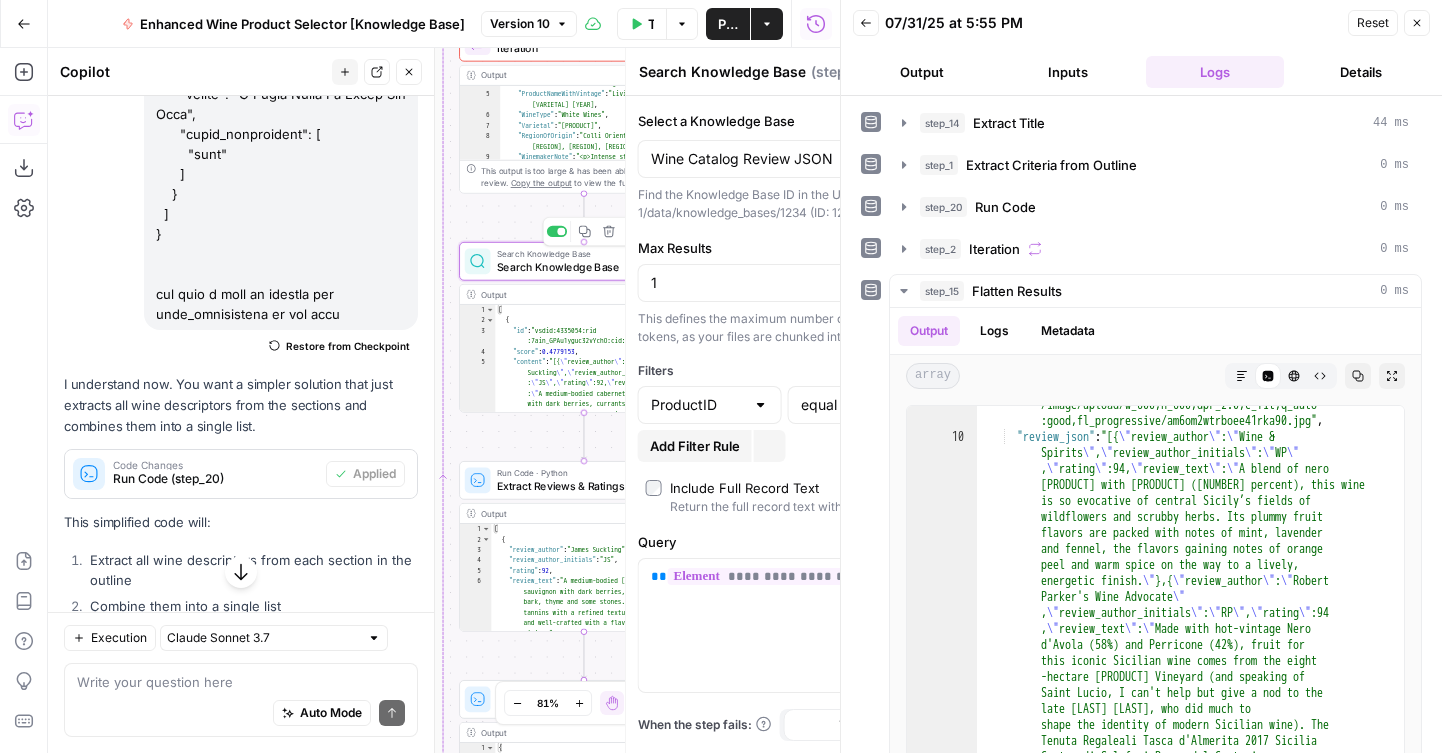 click on "1" at bounding box center (950, 283) 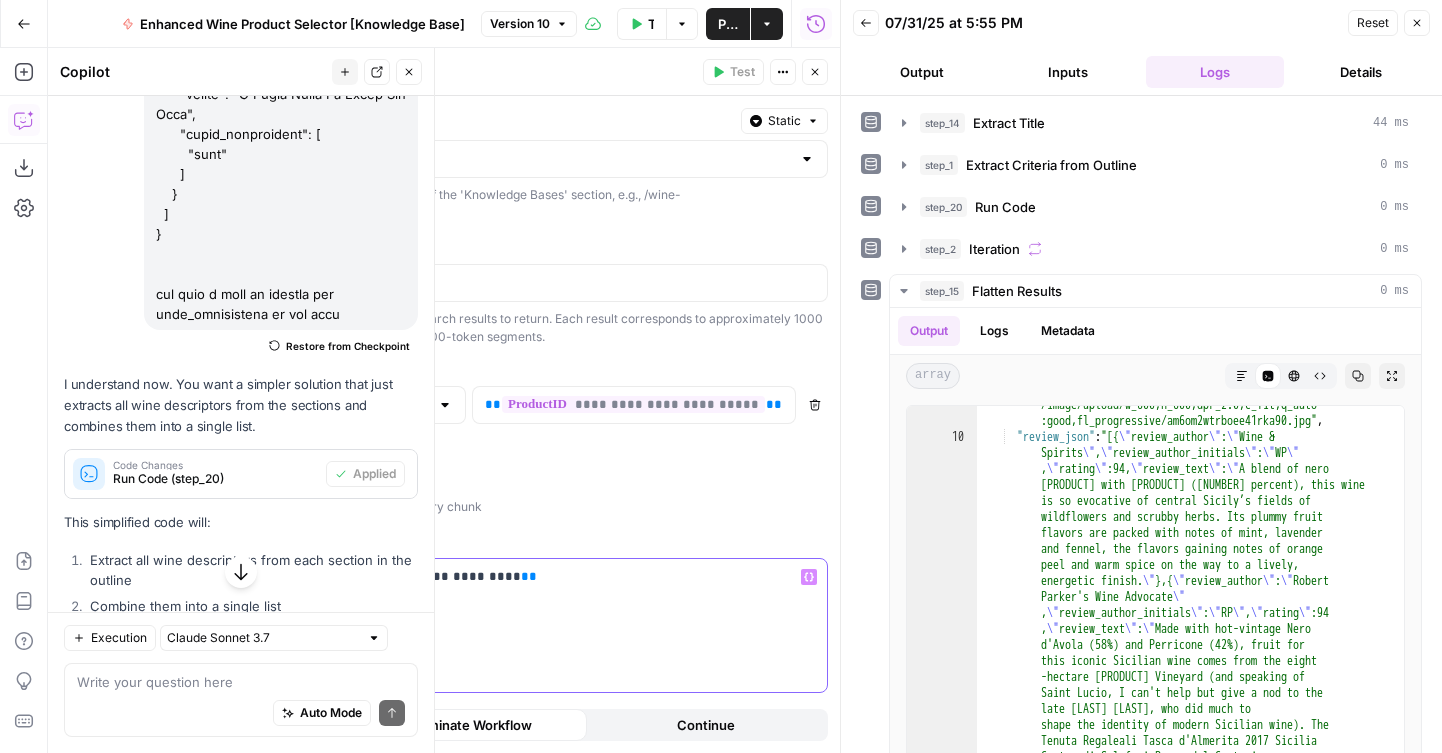 click on "**********" at bounding box center [325, 576] 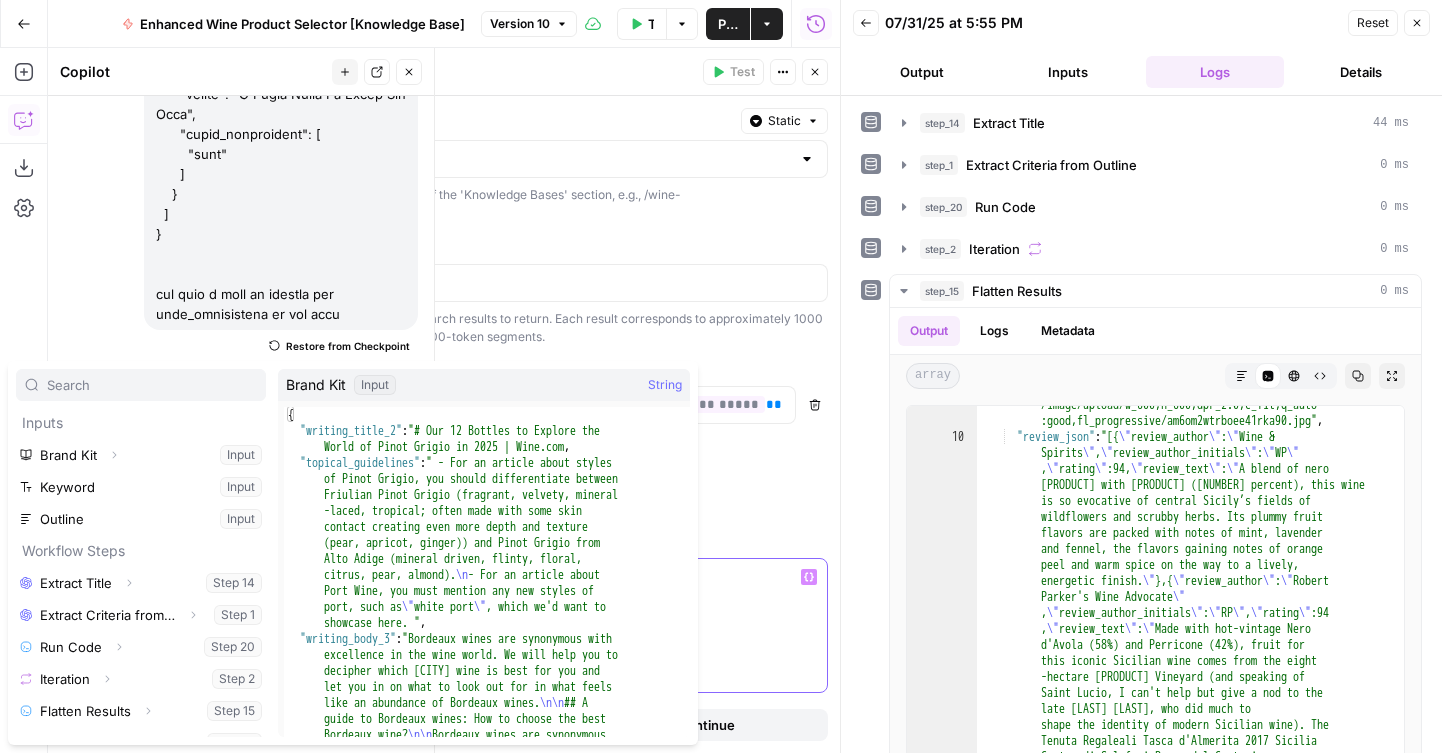 click on "**********" at bounding box center [516, 577] 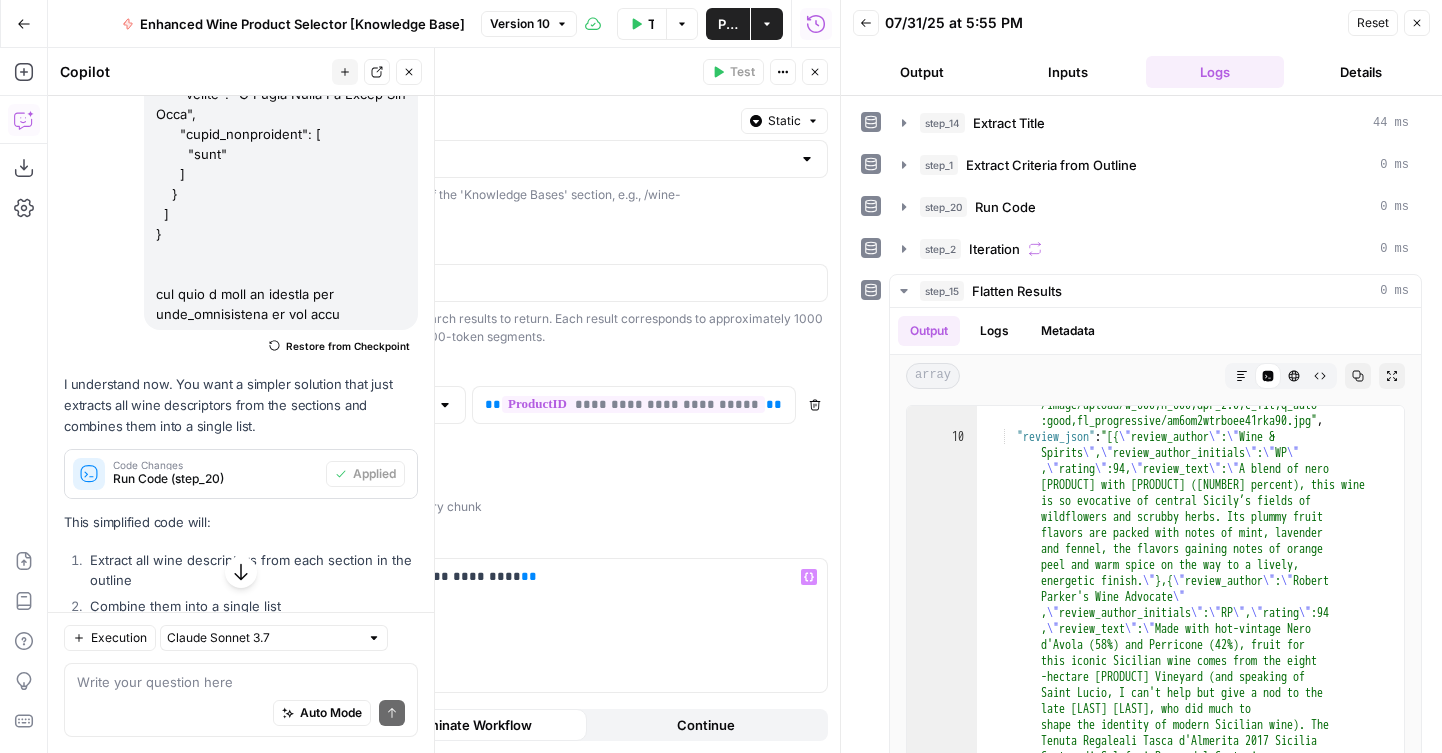 click 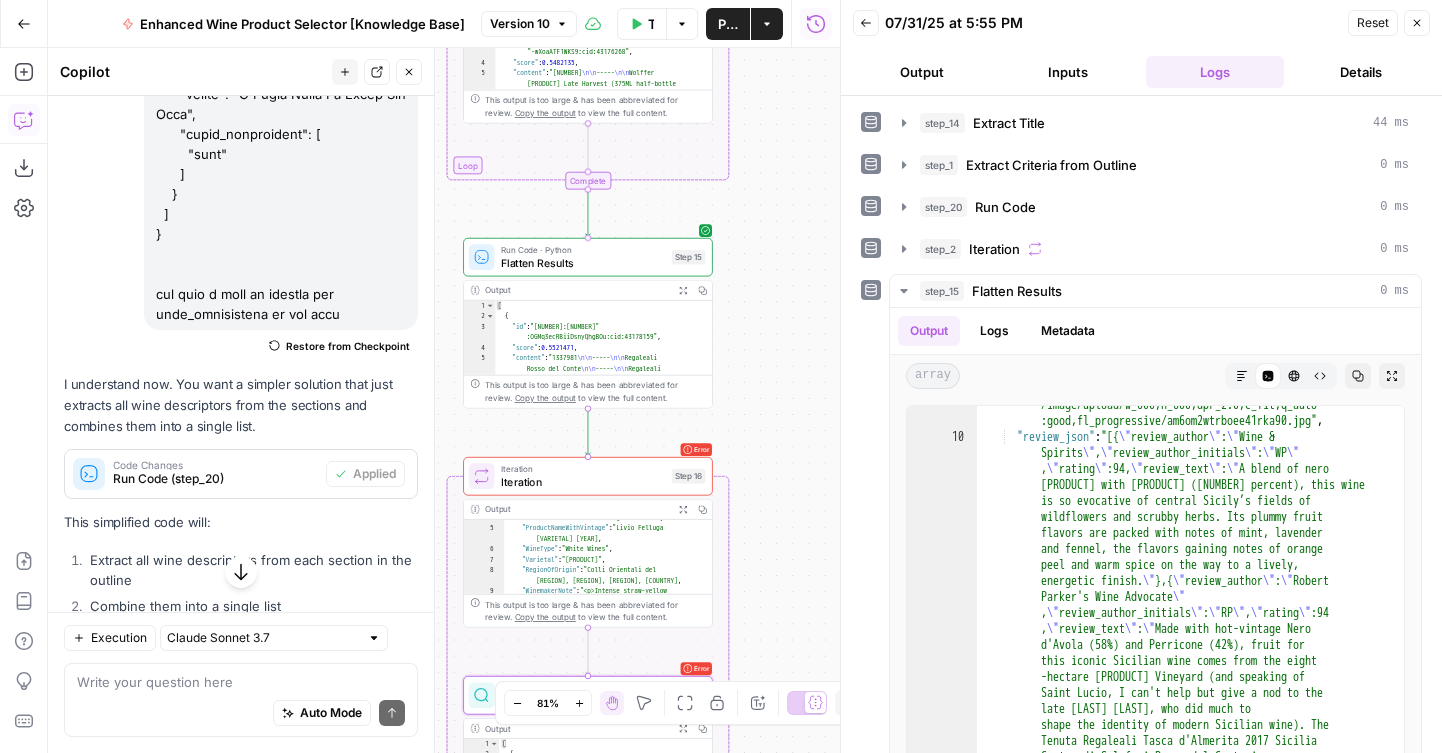 drag, startPoint x: 782, startPoint y: 177, endPoint x: 786, endPoint y: 608, distance: 431.01855 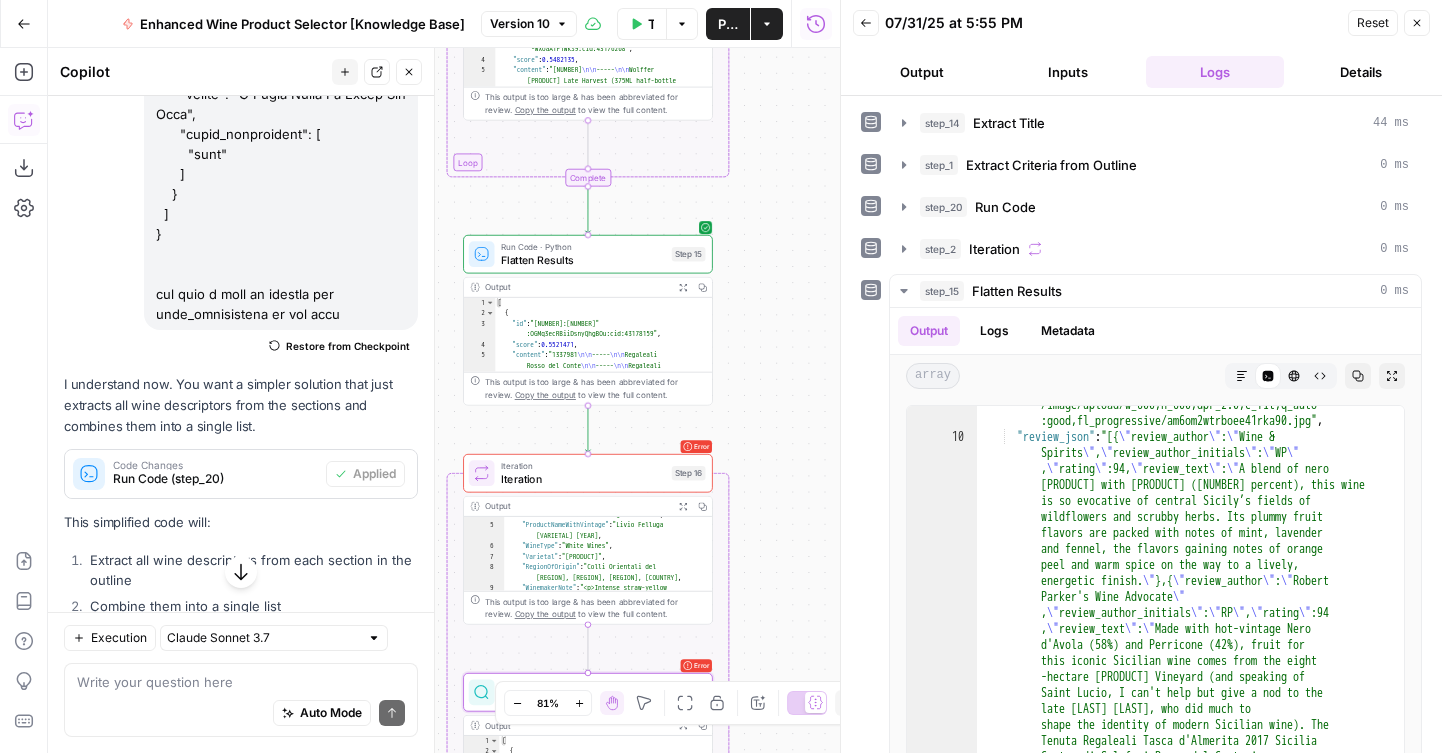 click on "Flatten Results" at bounding box center (583, 260) 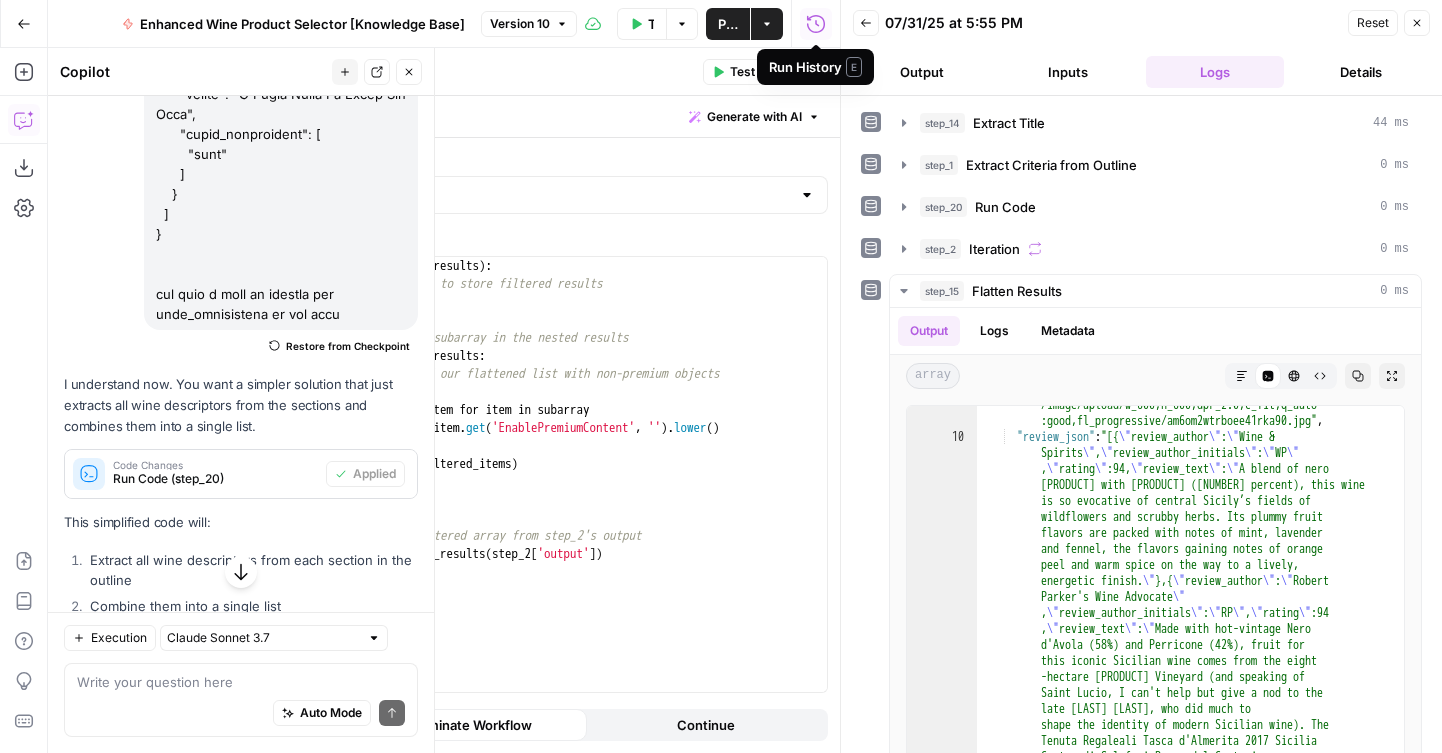 click on "Run History E" at bounding box center (815, 67) 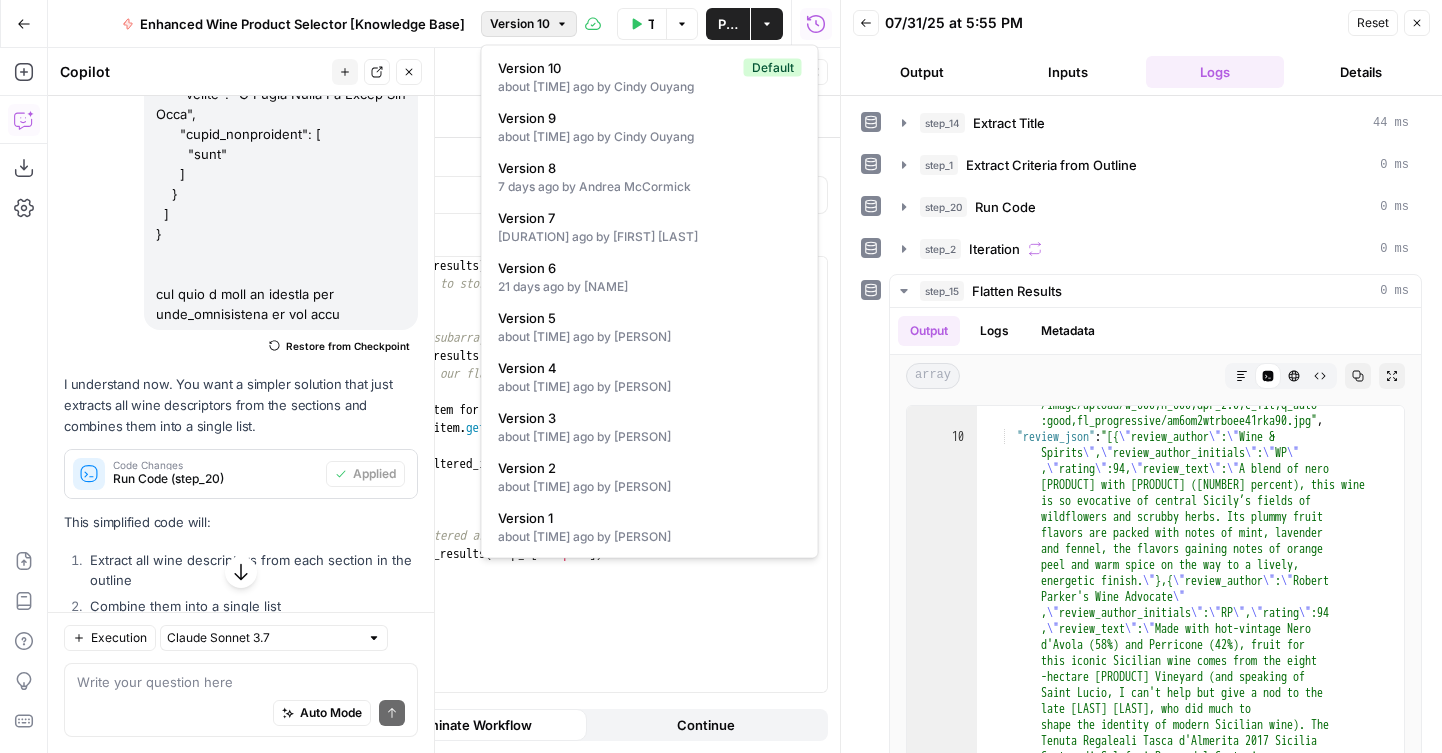 click on "Version 10" at bounding box center (520, 24) 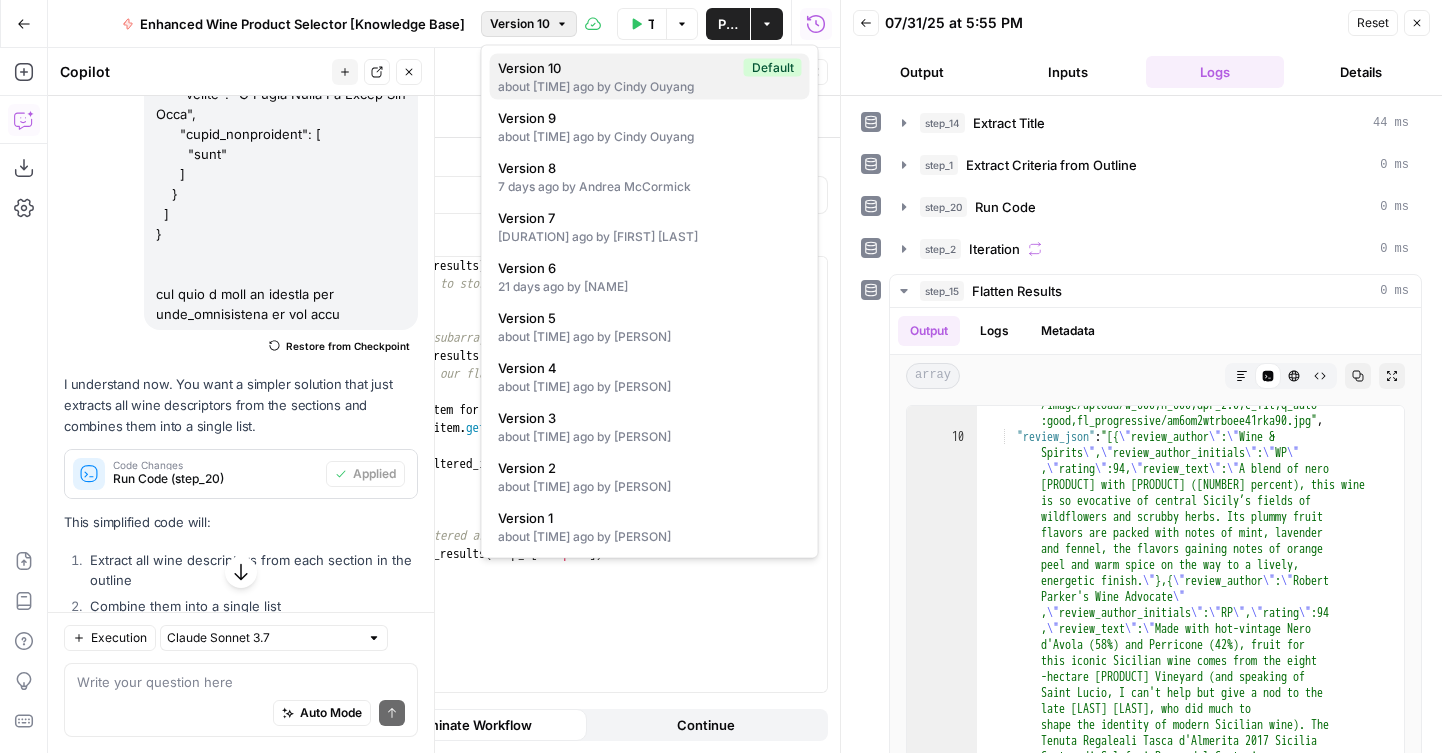 click on "about 1 hour ago
by Cindy Ouyang" at bounding box center [650, 87] 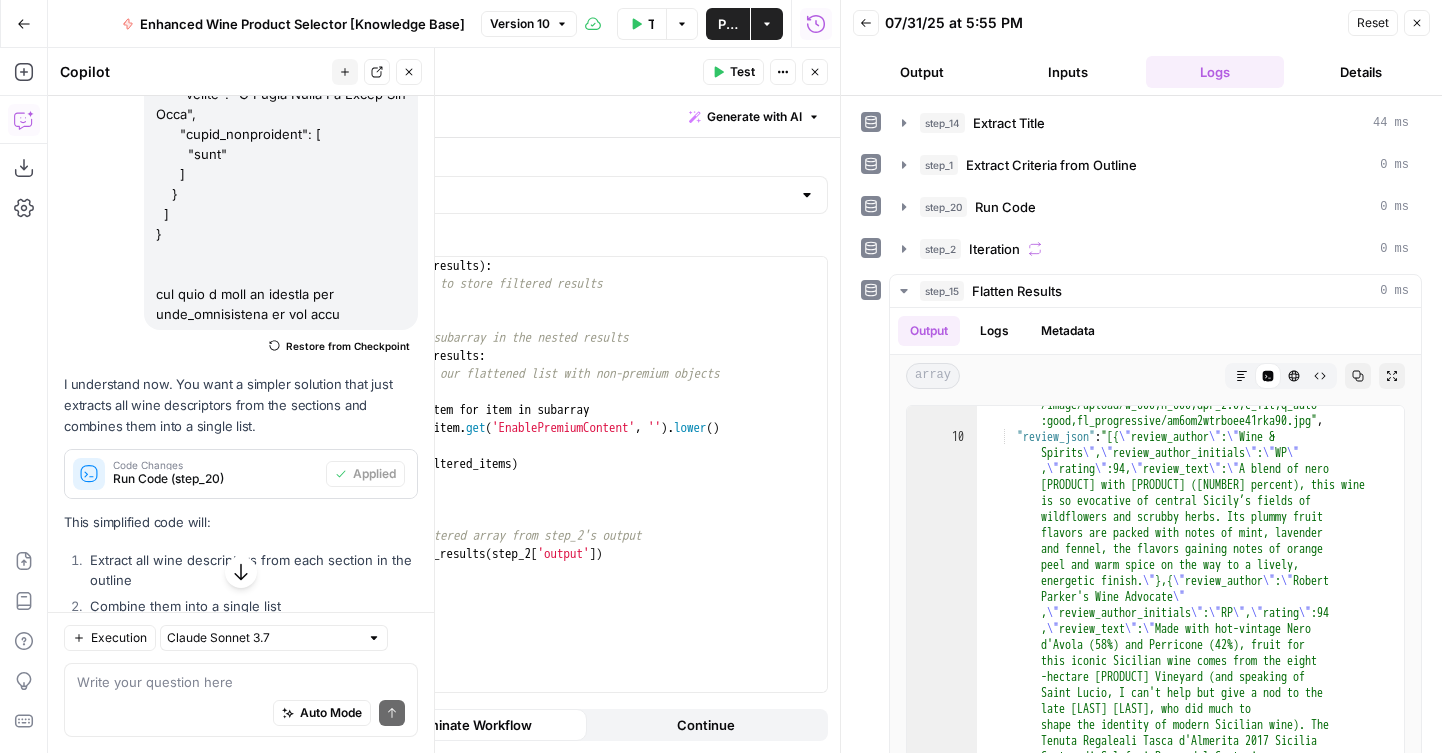 click on "Close" at bounding box center (815, 72) 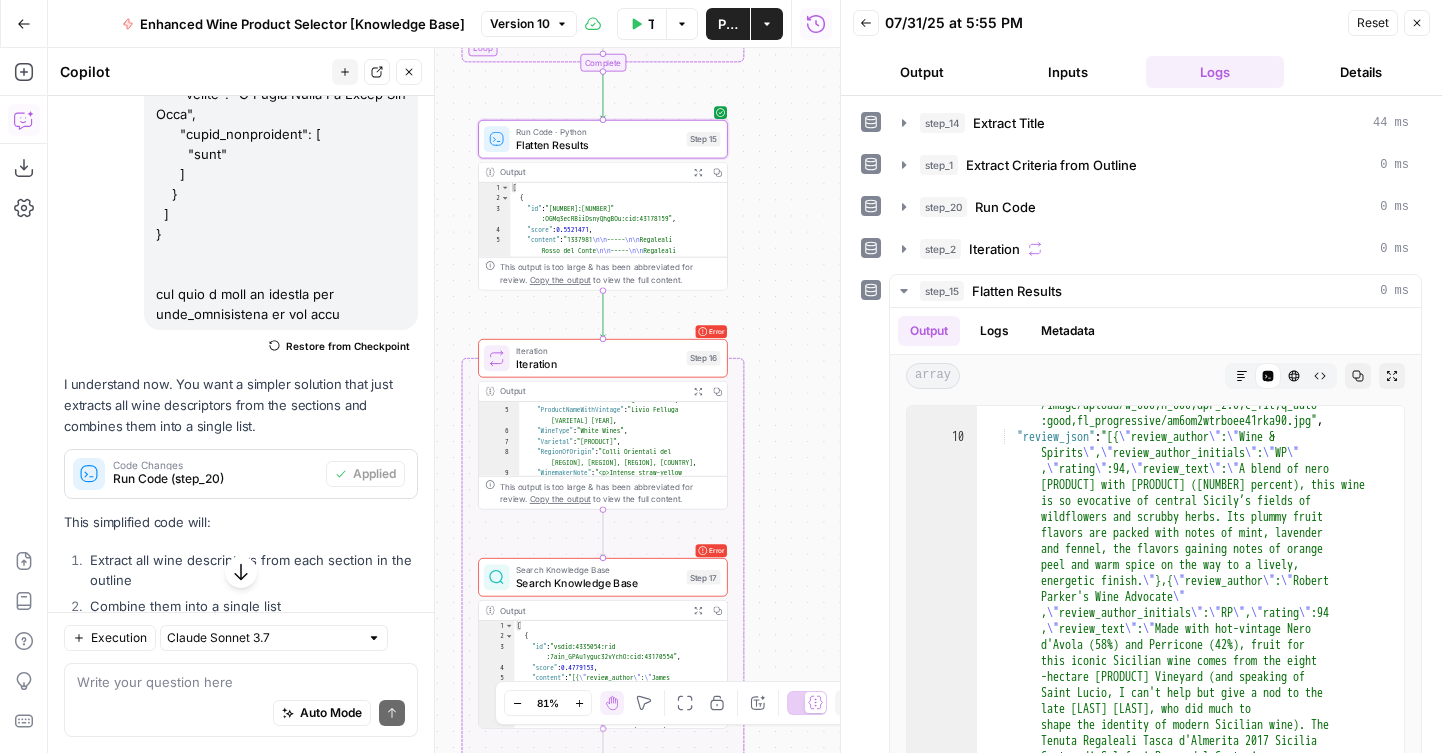 drag, startPoint x: 737, startPoint y: 560, endPoint x: 753, endPoint y: 437, distance: 124.036285 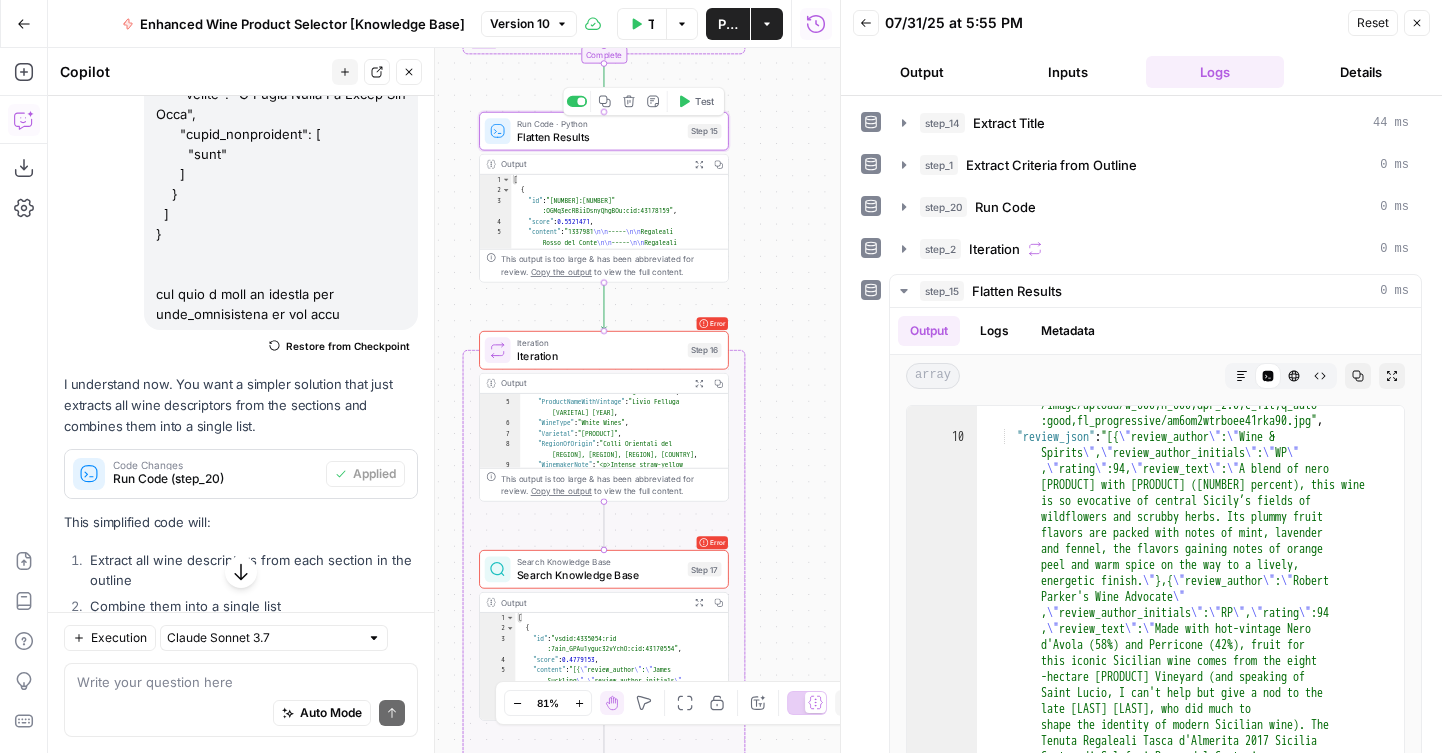 click on "Go Back Enhanced Wine Product Selector [Knowledge Base] Version 10 Test Workflow Options Publish Actions Run History" at bounding box center [420, 23] 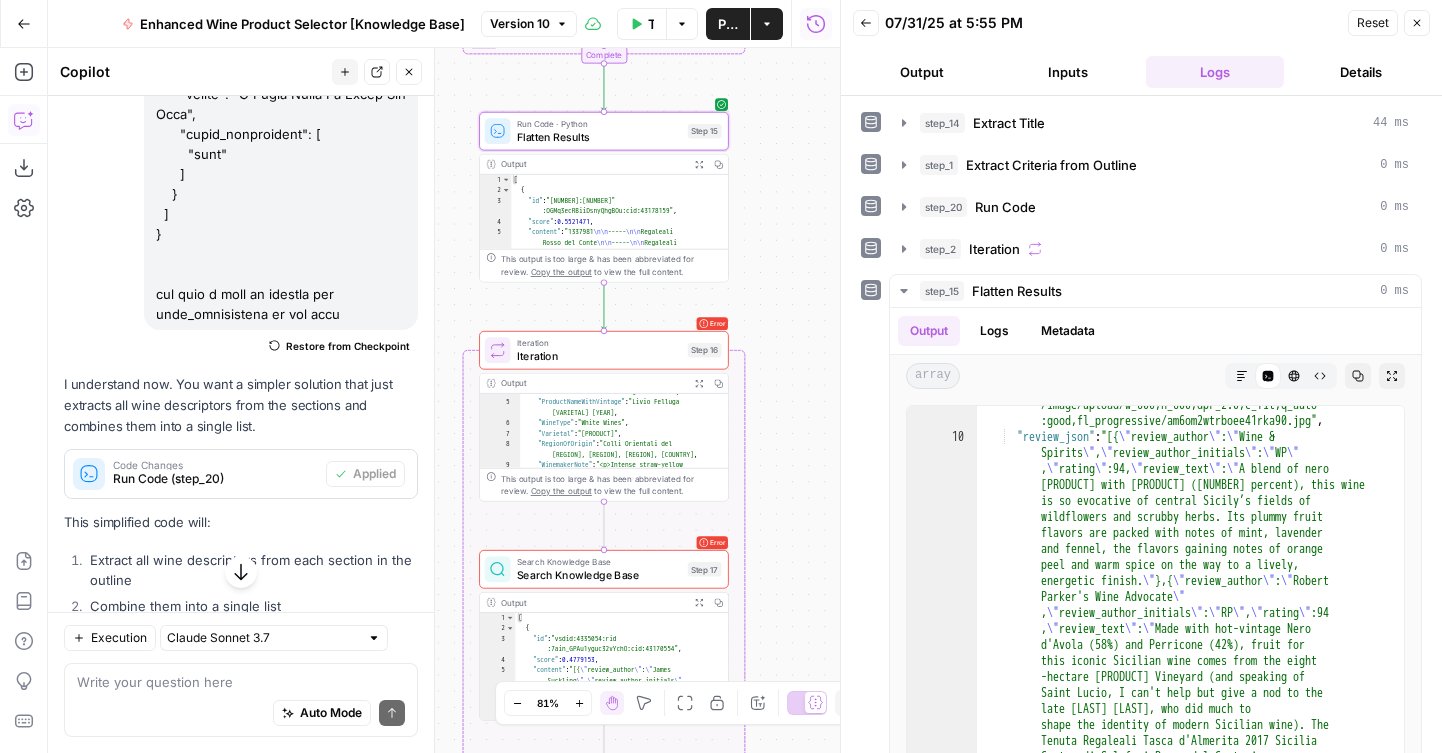 click on "Enhanced Wine Product Selector [Knowledge Base] Version 10" at bounding box center (343, 24) 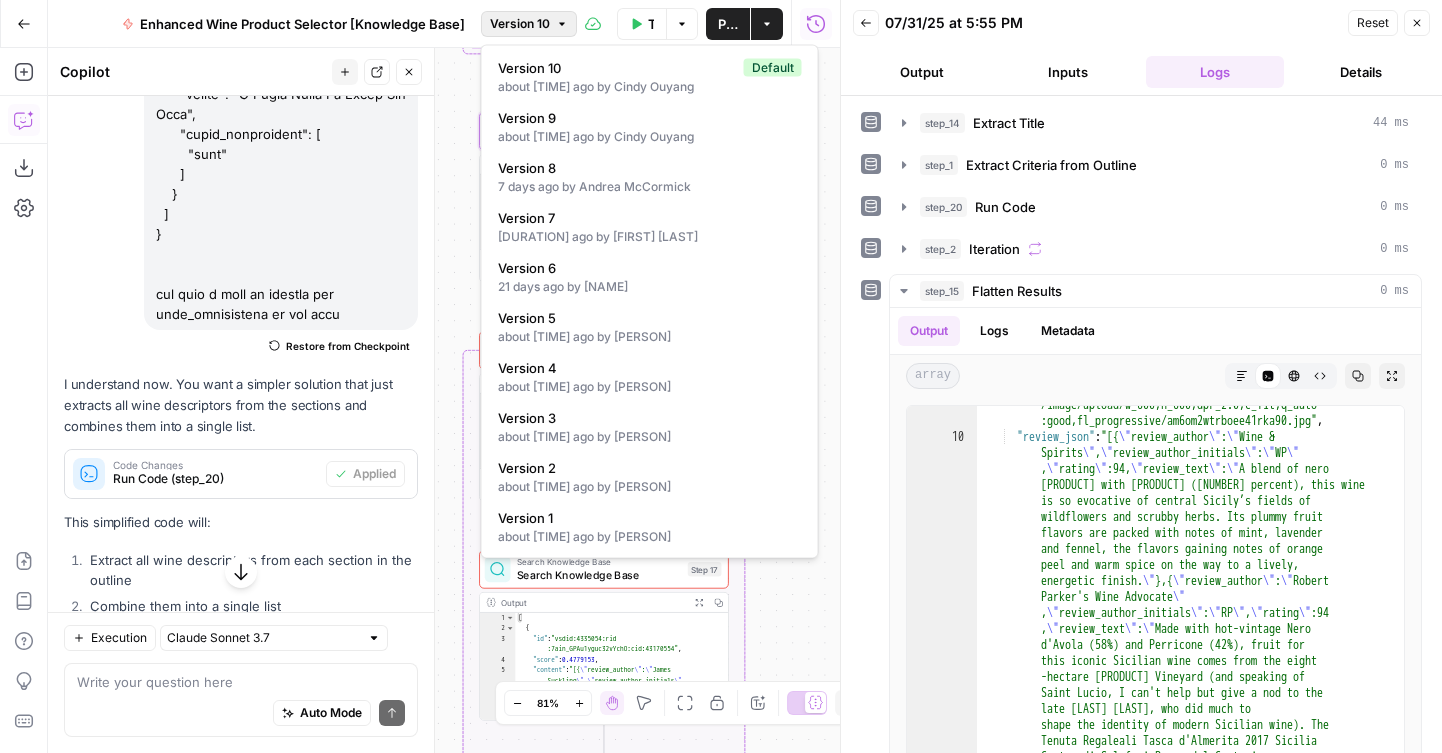click on "Version 10" at bounding box center (529, 24) 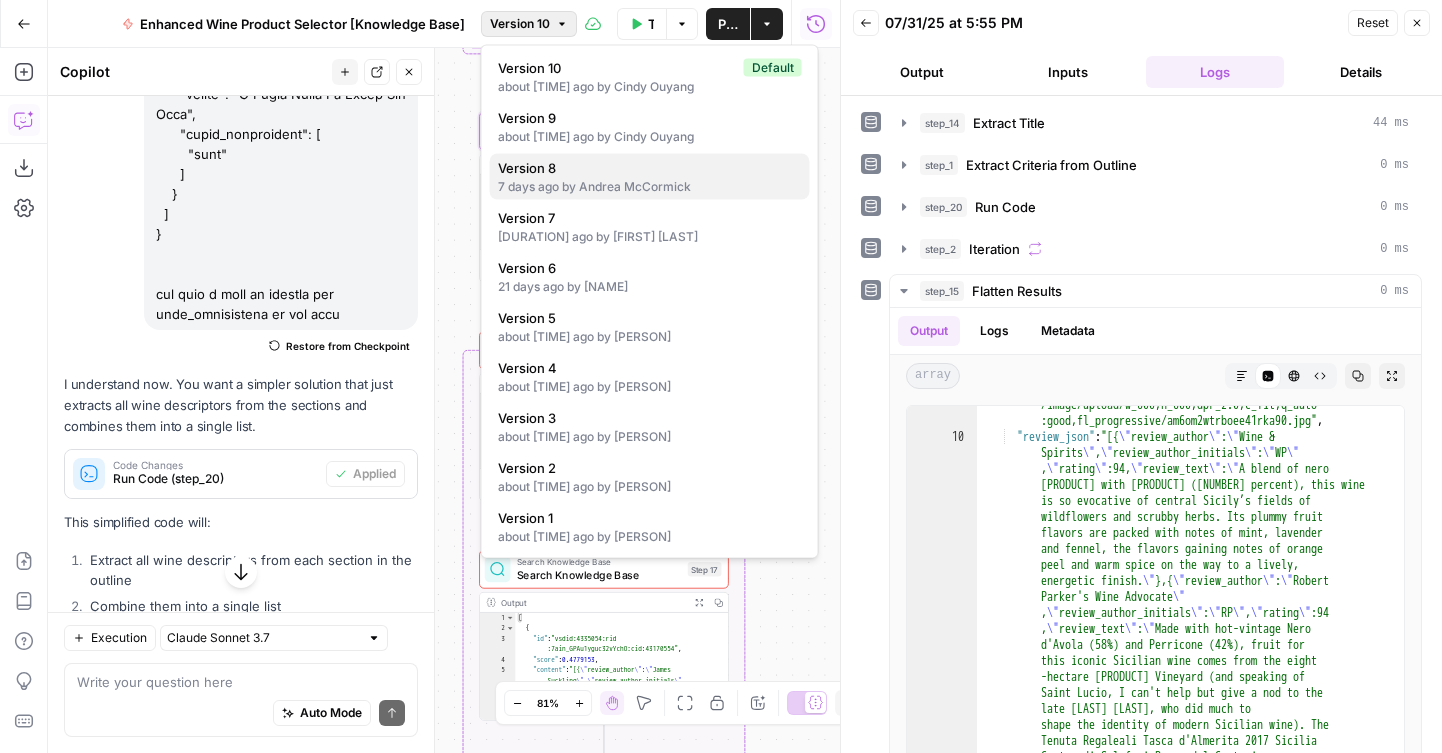 click on "7 days ago
by Andrea McCormick" at bounding box center [650, 187] 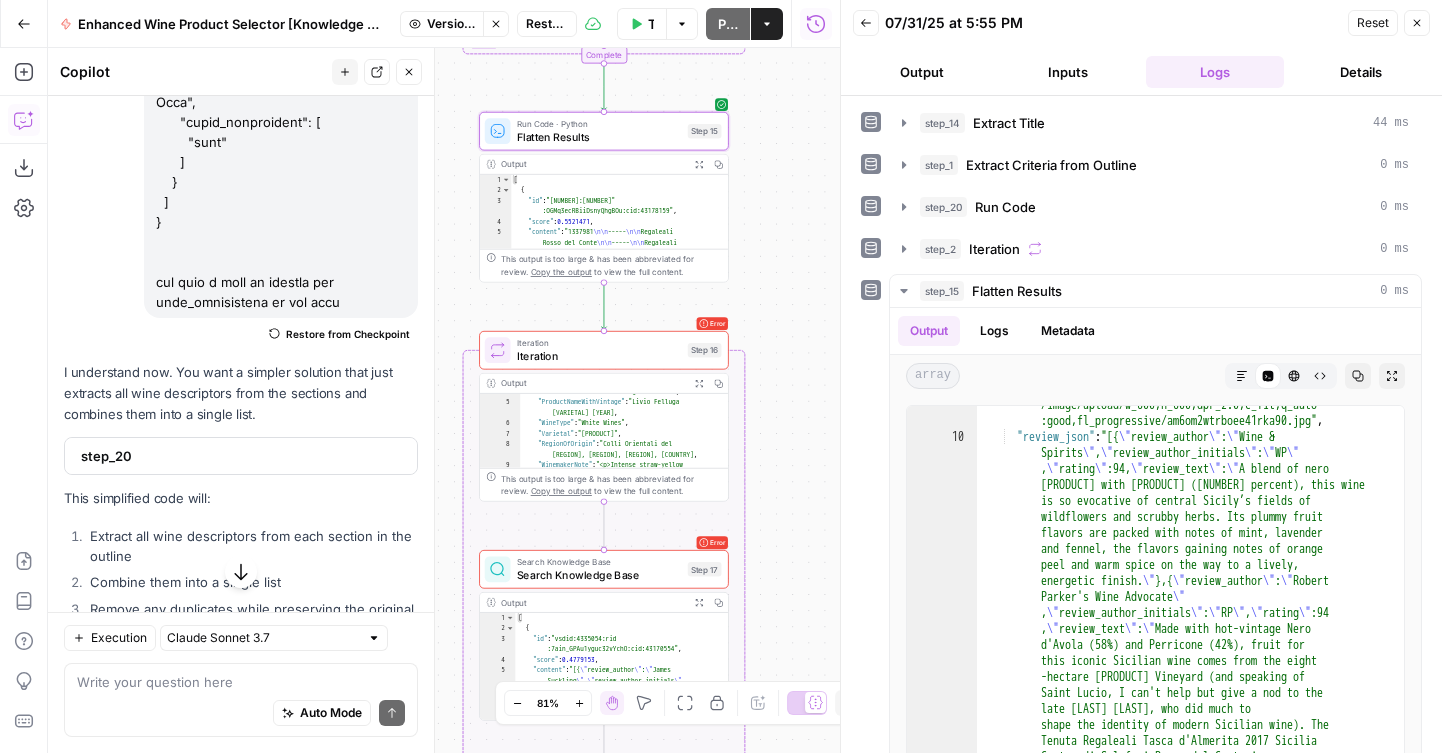 scroll, scrollTop: 3202, scrollLeft: 0, axis: vertical 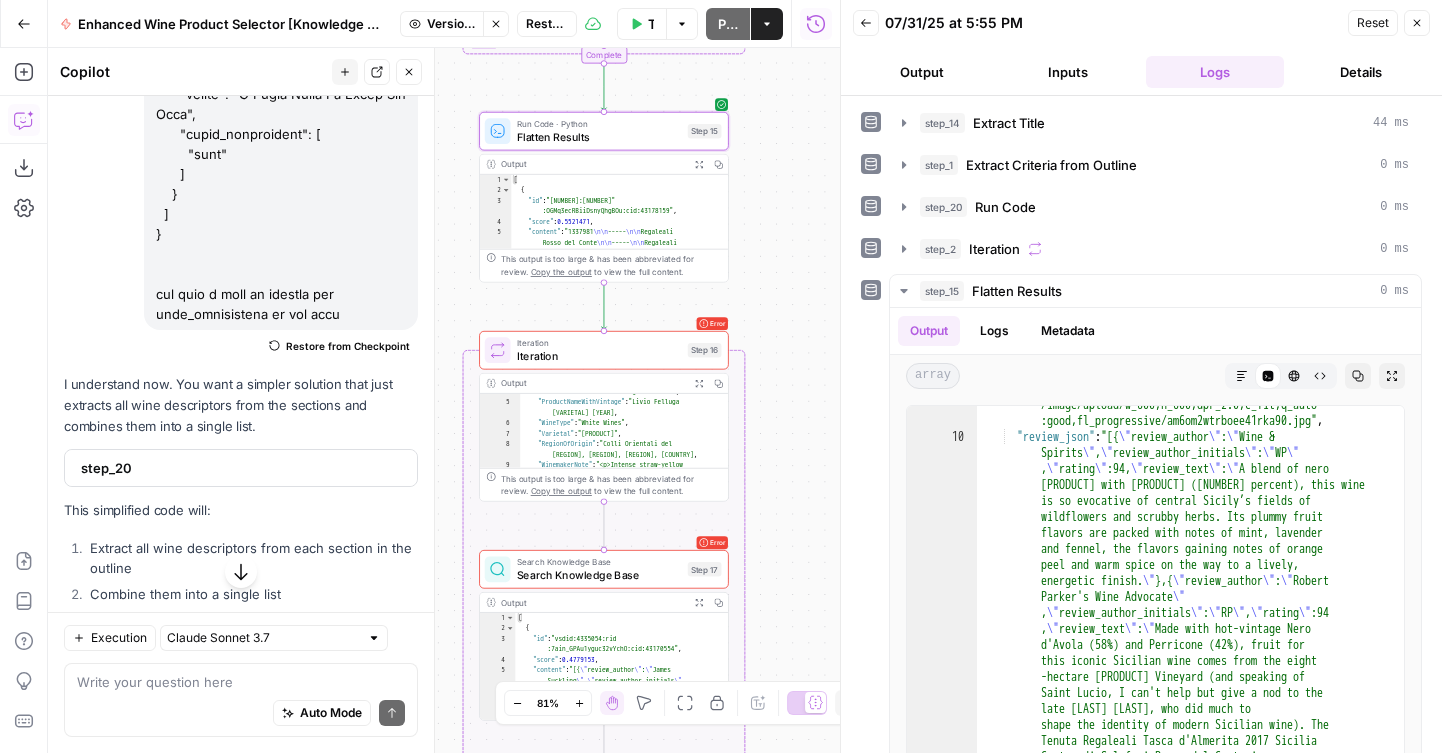 click on "Run Code · Python Flatten Results Step 15" at bounding box center (603, 130) 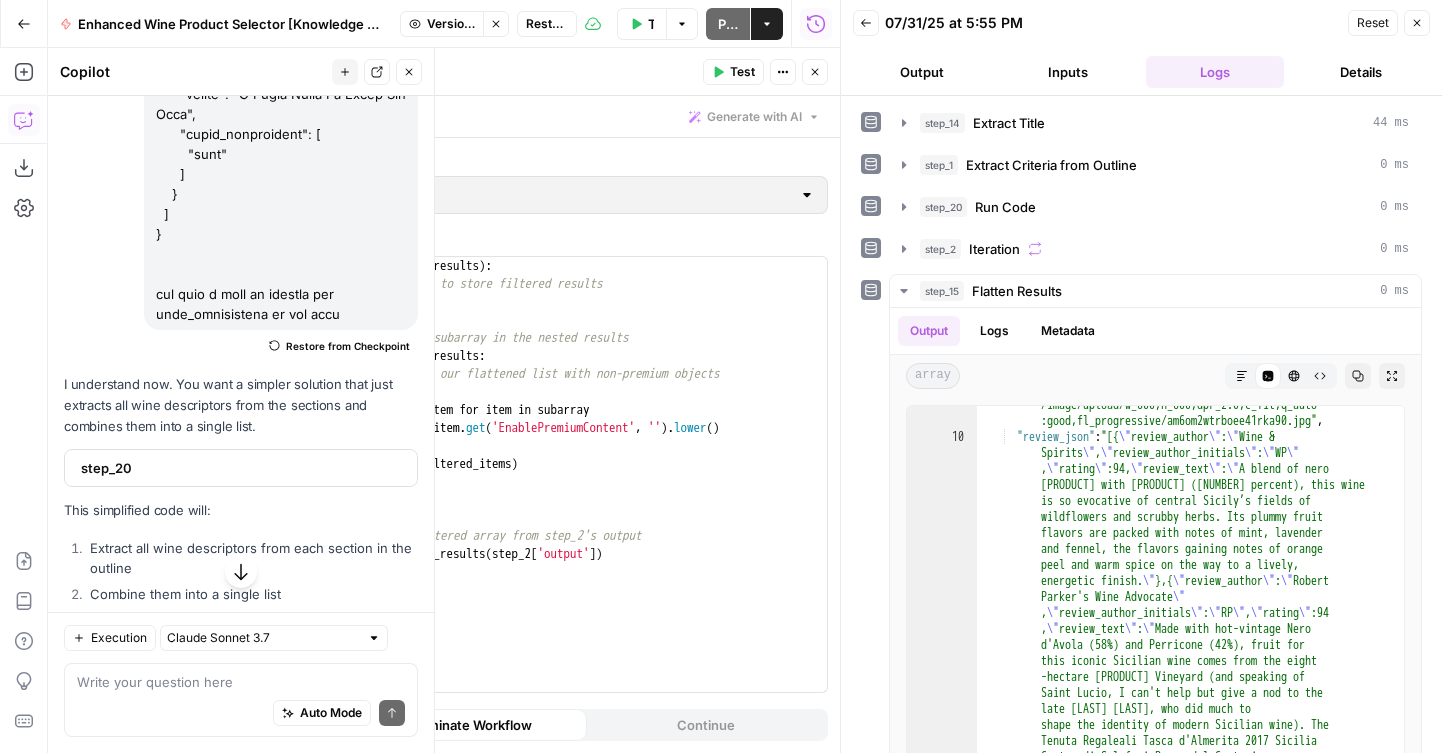 click on "Close" at bounding box center (815, 72) 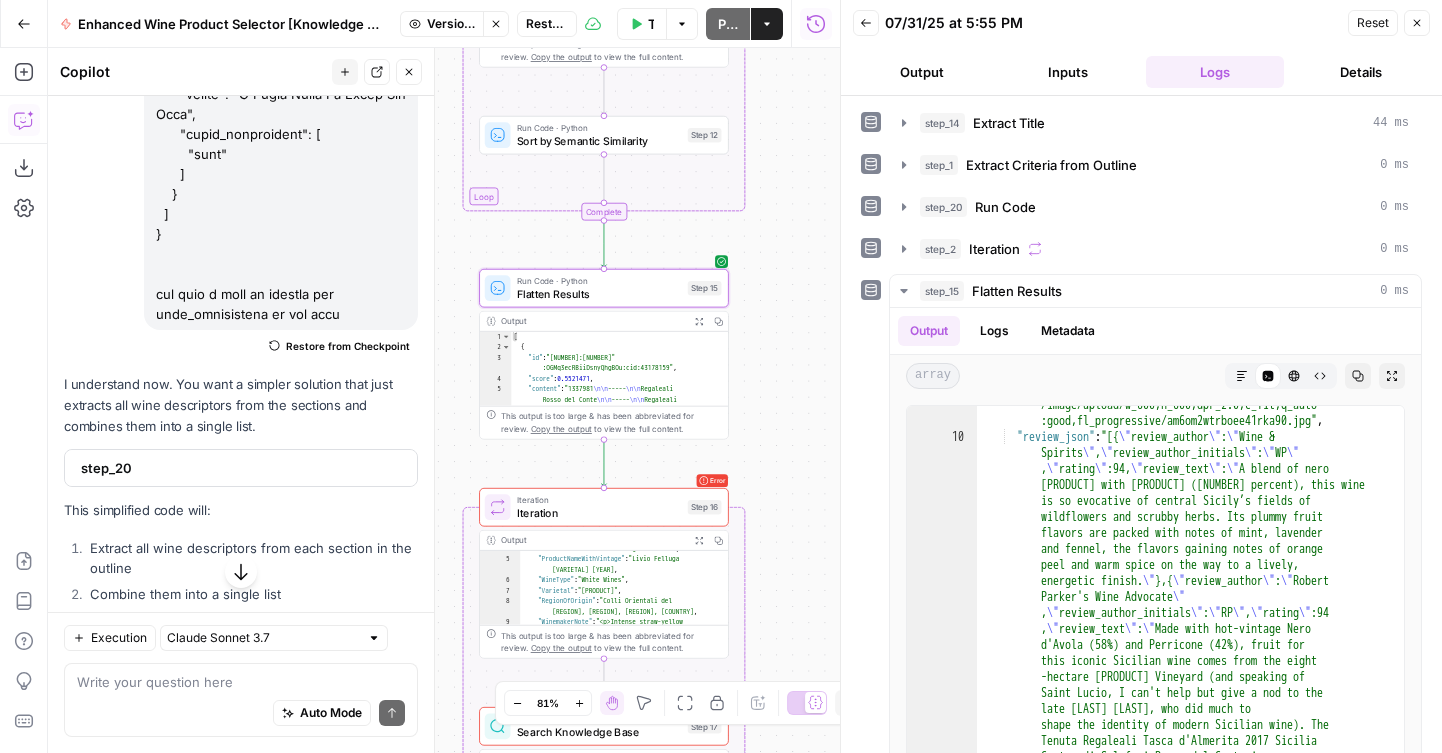 drag, startPoint x: 783, startPoint y: 222, endPoint x: 783, endPoint y: 478, distance: 256 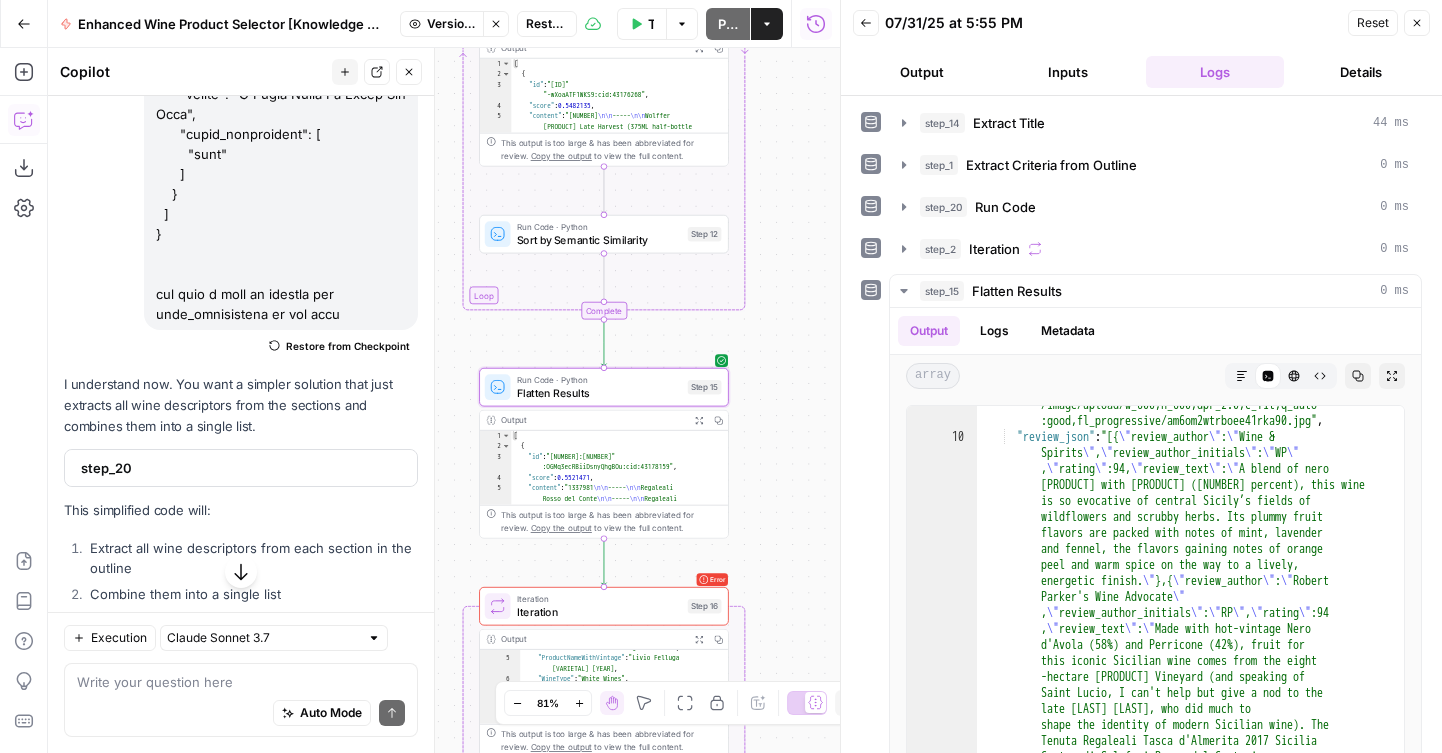 click on "Sort by Semantic Similarity" at bounding box center [599, 240] 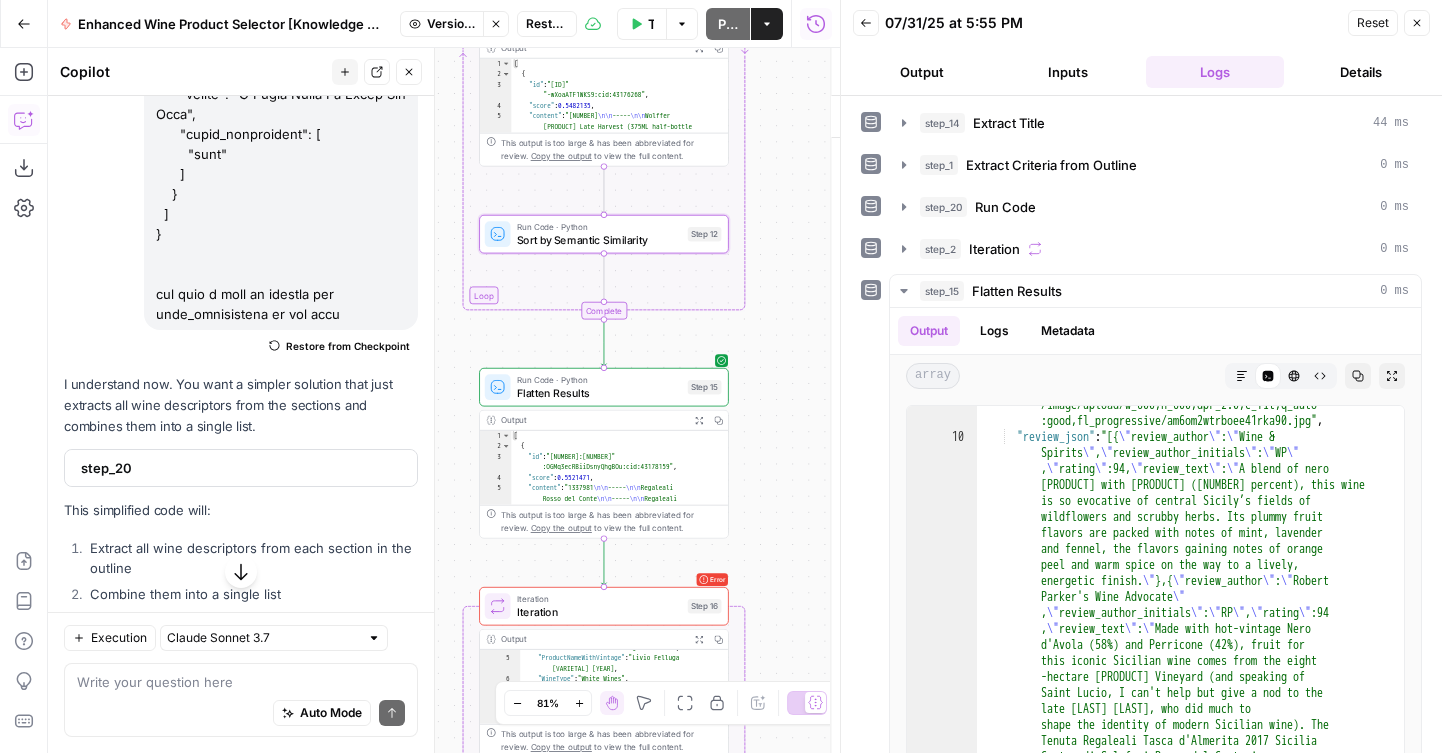 click on "Function" at bounding box center [1155, 240] 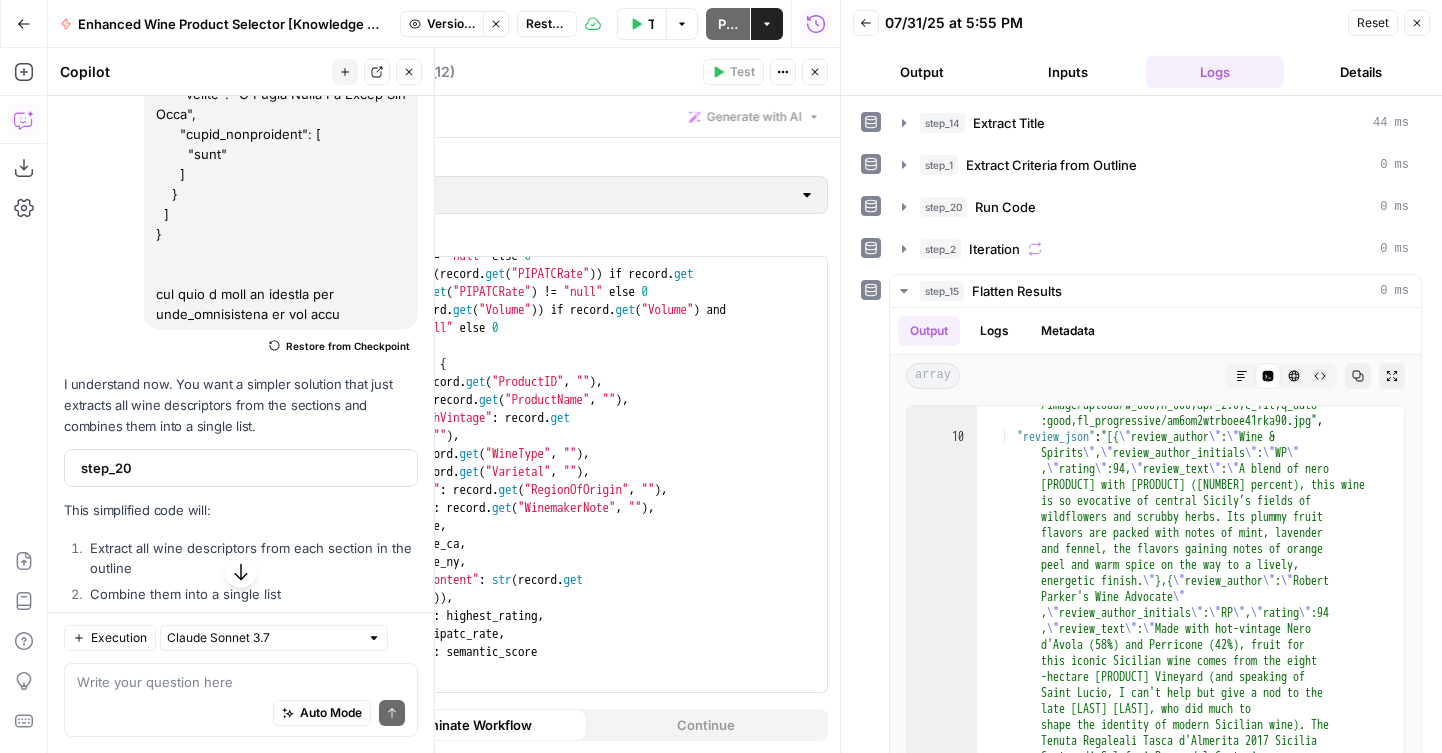 scroll, scrollTop: 682, scrollLeft: 0, axis: vertical 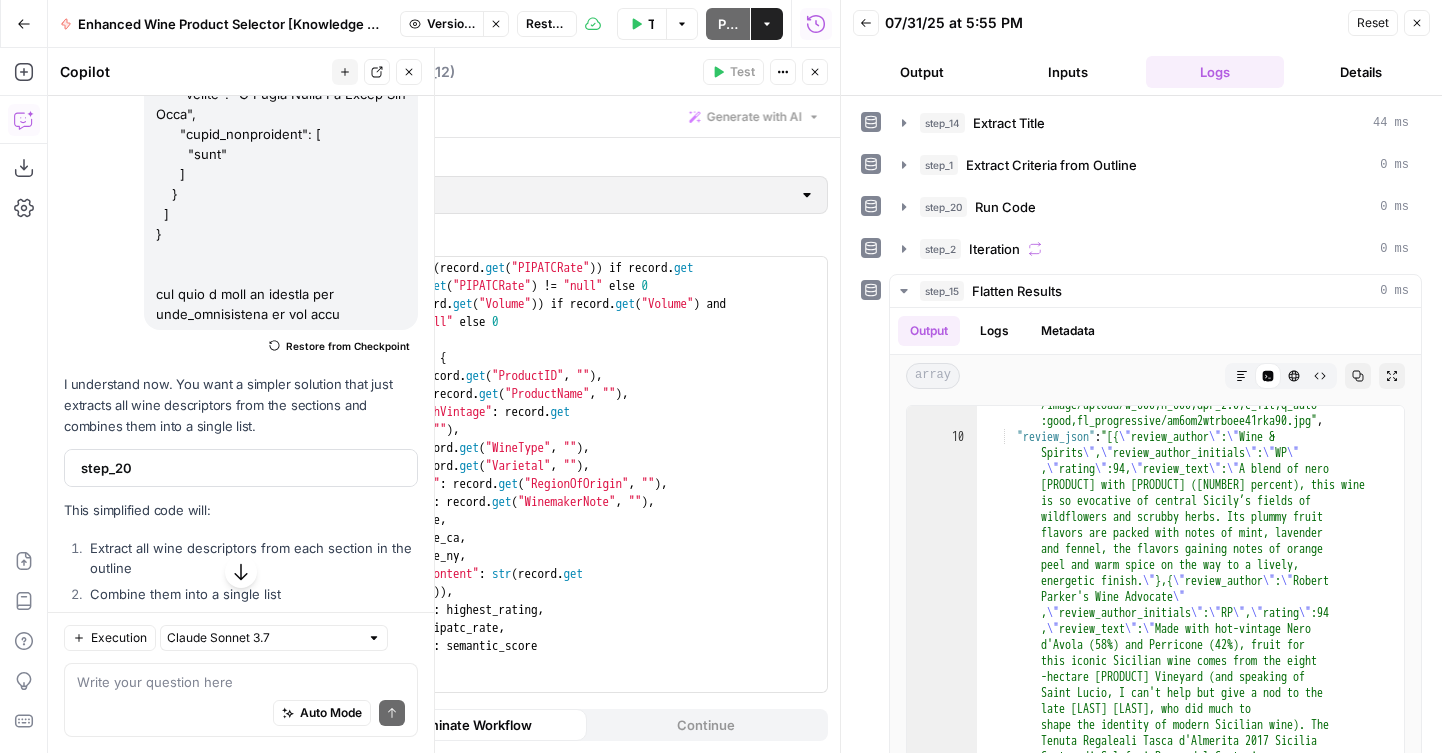 click 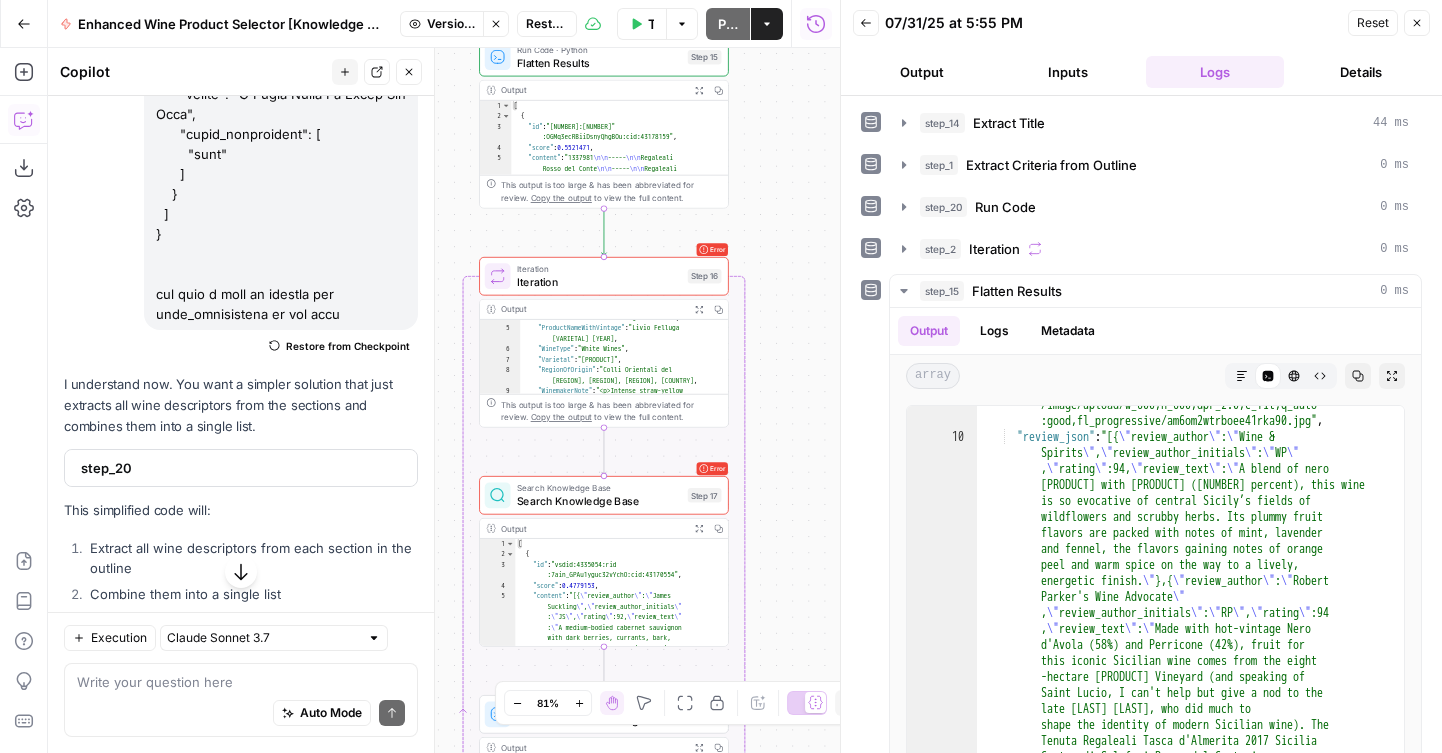 drag, startPoint x: 793, startPoint y: 523, endPoint x: 793, endPoint y: 192, distance: 331 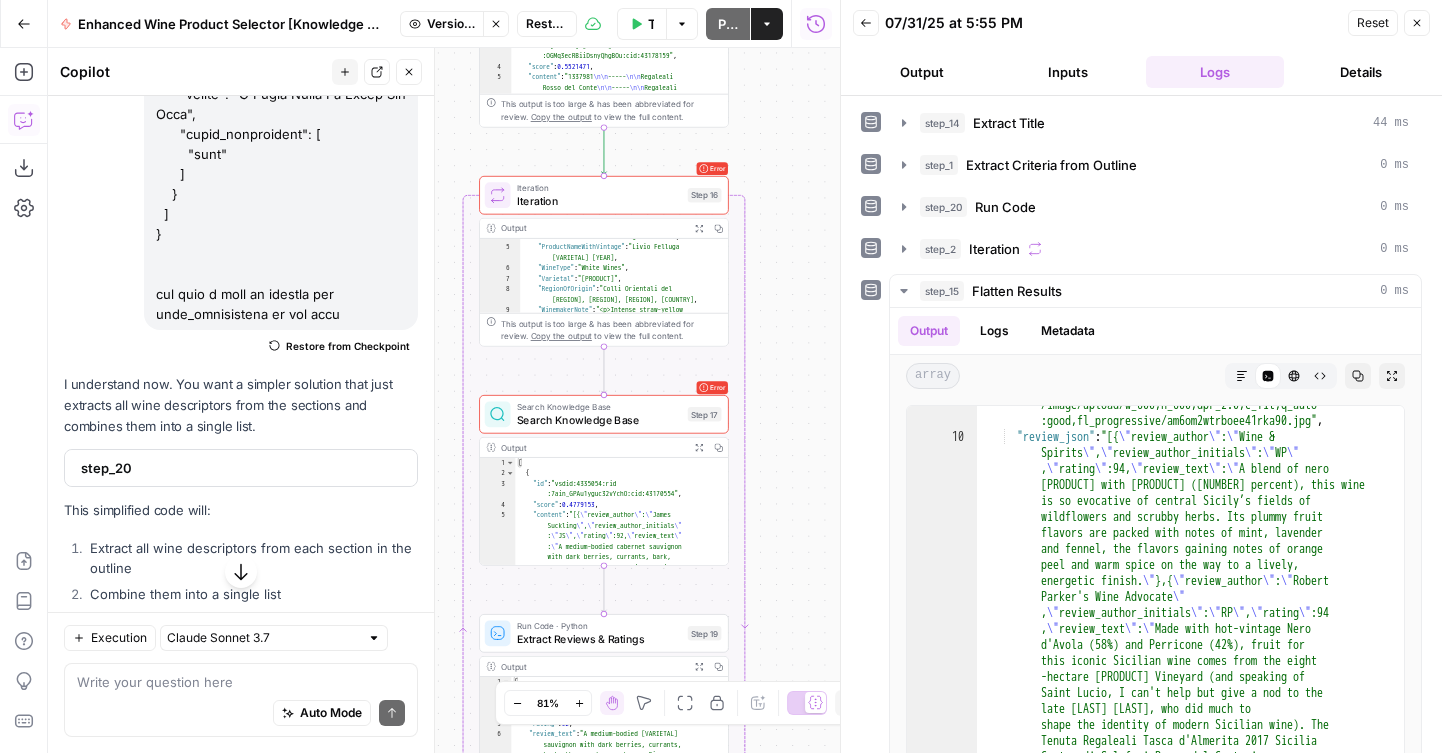 drag, startPoint x: 794, startPoint y: 376, endPoint x: 794, endPoint y: 266, distance: 110 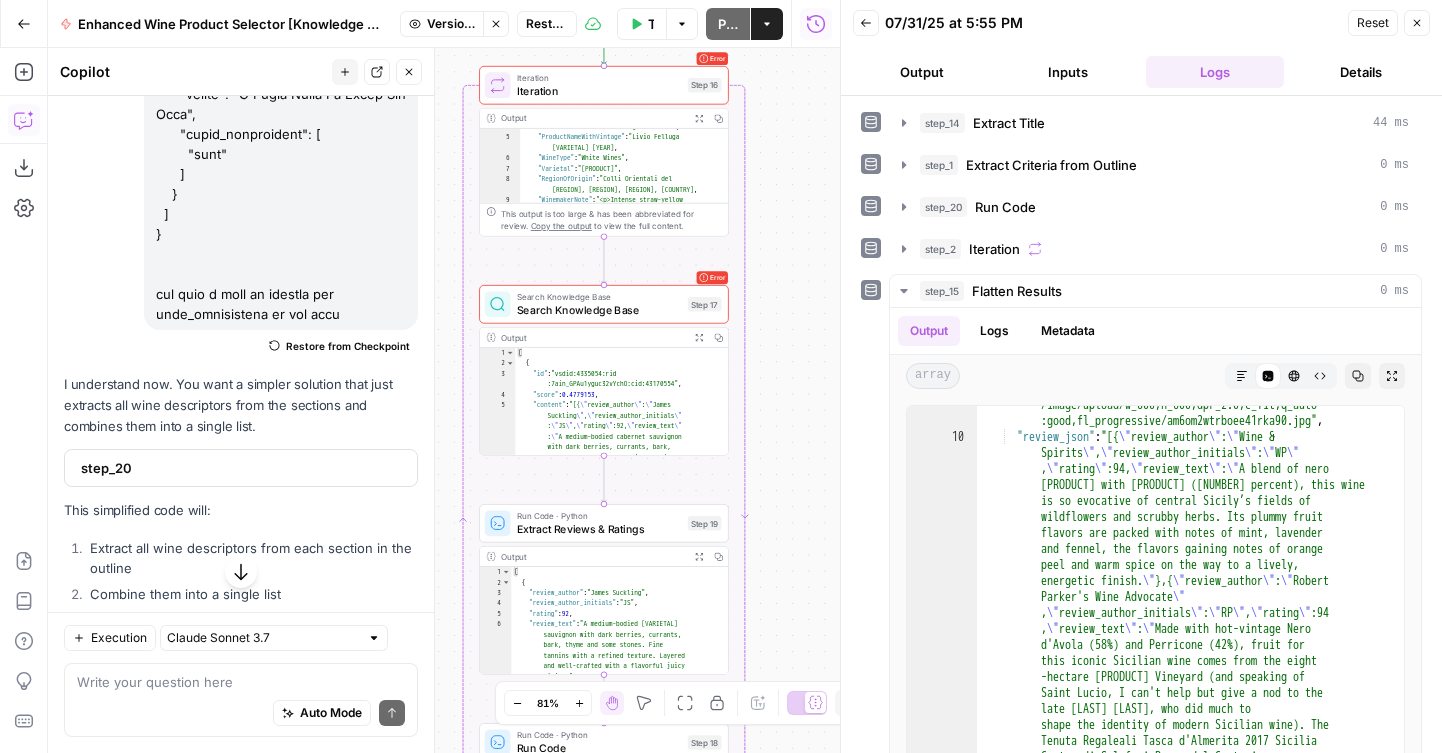 click on "Error Search Knowledge Base Search Knowledge Base Step 17" at bounding box center (604, 304) 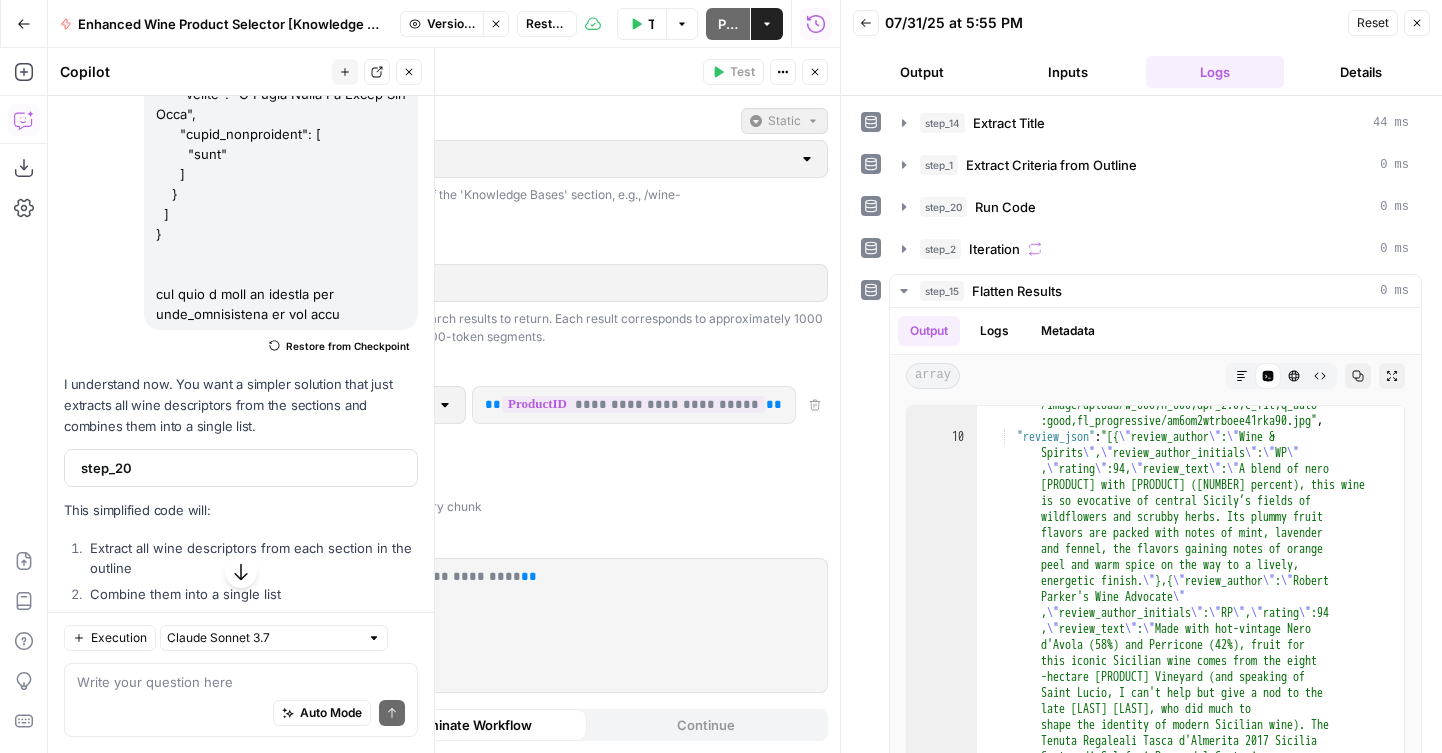 click on "**********" at bounding box center (516, 577) 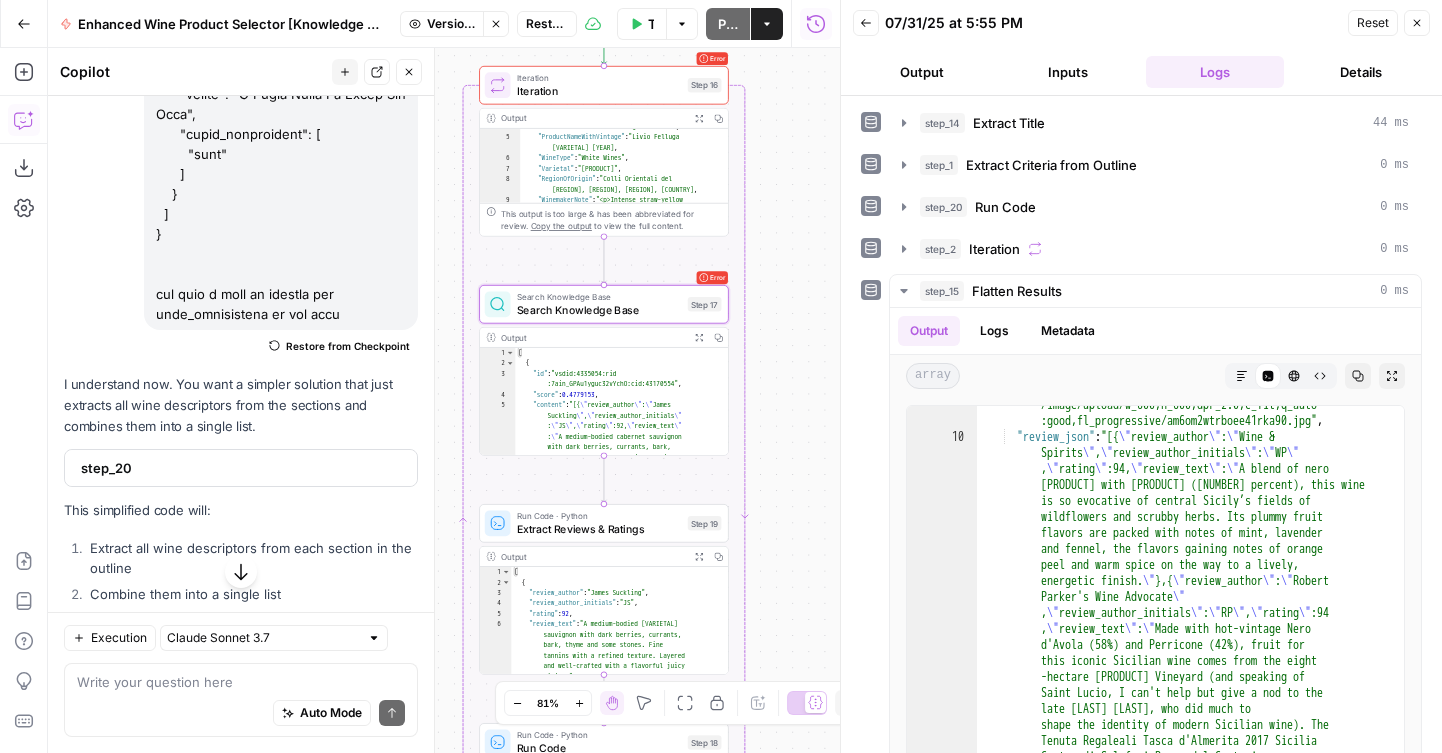 click 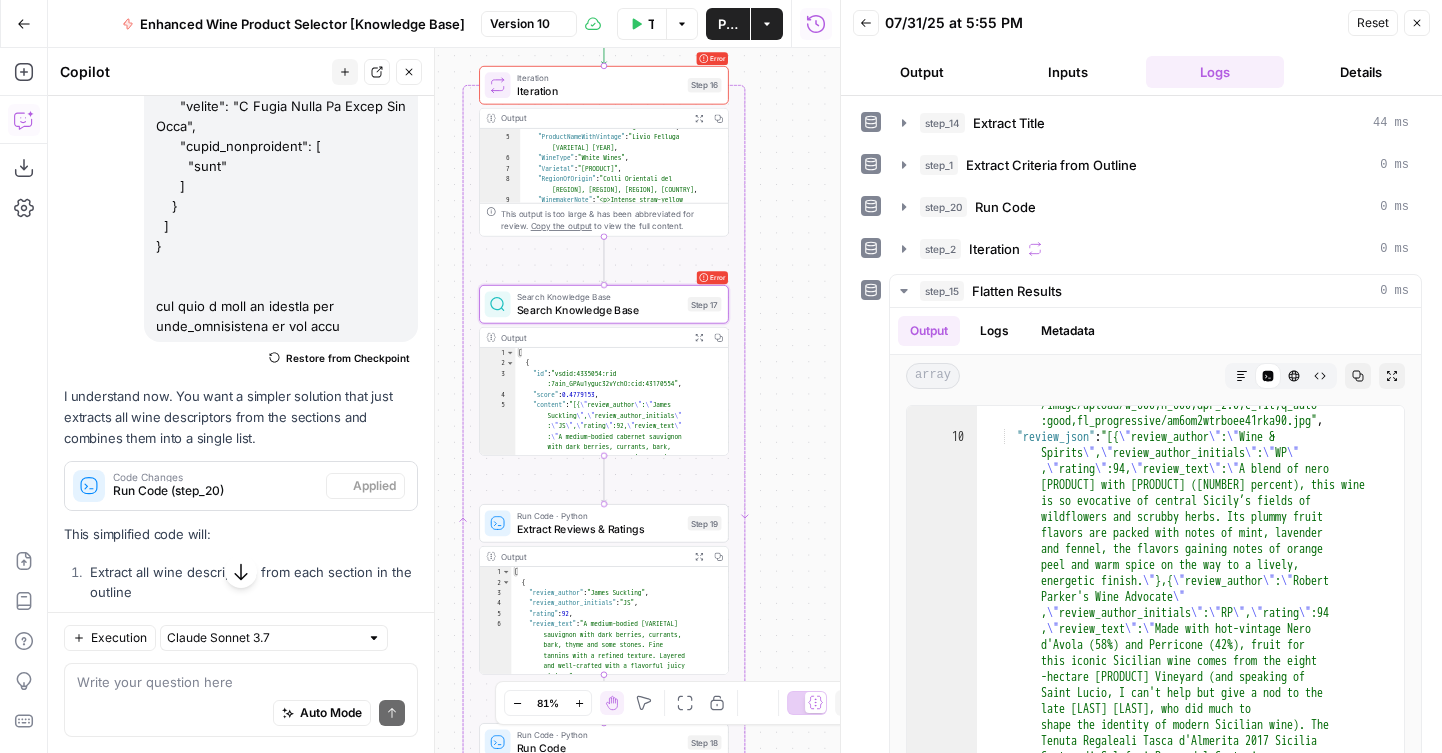 scroll, scrollTop: 3214, scrollLeft: 0, axis: vertical 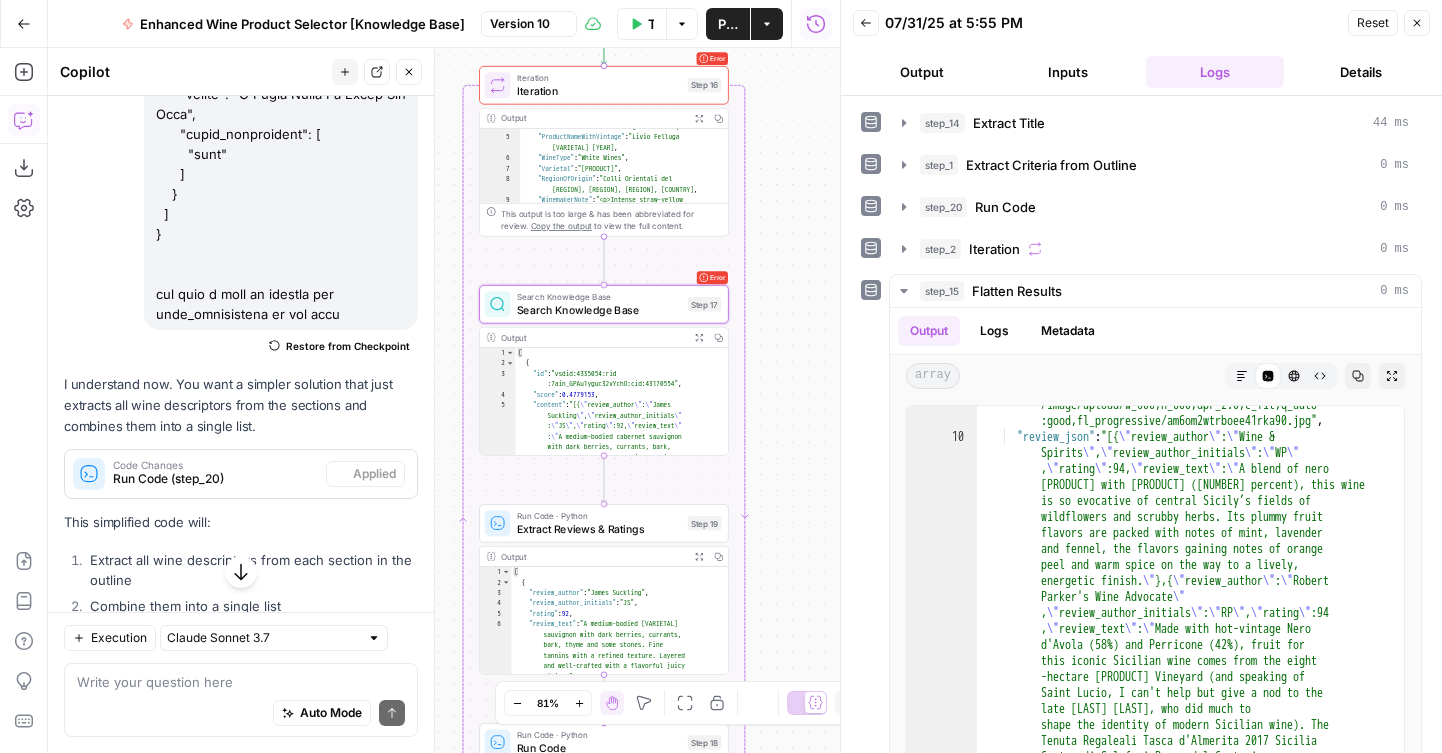 click on "Search Knowledge Base" at bounding box center [599, 310] 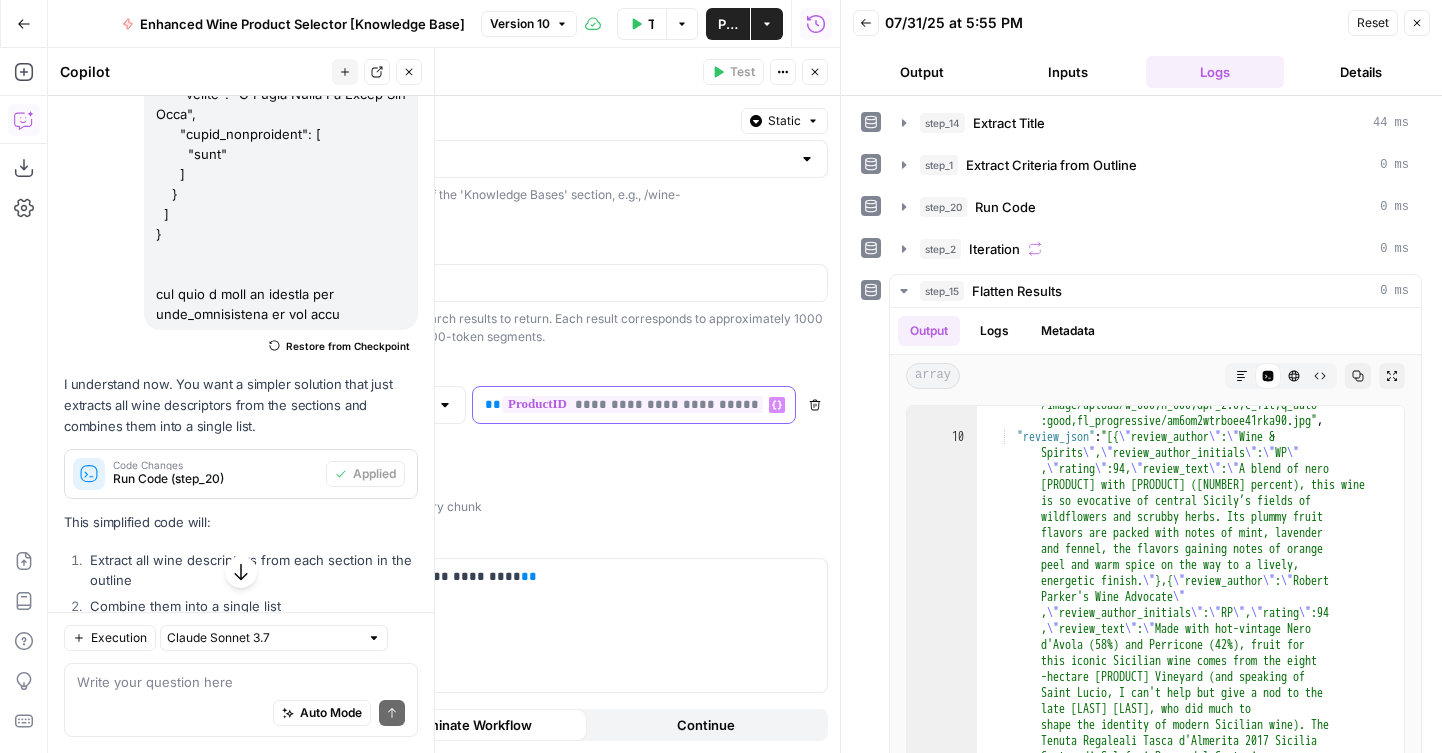 drag, startPoint x: 752, startPoint y: 401, endPoint x: 671, endPoint y: 403, distance: 81.02469 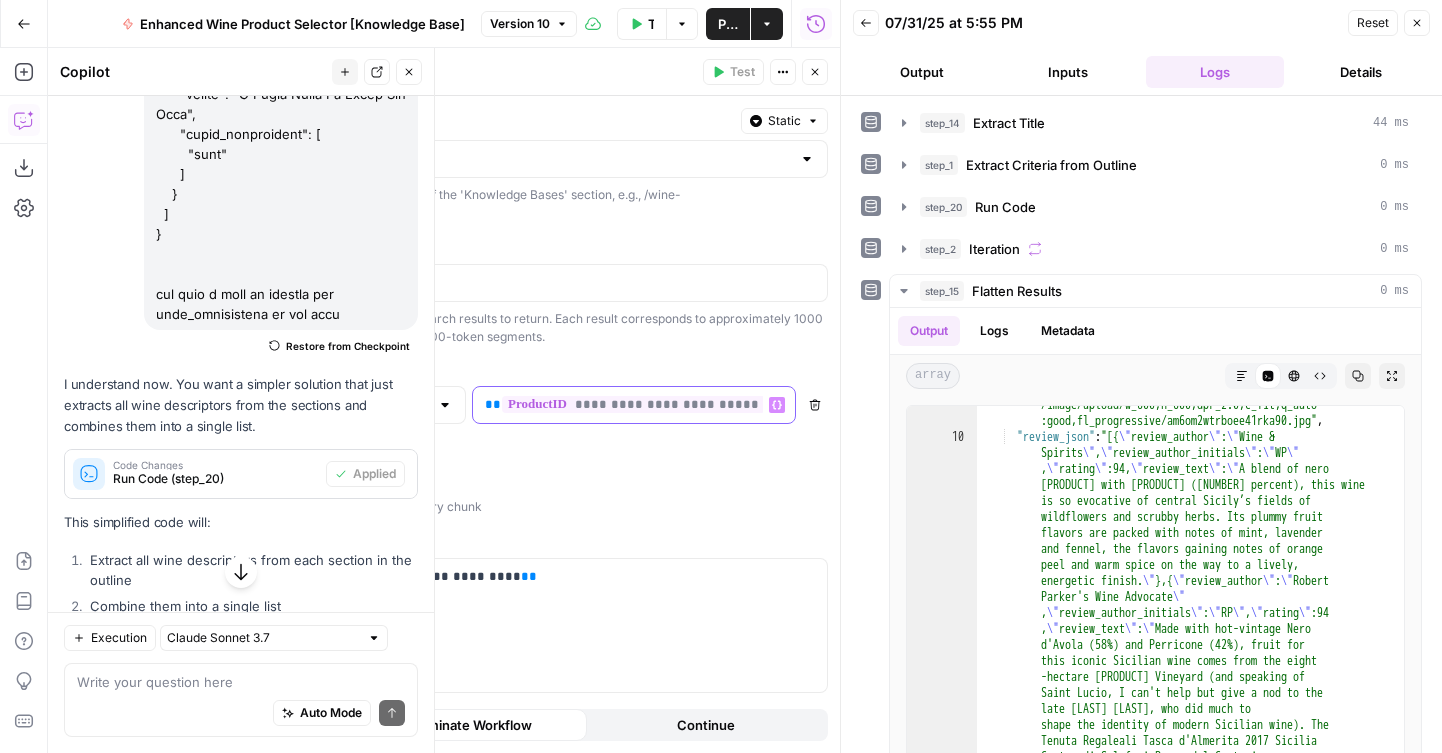 click on "**********" at bounding box center (618, 405) 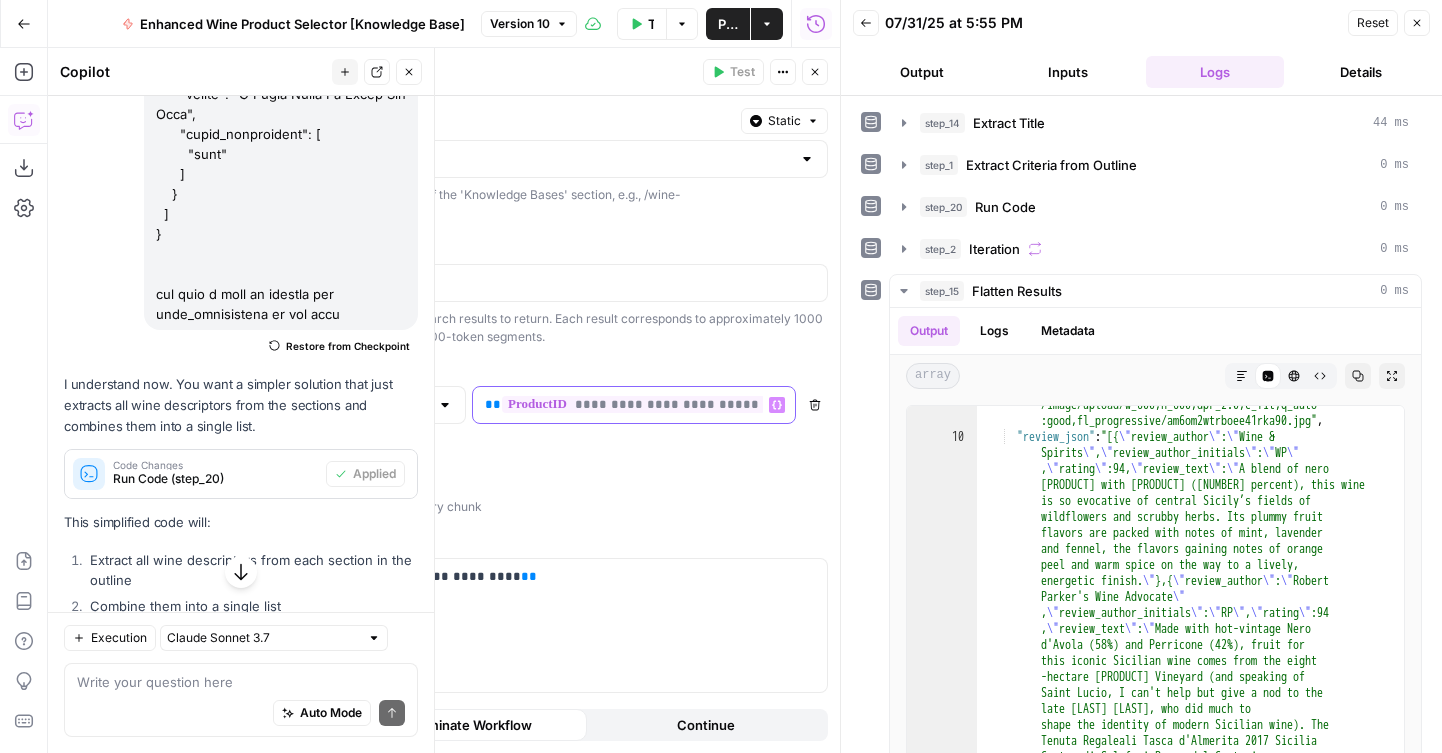 type 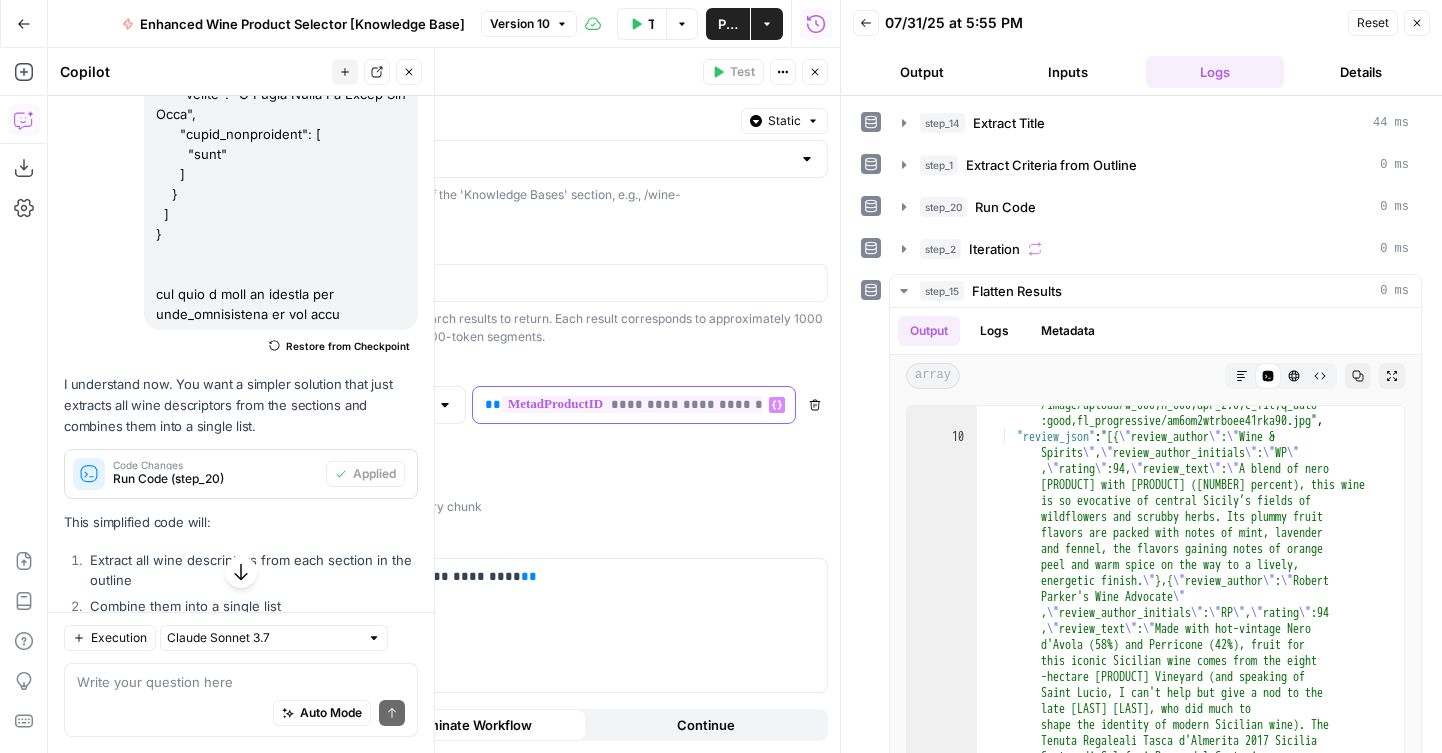 scroll, scrollTop: 0, scrollLeft: 35, axis: horizontal 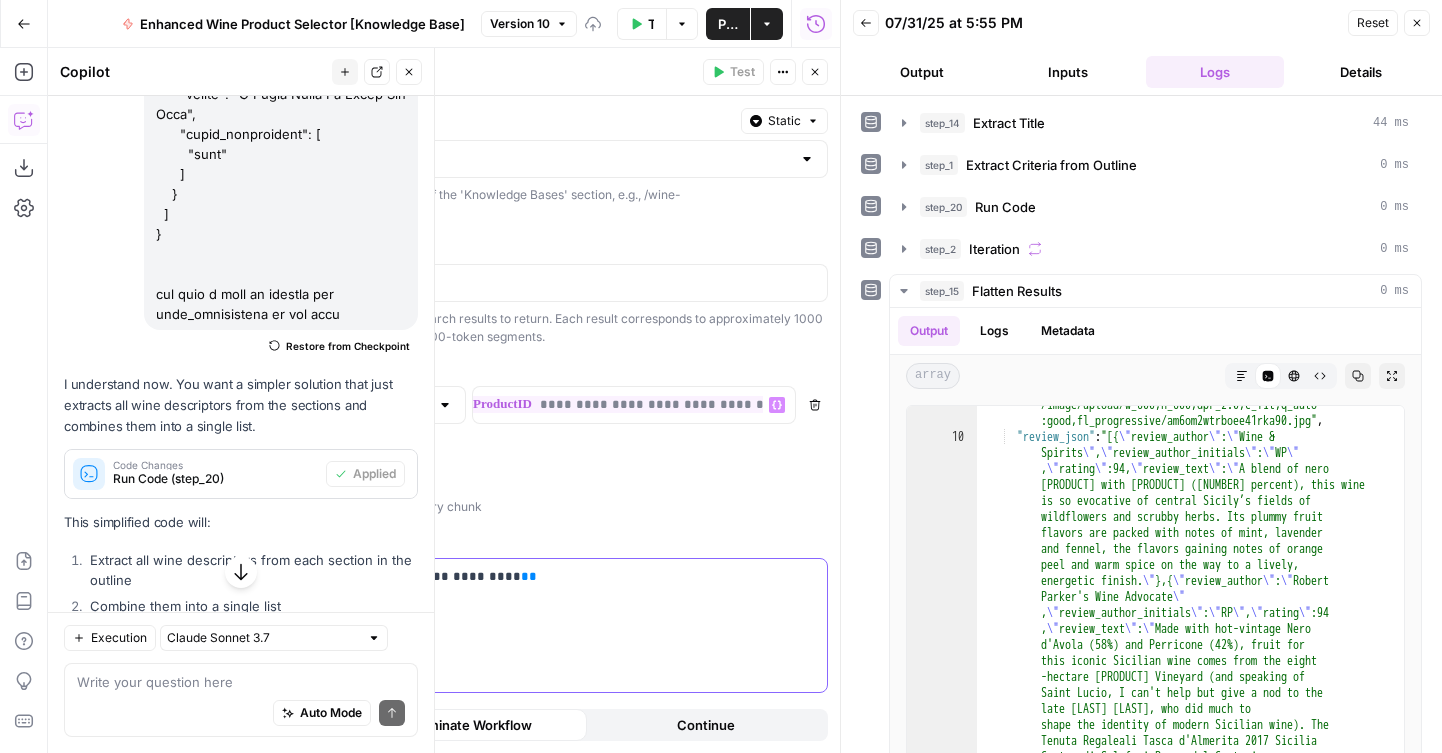 click on "**********" at bounding box center [325, 576] 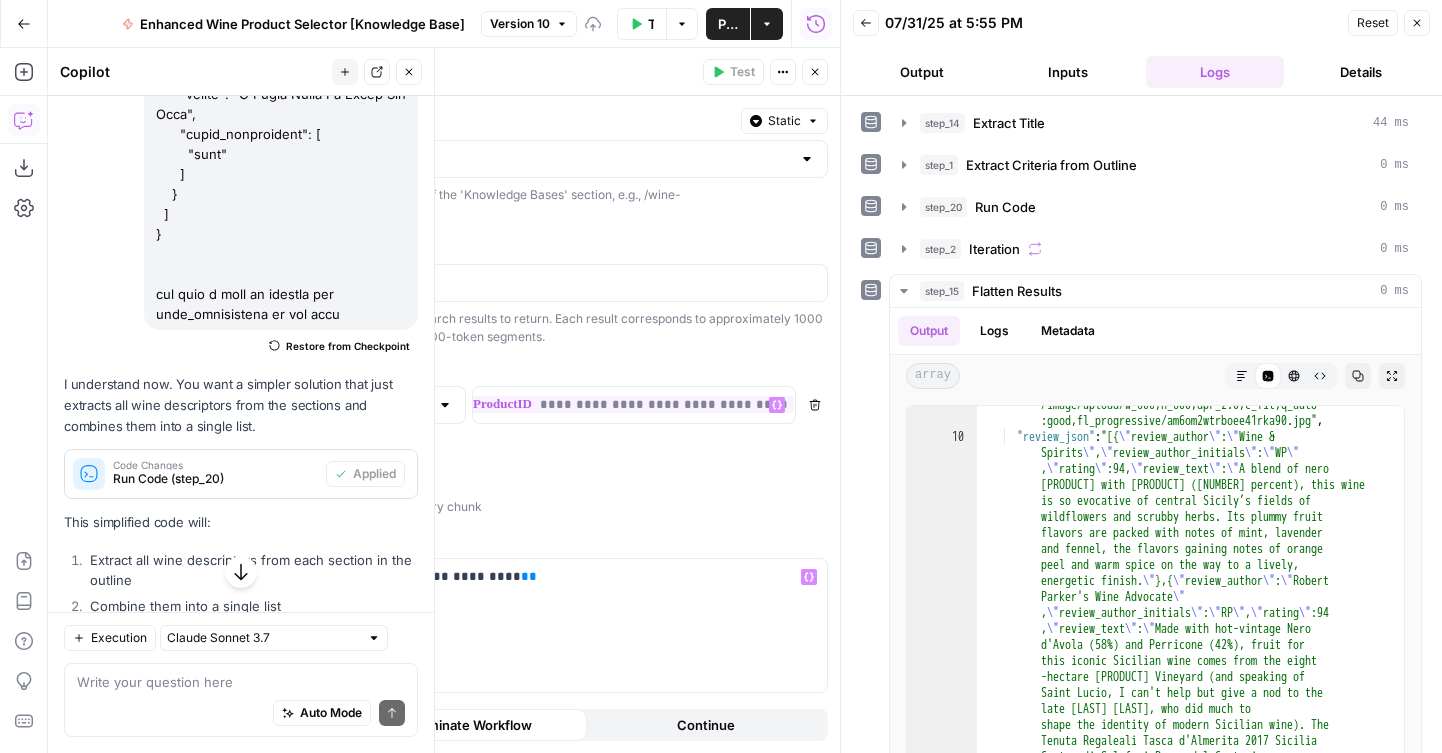 scroll, scrollTop: 0, scrollLeft: 21, axis: horizontal 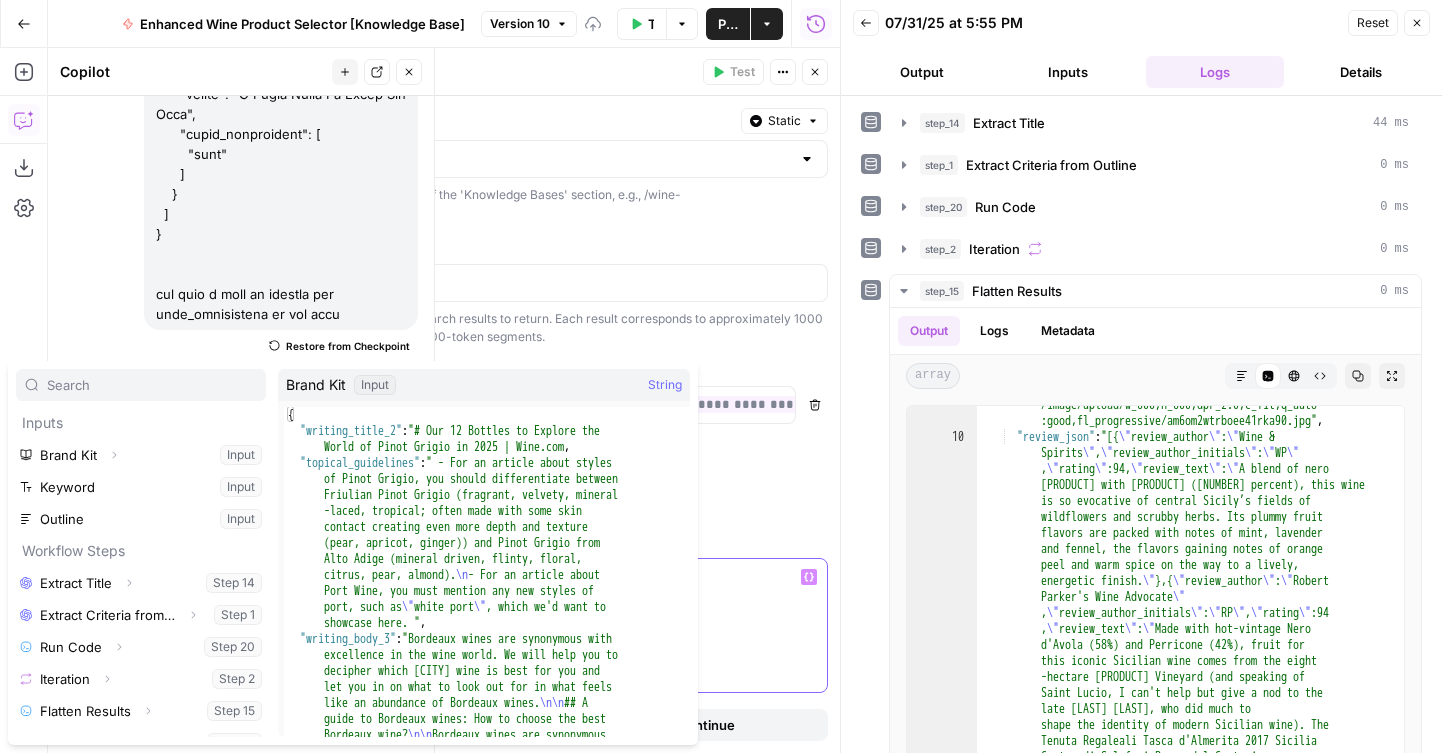 click on "**********" at bounding box center (516, 625) 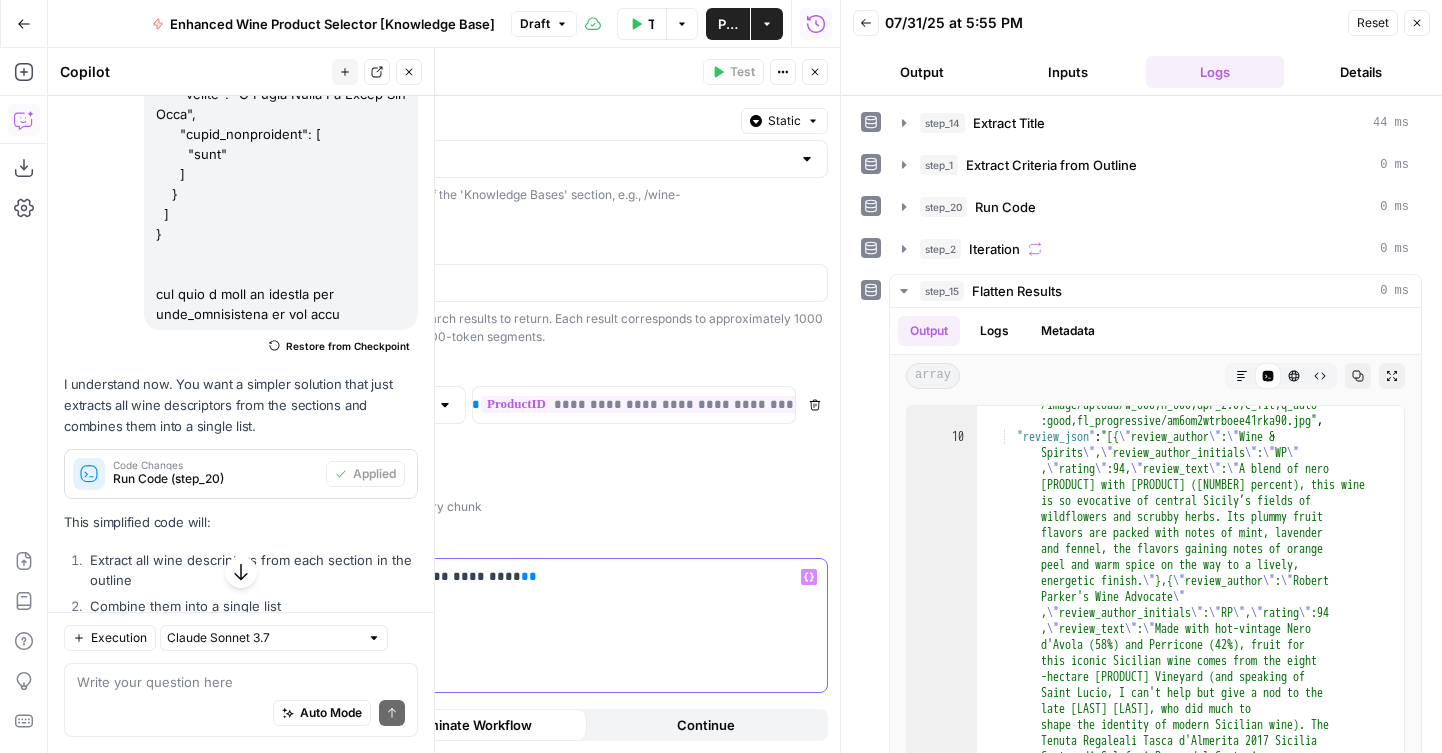 type 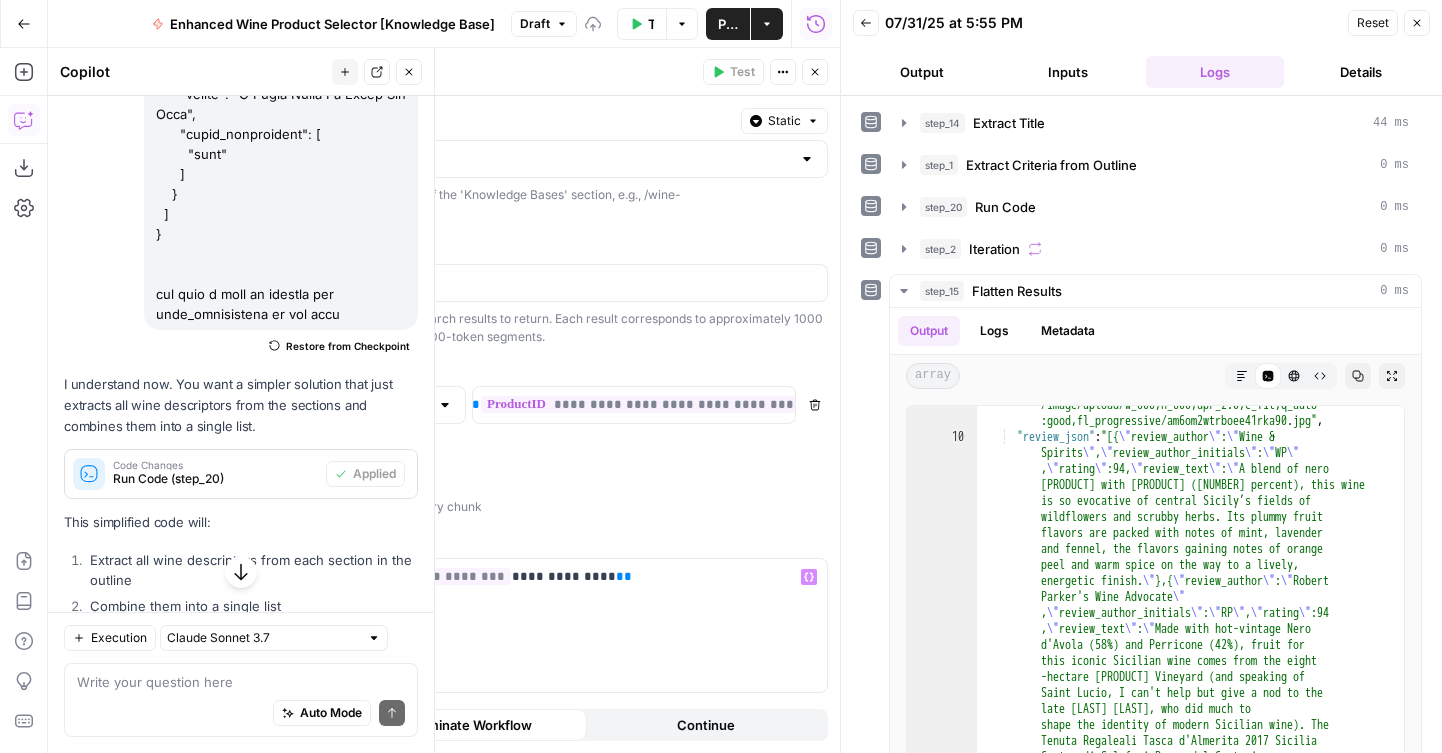 click 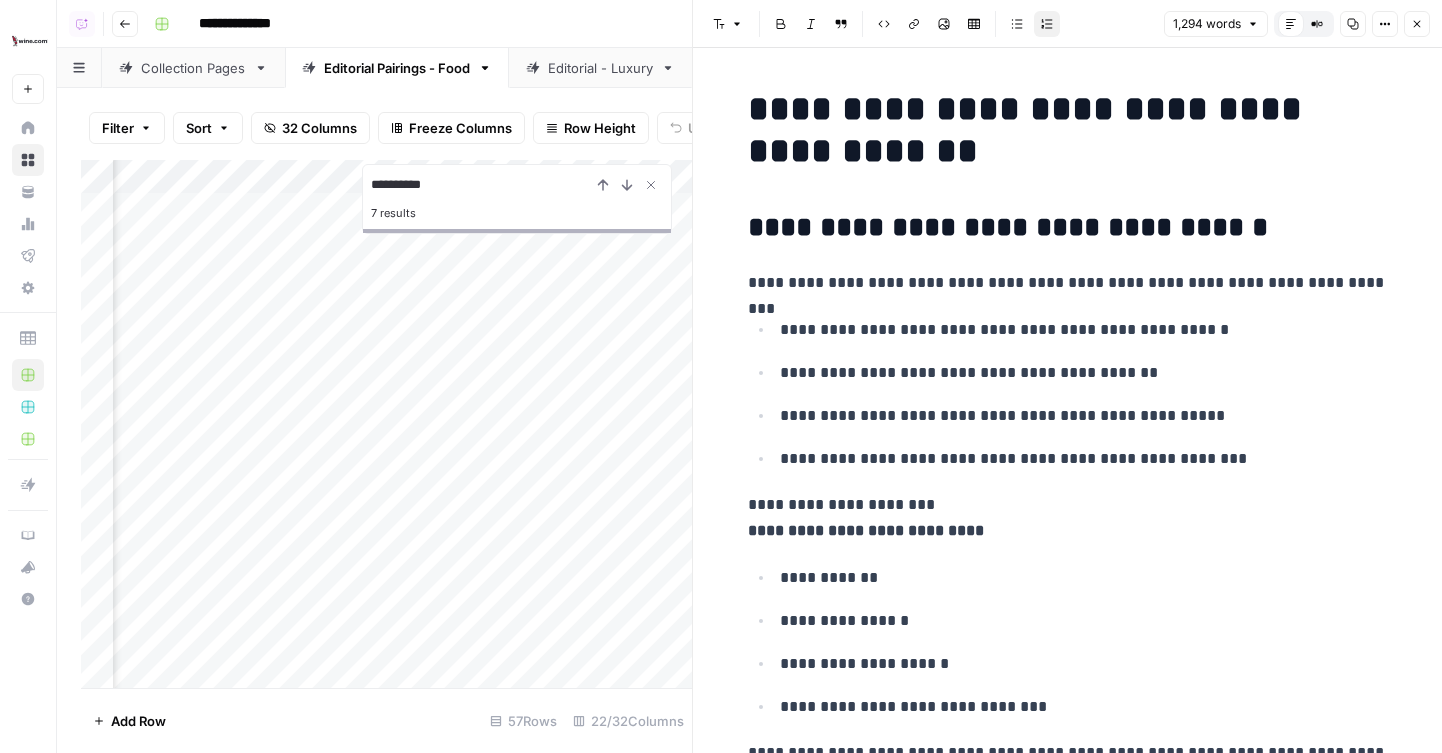 scroll, scrollTop: 0, scrollLeft: 0, axis: both 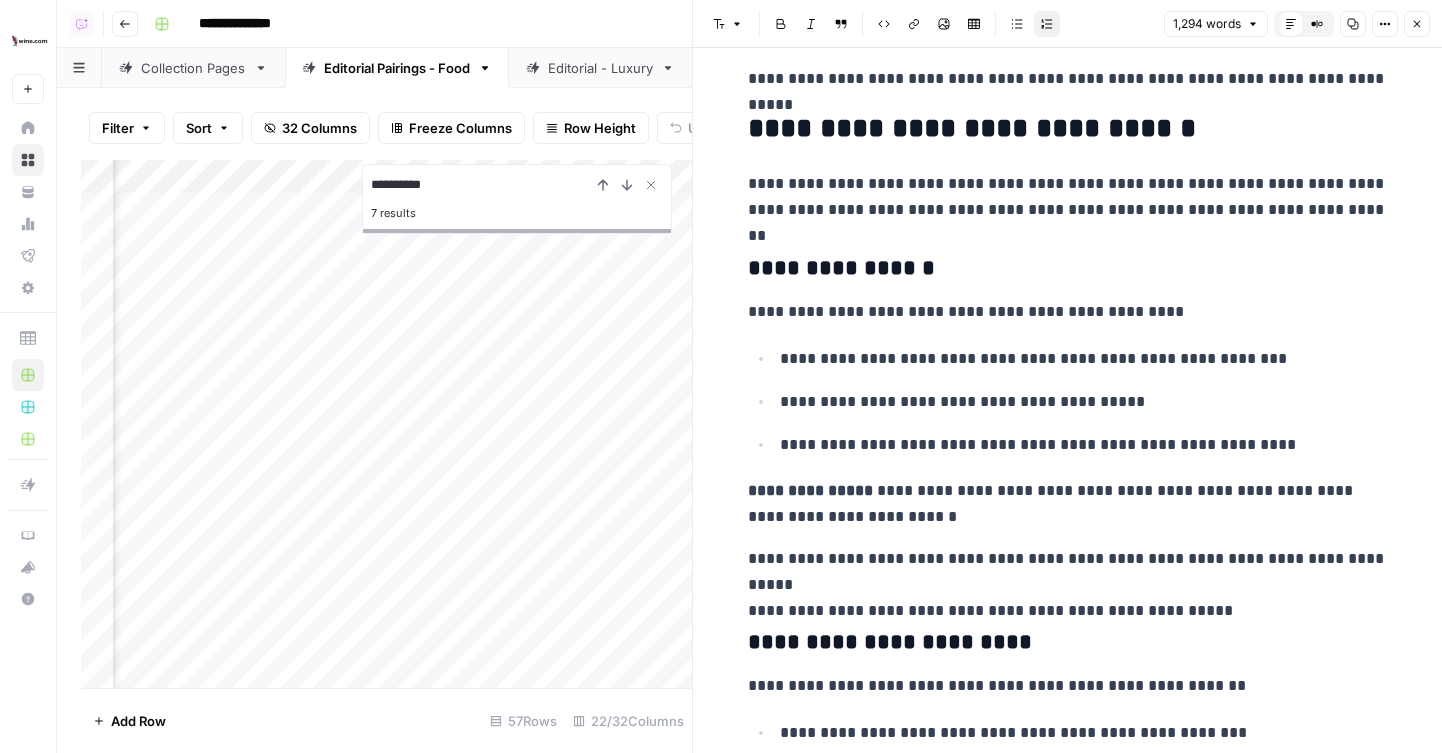 click 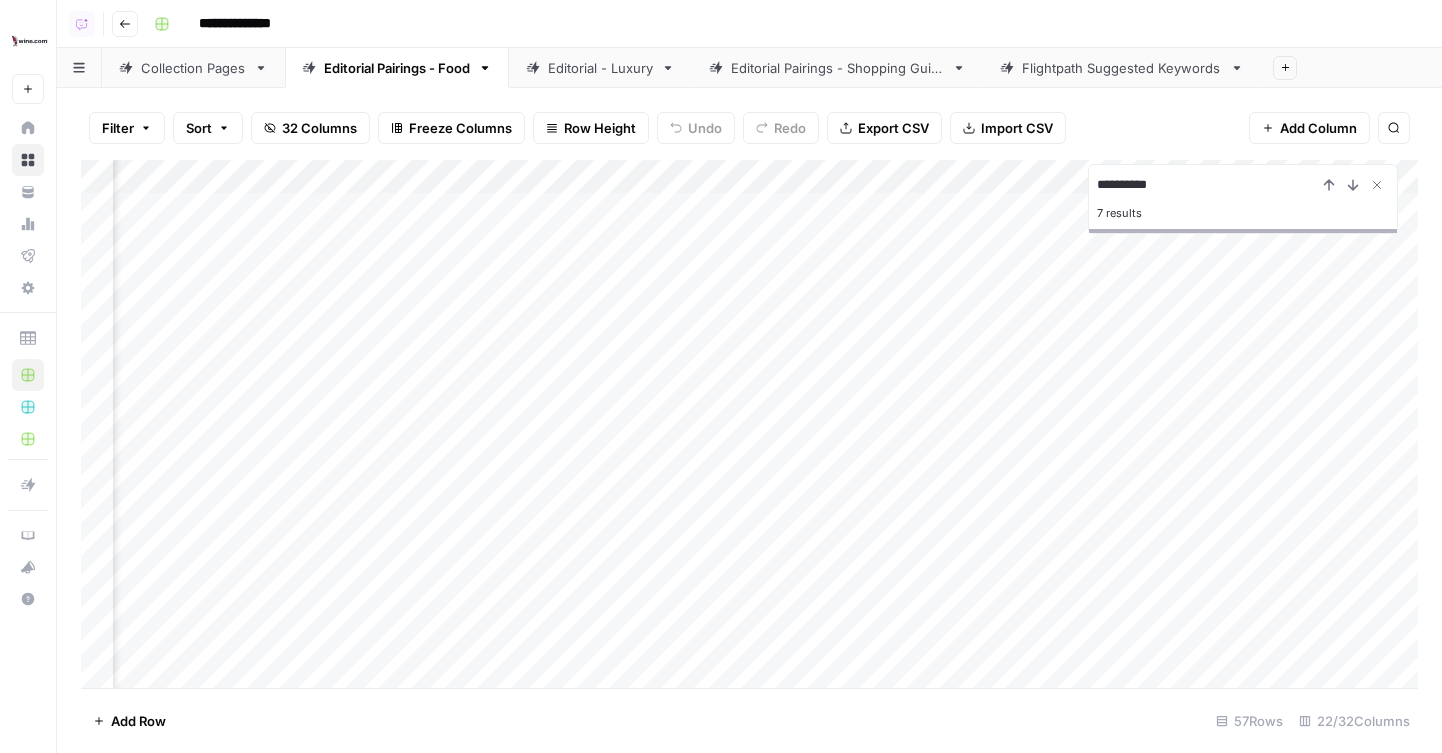 scroll, scrollTop: 2, scrollLeft: 1957, axis: both 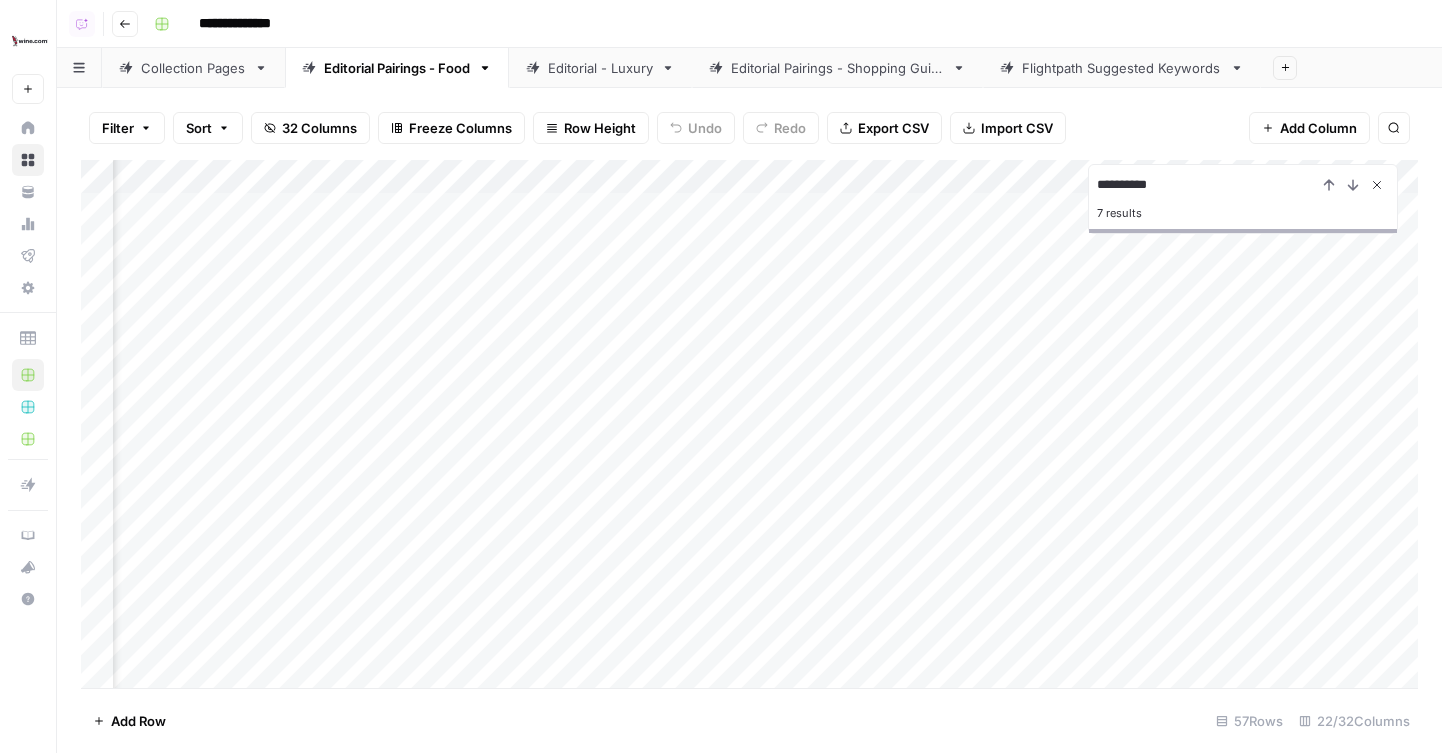 click 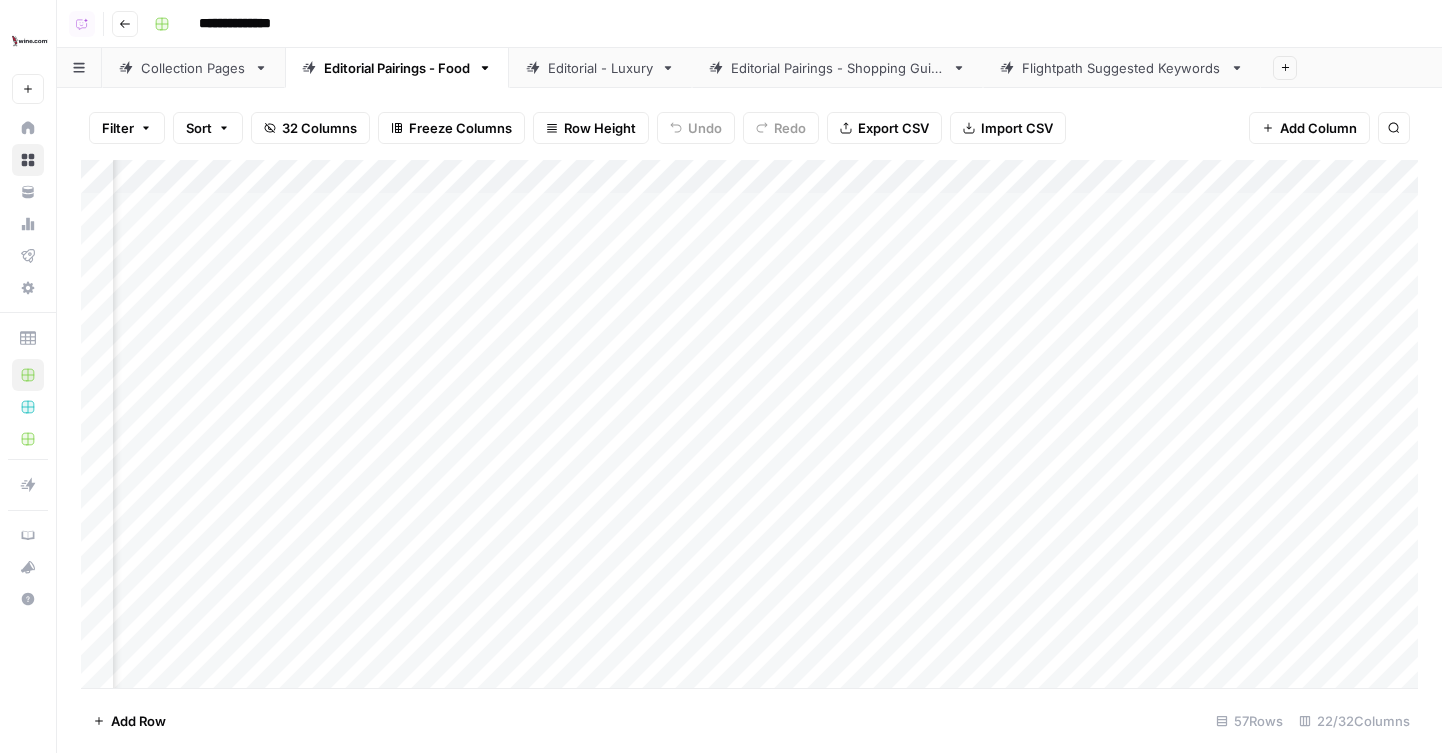 scroll, scrollTop: 2, scrollLeft: 3229, axis: both 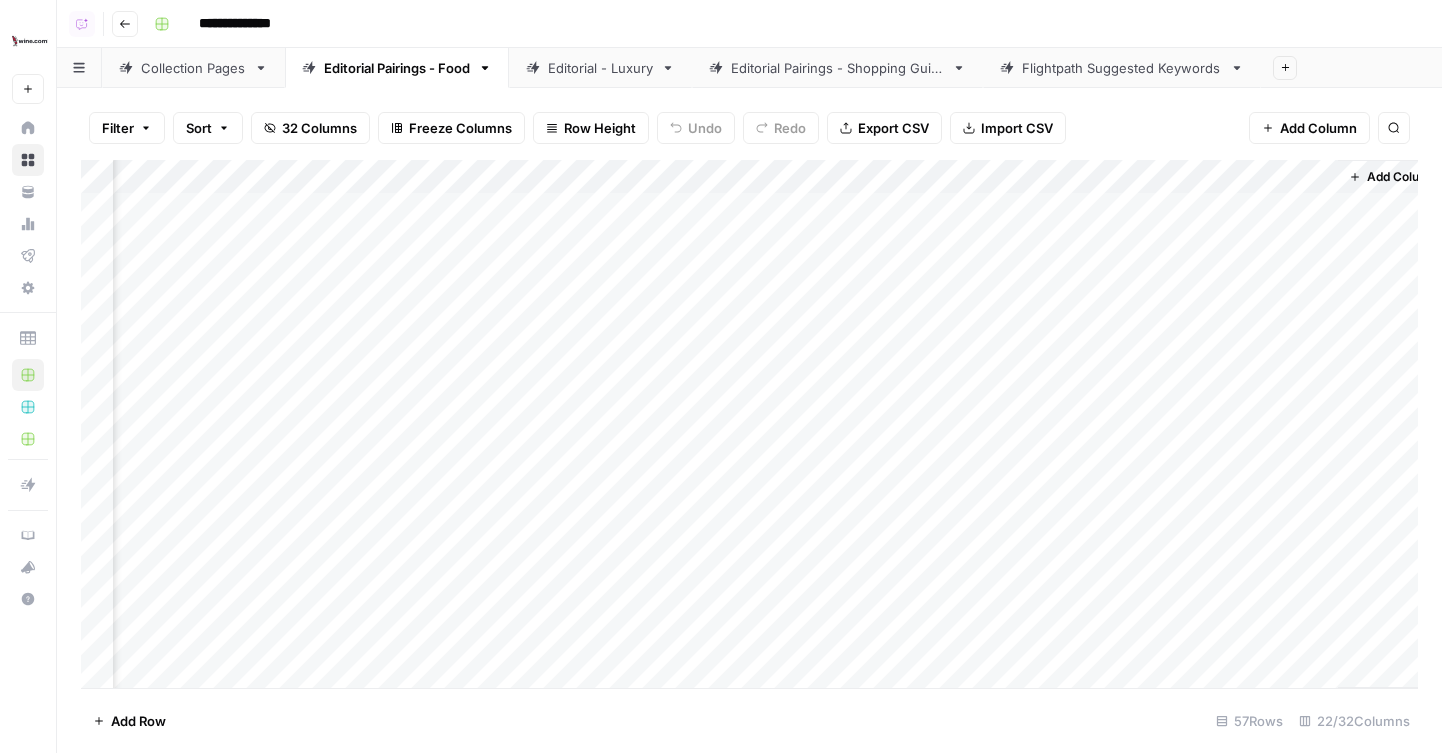 click on "Add Column" at bounding box center [749, 424] 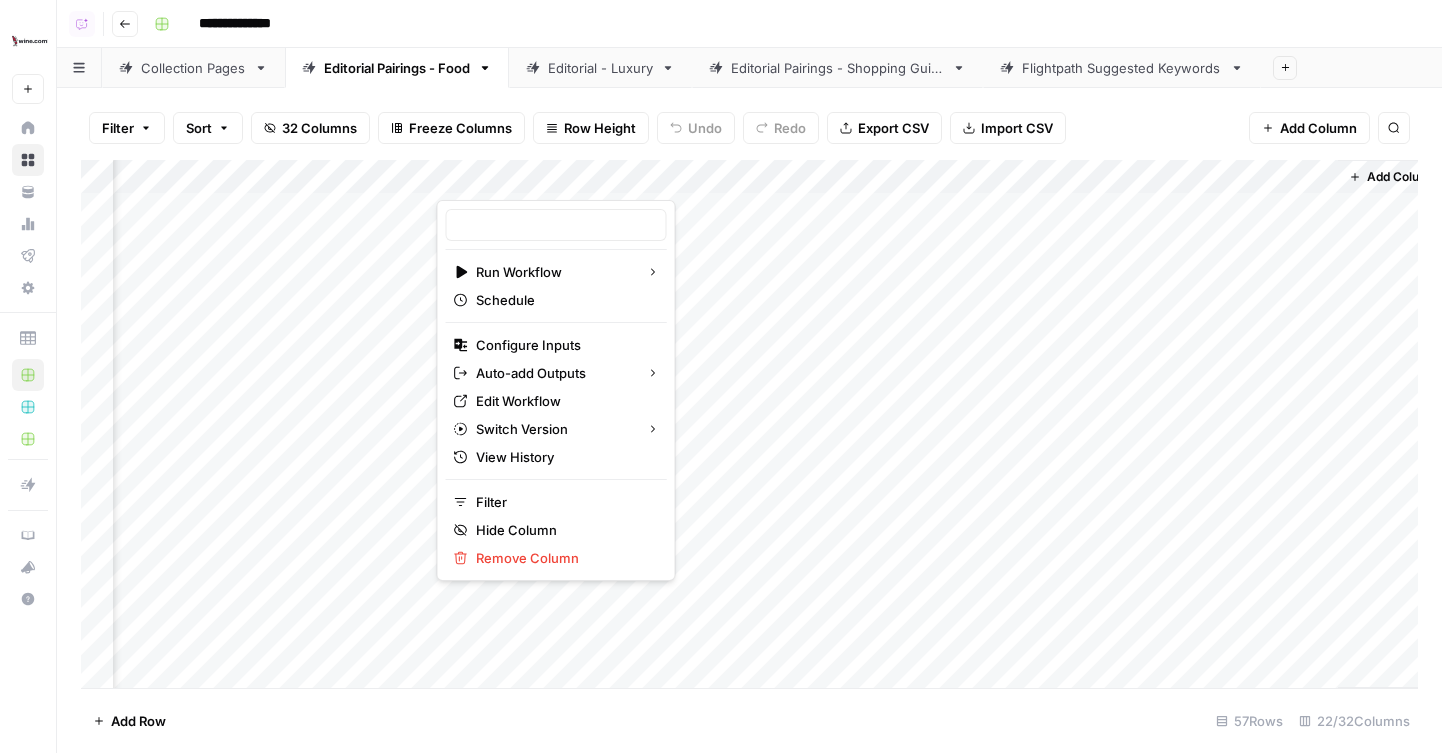 type on "Image Selector" 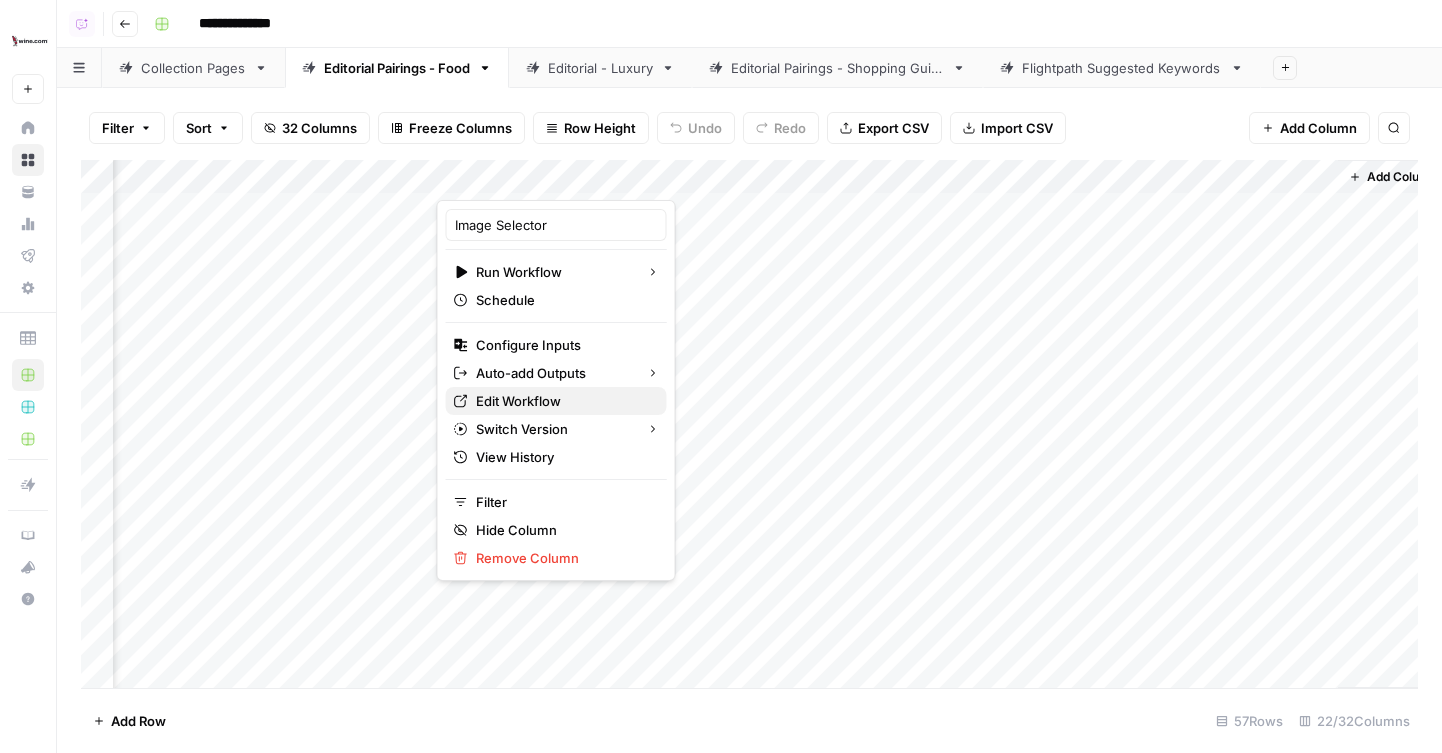 click on "Edit Workflow" at bounding box center [563, 401] 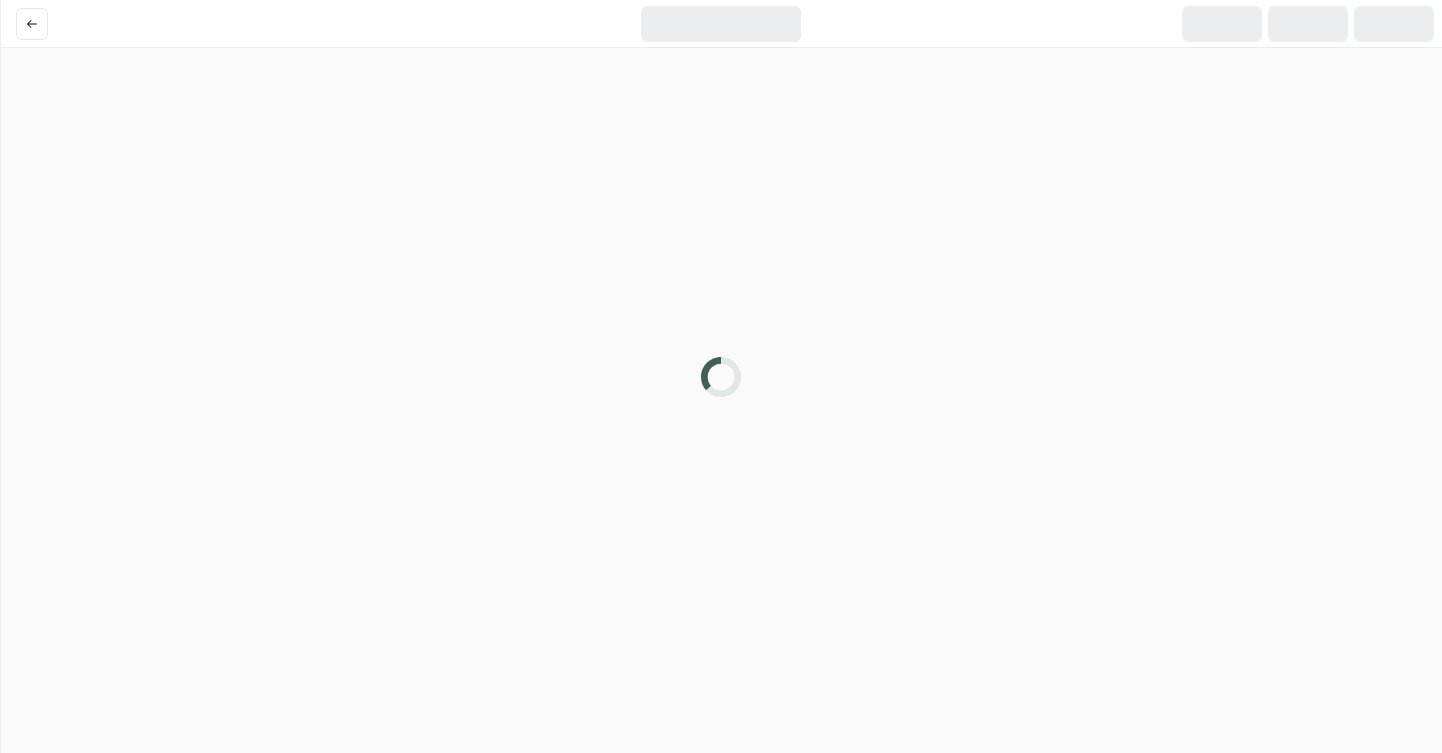 scroll, scrollTop: 0, scrollLeft: 0, axis: both 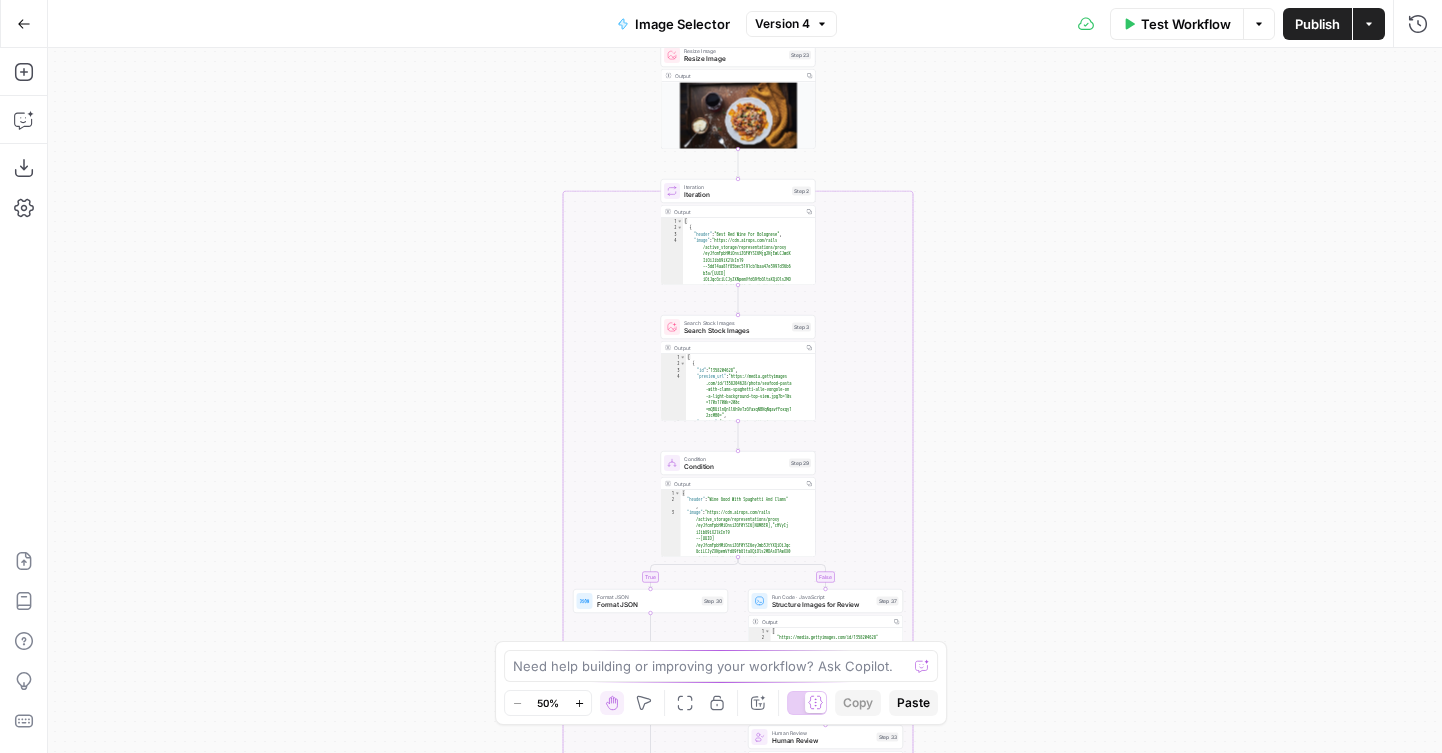 drag, startPoint x: 474, startPoint y: 447, endPoint x: 399, endPoint y: 387, distance: 96.04687 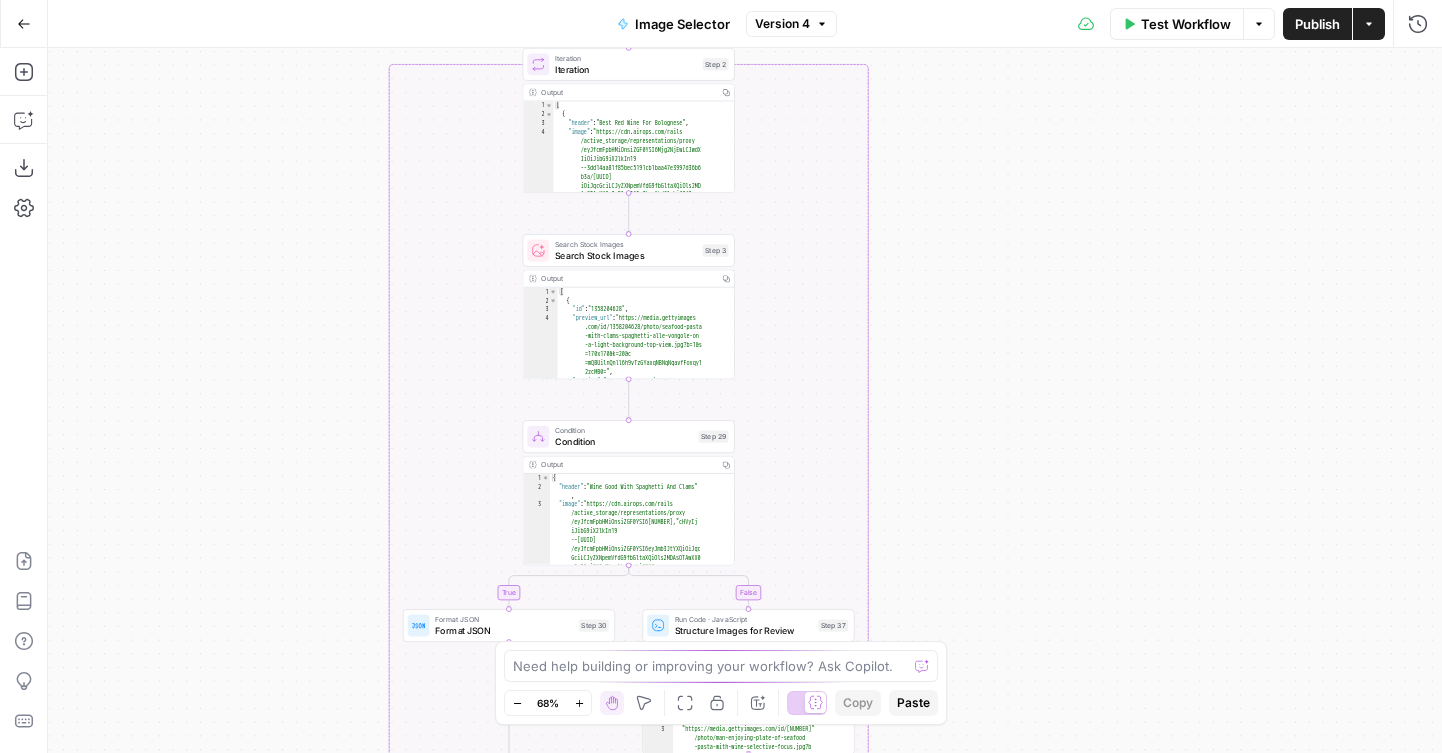 drag, startPoint x: 1061, startPoint y: 423, endPoint x: 1061, endPoint y: 504, distance: 81 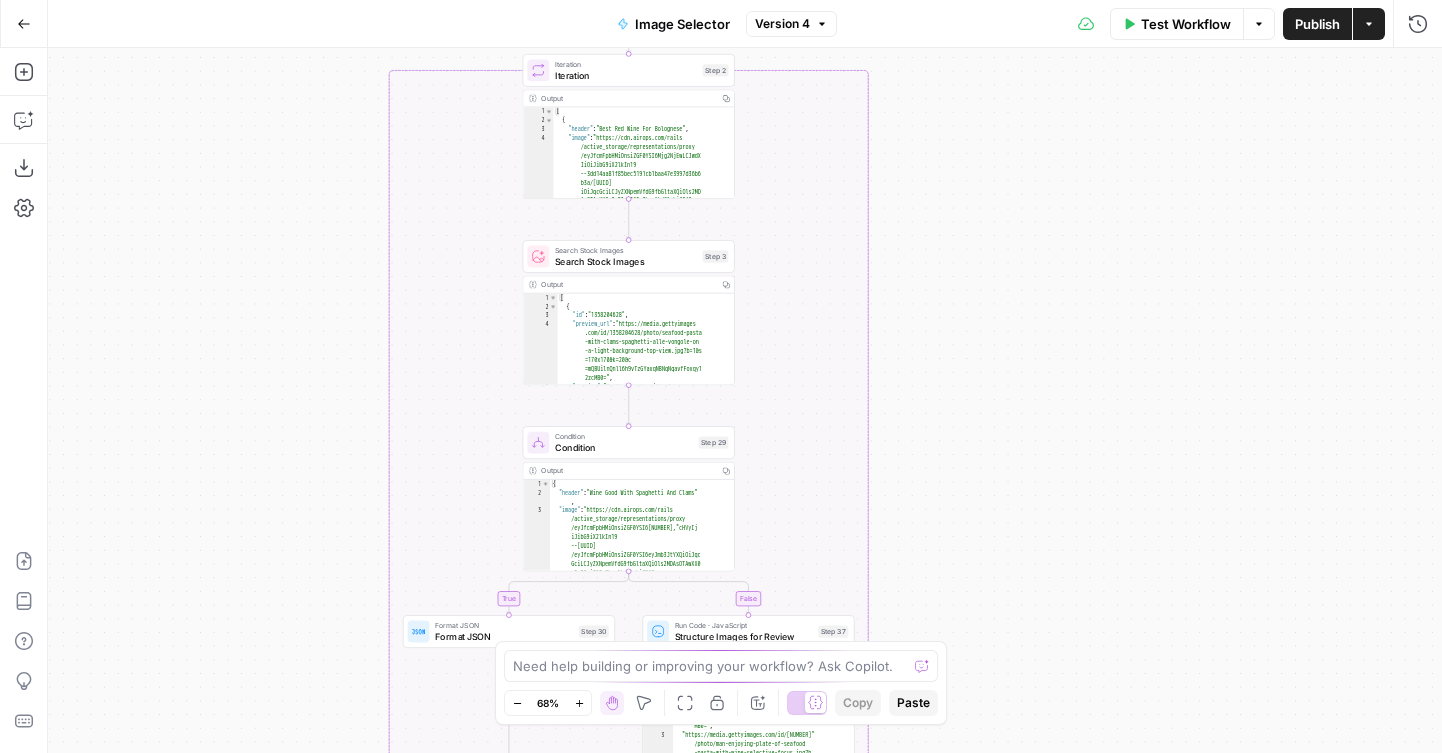 drag, startPoint x: 1019, startPoint y: 416, endPoint x: 1019, endPoint y: 361, distance: 55 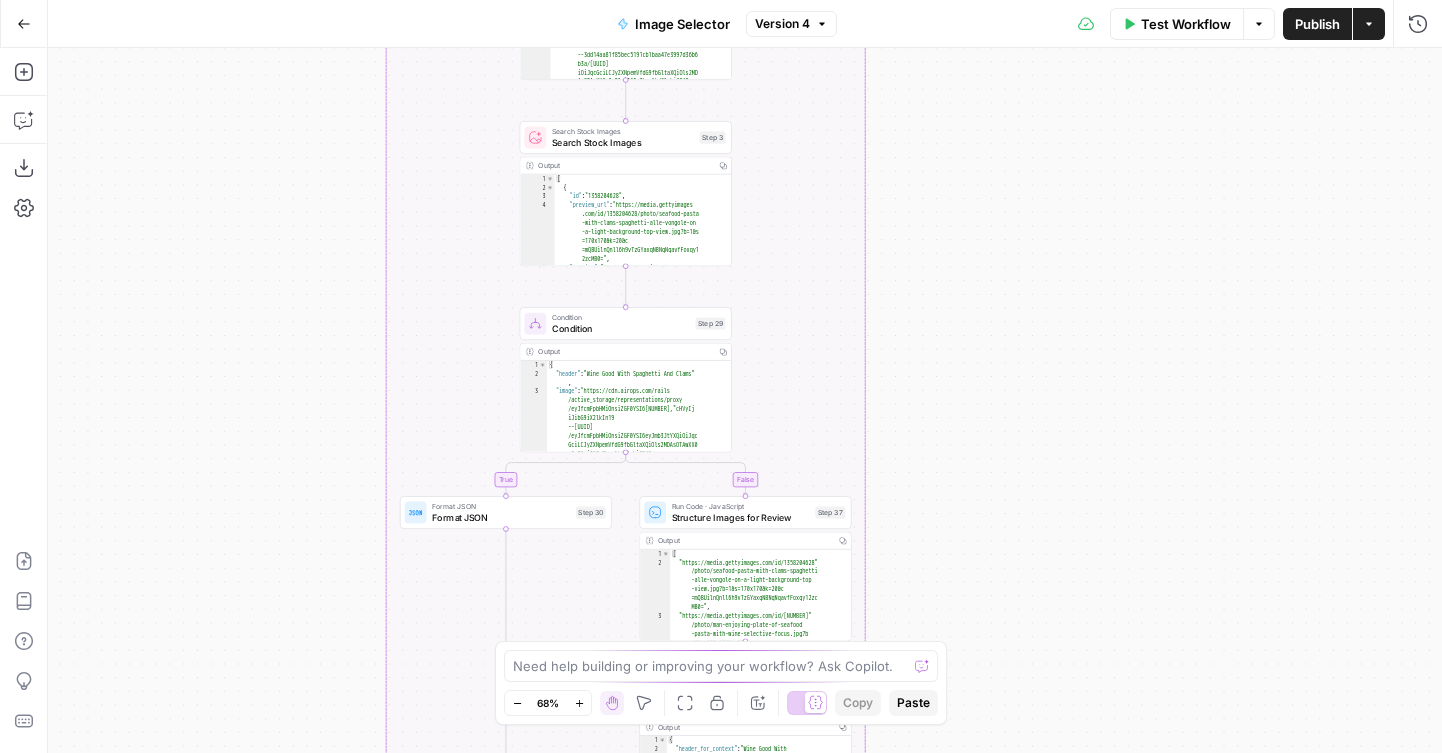 drag, startPoint x: 1004, startPoint y: 391, endPoint x: 999, endPoint y: 338, distance: 53.235325 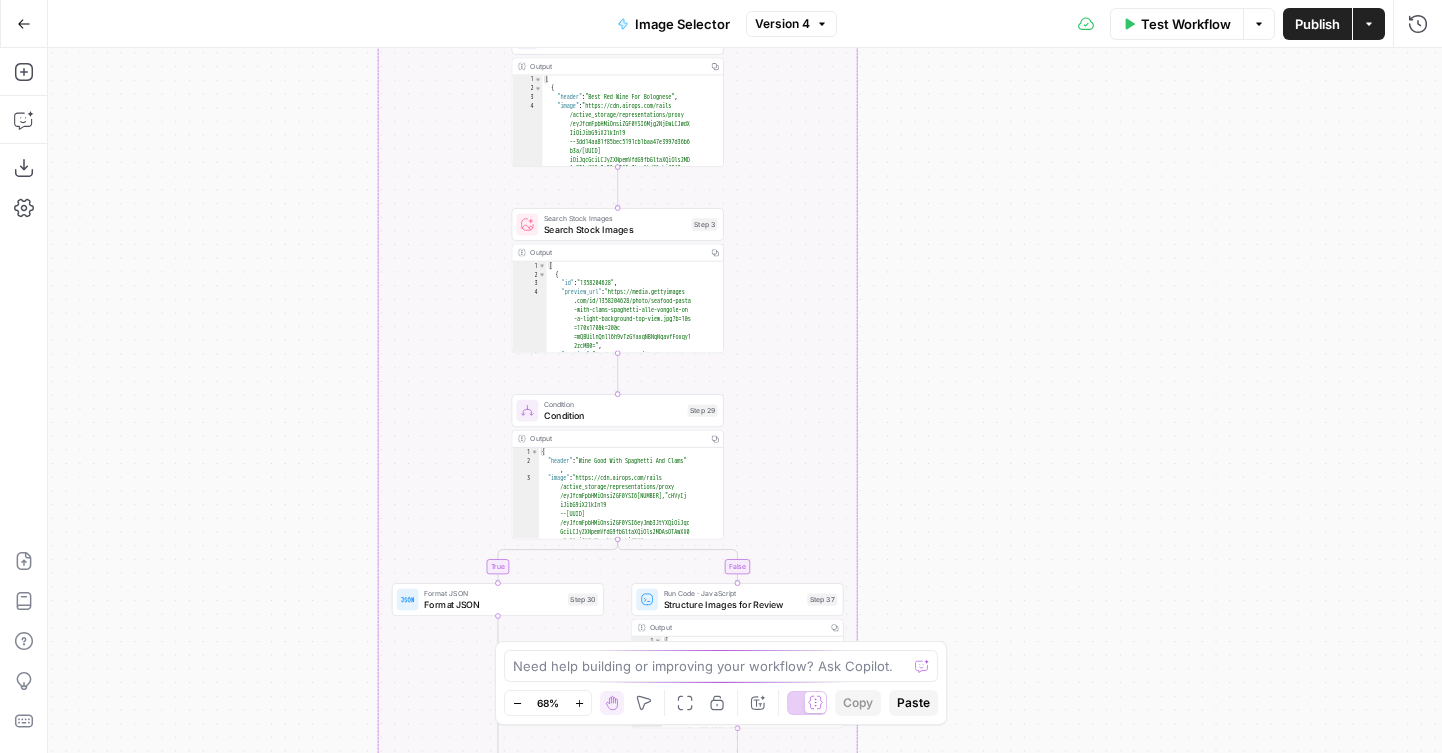 drag, startPoint x: 999, startPoint y: 338, endPoint x: 994, endPoint y: 478, distance: 140.08926 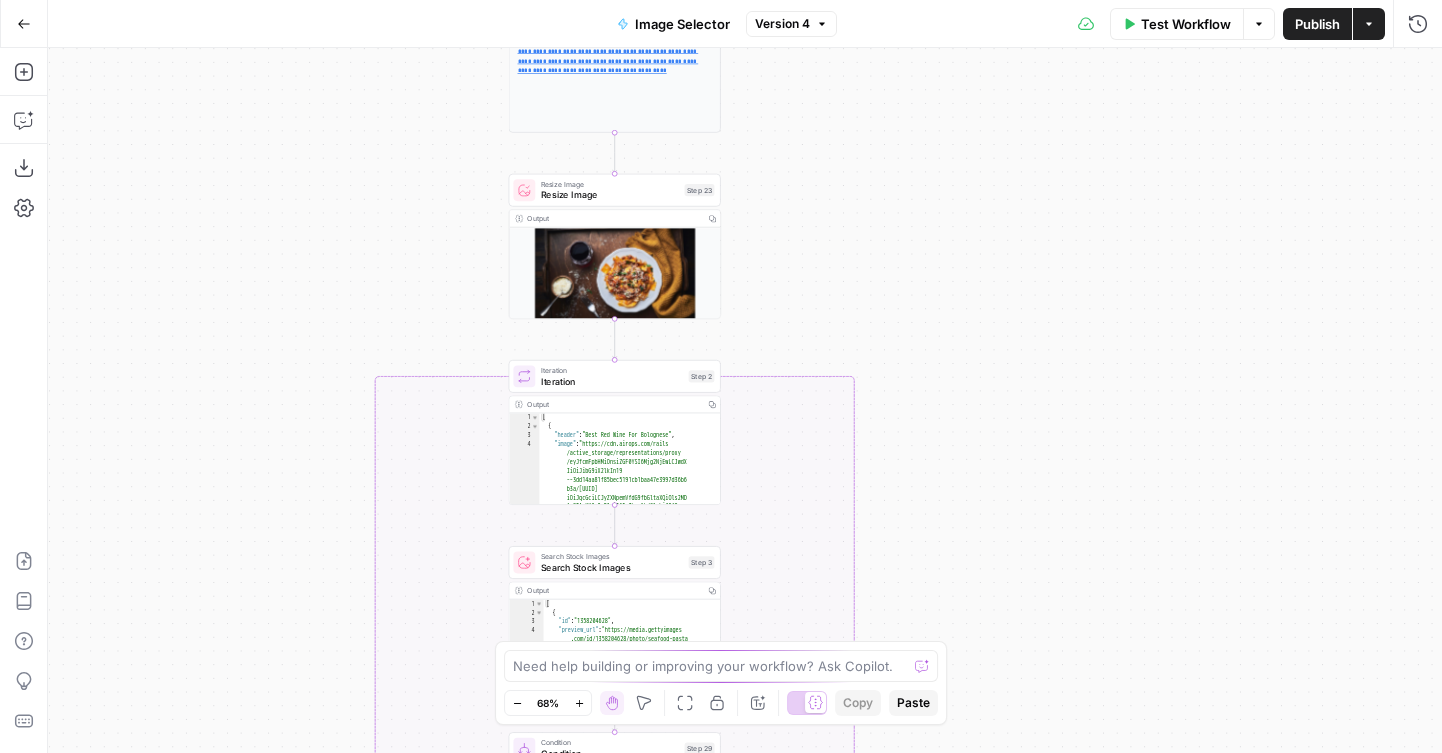 drag, startPoint x: 998, startPoint y: 236, endPoint x: 996, endPoint y: 573, distance: 337.00592 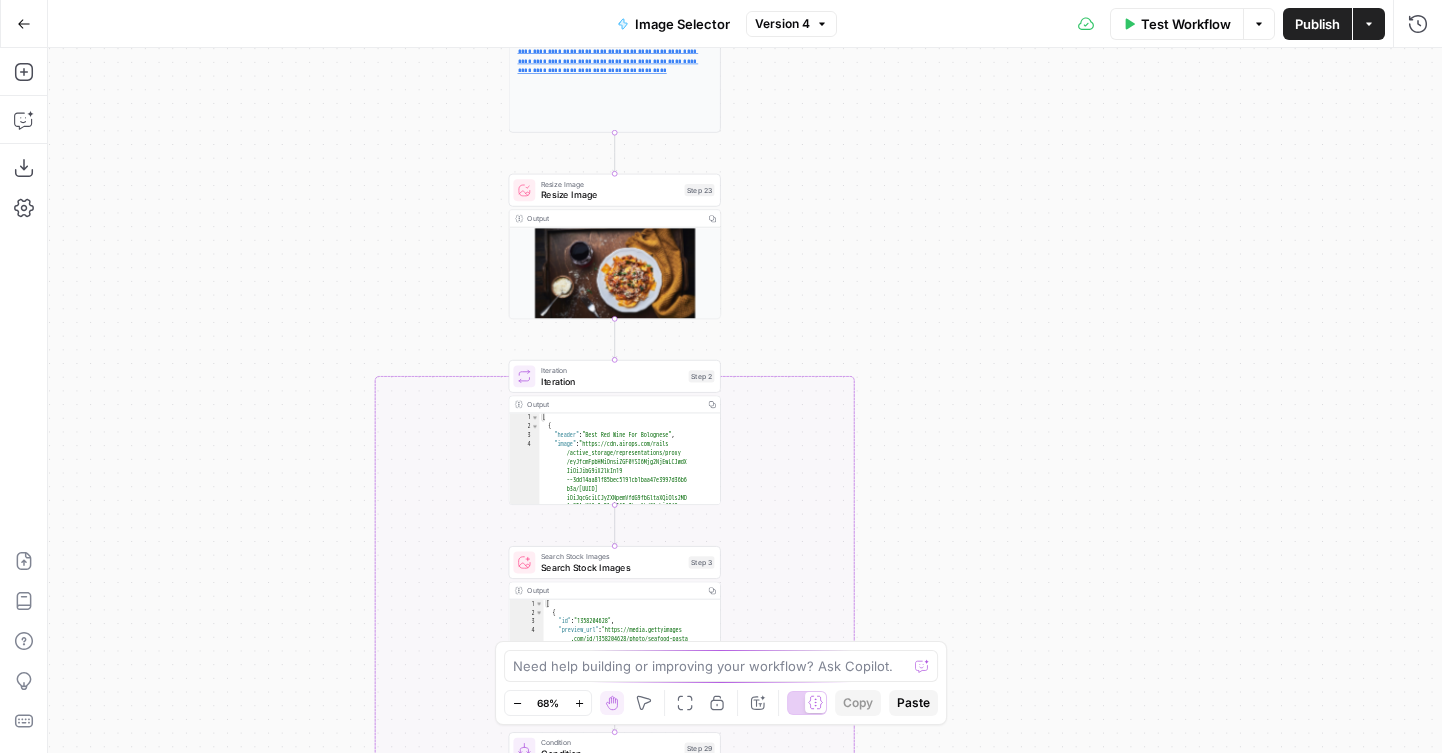 drag, startPoint x: 1006, startPoint y: 405, endPoint x: 999, endPoint y: 188, distance: 217.11287 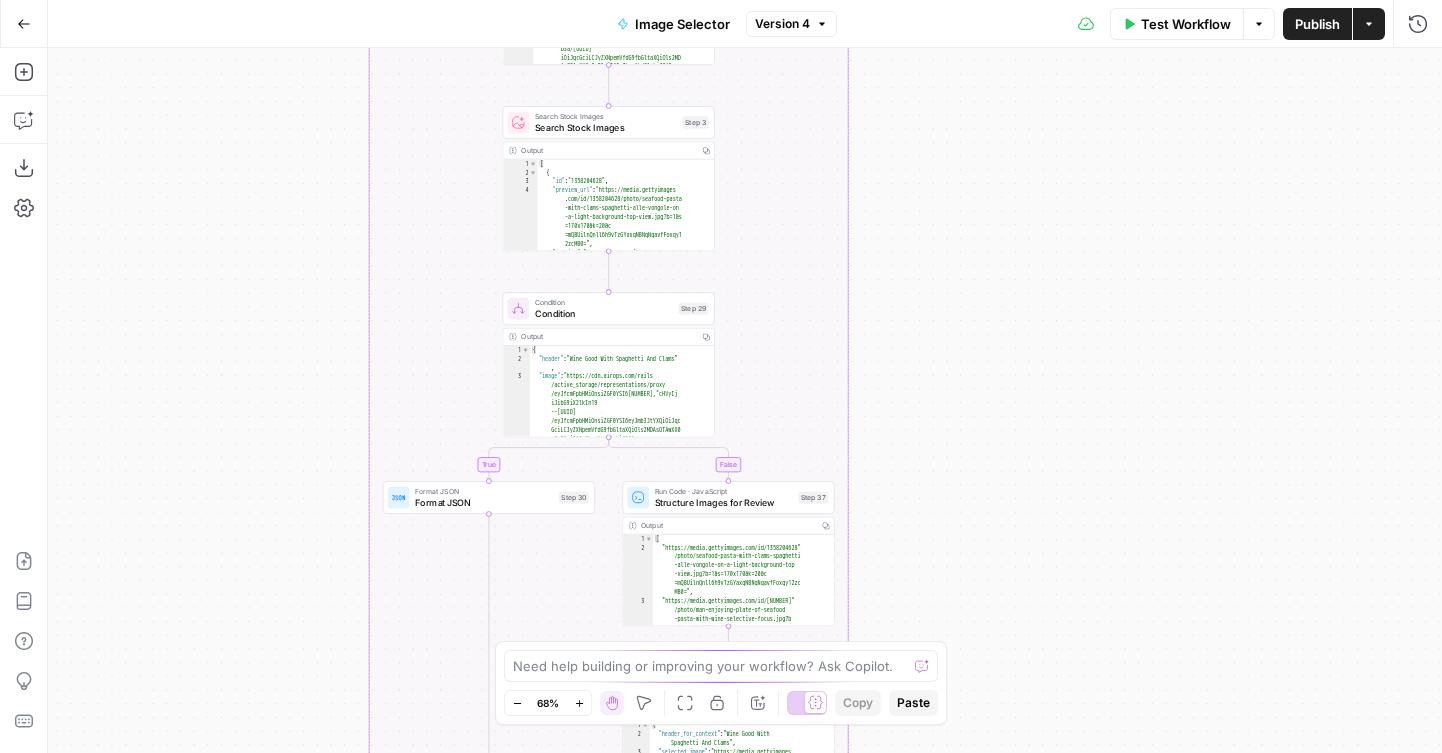 drag, startPoint x: 972, startPoint y: 363, endPoint x: 972, endPoint y: 227, distance: 136 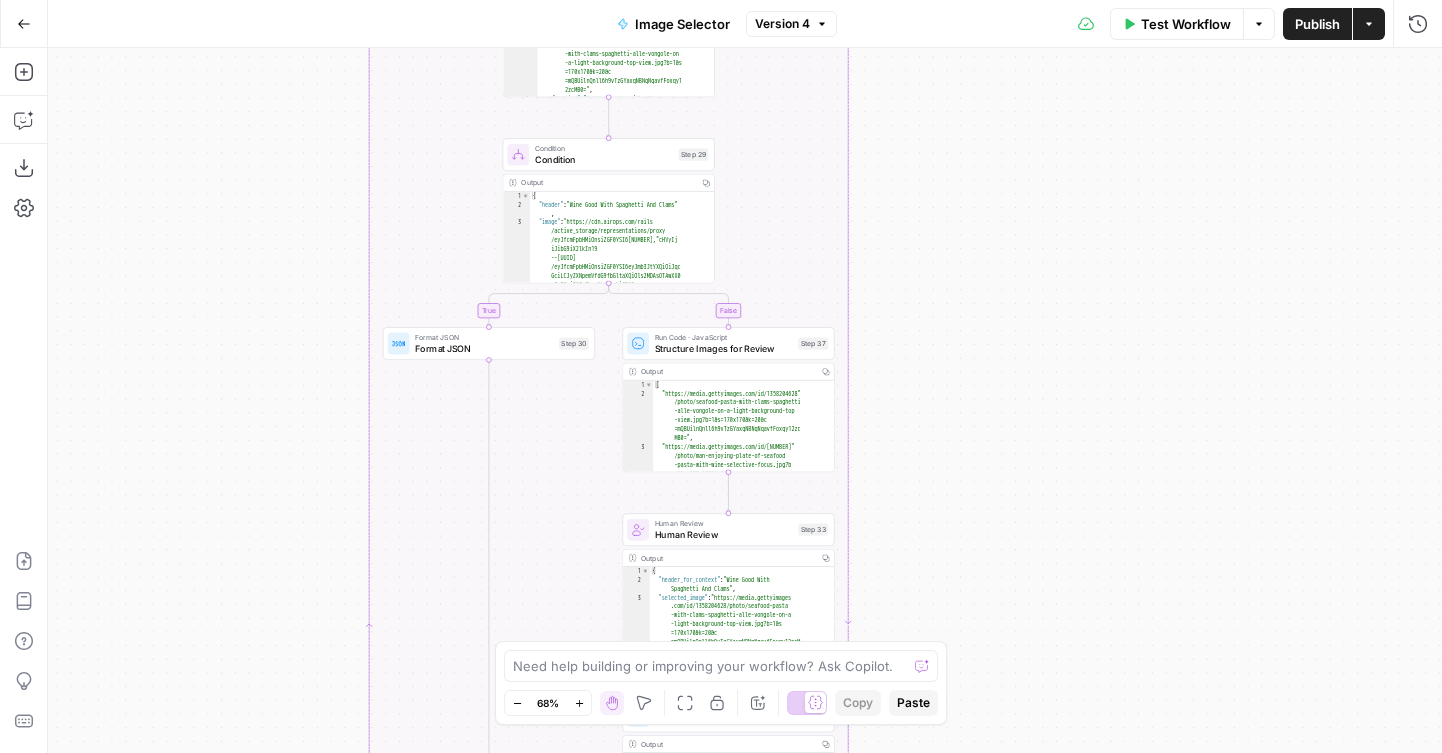 drag, startPoint x: 970, startPoint y: 377, endPoint x: 969, endPoint y: 281, distance: 96.00521 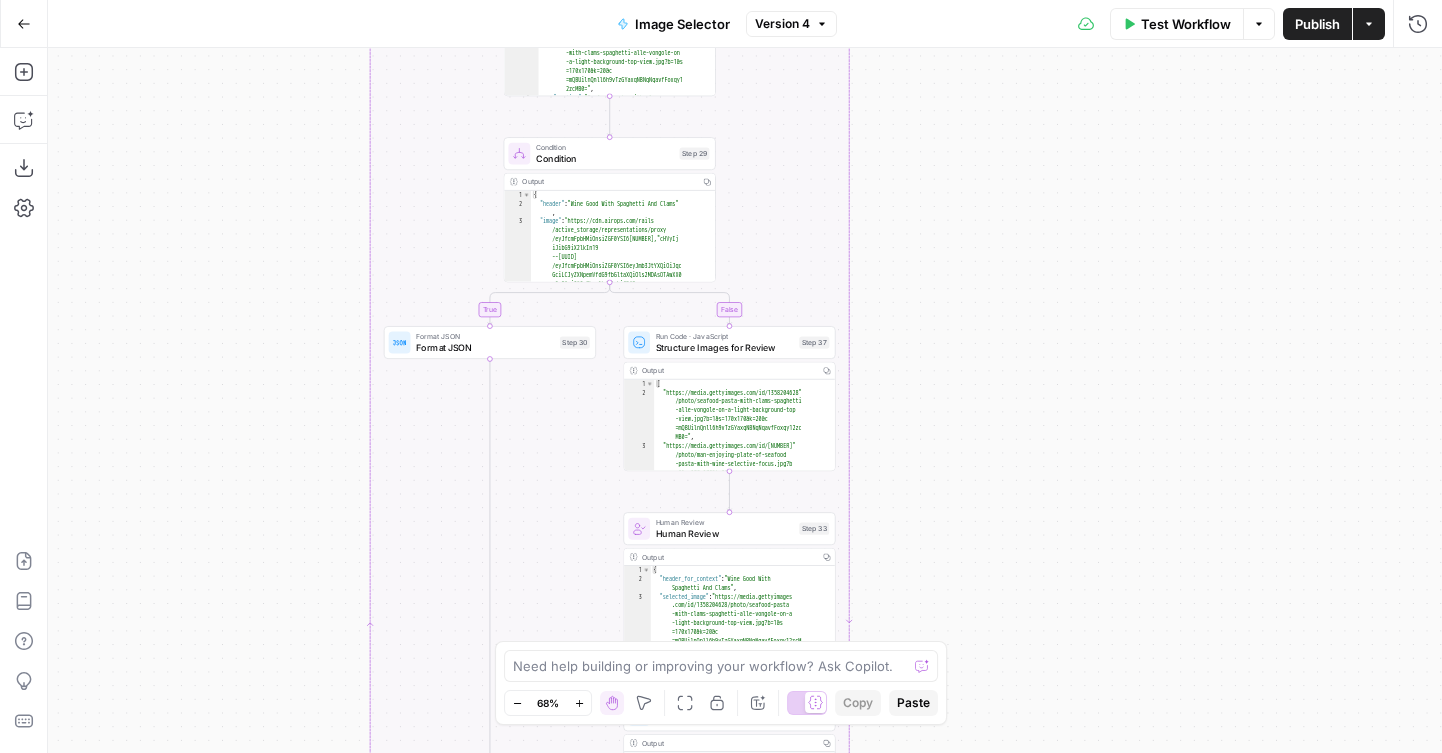 drag, startPoint x: 966, startPoint y: 347, endPoint x: 966, endPoint y: 182, distance: 165 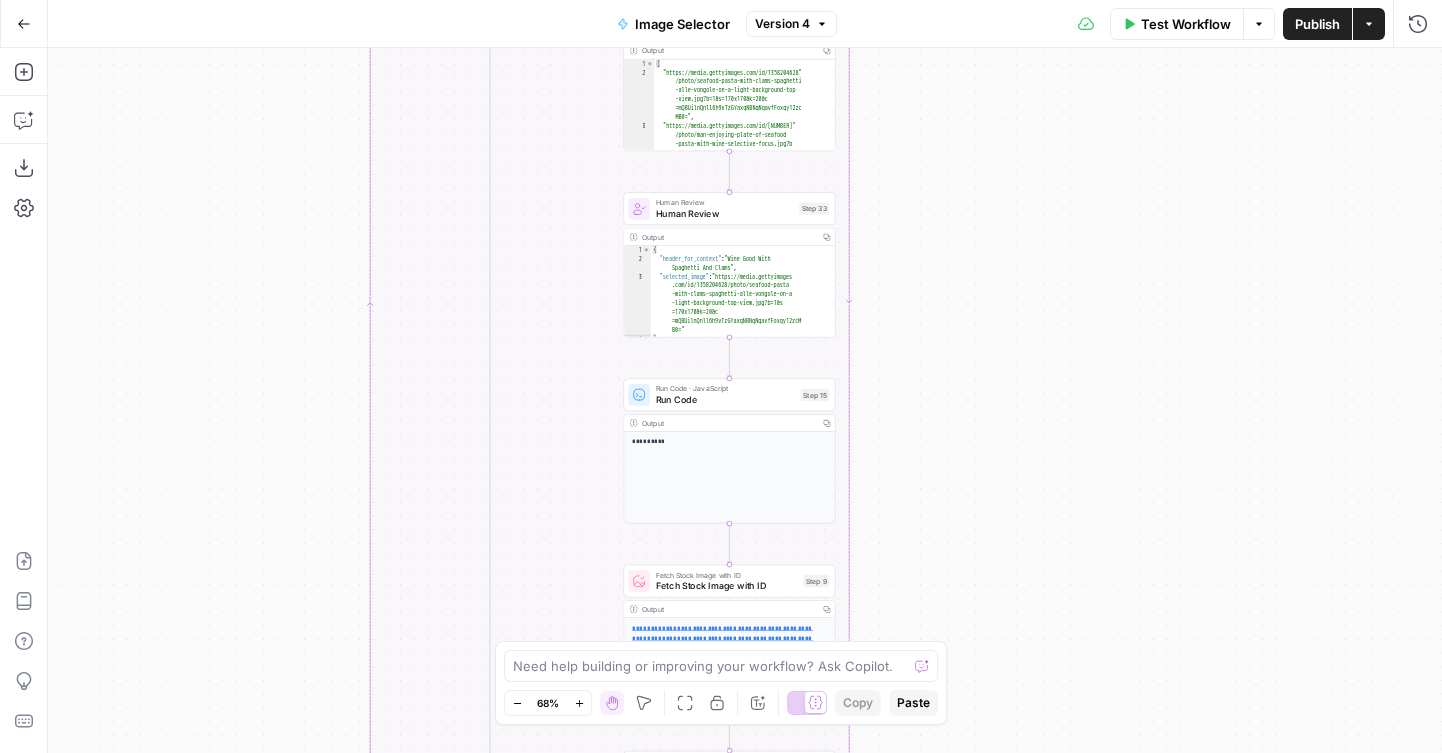 drag, startPoint x: 935, startPoint y: 420, endPoint x: 935, endPoint y: 298, distance: 122 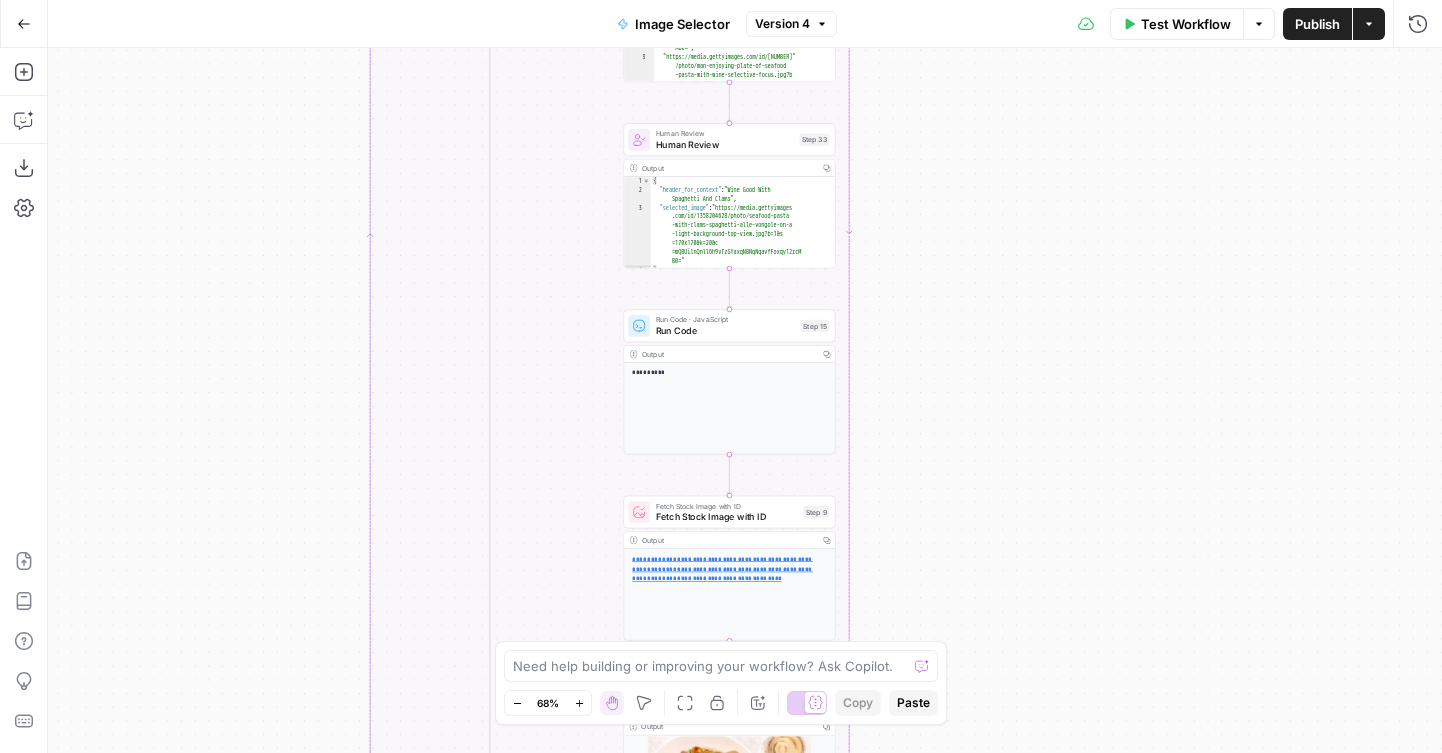 drag, startPoint x: 935, startPoint y: 298, endPoint x: 934, endPoint y: 230, distance: 68.007355 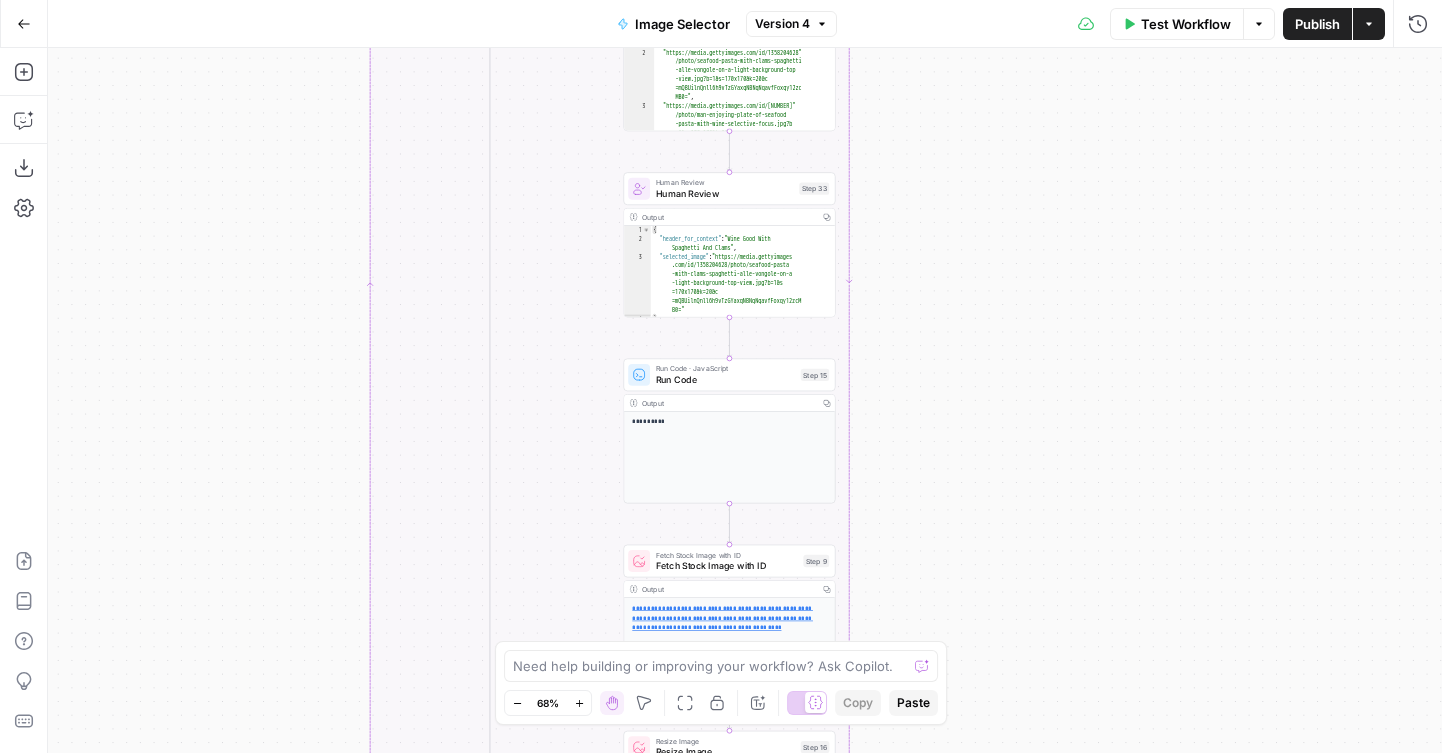 drag, startPoint x: 947, startPoint y: 166, endPoint x: 943, endPoint y: 510, distance: 344.02325 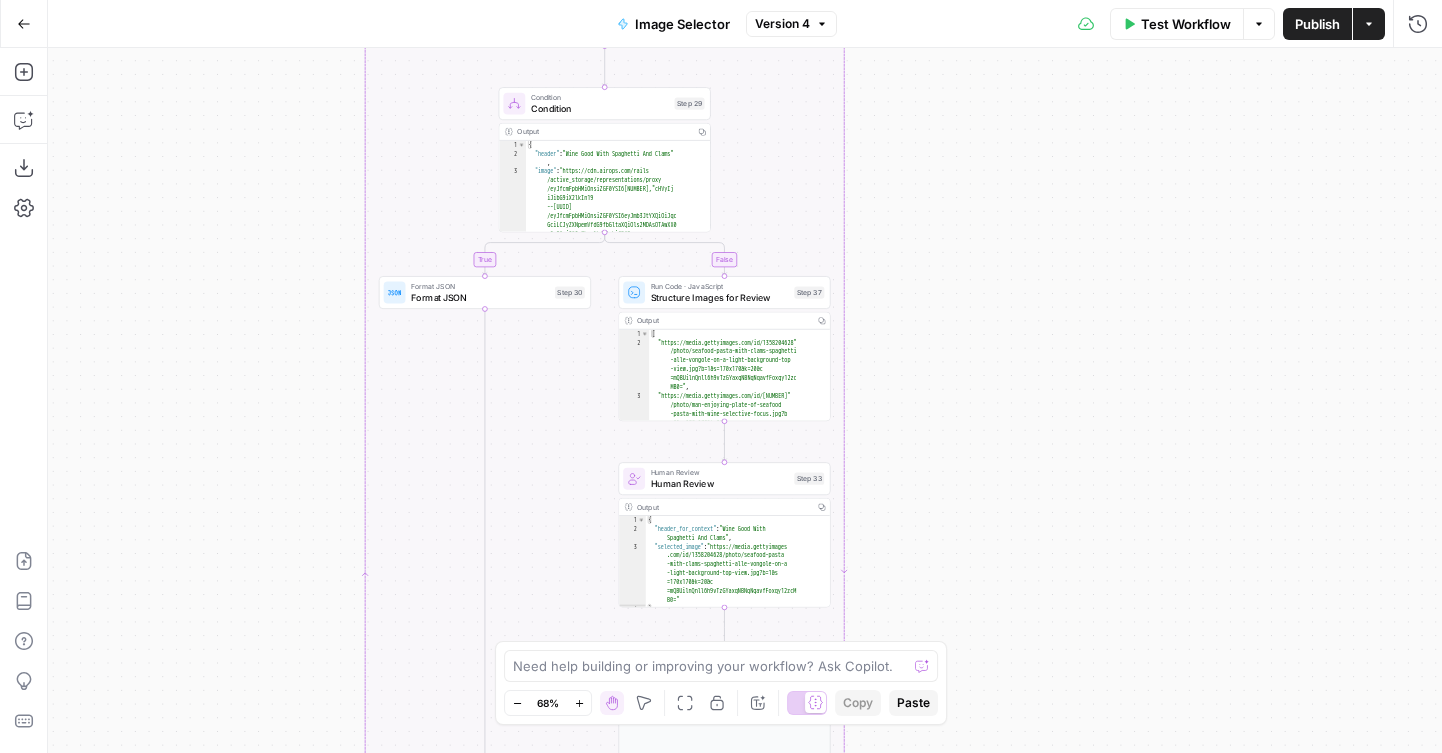 drag, startPoint x: 963, startPoint y: 141, endPoint x: 963, endPoint y: 346, distance: 205 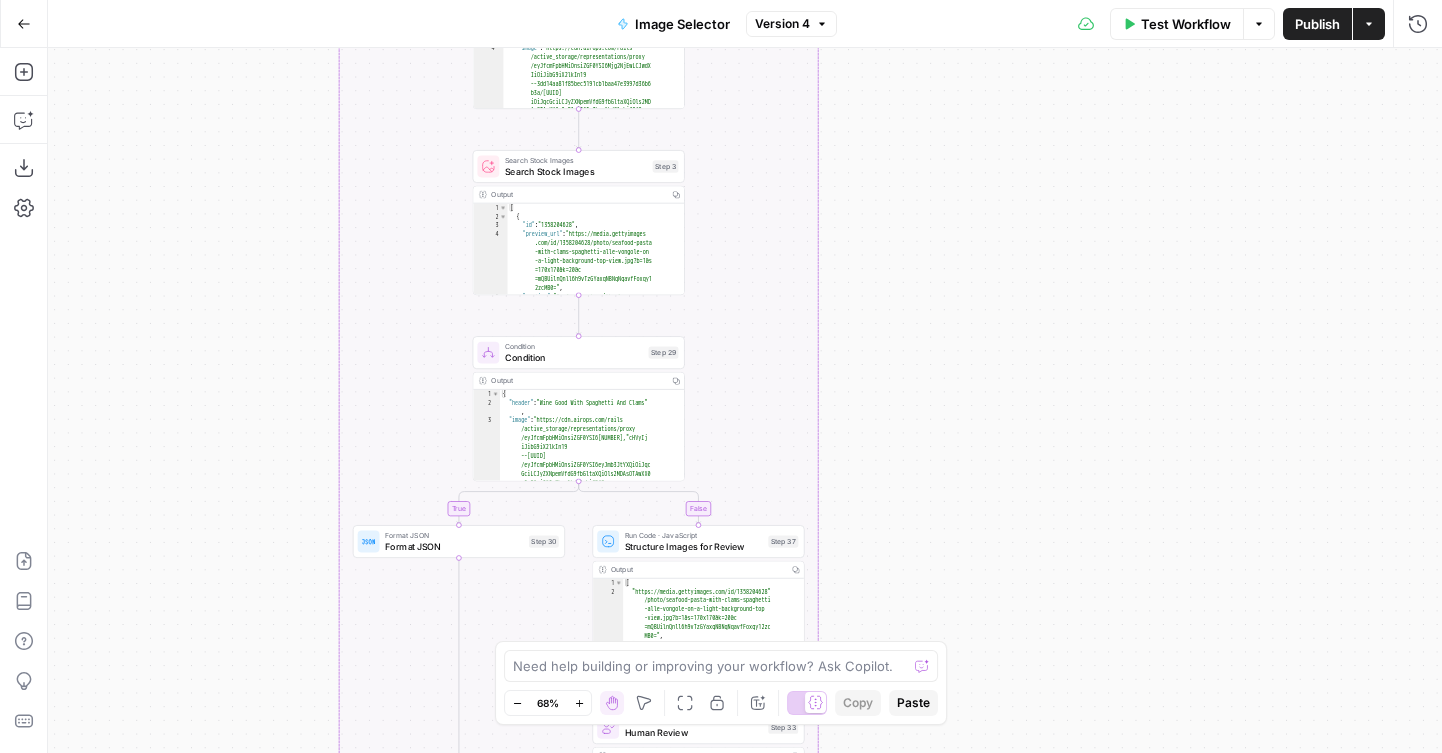 drag, startPoint x: 984, startPoint y: 340, endPoint x: 958, endPoint y: 383, distance: 50.24938 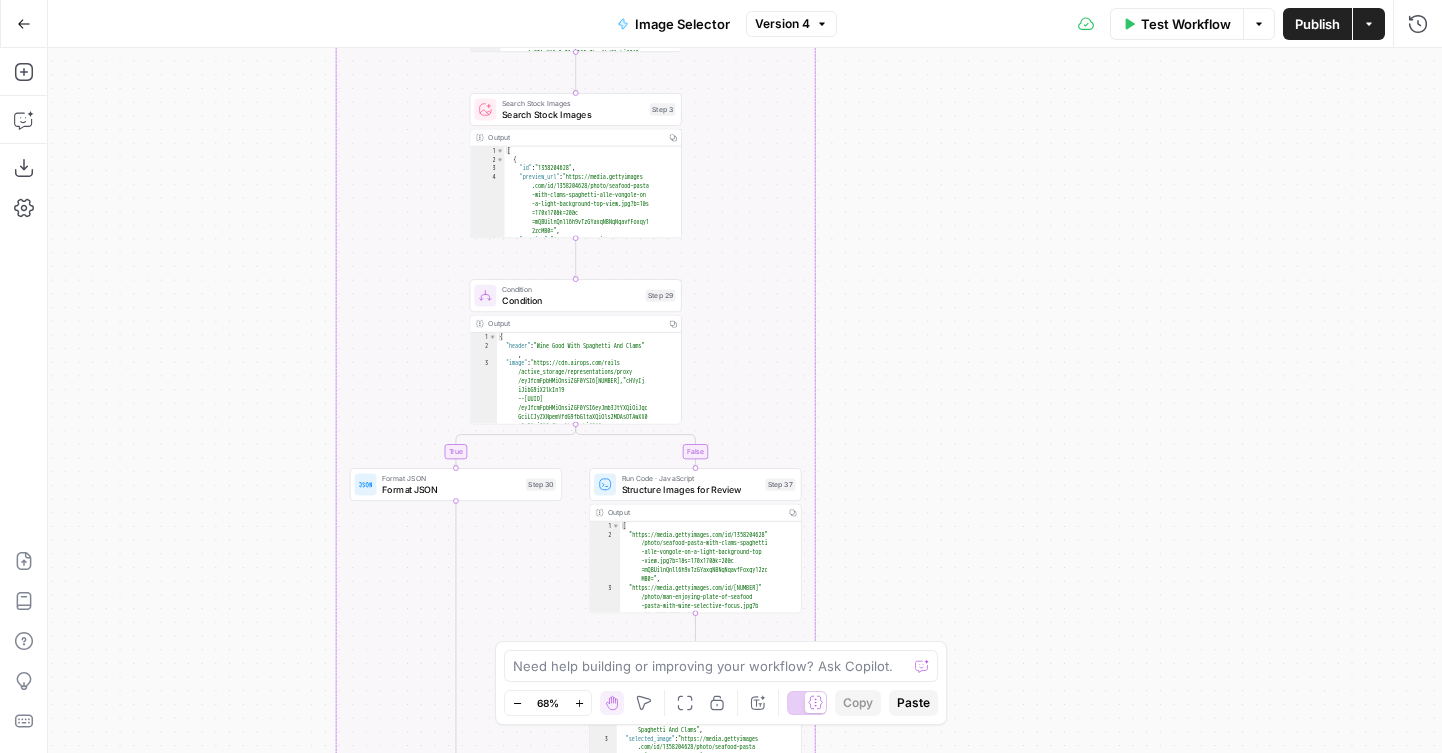 drag, startPoint x: 951, startPoint y: 363, endPoint x: 939, endPoint y: 209, distance: 154.46683 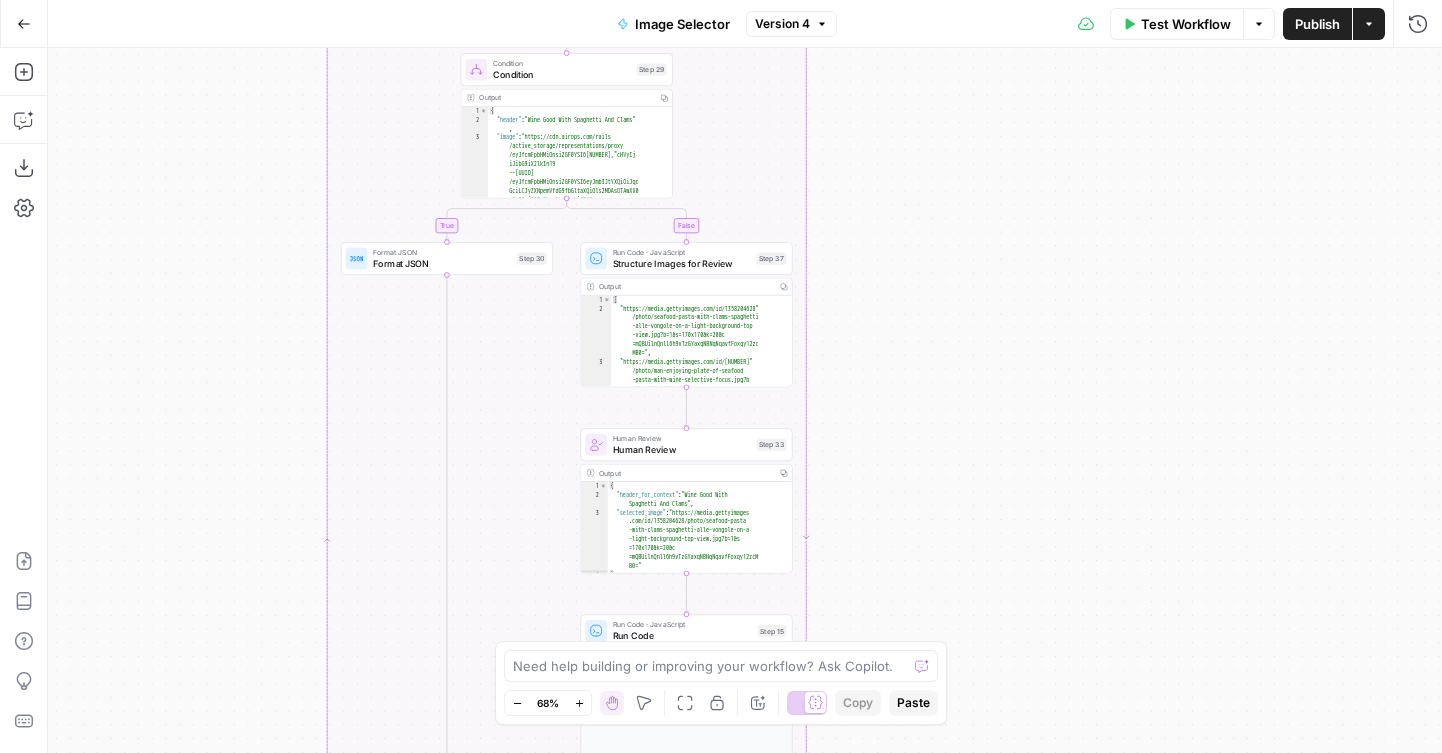 drag, startPoint x: 926, startPoint y: 389, endPoint x: 926, endPoint y: 268, distance: 121 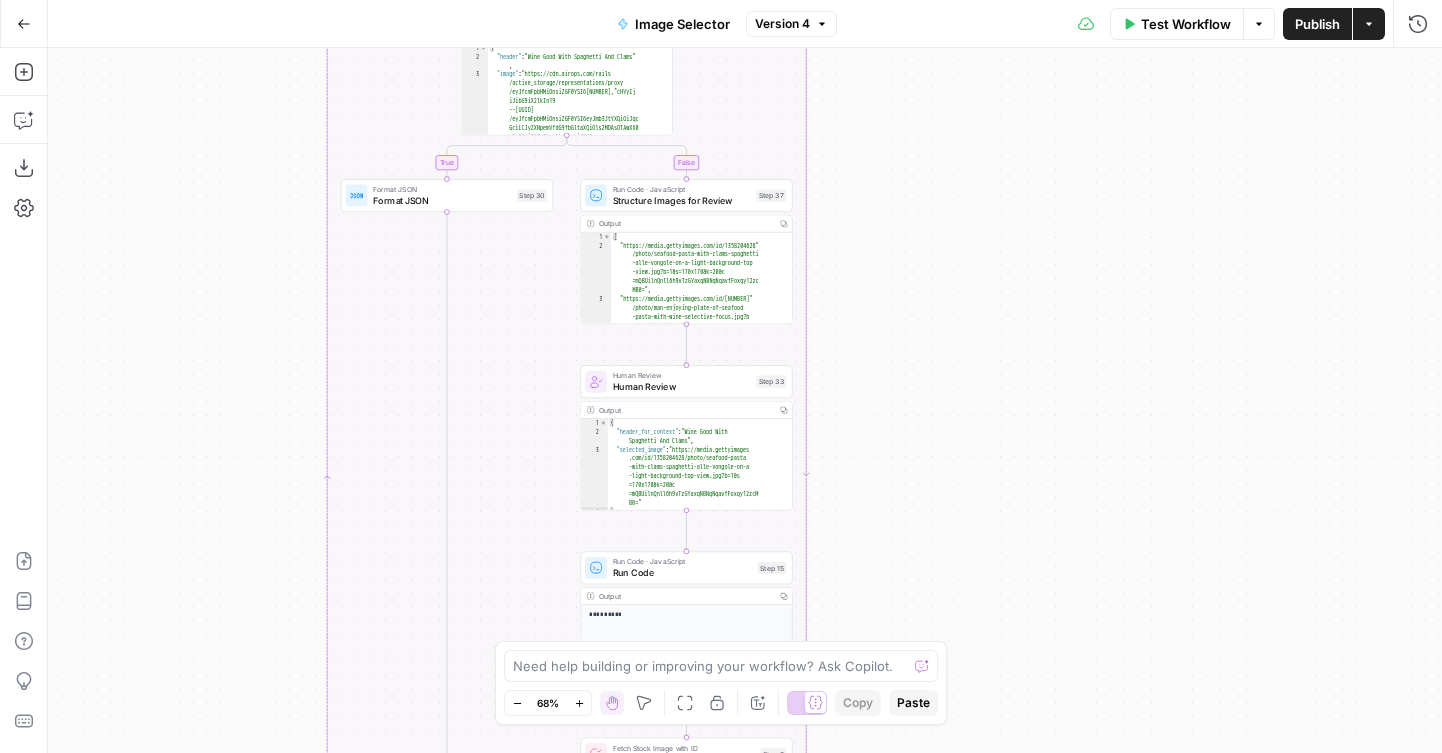 drag, startPoint x: 873, startPoint y: 368, endPoint x: 873, endPoint y: 230, distance: 138 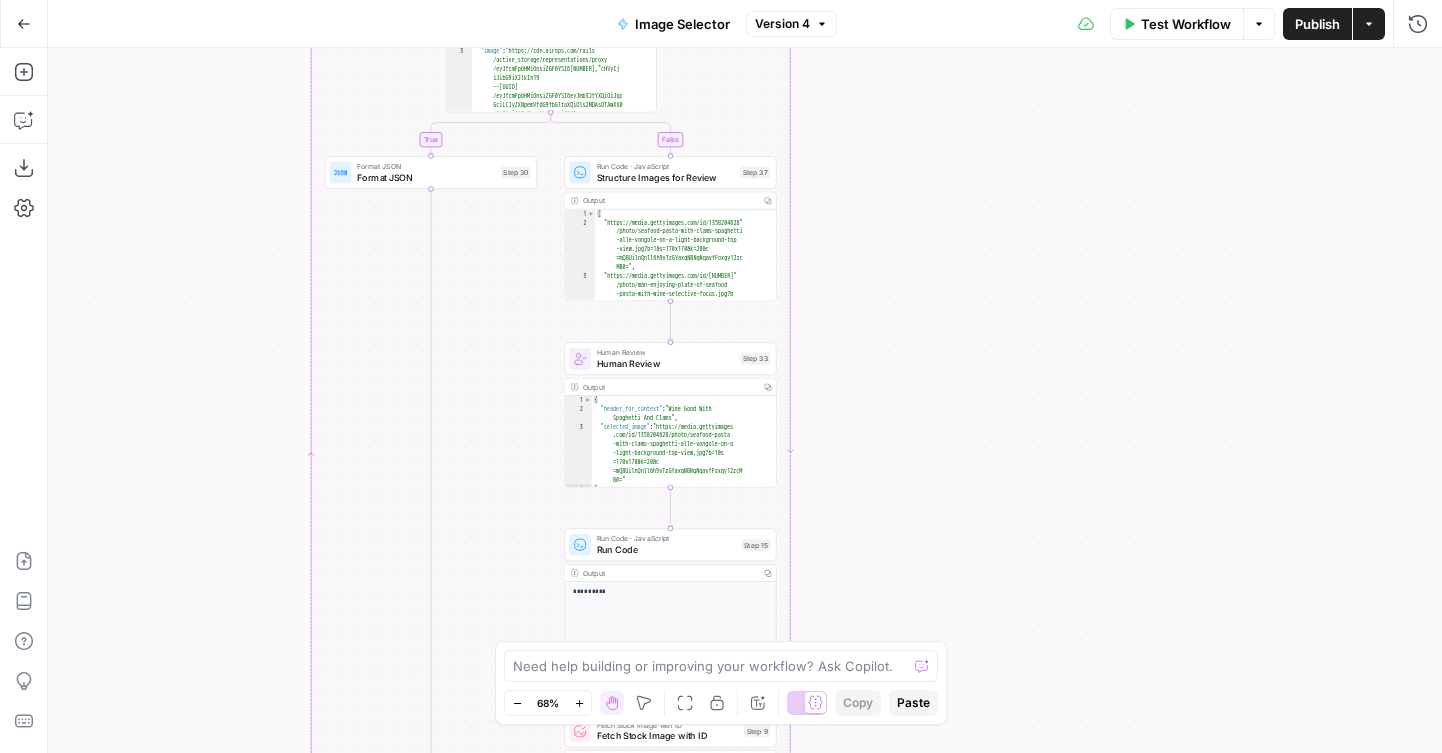 drag, startPoint x: 474, startPoint y: 214, endPoint x: 458, endPoint y: 389, distance: 175.7299 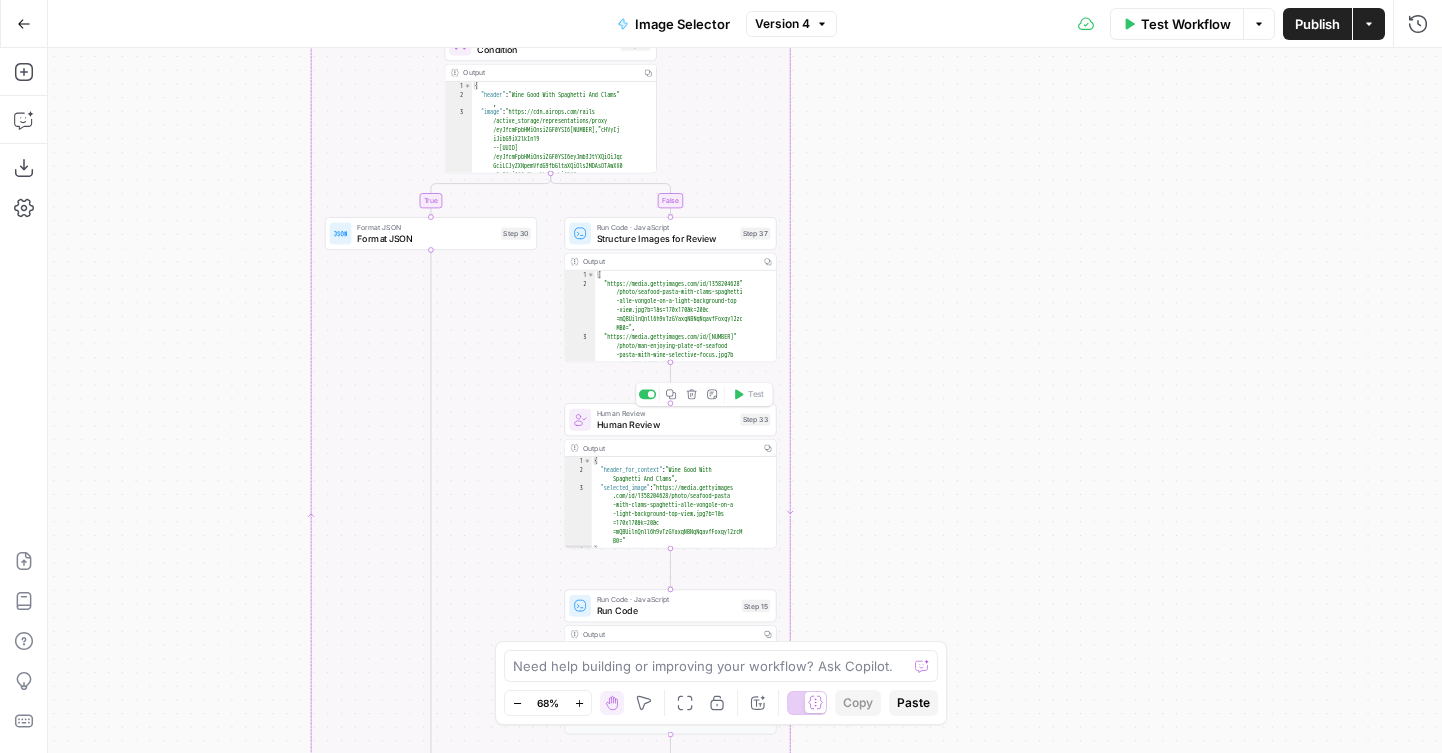 click on "Human Review" at bounding box center (666, 425) 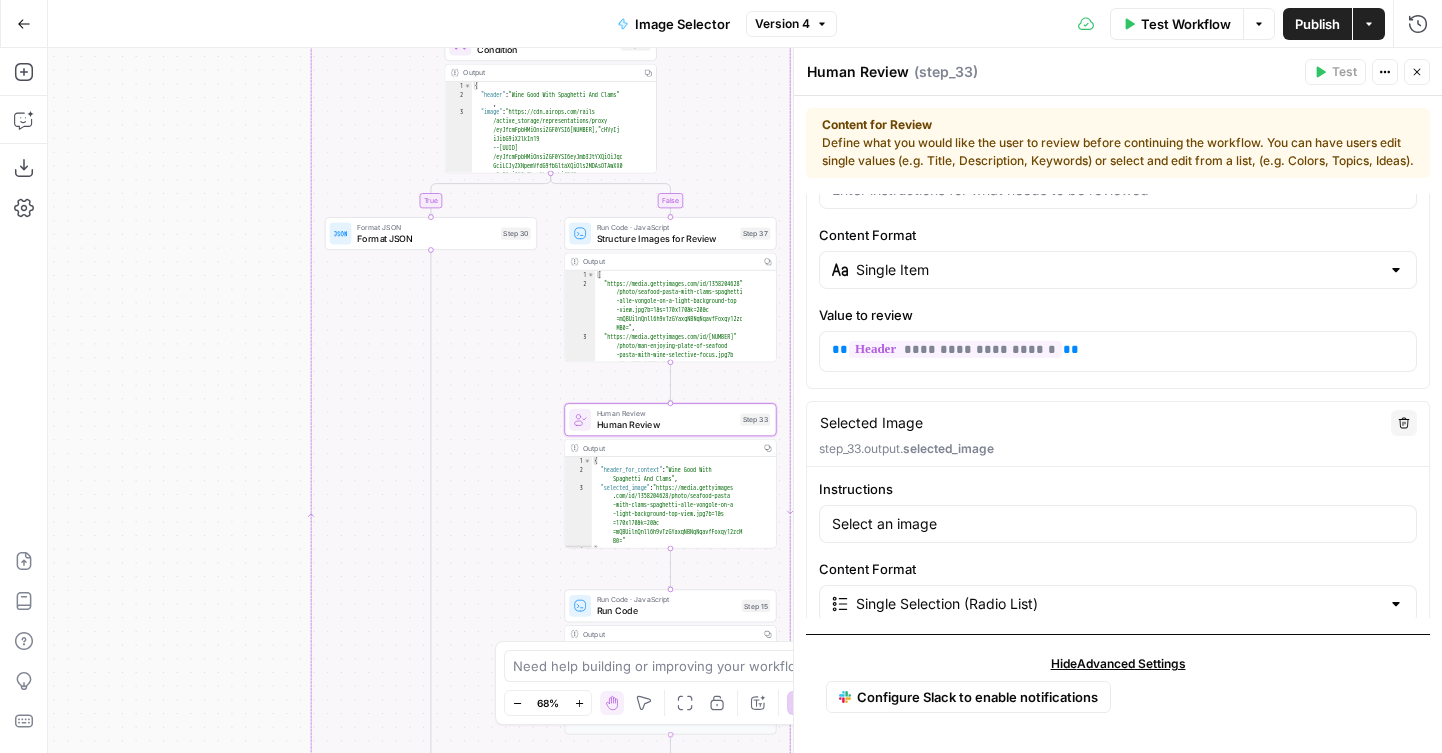 scroll, scrollTop: 333, scrollLeft: 0, axis: vertical 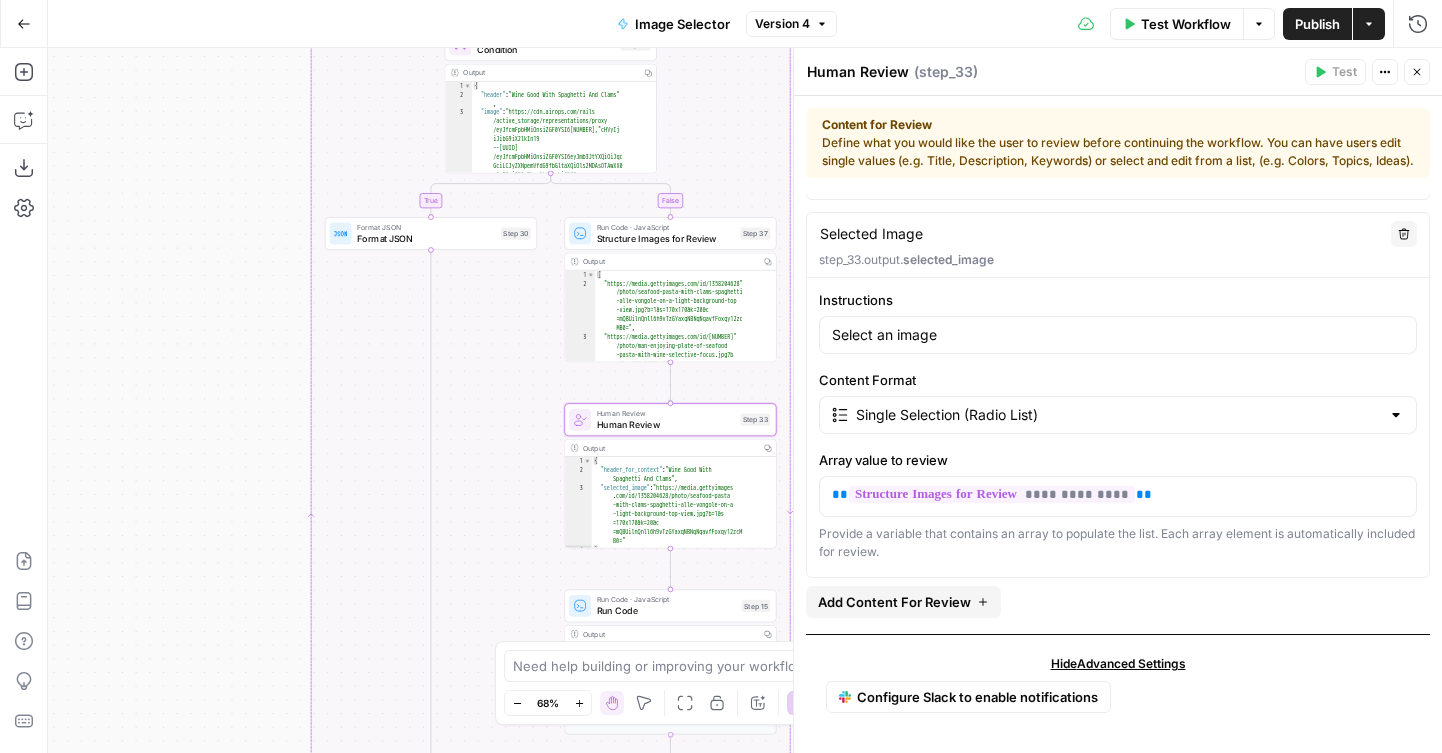 click on "Add Content For Review" at bounding box center (894, 602) 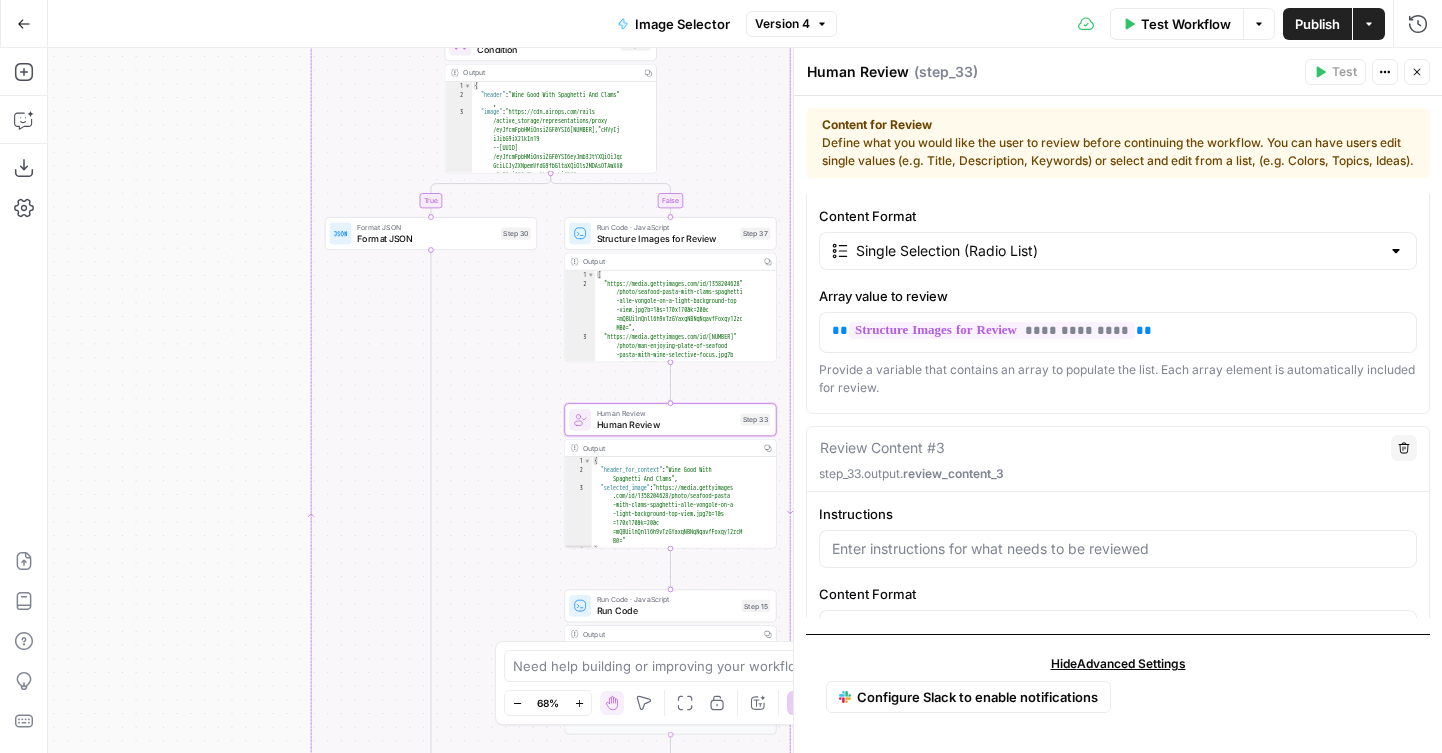 scroll, scrollTop: 460, scrollLeft: 0, axis: vertical 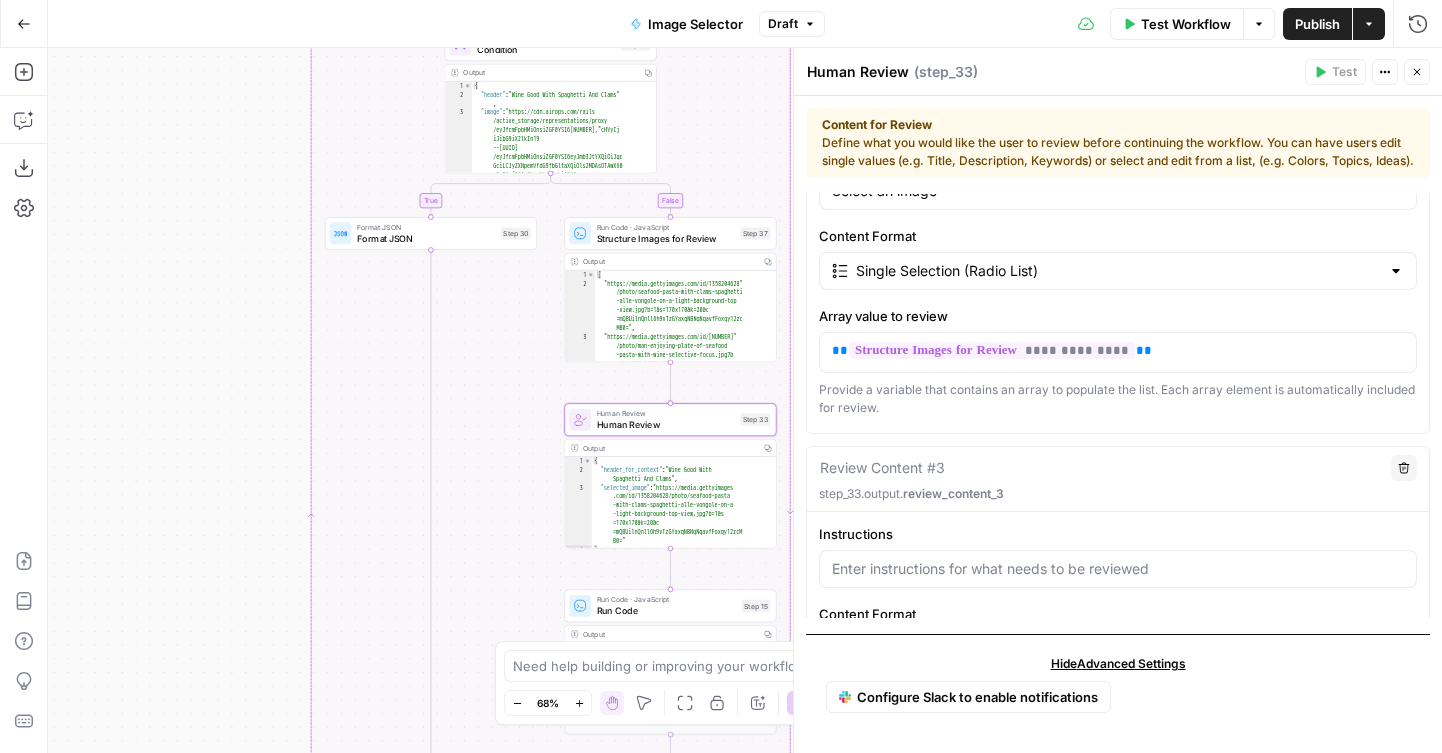 click on "Review Content #3 Delete step_33.output. review_content_3" at bounding box center [1118, 479] 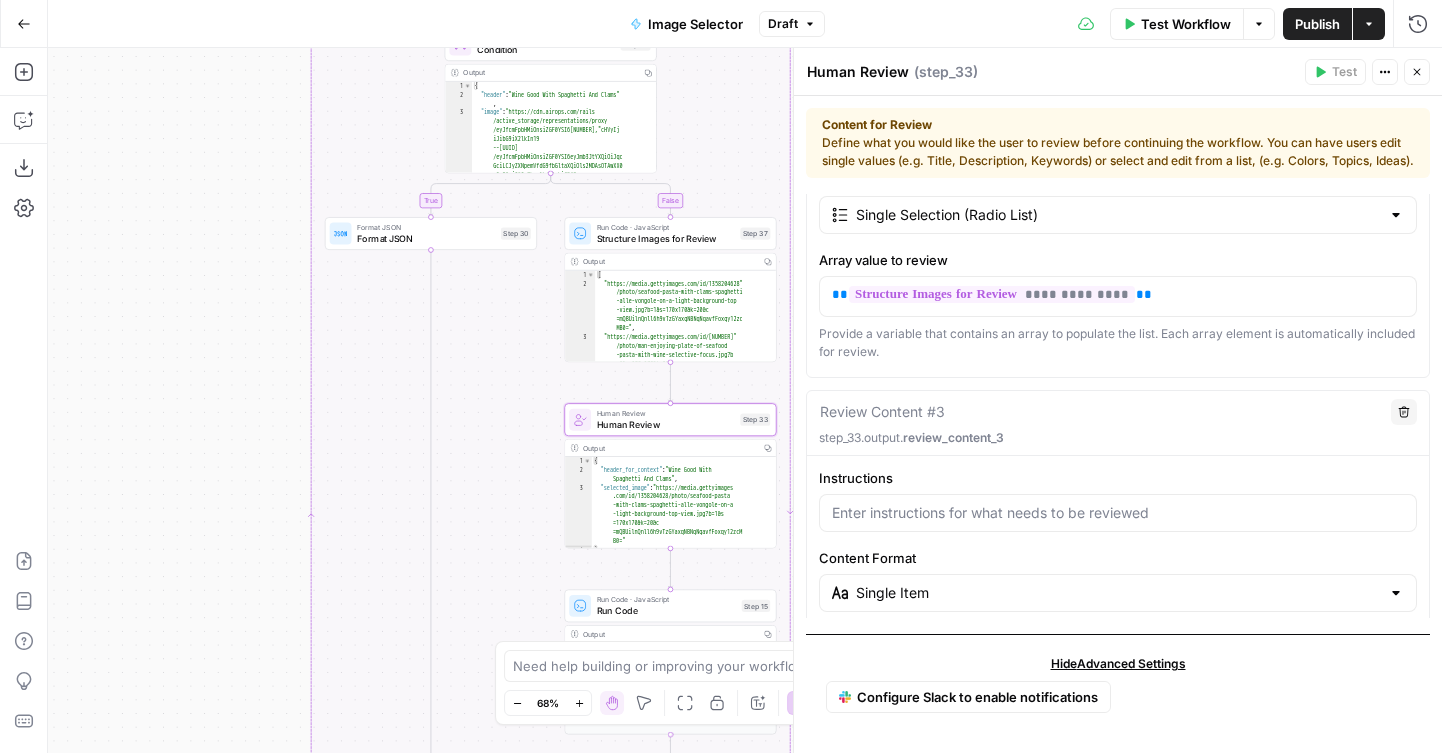 scroll, scrollTop: 626, scrollLeft: 0, axis: vertical 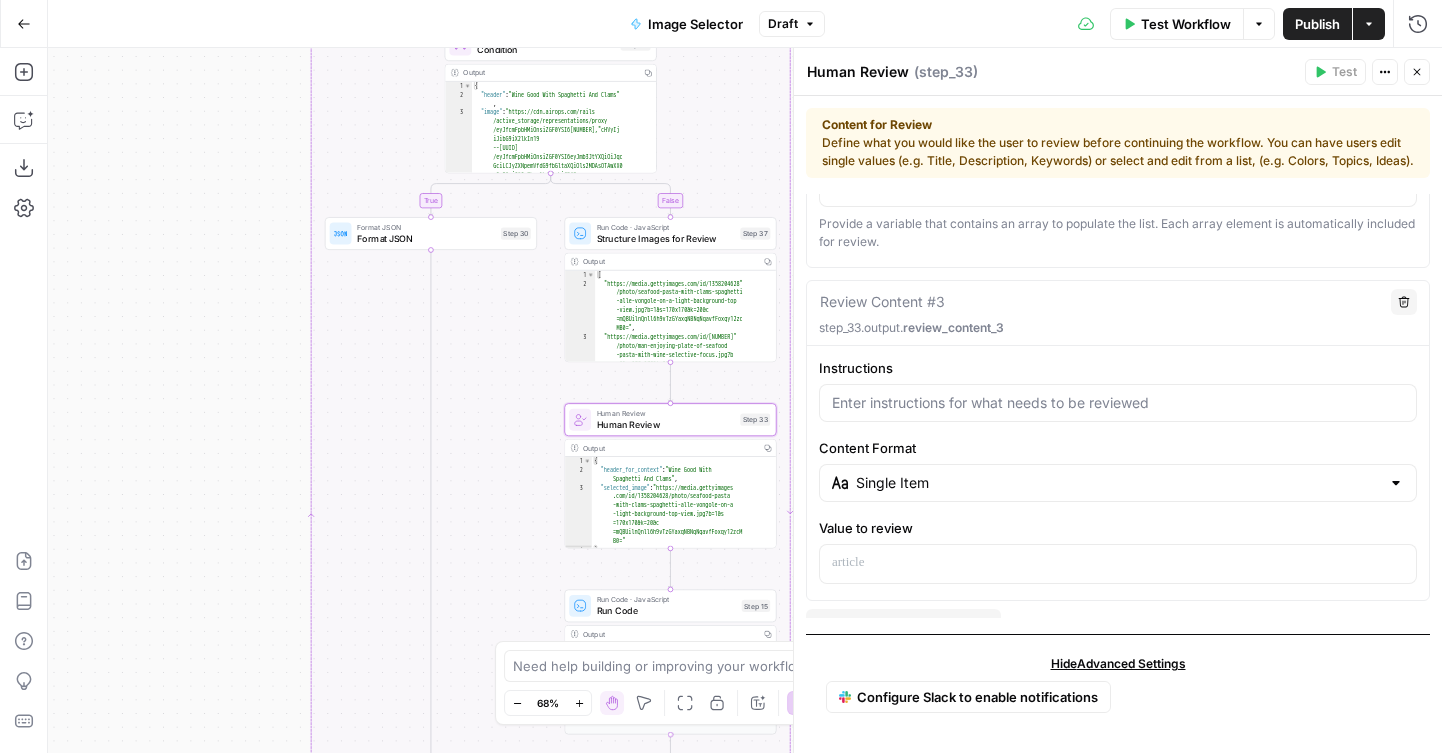 click on "Delete" at bounding box center [1404, 302] 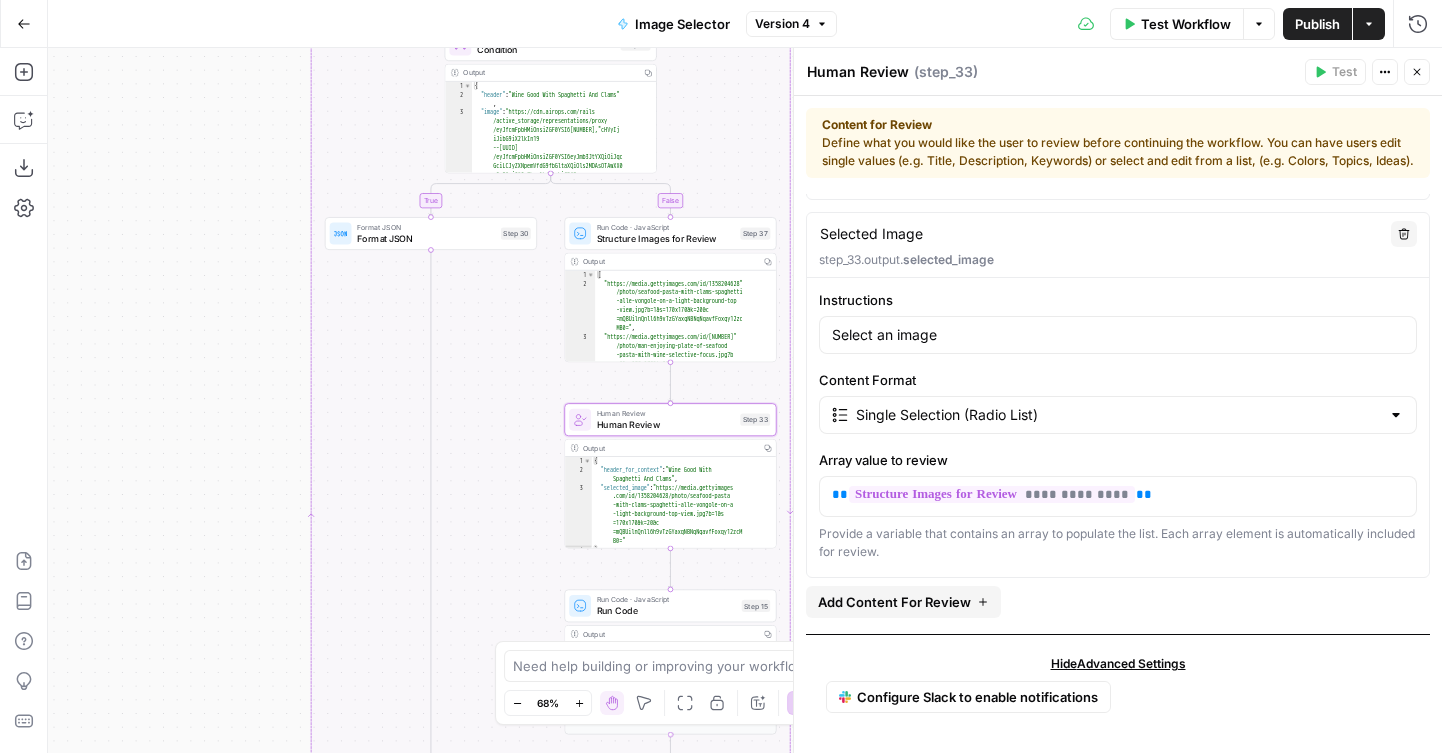 drag, startPoint x: 132, startPoint y: 377, endPoint x: -9, endPoint y: 434, distance: 152.0855 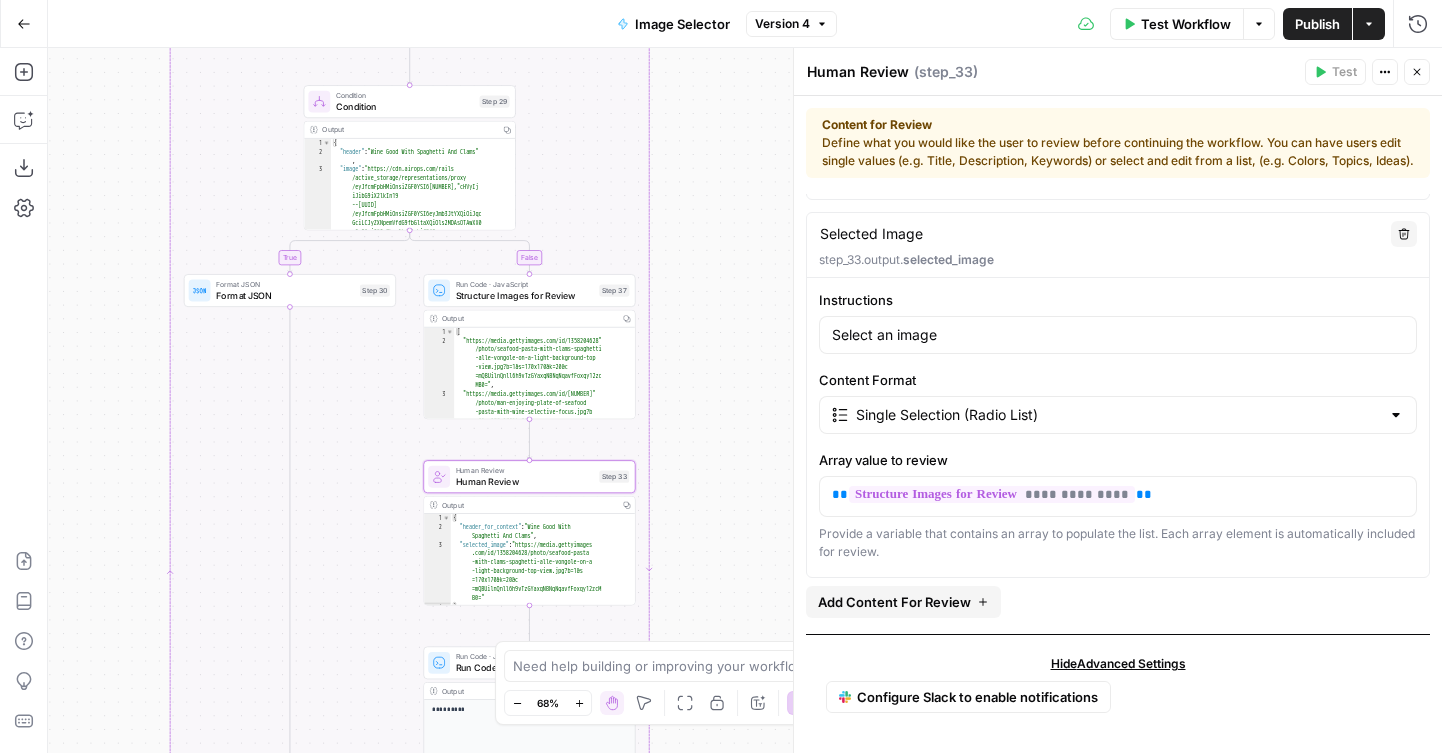 click on "Structure Images for Review" at bounding box center (525, 295) 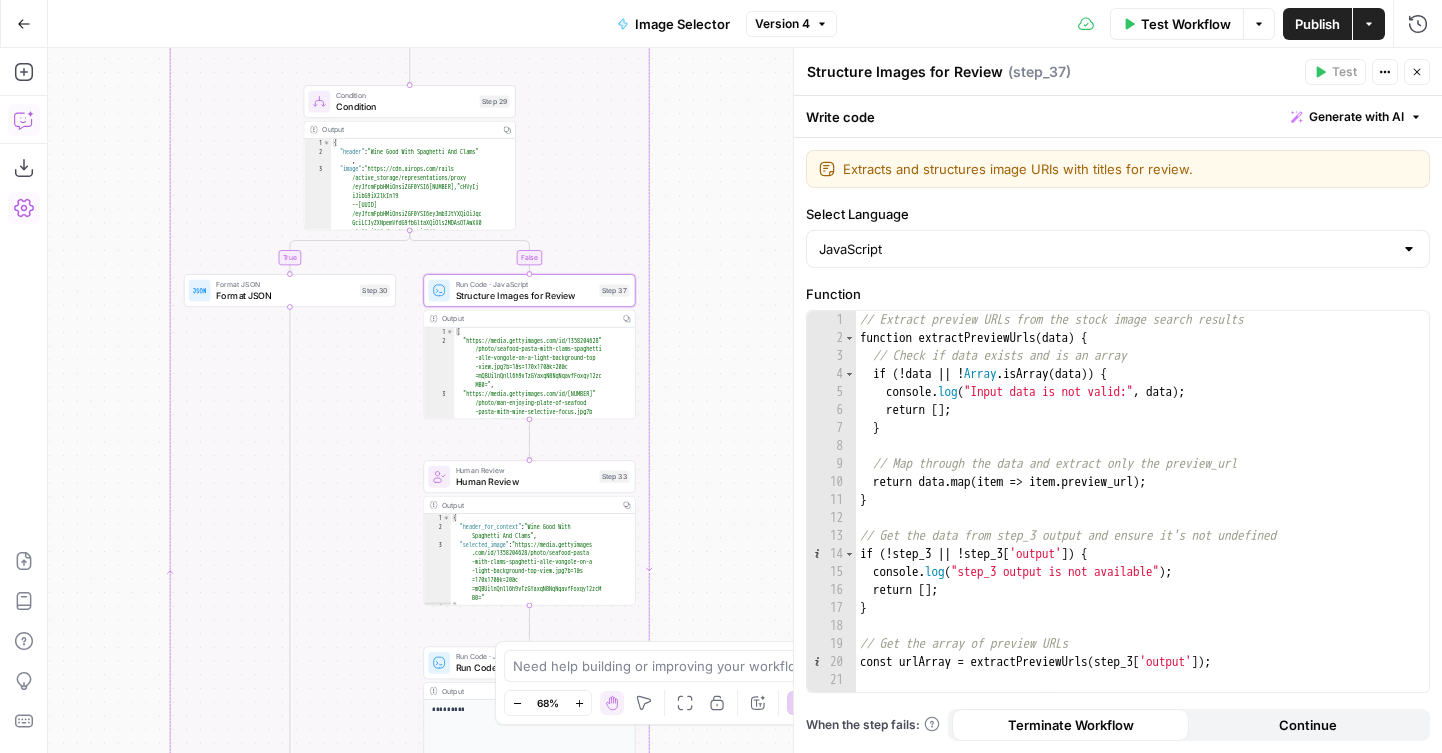 click on "Copilot" at bounding box center (24, 120) 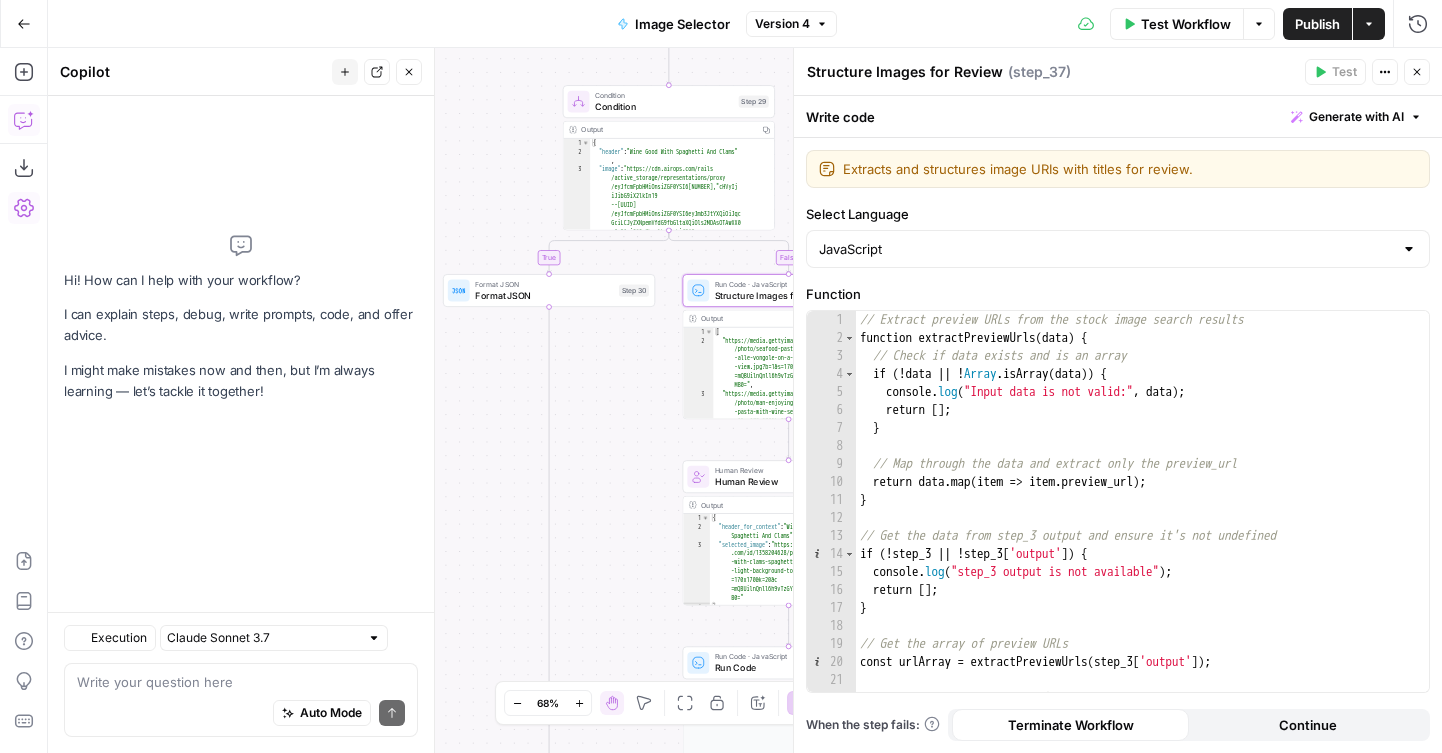 click at bounding box center (241, 682) 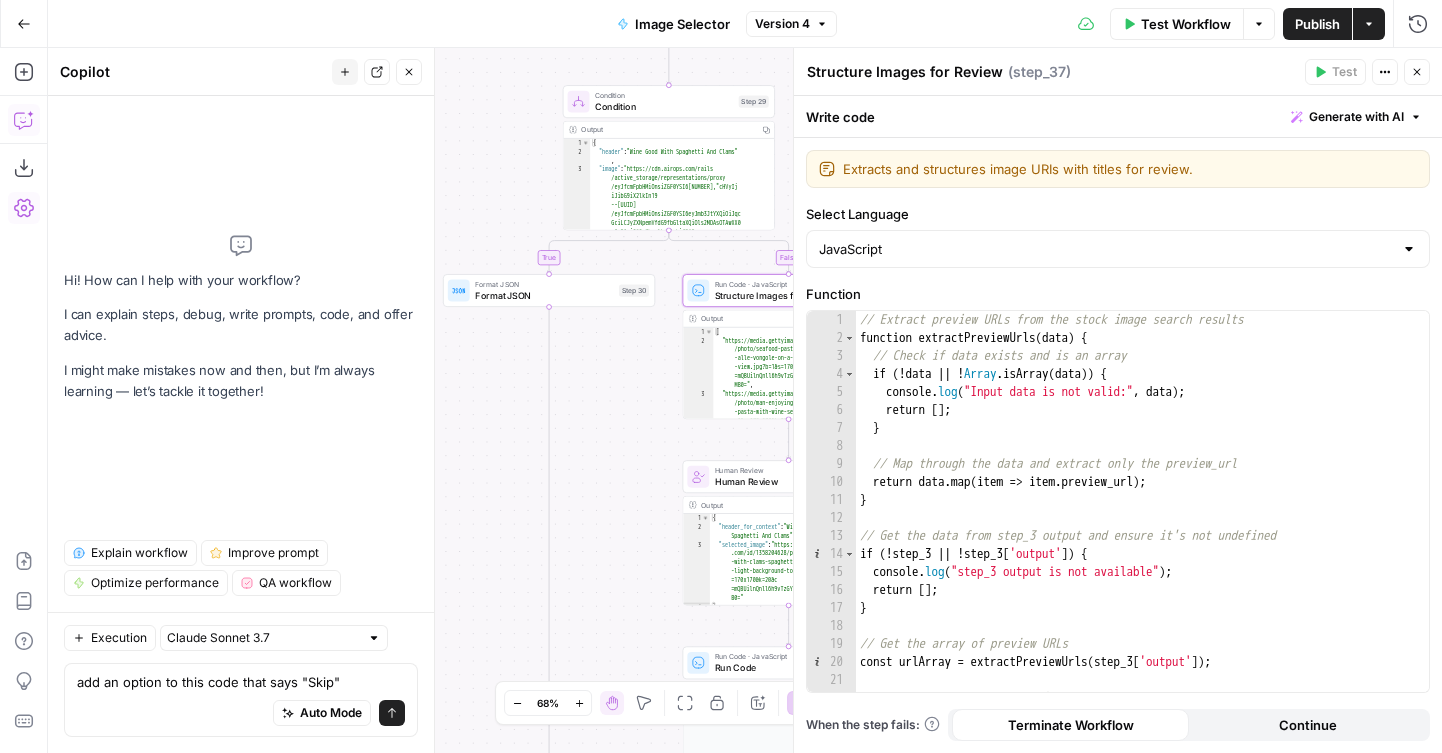 click on "add an option to this code that says "Skip"" at bounding box center (241, 682) 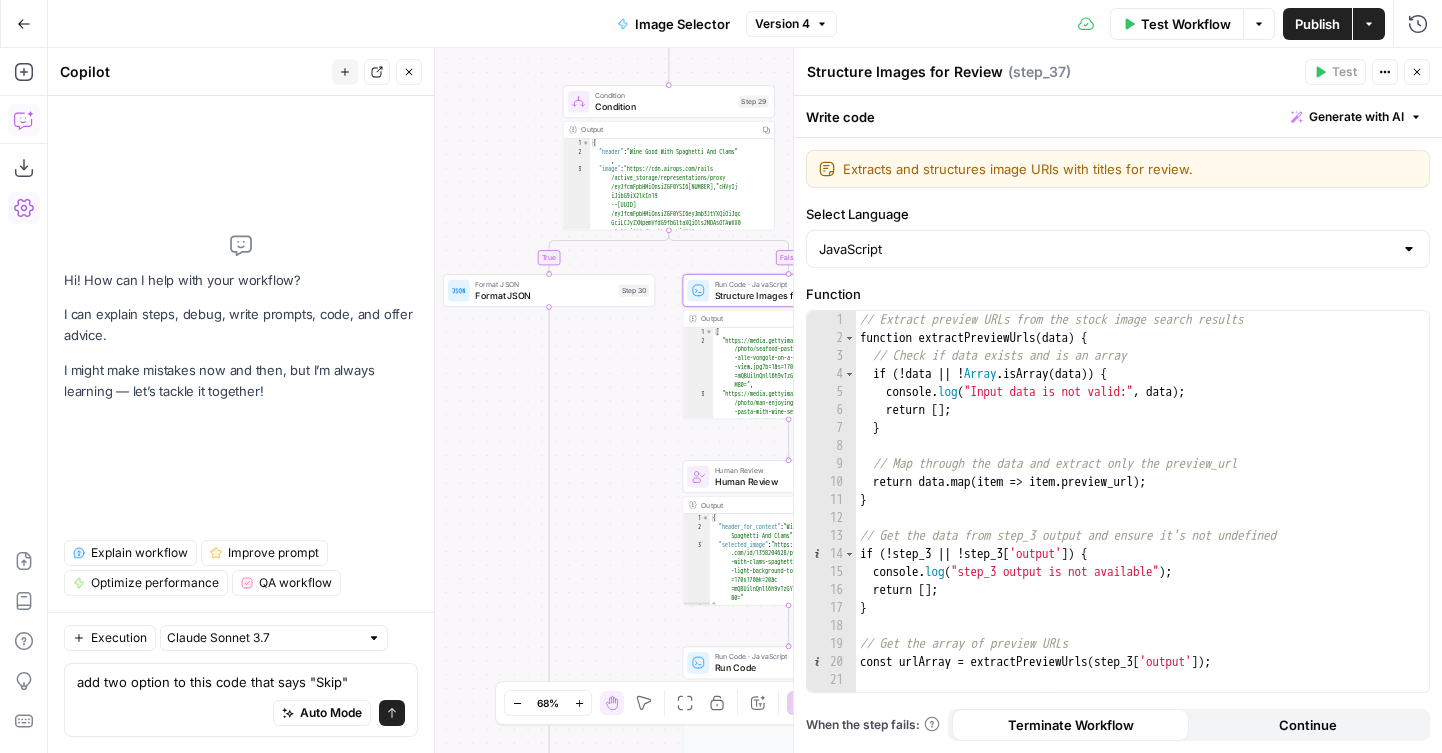 click on "add two option to this code that says "Skip"" at bounding box center (241, 682) 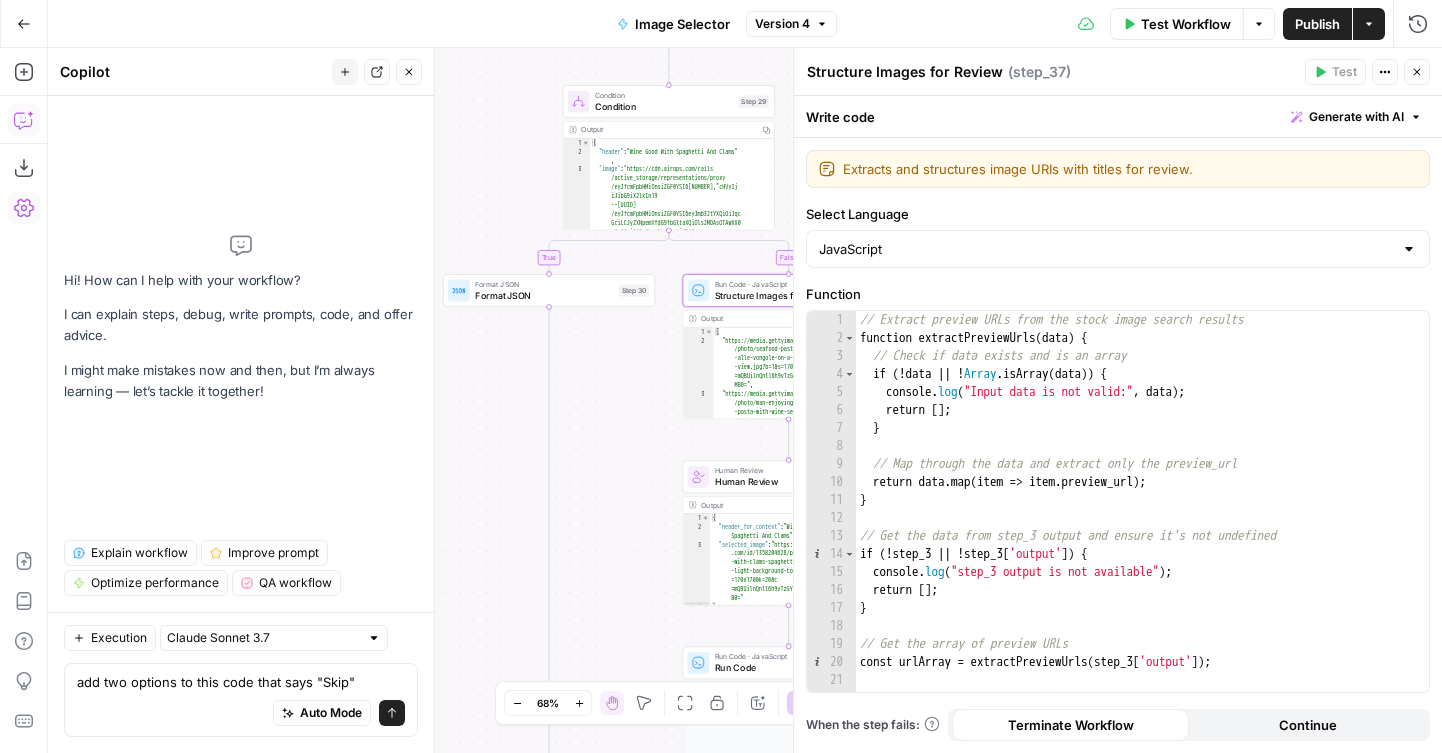 click on "add two options to this code that says "Skip"" at bounding box center [241, 682] 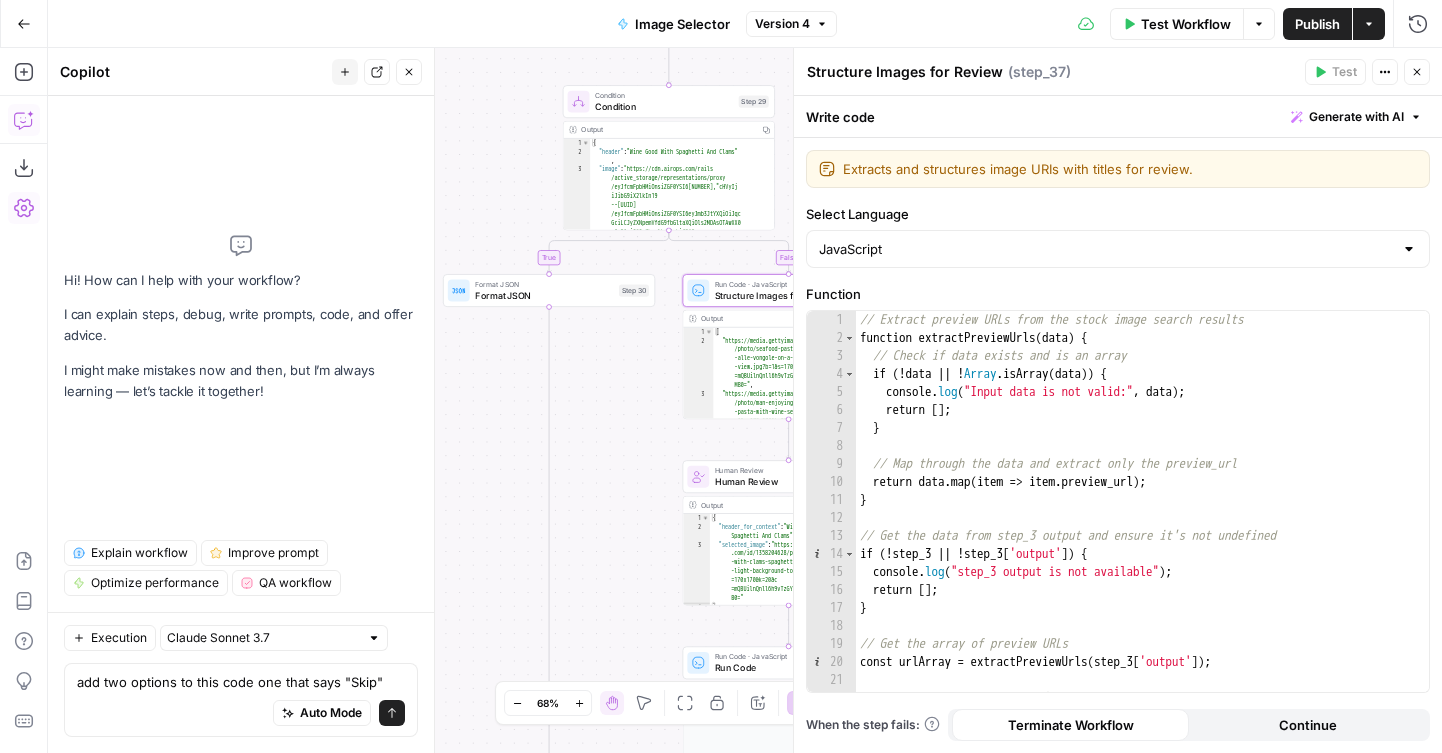 click on "add two options to this code one that says "Skip"" at bounding box center (241, 682) 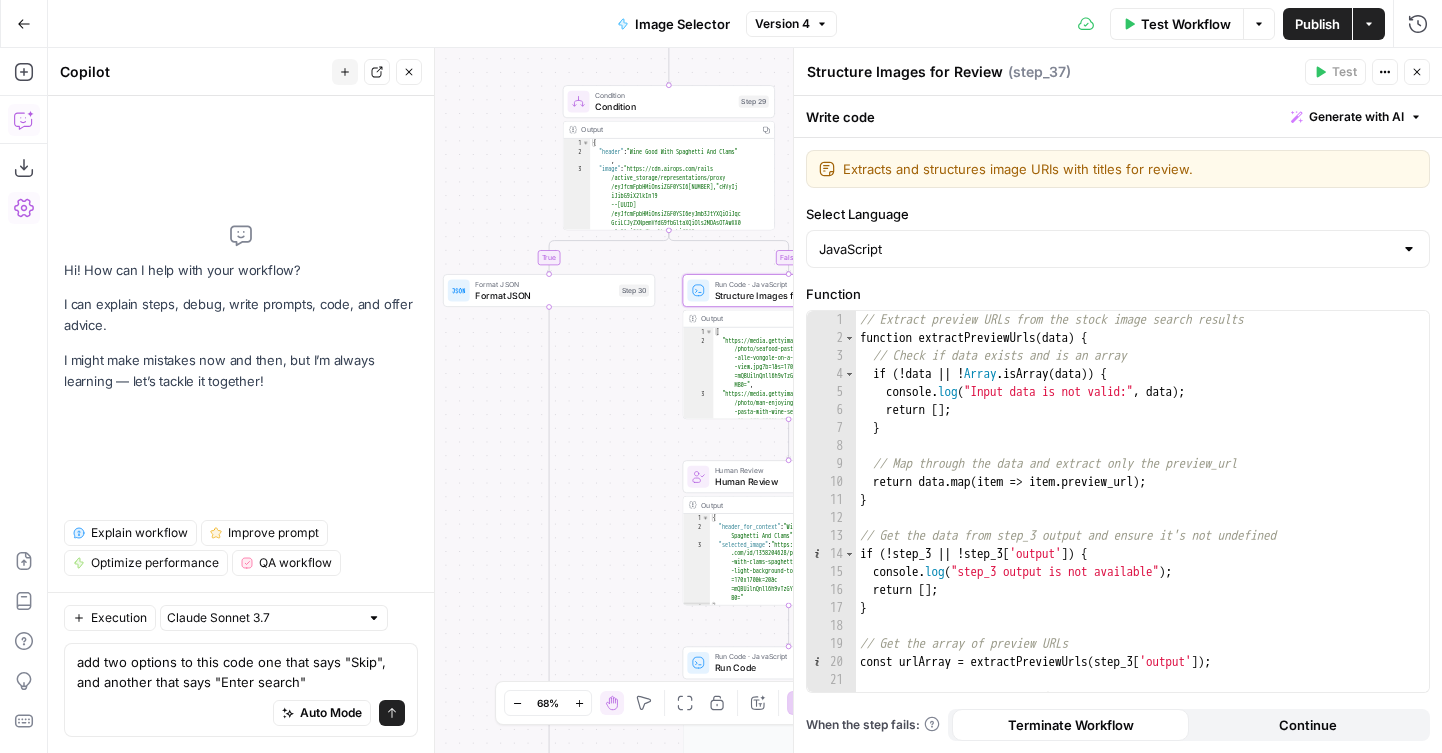 click on "add two options to this code one that says "Skip", and another that says "Enter search"" at bounding box center (241, 672) 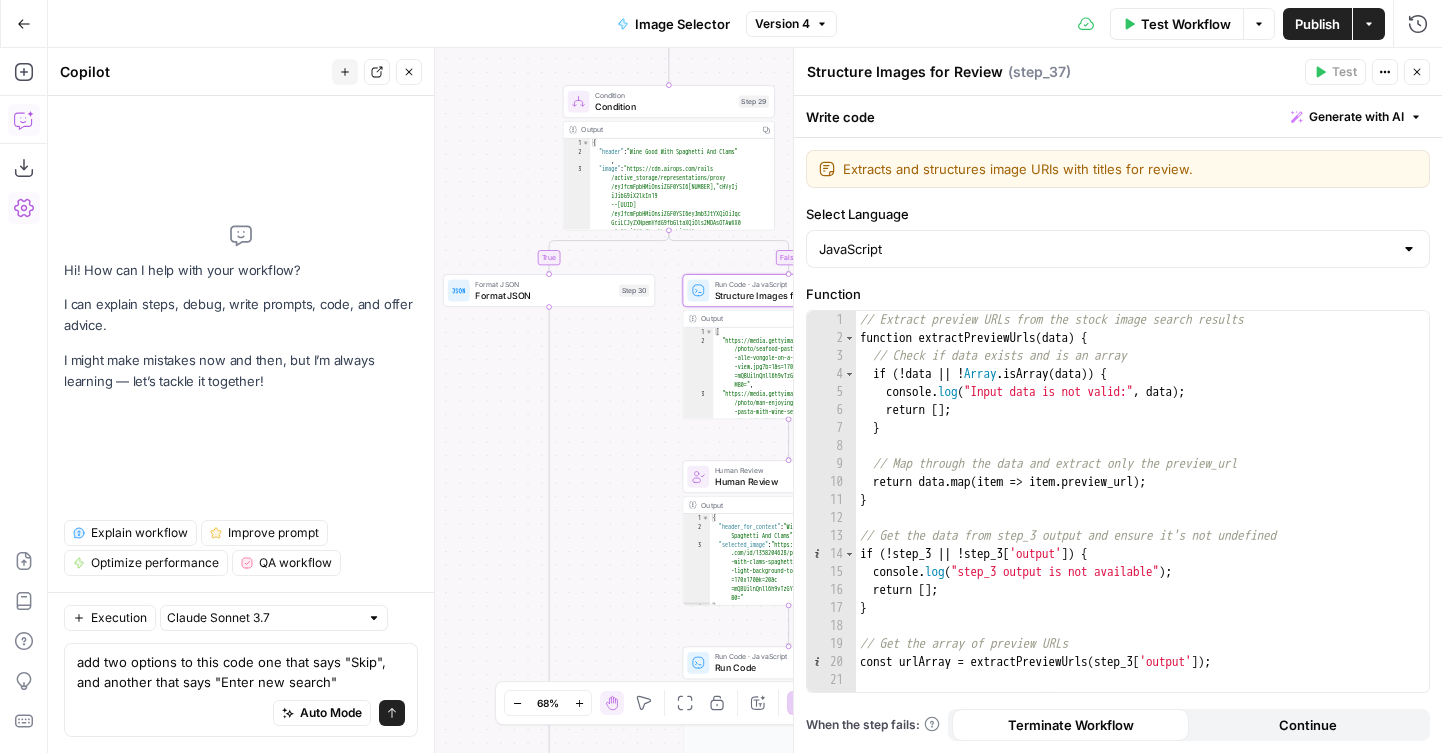 type on "add two options to this code one that says "Skip", and another that says "Enter new search"" 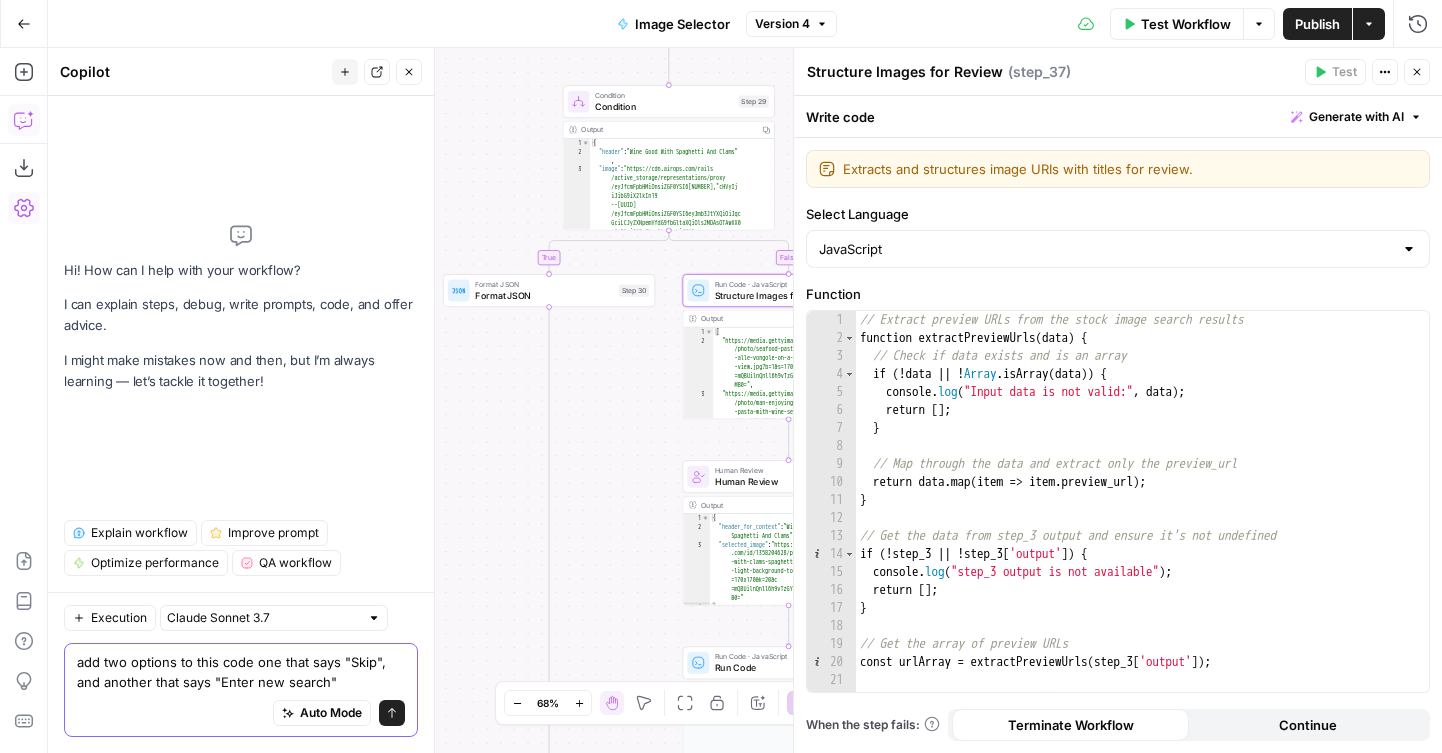 click 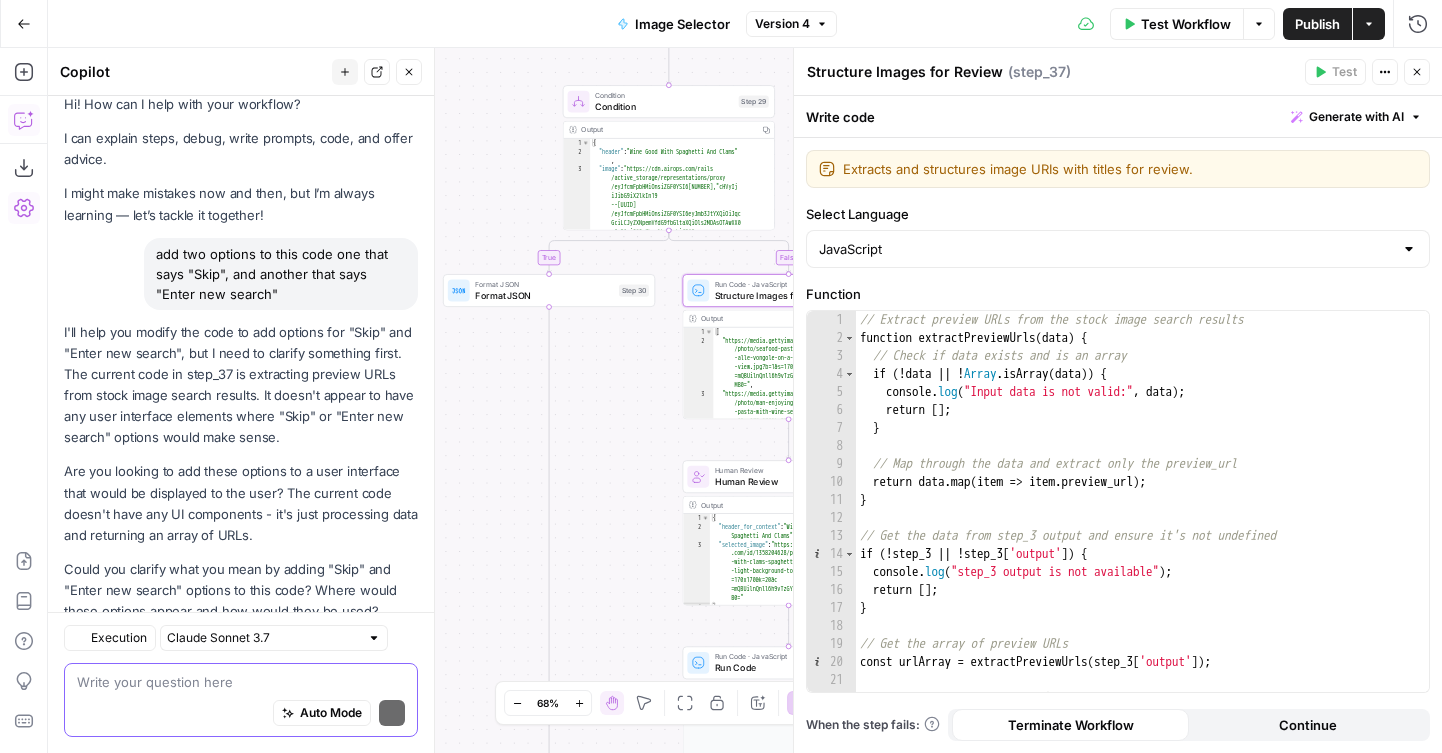 scroll, scrollTop: 76, scrollLeft: 0, axis: vertical 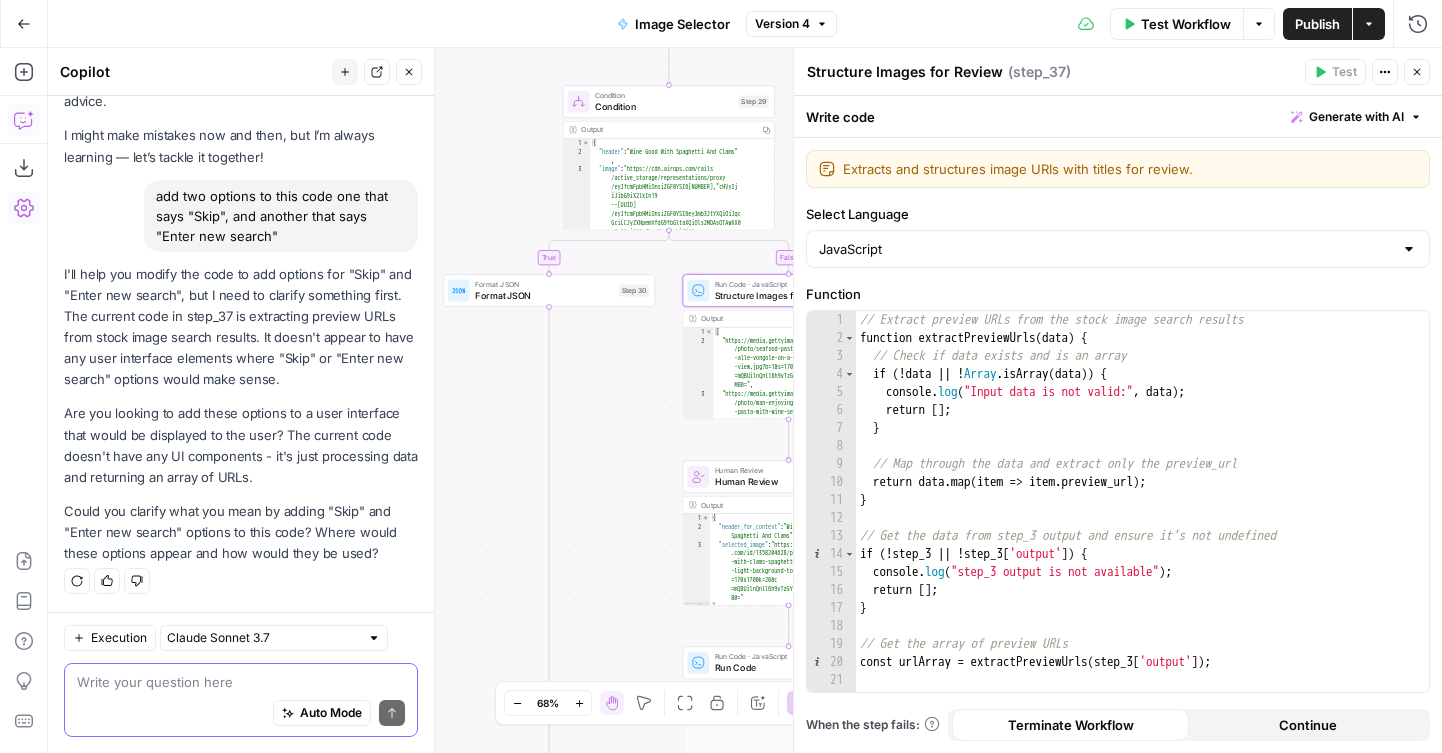 click at bounding box center (241, 682) 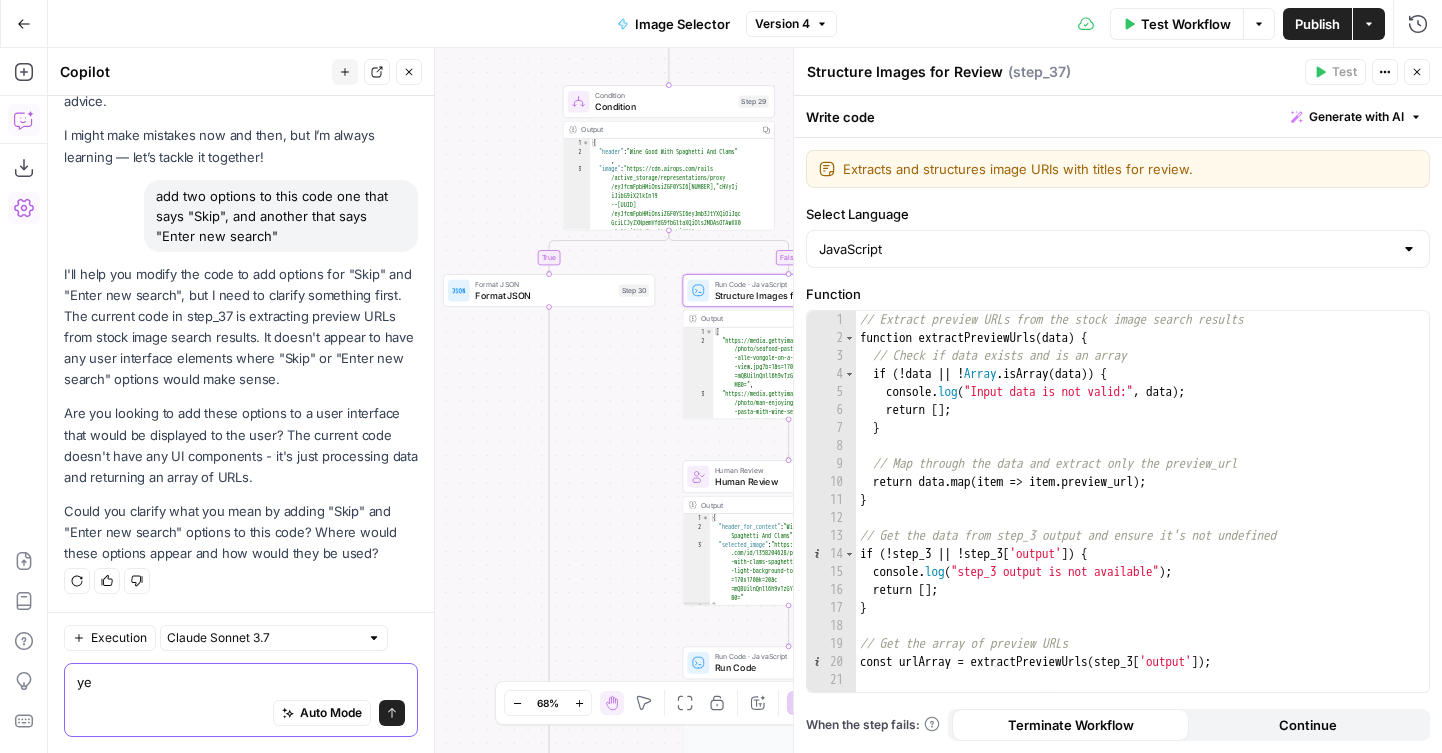 type on "y" 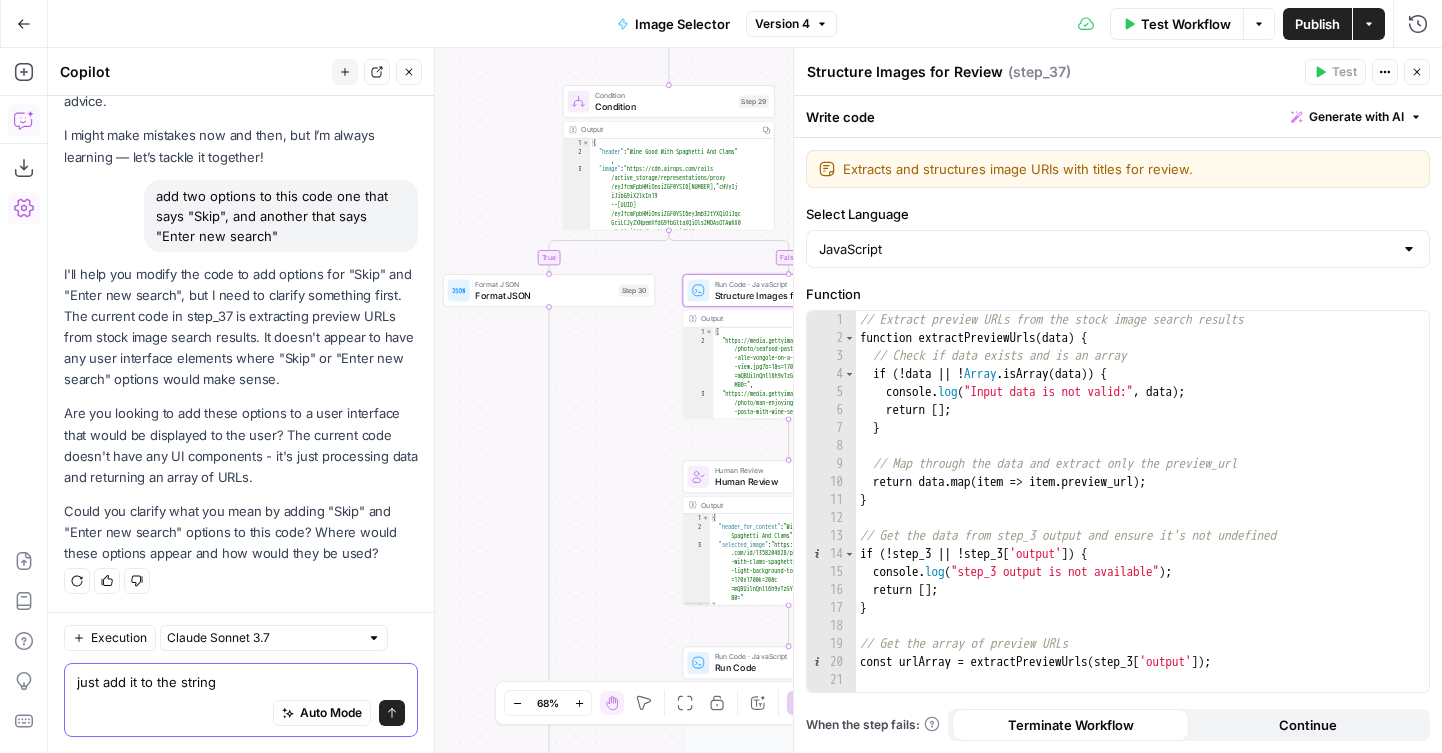 type on "just add it to the string" 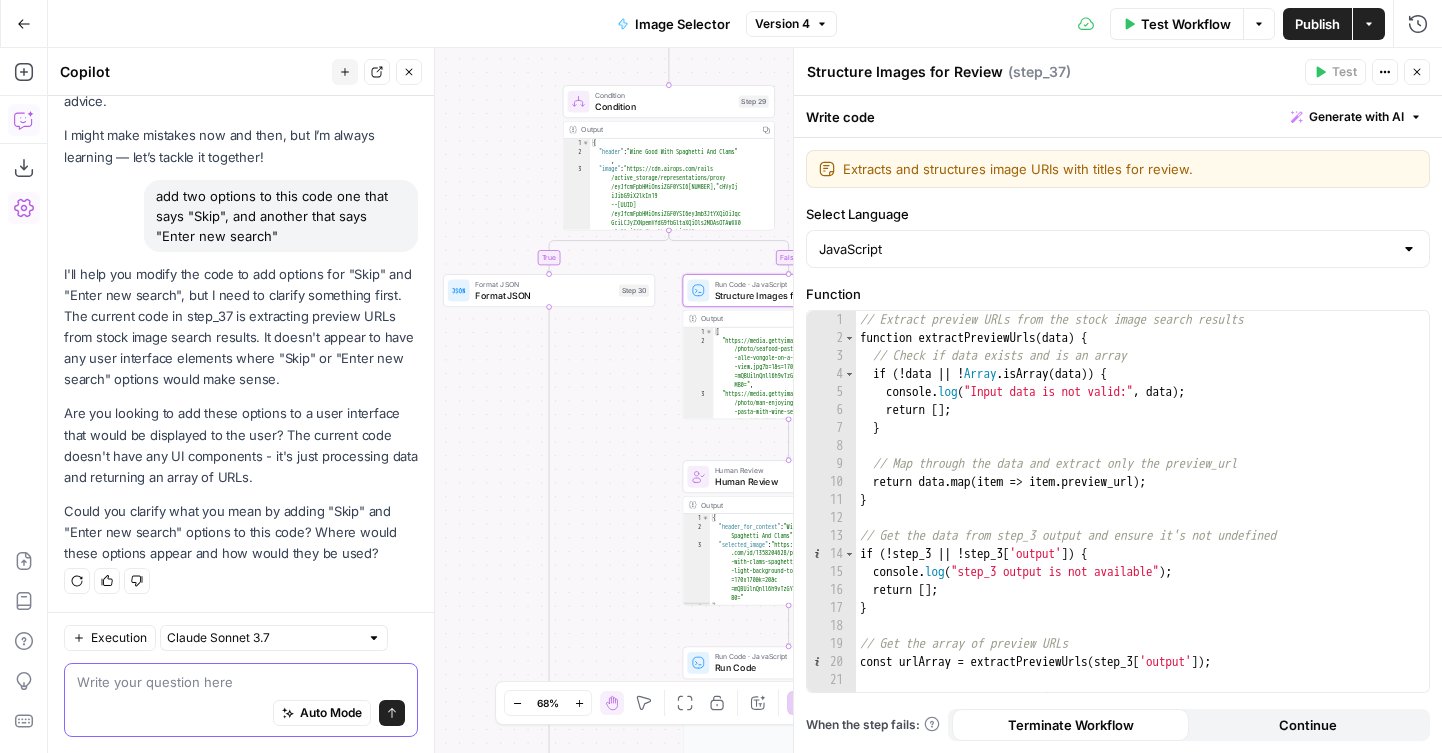 scroll, scrollTop: 94, scrollLeft: 0, axis: vertical 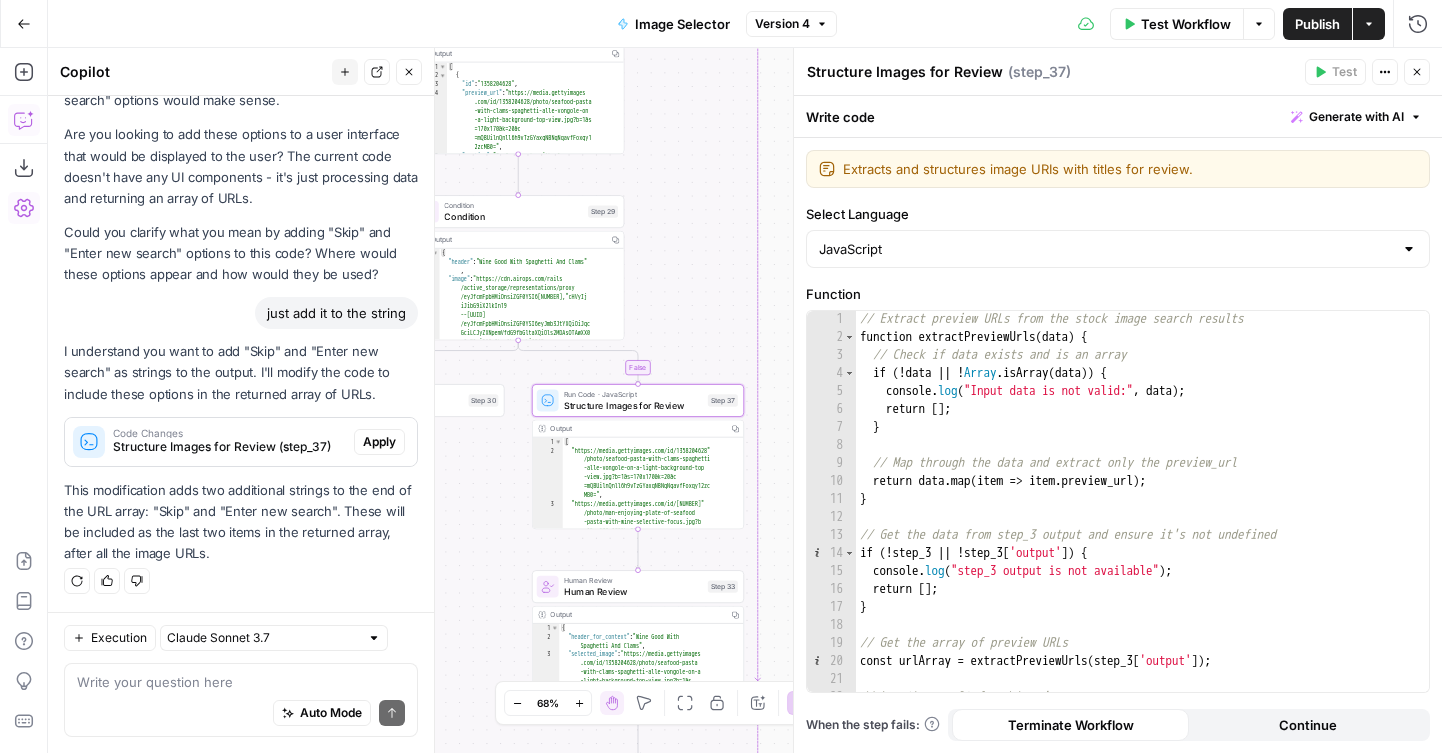 click on "Apply" at bounding box center (379, 442) 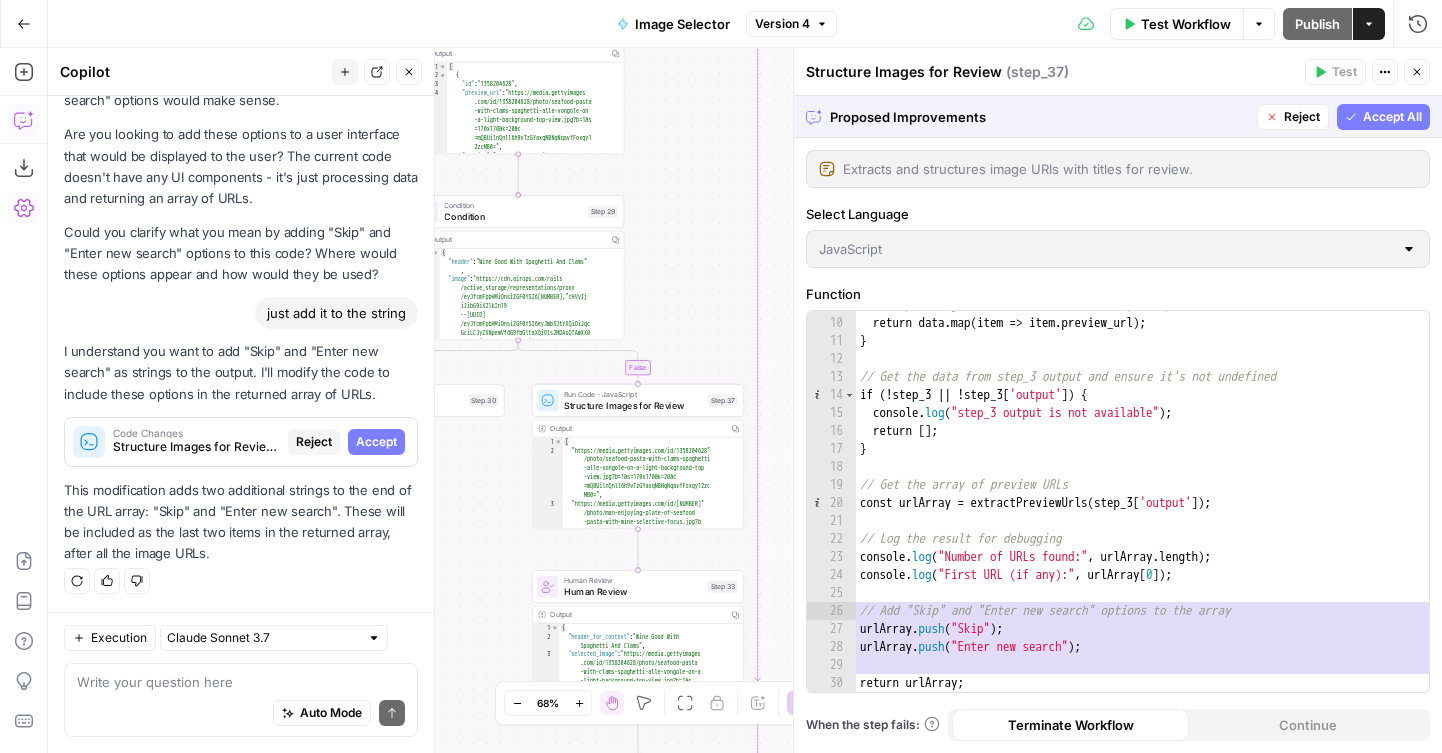 scroll, scrollTop: 159, scrollLeft: 0, axis: vertical 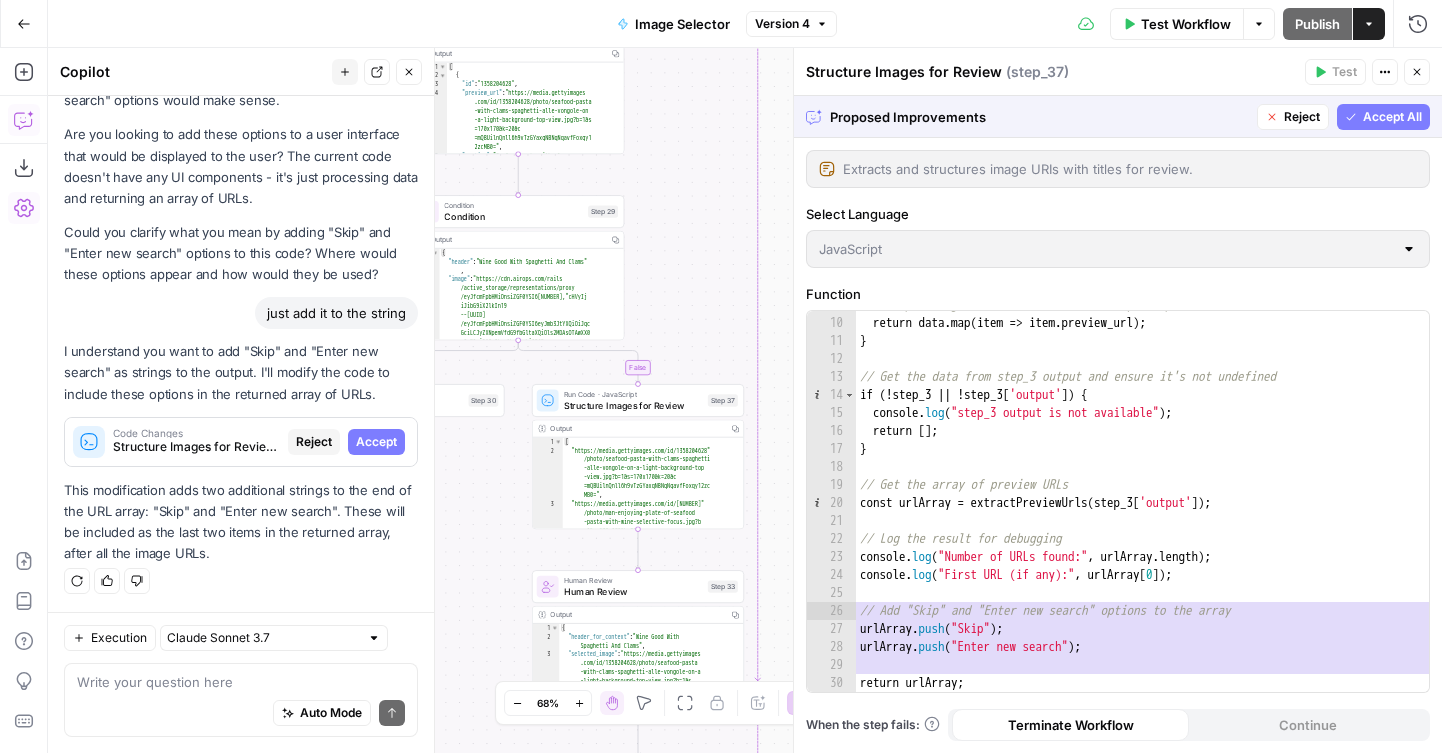 click on "Accept All" at bounding box center [1383, 117] 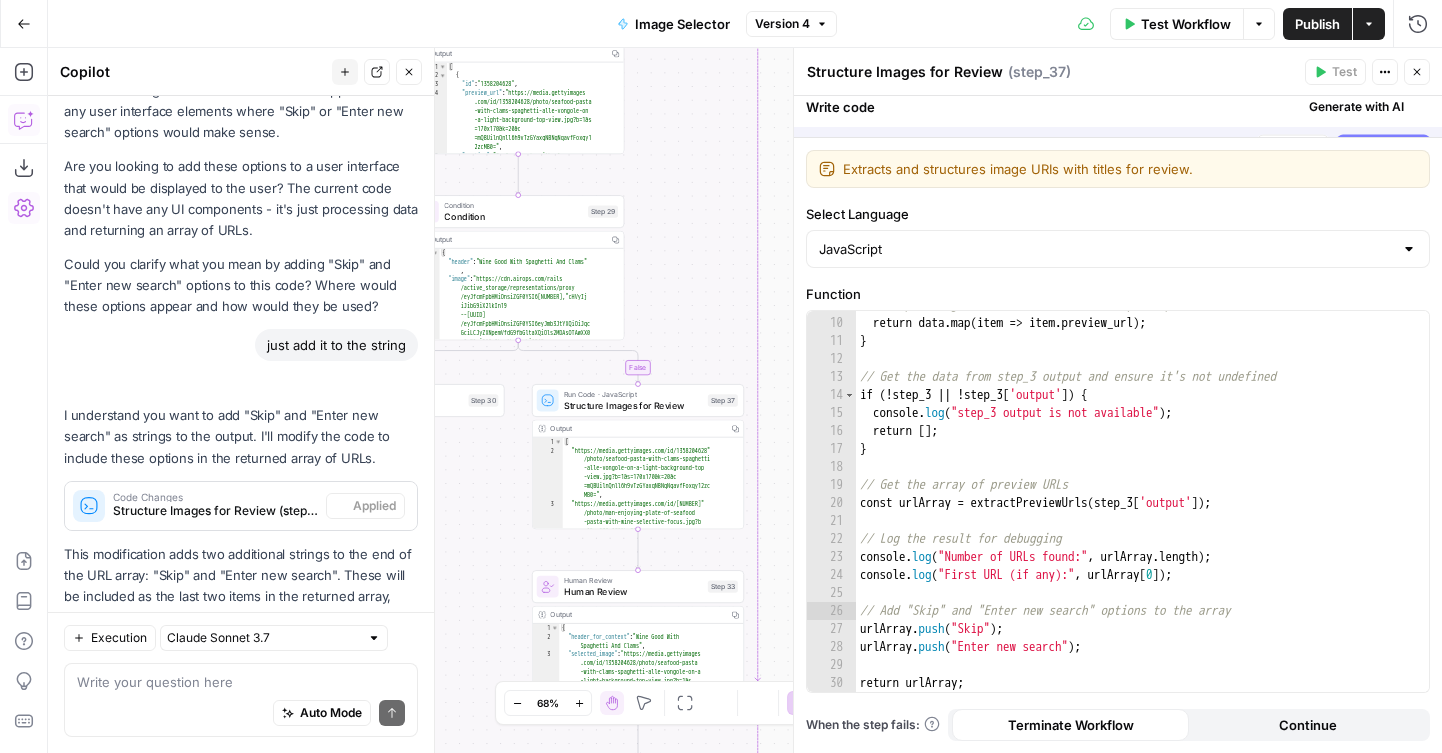 scroll, scrollTop: 419, scrollLeft: 0, axis: vertical 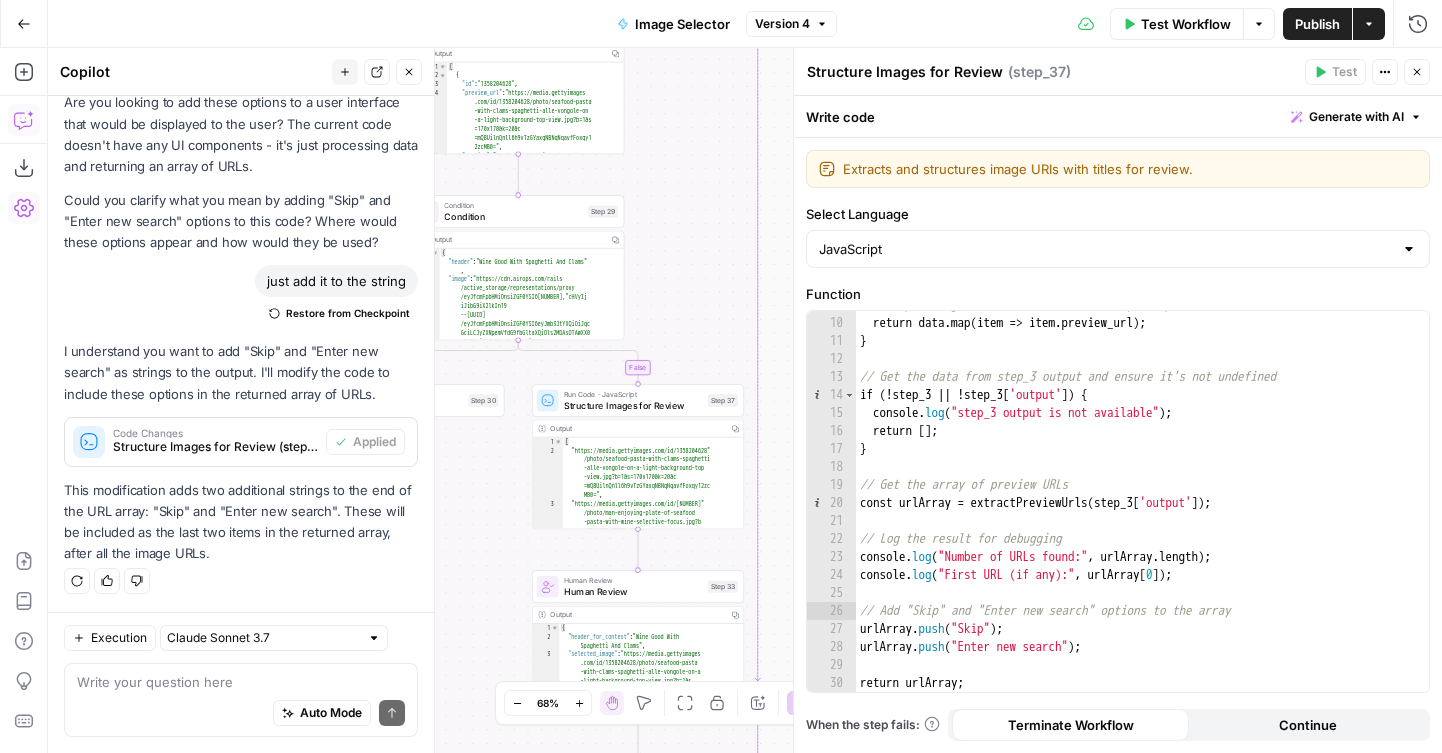 click on "Structure Images for Review Structure Images for Review  ( step_37 ) Test Actions Close" at bounding box center (1118, 72) 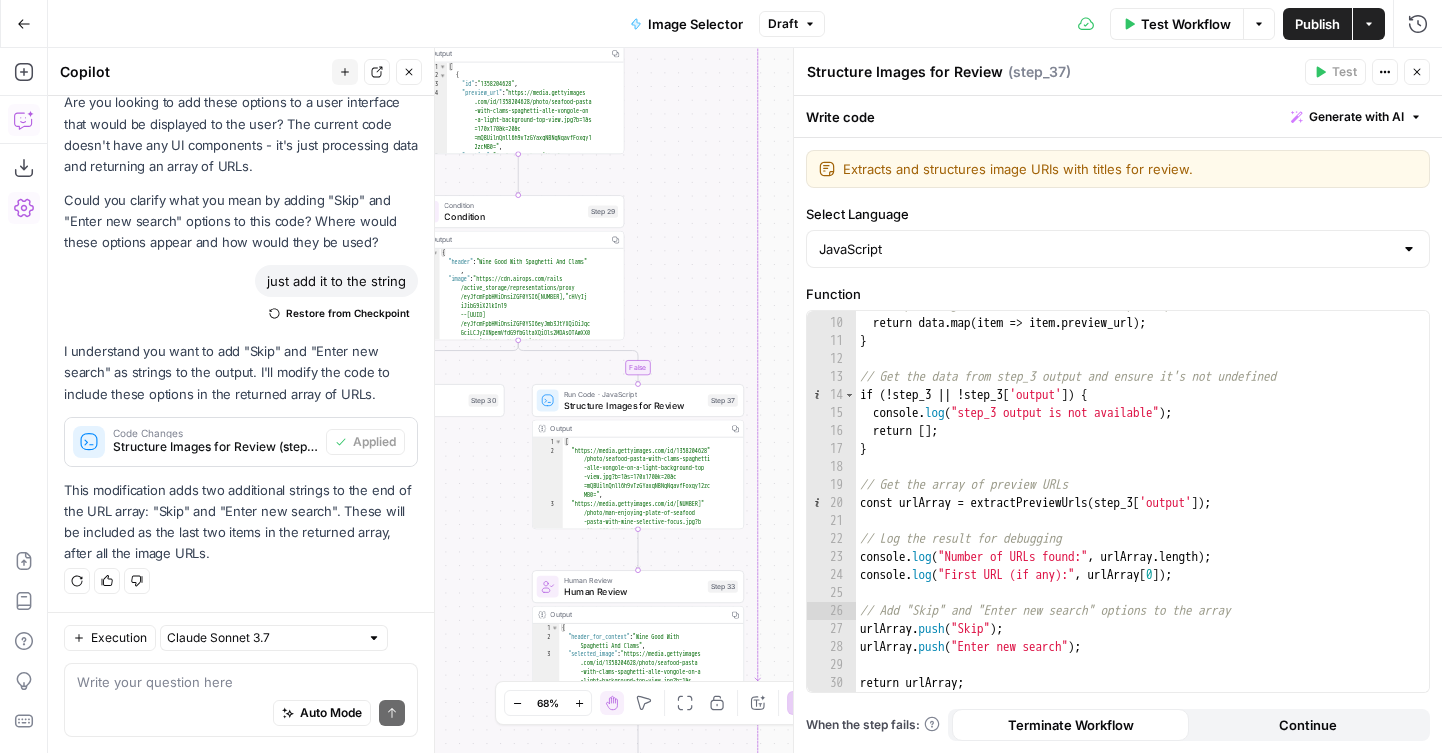 click on "Close" at bounding box center (1417, 72) 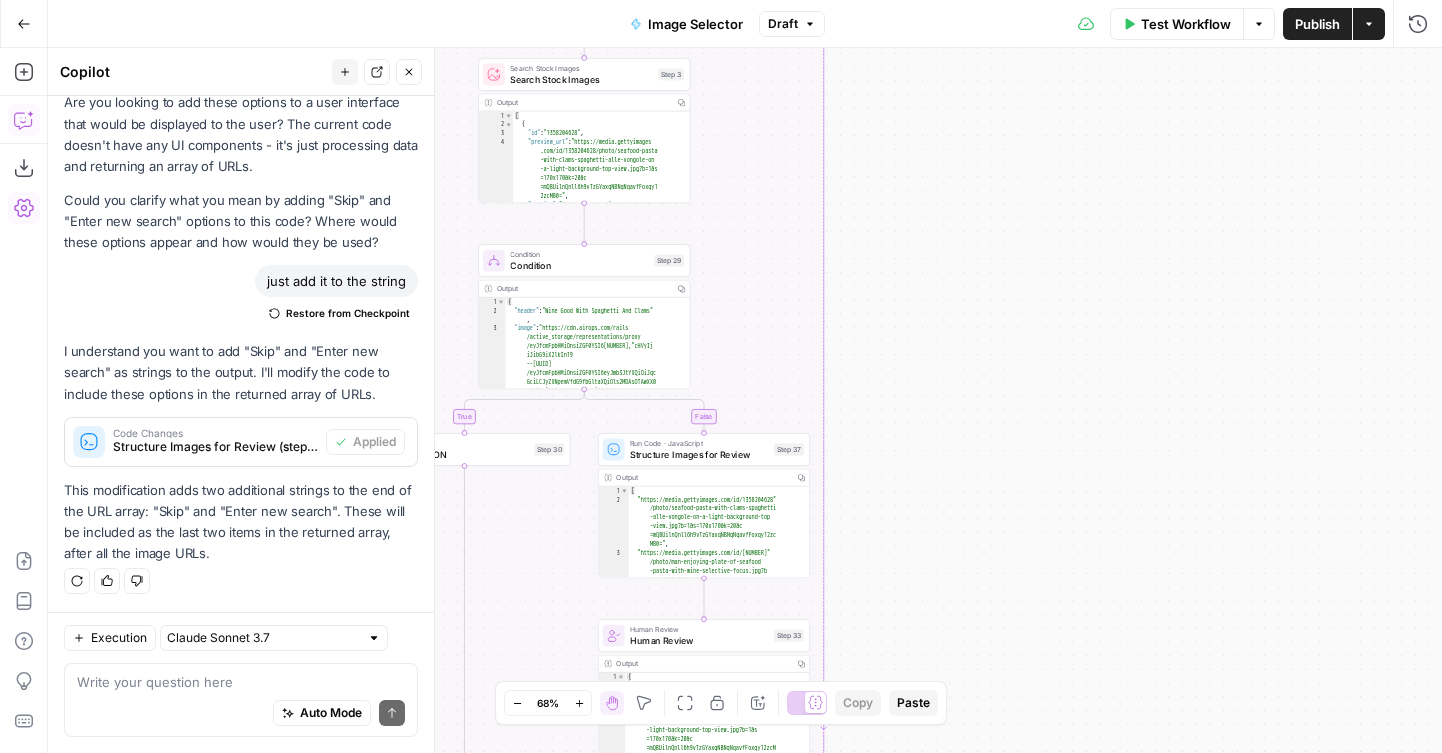 drag, startPoint x: 906, startPoint y: 227, endPoint x: 1106, endPoint y: 417, distance: 275.86227 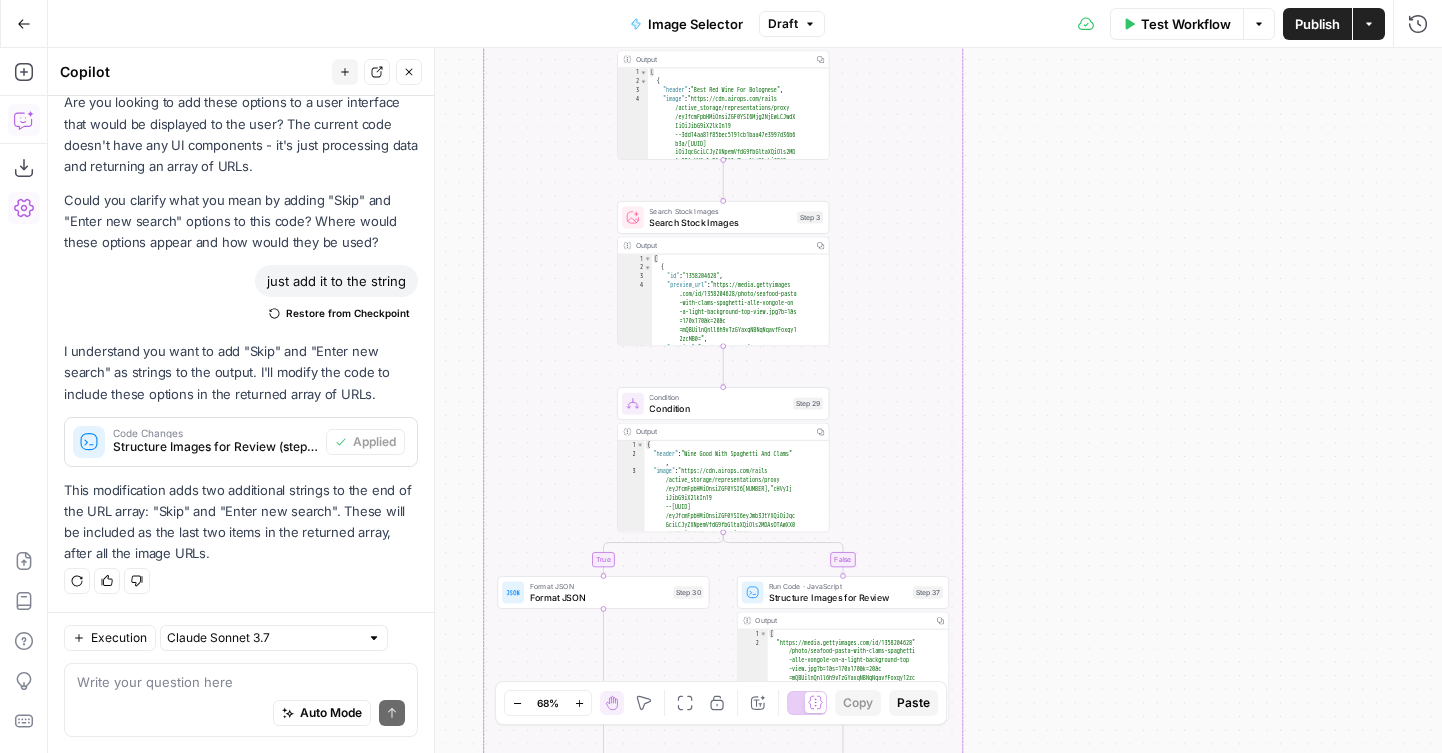 drag, startPoint x: 1049, startPoint y: 209, endPoint x: 1049, endPoint y: 431, distance: 222 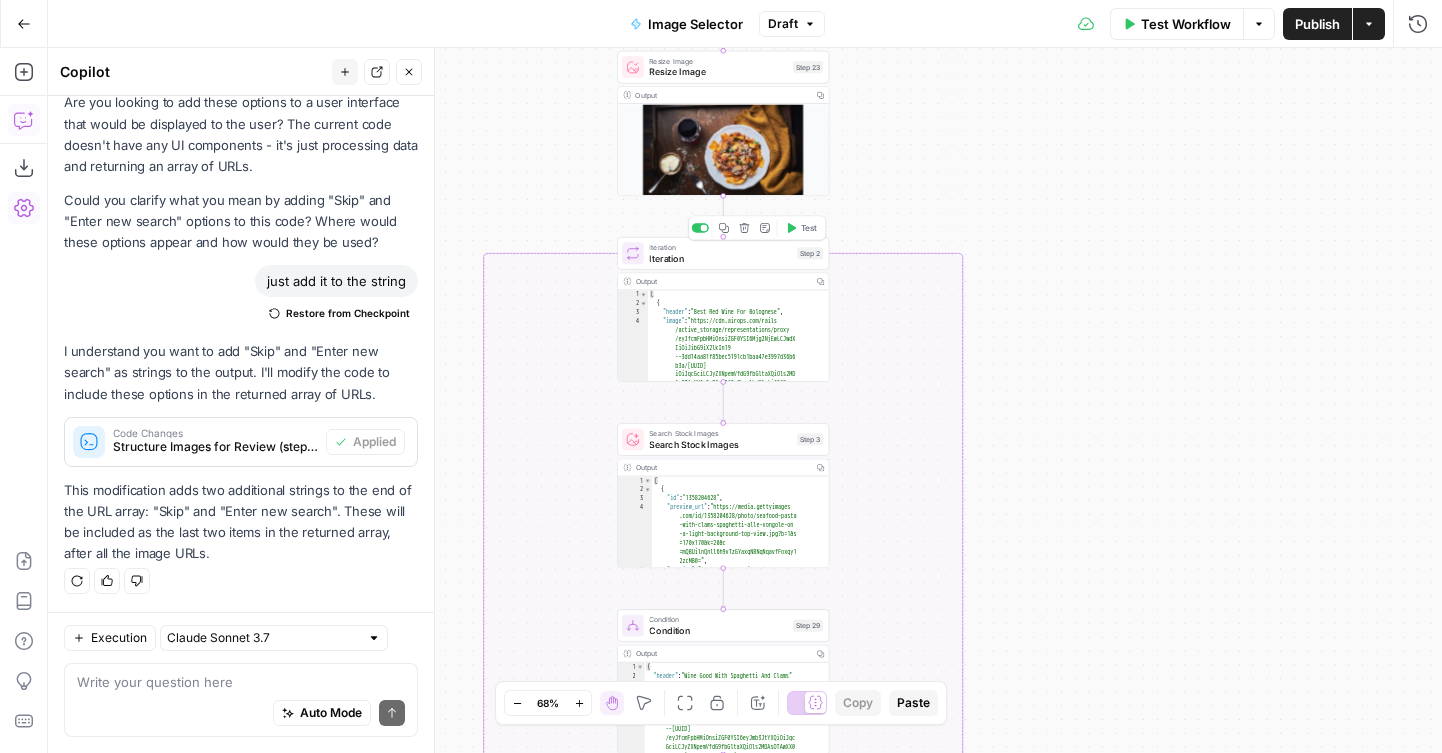 click 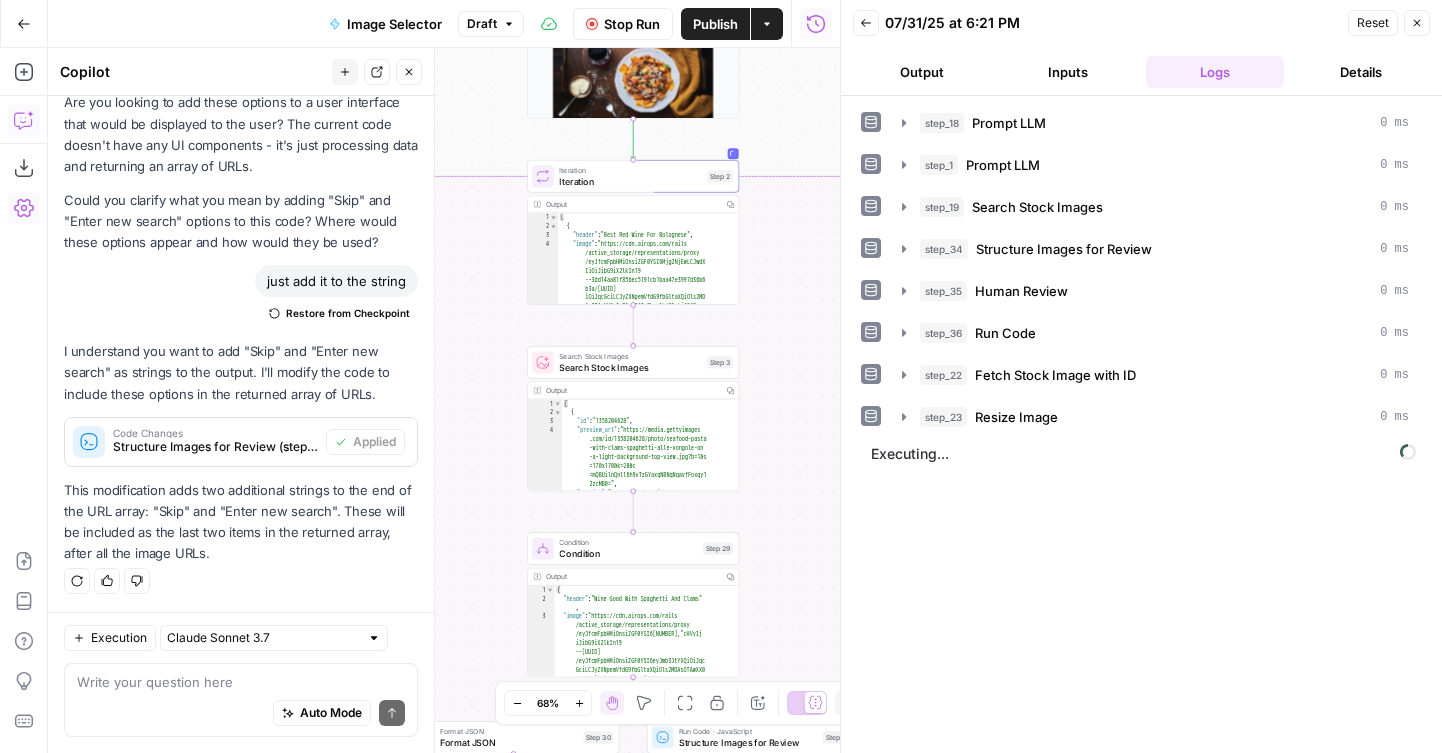 drag, startPoint x: 556, startPoint y: 234, endPoint x: 426, endPoint y: 116, distance: 175.56766 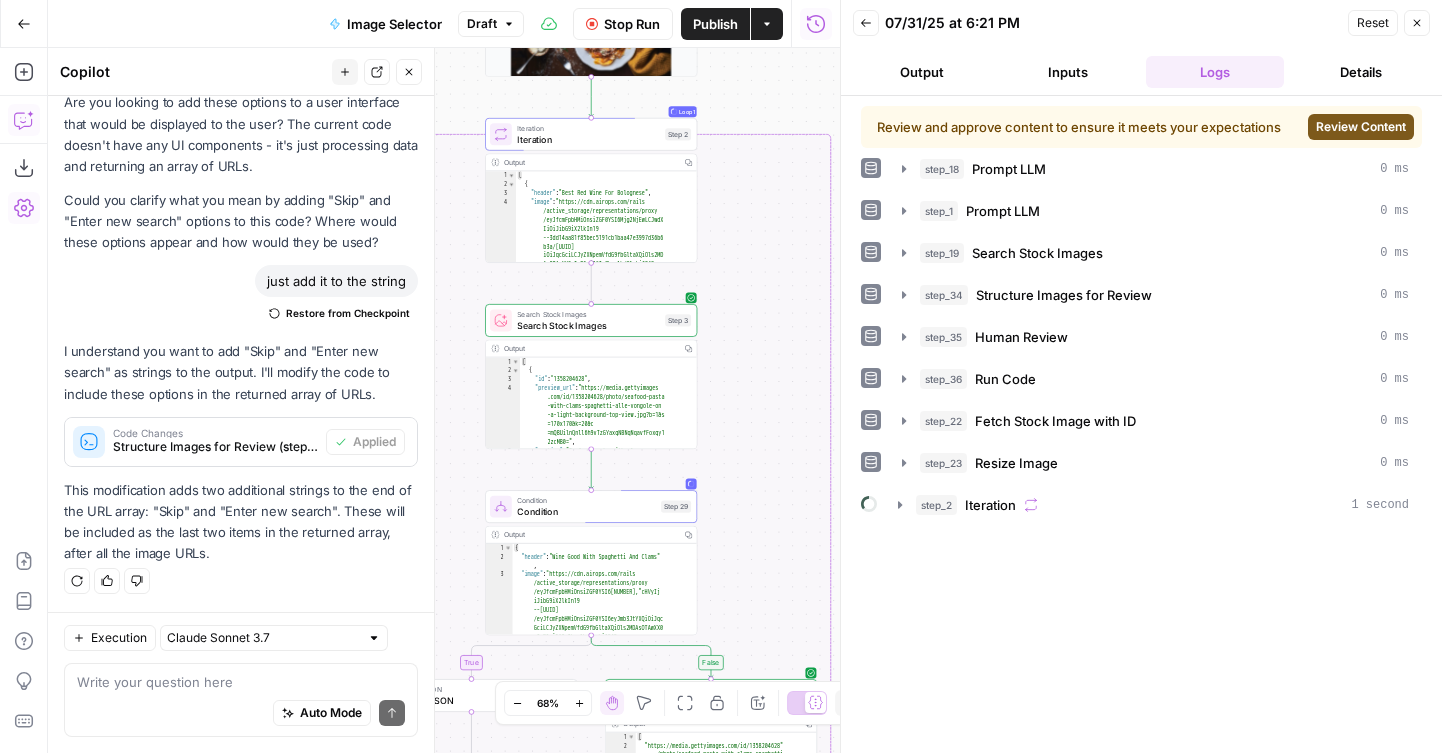 click on "Review Content" at bounding box center [1361, 127] 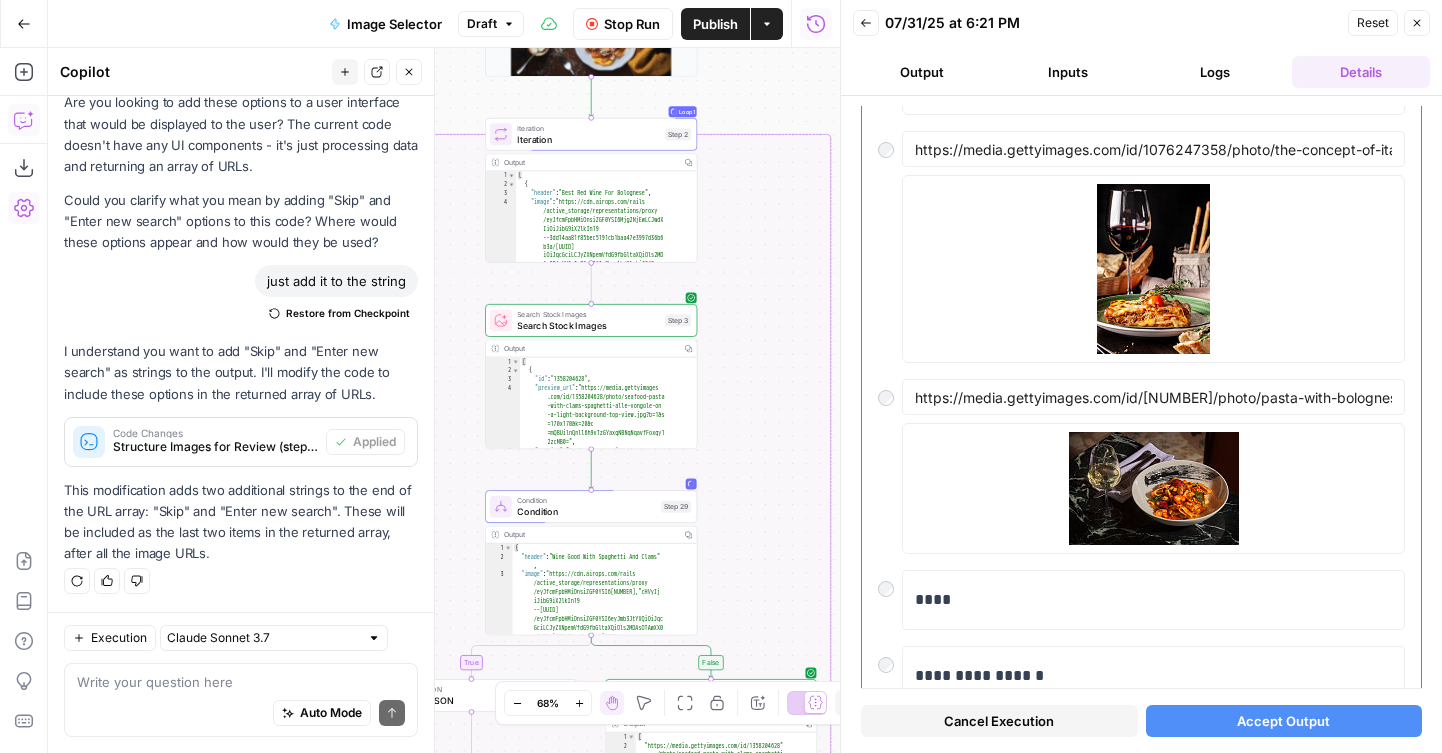 scroll, scrollTop: 6152, scrollLeft: 0, axis: vertical 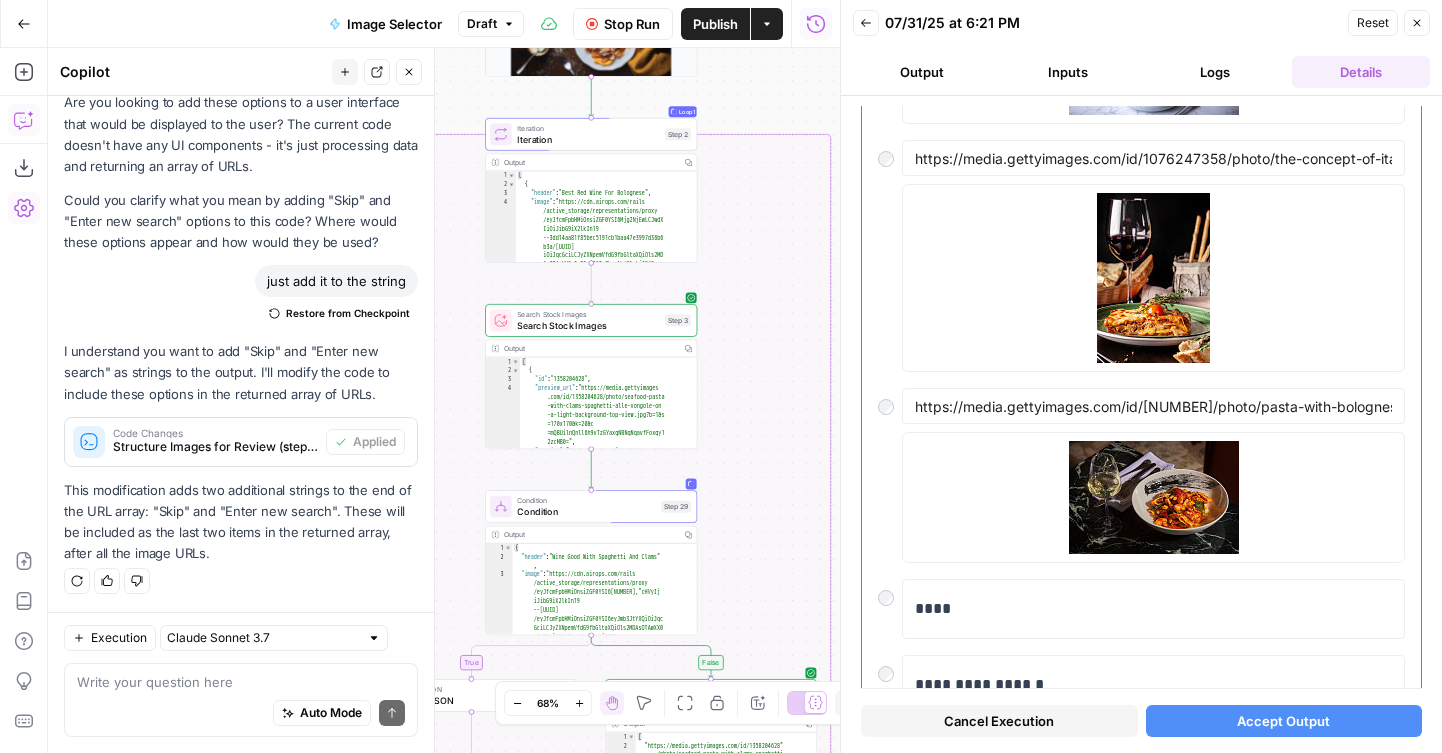 click on "Click to preview" at bounding box center (1154, 498) 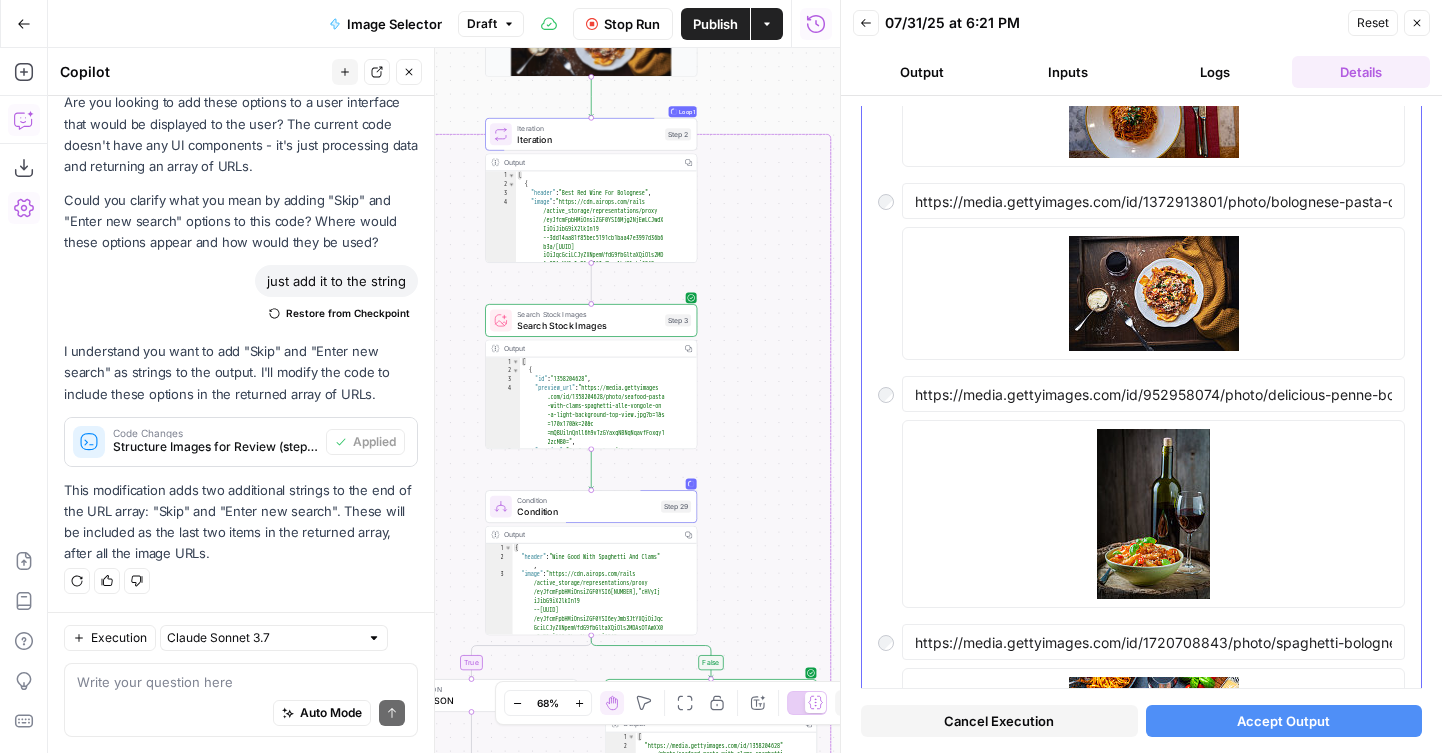 scroll, scrollTop: 0, scrollLeft: 0, axis: both 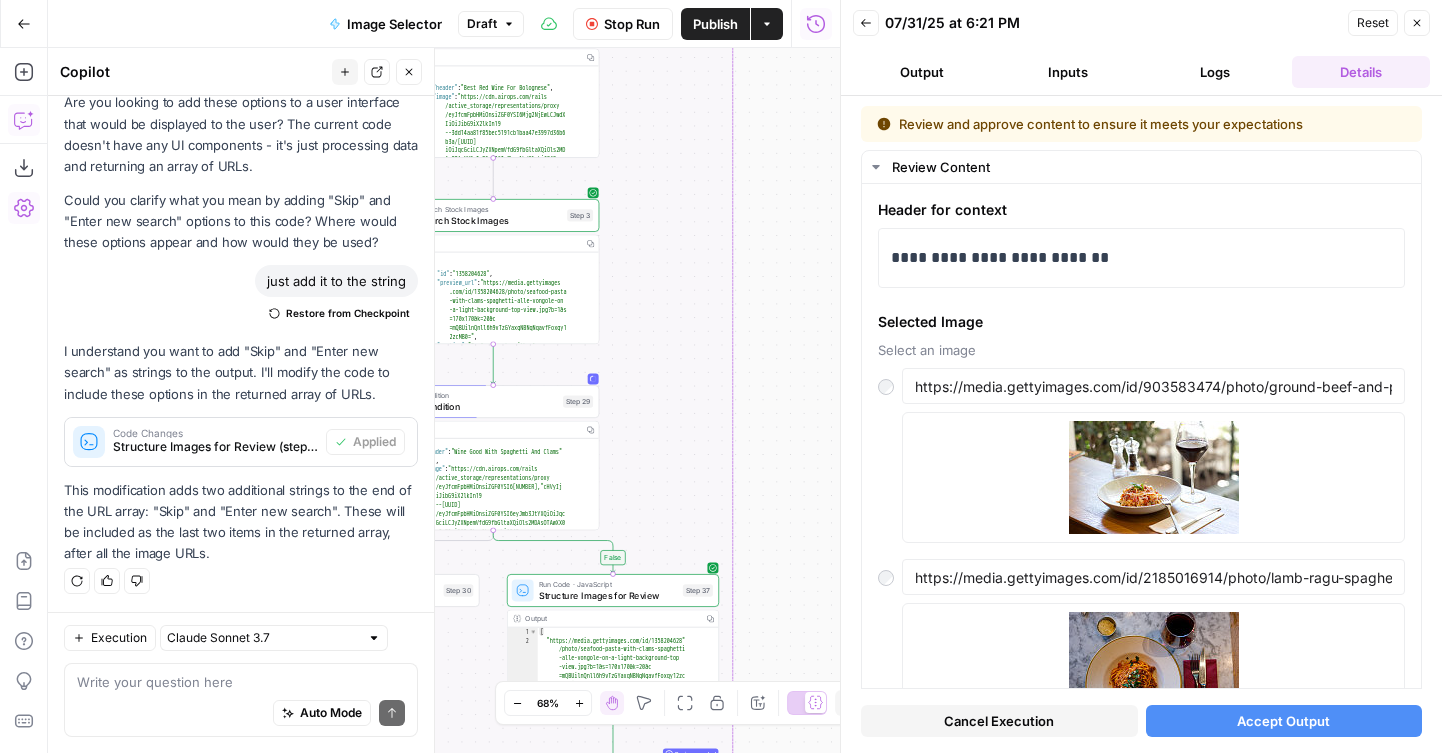 drag, startPoint x: 771, startPoint y: 282, endPoint x: 673, endPoint y: 177, distance: 143.62799 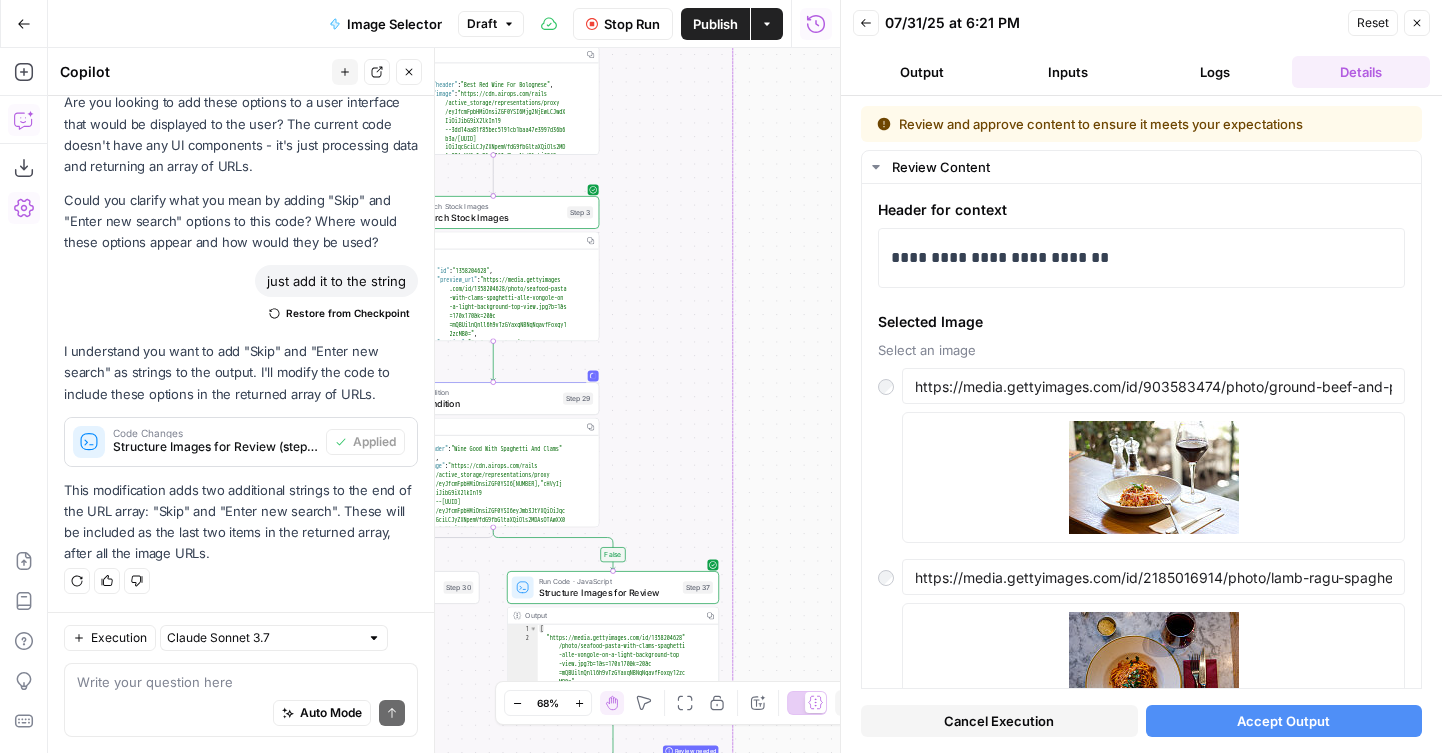 drag, startPoint x: 797, startPoint y: 473, endPoint x: 797, endPoint y: 191, distance: 282 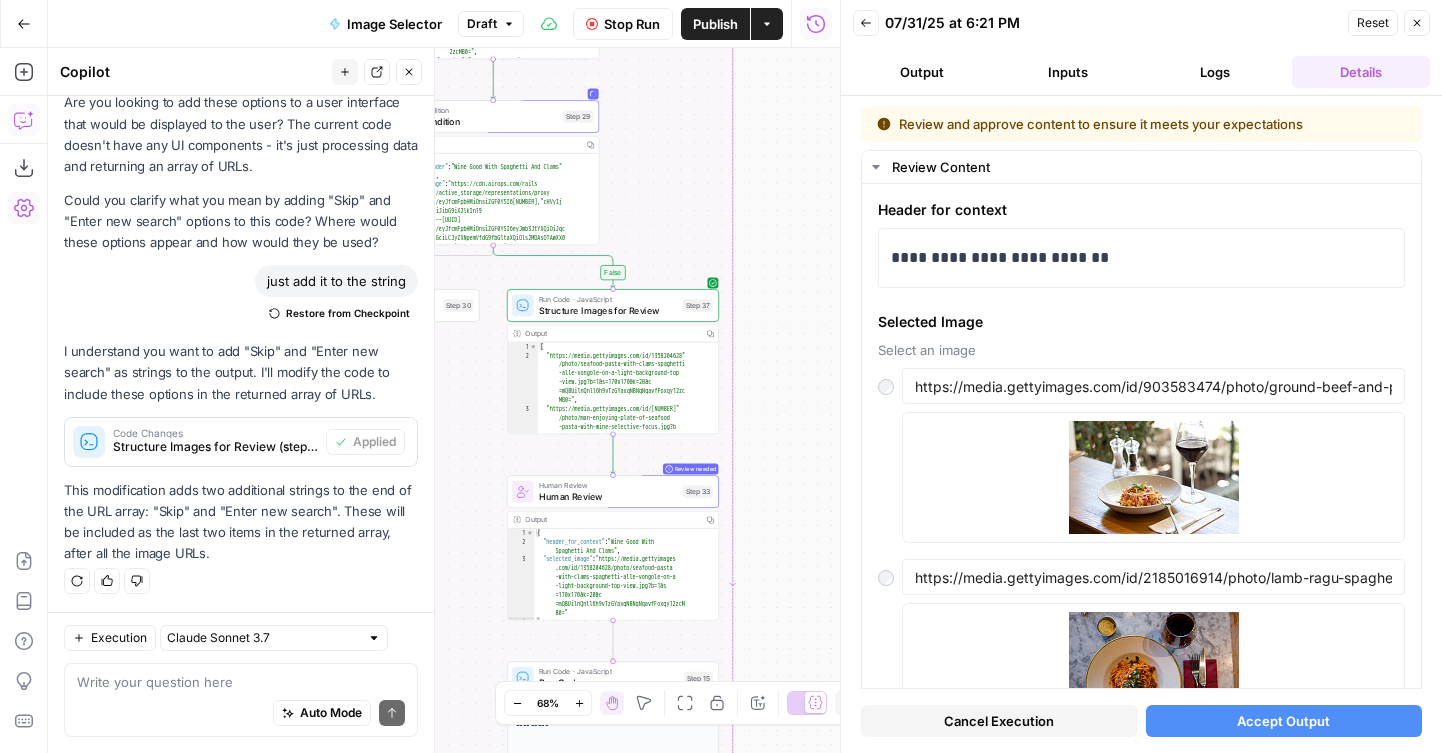click on "Review needed Human Review Human Review Step 33" at bounding box center (613, 491) 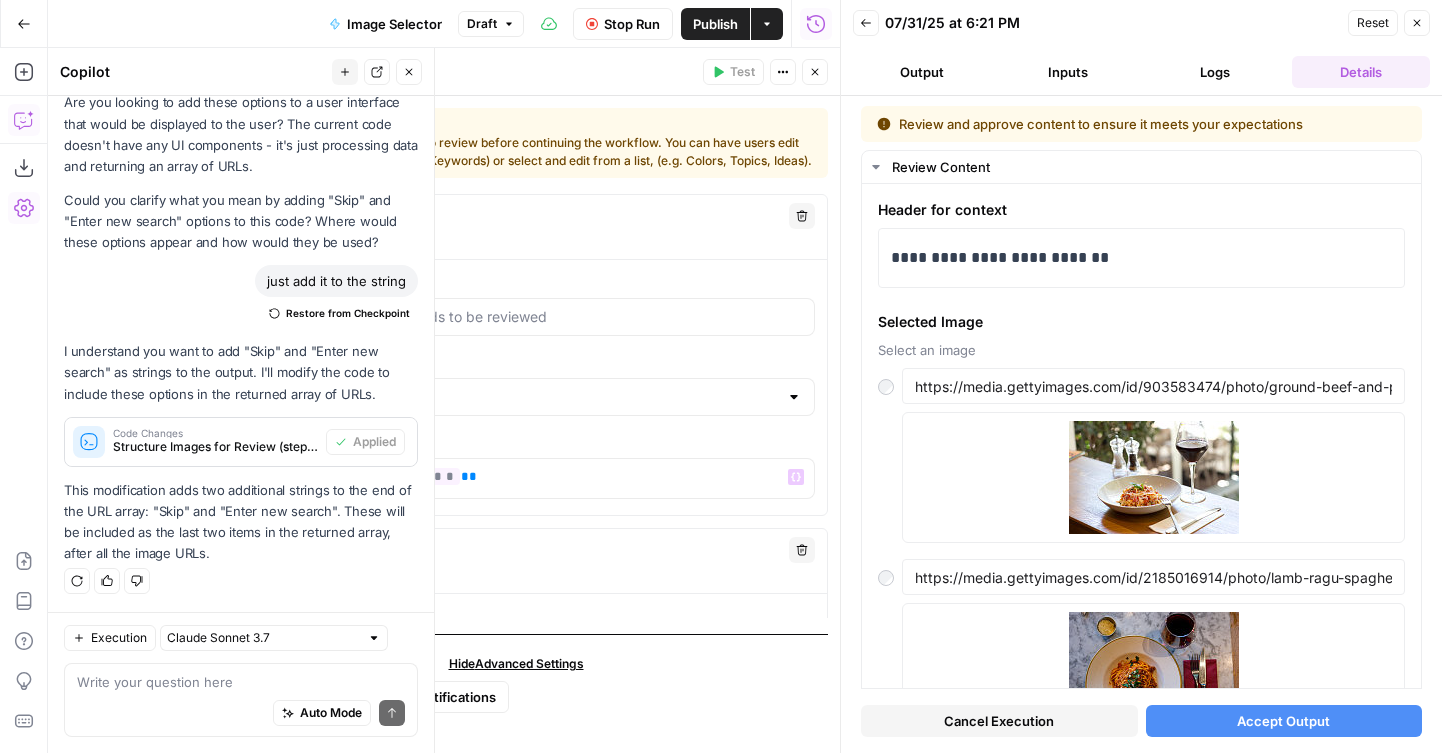 scroll, scrollTop: 333, scrollLeft: 0, axis: vertical 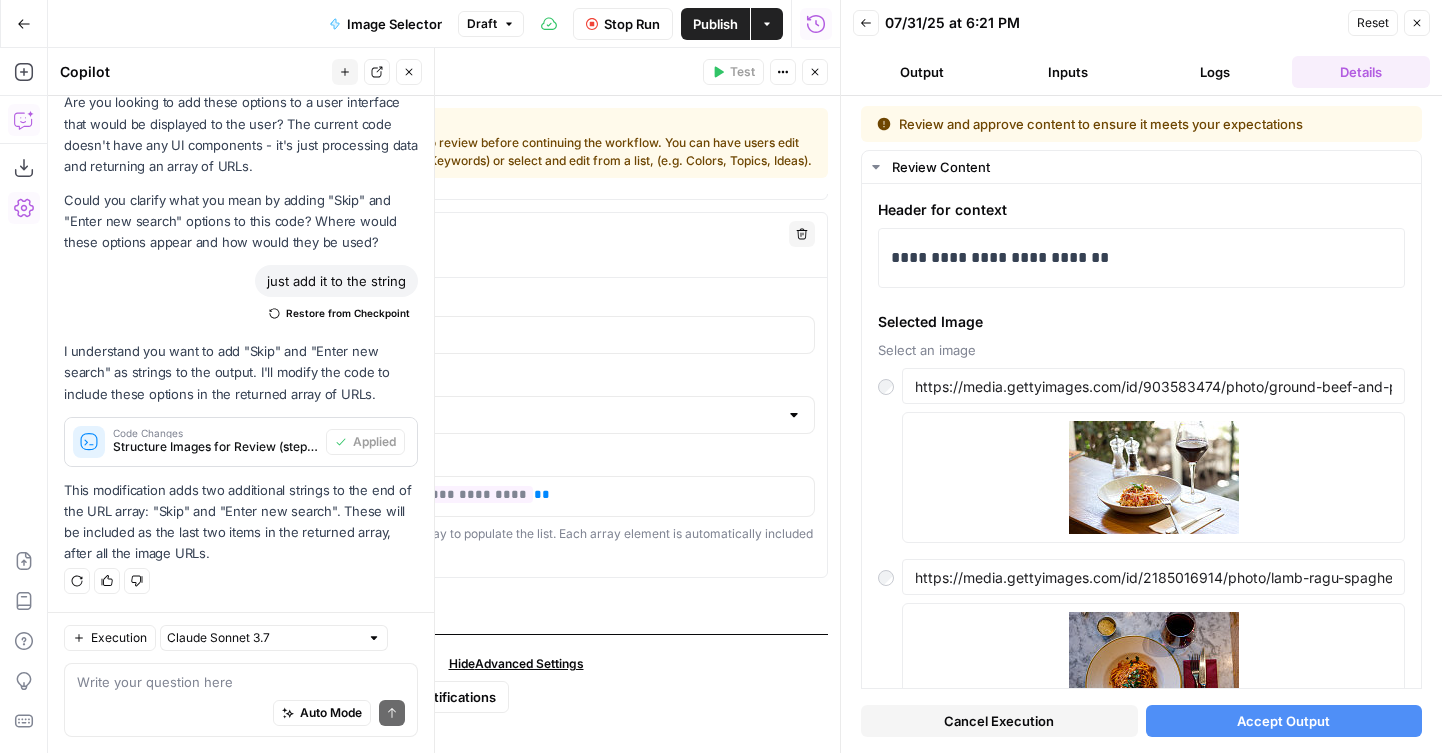 click on "Cancel Execution" at bounding box center (999, 721) 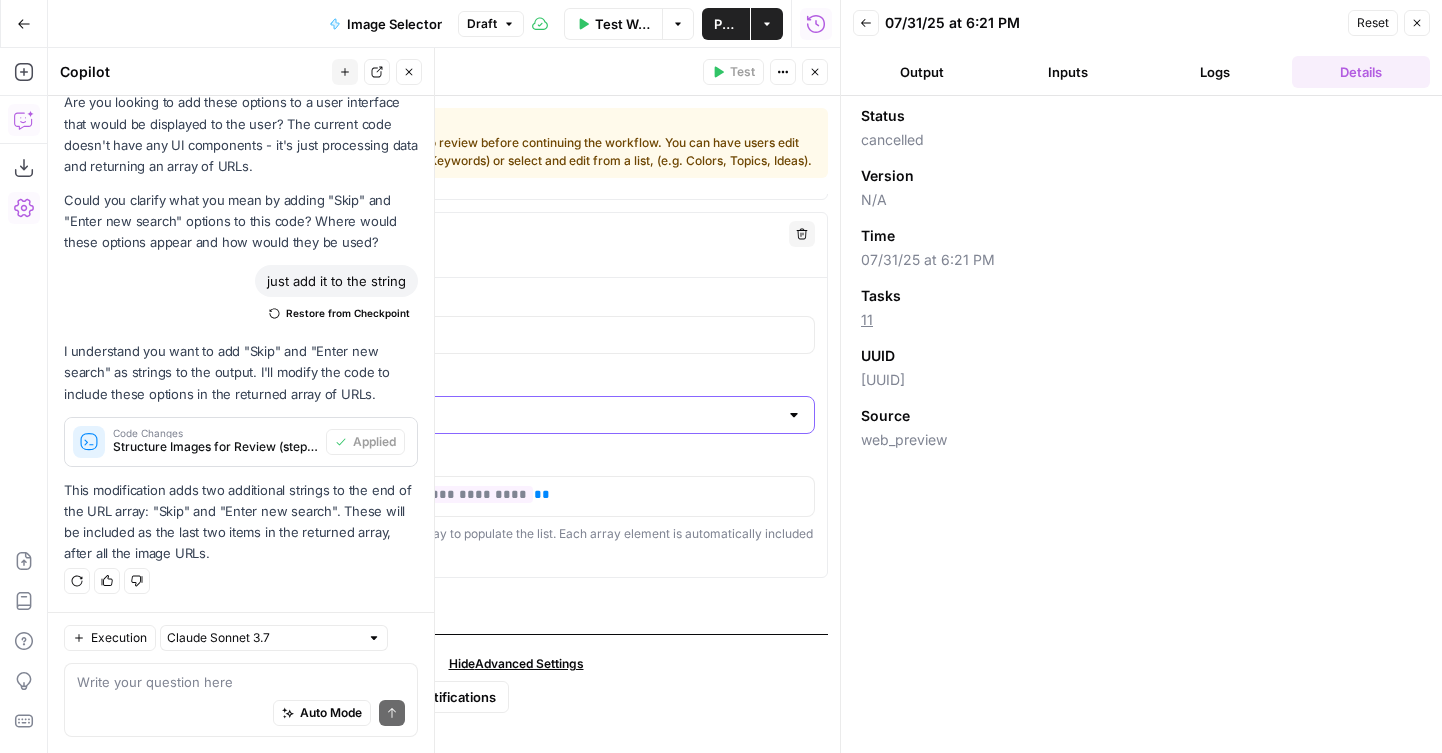 click on "Content Format" at bounding box center (516, 415) 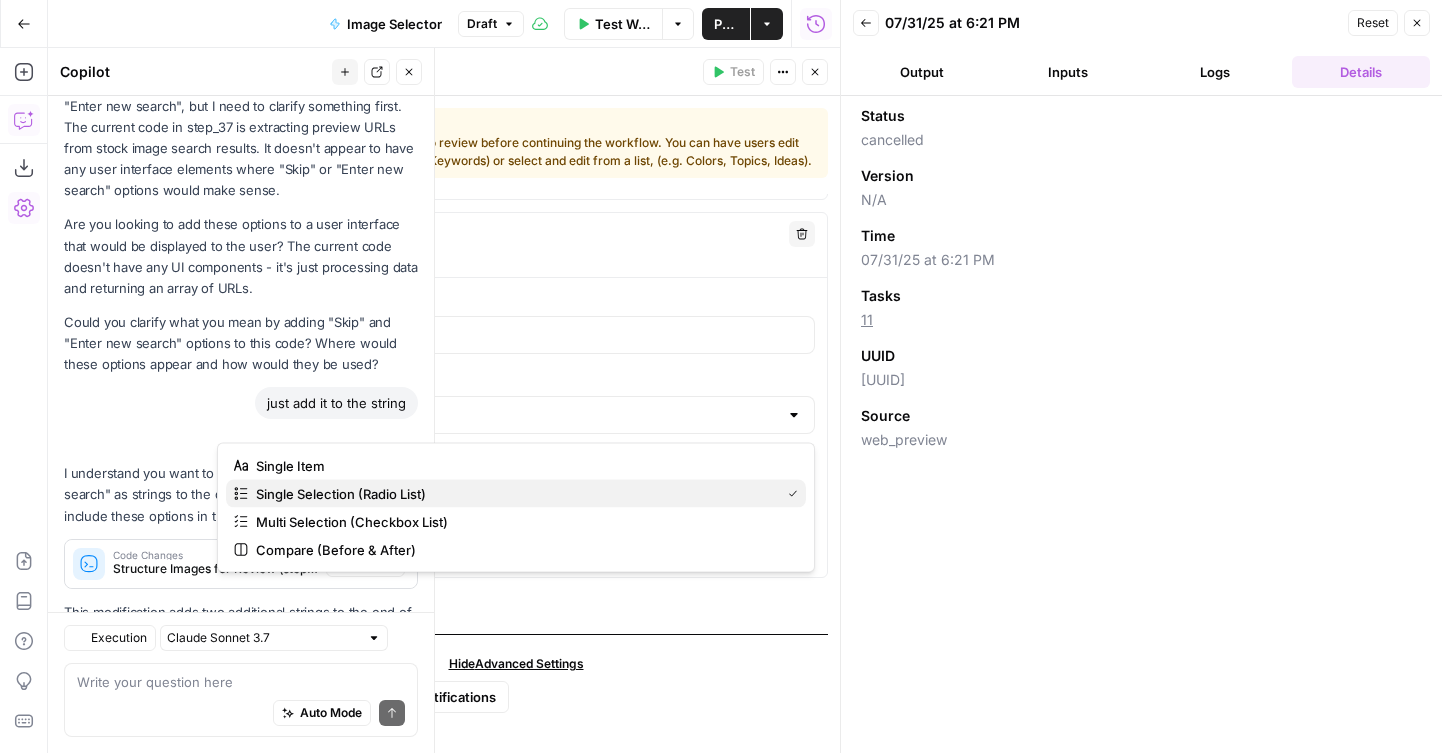 scroll, scrollTop: 419, scrollLeft: 0, axis: vertical 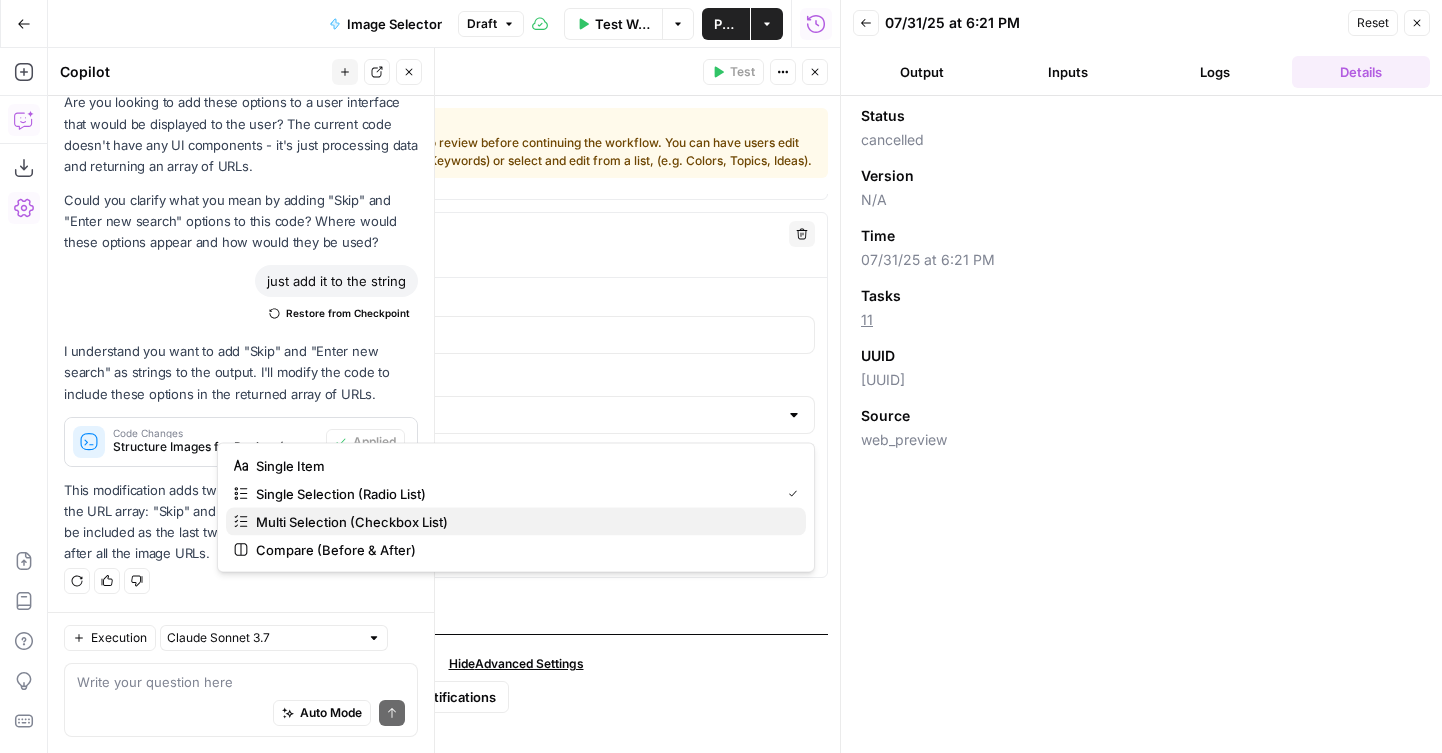 click on "Multi Selection (Checkbox List)" at bounding box center [523, 522] 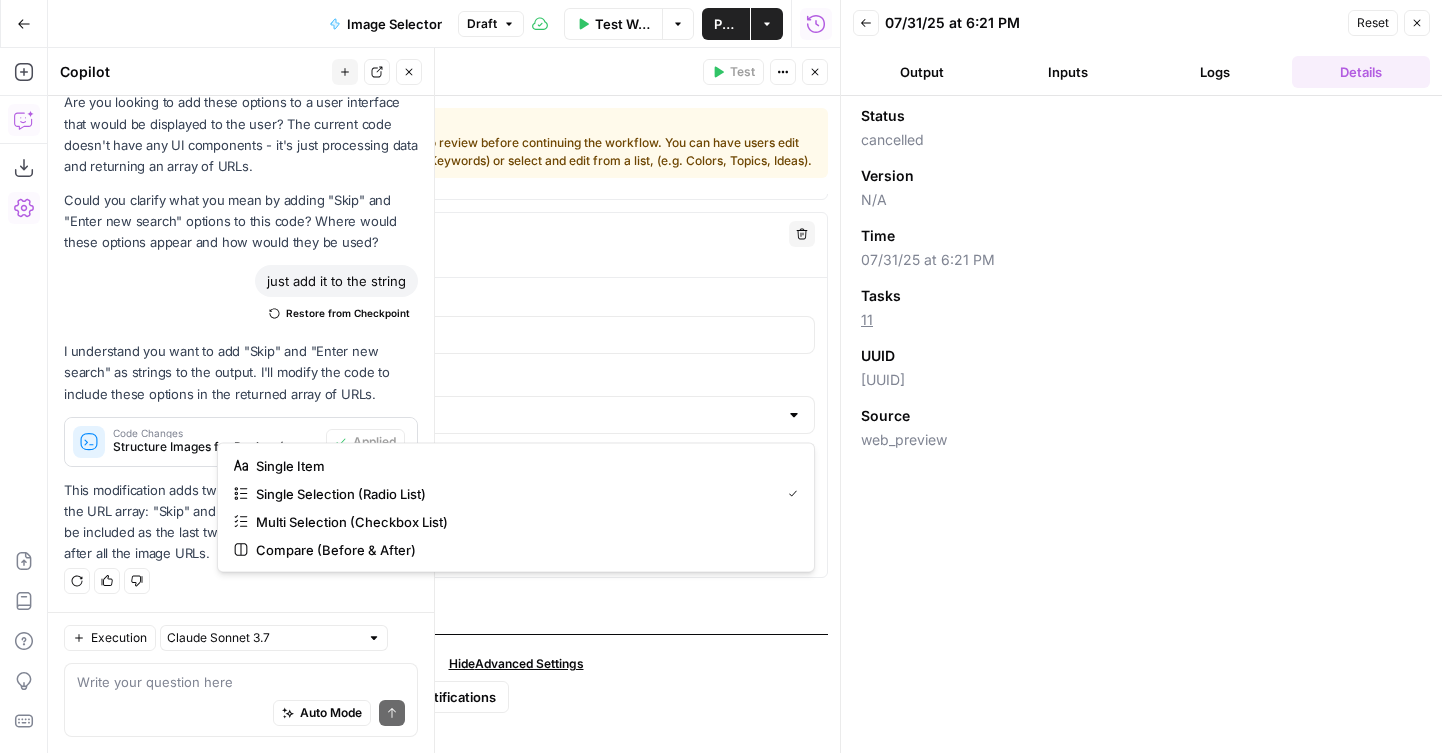 type on "Multi Selection (Checkbox List)" 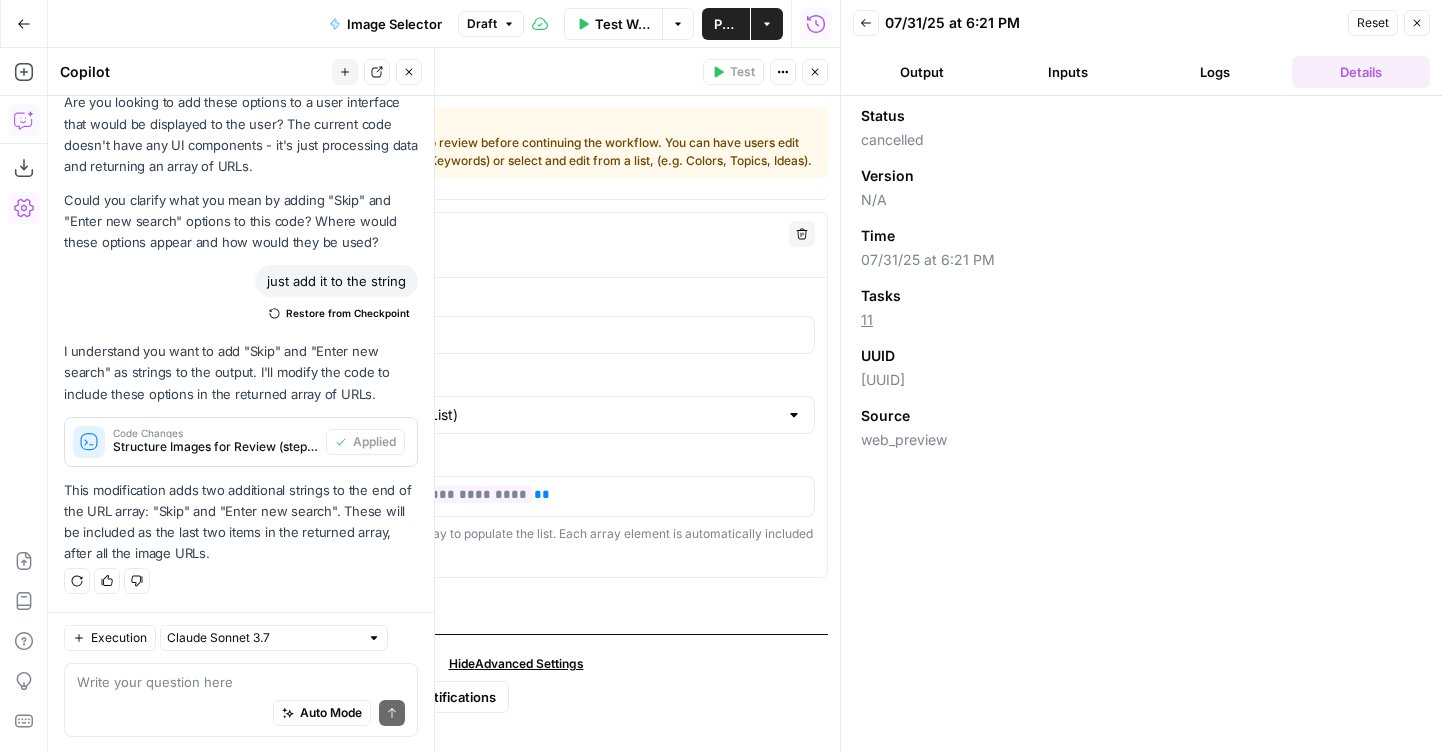 click on "Close" at bounding box center (815, 72) 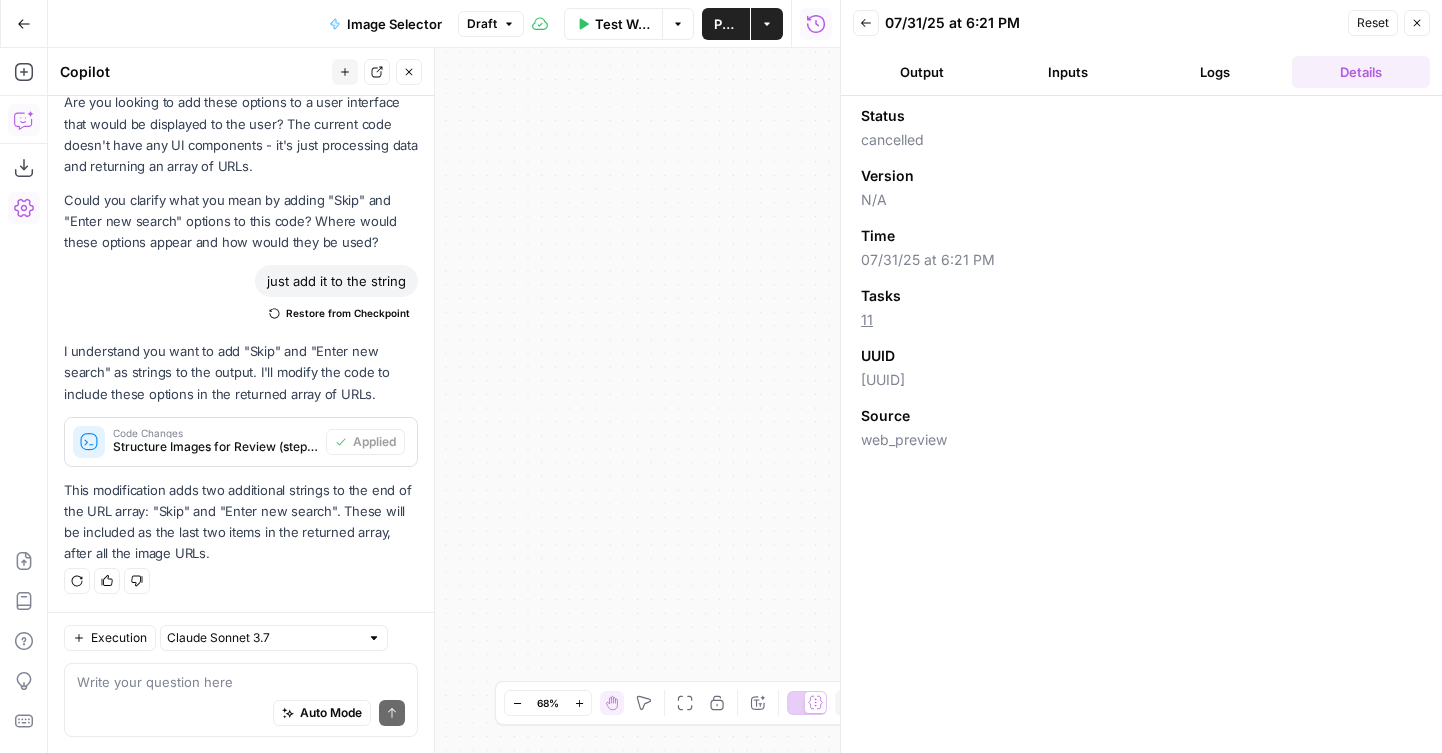 drag, startPoint x: 648, startPoint y: 399, endPoint x: 841, endPoint y: 390, distance: 193.20973 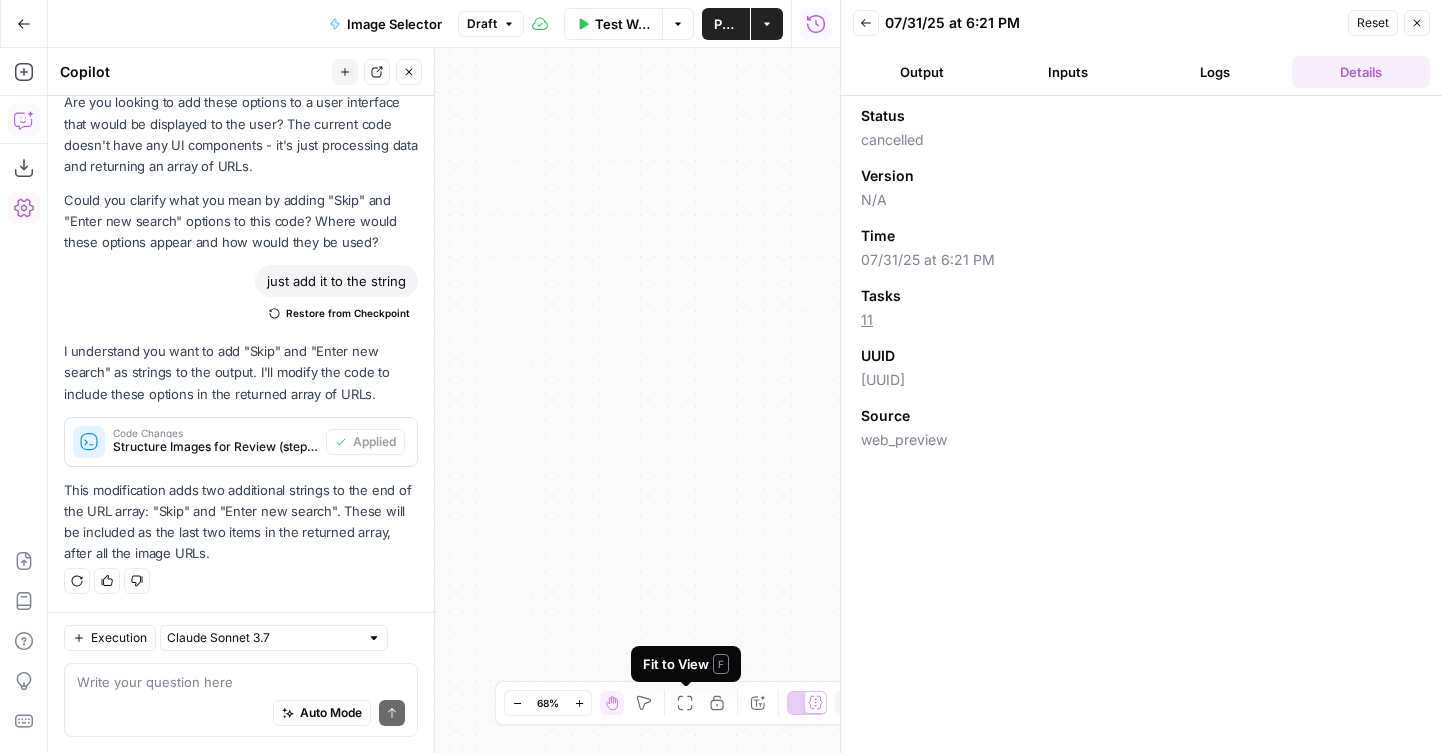 click 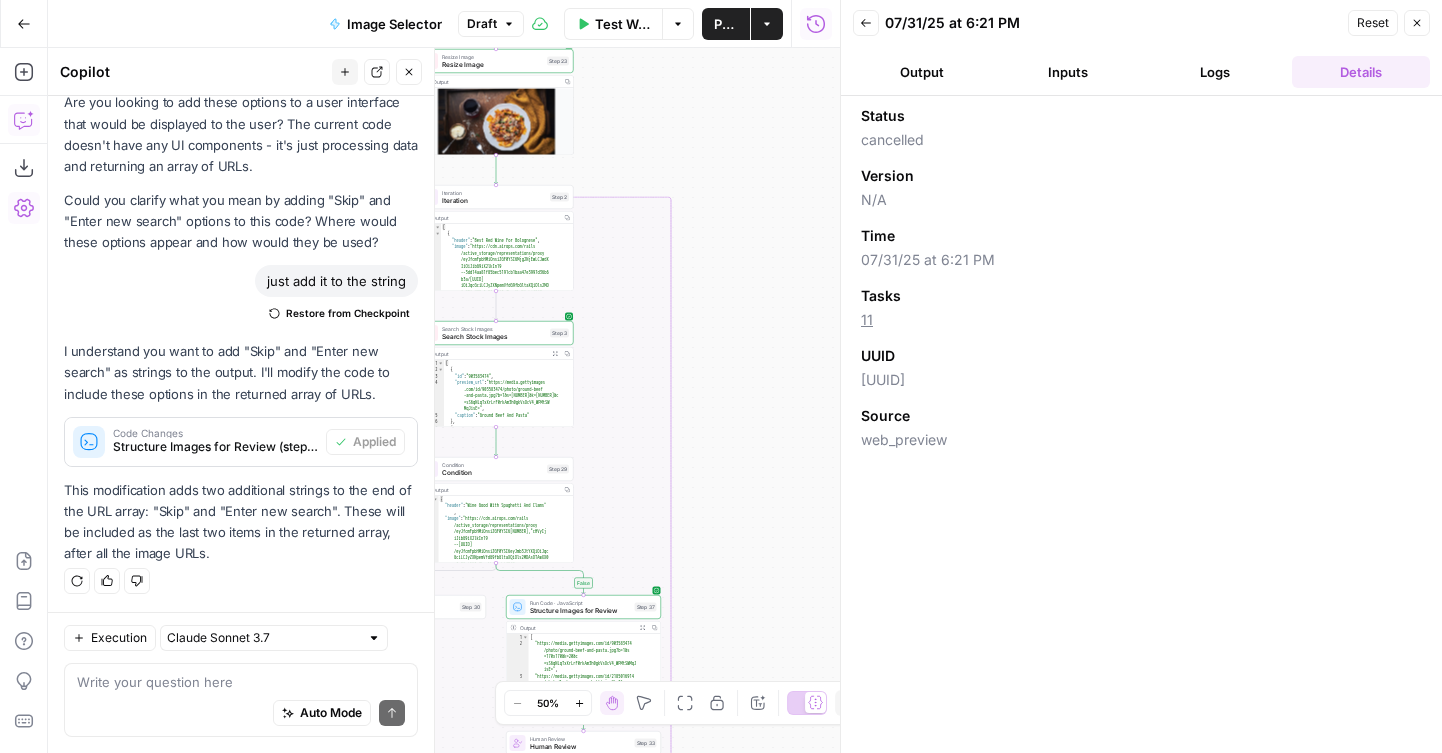 drag, startPoint x: 705, startPoint y: 465, endPoint x: 763, endPoint y: 465, distance: 58 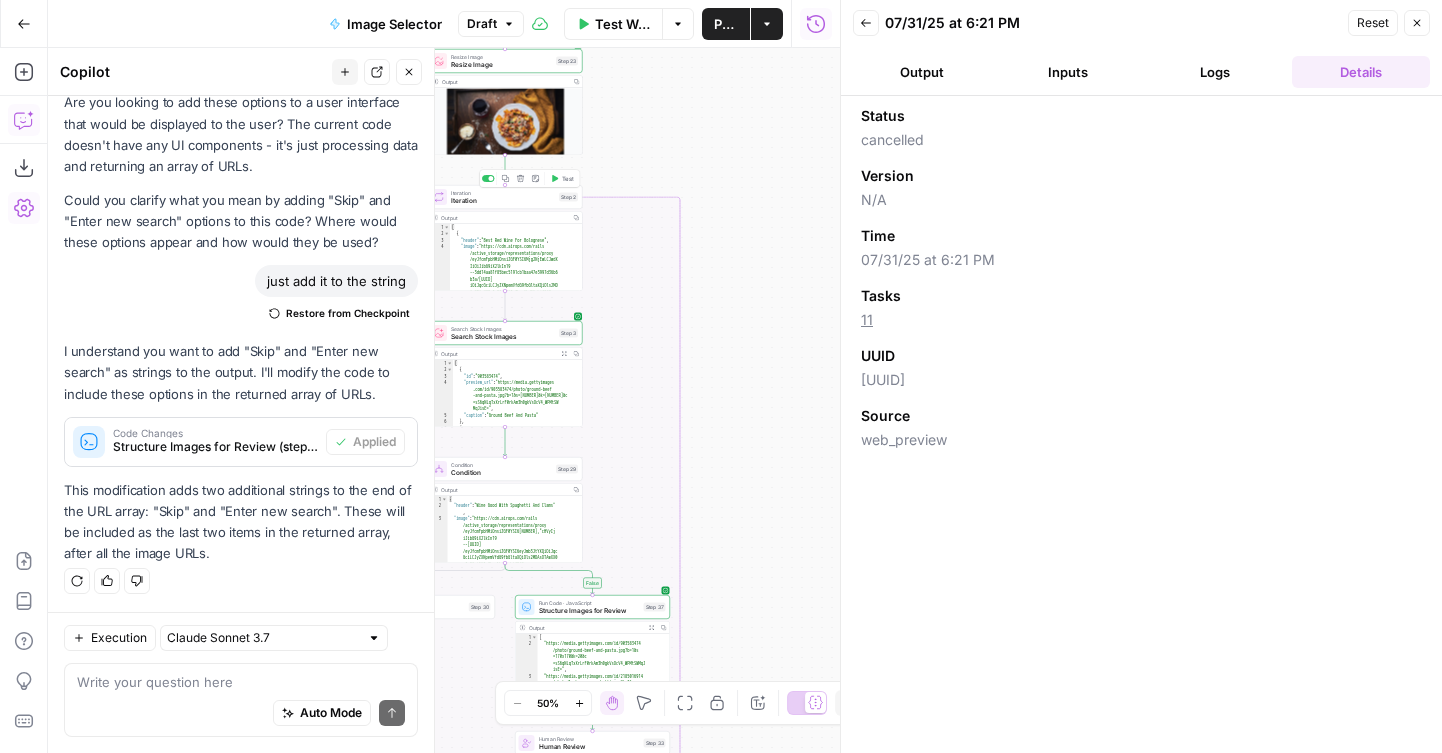 click 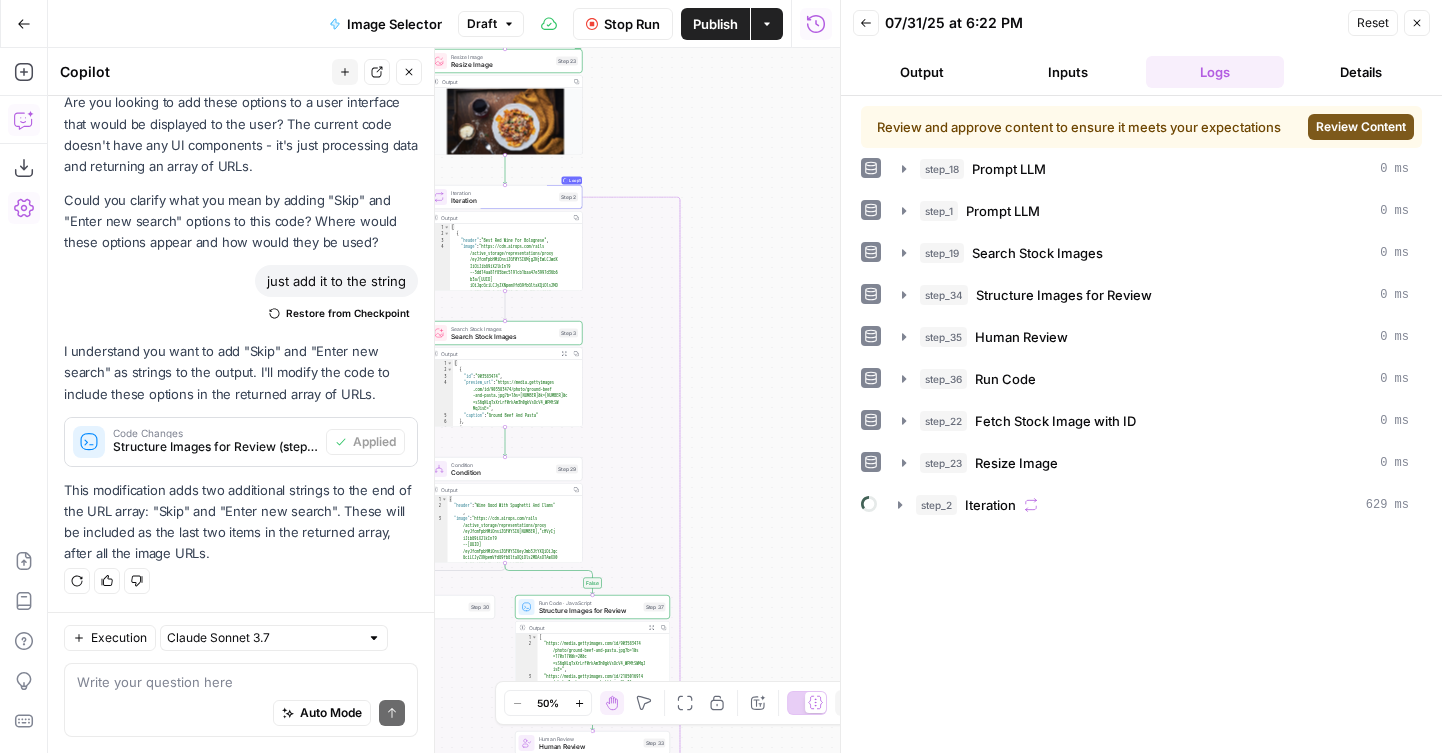 click on "Output" at bounding box center (922, 72) 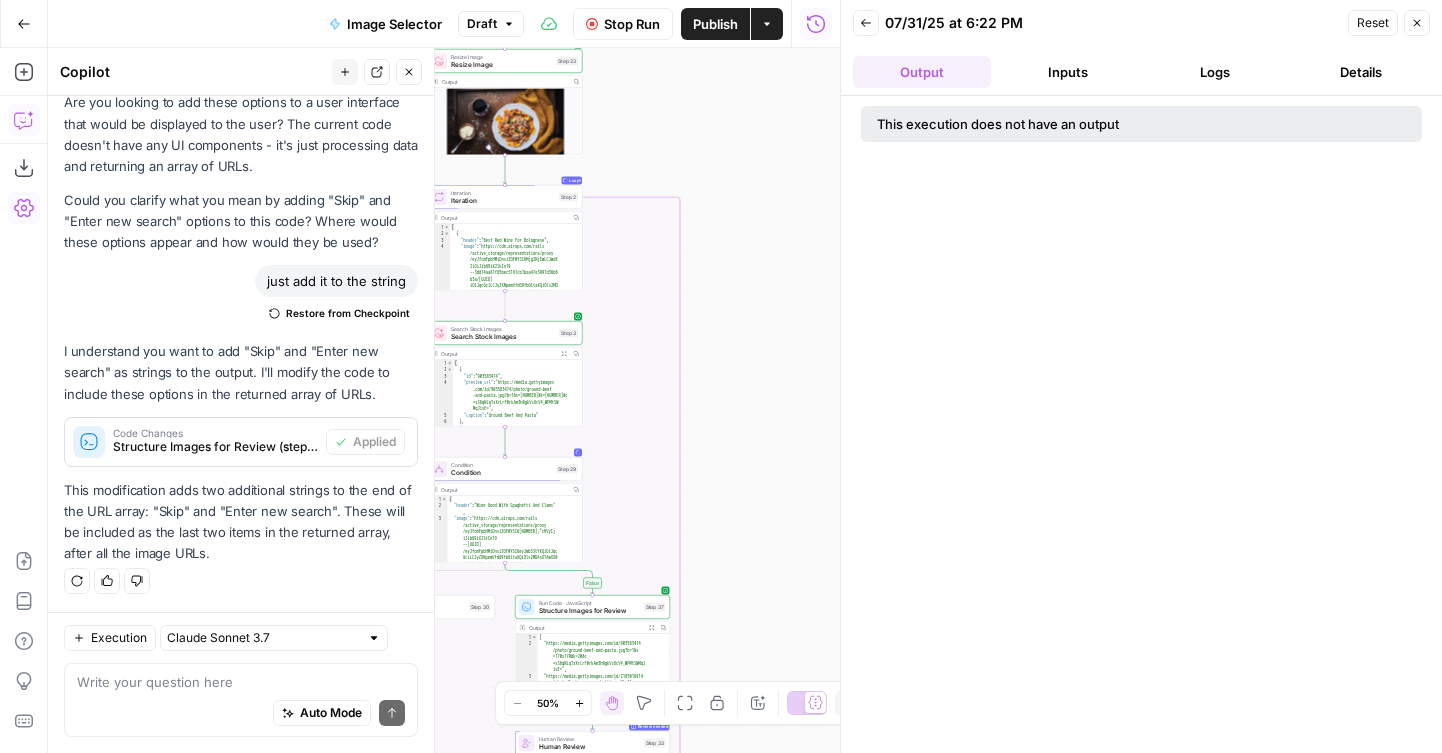click on "Inputs" at bounding box center (1068, 72) 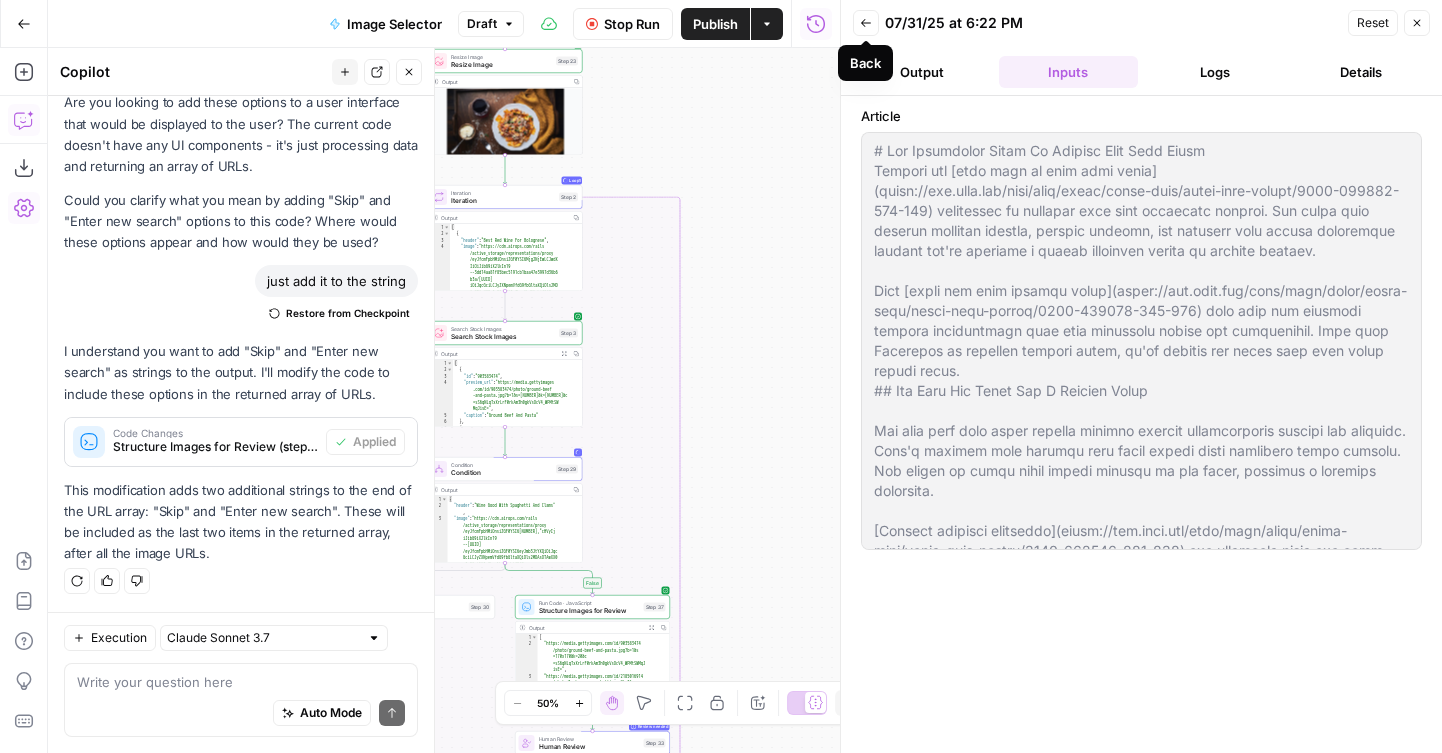 click on "Logs" at bounding box center [1215, 72] 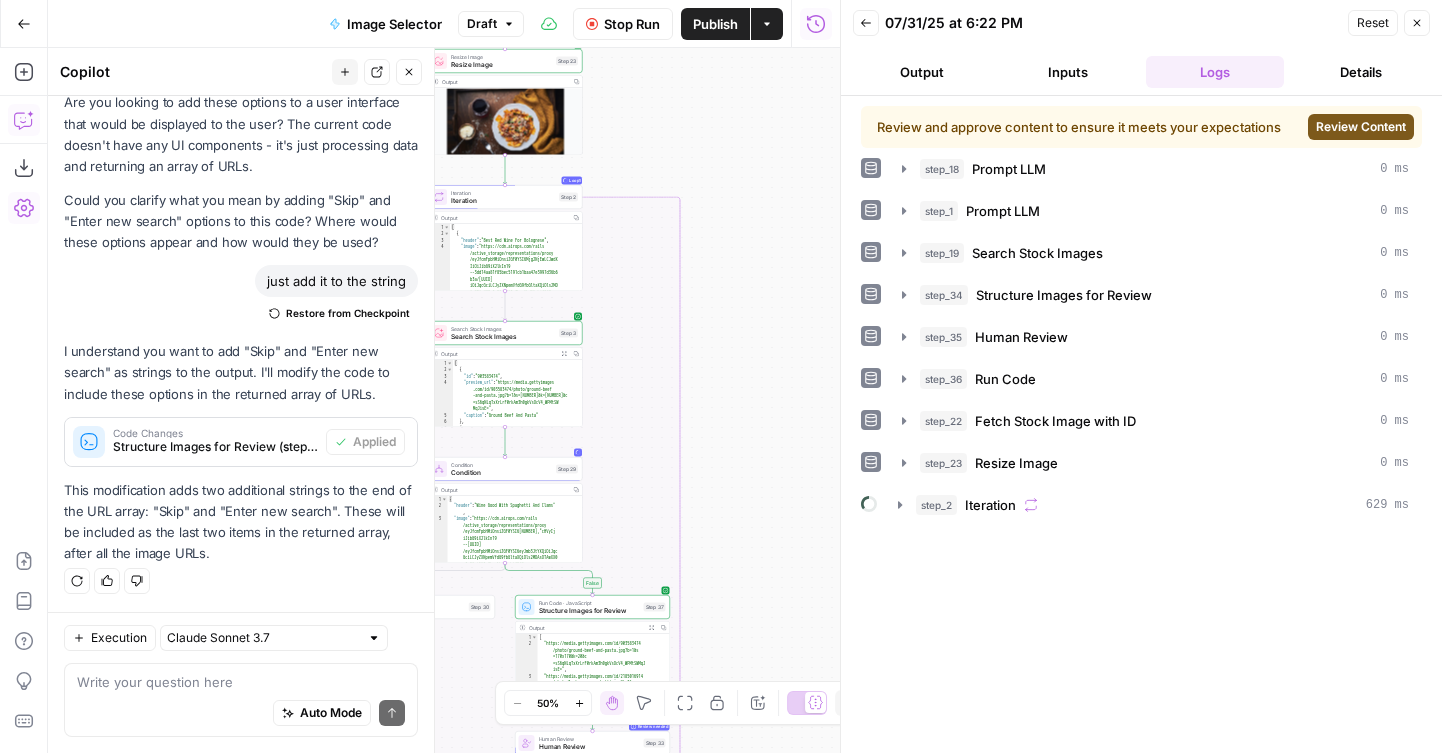 click on "Review Content" at bounding box center [1361, 127] 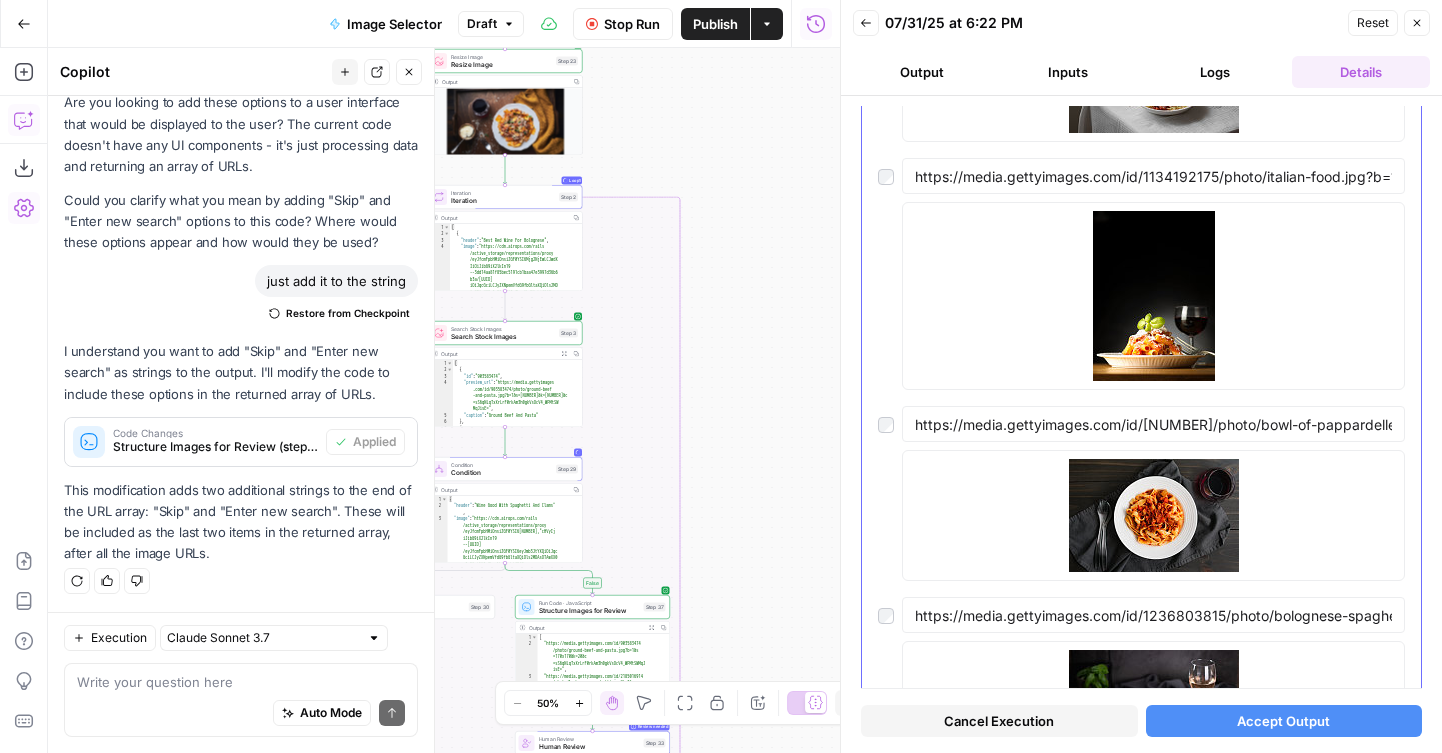 scroll, scrollTop: 6238, scrollLeft: 0, axis: vertical 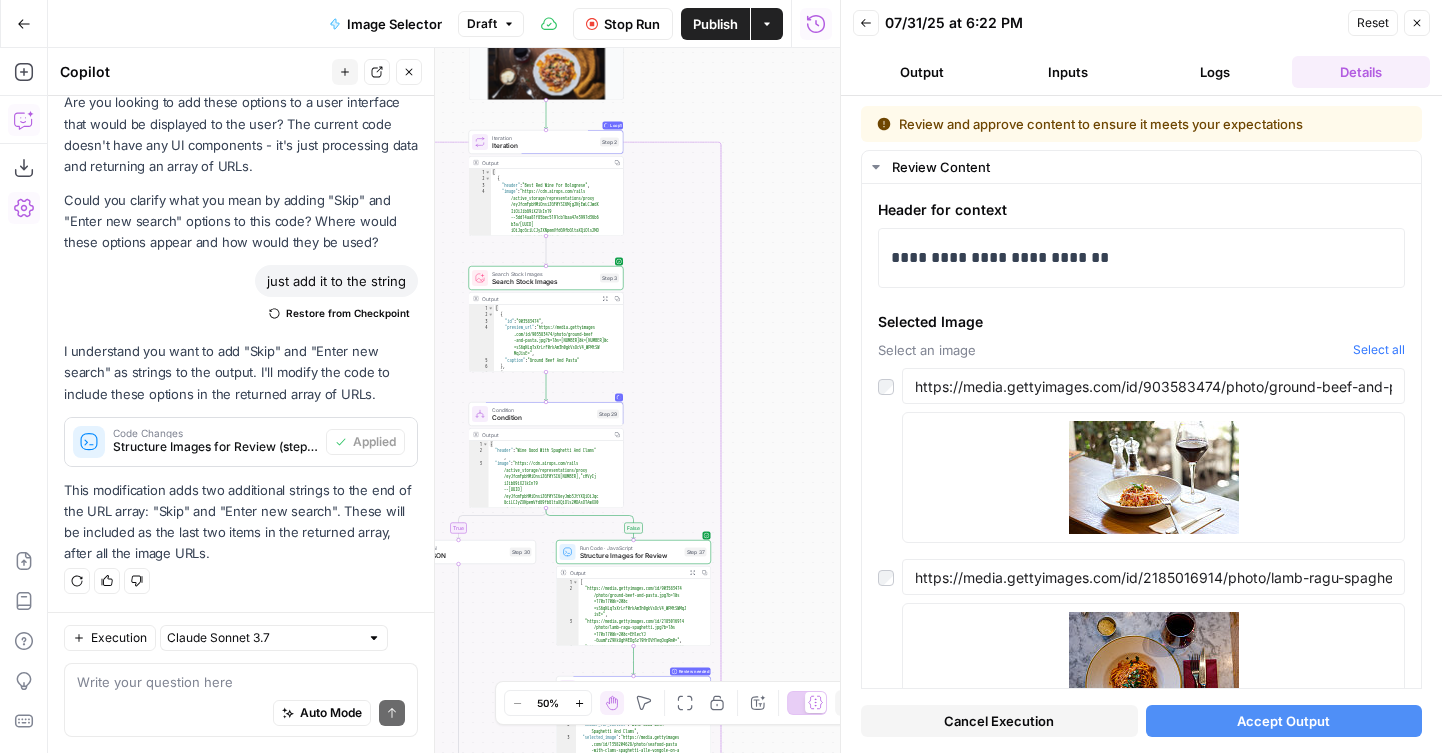 drag, startPoint x: 741, startPoint y: 427, endPoint x: 780, endPoint y: 372, distance: 67.424034 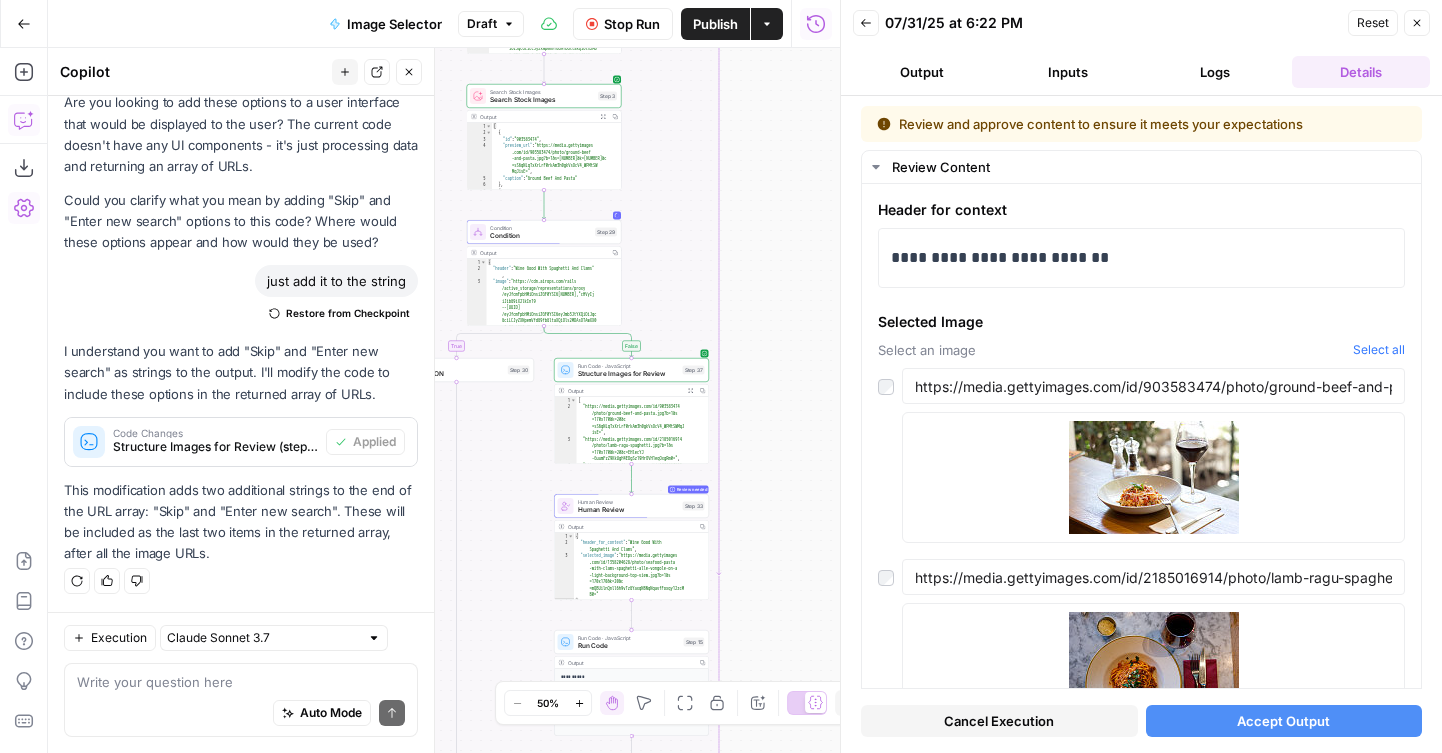 drag, startPoint x: 779, startPoint y: 395, endPoint x: 777, endPoint y: 212, distance: 183.01093 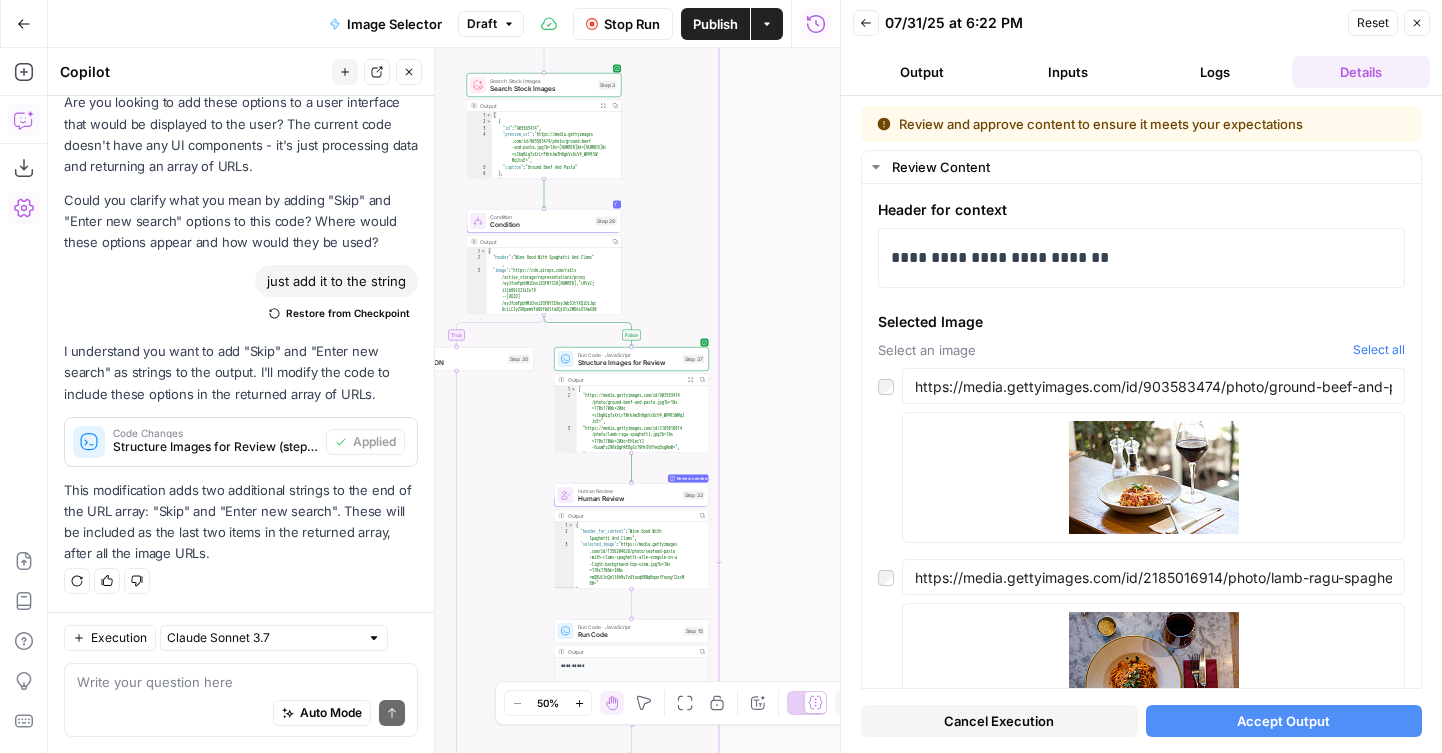drag, startPoint x: 738, startPoint y: 367, endPoint x: 738, endPoint y: 321, distance: 46 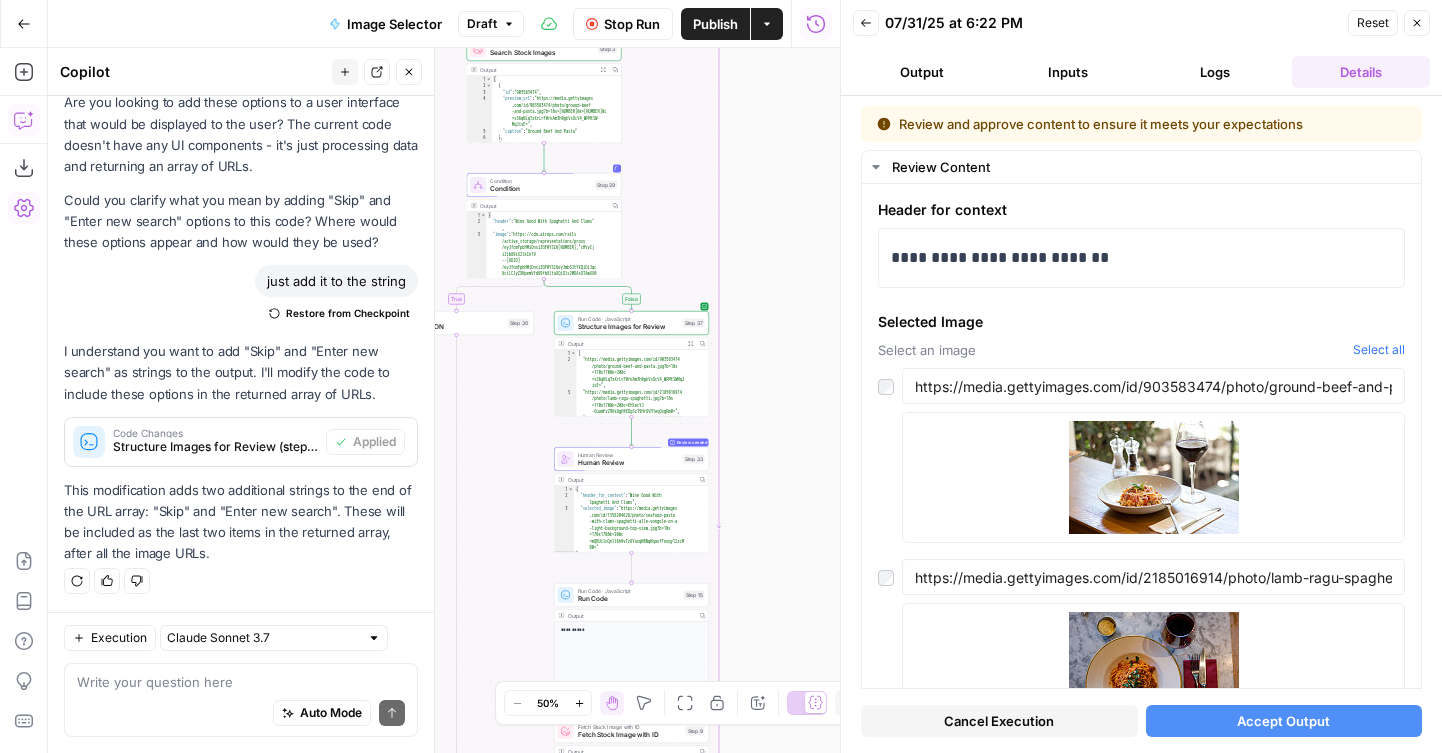 click on "Cancel Execution" at bounding box center [999, 721] 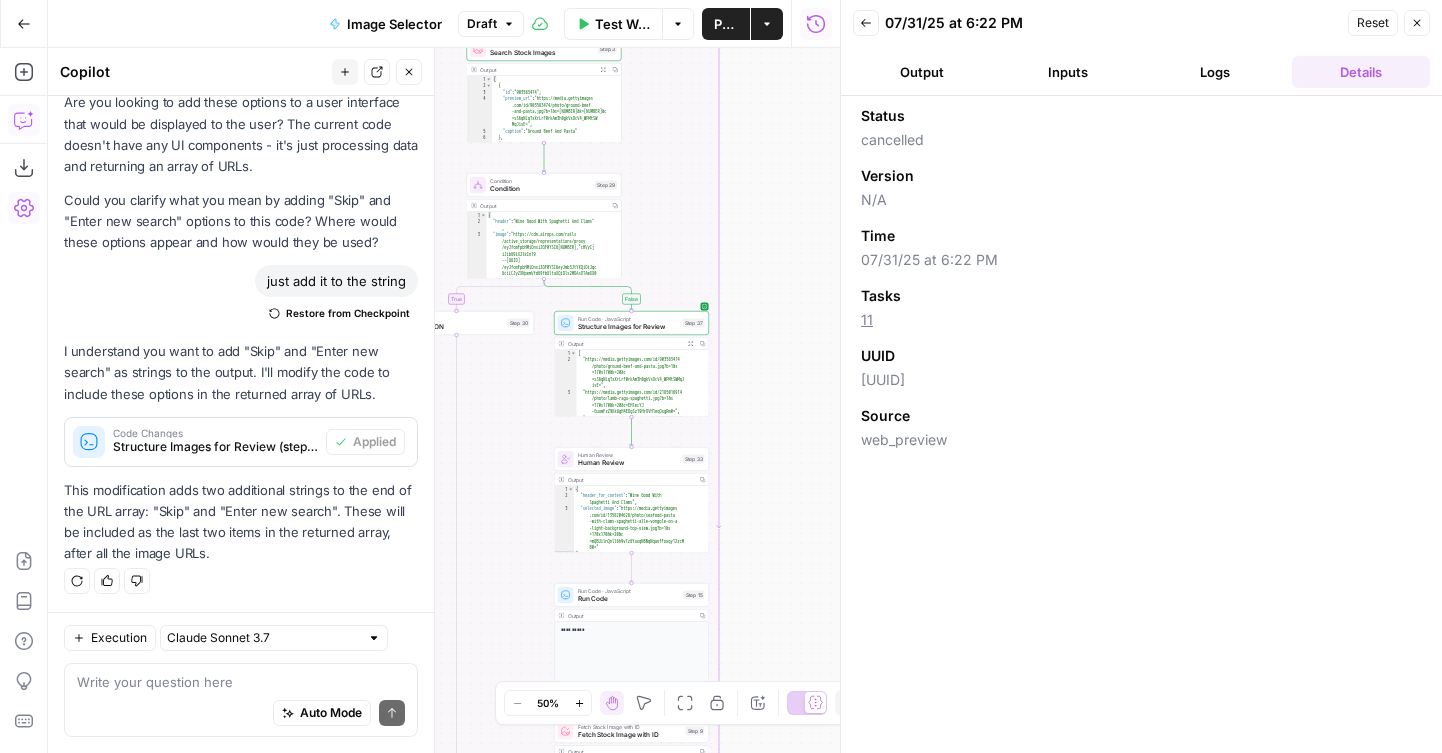 drag, startPoint x: 774, startPoint y: 171, endPoint x: 822, endPoint y: 95, distance: 89.88882 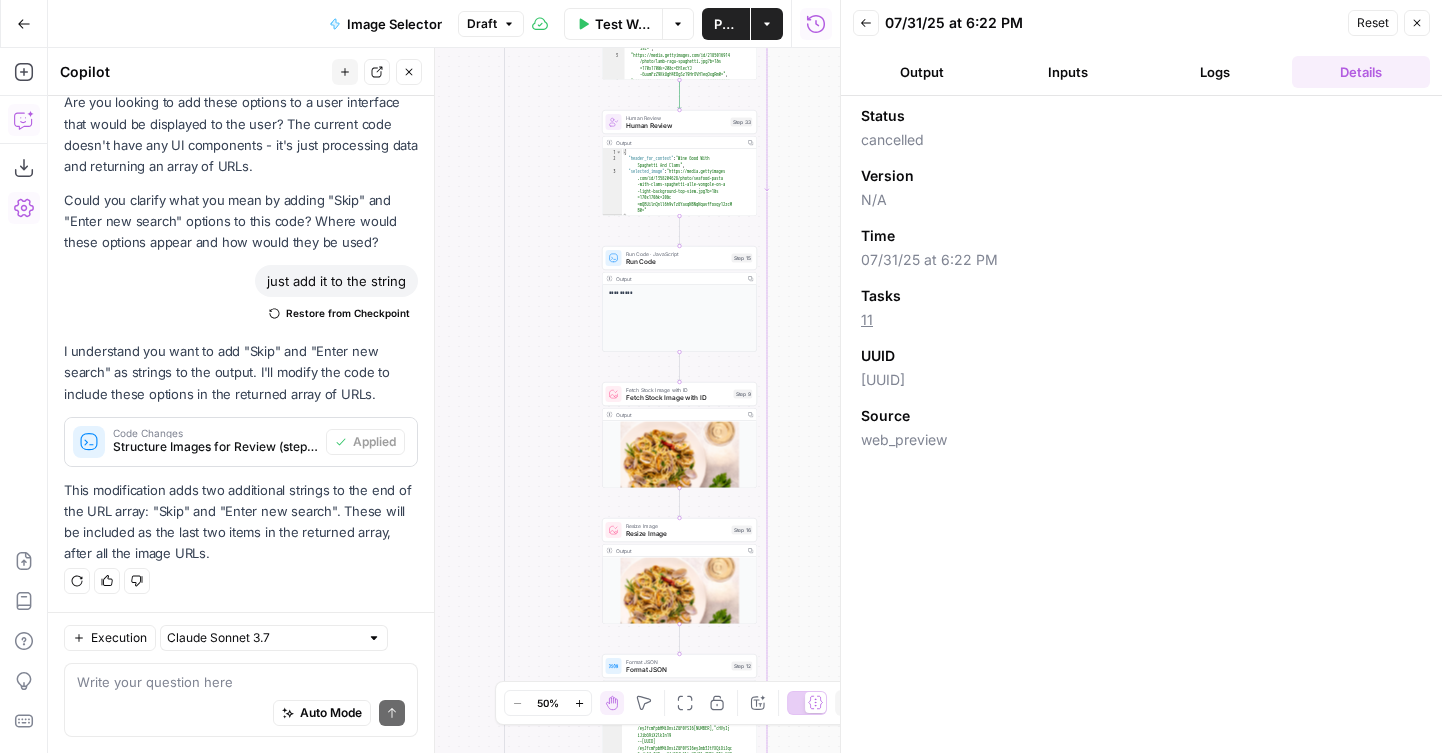 drag, startPoint x: 785, startPoint y: 418, endPoint x: 785, endPoint y: 145, distance: 273 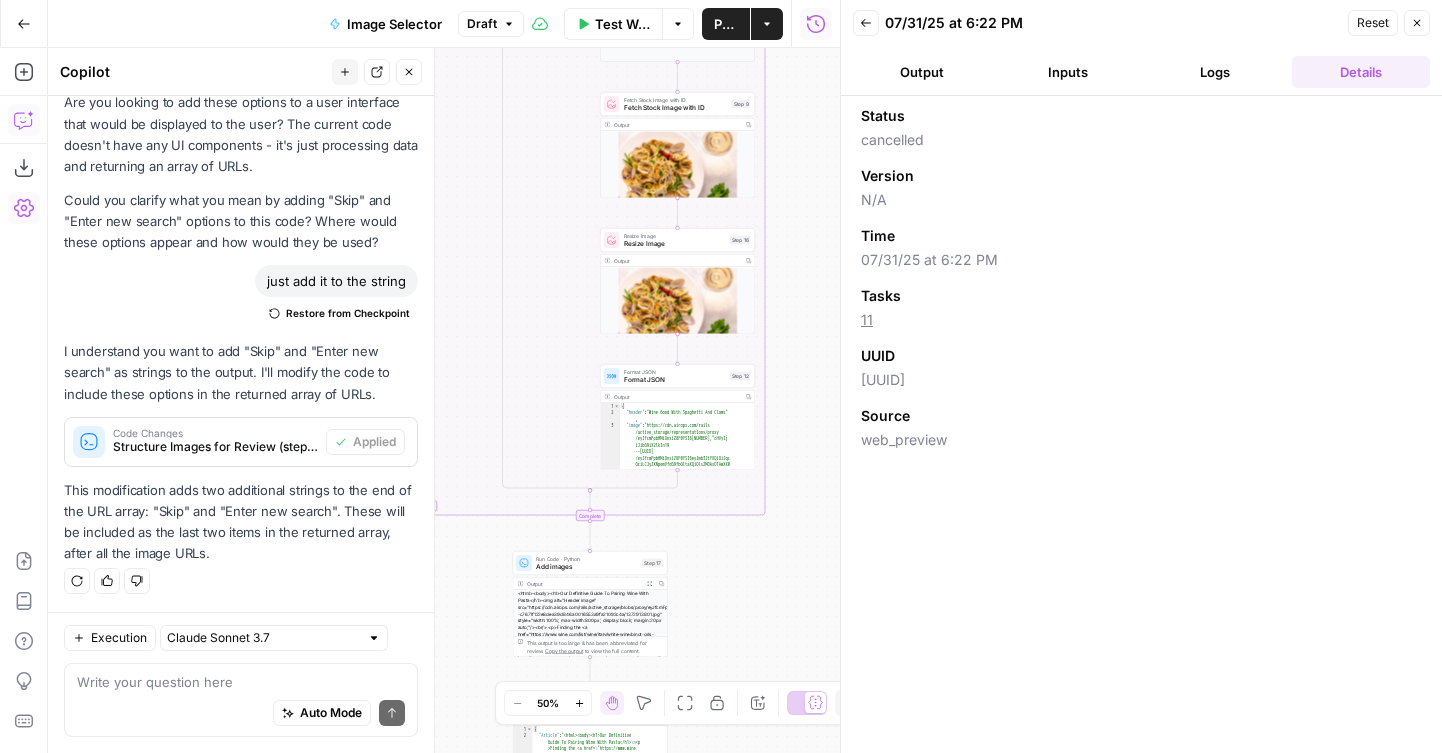 drag, startPoint x: 787, startPoint y: 506, endPoint x: 831, endPoint y: 716, distance: 214.56001 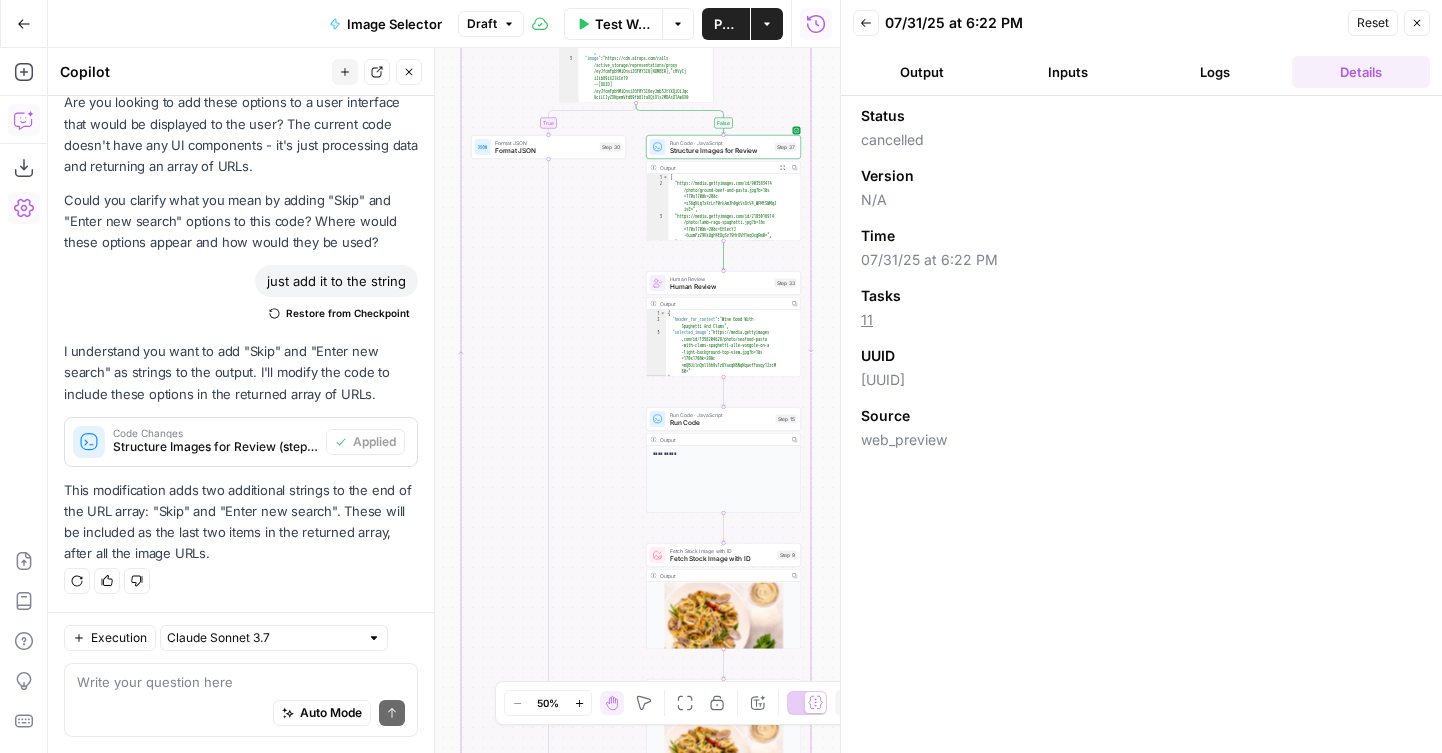 click on "Structure Images for Review" at bounding box center (720, 151) 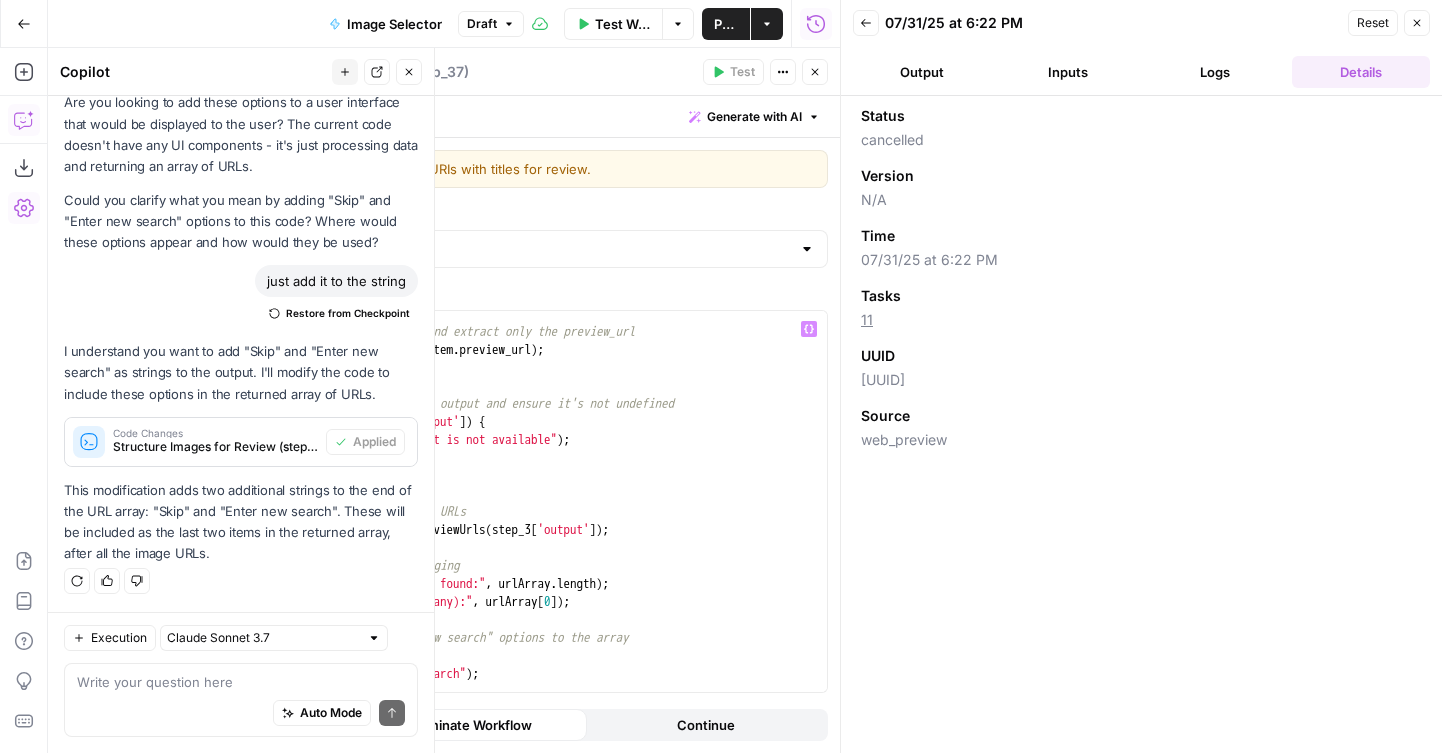 scroll, scrollTop: 159, scrollLeft: 0, axis: vertical 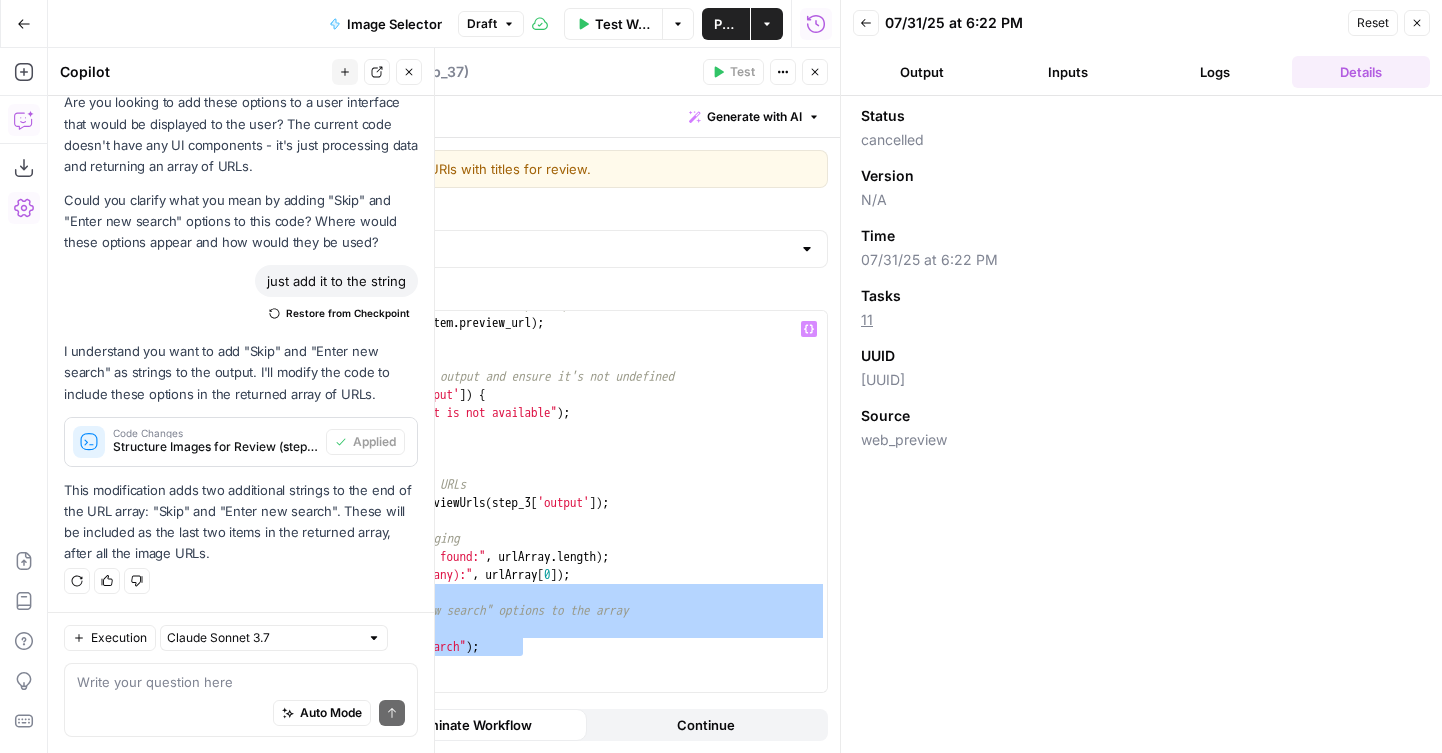 drag, startPoint x: 565, startPoint y: 647, endPoint x: 464, endPoint y: 589, distance: 116.46888 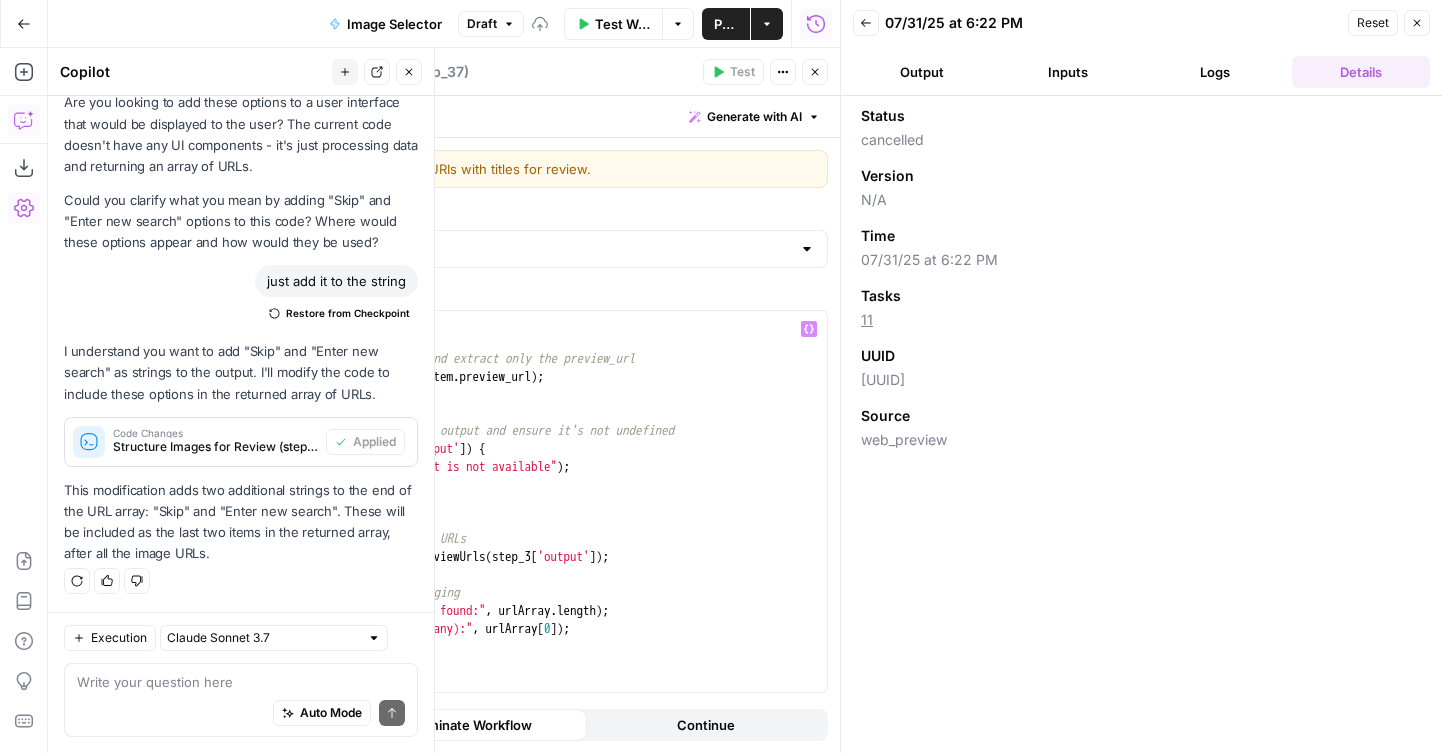 click on "Close" at bounding box center (815, 72) 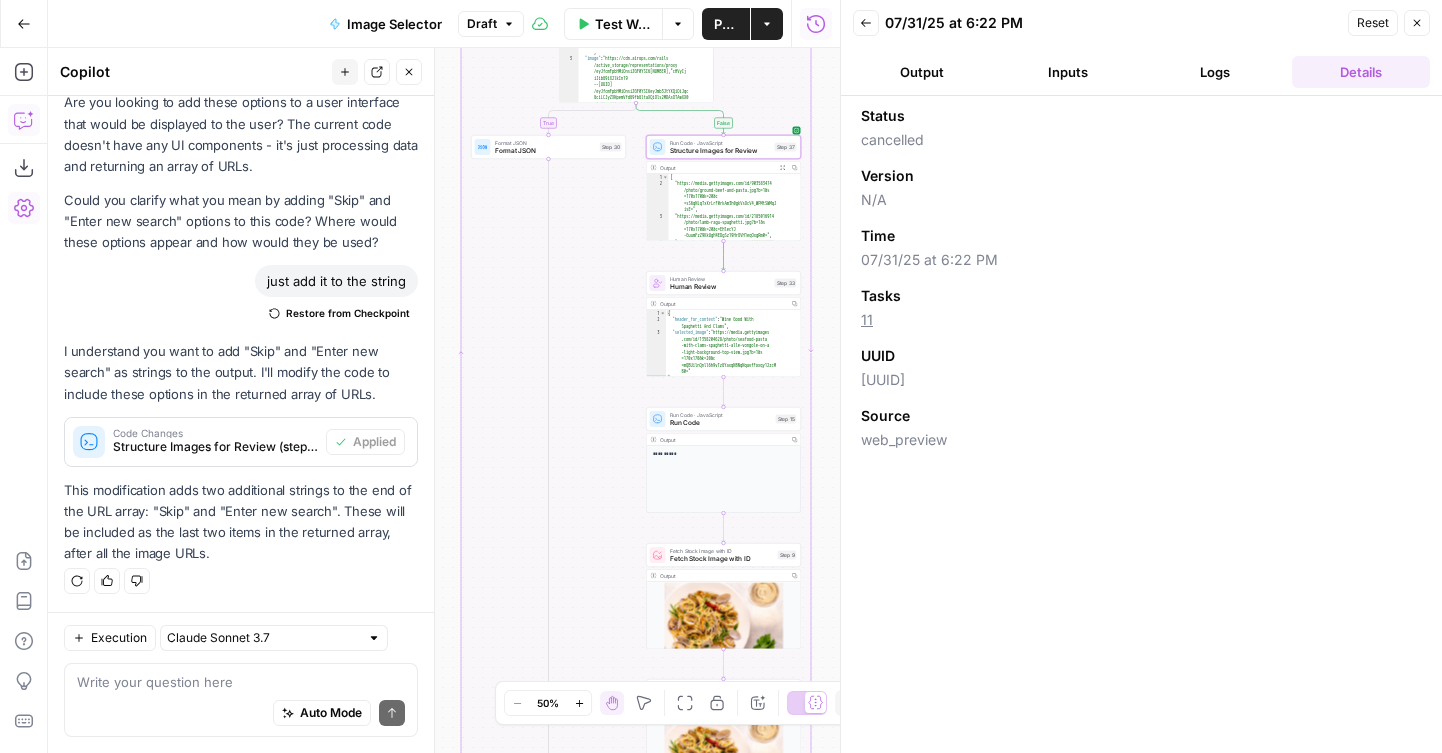click 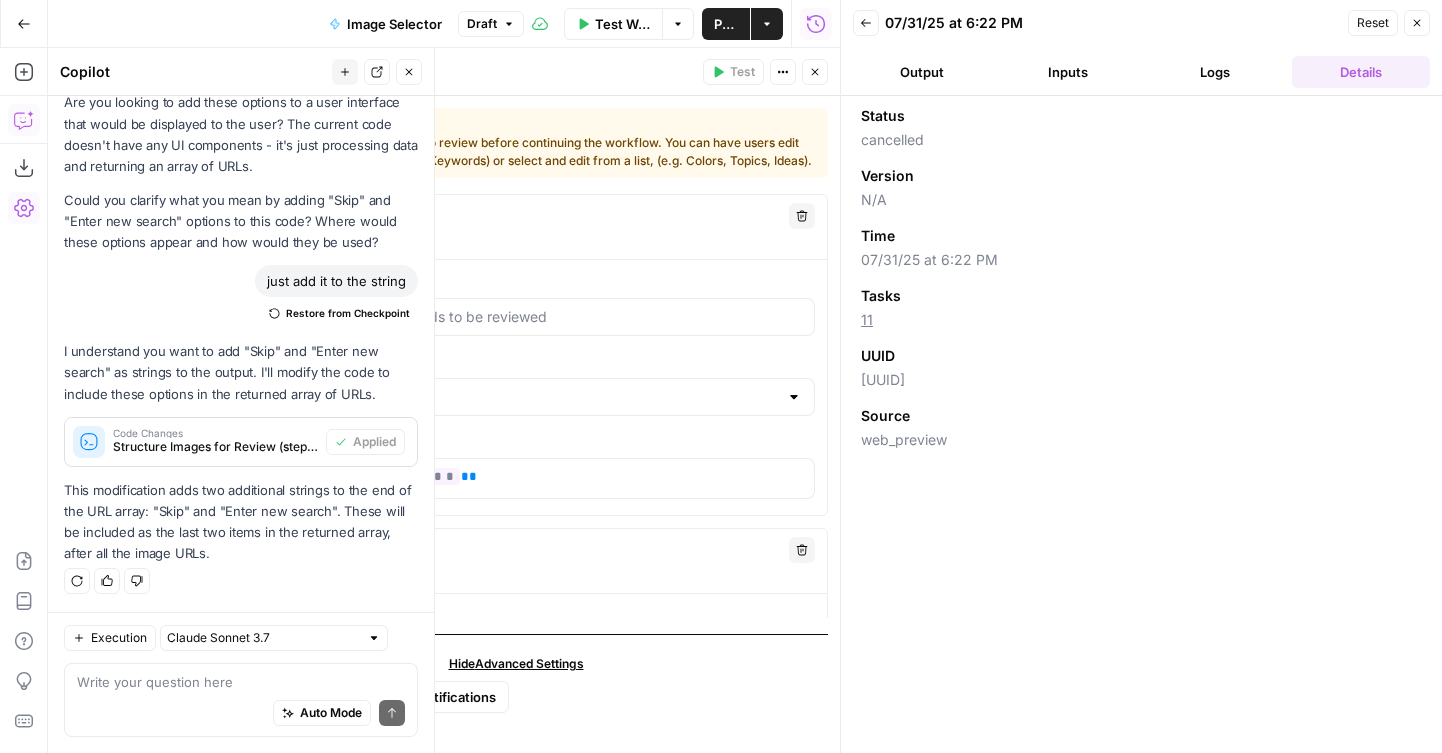 scroll, scrollTop: 333, scrollLeft: 0, axis: vertical 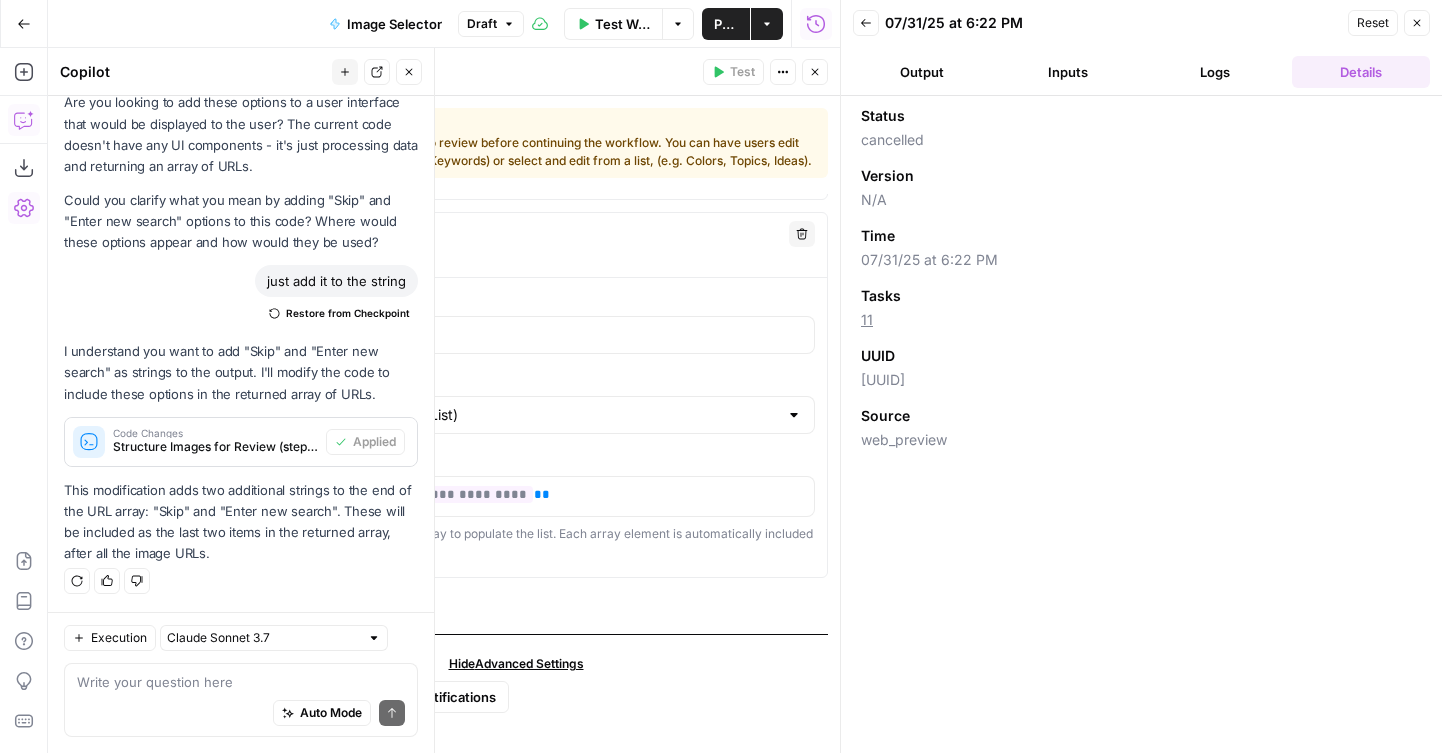click on "Auto Mode Send" at bounding box center (241, 714) 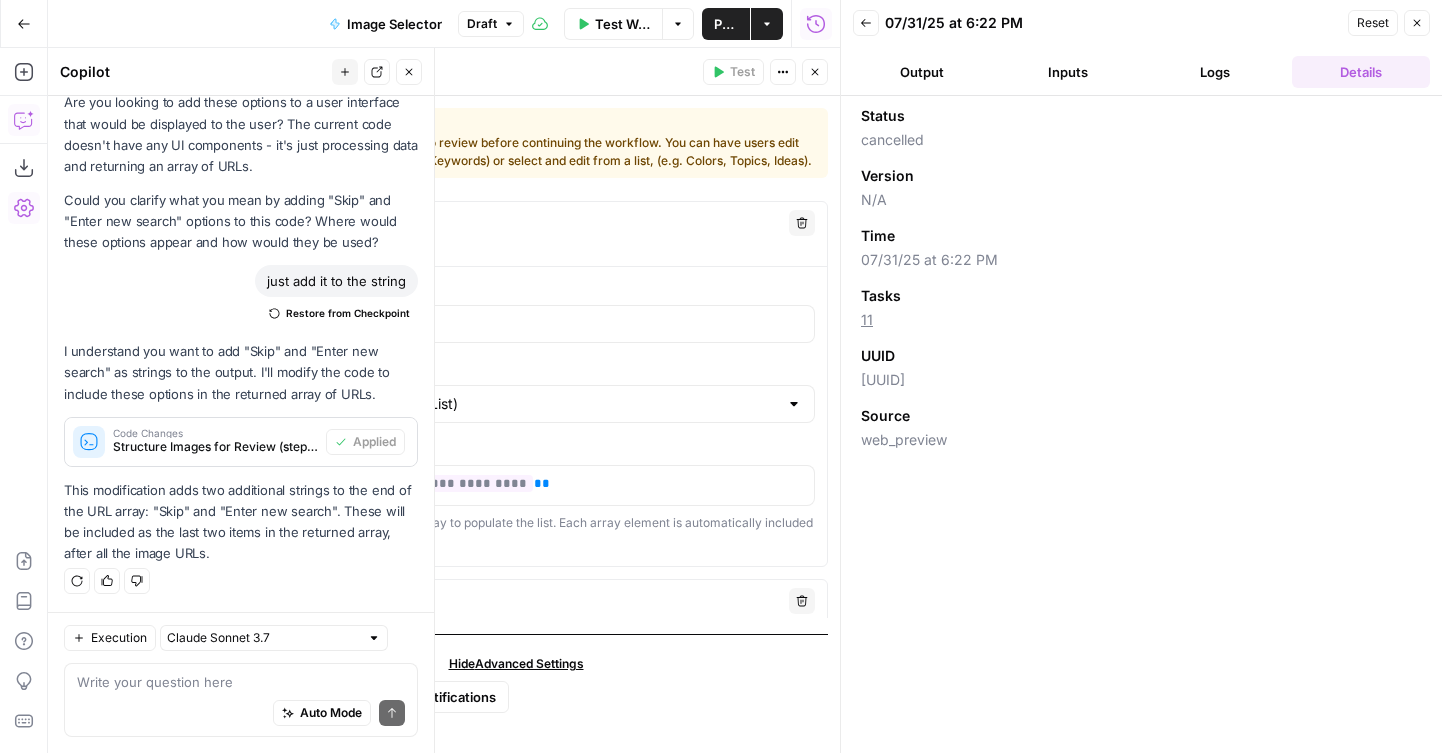 scroll, scrollTop: 667, scrollLeft: 0, axis: vertical 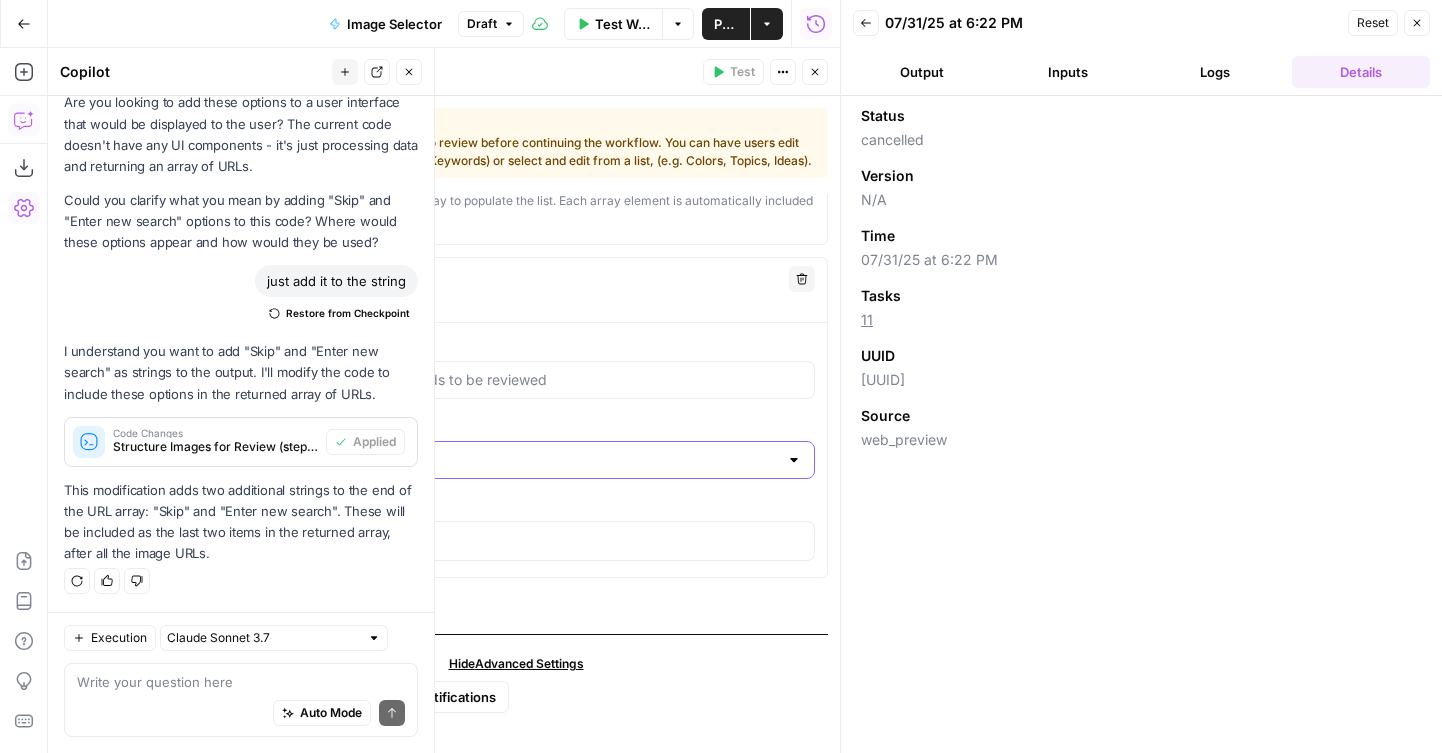 click on "Content Format" at bounding box center [516, 460] 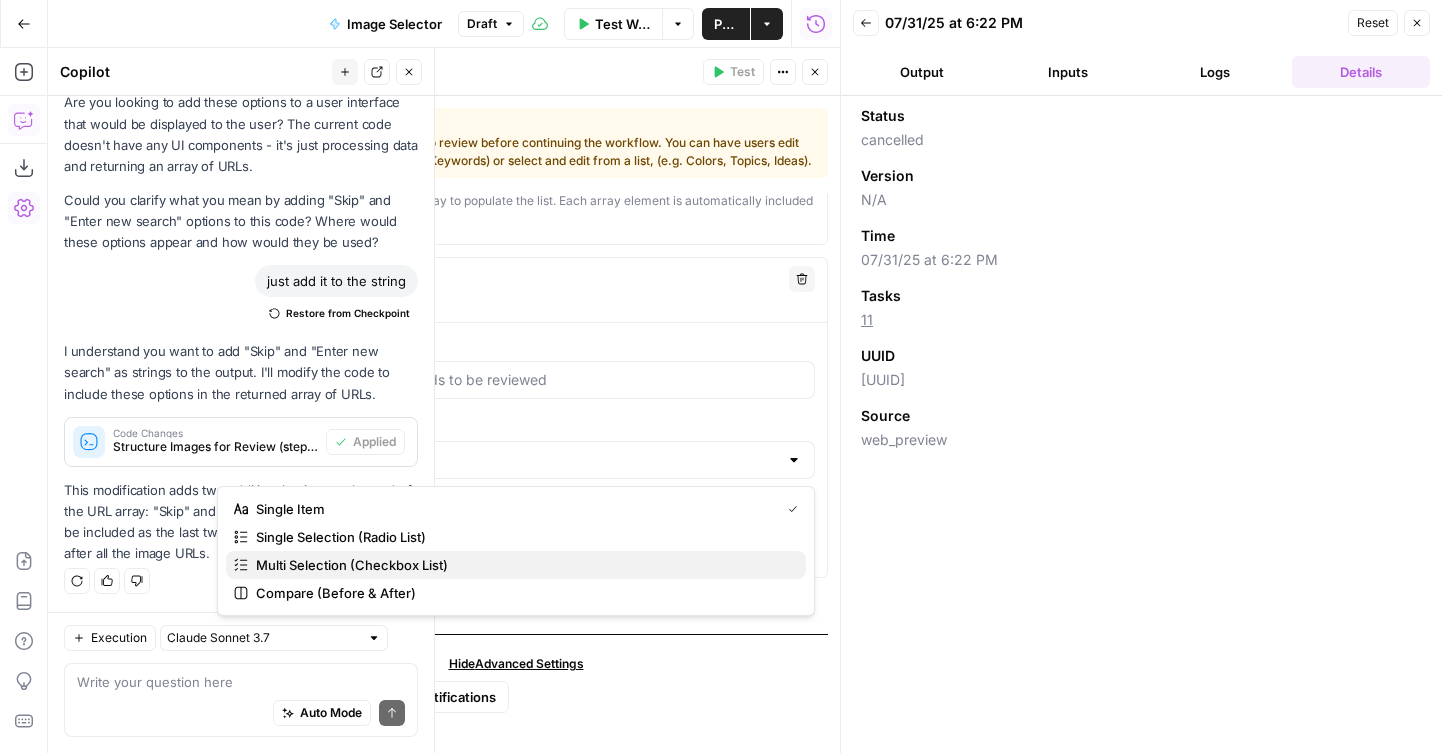 click on "Multi Selection (Checkbox List)" at bounding box center (523, 565) 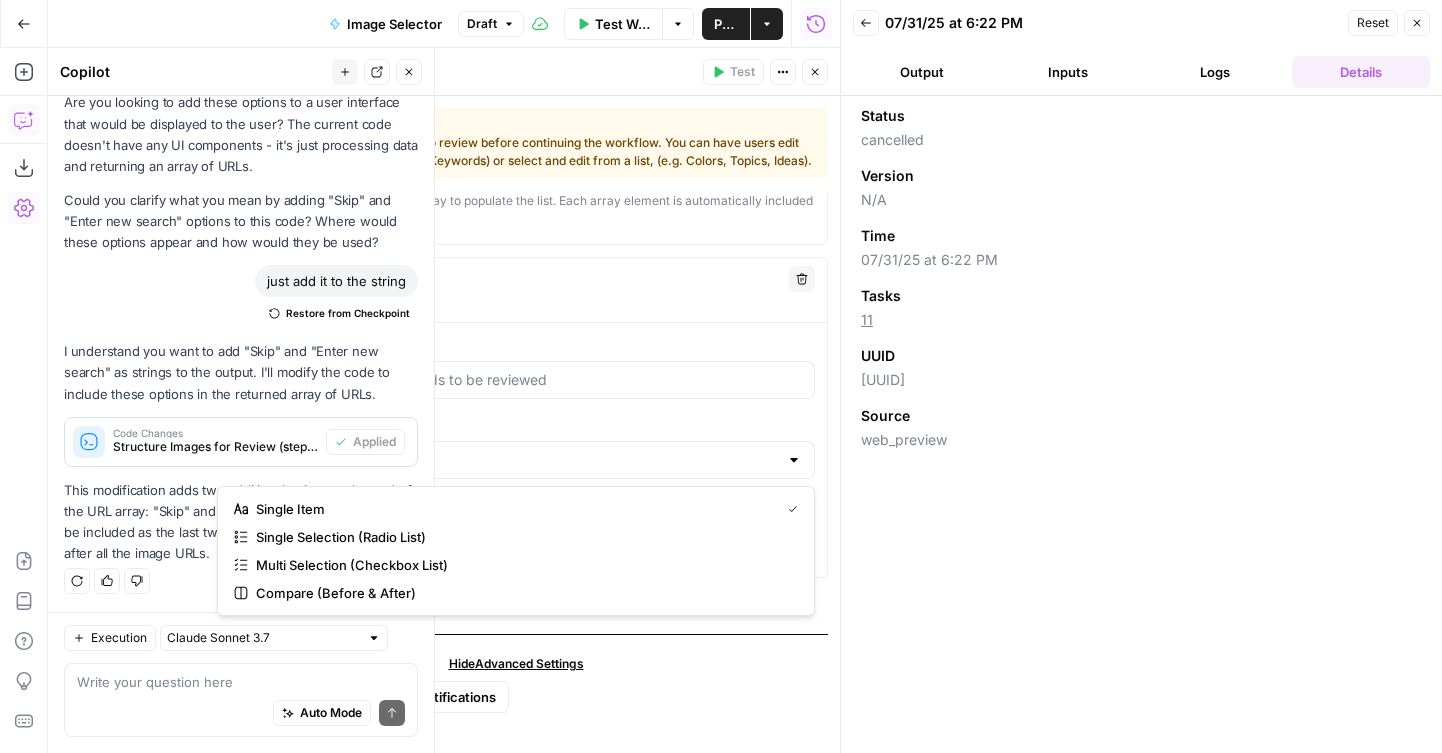 type on "Multi Selection (Checkbox List)" 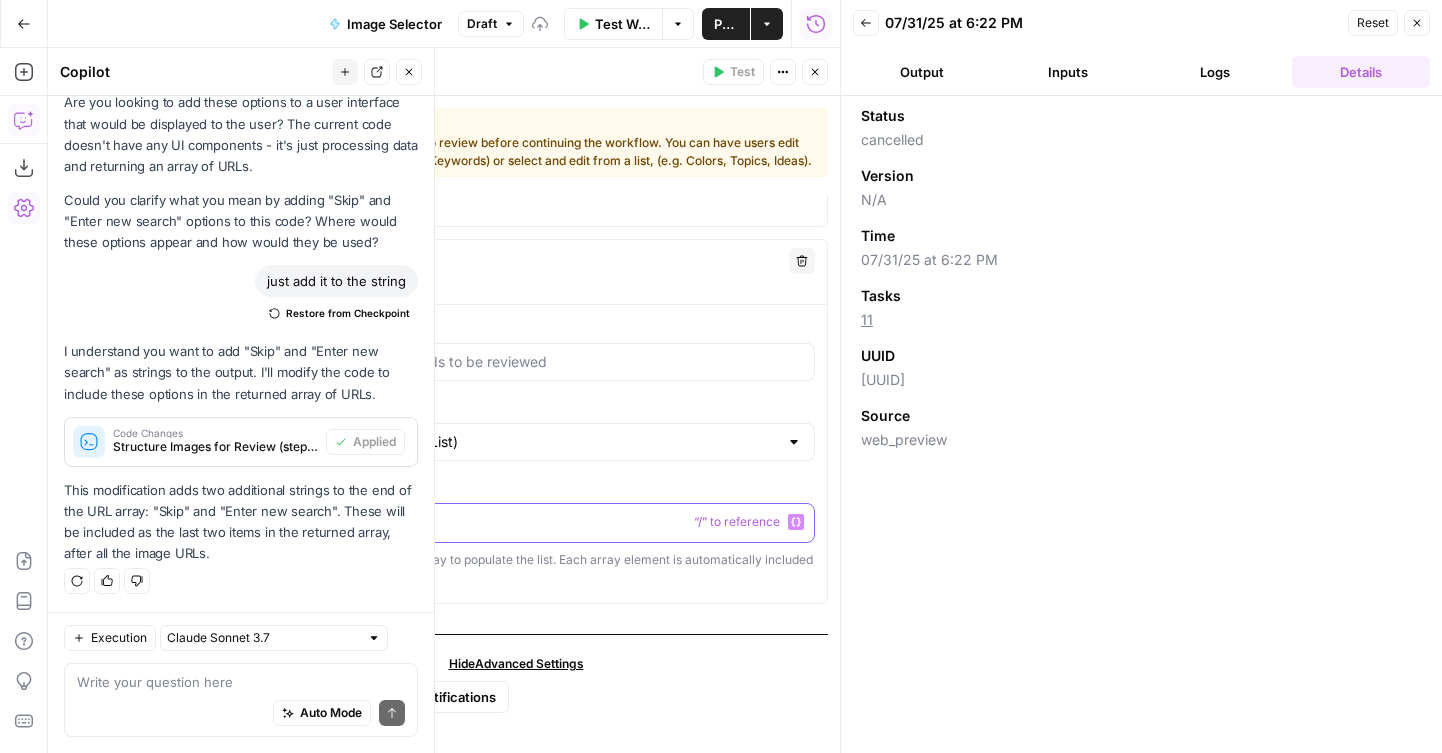 click at bounding box center [516, 522] 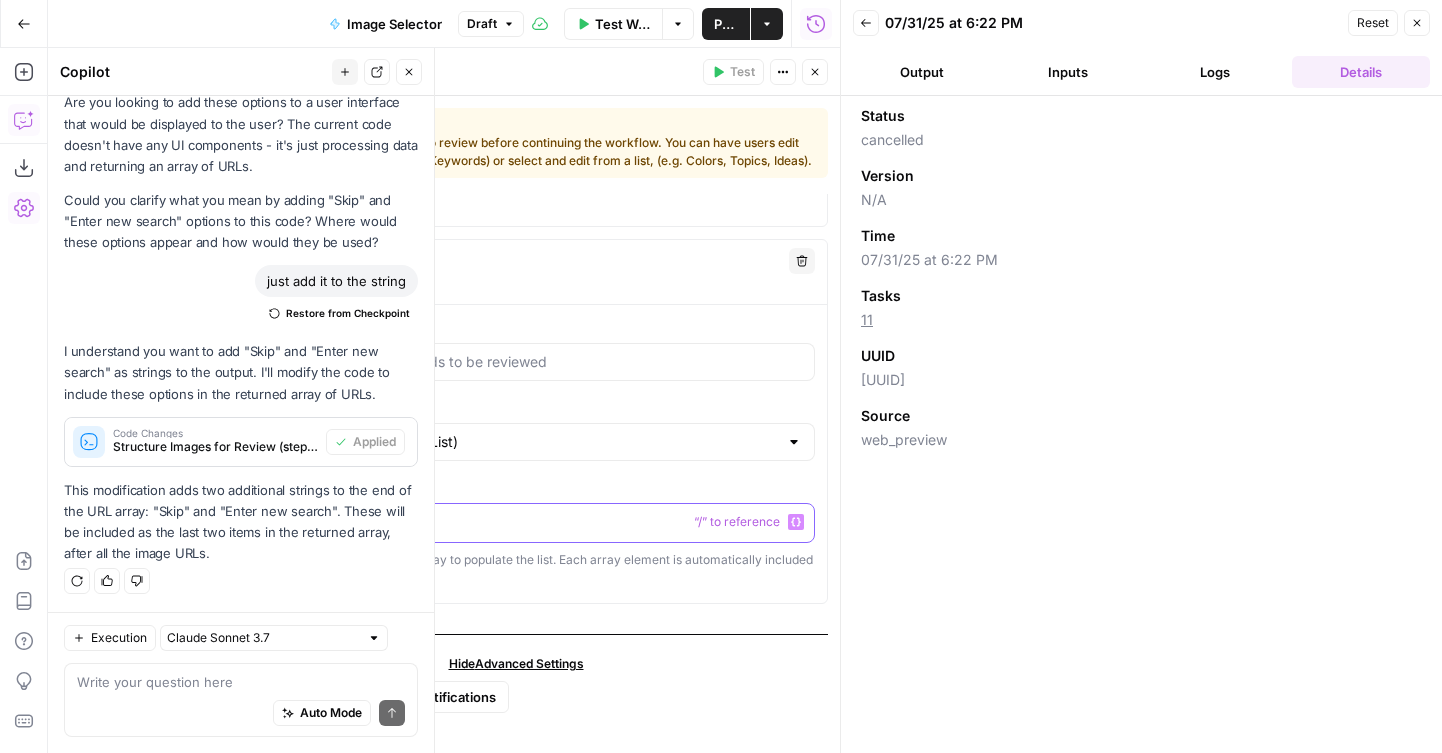 scroll, scrollTop: 710, scrollLeft: 0, axis: vertical 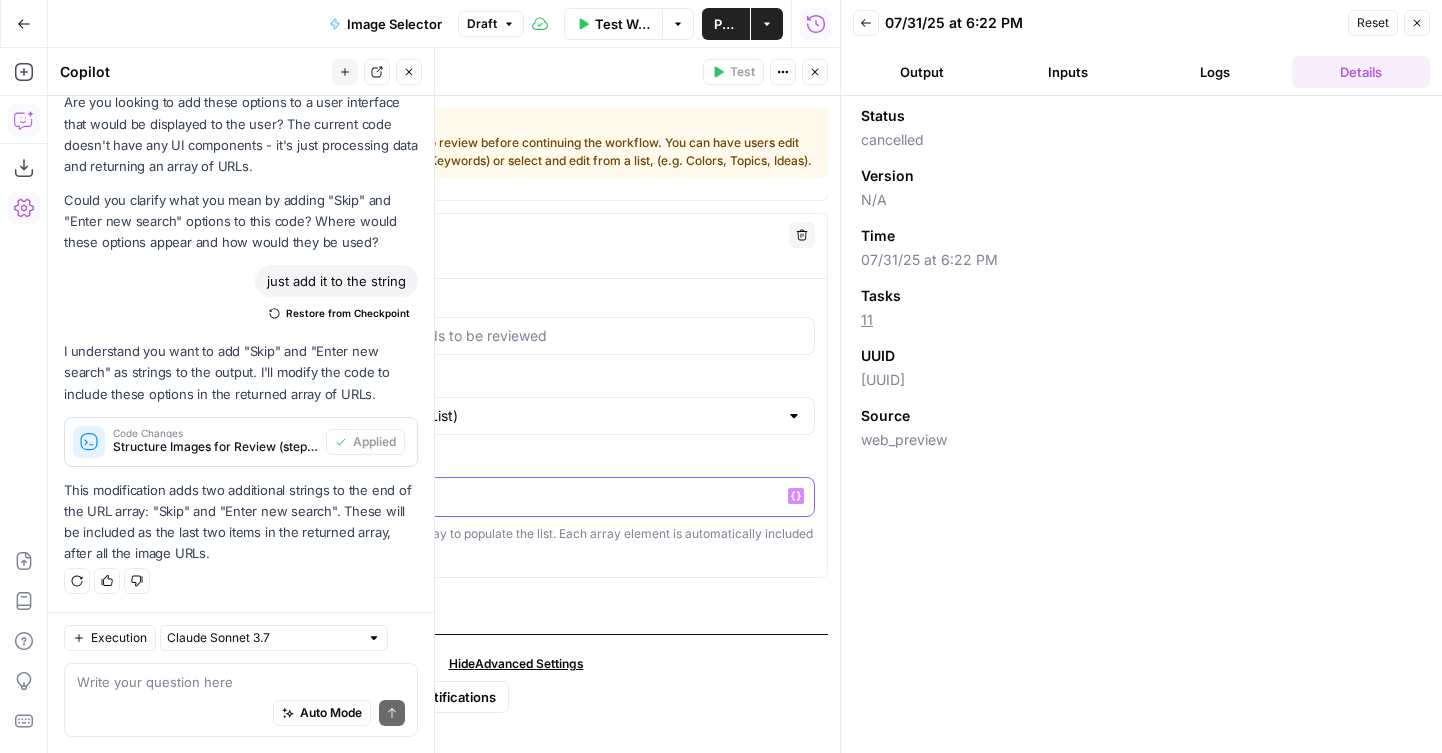 type 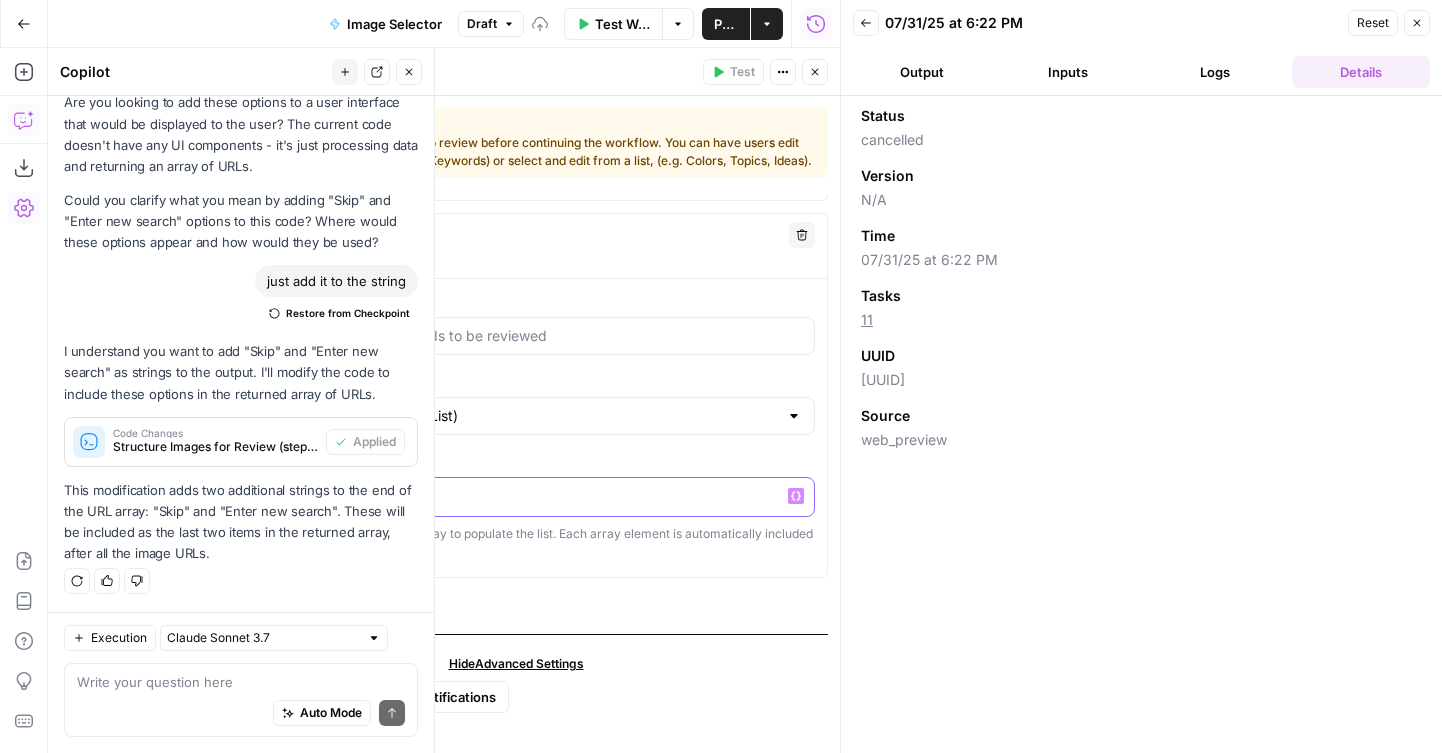 click on "**********" at bounding box center (516, 496) 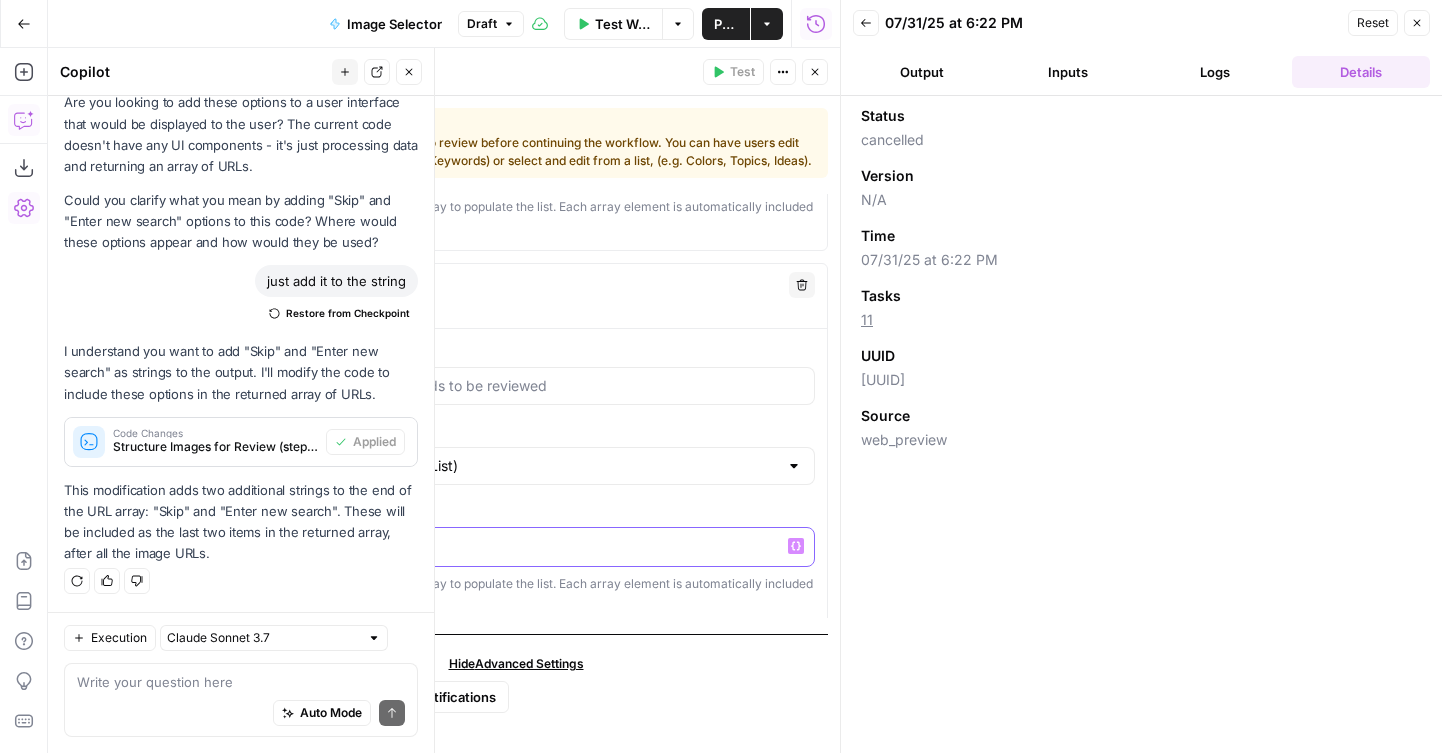 scroll, scrollTop: 627, scrollLeft: 0, axis: vertical 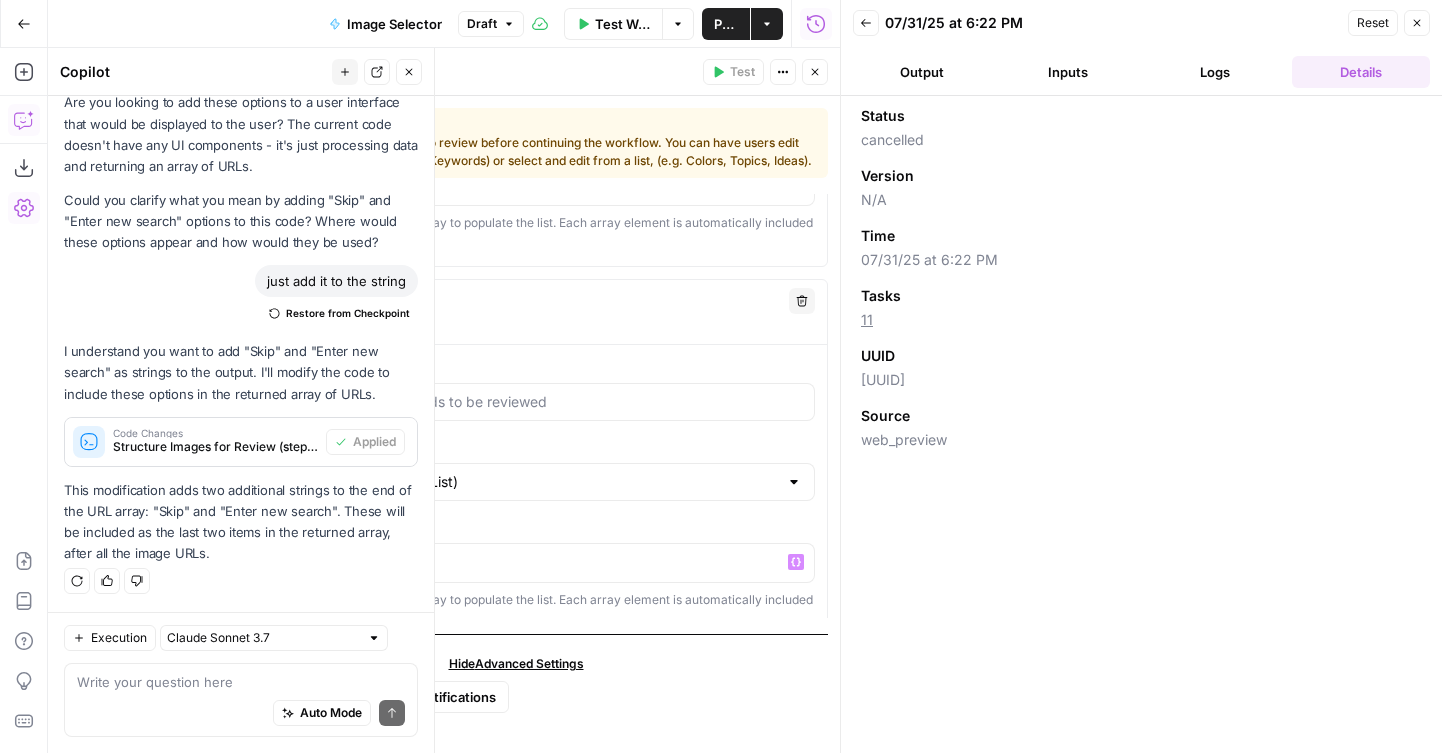 click on "Review Content #3" at bounding box center [280, 301] 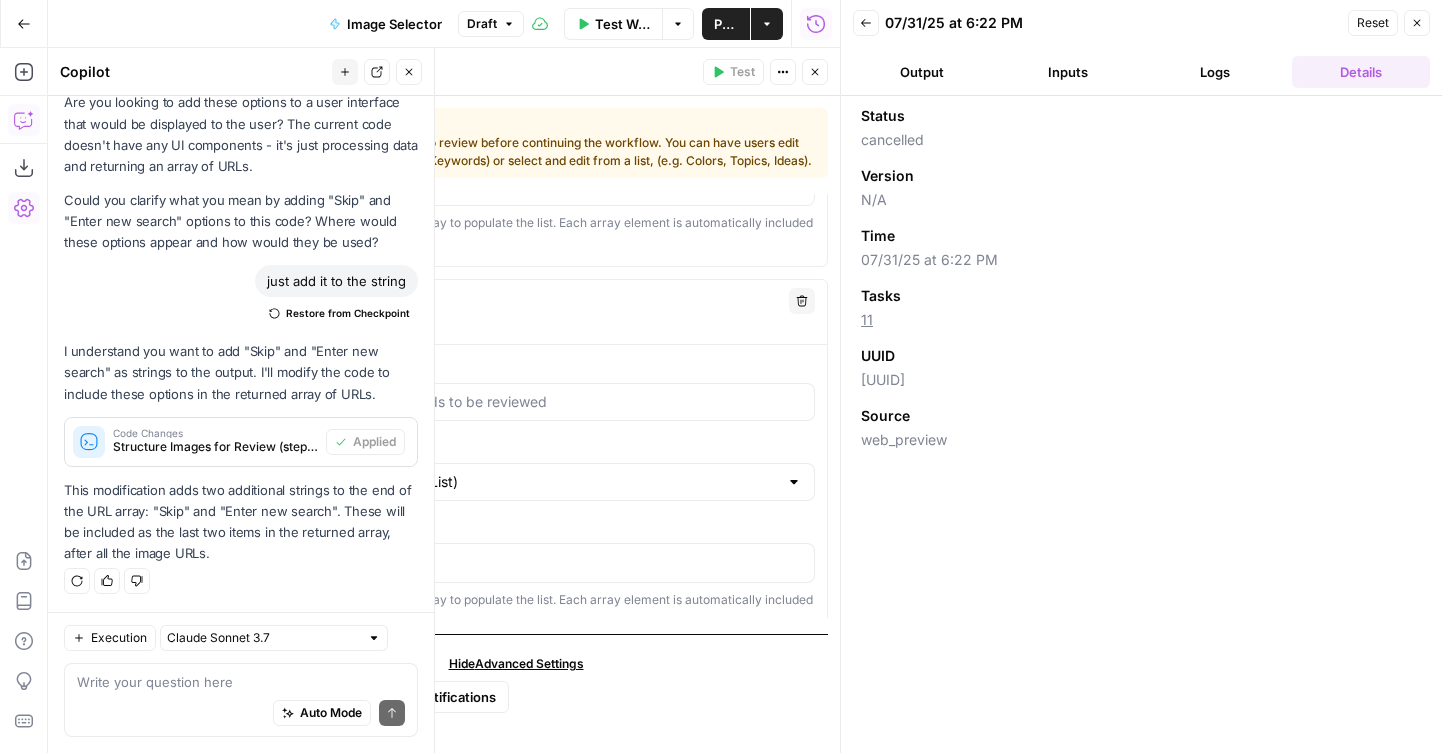 click on "Custom" at bounding box center (243, 301) 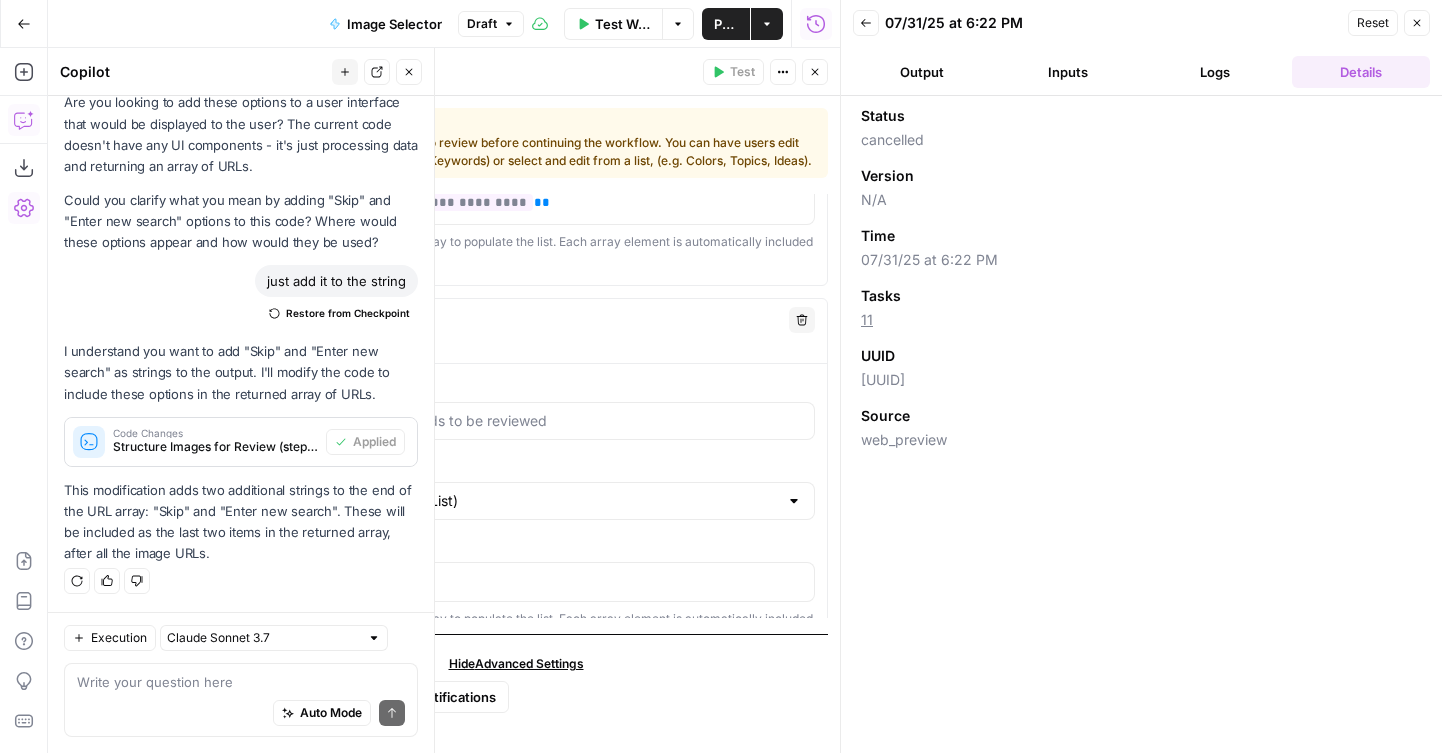 scroll, scrollTop: 643, scrollLeft: 0, axis: vertical 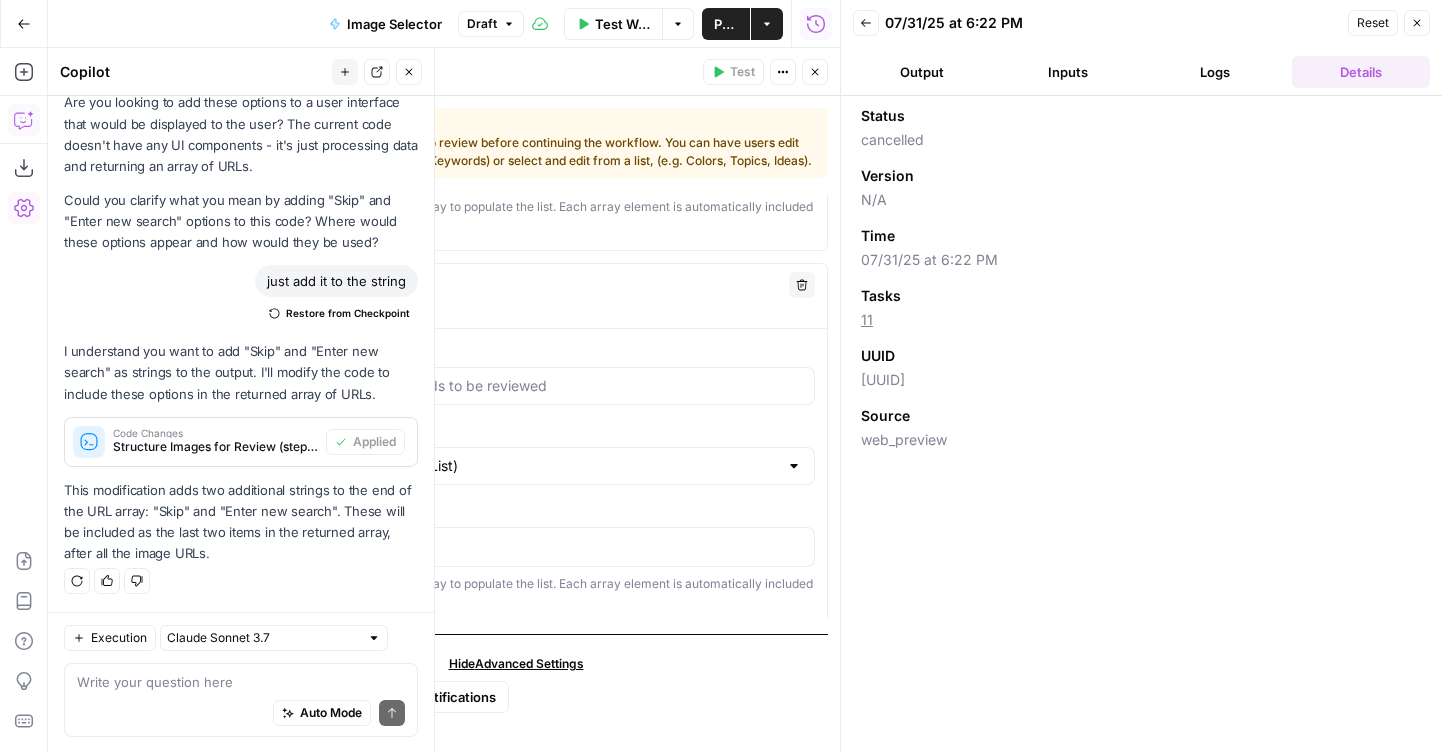 click on "Custom" at bounding box center (243, 285) 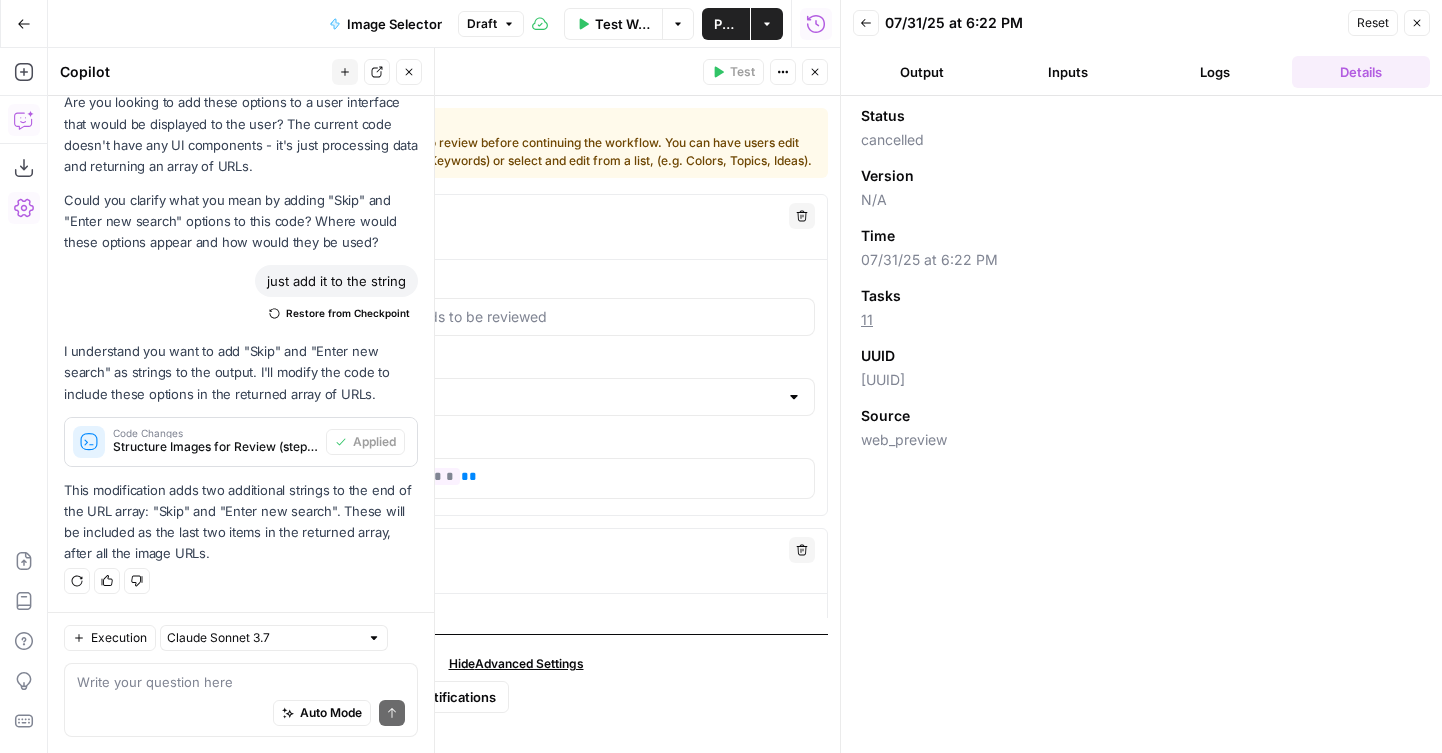 scroll, scrollTop: 711, scrollLeft: 0, axis: vertical 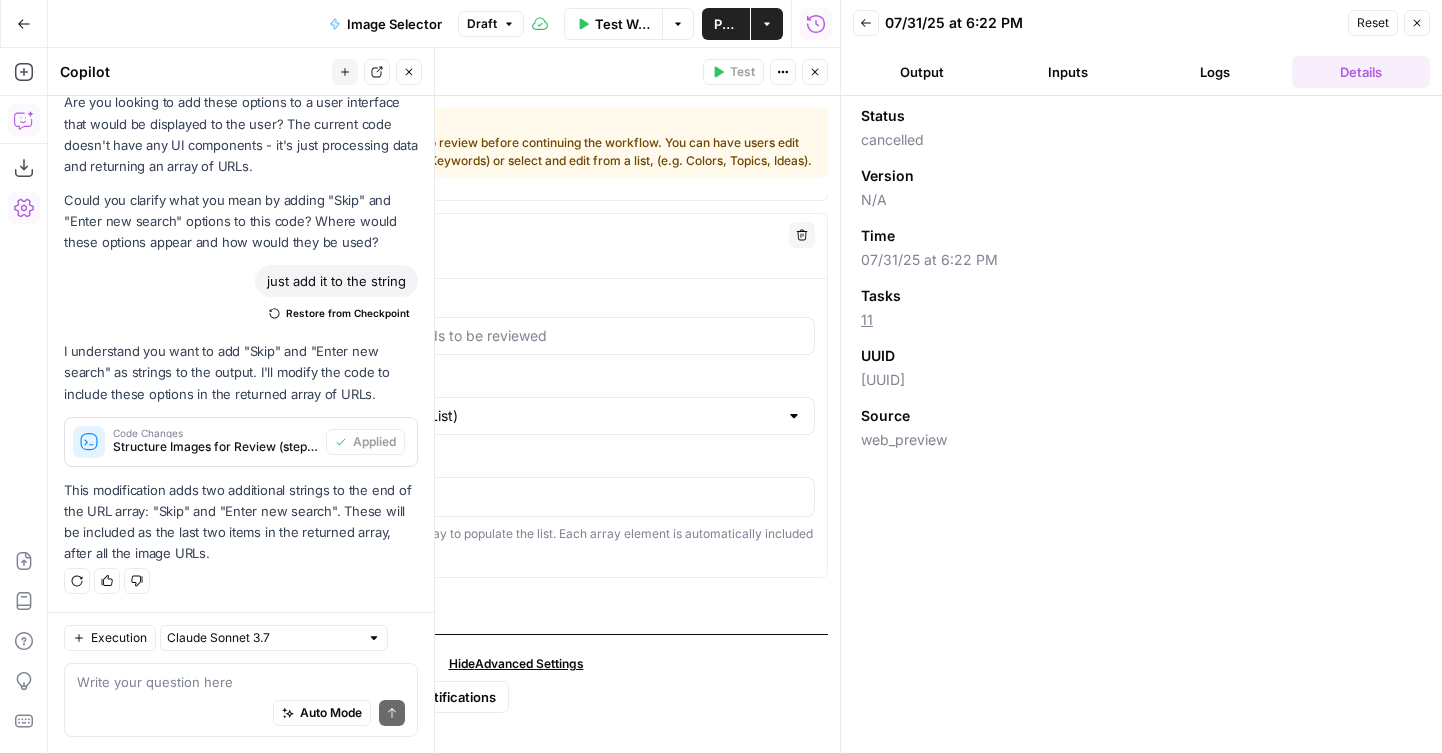 type on "Custom Instructions" 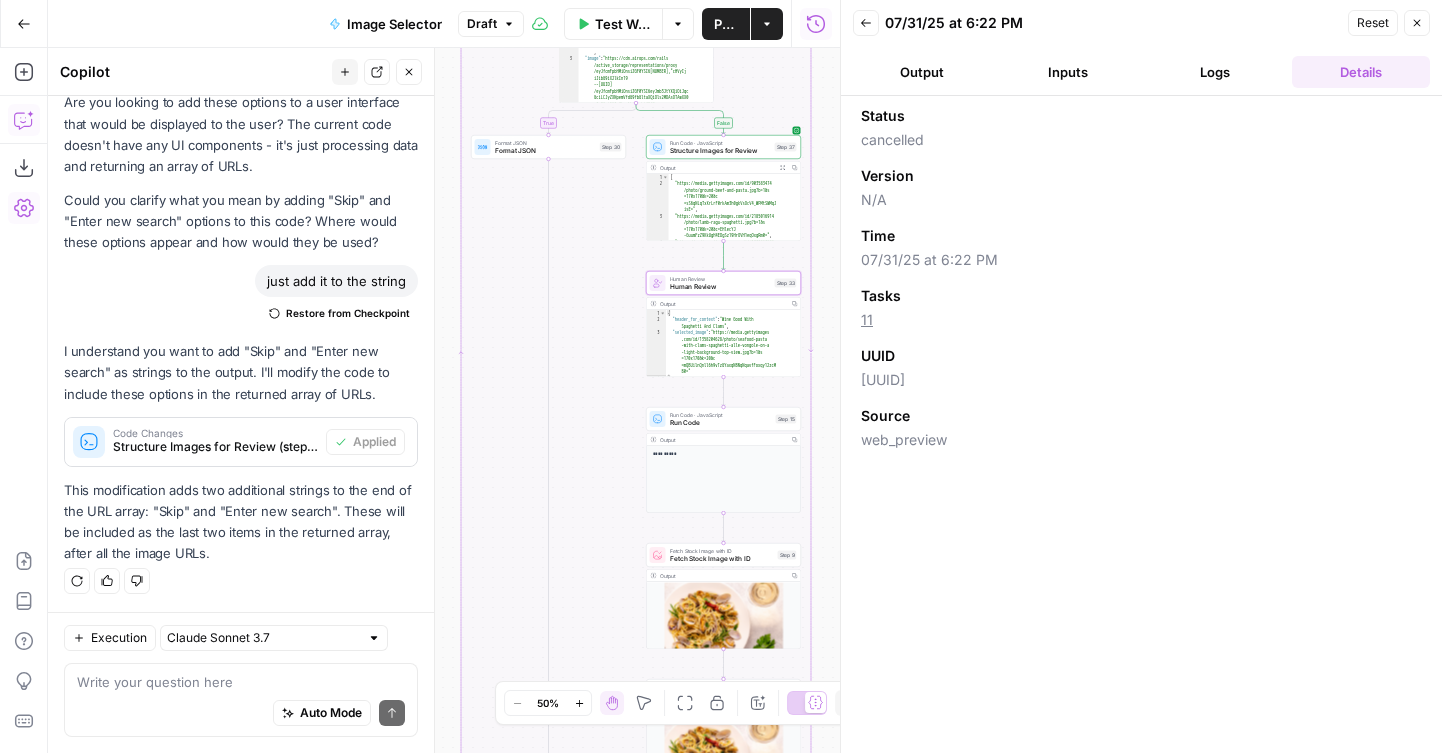 click on "true false Workflow Set Inputs Inputs LLM · GPT-4.1 Prompt LLM Step 18 Output Copy 1 2 3 {    "title" :  "Our Definitive Guide To Pairing Wine         With Pasta" }     XXXXXXXXXXXXXXXXXXXXXXXXXXXXXXXXXXXXXXXXXXXXXXXXXXXXXXXXXXXXXXXXXXXXXXXXXXXXXXXXXXXXXXXXXXXXXXXXXXXXXXXXXXXXXXXXXXXXXXXXXXXXXXXXXXXXXXXXXXXXXXXXXXXXXXXXXXXXXXXXXXXXXXXXXXXXXXXXXXXXXXXXXXXXXXXXXXXXXXXXXXXXXXXXXXXXXXXXXXXXXXXXXXXXXXXXXXXXXXXXXXXXXXXXXXXXXXXXXXXXXXXXXXXXXXXXXXXXXXXXXXXXXXXXXXXXXXXXXXXXXXXXXXXXXXXXXXXXXXXXXXXXXXXXXXXXXXXXXXXXXXXXXXXXXXXXXXXXXXXXXXXXXXXXXXXXXXXXXXXXXXXXXXXXXXXXXXXXXXXXXXXXXXXXXXXXXXXXXXXXXXXXXXXXXXXXXXXXXXXXXXXXXXXXXXXXXXXXXXXXXXXXXXXXXXXXXXXXXXXXXXXXXXXXXXXXXXXXXXXXXXXXXXXXXXXX LLM · GPT-4.1 Prompt LLM Step 1 Output Copy 1 2 3 4 5 6 7 8 9 10 11 {    "header_image" :  "pasta and wine" ,    "article" :  [      {         "header" :  "Best Red Wine For Bolognese" ,         "food_image" :  "bolognese and wine"      } ,      {         "header" :  "Chicken Parmesan Wine Pairing"            ,         }" at bounding box center (444, 400) 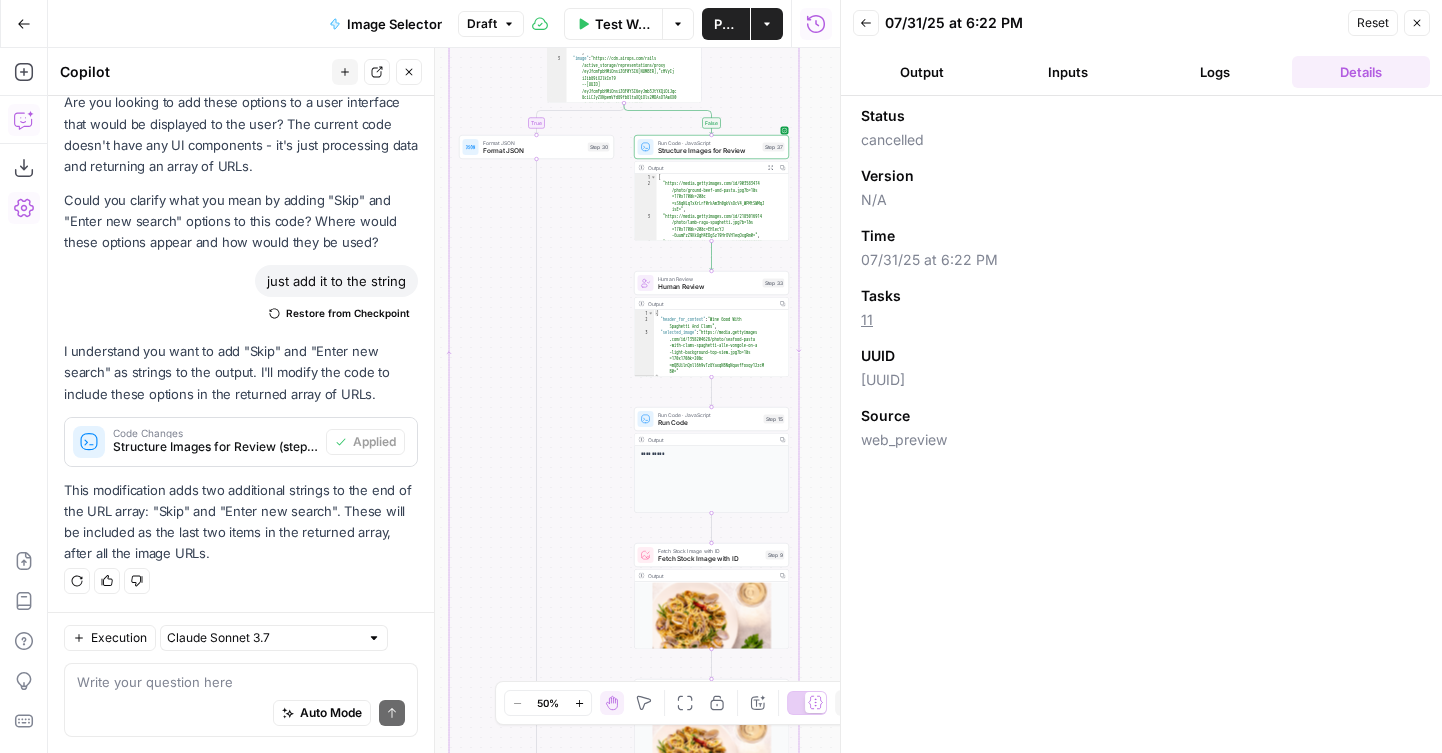 drag, startPoint x: 623, startPoint y: 407, endPoint x: 549, endPoint y: 411, distance: 74.10803 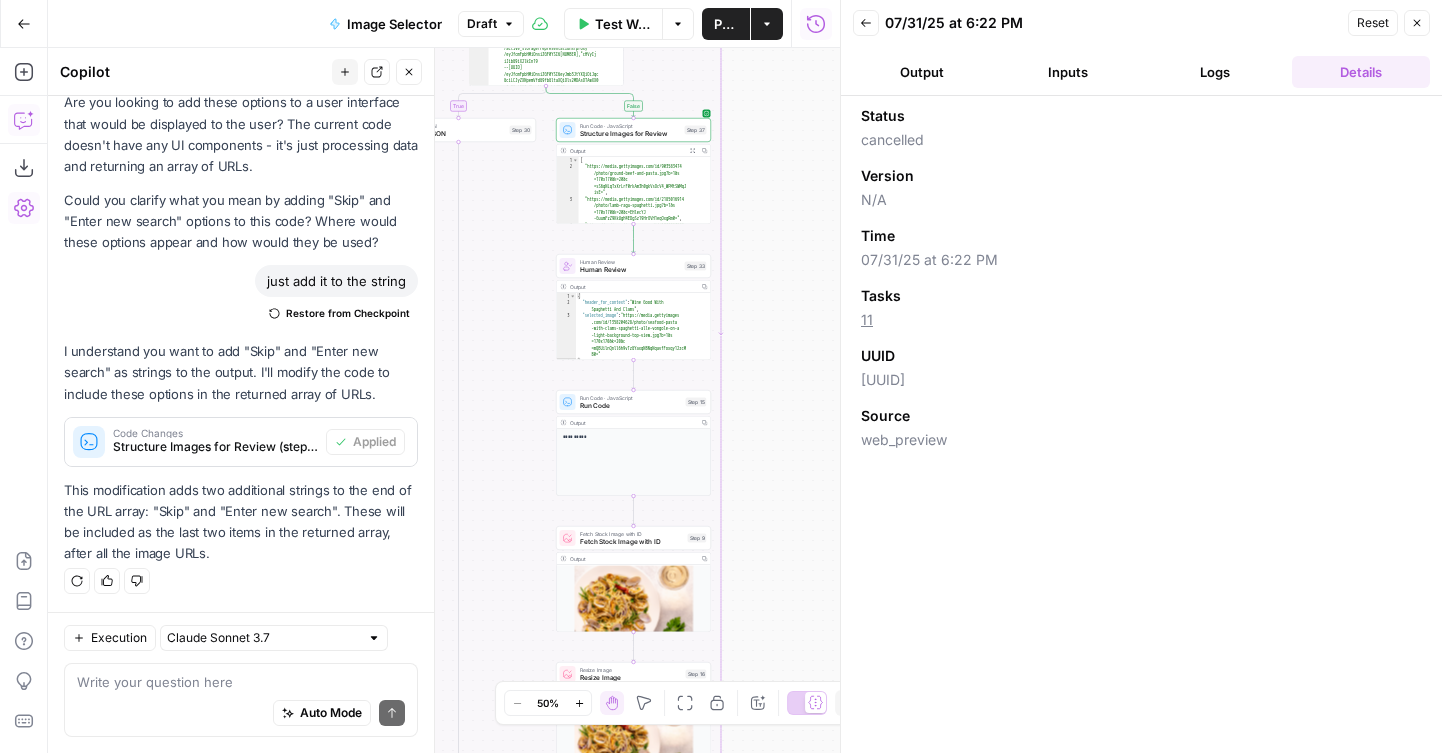drag, startPoint x: 812, startPoint y: 334, endPoint x: 796, endPoint y: 313, distance: 26.400757 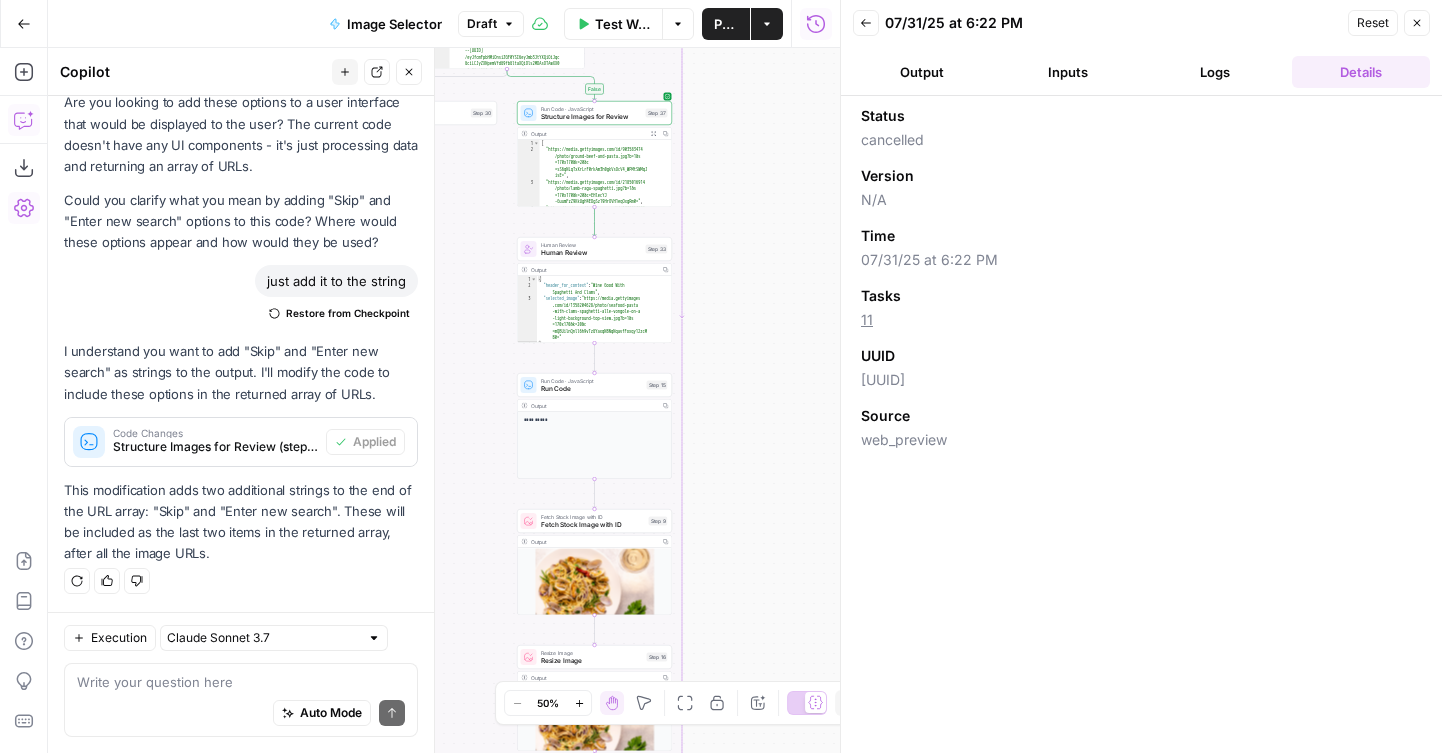 drag, startPoint x: 773, startPoint y: 439, endPoint x: 735, endPoint y: 422, distance: 41.62932 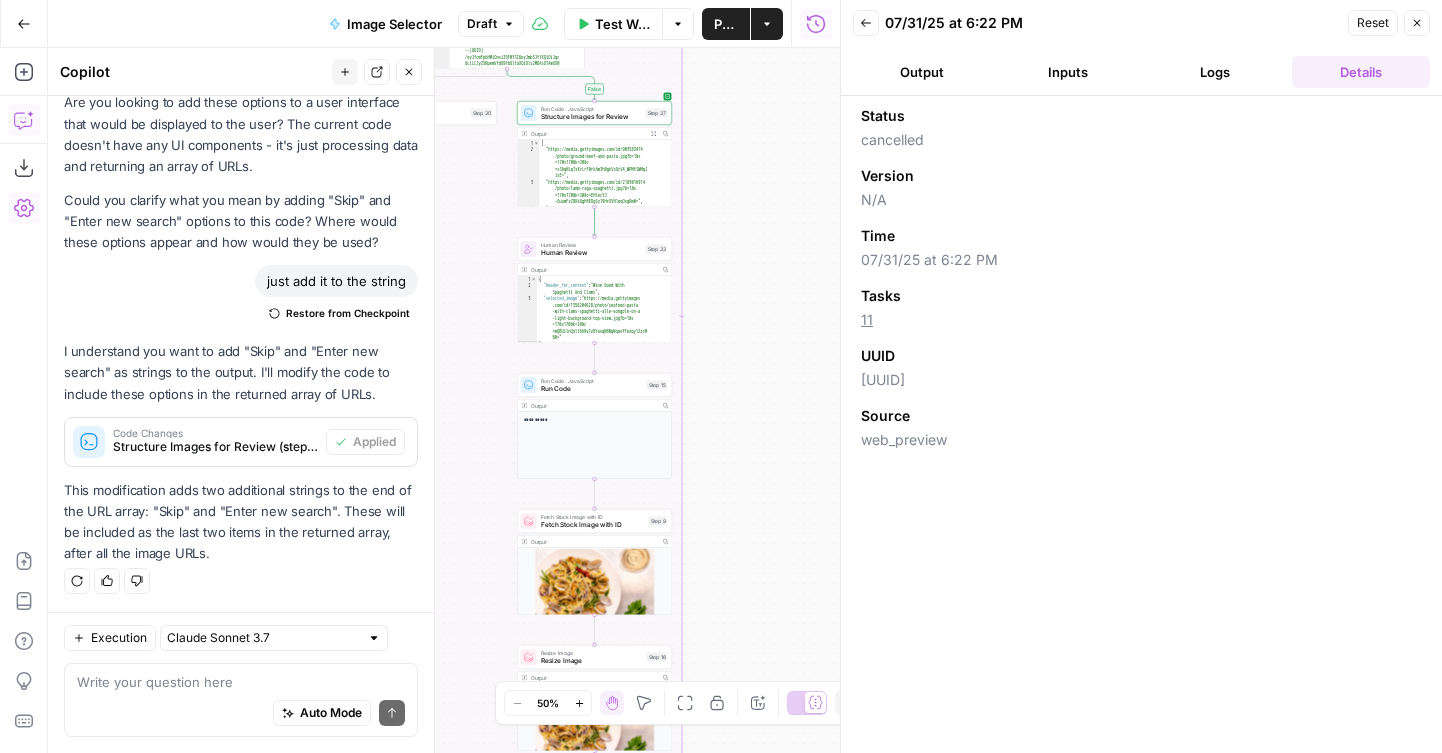 click on "true false Workflow Set Inputs Inputs LLM · GPT-4.1 Prompt LLM Step 18 Output Copy 1 2 3 {    "title" :  "Our Definitive Guide To Pairing Wine         With Pasta" }     XXXXXXXXXXXXXXXXXXXXXXXXXXXXXXXXXXXXXXXXXXXXXXXXXXXXXXXXXXXXXXXXXXXXXXXXXXXXXXXXXXXXXXXXXXXXXXXXXXXXXXXXXXXXXXXXXXXXXXXXXXXXXXXXXXXXXXXXXXXXXXXXXXXXXXXXXXXXXXXXXXXXXXXXXXXXXXXXXXXXXXXXXXXXXXXXXXXXXXXXXXXXXXXXXXXXXXXXXXXXXXXXXXXXXXXXXXXXXXXXXXXXXXXXXXXXXXXXXXXXXXXXXXXXXXXXXXXXXXXXXXXXXXXXXXXXXXXXXXXXXXXXXXXXXXXXXXXXXXXXXXXXXXXXXXXXXXXXXXXXXXXXXXXXXXXXXXXXXXXXXXXXXXXXXXXXXXXXXXXXXXXXXXXXXXXXXXXXXXXXXXXXXXXXXXXXXXXXXXXXXXXXXXXXXXXXXXXXXXXXXXXXXXXXXXXXXXXXXXXXXXXXXXXXXXXXXXXXXXXXXXXXXXXXXXXXXXXXXXXXXXXXXXXXXXXX LLM · GPT-4.1 Prompt LLM Step 1 Output Copy 1 2 3 4 5 6 7 8 9 10 11 {    "header_image" :  "pasta and wine" ,    "article" :  [      {         "header" :  "Best Red Wine For Bolognese" ,         "food_image" :  "bolognese and wine"      } ,      {         "header" :  "Chicken Parmesan Wine Pairing"            ,         }" at bounding box center [444, 400] 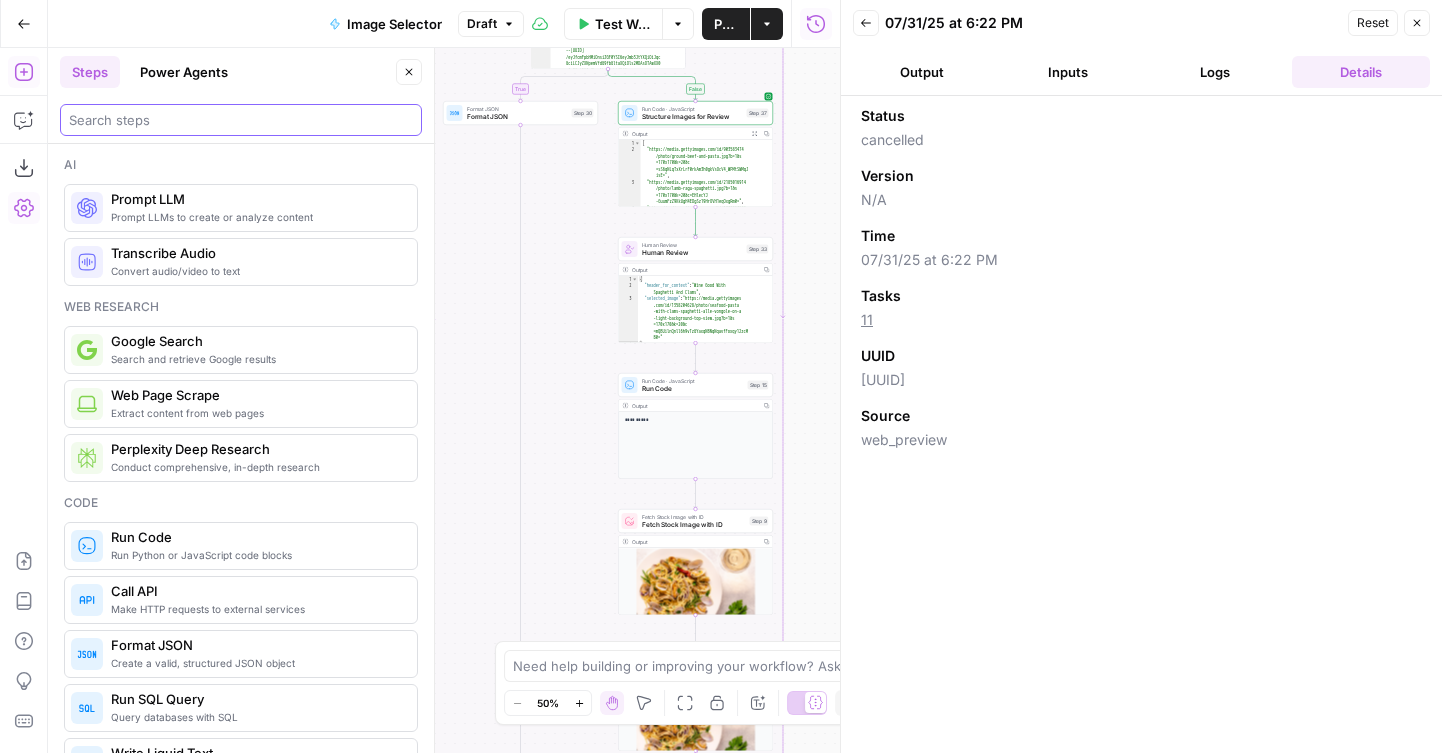 click at bounding box center (241, 120) 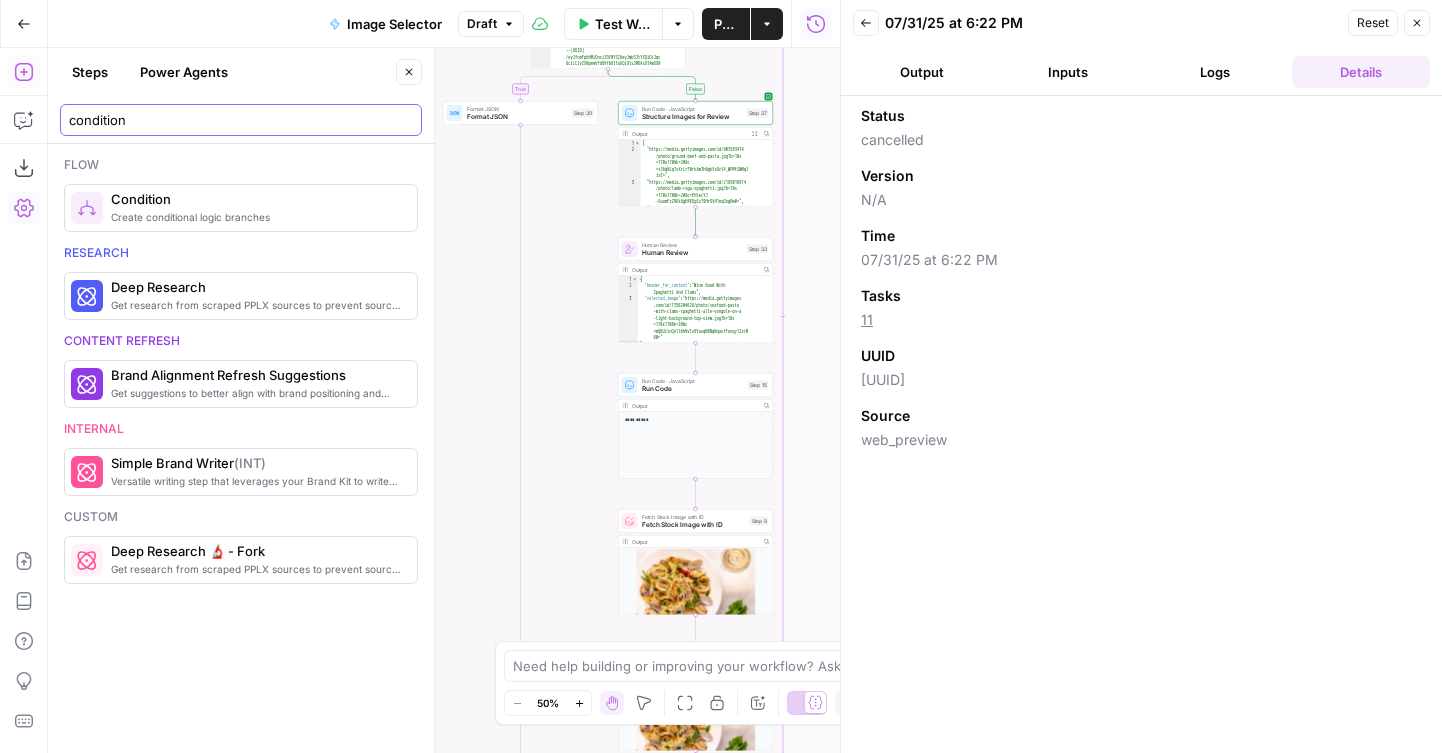 type on "condition" 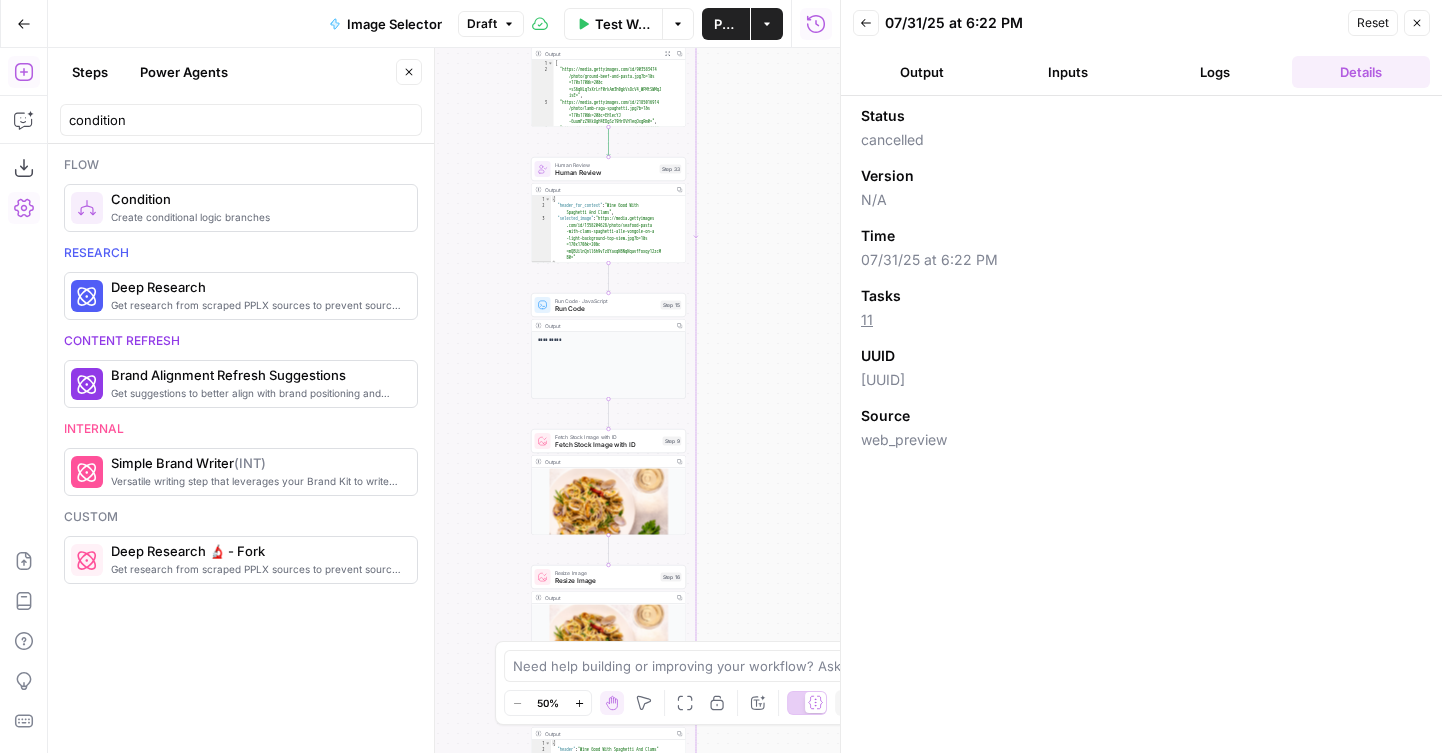 drag, startPoint x: 556, startPoint y: 318, endPoint x: 469, endPoint y: 238, distance: 118.19052 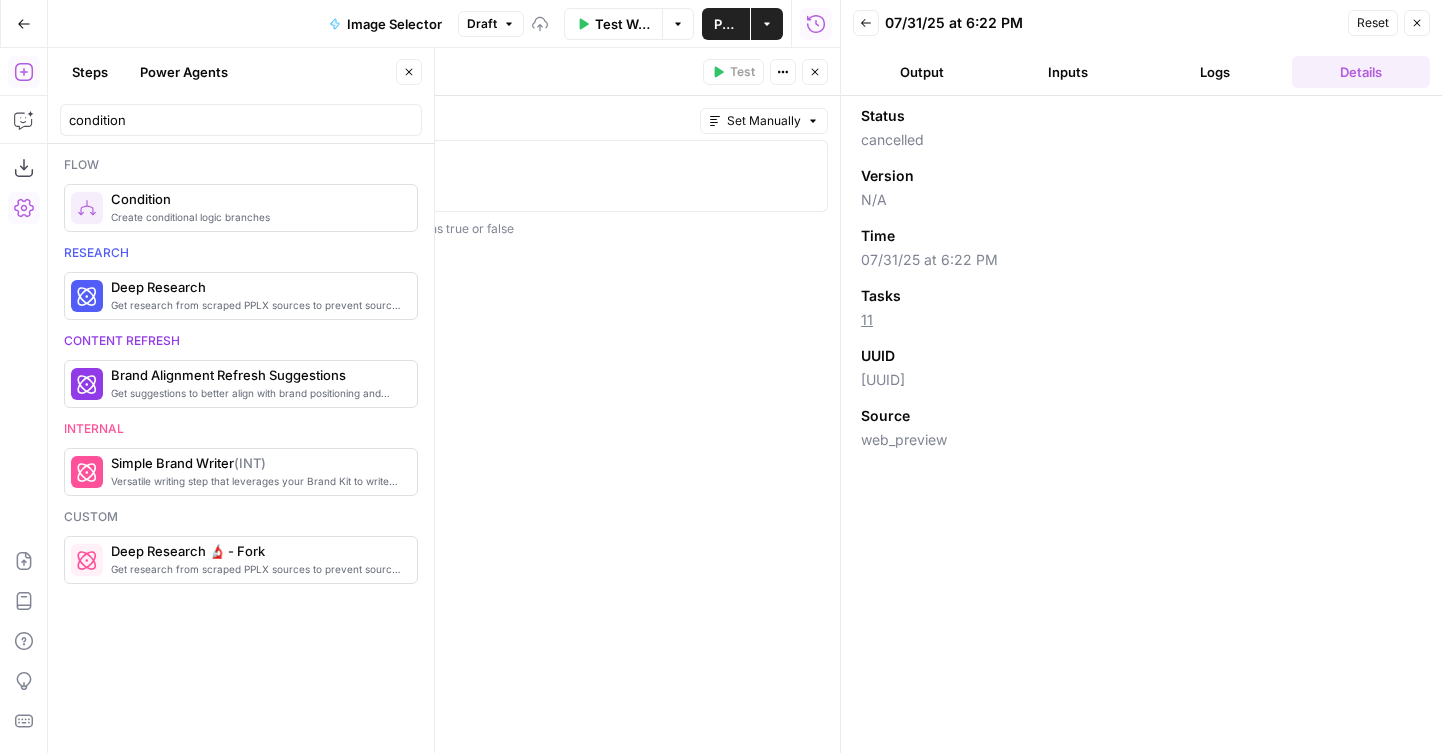 type 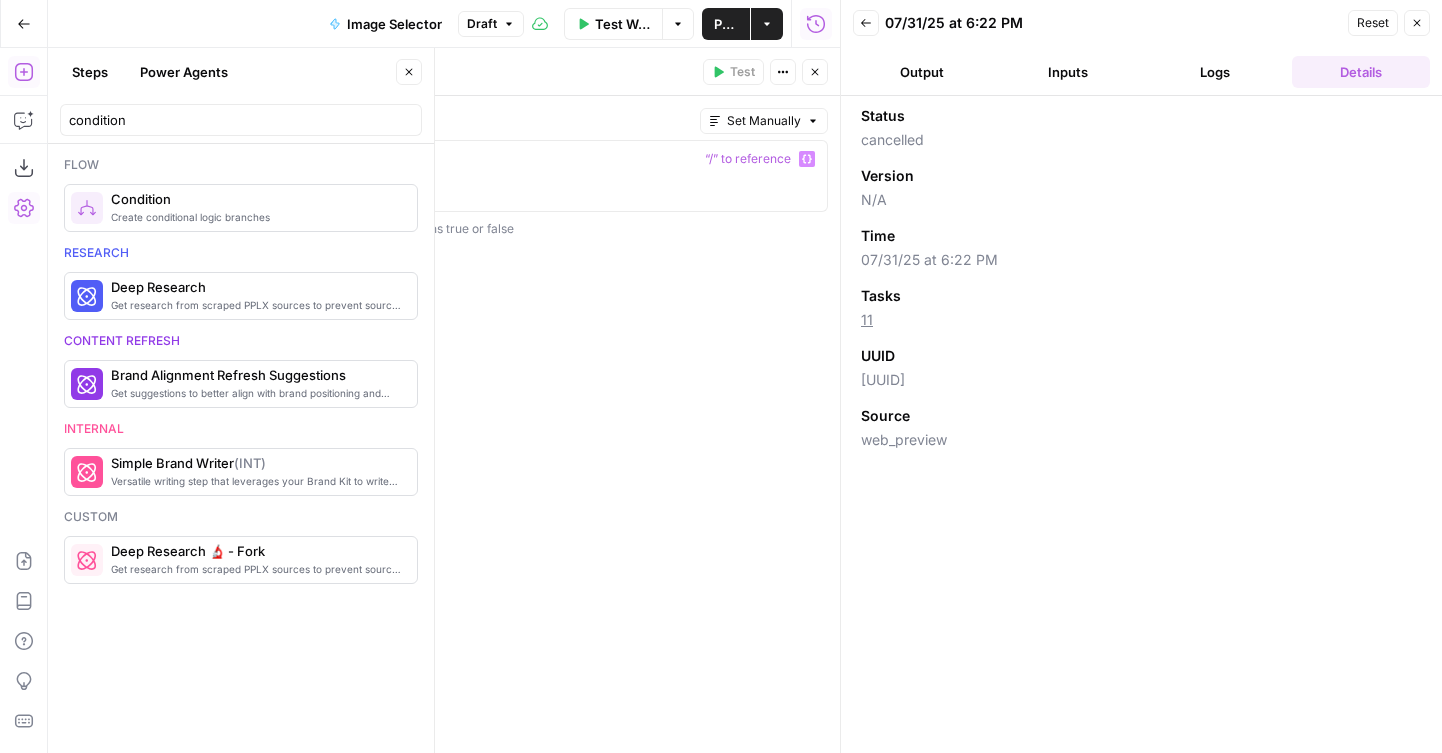 click on "Logs" at bounding box center [1215, 72] 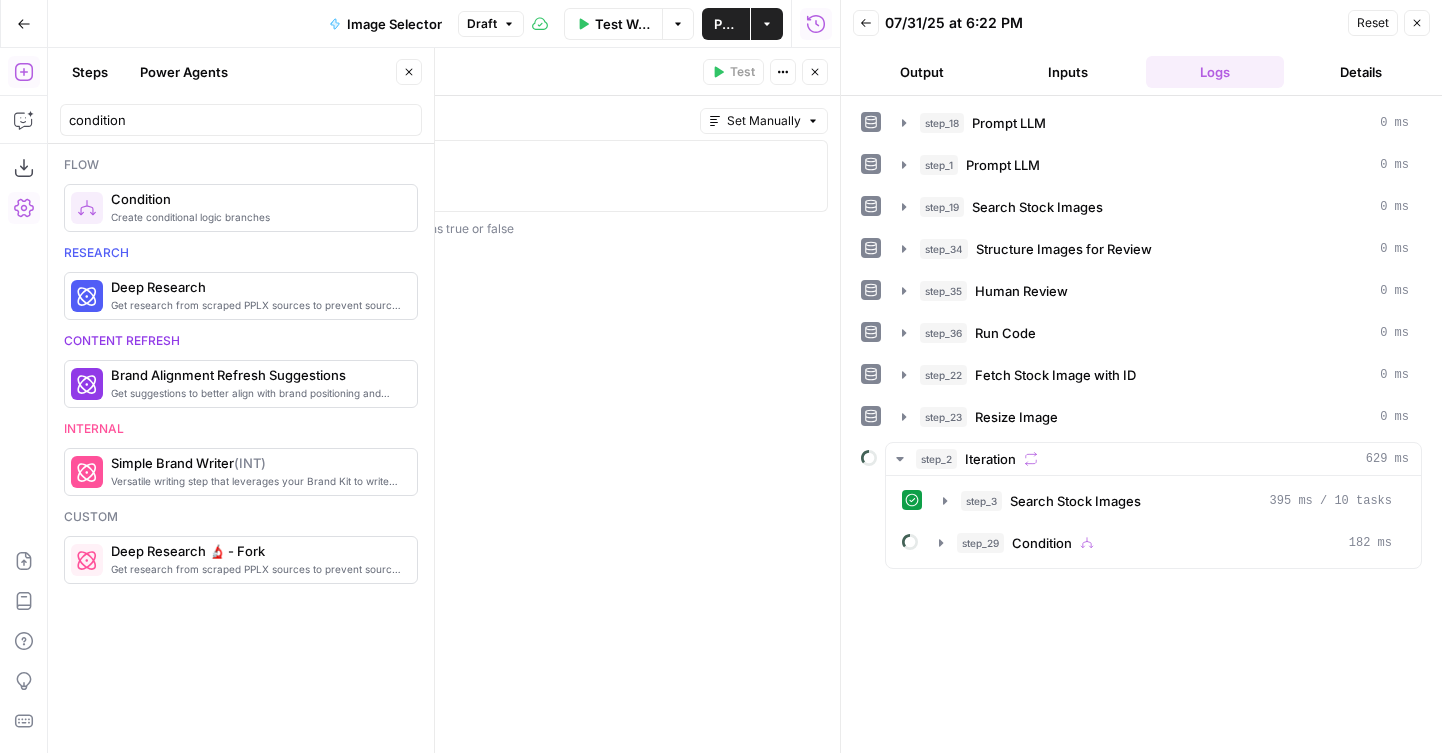 click on "Close" at bounding box center [815, 72] 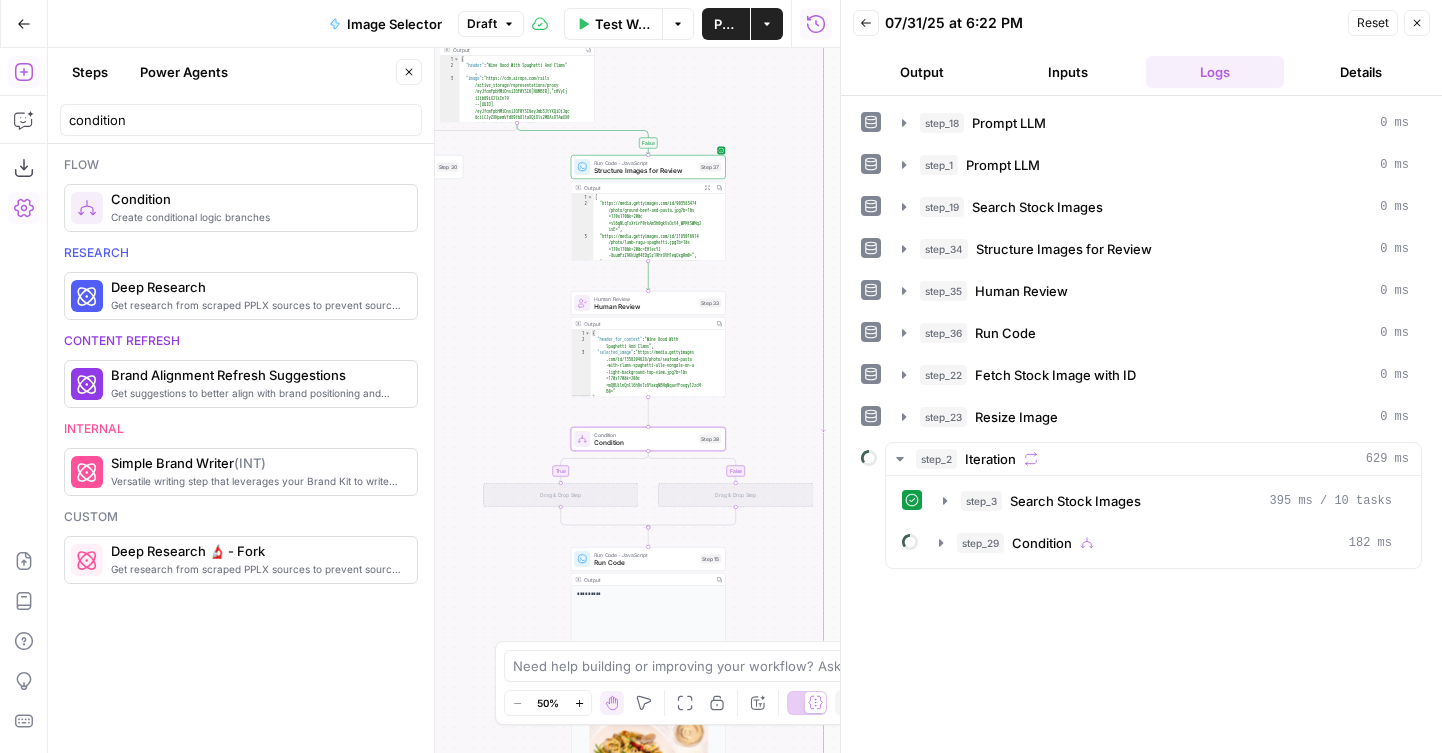 drag, startPoint x: 774, startPoint y: 167, endPoint x: 770, endPoint y: 301, distance: 134.0597 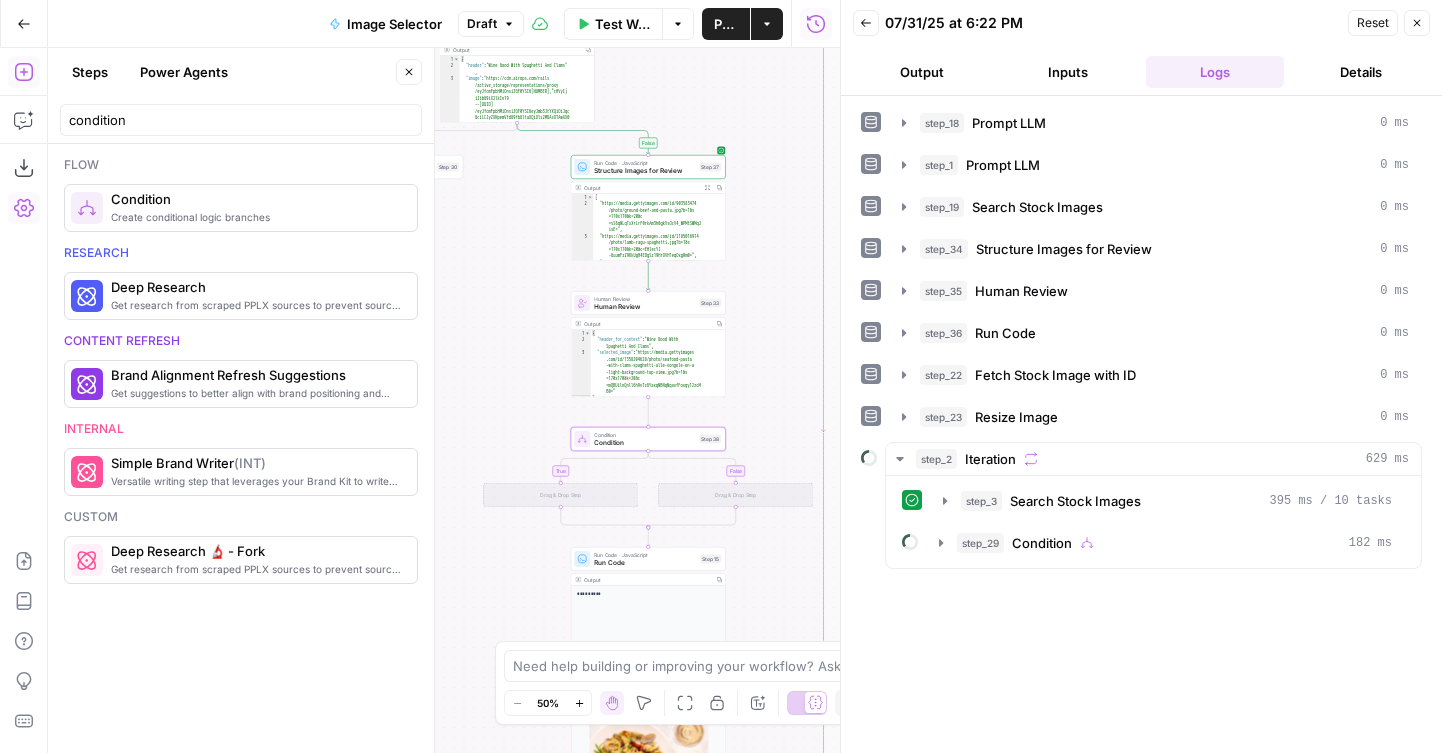 click on "true false true false Workflow Set Inputs Inputs LLM · GPT-4.1 Prompt LLM Step 18 Output Copy 1 2 3 {    "title" :  "Our Definitive Guide To Pairing Wine         With Pasta" }     XXXXXXXXXXXXXXXXXXXXXXXXXXXXXXXXXXXXXXXXXXXXXXXXXXXXXXXXXXXXXXXXXXXXXXXXXXXXXXXXXXXXXXXXXXXXXXXXXXXXXXXXXXXXXXXXXXXXXXXXXXXXXXXXXXXXXXXXXXXXXXXXXXXXXXXXXXXXXXXXXXXXXXXXXXXXXXXXXXXXXXXXXXXXXXXXXXXXXXXXXXXXXXXXXXXXXXXXXXXXXXXXXXXXXXXXXXXXXXXXXXXXXXXXXXXXXXXXXXXXXXXXXXXXXXXXXXXXXXXXXXXXXXXXXXXXXXXXXXXXXXXXXXXXXXXXXXXXXXXXXXXXXXXXXXXXXXXXXXXXXXXXXXXXXXXXXXXXXXXXXXXXXXXXXXXXXXXXXXXXXXXXXXXXXXXXXXXXXXXXXXXXXXXXXXXXXXXXXXXXXXXXXXXXXXXXXXXXXXXXXXXXXXXXXXXXXXXXXXXXXXXXXXXXXXXXXXXXXXXXXXXXXXXXXXXXXXXXXXXXXXXXXXXXXXXX LLM · GPT-4.1 Prompt LLM Step 1 Output Copy 1 2 3 4 5 6 7 8 9 10 11 {    "header_image" :  "pasta and wine" ,    "article" :  [      {         "header" :  "Best Red Wine For Bolognese" ,         "food_image" :  "bolognese and wine"      } ,      {         "header" :  "Chicken Parmesan Wine Pairing"" at bounding box center (444, 400) 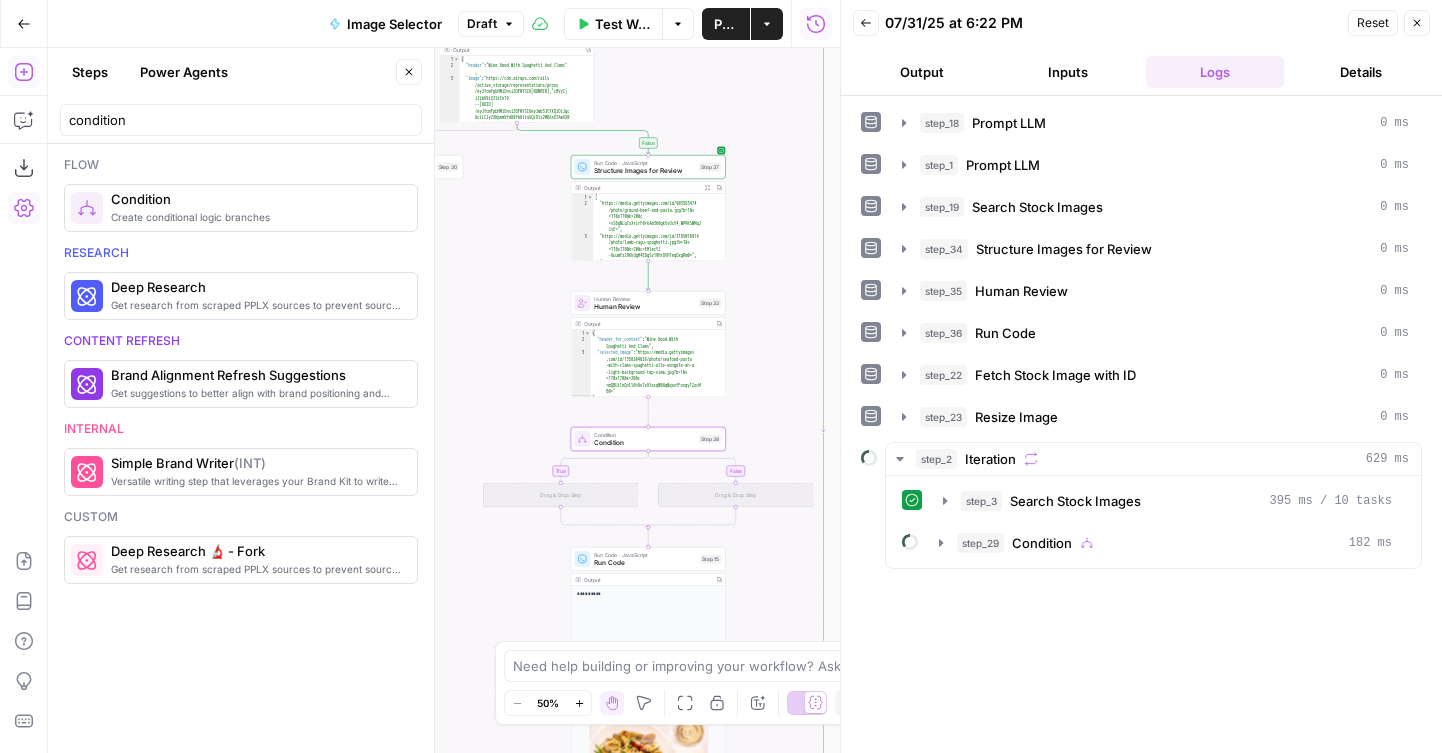 click on "Human Review Human Review Step 33 Copy step Delete step Add Note Test" at bounding box center (647, 303) 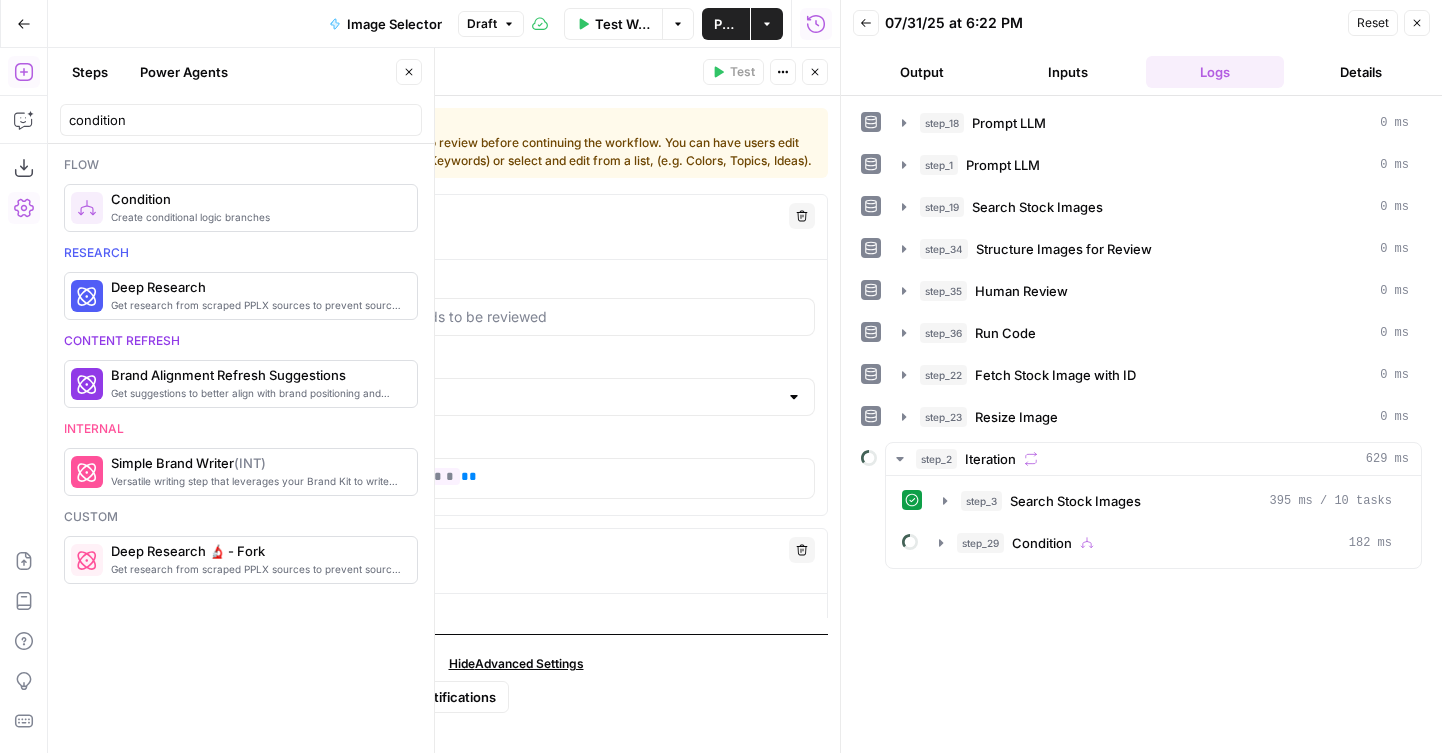 scroll, scrollTop: 711, scrollLeft: 0, axis: vertical 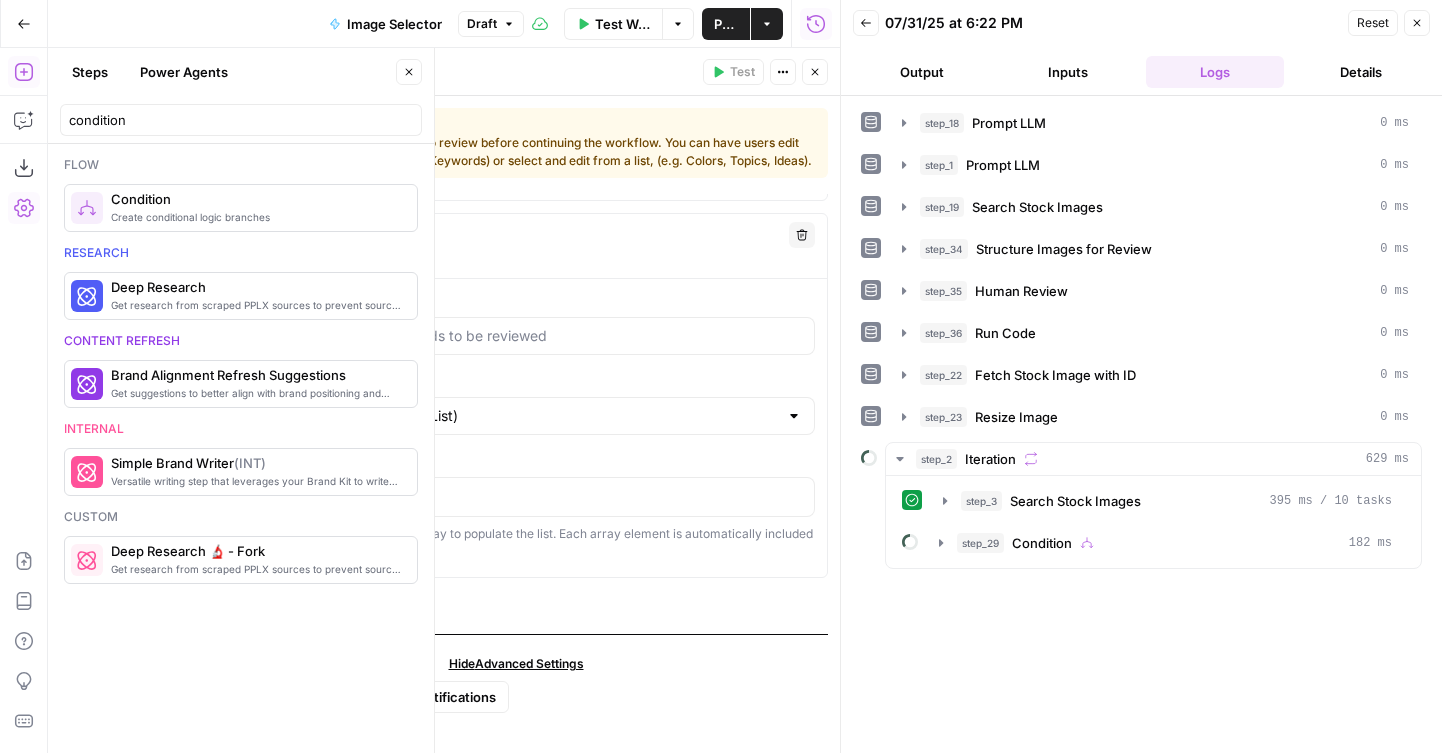 click on "Custom Instructions  Custom Instructions" at bounding box center (497, 235) 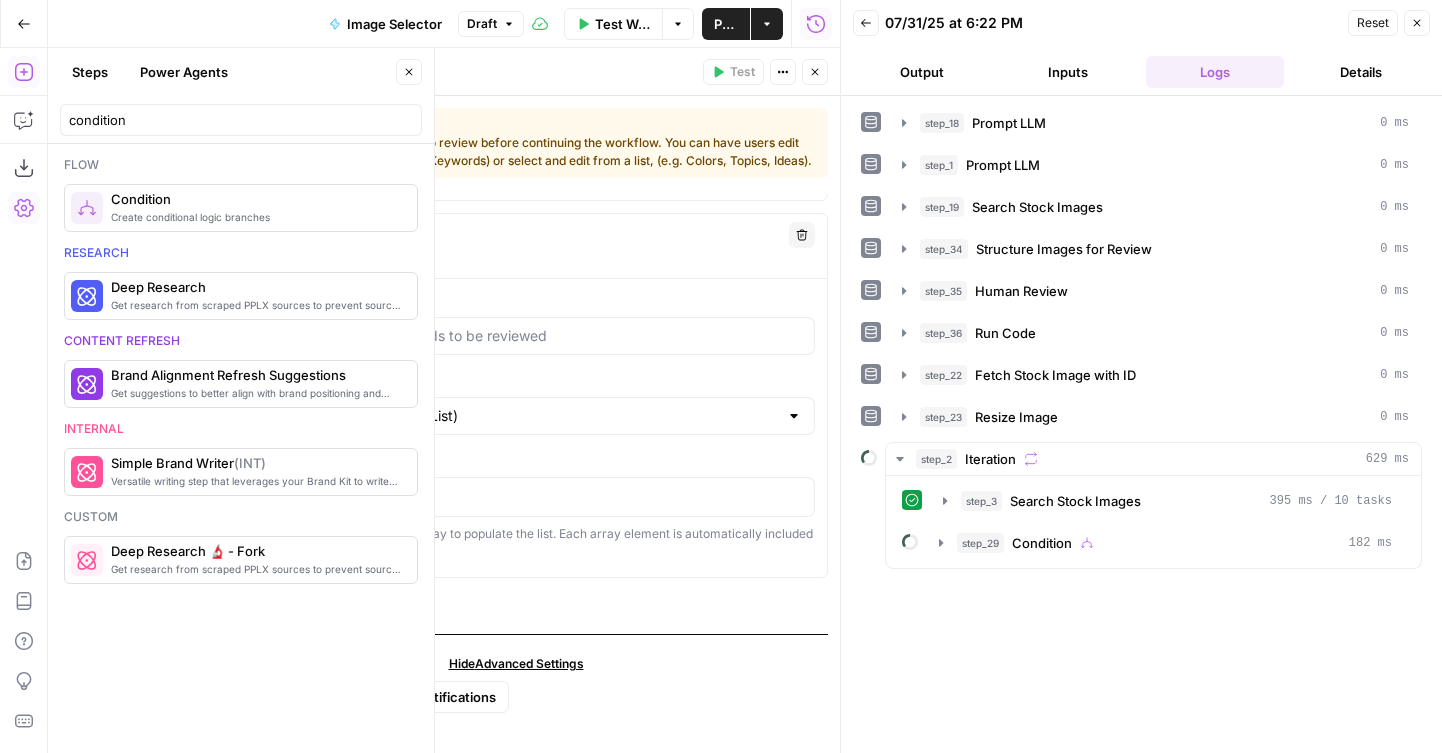 click on "Custom Instructions  Custom Instructions" at bounding box center [283, 235] 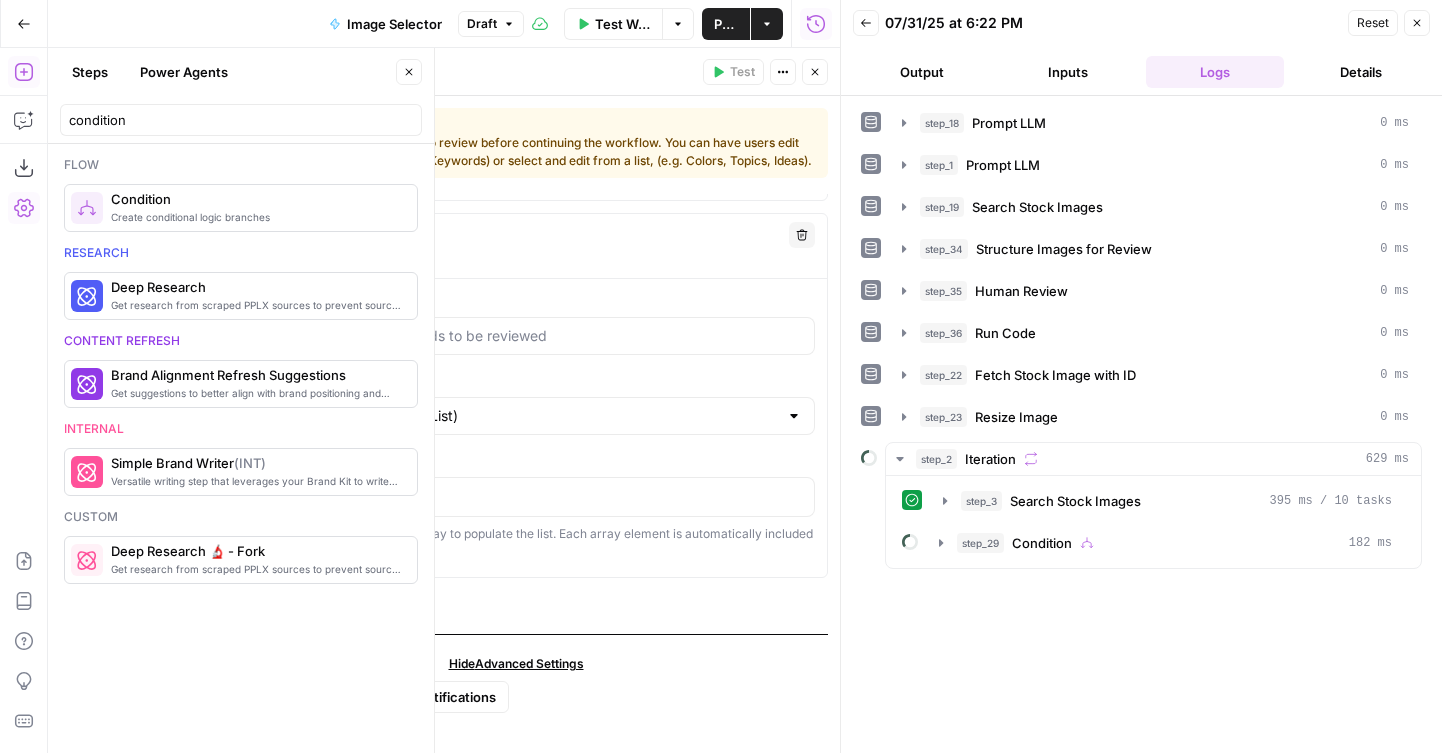 type on "Custom Instructions" 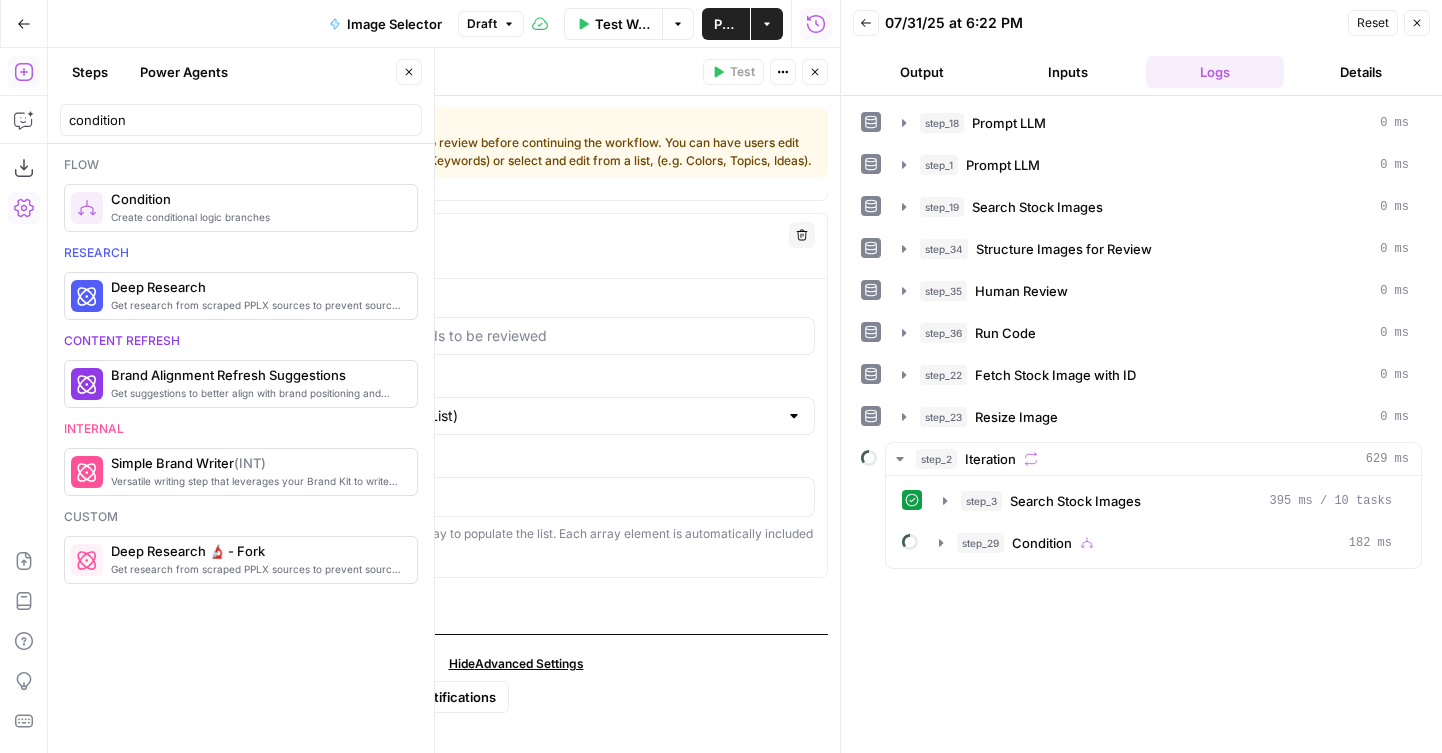 drag, startPoint x: 396, startPoint y: 259, endPoint x: 215, endPoint y: 259, distance: 181 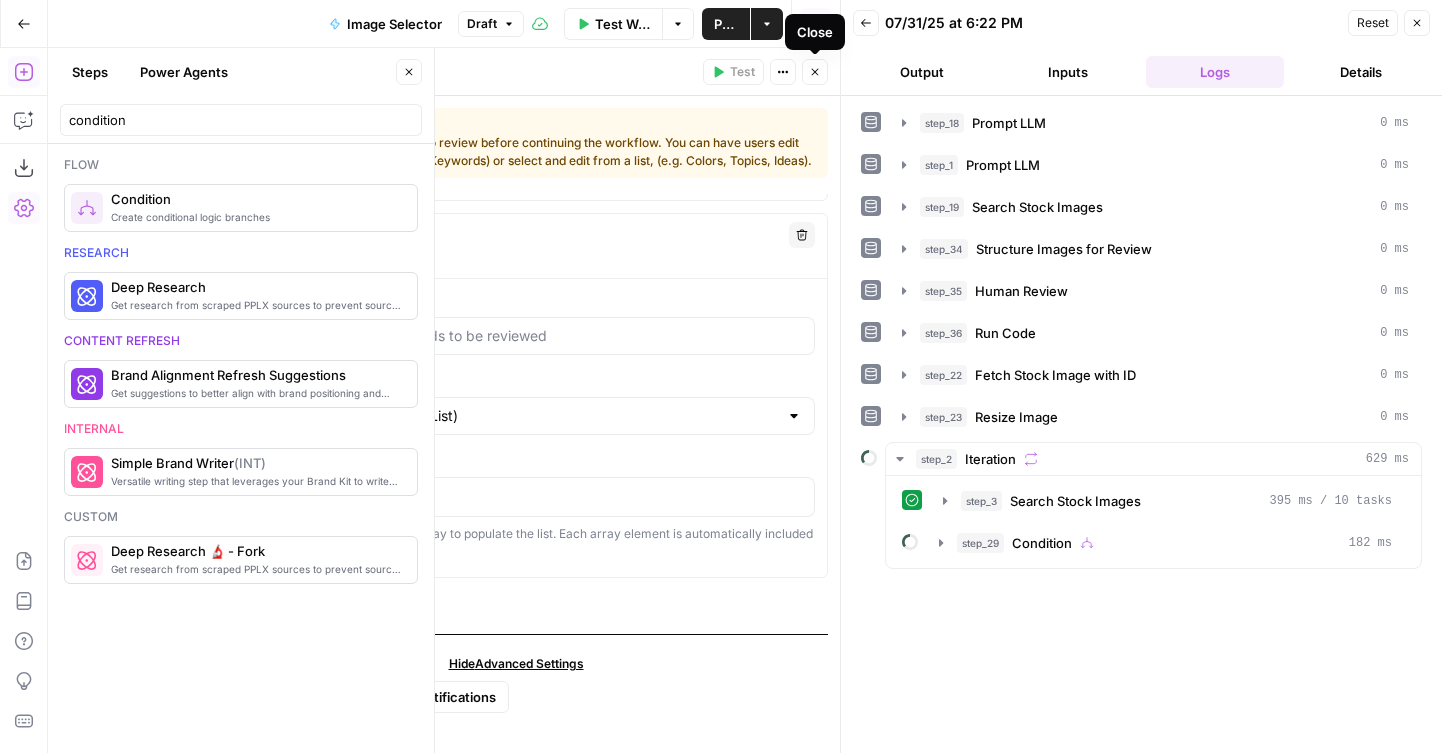click 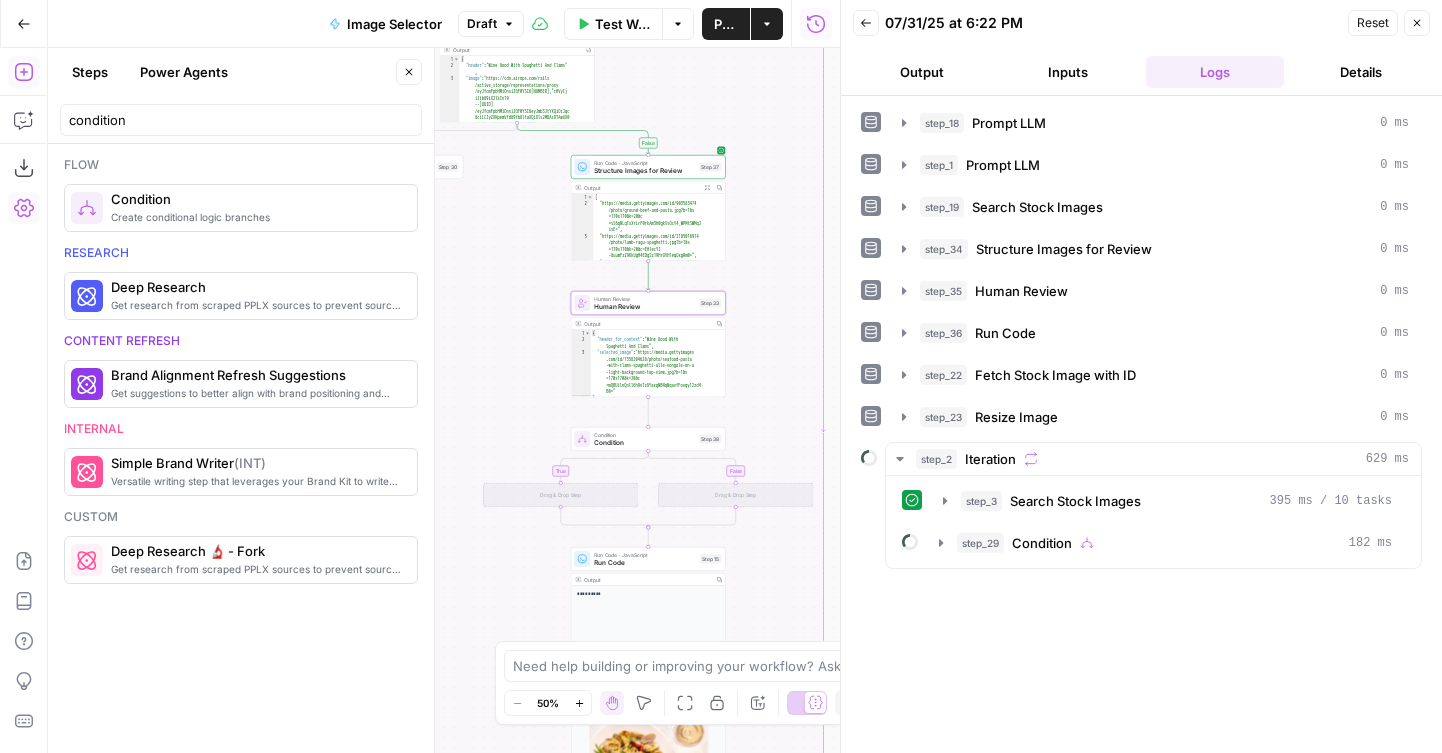click on "Condition" at bounding box center (644, 443) 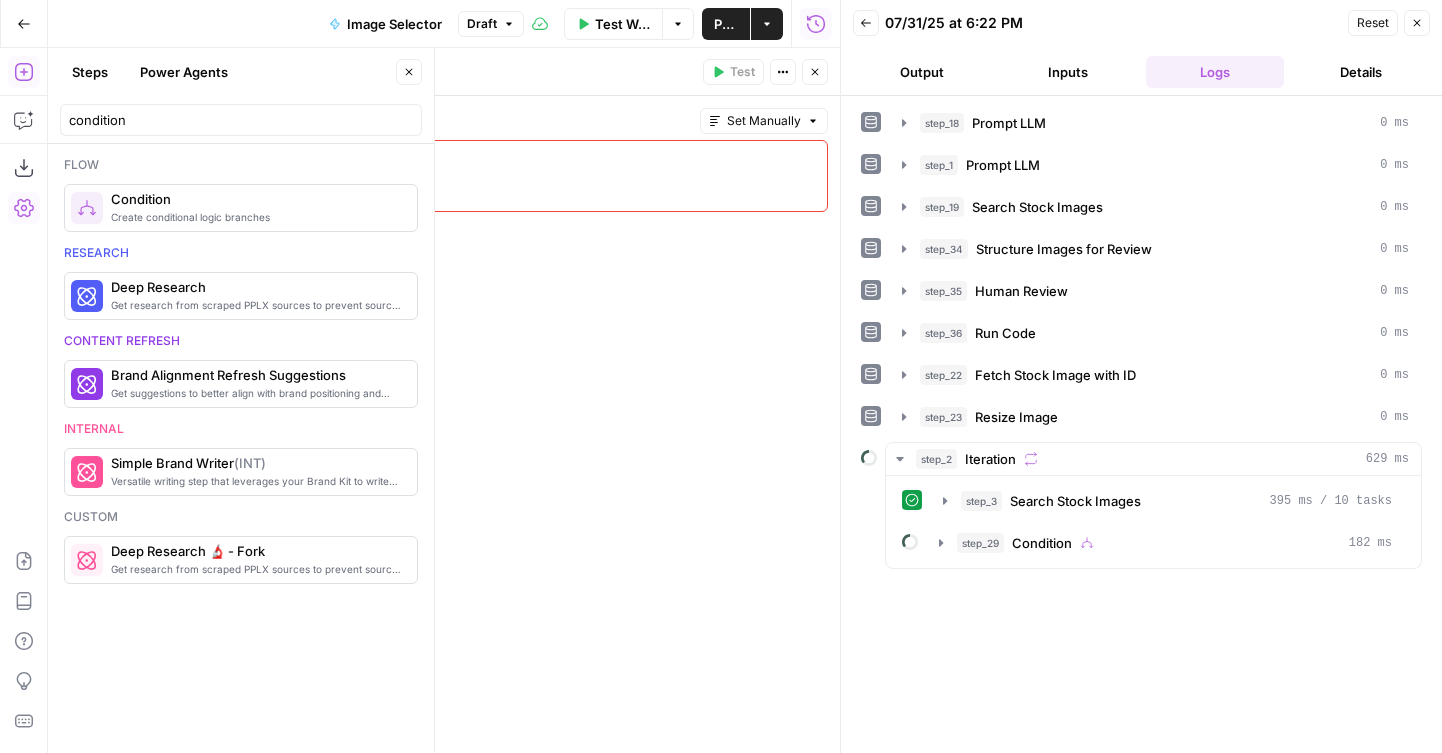 click at bounding box center (516, 194) 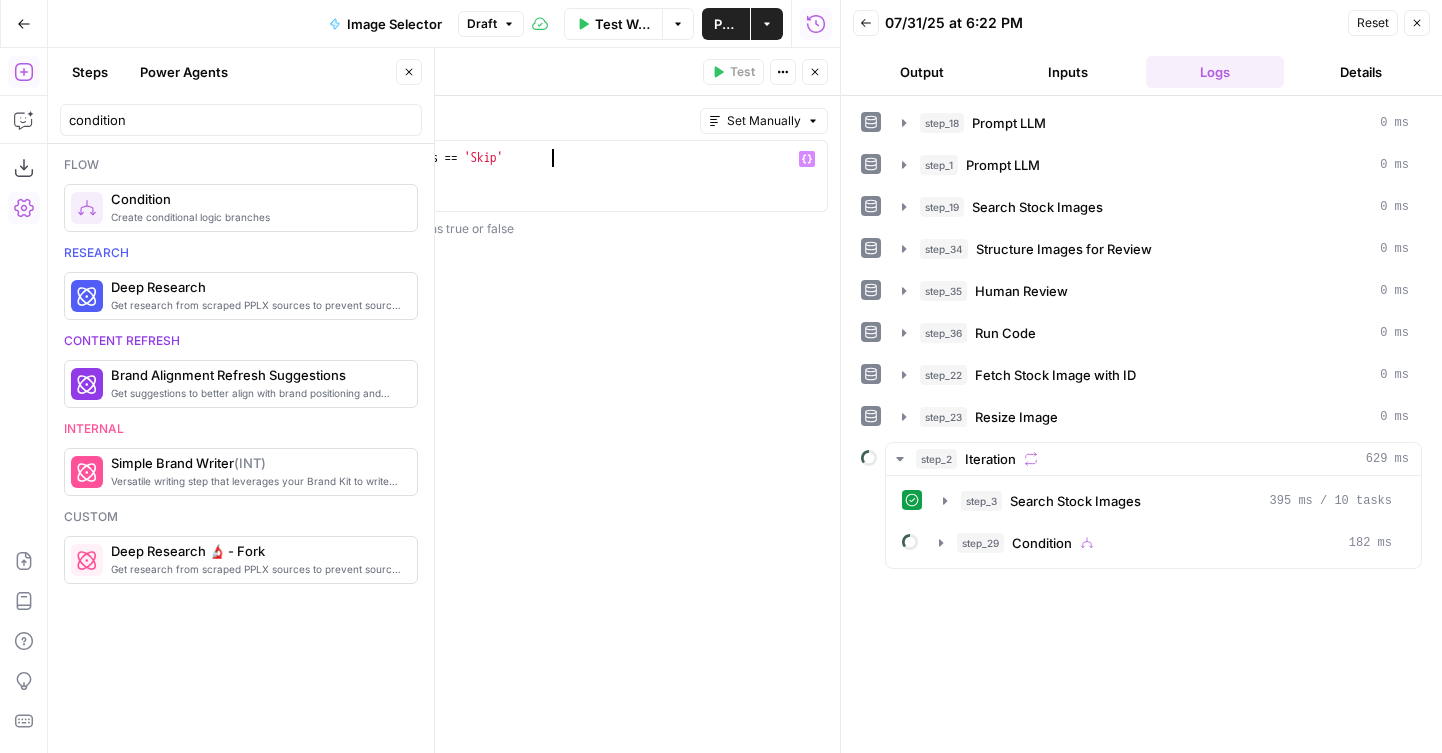 scroll, scrollTop: 0, scrollLeft: 24, axis: horizontal 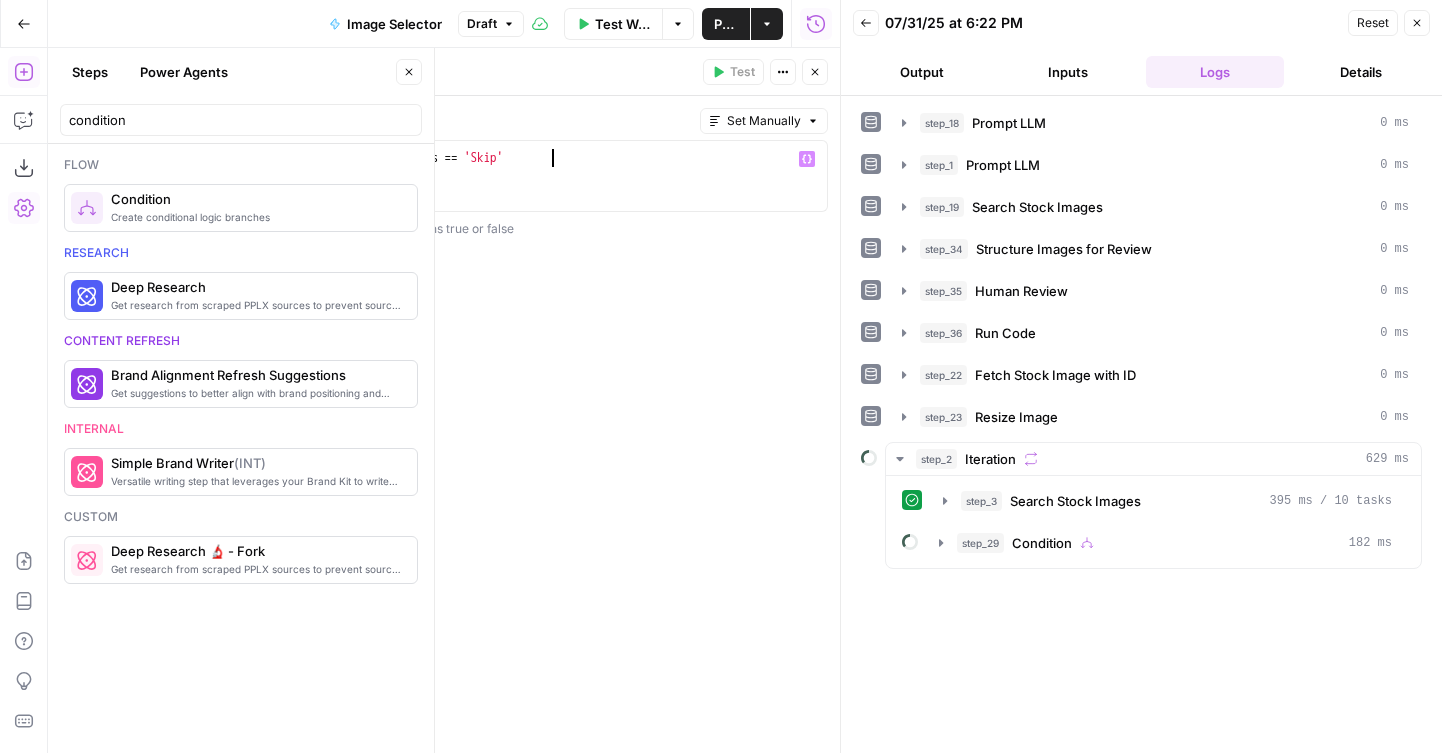 type on "**********" 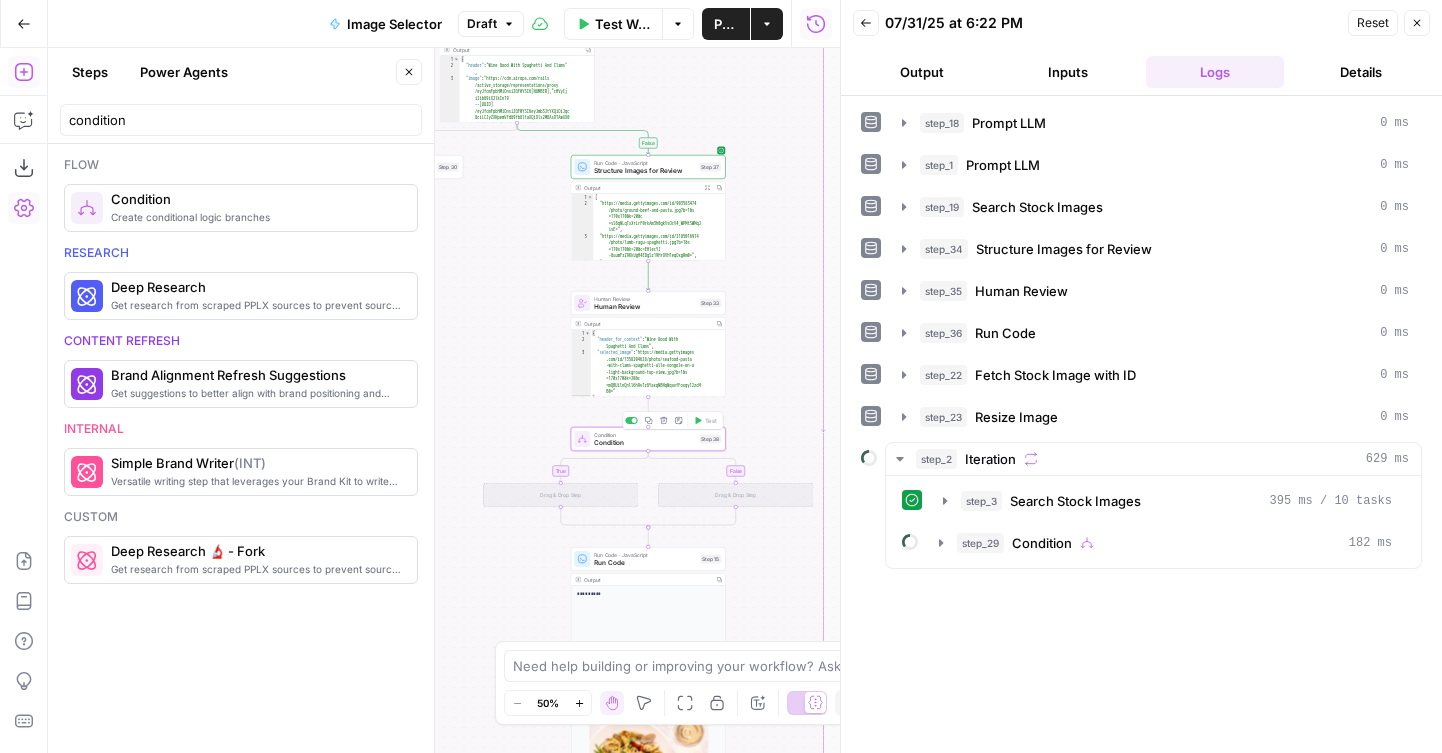click on "Condition" at bounding box center [644, 443] 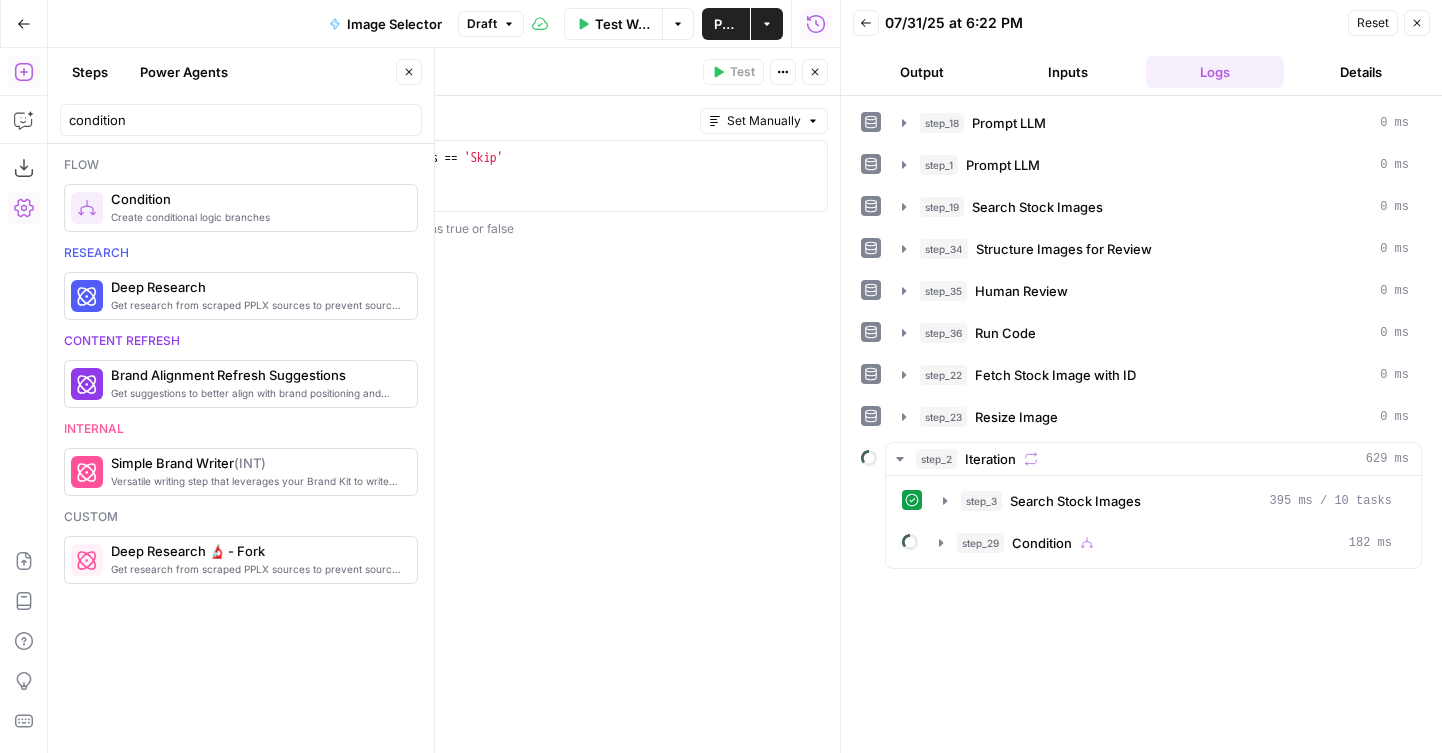 click on "step_33 . output . custom_instructions   ==   'Skip'" at bounding box center (516, 194) 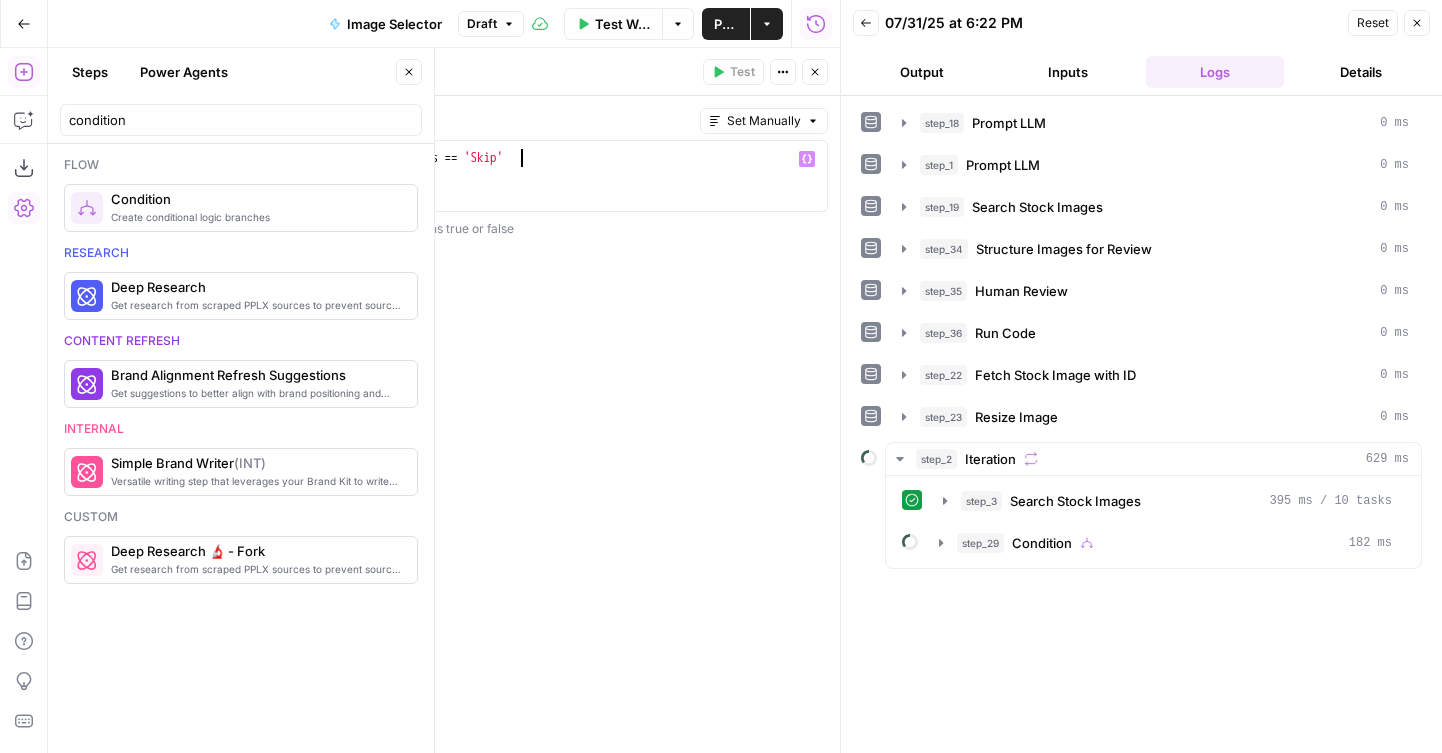 click on "step_33 . output . custom_instructions   ==   'Skip'" at bounding box center (516, 194) 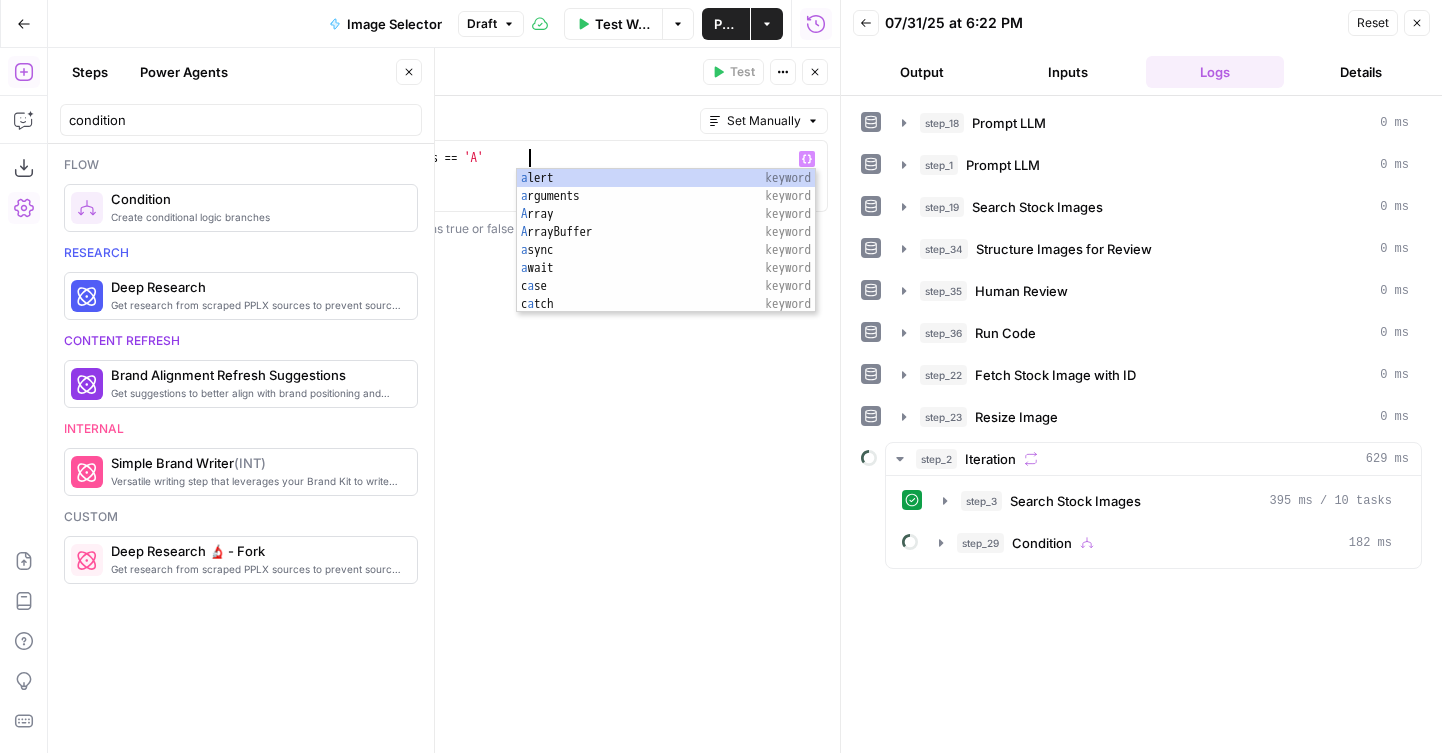 scroll, scrollTop: 0, scrollLeft: 23, axis: horizontal 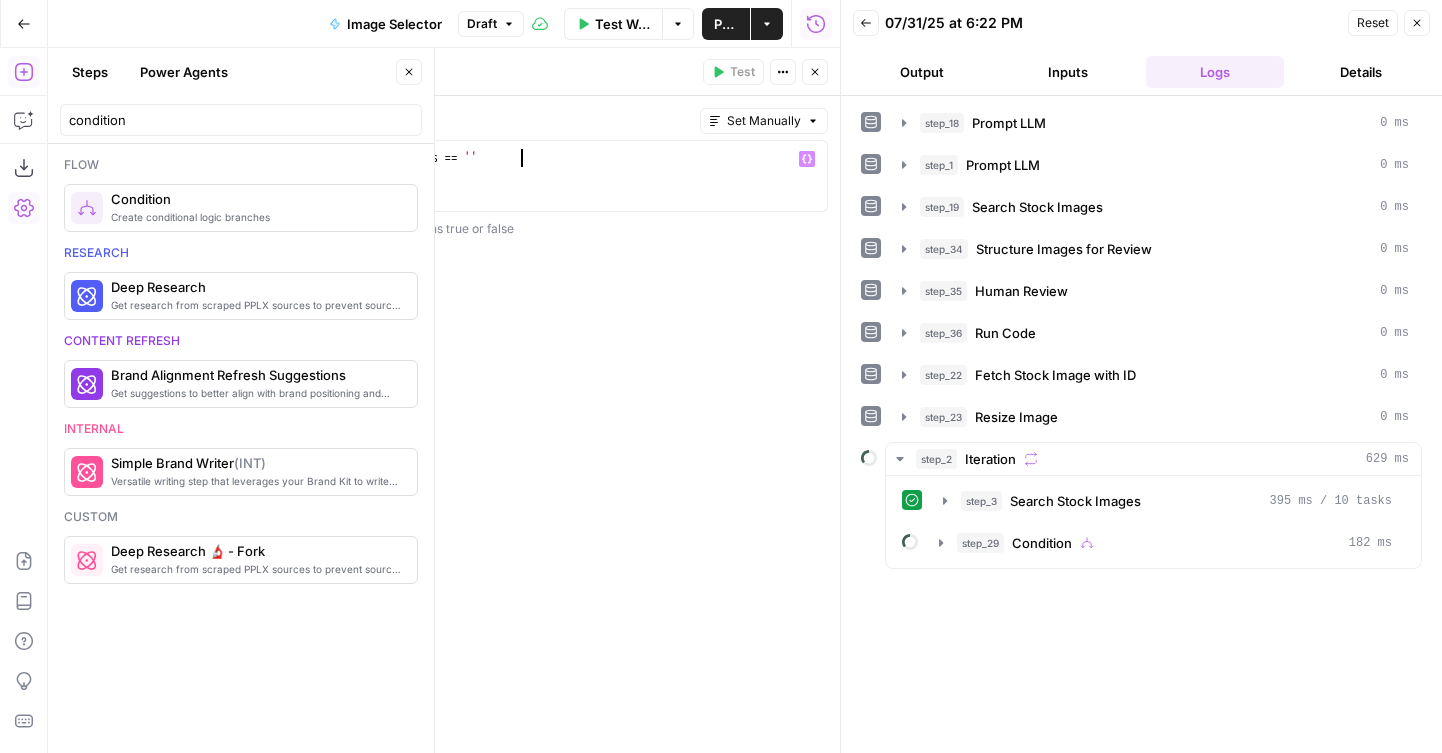 type on "**********" 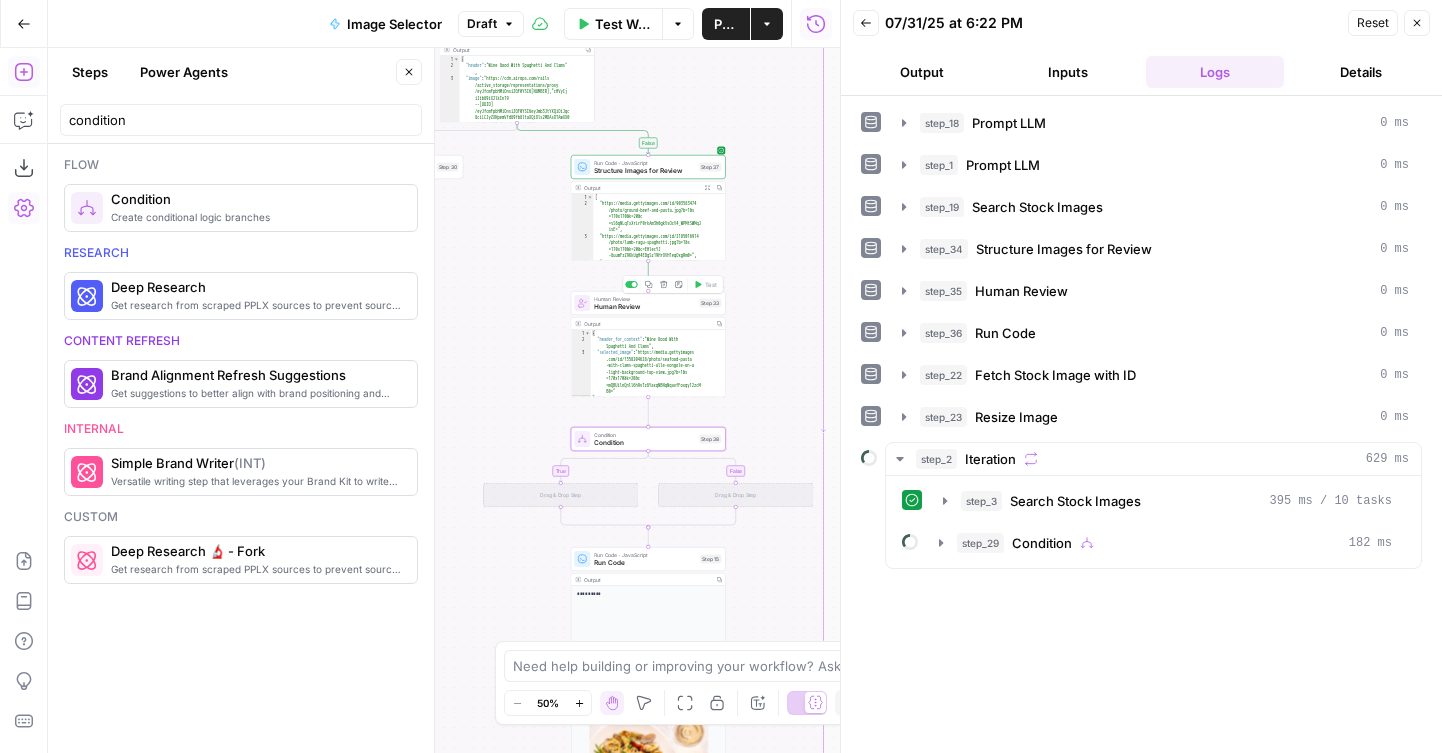 click on "Human Review" at bounding box center (644, 307) 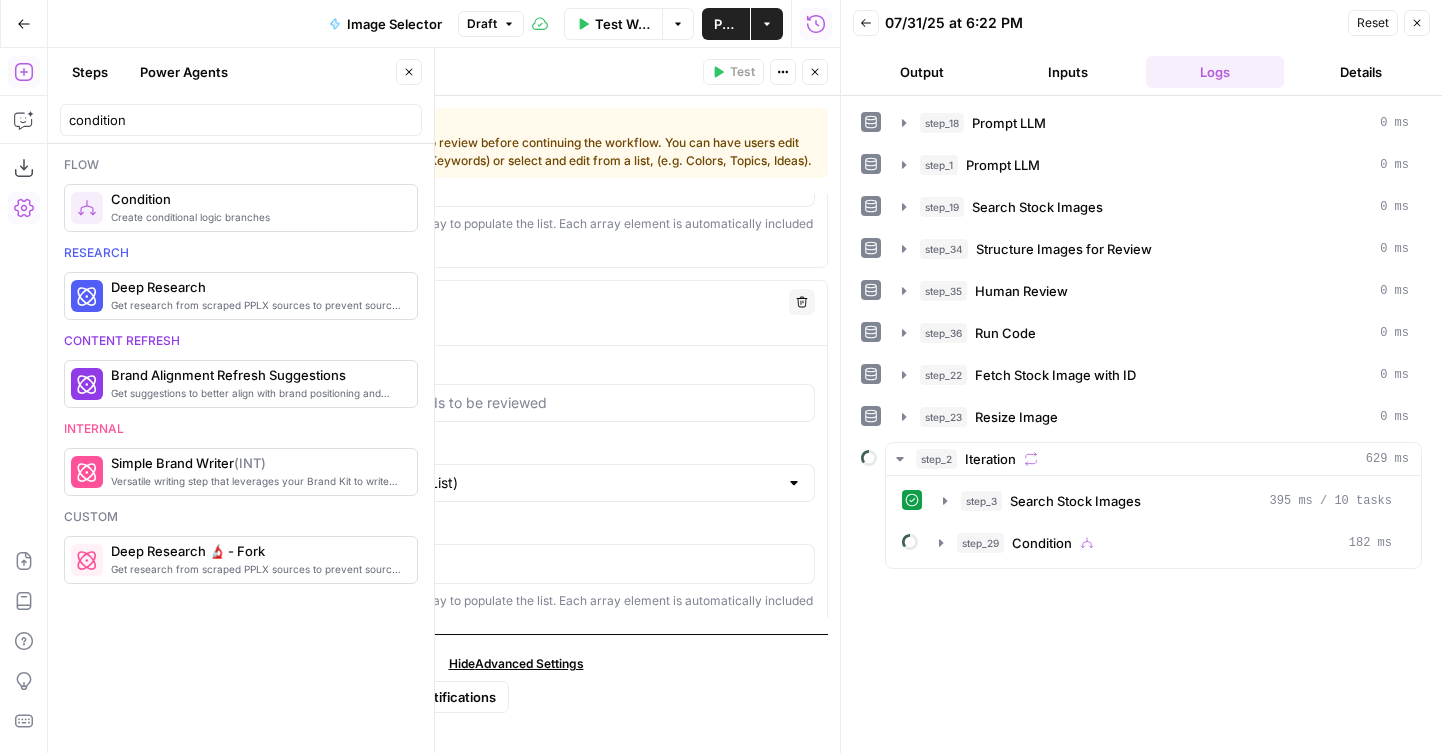 scroll, scrollTop: 711, scrollLeft: 0, axis: vertical 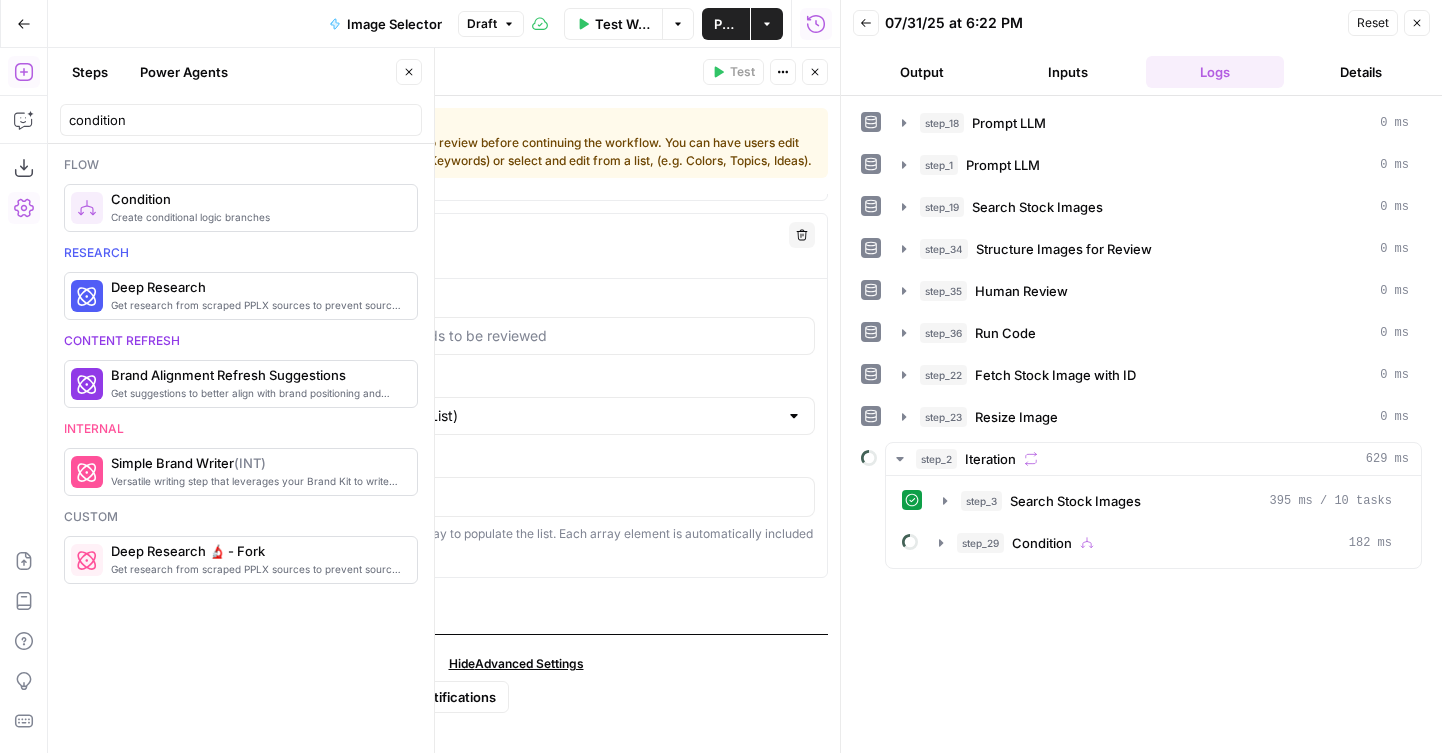 click 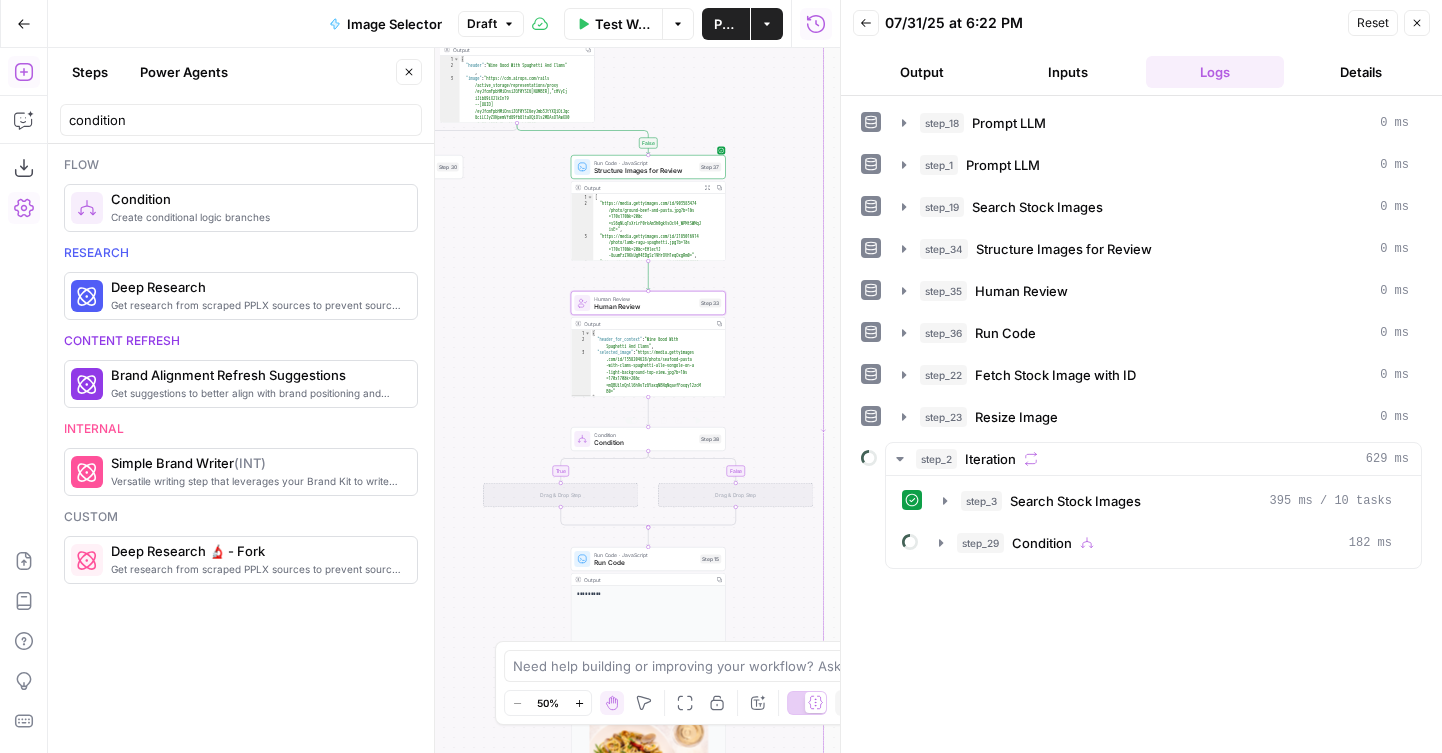 click on "Condition" at bounding box center [644, 443] 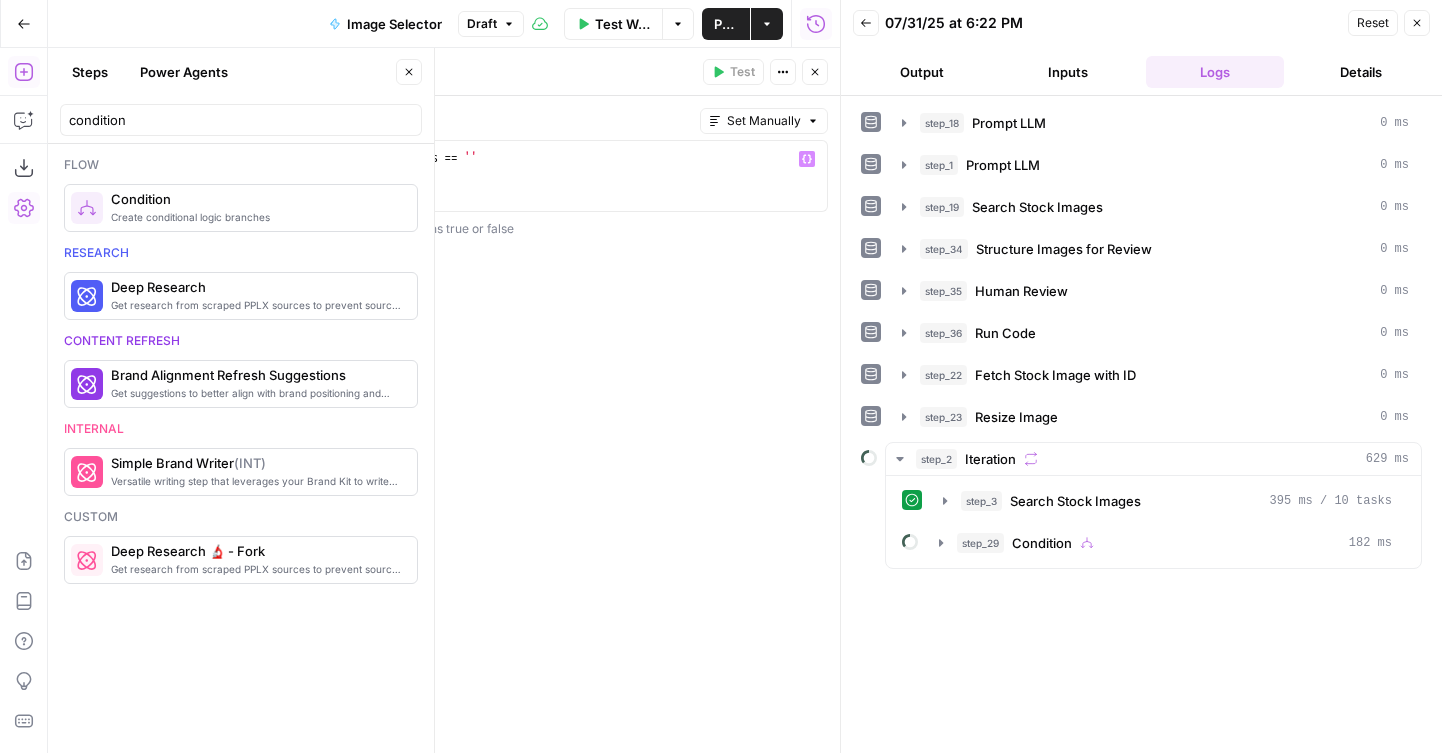 click on "step_33 . output . custom_instructions   ==   ''" at bounding box center (516, 194) 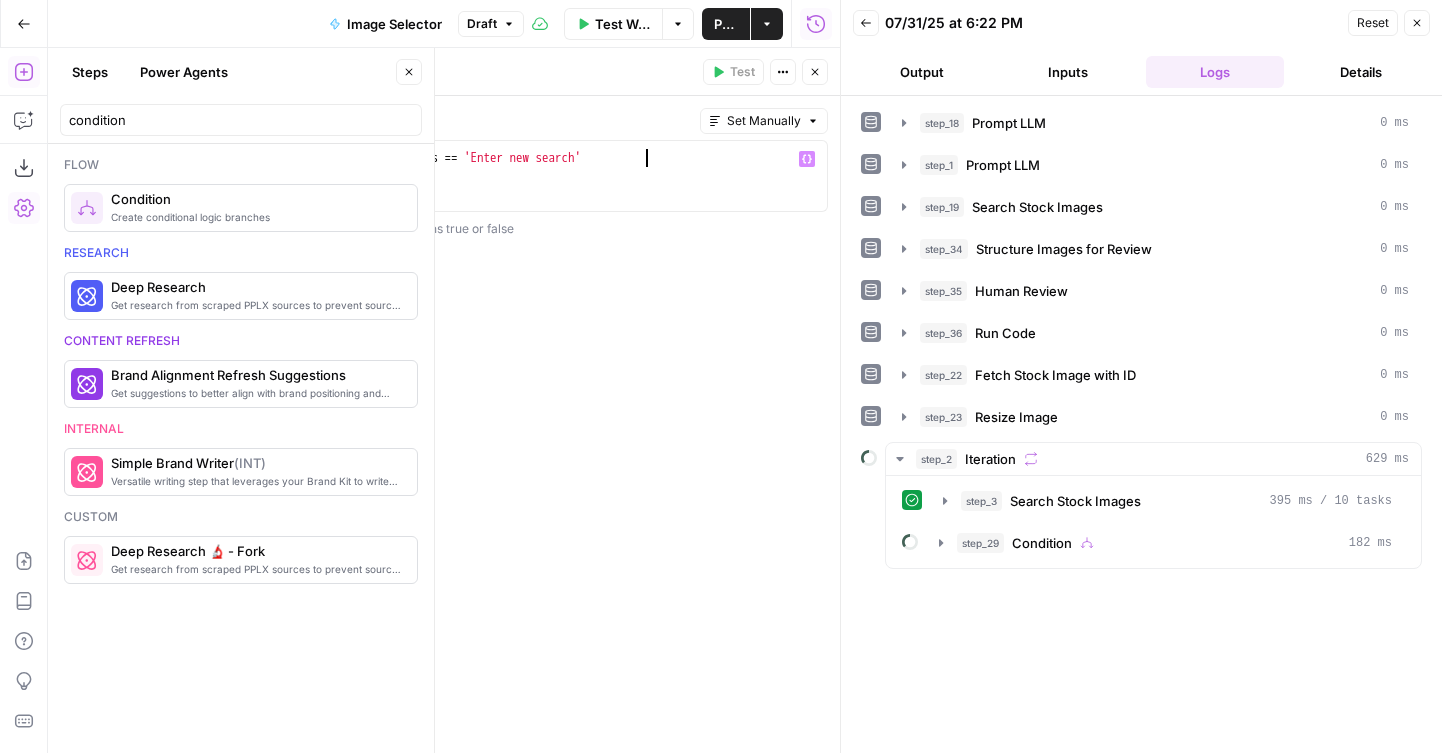 scroll, scrollTop: 0, scrollLeft: 32, axis: horizontal 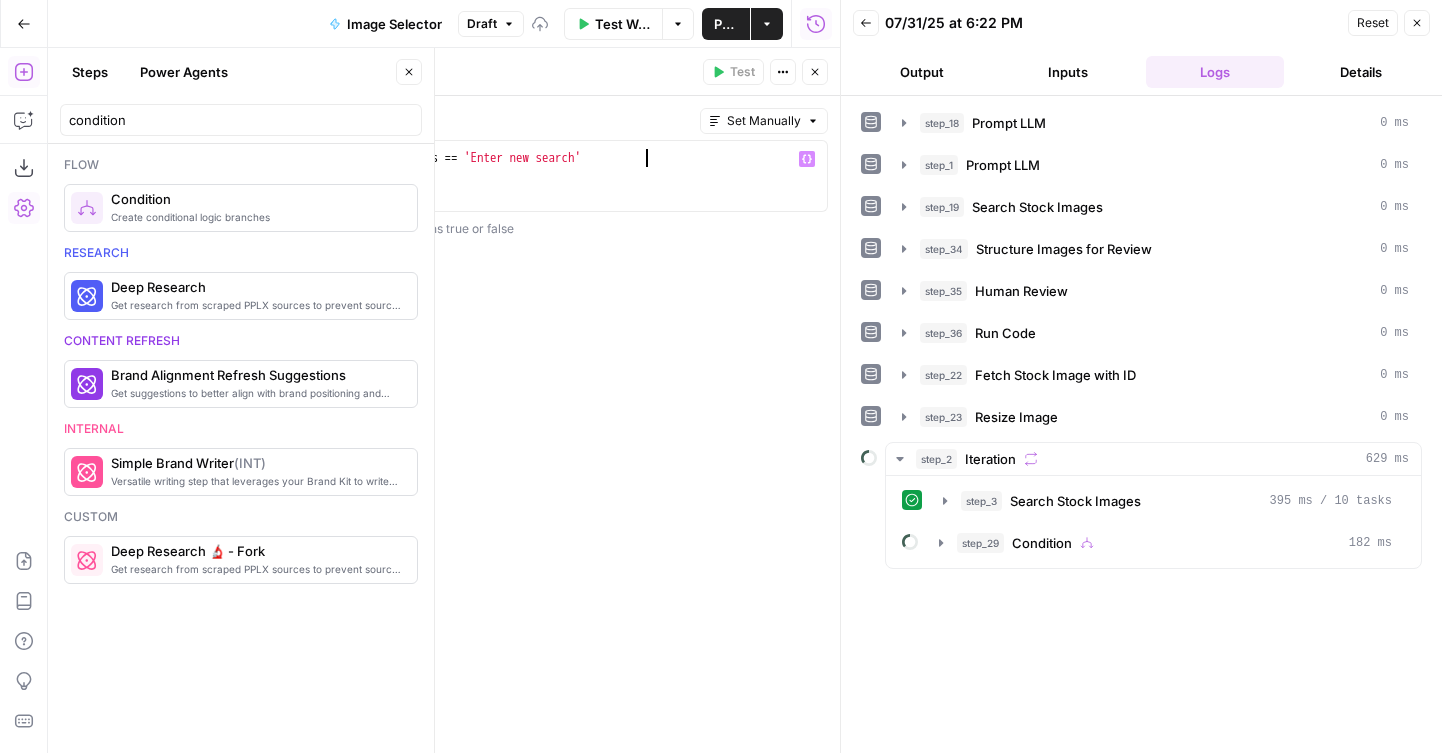type on "**********" 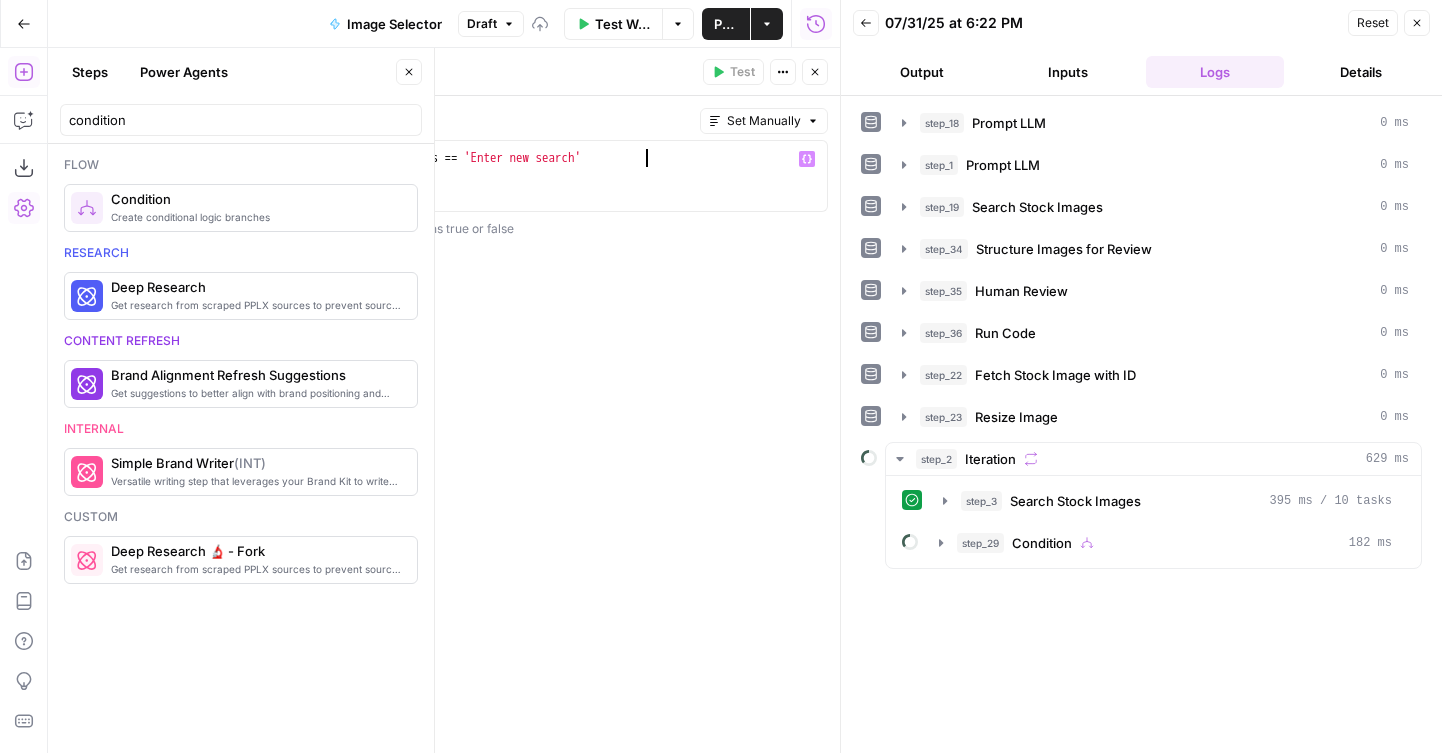 click 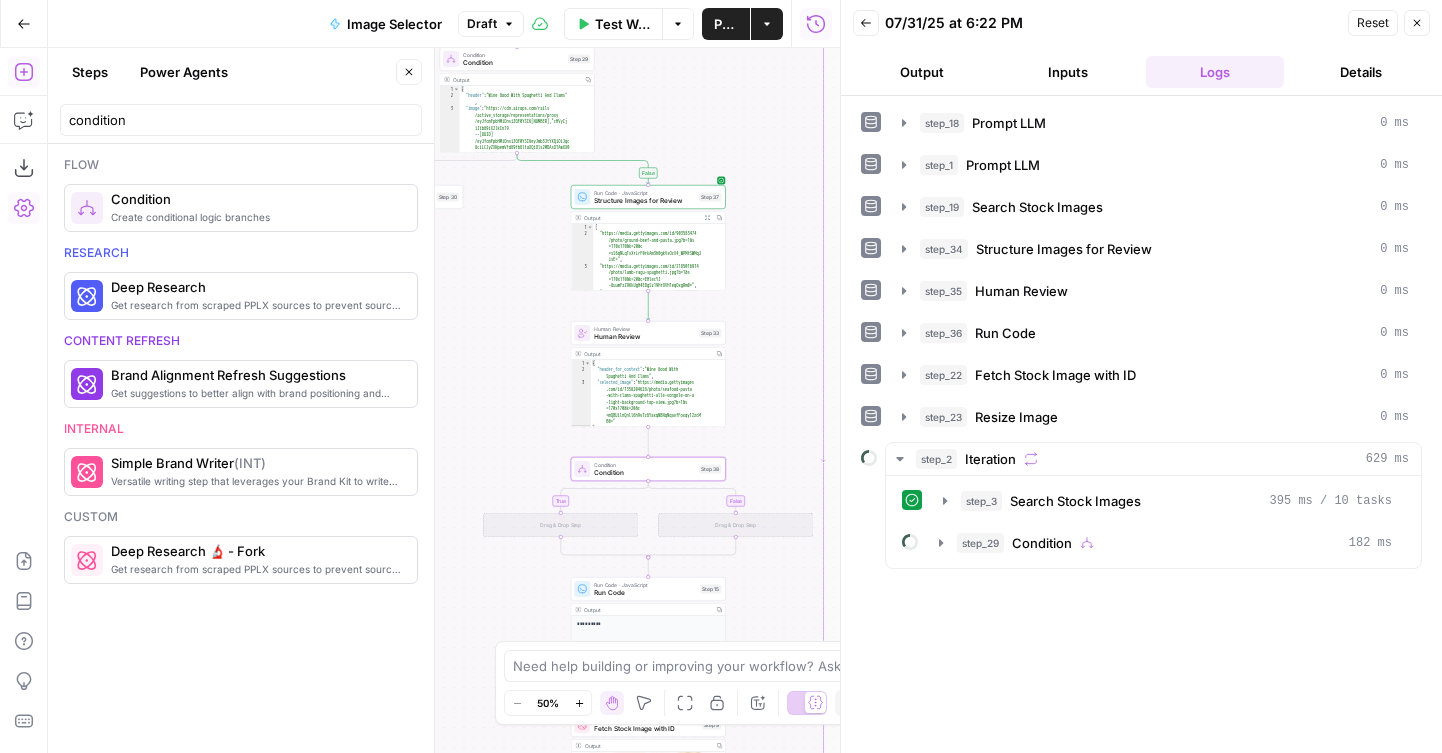 drag, startPoint x: 773, startPoint y: 135, endPoint x: 768, endPoint y: 550, distance: 415.03012 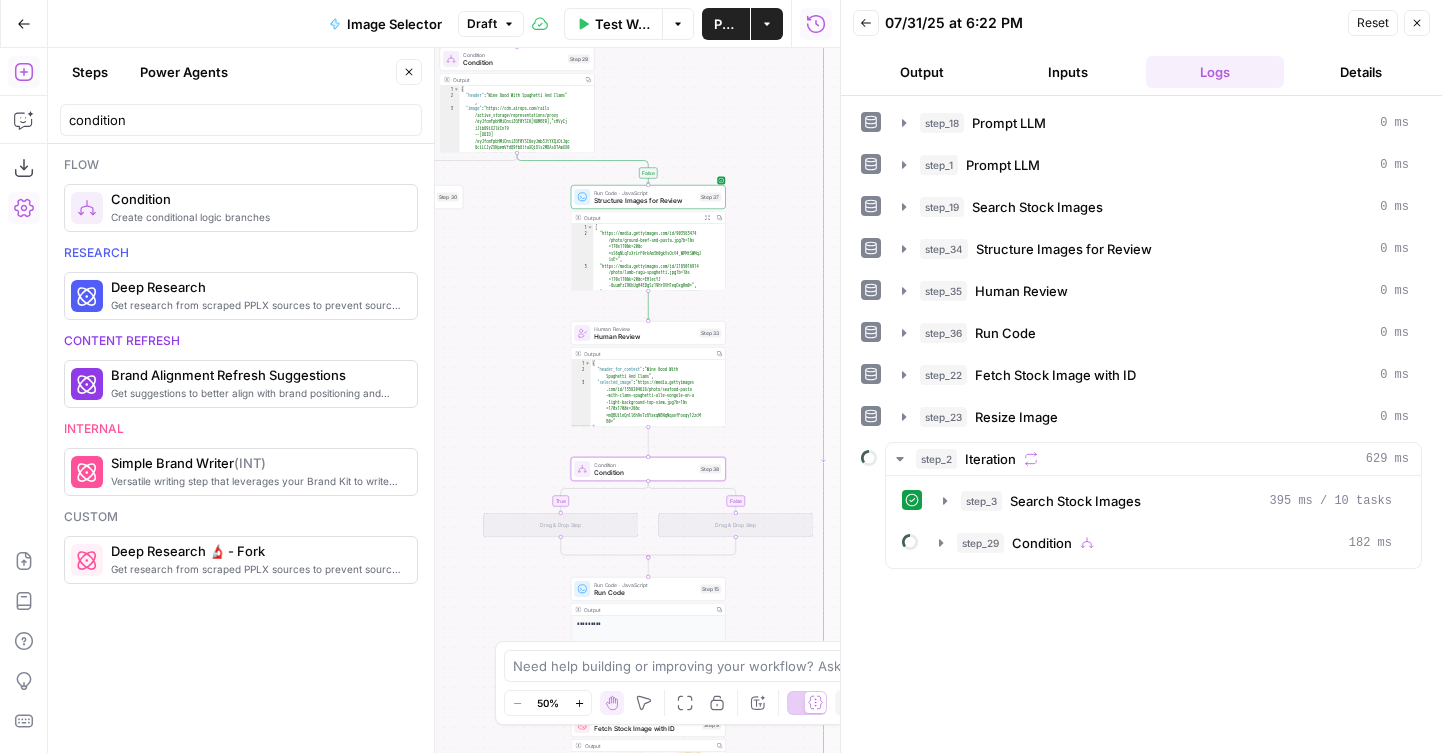 click on "true false true false Workflow Set Inputs Inputs LLM · GPT-4.1 Prompt LLM Step 18 Output Copy 1 2 3 {    "title" :  "Our Definitive Guide To Pairing Wine         With Pasta" }     XXXXXXXXXXXXXXXXXXXXXXXXXXXXXXXXXXXXXXXXXXXXXXXXXXXXXXXXXXXXXXXXXXXXXXXXXXXXXXXXXXXXXXXXXXXXXXXXXXXXXXXXXXXXXXXXXXXXXXXXXXXXXXXXXXXXXXXXXXXXXXXXXXXXXXXXXXXXXXXXXXXXXXXXXXXXXXXXXXXXXXXXXXXXXXXXXXXXXXXXXXXXXXXXXXXXXXXXXXXXXXXXXXXXXXXXXXXXXXXXXXXXXXXXXXXXXXXXXXXXXXXXXXXXXXXXXXXXXXXXXXXXXXXXXXXXXXXXXXXXXXXXXXXXXXXXXXXXXXXXXXXXXXXXXXXXXXXXXXXXXXXXXXXXXXXXXXXXXXXXXXXXXXXXXXXXXXXXXXXXXXXXXXXXXXXXXXXXXXXXXXXXXXXXXXXXXXXXXXXXXXXXXXXXXXXXXXXXXXXXXXXXXXXXXXXXXXXXXXXXXXXXXXXXXXXXXXXXXXXXXXXXXXXXXXXXXXXXXXXXXXXXXXXXXXXX LLM · GPT-4.1 Prompt LLM Step 1 Output Copy 1 2 3 4 5 6 7 8 9 10 11 {    "header_image" :  "pasta and wine" ,    "article" :  [      {         "header" :  "Best Red Wine For Bolognese" ,         "food_image" :  "bolognese and wine"      } ,      {         "header" :  "Chicken Parmesan Wine Pairing"" at bounding box center (444, 400) 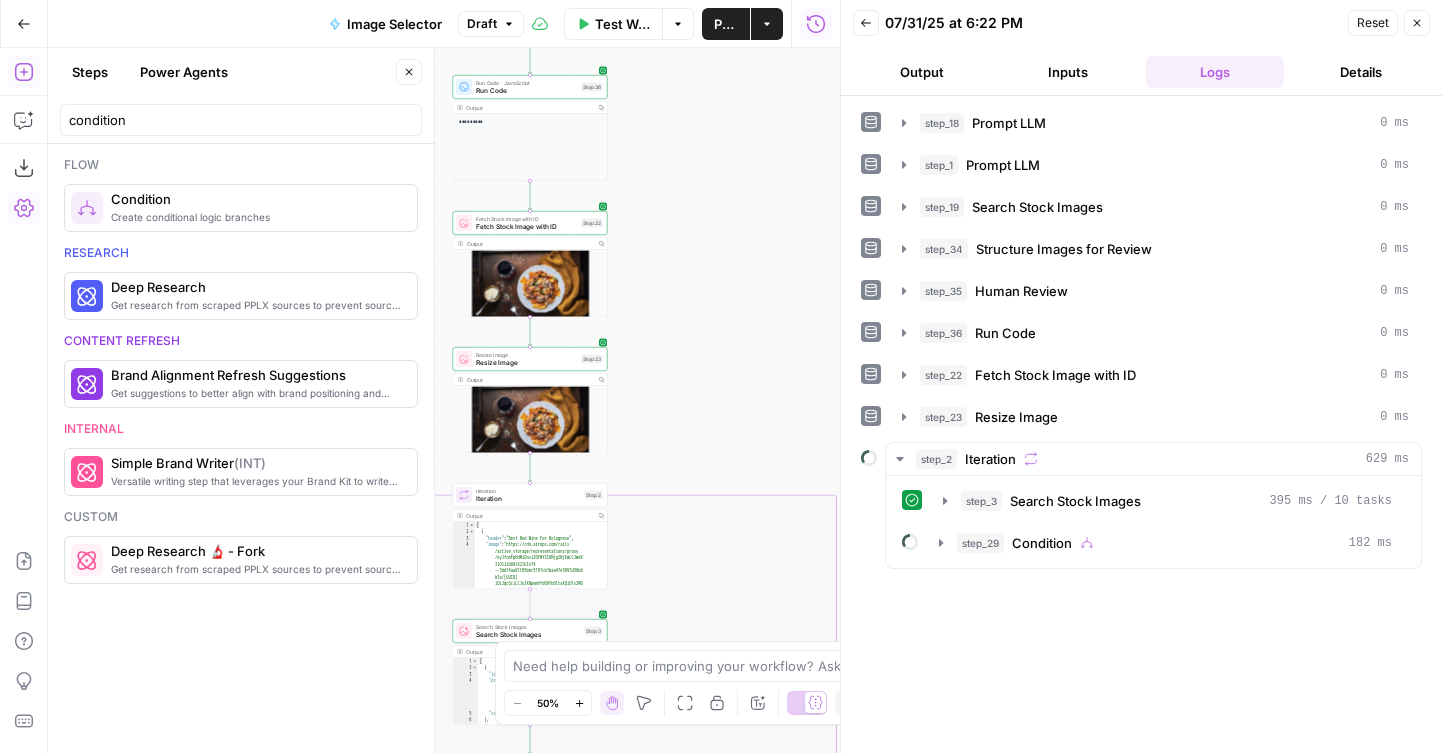 drag, startPoint x: 697, startPoint y: 434, endPoint x: 709, endPoint y: 579, distance: 145.4957 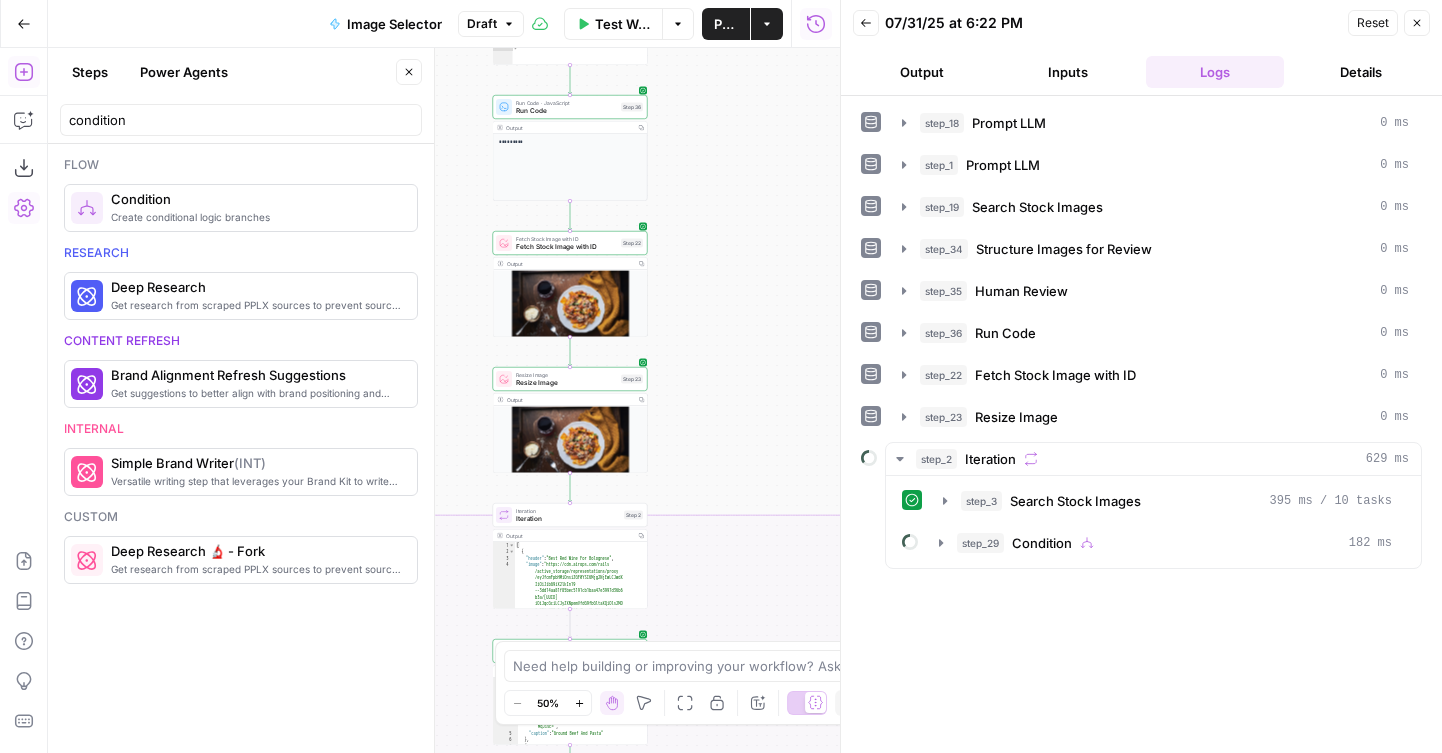 drag, startPoint x: 697, startPoint y: 366, endPoint x: 737, endPoint y: 386, distance: 44.72136 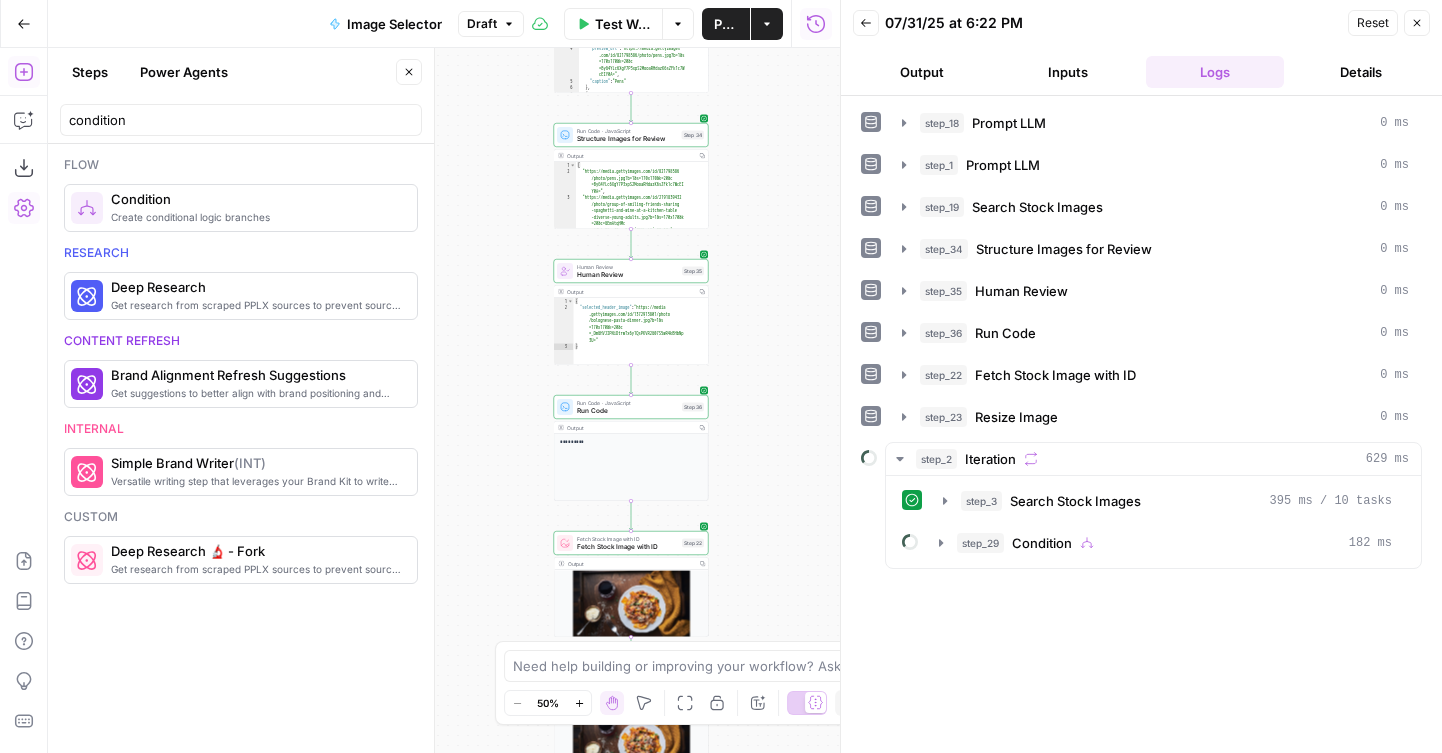 drag, startPoint x: 711, startPoint y: 144, endPoint x: 772, endPoint y: 444, distance: 306.13885 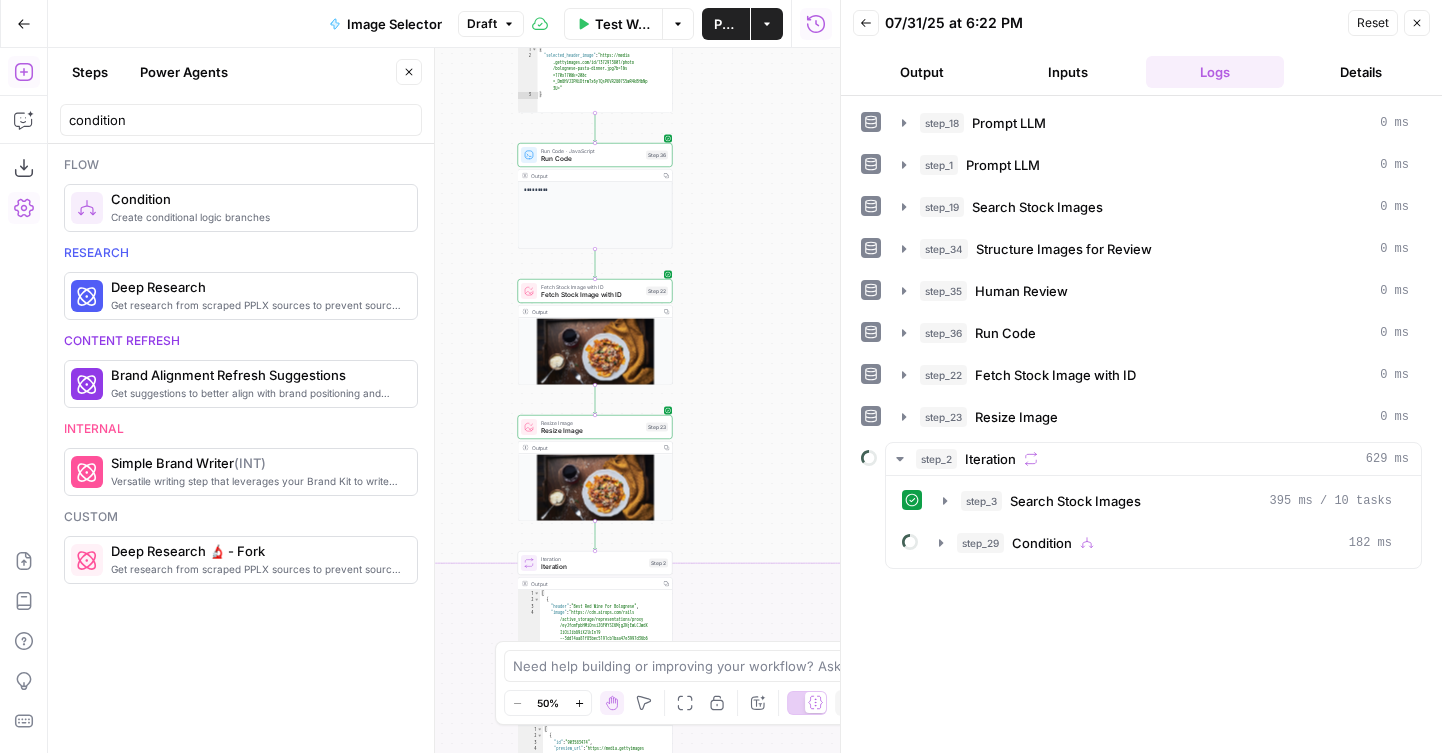 drag, startPoint x: 768, startPoint y: 231, endPoint x: 732, endPoint y: -51, distance: 284.28857 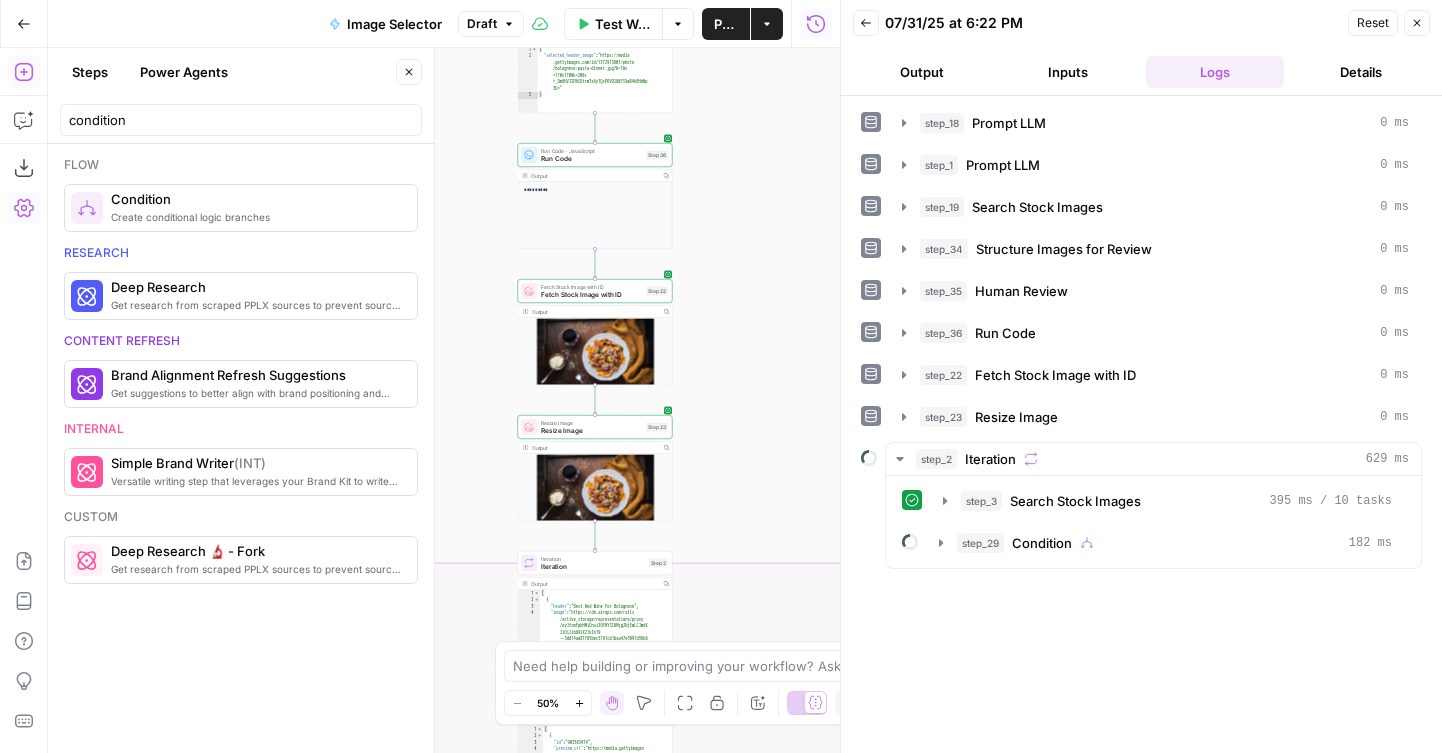 click on "Wine New Home Browse Your Data Monitoring Flightpath Settings Recent Grids New grid Article Writer Educational Content Wine "List" & "Landing" Pages Recent Workflows New Workflow Enhanced Wine Product Selector [Knowledge Base] Collections Writer Image Selector AirOps Academy What's new?
5
Help + Support Go Back Image Selector Draft Test Workflow Options Publish Actions Run History Add Steps Copilot Download as JSON Settings Import JSON AirOps Academy Help Give Feedback Shortcuts true false true false Workflow Set Inputs Inputs LLM · GPT-4.1 Prompt LLM Step 18 Output Copy 1 2 3 {    "title" :  "Our Definitive Guide To Pairing Wine         With Pasta" }     LLM · GPT-4.1 Prompt LLM Step 1 Output Copy 1 2 3 4 5 6 7 8 9 10 11 {    "header_image" :  "pasta and wine" ,    "article" :  [      {         "header" :  "Best Red Wine For Bolognese" ,         "food_image" :  "bolognese and wine"      } ,      {         "header" :  ,         :" at bounding box center (721, 376) 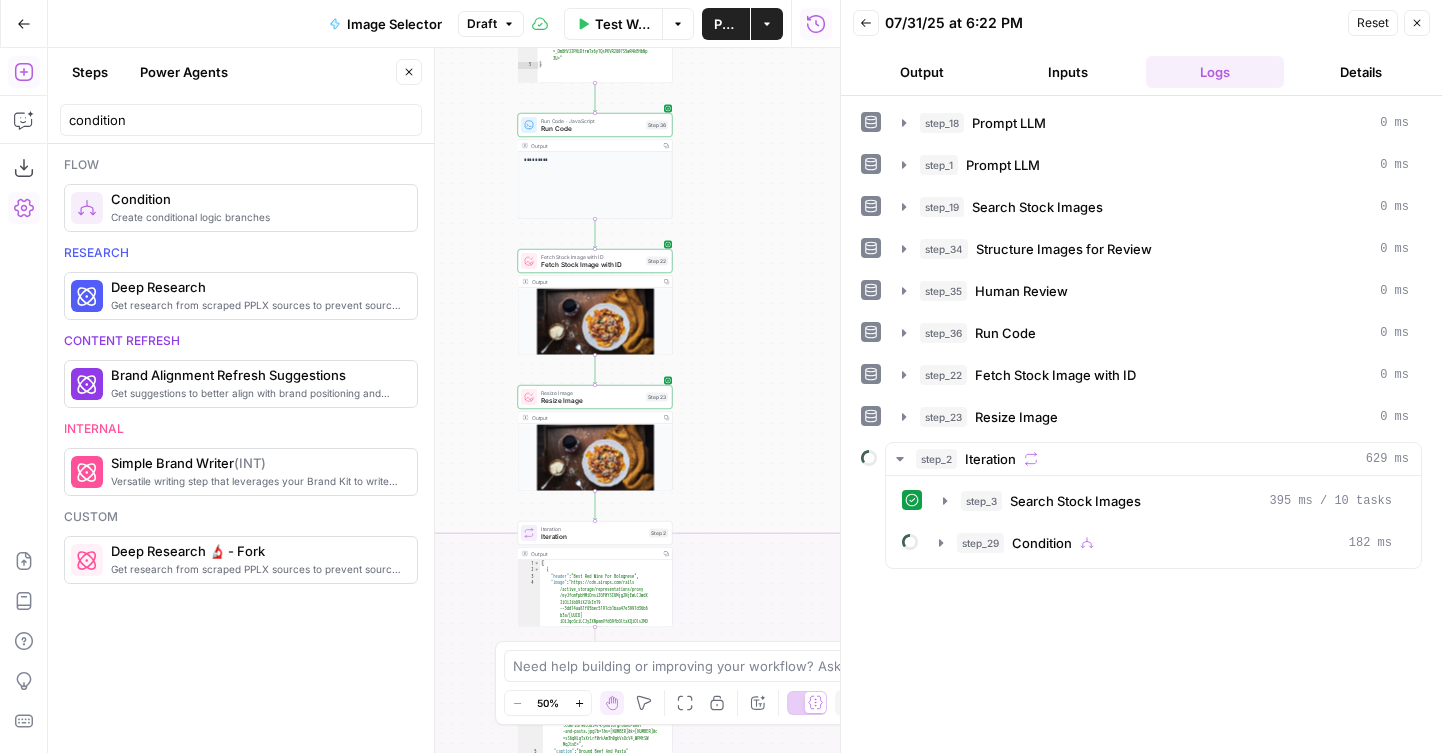 drag, startPoint x: 741, startPoint y: 368, endPoint x: 735, endPoint y: 110, distance: 258.06976 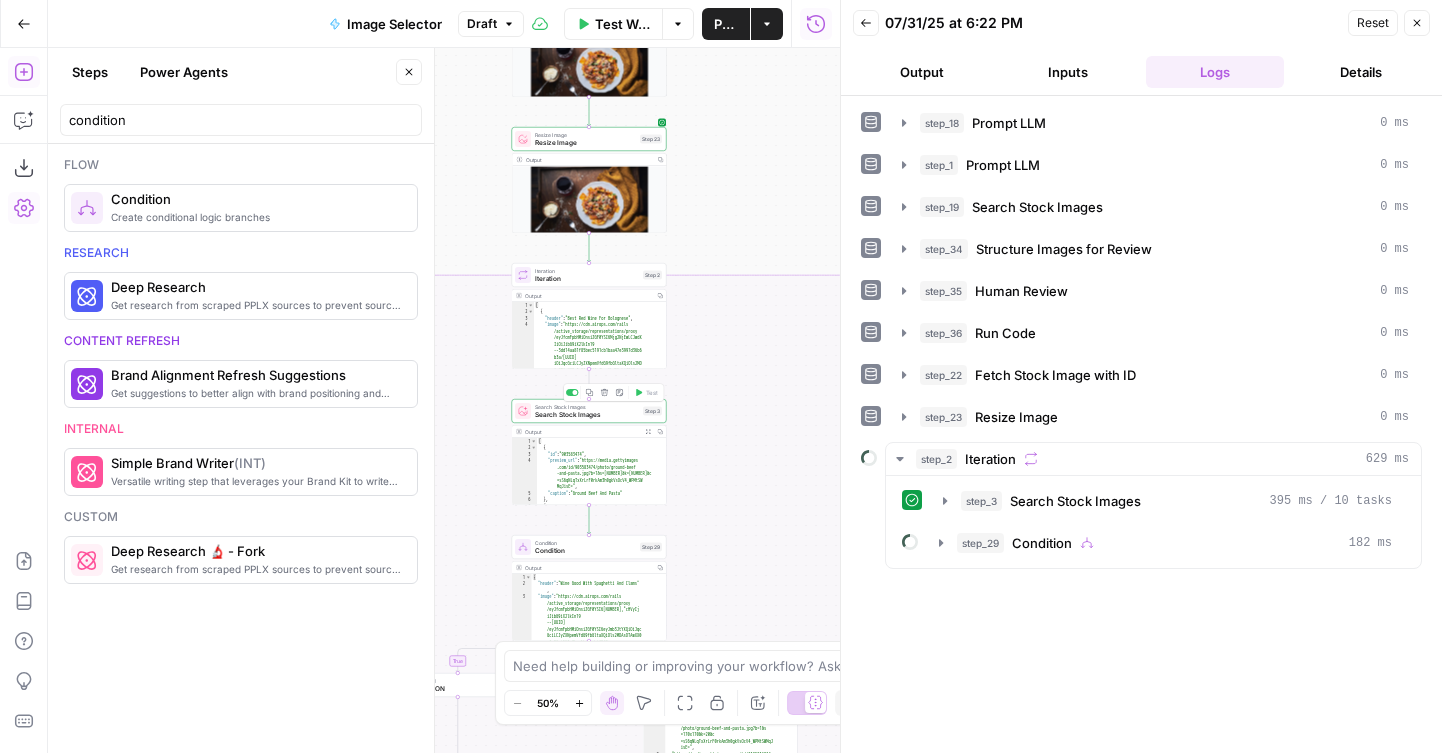 click 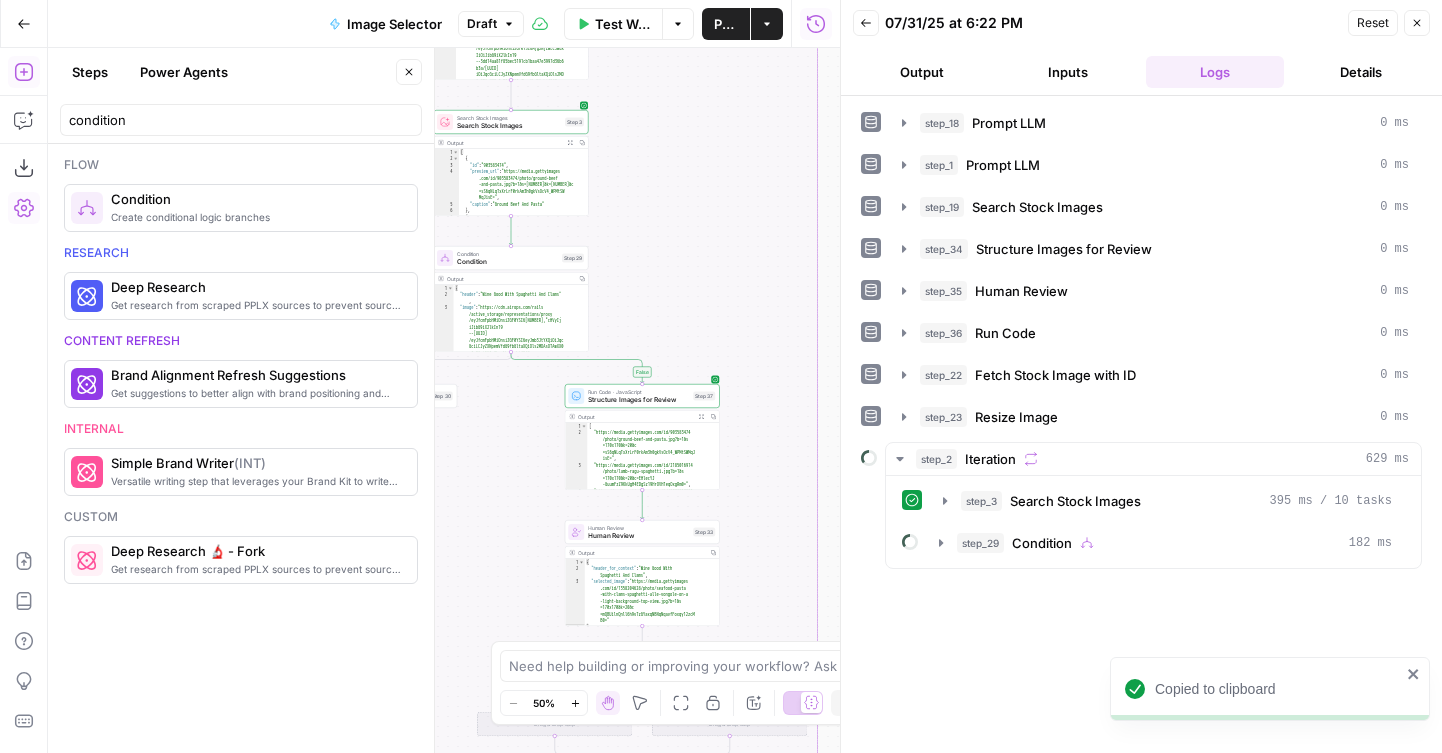 drag, startPoint x: 754, startPoint y: 477, endPoint x: 674, endPoint y: 183, distance: 304.69 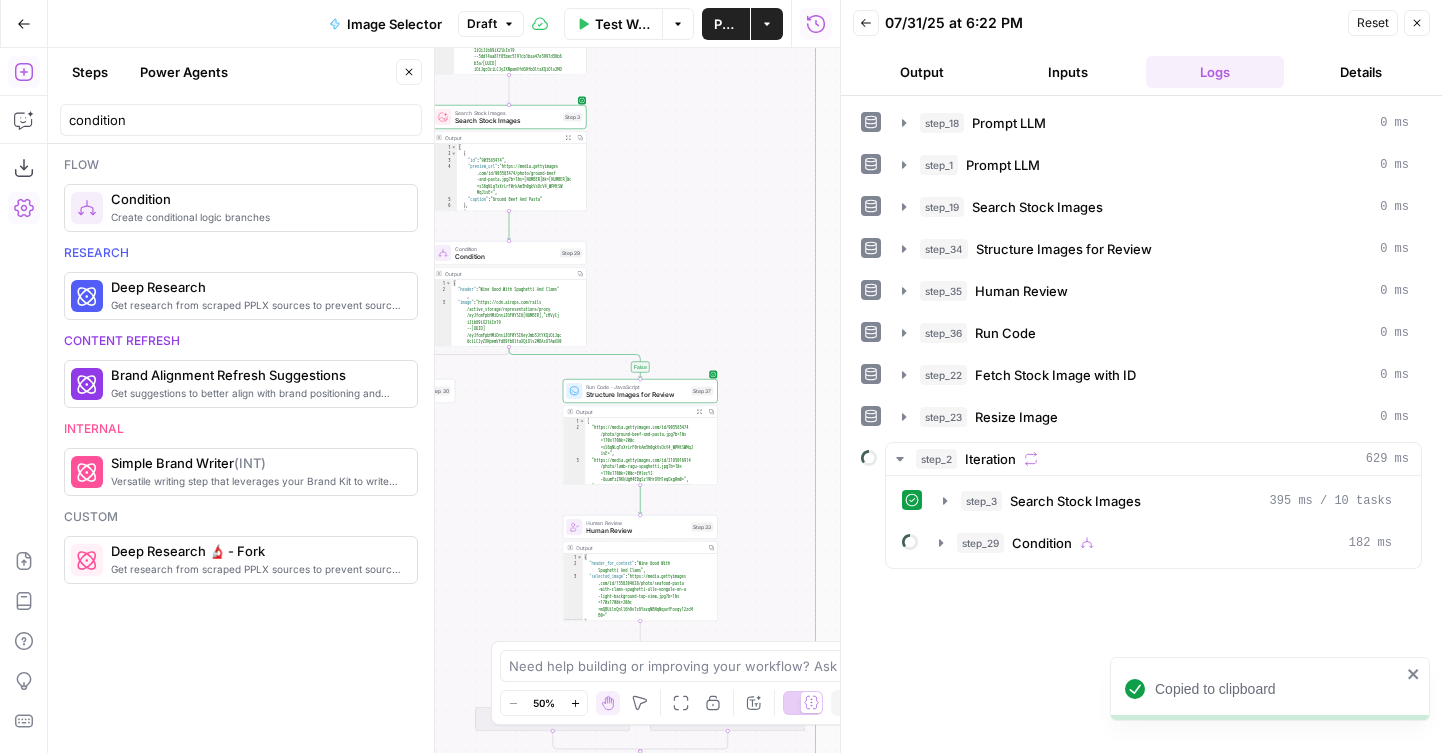 drag, startPoint x: 732, startPoint y: 308, endPoint x: 697, endPoint y: 174, distance: 138.49548 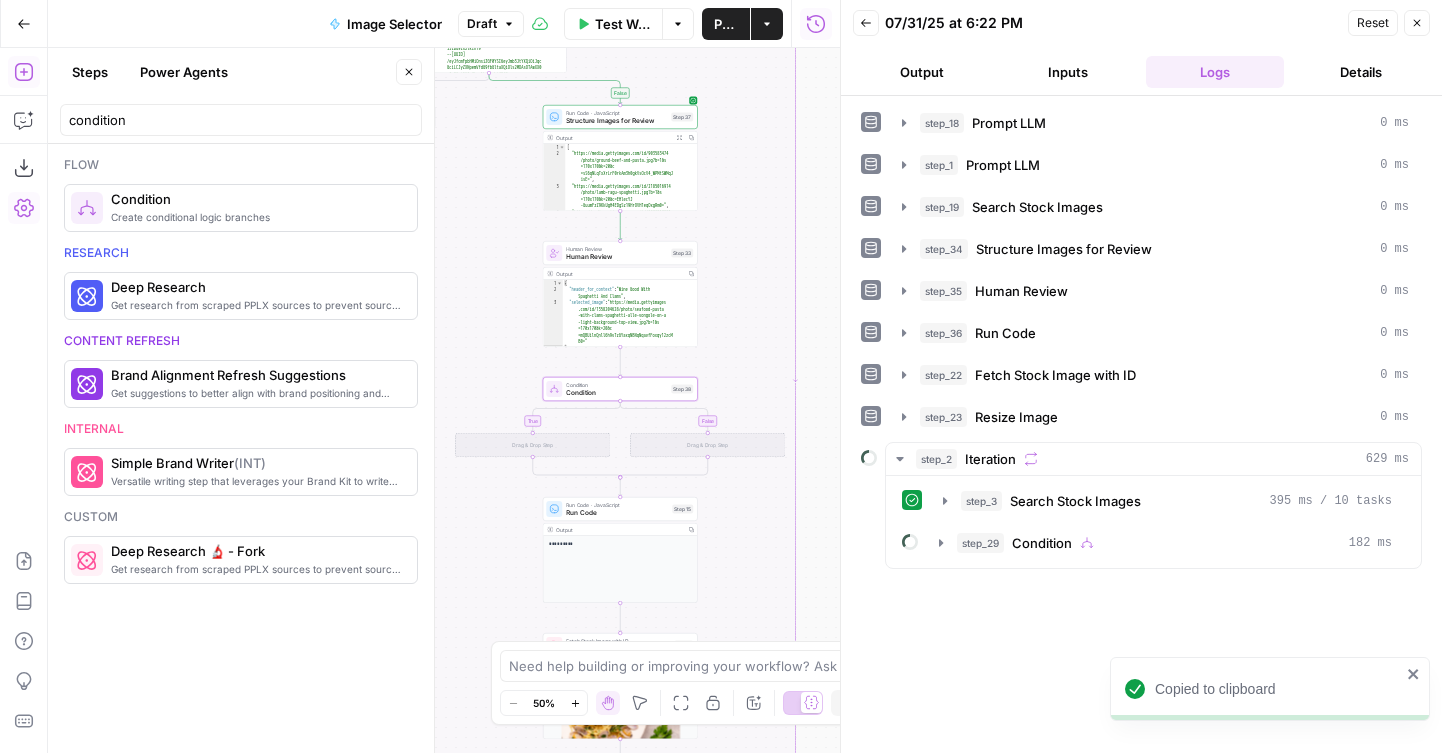 drag, startPoint x: 736, startPoint y: 471, endPoint x: 750, endPoint y: 332, distance: 139.70326 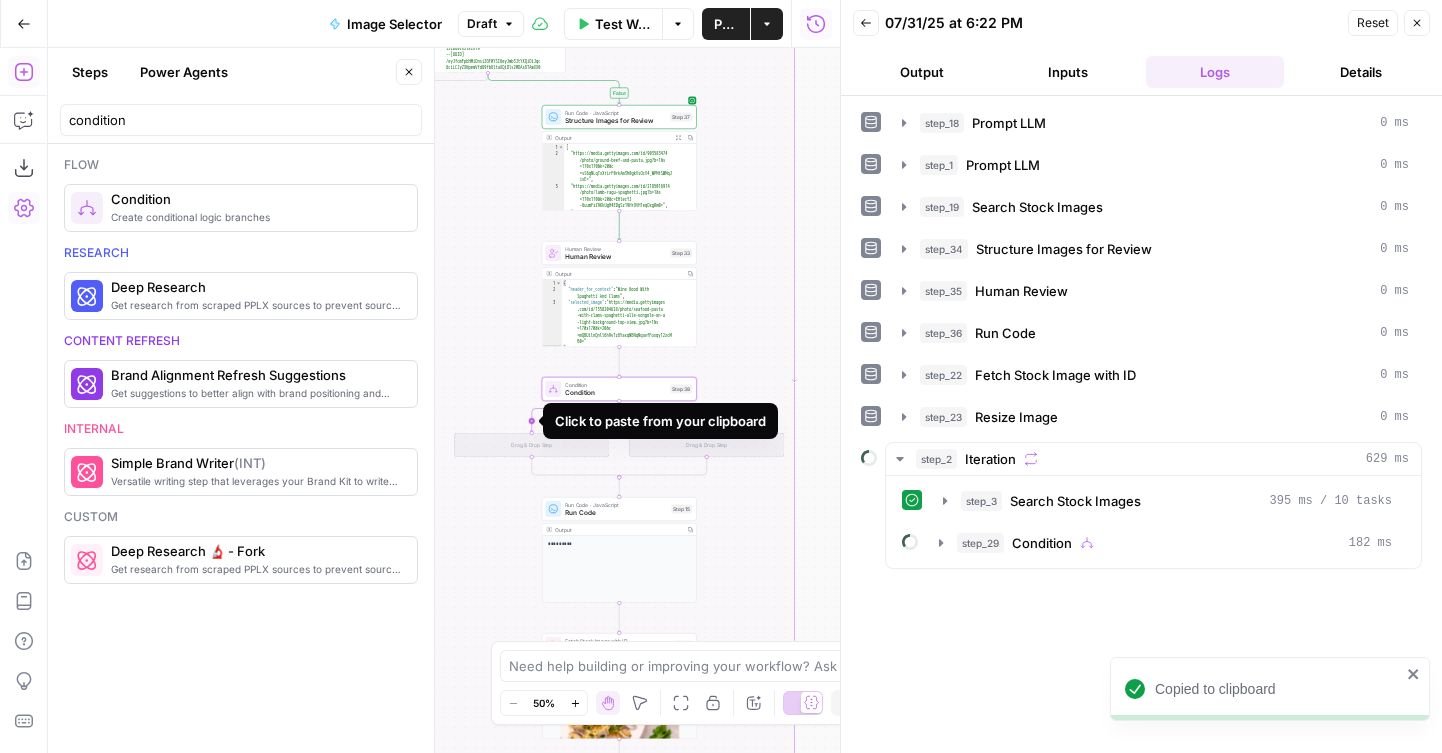 click 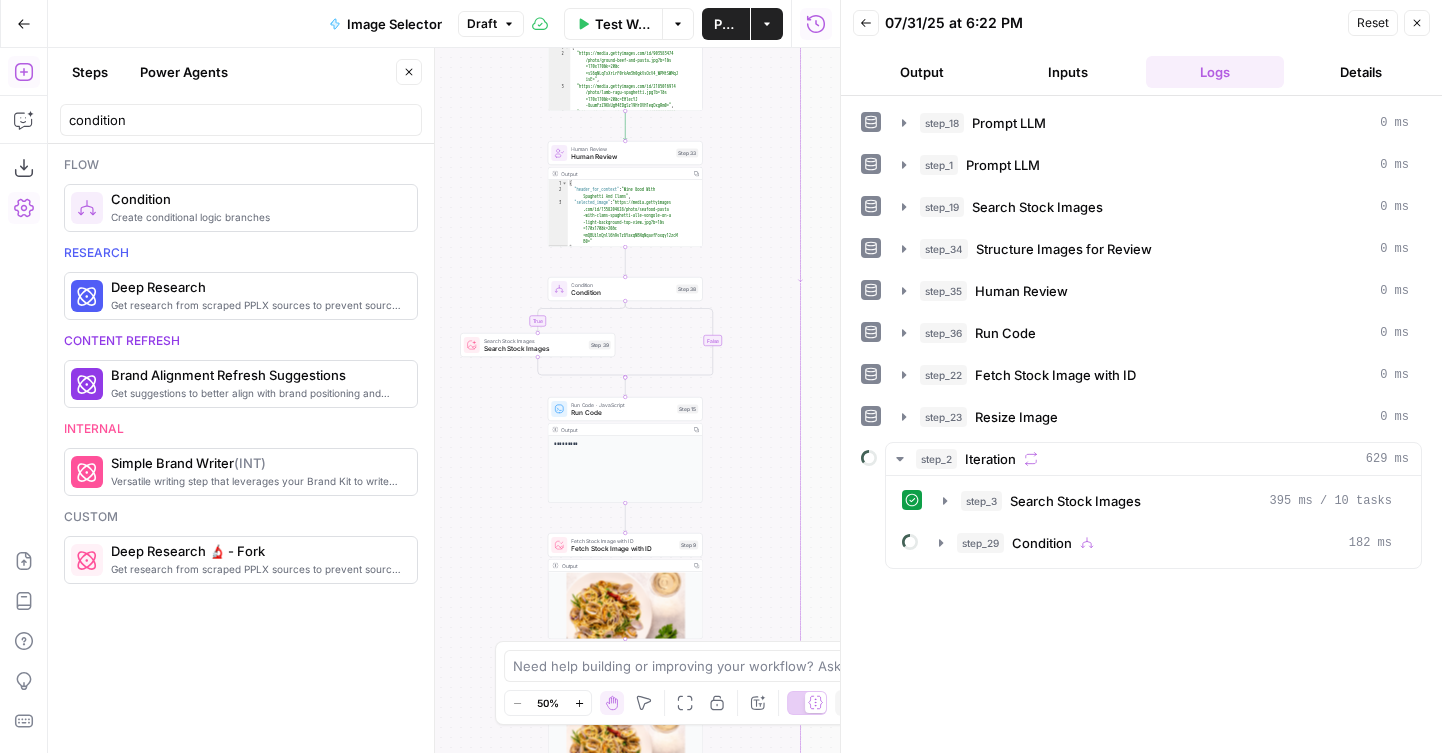 drag, startPoint x: 730, startPoint y: 344, endPoint x: 736, endPoint y: 242, distance: 102.176315 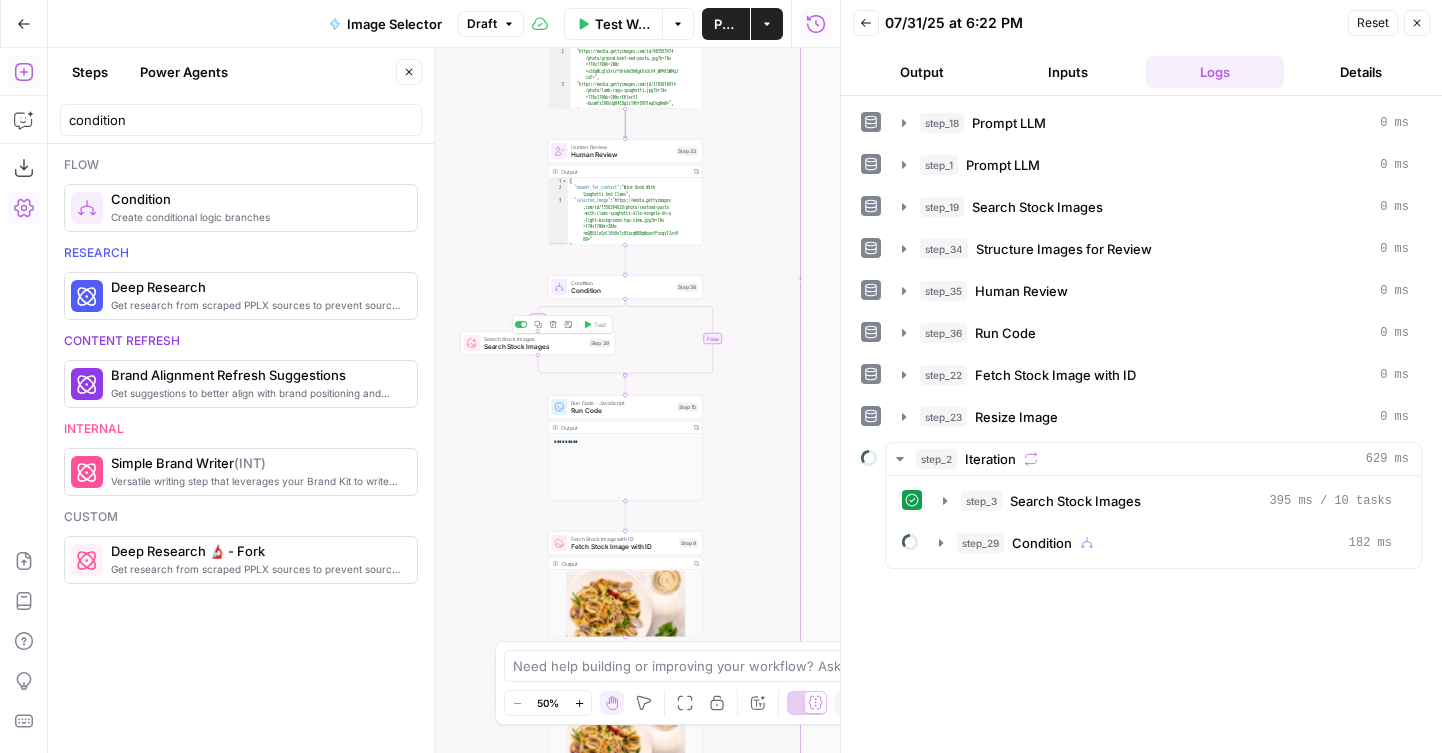 click on "Search Stock Images" at bounding box center [534, 347] 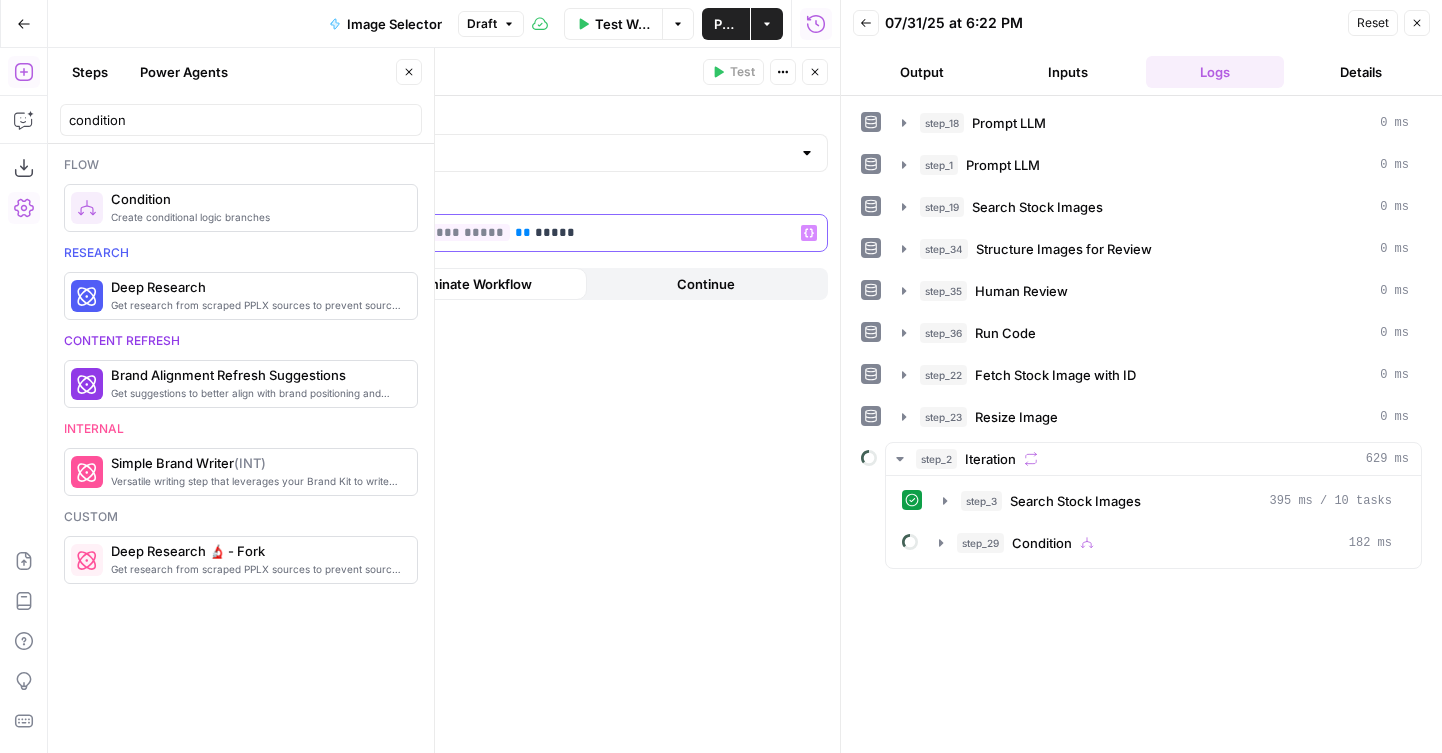 click on "**********" at bounding box center [500, 233] 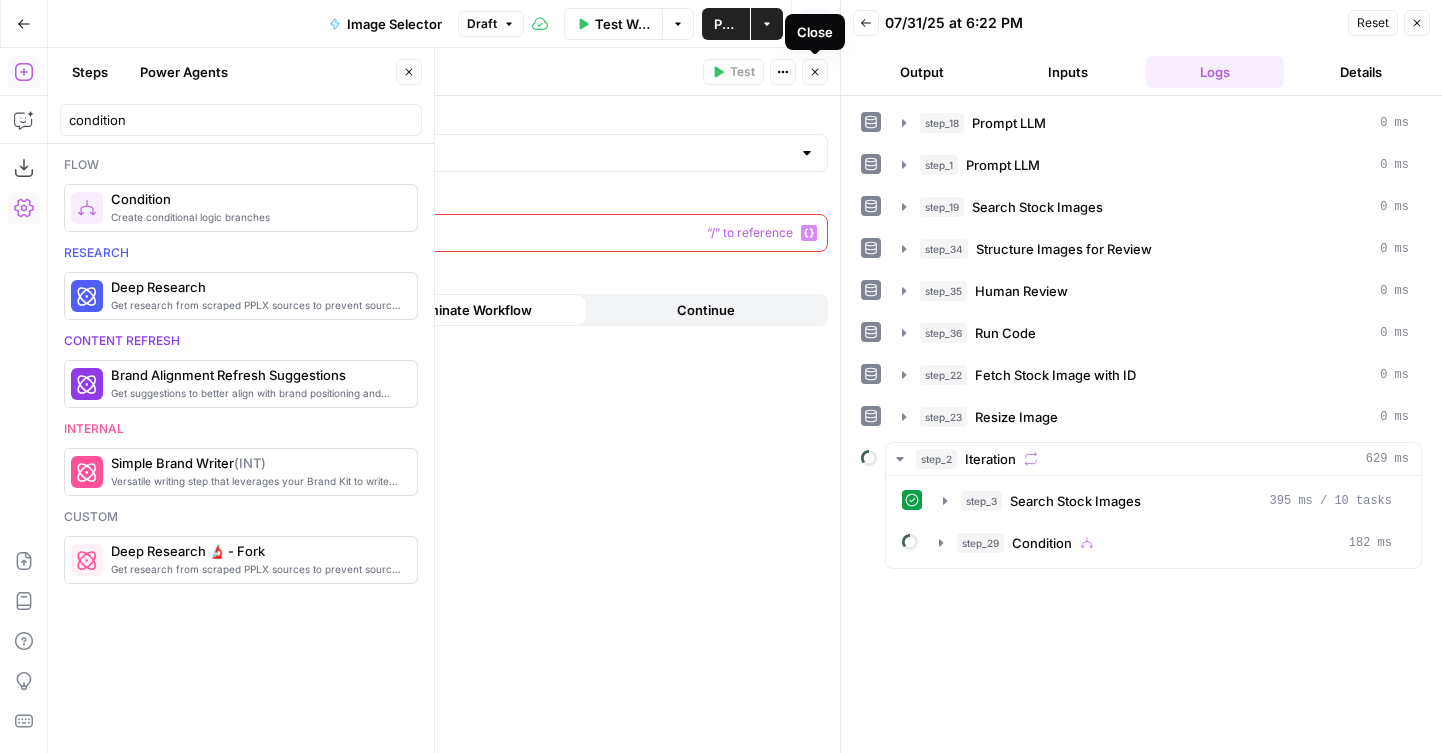 click 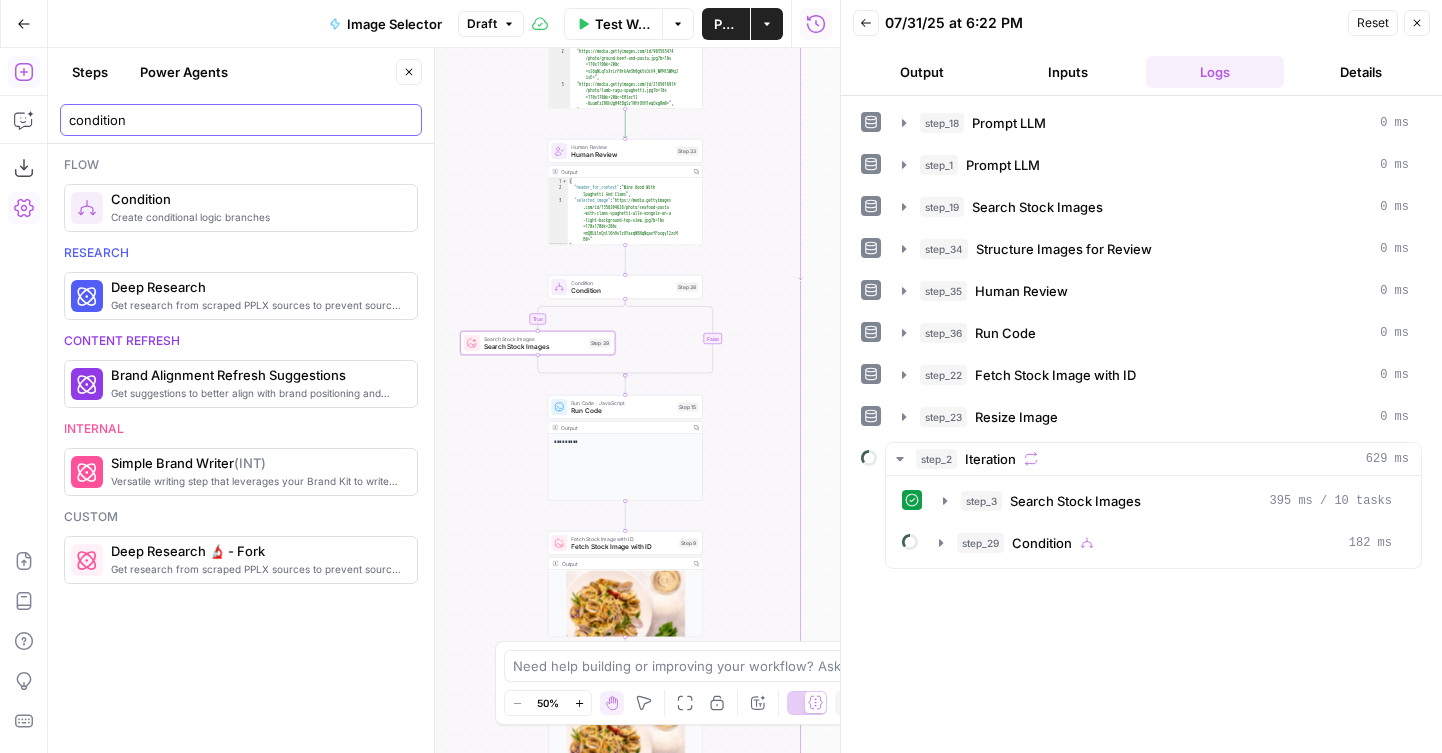 click on "condition" at bounding box center [241, 120] 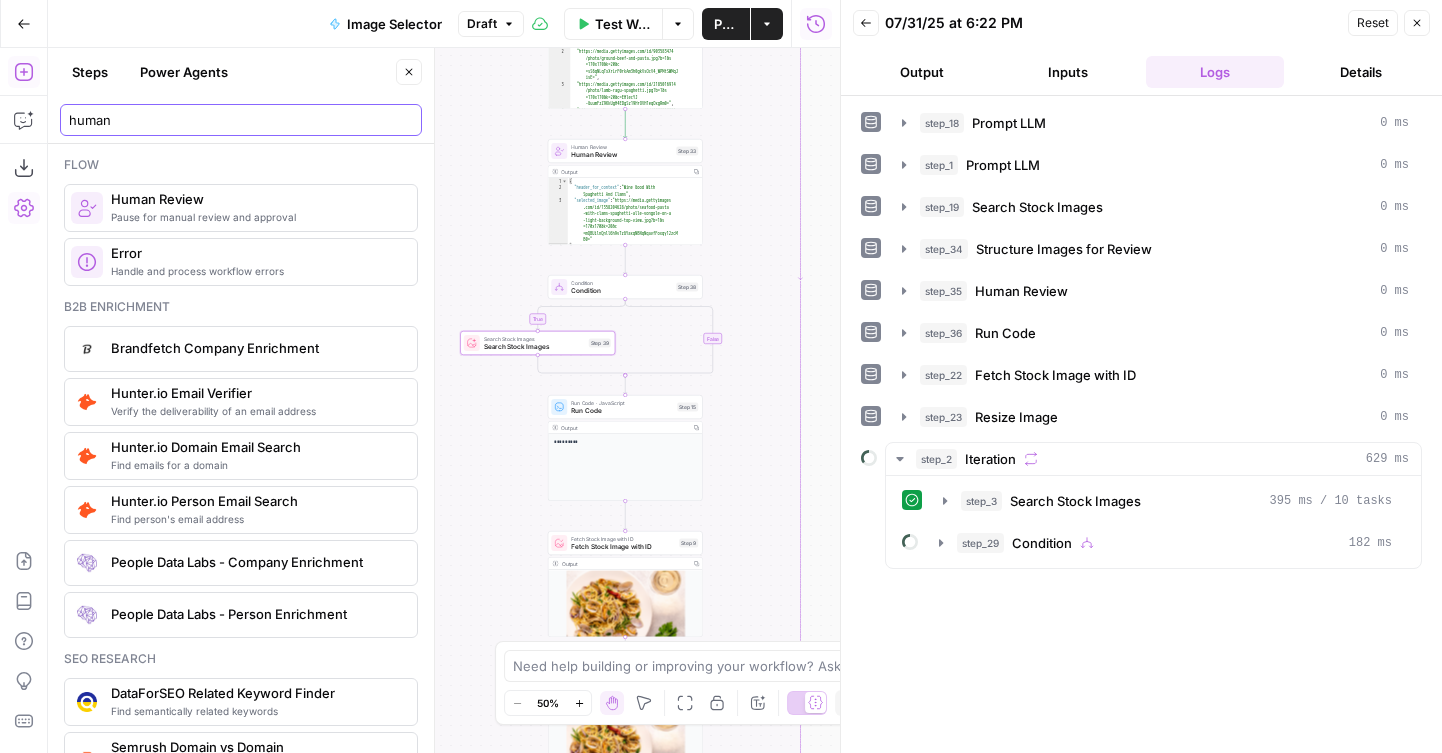 type on "human" 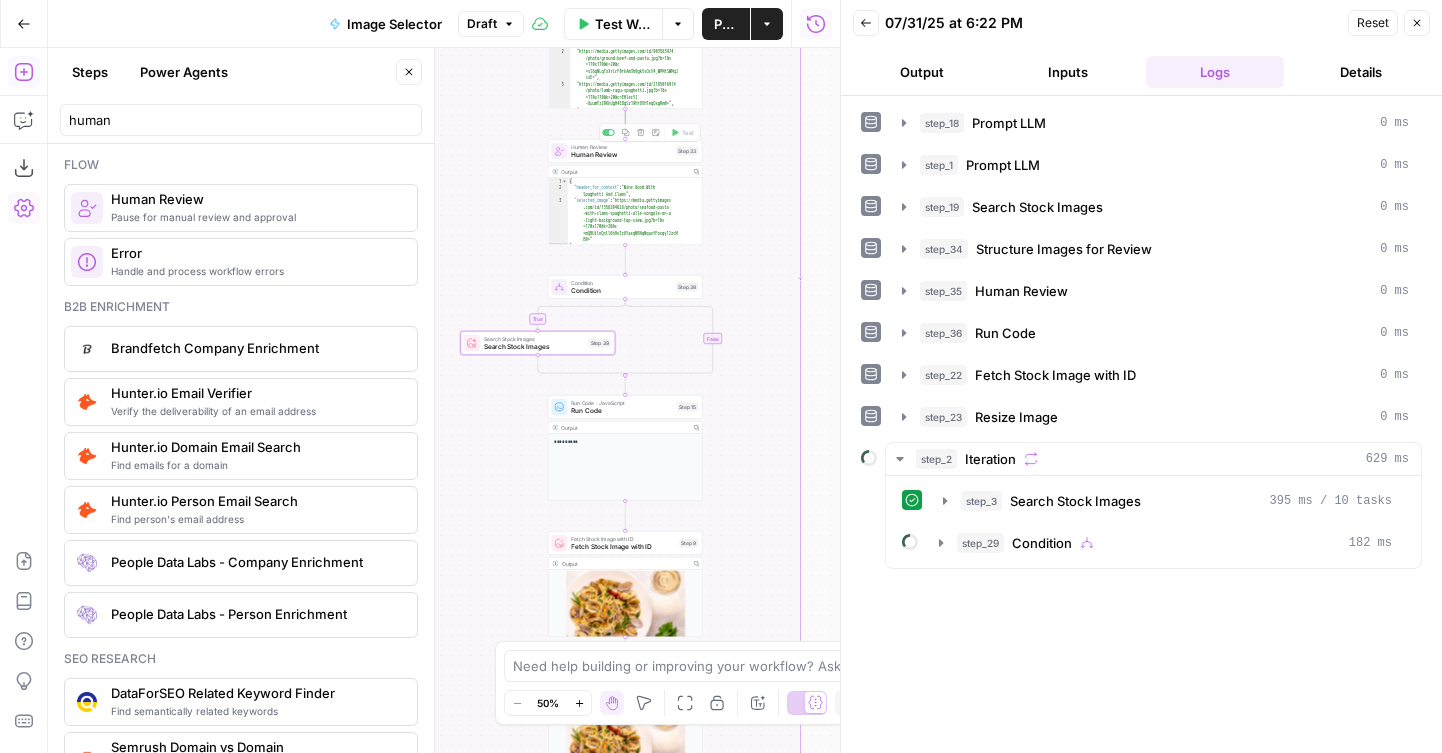 drag, startPoint x: 506, startPoint y: 162, endPoint x: 506, endPoint y: 239, distance: 77 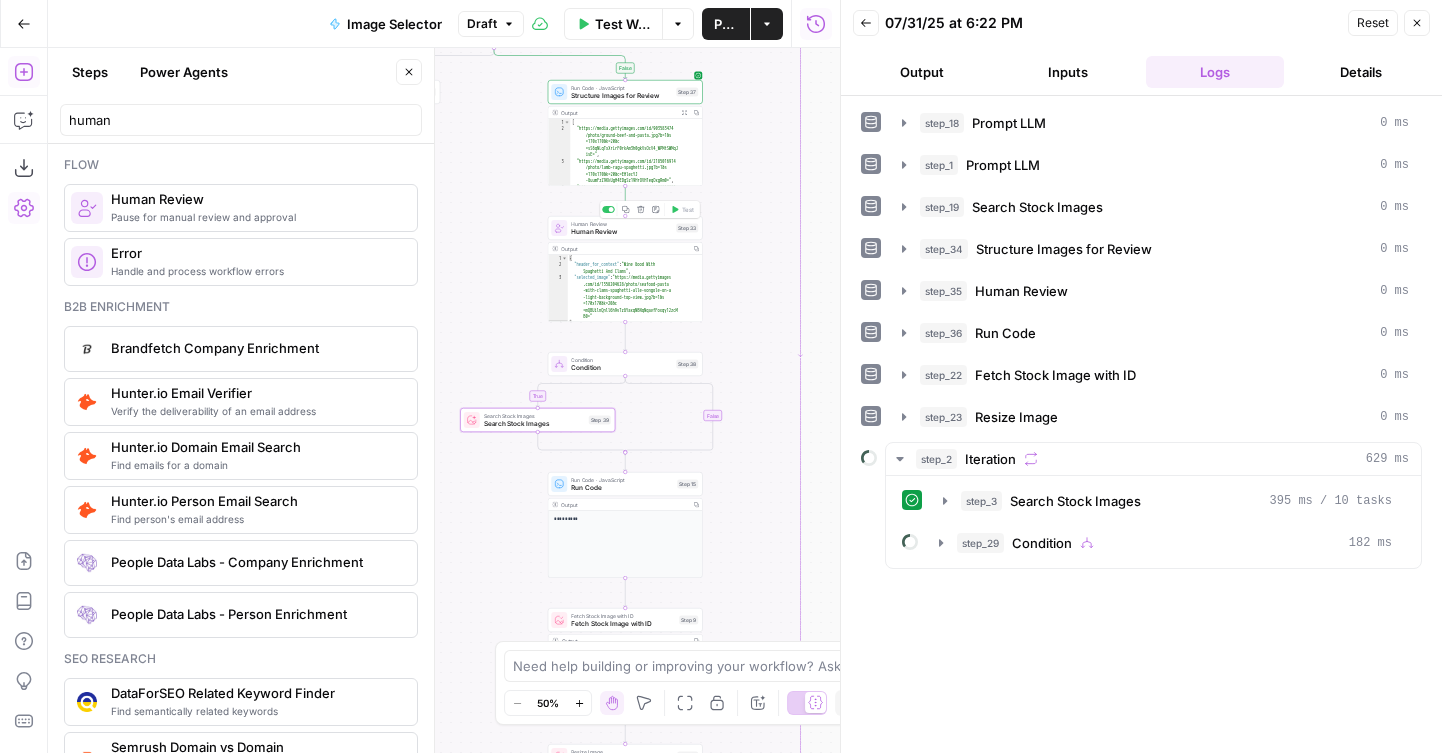click on "Human Review" at bounding box center [621, 232] 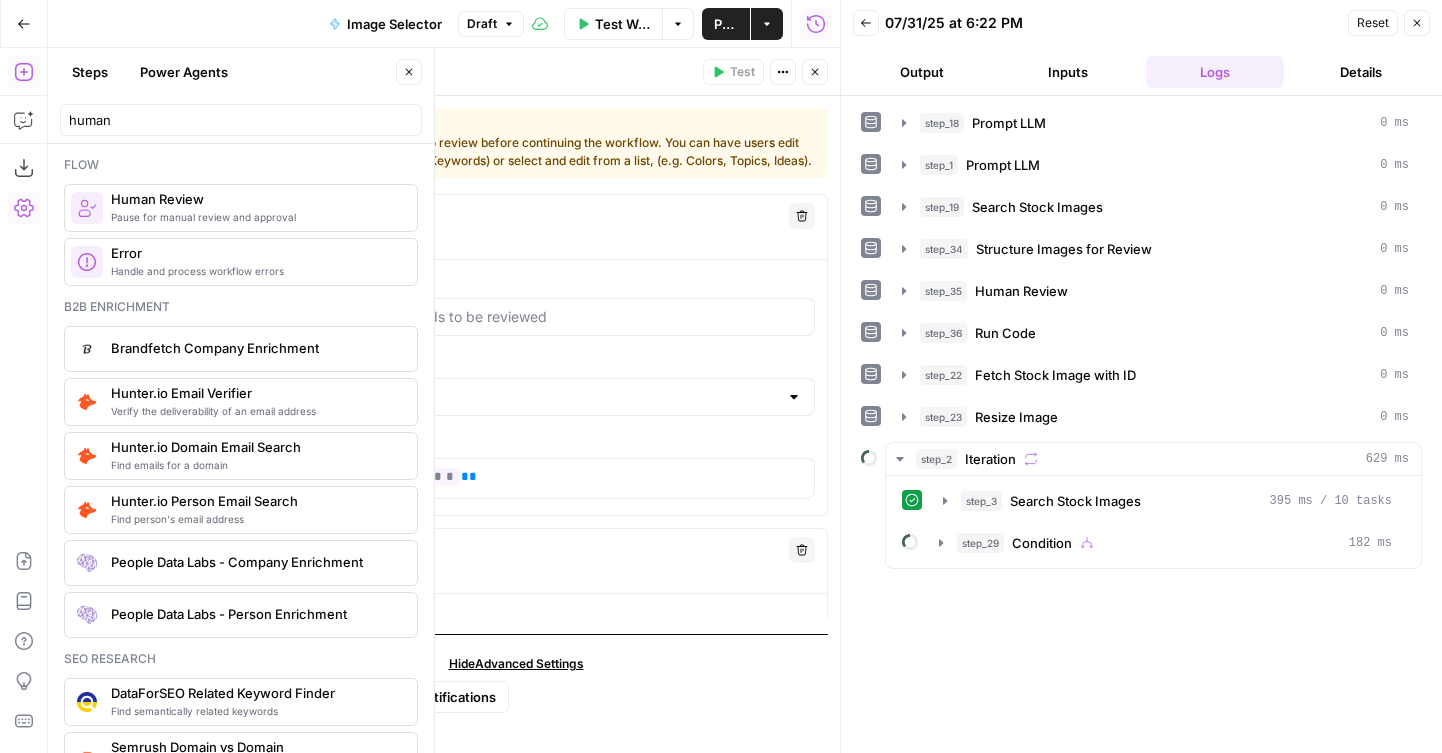 scroll, scrollTop: 711, scrollLeft: 0, axis: vertical 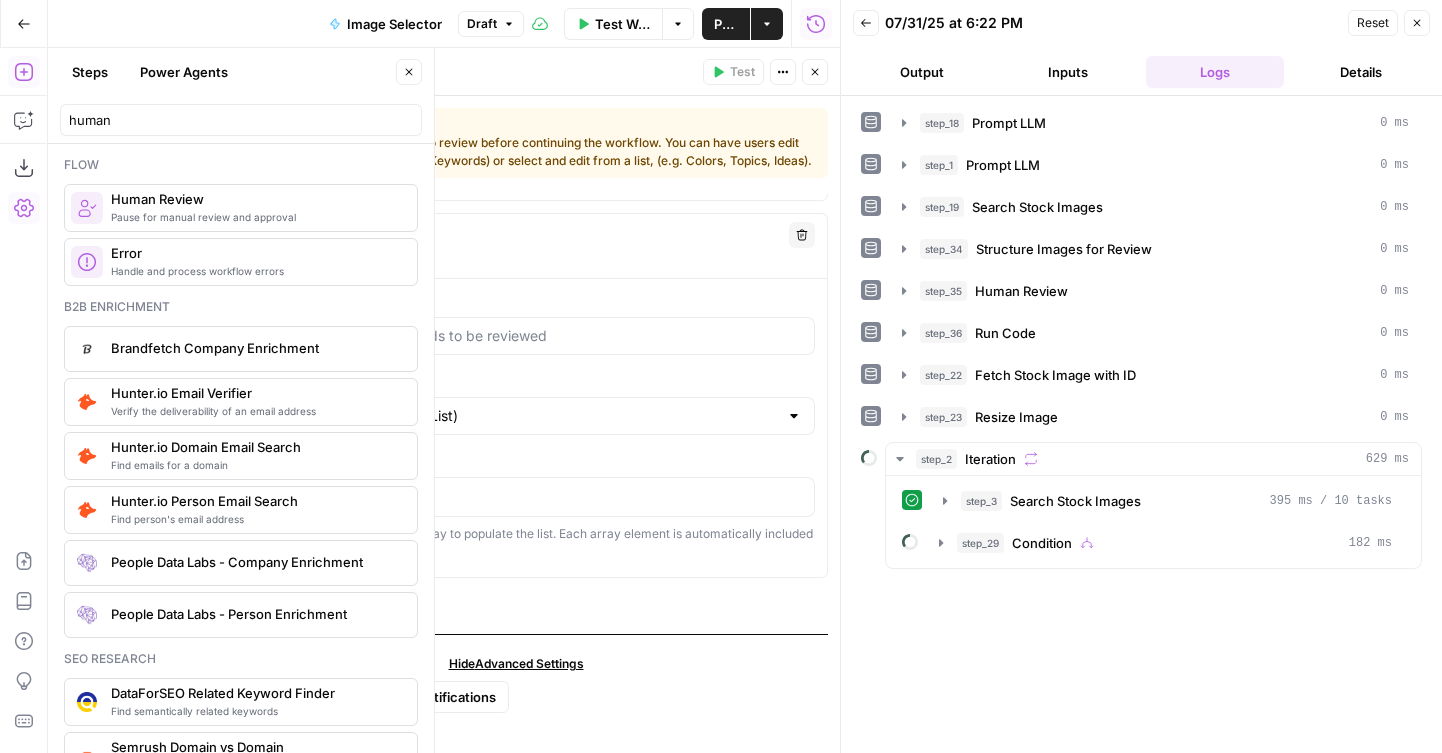 click on "Close" at bounding box center [815, 72] 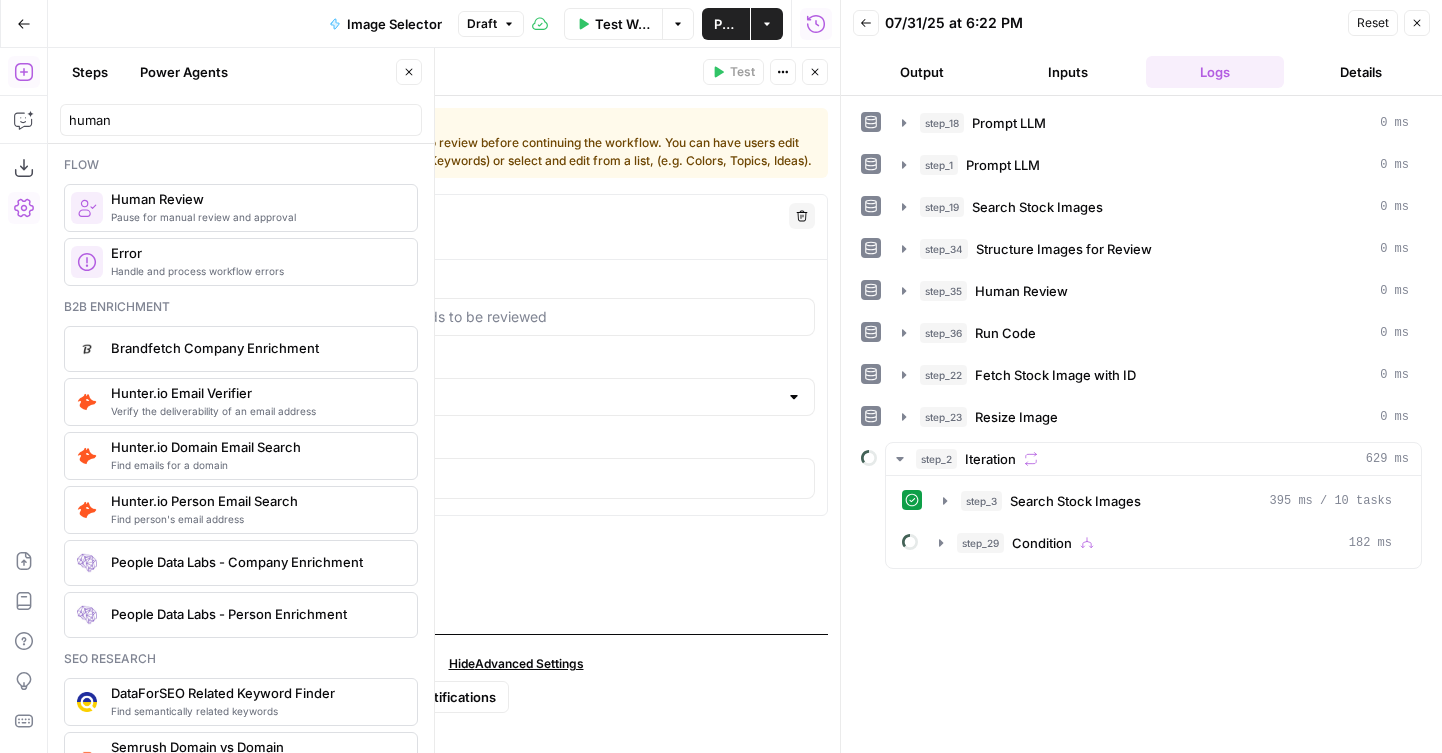 click on "Close" at bounding box center [815, 72] 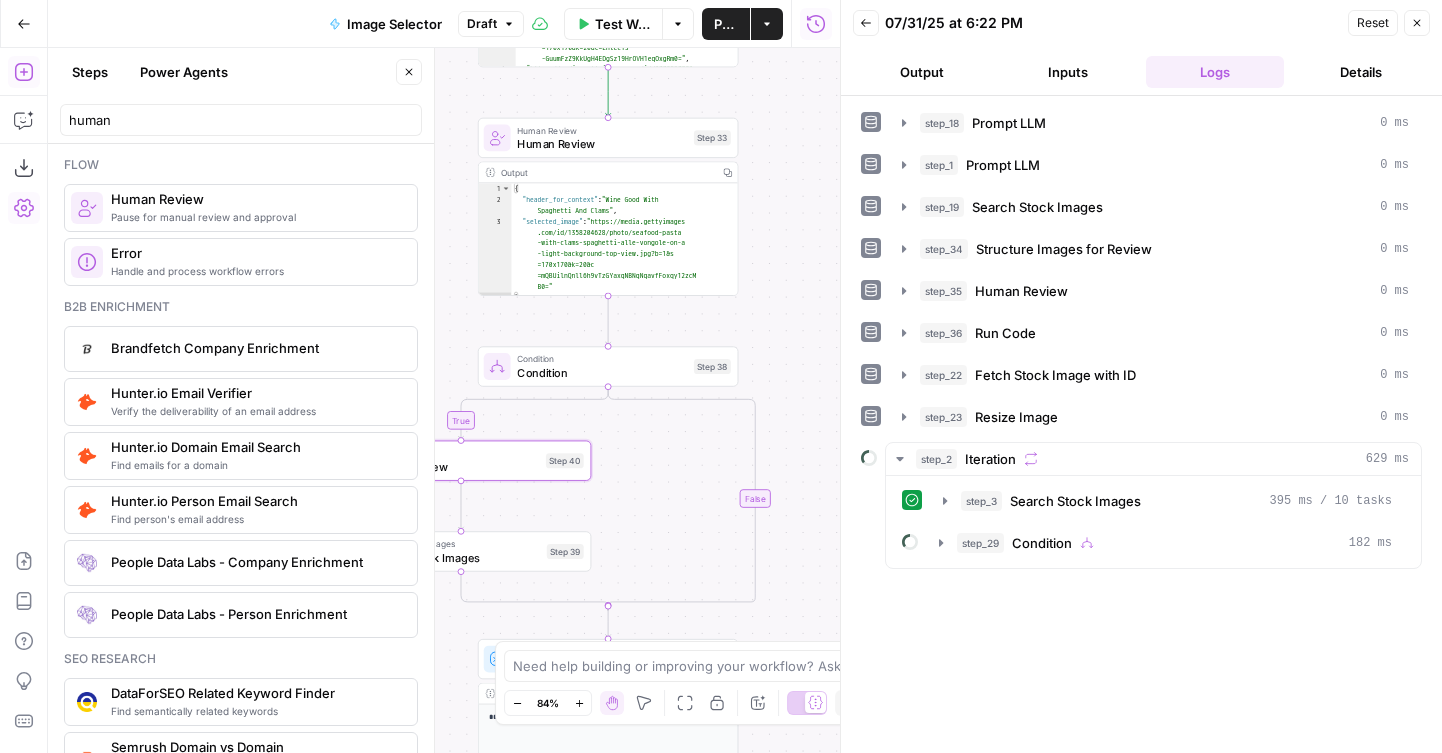 drag, startPoint x: 609, startPoint y: 521, endPoint x: 766, endPoint y: 453, distance: 171.09354 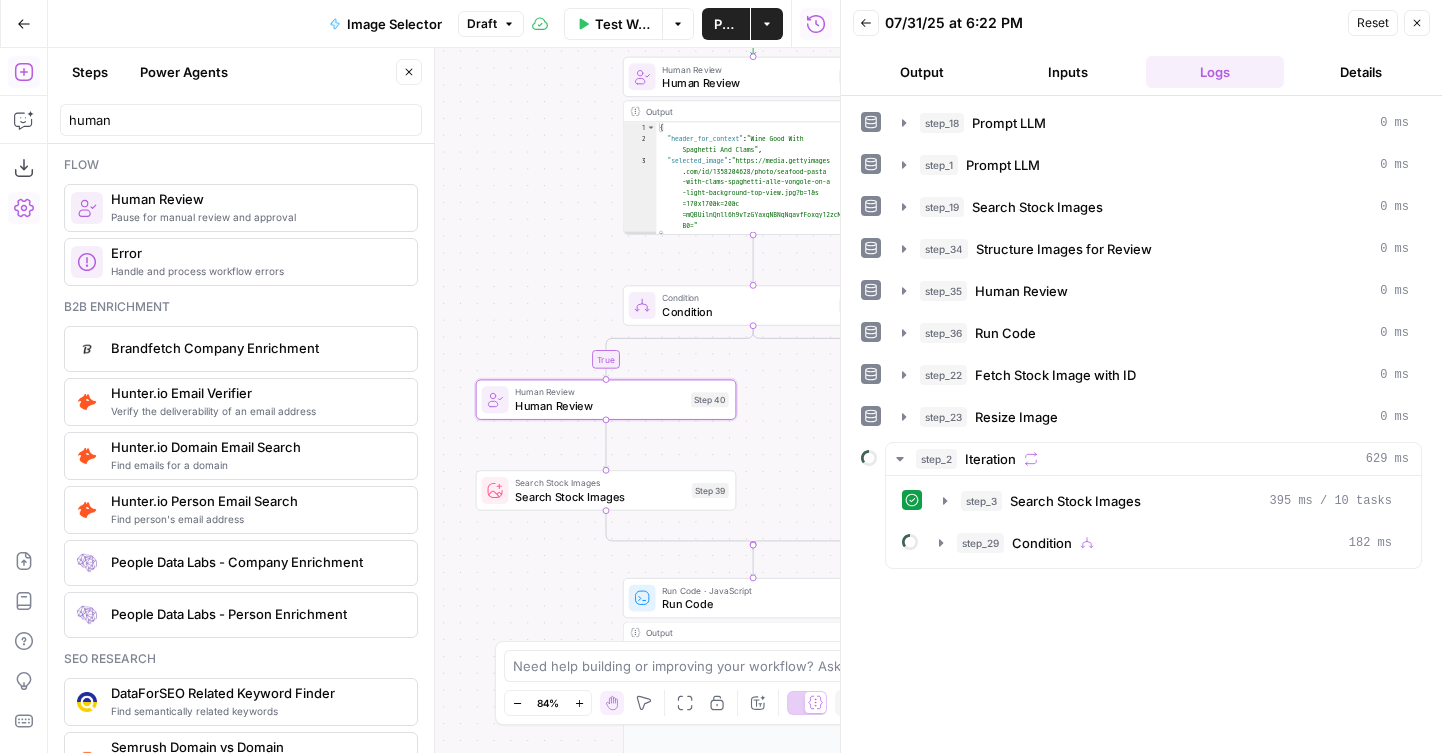click on "Human Review" at bounding box center (599, 405) 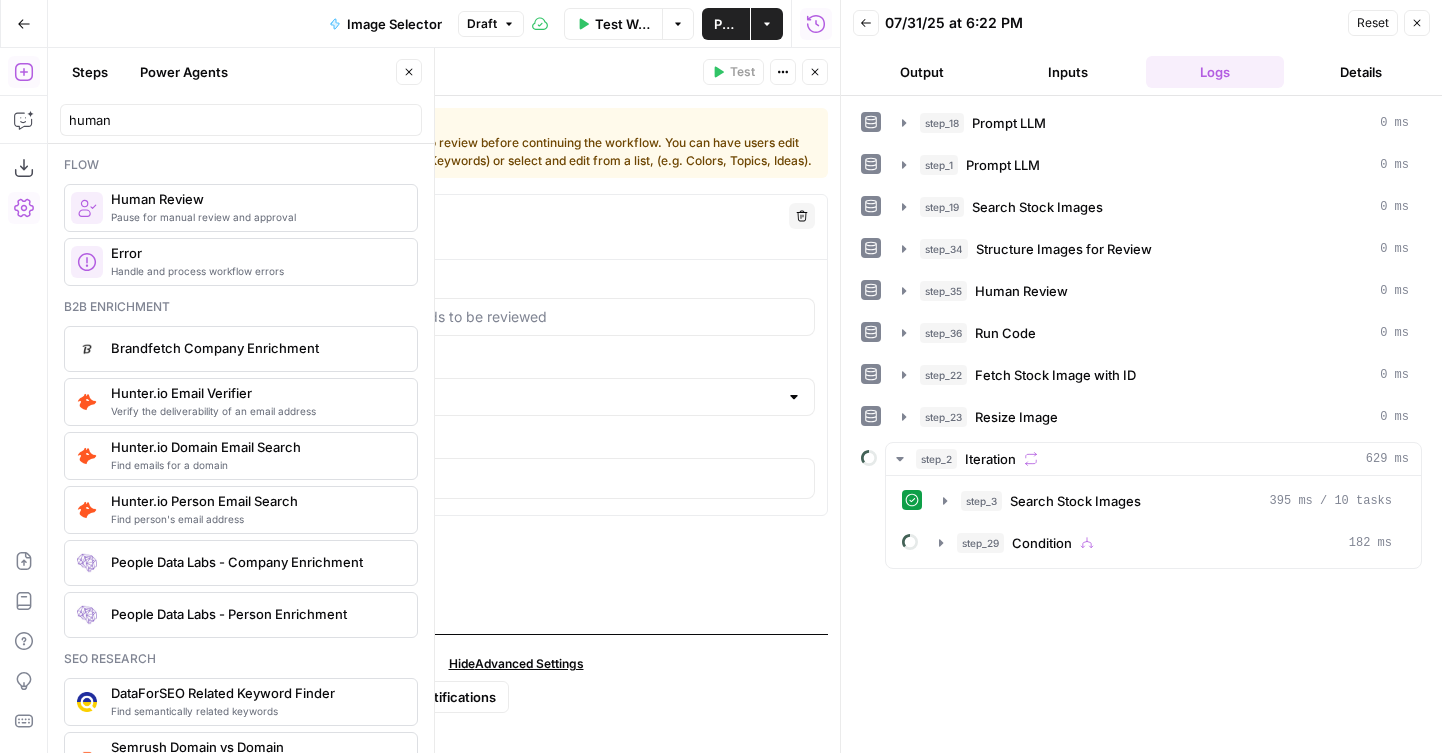 click at bounding box center [279, 216] 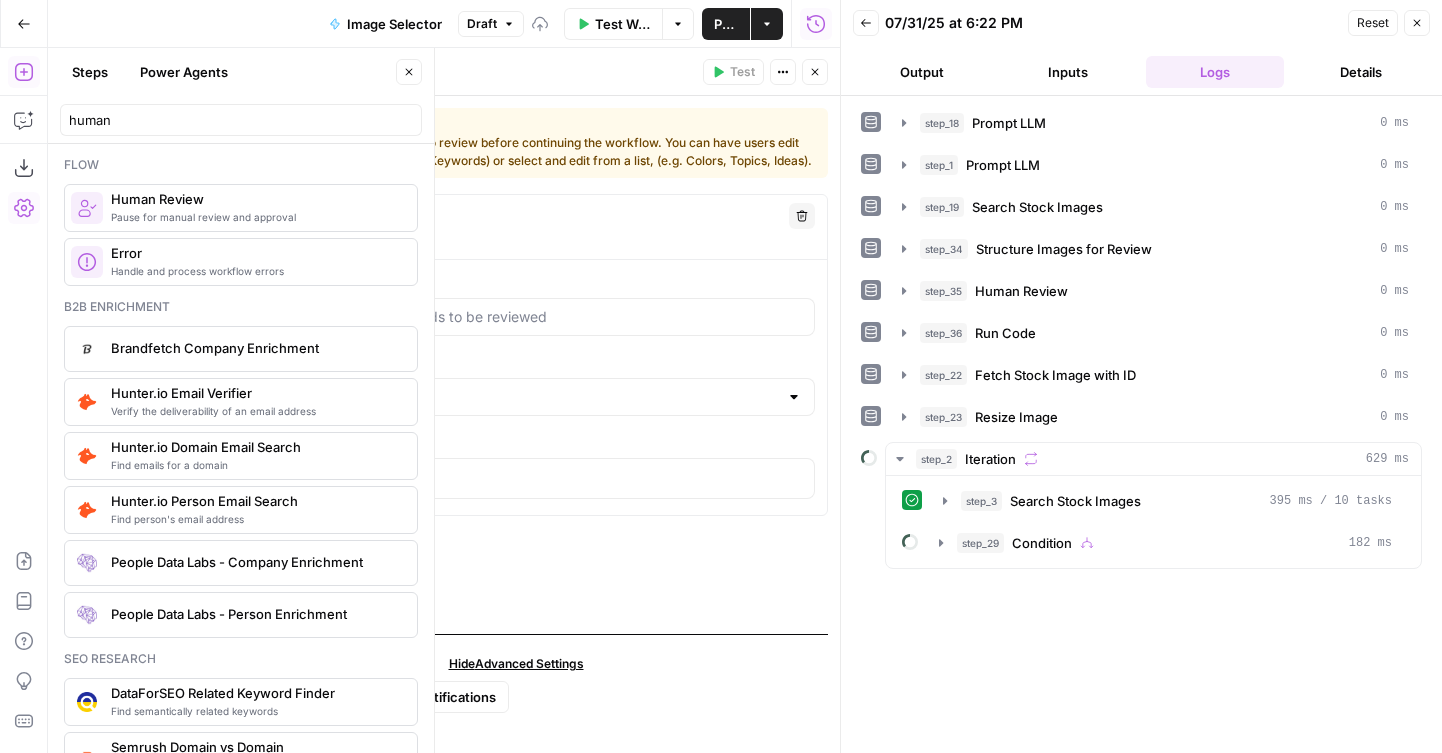 click at bounding box center (516, 317) 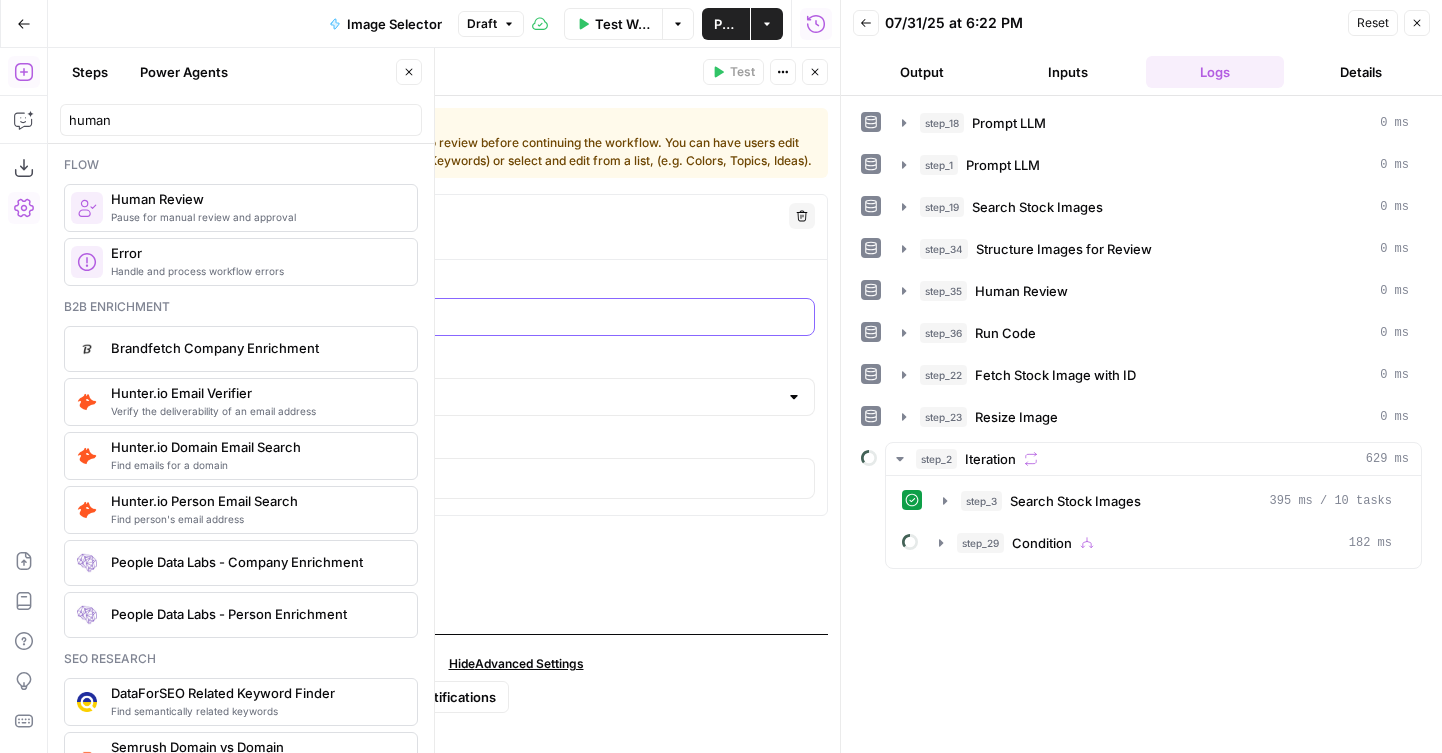 type on "Type in a new search" 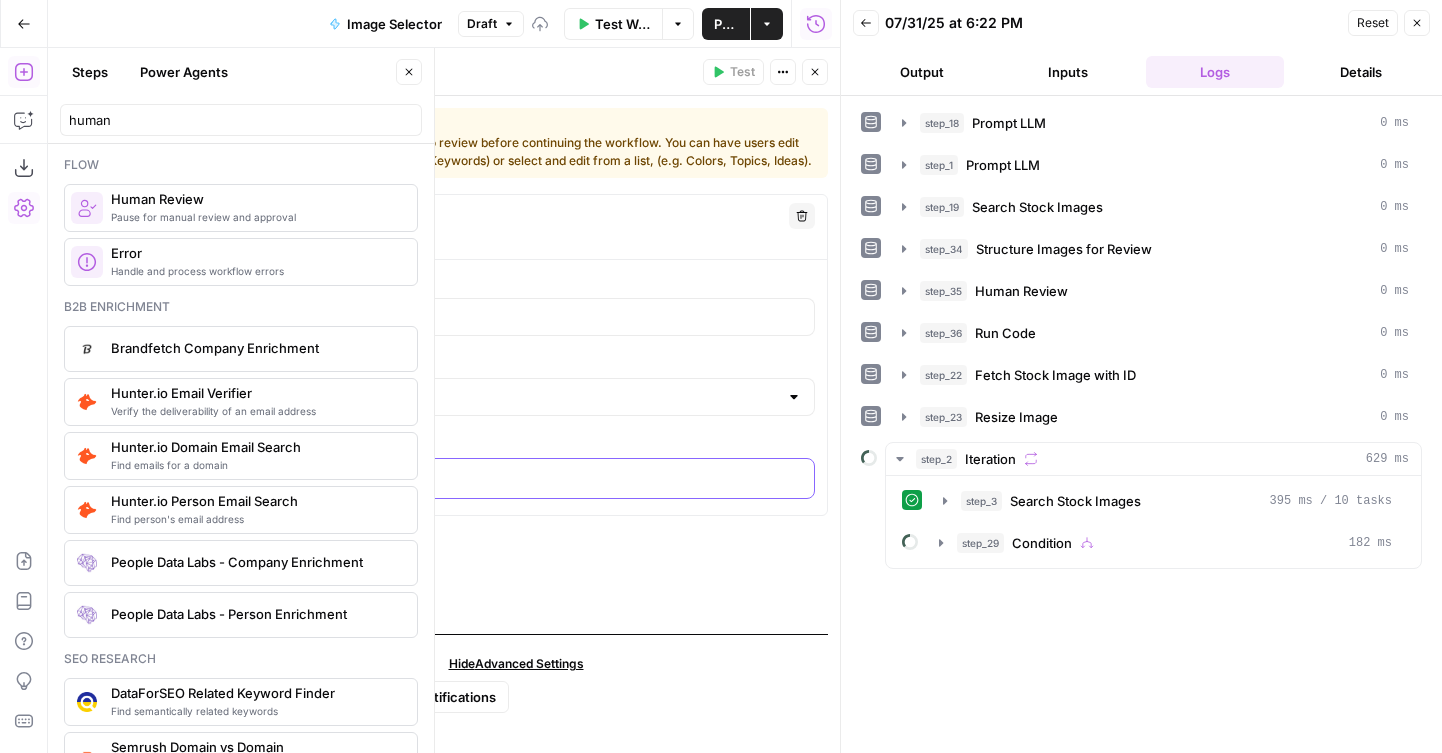 click at bounding box center (516, 478) 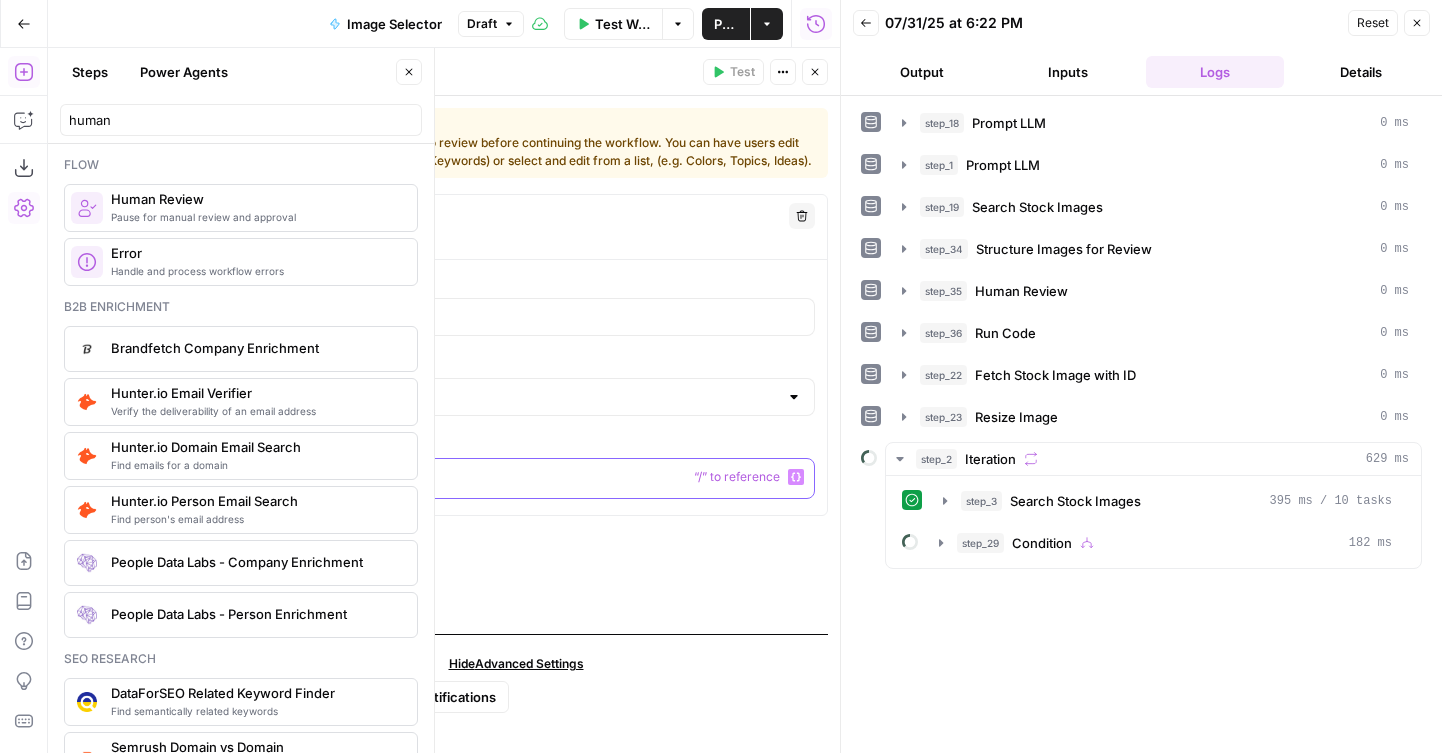 type 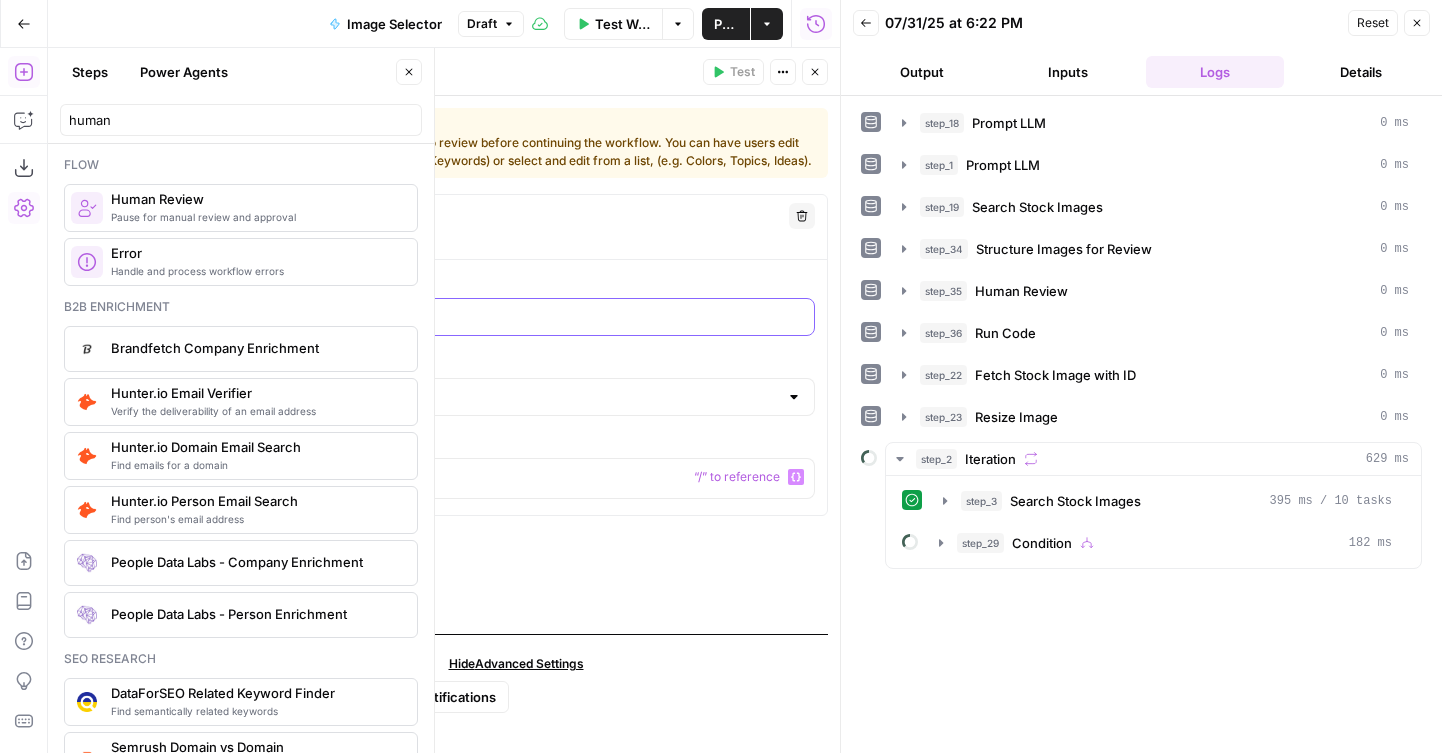 click on "Type in a new search" at bounding box center [516, 317] 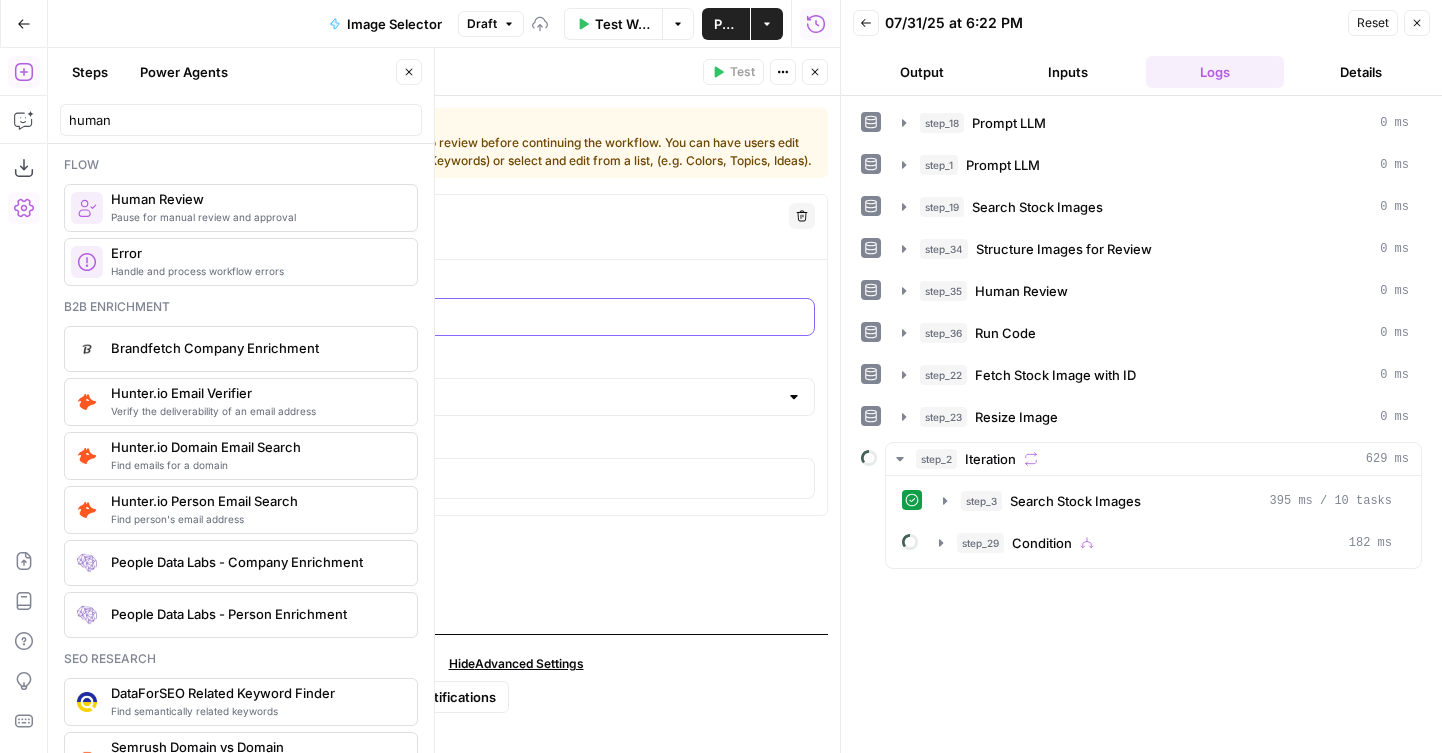 click on "Type in a new search" at bounding box center (516, 317) 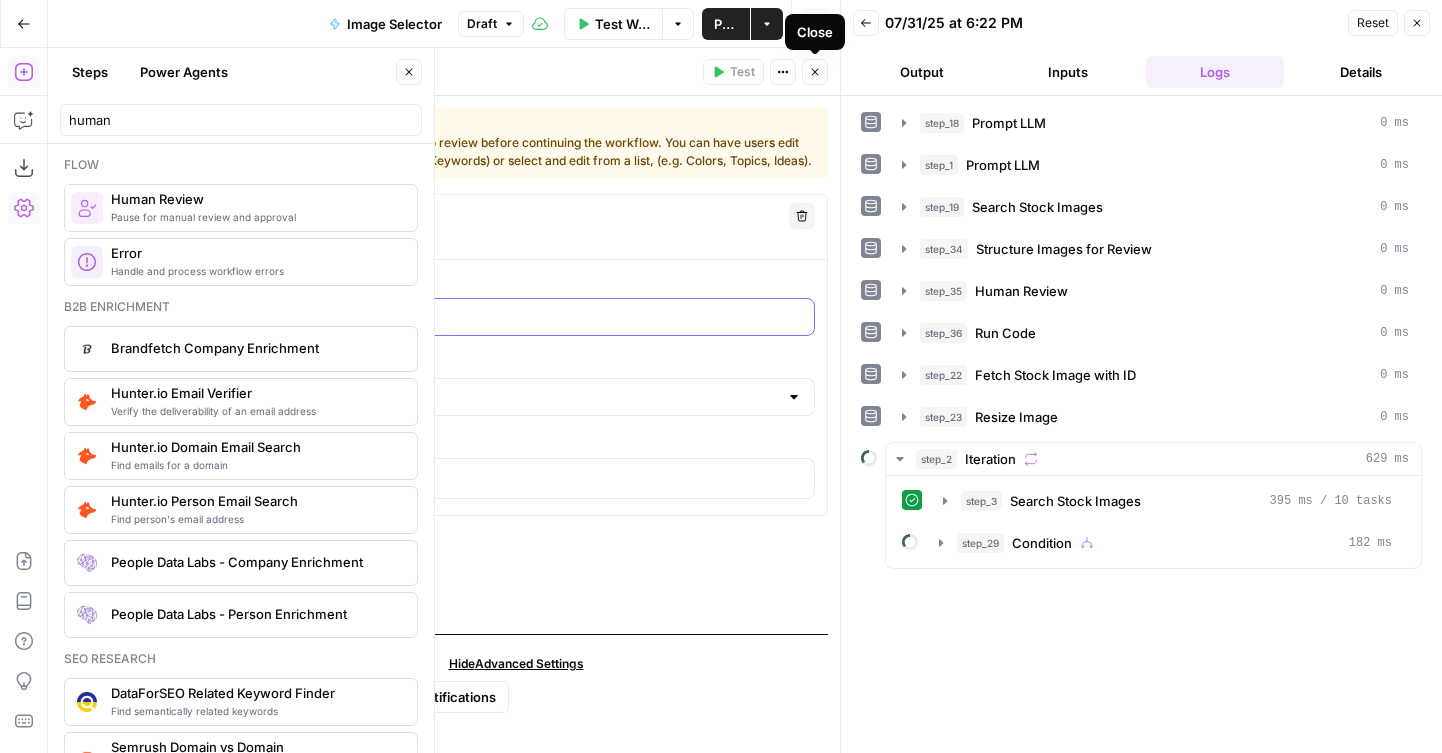 type on "Type in a new image search" 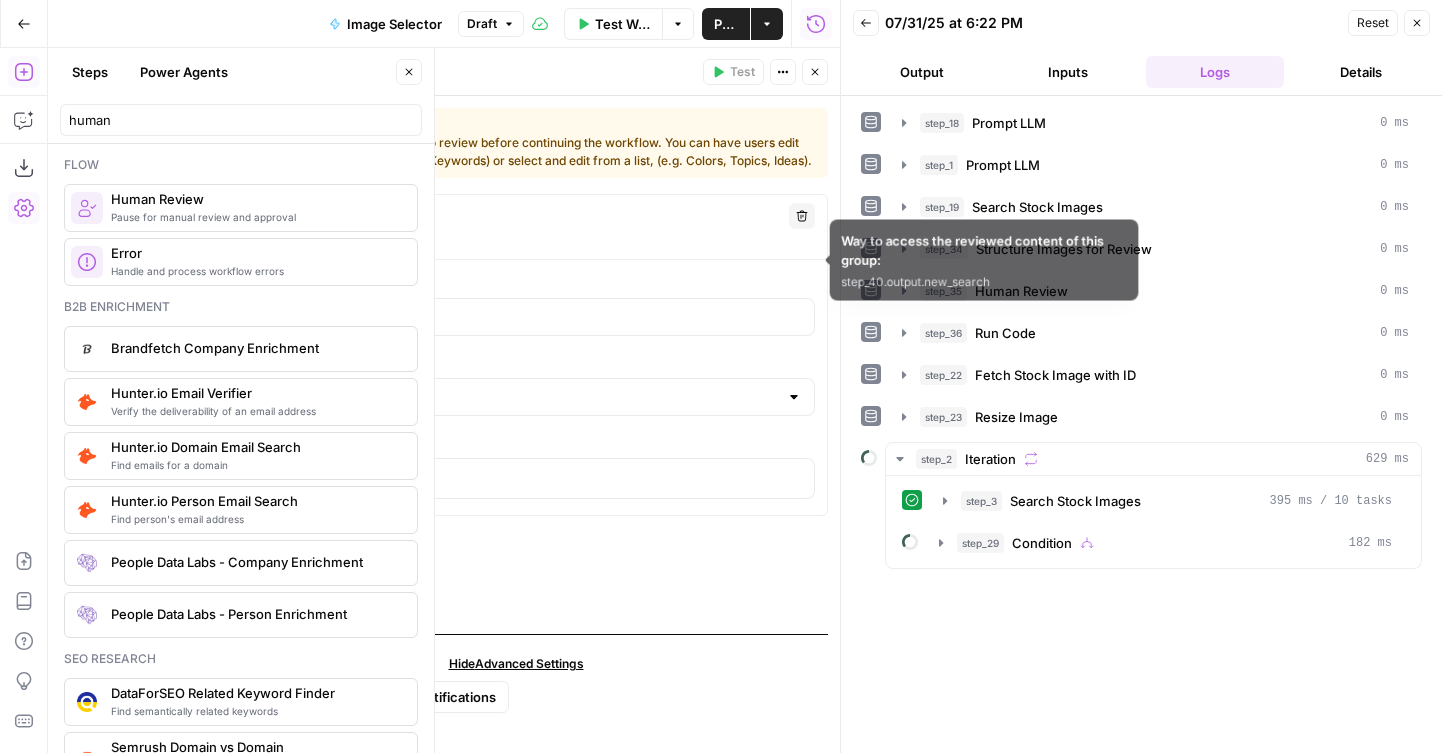 drag, startPoint x: 458, startPoint y: 273, endPoint x: 215, endPoint y: 261, distance: 243.29611 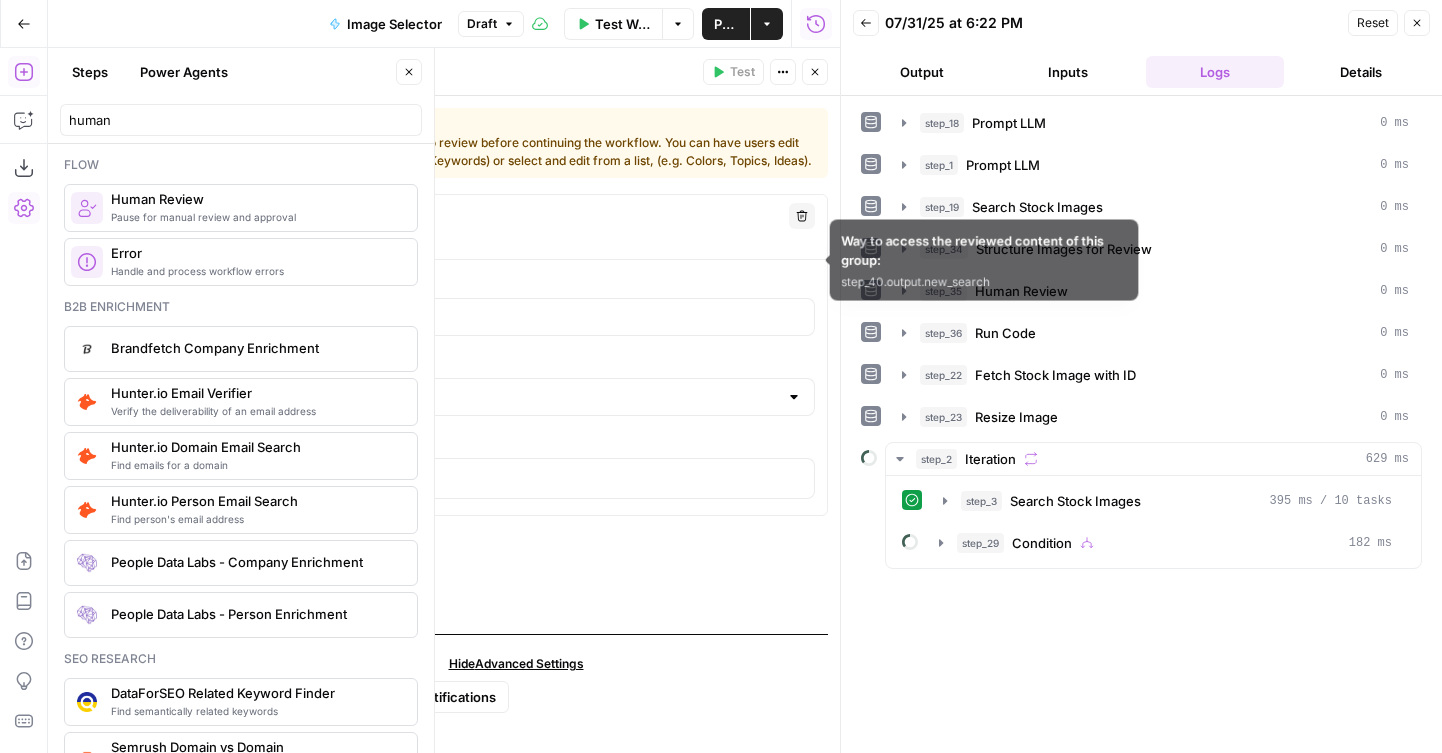 click on "New search New search Delete step_40.output. new_search" at bounding box center (516, 227) 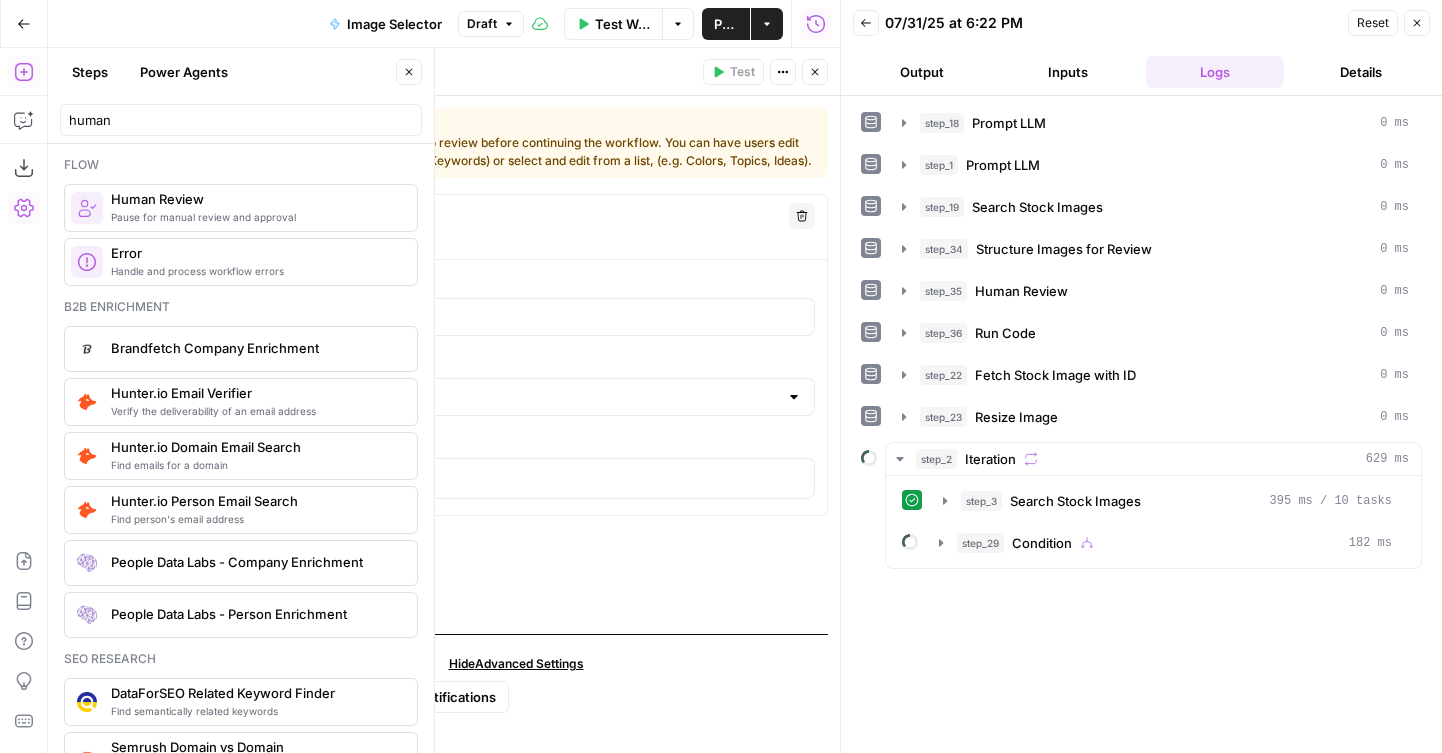 click 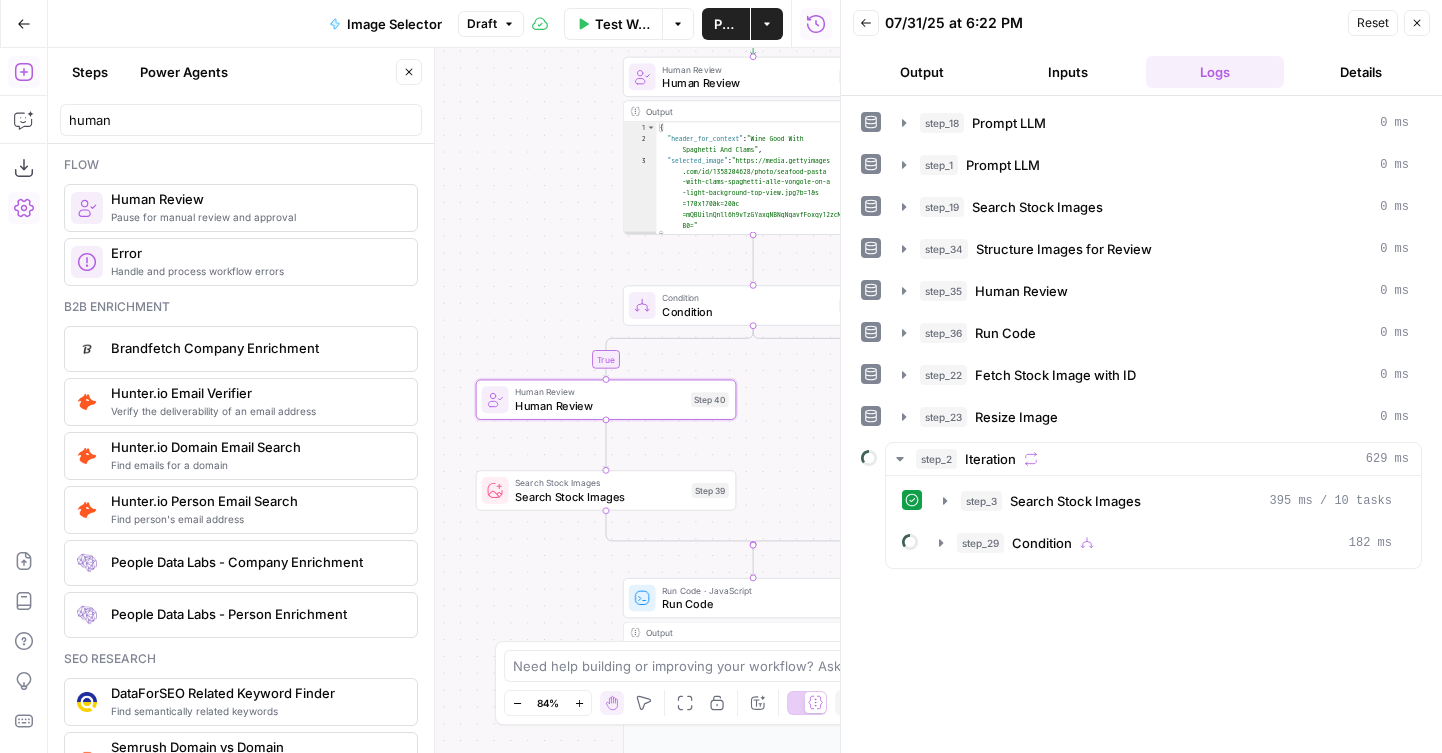 click on "Search Stock Images" at bounding box center [600, 496] 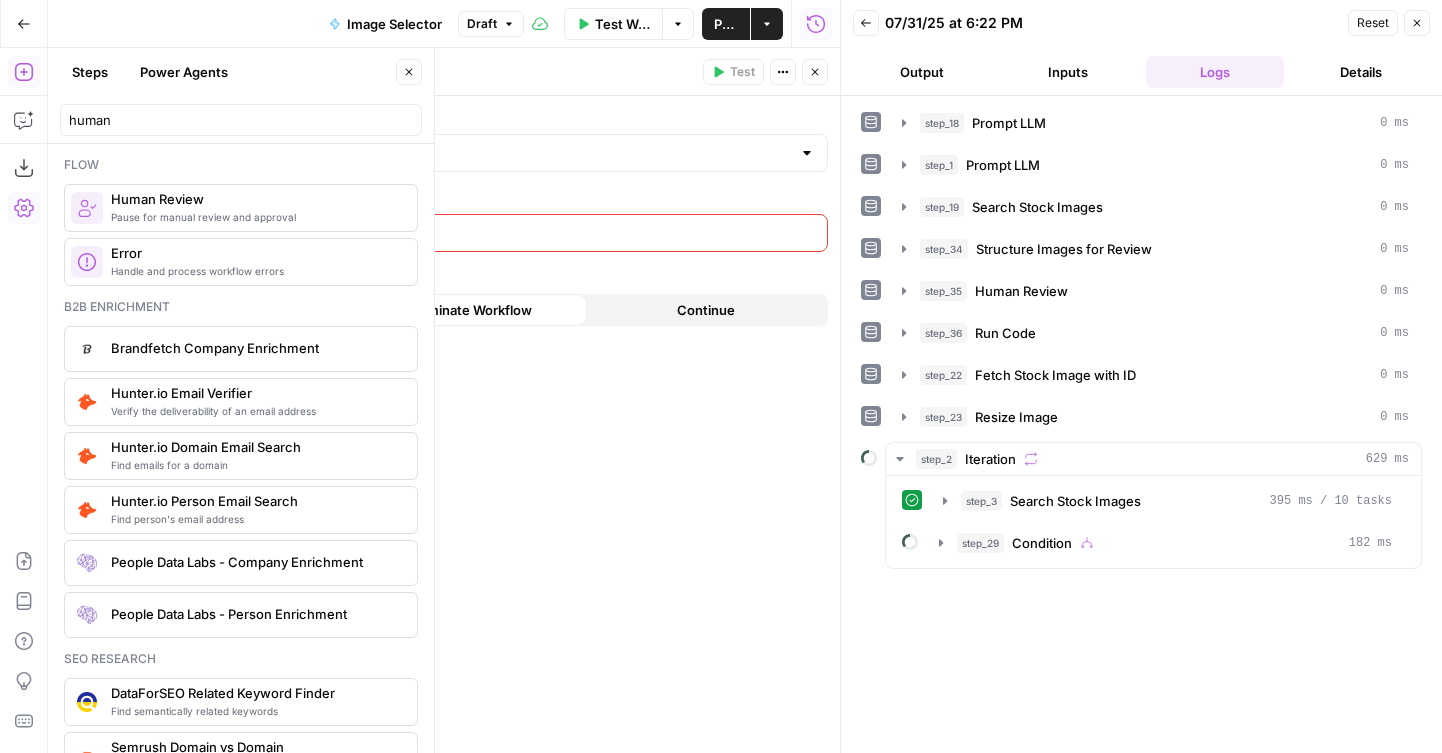click at bounding box center (500, 233) 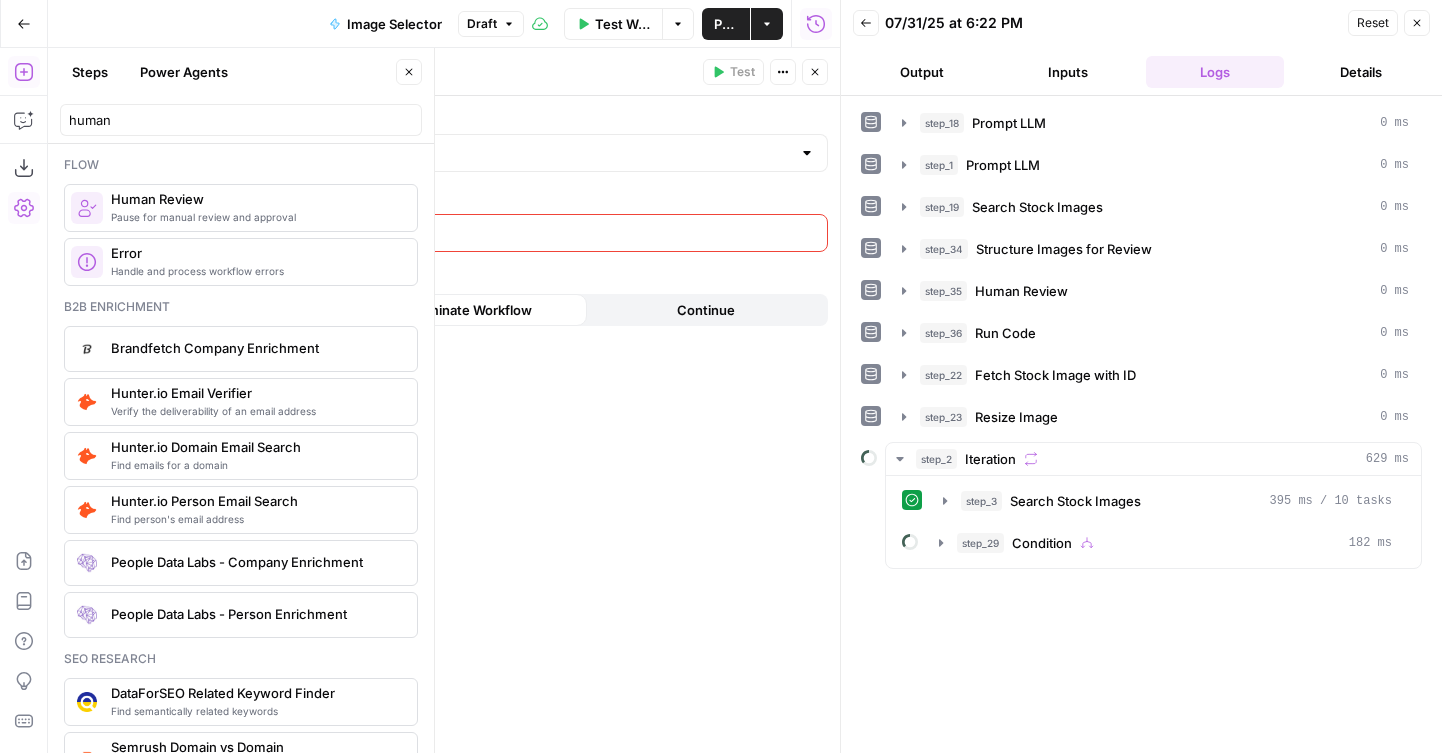 click at bounding box center [500, 233] 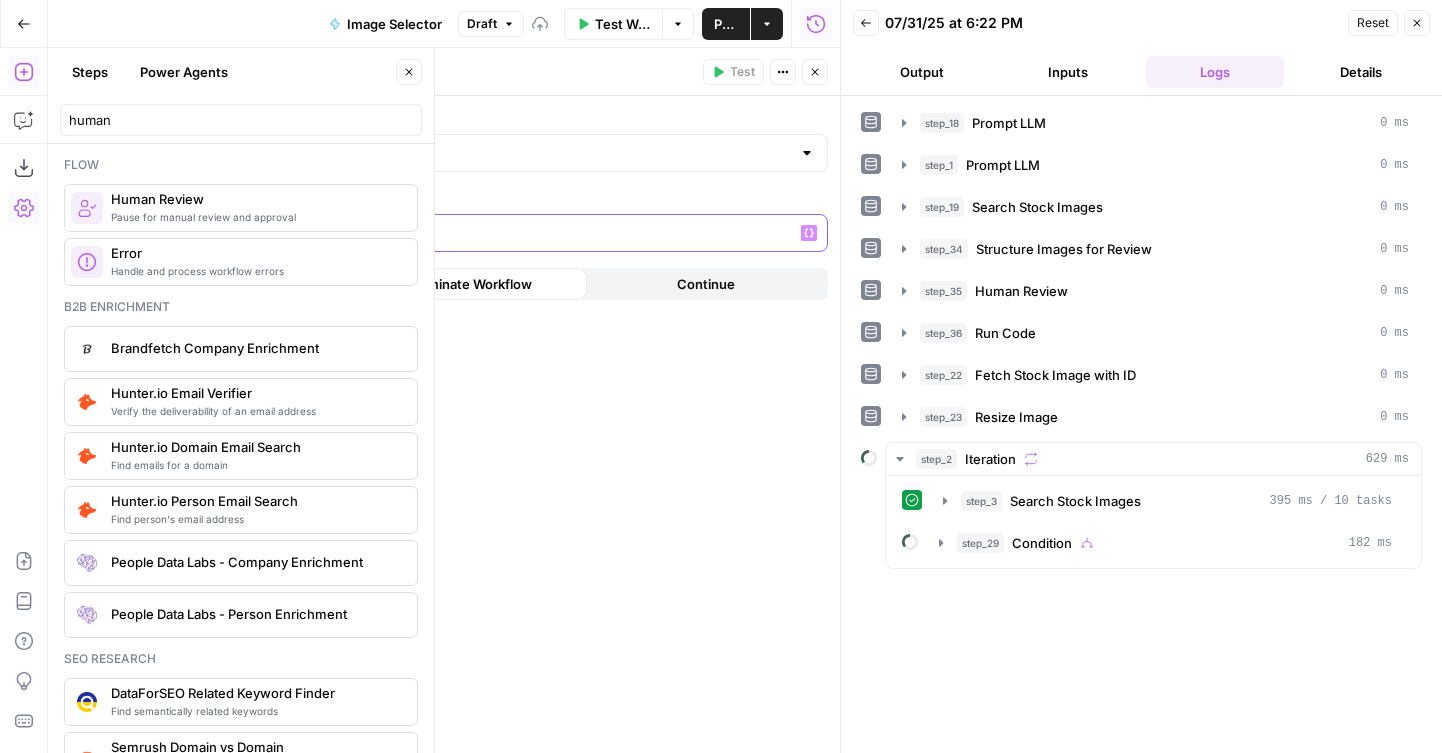 type 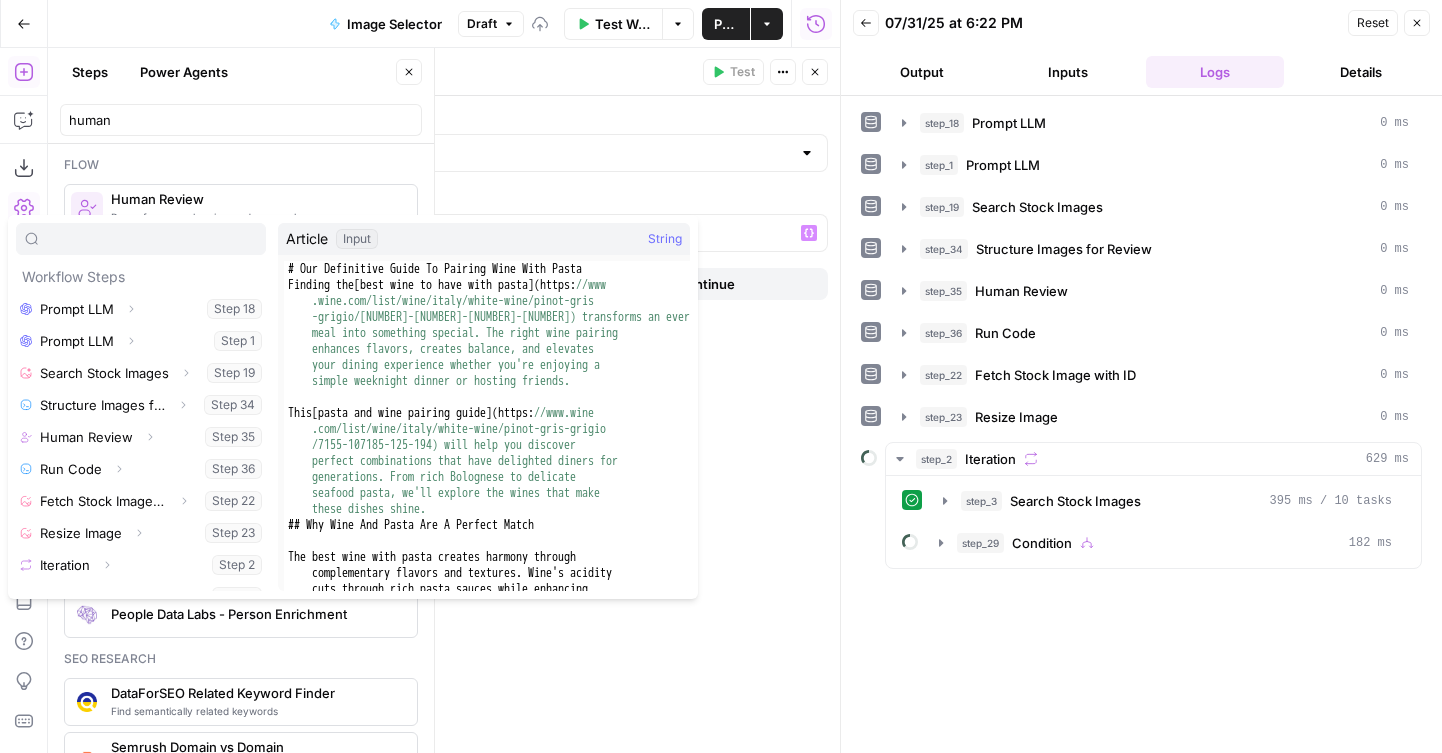 type 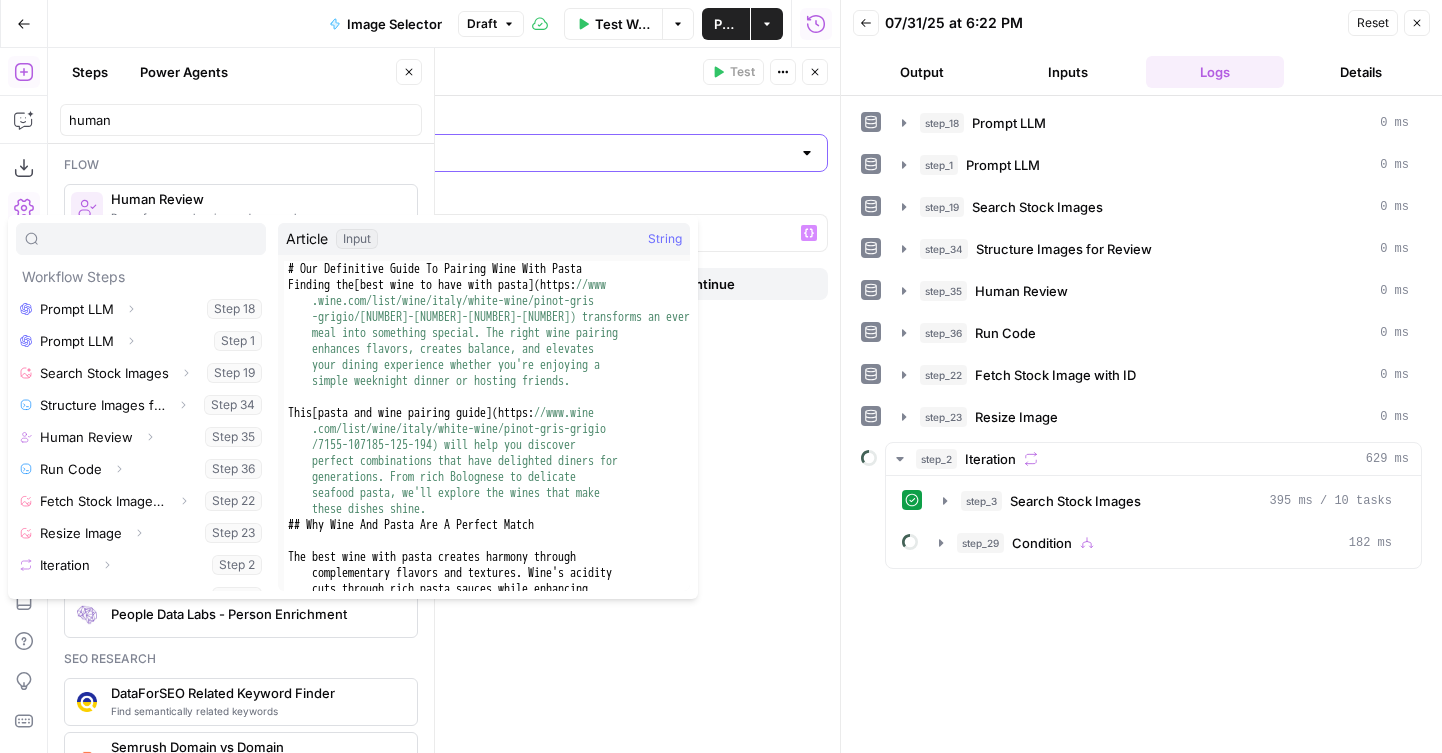 click on "Provider" at bounding box center (516, 153) 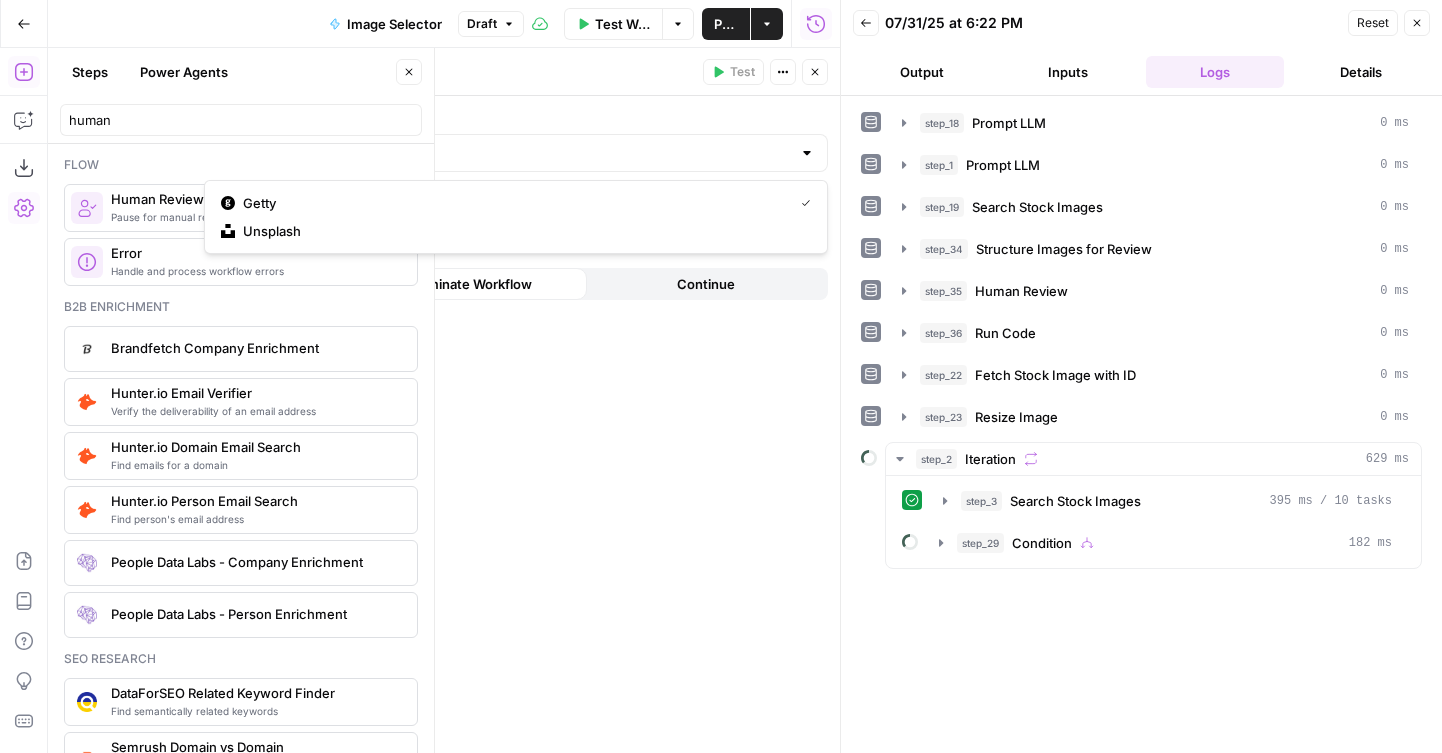 type on "Getty" 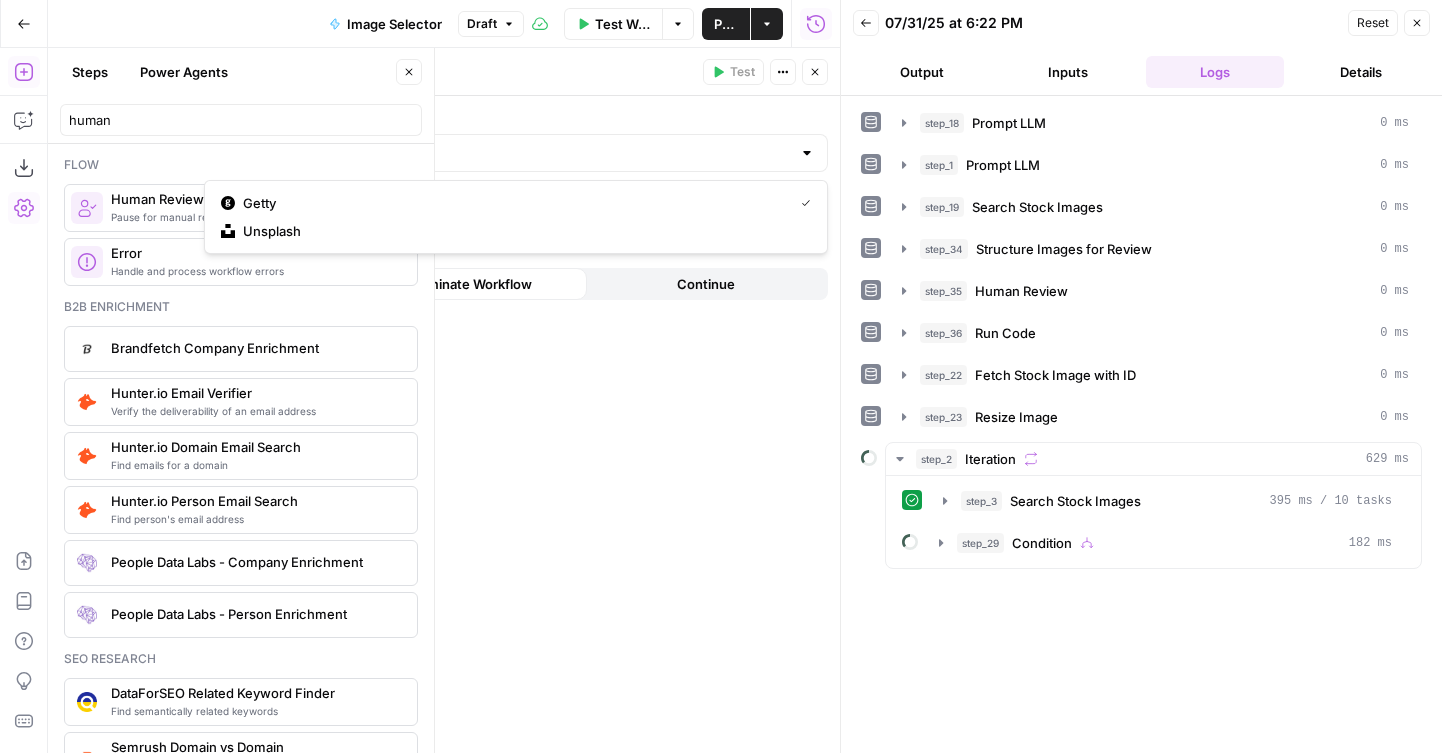 click on "**********" at bounding box center [516, 424] 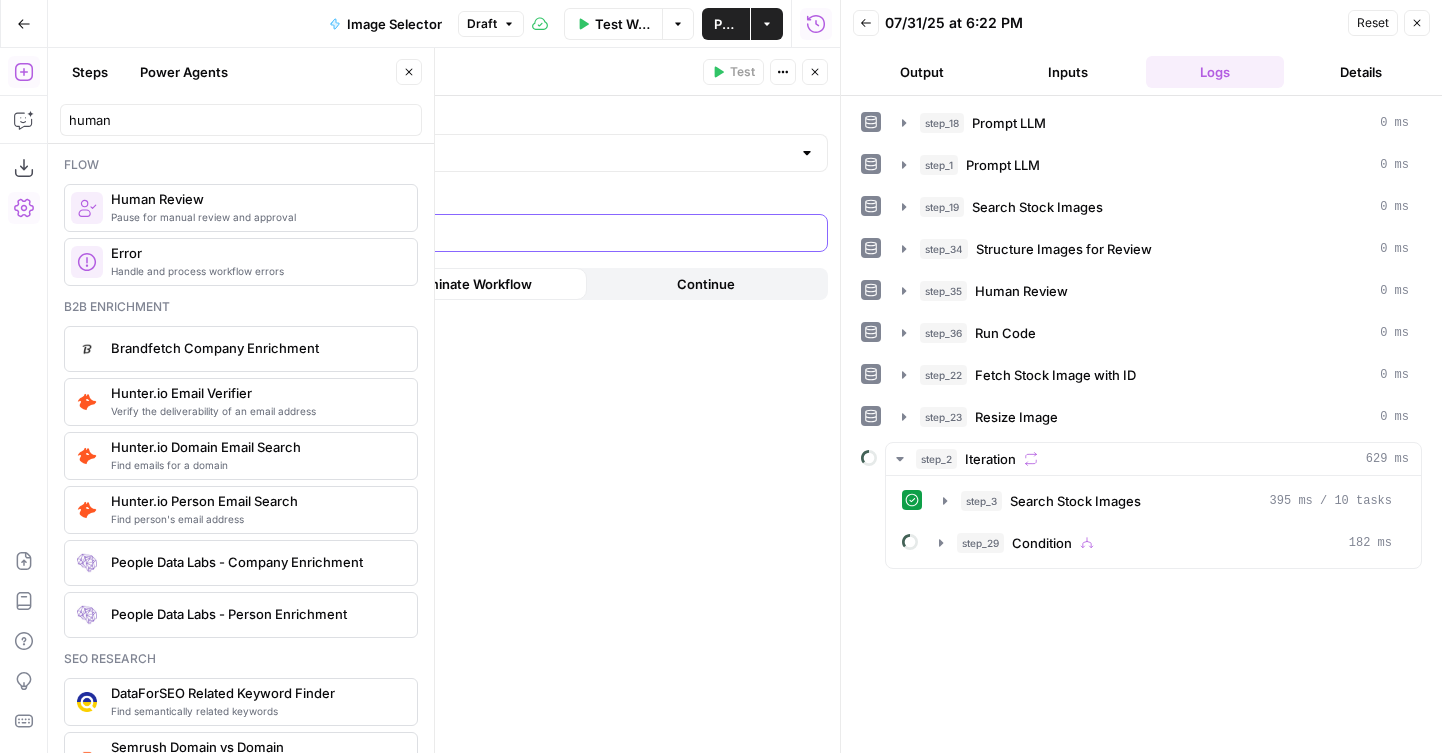 click on "**********" at bounding box center [516, 233] 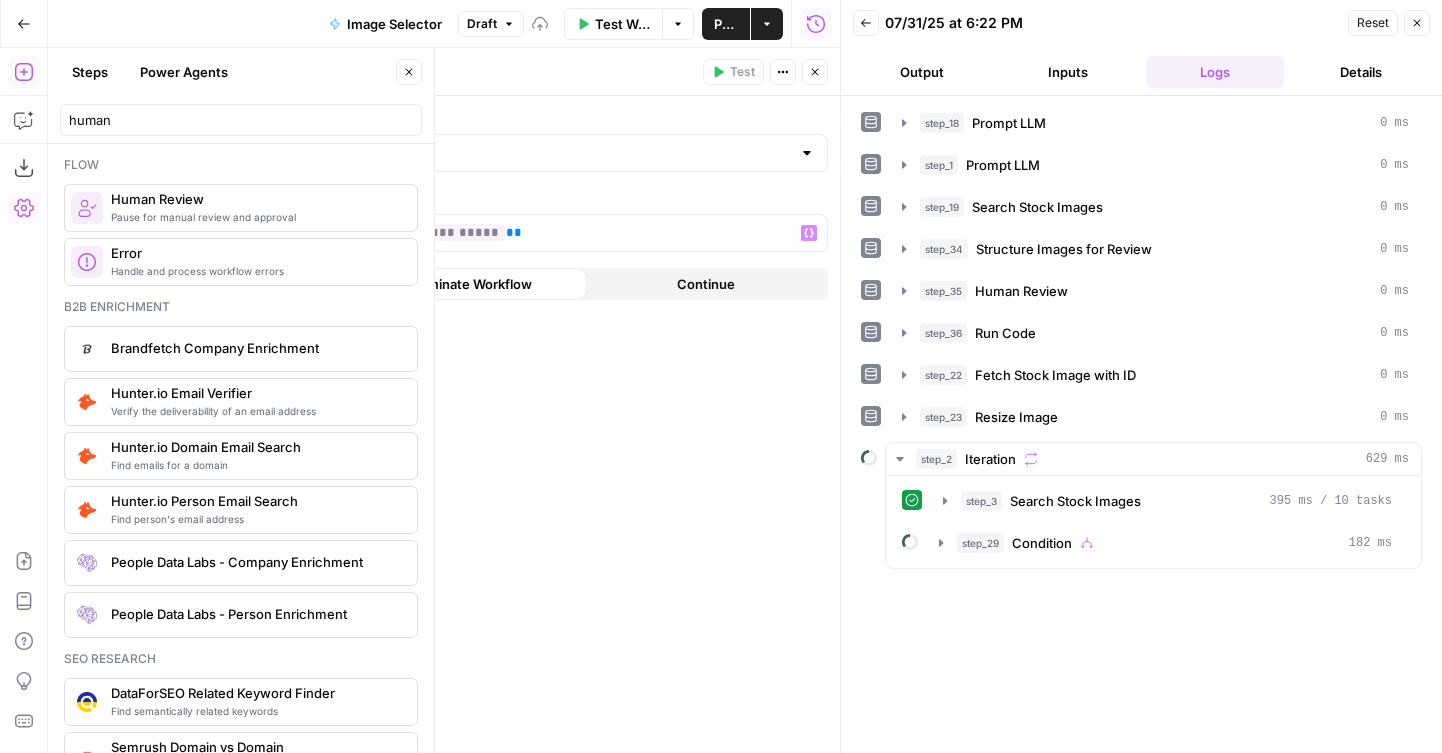 click on "Close" at bounding box center (815, 72) 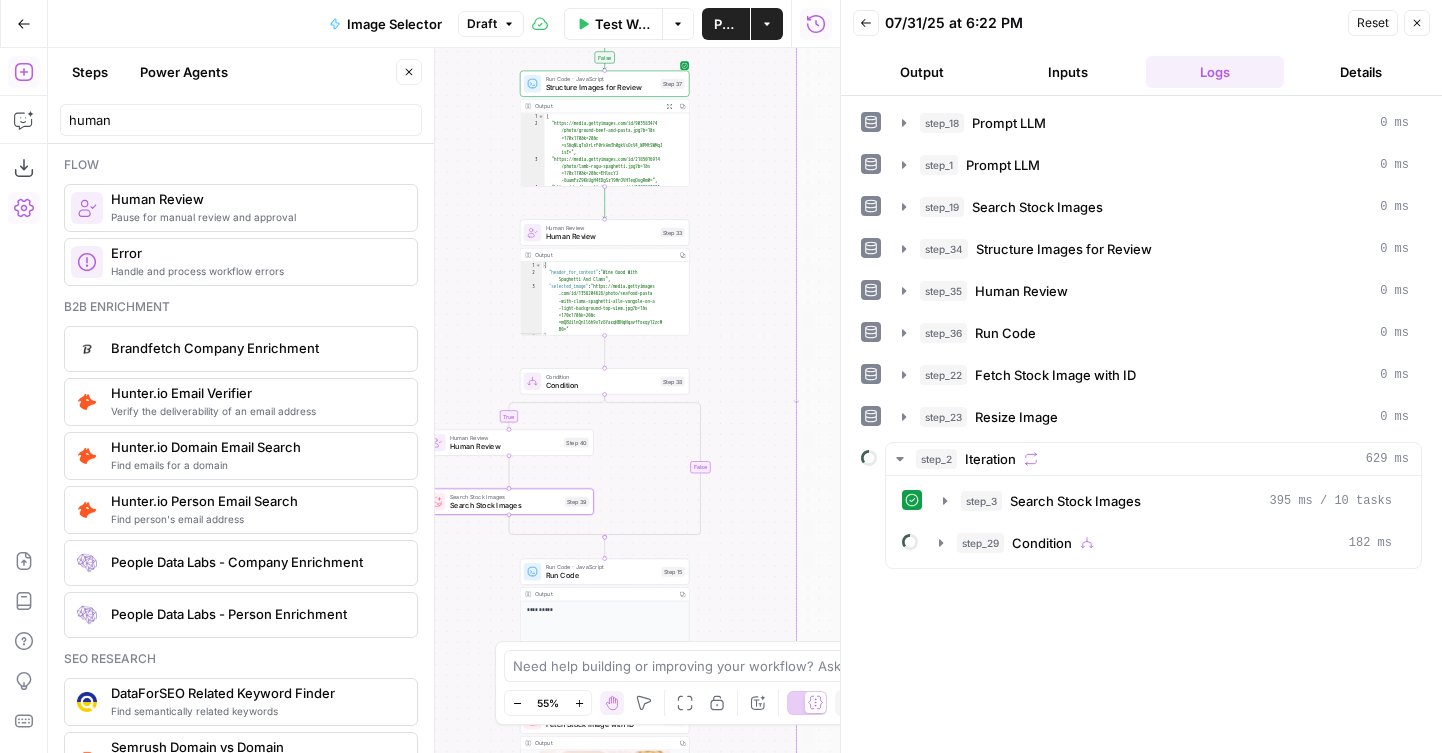 drag, startPoint x: 782, startPoint y: 435, endPoint x: 642, endPoint y: 510, distance: 158.8238 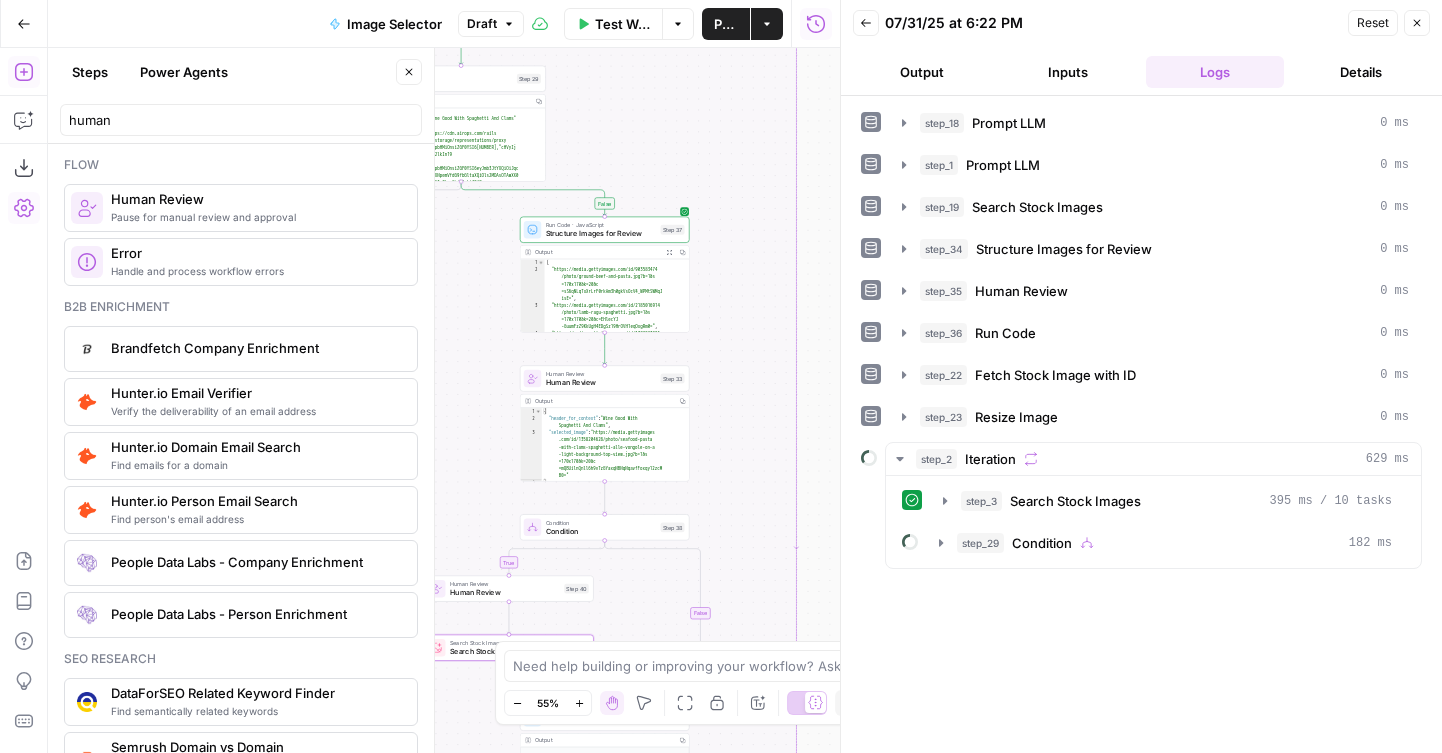 drag, startPoint x: 739, startPoint y: 241, endPoint x: 739, endPoint y: 392, distance: 151 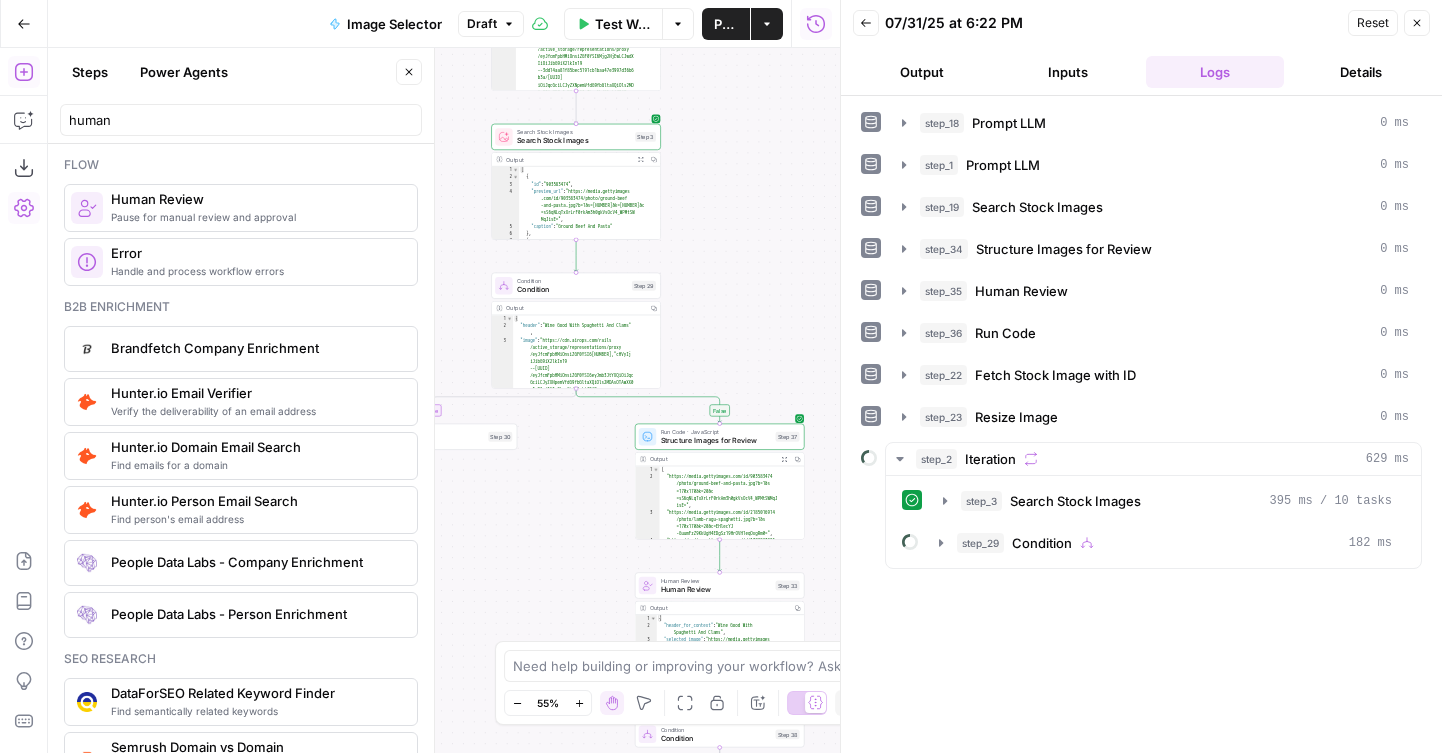 drag, startPoint x: 724, startPoint y: 204, endPoint x: 839, endPoint y: 404, distance: 230.70544 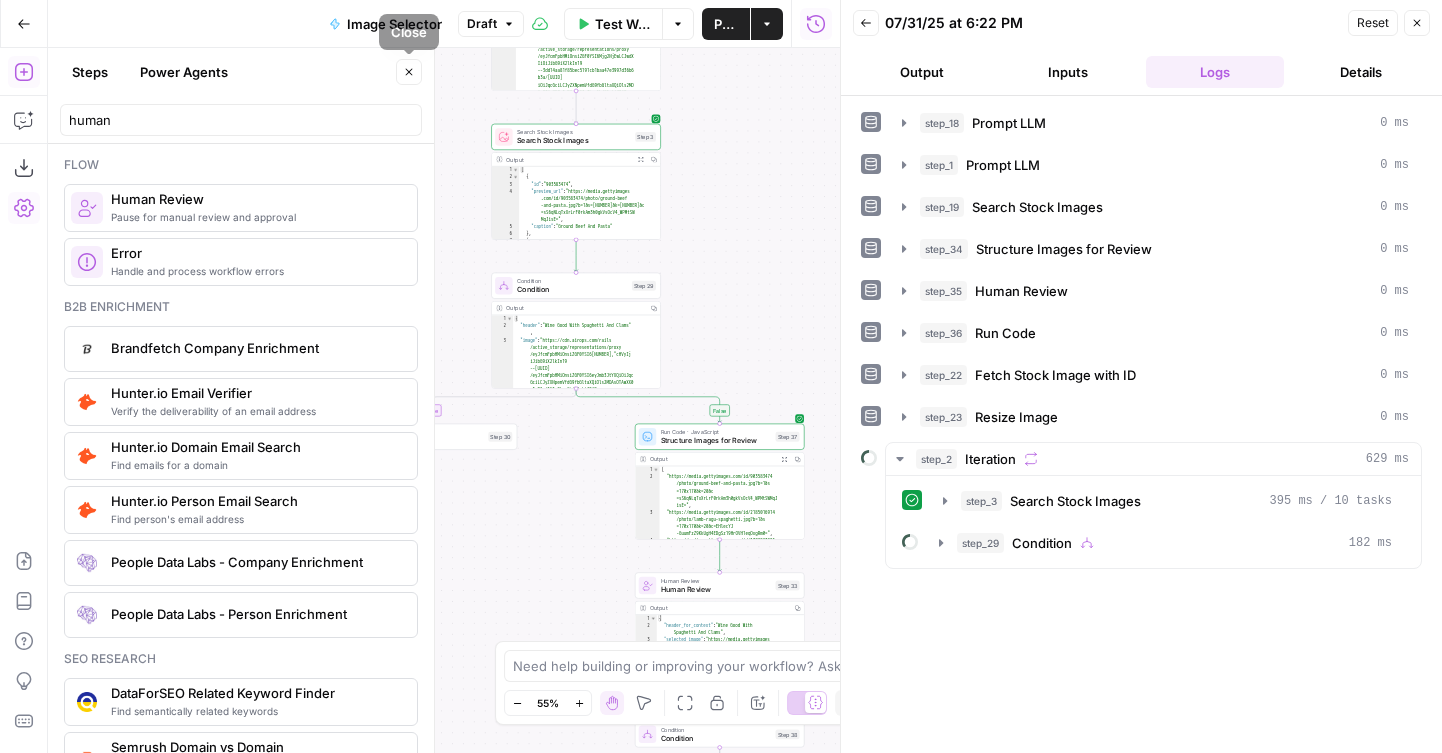 drag, startPoint x: 755, startPoint y: 329, endPoint x: 694, endPoint y: 200, distance: 142.69548 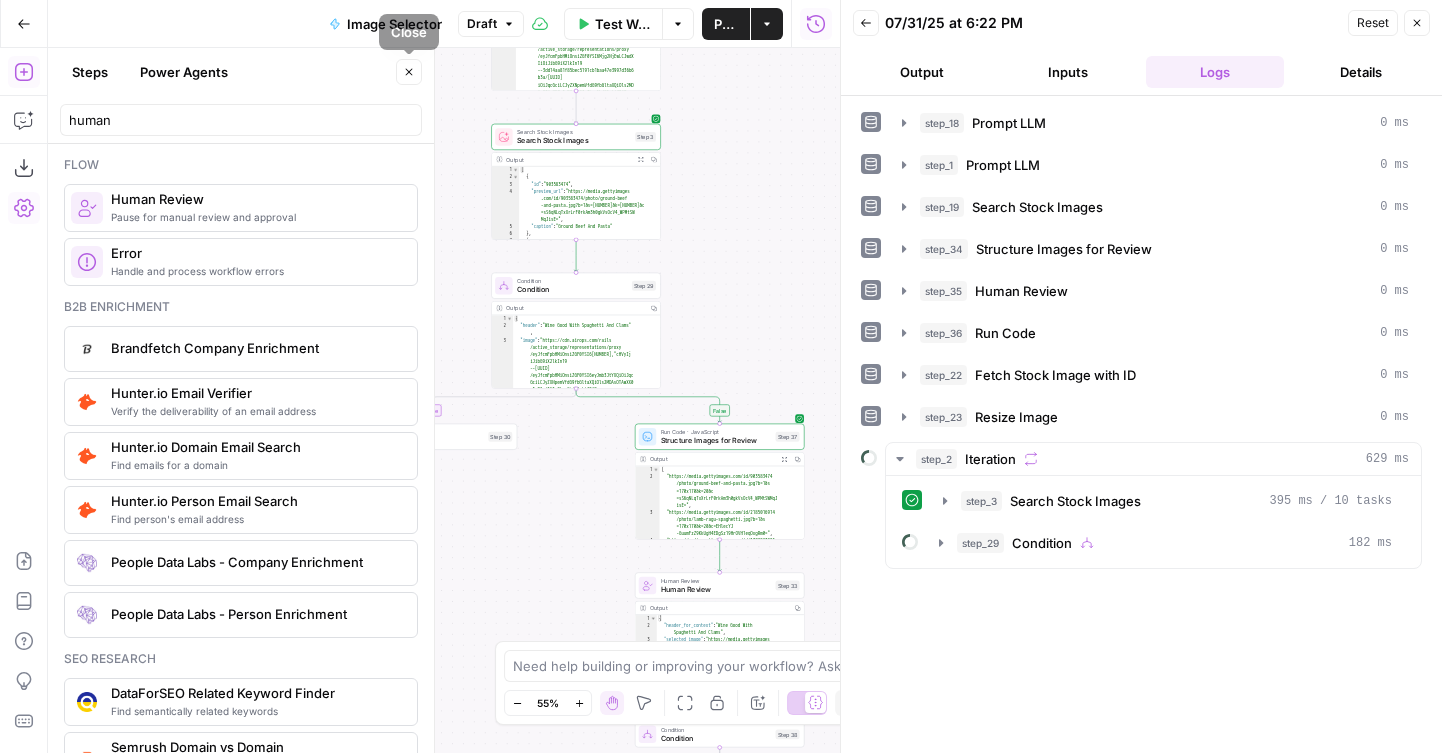 click on "true false true false Workflow Set Inputs Inputs LLM · GPT-4.1 Prompt LLM Step 18 Output Copy 1 2 3 {    "title" :  "Our Definitive Guide To Pairing Wine         With Pasta" }     XXXXXXXXXXXXXXXXXXXXXXXXXXXXXXXXXXXXXXXXXXXXXXXXXXXXXXXXXXXXXXXXXXXXXXXXXXXXXXXXXXXXXXXXXXXXXXXXXXXXXXXXXXXXXXXXXXXXXXXXXXXXXXXXXXXXXXXXXXXXXXXXXXXXXXXXXXXXXXXXXXXXXXXXXXXXXXXXXXXXXXXXXXXXXXXXXXXXXXXXXXXXXXXXXXXXXXXXXXXXXXXXXXXXXXXXXXXXXXXXXXXXXXXXXXXXXXXXXXXXXXXXXXXXXXXXXXXXXXXXXXXXXXXXXXXXXXXXXXXXXXXXXXXXXXXXXXXXXXXXXXXXXXXXXXXXXXXXXXXXXXXXXXXXXXXXXXXXXXXXXXXXXXXXXXXXXXXXXXXXXXXXXXXXXXXXXXXXXXXXXXXXXXXXXXXXXXXXXXXXXXXXXXXXXXXXXXXXXXXXXXXXXXXXXXXXXXXXXXXXXXXXXXXXXXXXXXXXXXXXXXXXXXXXXXXXXXXXXXXXXXXXXXXXXXXX LLM · GPT-4.1 Prompt LLM Step 1 Output Copy 1 2 3 4 5 6 7 8 9 10 11 {    "header_image" :  "pasta and wine" ,    "article" :  [      {         "header" :  "Best Red Wine For Bolognese" ,         "food_image" :  "bolognese and wine"      } ,      {         "header" :  "Chicken Parmesan Wine Pairing"" at bounding box center (444, 400) 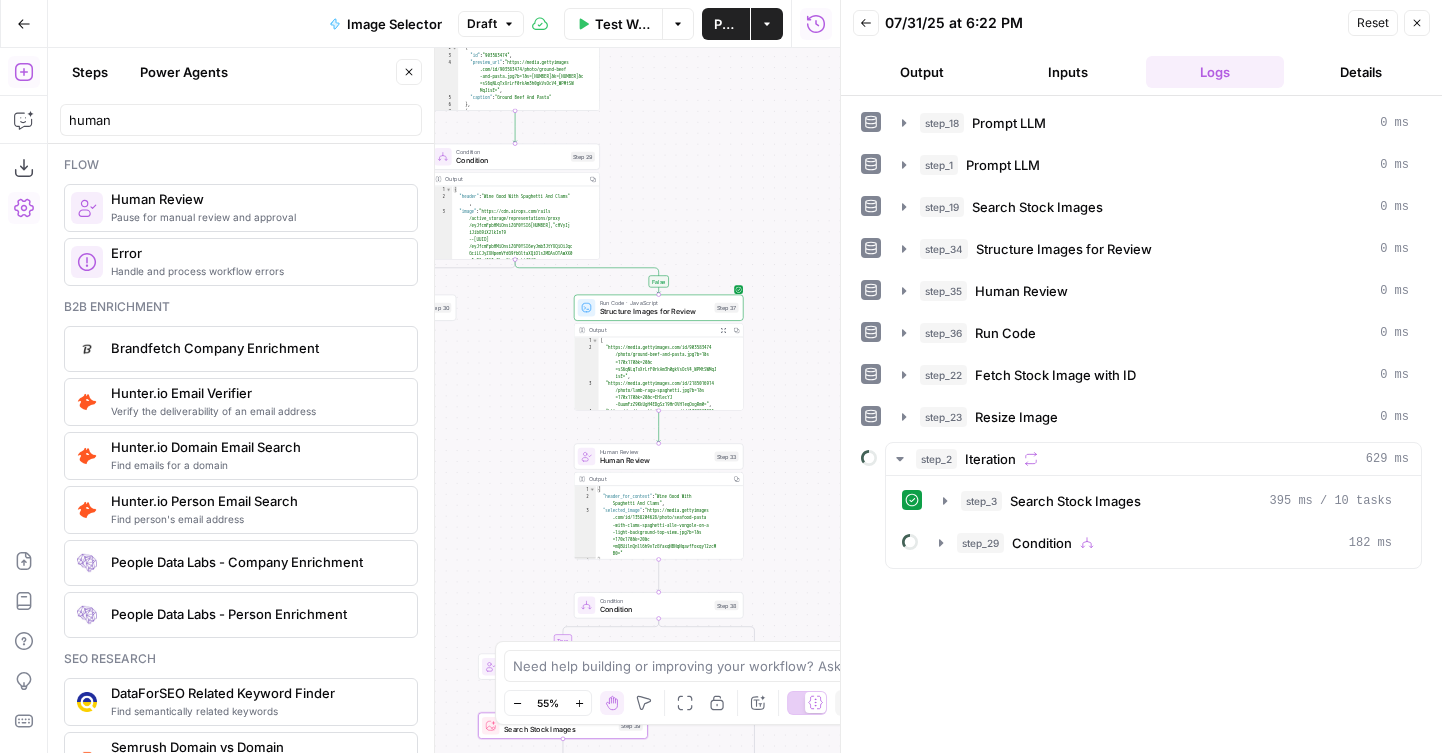 drag, startPoint x: 771, startPoint y: 544, endPoint x: 675, endPoint y: 400, distance: 173.06647 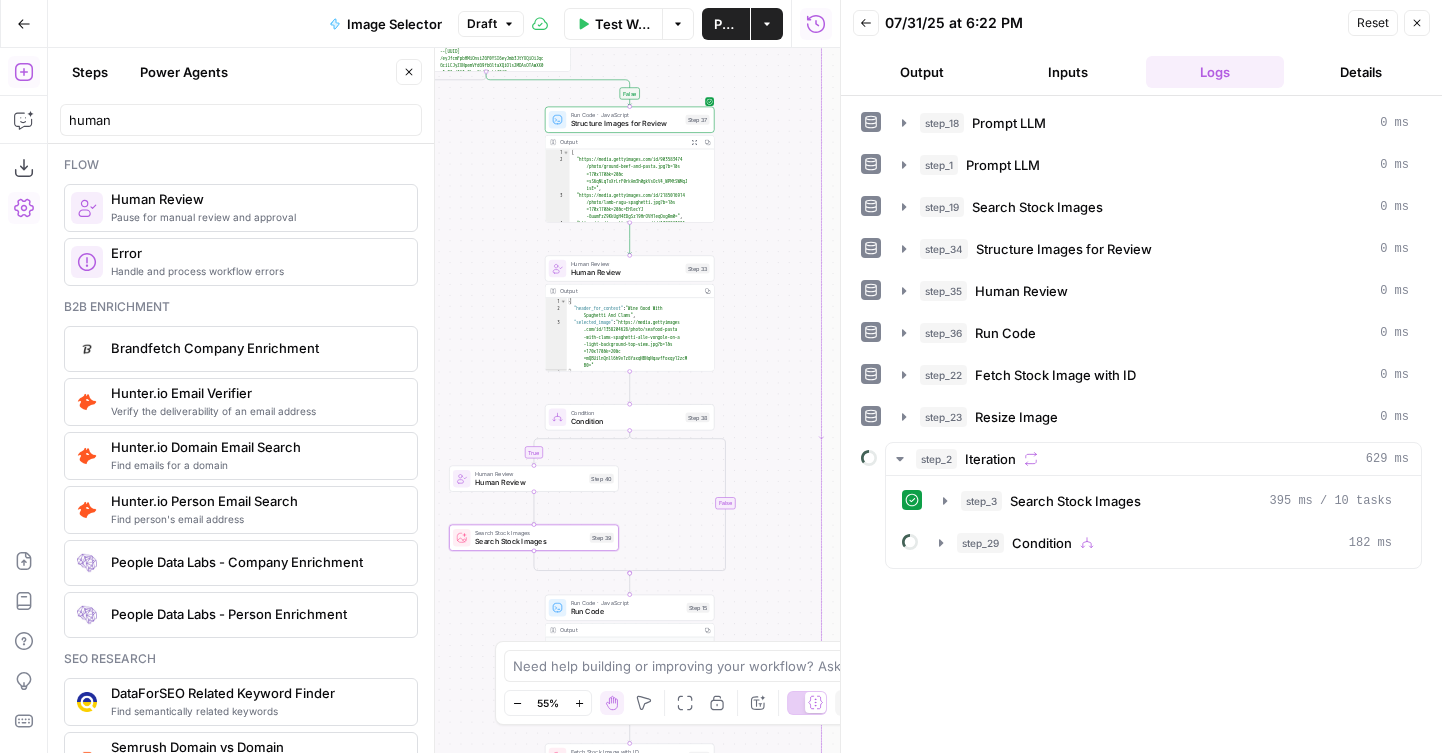 drag, startPoint x: 697, startPoint y: 494, endPoint x: 764, endPoint y: 450, distance: 80.1561 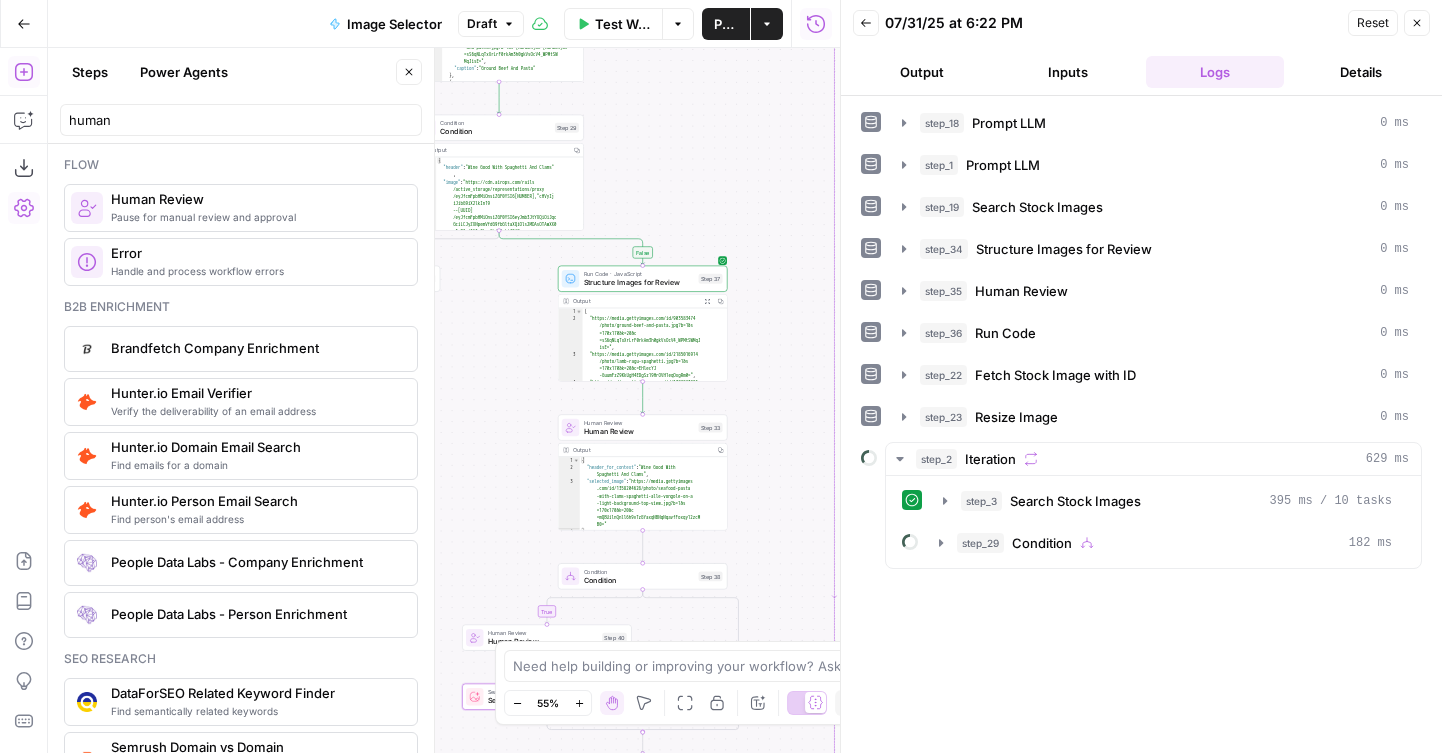 drag, startPoint x: 763, startPoint y: 296, endPoint x: 807, endPoint y: 470, distance: 179.47702 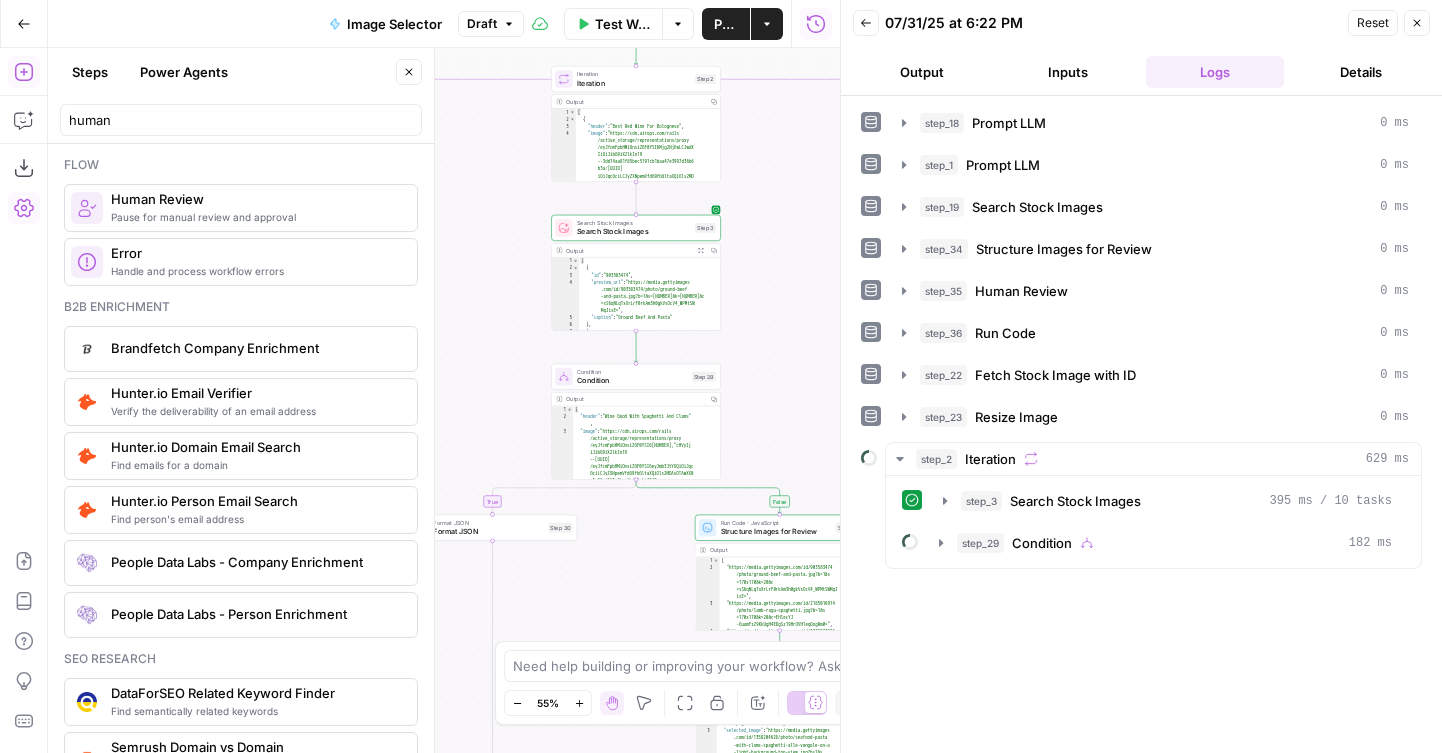 drag, startPoint x: 676, startPoint y: 206, endPoint x: 783, endPoint y: 550, distance: 360.25687 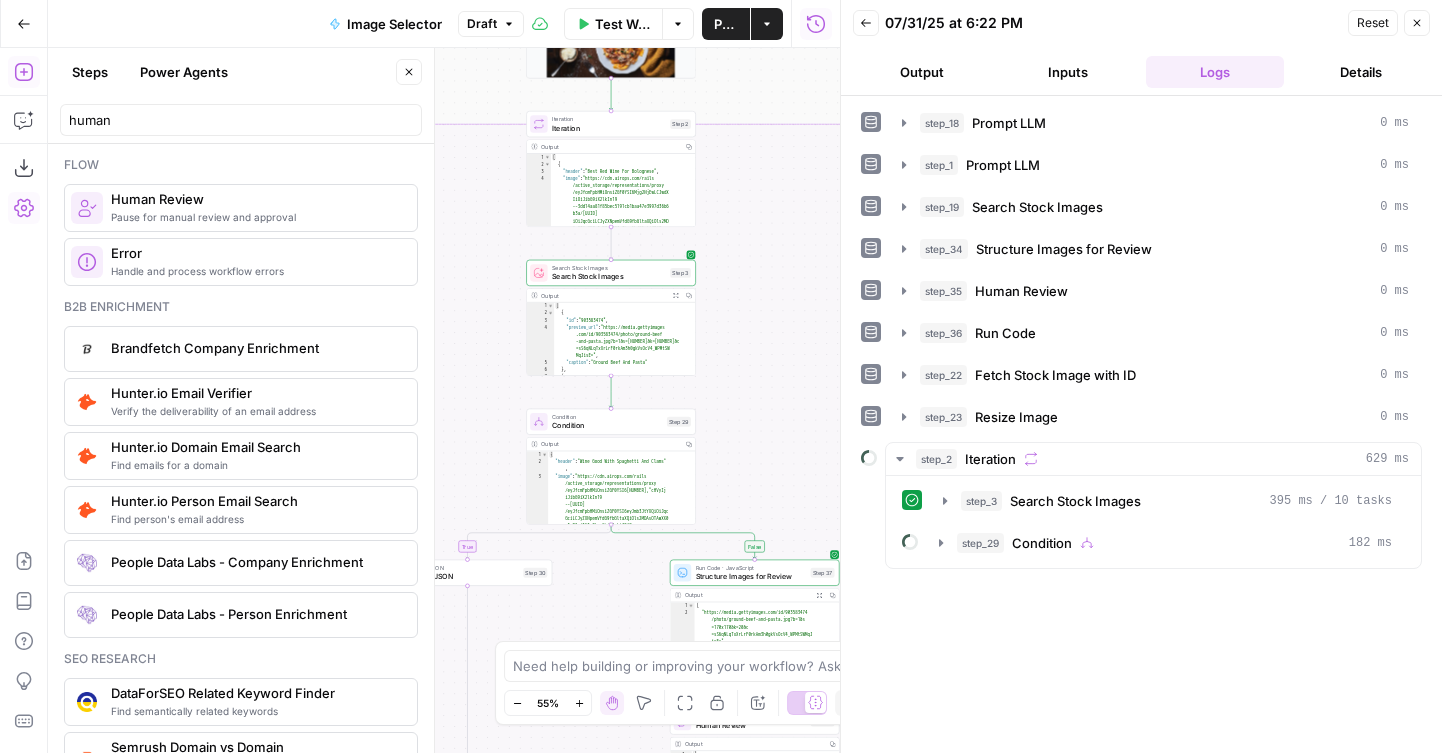 drag, startPoint x: 771, startPoint y: 399, endPoint x: 675, endPoint y: 164, distance: 253.85233 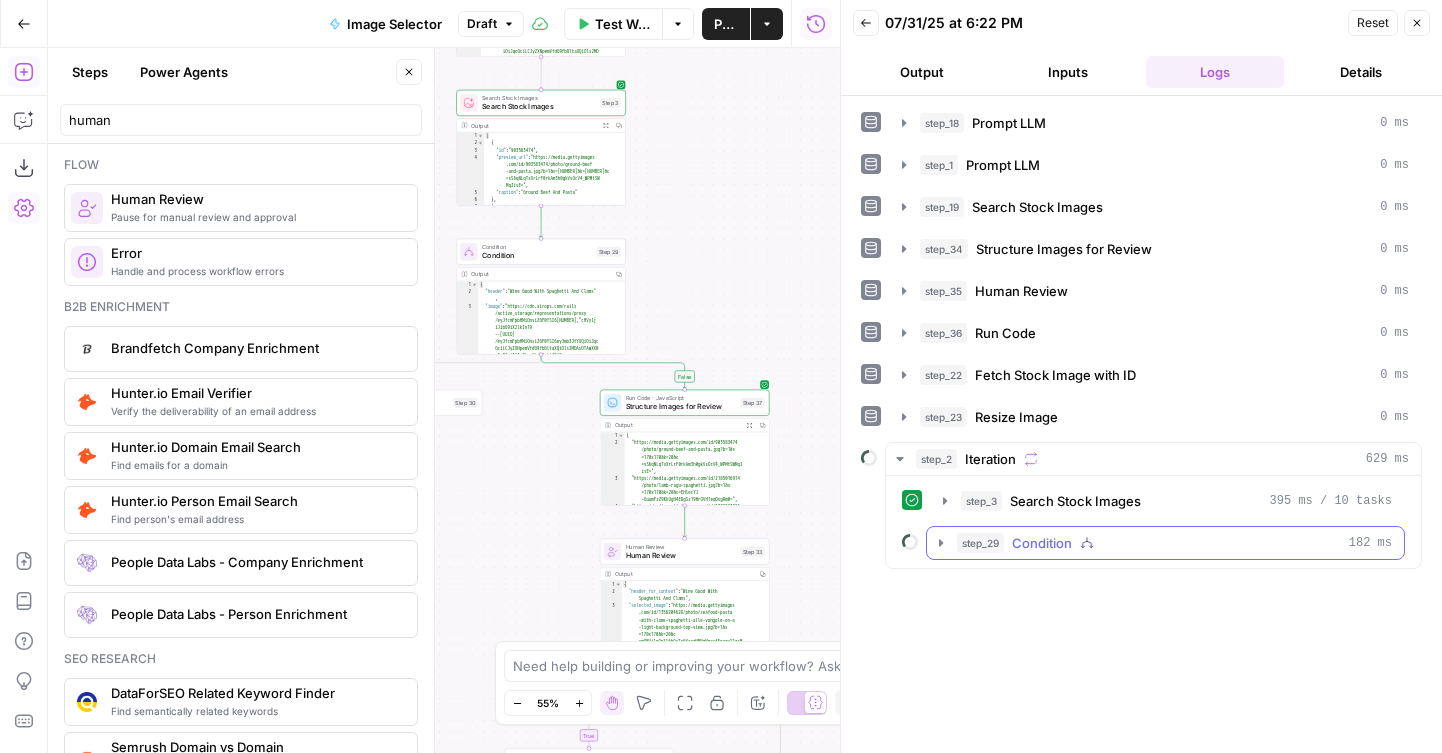 click on "step_29 Condition 182 ms" at bounding box center [1165, 543] 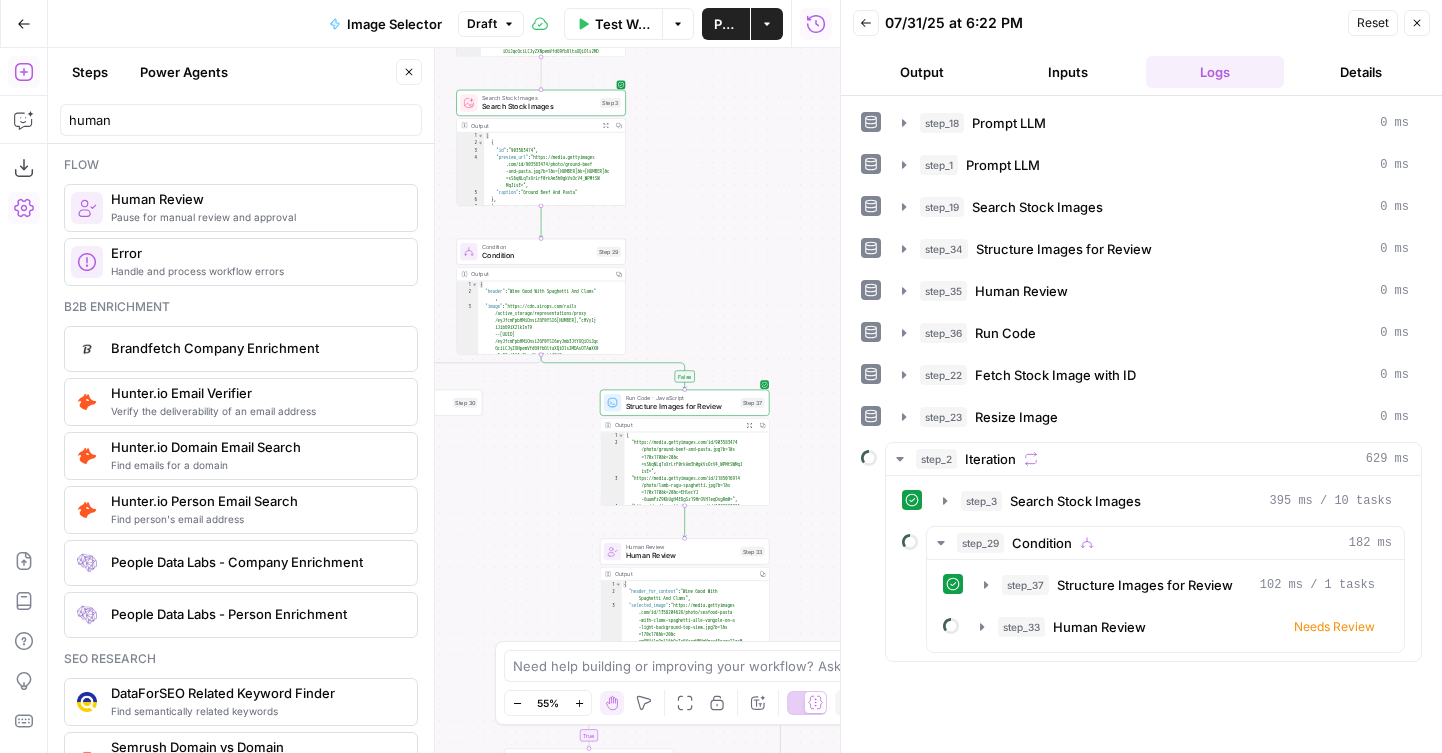 click on "Details" at bounding box center [1361, 72] 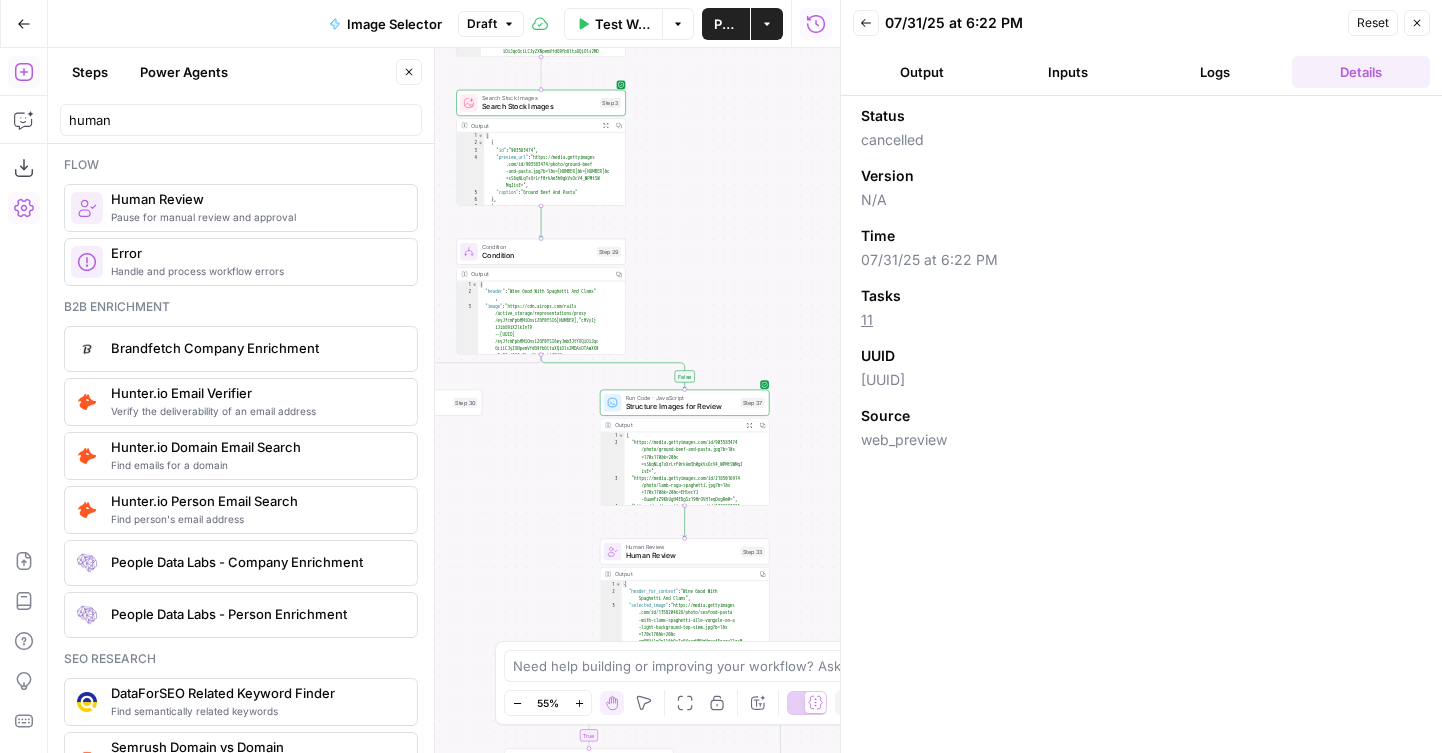drag, startPoint x: 734, startPoint y: 252, endPoint x: 734, endPoint y: 11, distance: 241 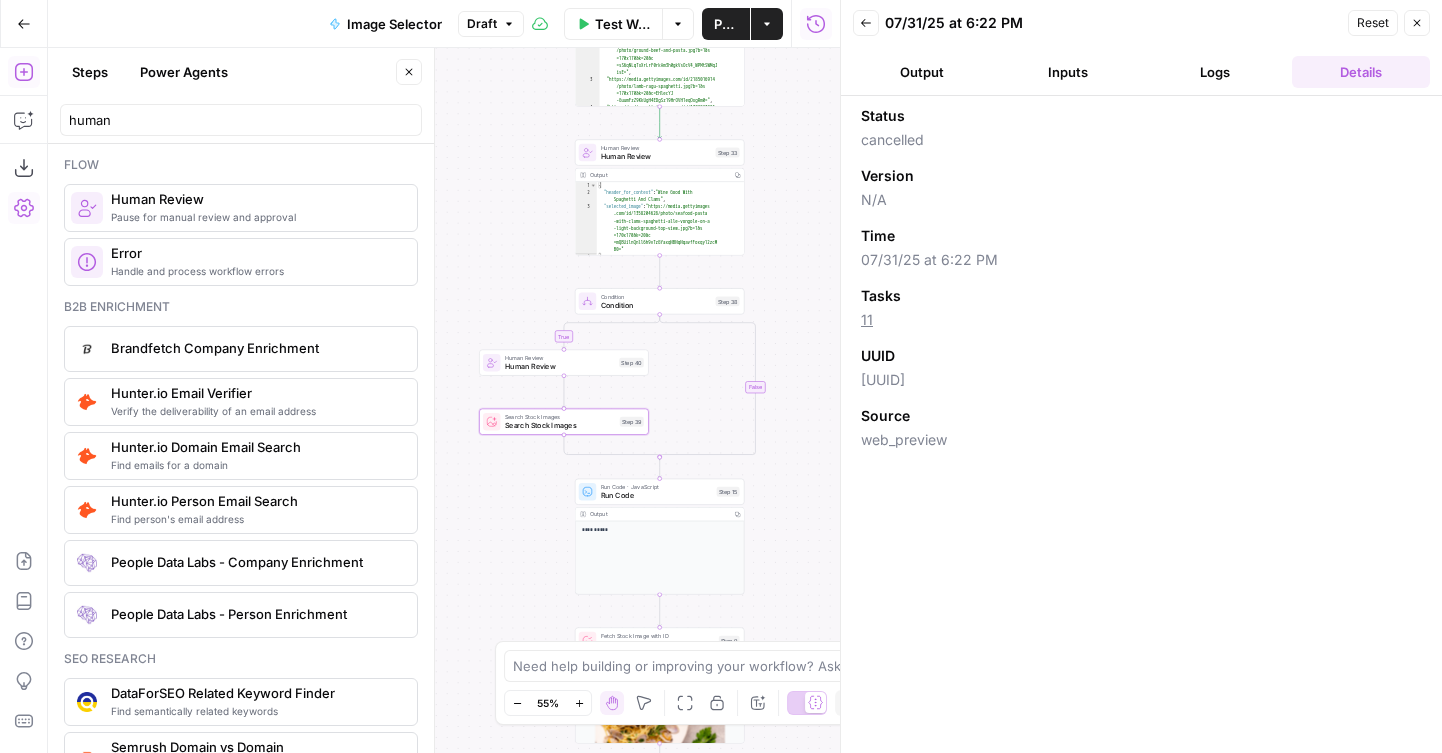 drag, startPoint x: 804, startPoint y: 519, endPoint x: 779, endPoint y: 362, distance: 158.97798 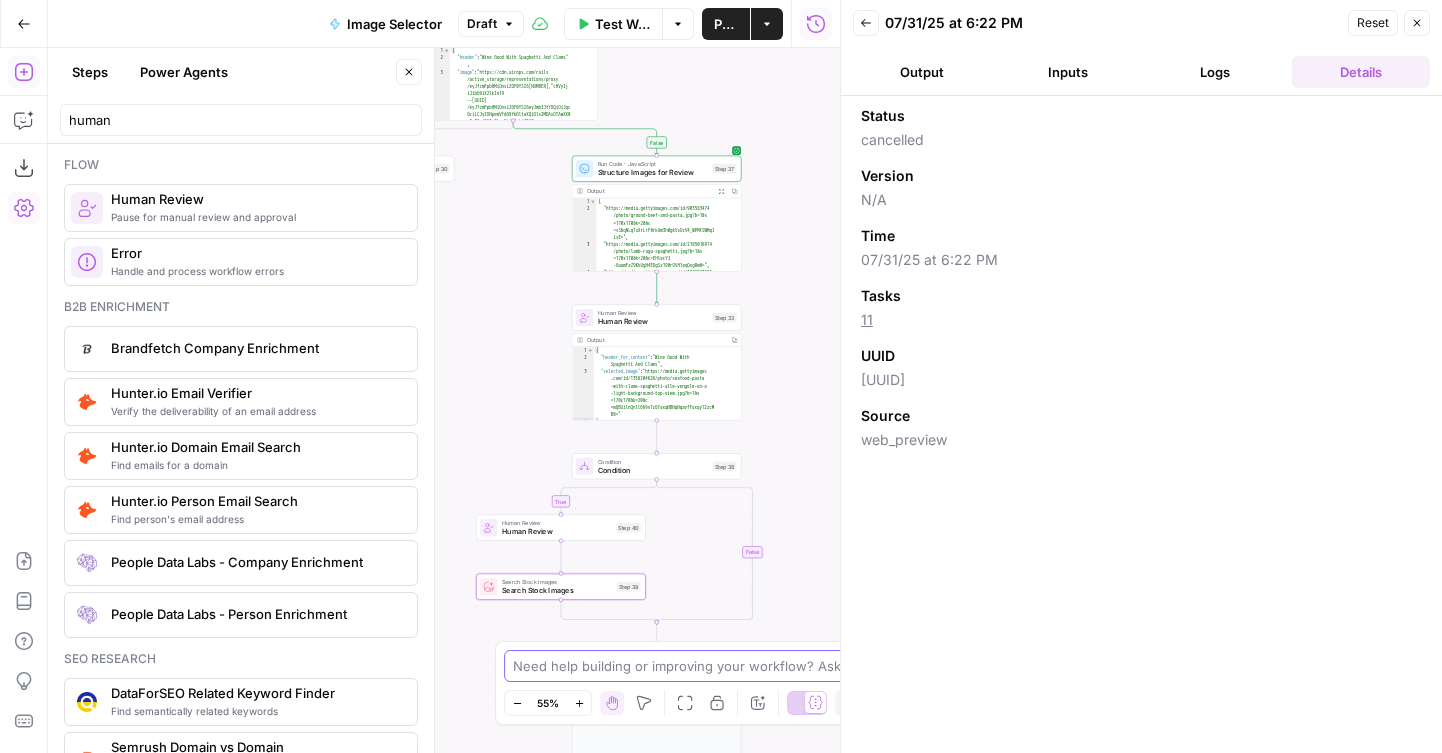 drag, startPoint x: 791, startPoint y: 515, endPoint x: 788, endPoint y: 680, distance: 165.02727 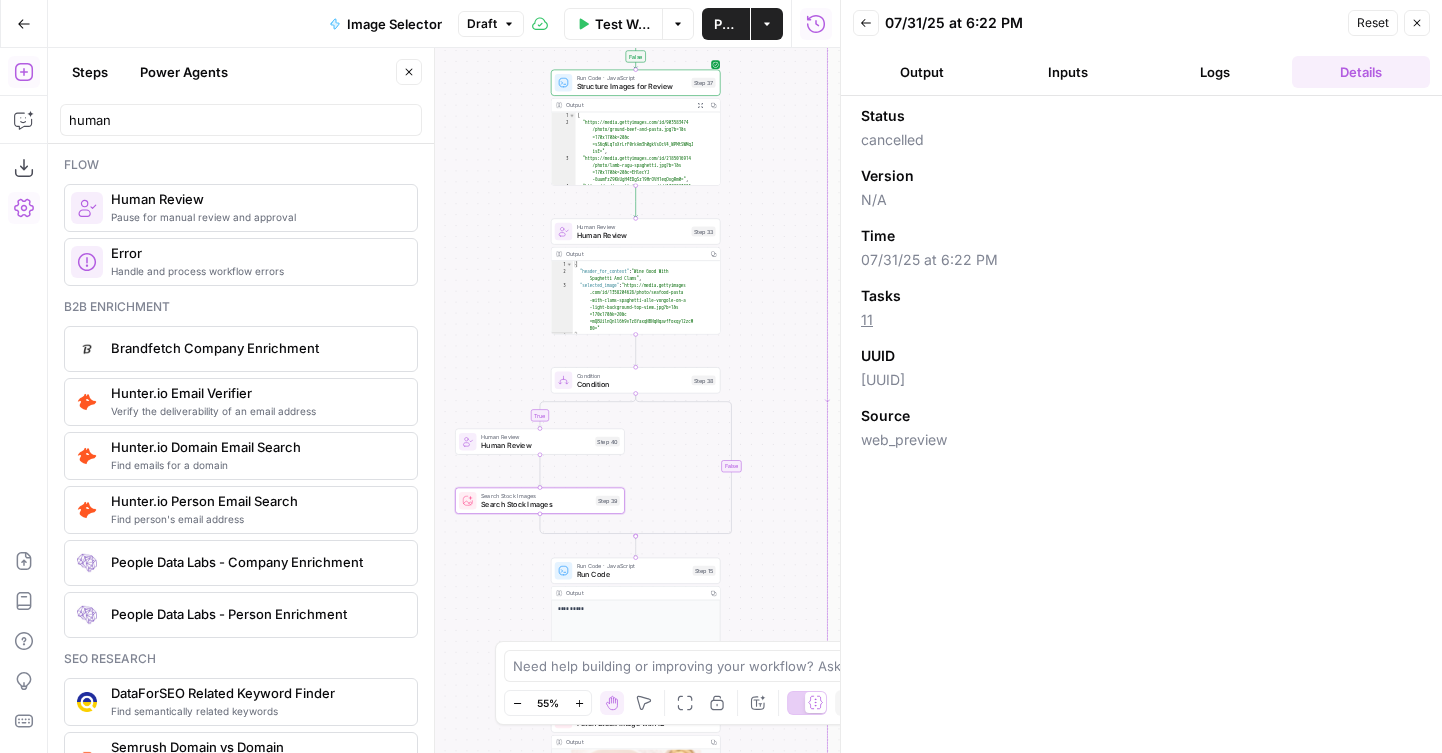 drag, startPoint x: 790, startPoint y: 462, endPoint x: 738, endPoint y: 275, distance: 194.09534 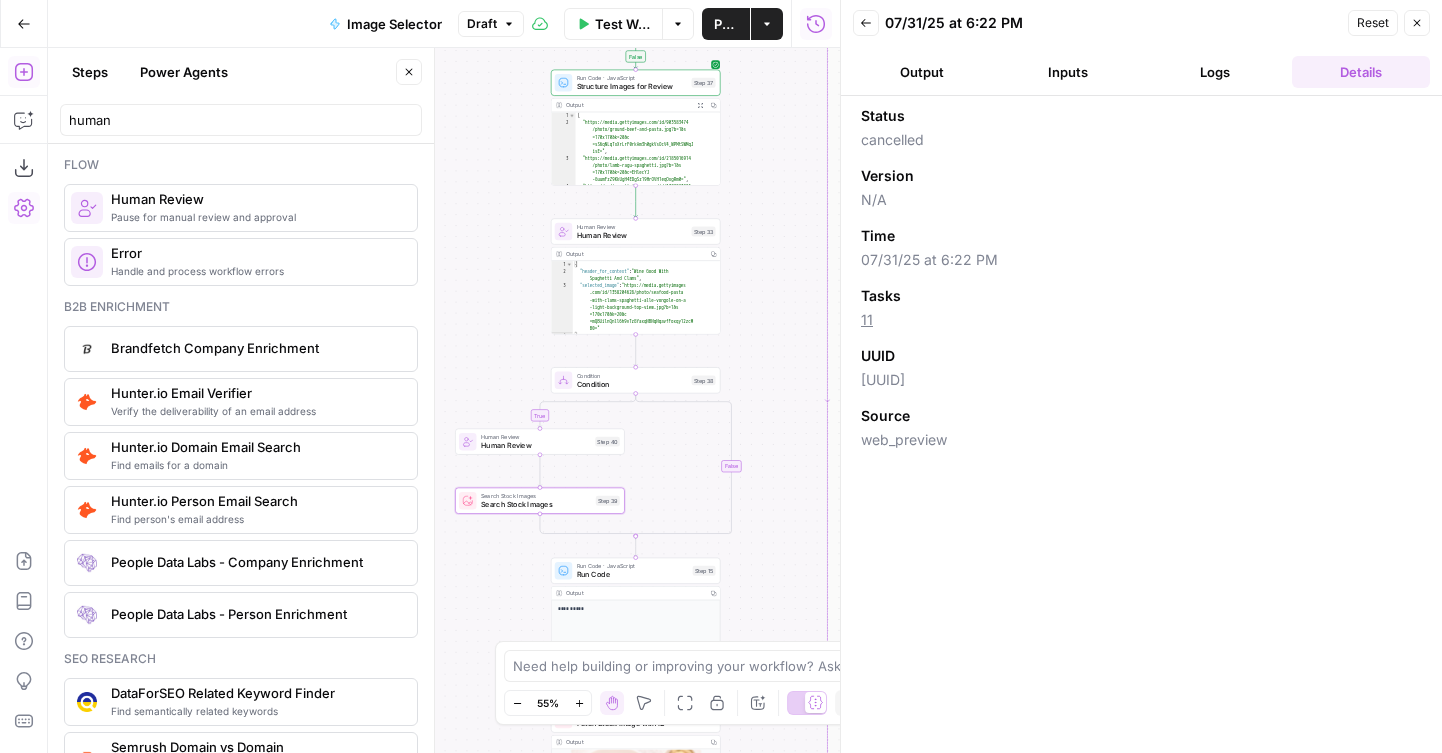 click on "true false true false Workflow Set Inputs Inputs LLM · GPT-4.1 Prompt LLM Step 18 Output Copy 1 2 3 {    "title" :  "Our Definitive Guide To Pairing Wine         With Pasta" }     XXXXXXXXXXXXXXXXXXXXXXXXXXXXXXXXXXXXXXXXXXXXXXXXXXXXXXXXXXXXXXXXXXXXXXXXXXXXXXXXXXXXXXXXXXXXXXXXXXXXXXXXXXXXXXXXXXXXXXXXXXXXXXXXXXXXXXXXXXXXXXXXXXXXXXXXXXXXXXXXXXXXXXXXXXXXXXXXXXXXXXXXXXXXXXXXXXXXXXXXXXXXXXXXXXXXXXXXXXXXXXXXXXXXXXXXXXXXXXXXXXXXXXXXXXXXXXXXXXXXXXXXXXXXXXXXXXXXXXXXXXXXXXXXXXXXXXXXXXXXXXXXXXXXXXXXXXXXXXXXXXXXXXXXXXXXXXXXXXXXXXXXXXXXXXXXXXXXXXXXXXXXXXXXXXXXXXXXXXXXXXXXXXXXXXXXXXXXXXXXXXXXXXXXXXXXXXXXXXXXXXXXXXXXXXXXXXXXXXXXXXXXXXXXXXXXXXXXXXXXXXXXXXXXXXXXXXXXXXXXXXXXXXXXXXXXXXXXXXXXXXXXXXXXXXXX LLM · GPT-4.1 Prompt LLM Step 1 Output Copy 1 2 3 4 5 6 7 8 9 10 11 {    "header_image" :  "pasta and wine" ,    "article" :  [      {         "header" :  "Best Red Wine For Bolognese" ,         "food_image" :  "bolognese and wine"      } ,      {         "header" :  "Chicken Parmesan Wine Pairing"" at bounding box center (444, 400) 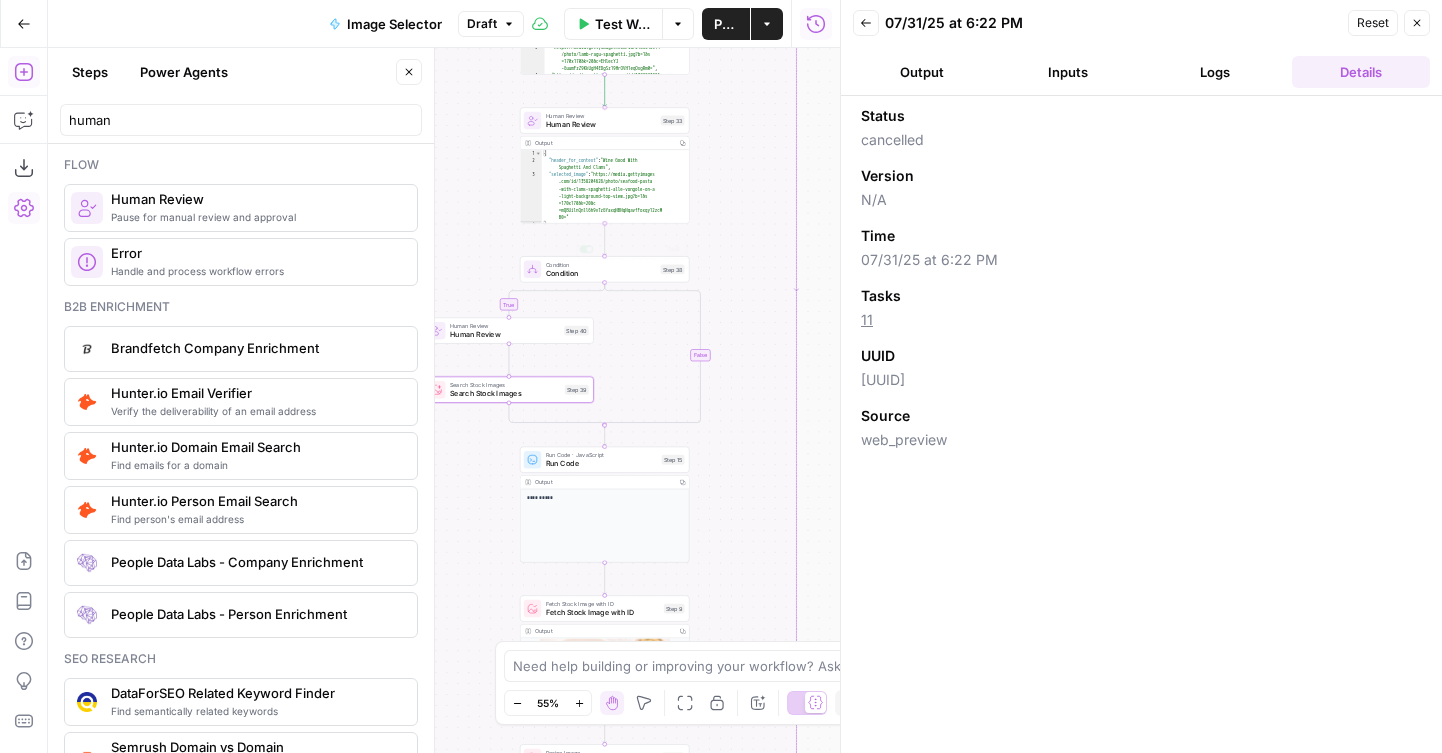 click on "Human Review" at bounding box center [601, 124] 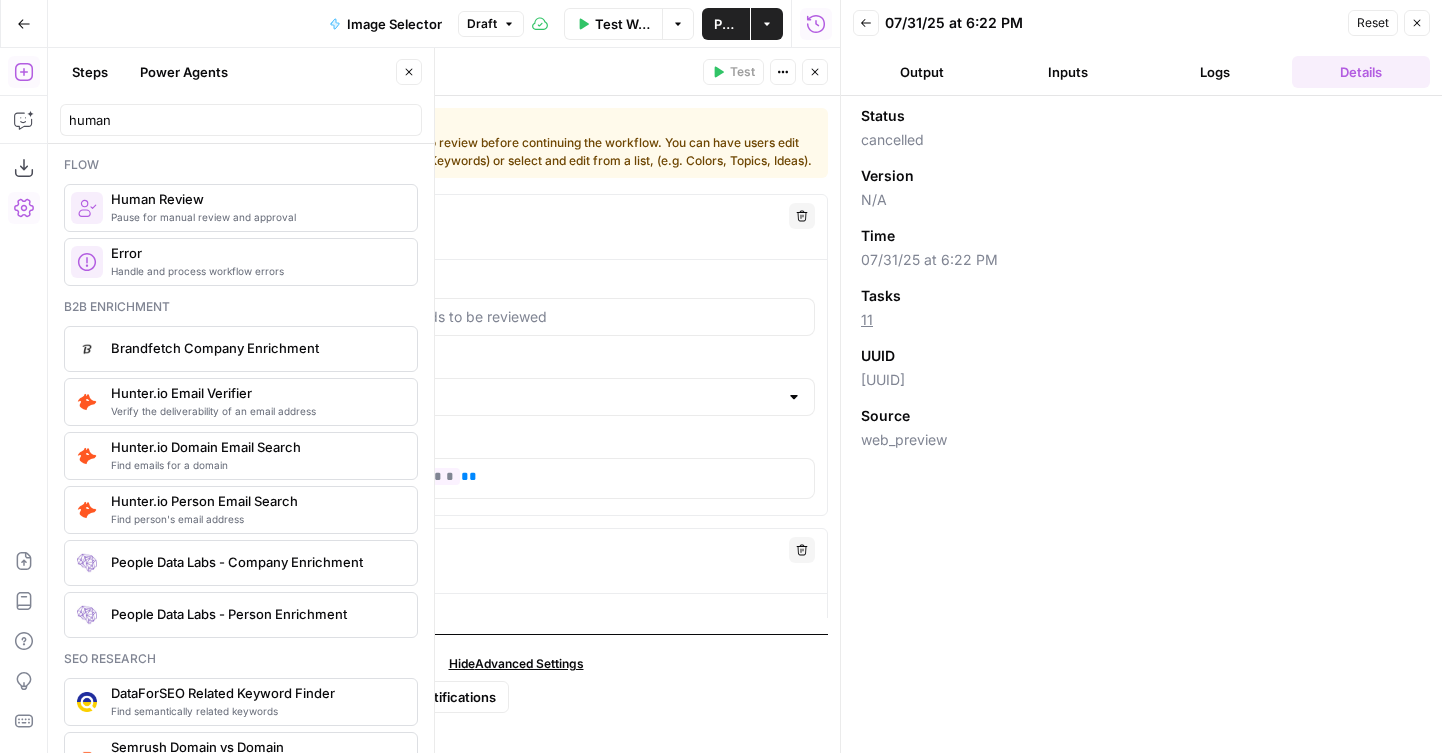 scroll, scrollTop: 711, scrollLeft: 0, axis: vertical 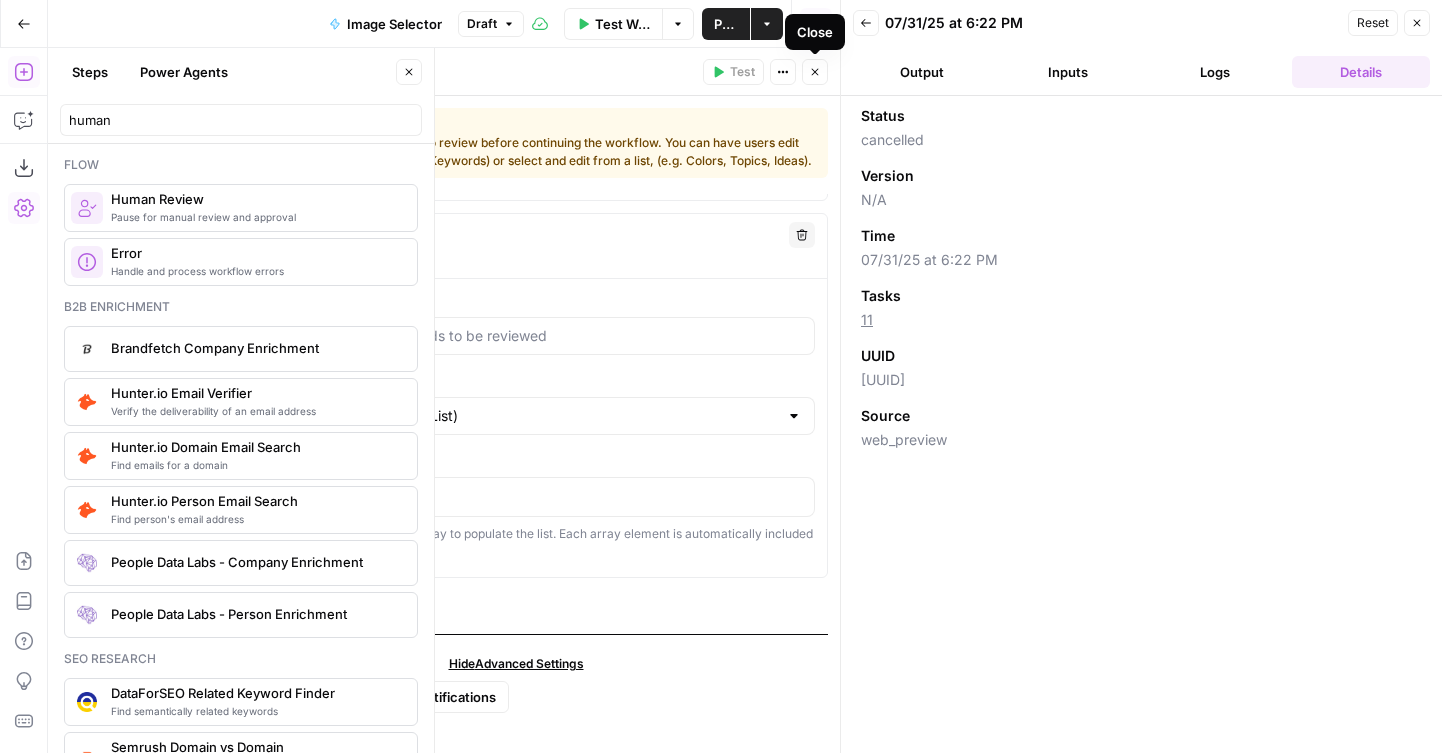 click 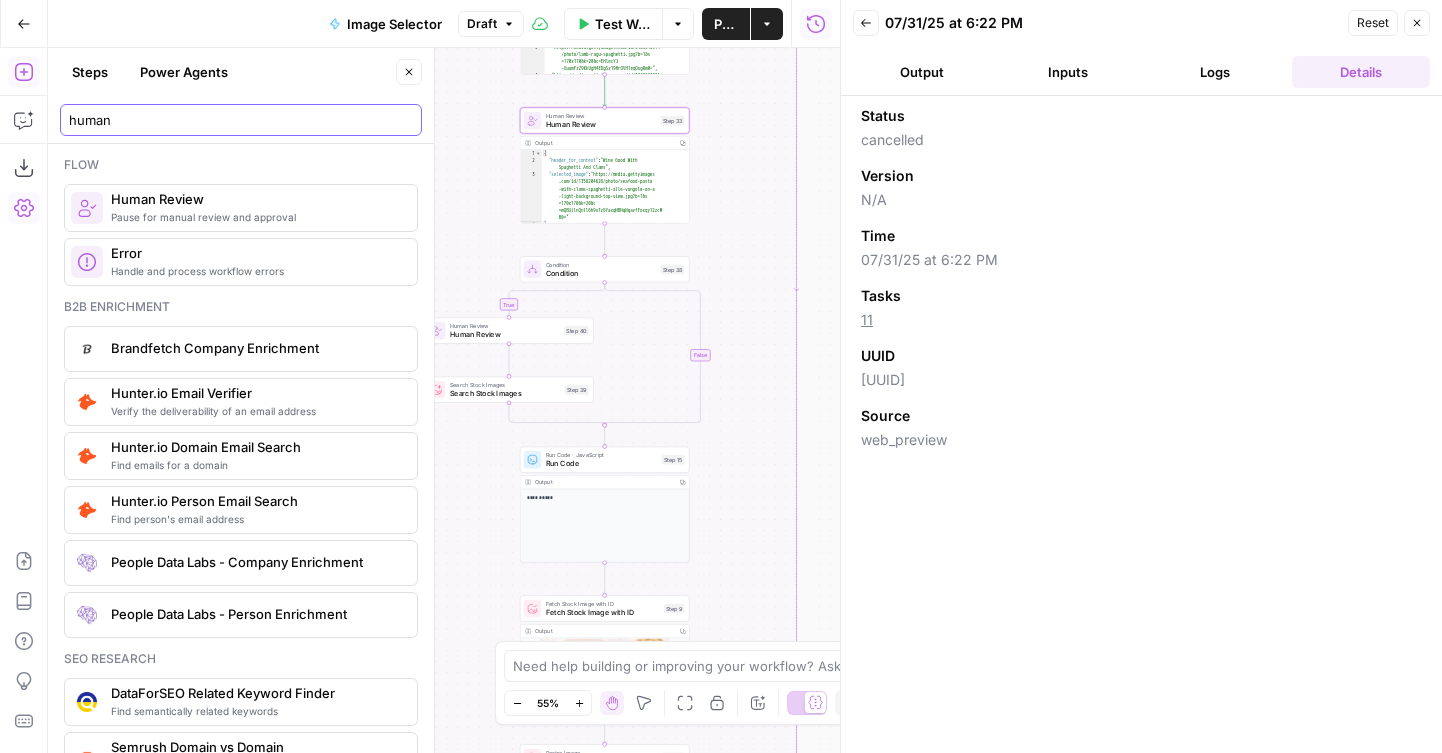 click on "human" at bounding box center (241, 120) 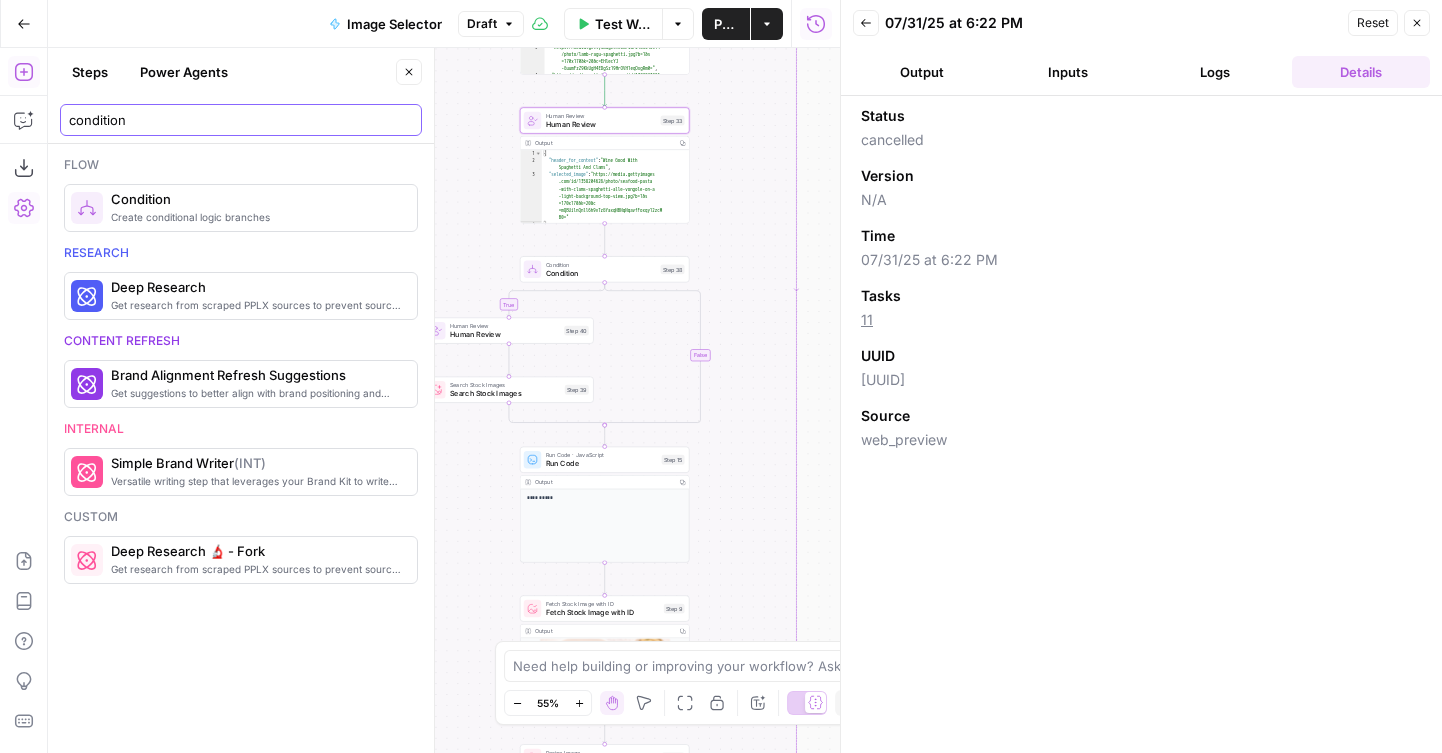 type on "condition" 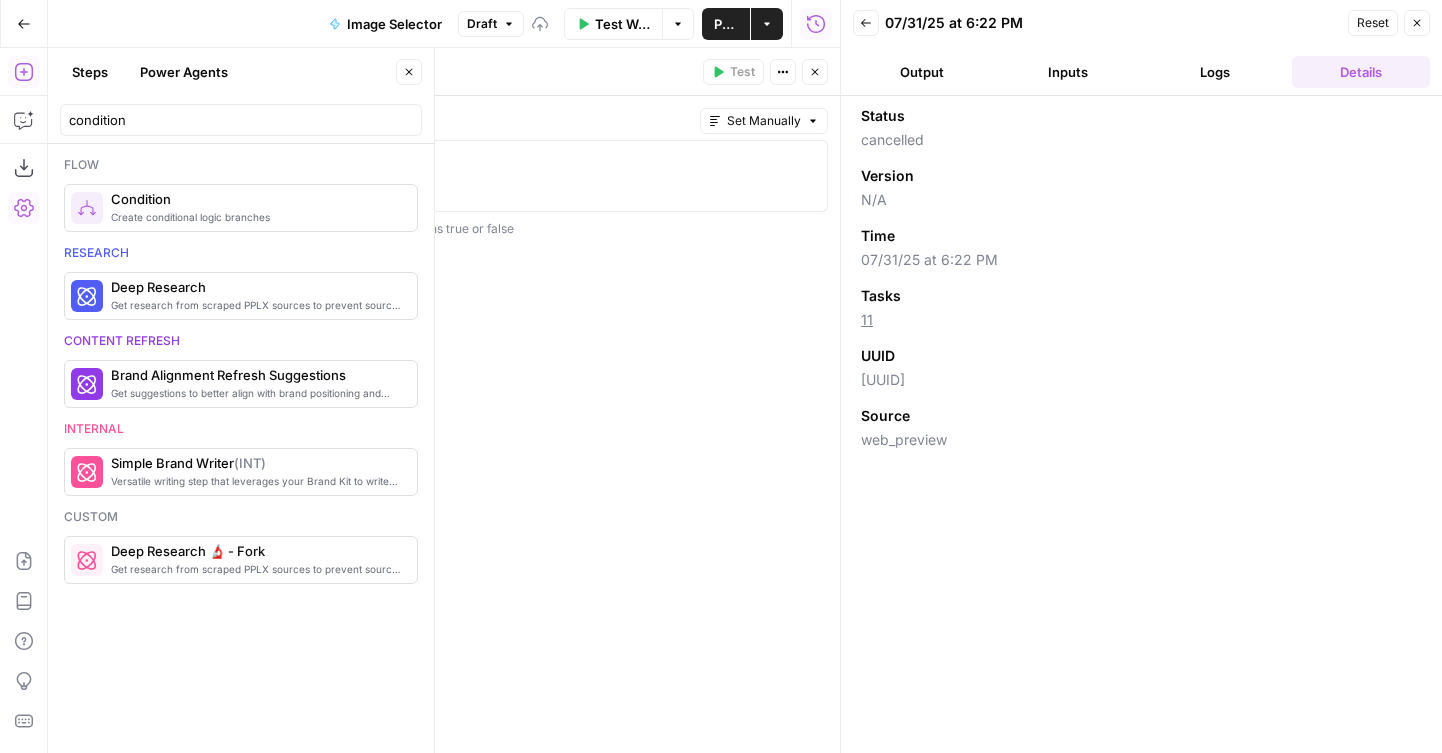 type 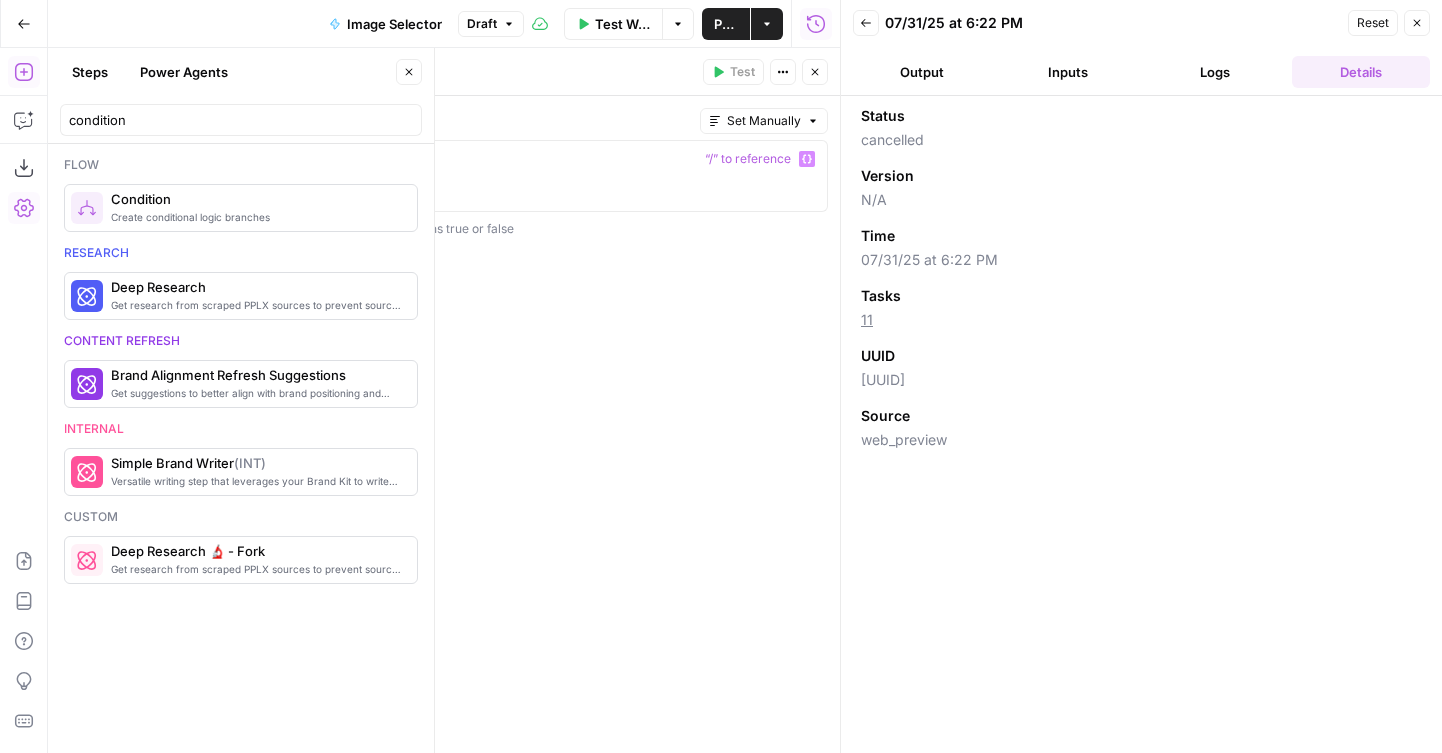 click 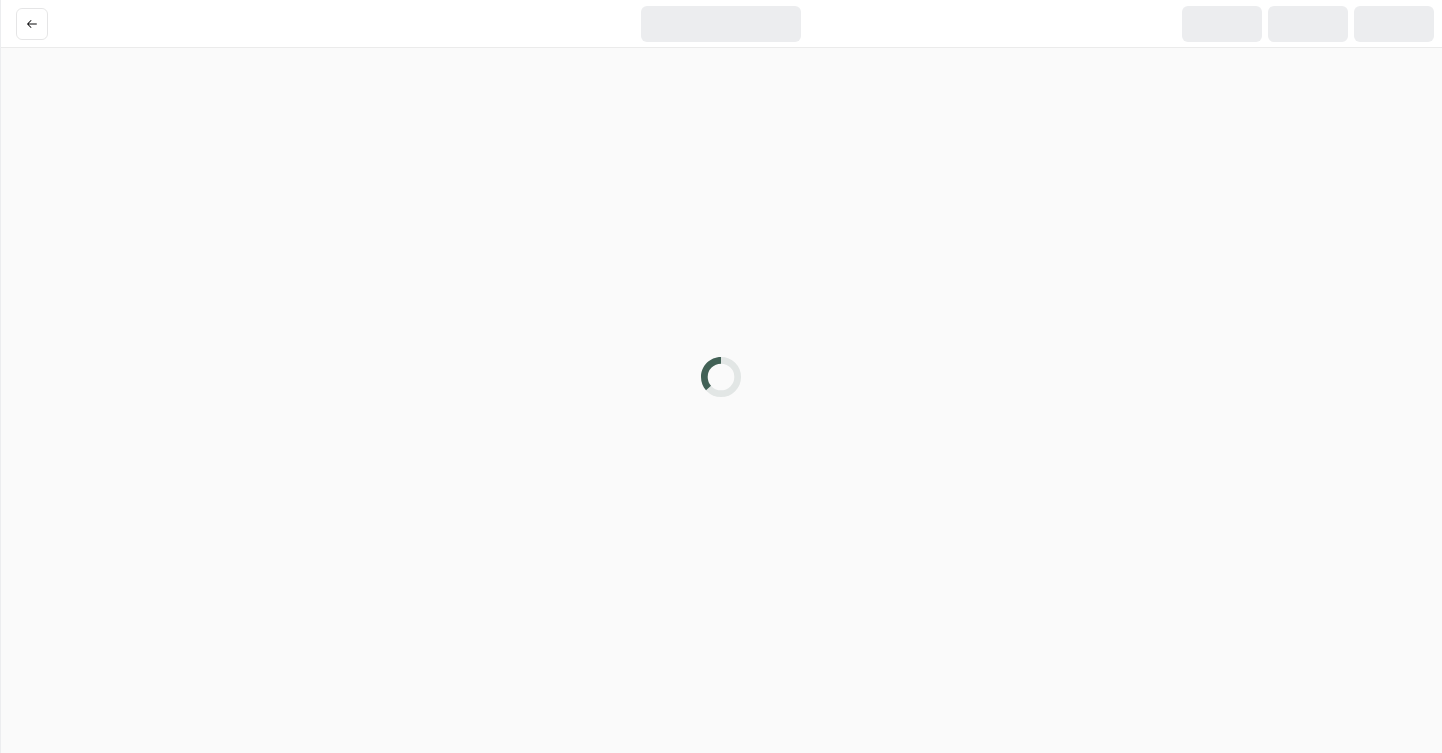 scroll, scrollTop: 0, scrollLeft: 0, axis: both 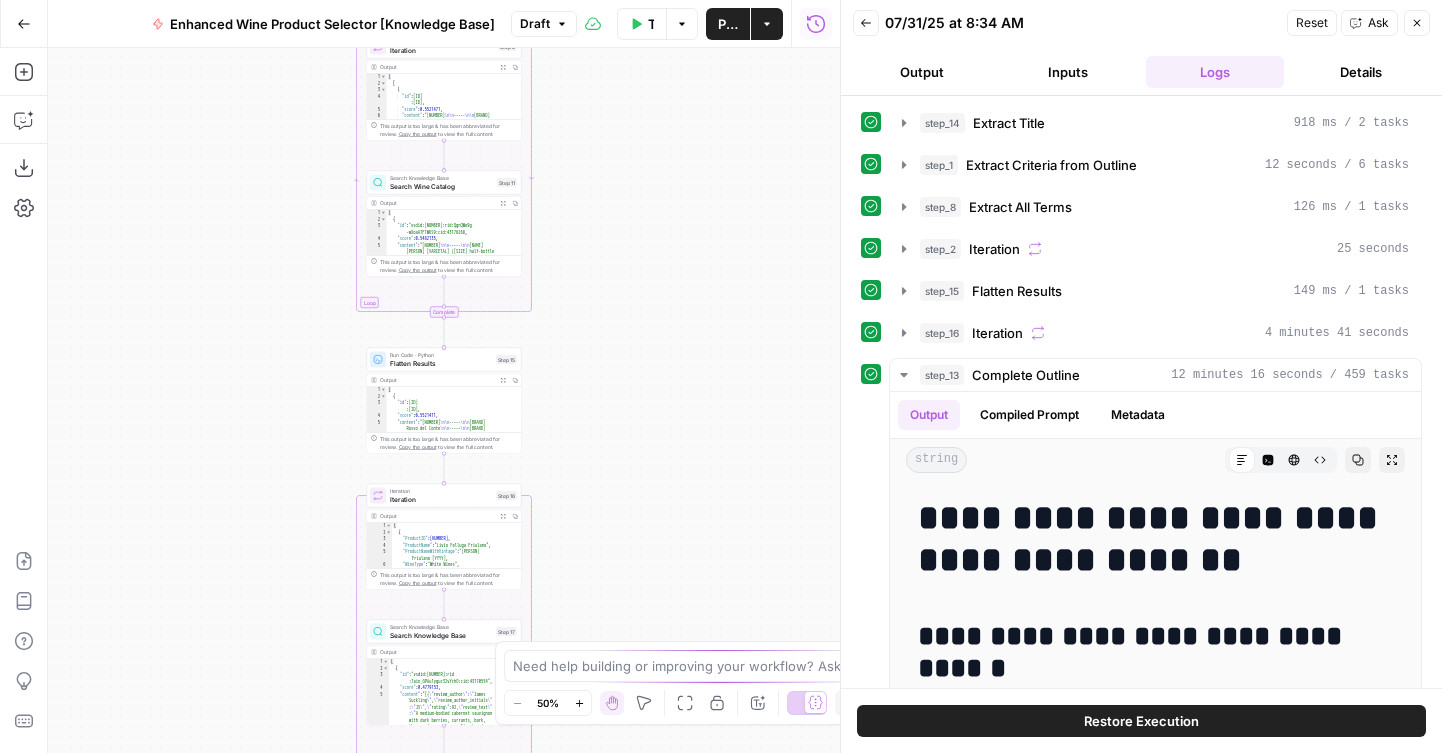 click on "high hills in the center of Sicily –" at bounding box center [444, 400] 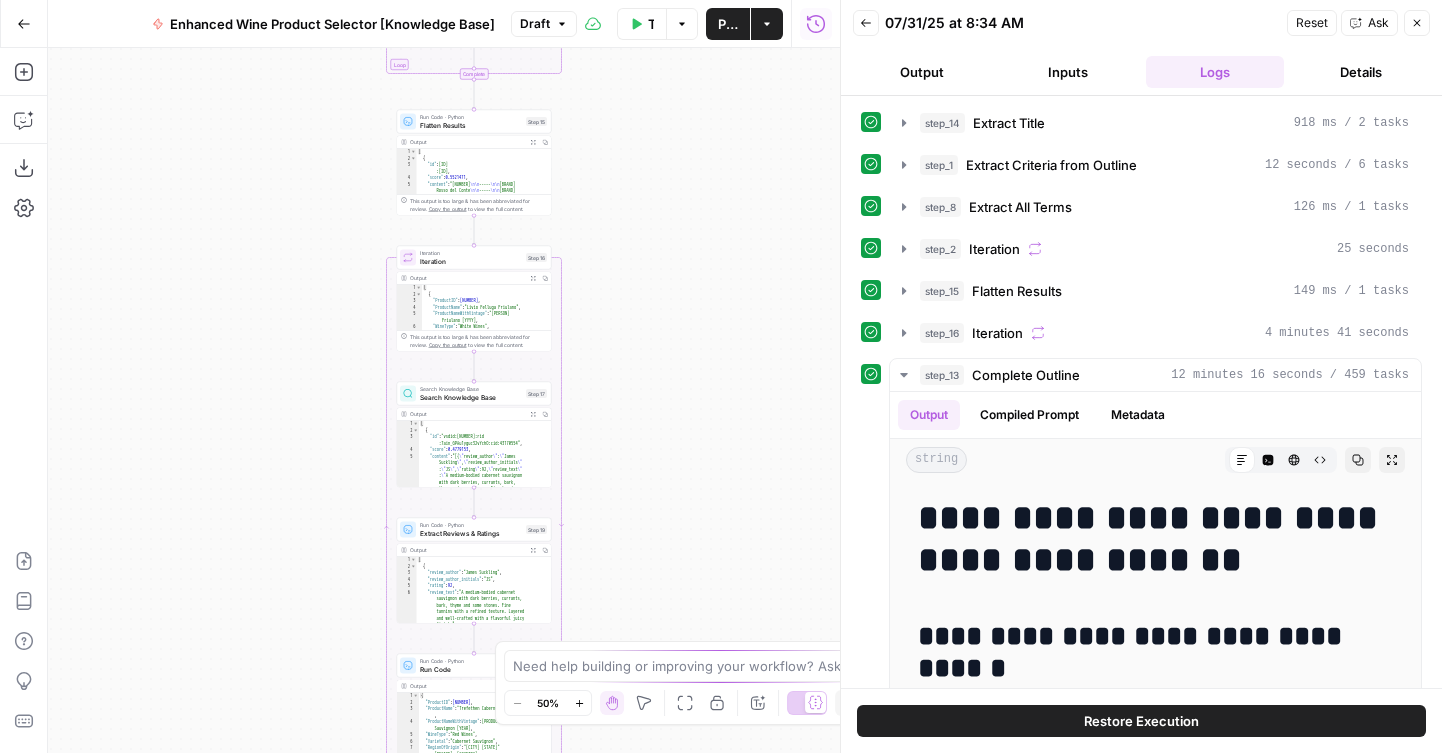drag, startPoint x: 212, startPoint y: 333, endPoint x: 217, endPoint y: 272, distance: 61.204575 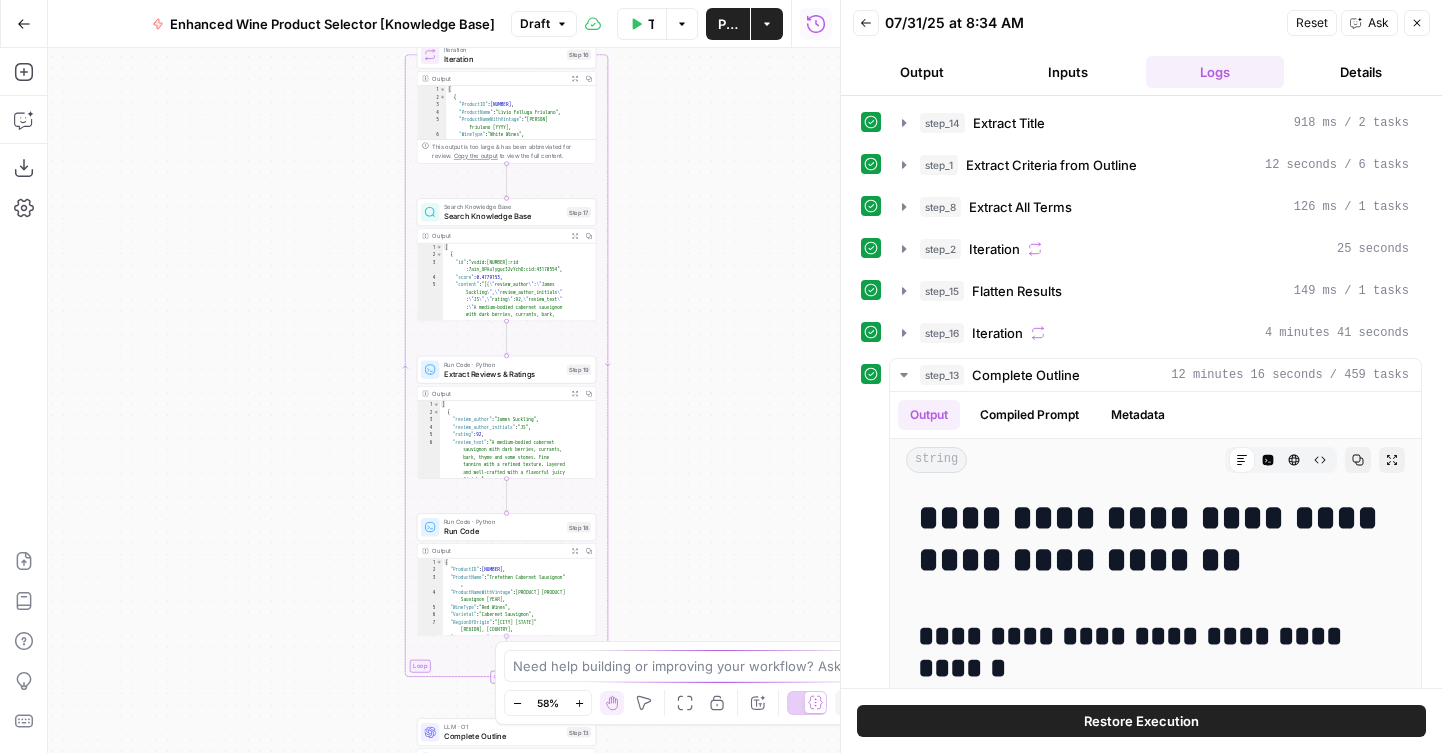 drag, startPoint x: 384, startPoint y: 470, endPoint x: 297, endPoint y: 272, distance: 216.27066 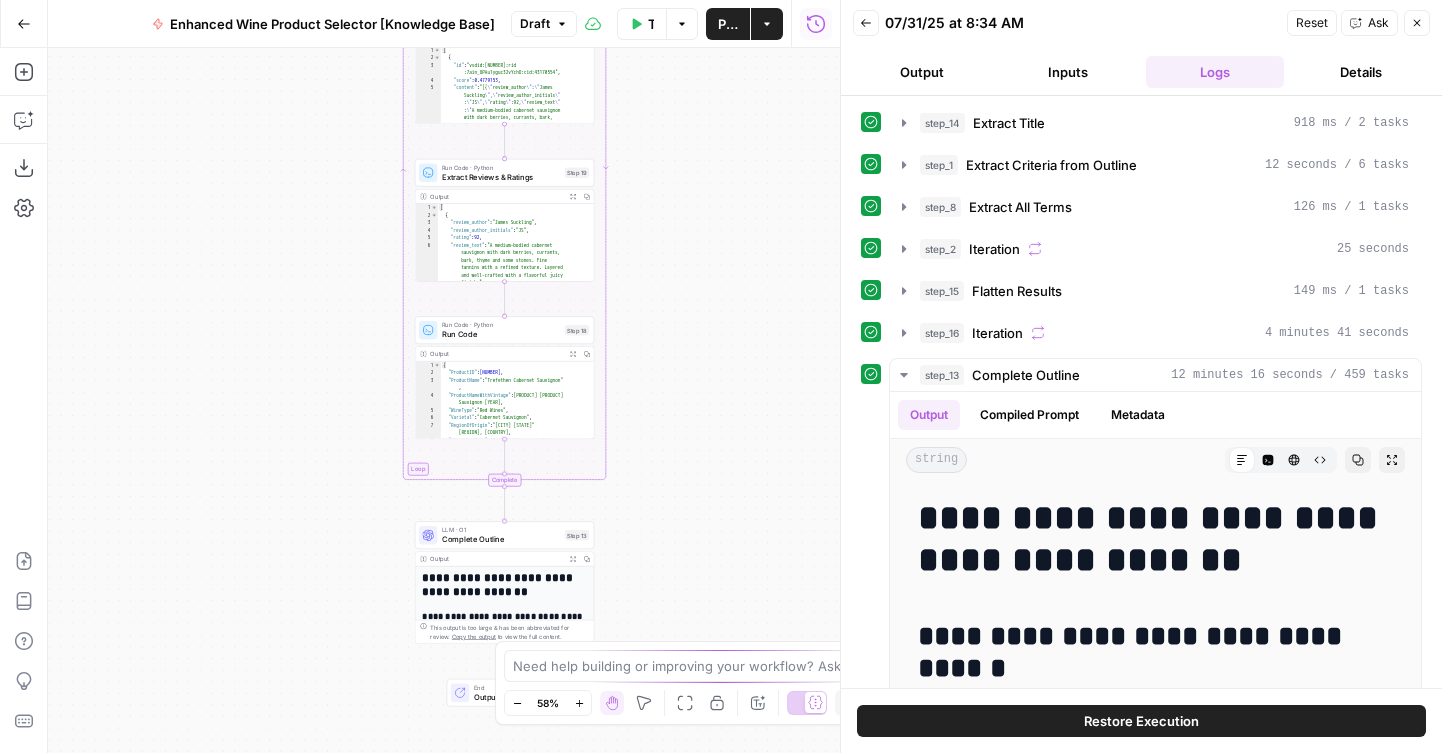 drag, startPoint x: 250, startPoint y: 501, endPoint x: 246, endPoint y: 308, distance: 193.04144 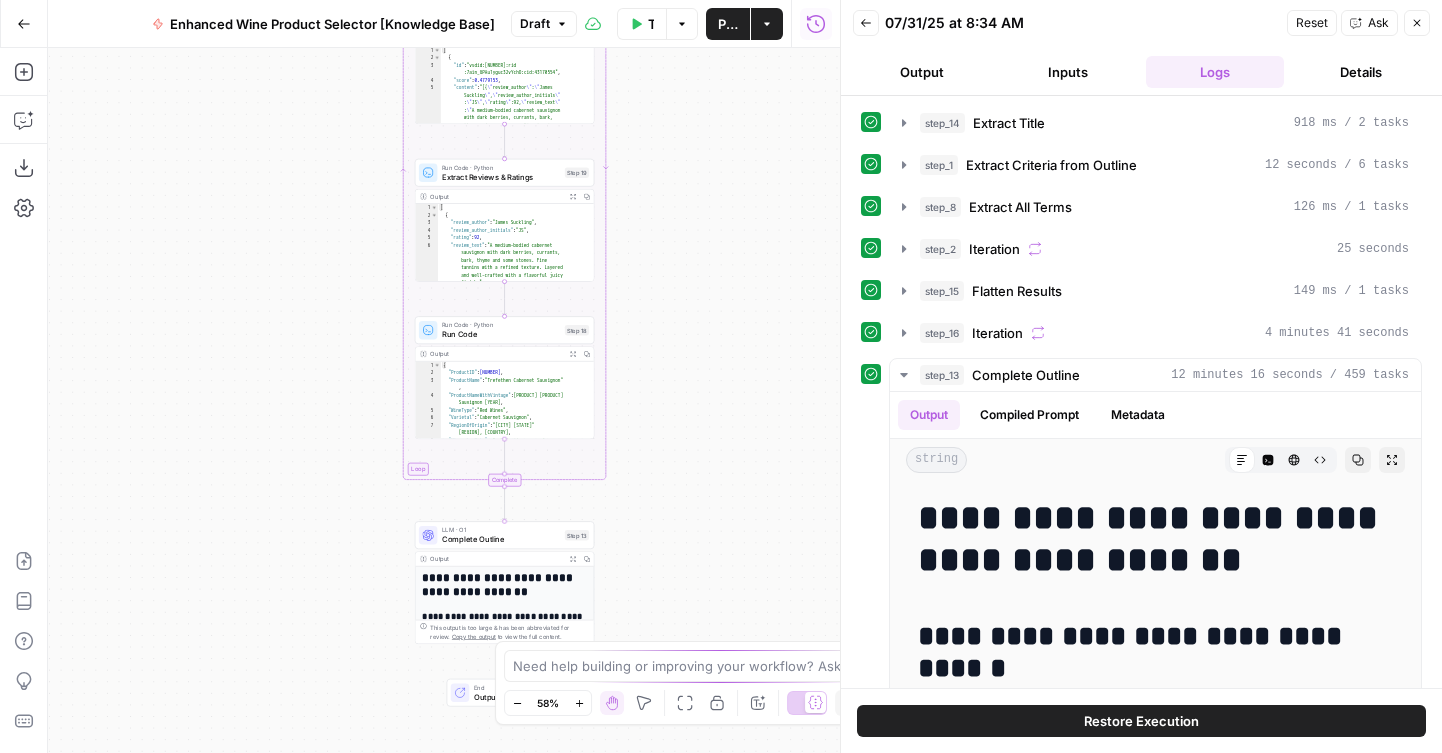 click on "high hills in the center of Sicily –" at bounding box center [444, 400] 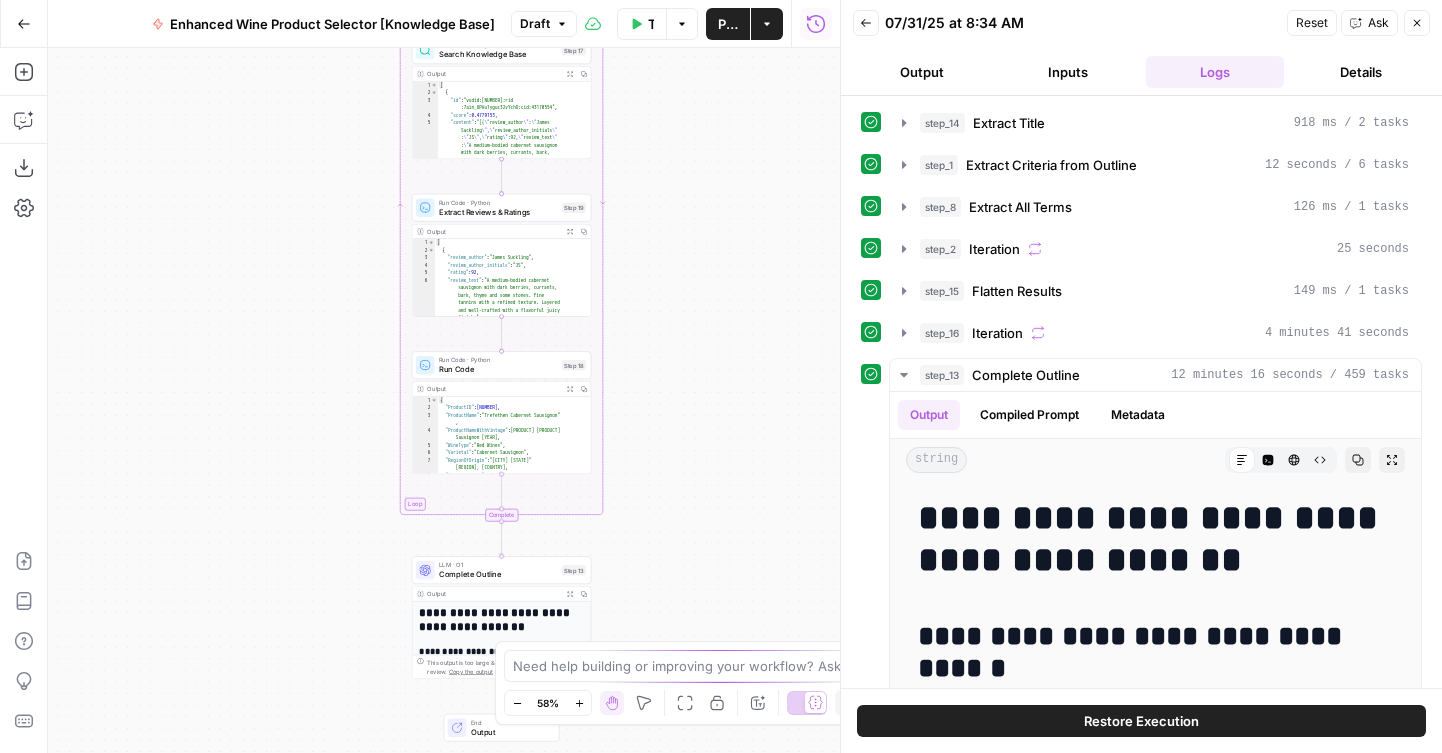 drag, startPoint x: 246, startPoint y: 308, endPoint x: 246, endPoint y: 517, distance: 209 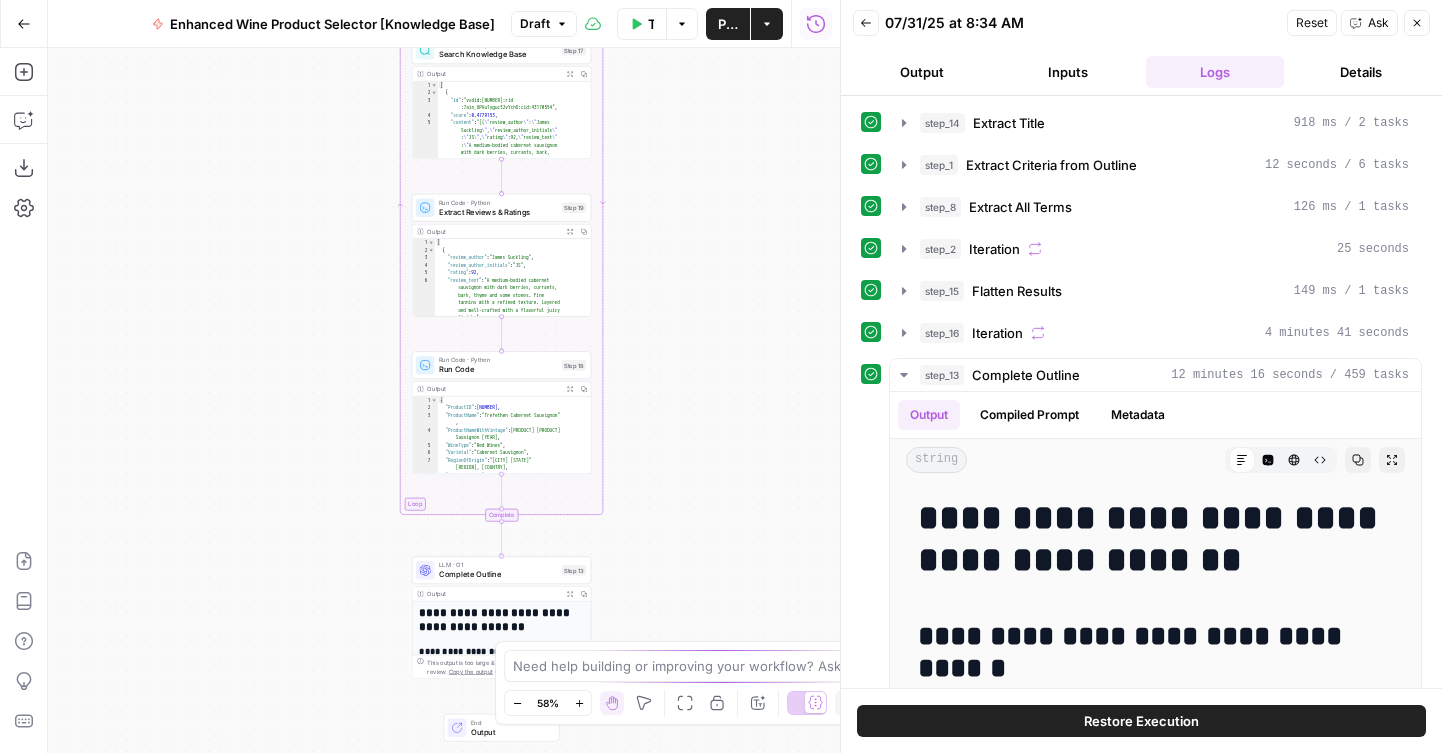 click on "high hills in the center of Sicily –" at bounding box center (444, 400) 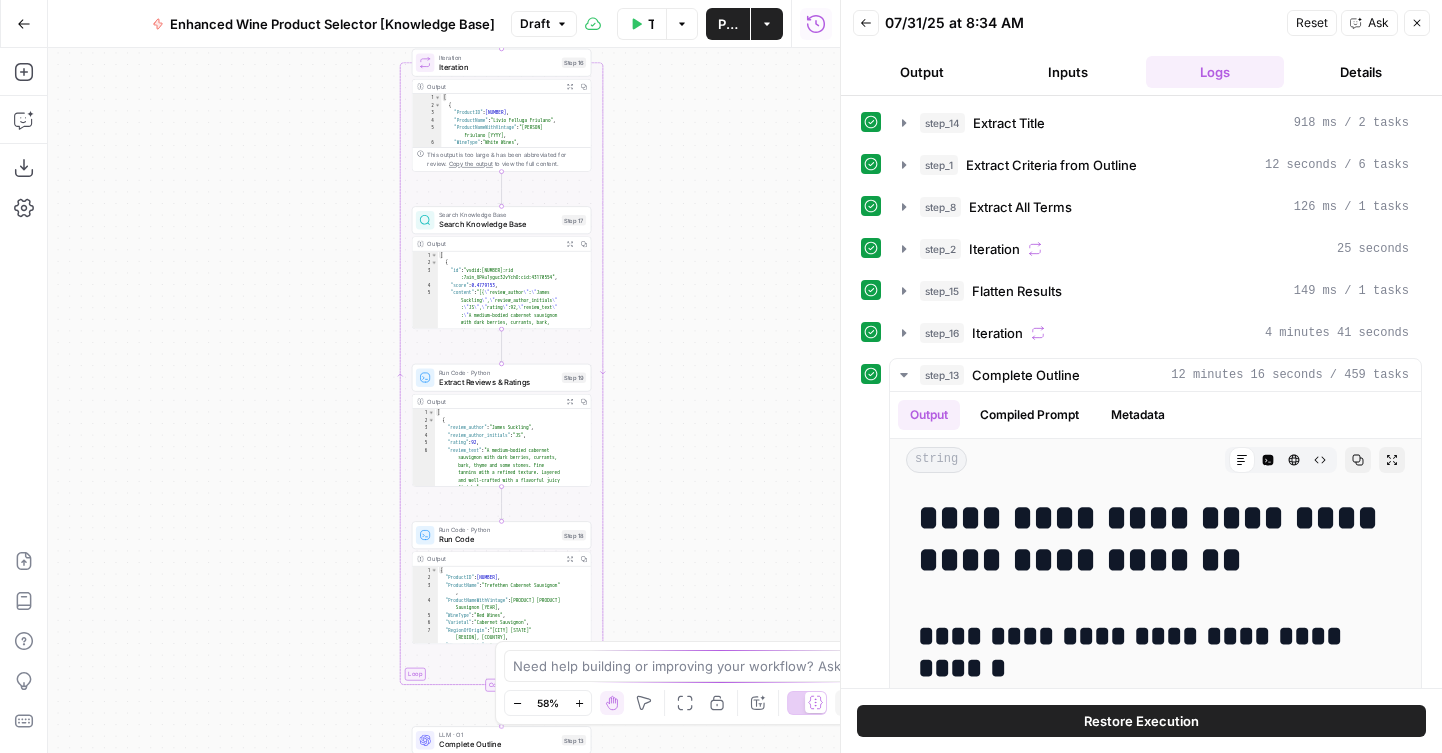drag, startPoint x: 259, startPoint y: 270, endPoint x: 239, endPoint y: 612, distance: 342.5843 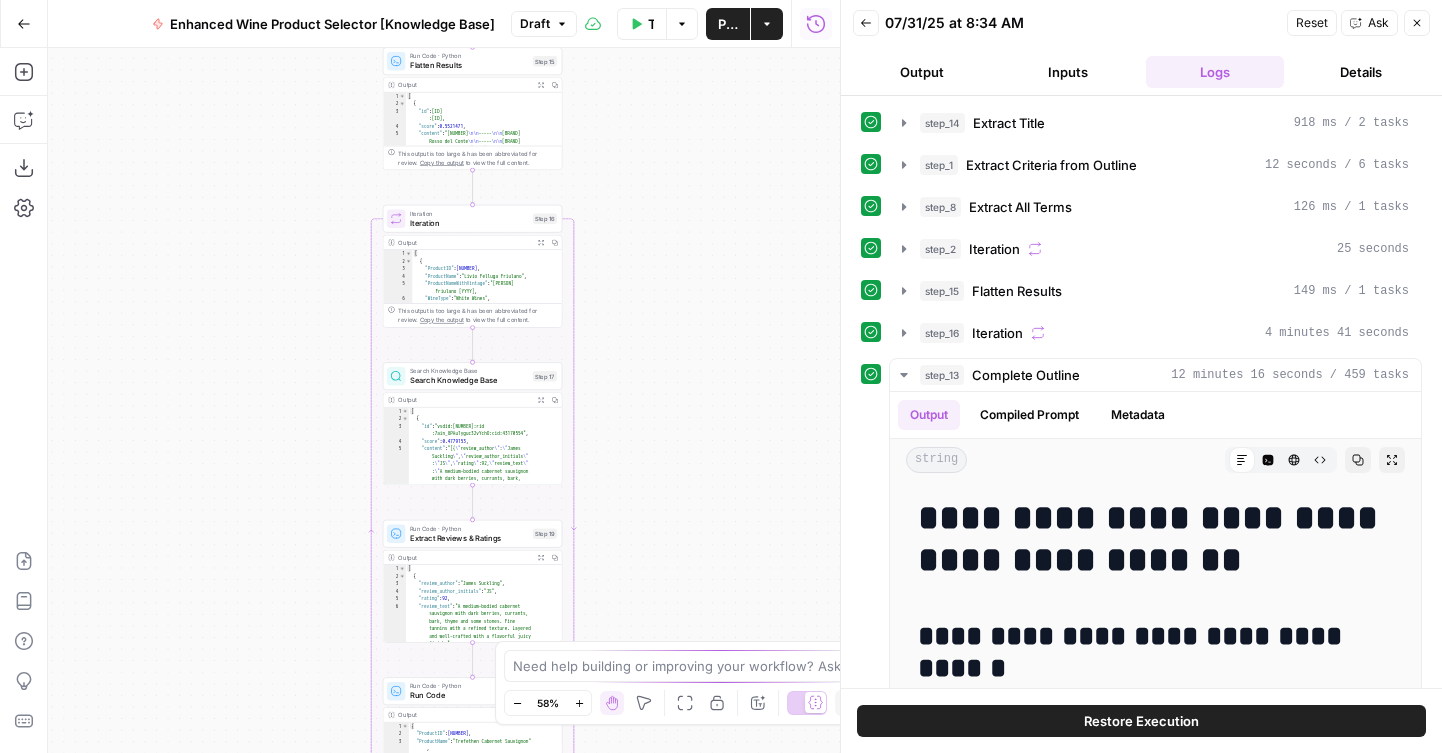 drag, startPoint x: 257, startPoint y: 442, endPoint x: 238, endPoint y: 243, distance: 199.90498 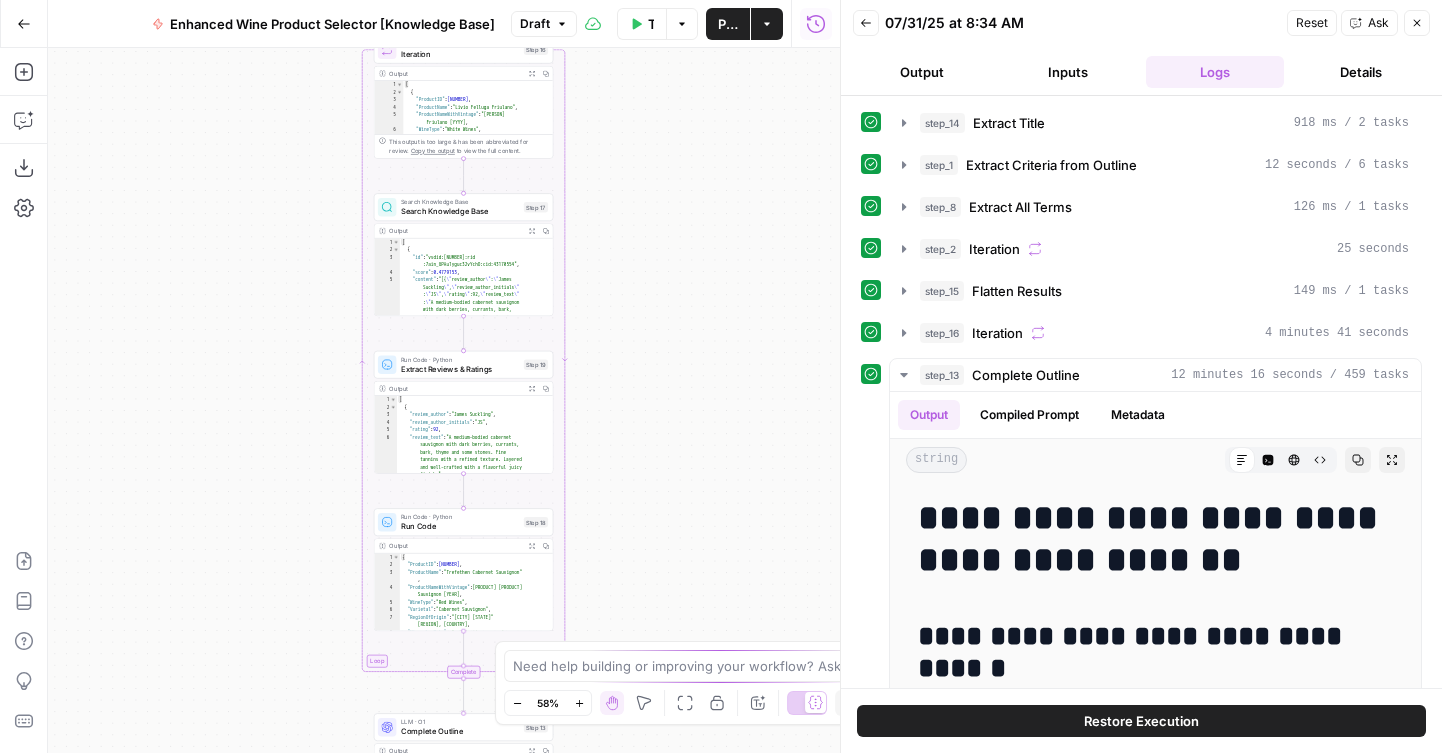 drag, startPoint x: 225, startPoint y: 443, endPoint x: 223, endPoint y: 394, distance: 49.0408 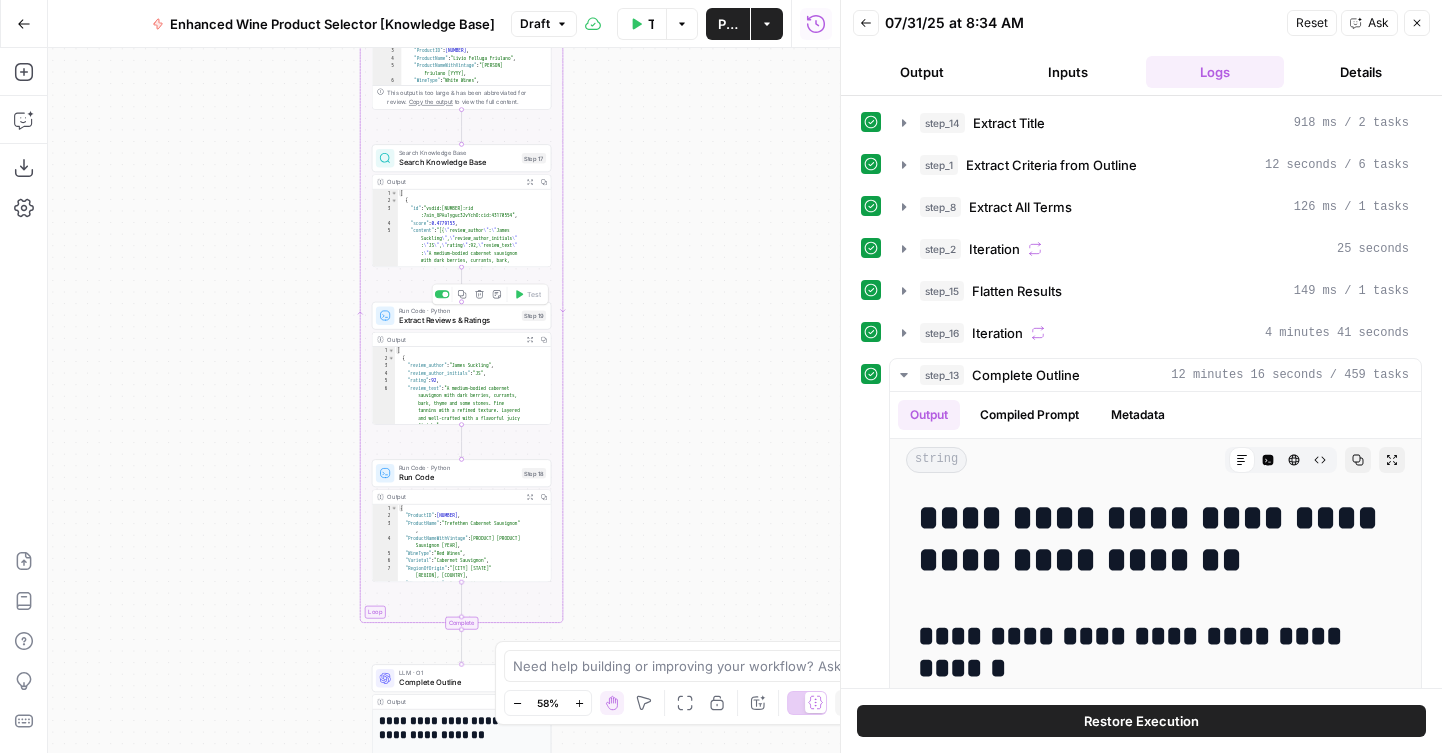 click on "Run Code · Python Extract Reviews & Ratings Step 19 Copy step Delete step Add Note Test" at bounding box center (462, 316) 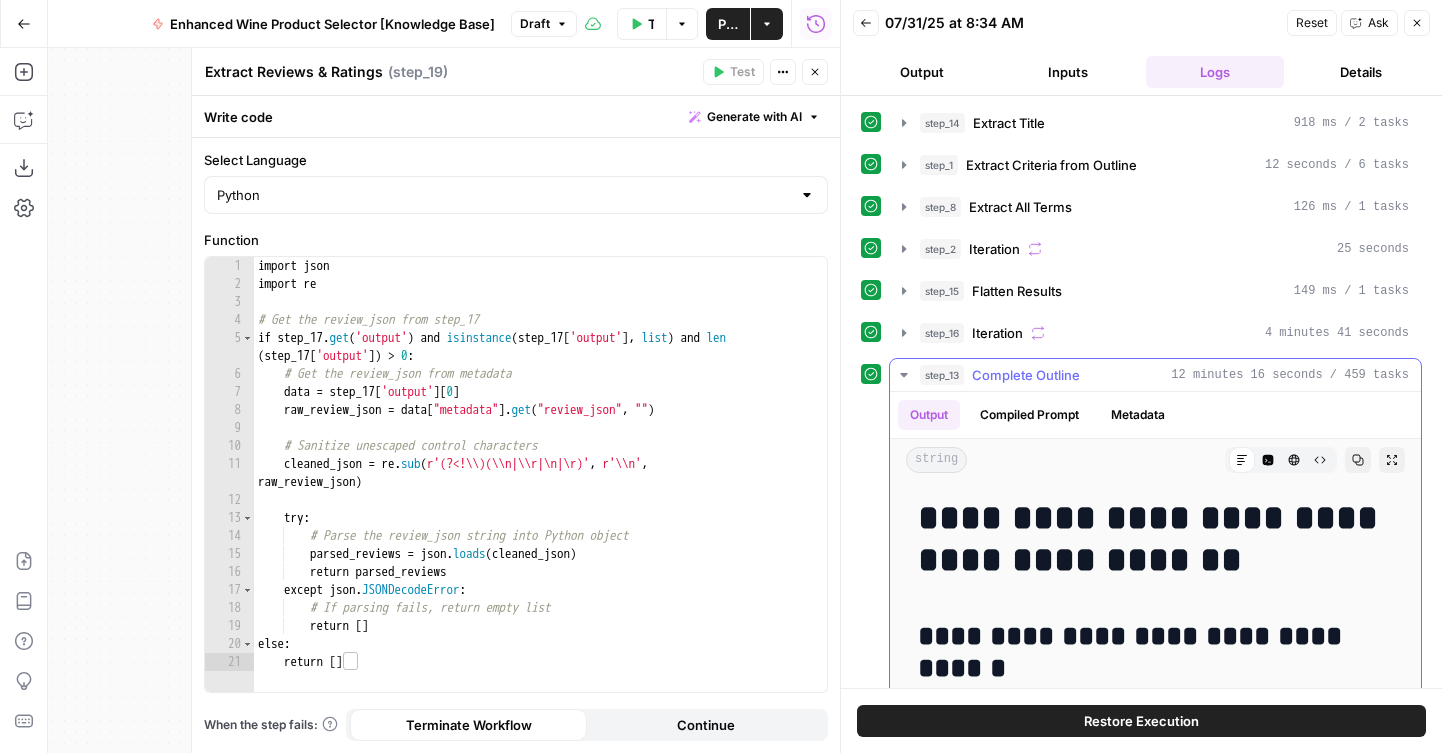 click 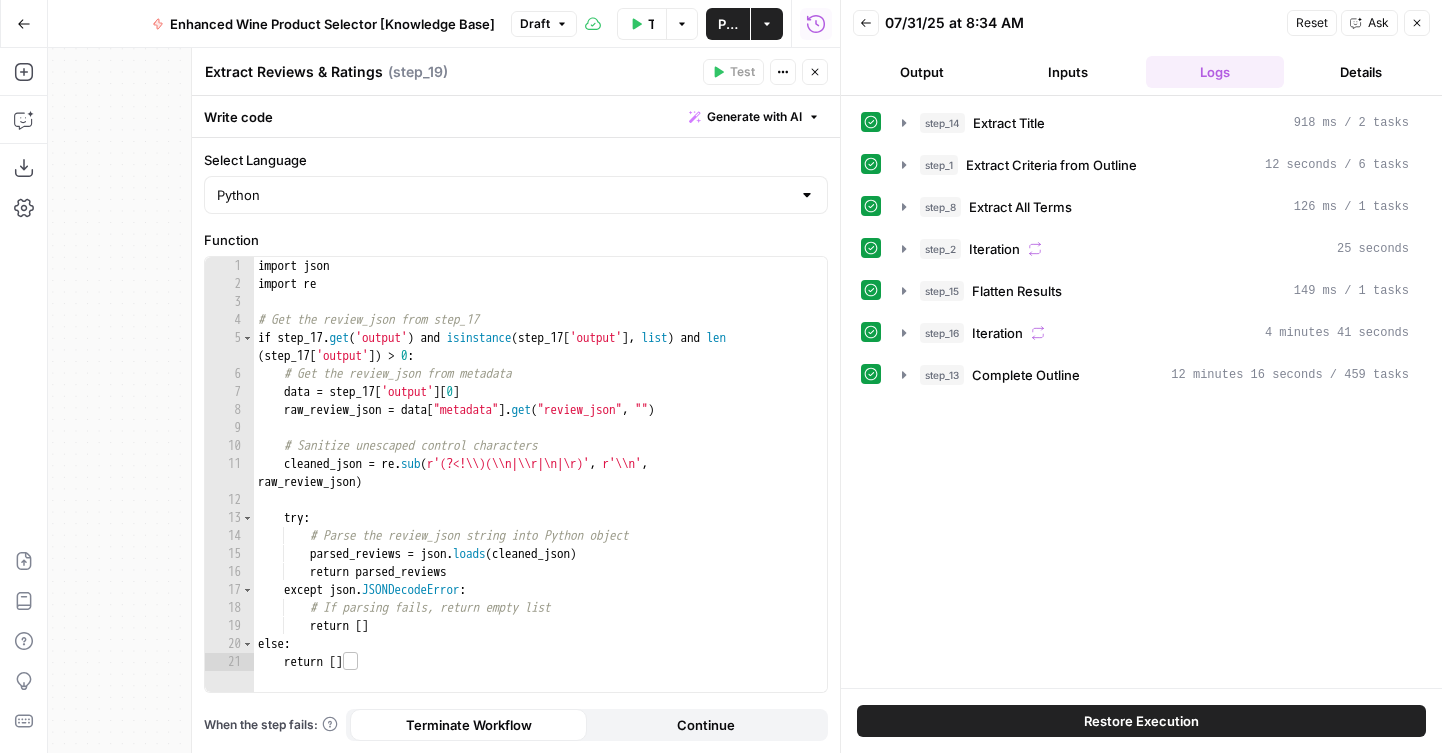 click on "Close" at bounding box center [815, 72] 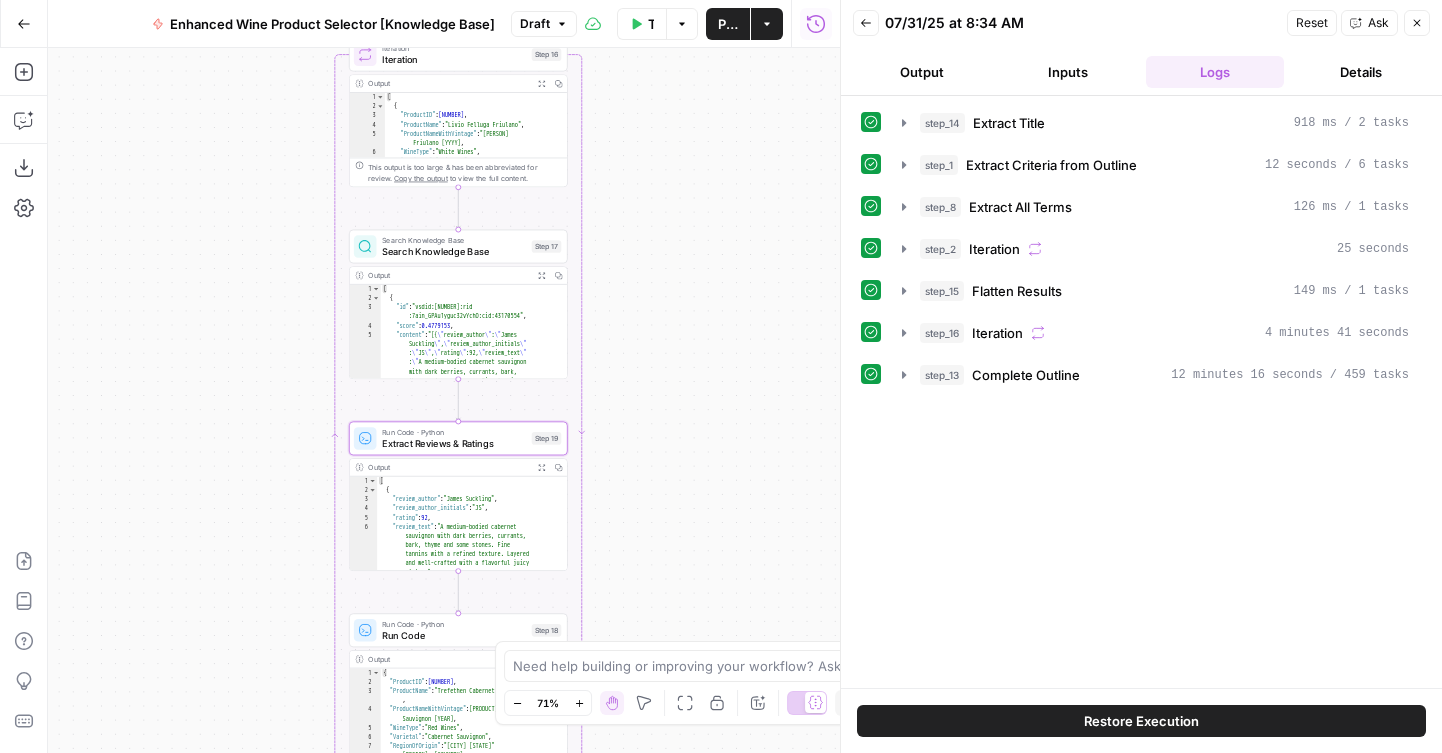 drag, startPoint x: 617, startPoint y: 213, endPoint x: 664, endPoint y: 312, distance: 109.59015 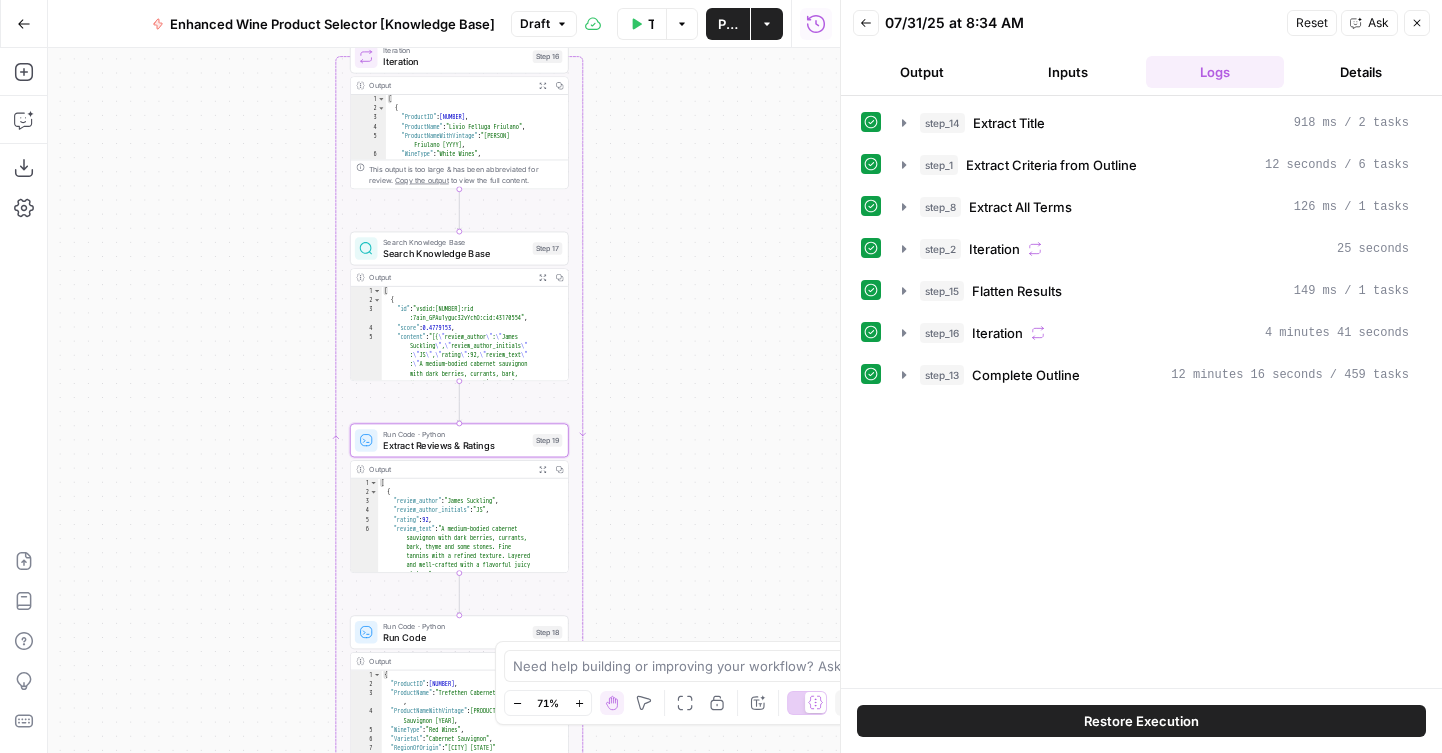 click on "high hills in the center of Sicily –" at bounding box center (444, 400) 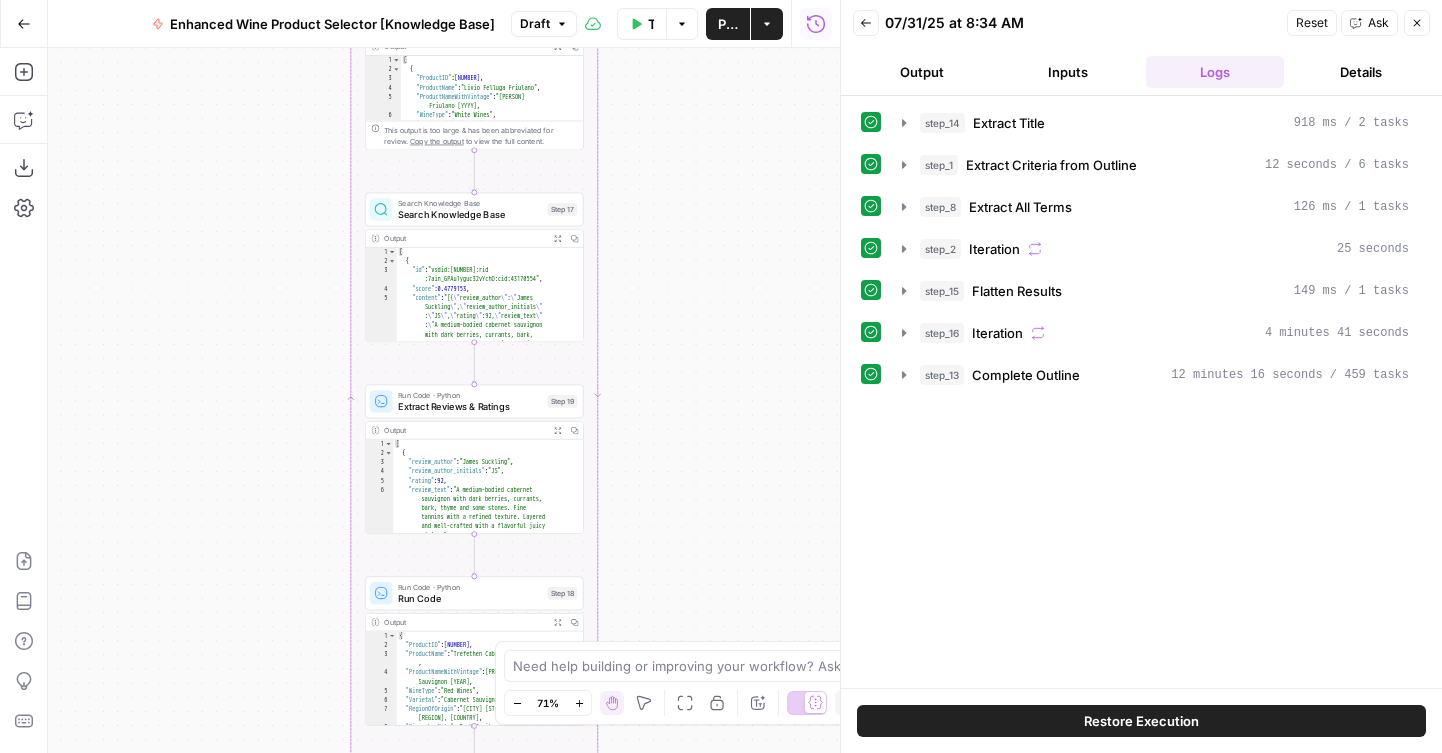 drag, startPoint x: 648, startPoint y: 420, endPoint x: 738, endPoint y: 309, distance: 142.90207 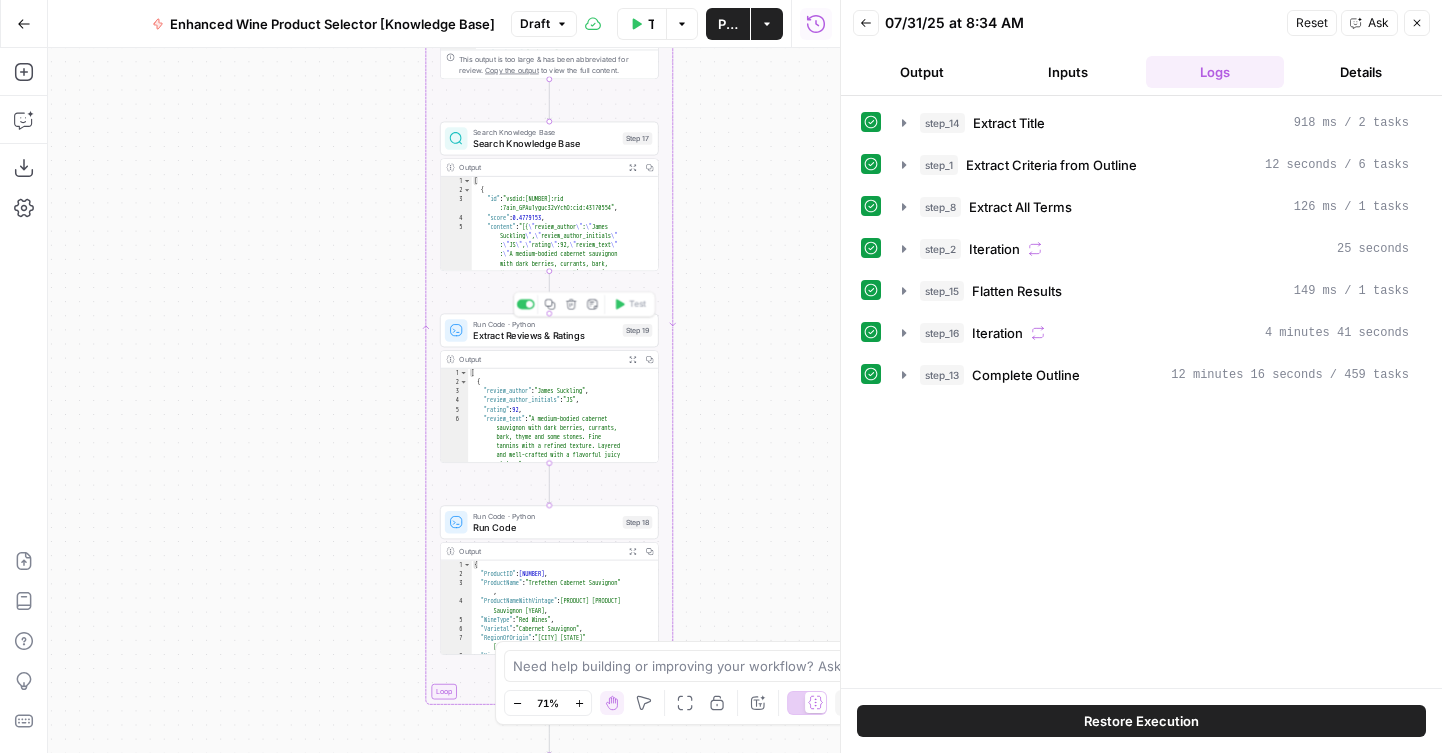 click on "Extract Reviews & Ratings" at bounding box center (545, 335) 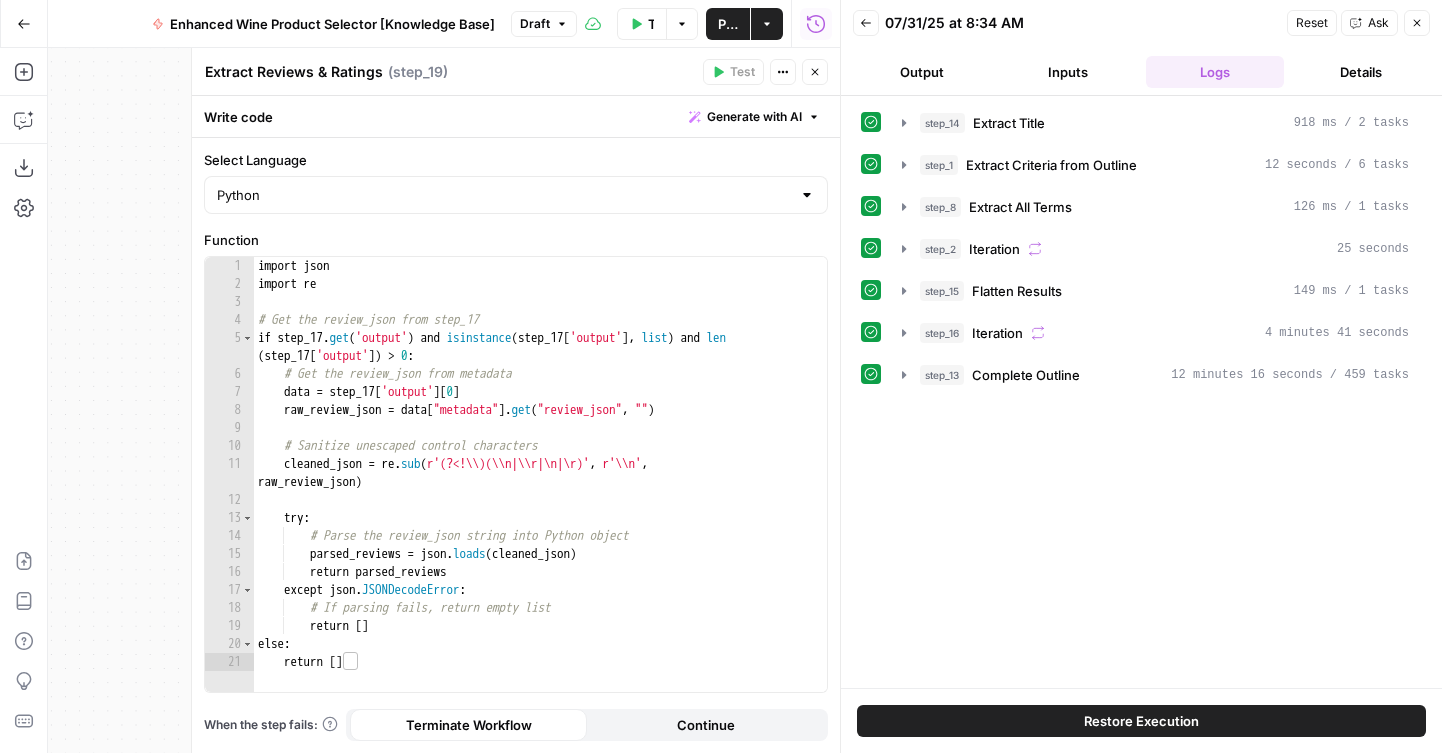click 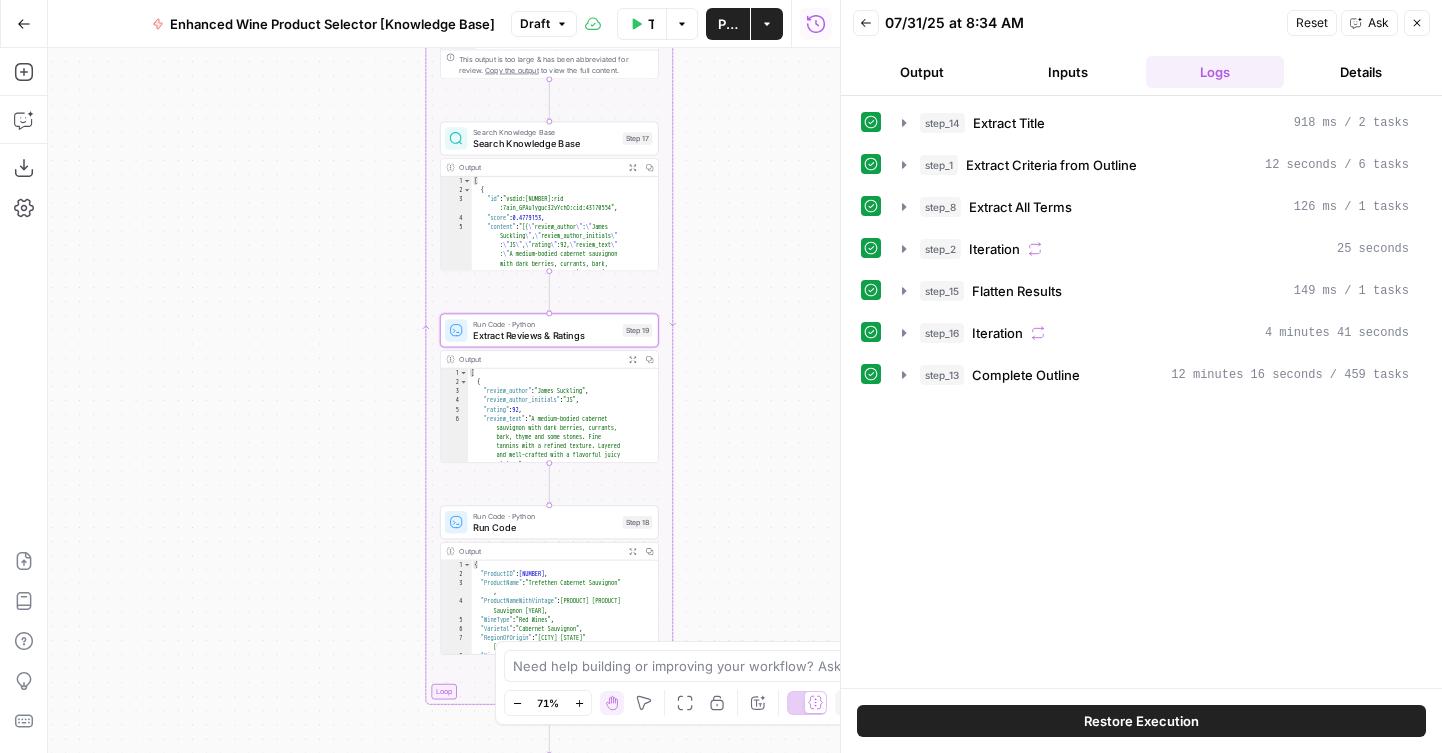 drag, startPoint x: 755, startPoint y: 172, endPoint x: 716, endPoint y: 548, distance: 378.01718 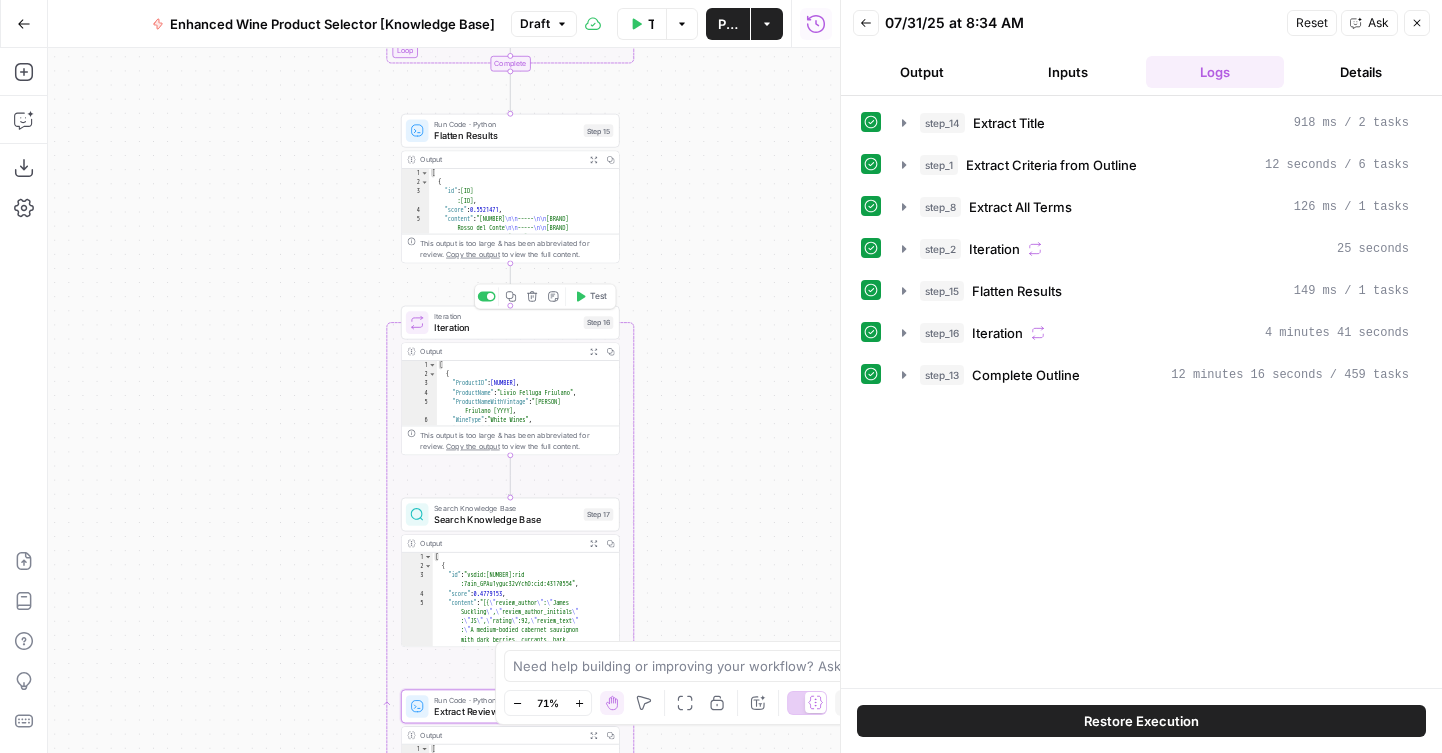 click on "Test" at bounding box center (591, 296) 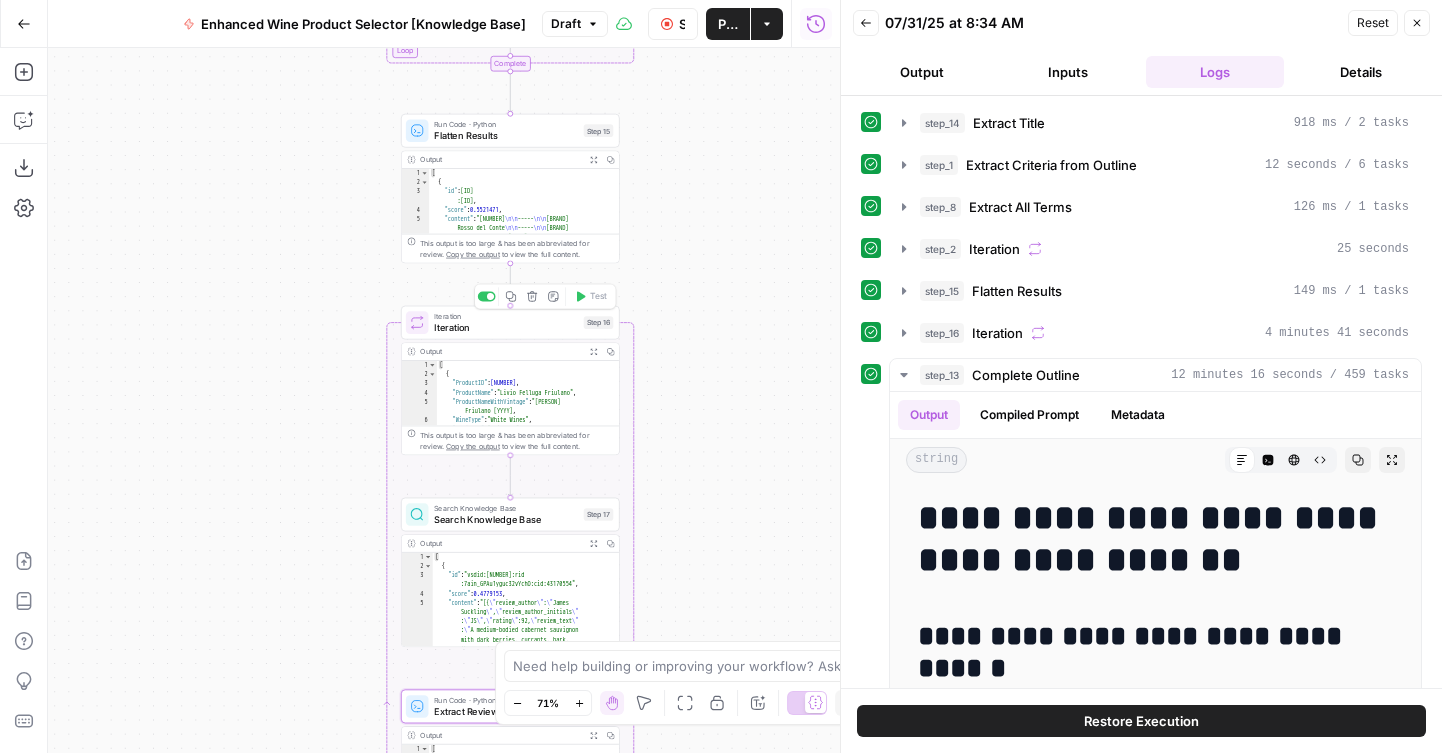 drag, startPoint x: 737, startPoint y: 526, endPoint x: 737, endPoint y: 359, distance: 167 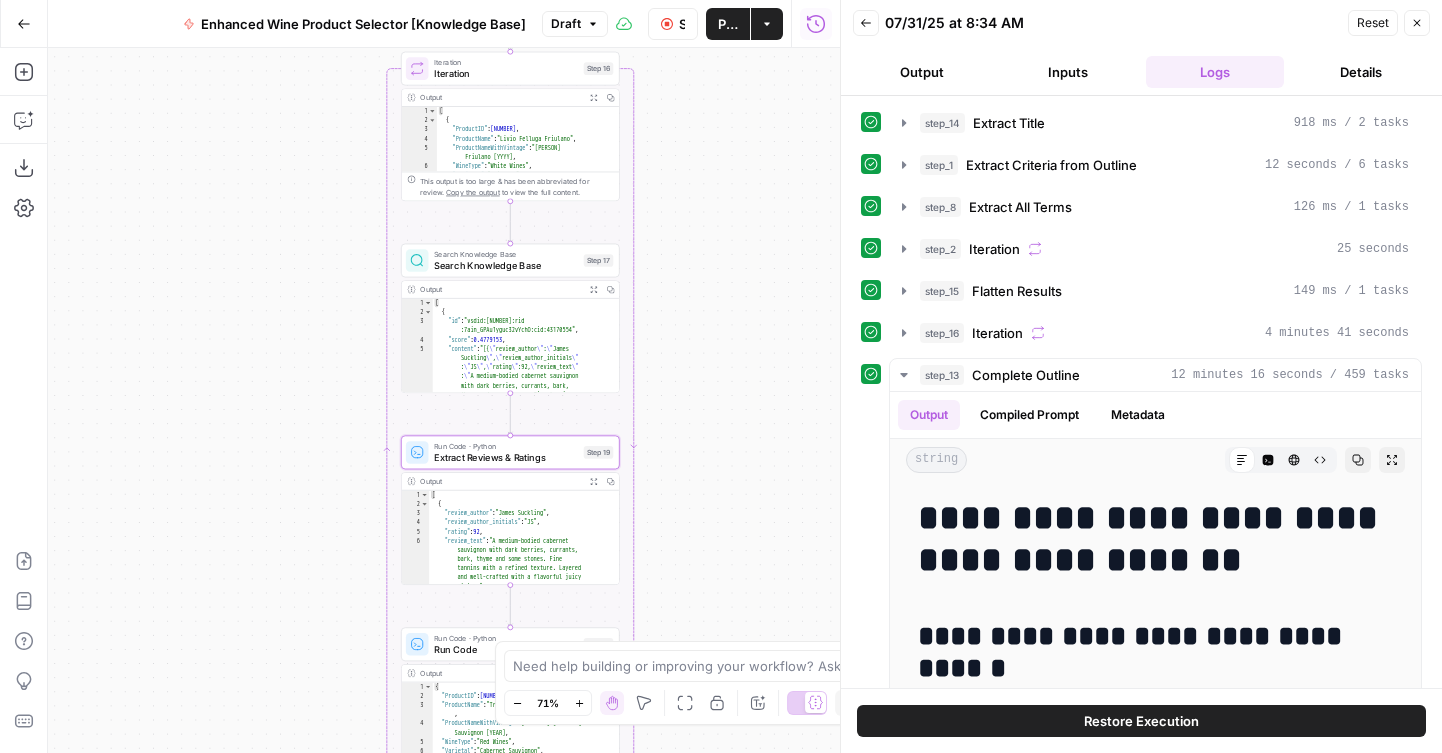 drag, startPoint x: 745, startPoint y: 460, endPoint x: 745, endPoint y: 268, distance: 192 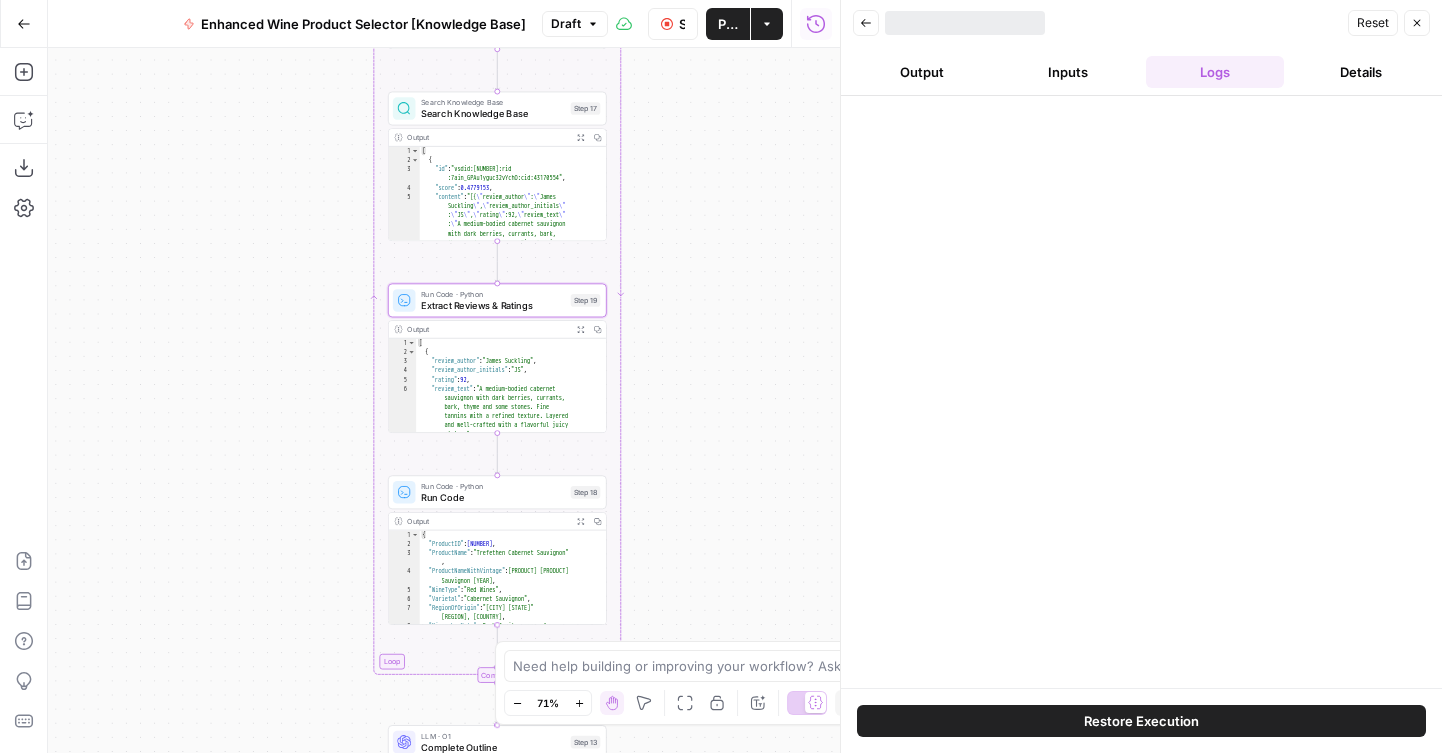 drag, startPoint x: 688, startPoint y: 332, endPoint x: 671, endPoint y: 274, distance: 60.440052 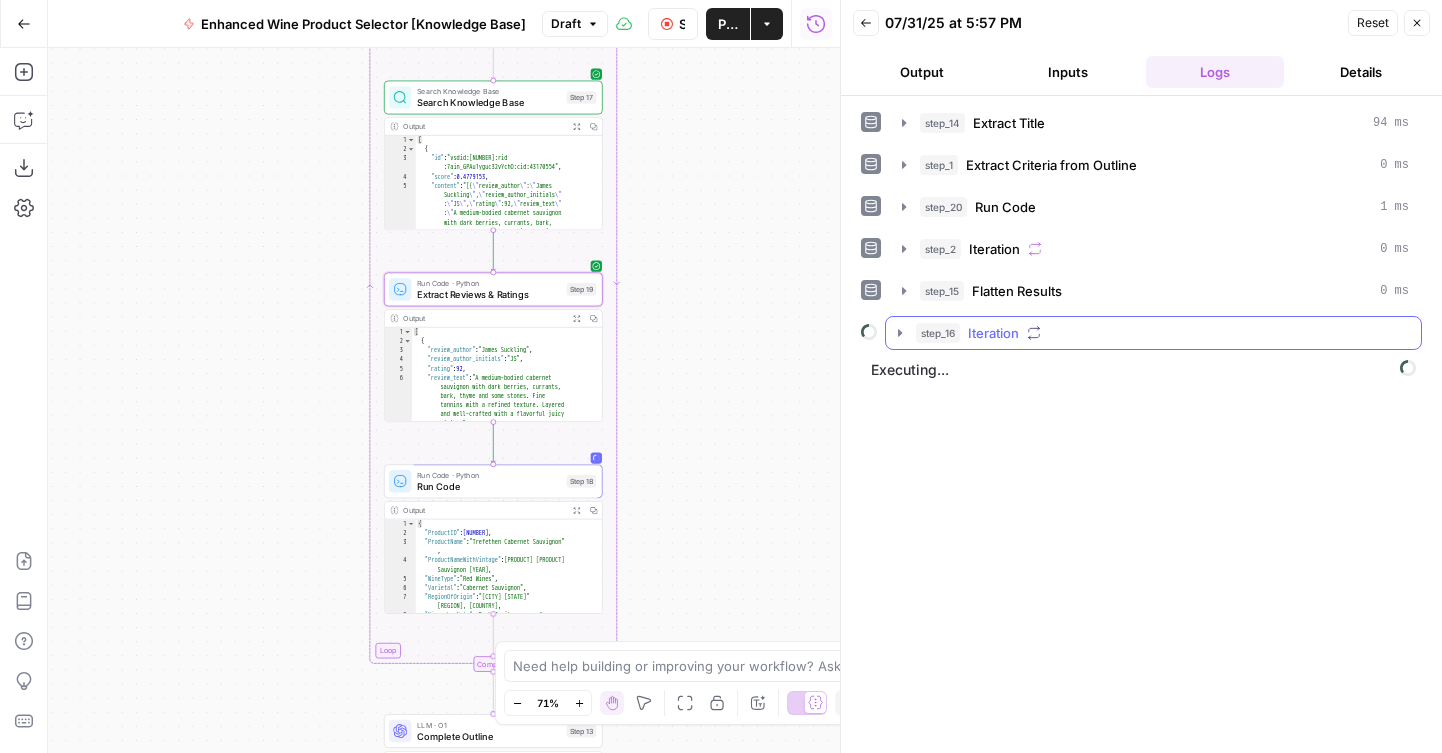 click 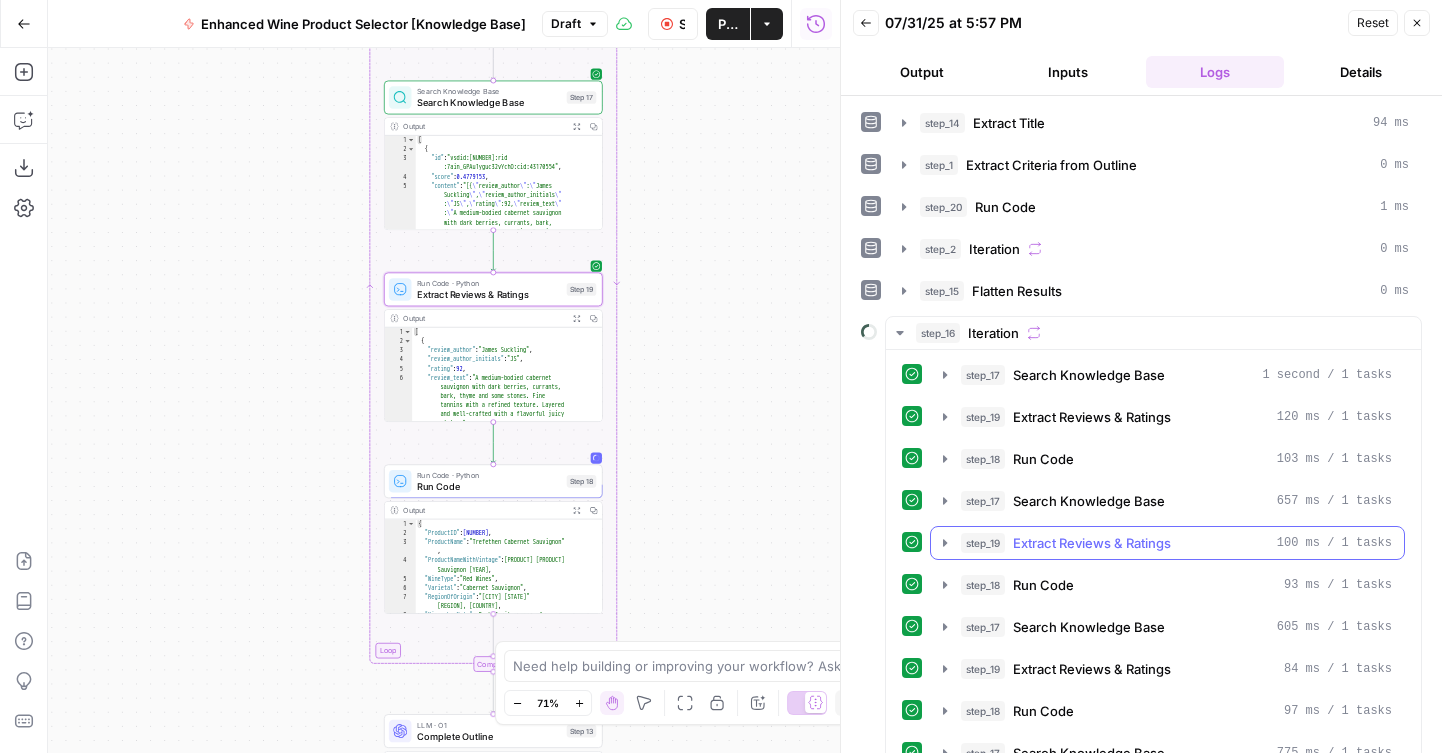 scroll, scrollTop: 98, scrollLeft: 0, axis: vertical 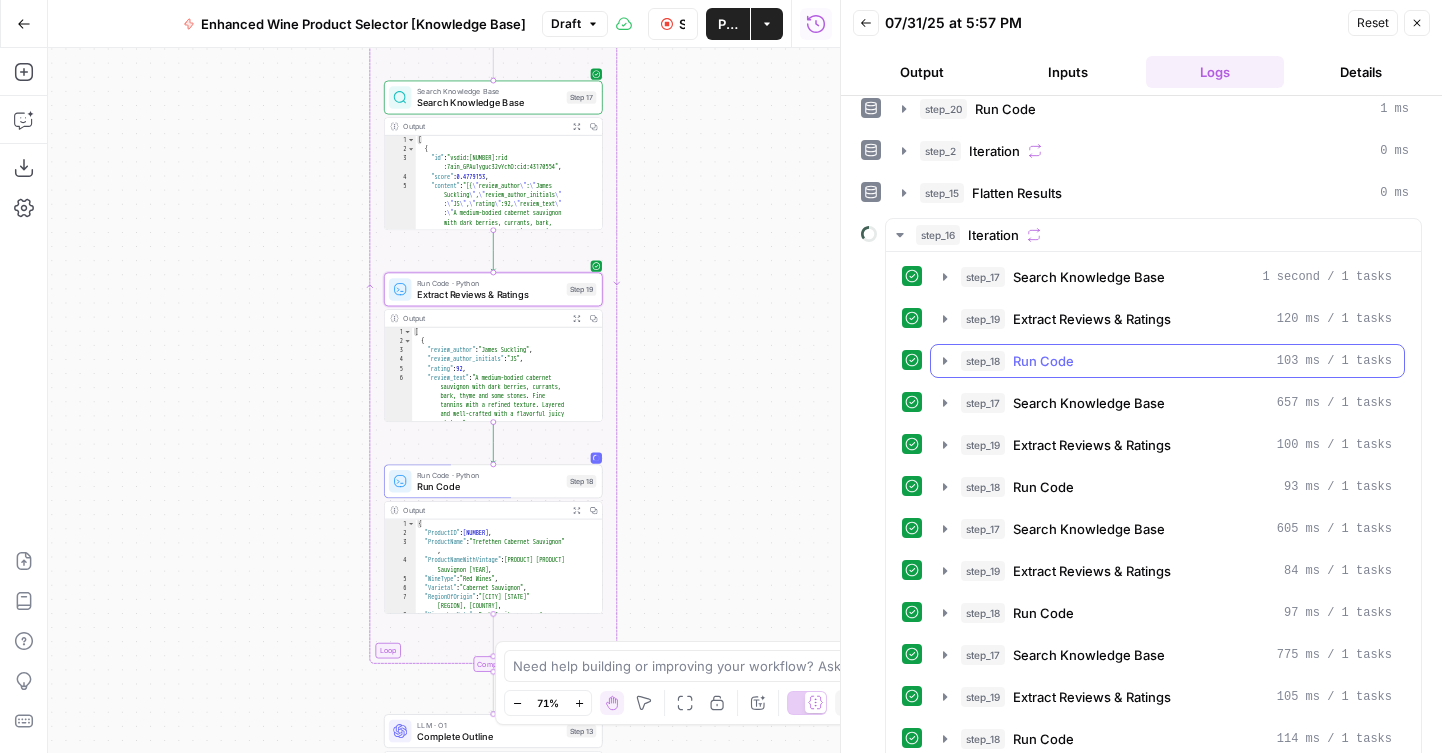 click 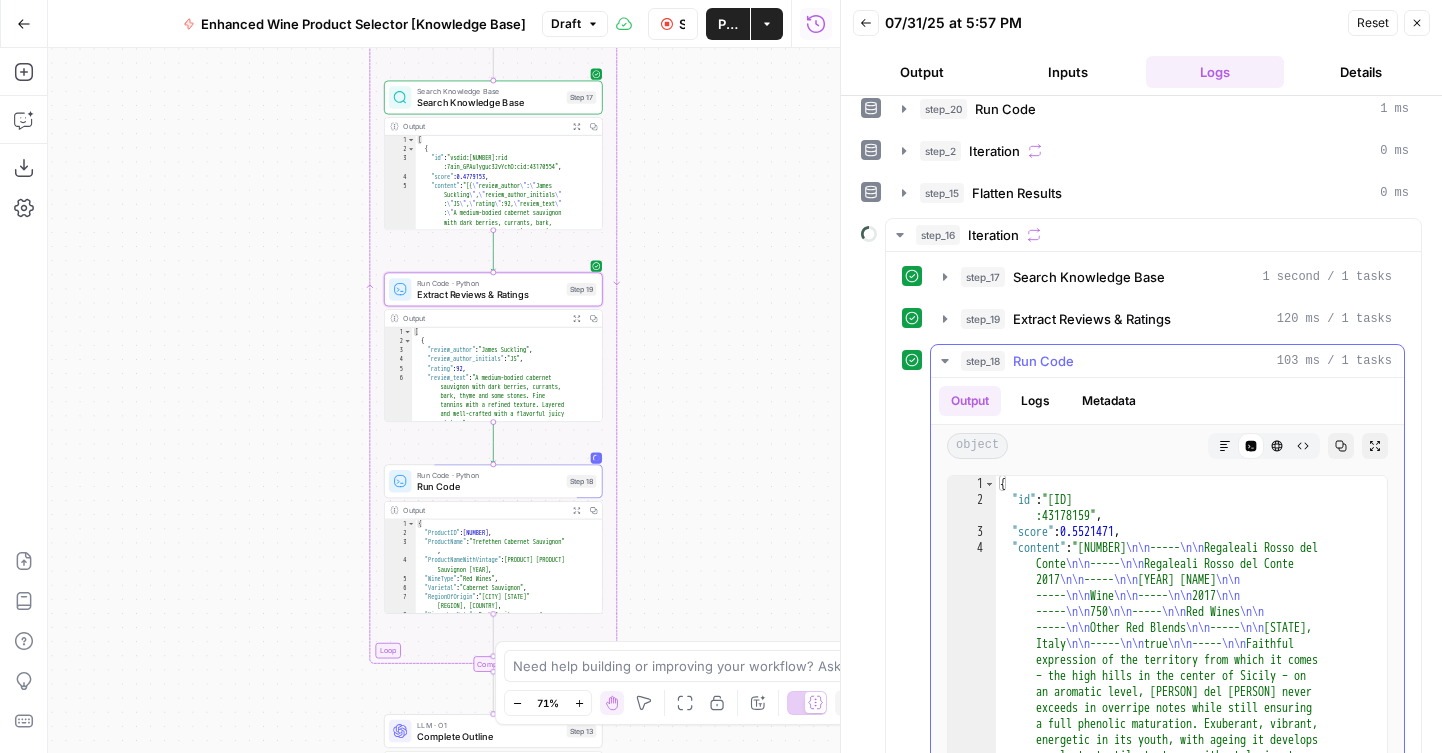 click 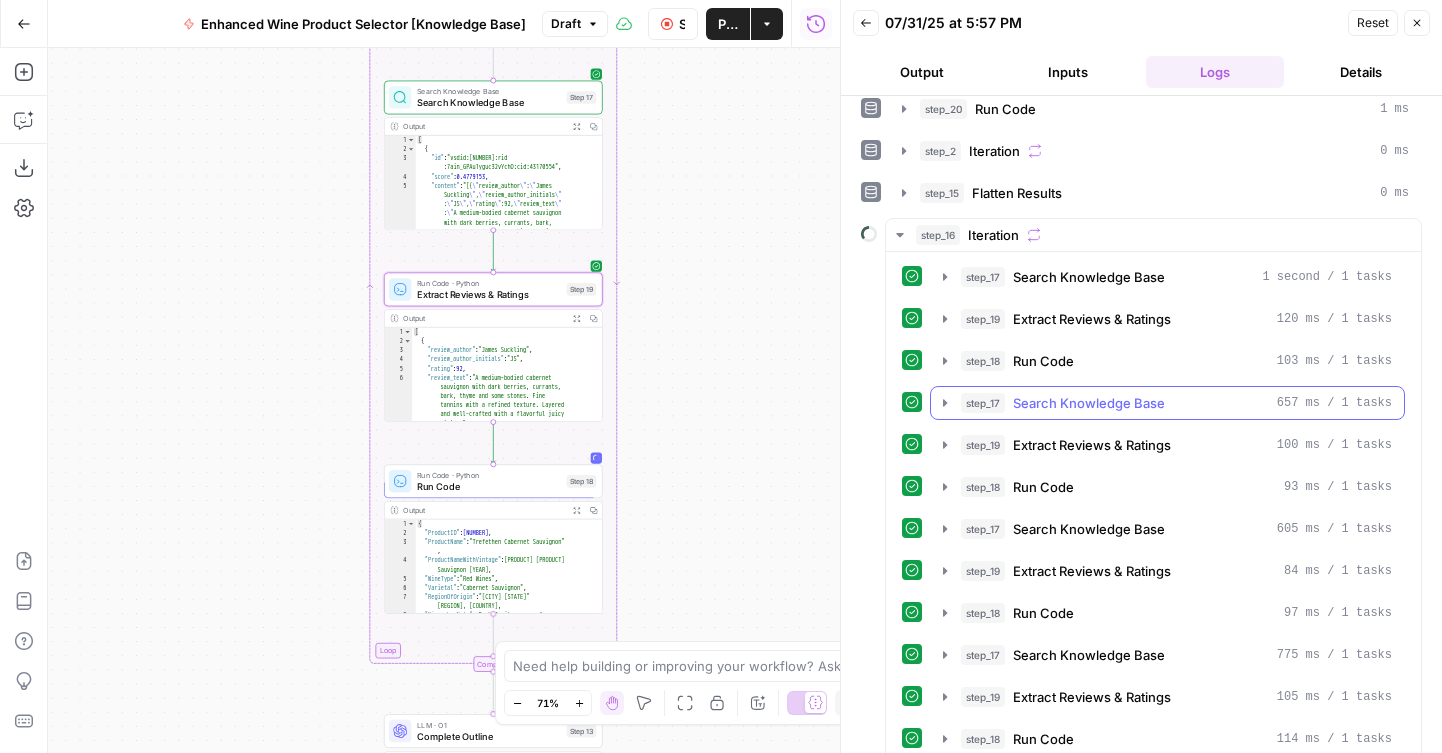 click 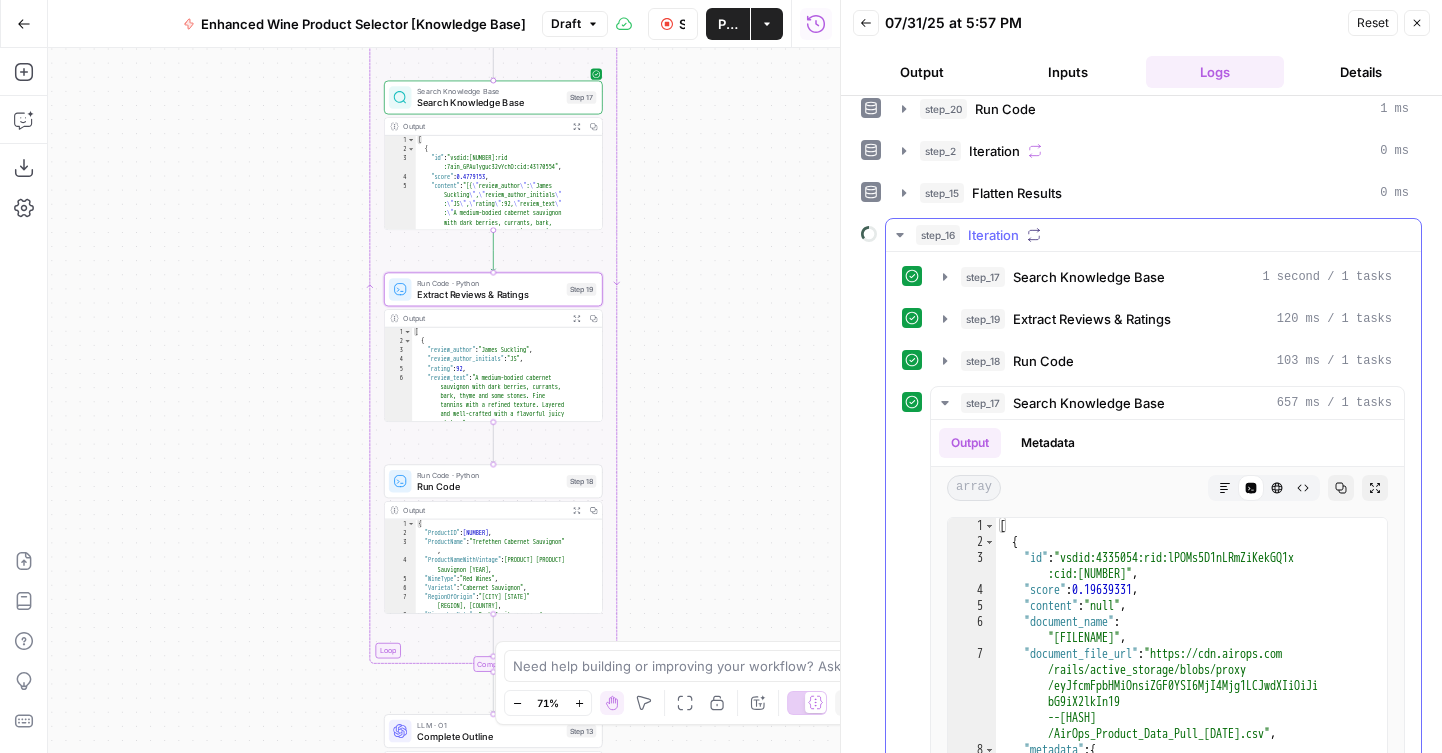 click on "step_18 Run Code 103 ms / 1 tasks" at bounding box center [1167, 361] 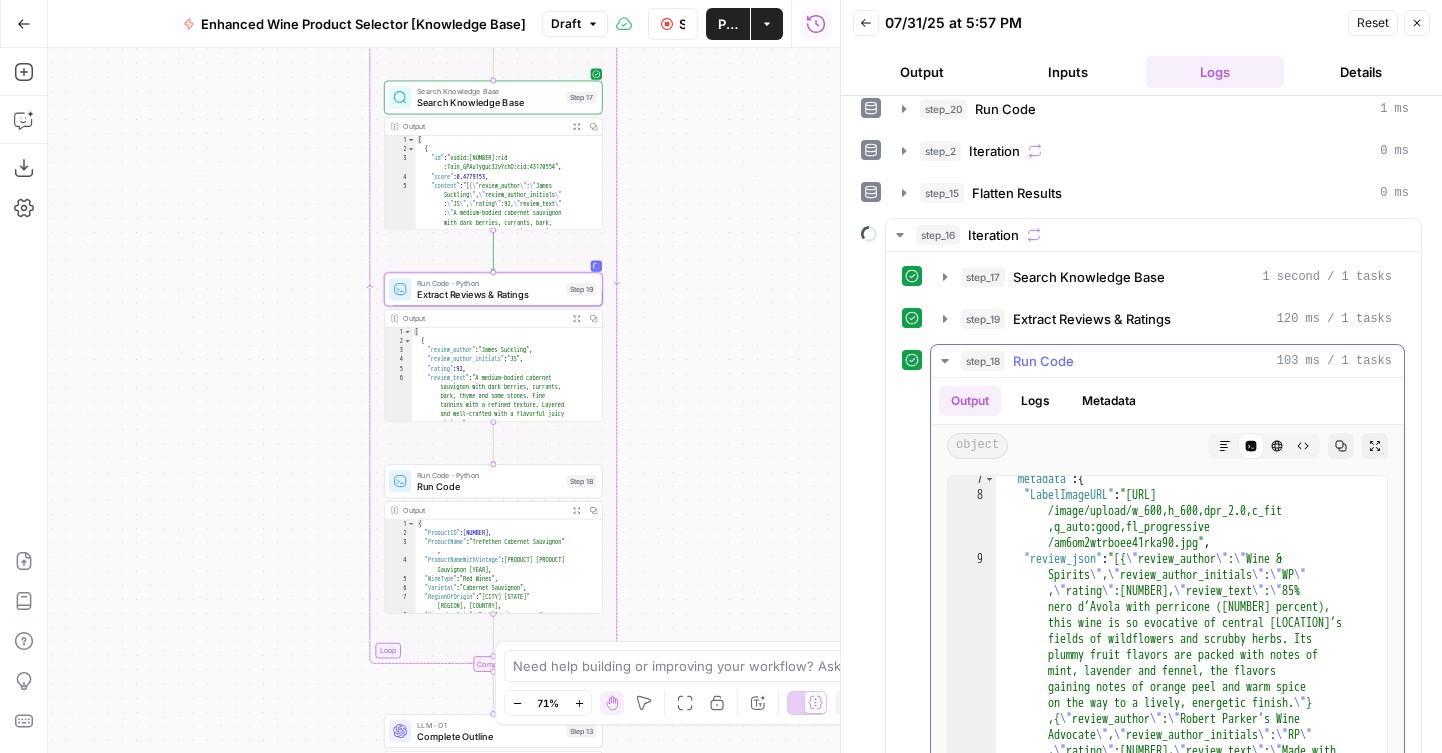 scroll, scrollTop: 933, scrollLeft: 0, axis: vertical 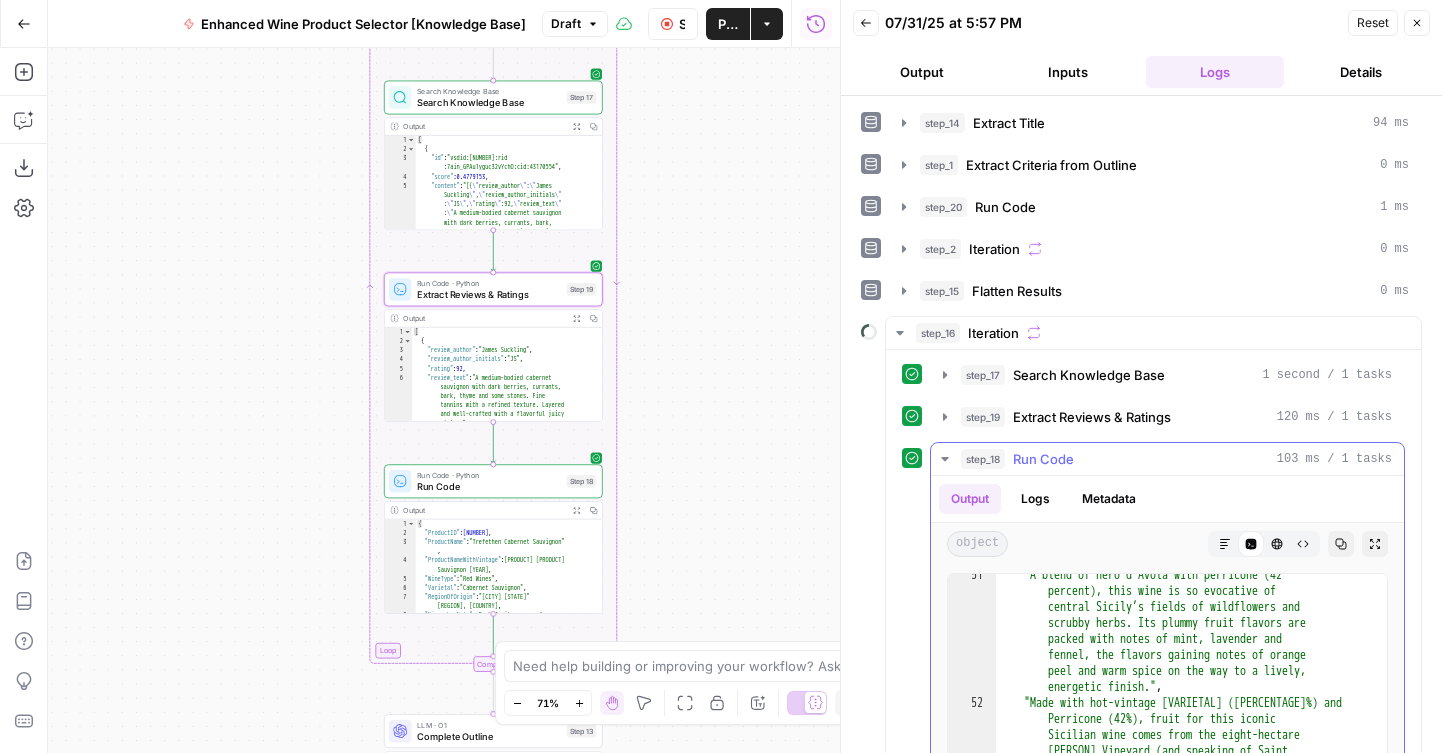 click 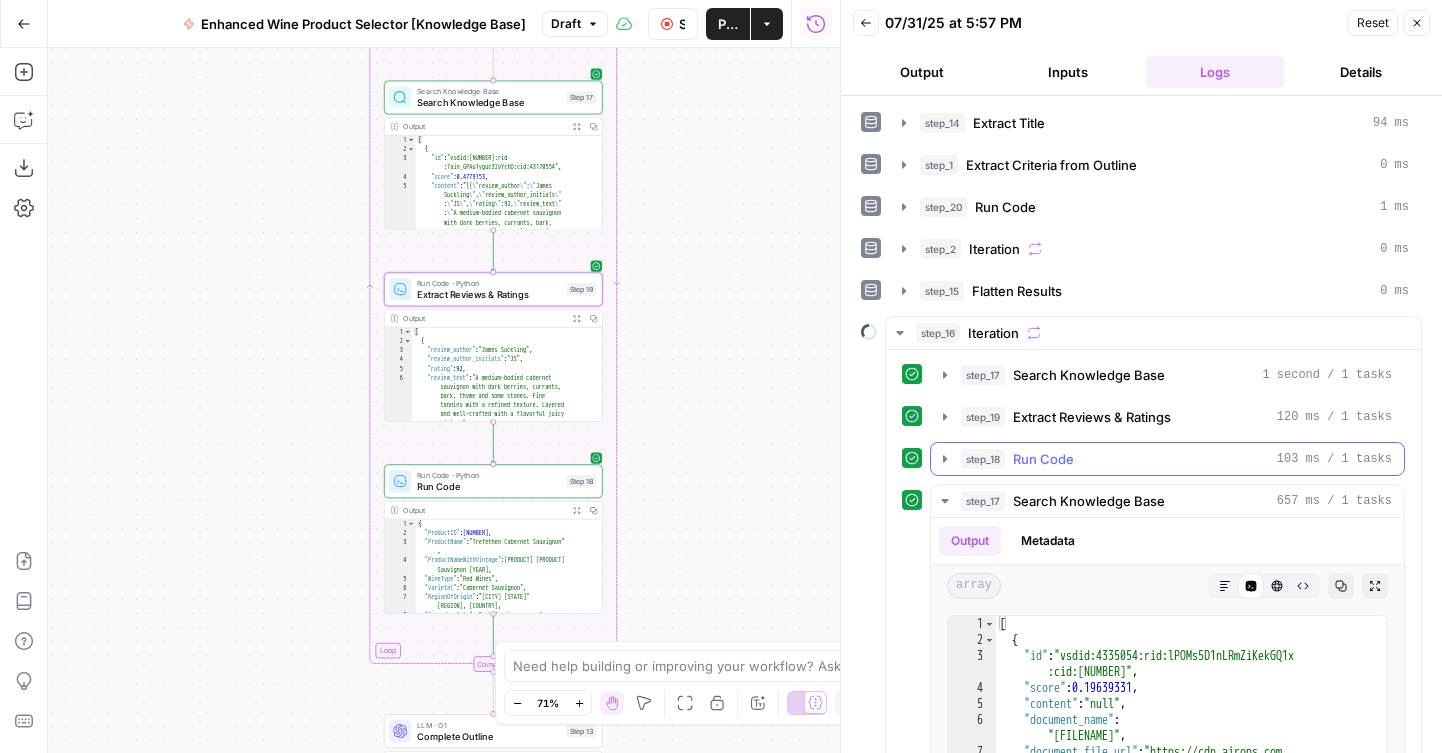 click 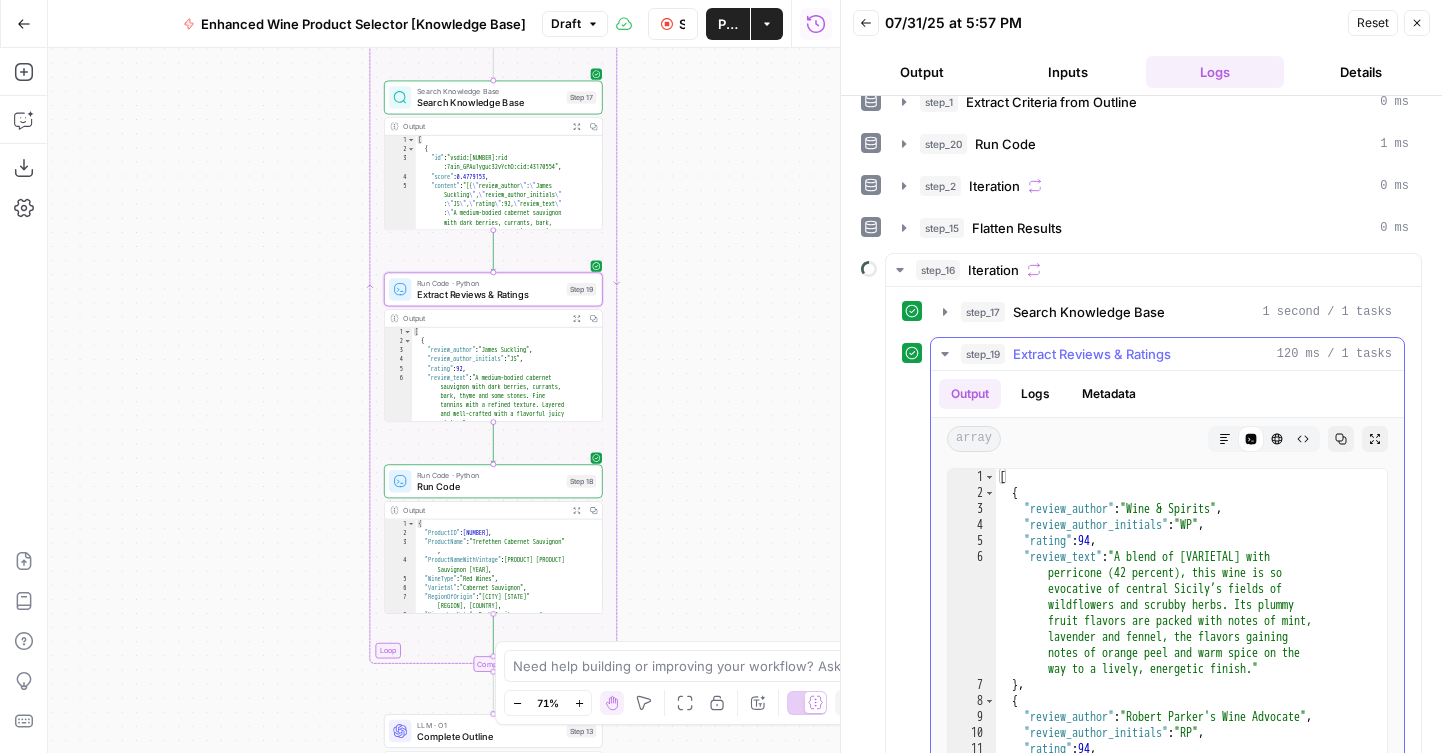 scroll, scrollTop: 97, scrollLeft: 0, axis: vertical 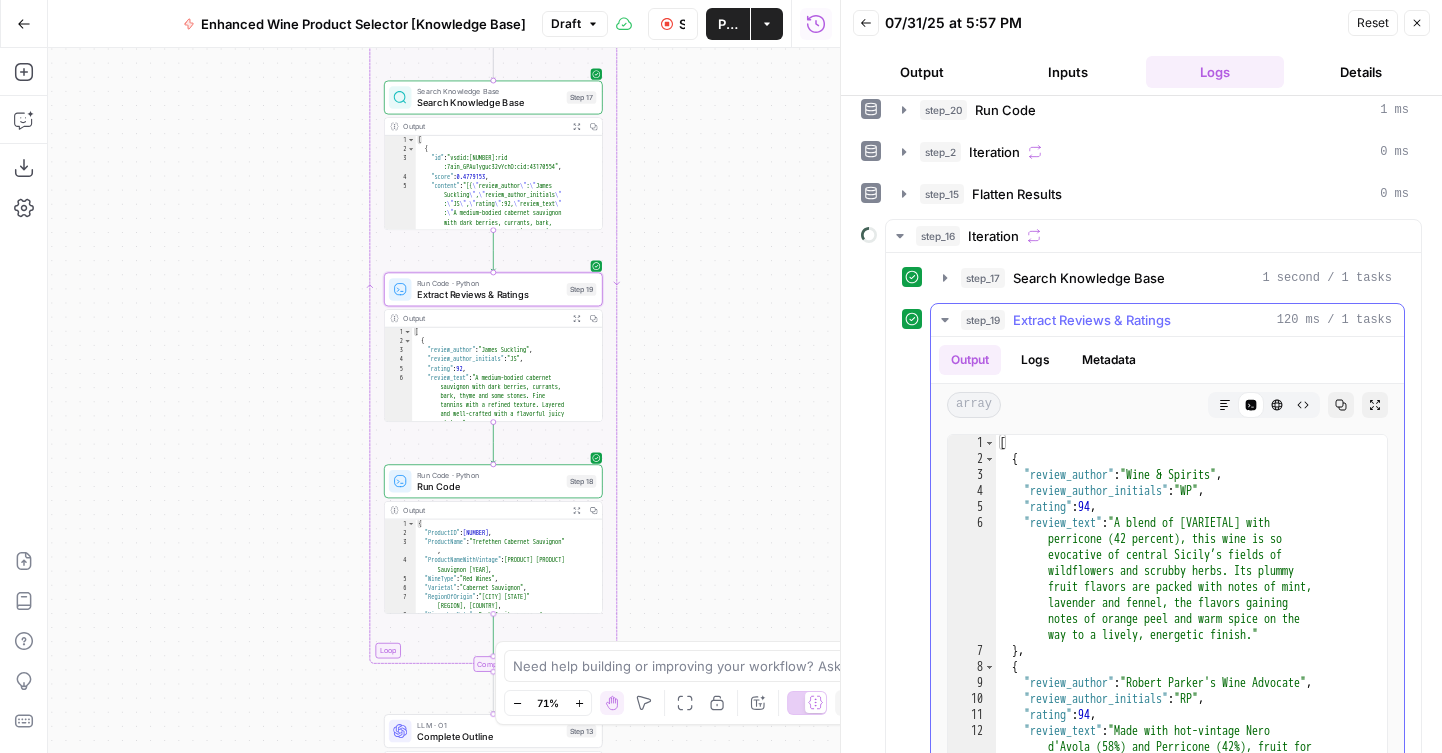 click 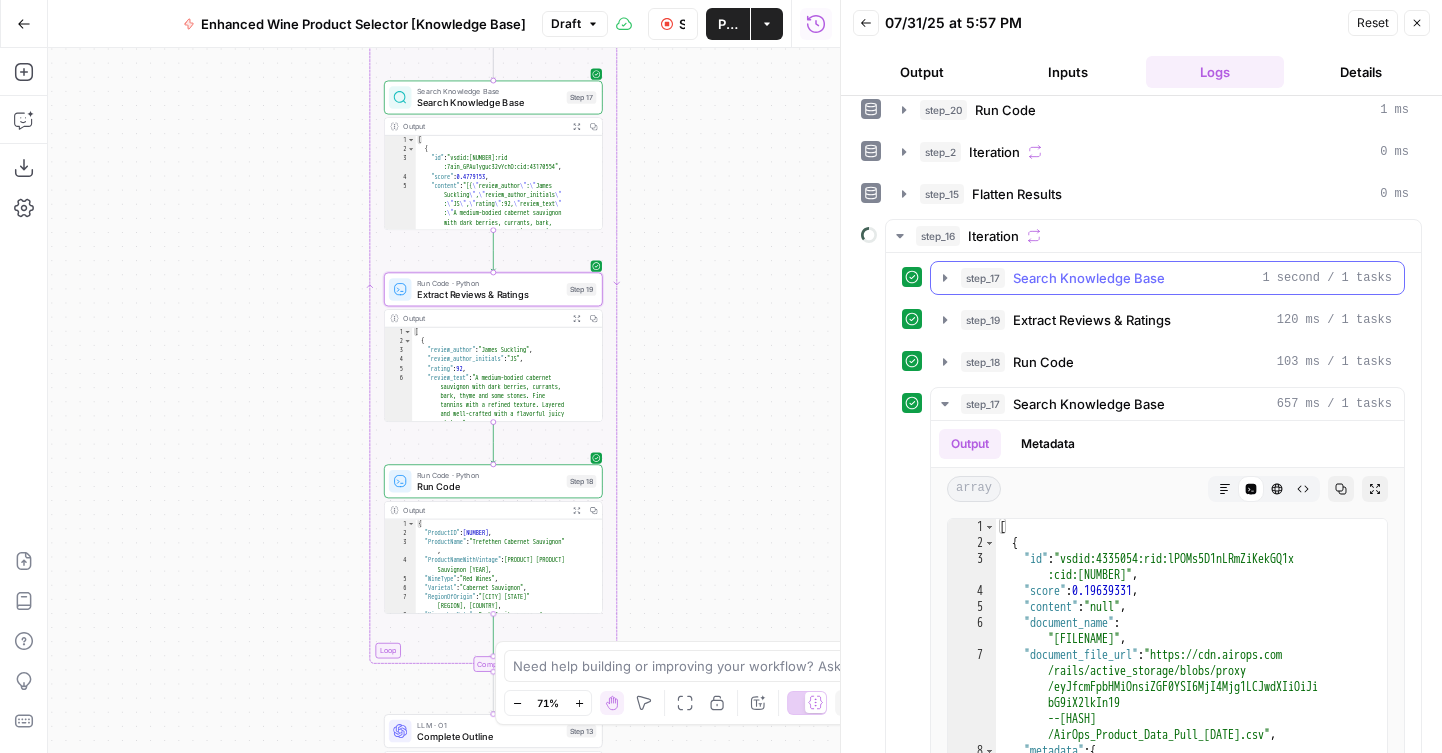 click 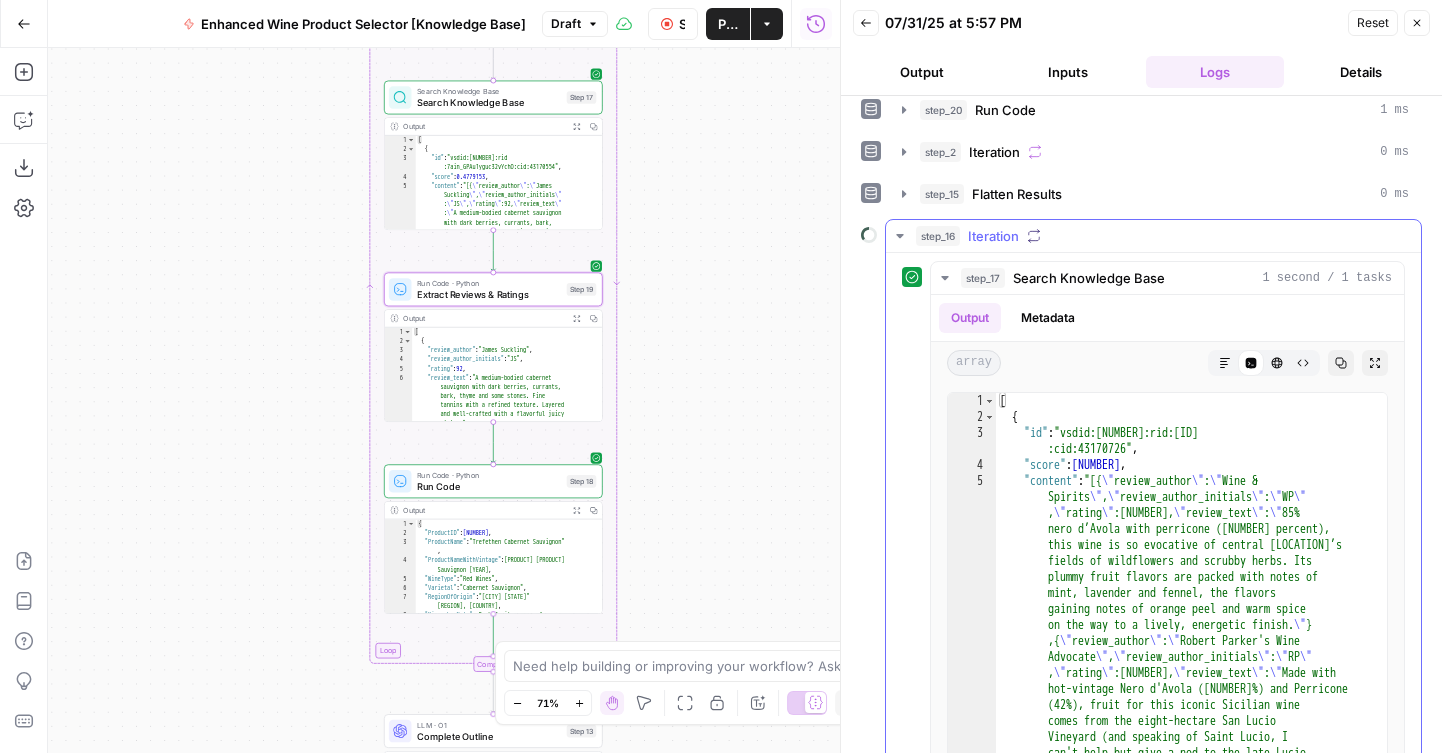 click 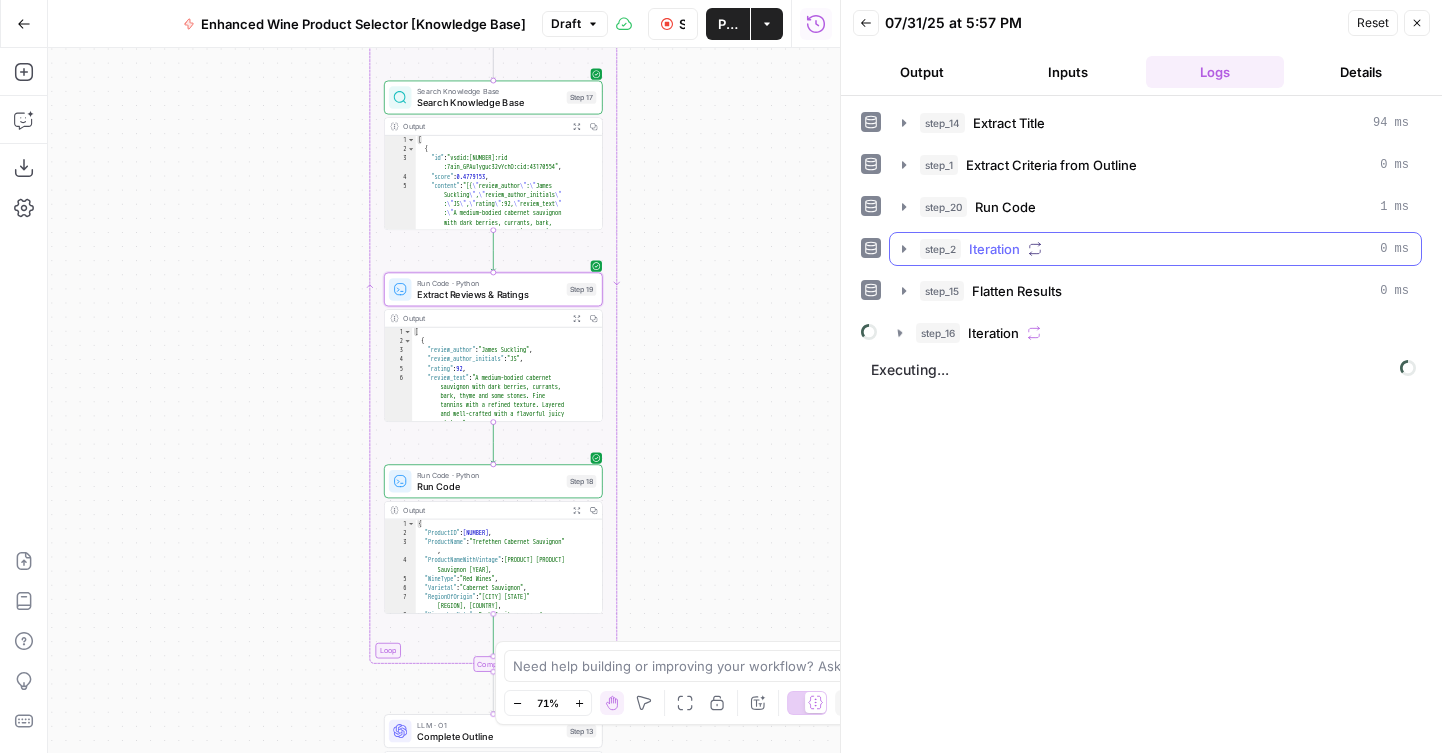 scroll, scrollTop: 0, scrollLeft: 0, axis: both 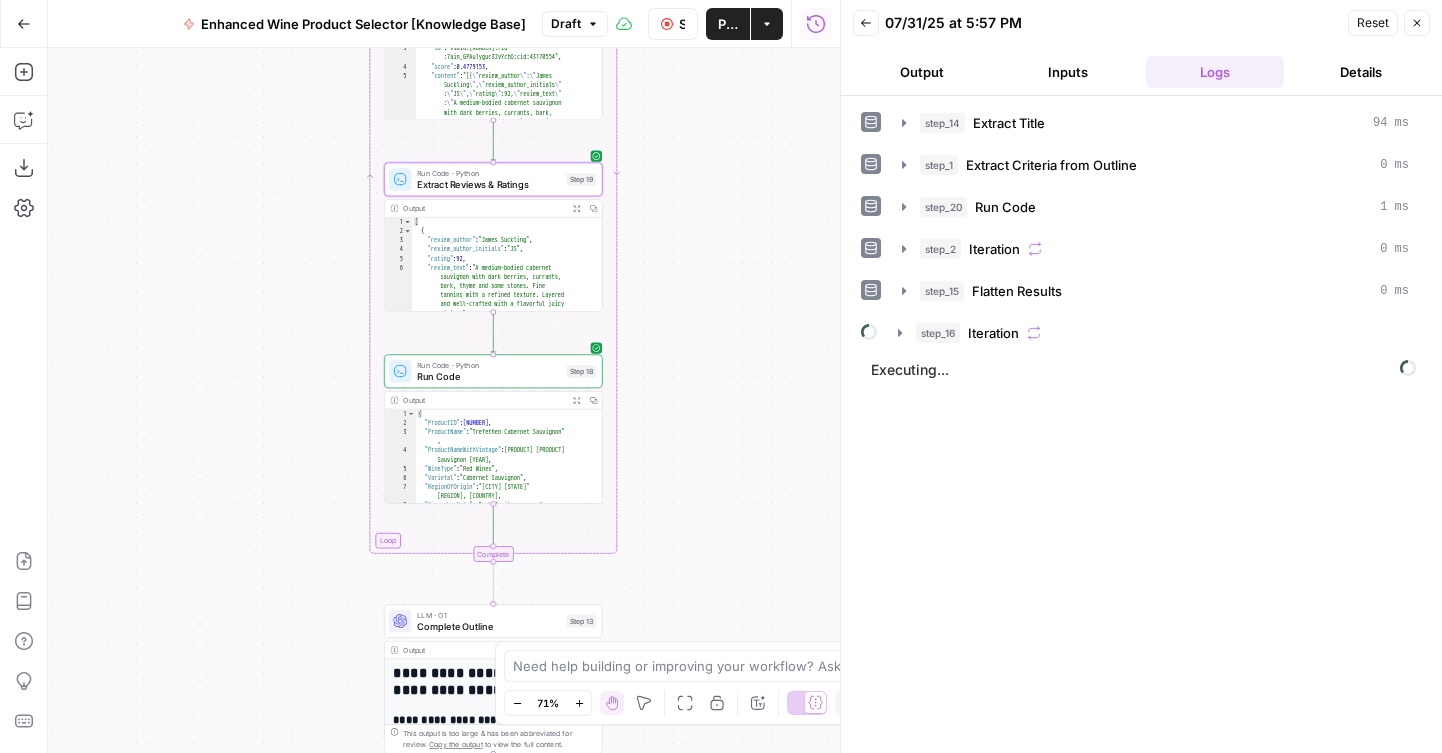 drag, startPoint x: 698, startPoint y: 526, endPoint x: 698, endPoint y: 330, distance: 196 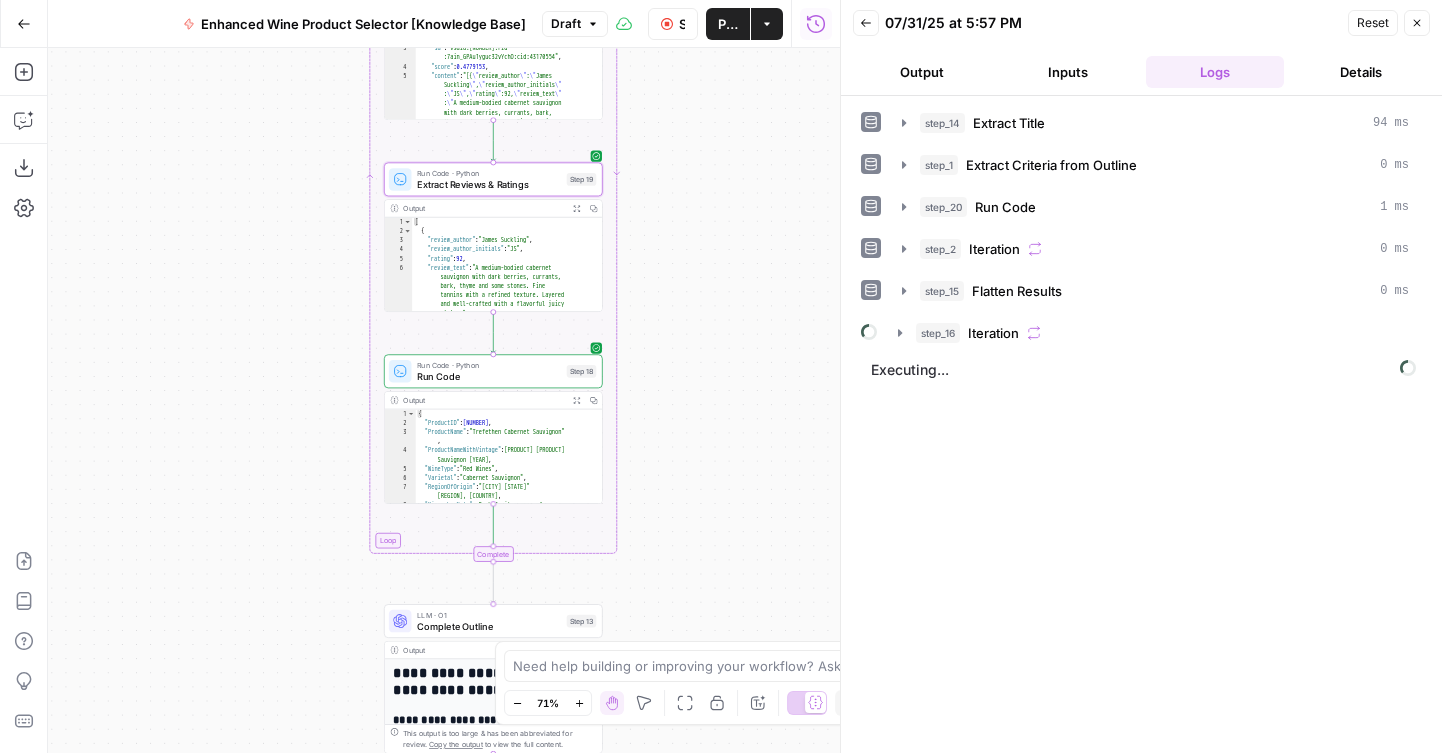 click on "high hills in the center of Sicily –" at bounding box center [444, 400] 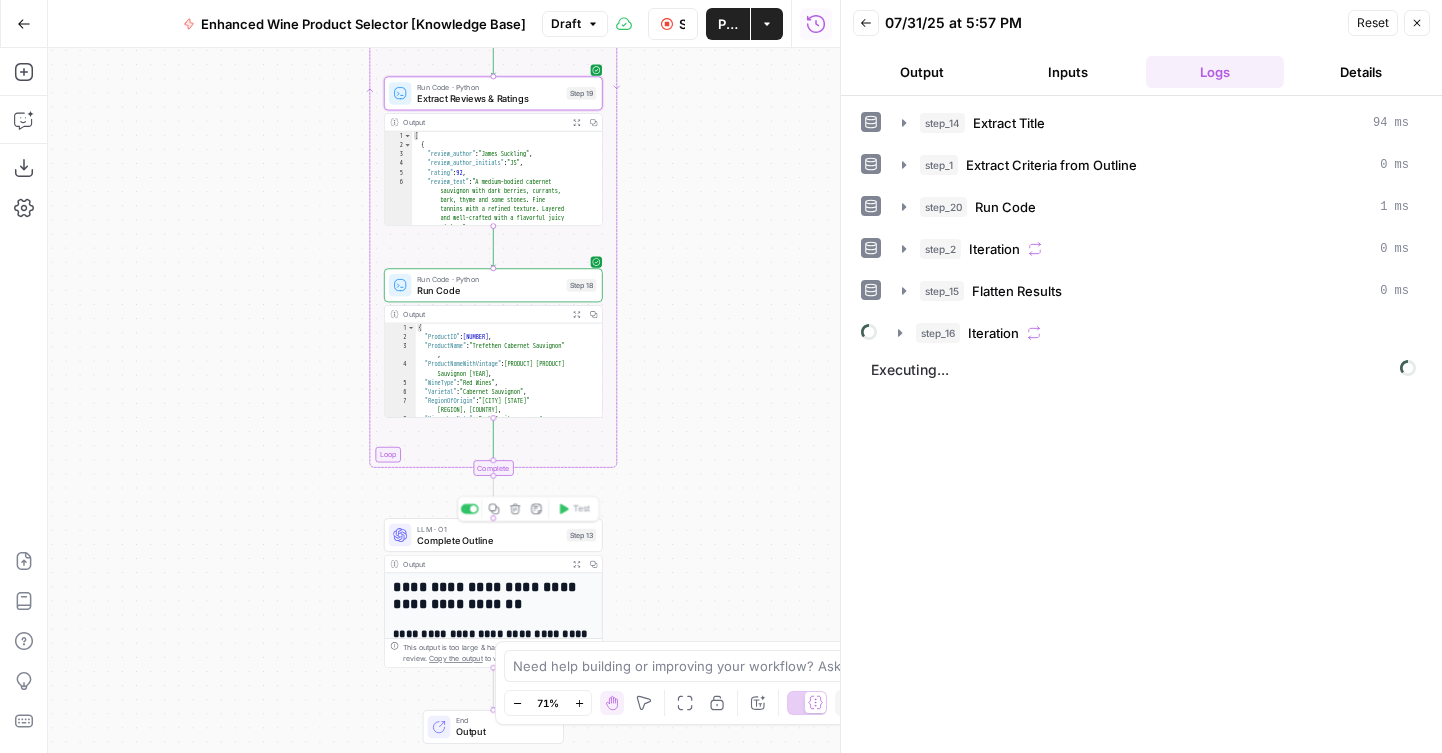click on "Complete Outline" at bounding box center (489, 540) 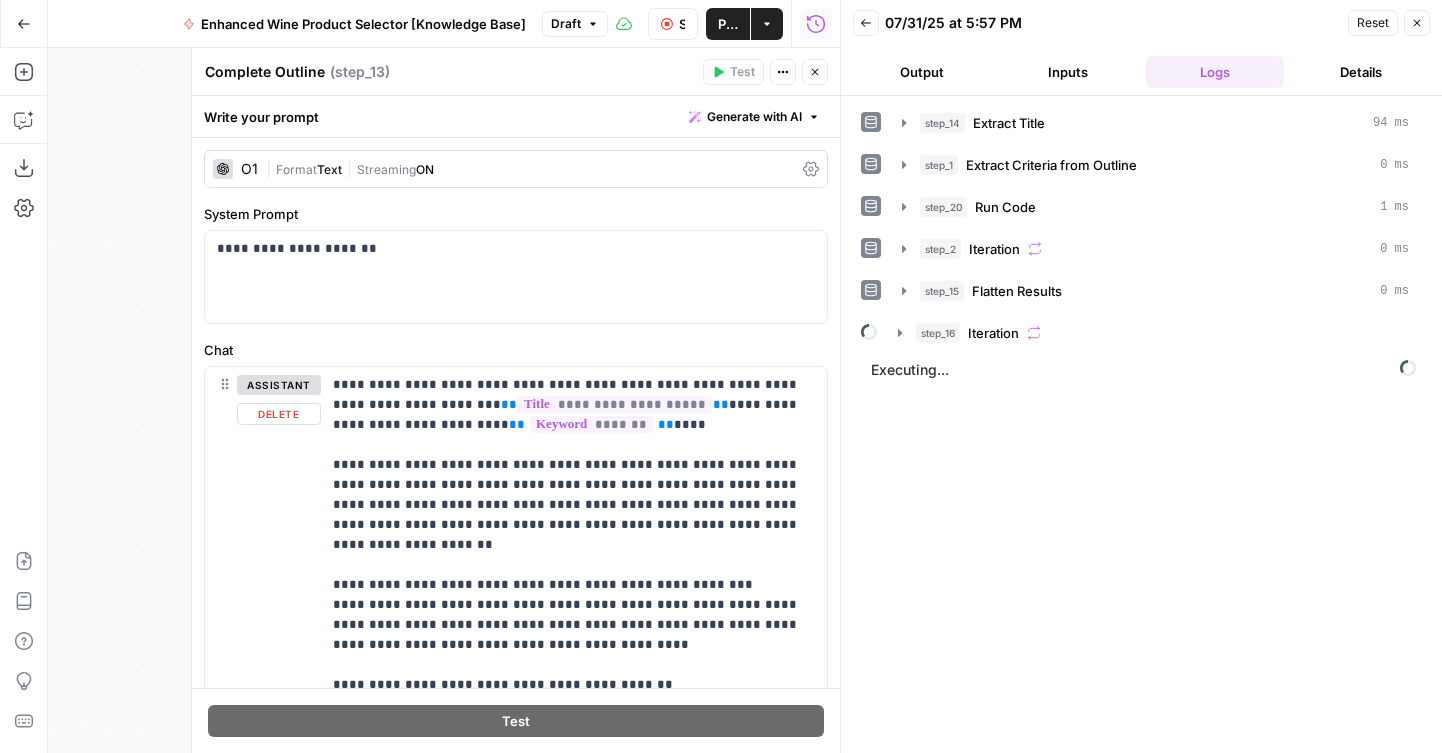 scroll, scrollTop: 303, scrollLeft: 0, axis: vertical 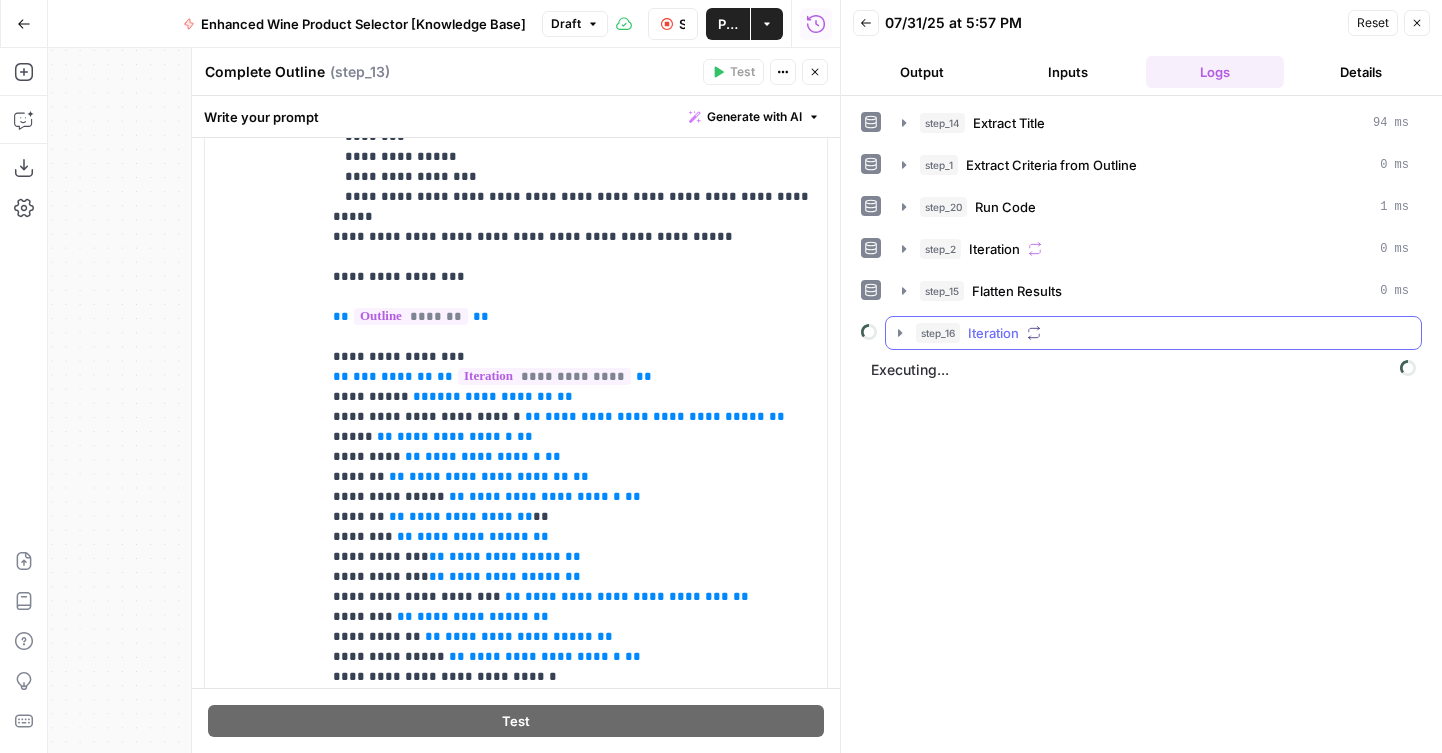 click 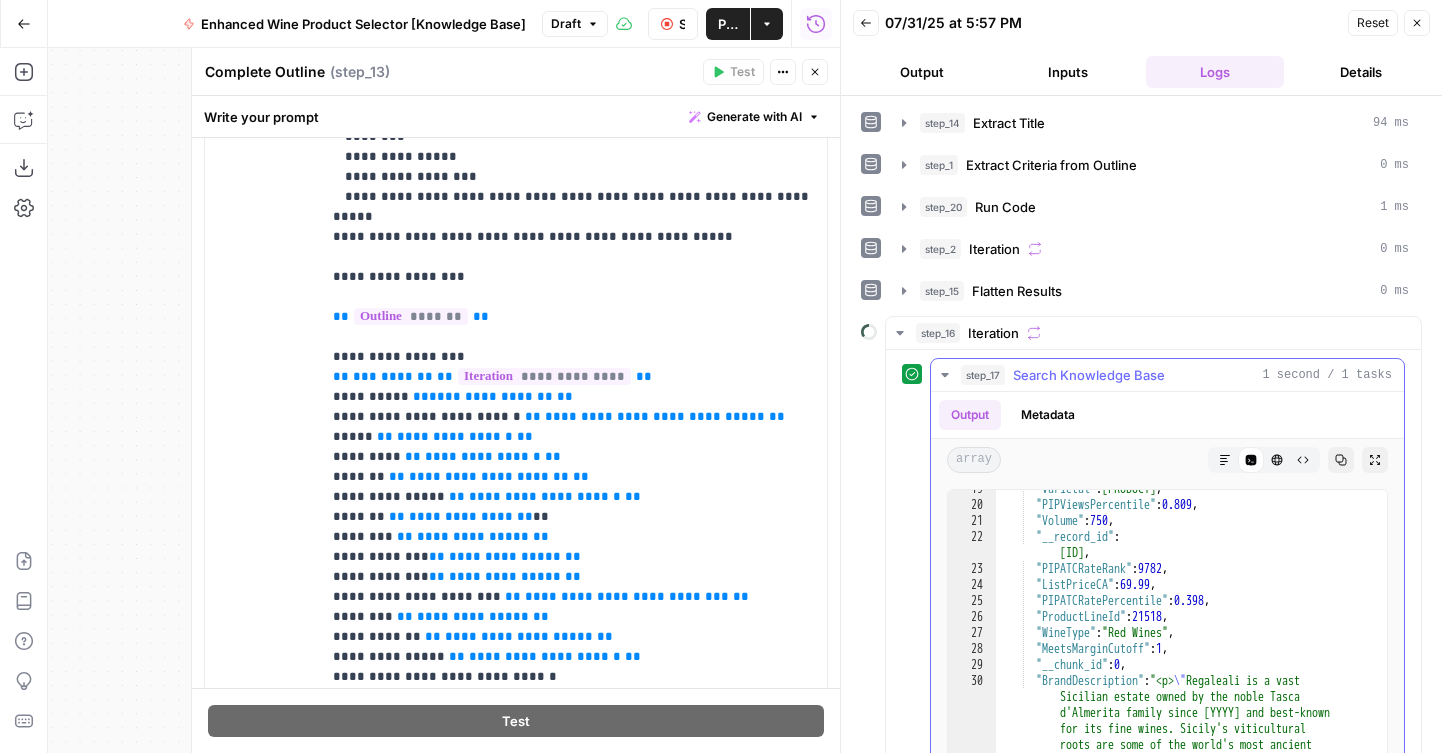 scroll, scrollTop: 1598, scrollLeft: 0, axis: vertical 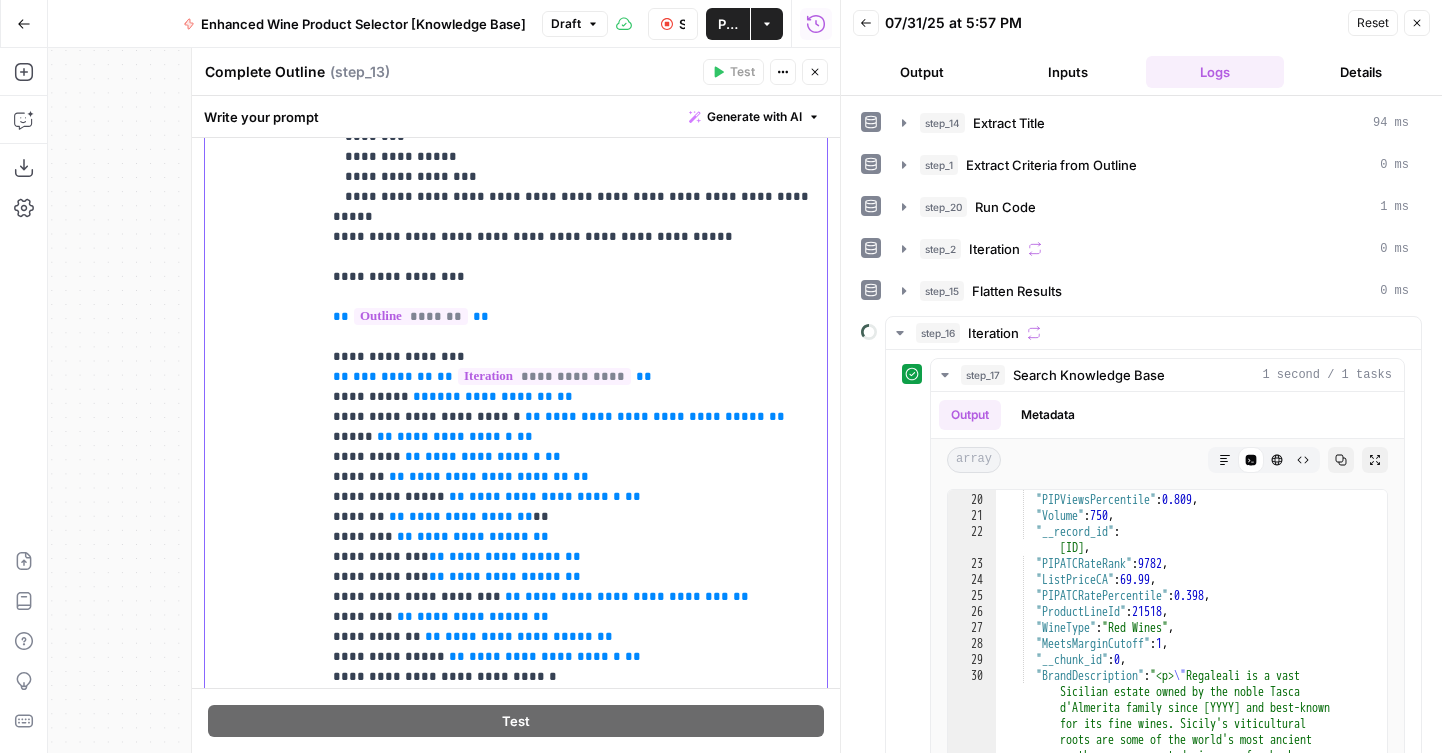 click on "**********" at bounding box center [574, 727] 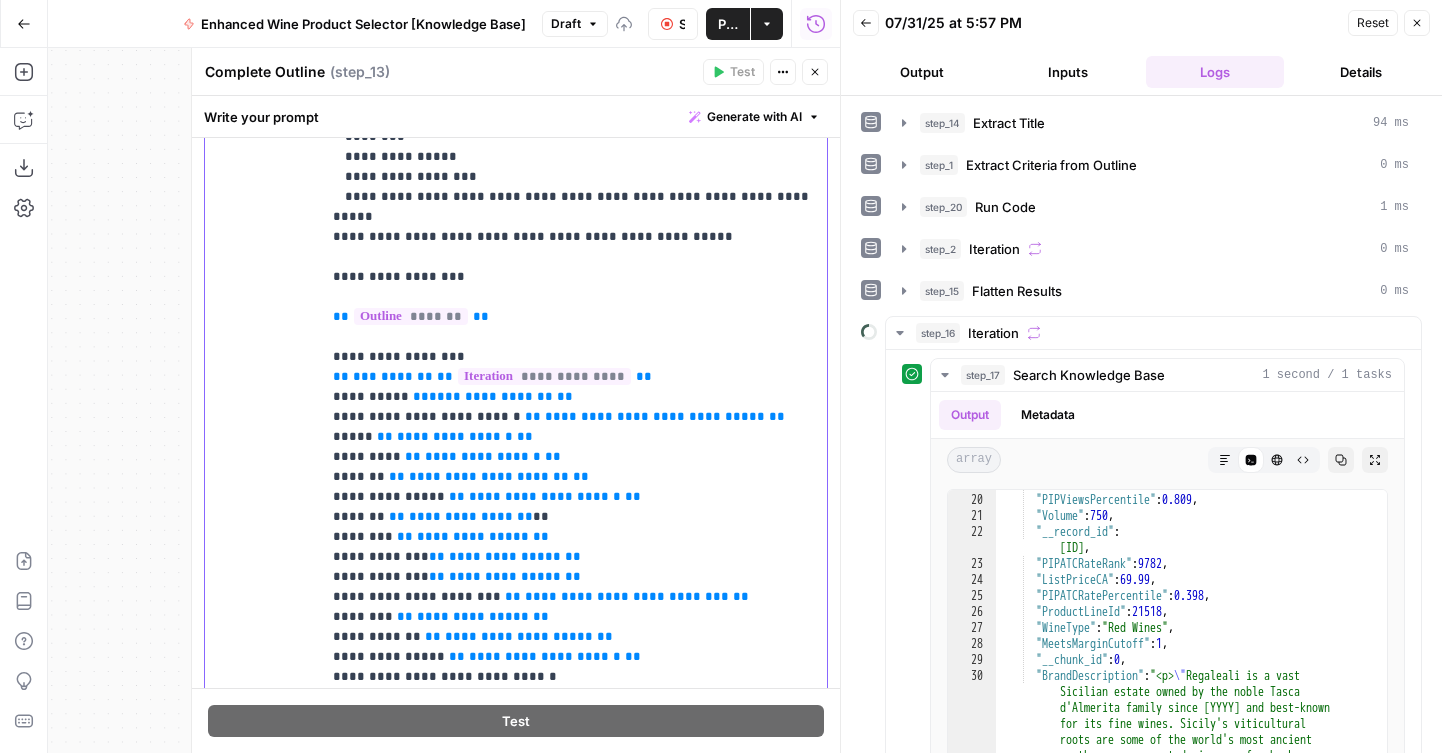 click on "**********" at bounding box center (574, 727) 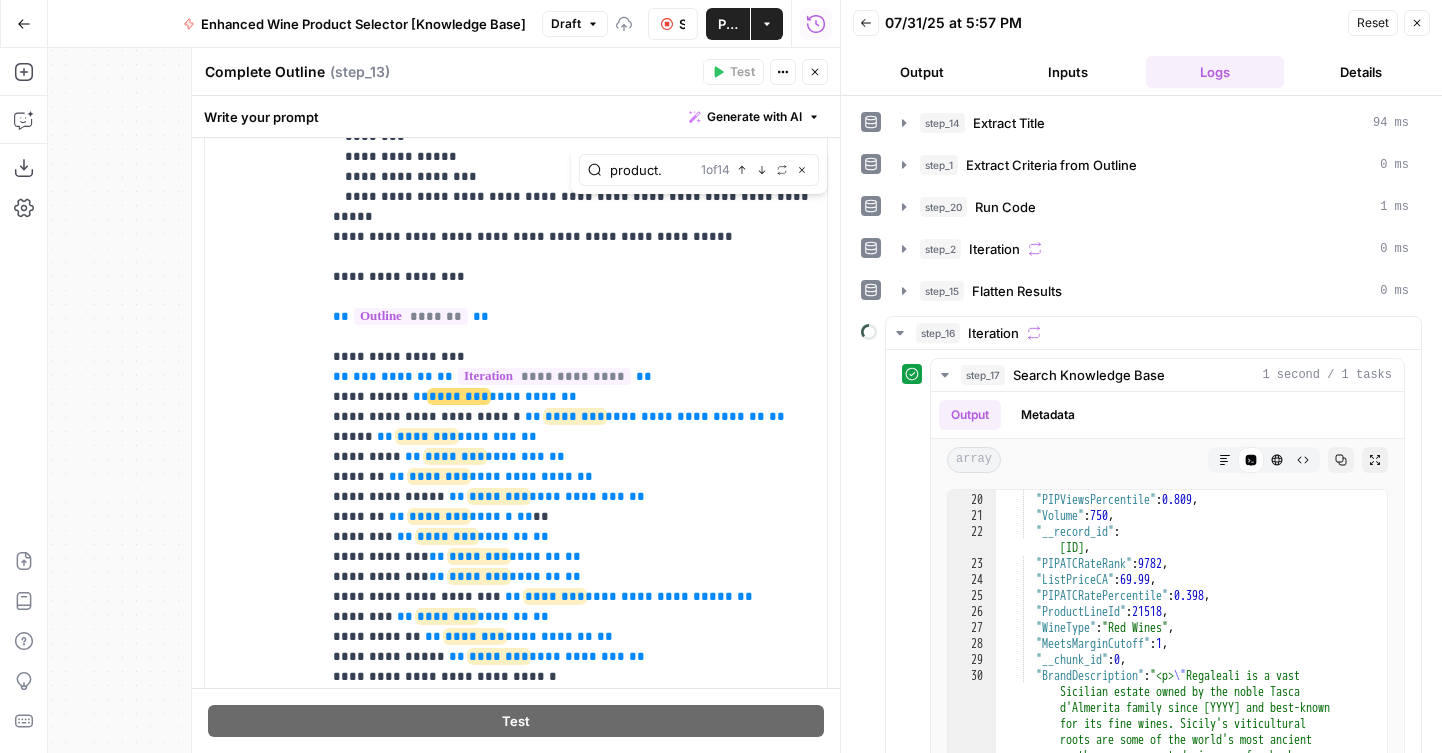 type on "product." 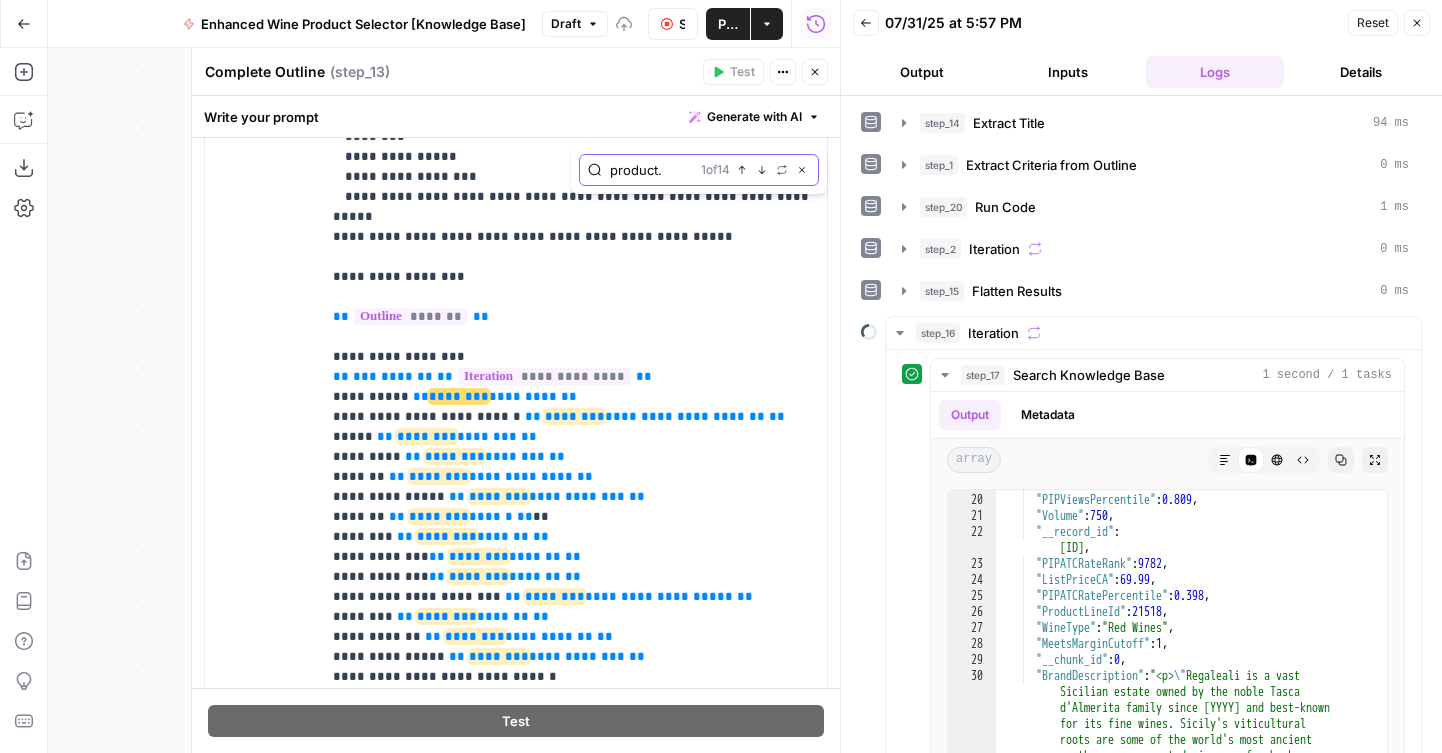 click 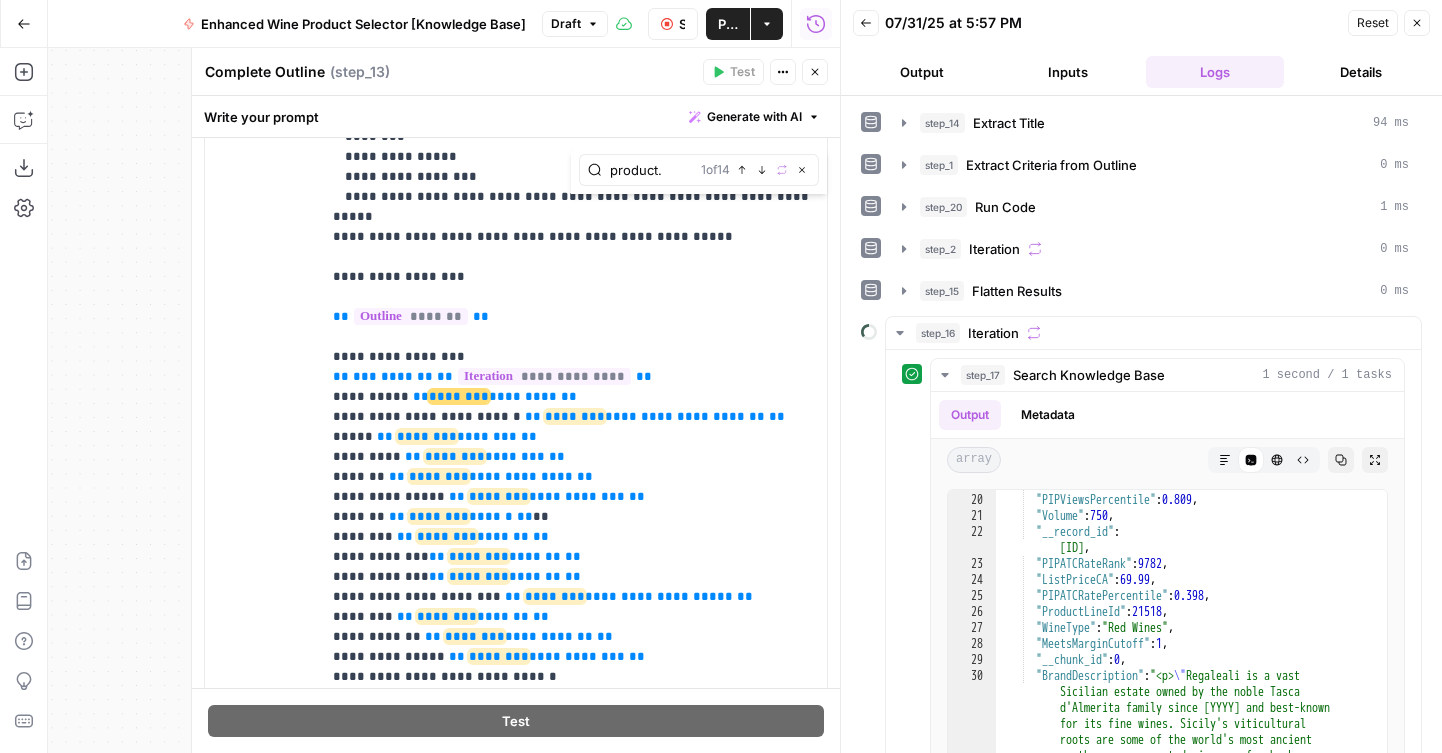 click at bounding box center (699, 210) 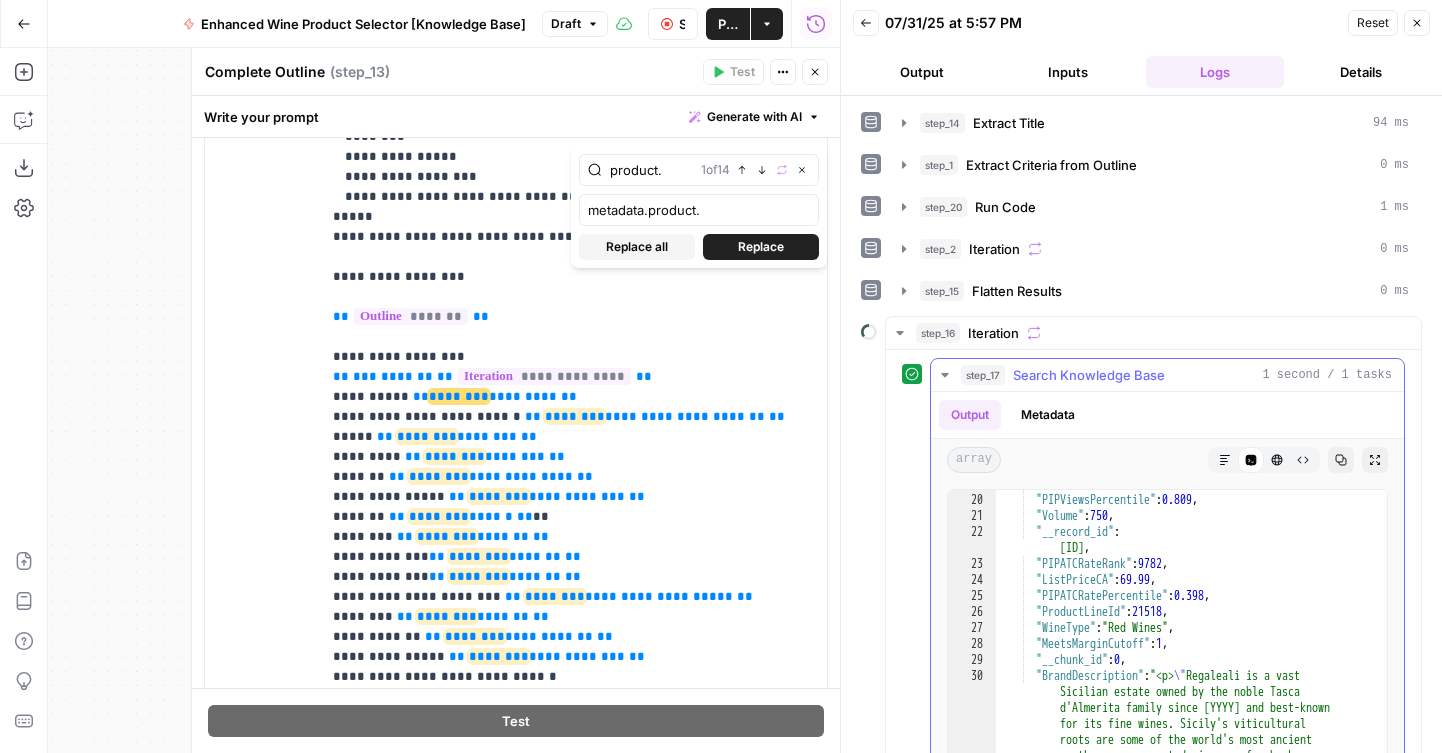 type on "metadata.product." 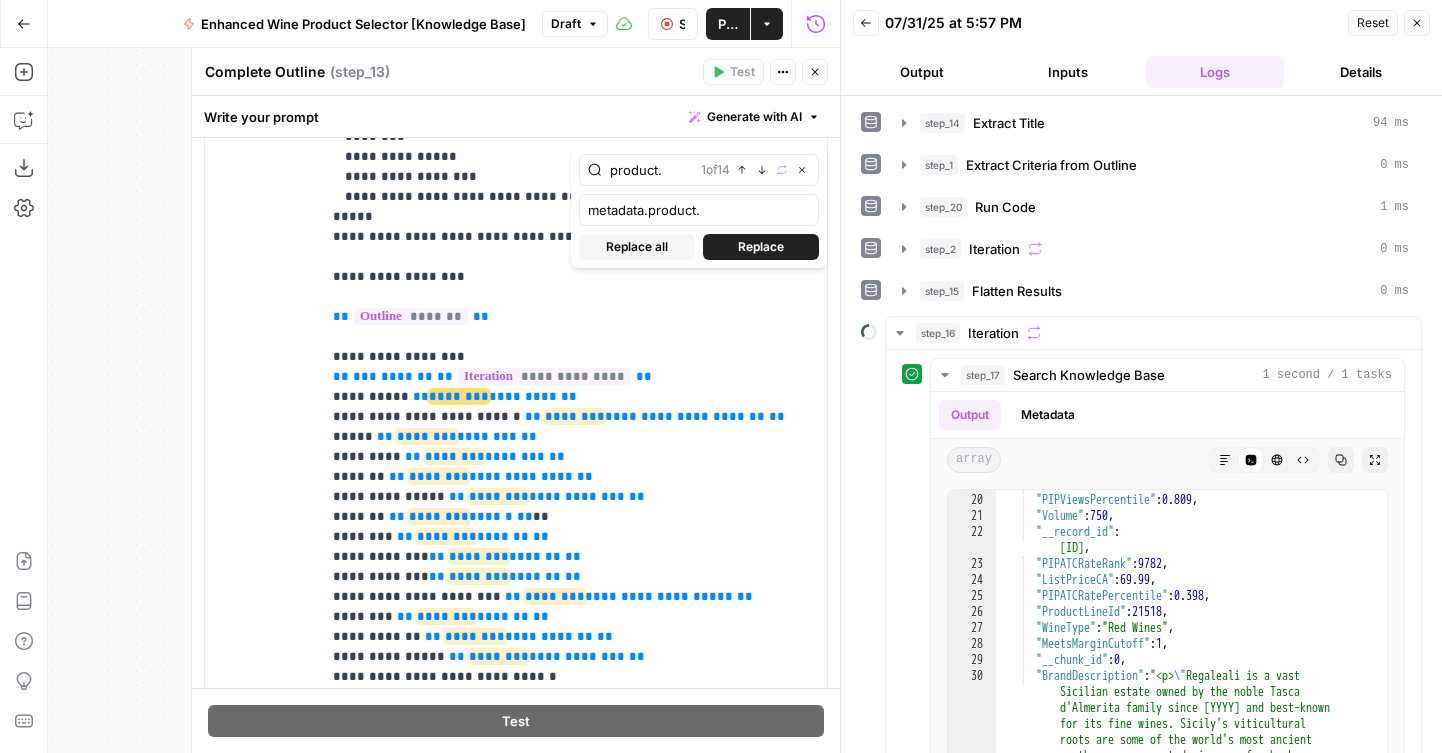 click on "Replace all" at bounding box center [637, 247] 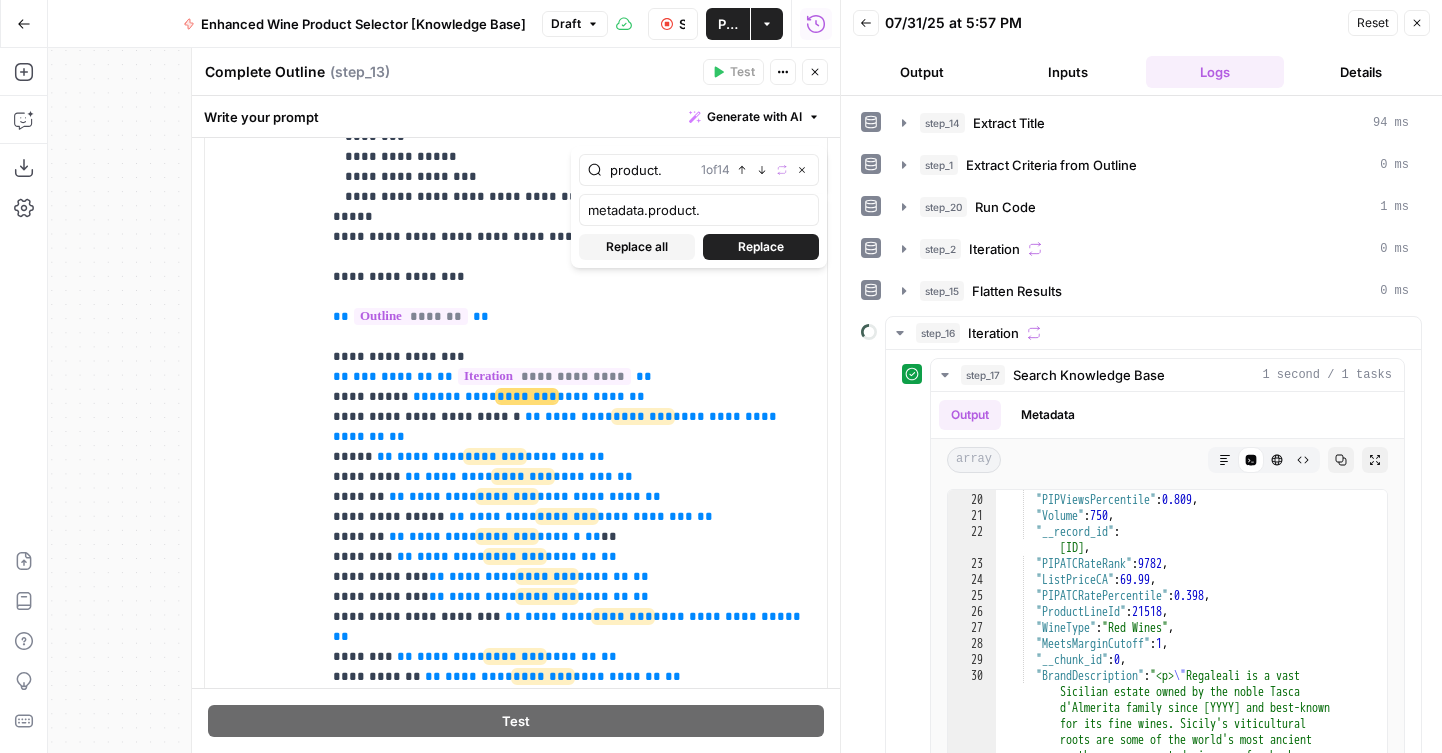 click on "Replace all" at bounding box center (637, 247) 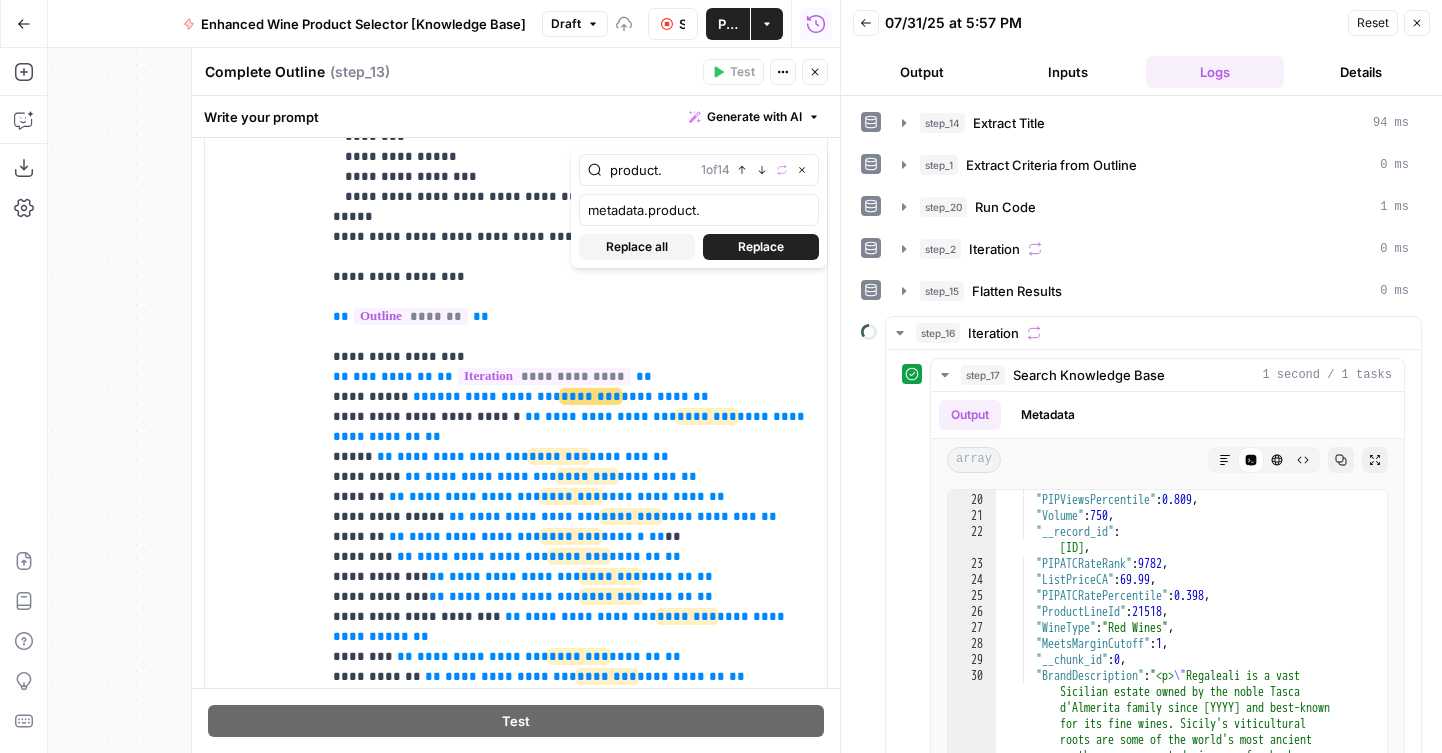 type 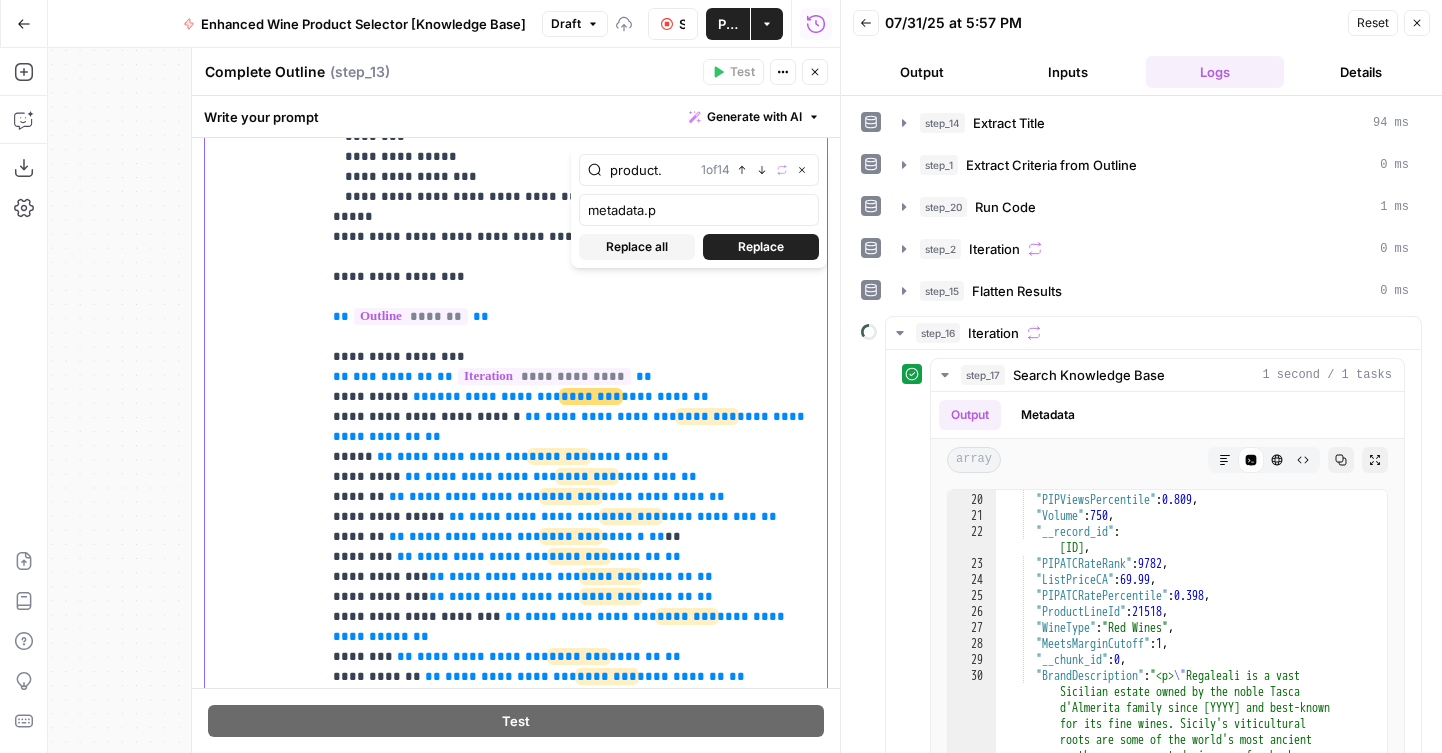 click on "**********" at bounding box center (574, 747) 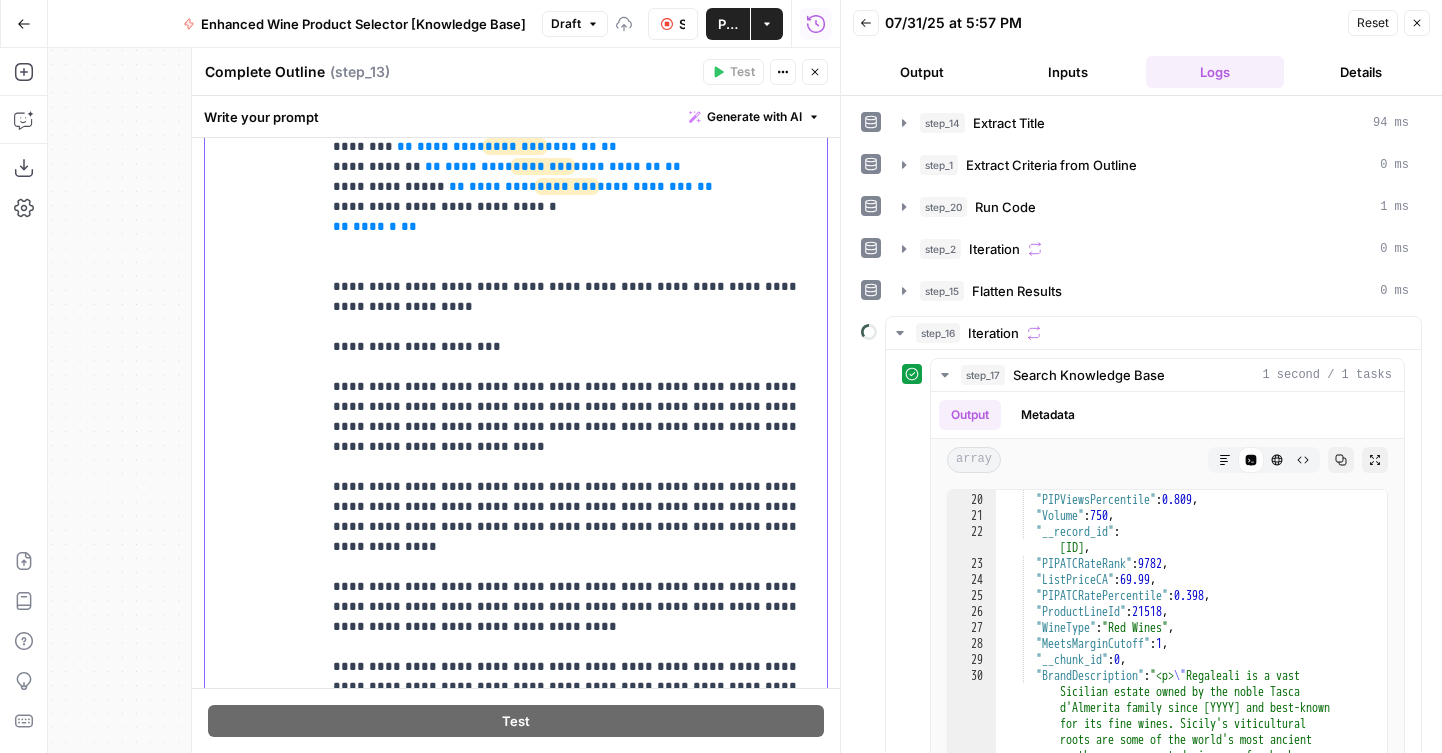 scroll, scrollTop: 1224, scrollLeft: 0, axis: vertical 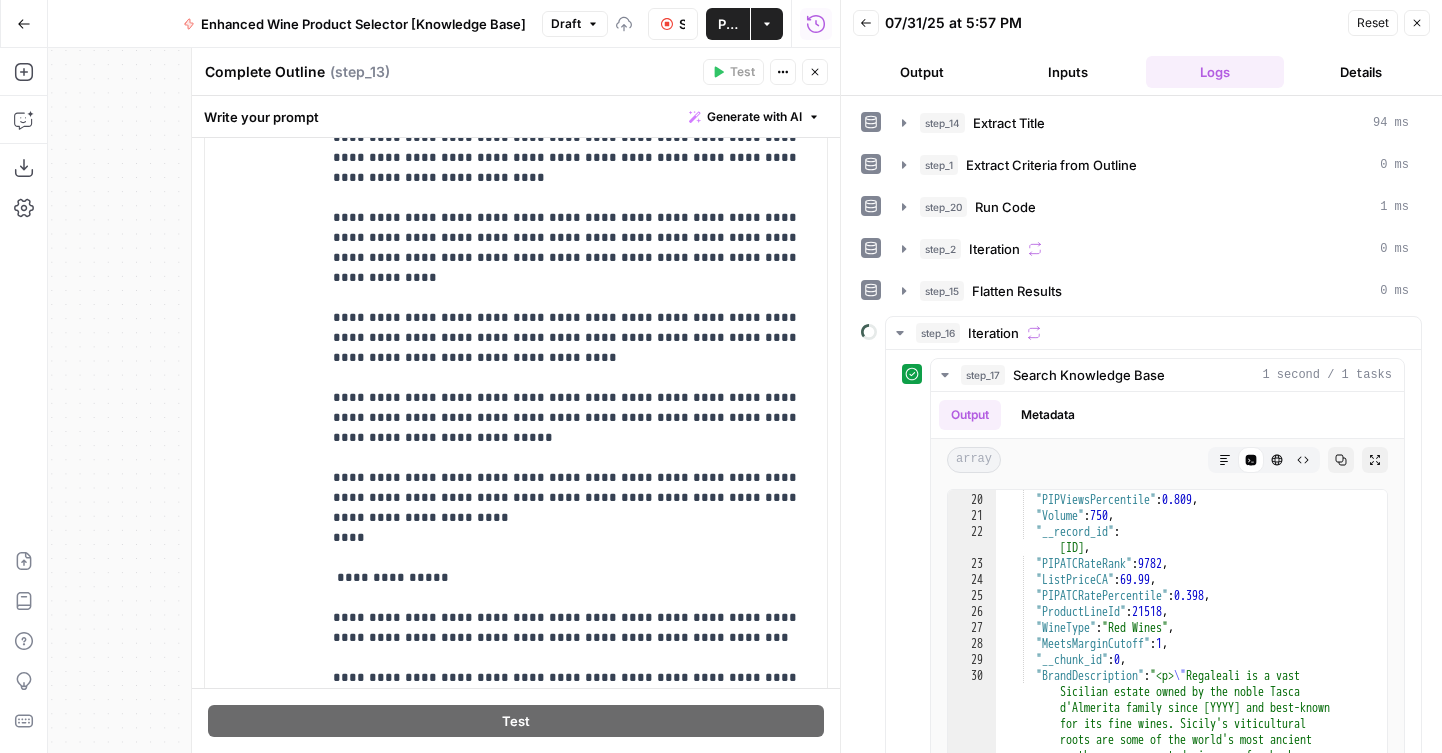 click on "Close" at bounding box center [815, 72] 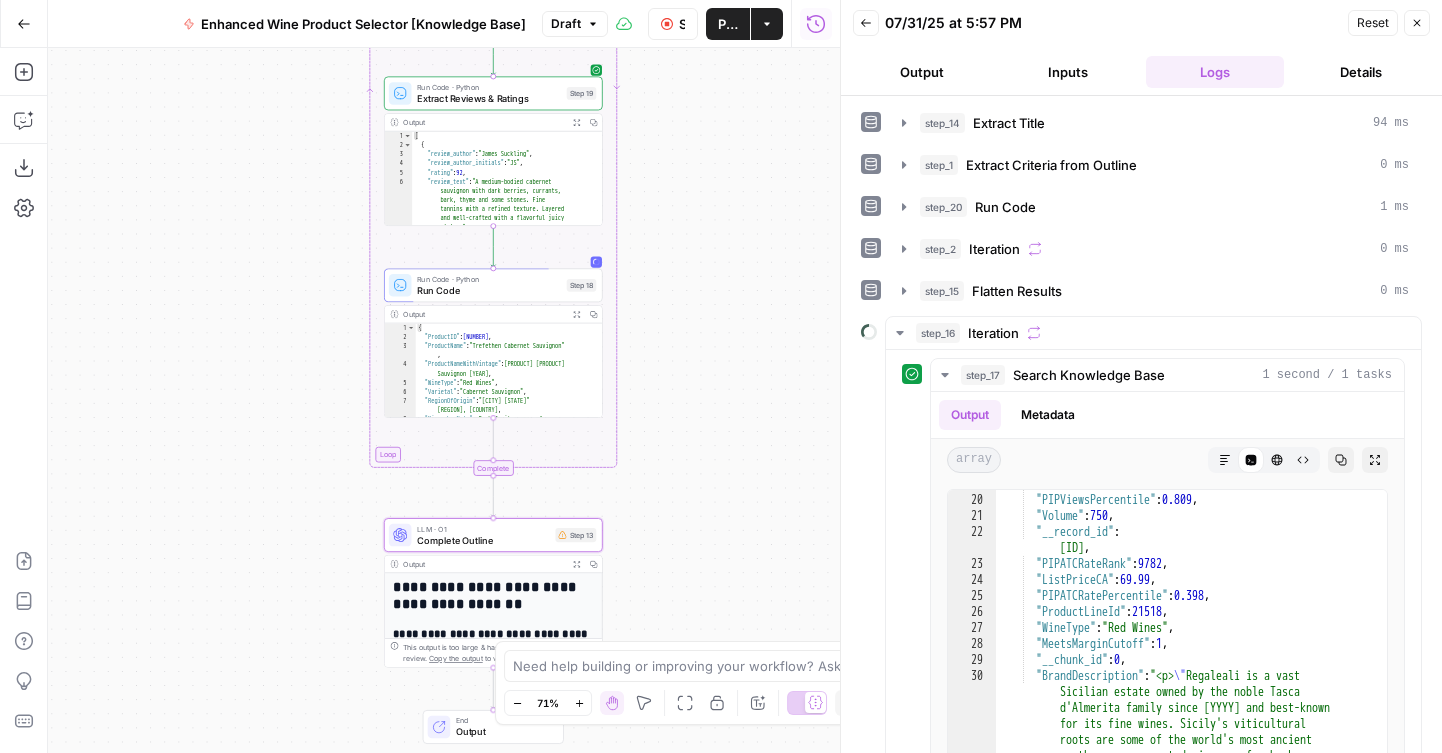 click on "Complete Outline" at bounding box center (483, 540) 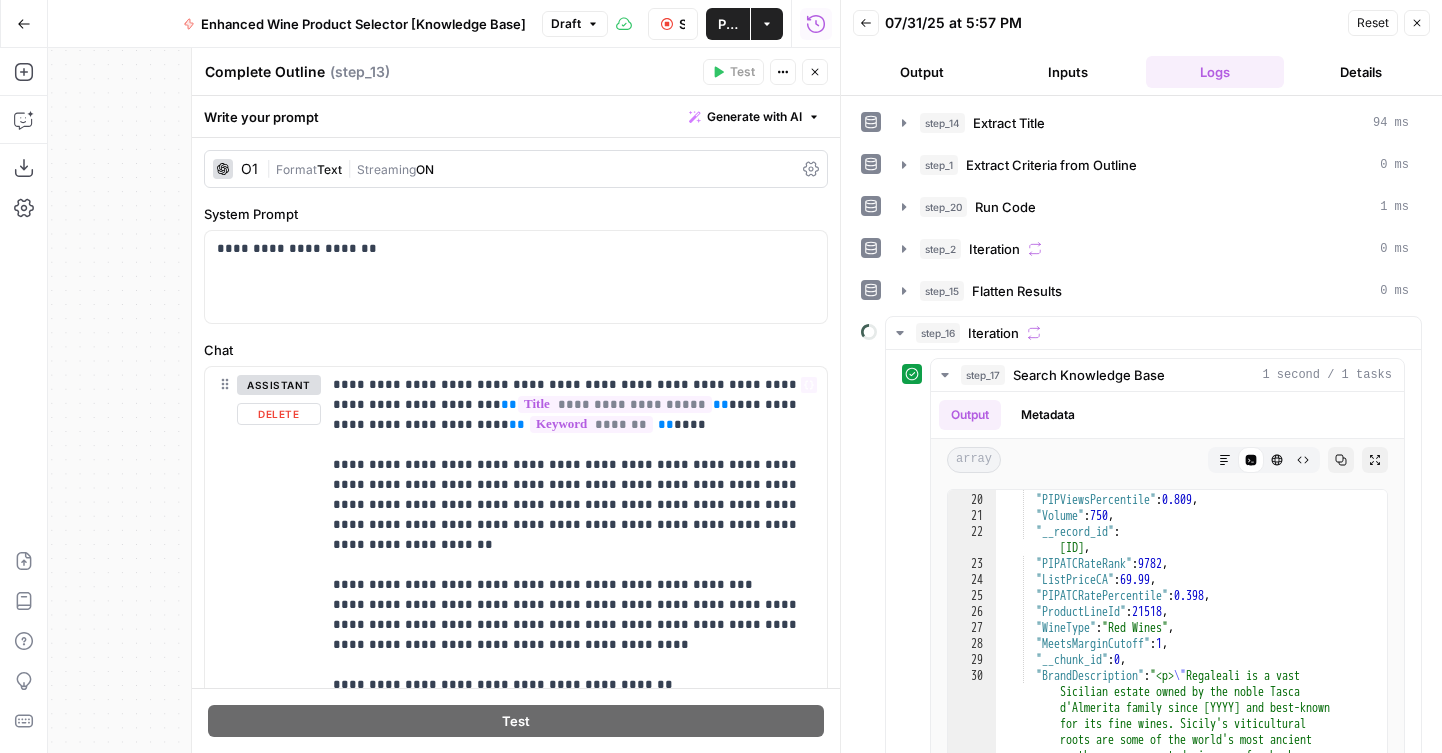 scroll, scrollTop: 394, scrollLeft: 0, axis: vertical 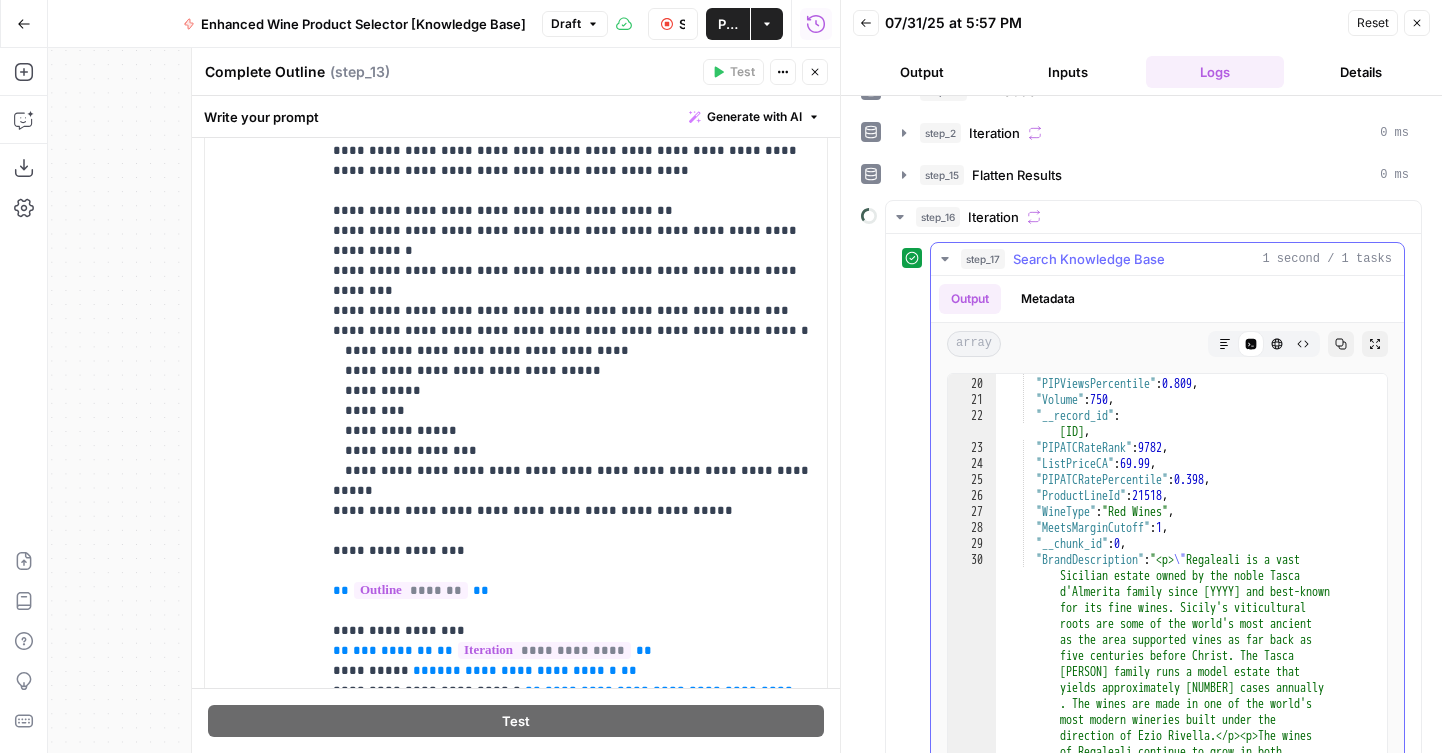 click 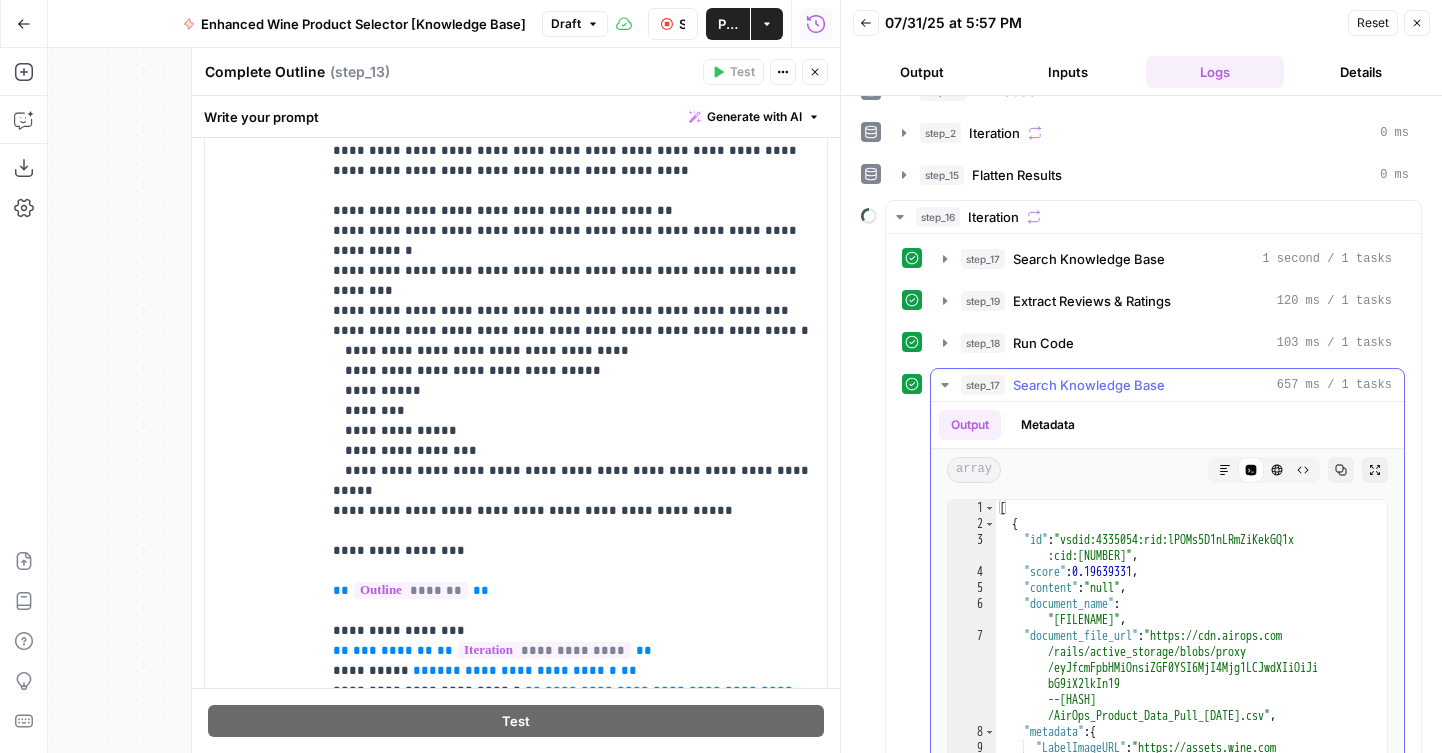 click 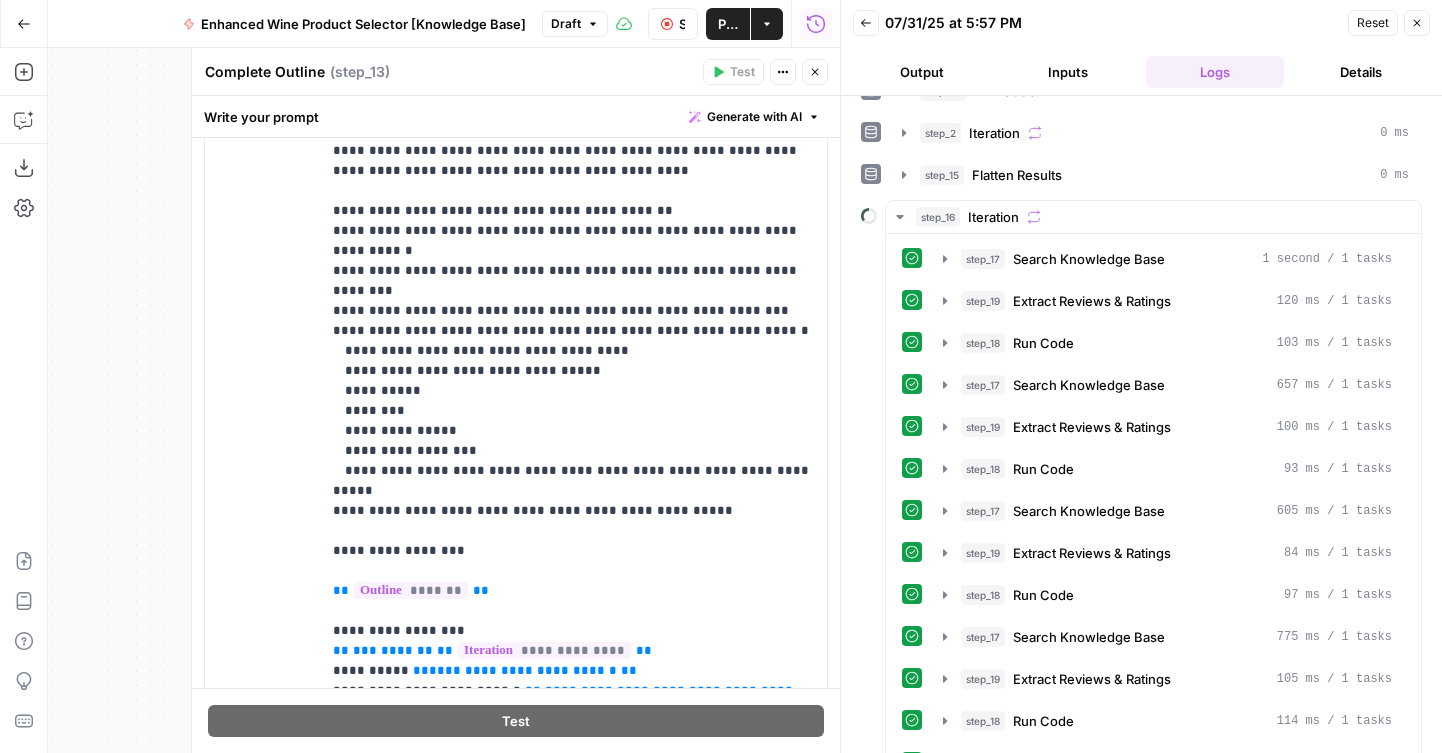 scroll, scrollTop: 0, scrollLeft: 0, axis: both 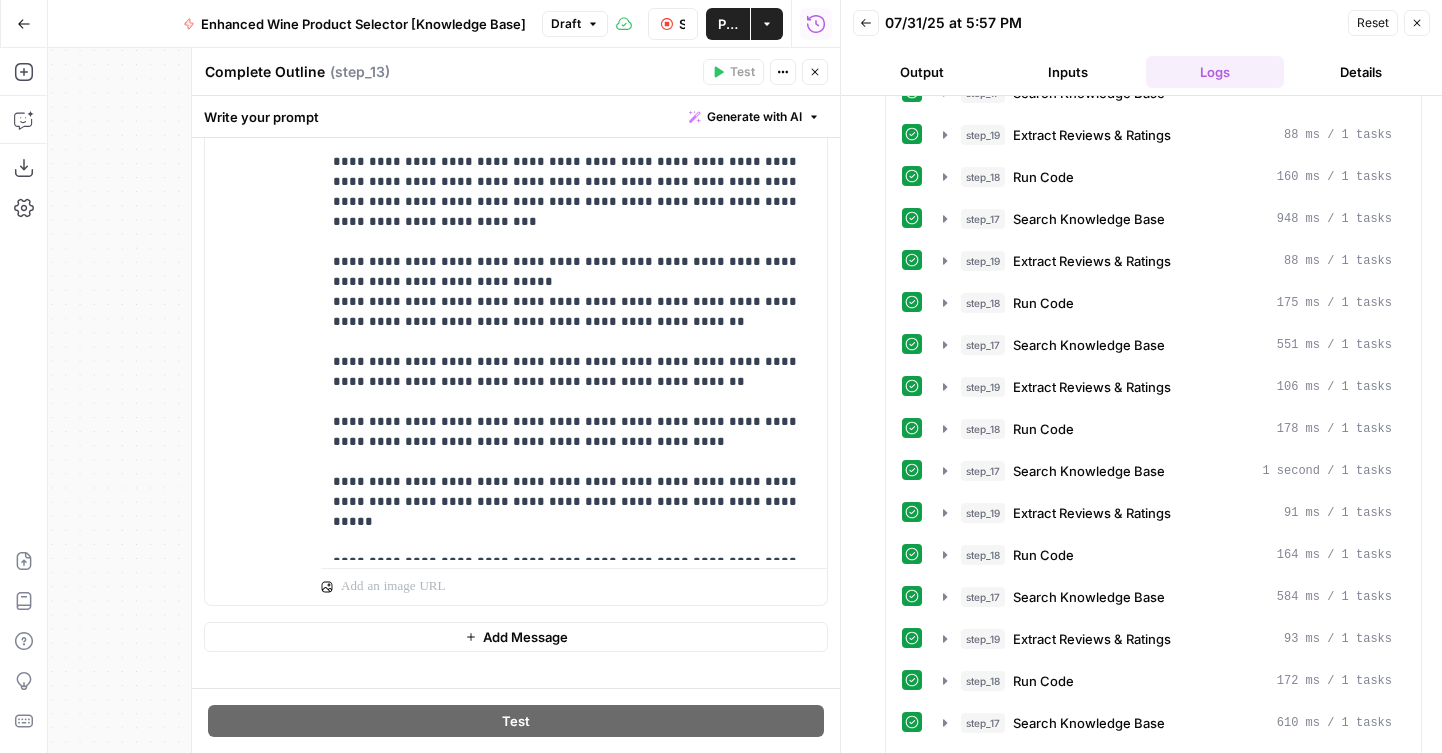 click 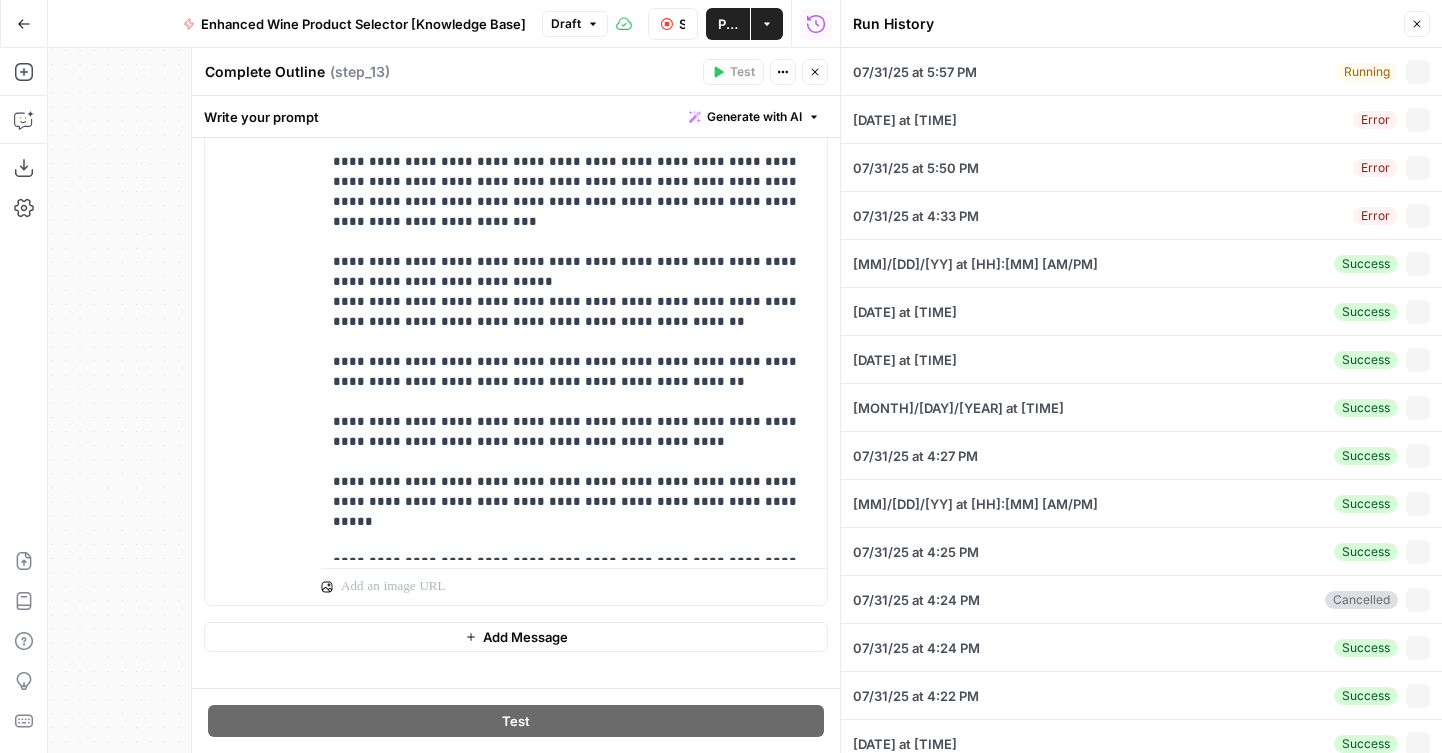 type on "best wine with pizza" 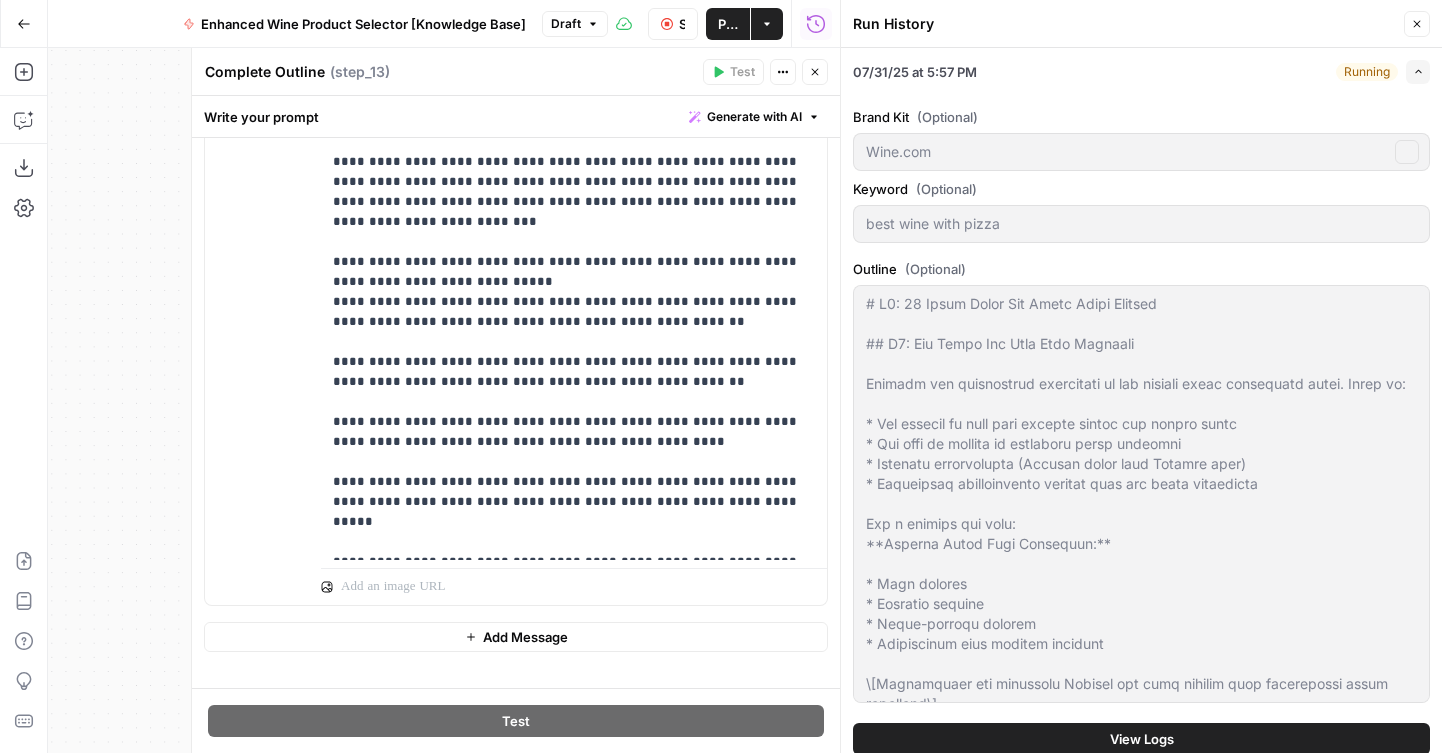 type on "Wine.com" 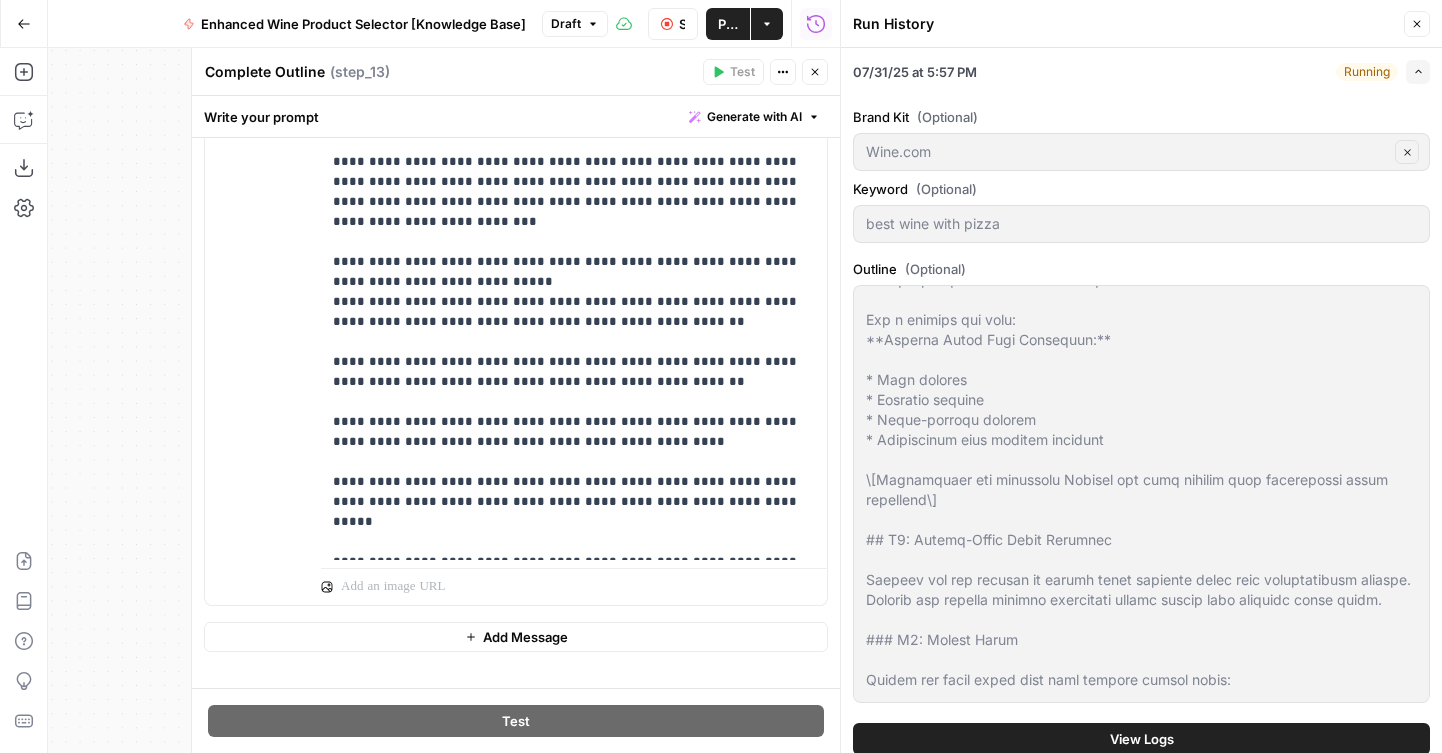 click on "View Logs" at bounding box center [1141, 739] 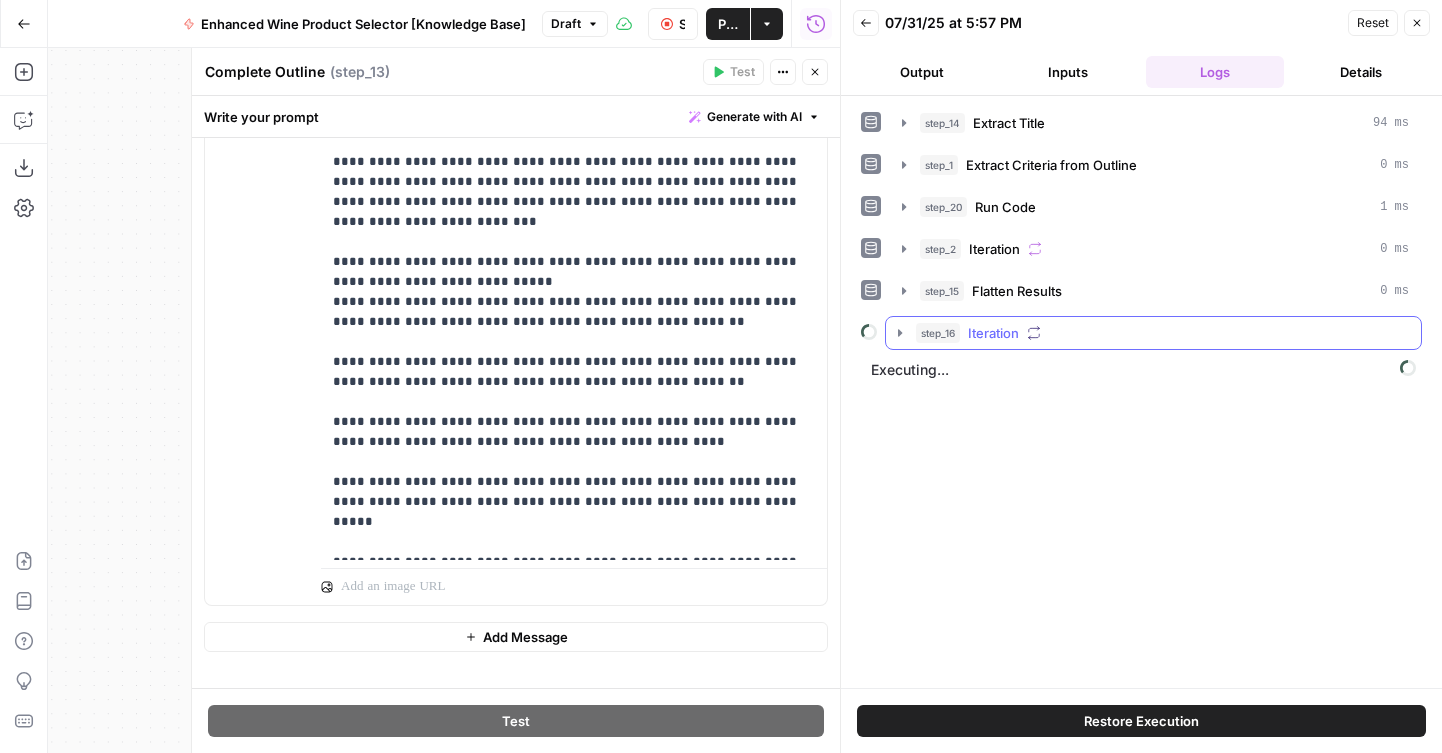 click 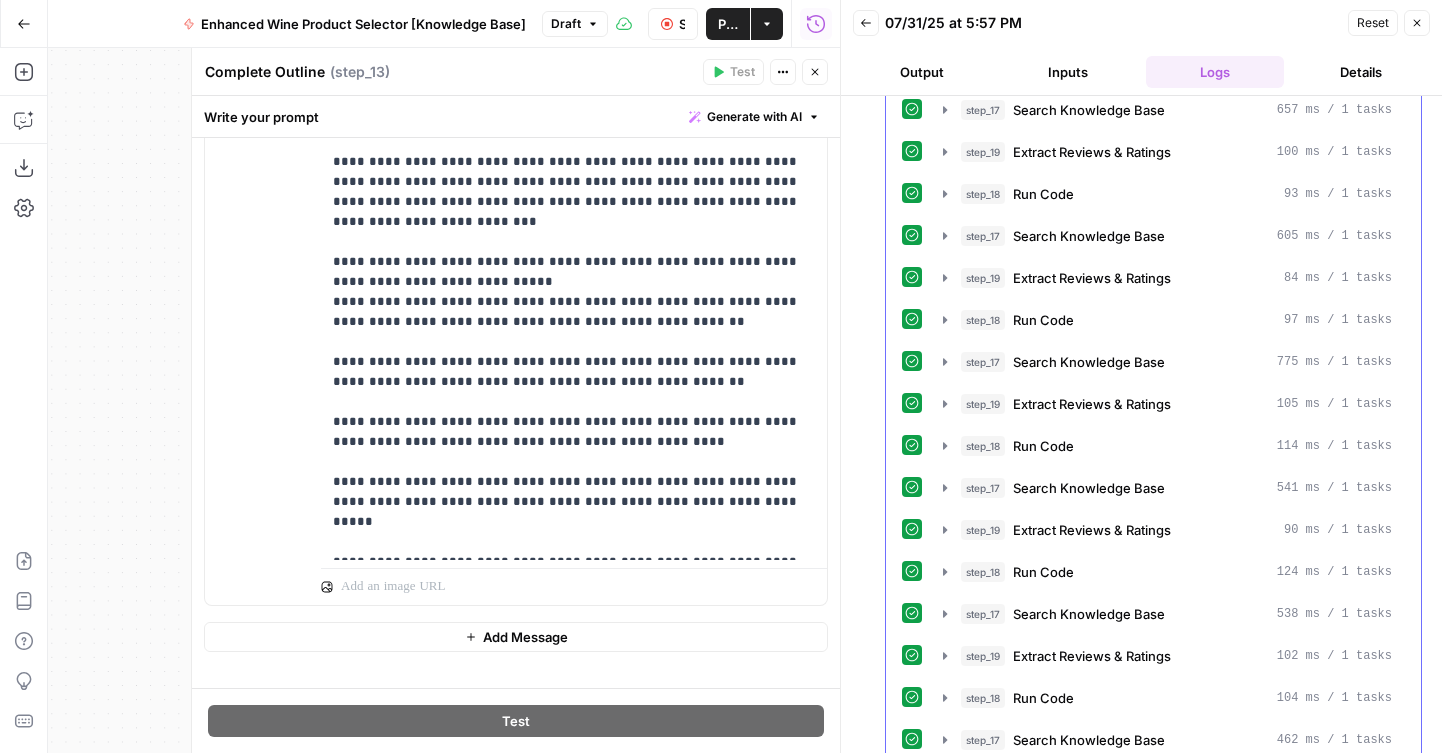 scroll, scrollTop: 0, scrollLeft: 0, axis: both 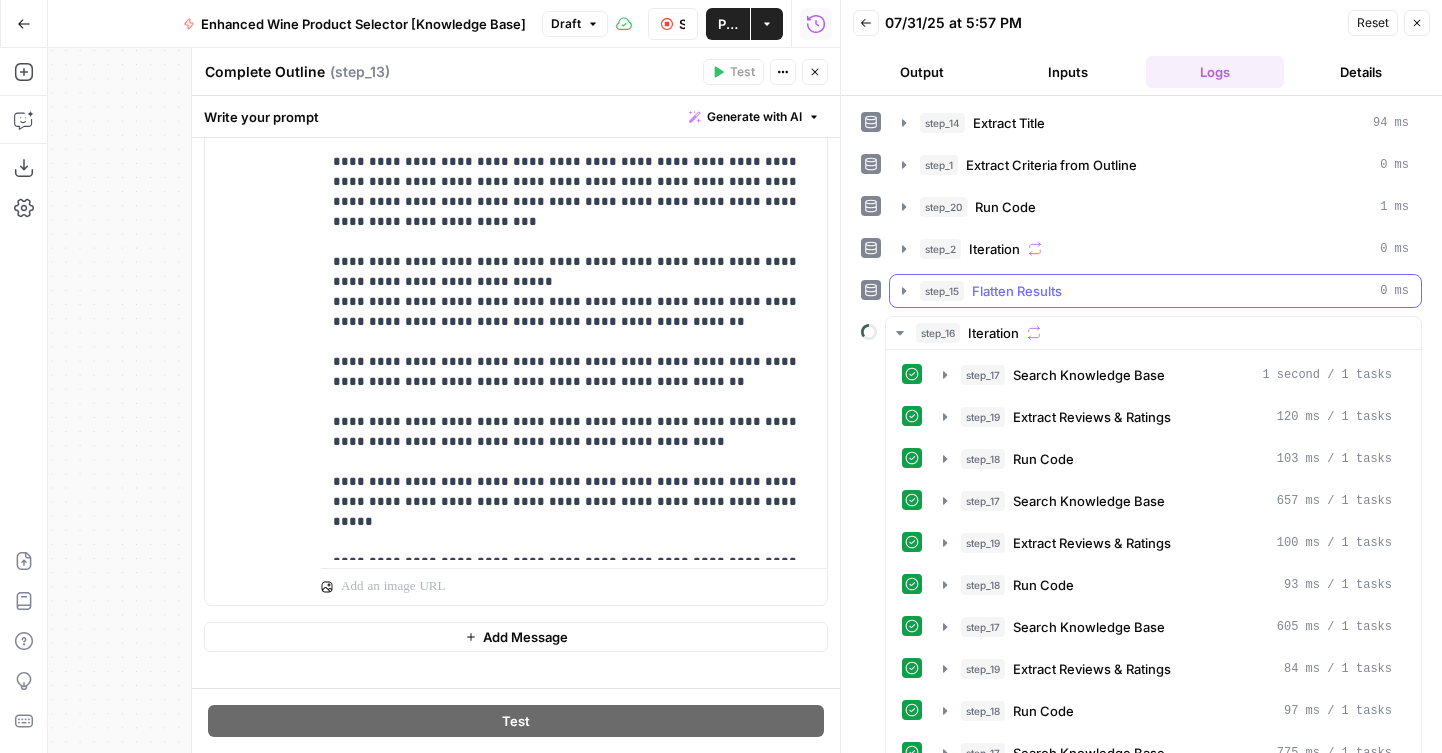 click 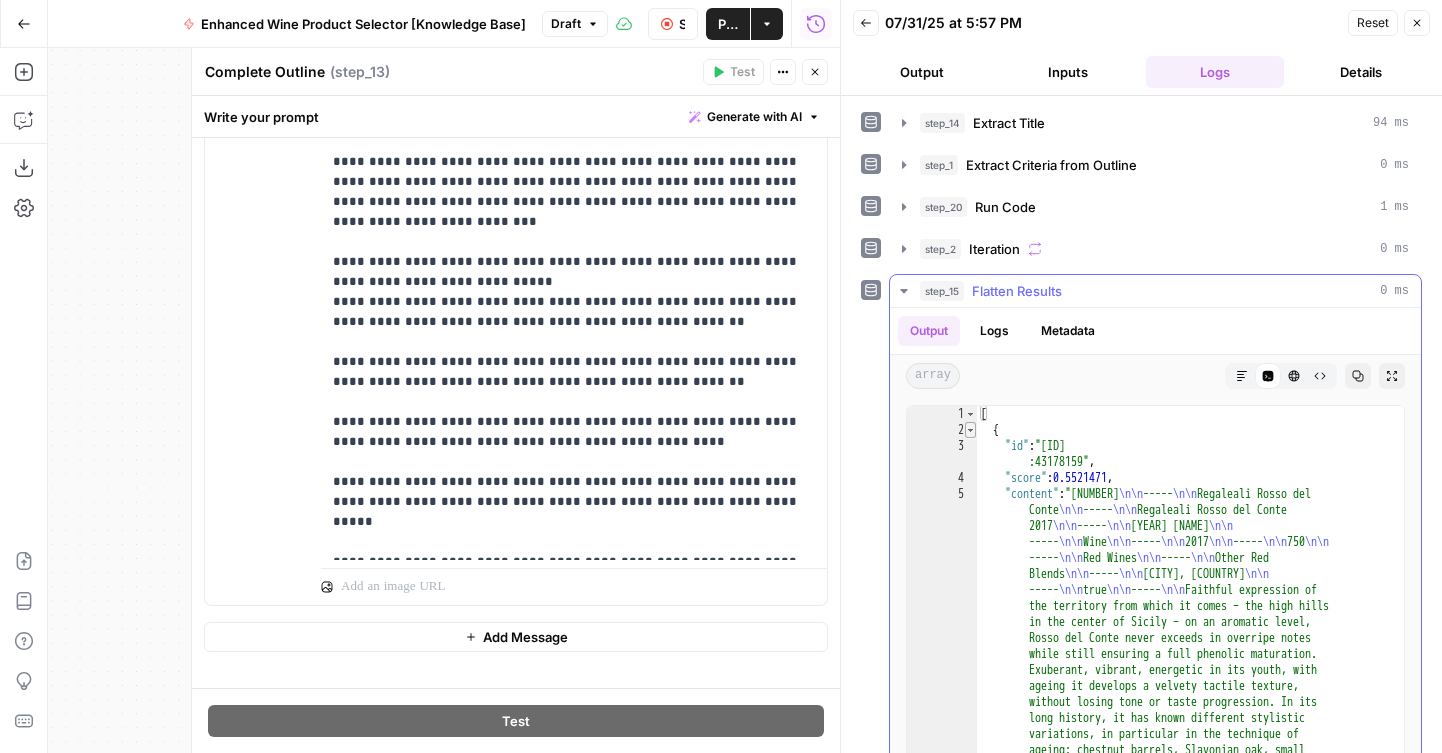 click at bounding box center [970, 430] 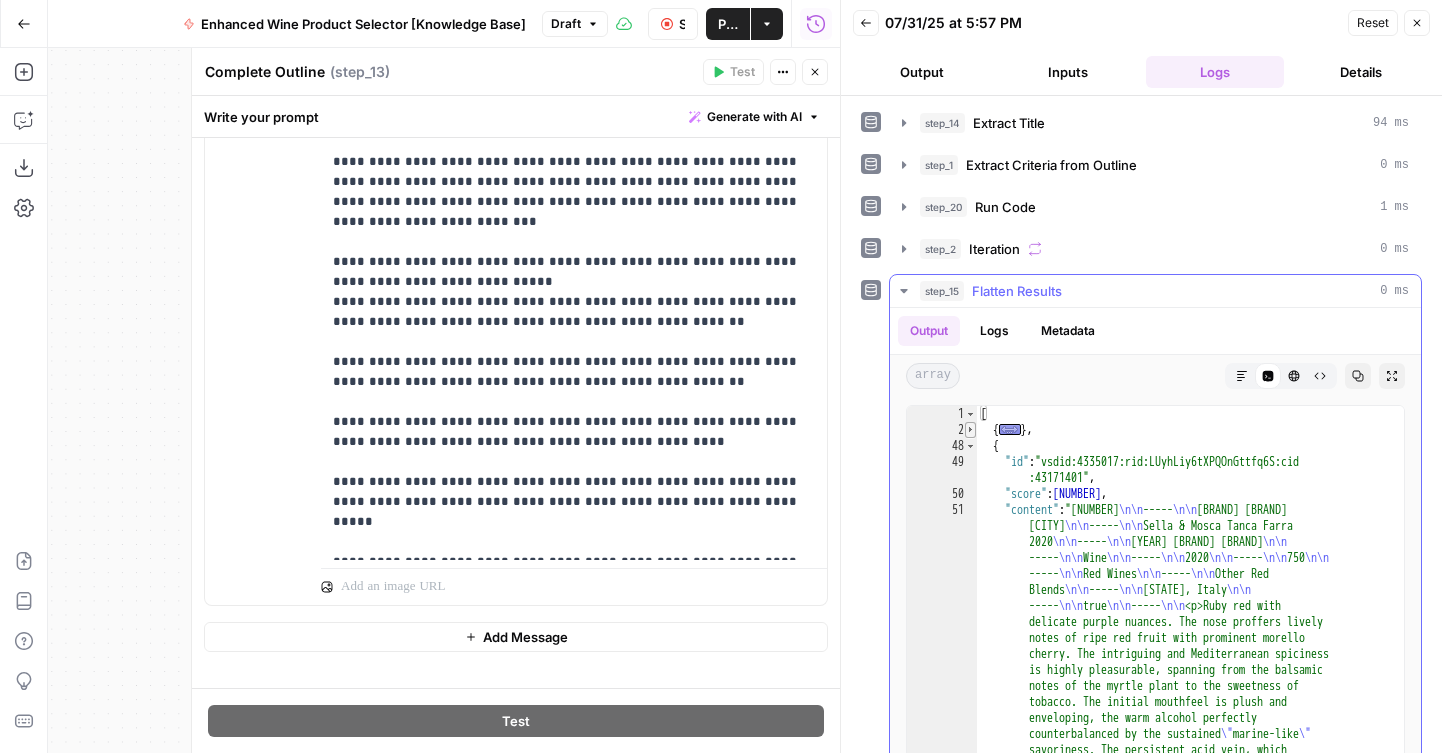 type on "*" 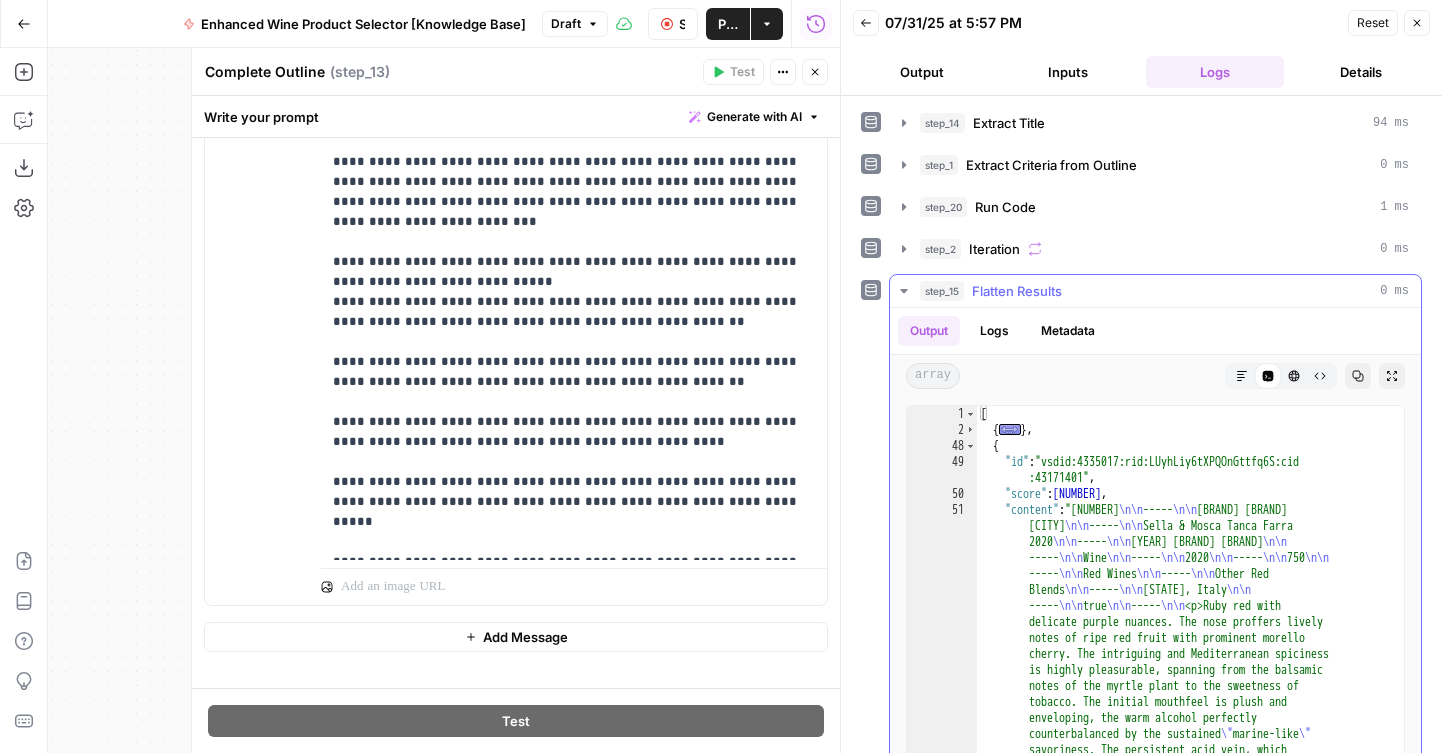 click on "48" at bounding box center (942, 446) 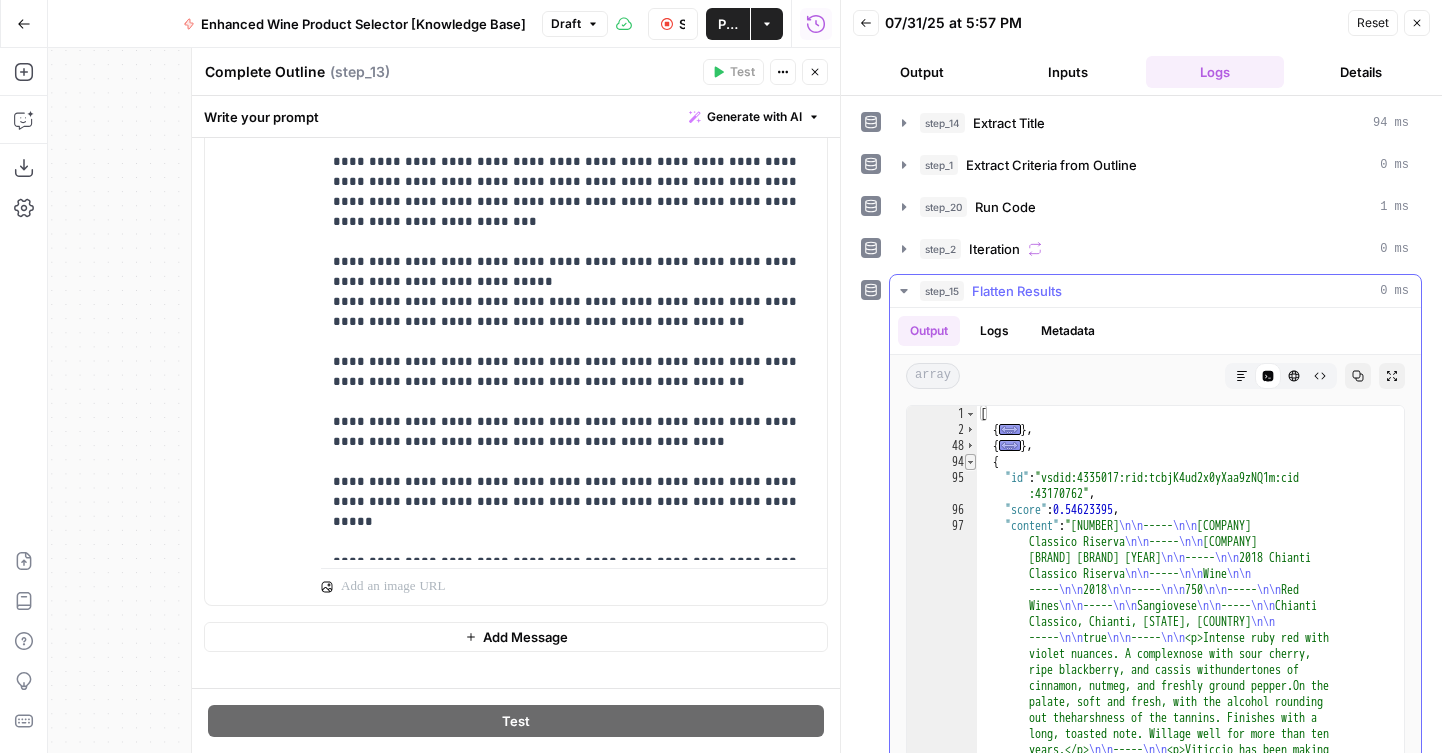 click at bounding box center [970, 462] 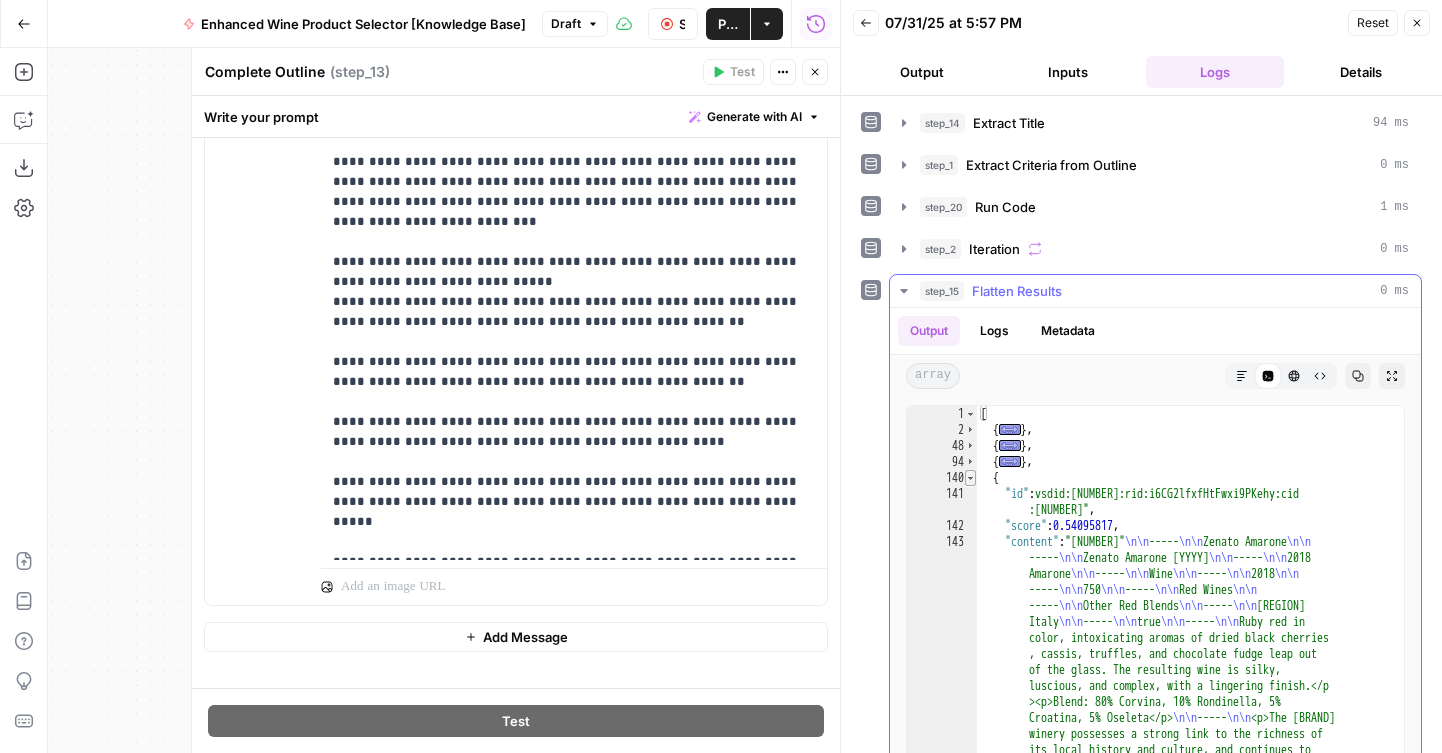 click at bounding box center [970, 478] 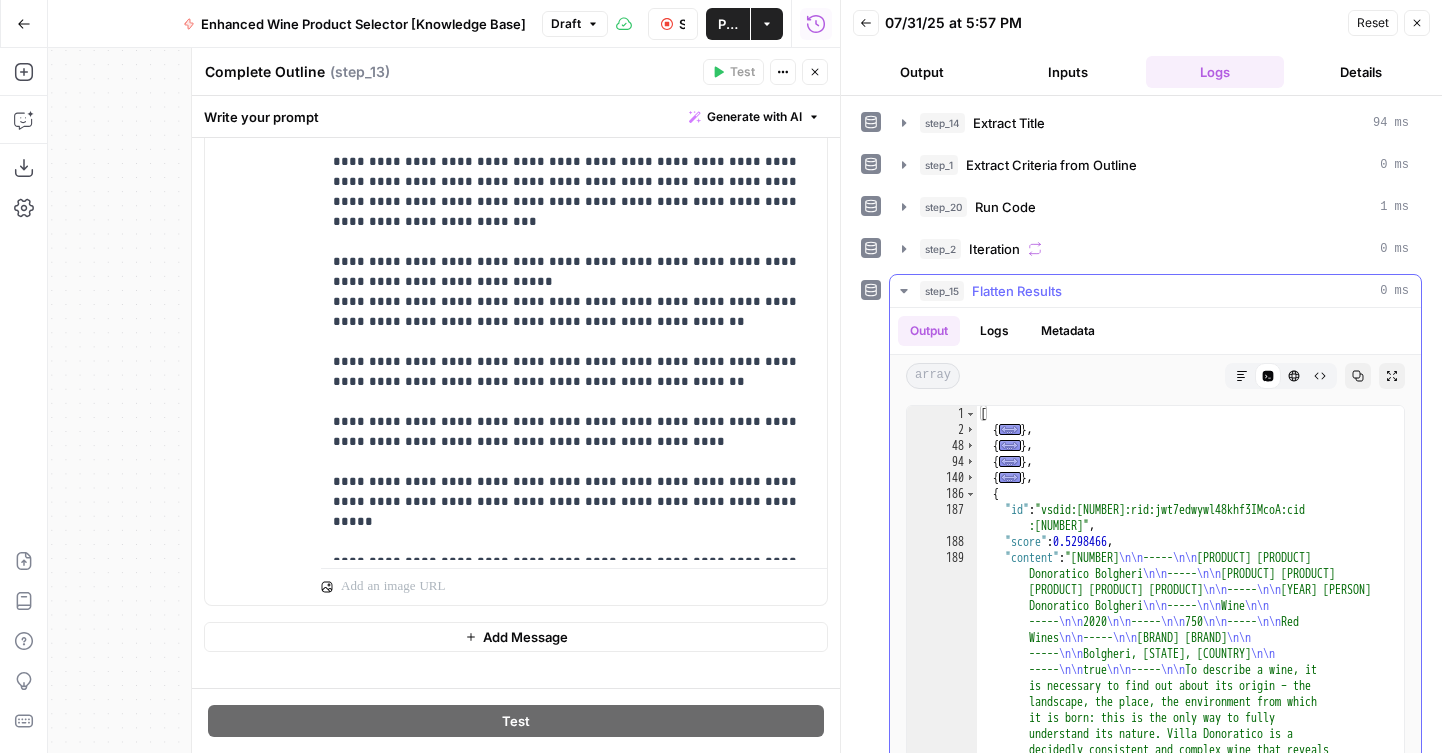 click at bounding box center [970, 494] 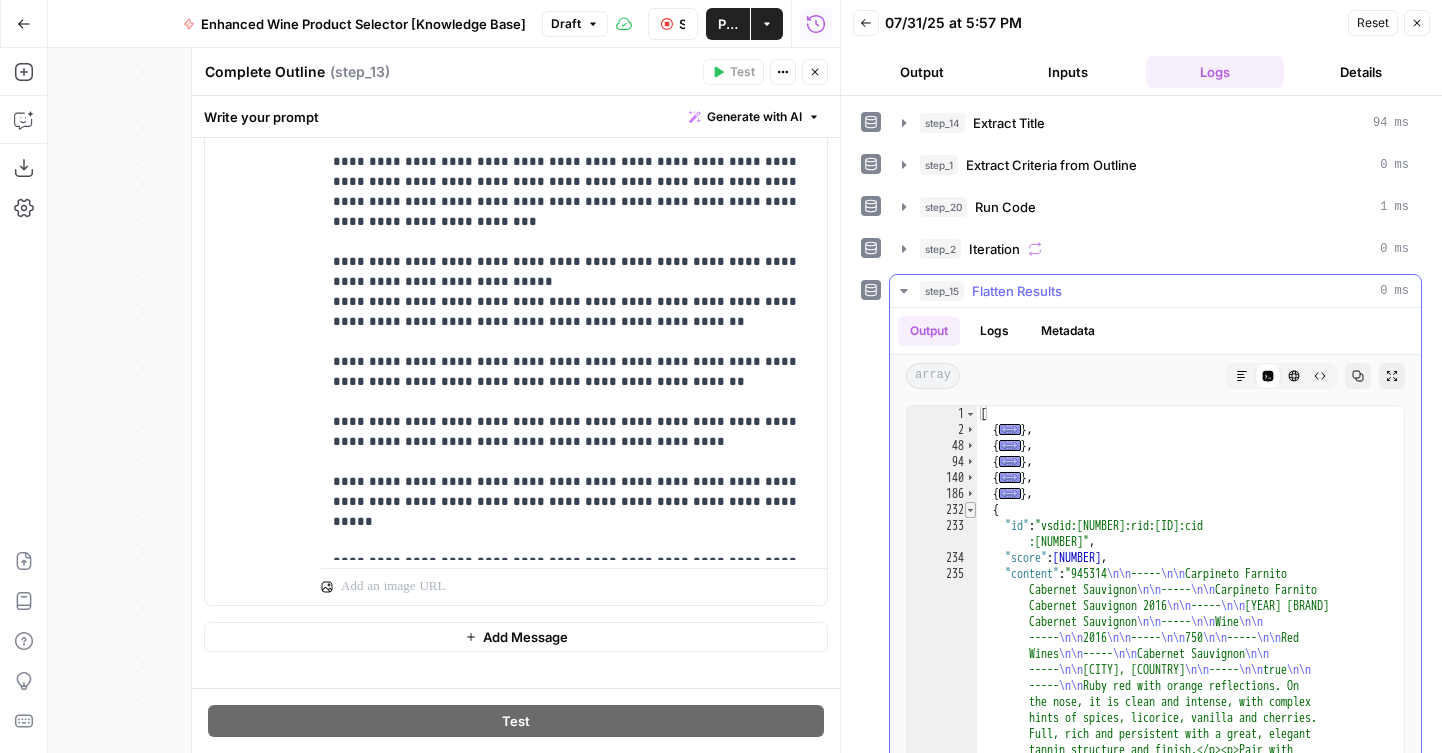 click at bounding box center (970, 510) 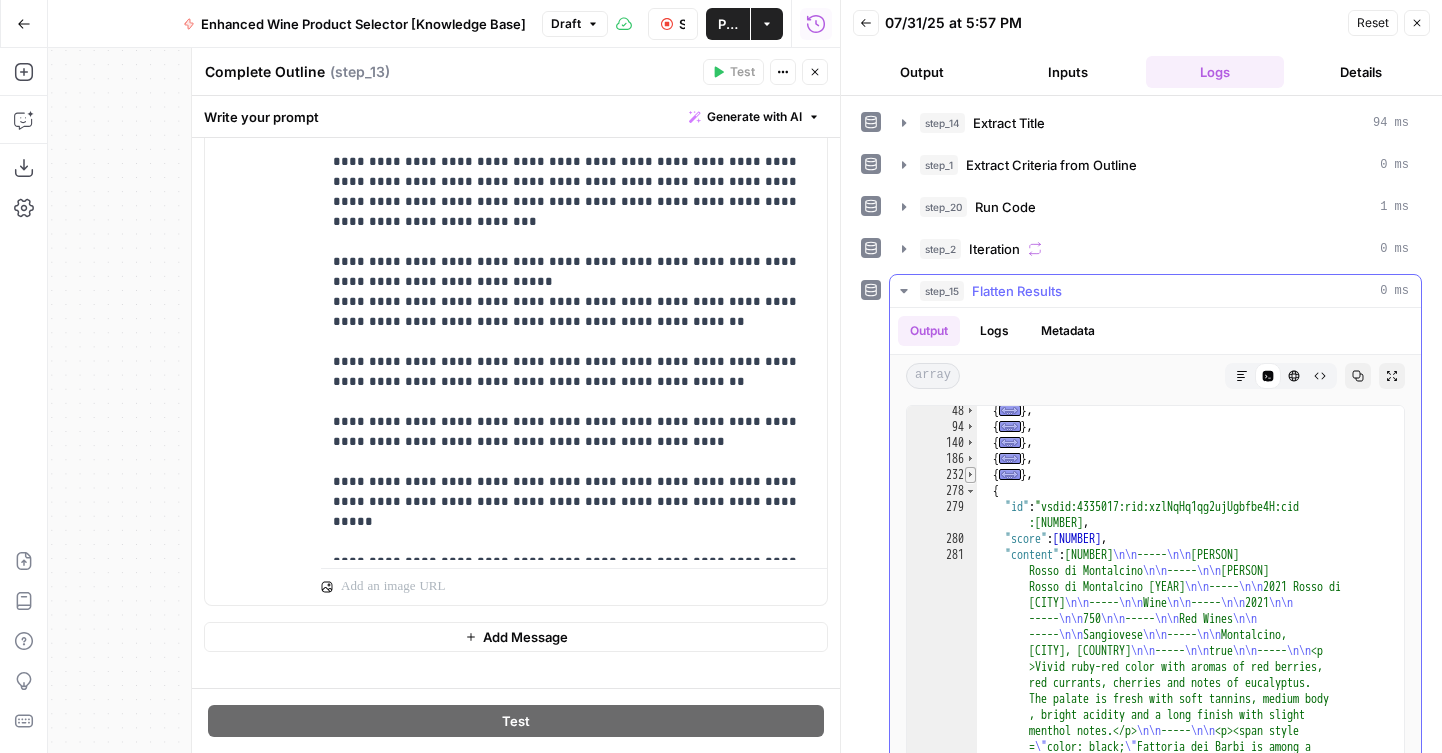 scroll, scrollTop: 0, scrollLeft: 0, axis: both 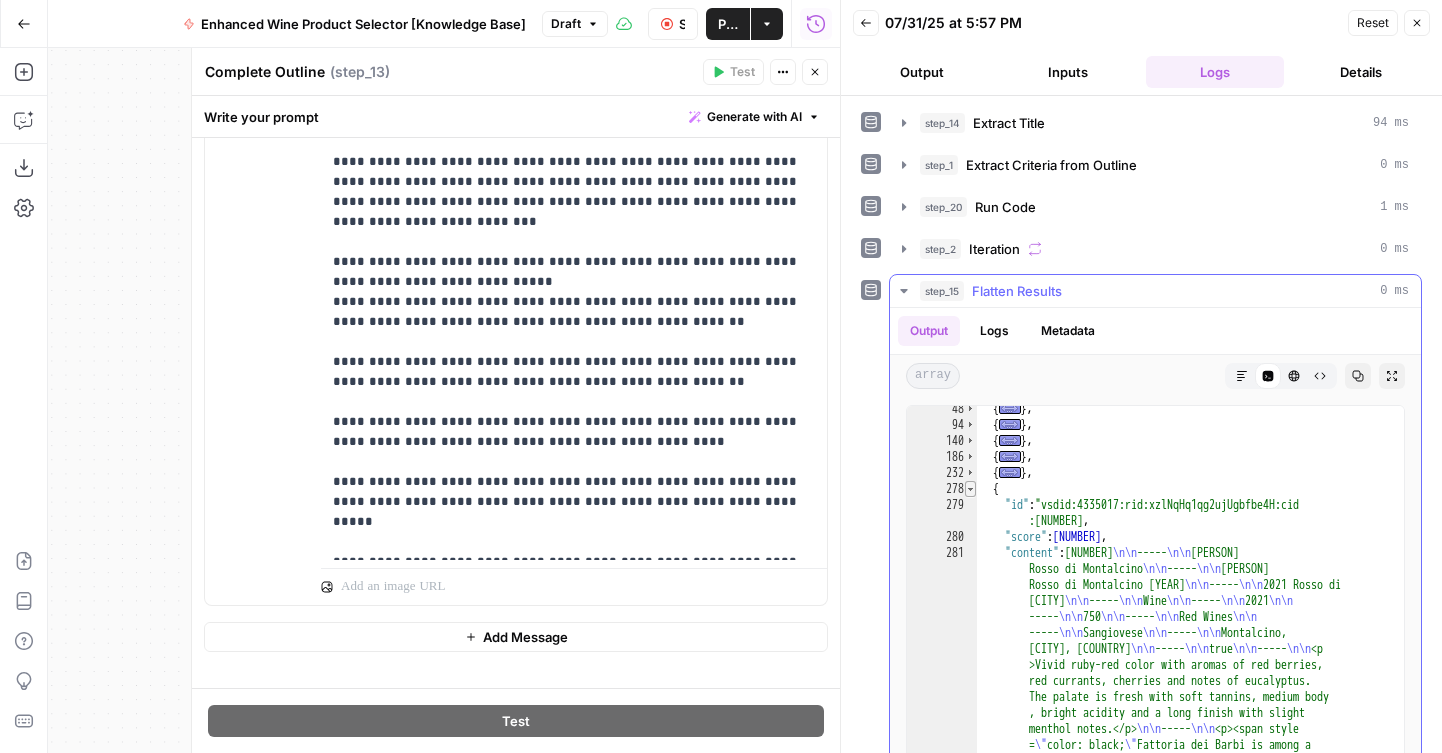 click at bounding box center [970, 489] 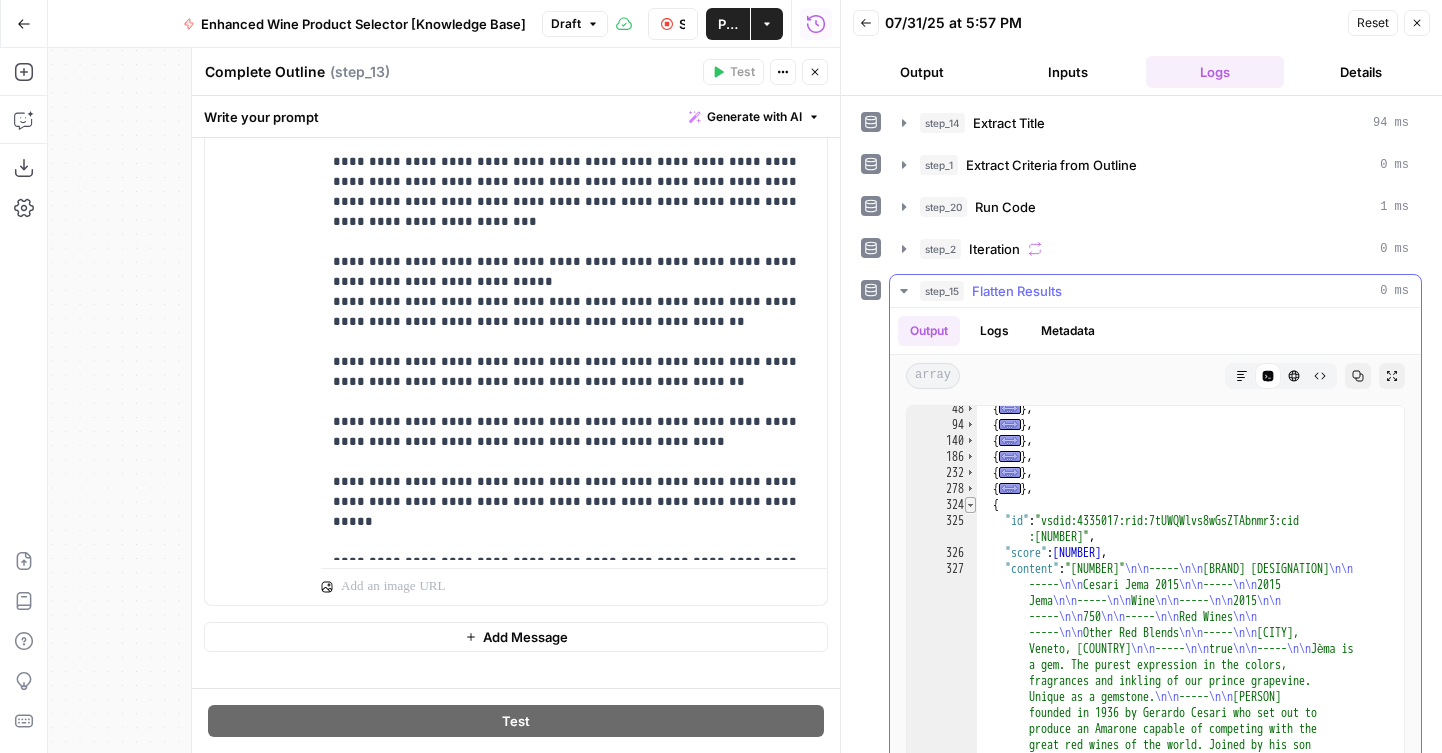 click at bounding box center (970, 505) 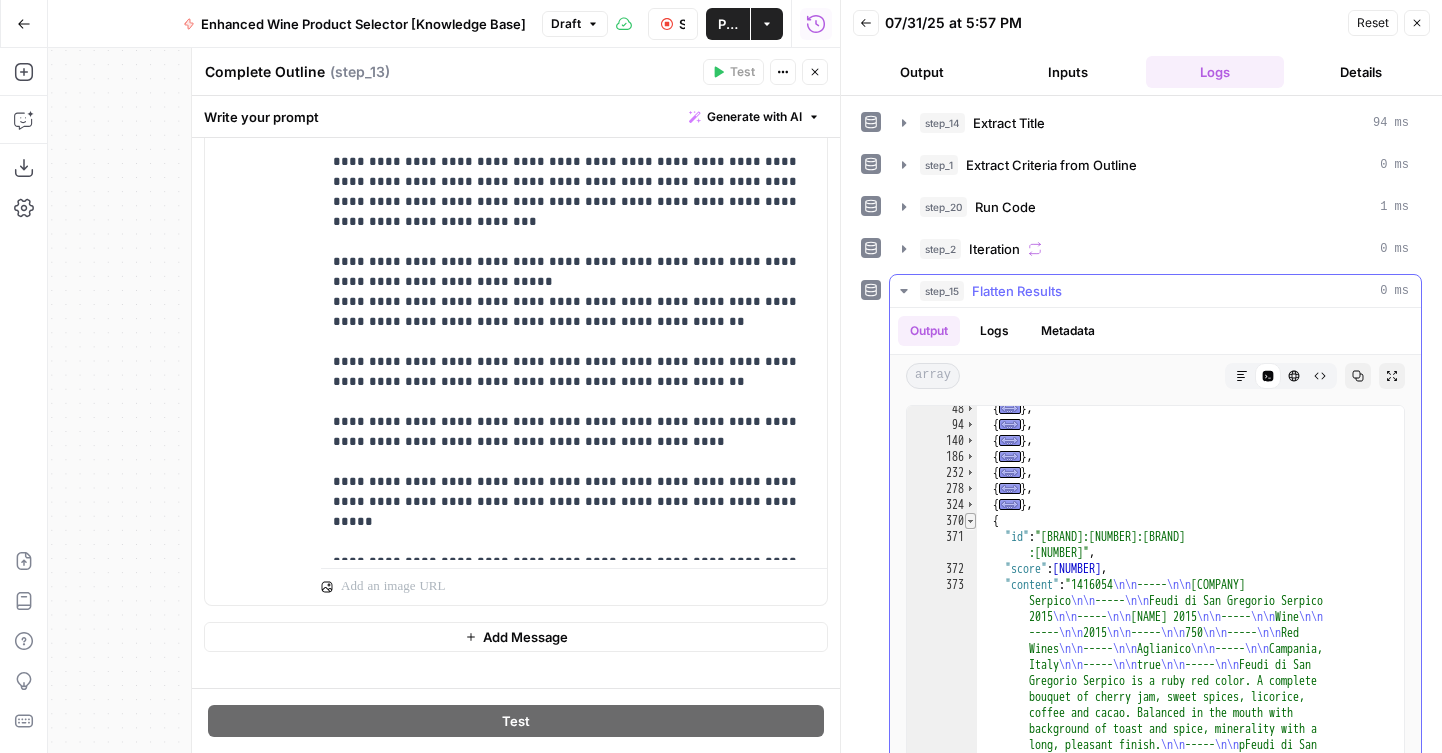 click at bounding box center [970, 521] 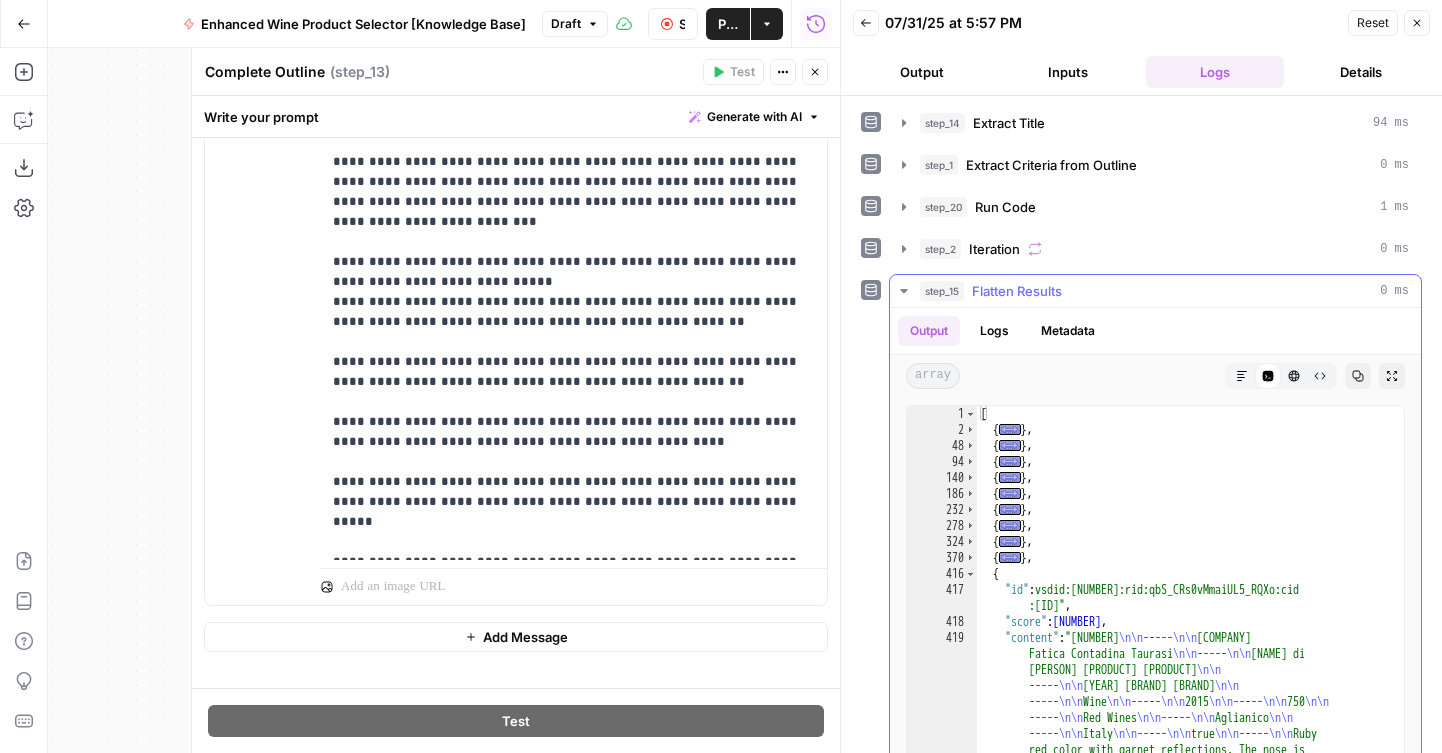 scroll, scrollTop: 0, scrollLeft: 0, axis: both 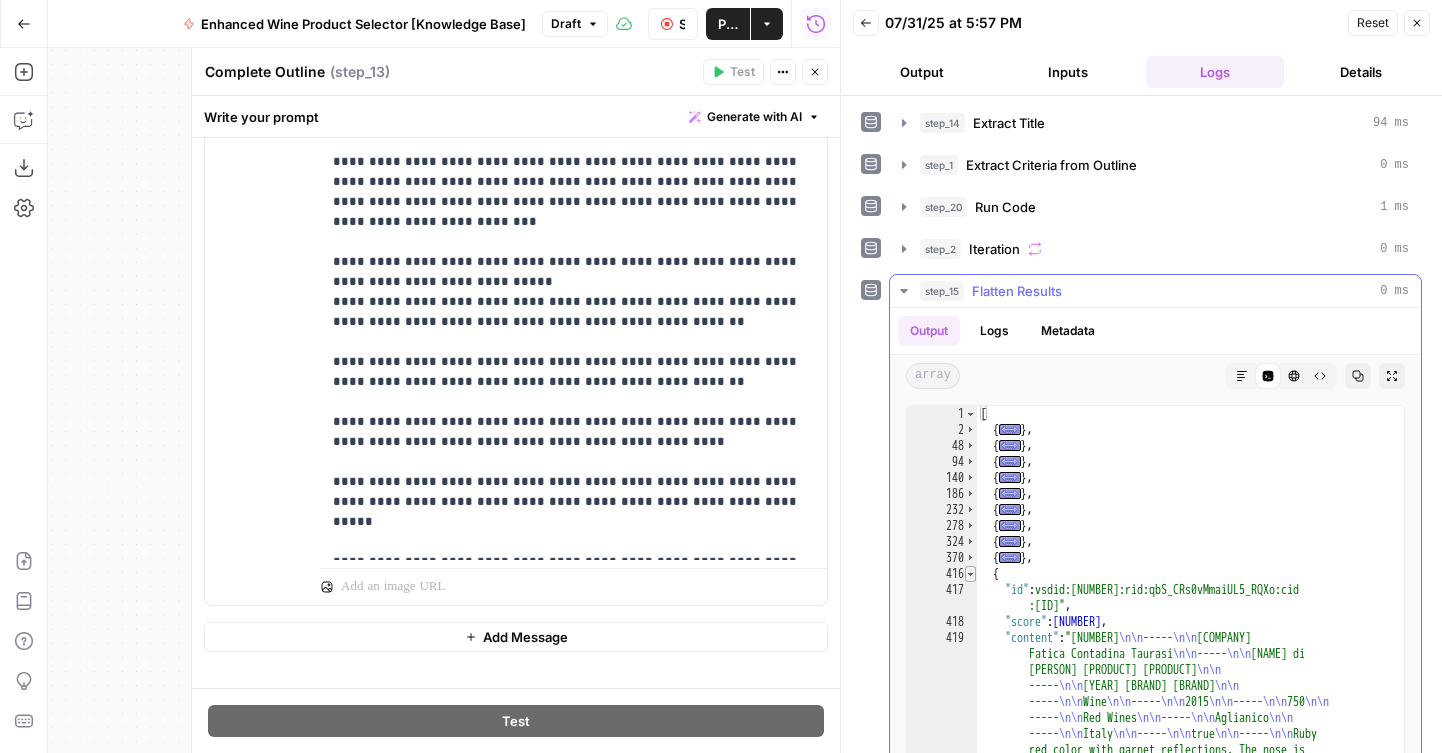 click at bounding box center [970, 574] 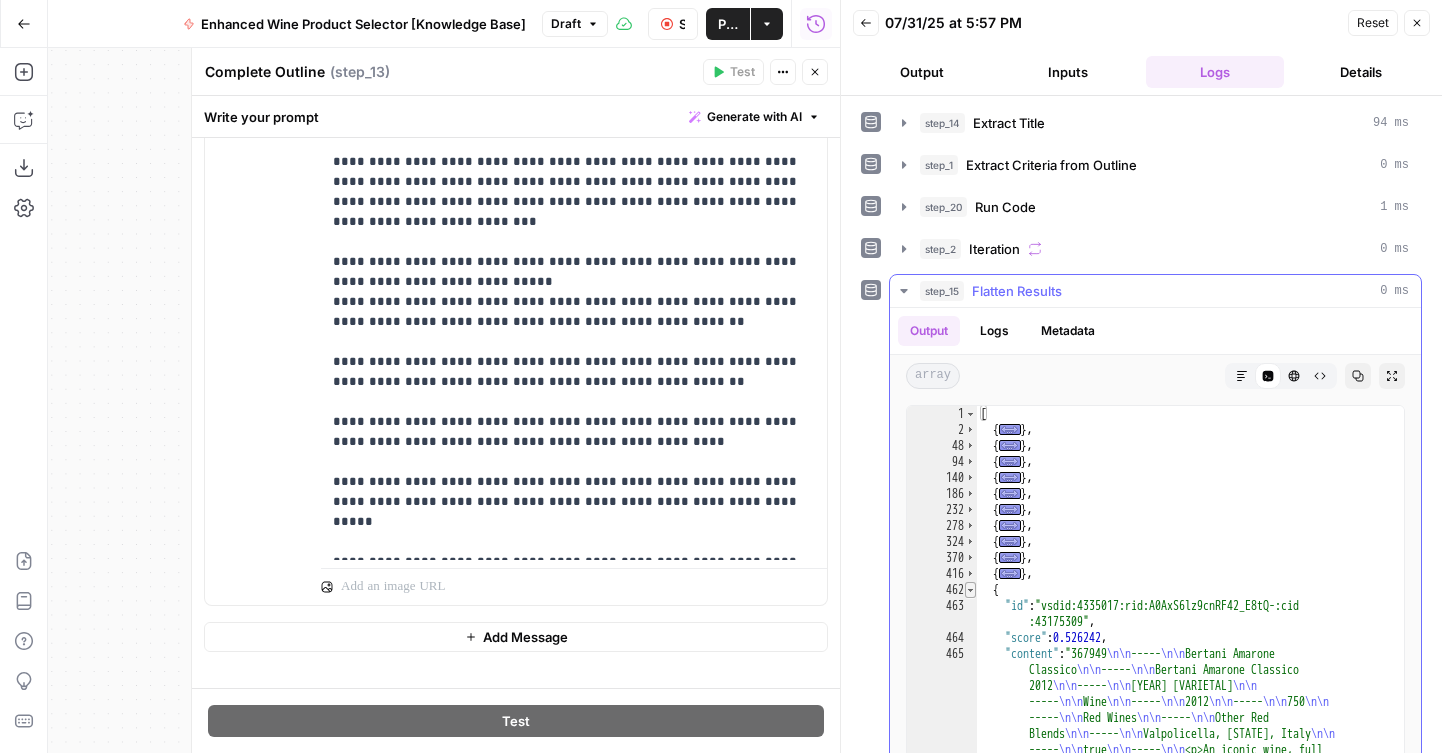 click at bounding box center (970, 590) 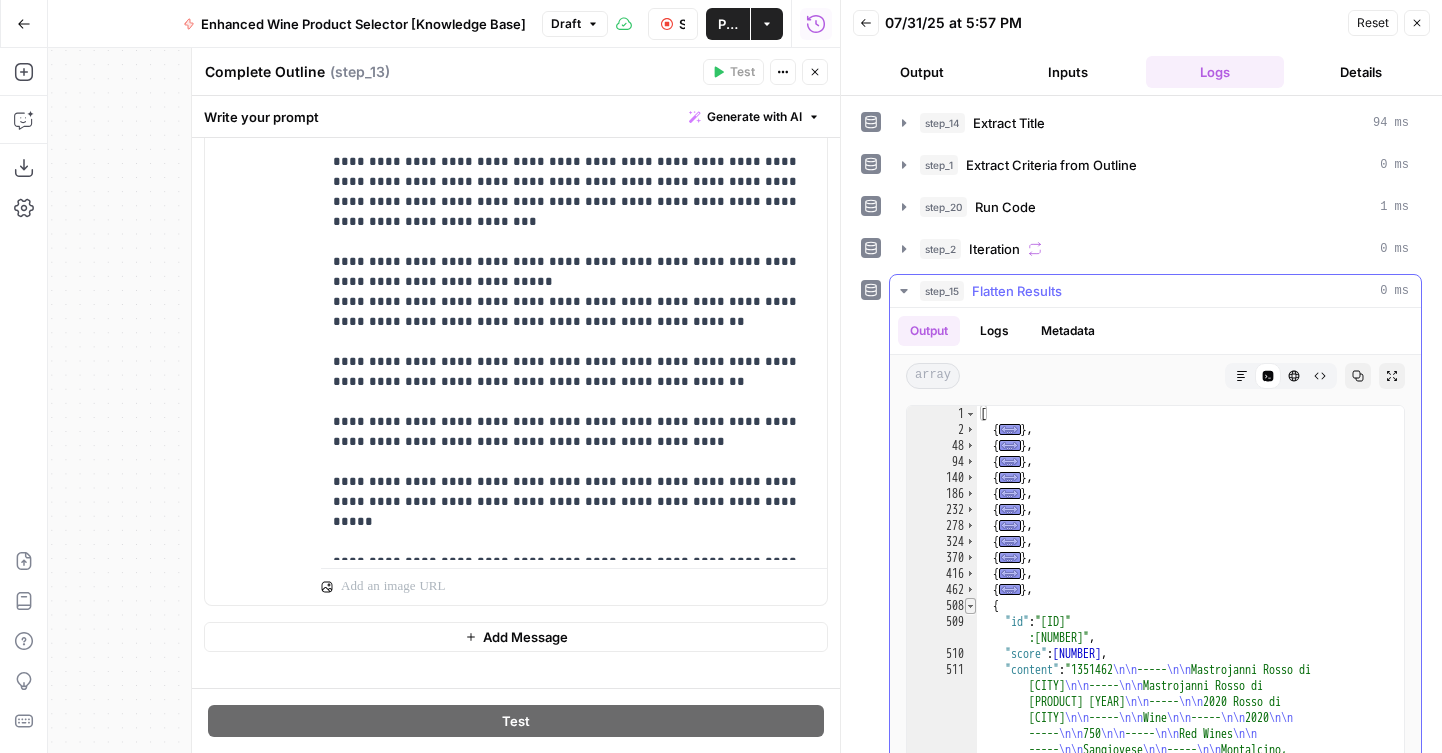 click at bounding box center [970, 606] 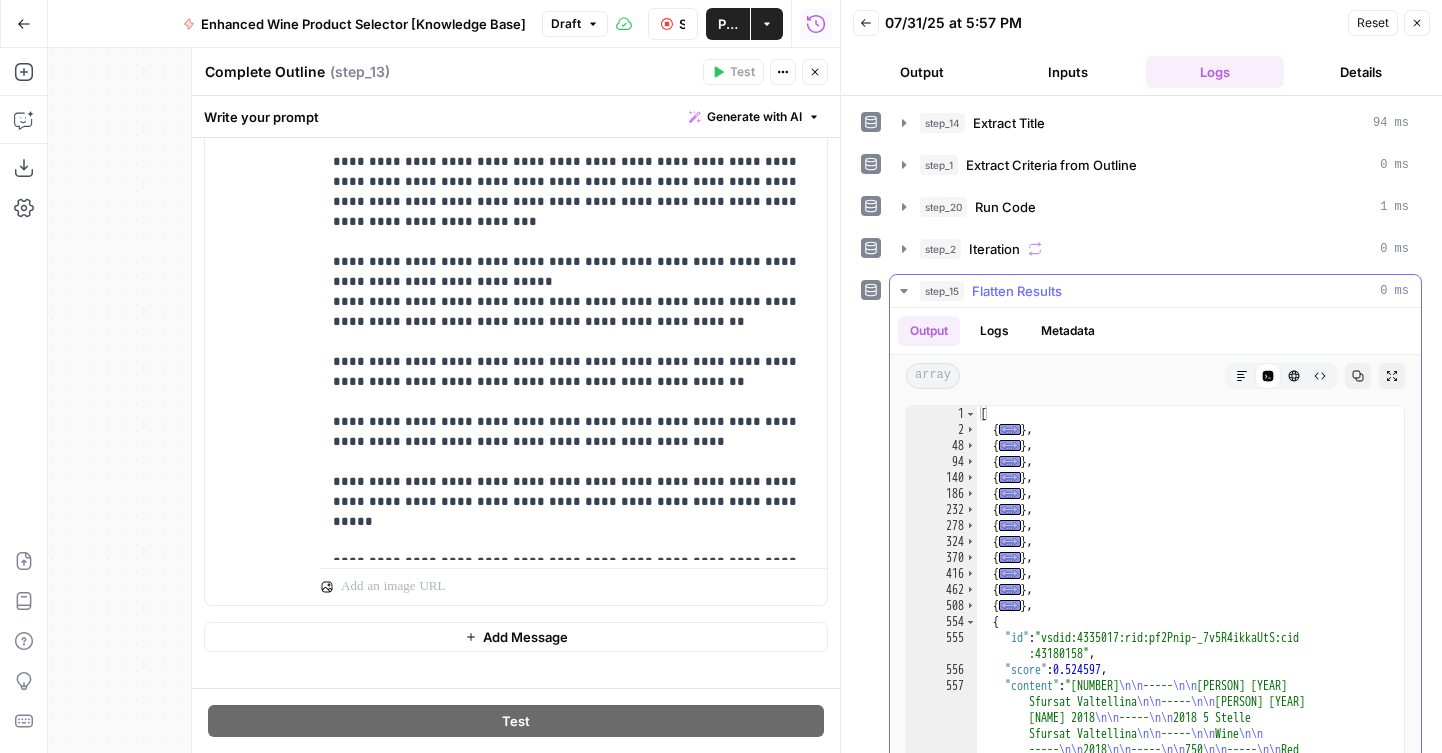 scroll, scrollTop: 0, scrollLeft: 0, axis: both 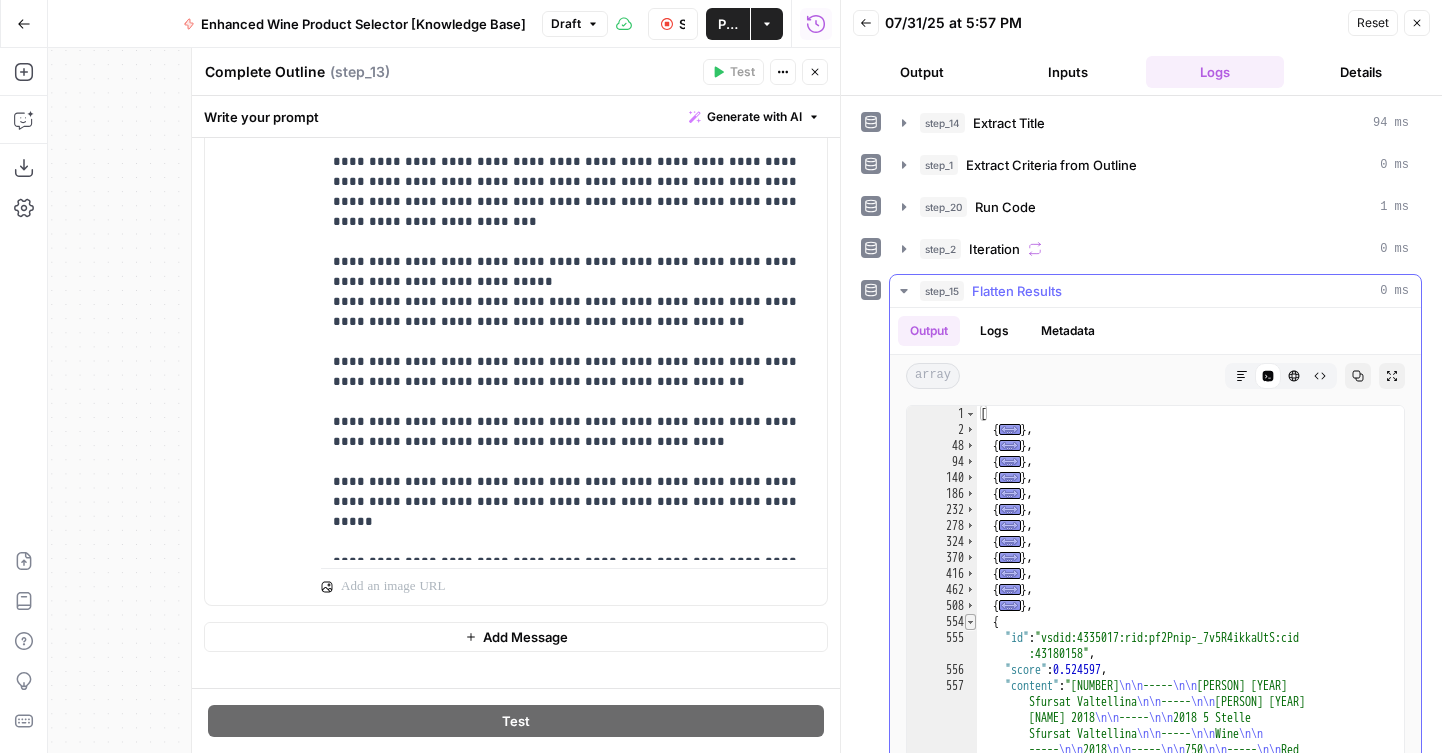 click at bounding box center (970, 622) 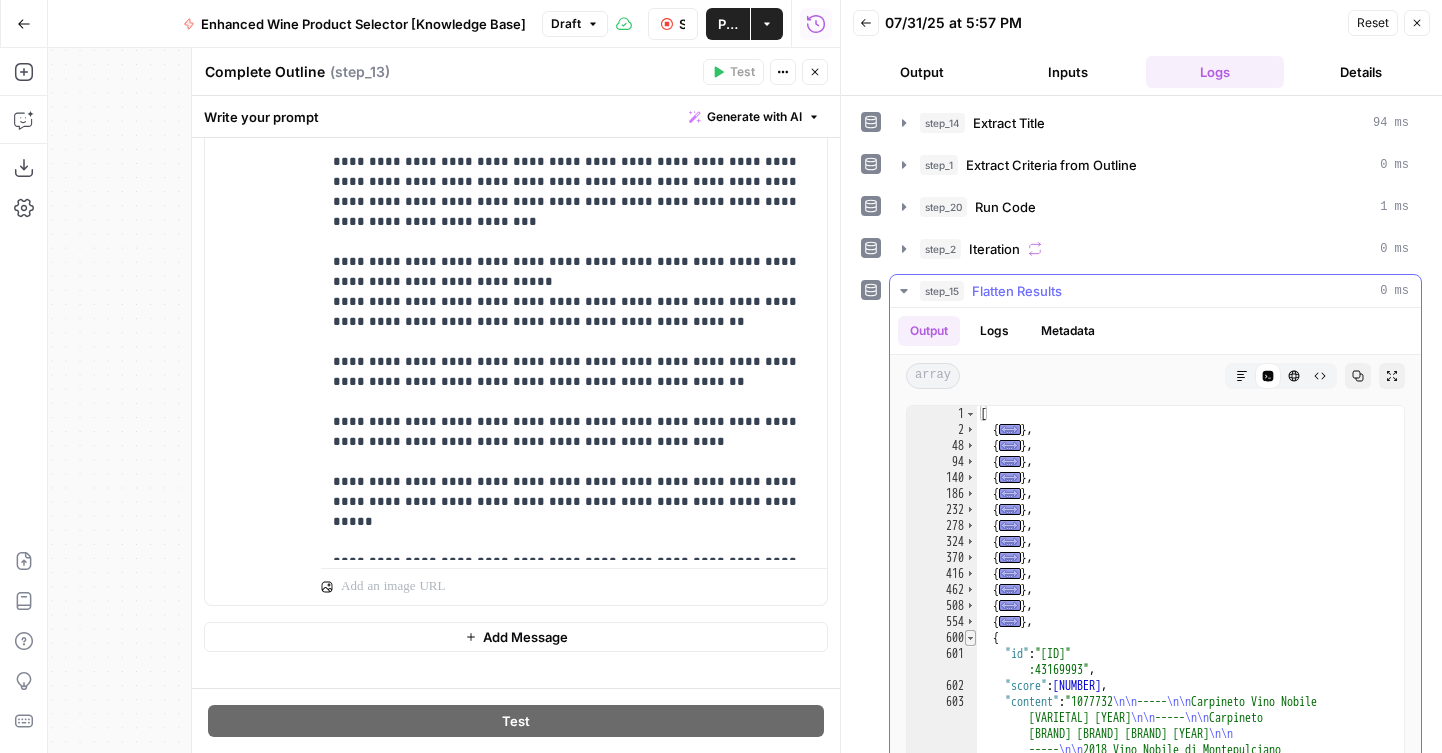 click at bounding box center [970, 638] 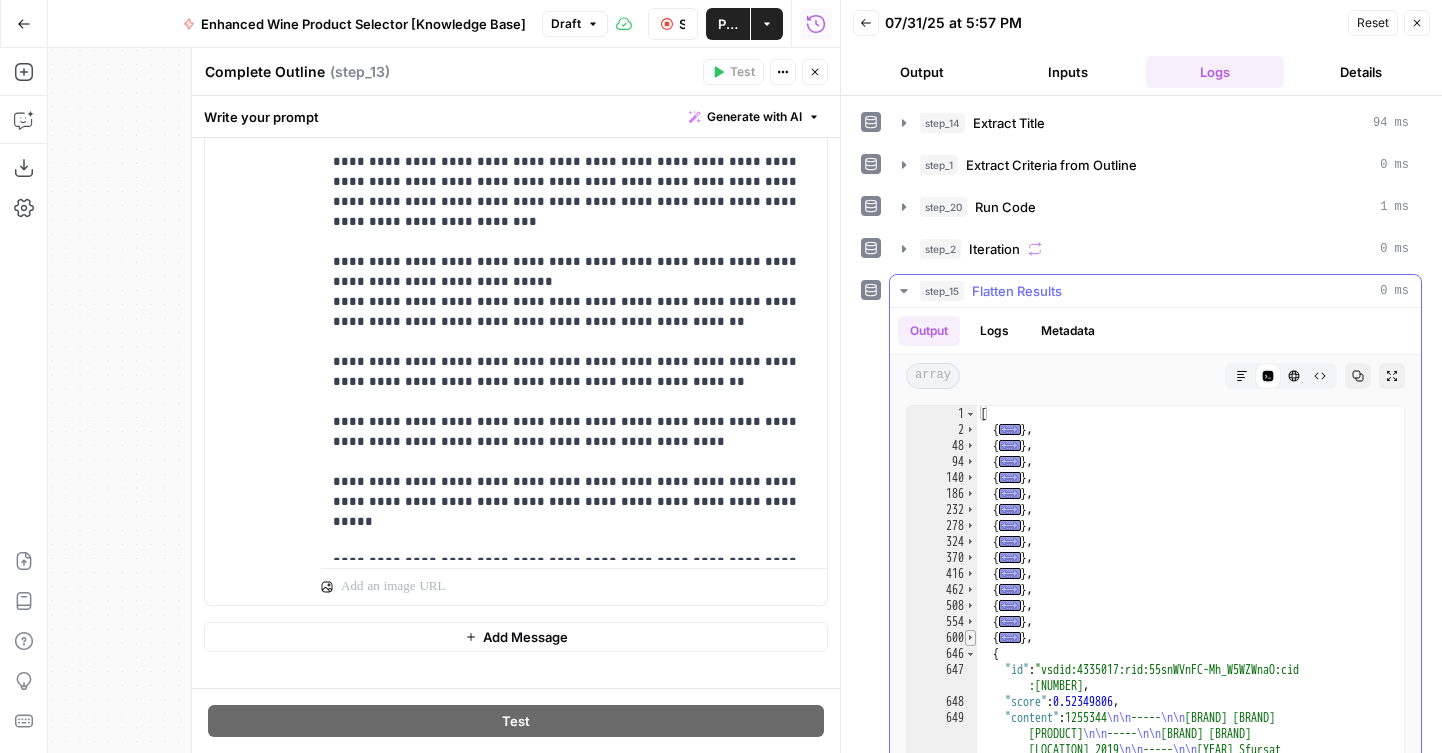 click at bounding box center (970, 638) 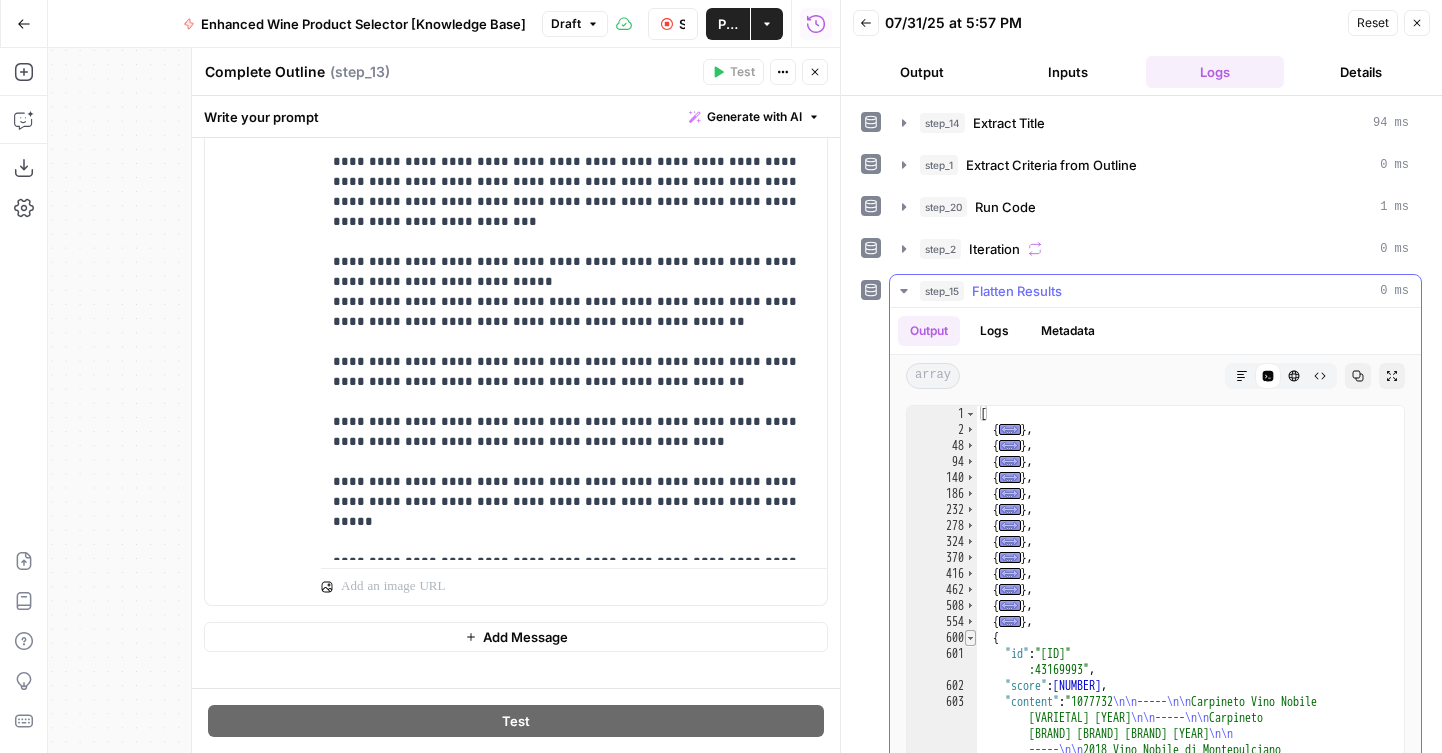click at bounding box center (970, 638) 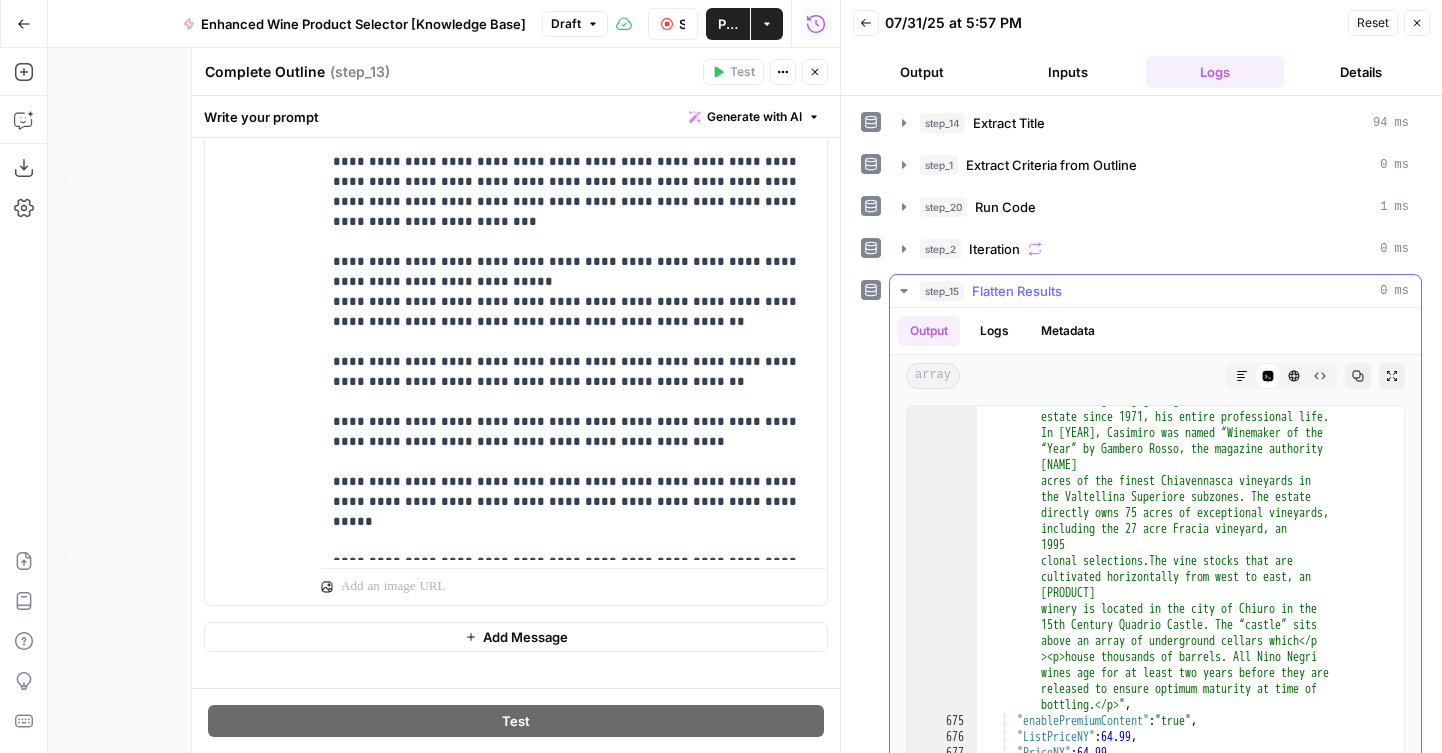 scroll, scrollTop: 31, scrollLeft: 0, axis: vertical 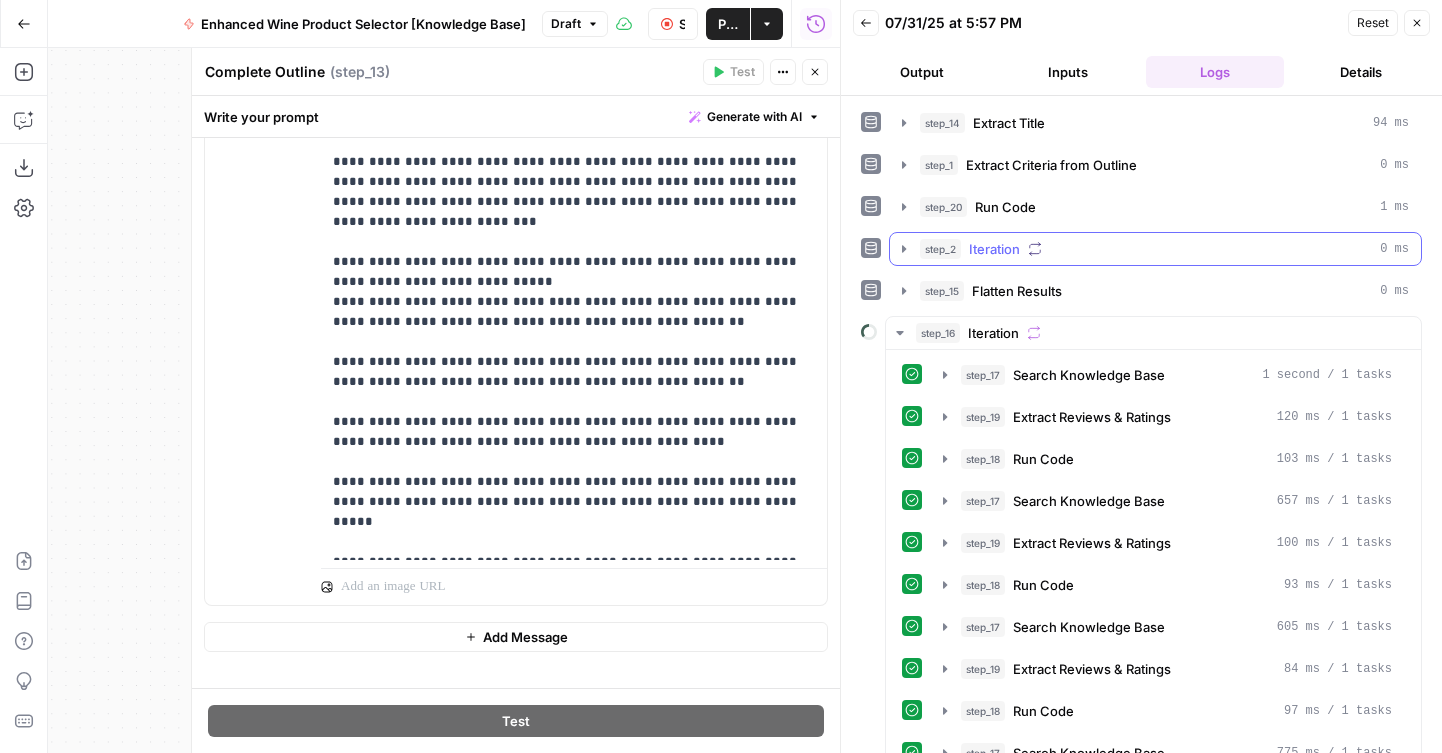 click on "step_2 Iteration 0 ms" at bounding box center (1155, 249) 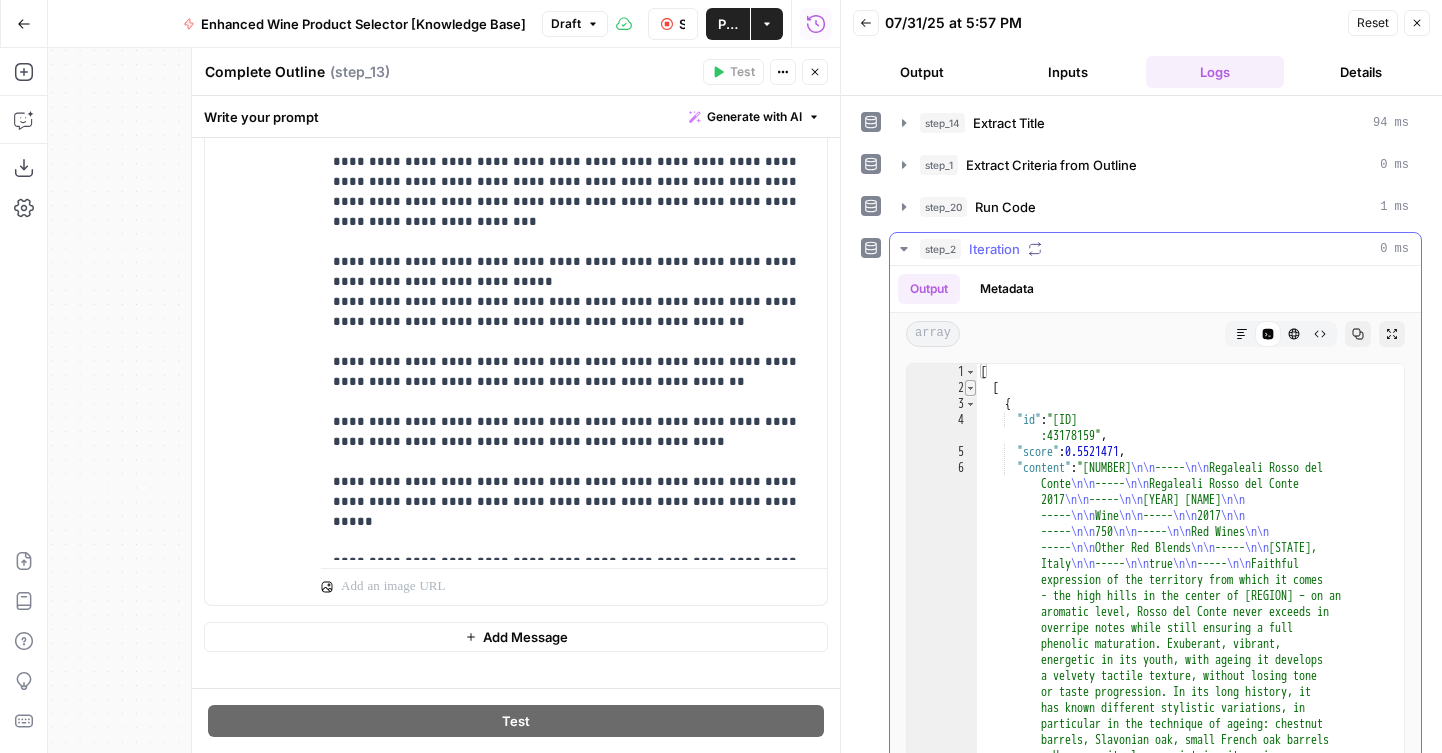 type on "*" 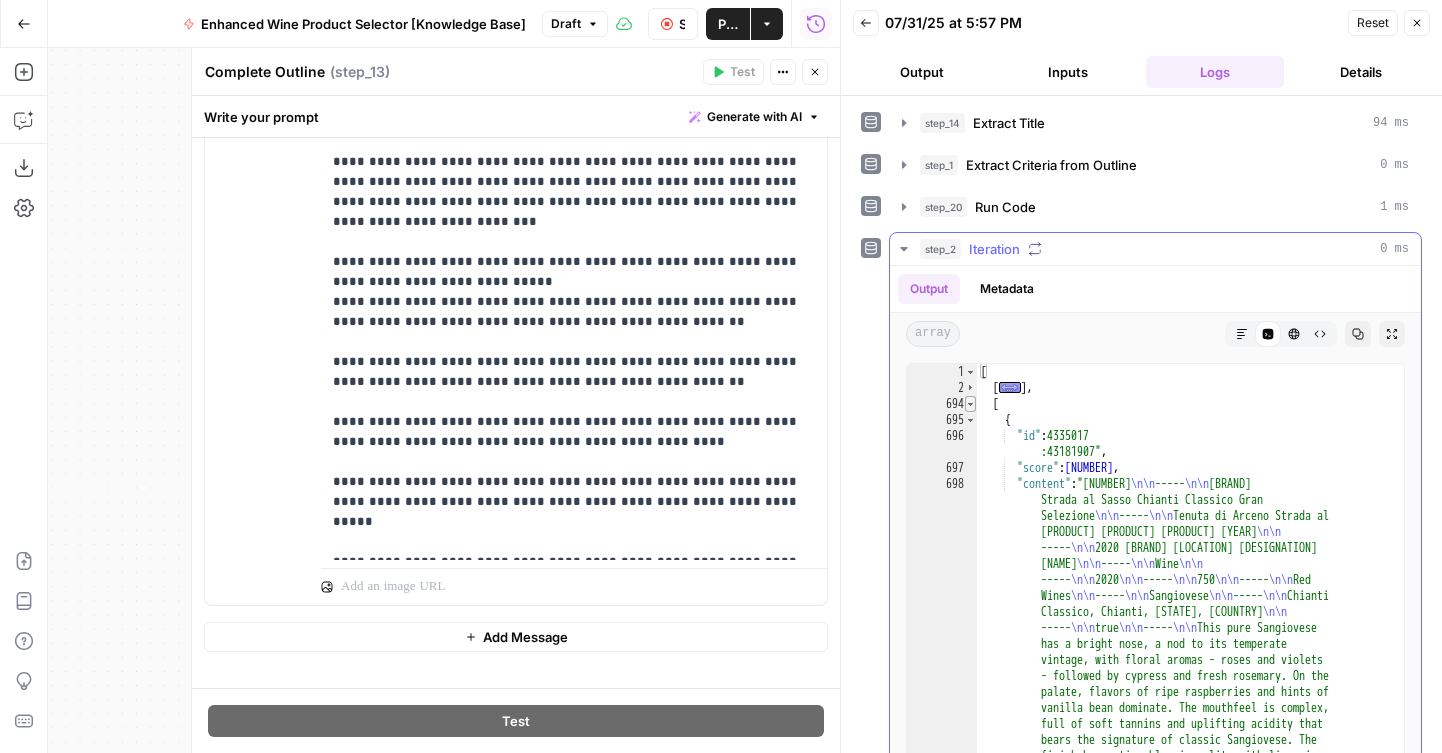 click at bounding box center (970, 404) 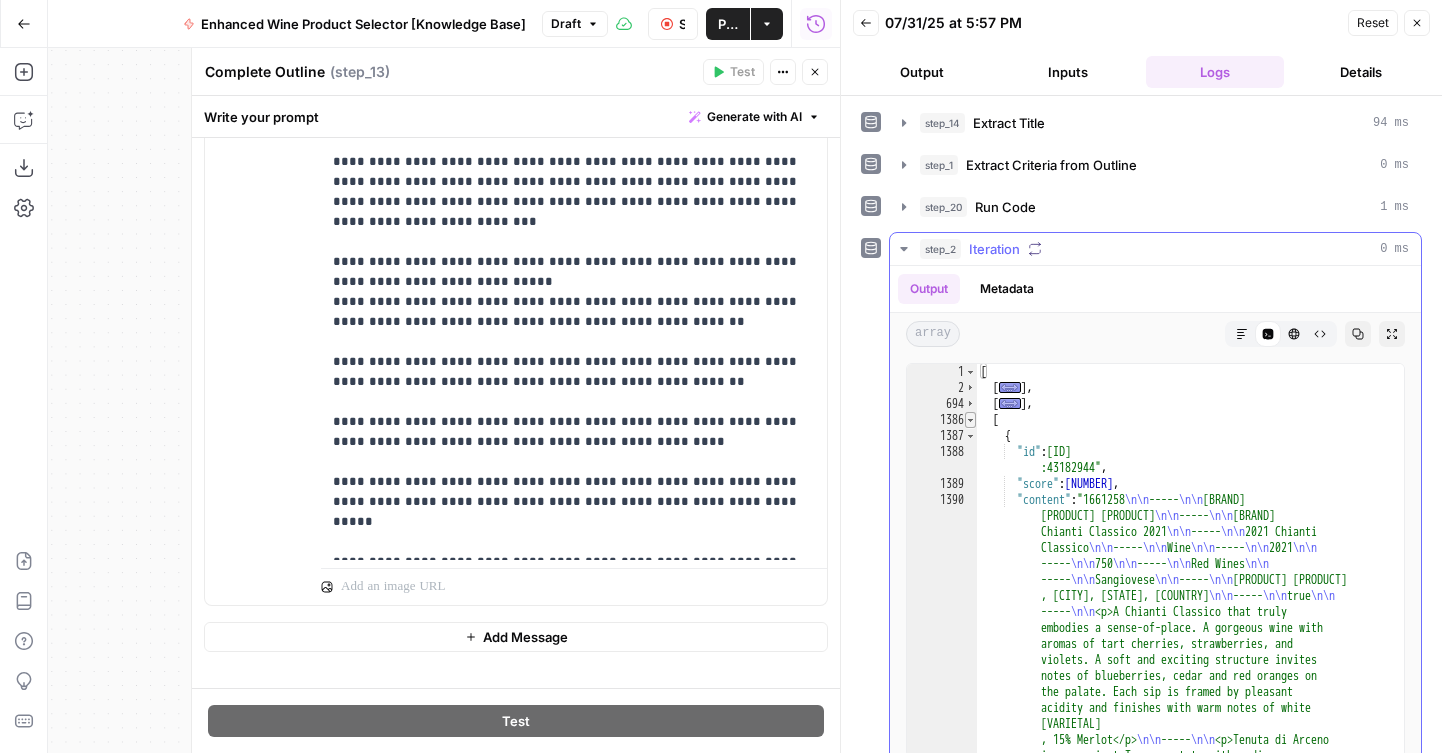 click at bounding box center (970, 420) 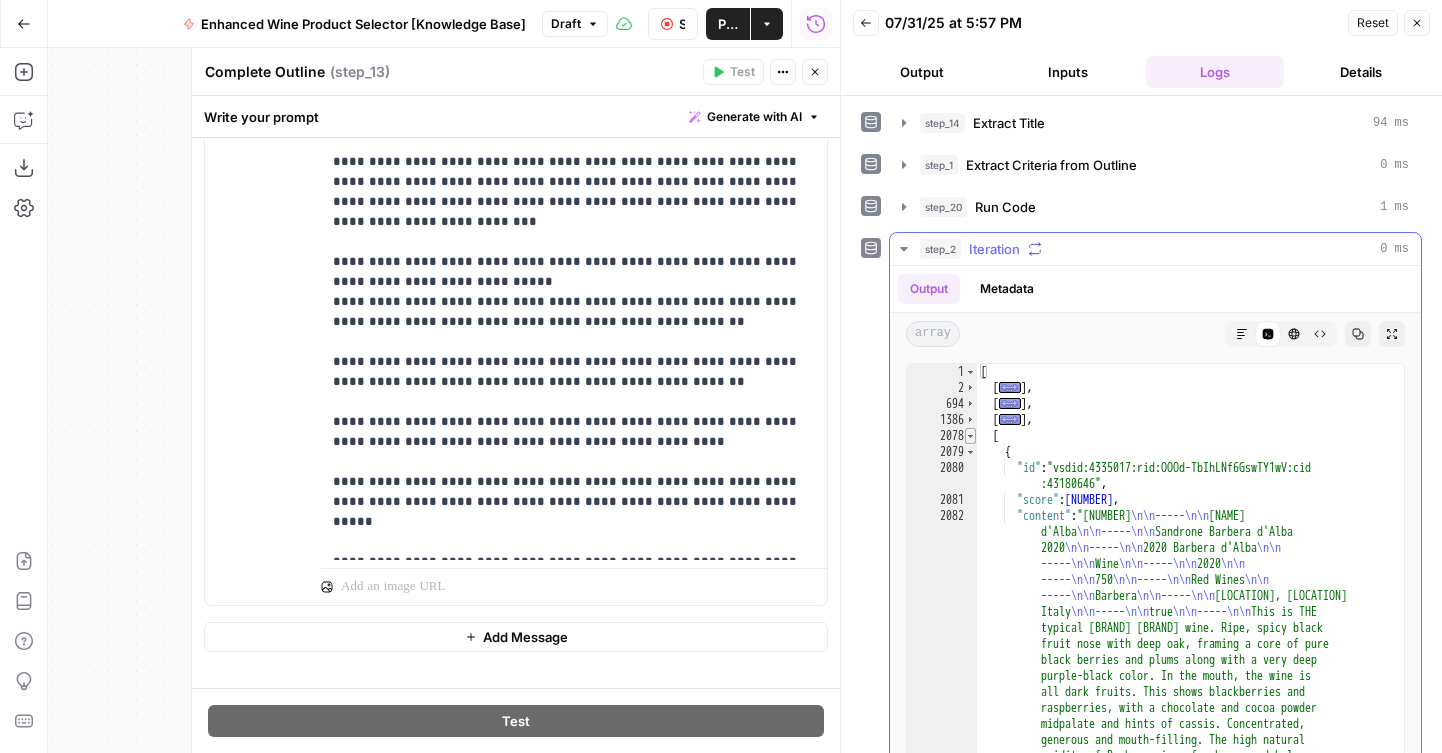 click at bounding box center (970, 436) 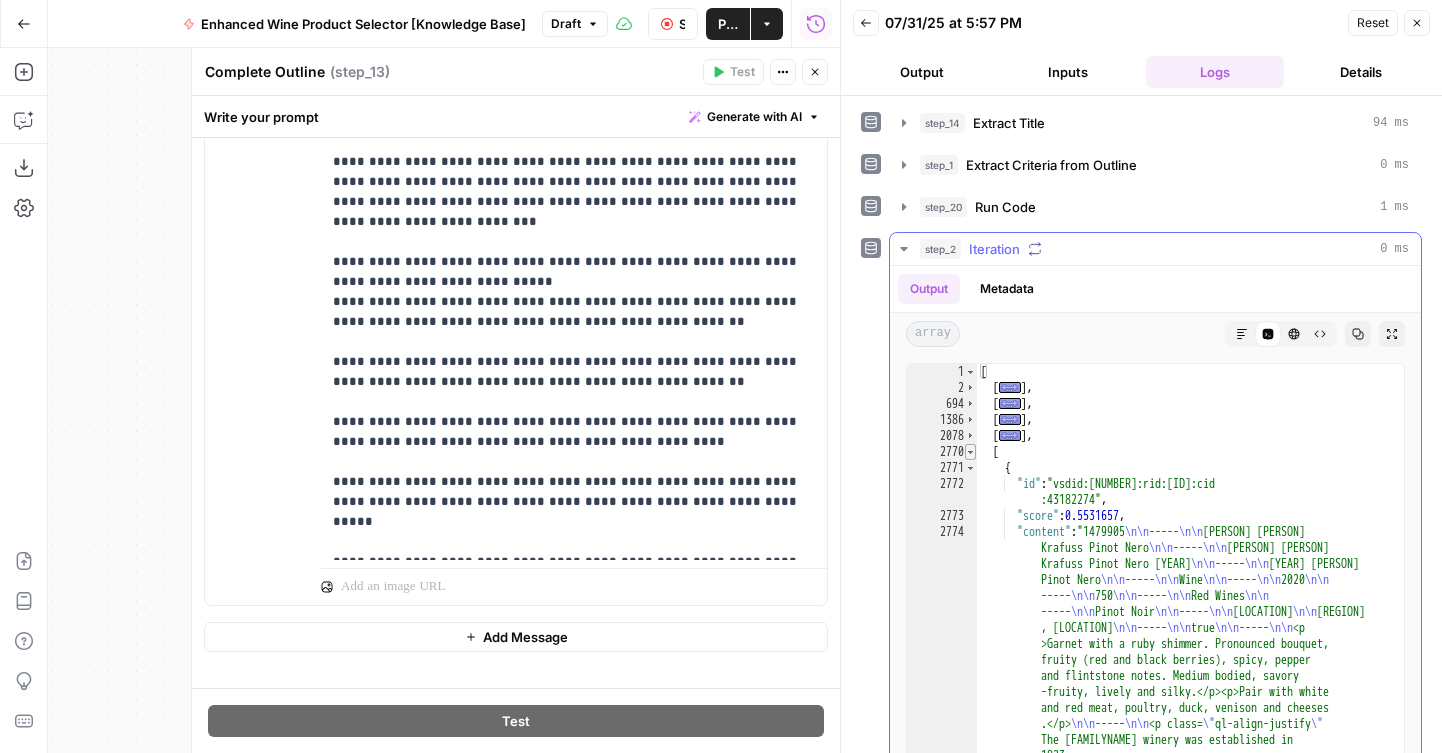 click at bounding box center [970, 452] 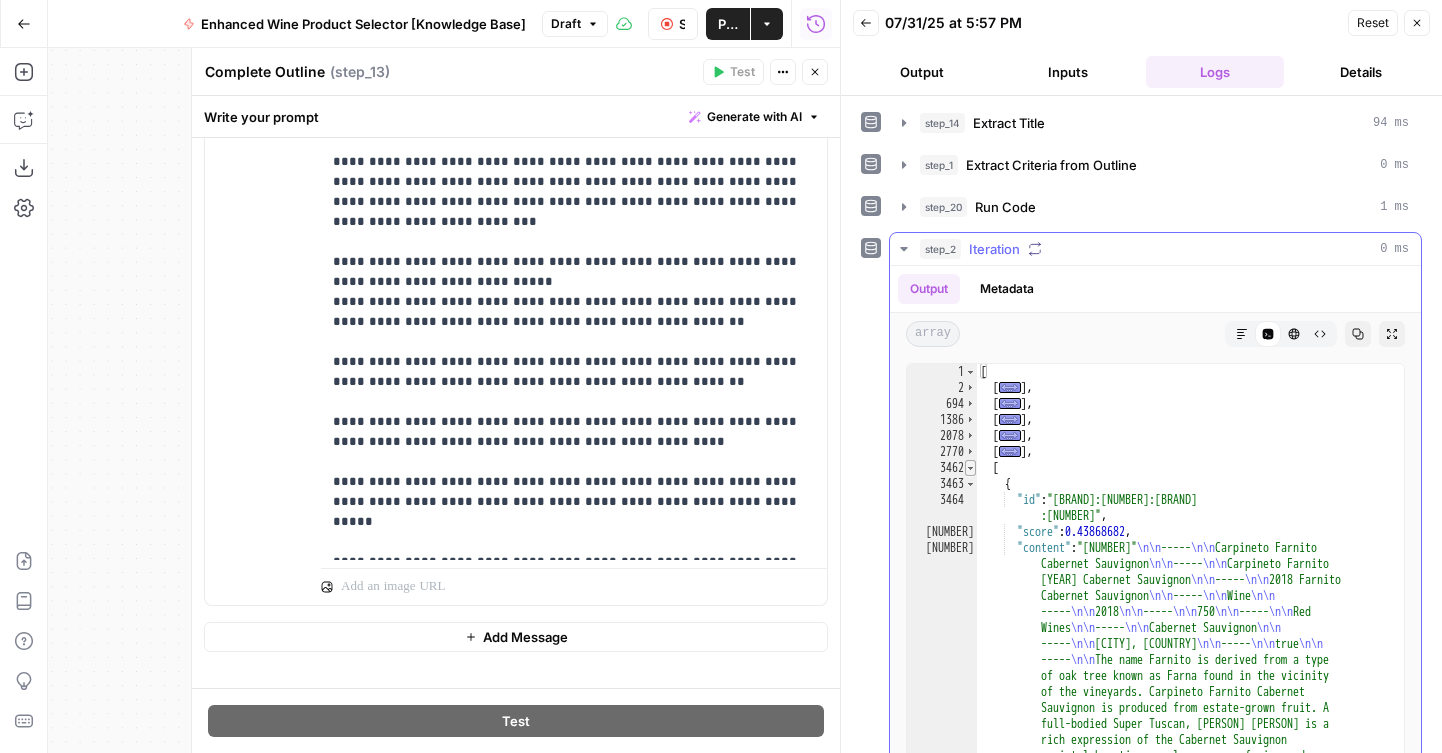 click at bounding box center [970, 468] 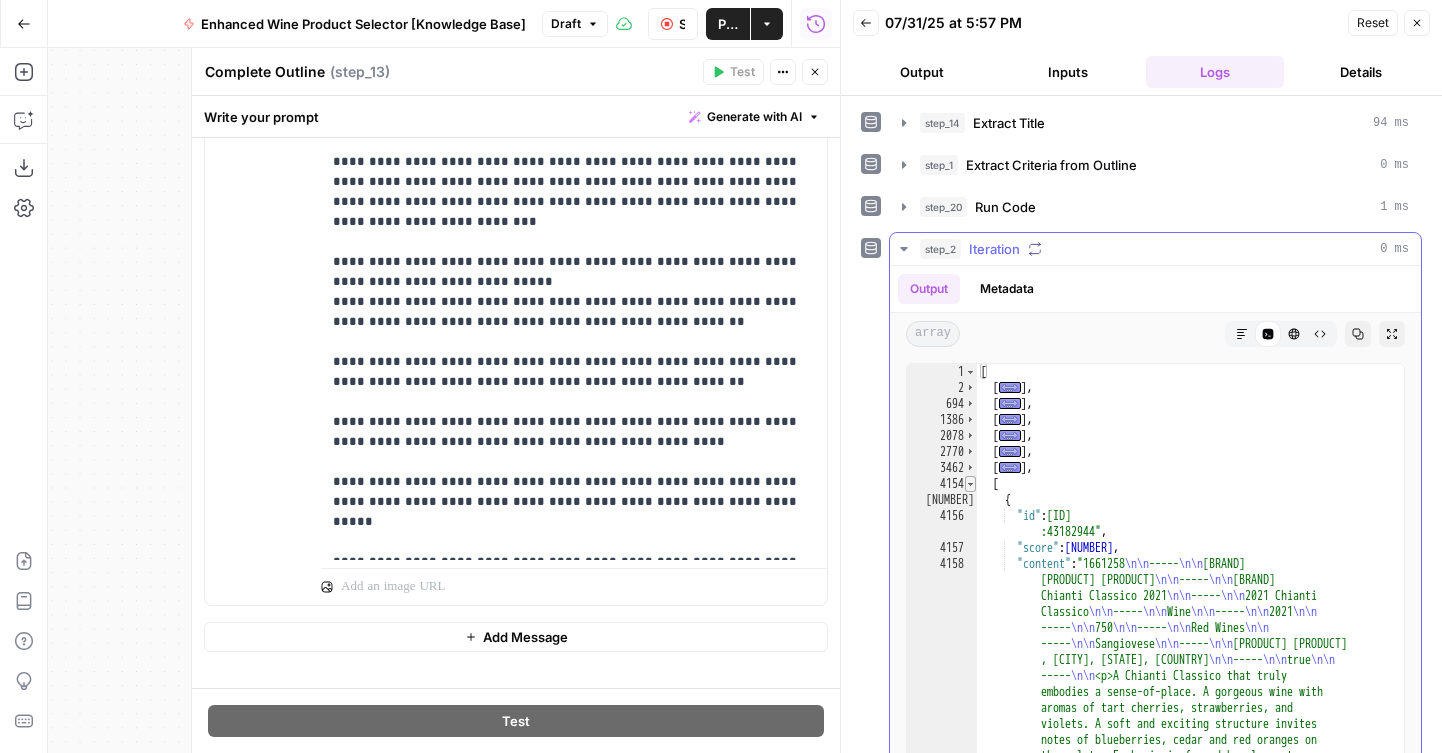 click at bounding box center [970, 484] 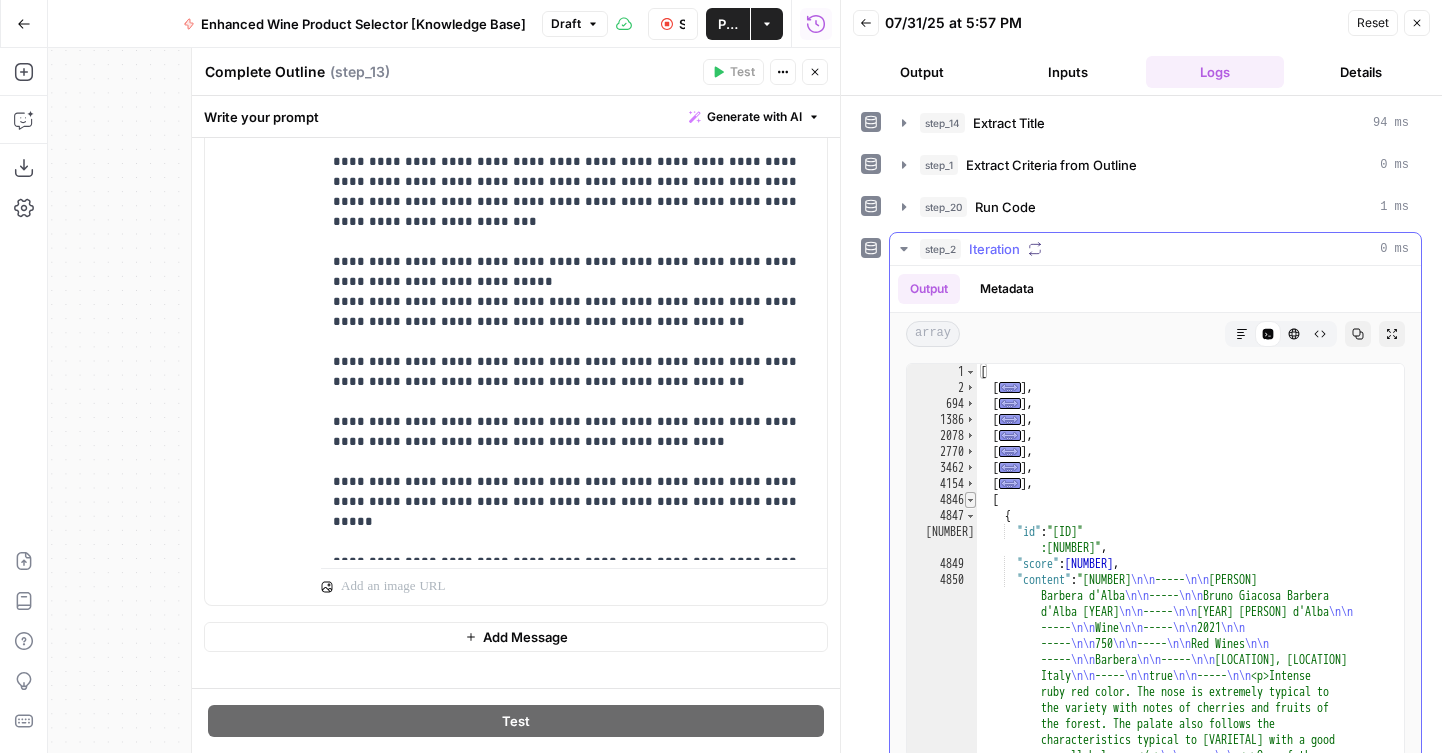 click at bounding box center [970, 500] 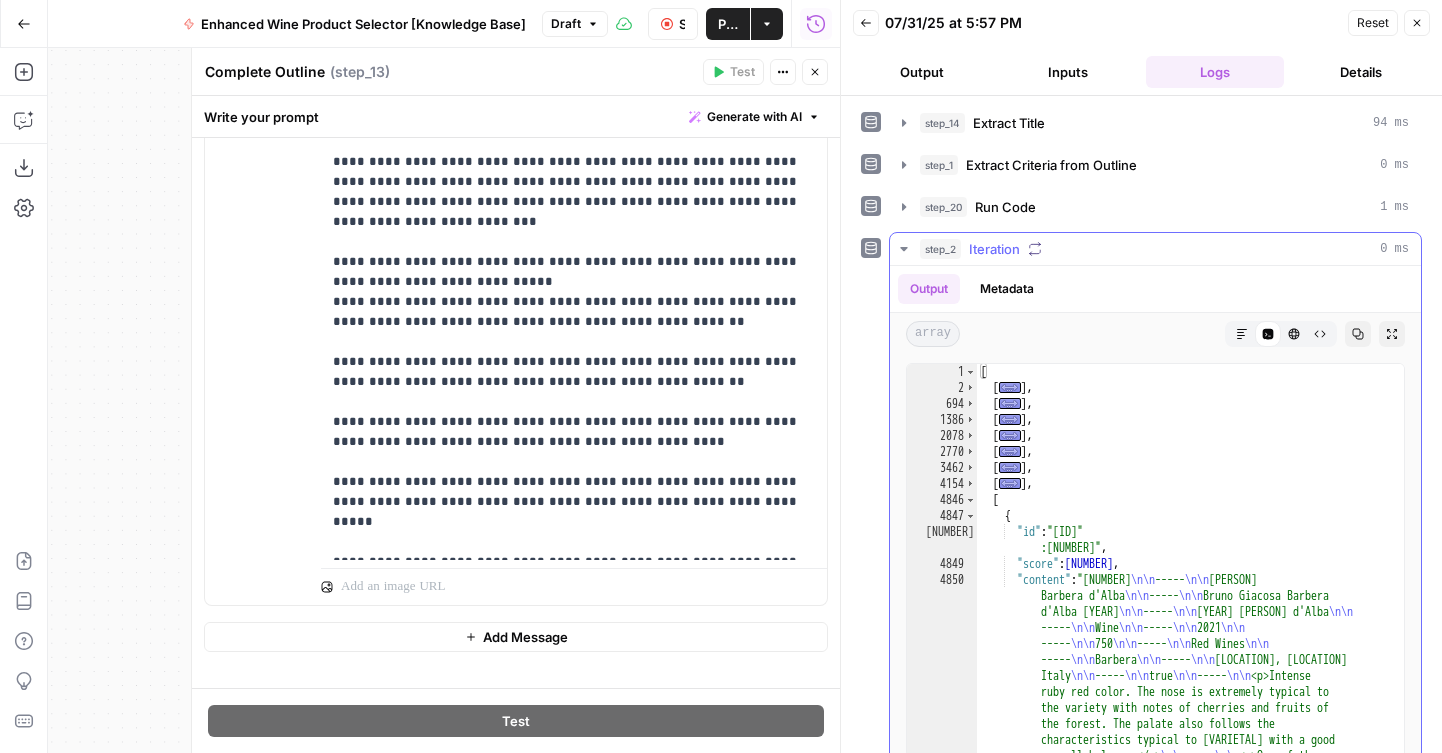 click at bounding box center [970, 516] 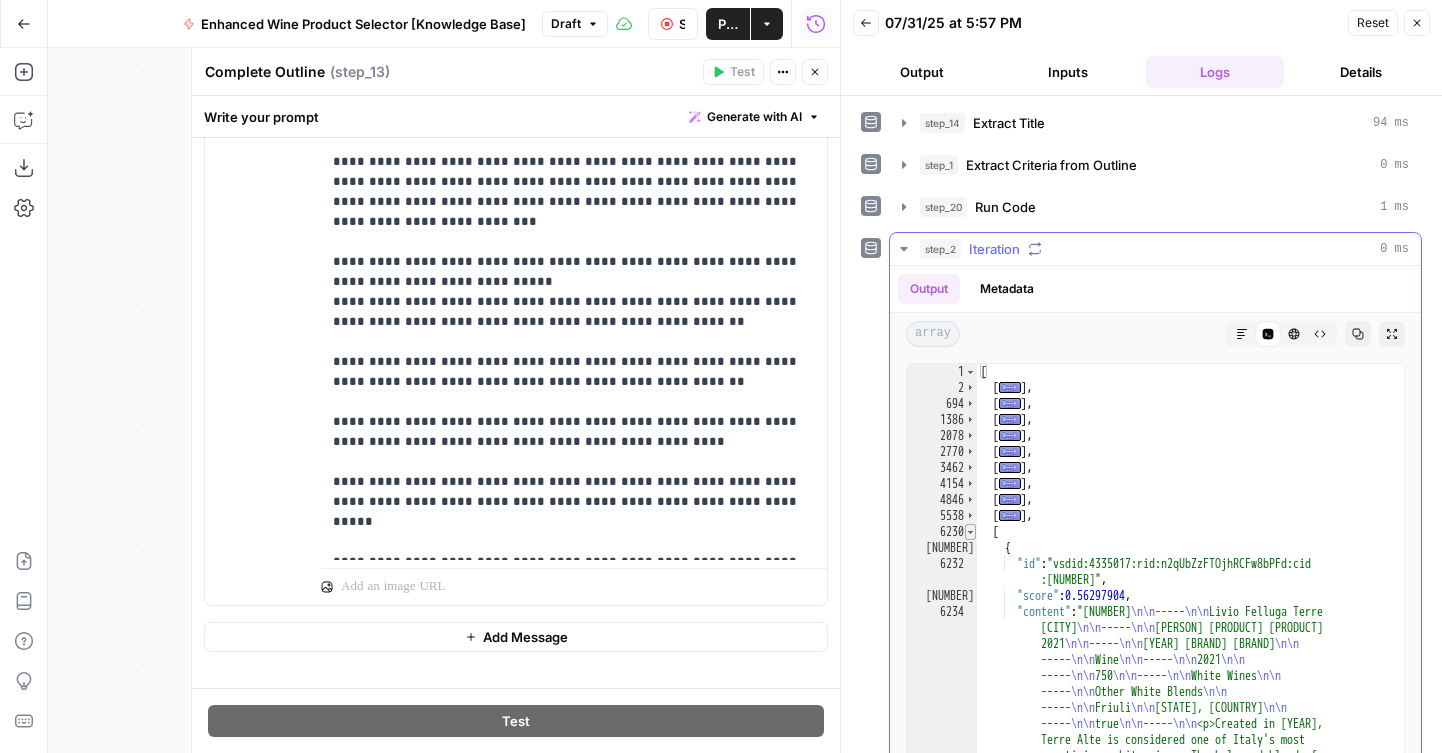 click at bounding box center [970, 532] 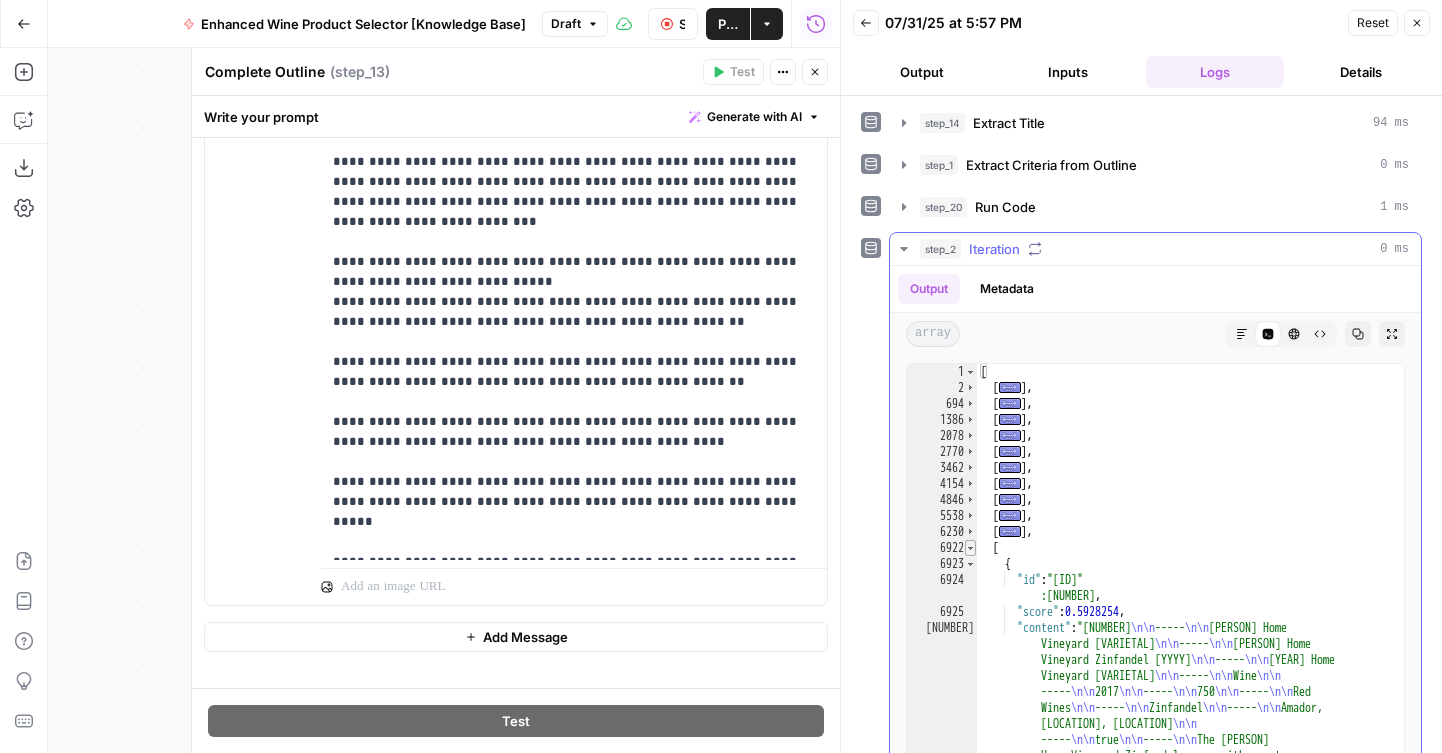 click at bounding box center [970, 548] 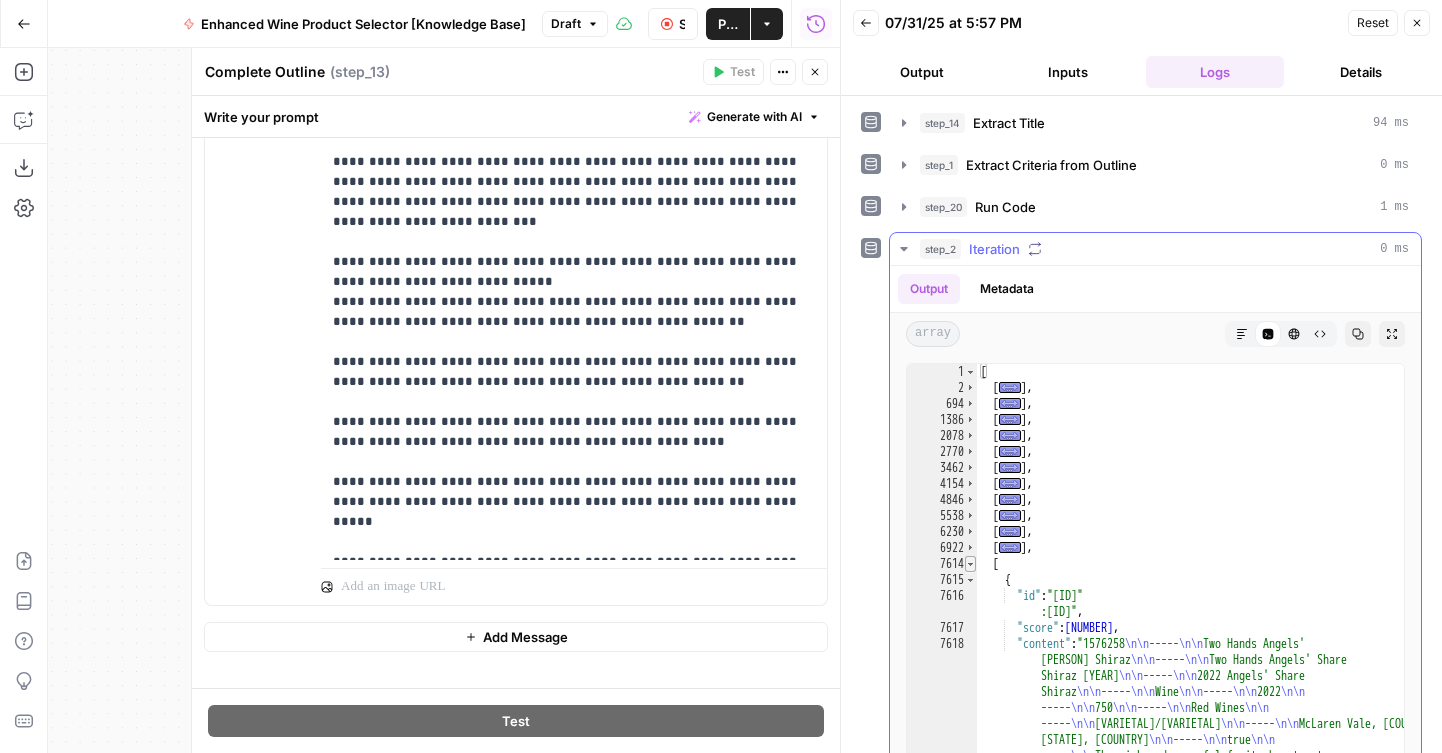 click at bounding box center (970, 564) 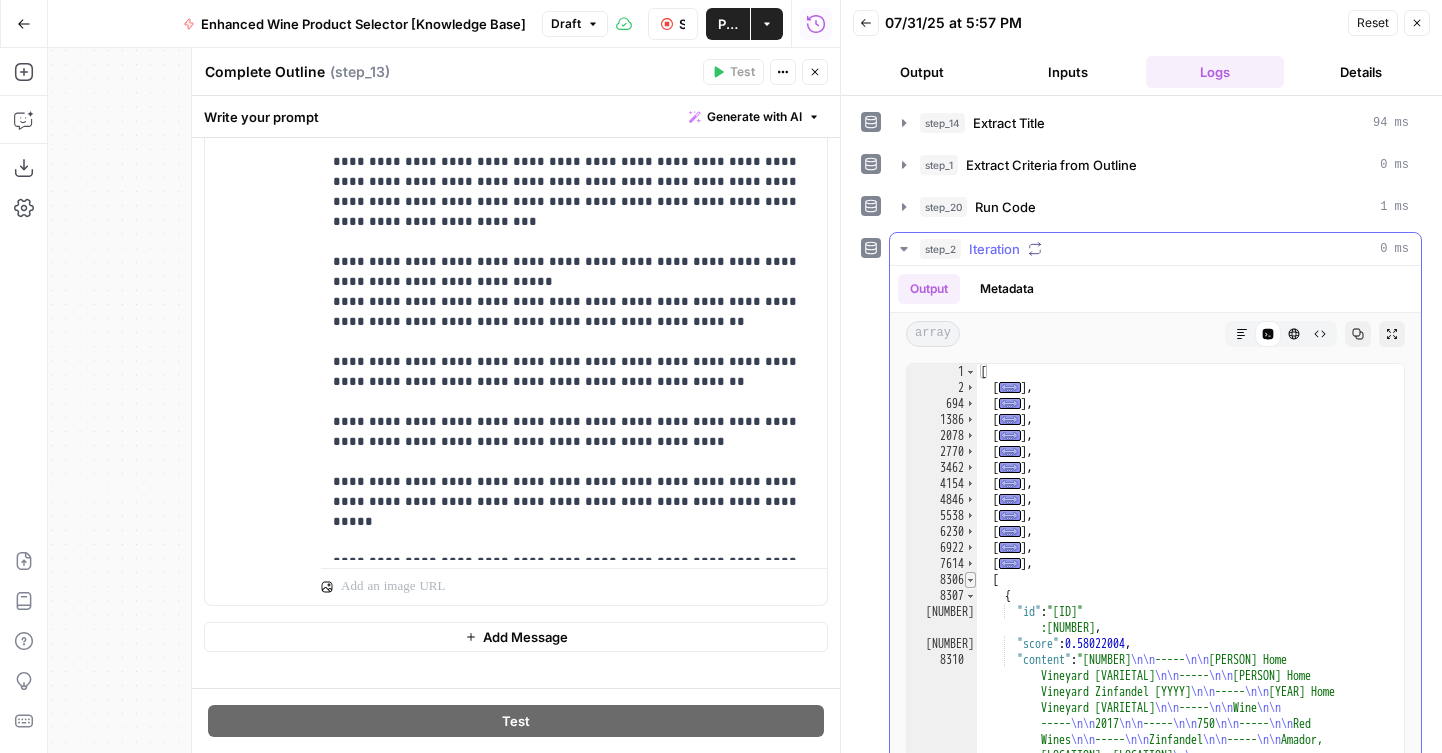 drag, startPoint x: 968, startPoint y: 582, endPoint x: 968, endPoint y: 600, distance: 18 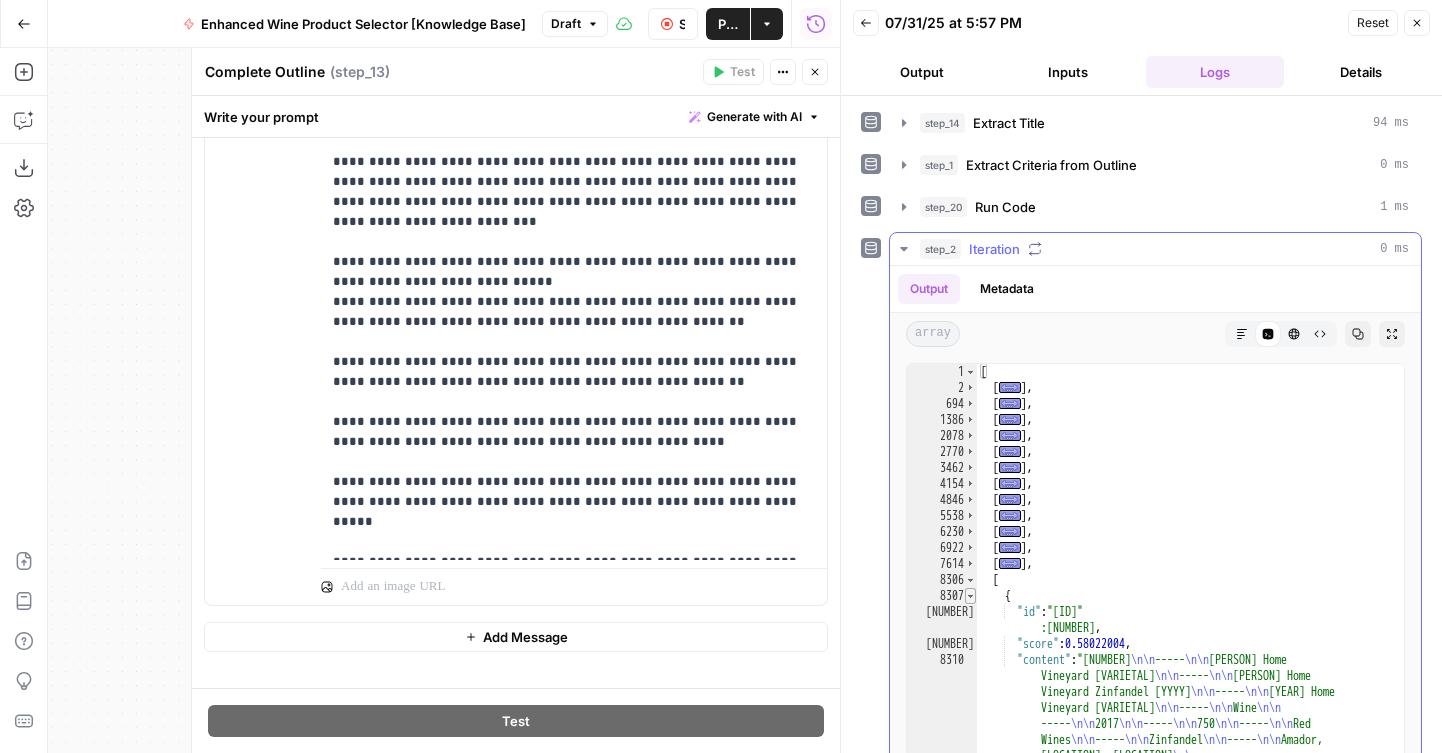 click at bounding box center (970, 580) 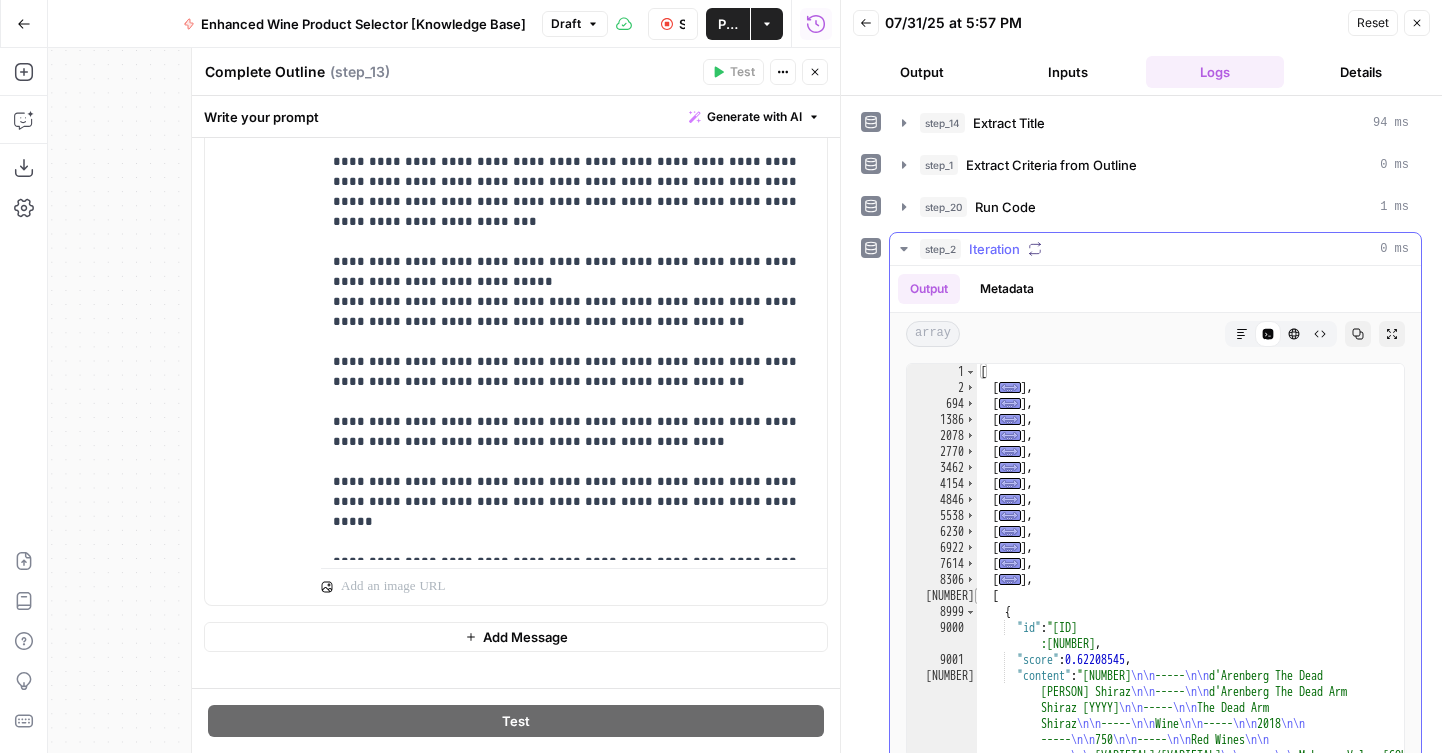 click at bounding box center [980, 596] 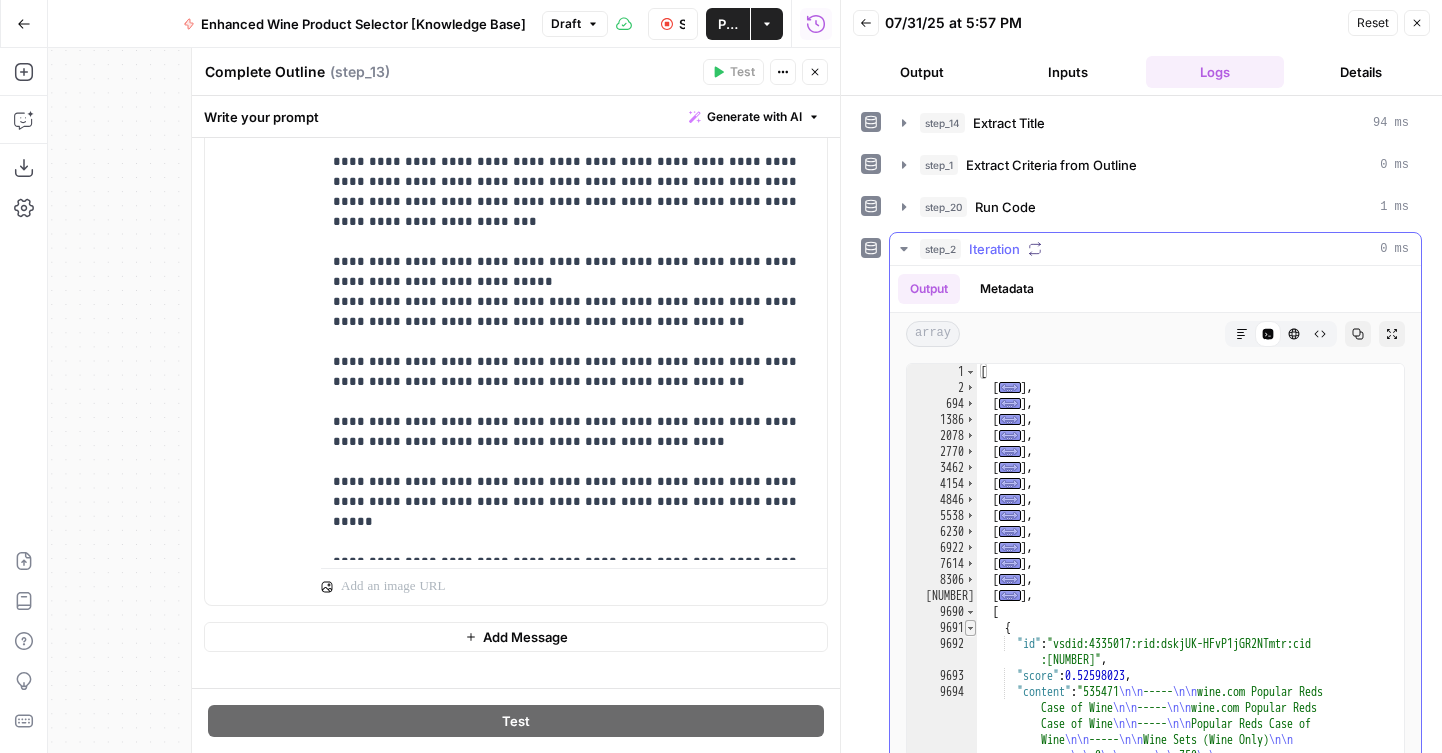 click at bounding box center (970, 612) 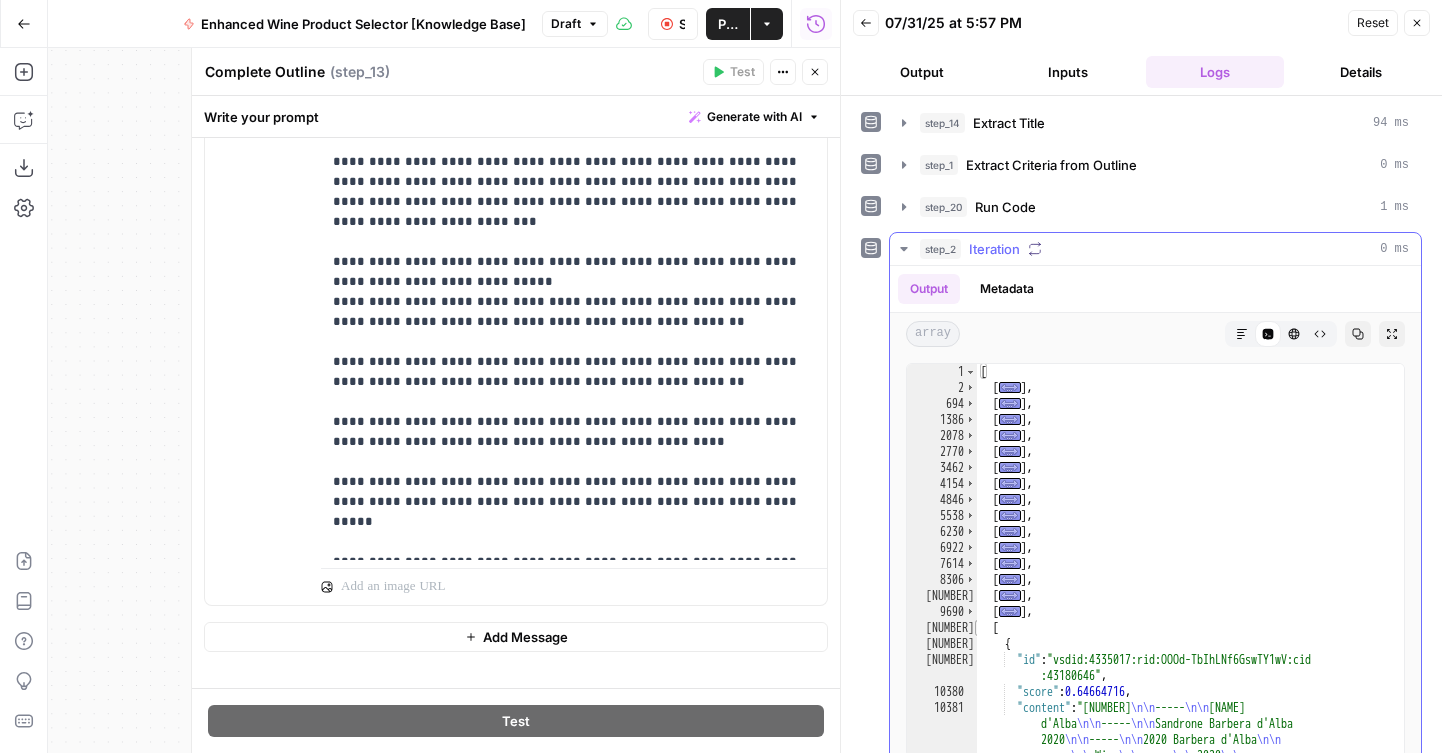 click at bounding box center [980, 628] 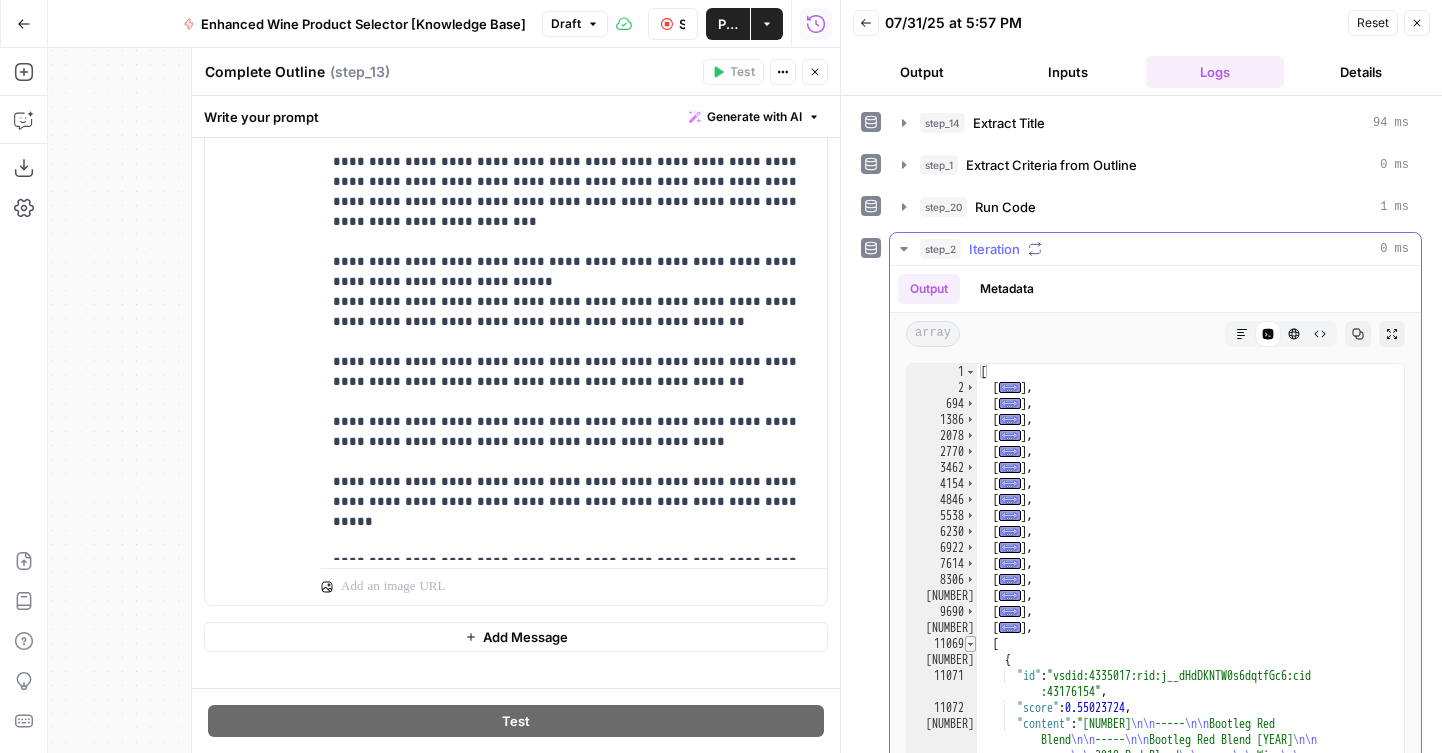 click at bounding box center (970, 644) 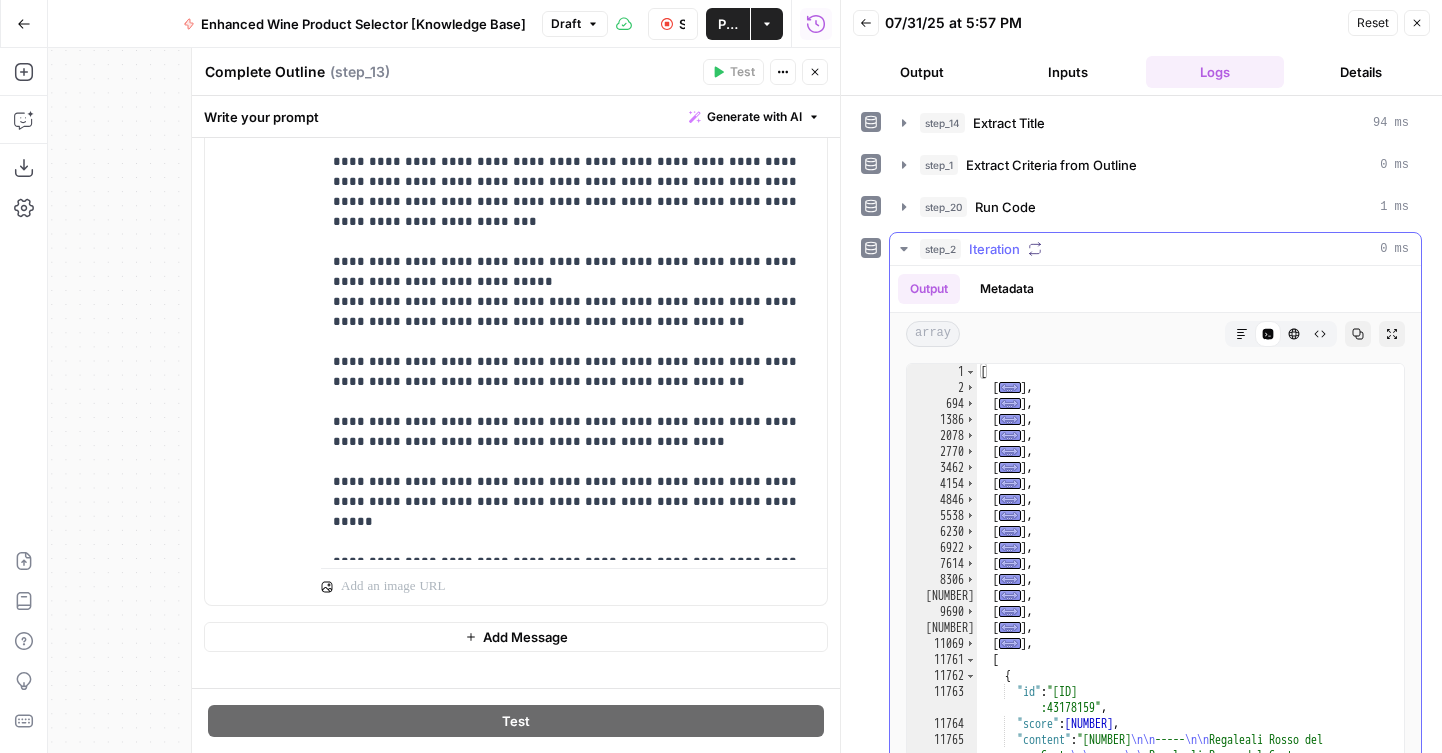 scroll, scrollTop: 0, scrollLeft: 0, axis: both 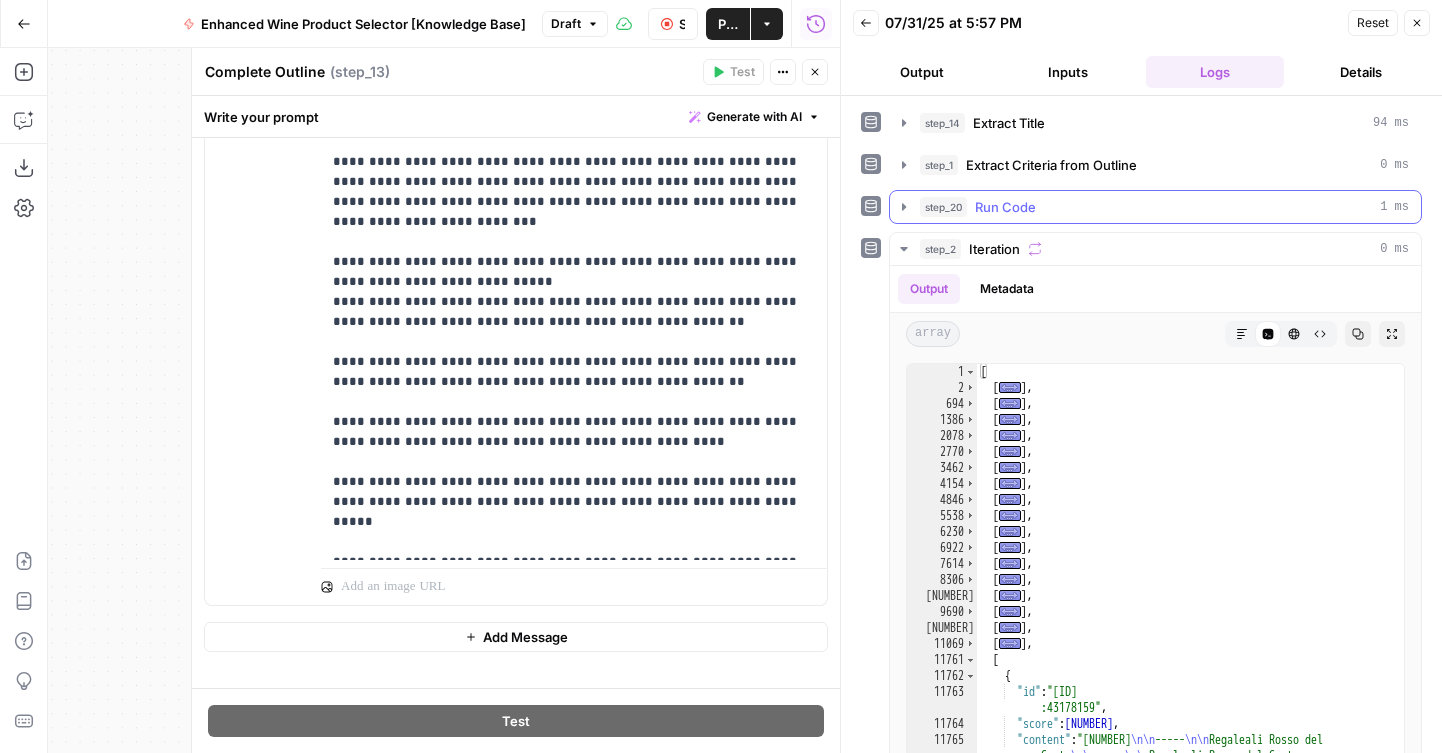 click 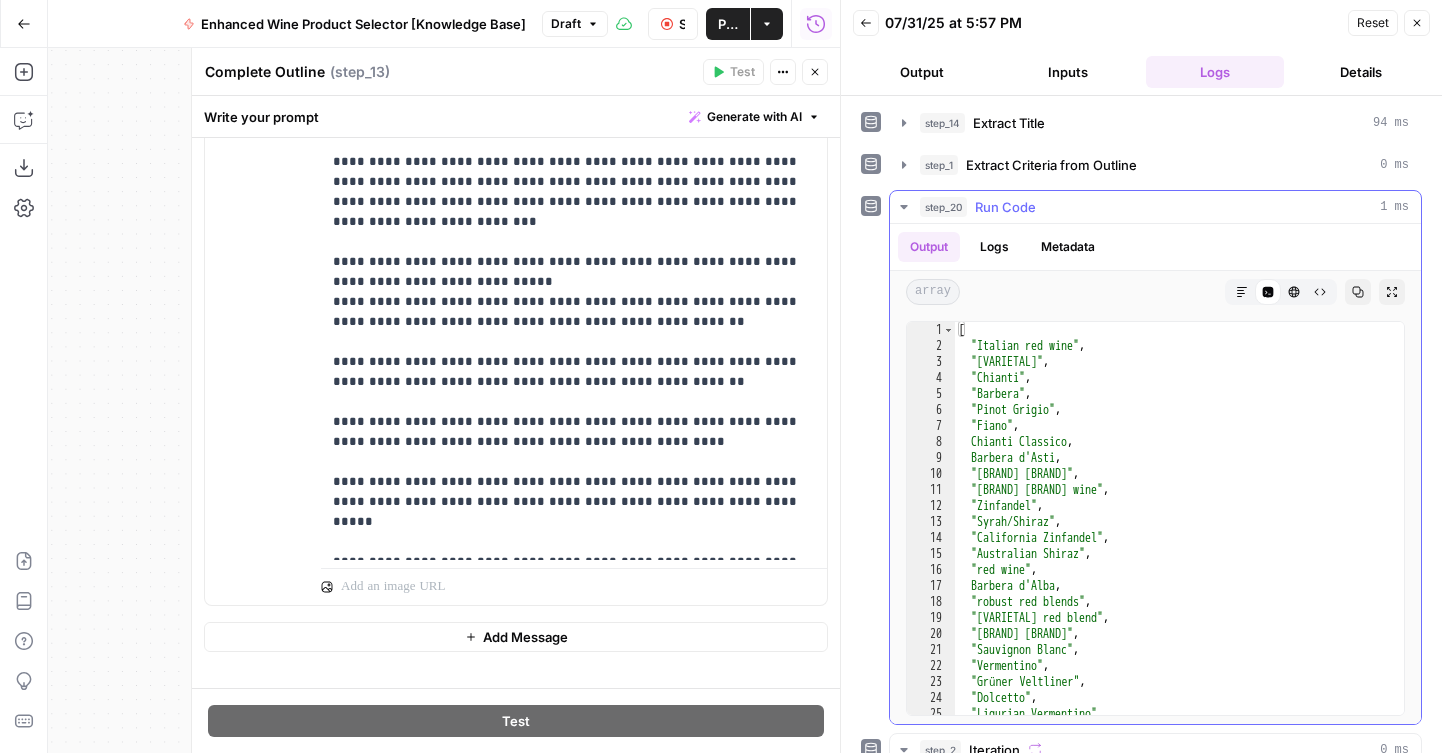 scroll, scrollTop: 0, scrollLeft: 0, axis: both 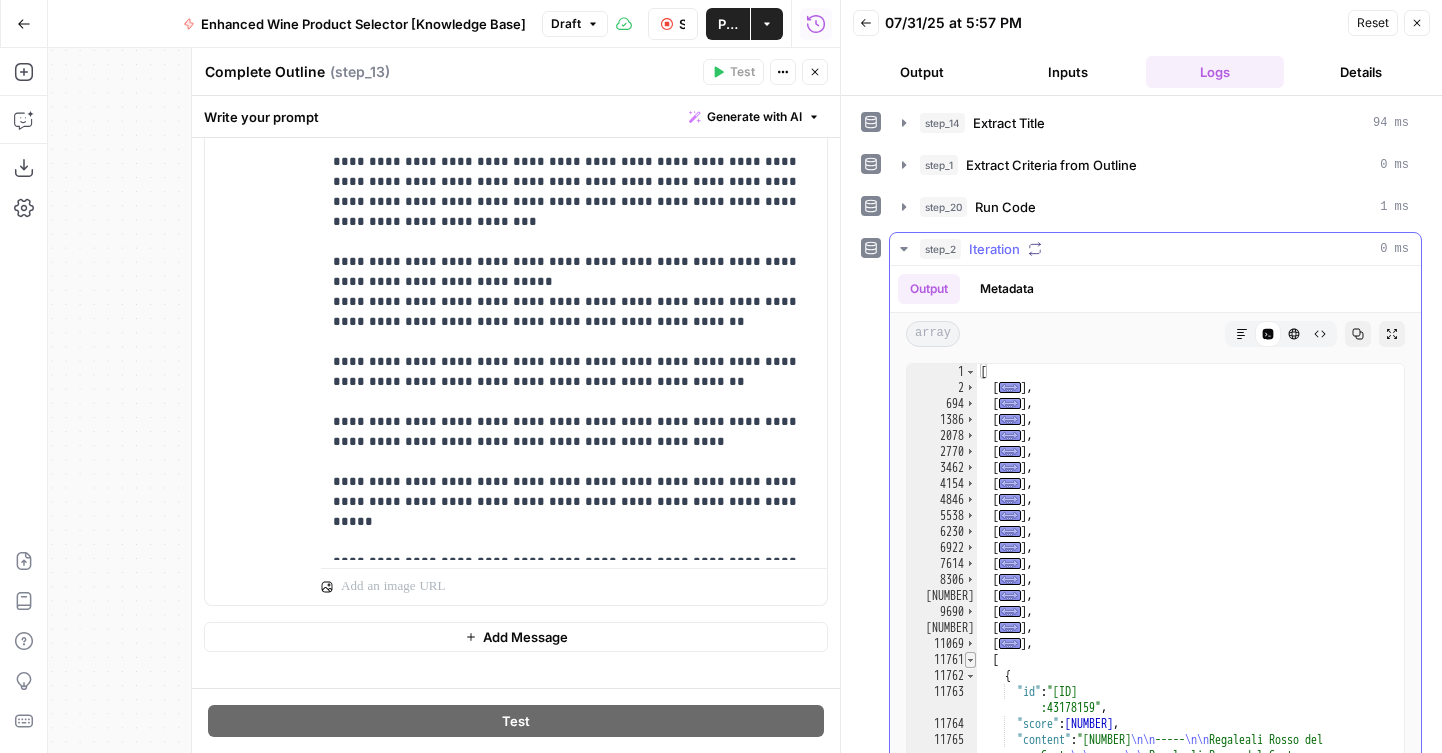 click at bounding box center [970, 660] 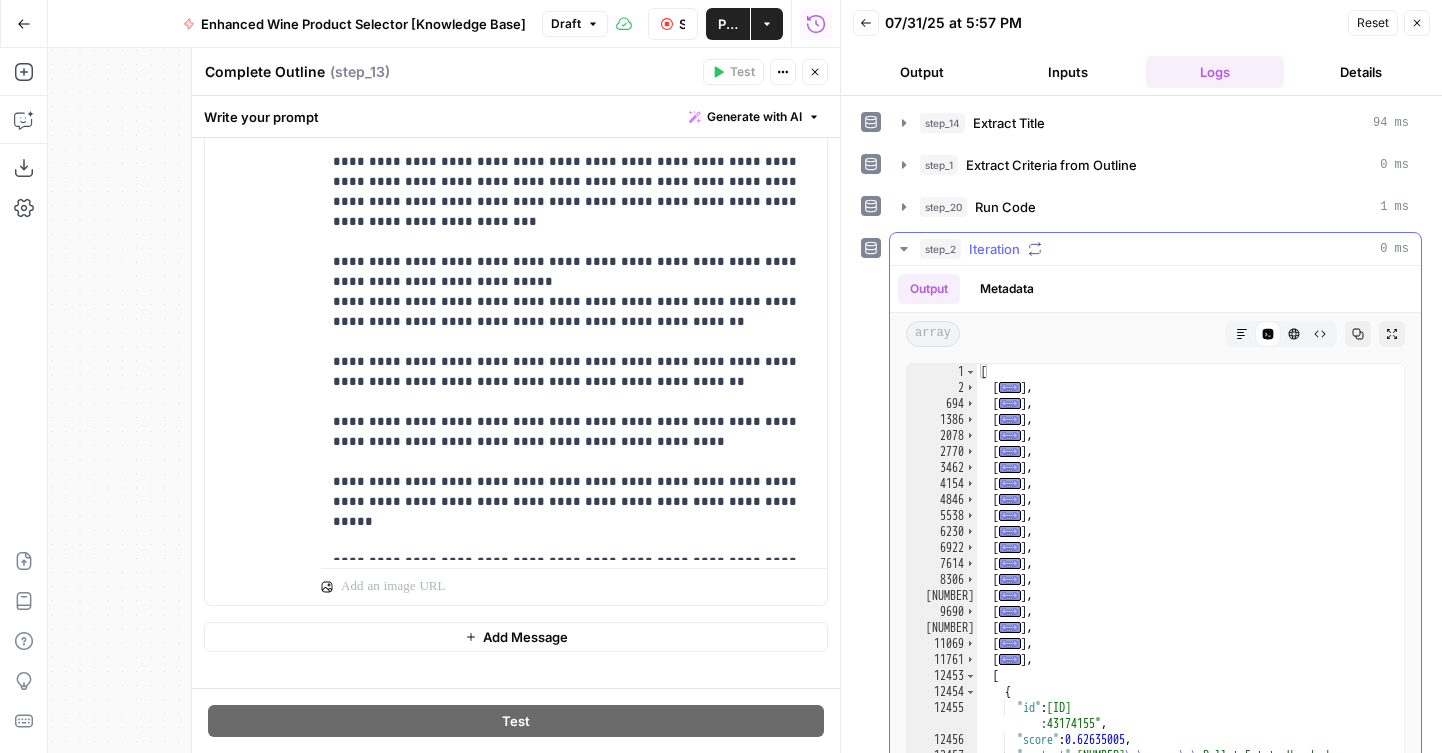 click at bounding box center [970, 676] 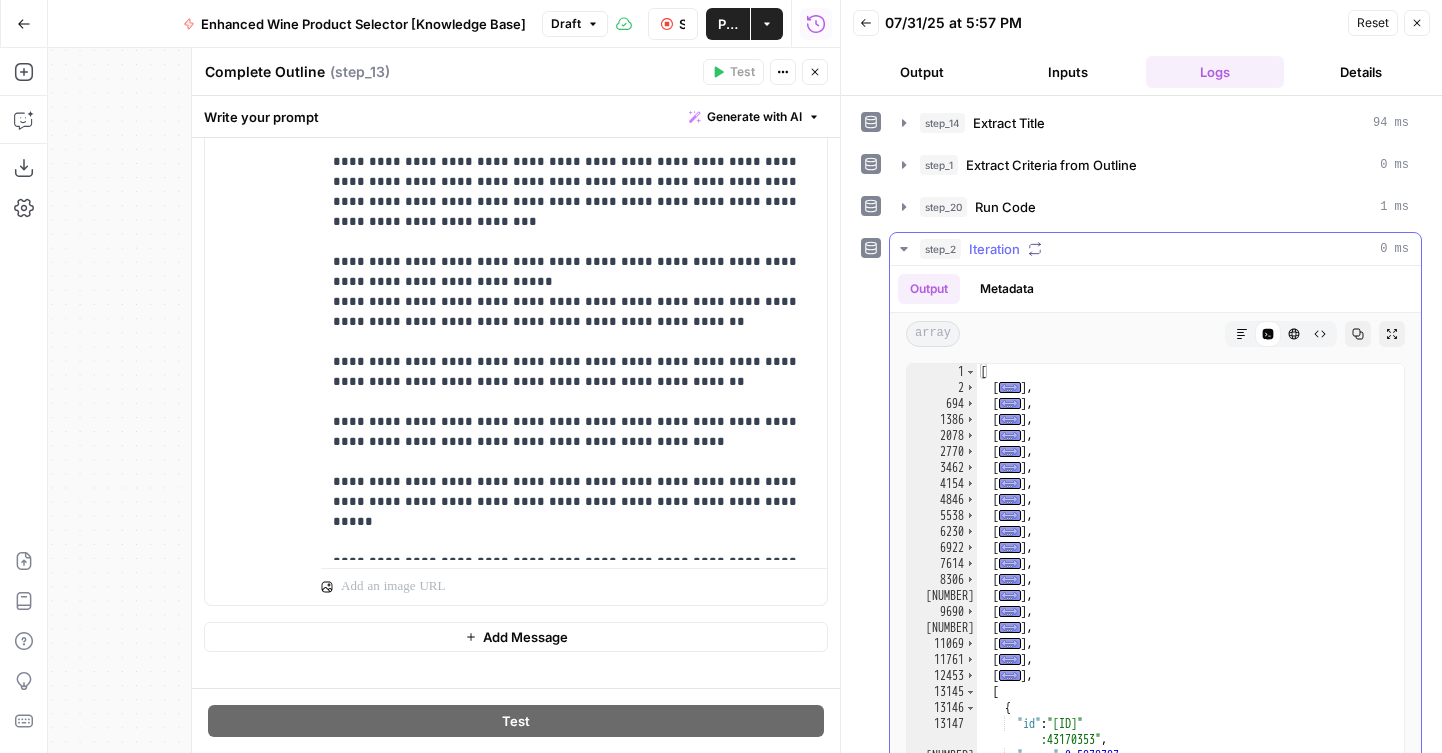 scroll, scrollTop: 0, scrollLeft: 0, axis: both 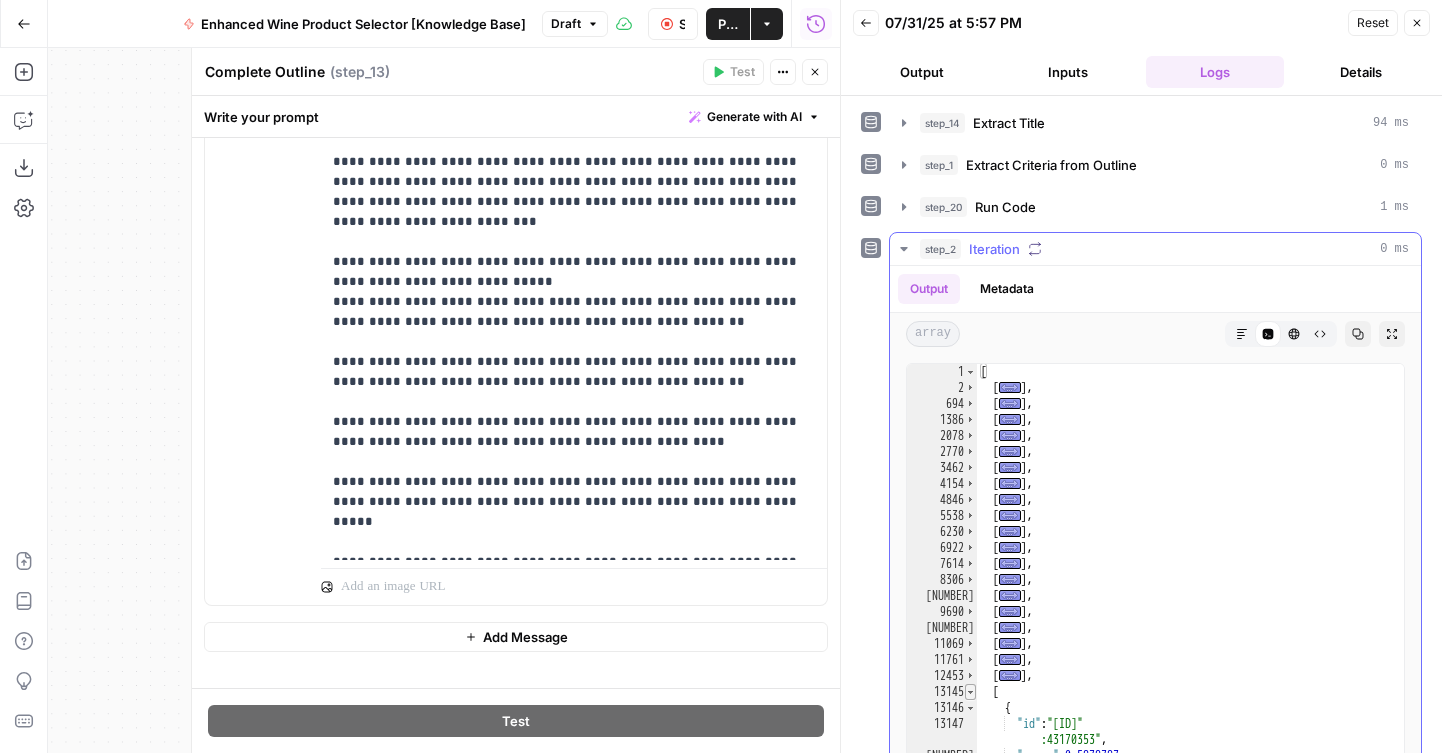 click at bounding box center [970, 692] 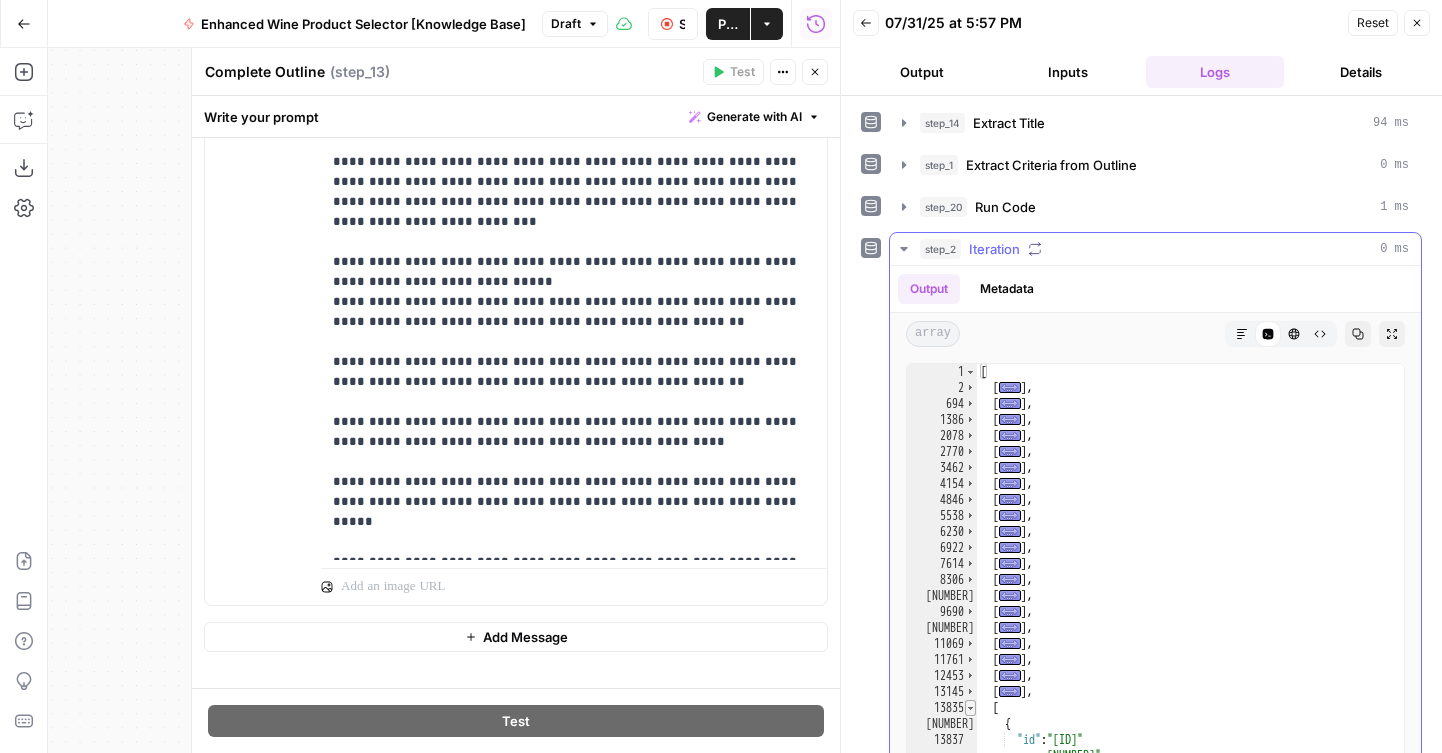 click at bounding box center (970, 708) 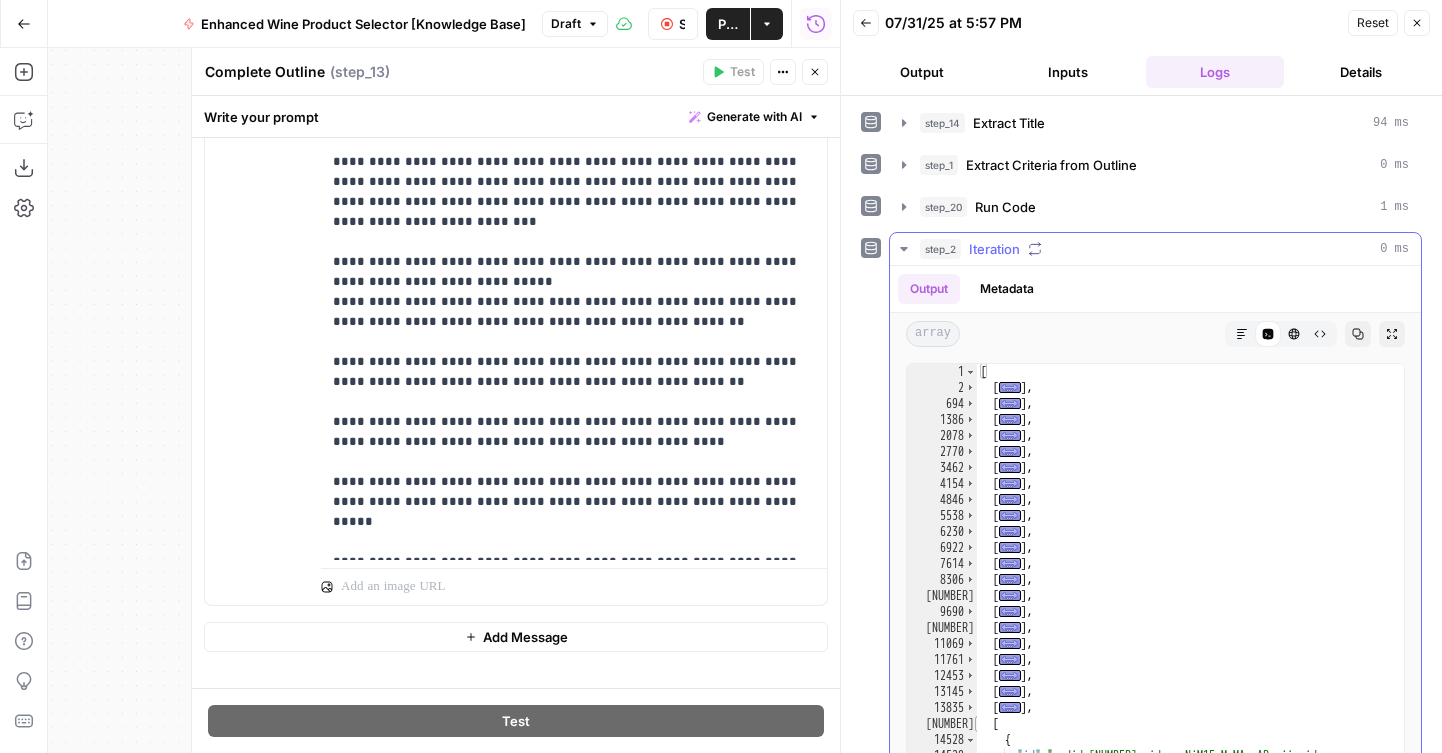 click at bounding box center (980, 724) 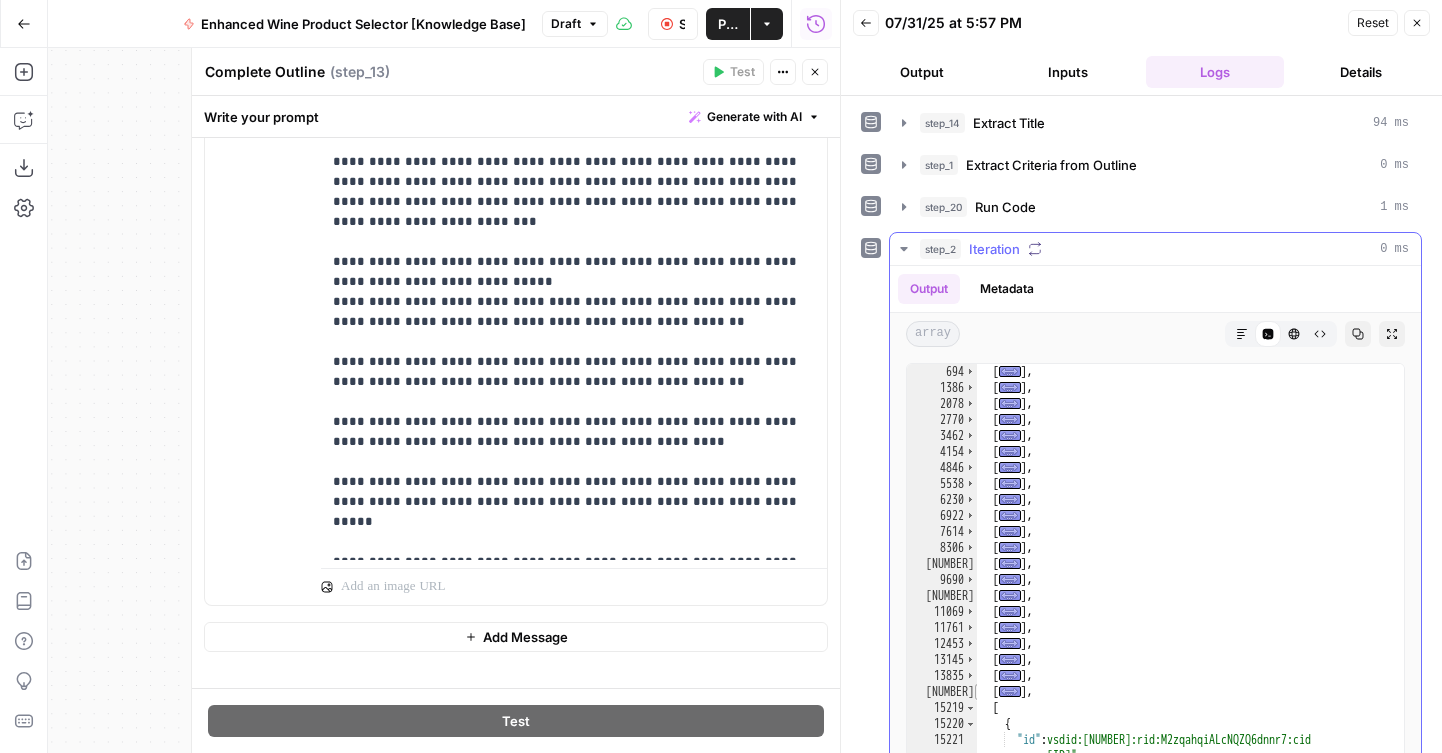 scroll, scrollTop: 3, scrollLeft: 0, axis: vertical 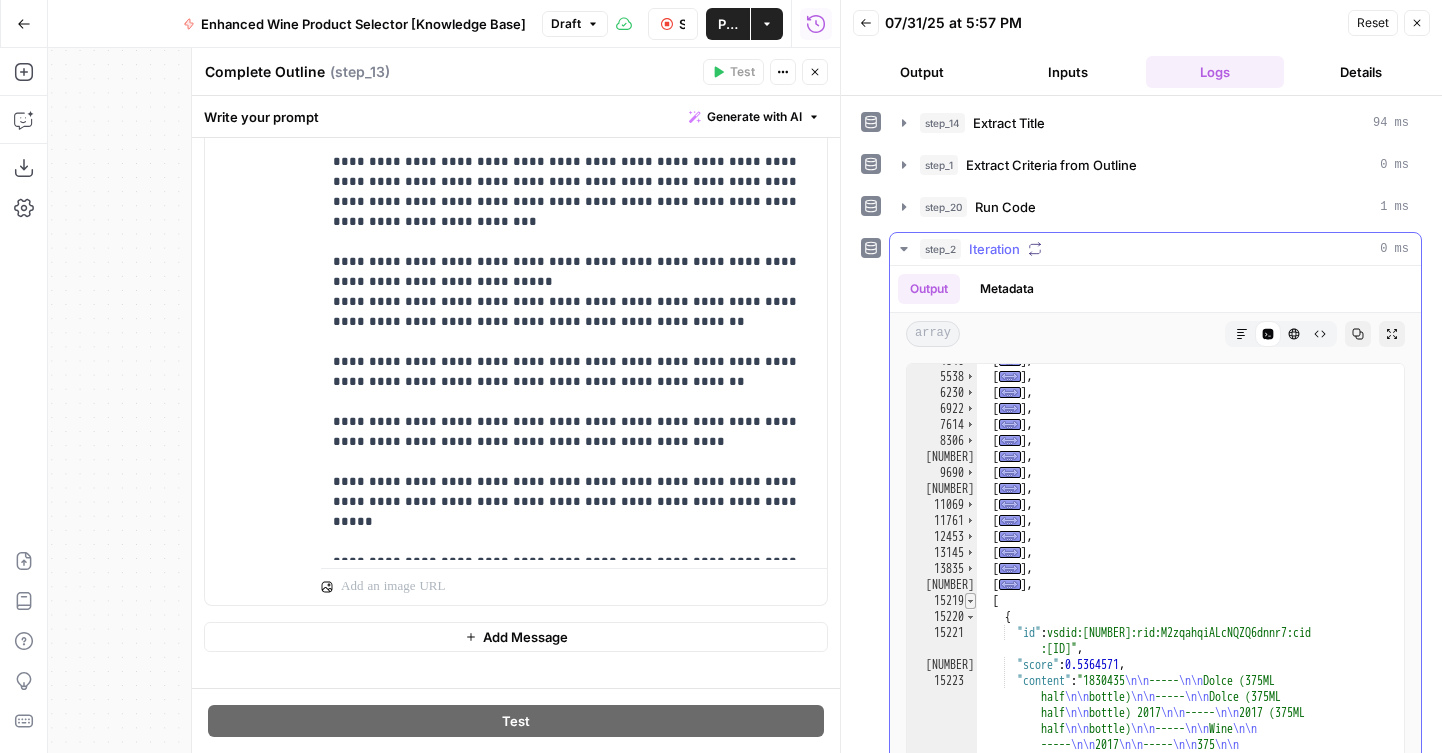 click at bounding box center [970, 601] 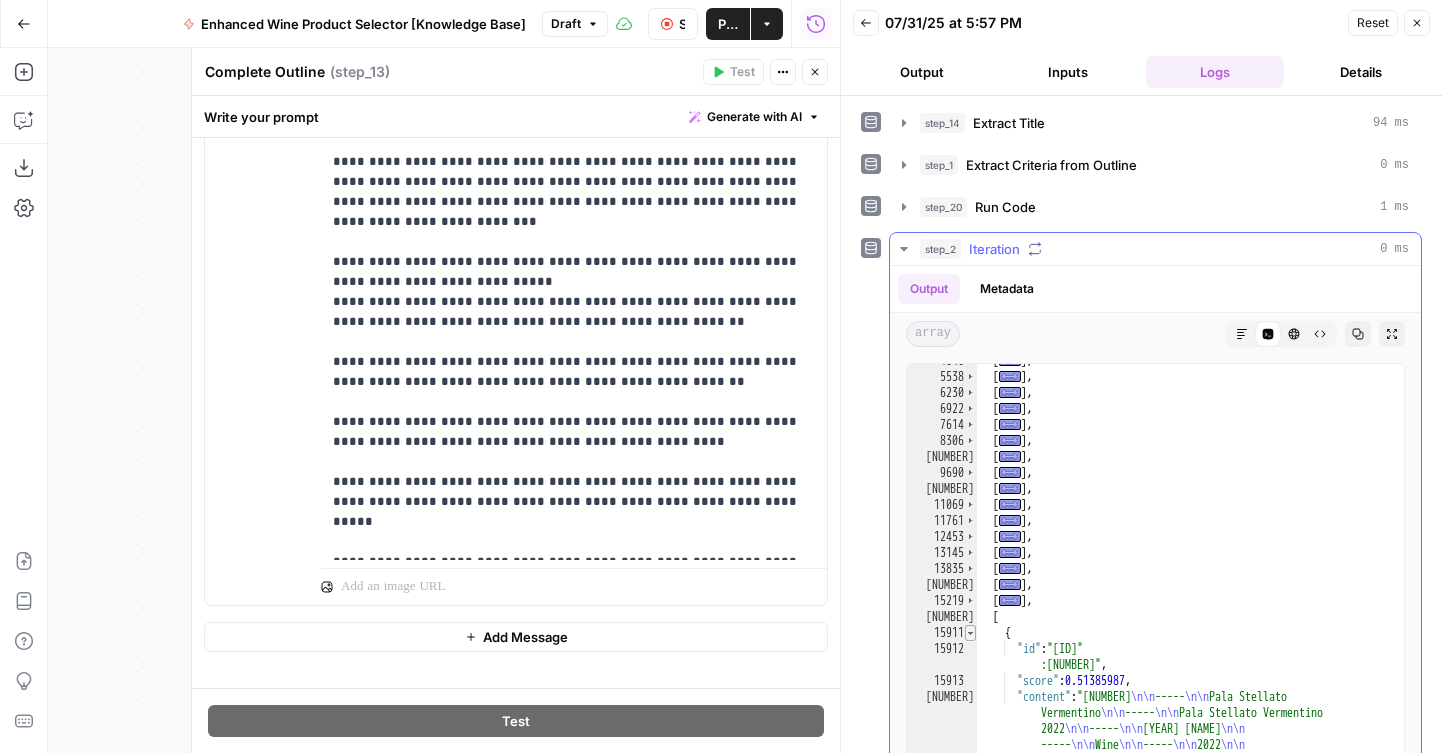 click at bounding box center (980, 617) 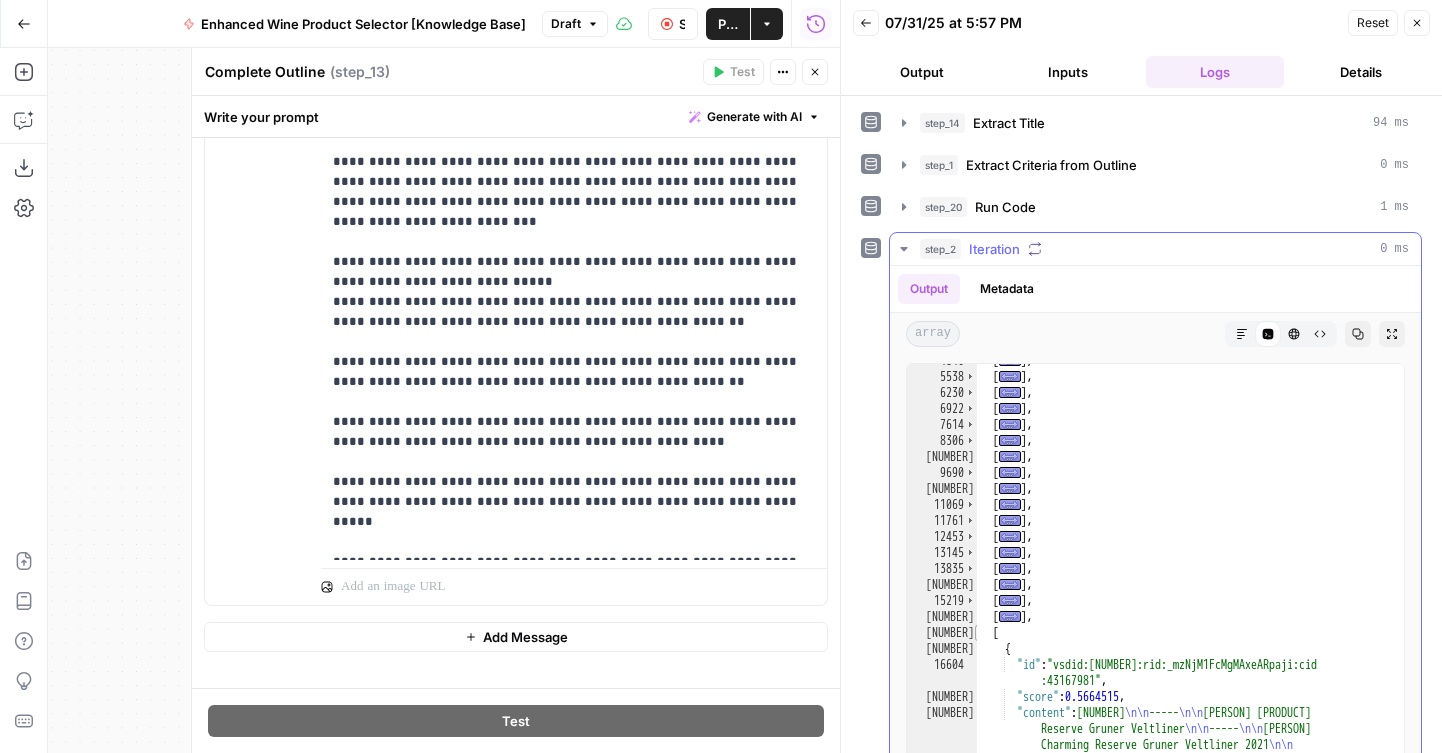 click at bounding box center (980, 633) 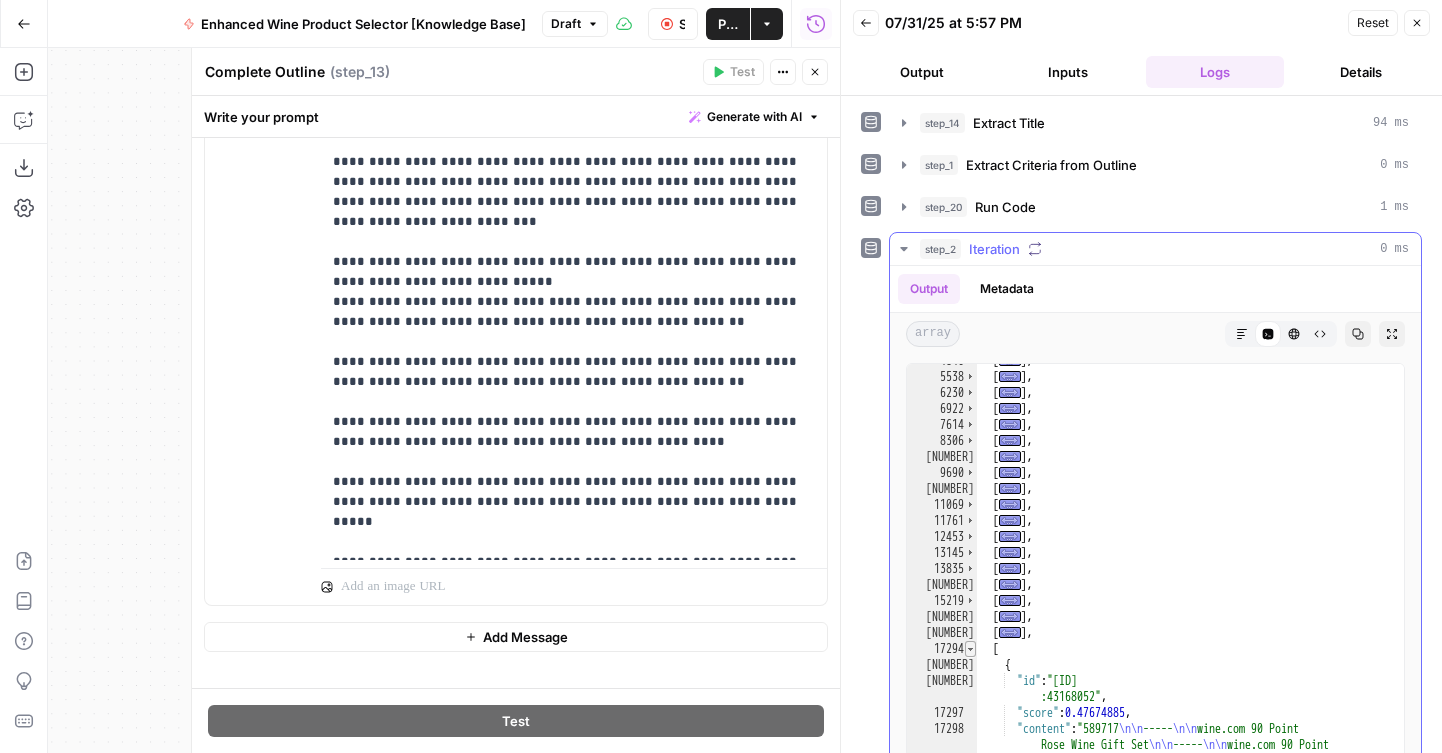 click at bounding box center (970, 649) 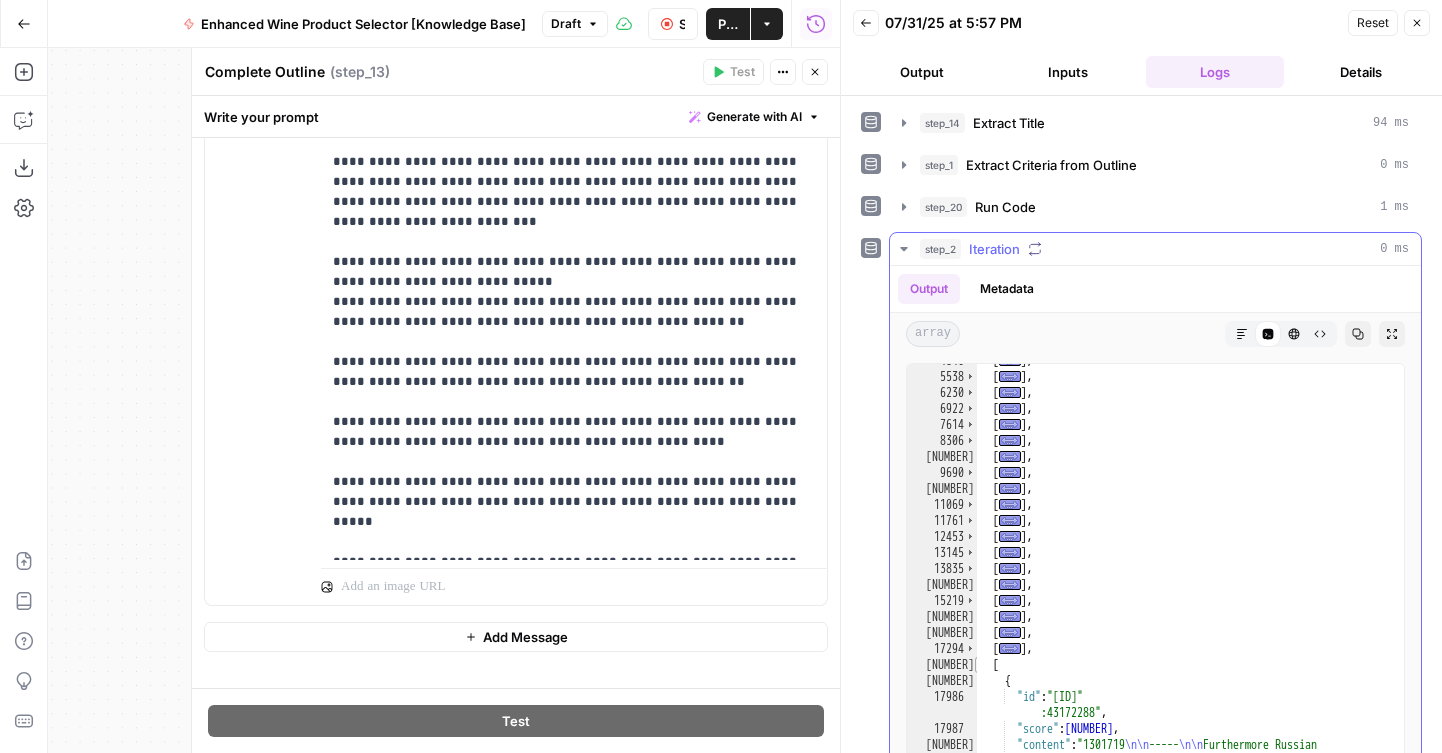click at bounding box center [980, 665] 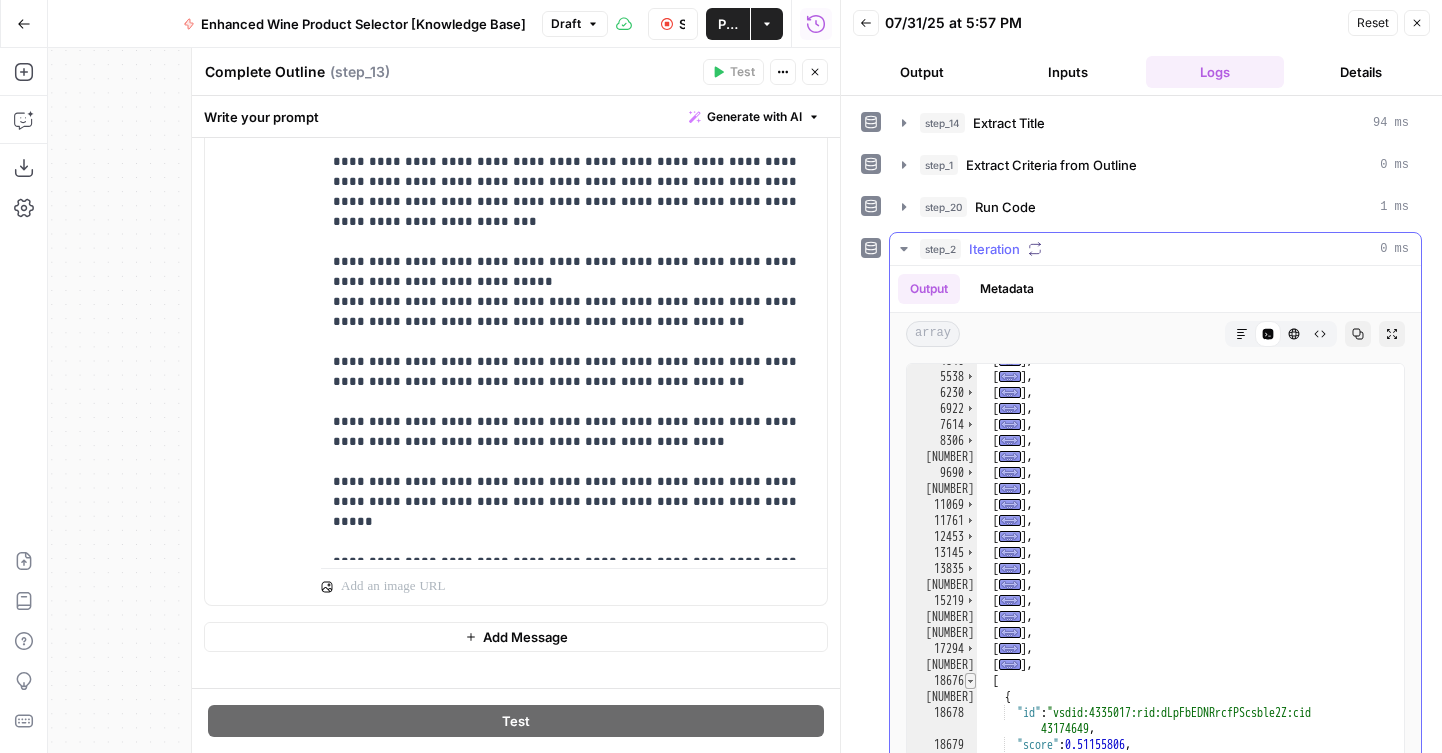 click at bounding box center (970, 681) 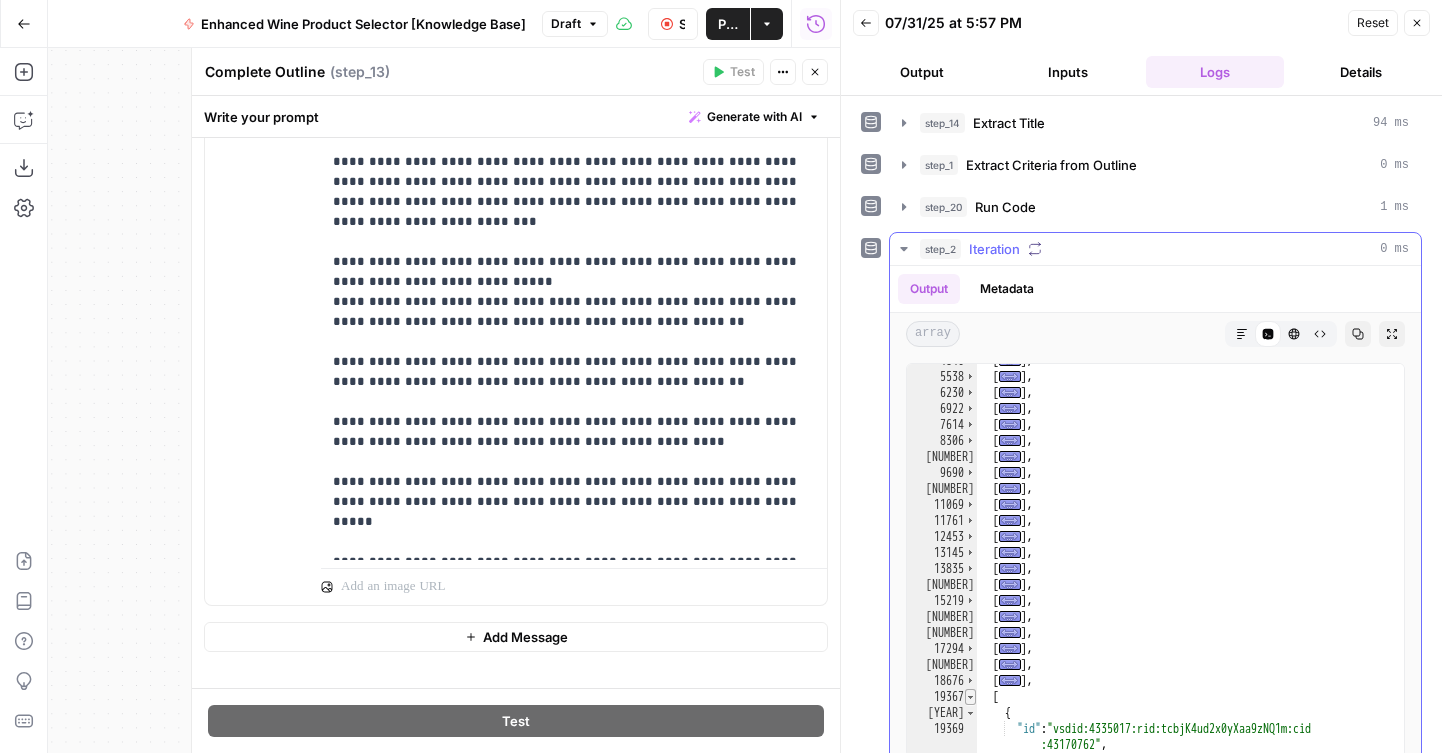 click at bounding box center (970, 697) 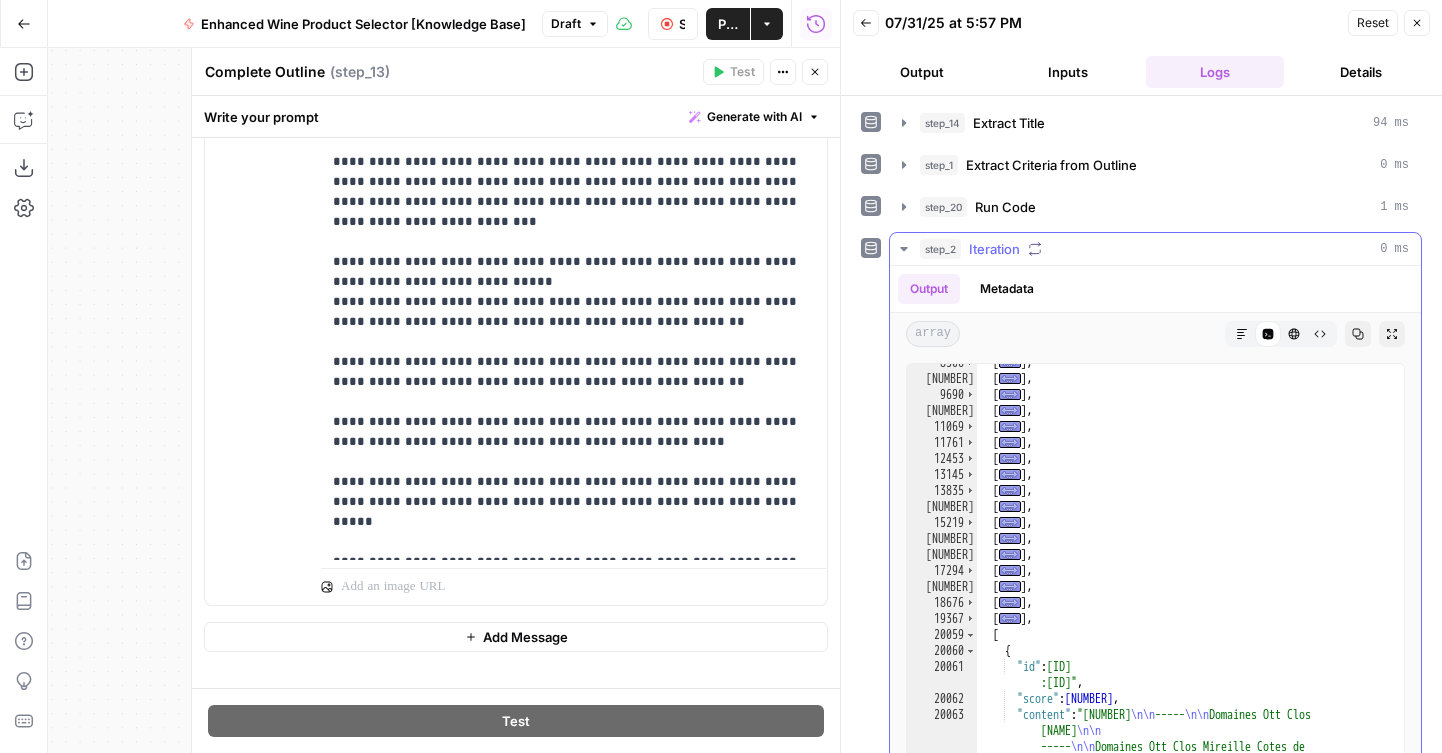 scroll, scrollTop: 7, scrollLeft: 0, axis: vertical 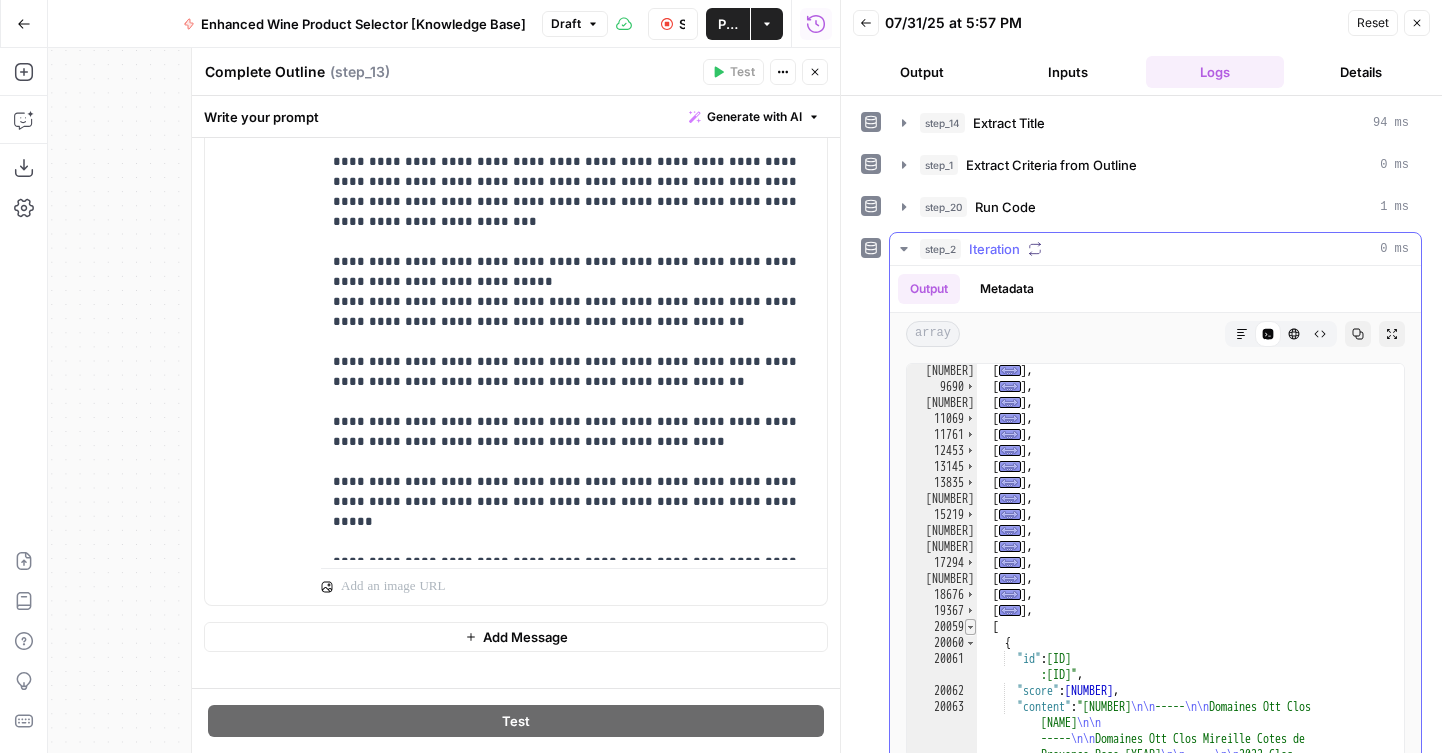 click at bounding box center [970, 627] 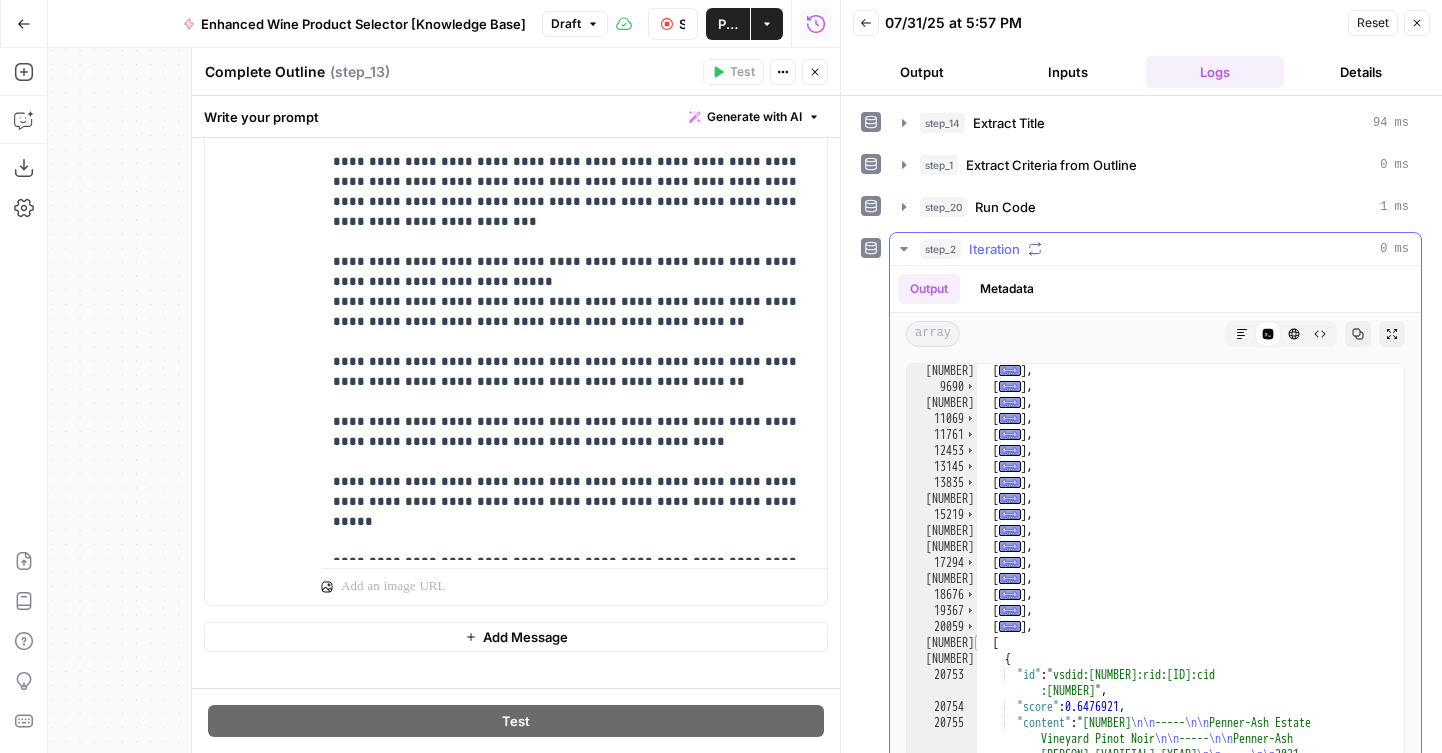 click at bounding box center (980, 643) 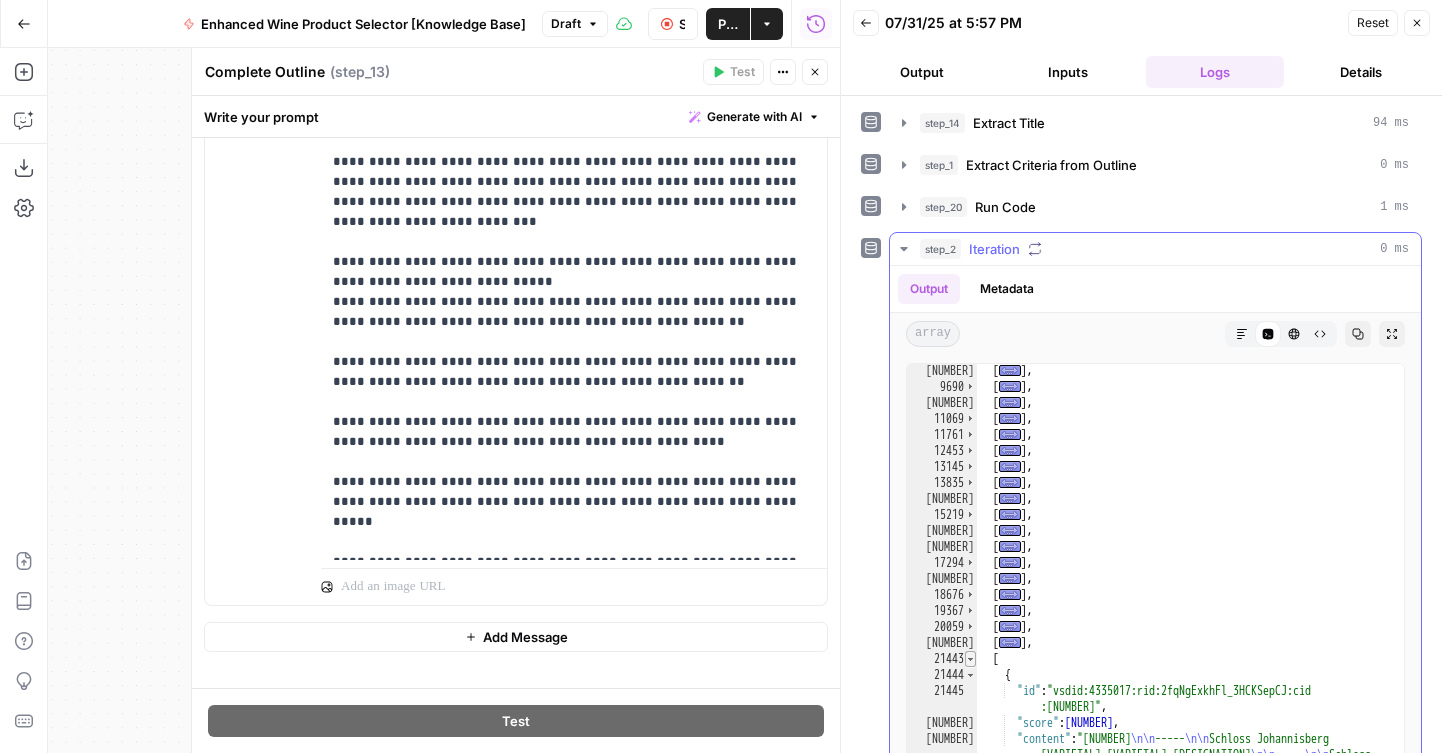 click at bounding box center (970, 659) 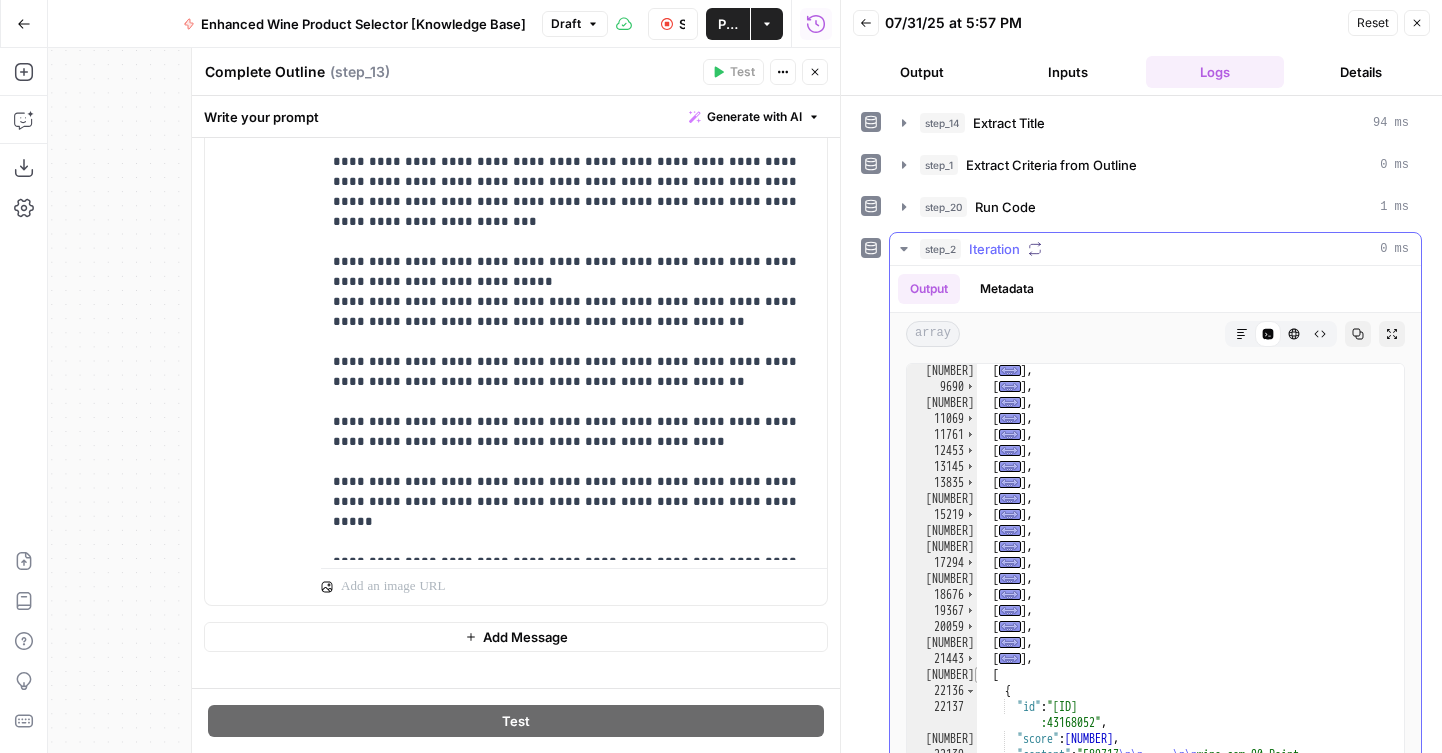 click at bounding box center (980, 675) 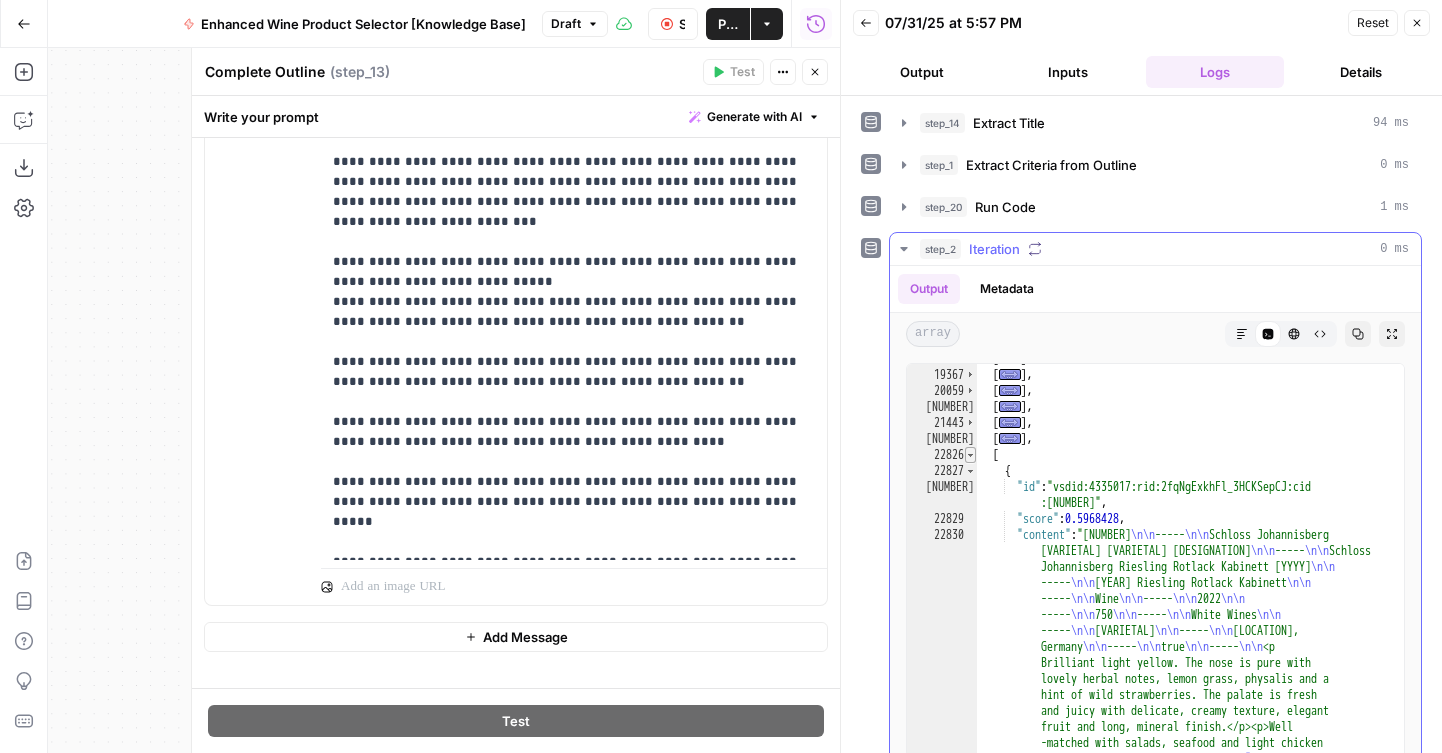 scroll, scrollTop: 18, scrollLeft: 0, axis: vertical 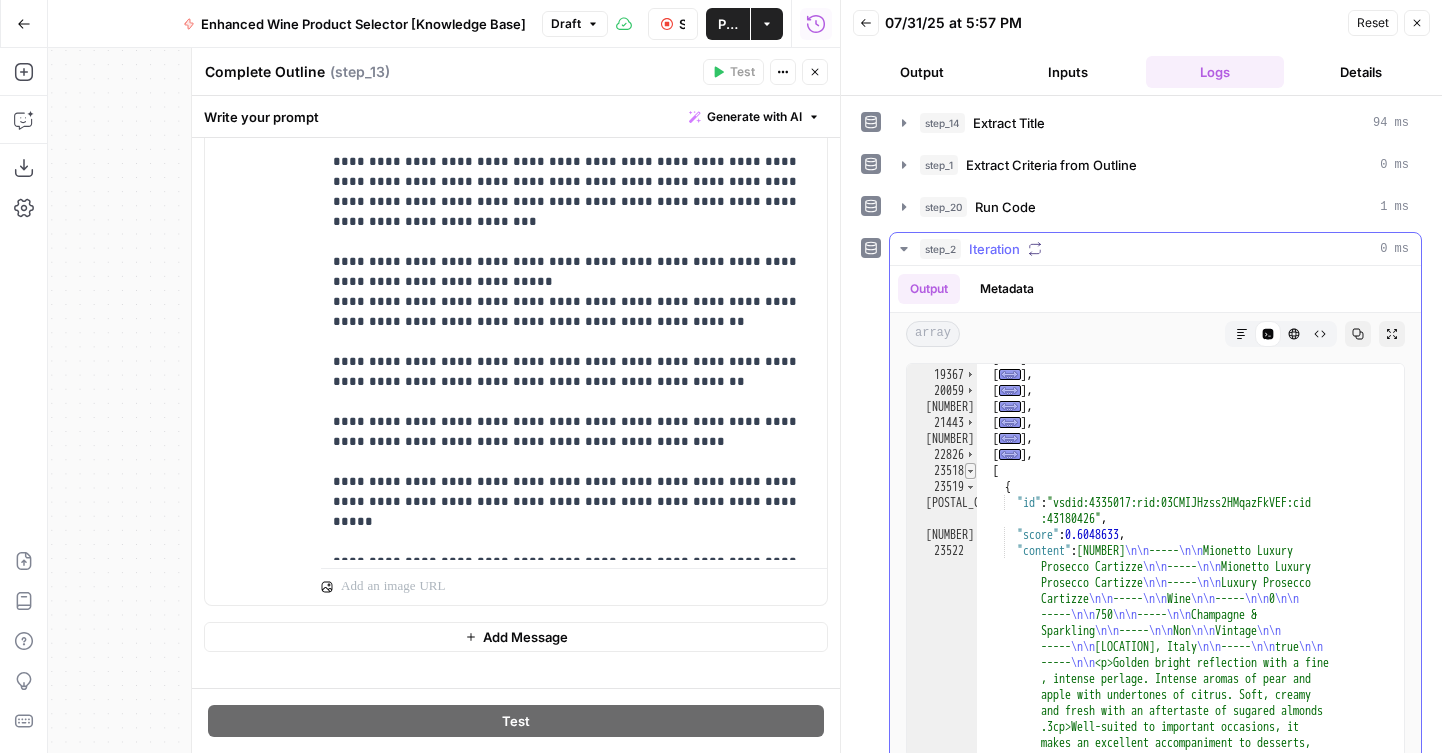 click at bounding box center (970, 471) 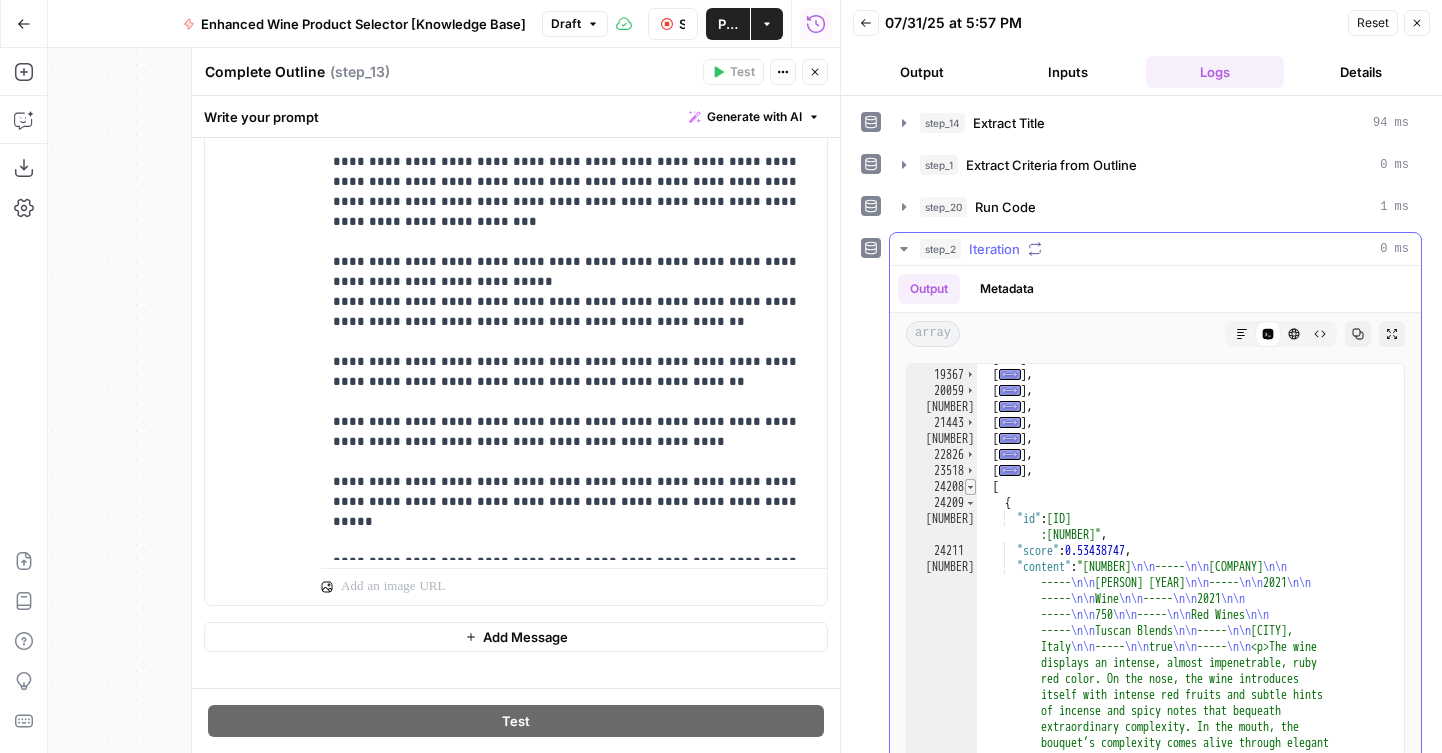click at bounding box center [970, 487] 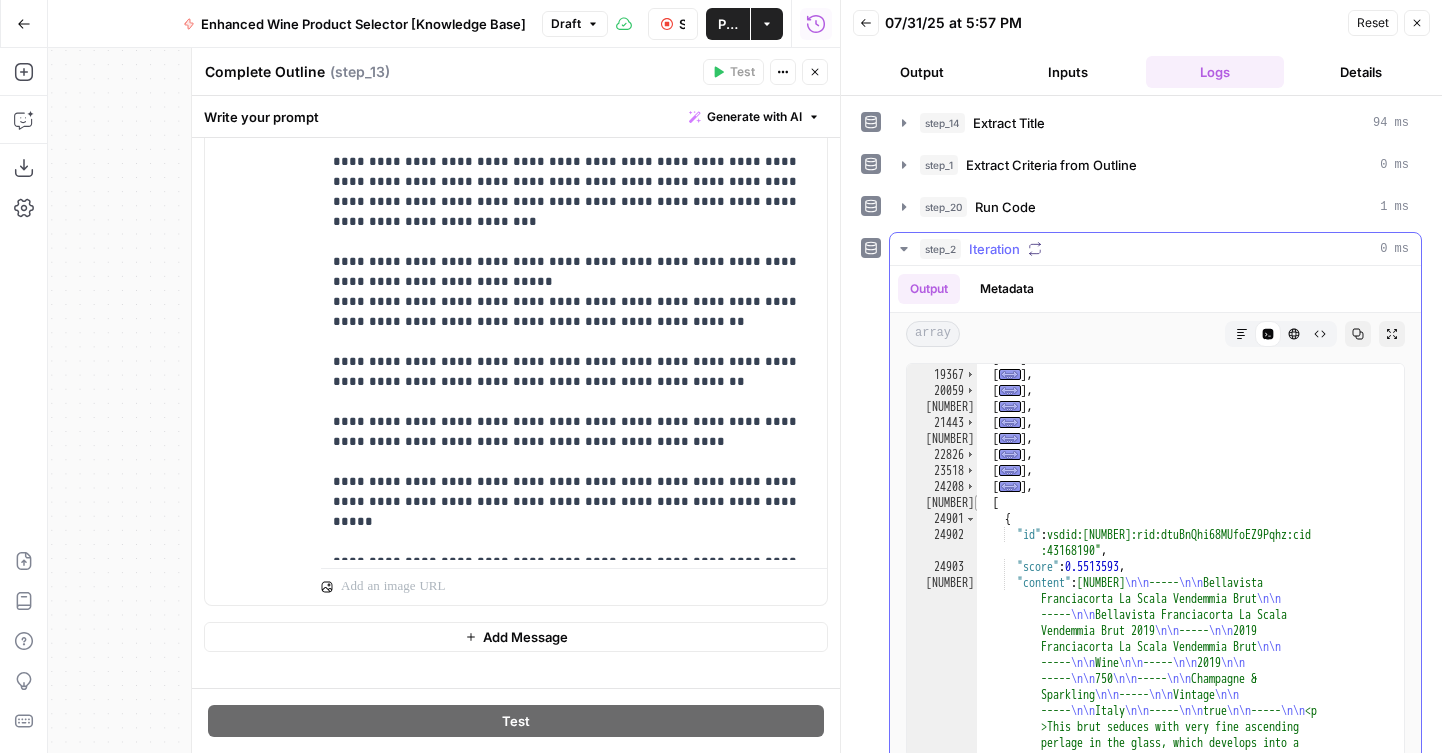 click at bounding box center [980, 503] 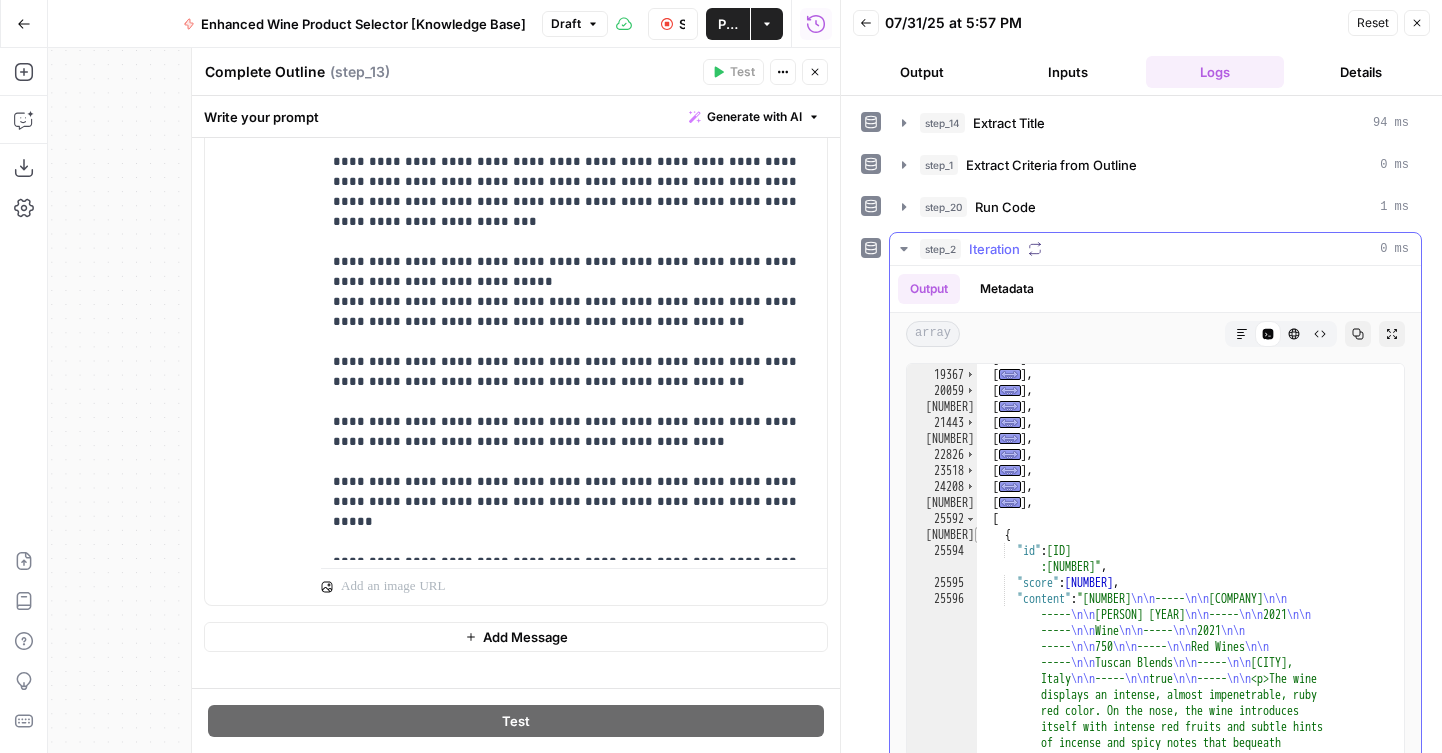 click at bounding box center [970, 519] 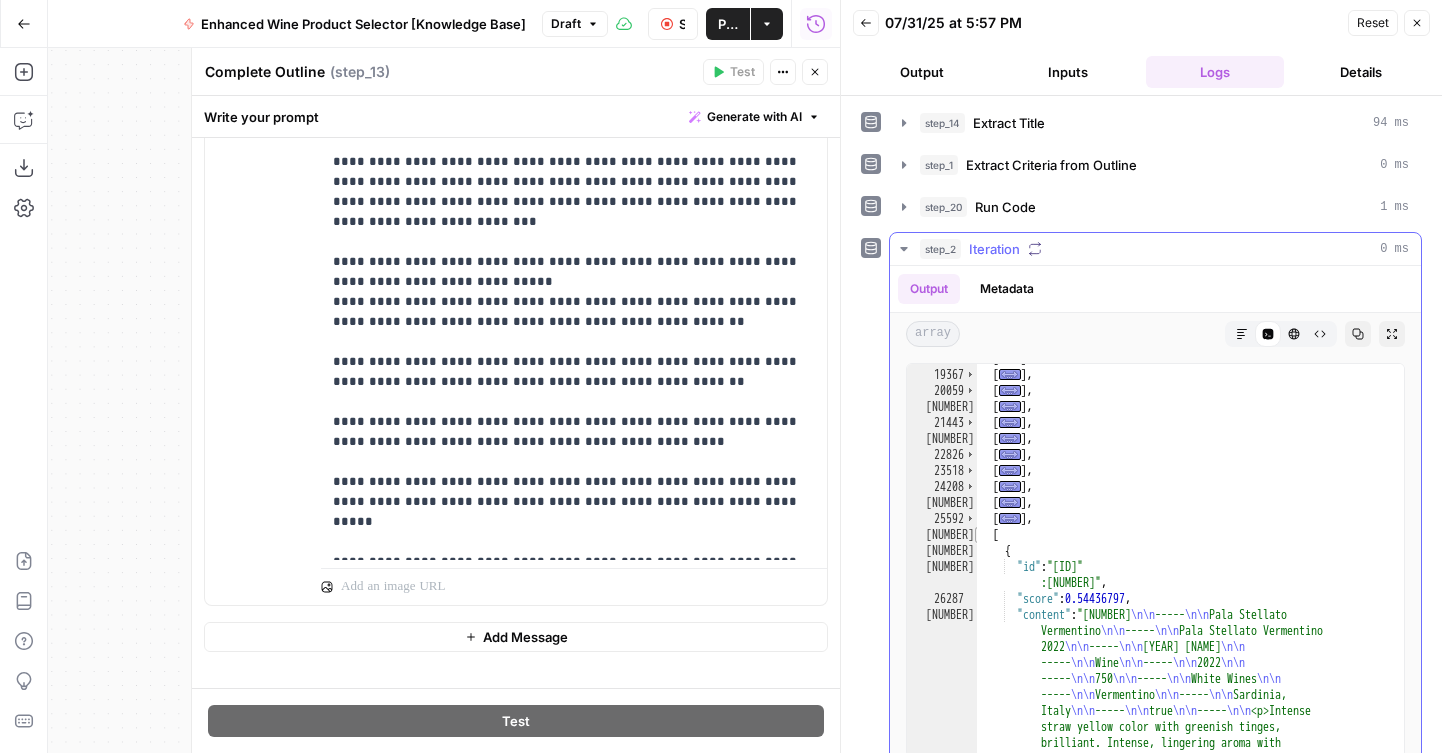click at bounding box center [980, 535] 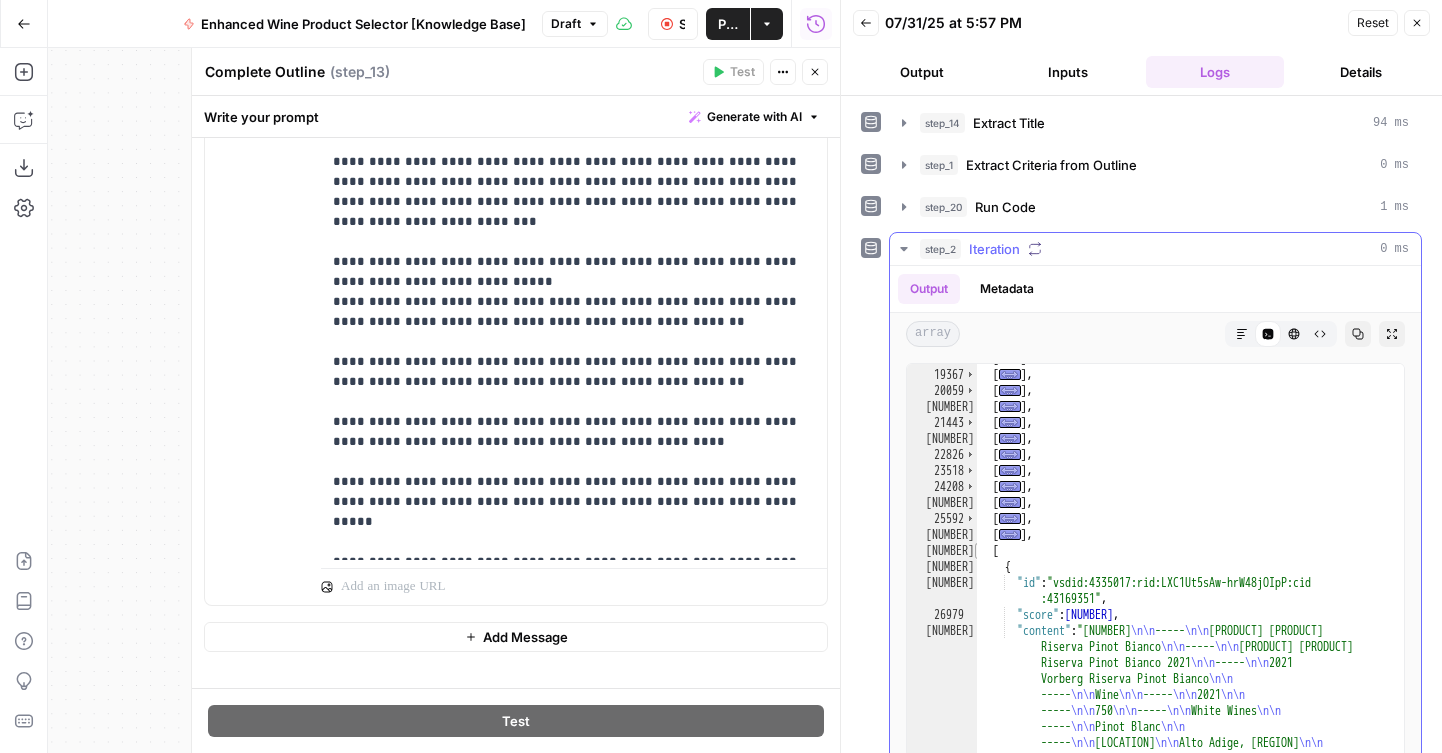 click at bounding box center [980, 551] 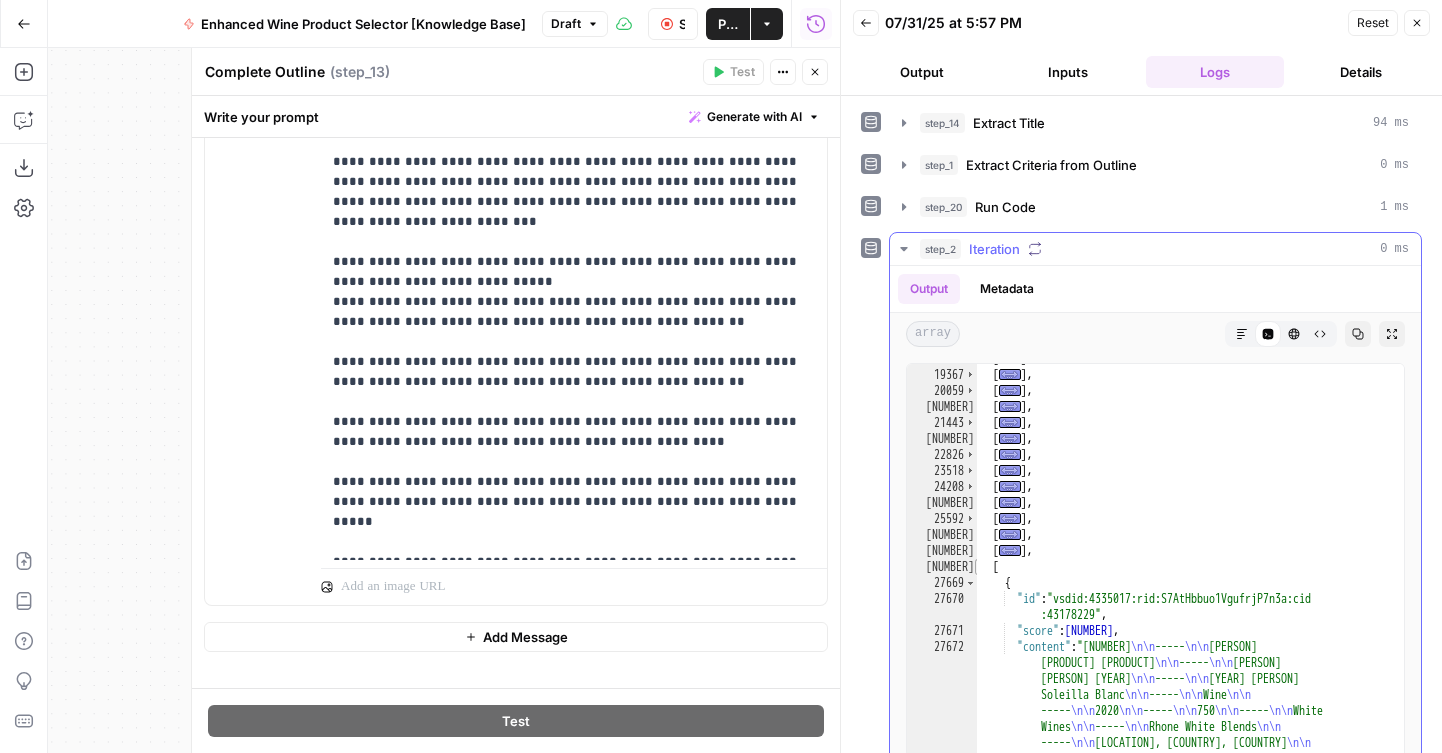 click at bounding box center [980, 567] 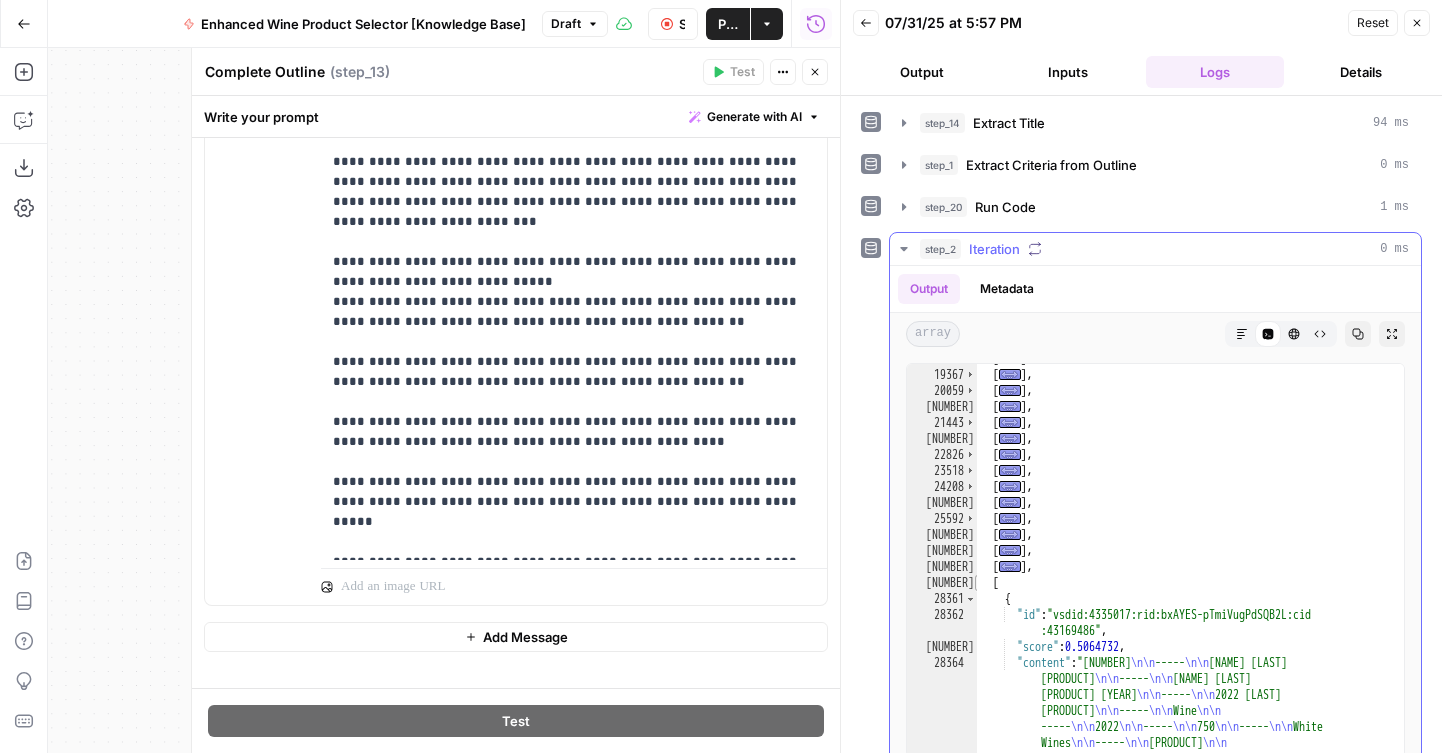 click at bounding box center [980, 583] 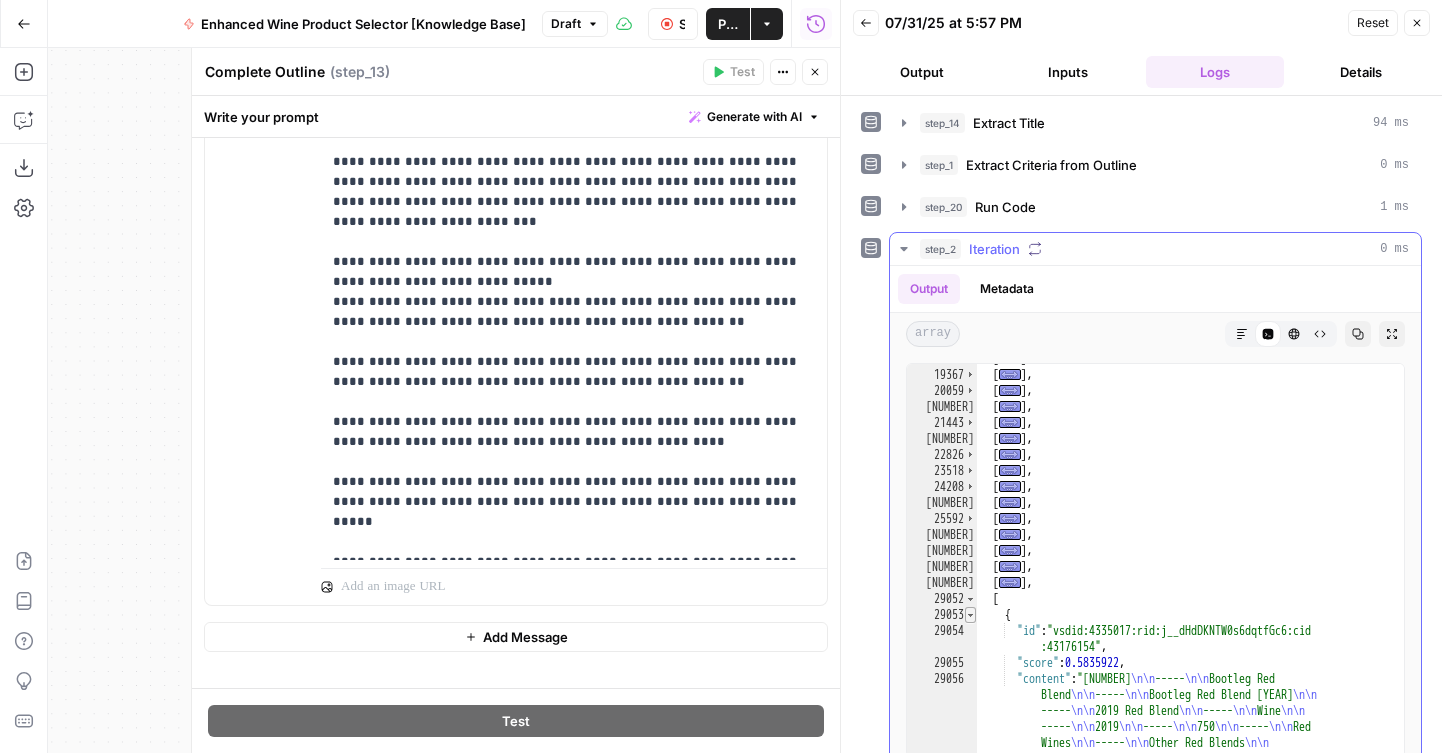 click at bounding box center [970, 599] 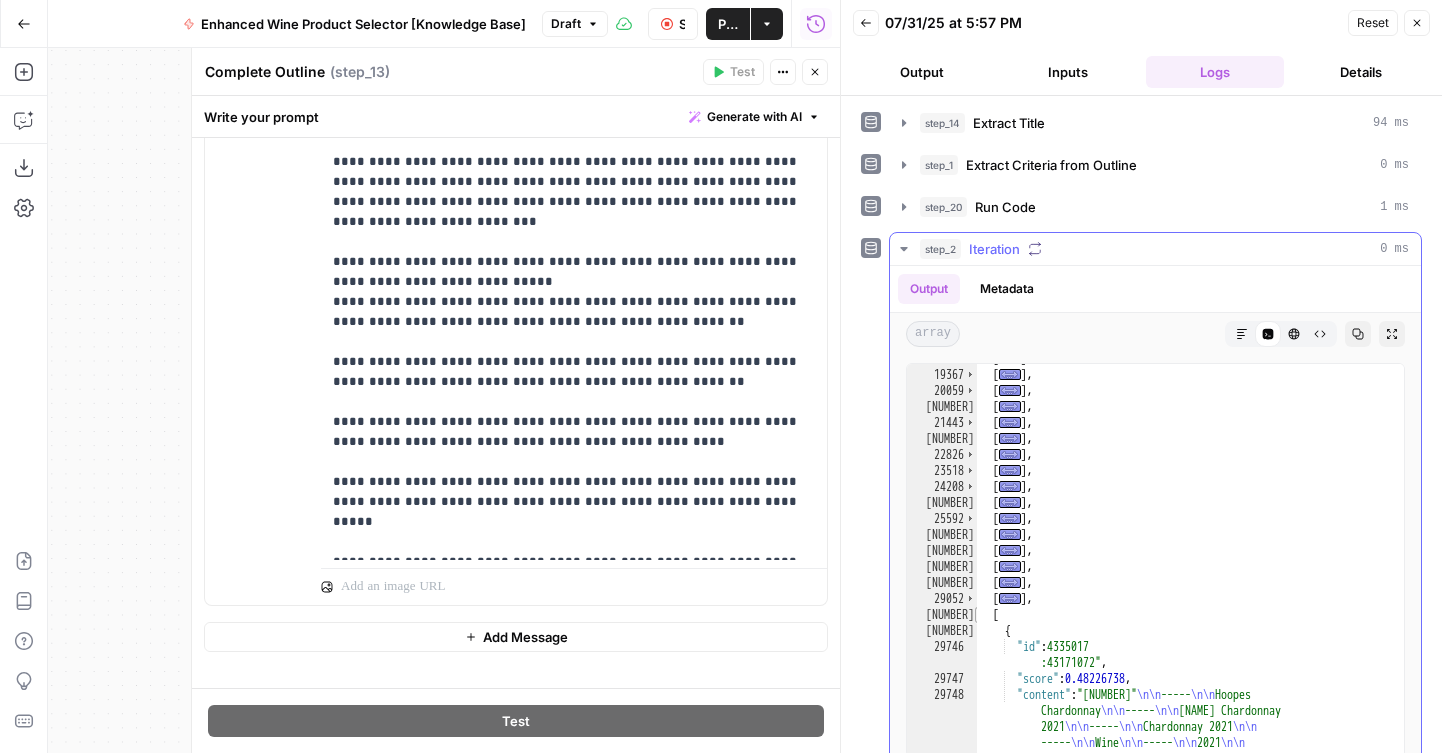 click at bounding box center [980, 615] 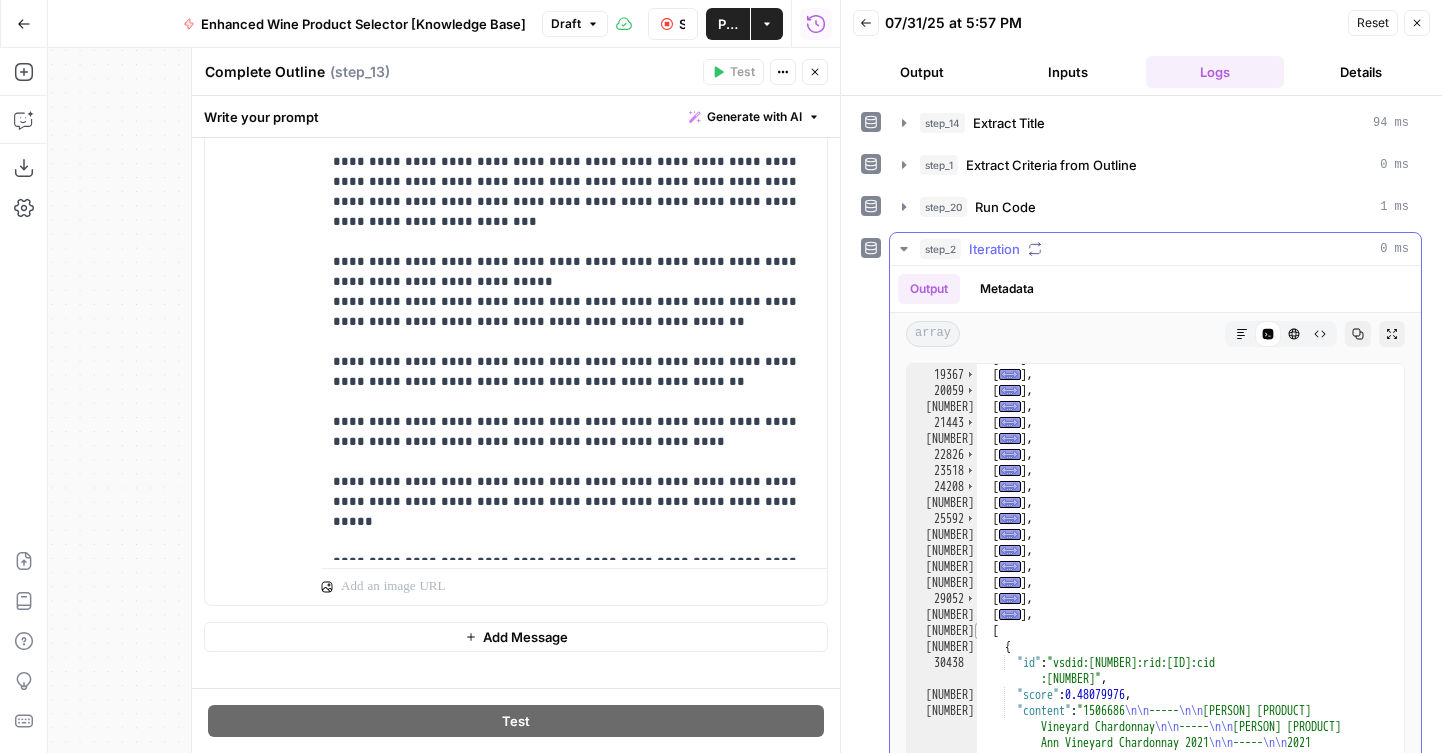 click at bounding box center [980, 631] 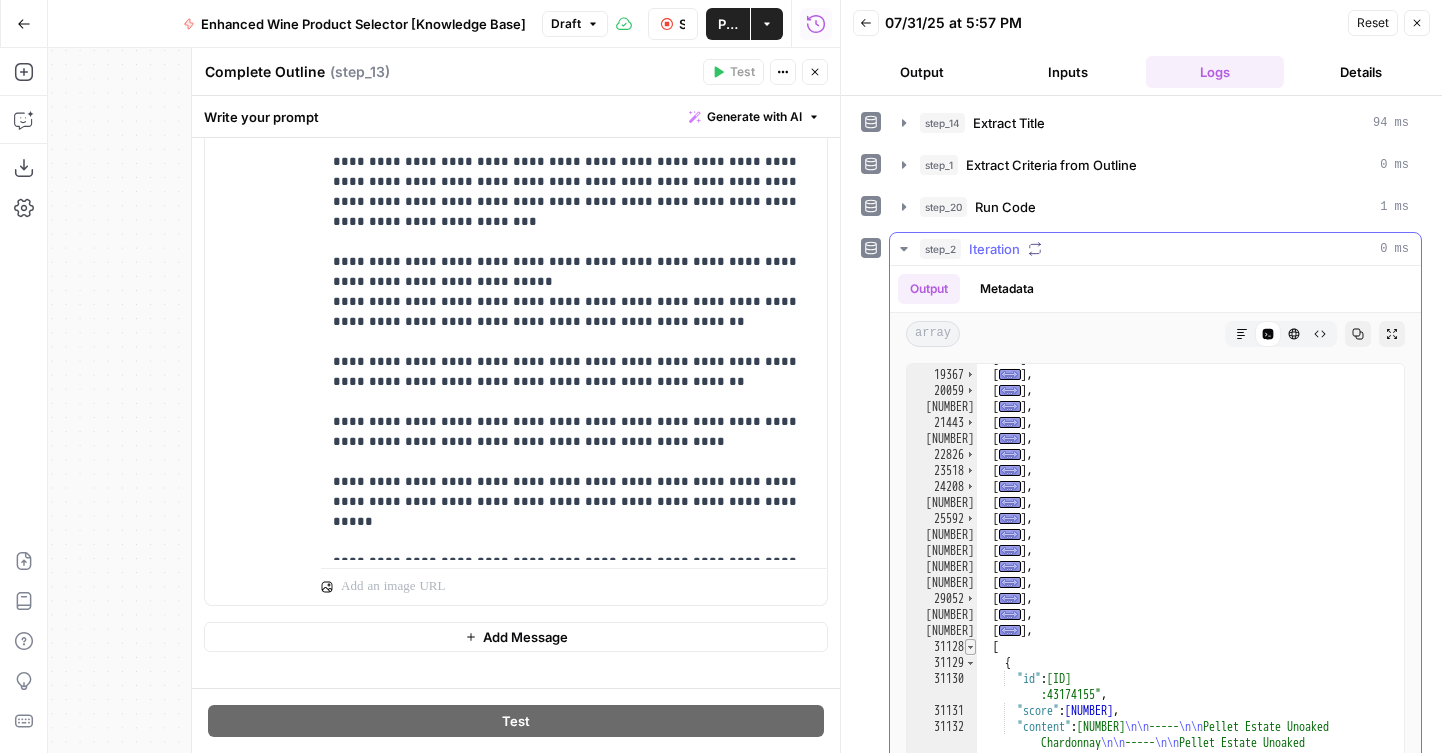 click at bounding box center (970, 647) 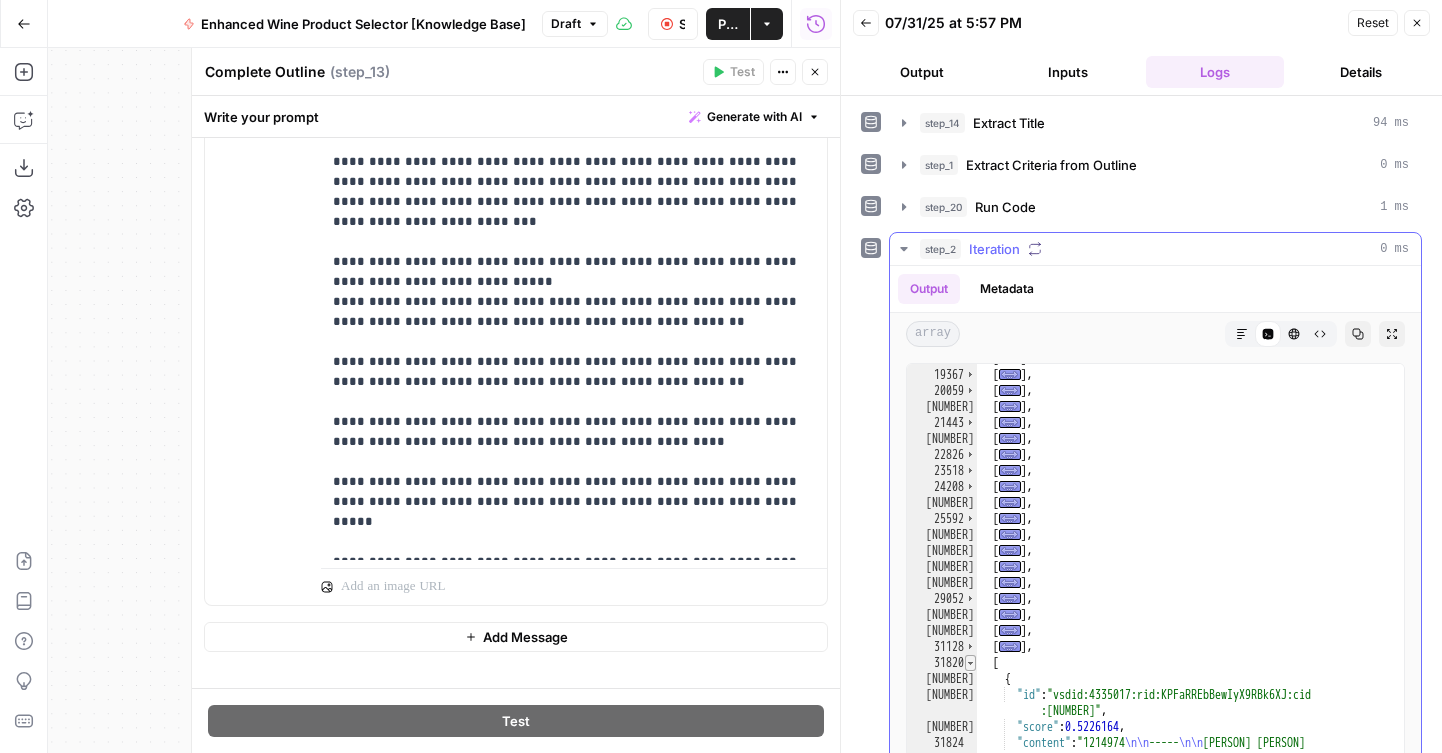 click at bounding box center [970, 663] 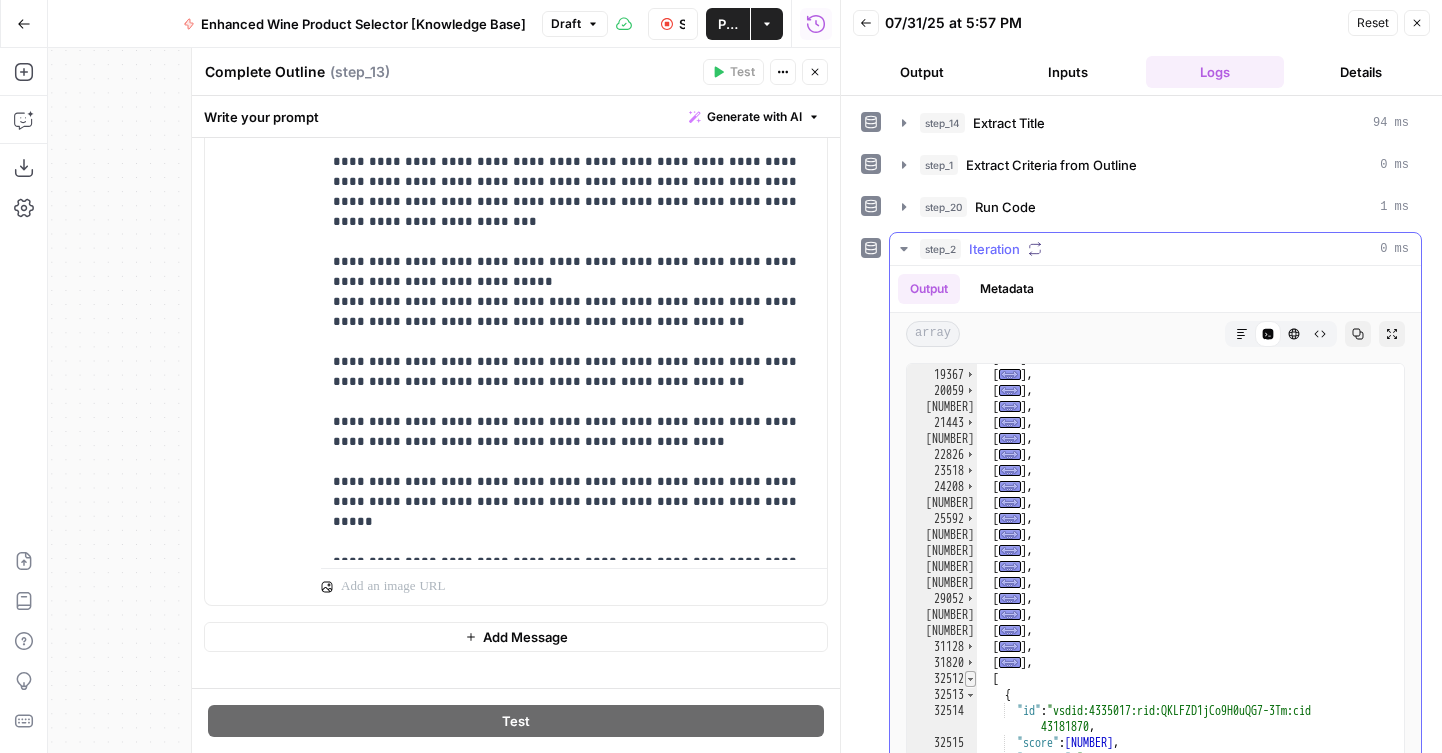 click at bounding box center [970, 679] 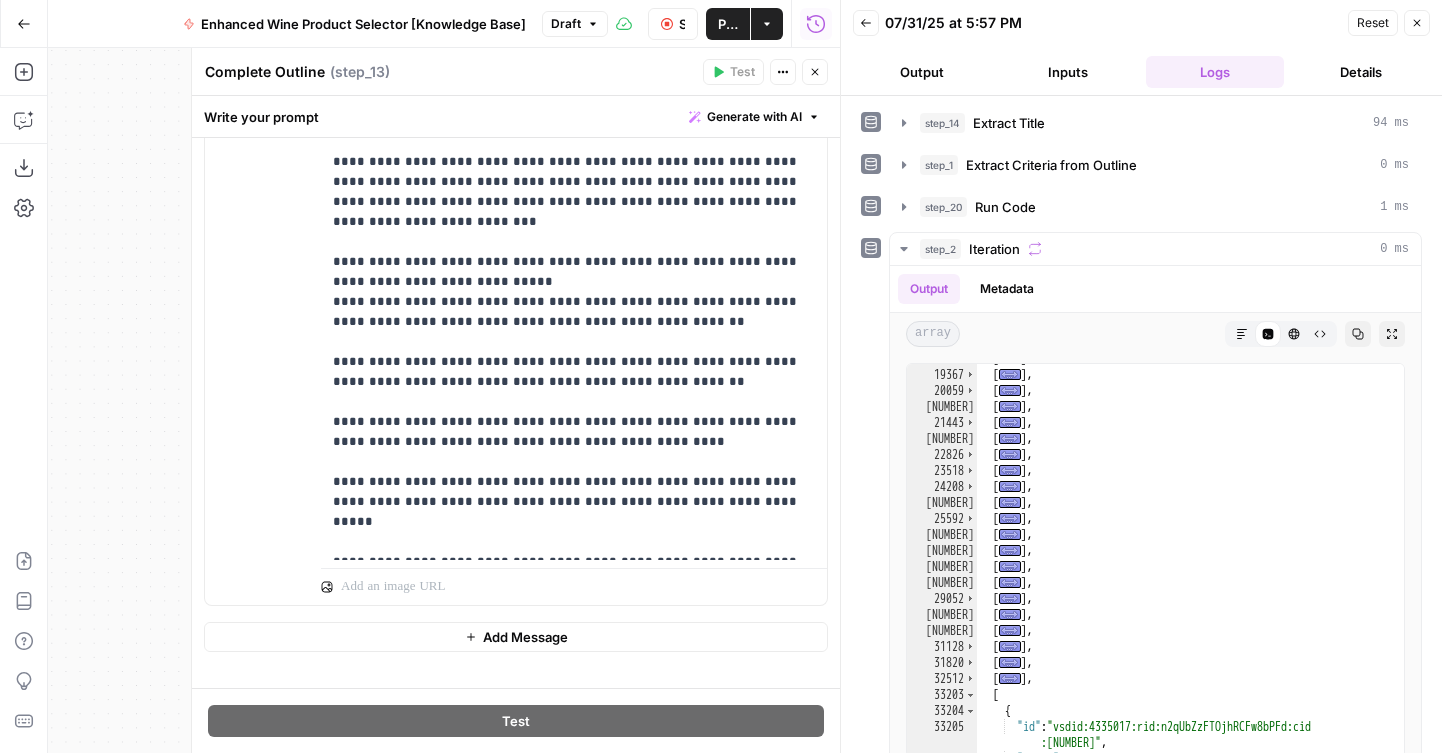 click 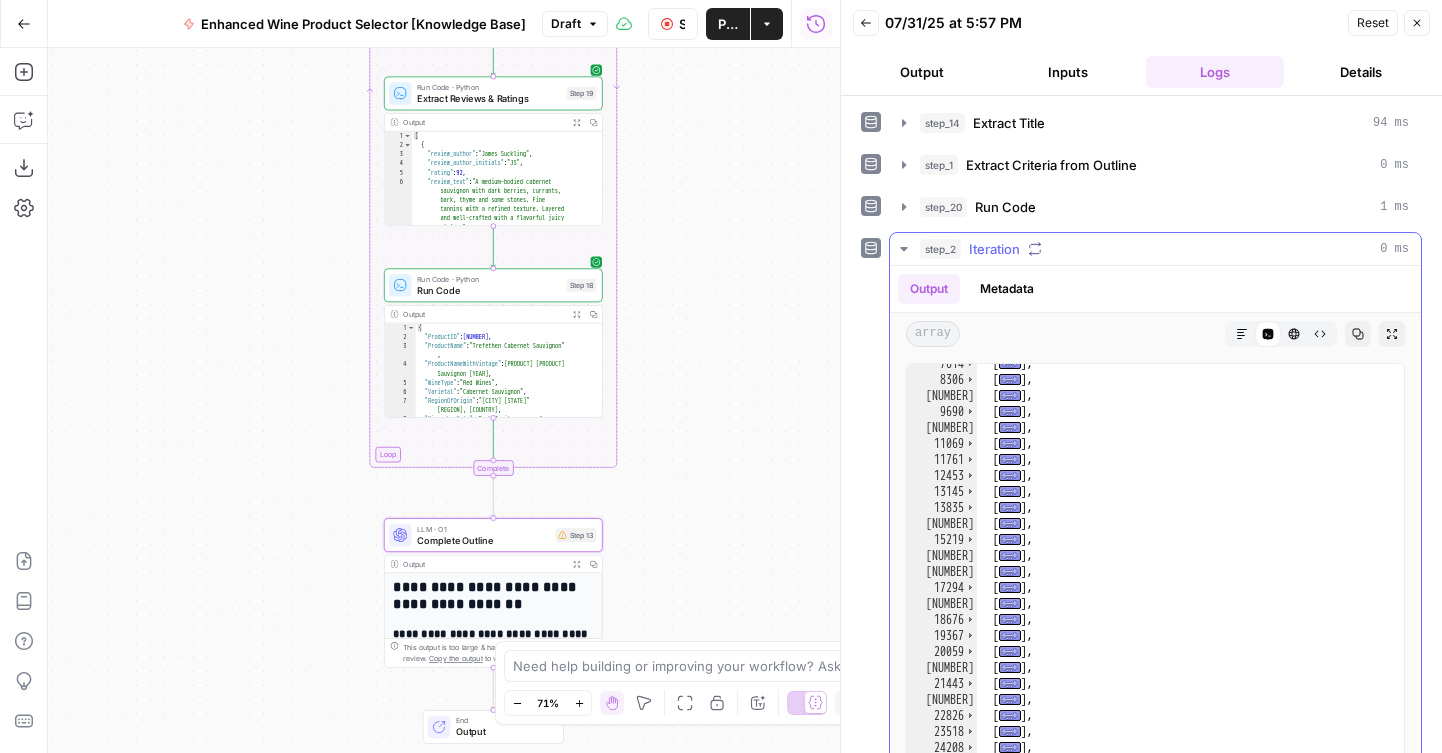 scroll, scrollTop: 0, scrollLeft: 0, axis: both 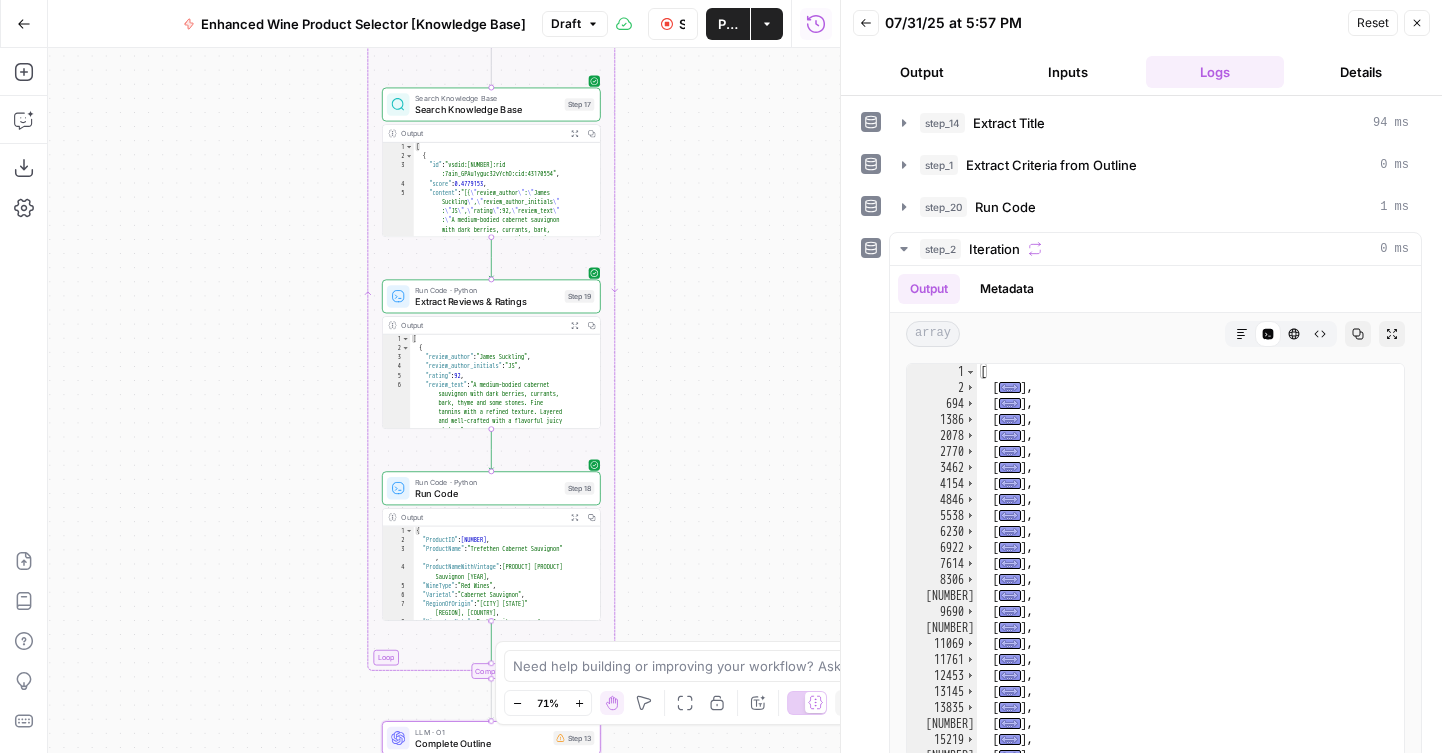 drag, startPoint x: 705, startPoint y: 197, endPoint x: 697, endPoint y: 738, distance: 541.05914 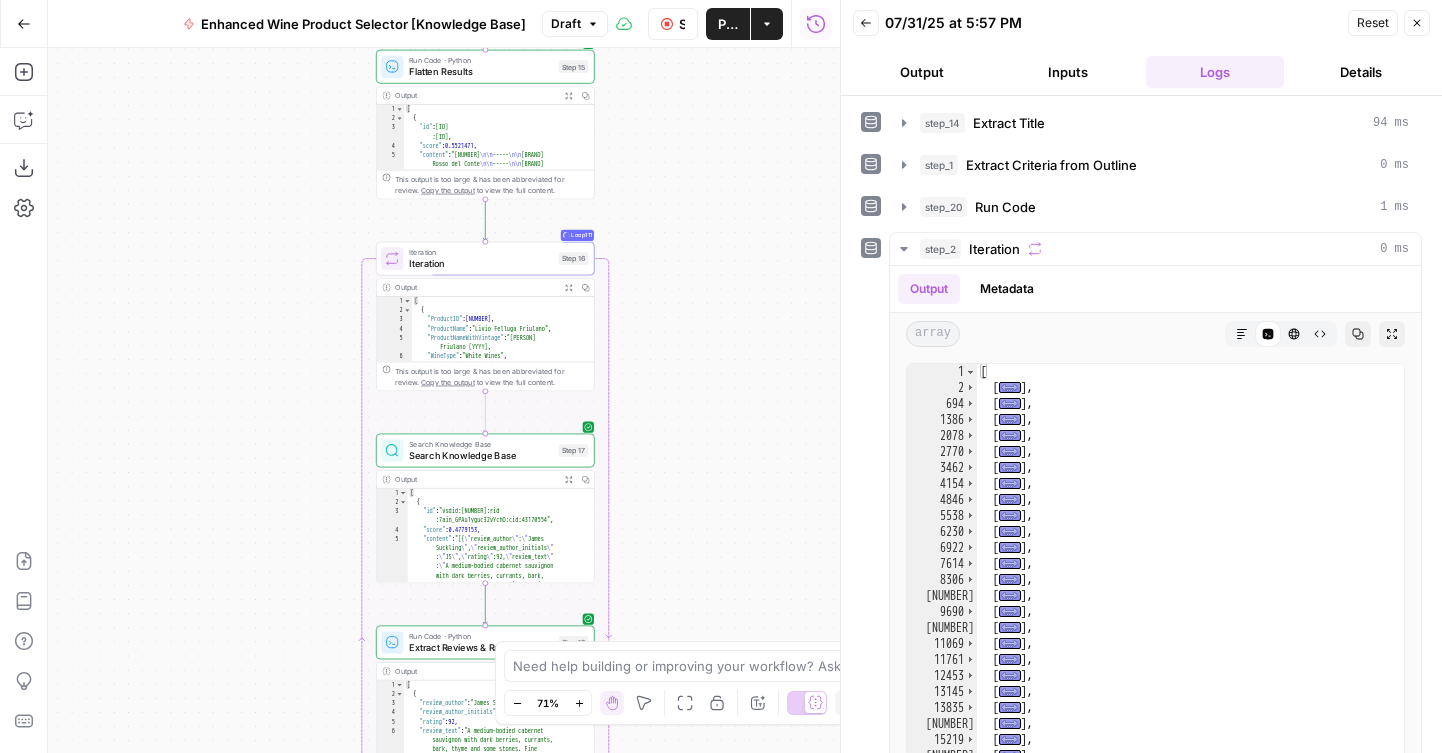 drag, startPoint x: 707, startPoint y: 315, endPoint x: 707, endPoint y: 680, distance: 365 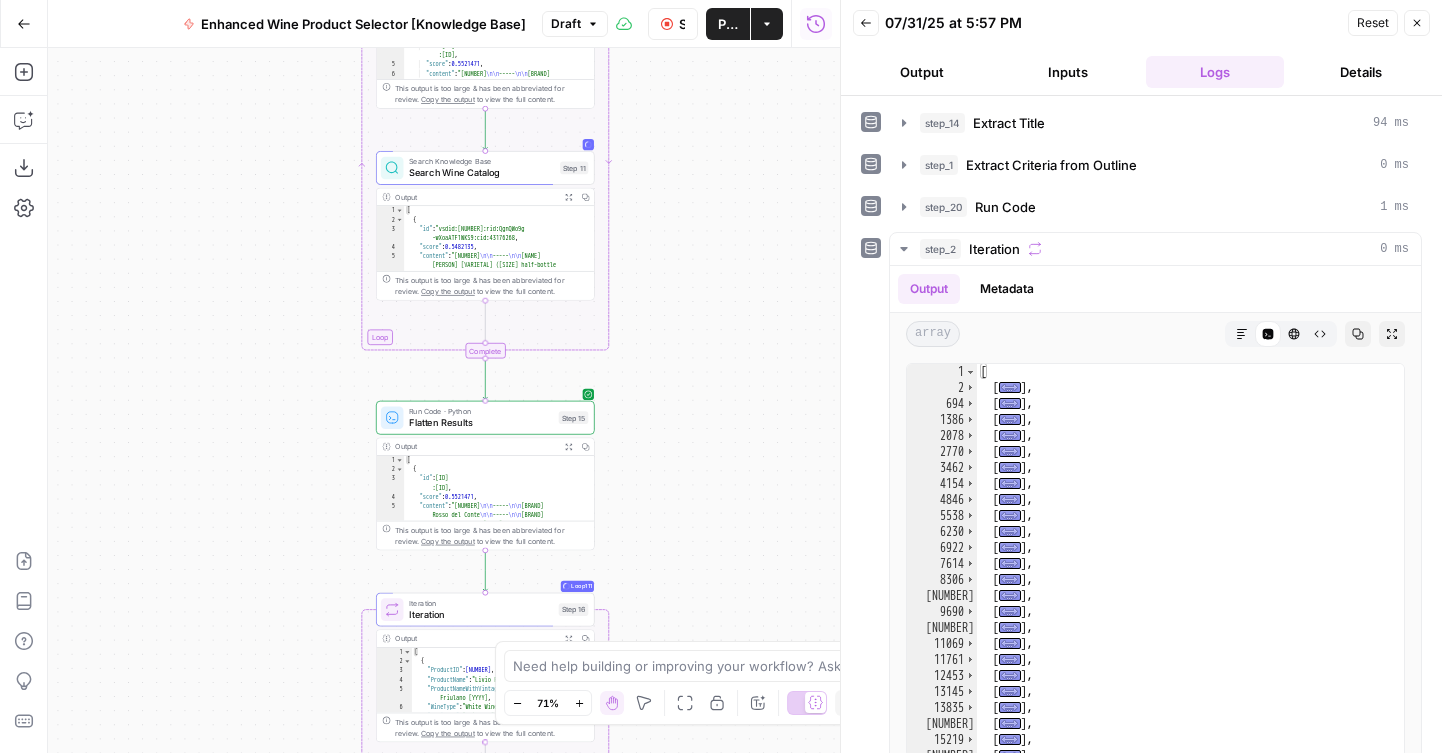 drag, startPoint x: 704, startPoint y: 315, endPoint x: 686, endPoint y: 259, distance: 58.821766 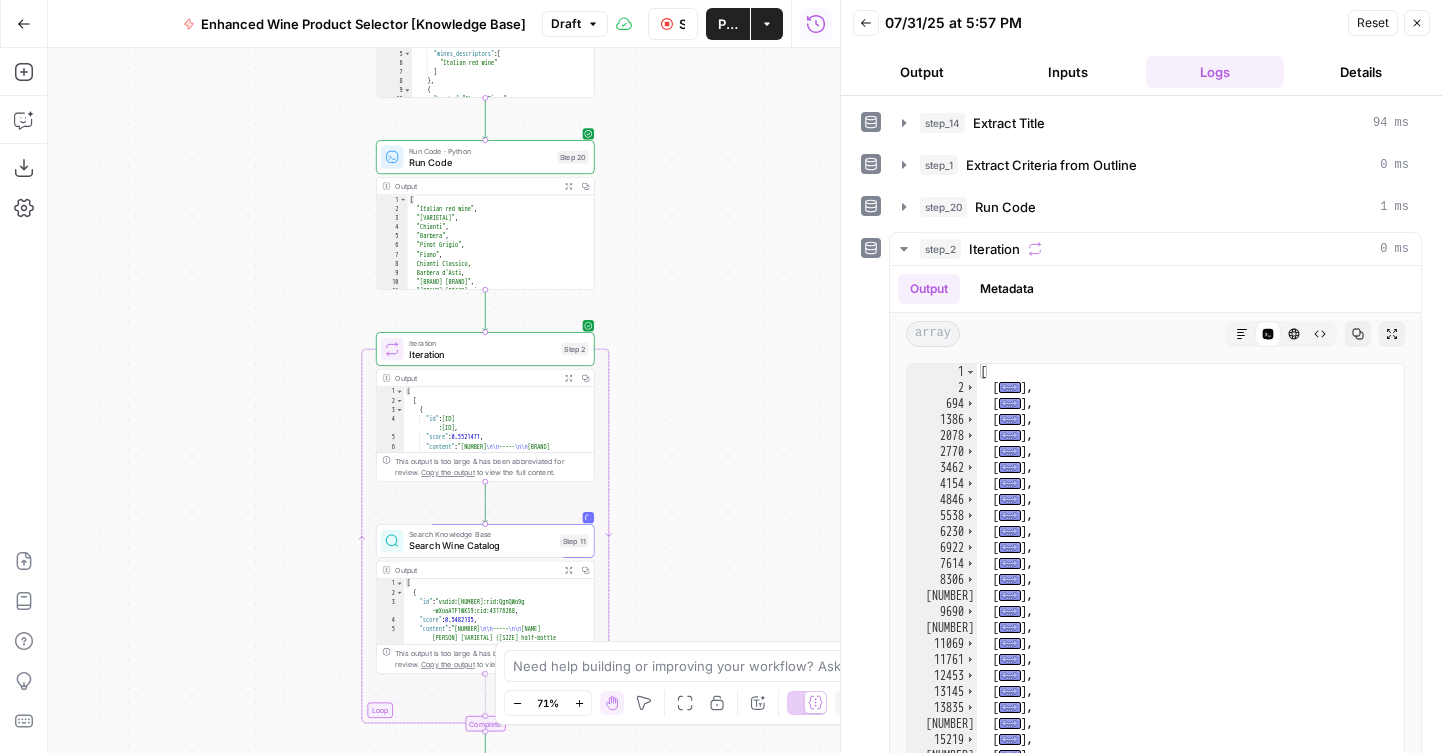 drag, startPoint x: 686, startPoint y: 259, endPoint x: 686, endPoint y: 402, distance: 143 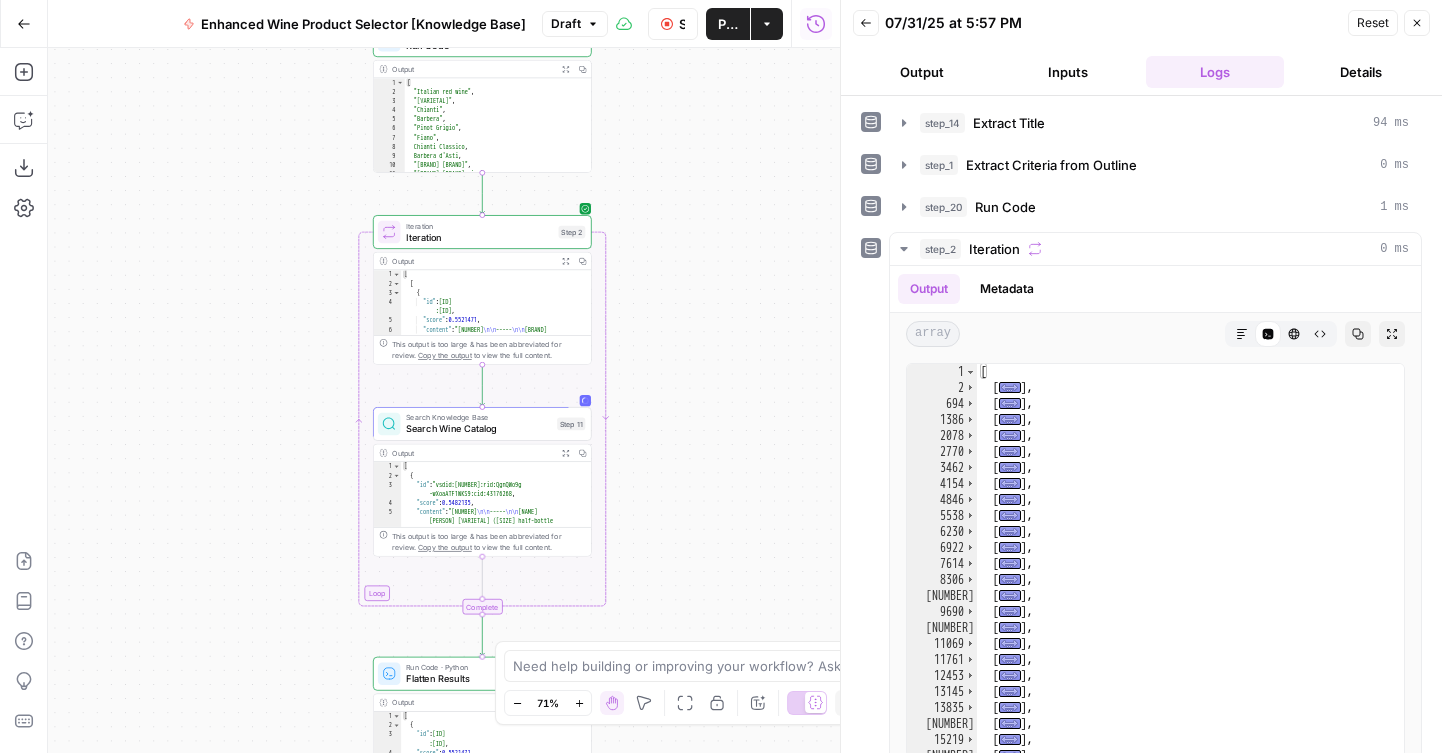 drag, startPoint x: 687, startPoint y: 397, endPoint x: 683, endPoint y: 280, distance: 117.06836 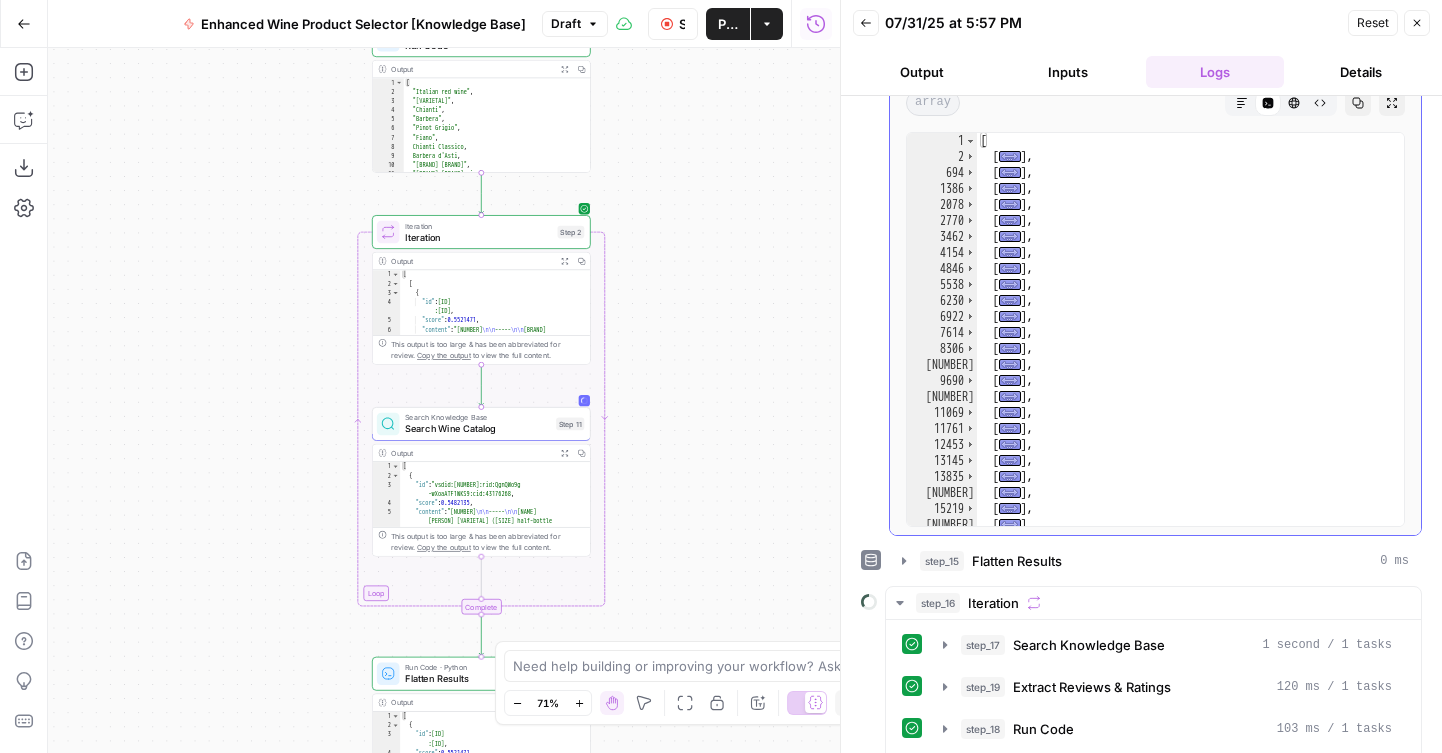 scroll, scrollTop: 283, scrollLeft: 0, axis: vertical 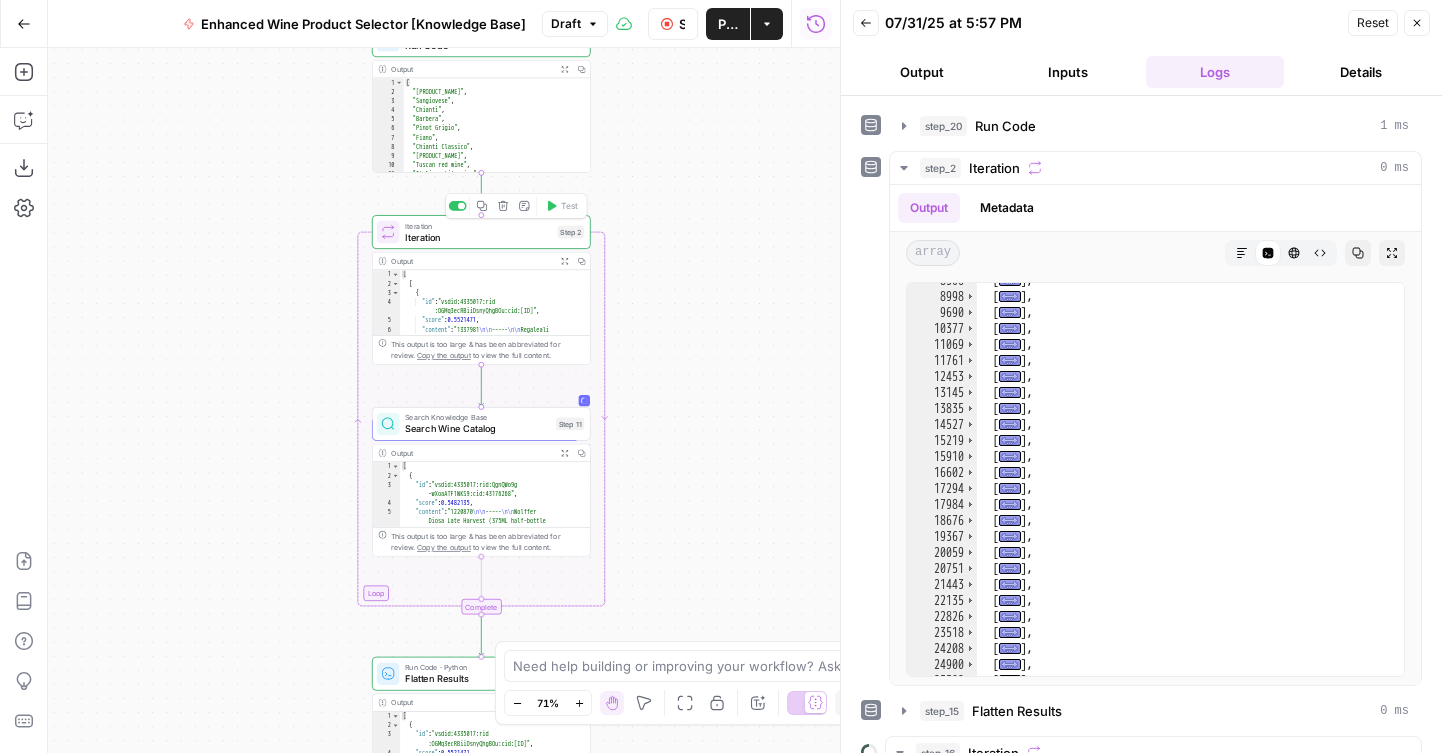 click on "Iteration" at bounding box center (478, 237) 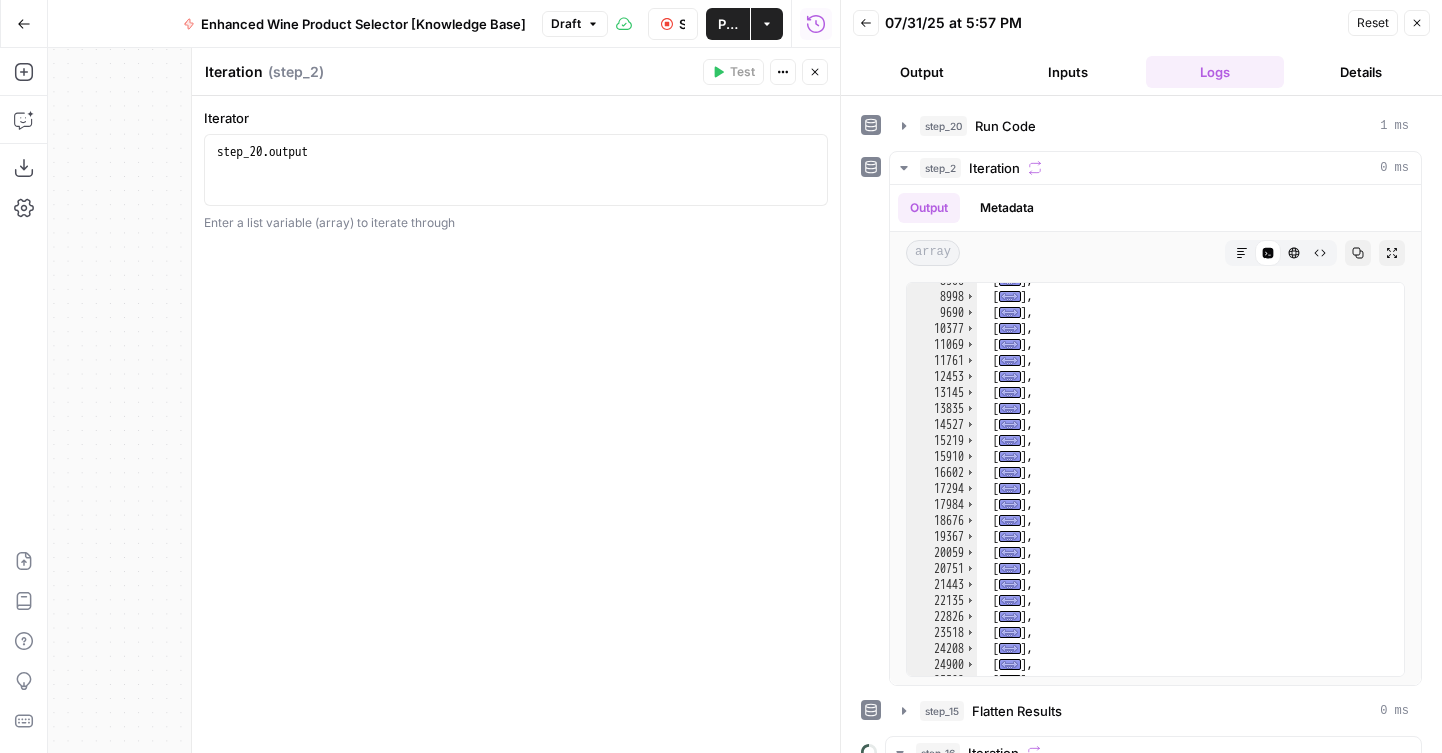 click 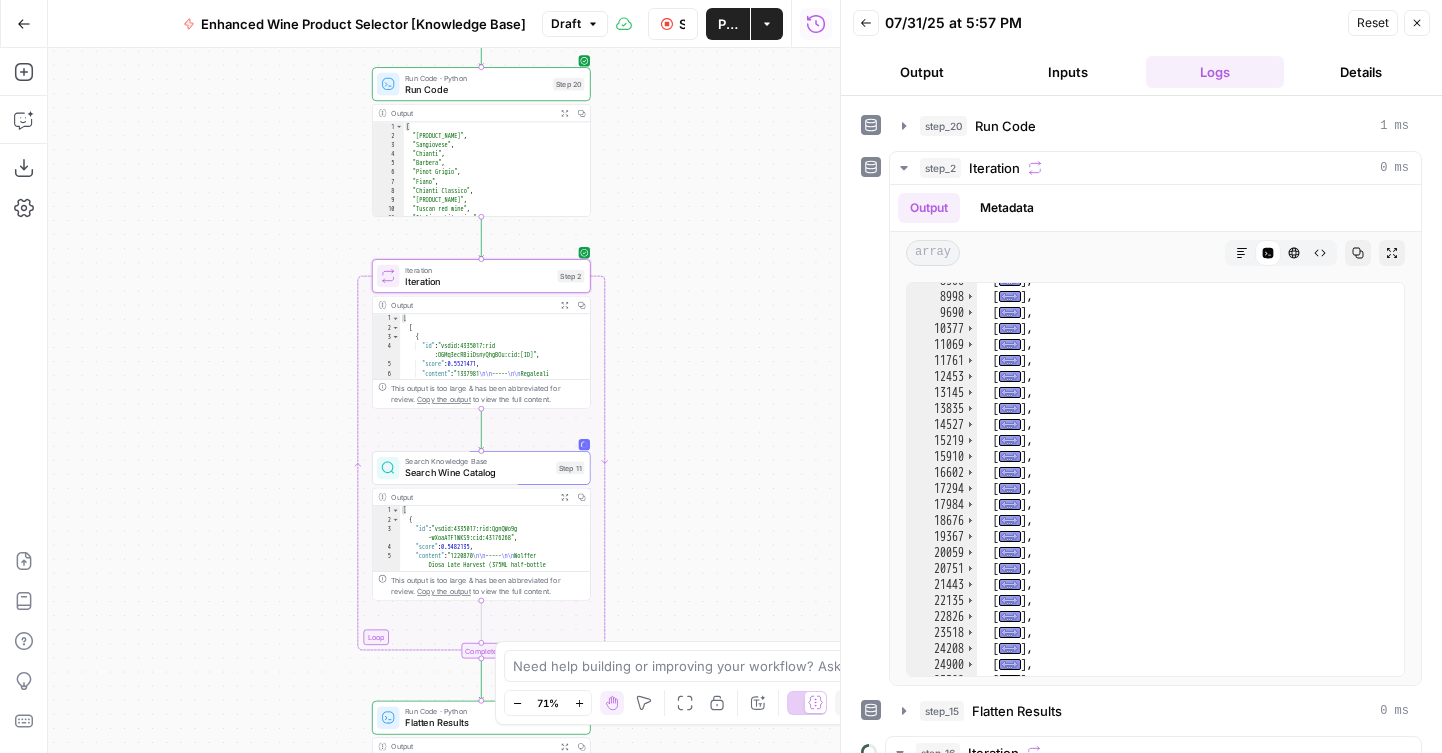 drag, startPoint x: 656, startPoint y: 163, endPoint x: 656, endPoint y: 207, distance: 44 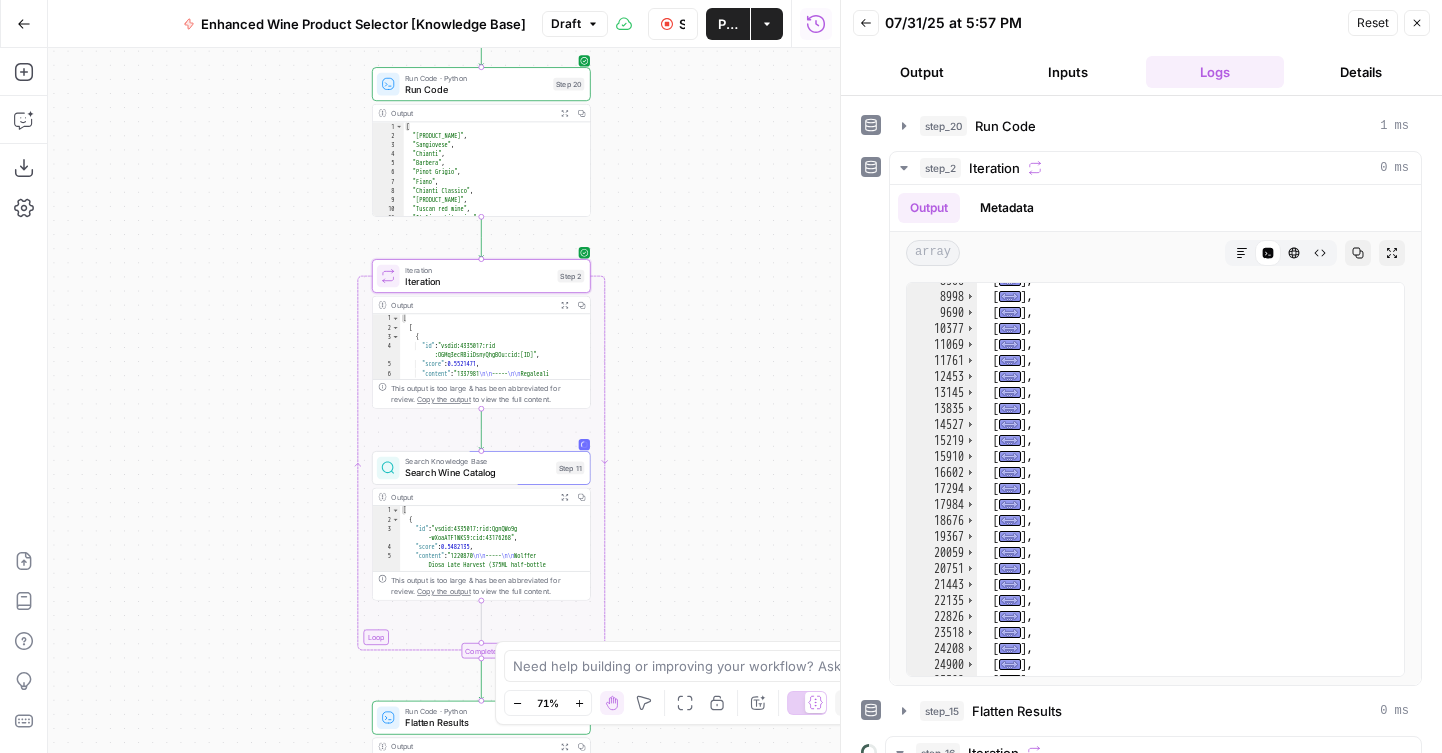 click on "high hills in the center of Sicily –" at bounding box center (444, 400) 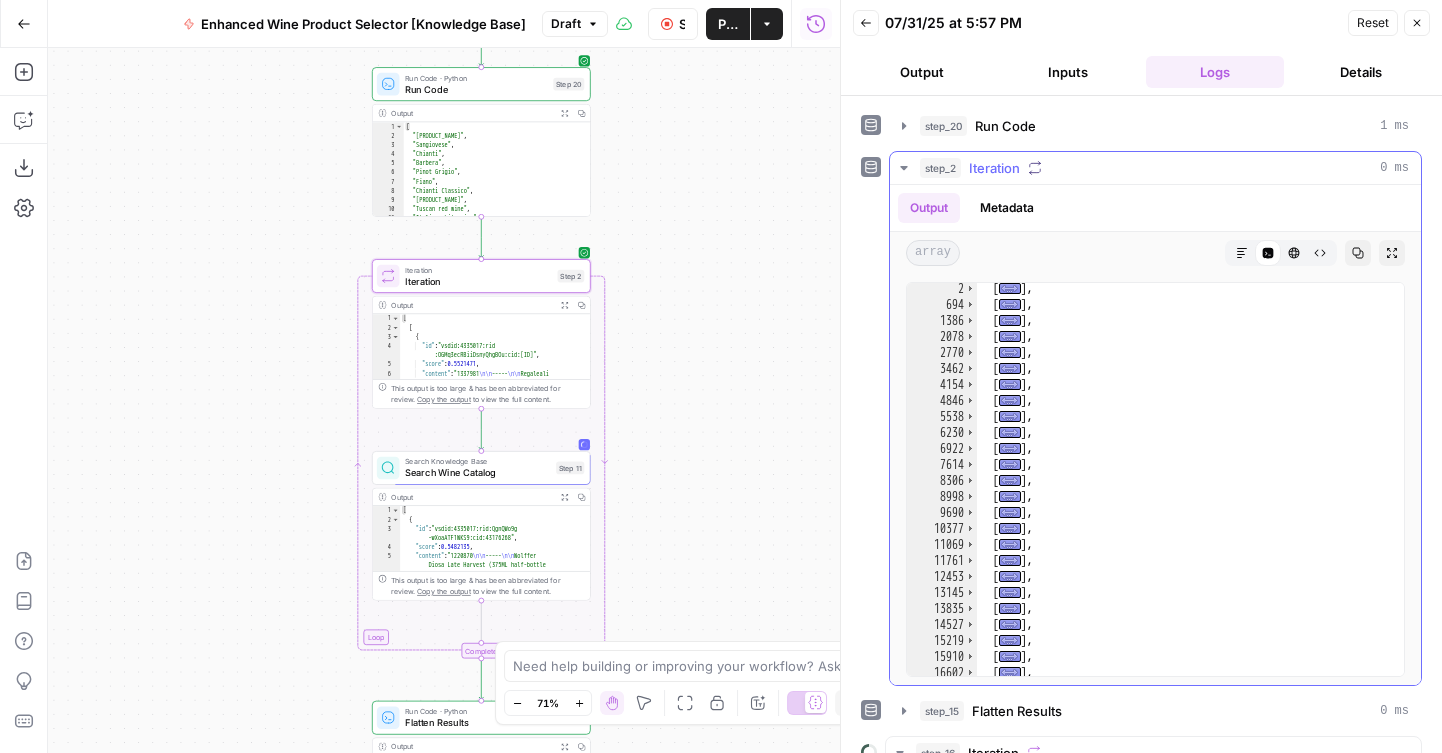 scroll, scrollTop: 0, scrollLeft: 0, axis: both 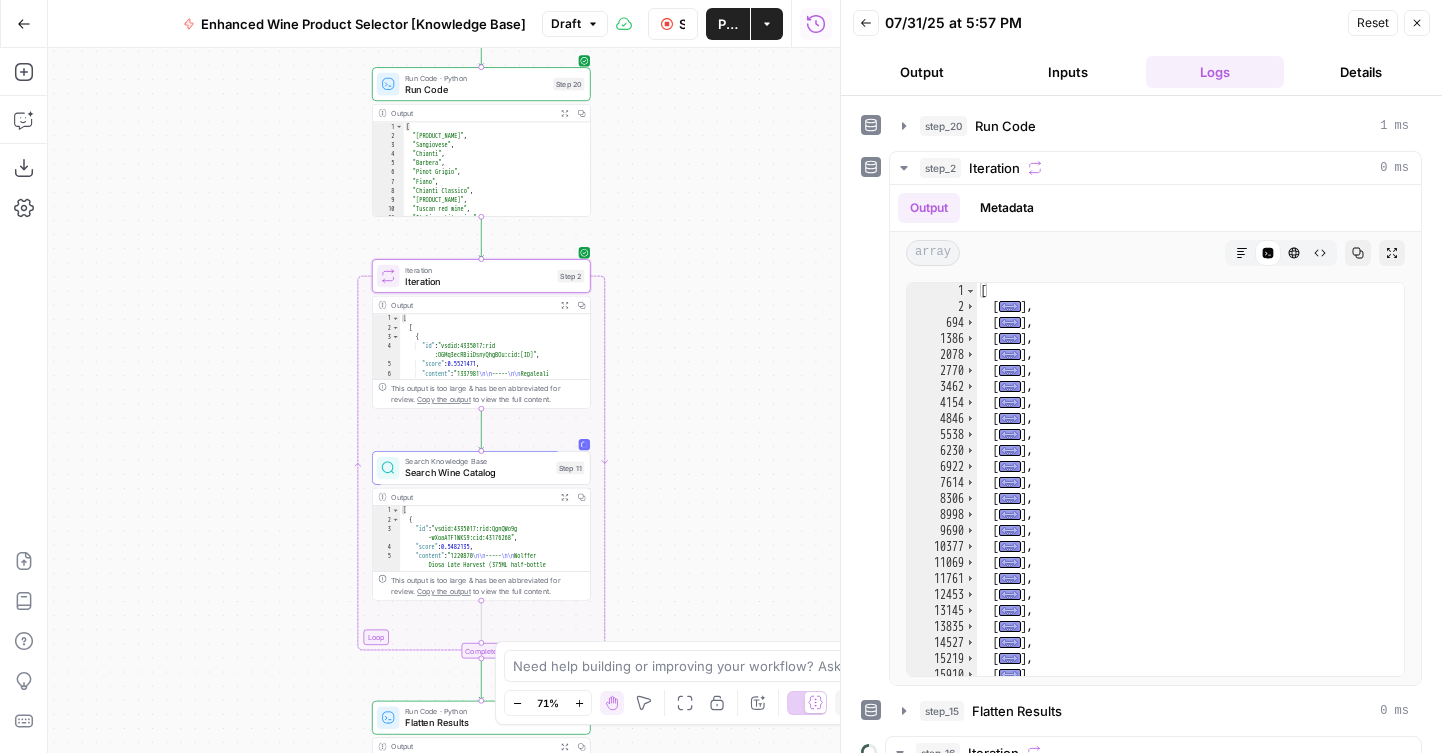 click on "Search Knowledge Base Search Wine Catalog Step 11" at bounding box center (481, 468) 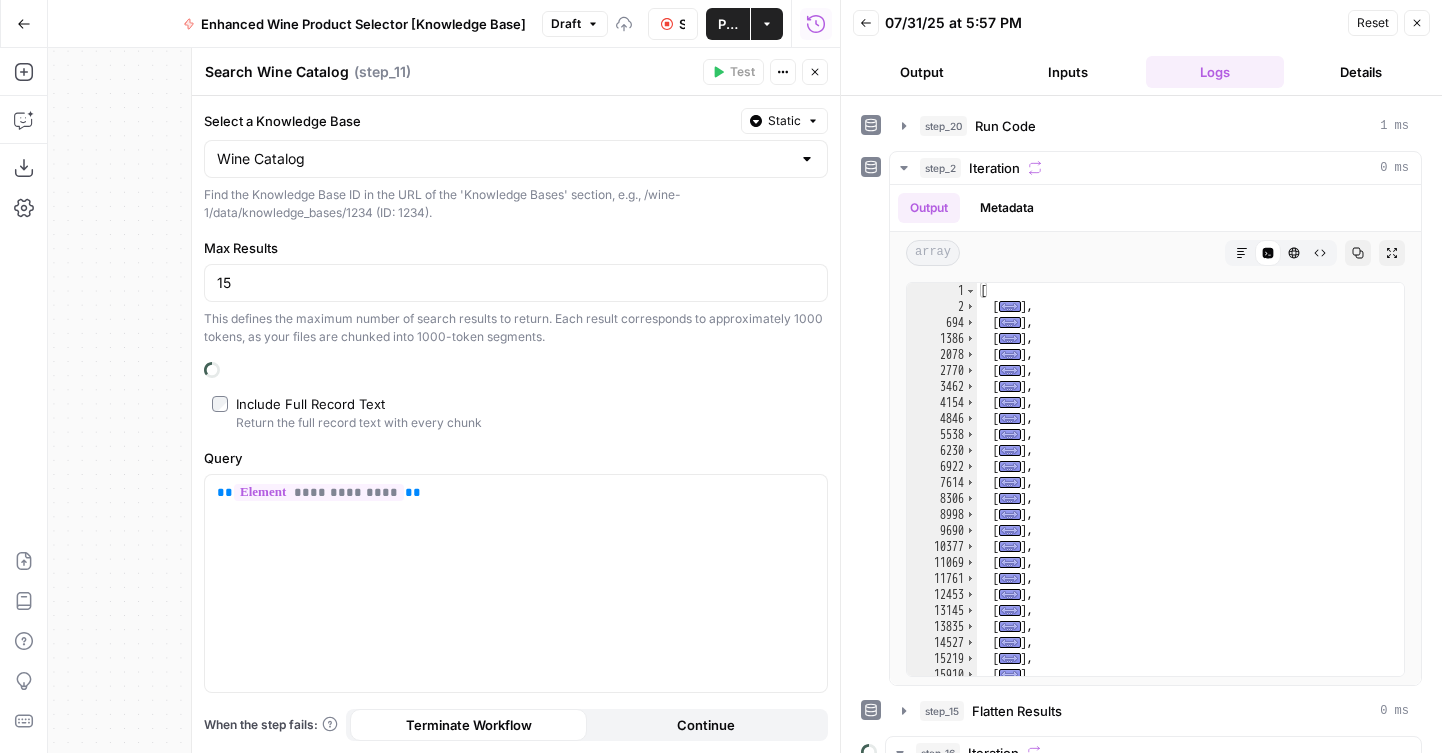 type on "Wine Catalog" 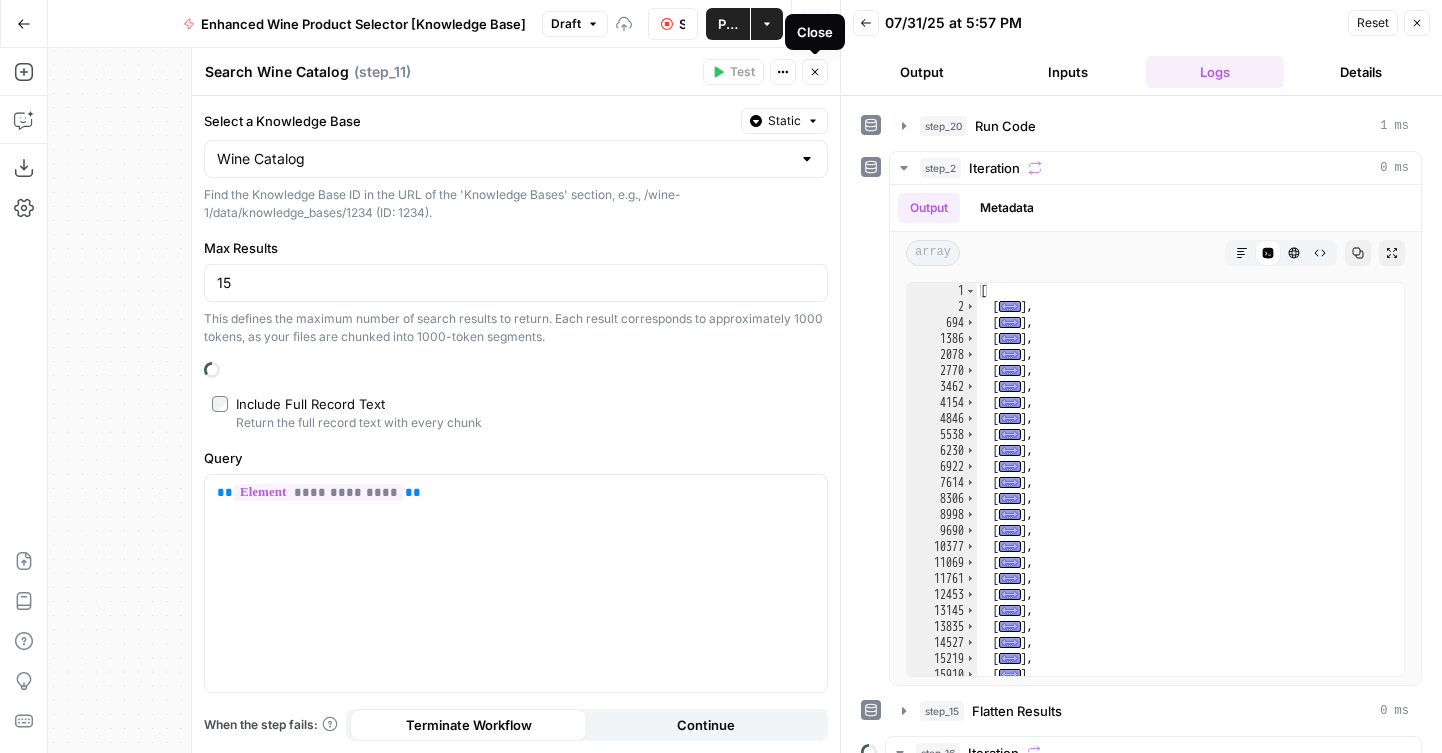 click on "Close" at bounding box center (815, 72) 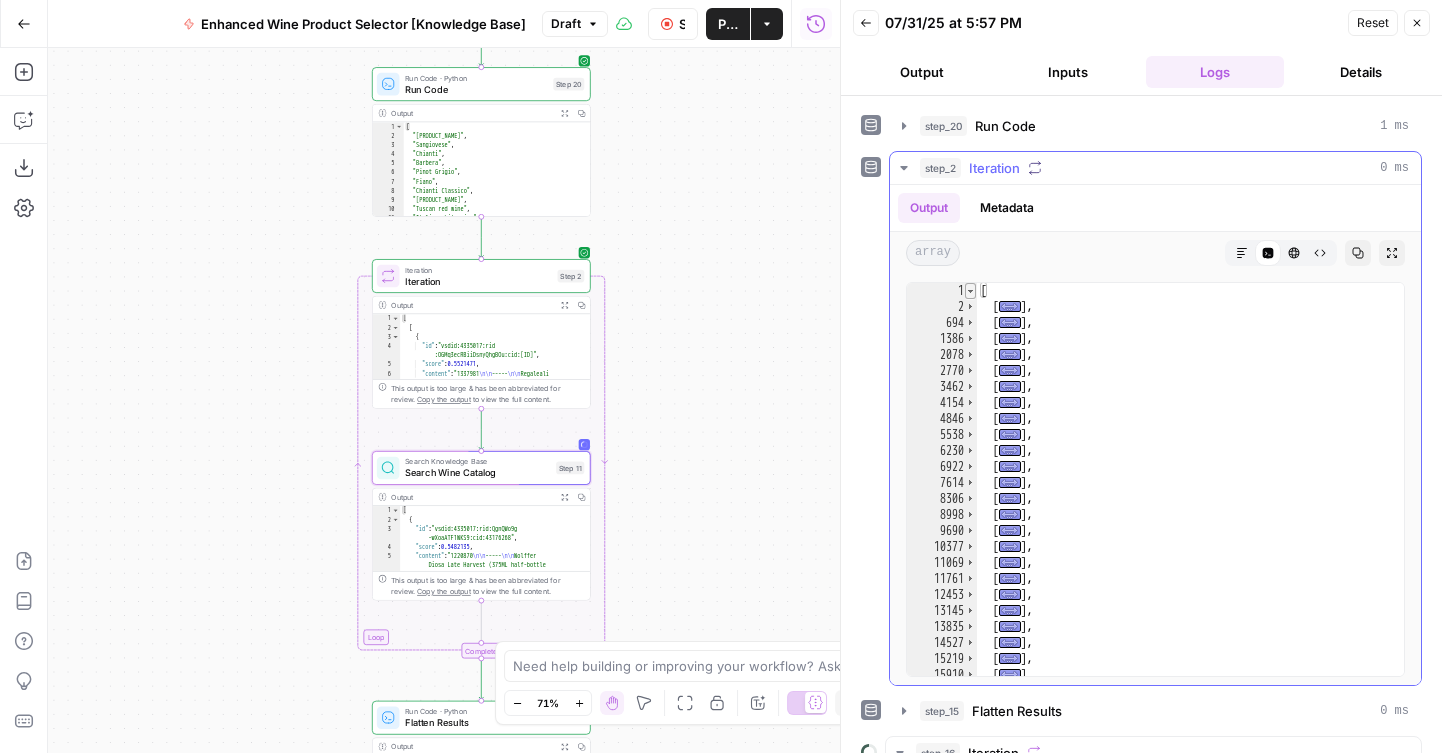 click at bounding box center [970, 291] 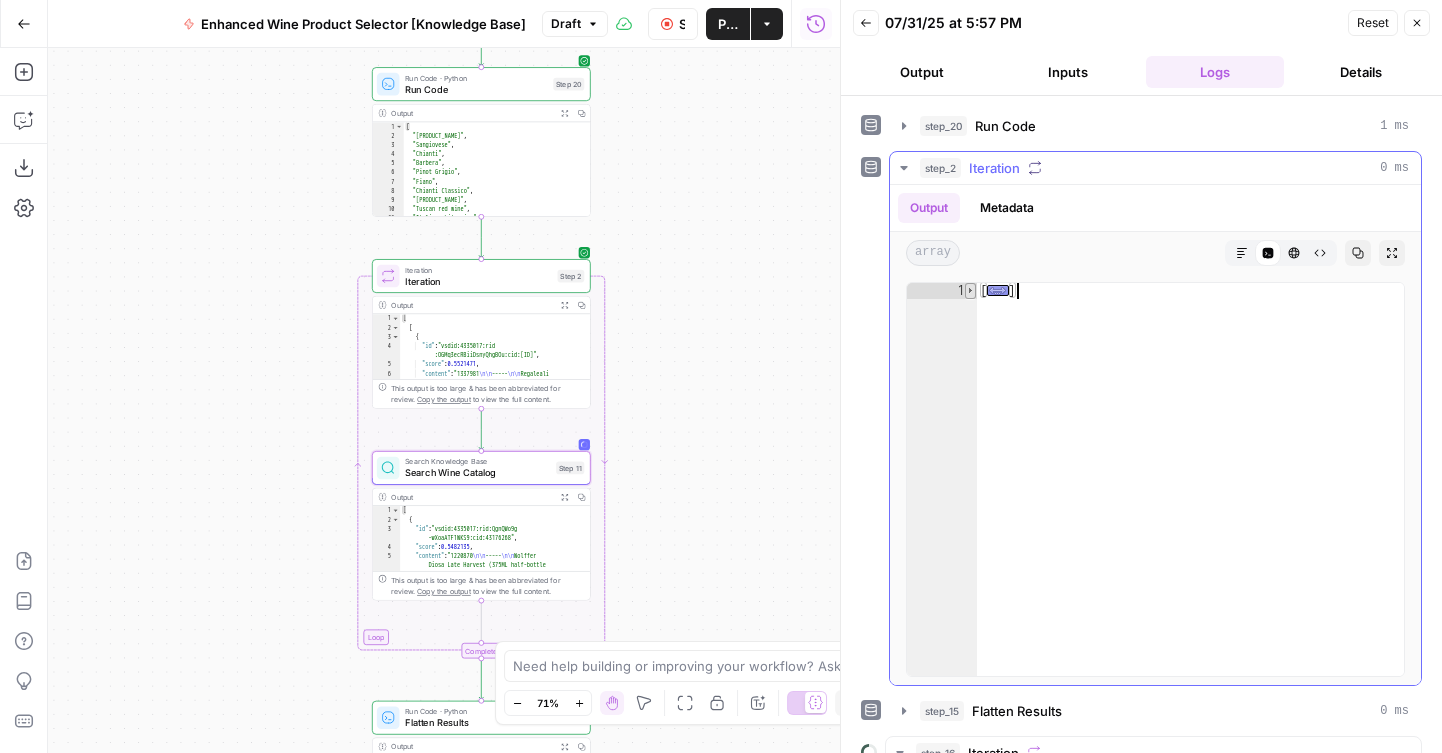click at bounding box center [970, 291] 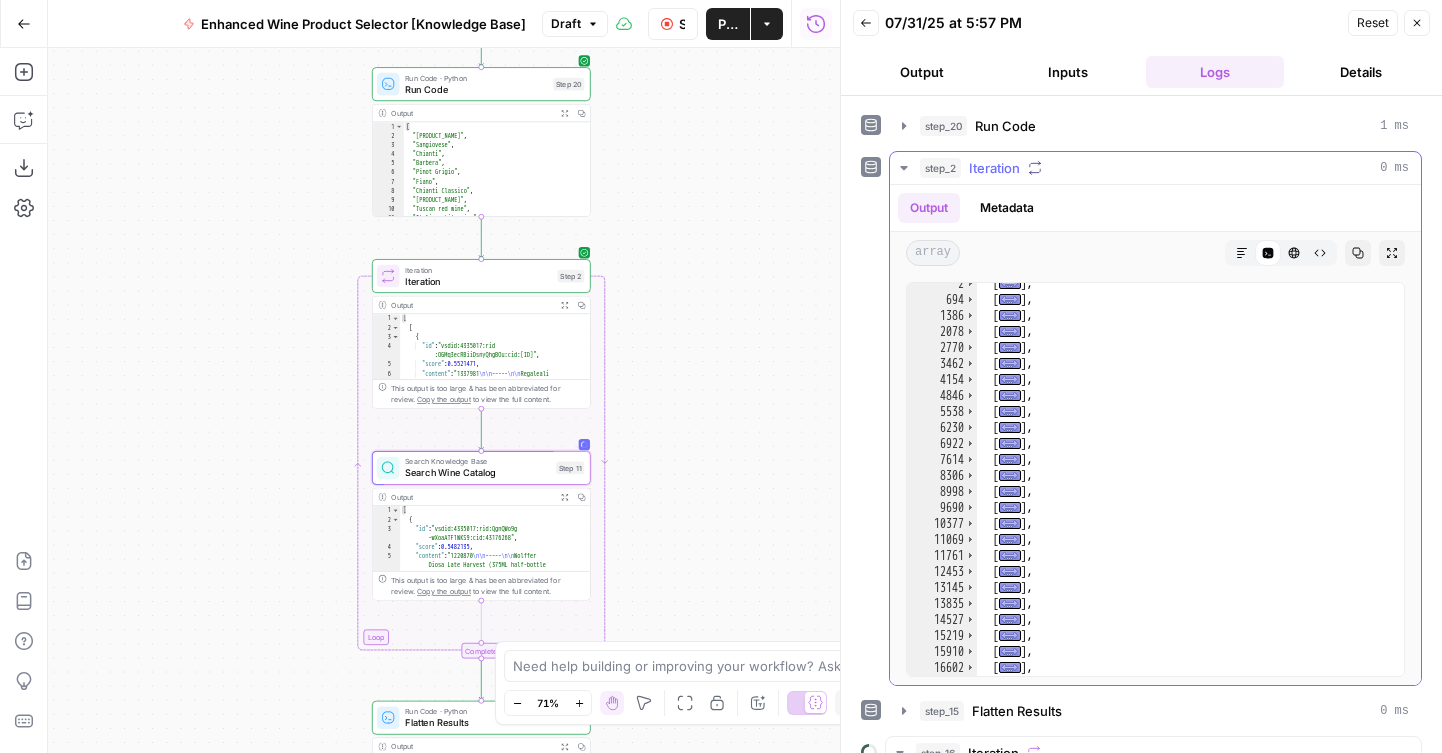 scroll, scrollTop: 60, scrollLeft: 0, axis: vertical 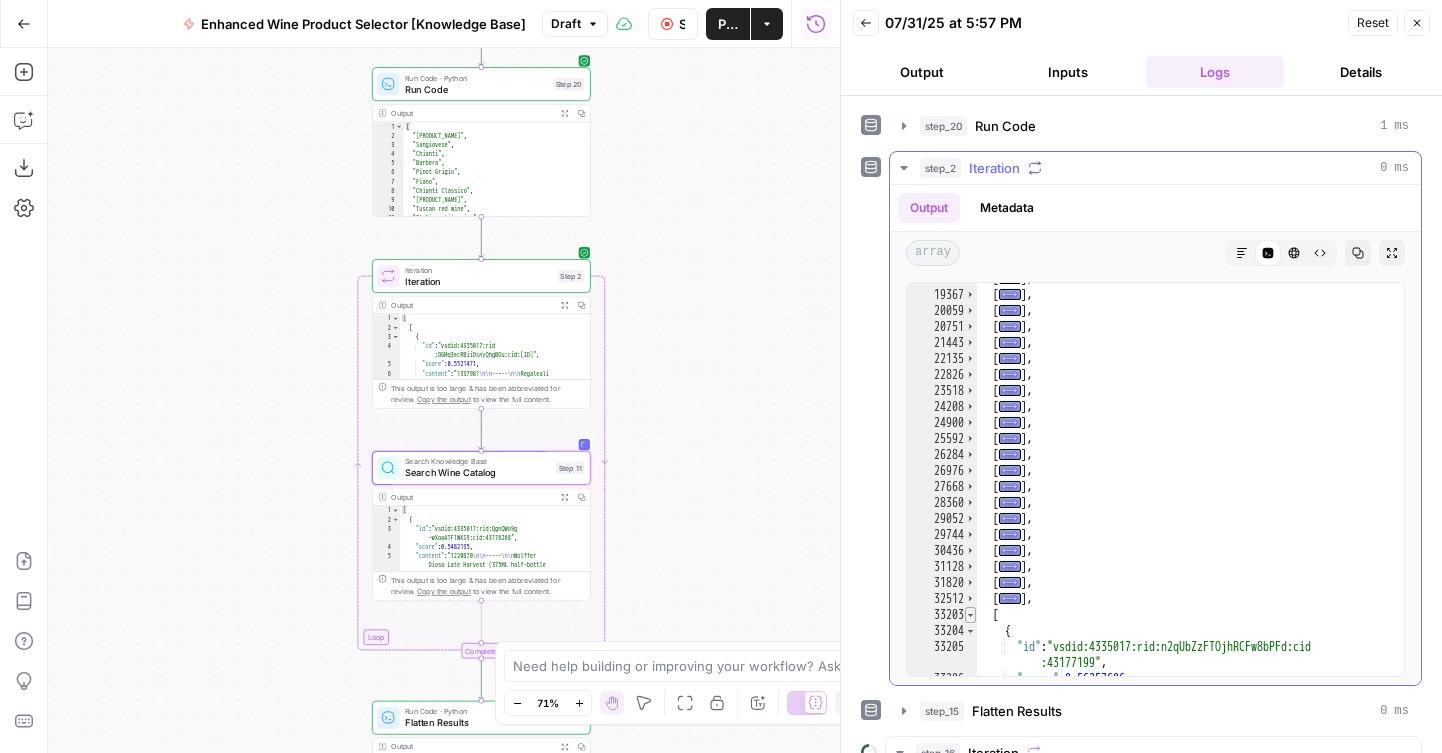 click at bounding box center (970, 615) 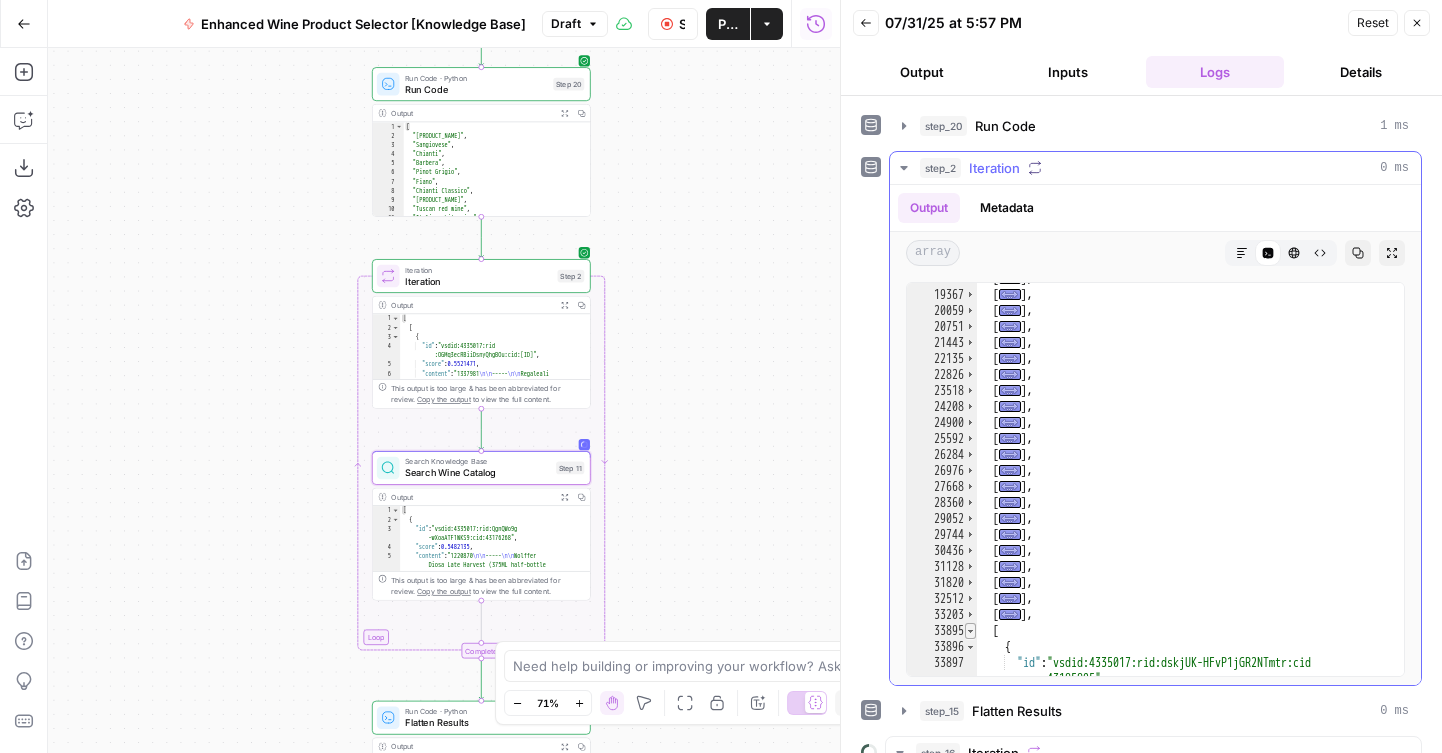 click at bounding box center (970, 631) 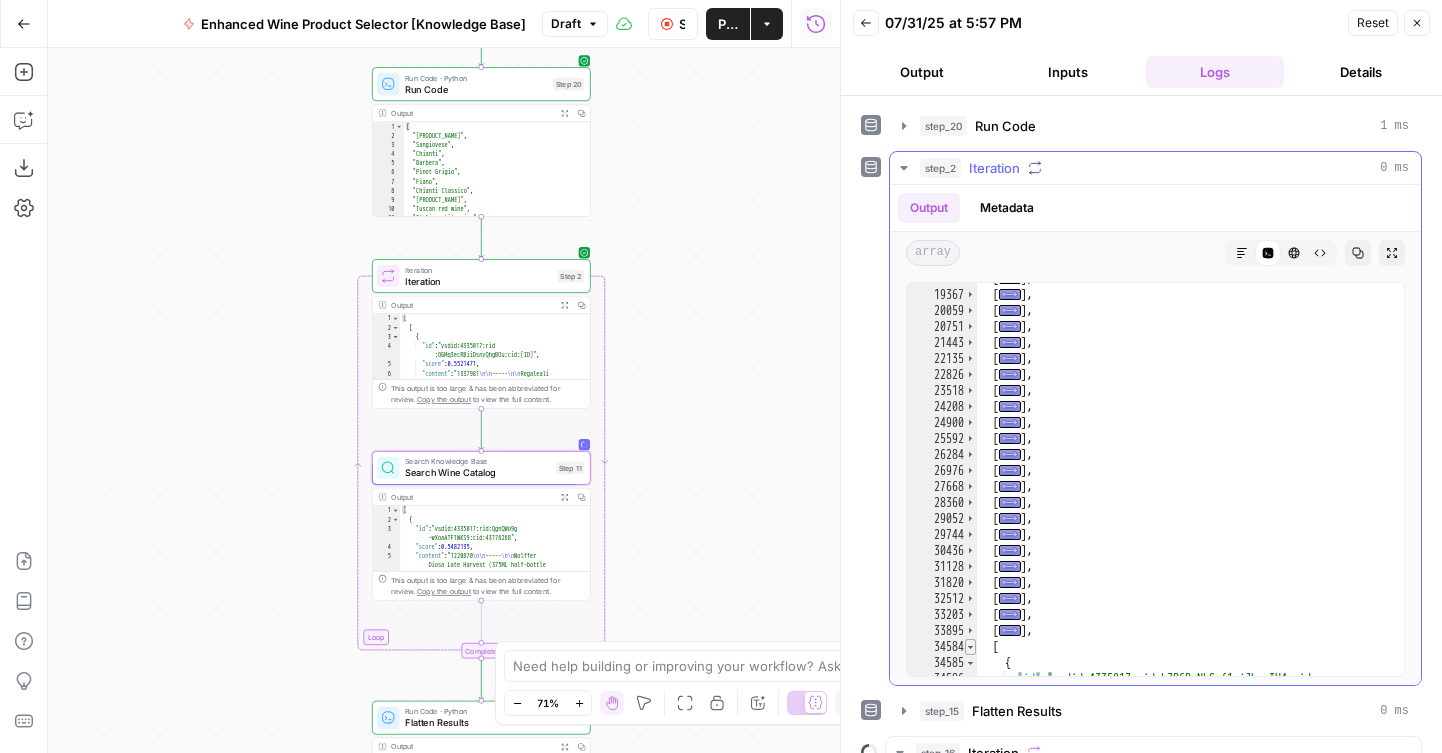 click at bounding box center (970, 647) 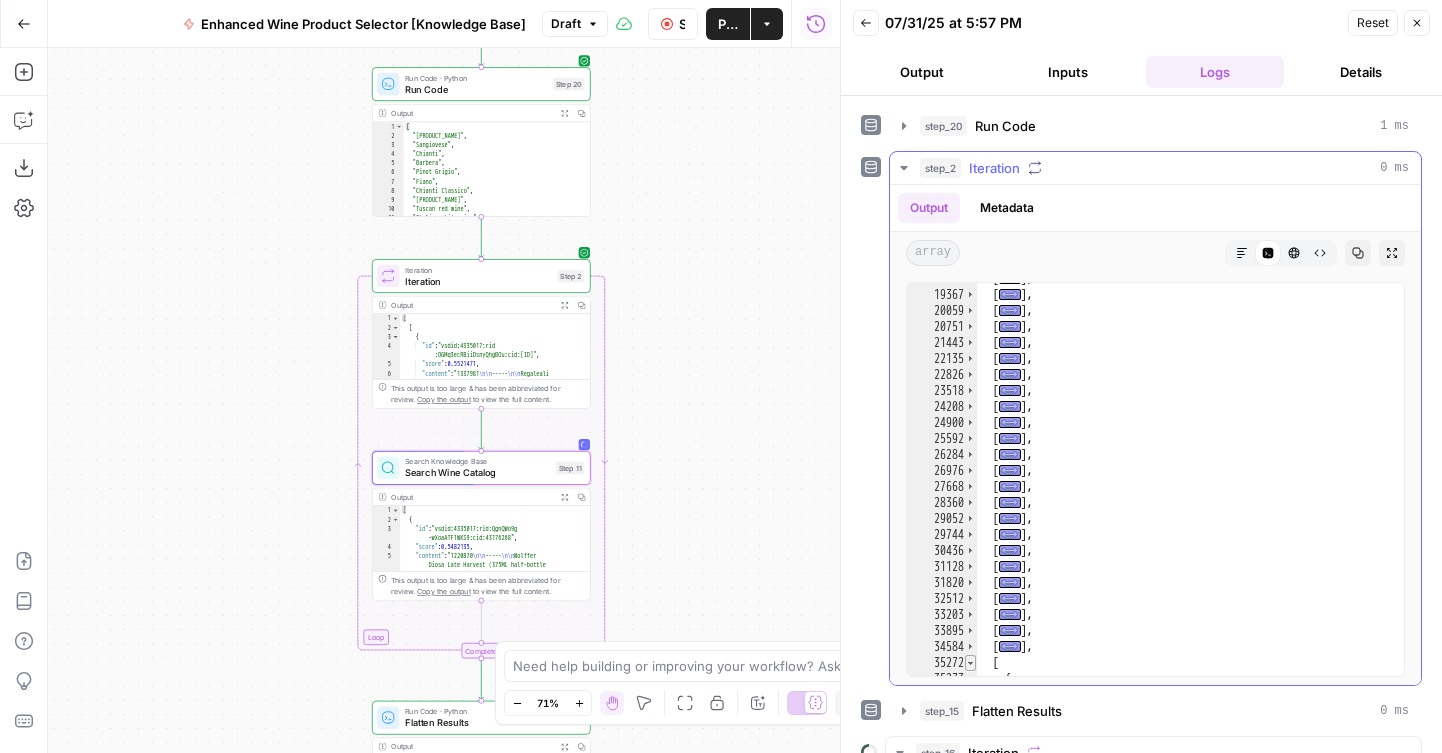 click at bounding box center (970, 663) 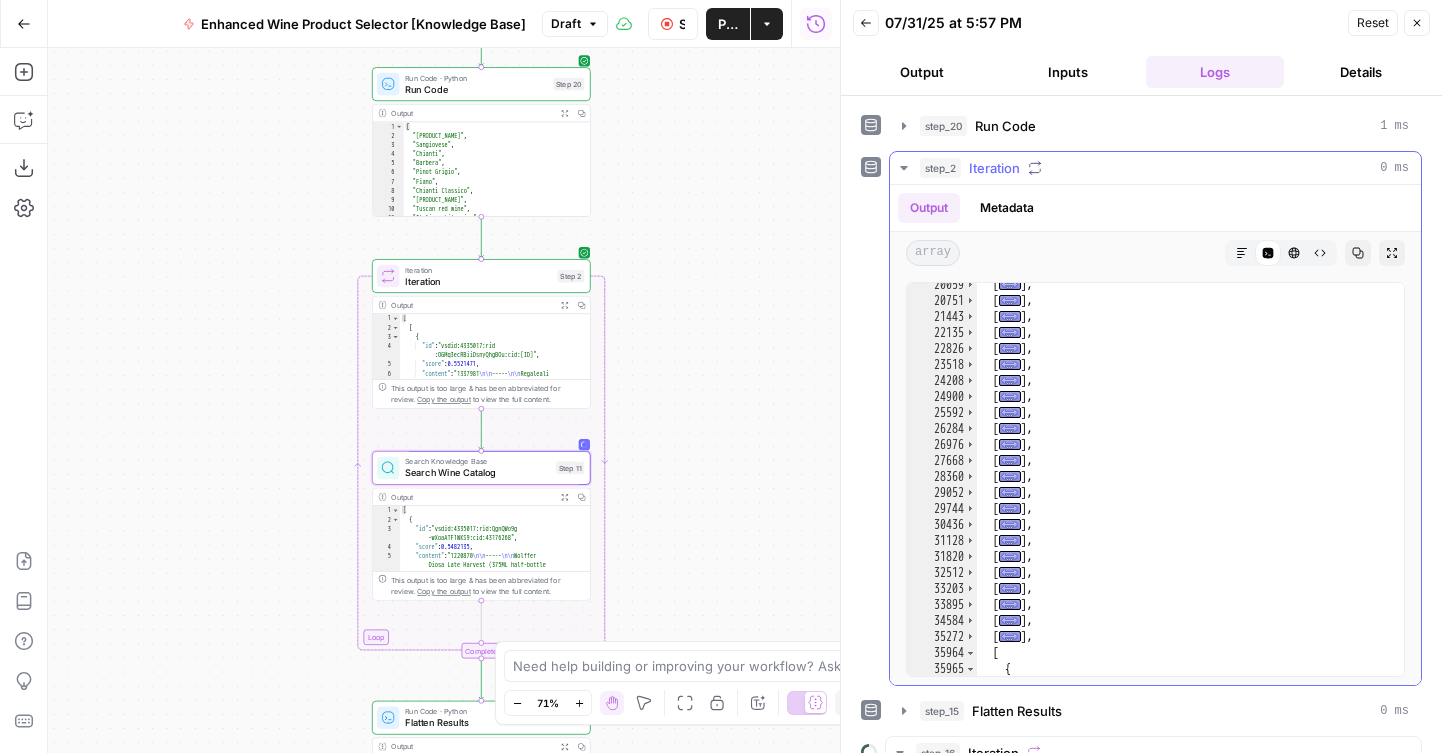 scroll, scrollTop: 463, scrollLeft: 0, axis: vertical 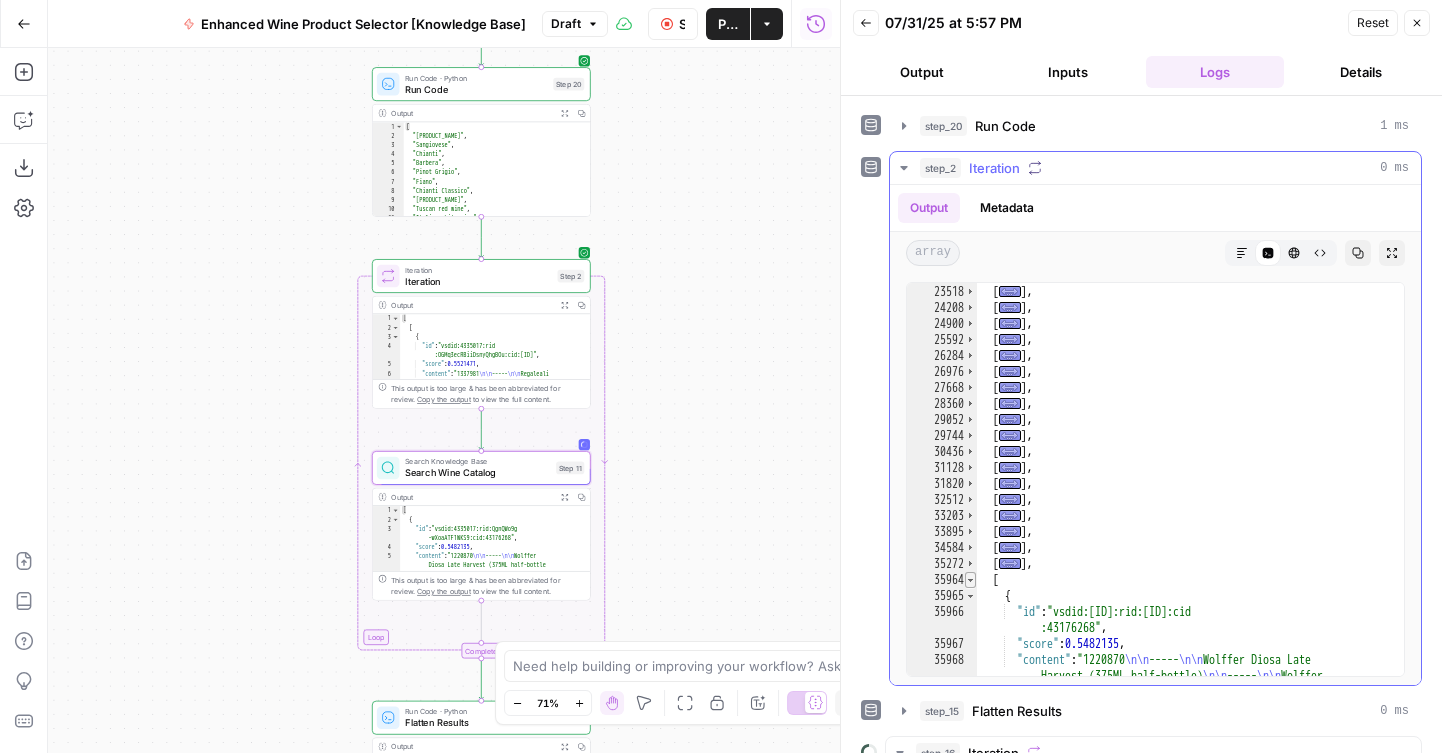 click at bounding box center [970, 580] 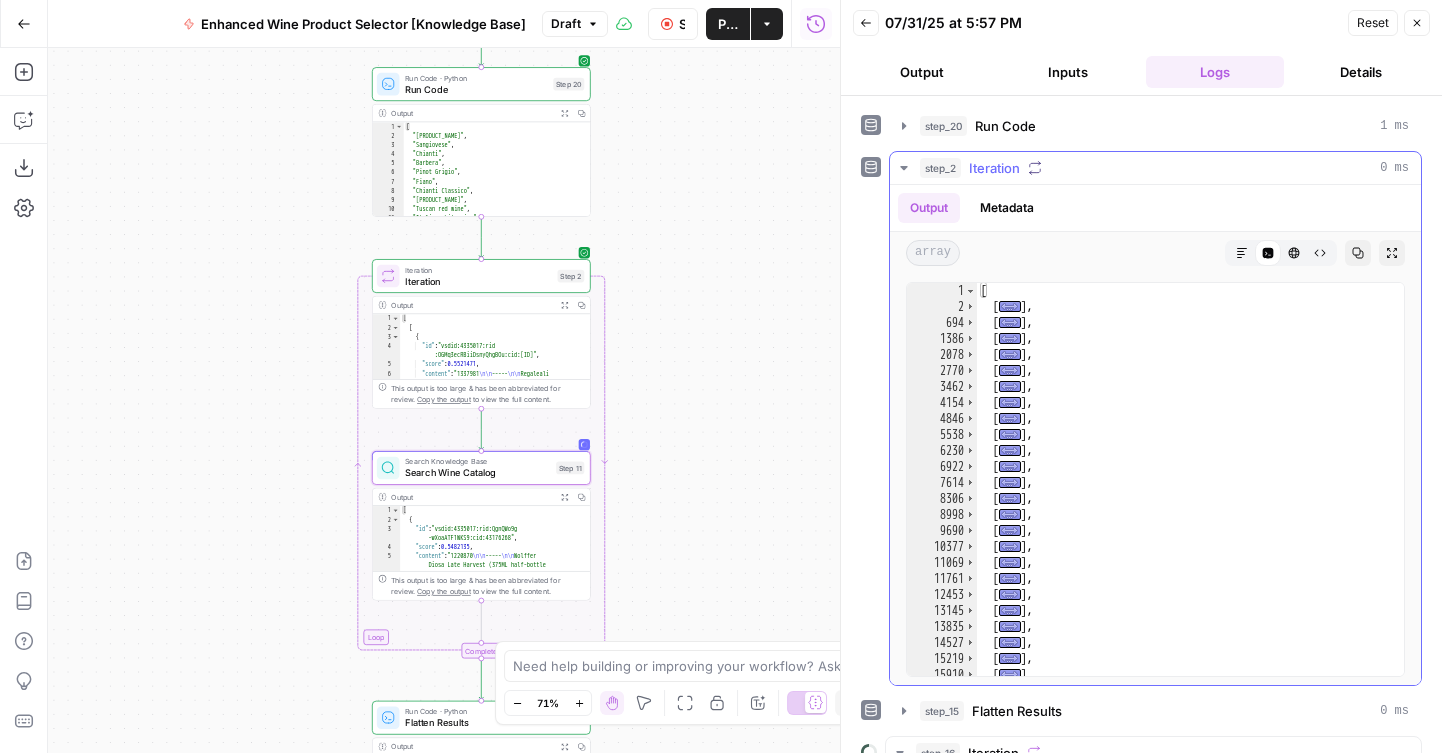 scroll, scrollTop: 0, scrollLeft: 0, axis: both 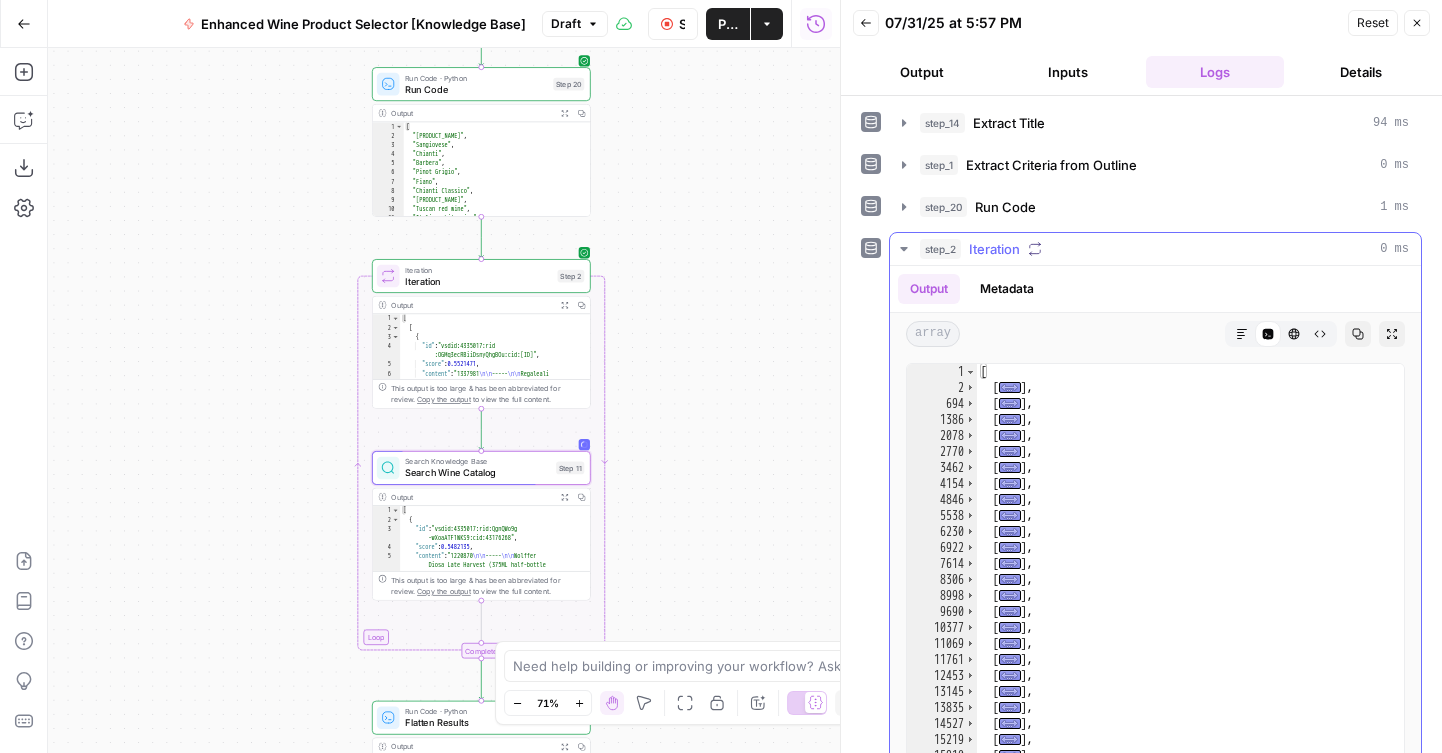 click 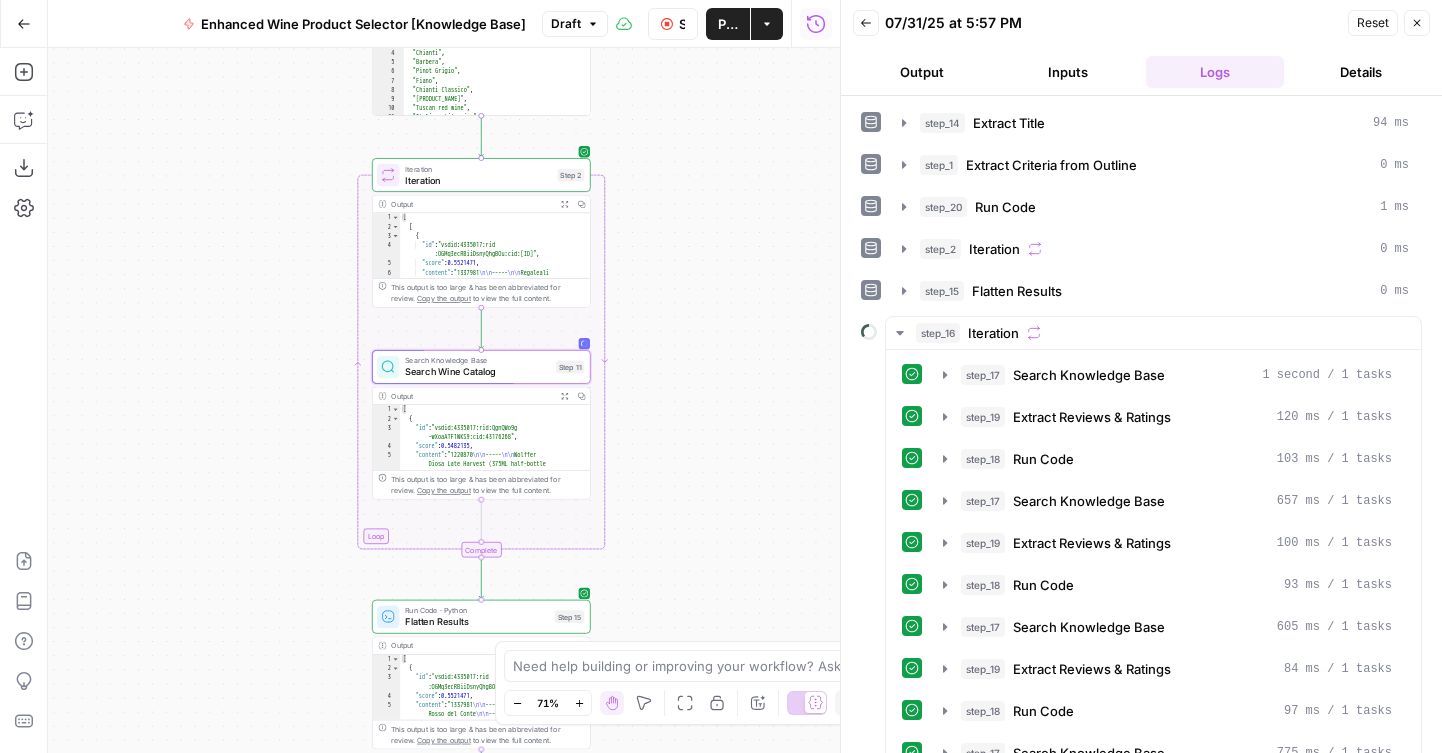 drag, startPoint x: 726, startPoint y: 389, endPoint x: 726, endPoint y: 186, distance: 203 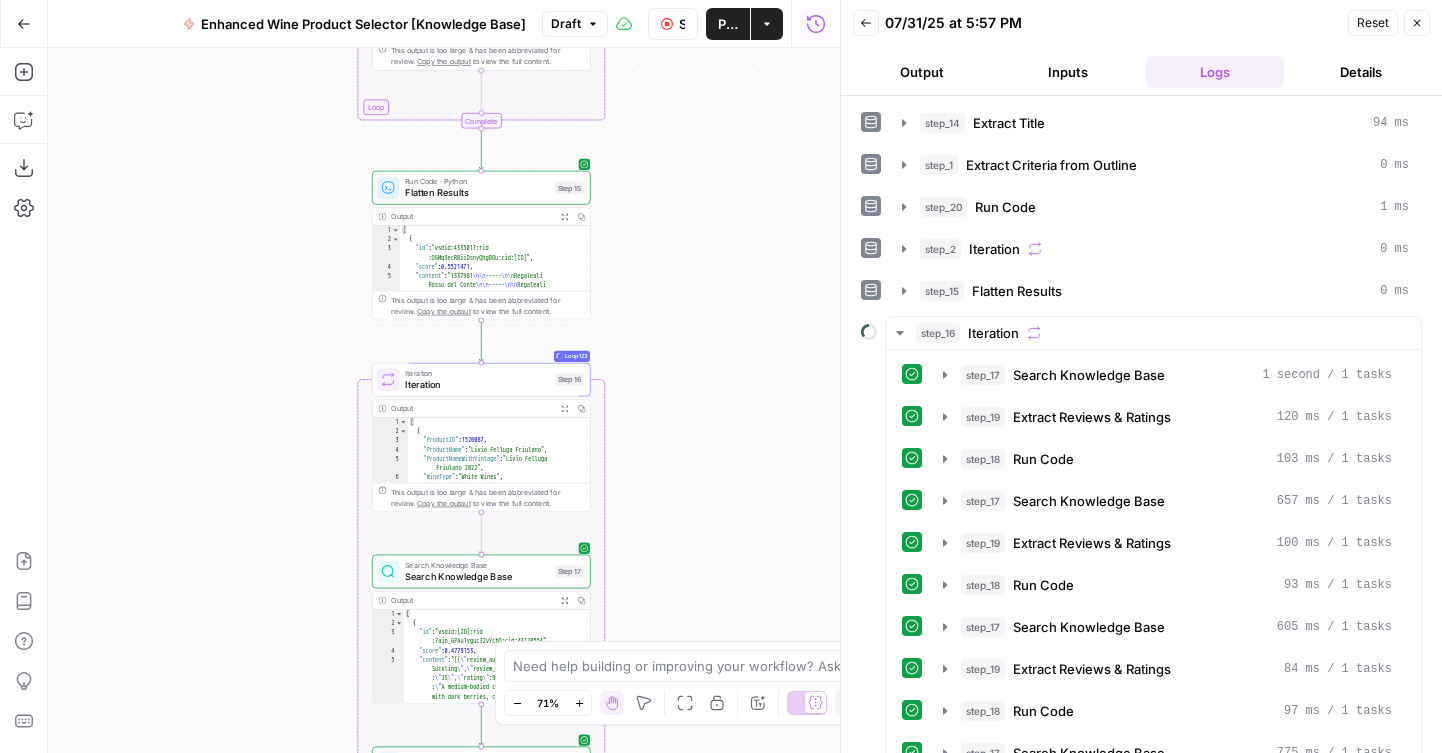drag, startPoint x: 731, startPoint y: 447, endPoint x: 731, endPoint y: 118, distance: 329 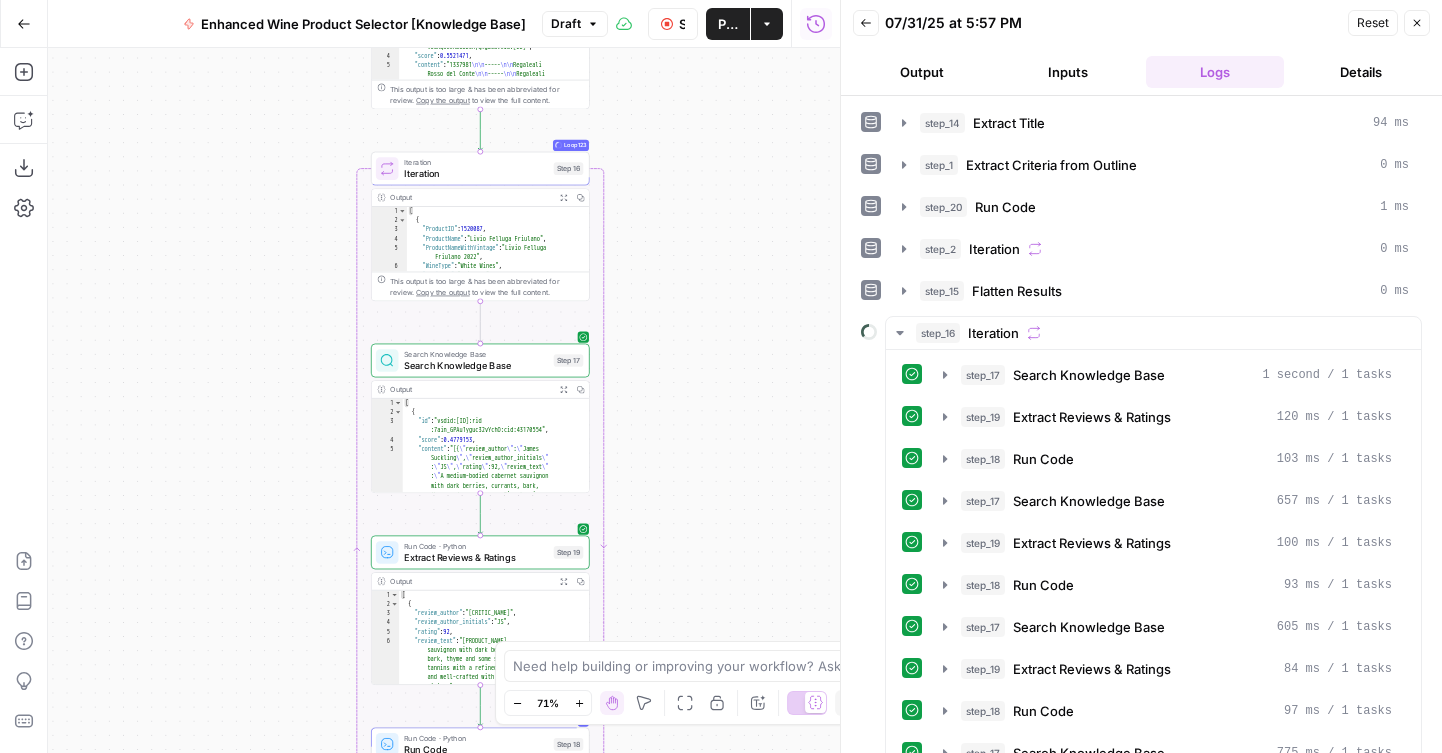 drag, startPoint x: 725, startPoint y: 412, endPoint x: 723, endPoint y: 252, distance: 160.0125 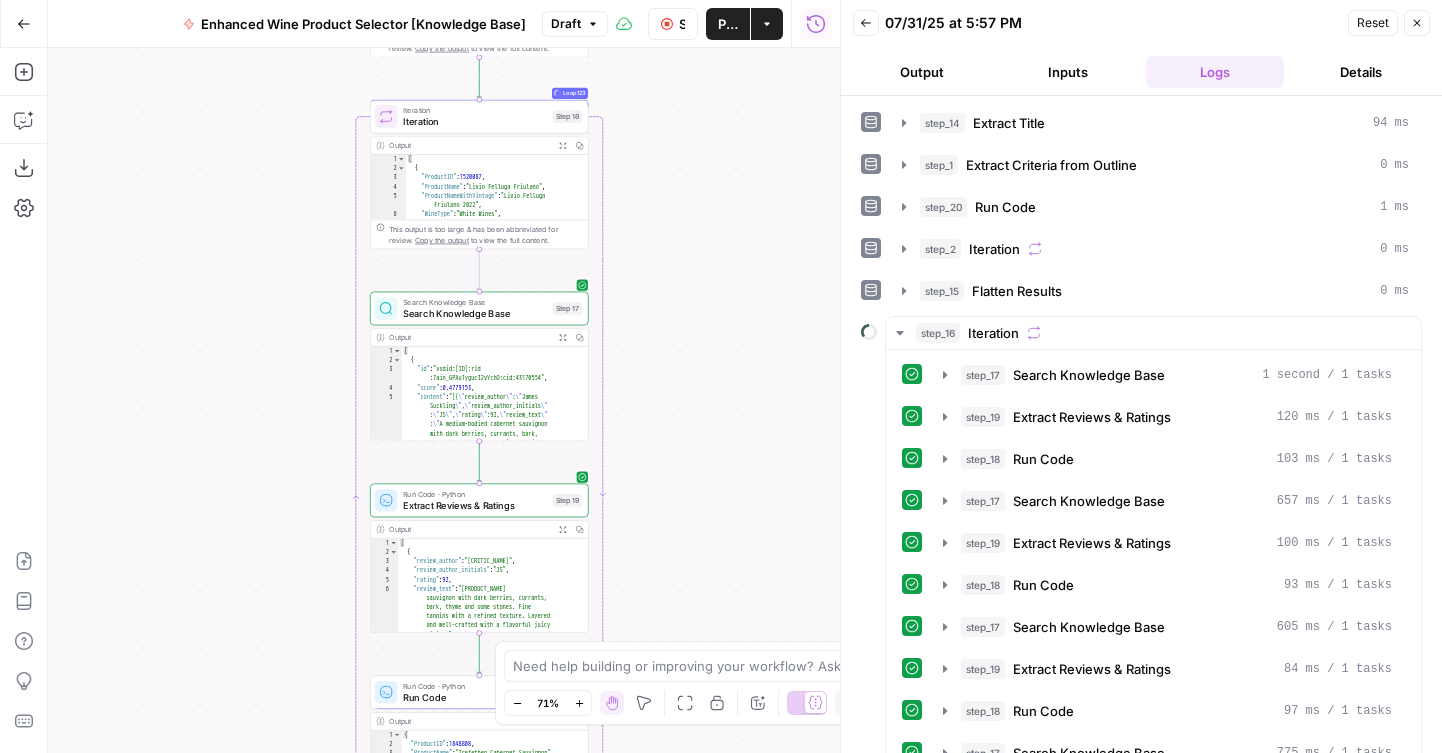 drag, startPoint x: 725, startPoint y: 440, endPoint x: 976, endPoint y: 475, distance: 253.4285 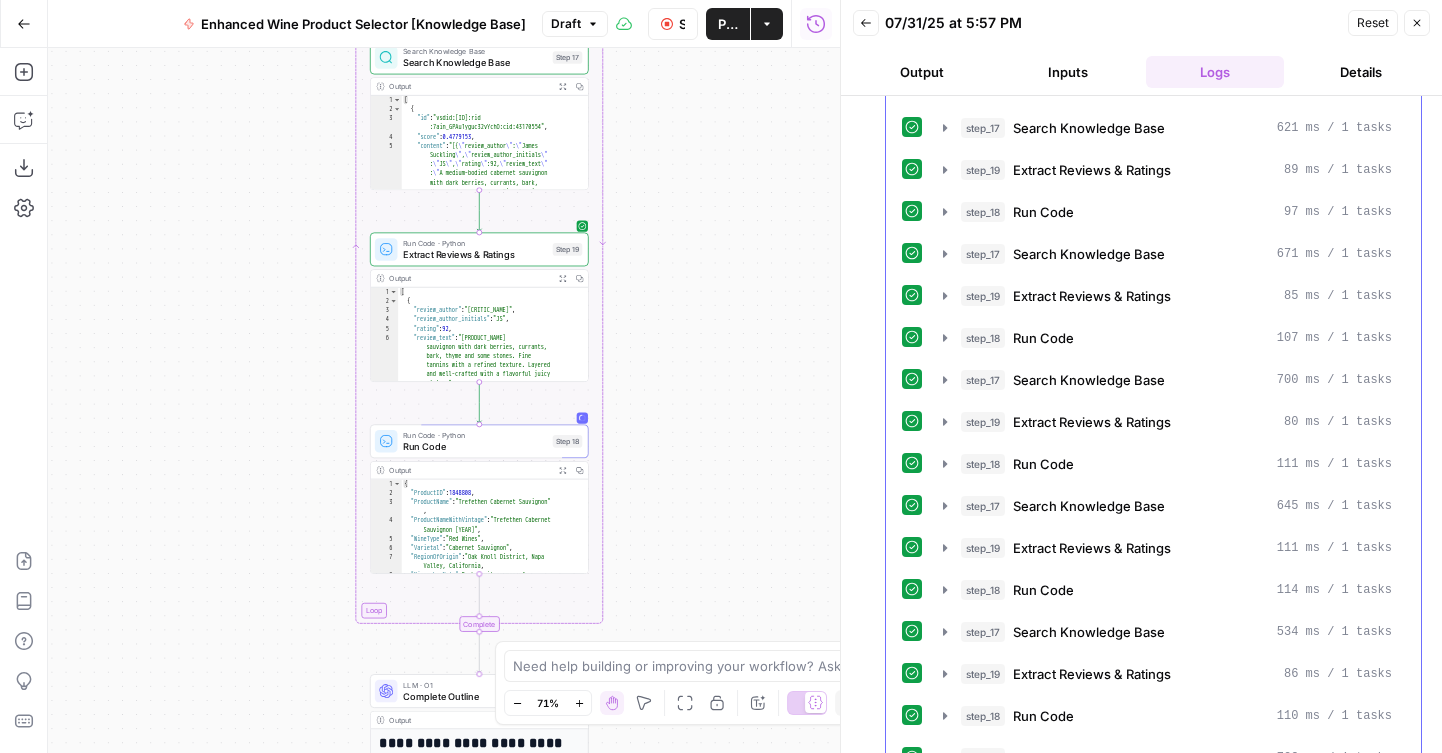 scroll, scrollTop: 2950, scrollLeft: 0, axis: vertical 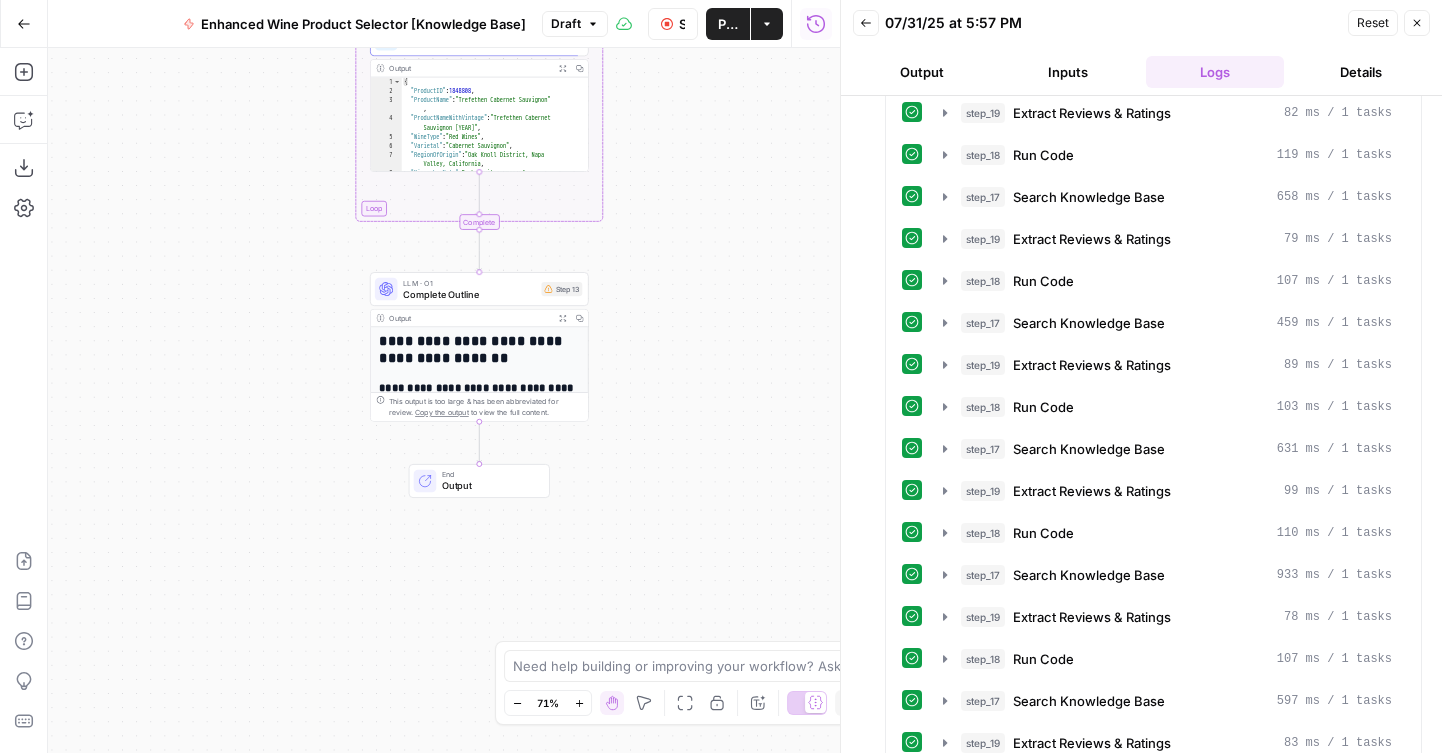 drag, startPoint x: 719, startPoint y: 292, endPoint x: 719, endPoint y: 125, distance: 167 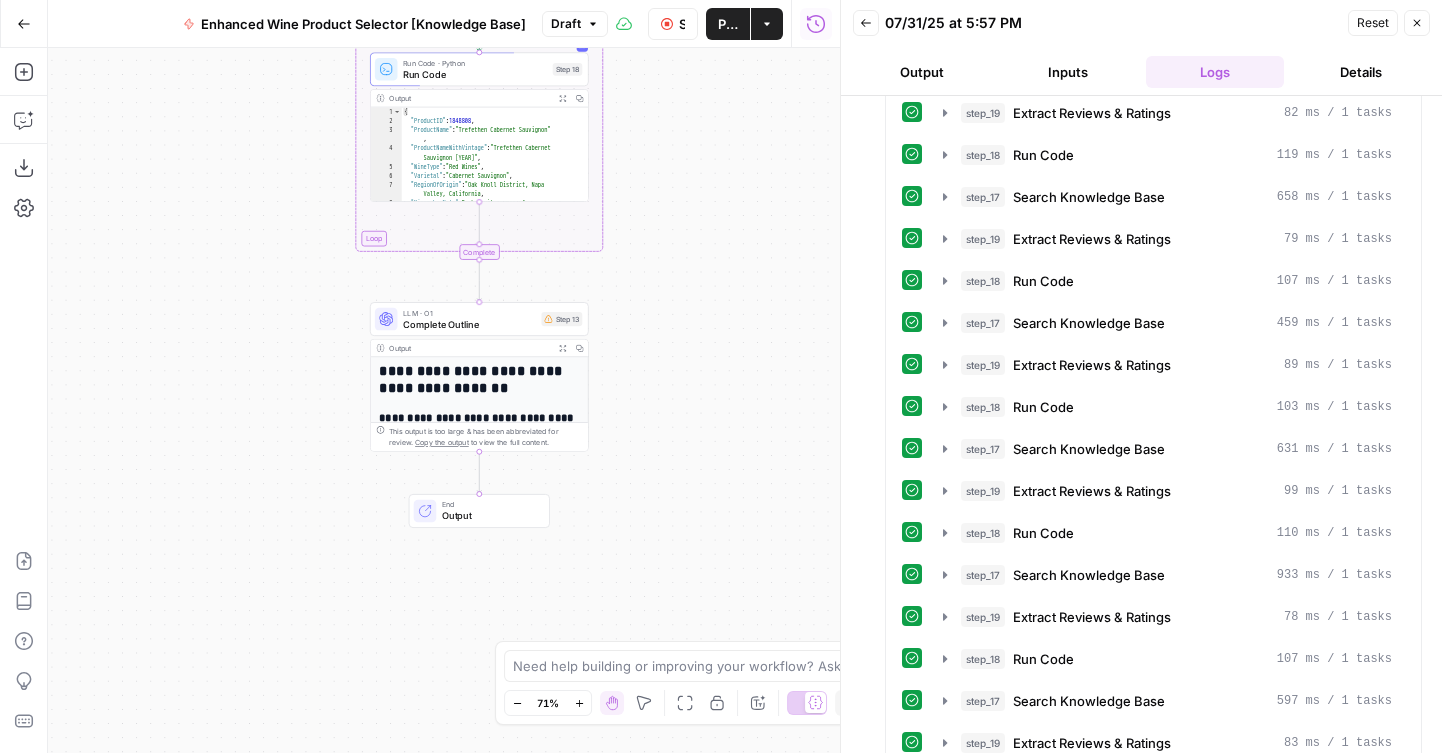 drag, startPoint x: 703, startPoint y: 247, endPoint x: 717, endPoint y: 551, distance: 304.3222 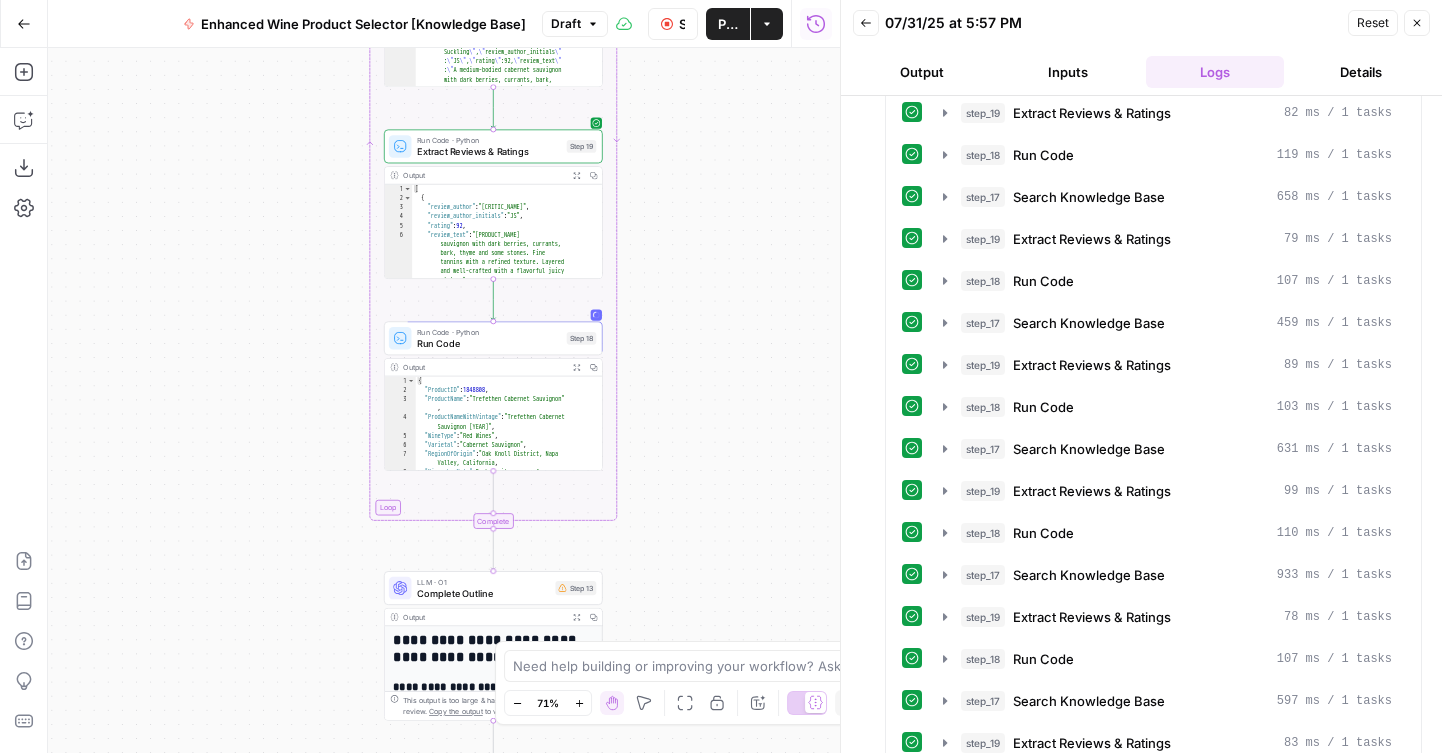 drag, startPoint x: 696, startPoint y: 277, endPoint x: 696, endPoint y: 595, distance: 318 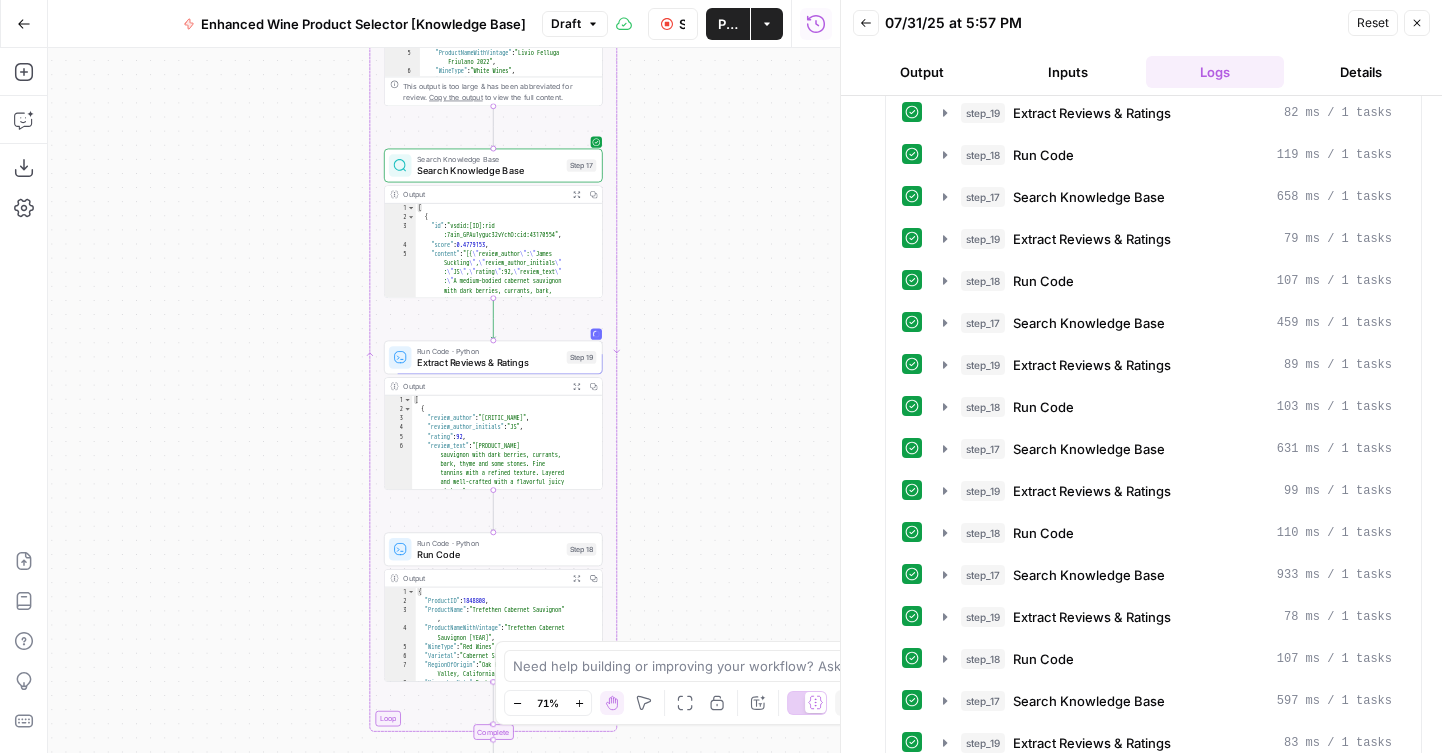 drag, startPoint x: 690, startPoint y: 558, endPoint x: 689, endPoint y: 450, distance: 108.00463 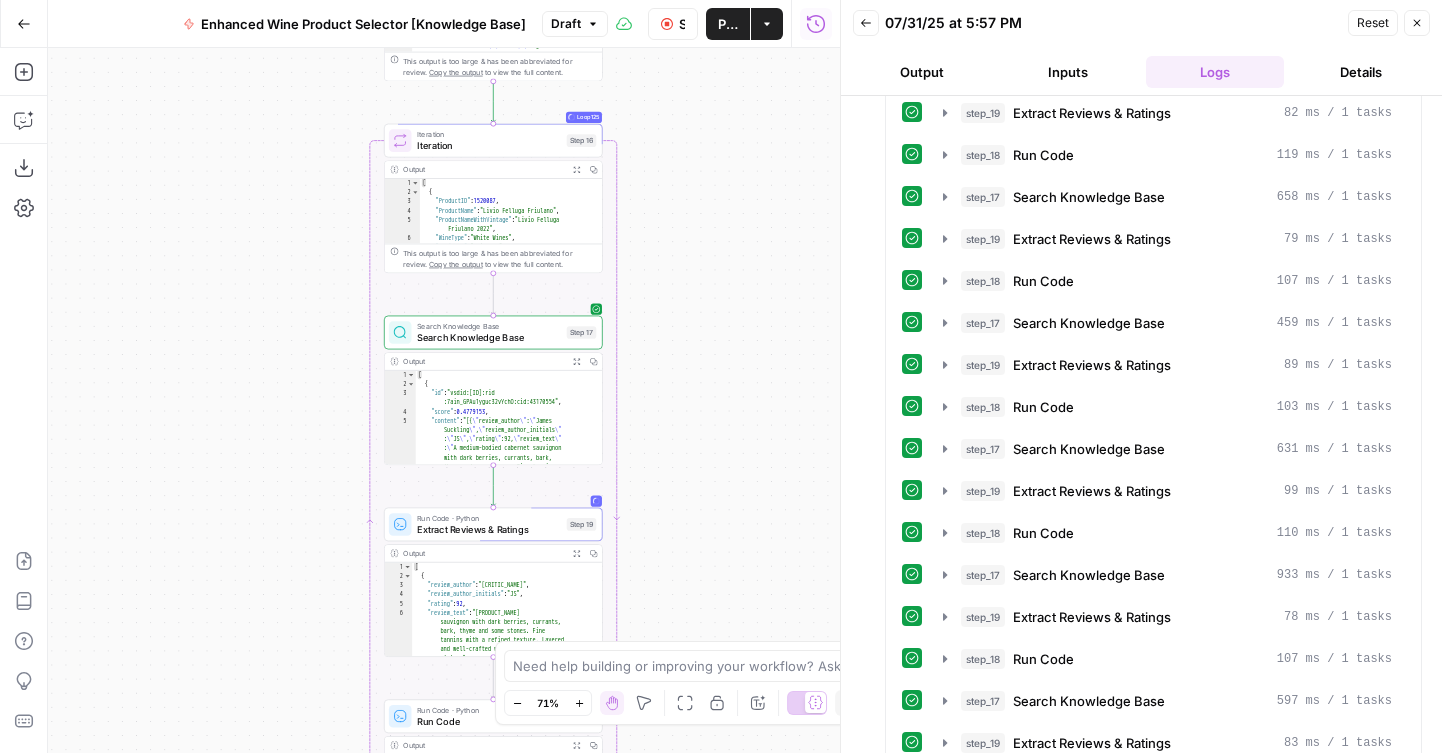 drag, startPoint x: 684, startPoint y: 392, endPoint x: 684, endPoint y: 560, distance: 168 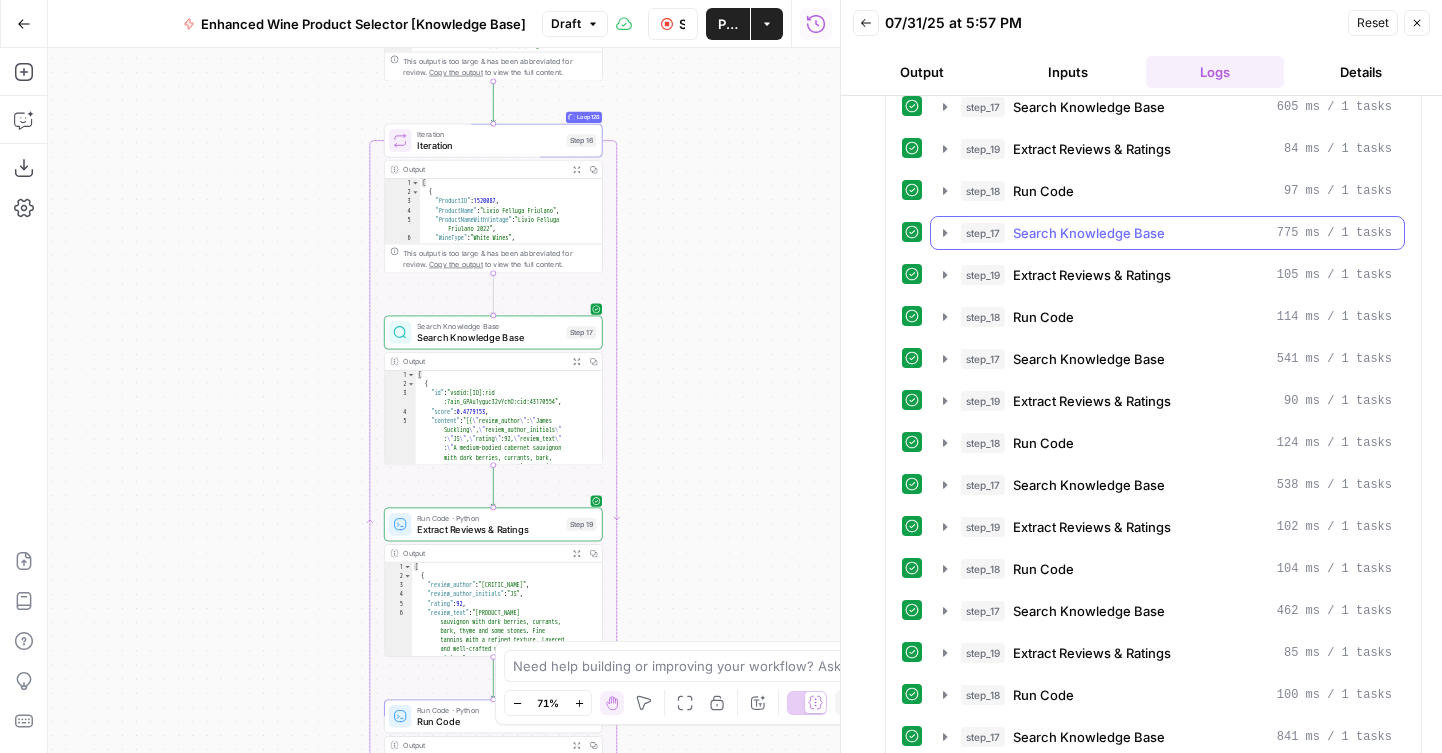 scroll, scrollTop: 0, scrollLeft: 0, axis: both 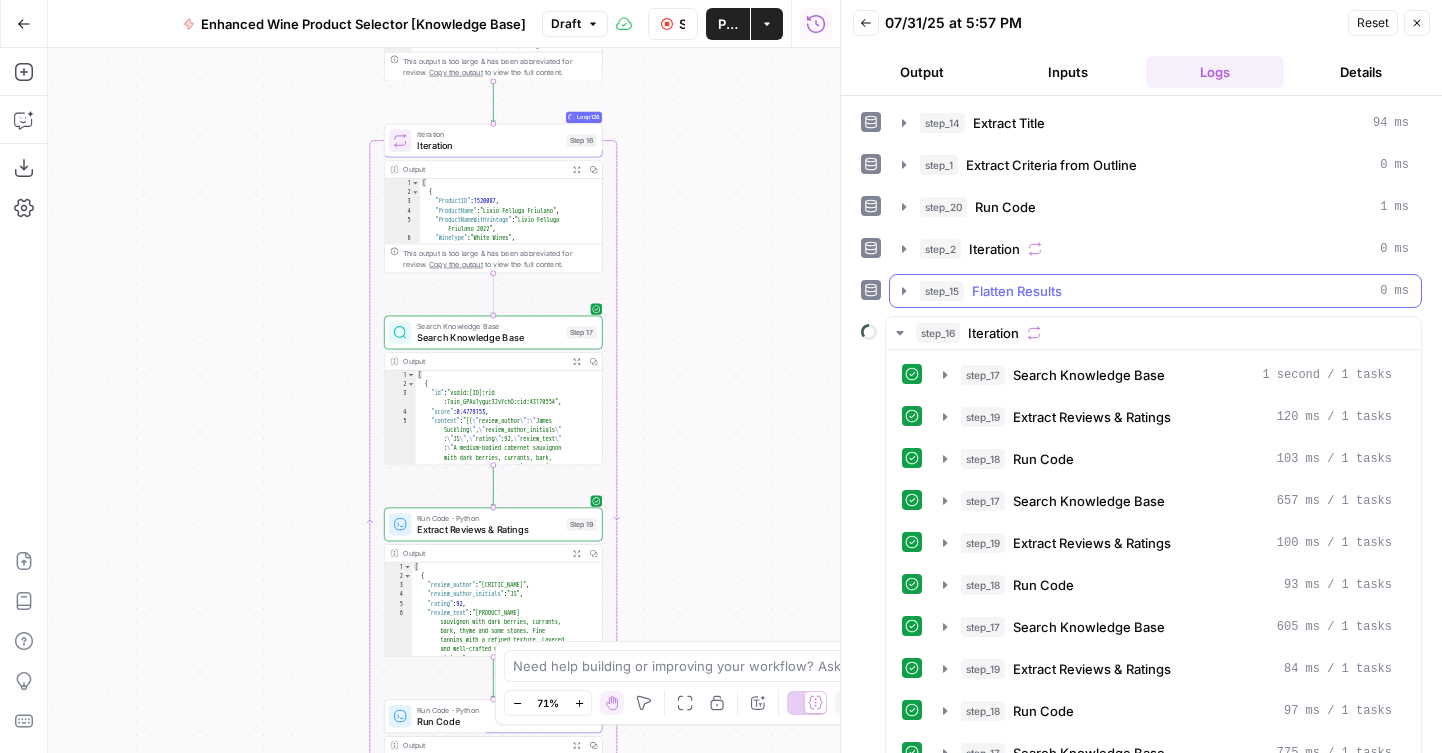 click 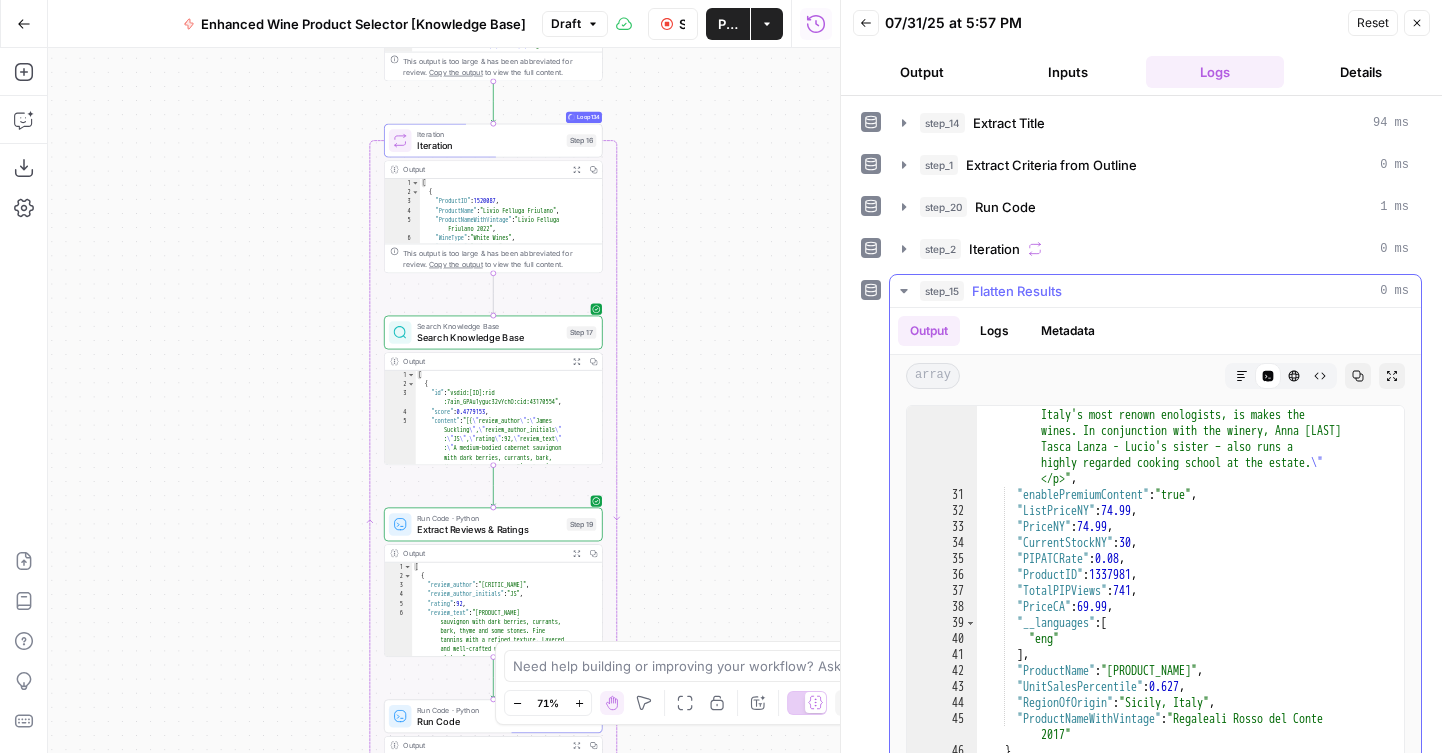 scroll, scrollTop: 35, scrollLeft: 0, axis: vertical 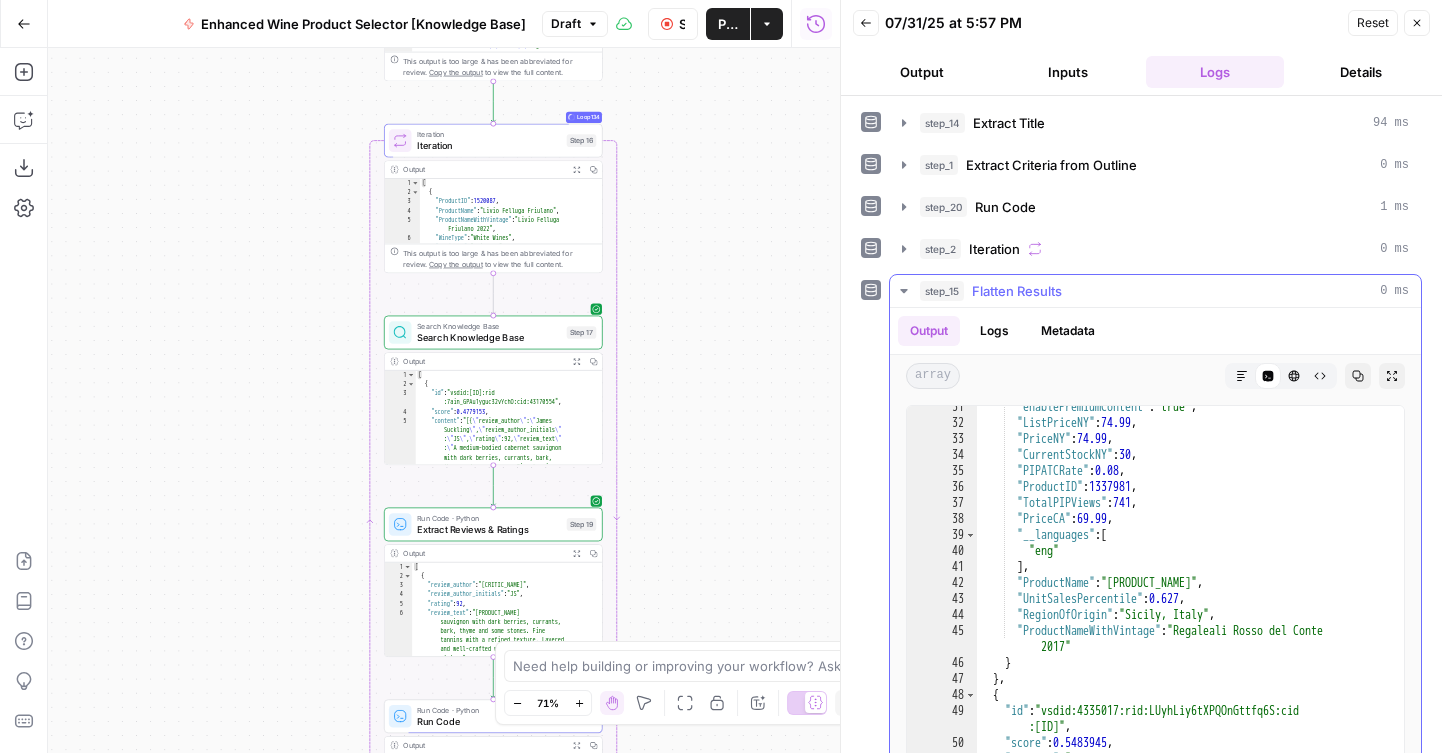 type on "**********" 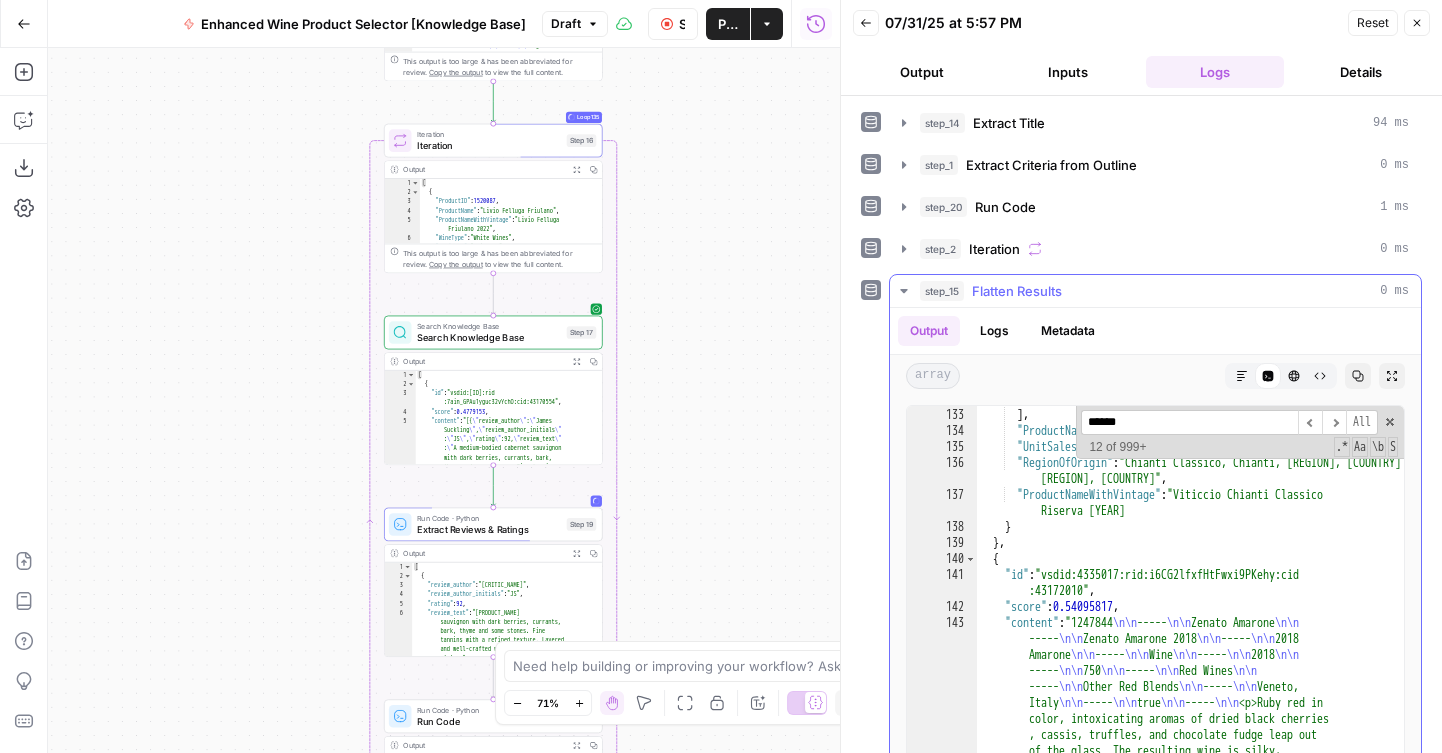 scroll, scrollTop: 100, scrollLeft: 0, axis: vertical 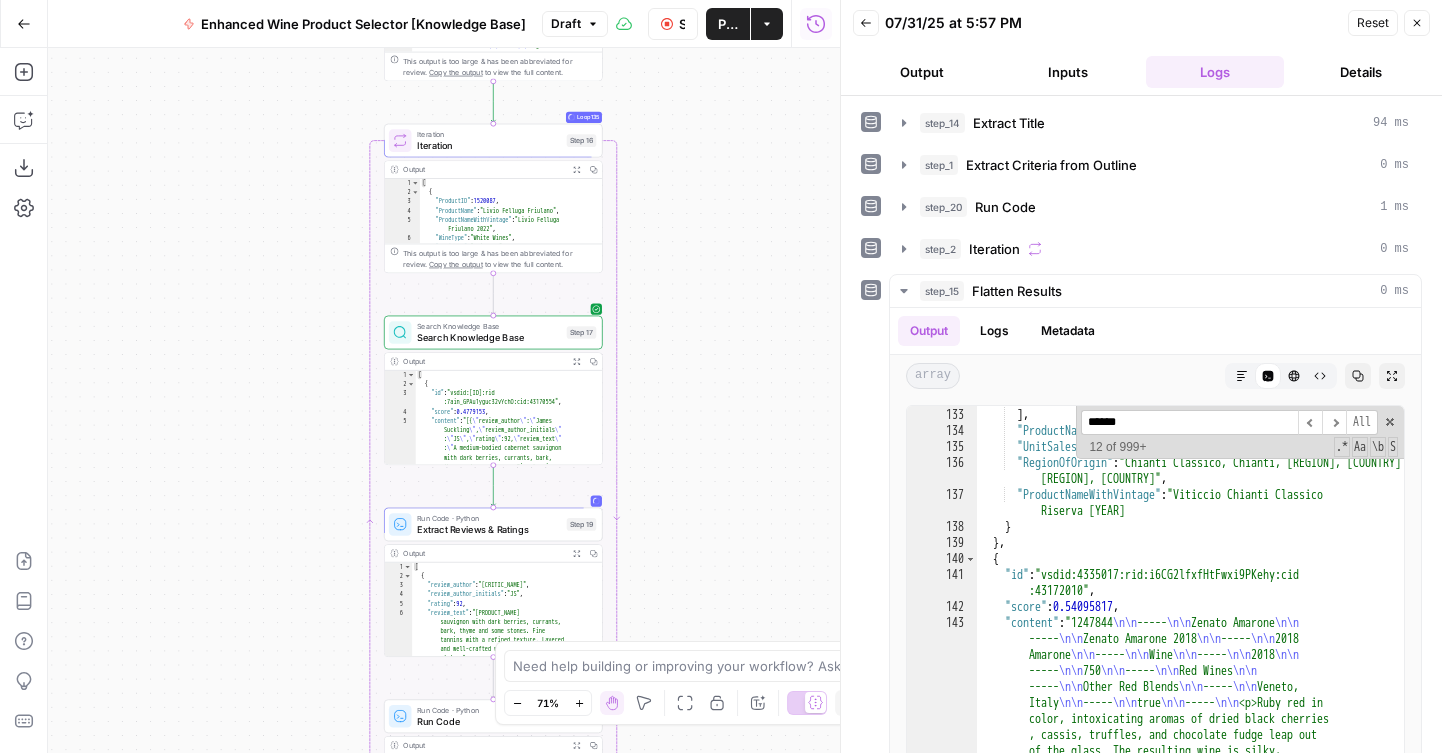 type on "******" 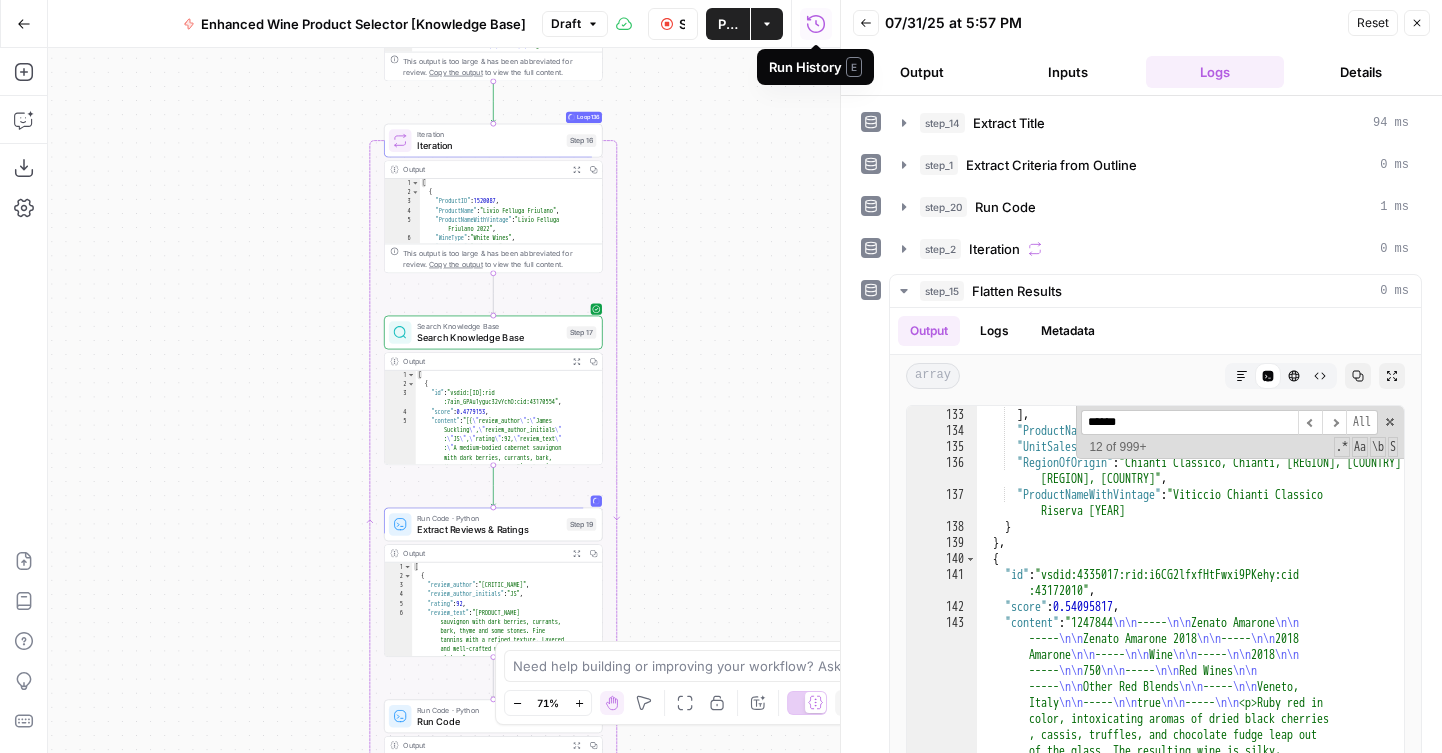 click on "Stop Run" at bounding box center [673, 24] 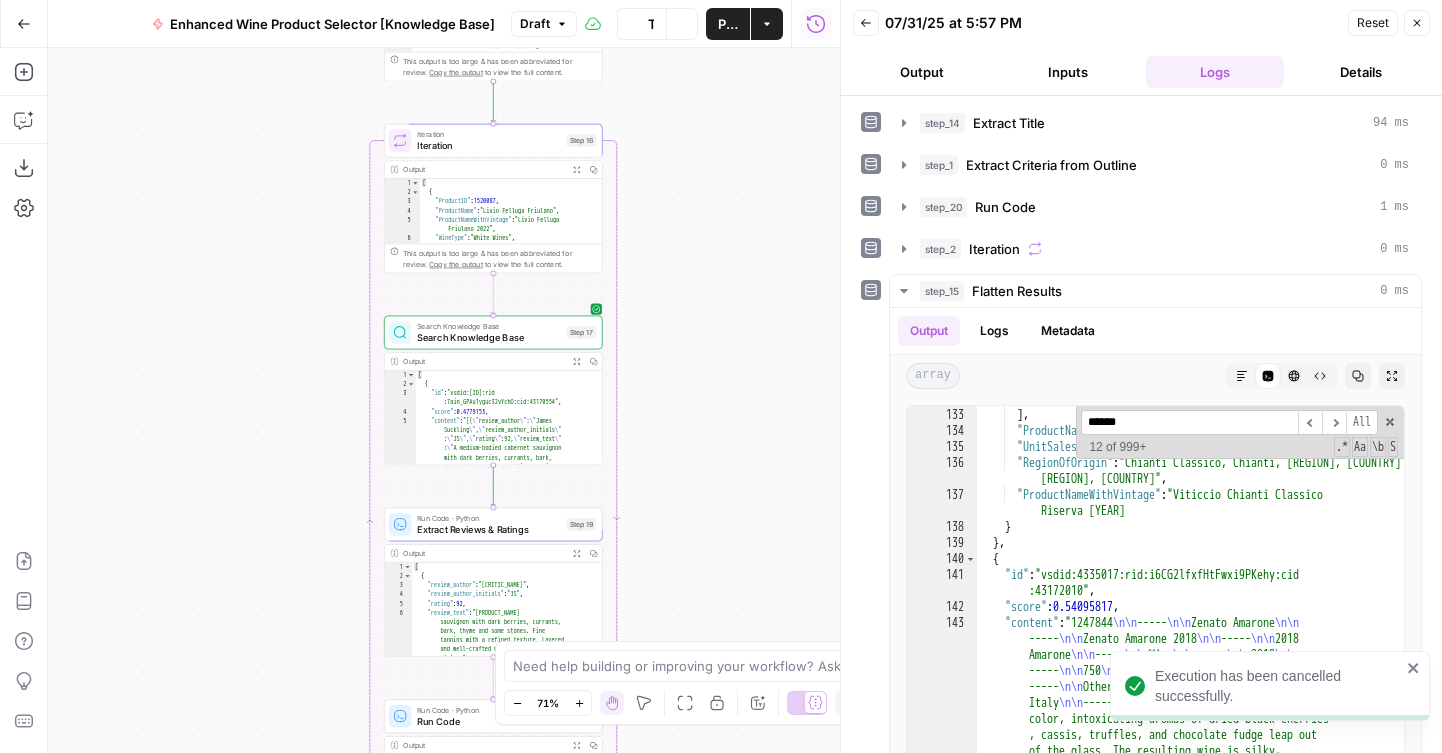 drag, startPoint x: 699, startPoint y: 252, endPoint x: 698, endPoint y: 466, distance: 214.00233 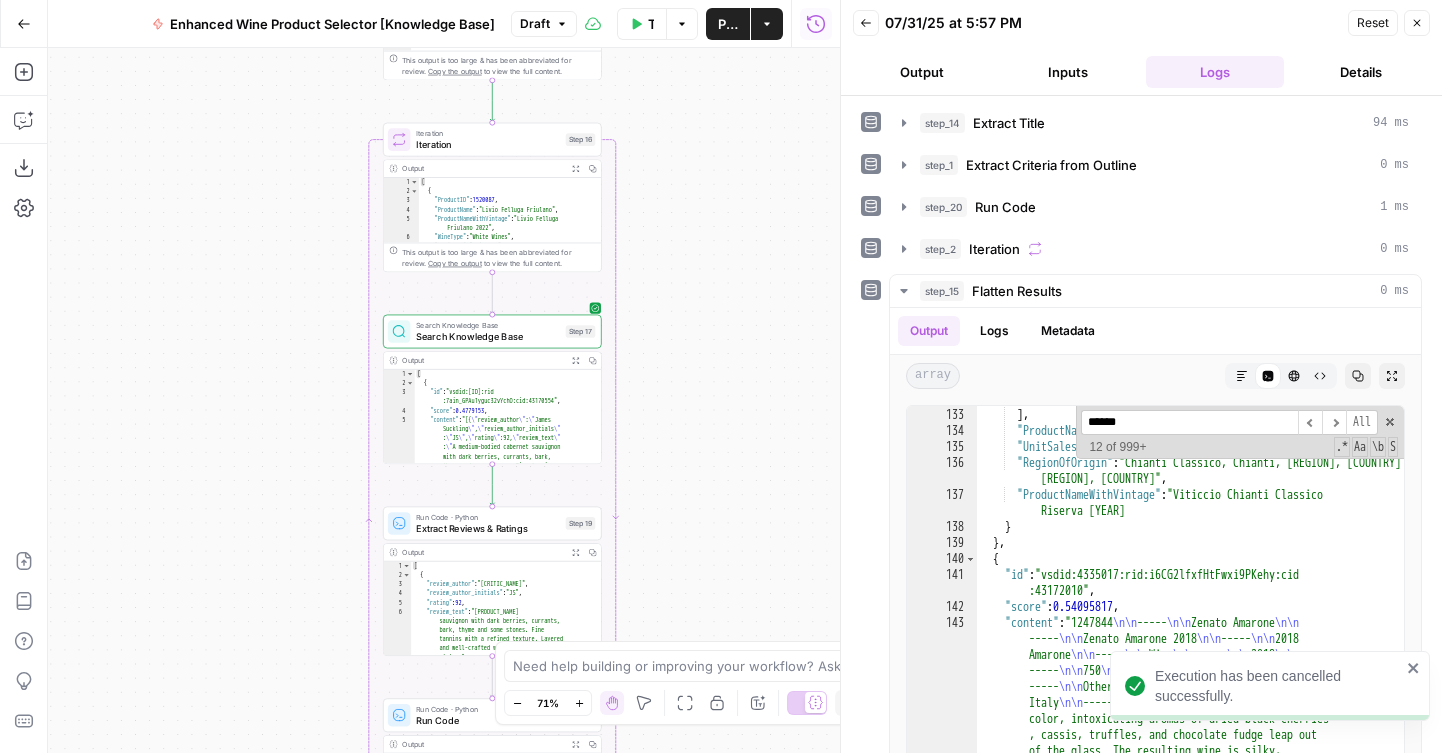 drag, startPoint x: 698, startPoint y: 450, endPoint x: 698, endPoint y: 245, distance: 205 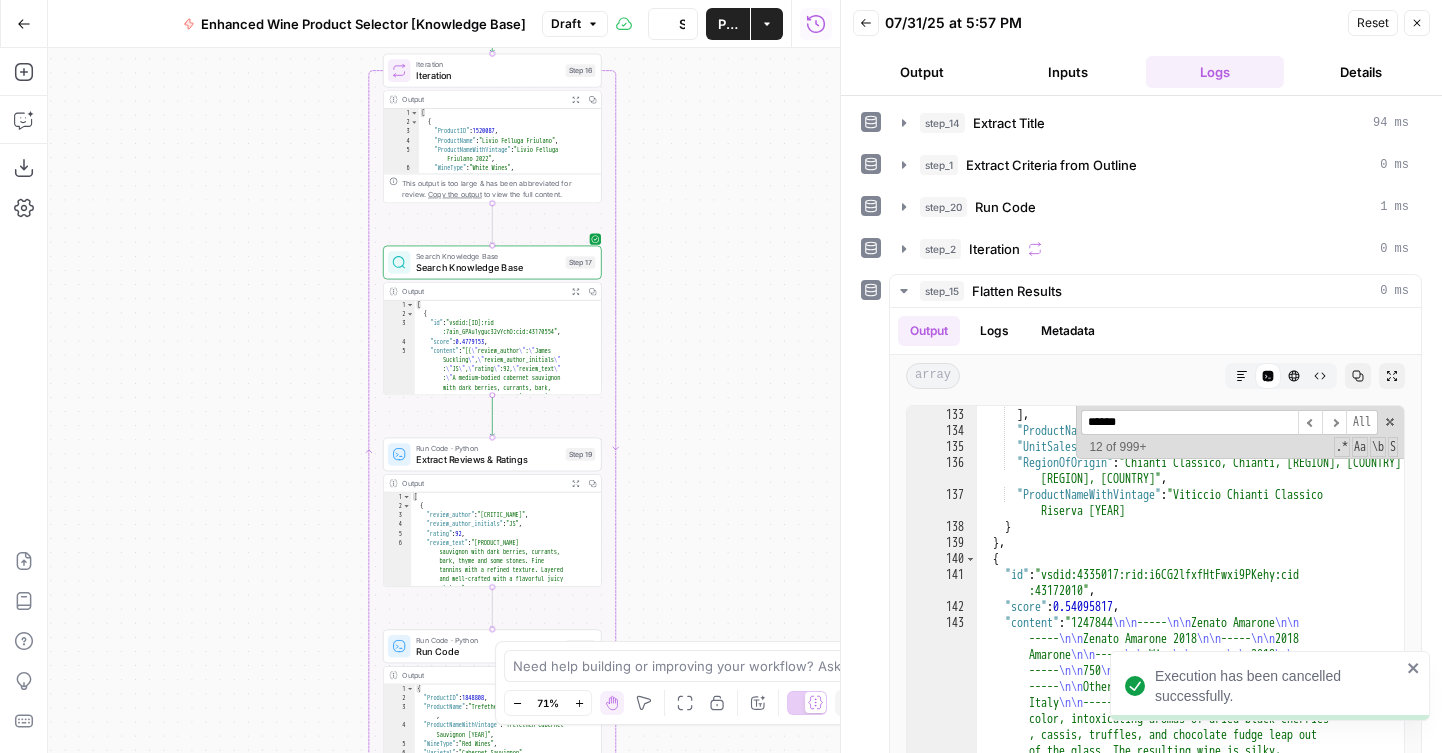 drag, startPoint x: 705, startPoint y: 495, endPoint x: 705, endPoint y: 235, distance: 260 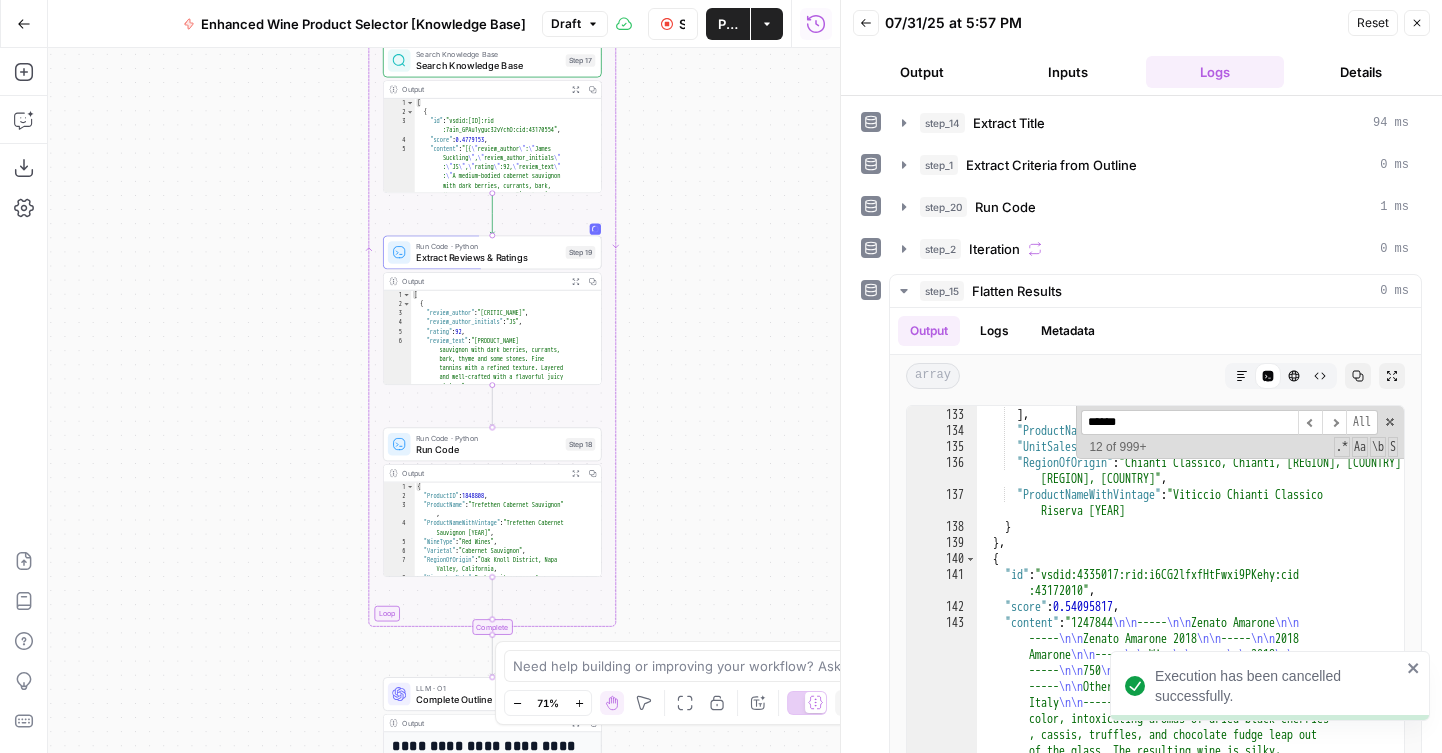 click on "Run Code" at bounding box center [488, 449] 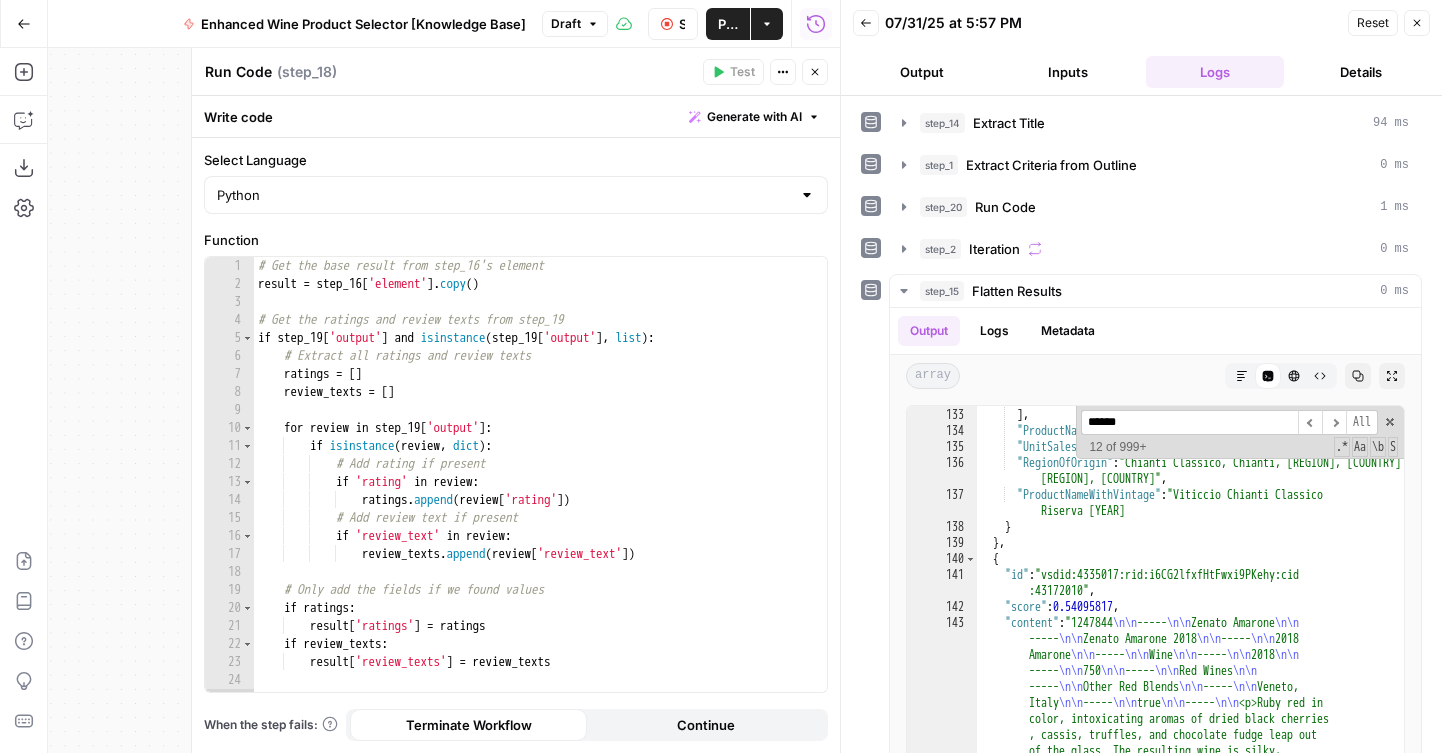 click 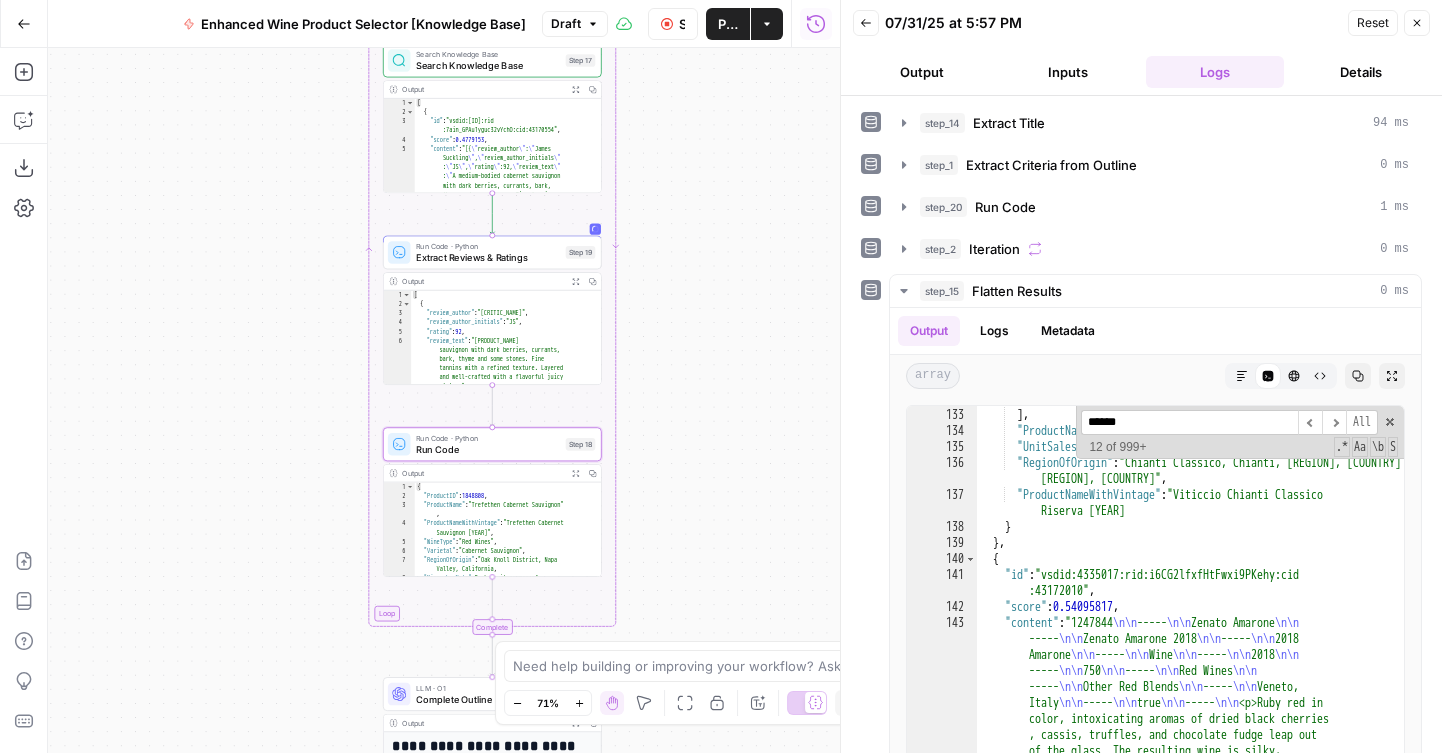 drag, startPoint x: 700, startPoint y: 157, endPoint x: 690, endPoint y: 420, distance: 263.19003 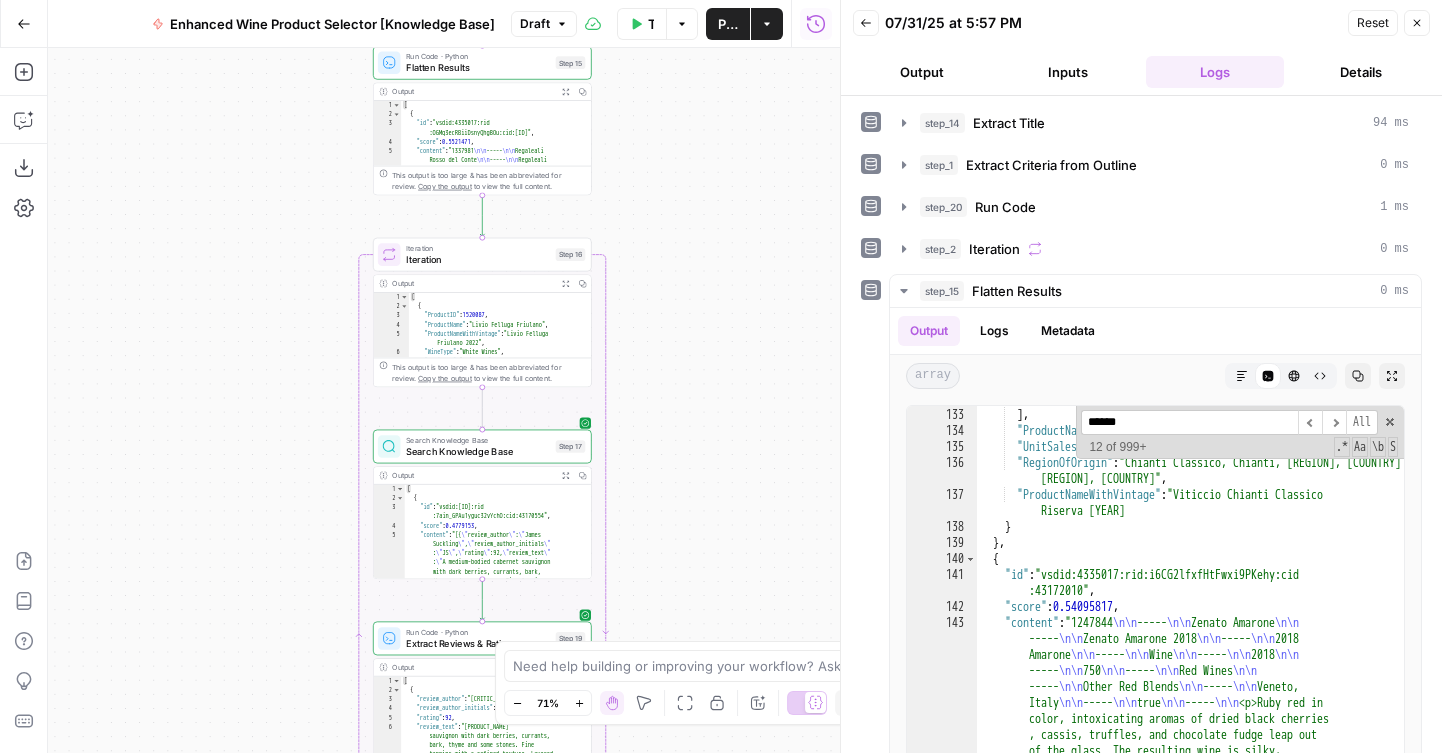 drag, startPoint x: 699, startPoint y: 307, endPoint x: 699, endPoint y: 433, distance: 126 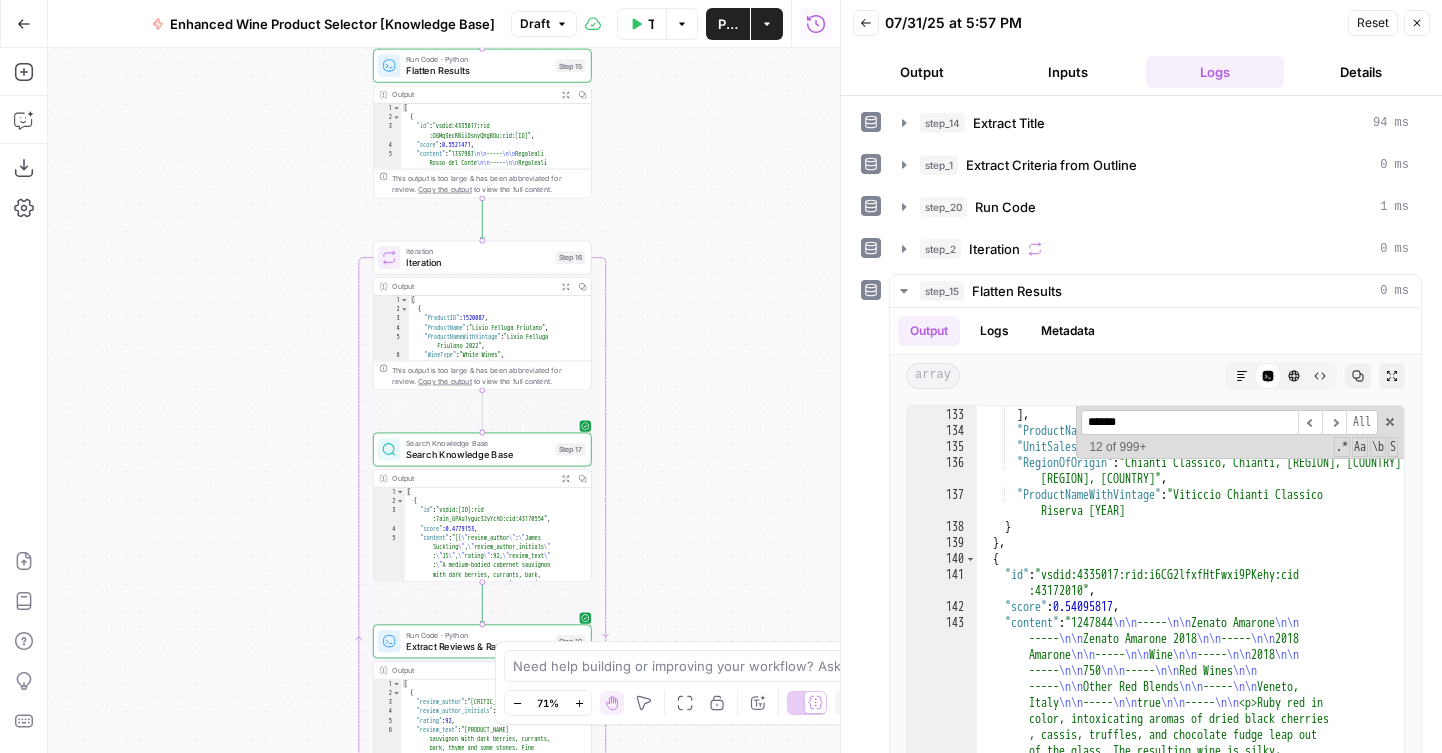 click on "high hills in the center of Sicily –" at bounding box center (444, 400) 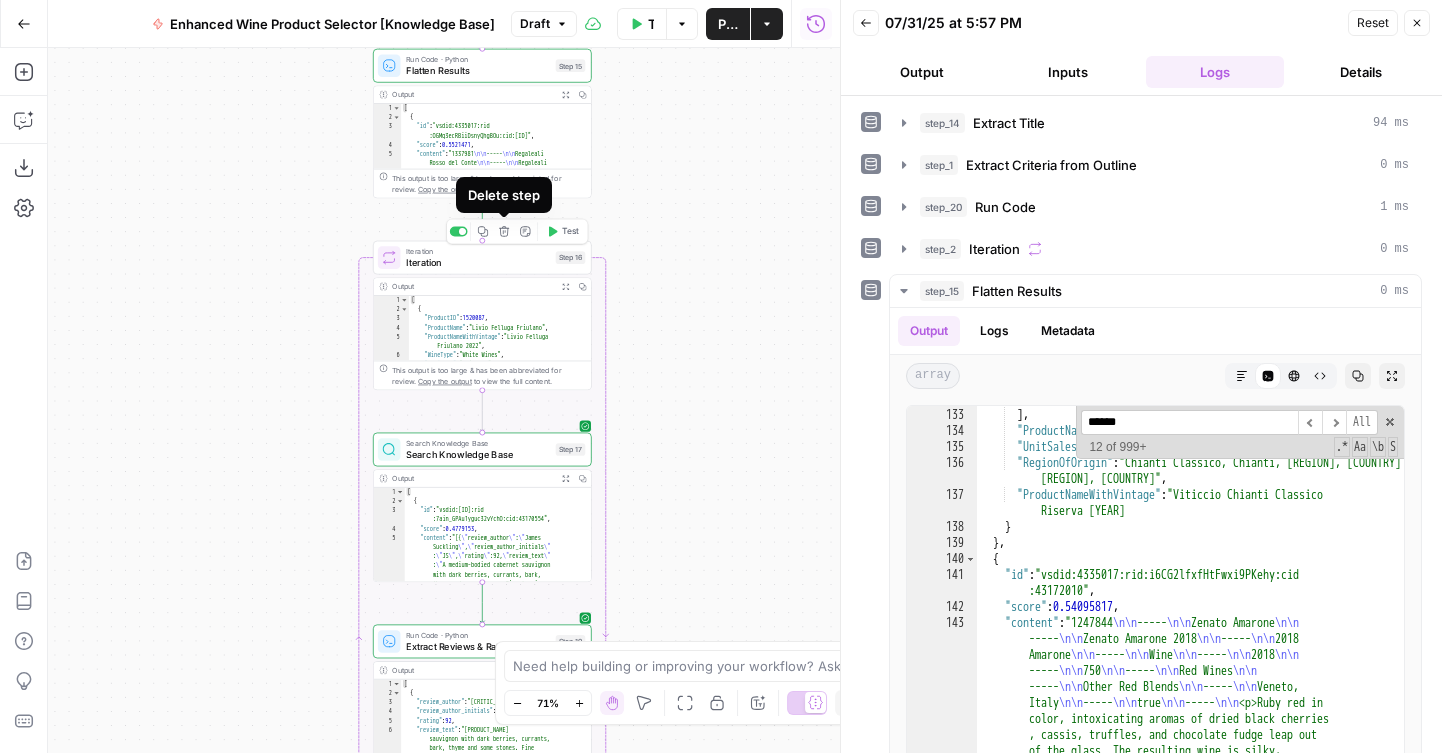 click 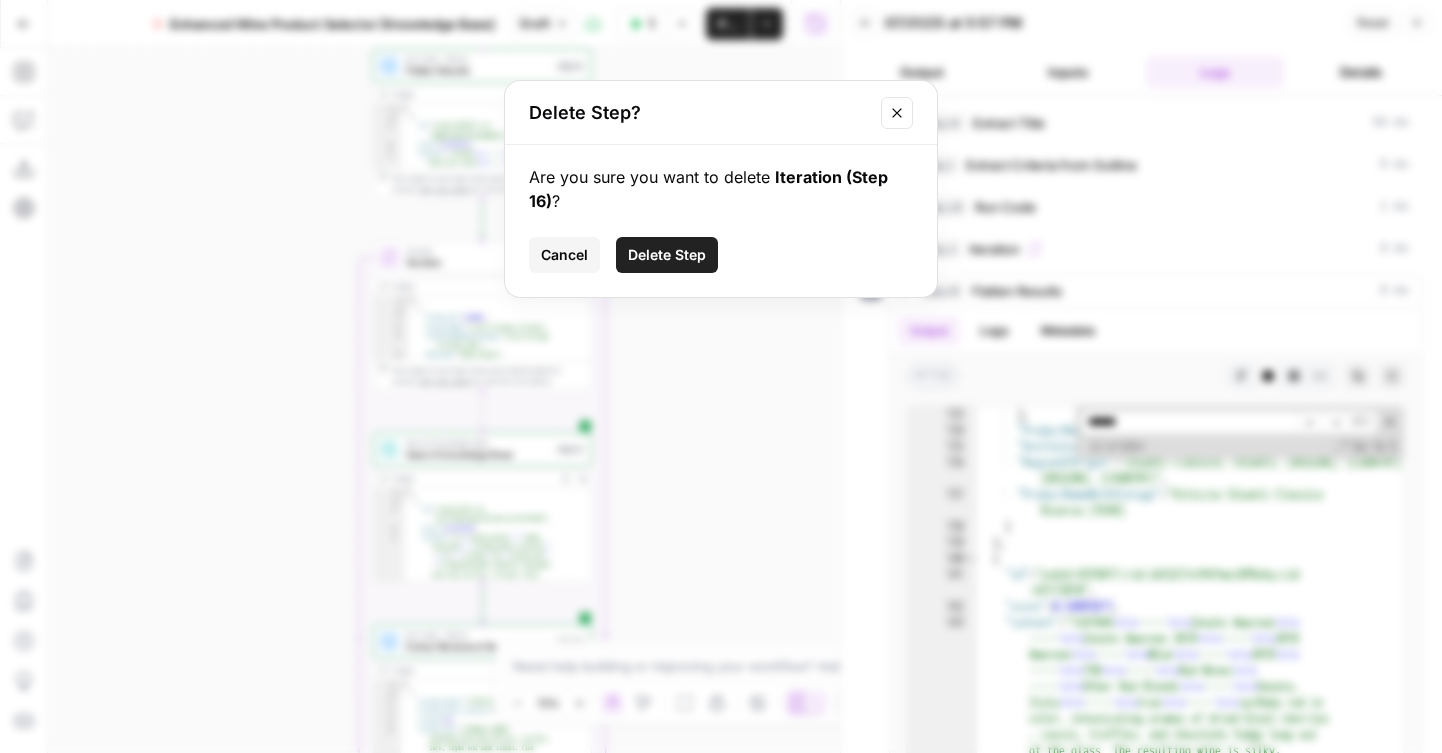 click on "Delete Step" at bounding box center (667, 255) 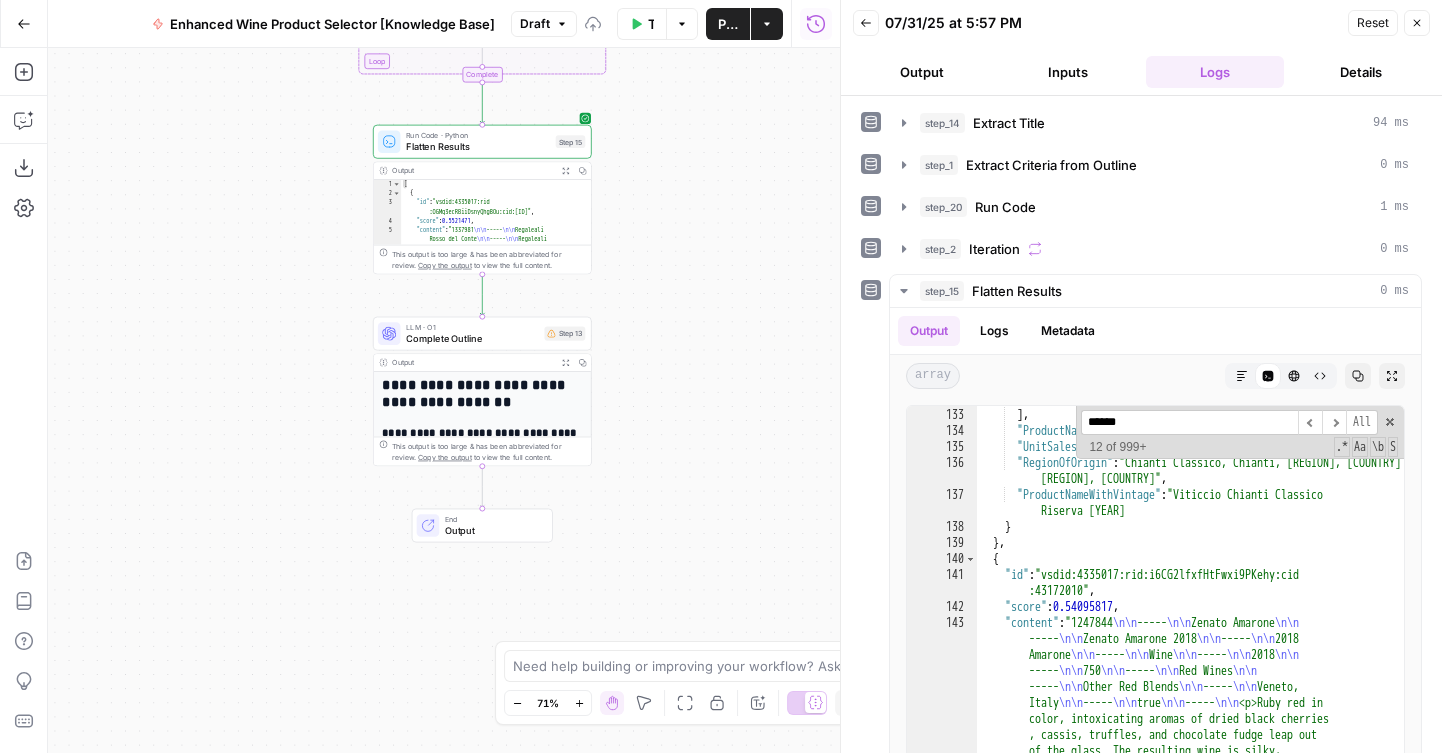 drag, startPoint x: 647, startPoint y: 216, endPoint x: 647, endPoint y: 309, distance: 93 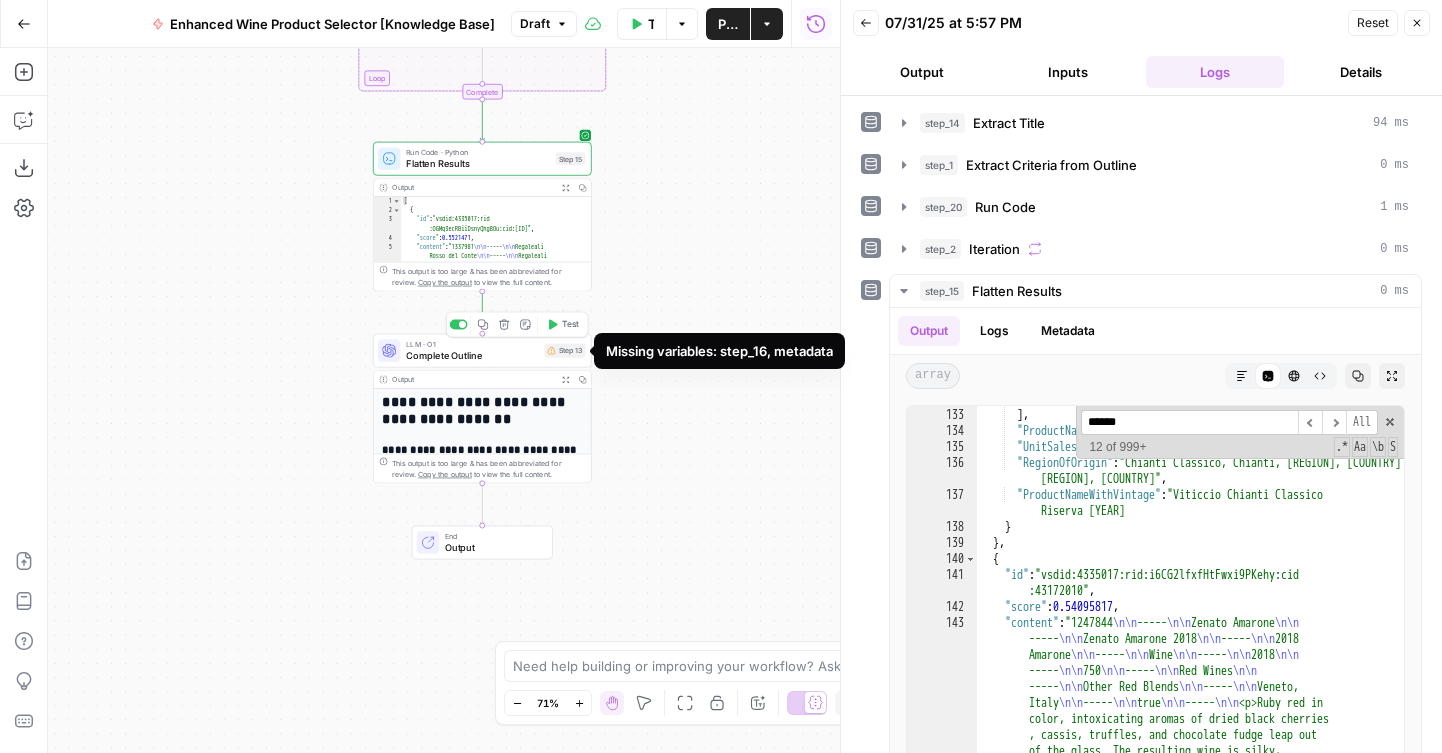 click on "Complete Outline" at bounding box center (472, 355) 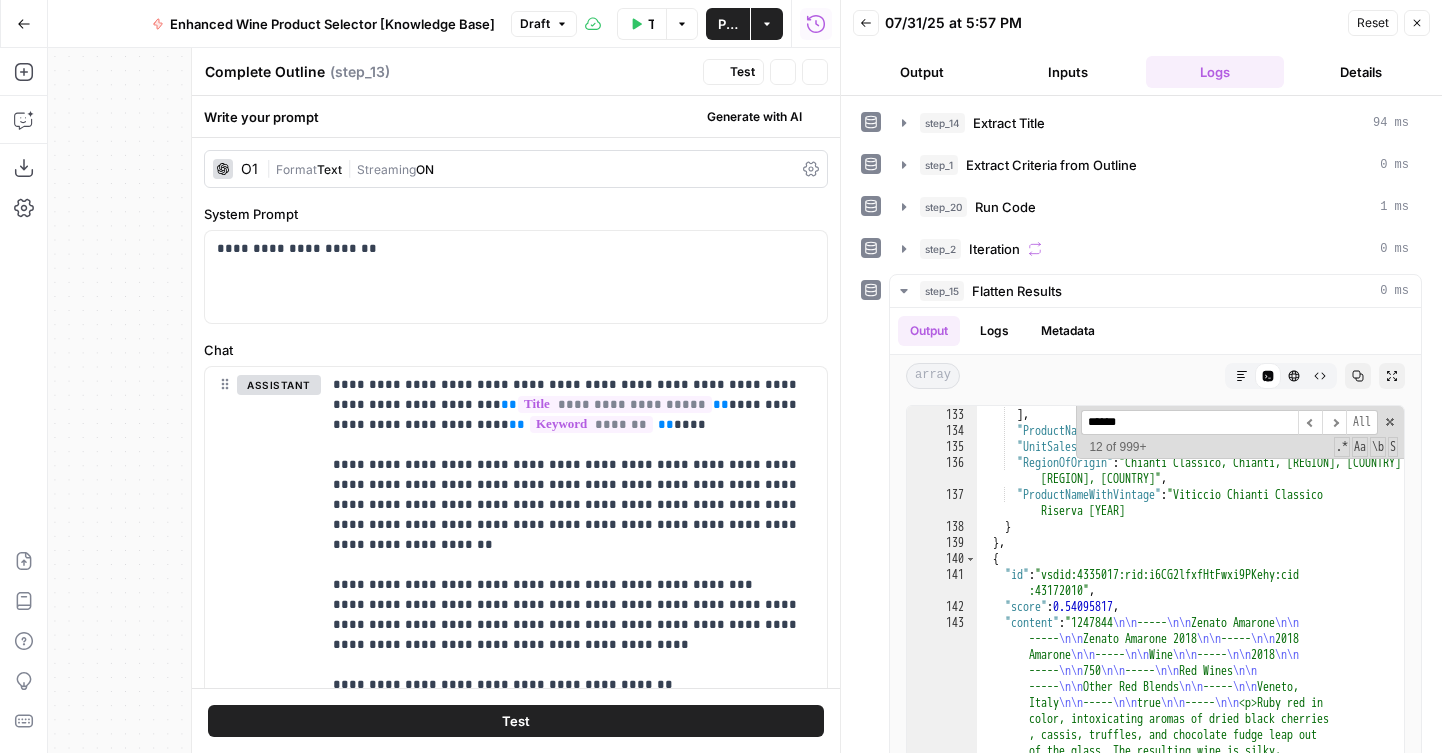 click on "Chat" at bounding box center (516, 350) 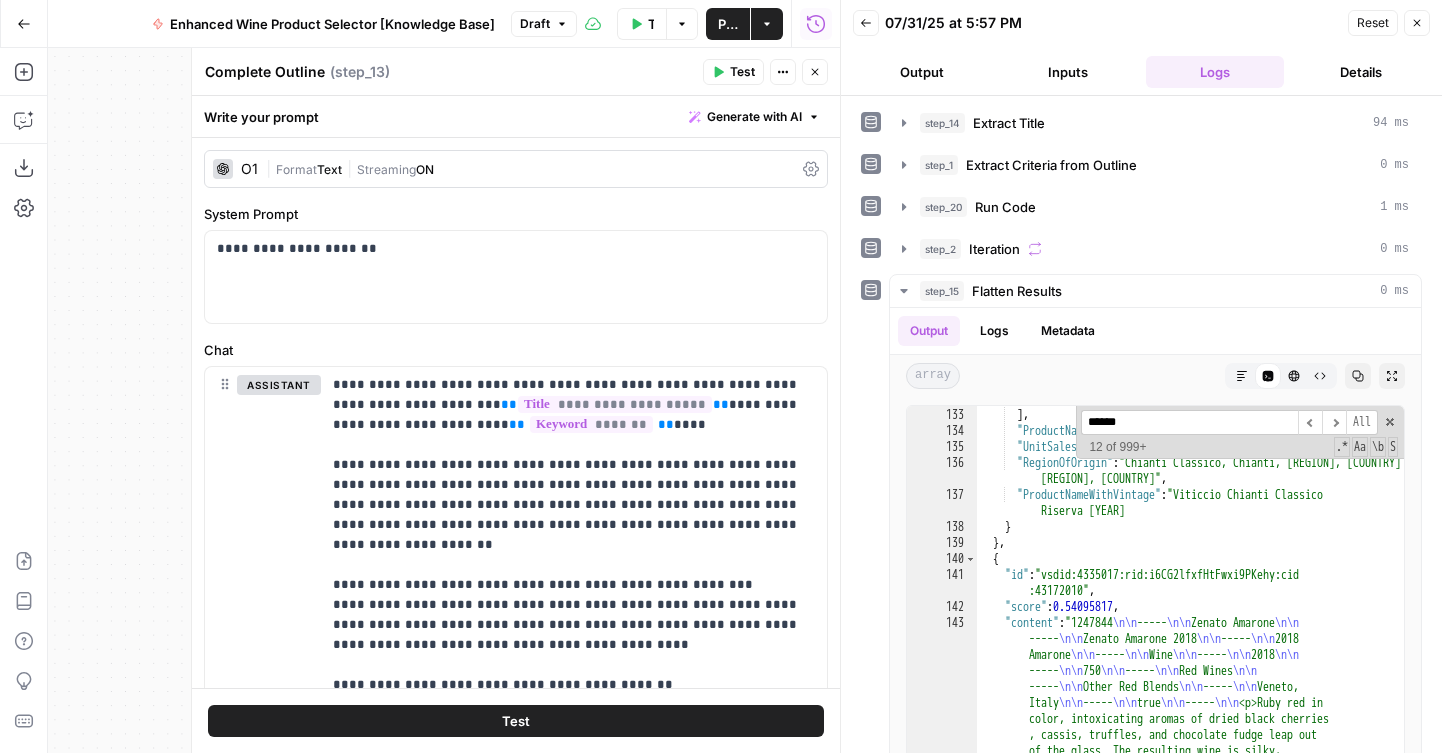 scroll, scrollTop: 613, scrollLeft: 0, axis: vertical 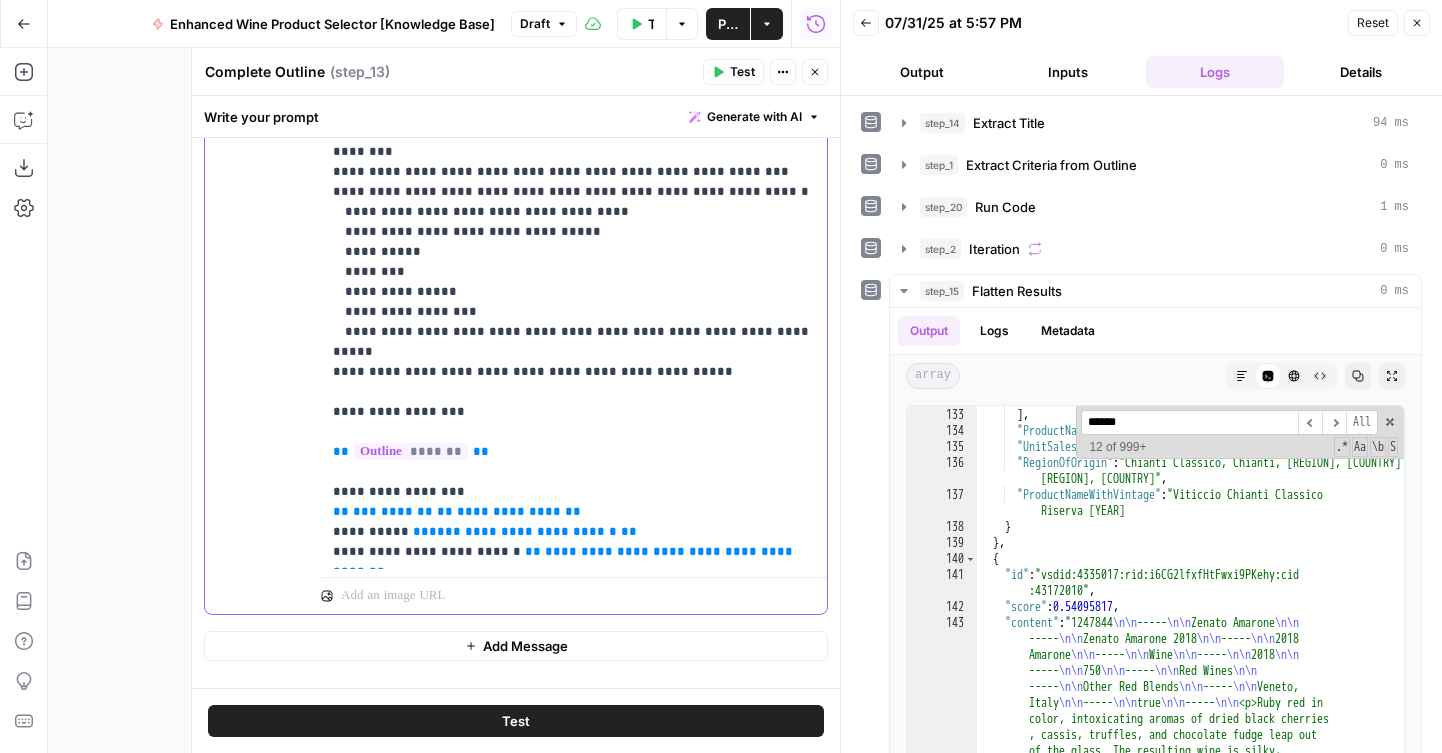 click on "**********" at bounding box center (574, 862) 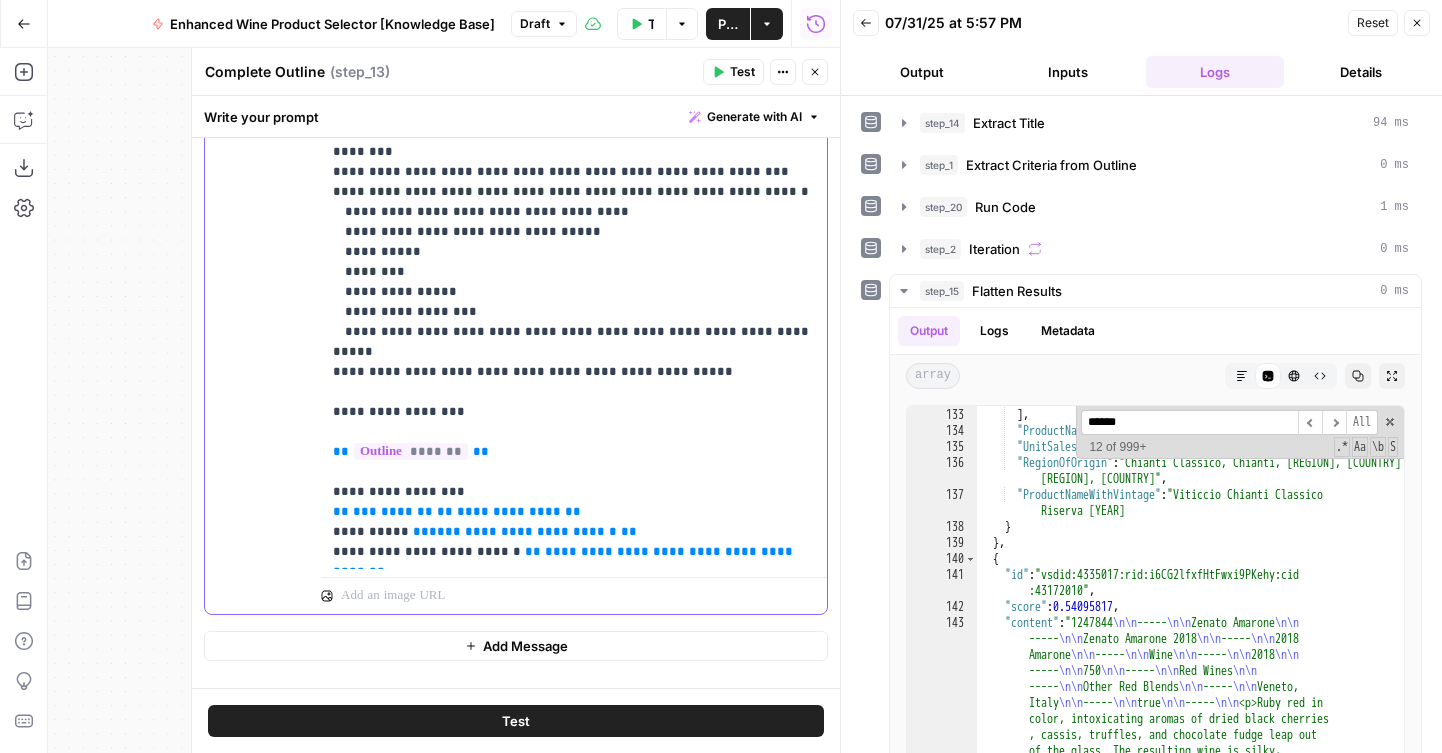 scroll, scrollTop: 109, scrollLeft: 0, axis: vertical 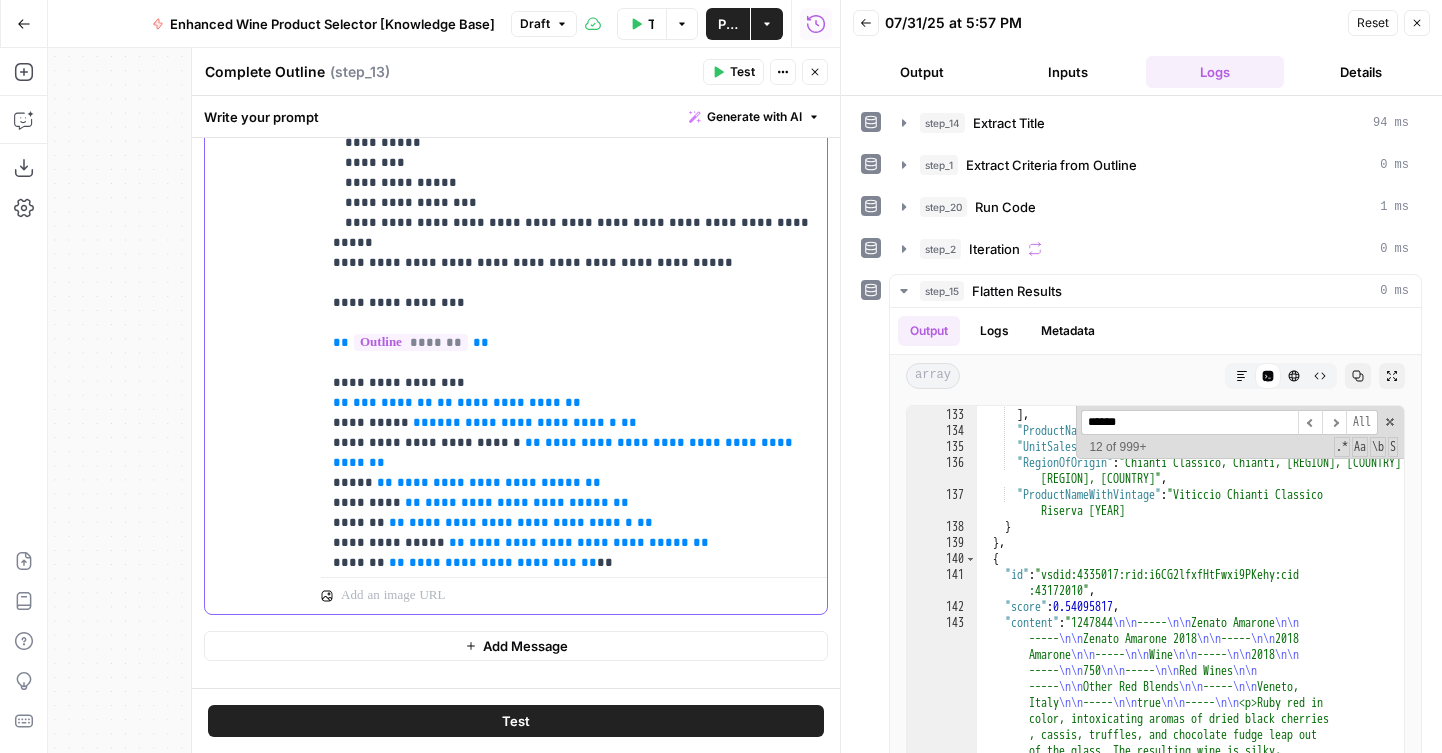 click on "**********" at bounding box center [509, 402] 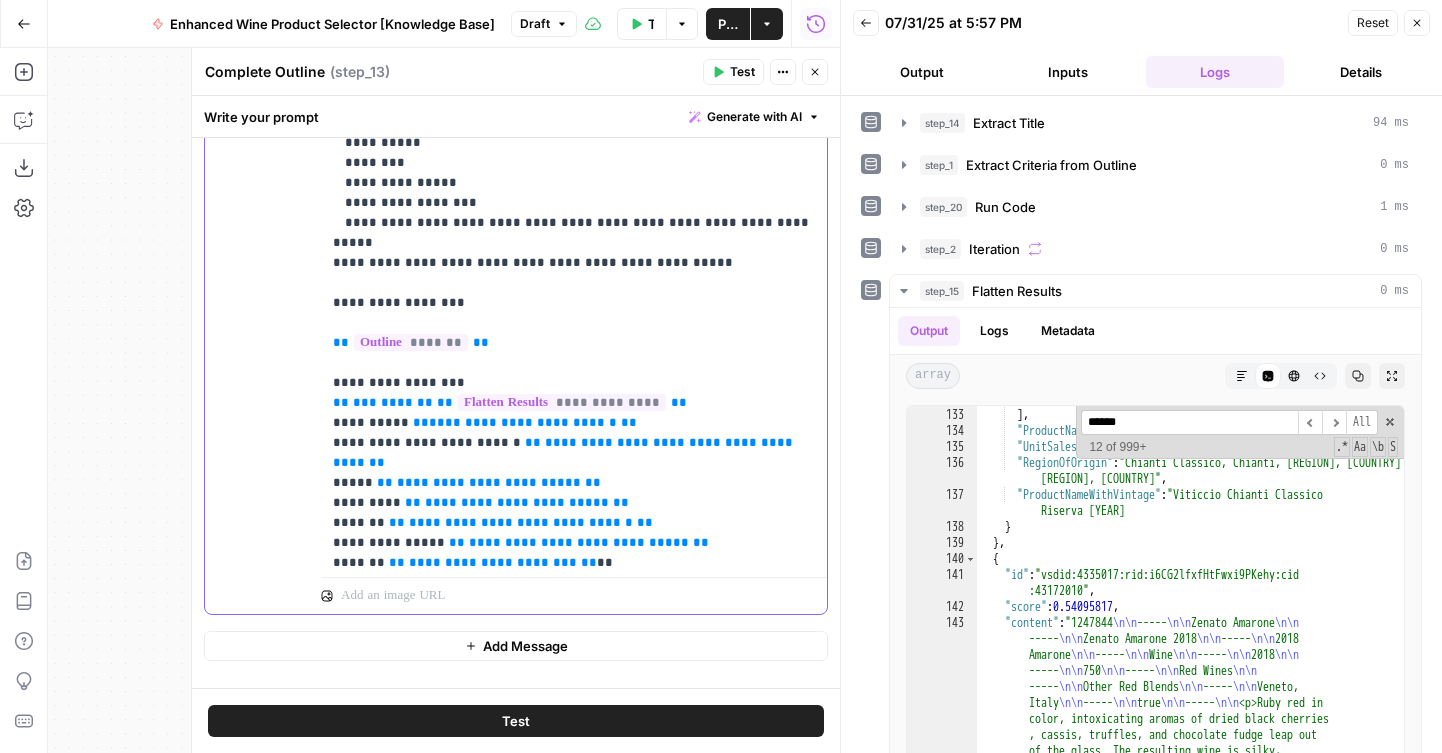 type 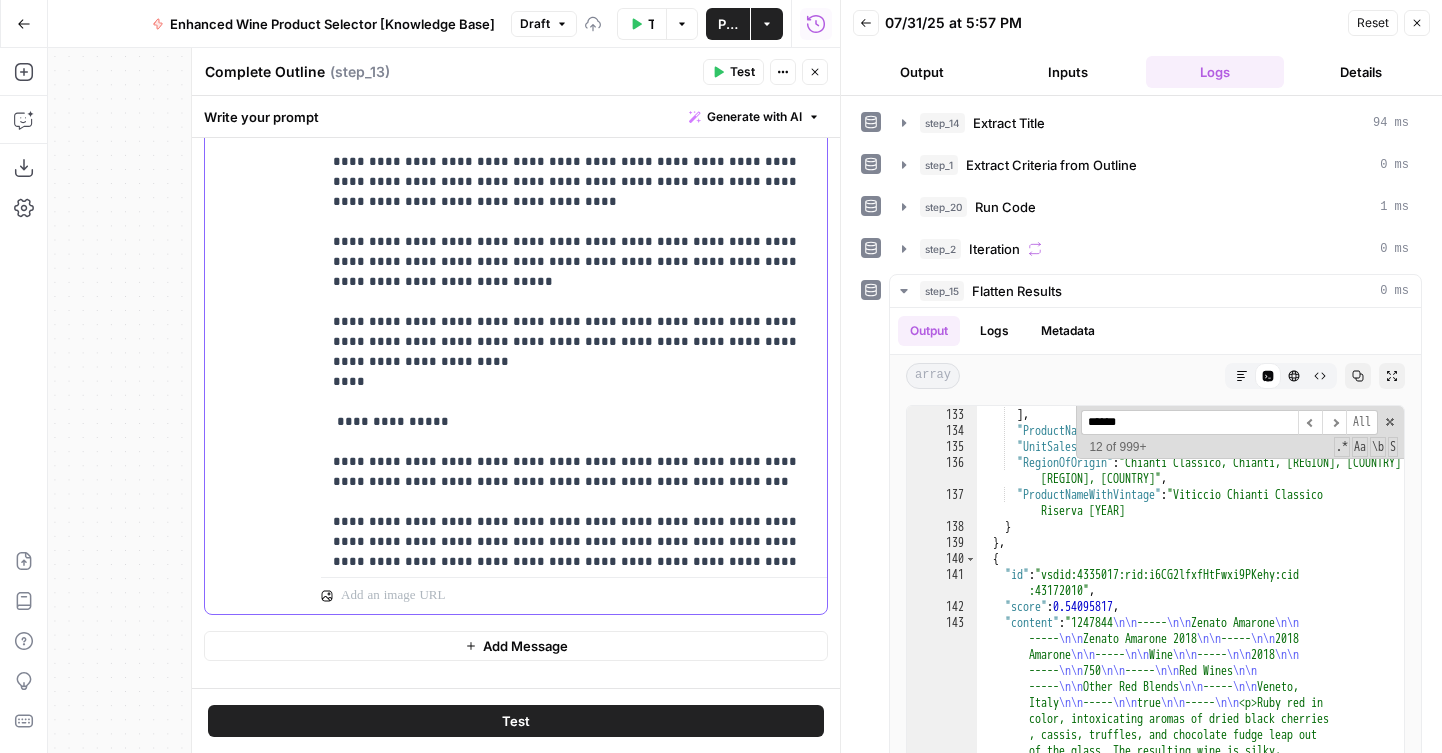 scroll, scrollTop: 1401, scrollLeft: 0, axis: vertical 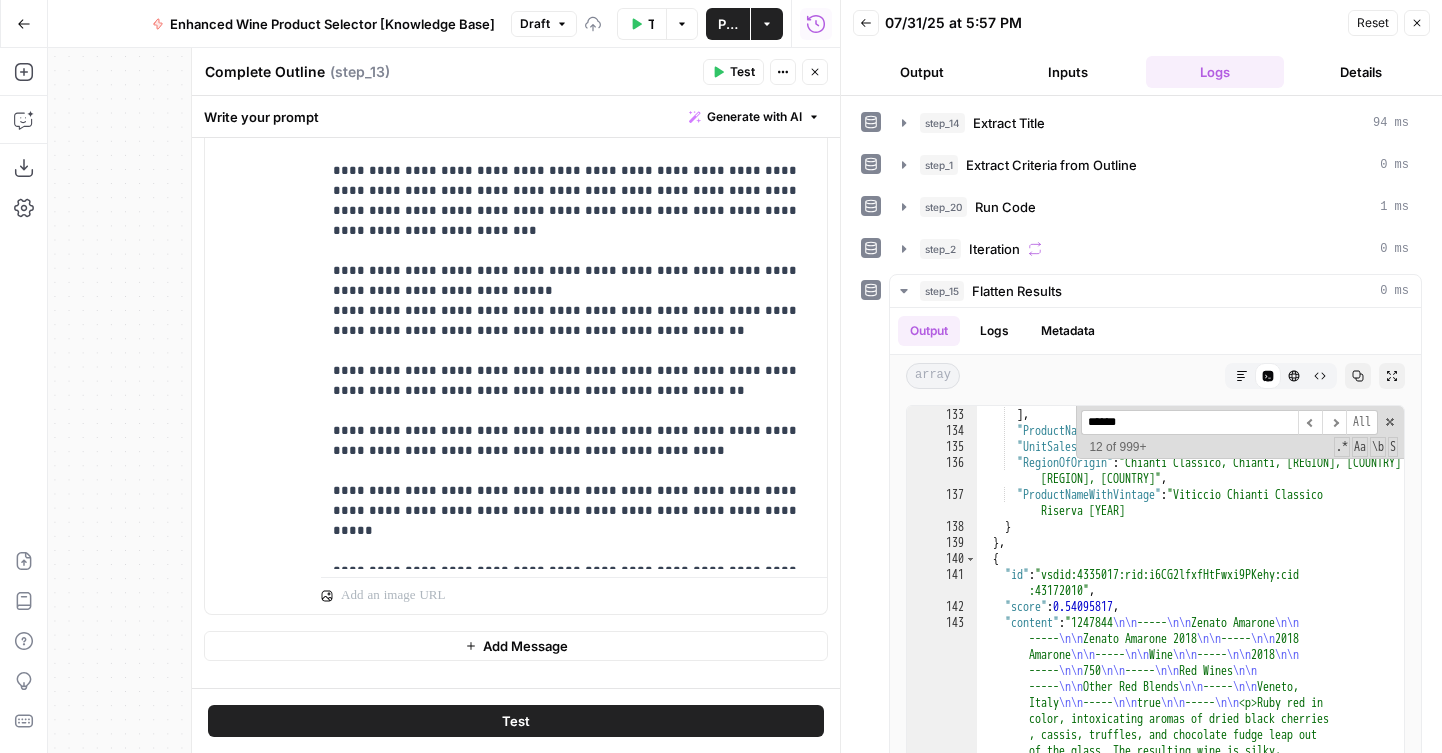 click 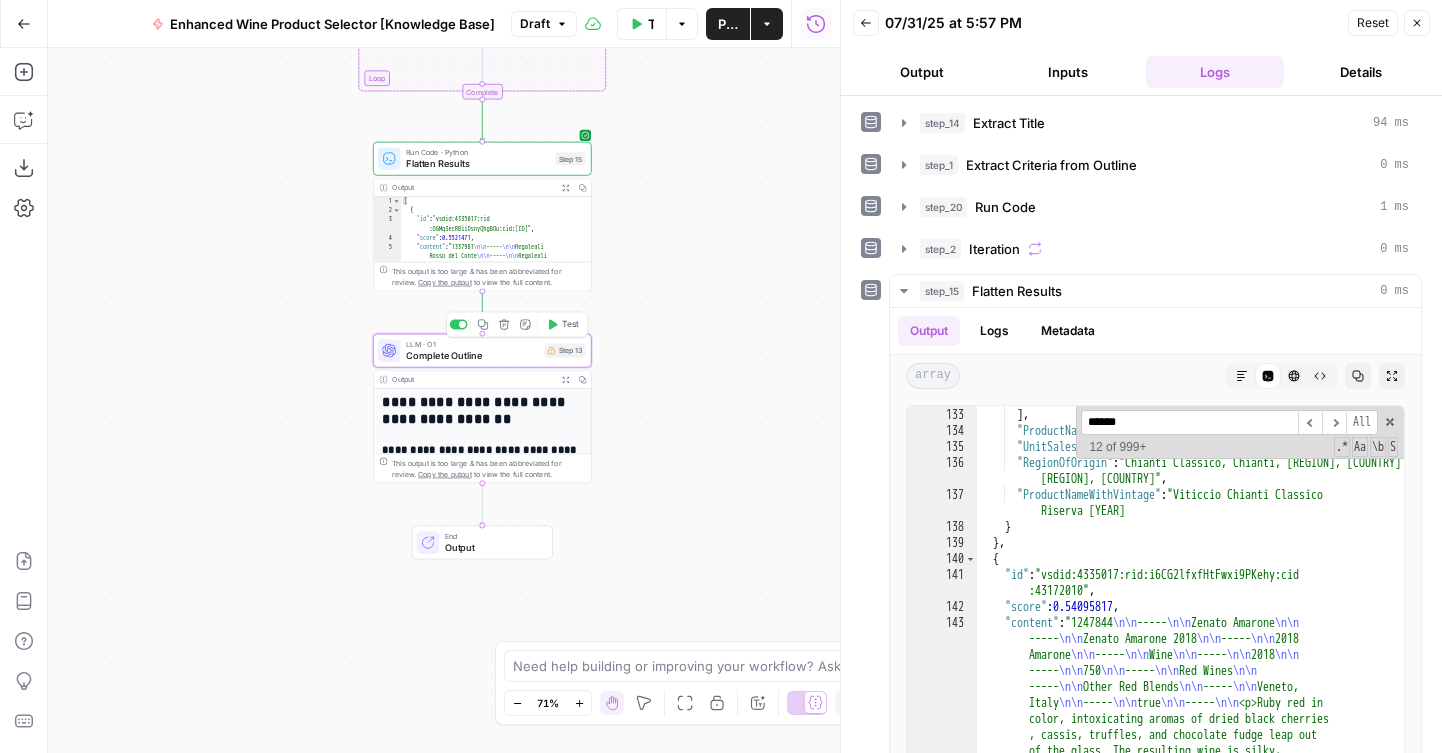 click 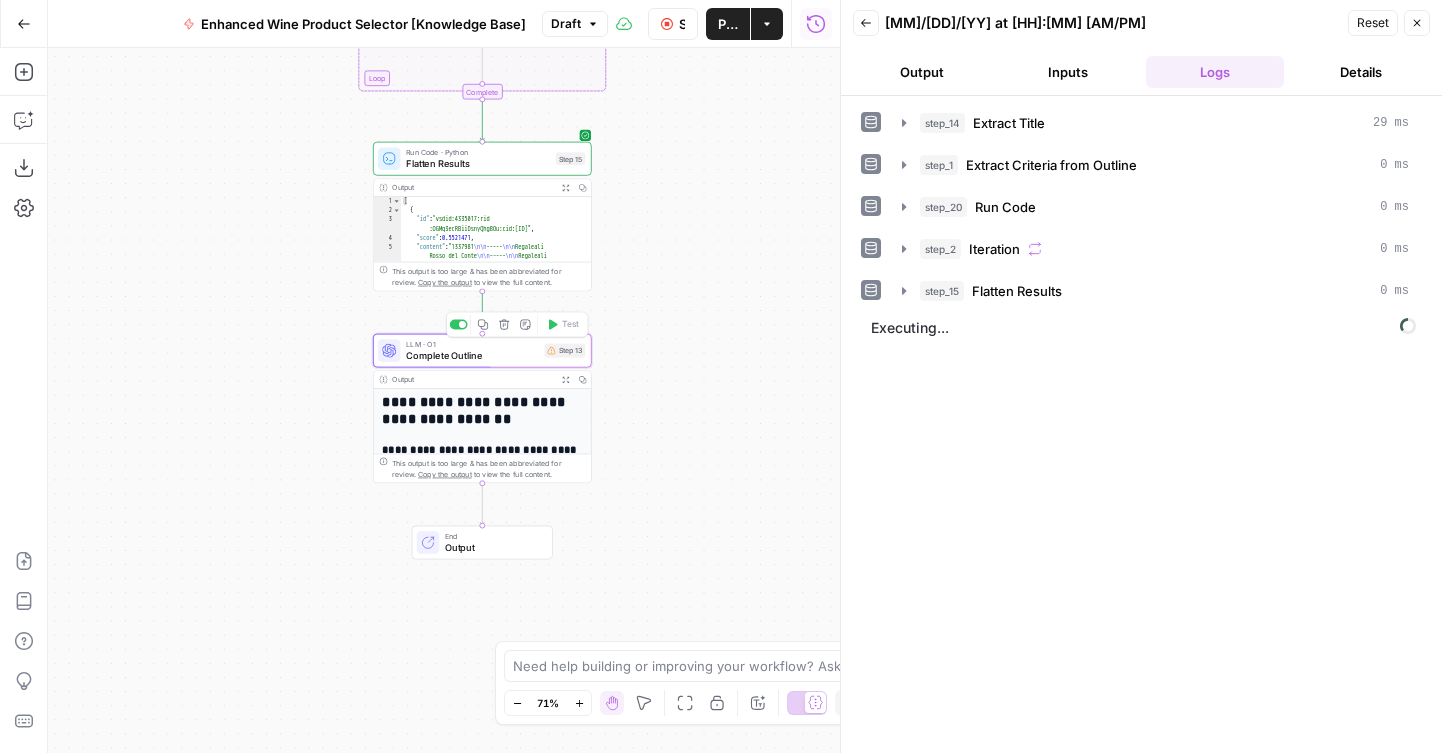 click on "Workflow Set Inputs Inputs LLM · GPT-4o Extract Title Step 14 Output Copy 1 2 3 {    "title" :  "15 Great Wines For Every Pizza         Topping" }     XXXXXXXXXXXXXXXXXXXXXXXXXXXXXXXXXXXXXXXXXXXXXXXXXXXXXXXXXXXXXXXXXXXXXXXXXXXXXXXXXXXXXXXXXXXXXXXXXXXXXXXXXXXXXXXXXXXXXXXXXXXXXXXXXXXXXXXXXXXXXXXXXXXXXXXXXXXXXXXXXXXXXXXXXXXXXXXXXXXXXXXXXXXXXXXXXXXXXXXXXXXXXXXXXXXXXXXXXXXXXXXXXXXXXXXXXXXXXXXXXXXXXXXXXXXXXXXXXXXXXXXXXXXXXXXXXXXXXXXXXXXXXXXXXXXXXXXXXXXXXXXXXXXXXXXXXXXXXXXXXXXXXXXXXXXXXXXXXXXXXXXXXXXXXXXXXXXXXXXXXXXXXXXXXXXXXXXXXXXXXXXXXXXXXXXXXXXXXXXXXXXXXXXXXXXXXXXXXXXXXXXXXXXXXXXXXXXXXXXXXXXXXXXXXXXXXXXXXXXXXXXXXXXXXXXXXXXXXXXXXXXXXXXXXXXXXXXXXXXXXXXXXXXXXXXX LLM · Gemini 2.5 Pro Extract Criteria from Outline Step 1 Output Expand Output Copy 1 2 3 4 5 6 7 8 9 10 11 {    "sections" :  [      {         "header" :  "Why Pizza And Wine Work             Together" ,         "wines_descriptors" :  [           "Italian red wine"         ]      } ,      {         "header" :  "Cheese Pizza" ,         :" at bounding box center [444, 400] 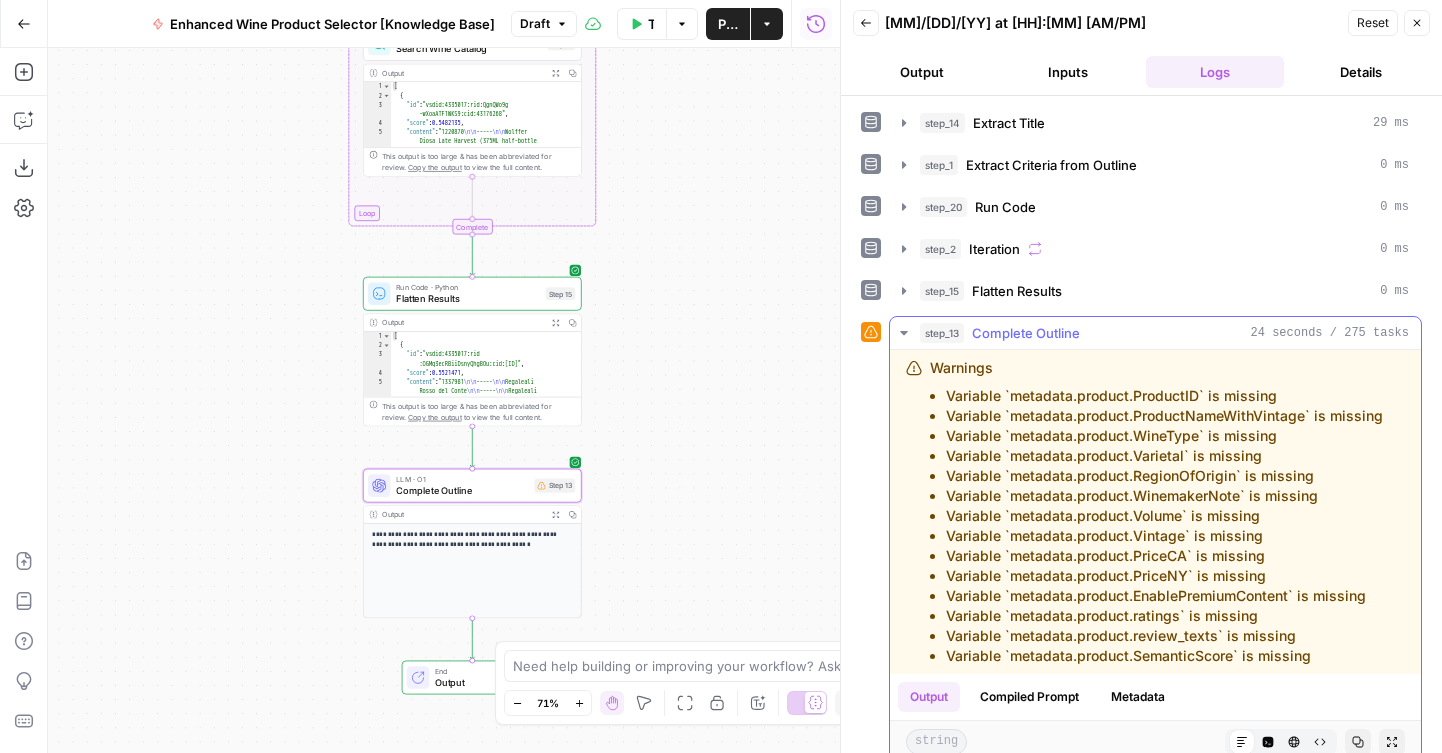 scroll, scrollTop: 105, scrollLeft: 0, axis: vertical 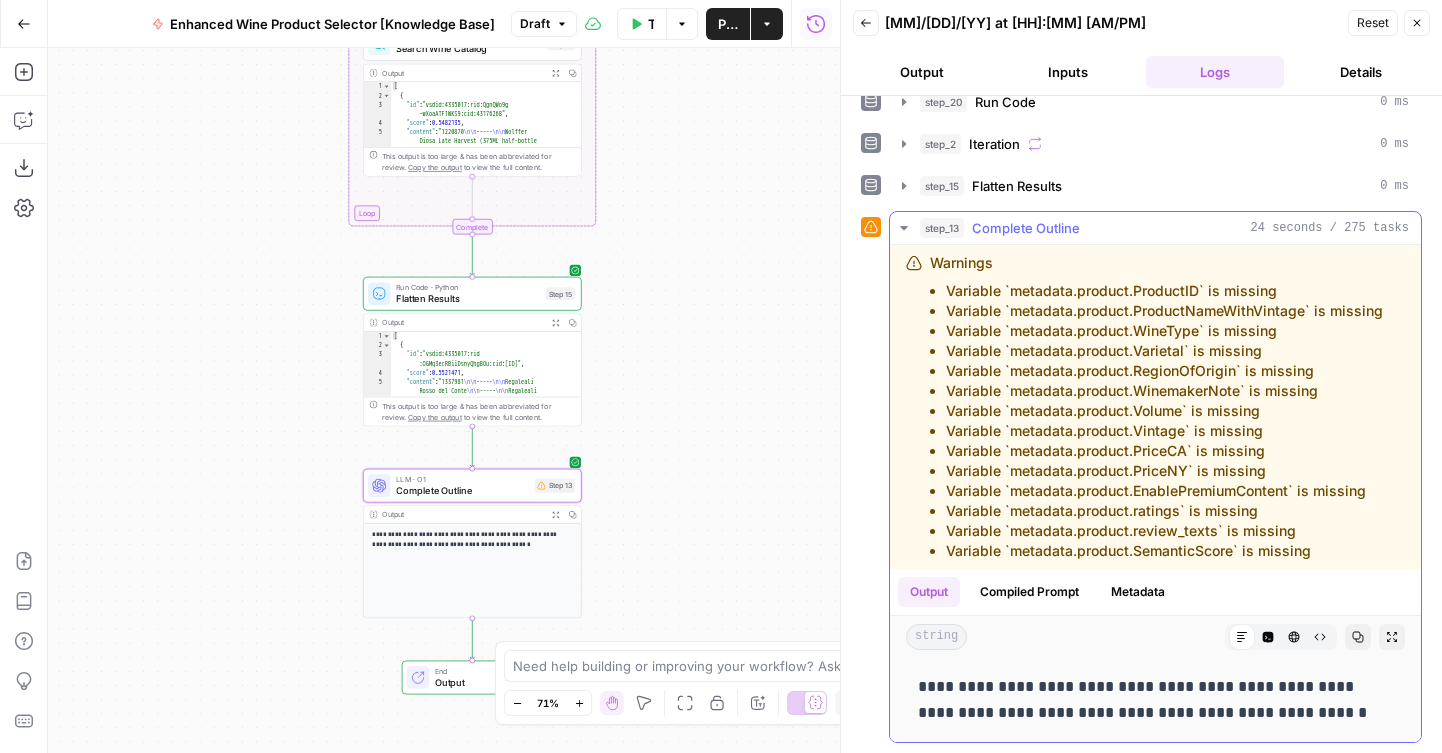 click on "Compiled Prompt" at bounding box center (1029, 592) 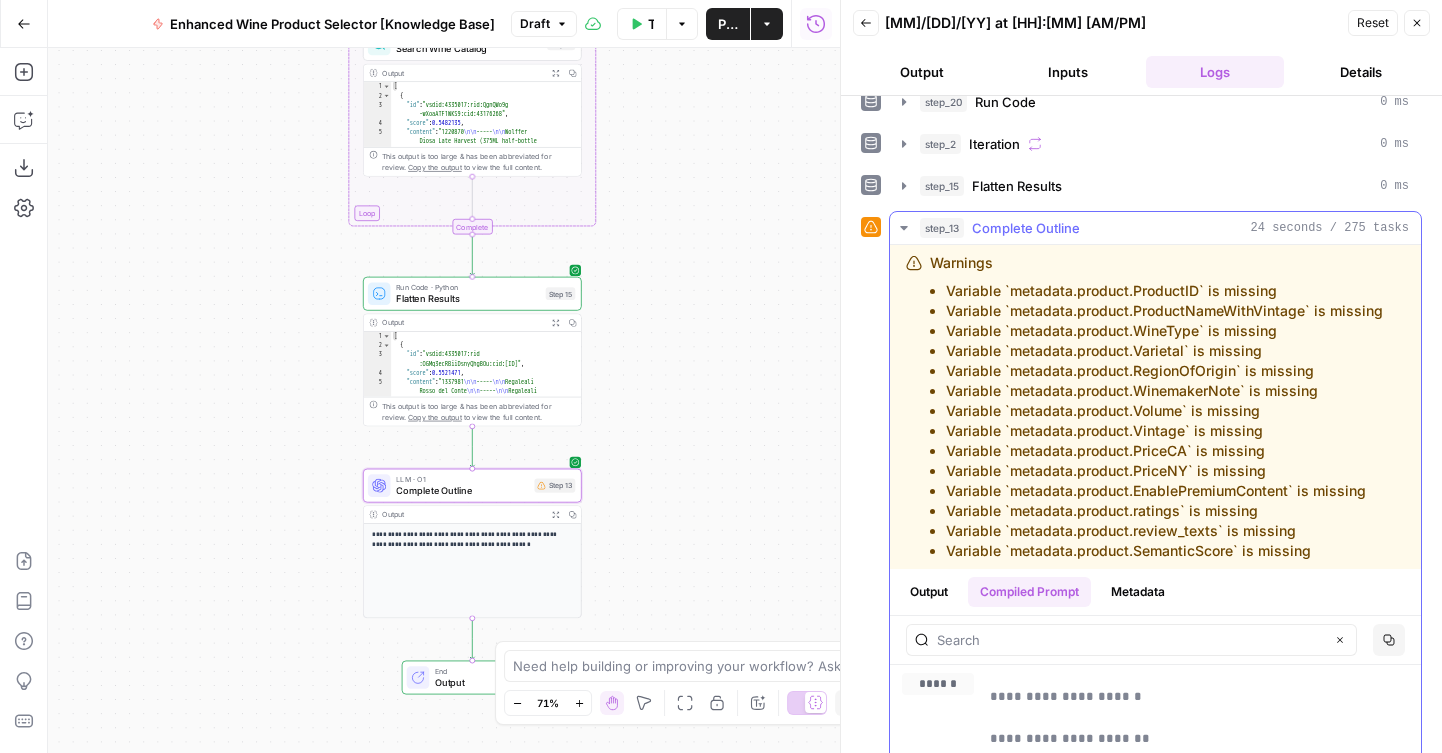 scroll, scrollTop: 585, scrollLeft: 0, axis: vertical 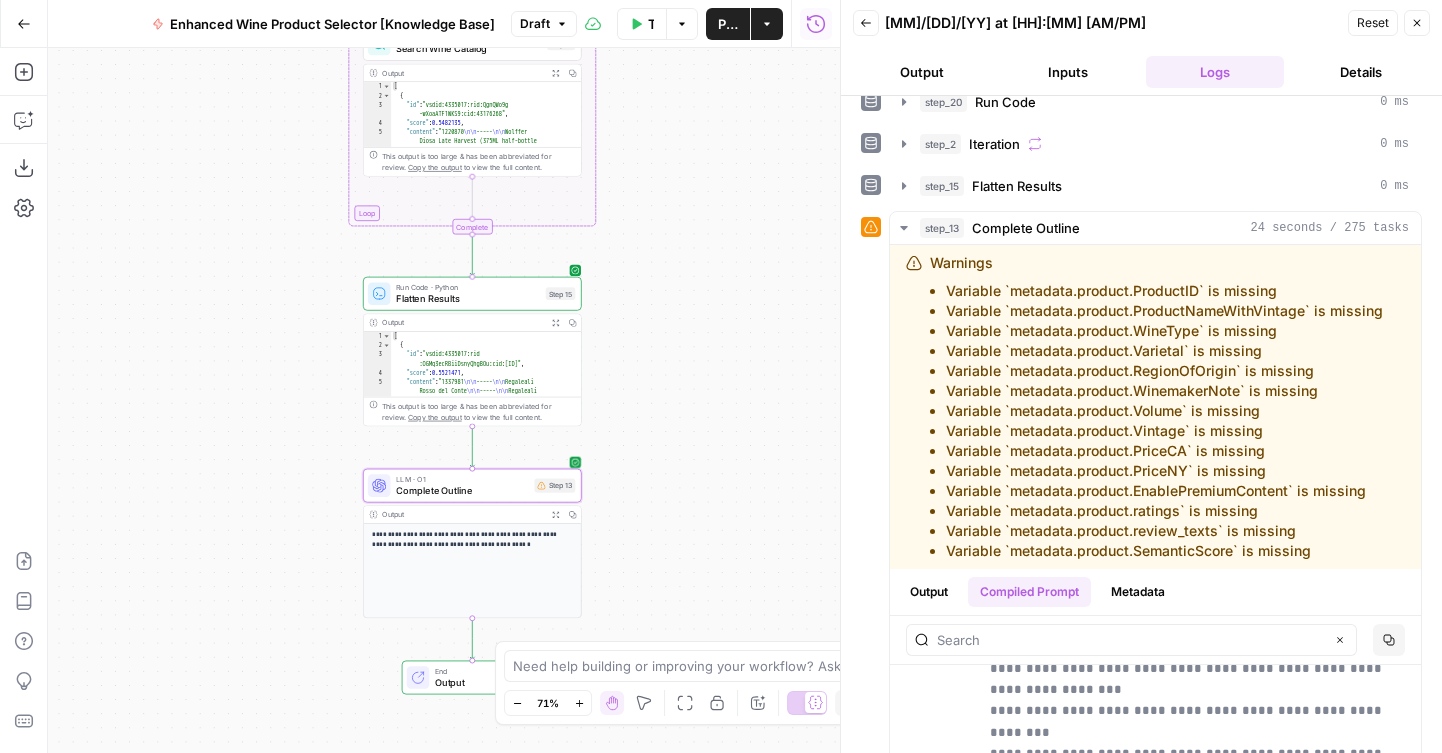 click on "Complete Outline" at bounding box center [462, 490] 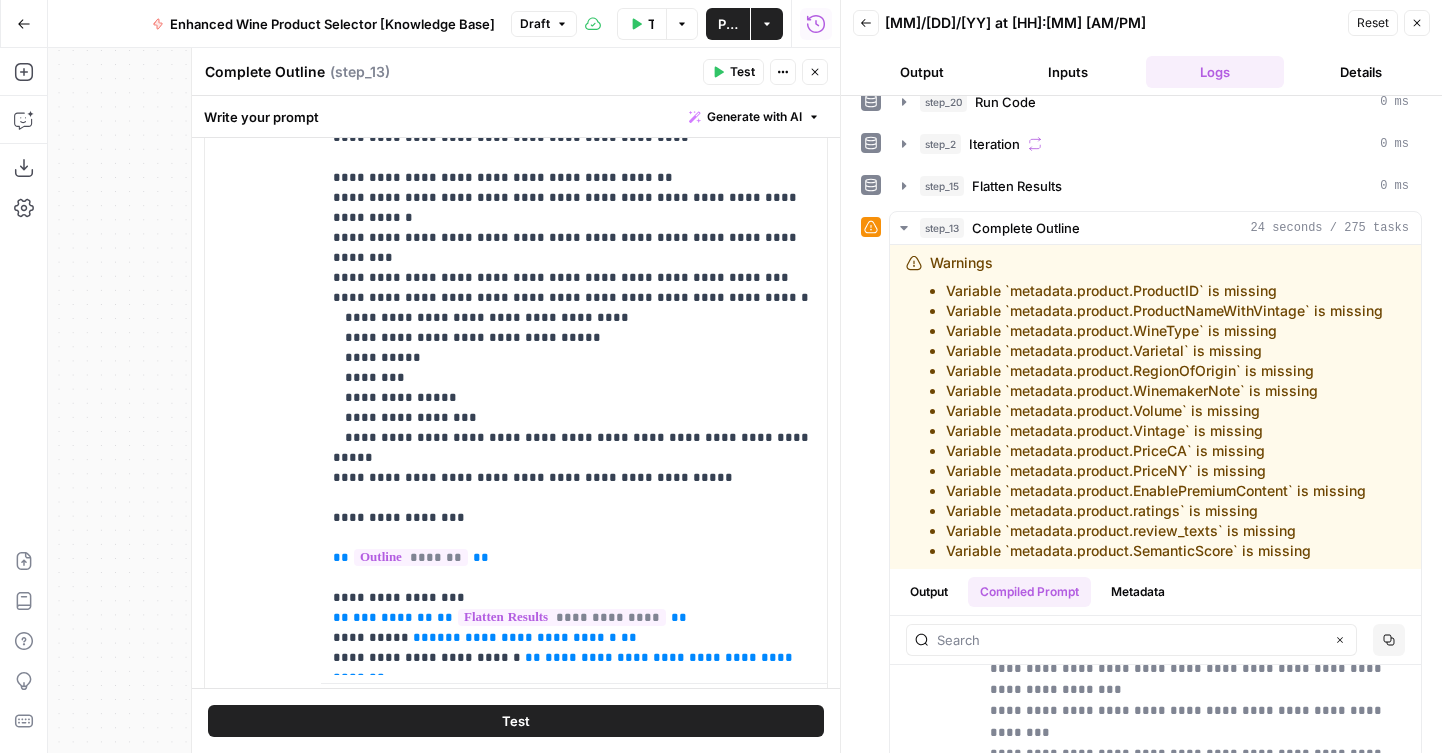 scroll, scrollTop: 586, scrollLeft: 0, axis: vertical 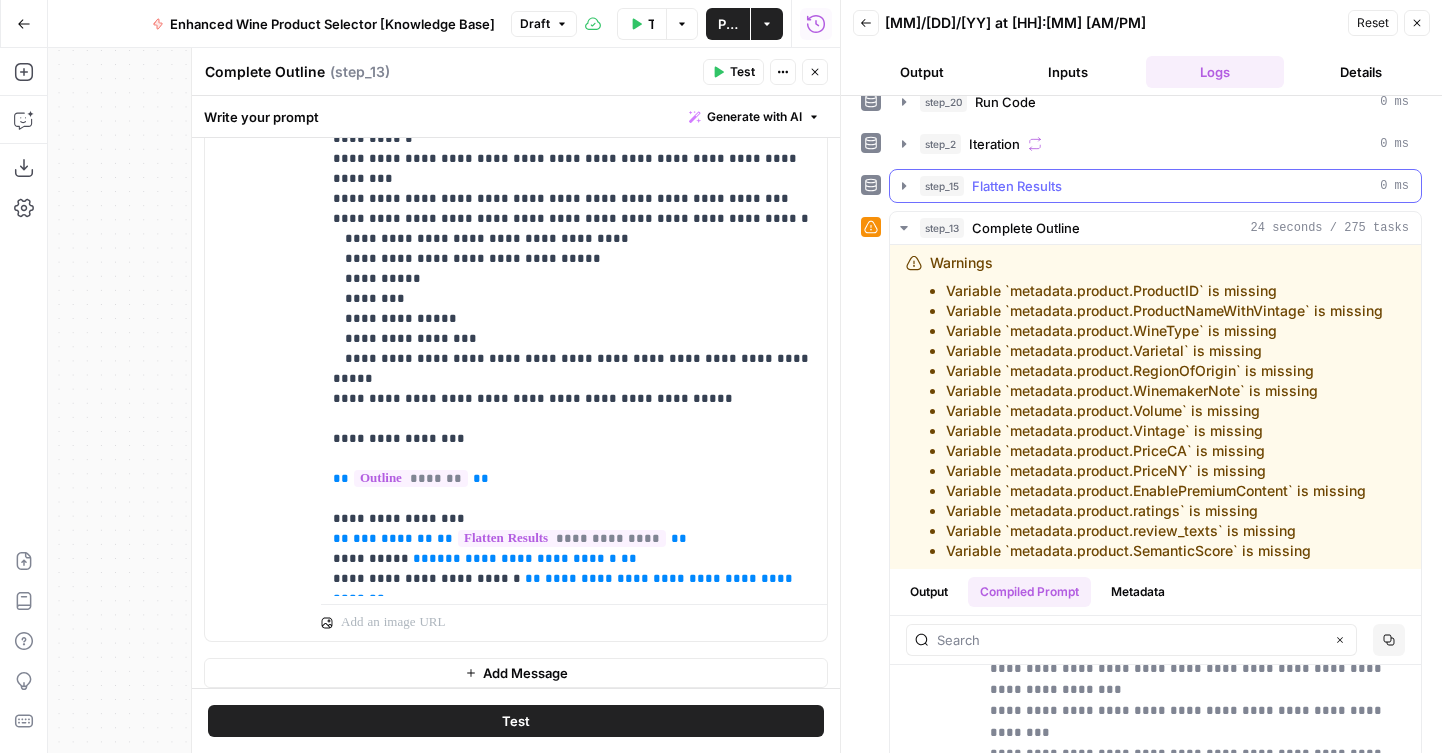 click 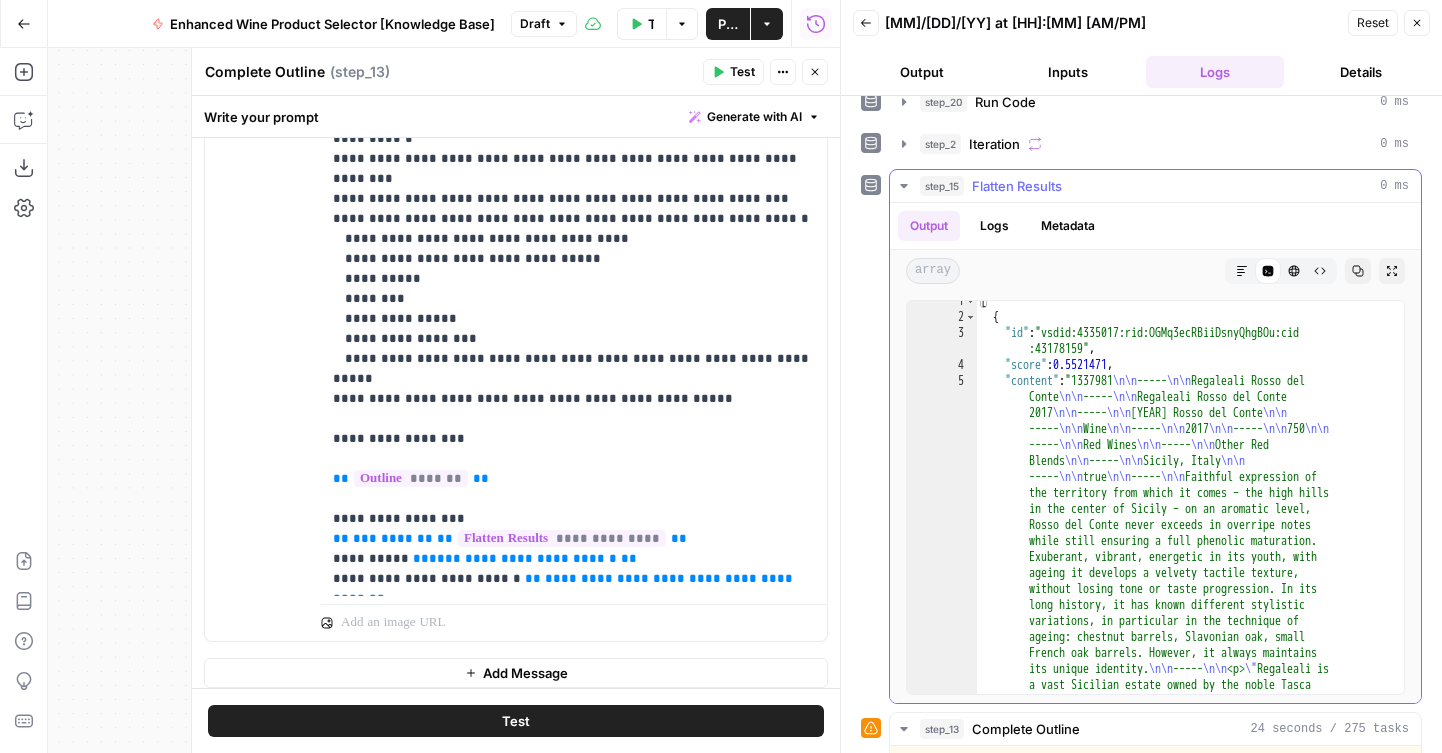scroll, scrollTop: 0, scrollLeft: 0, axis: both 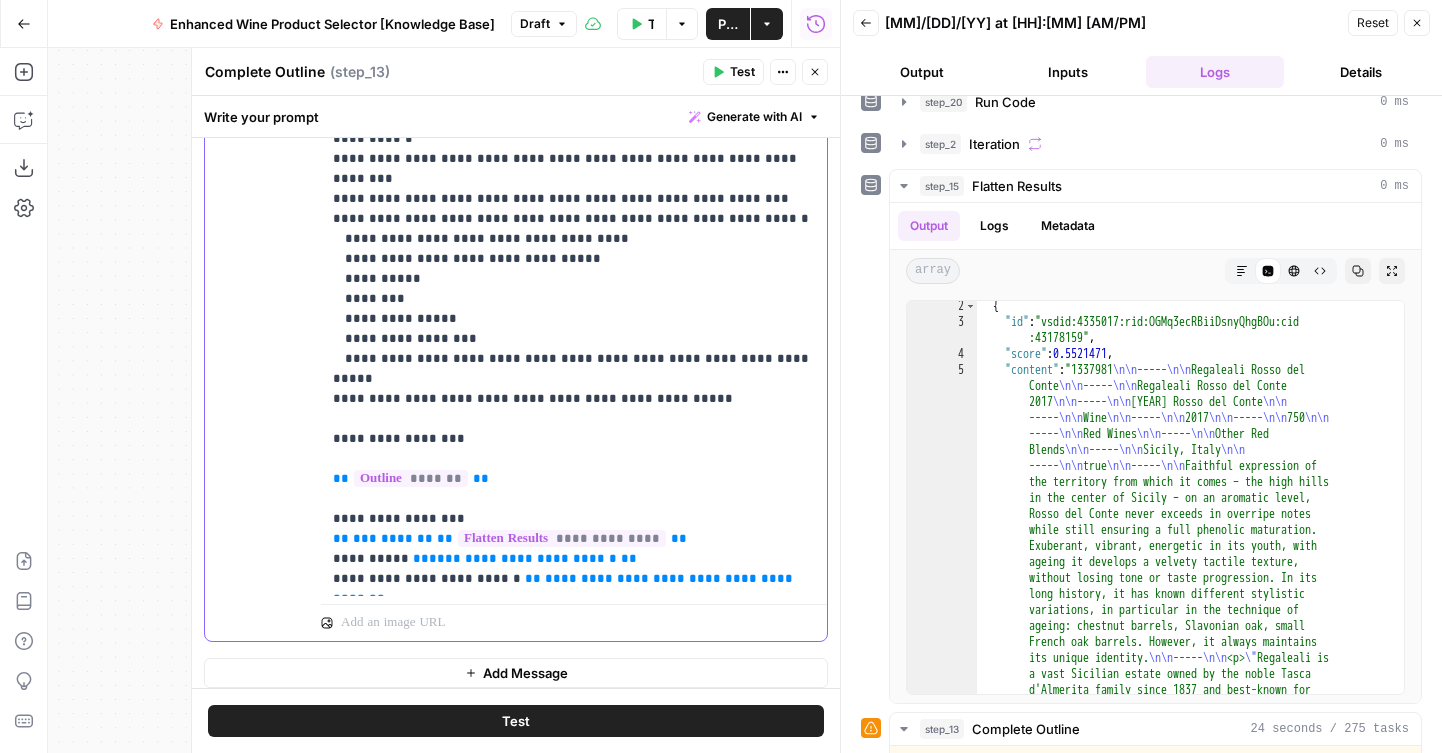 click on "**********" at bounding box center (574, 889) 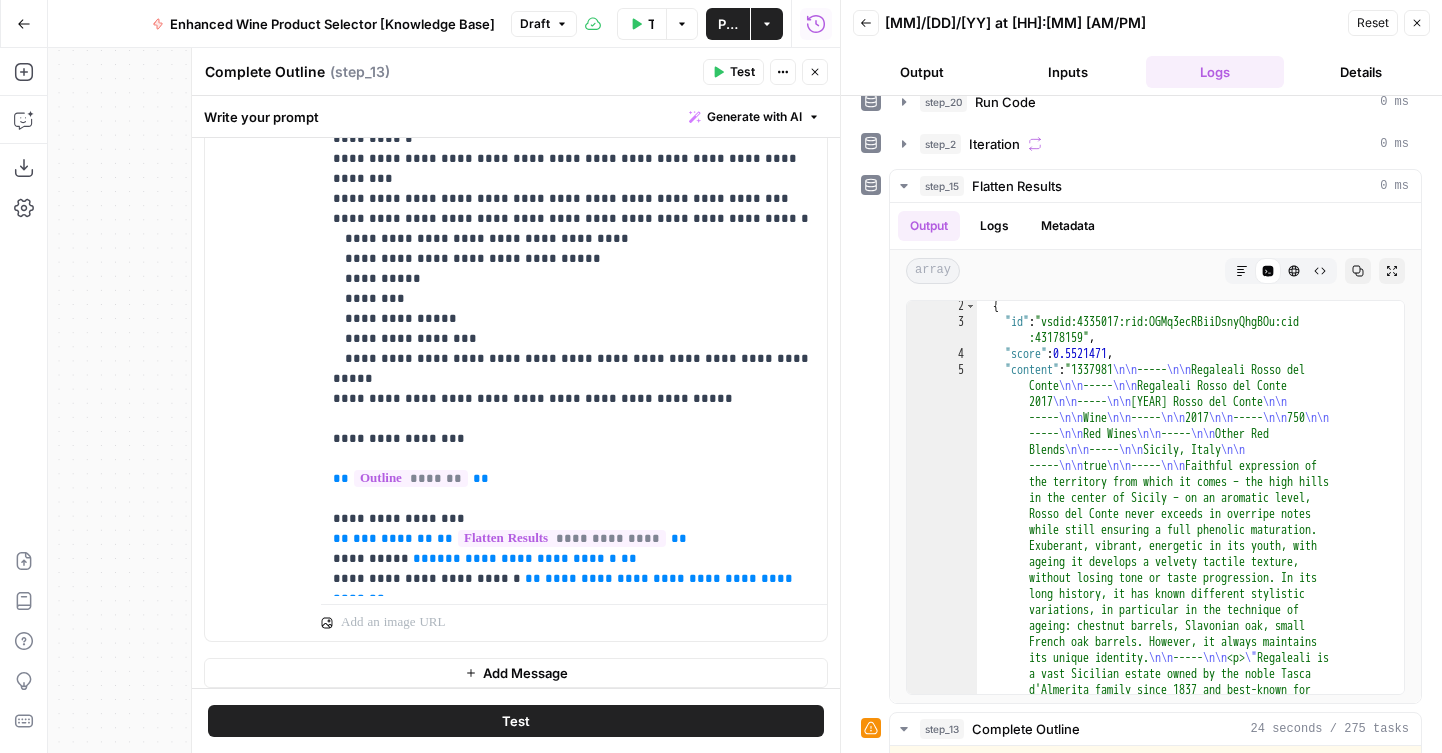 scroll, scrollTop: 0, scrollLeft: 0, axis: both 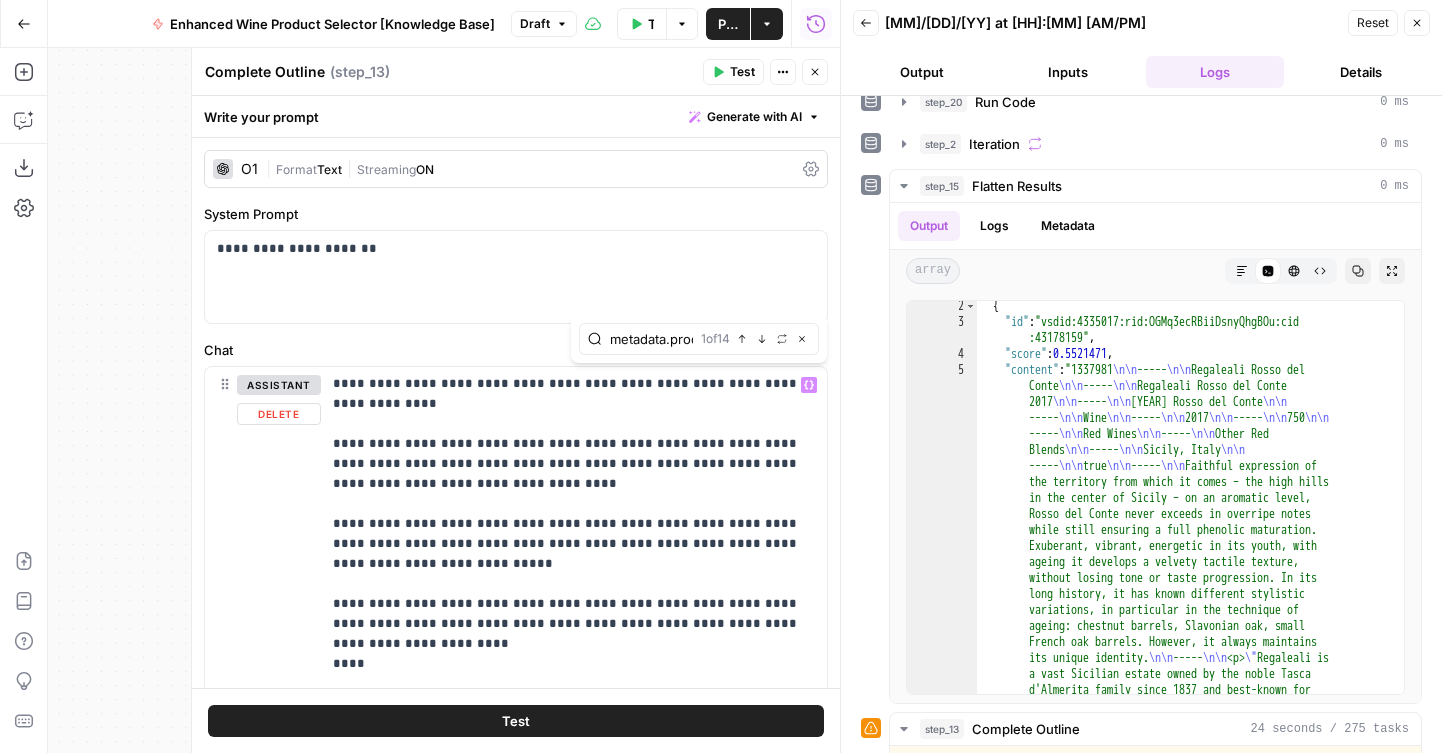 type on "metadata.product." 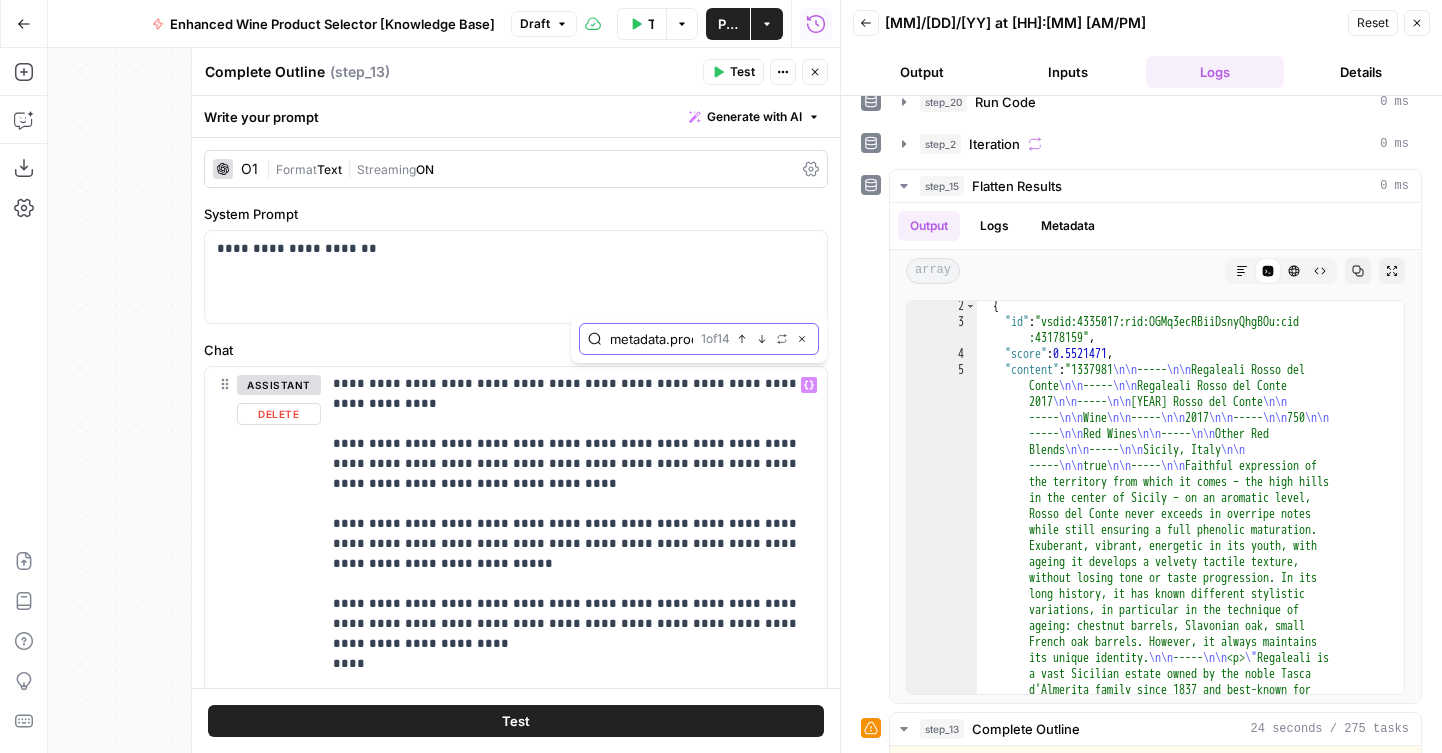 click 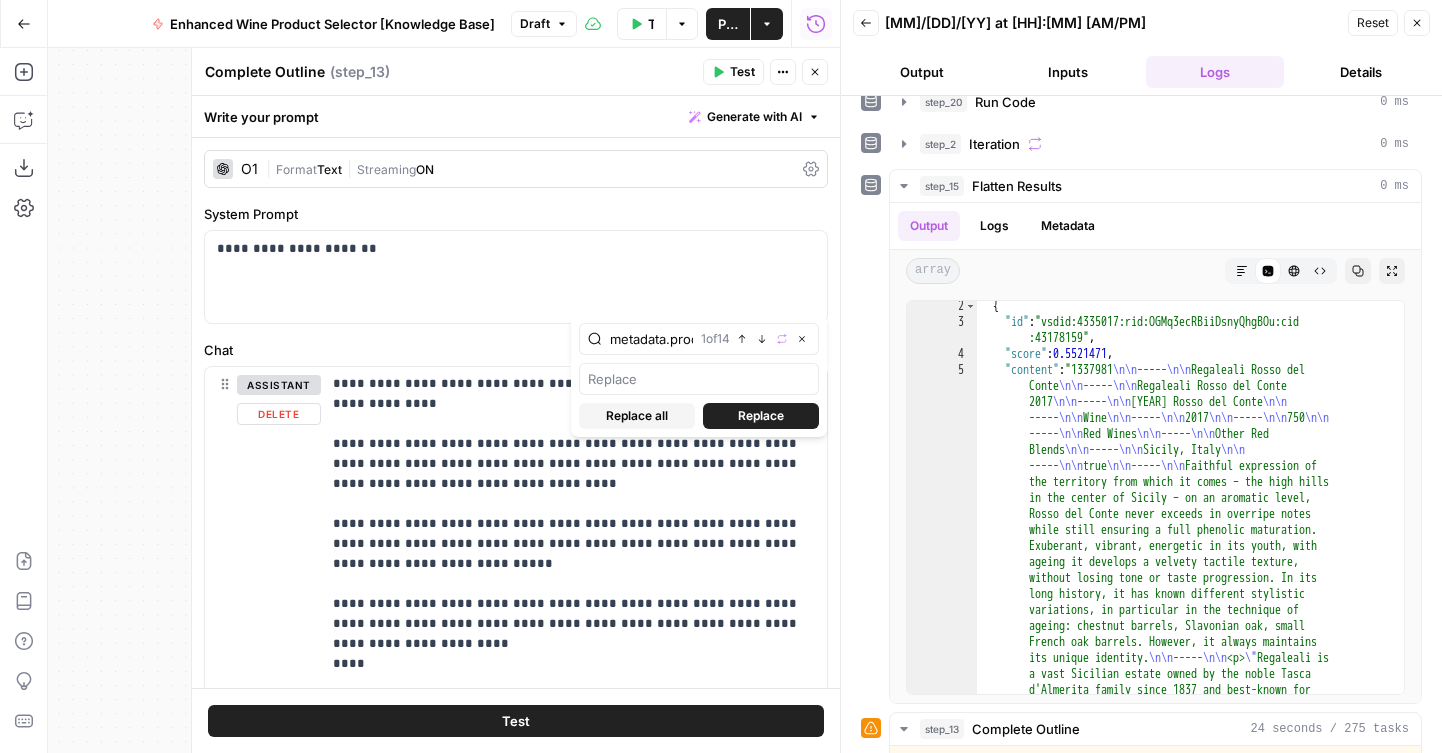 click at bounding box center (699, 379) 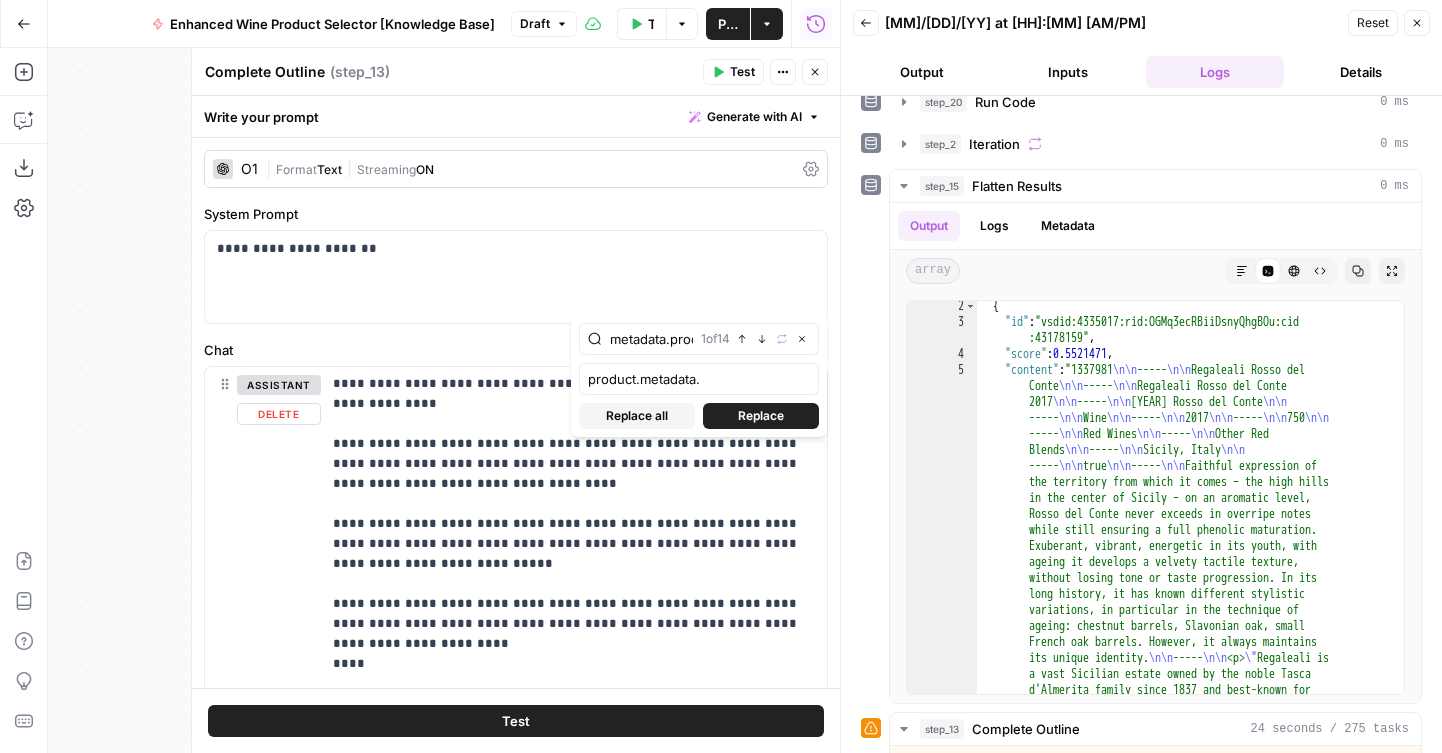 type on "product.metadata." 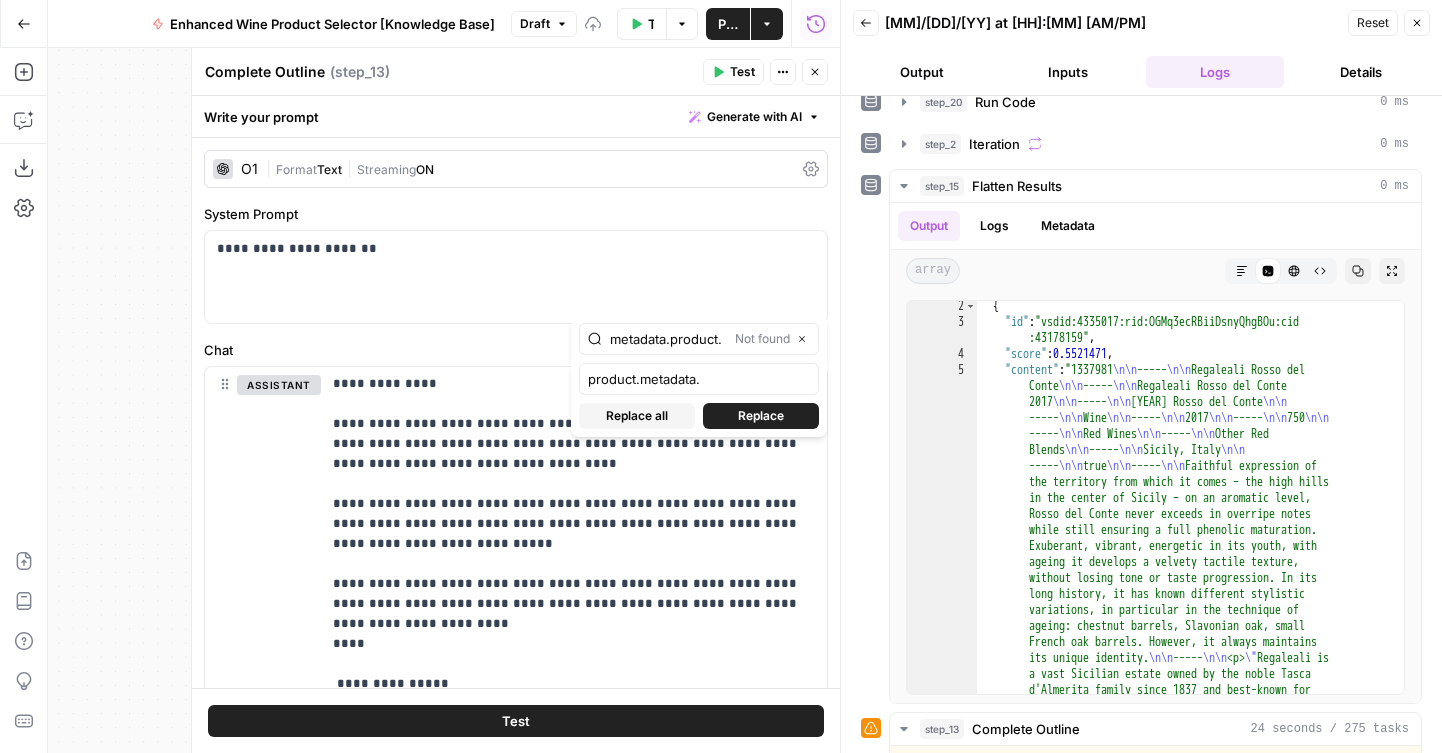 click on "Close" at bounding box center [815, 72] 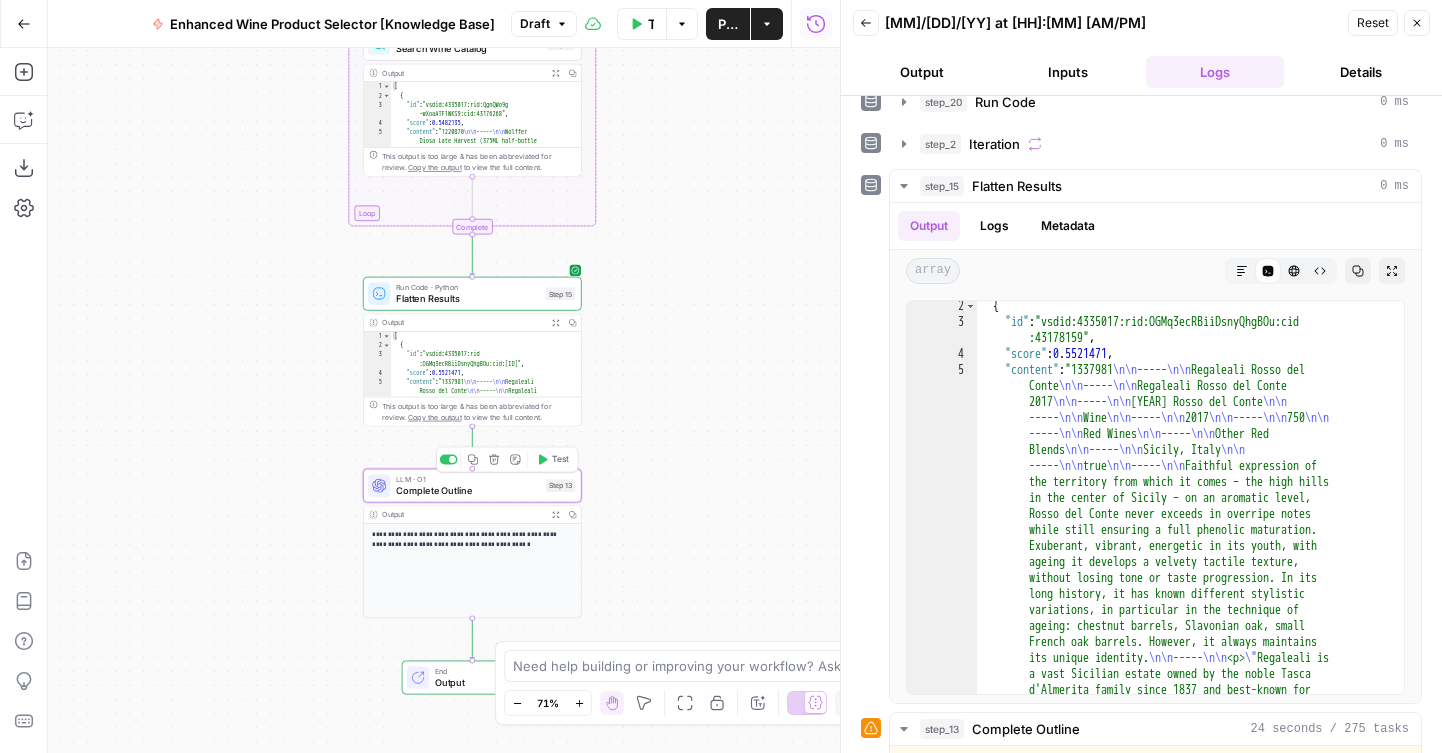 click on "Test" at bounding box center (553, 459) 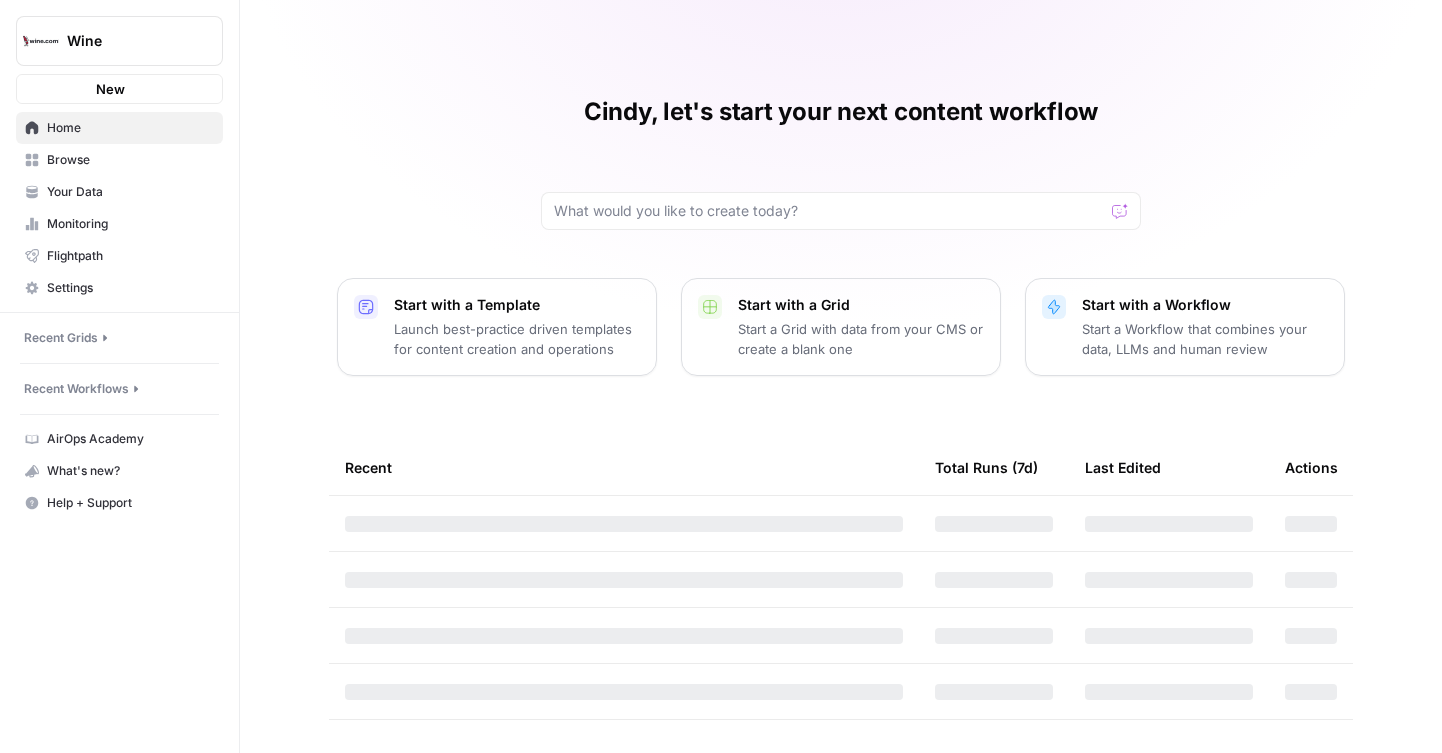 scroll, scrollTop: 0, scrollLeft: 0, axis: both 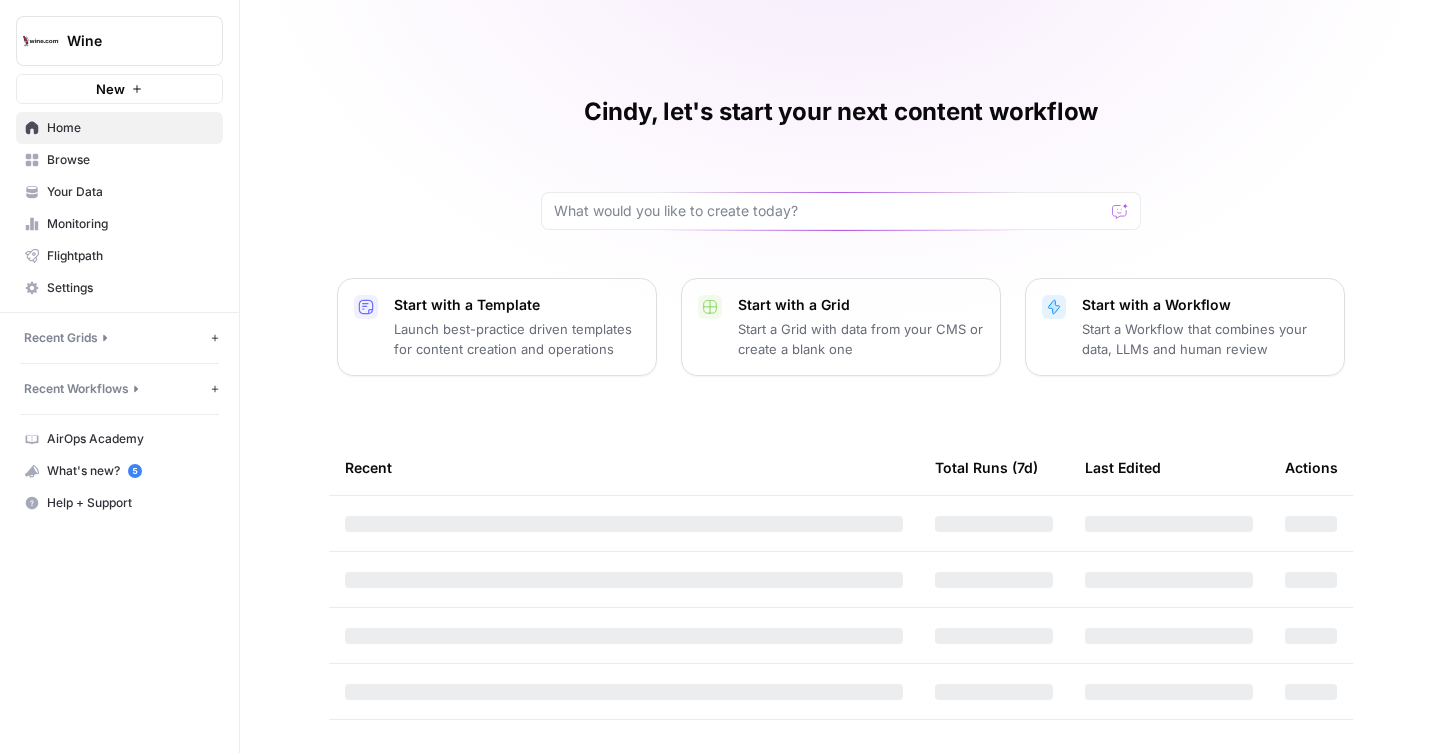 click on "Browse" at bounding box center [119, 160] 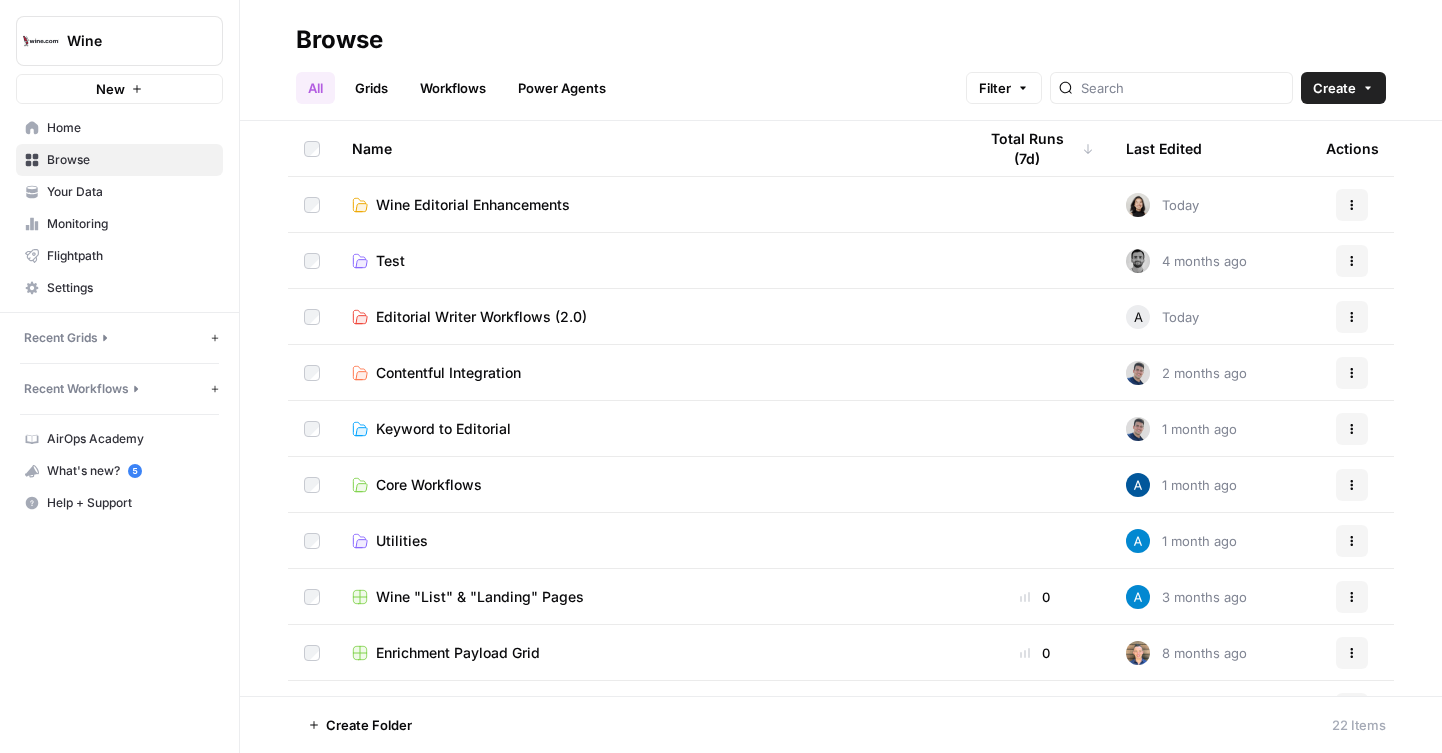 click on "Your Data" at bounding box center [130, 192] 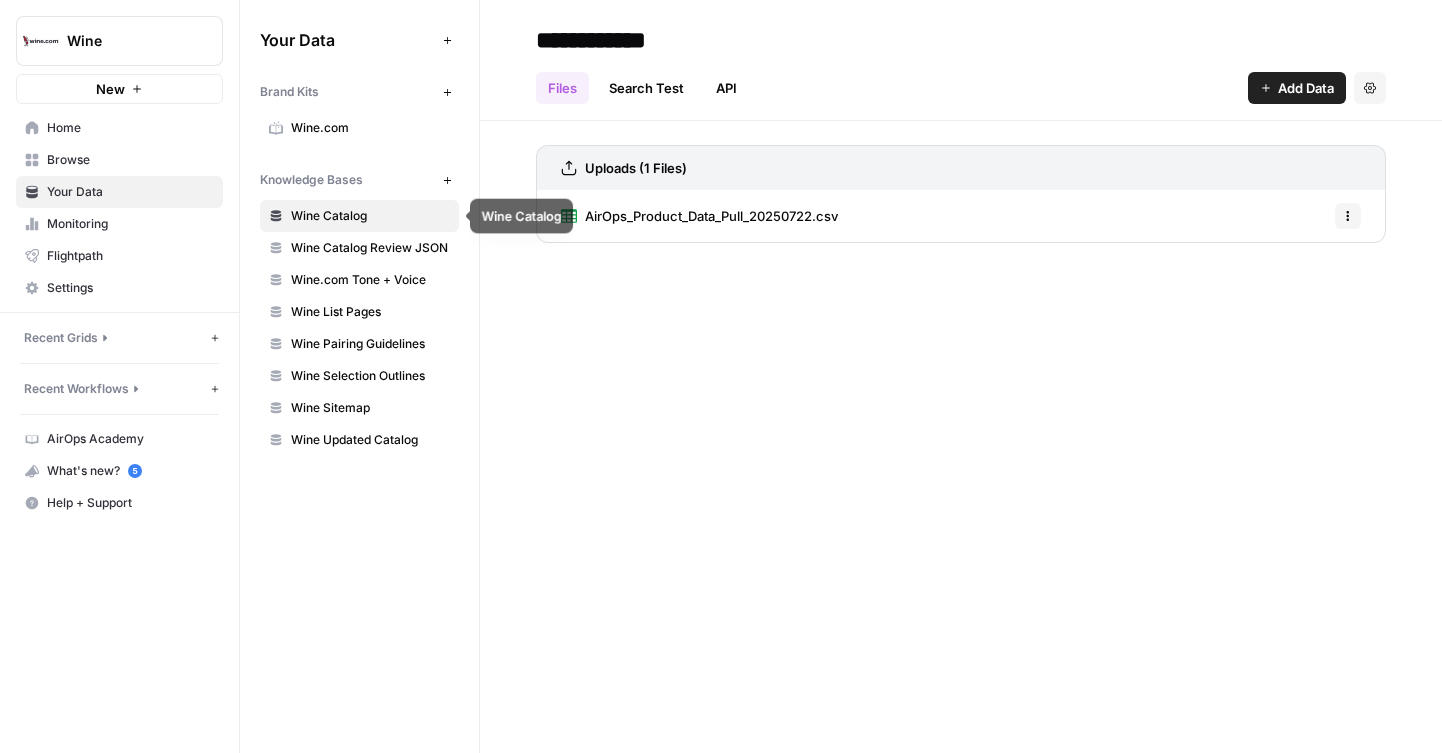 click on "Wine Catalog Review JSON" at bounding box center (370, 248) 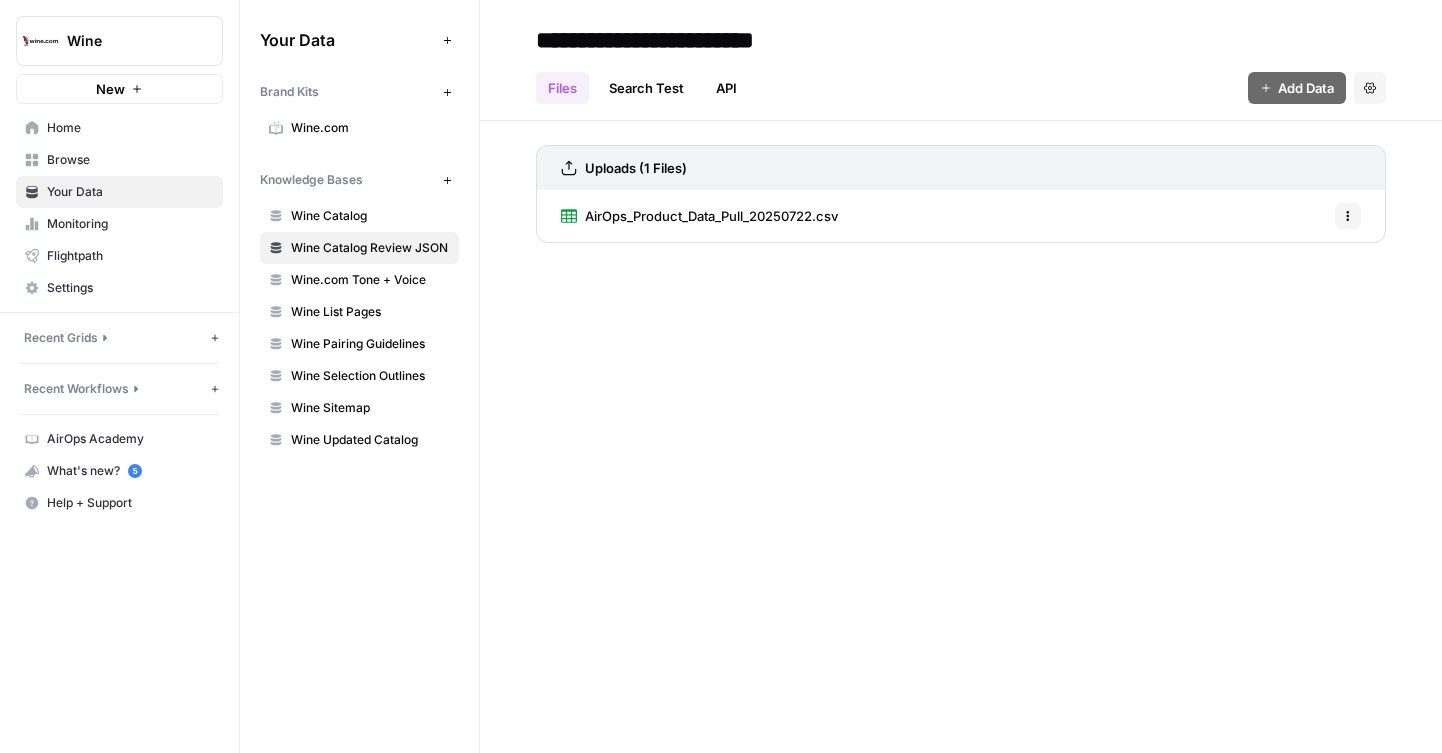 click on "AirOps_Product_Data_Pull_20250722.csv" at bounding box center (711, 216) 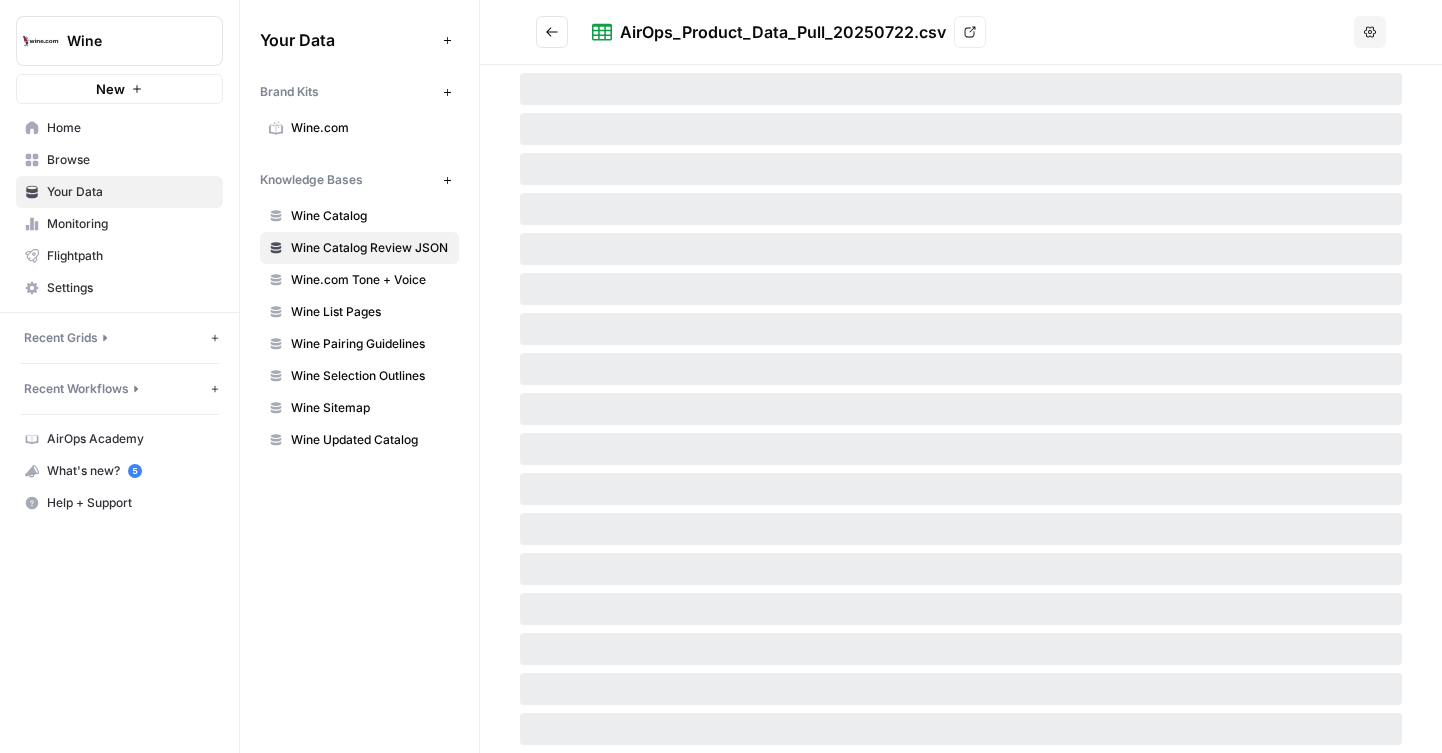scroll, scrollTop: 1, scrollLeft: 0, axis: vertical 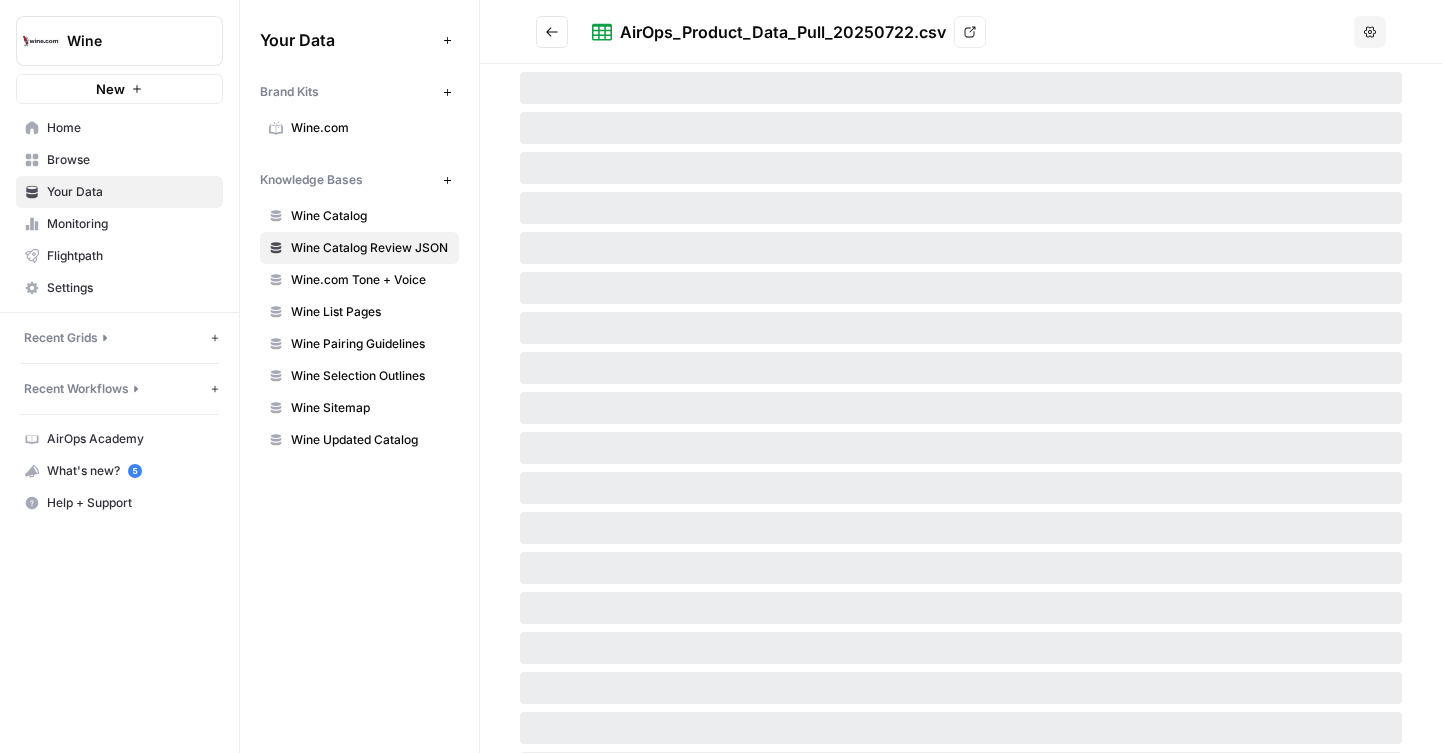click on "Wine Catalog" at bounding box center (370, 216) 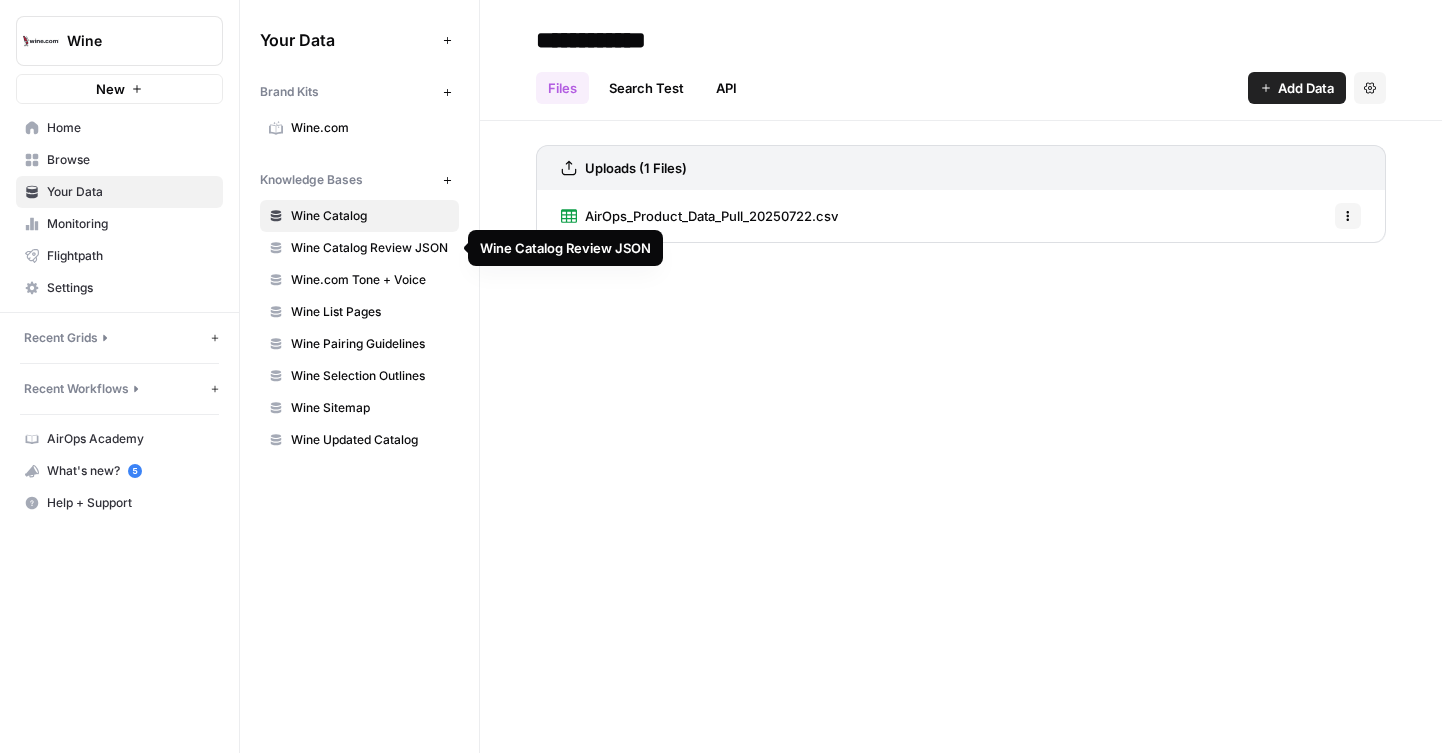 click on "Wine Catalog Review JSON" at bounding box center [370, 248] 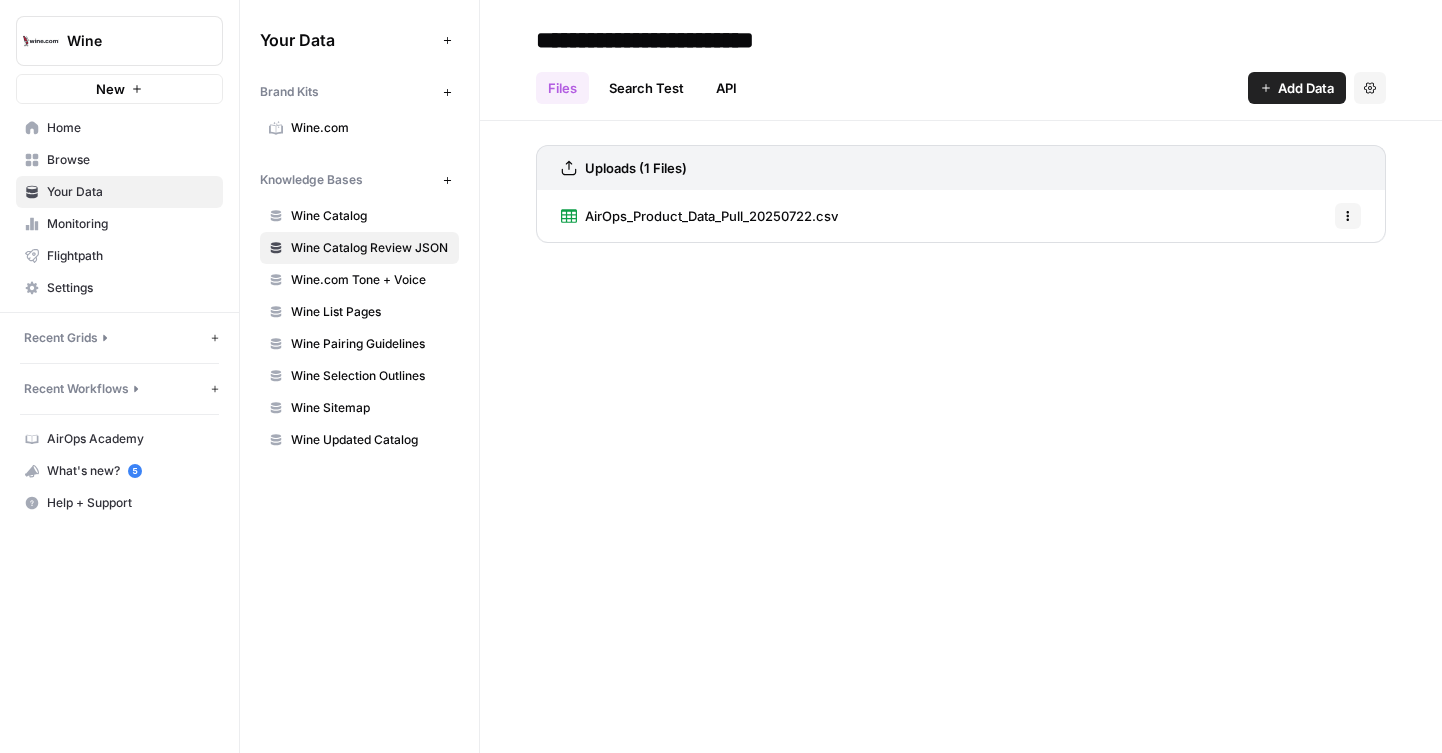 click on "Wine Catalog" at bounding box center [370, 216] 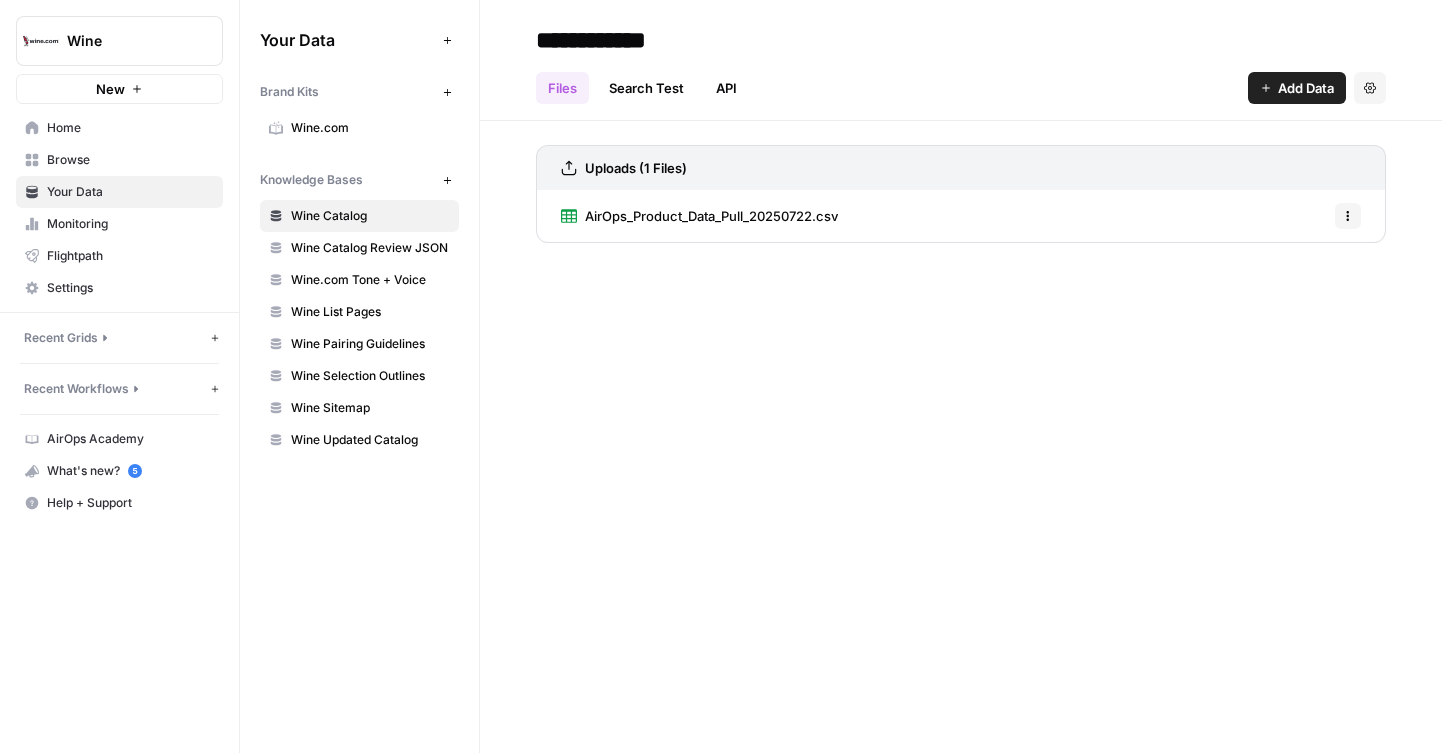 click on "Wine Catalog" at bounding box center [359, 216] 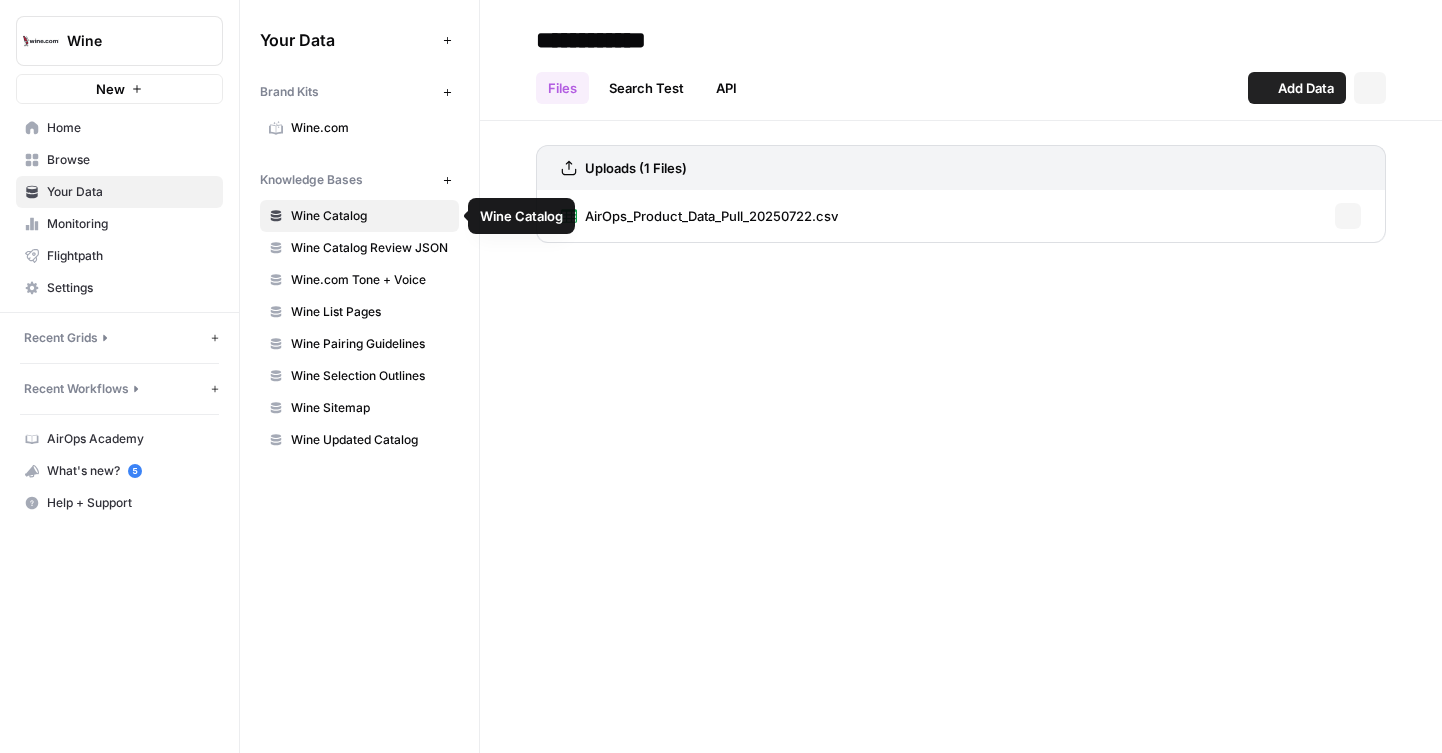 click on "Wine Catalog Review JSON" at bounding box center (370, 248) 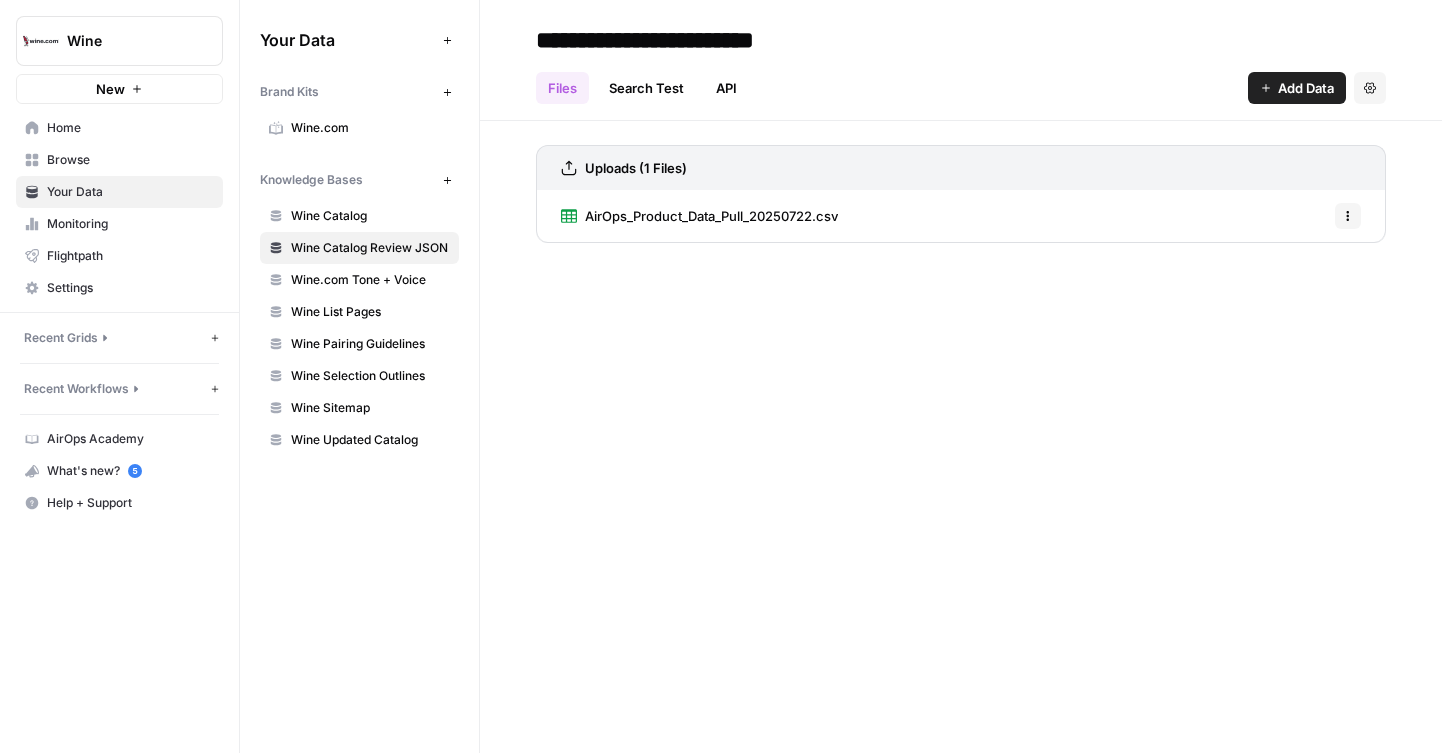 click on "Wine Catalog" at bounding box center (359, 216) 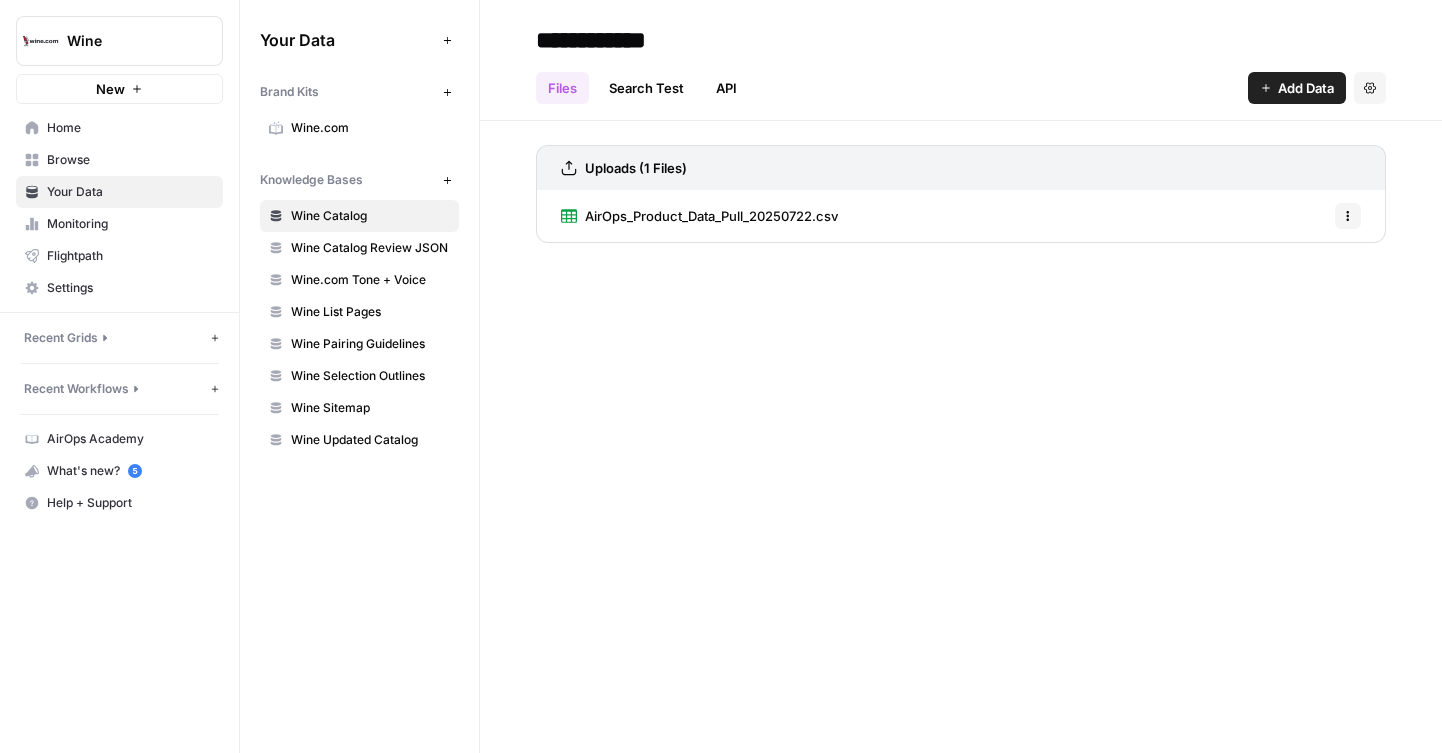 click on "Wine Catalog Review JSON" at bounding box center (370, 248) 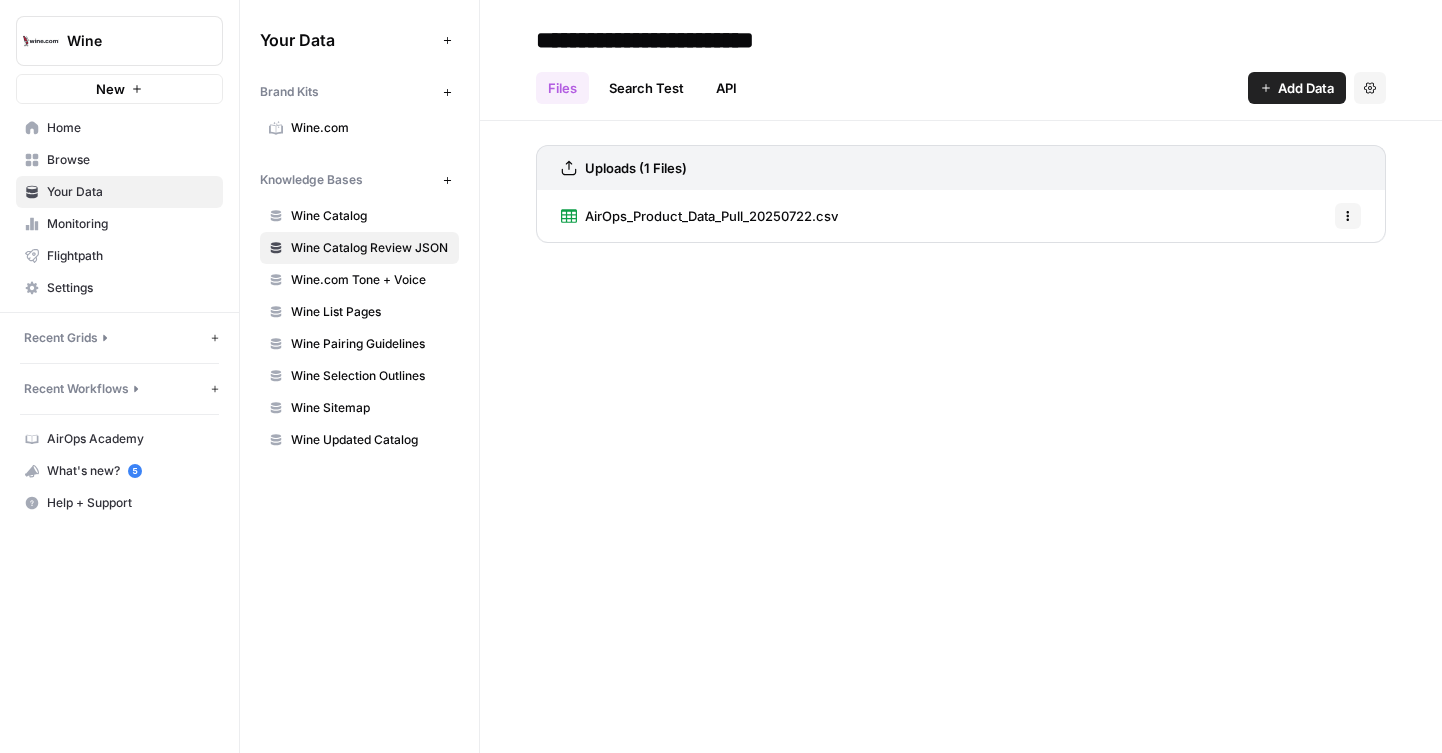 click on "Wine Catalog" at bounding box center [370, 216] 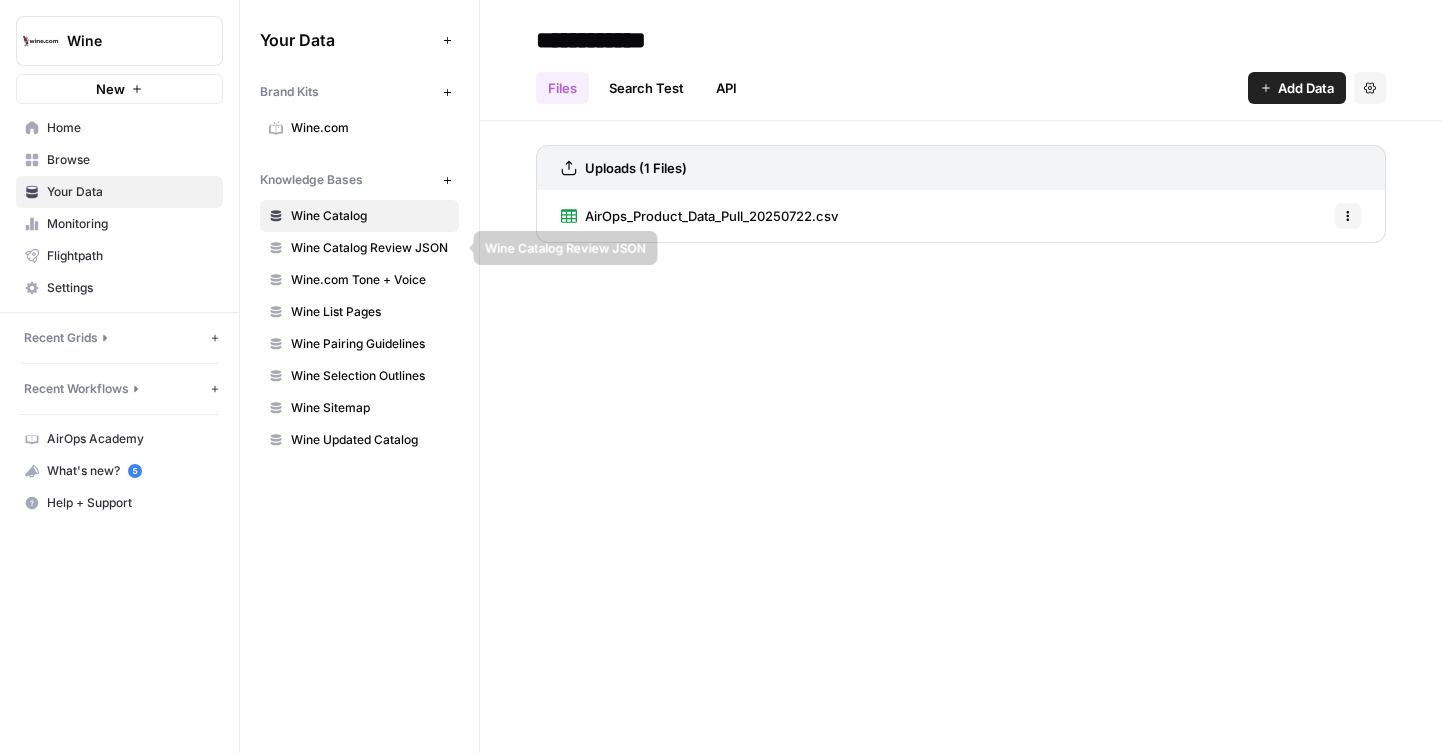 click on "Wine Catalog Review JSON" at bounding box center [370, 248] 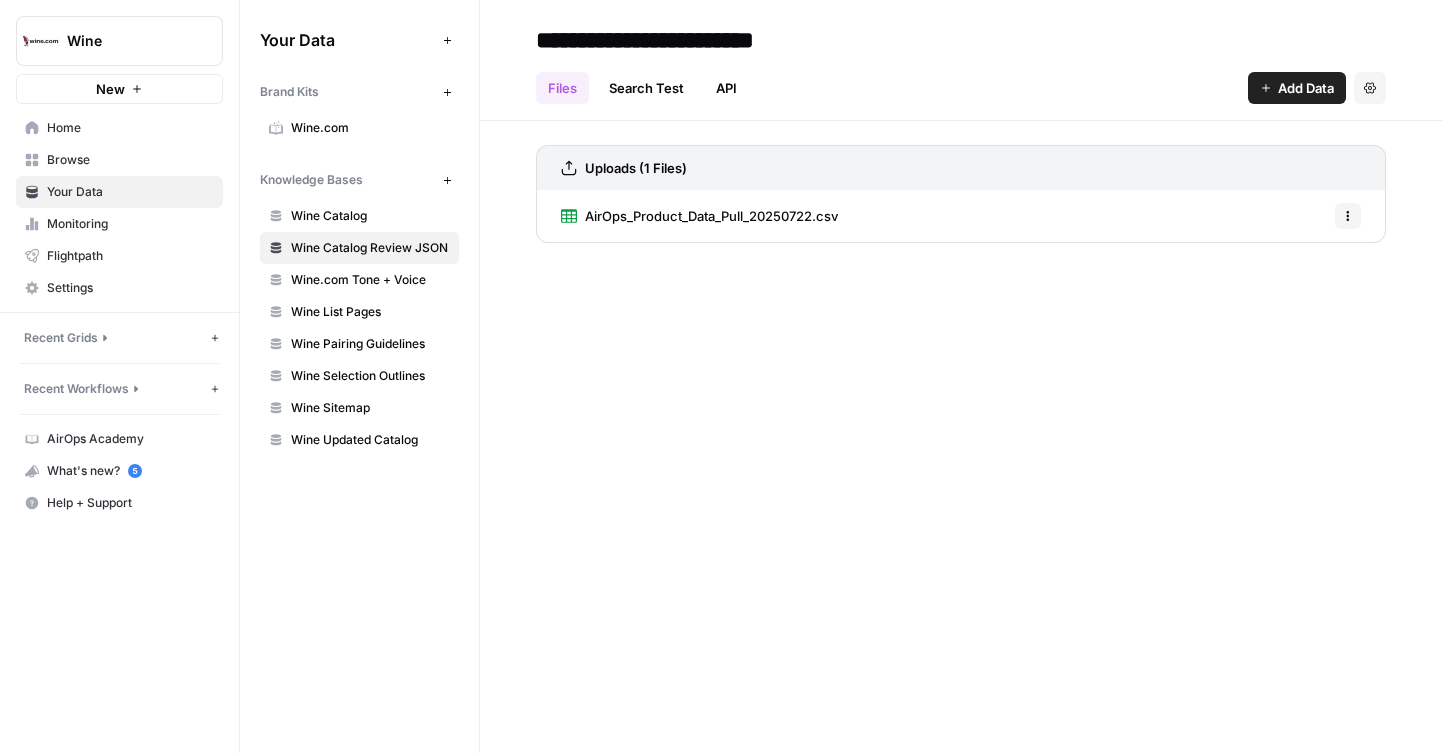 click on "AirOps_Product_Data_Pull_20250722.csv" at bounding box center (711, 216) 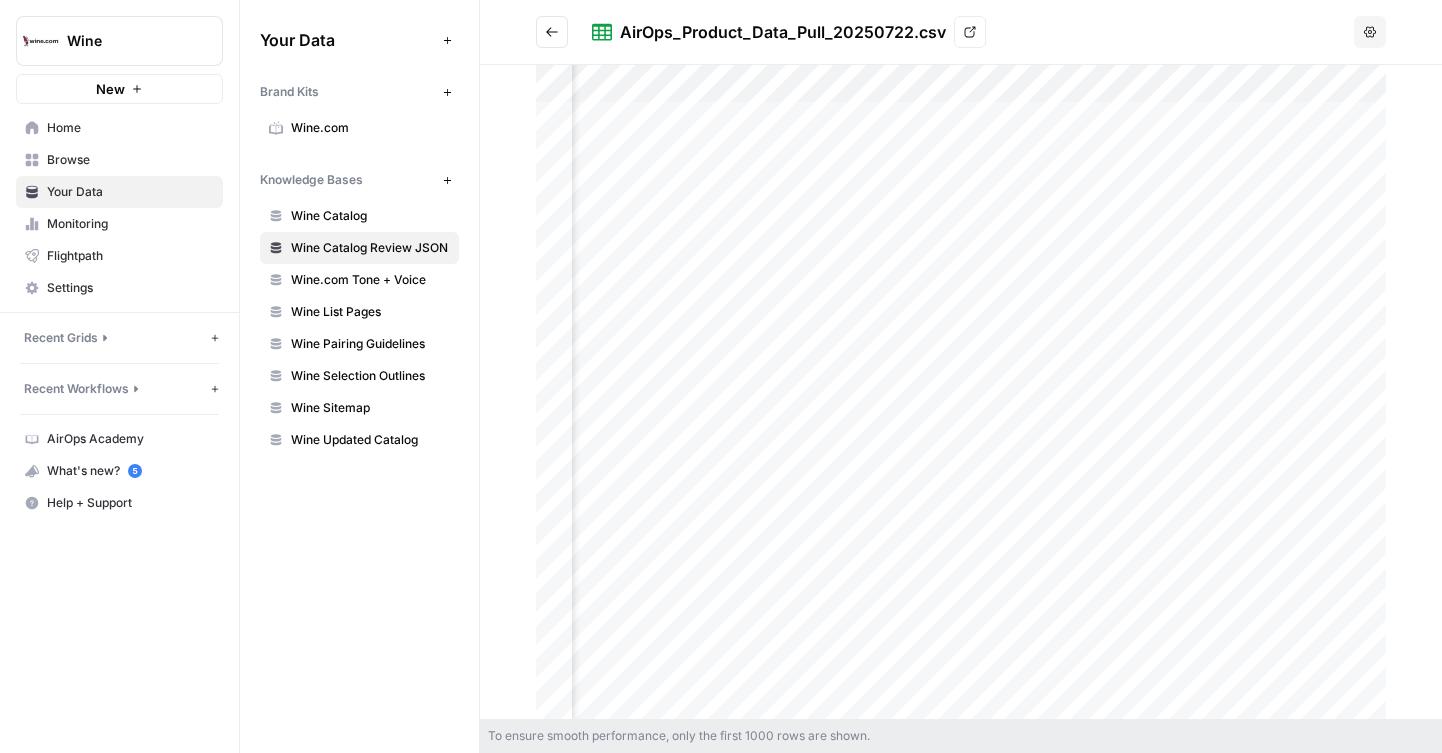 scroll, scrollTop: 0, scrollLeft: 5826, axis: horizontal 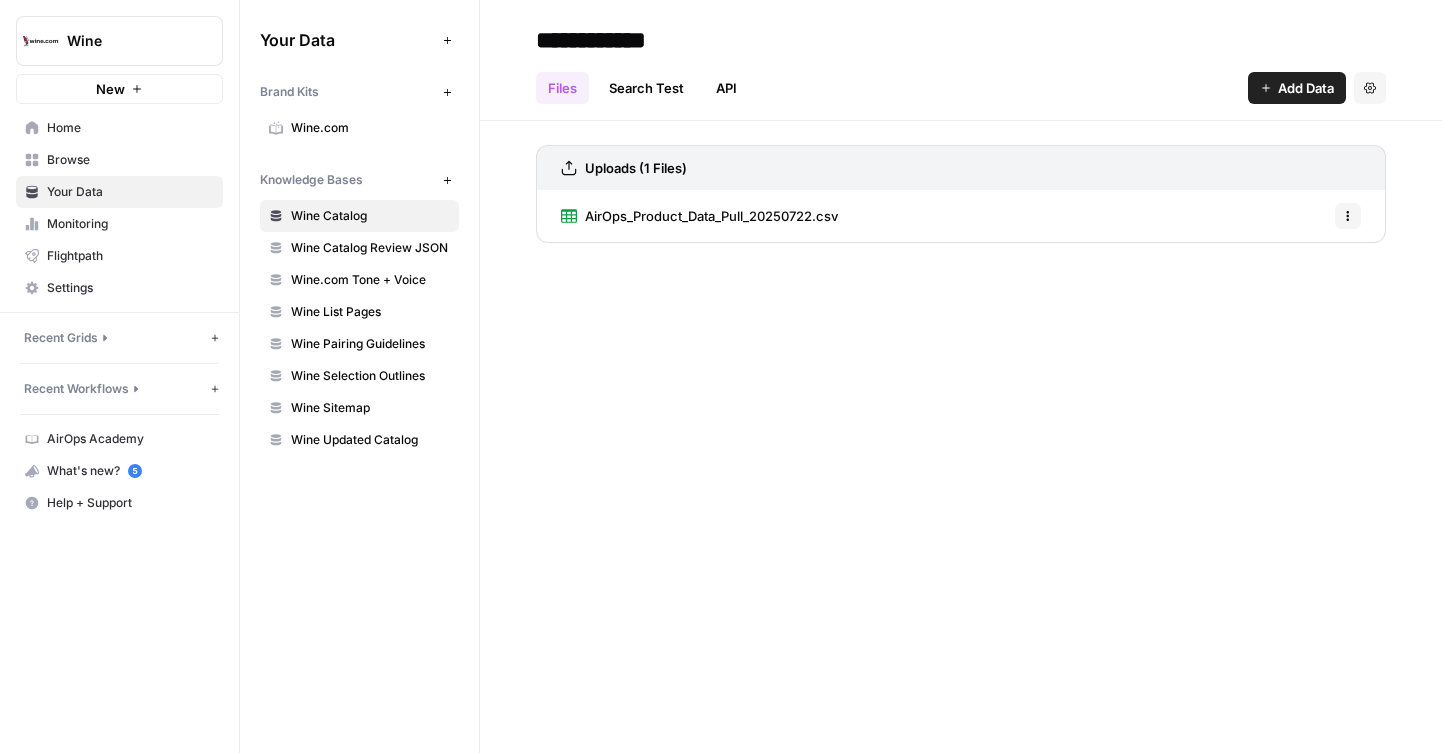 click on "AirOps_Product_Data_Pull_20250722.csv" at bounding box center [711, 216] 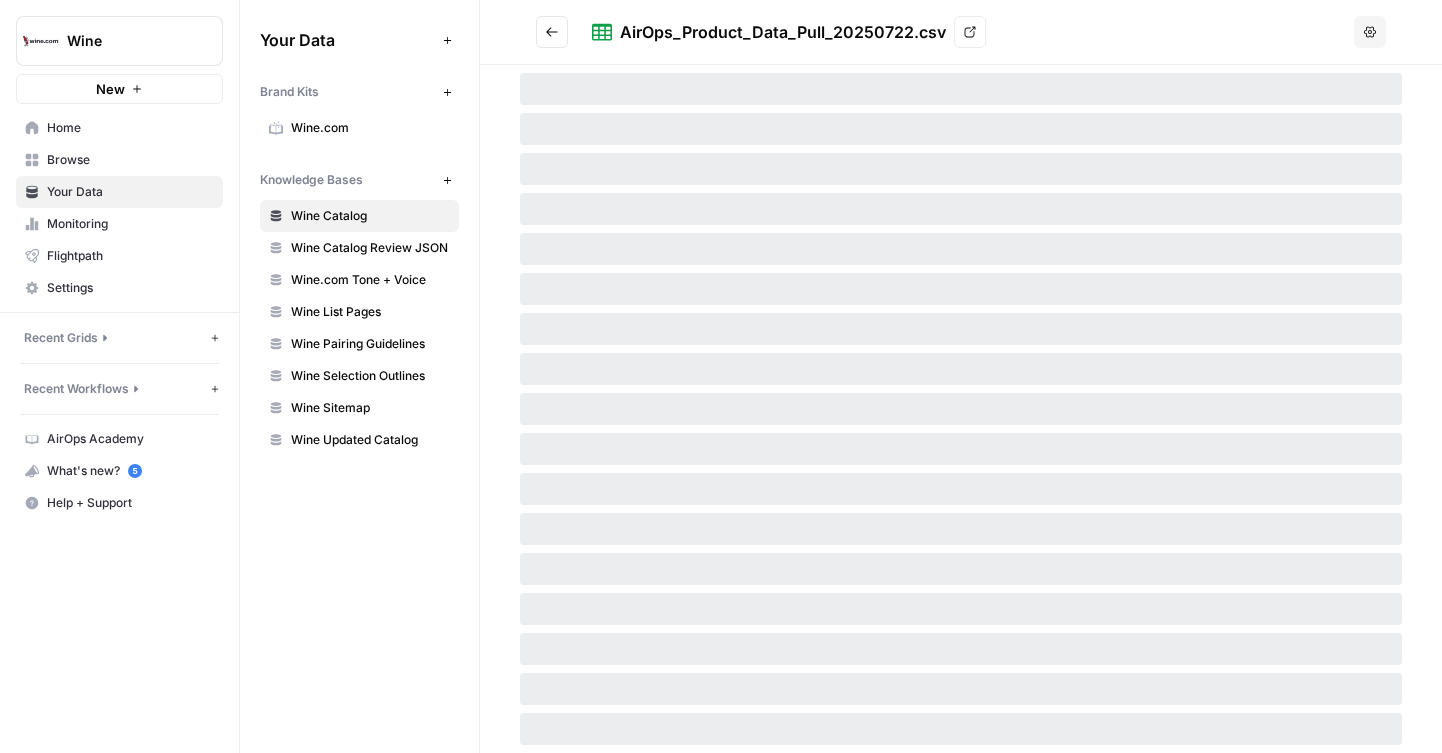 click on "AirOps_Product_Data_Pull_20250722.csv View" at bounding box center (941, 32) 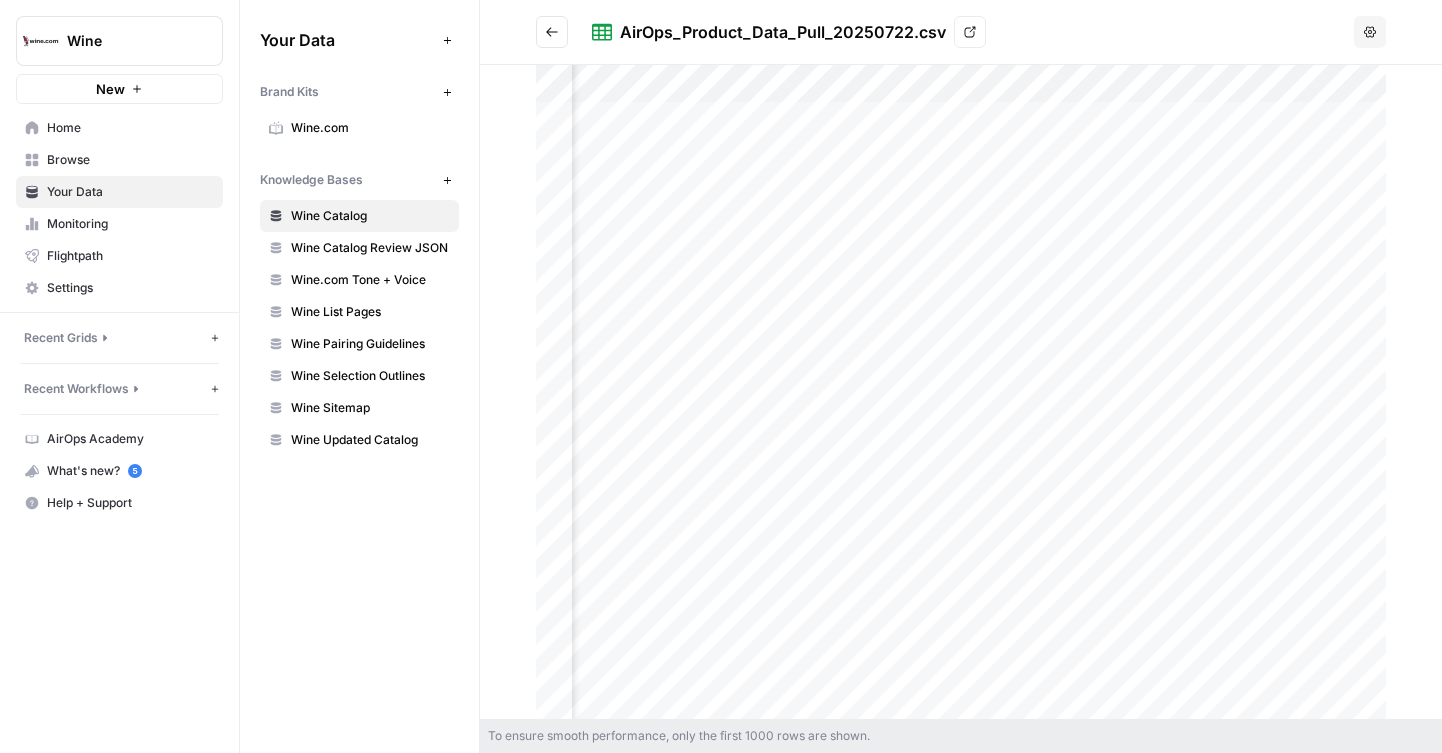 scroll, scrollTop: 0, scrollLeft: 4120, axis: horizontal 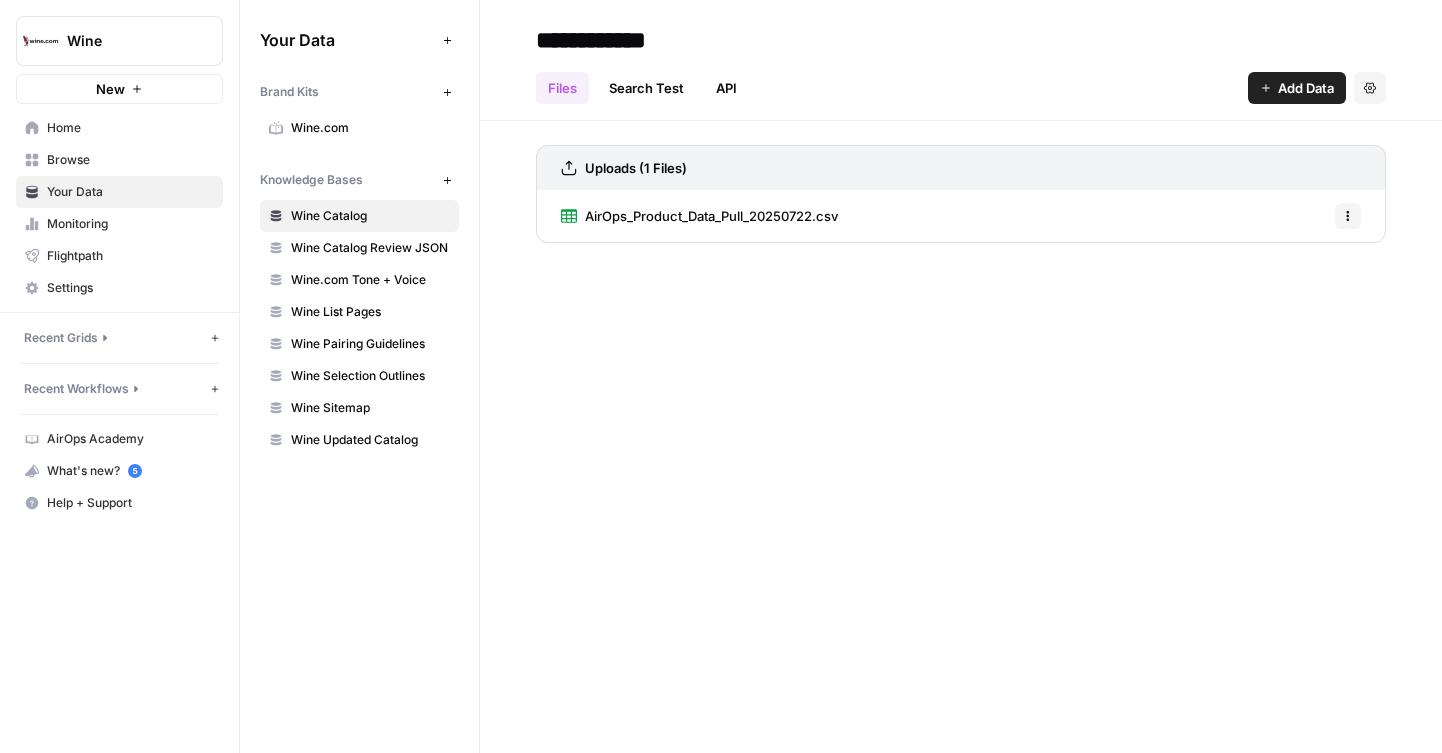 click on "Wine Catalog Review JSON" at bounding box center [370, 248] 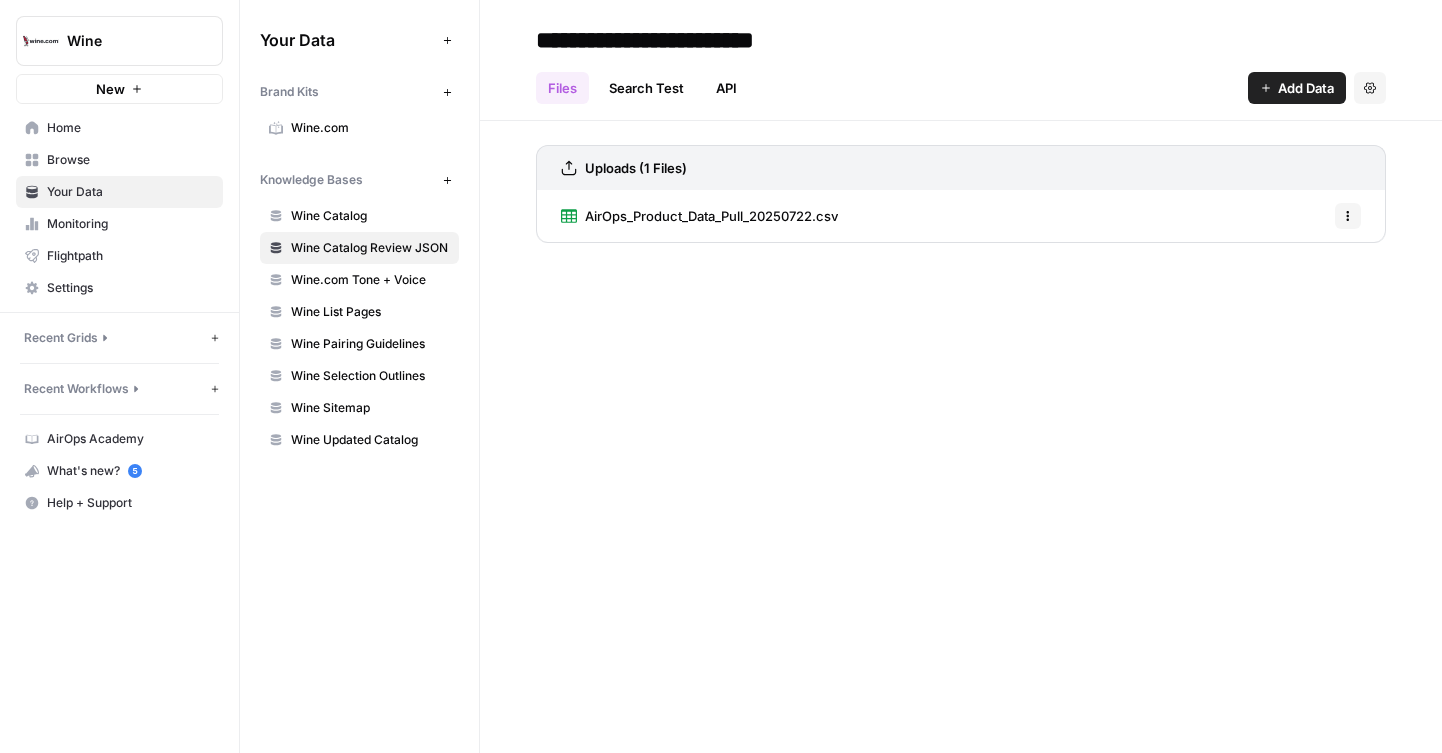 click on "Wine Catalog" at bounding box center (370, 216) 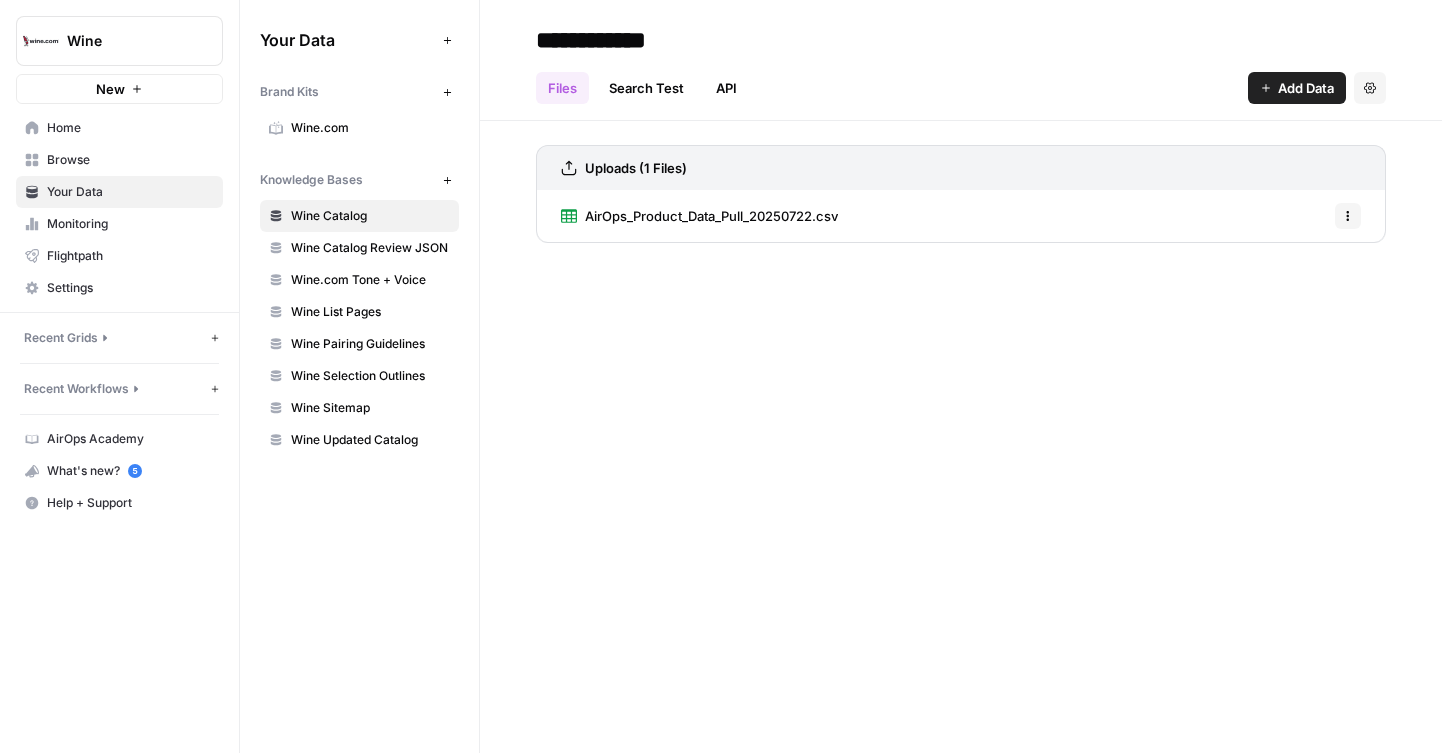click on "Wine Catalog Review JSON" at bounding box center (370, 248) 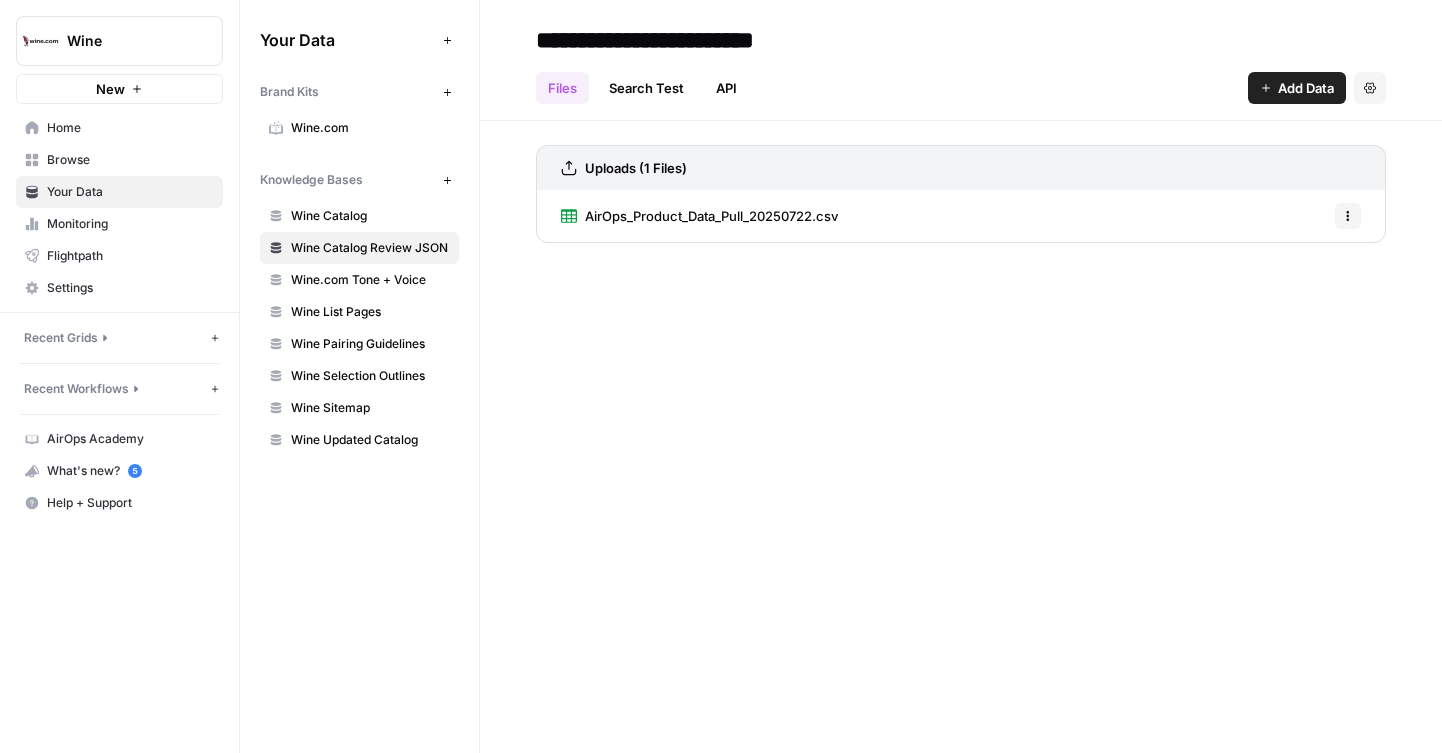 click on "**********" at bounding box center [696, 40] 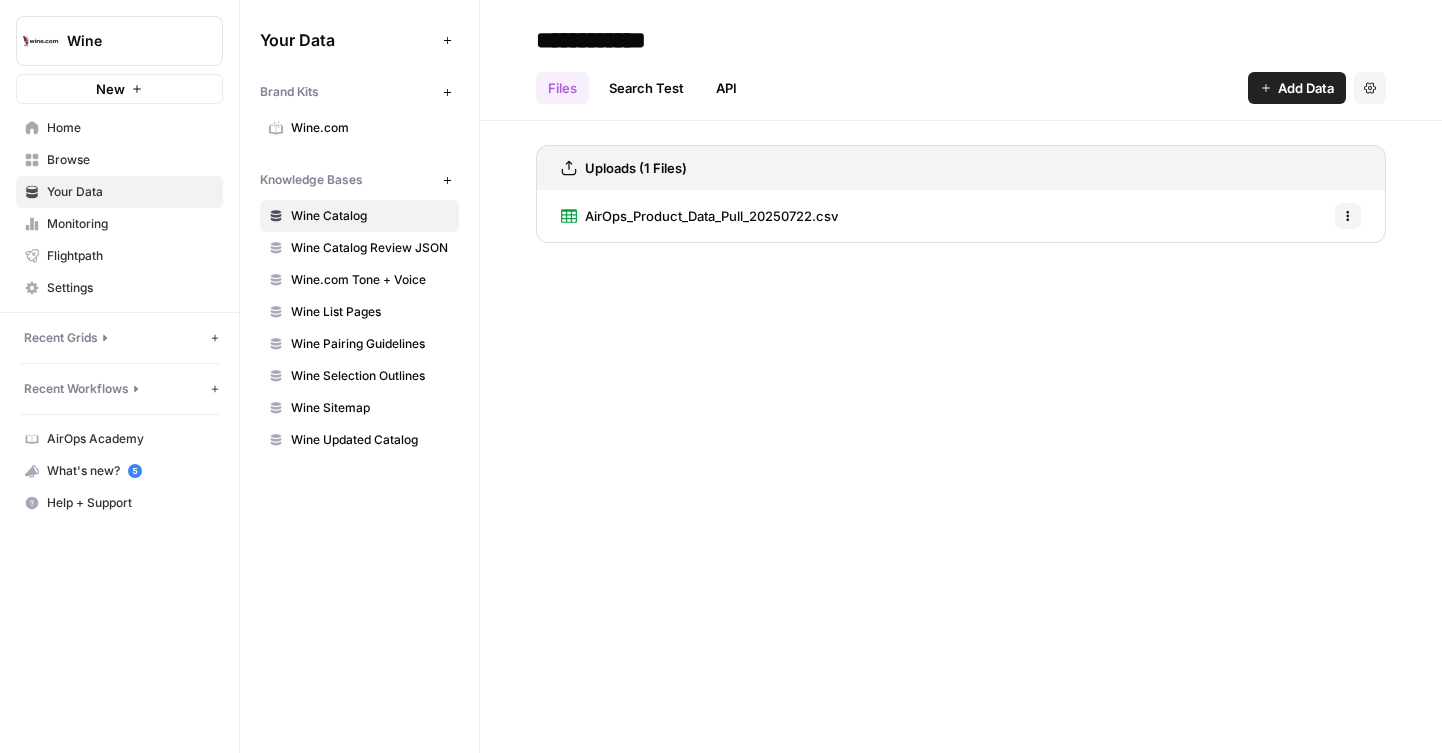 click on "Wine Catalog Review JSON" at bounding box center (370, 248) 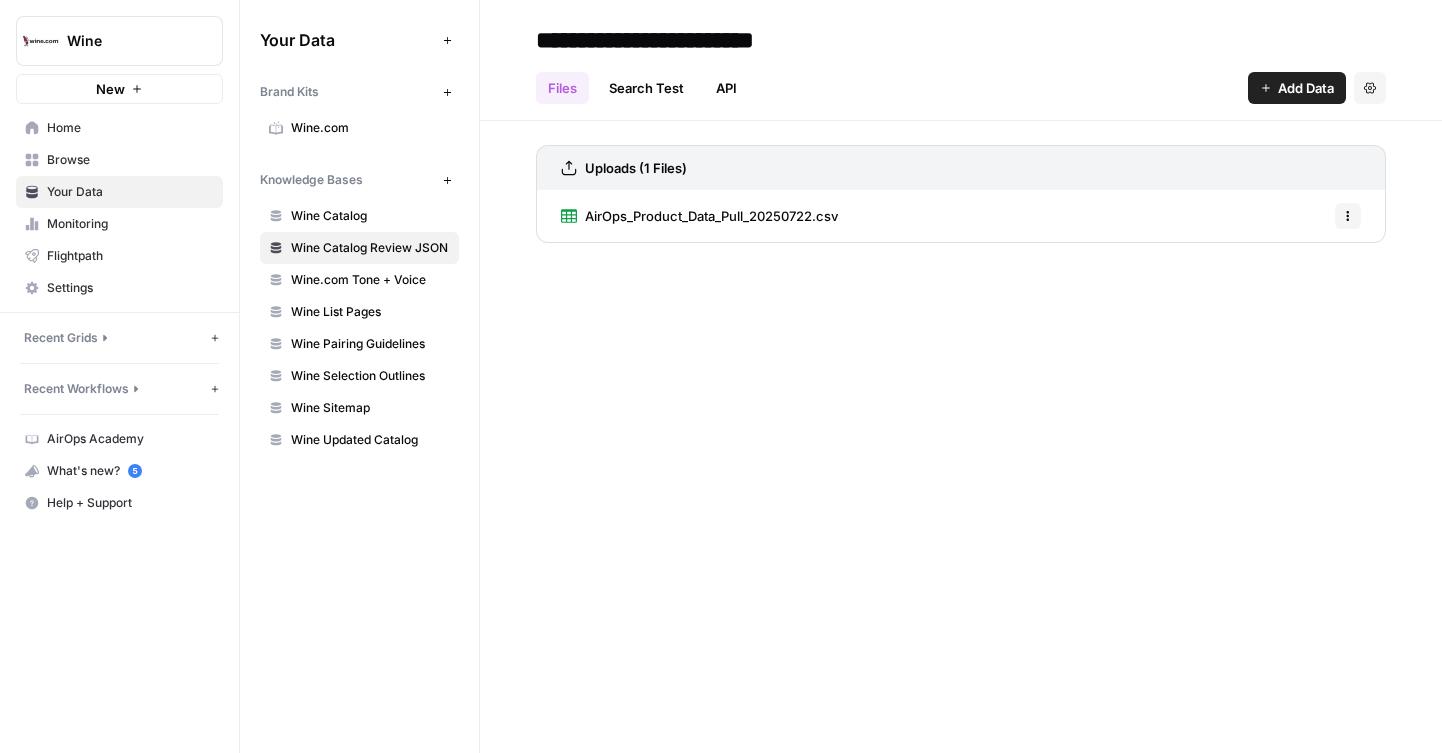 click on "Wine Catalog" at bounding box center [370, 216] 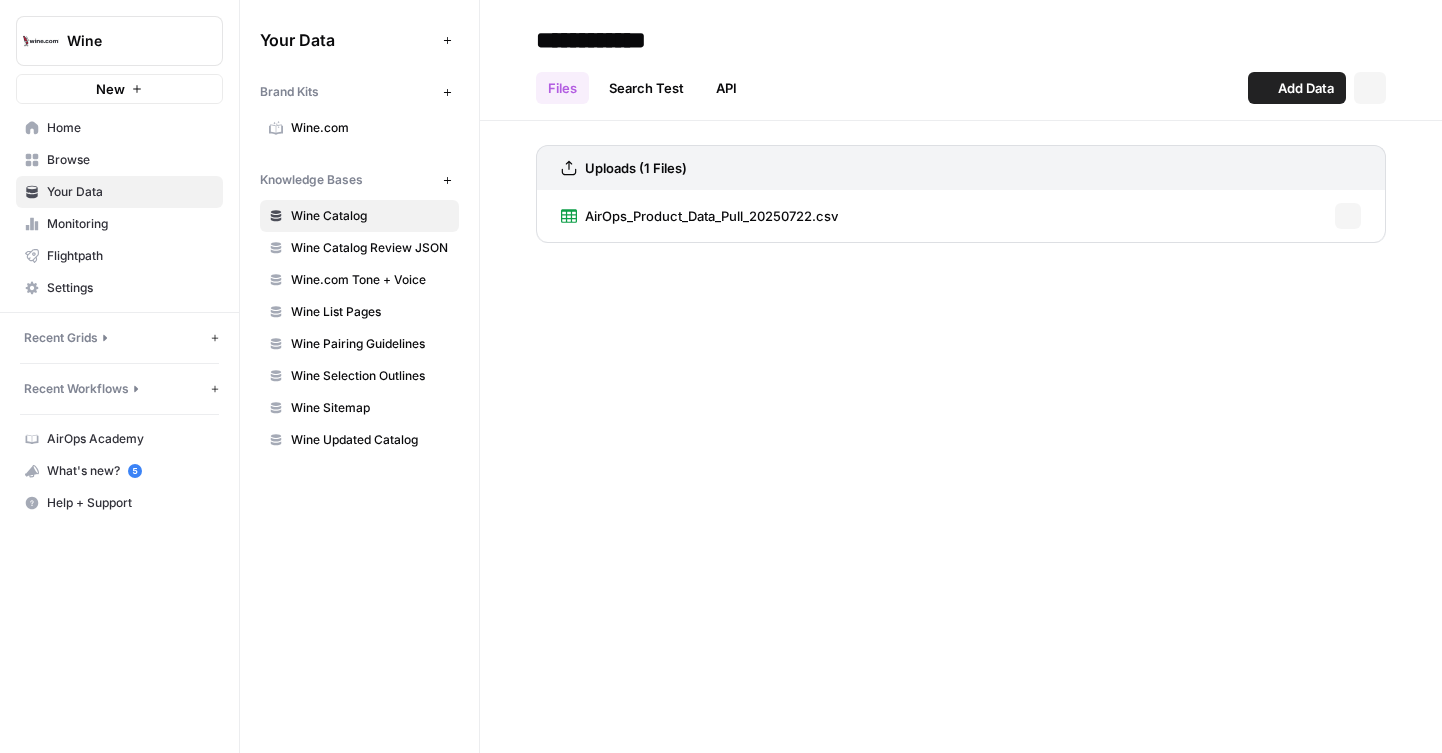 click on "Wine Catalog Review JSON" at bounding box center [370, 248] 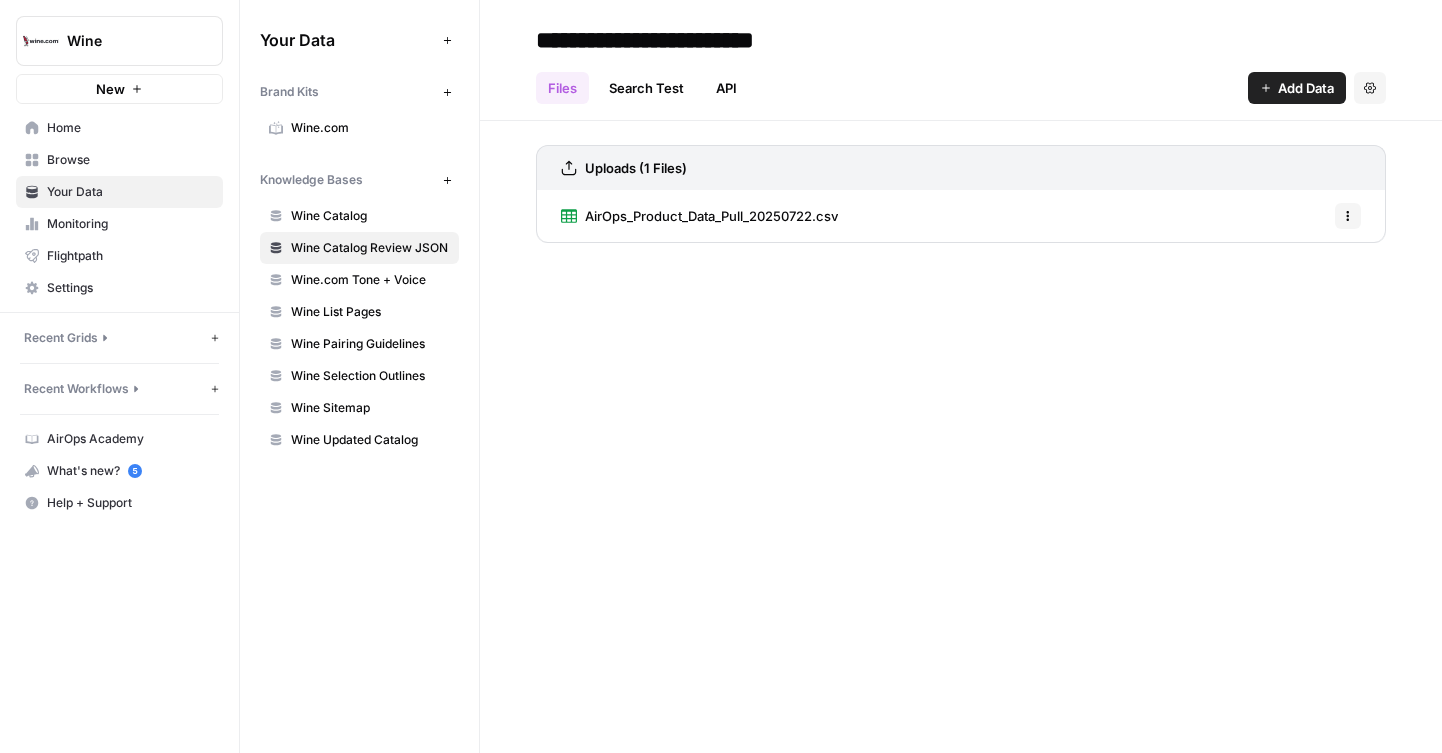 click on "Wine Catalog" at bounding box center [370, 216] 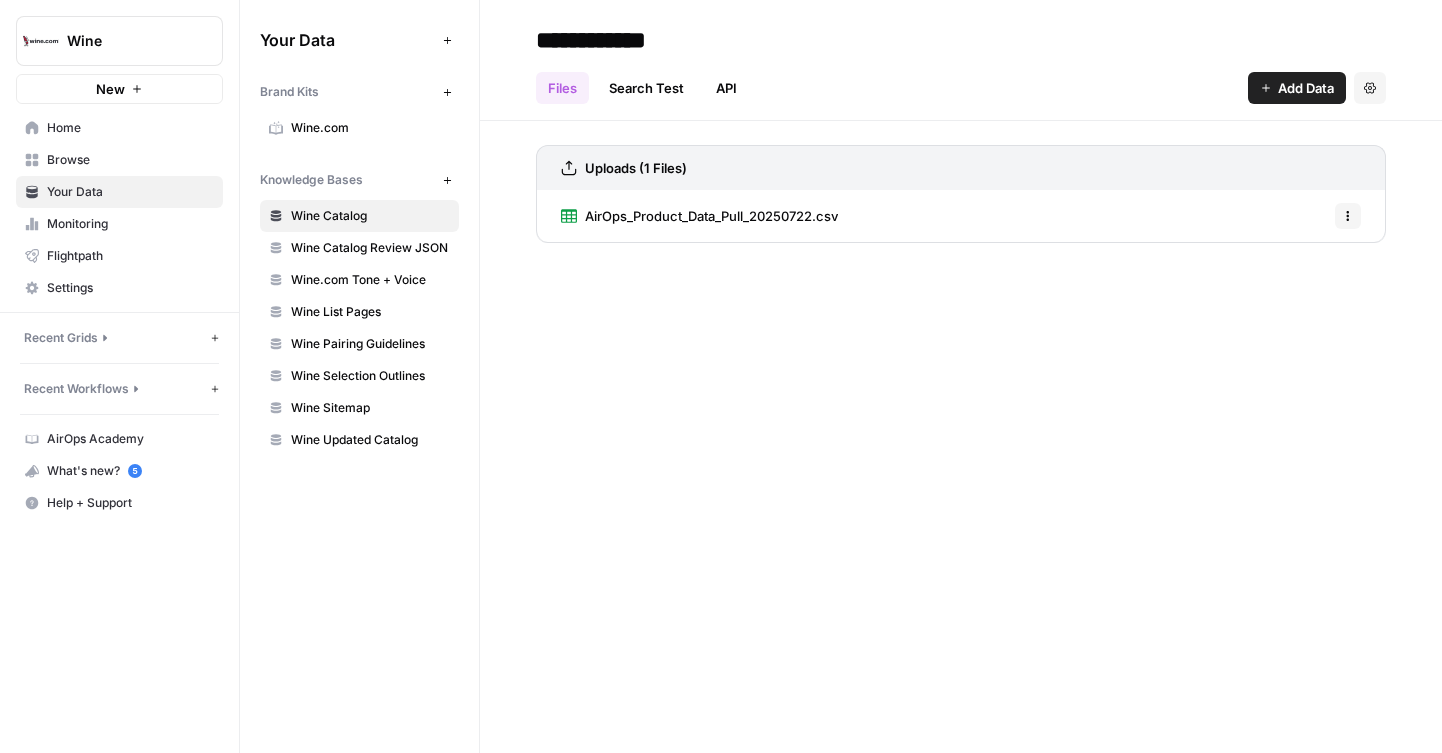 click on "AirOps_Product_Data_Pull_20250722.csv" at bounding box center [711, 216] 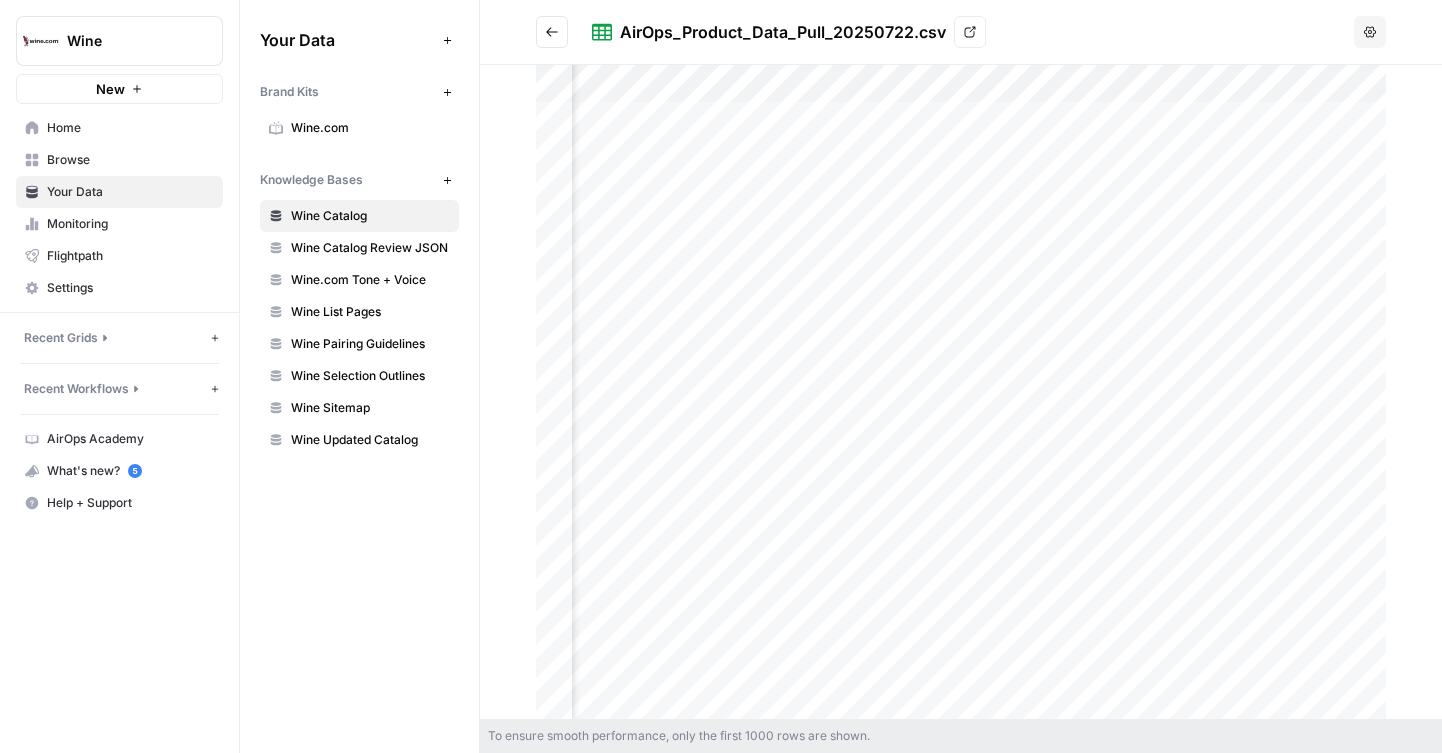 scroll, scrollTop: 0, scrollLeft: 4504, axis: horizontal 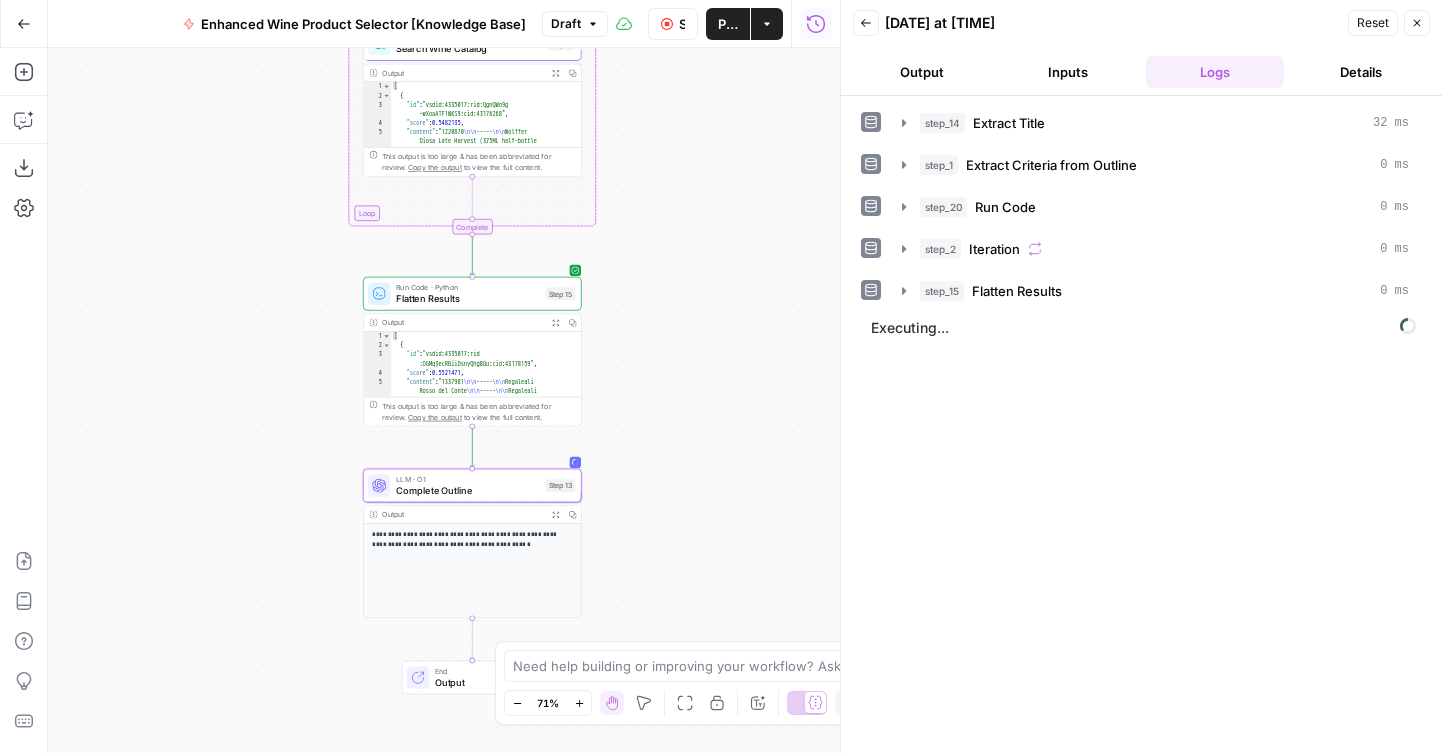 click on "Output" at bounding box center (922, 72) 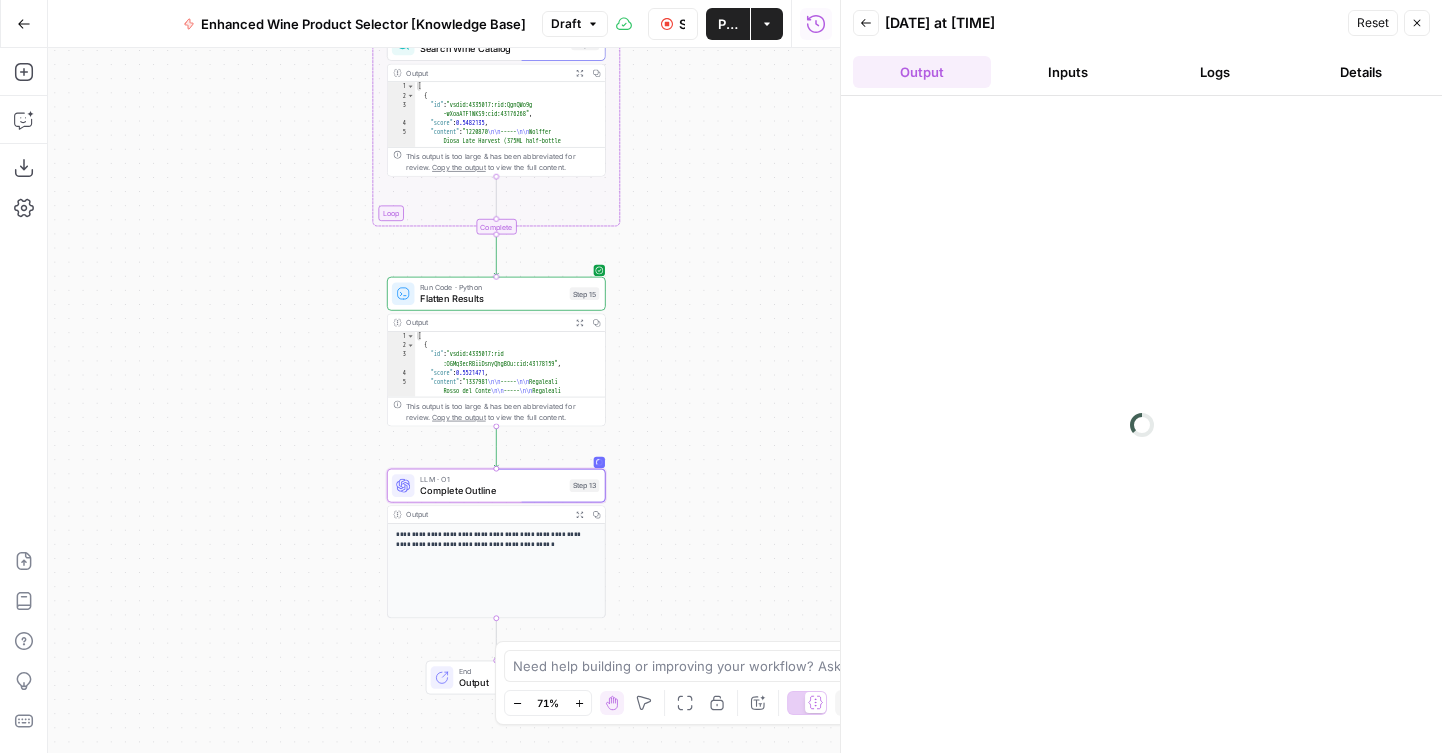 drag, startPoint x: 628, startPoint y: 339, endPoint x: 652, endPoint y: 339, distance: 24 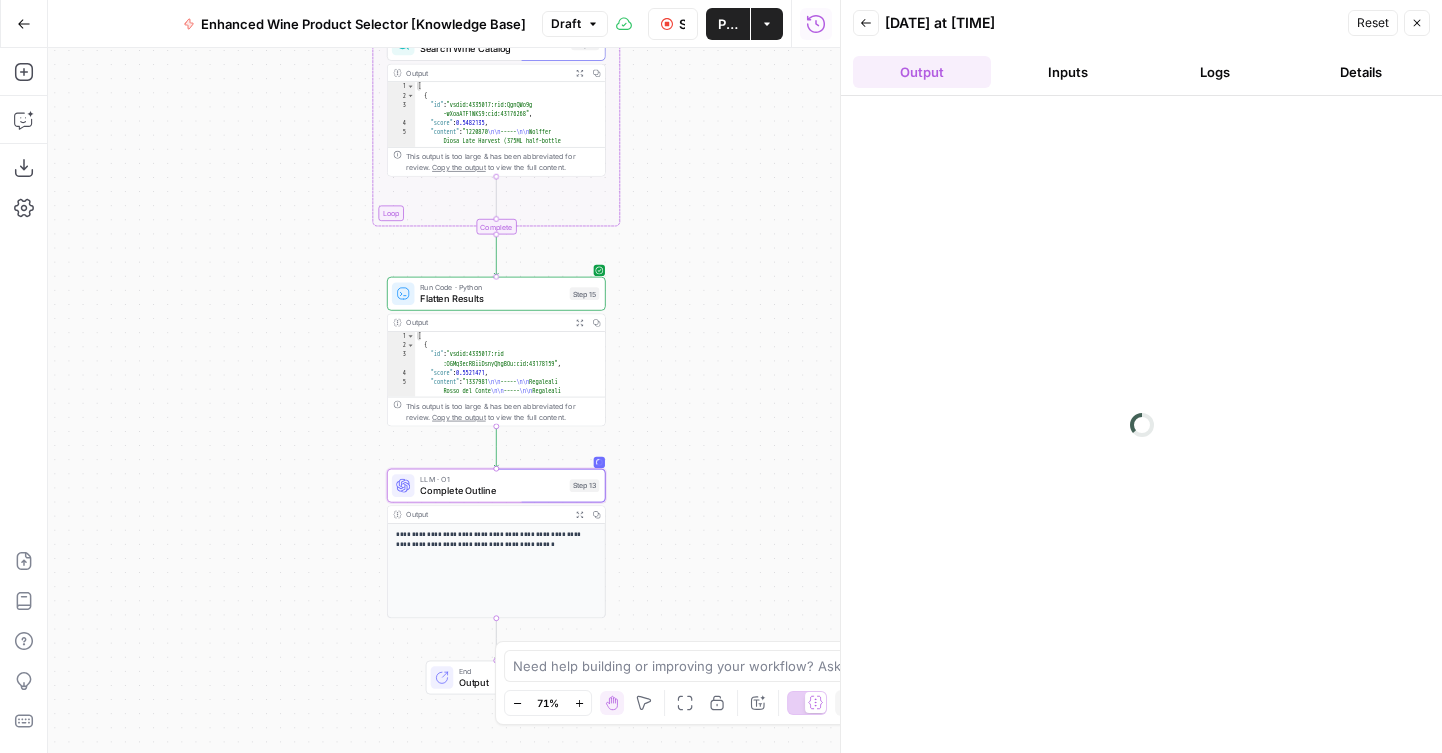 click on "Workflow Set Inputs Inputs LLM · GPT-4o Extract Title Step 14 Output Copy 1 2 3 {    "title" :  "15 Great Wines For Every Pizza         Topping" }     XXXXXXXXXXXXXXXXXXXXXXXXXXXXXXXXXXXXXXXXXXXXXXXXXXXXXXXXXXXXXXXXXXXXXXXXXXXXXXXXXXXXXXXXXXXXXXXXXXXXXXXXXXXXXXXXXXXXXXXXXXXXXXXXXXXXXXXXXXXXXXXXXXXXXXXXXXXXXXXXXXXXXXXXXXXXXXXXXXXXXXXXXXXXXXXXXXXXXXXXXXXXXXXXXXXXXXXXXXXXXXXXXXXXXXXXXXXXXXXXXXXXXXXXXXXXXXXXXXXXXXXXXXXXXXXXXXXXXXXXXXXXXXXXXXXXXXXXXXXXXXXXXXXXXXXXXXXXXXXXXXXXXXXXXXXXXXXXXXXXXXXXXXXXXXXXXXXXXXXXXXXXXXXXXXXXXXXXXXXXXXXXXXXXXXXXXXXXXXXXXXXXXXXXXXXXXXXXXXXXXXXXXXXXXXXXXXXXXXXXXXXXXXXXXXXXXXXXXXXXXXXXXXXXXXXXXXXXXXXXXXXXXXXXXXXXXXXXXXXXXXXXXXXXXXXX LLM · Gemini 2.5 Pro Extract Criteria from Outline Step 1 Output Expand Output Copy 1 2 3 4 5 6 7 8 9 10 11 {    "sections" :  [      {         "header" :  "Why Pizza And Wine Work             Together" ,         "wines_descriptors" :  [           "Italian red wine"         ]      } ,      {         "header" :  "Cheese Pizza" ,         :" at bounding box center (444, 400) 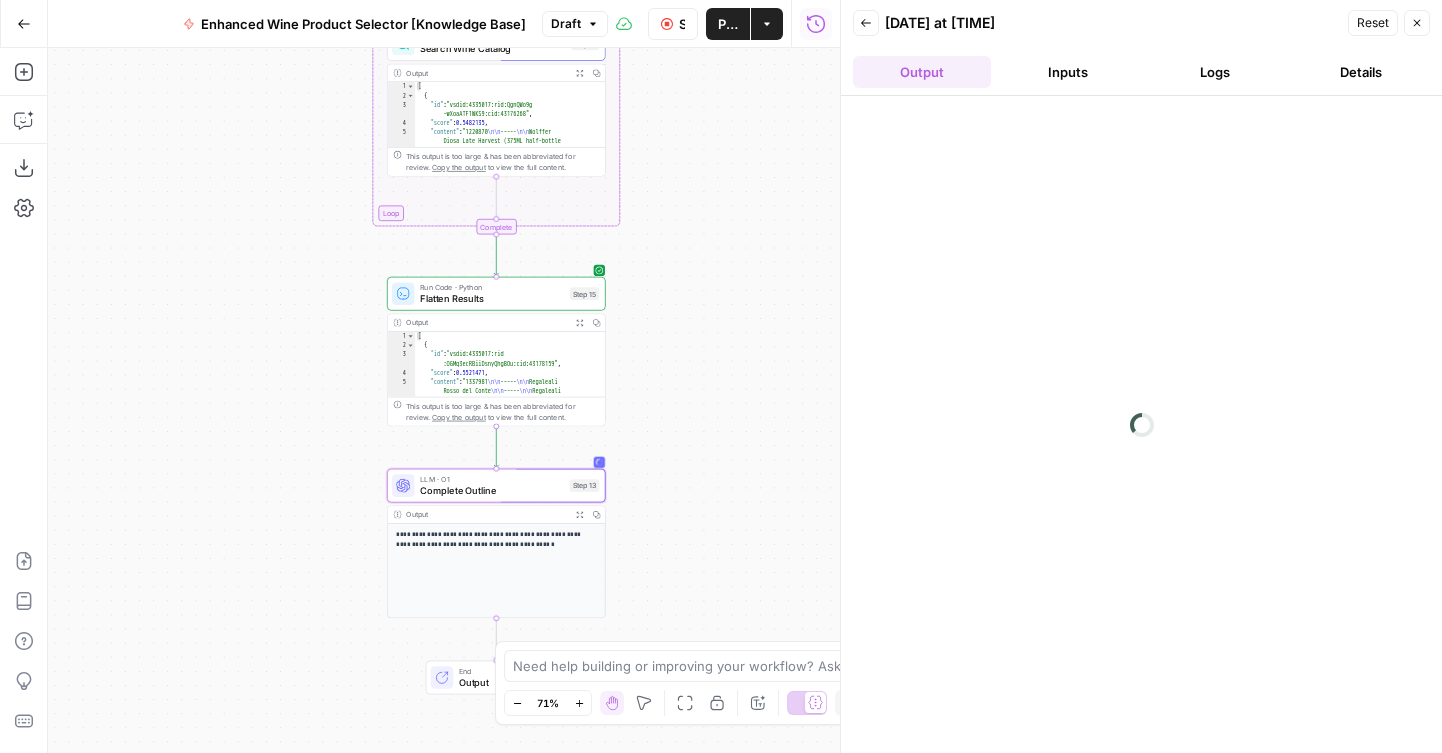 click on "Complete Outline" at bounding box center [492, 490] 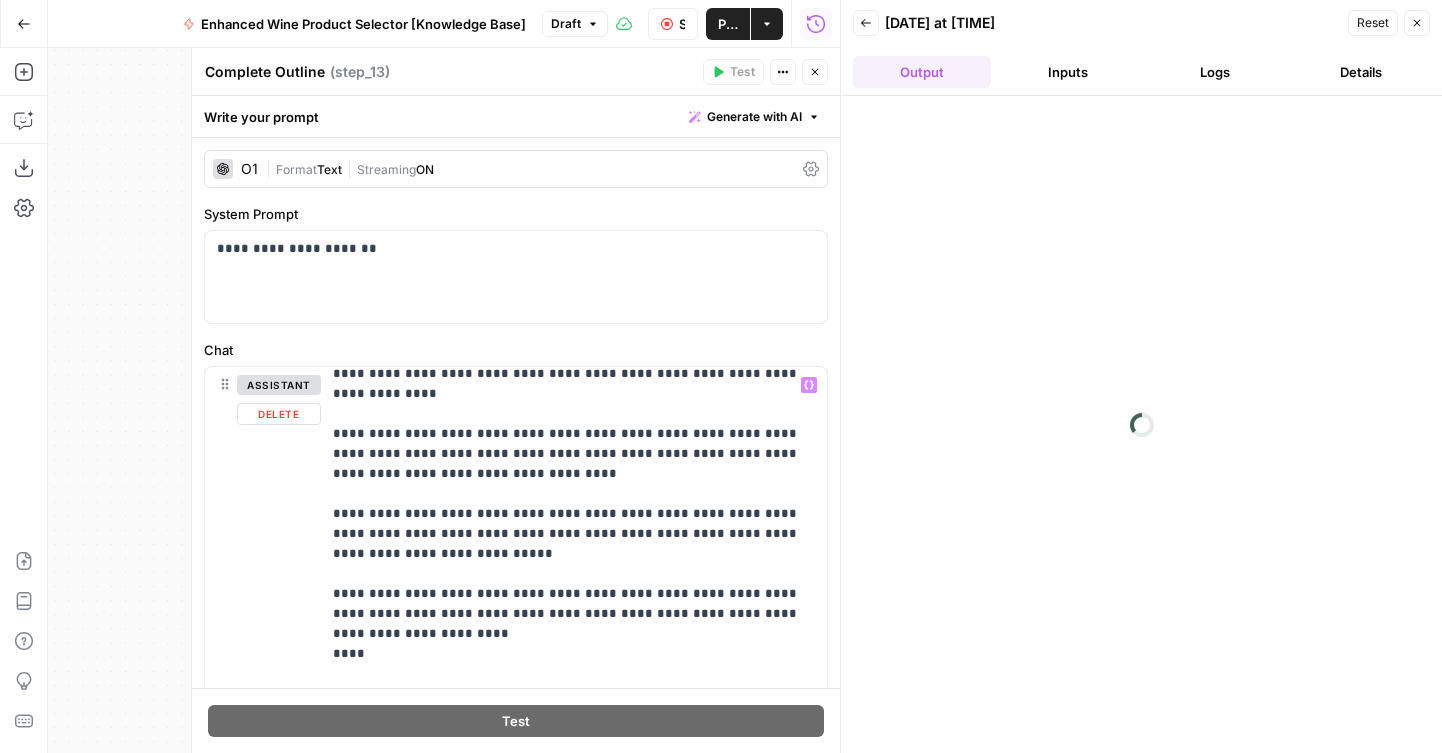 scroll, scrollTop: 1401, scrollLeft: 0, axis: vertical 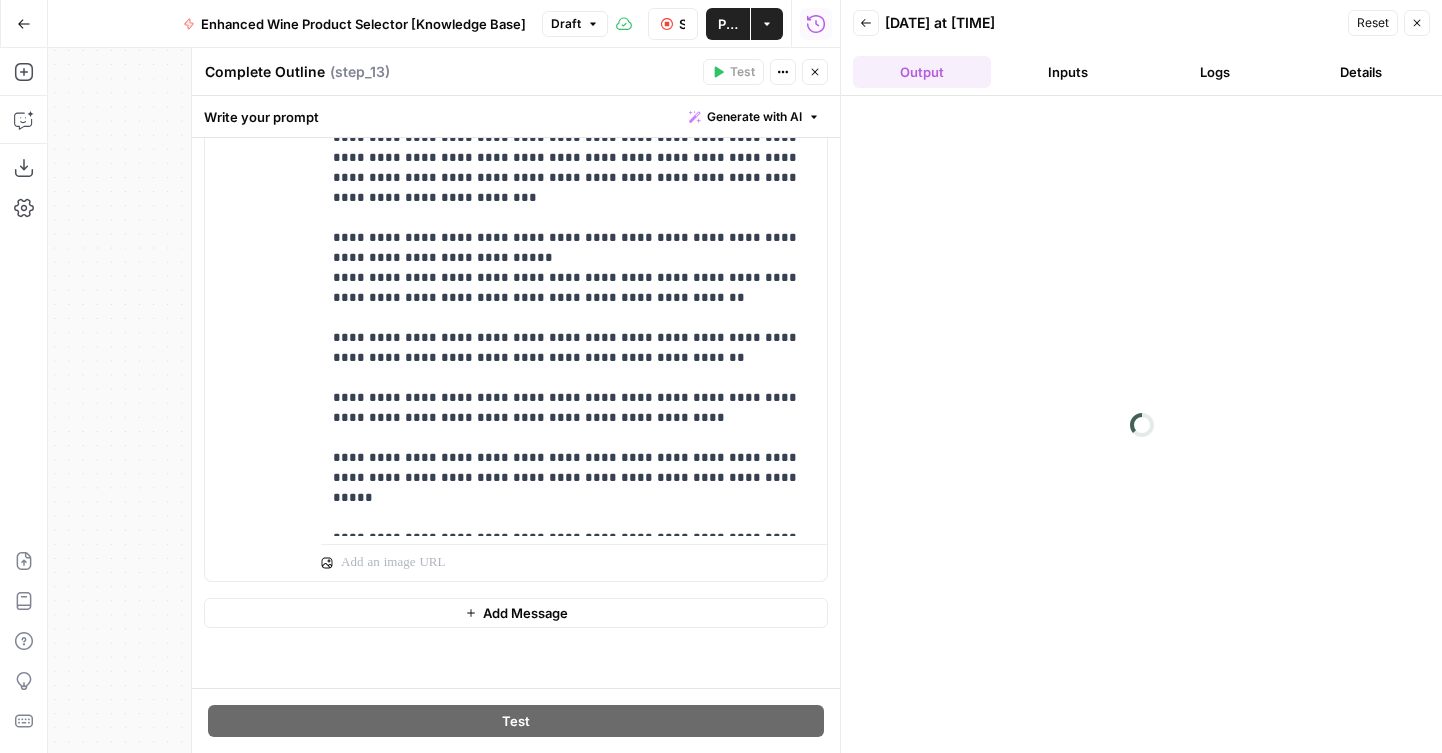click on "Inputs" at bounding box center (1068, 72) 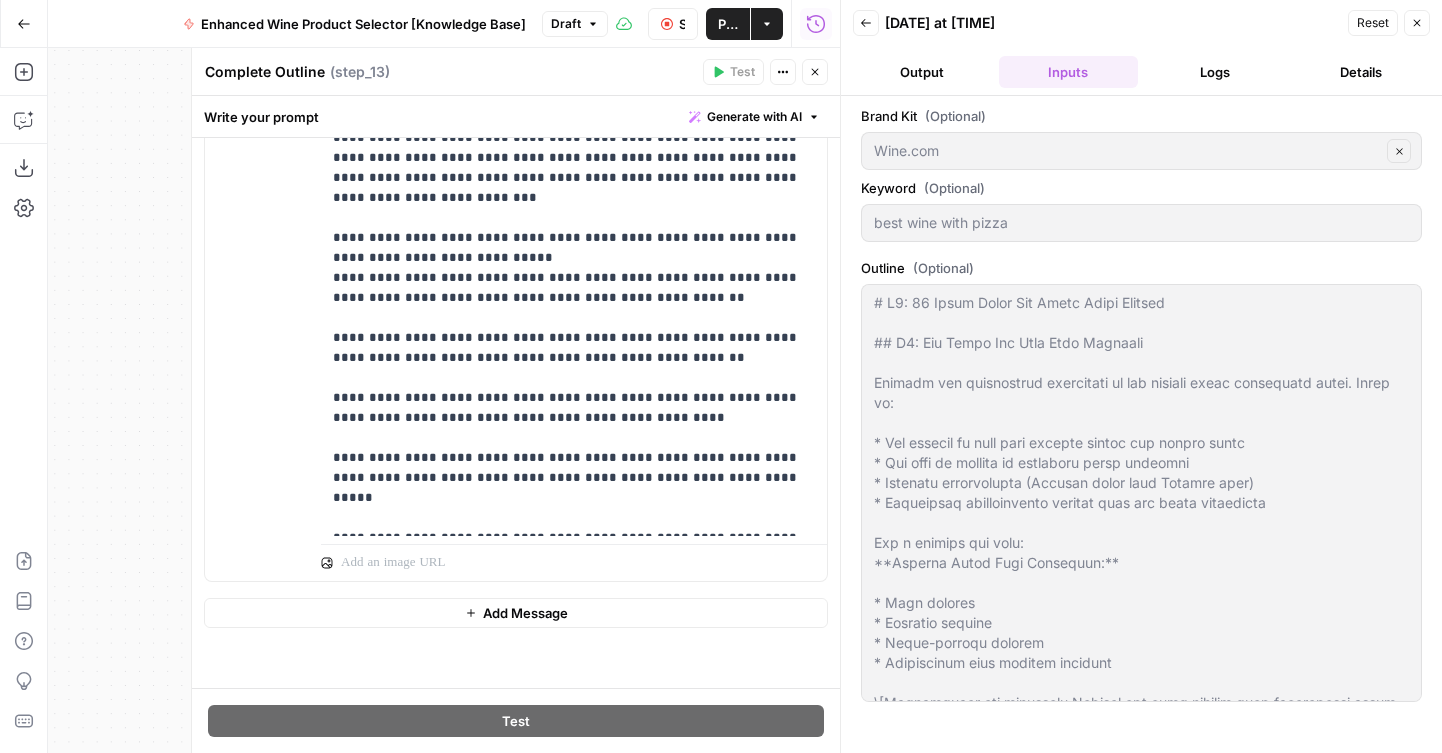 click on "Output" at bounding box center [922, 72] 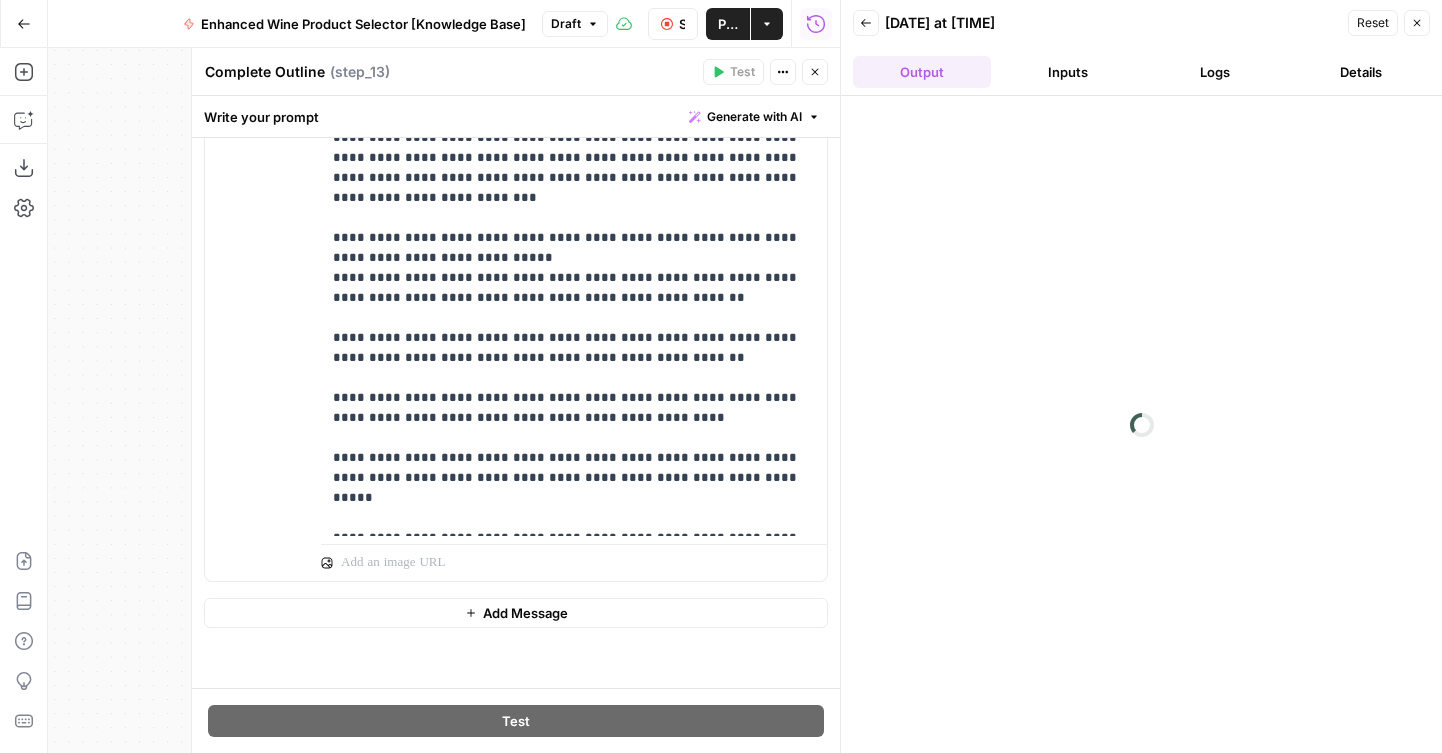 click on "Logs" at bounding box center (1215, 72) 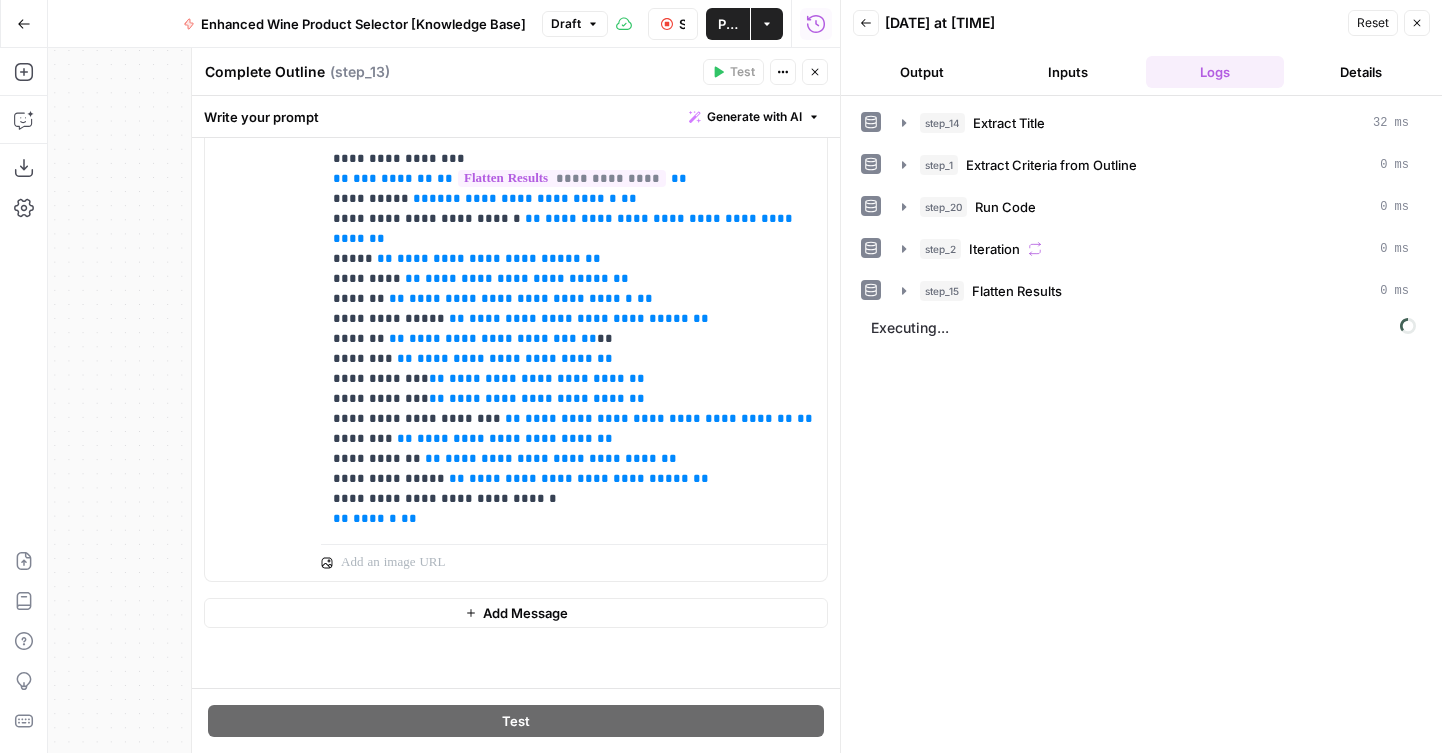 scroll, scrollTop: 0, scrollLeft: 0, axis: both 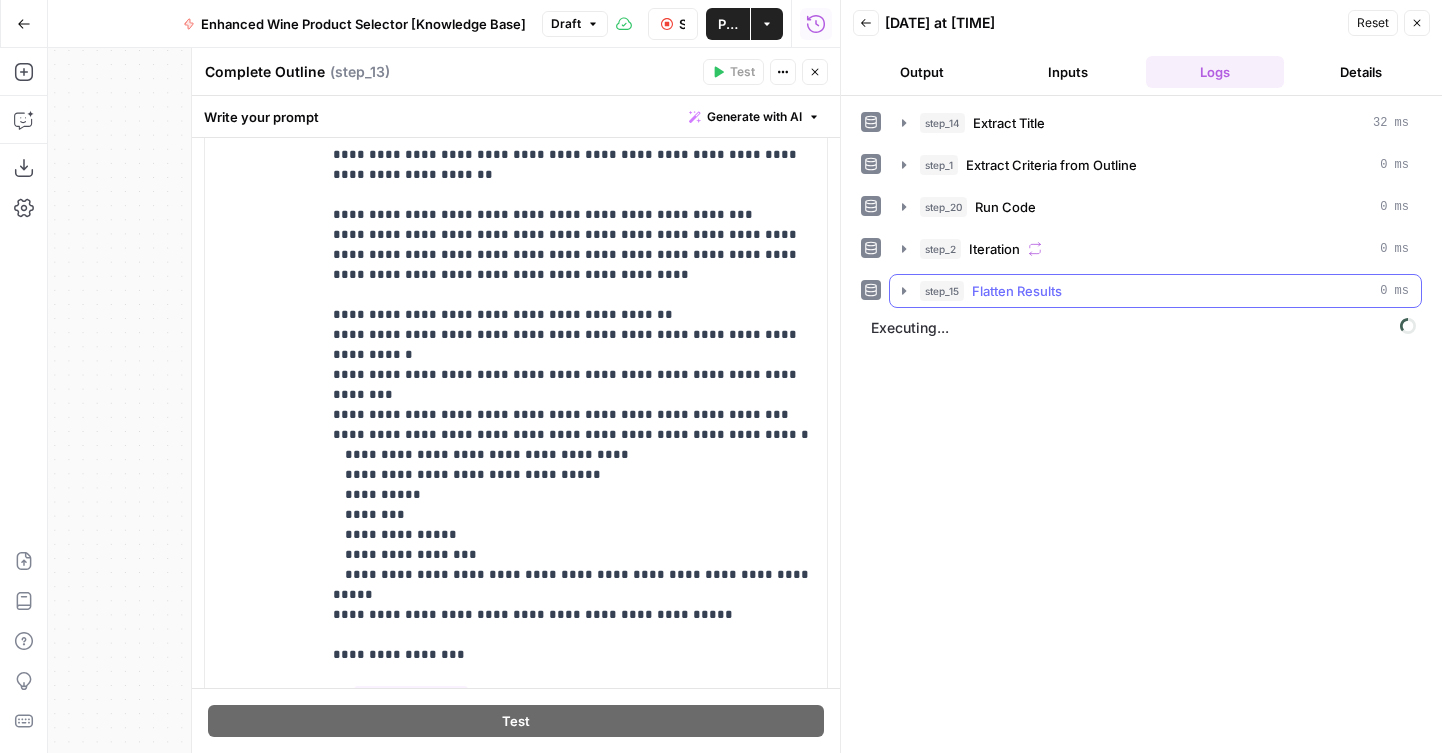 click on "Flatten Results" at bounding box center [1017, 291] 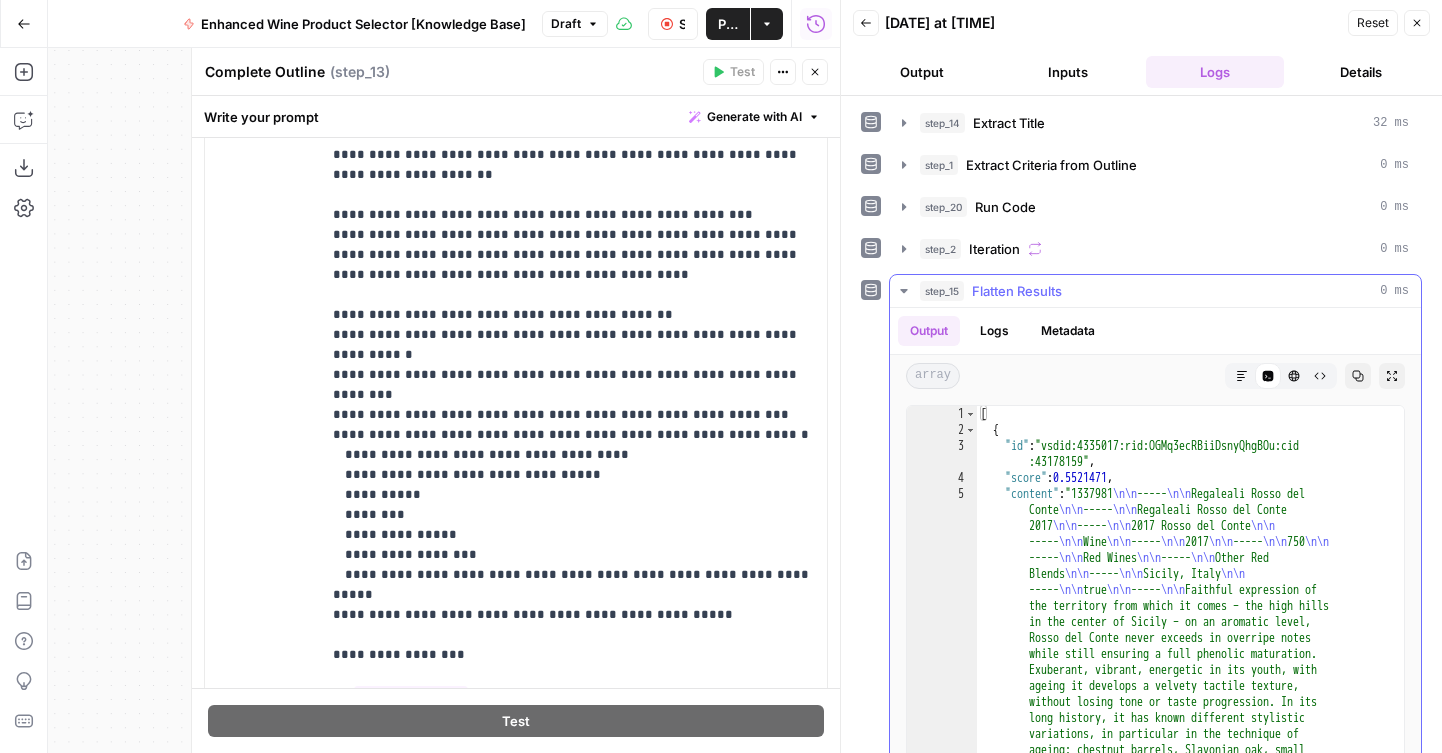 click on "2" at bounding box center (942, 430) 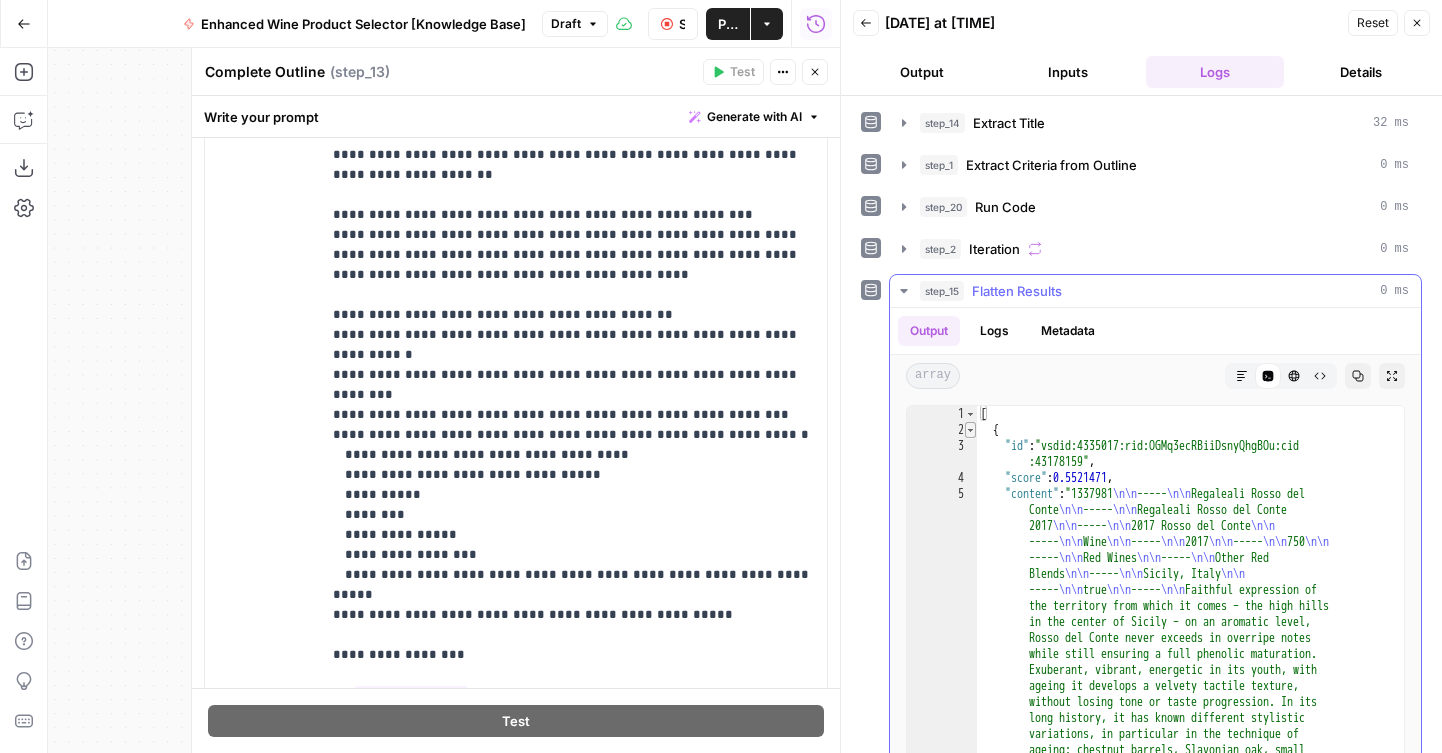 click at bounding box center (970, 430) 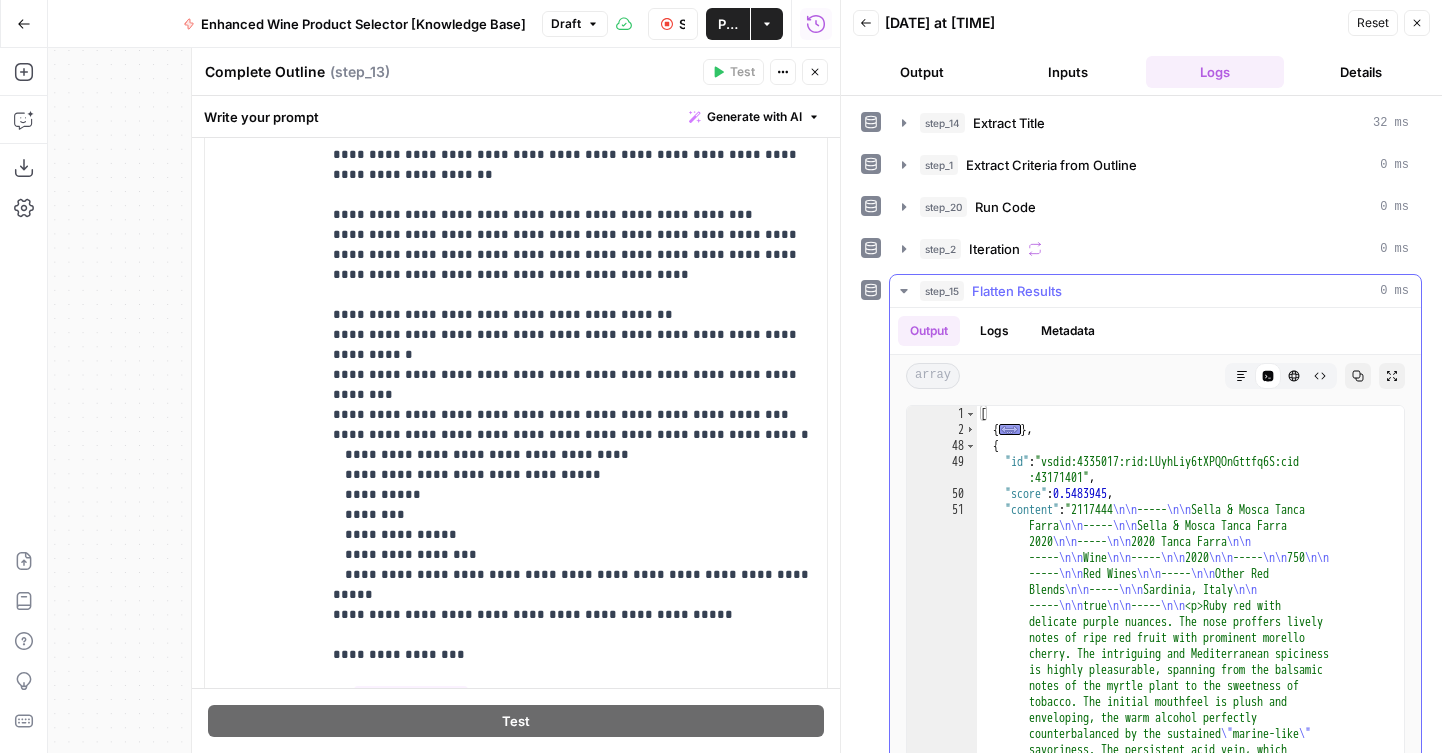 click on "step_15 Flatten Results 0 ms" at bounding box center (1155, 291) 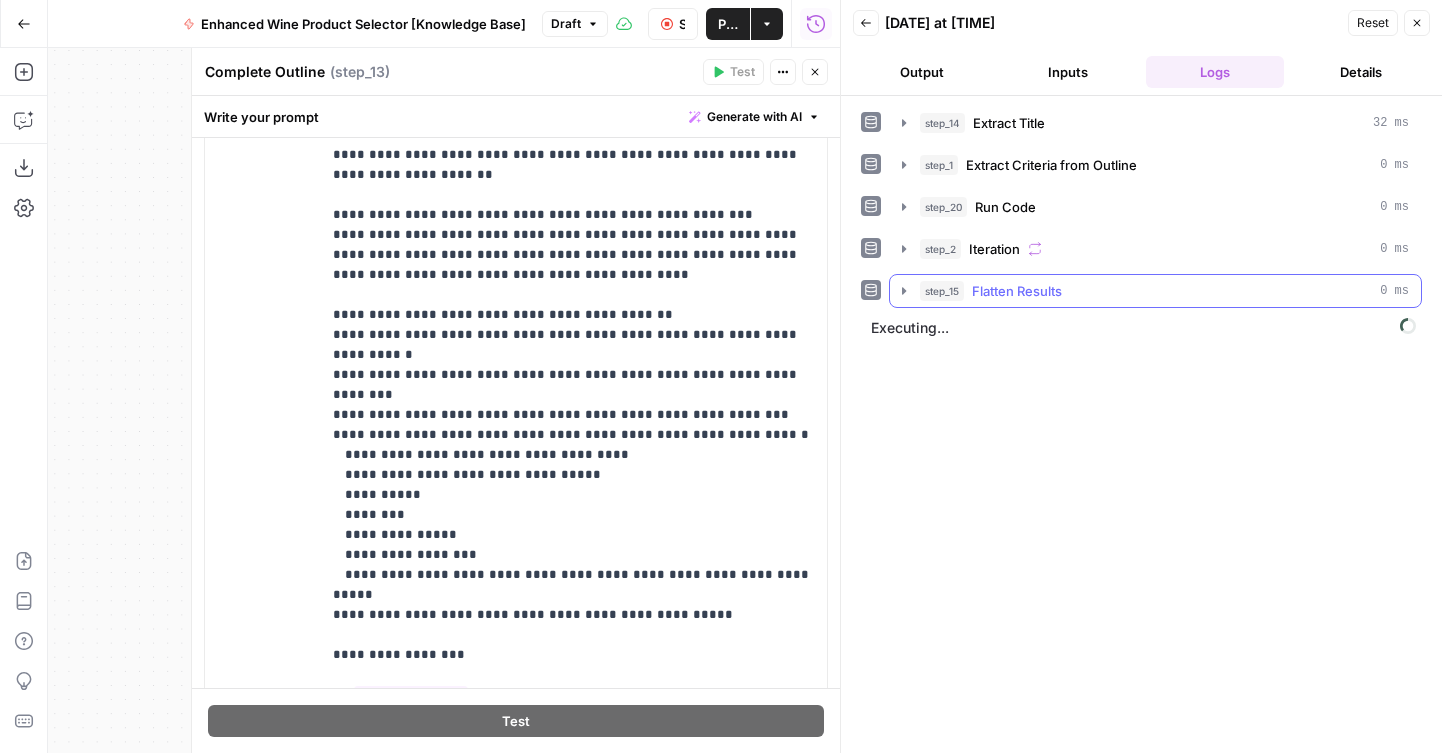 click on "step_15 Flatten Results 0 ms" at bounding box center [1155, 291] 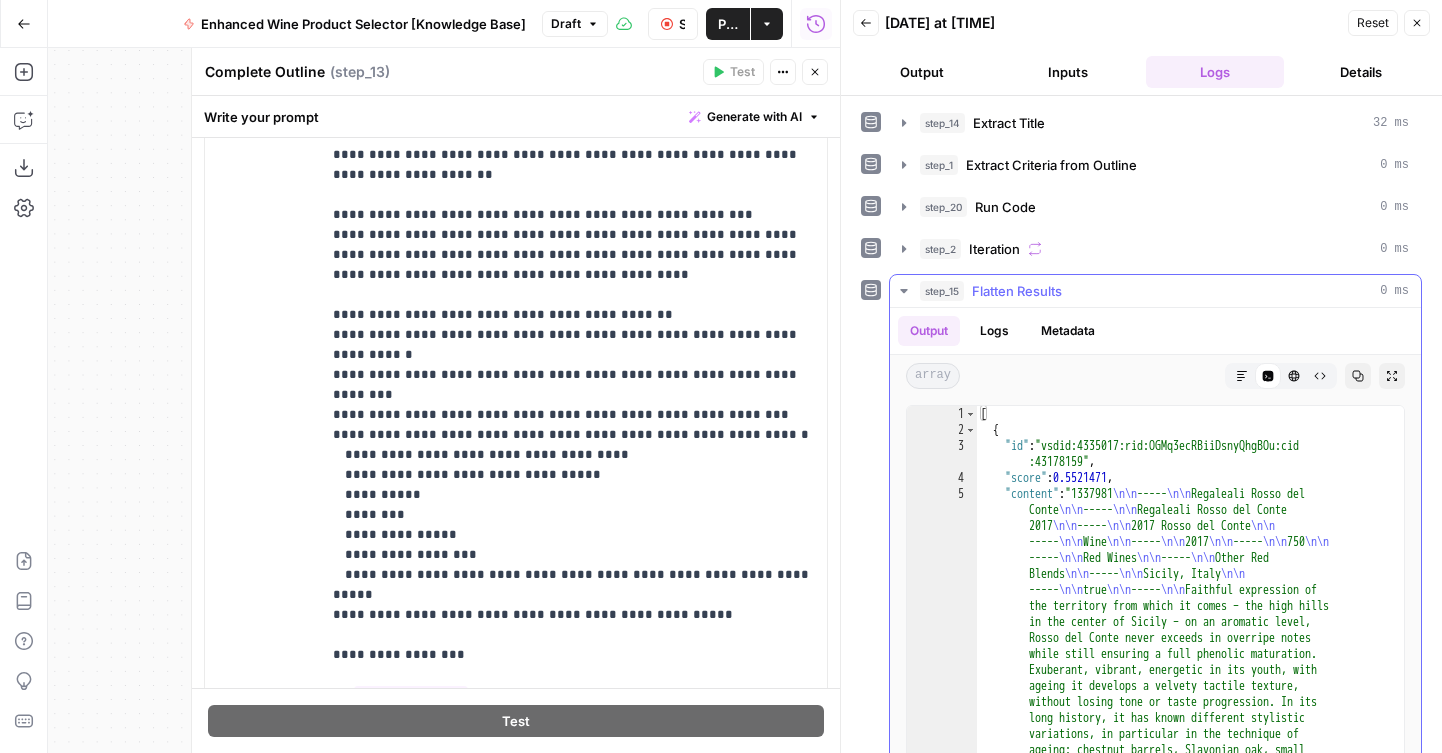 click on "step_15 Flatten Results 0 ms" at bounding box center (1155, 291) 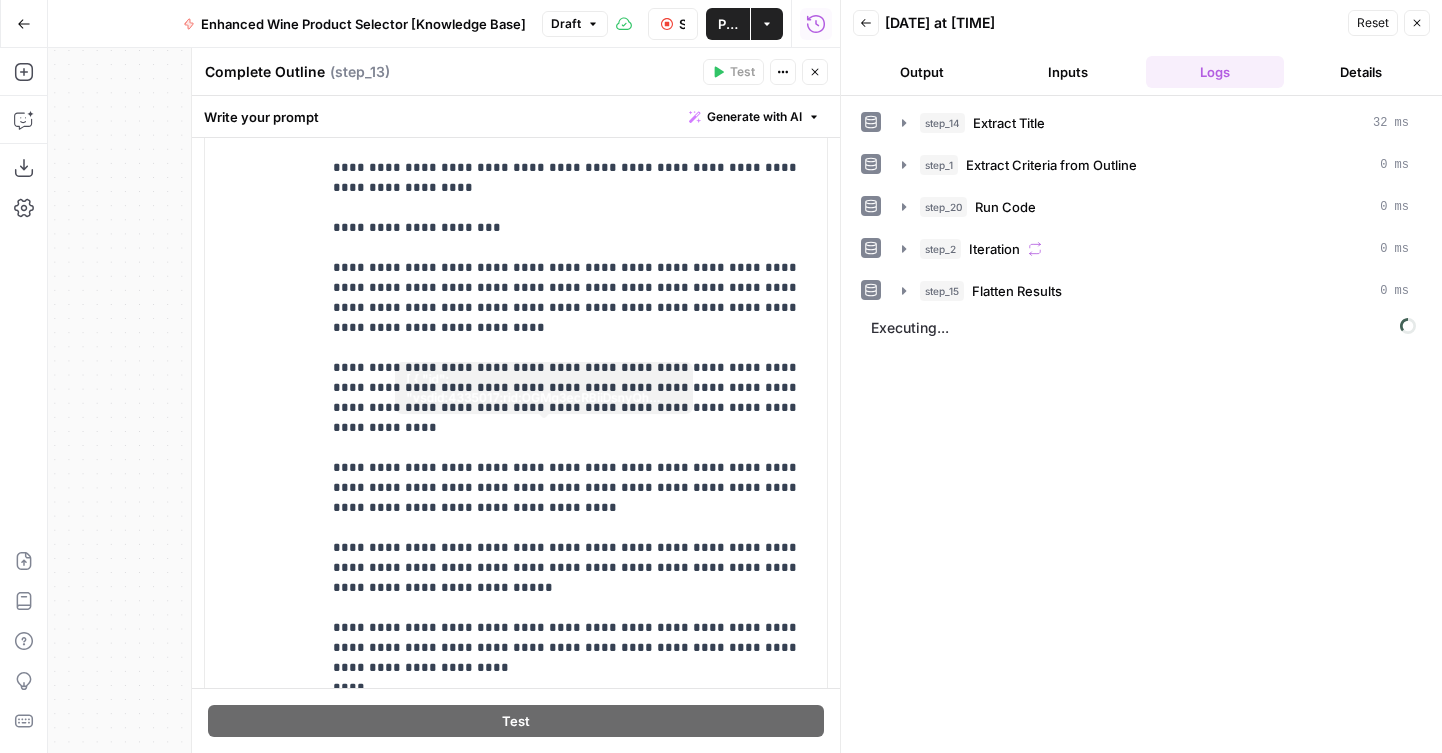 scroll, scrollTop: 0, scrollLeft: 0, axis: both 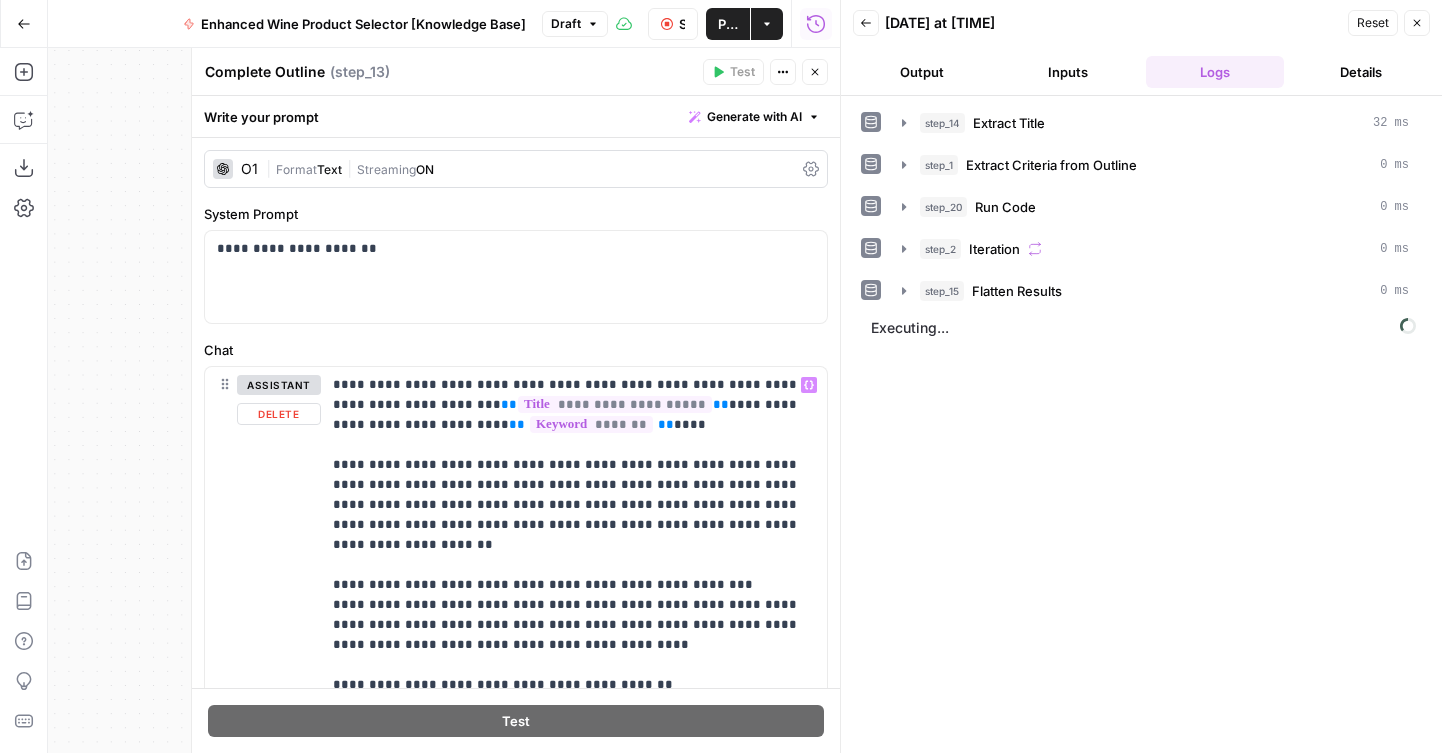 click 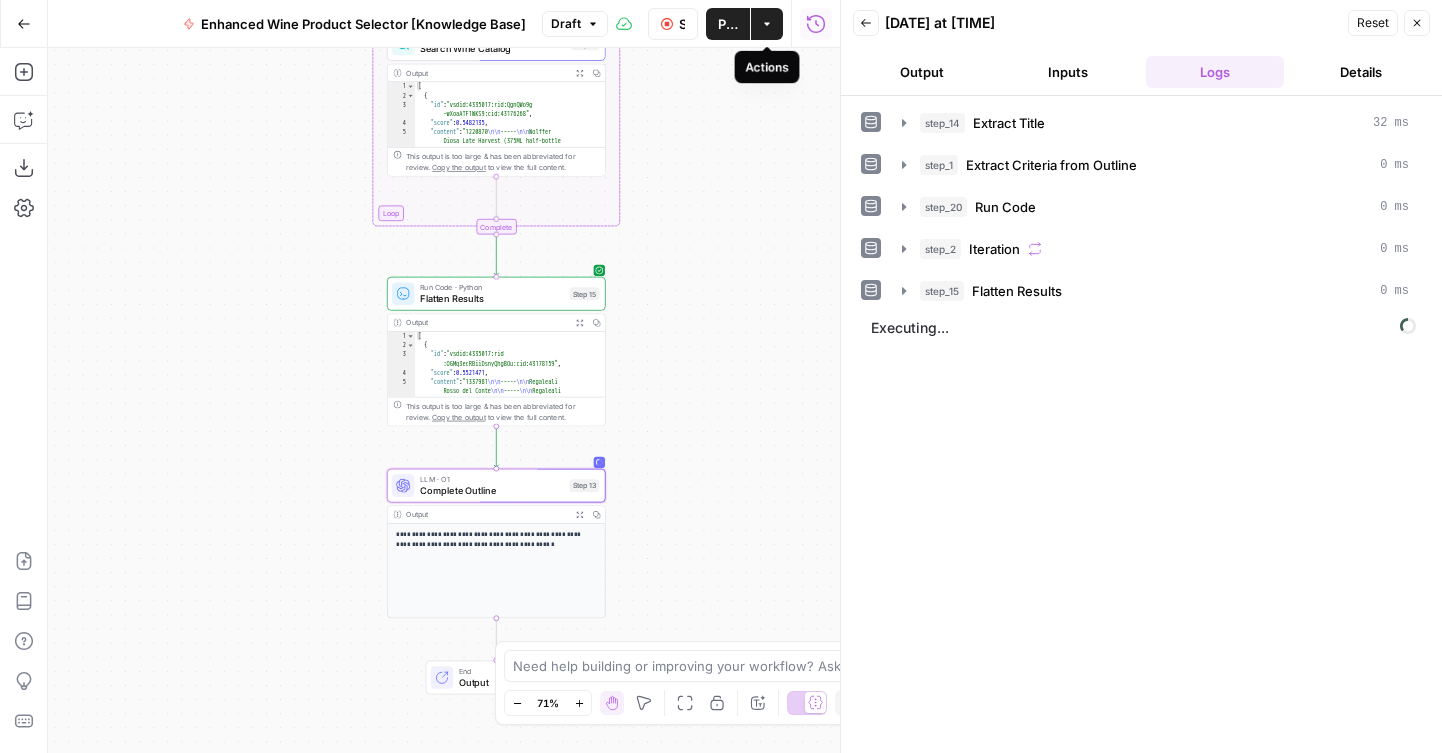 click on "Actions" at bounding box center [767, 24] 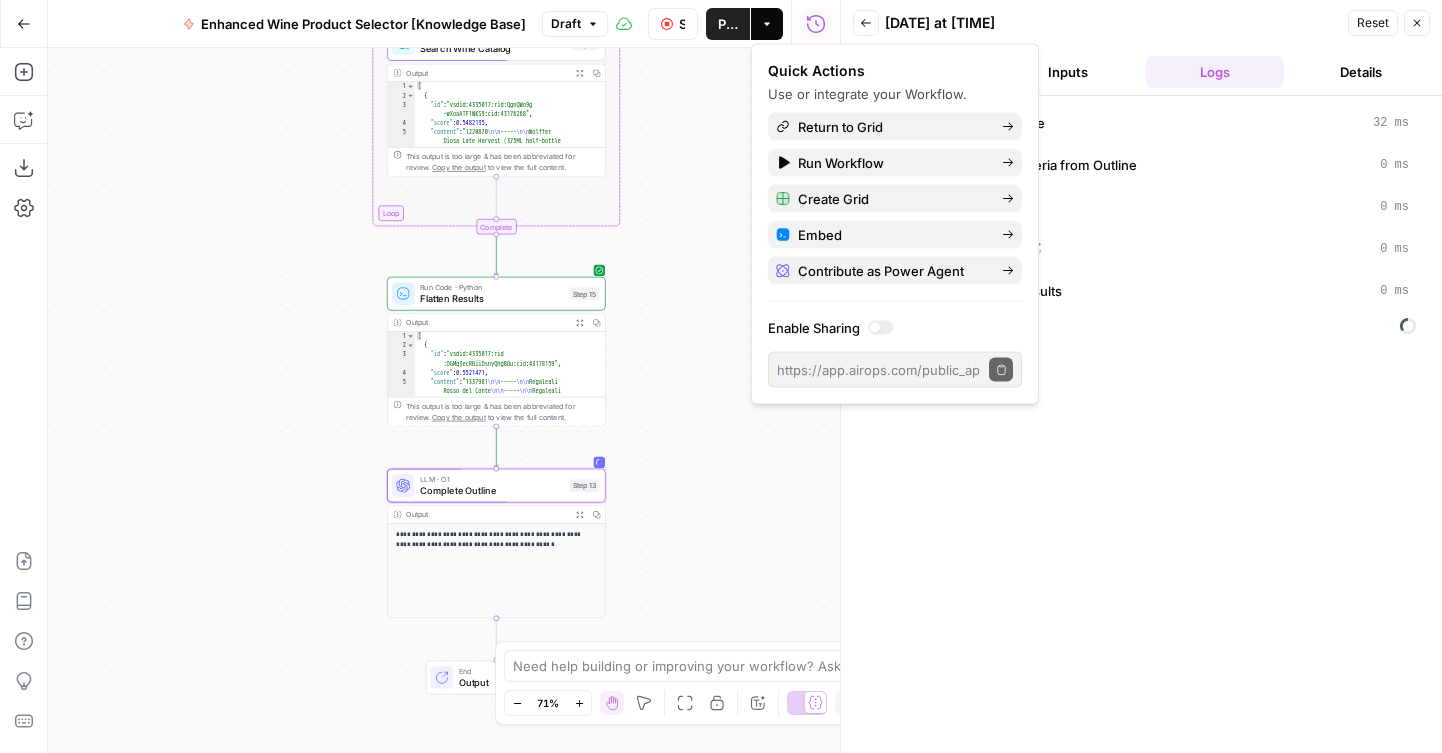 click on "Back [DATE] at [TIME] Reset Close" at bounding box center [1141, 23] 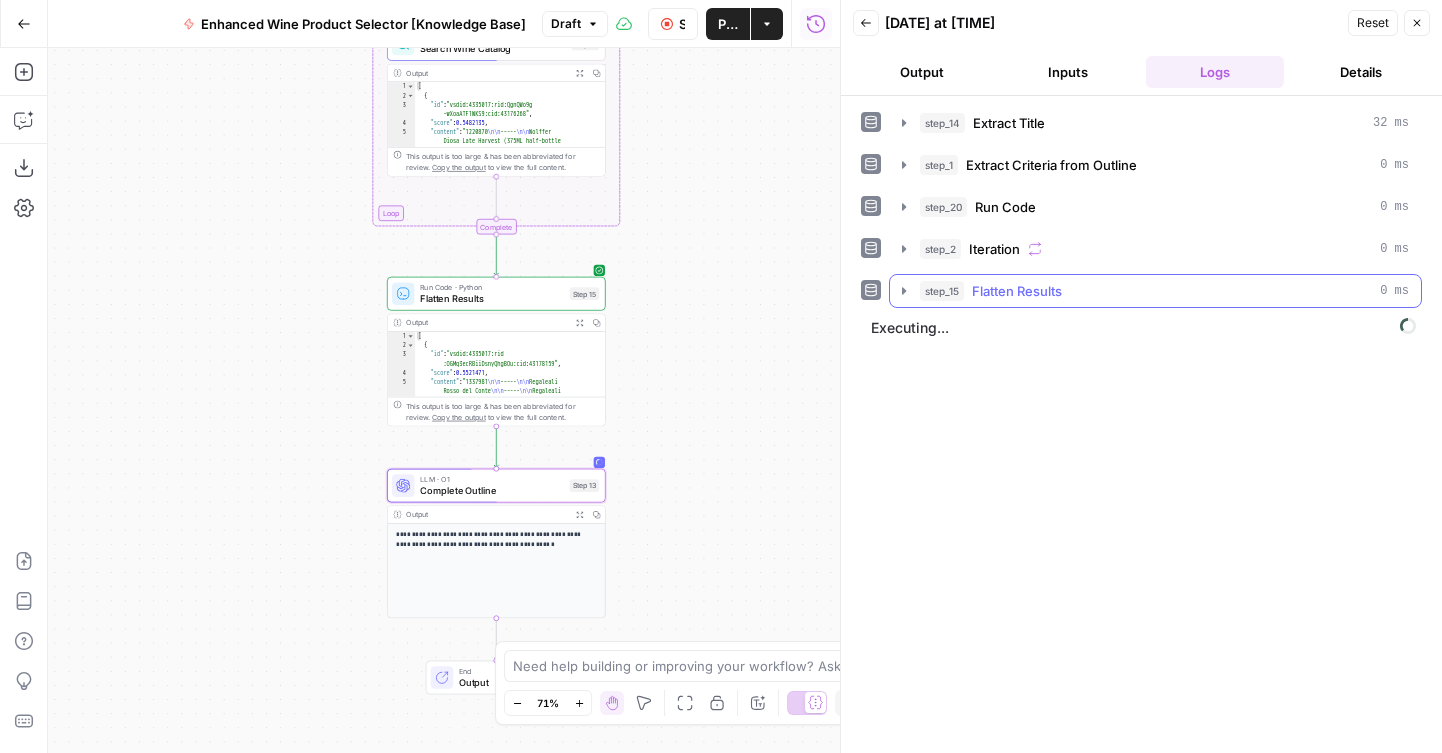 click on "step_15 Flatten Results 0 ms" at bounding box center [1155, 291] 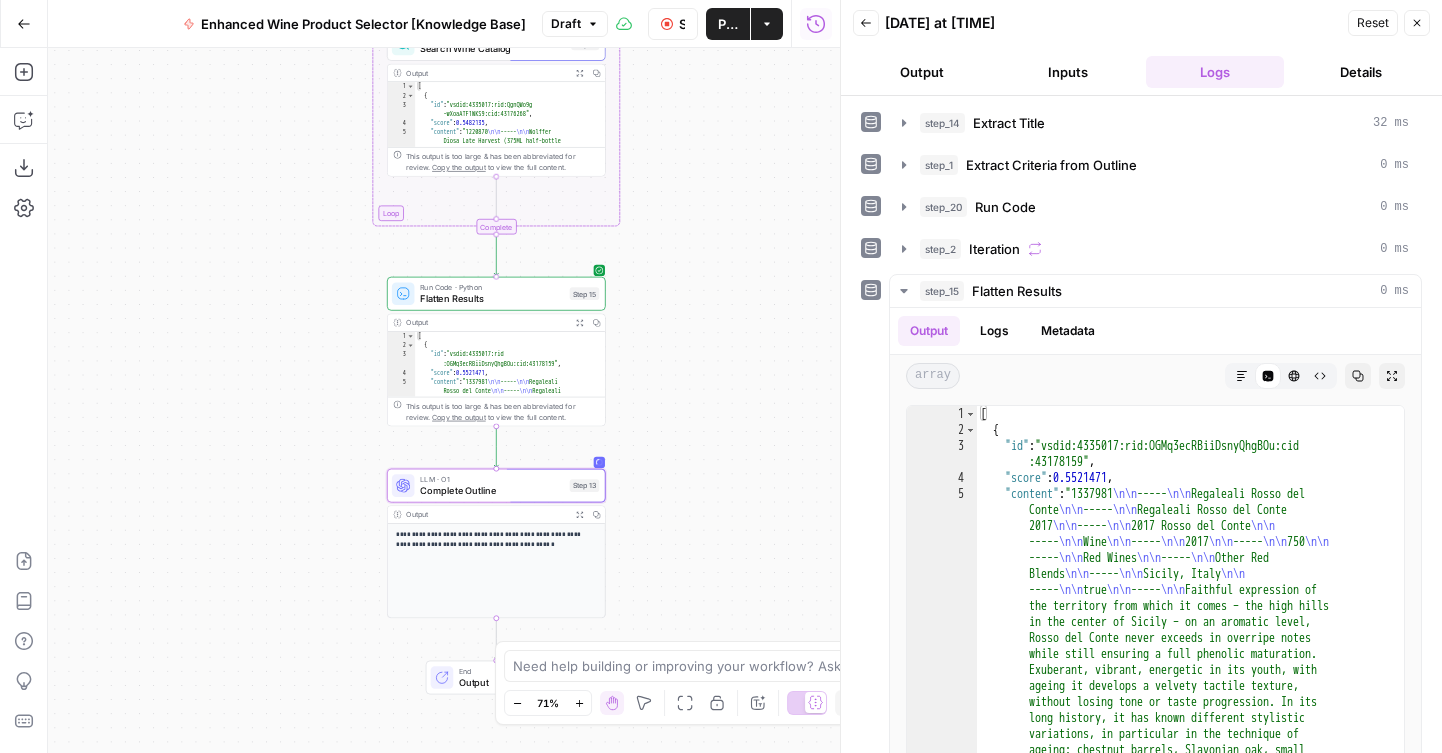 click on "Output" at bounding box center [922, 72] 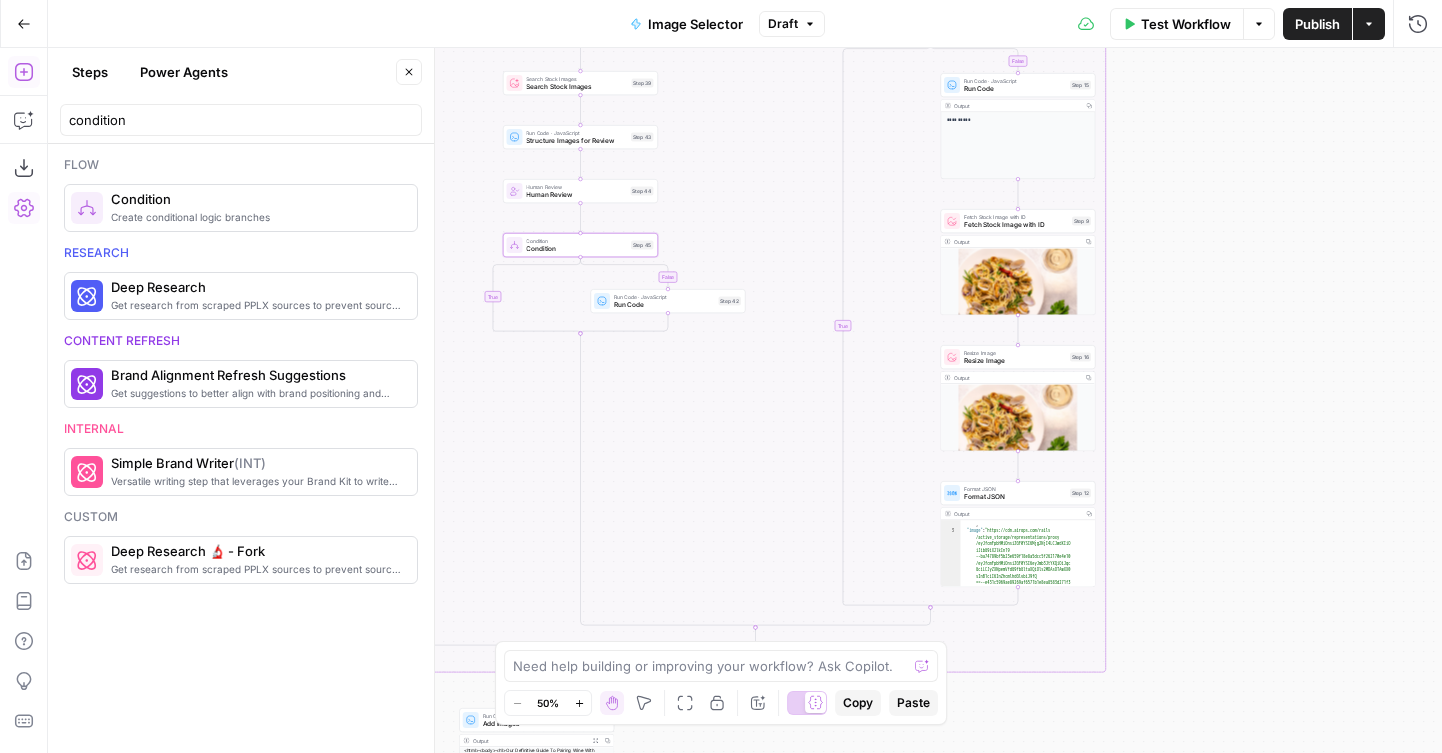 scroll, scrollTop: 0, scrollLeft: 0, axis: both 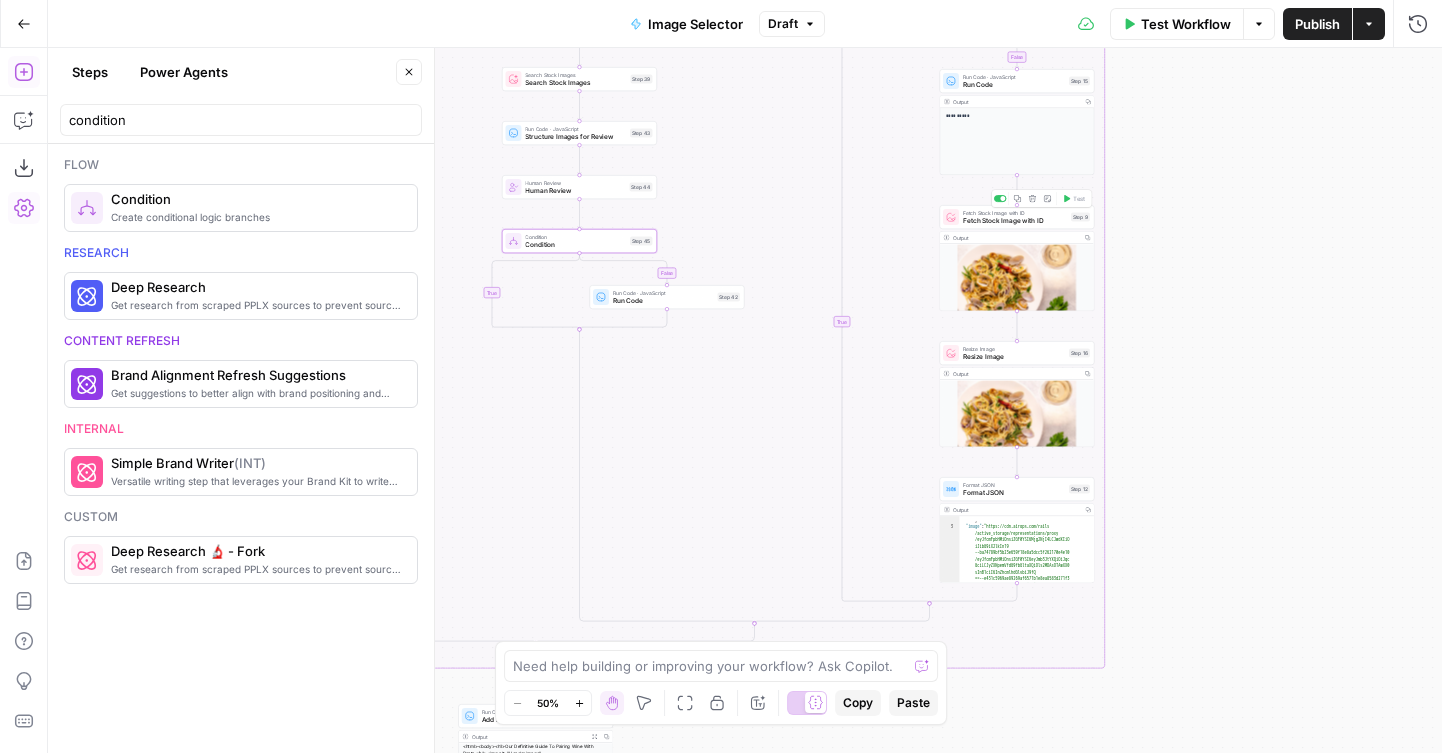 click 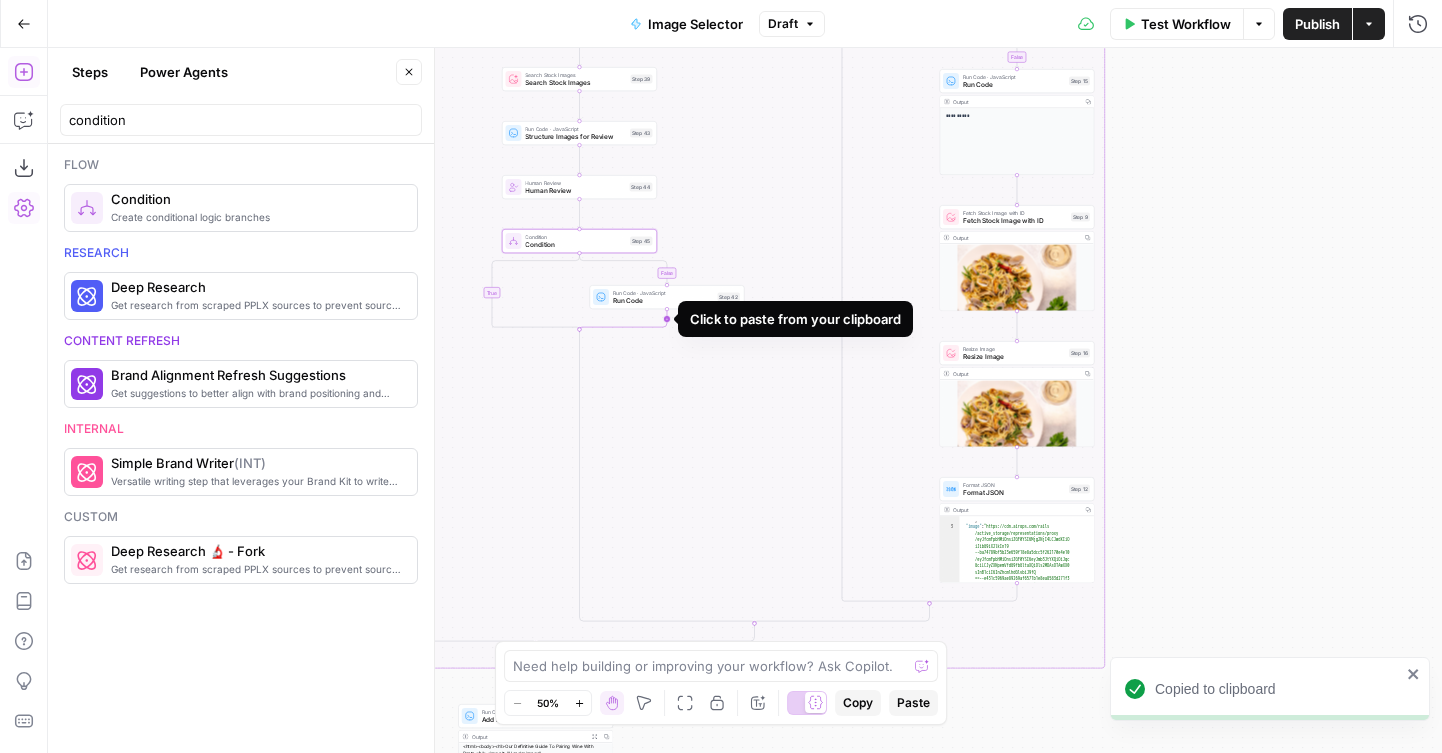 click 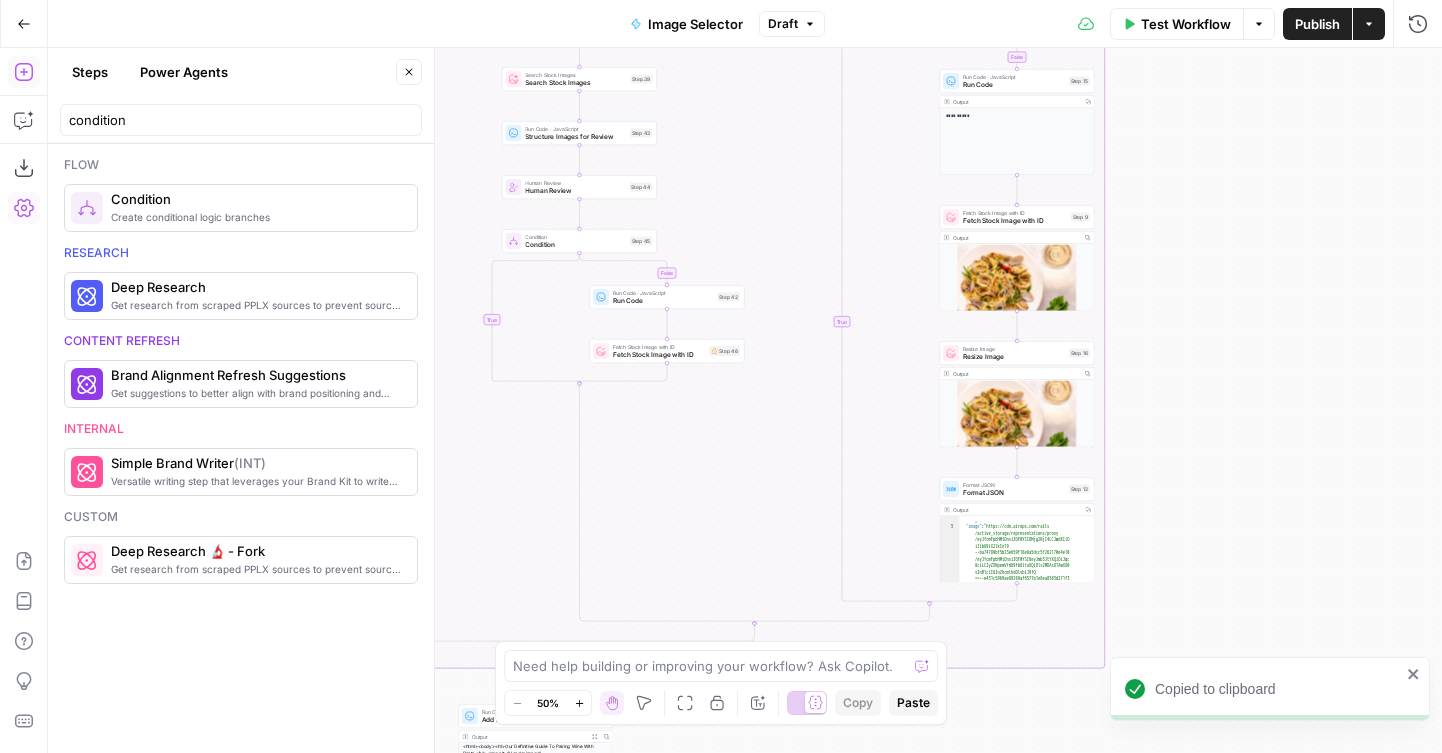 click on "Fetch Stock Image with ID" at bounding box center (659, 347) 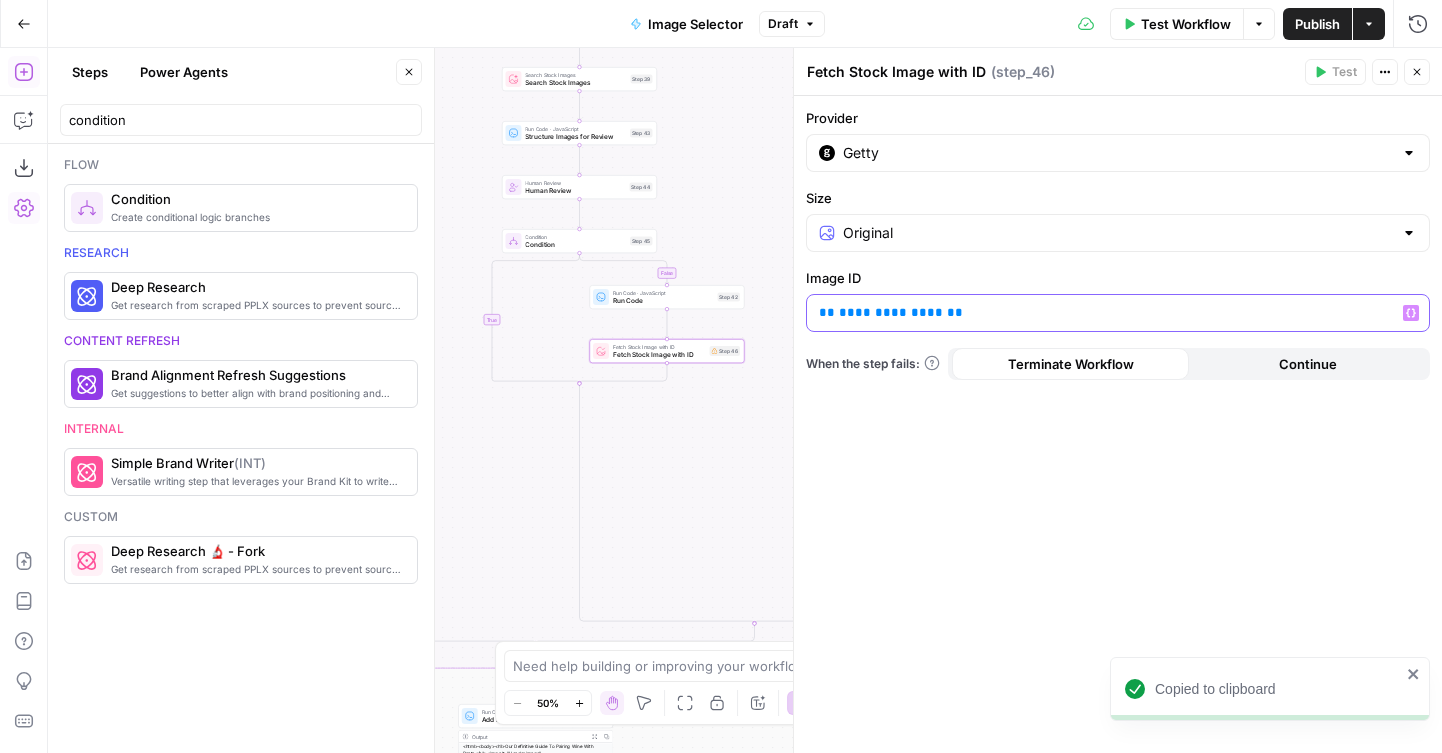 click on "**********" at bounding box center [891, 312] 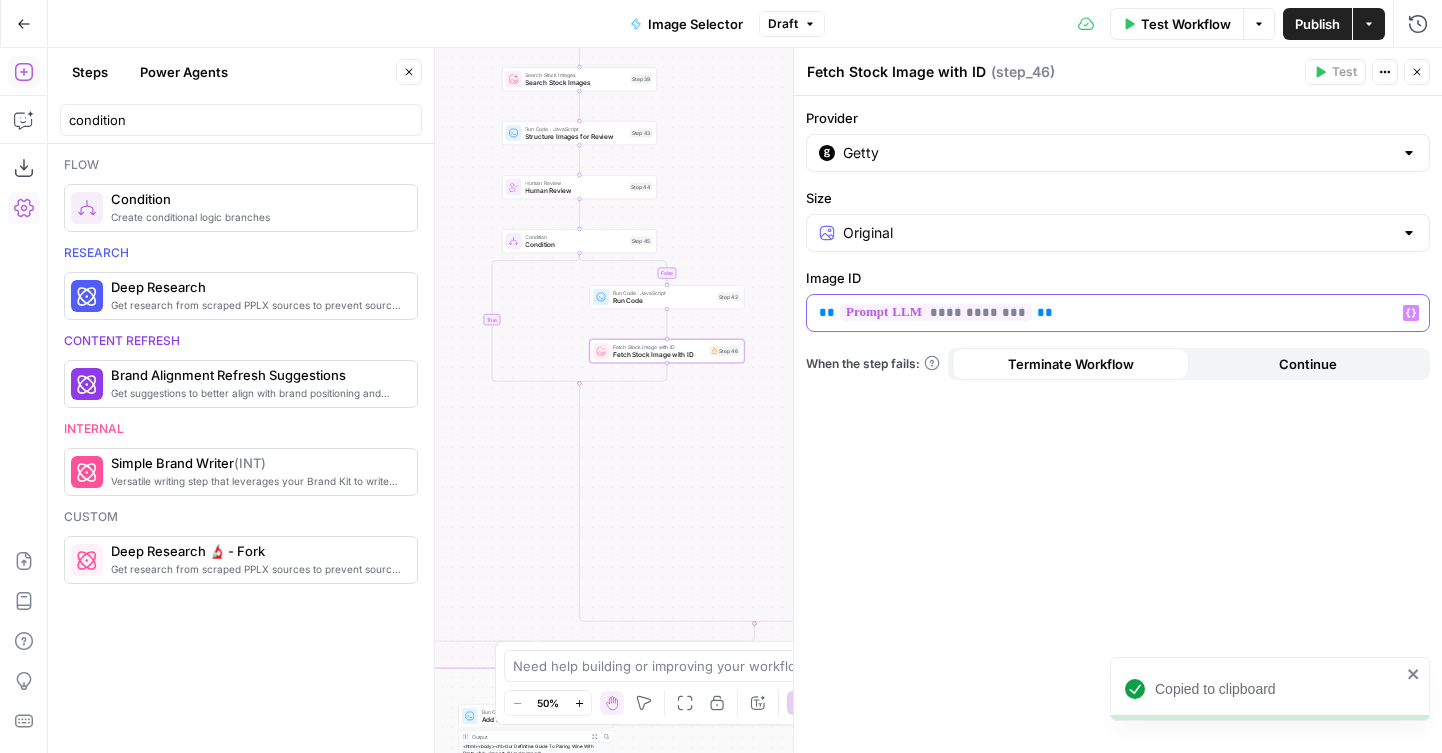 type 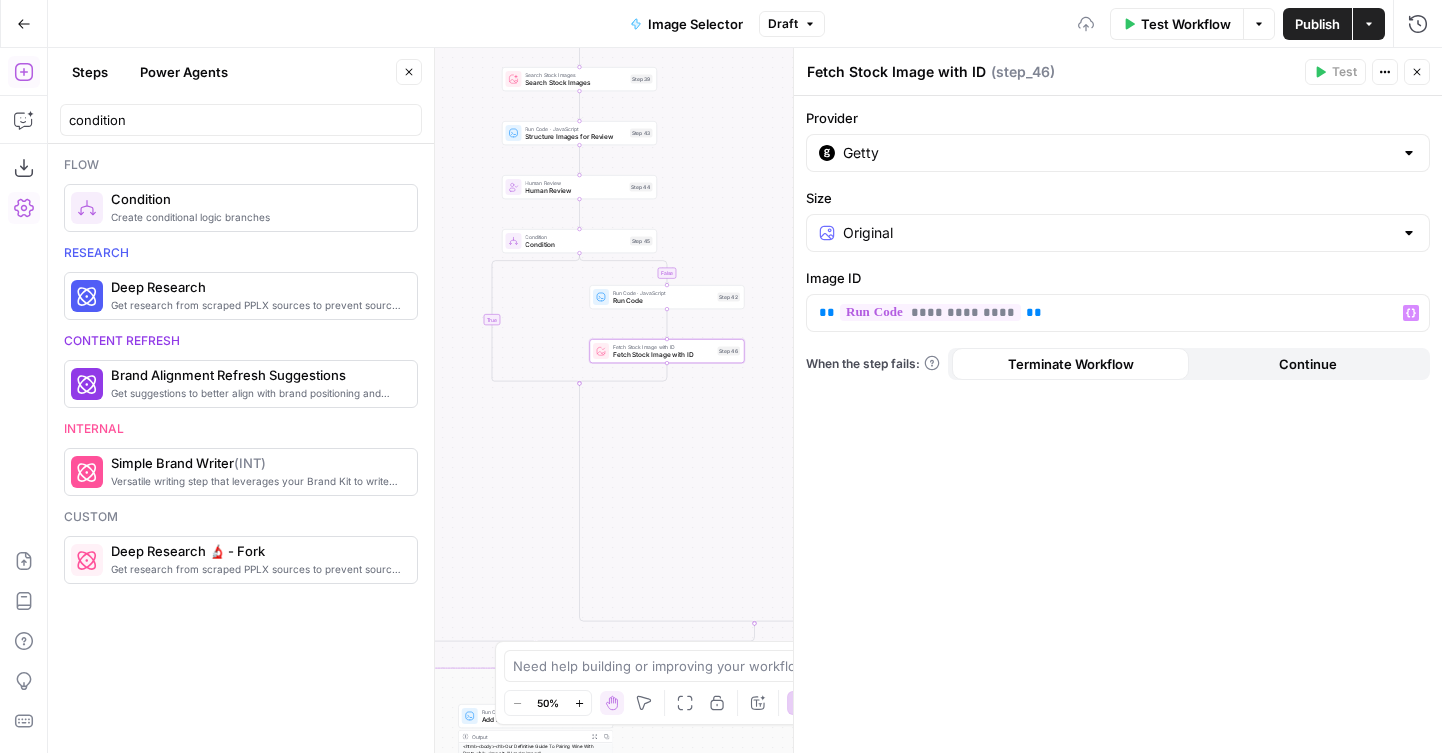 click on "Close" at bounding box center (1417, 72) 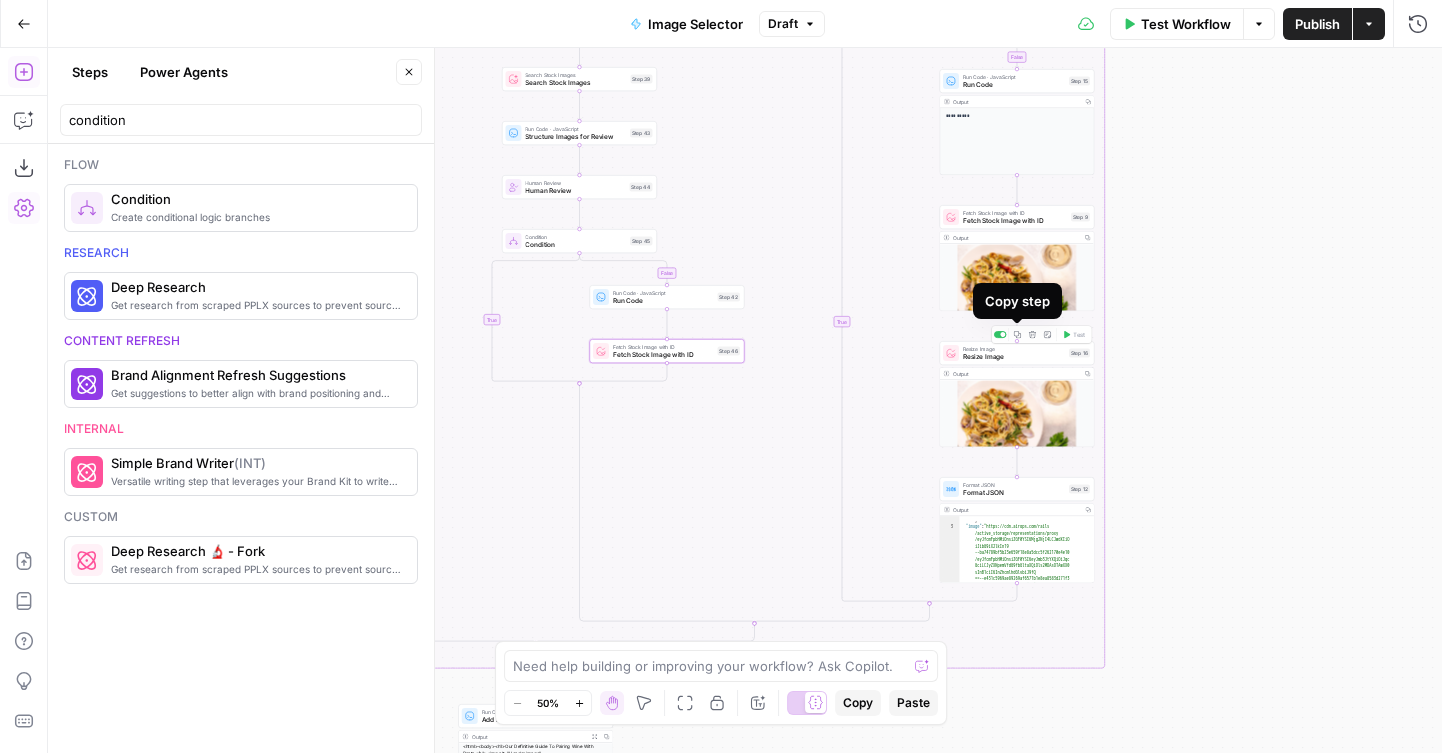 click 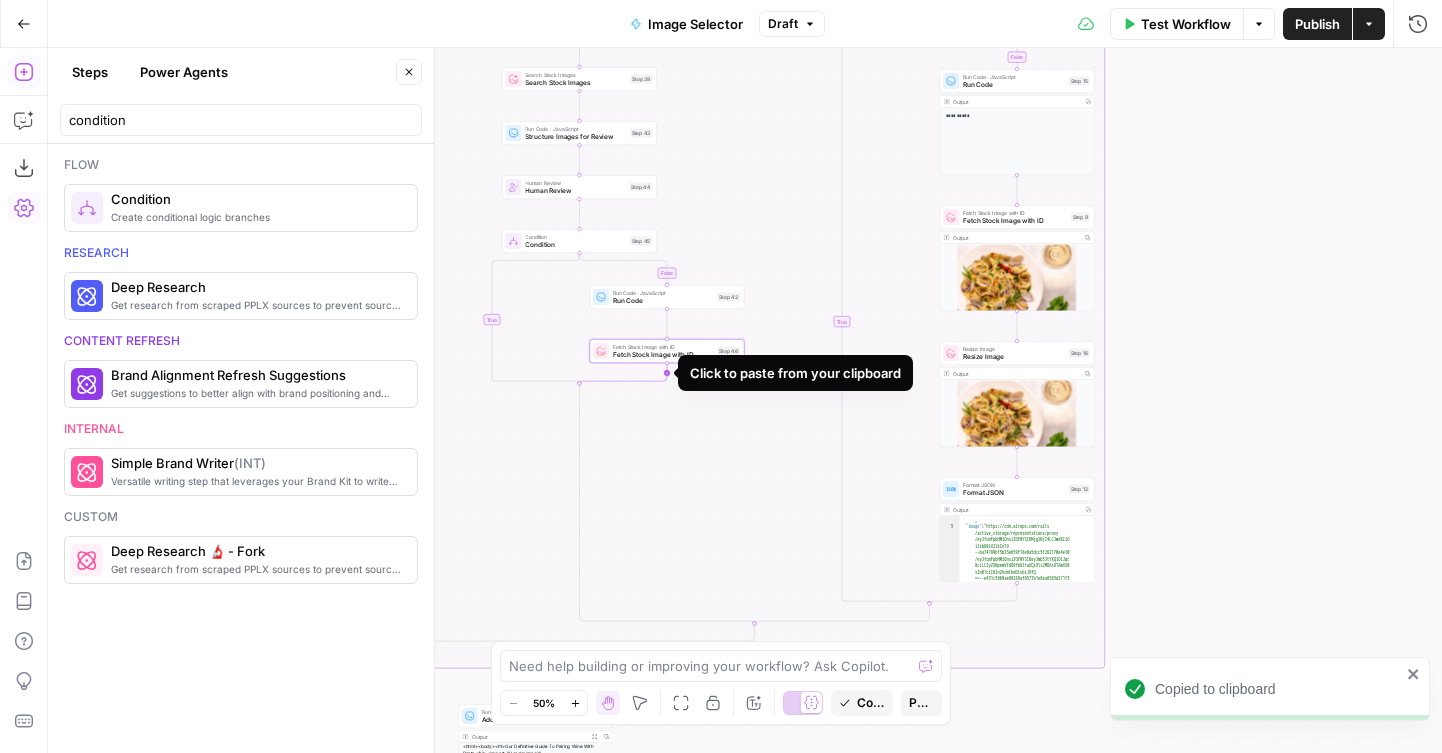click 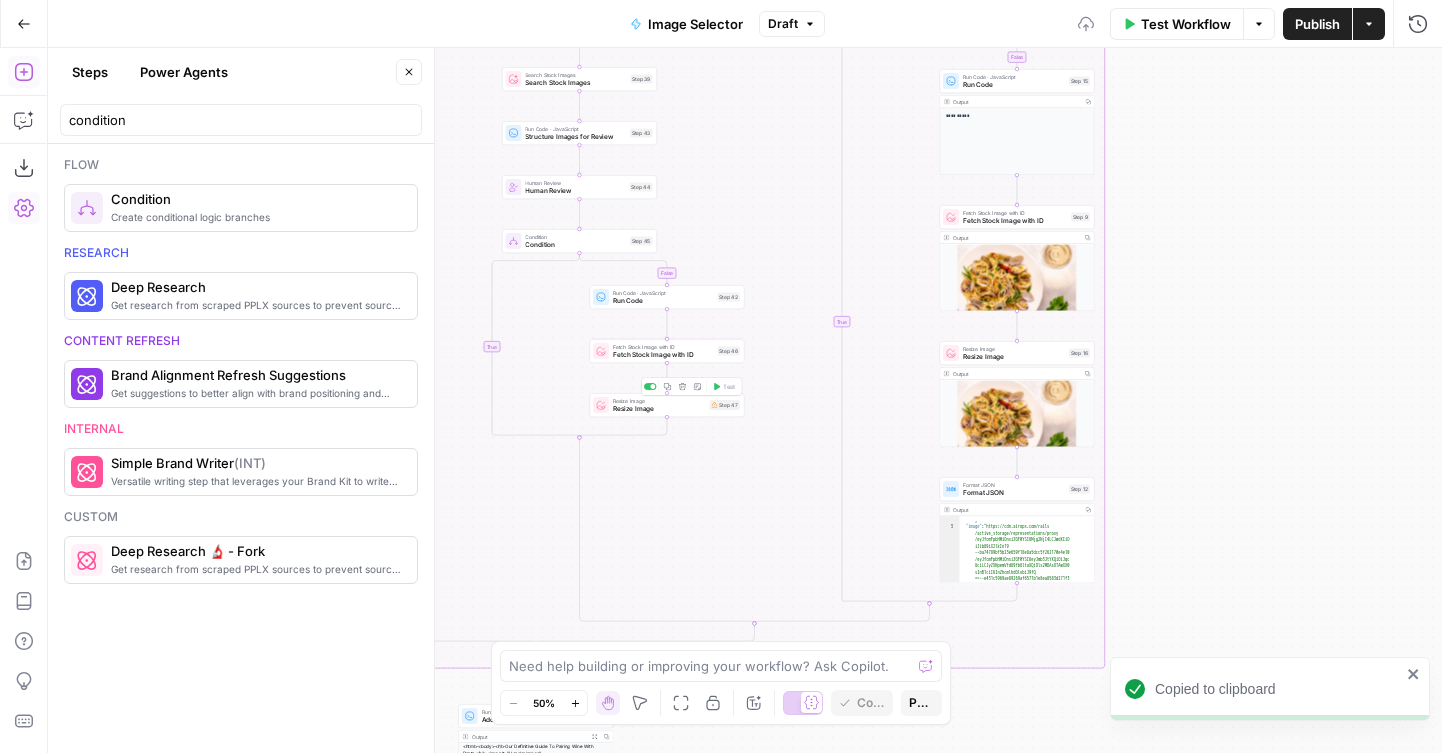click on "Resize Image" at bounding box center (659, 409) 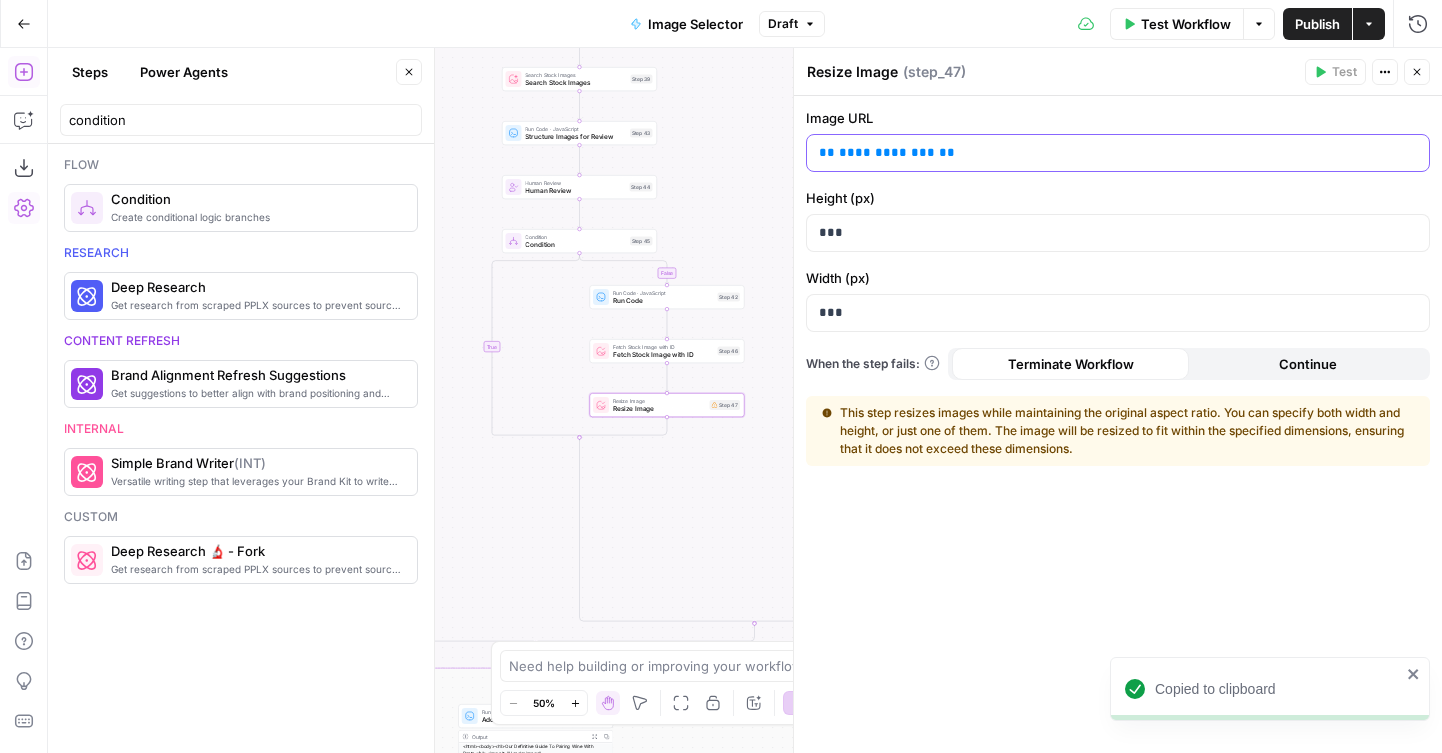 click on "**********" at bounding box center (887, 152) 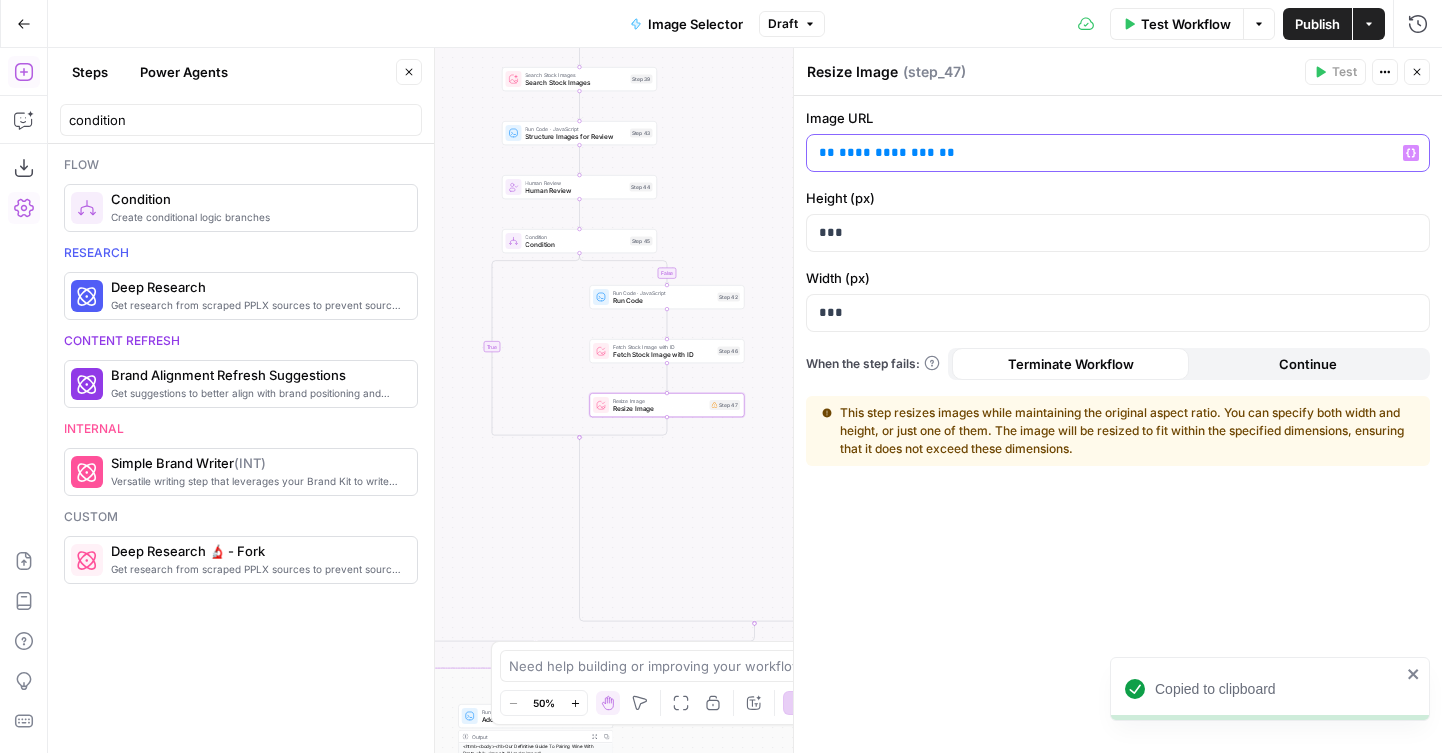 type 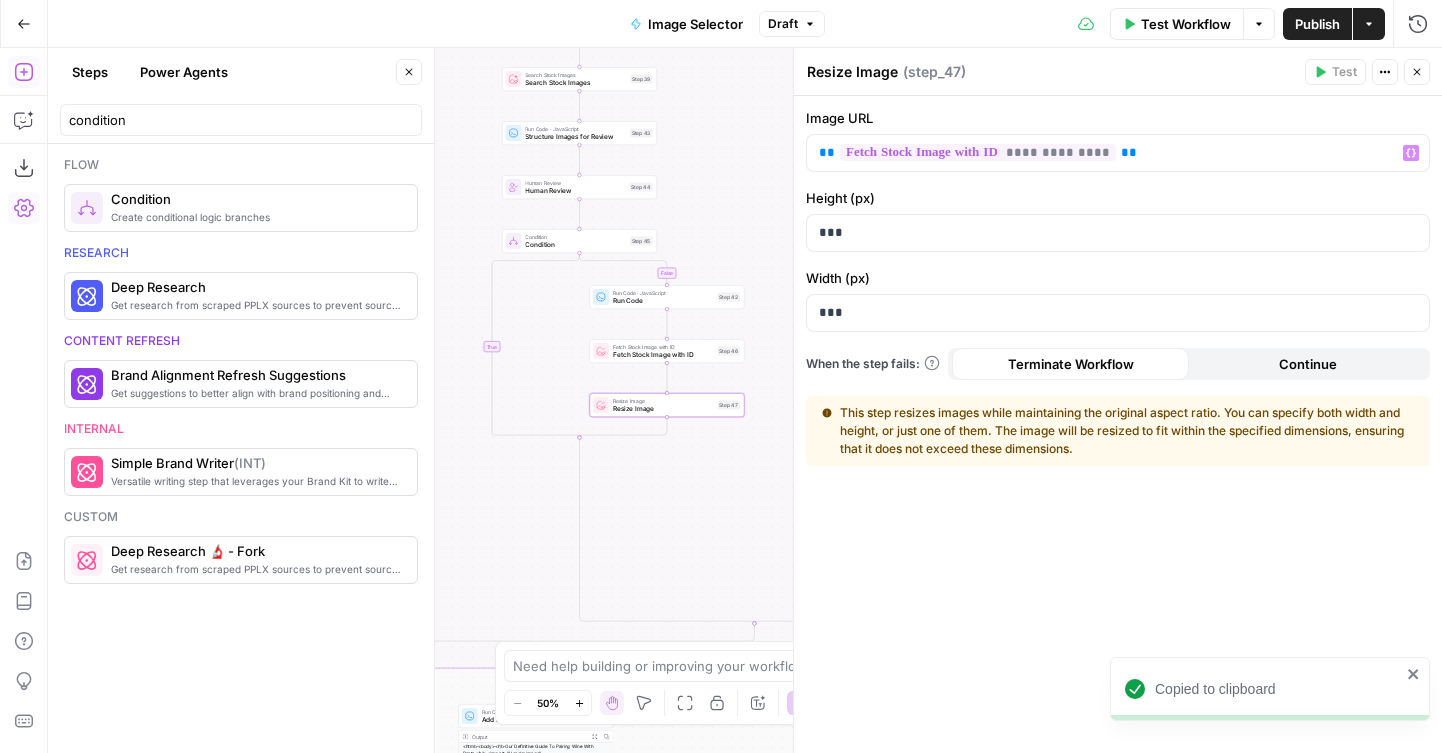 click 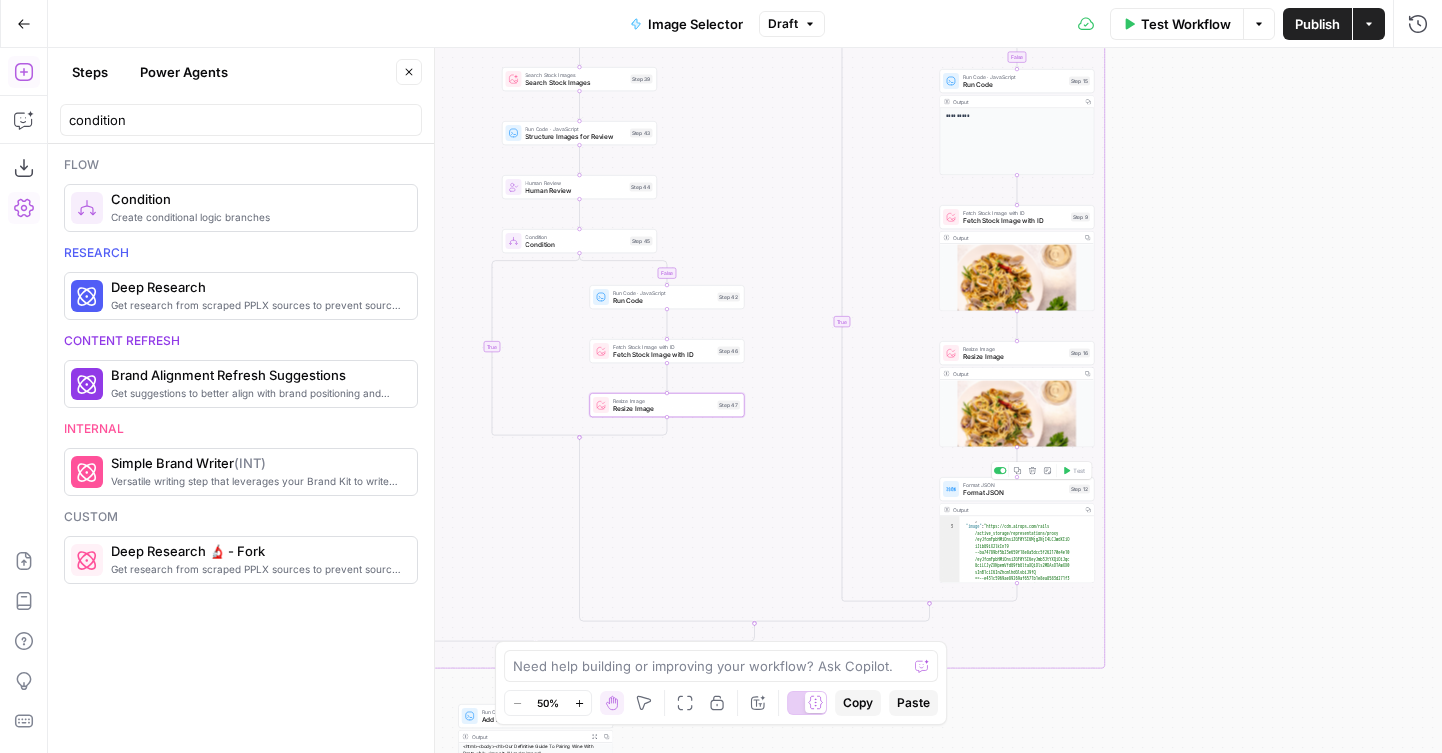 click 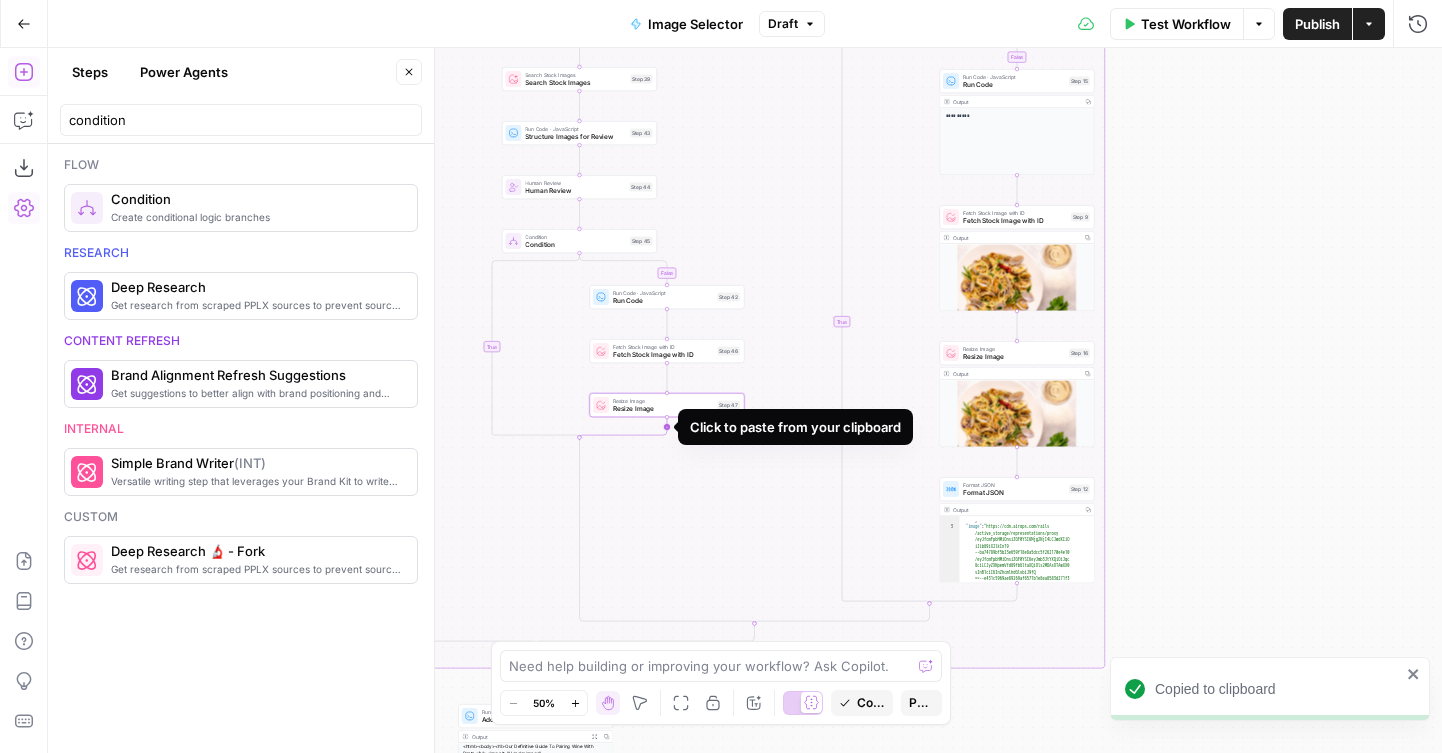 click 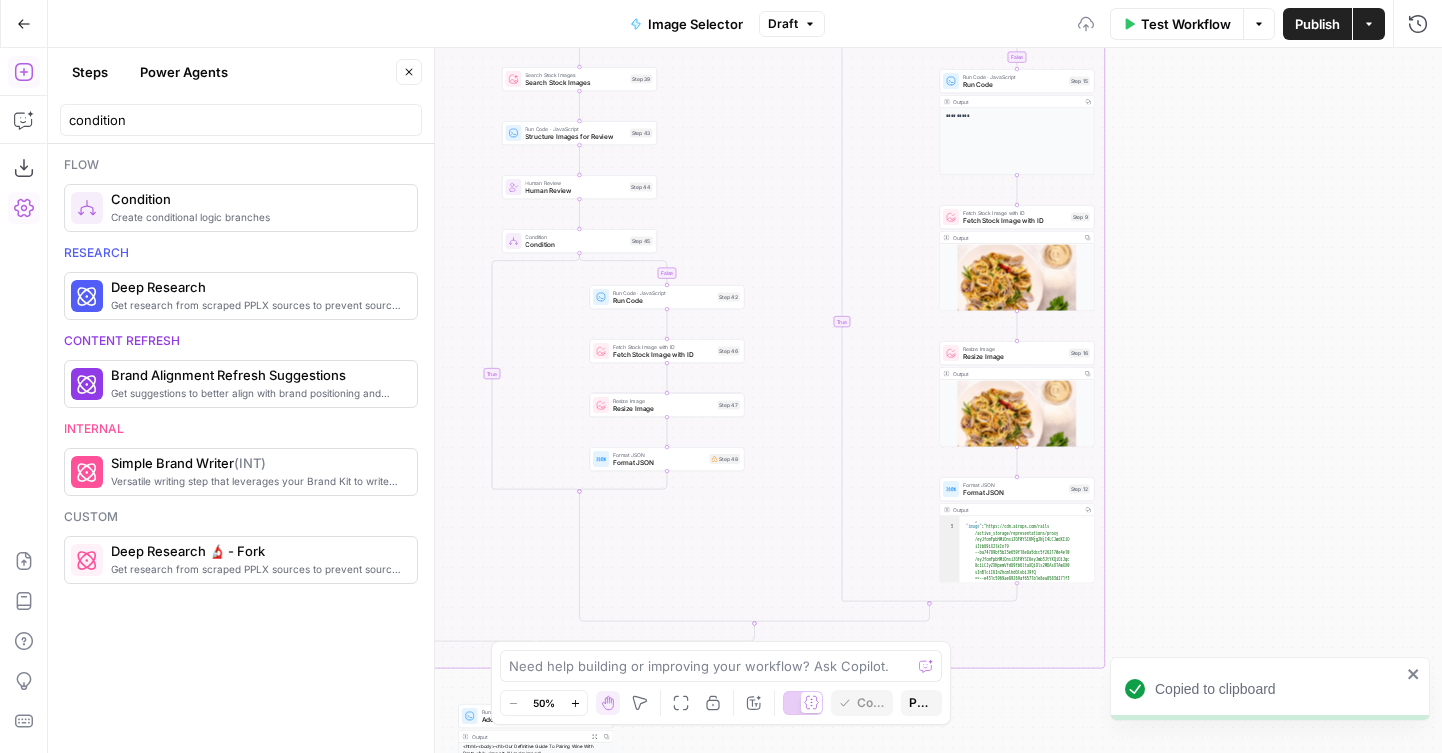 click on "Format JSON" at bounding box center (659, 463) 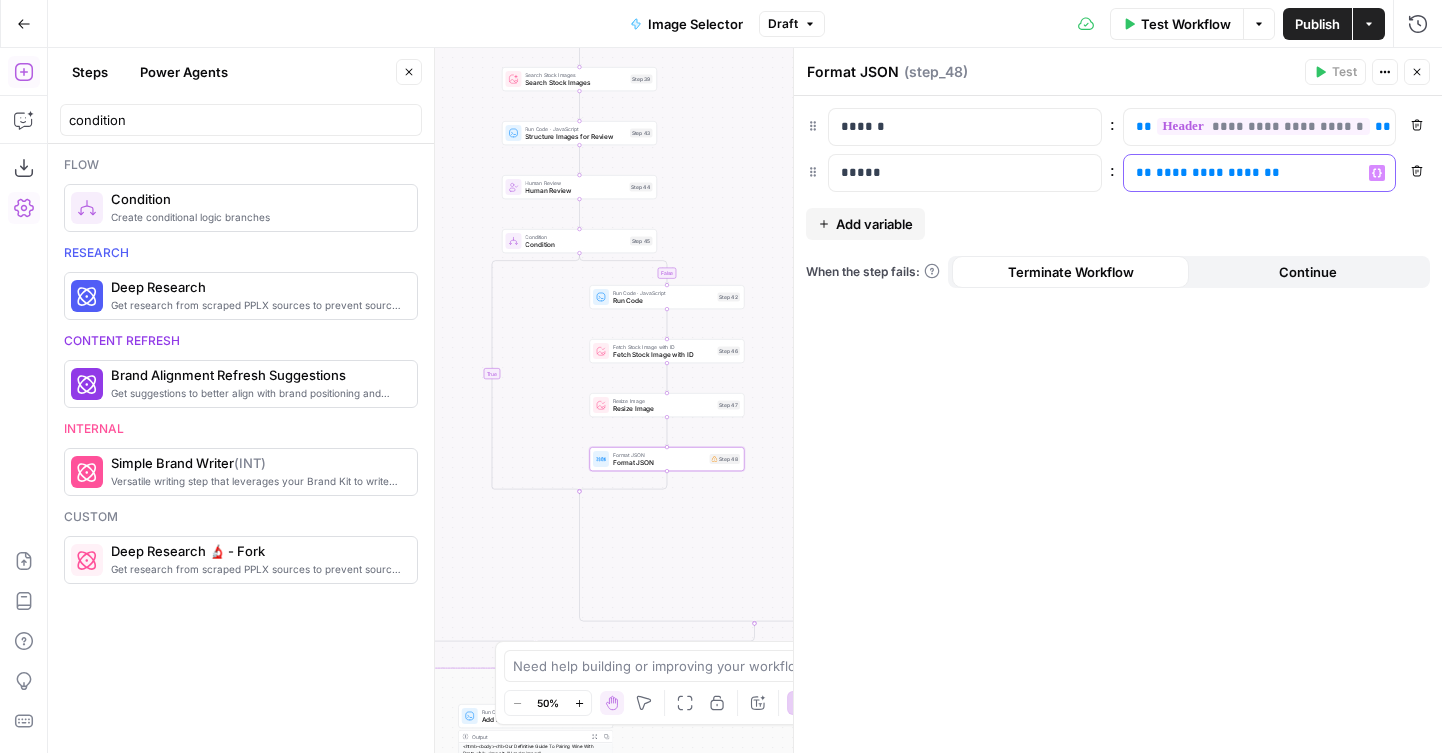 click on "**********" at bounding box center (1208, 172) 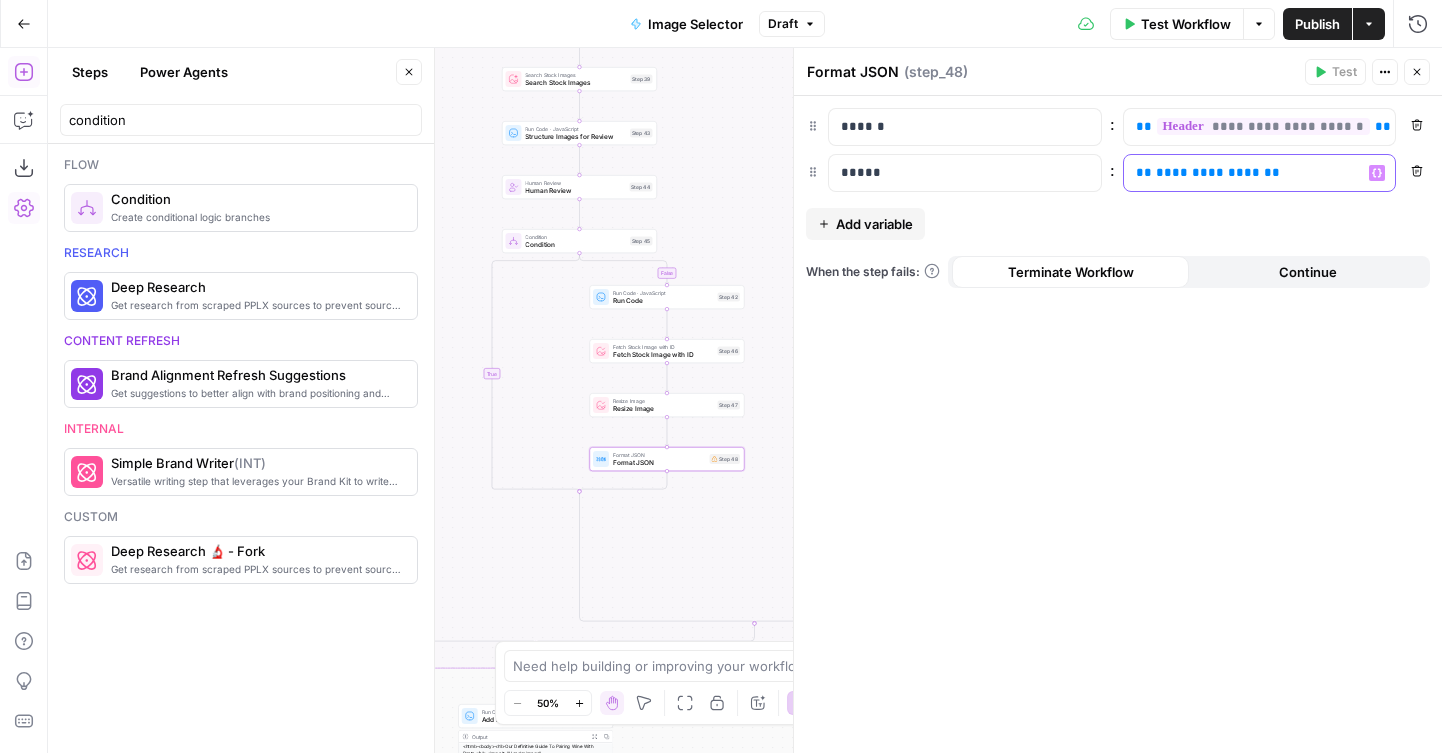 click on "**********" at bounding box center (1208, 172) 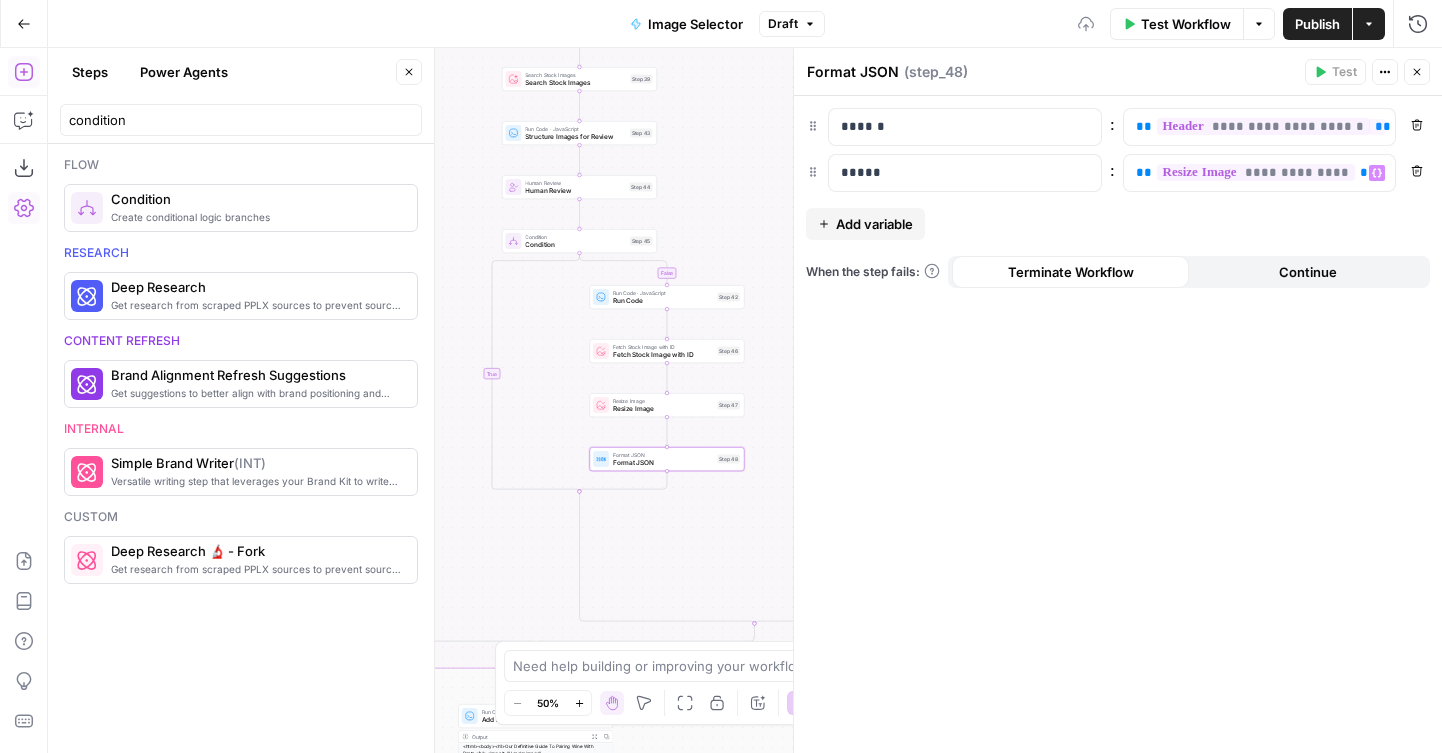 click 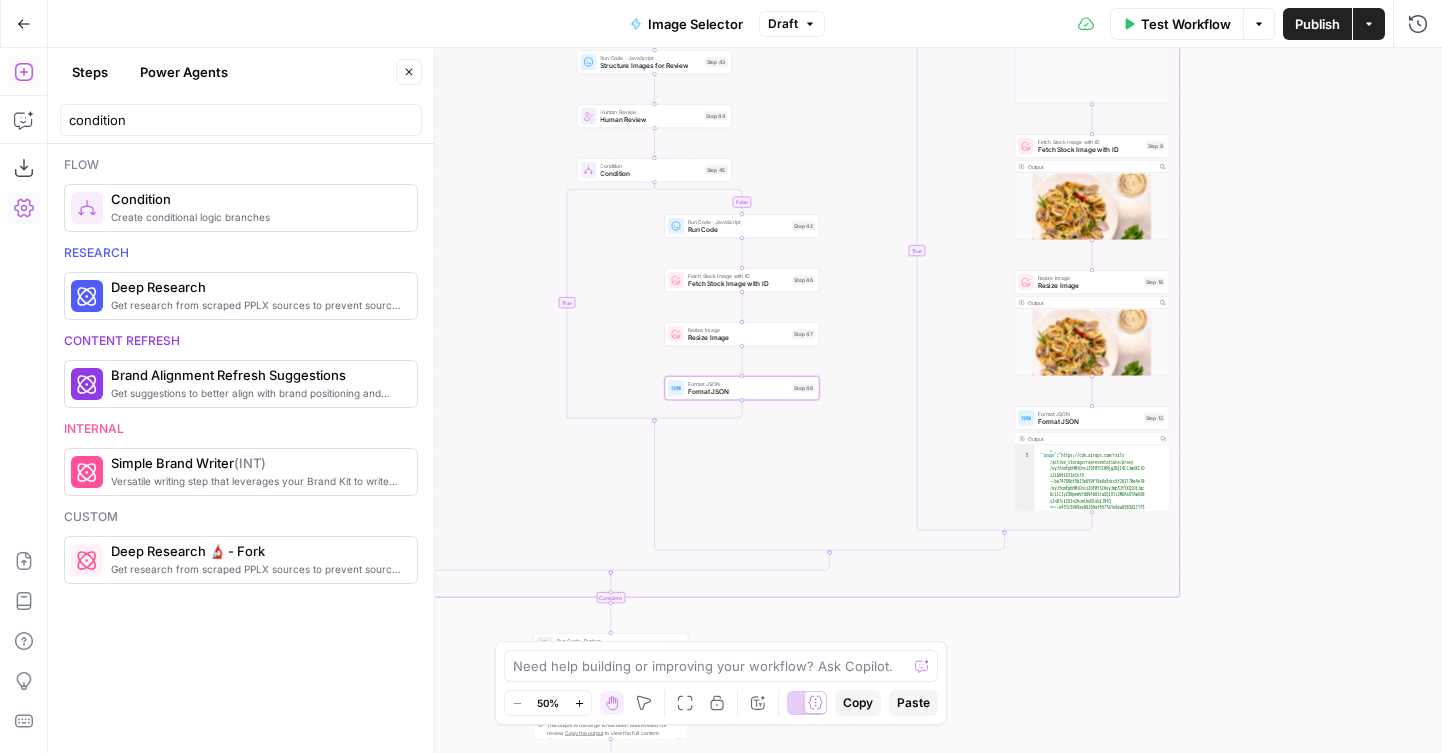 drag, startPoint x: 1251, startPoint y: 429, endPoint x: 1326, endPoint y: 362, distance: 100.56838 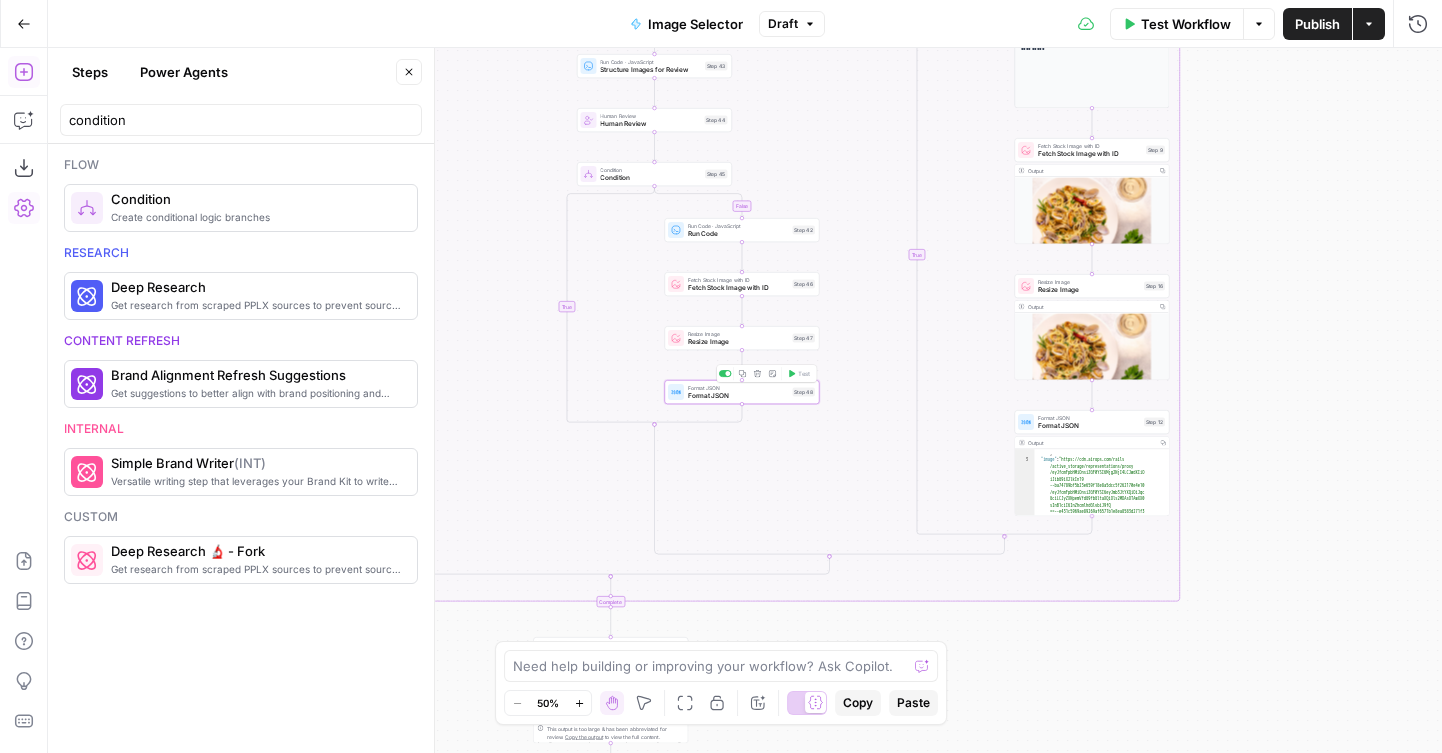 click 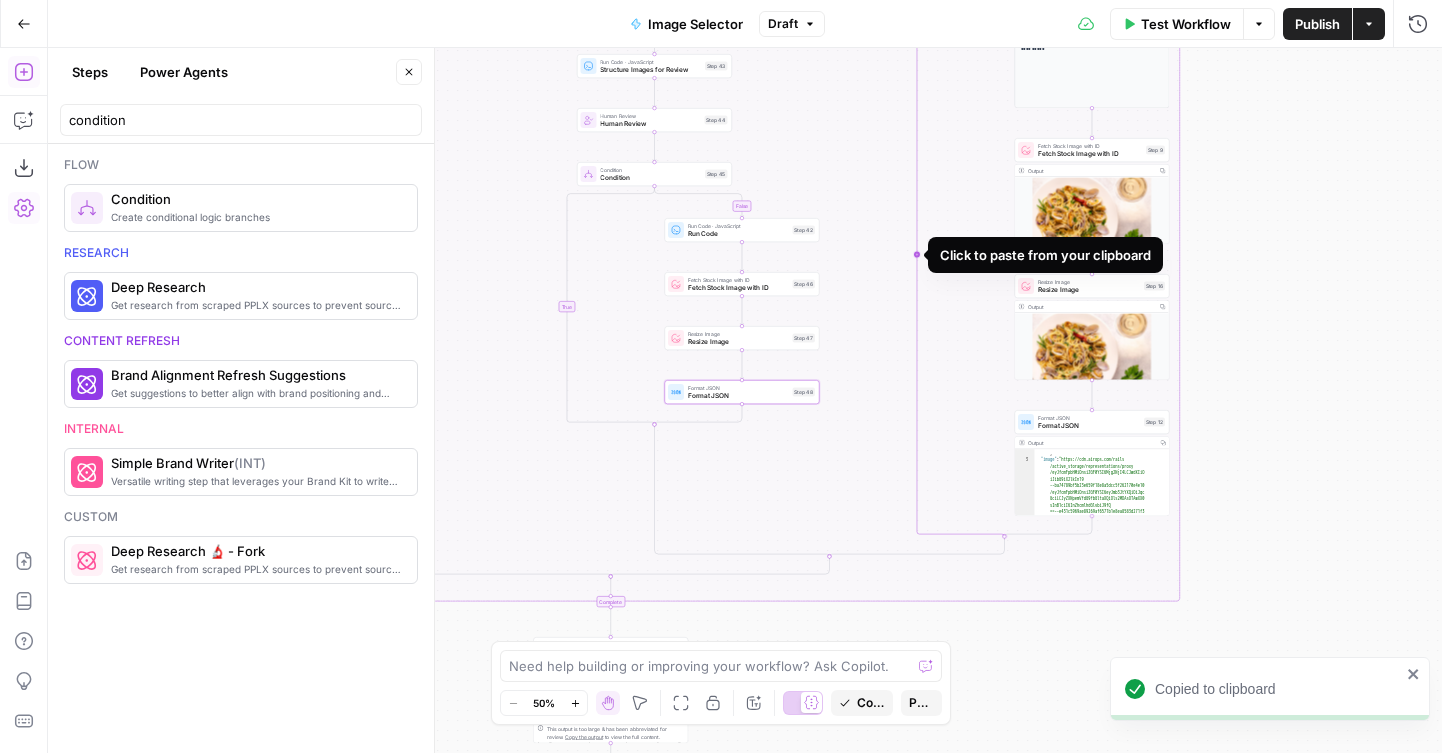 click 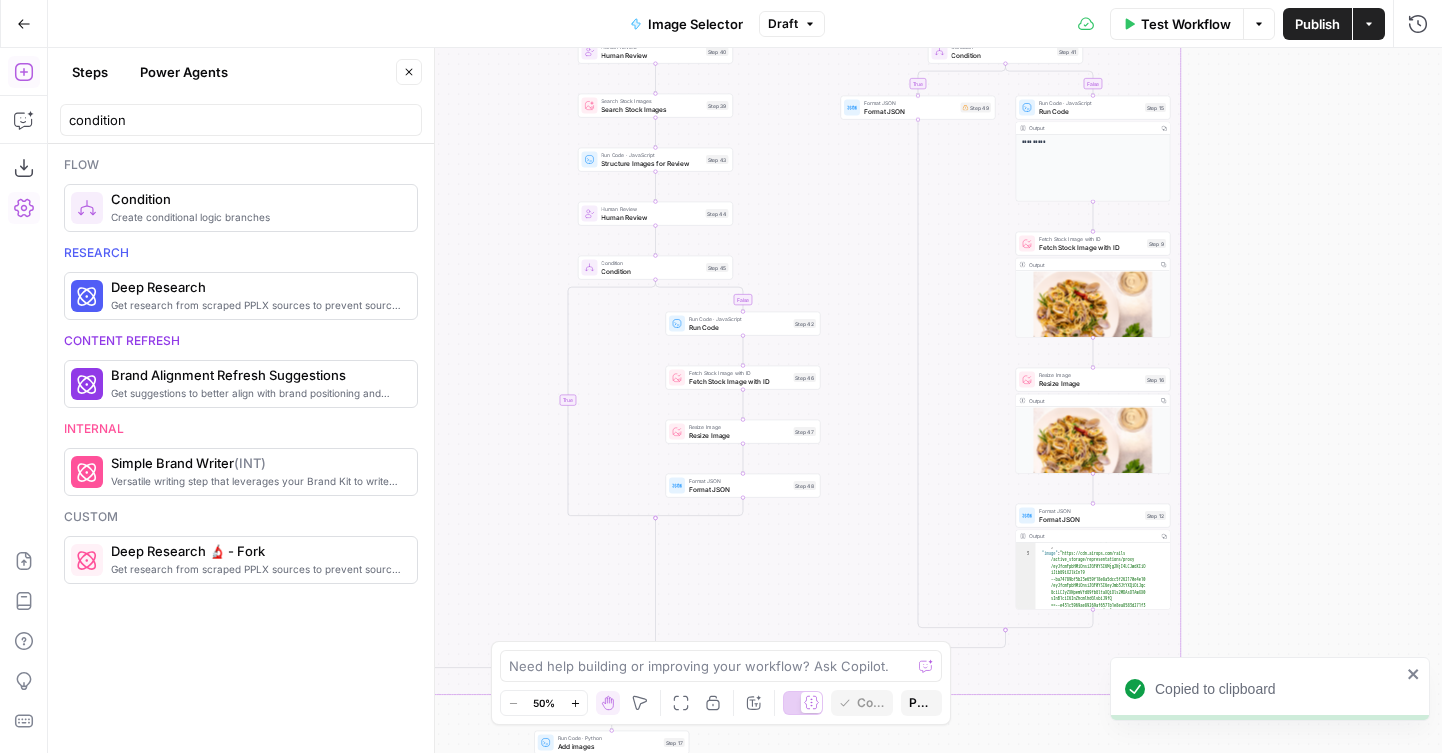 click on "Format JSON" at bounding box center (910, 111) 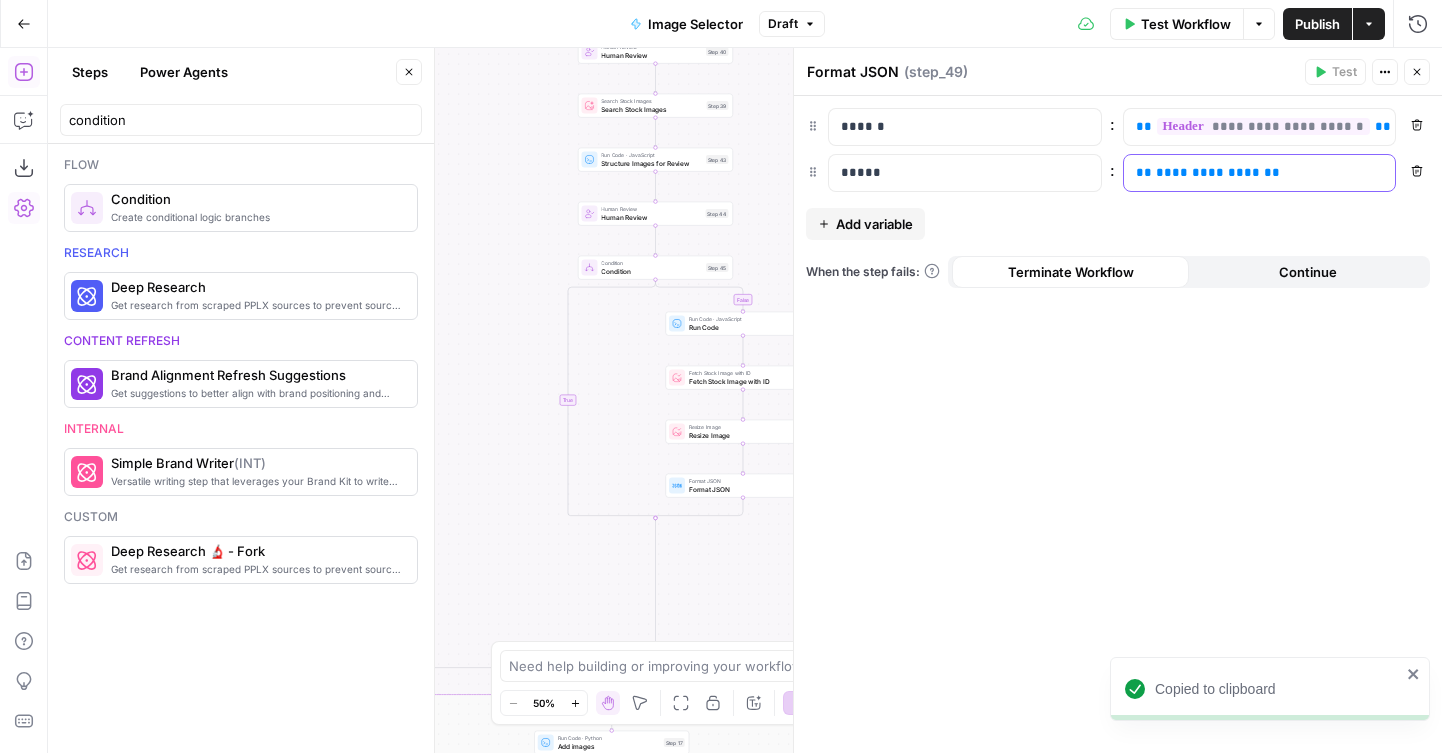 click on "**********" at bounding box center (1244, 173) 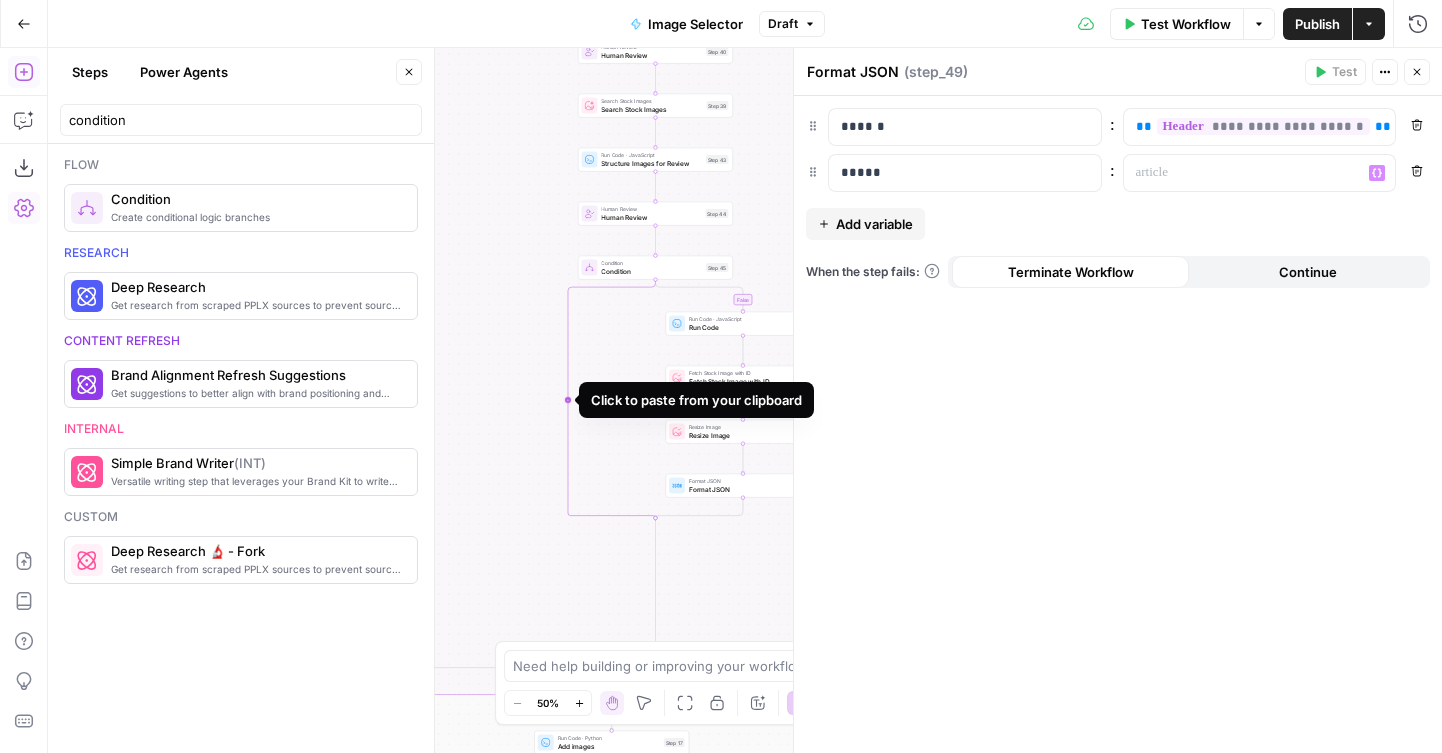 click 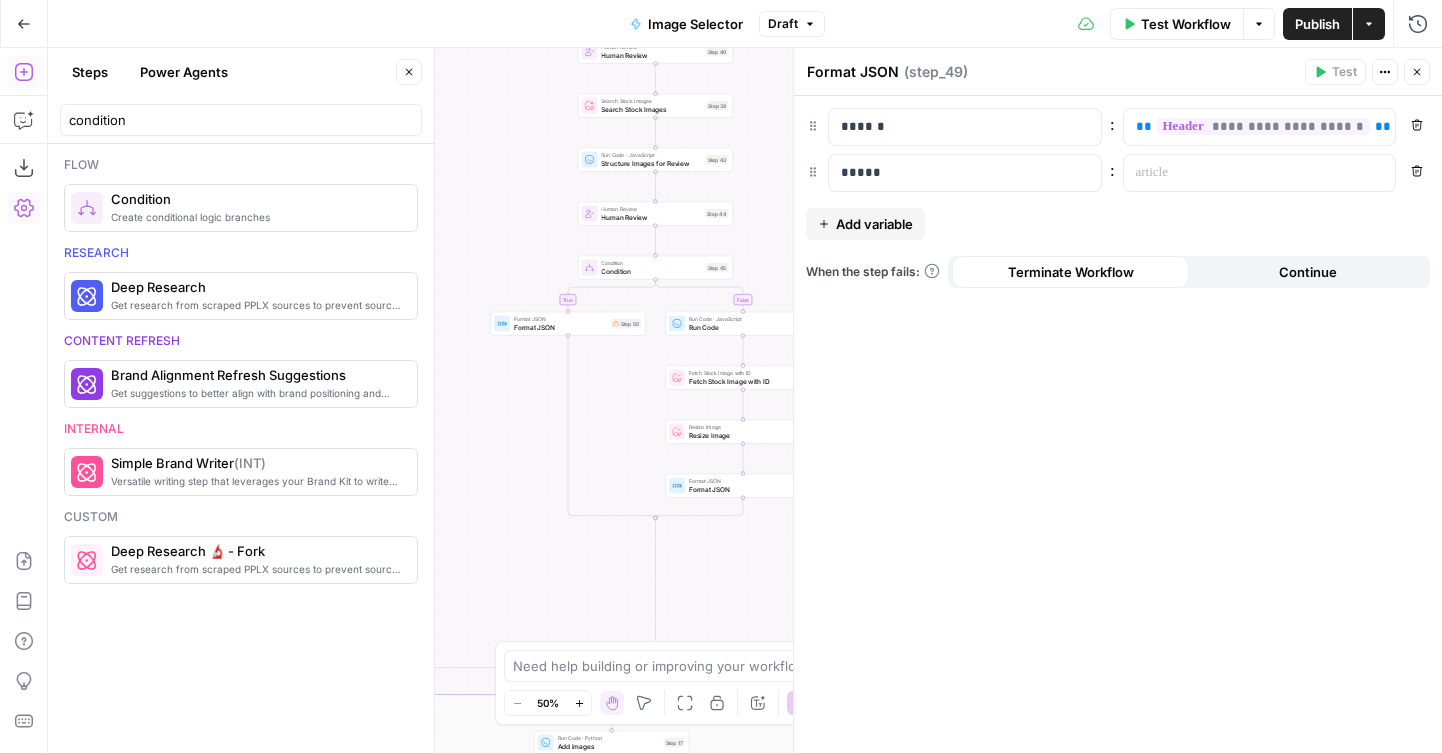 click on "Format JSON" at bounding box center (560, 327) 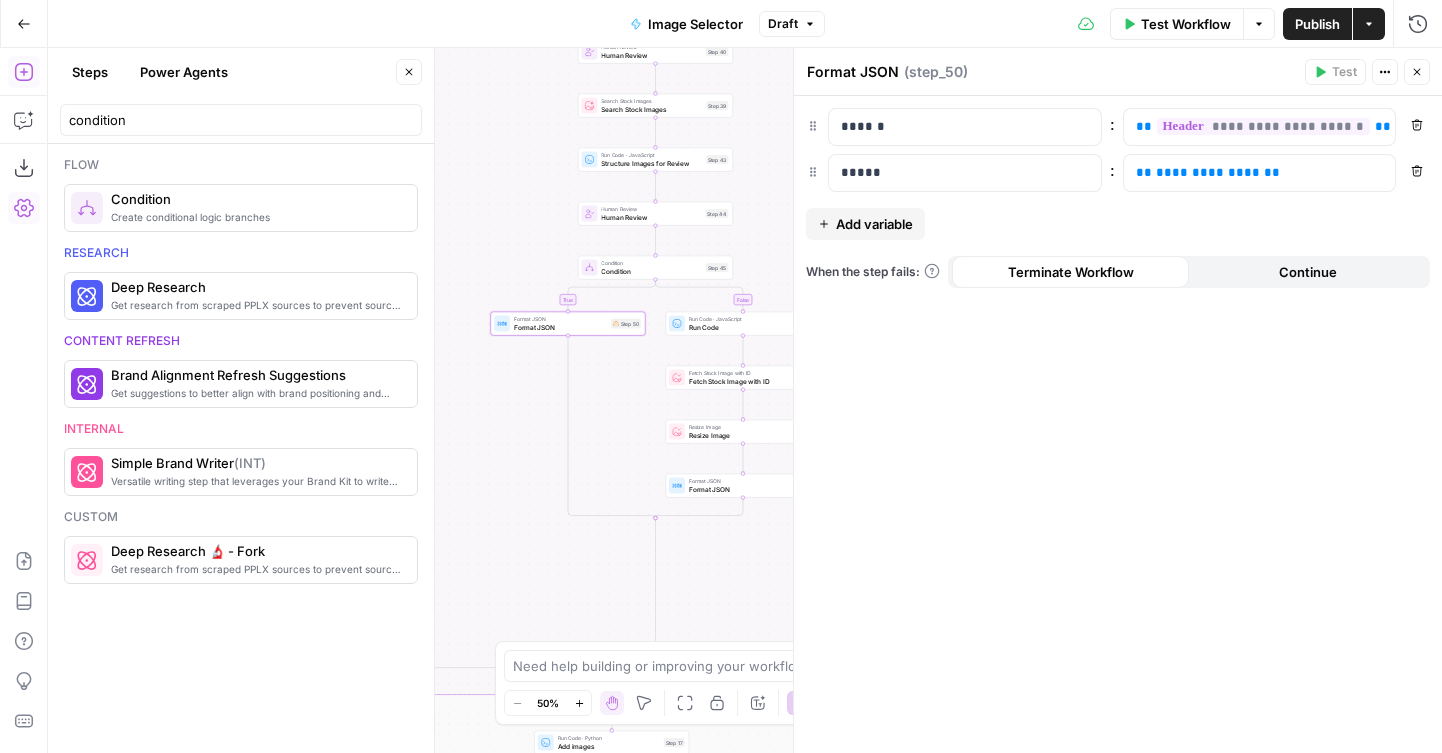 click 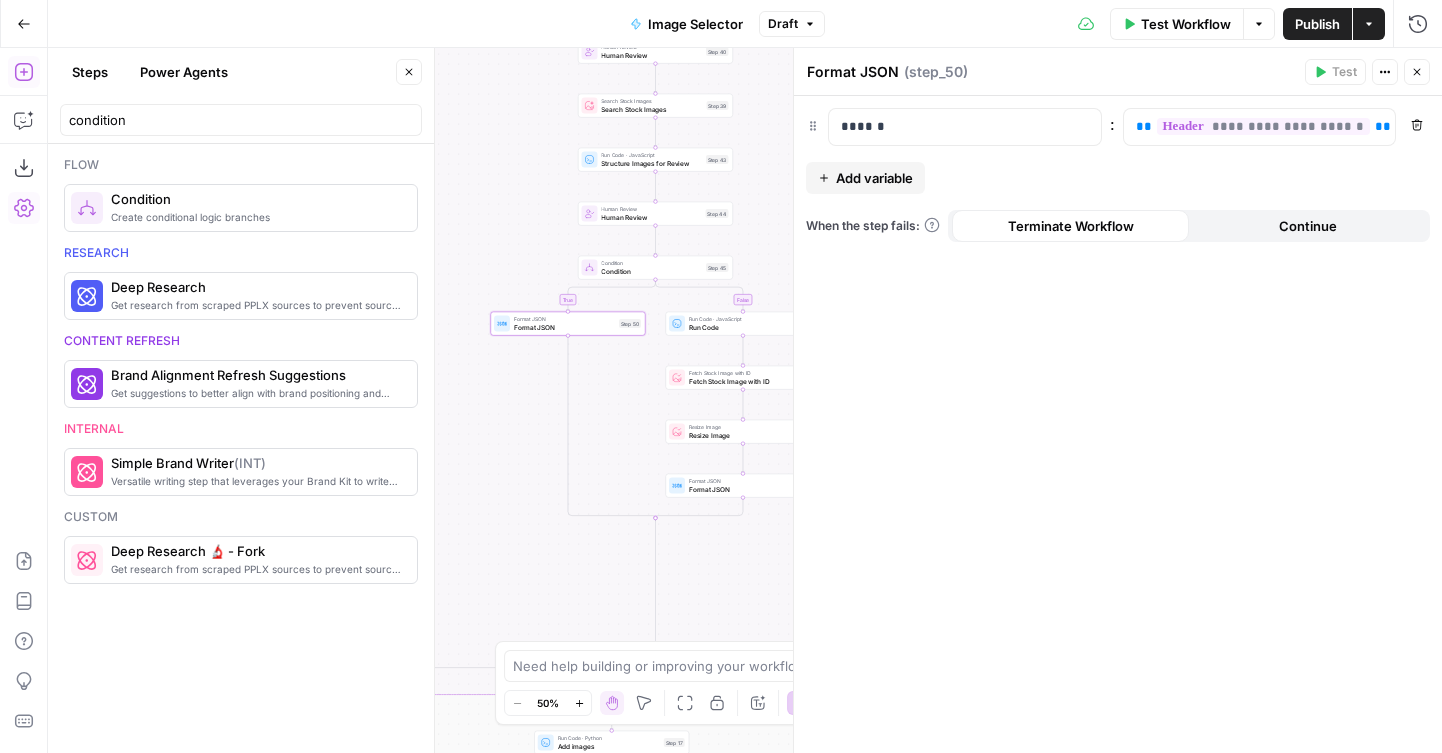 click on "Close" at bounding box center (1417, 72) 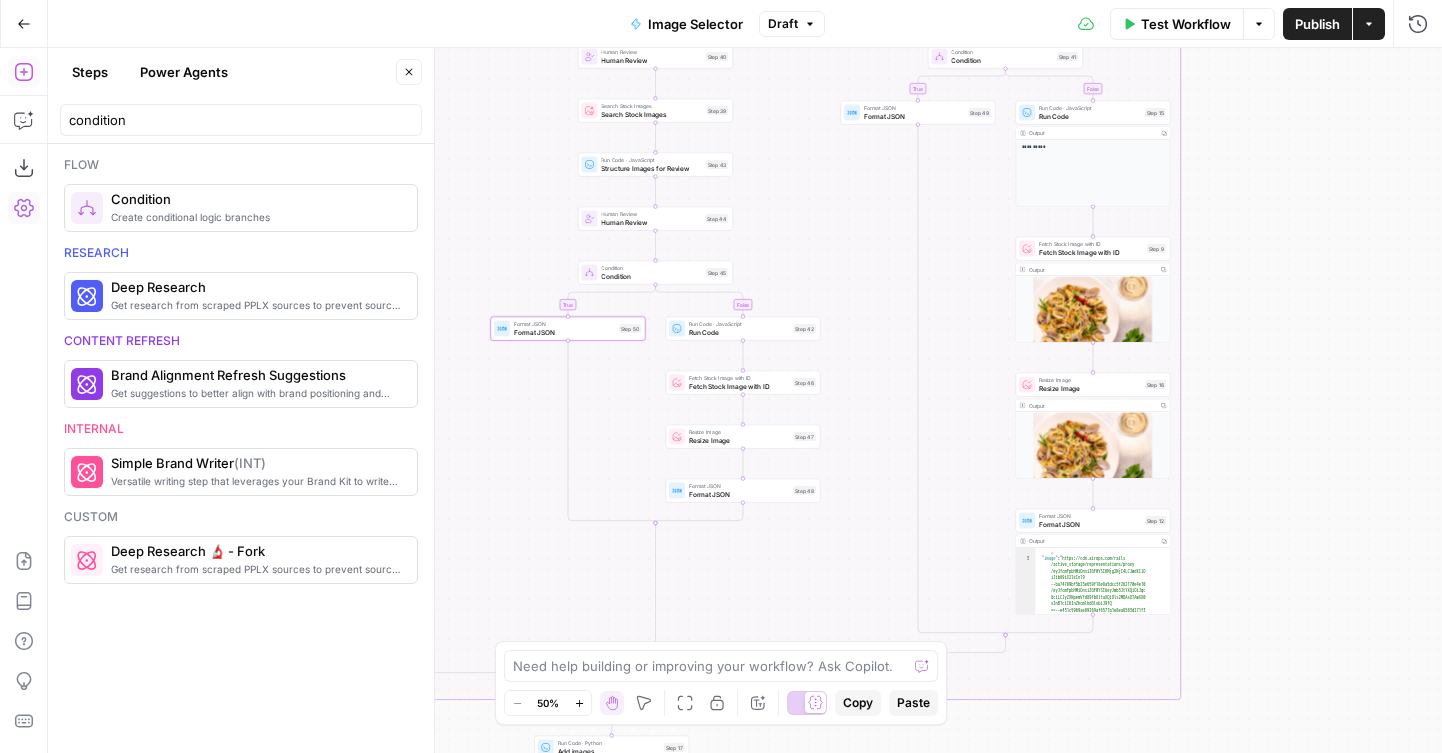 drag, startPoint x: 1324, startPoint y: 216, endPoint x: 1316, endPoint y: 620, distance: 404.0792 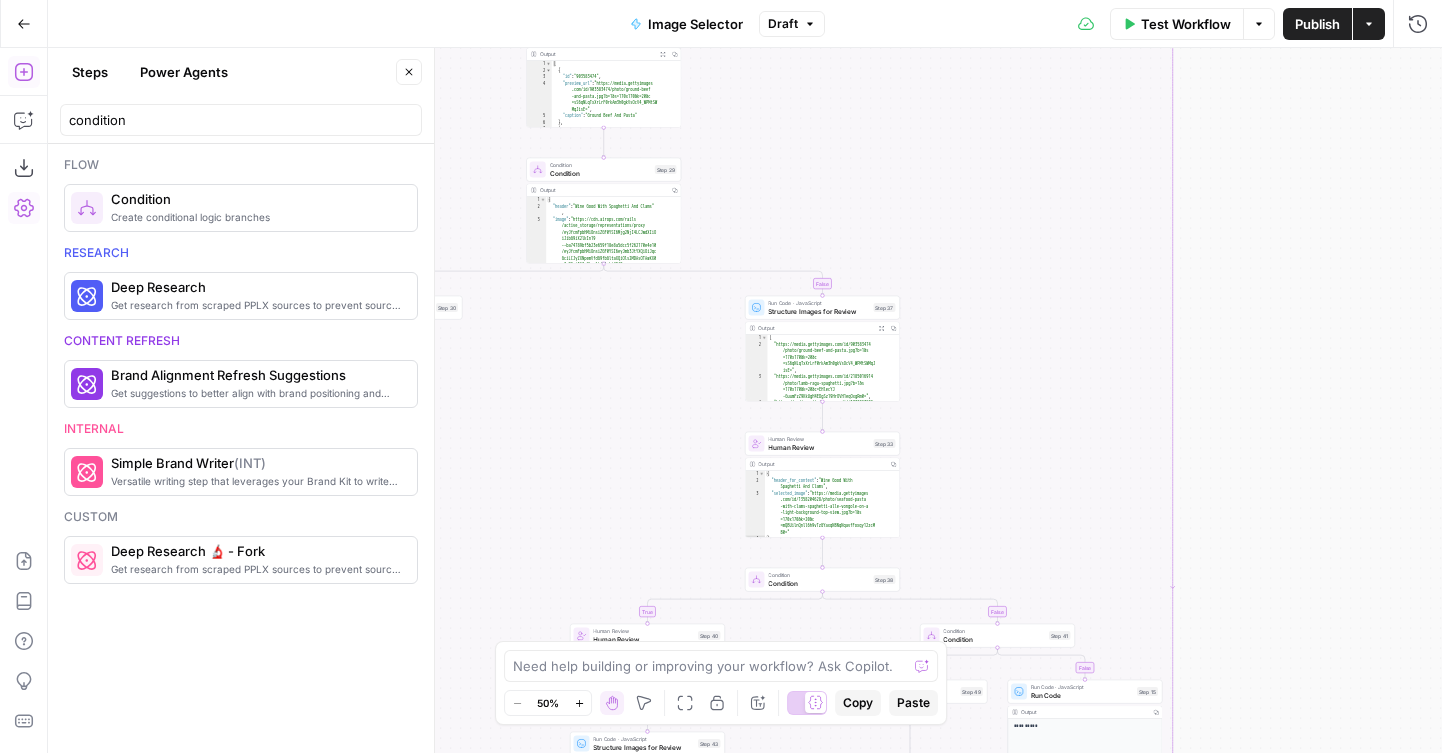 drag, startPoint x: 1289, startPoint y: 492, endPoint x: 1289, endPoint y: 527, distance: 35 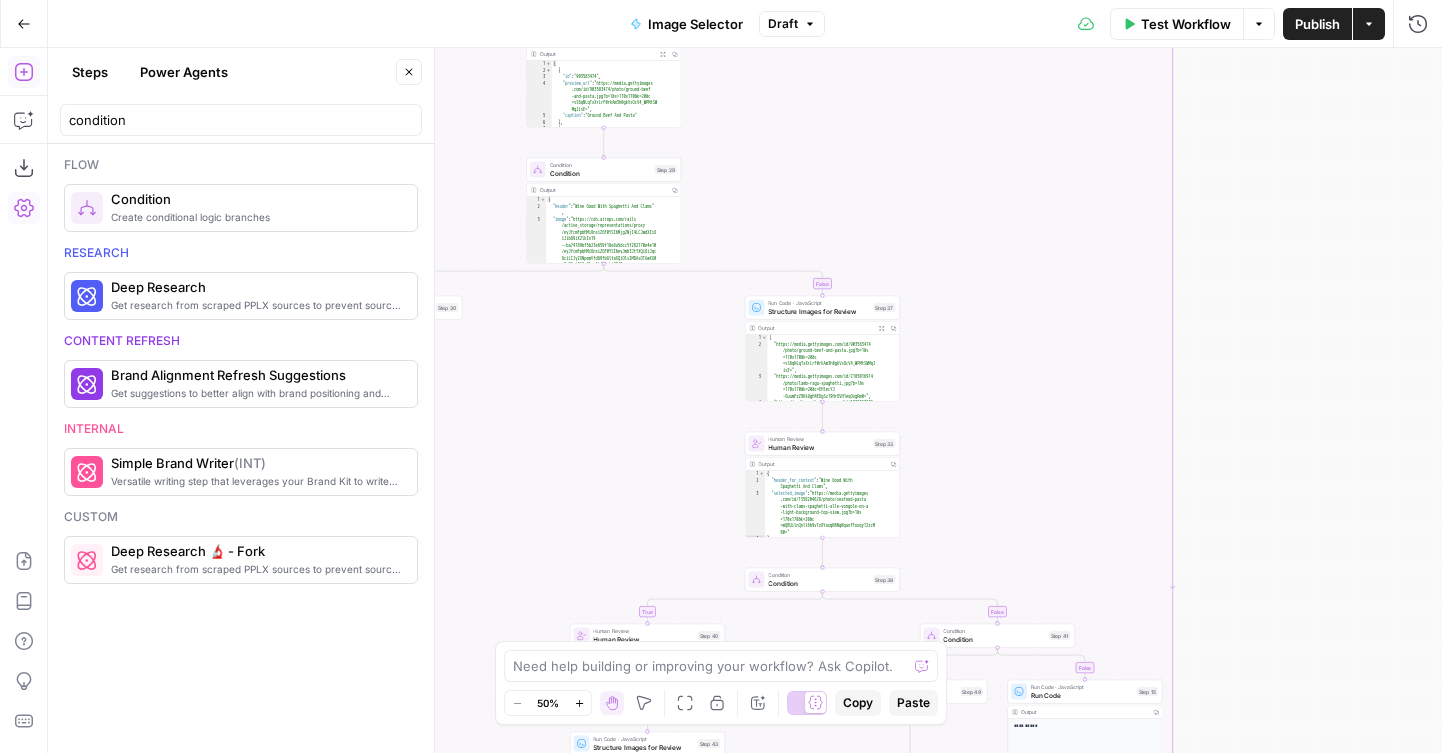 click on "true false true false false false true true Workflow Set Inputs Inputs LLM · GPT-4.1 Prompt LLM Step 18 Output Copy 1 2 3 {    "title" :  "Our Definitive Guide To Pairing Wine         With Pasta" }     XXXXXXXXXXXXXXXXXXXXXXXXXXXXXXXXXXXXXXXXXXXXXXXXXXXXXXXXXXXXXXXXXXXXXXXXXXXXXXXXXXXXXXXXXXXXXXXXXXXXXXXXXXXXXXXXXXXXXXXXXXXXXXXXXXXXXXXXXXXXXXXXXXXXXXXXXXXXXXXXXXXXXXXXXXXXXXXXXXXXXXXXXXXXXXXXXXXXXXXXXXXXXXXXXXXXXXXXXXXXXXXXXXXXXXXXXXXXXXXXXXXXXXXXXXXXXXXXXXXXXXXXXXXXXXXXXXXXXXXXXXXXXXXXXXXXXXXXXXXXXXXXXXXXXXXXXXXXXXXXXXXXXXXXXXXXXXXXXXXXXXXXXXXXXXXXXXXXXXXXXXXXXXXXXXXXXXXXXXXXXXXXXXXXXXXXXXXXXXXXXXXXXXXXXXXXXXXXXXXXXXXXXXXXXXXXXXXXXXXXXXXXXXXXXXXXXXXXXXXXXXXXXXXXXXXXXXXXXXXXXXXXXXXXXXXXXXXXXXXXXXXXXXXXXXXX LLM · GPT-4.1 Prompt LLM Step 1 Output Copy 1 2 3 4 5 6 7 8 9 10 11 {    "header_image" :  "pasta and wine" ,    "article" :  [      {         "header" :  "Best Red Wine For Bolognese" ,         "food_image" :  "bolognese and wine"      } ,      {         "header" :  "Chicken Parmesan Wine Pairing"" at bounding box center [745, 400] 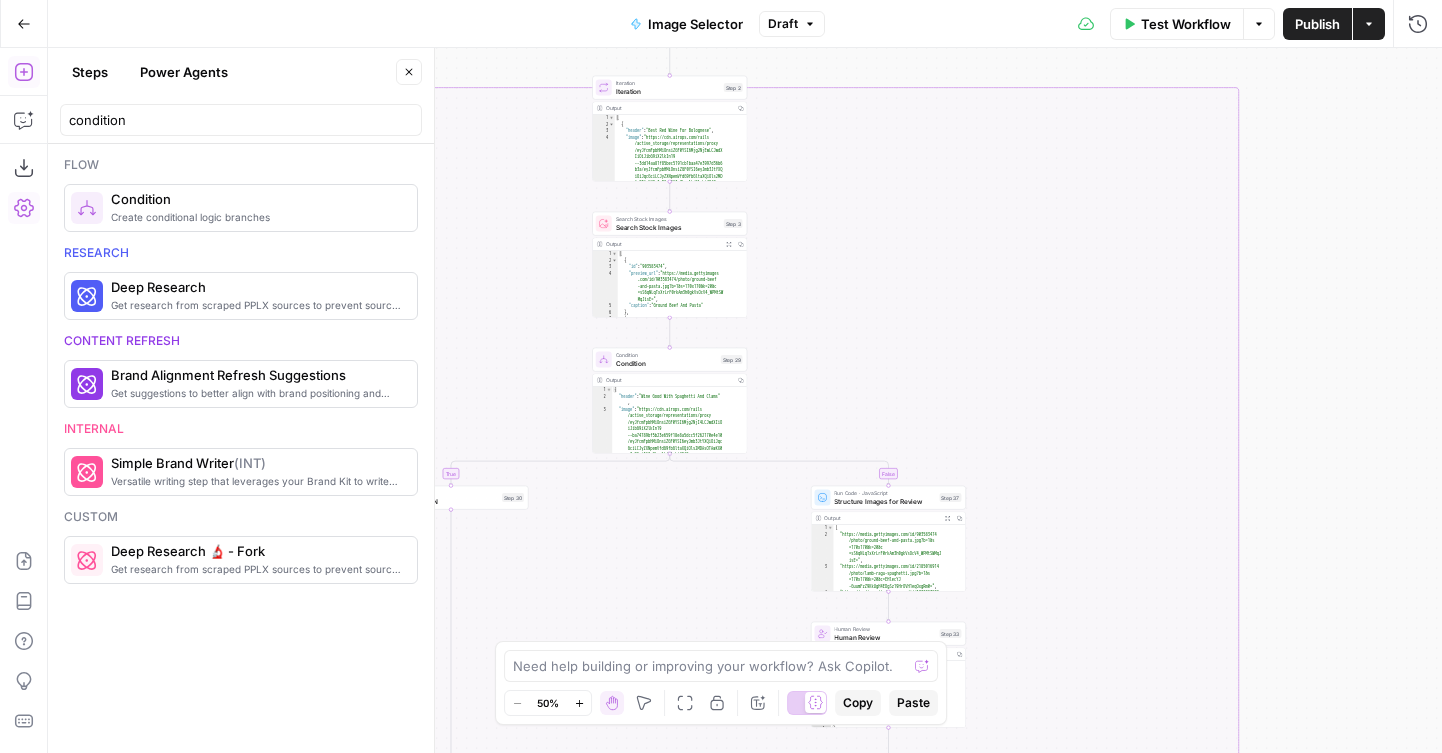 drag, startPoint x: 1300, startPoint y: 380, endPoint x: 1350, endPoint y: 496, distance: 126.31706 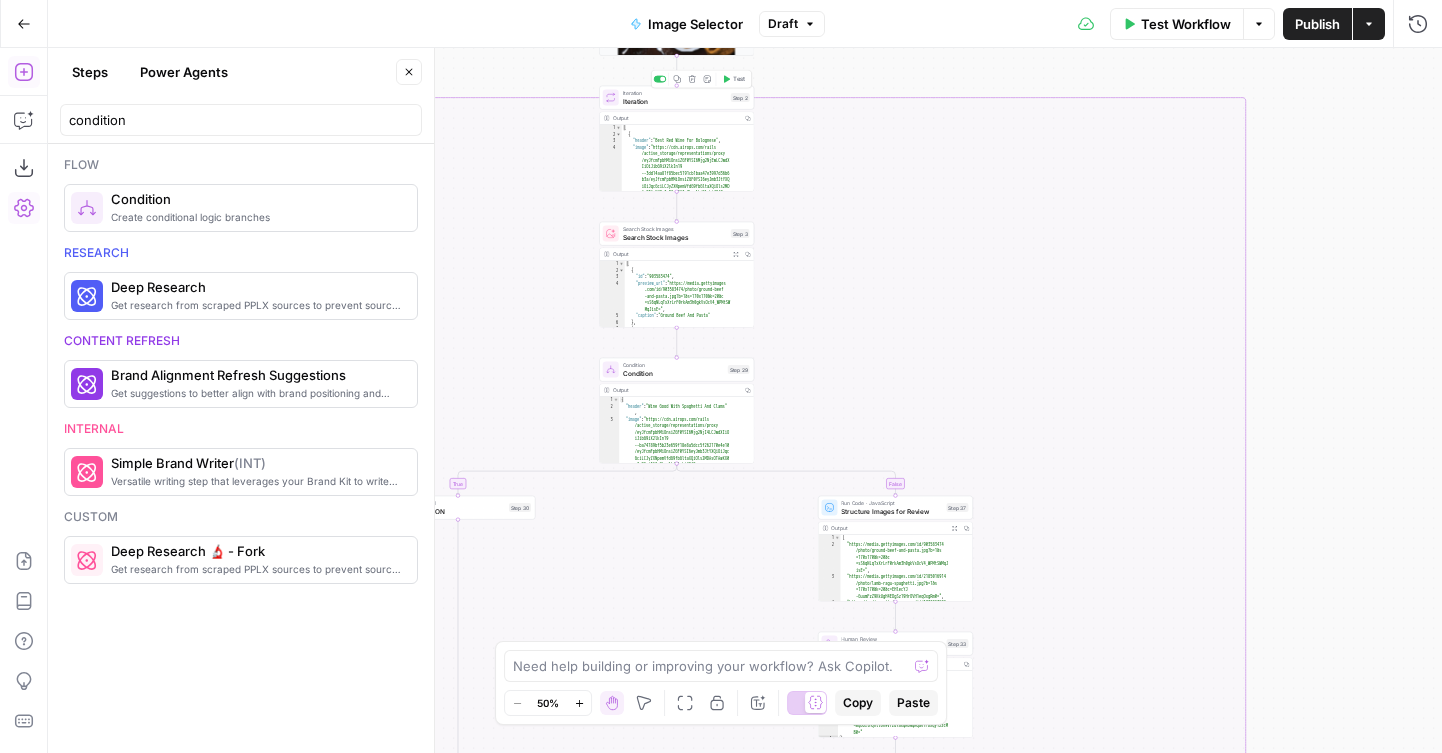 click on "Test" at bounding box center (733, 79) 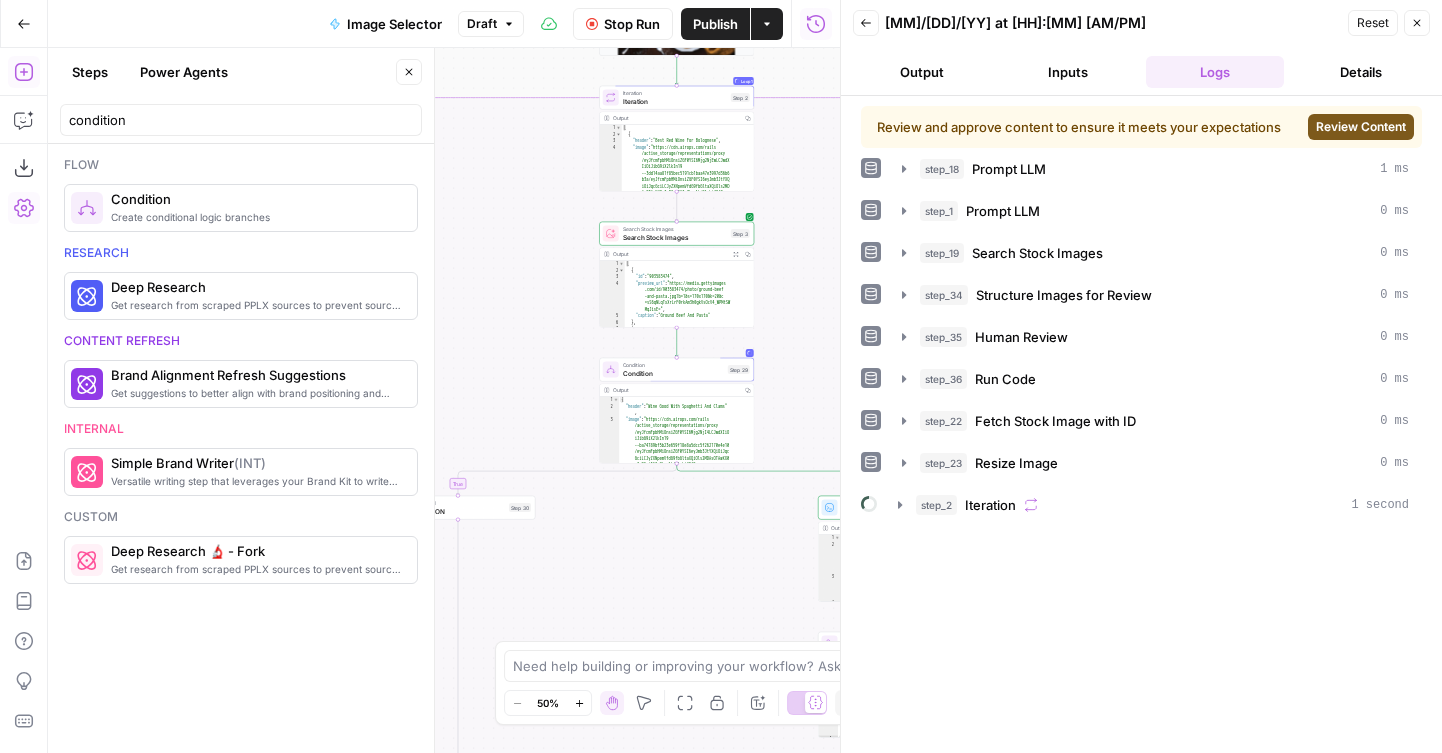 click on "Review Content" at bounding box center (1361, 127) 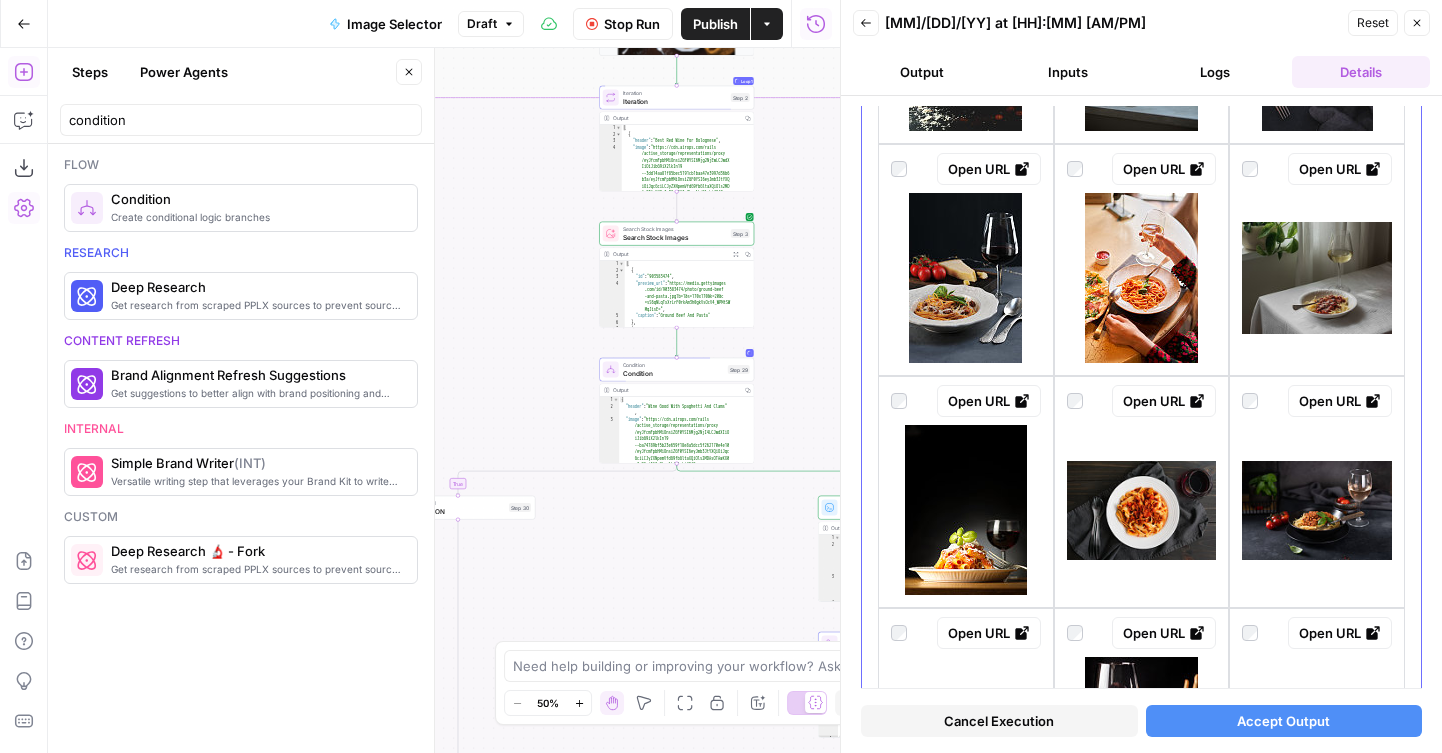 scroll, scrollTop: 2110, scrollLeft: 0, axis: vertical 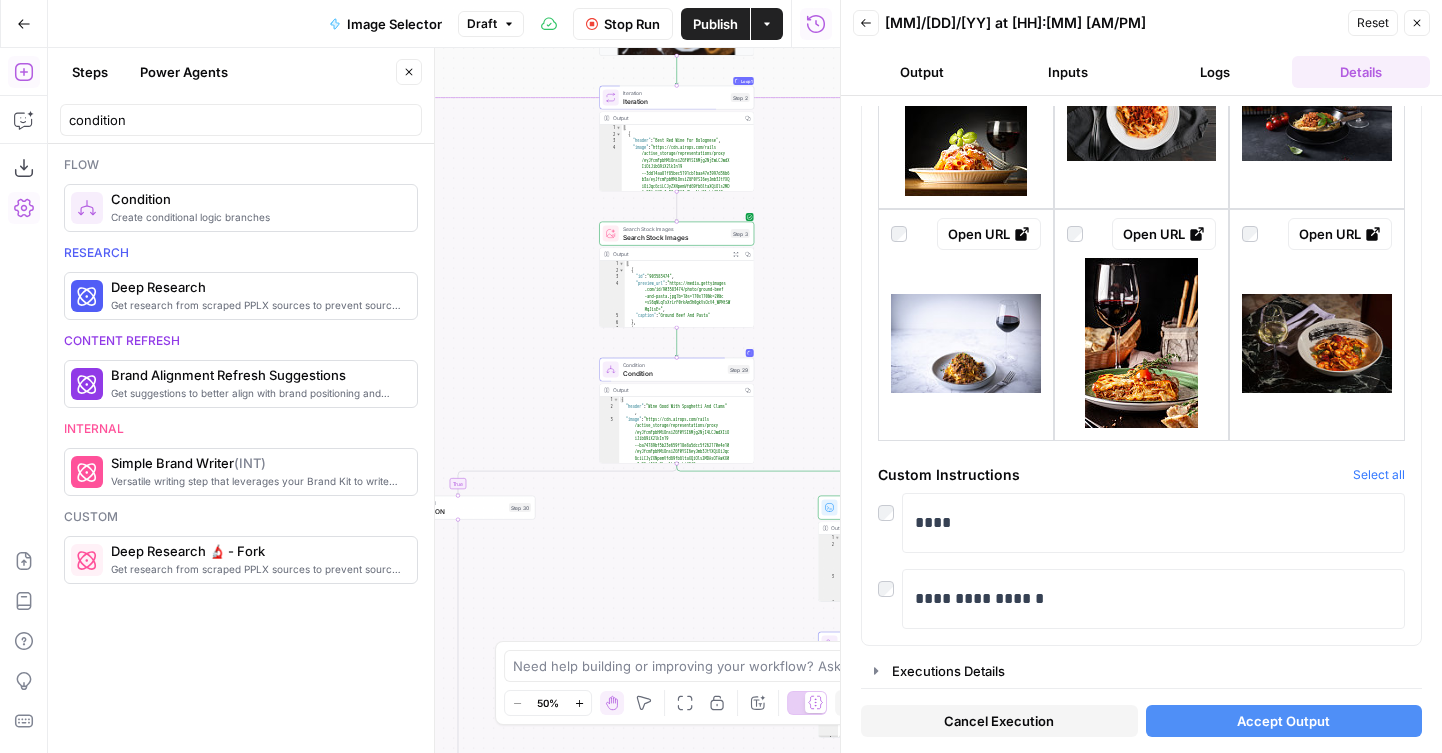 click on "Accept Output" at bounding box center (1284, 721) 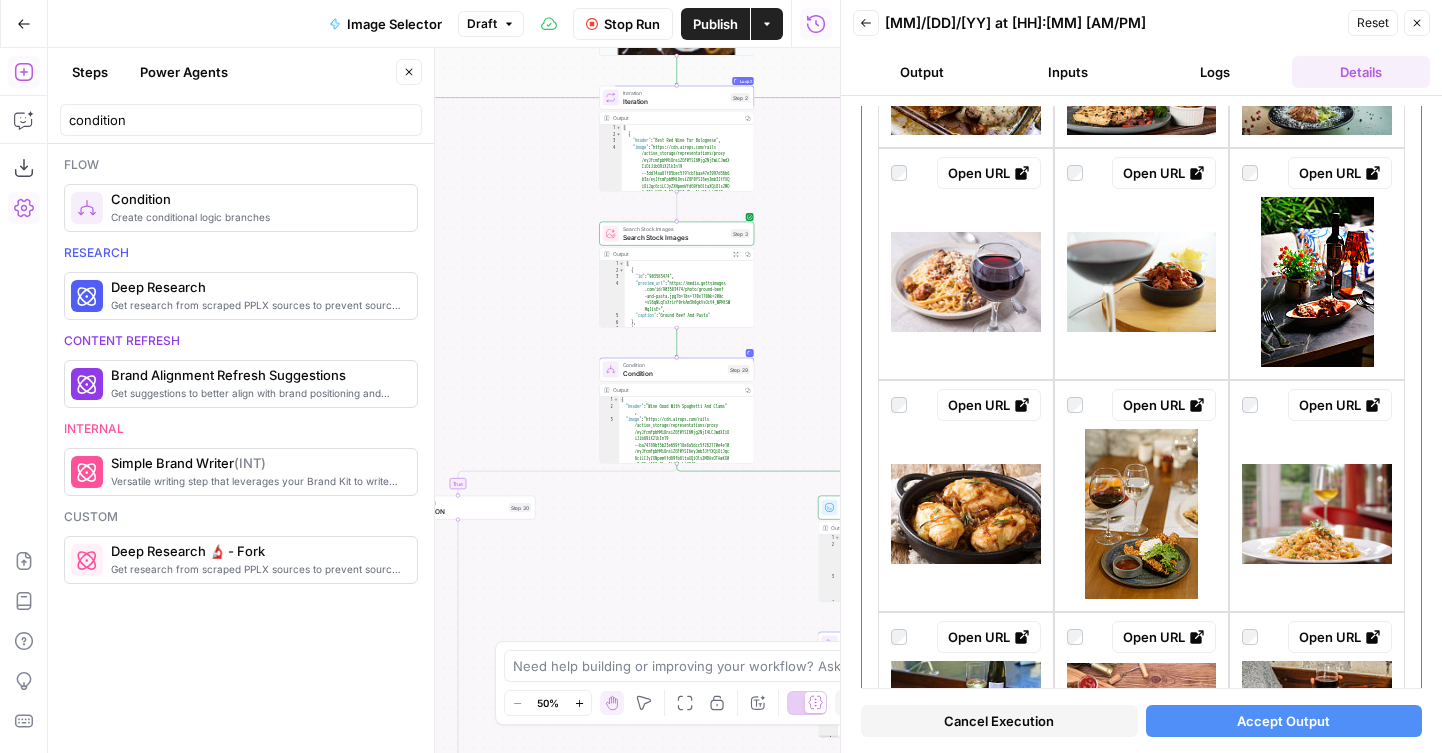 scroll, scrollTop: 1895, scrollLeft: 0, axis: vertical 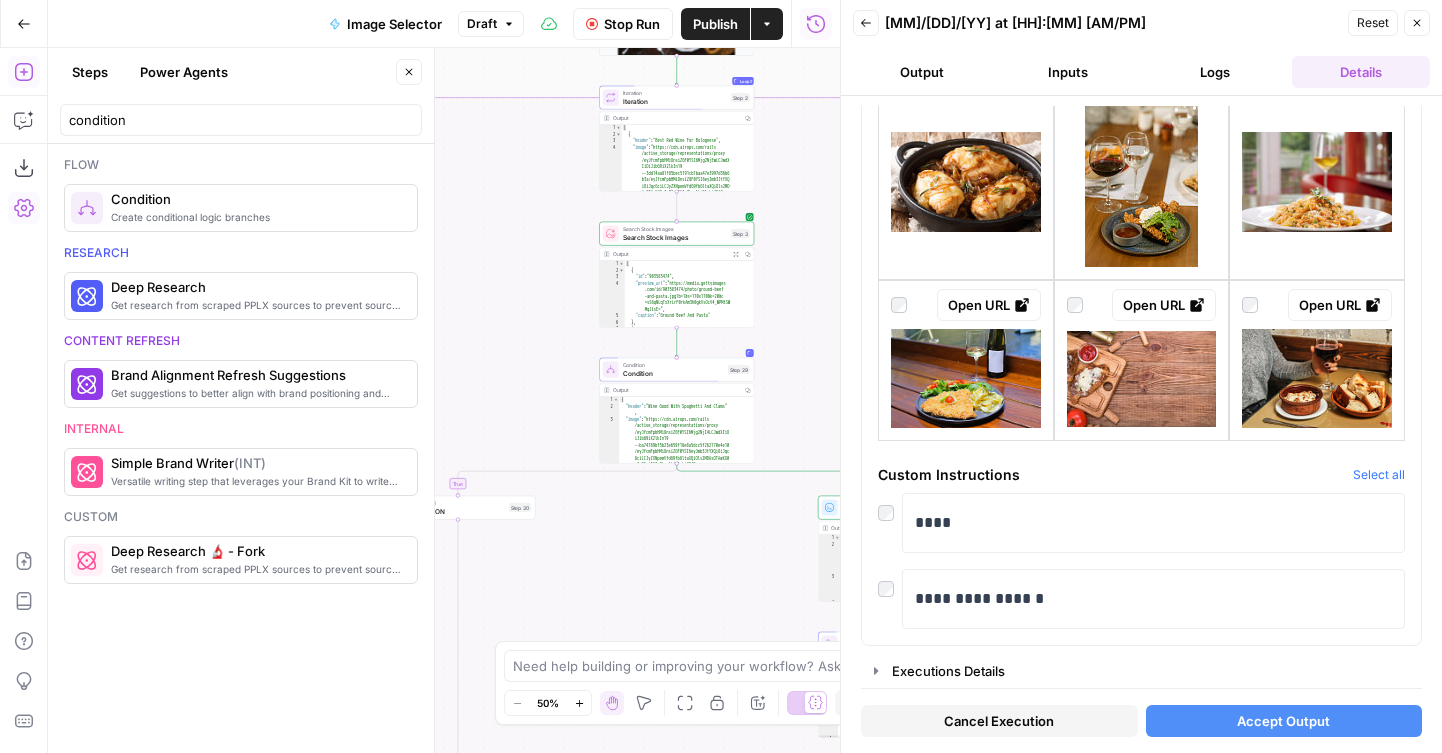 click on "Accept Output" at bounding box center (1284, 721) 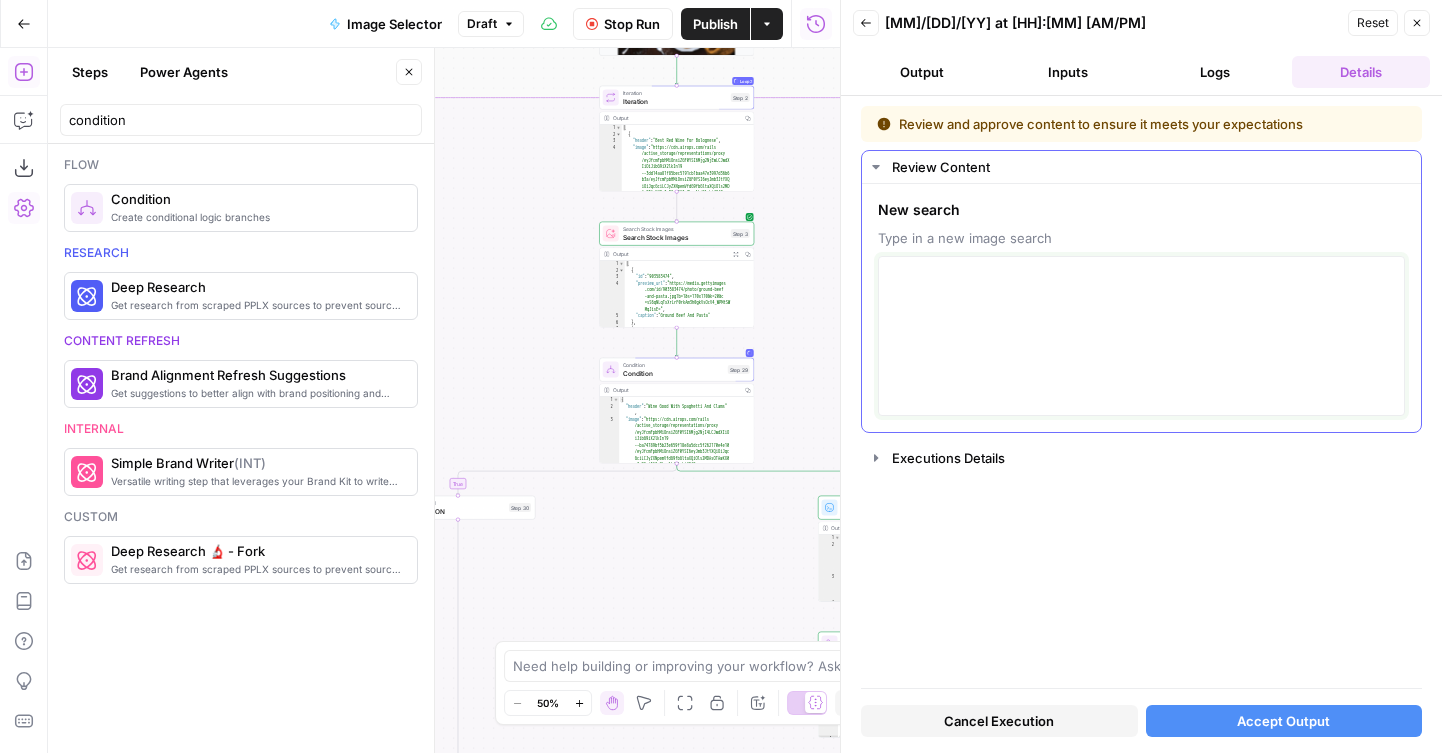 click at bounding box center (1141, 336) 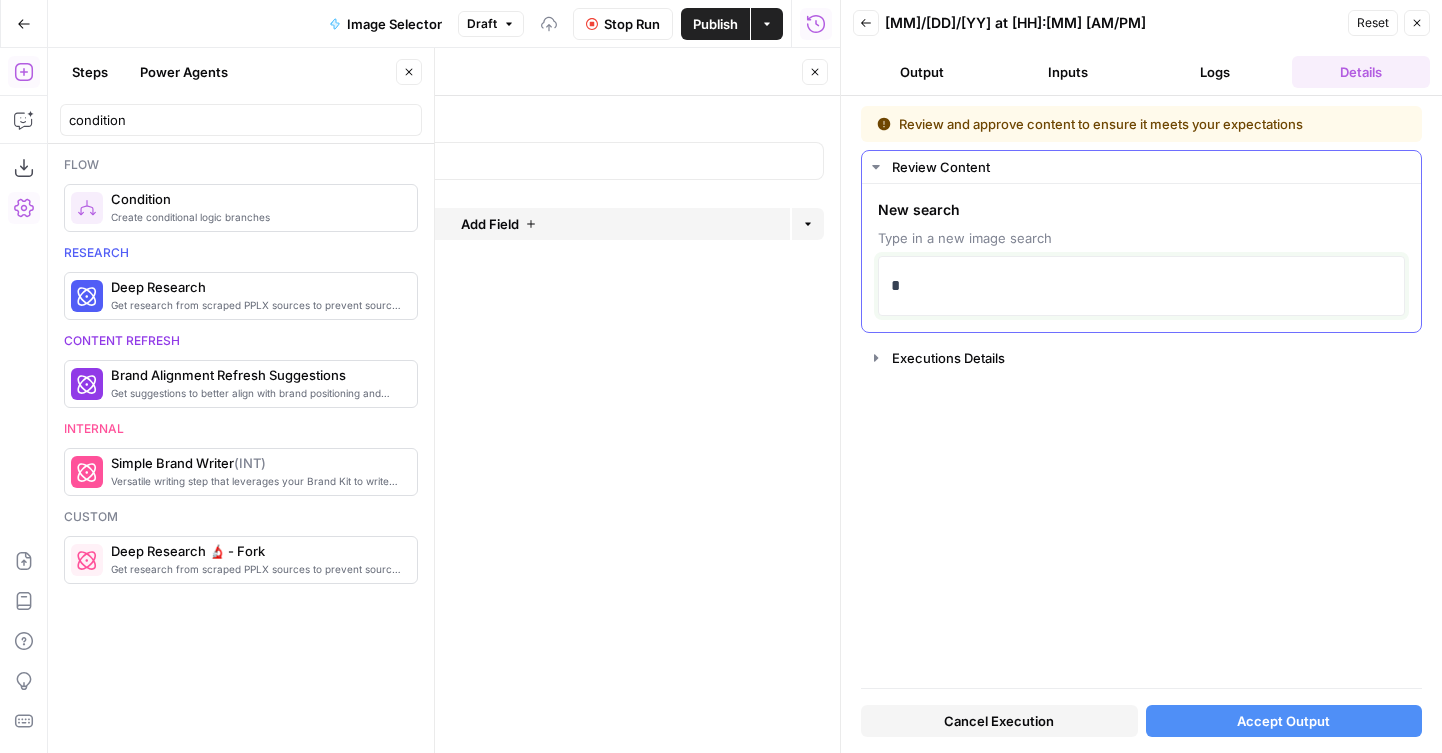 click on "*" at bounding box center [1141, 286] 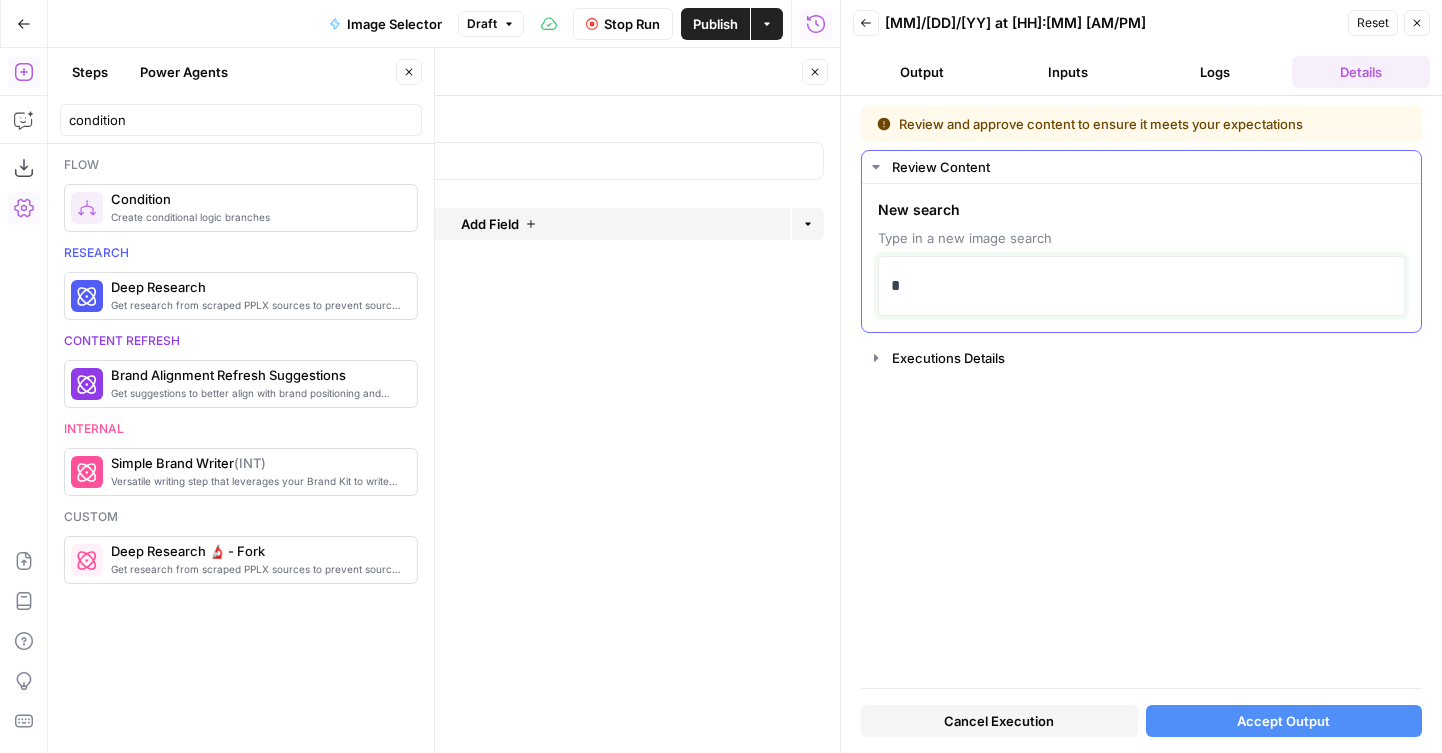 type 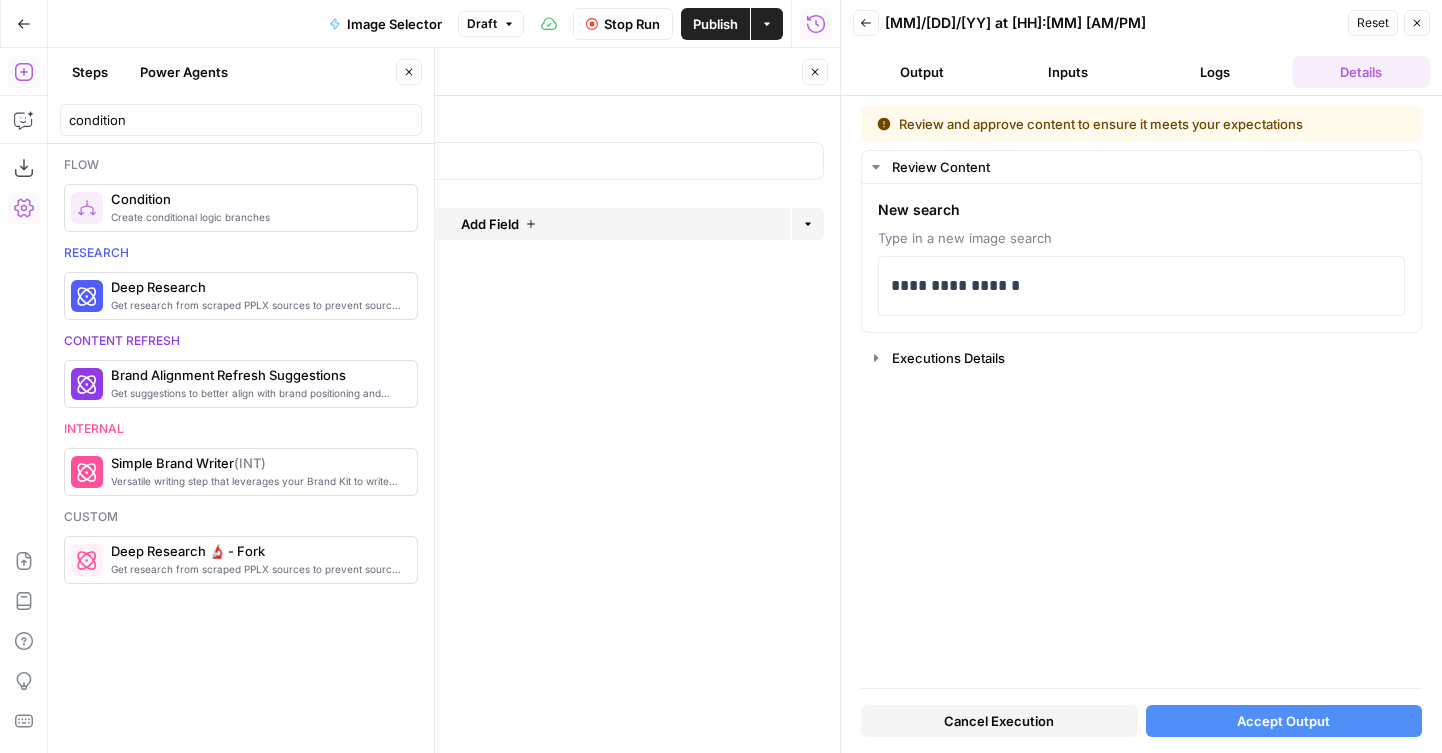 click on "Accept Output" at bounding box center (1283, 721) 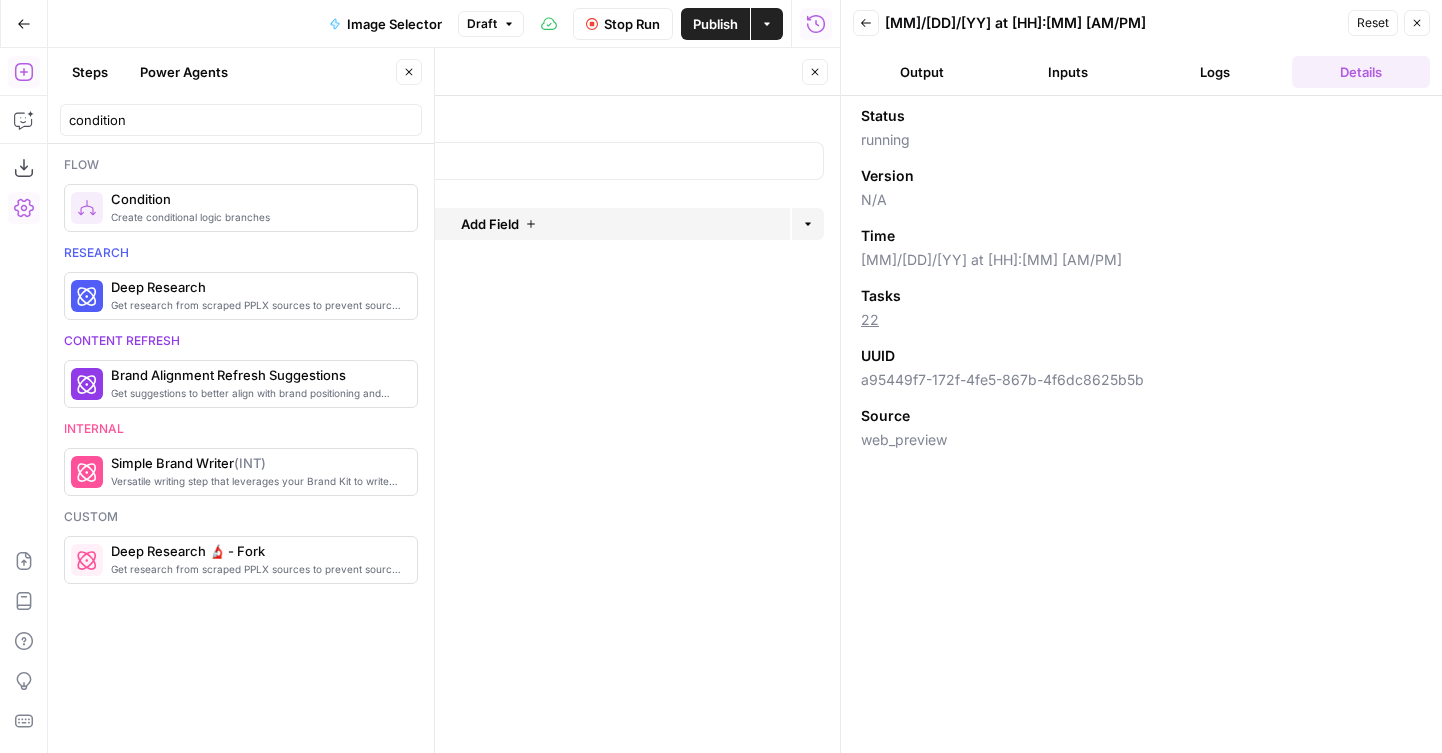 click on "Close" at bounding box center [815, 72] 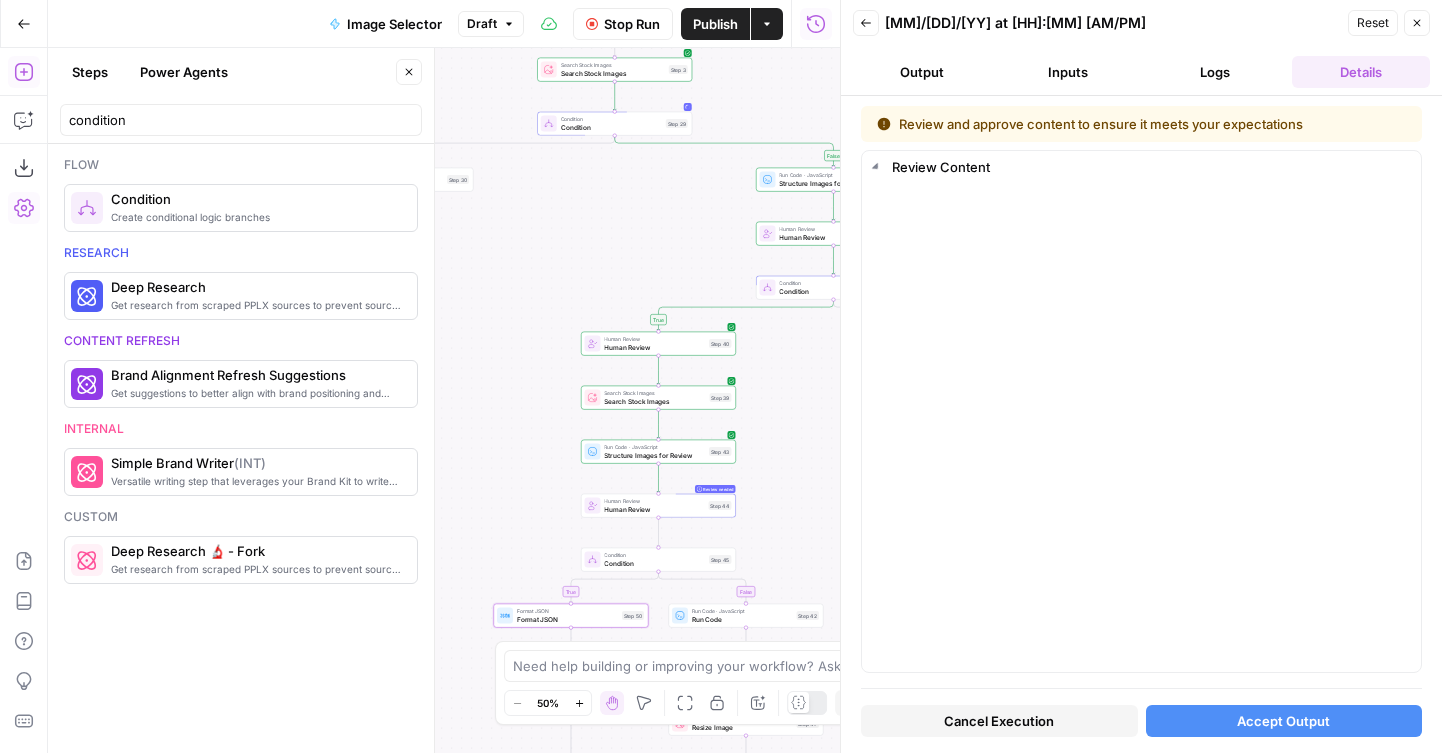 drag, startPoint x: 543, startPoint y: 86, endPoint x: 464, endPoint y: 86, distance: 79 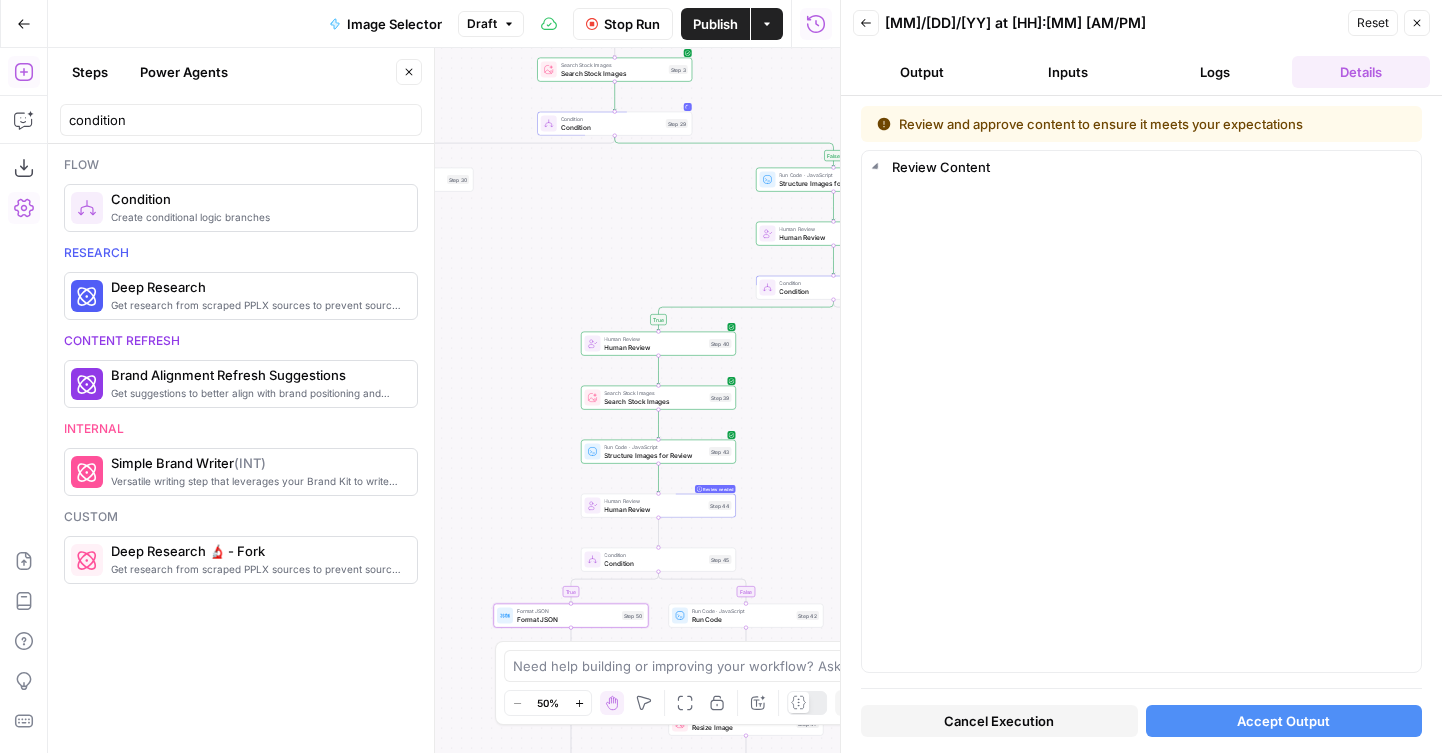 click on "true false true false false false true true Workflow Set Inputs Inputs LLM · GPT-4.1 Prompt LLM Step 18 LLM · GPT-4.1 Prompt LLM Step 1 Search Stock Images Search Stock Images Step 19 Run Code · JavaScript Structure Images for Review Step 34 Human Review Human Review Step 35 Run Code · JavaScript Run Code Step 36 Fetch Stock Image with ID Fetch Stock Image with ID Step 22 Resize Image Resize Image Step 23 Loop Loop  2 Iteration Iteration Step 2 Search Stock Images Search Stock Images Step 3 Condition Condition Step 29 Format JSON Format JSON Step 30 Run Code · JavaScript Structure Images for Review Step 37 Human Review Human Review Step 33 Condition Condition Step 38 Human Review Human Review Step 40 Search Stock Images Search Stock Images Step 39 Run Code · JavaScript Structure Images for Review Step 43 Review needed Human Review Human Review Step 44 Condition Condition Step 45 Format JSON Format JSON Step 50 Run Code · JavaScript Run Code Step 42 Fetch Stock Image with ID Fetch Stock Image with ID" at bounding box center [444, 400] 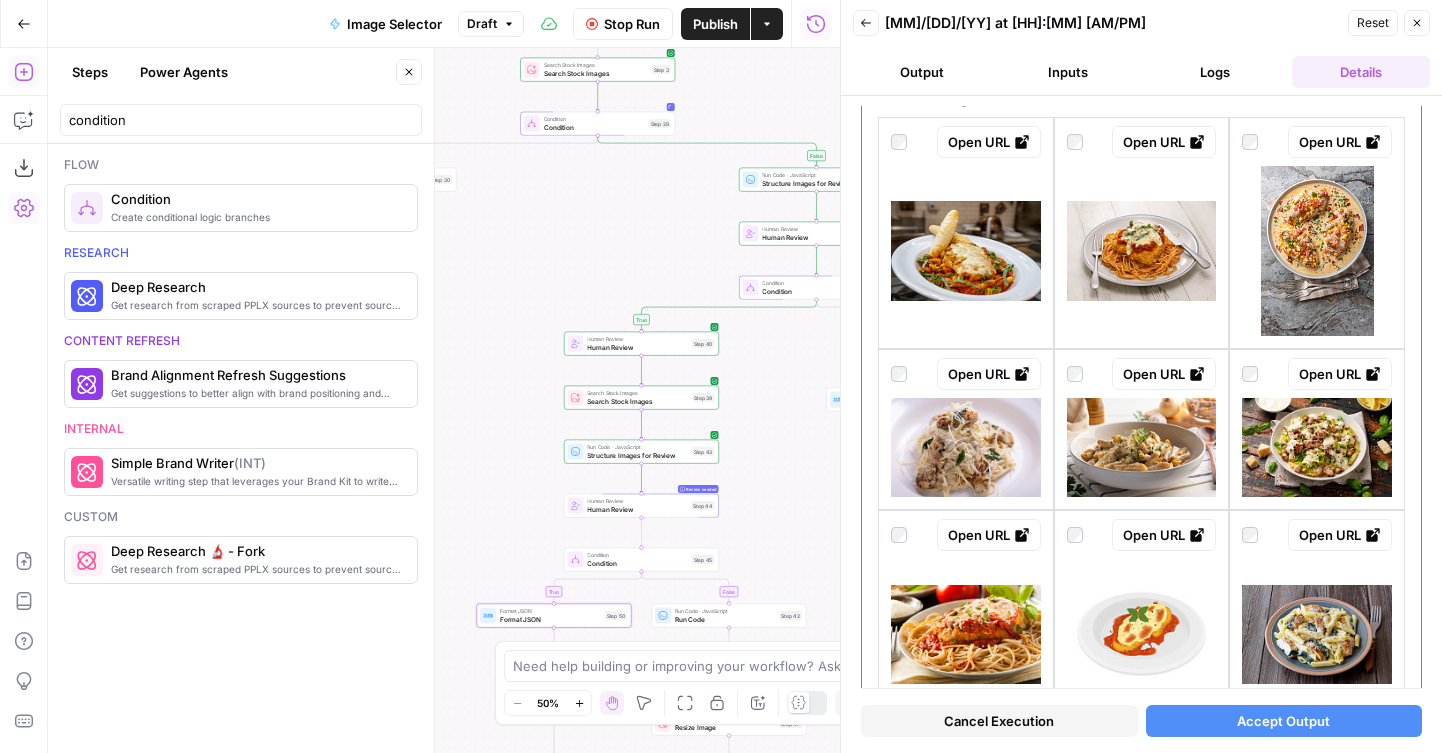 scroll, scrollTop: 234, scrollLeft: 0, axis: vertical 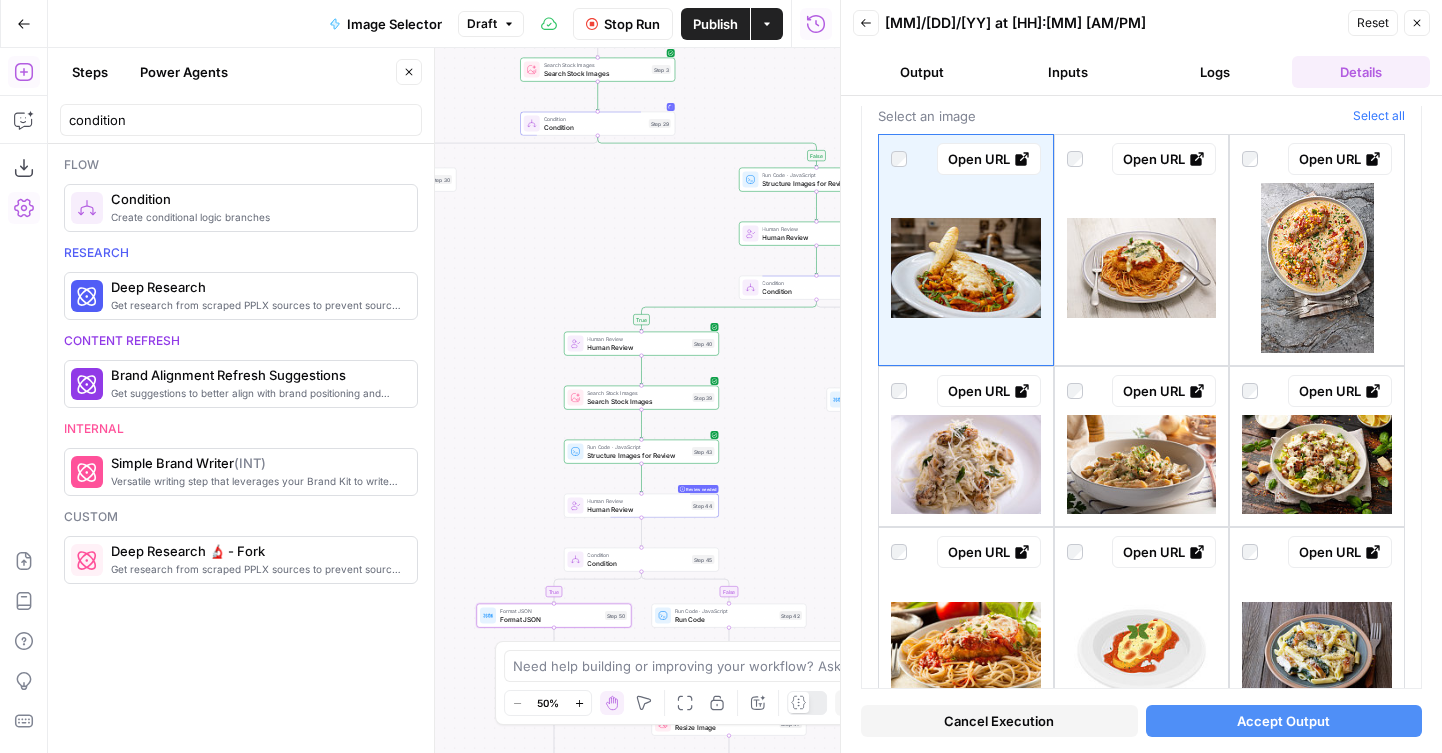 click on "Accept Output" at bounding box center [1283, 721] 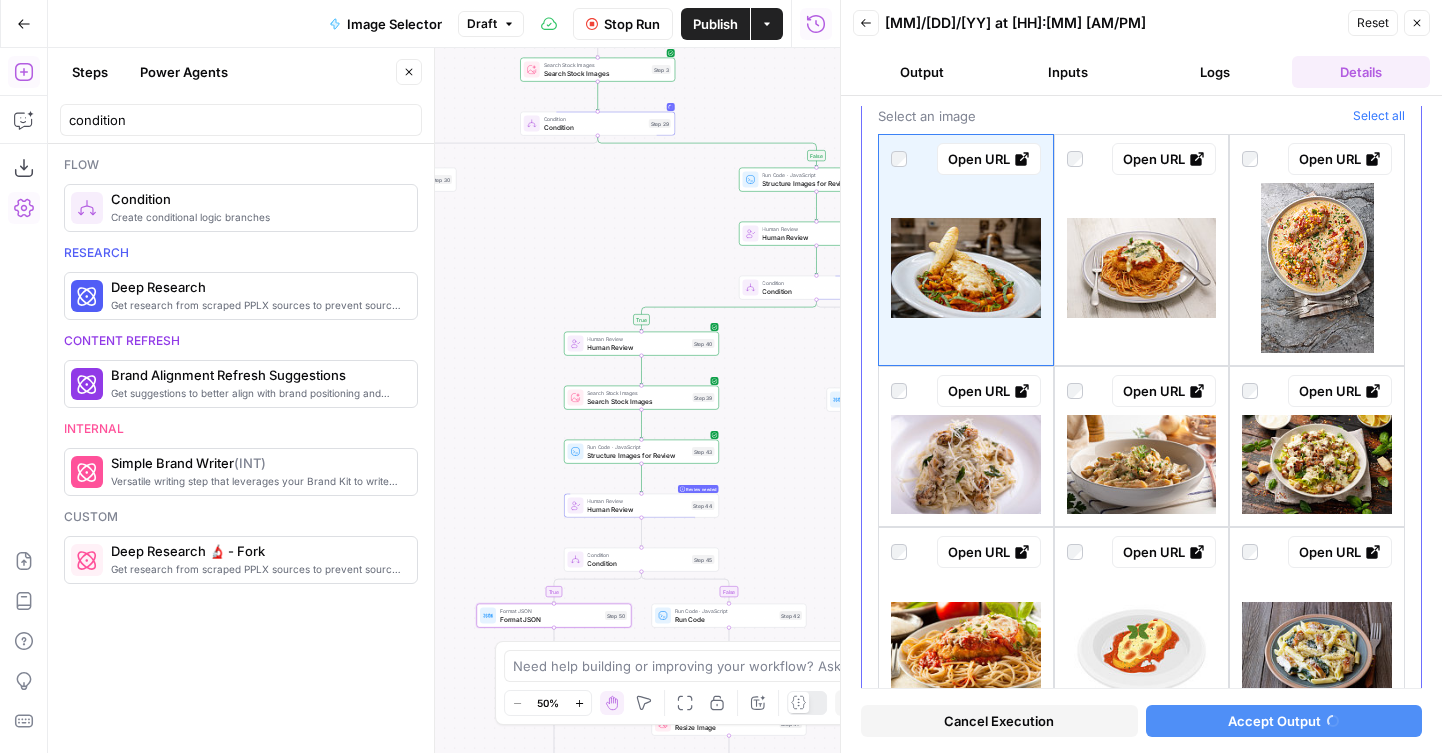 scroll, scrollTop: 471, scrollLeft: 0, axis: vertical 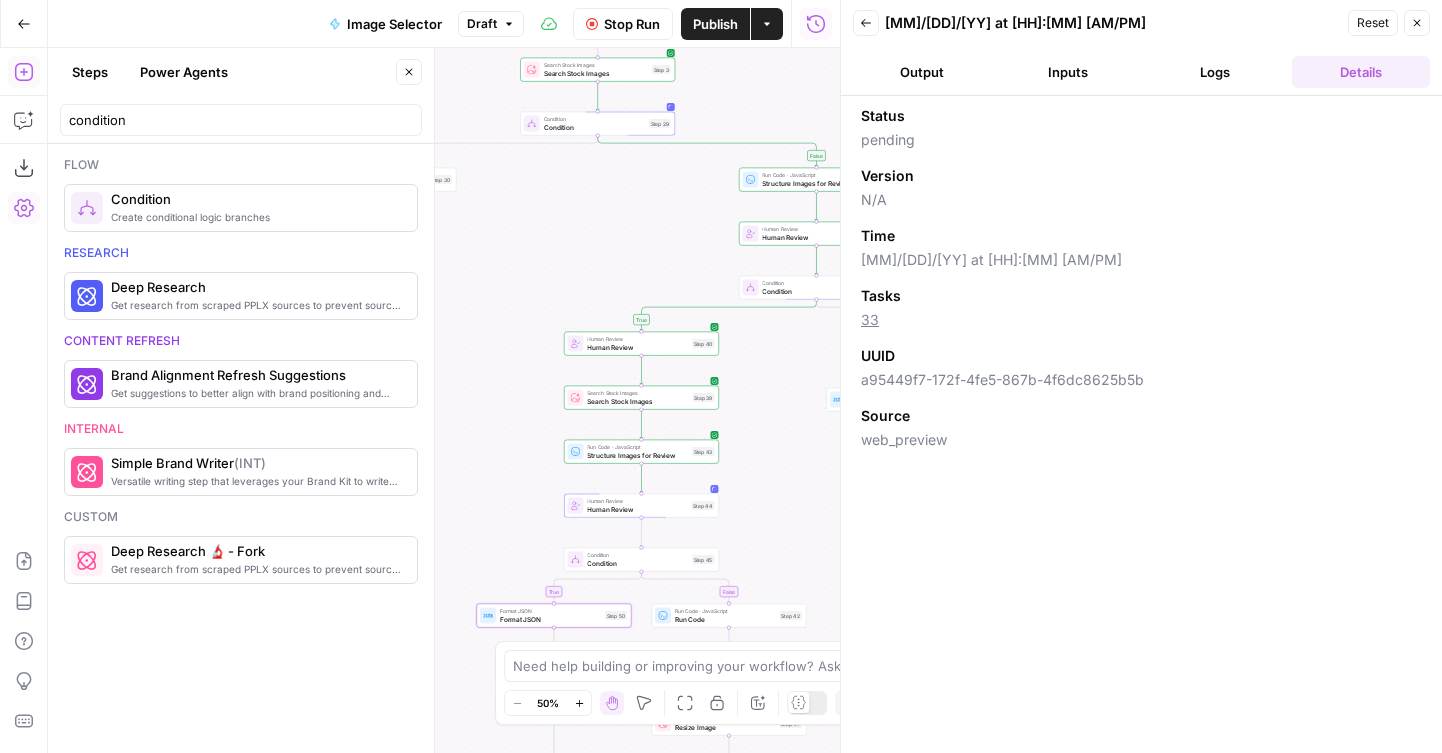 click on "Output" at bounding box center [922, 72] 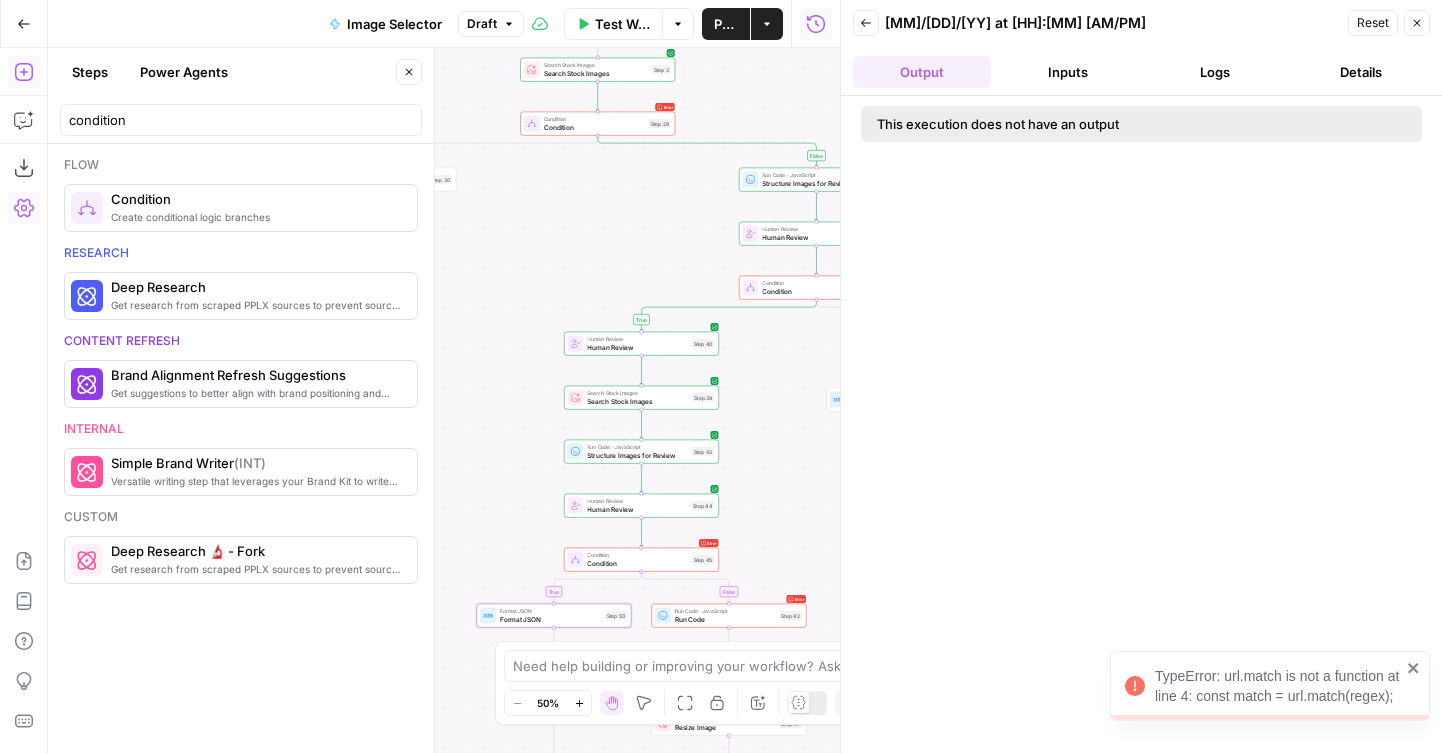 drag, startPoint x: 781, startPoint y: 513, endPoint x: 781, endPoint y: 308, distance: 205 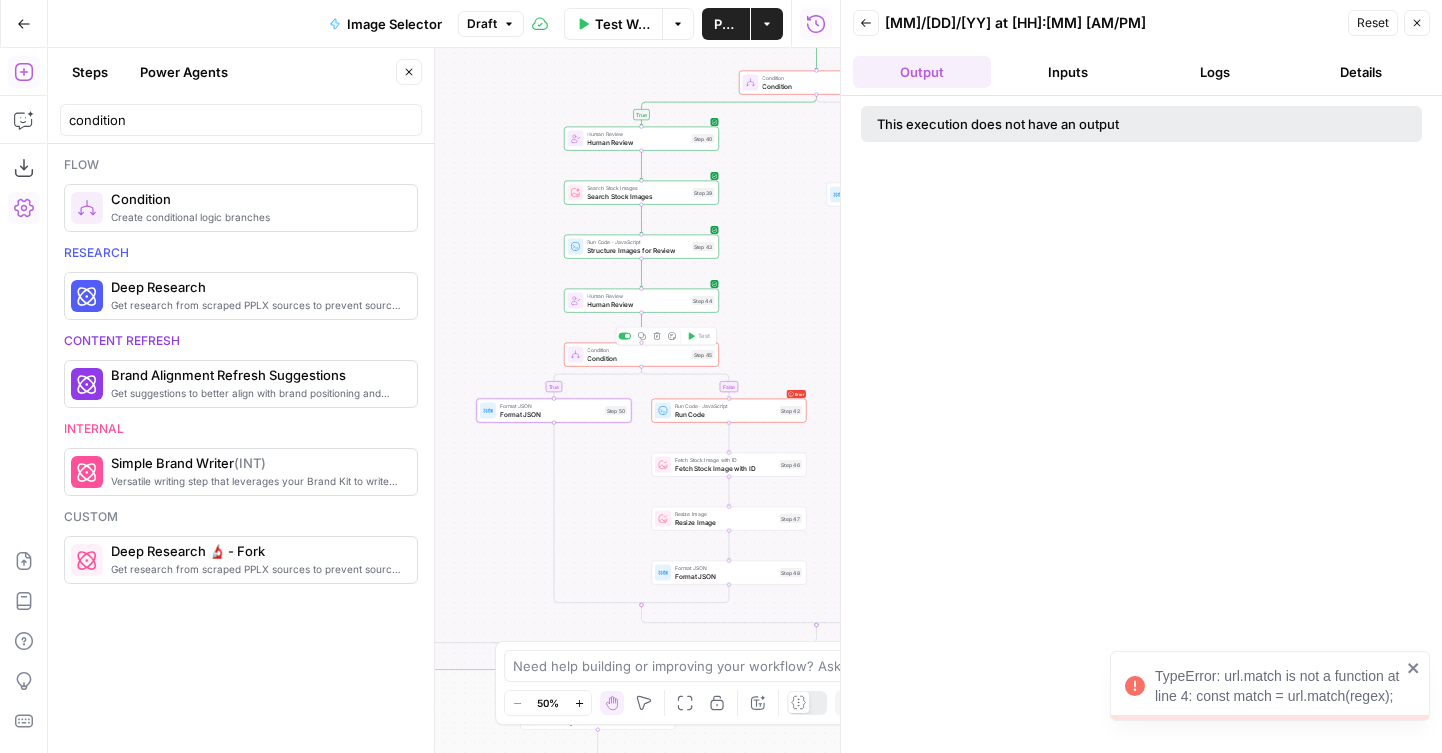 click on "Run Code" at bounding box center (725, 414) 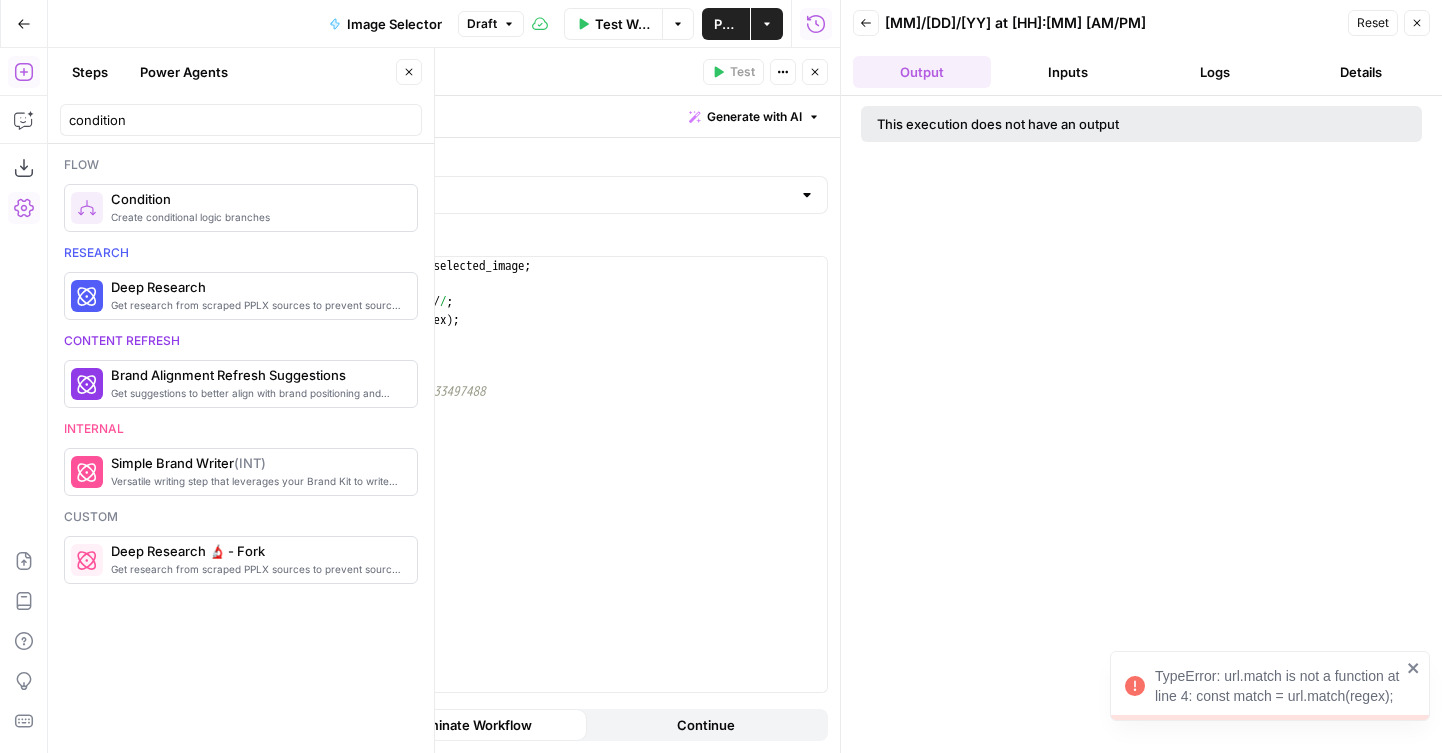 click 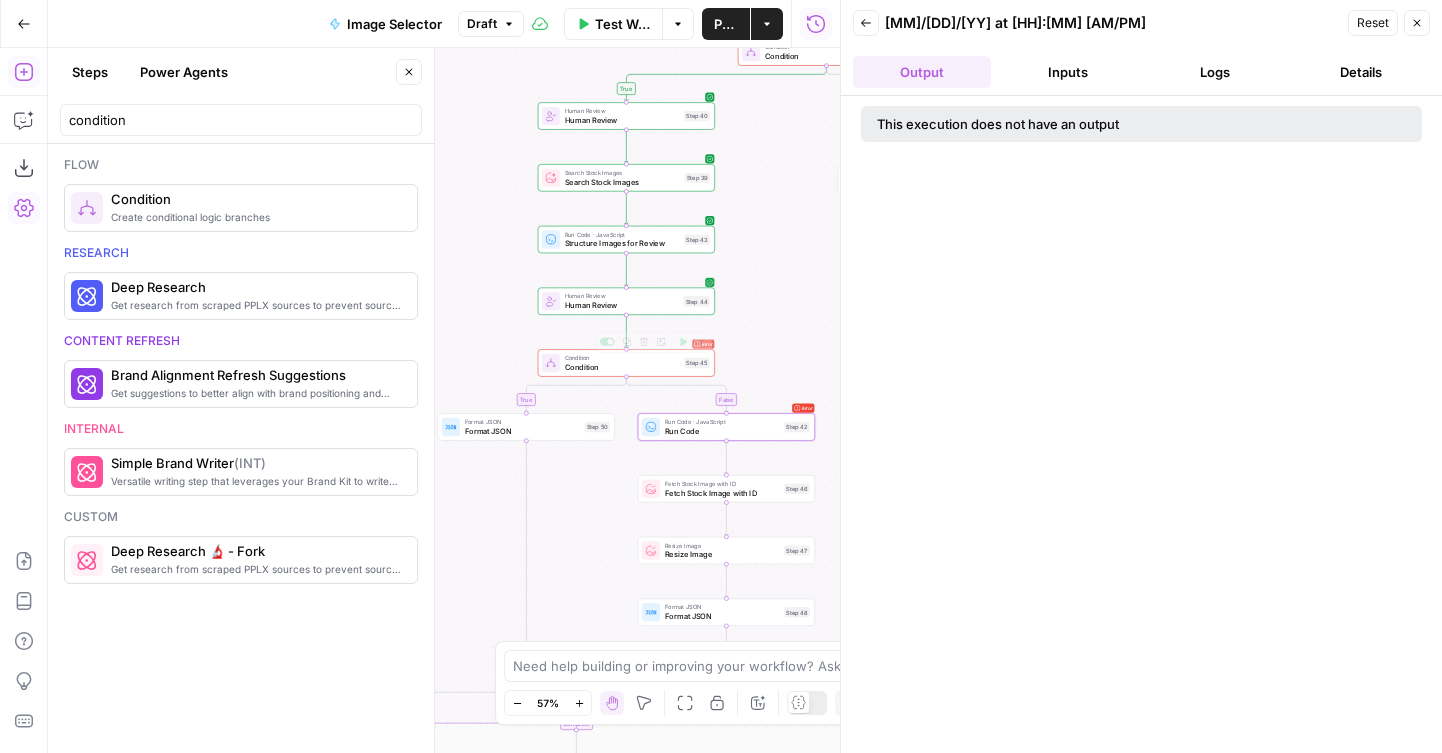 click on "Human Review Human Review Step 44 Copy step Delete step Add Note Test" at bounding box center (626, 301) 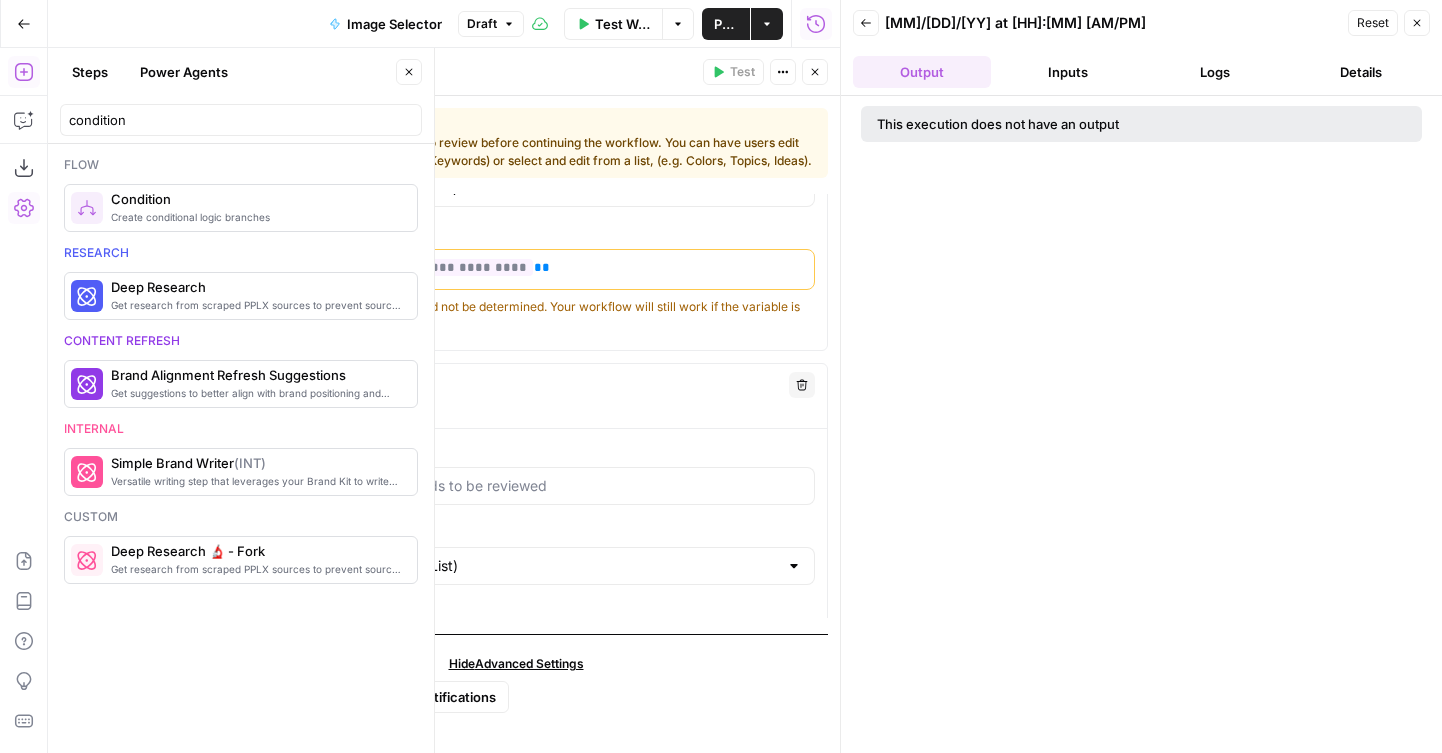 scroll, scrollTop: 554, scrollLeft: 0, axis: vertical 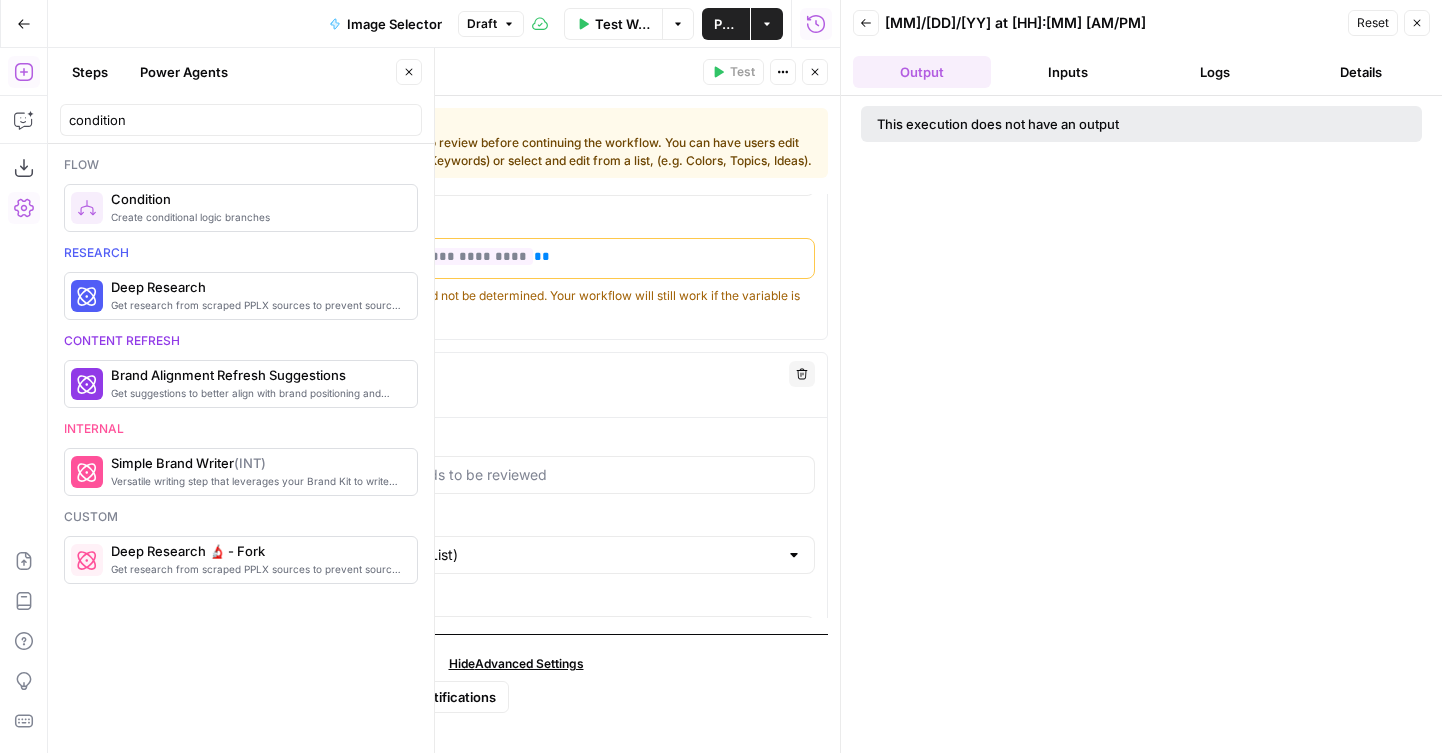 click 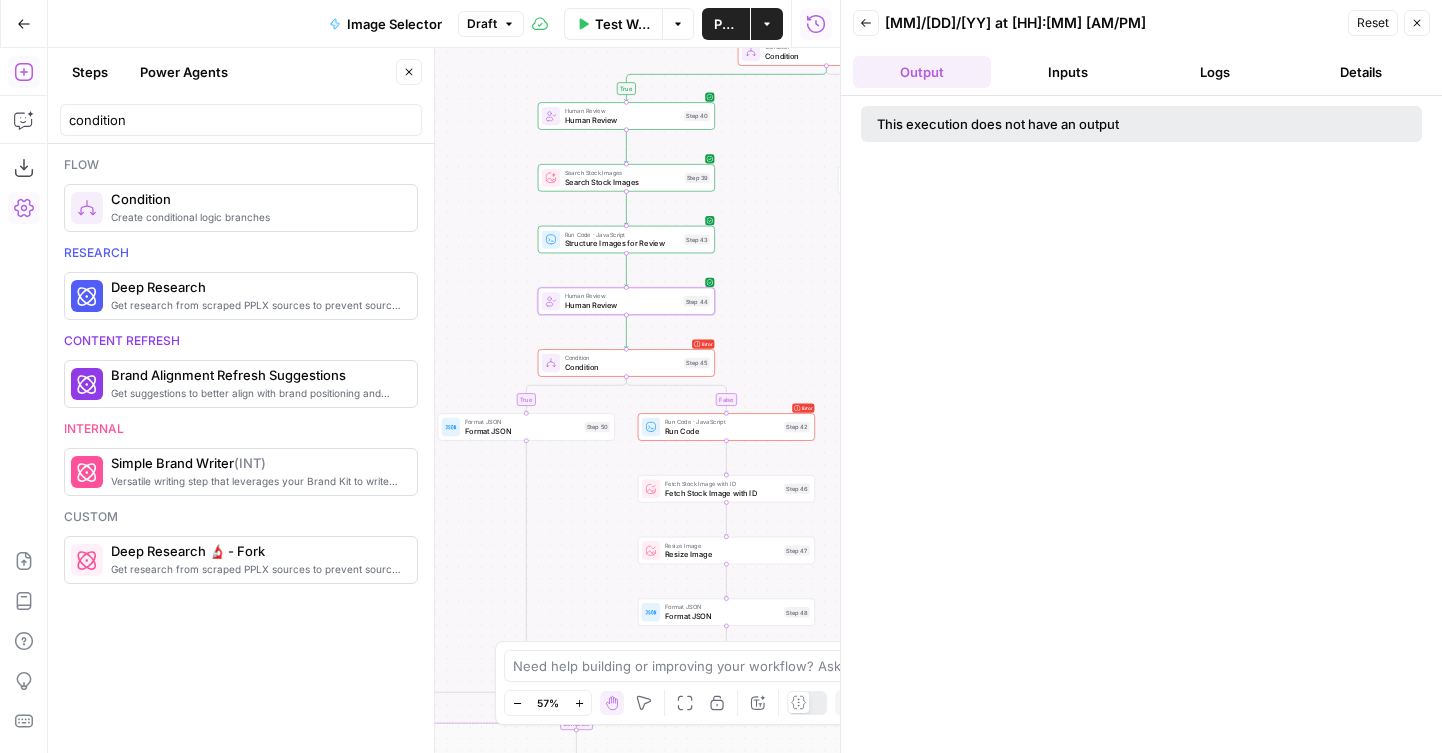 click on "Run Code" at bounding box center (722, 430) 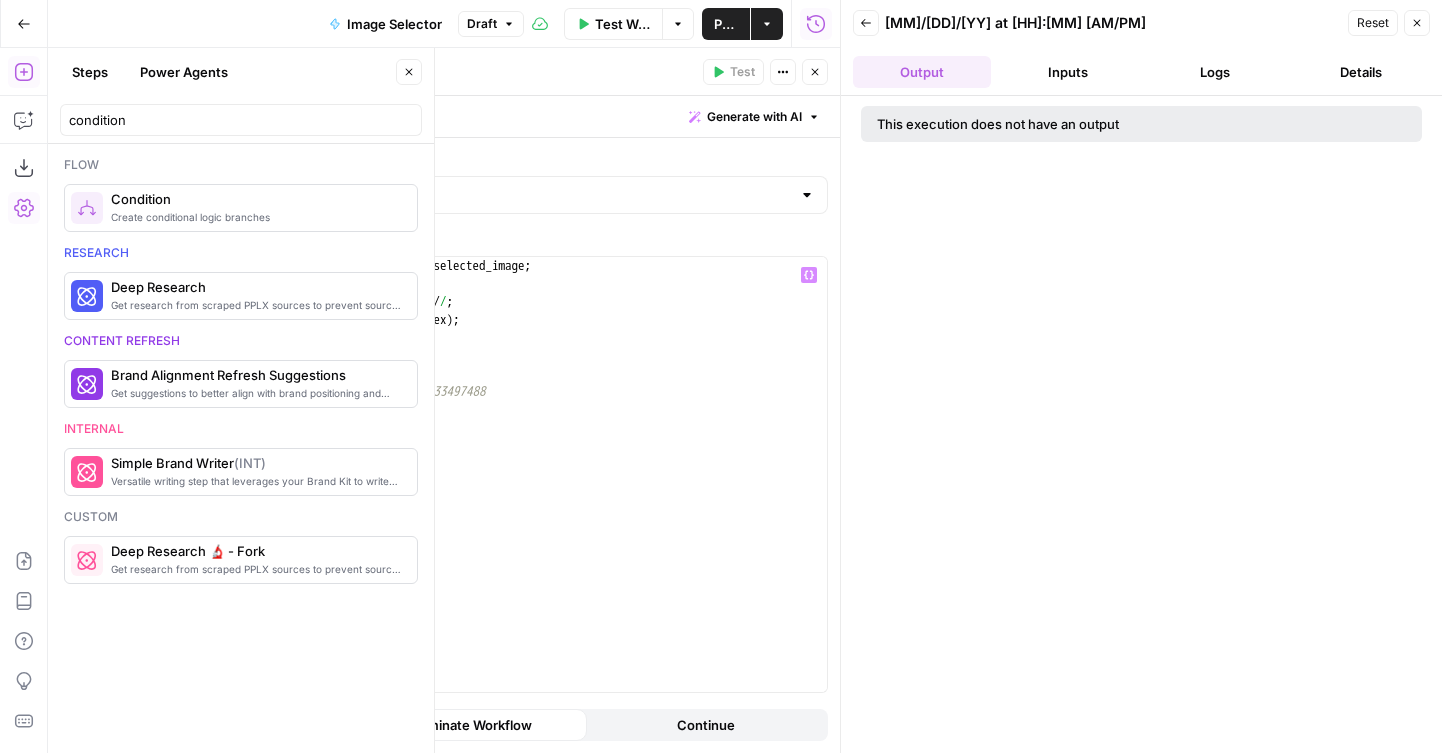 click on "const   url   =   step_33 . output . selected_image ; const   regex   =   / \/ id \/ ( \d +) \/ / ; const   match   =   url . match ( regex ) ; if   ( match )   {    const   id   =   match [ 1 ] ;    return ( id ) ;   // Output: 1533497488 }   else   {    return ( "ID not found" ) ; }" at bounding box center (540, 492) 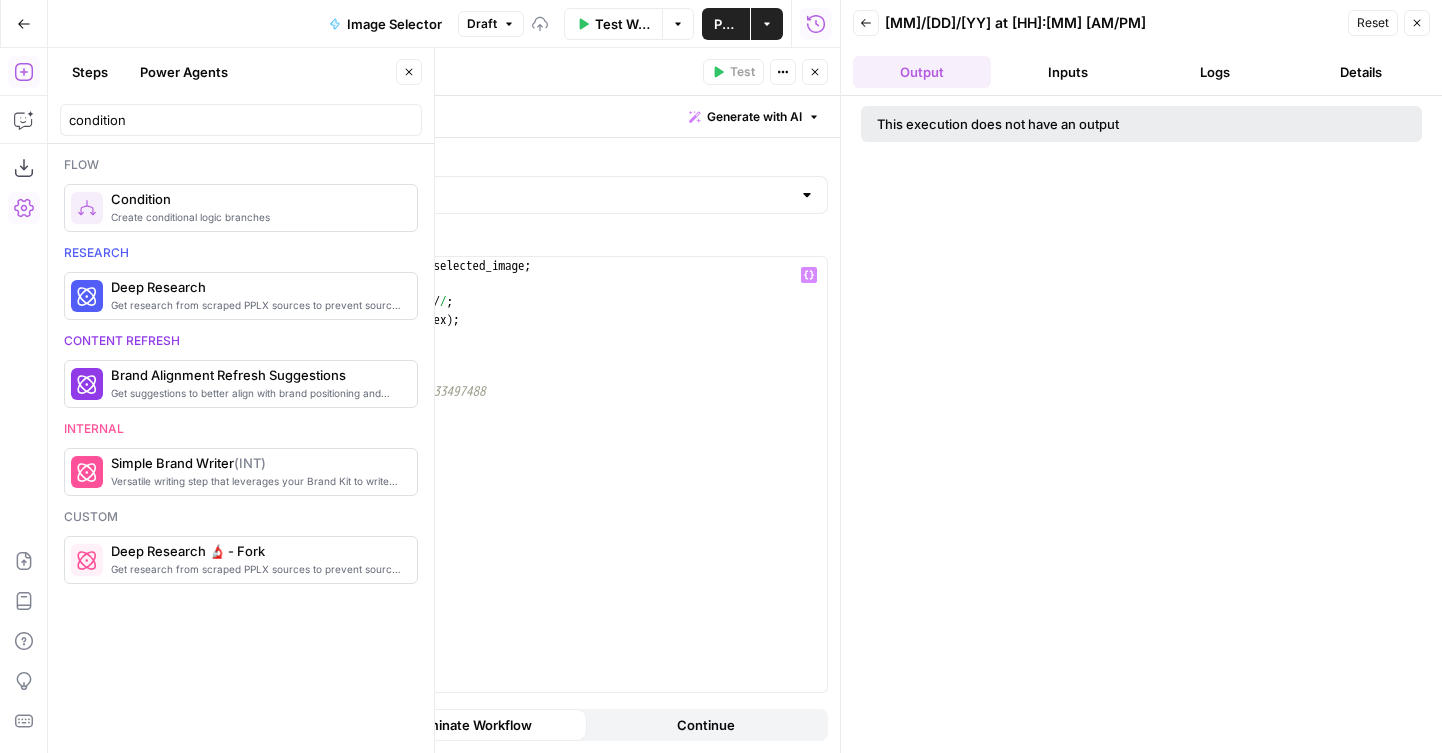 click on "Close" at bounding box center (815, 72) 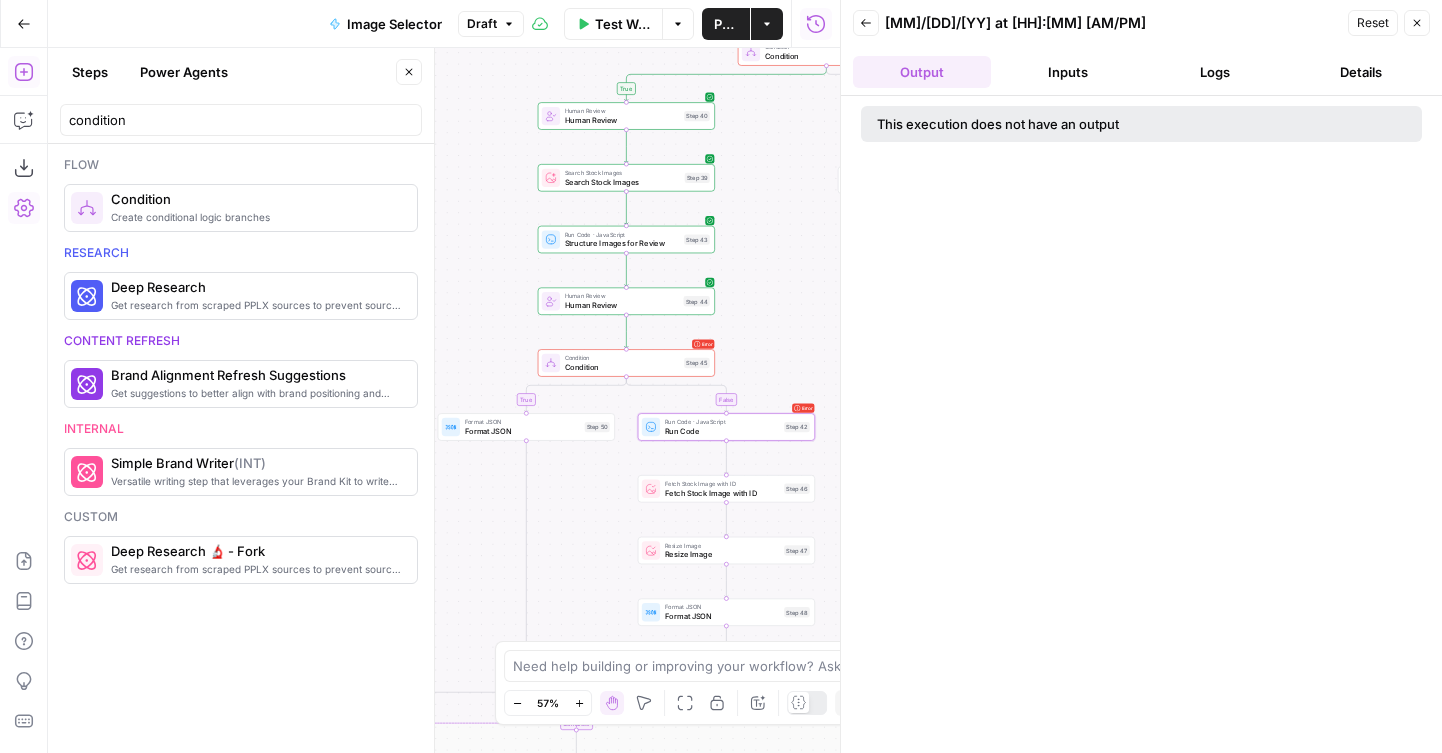 click 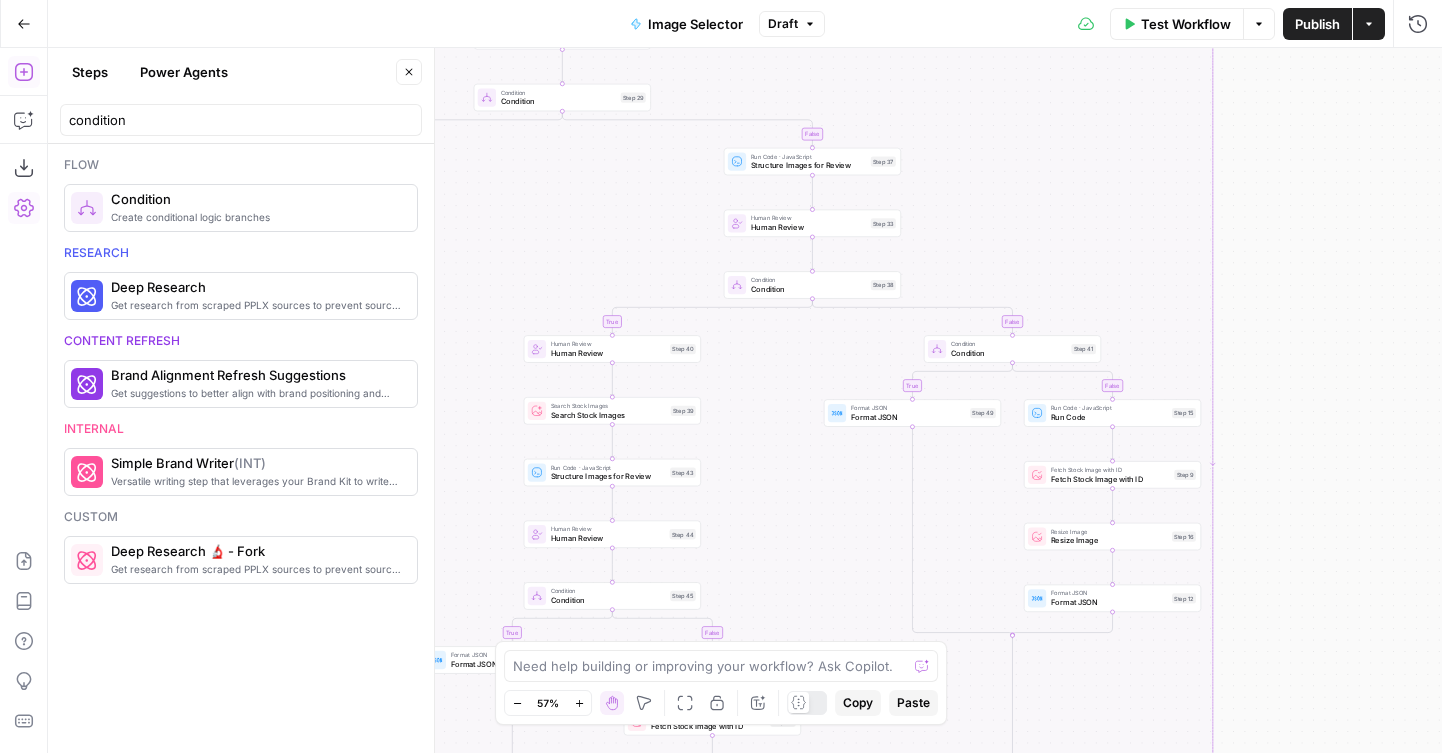 drag, startPoint x: 1332, startPoint y: 130, endPoint x: 1318, endPoint y: 377, distance: 247.39644 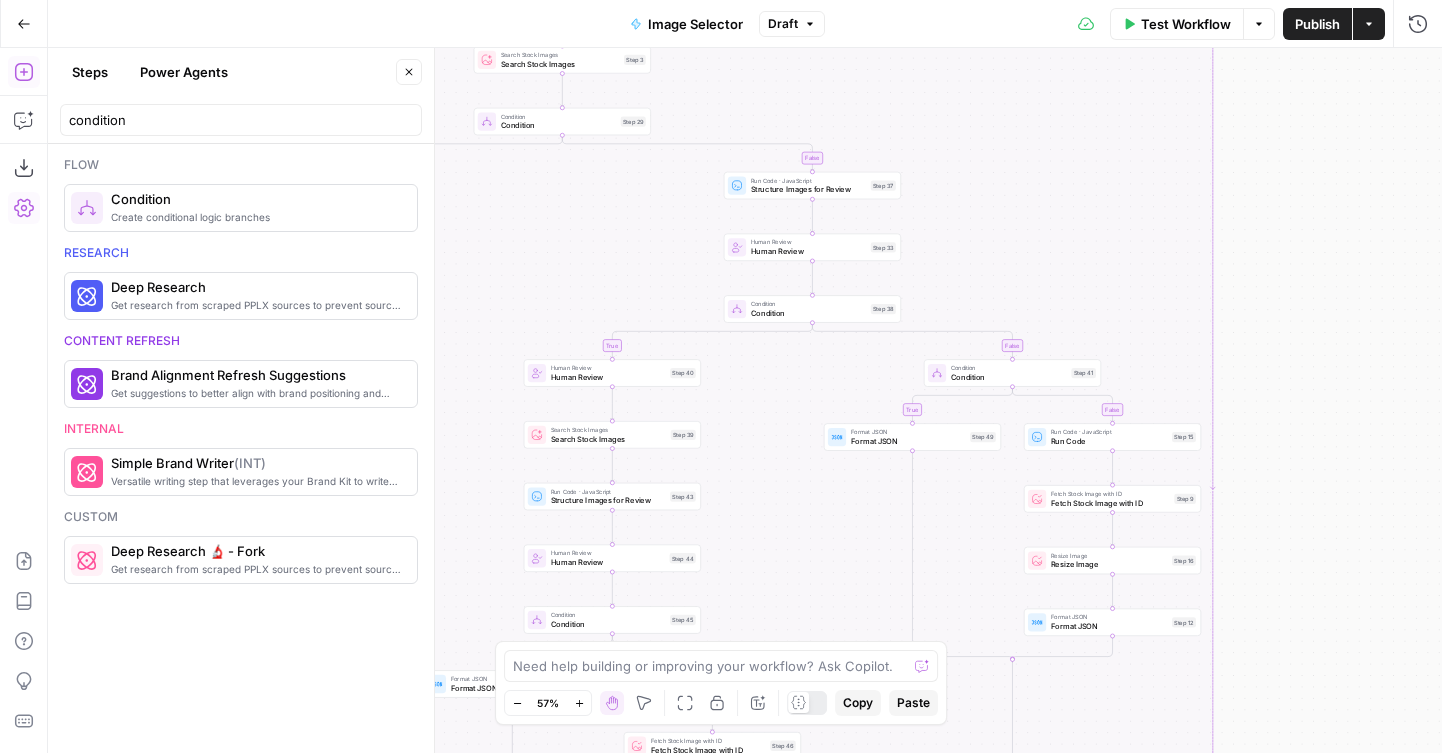 drag, startPoint x: 920, startPoint y: 137, endPoint x: 931, endPoint y: 375, distance: 238.25406 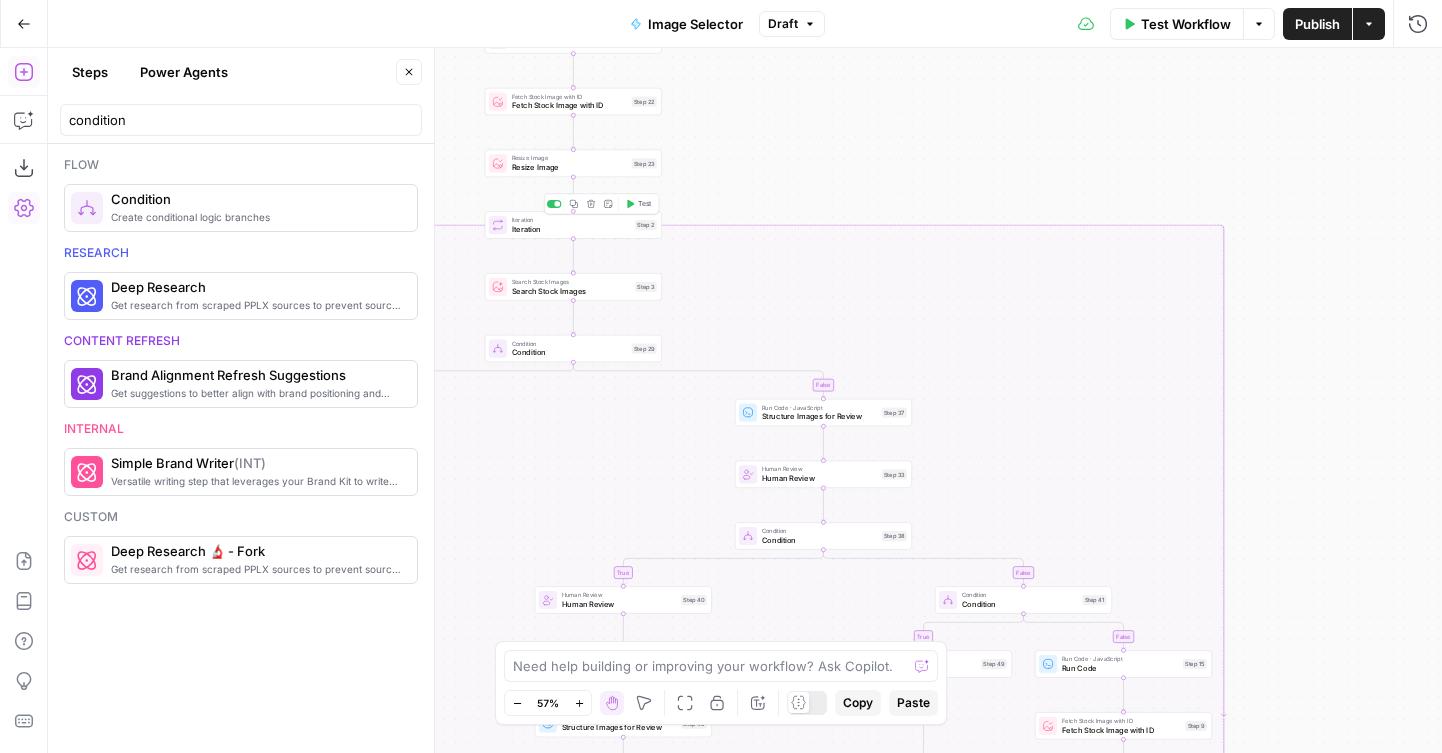 click 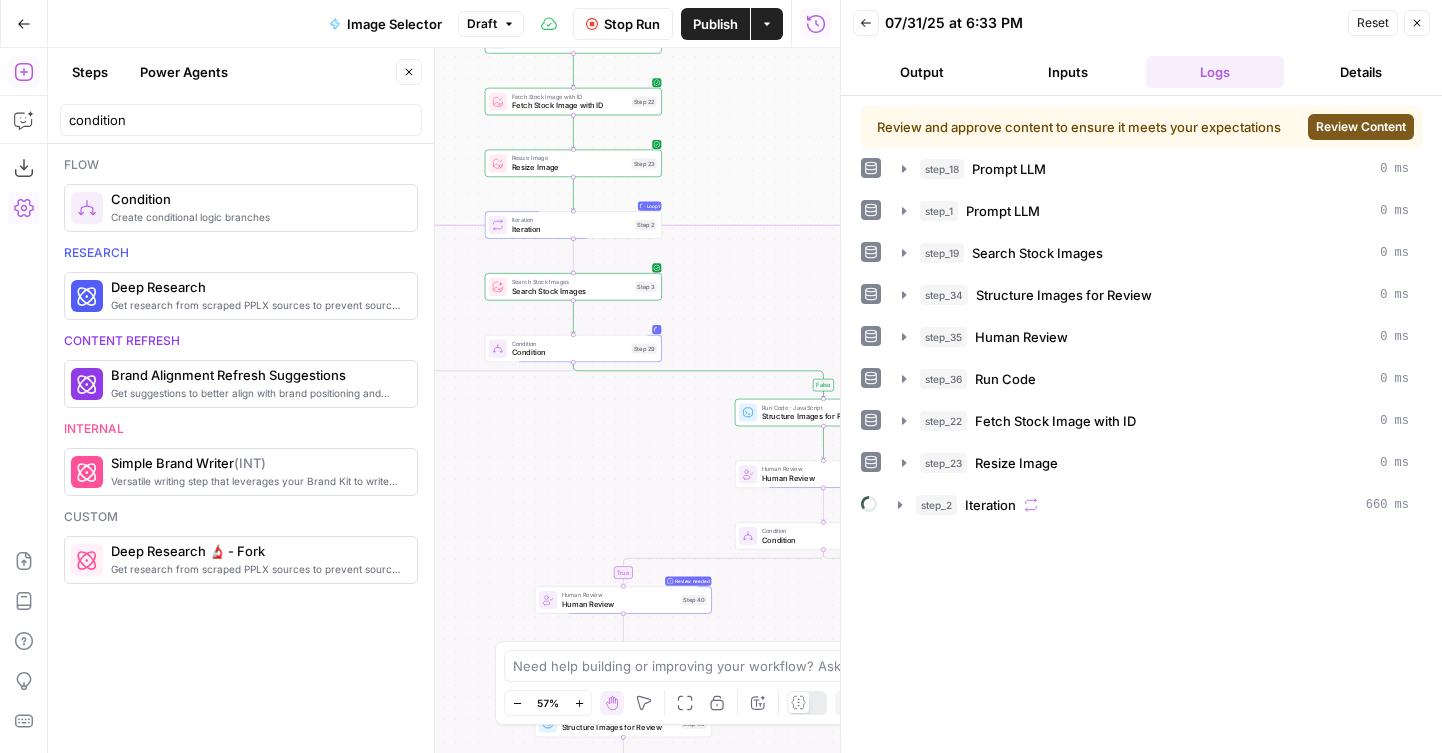 click on "Review Content" at bounding box center (1361, 127) 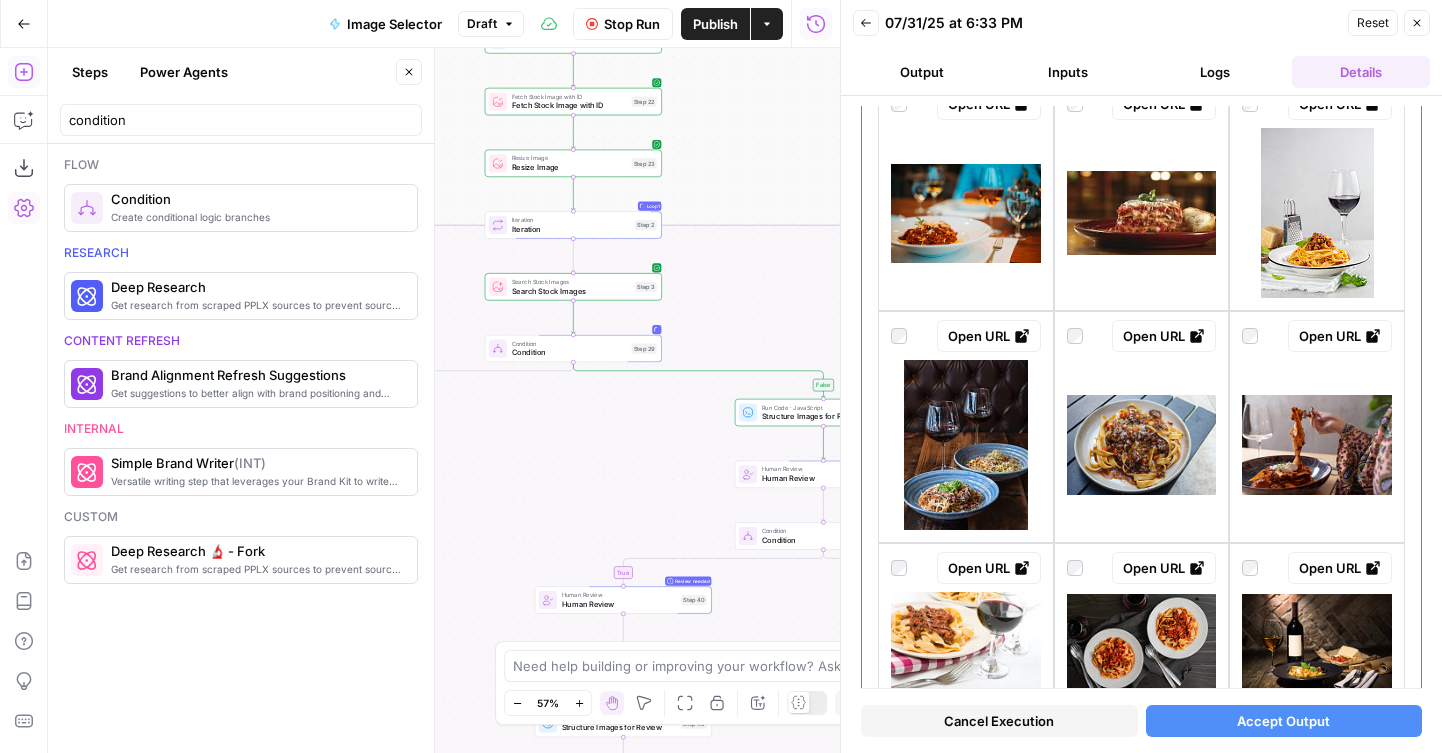 scroll, scrollTop: 2110, scrollLeft: 0, axis: vertical 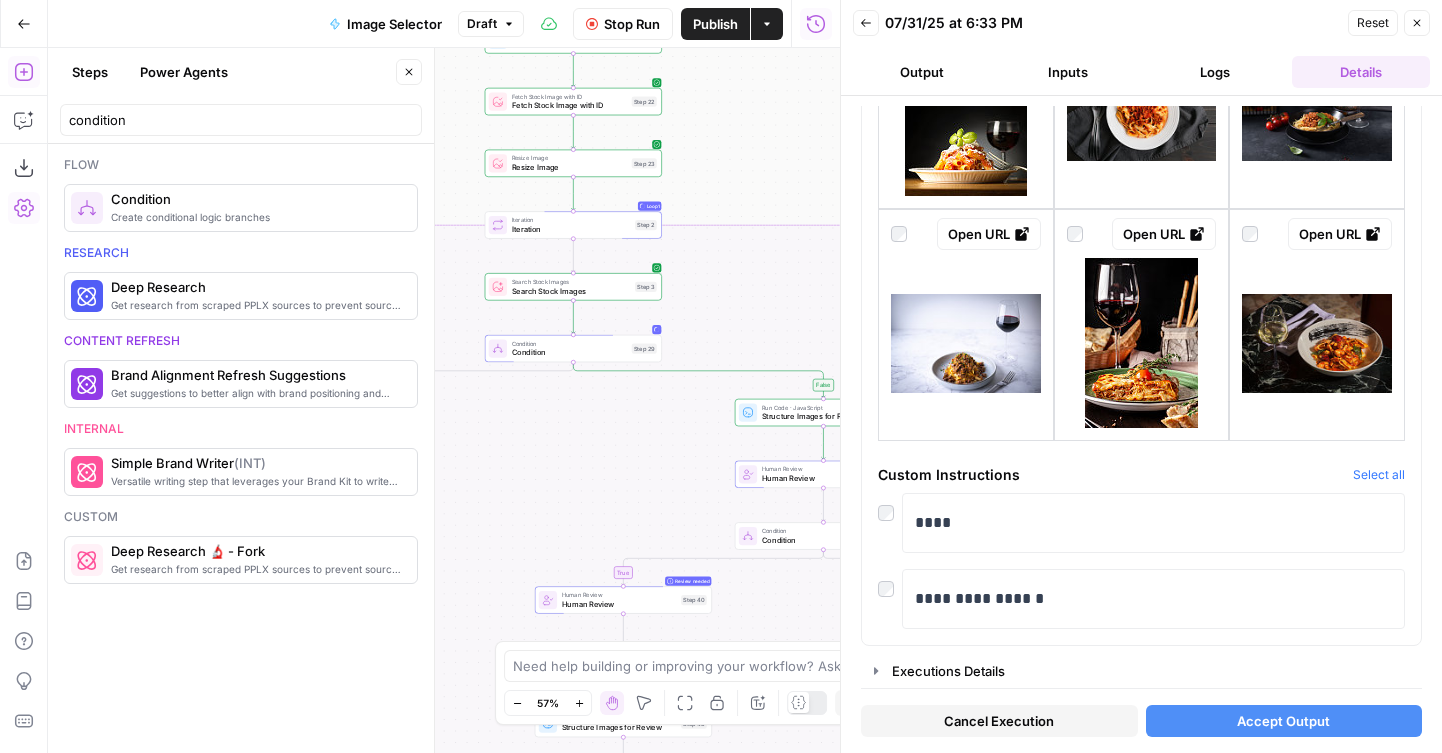 click on "Accept Output" at bounding box center [1284, 721] 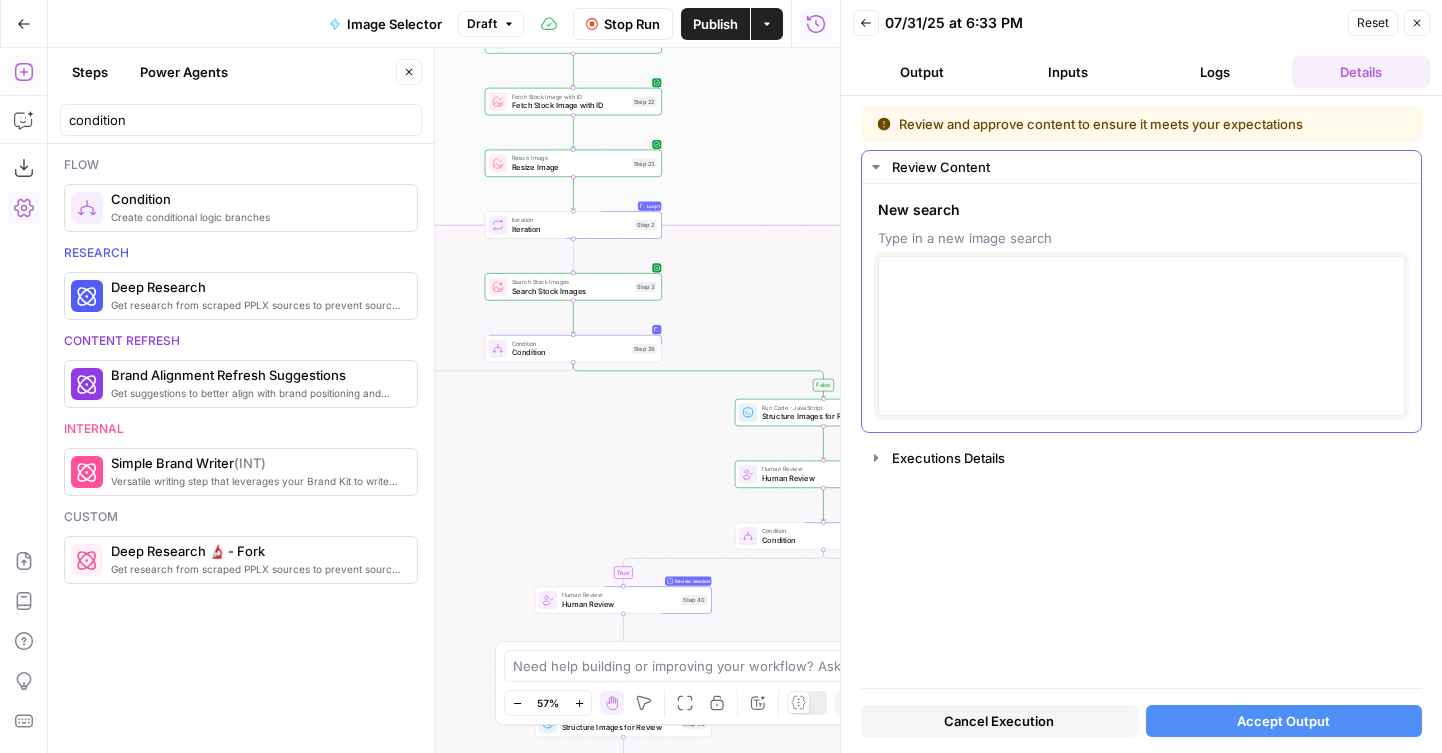 click at bounding box center [1141, 336] 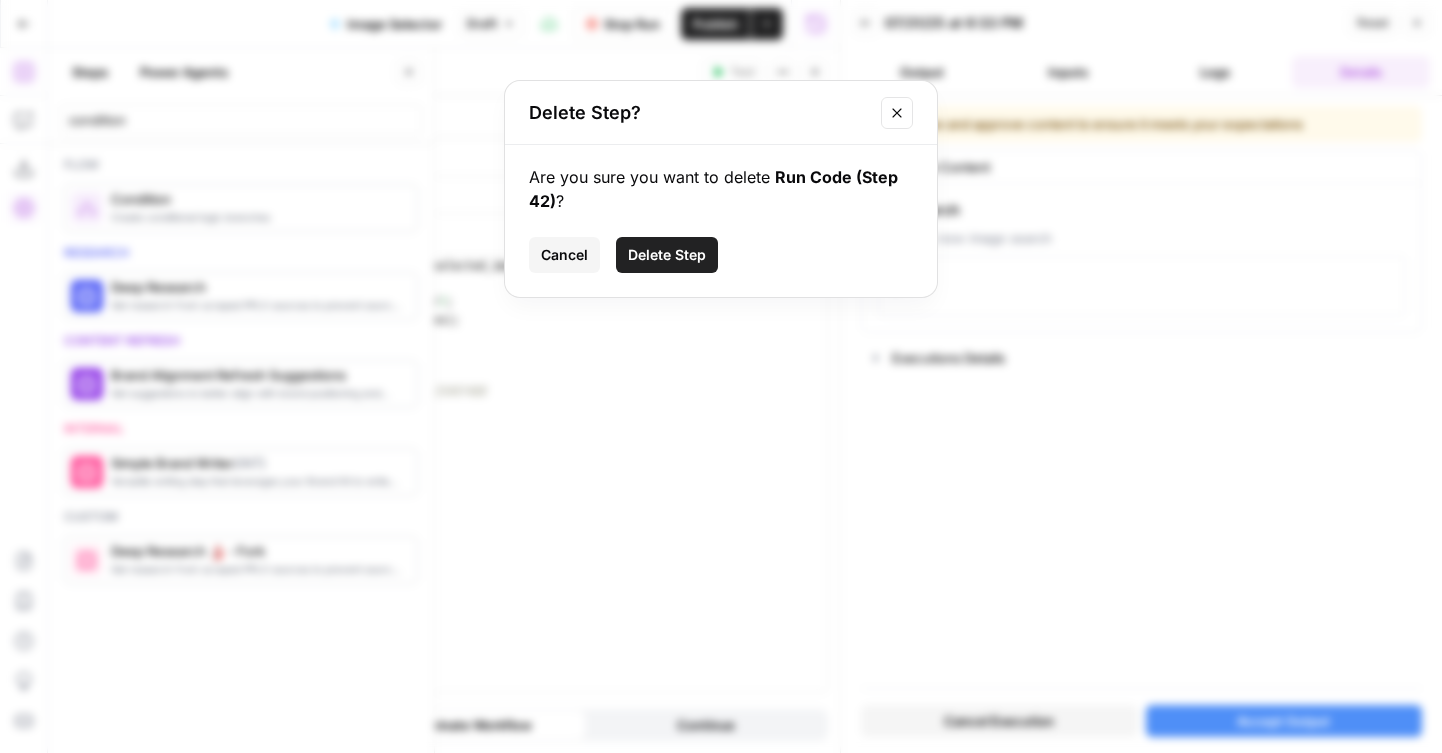 click on "Cancel" at bounding box center [564, 255] 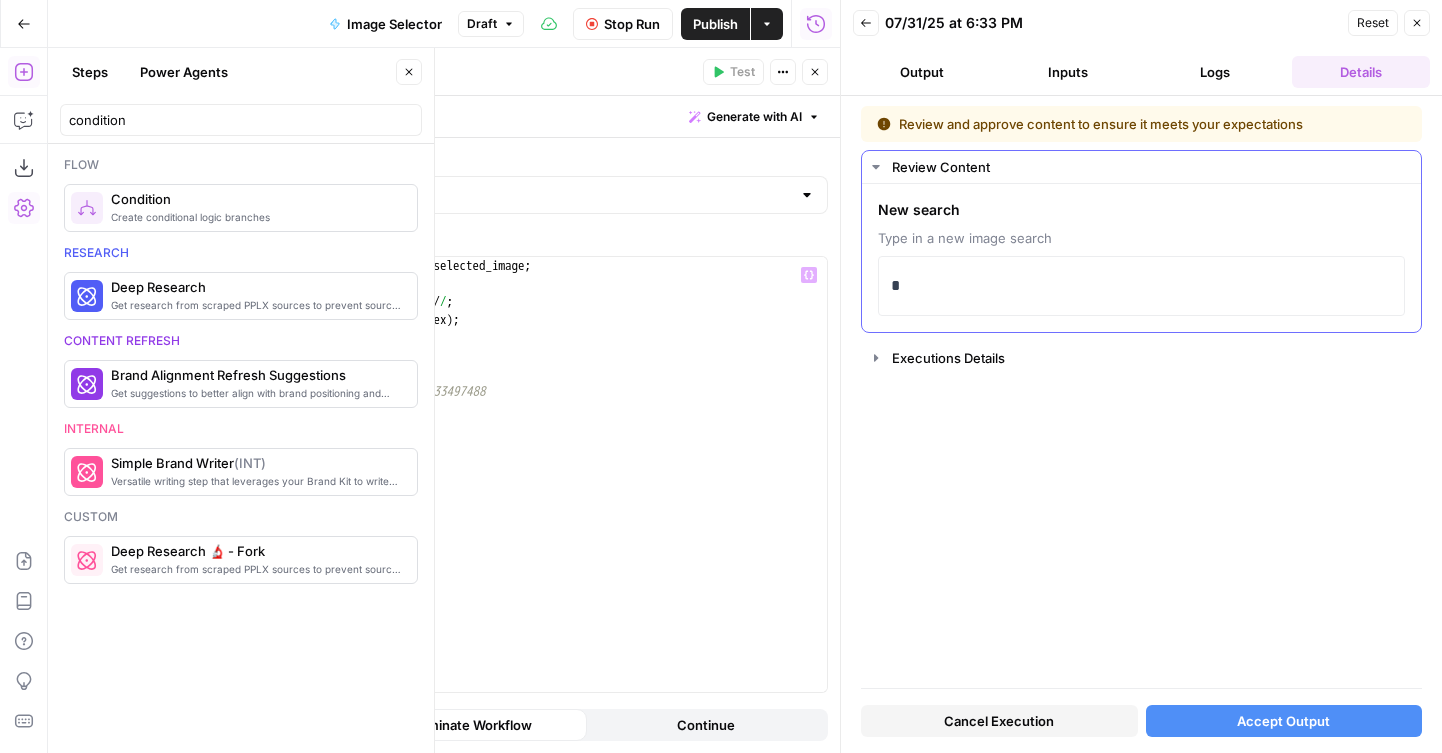 click on "New search Type in a new image search *" at bounding box center (1141, 258) 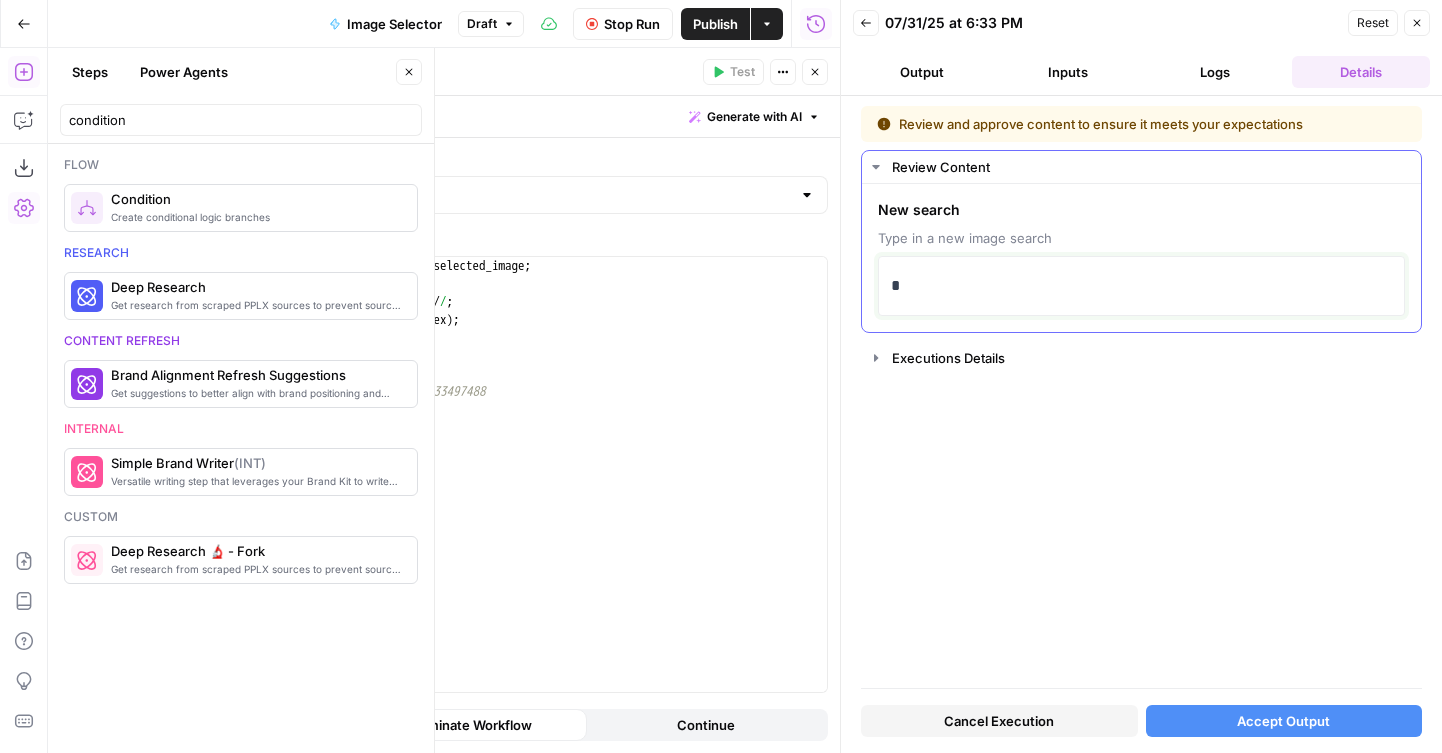 click on "*" at bounding box center (1141, 286) 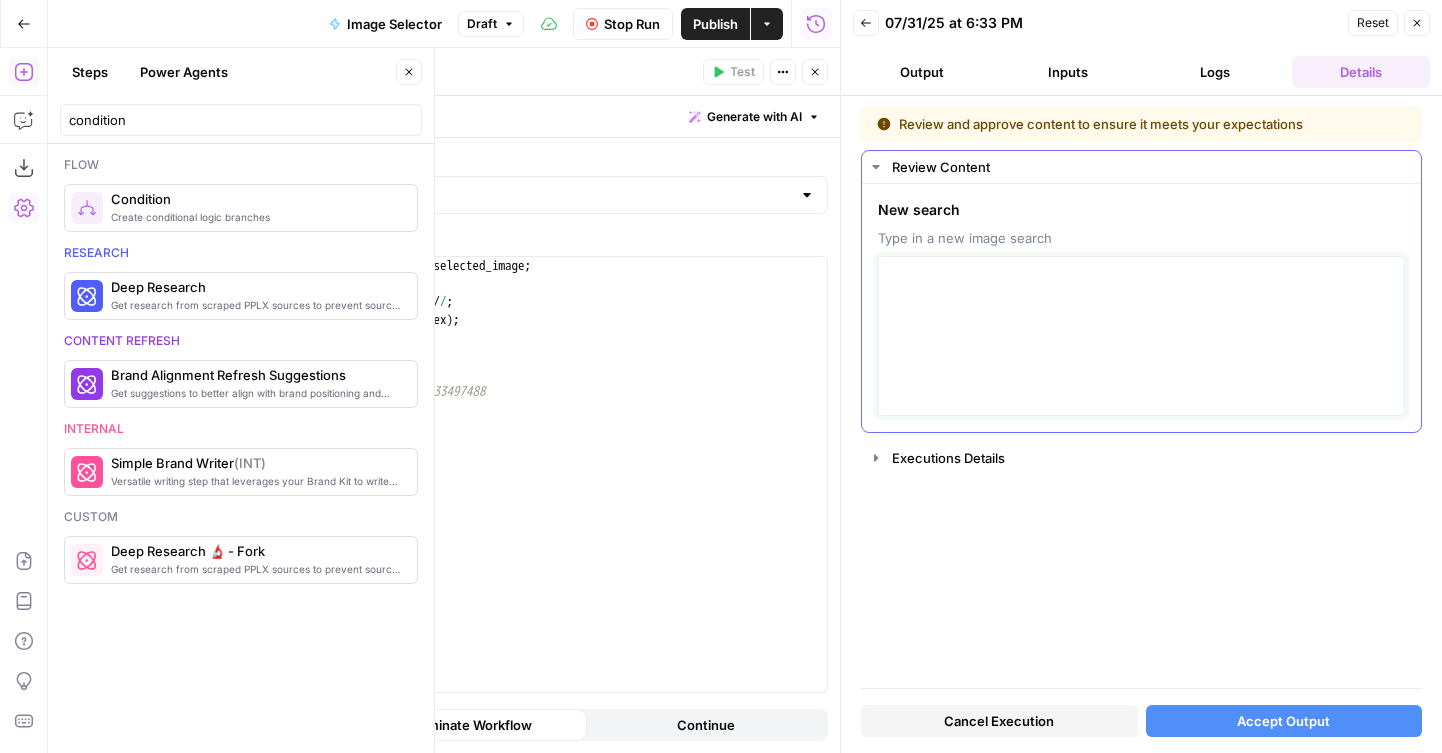click at bounding box center [1141, 336] 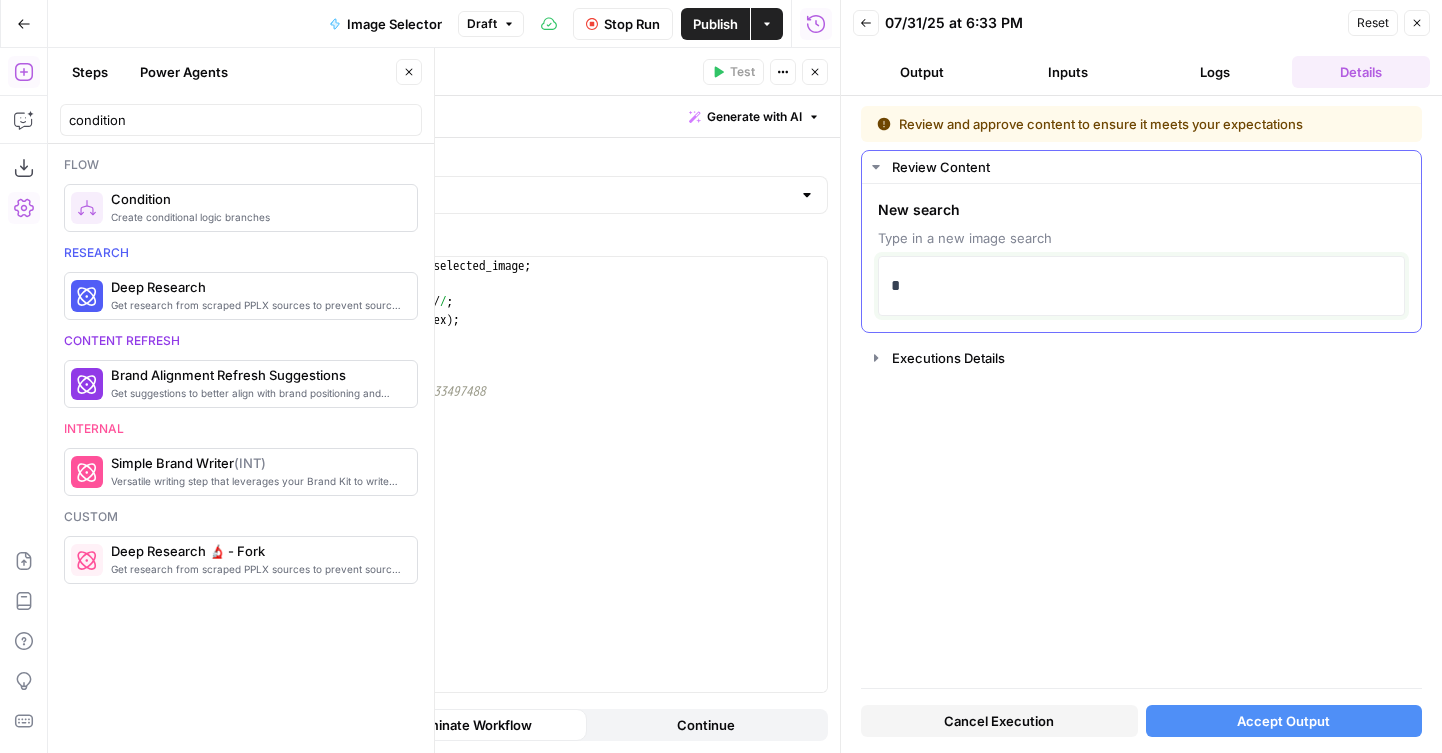 click on "*" at bounding box center [1141, 286] 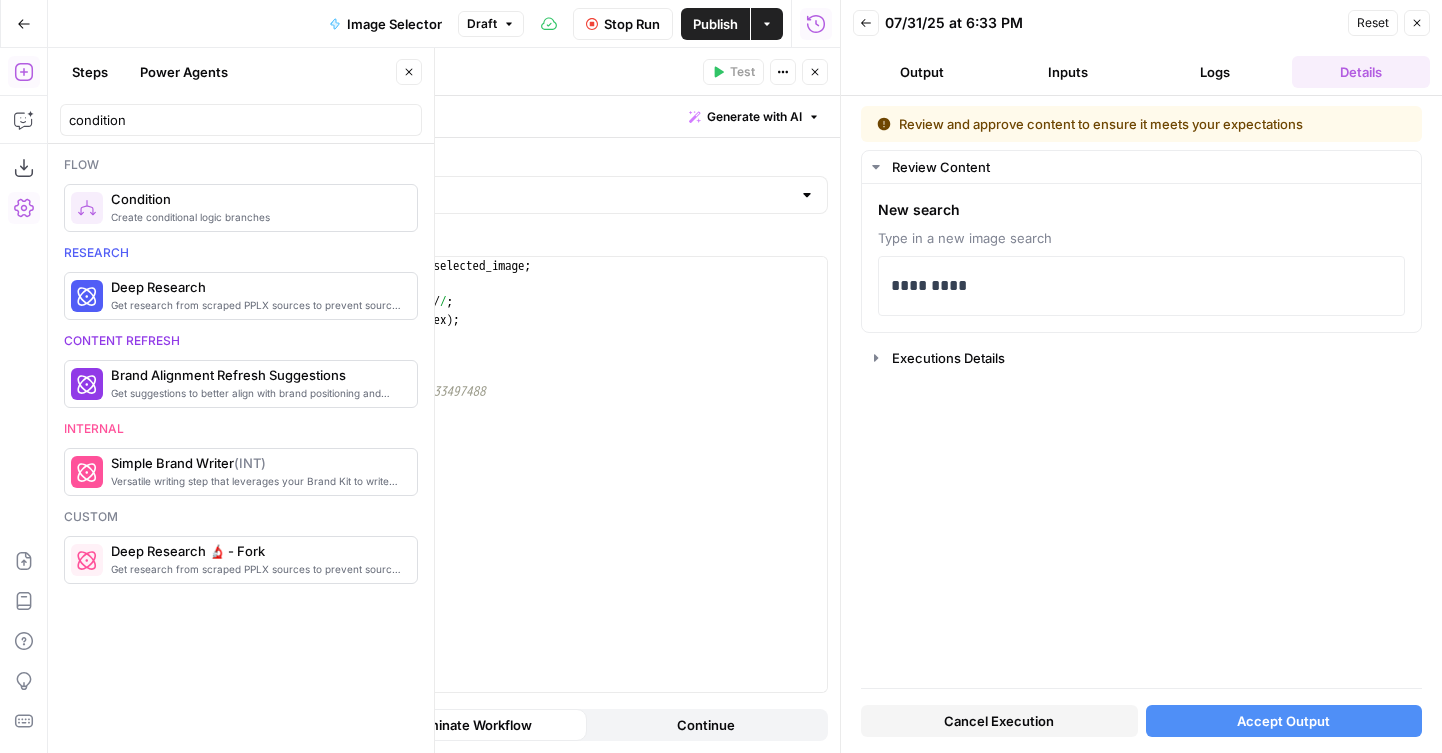 click on "Accept Output" at bounding box center (1283, 721) 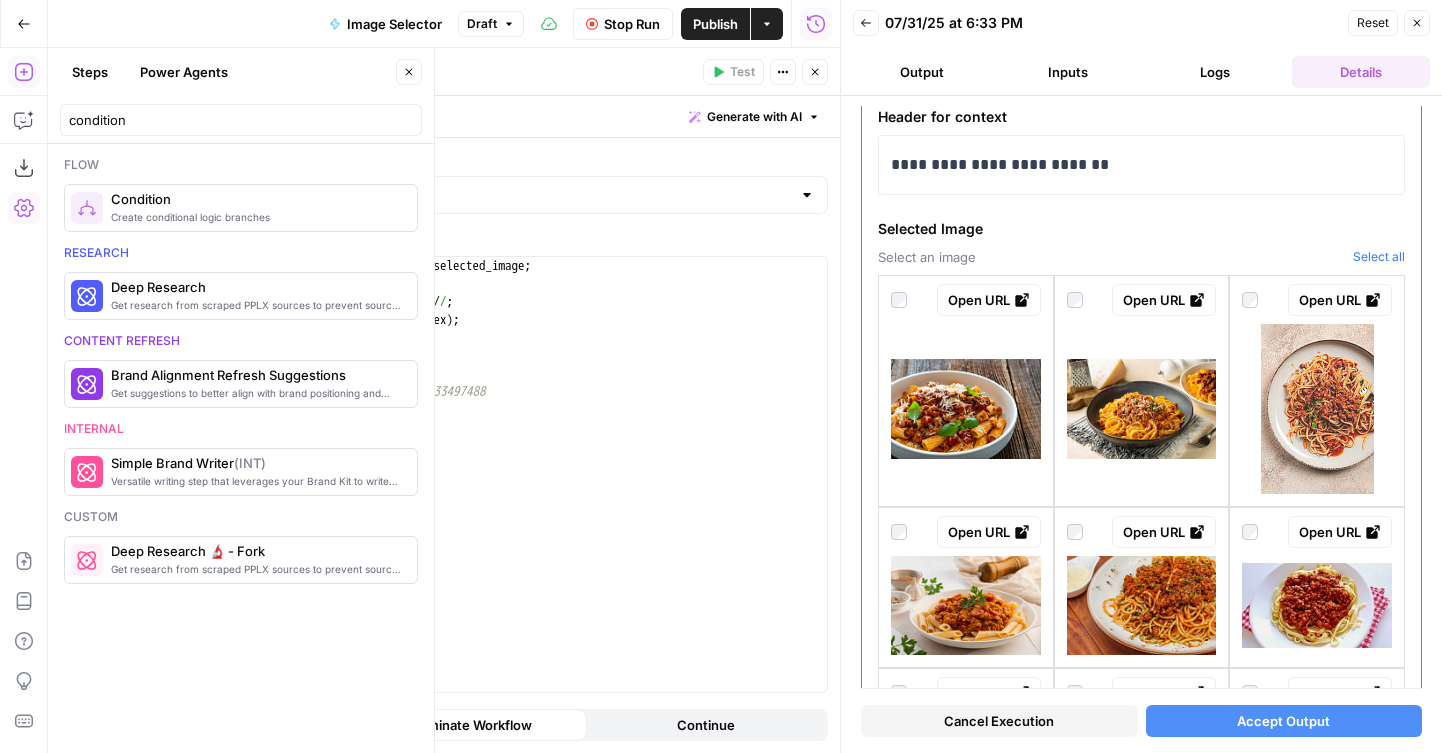 scroll, scrollTop: 101, scrollLeft: 0, axis: vertical 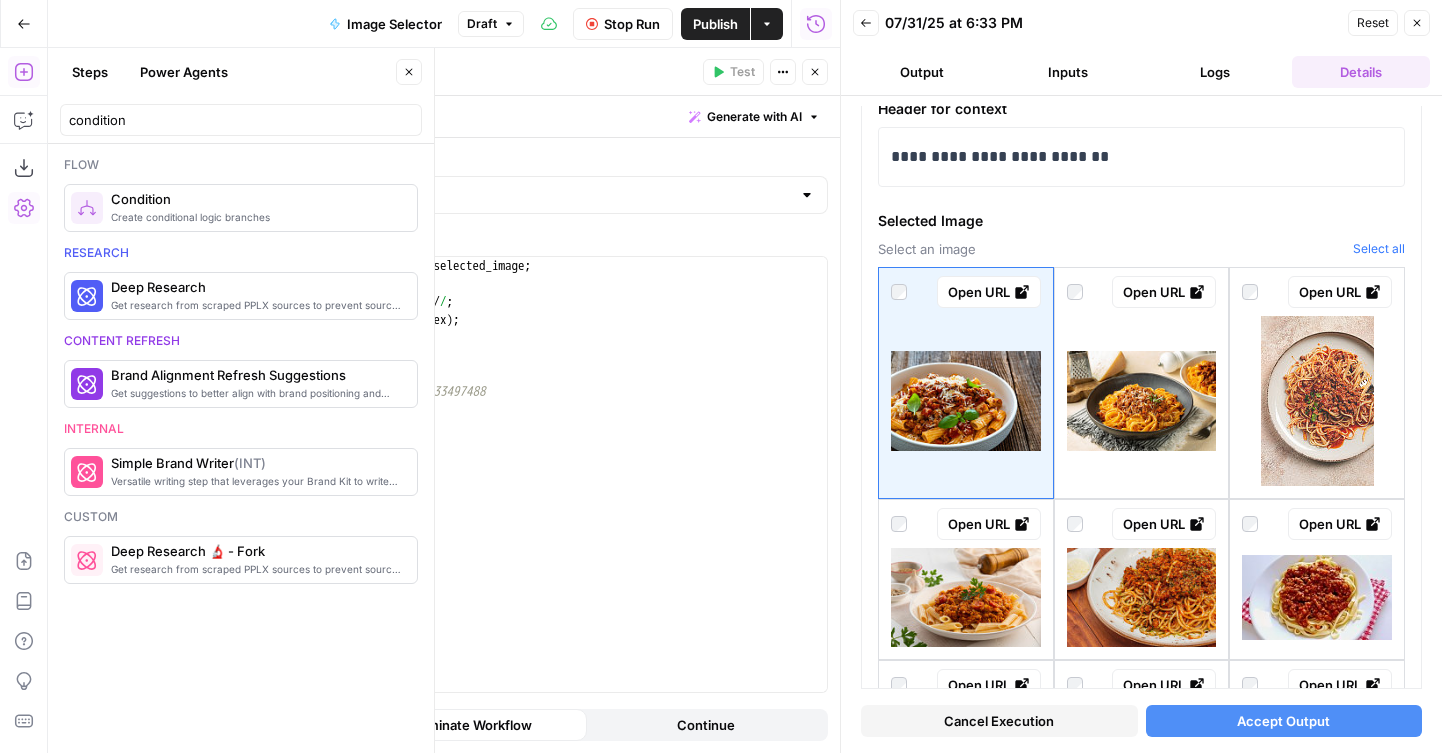 click on "Accept Output" at bounding box center [1284, 721] 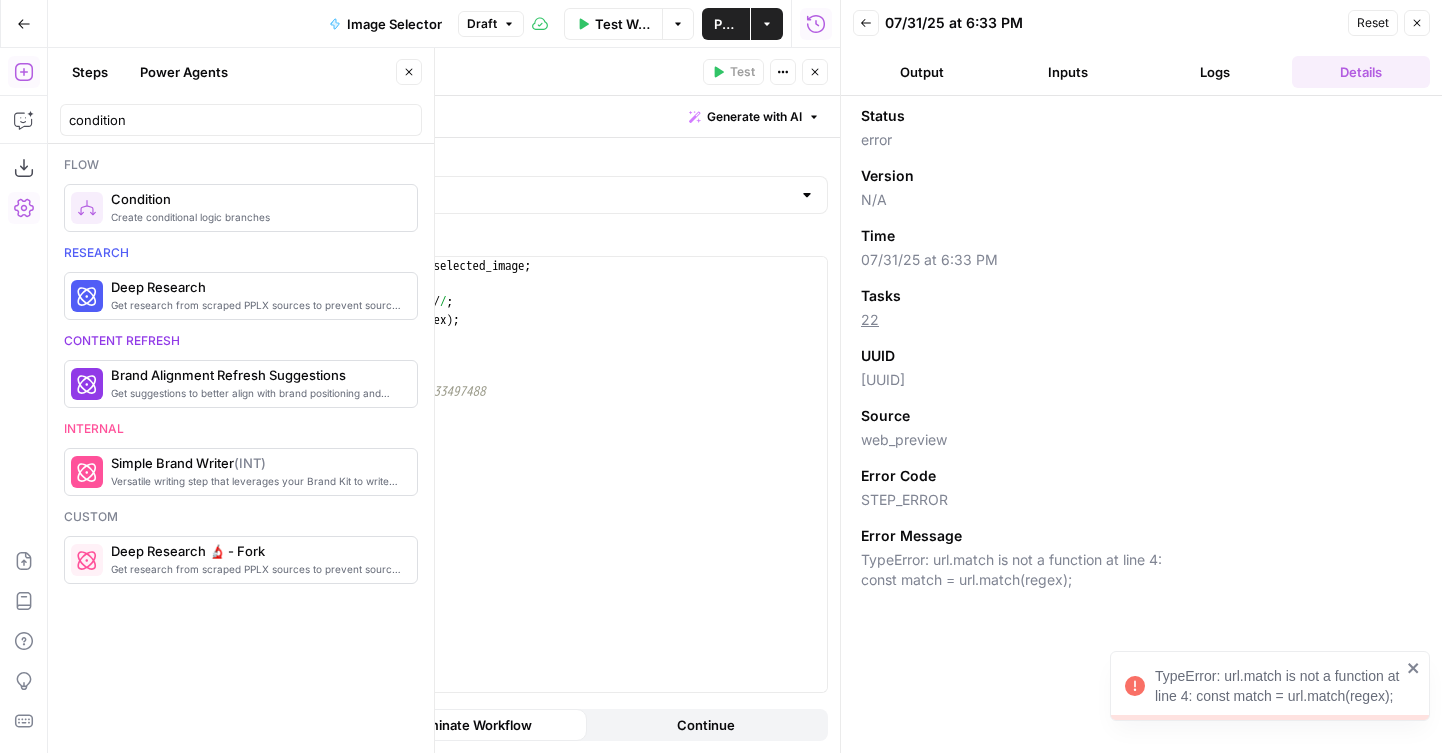 click on "Close" at bounding box center (815, 72) 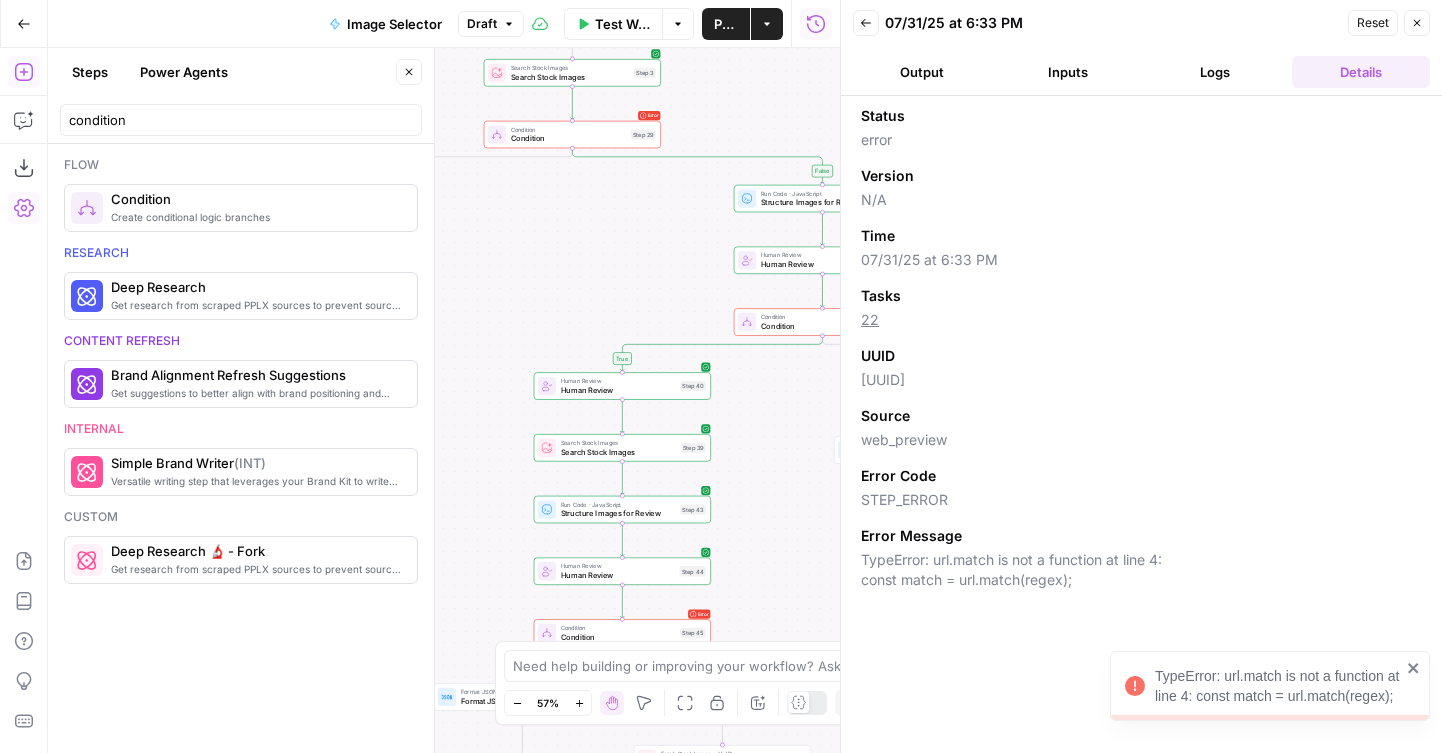 drag, startPoint x: 629, startPoint y: 477, endPoint x: 629, endPoint y: 263, distance: 214 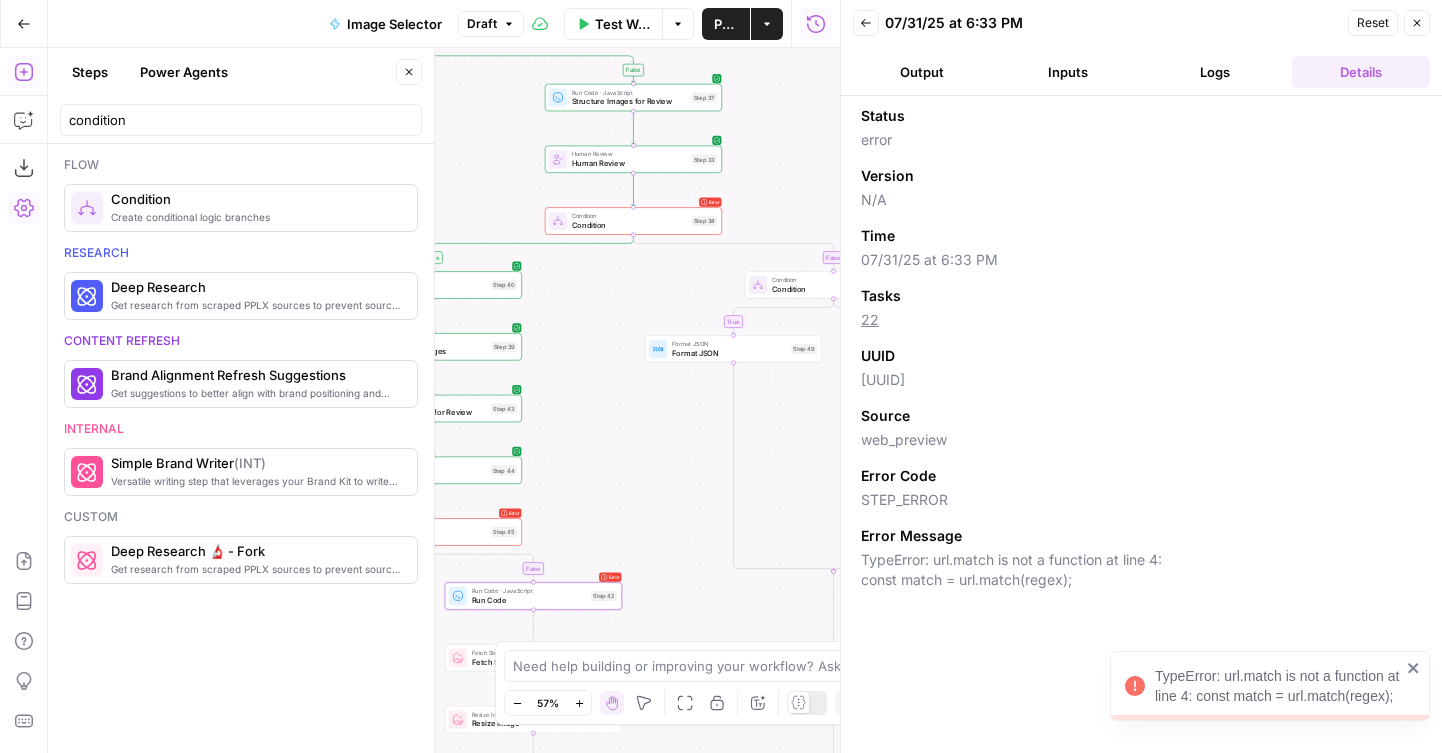 drag, startPoint x: 752, startPoint y: 549, endPoint x: 558, endPoint y: 455, distance: 215.57365 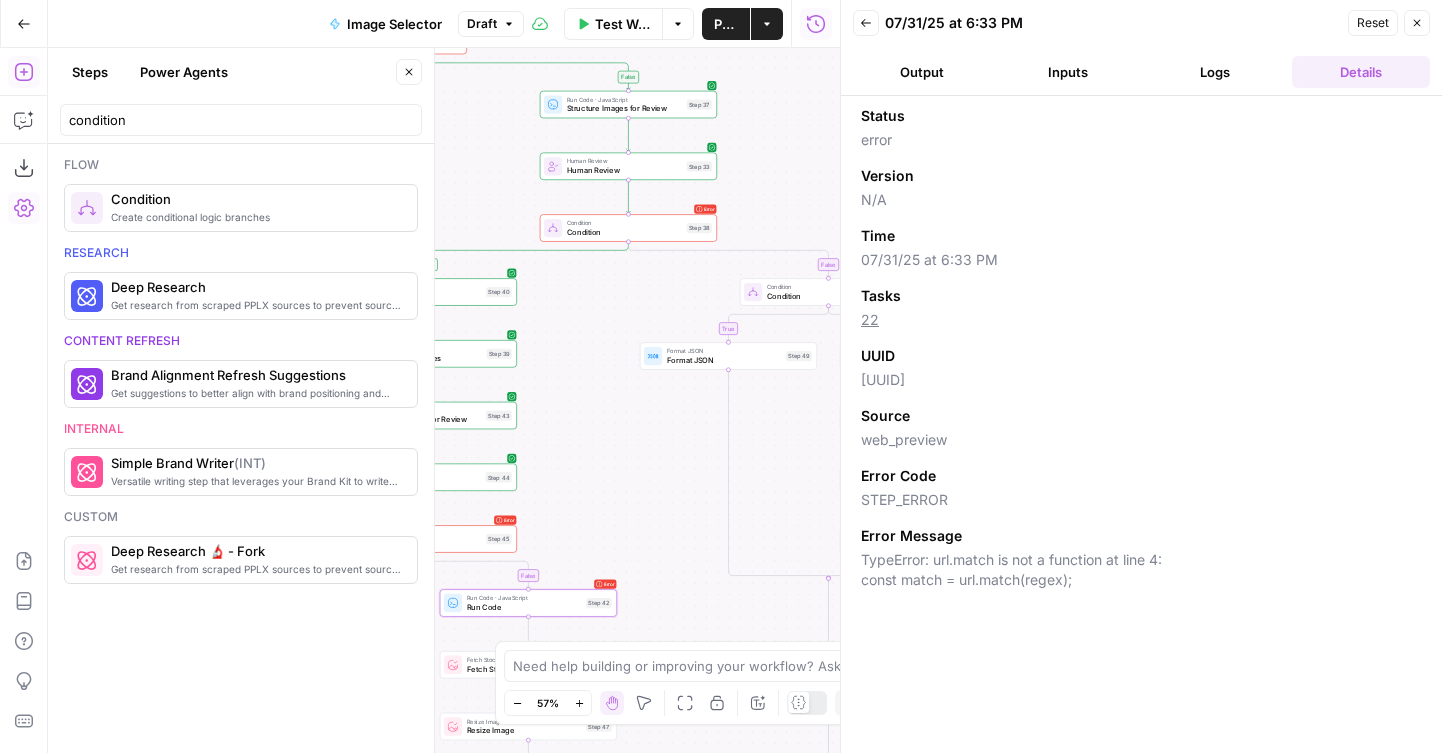 drag, startPoint x: 558, startPoint y: 455, endPoint x: 558, endPoint y: 348, distance: 107 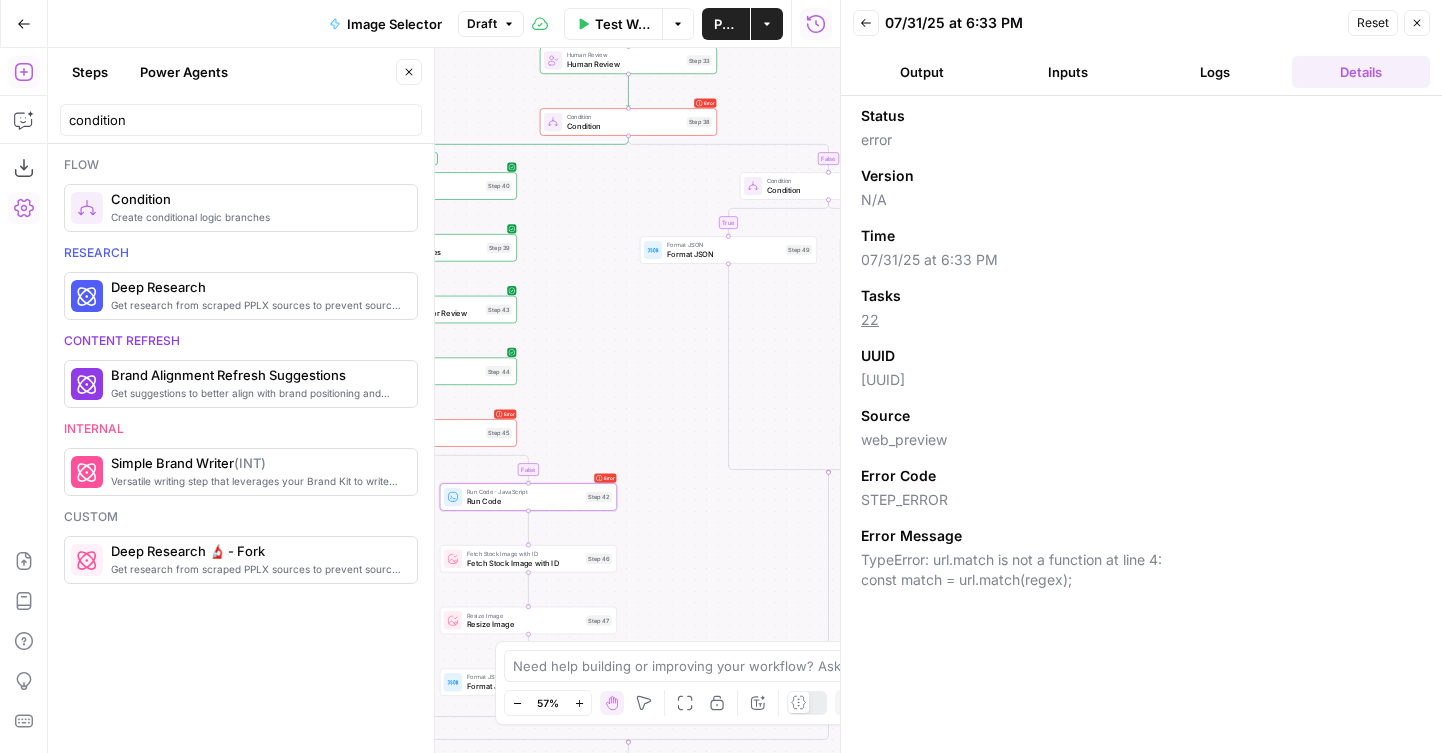 click on "Run Code" at bounding box center (524, 500) 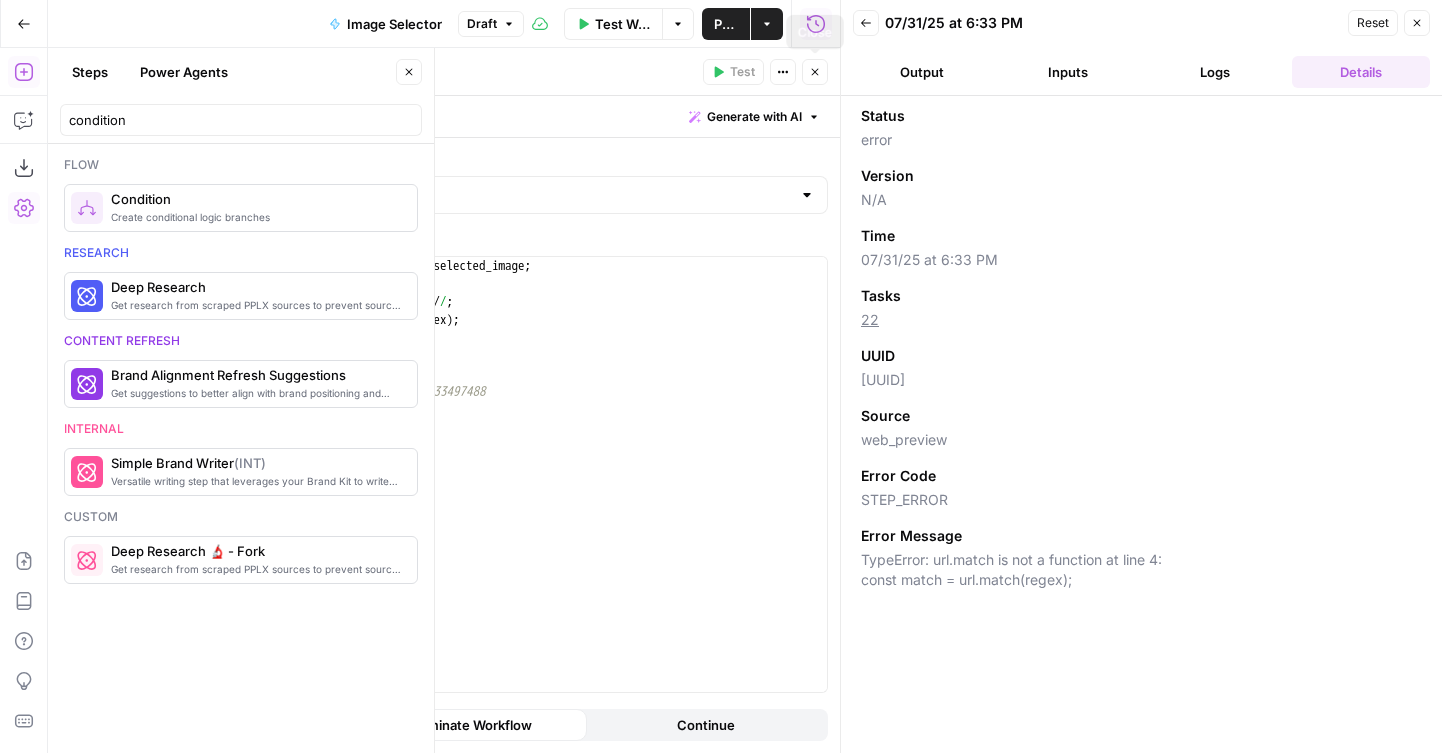click on "Close" at bounding box center (815, 72) 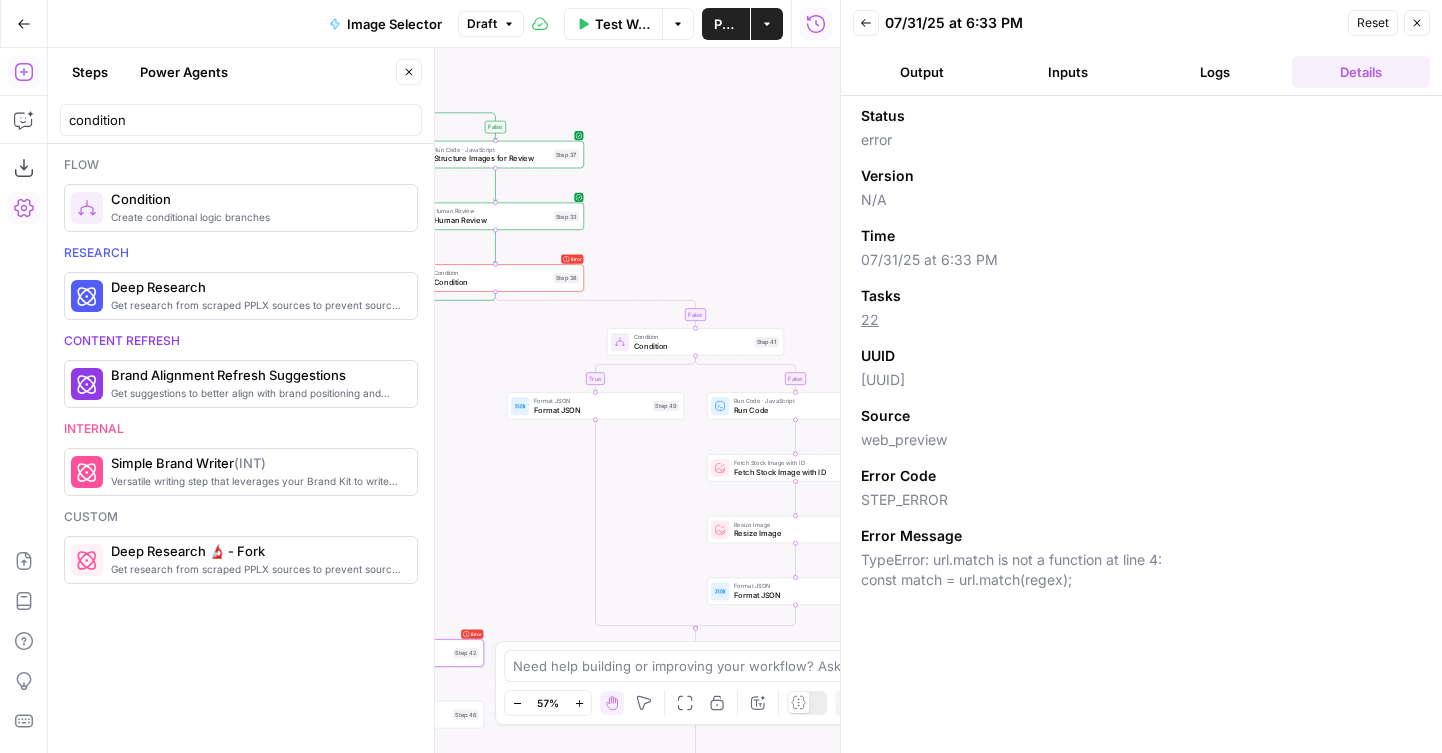 drag, startPoint x: 637, startPoint y: 416, endPoint x: 503, endPoint y: 572, distance: 205.65019 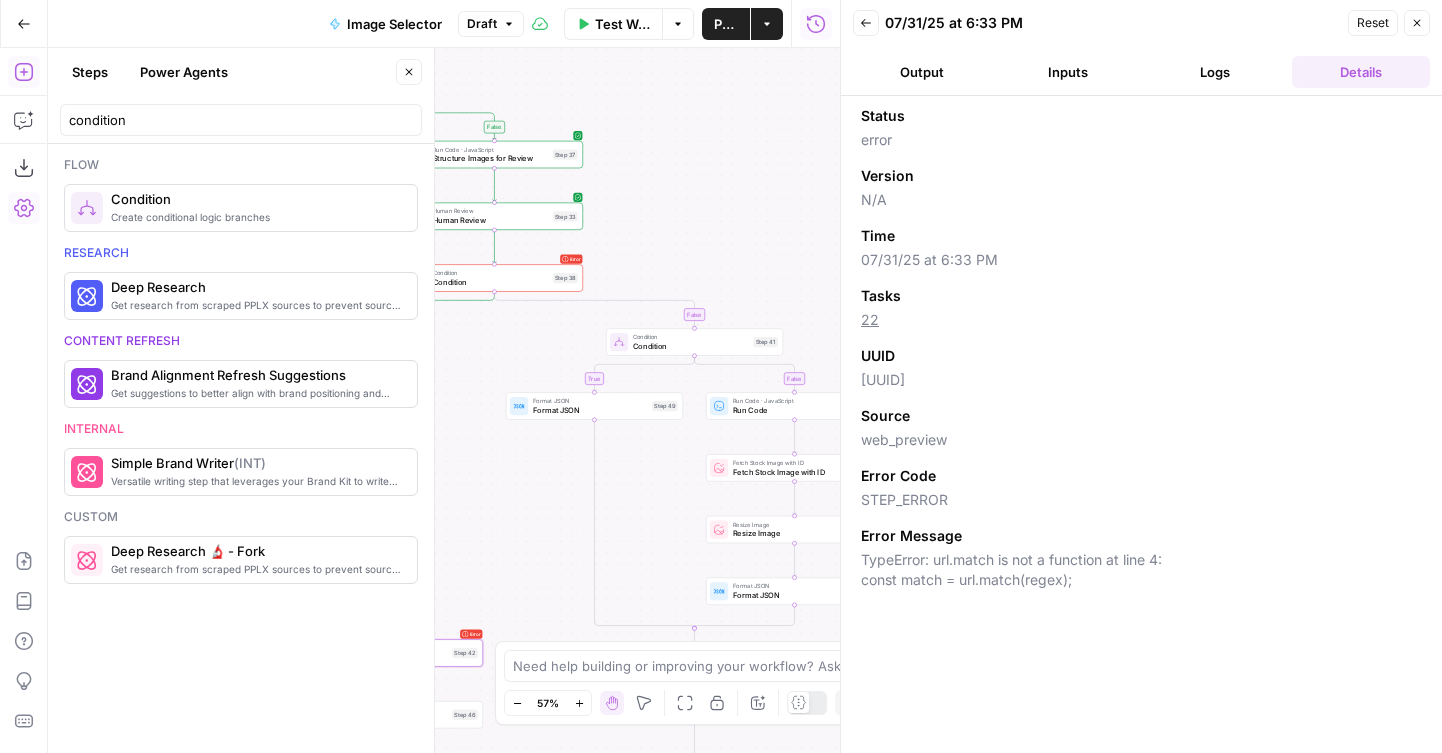 click on "Run Code · JavaScript Run Code Step 15" at bounding box center [794, 405] 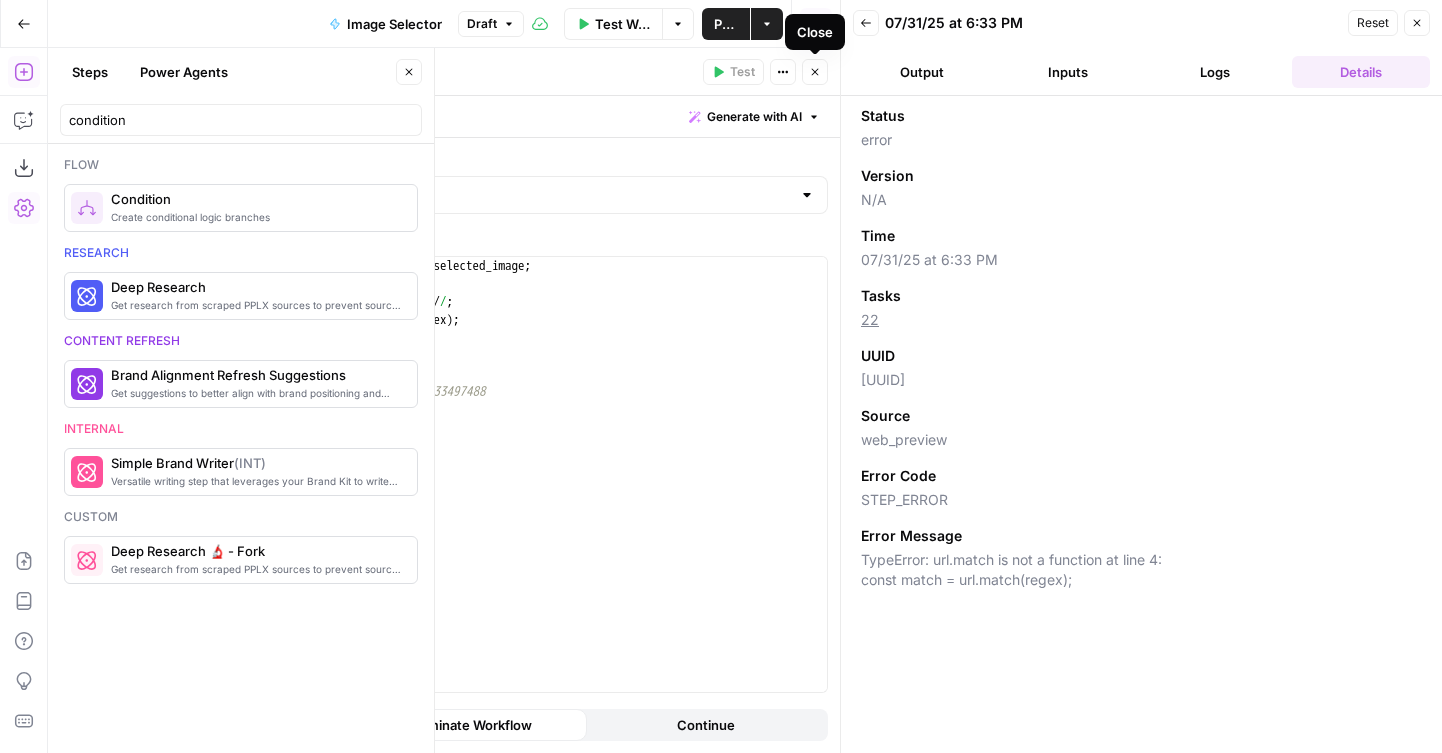 click on "Close" at bounding box center [815, 72] 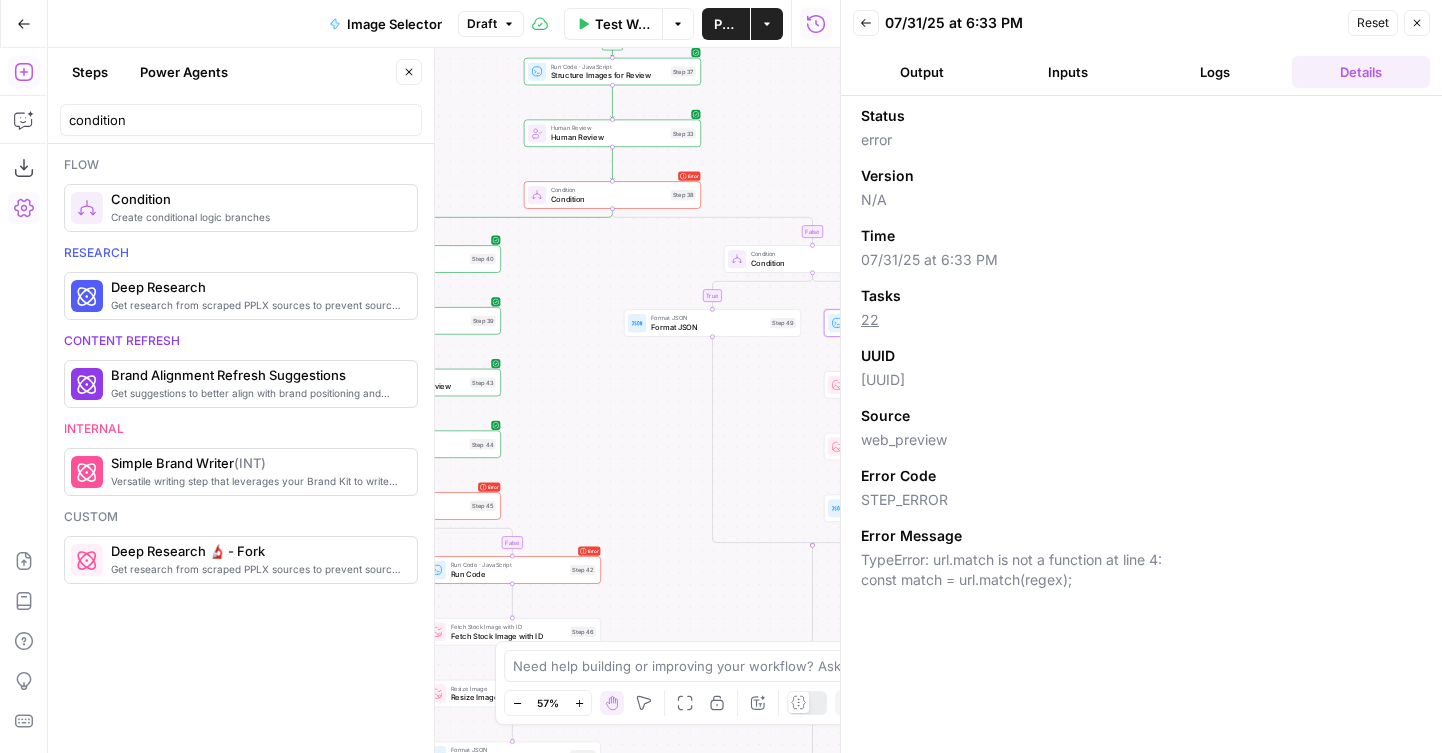 drag, startPoint x: 602, startPoint y: 457, endPoint x: 777, endPoint y: 345, distance: 207.77151 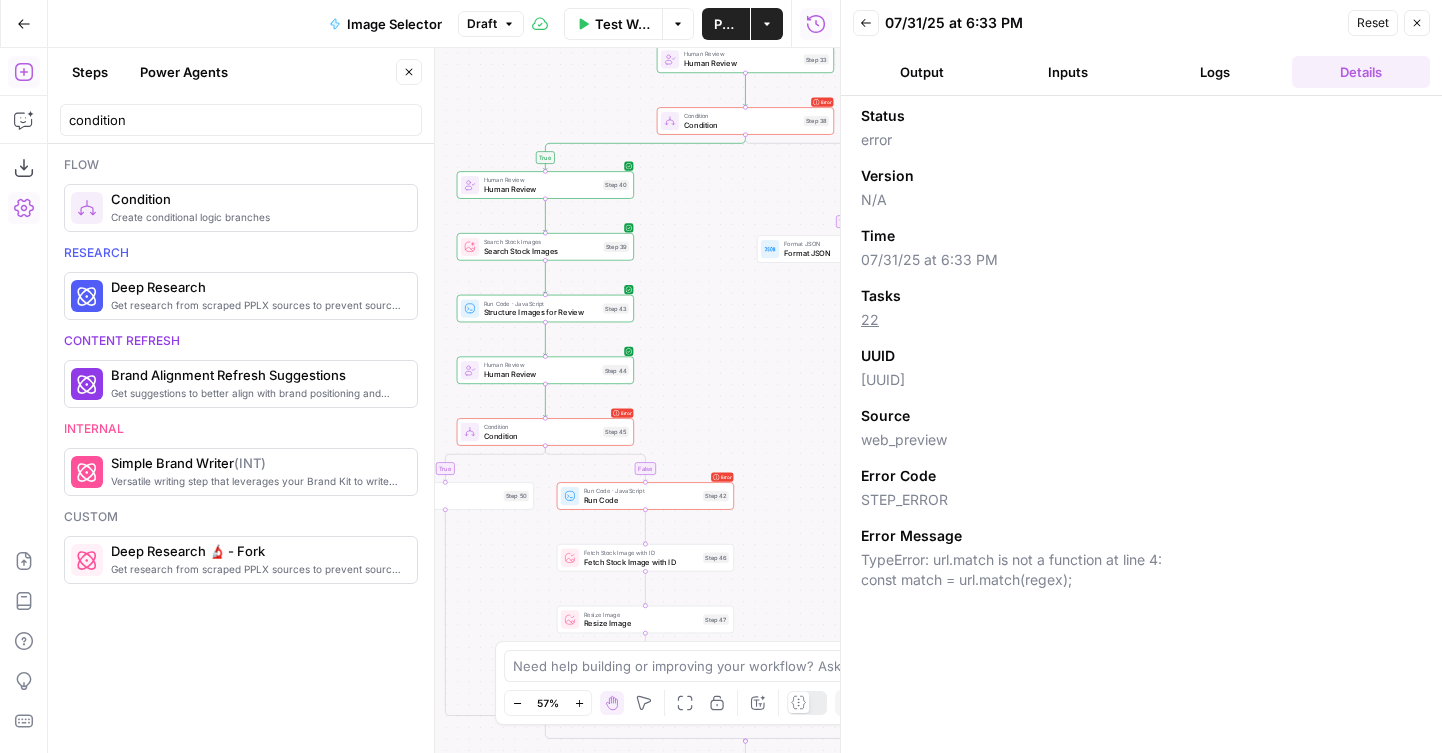drag, startPoint x: 625, startPoint y: 424, endPoint x: 700, endPoint y: 378, distance: 87.982956 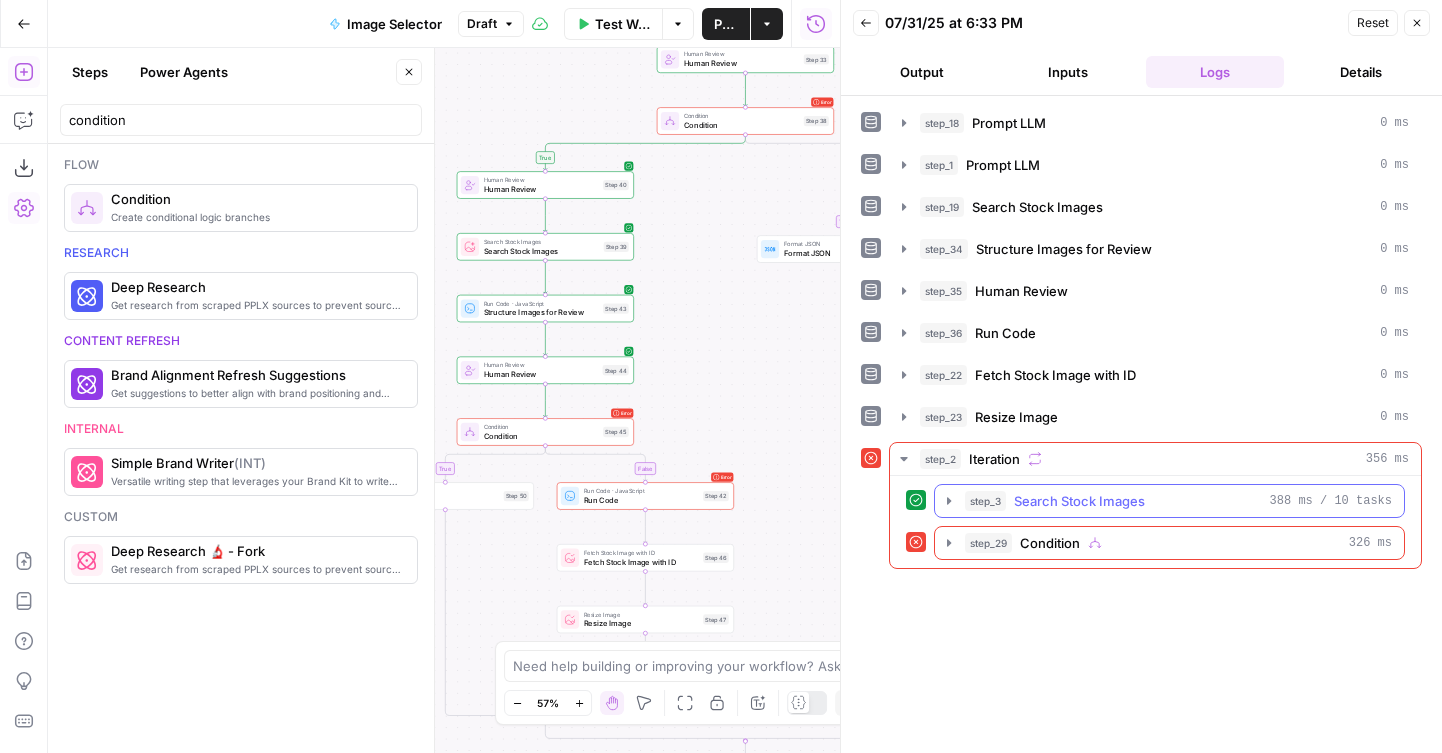 click on "Search Stock Images" at bounding box center [1079, 501] 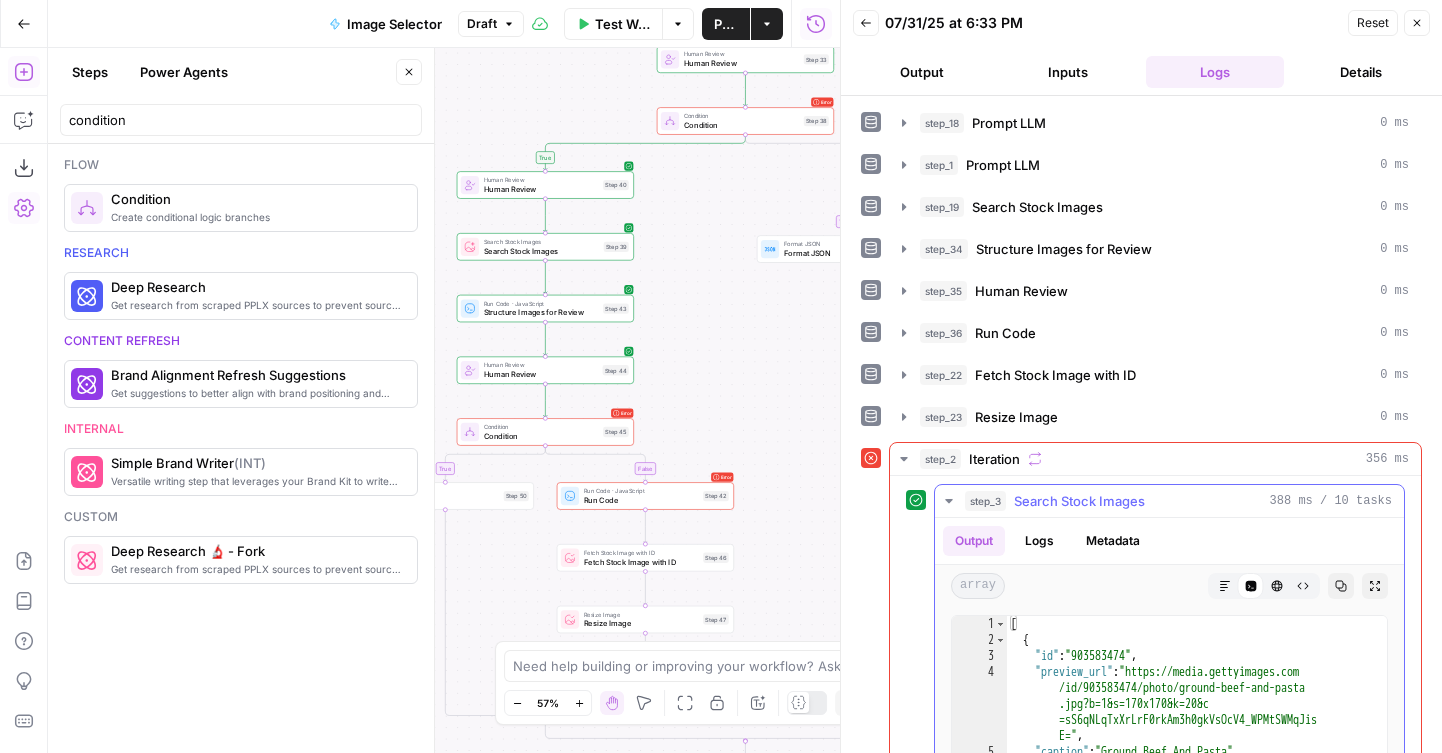 scroll, scrollTop: 269, scrollLeft: 0, axis: vertical 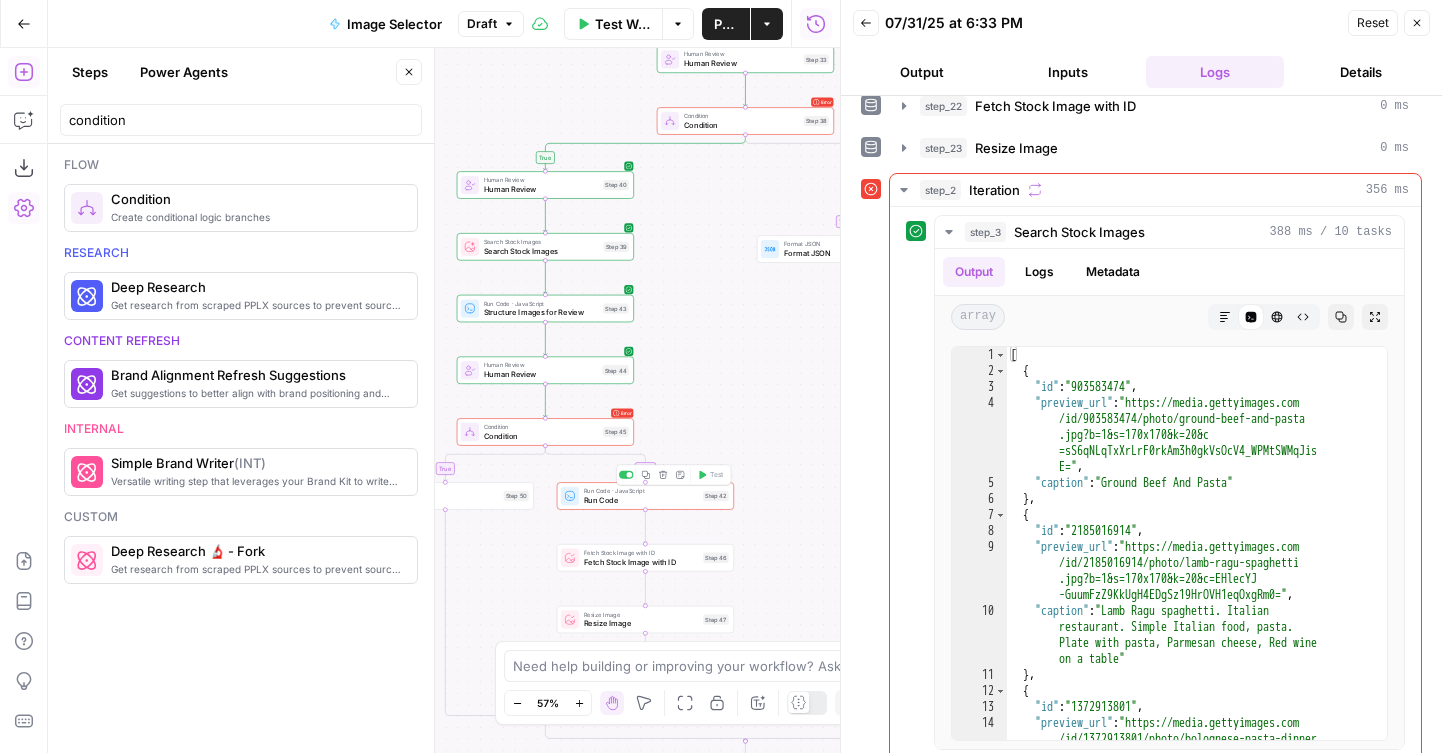 click on "Run Code" at bounding box center [641, 499] 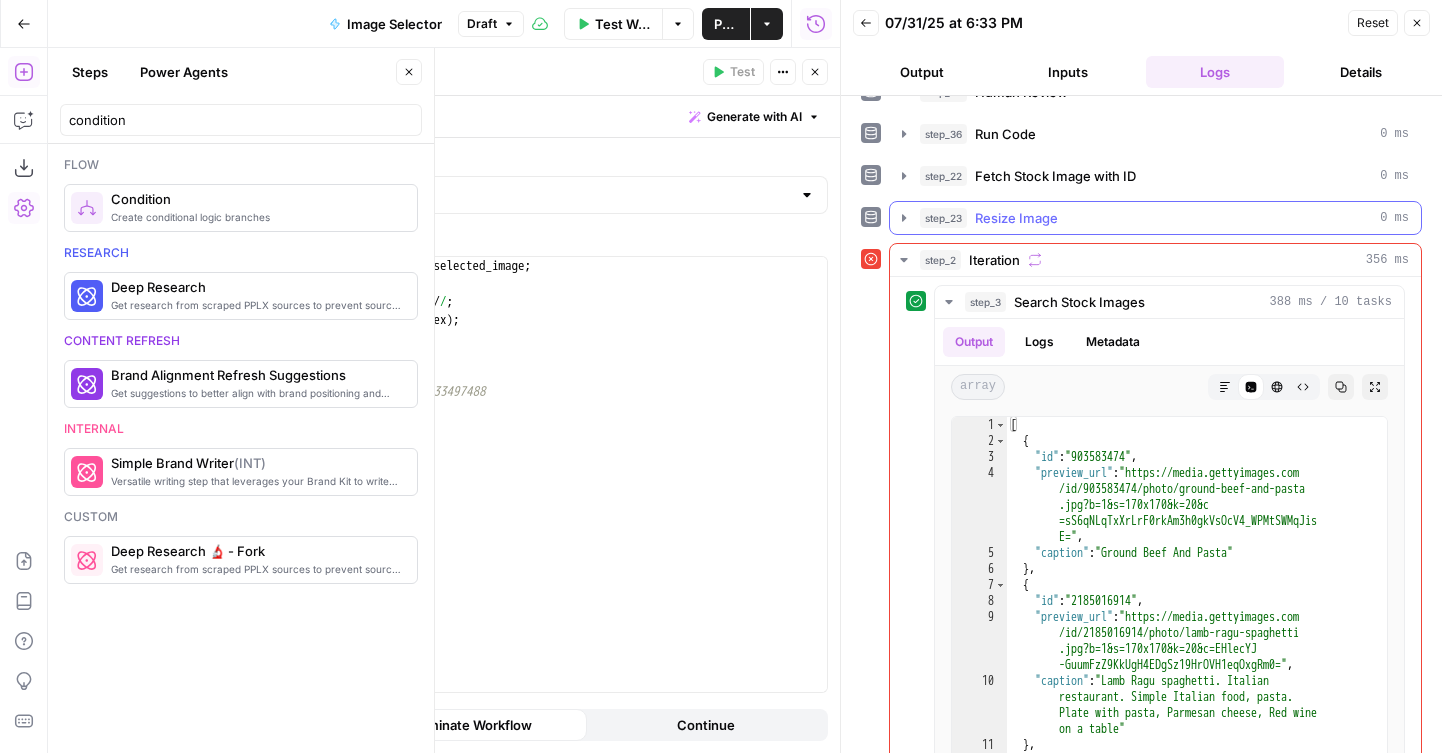 scroll, scrollTop: 178, scrollLeft: 0, axis: vertical 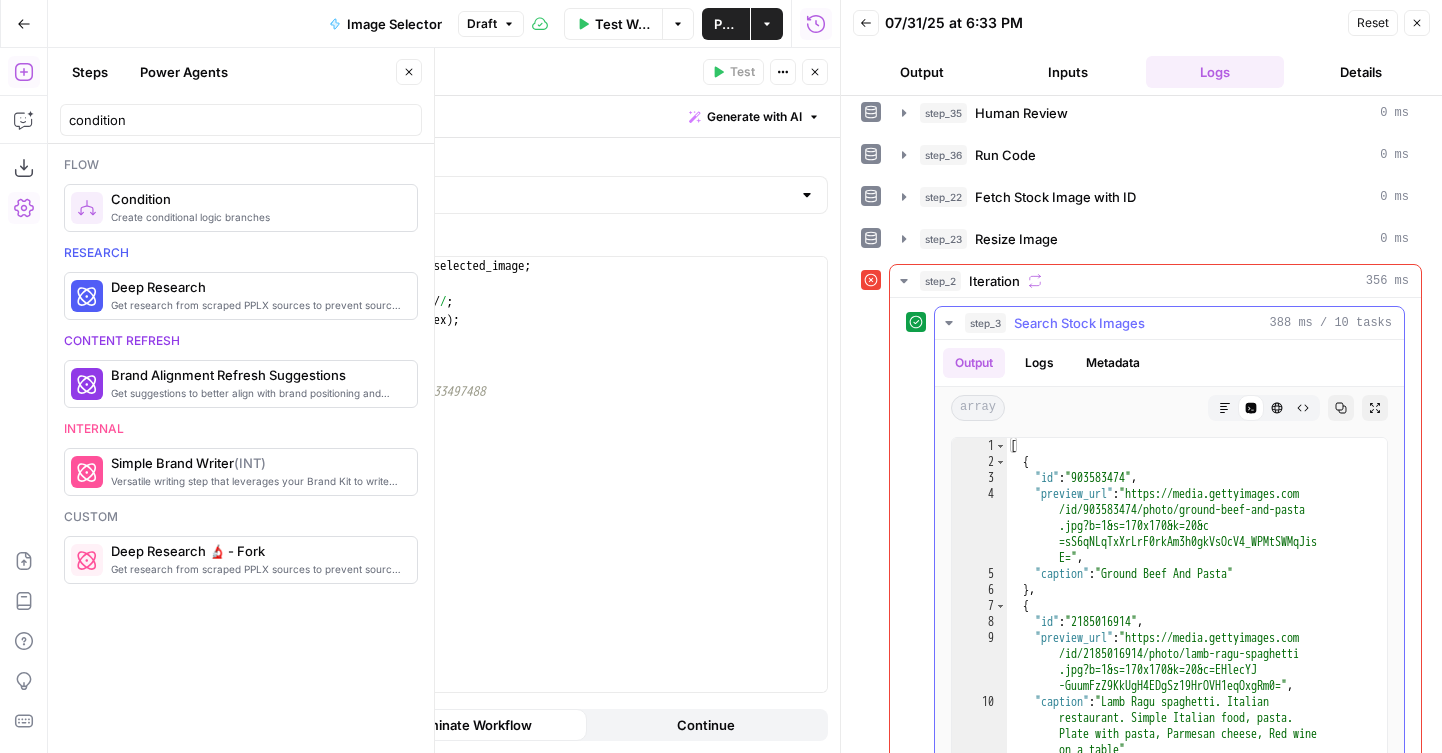 click 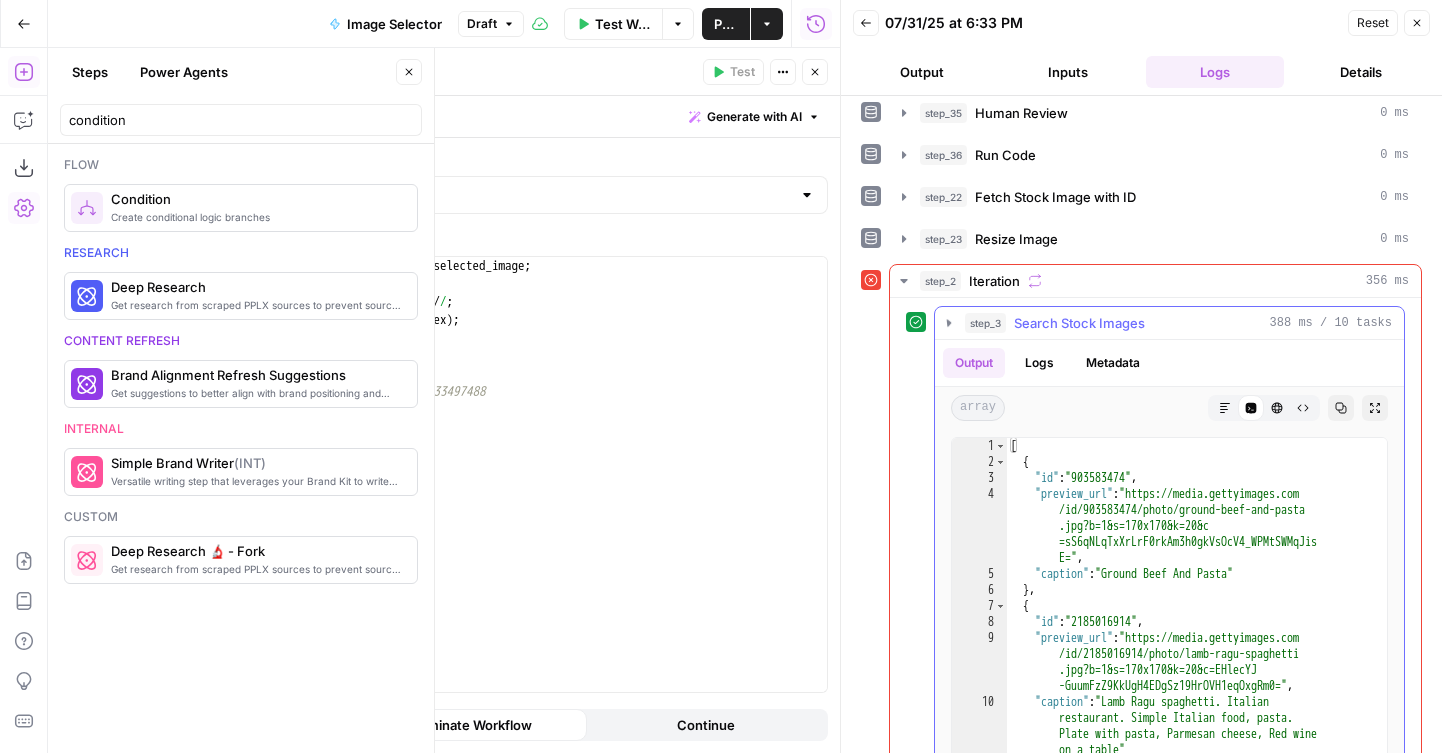 scroll, scrollTop: 0, scrollLeft: 0, axis: both 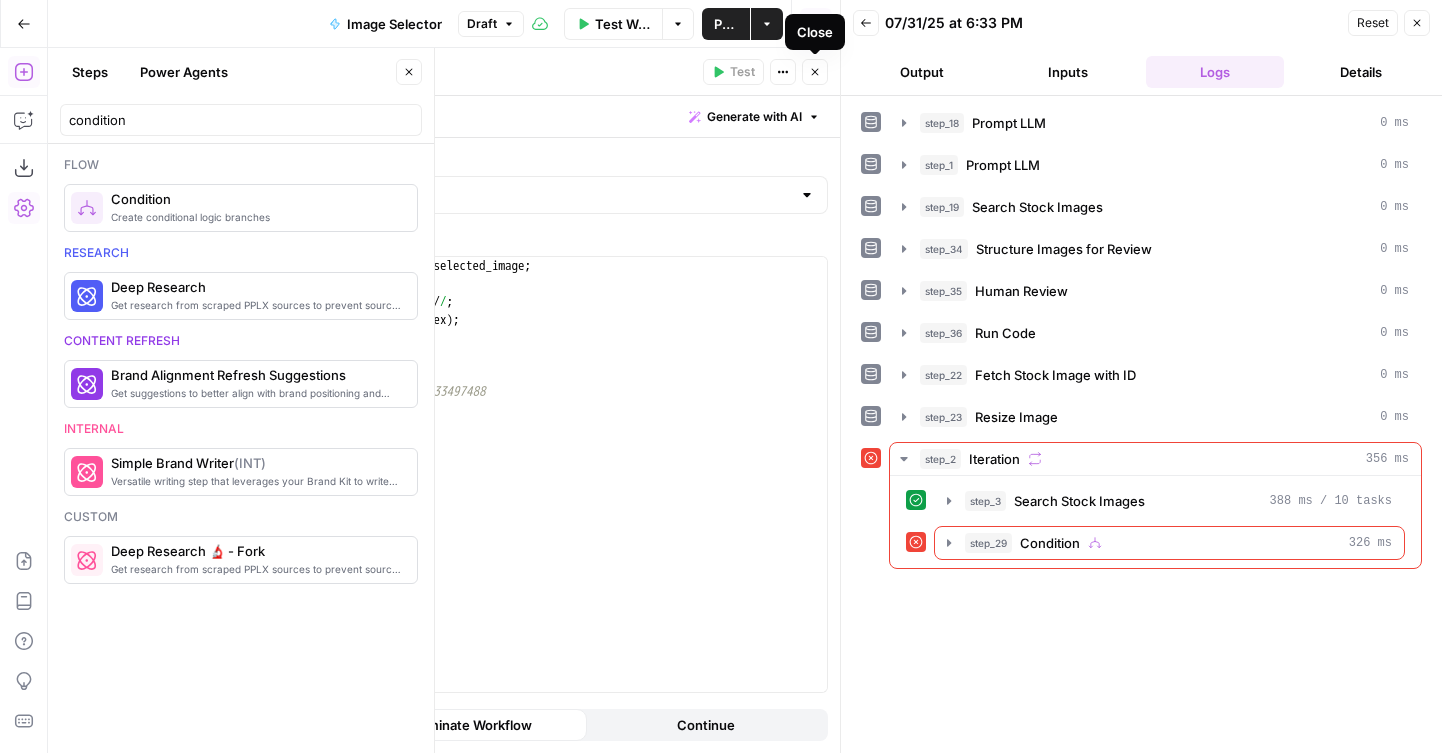 click 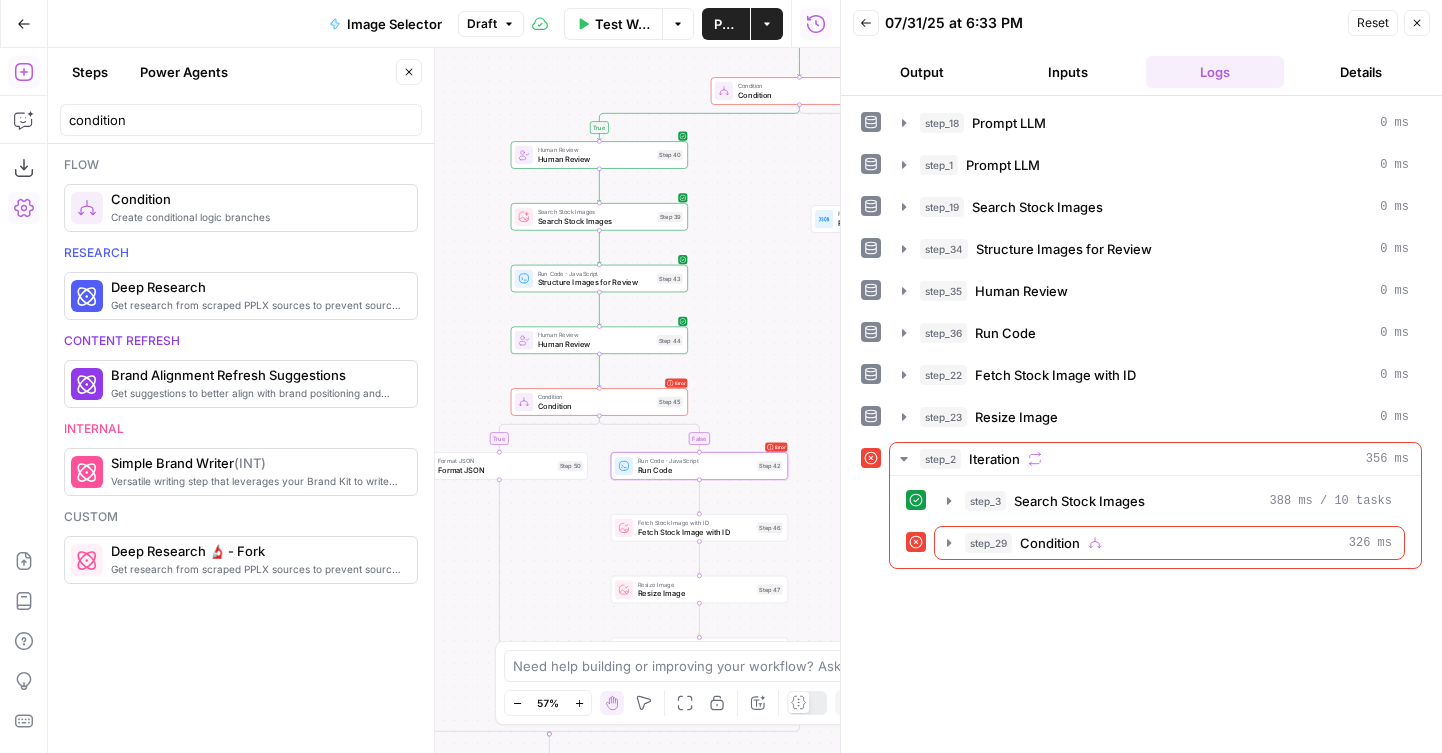 drag, startPoint x: 684, startPoint y: 352, endPoint x: 738, endPoint y: 322, distance: 61.77378 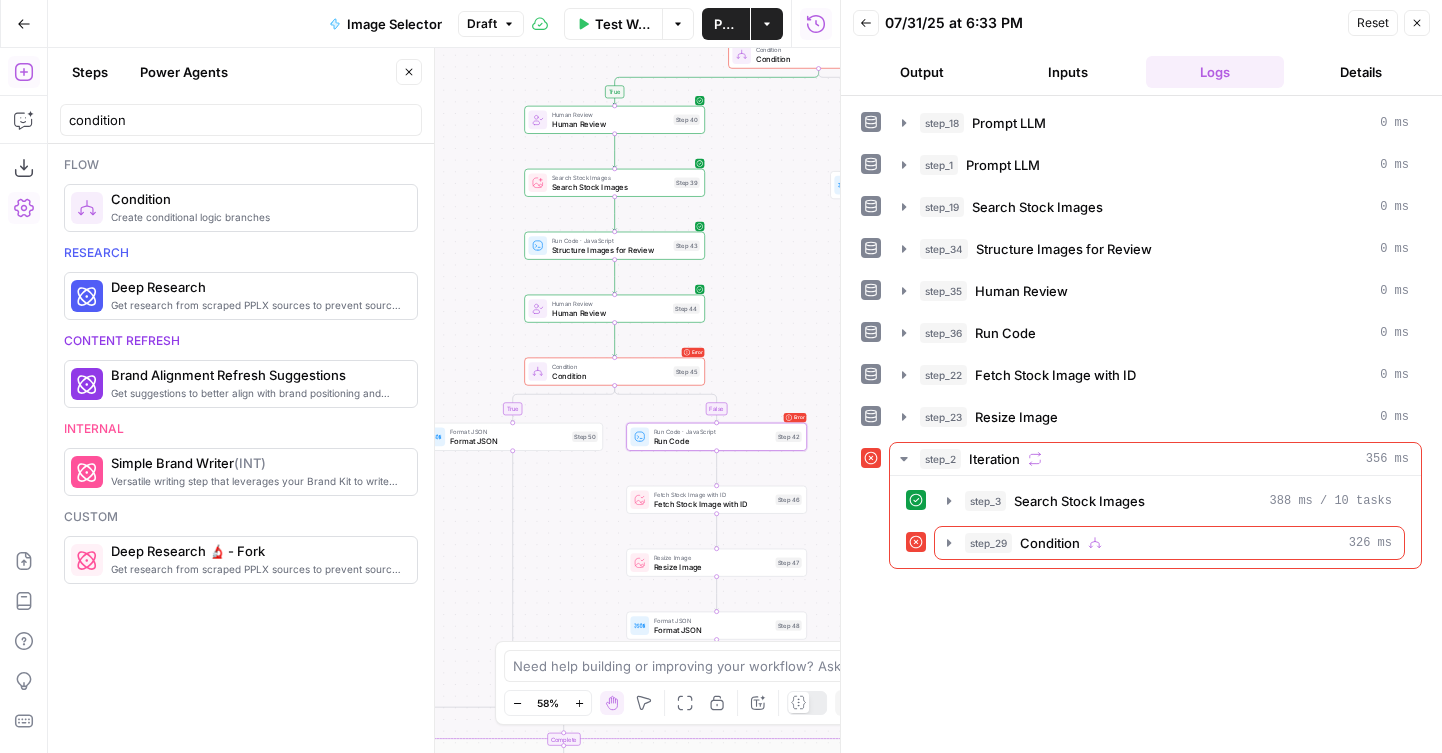 drag, startPoint x: 735, startPoint y: 386, endPoint x: 752, endPoint y: 353, distance: 37.12142 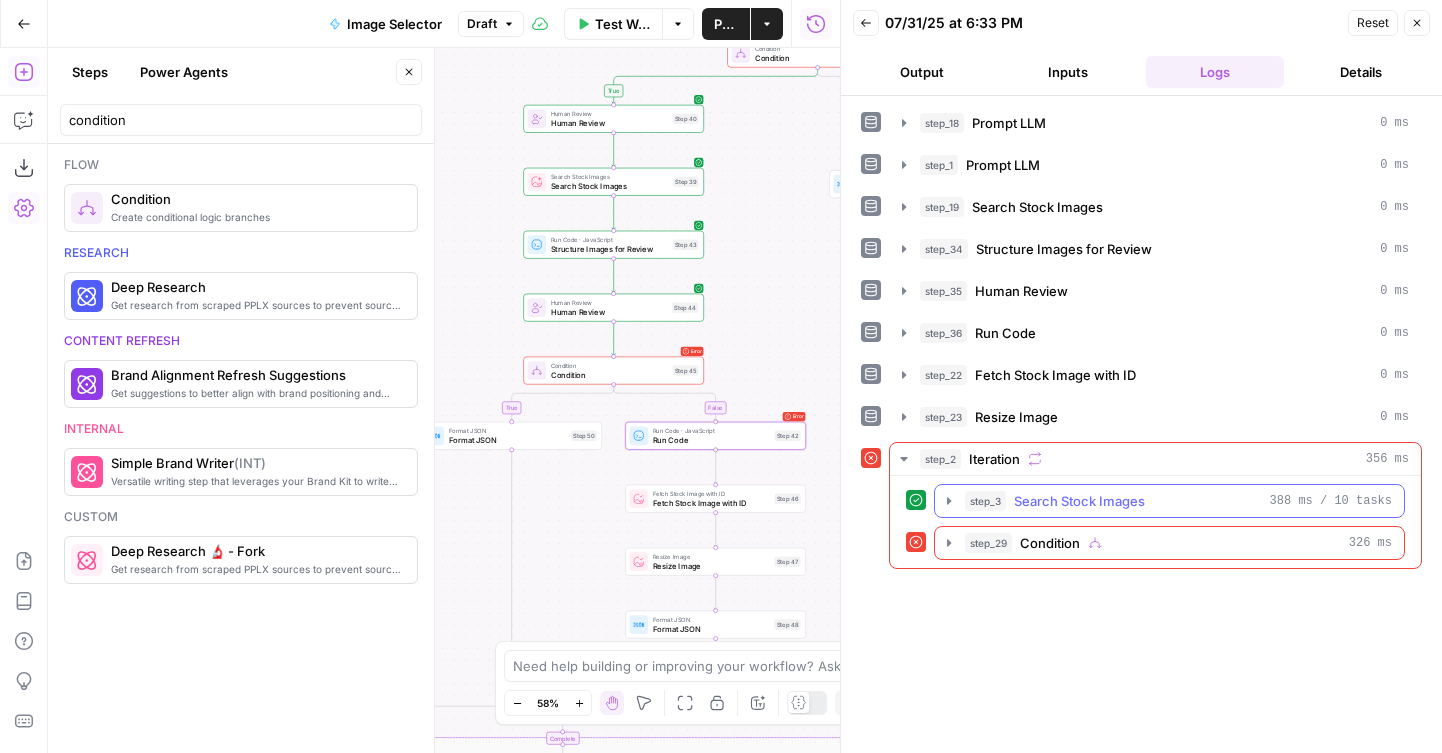 click on "step_3 Search Stock Images 388 ms / 10 tasks" at bounding box center (1169, 501) 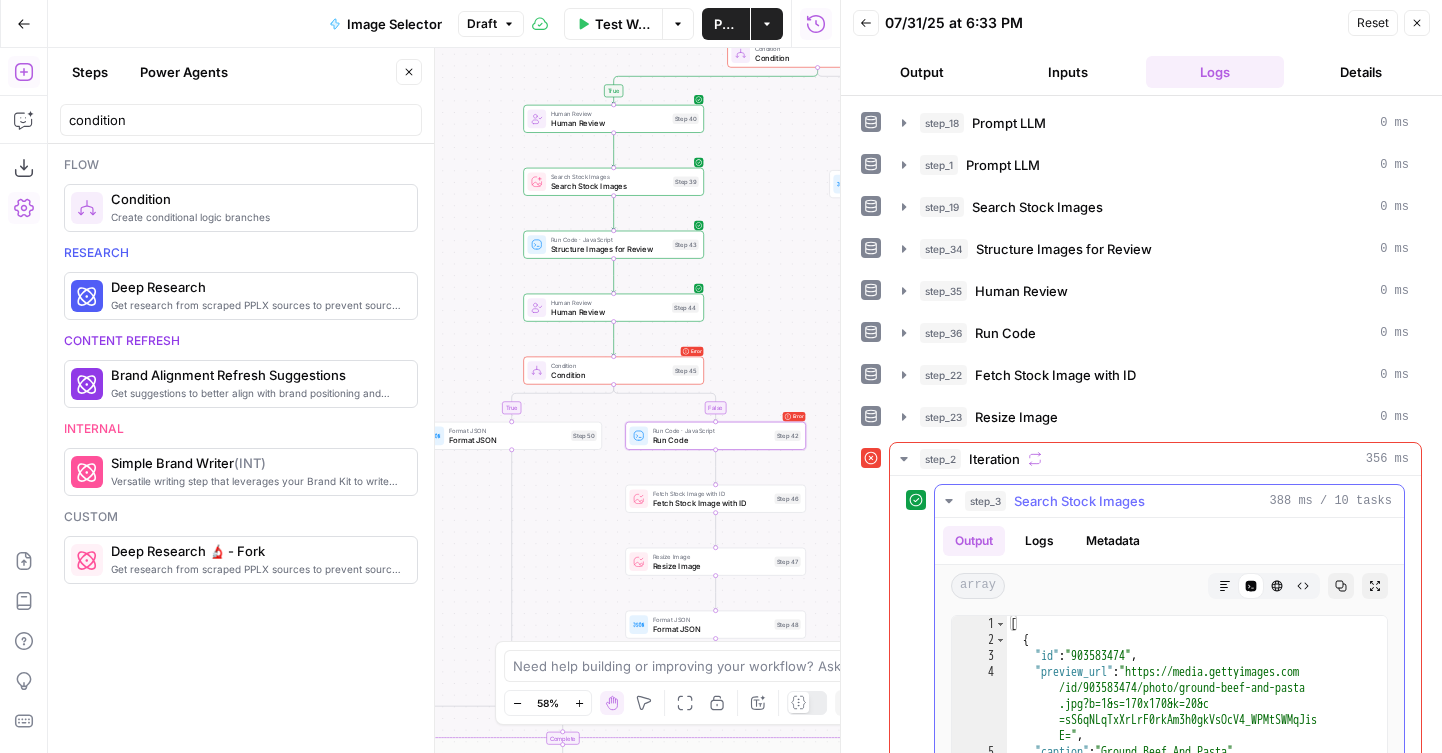 click on "step_3 Search Stock Images 388 ms / 10 tasks" at bounding box center (1169, 501) 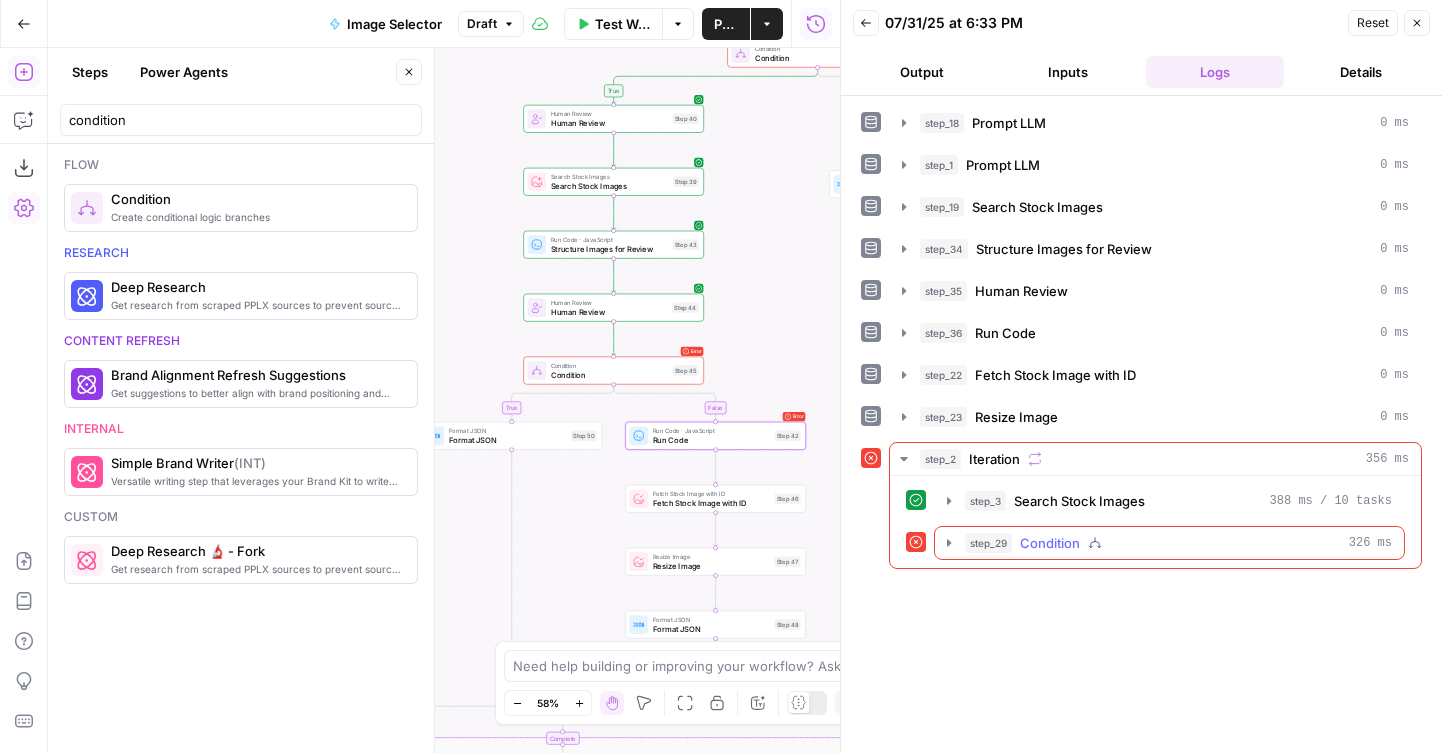 click 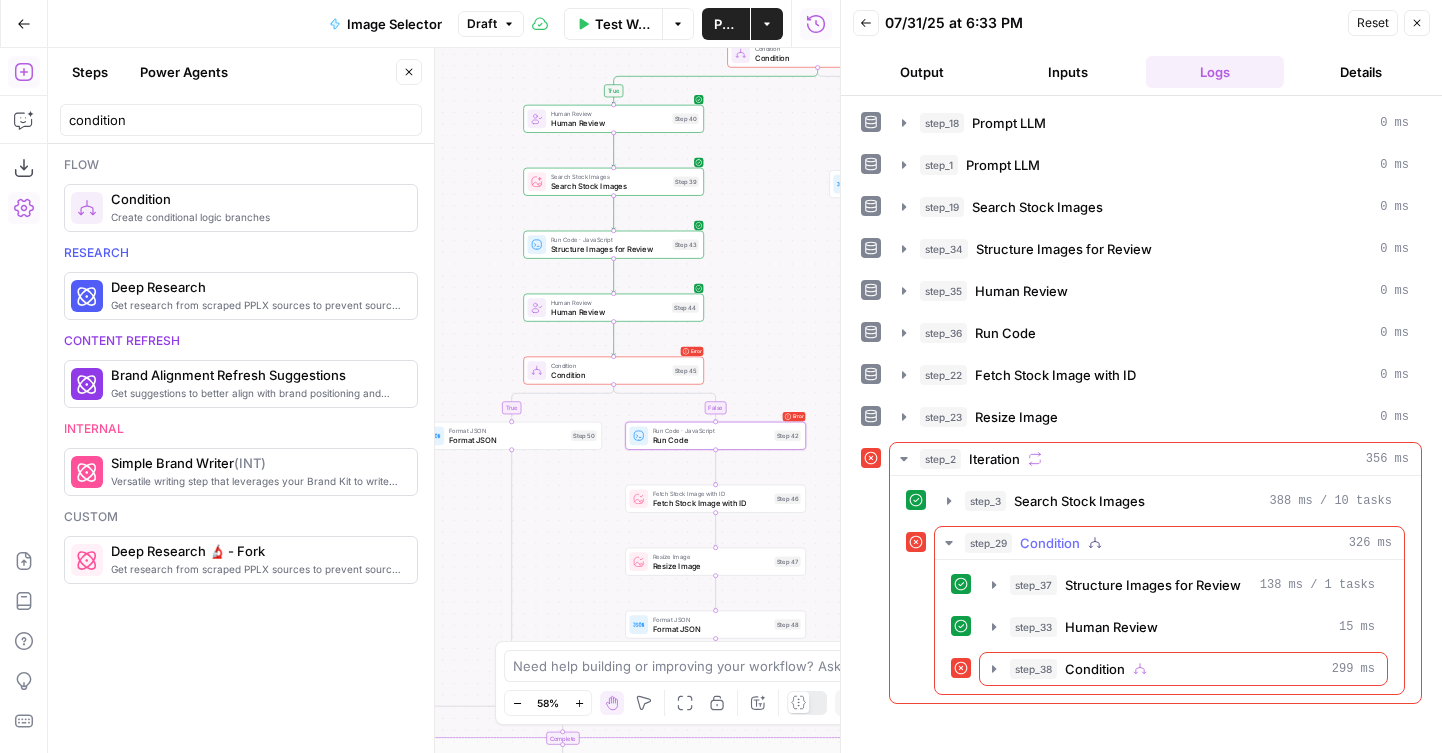 click on "step_33 Human Review 15 ms" at bounding box center (1169, 627) 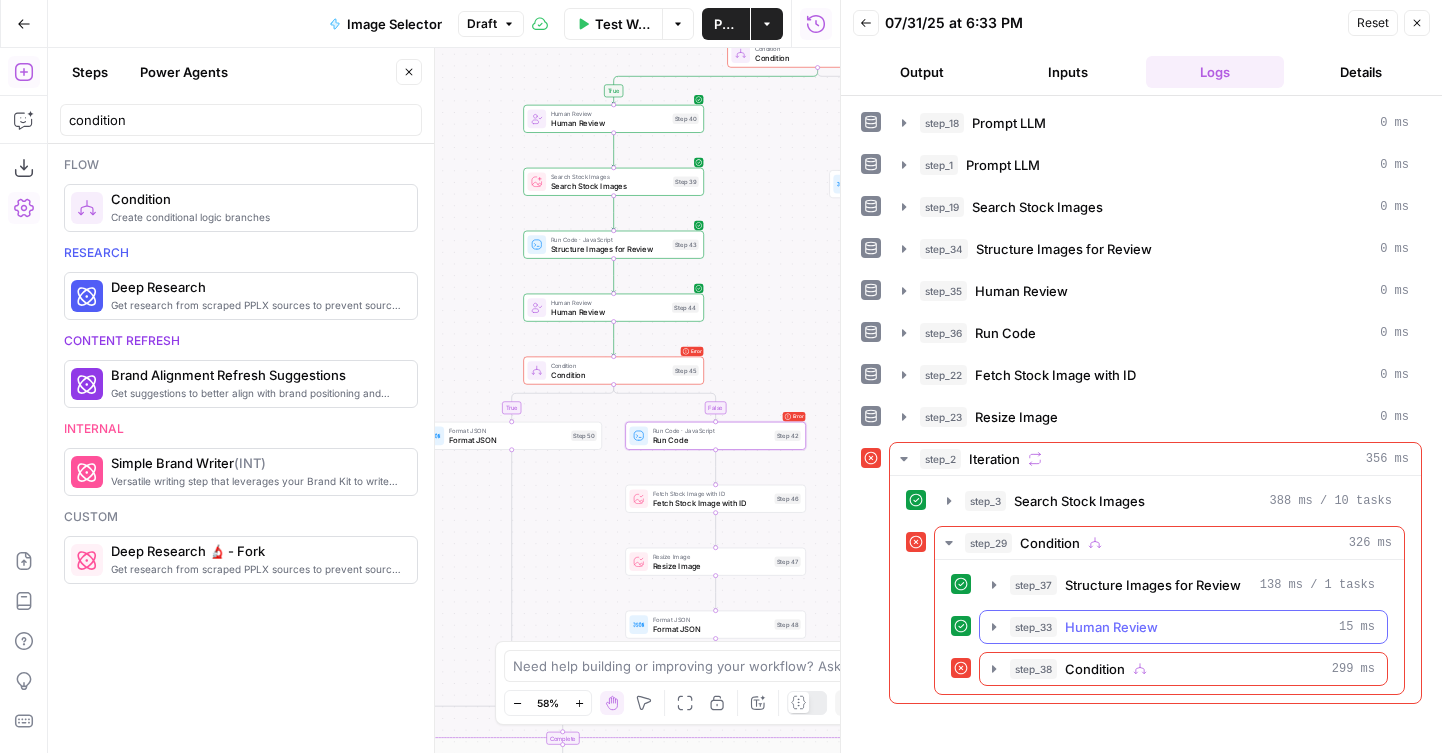 click 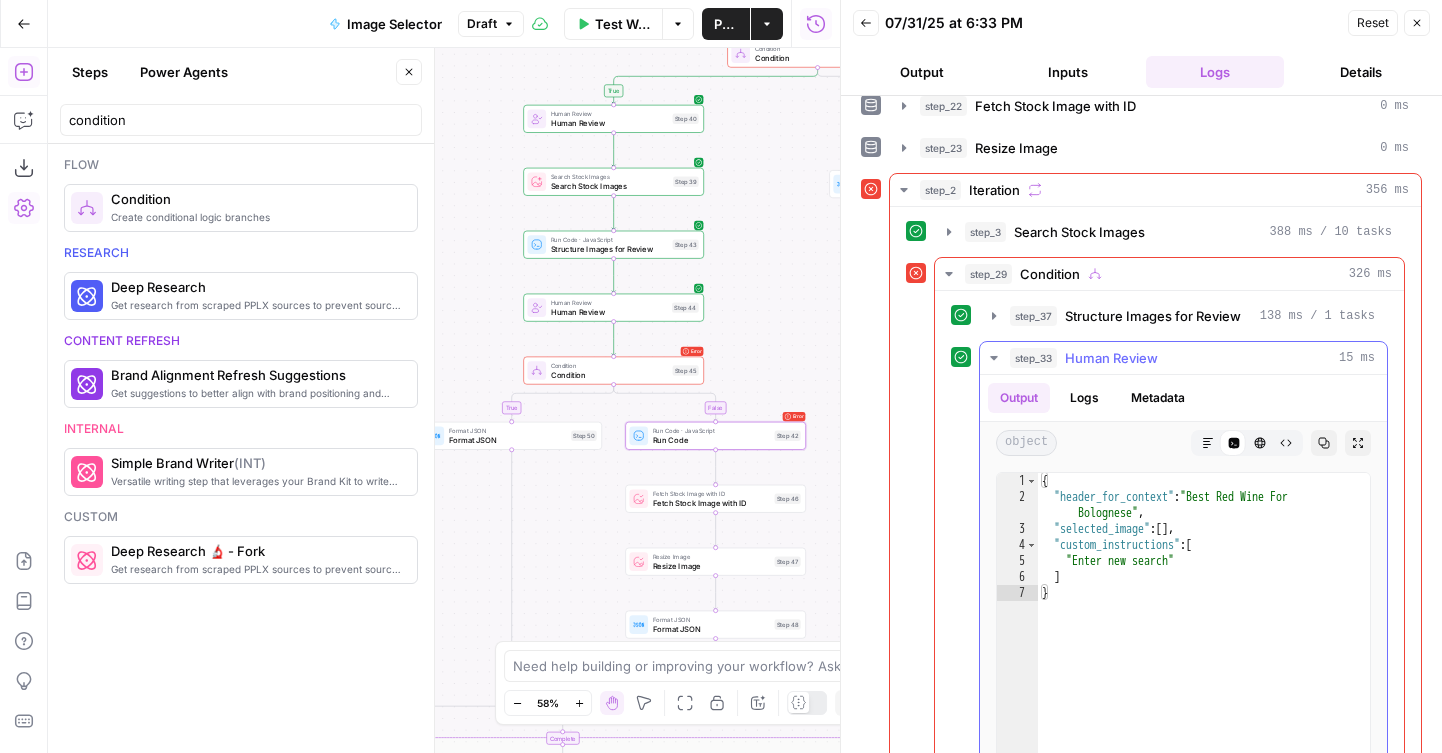 scroll, scrollTop: 284, scrollLeft: 0, axis: vertical 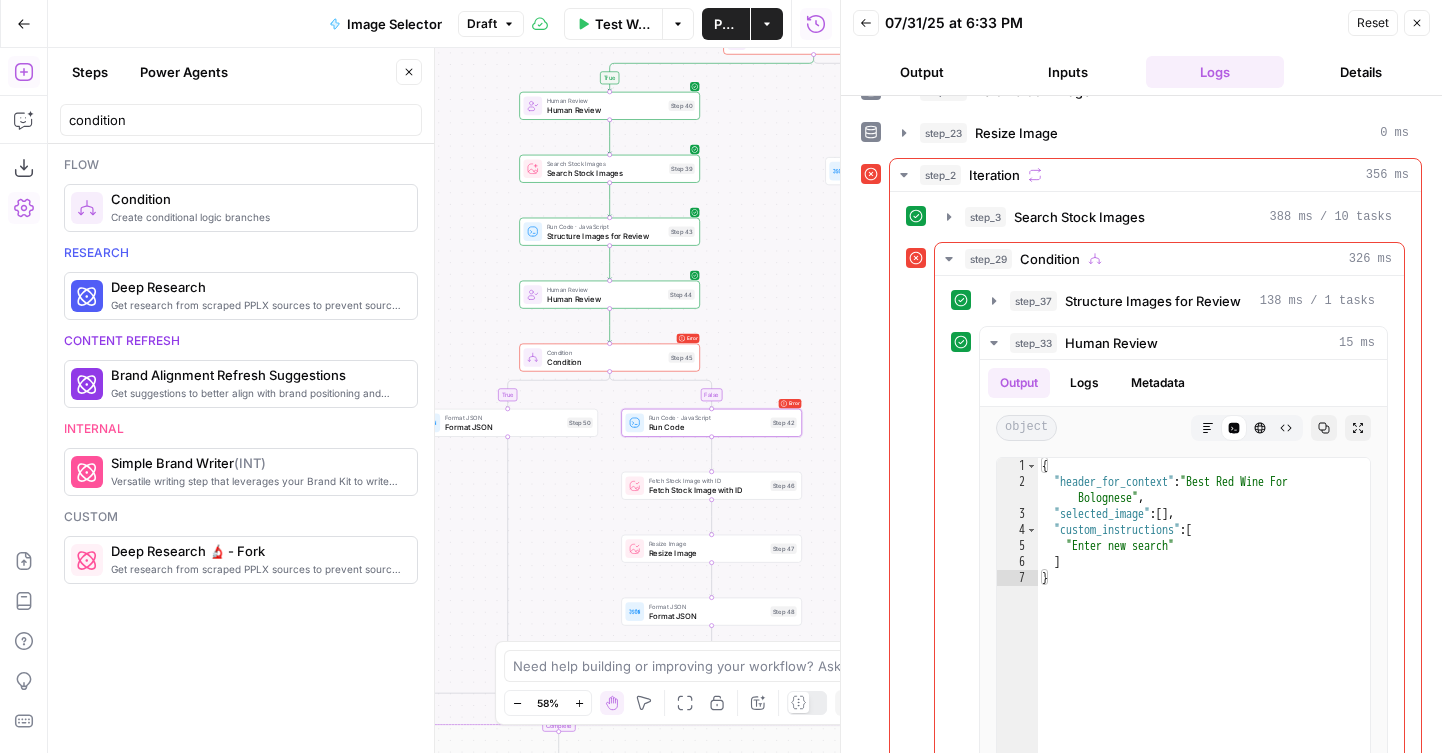 drag, startPoint x: 777, startPoint y: 378, endPoint x: 773, endPoint y: 365, distance: 13.601471 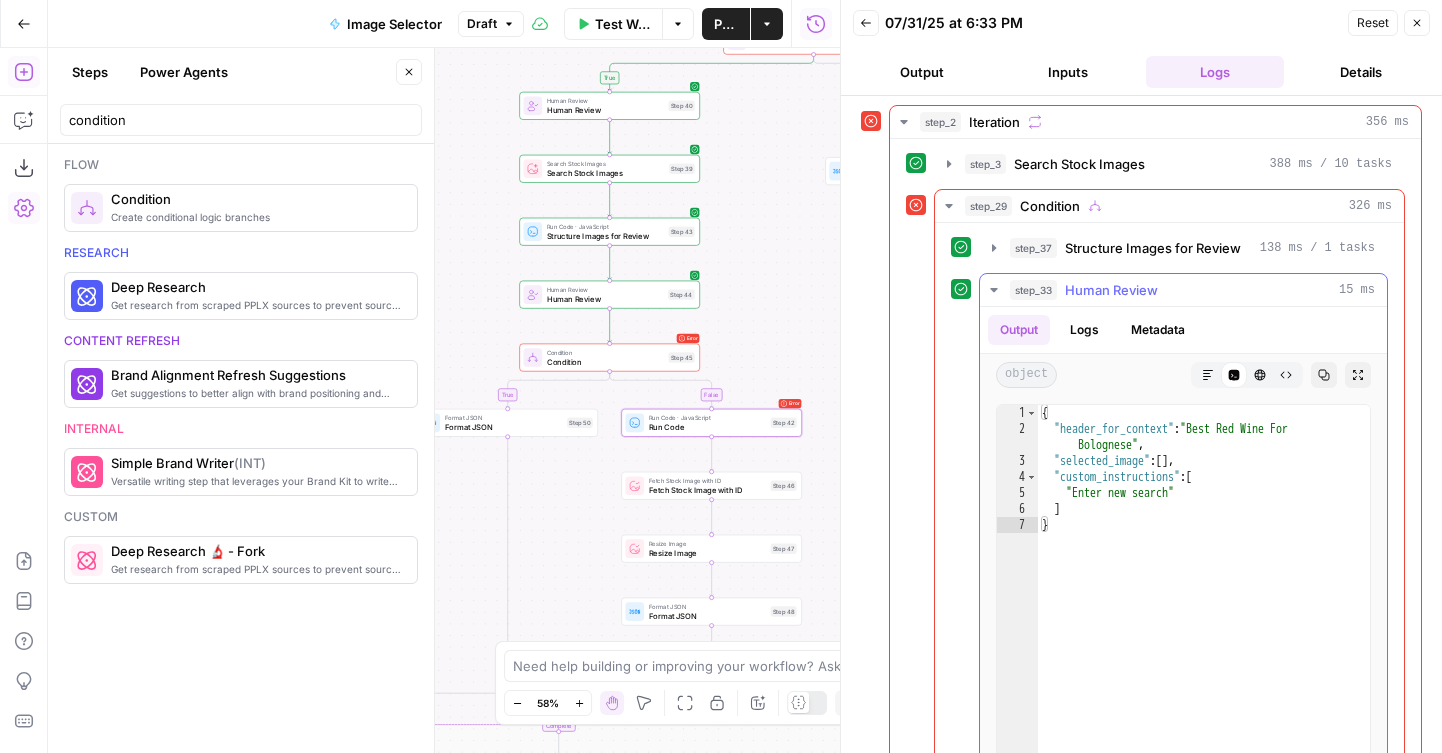 scroll, scrollTop: 462, scrollLeft: 0, axis: vertical 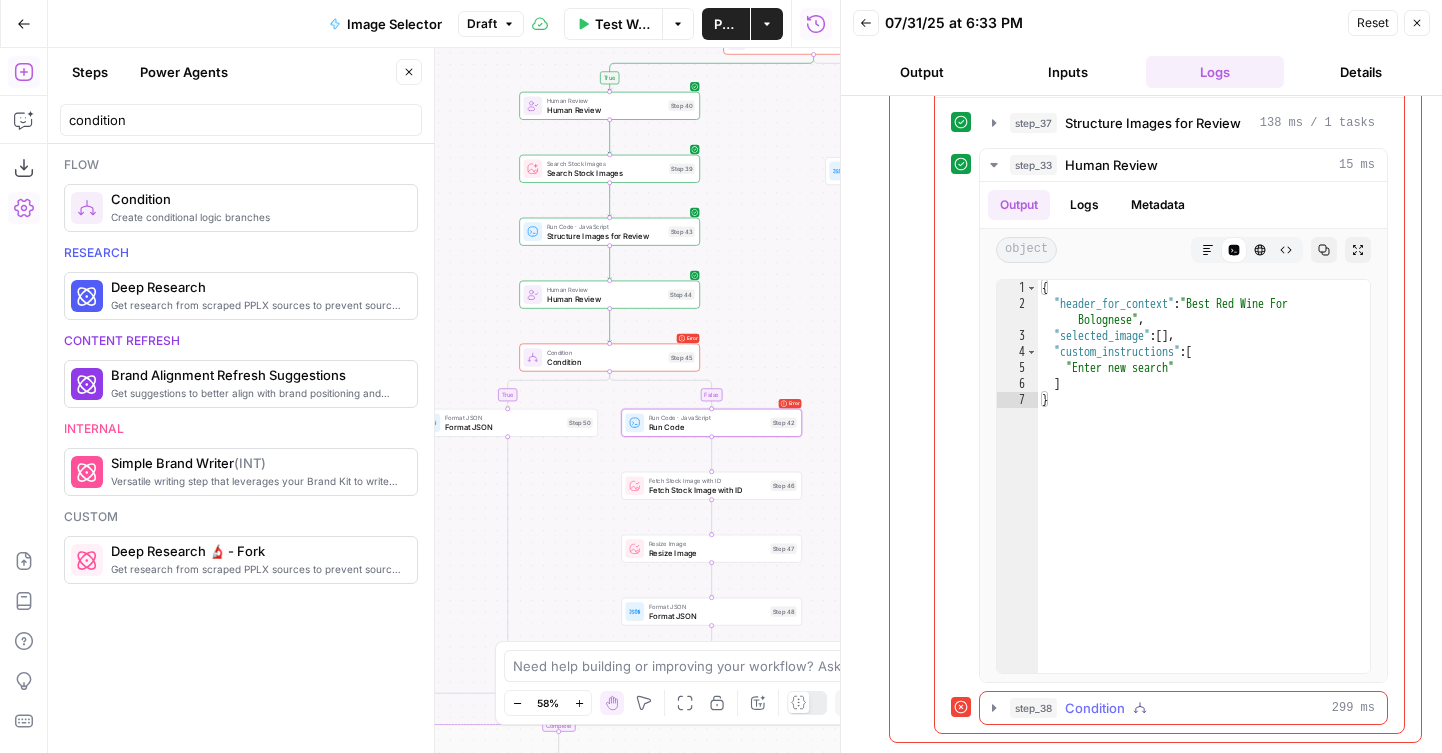 click on "step_38 Condition 299 ms" at bounding box center [1183, 708] 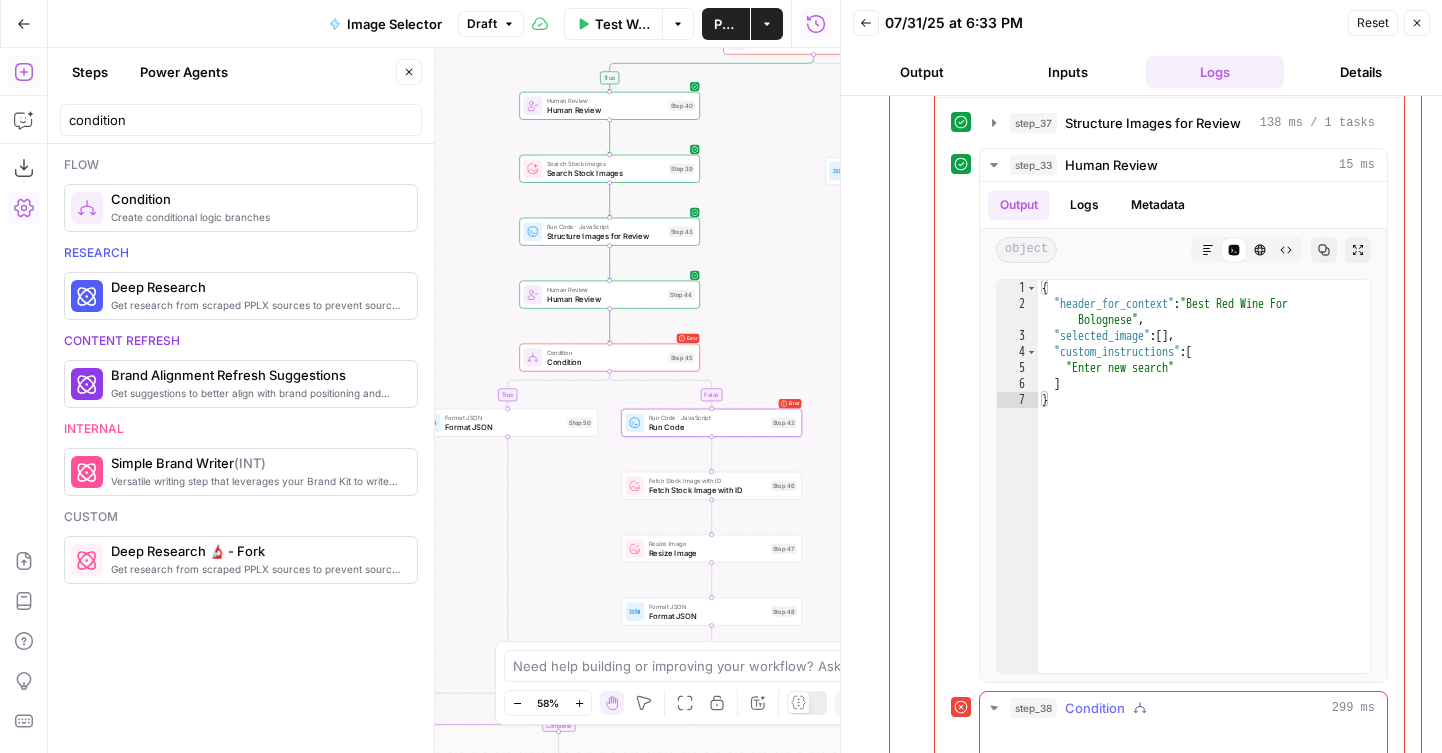 scroll, scrollTop: 681, scrollLeft: 0, axis: vertical 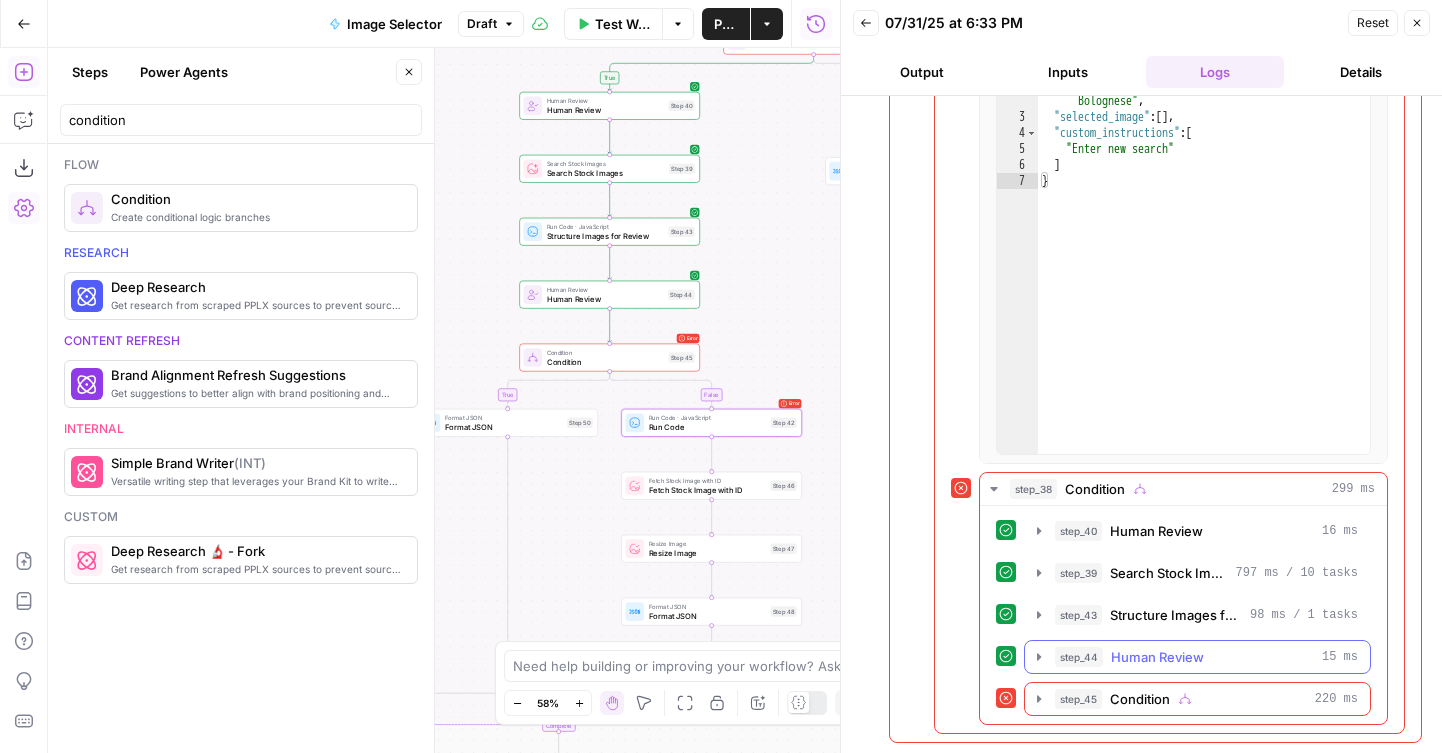 click 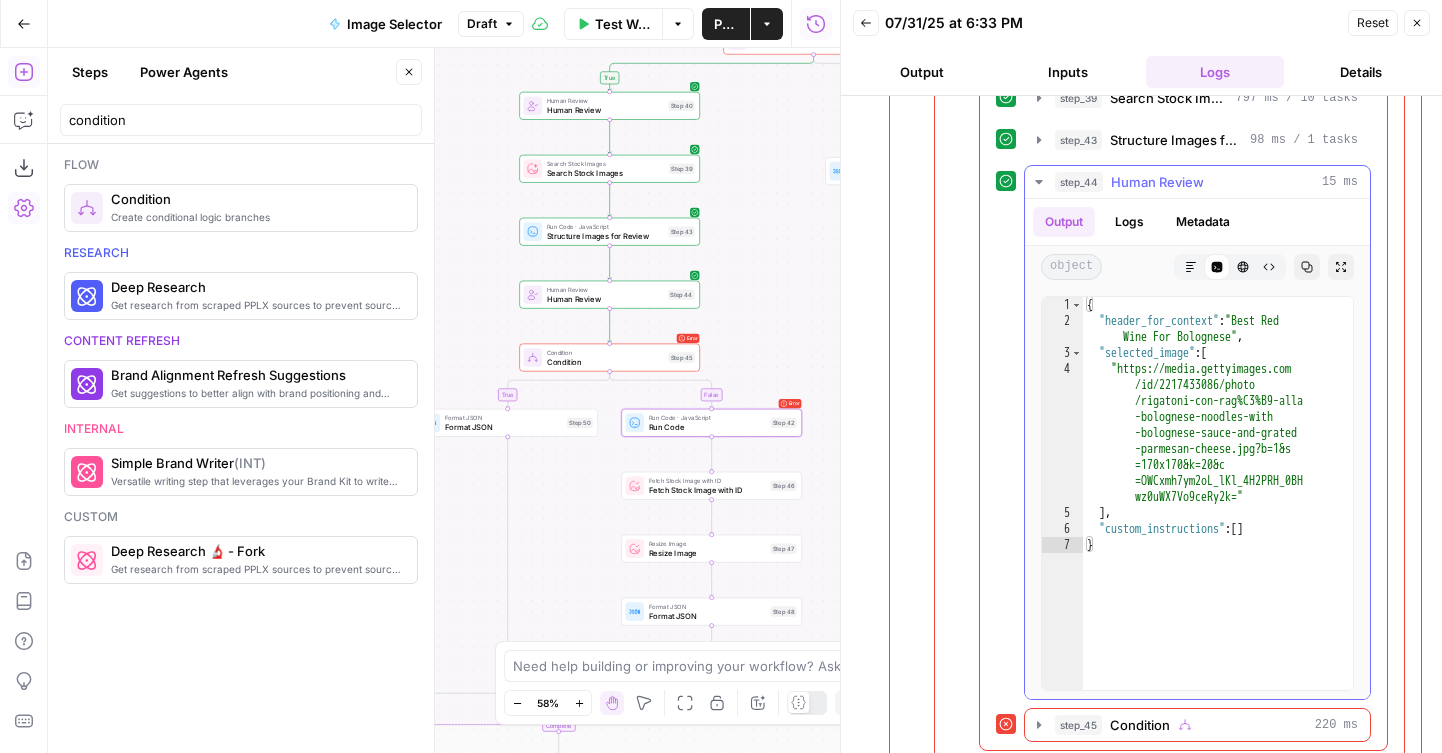 scroll, scrollTop: 1182, scrollLeft: 0, axis: vertical 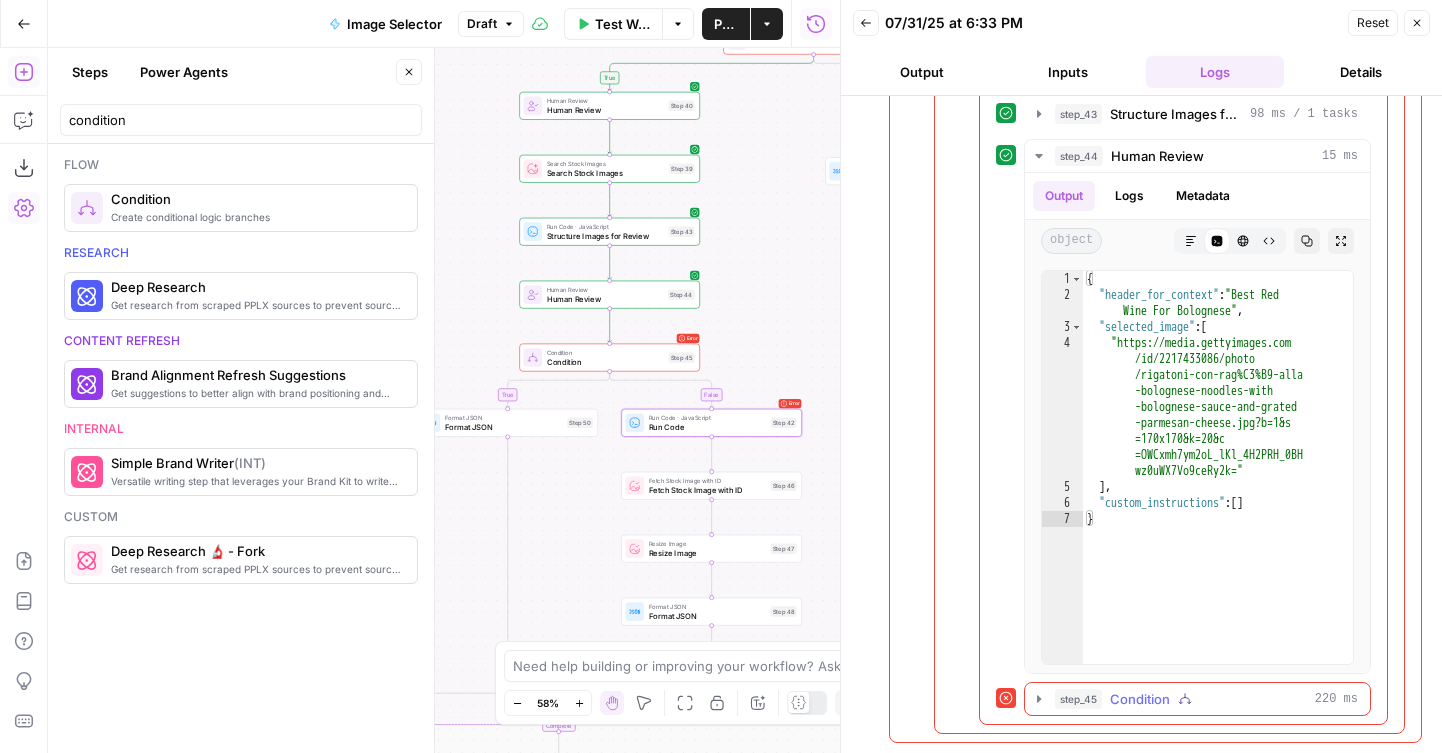 click 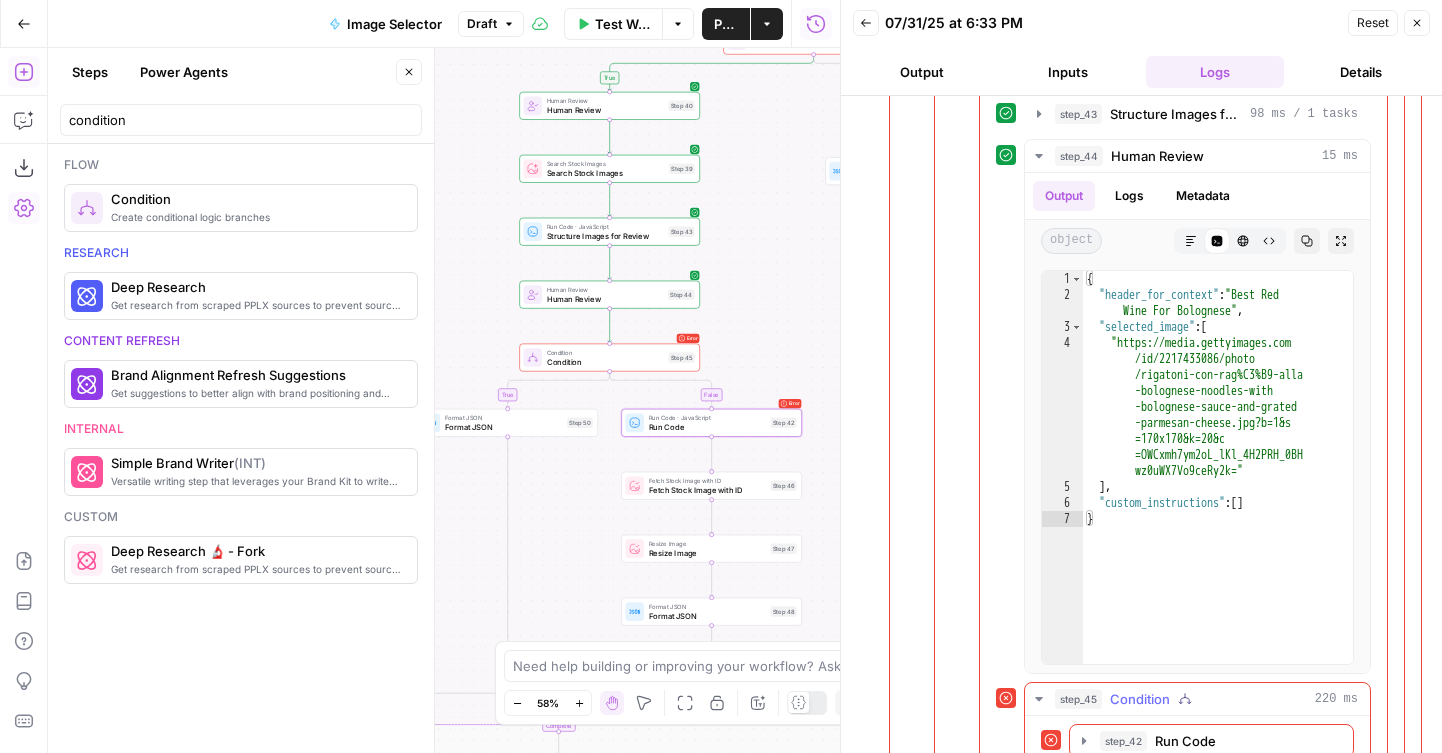 scroll, scrollTop: 1233, scrollLeft: 0, axis: vertical 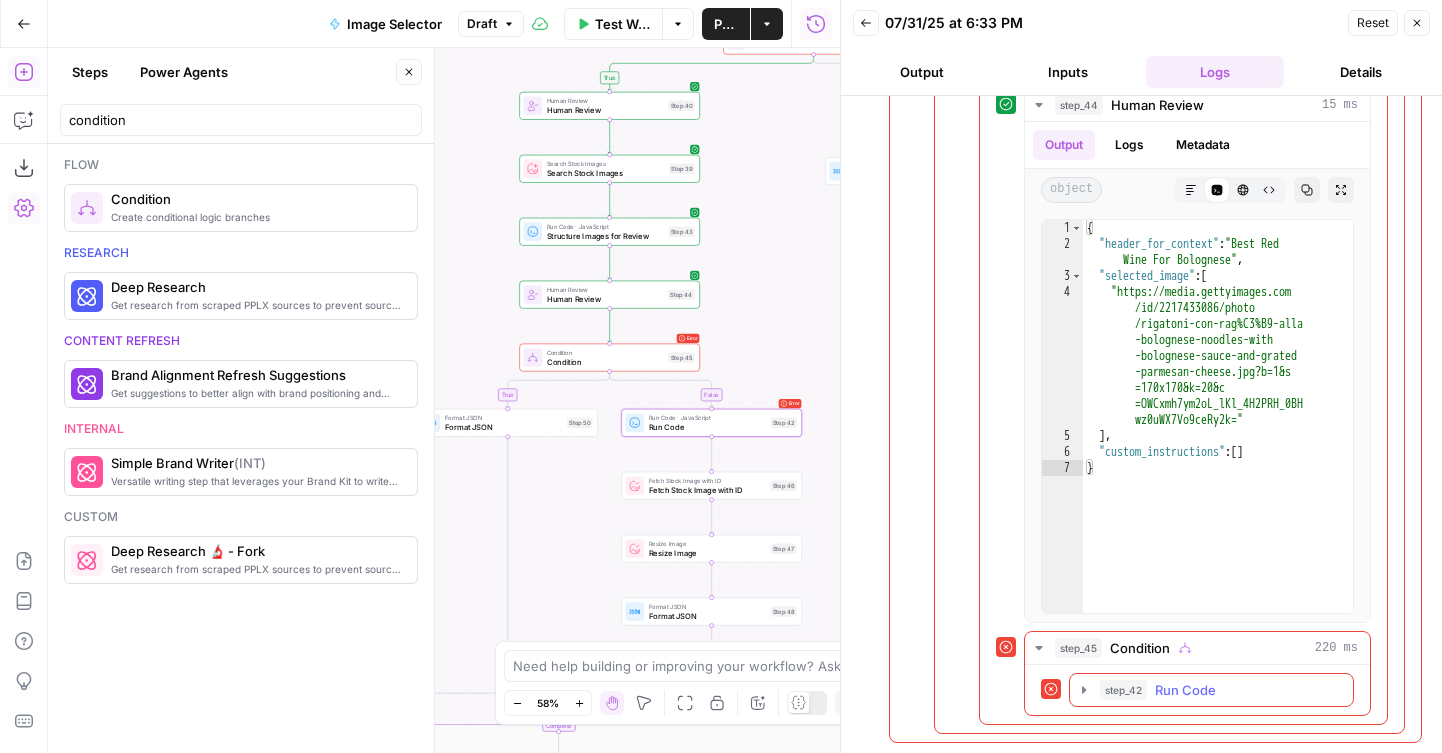 click on "step_42 Run Code 121 ms" at bounding box center [1211, 690] 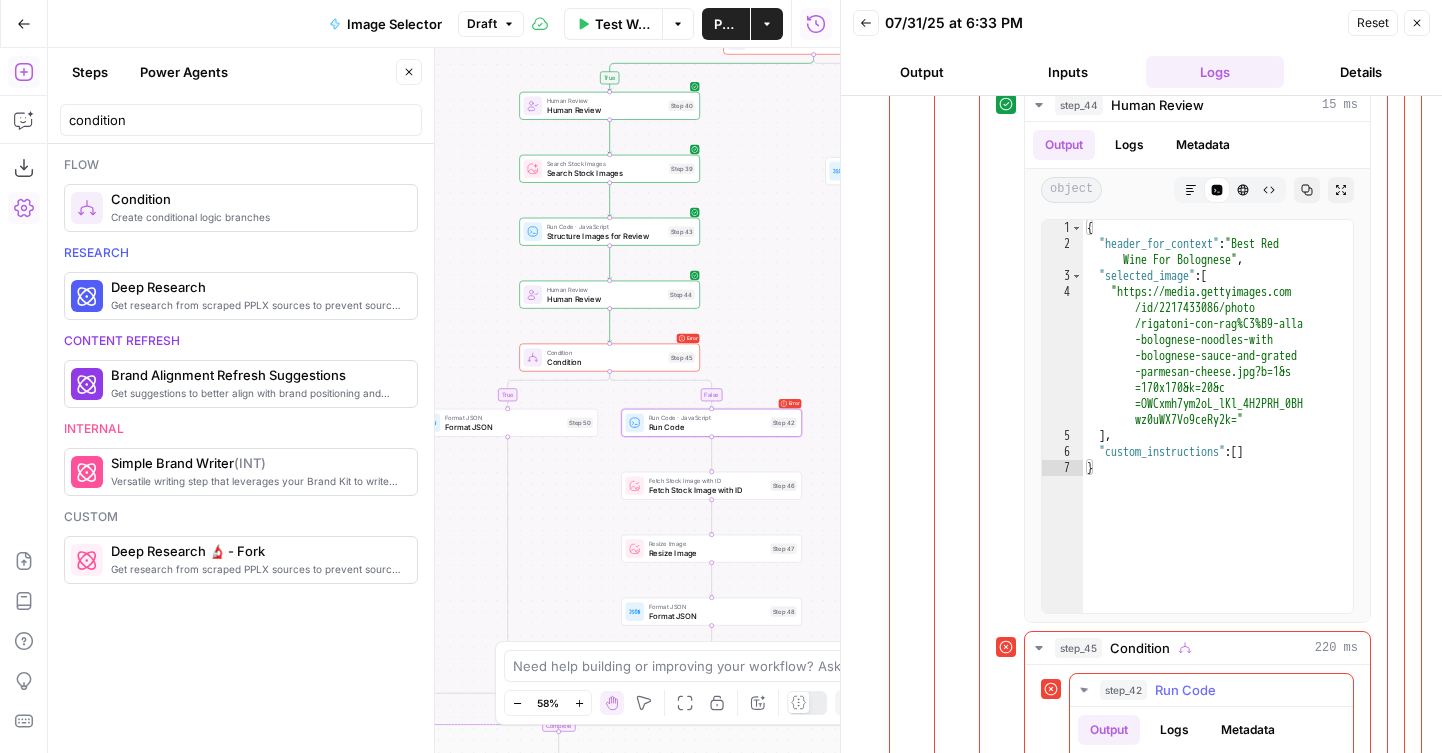scroll, scrollTop: 1471, scrollLeft: 0, axis: vertical 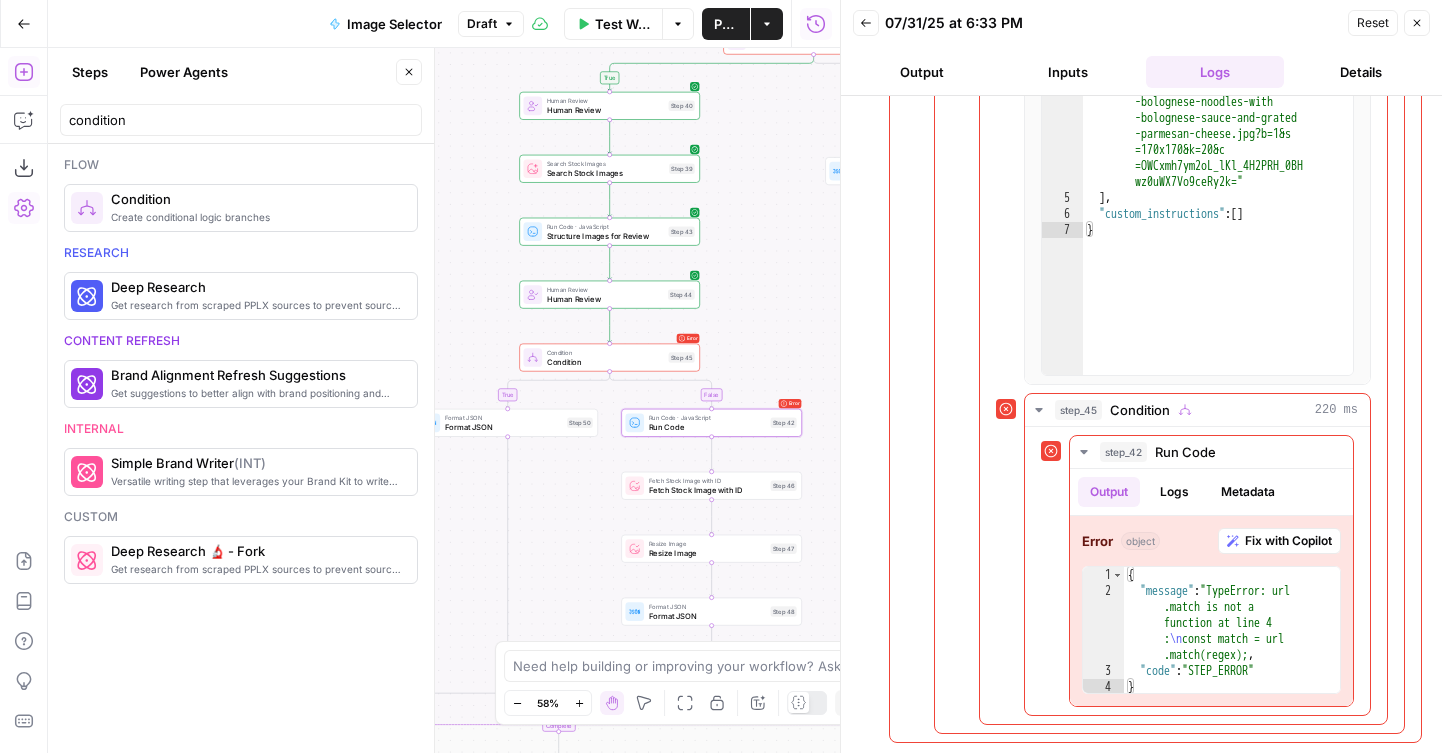 click on "Fetch Stock Image with ID" at bounding box center [707, 490] 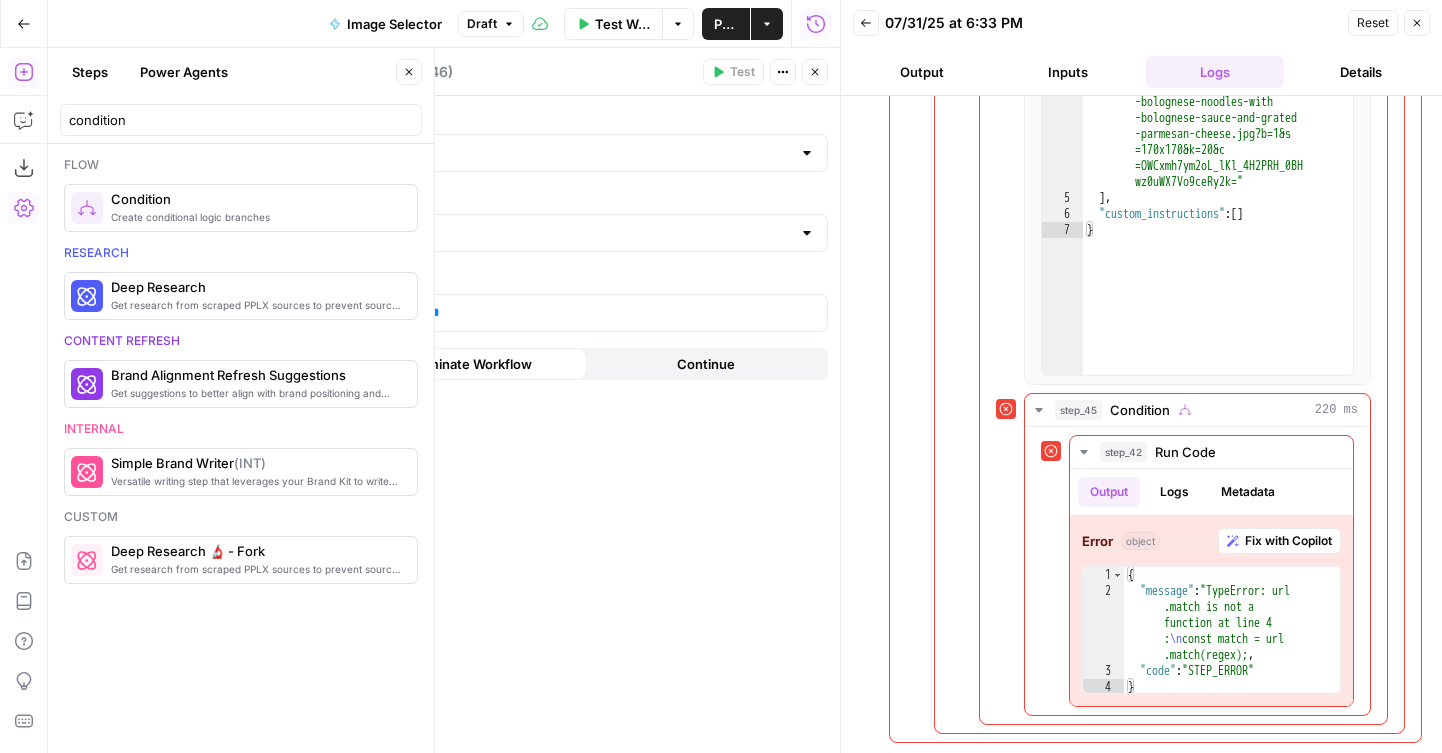 click on "Close" at bounding box center [815, 72] 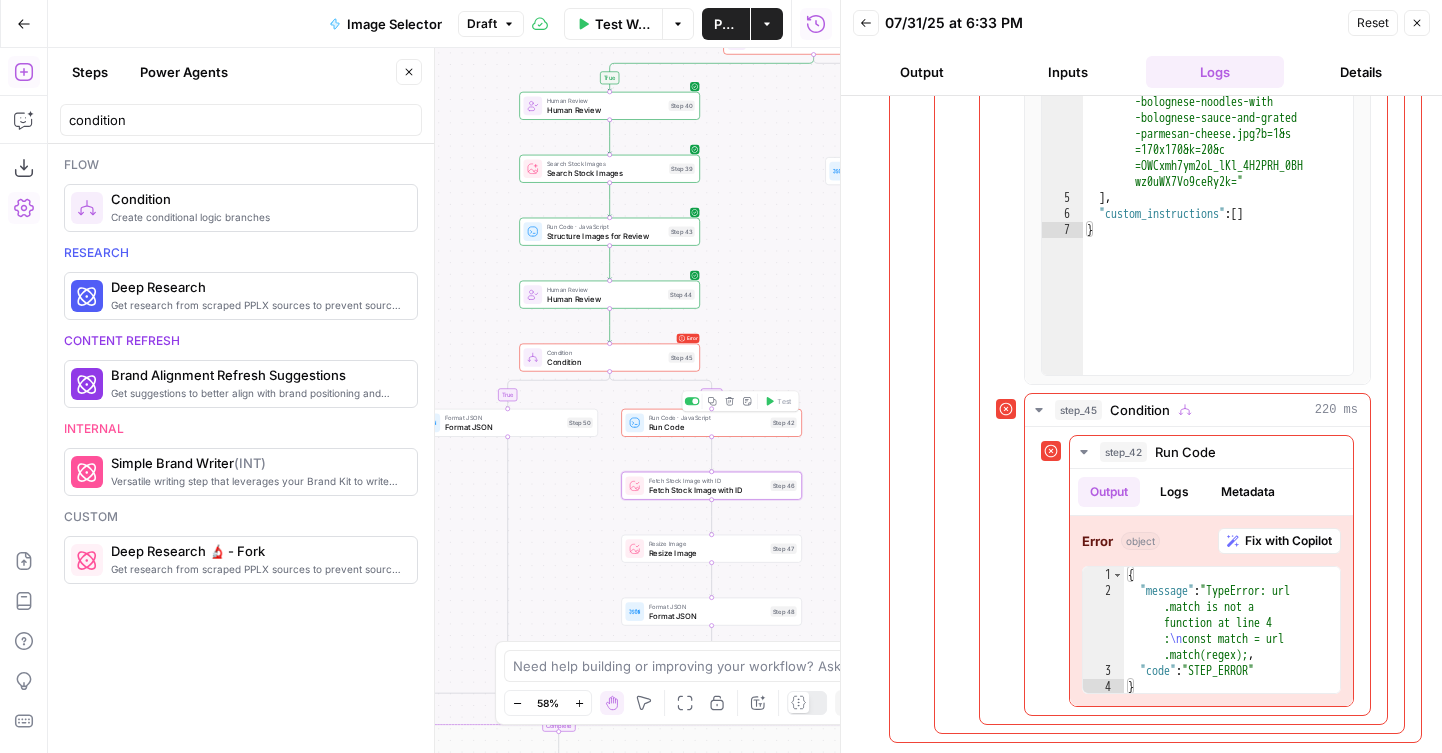 click on "Run Code" at bounding box center (707, 427) 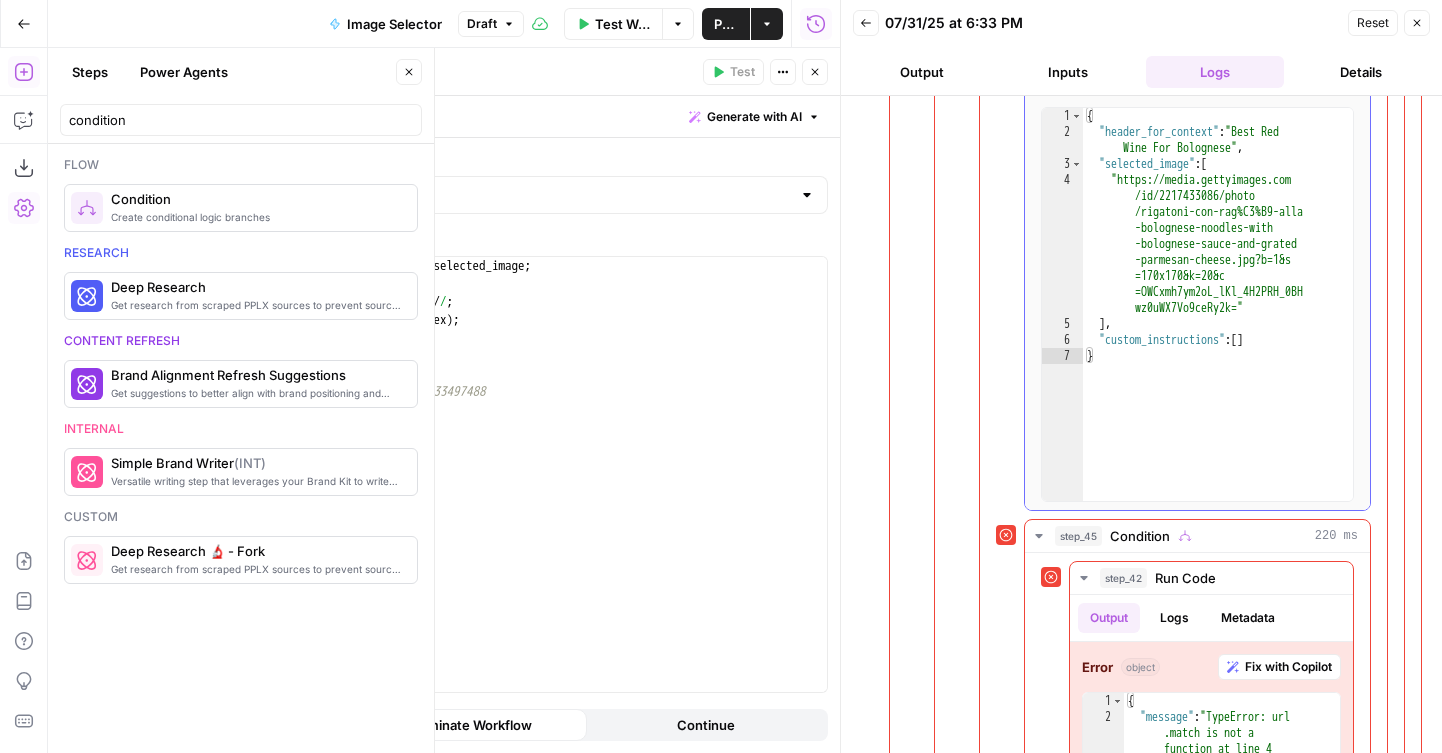 scroll, scrollTop: 1163, scrollLeft: 0, axis: vertical 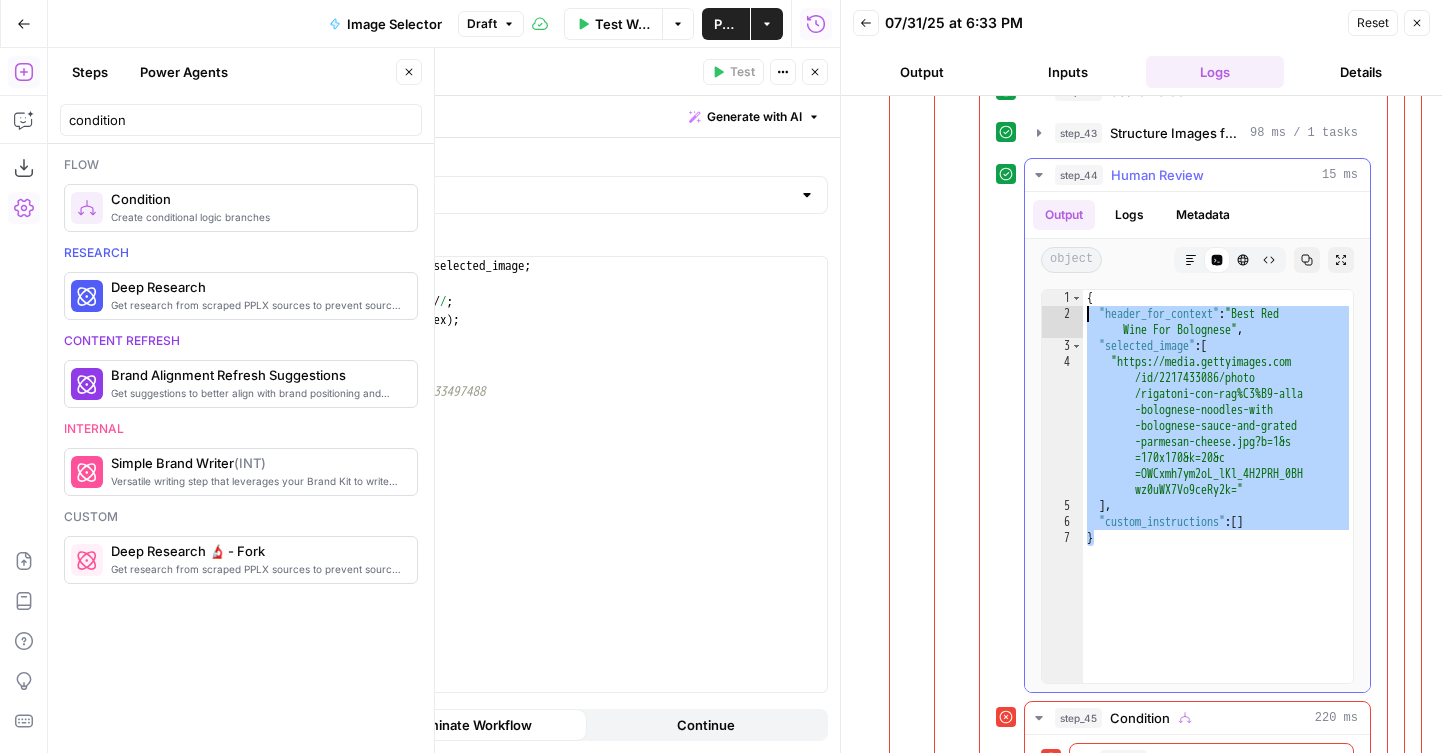 drag, startPoint x: 1147, startPoint y: 475, endPoint x: 1067, endPoint y: 267, distance: 222.85422 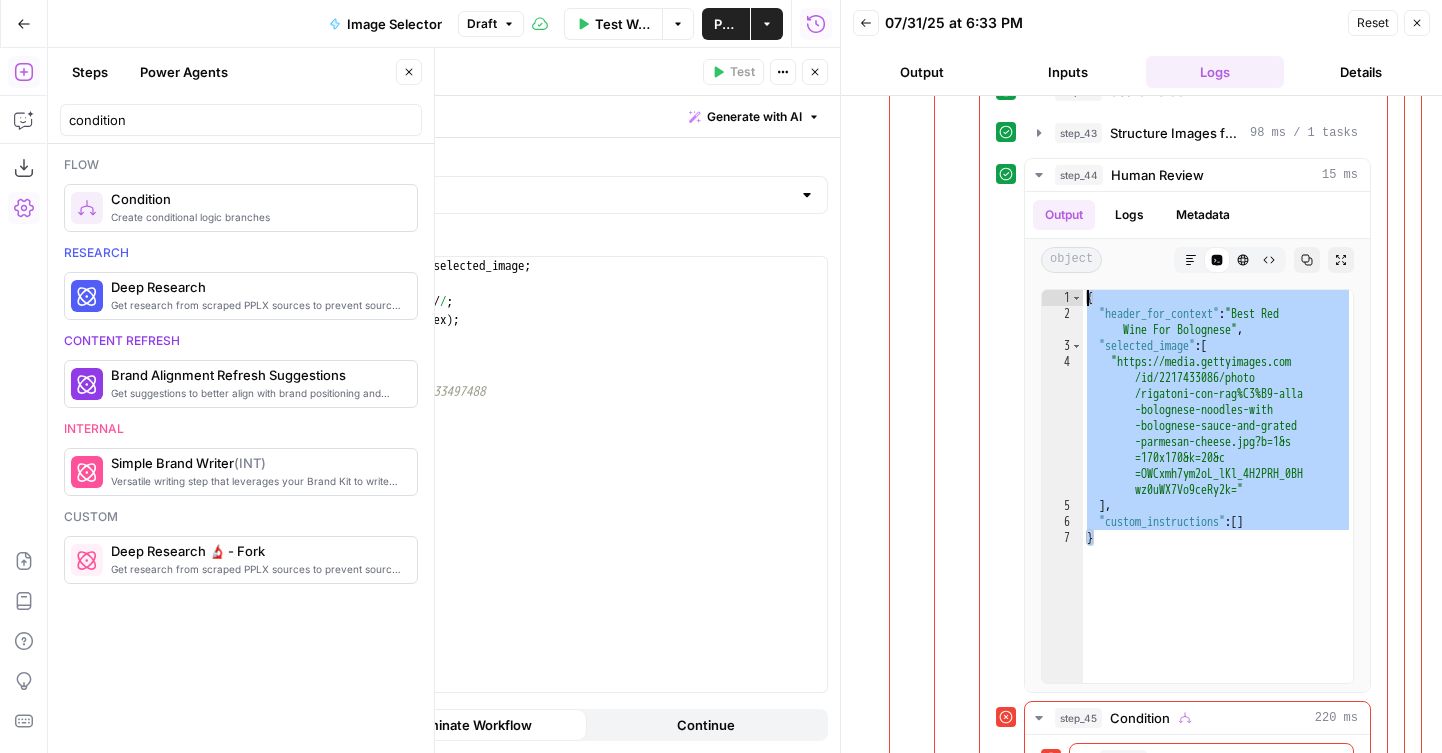 click on "const   url   =   step_44 . output . selected_image ; const   regex   =   / \/ id \/ ( \d +) \/ / ; const   match   =   url . match ( regex ) ; if   ( match )   {    const   id   =   match [ 1 ] ;    return ( id ) ;   // Output: 1533497488 }   else   {    return ( "ID not found" ) ; }" at bounding box center [540, 492] 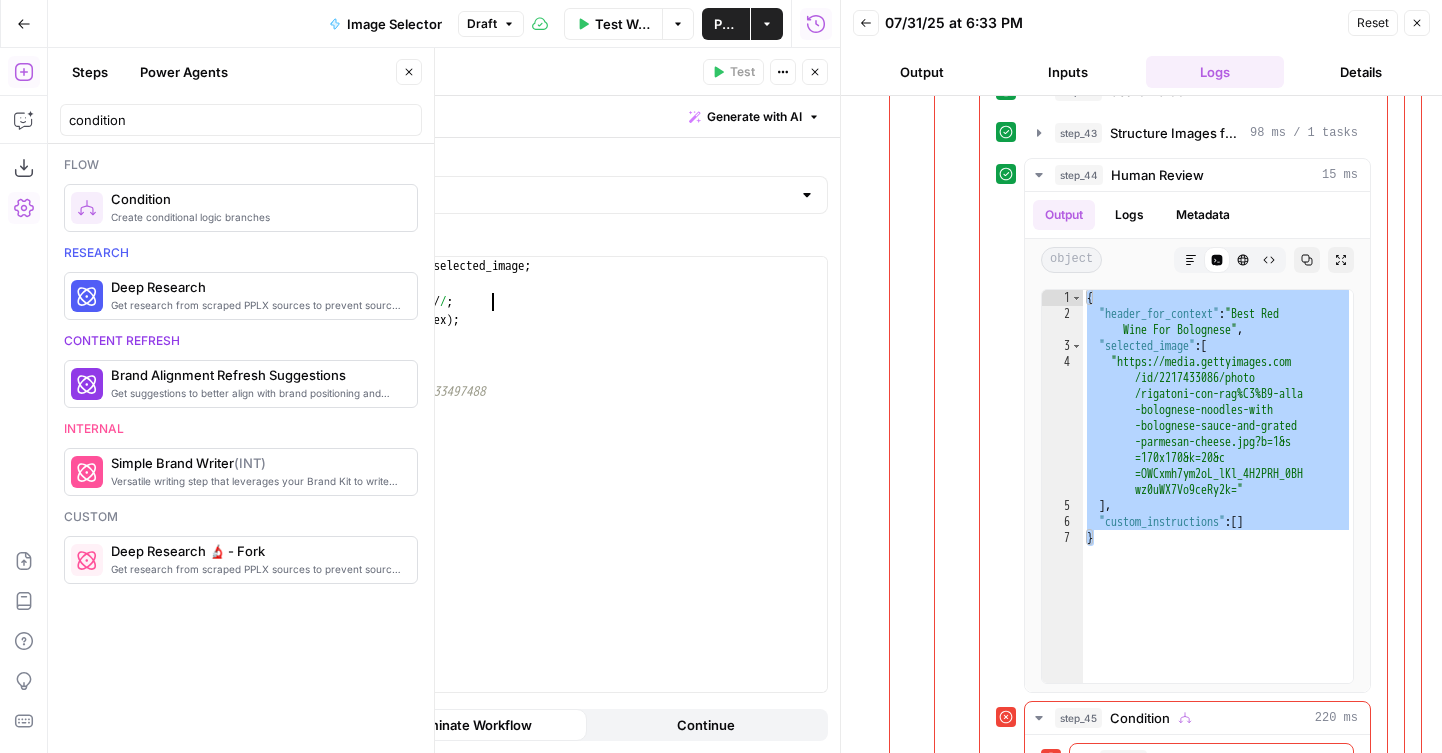 type on "**********" 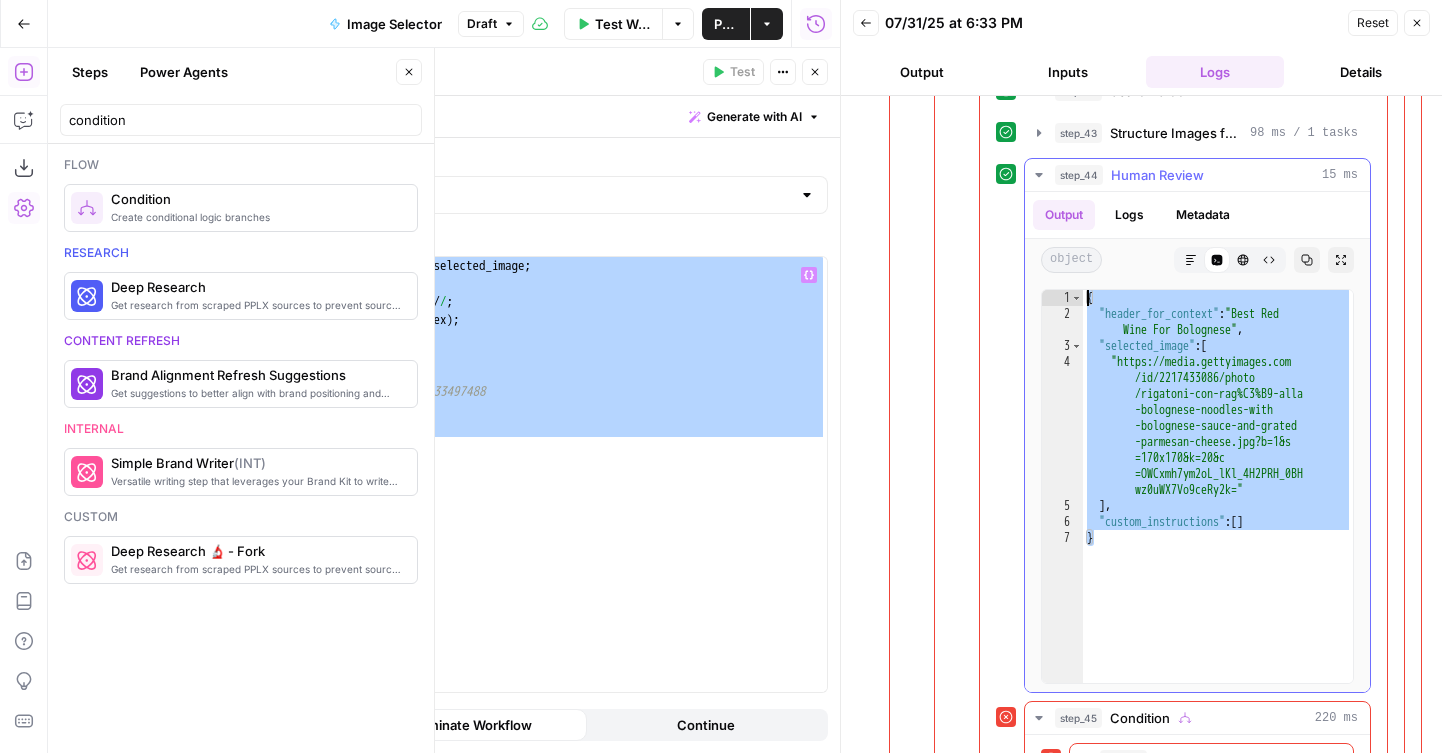 click on "{    "header_for_context" :  "Best Red         Wine For Bolognese" ,    "selected_image" :  [      "https://media.gettyimages.com          /id/2217433086/photo          /rigatoni-con-rag%C3%B9-alla          -bolognese-noodles-with          -bolognese-sauce-and-grated          -parmesan-cheese.jpg?b=1&s          =170x170&k=20&c          =OWCxmh7ym2oL_lKl_4H2PRH_0BH          wz0uWX7Vo9ceRy2k="    ] ,    "custom_instructions" :  [ ] }" at bounding box center (1218, 502) 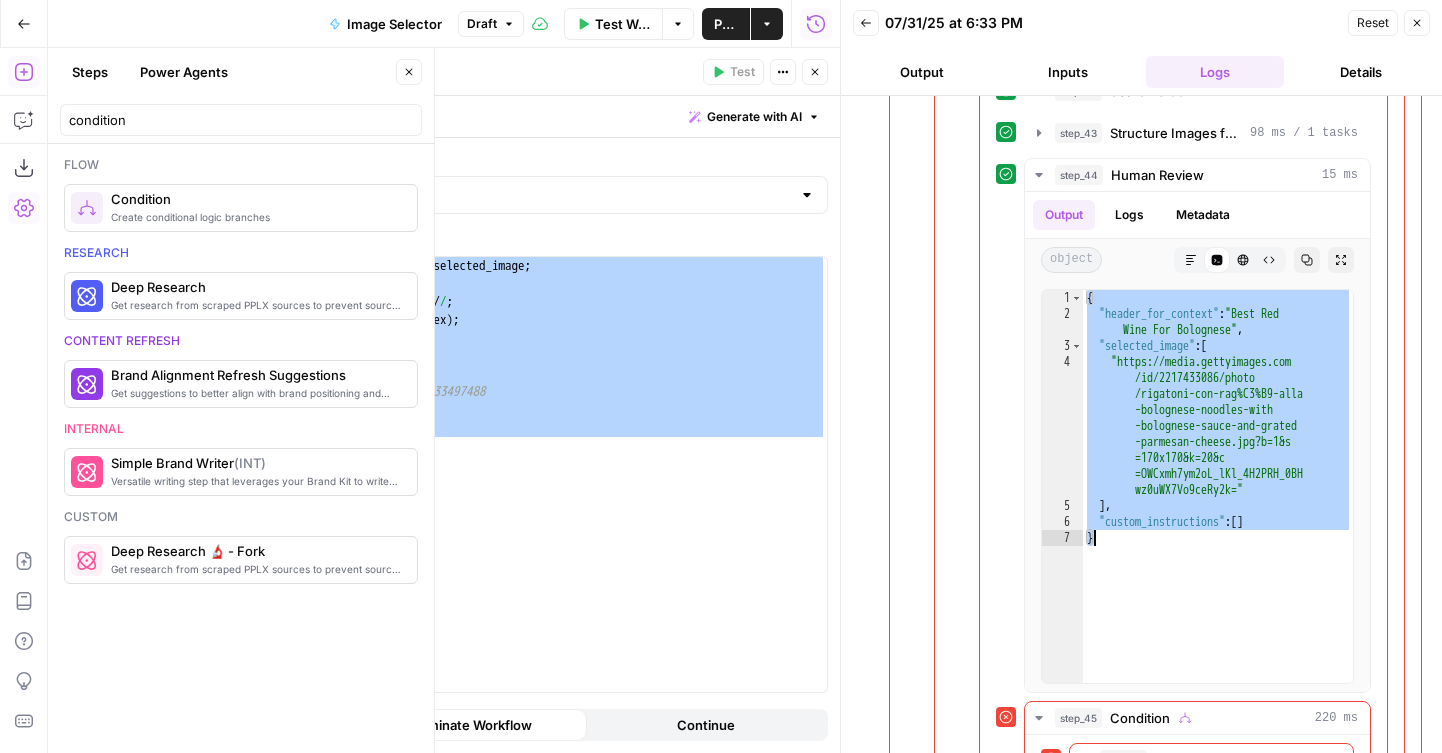 click on "const   url   =   step_44 . output . selected_image ; const   regex   =   / \/ id \/ ( \d +) \/ / ; const   match   =   url . match ( regex ) ; if   ( match )   {    const   id   =   match [ 1 ] ;    return ( id ) ;   // Output: 1533497488 }   else   {    return ( "ID not found" ) ; }" at bounding box center (540, 492) 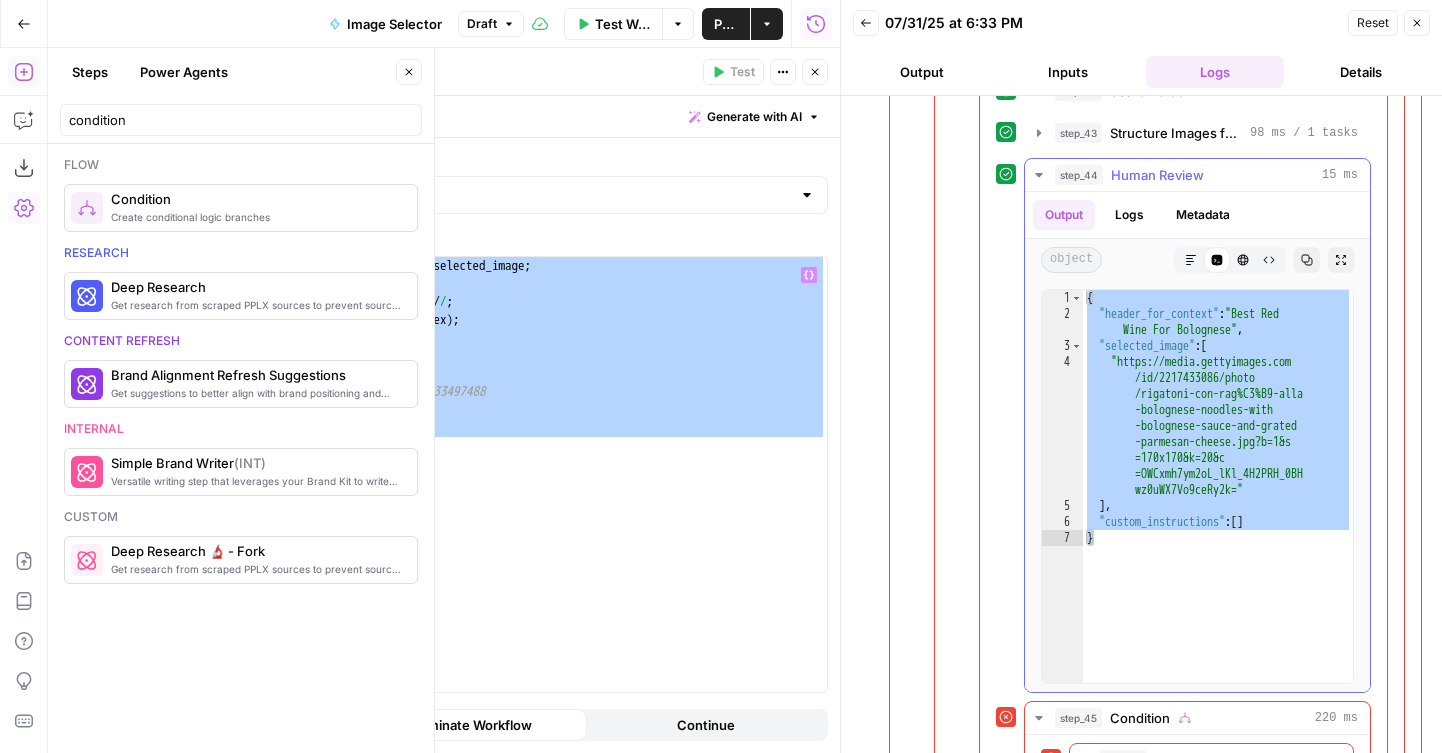 scroll, scrollTop: 1471, scrollLeft: 0, axis: vertical 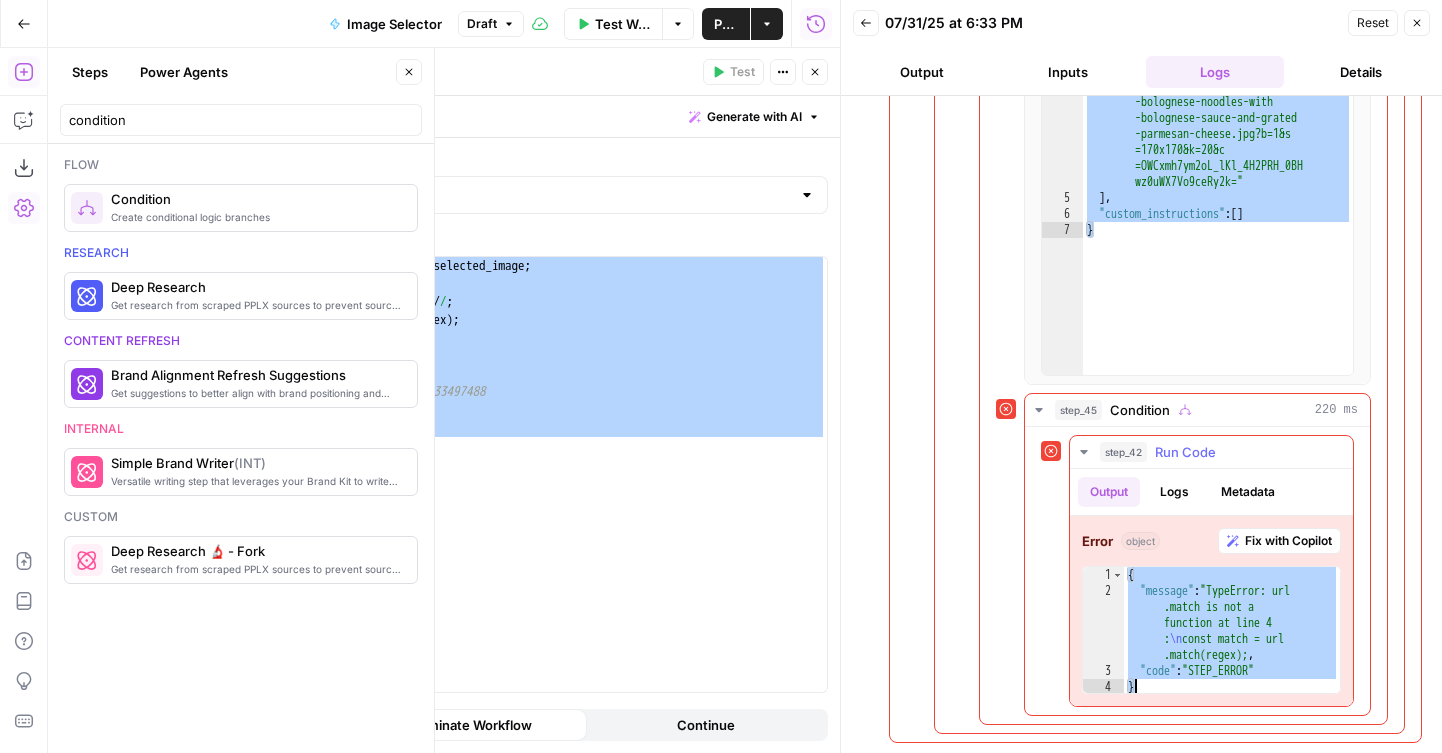 drag, startPoint x: 1131, startPoint y: 576, endPoint x: 1176, endPoint y: 704, distance: 135.67976 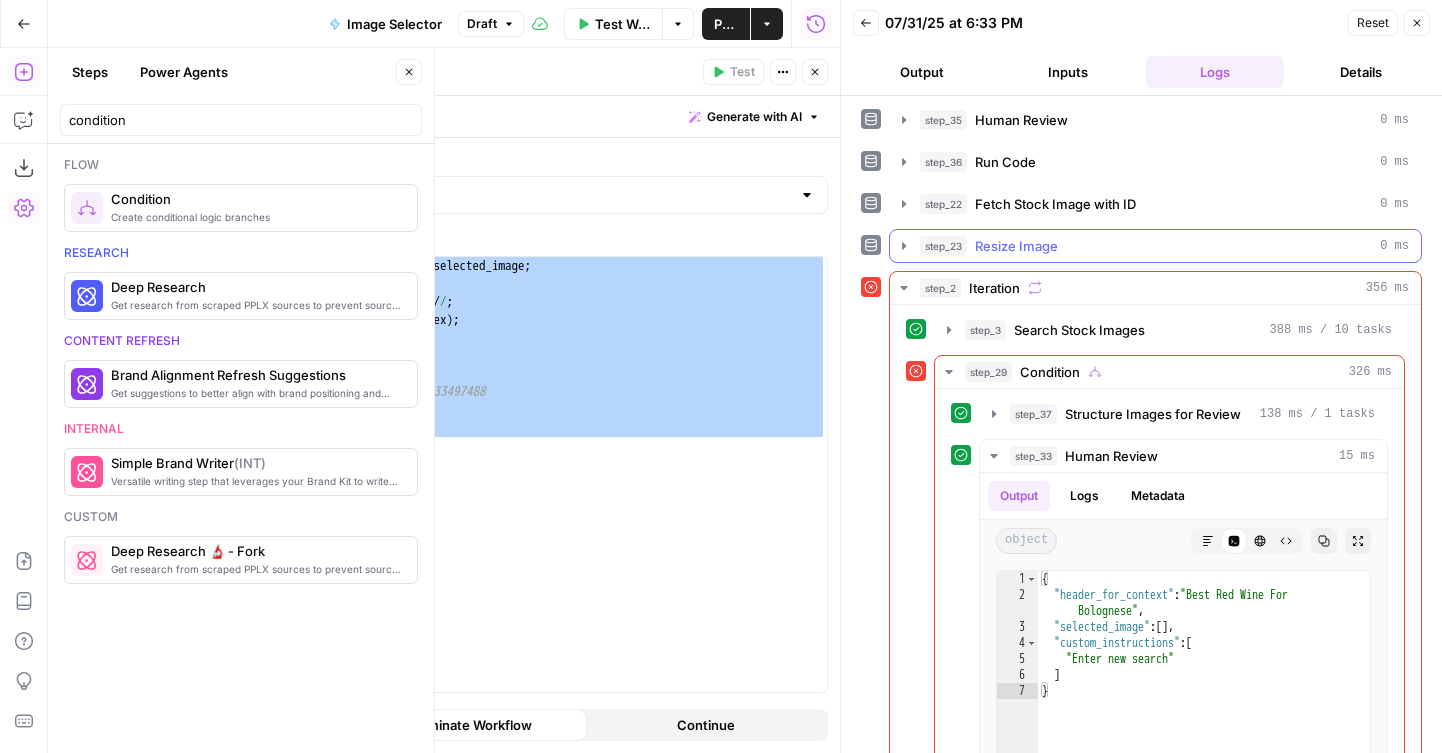 scroll, scrollTop: 202, scrollLeft: 0, axis: vertical 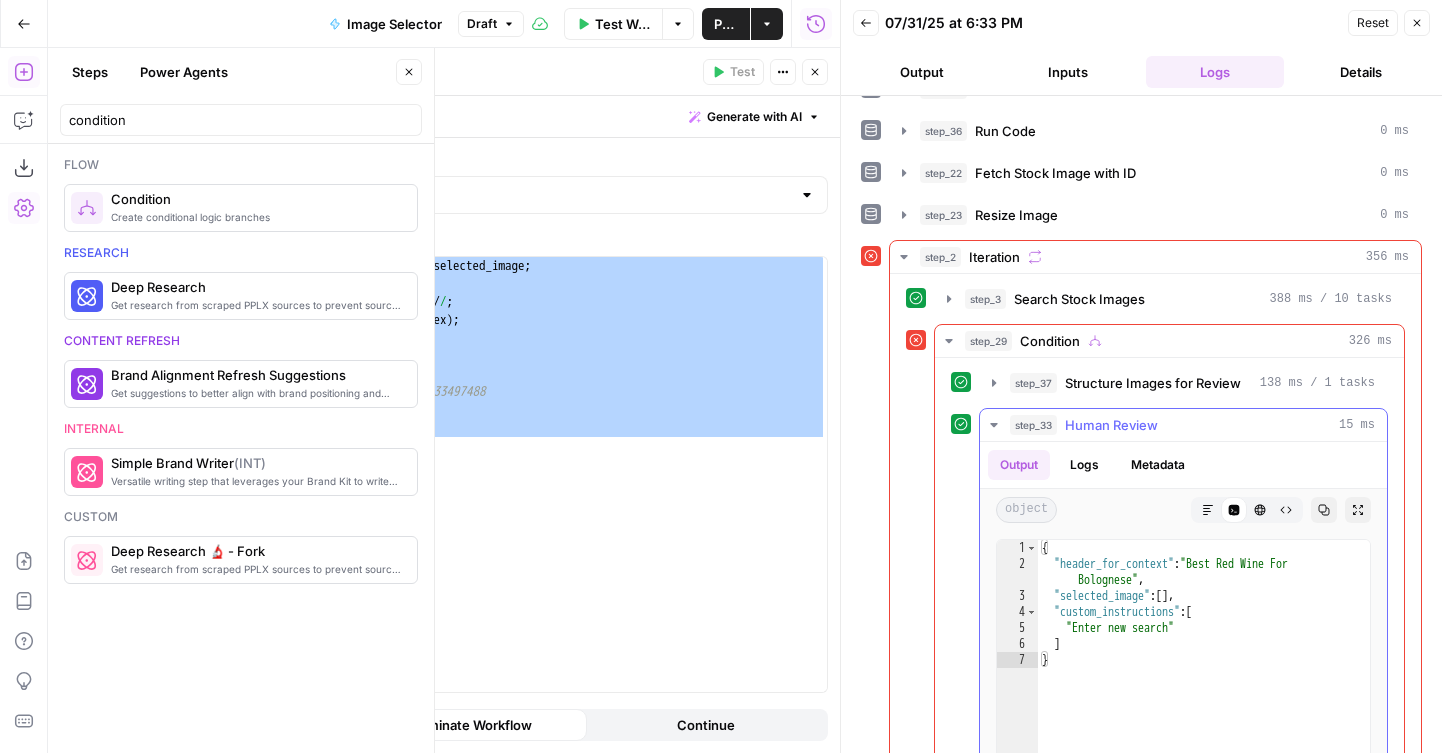 click on "step_33" at bounding box center (1033, 425) 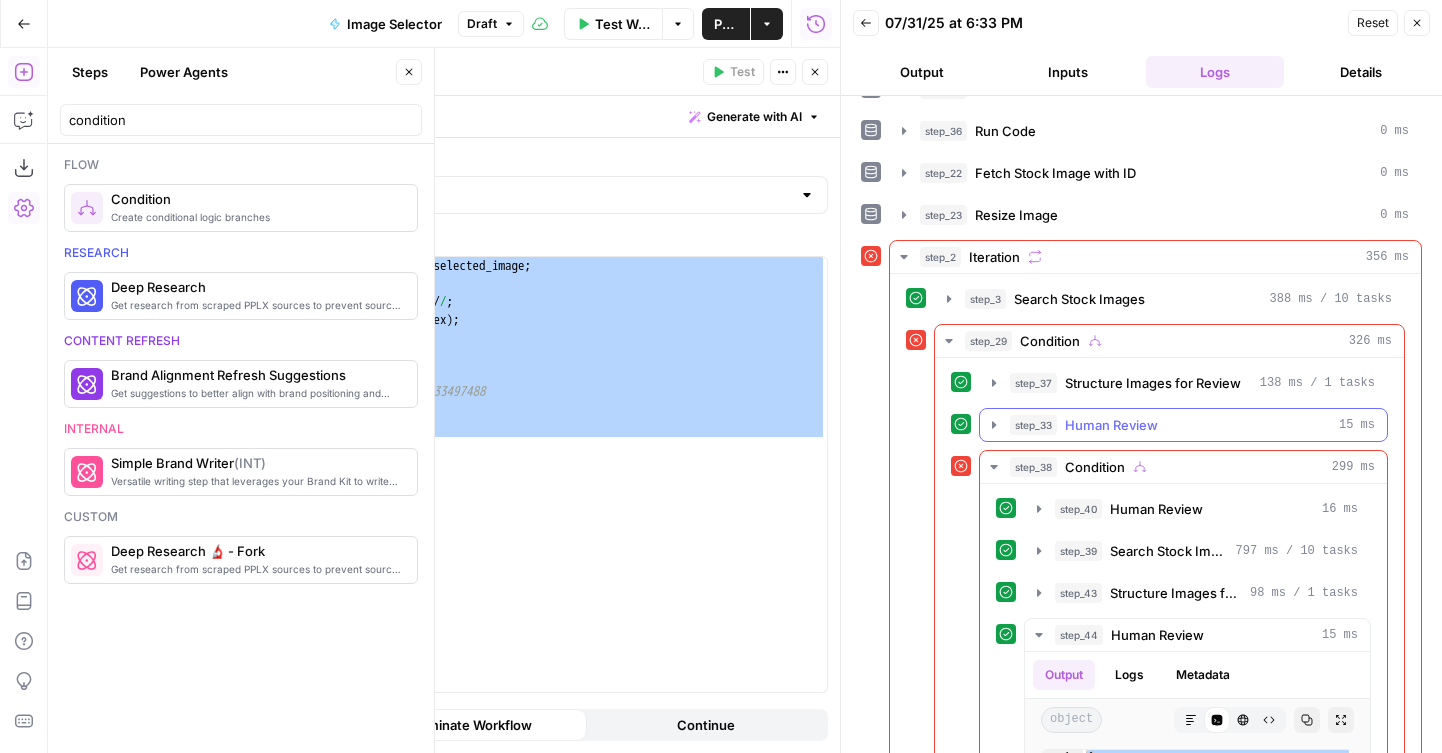click on "step_33" at bounding box center (1033, 425) 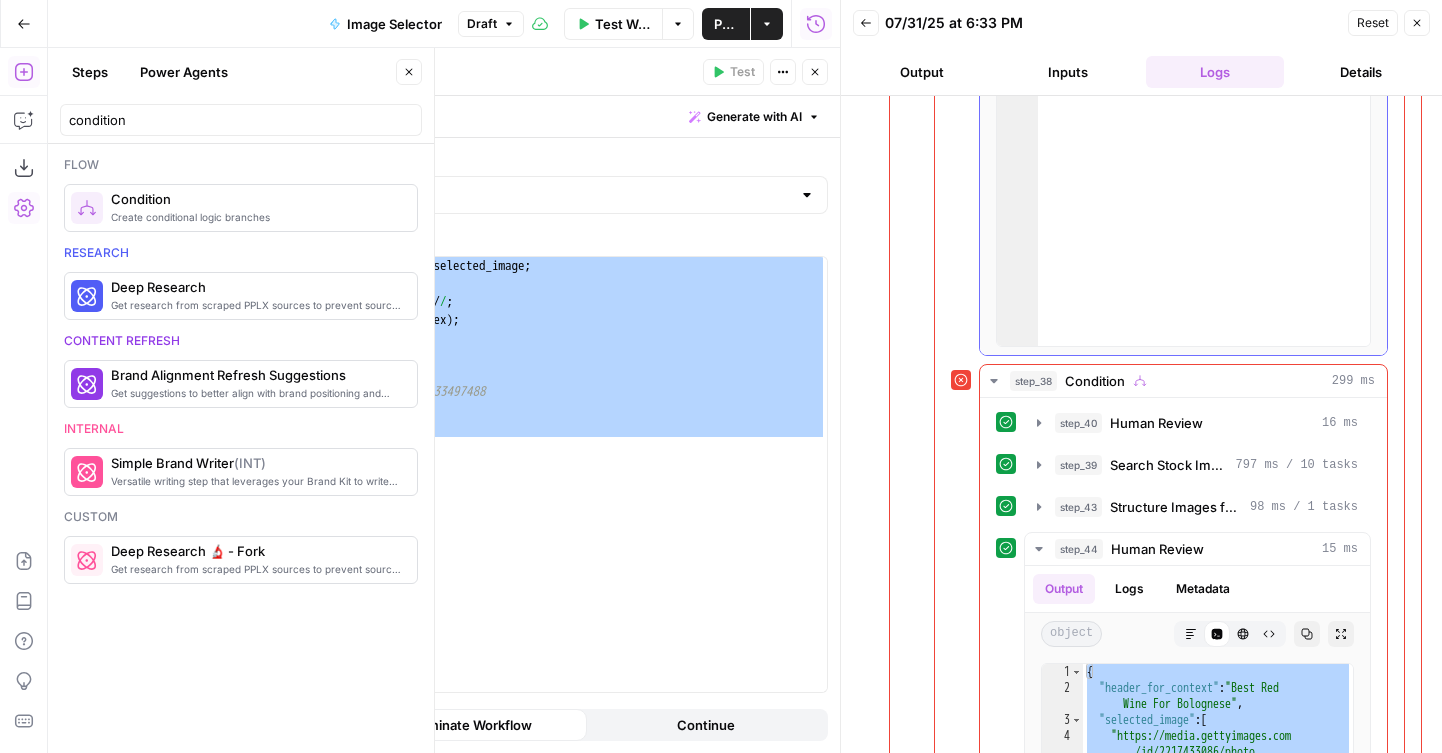 scroll, scrollTop: 877, scrollLeft: 0, axis: vertical 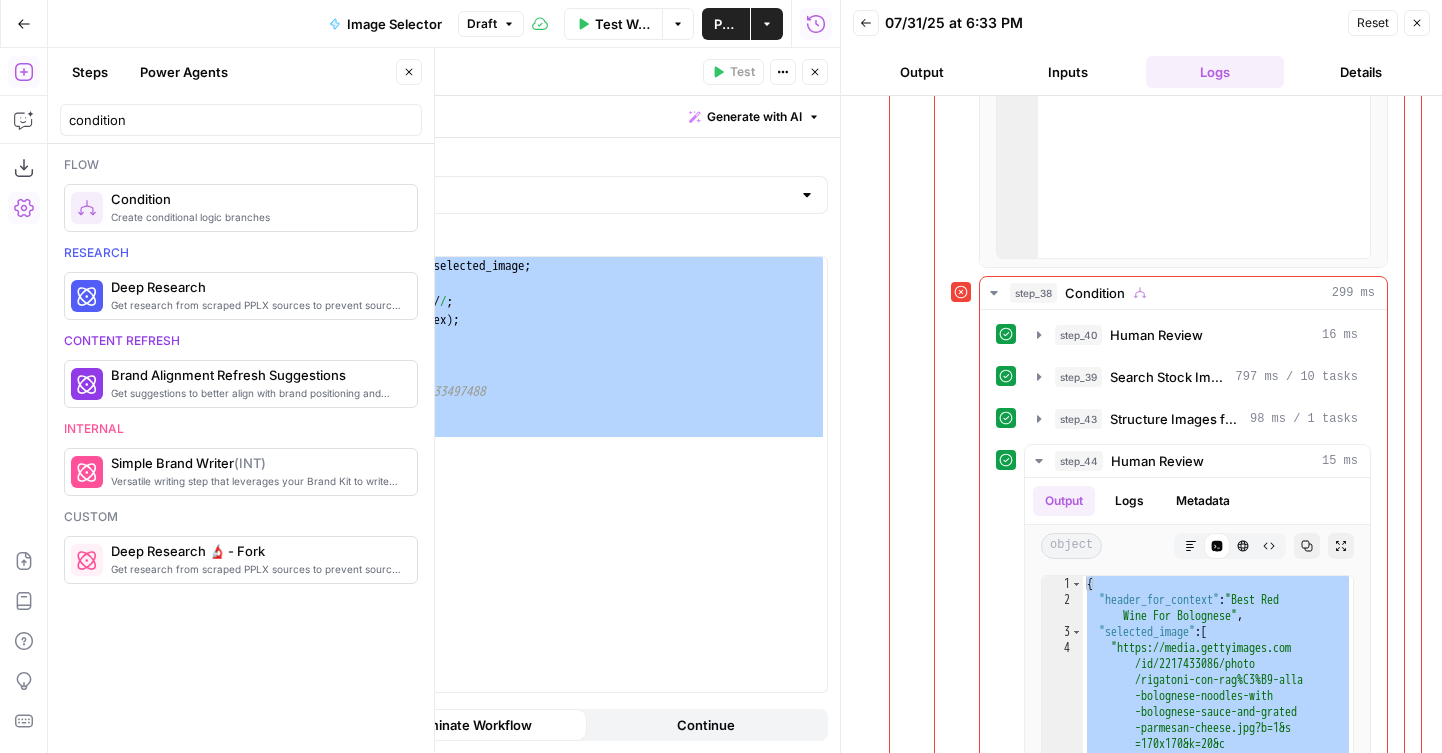 click on "step_29 Condition 326 ms step_37 Structure Images for Review 138 ms / 1 tasks step_33 Human Review 15 ms Output Logs Metadata object Markdown Code Editor HTML Viewer Raw Output Copy Expand Output 1 2 3 4 5 6 7 {    "header_for_context" :  "Best Red Wine For         Bolognese" ,    "selected_image" :  [ ] ,    "custom_instructions" :  [      "Enter new search"    ] }     XXXXXXXXXXXXXXXXXXXXXXXXXXXXXXXXXXXXXXXXXXXXXXXXXXXXXXXXXXXXXXXXXXXXXXXXXXXXXXXXXXXXXXXXXXXXXXXXXXXXXXXXXXXXXXXXXXXXXXXXXXXXXXXXXXXXXXXXXXXXXXXXXXXXXXXXXXXXXXXXXXXXXXXXXXXXXXXXXXXXXXXXXXXXXXXXXXXXXXXXXXXXXXXXXXXXXXXXXXXXXXXXXXXXXXXXXXXXXXXXXXXXXXXXXXXXXXXXXXXXXXXXXXXXXXXXXXXXXXXXXXXXXXXXXXXXXXXXXXXXXXXXXXXXXXXXXXXXXXXXXXXXXXXXXXXXXXXXXXXXXXXXXXXXXXXXXXXXXXXXXXXXXXXXXXXXXXXXXXXXXXXXXXXXXXXXXXXXXXXXXXXXXXXXXXXXXXXXXXXXXXXXXXXXXXXXXXXXXXXXXXXXXXXXXXXXXXXXXXXXXXXXXXXXXXXXXXXXXXXXXXXXXXXXXXXXXXXXXXXXXXXXXXXXXXXX step_38 Condition 299 ms step_40 Human Review 16 ms step_39 Search Stock Images 797 ms / 10 tasks step_43 98 ms / 1 tasks step_44" at bounding box center (1155, 488) 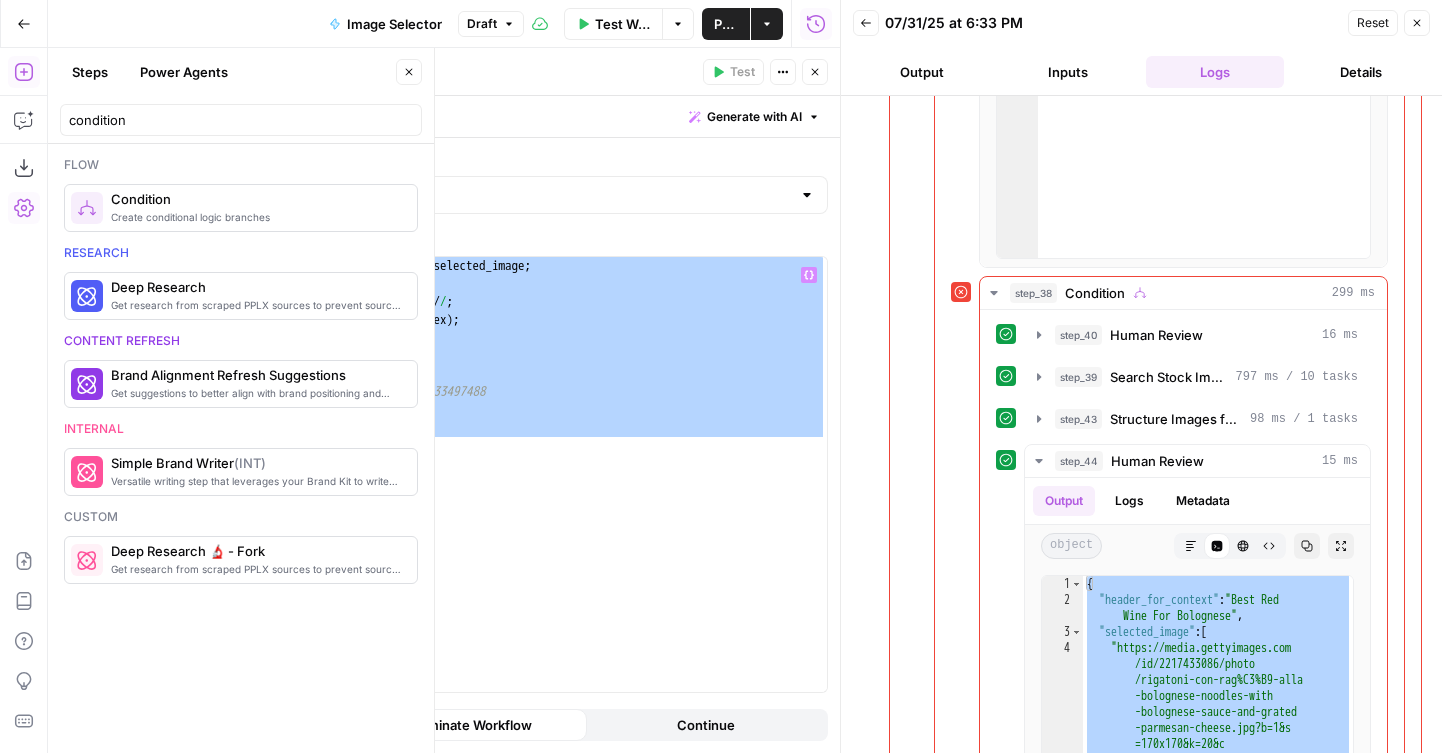 click on "const   url   =   step_44 . output . selected_image ; const   regex   =   / \/ id \/ ( \d +) \/ / ; const   match   =   url . match ( regex ) ; if   ( match )   {    const   id   =   match [ 1 ] ;    return ( id ) ;   // Output: 1533497488 }   else   {    return ( "ID not found" ) ; }" at bounding box center [540, 492] 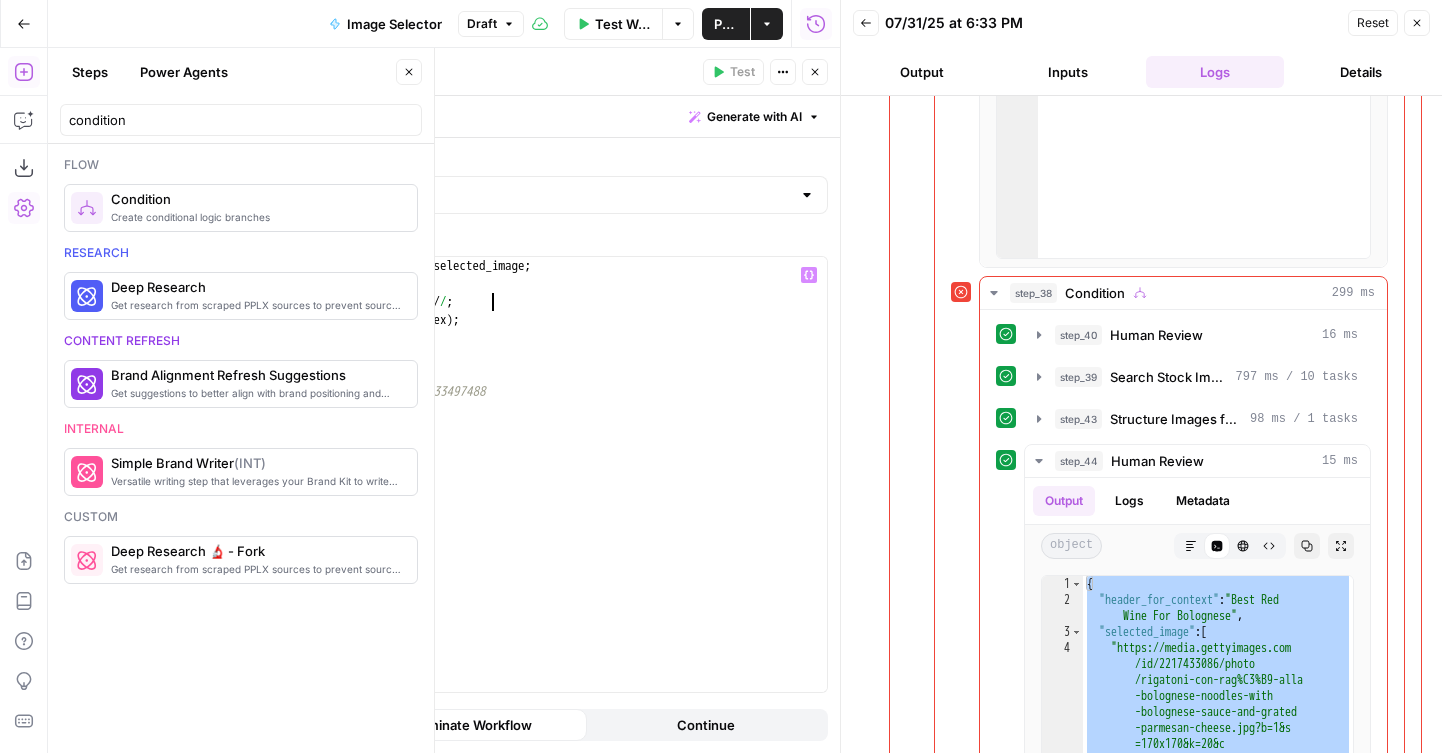 click on "const   url   =   step_44 . output . selected_image ; const   regex   =   / \/ id \/ ( \d +) \/ / ; const   match   =   url . match ( regex ) ; if   ( match )   {    const   id   =   match [ 1 ] ;    return ( id ) ;   // Output: 1533497488 }   else   {    return ( "ID not found" ) ; }" at bounding box center (540, 492) 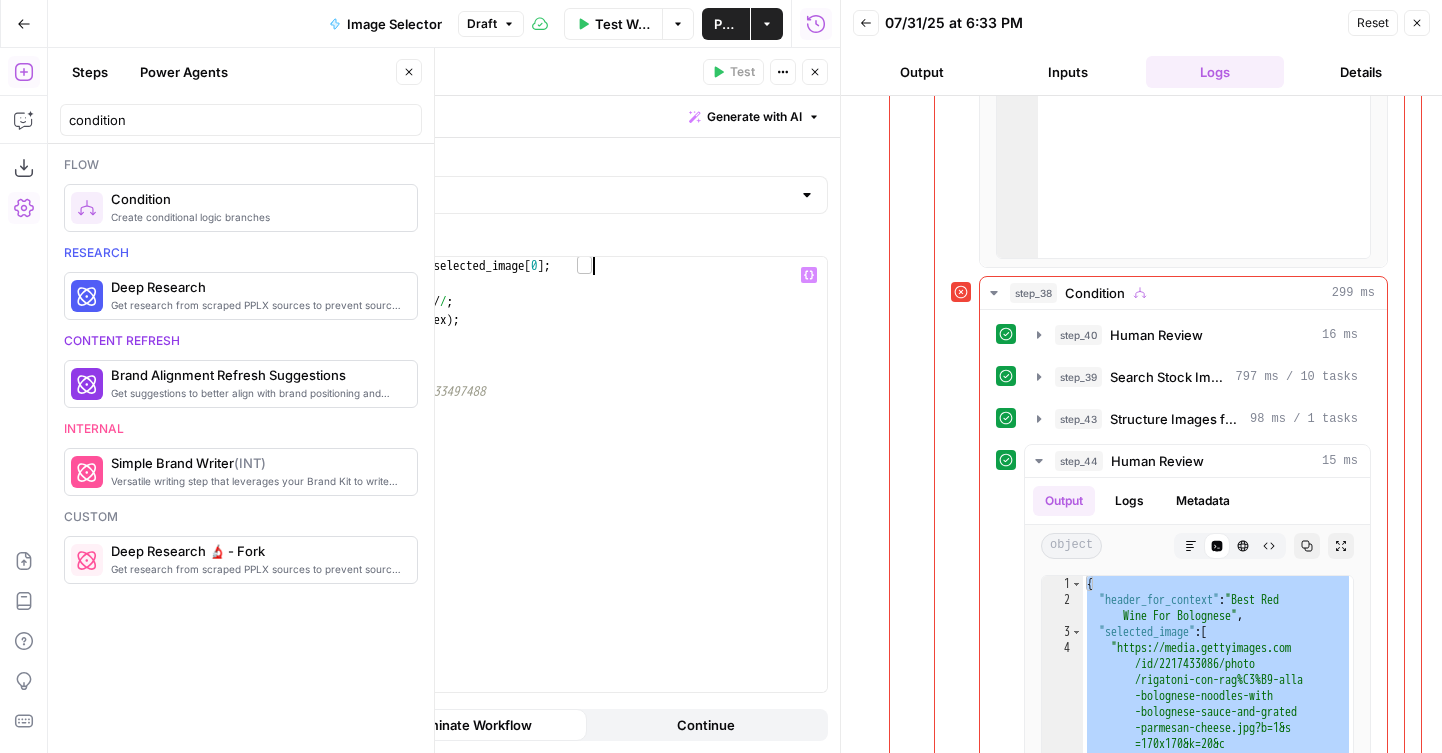 scroll, scrollTop: 0, scrollLeft: 25, axis: horizontal 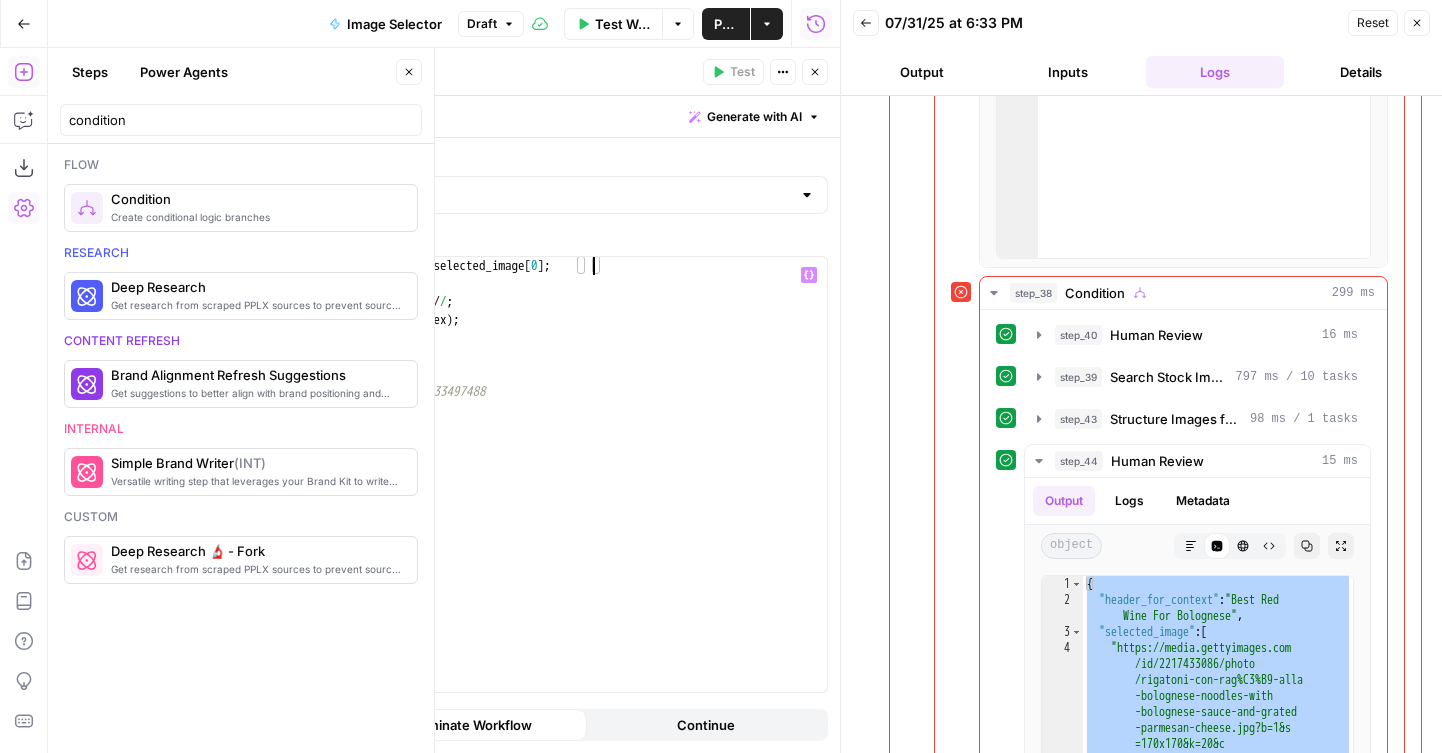 type on "**********" 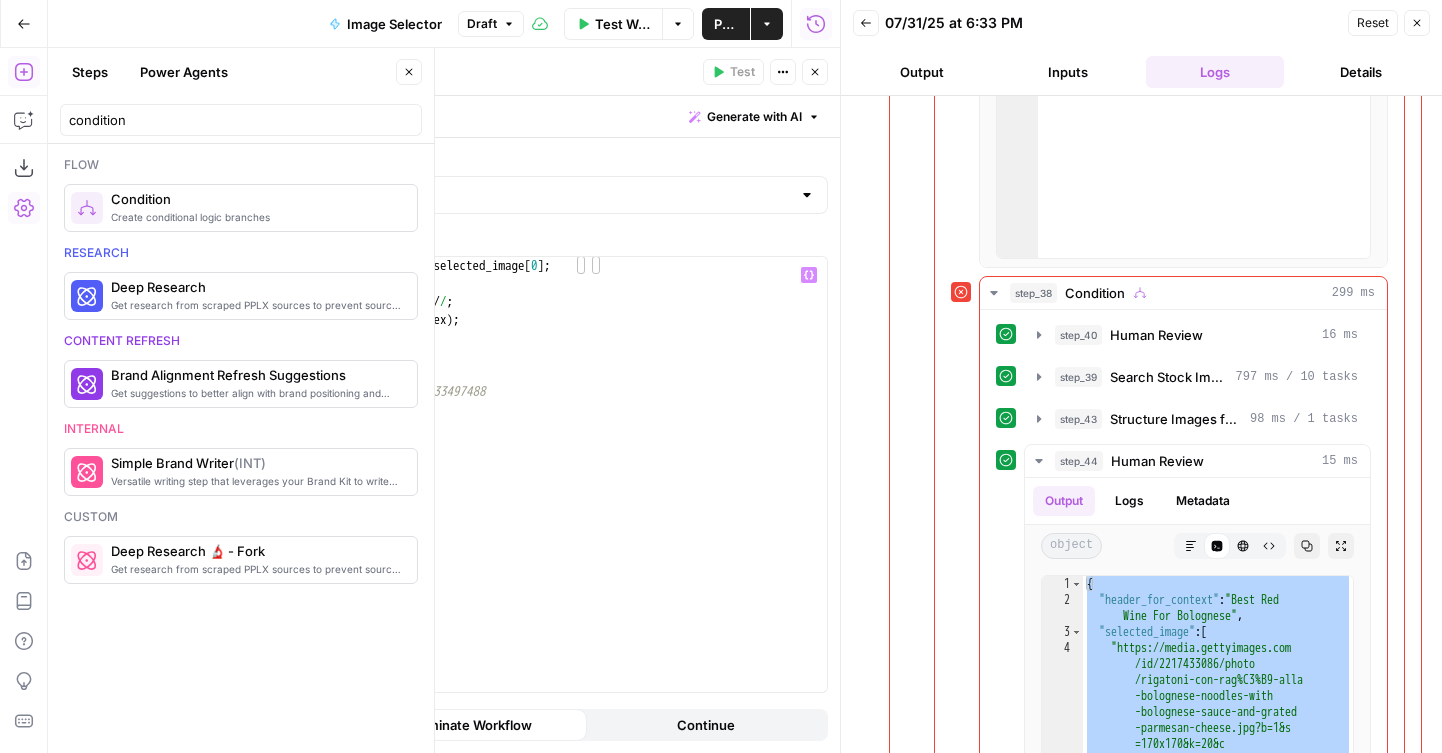 click 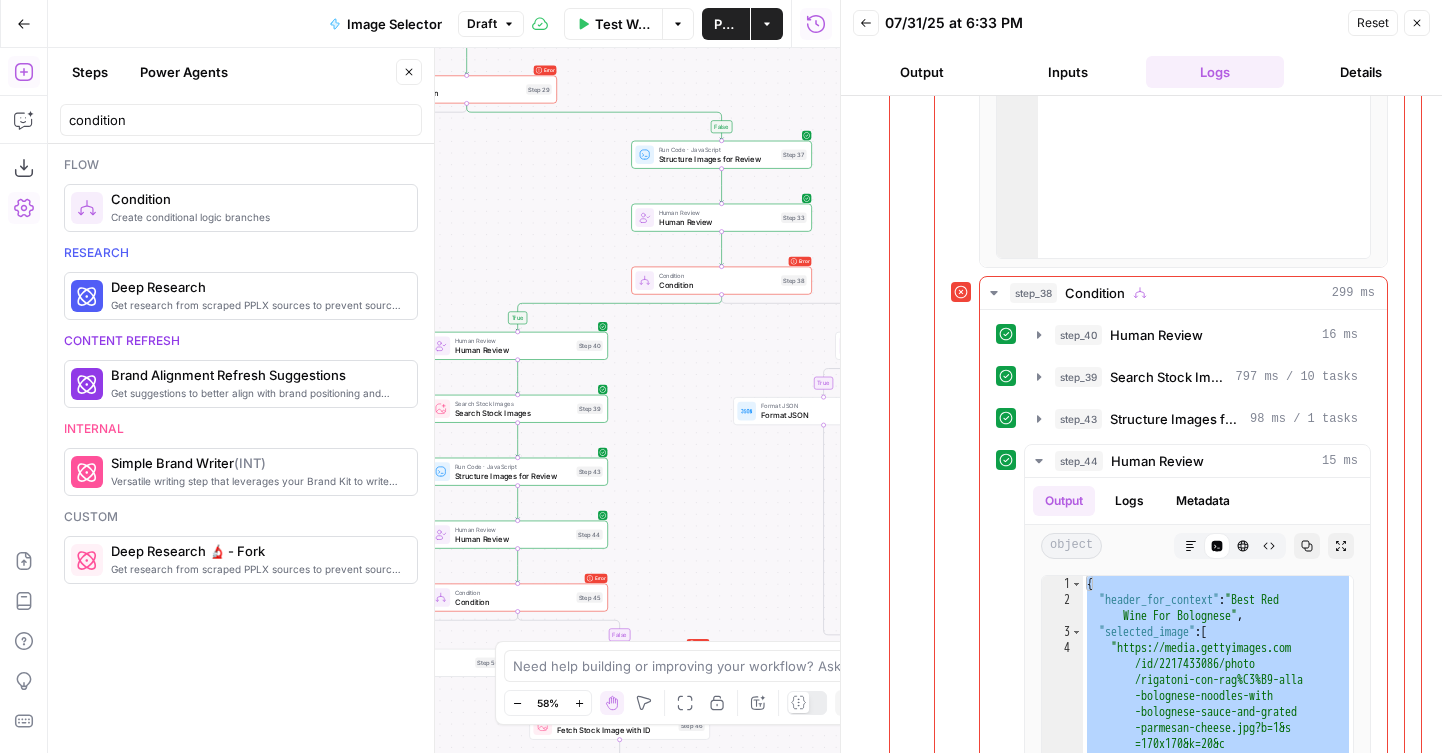 drag, startPoint x: 781, startPoint y: 221, endPoint x: 689, endPoint y: 461, distance: 257.02917 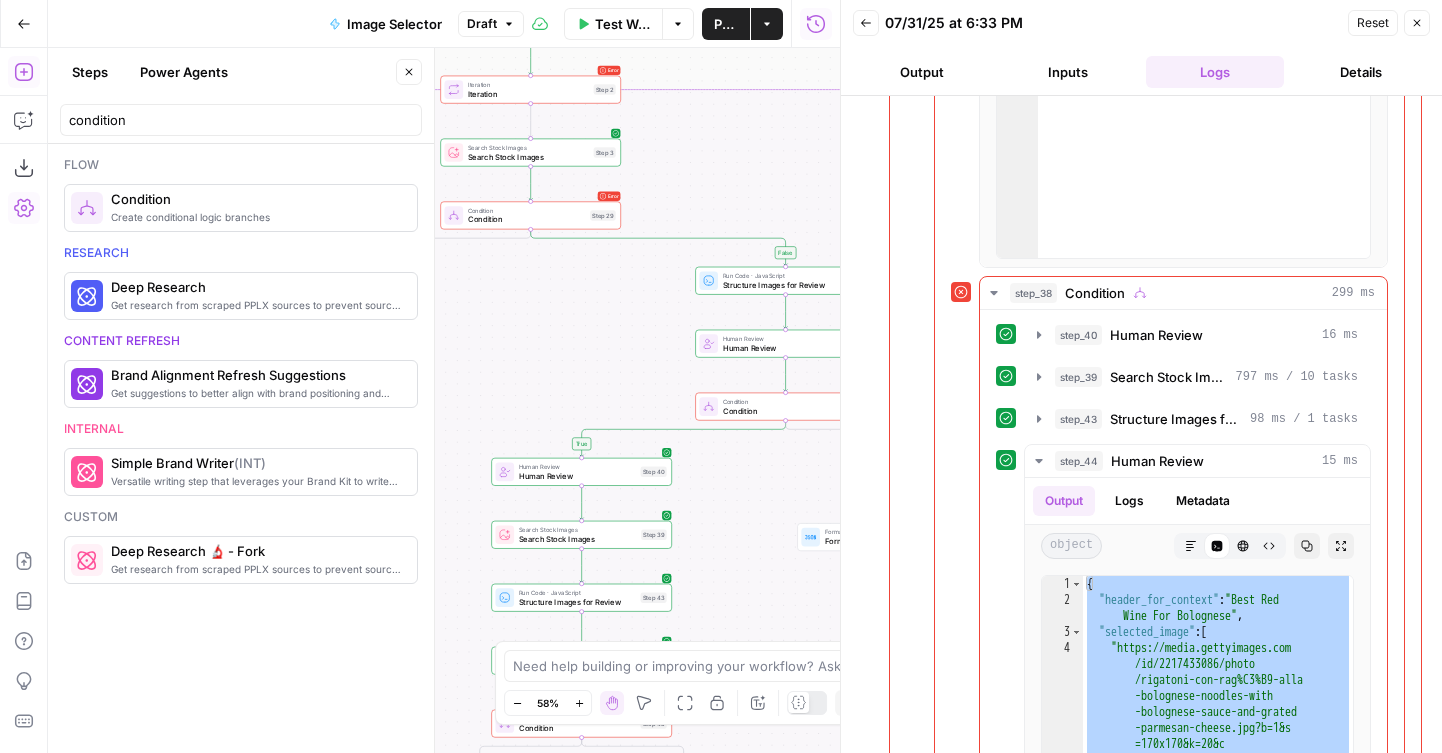 drag, startPoint x: 605, startPoint y: 140, endPoint x: 720, endPoint y: 361, distance: 249.1305 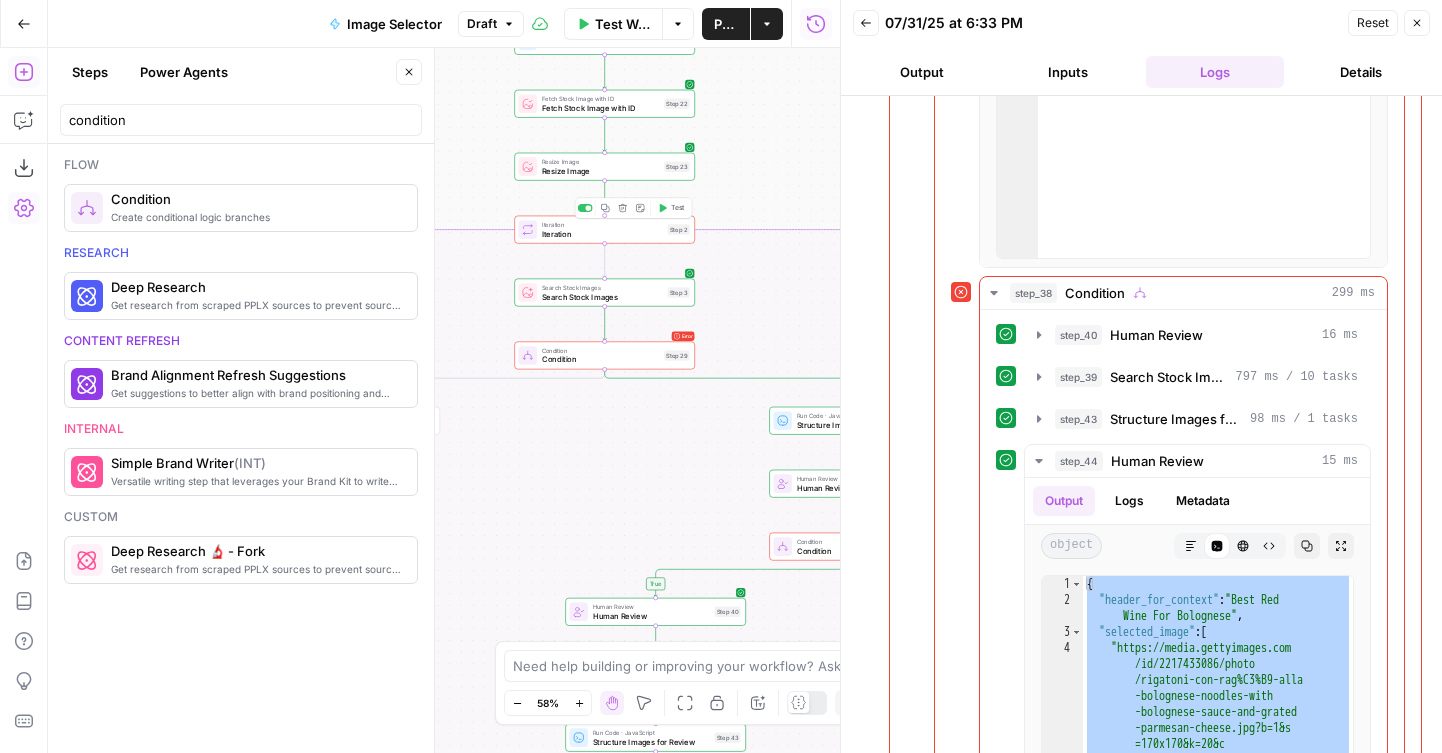 click 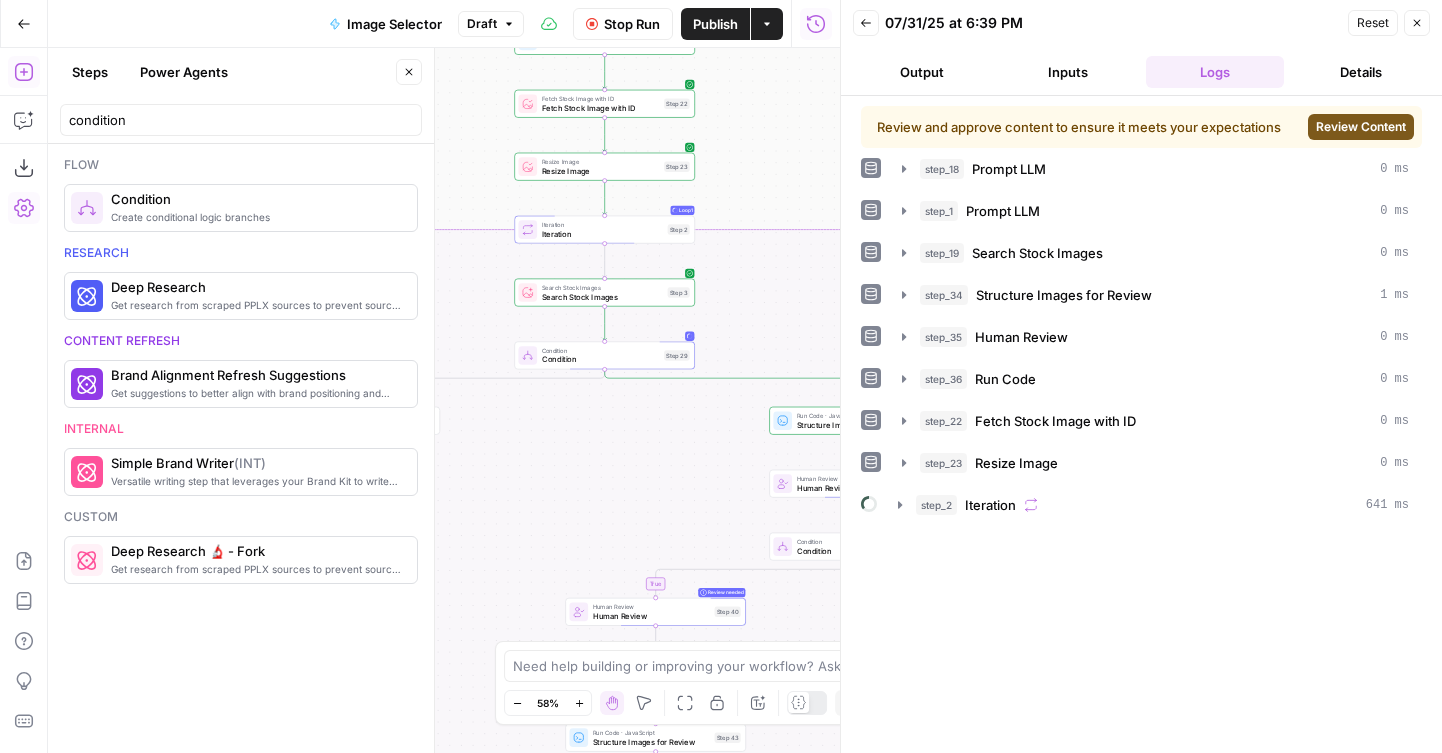 click on "Review Content" at bounding box center [1361, 127] 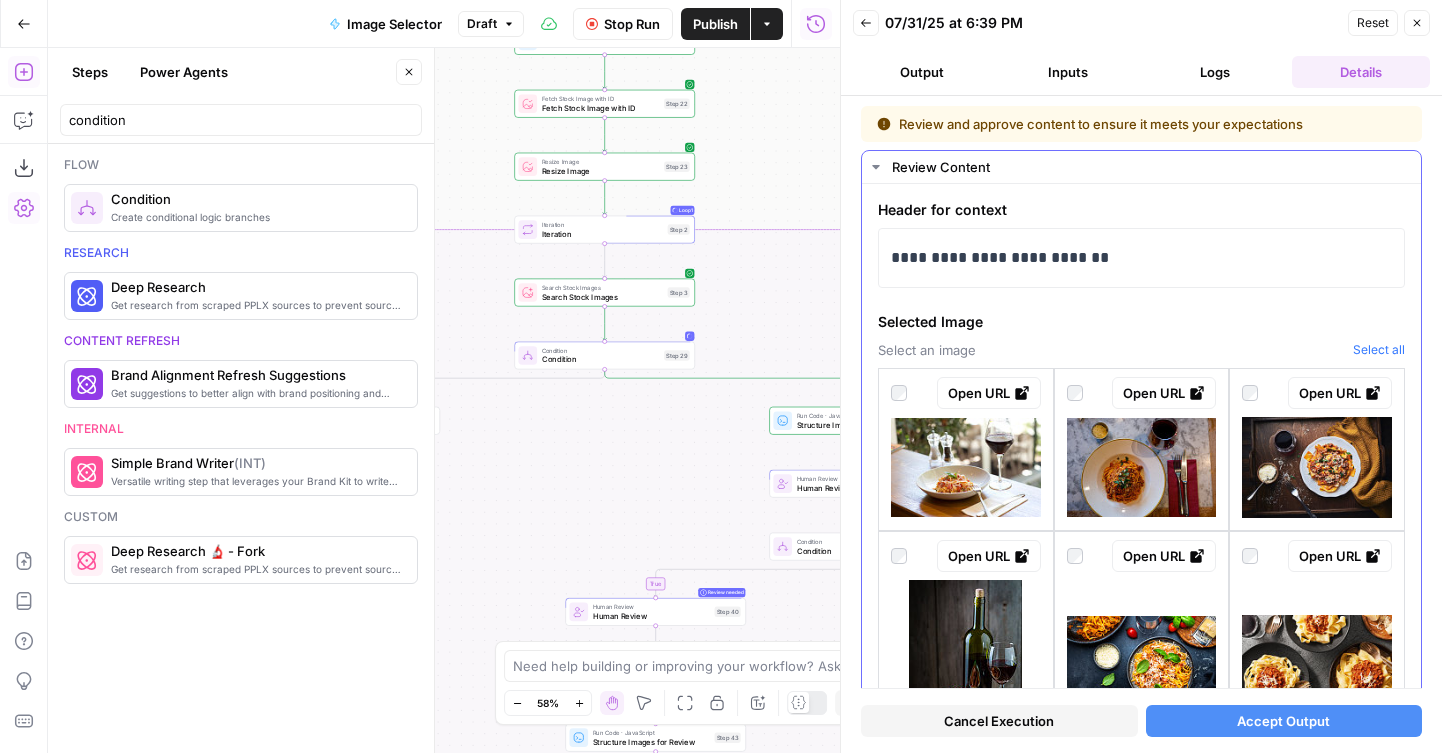 scroll, scrollTop: 28, scrollLeft: 0, axis: vertical 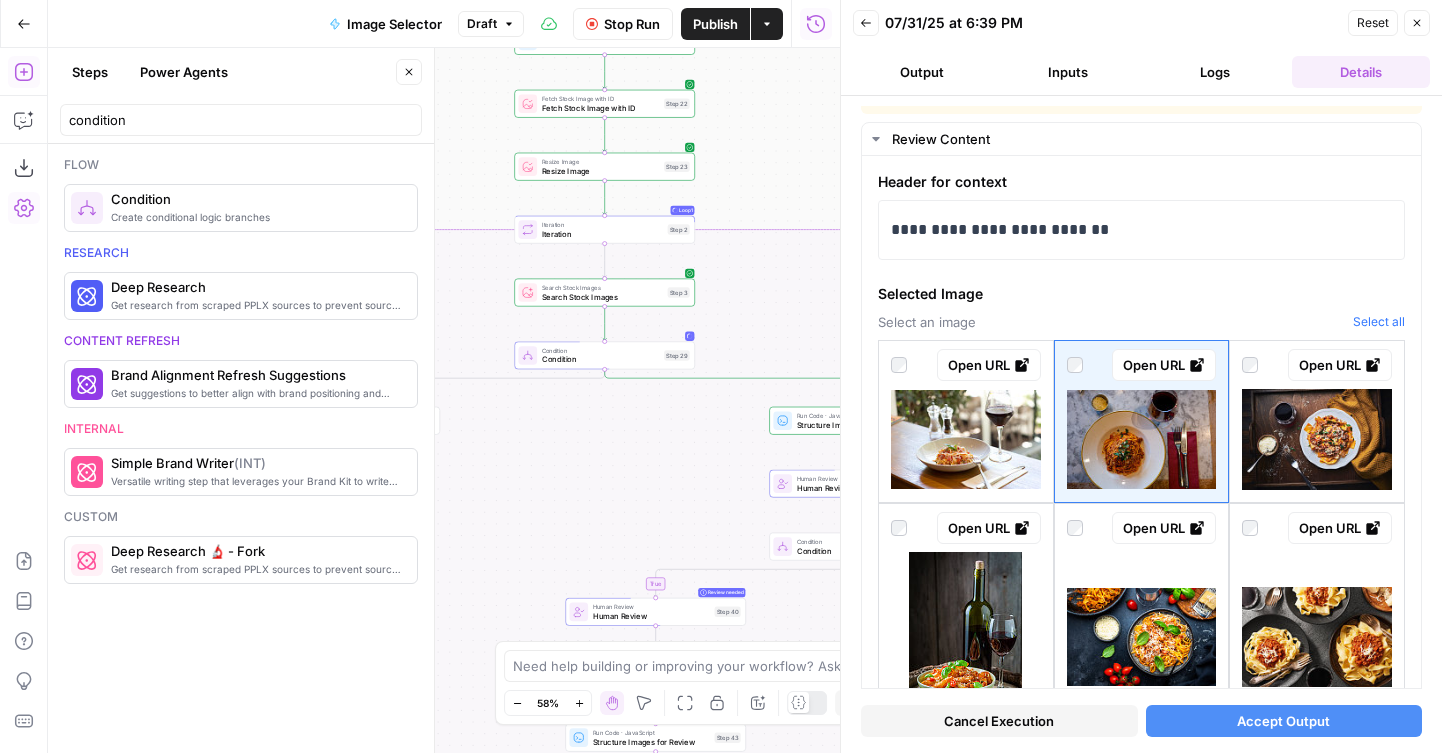 click on "Accept Output" at bounding box center (1284, 721) 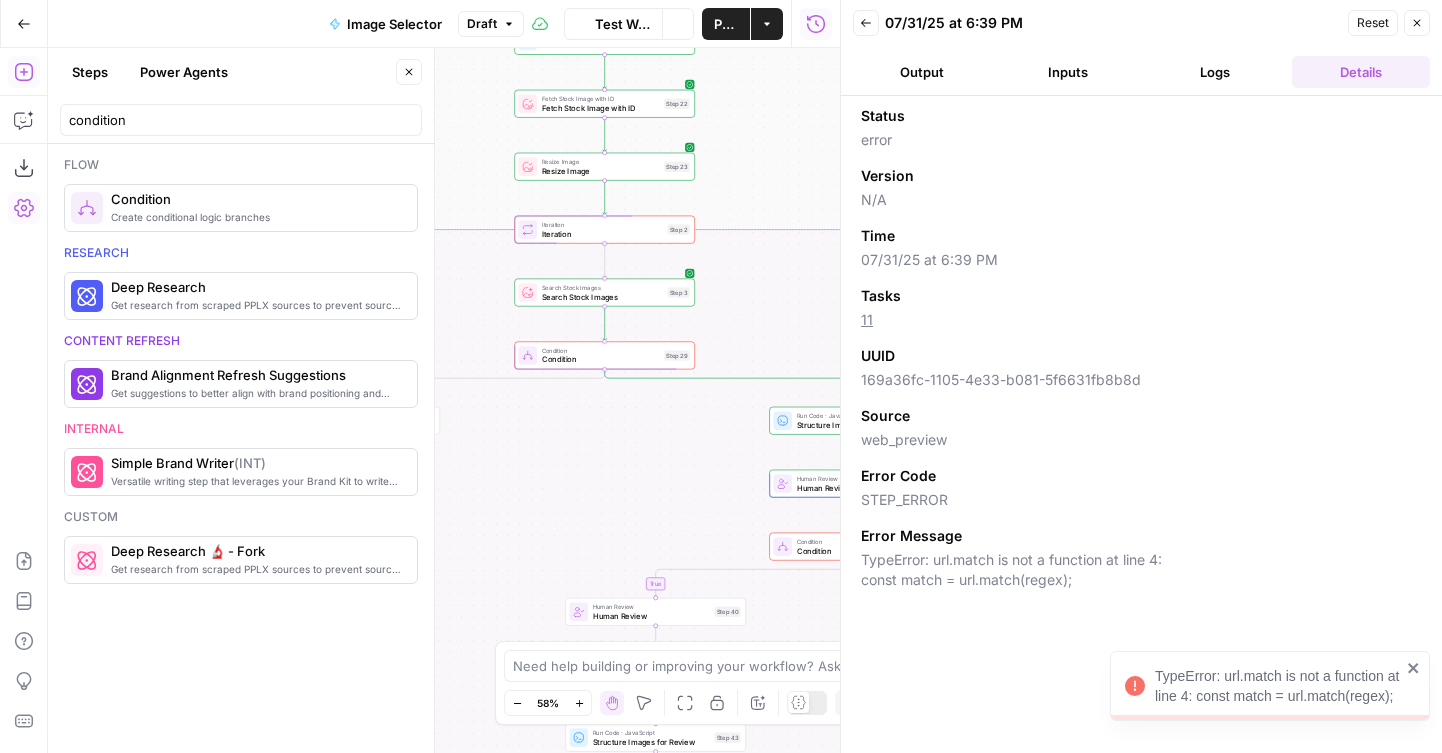 drag, startPoint x: 750, startPoint y: 127, endPoint x: 726, endPoint y: 100, distance: 36.124783 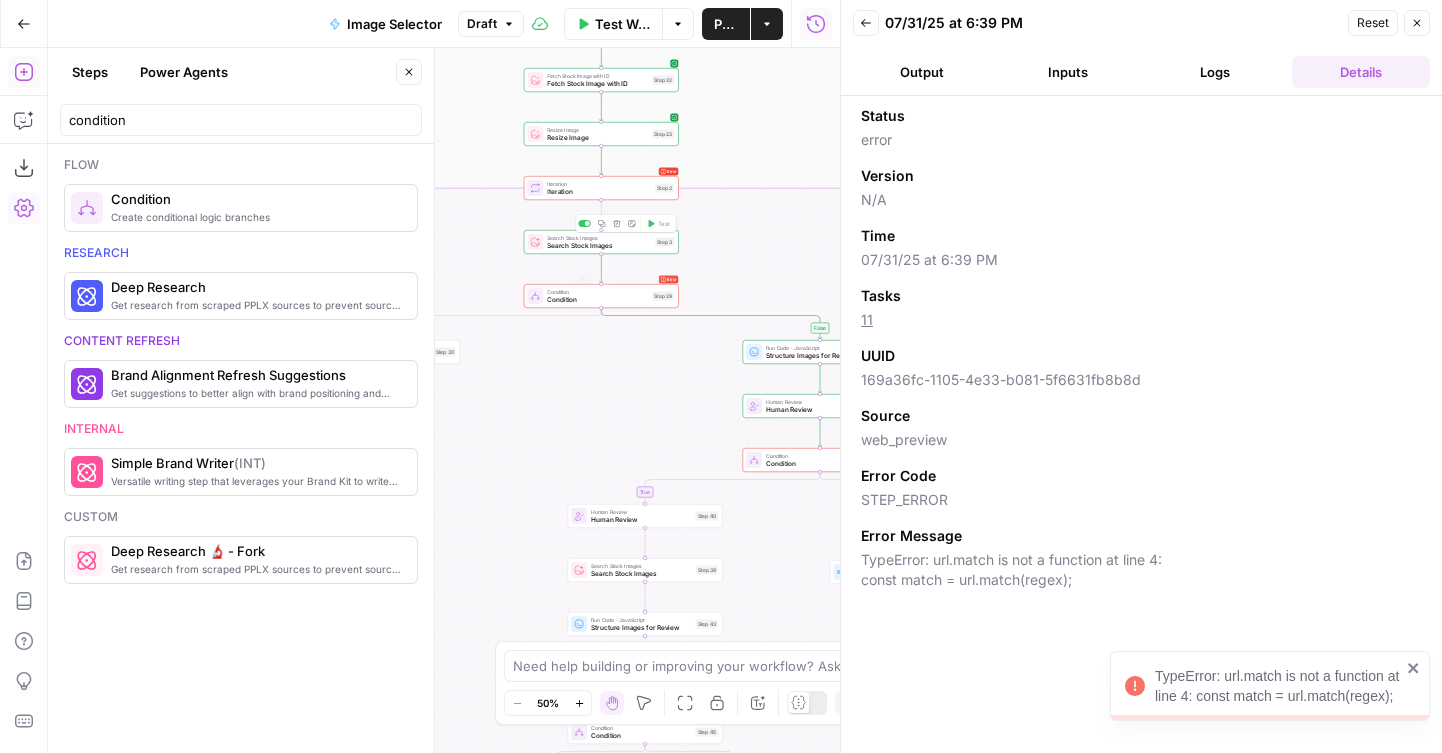 drag, startPoint x: 677, startPoint y: 395, endPoint x: 498, endPoint y: 391, distance: 179.0447 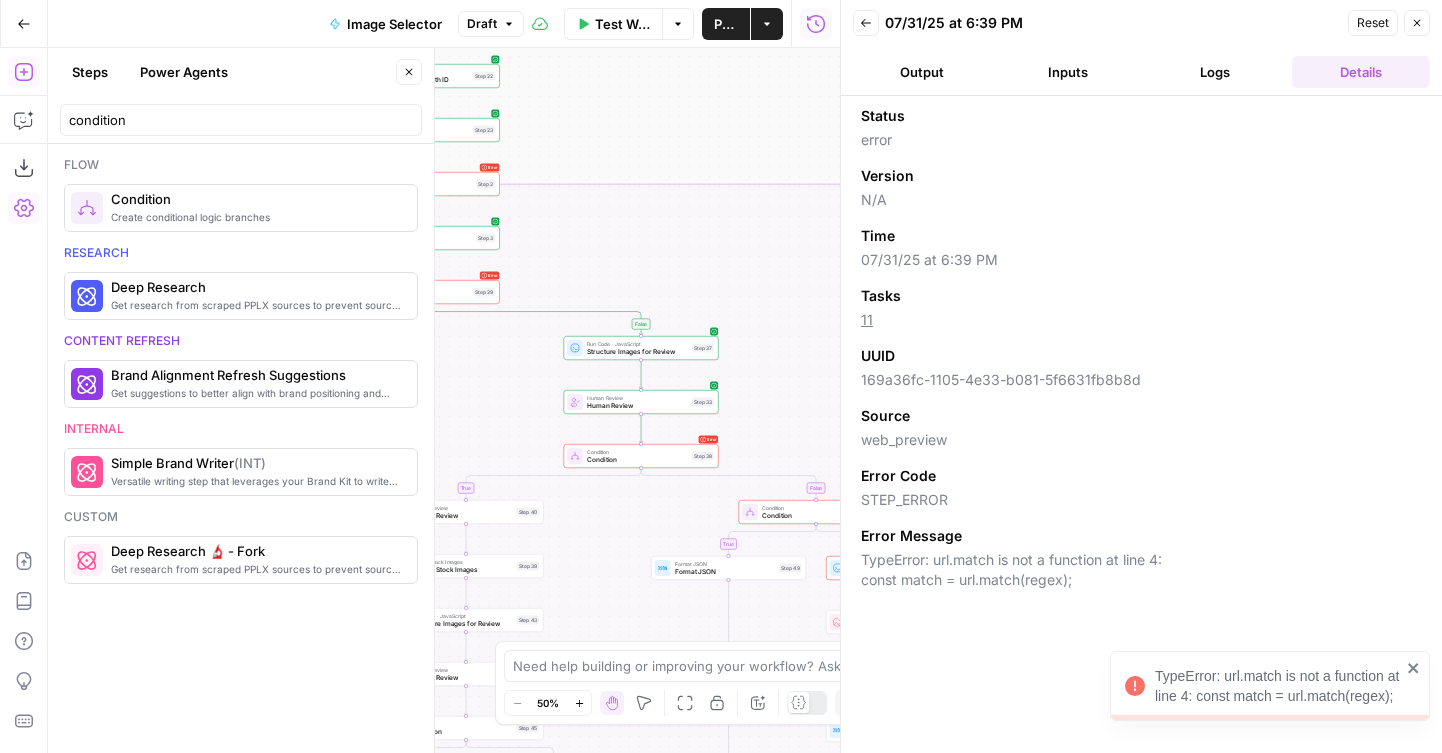drag, startPoint x: 791, startPoint y: 438, endPoint x: 647, endPoint y: 313, distance: 190.68561 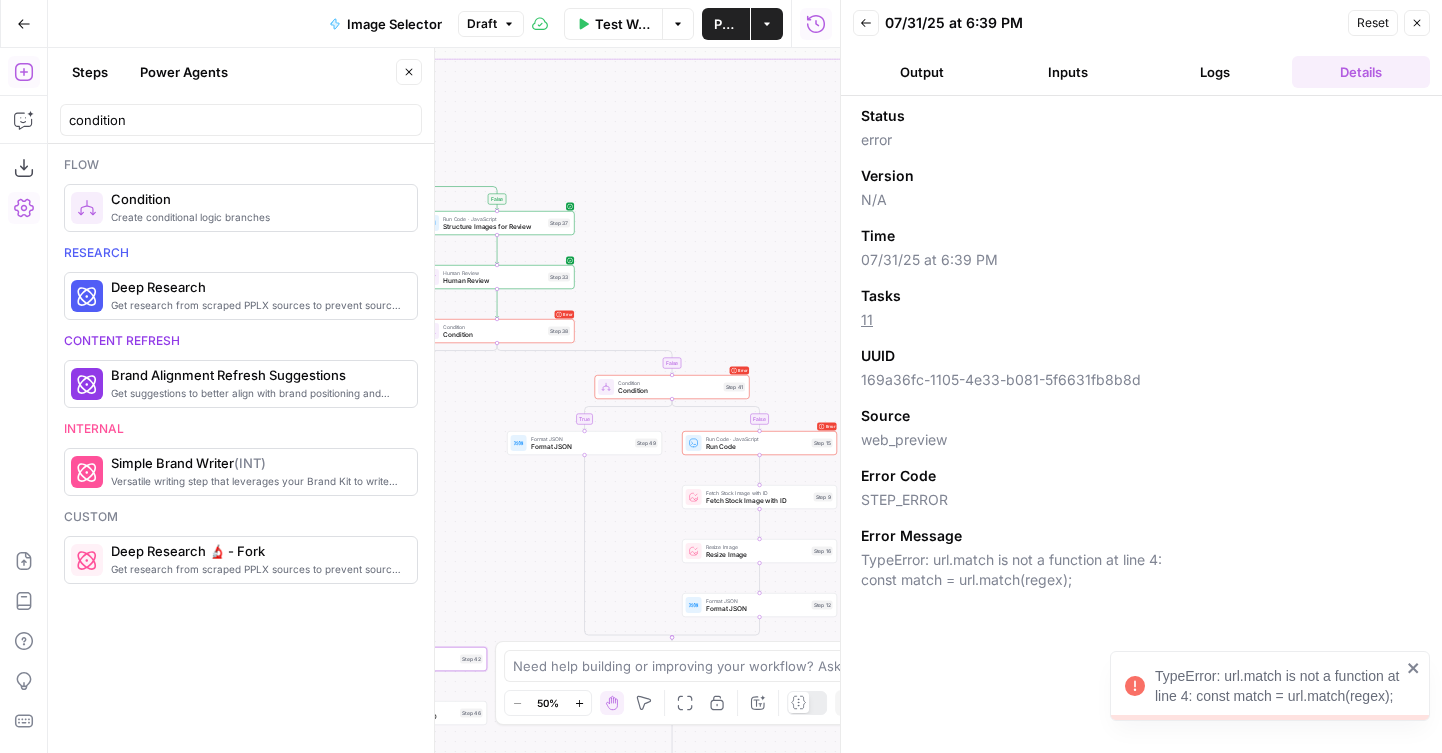 click on "Run Code" at bounding box center (757, 447) 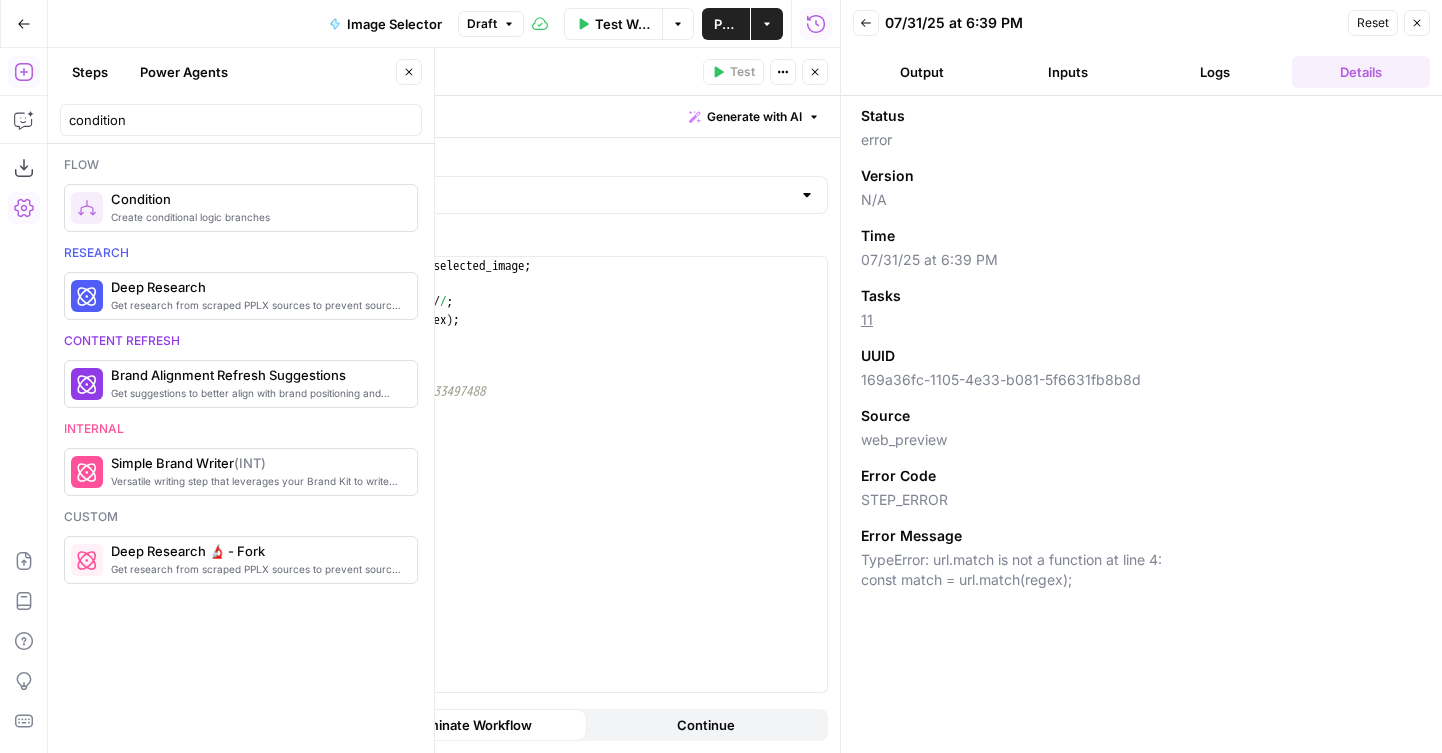click on "Logs" at bounding box center (1215, 72) 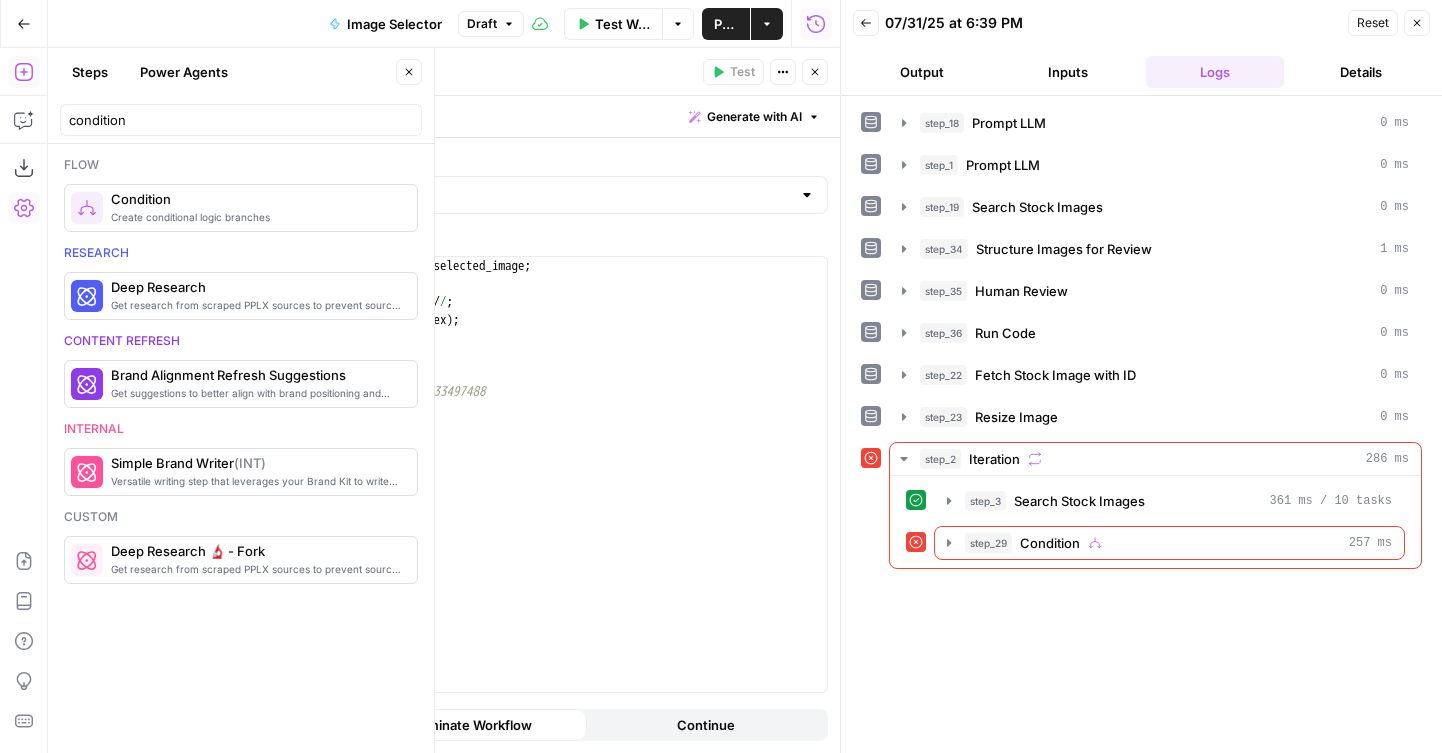 click on "const   url   =   step_33 . output . selected_image ; const   regex   =   / \/ id \/ ( \d +) \/ / ; const   match   =   url . match ( regex ) ; if   ( match )   {    const   id   =   match [ 1 ] ;    return ( id ) ;   // Output: 1533497488 }   else   {    return ( "ID not found" ) ; }" at bounding box center (540, 492) 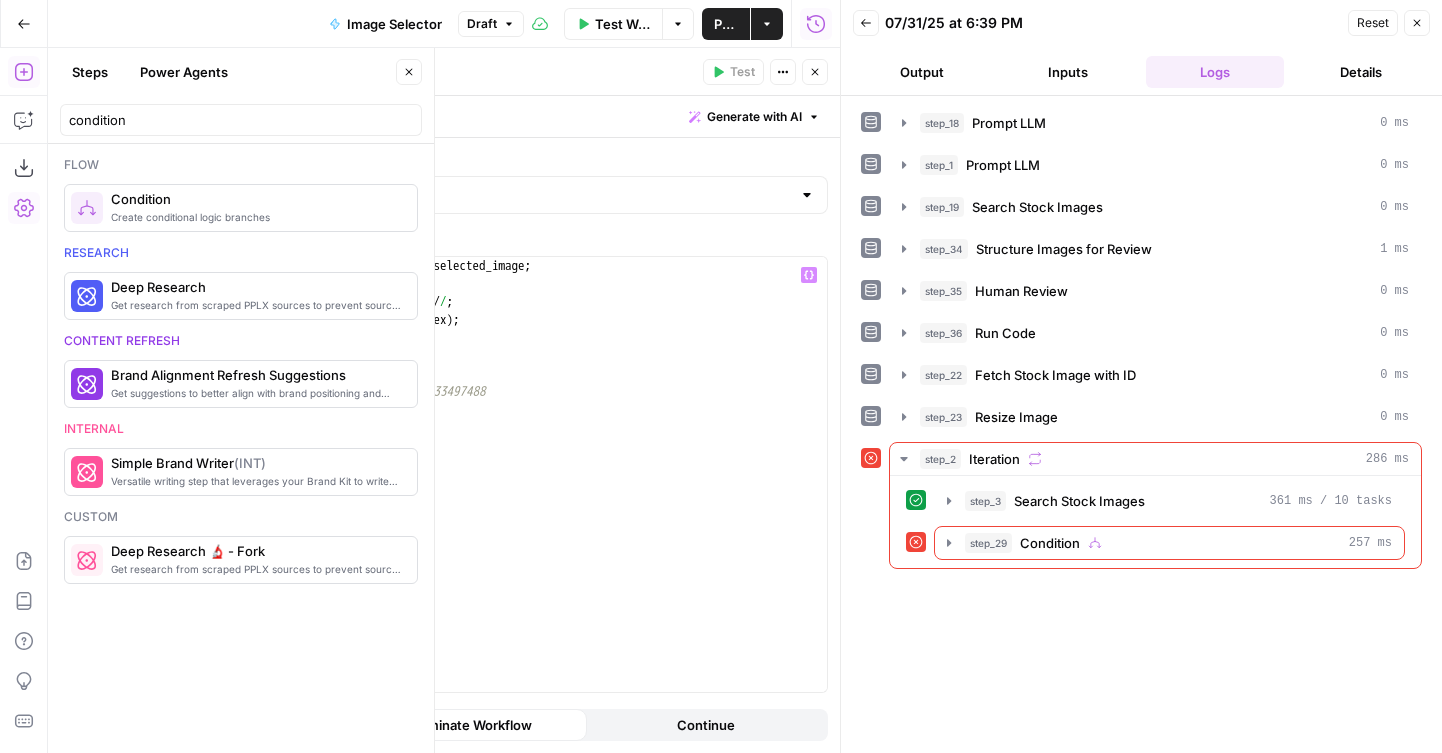 click on "const   url   =   step_33 . output . selected_image ; const   regex   =   / \/ id \/ ( \d +) \/ / ; const   match   =   url . match ( regex ) ; if   ( match )   {    const   id   =   match [ 1 ] ;    return ( id ) ;   // Output: 1533497488 }   else   {    return ( "ID not found" ) ; }" at bounding box center [540, 492] 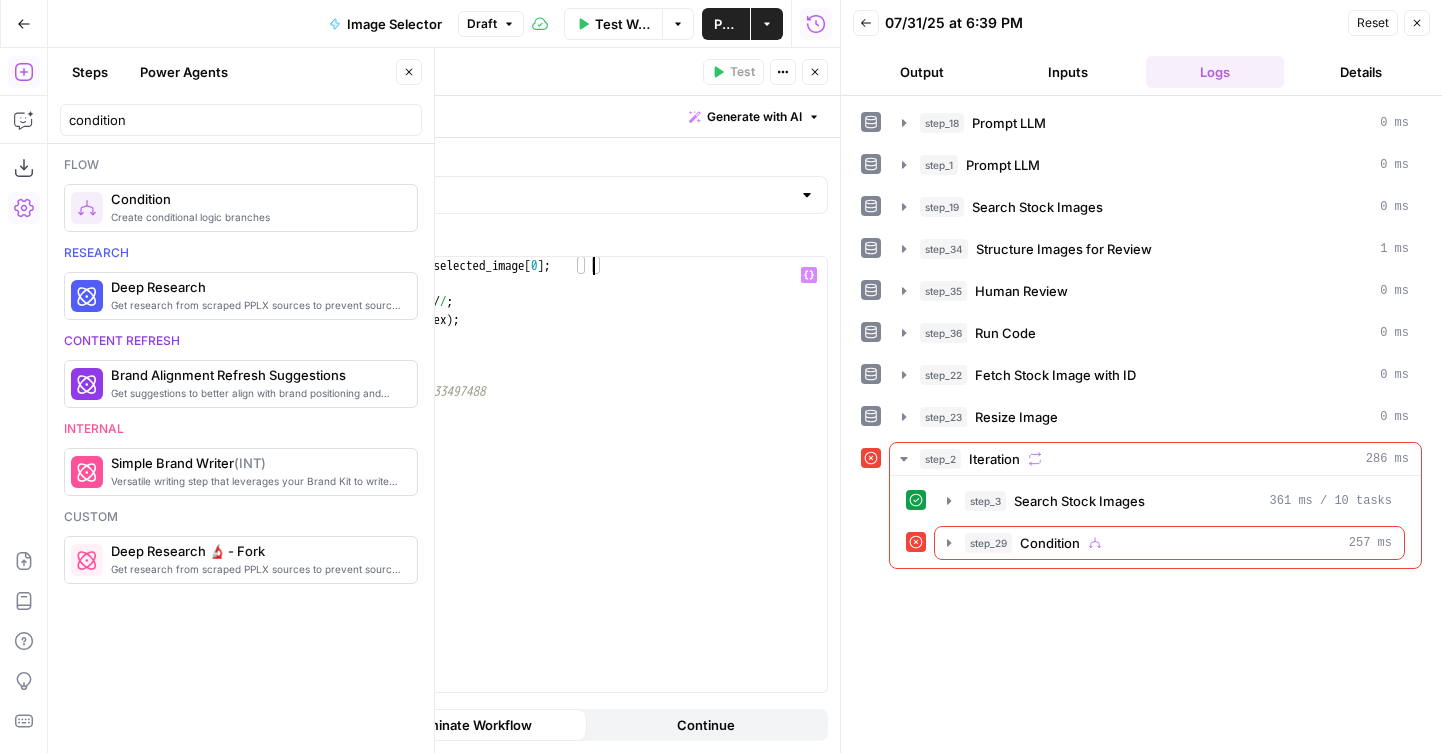 scroll, scrollTop: 0, scrollLeft: 26, axis: horizontal 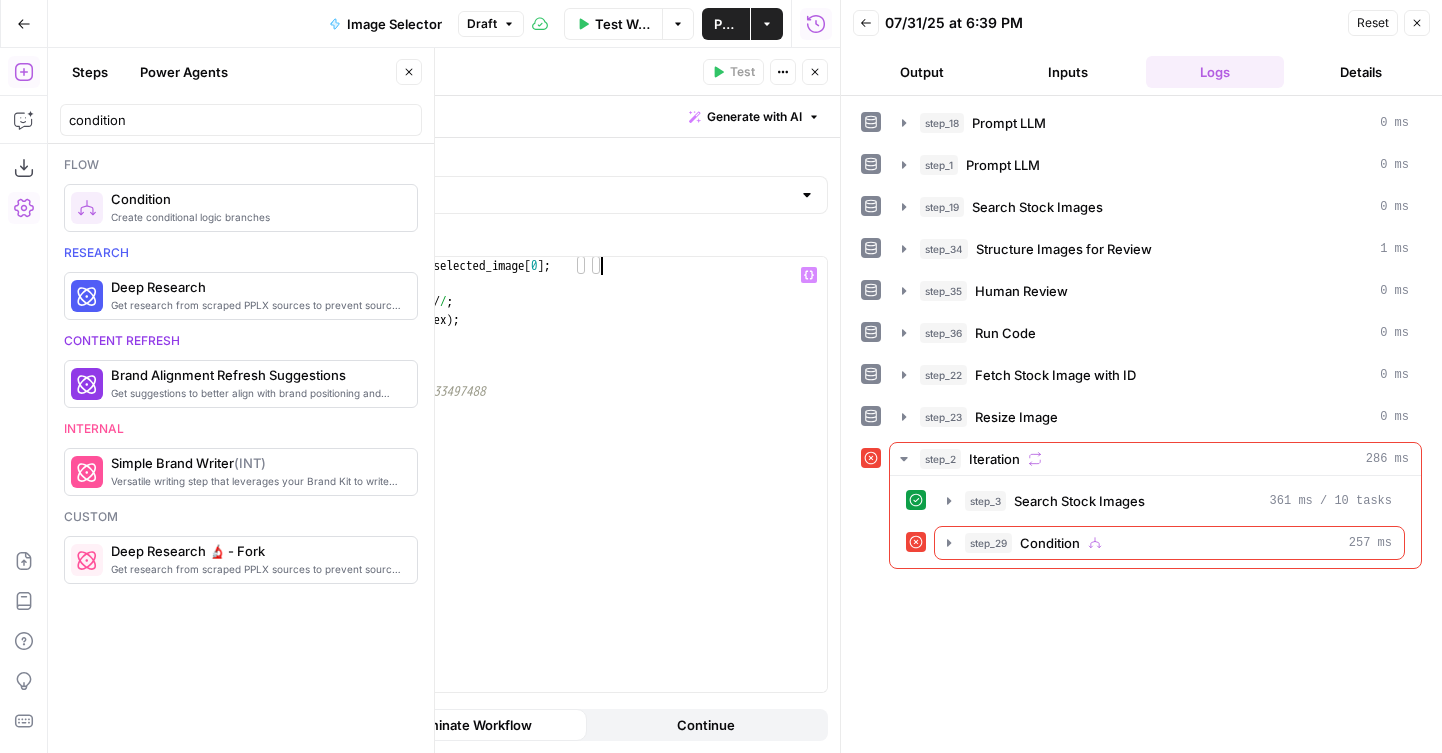 type on "**********" 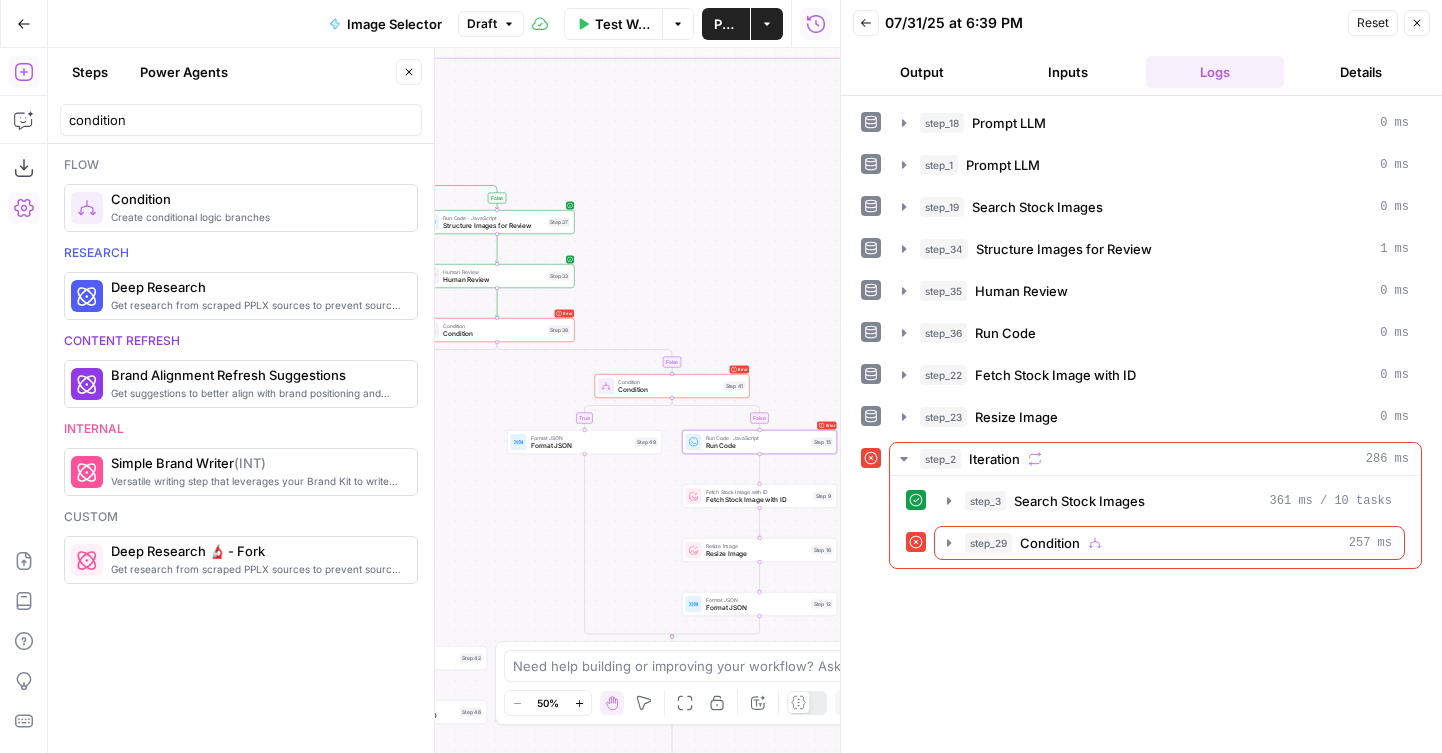 drag, startPoint x: 635, startPoint y: 212, endPoint x: 873, endPoint y: 323, distance: 262.61188 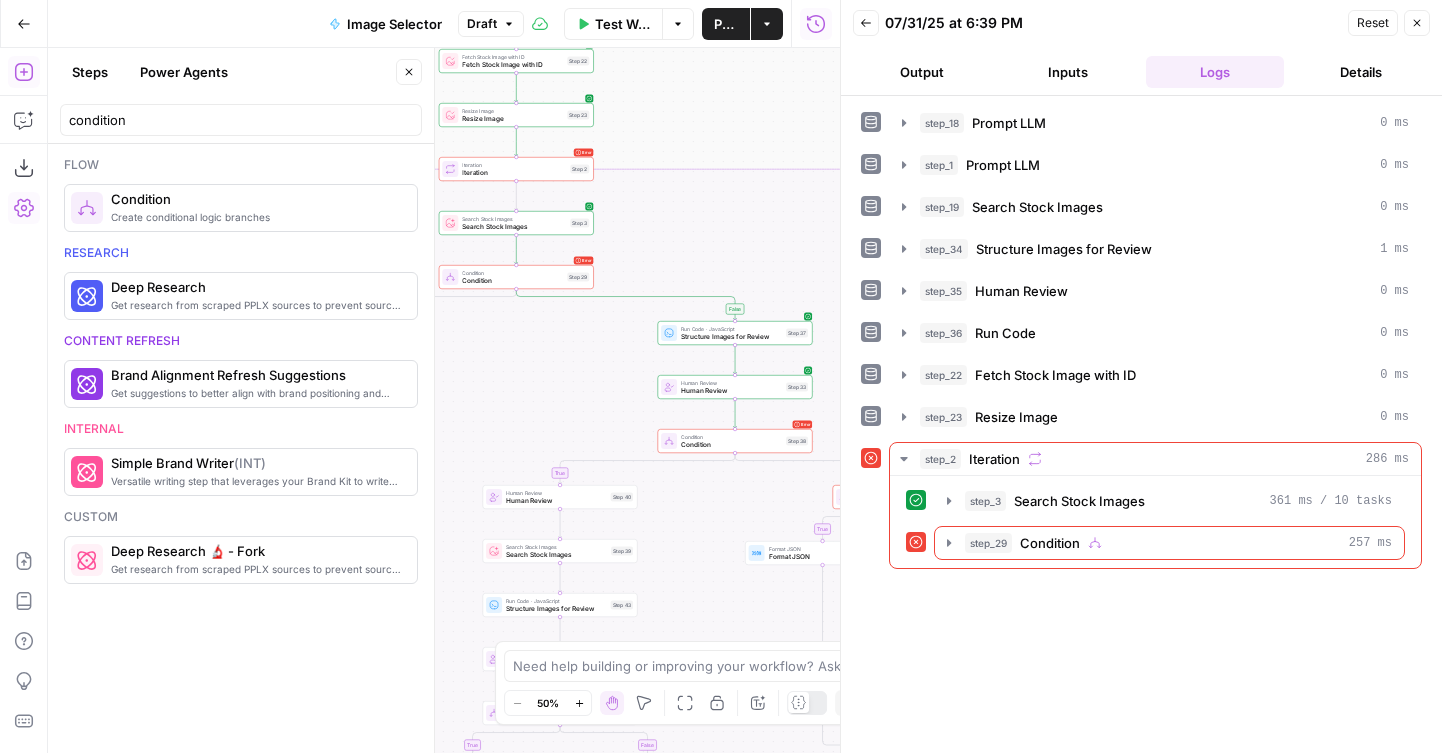 drag, startPoint x: 720, startPoint y: 149, endPoint x: 781, endPoint y: 201, distance: 80.1561 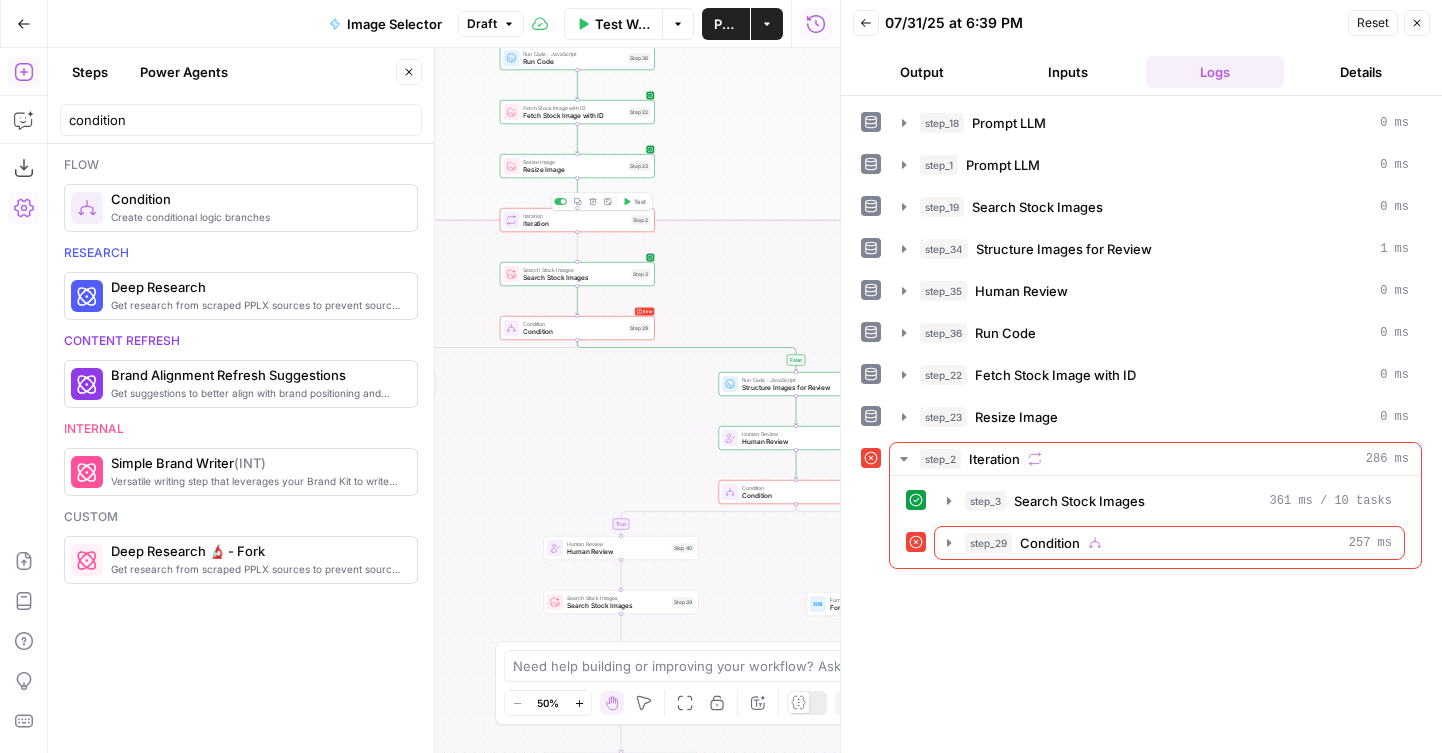 click on "Test" at bounding box center (640, 201) 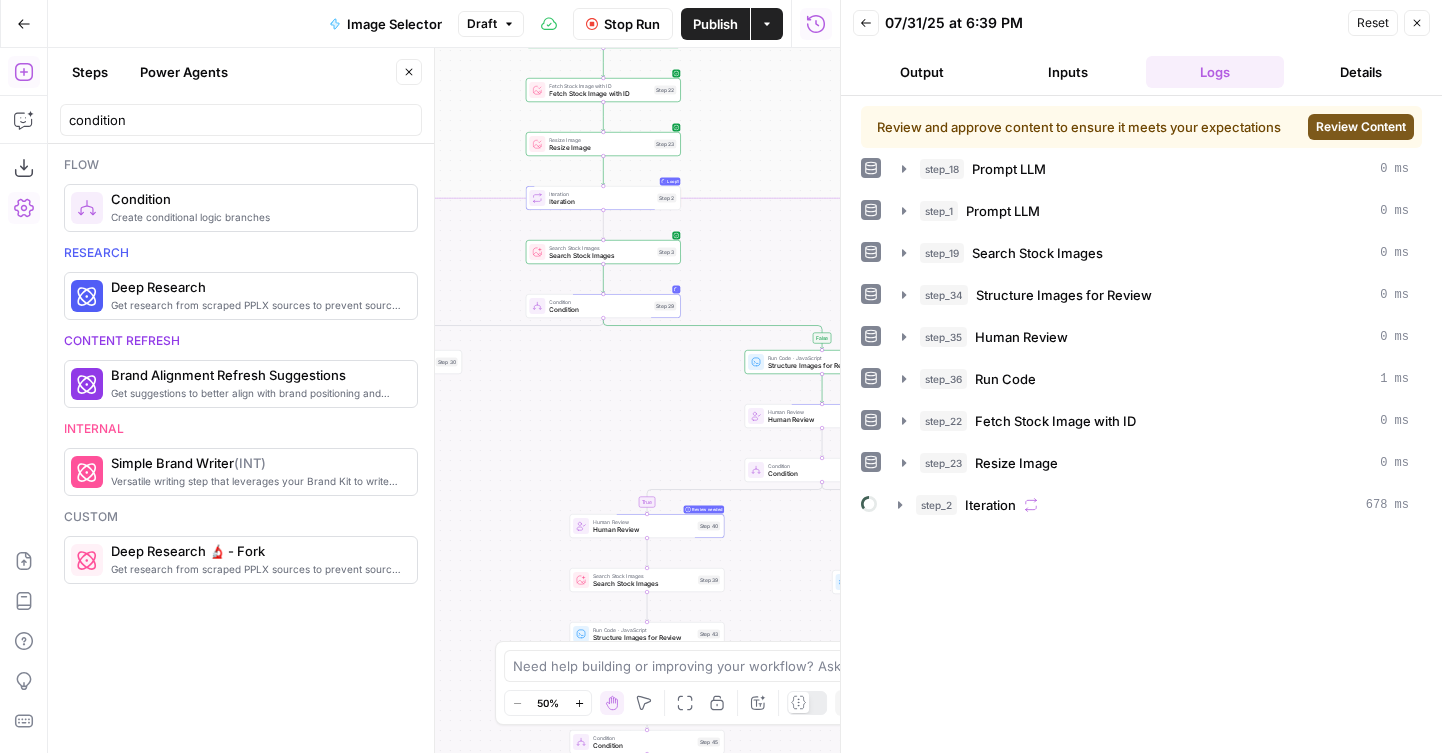 drag, startPoint x: 682, startPoint y: 288, endPoint x: 784, endPoint y: 235, distance: 114.947815 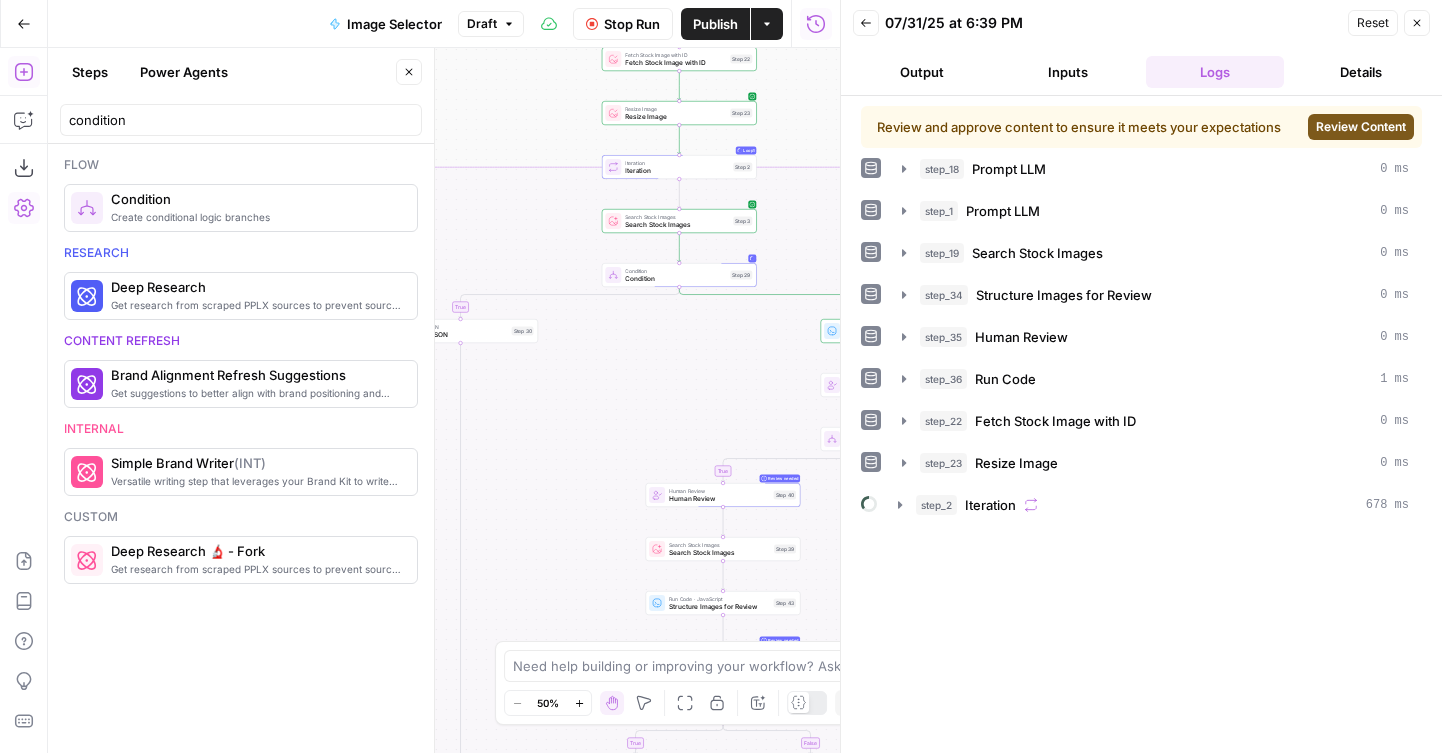 click on "Review Content" at bounding box center [1361, 127] 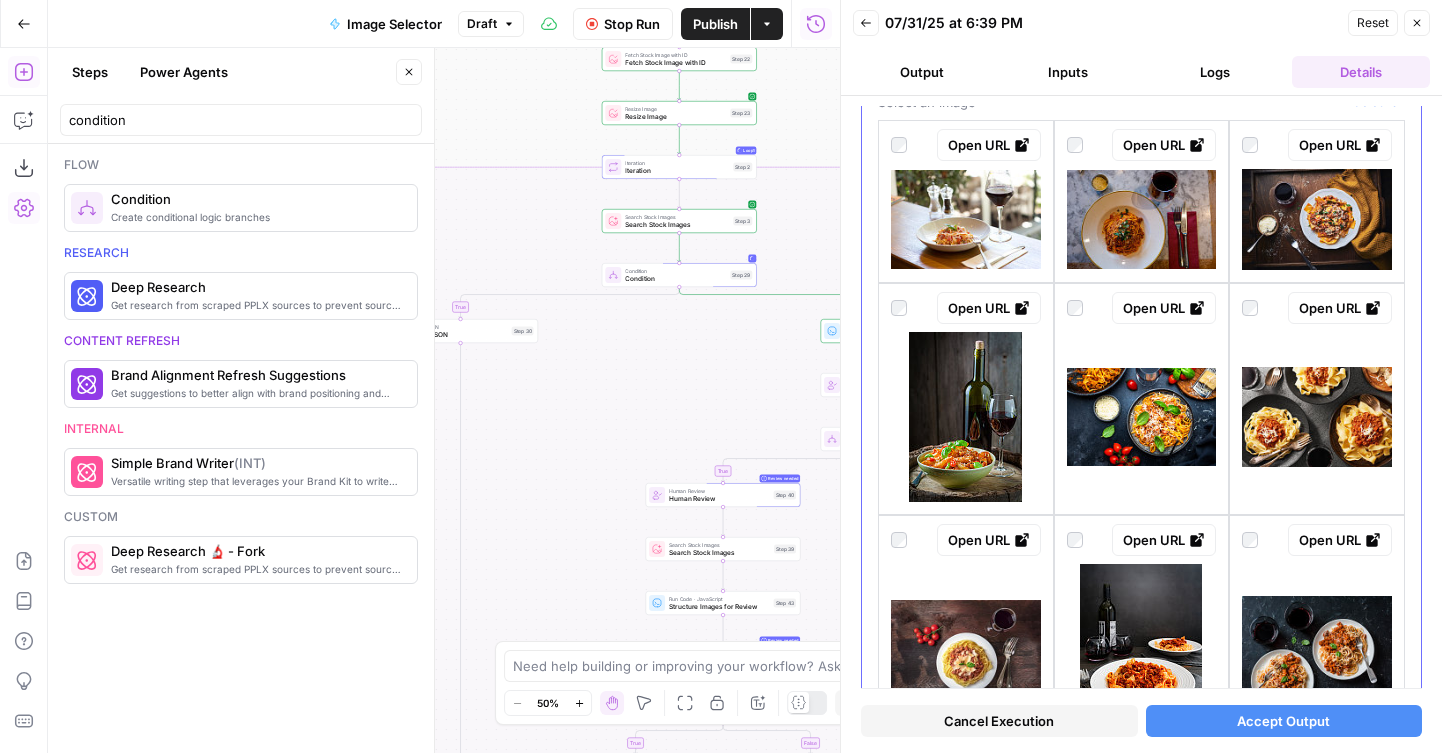 scroll, scrollTop: 0, scrollLeft: 0, axis: both 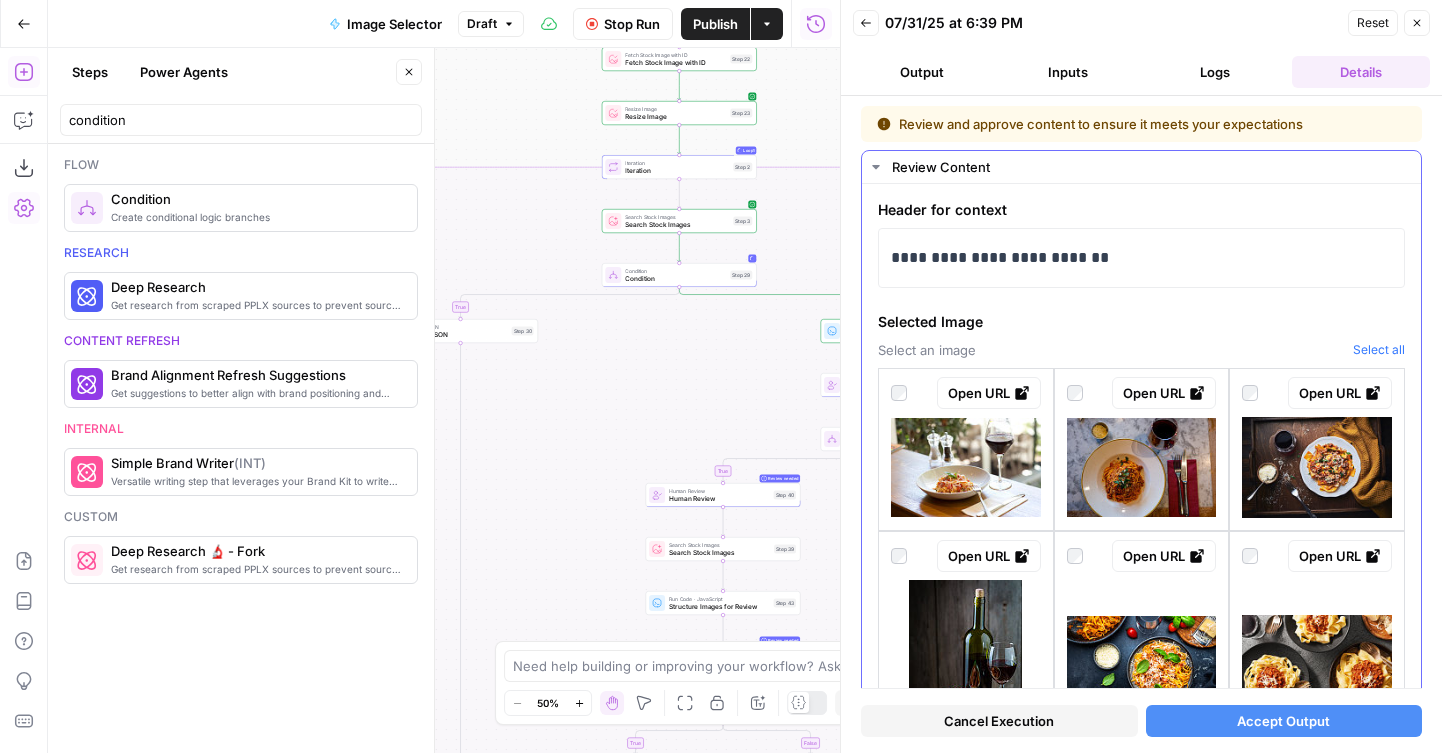 click at bounding box center [966, 467] 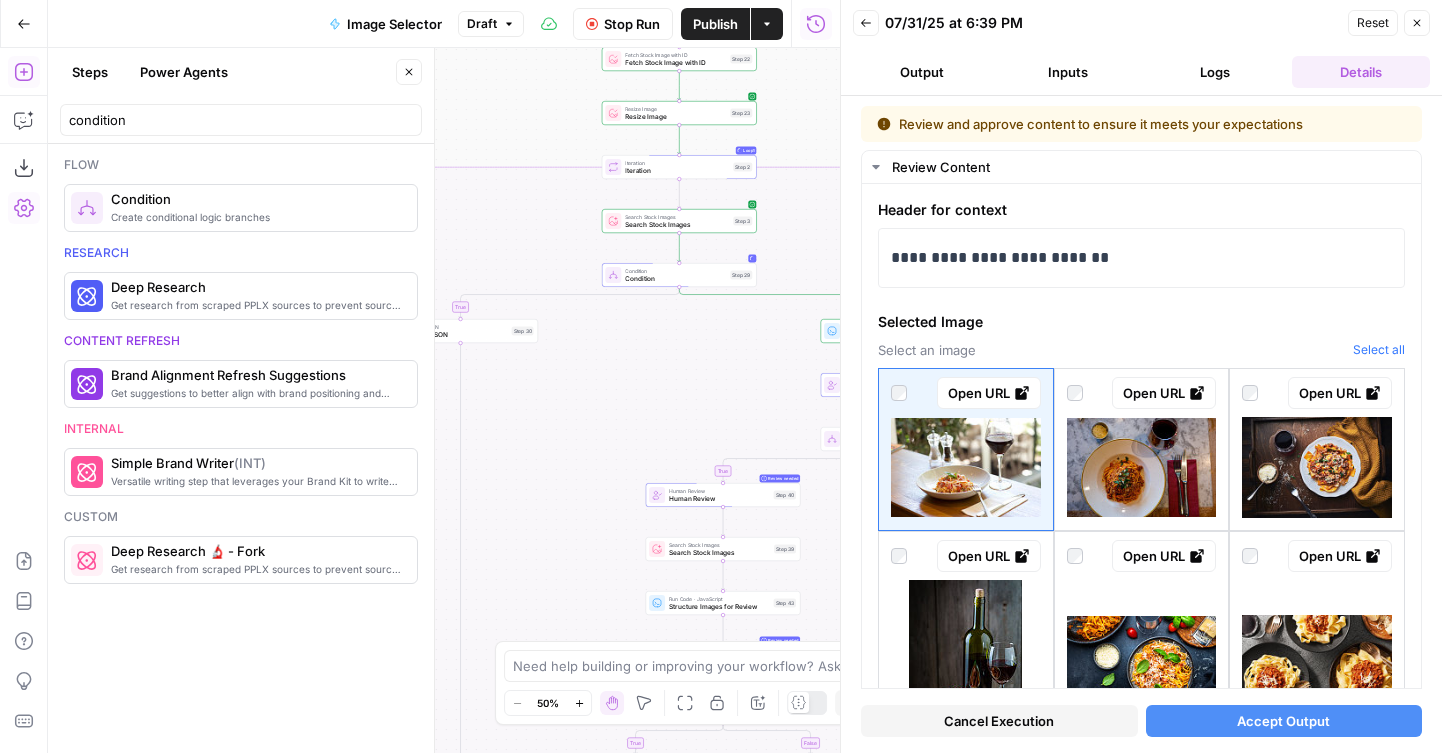 click on "Accept Output" at bounding box center [1283, 721] 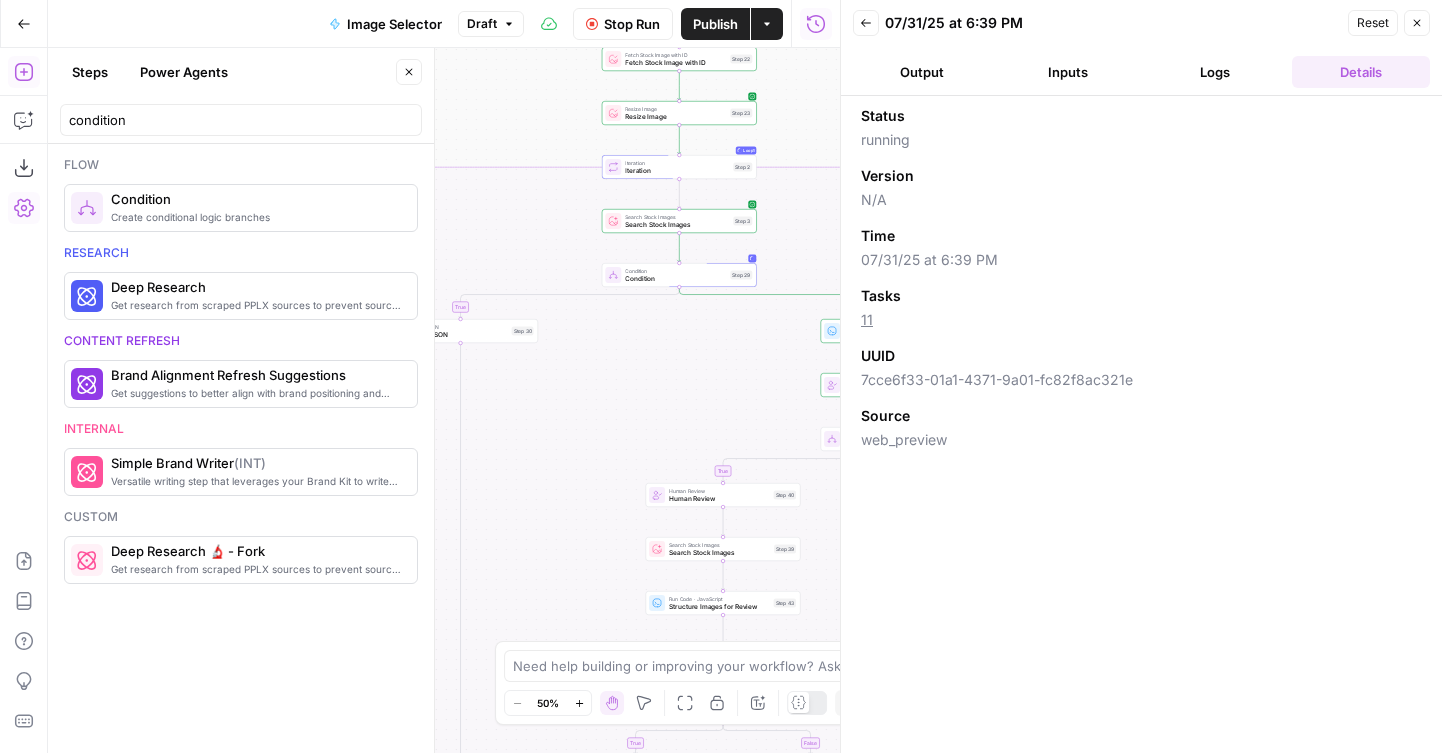 click on "Output" at bounding box center [922, 72] 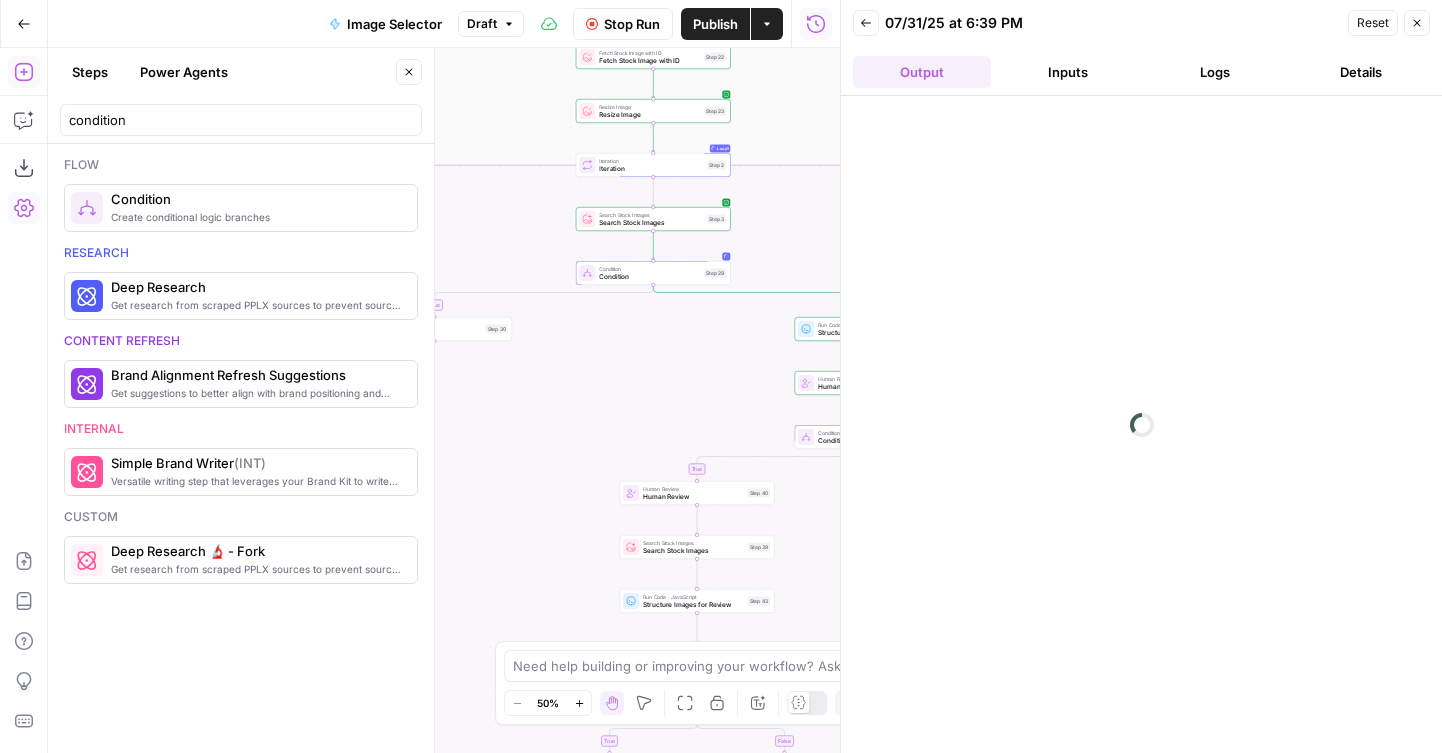 drag, startPoint x: 640, startPoint y: 461, endPoint x: 435, endPoint y: 425, distance: 208.13698 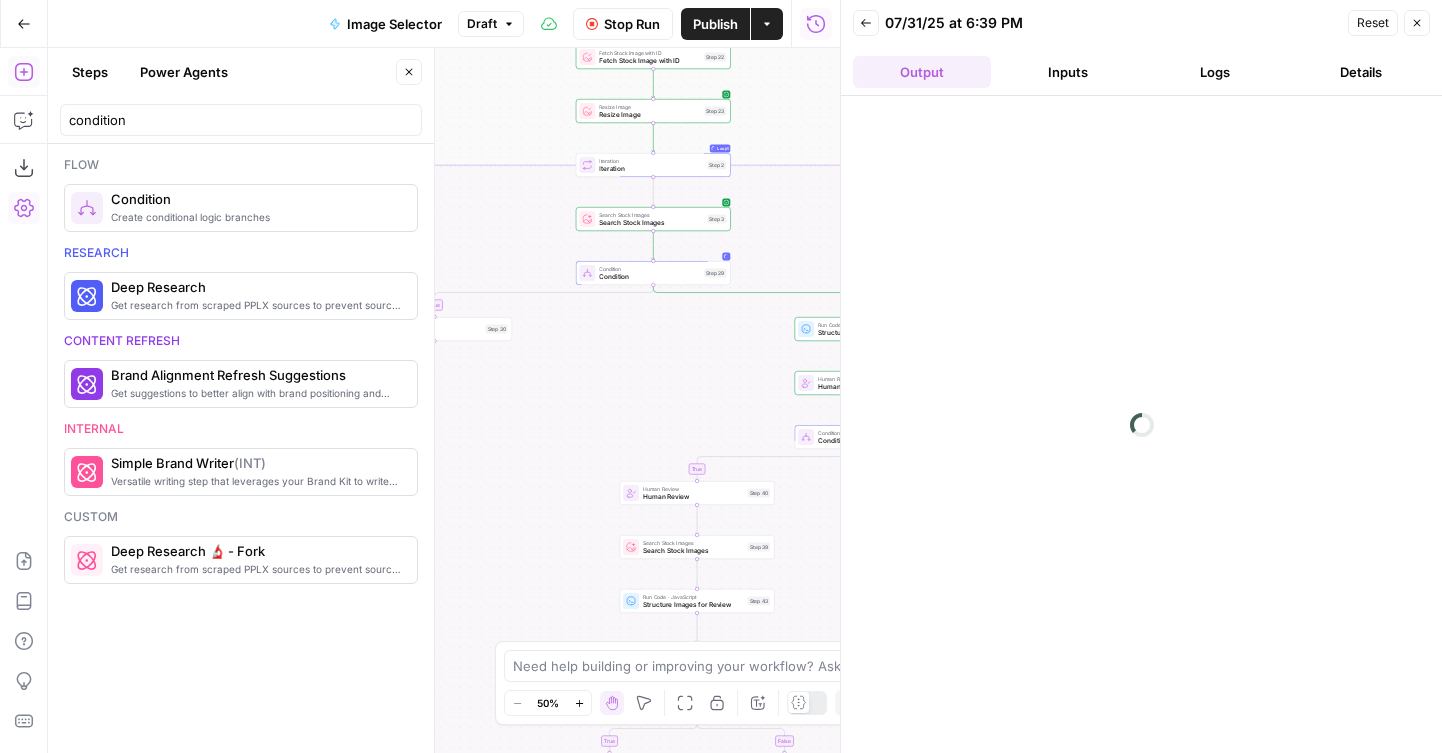 click on "Wine New Home Browse Your Data Monitoring Flightpath Settings Recent Grids New grid Article Writer Educational Content Wine "List" & "Landing" Pages Recent Workflows New Workflow Image Selector Enhanced Wine Product Selector [Knowledge Base] Collections Writer AirOps Academy What's new?
5
Help + Support Go Back Image Selector Draft Stop Run Publish Actions Run History Add Steps Copilot Download as JSON Settings Import JSON AirOps Academy Help Give Feedback Shortcuts true false true false false false true true Workflow Set Inputs Inputs LLM · GPT-4.1 Prompt LLM Step 18 LLM · GPT-4.1 Prompt LLM Step 1 Search Stock Images Search Stock Images Step 19 Run Code · JavaScript Structure Images for Review Step 34 Human Review Human Review Step 35 Run Code · JavaScript Run Code Step 36 Fetch Stock Image with ID Fetch Stock Image with ID Step 22 Resize Image Resize Image Step 23 Loop Loop  1 Iteration Iteration Step 2 Search Stock Images Search Stock Images" at bounding box center (721, 376) 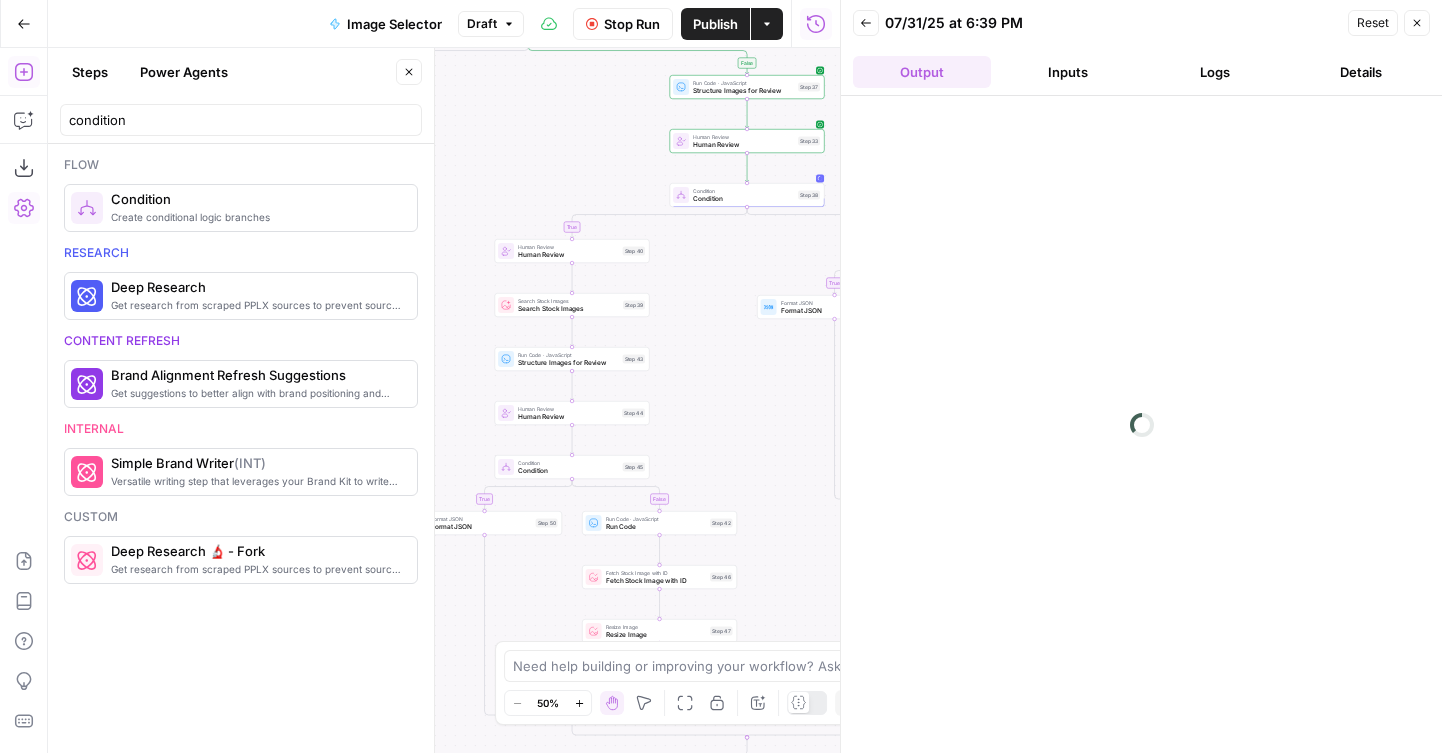 drag, startPoint x: 677, startPoint y: 518, endPoint x: 760, endPoint y: 289, distance: 243.5775 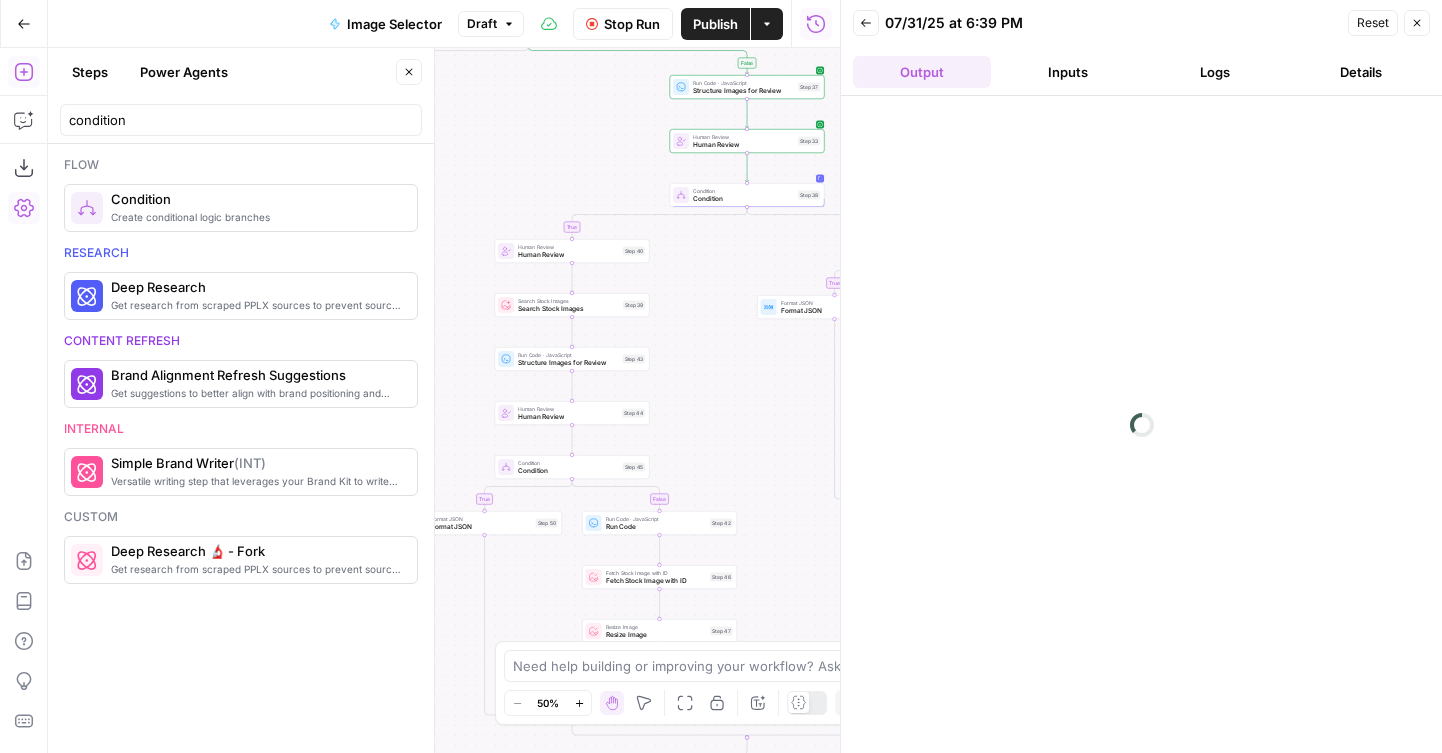 click on "true false true false false false true true Workflow Set Inputs Inputs LLM · GPT-4.1 Prompt LLM Step 18 LLM · GPT-4.1 Prompt LLM Step 1 Search Stock Images Search Stock Images Step 19 Run Code · JavaScript Structure Images for Review Step 34 Human Review Human Review Step 35 Run Code · JavaScript Run Code Step 36 Fetch Stock Image with ID Fetch Stock Image with ID Step 22 Resize Image Resize Image Step 23 Loop Loop  1 Iteration Iteration Step 2 Search Stock Images Search Stock Images Step 3 Condition Condition Step 29 Format JSON Format JSON Step 30 Run Code · JavaScript Structure Images for Review Step 37 Human Review Human Review Step 33 Condition Condition Step 38 Human Review Human Review Step 40 Search Stock Images Search Stock Images Step 39 Run Code · JavaScript Structure Images for Review Step 43 Human Review Human Review Step 44 Condition Condition Step 45 Format JSON Format JSON Step 50 Run Code · JavaScript Run Code Step 42 Fetch Stock Image with ID Fetch Stock Image with ID Step 46 Step 47" at bounding box center [444, 400] 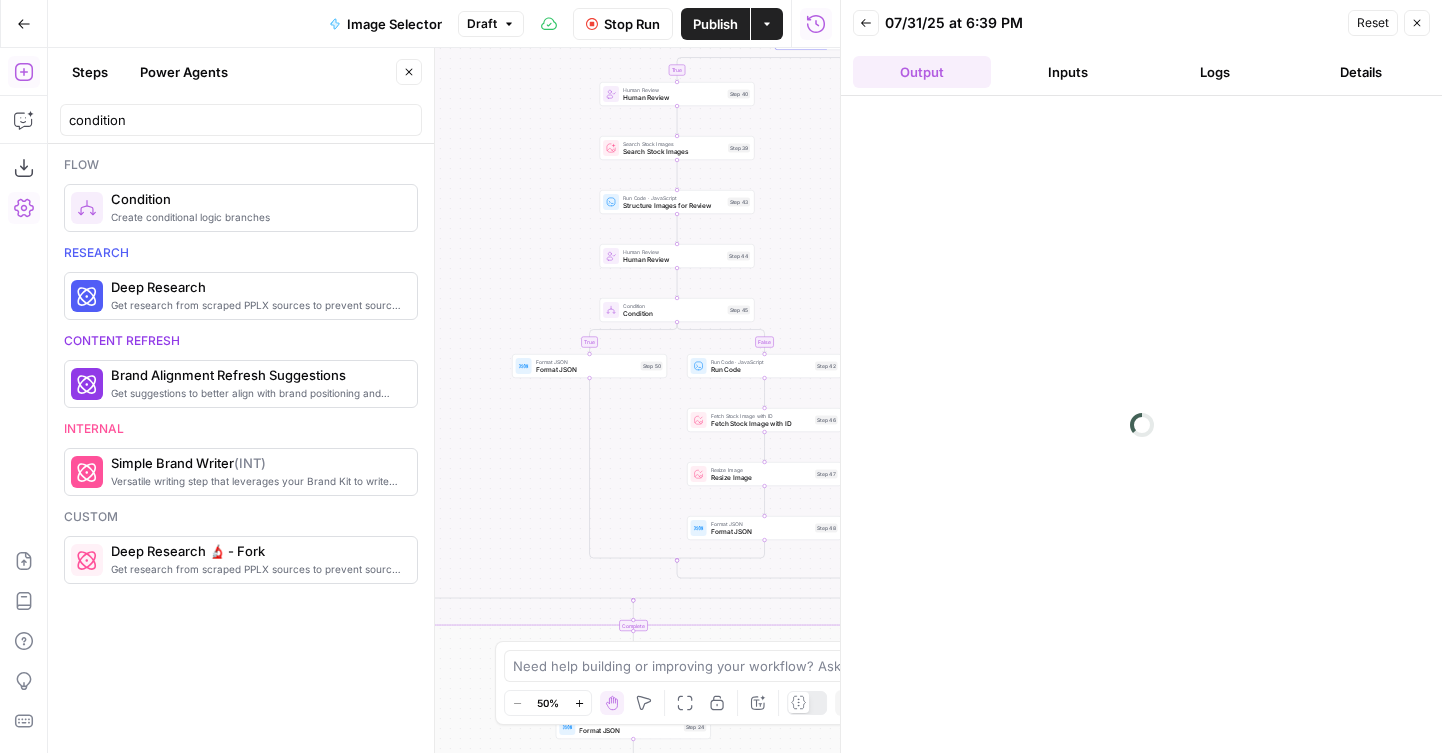 drag, startPoint x: 714, startPoint y: 370, endPoint x: 793, endPoint y: 263, distance: 133.00375 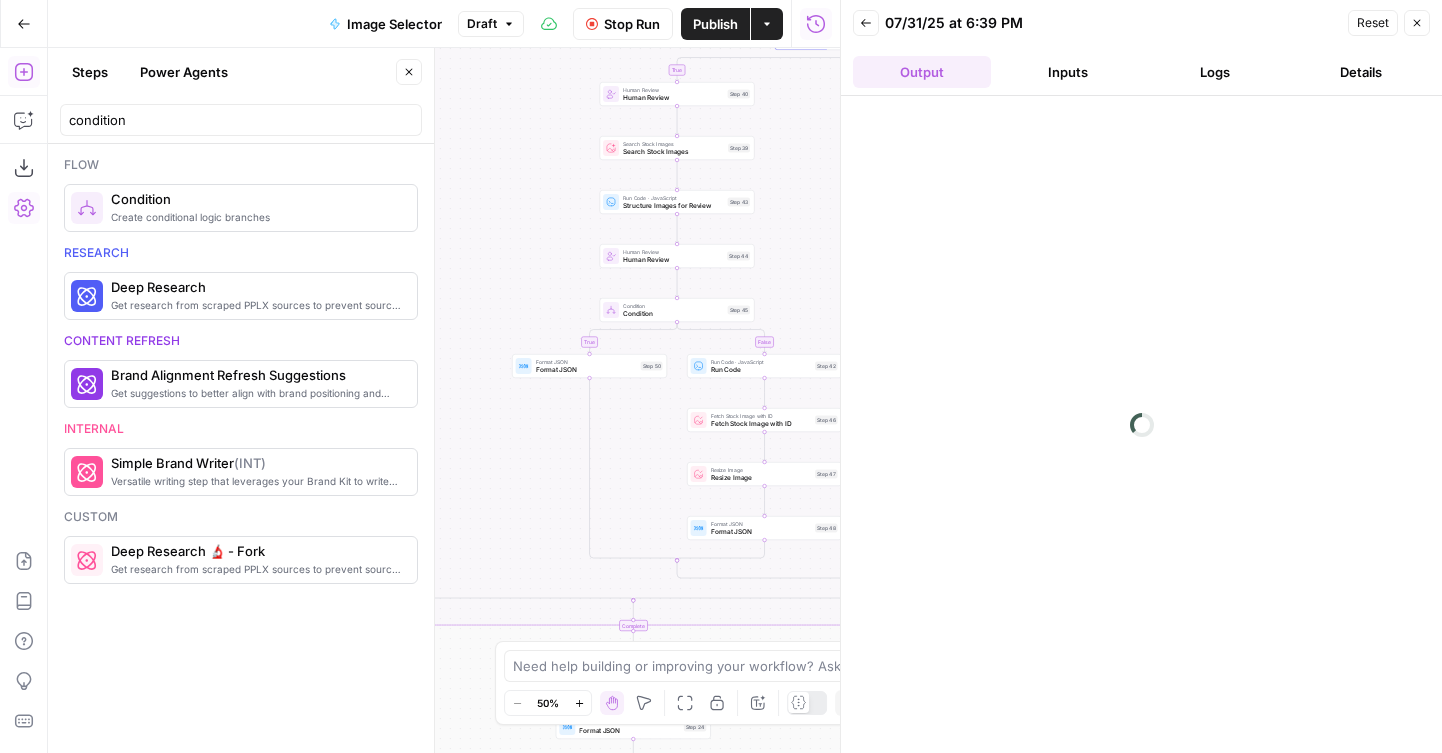click on "true false true false false false true true Workflow Set Inputs Inputs LLM · GPT-4.1 Prompt LLM Step 18 LLM · GPT-4.1 Prompt LLM Step 1 Search Stock Images Search Stock Images Step 19 Run Code · JavaScript Structure Images for Review Step 34 Human Review Human Review Step 35 Run Code · JavaScript Run Code Step 36 Fetch Stock Image with ID Fetch Stock Image with ID Step 22 Resize Image Resize Image Step 23 Loop Loop  1 Iteration Iteration Step 2 Search Stock Images Search Stock Images Step 3 Condition Condition Step 29 Format JSON Format JSON Step 30 Run Code · JavaScript Structure Images for Review Step 37 Human Review Human Review Step 33 Condition Condition Step 38 Human Review Human Review Step 40 Search Stock Images Search Stock Images Step 39 Run Code · JavaScript Structure Images for Review Step 43 Human Review Human Review Step 44 Condition Condition Step 45 Format JSON Format JSON Step 50 Run Code · JavaScript Run Code Step 42 Fetch Stock Image with ID Fetch Stock Image with ID Step 46 Step 47" at bounding box center (444, 400) 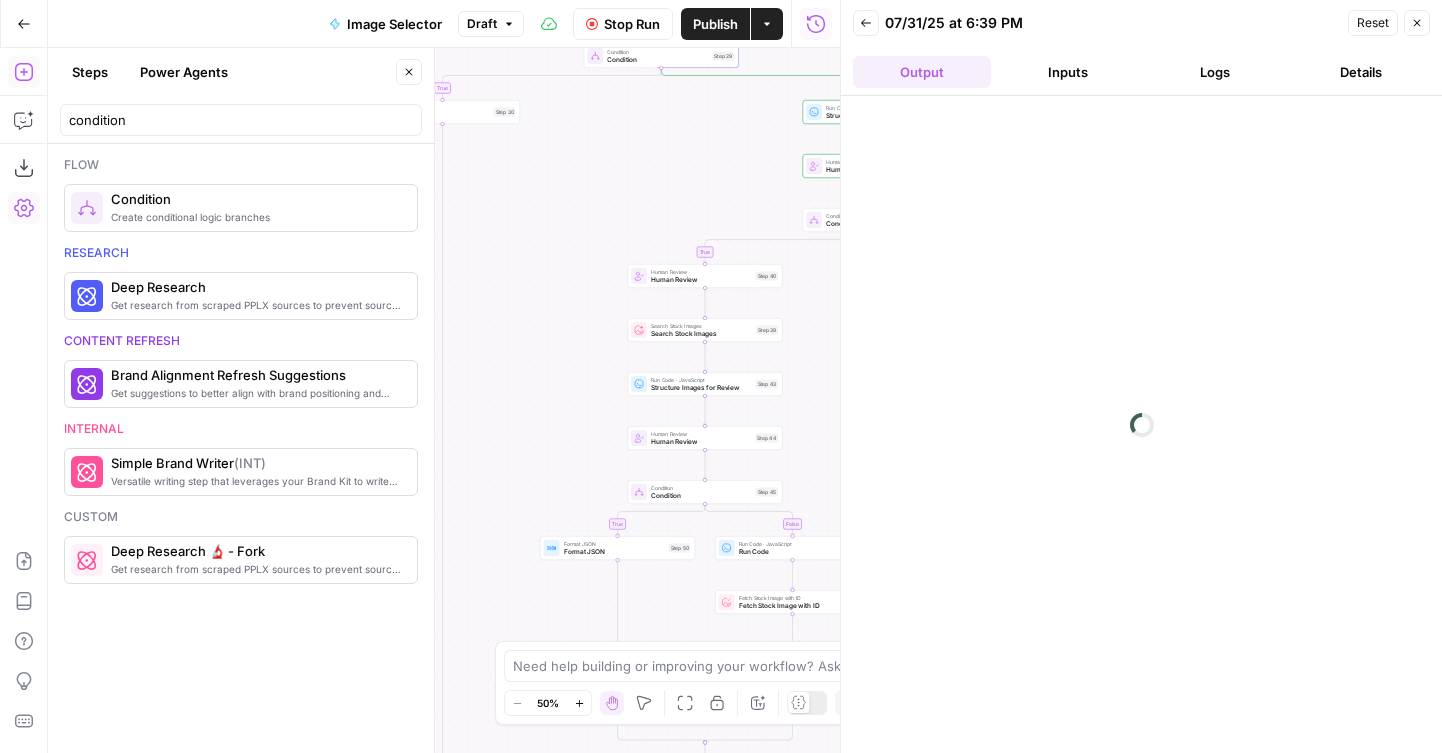 drag, startPoint x: 485, startPoint y: 461, endPoint x: 509, endPoint y: 646, distance: 186.55026 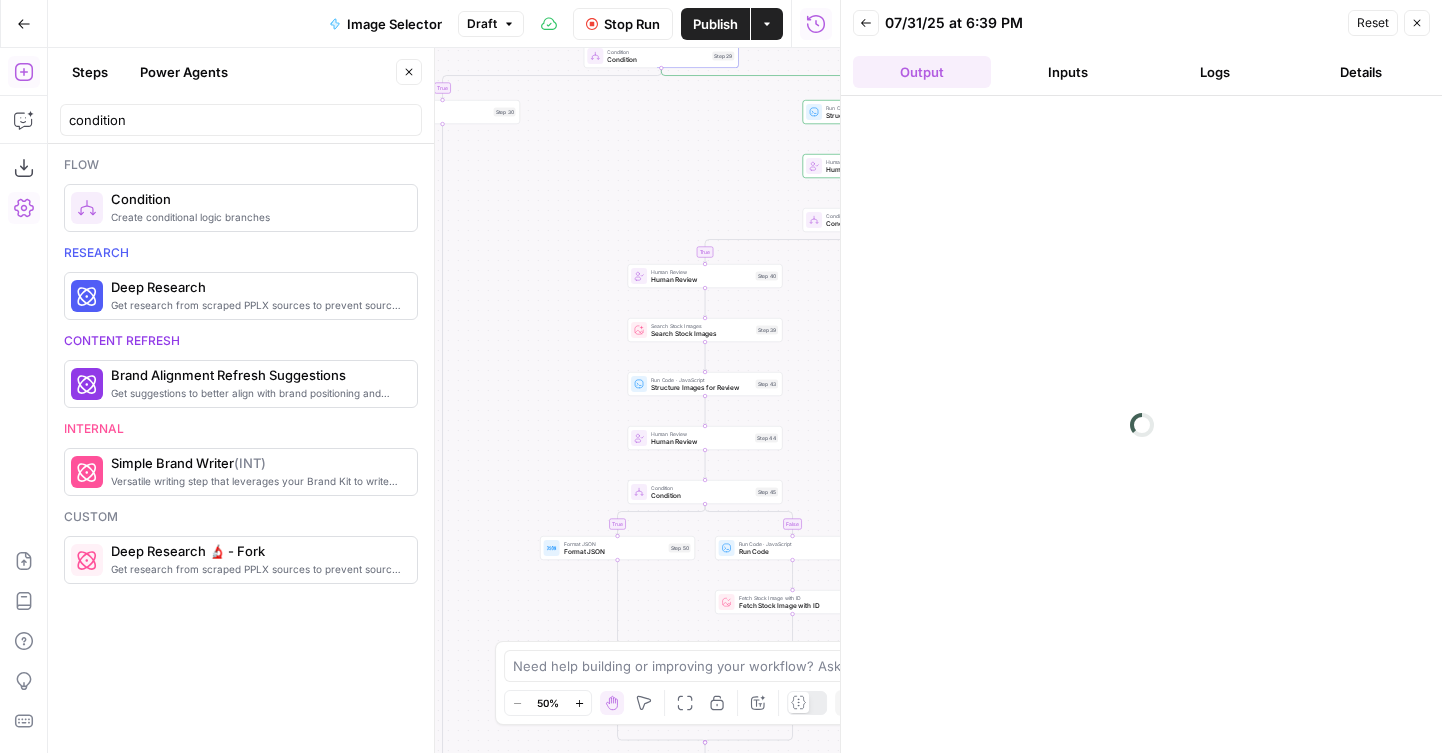 click on "Wine New Home Browse Your Data Monitoring Flightpath Settings Recent Grids New grid Article Writer Educational Content Wine "List" & "Landing" Pages Recent Workflows New Workflow Image Selector Enhanced Wine Product Selector [Knowledge Base] Collections Writer AirOps Academy What's new?
5
Help + Support Go Back Image Selector Draft Stop Run Publish Actions Run History Add Steps Copilot Download as JSON Settings Import JSON AirOps Academy Help Give Feedback Shortcuts true false true false false false true true Workflow Set Inputs Inputs LLM · GPT-4.1 Prompt LLM Step 18 LLM · GPT-4.1 Prompt LLM Step 1 Search Stock Images Search Stock Images Step 19 Run Code · JavaScript Structure Images for Review Step 34 Human Review Human Review Step 35 Run Code · JavaScript Run Code Step 36 Fetch Stock Image with ID Fetch Stock Image with ID Step 22 Resize Image Resize Image Step 23 Loop Loop  1 Iteration Iteration Step 2 Search Stock Images Search Stock Images" at bounding box center (721, 376) 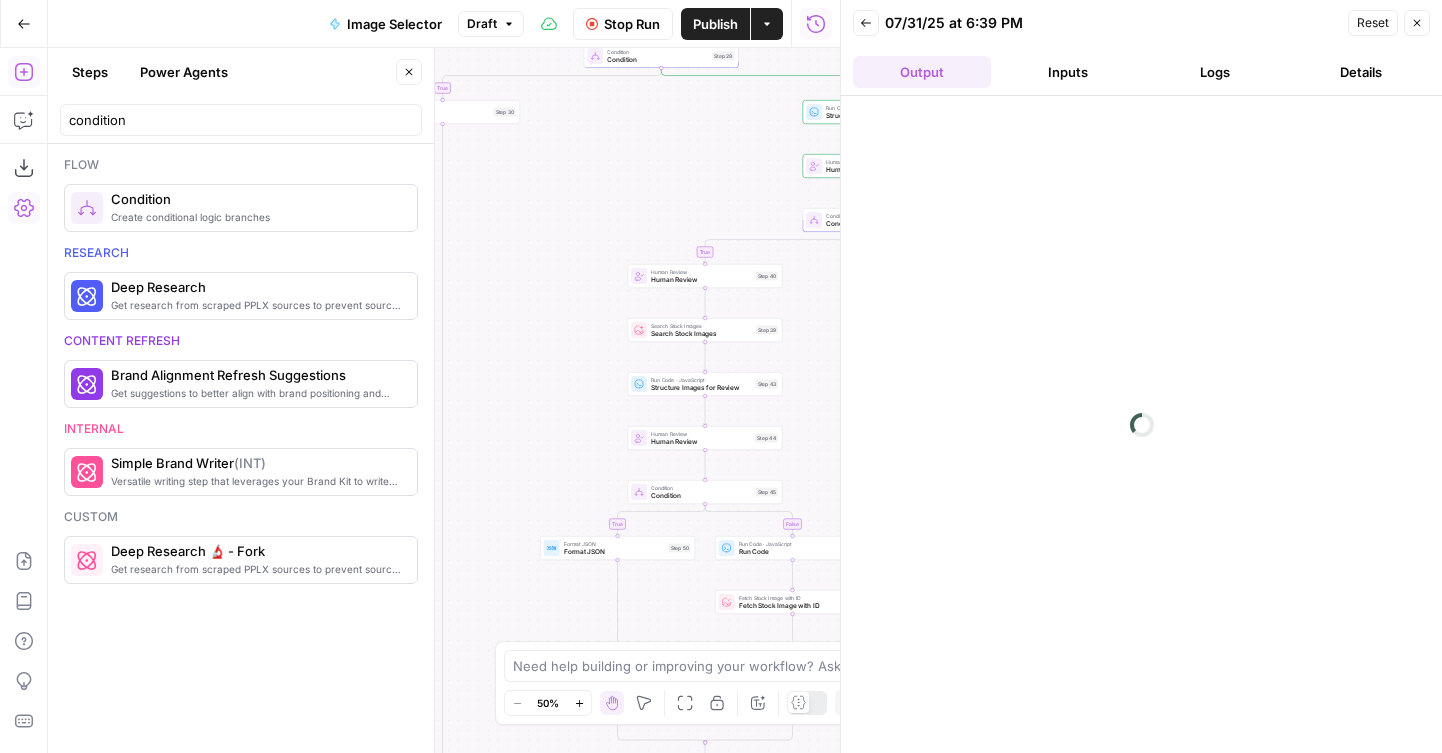 drag, startPoint x: 647, startPoint y: 225, endPoint x: 472, endPoint y: 393, distance: 242.58813 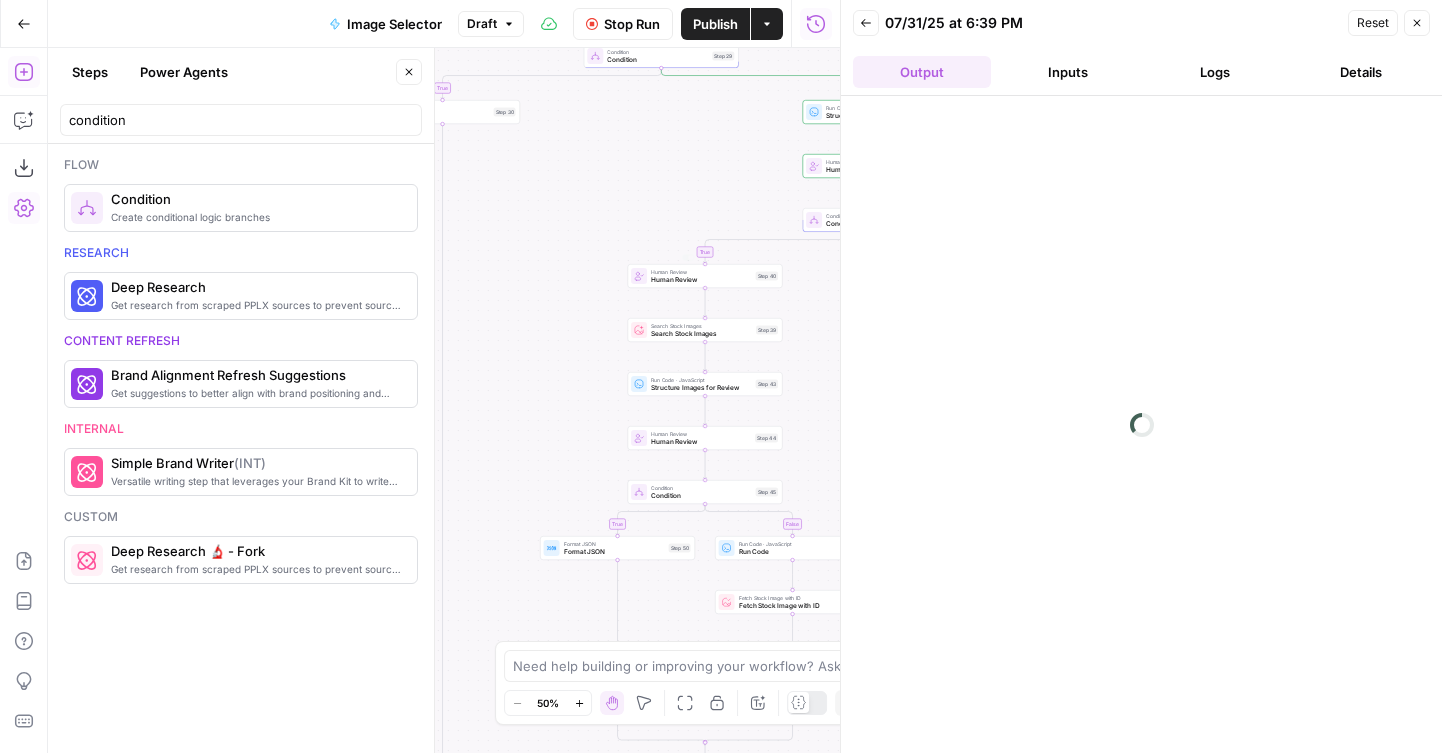 click on "true false true false false false true true Workflow Set Inputs Inputs LLM · GPT-4.1 Prompt LLM Step 18 LLM · GPT-4.1 Prompt LLM Step 1 Search Stock Images Search Stock Images Step 19 Run Code · JavaScript Structure Images for Review Step 34 Human Review Human Review Step 35 Run Code · JavaScript Run Code Step 36 Fetch Stock Image with ID Fetch Stock Image with ID Step 22 Resize Image Resize Image Step 23 Loop Loop  1 Iteration Iteration Step 2 Search Stock Images Search Stock Images Step 3 Condition Condition Step 29 Format JSON Format JSON Step 30 Run Code · JavaScript Structure Images for Review Step 37 Human Review Human Review Step 33 Condition Condition Step 38 Human Review Human Review Step 40 Copy step Delete step Add Note Test Search Stock Images Search Stock Images Step 39 Run Code · JavaScript Structure Images for Review Step 43 Human Review Human Review Step 44 Condition Condition Step 45 Format JSON Format JSON Step 50 Run Code · JavaScript Run Code Step 42 Fetch Stock Image with ID Step 9" at bounding box center [444, 400] 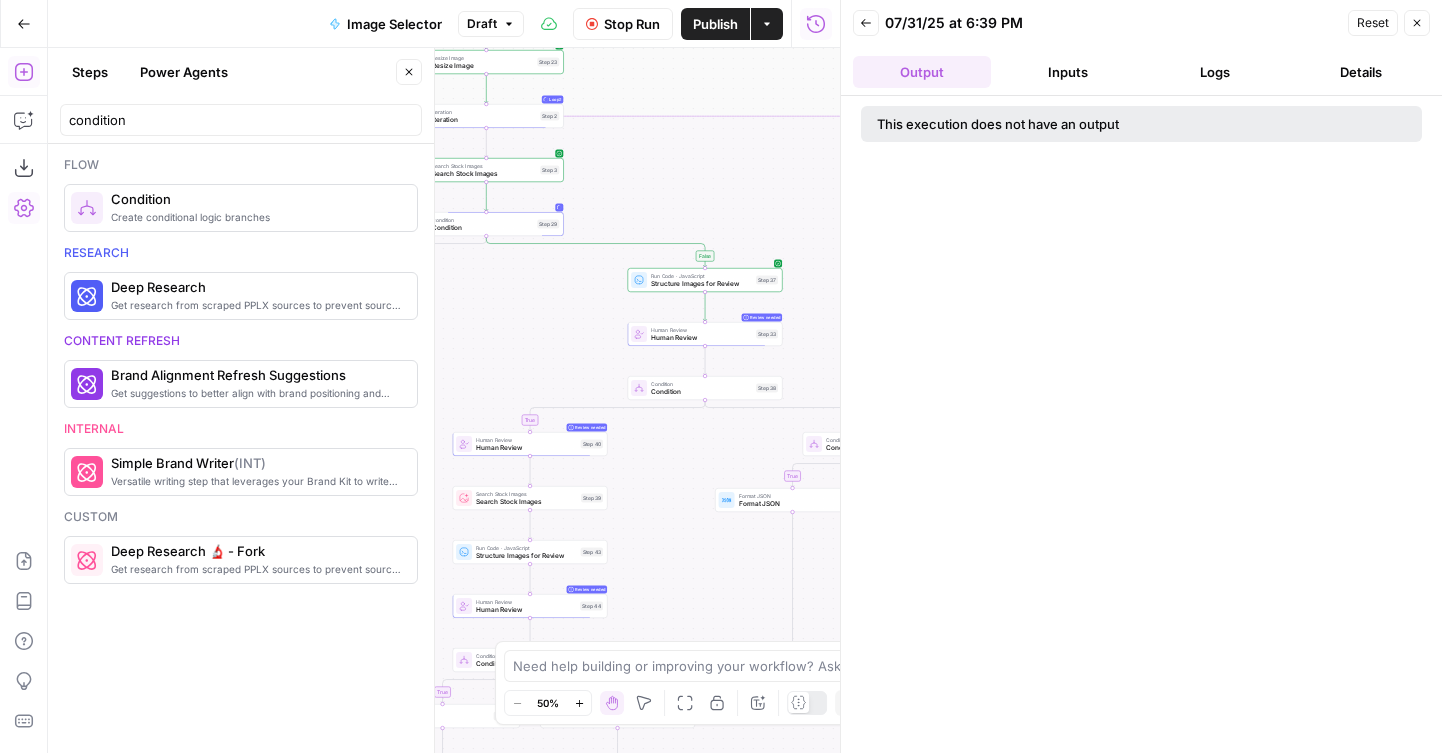 click on "Inputs" at bounding box center (1068, 72) 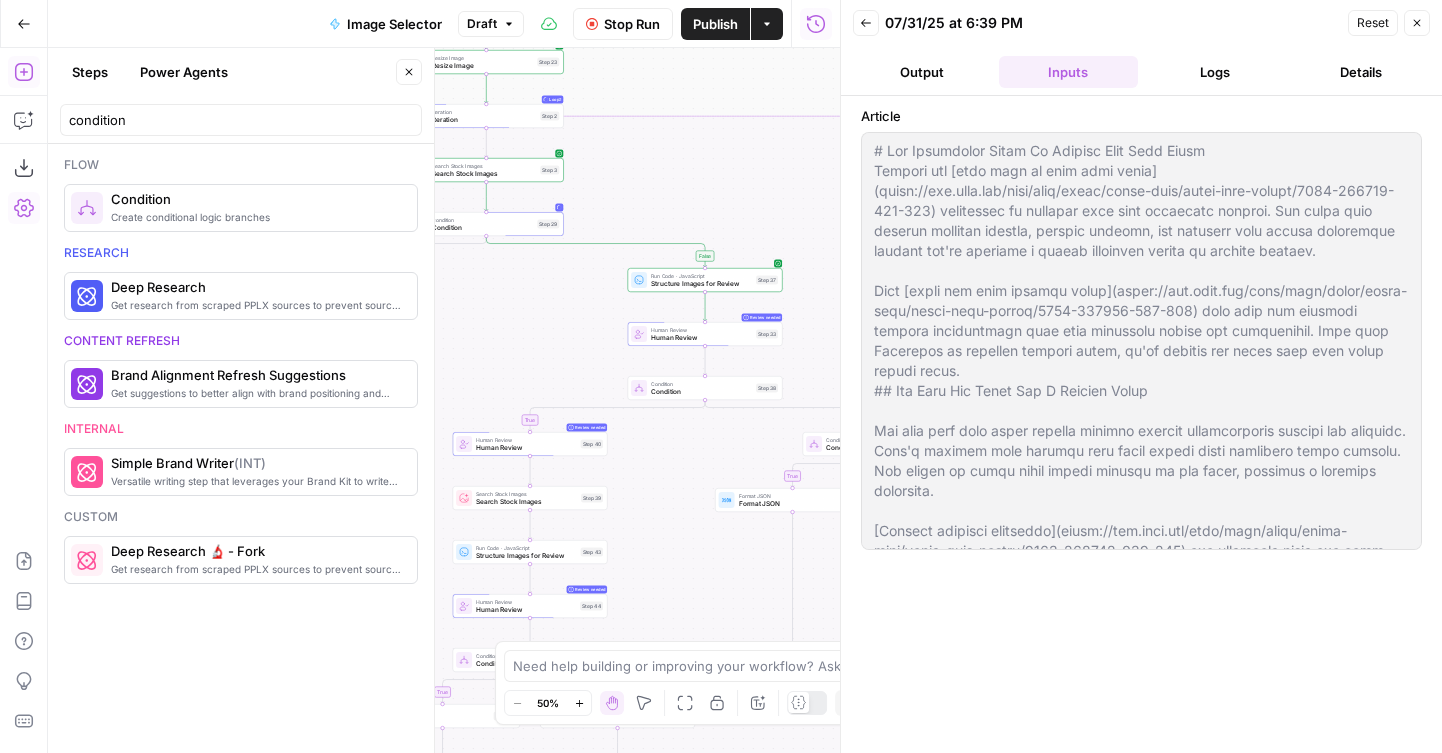 click on "Logs" at bounding box center [1215, 72] 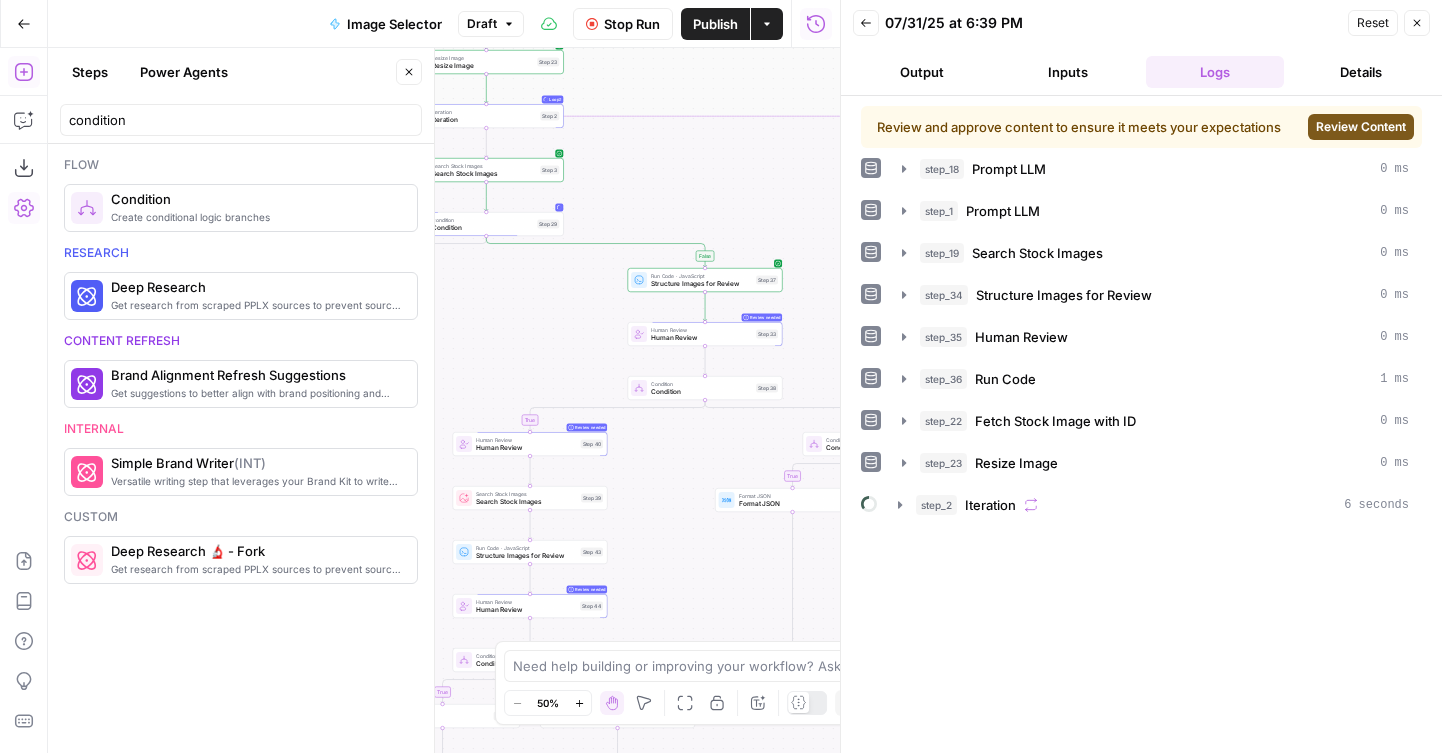 click on "Review Content" at bounding box center [1361, 127] 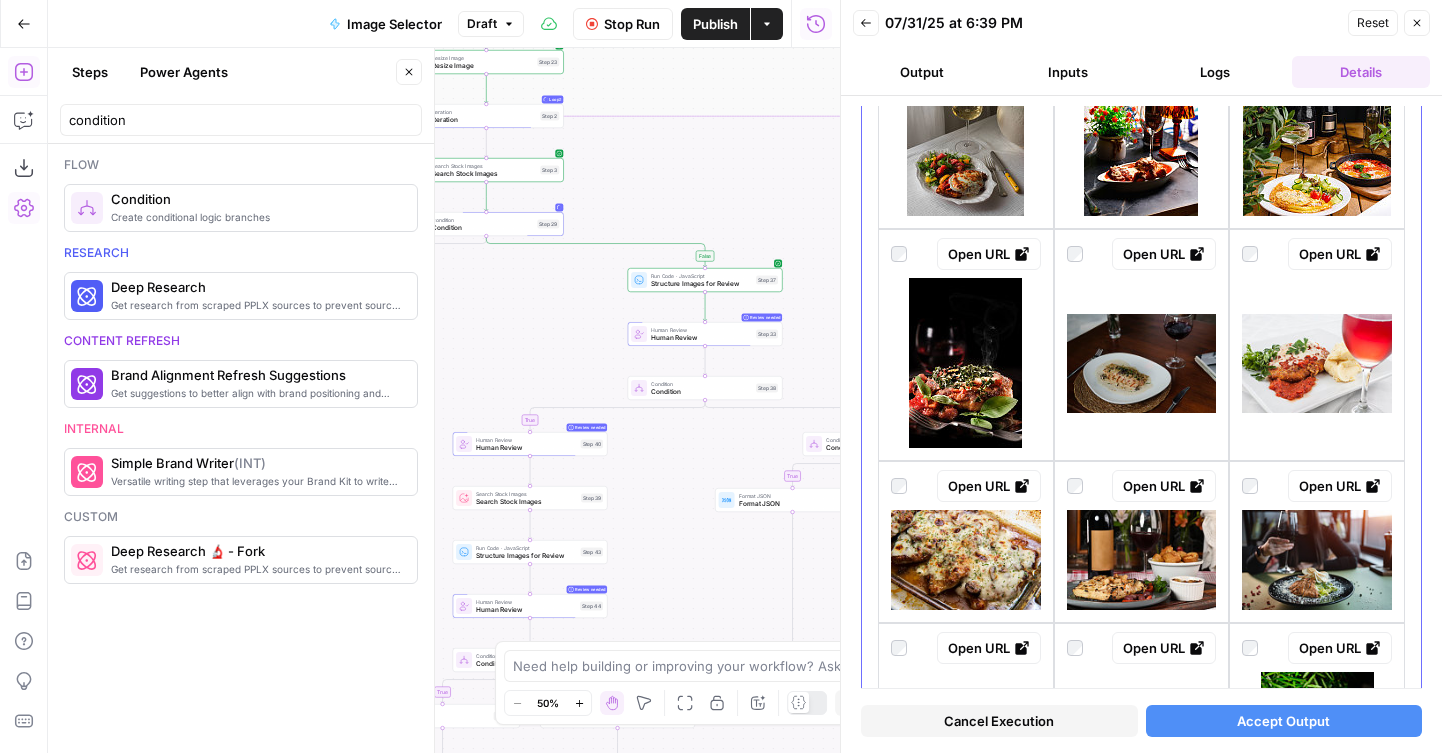 scroll, scrollTop: 1895, scrollLeft: 0, axis: vertical 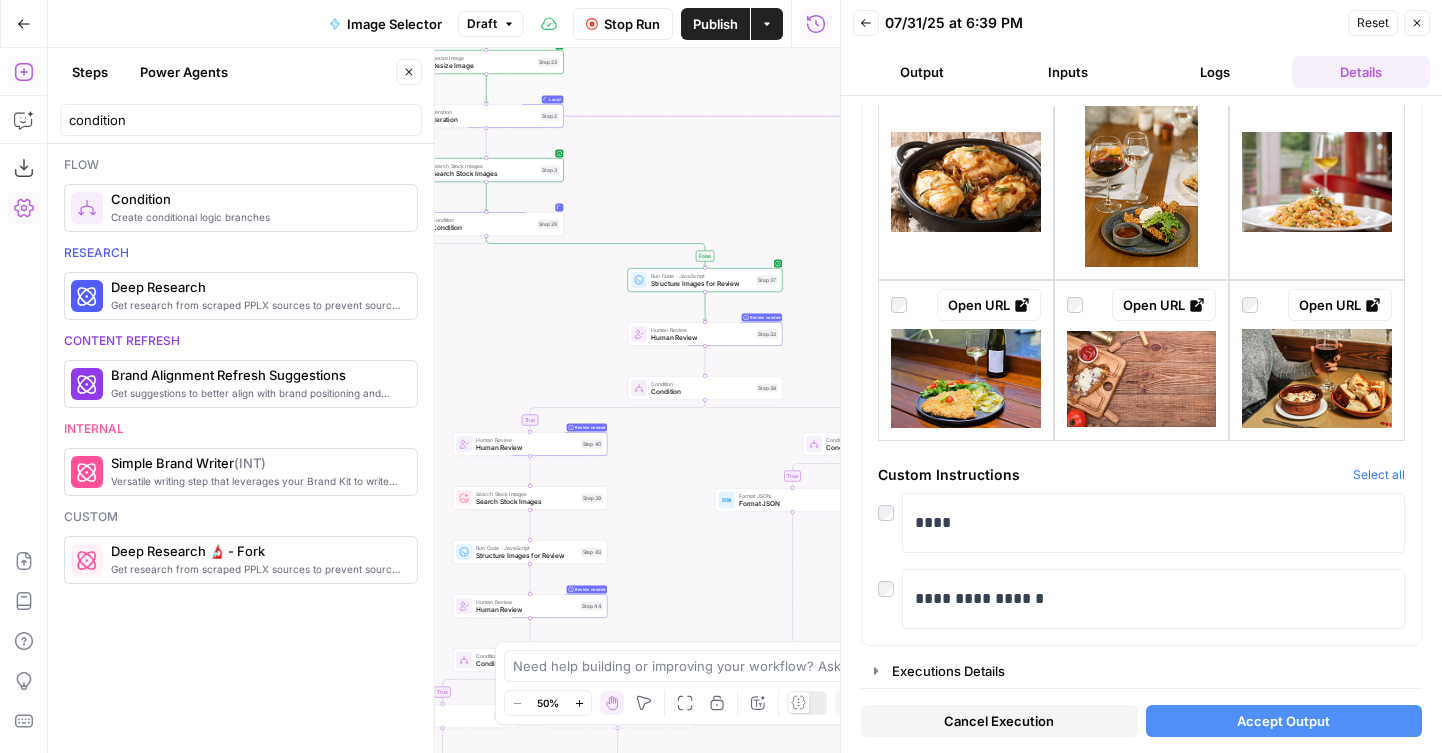 click on "Accept Output" at bounding box center (1284, 721) 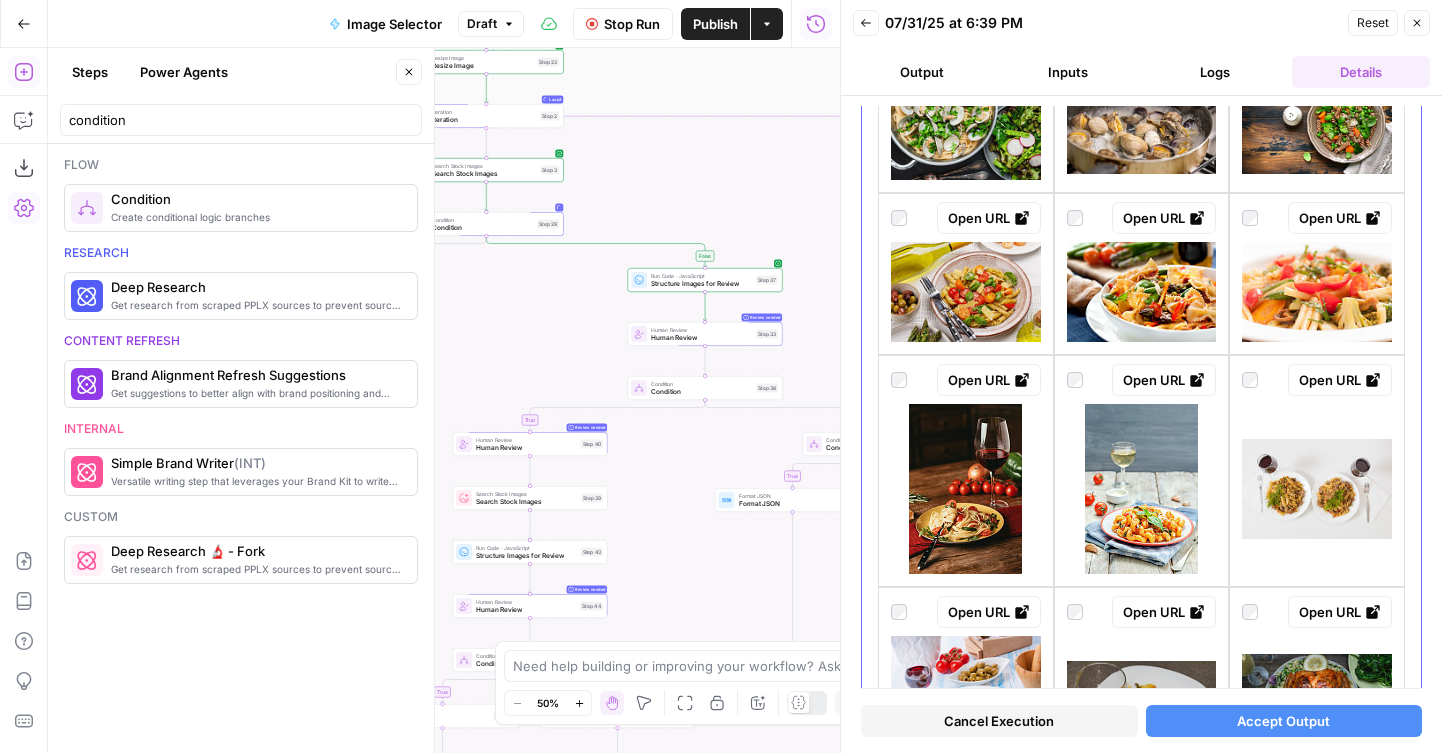 scroll, scrollTop: 1895, scrollLeft: 0, axis: vertical 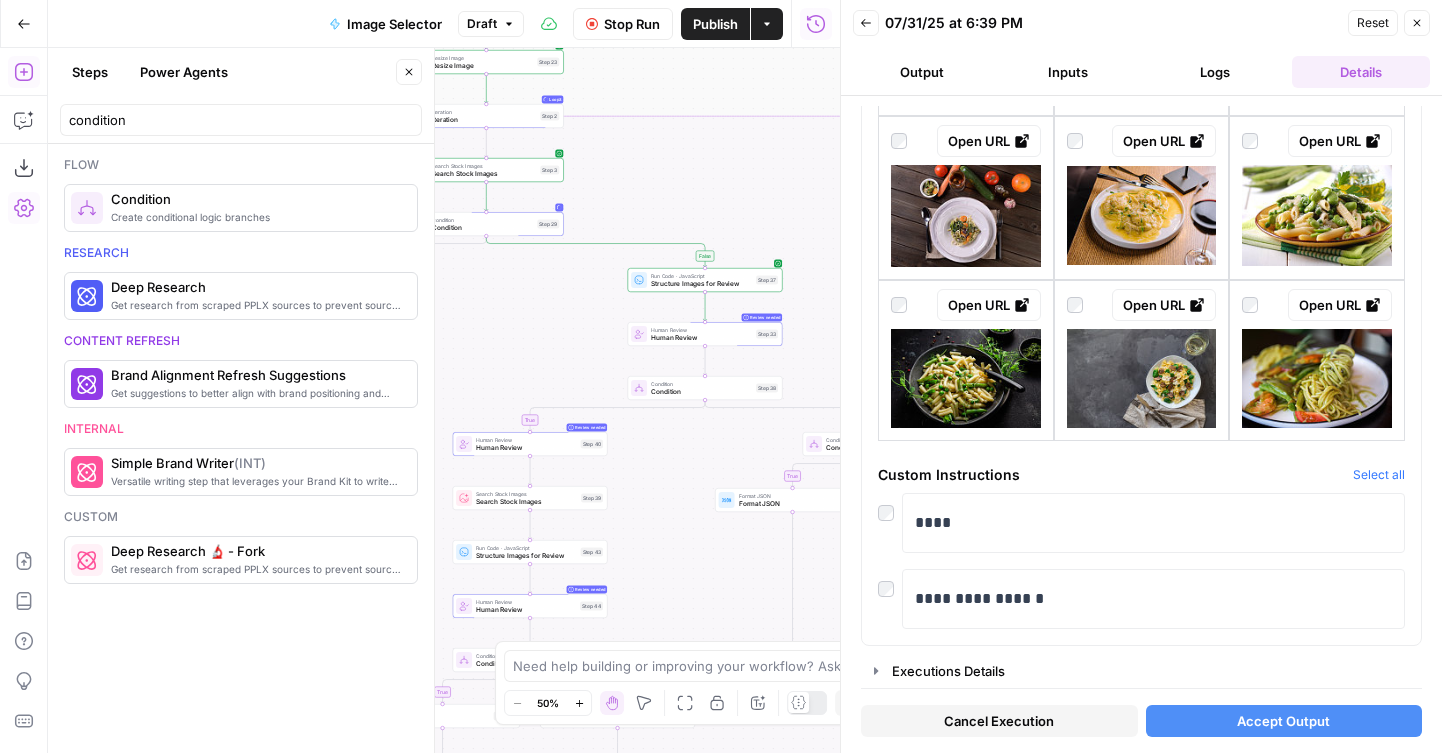 click on "Accept Output" at bounding box center (1284, 721) 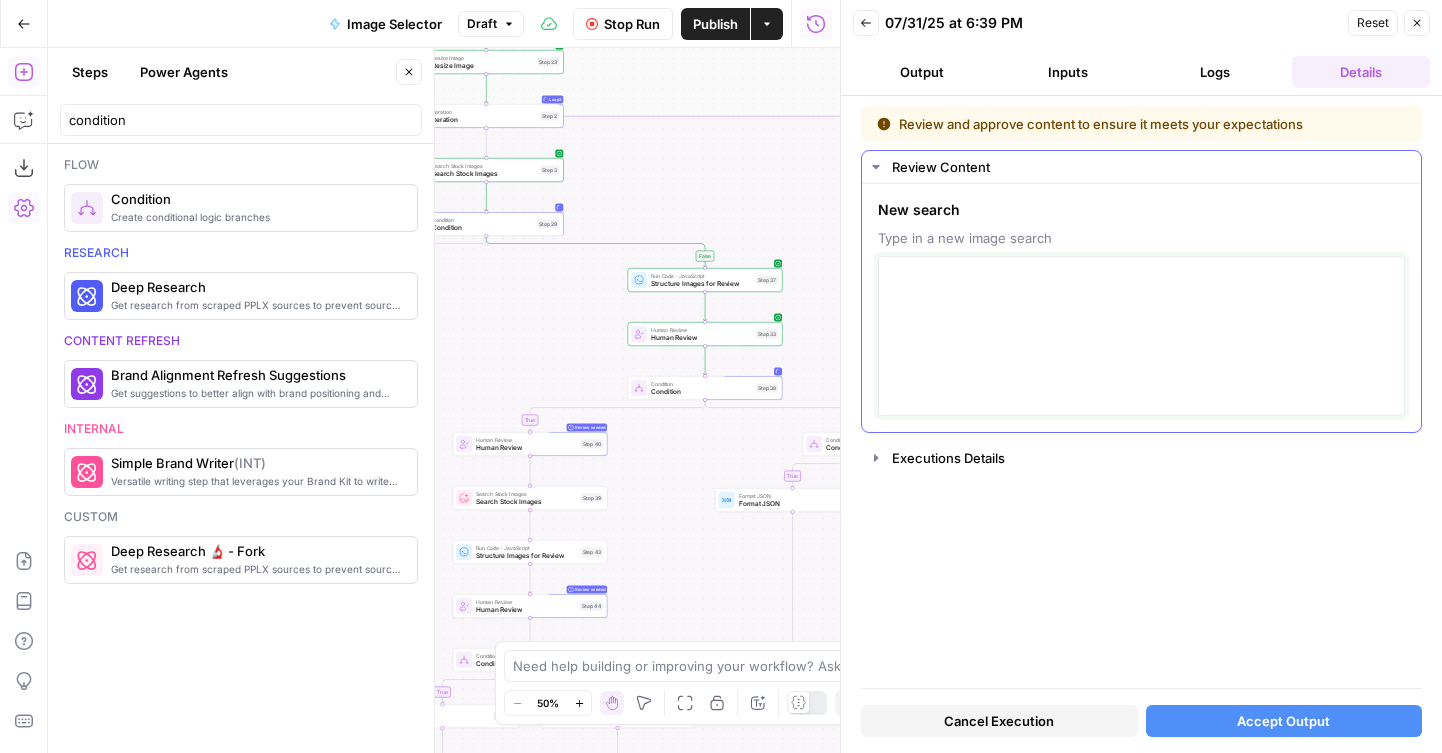 click at bounding box center [1141, 336] 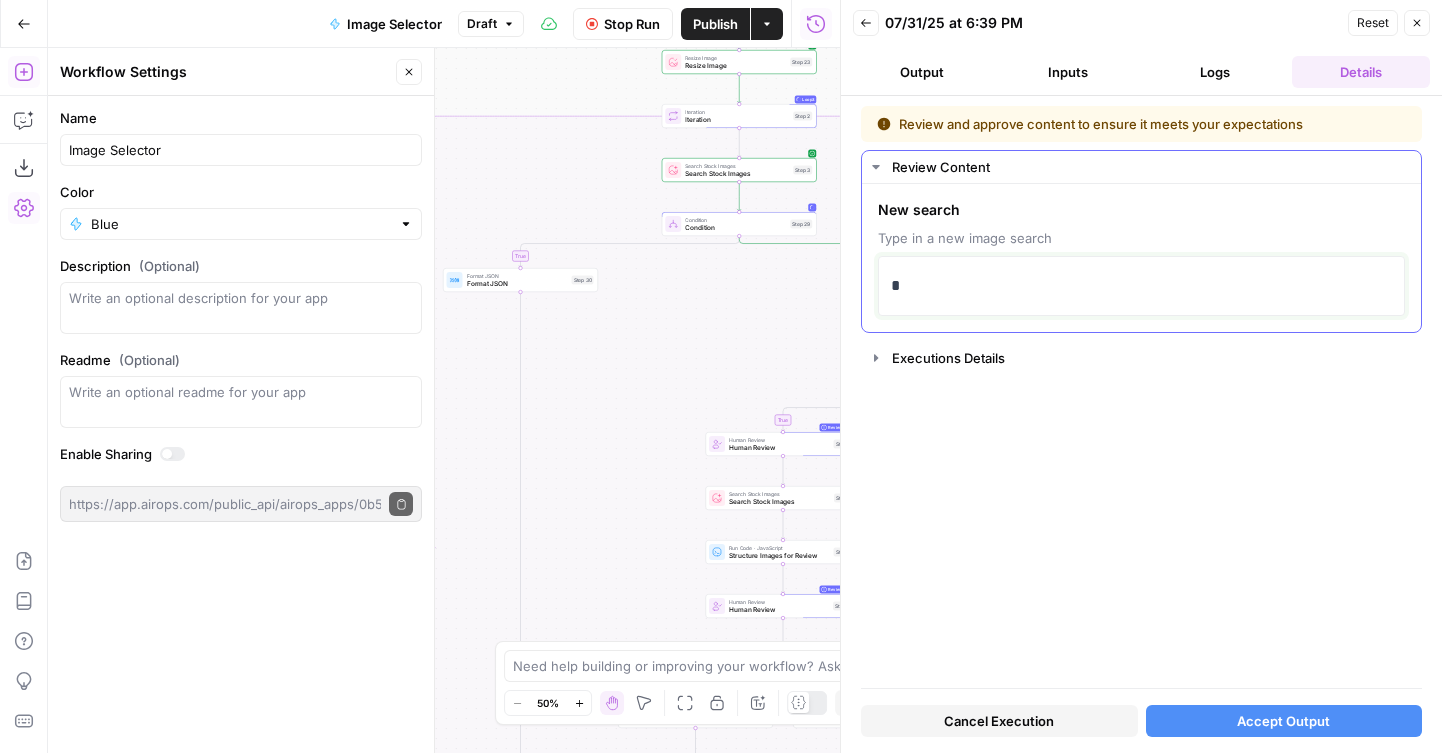 click on "*" at bounding box center (1141, 286) 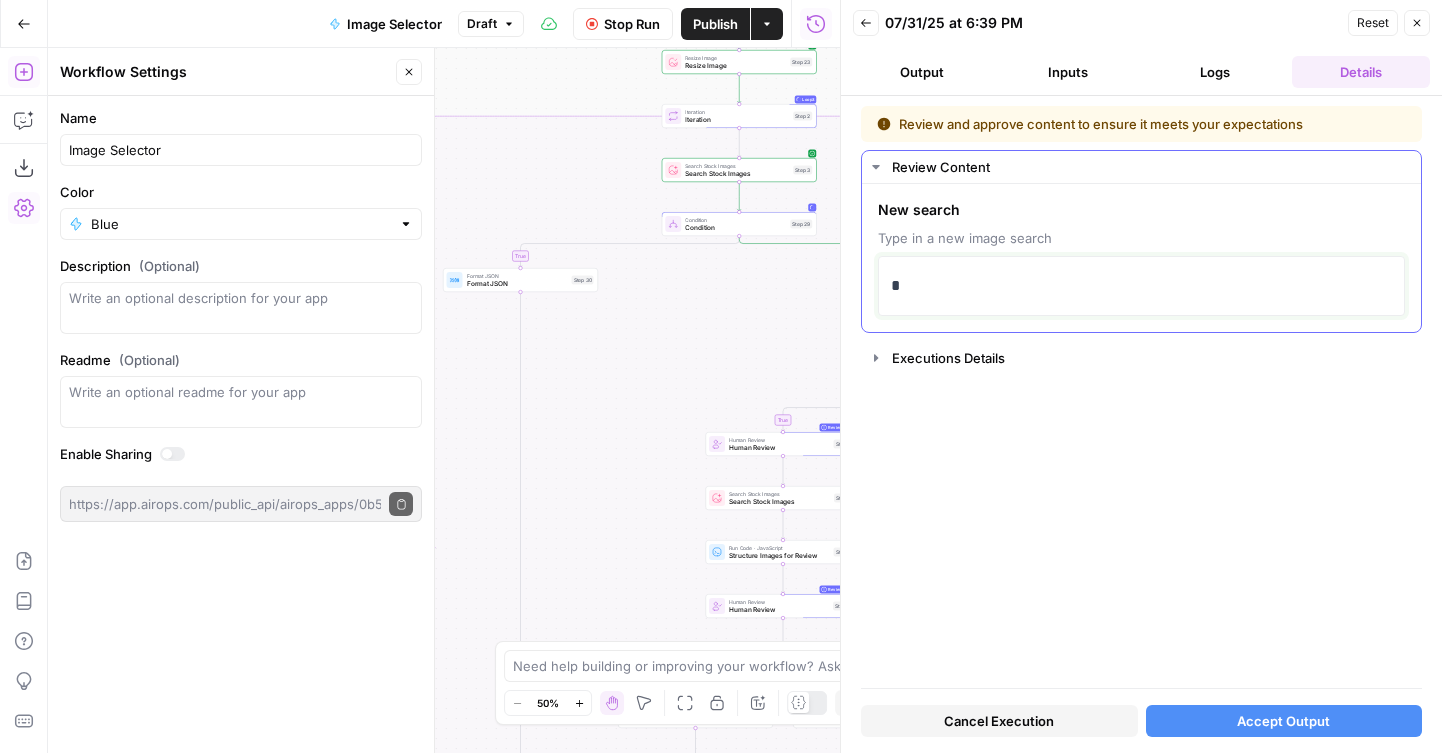 type 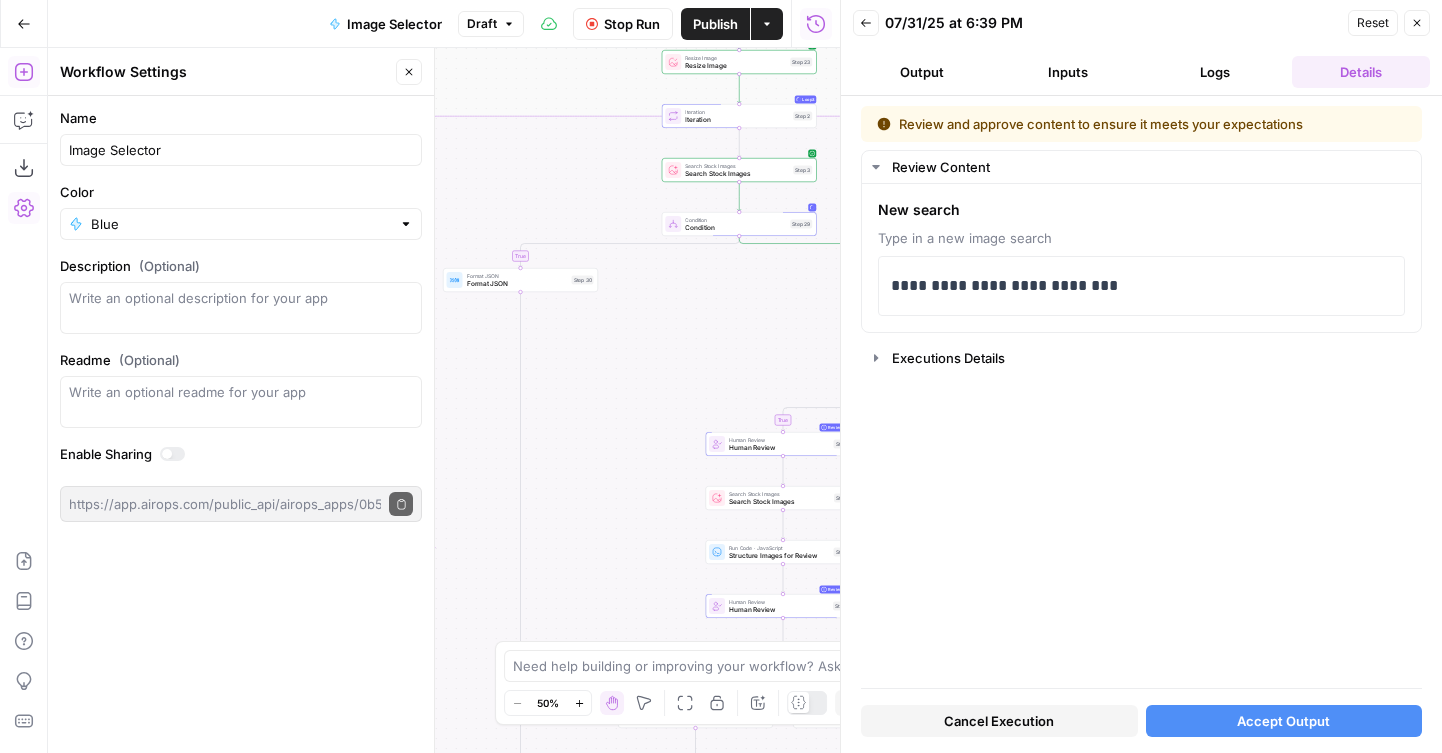 click on "Accept Output" at bounding box center [1284, 721] 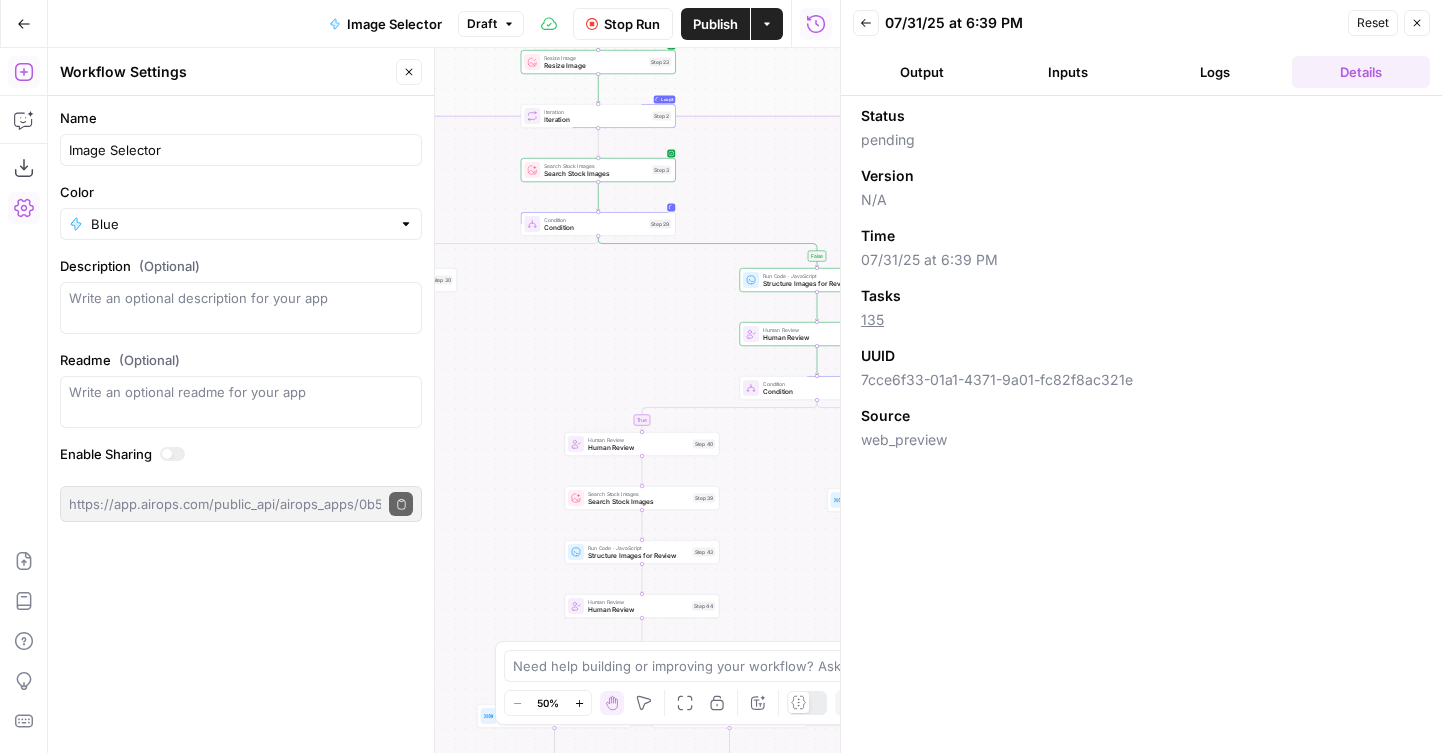 drag, startPoint x: 559, startPoint y: 74, endPoint x: 418, endPoint y: 74, distance: 141 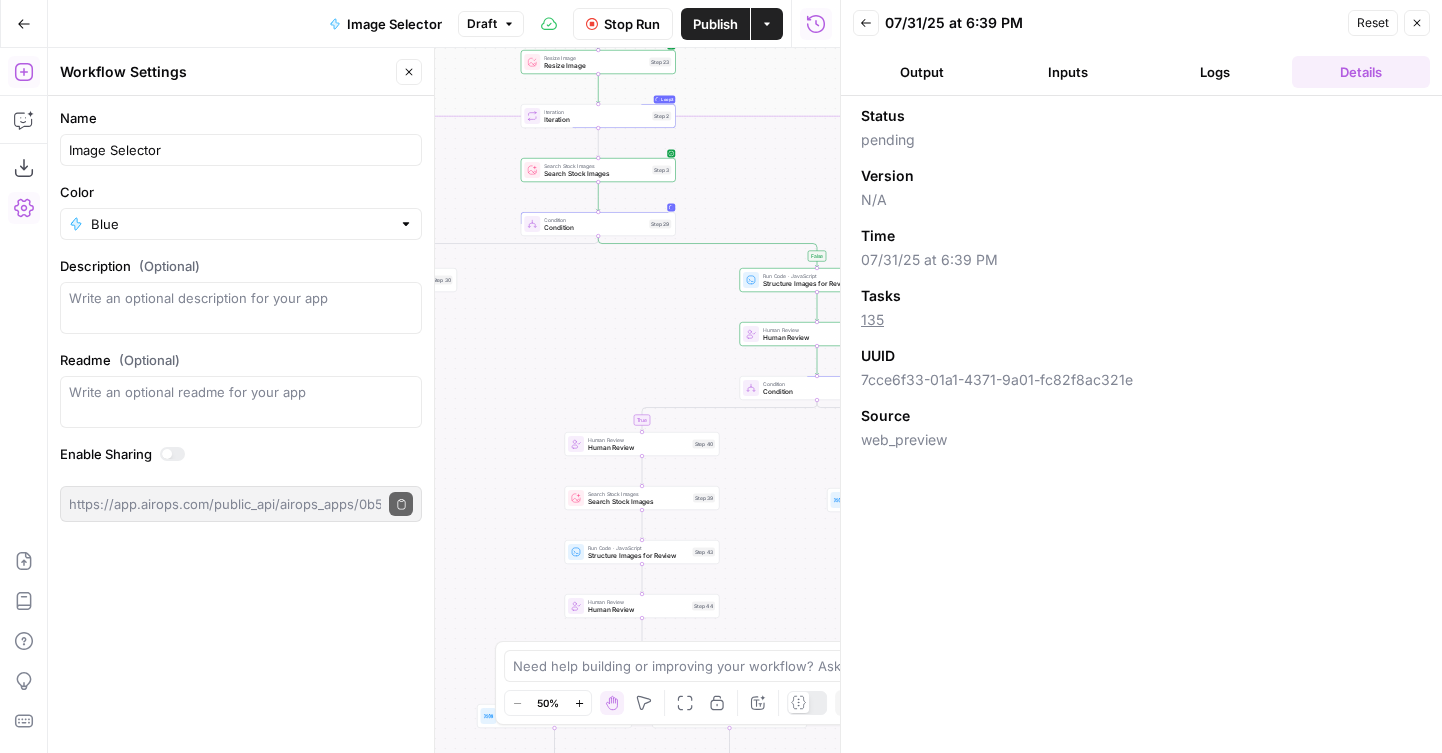 click on "Wine New Home Browse Your Data Monitoring Flightpath Settings Recent Grids New grid Article Writer Educational Content Wine "List" & "Landing" Pages Recent Workflows New Workflow Image Selector Enhanced Wine Product Selector [Knowledge Base] Collections Writer AirOps Academy What's new?
5
Help + Support Go Back Image Selector Draft Stop Run Publish Actions Run History Add Steps Copilot Download as JSON Settings Import JSON AirOps Academy Help Give Feedback Shortcuts true false true false false false true true Workflow Set Inputs Inputs LLM · GPT-4.1 Prompt LLM Step 18 LLM · GPT-4.1 Prompt LLM Step 1 Search Stock Images Search Stock Images Step 19 Run Code · JavaScript Structure Images for Review Step 34 Human Review Human Review Step 35 Run Code · JavaScript Run Code Step 36 Fetch Stock Image with ID Fetch Stock Image with ID Step 22 Resize Image Resize Image Step 23 Loop Loop  3 Iteration Iteration Step 2 Search Stock Images Search Stock Images" at bounding box center (721, 376) 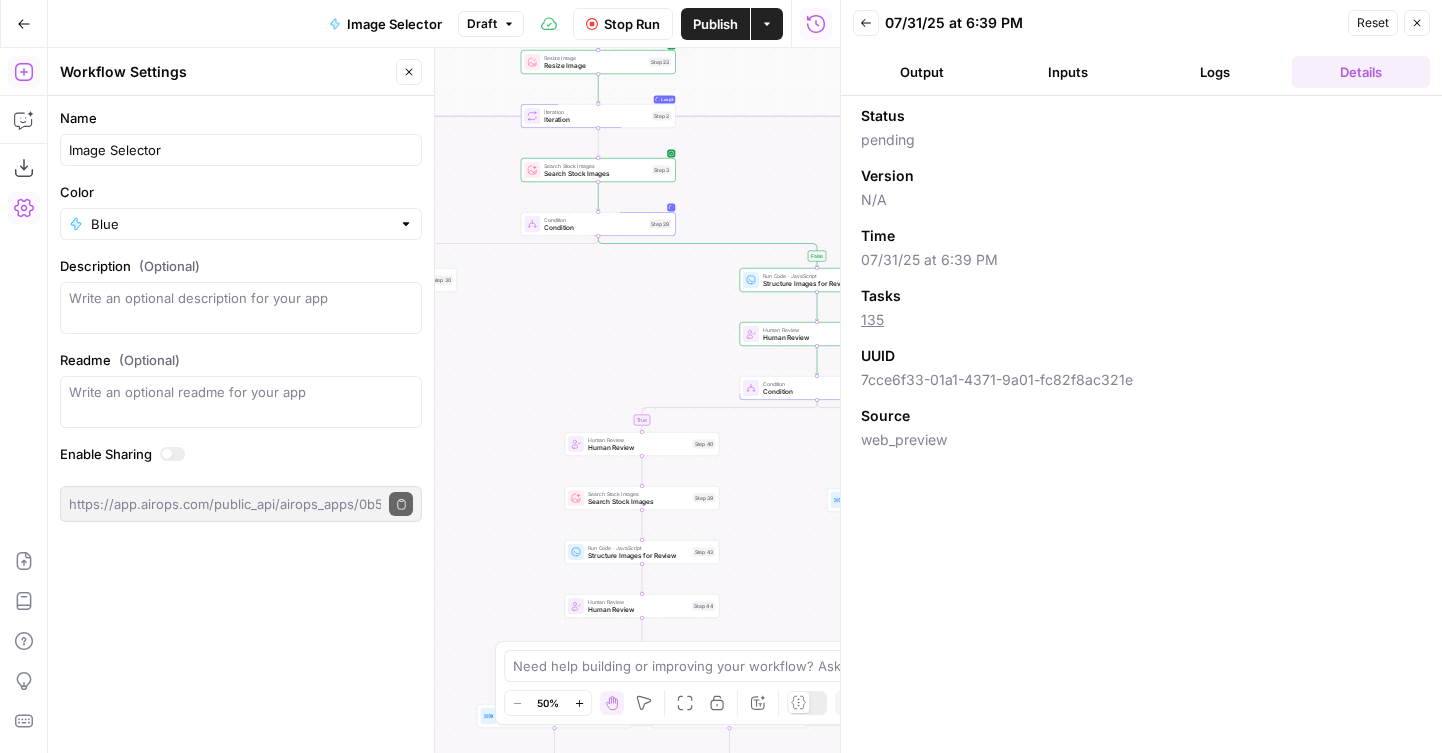 drag, startPoint x: 716, startPoint y: 108, endPoint x: 592, endPoint y: 108, distance: 124 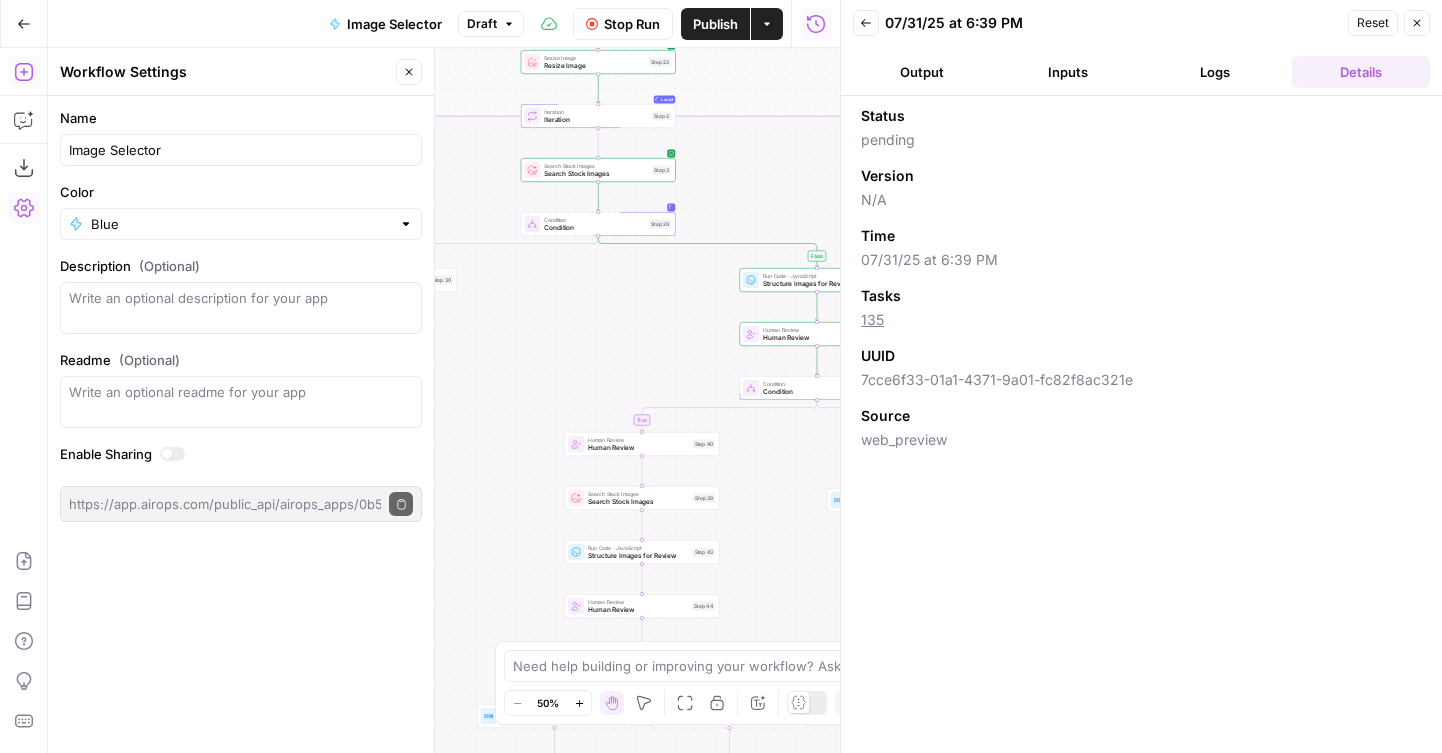 click on "true false true false false false true true Workflow Set Inputs Inputs LLM · GPT-4.1 Prompt LLM Step 18 LLM · GPT-4.1 Prompt LLM Step 1 Search Stock Images Search Stock Images Step 19 Run Code · JavaScript Structure Images for Review Step 34 Human Review Human Review Step 35 Run Code · JavaScript Run Code Step 36 Fetch Stock Image with ID Fetch Stock Image with ID Step 22 Resize Image Resize Image Step 23 Loop Loop  3 Iteration Iteration Step 2 Search Stock Images Search Stock Images Step 3 Condition Condition Step 29 Format JSON Format JSON Step 30 Run Code · JavaScript Structure Images for Review Step 37 Human Review Human Review Step 33 Condition Condition Step 38 Human Review Human Review Step 40 Search Stock Images Search Stock Images Step 39 Run Code · JavaScript Structure Images for Review Step 43 Human Review Human Review Step 44 Condition Condition Step 45 Format JSON Format JSON Step 50 Run Code · JavaScript Run Code Step 42 Fetch Stock Image with ID Fetch Stock Image with ID Step 46 Step 47" at bounding box center [444, 400] 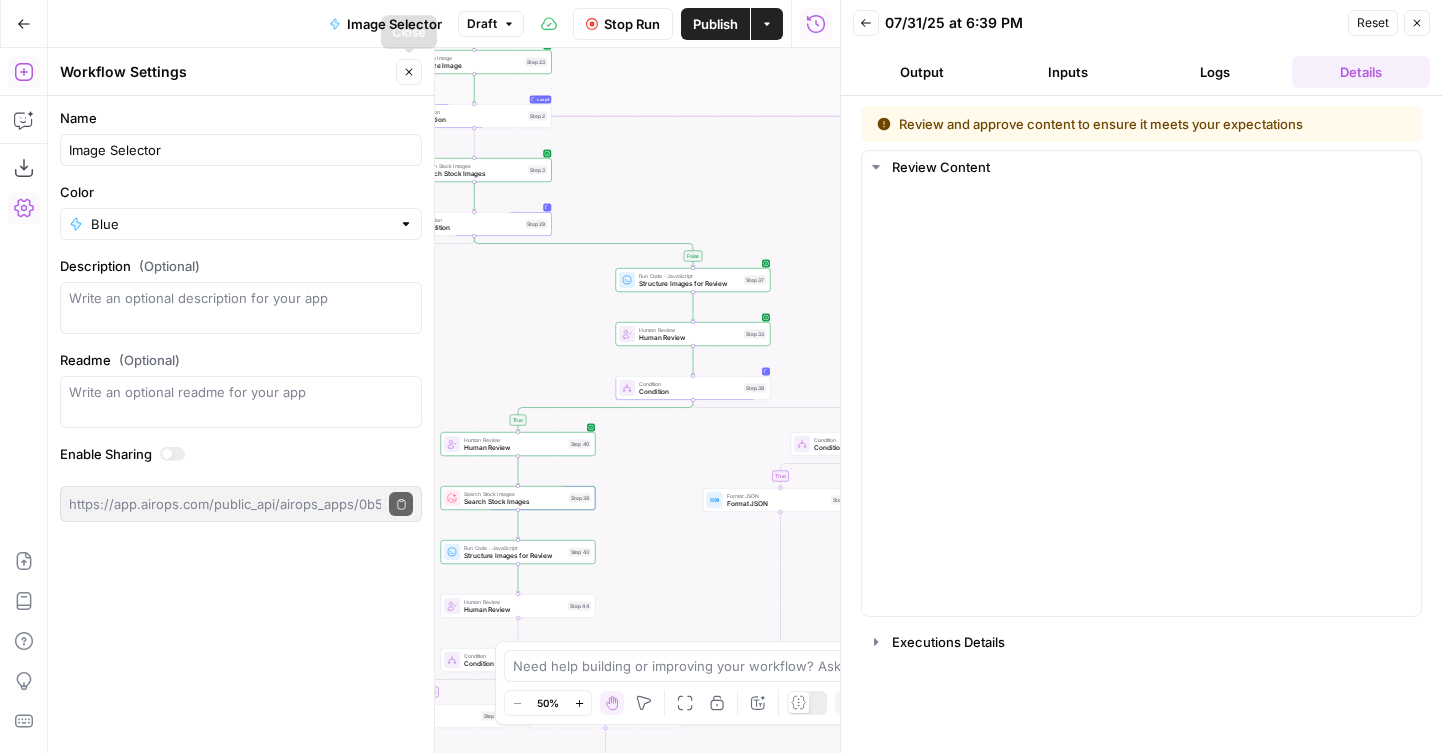 click 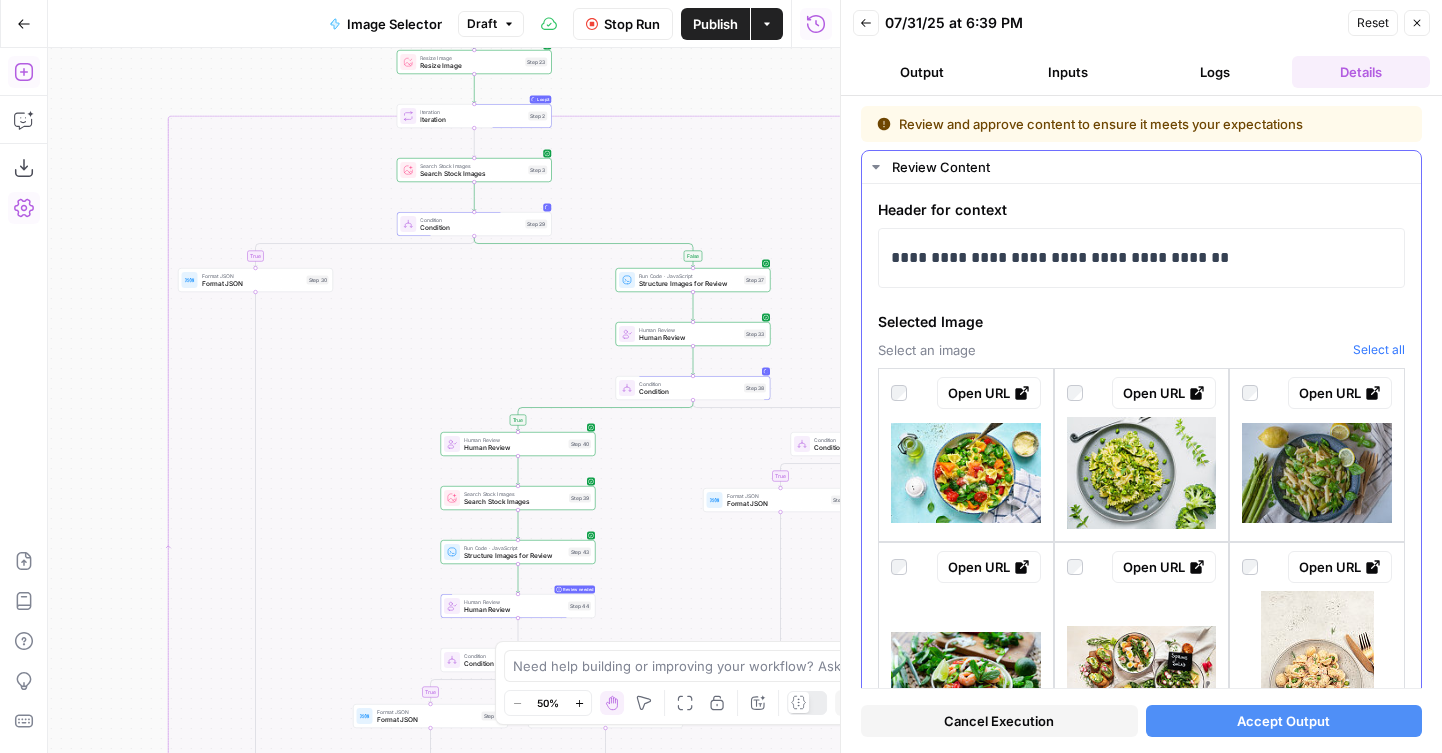 click at bounding box center (1142, 473) 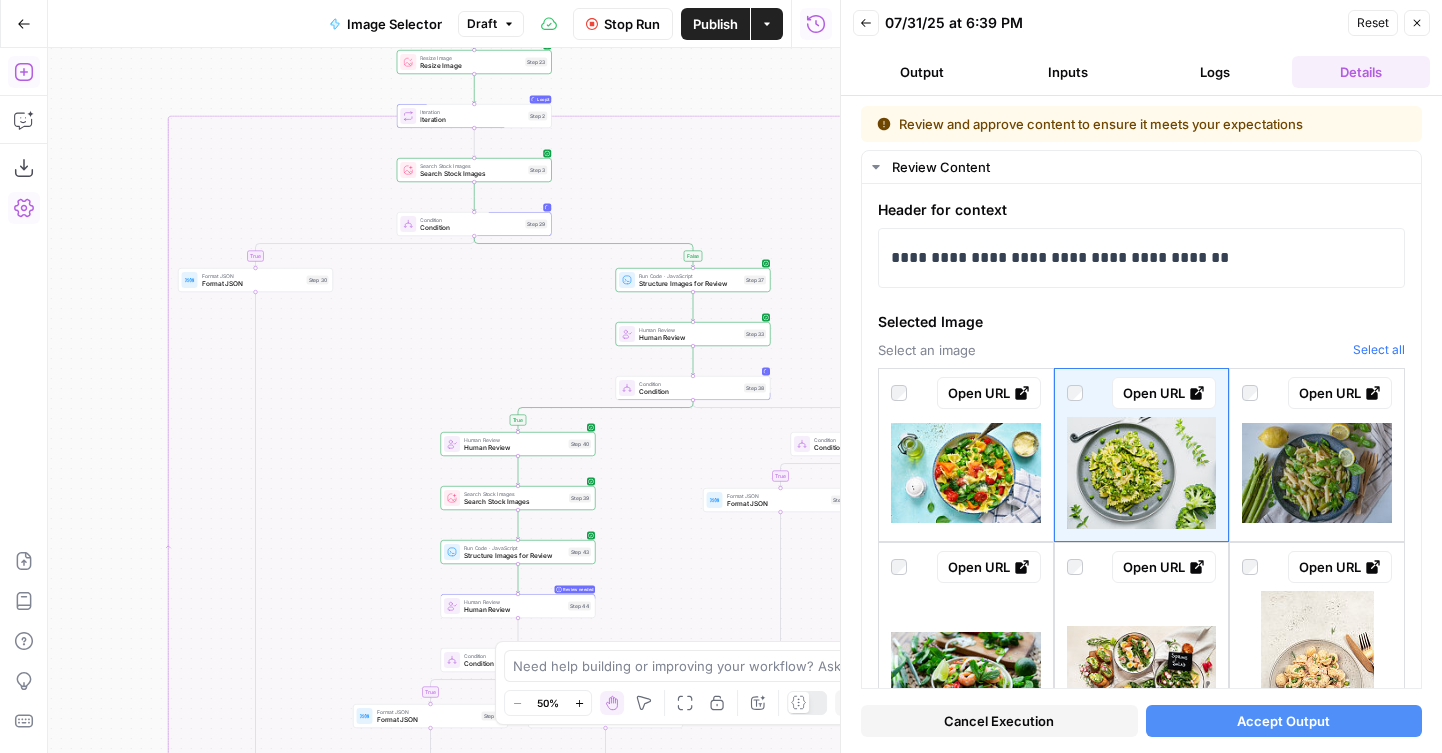 click on "Accept Output" at bounding box center [1283, 721] 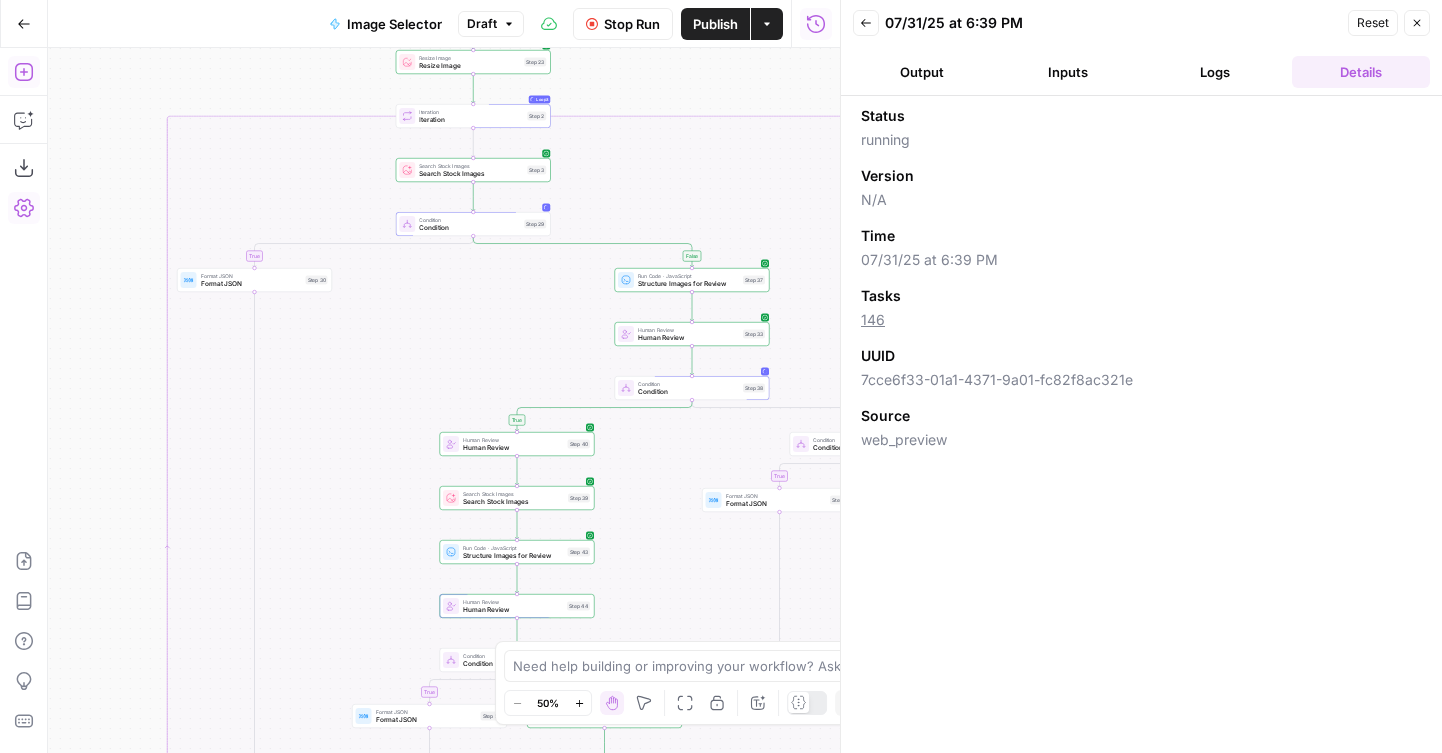 drag, startPoint x: 742, startPoint y: 162, endPoint x: 481, endPoint y: 39, distance: 288.53076 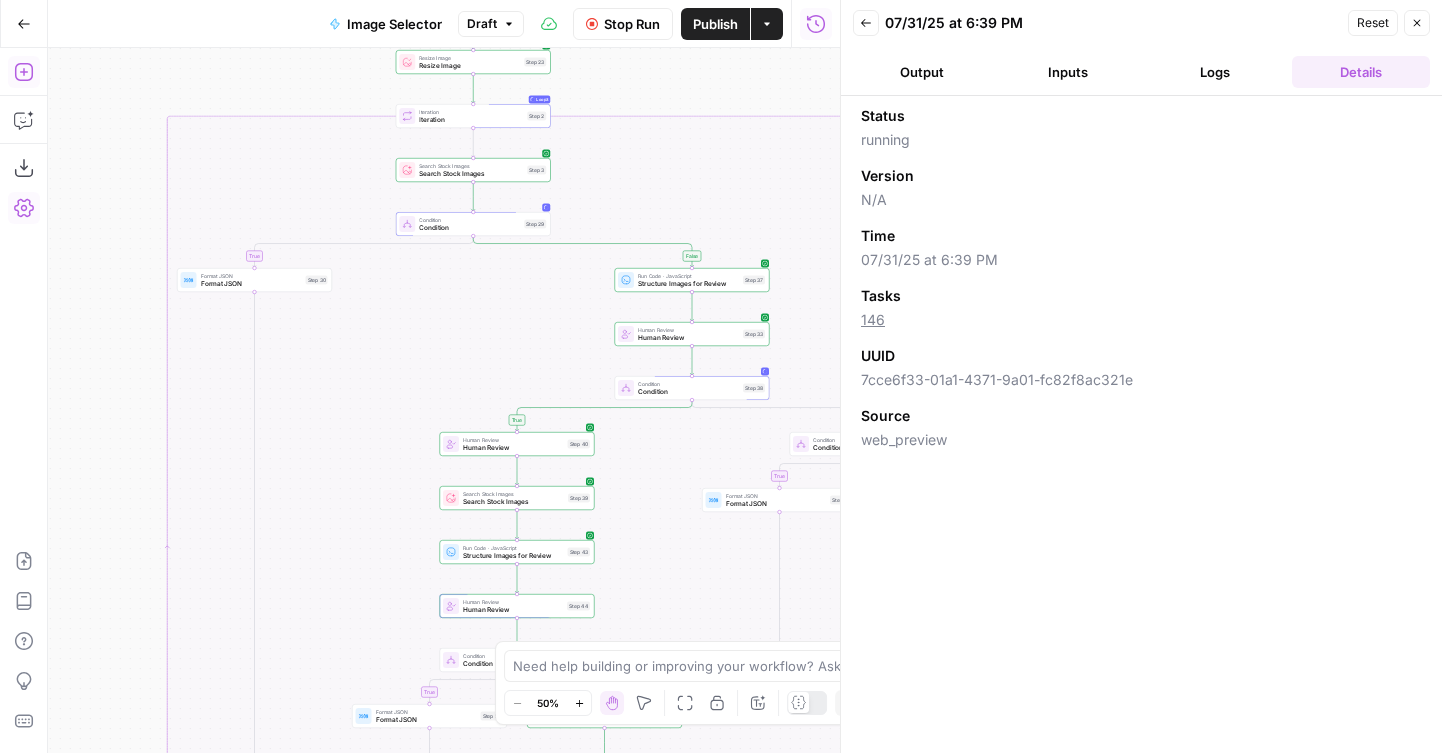click on "Go Back Image Selector Draft Stop Run Publish Actions Run History Add Steps Copilot Download as JSON Settings Import JSON AirOps Academy Help Give Feedback Shortcuts true false true false false false true true Workflow Set Inputs Inputs LLM · GPT-4.1 Prompt LLM Step 18 LLM · GPT-4.1 Prompt LLM Step 1 Search Stock Images Search Stock Images Step 19 Run Code · JavaScript Structure Images for Review Step 34 Human Review Human Review Step 35 Run Code · JavaScript Run Code Step 36 Fetch Stock Image with ID Fetch Stock Image with ID Step 22 Resize Image Resize Image Step 23 Loop Loop  3 Iteration Iteration Step 2 Search Stock Images Search Stock Images Step 3 Condition Condition Step 29 Format JSON Format JSON Step 30 Run Code · JavaScript Structure Images for Review Step 37 Human Review Human Review Step 33 Condition Condition Step 38 Human Review Human Review Step 40 Search Stock Images Search Stock Images Step 39 Run Code · JavaScript Structure Images for Review Step 43 Human Review Human Review Step 44" at bounding box center [420, 376] 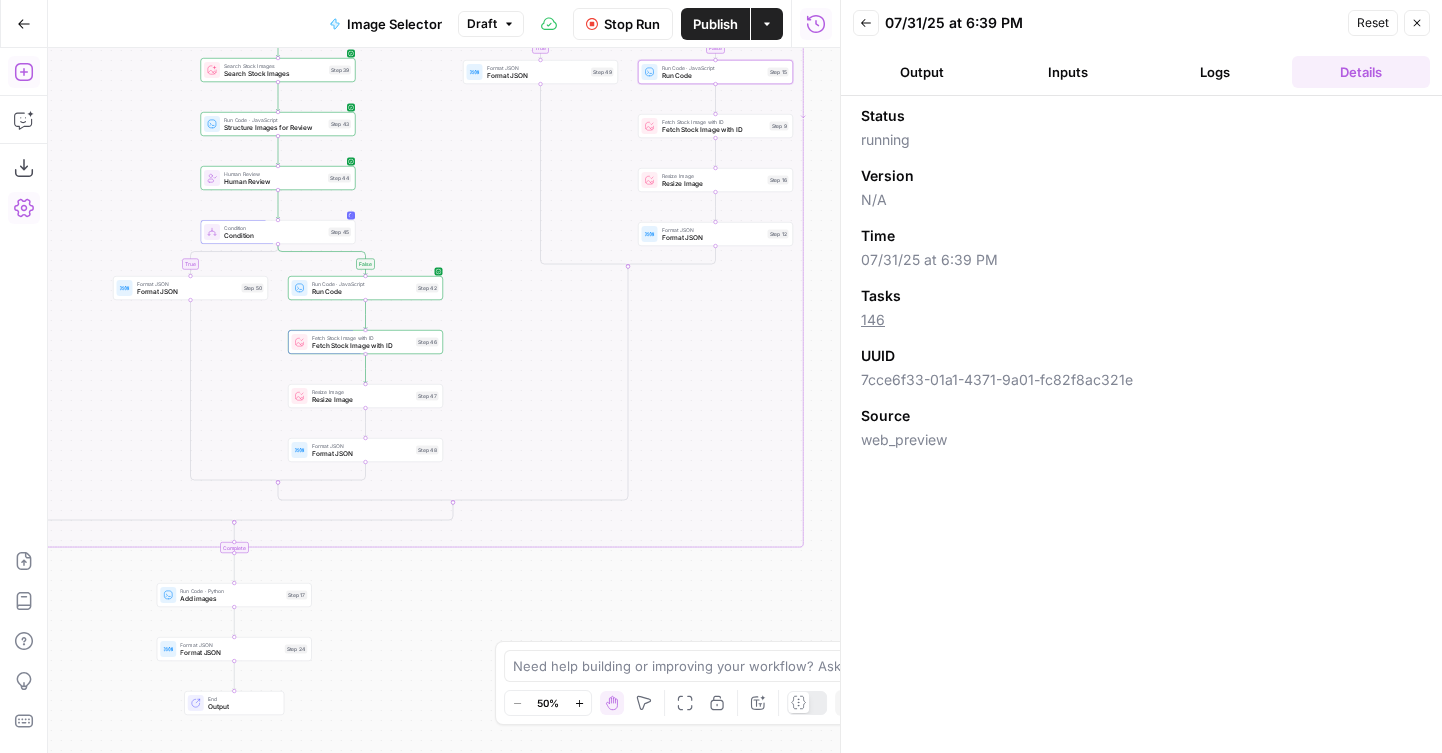 drag, startPoint x: 470, startPoint y: 547, endPoint x: 598, endPoint y: 532, distance: 128.87592 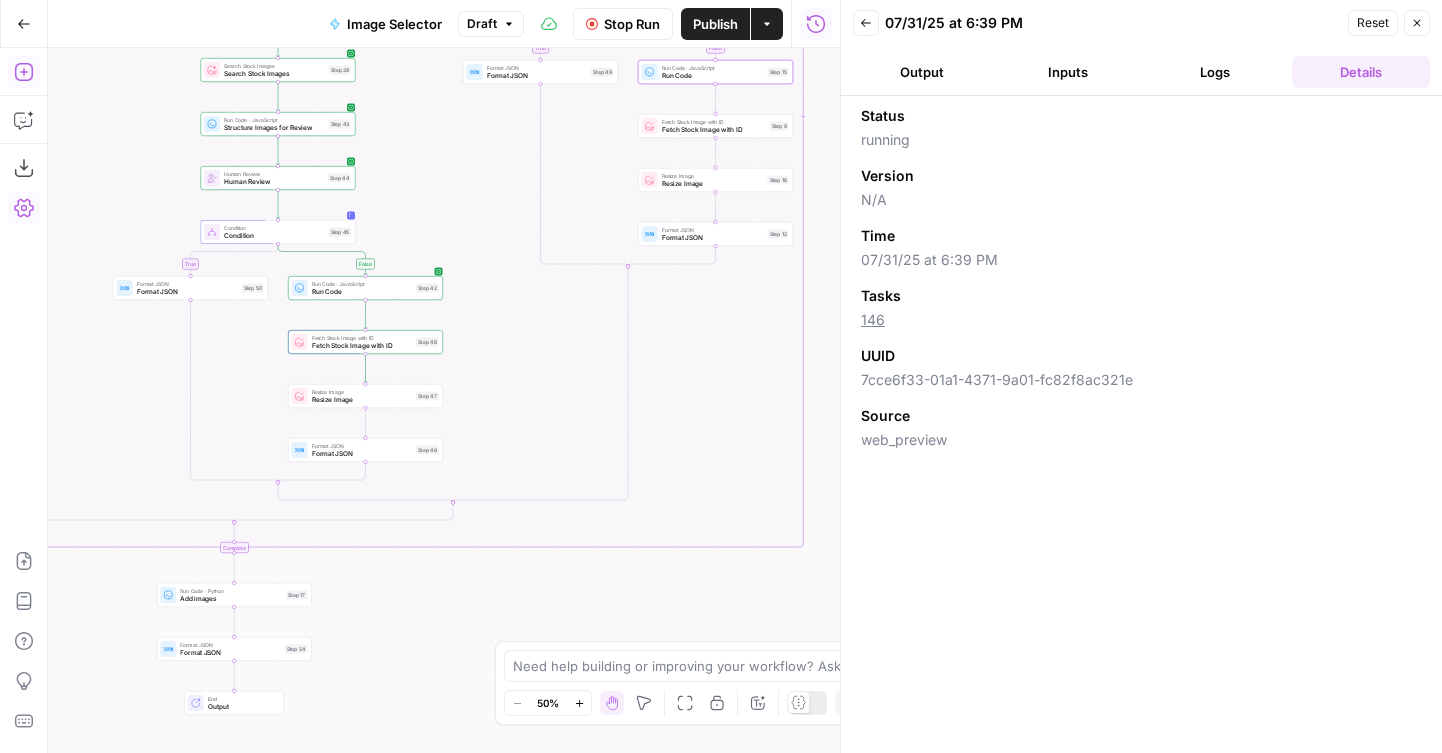 click on "true false true false false false true true Workflow Set Inputs Inputs LLM · GPT-4.1 Prompt LLM Step 18 LLM · GPT-4.1 Prompt LLM Step 1 Search Stock Images Search Stock Images Step 19 Run Code · JavaScript Structure Images for Review Step 34 Human Review Human Review Step 35 Run Code · JavaScript Run Code Step 36 Fetch Stock Image with ID Fetch Stock Image with ID Step 22 Resize Image Resize Image Step 23 Loop Loop  3 Iteration Iteration Step 2 Search Stock Images Search Stock Images Step 3 Condition Condition Step 29 Format JSON Format JSON Step 30 Run Code · JavaScript Structure Images for Review Step 37 Human Review Human Review Step 33 Condition Condition Step 38 Human Review Human Review Step 40 Search Stock Images Search Stock Images Step 39 Run Code · JavaScript Structure Images for Review Step 43 Human Review Human Review Step 44 Condition Condition Step 45 Format JSON Format JSON Step 50 Run Code · JavaScript Run Code Step 42 Fetch Stock Image with ID Fetch Stock Image with ID Step 46 Step 47" at bounding box center [444, 400] 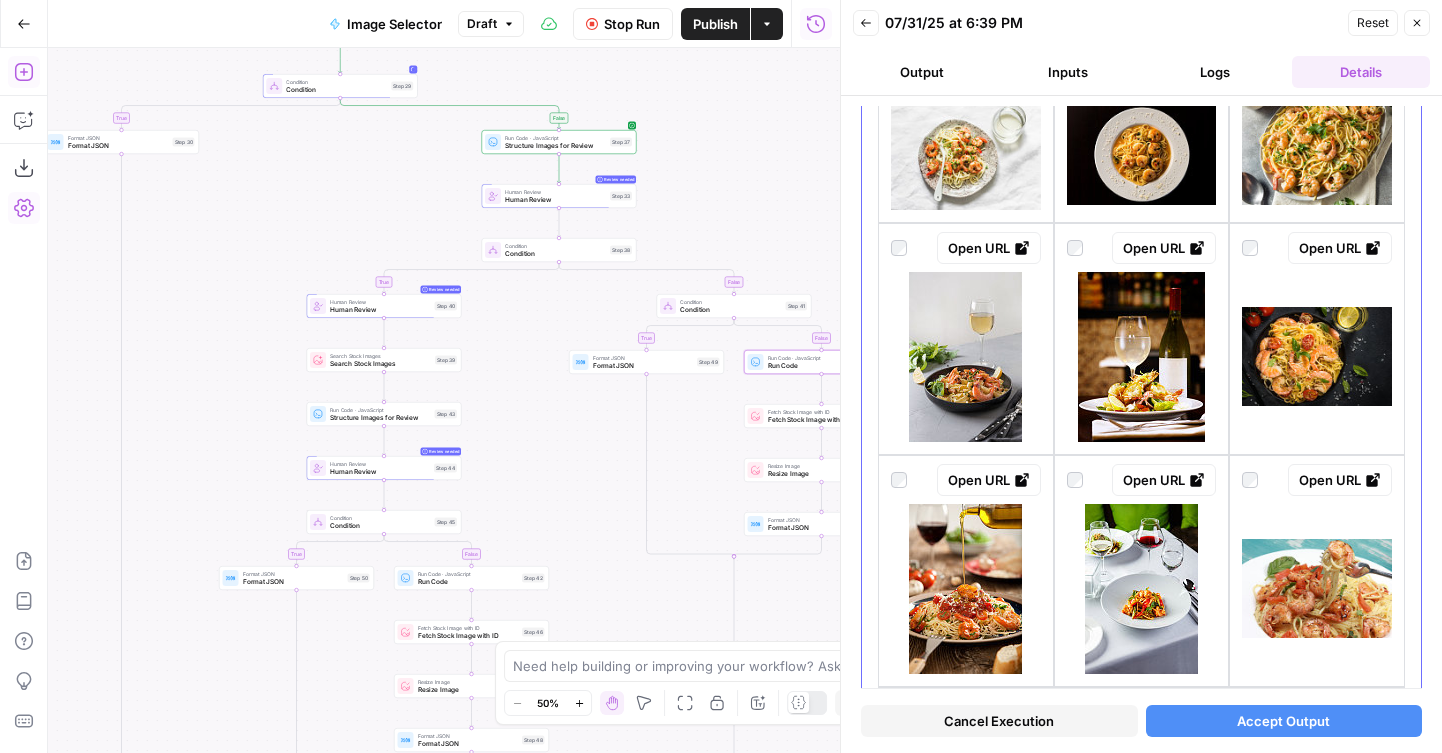 scroll, scrollTop: 1837, scrollLeft: 0, axis: vertical 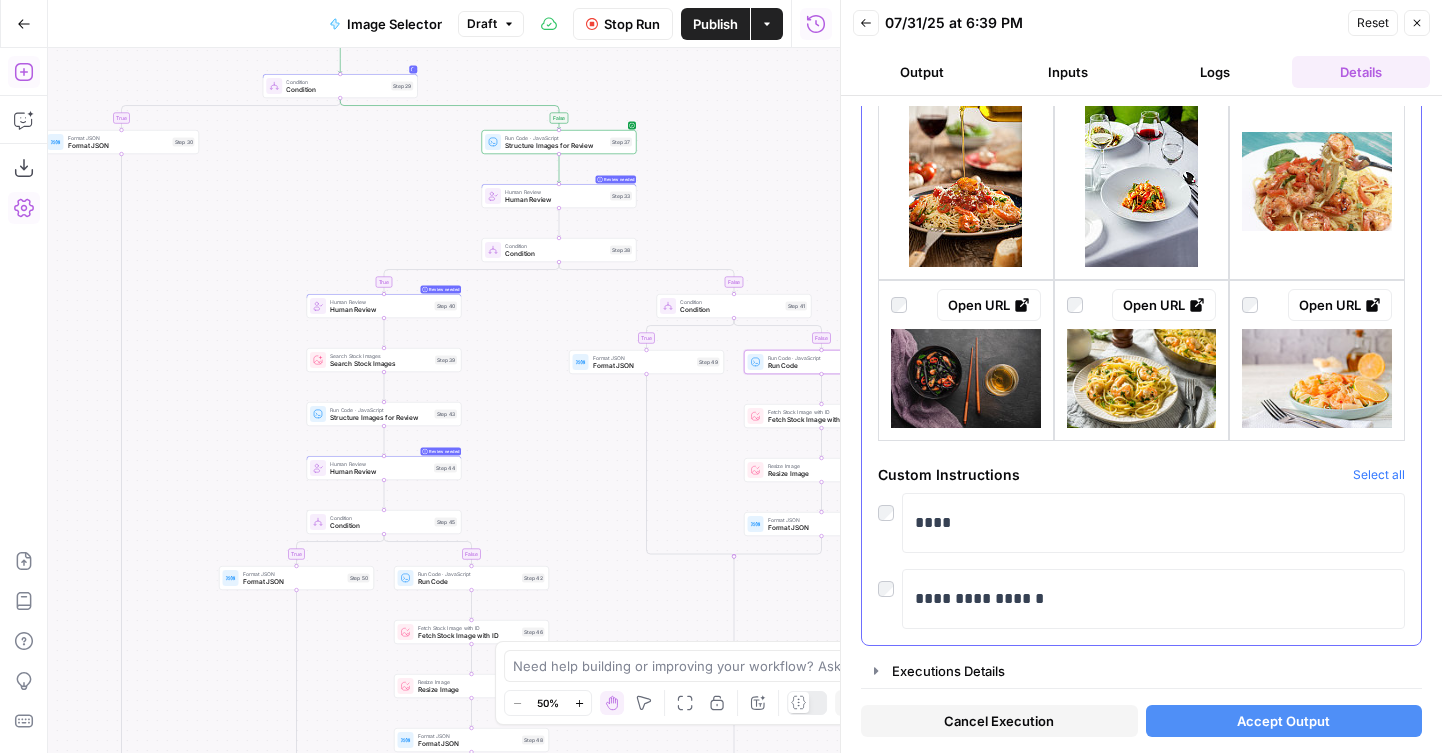 click on "**********" at bounding box center (1141, -504) 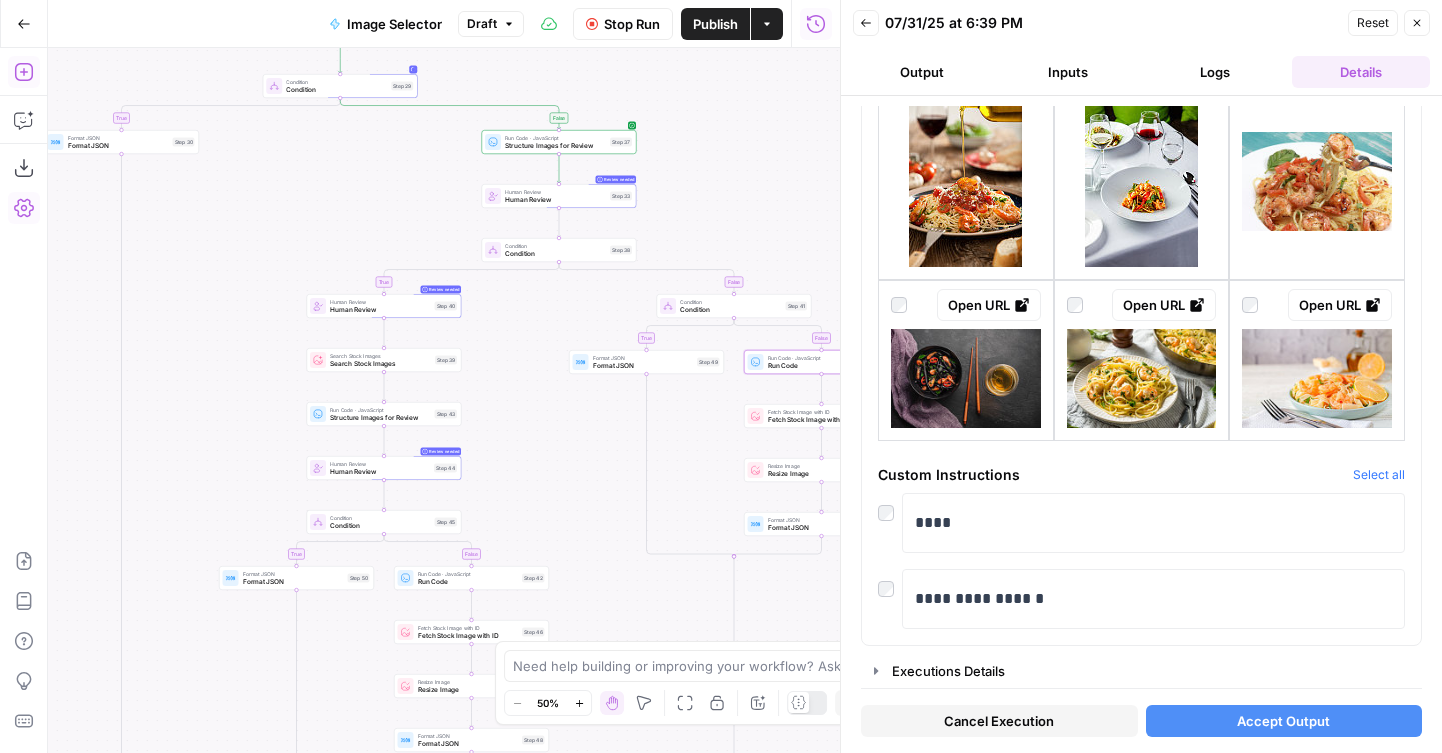click on "Accept Output" at bounding box center (1284, 721) 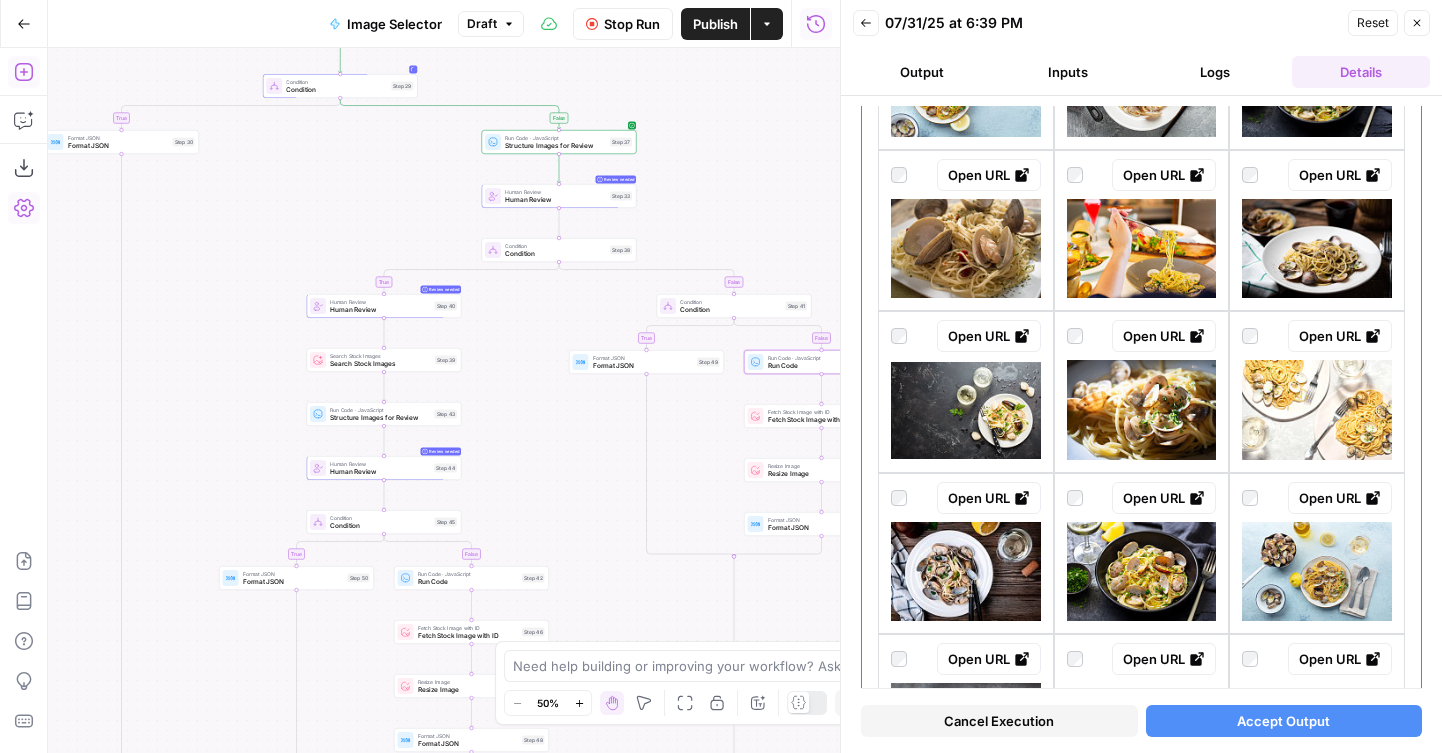 scroll, scrollTop: 1714, scrollLeft: 0, axis: vertical 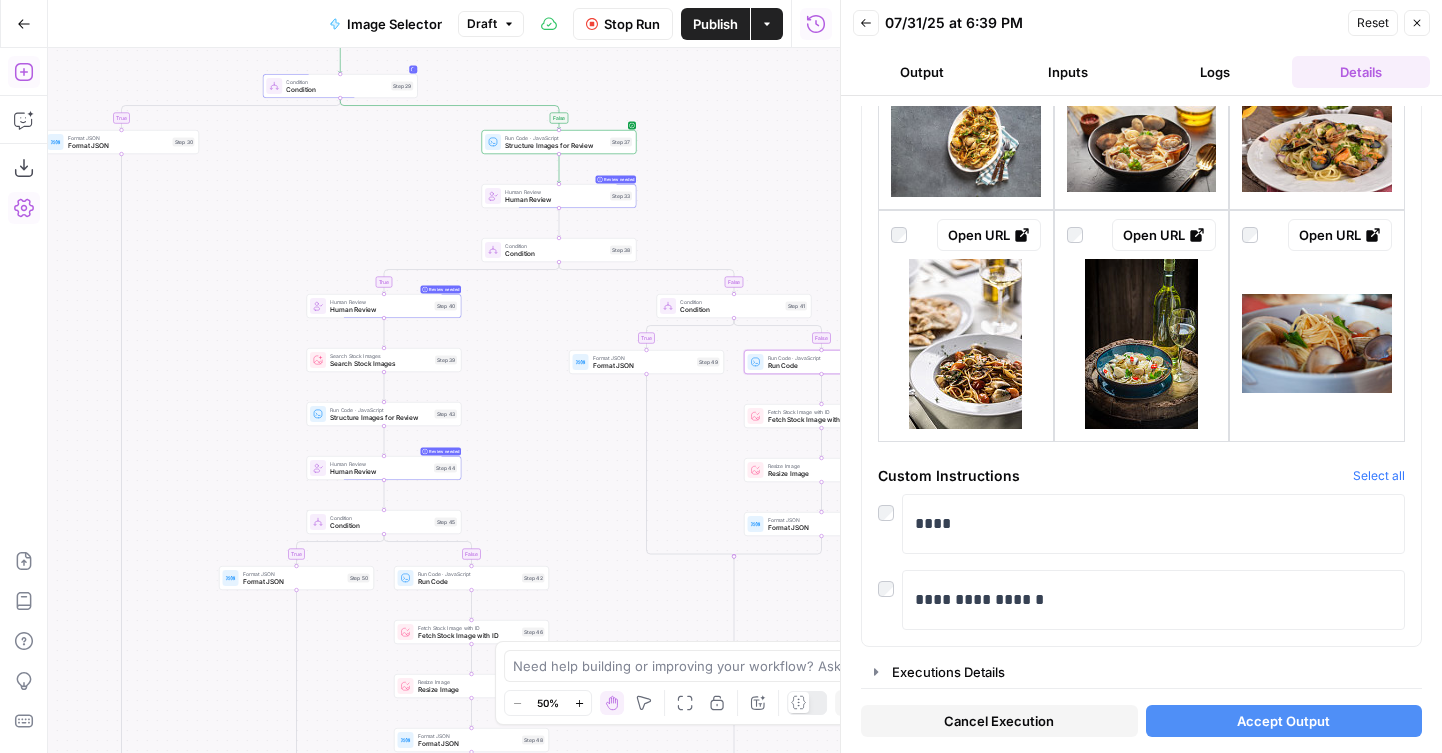 click on "Accept Output" at bounding box center (1283, 721) 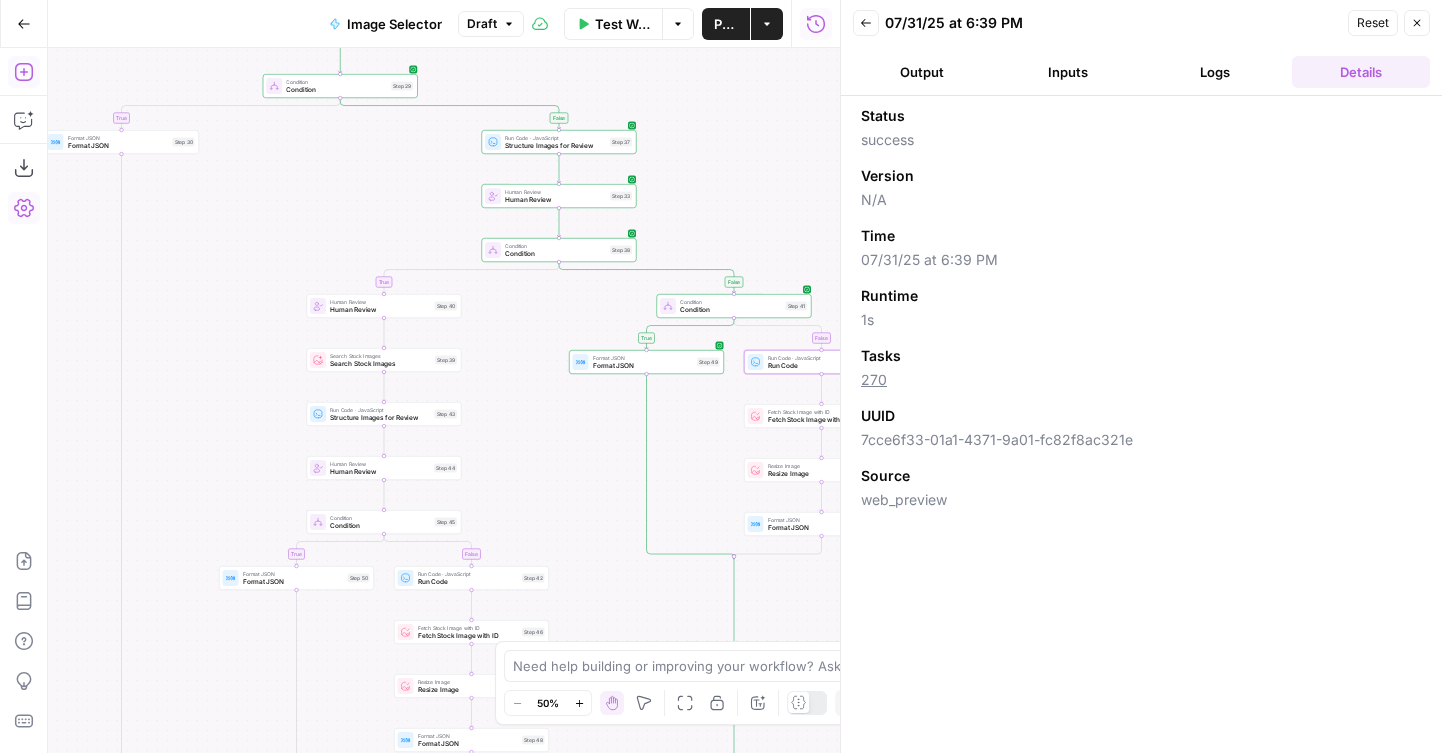 click on "Output" at bounding box center [922, 72] 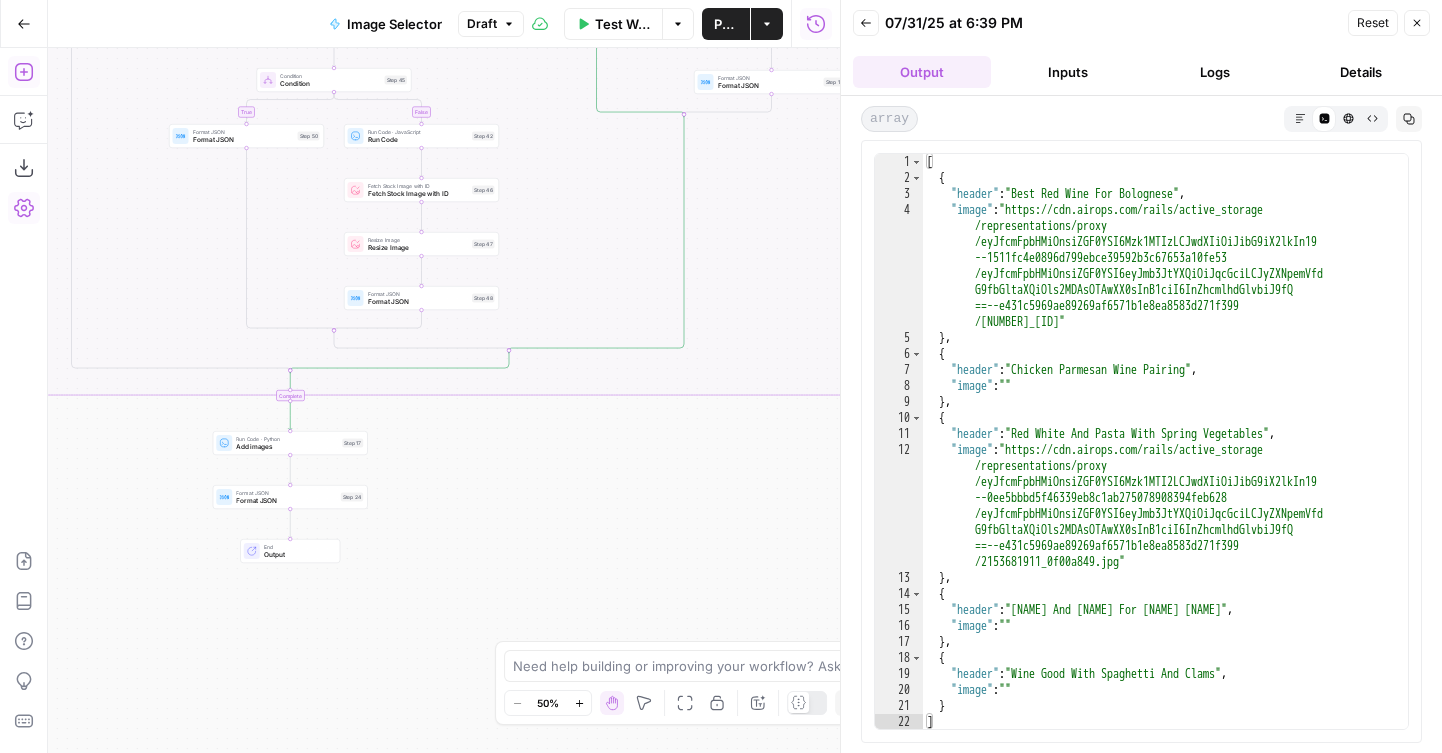 drag, startPoint x: 615, startPoint y: 547, endPoint x: 565, endPoint y: 99, distance: 450.78156 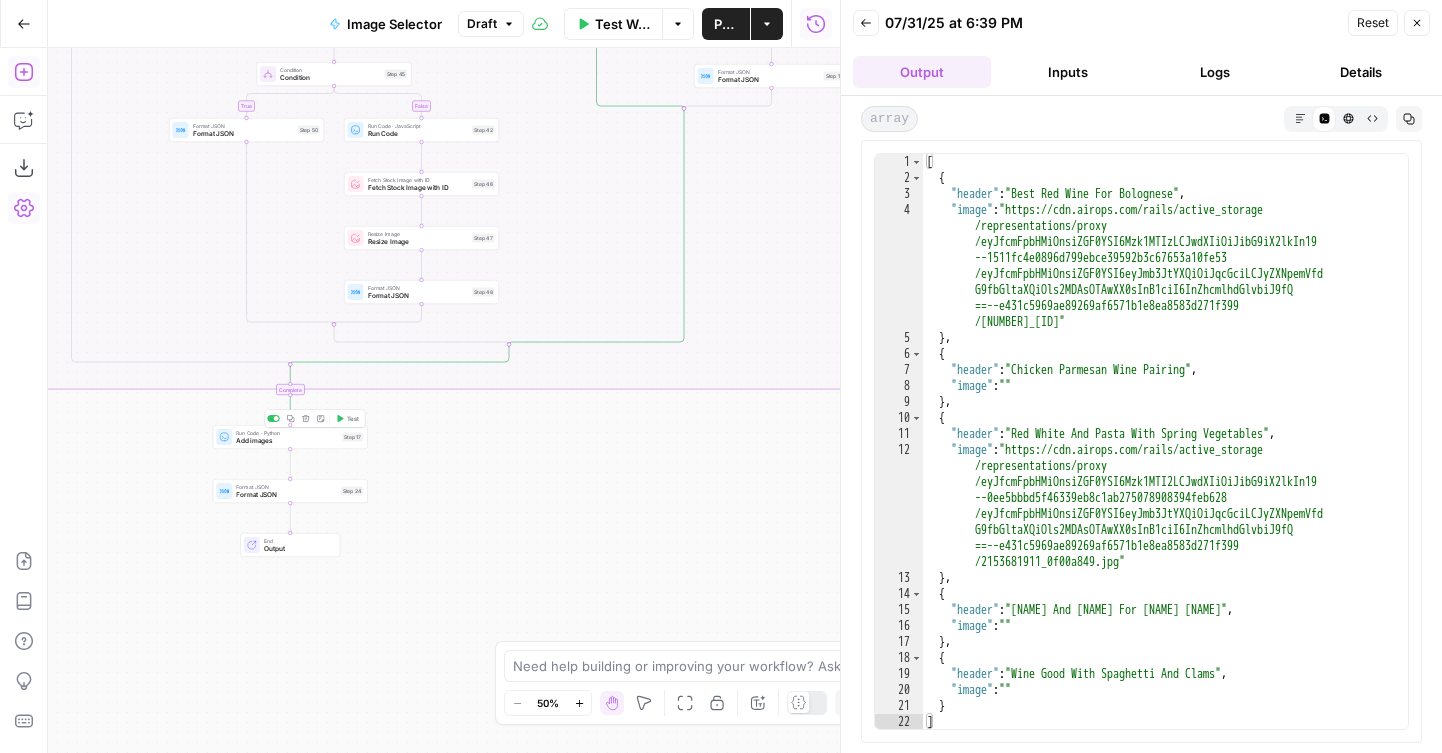 click 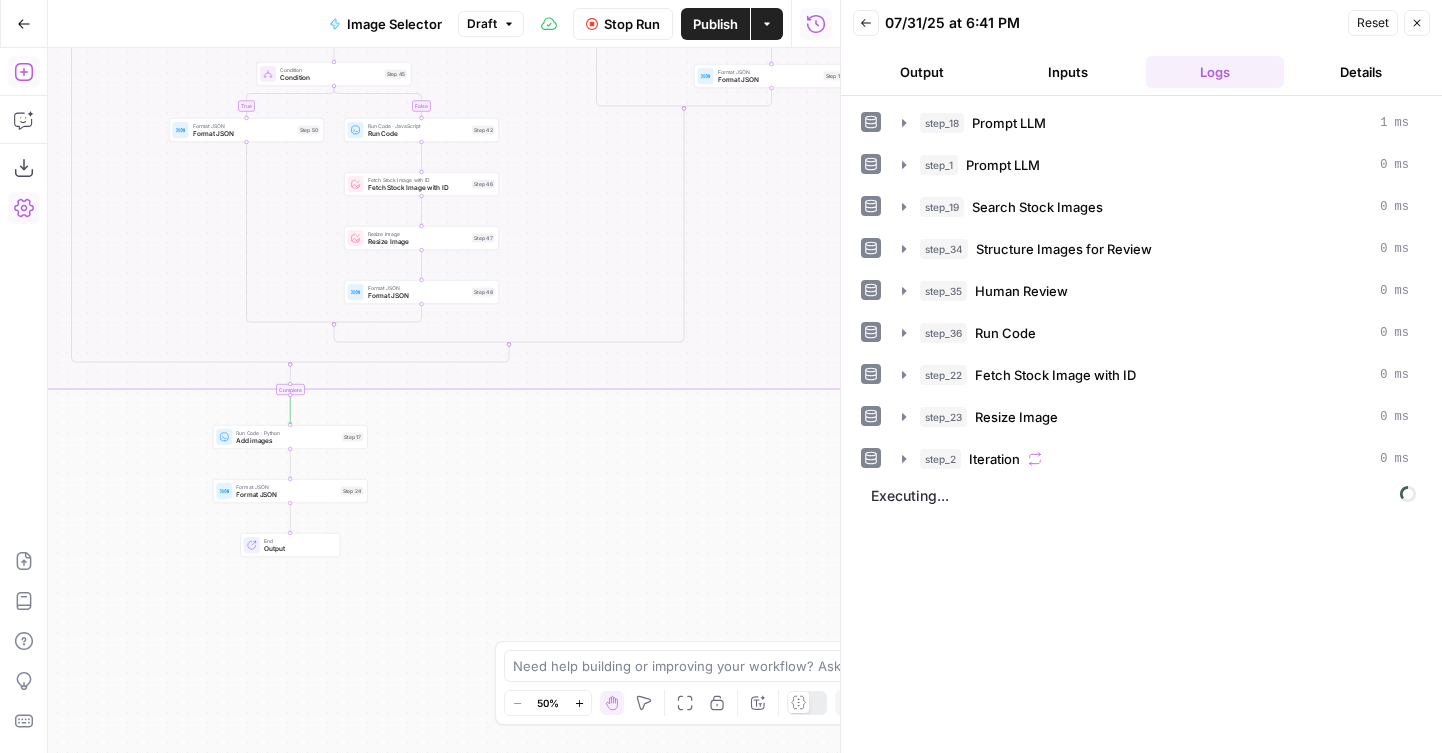 drag, startPoint x: 481, startPoint y: 460, endPoint x: 675, endPoint y: 514, distance: 201.37527 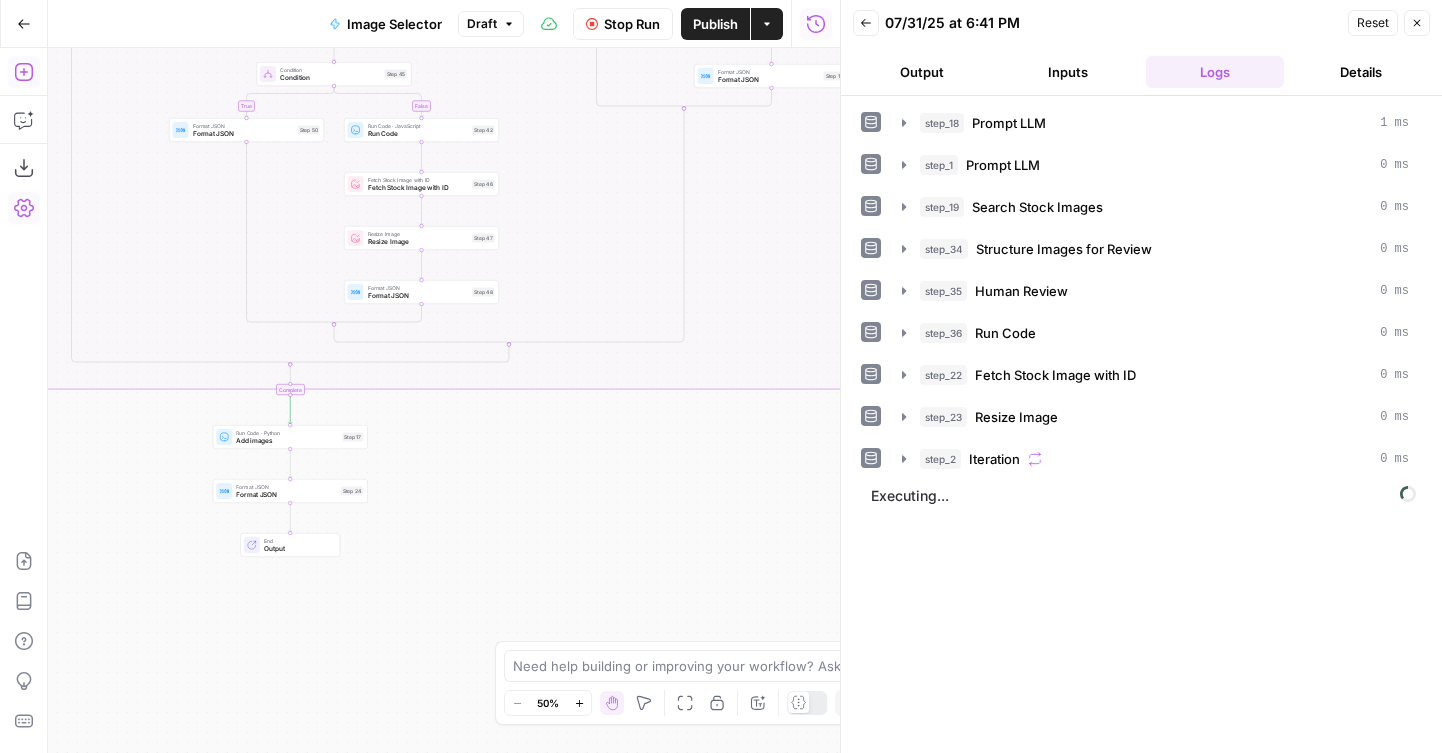 click on "true false true false false false true true Workflow Set Inputs Inputs LLM · GPT-4.1 Prompt LLM Step 18 LLM · GPT-4.1 Prompt LLM Step 1 Search Stock Images Search Stock Images Step 19 Run Code · JavaScript Structure Images for Review Step 34 Human Review Human Review Step 35 Run Code · JavaScript Run Code Step 36 Fetch Stock Image with ID Fetch Stock Image with ID Step 22 Resize Image Resize Image Step 23 Loop Iteration Iteration Step 2 Search Stock Images Search Stock Images Step 3 Condition Condition Step 29 Format JSON Format JSON Step 30 Run Code · JavaScript Structure Images for Review Step 37 Human Review Human Review Step 33 Condition Condition Step 38 Human Review Human Review Step 40 Search Stock Images Search Stock Images Step 39 Run Code · JavaScript Structure Images for Review Step 43 Human Review Human Review Step 44 Condition Condition Step 45 Format JSON Format JSON Step 50 Run Code · JavaScript Run Code Step 42 Fetch Stock Image with ID Fetch Stock Image with ID Step 46 Resize Image End" at bounding box center (444, 400) 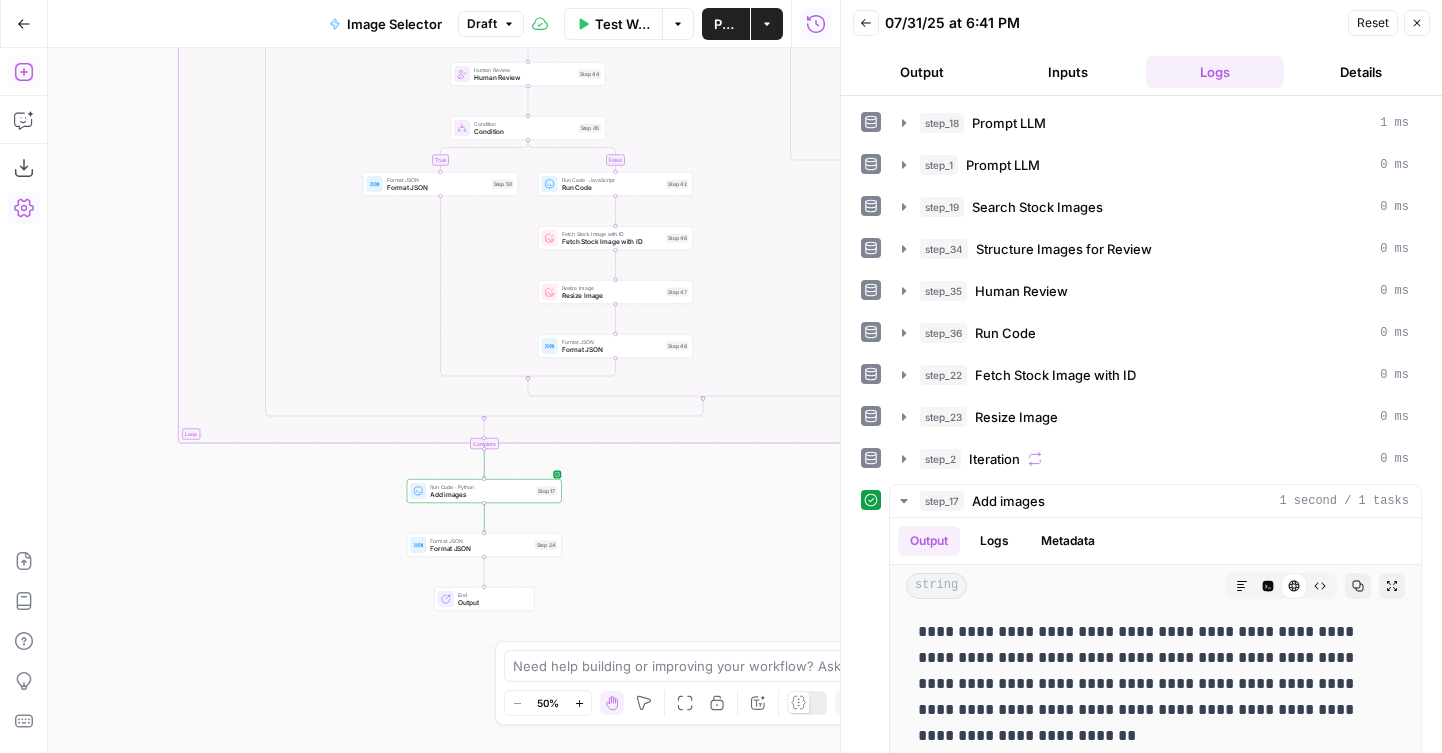 scroll, scrollTop: 914, scrollLeft: 0, axis: vertical 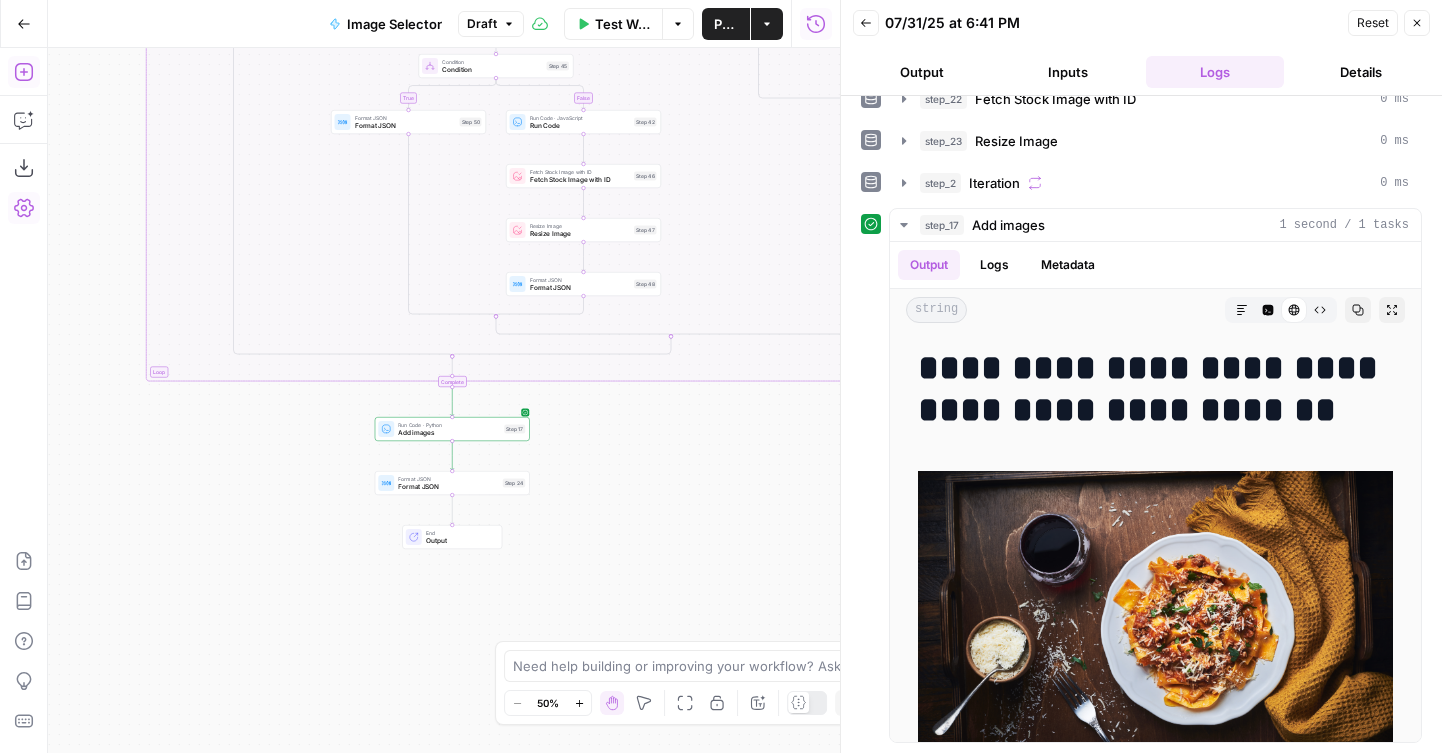 drag, startPoint x: 689, startPoint y: 513, endPoint x: 655, endPoint y: 447, distance: 74.24284 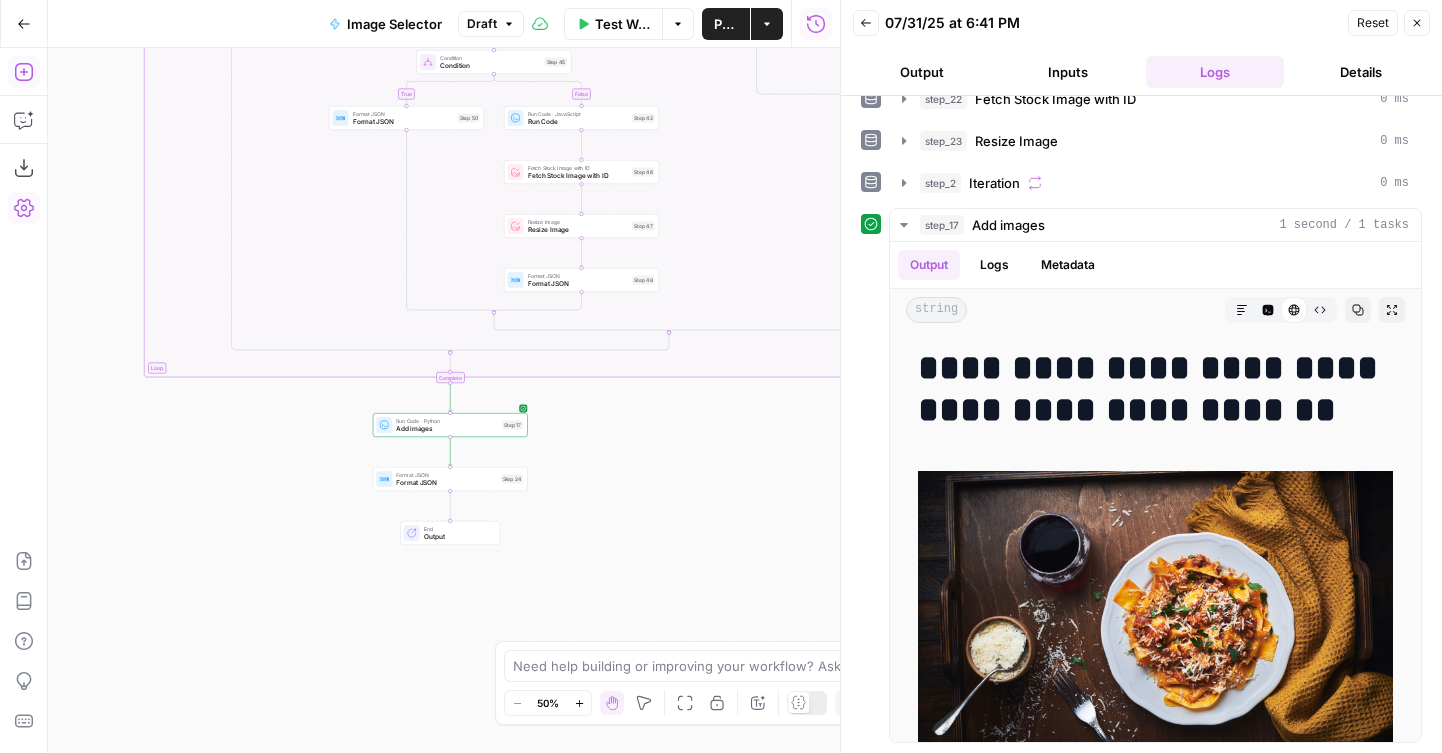 drag, startPoint x: 601, startPoint y: 427, endPoint x: 601, endPoint y: 611, distance: 184 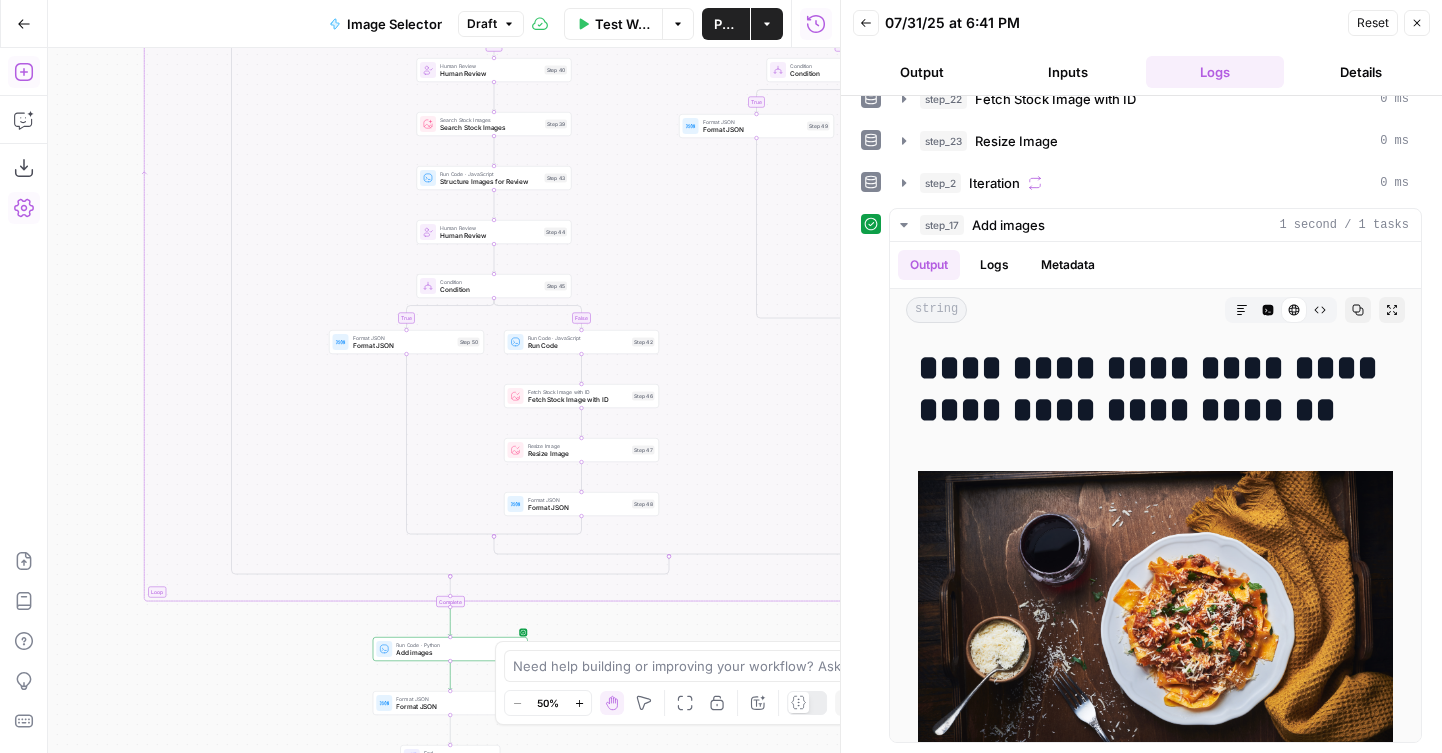 drag, startPoint x: 110, startPoint y: 155, endPoint x: 120, endPoint y: 619, distance: 464.10776 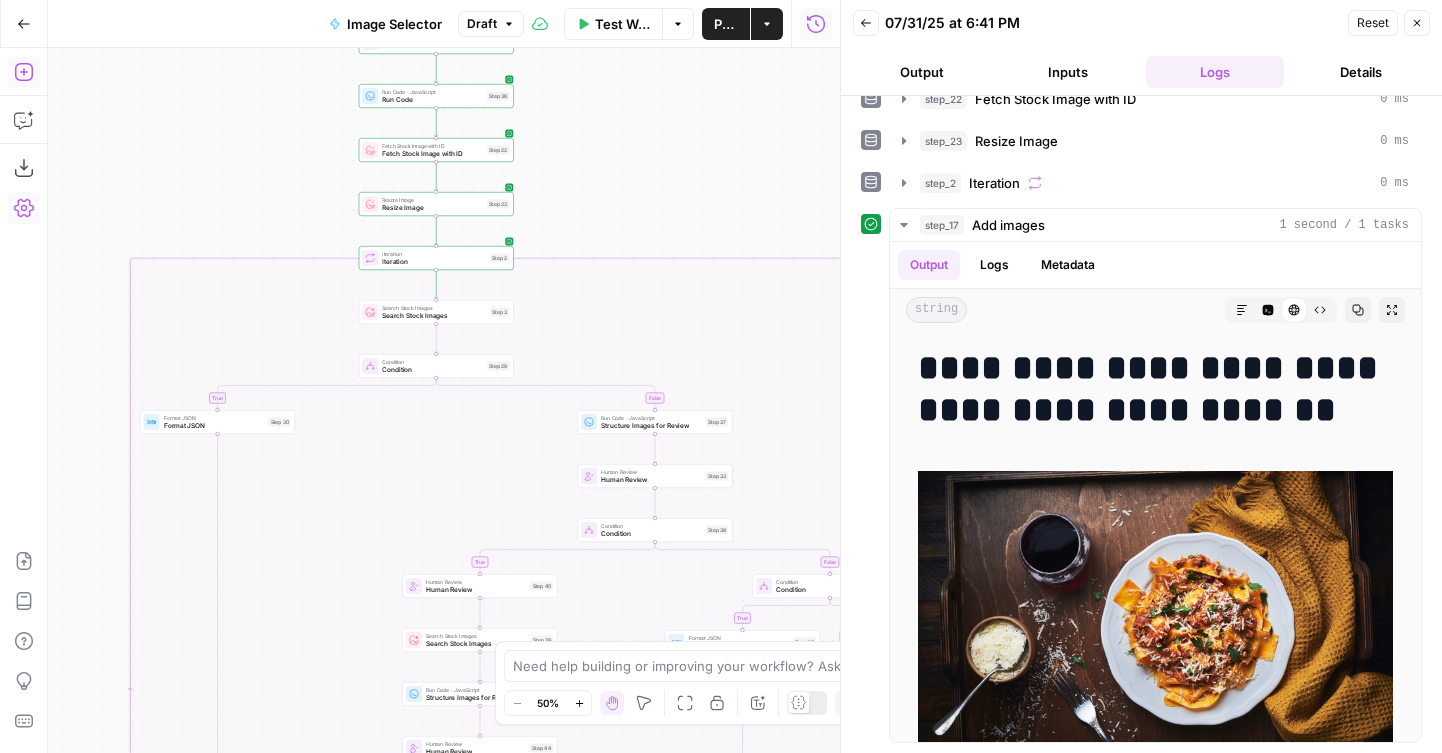 drag, startPoint x: 219, startPoint y: 104, endPoint x: 151, endPoint y: 382, distance: 286.19574 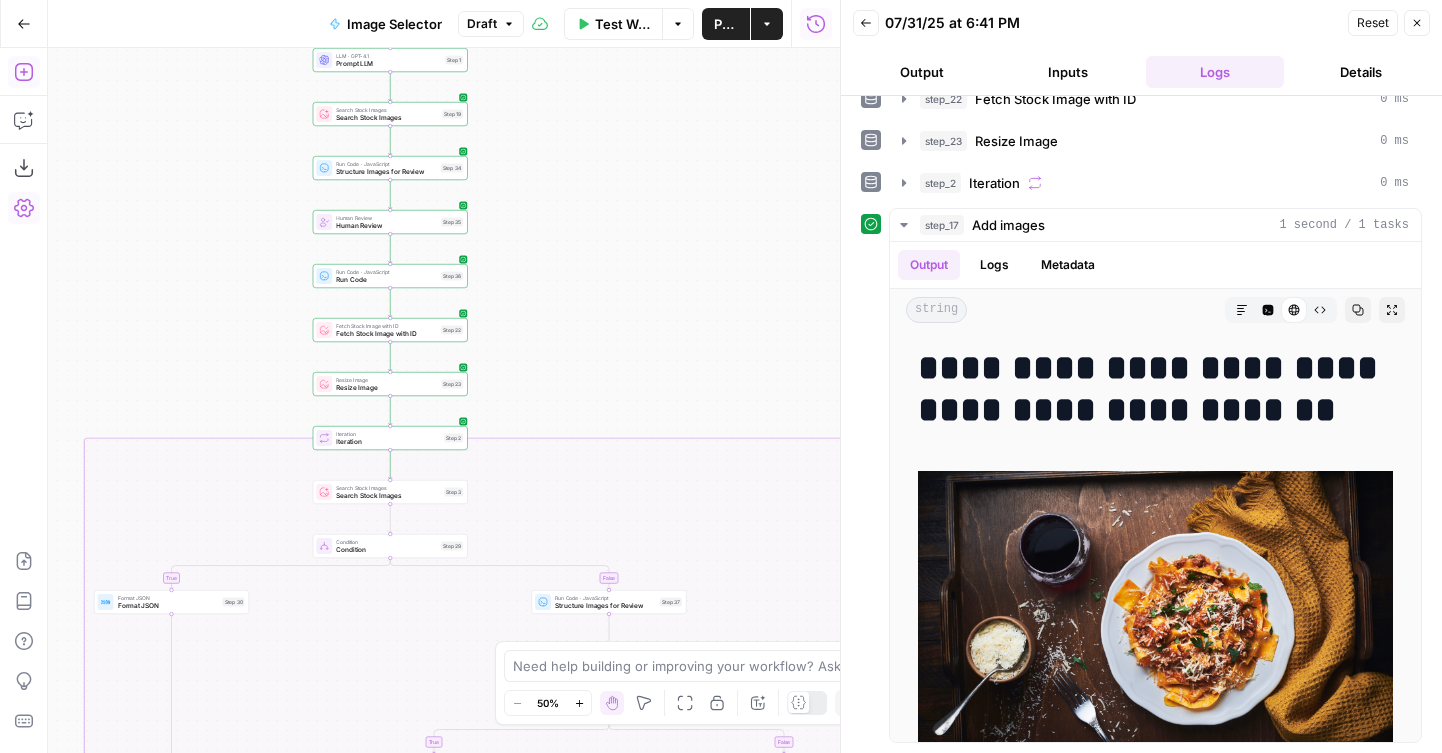 click on "Publish" at bounding box center (726, 24) 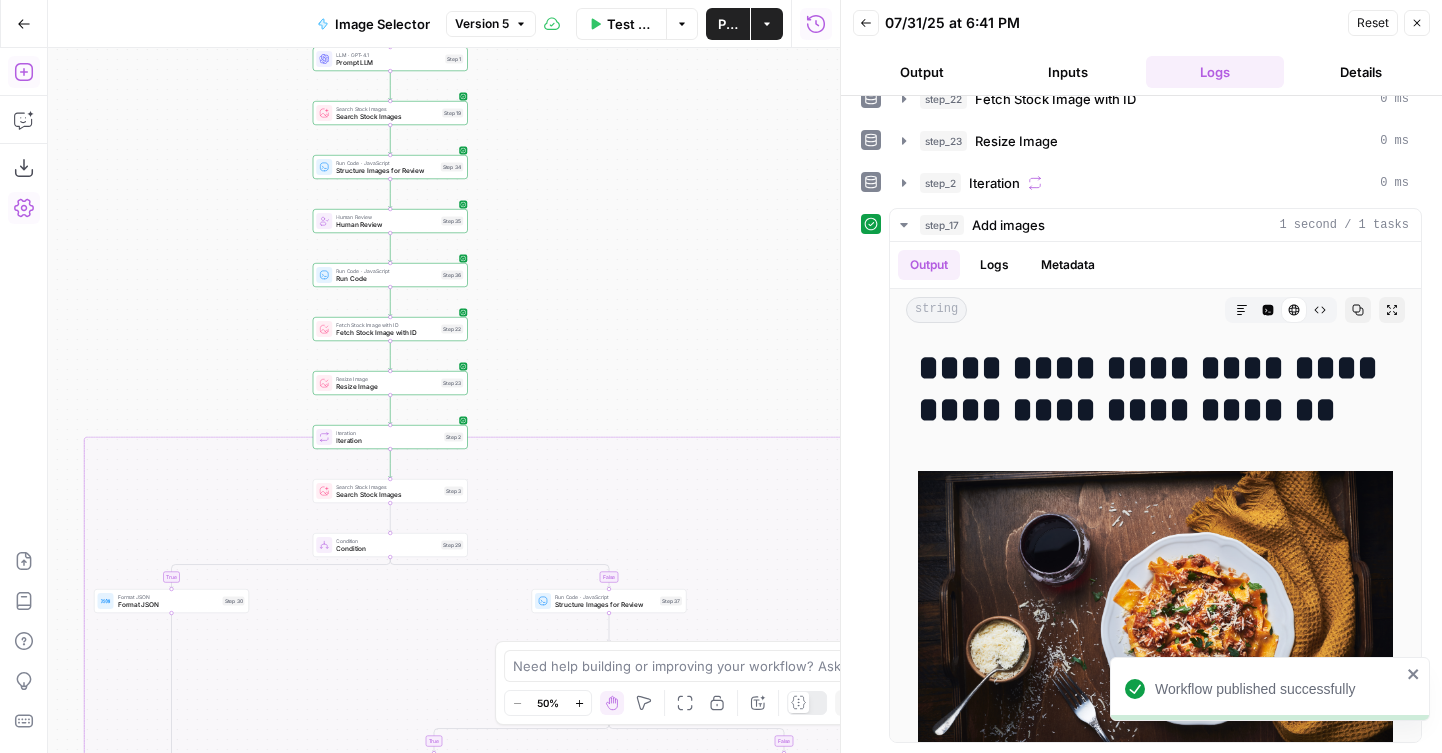 drag, startPoint x: 567, startPoint y: 241, endPoint x: 678, endPoint y: 397, distance: 191.46017 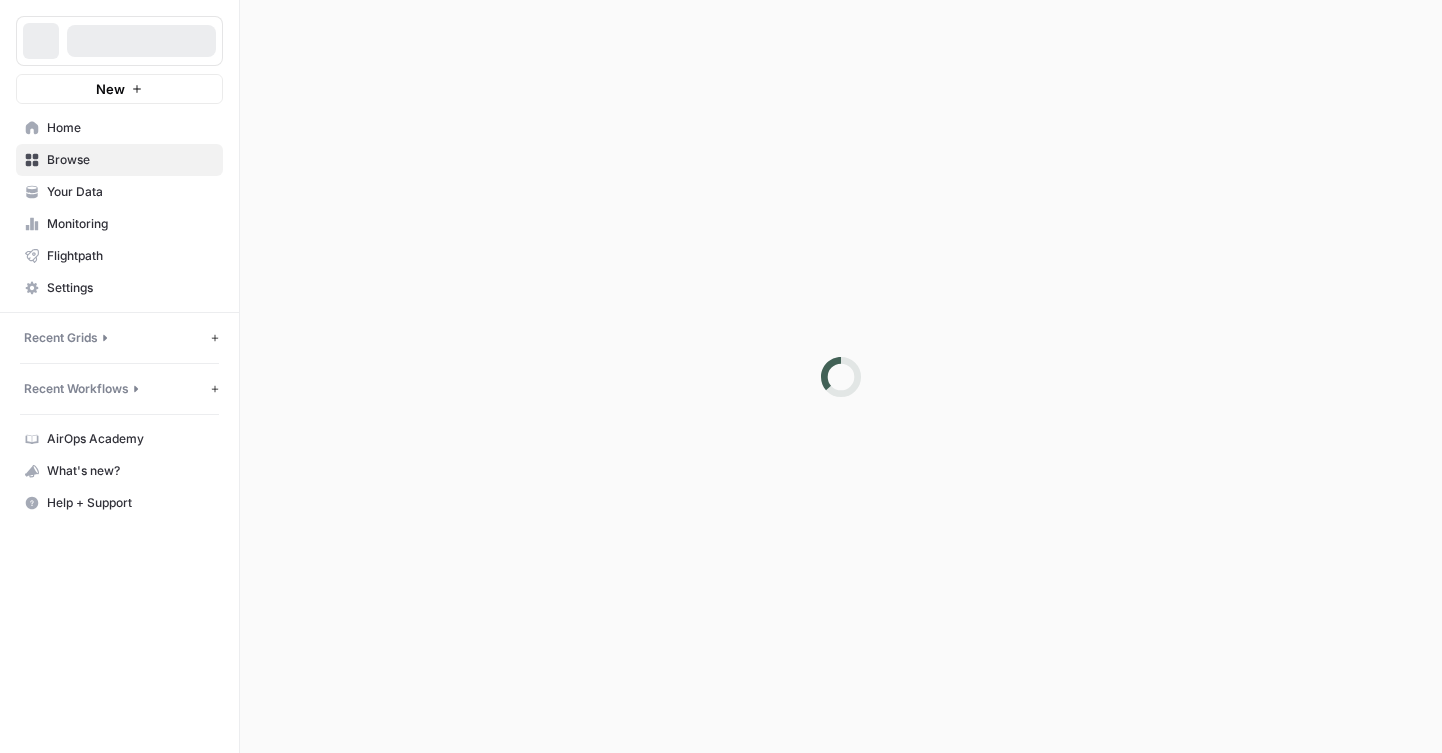 scroll, scrollTop: 0, scrollLeft: 0, axis: both 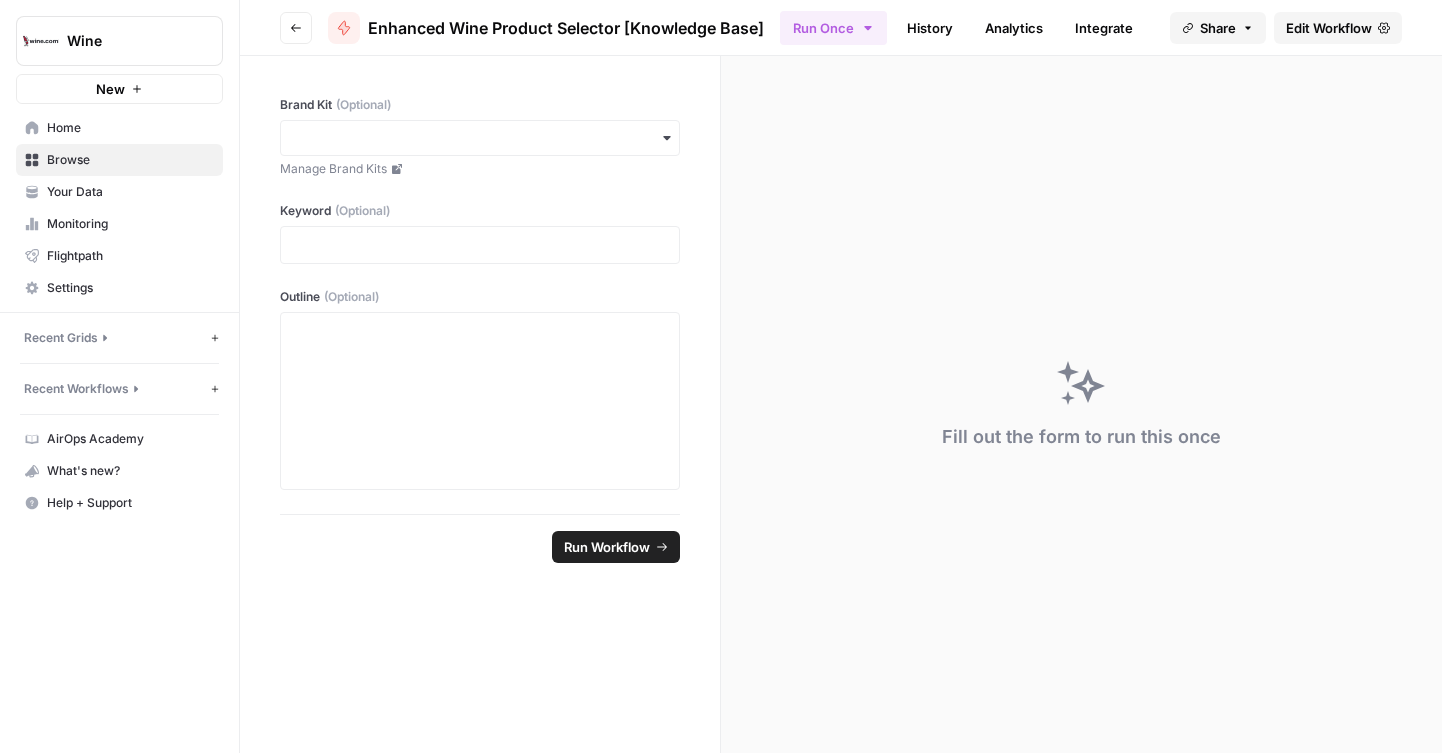 click on "History" at bounding box center [930, 28] 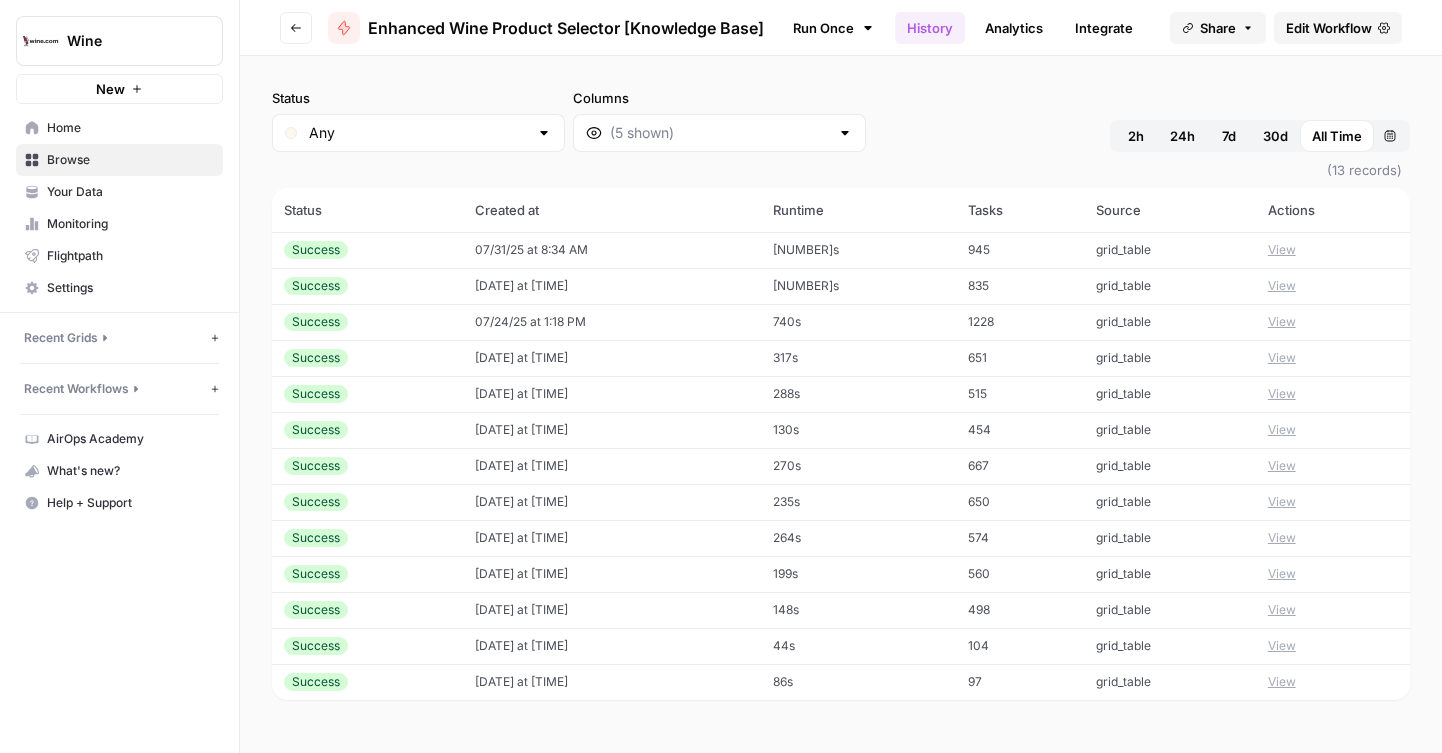 click on "Edit Workflow" at bounding box center [1329, 28] 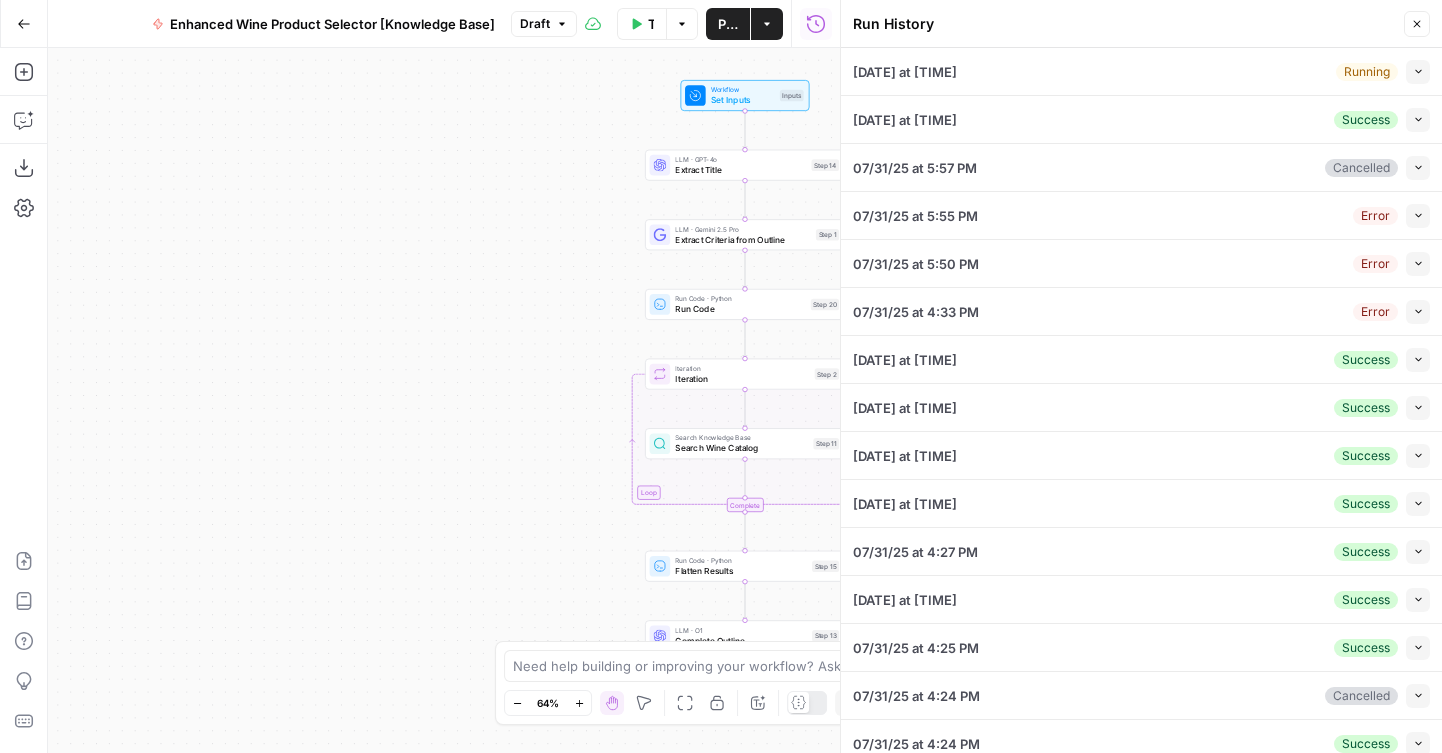 click 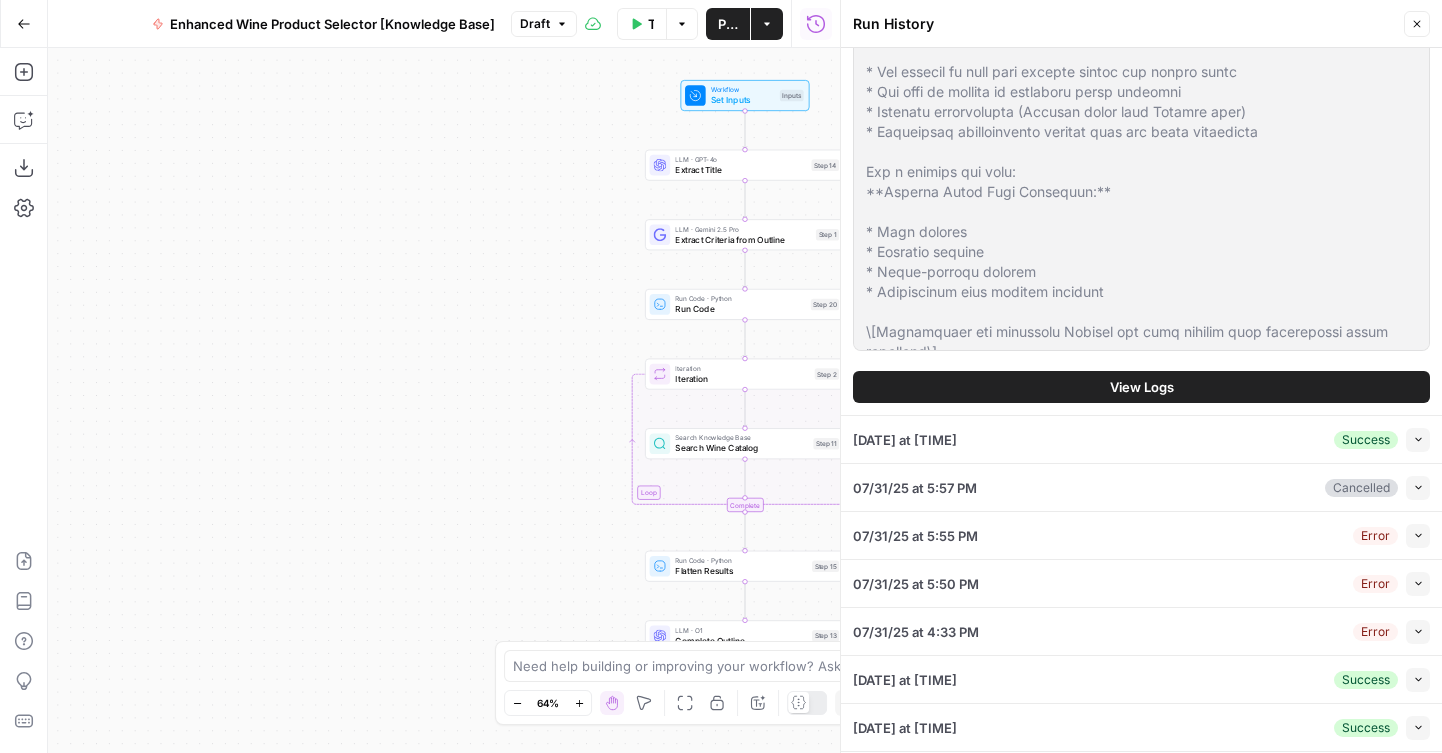 scroll, scrollTop: 408, scrollLeft: 0, axis: vertical 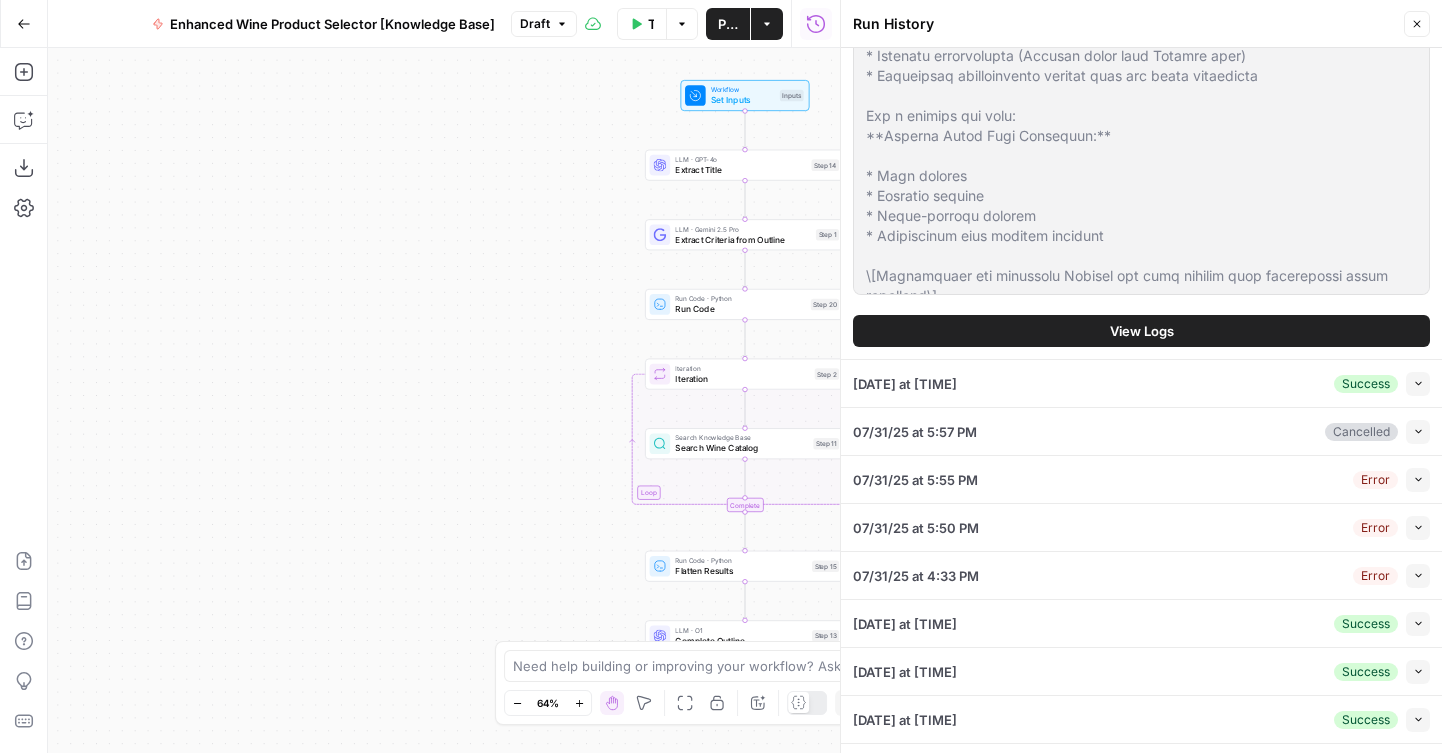 click on "View Logs" at bounding box center (1141, 331) 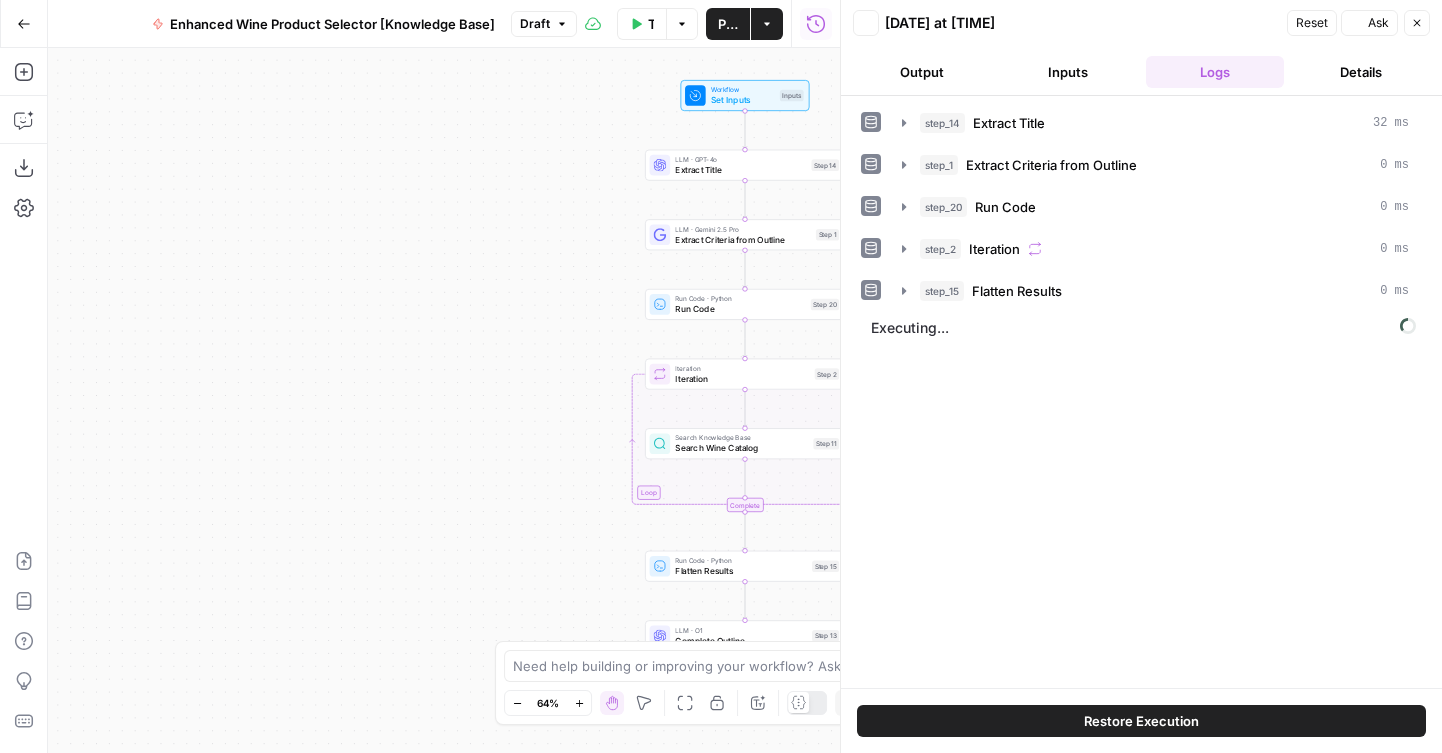 scroll, scrollTop: 0, scrollLeft: 0, axis: both 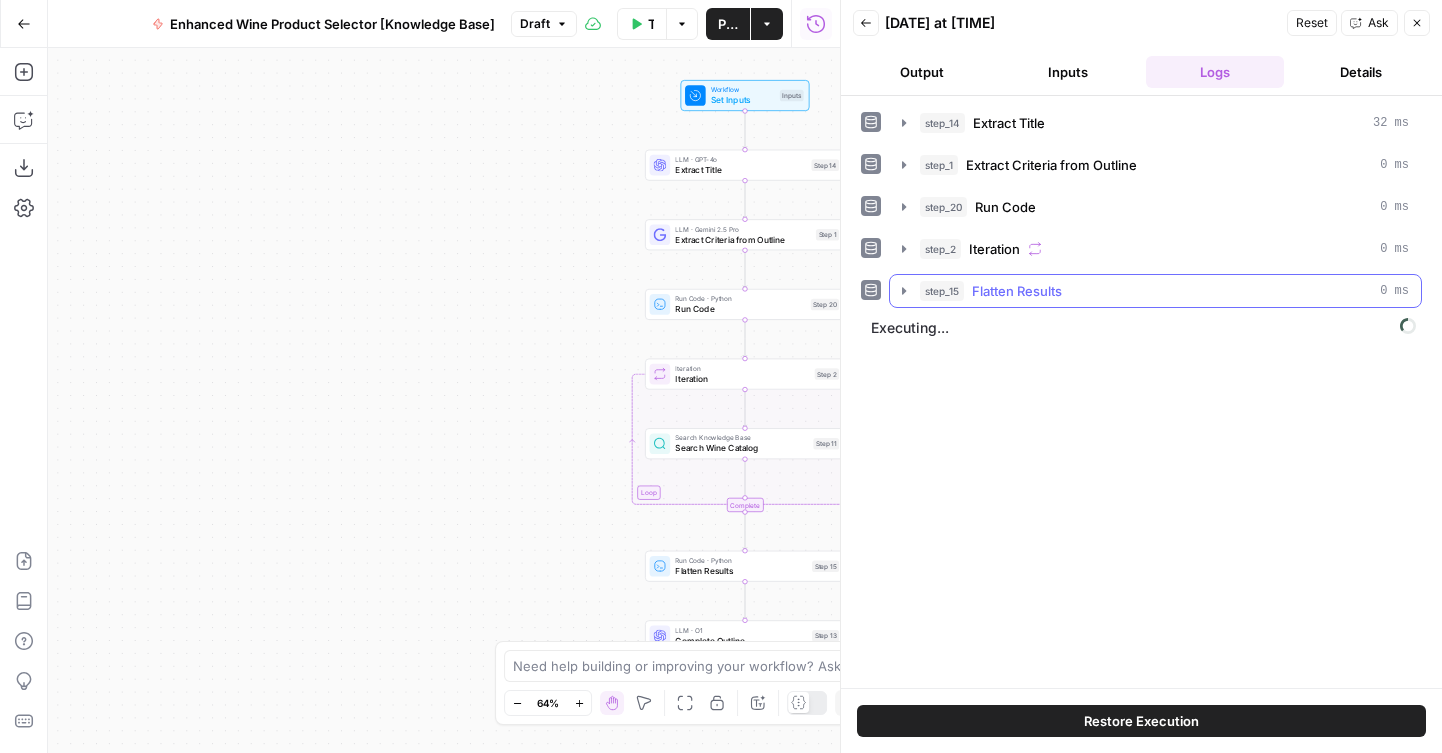 click 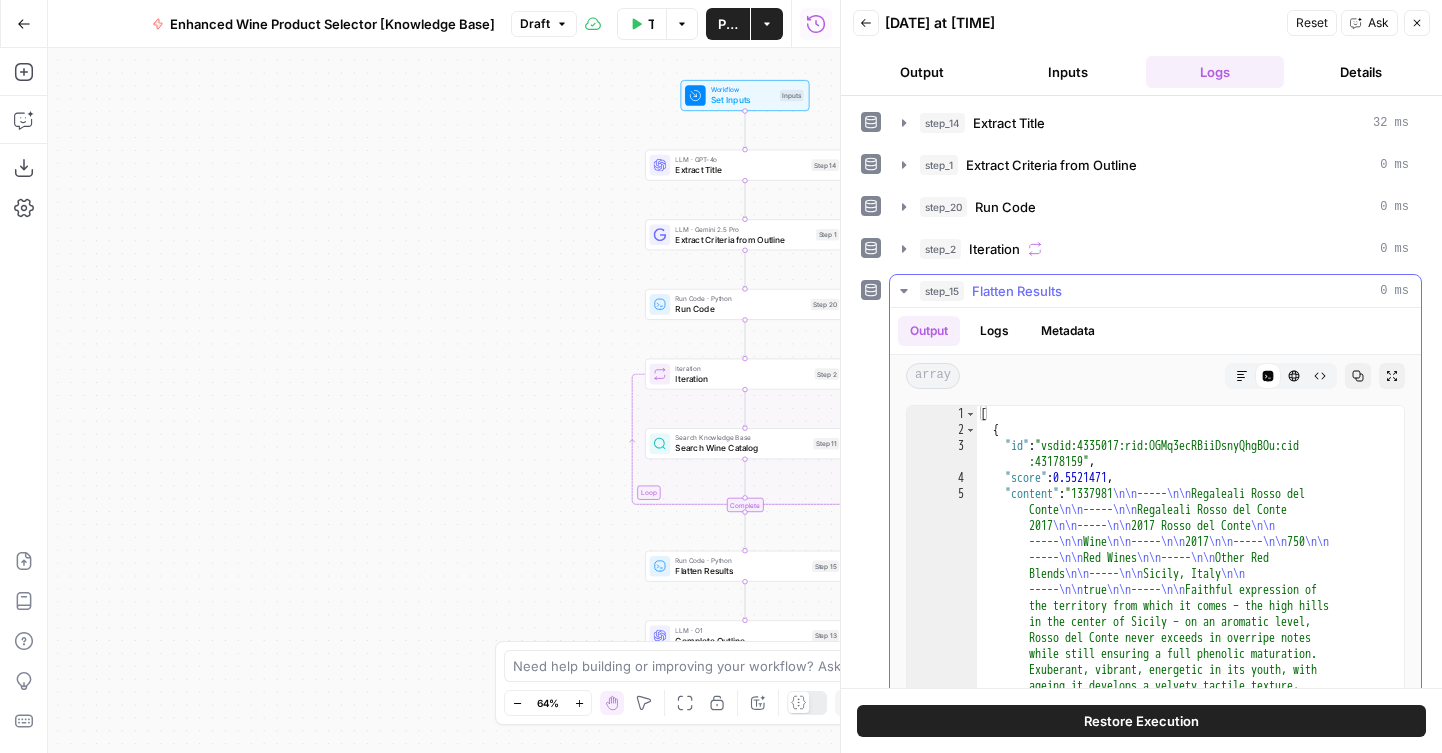 scroll, scrollTop: 167, scrollLeft: 0, axis: vertical 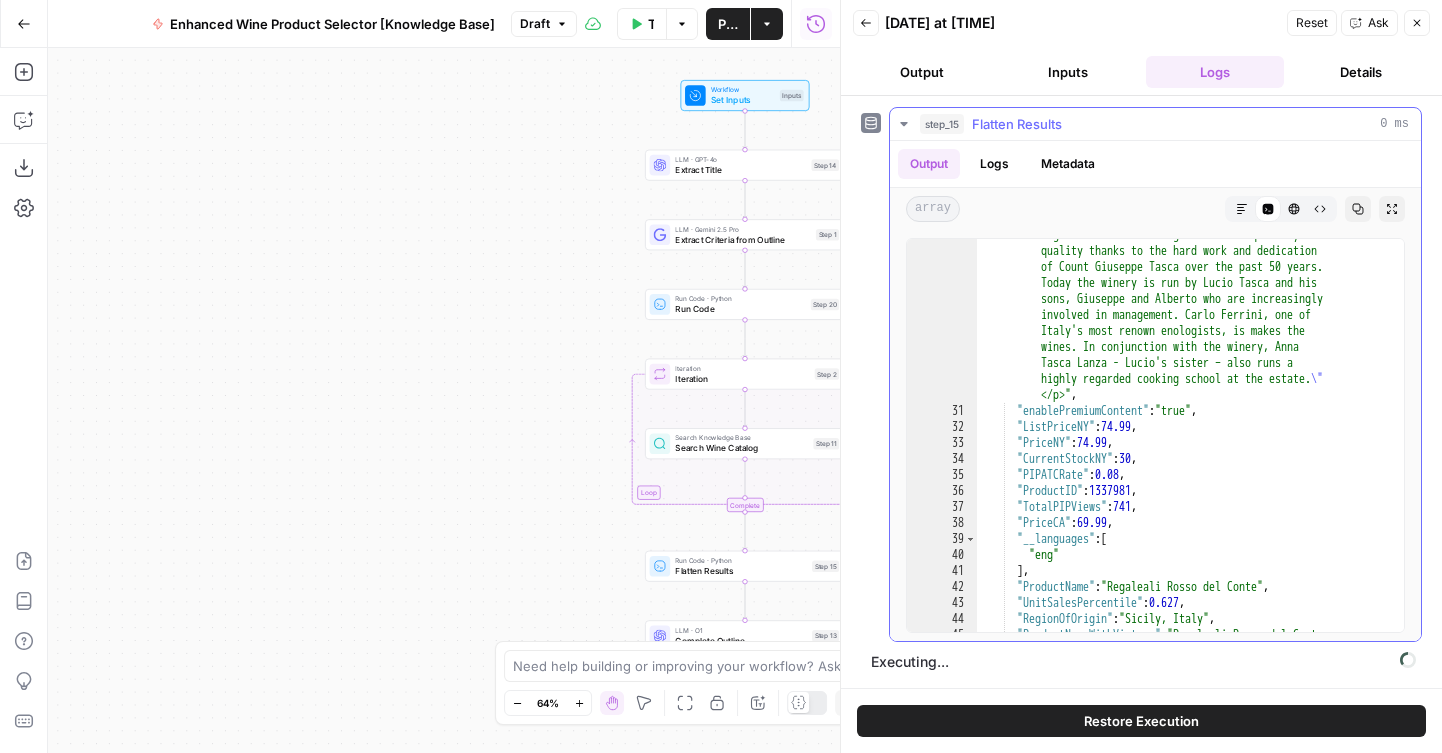click on "array Markdown Code Editor HTML Viewer Raw Output Copy Expand Output" at bounding box center (1155, 209) 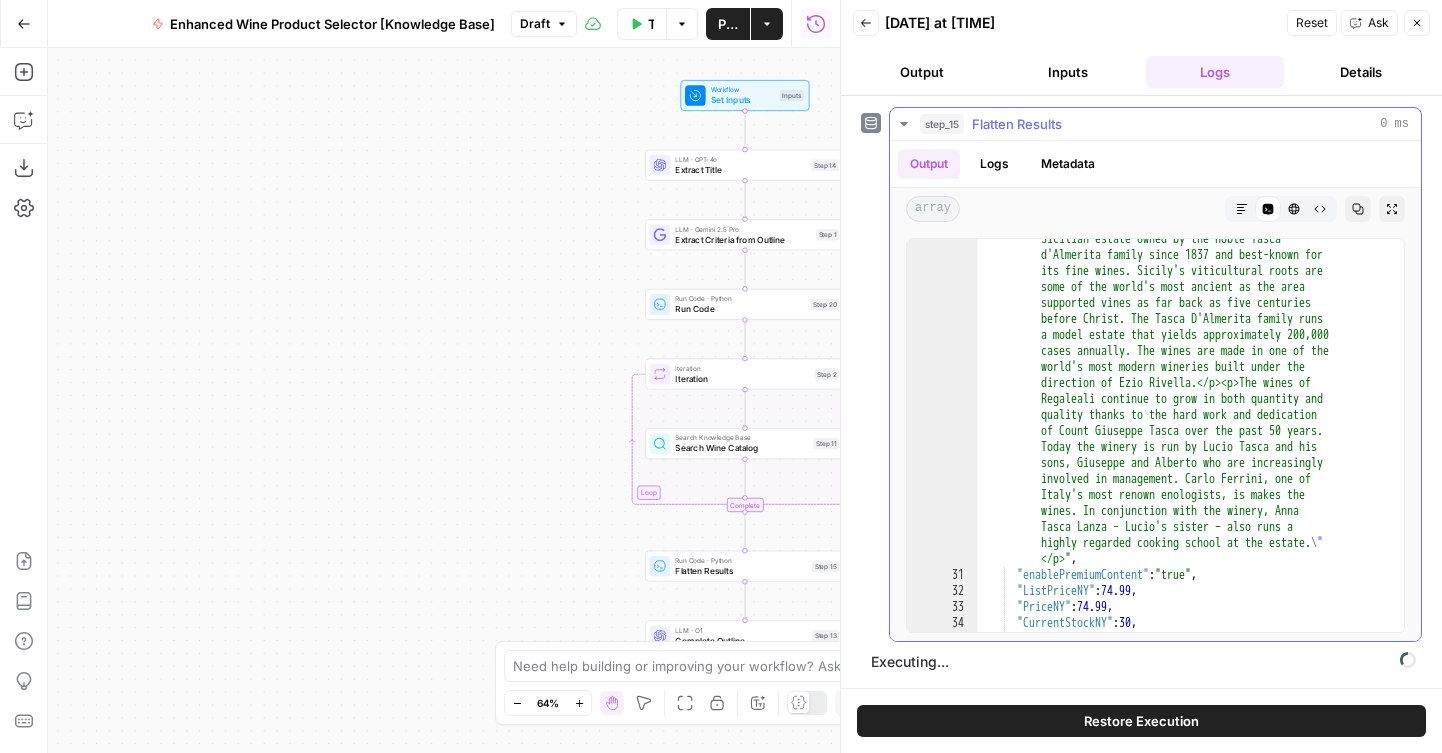 scroll, scrollTop: 30, scrollLeft: 0, axis: vertical 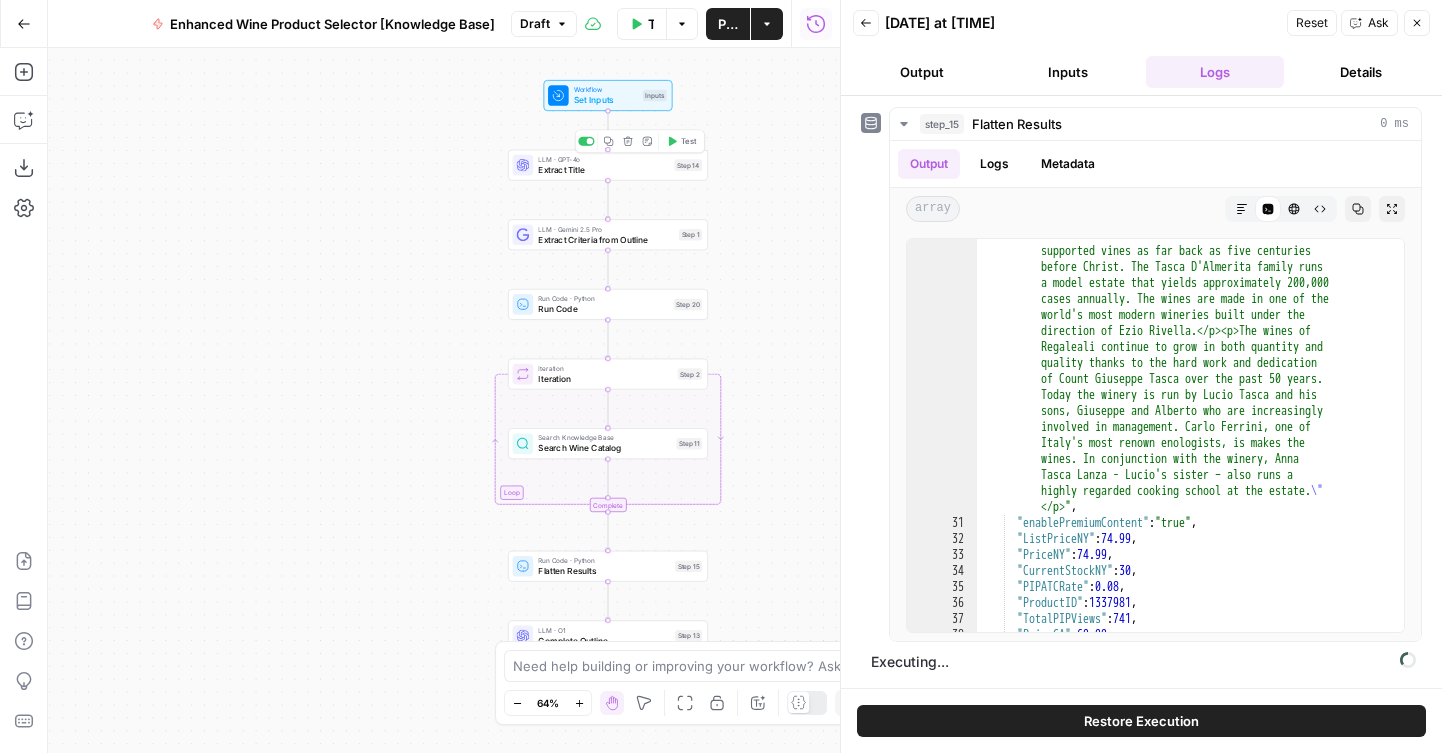 drag, startPoint x: 296, startPoint y: 275, endPoint x: 239, endPoint y: 275, distance: 57 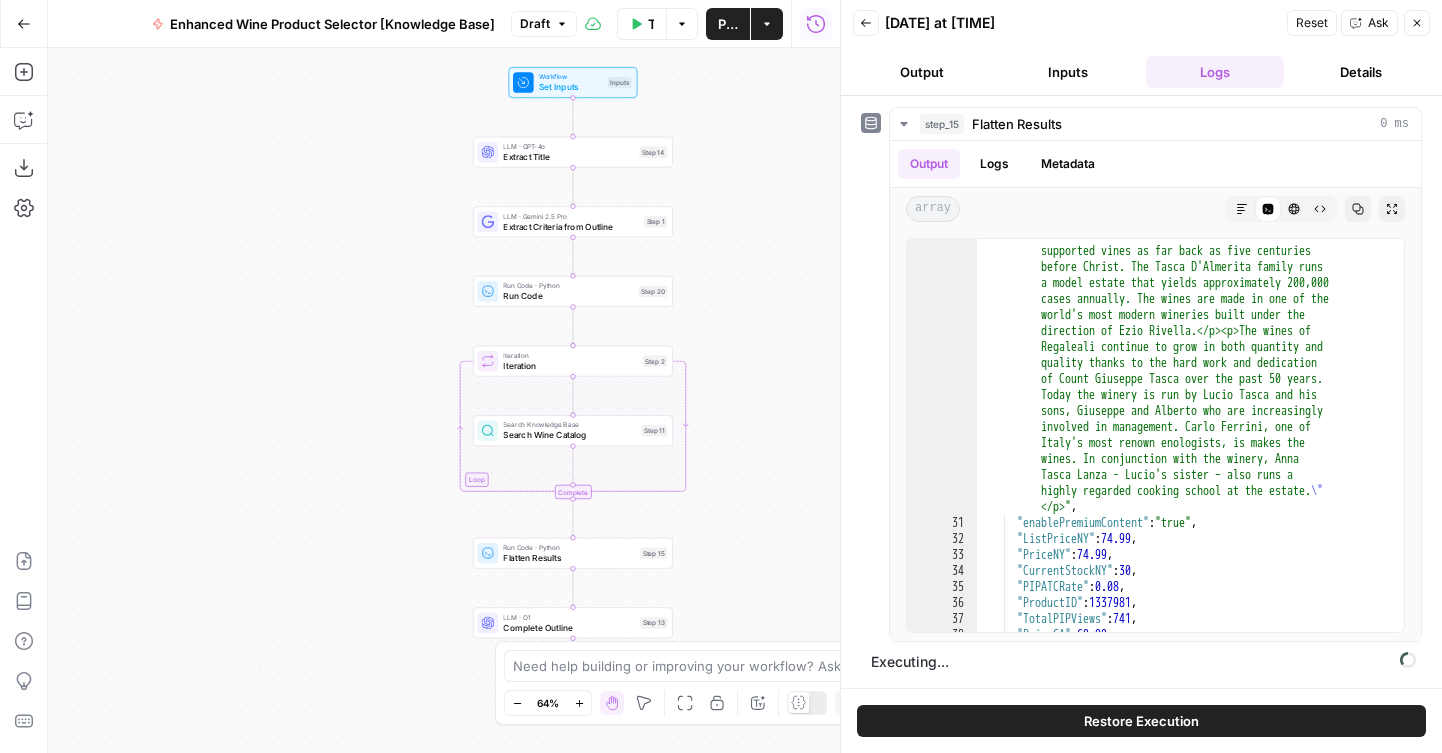 drag, startPoint x: 244, startPoint y: 418, endPoint x: 194, endPoint y: 142, distance: 280.49243 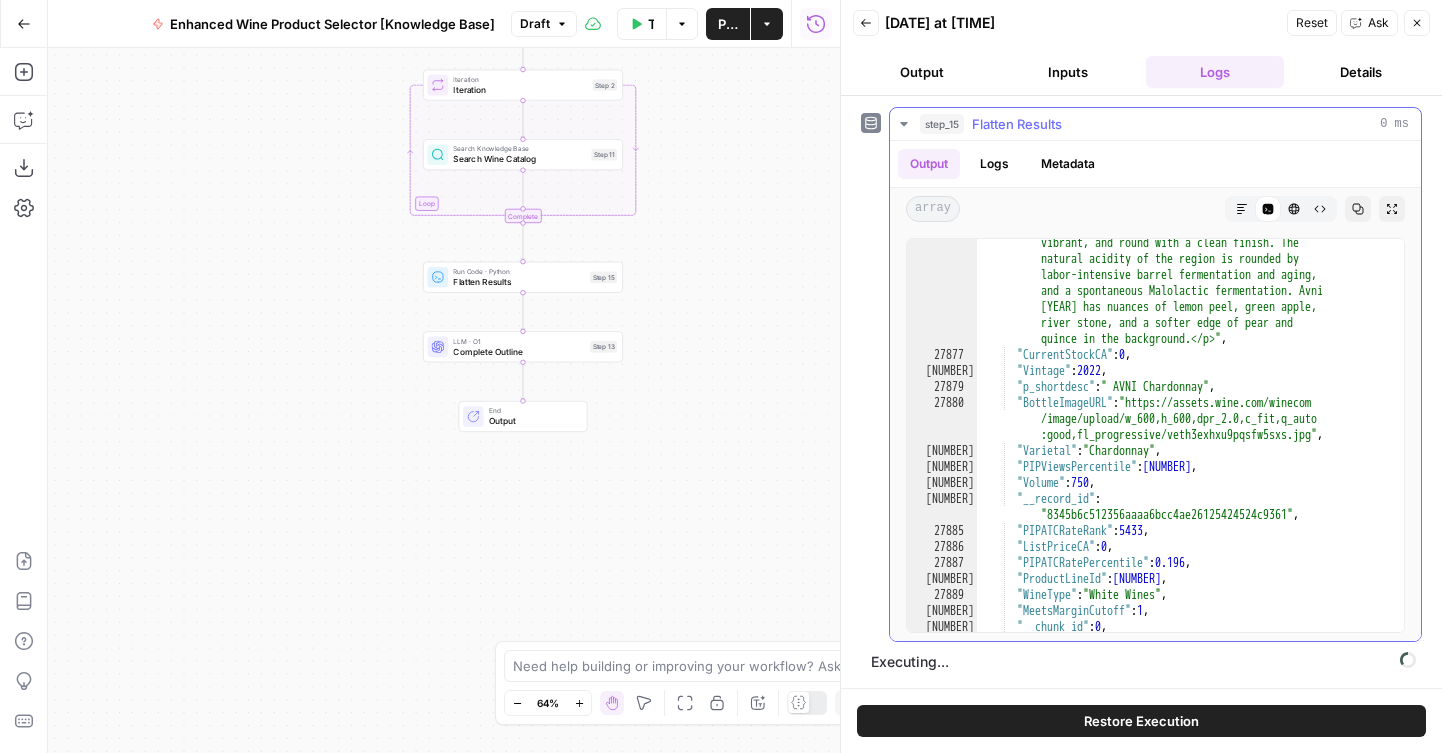 scroll, scrollTop: 32375, scrollLeft: 0, axis: vertical 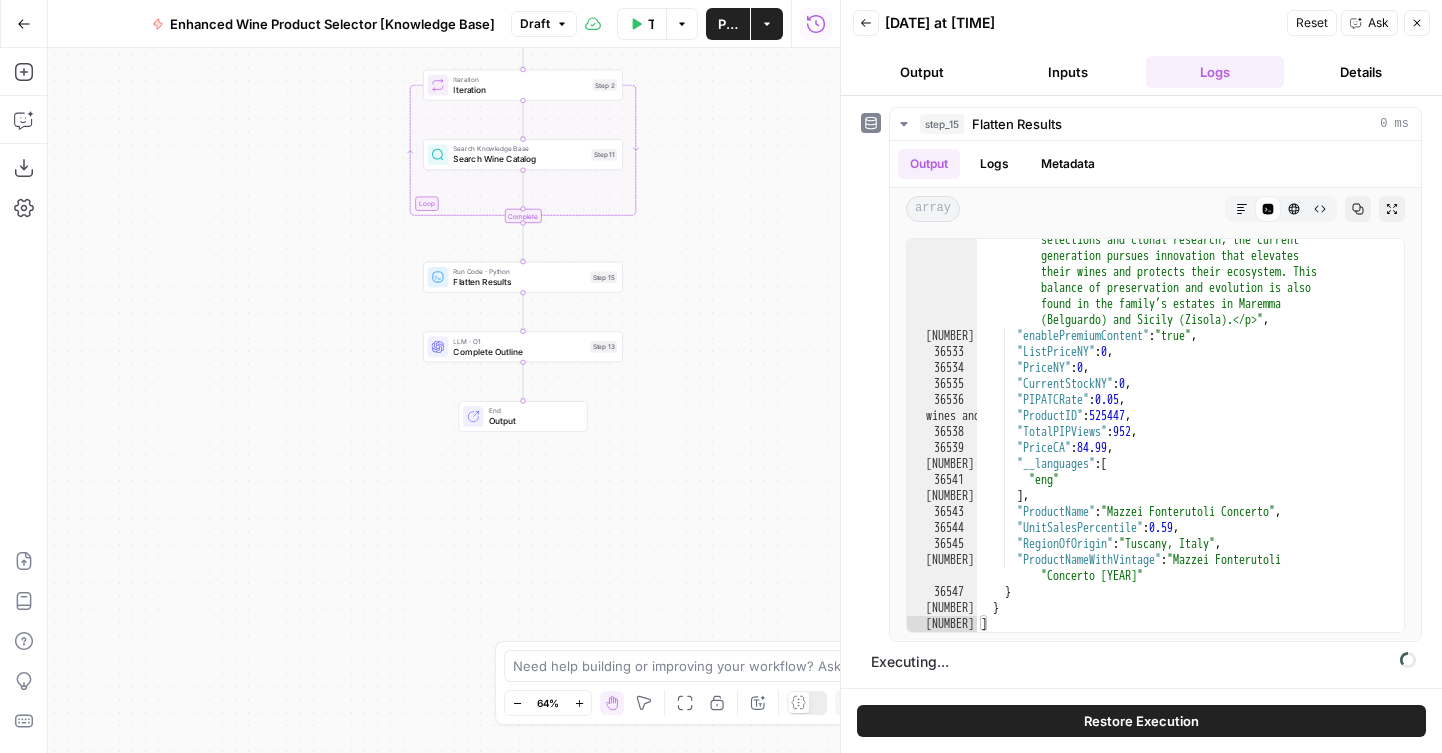 click at bounding box center [438, 347] 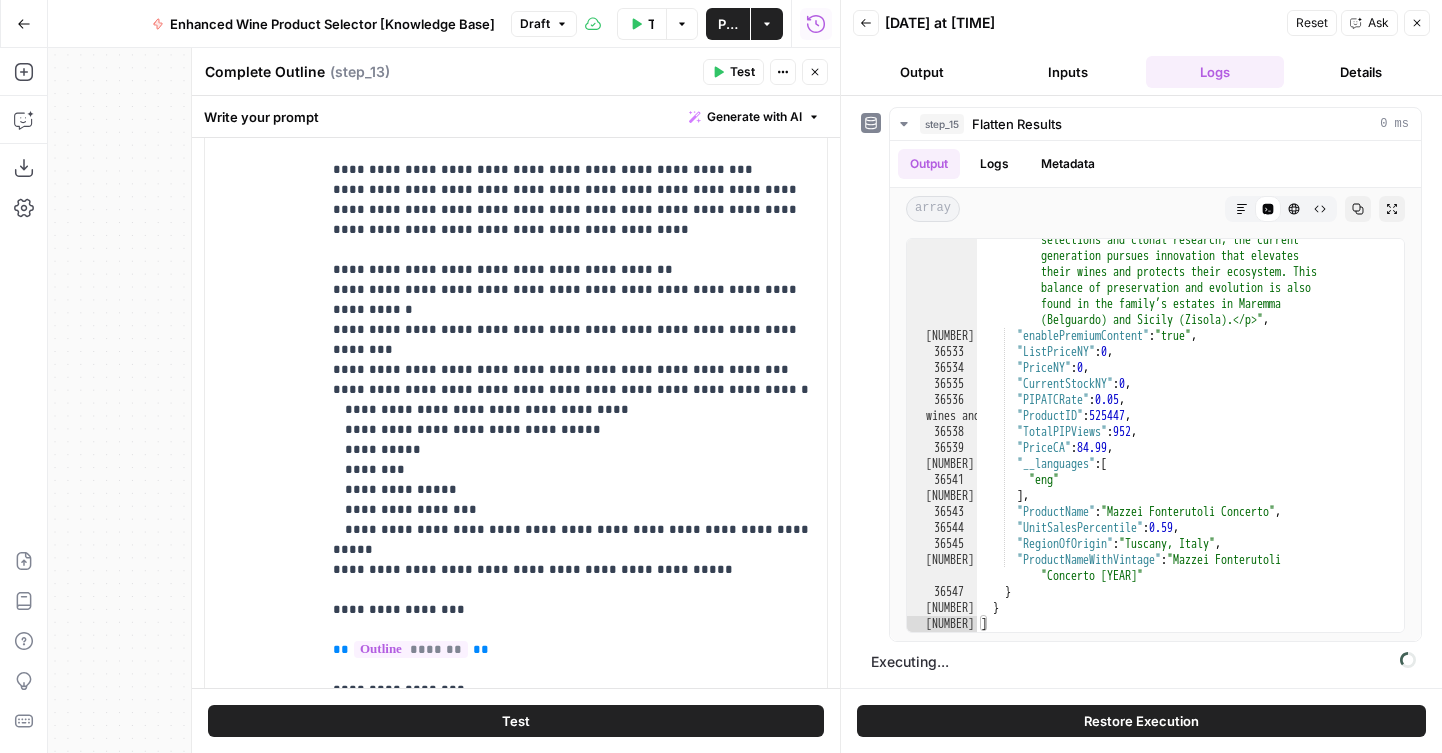 scroll, scrollTop: 642, scrollLeft: 0, axis: vertical 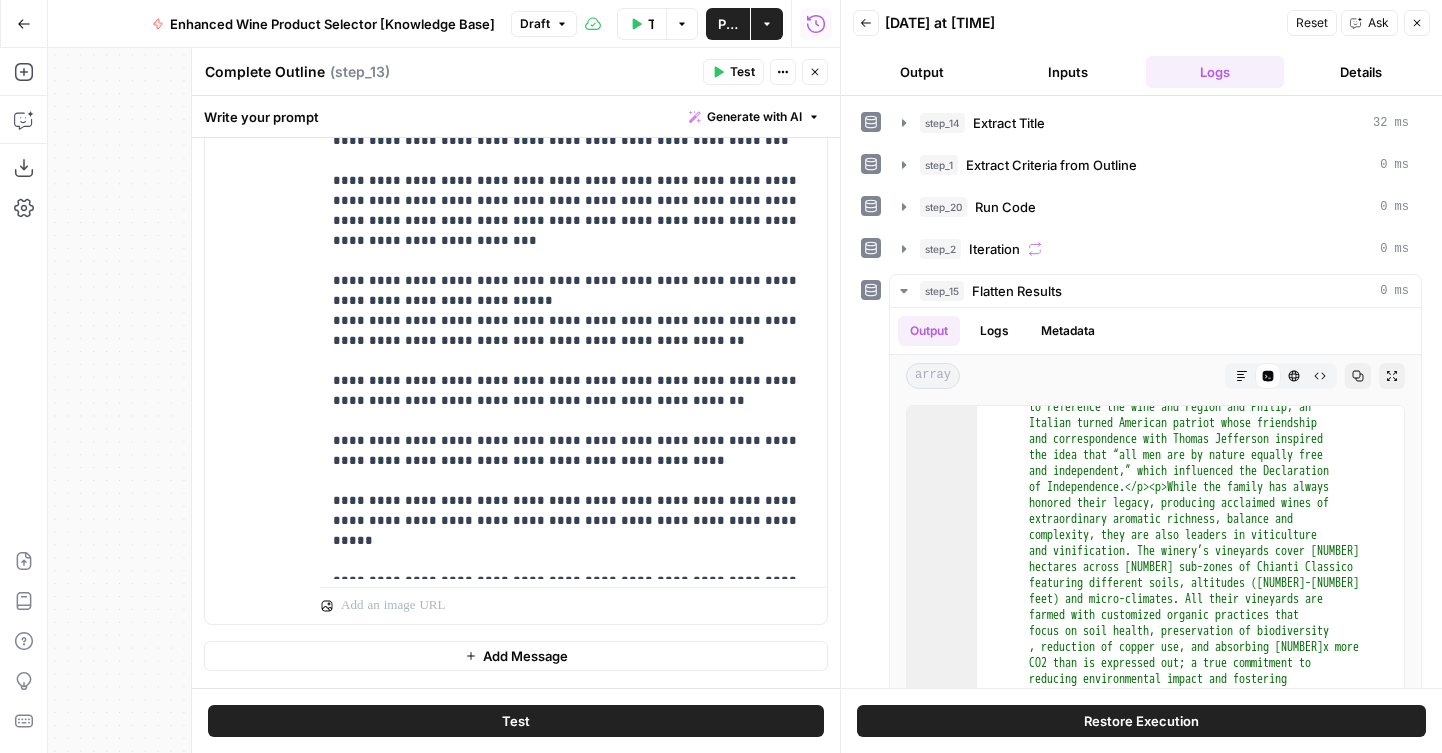 click 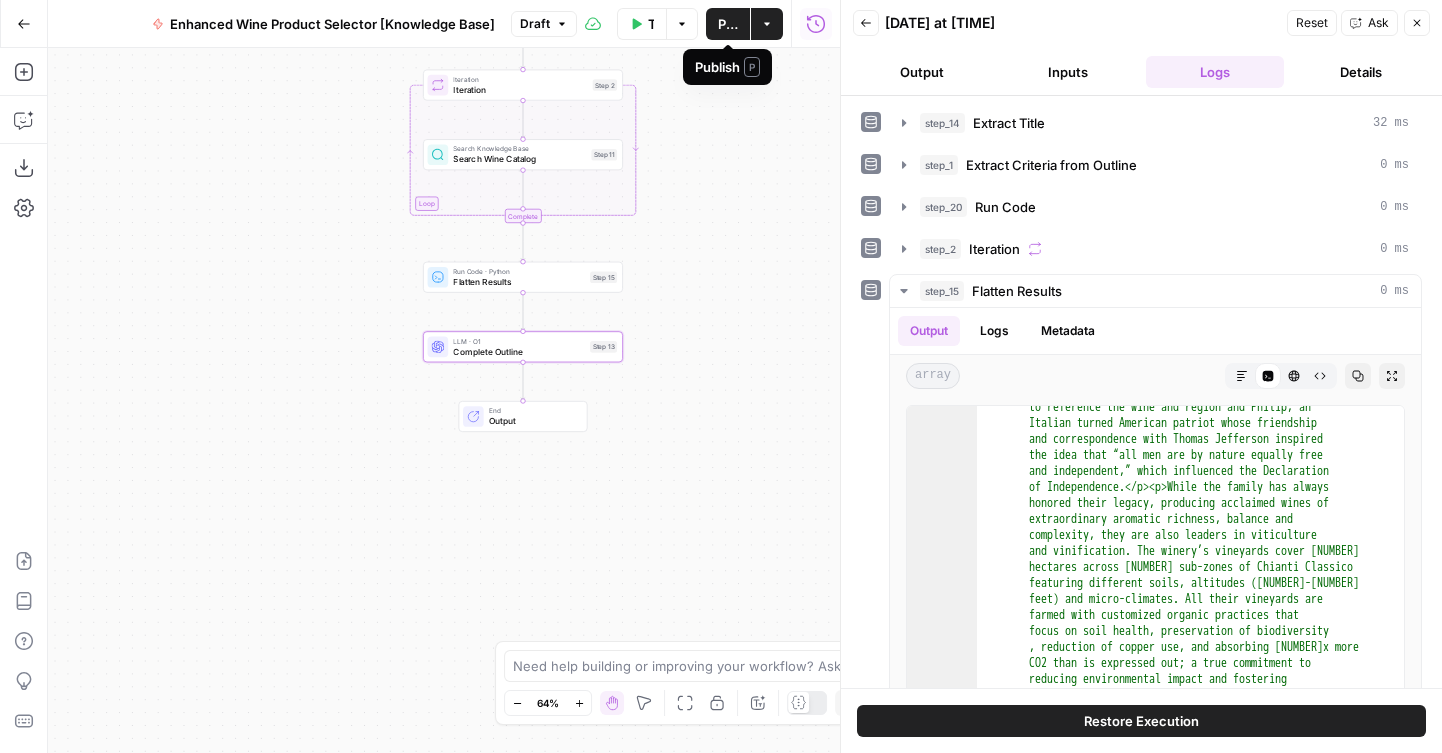 click on "Publish" at bounding box center (728, 24) 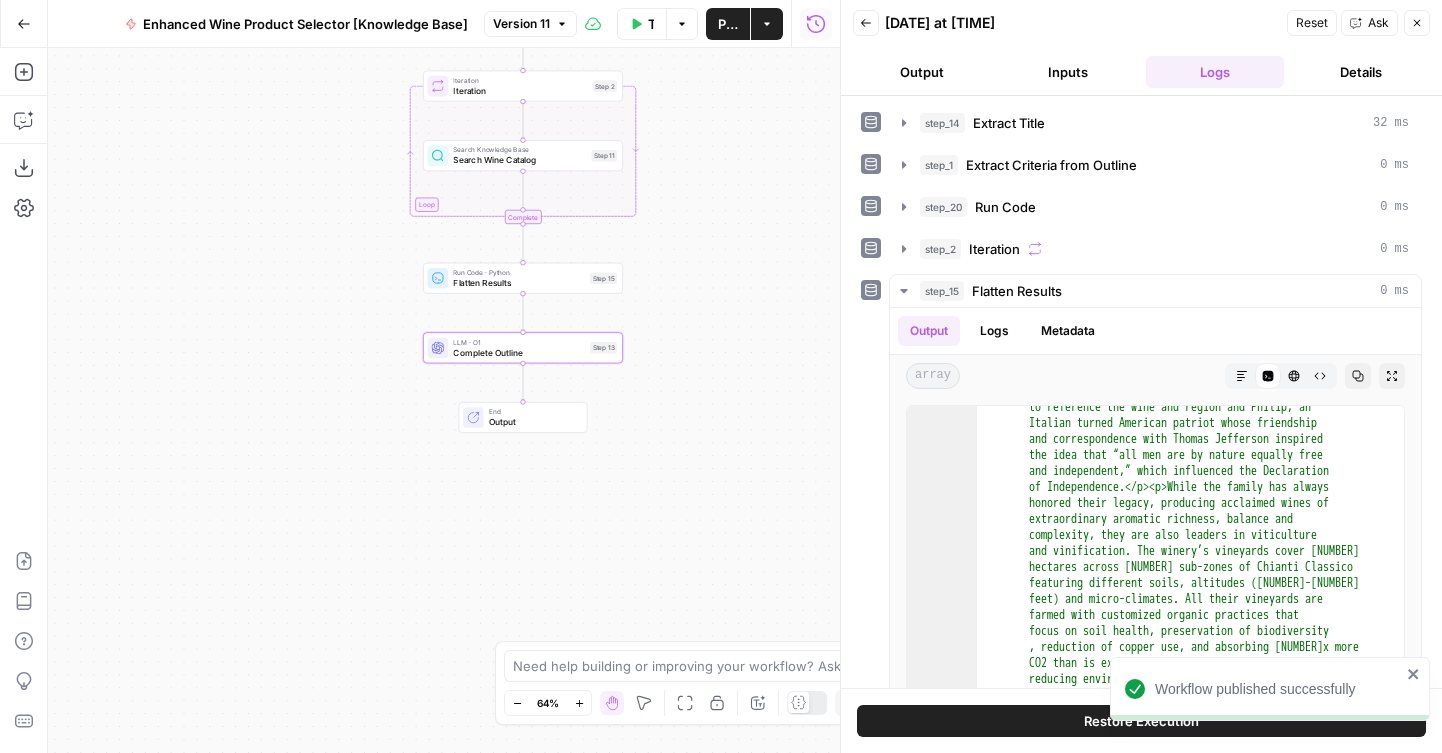 drag, startPoint x: 788, startPoint y: 205, endPoint x: 746, endPoint y: 518, distance: 315.80533 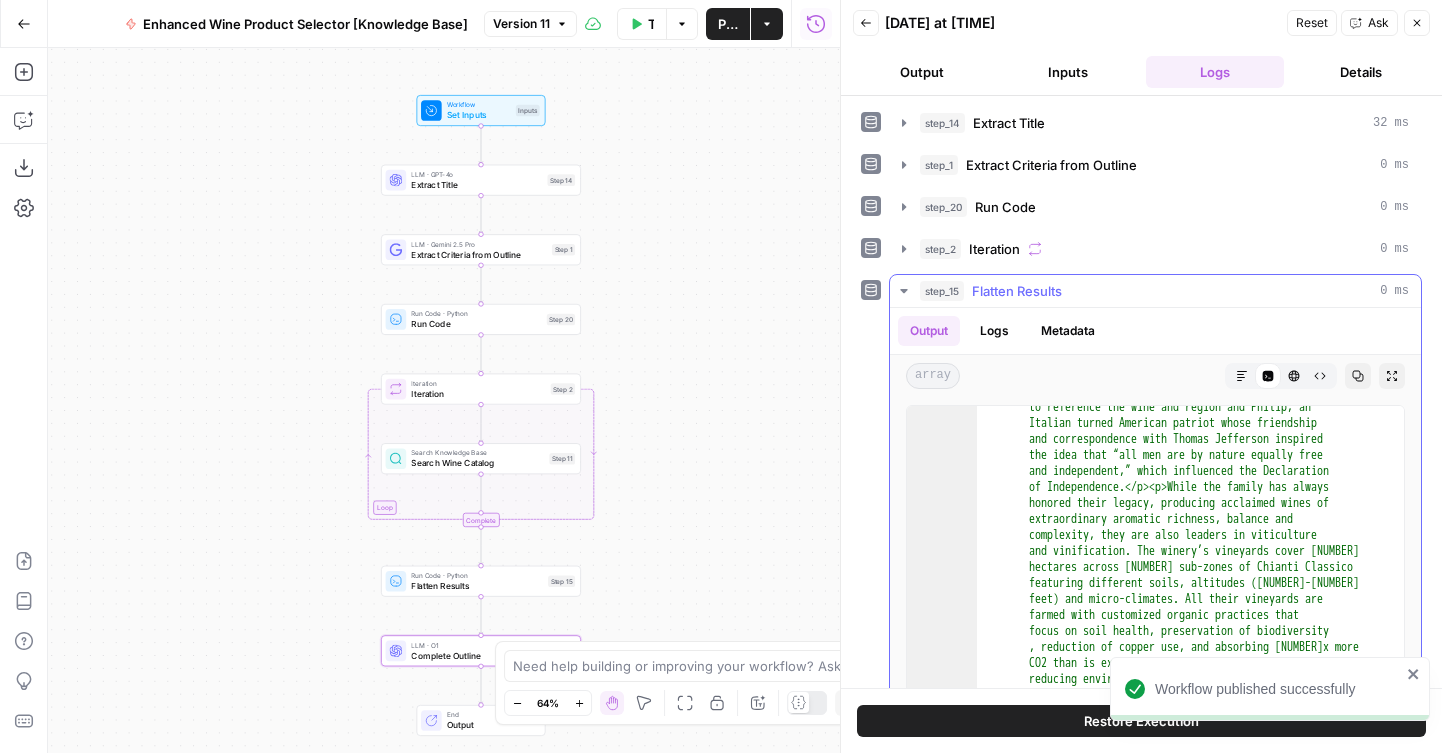 click 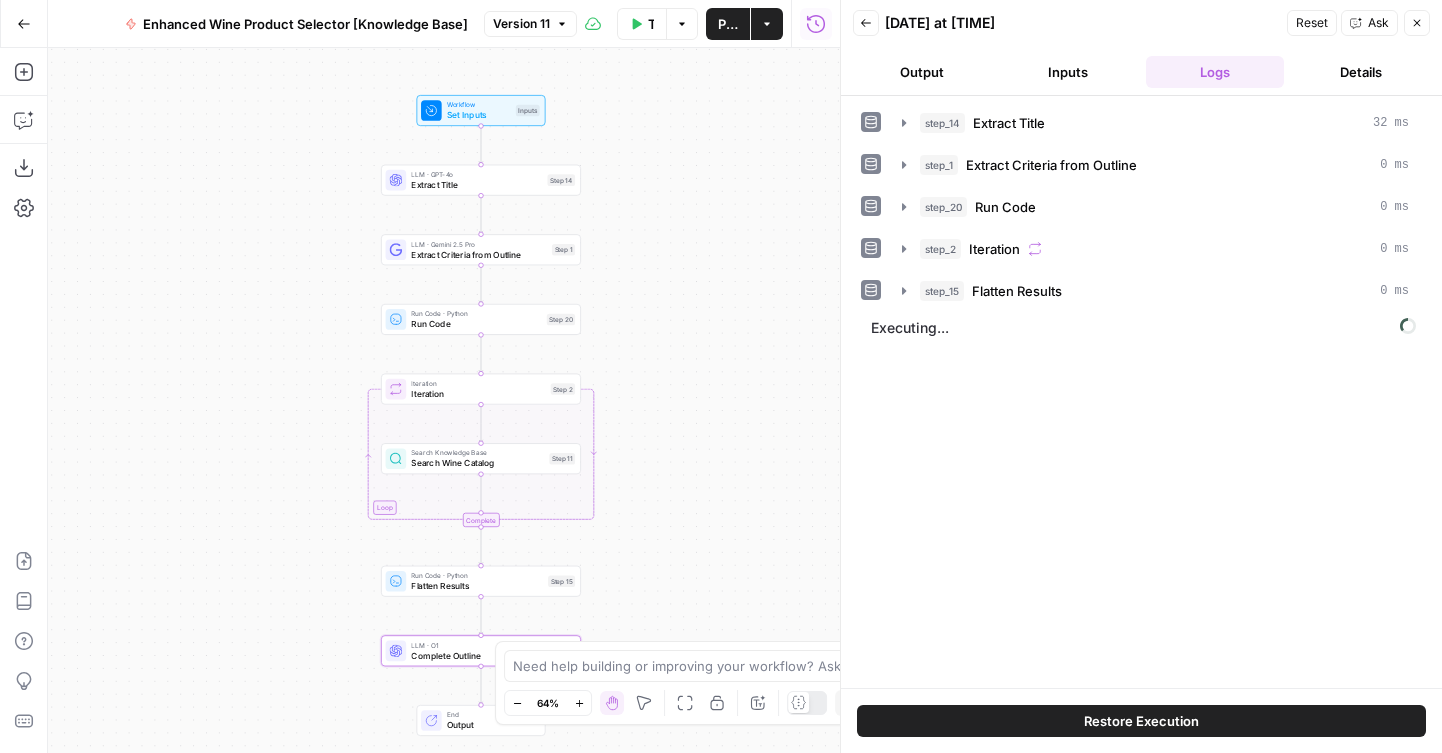 click on "Output" at bounding box center [922, 72] 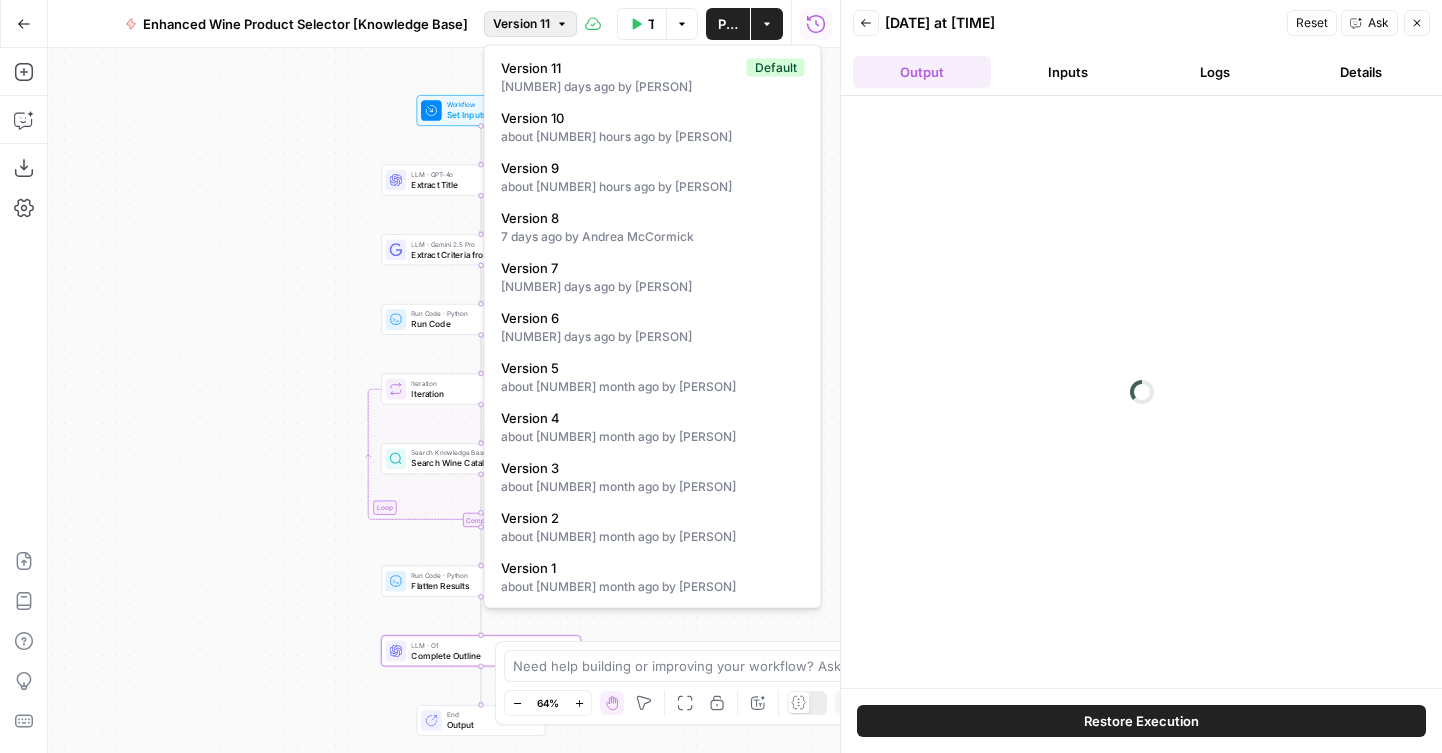 click 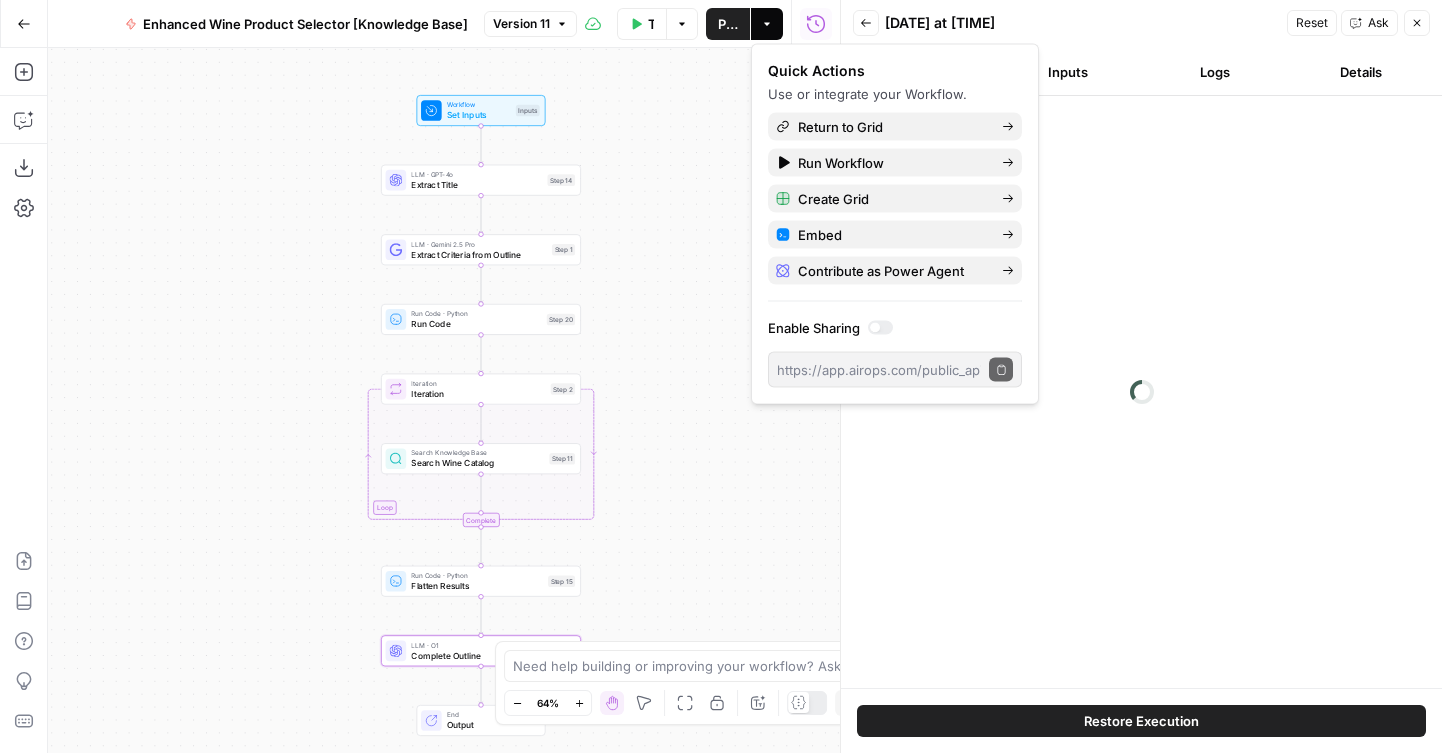 click at bounding box center [1141, 392] 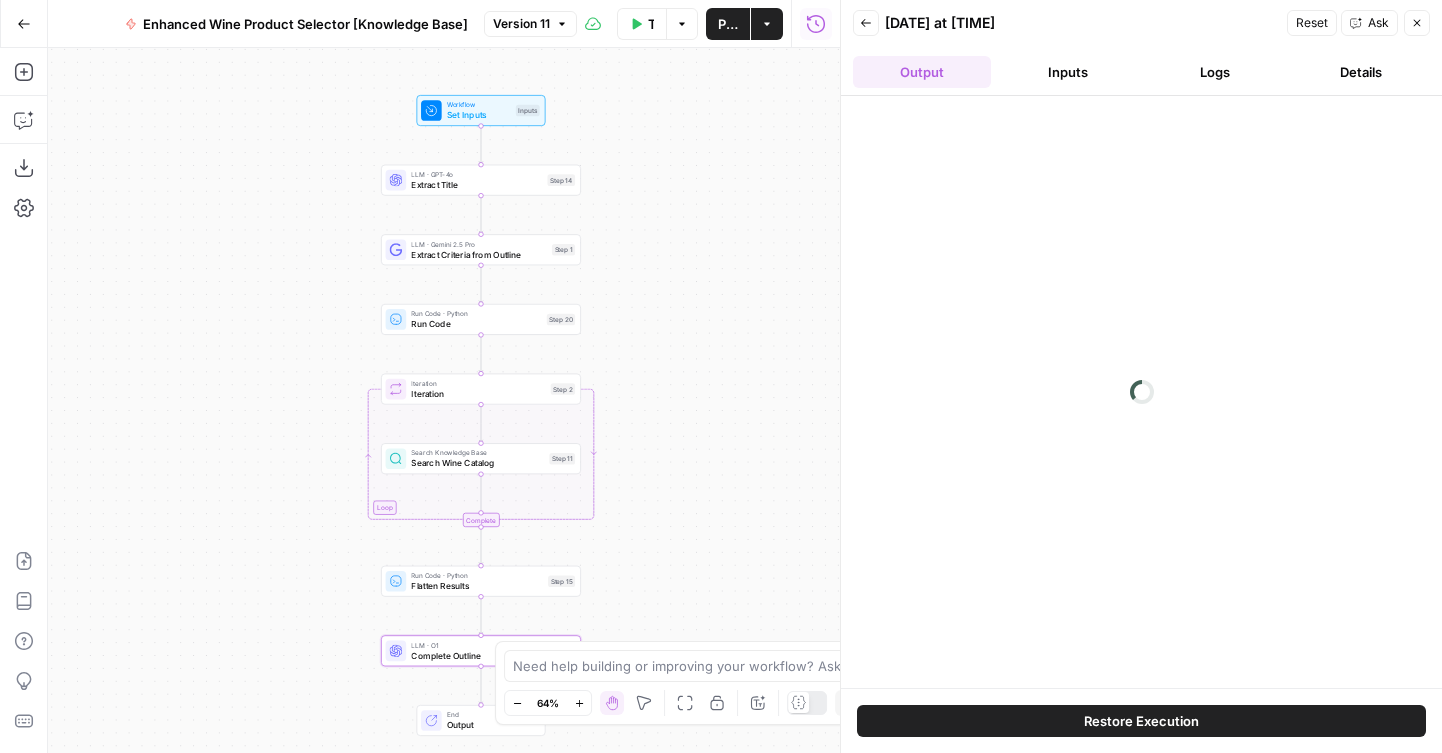 click on "Inputs" at bounding box center (1068, 72) 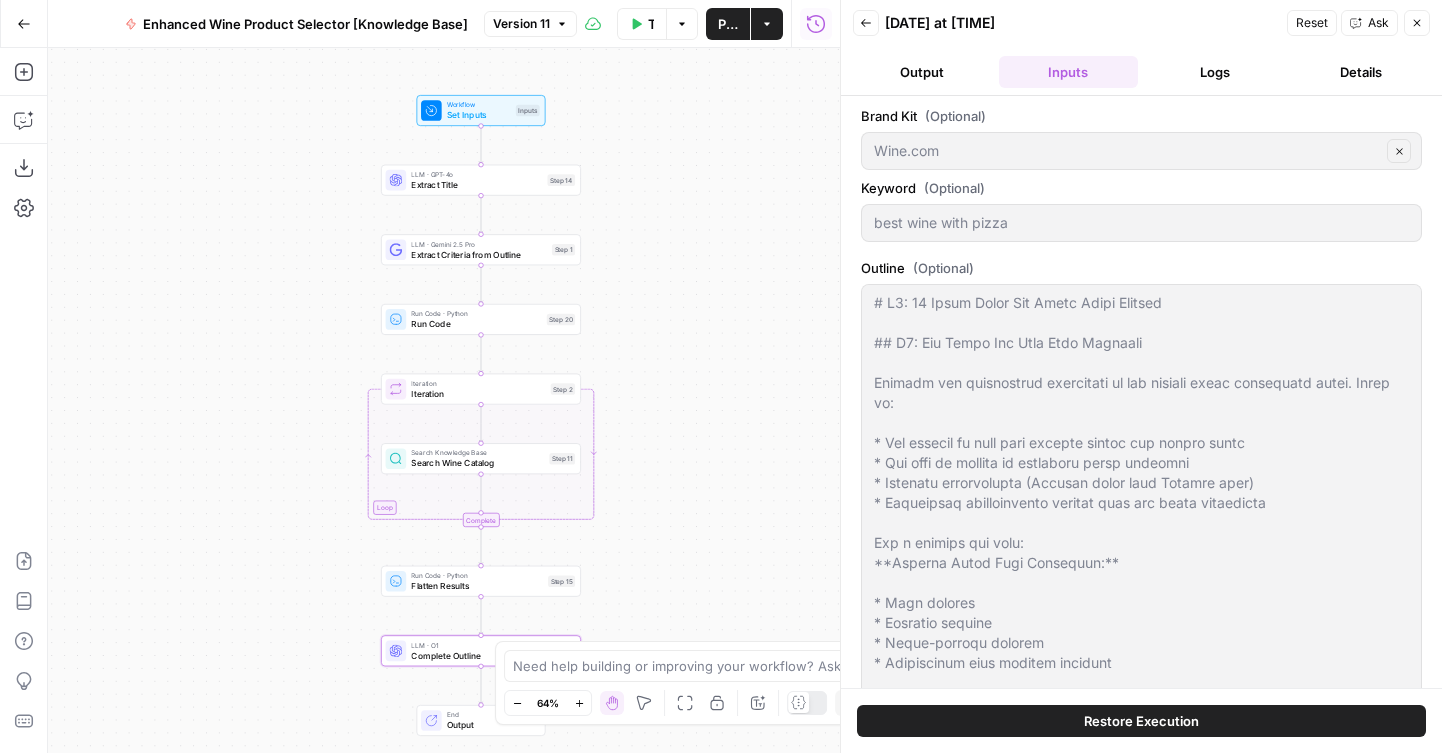 click on "Logs" at bounding box center (1215, 72) 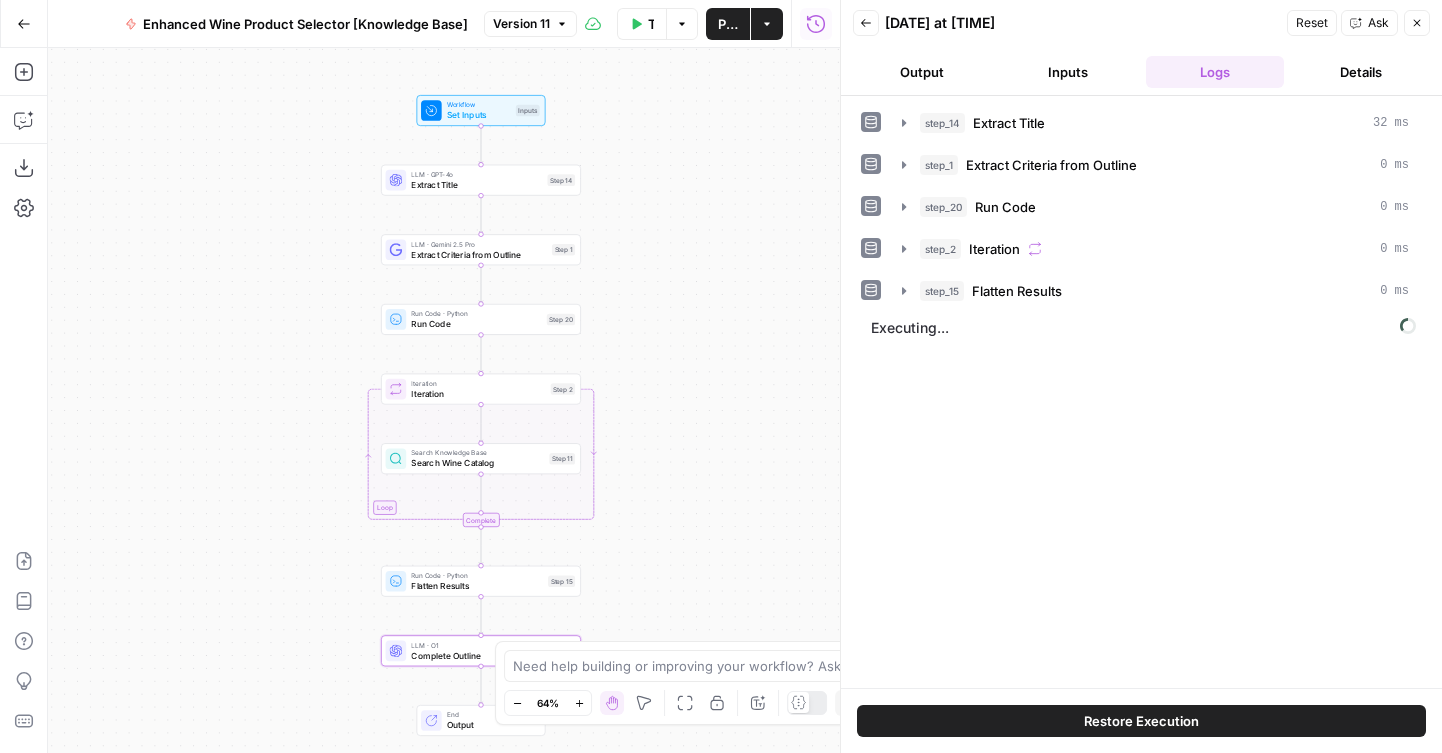 click 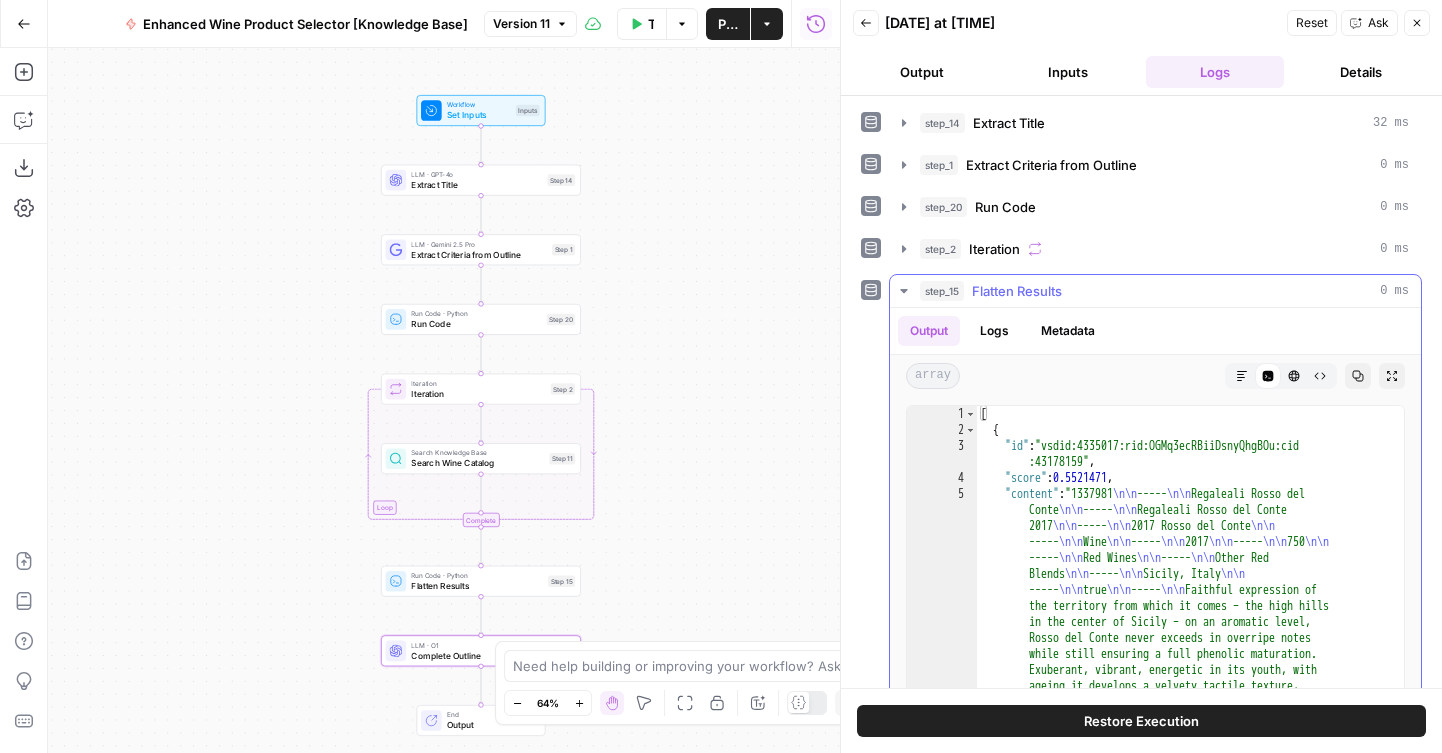 click 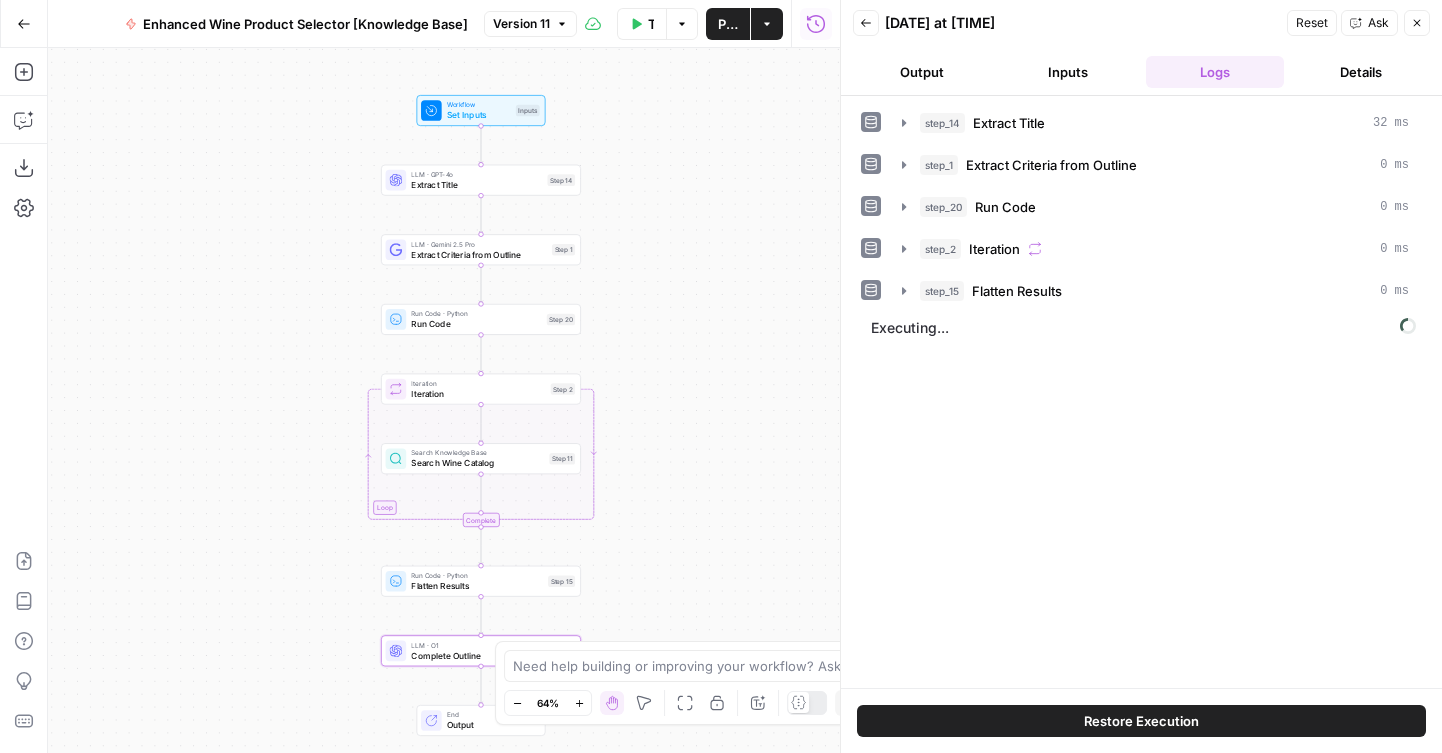 click on "Output" at bounding box center (922, 72) 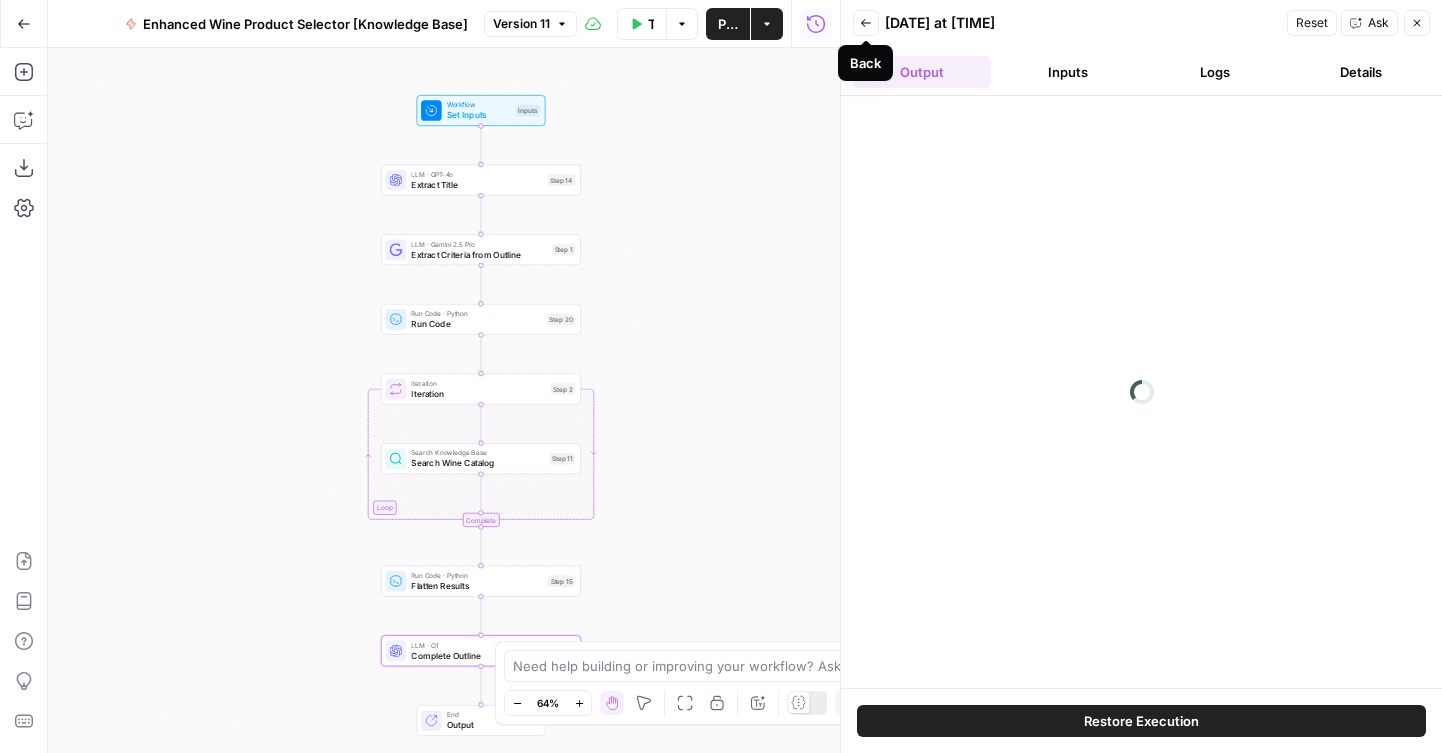 click on "Back" at bounding box center [866, 23] 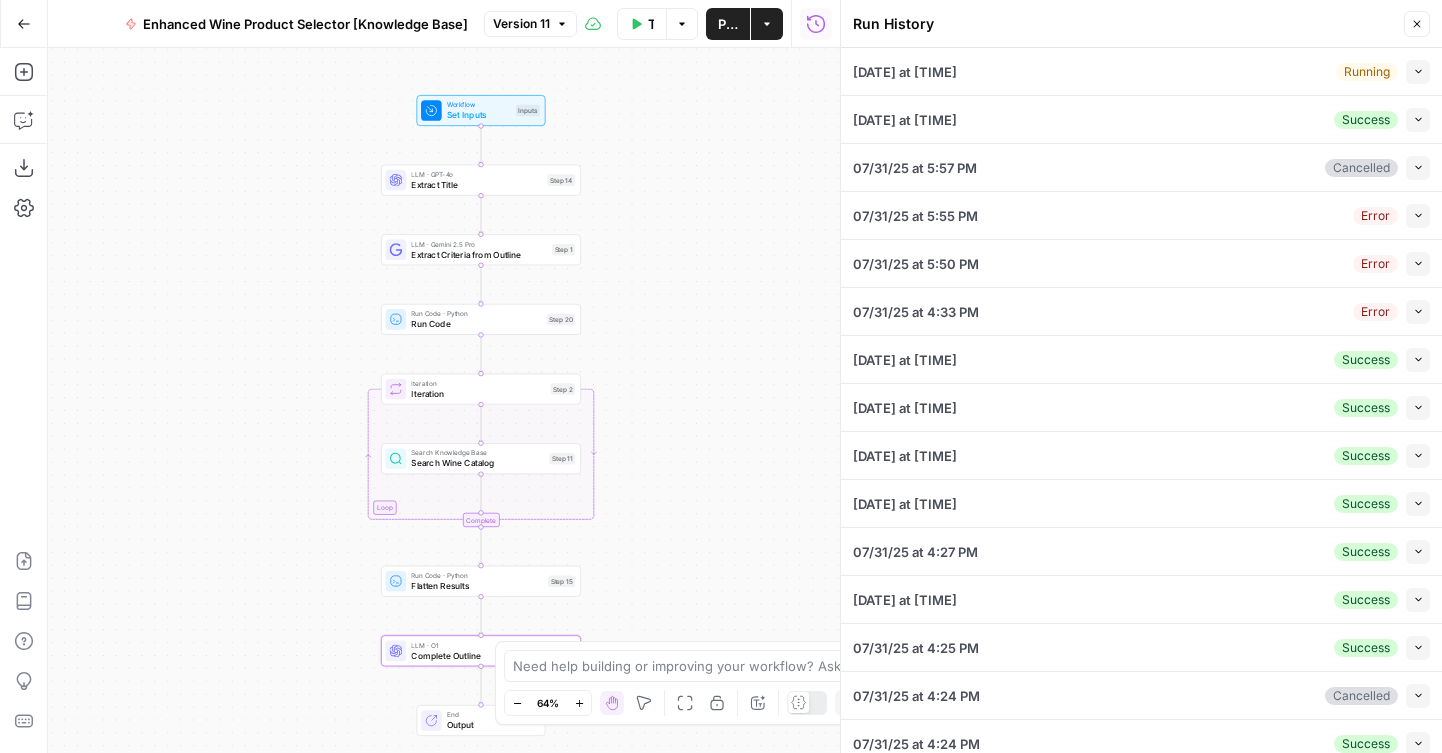 click 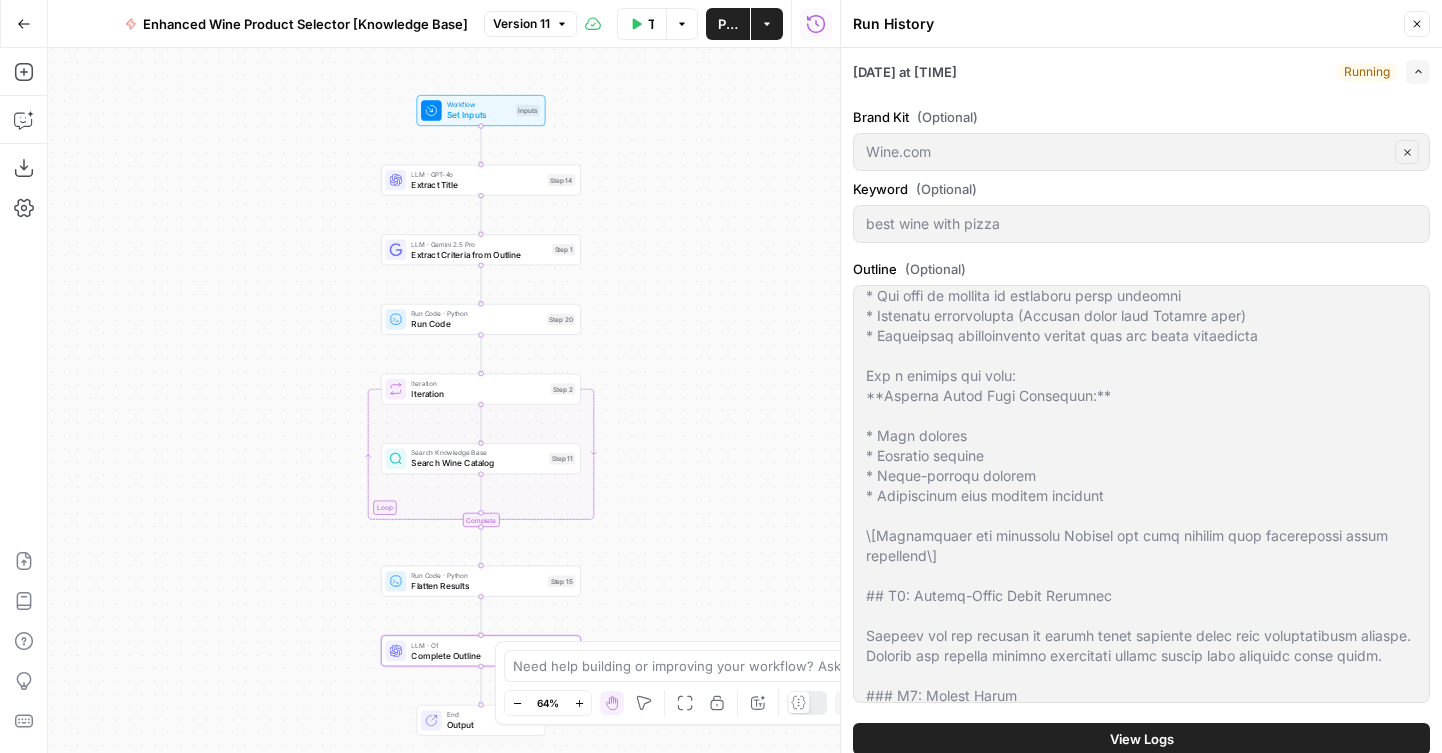 scroll, scrollTop: 178, scrollLeft: 0, axis: vertical 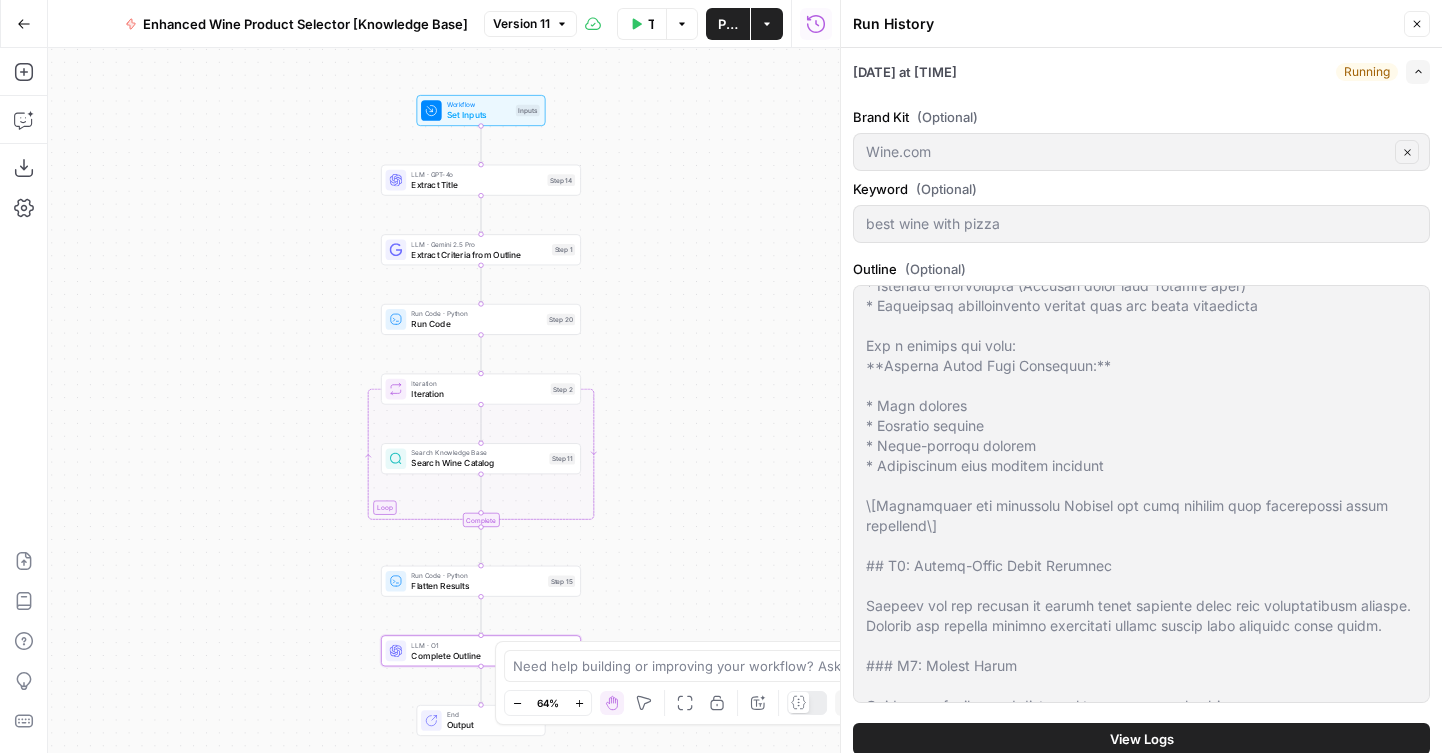 click on "View Logs" at bounding box center (1141, 739) 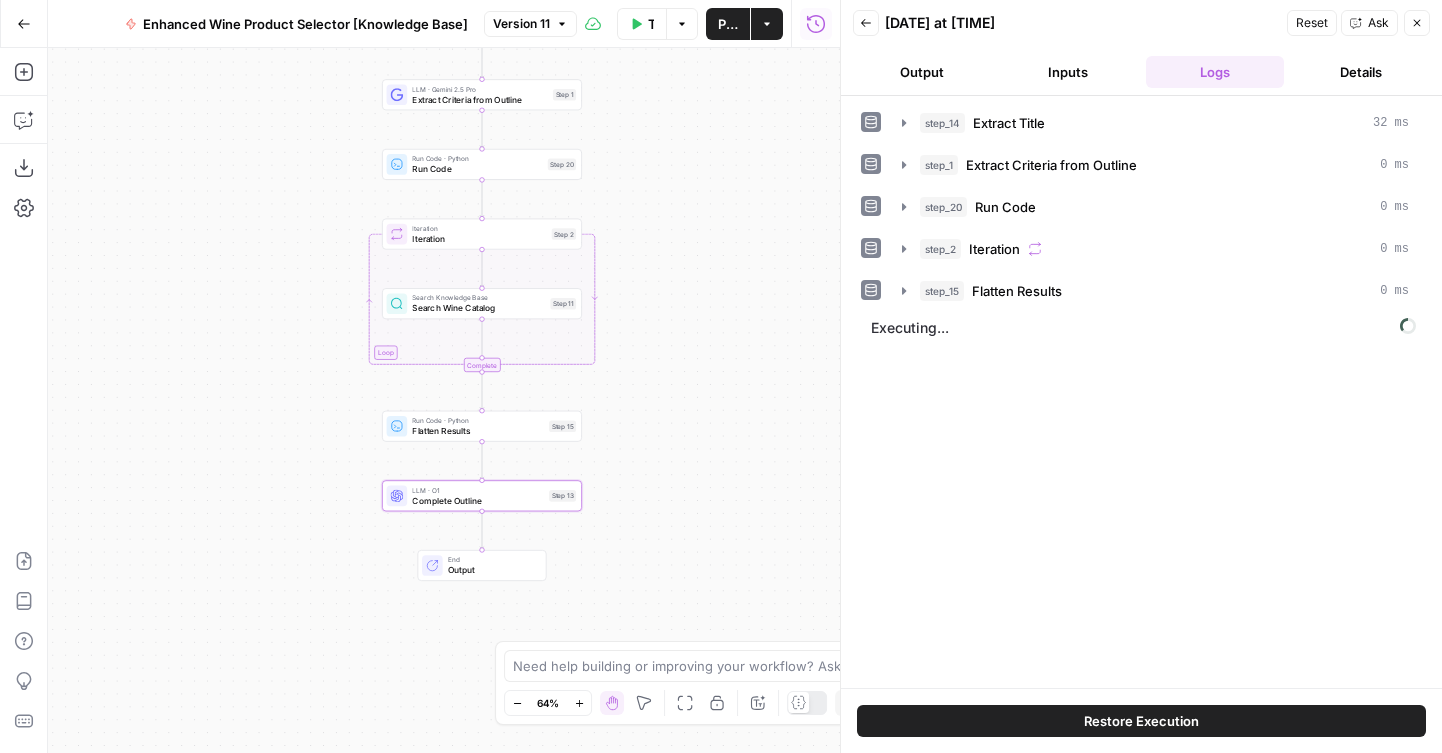 drag, startPoint x: 673, startPoint y: 445, endPoint x: 673, endPoint y: 180, distance: 265 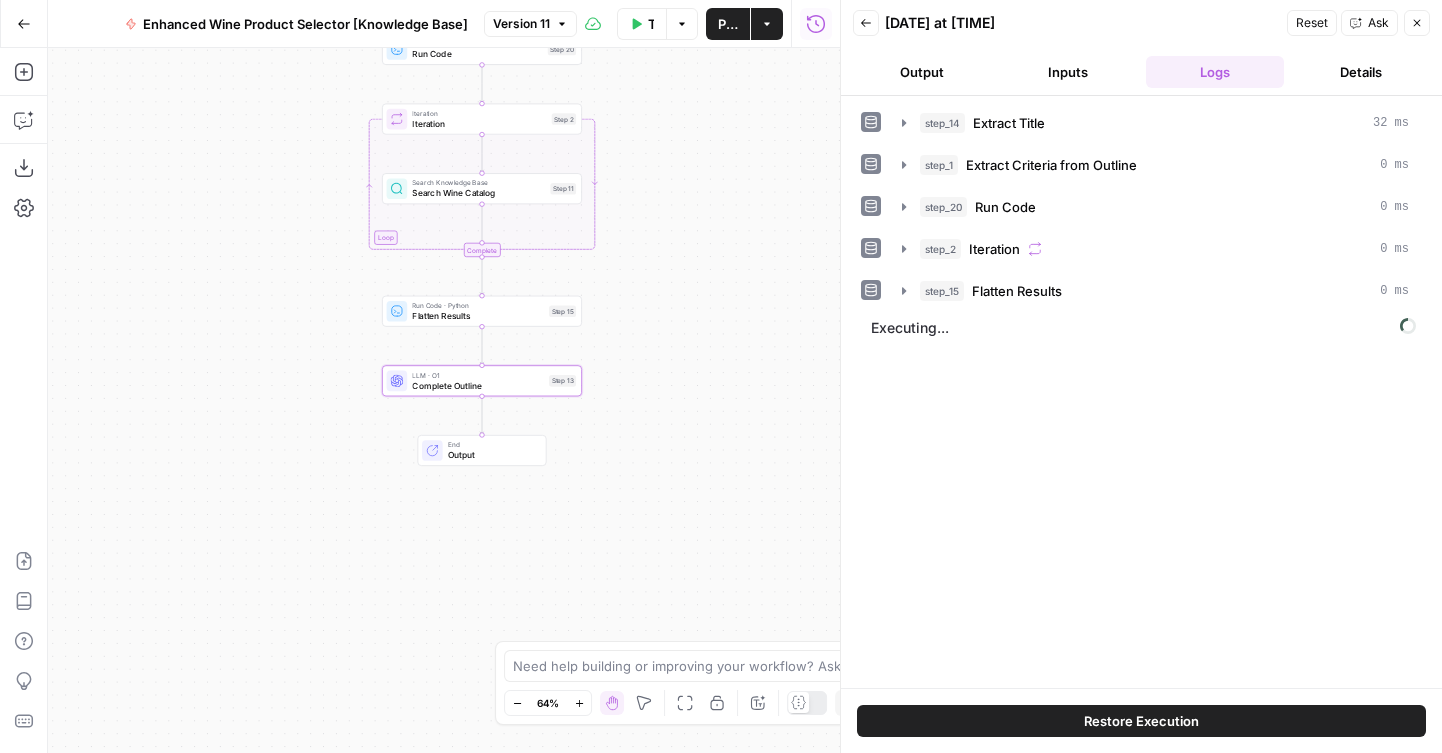 click on "step_15 Flatten Results 0 ms" at bounding box center [1141, 291] 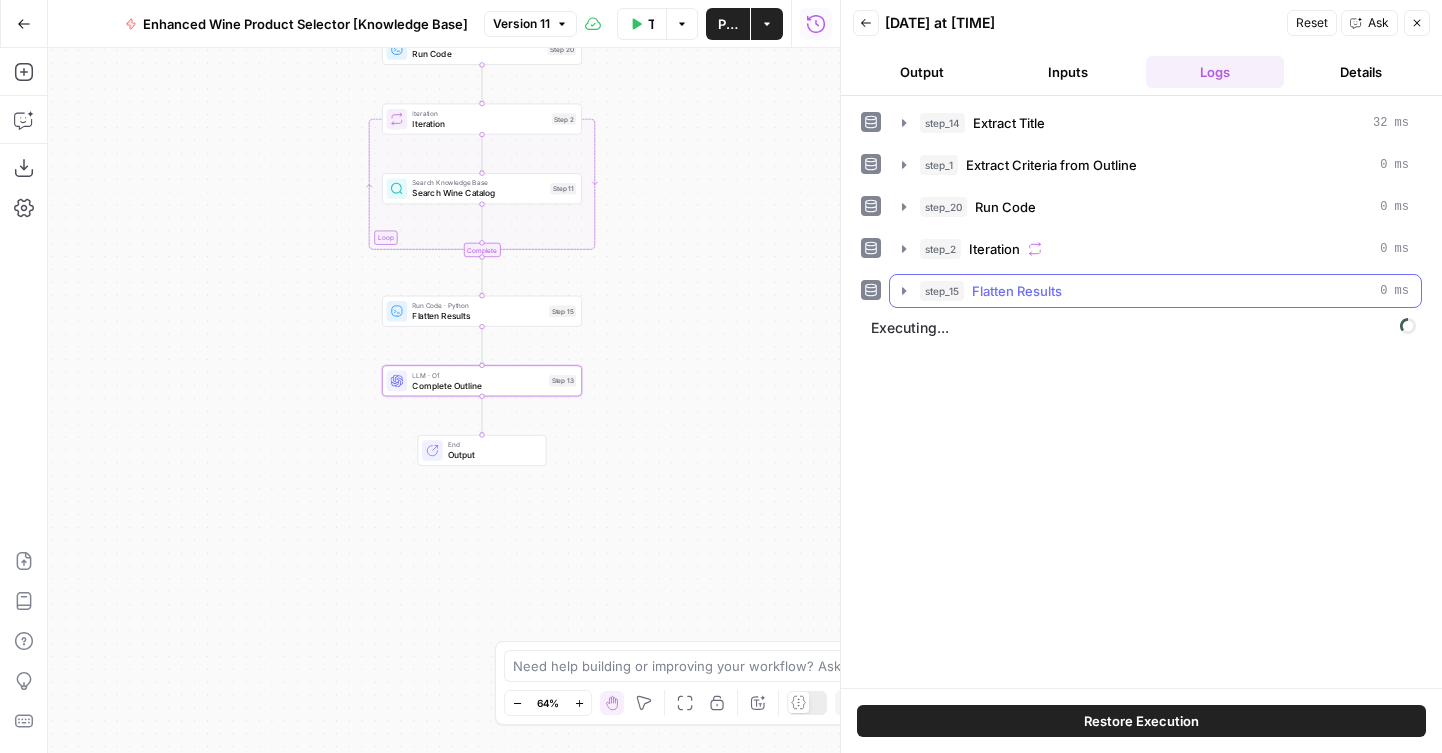 click 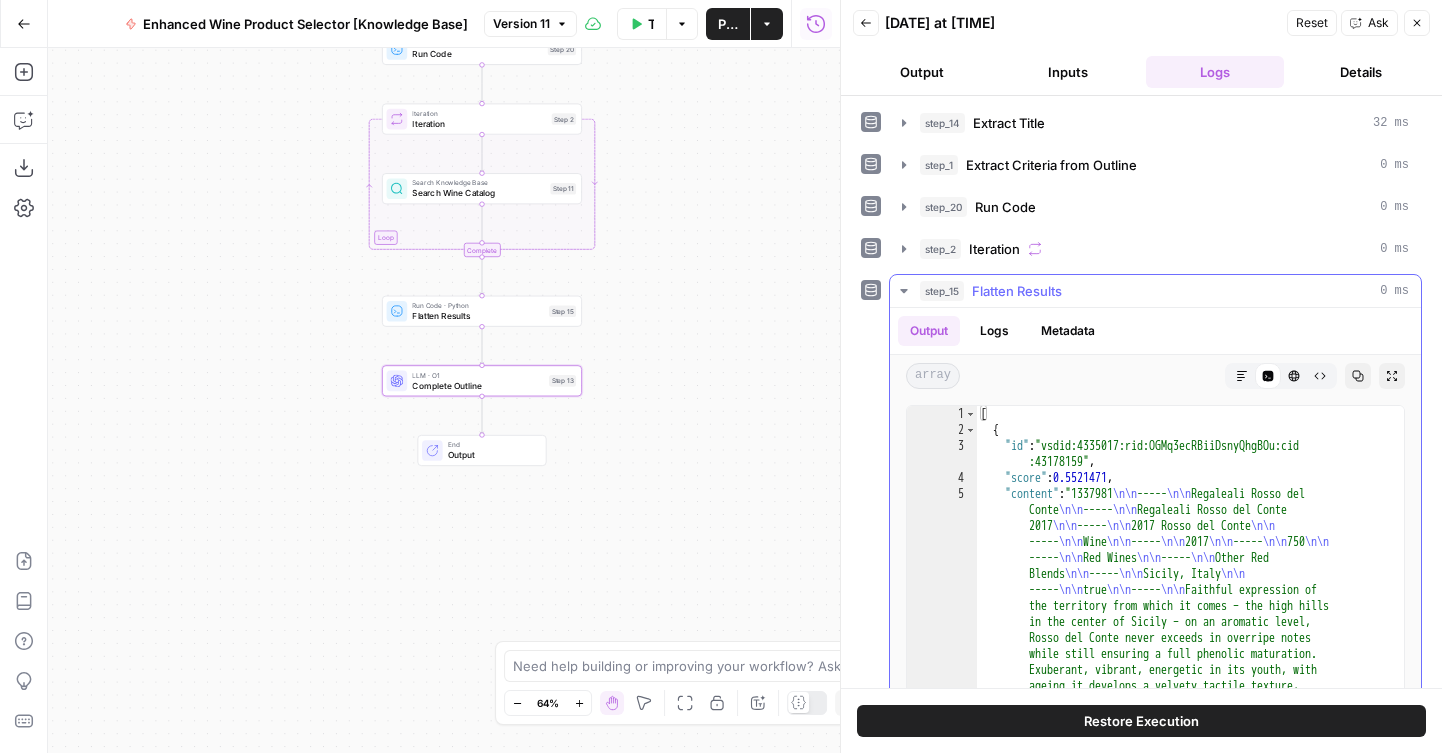 click 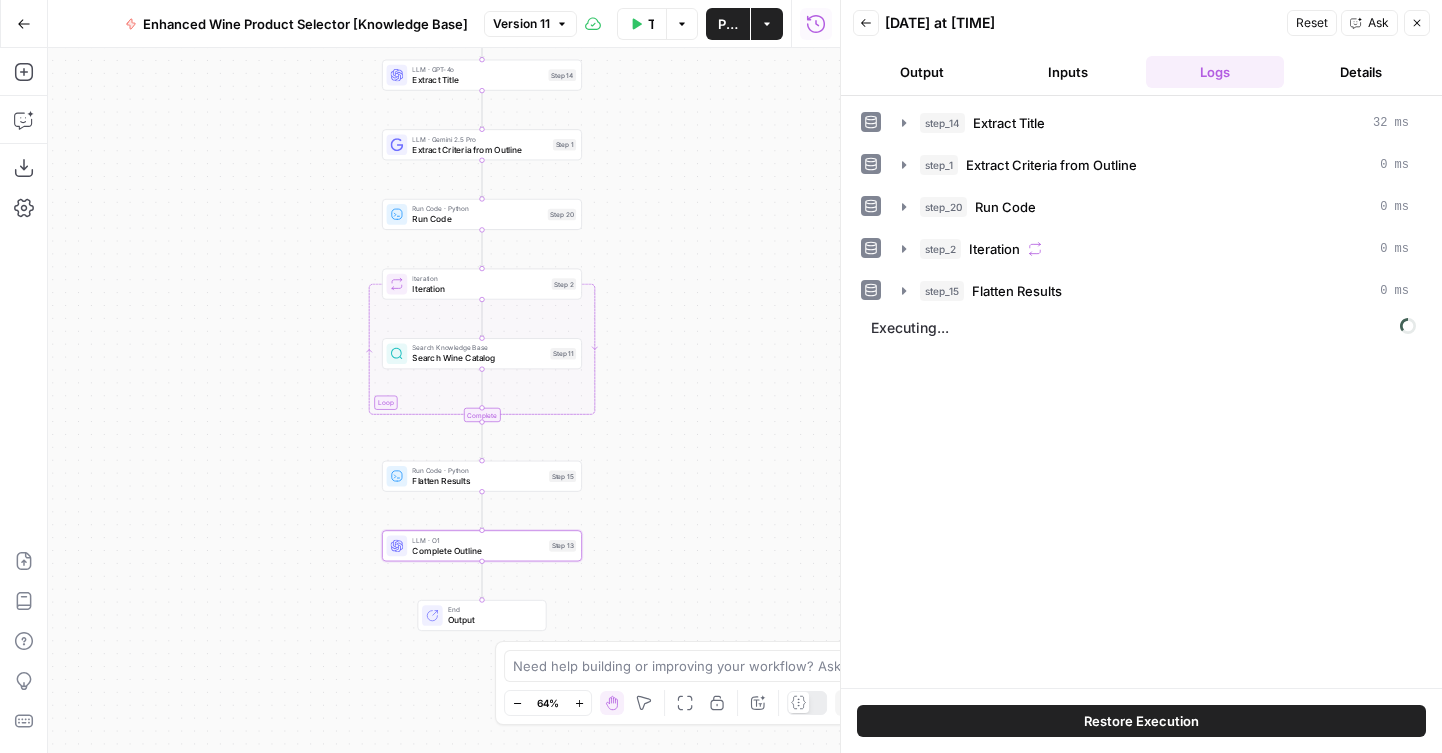 drag, startPoint x: 309, startPoint y: 292, endPoint x: 309, endPoint y: 477, distance: 185 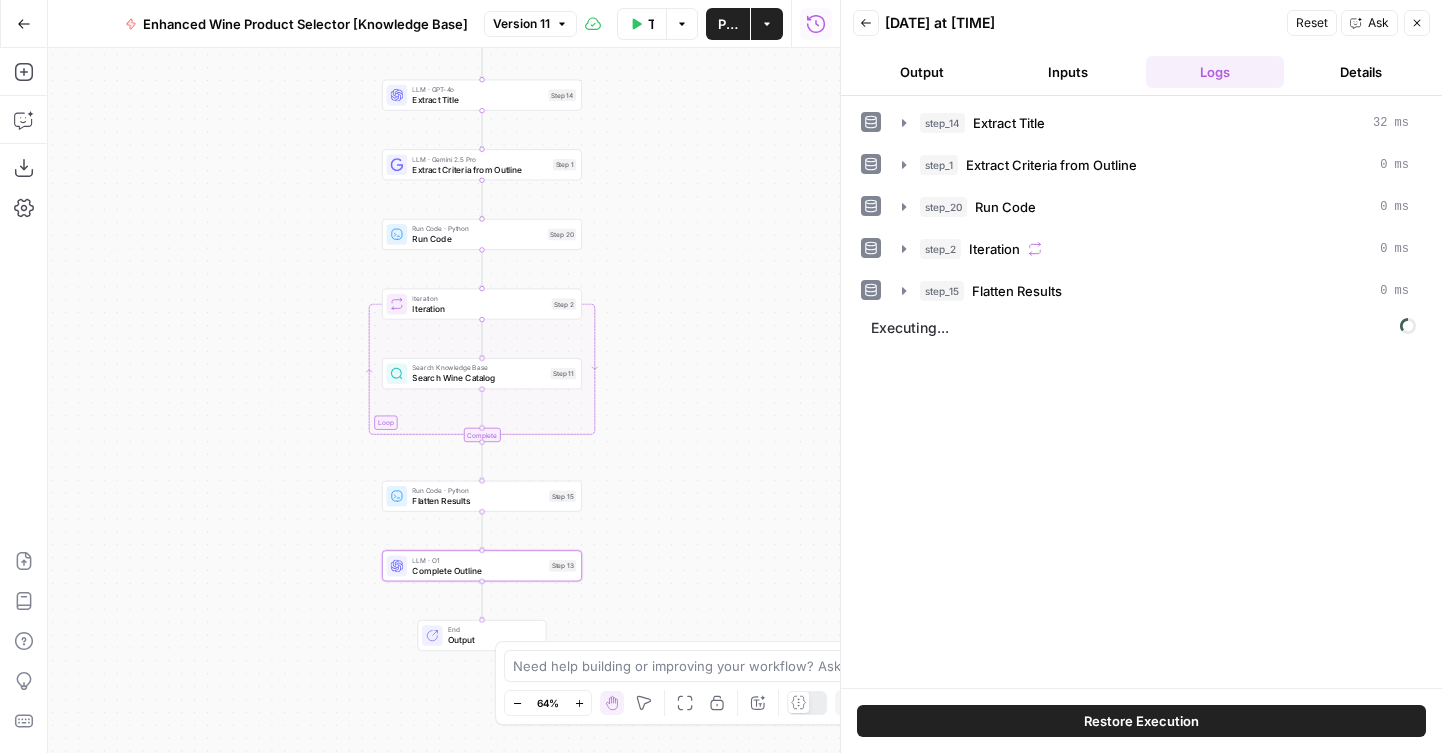click on "Search Wine Catalog" at bounding box center (478, 378) 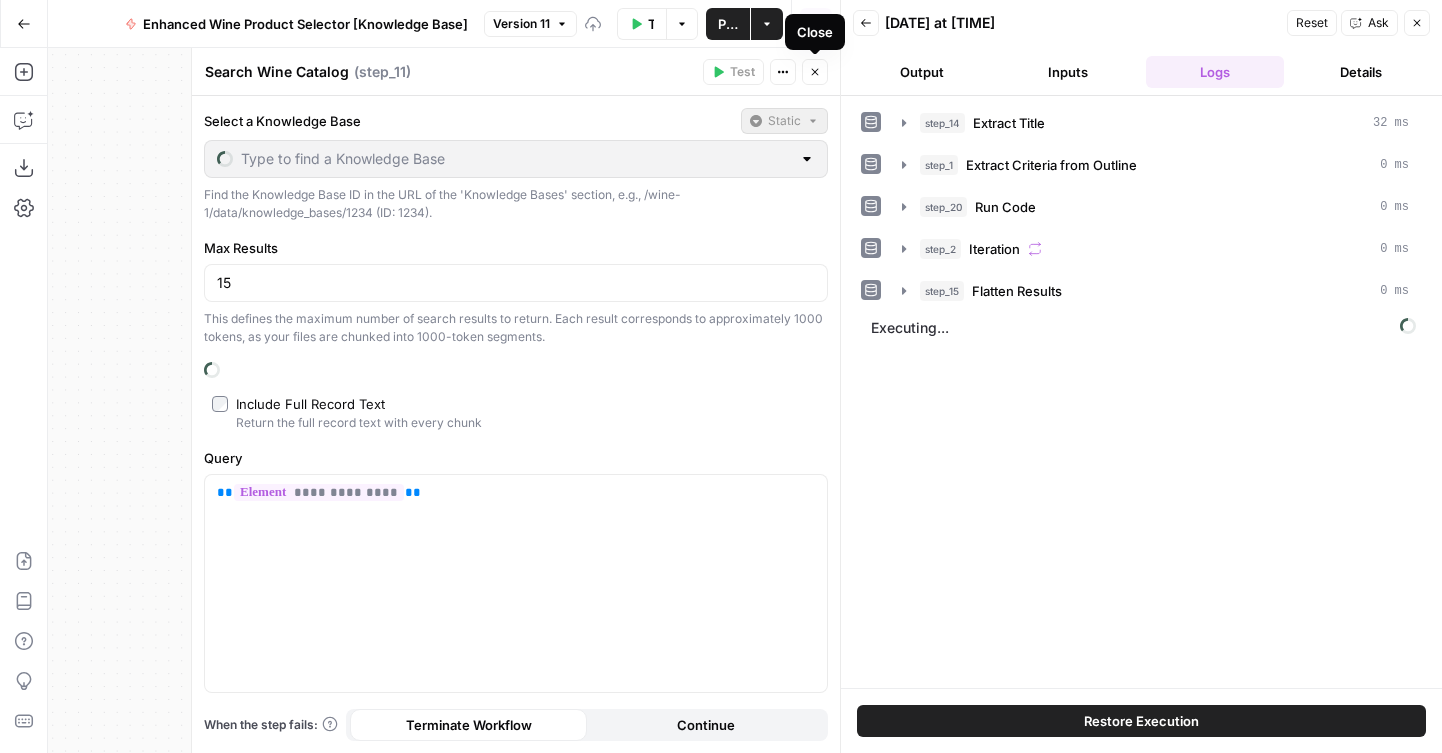 type on "Wine Catalog" 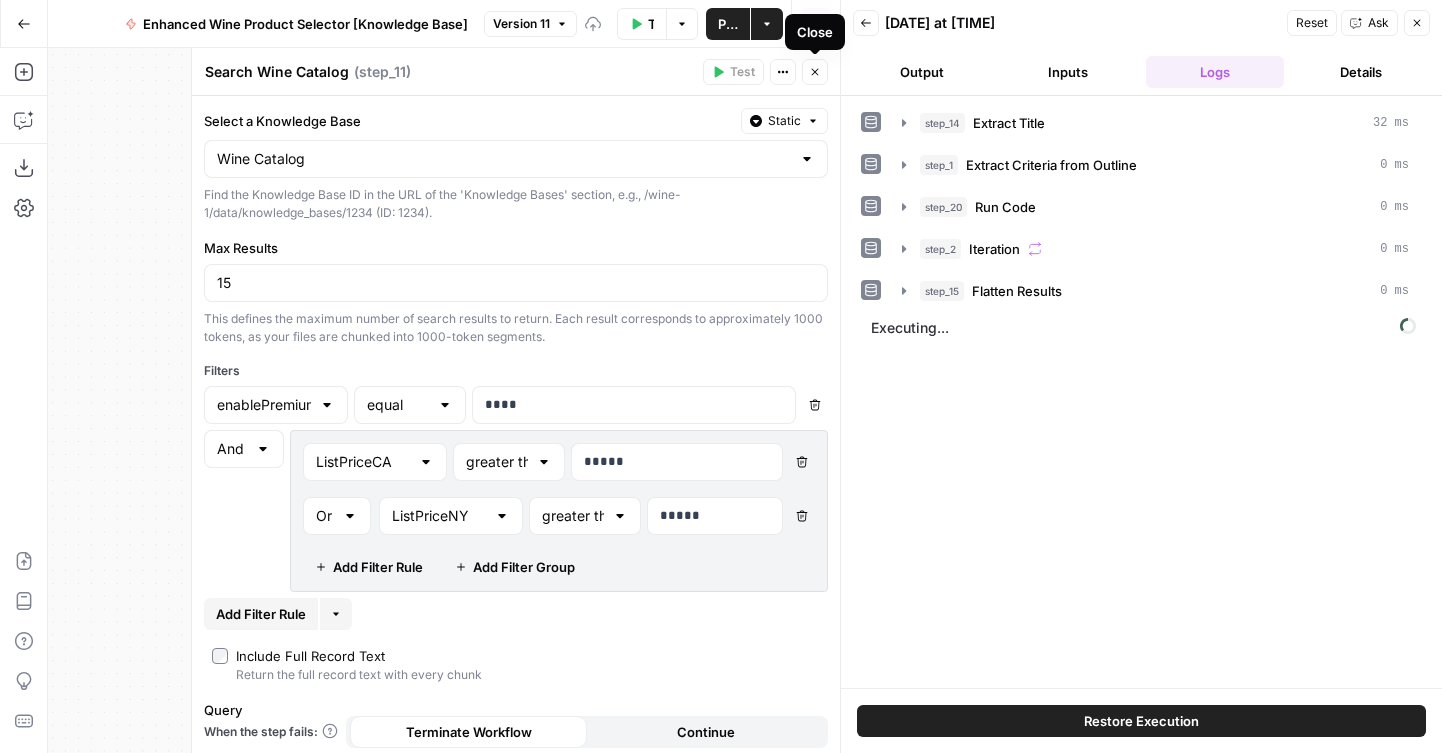 click 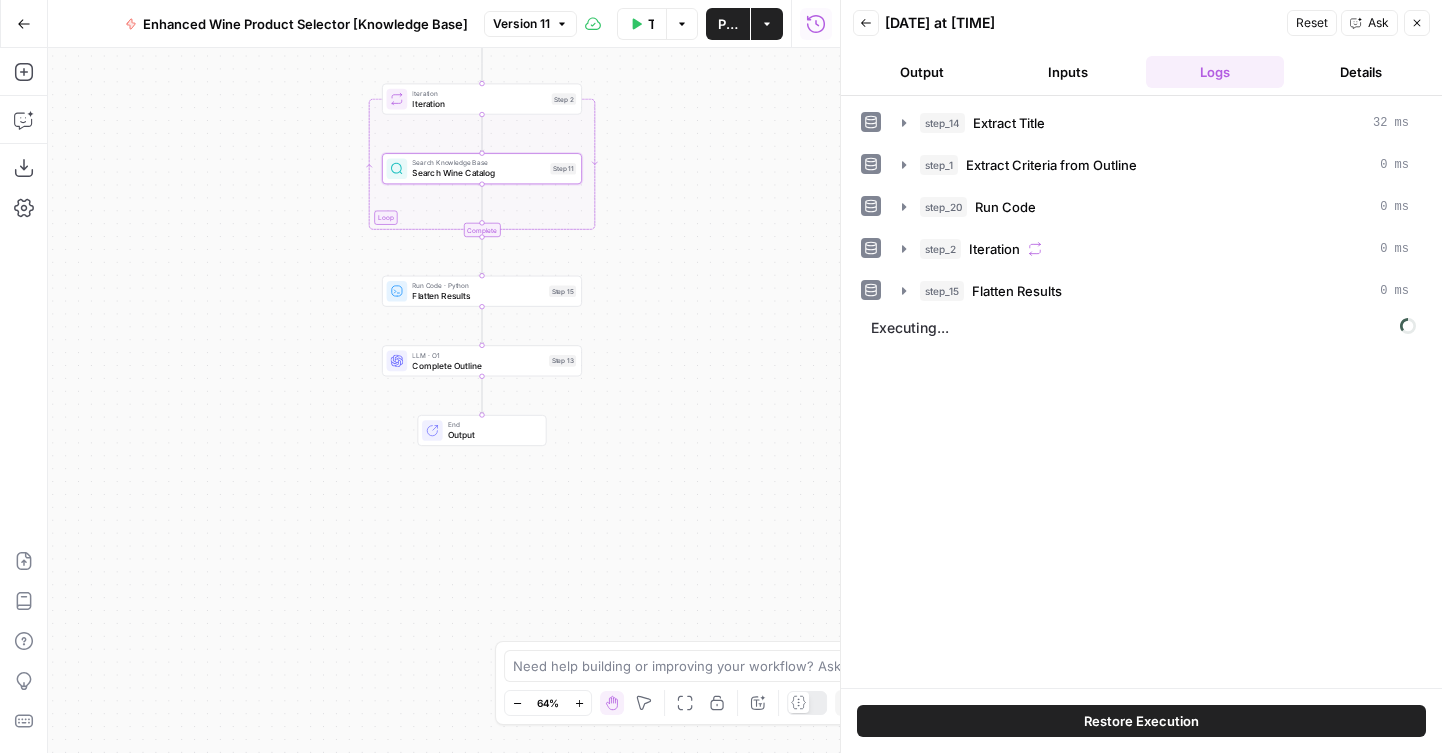 drag, startPoint x: 681, startPoint y: 372, endPoint x: 680, endPoint y: 162, distance: 210.00238 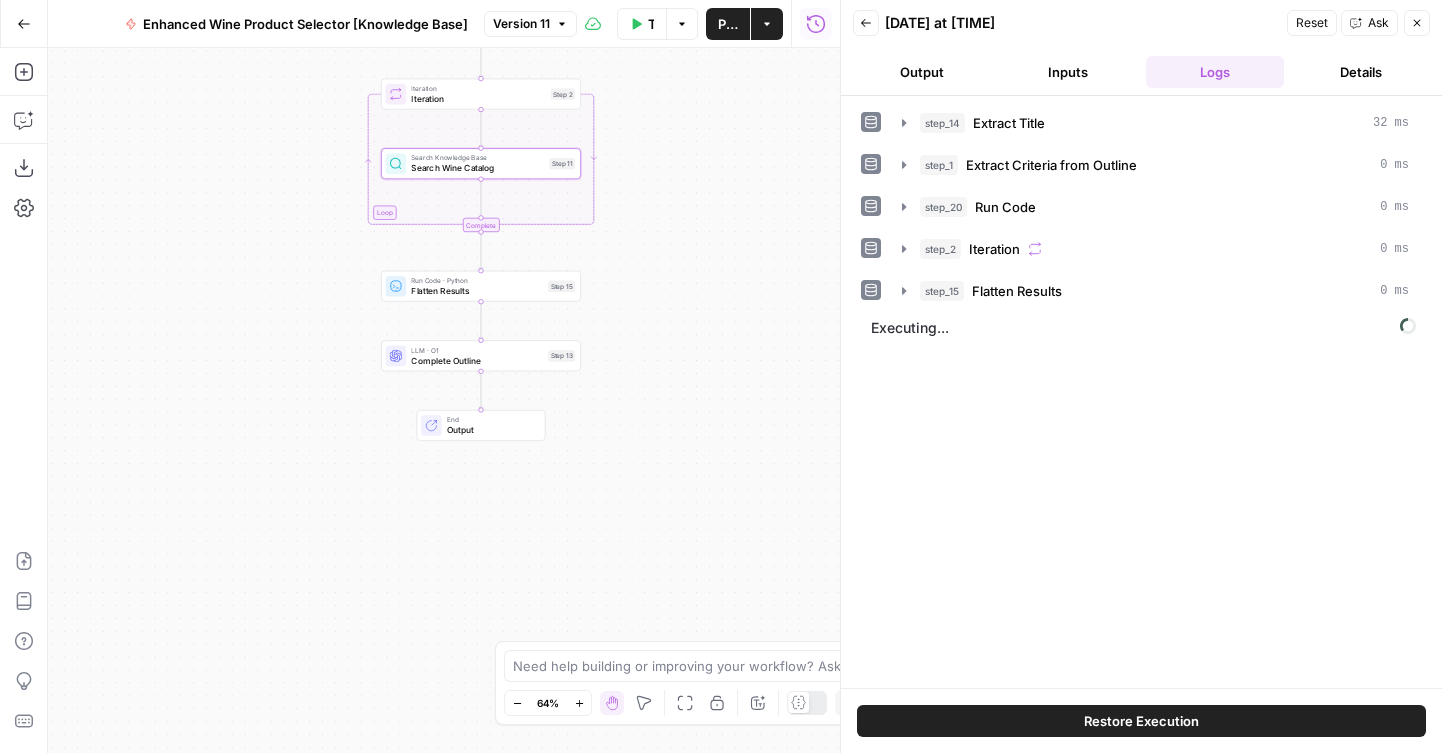 click on "Complete Outline" at bounding box center (477, 360) 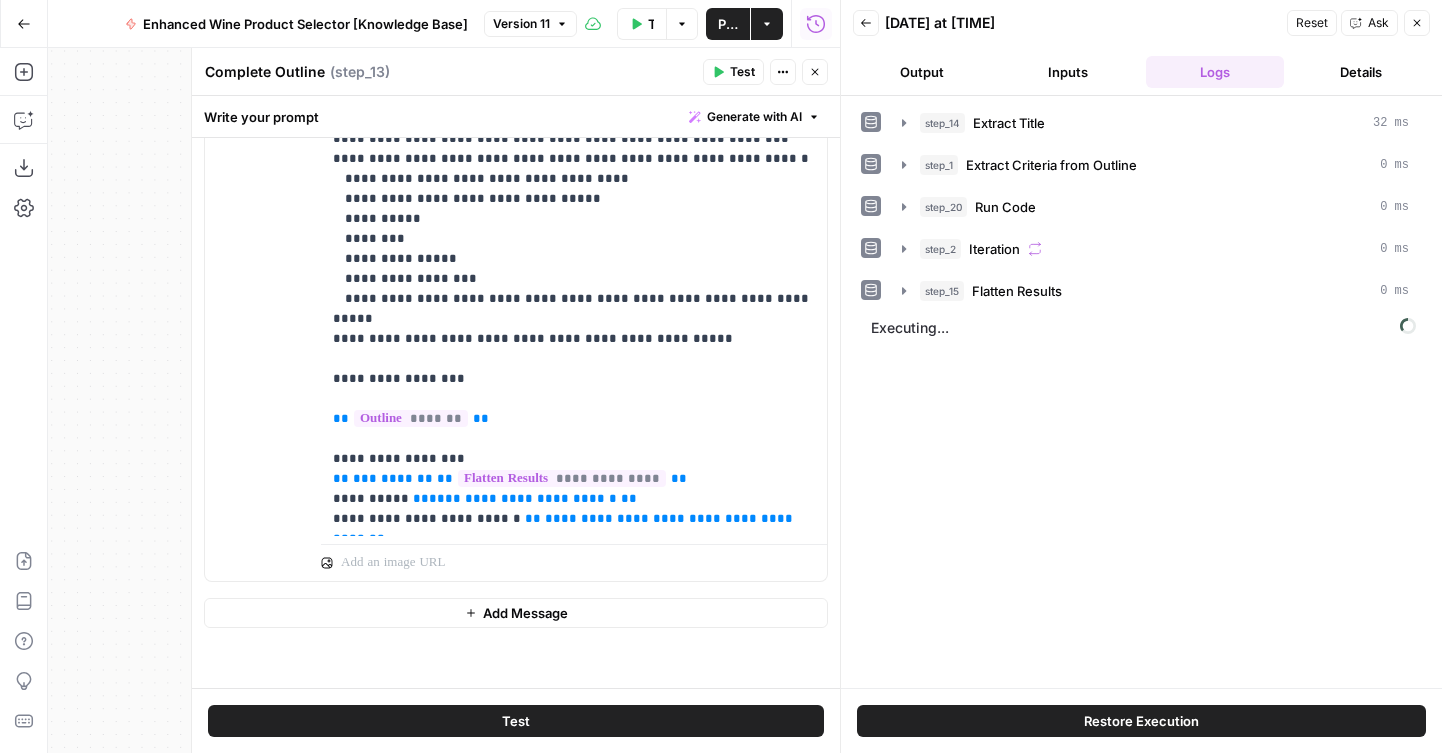 scroll, scrollTop: 294, scrollLeft: 0, axis: vertical 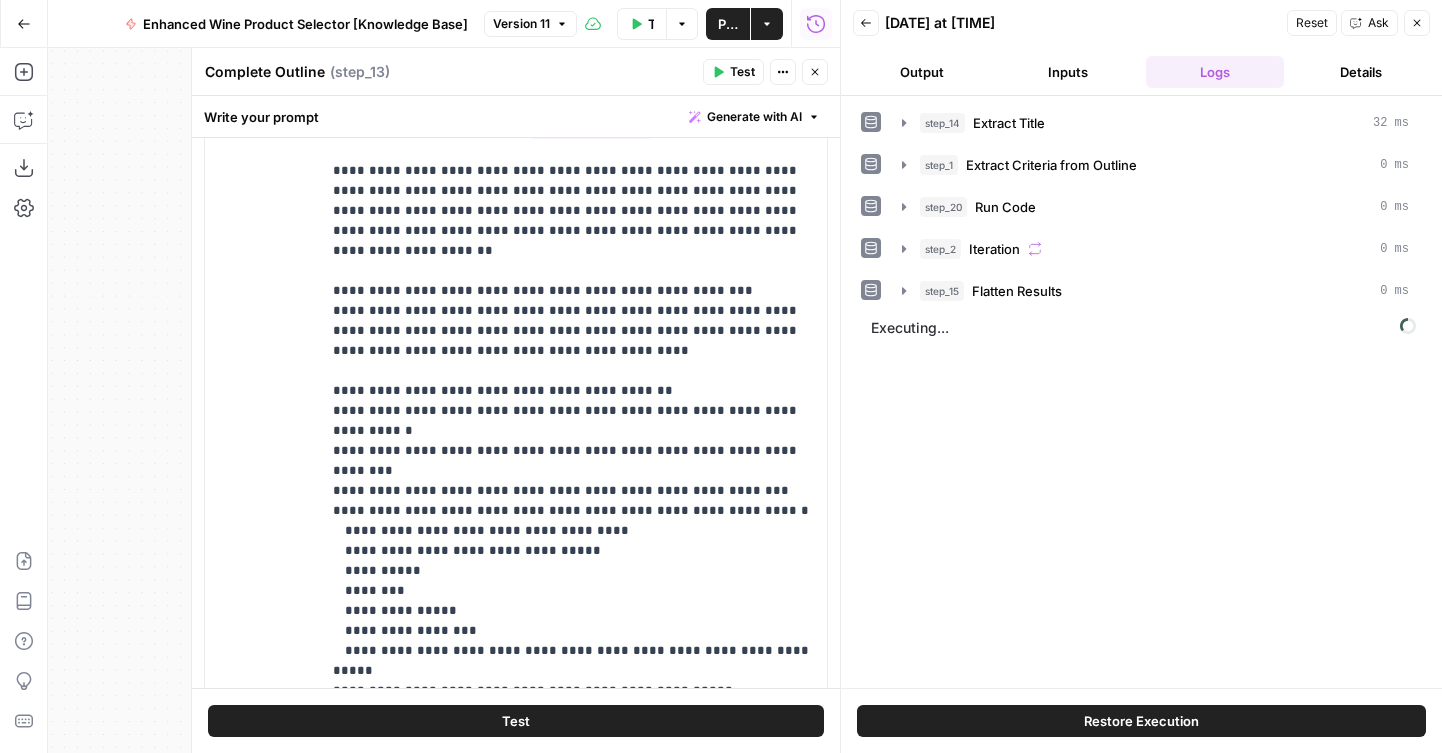 click on "Output" at bounding box center [922, 72] 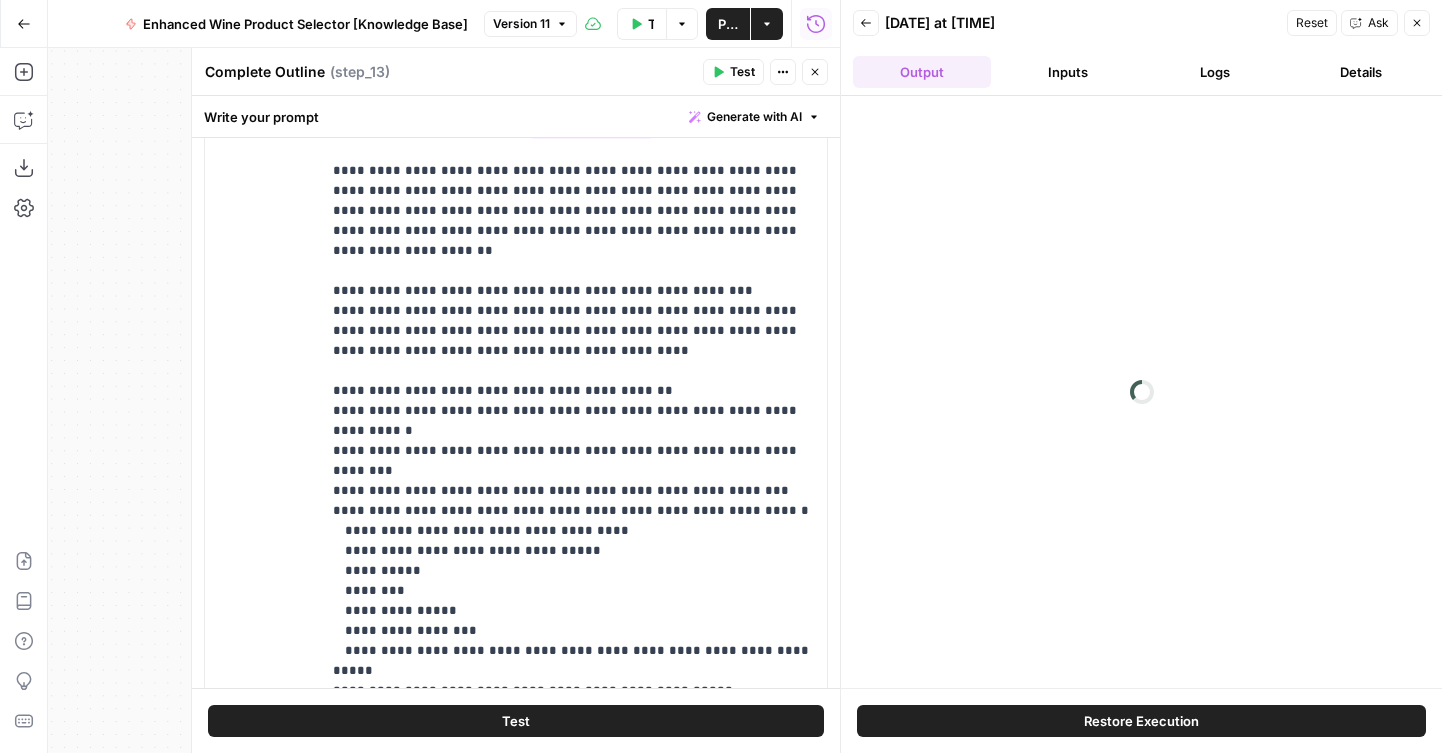 click on "Close" at bounding box center [815, 72] 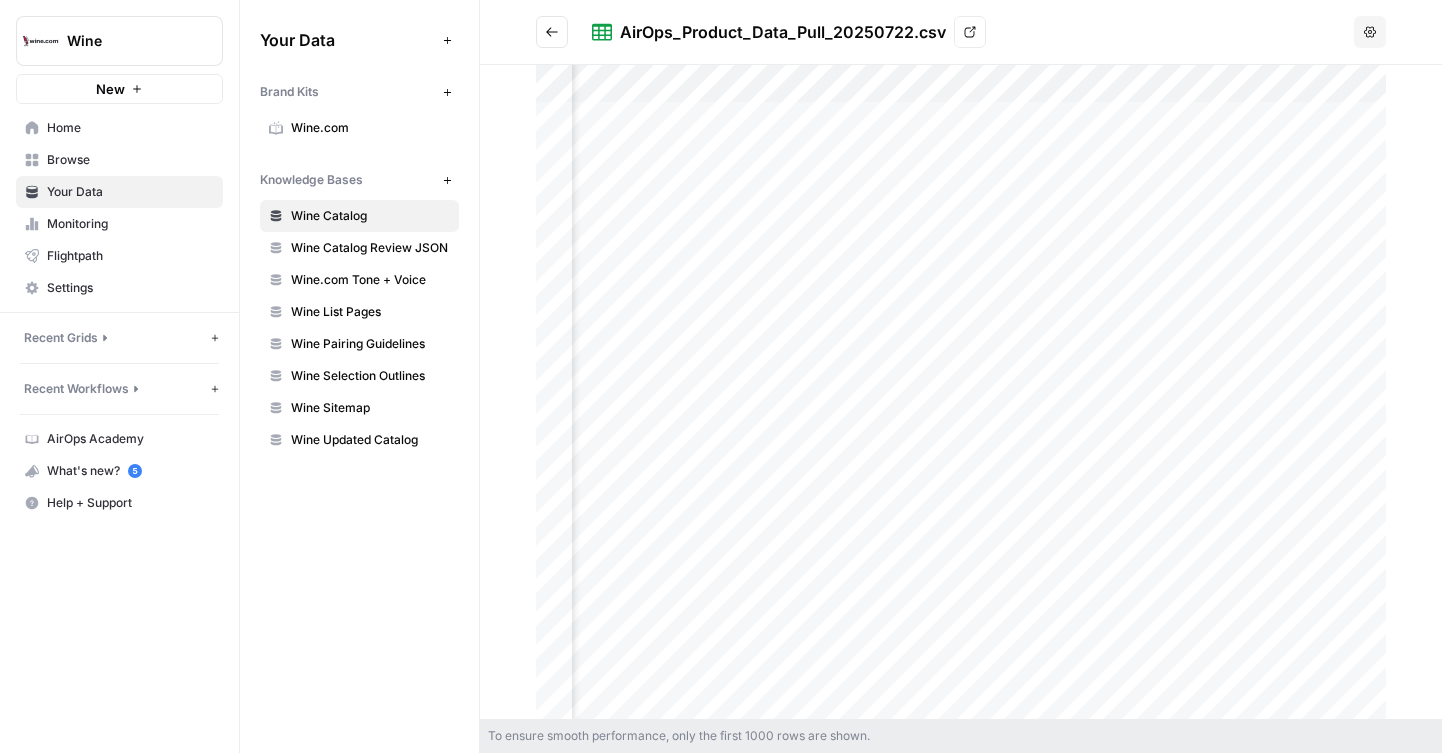 scroll, scrollTop: 0, scrollLeft: 0, axis: both 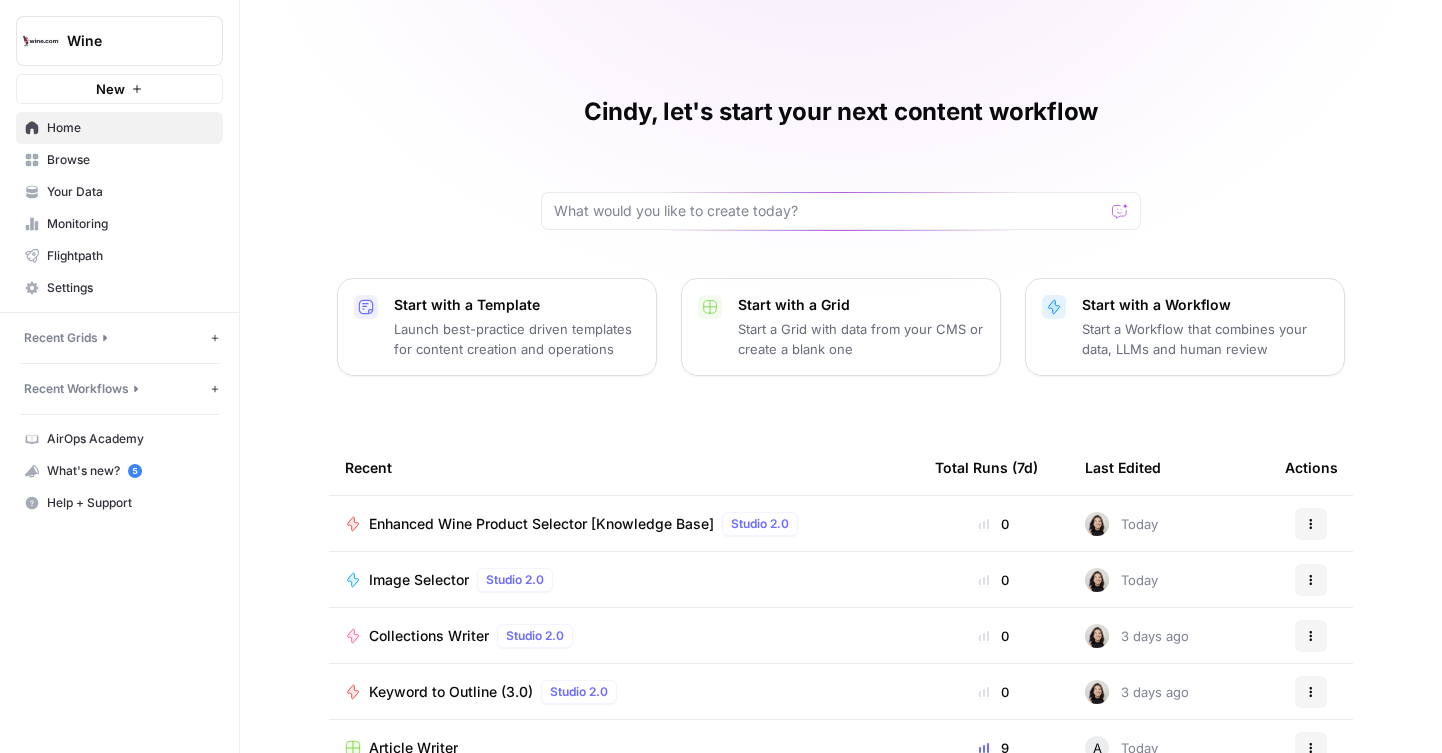 click on "Browse" at bounding box center (130, 160) 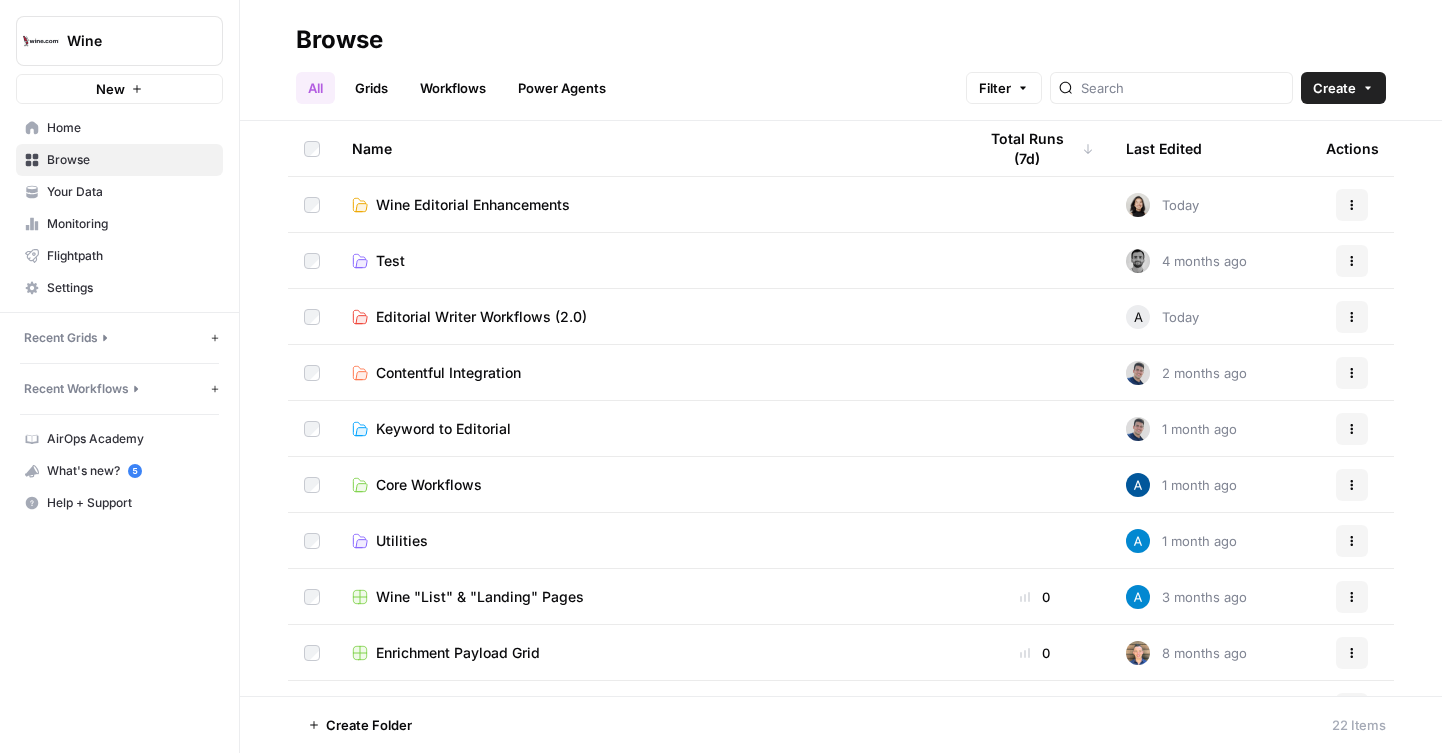 click on "Grids" at bounding box center (371, 88) 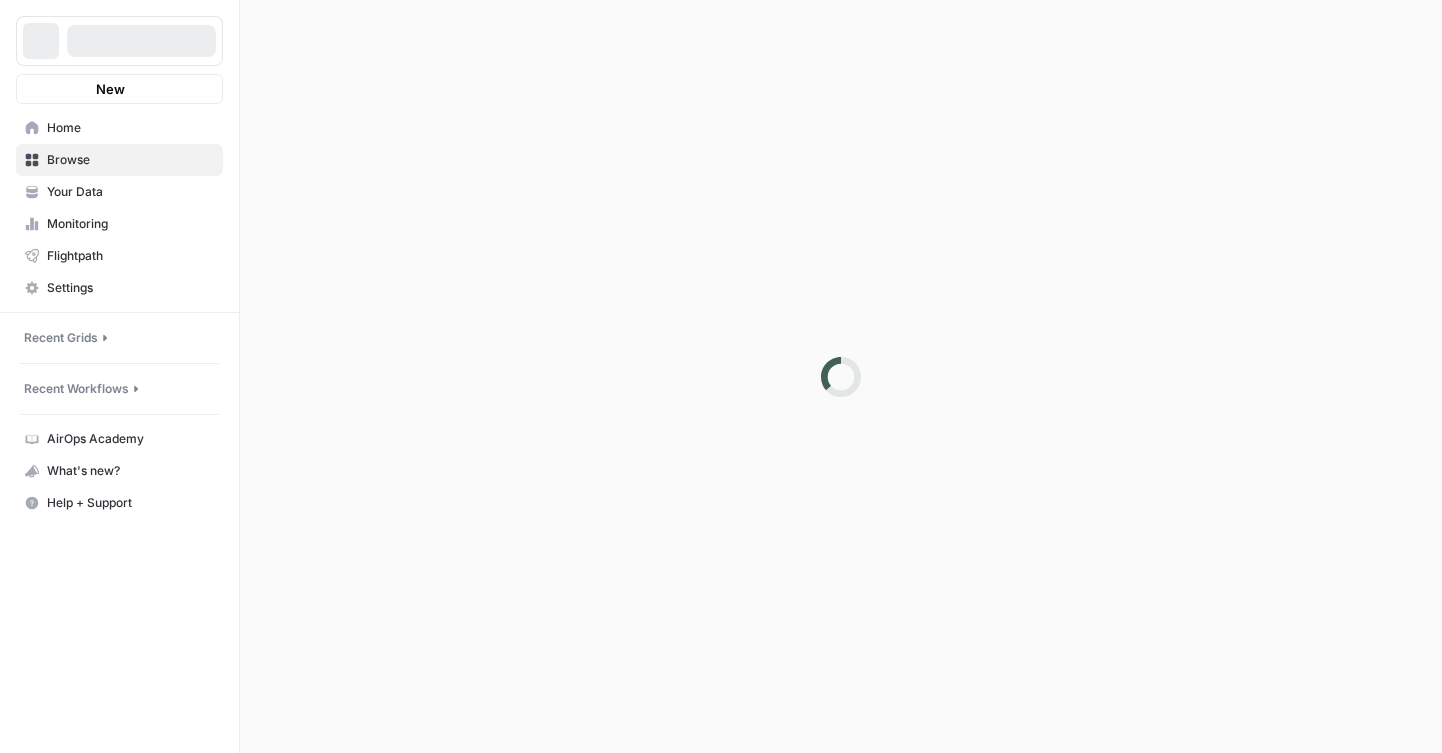 scroll, scrollTop: 0, scrollLeft: 0, axis: both 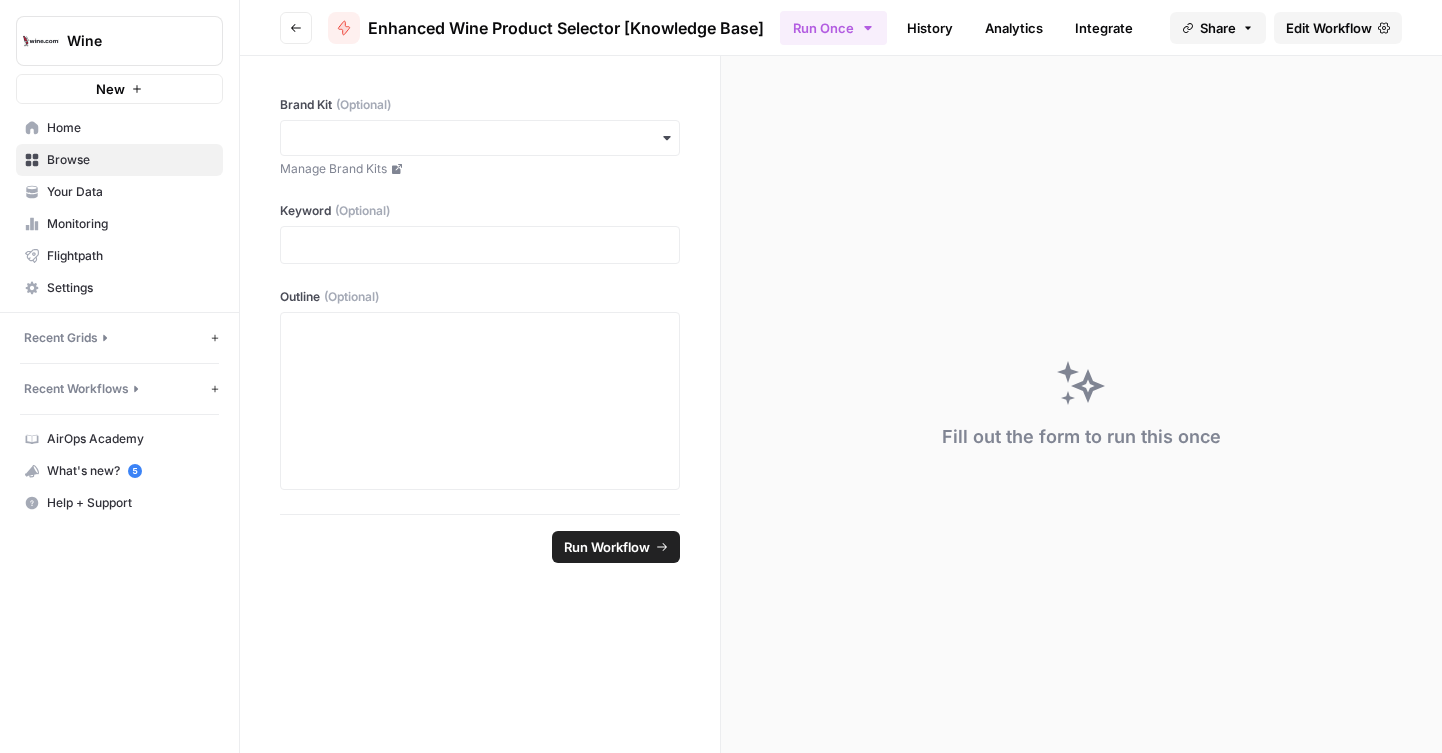 click on "History" at bounding box center (930, 28) 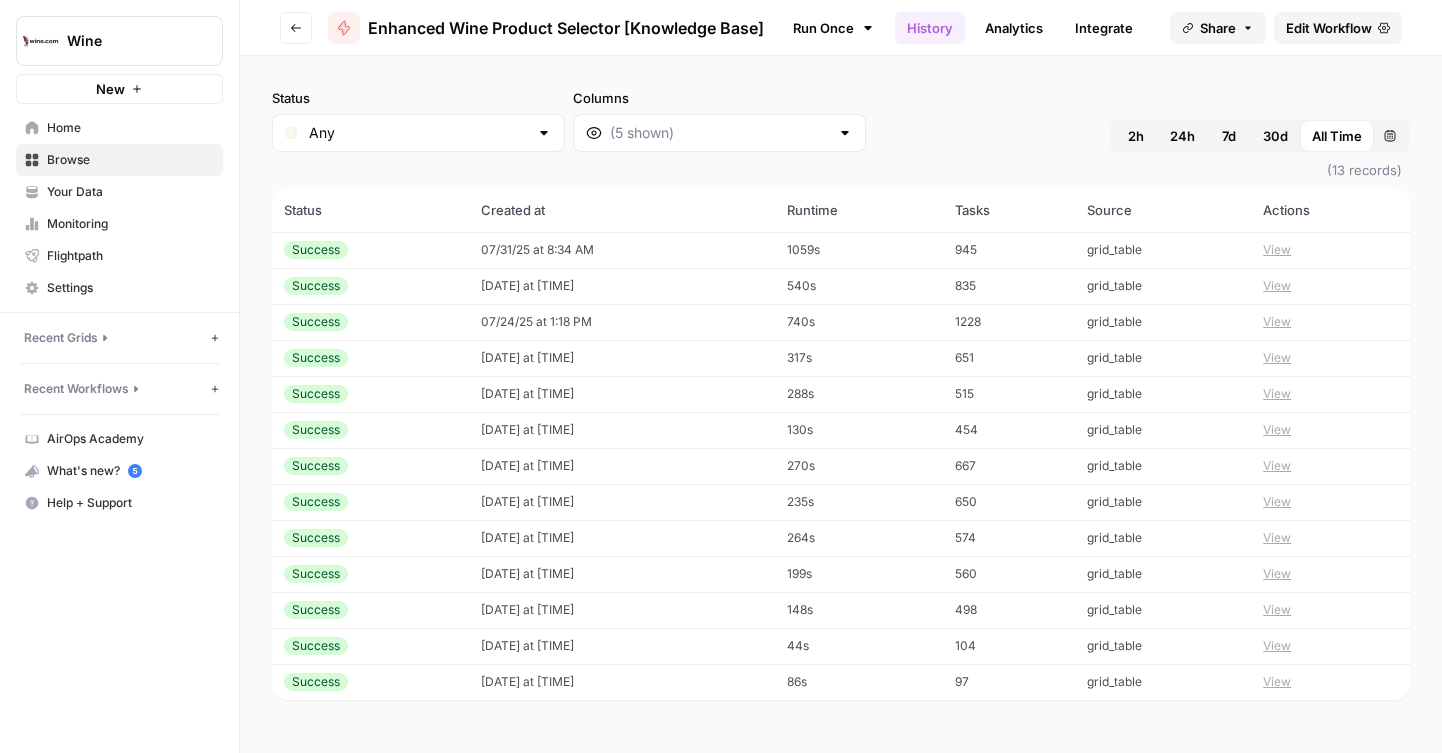 click on "Edit Workflow" at bounding box center (1329, 28) 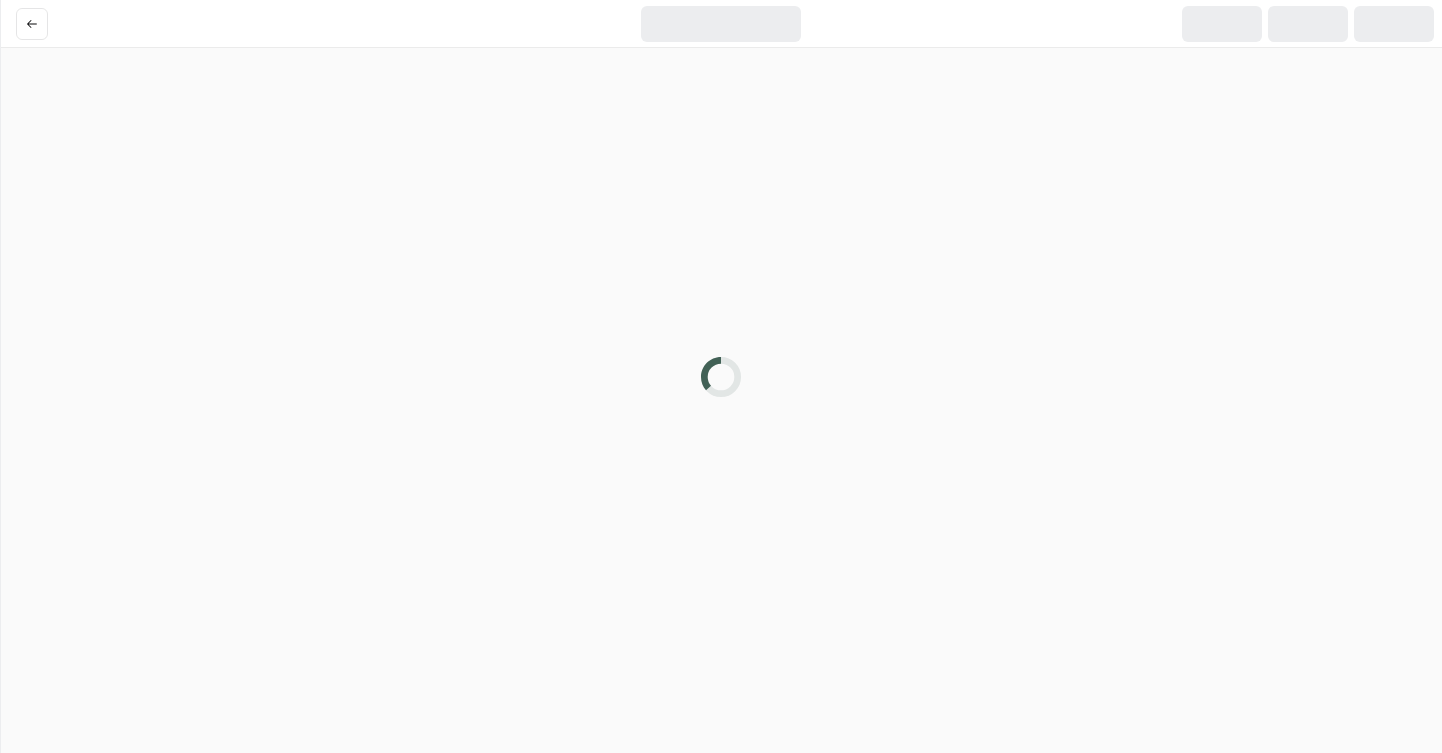 scroll, scrollTop: 0, scrollLeft: 0, axis: both 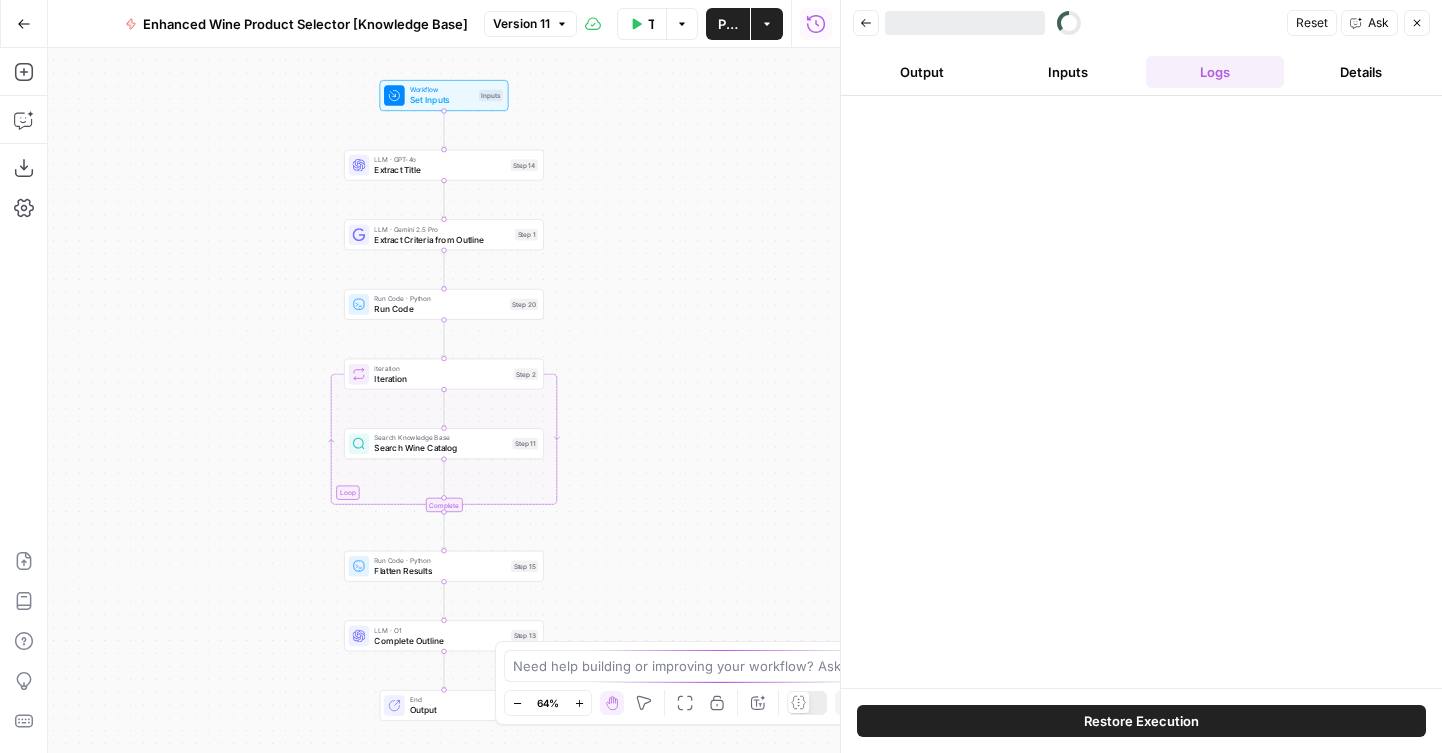 click 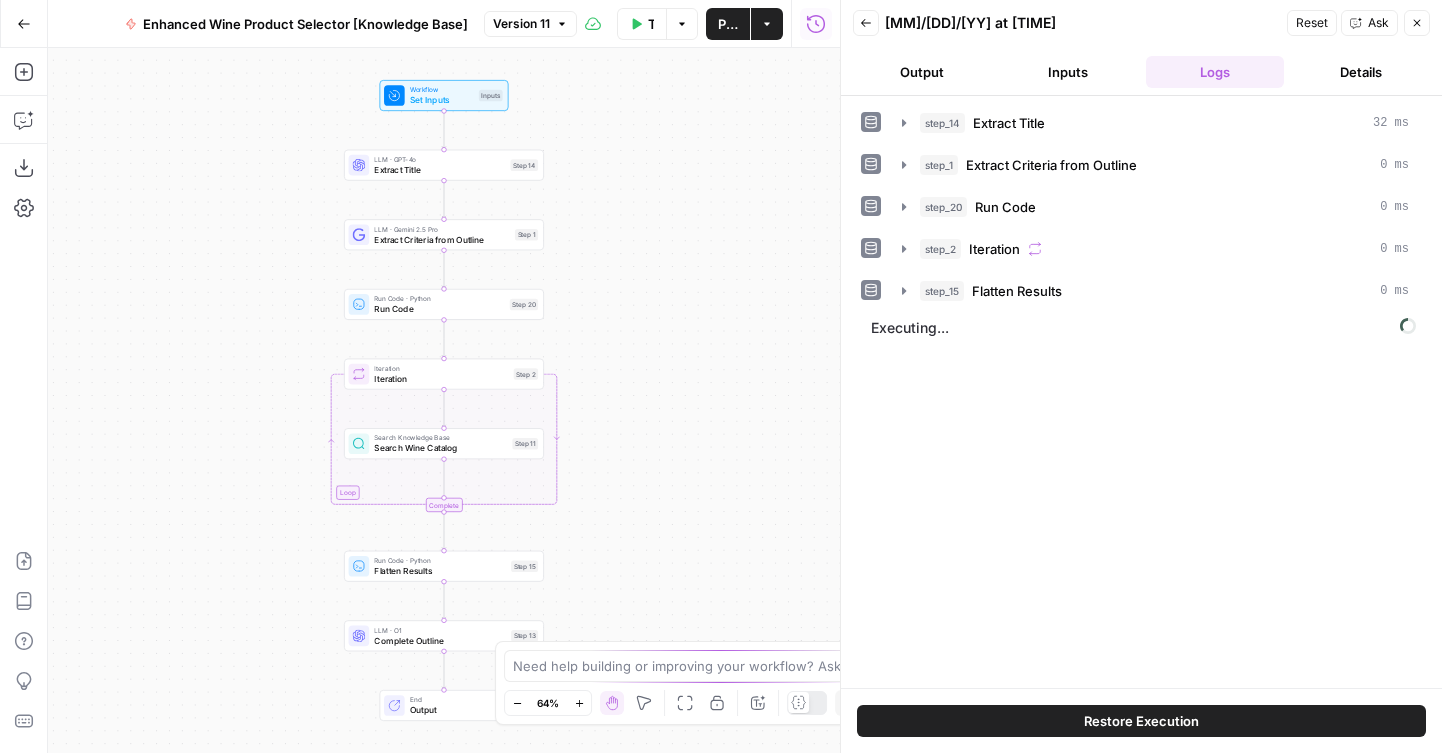 click 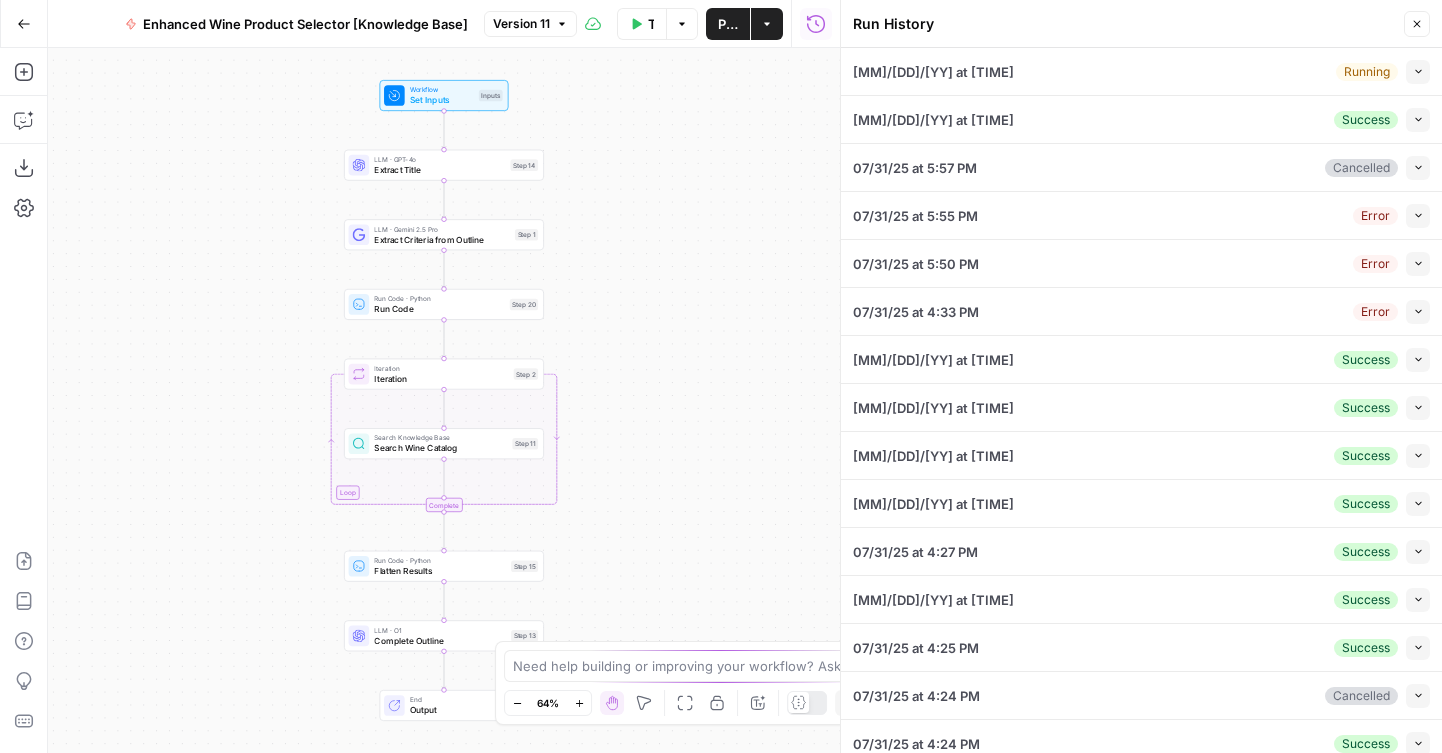 click on "Collapse" at bounding box center [1418, 72] 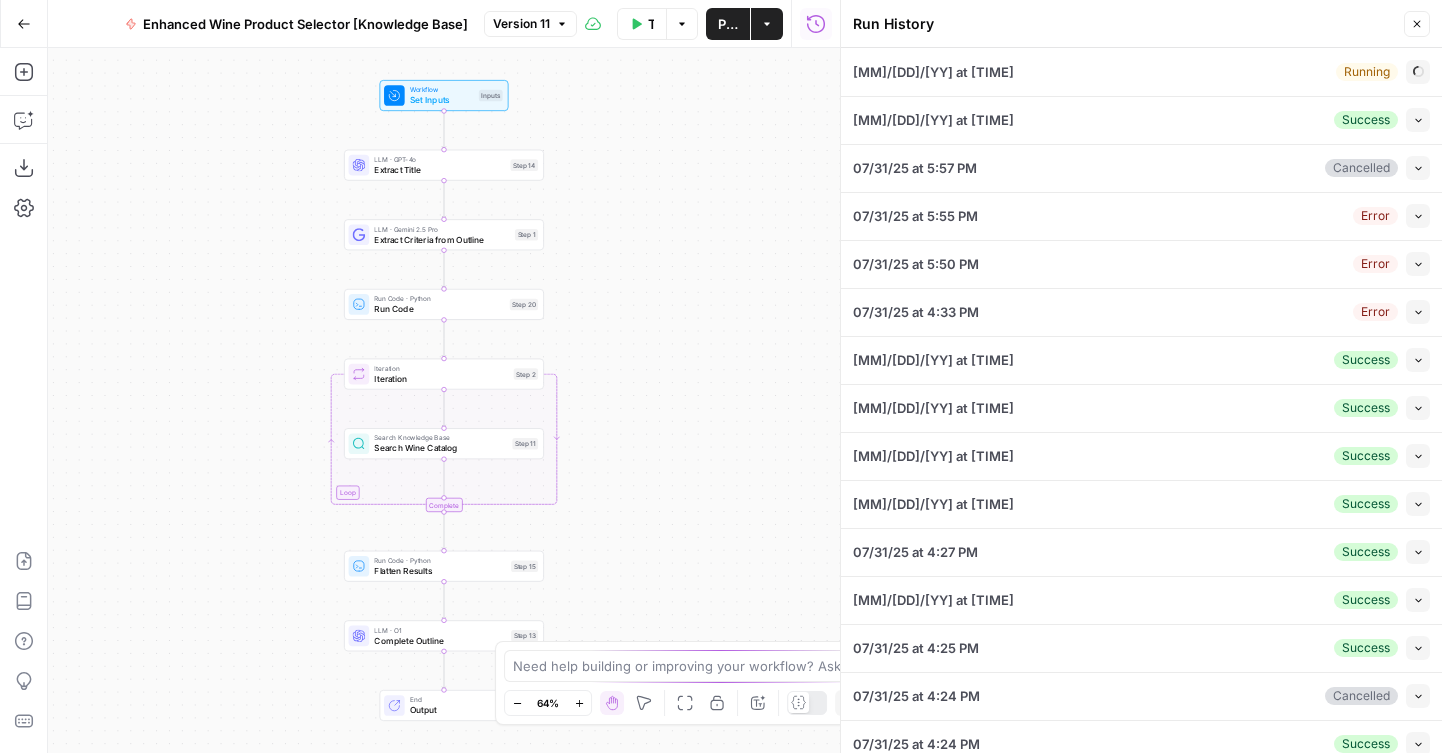type on "# H1: 15 Great Wines For Every Pizza Topping
## H2: Why Pizza And Wine Work Together
Explain the fundamental principles of why certain wines complement pizza. Focus on:
* How acidity in wine cuts through cheese and tomato sauce
* The role of tannins in balancing fatty toppings
* Regional authenticity (Italian wines with Italian food)
* Structural compatibility between wine and pizza components
Add a callout box with:
**Perfect Pizza Wine Qualities:**
* High acidity
* Moderate tannins
* Fruit-forward profile
* Versatility with various toppings
\[Placeholder for versatile Italian red wine product that exemplifies these qualities\]
## H2: Tomato-Based Pizza Pairings
Explain how the acidity in tomato sauce requires wines with complementary acidity. Discuss the classic pairing principles before diving into specific pizza types.
### H3: Cheese Pizza
Detail why these wines work with classic cheese pizza:
* Sangiovese-based wines (Chianti) that complement tomato acidity
* Barbera for fruit-forward balan..." 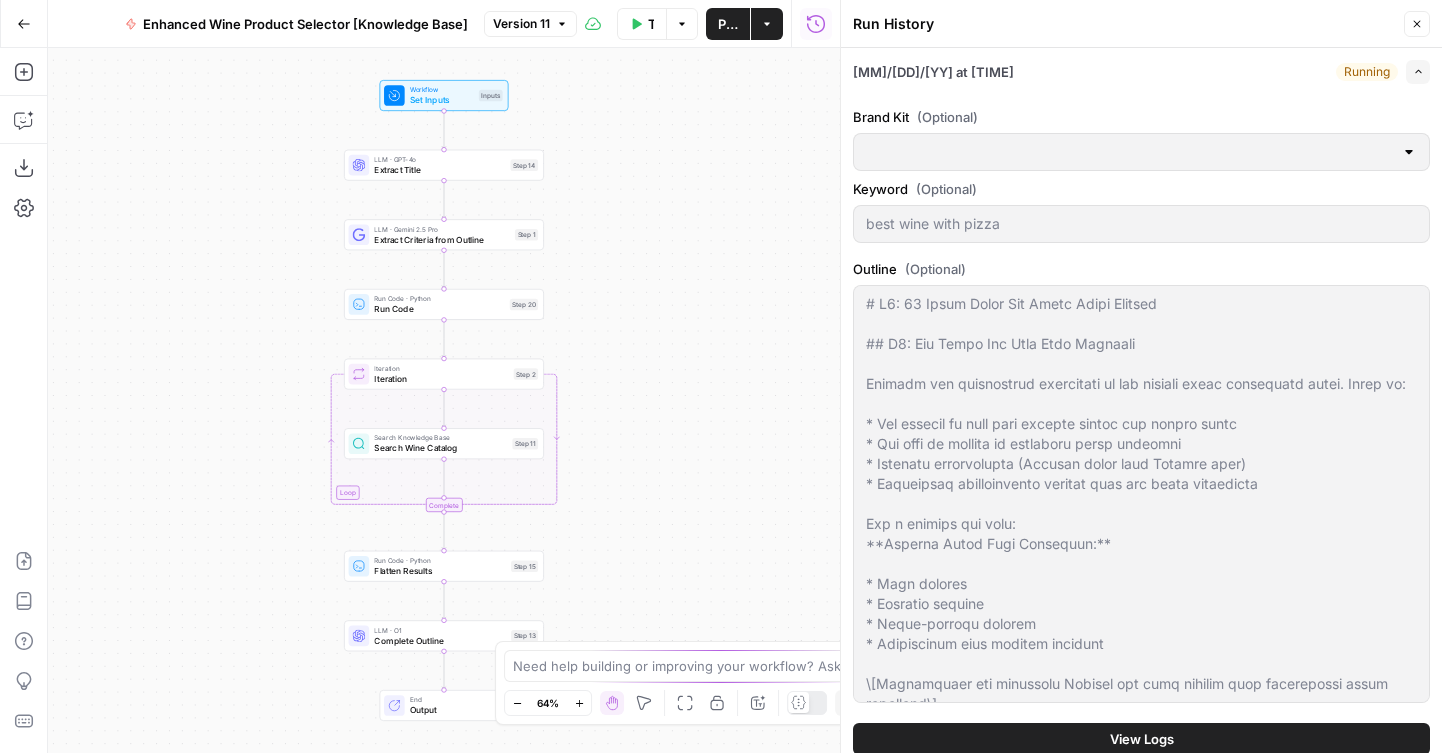 type on "Wine.com" 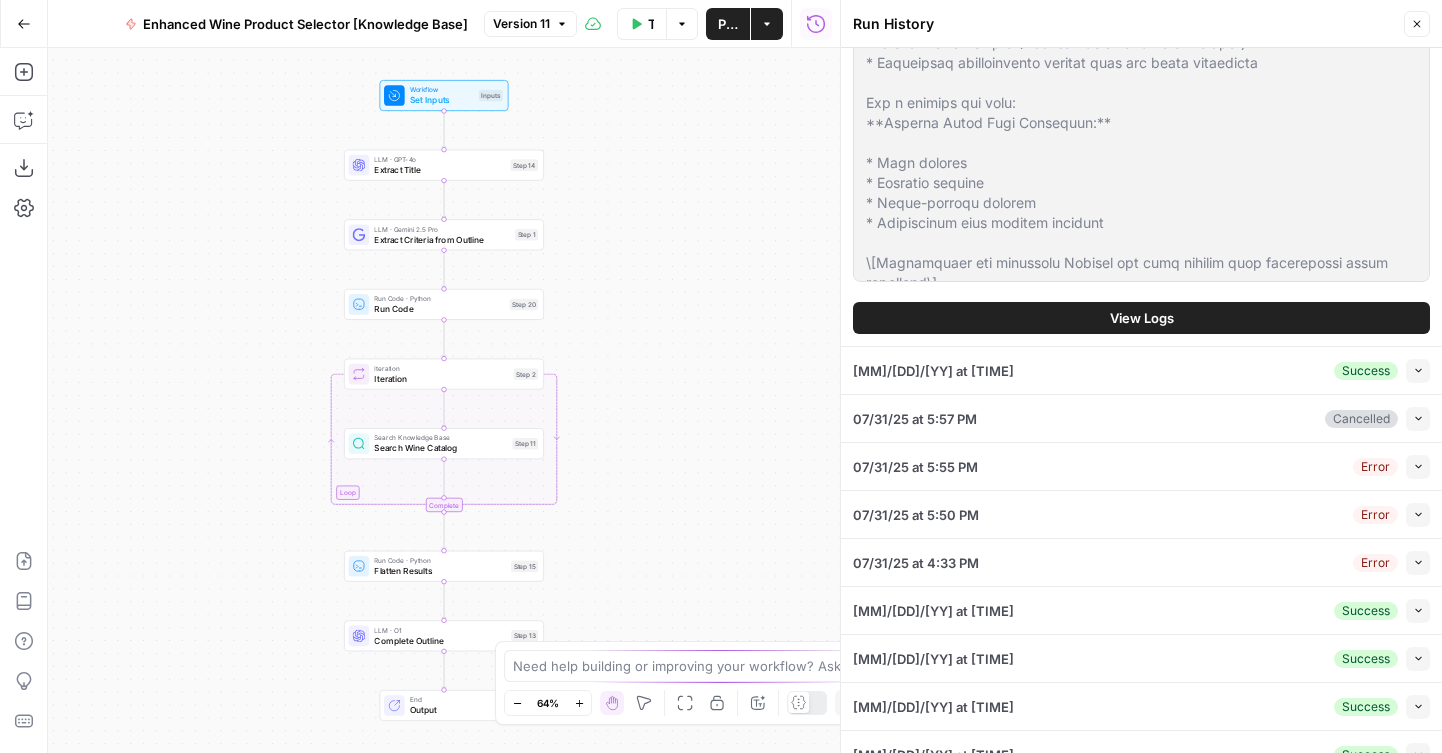 scroll, scrollTop: 500, scrollLeft: 0, axis: vertical 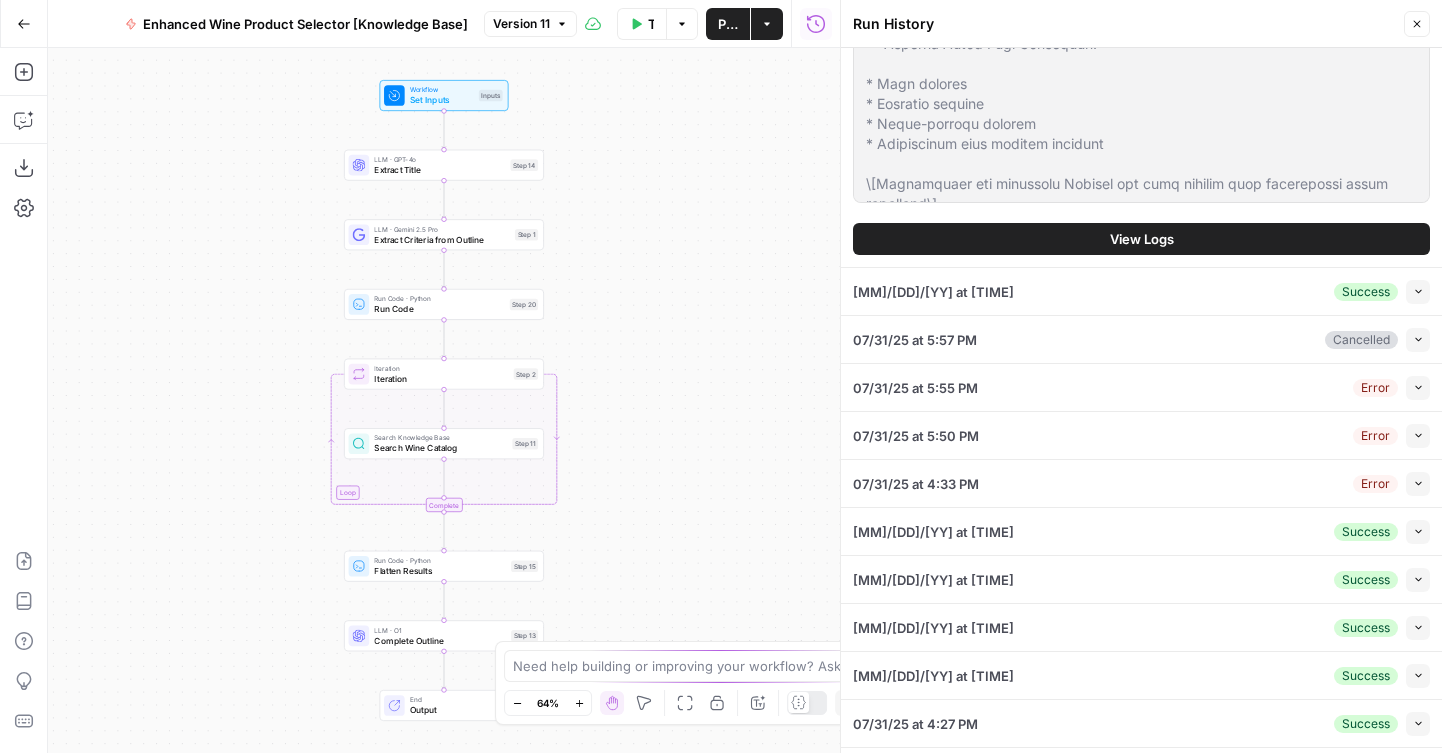 click on "View Logs" at bounding box center [1141, 239] 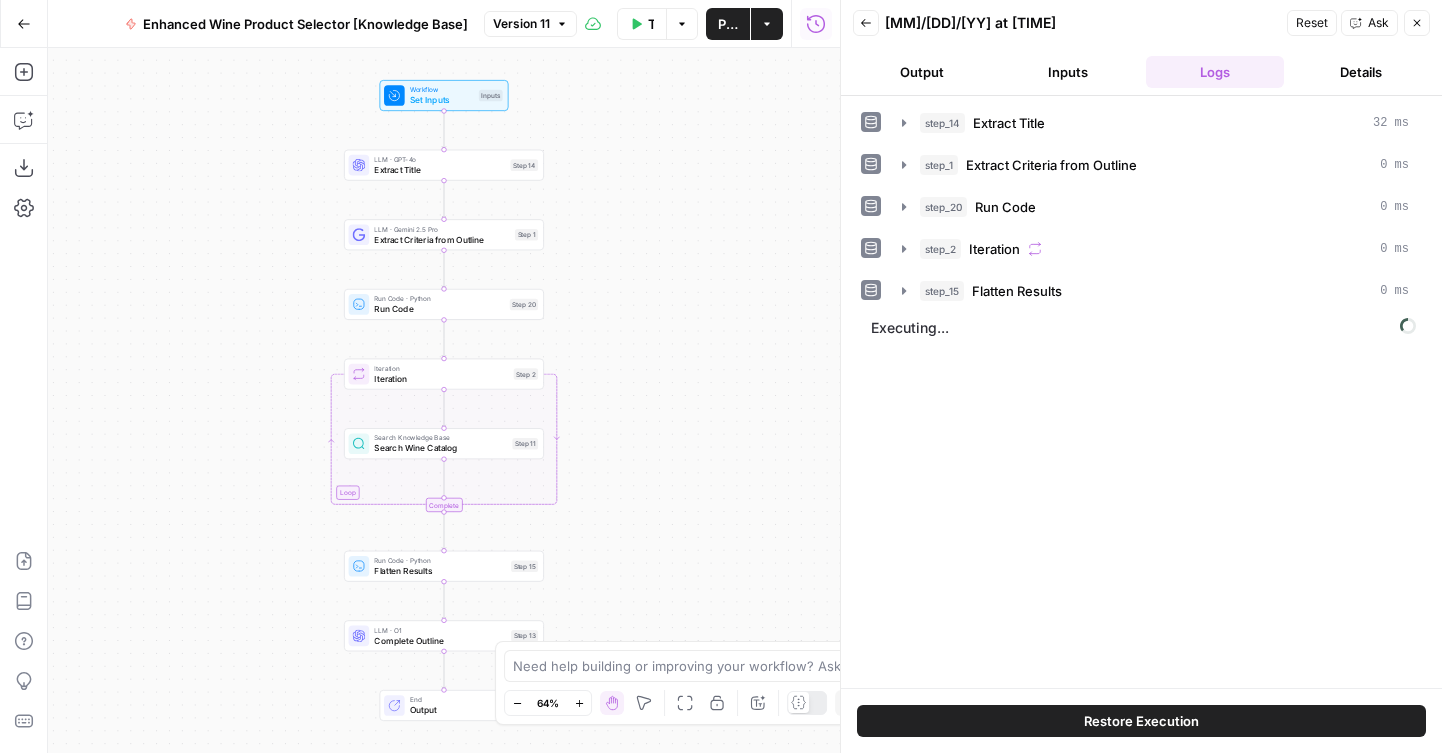 click on "step_14 Extract Title 32 ms step_1 Extract Criteria from Outline 0 ms step_20 Run Code 0 ms step_2 Iteration 0 ms step_15 Flatten Results 0 ms Executing..." at bounding box center [1141, 392] 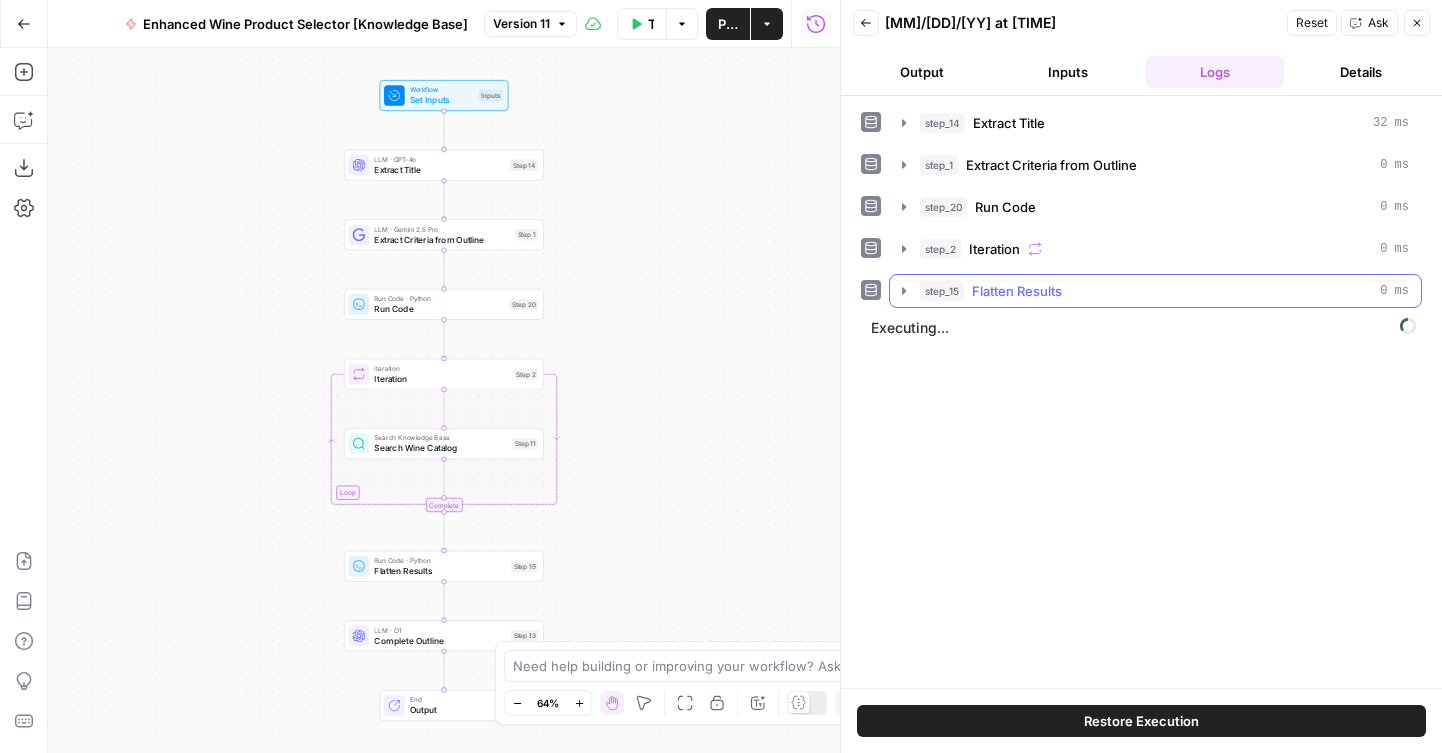 click on "step_15 Flatten Results 0 ms" at bounding box center (1155, 291) 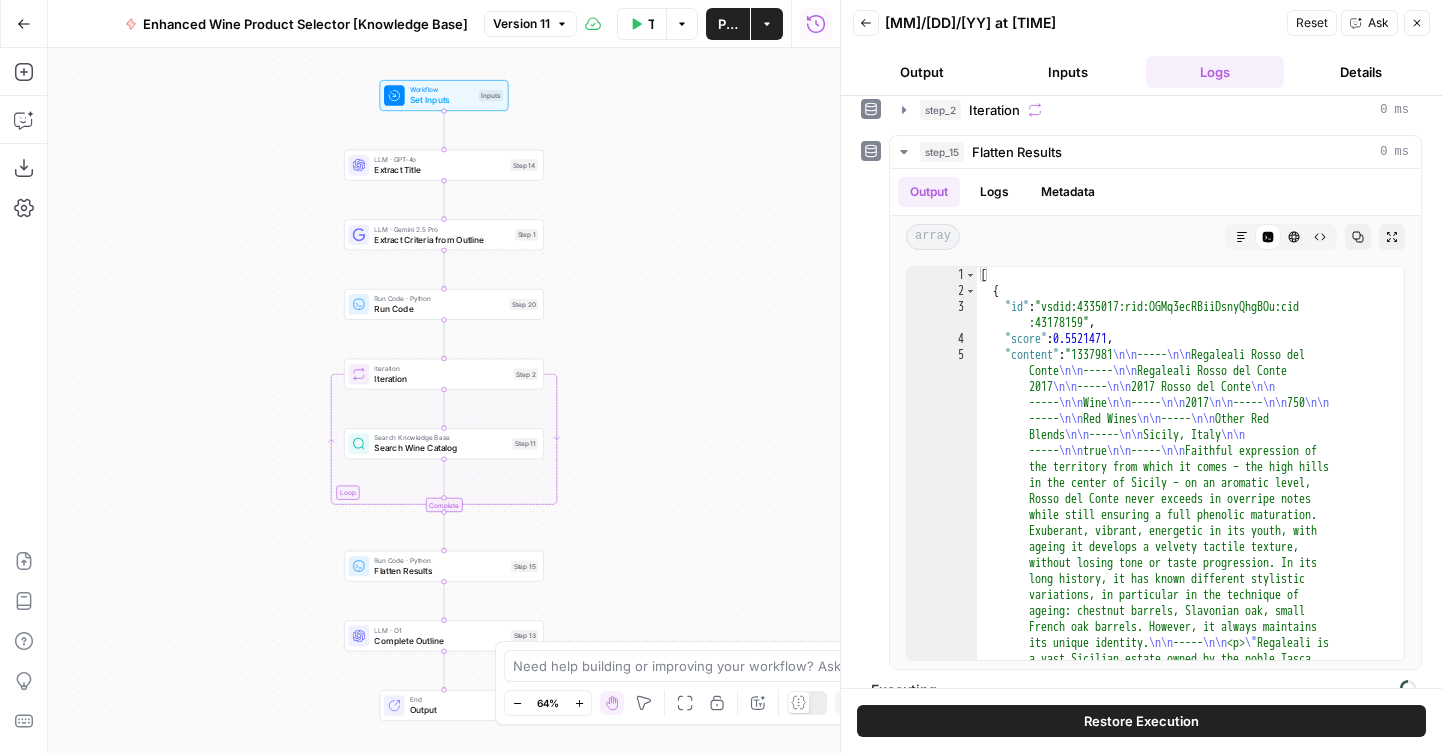 scroll, scrollTop: 167, scrollLeft: 0, axis: vertical 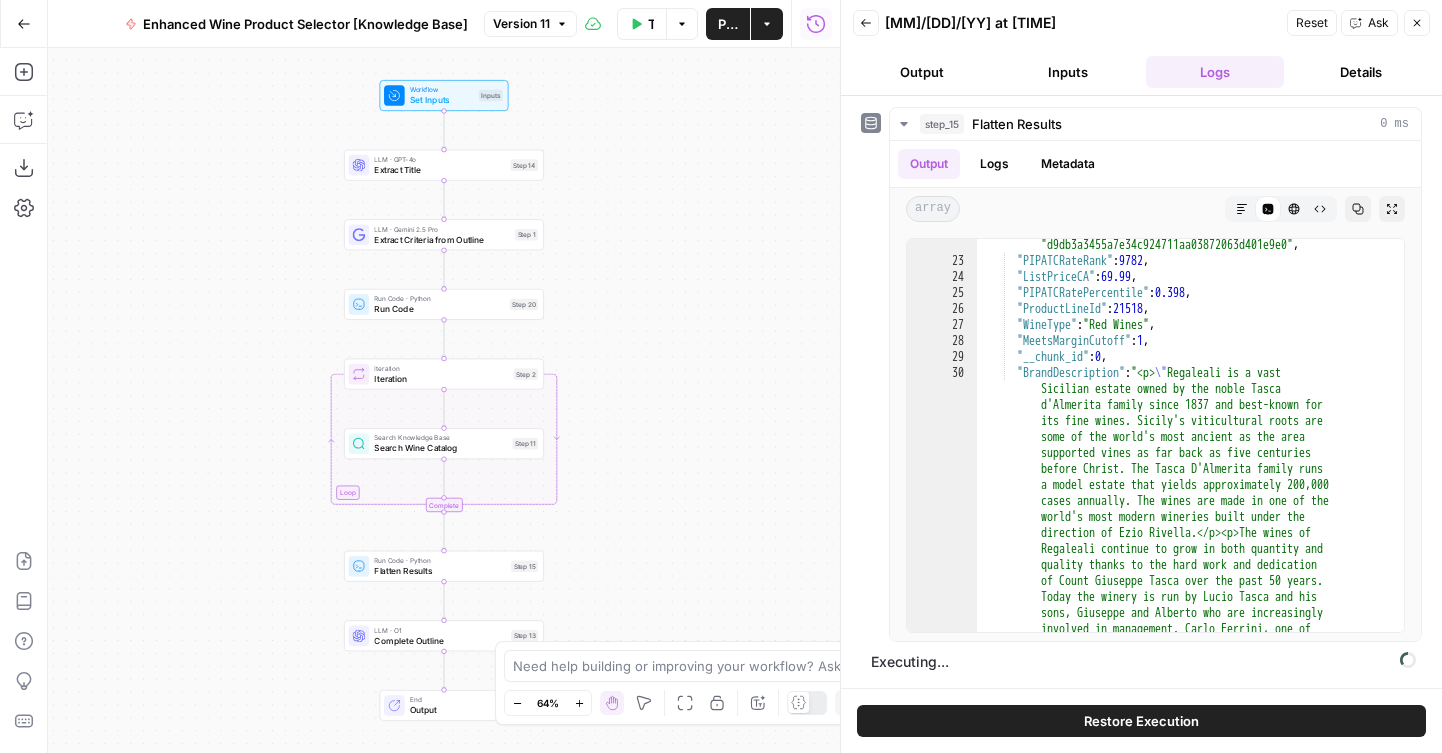drag, startPoint x: 717, startPoint y: 455, endPoint x: 717, endPoint y: 255, distance: 200 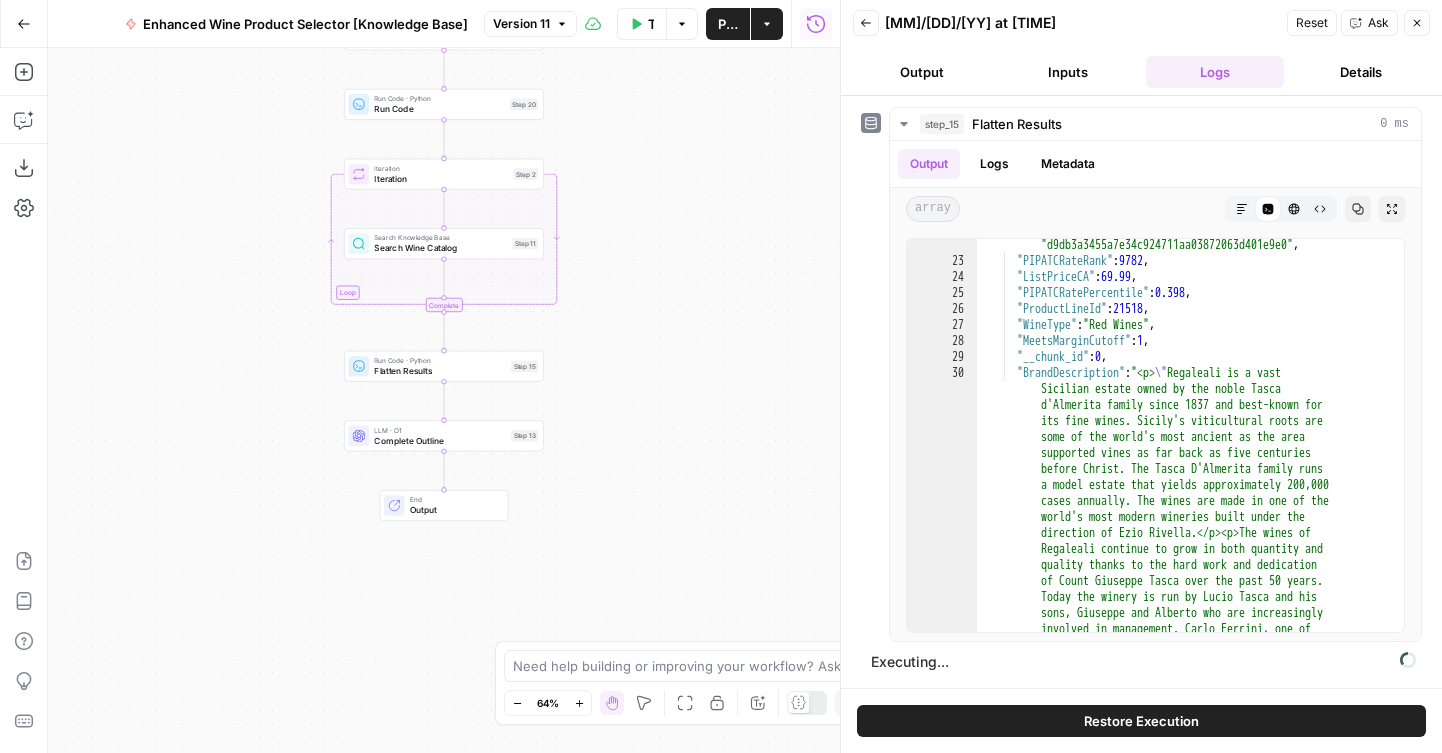 click on "Complete Outline" at bounding box center [440, 440] 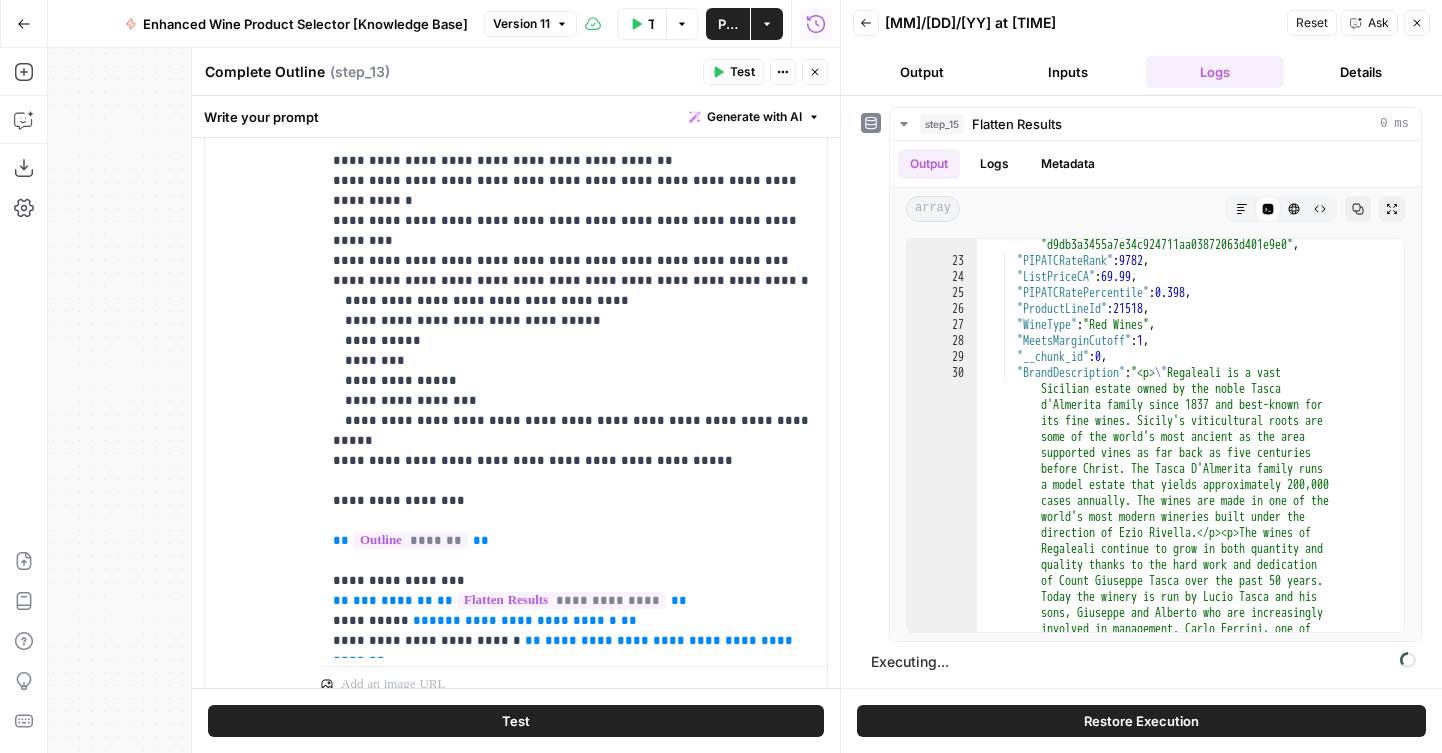 scroll, scrollTop: 522, scrollLeft: 0, axis: vertical 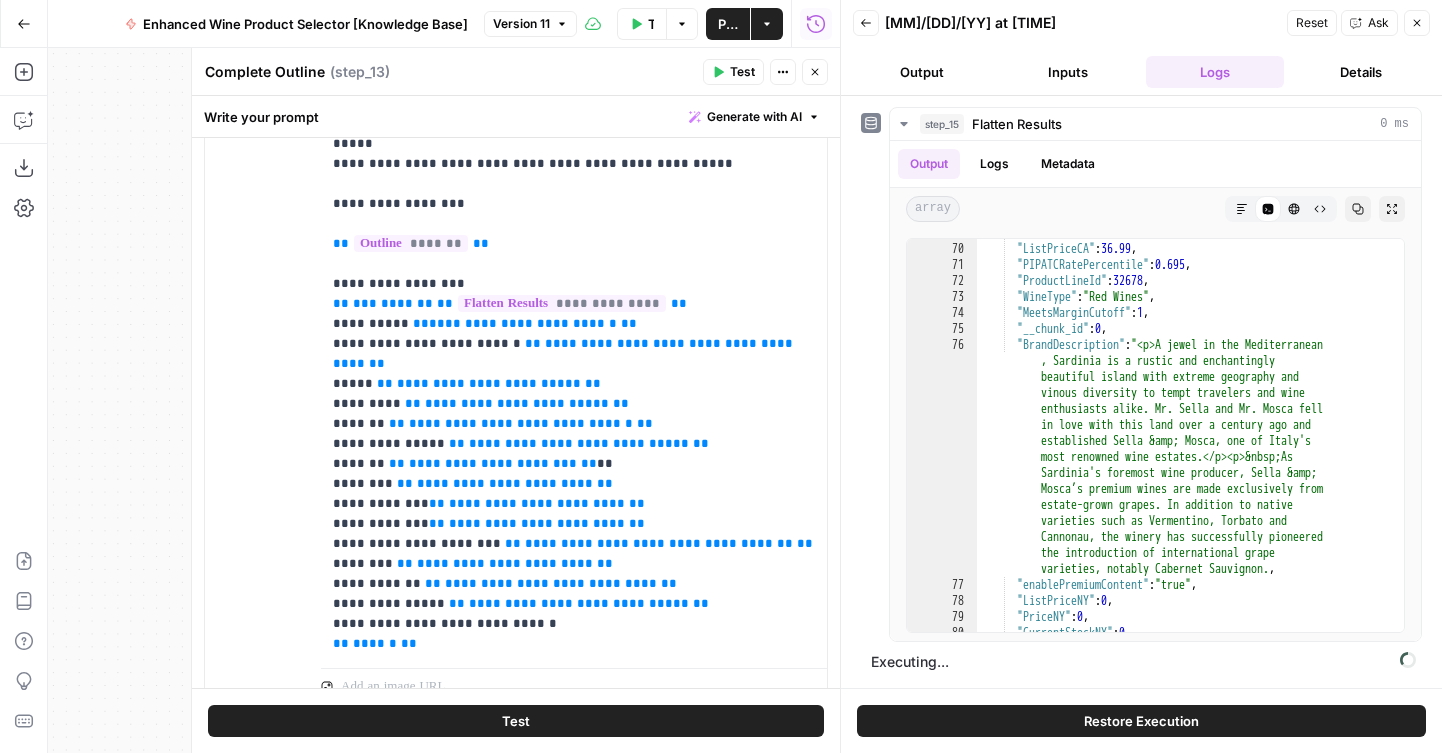 click on "Close" at bounding box center (815, 72) 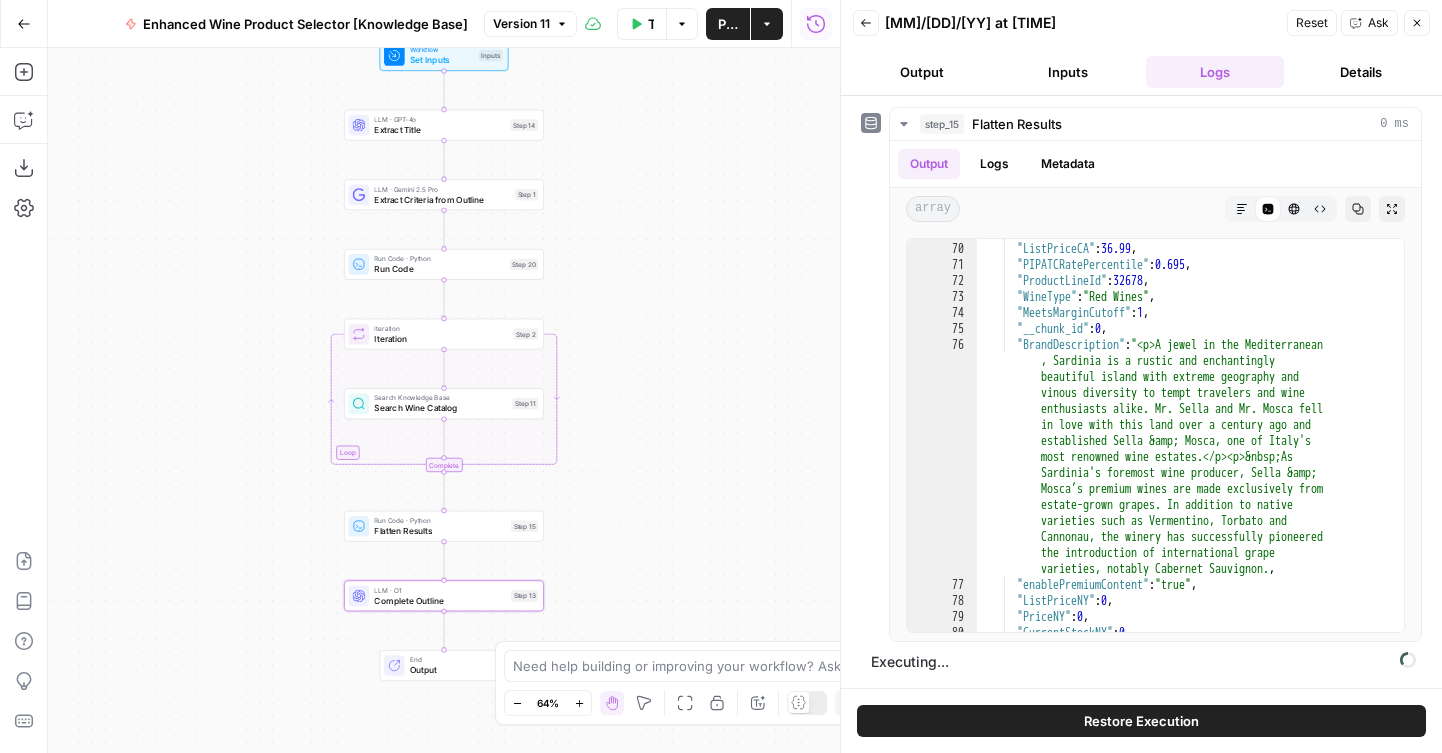 drag, startPoint x: 636, startPoint y: 204, endPoint x: 636, endPoint y: 365, distance: 161 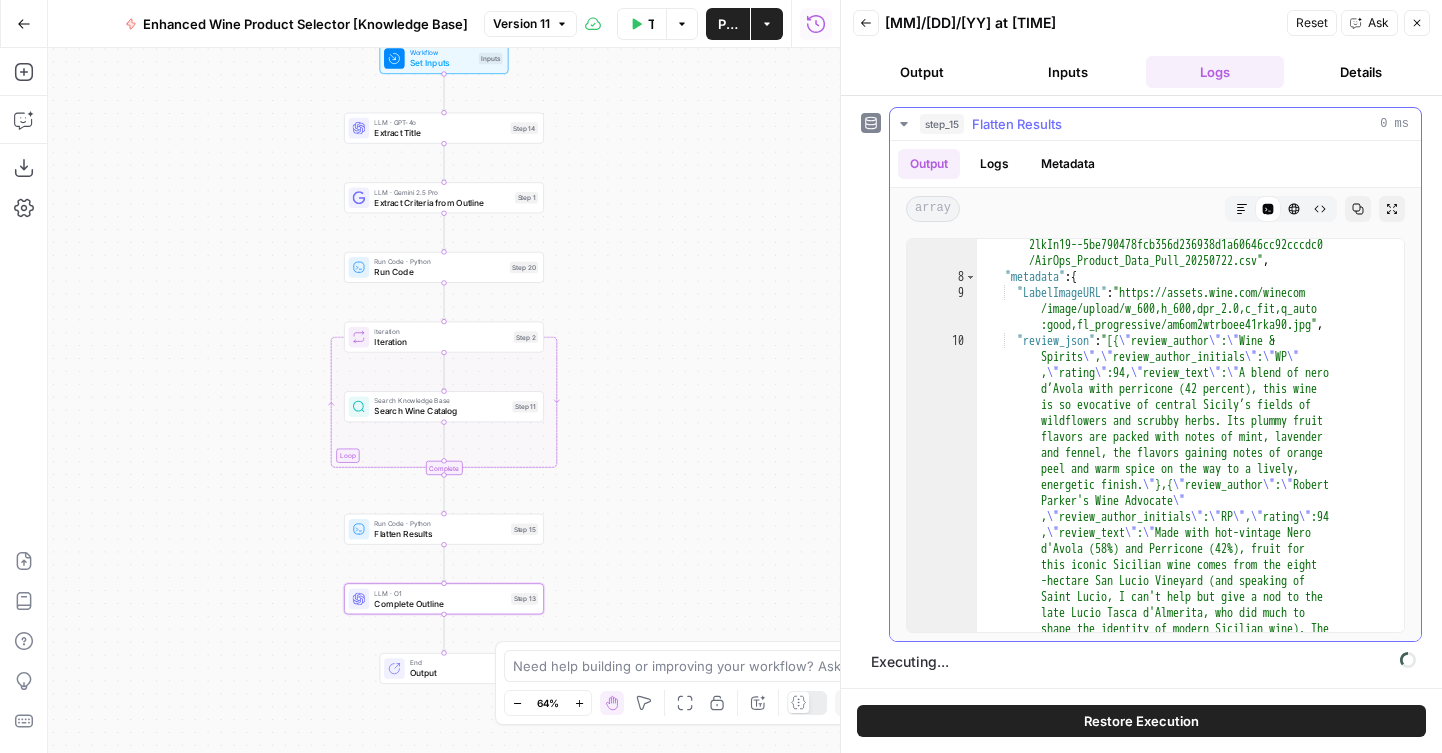 scroll, scrollTop: 0, scrollLeft: 0, axis: both 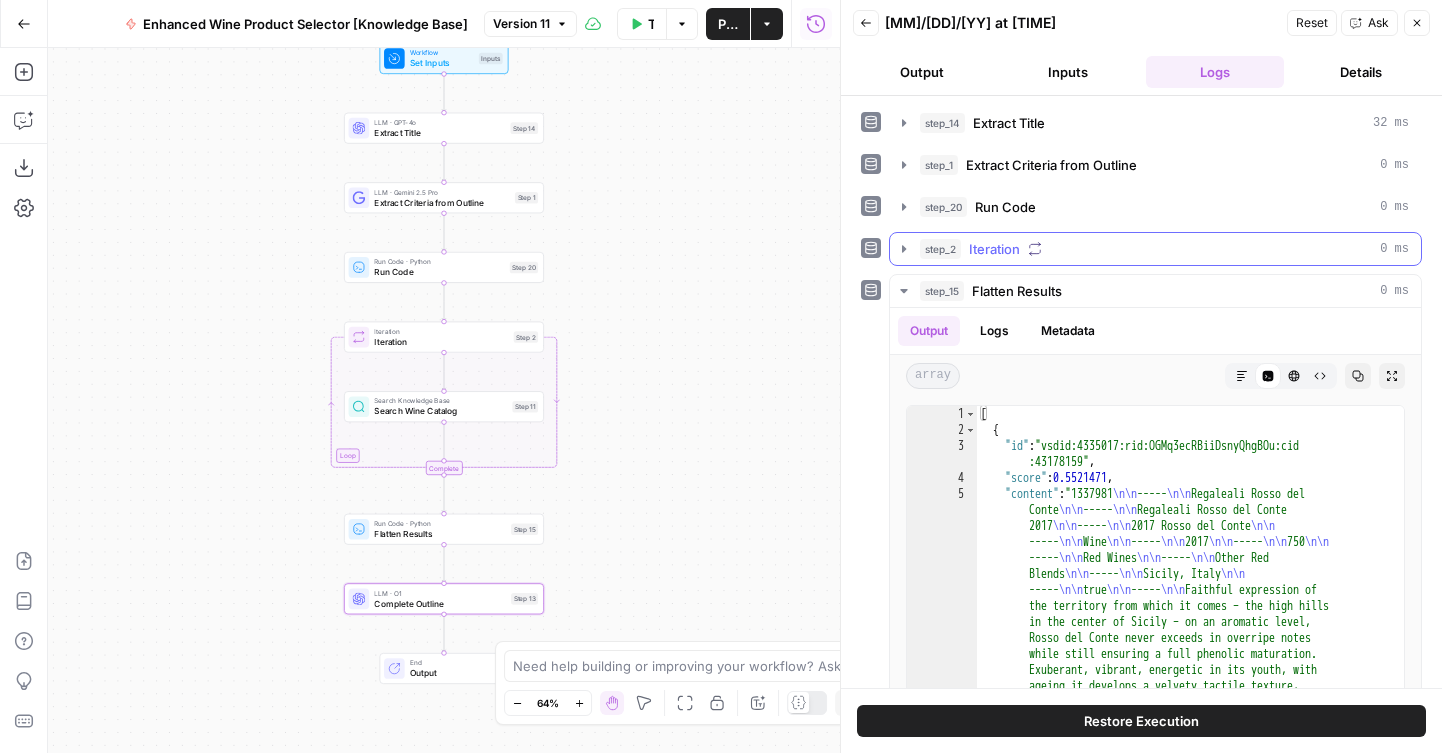 click 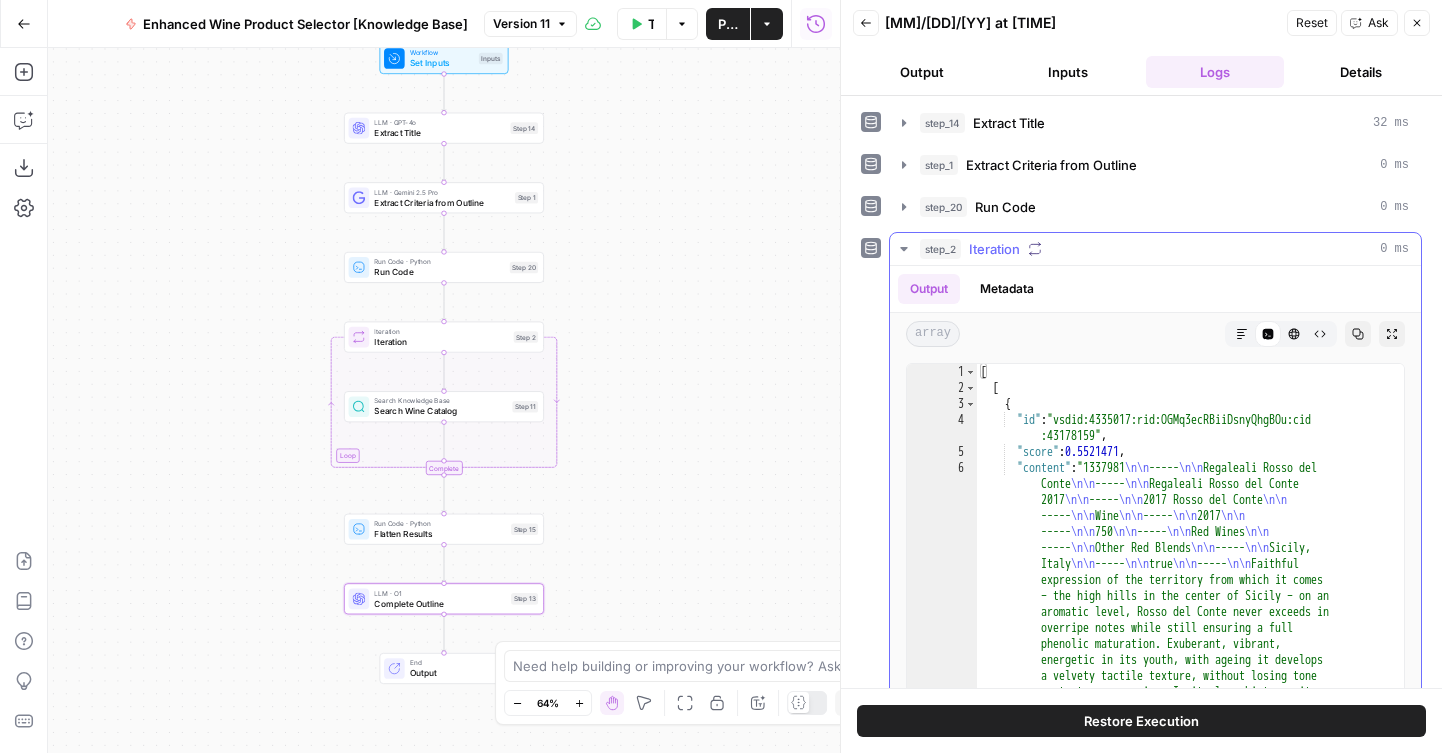 click 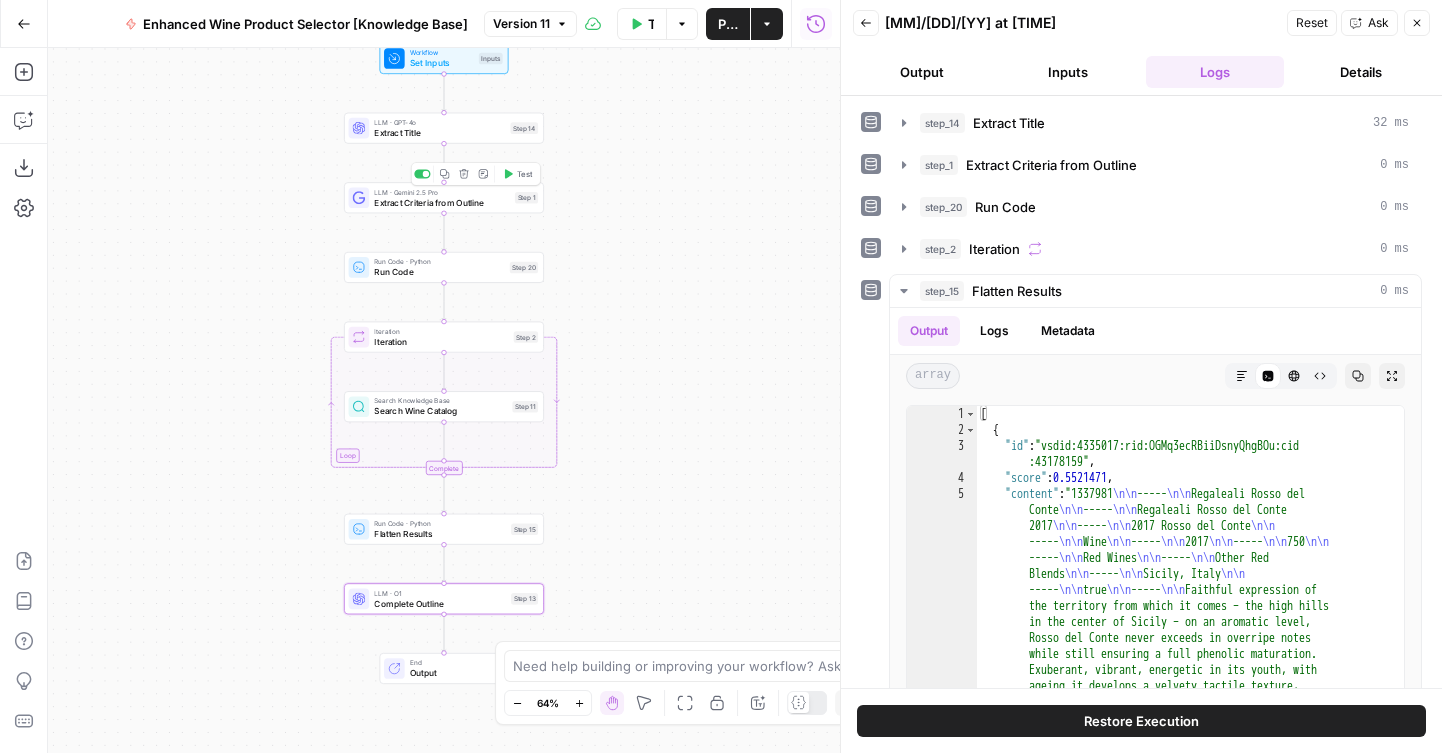 click on "Extract Criteria from Outline" at bounding box center [441, 202] 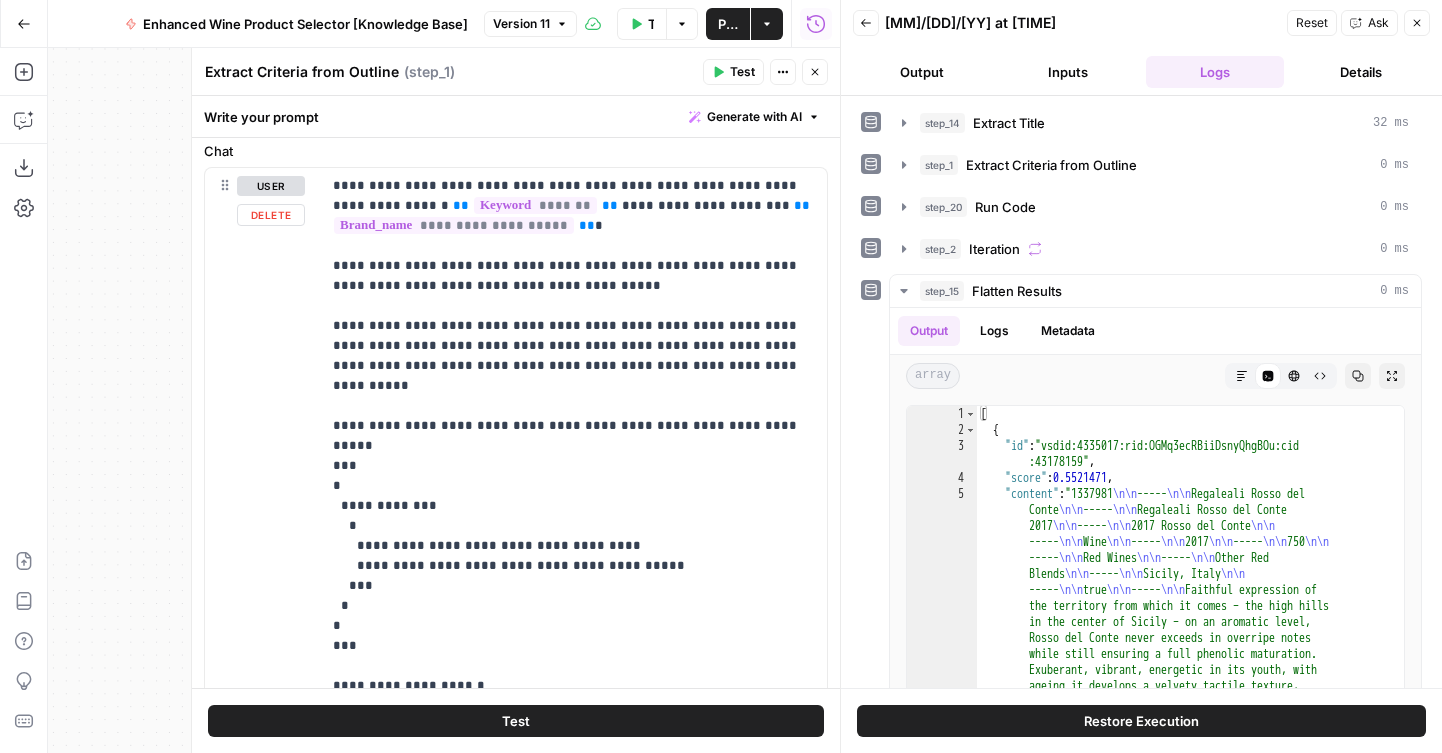 scroll, scrollTop: 386, scrollLeft: 0, axis: vertical 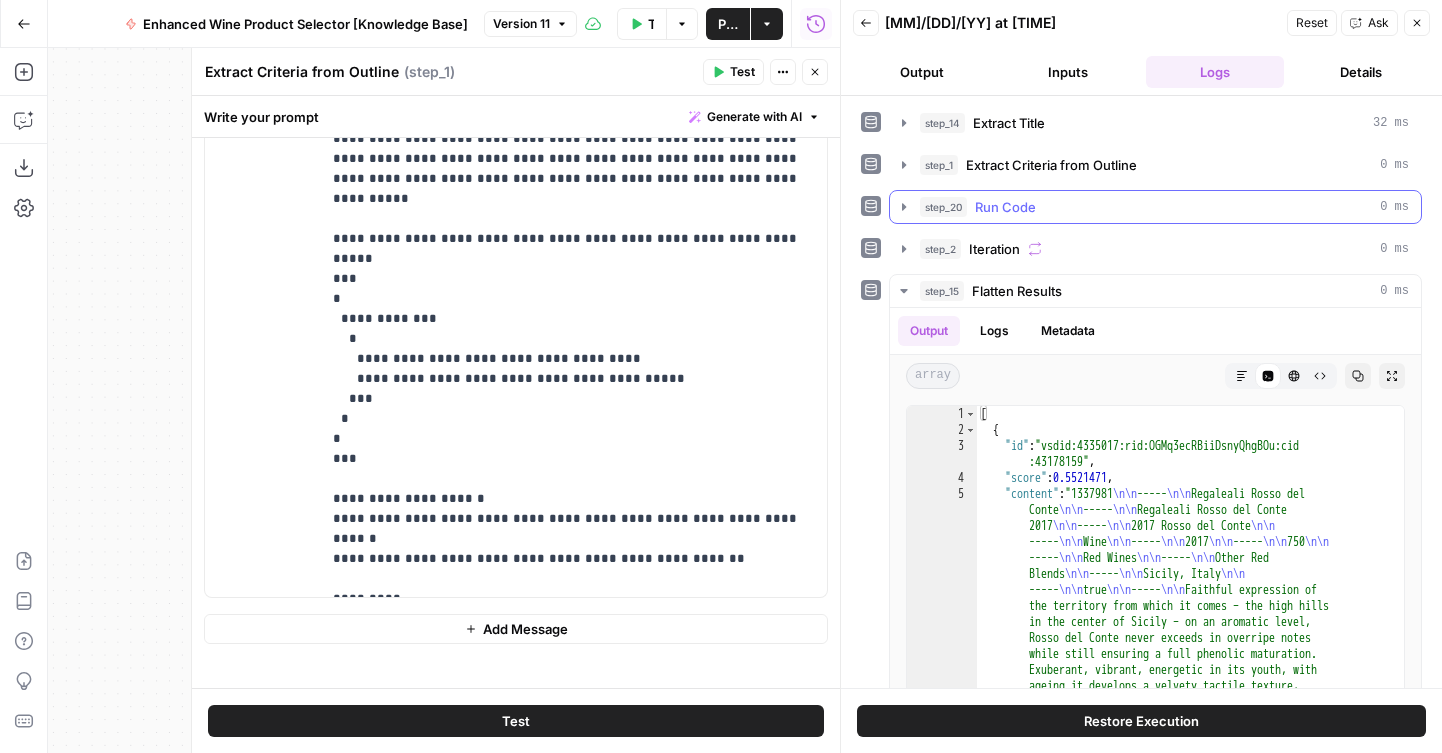 click on "step_1" at bounding box center [939, 165] 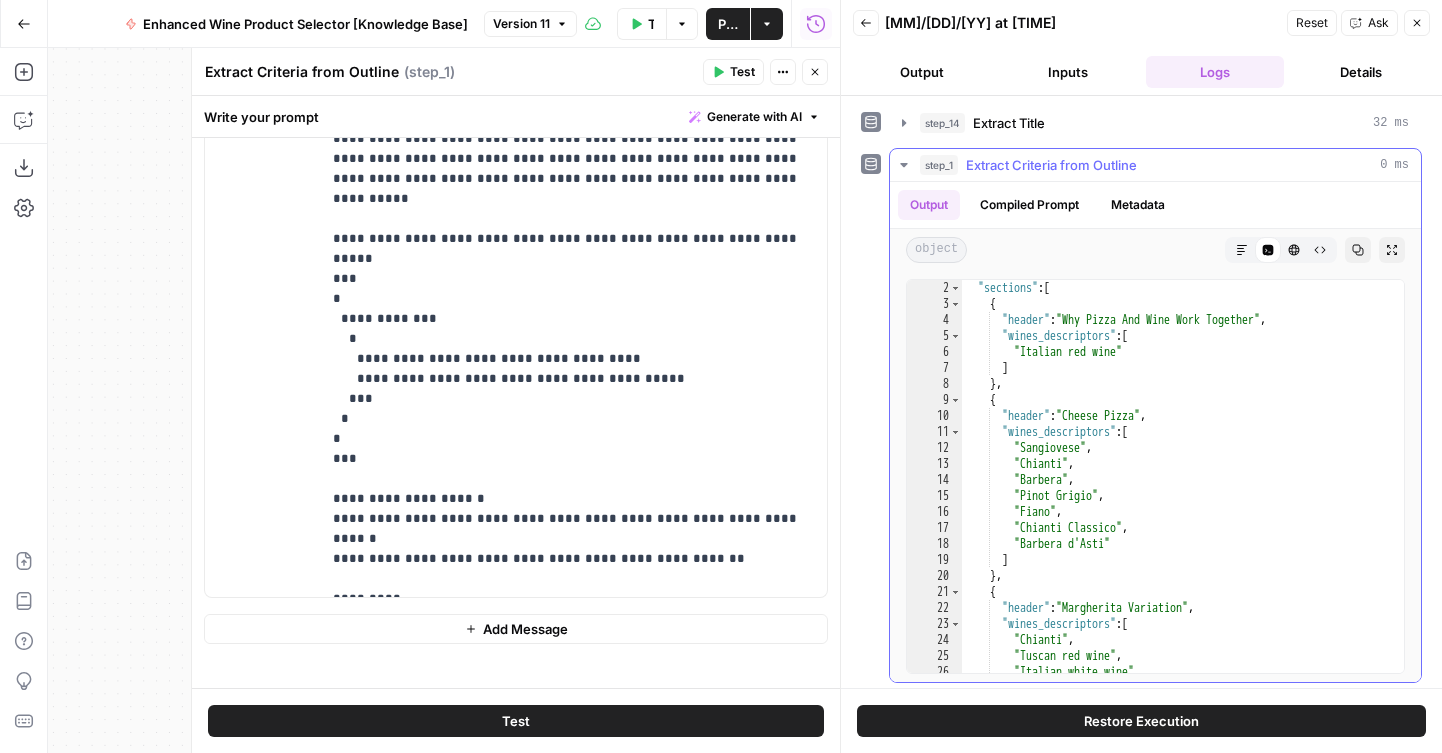 scroll, scrollTop: 30, scrollLeft: 0, axis: vertical 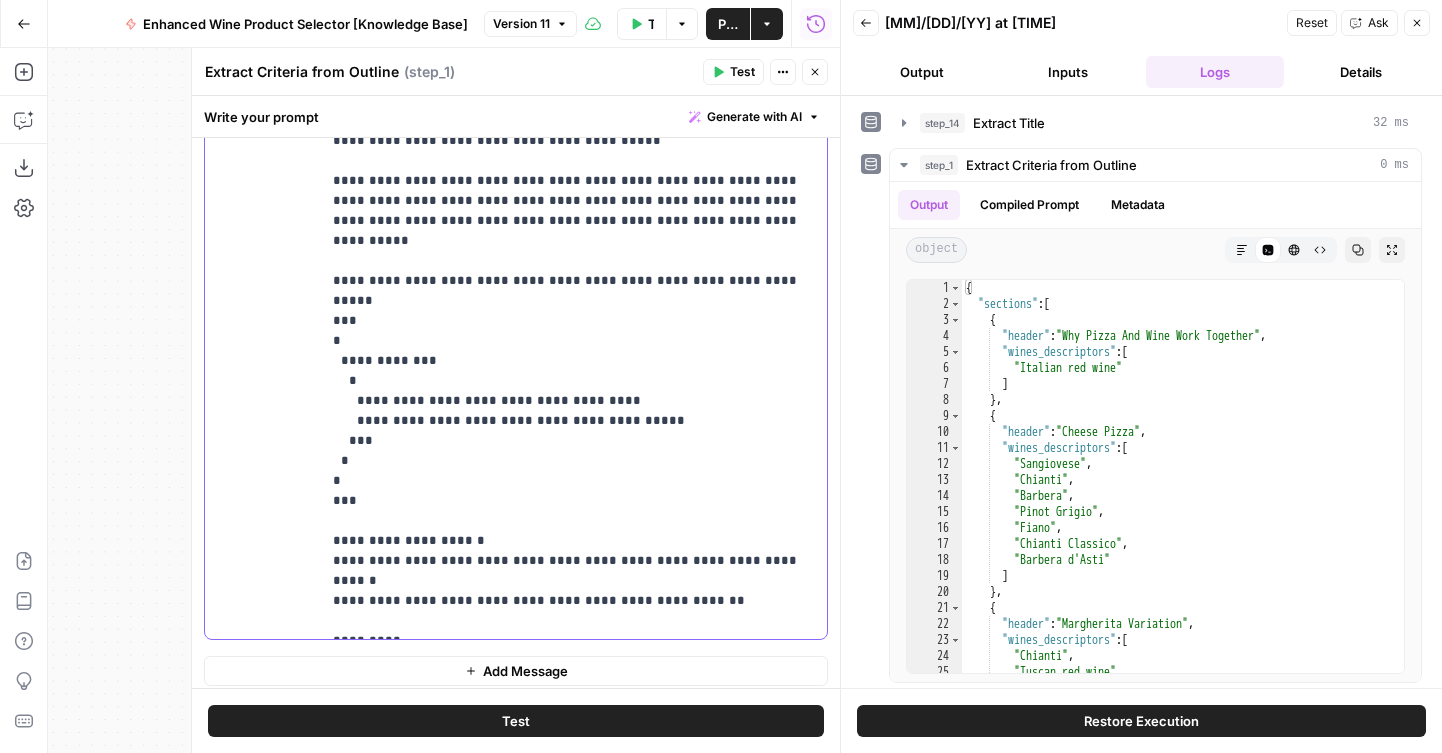 click on "**********" at bounding box center [574, 331] 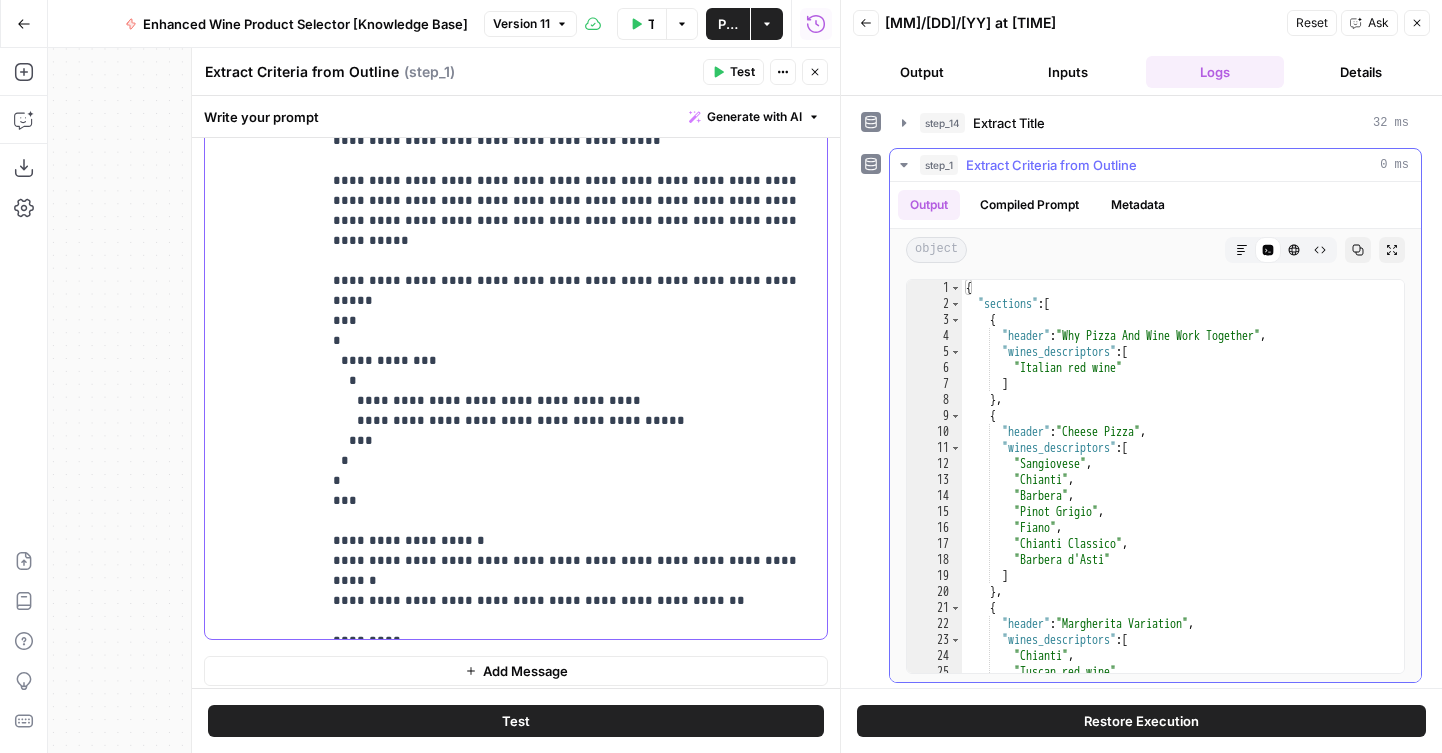 type 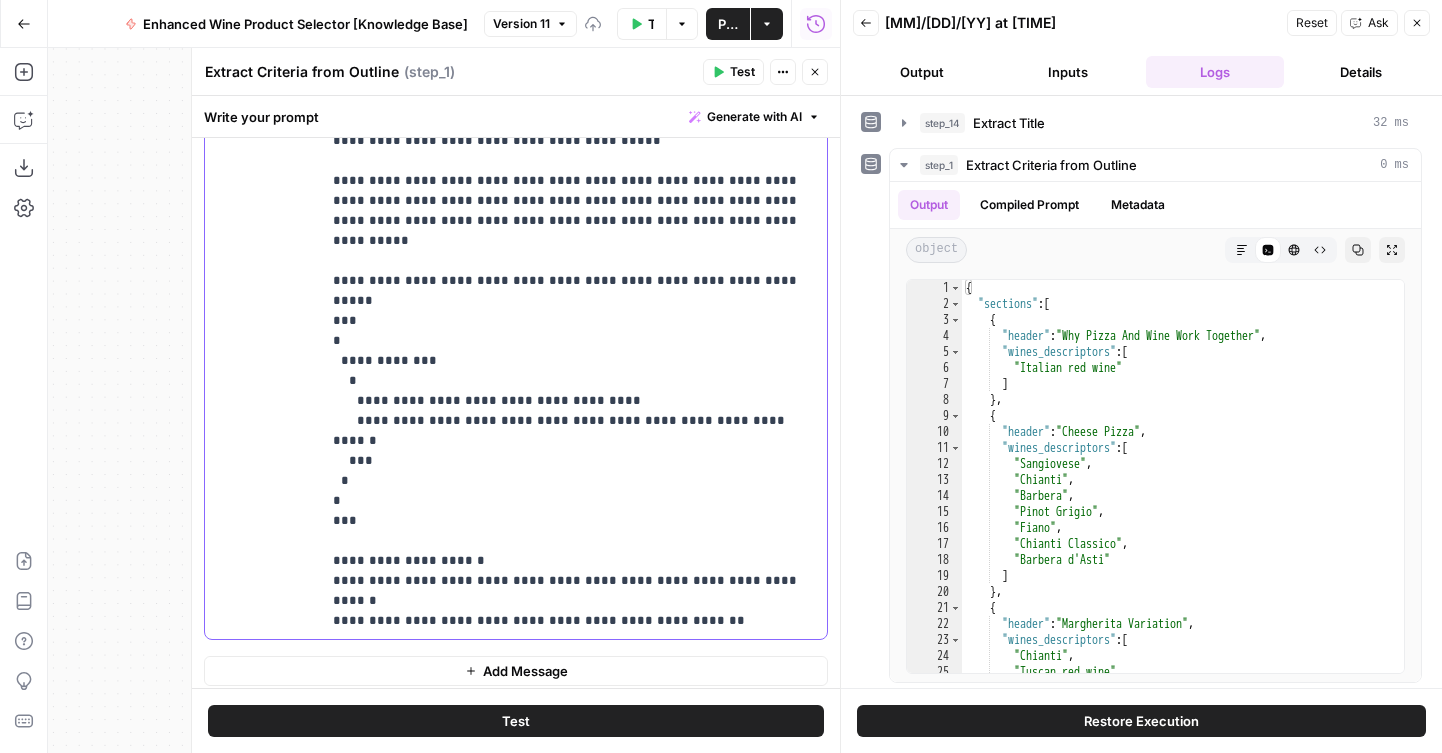 click on "**********" at bounding box center [574, 331] 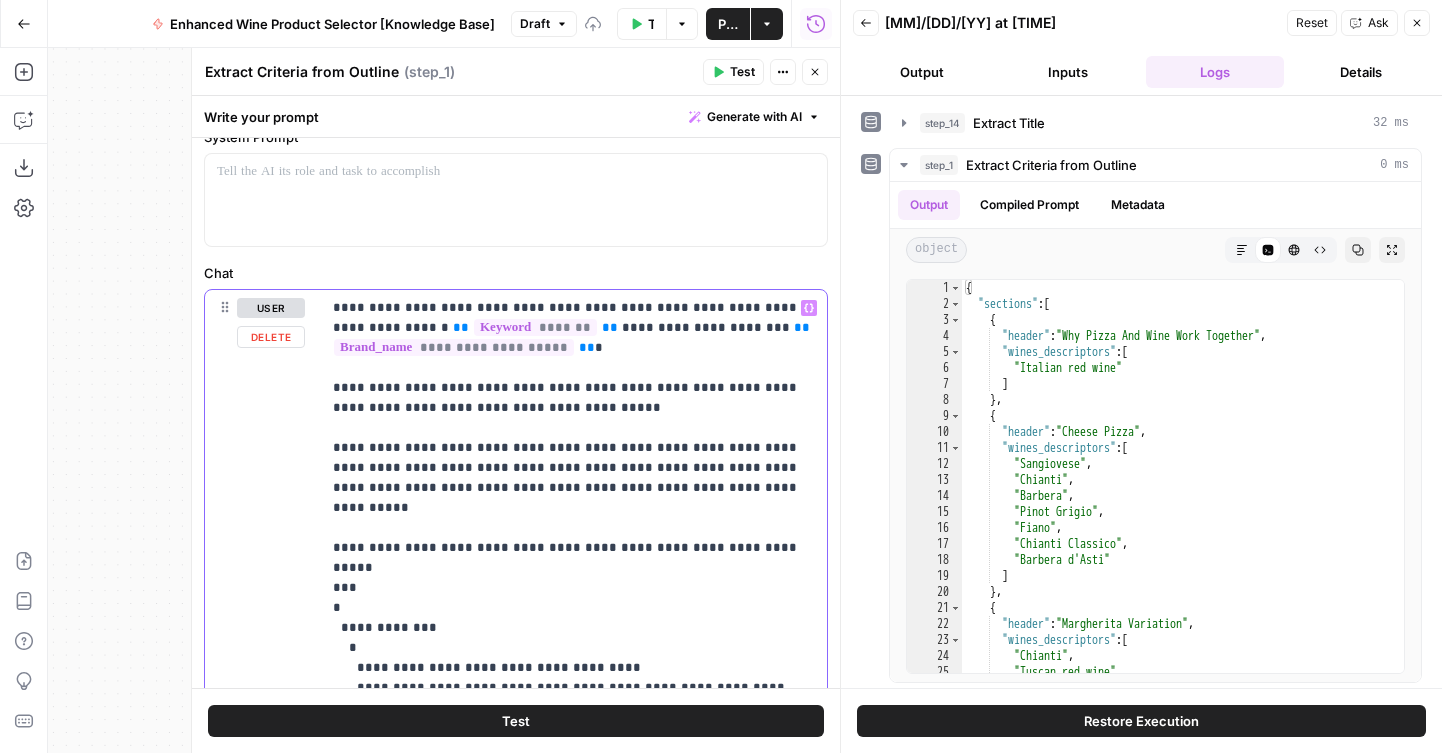 scroll, scrollTop: 182, scrollLeft: 0, axis: vertical 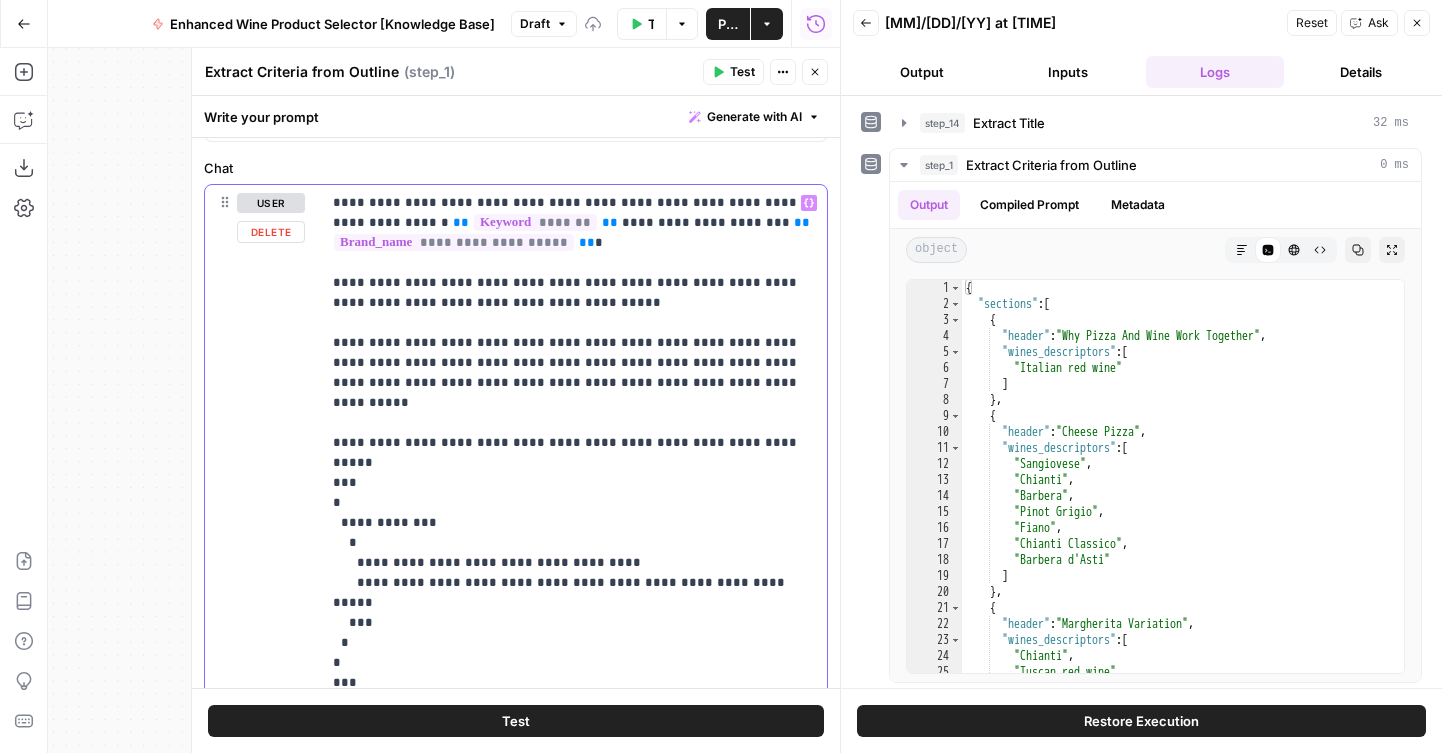 click on "**********" at bounding box center [574, 493] 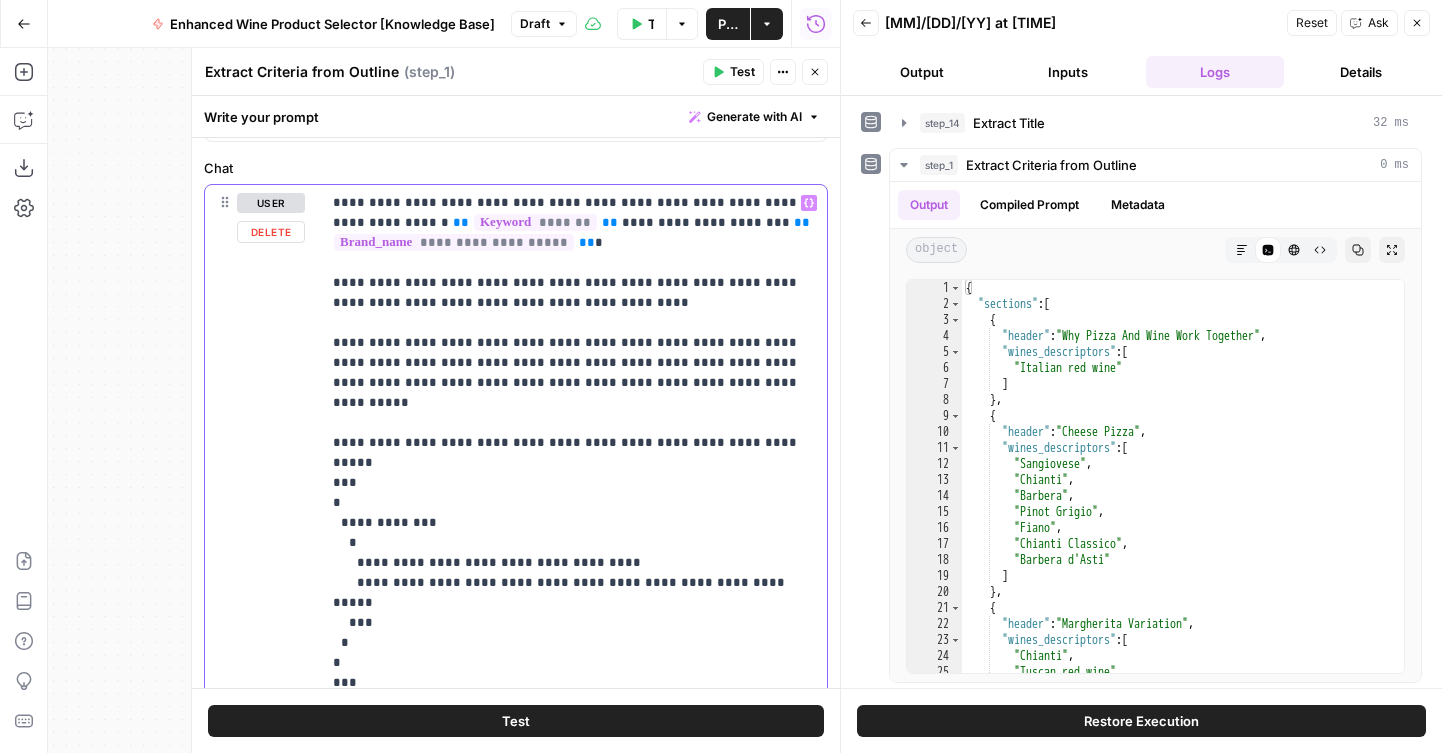 click on "**********" at bounding box center (574, 493) 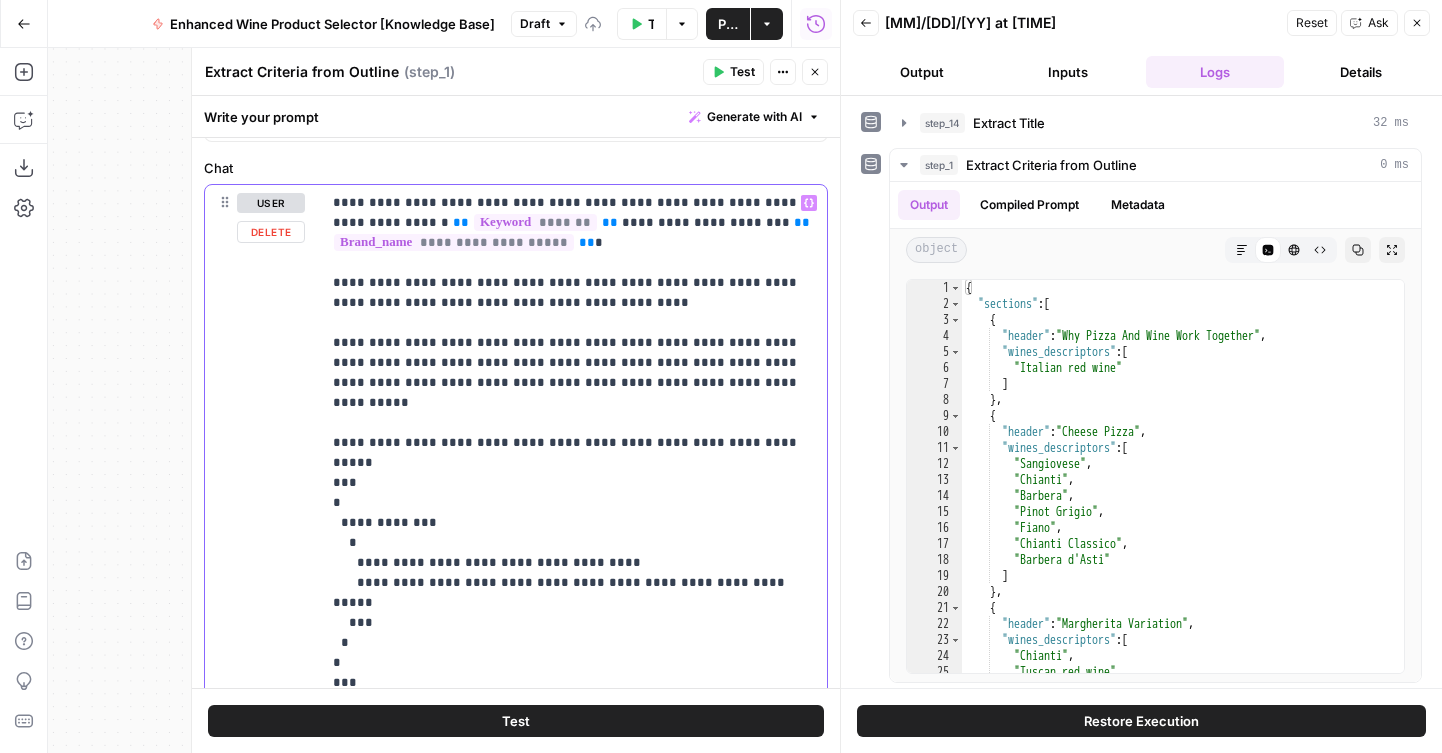 click on "**********" at bounding box center [574, 493] 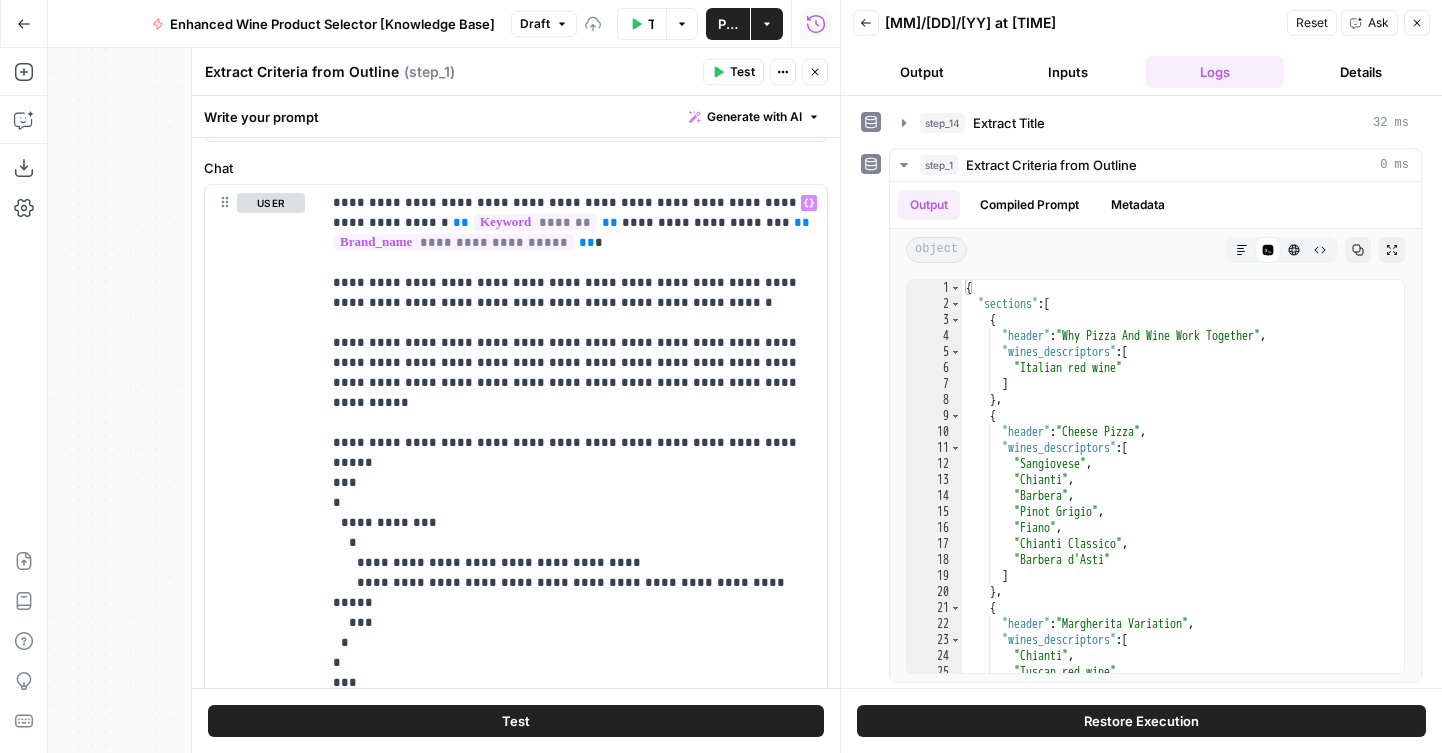 click on "Close" at bounding box center (815, 72) 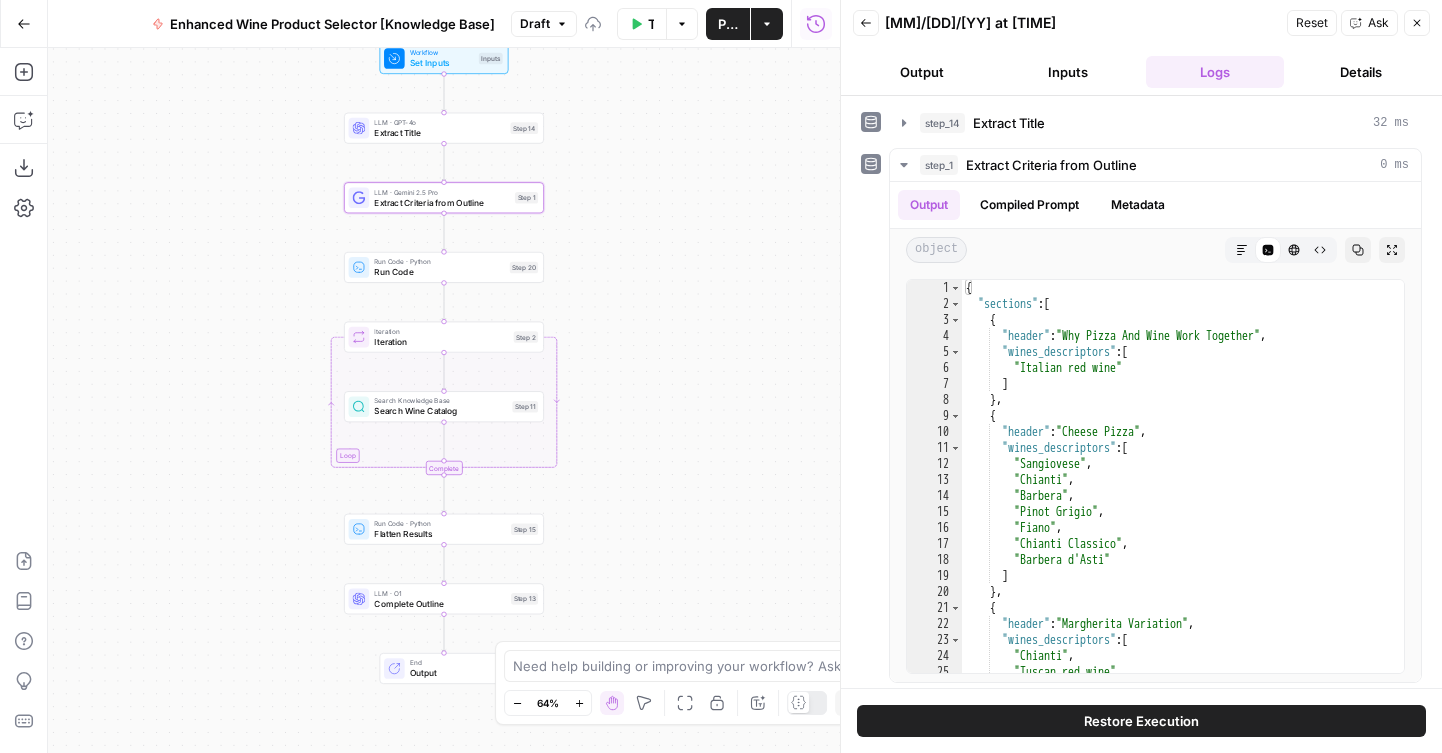 click on "Publish" at bounding box center [728, 24] 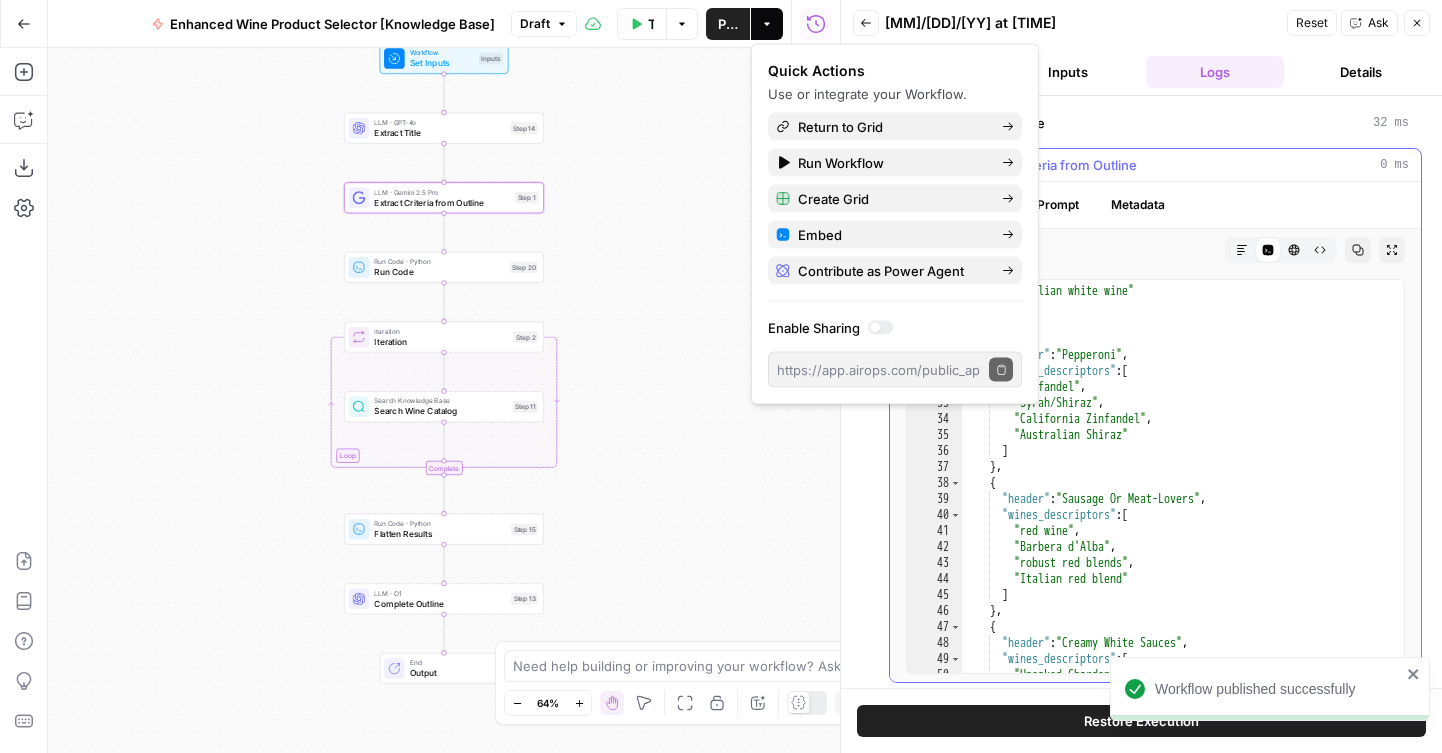 scroll, scrollTop: 954, scrollLeft: 0, axis: vertical 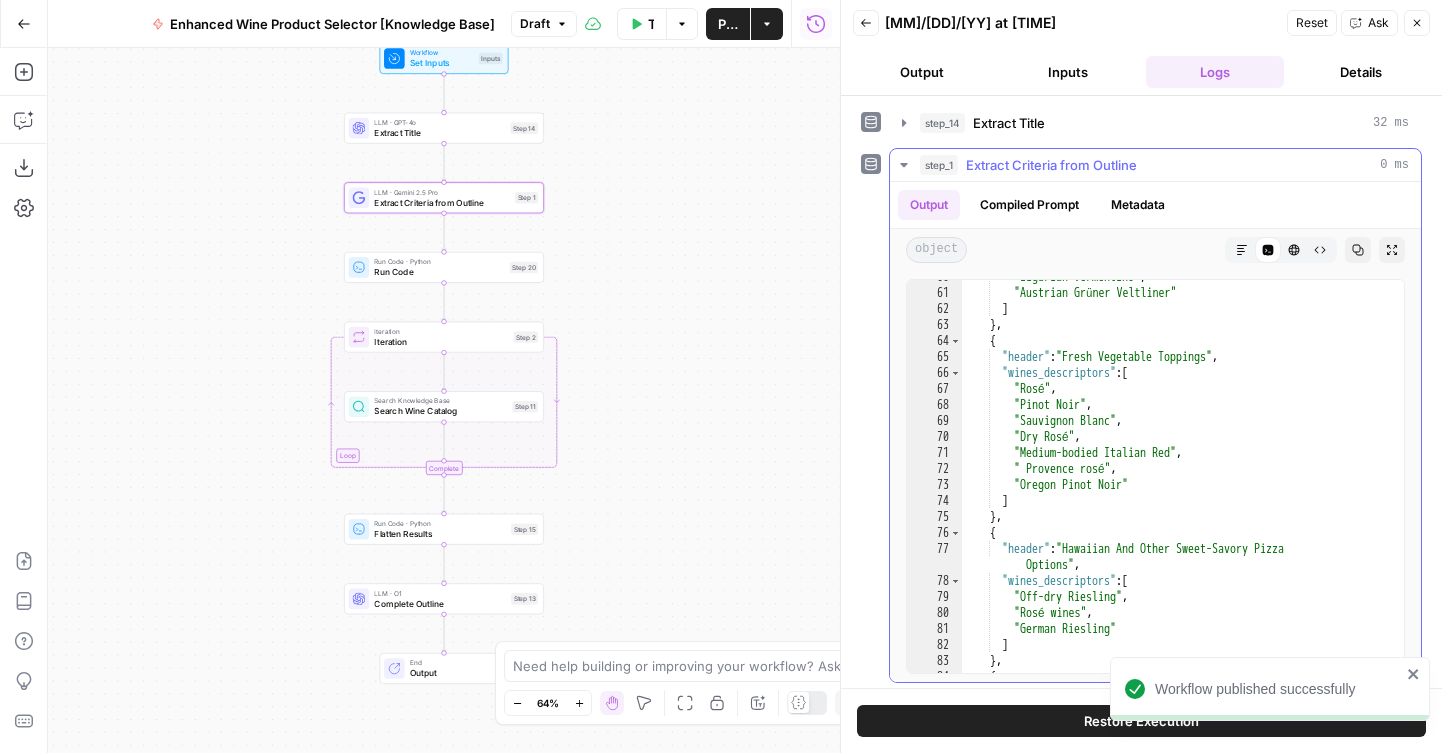 click on "step_1 Extract Criteria from Outline 0 ms" at bounding box center [1164, 165] 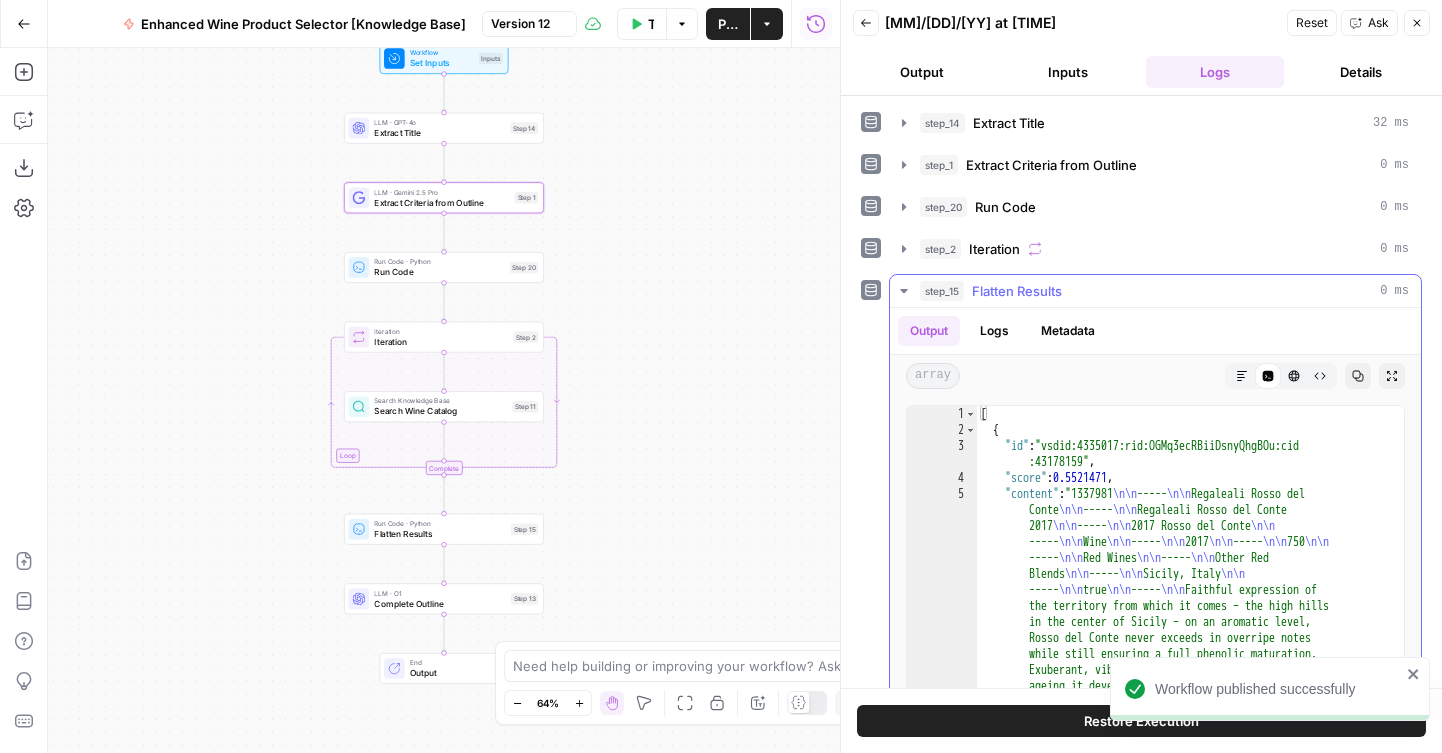 click on "step_15 Flatten Results 0 ms" at bounding box center [1164, 291] 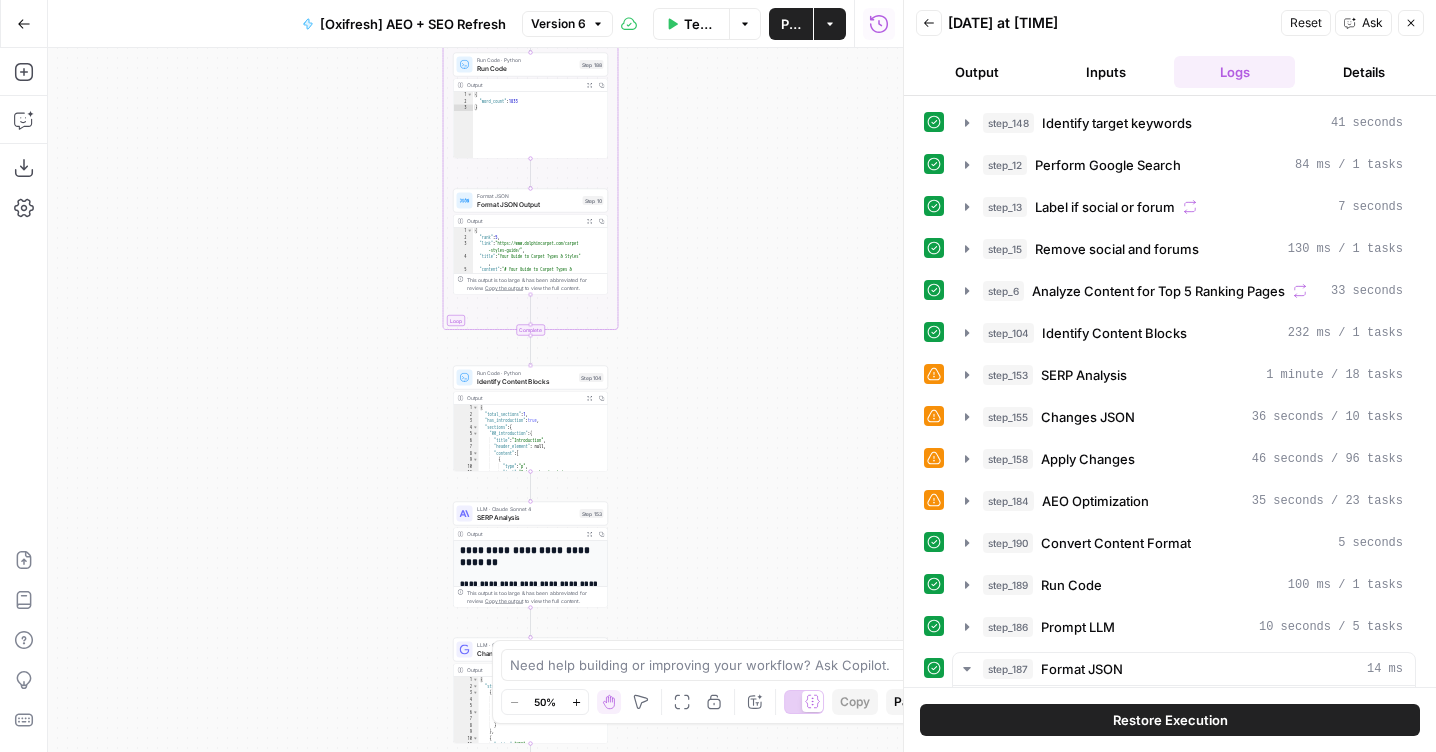 scroll, scrollTop: 0, scrollLeft: 0, axis: both 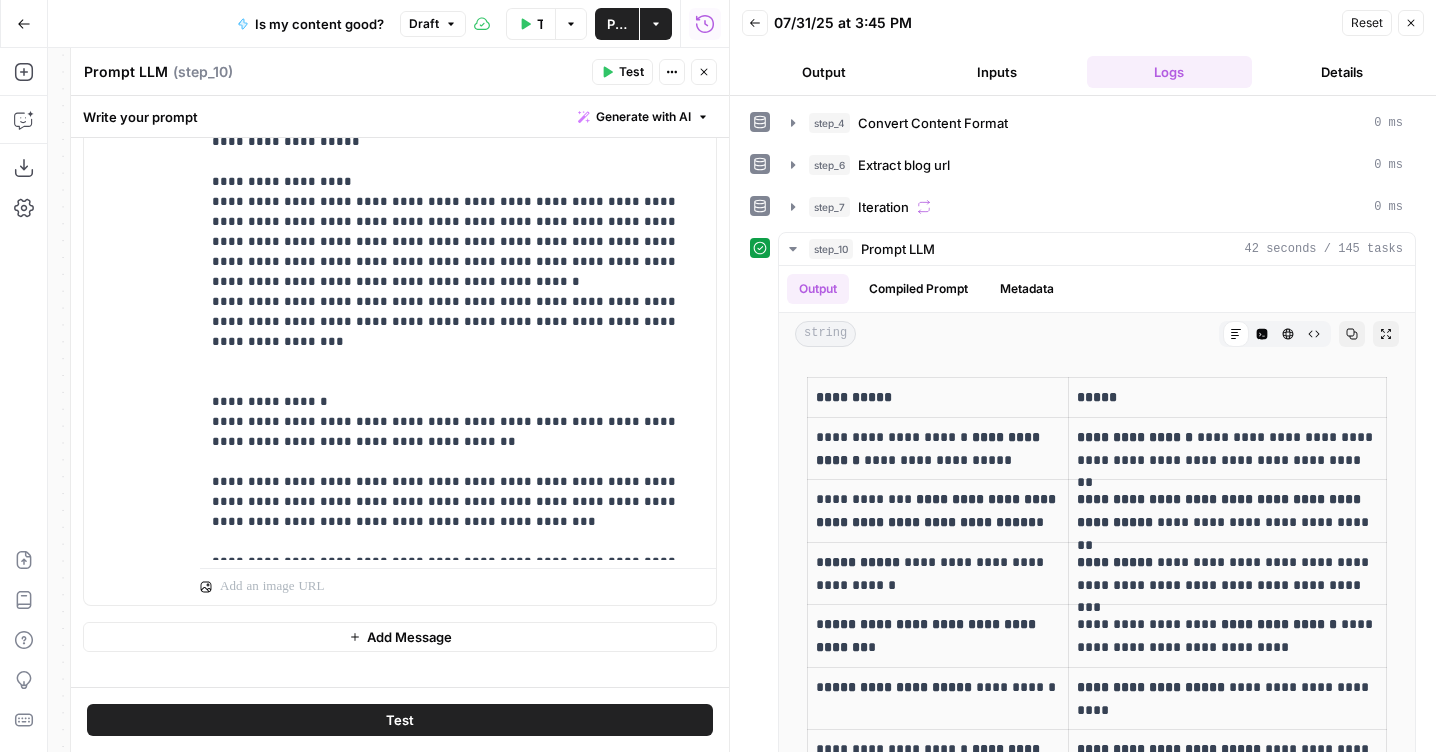 click on "Go Back" at bounding box center [24, 24] 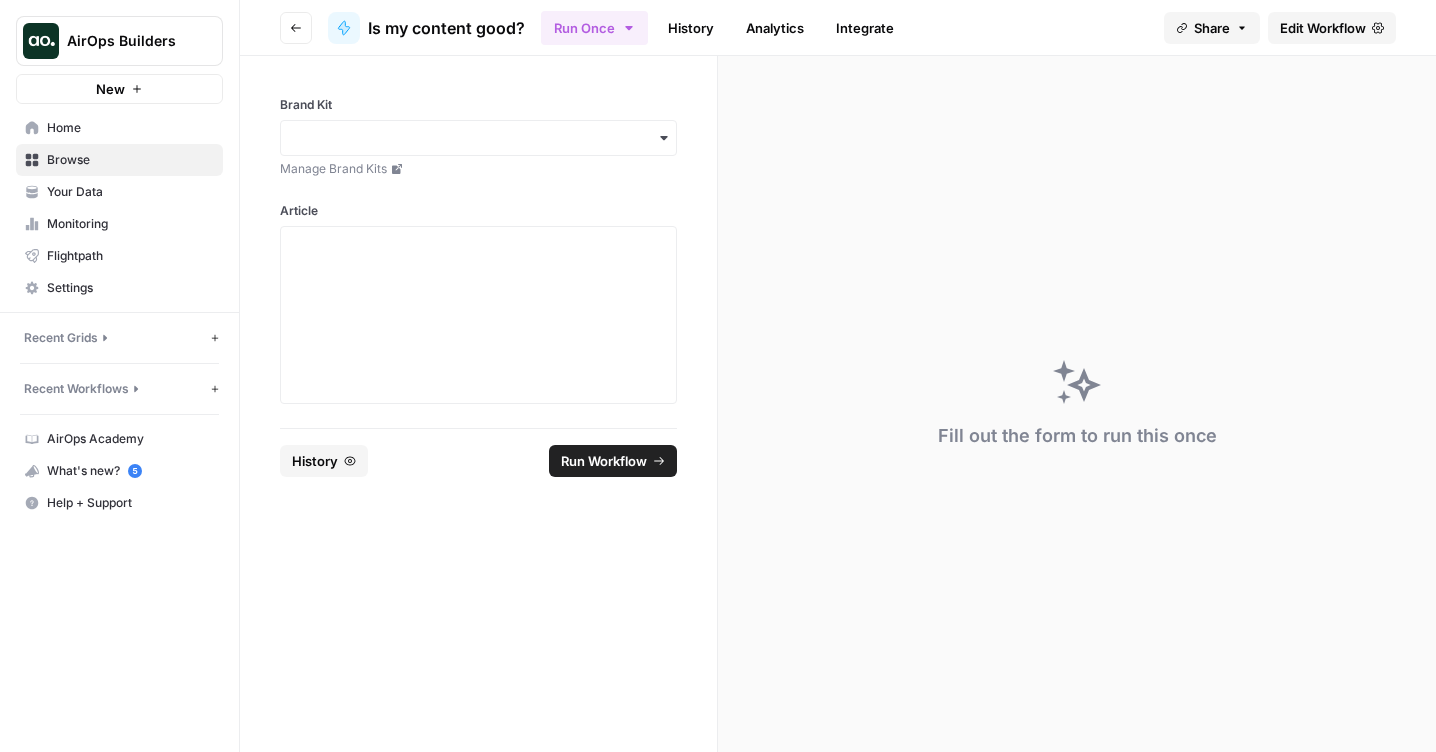 click 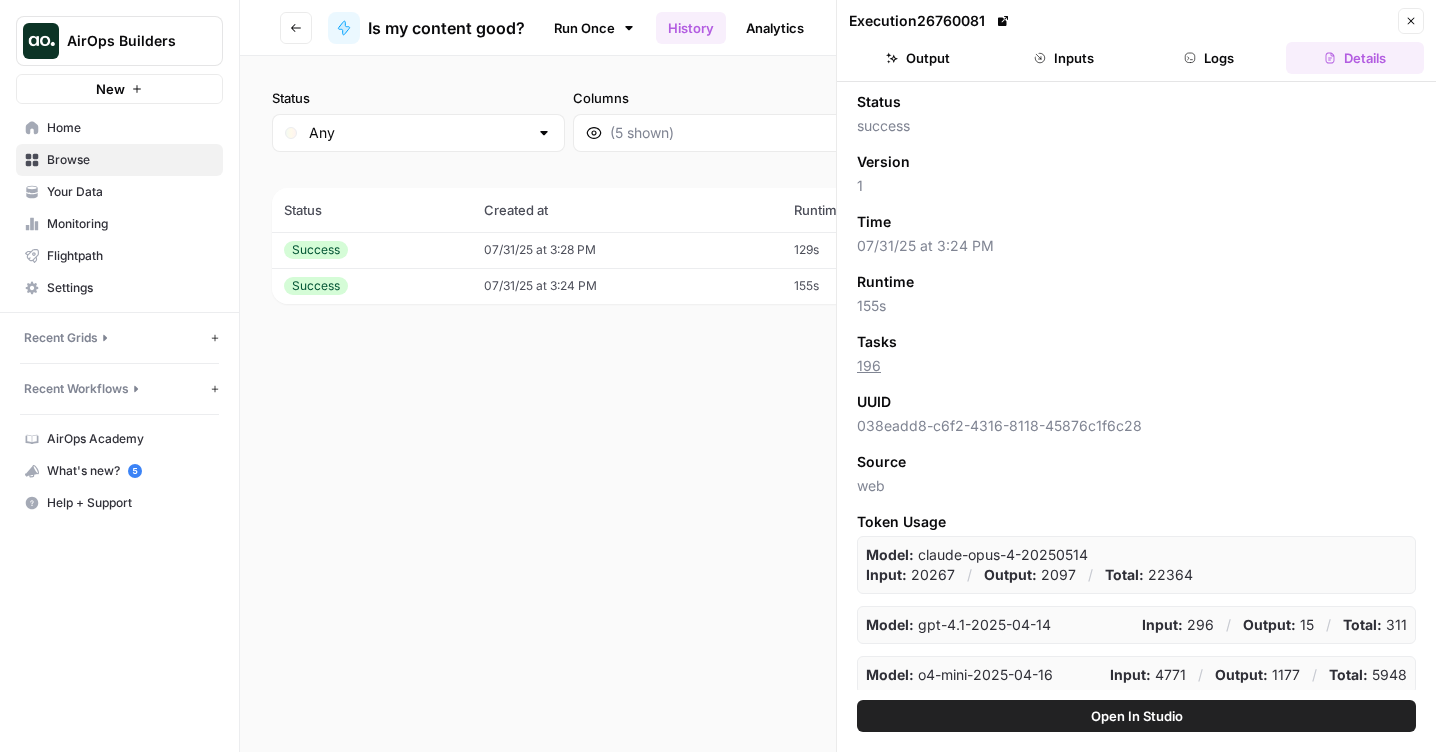 click on "Status Any Columns 2h 24h 7d 30d All Time Custom range (2 records) Status Created at Runtime Tasks Source Actions Success 07/31/25 at 3:28 PM 129s 190 web View Success 07/31/25 at 3:24 PM 155s 196 web View" at bounding box center [838, 404] 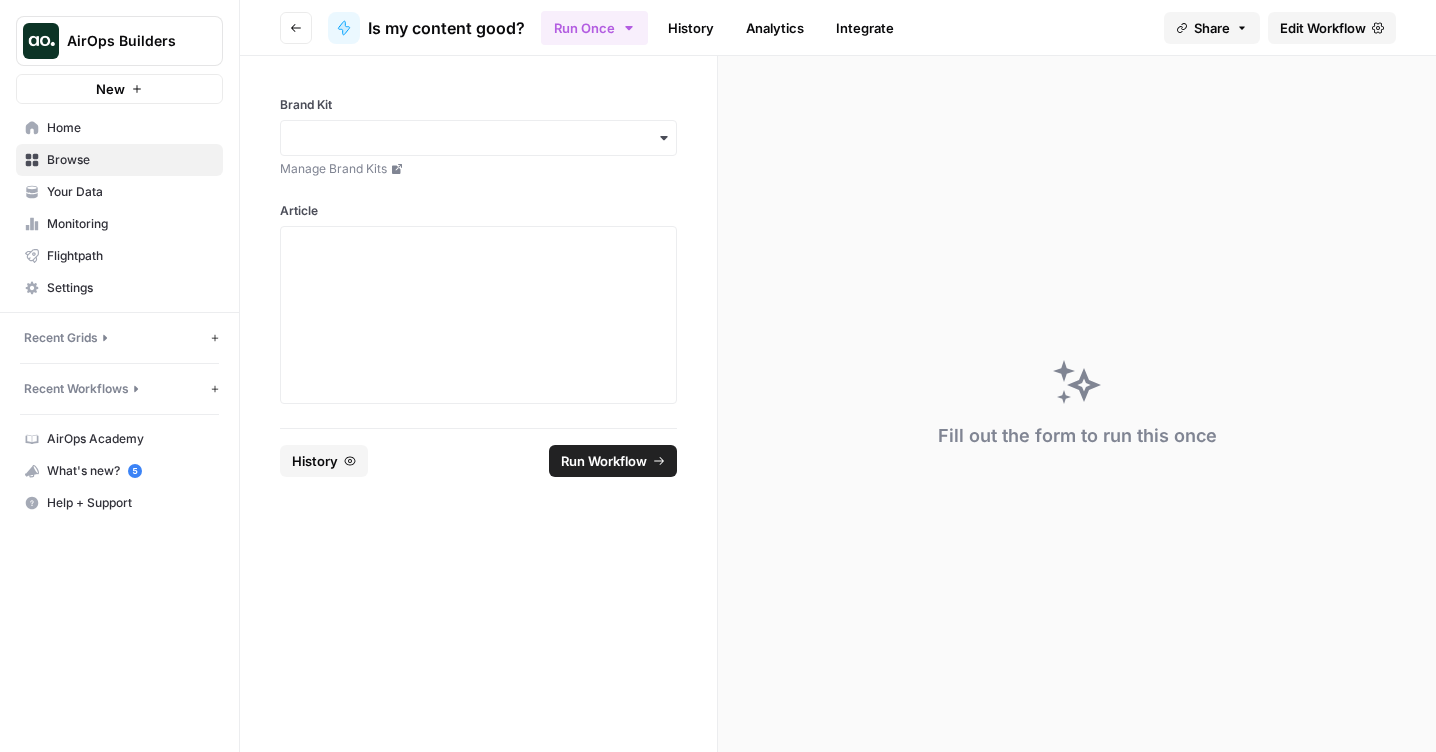 click on "Home" at bounding box center (130, 128) 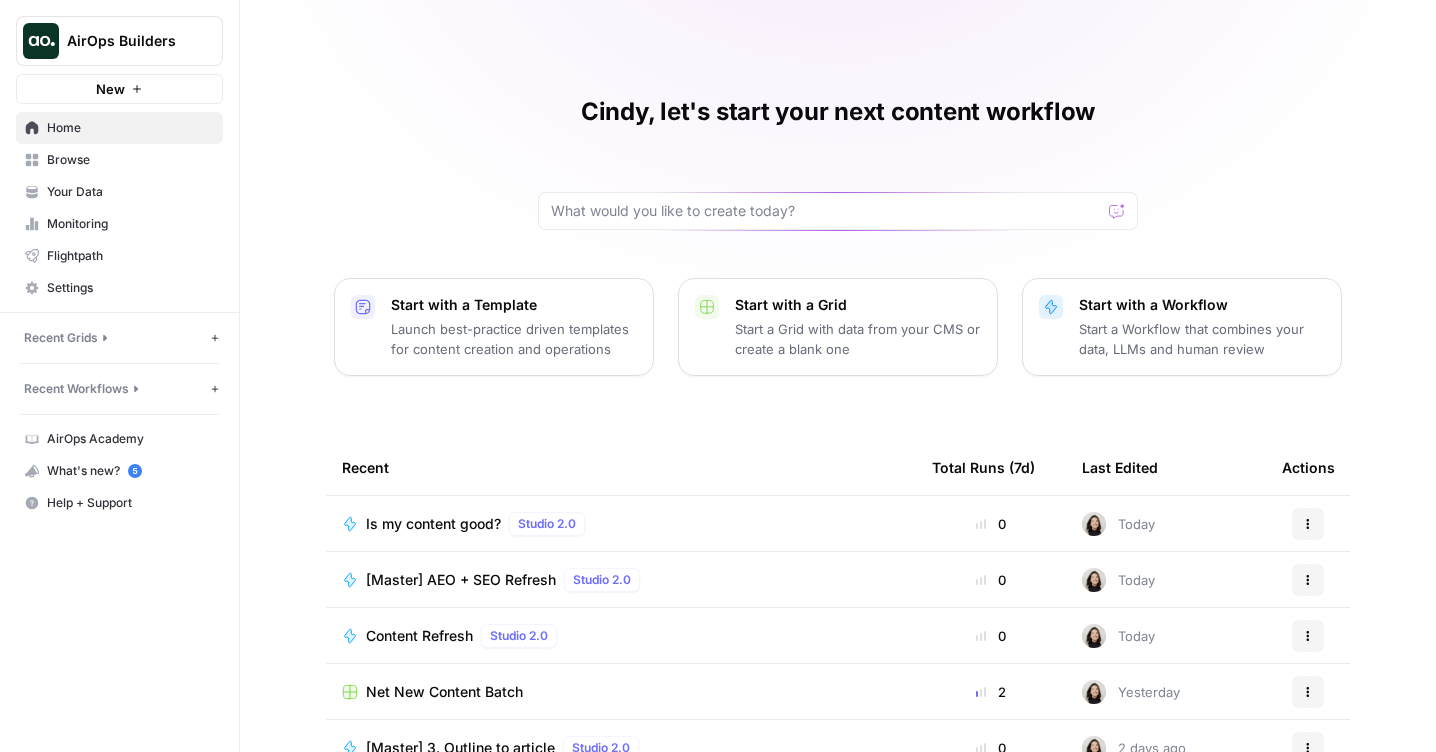 click 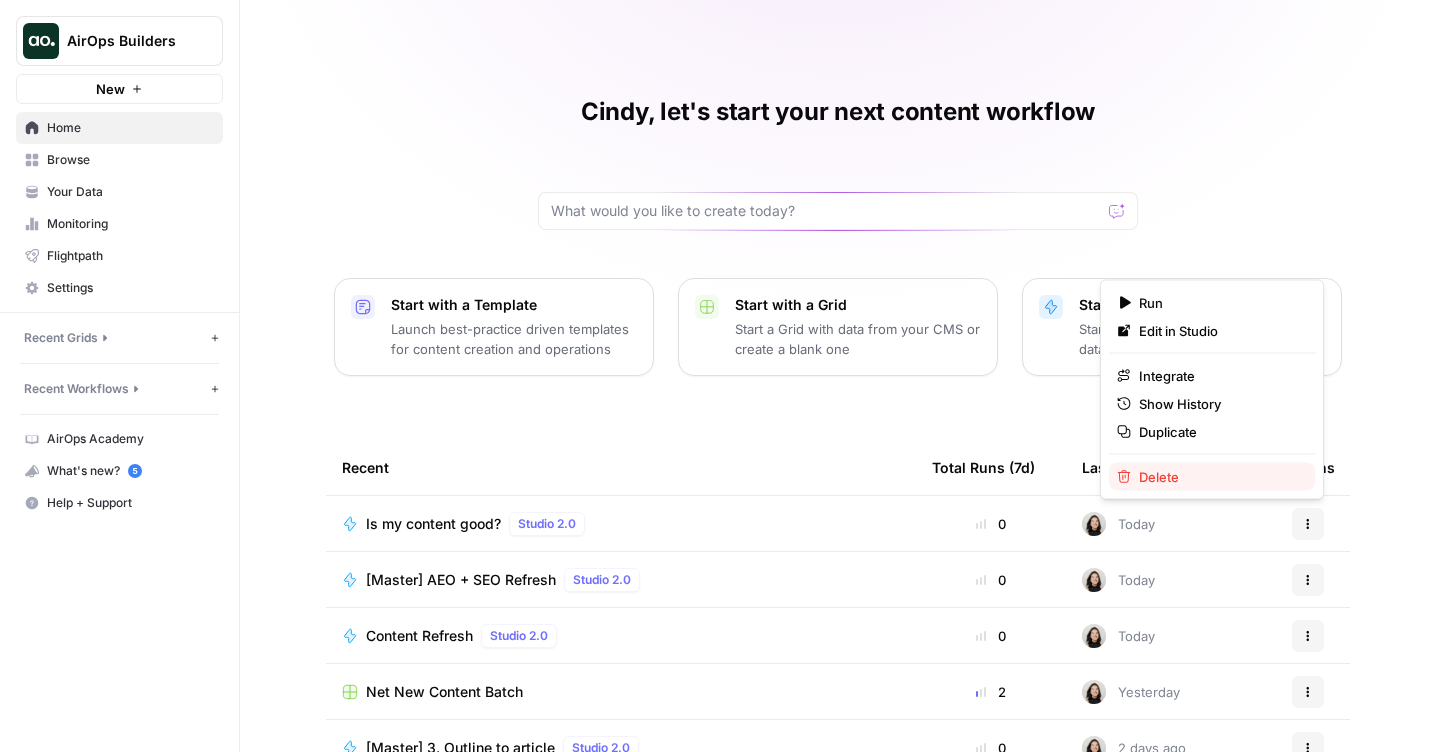 click on "Delete" at bounding box center (1219, 477) 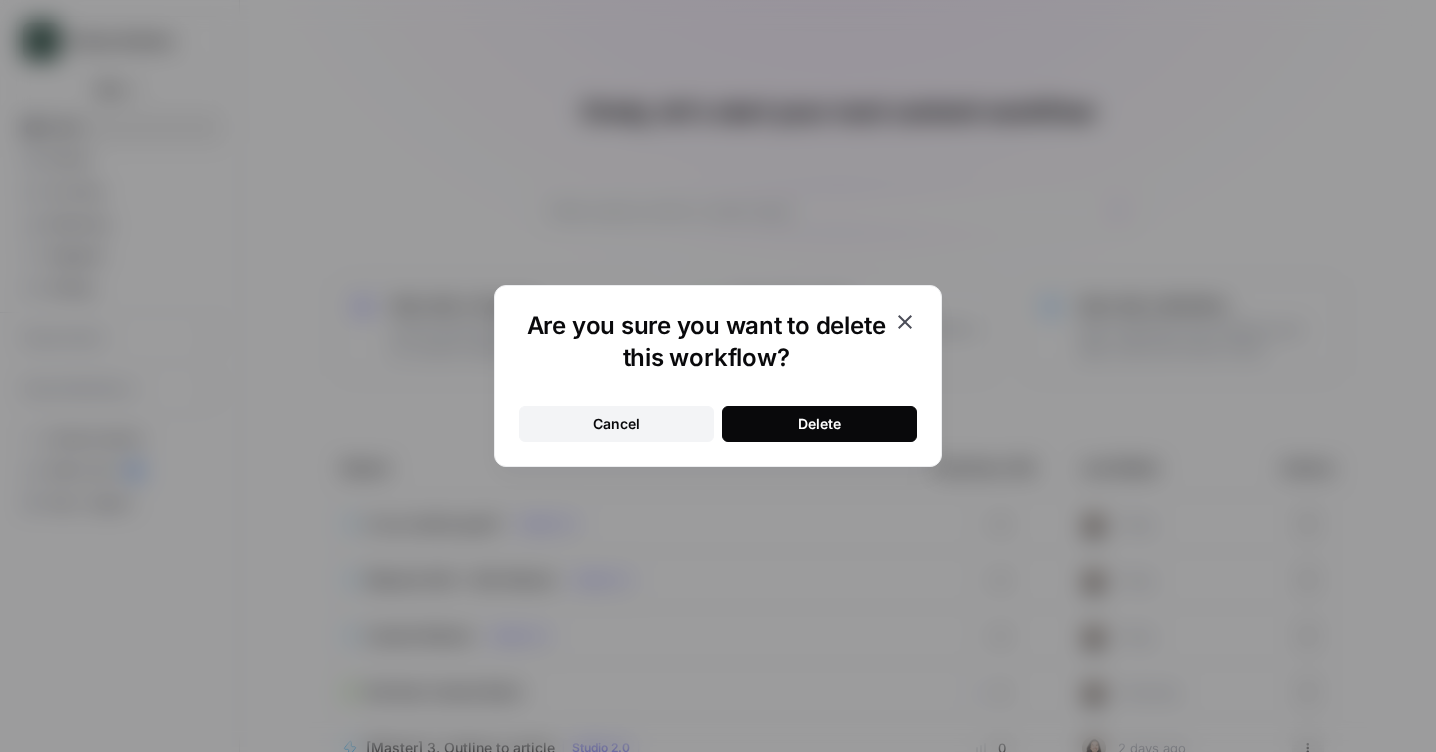 click on "Delete" at bounding box center (819, 424) 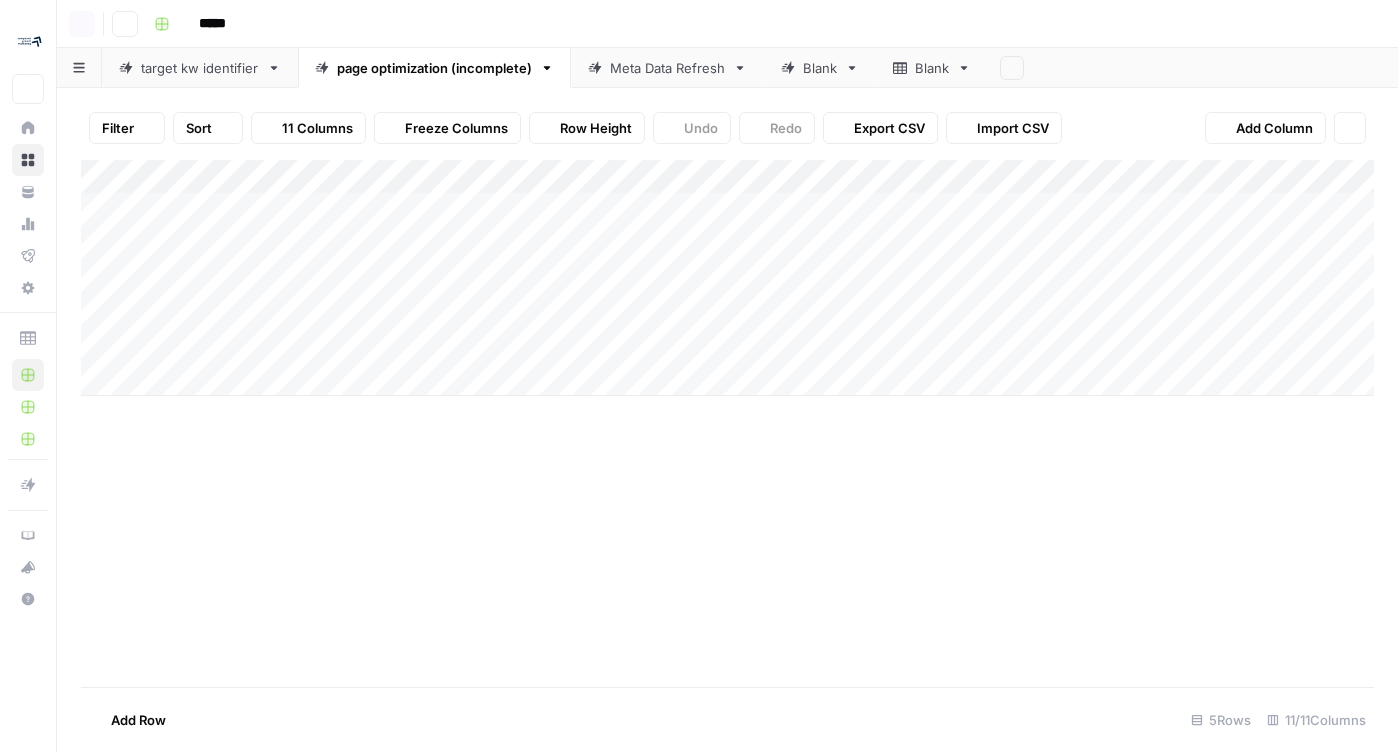 scroll, scrollTop: 0, scrollLeft: 0, axis: both 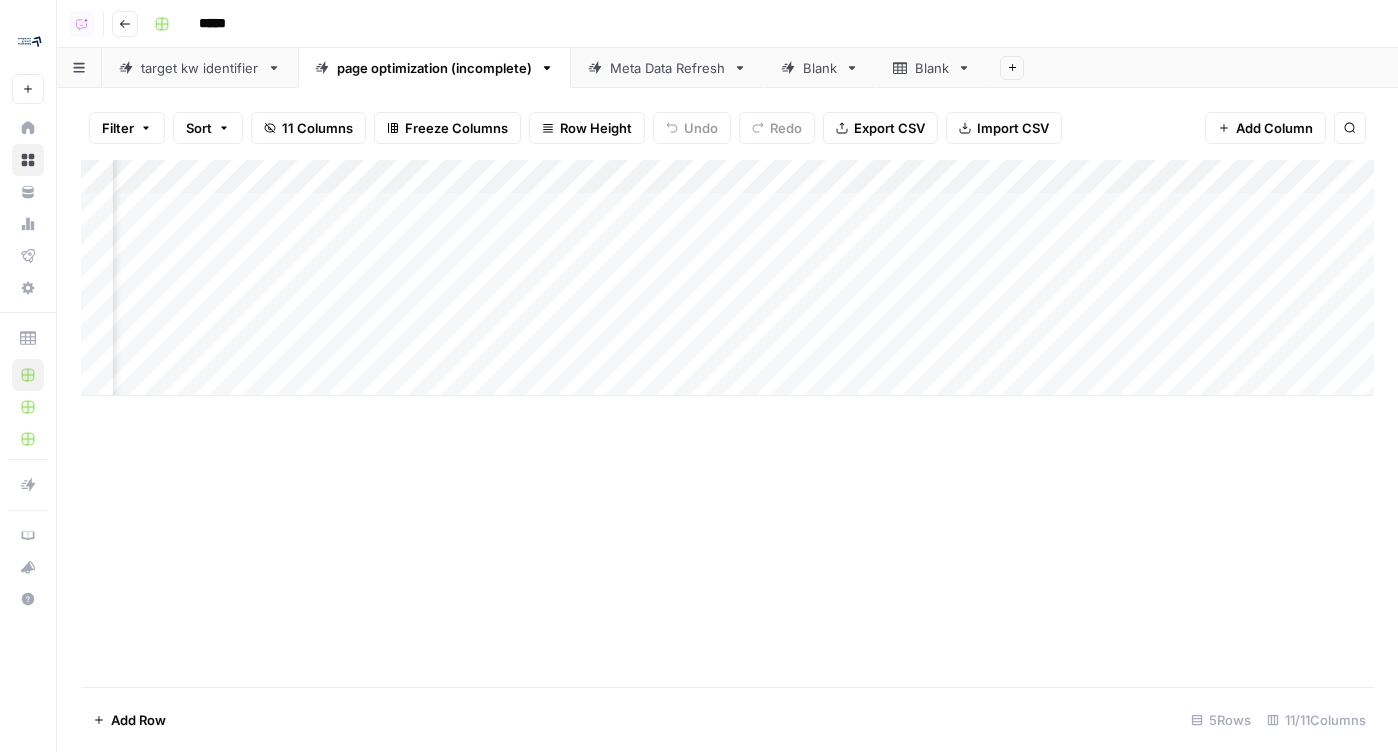 click on "Add Column" at bounding box center [727, 278] 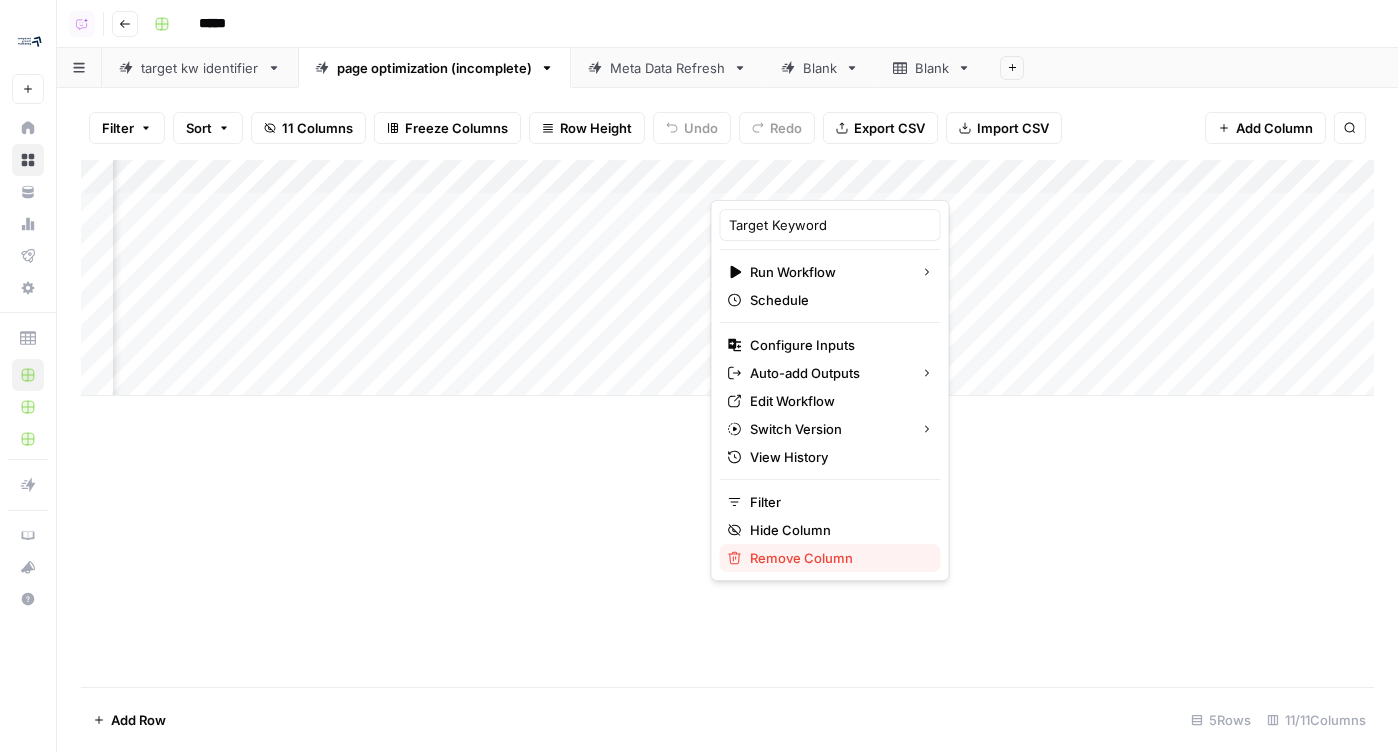 click on "Remove Column" at bounding box center [837, 558] 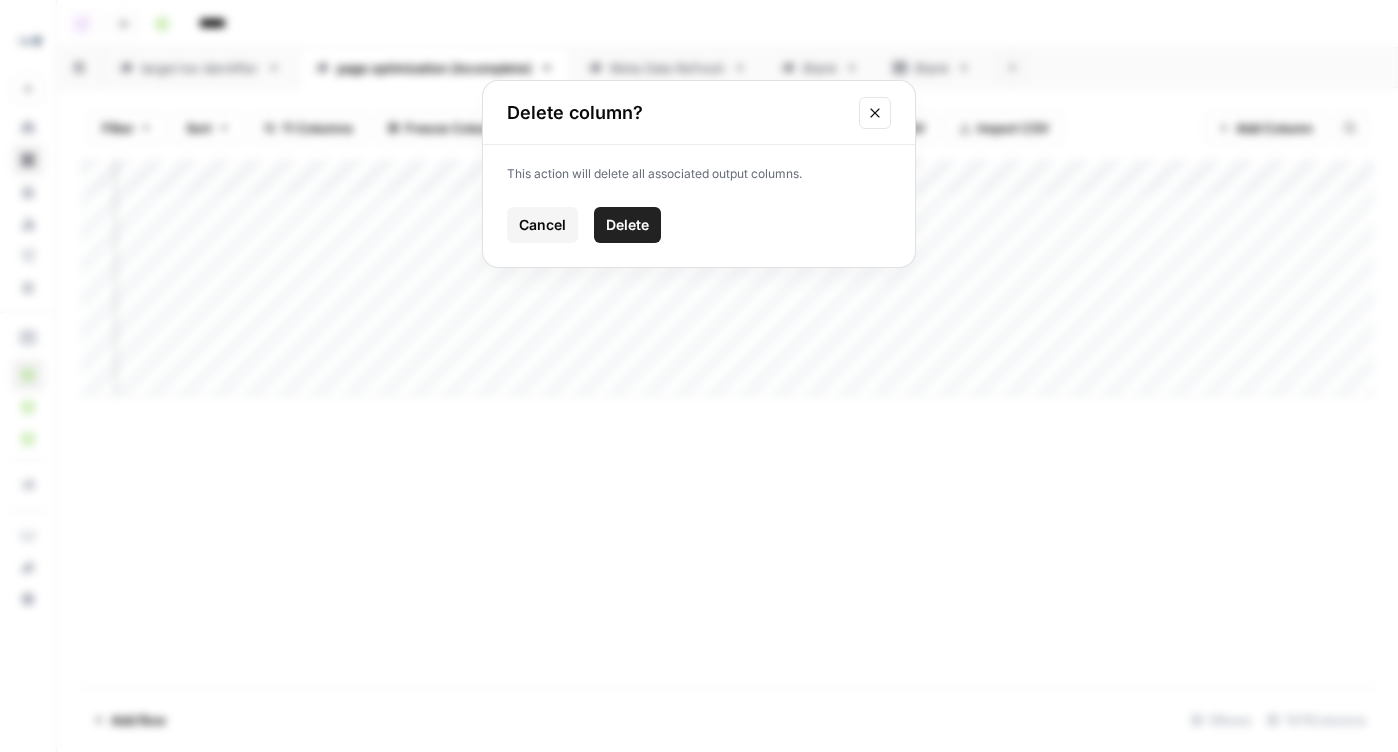 click on "Delete" at bounding box center [627, 225] 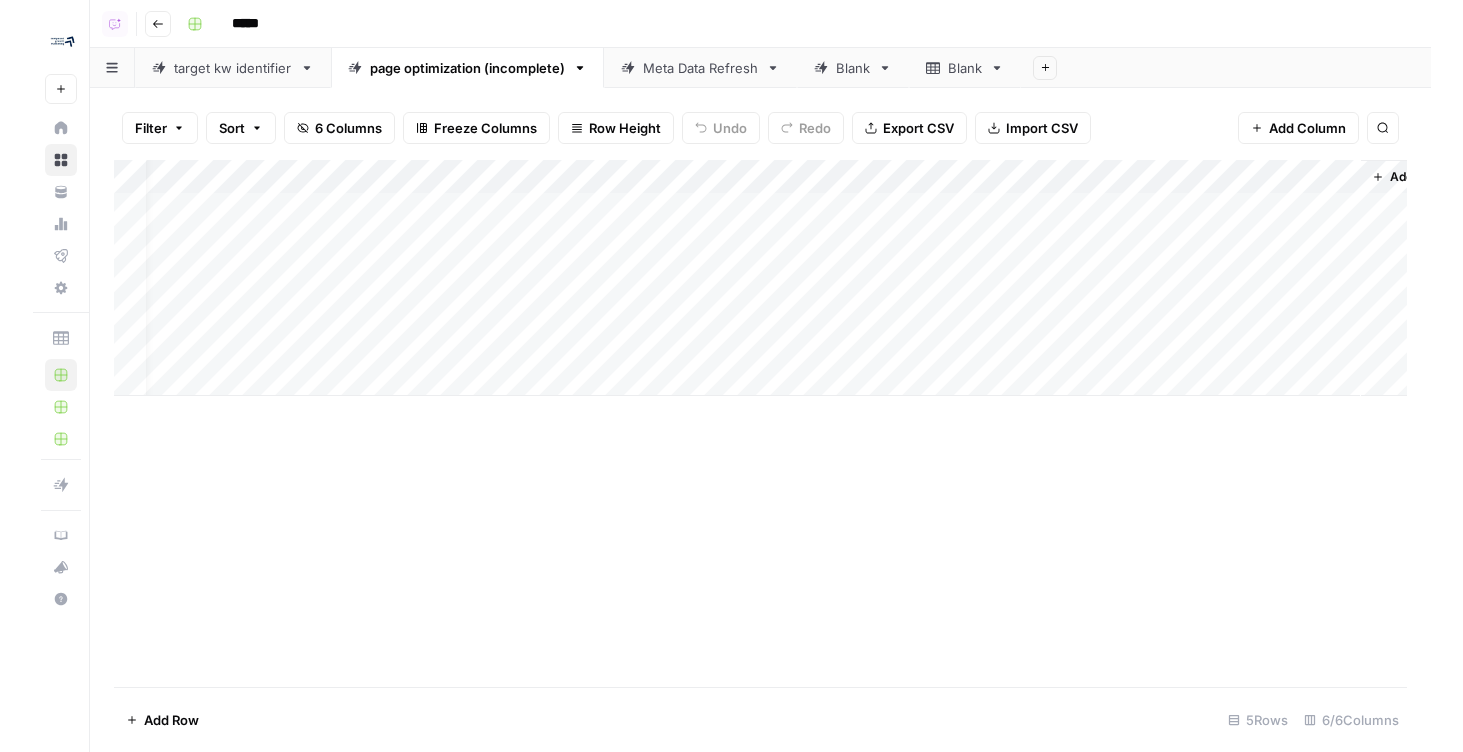 scroll, scrollTop: 0, scrollLeft: 0, axis: both 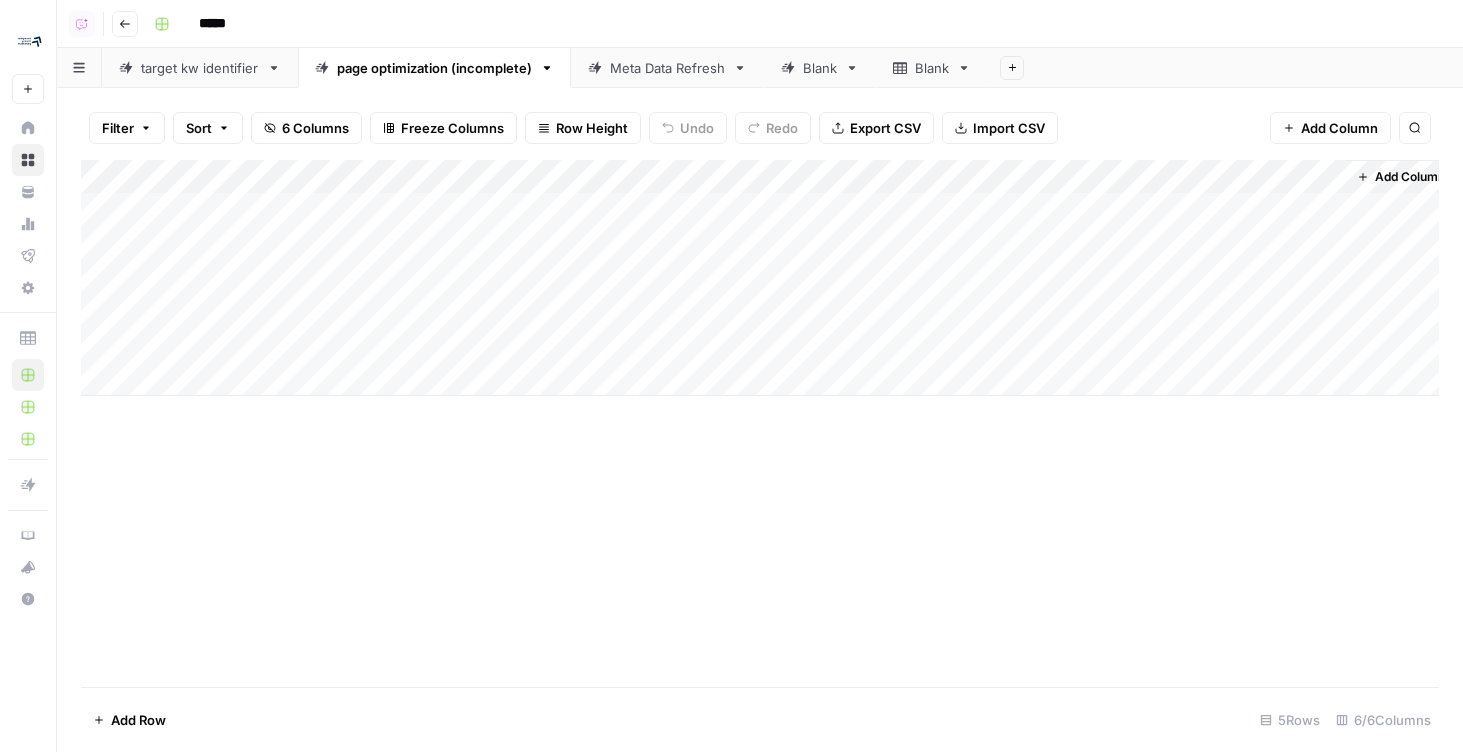 click on "Add Column" at bounding box center (760, 423) 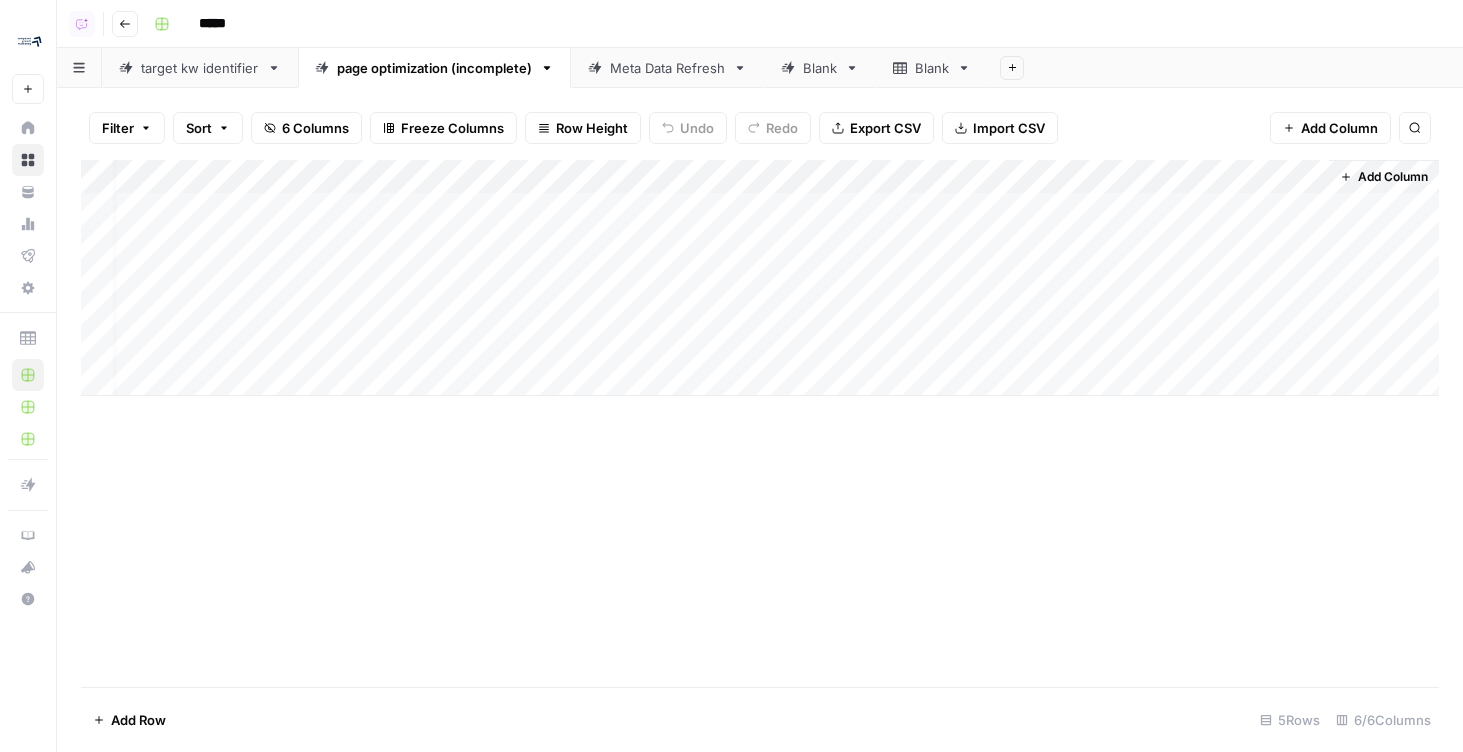 click on "Add Column" at bounding box center [1393, 177] 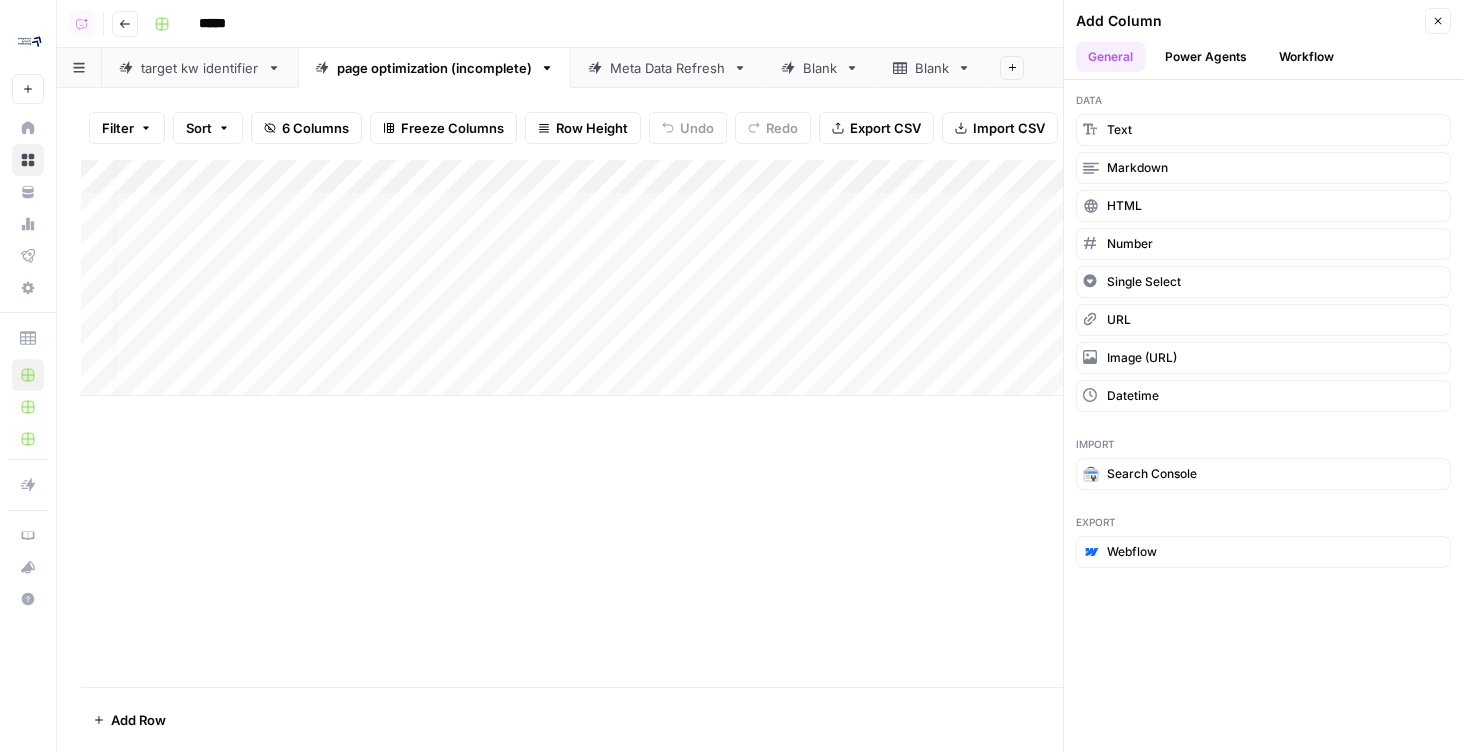 click on "Workflow" at bounding box center (1306, 57) 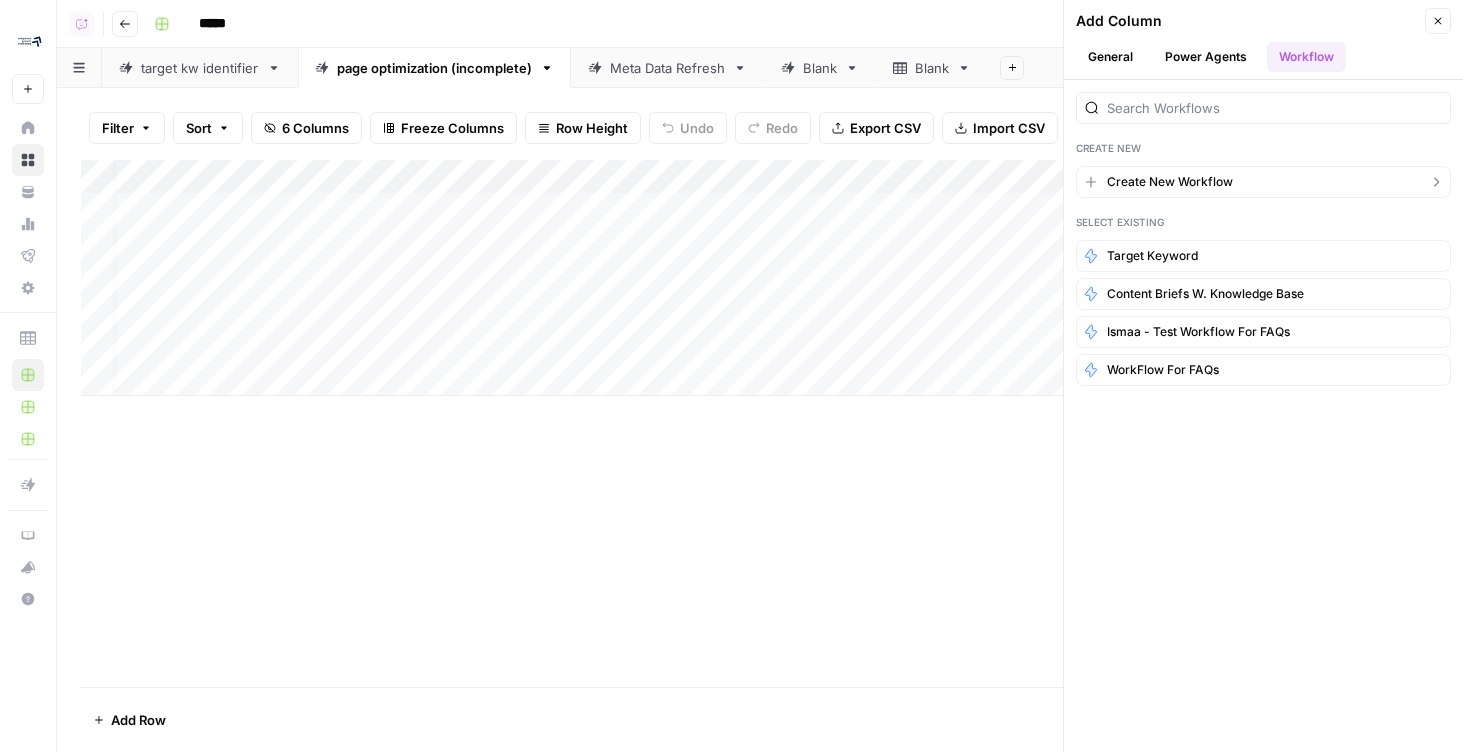 click on "Create New Workflow" at bounding box center [1170, 182] 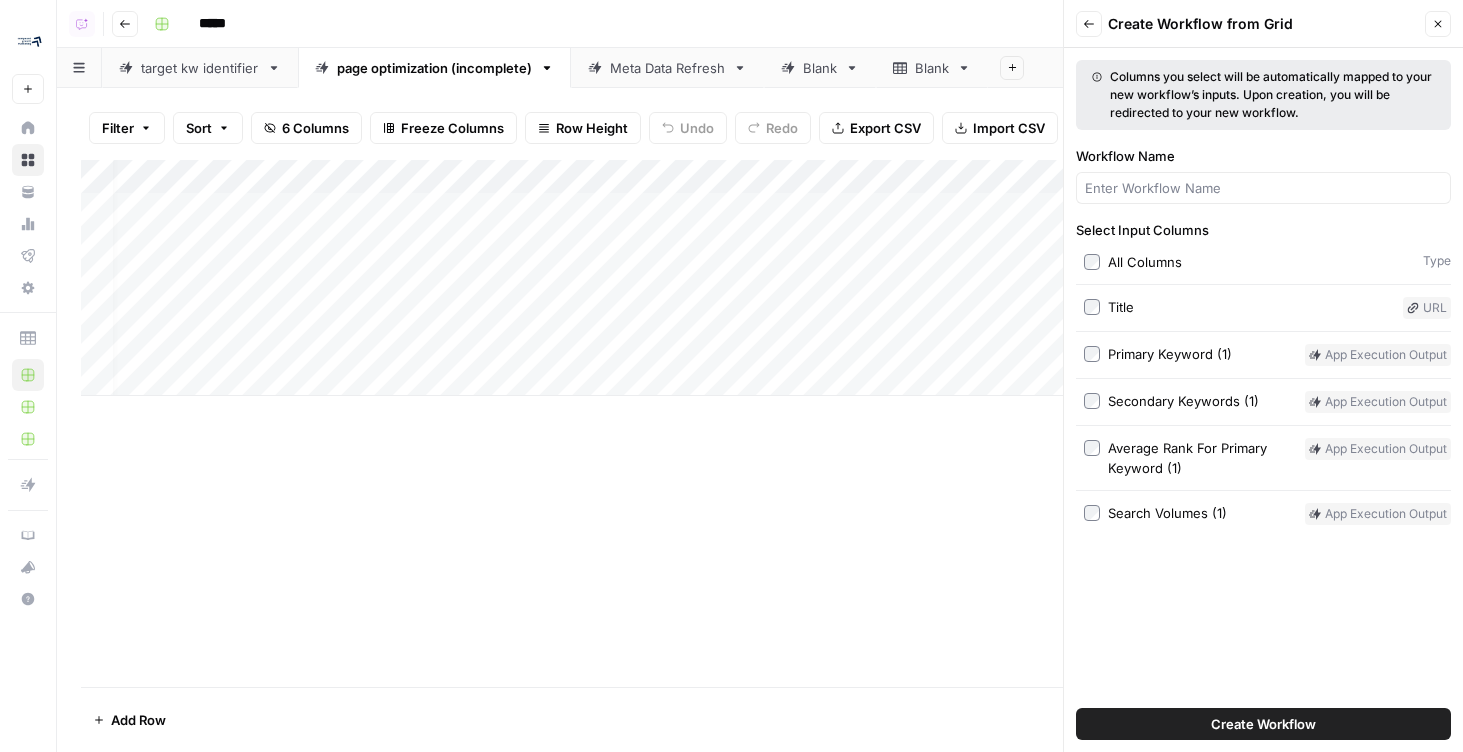 click on "Add Column" at bounding box center (760, 278) 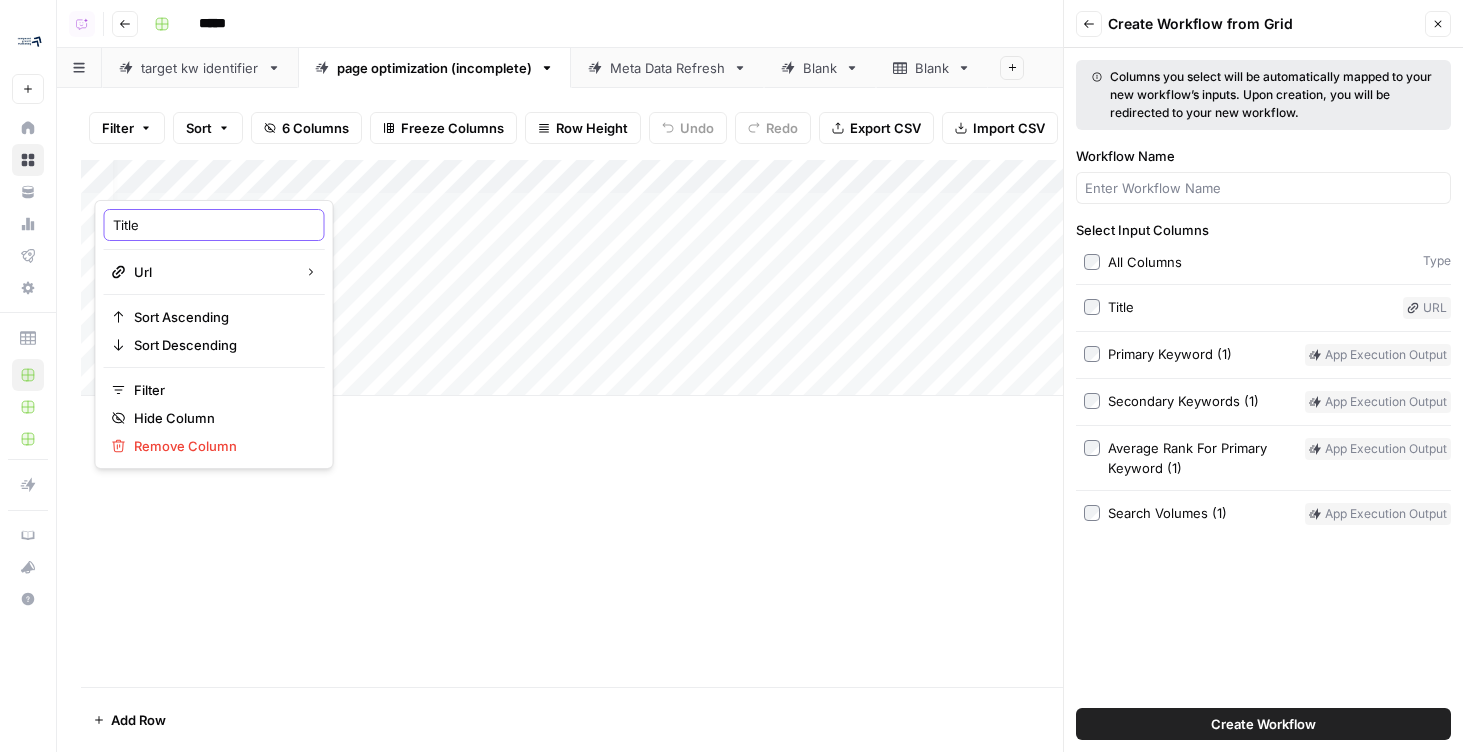click on "Title" at bounding box center [214, 225] 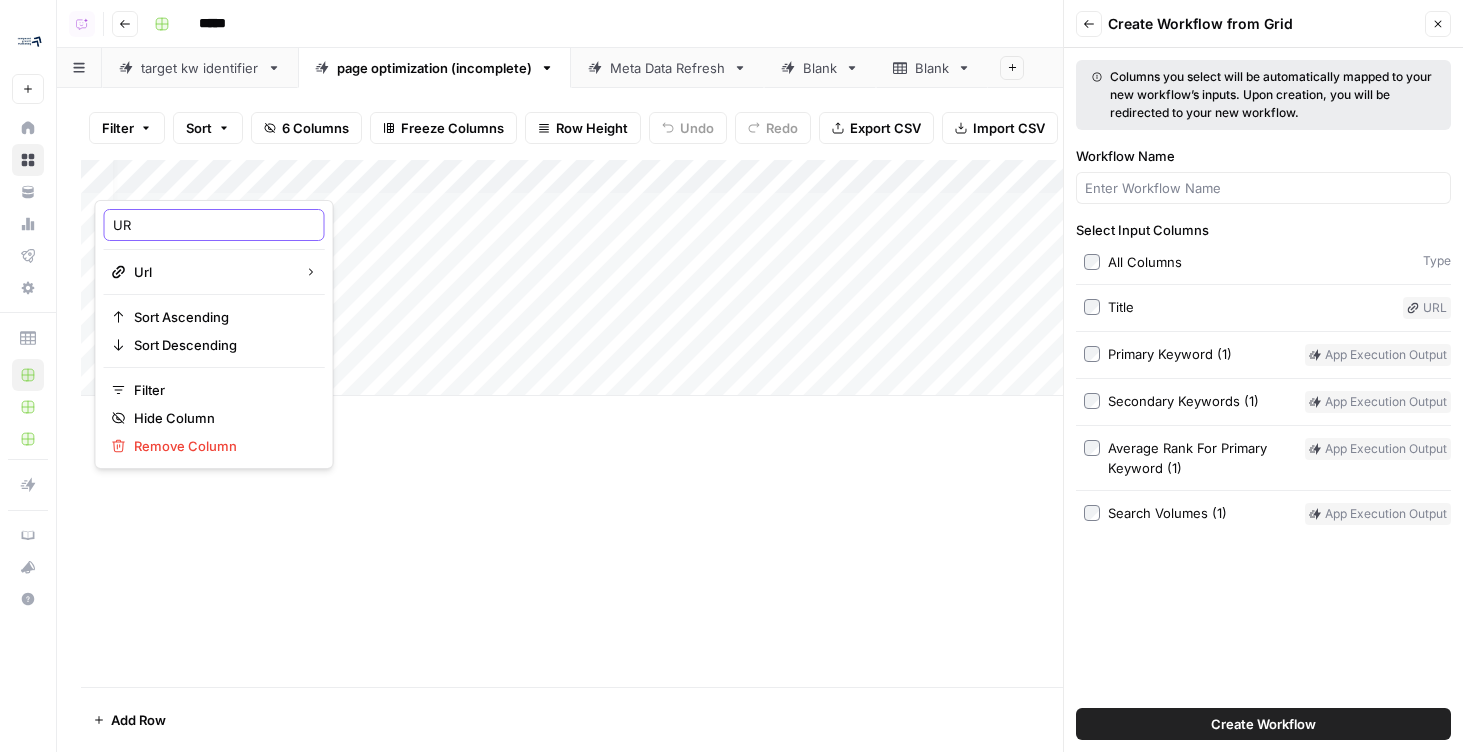 type on "URL" 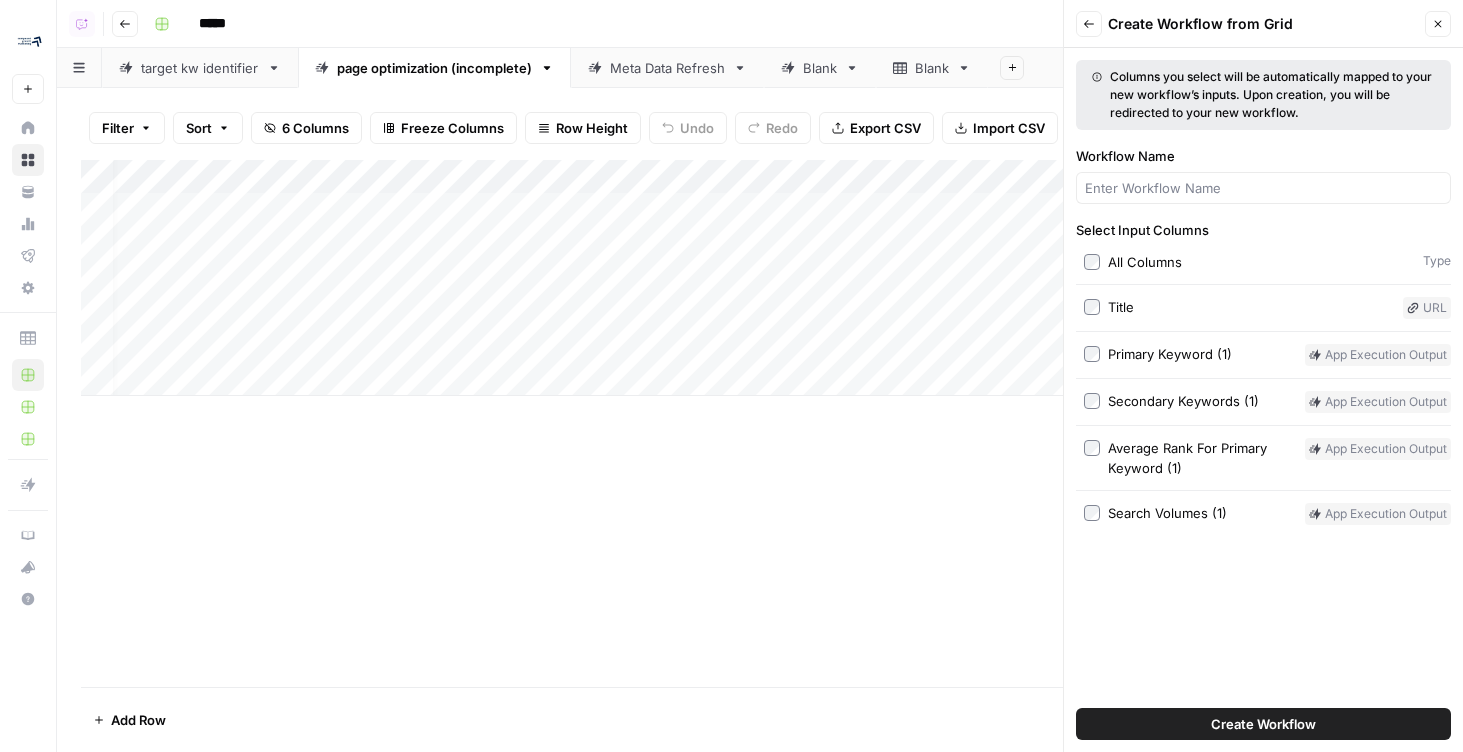 click on "Add Column" at bounding box center [760, 423] 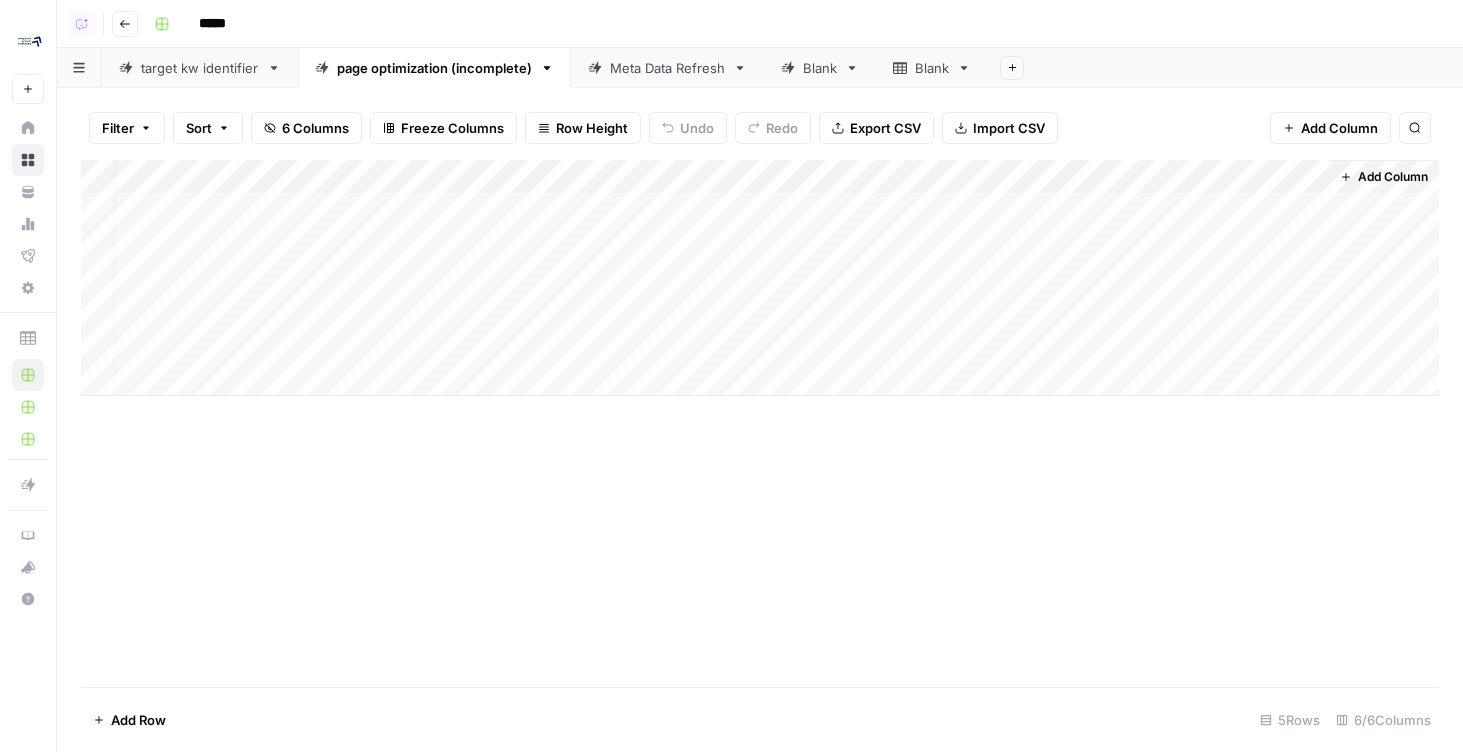 click on "Add Column" at bounding box center [1384, 177] 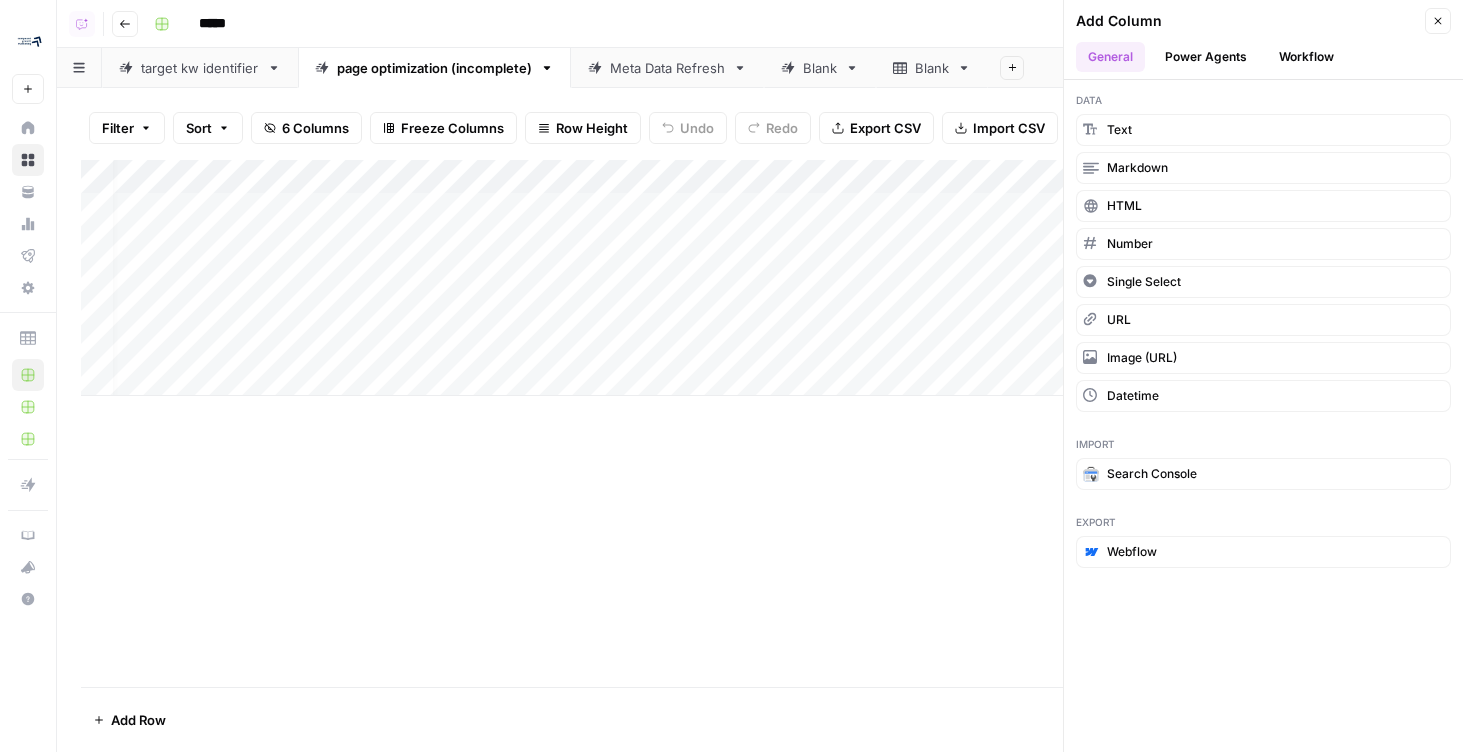 click on "Workflow" at bounding box center (1306, 57) 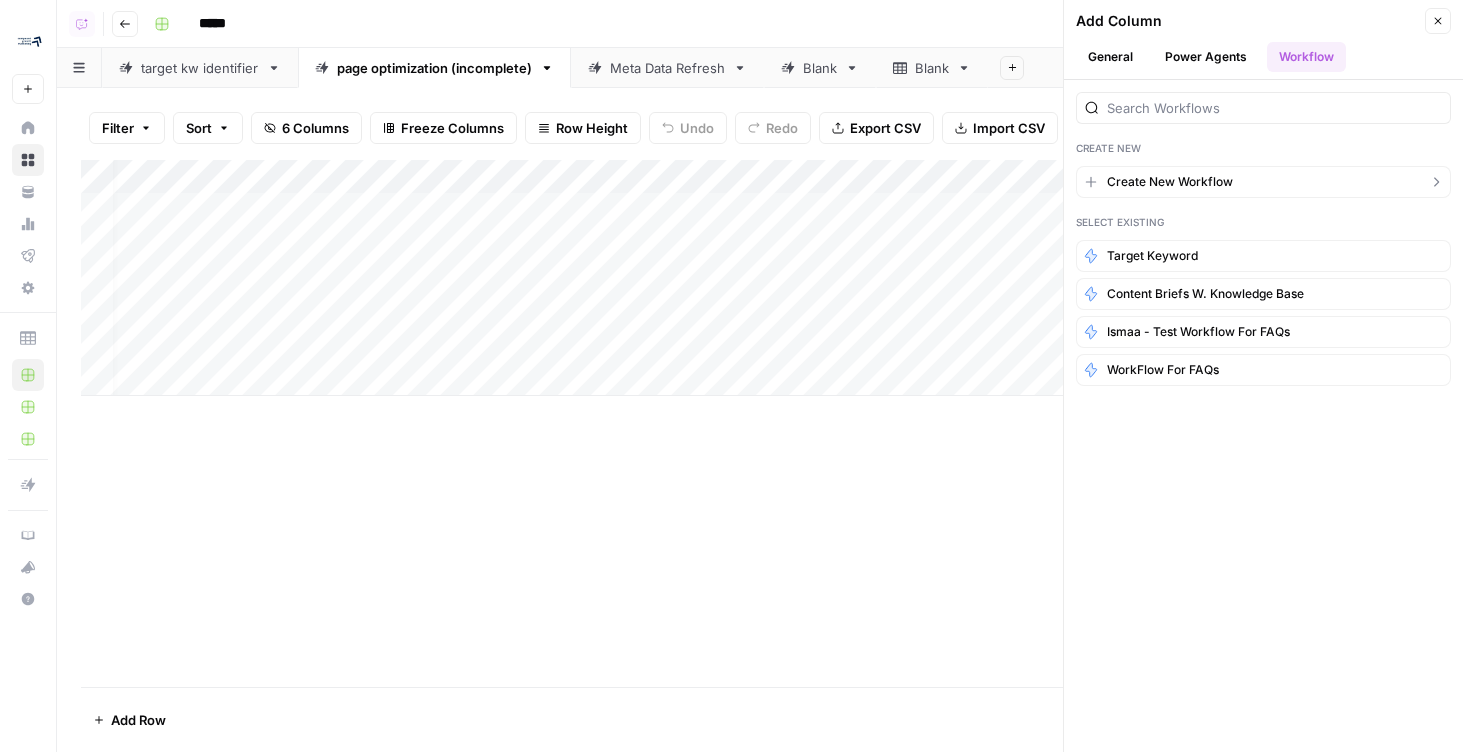 click on "Create New Workflow" at bounding box center [1263, 182] 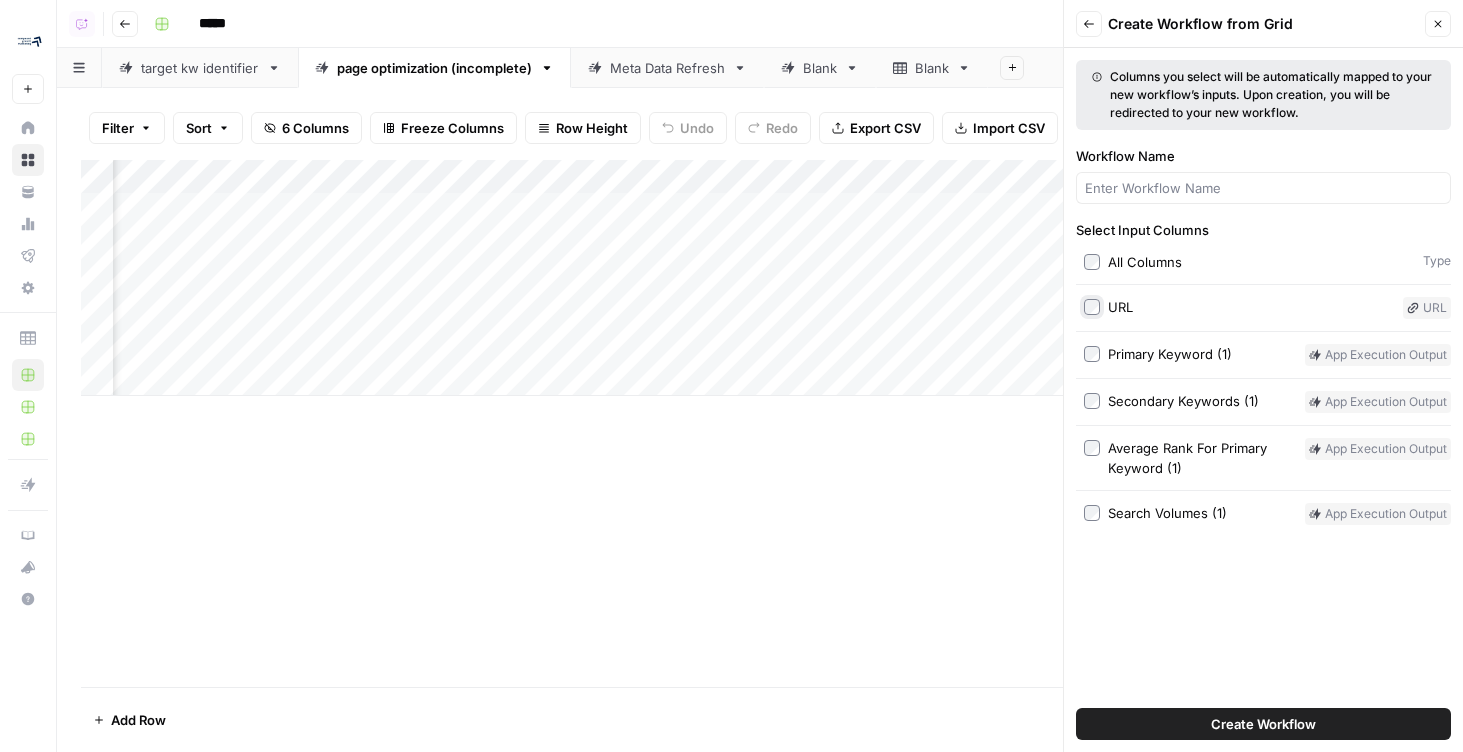 scroll, scrollTop: 0, scrollLeft: 213, axis: horizontal 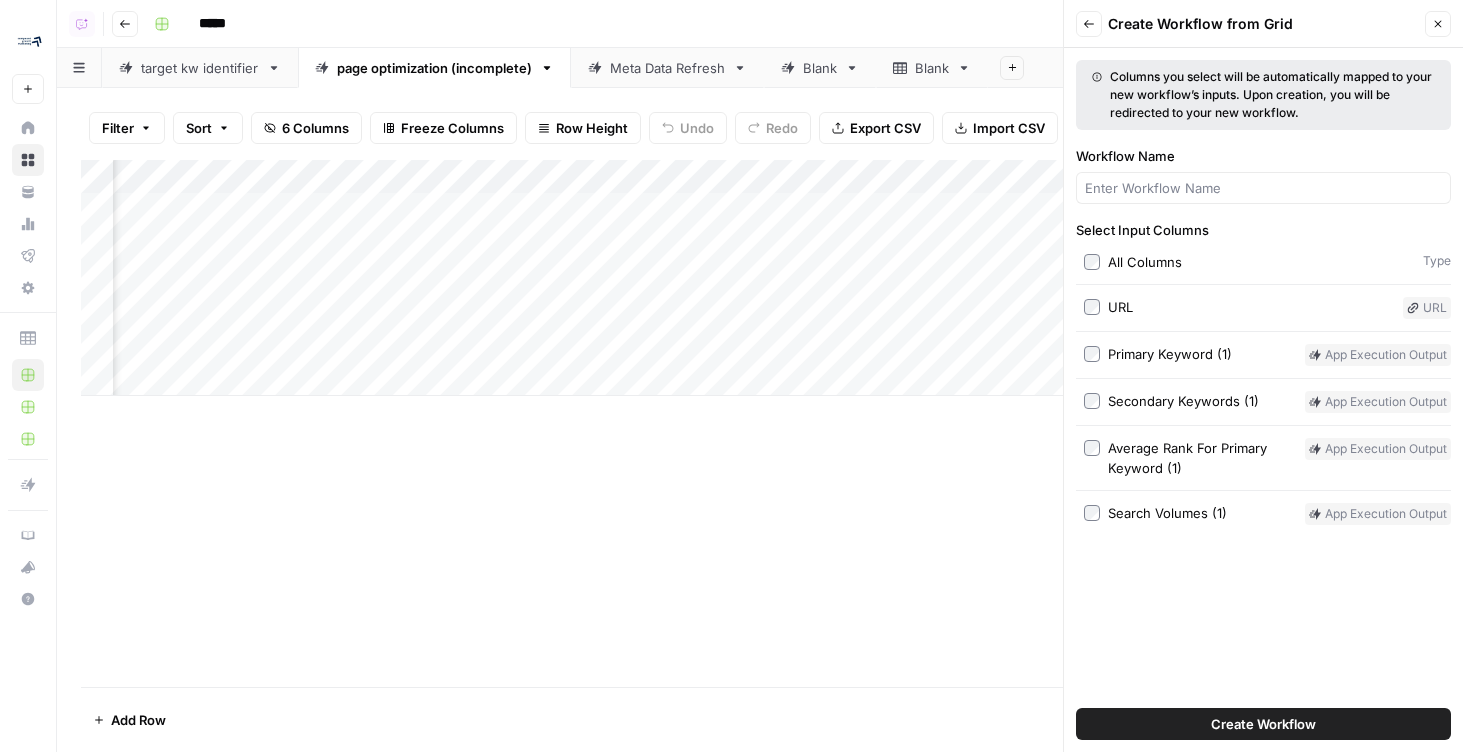click on "Select Input Columns All Columns Type URL
URL Primary Keyword (1)
app execution output Secondary Keywords (1)
app execution output Average Rank For Primary Keyword (1)
app execution output Search Volumes (1)
app execution output" at bounding box center (1263, 372) 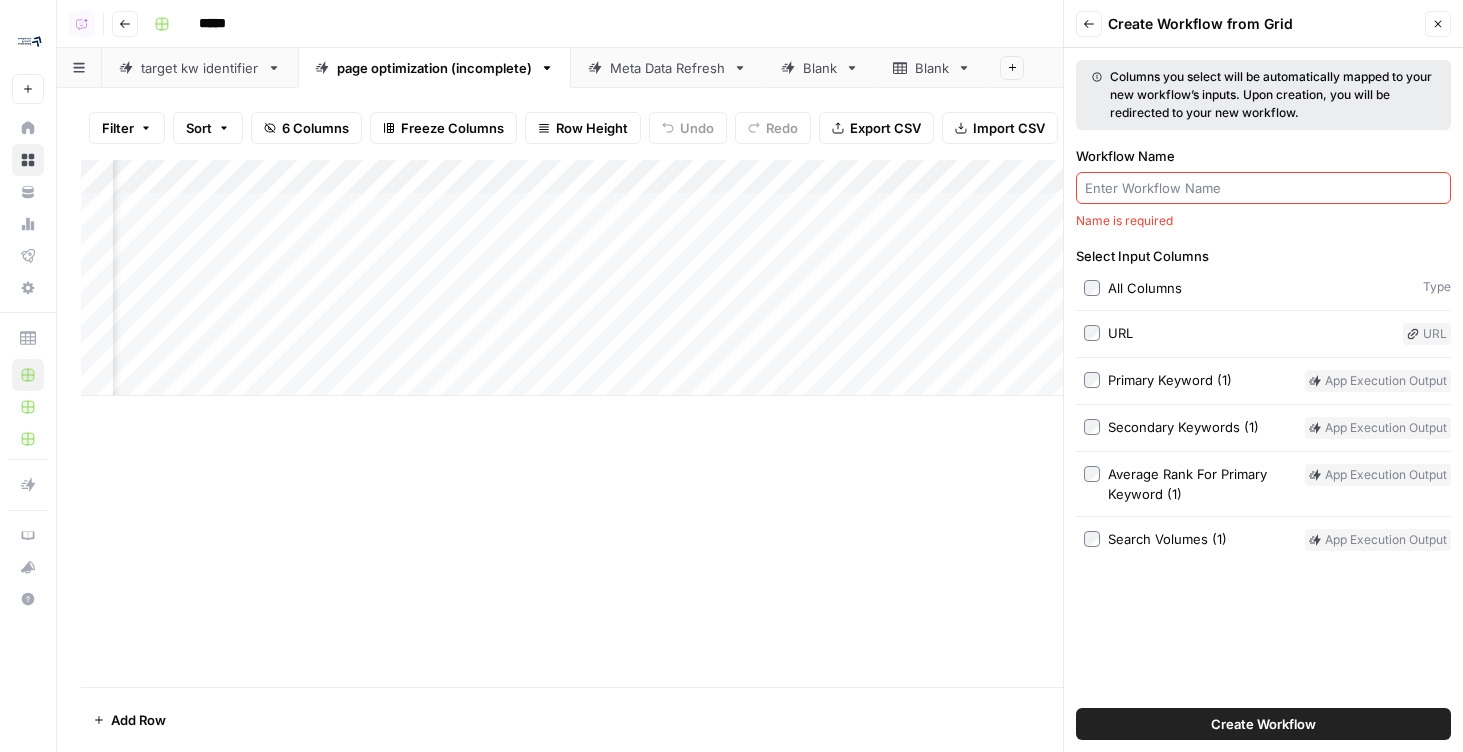 click on "Workflow Name" at bounding box center [1263, 188] 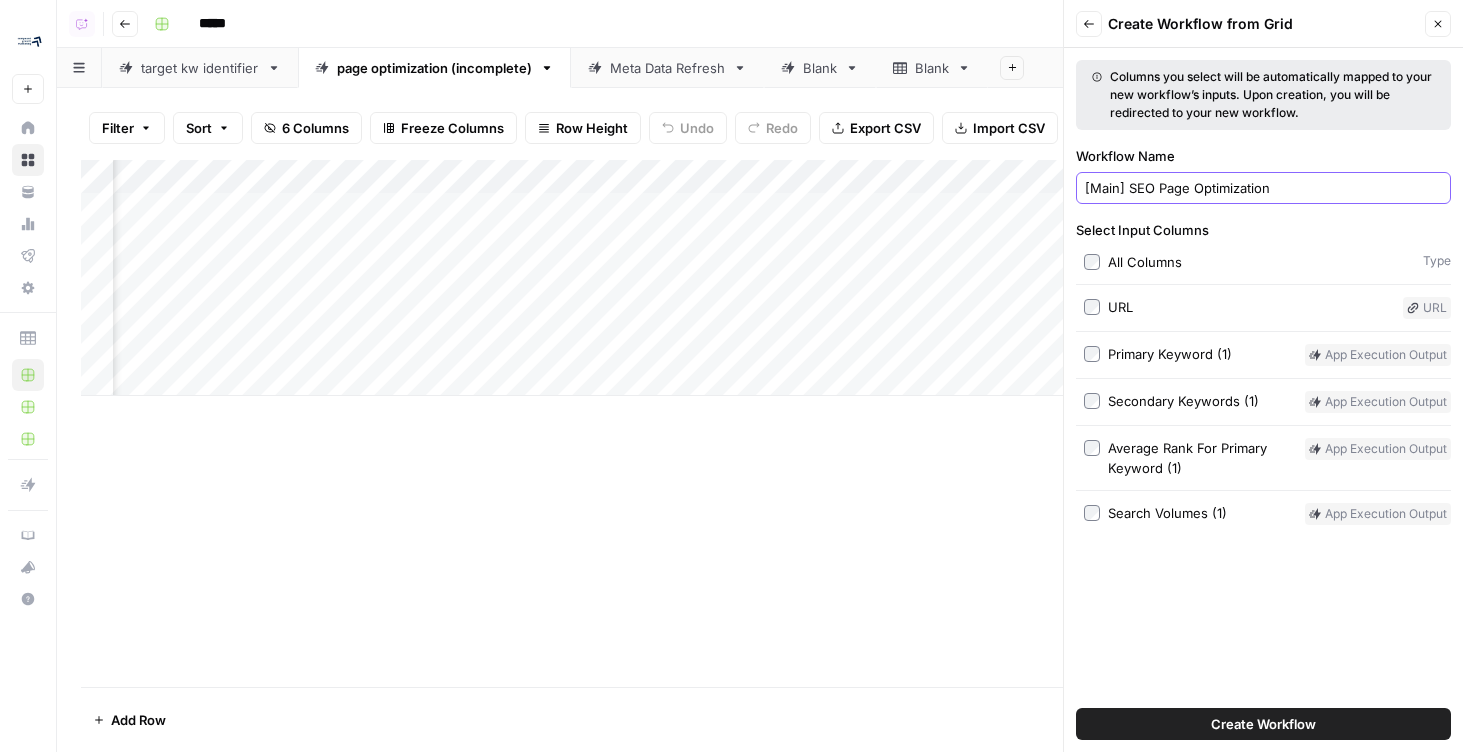 type on "[Main] SEO Page Optimization" 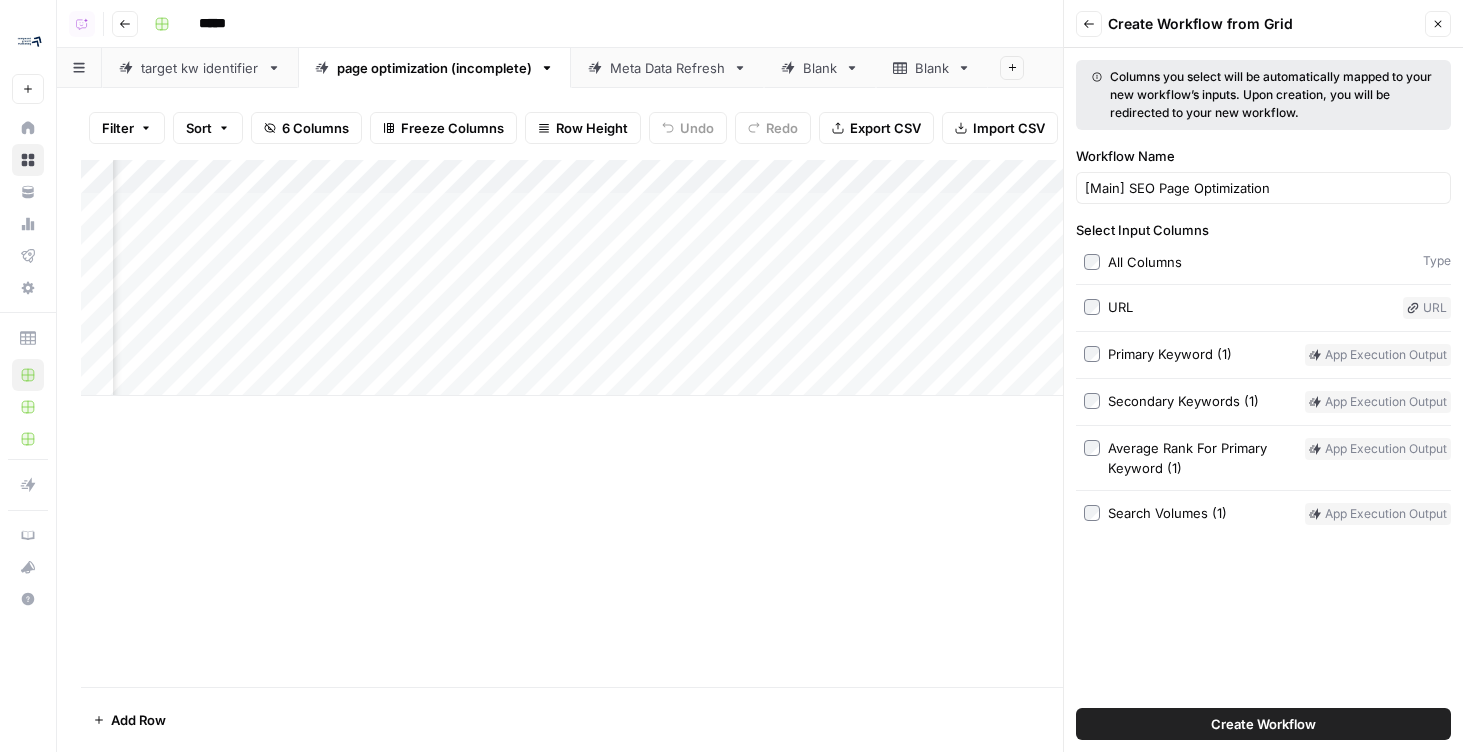 click on "Create Workflow" at bounding box center [1263, 724] 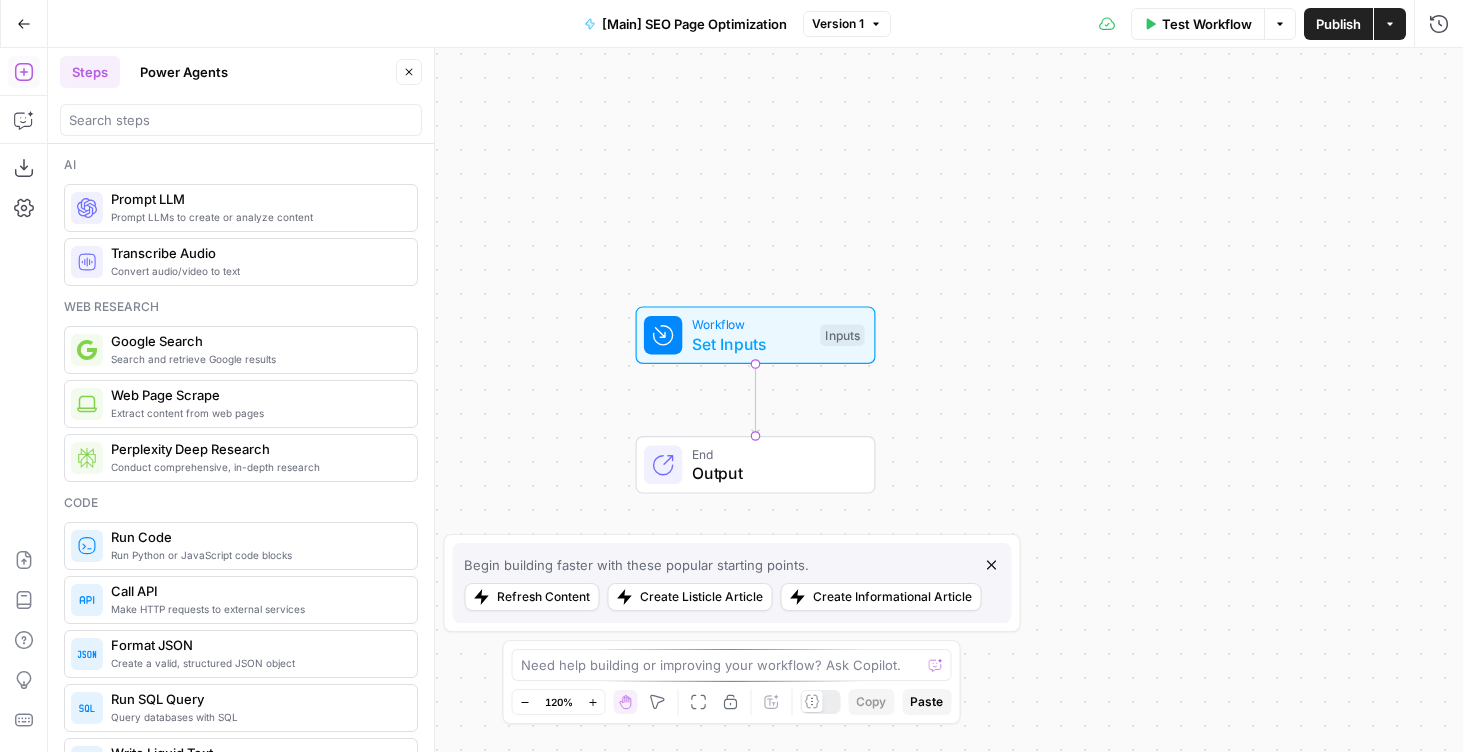 click 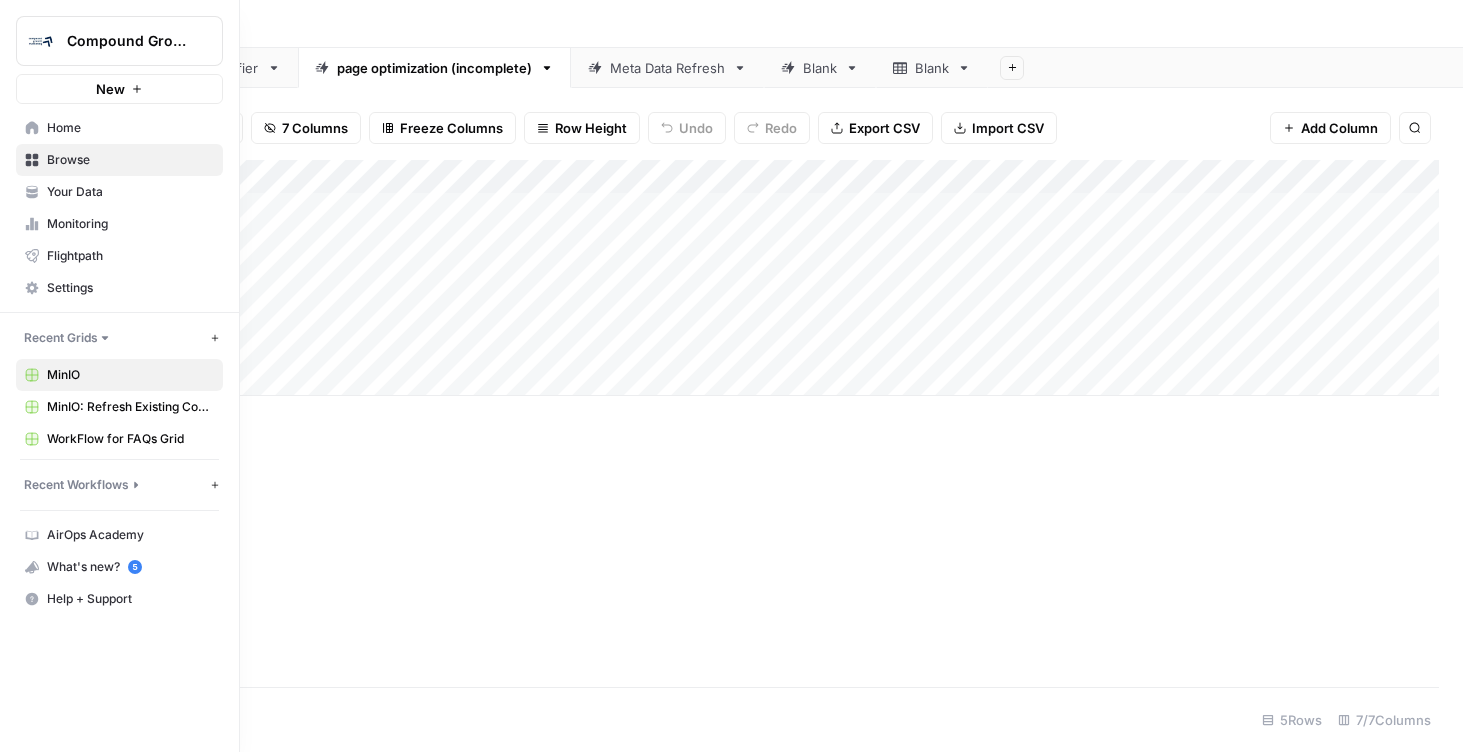 click 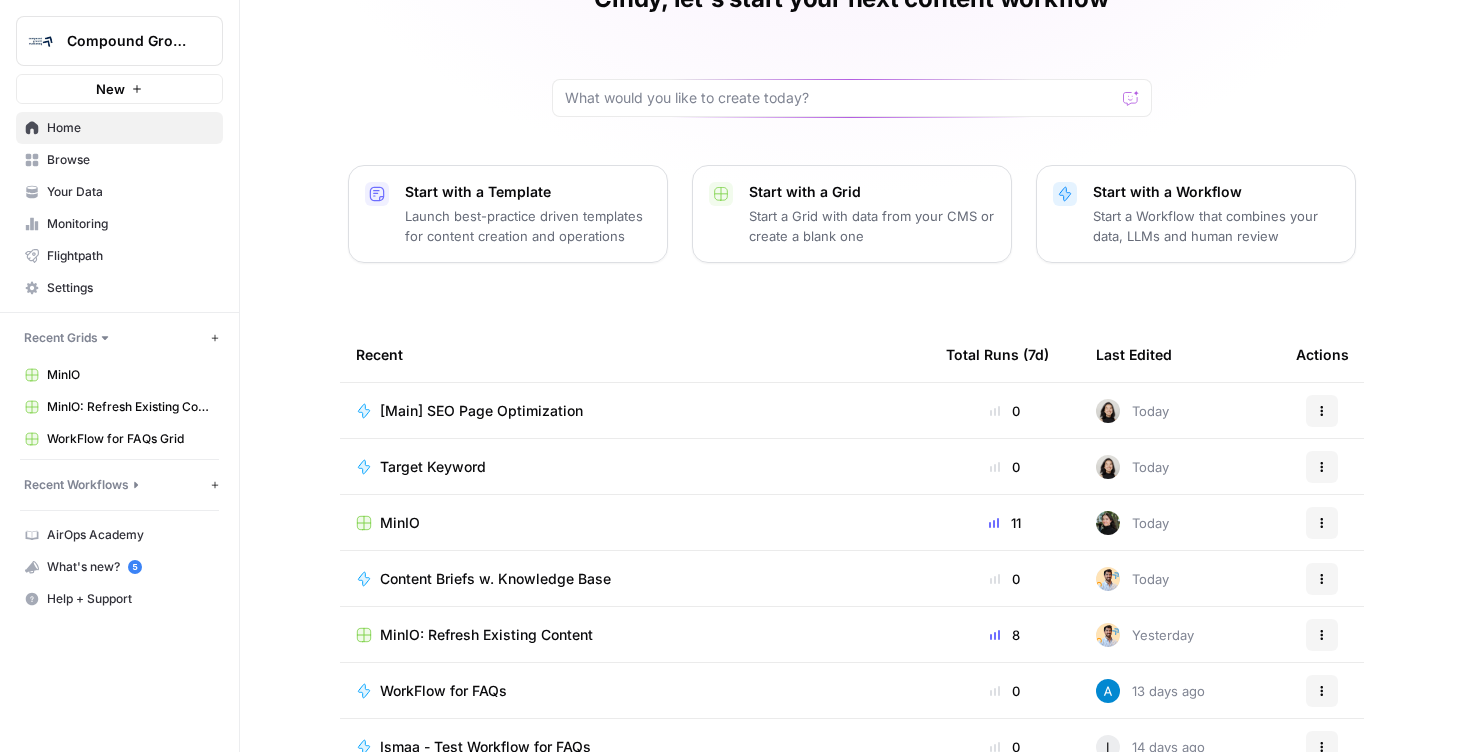 scroll, scrollTop: 168, scrollLeft: 0, axis: vertical 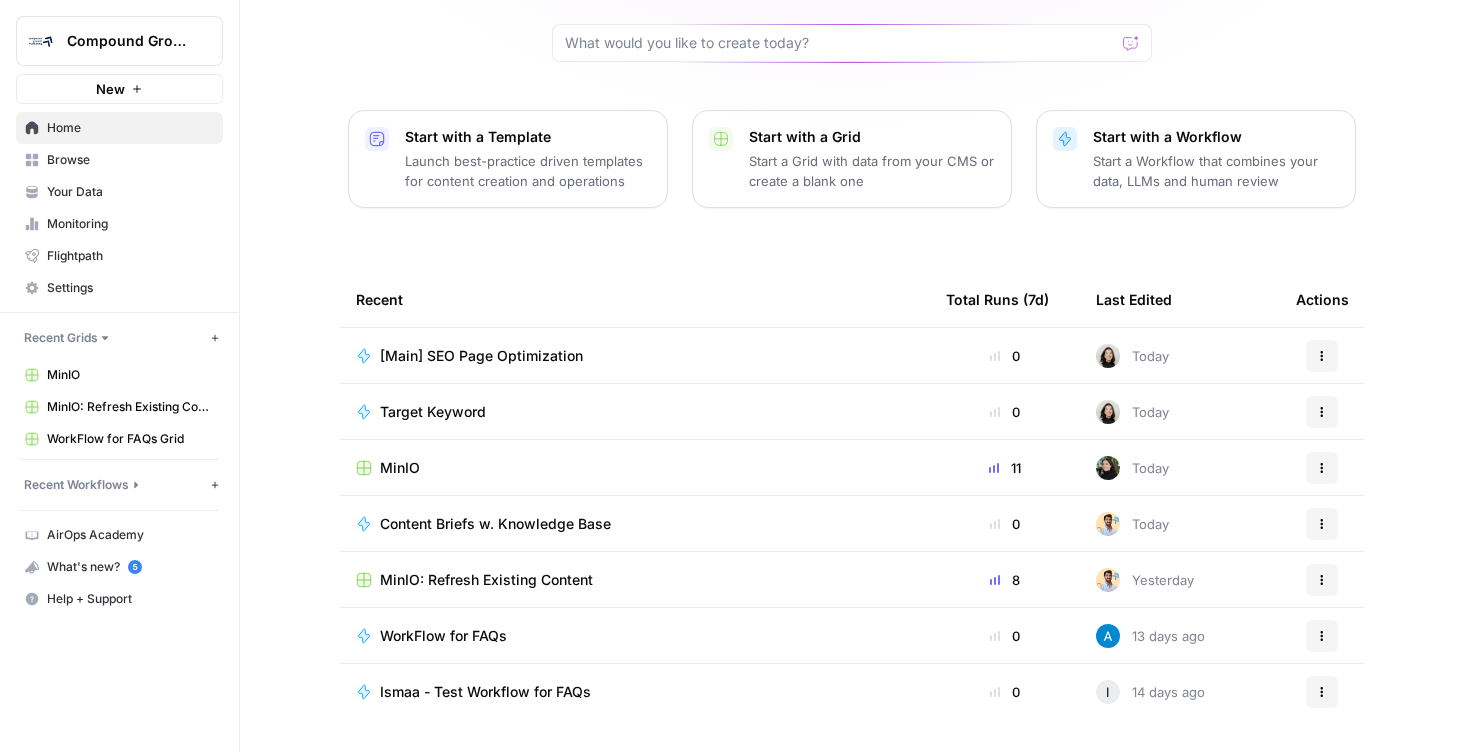 click on "Browse" at bounding box center [130, 160] 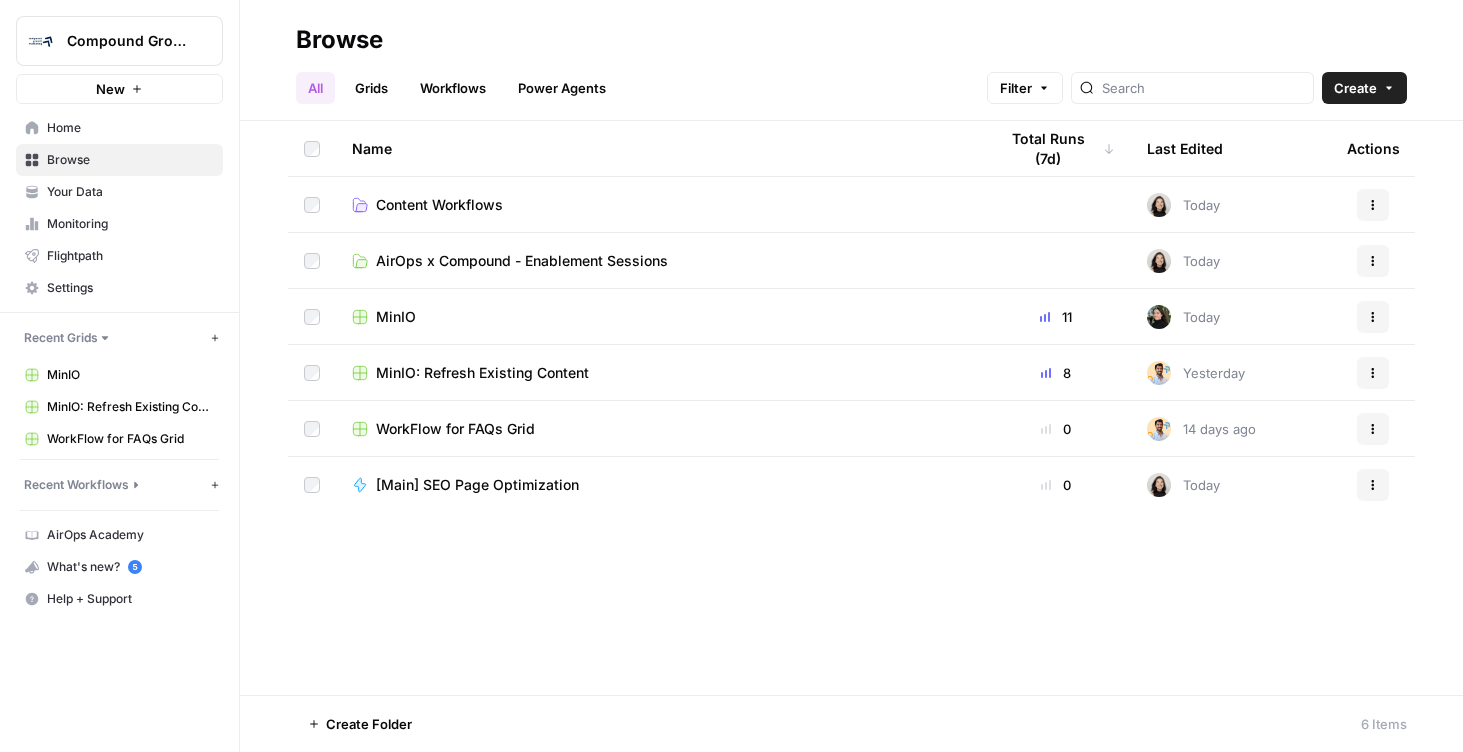 click on "Content Workflows" at bounding box center [658, 204] 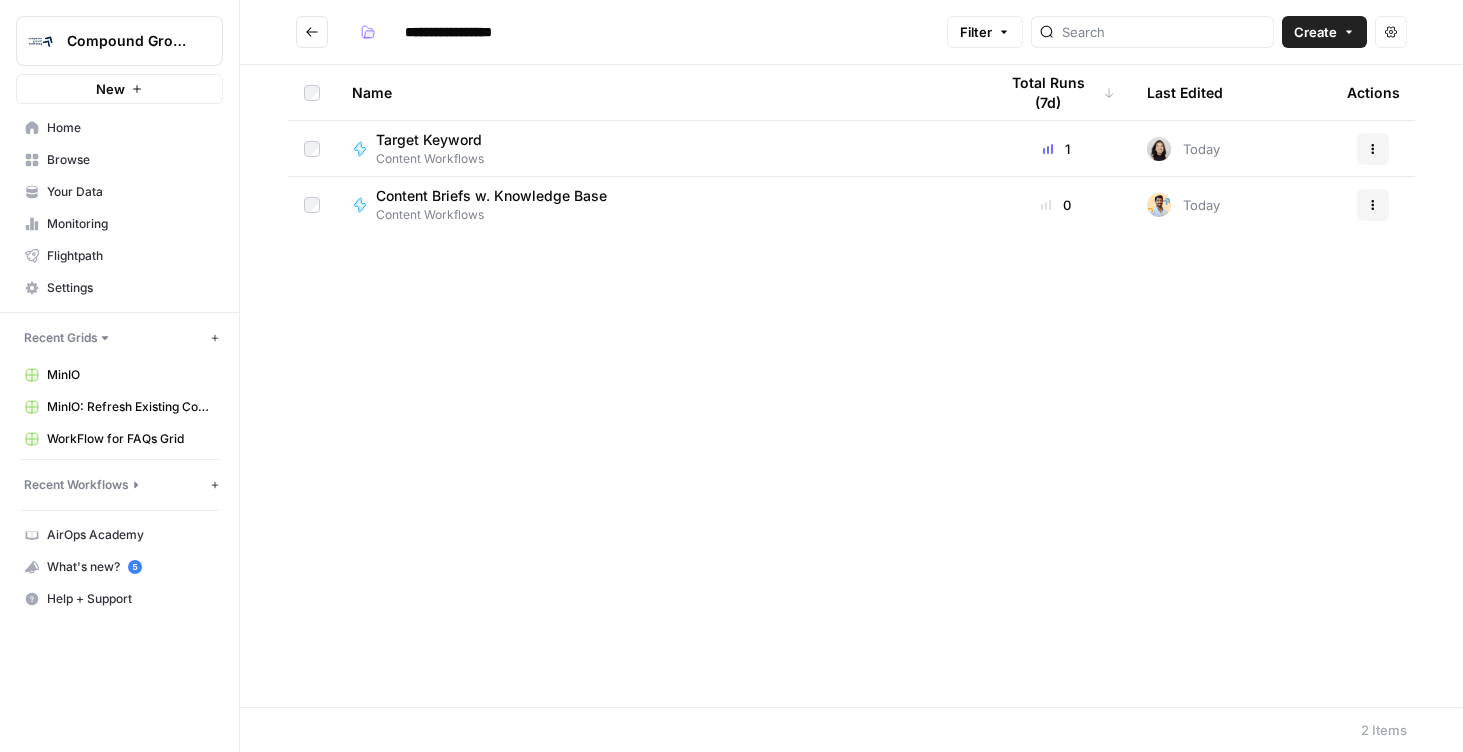 click 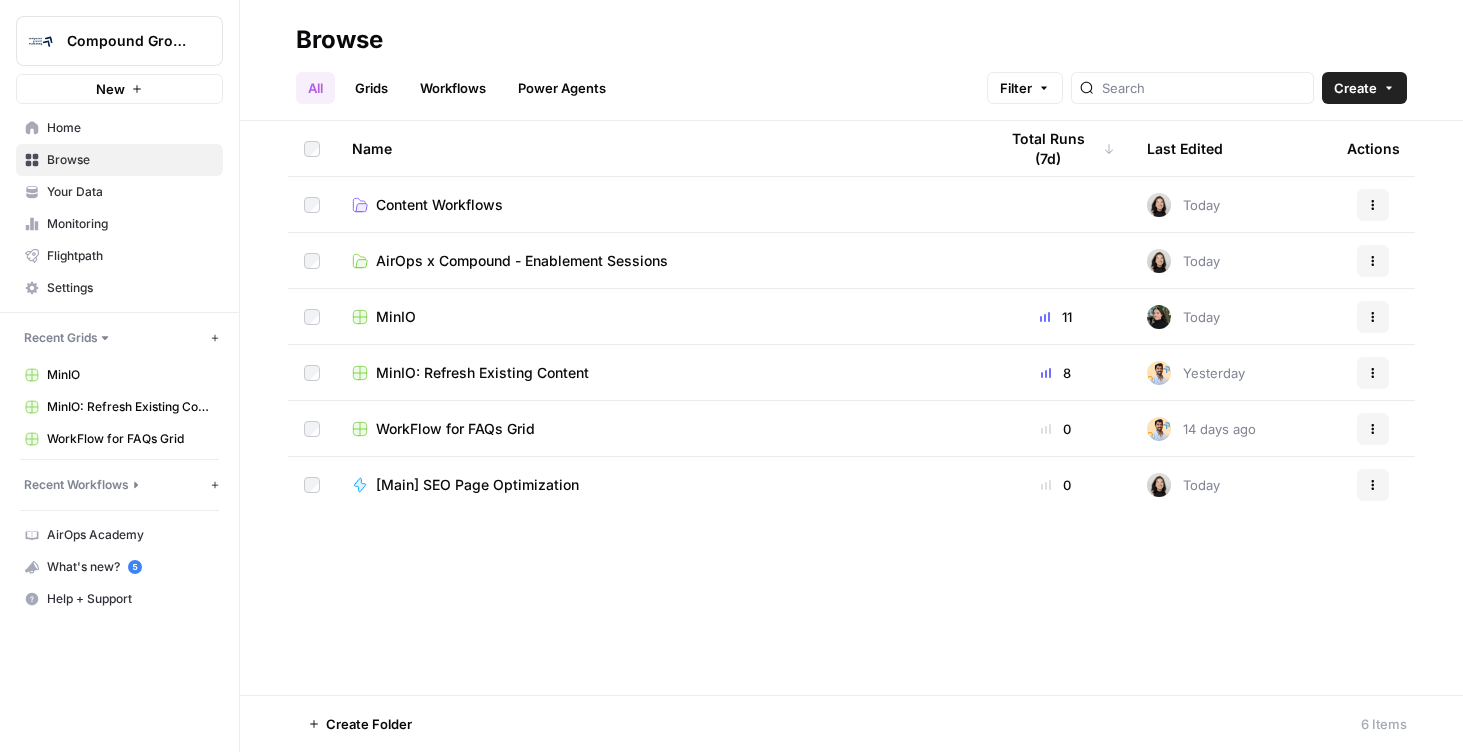 click on "MinIO" at bounding box center [130, 375] 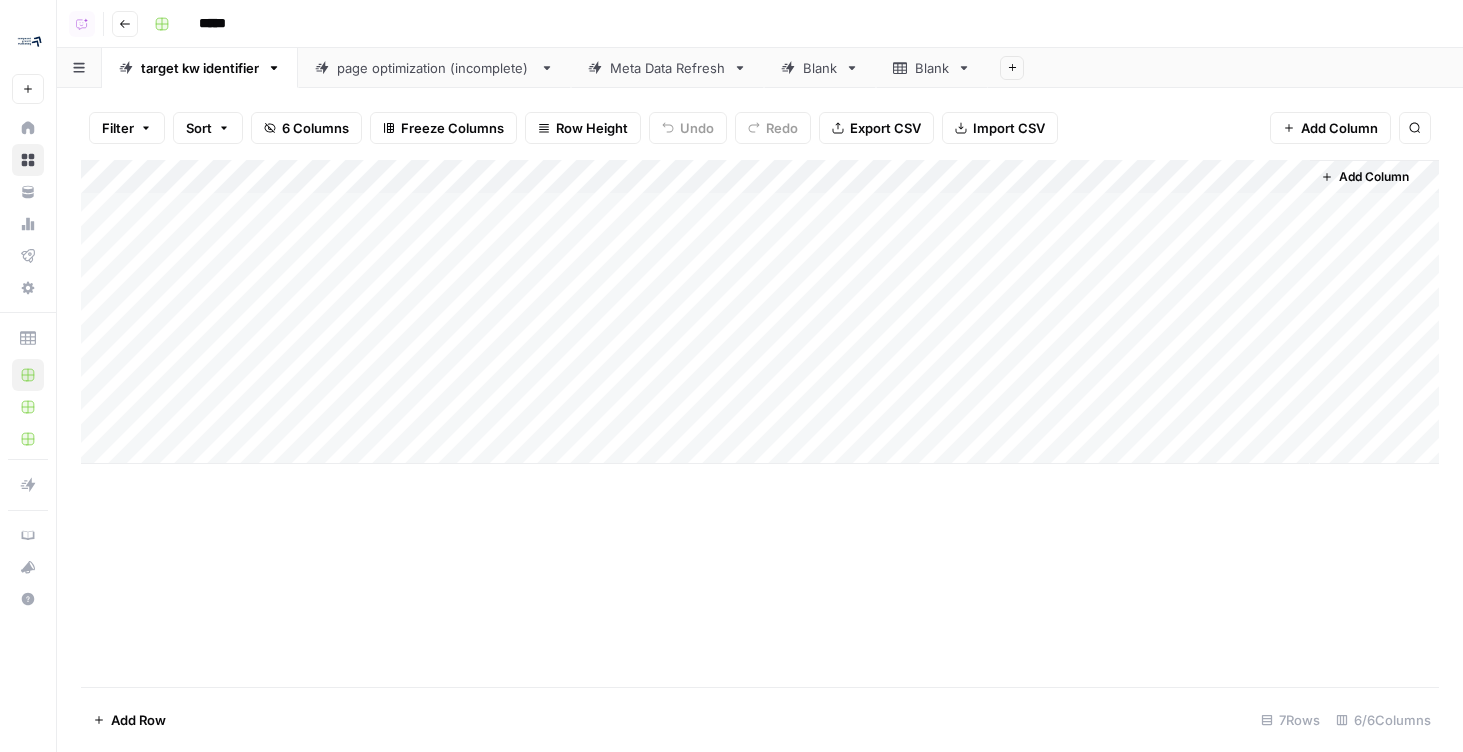 click on "Add Column" at bounding box center [1374, 177] 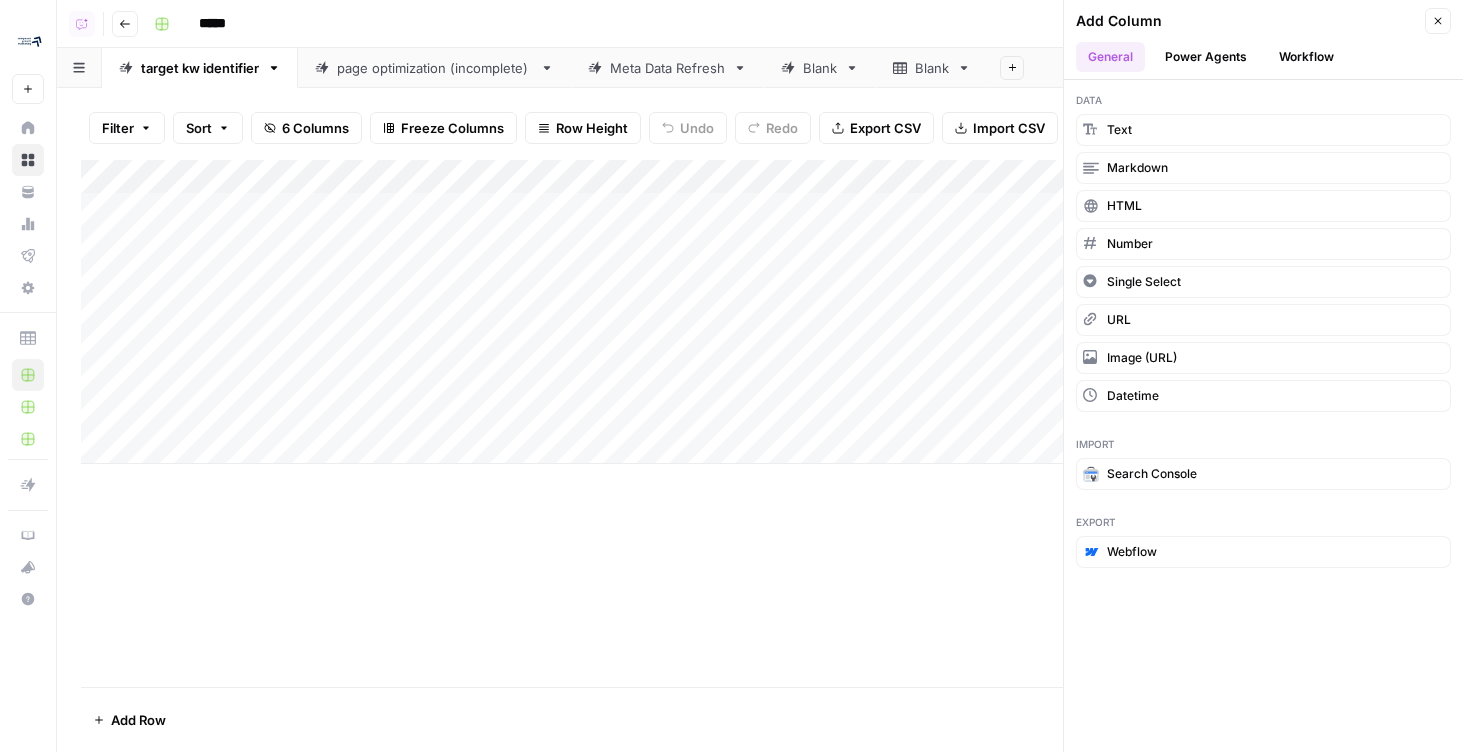 click on "Workflow" at bounding box center [1306, 57] 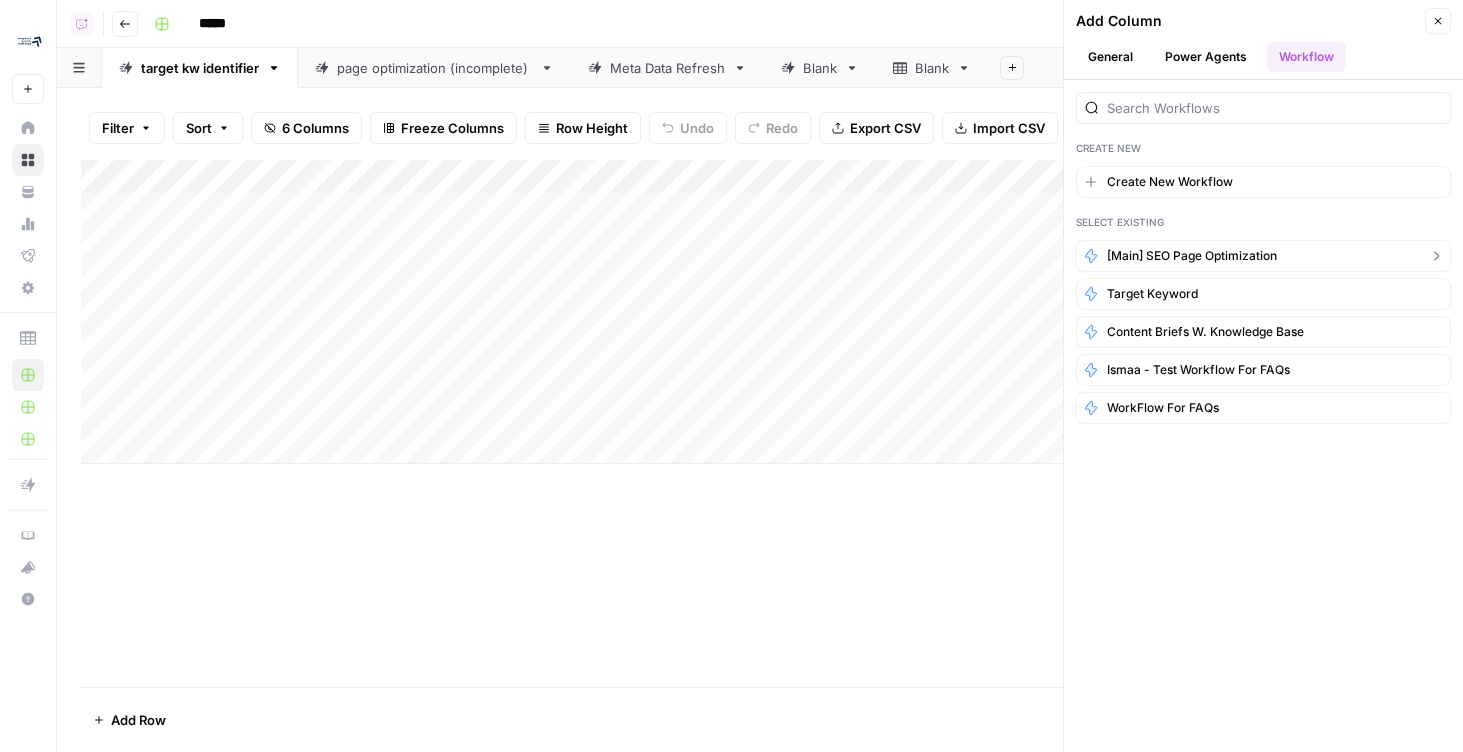 click on "[Main] SEO Page Optimization" at bounding box center (1192, 256) 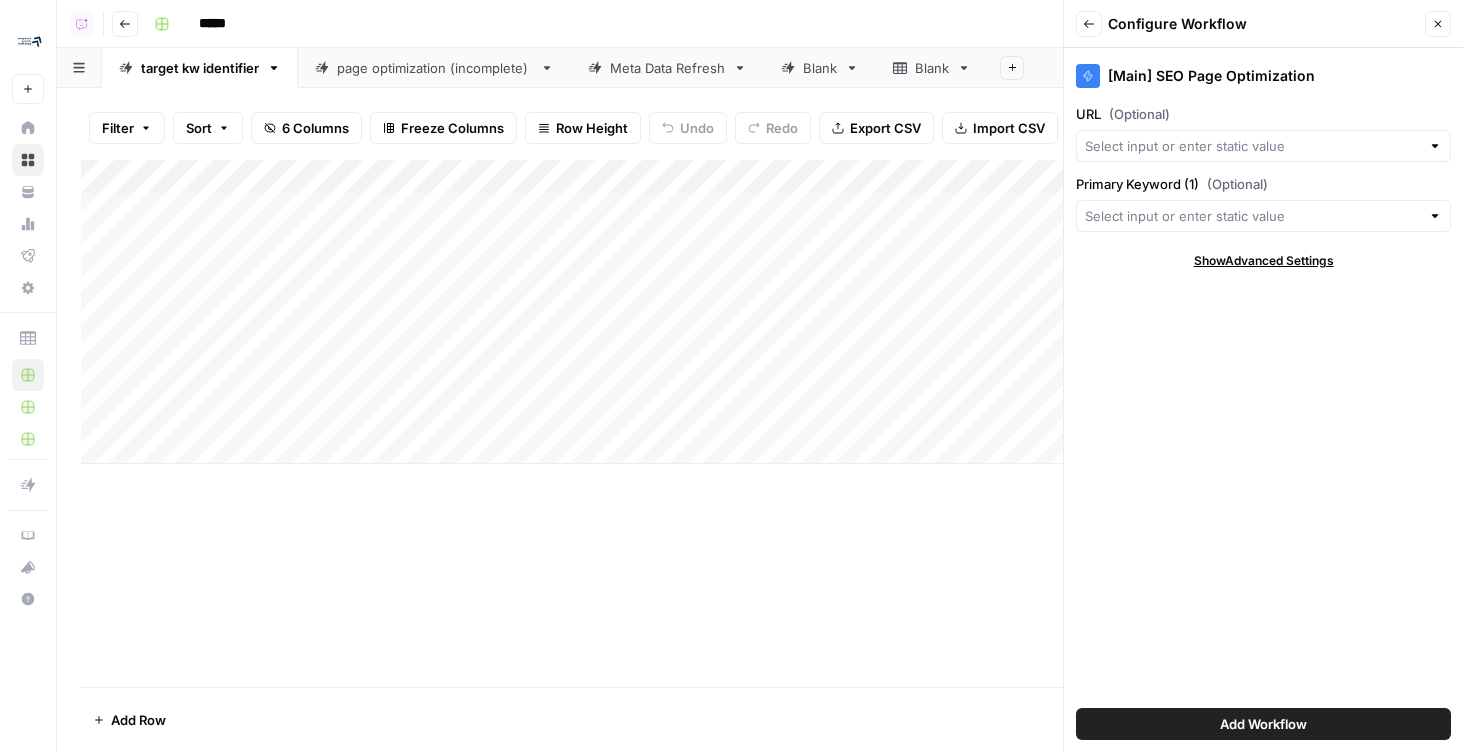 click at bounding box center (1263, 146) 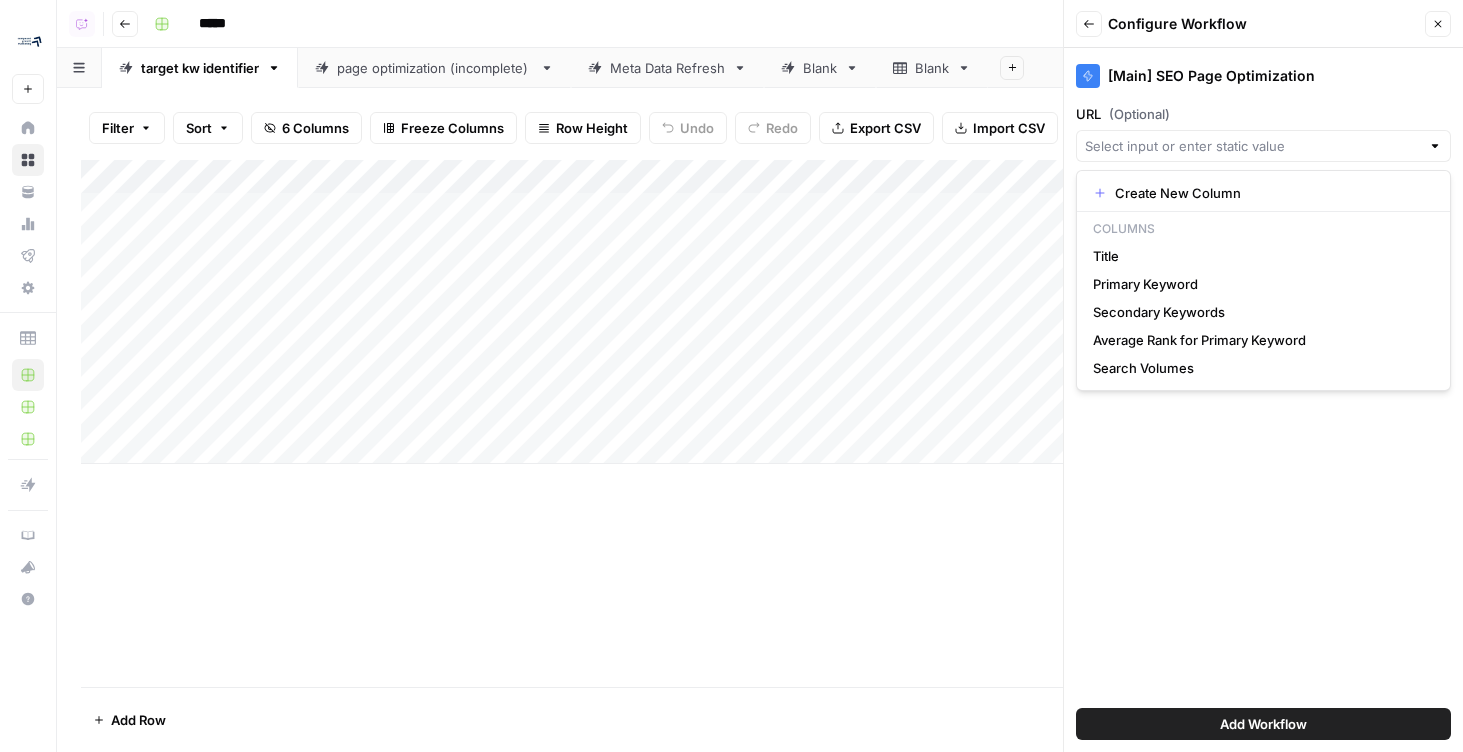 click on "page optimization (incomplete)" at bounding box center (434, 68) 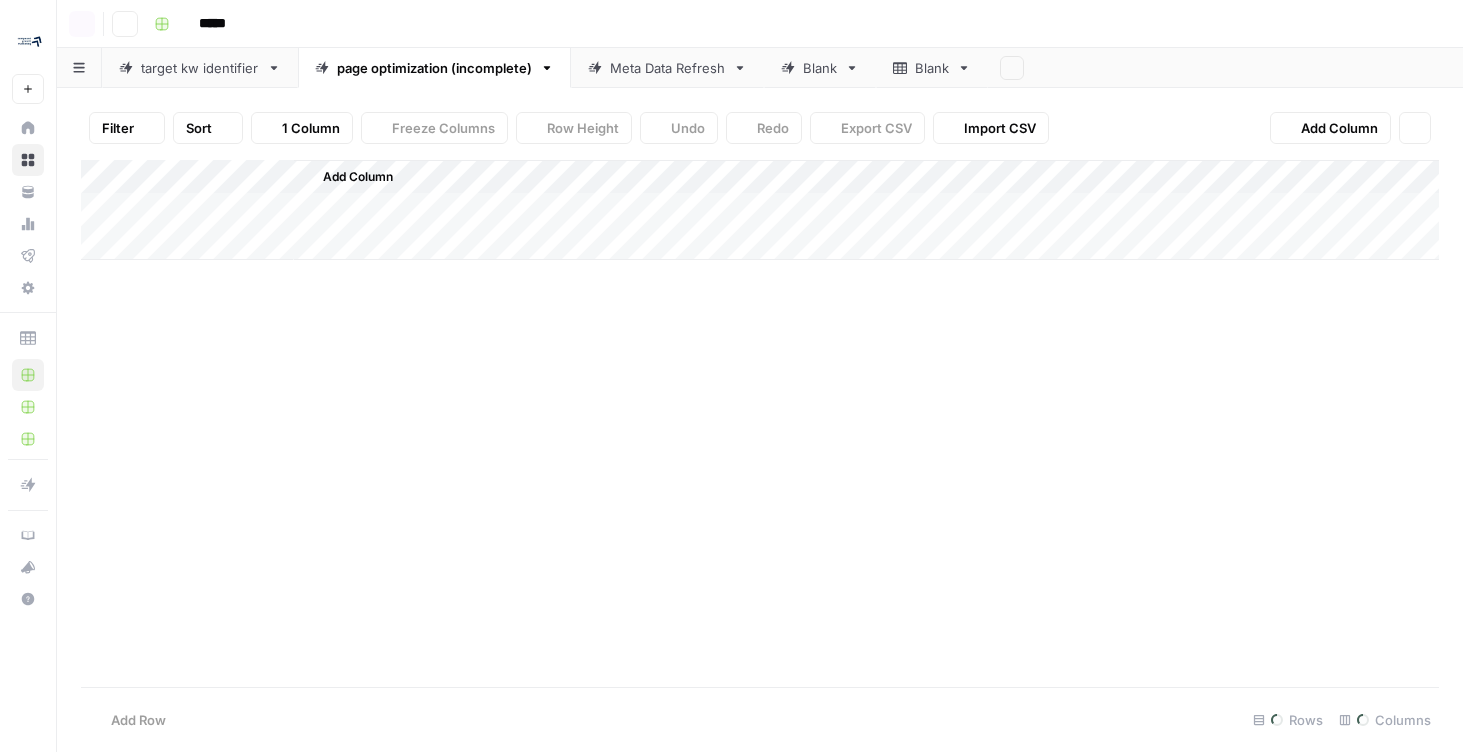 click on "page optimization (incomplete)" at bounding box center [434, 68] 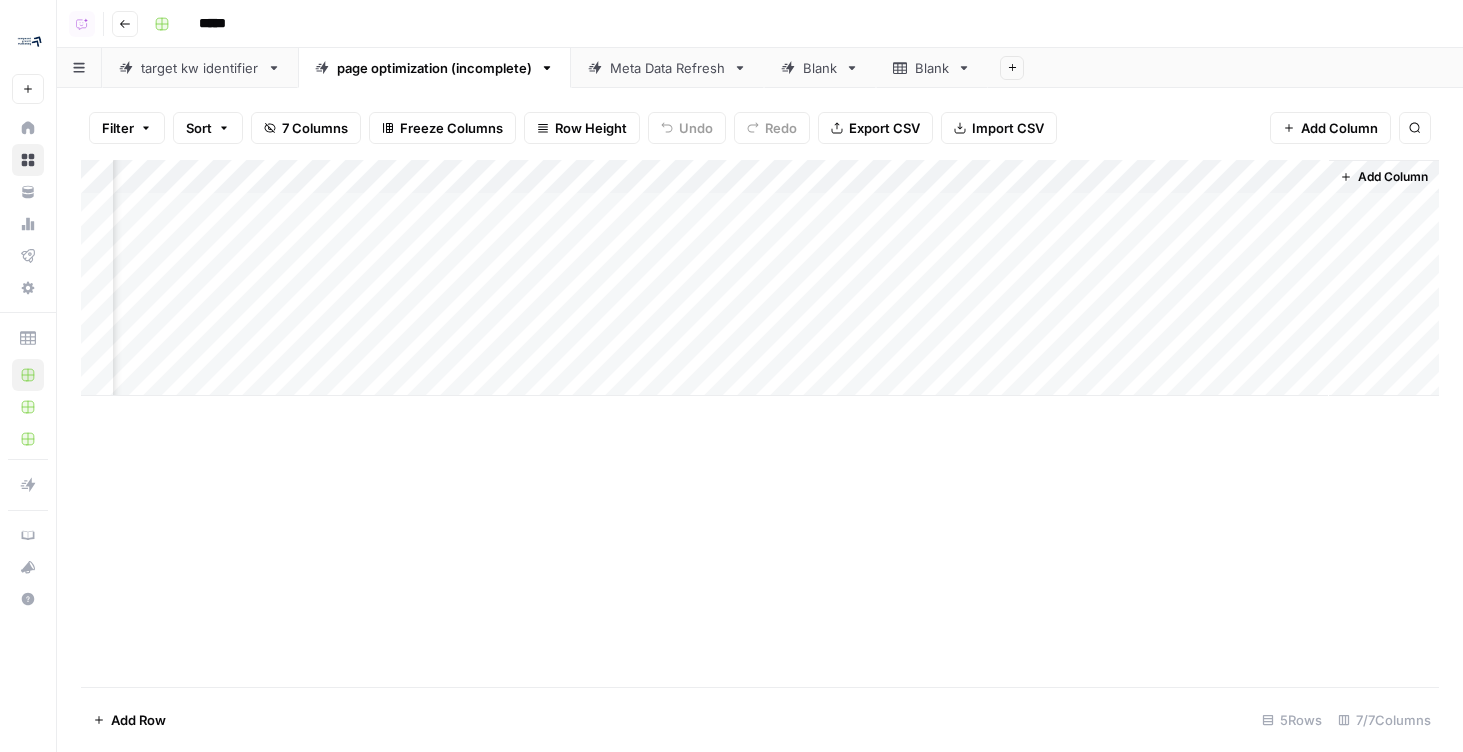 scroll, scrollTop: 0, scrollLeft: 0, axis: both 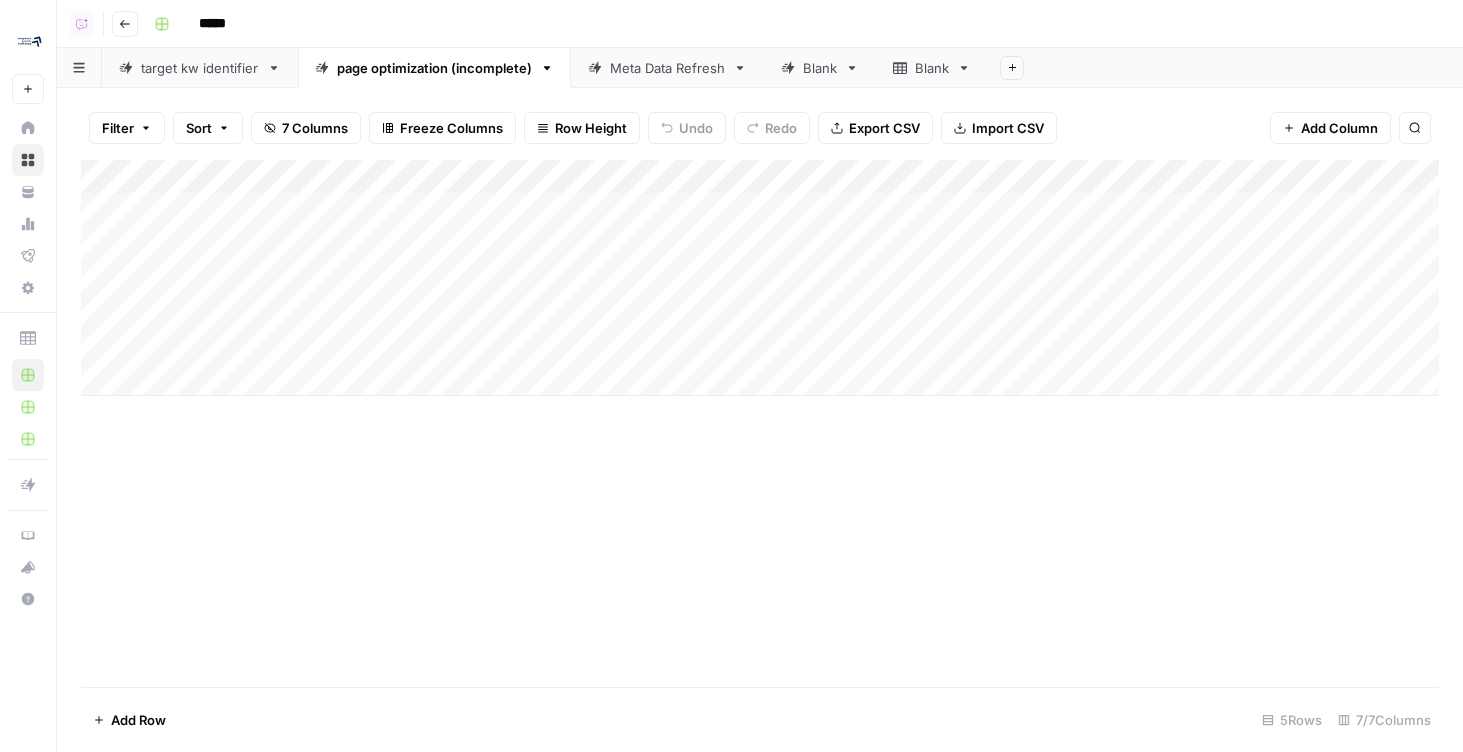 click on "target kw identifier" at bounding box center (200, 68) 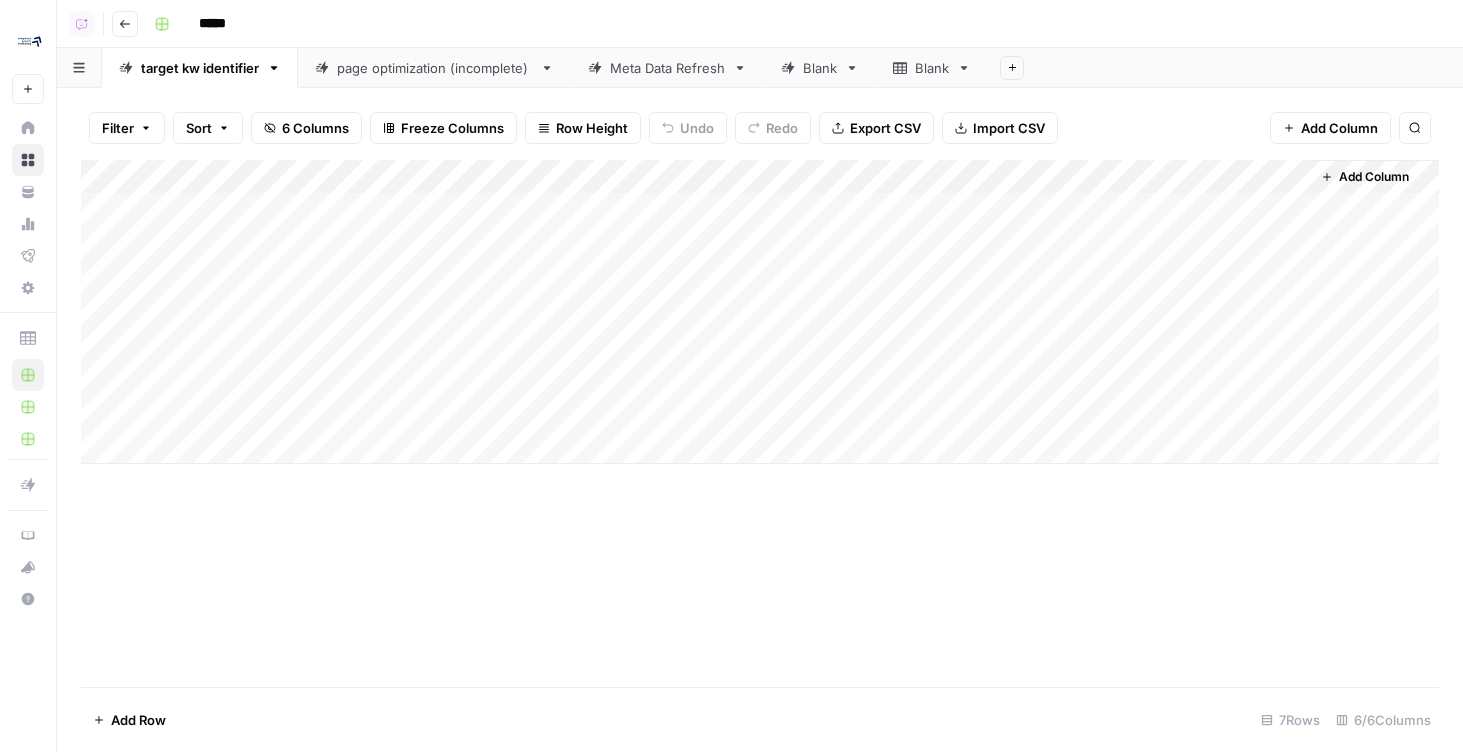 click on "page optimization (incomplete)" at bounding box center (434, 68) 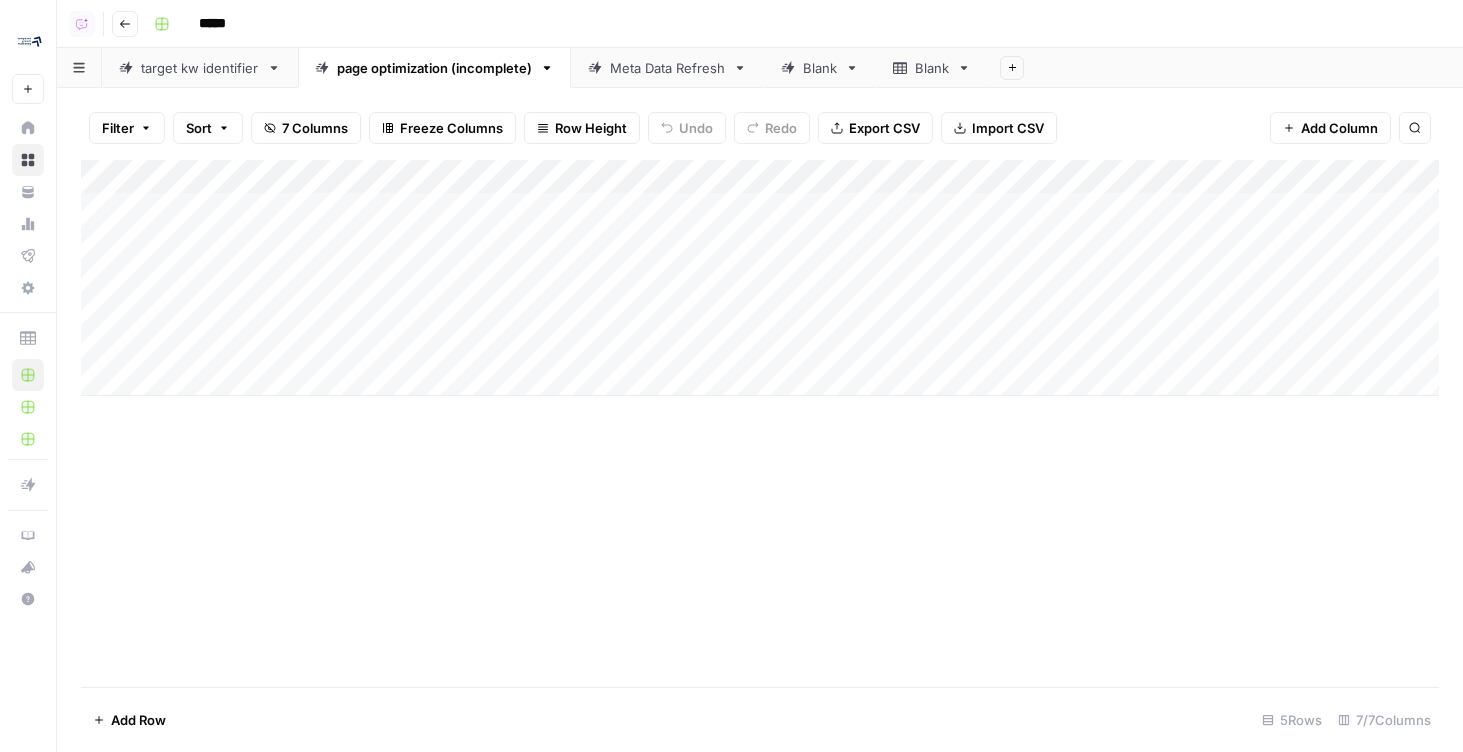scroll, scrollTop: 0, scrollLeft: 198, axis: horizontal 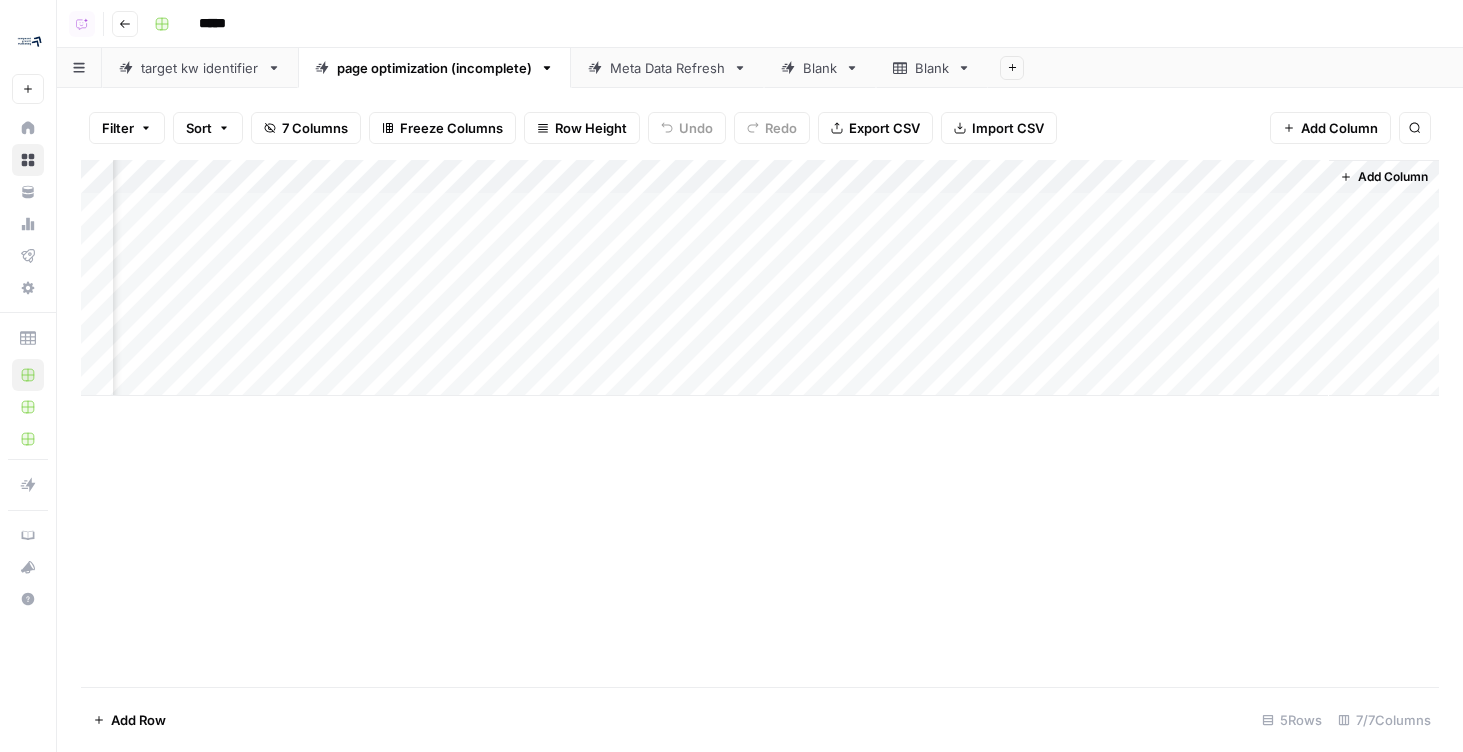 click on "Add Column" at bounding box center (760, 278) 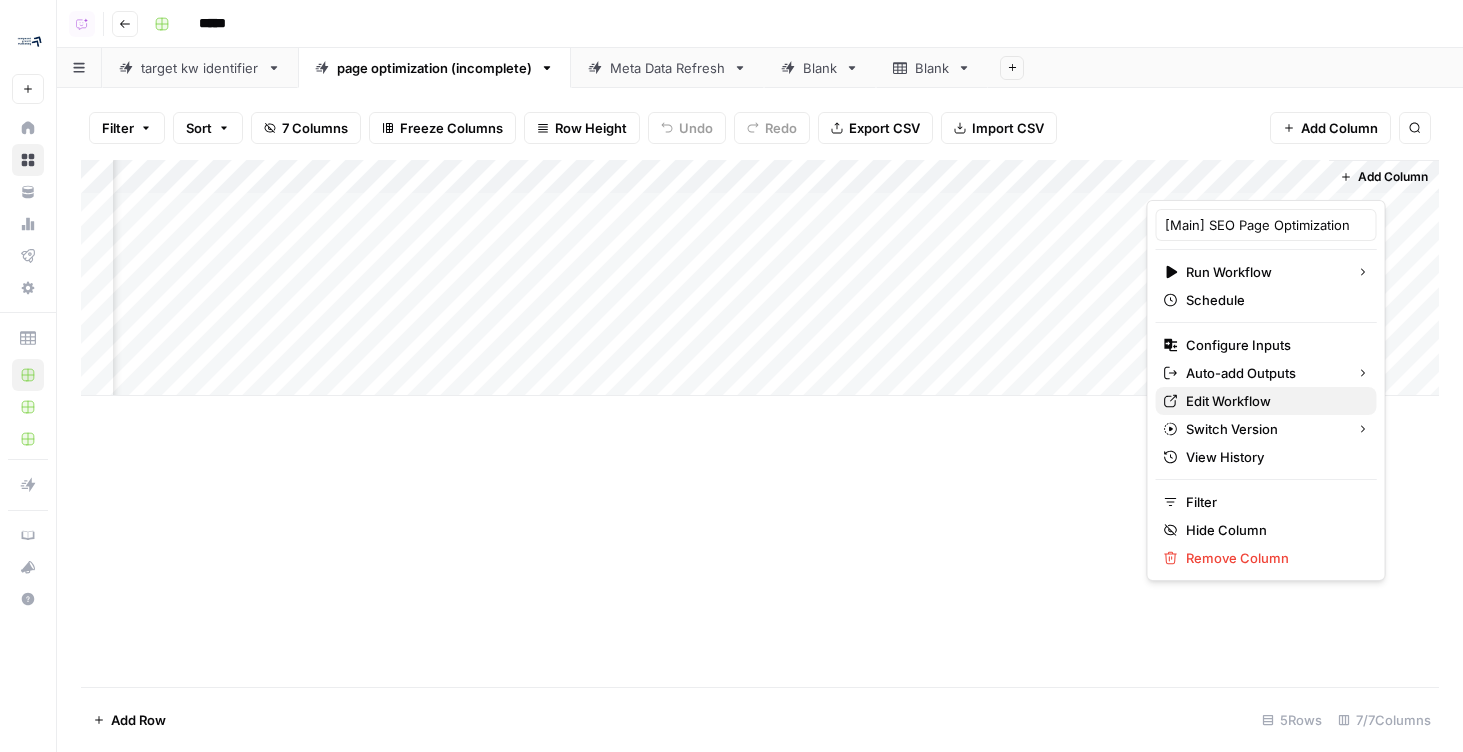 click on "Edit Workflow" at bounding box center (1273, 401) 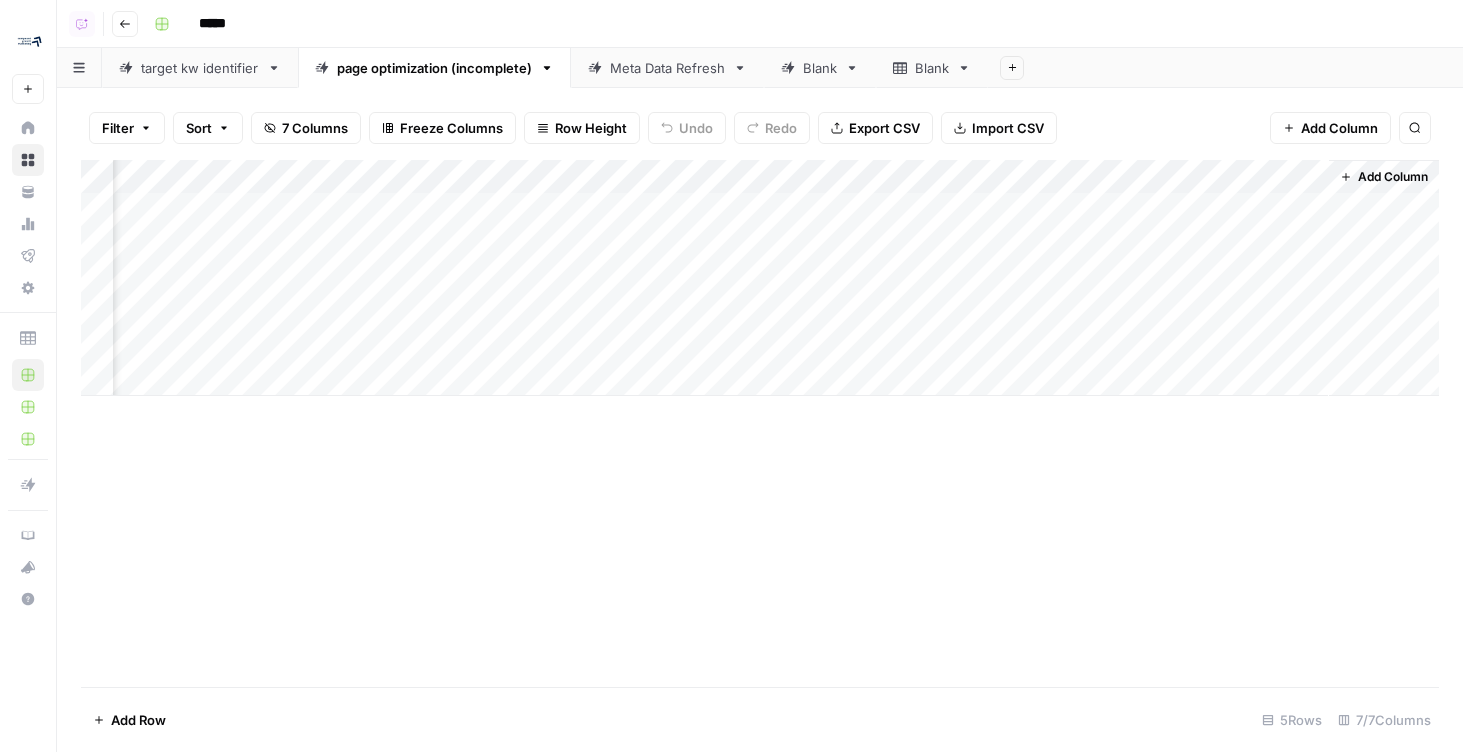 scroll, scrollTop: 0, scrollLeft: 0, axis: both 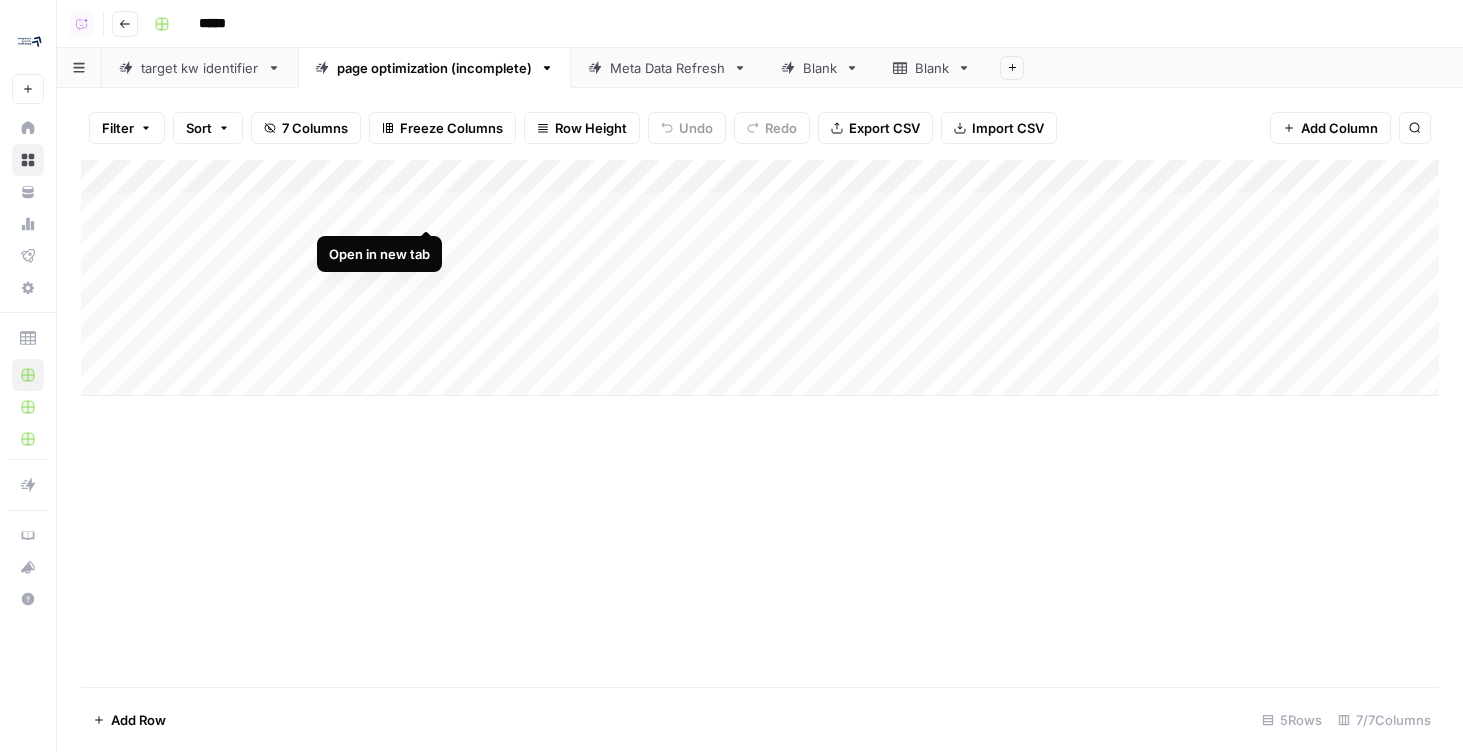 click on "Add Column" at bounding box center (760, 278) 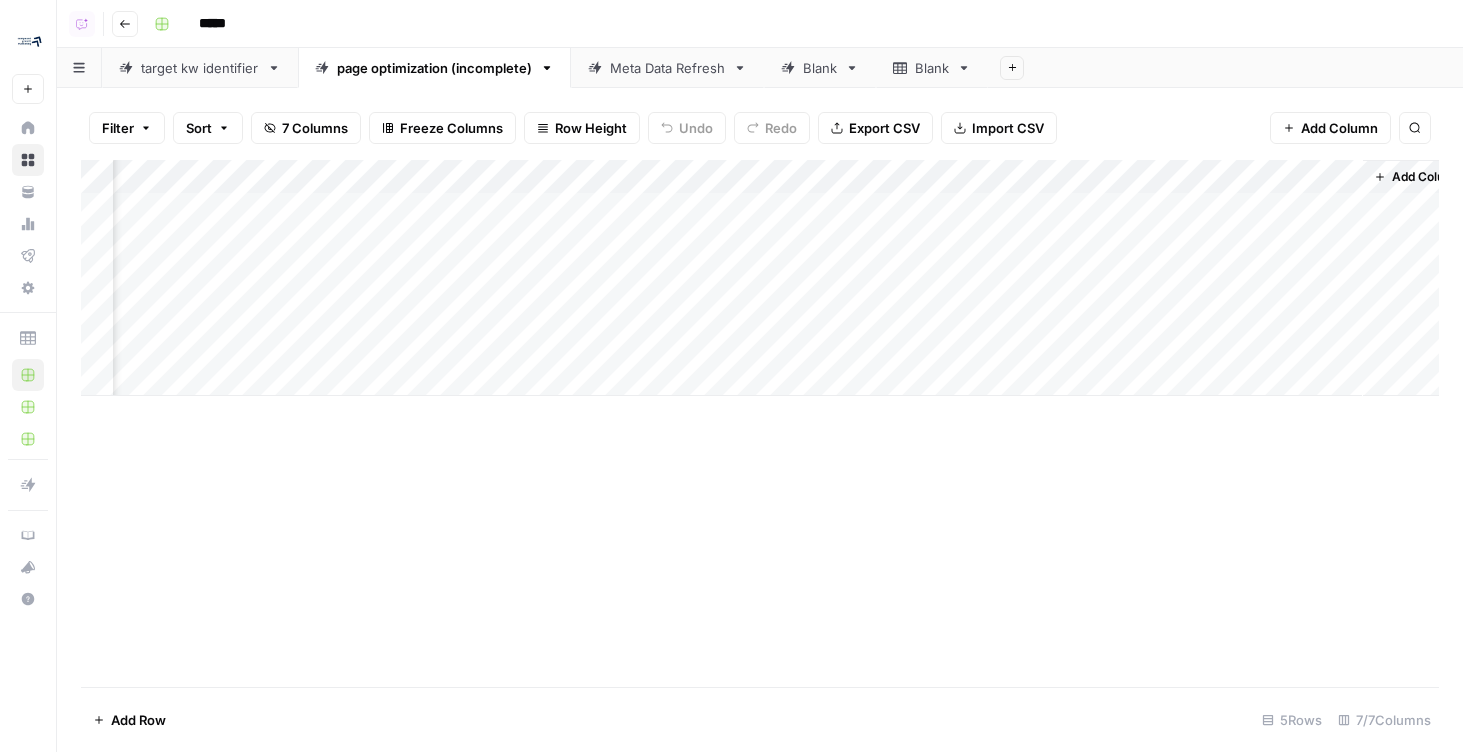 scroll, scrollTop: 0, scrollLeft: 198, axis: horizontal 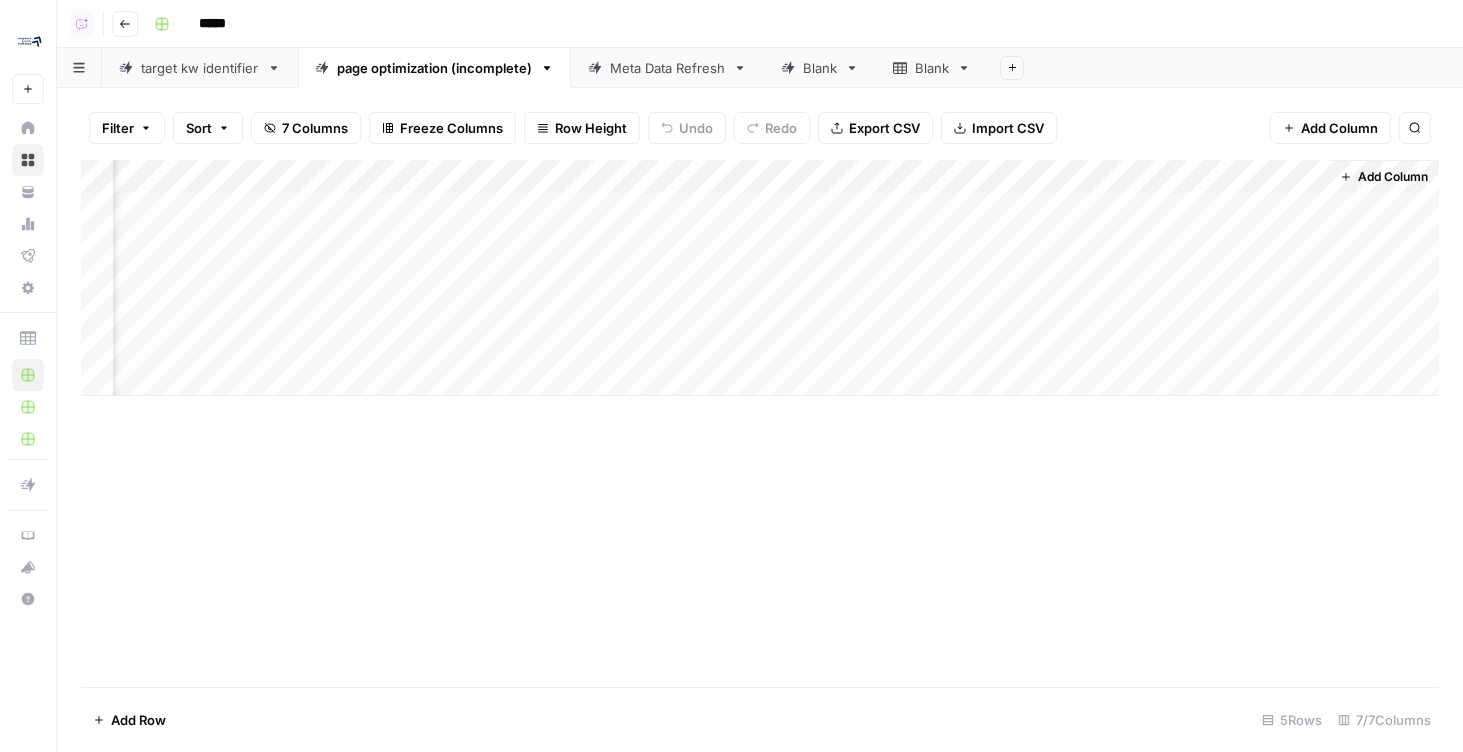 click on "Meta Data Refresh" at bounding box center [667, 68] 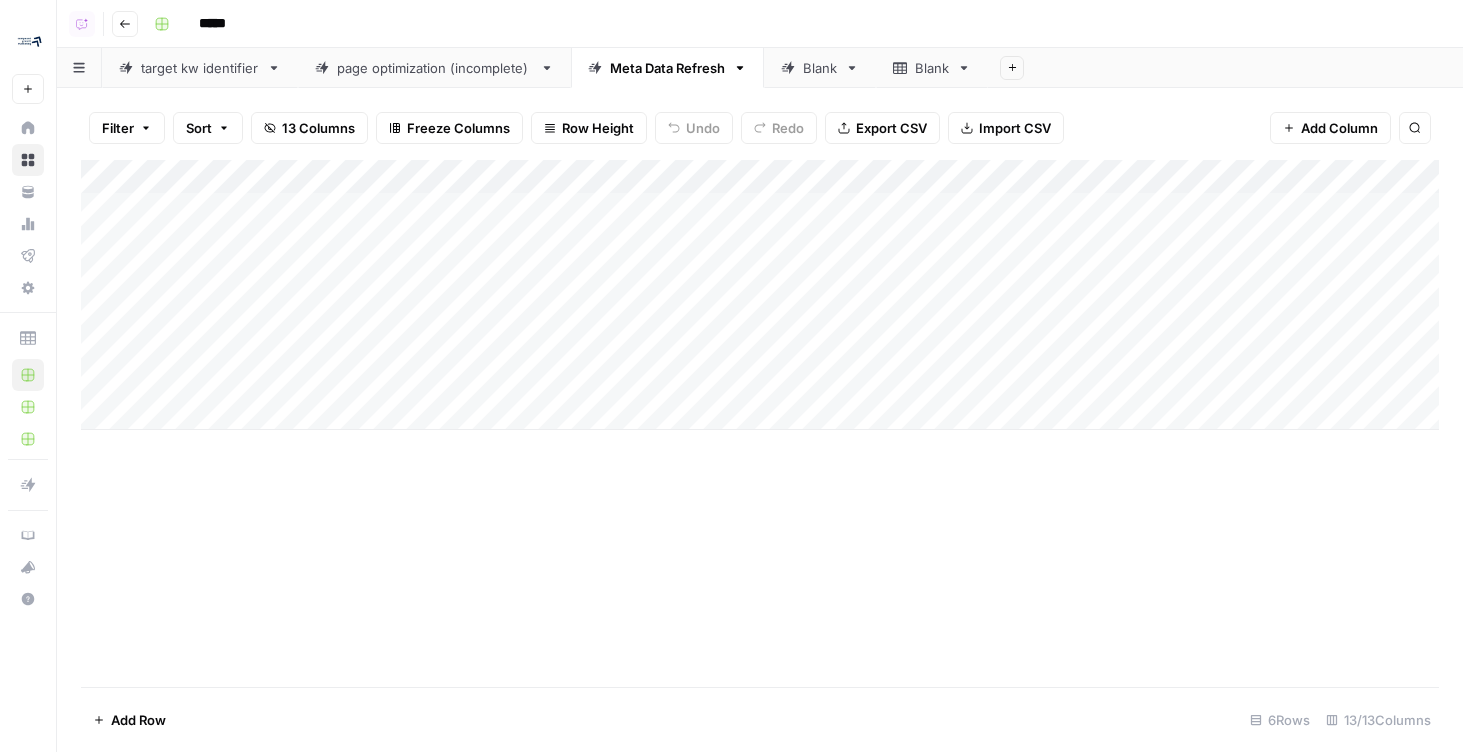 scroll, scrollTop: 0, scrollLeft: 0, axis: both 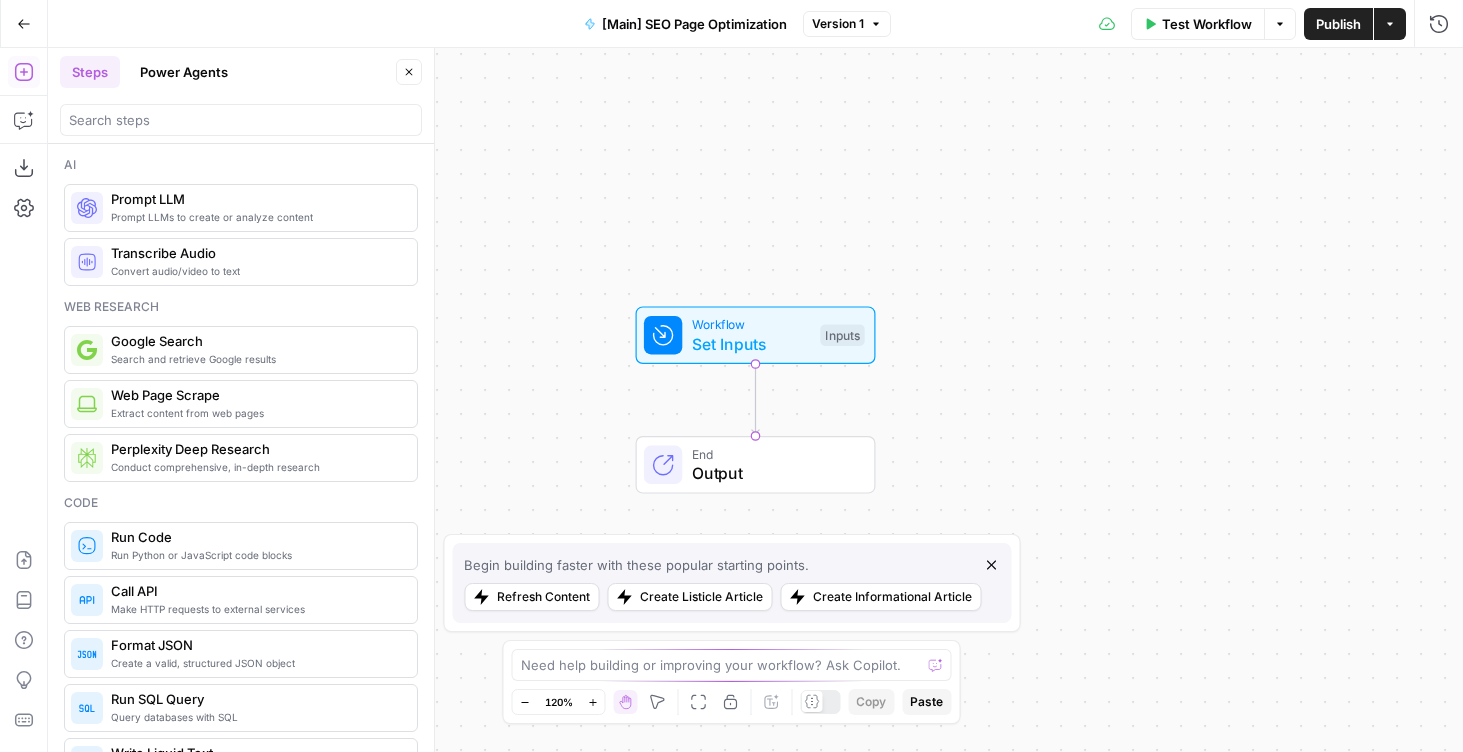 click on "Workflow Set Inputs Inputs End Output" at bounding box center (755, 400) 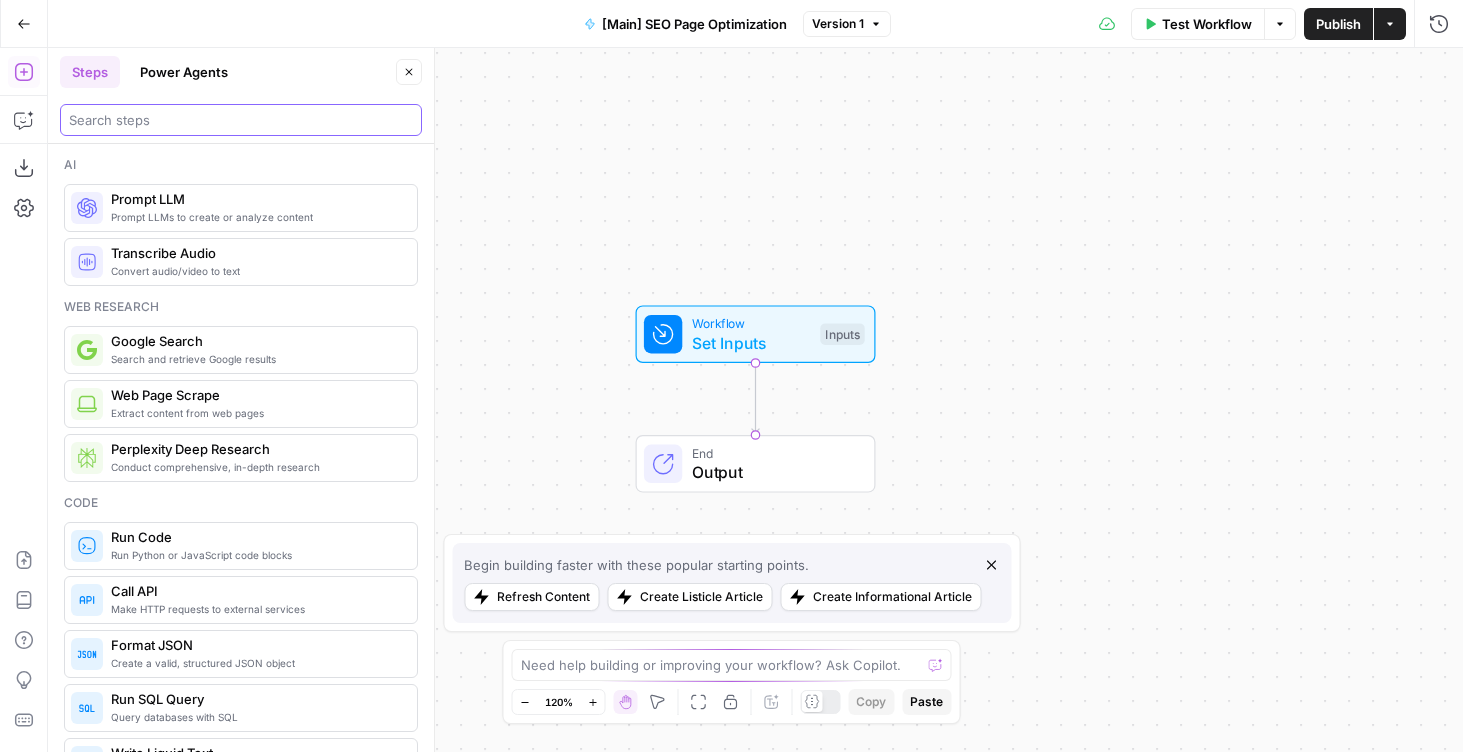click at bounding box center (241, 120) 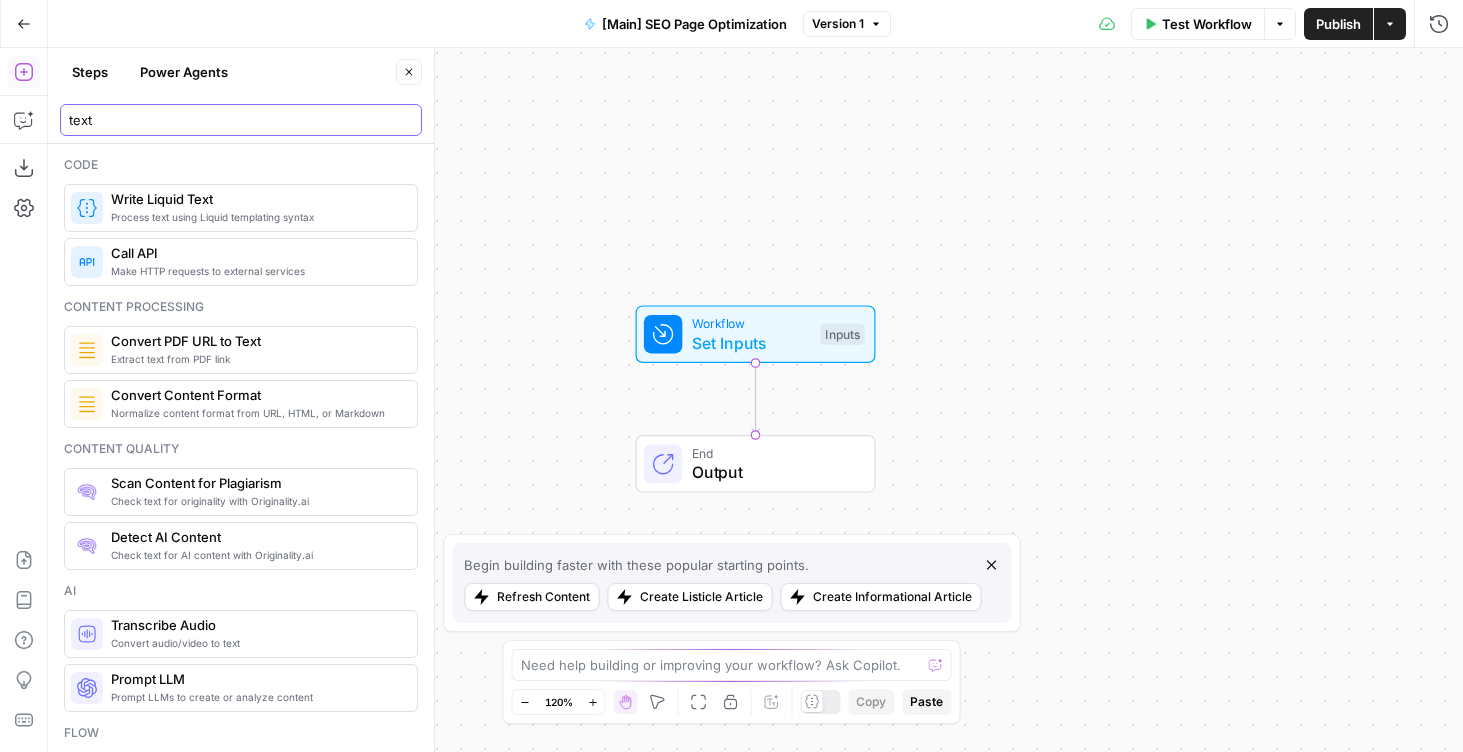 type on "text" 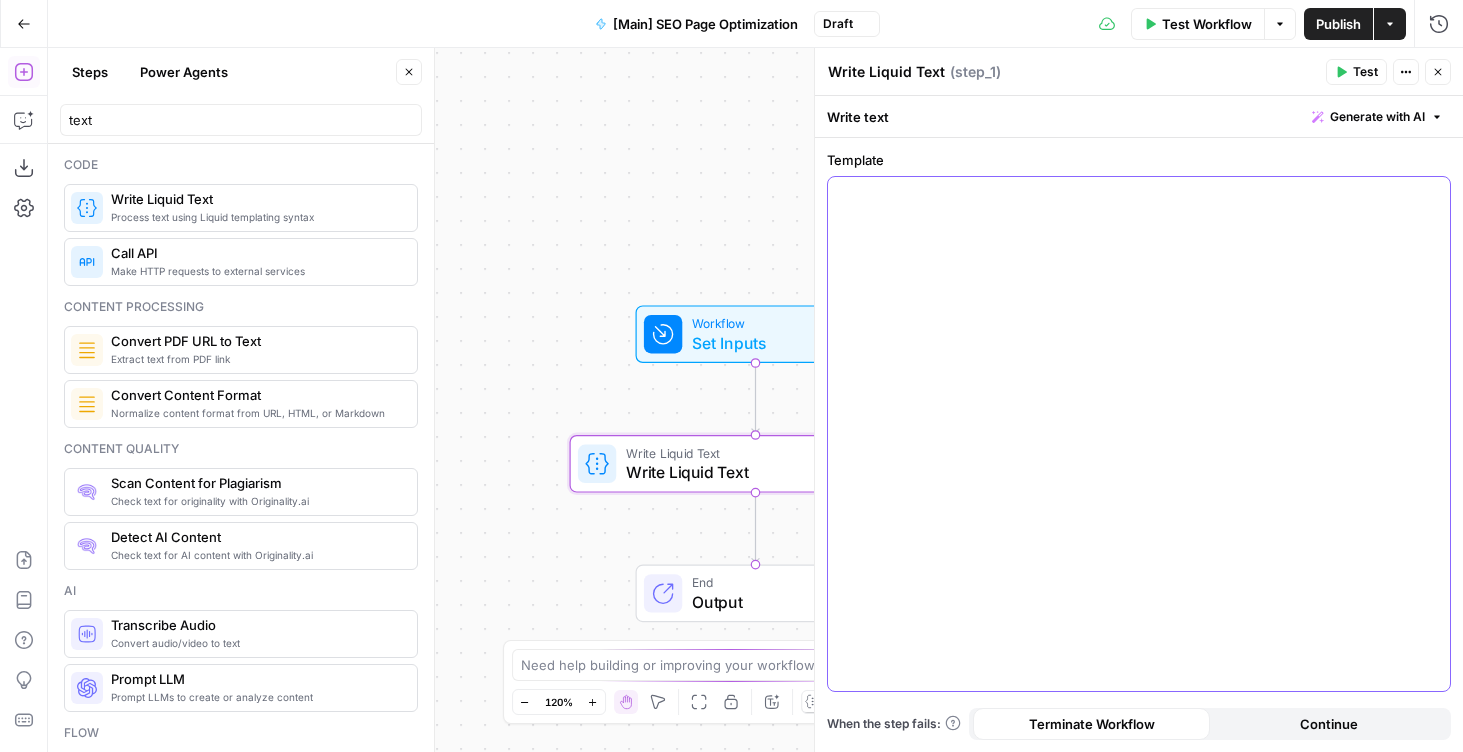 click at bounding box center [1139, 434] 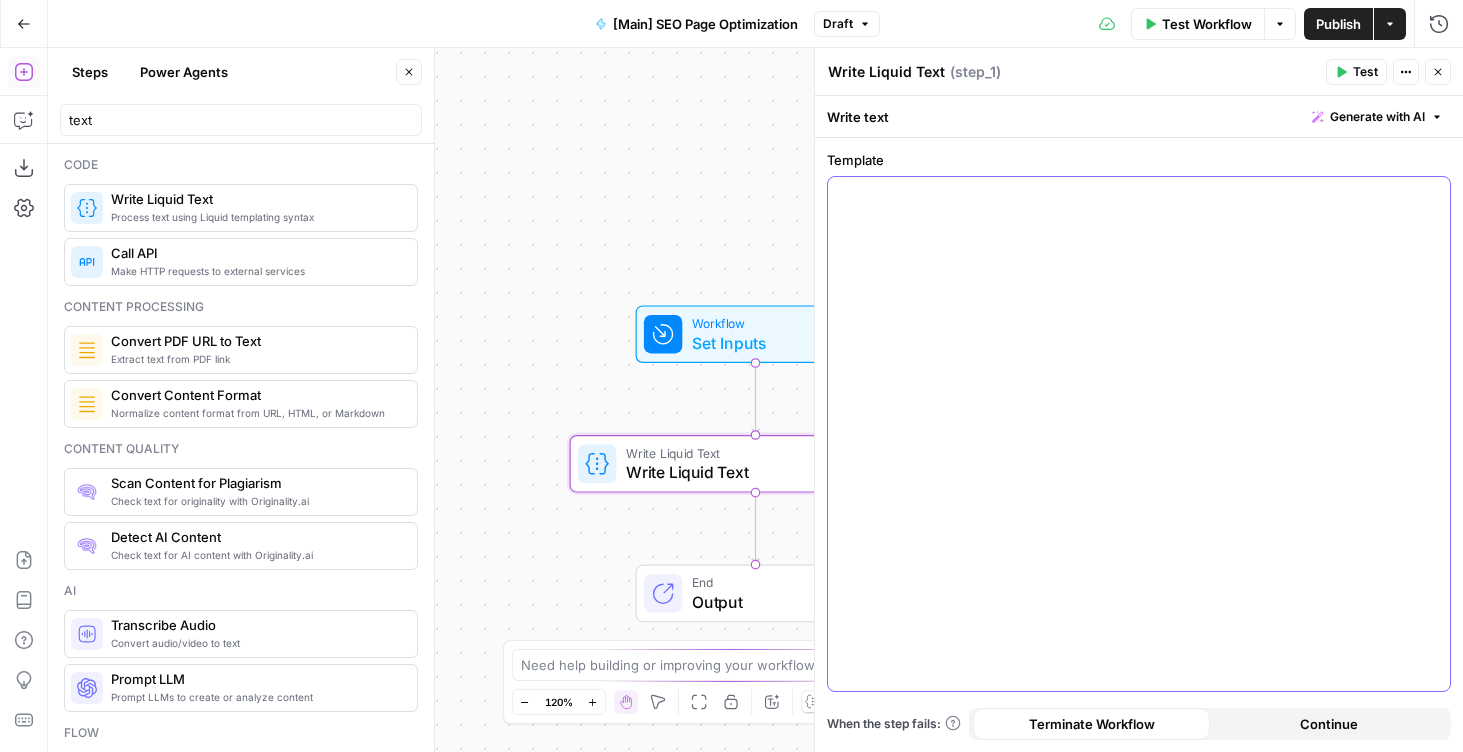 type 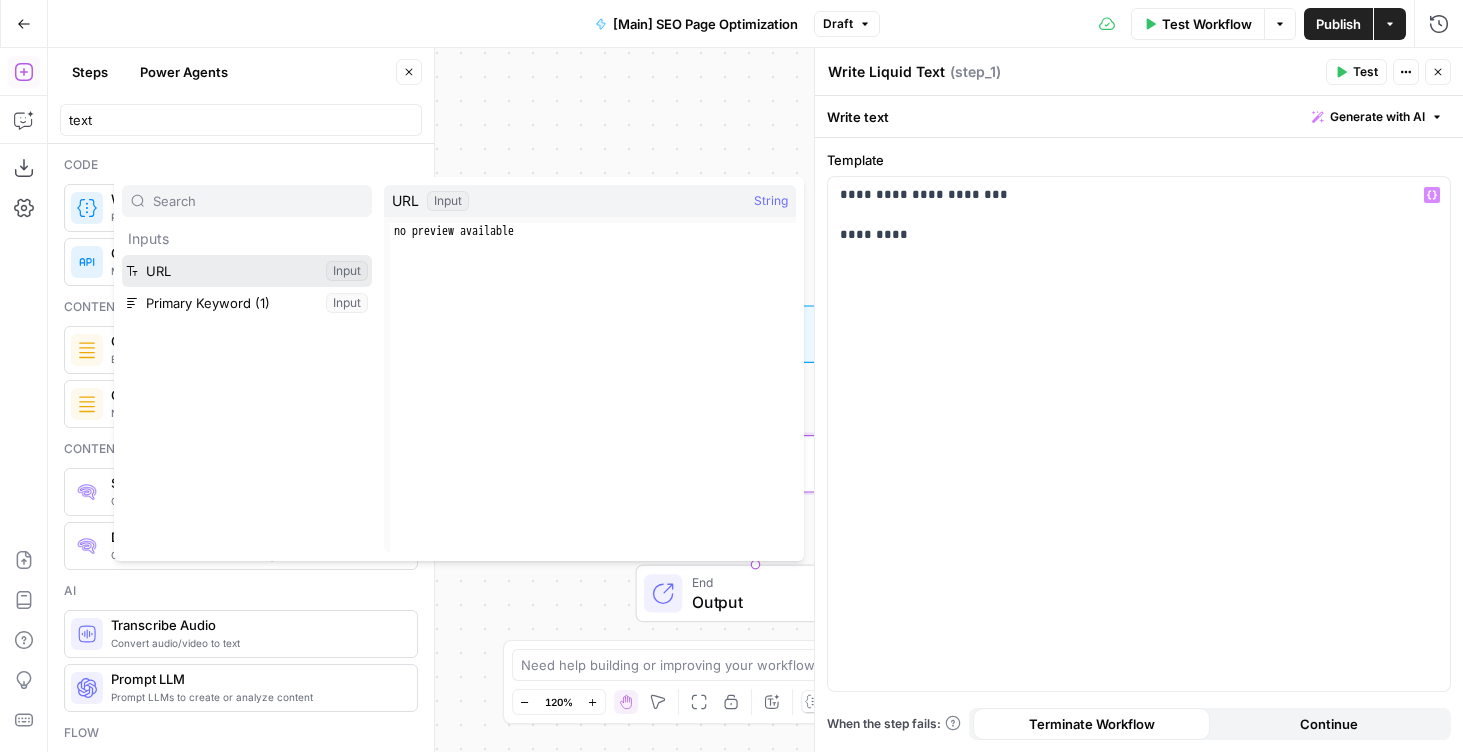 click at bounding box center (247, 271) 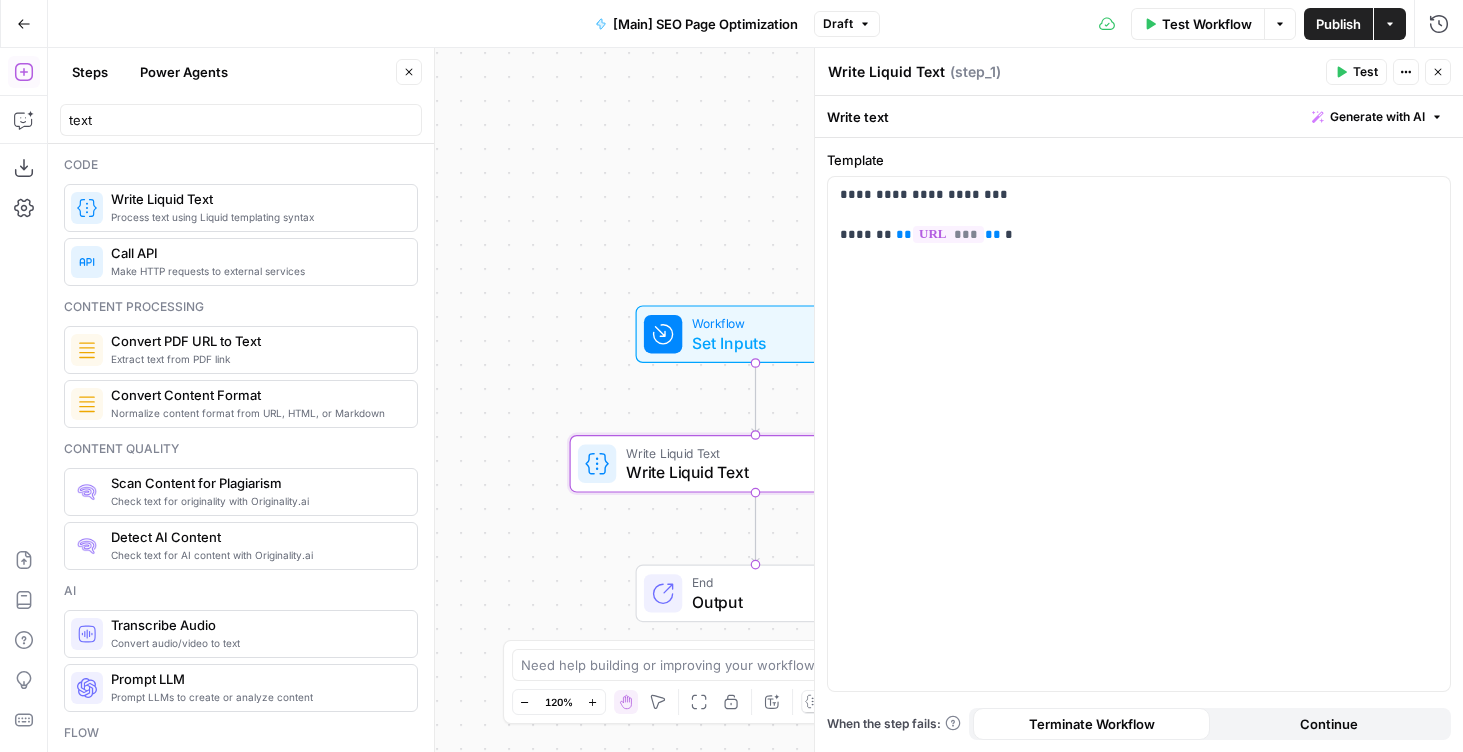click on "Test" at bounding box center [1356, 72] 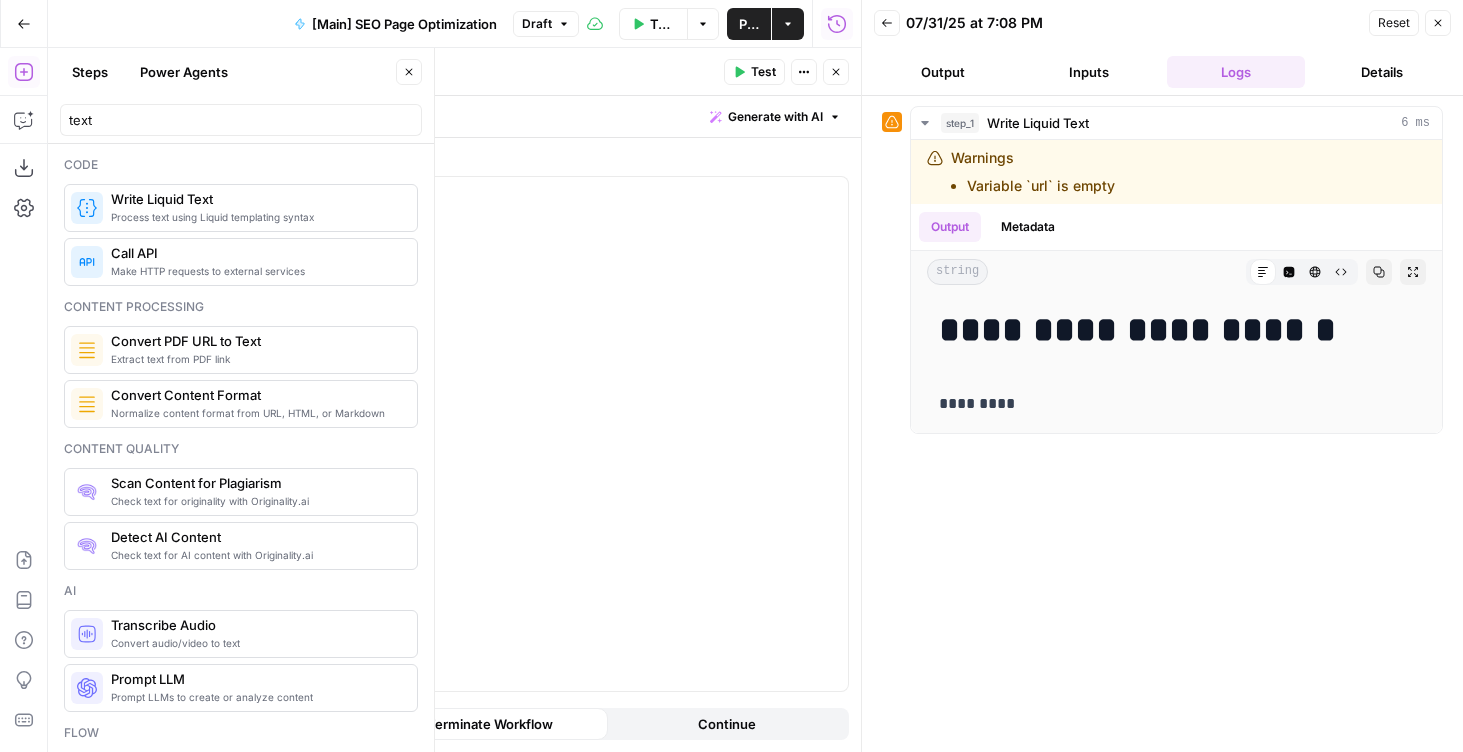 click 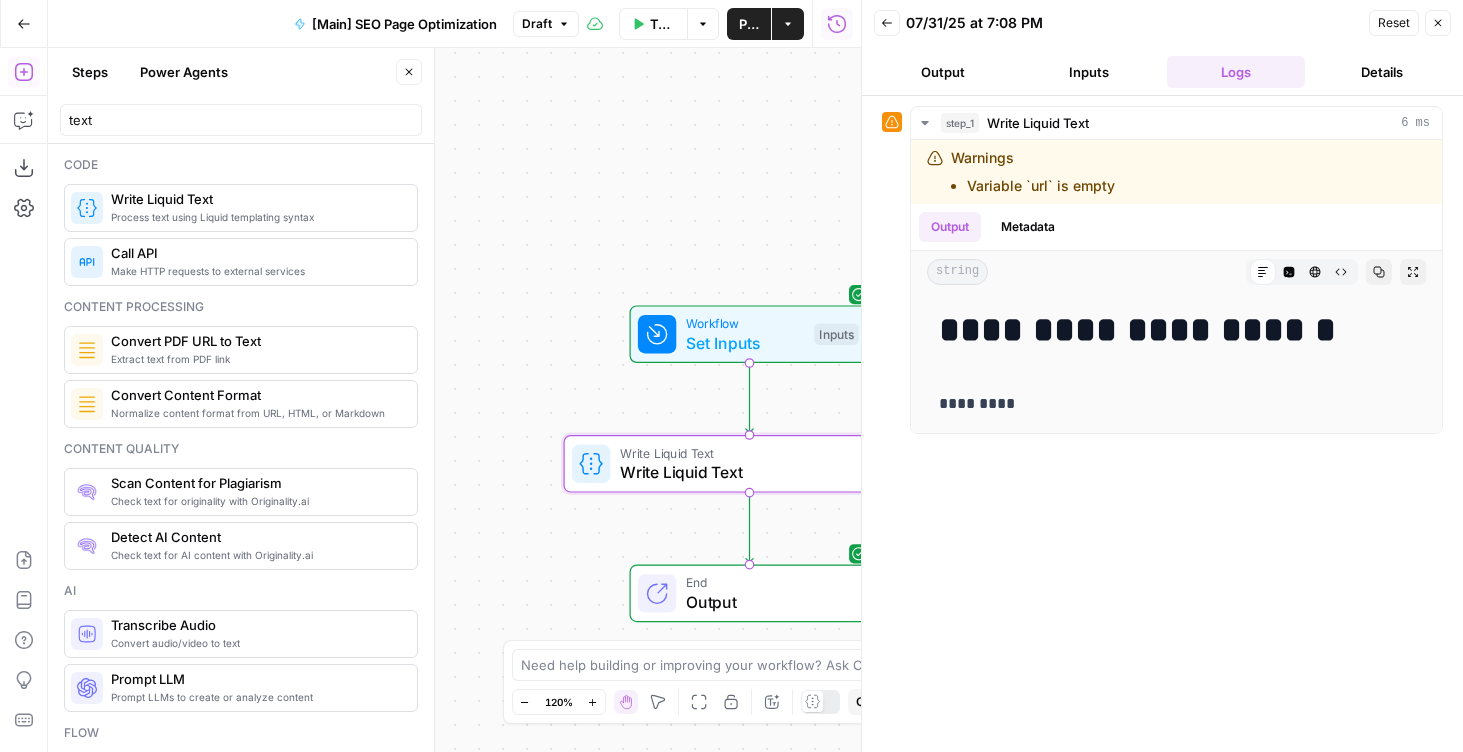 drag, startPoint x: 767, startPoint y: 240, endPoint x: 577, endPoint y: 186, distance: 197.52469 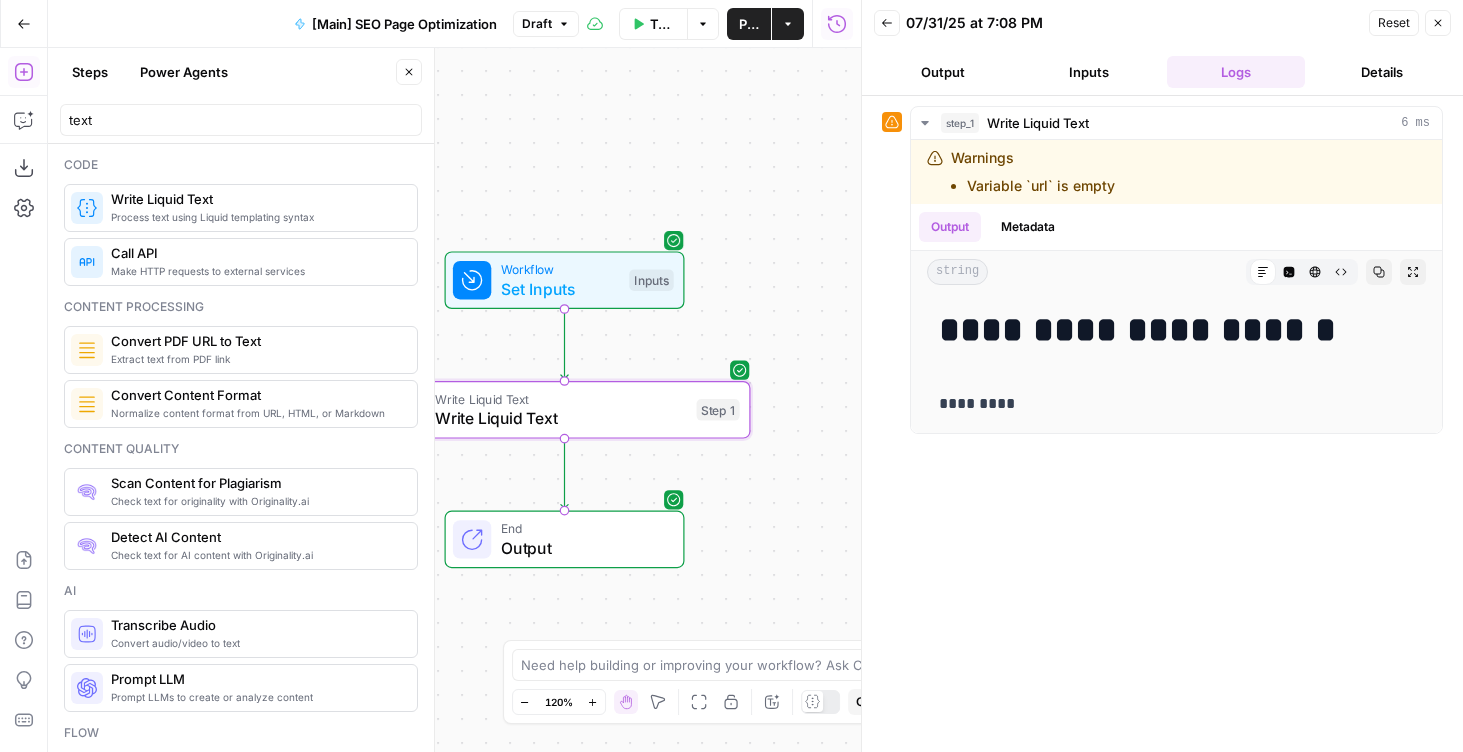 click on "Test Step" at bounding box center (631, 236) 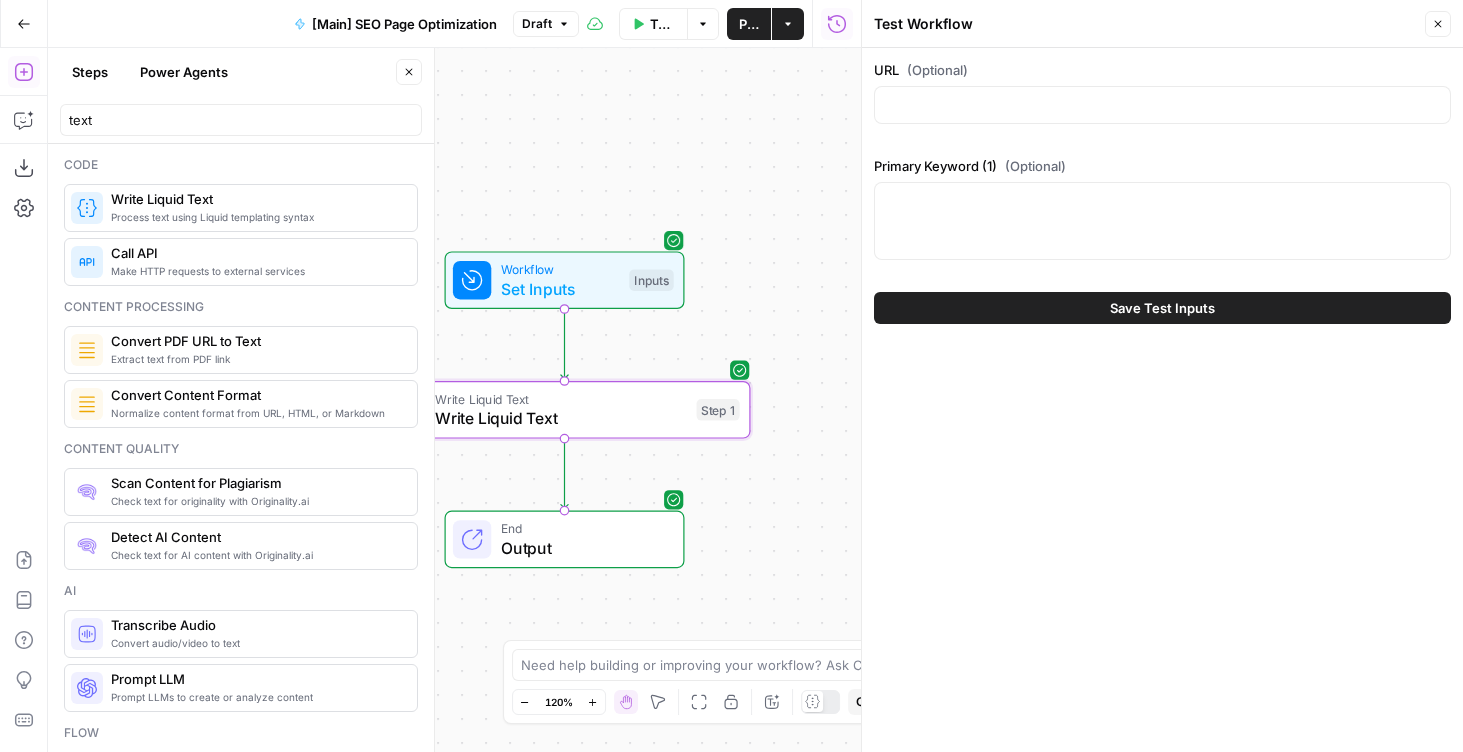 click on "Workflow Set Inputs Inputs Test Step" at bounding box center (565, 280) 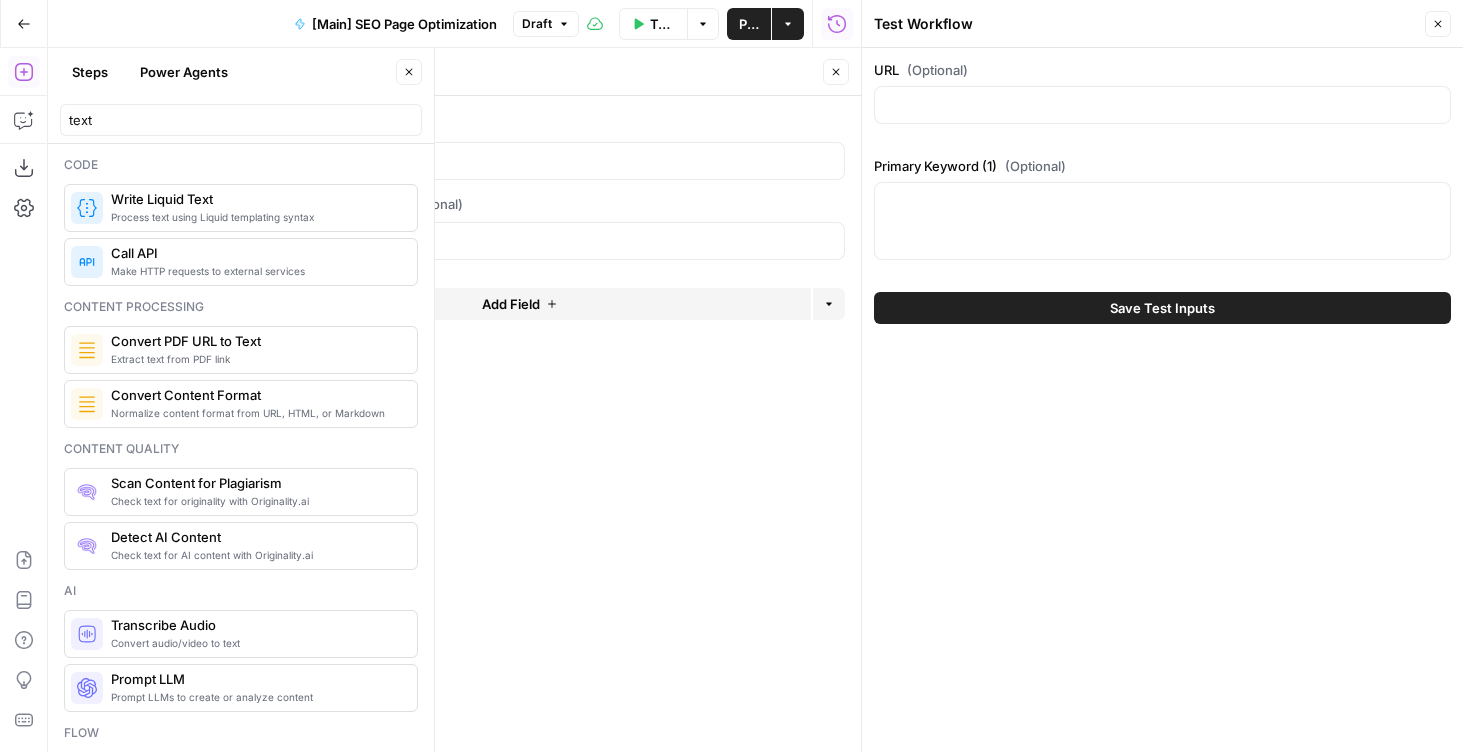 click on "edit field" at bounding box center [770, 204] 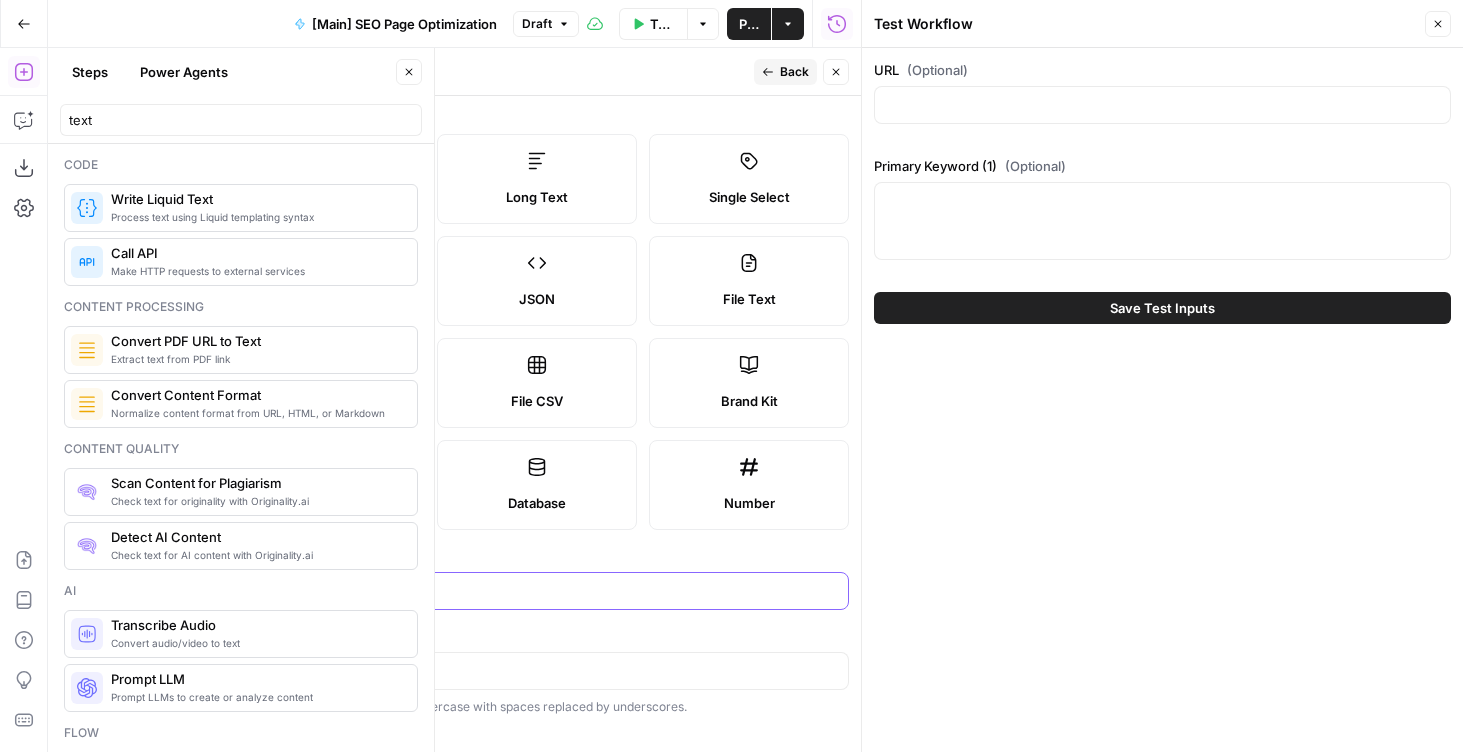 drag, startPoint x: 354, startPoint y: 593, endPoint x: 458, endPoint y: 593, distance: 104 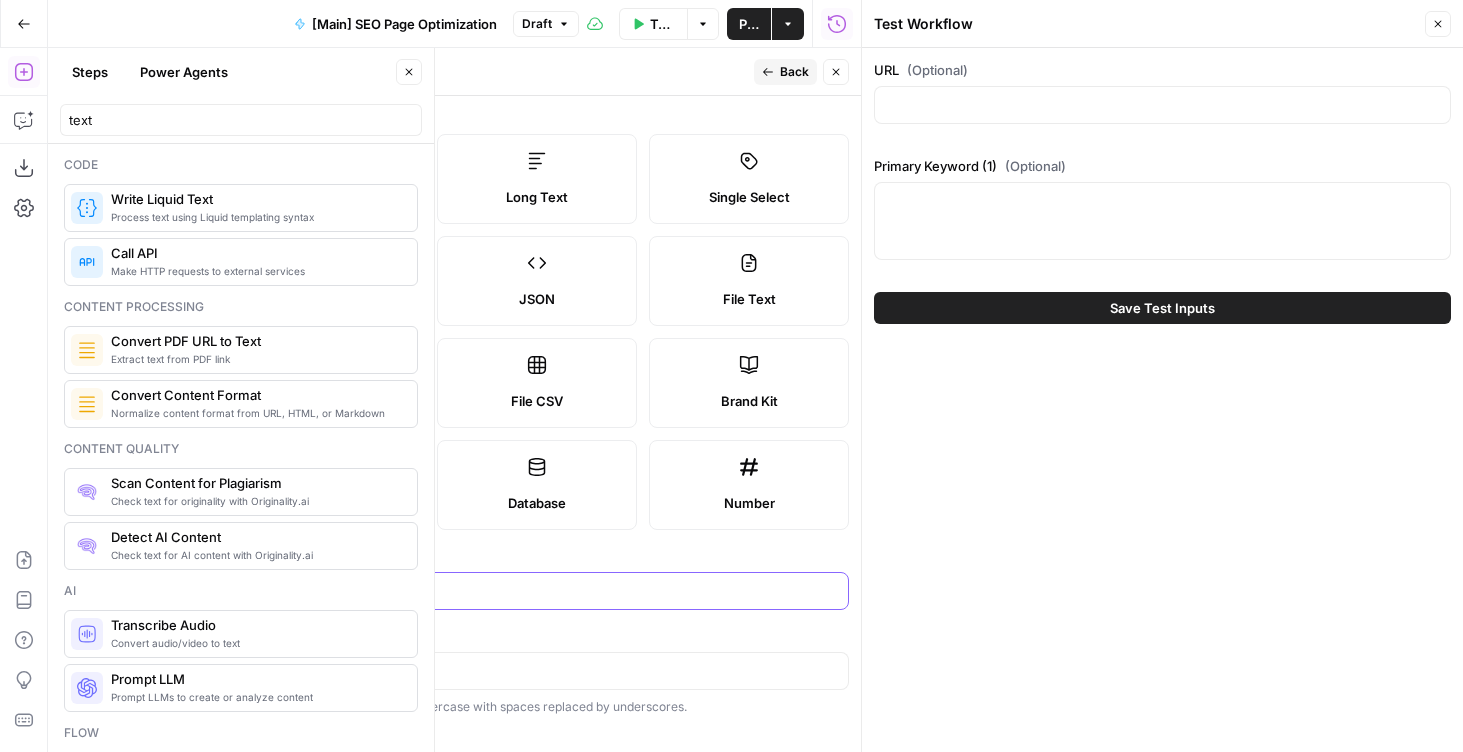 click on "Primary Keyword (1)" at bounding box center [537, 591] 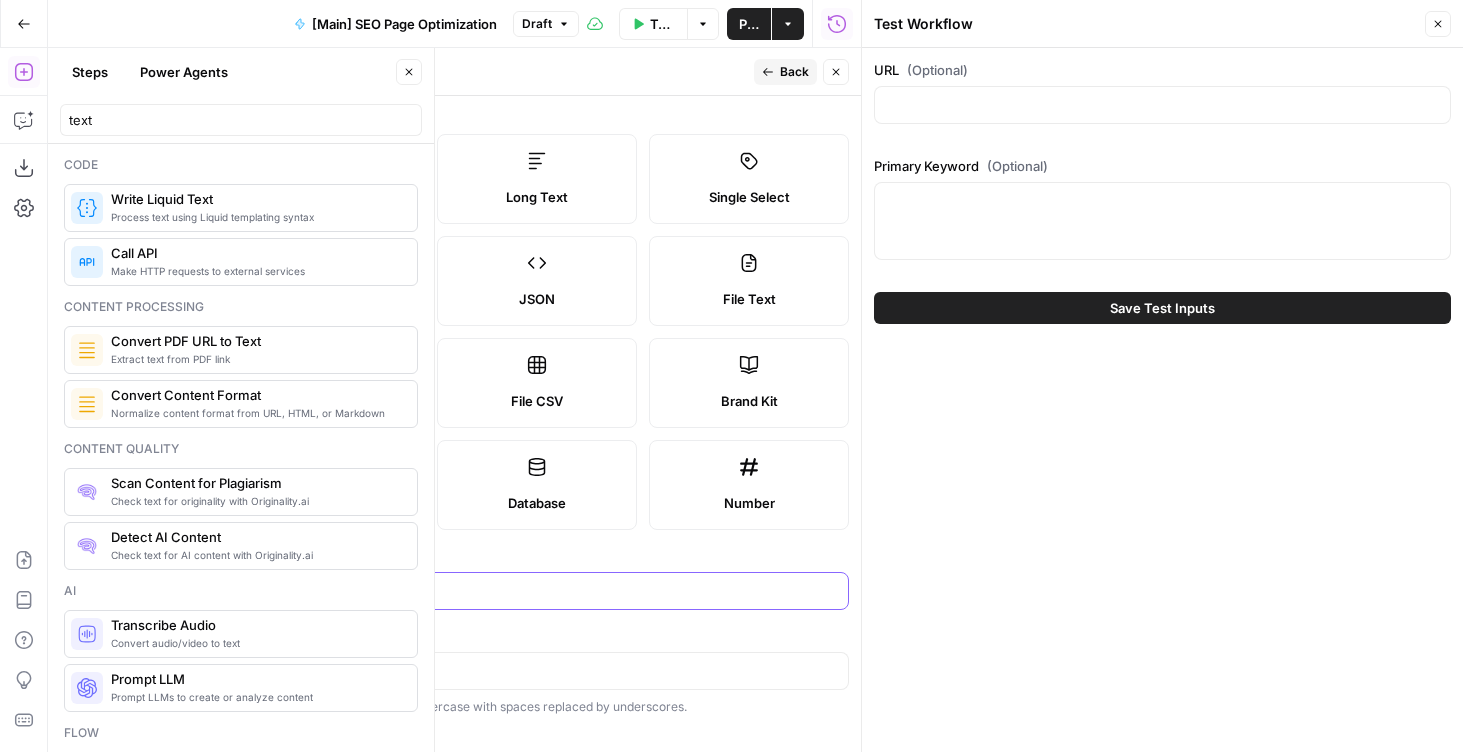 type on "Primary Keyword" 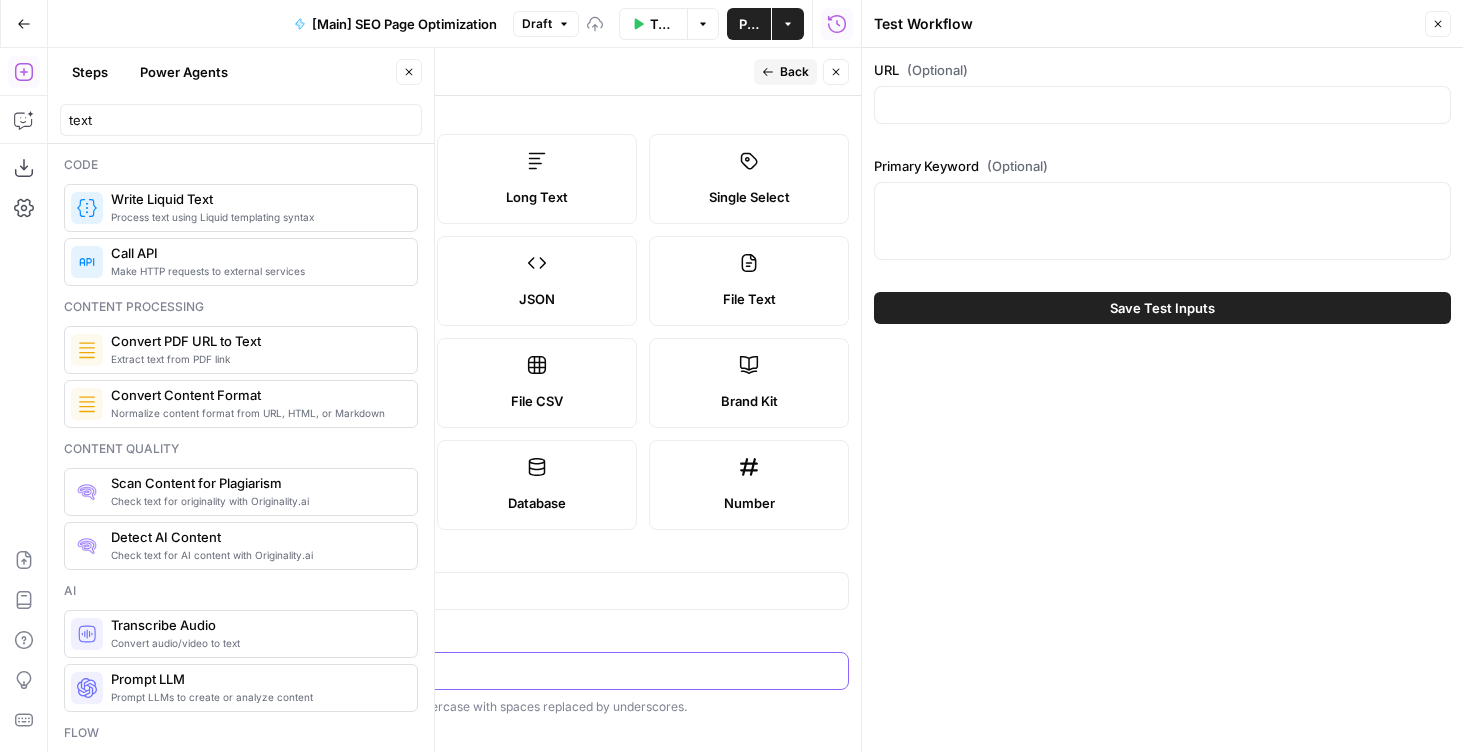 click on "primary_keyword_1" at bounding box center [537, 671] 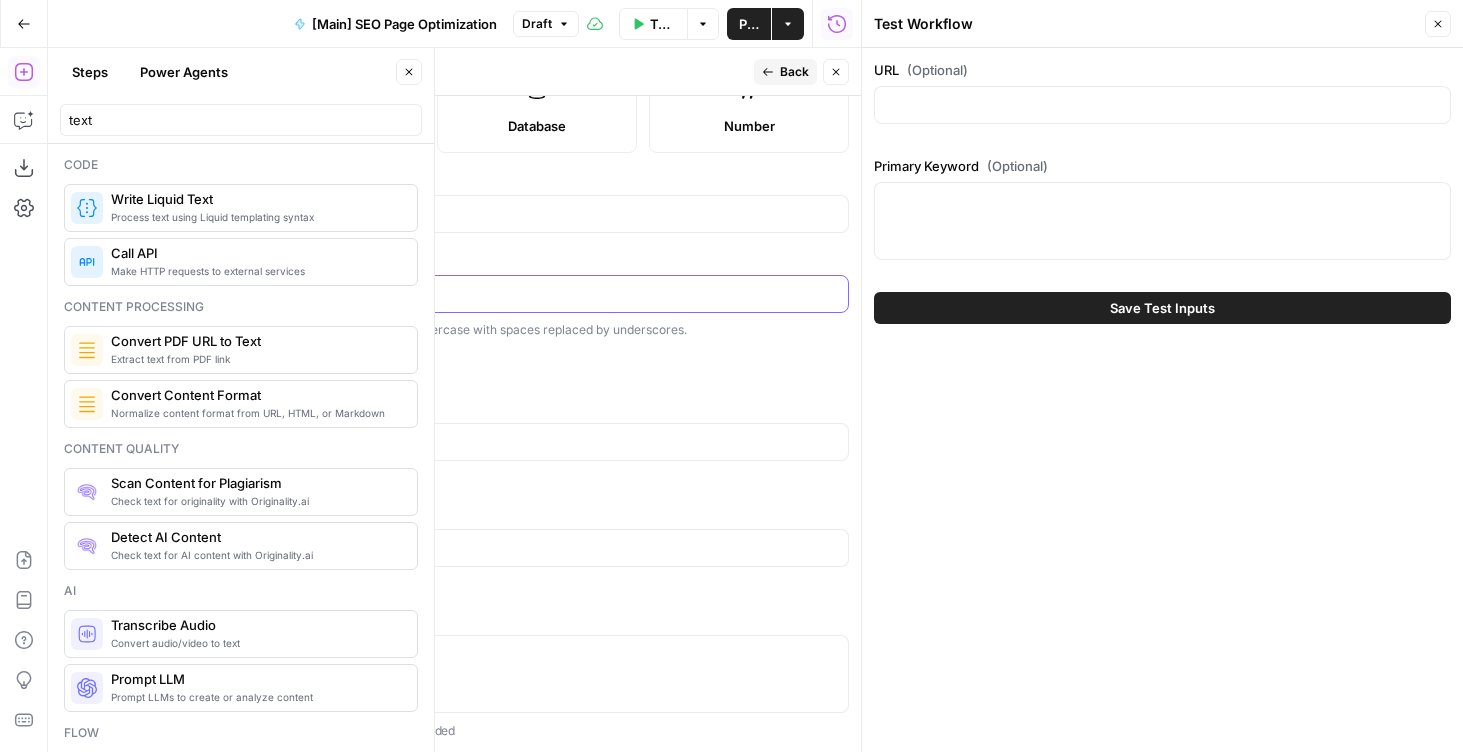 scroll, scrollTop: 0, scrollLeft: 0, axis: both 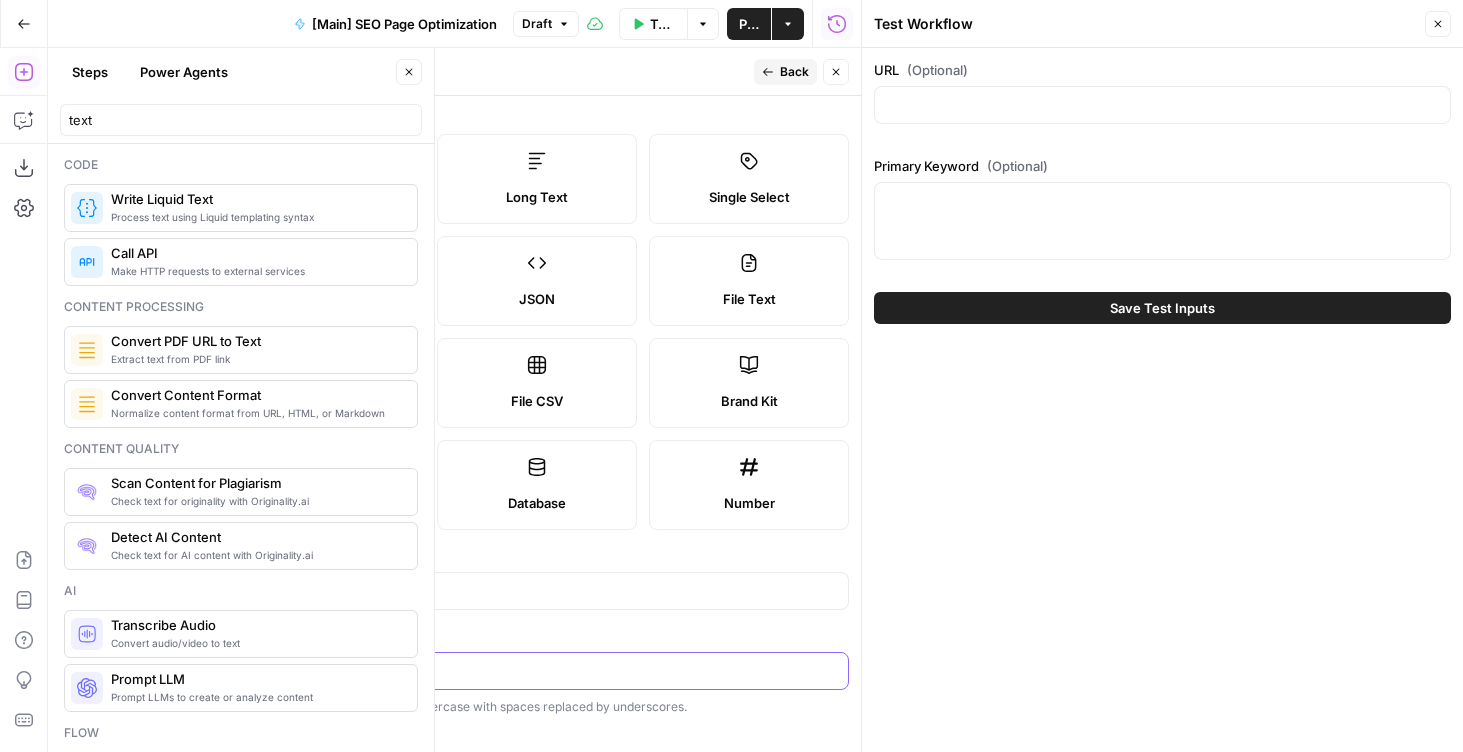 type on "primary_keyword" 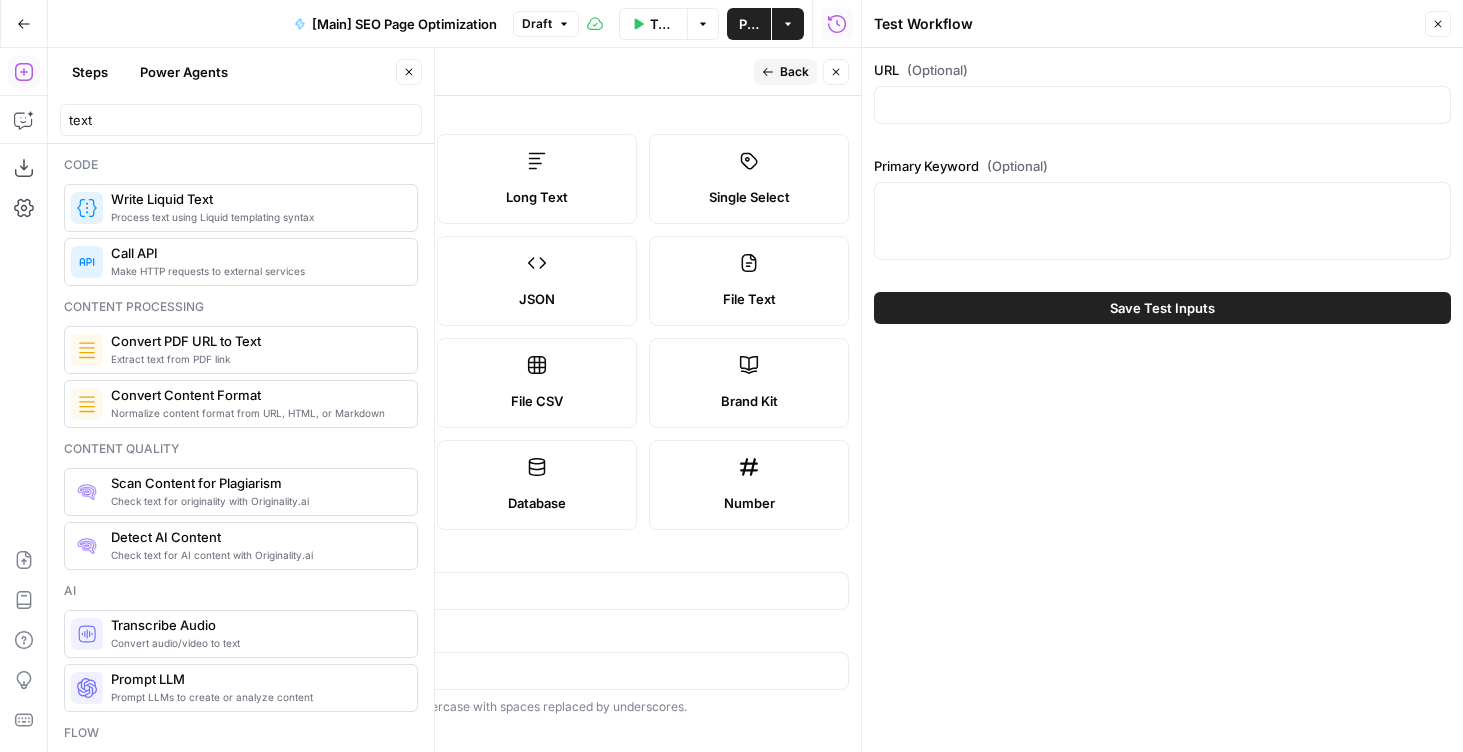 click on "Back" at bounding box center [794, 72] 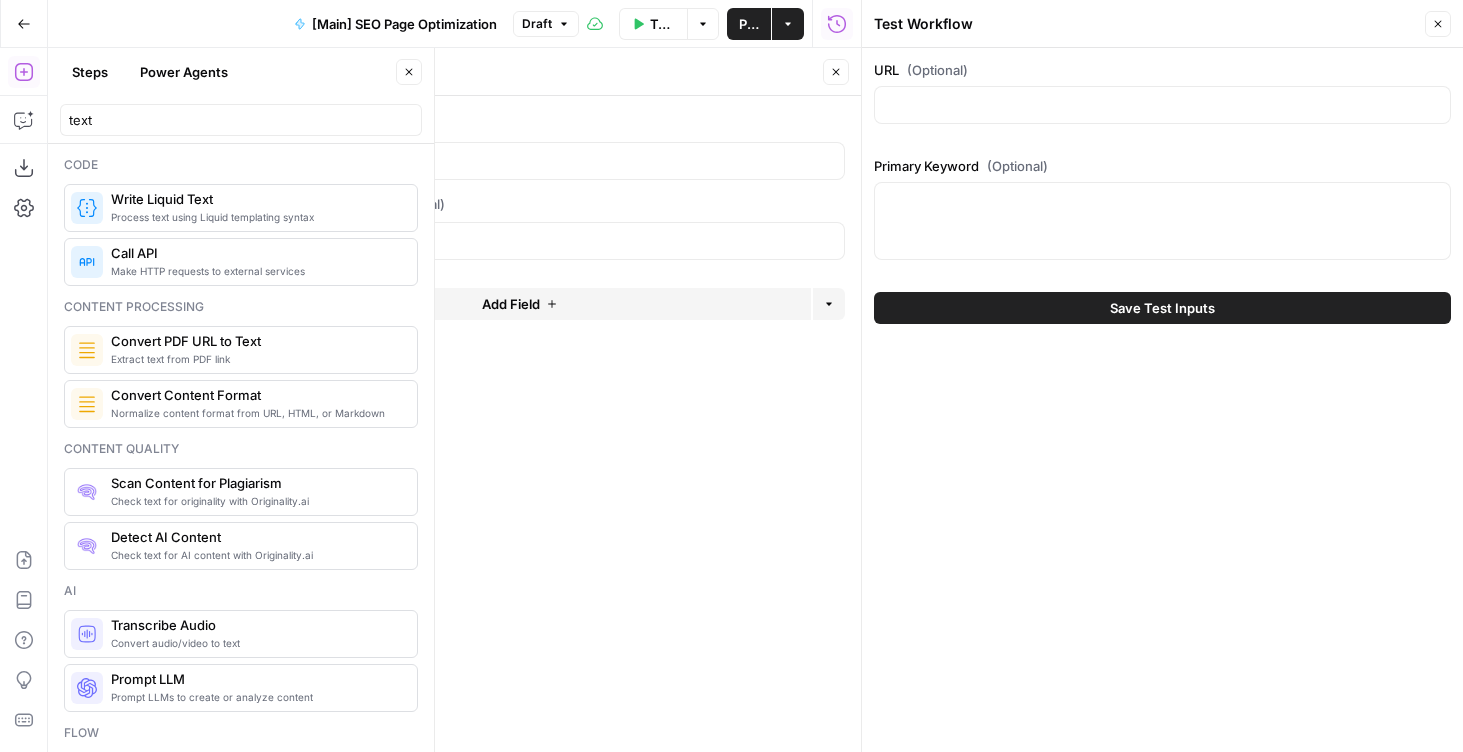 click on "edit field" at bounding box center [778, 204] 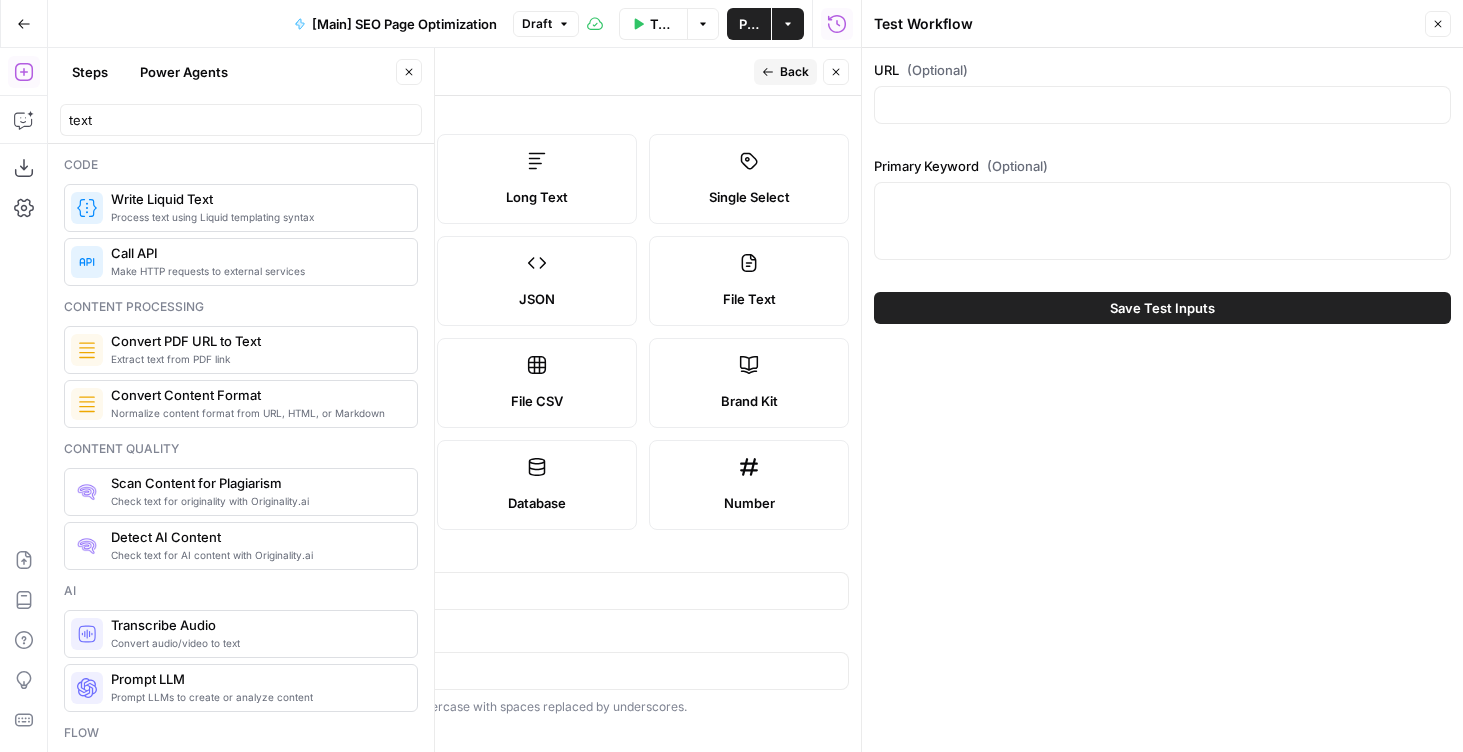 scroll, scrollTop: 377, scrollLeft: 0, axis: vertical 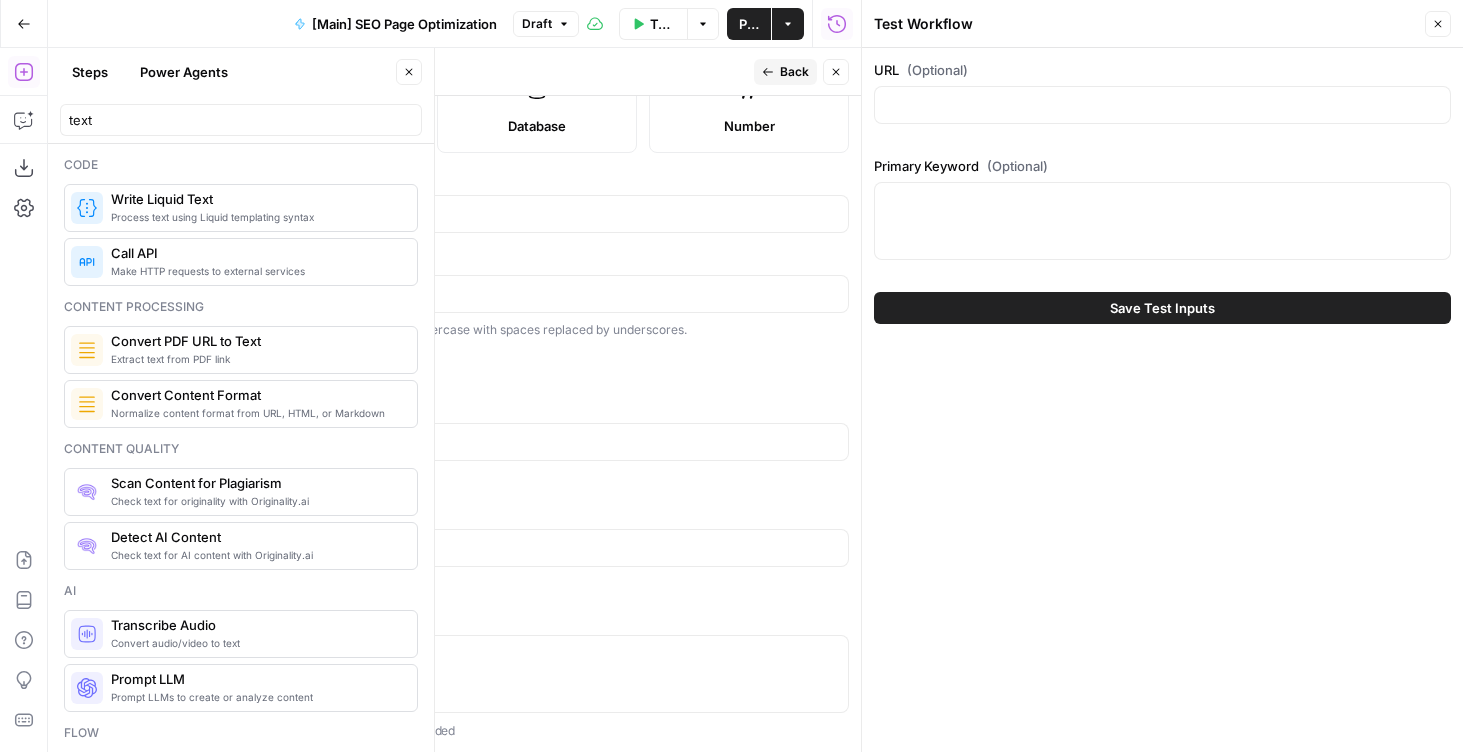 click at bounding box center (307, 365) 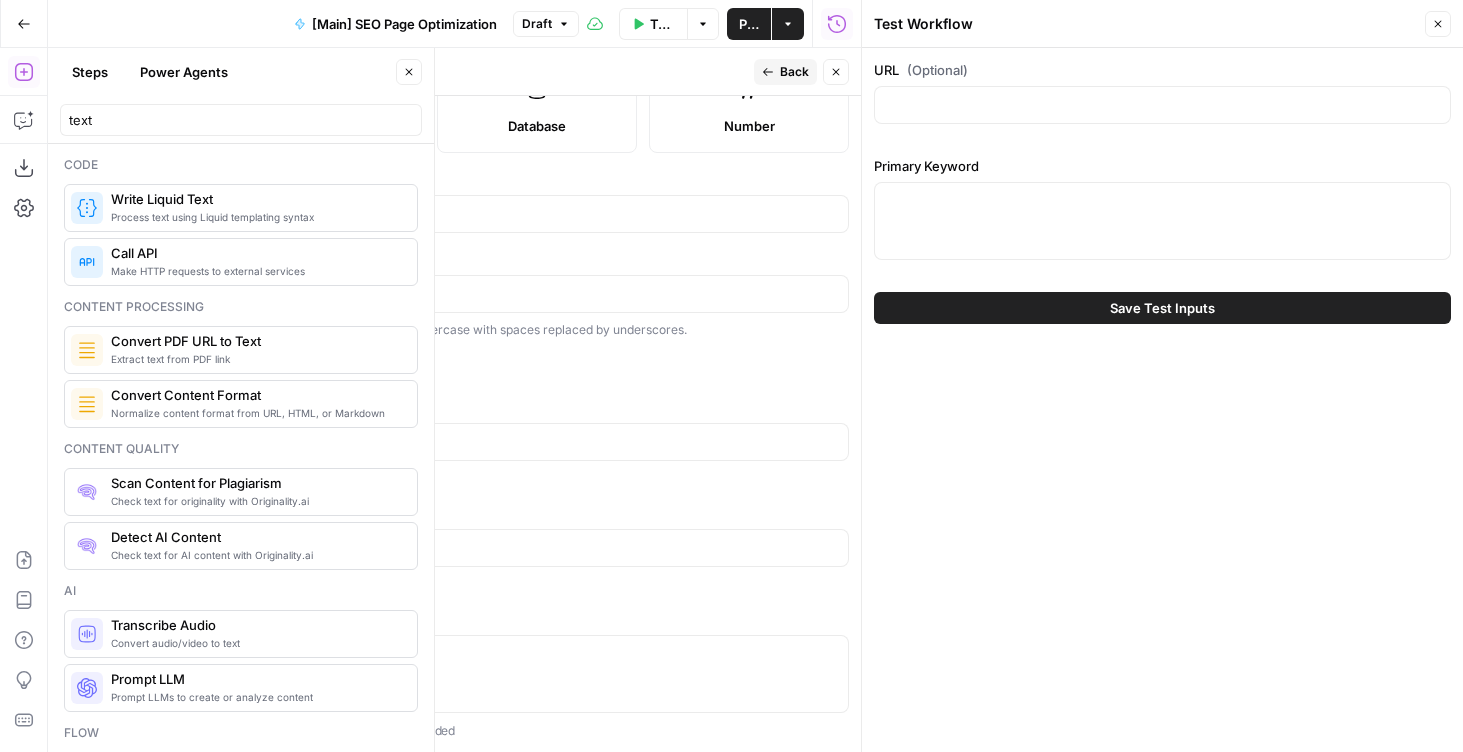 click on "Inputs Back Close" at bounding box center [537, 72] 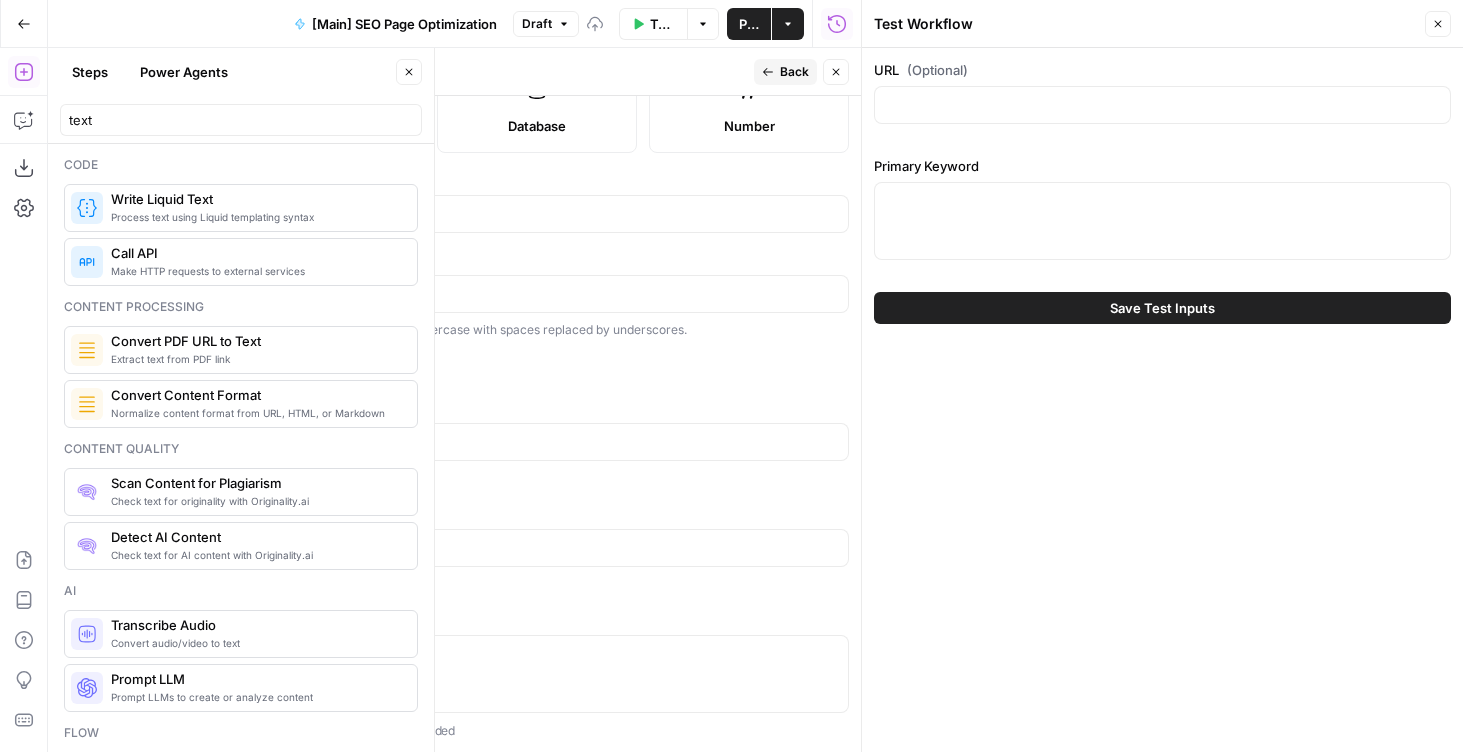 click 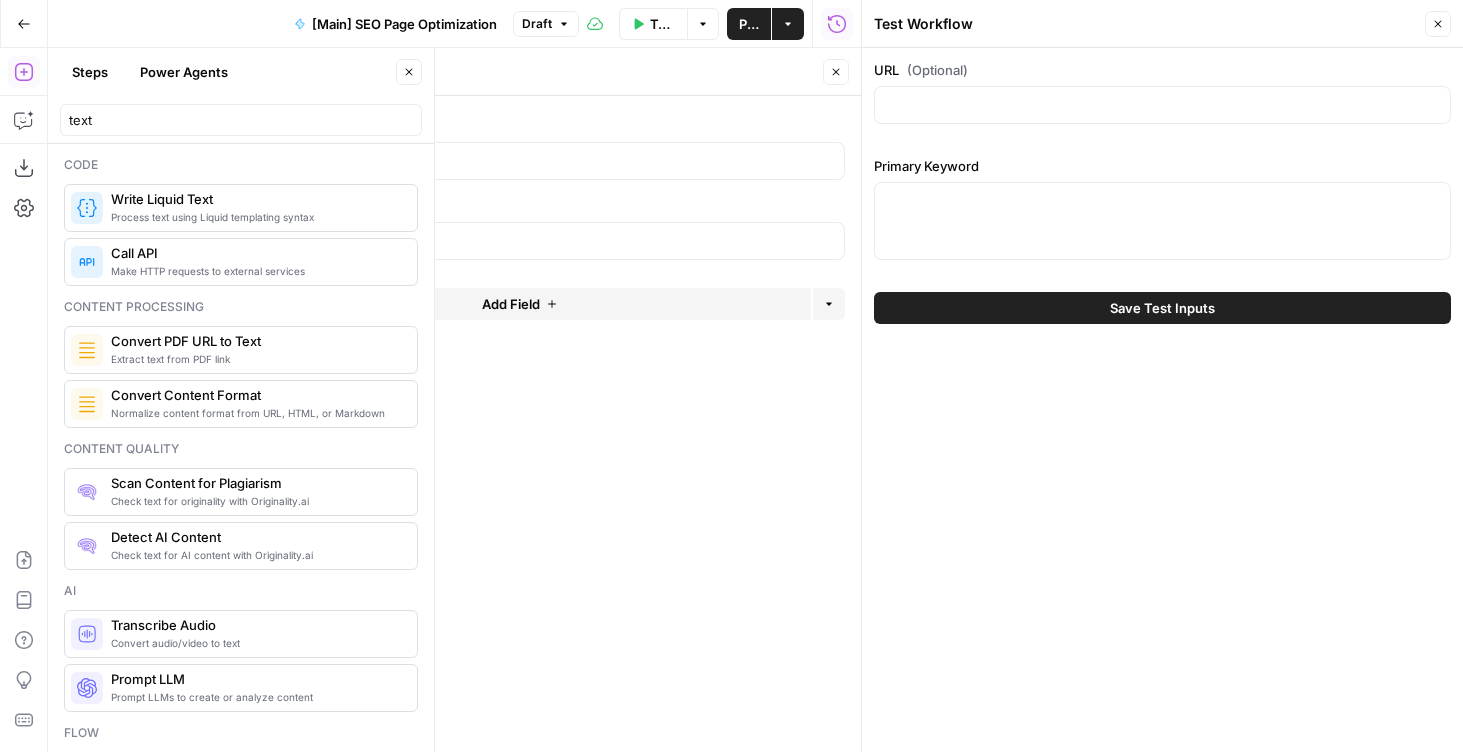 click on "edit field" at bounding box center [770, 124] 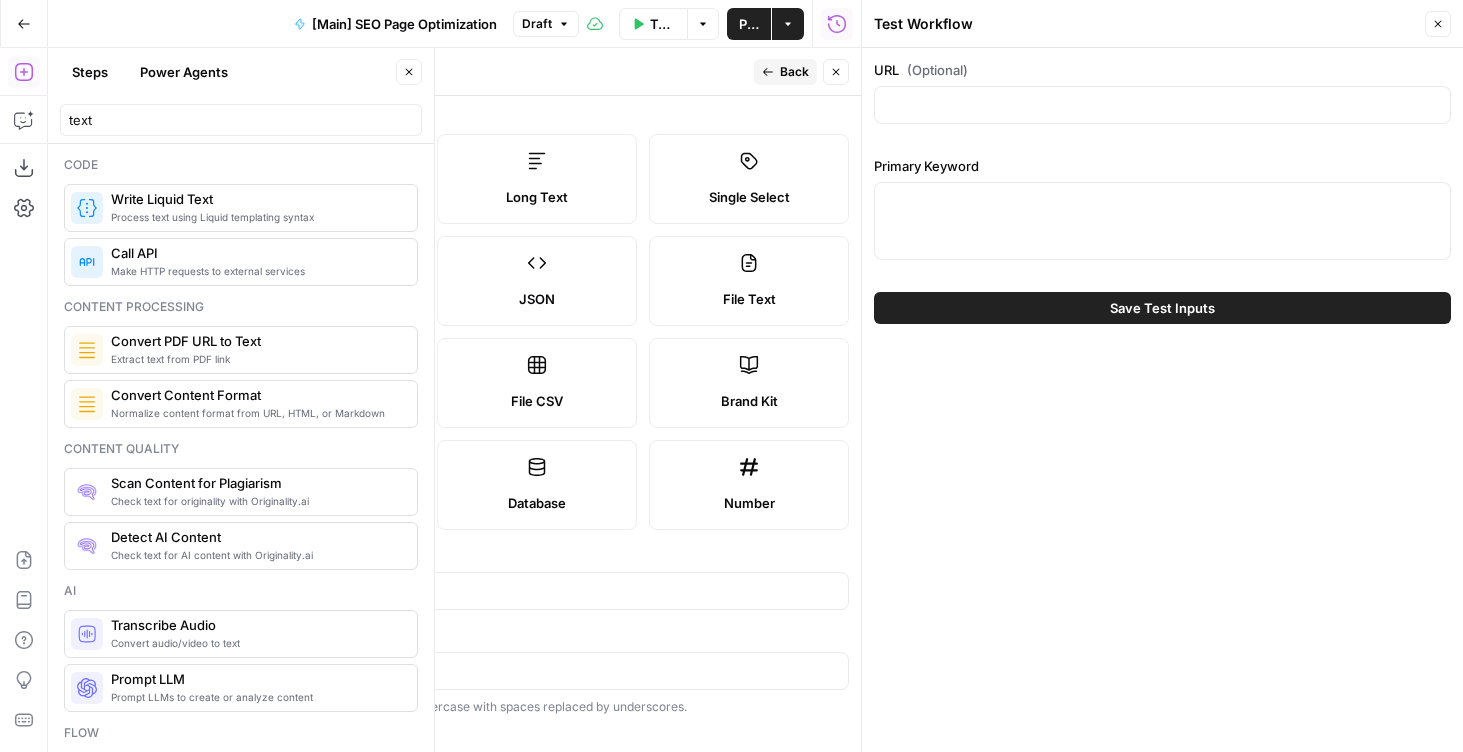 scroll, scrollTop: 337, scrollLeft: 0, axis: vertical 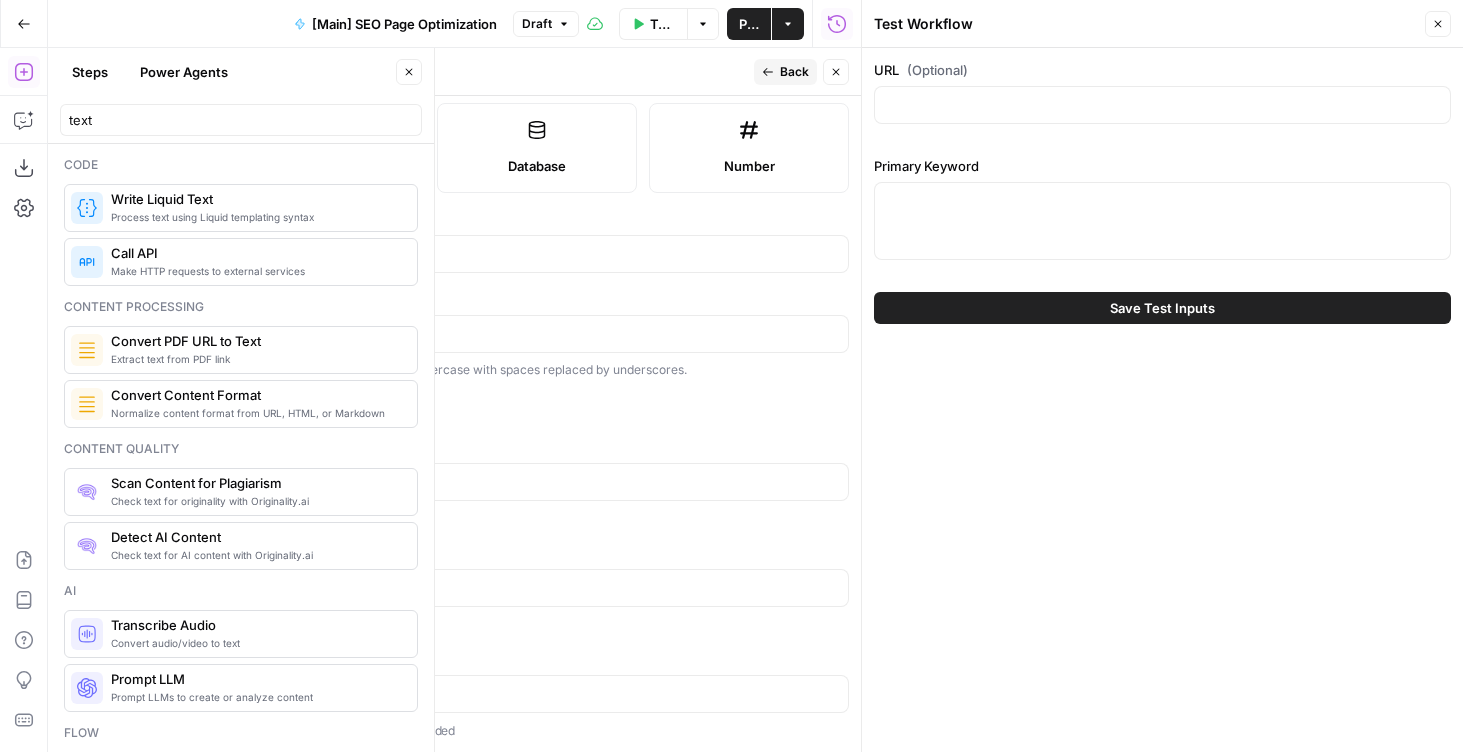 click at bounding box center (307, 405) 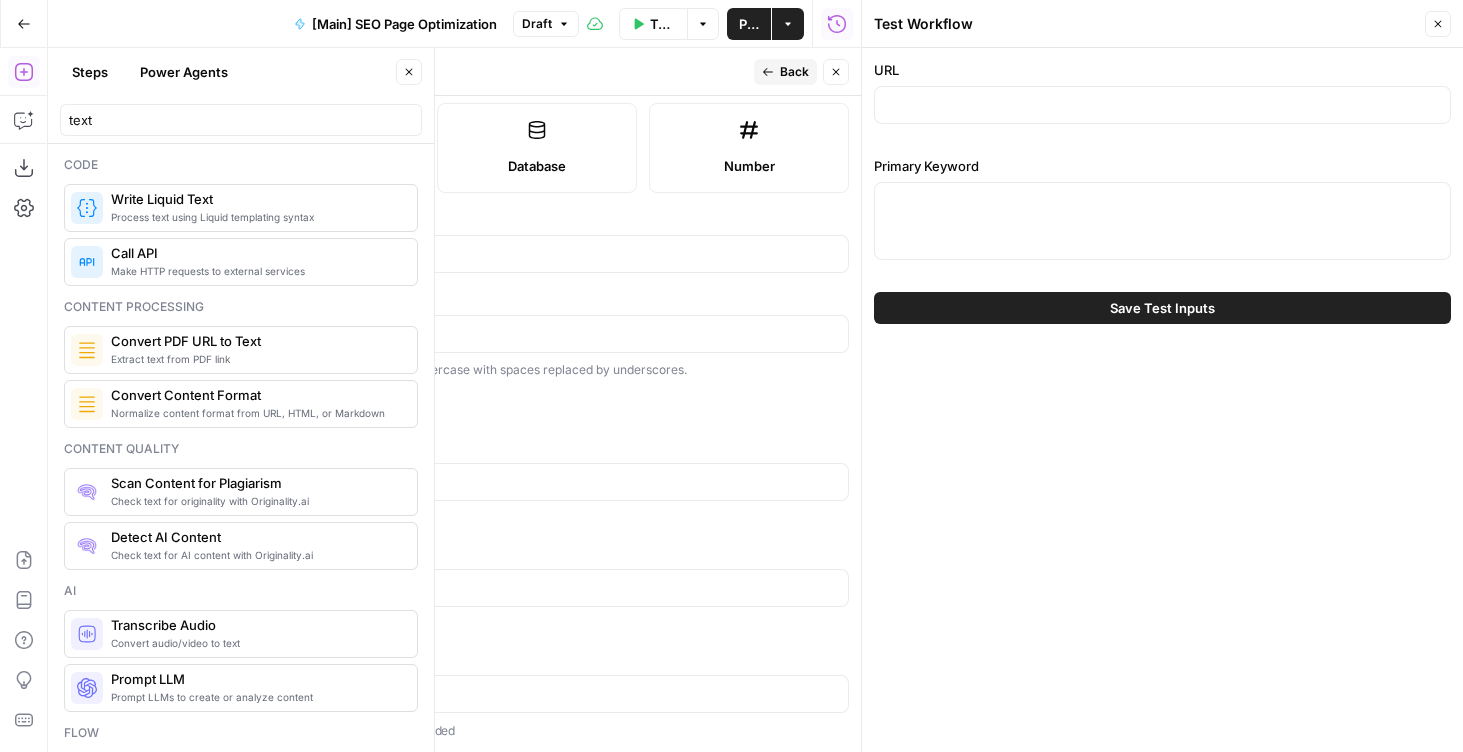 click on "Back Close" at bounding box center [801, 72] 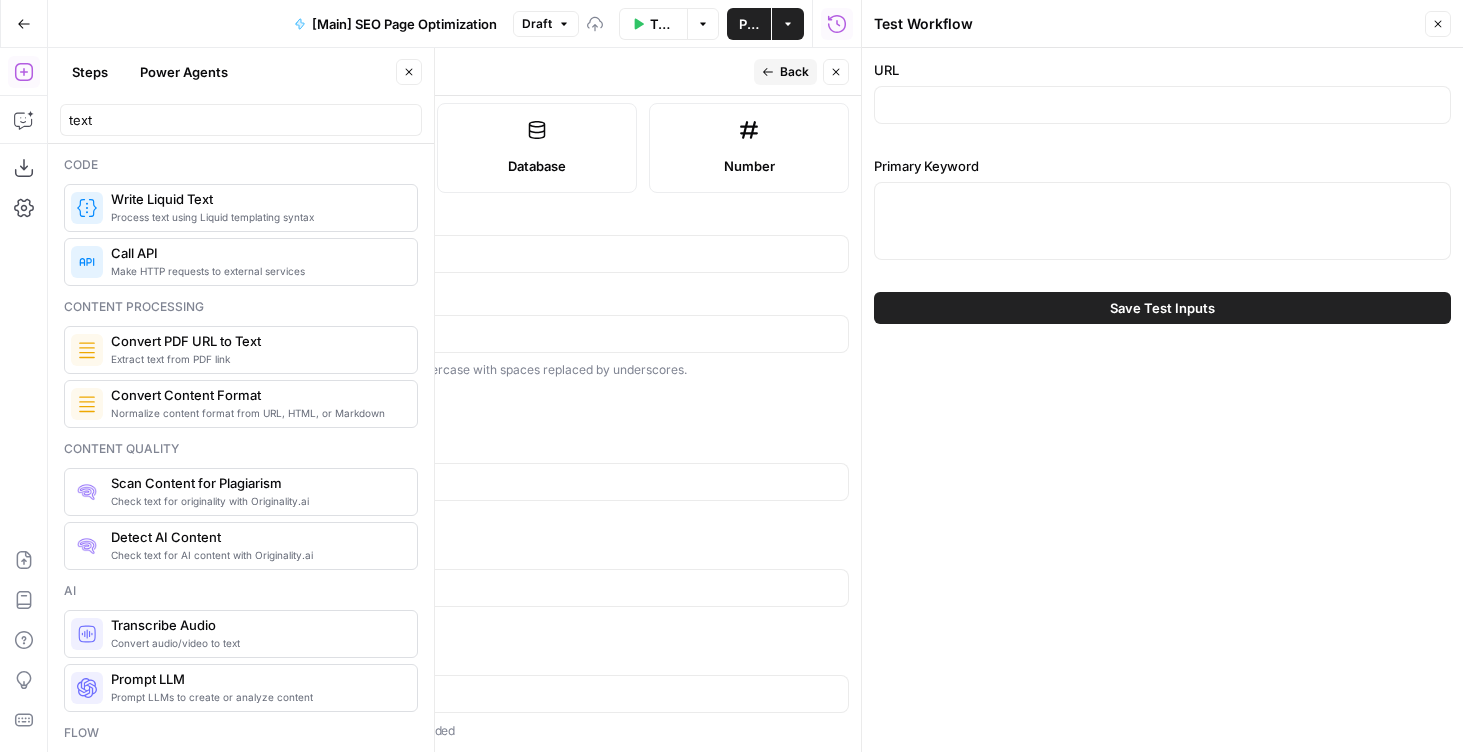 click on "Close" at bounding box center (836, 72) 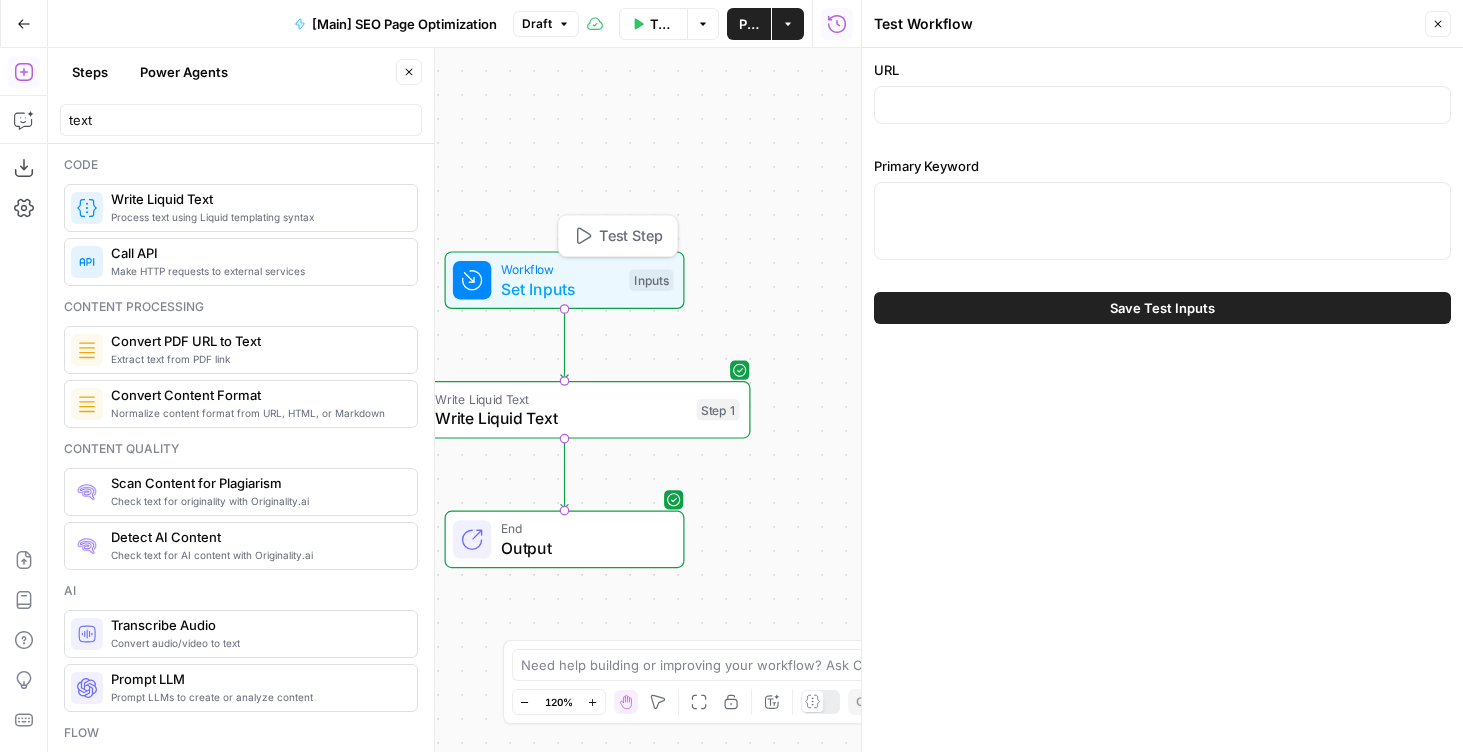 click on "Test Step" at bounding box center [631, 236] 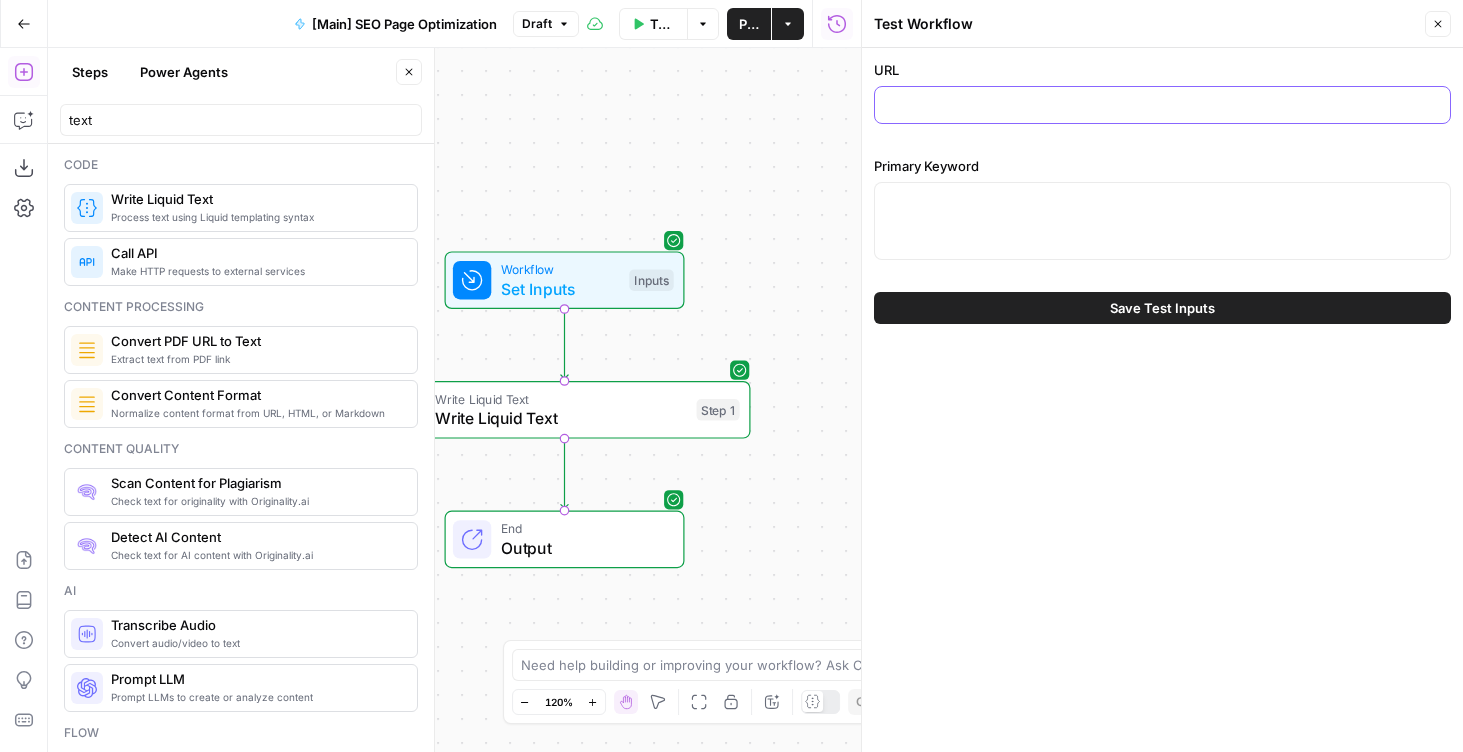 click on "URL" at bounding box center [1162, 105] 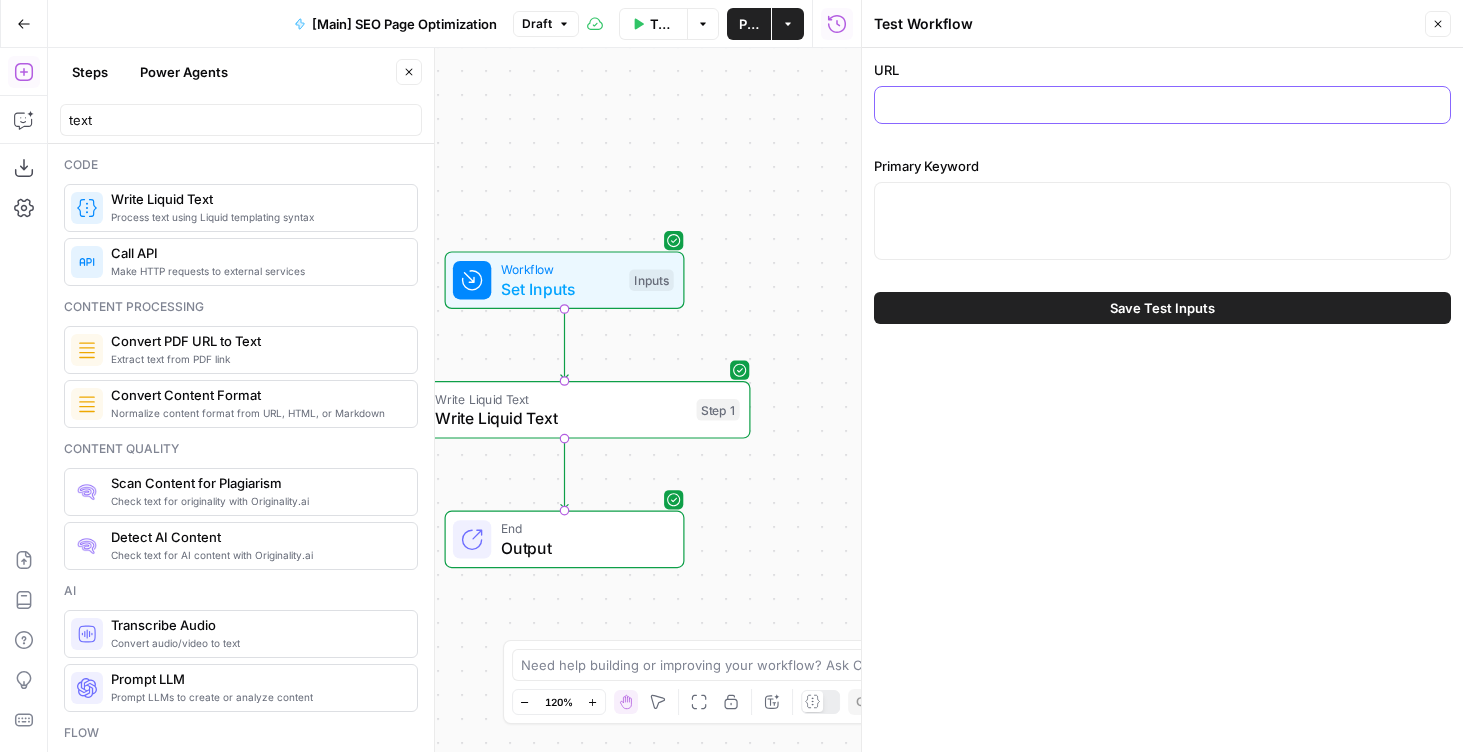 paste on "https://blog.min.io/databases-for-object-storage/" 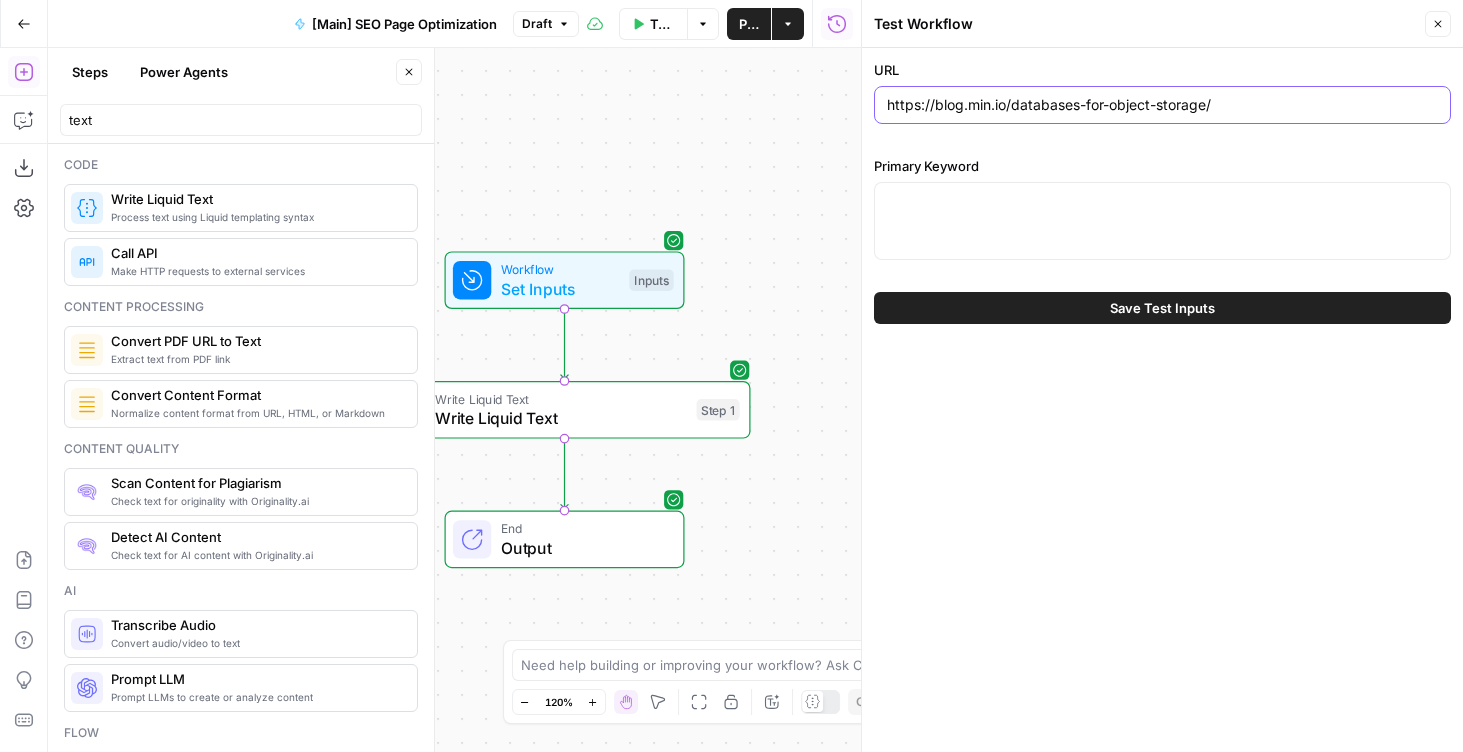 type on "https://blog.min.io/databases-for-object-storage/" 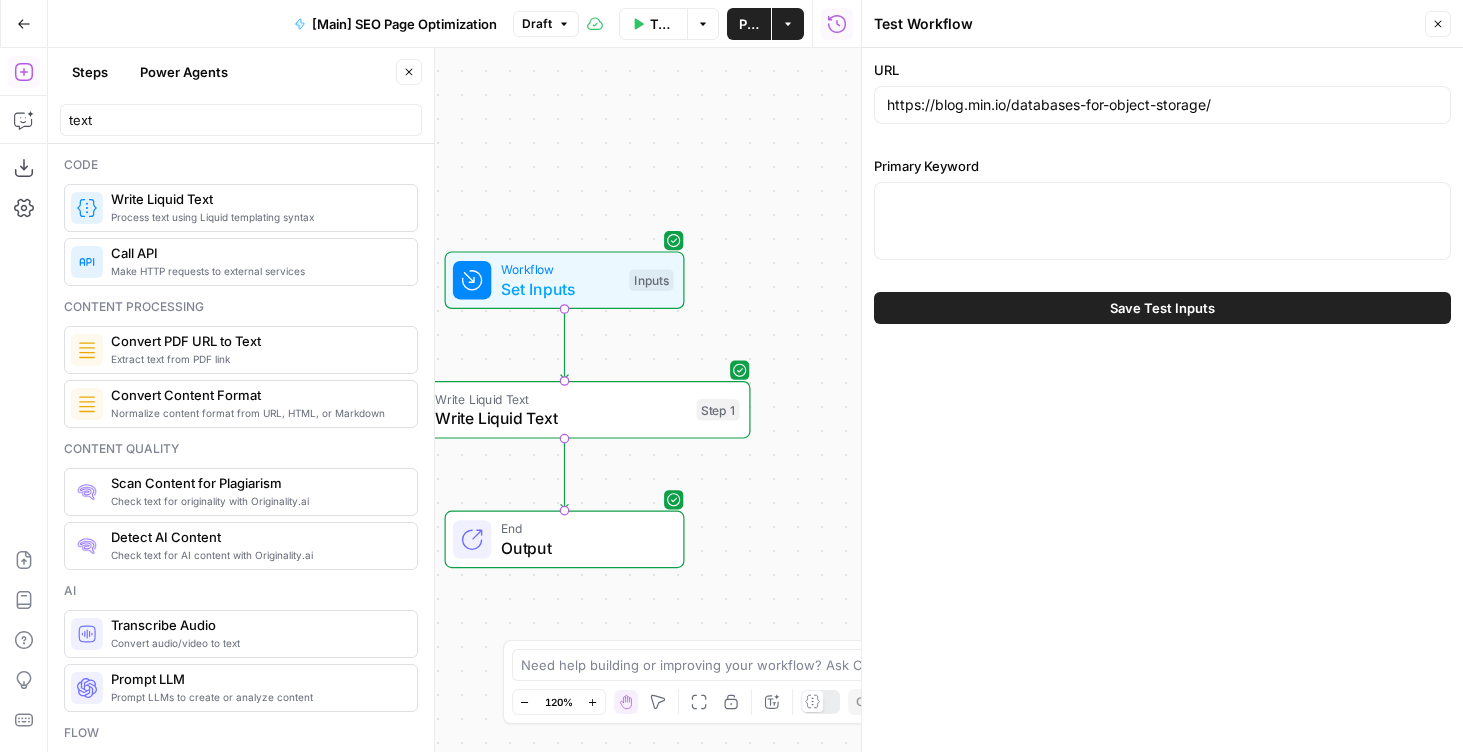 click at bounding box center [1162, 221] 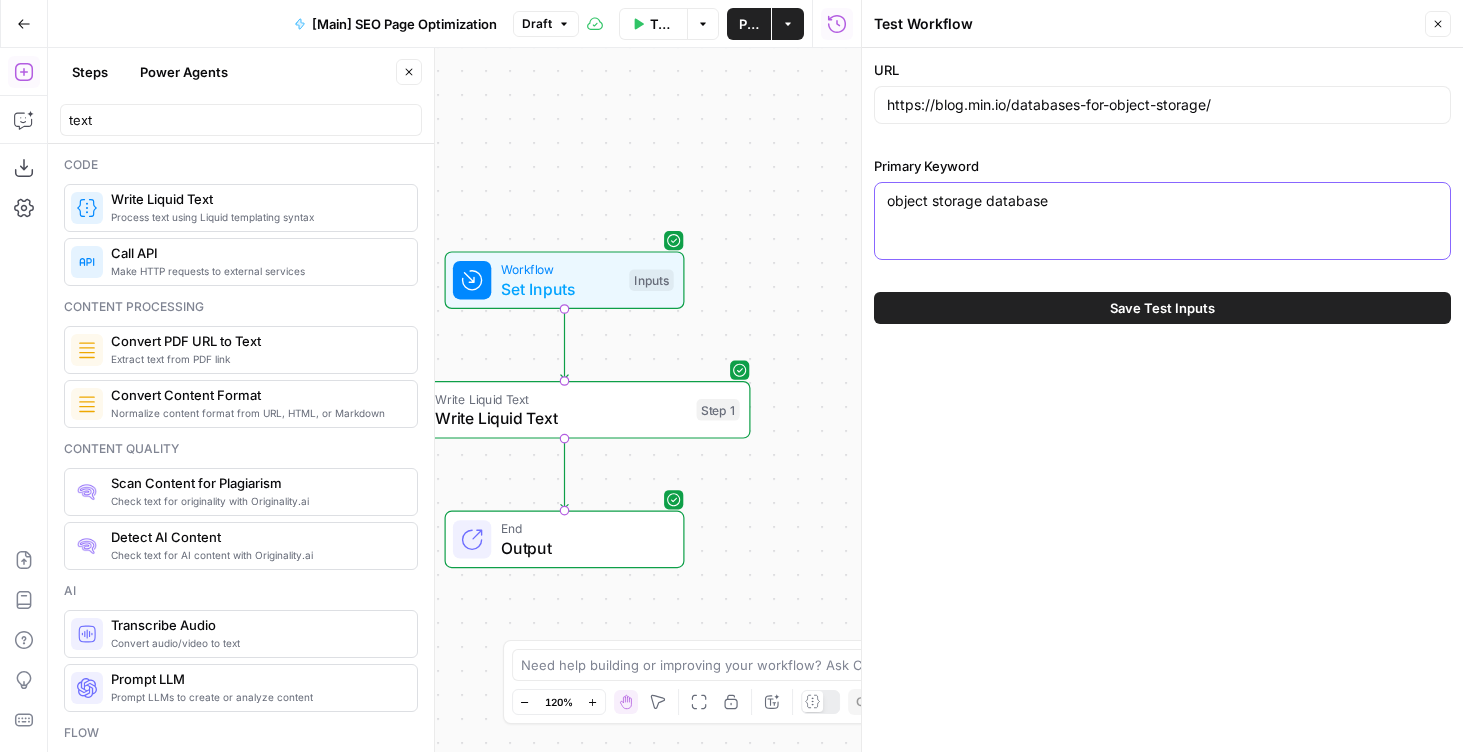 type on "object storage database" 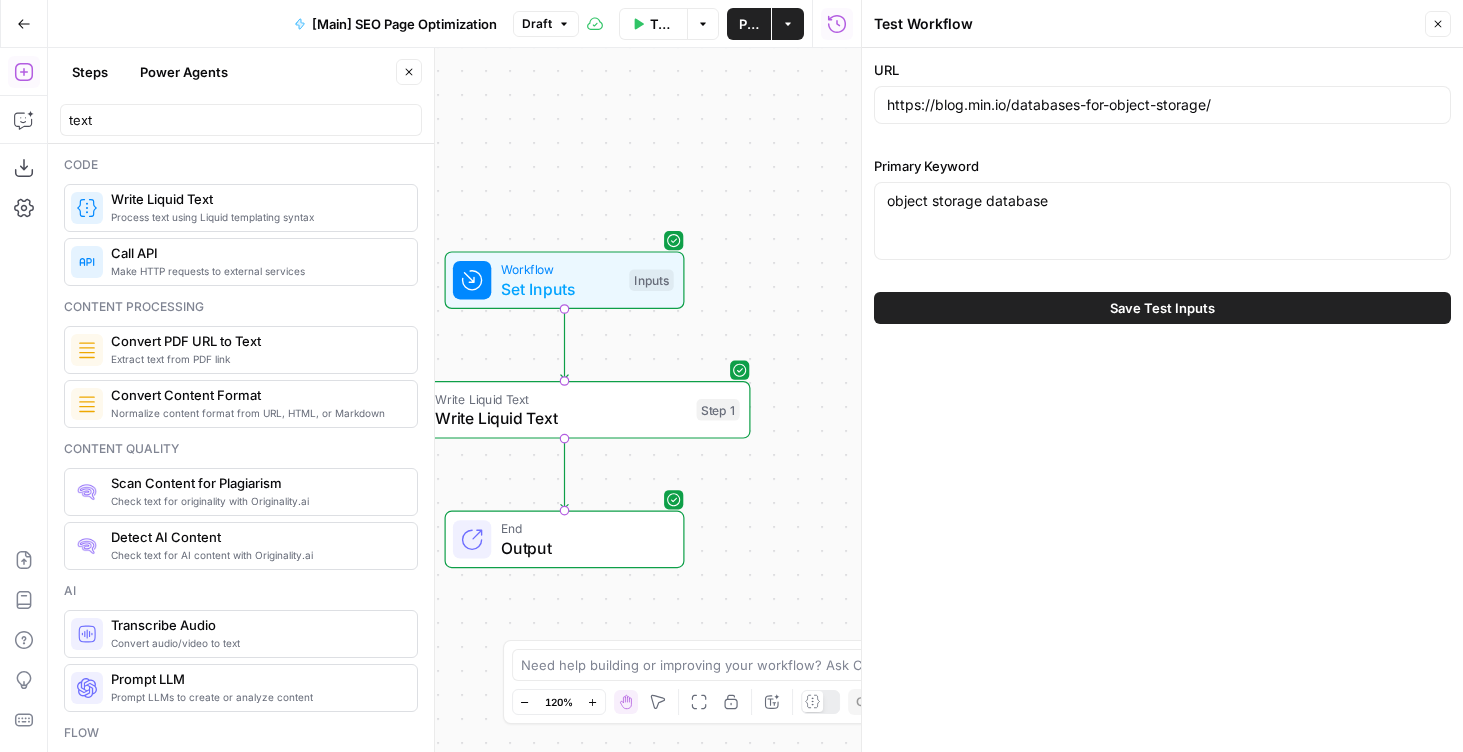 click on "Save Test Inputs" at bounding box center (1162, 308) 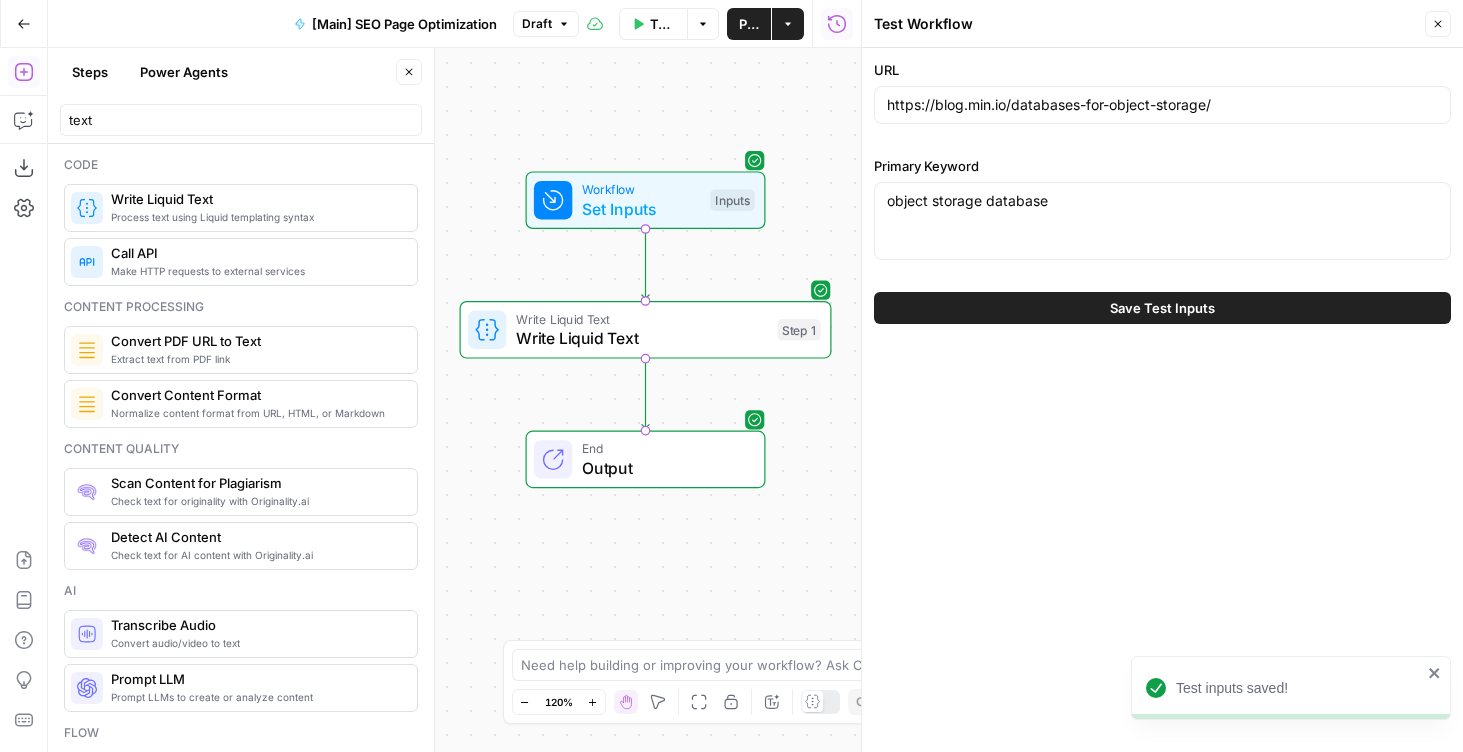 drag, startPoint x: 751, startPoint y: 340, endPoint x: 832, endPoint y: 260, distance: 113.84639 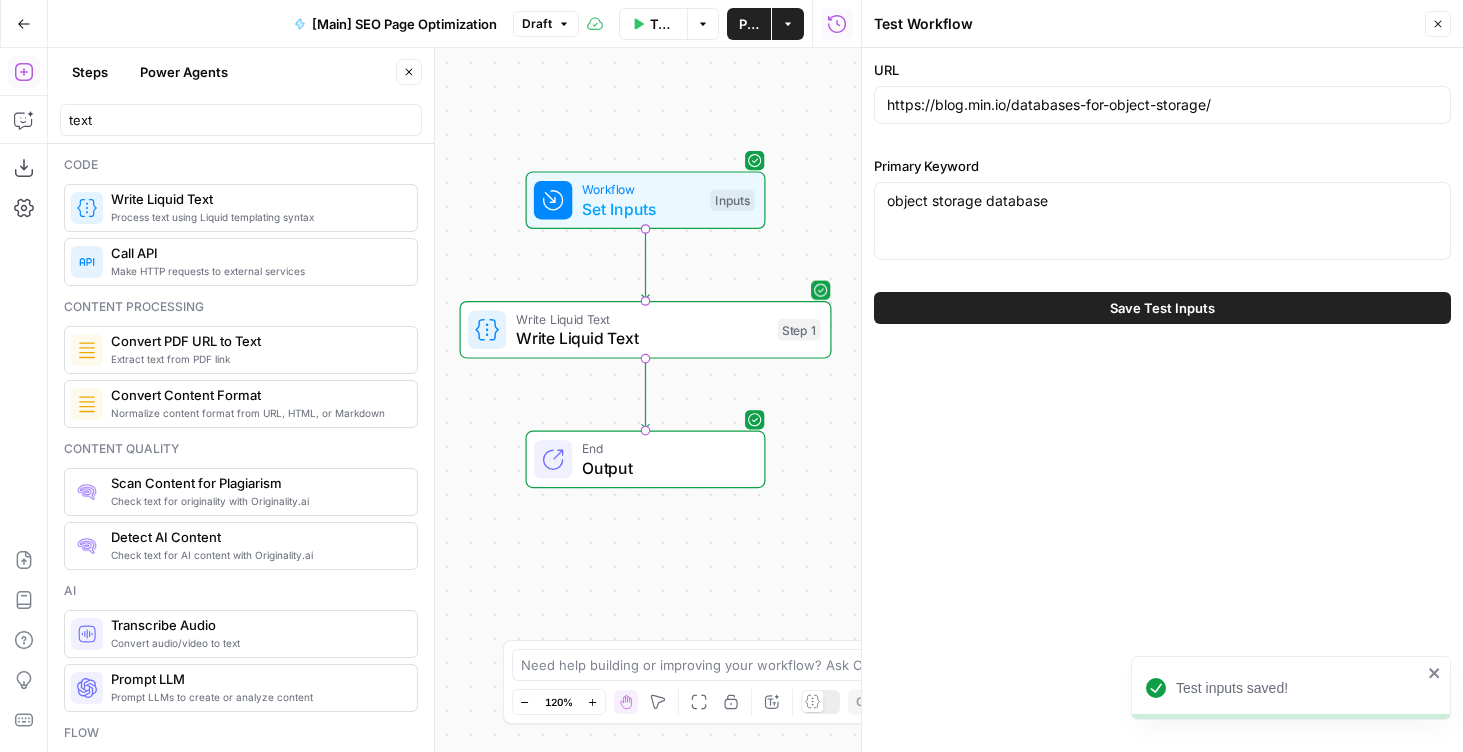 click on "Test" at bounding box center [795, 286] 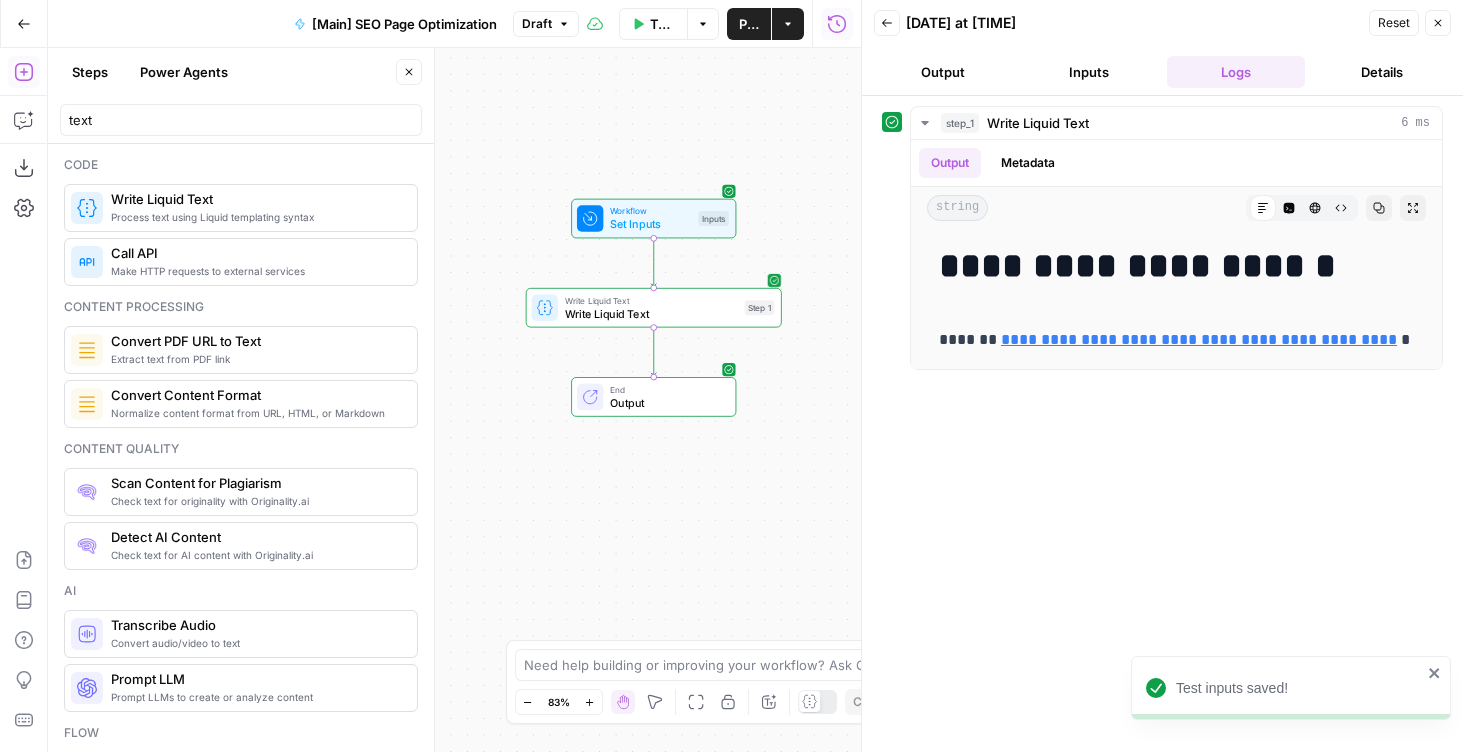 click on "Write Liquid Text" at bounding box center (651, 313) 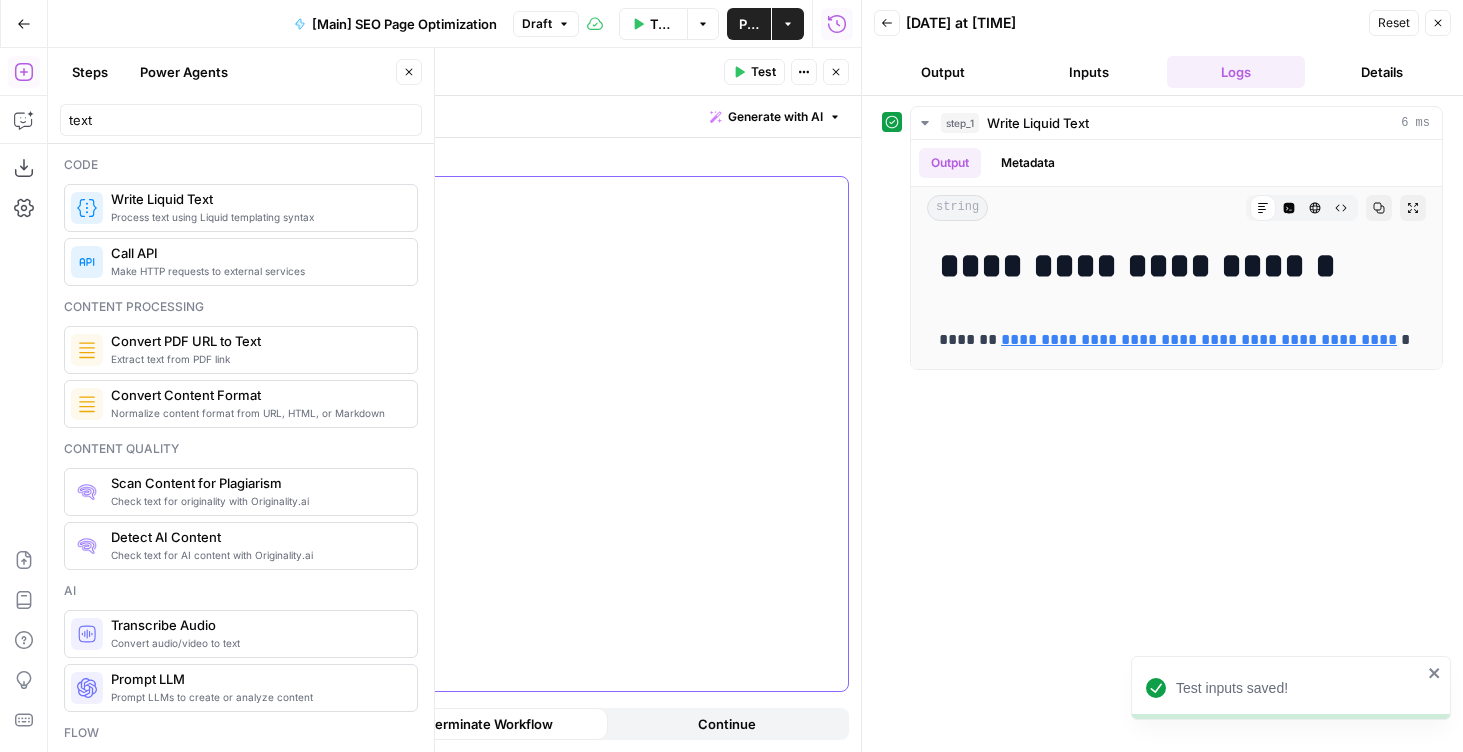 click on "**********" at bounding box center (537, 215) 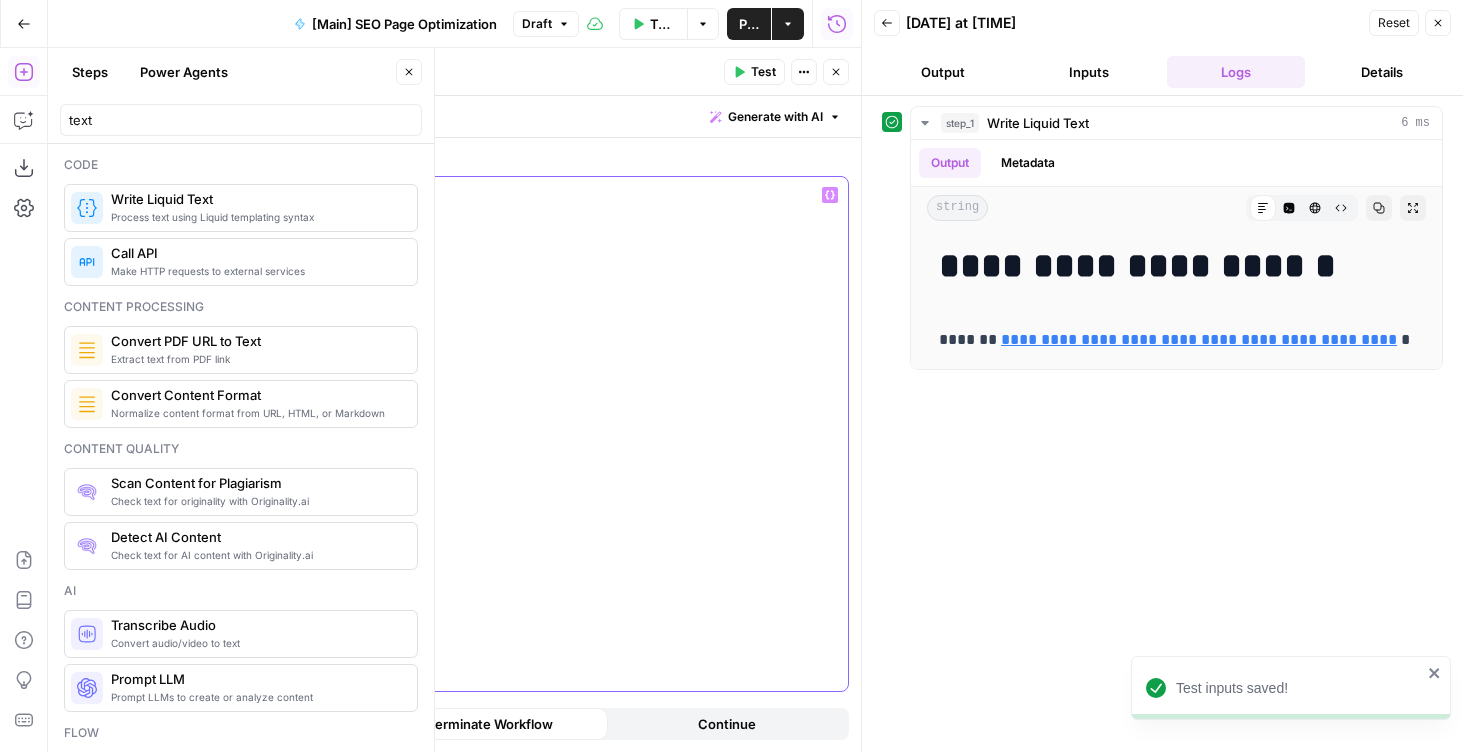 type 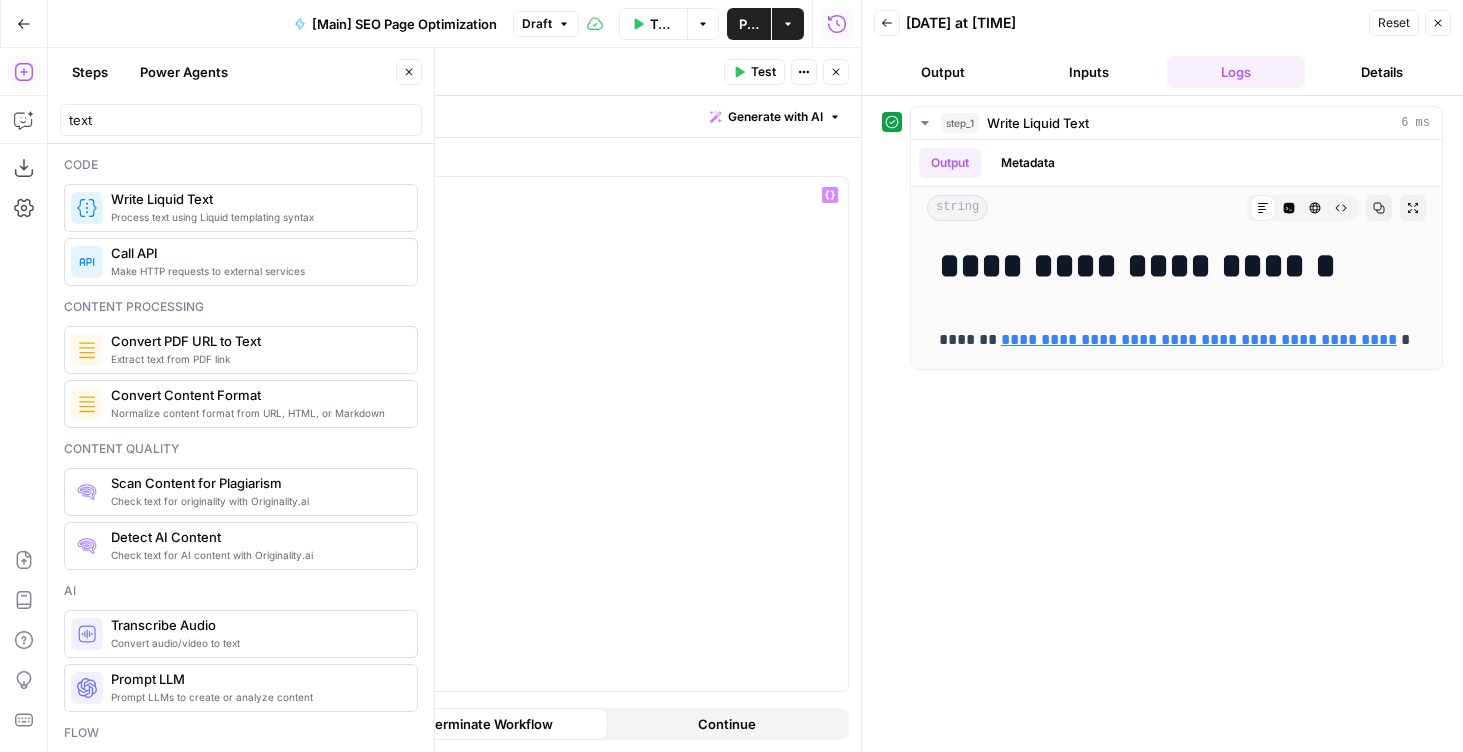 click on "Test" at bounding box center (754, 72) 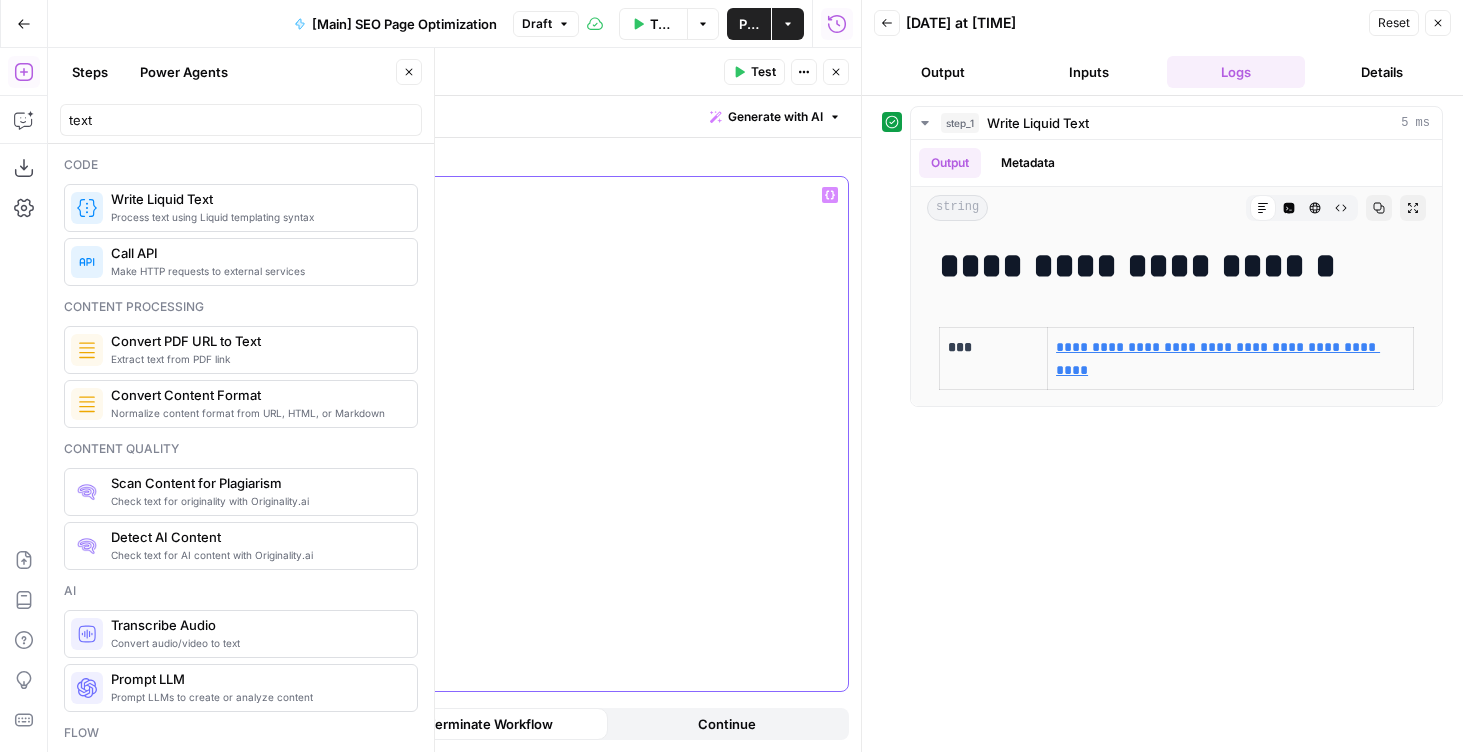click on "**********" at bounding box center [537, 434] 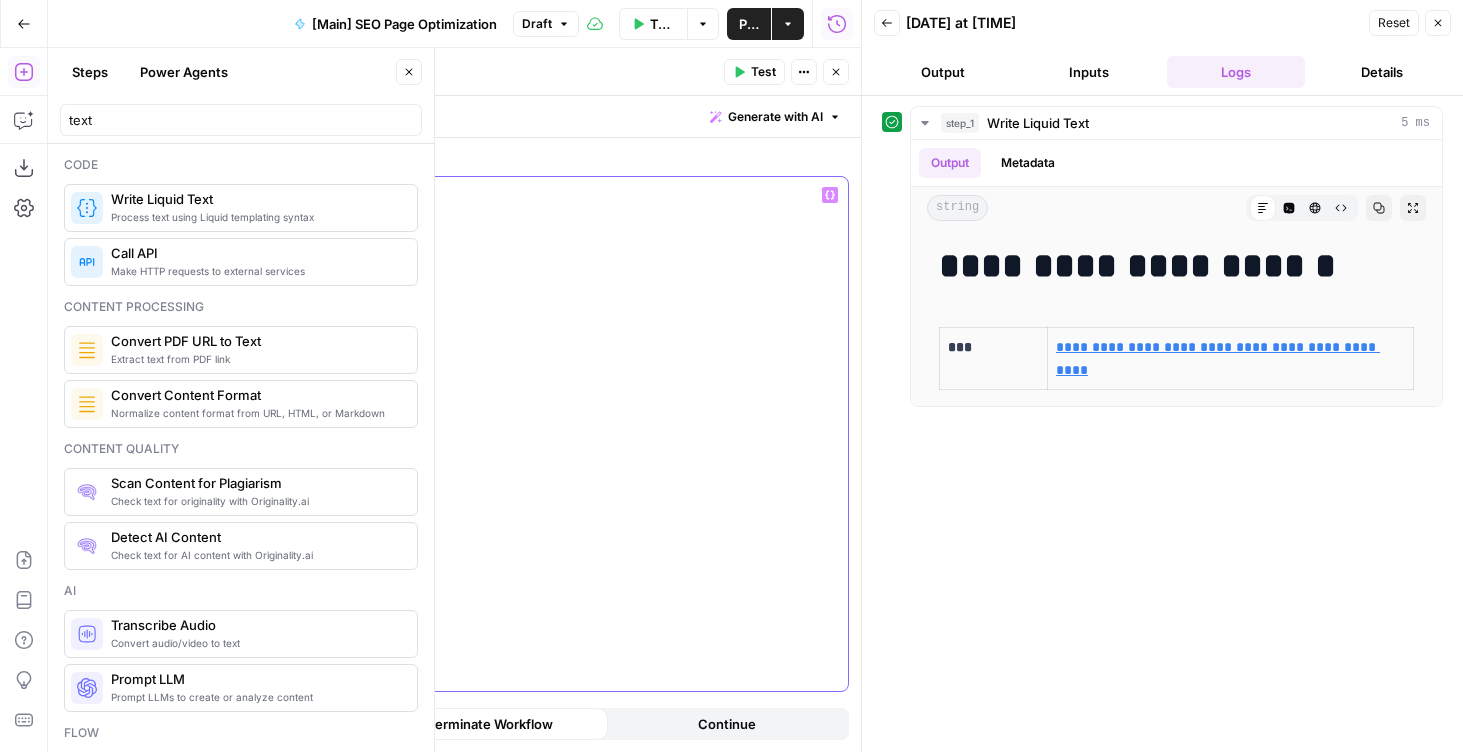 click on "**********" at bounding box center (537, 434) 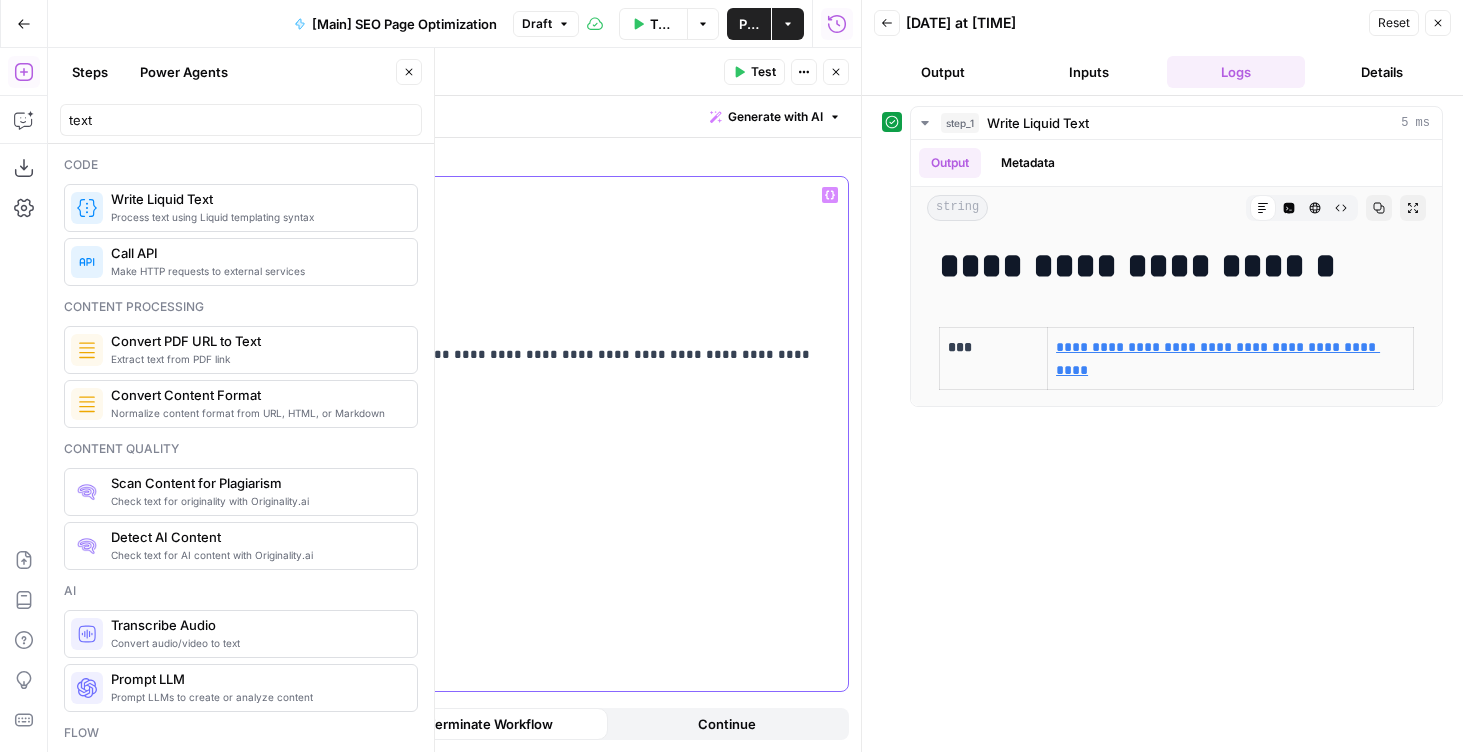 drag, startPoint x: 544, startPoint y: 261, endPoint x: 224, endPoint y: 227, distance: 321.80118 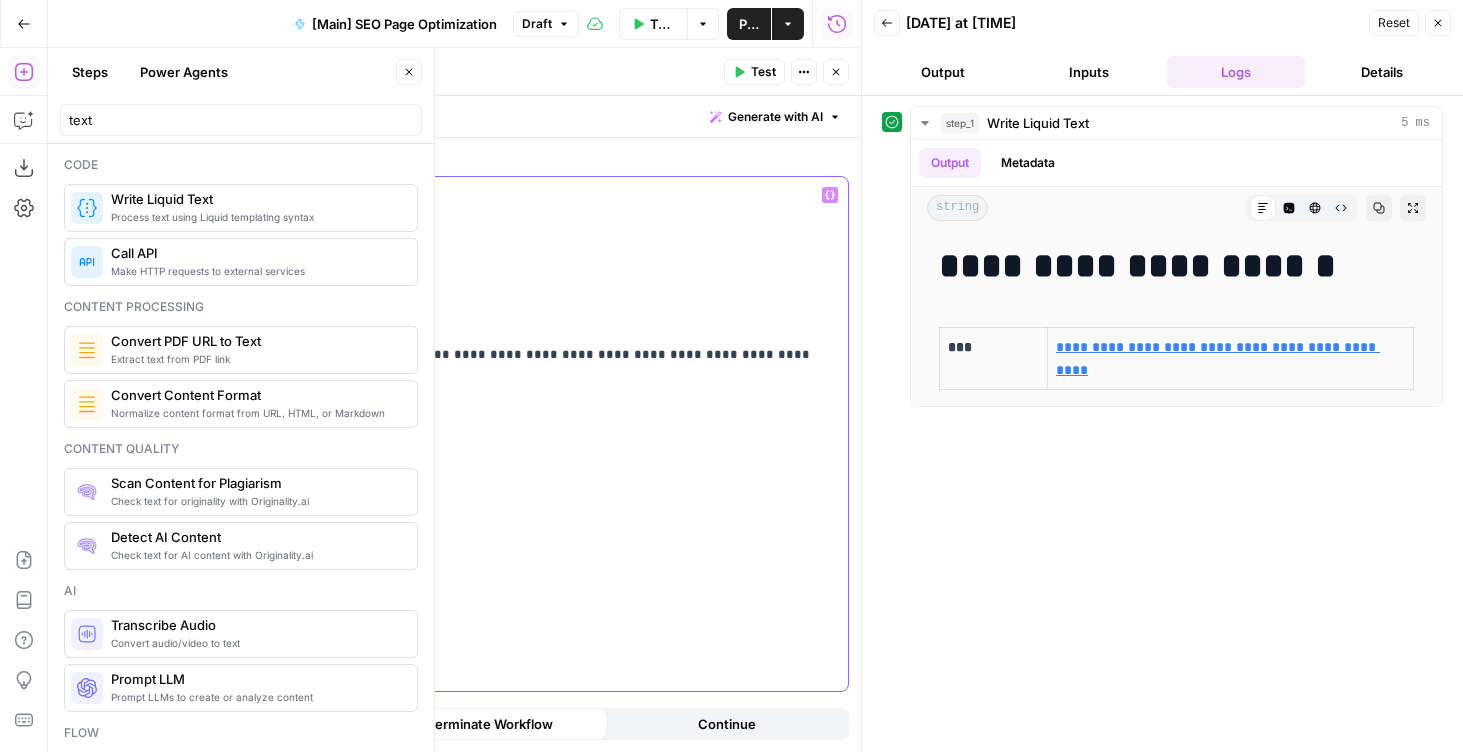click on "**********" at bounding box center [537, 434] 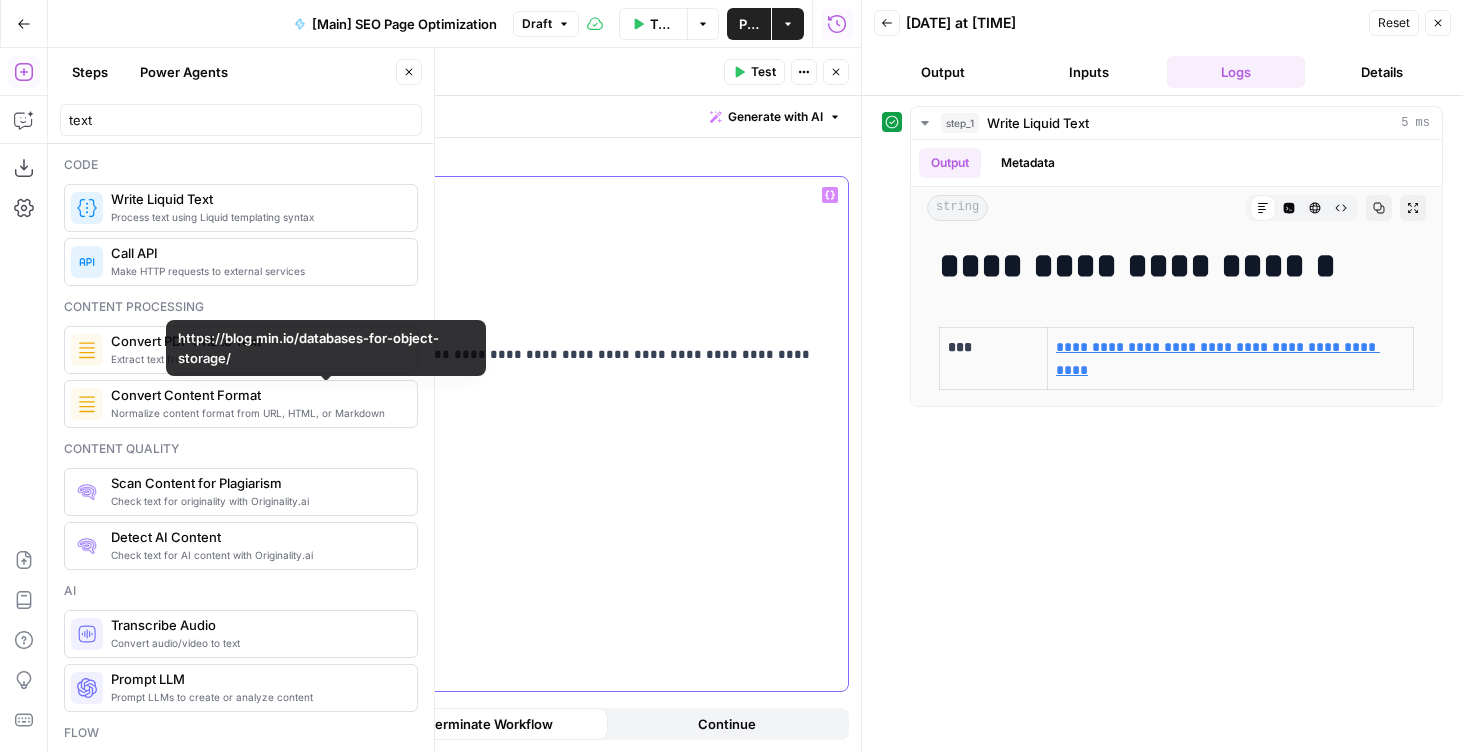 click on "**********" at bounding box center (537, 305) 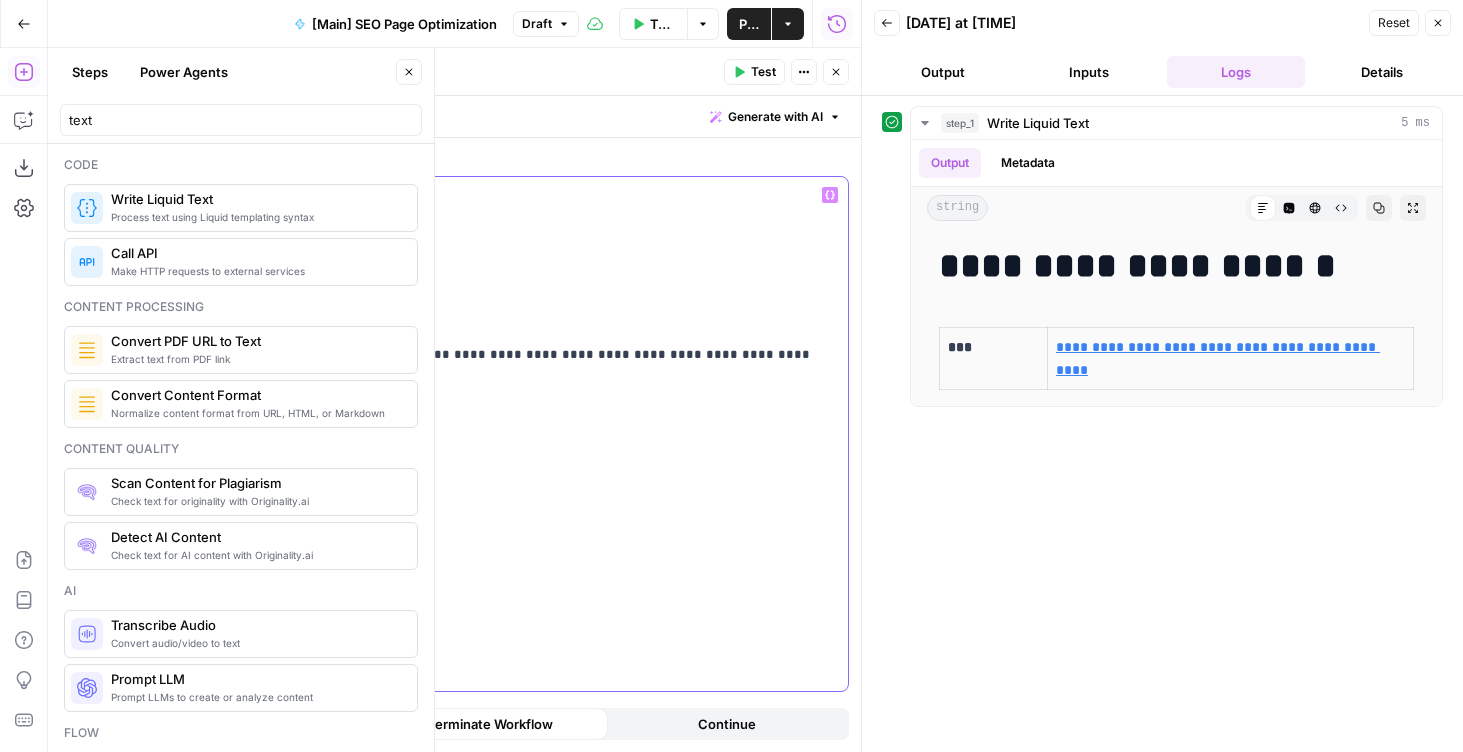 click on "**********" at bounding box center (537, 305) 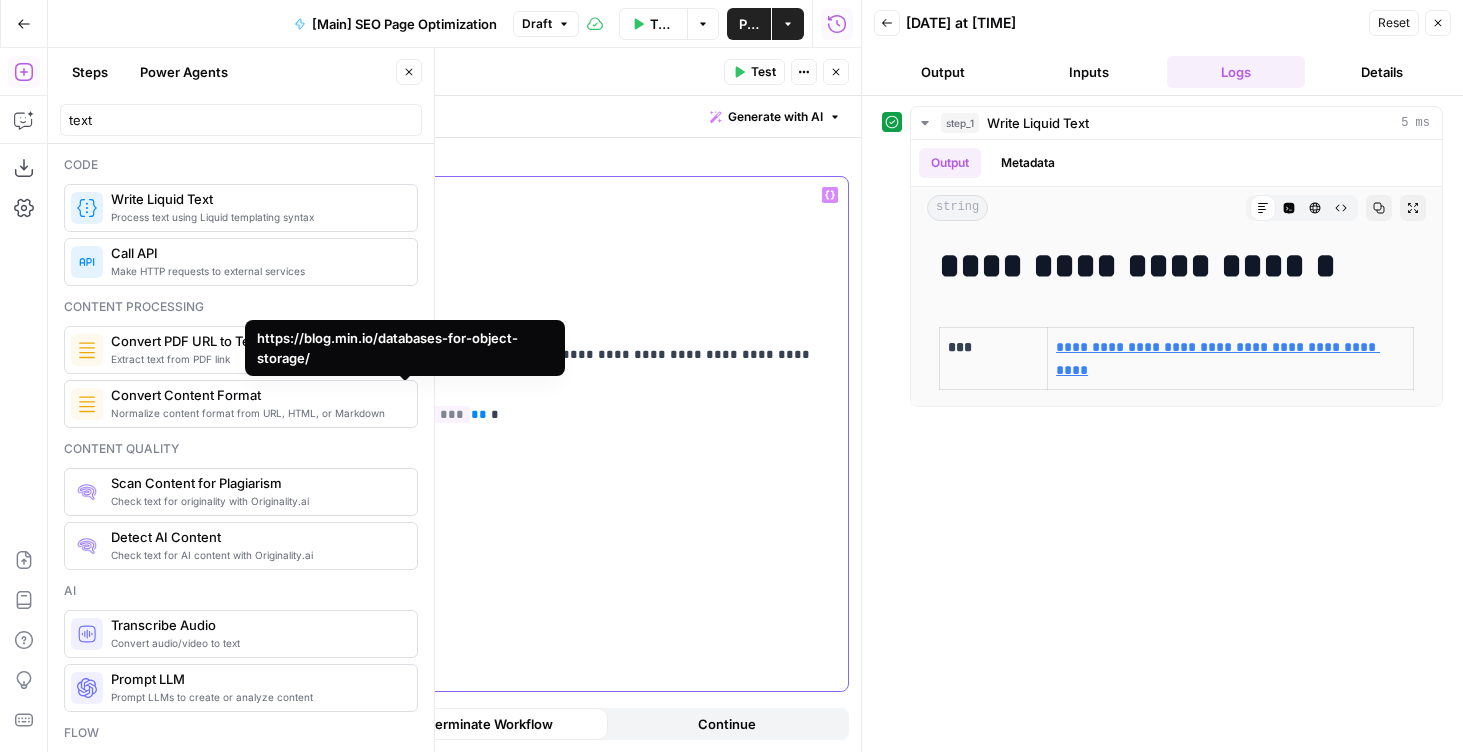drag, startPoint x: 449, startPoint y: 395, endPoint x: 362, endPoint y: 395, distance: 87 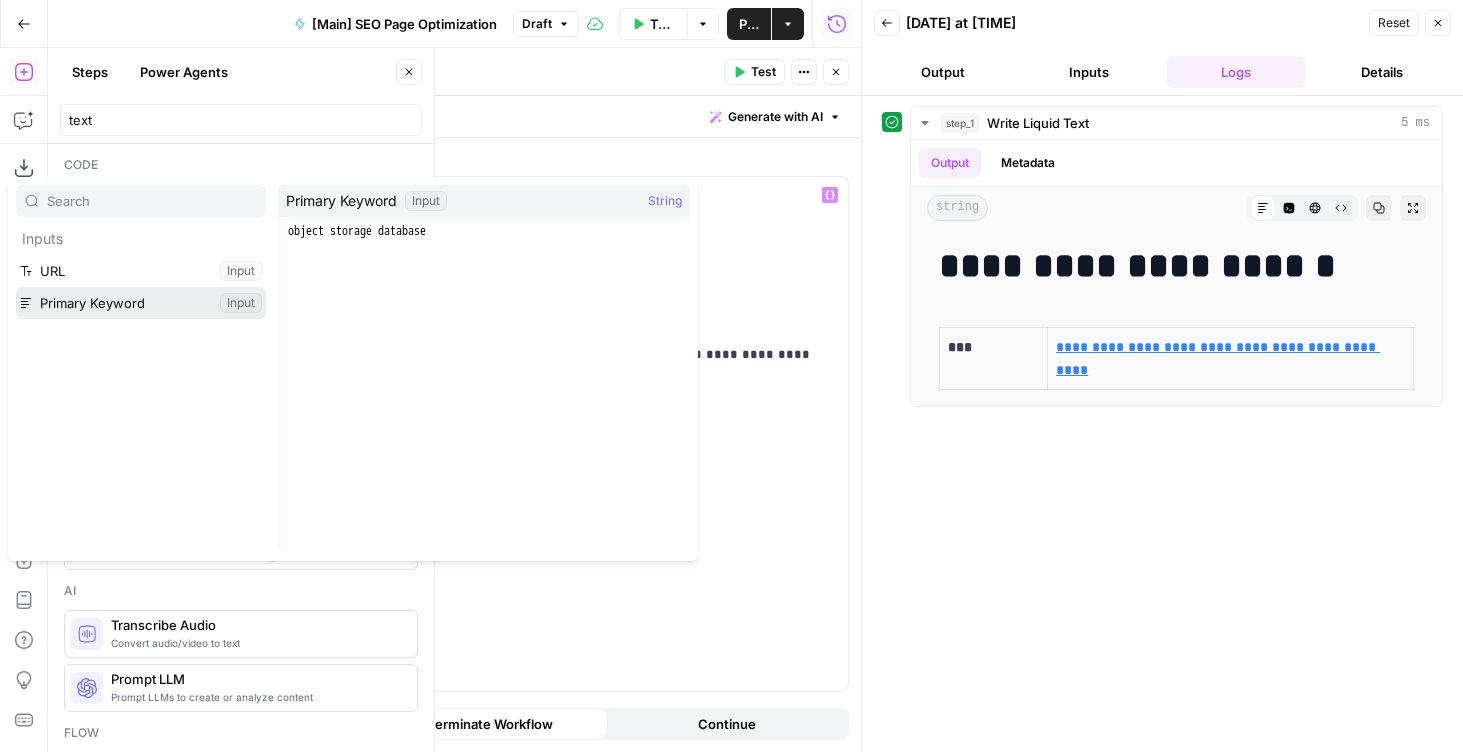 click at bounding box center (141, 303) 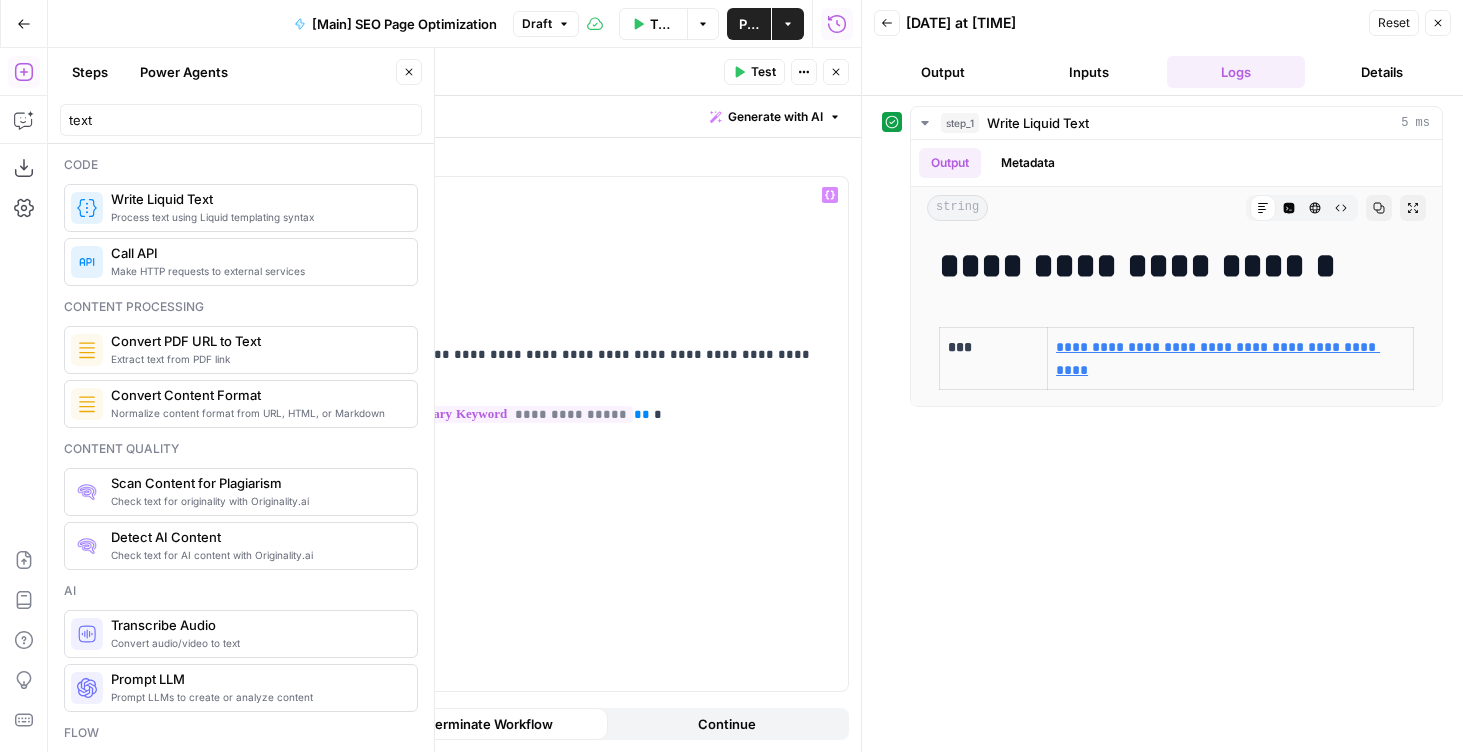 click on "Write Liquid Text Write Liquid Text  ( step_1 ) Test Actions Close" at bounding box center [537, 72] 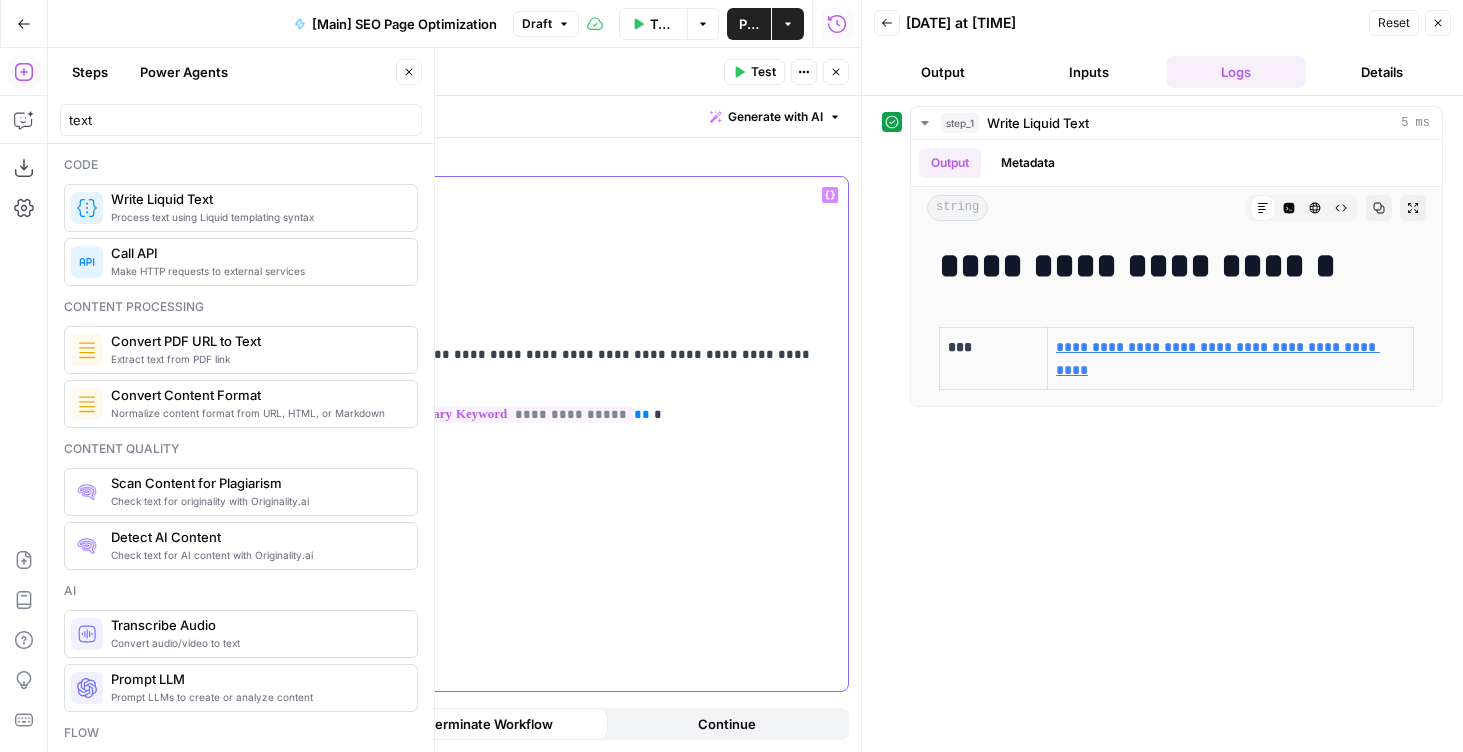 click on "**********" at bounding box center [537, 305] 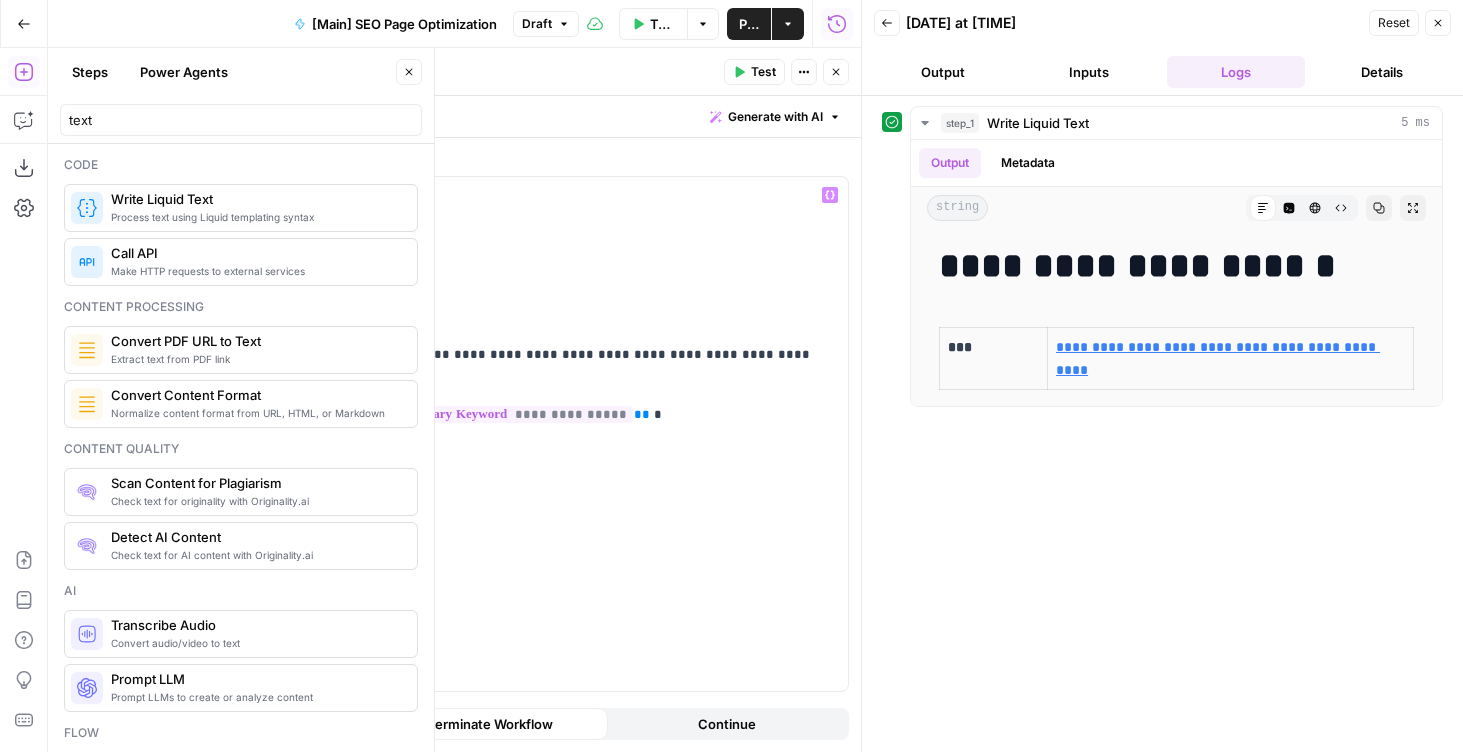 click on "Test" at bounding box center [754, 72] 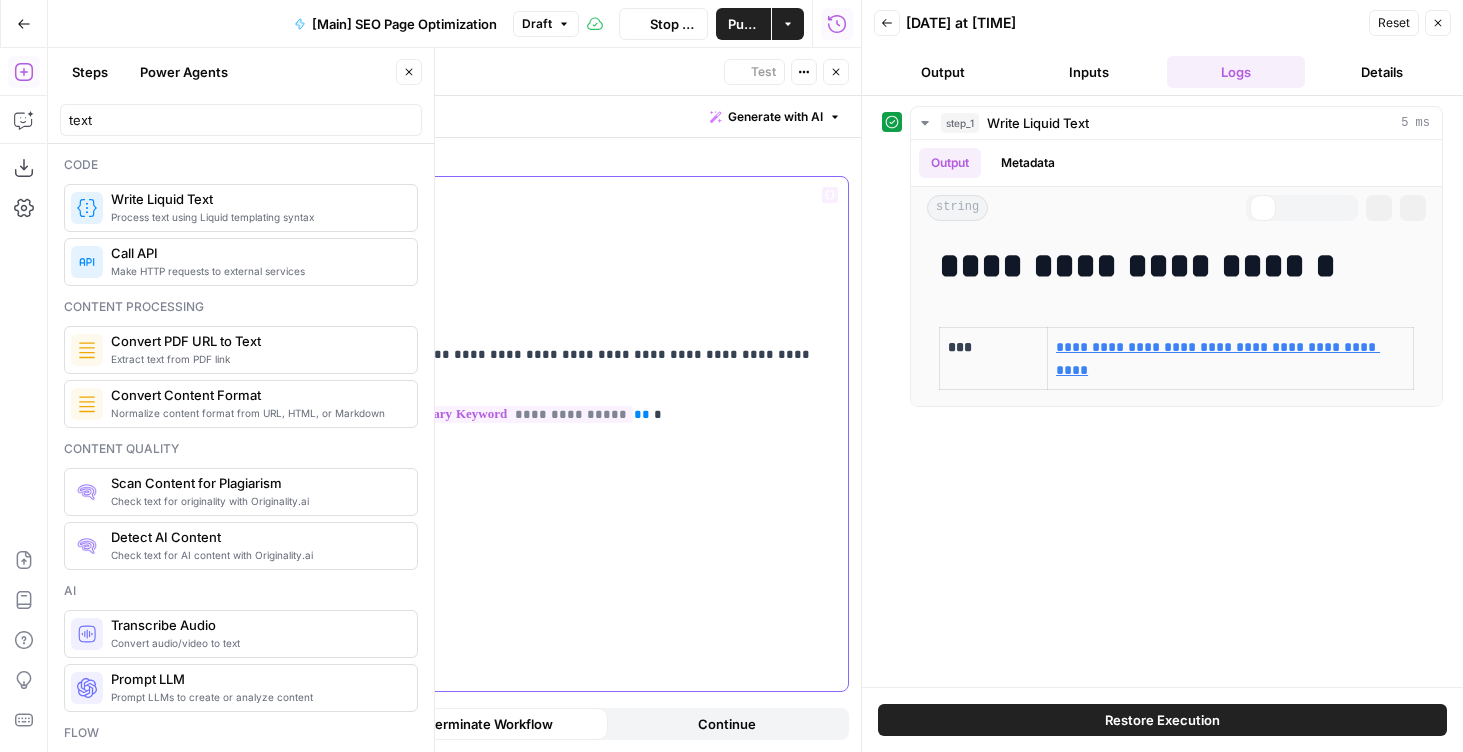click on "**********" at bounding box center (537, 434) 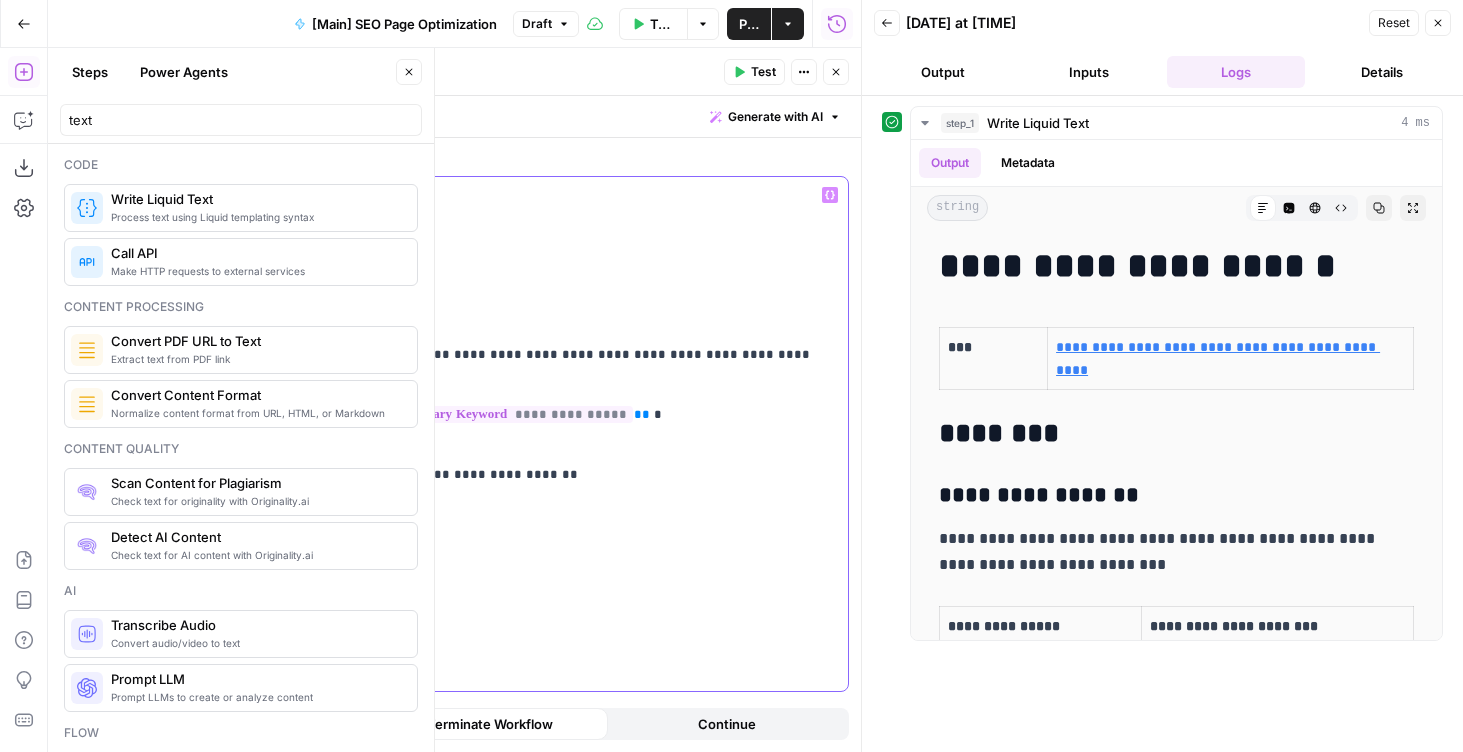 click on "**********" at bounding box center [537, 434] 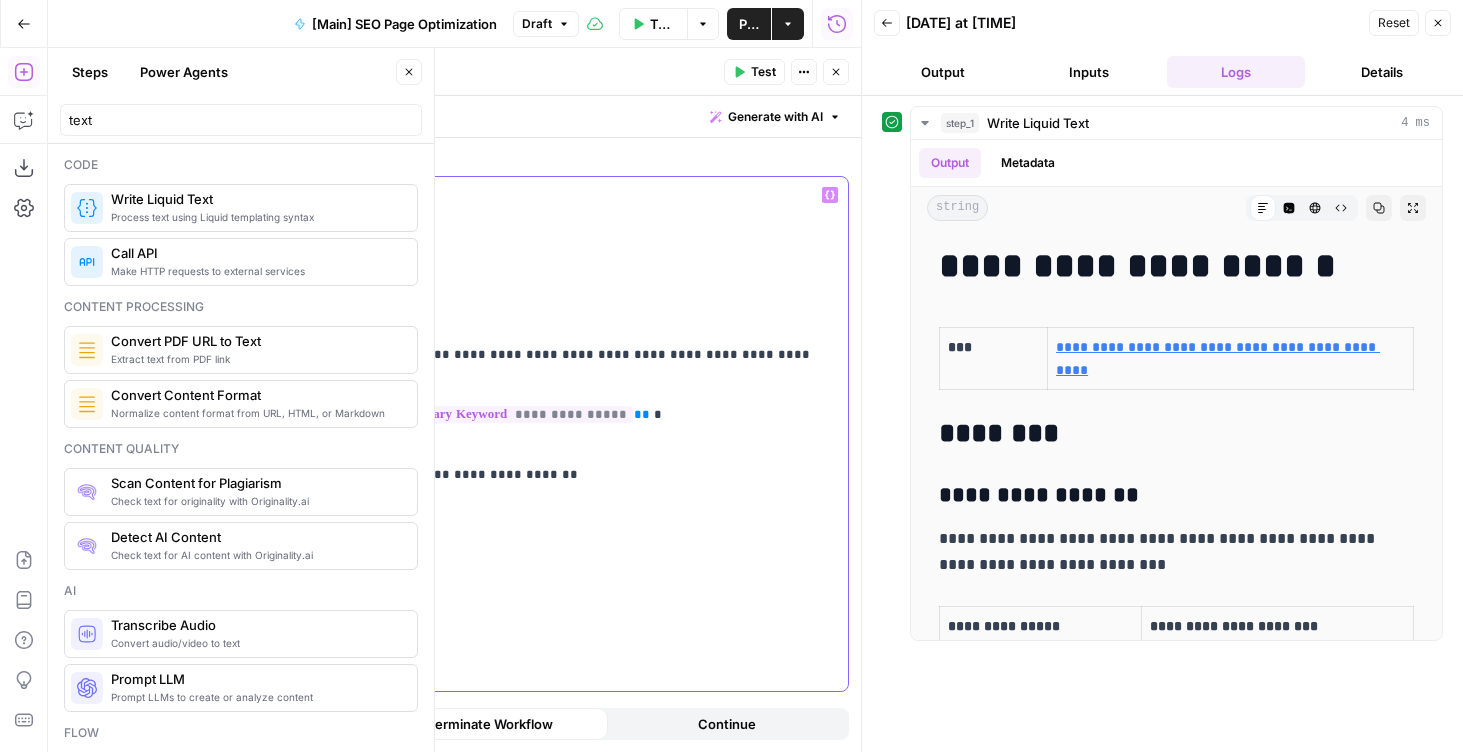 click on "**********" at bounding box center (537, 434) 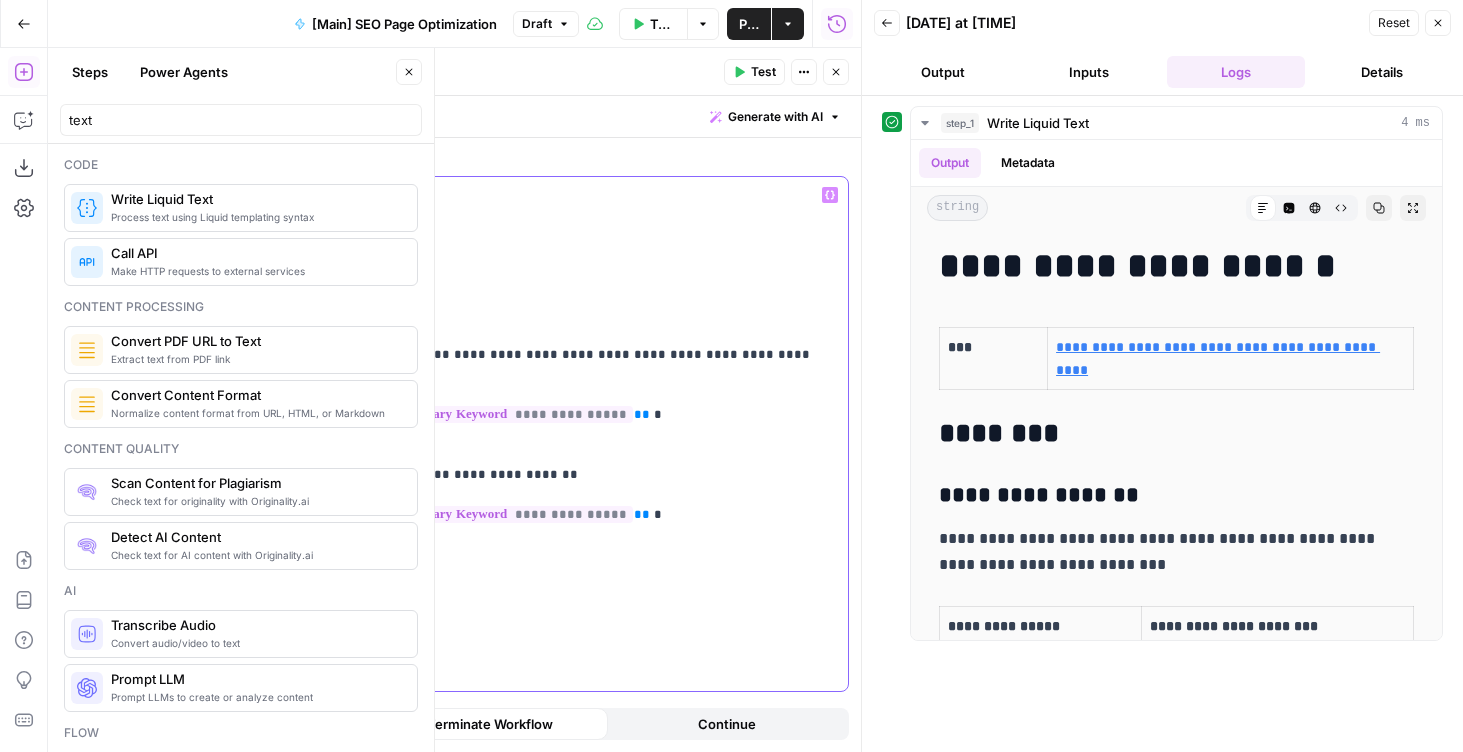 click on "**********" at bounding box center (537, 355) 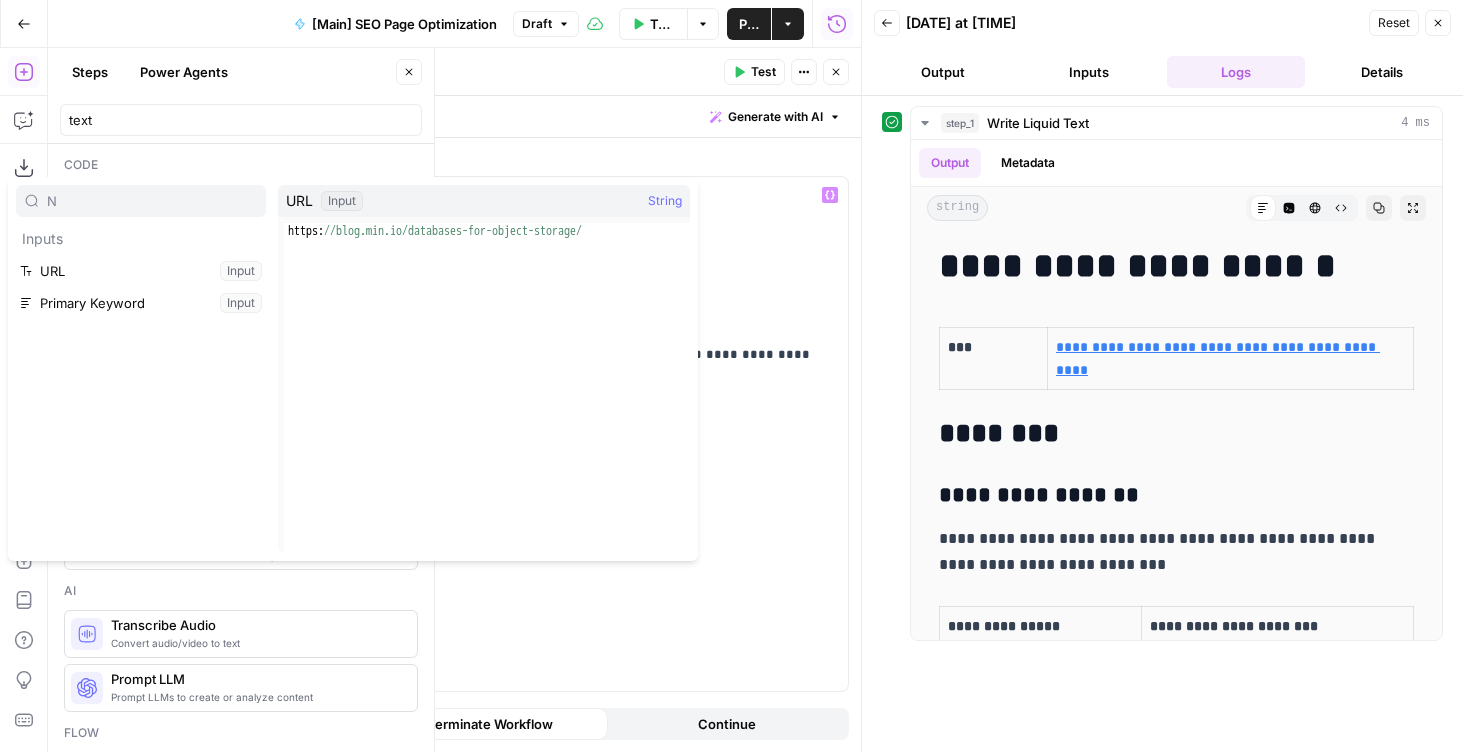 type on "N" 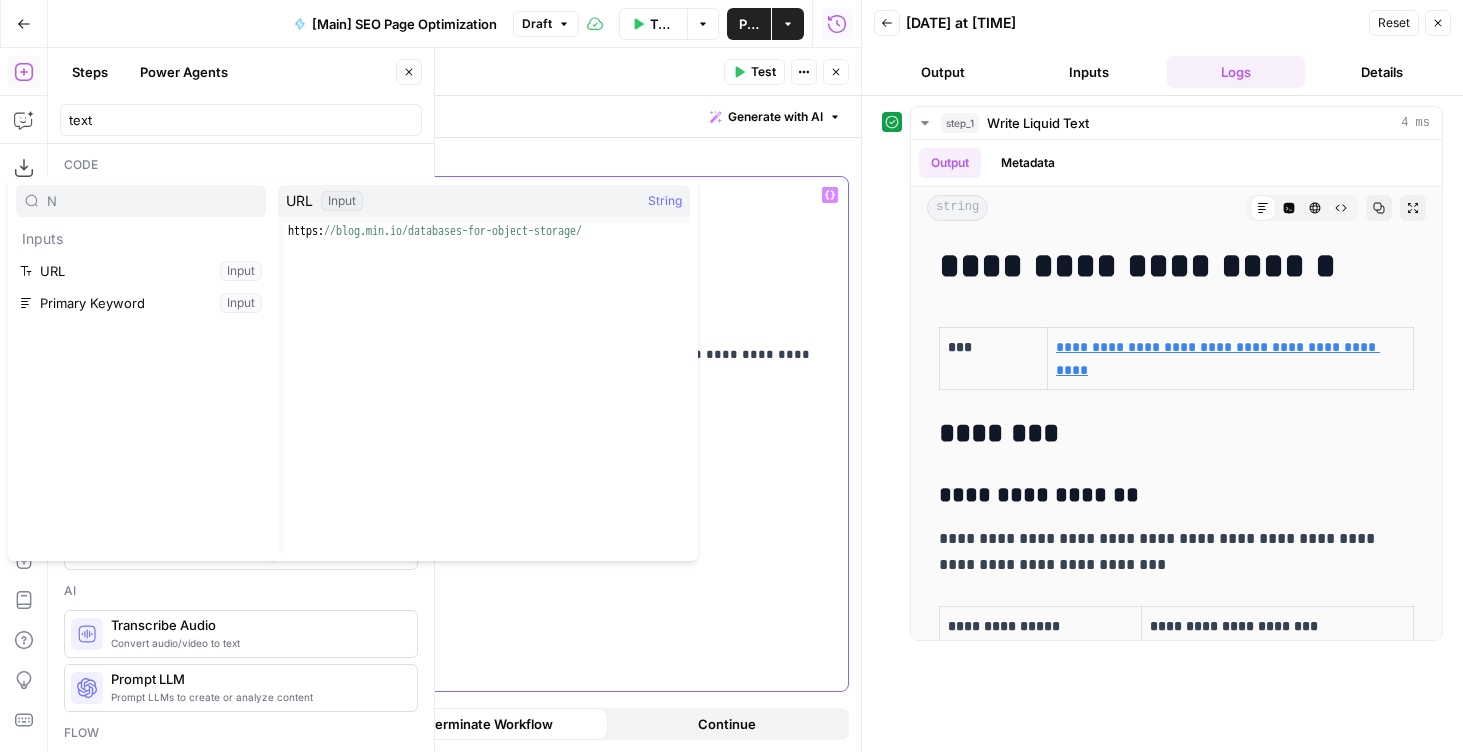 click on "**********" at bounding box center [537, 434] 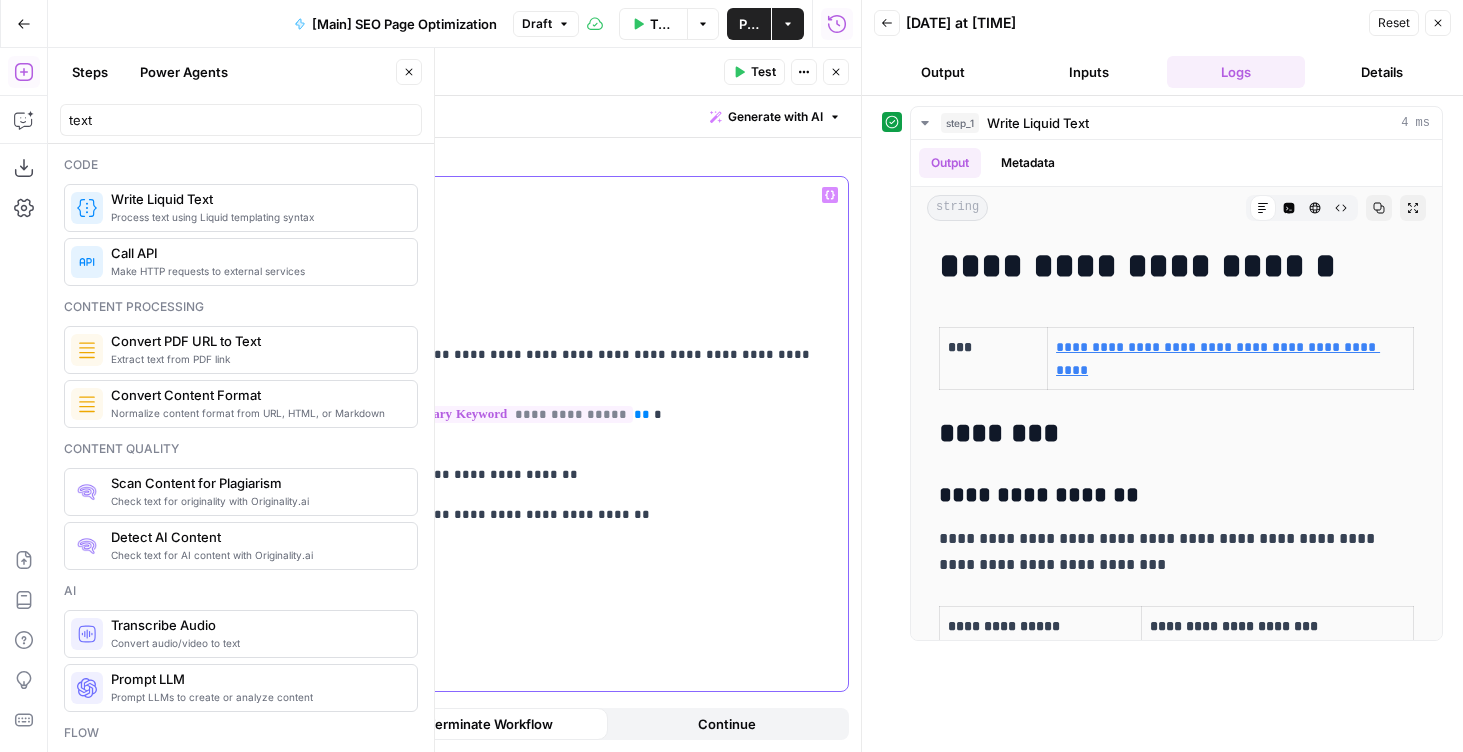 click on "**********" at bounding box center [537, 355] 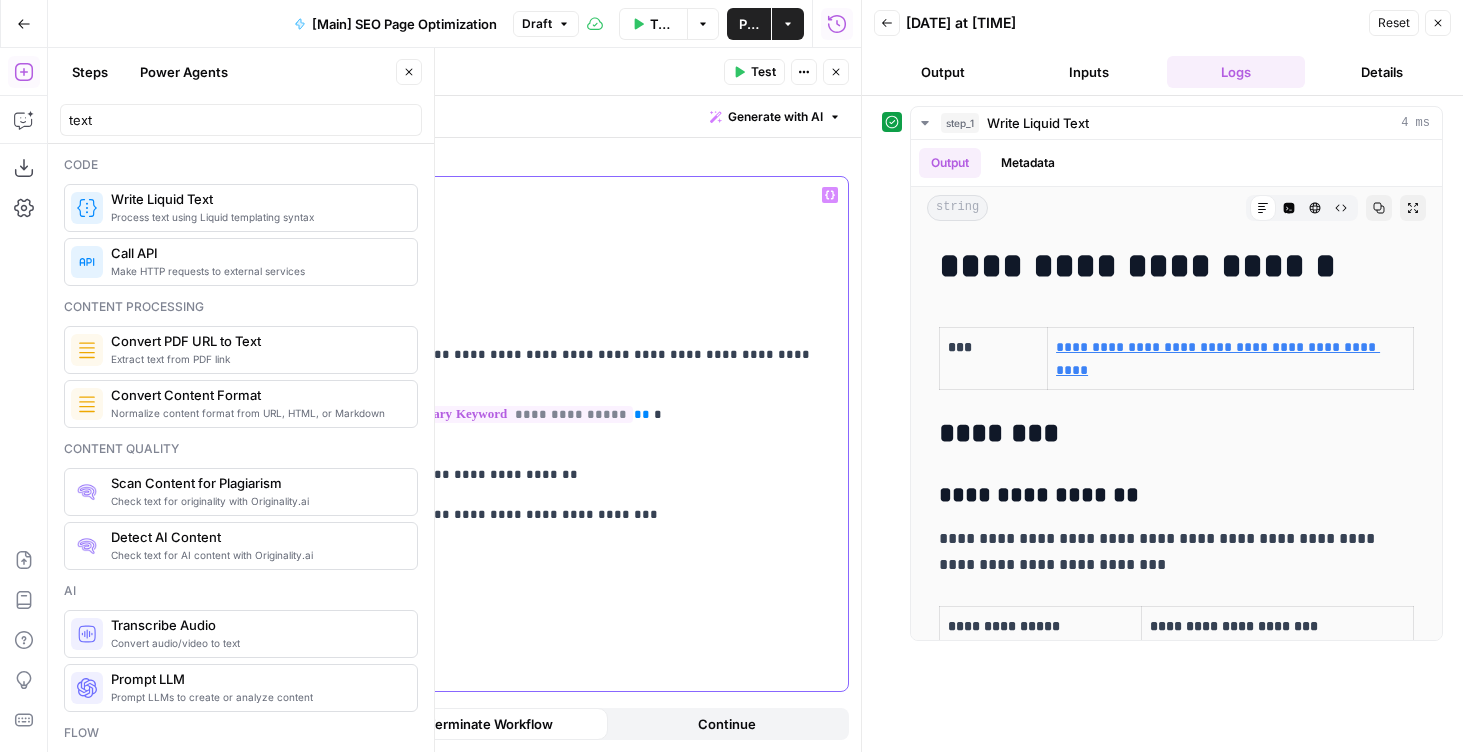 click on "**********" at bounding box center (537, 355) 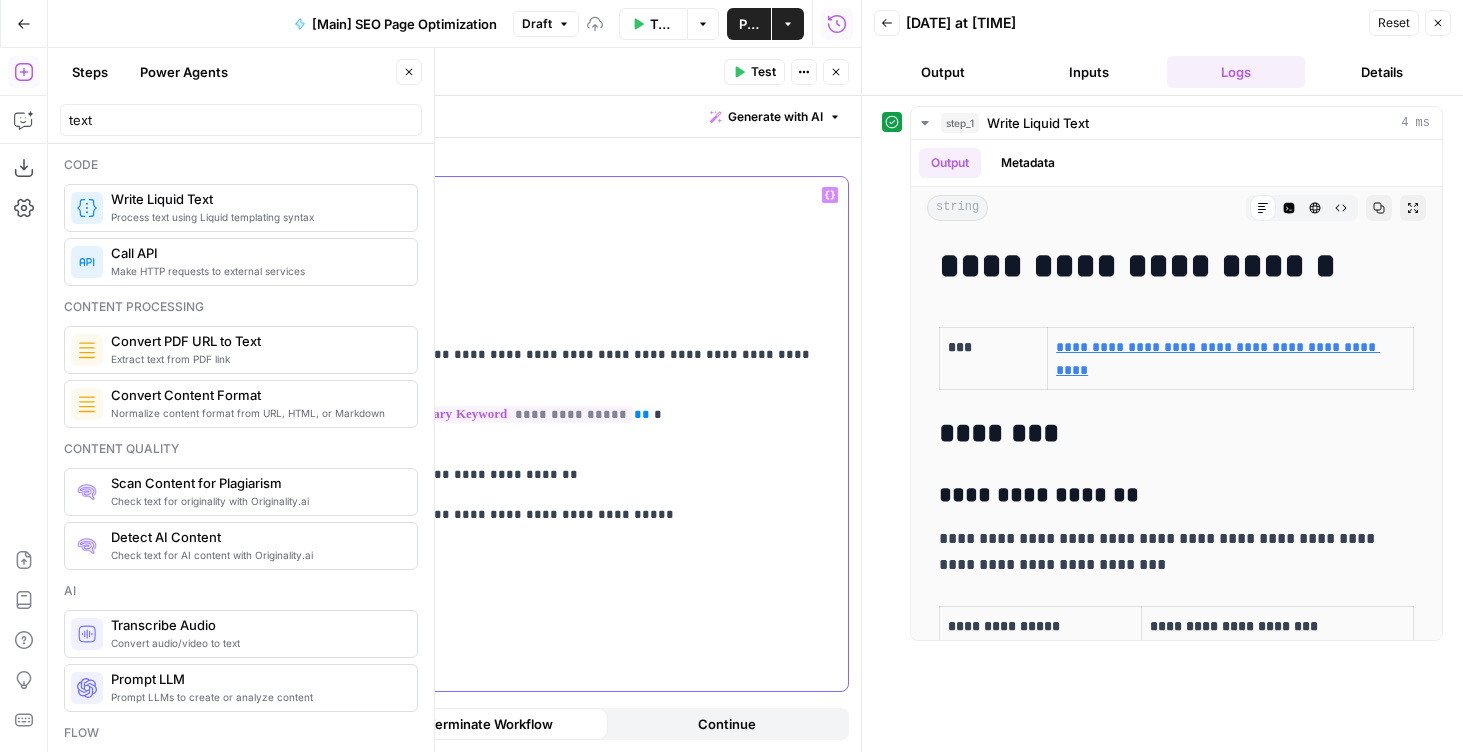 click on "**********" at bounding box center [537, 355] 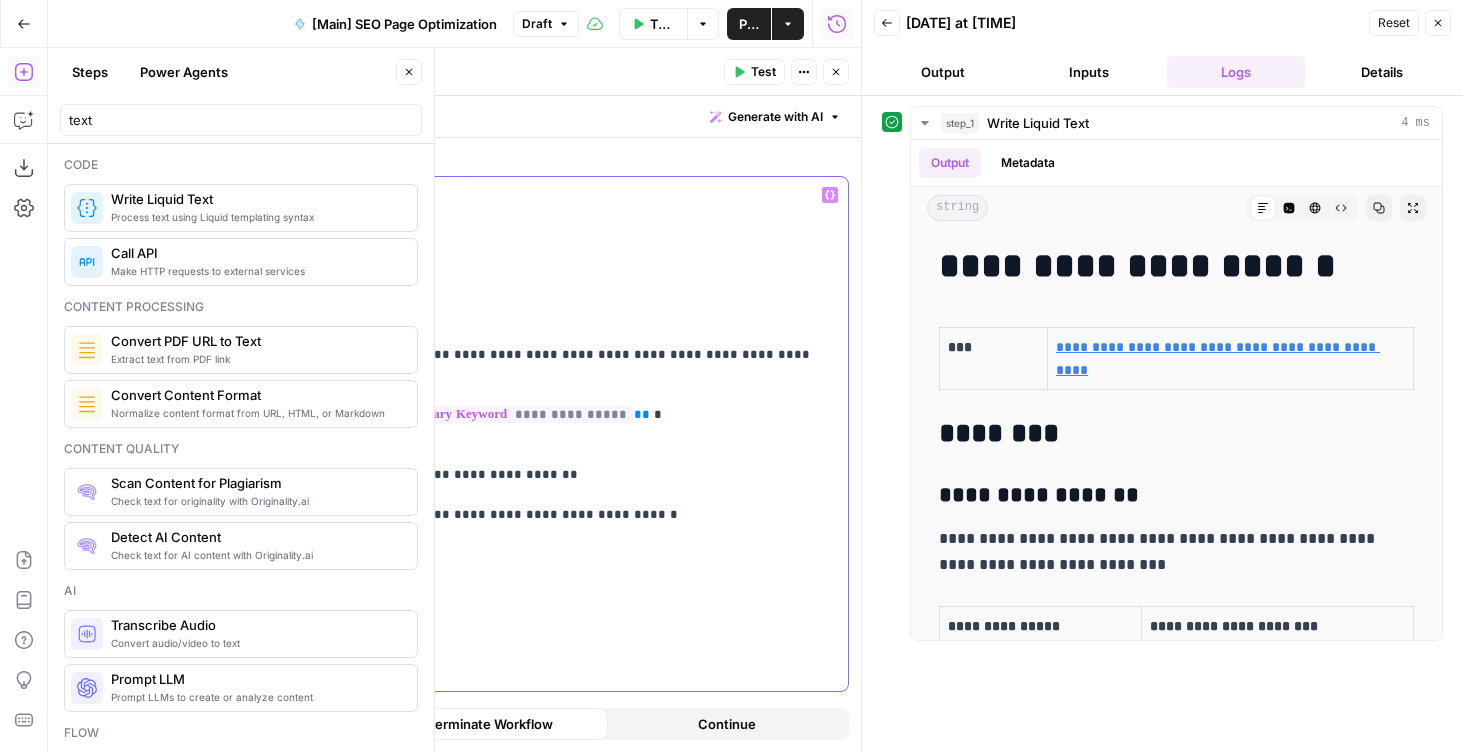 click on "**********" at bounding box center [537, 355] 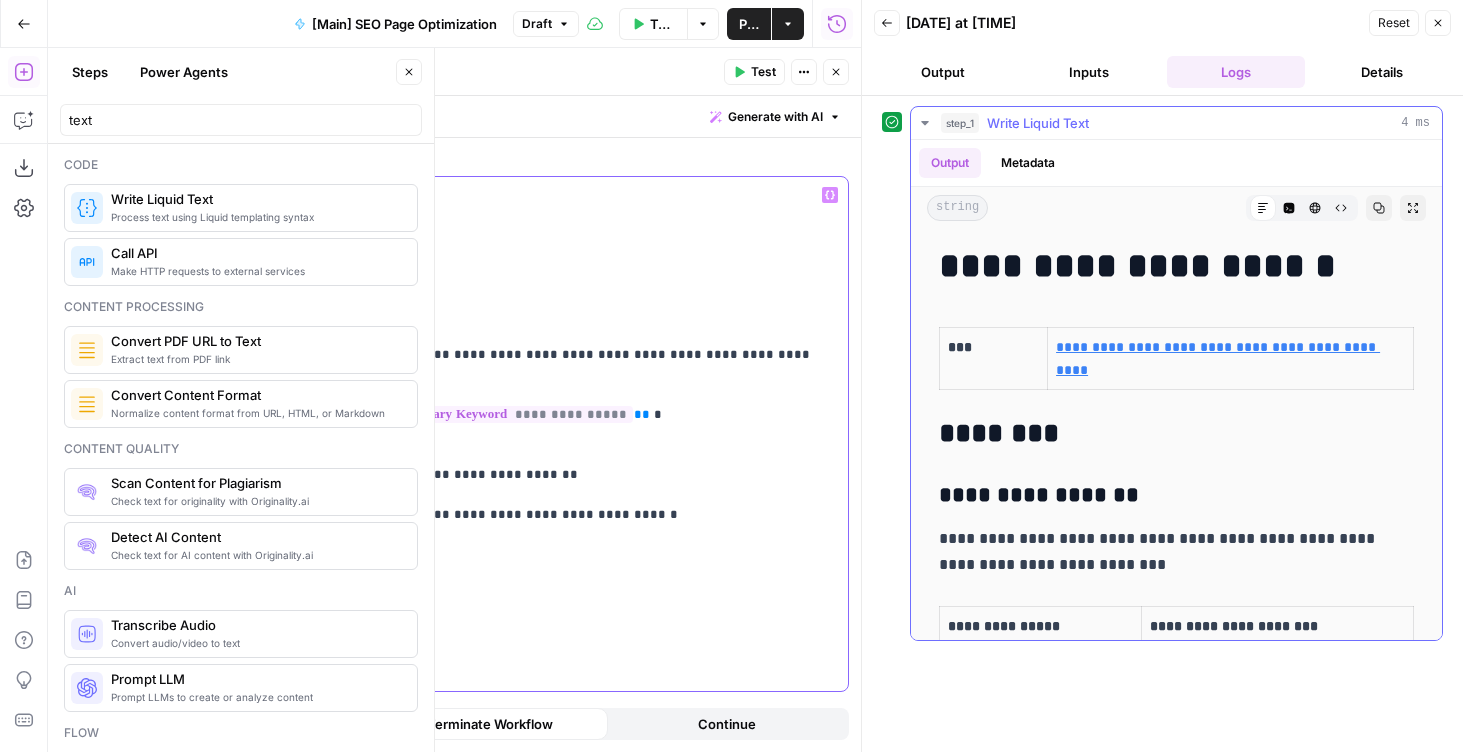 copy on "**********" 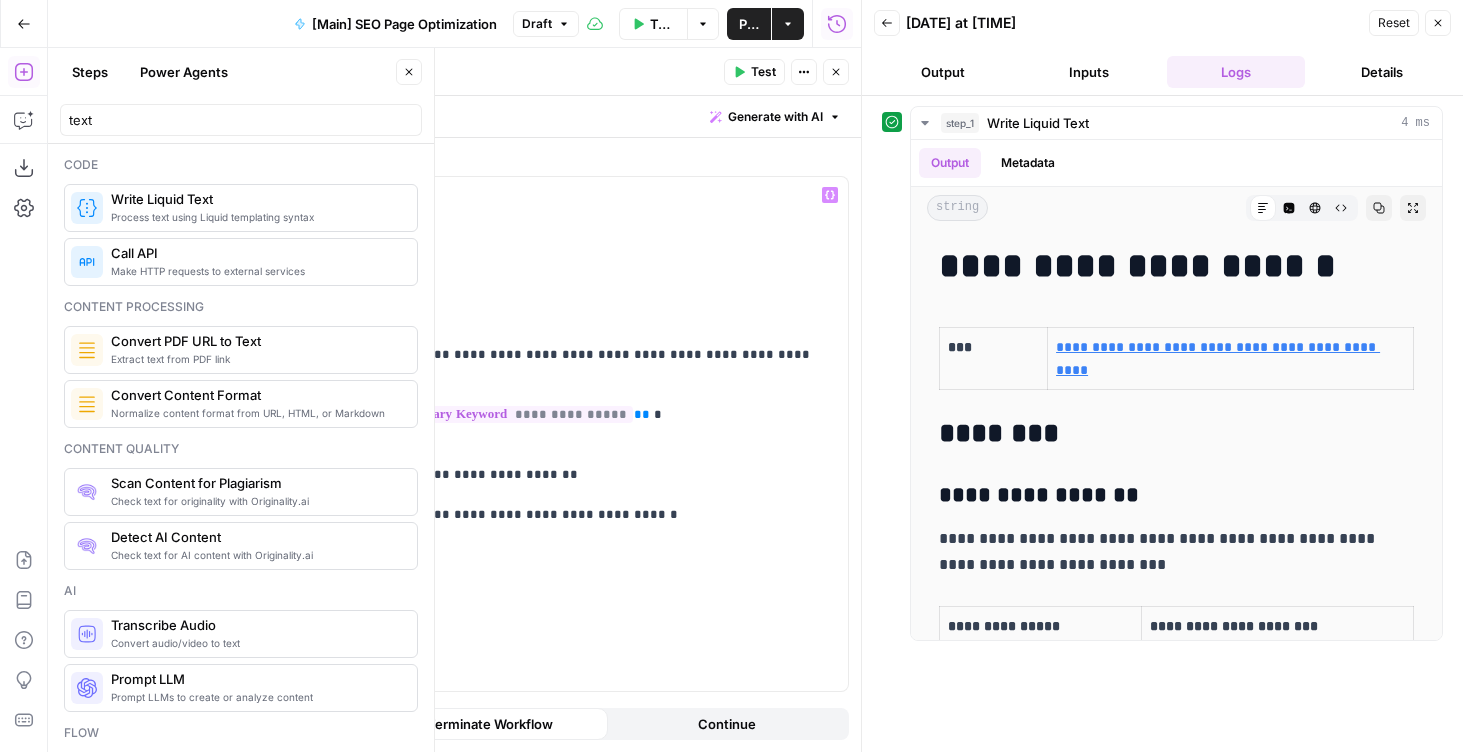 click on "Close" at bounding box center (409, 72) 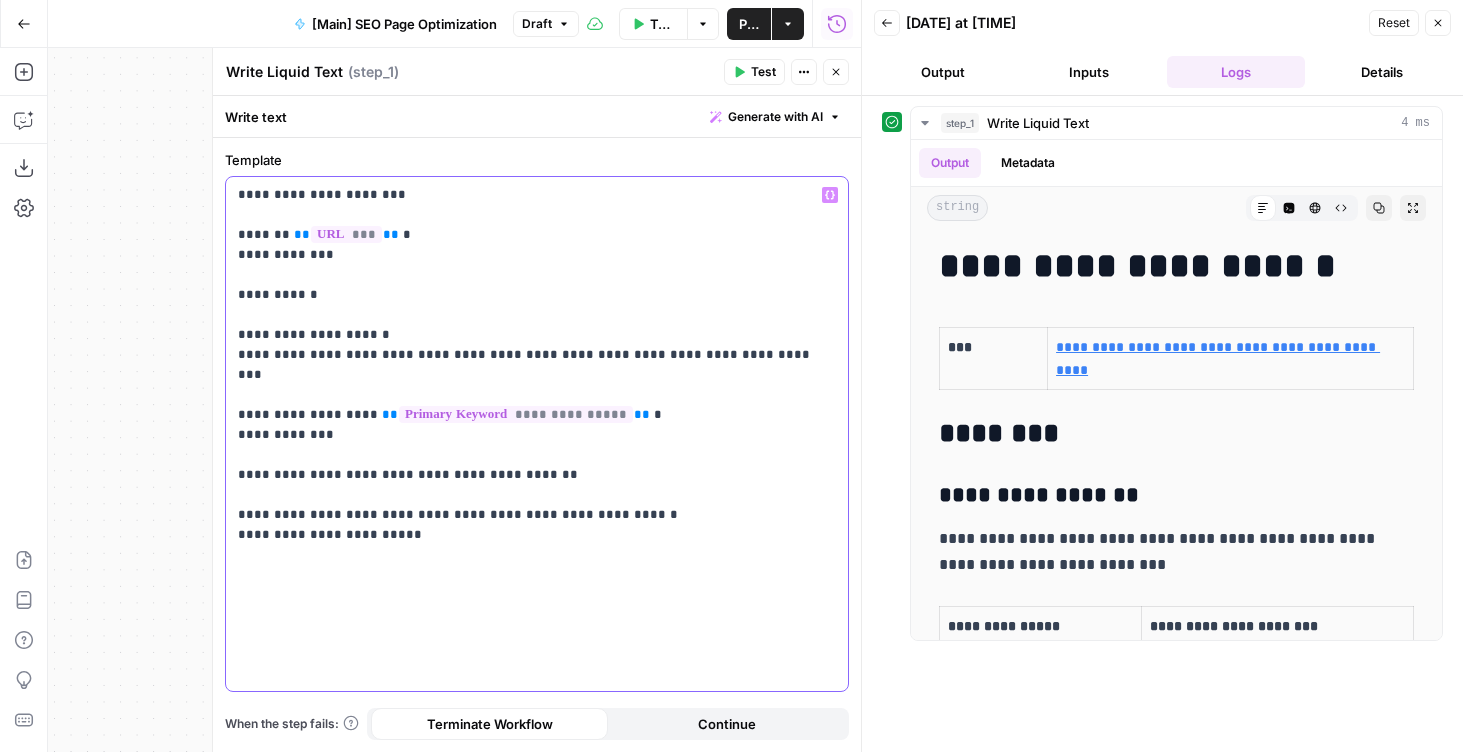 drag, startPoint x: 727, startPoint y: 482, endPoint x: 291, endPoint y: 480, distance: 436.00458 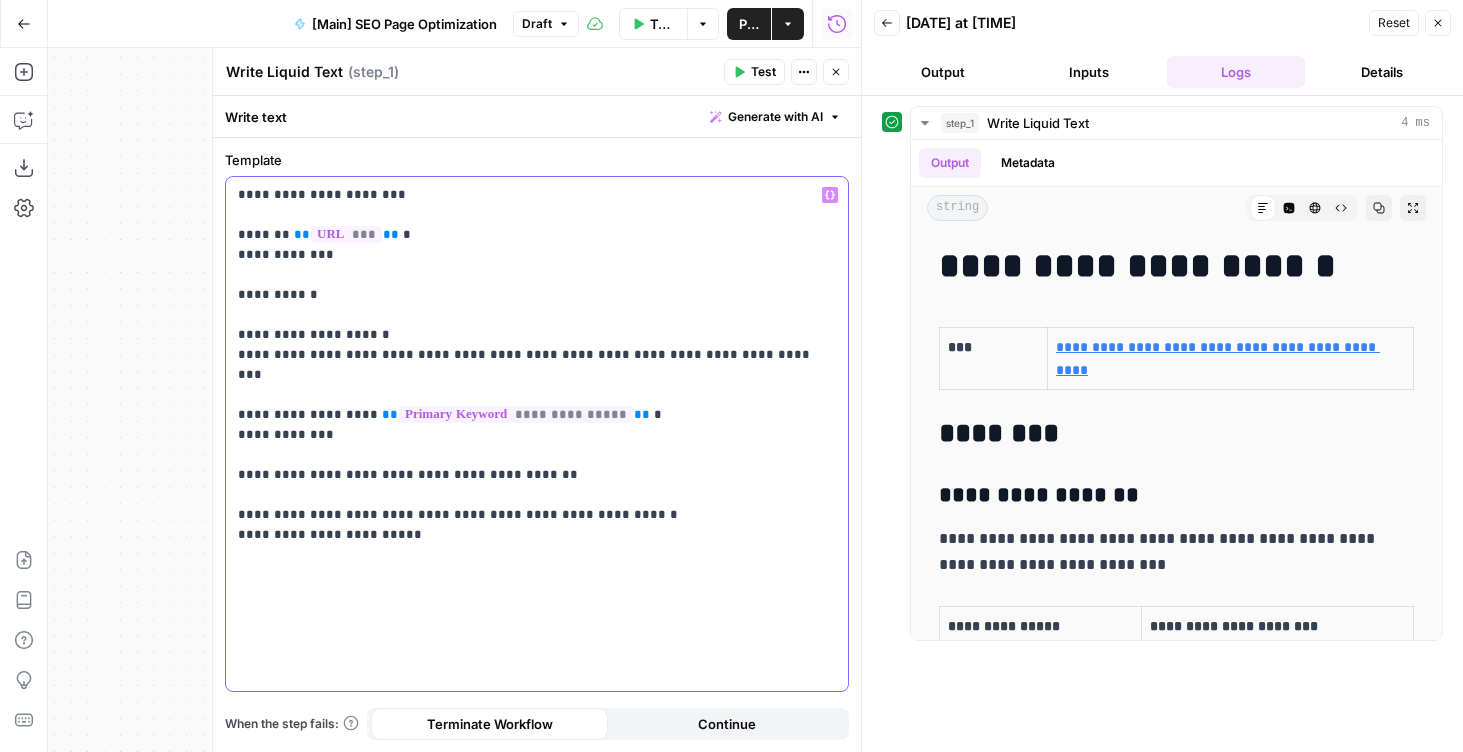click on "**********" at bounding box center [537, 365] 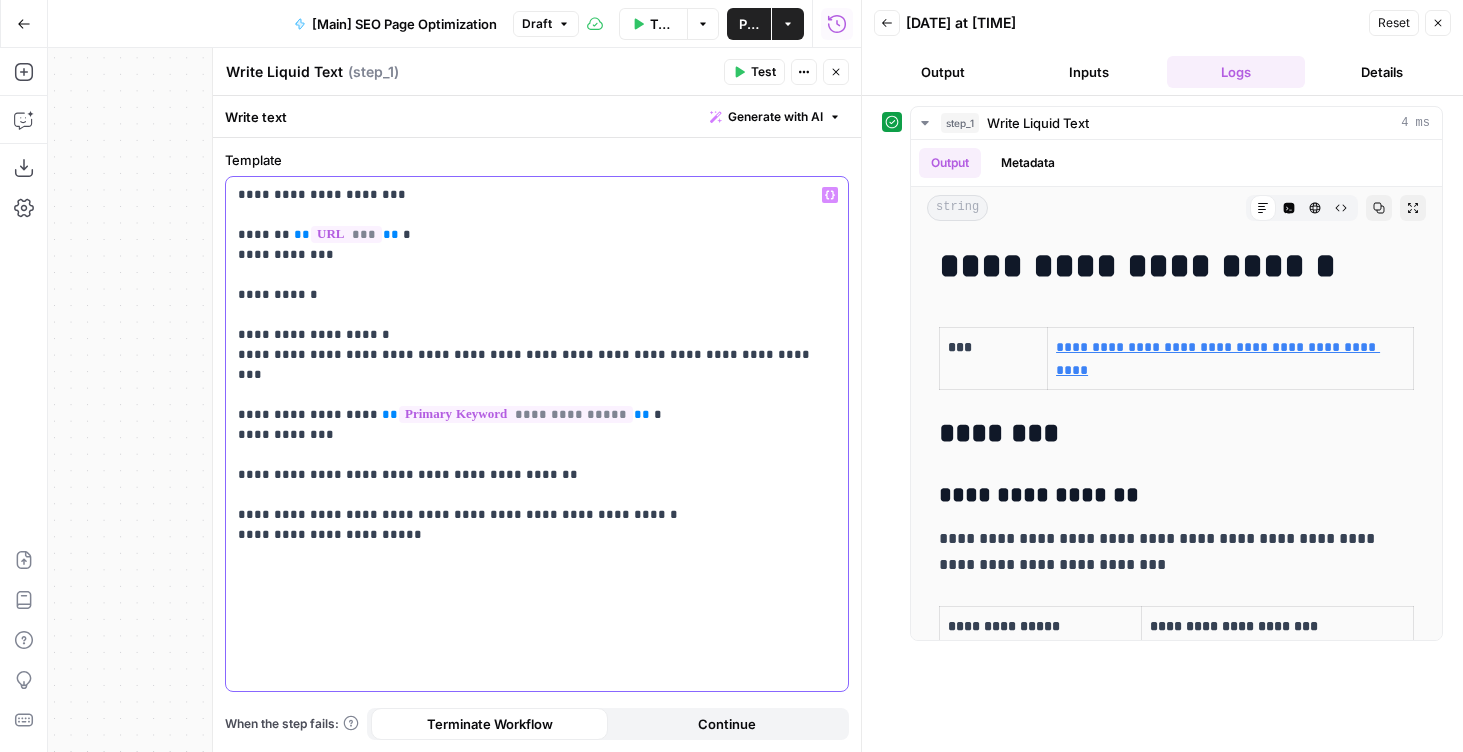 copy on "**********" 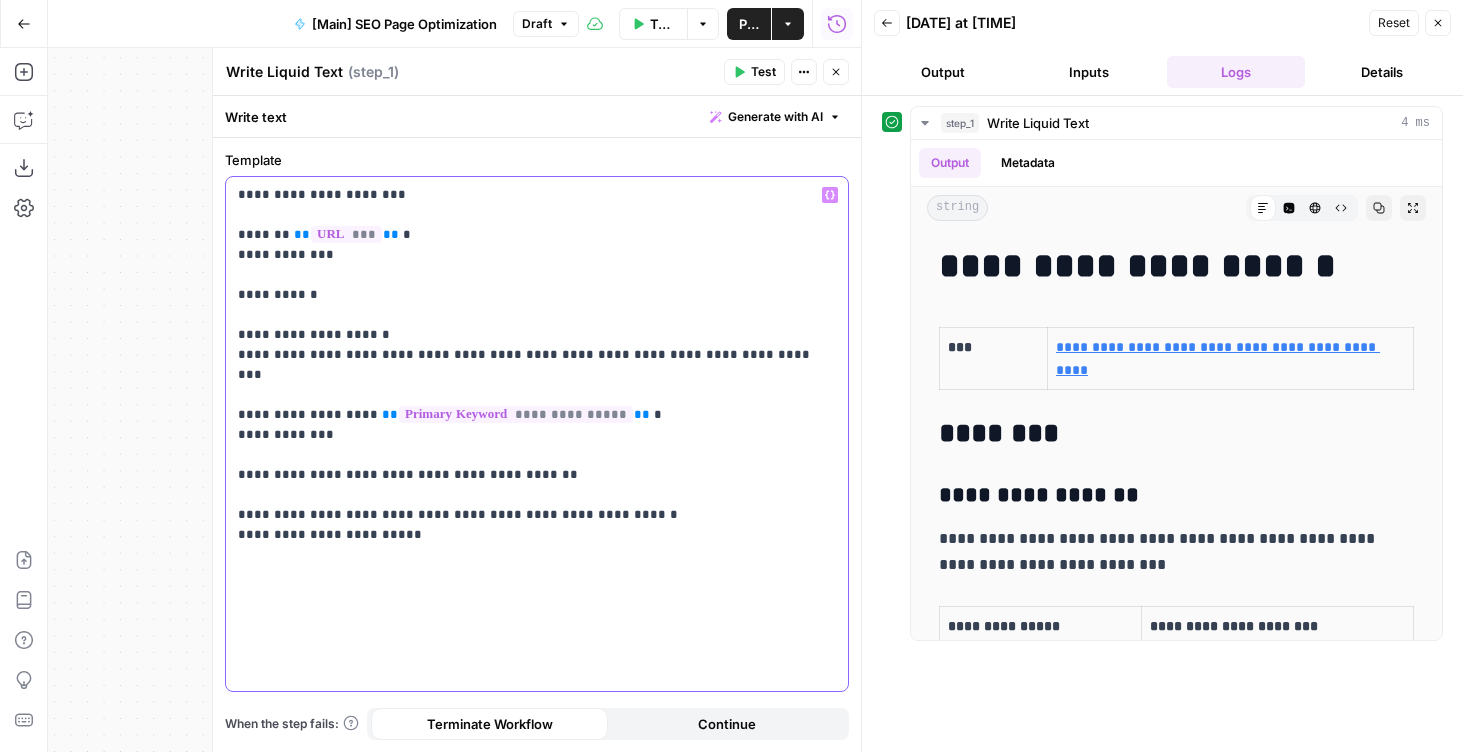 click on "**********" at bounding box center [537, 365] 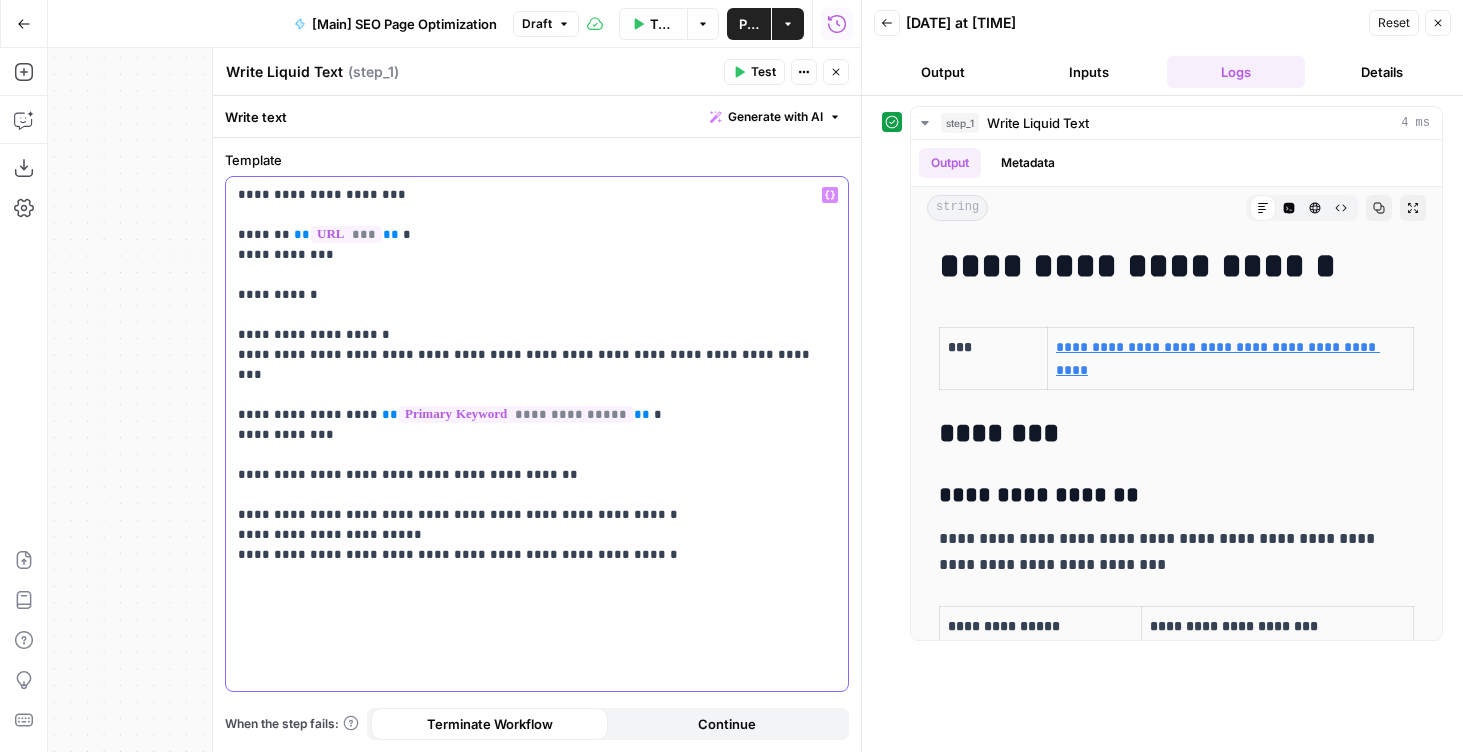 click on "**********" at bounding box center (537, 365) 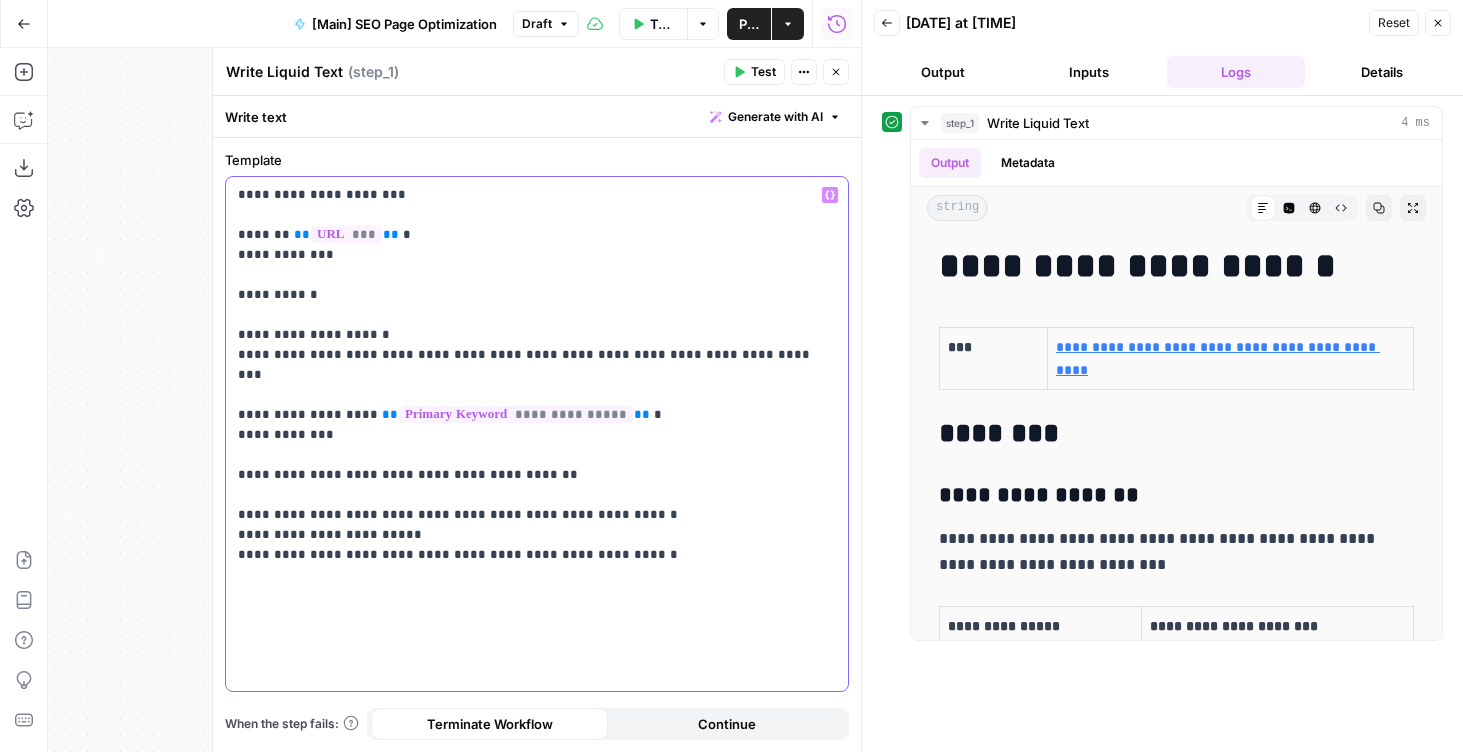 click on "**********" at bounding box center (537, 365) 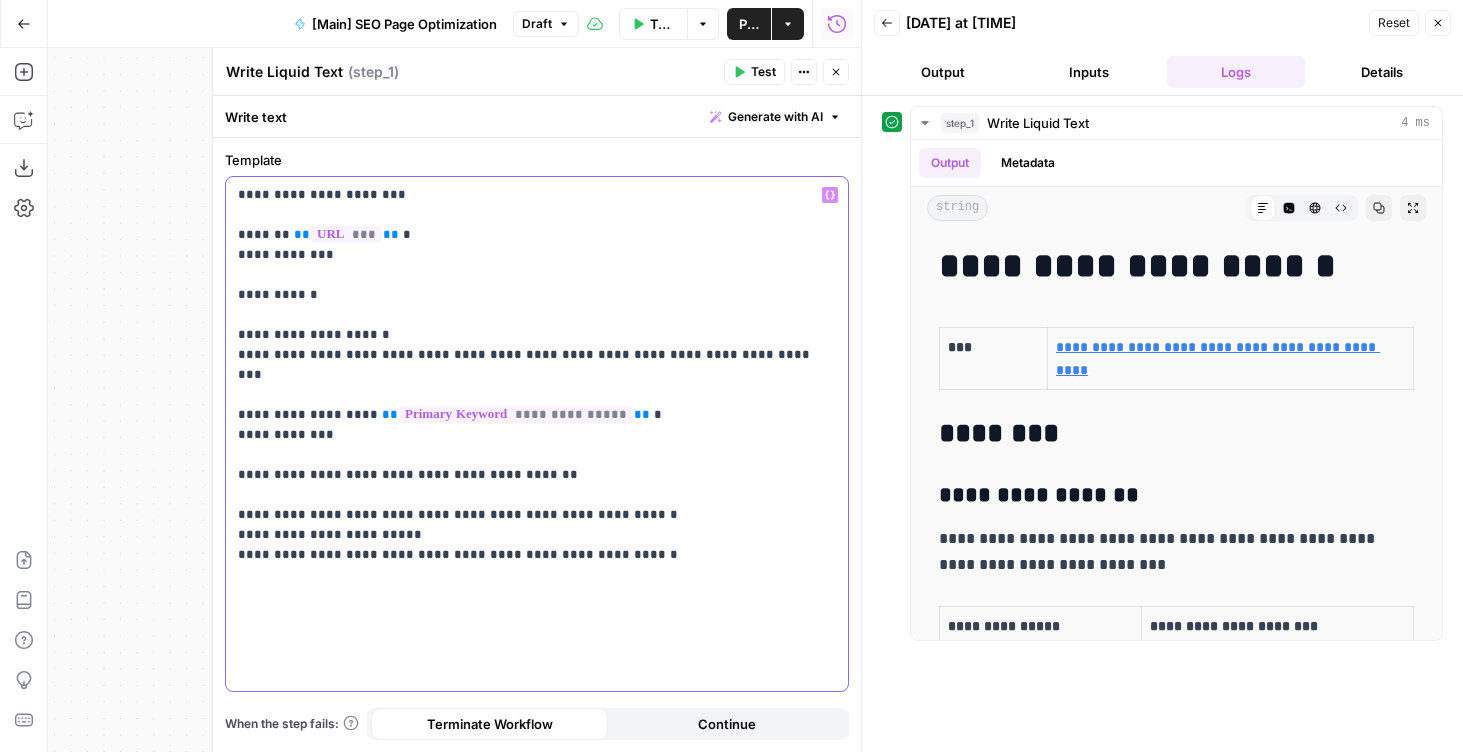 click on "**********" at bounding box center [537, 365] 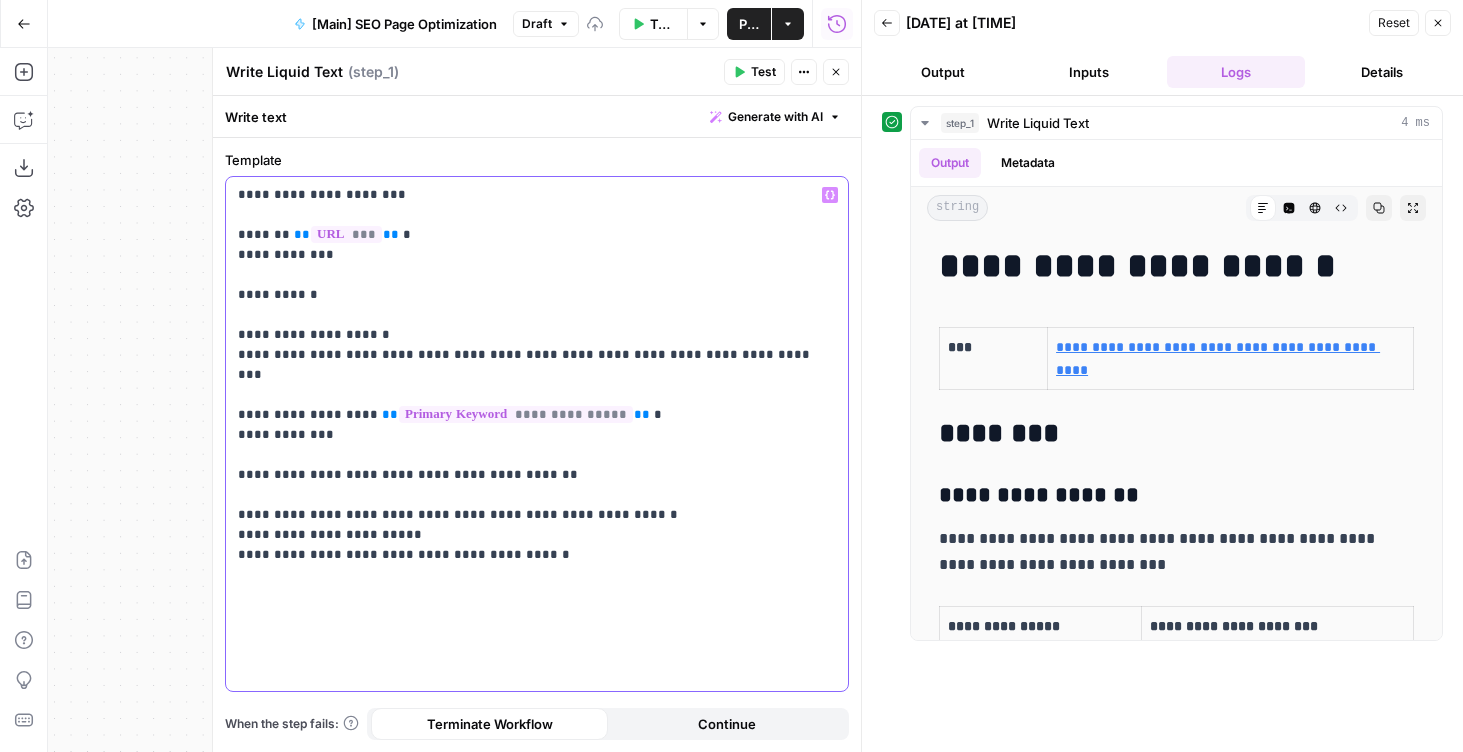 click on "**********" at bounding box center [537, 365] 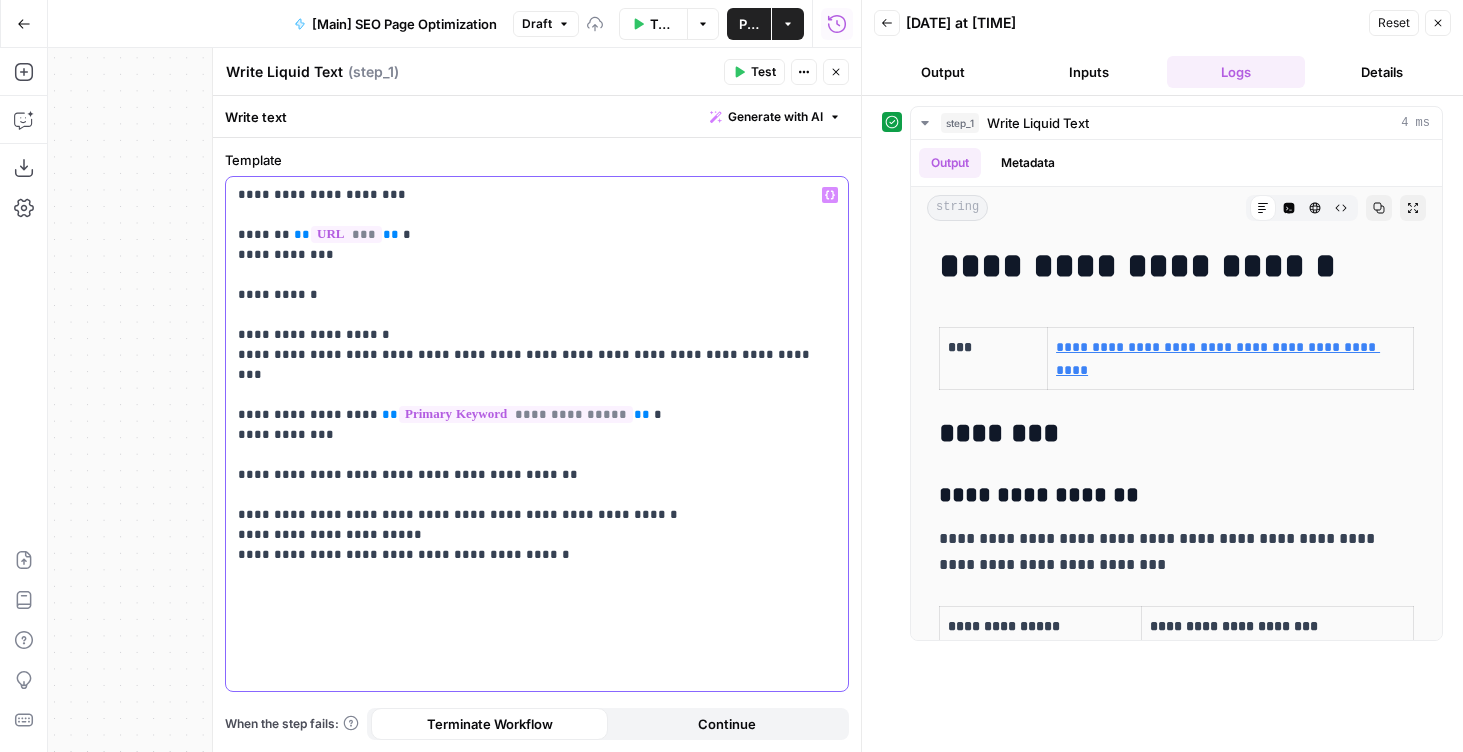 click on "**********" at bounding box center (537, 365) 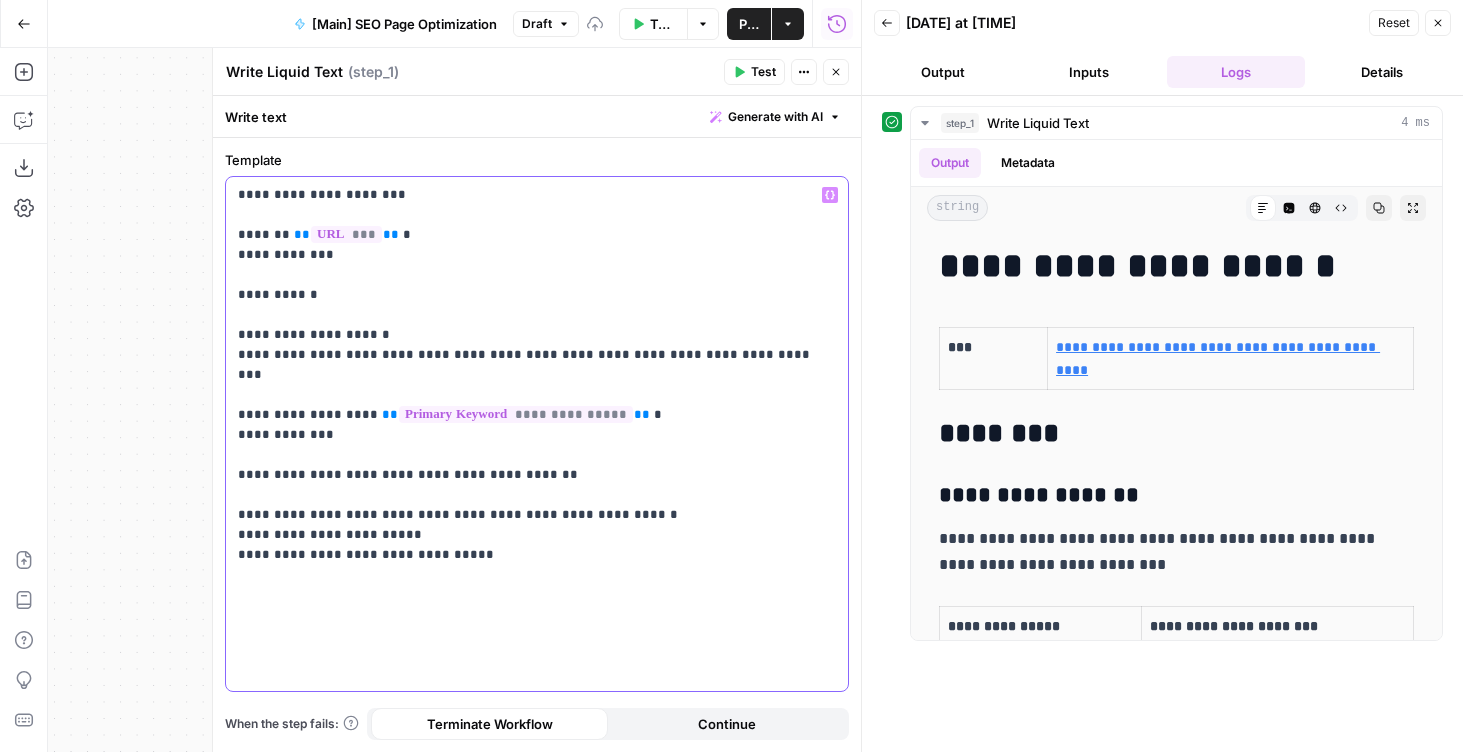 click on "**********" at bounding box center (537, 365) 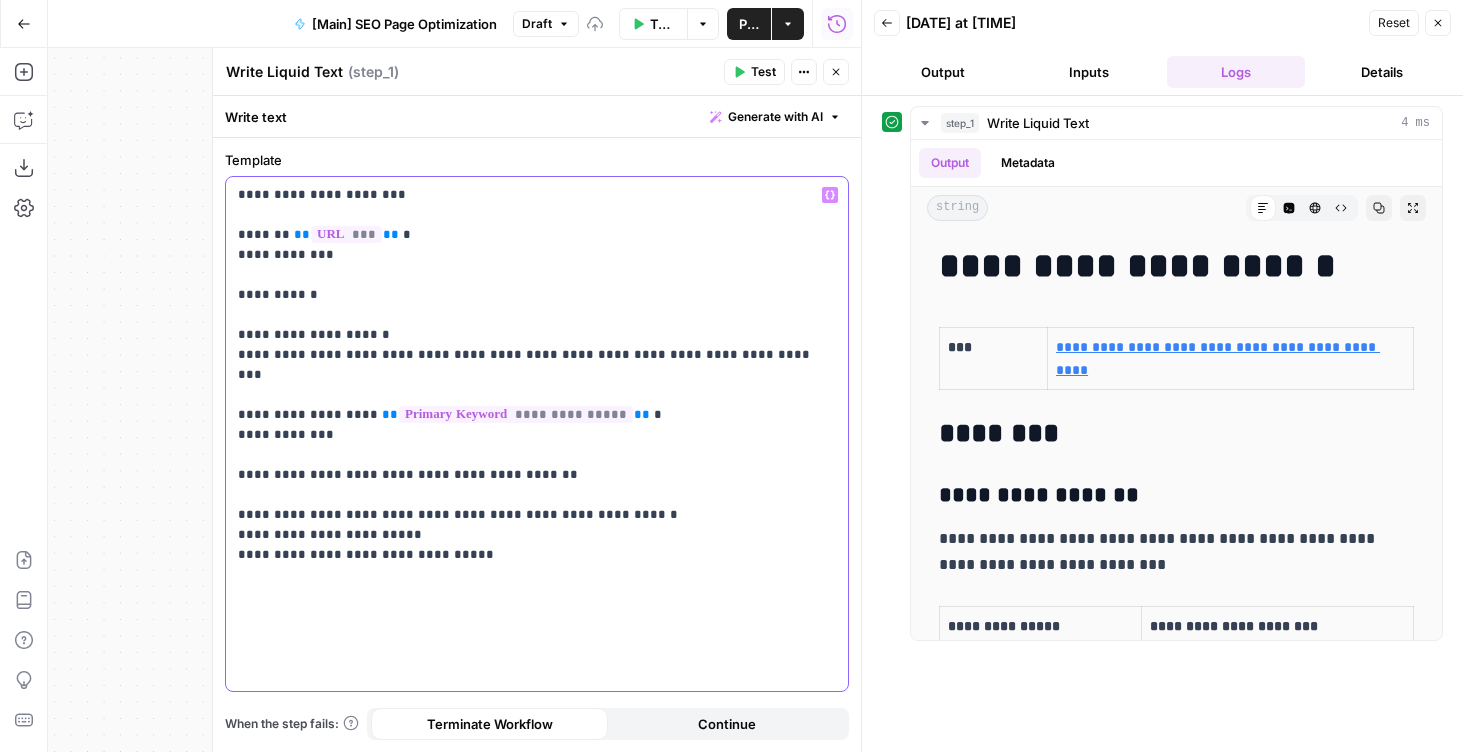click on "**********" at bounding box center [537, 365] 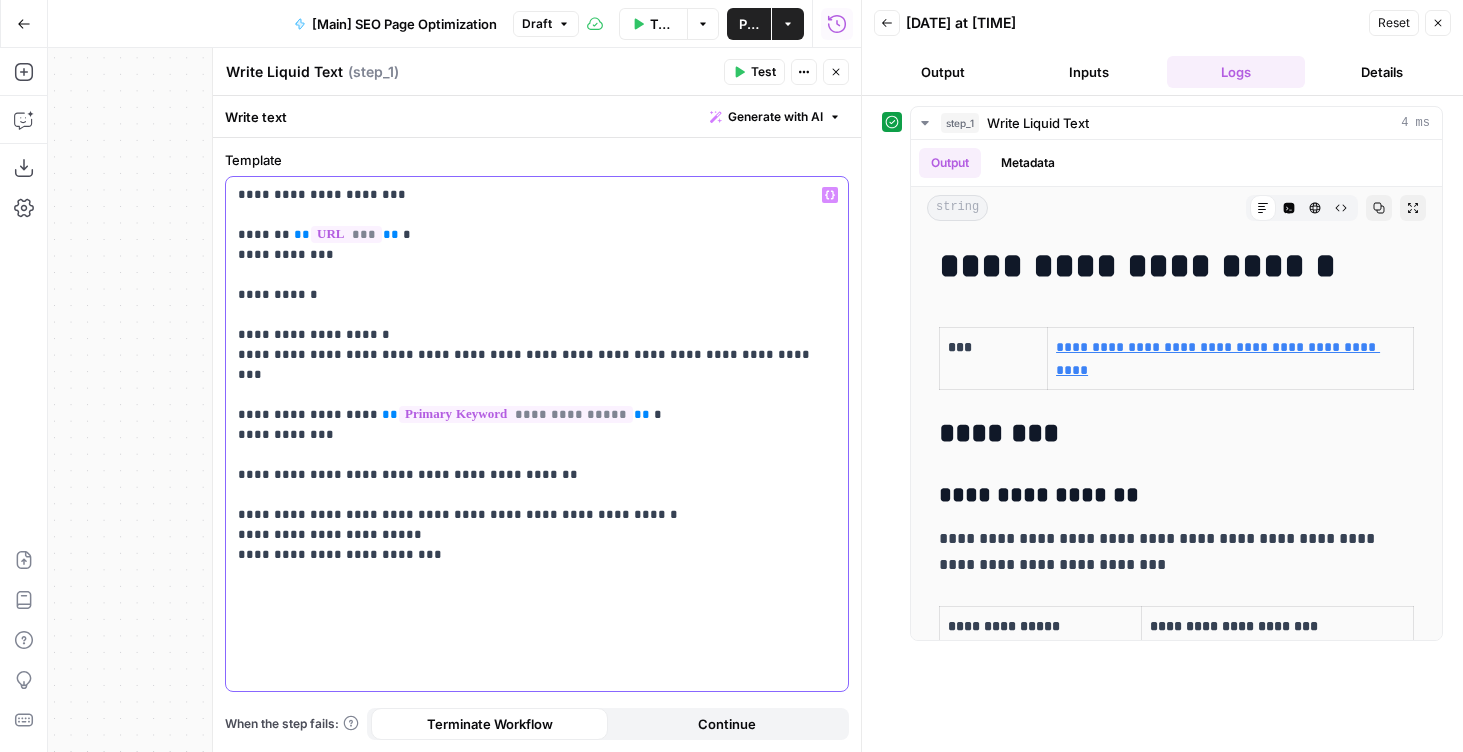 click on "**********" at bounding box center (537, 365) 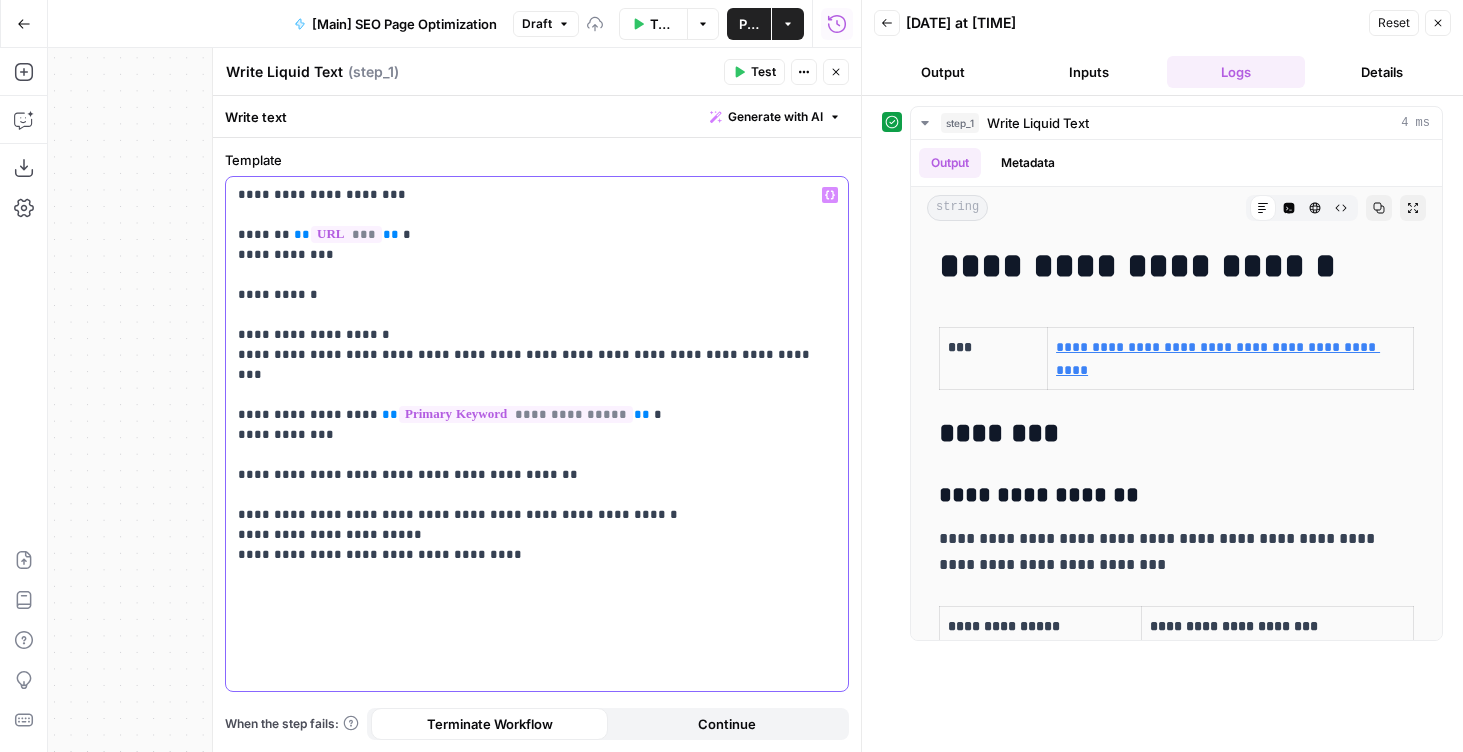 click on "**********" at bounding box center [537, 365] 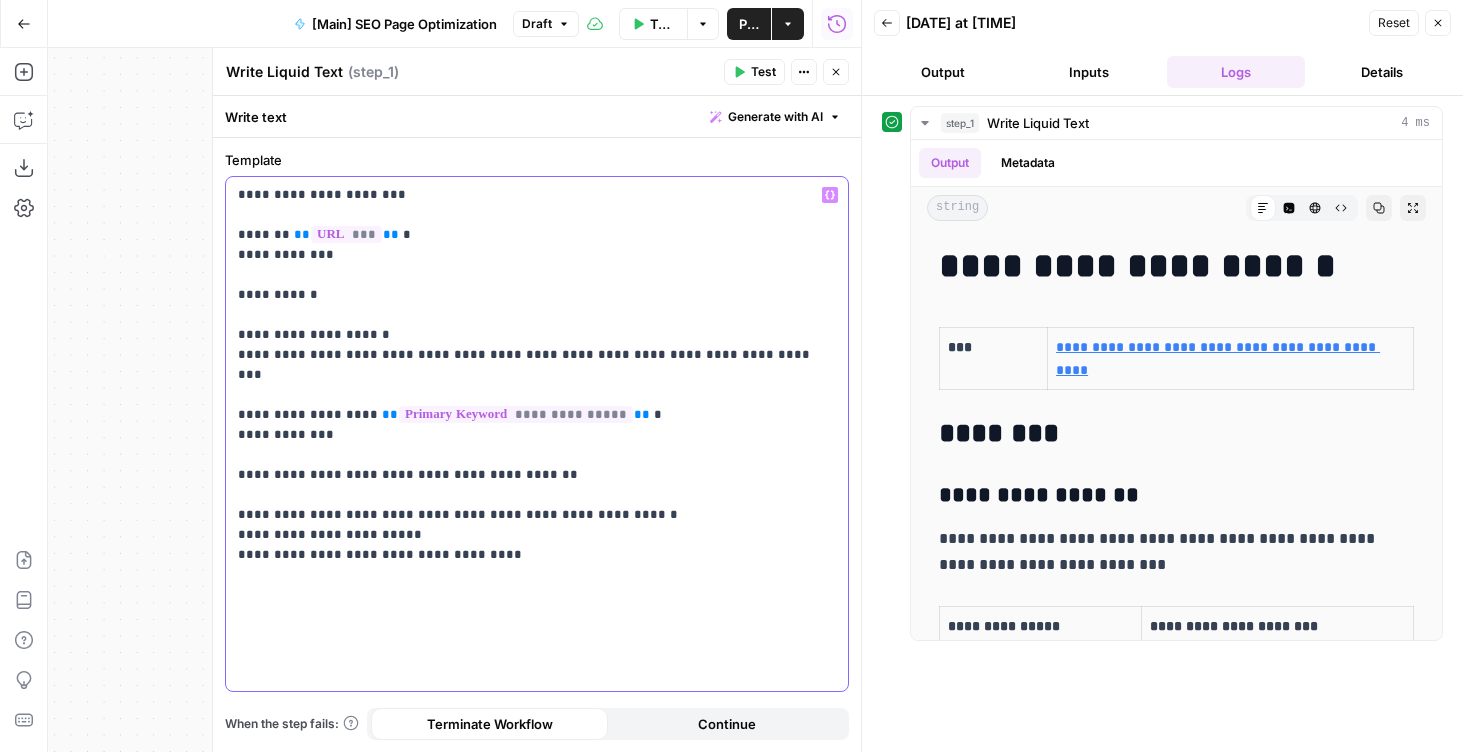click on "**********" at bounding box center (537, 365) 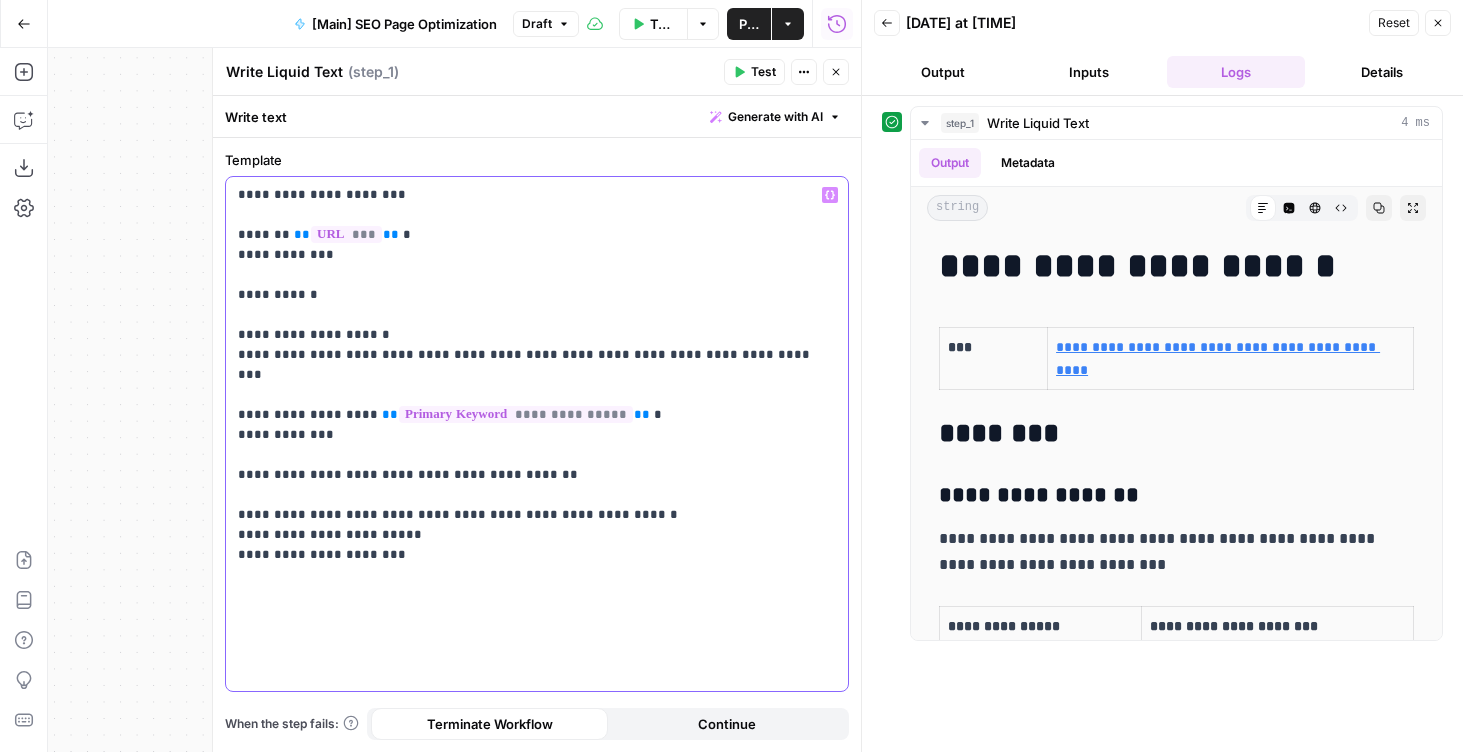 copy on "**********" 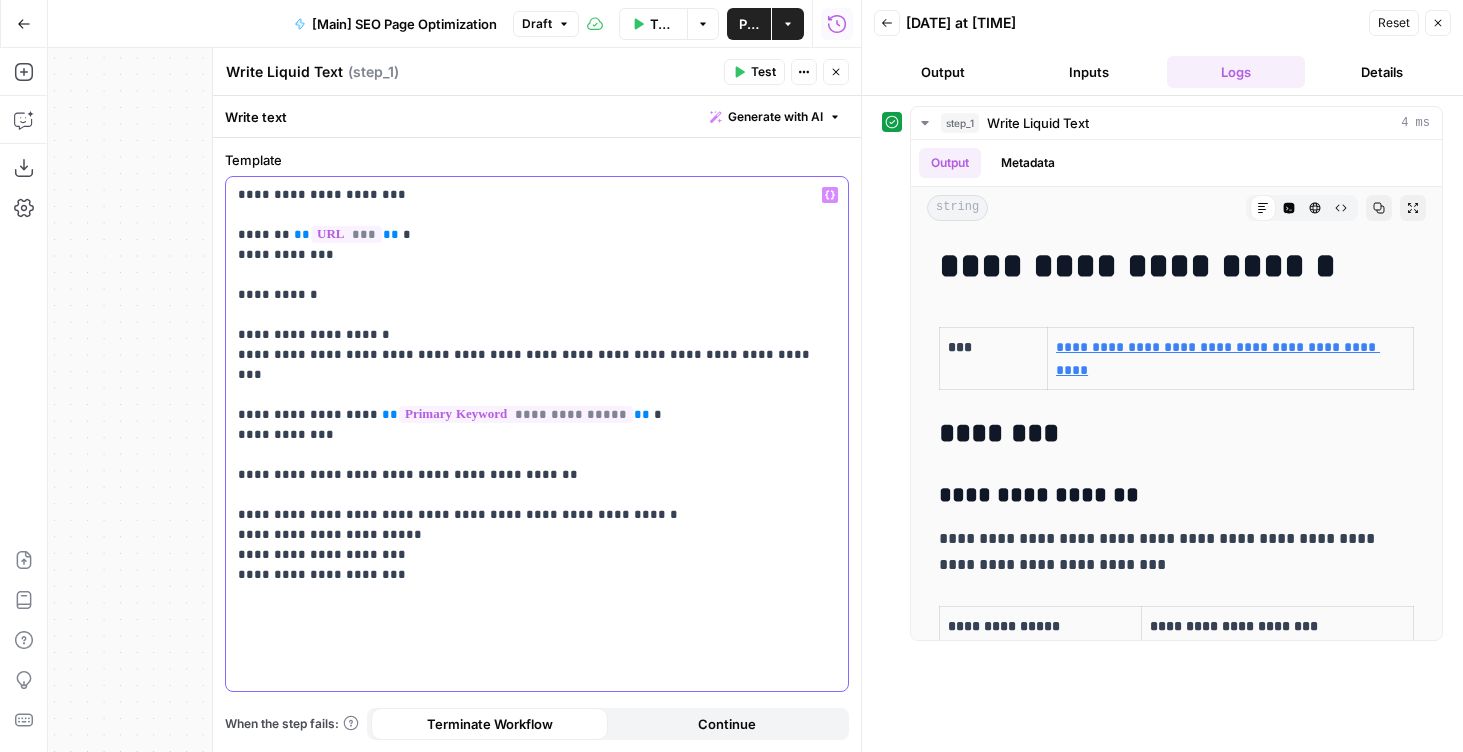 click on "**********" at bounding box center [537, 375] 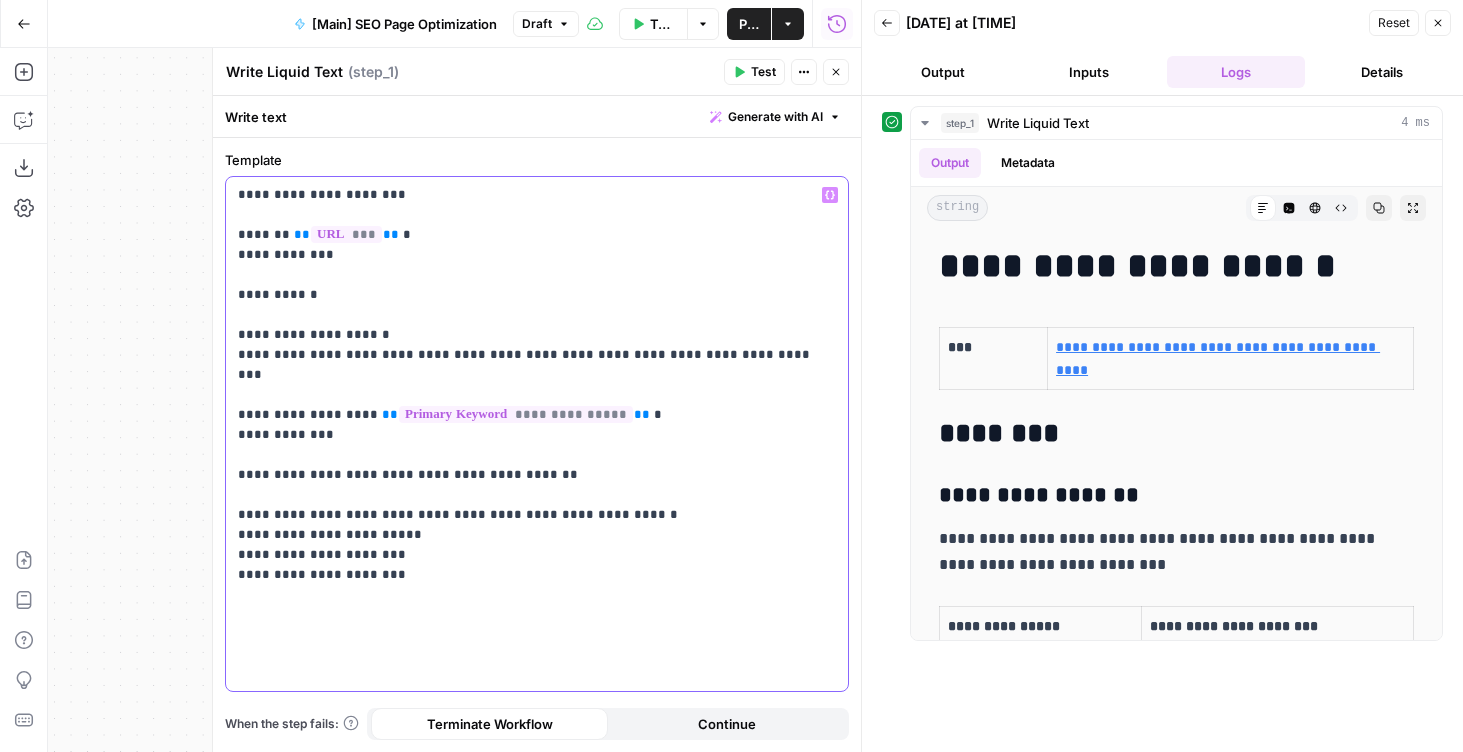 click on "**********" at bounding box center [537, 375] 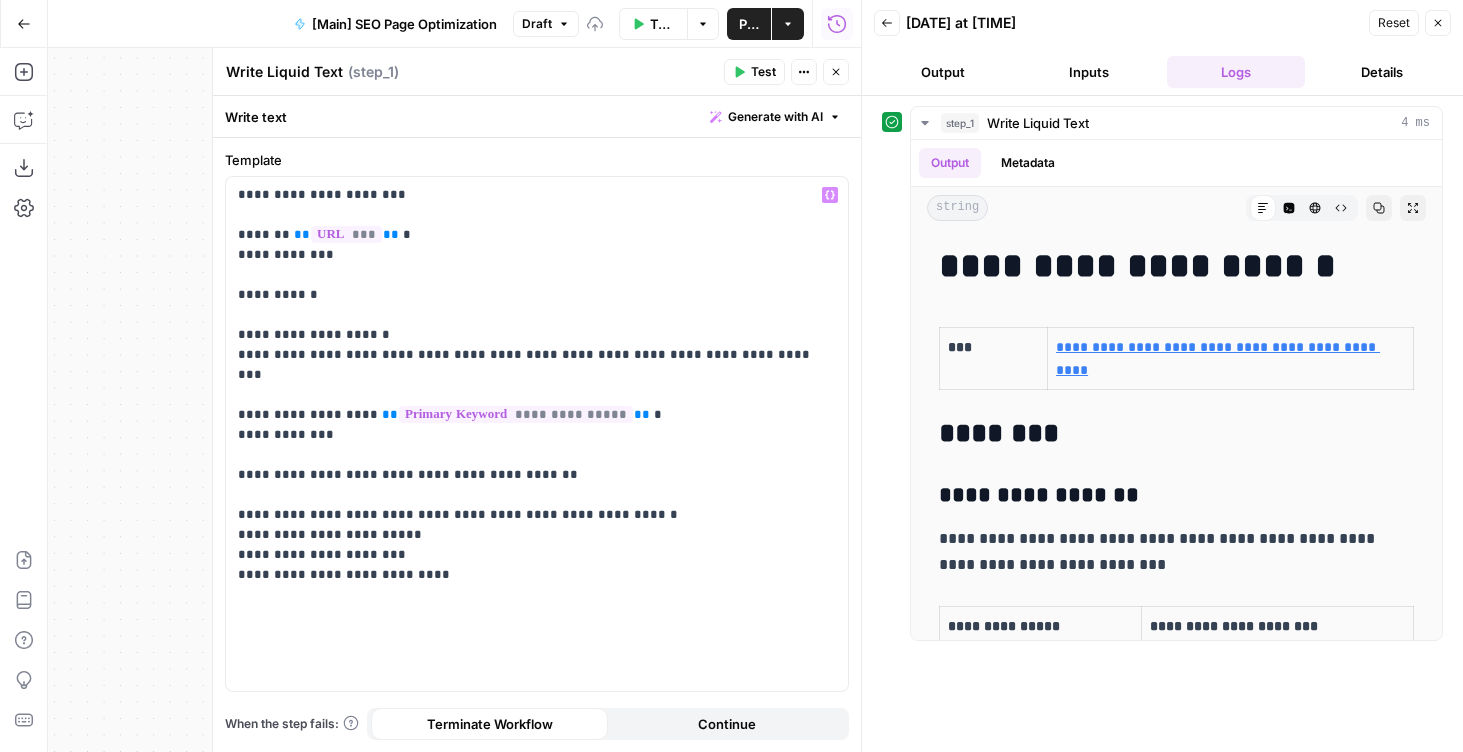 click on "Test" at bounding box center [754, 72] 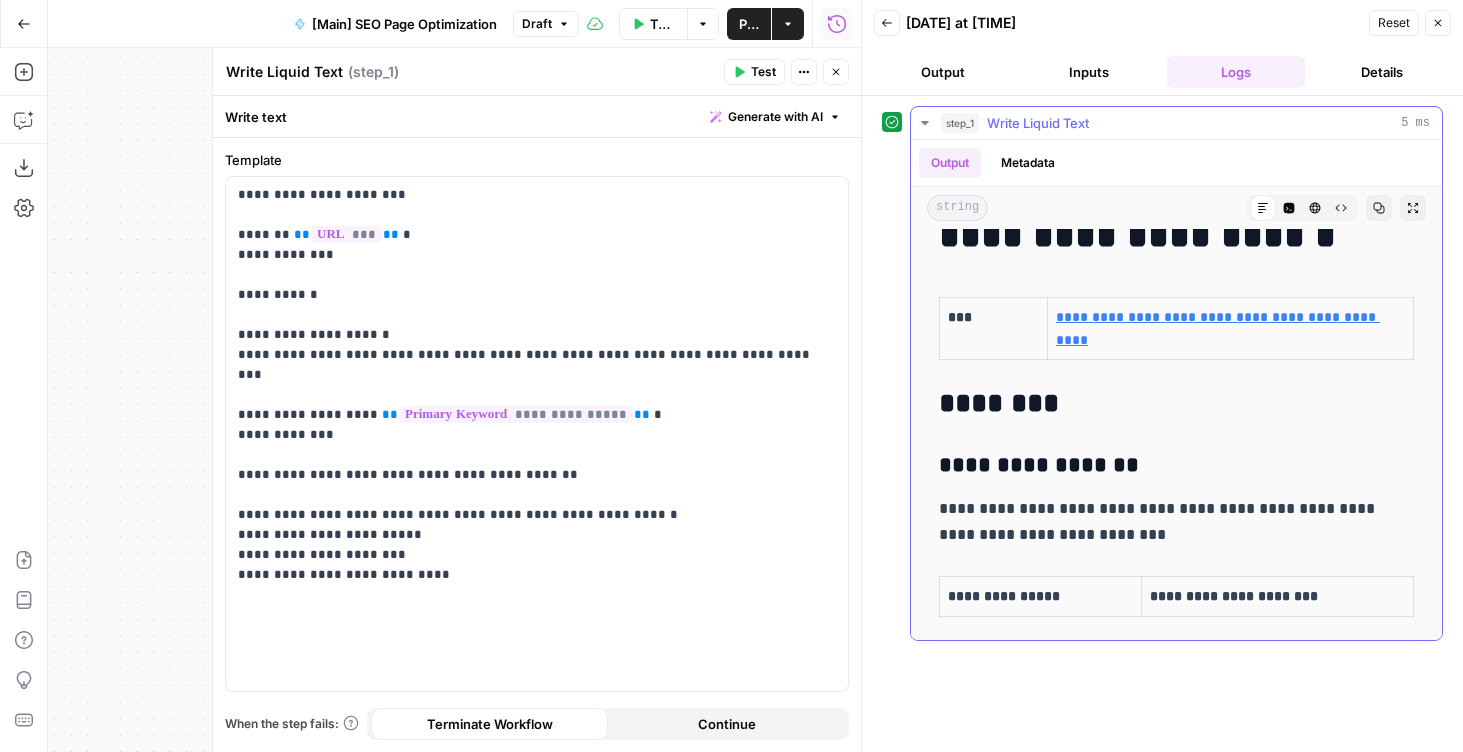 scroll, scrollTop: 0, scrollLeft: 0, axis: both 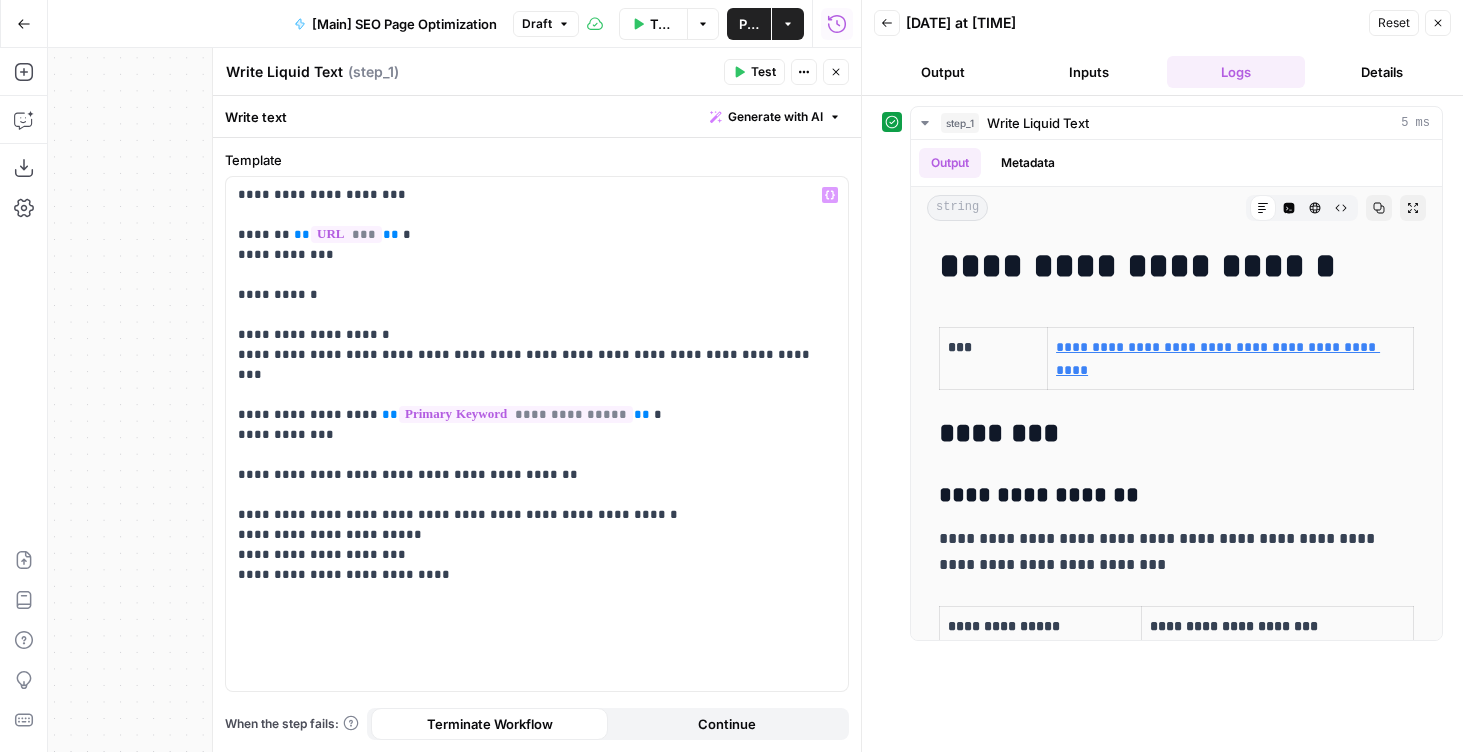click 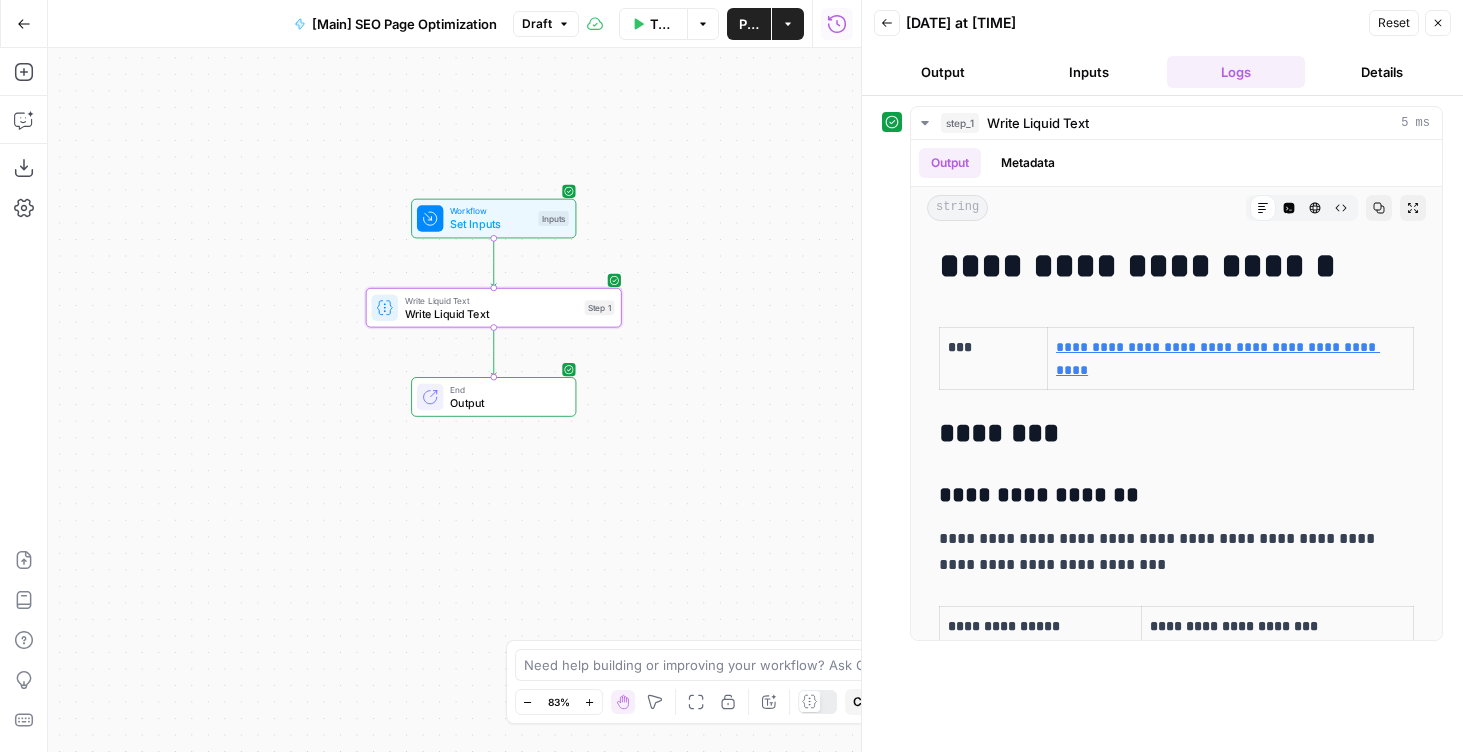 drag, startPoint x: 780, startPoint y: 401, endPoint x: 618, endPoint y: 401, distance: 162 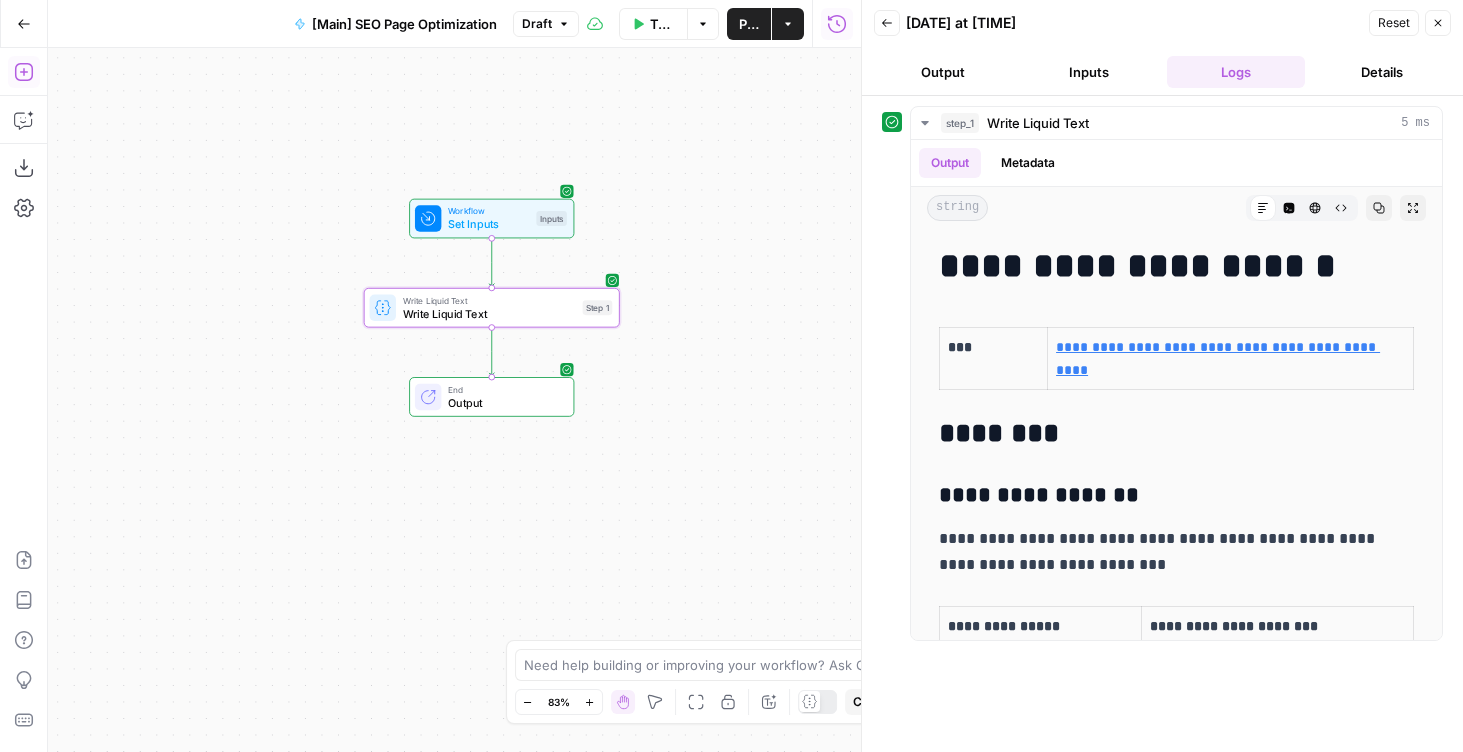 click 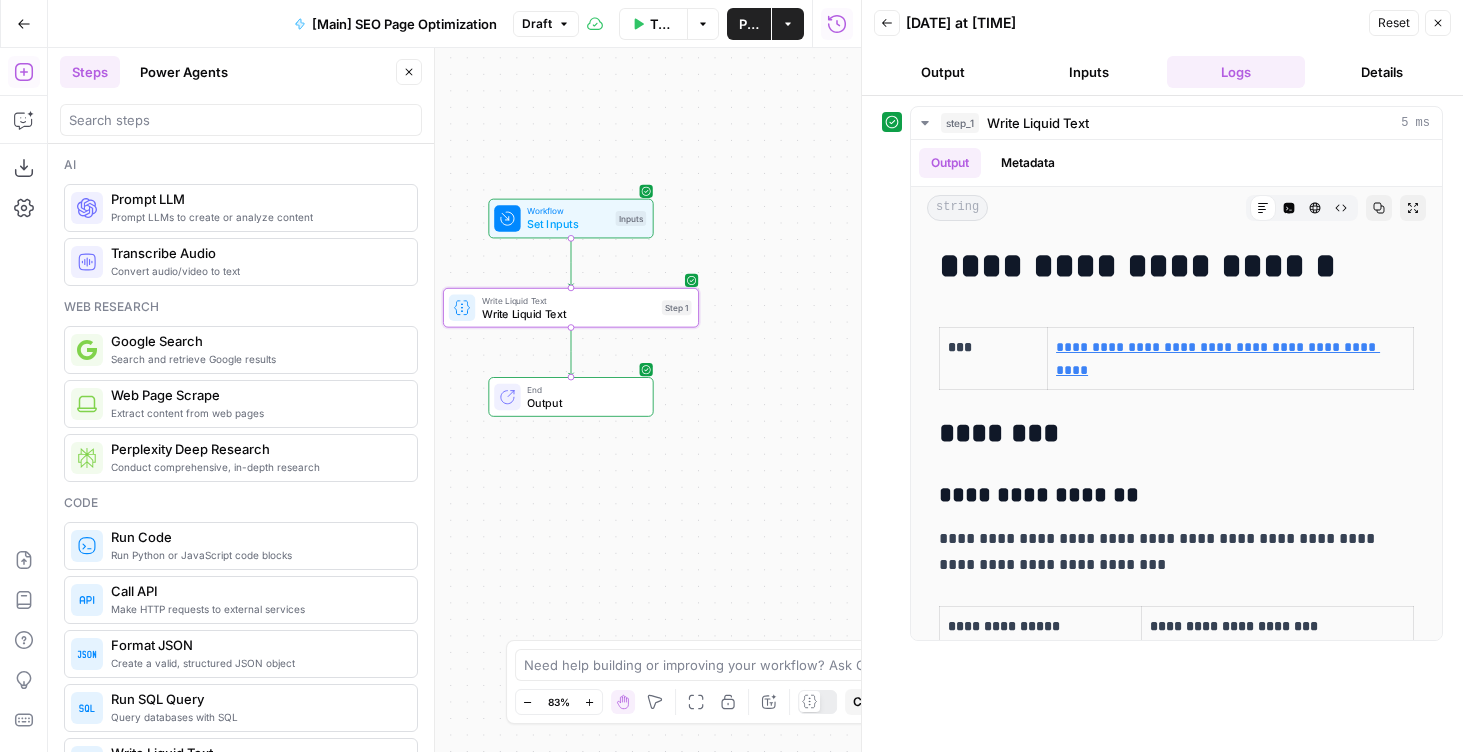 click on "Steps Power Agents Close" at bounding box center (241, 96) 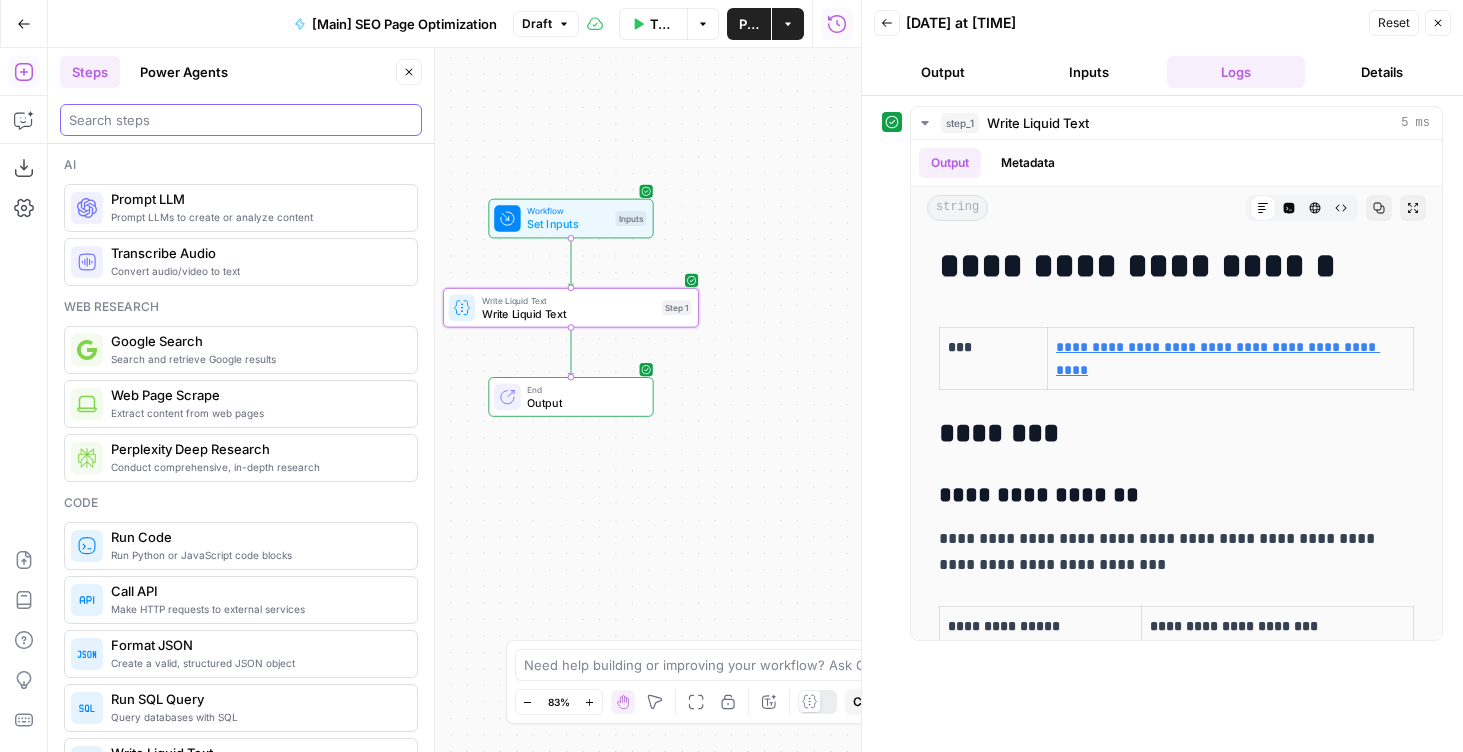 click at bounding box center [241, 120] 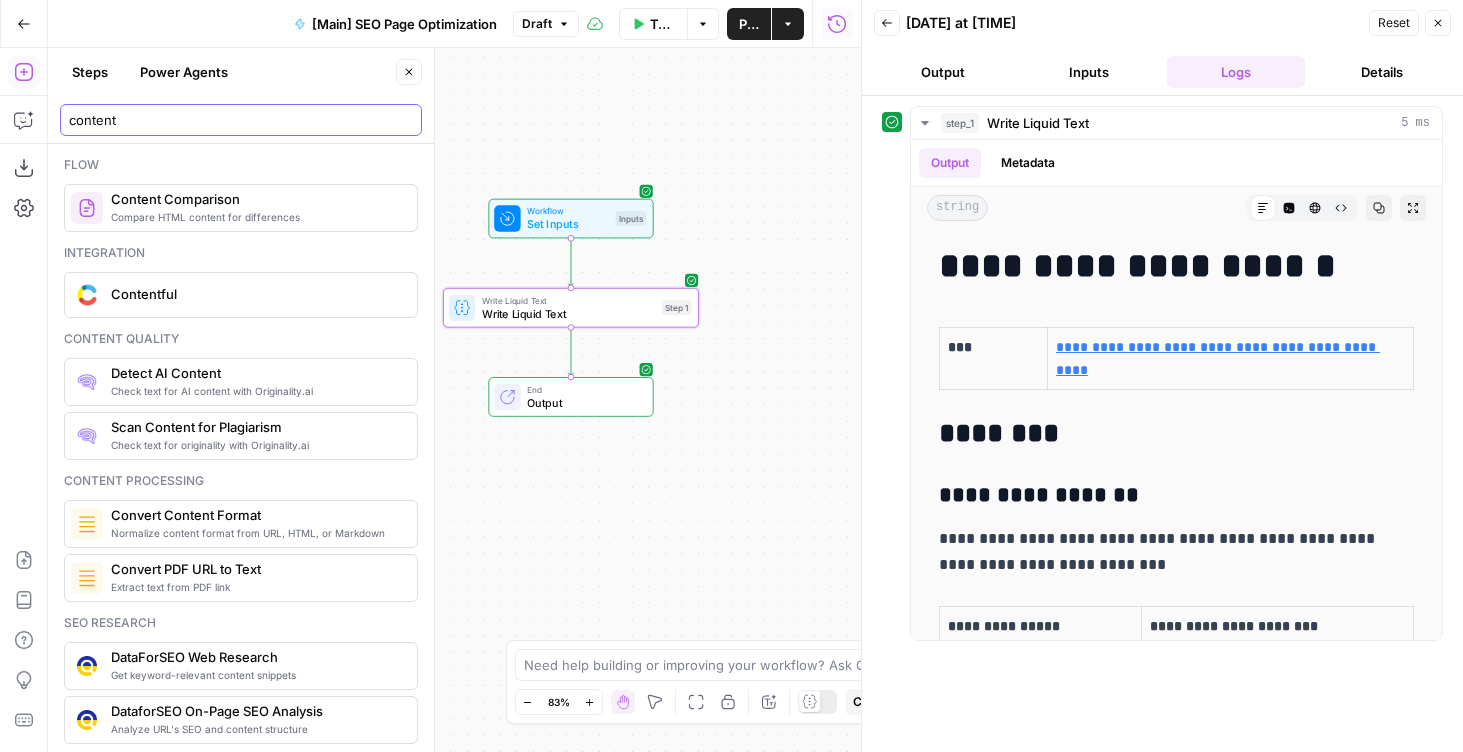 type on "content" 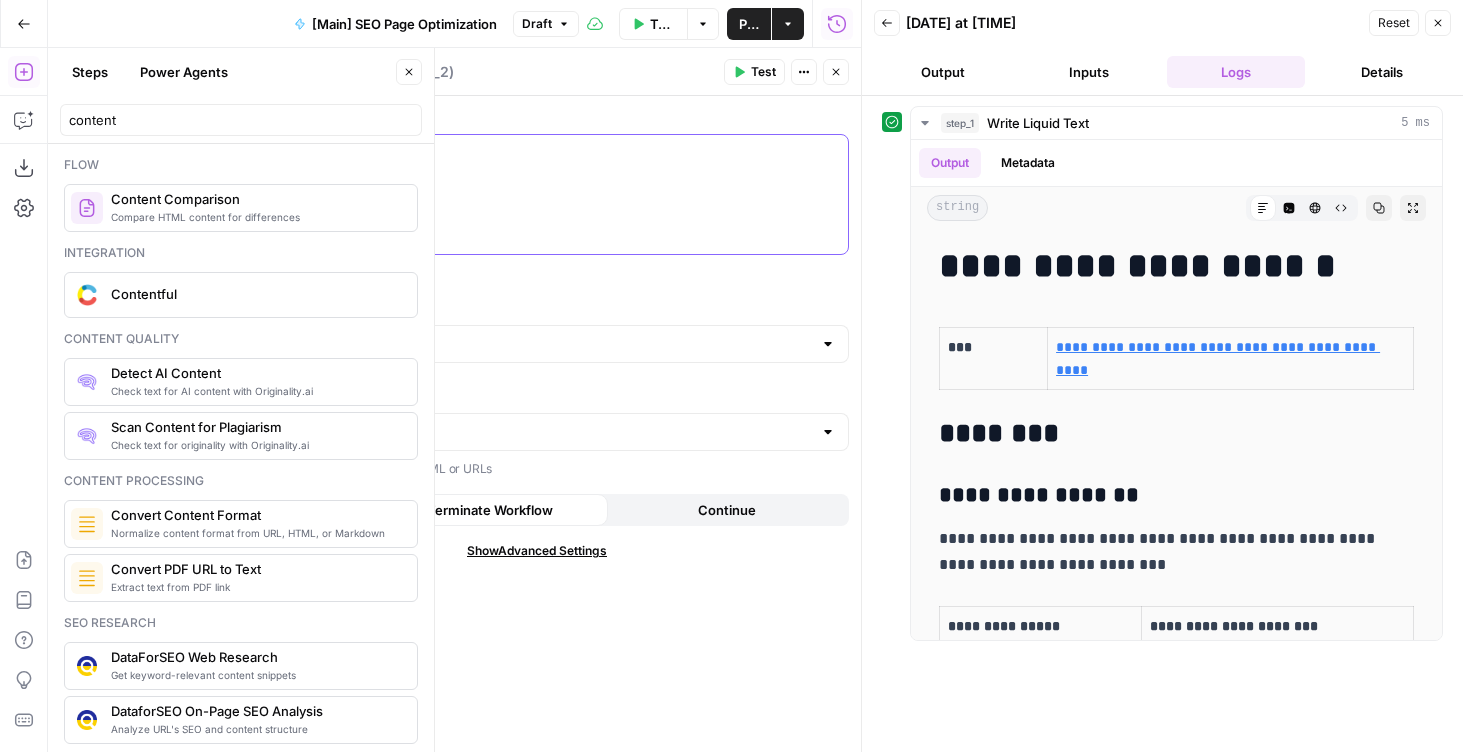 click at bounding box center [537, 194] 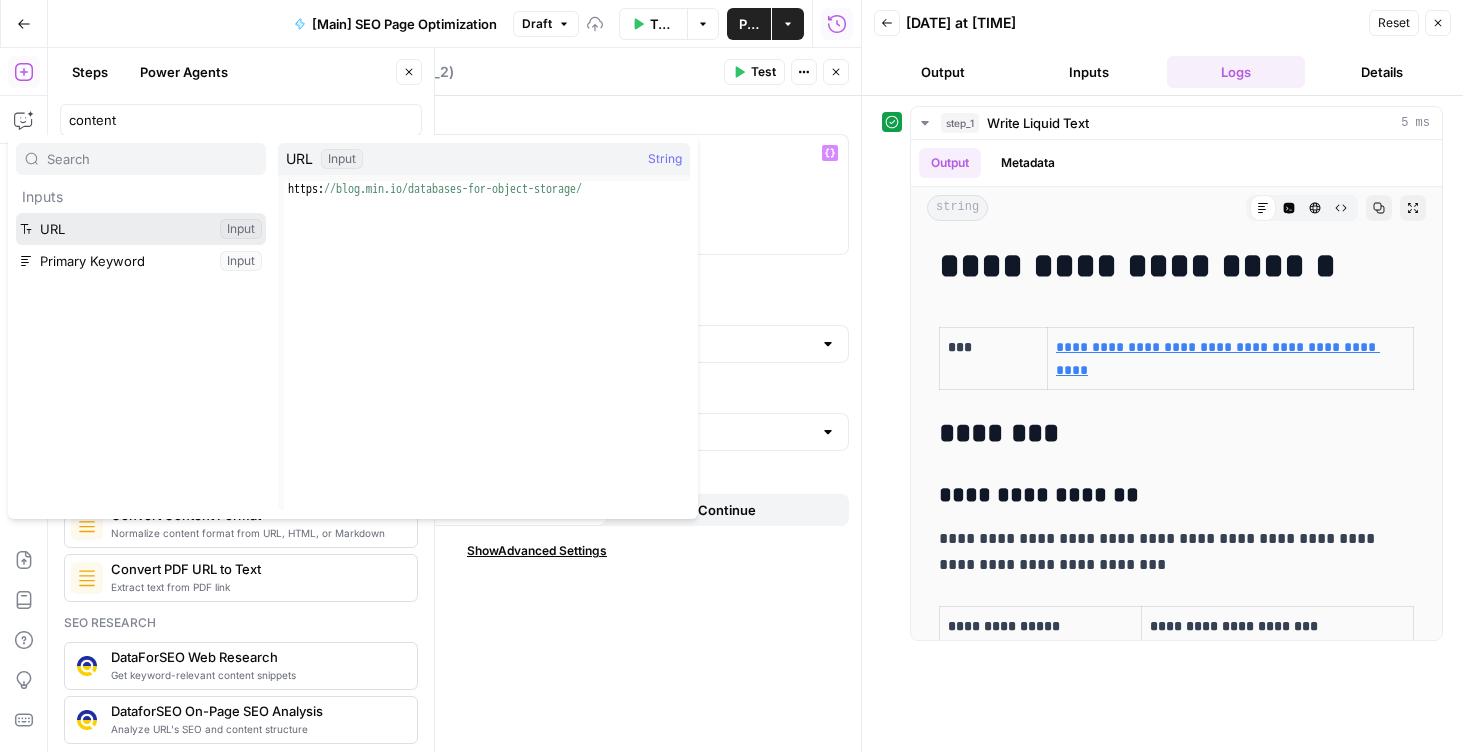 click at bounding box center [141, 229] 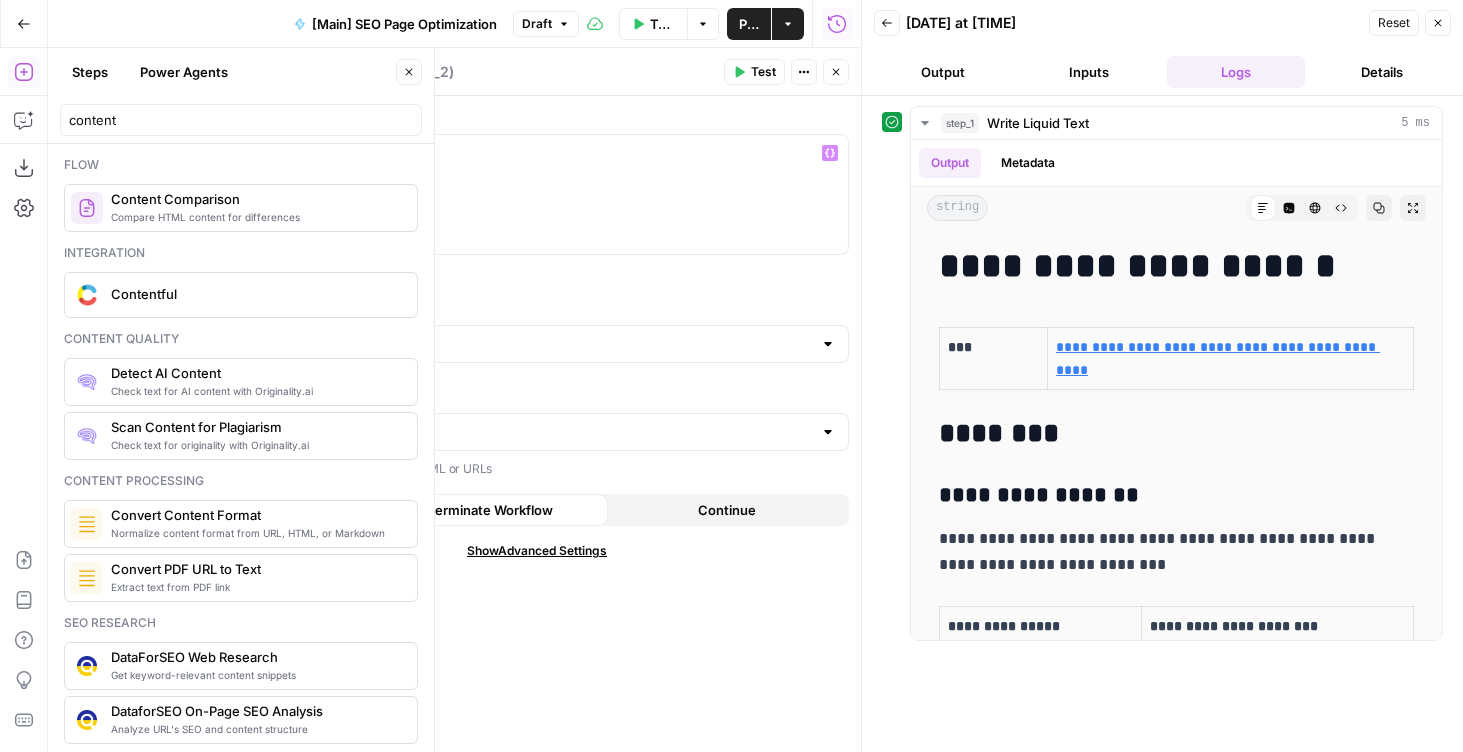 click on "Output Format" at bounding box center [537, 309] 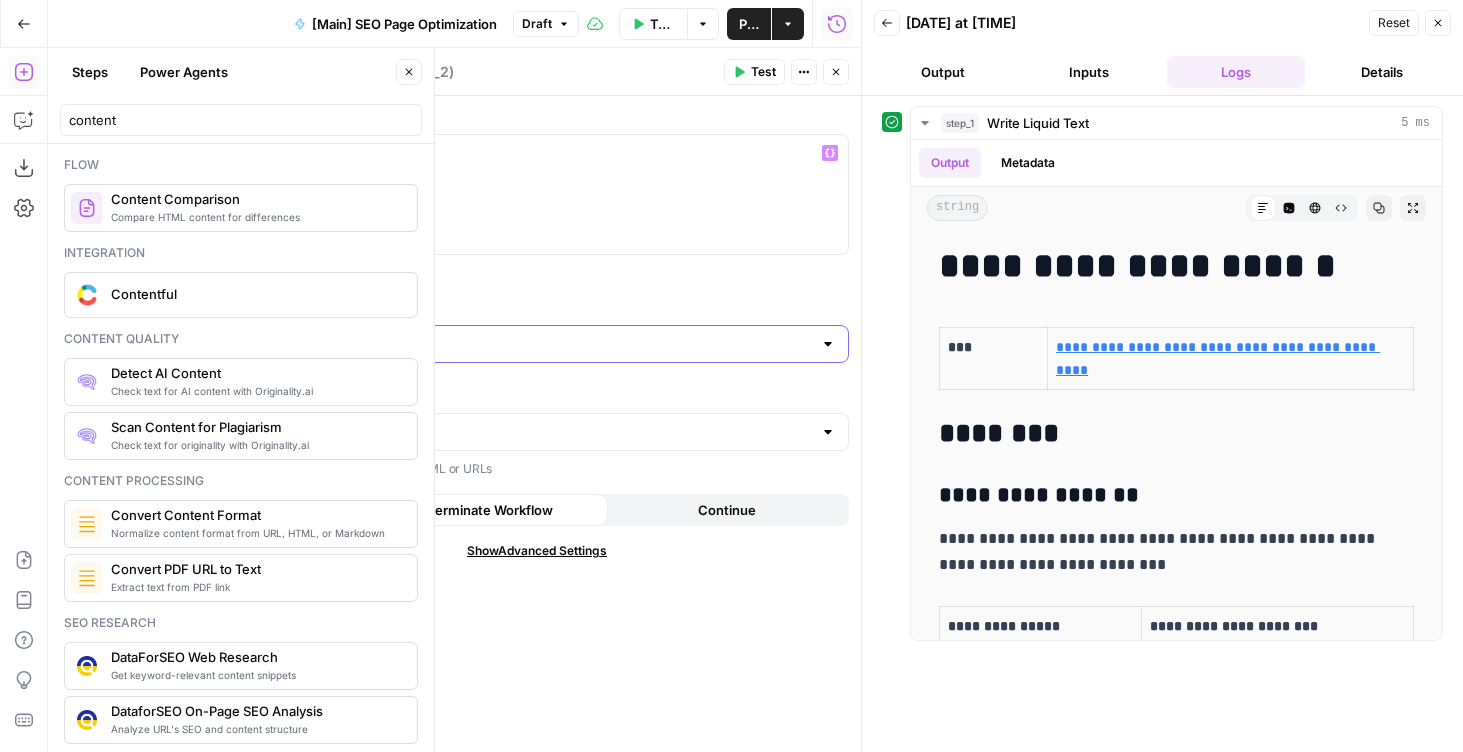 click on "Output Format" at bounding box center [525, 344] 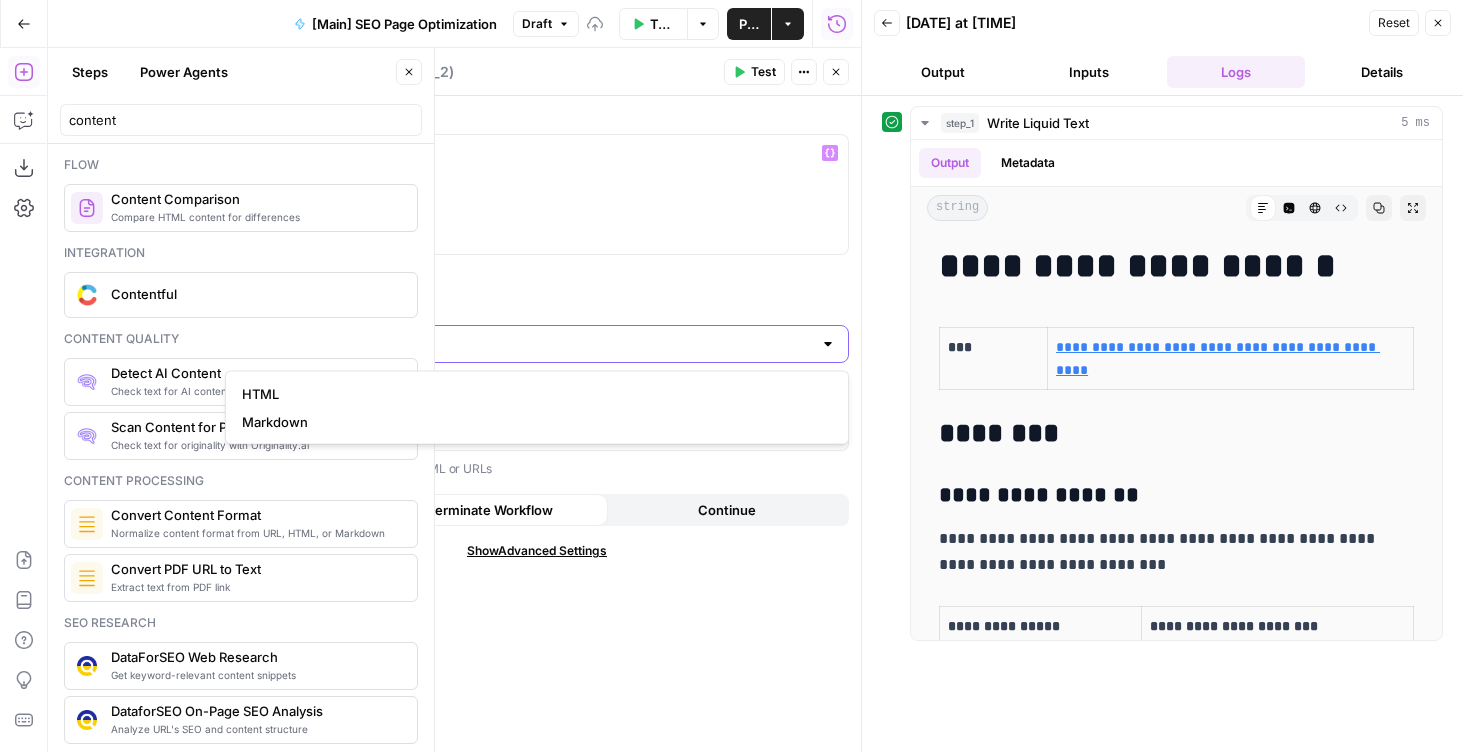 click on "Output Format" at bounding box center [525, 344] 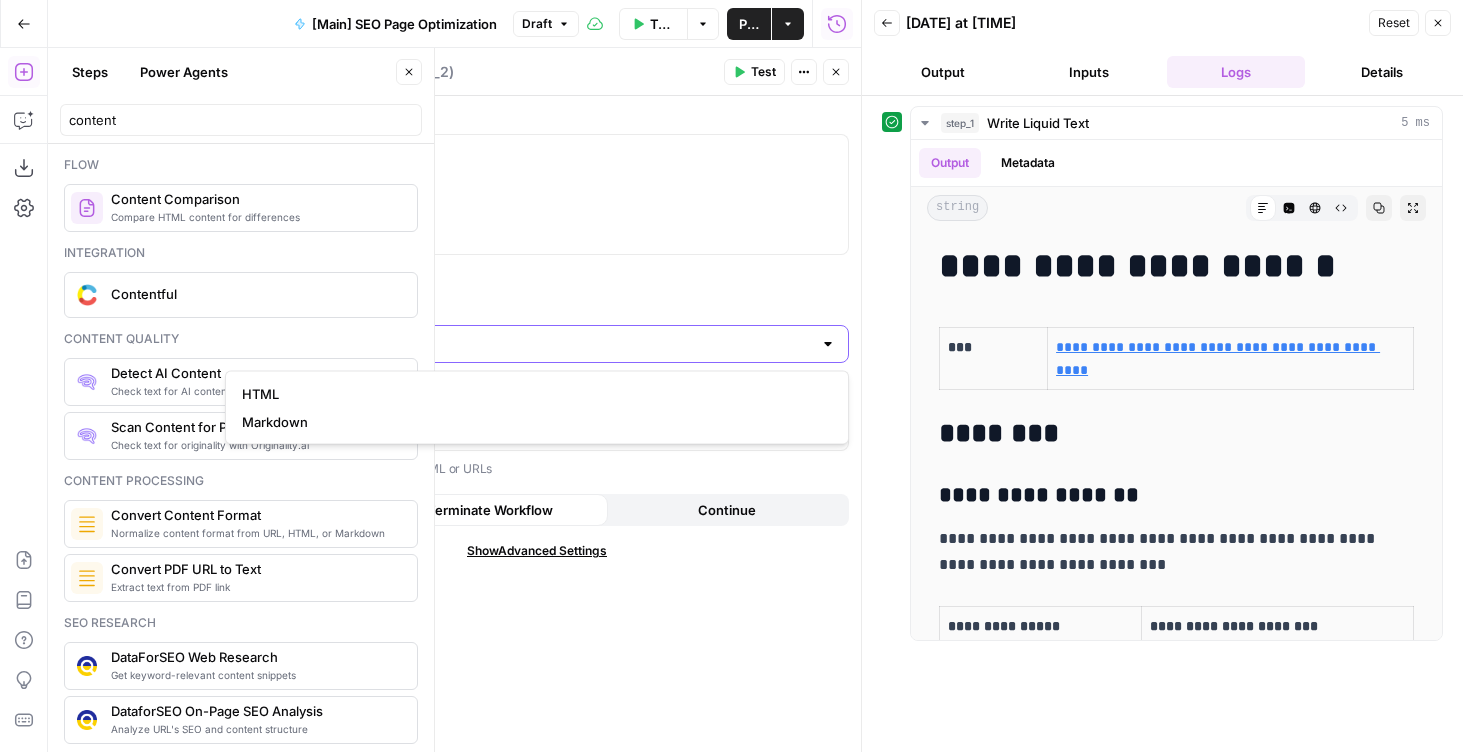 click on "Output Format" at bounding box center [525, 344] 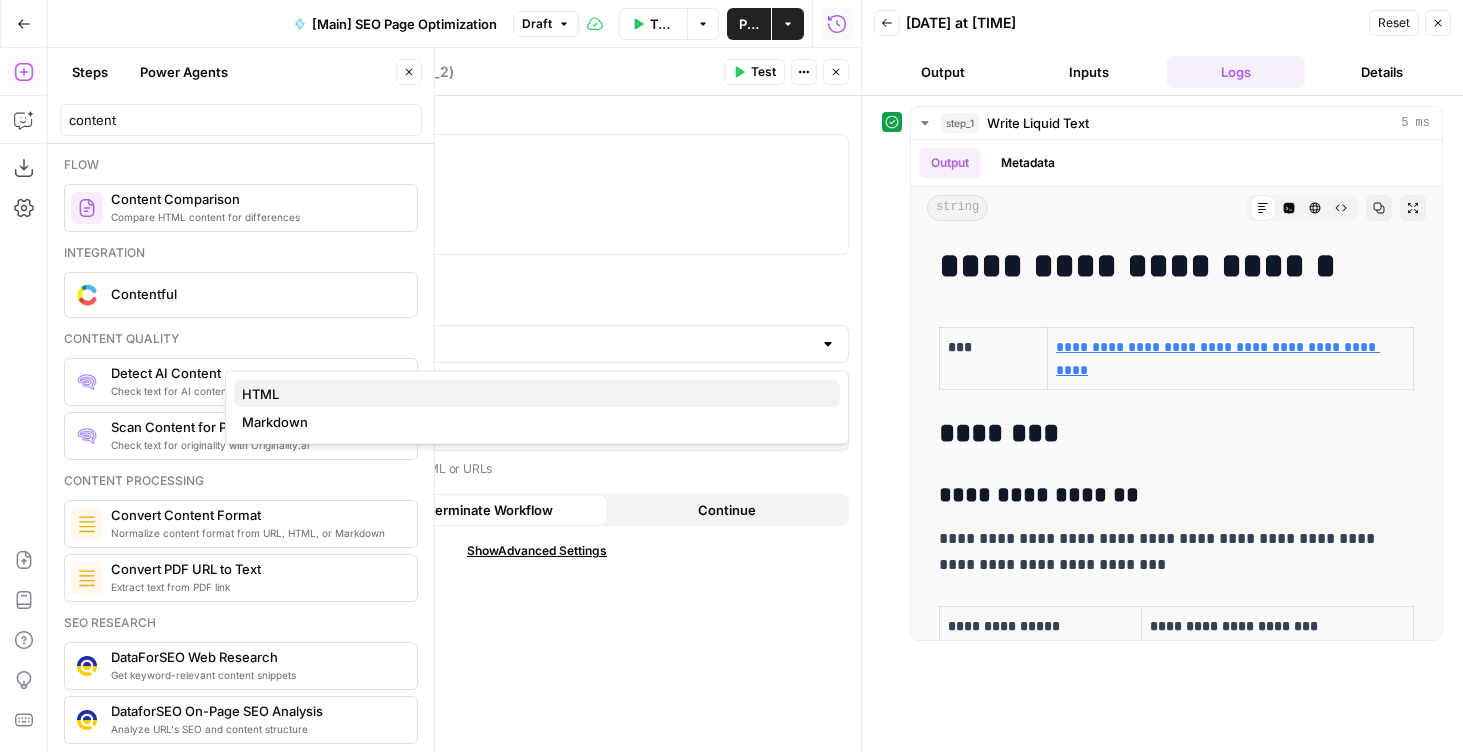 click on "HTML" at bounding box center (533, 394) 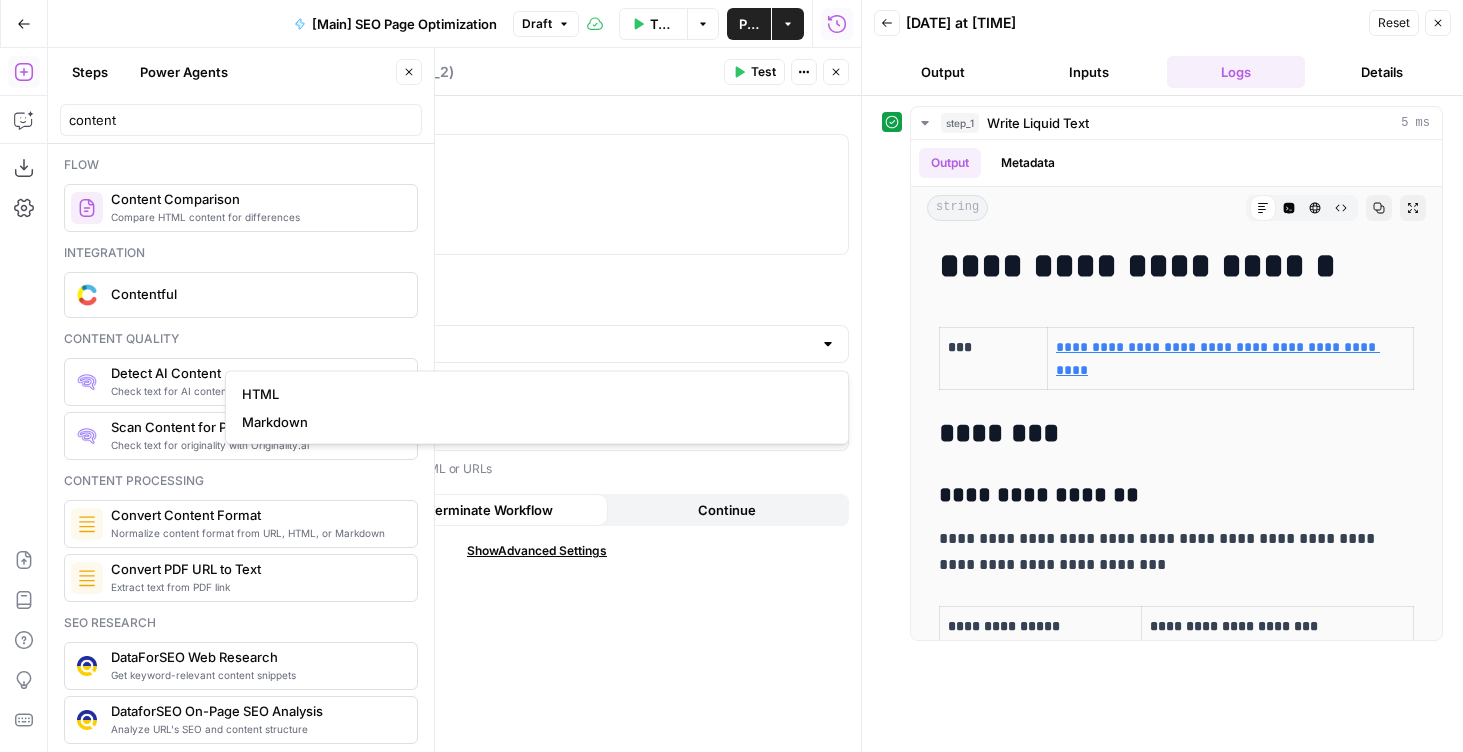 type on "HTML" 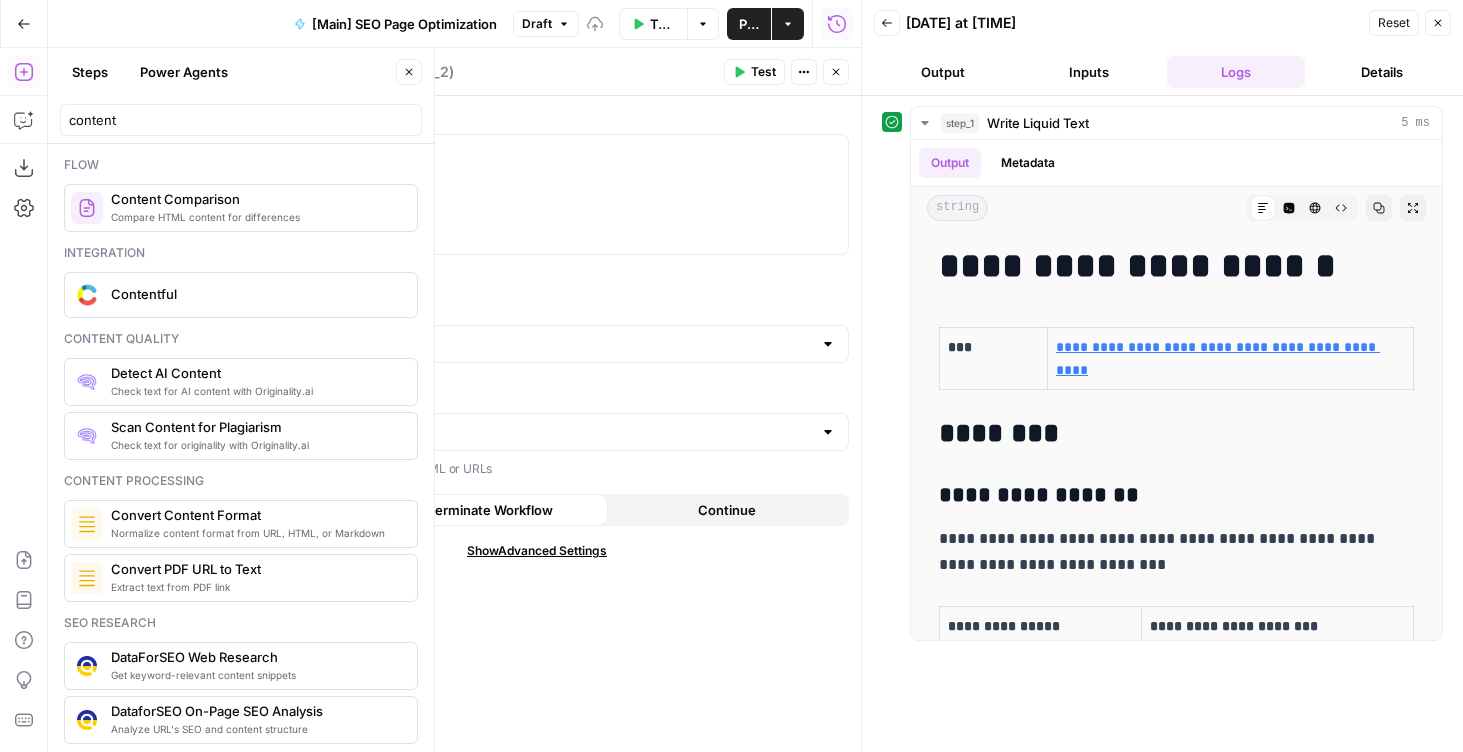 click on "Test" at bounding box center (754, 72) 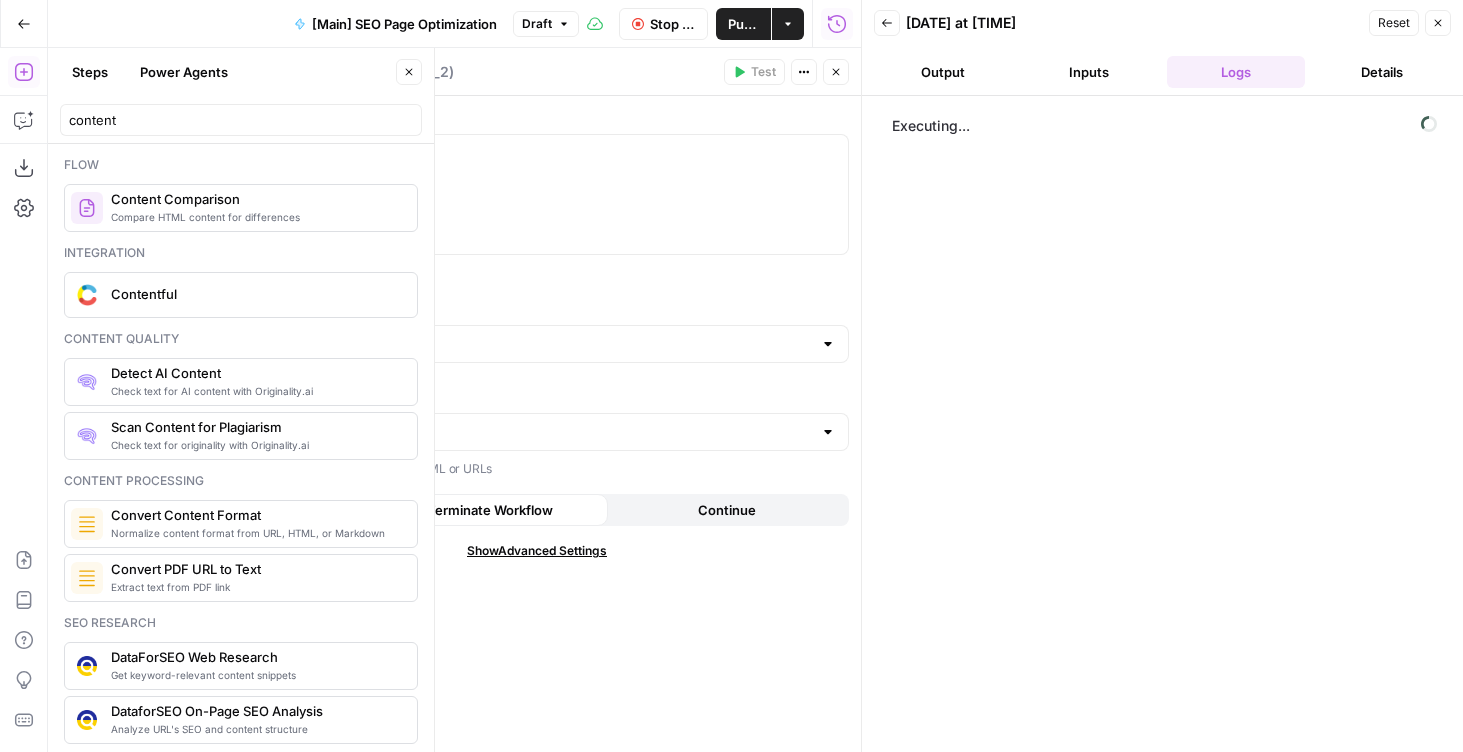 click on "Content ** *** ** Accepts URL, HTML, or Markdown Output Format HTML Extract Content   (Optional) Keeps only the main content from HTML or URLs When the step fails: Terminate Workflow Continue Show  Advanced Settings" at bounding box center [537, 424] 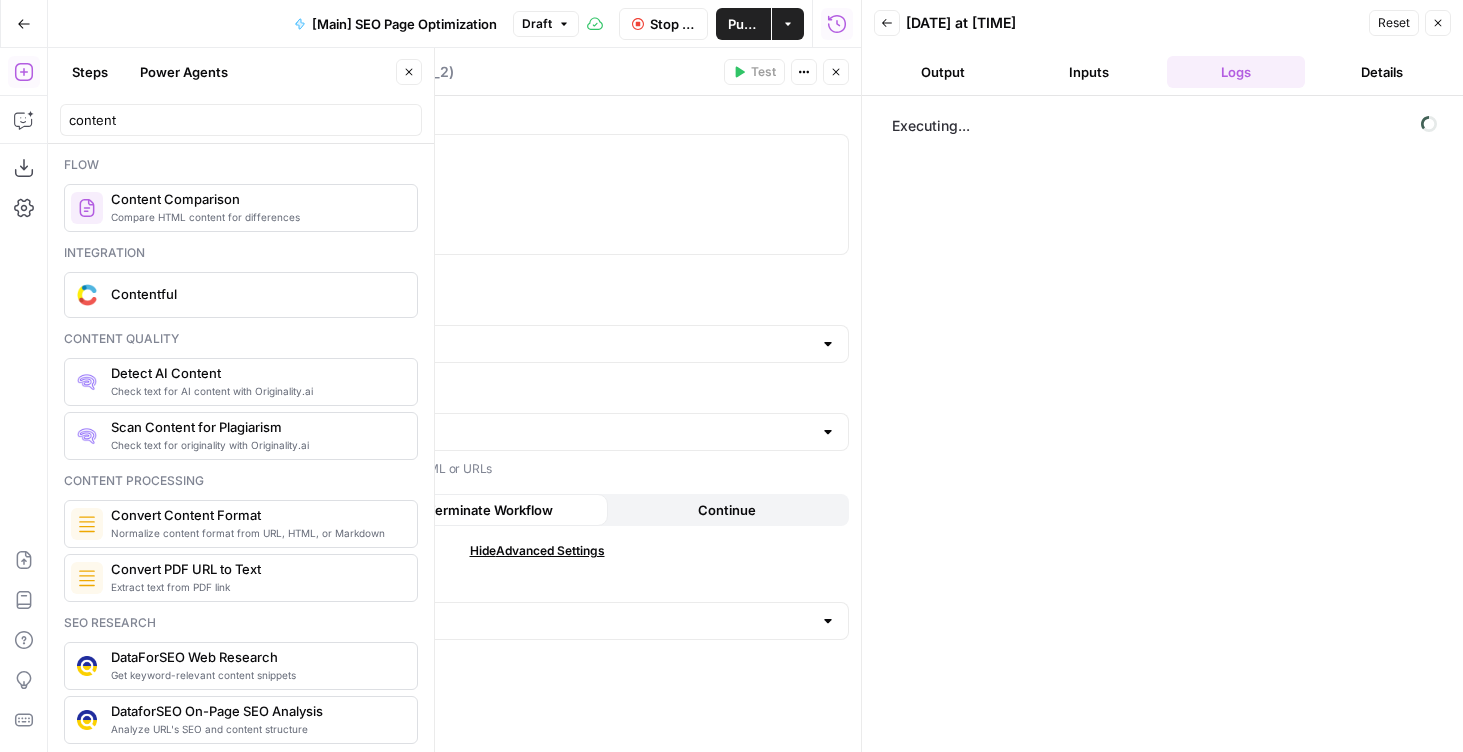 click on "Hide  Advanced Settings" at bounding box center [537, 551] 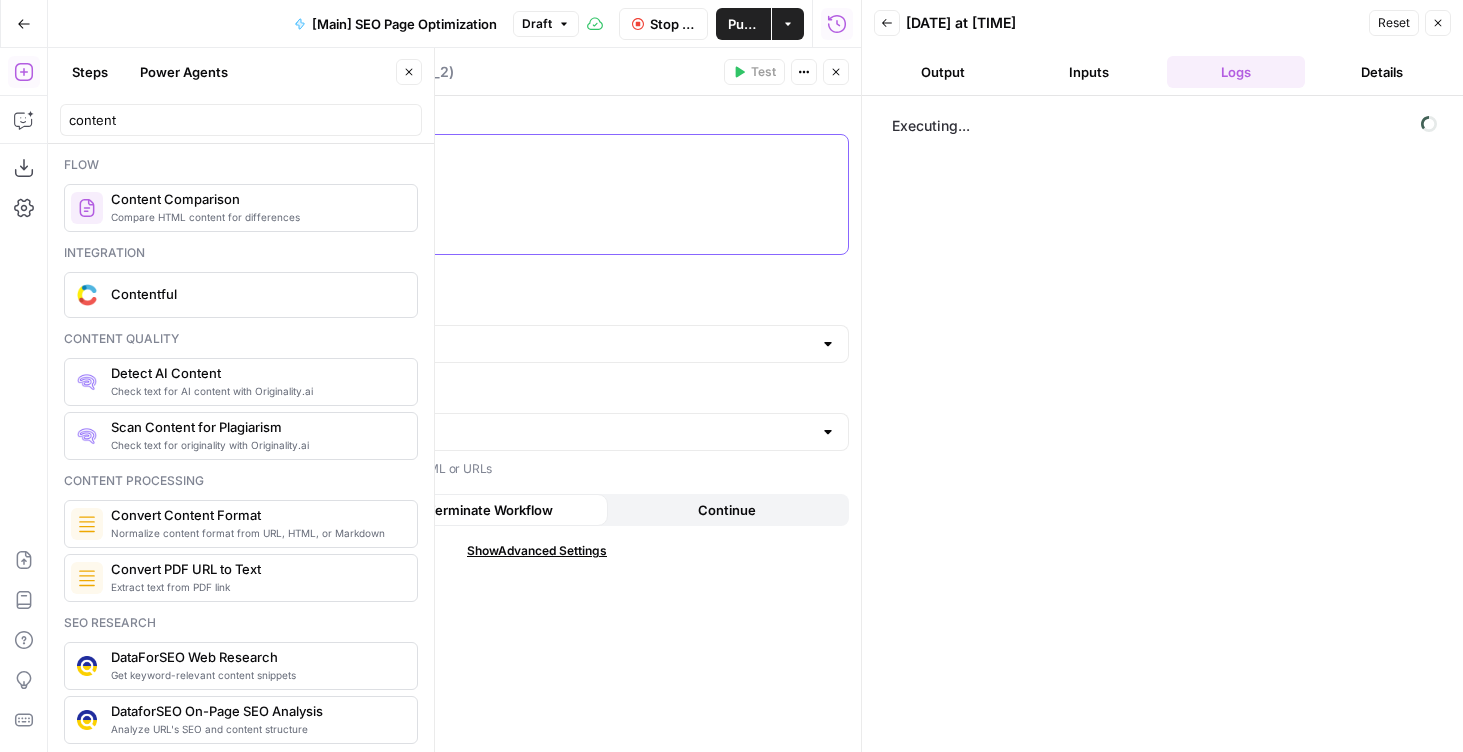 click on "** *** **" at bounding box center [537, 194] 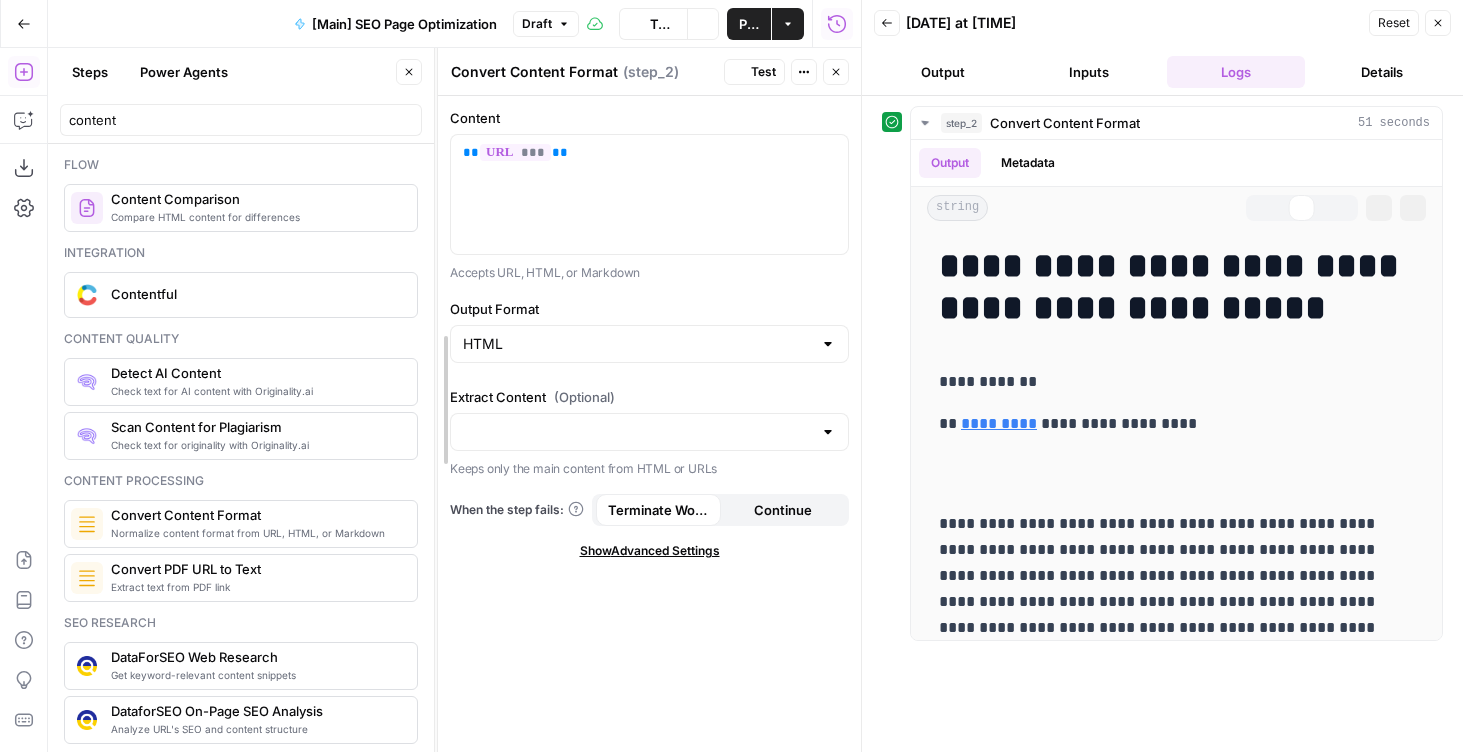 drag, startPoint x: 213, startPoint y: 206, endPoint x: 411, endPoint y: 221, distance: 198.56737 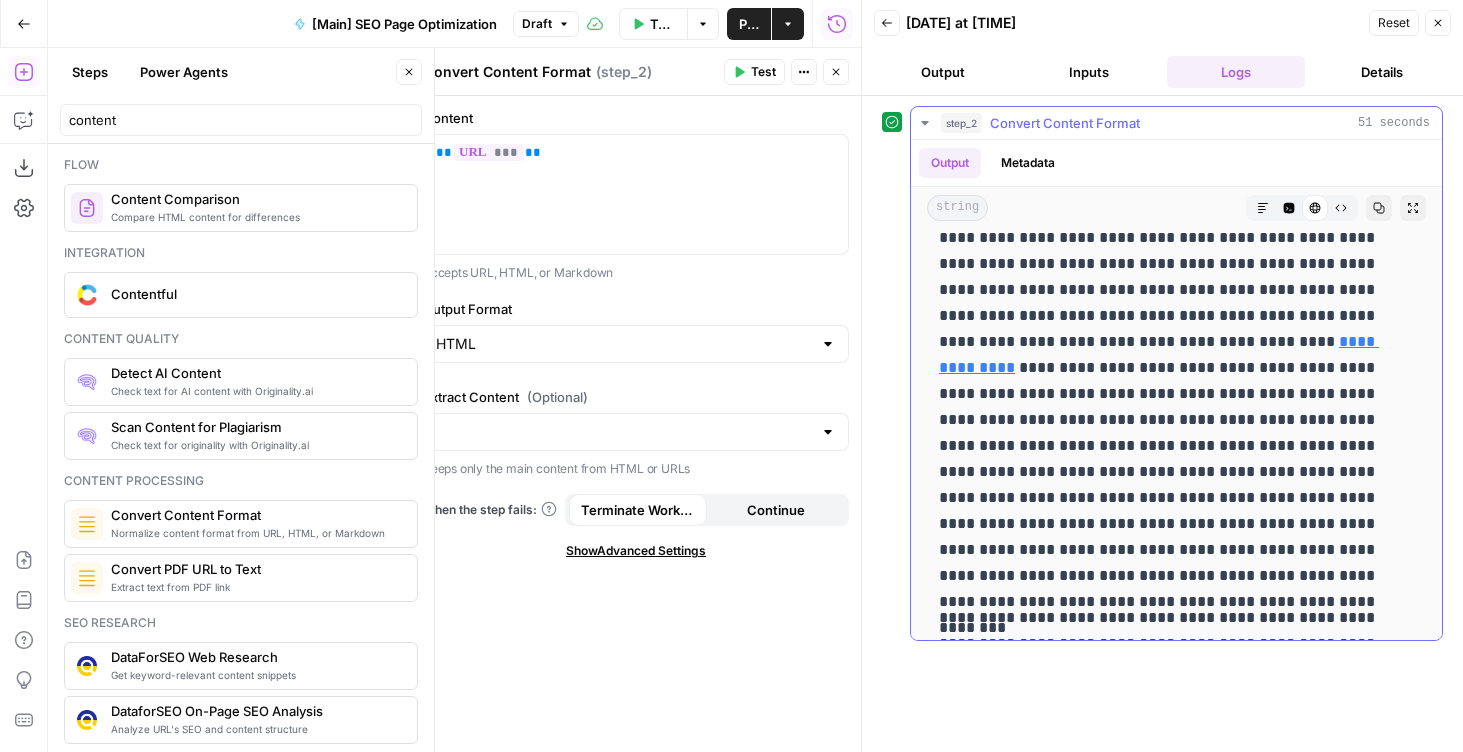 scroll, scrollTop: 9323, scrollLeft: 0, axis: vertical 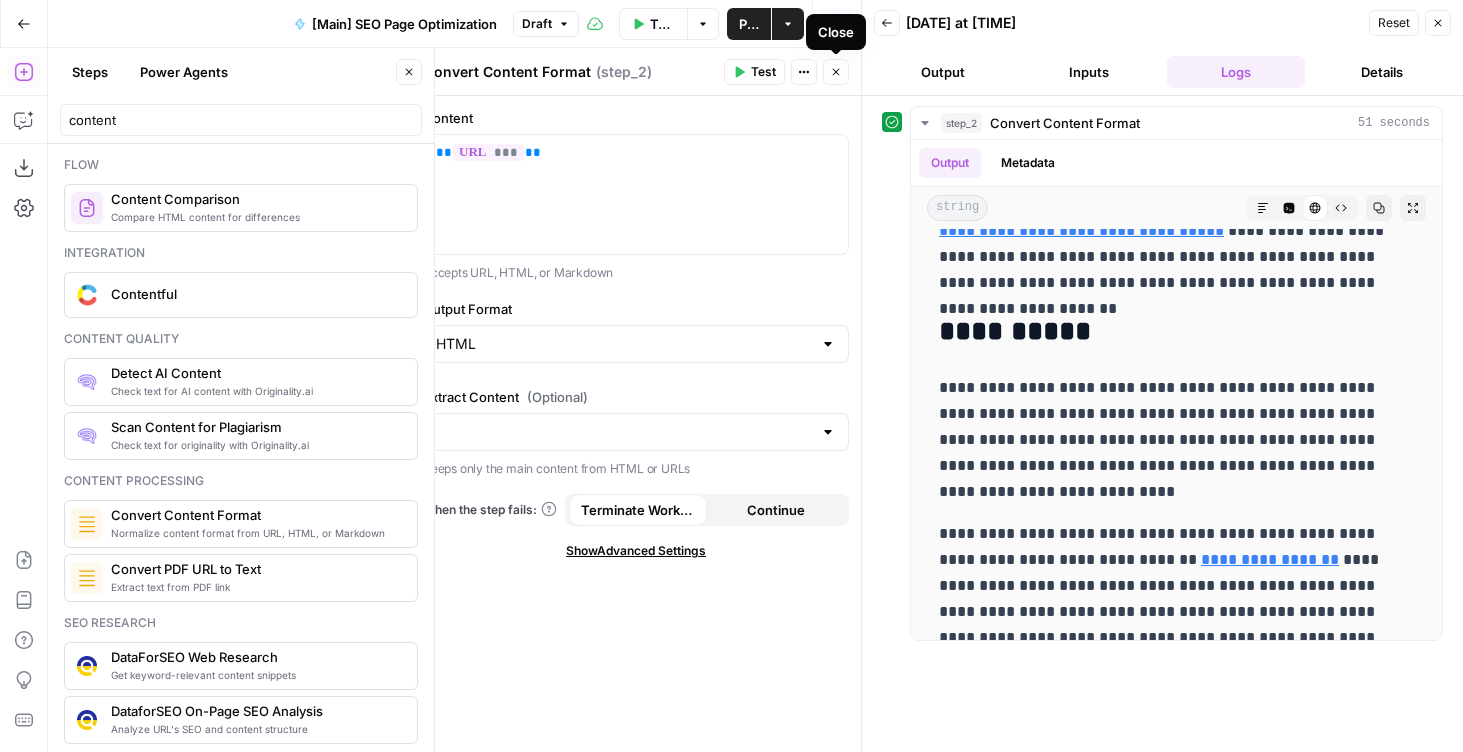 click 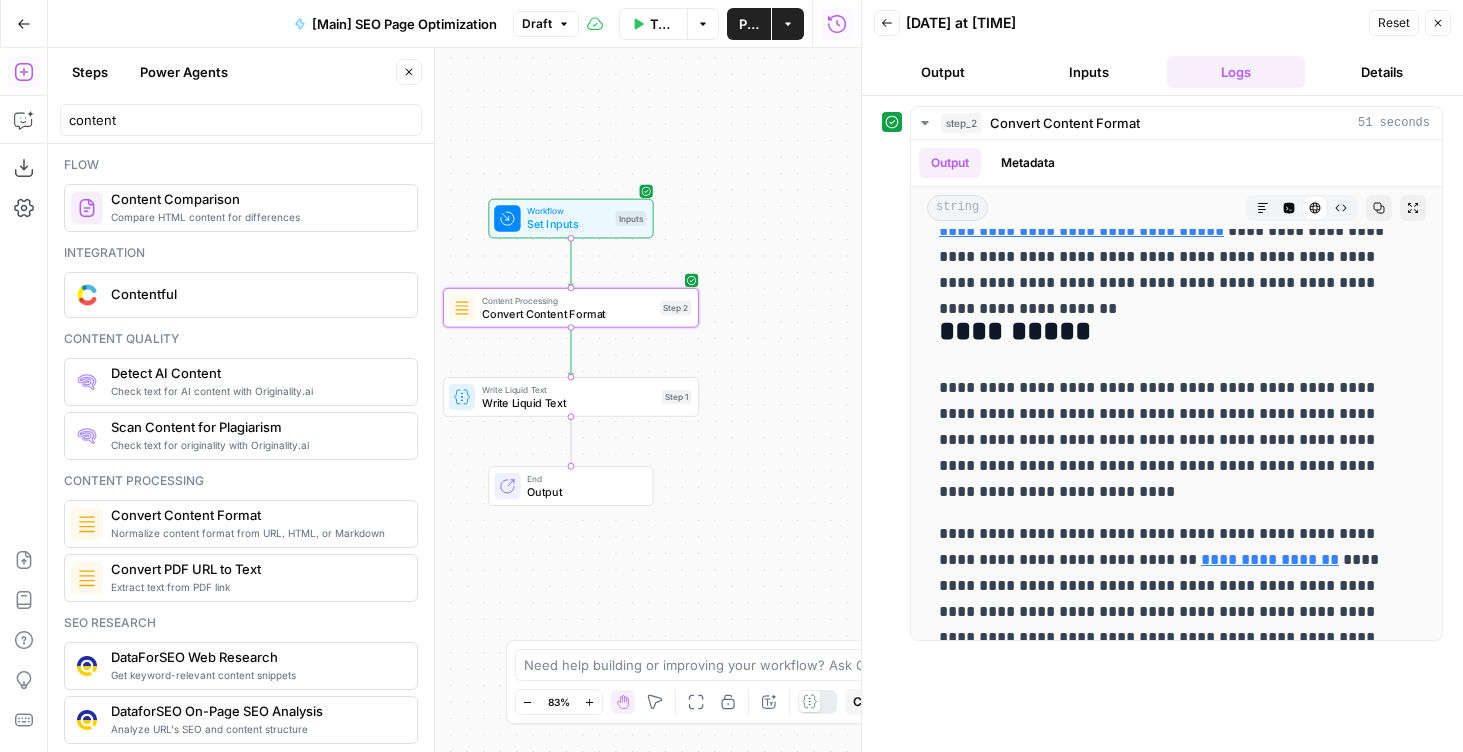 click on "Power Agents" at bounding box center (184, 72) 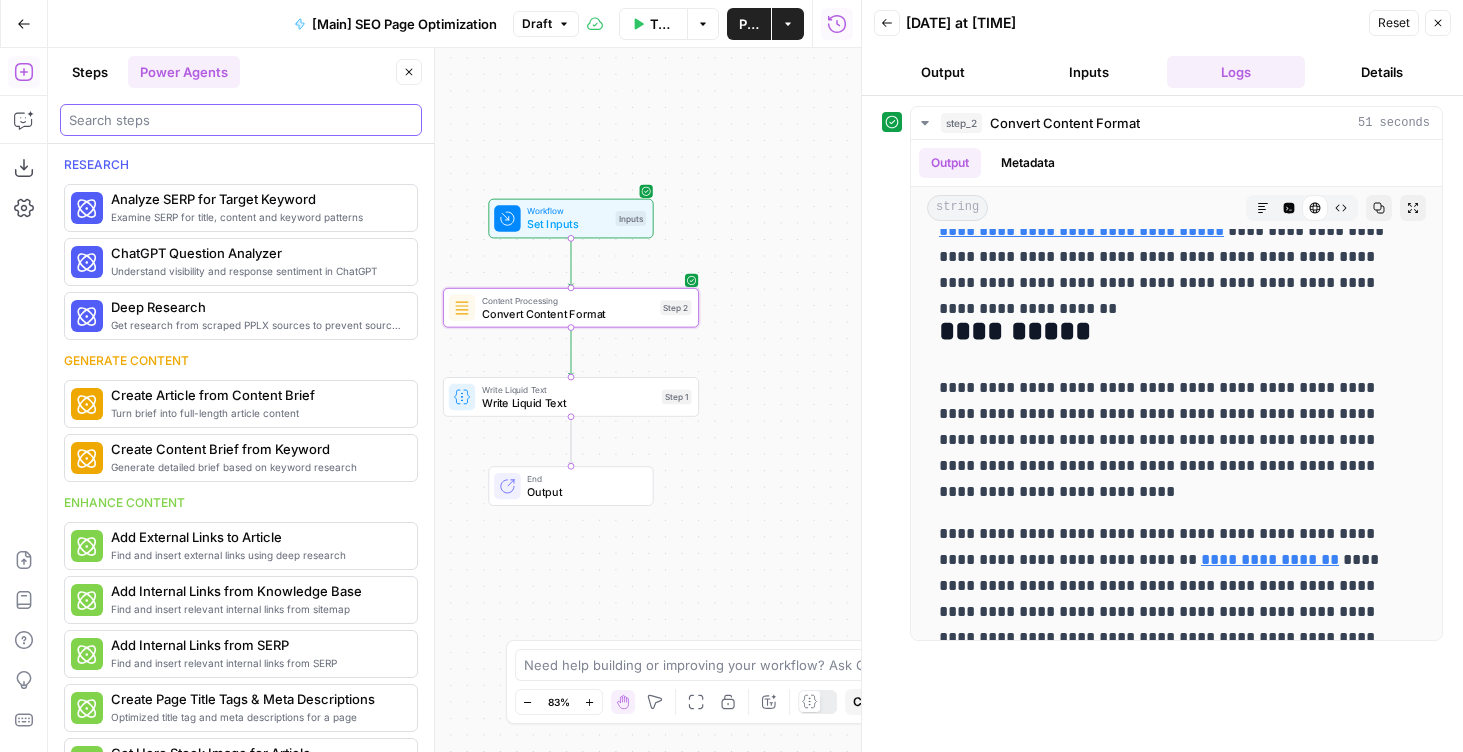 click at bounding box center [241, 120] 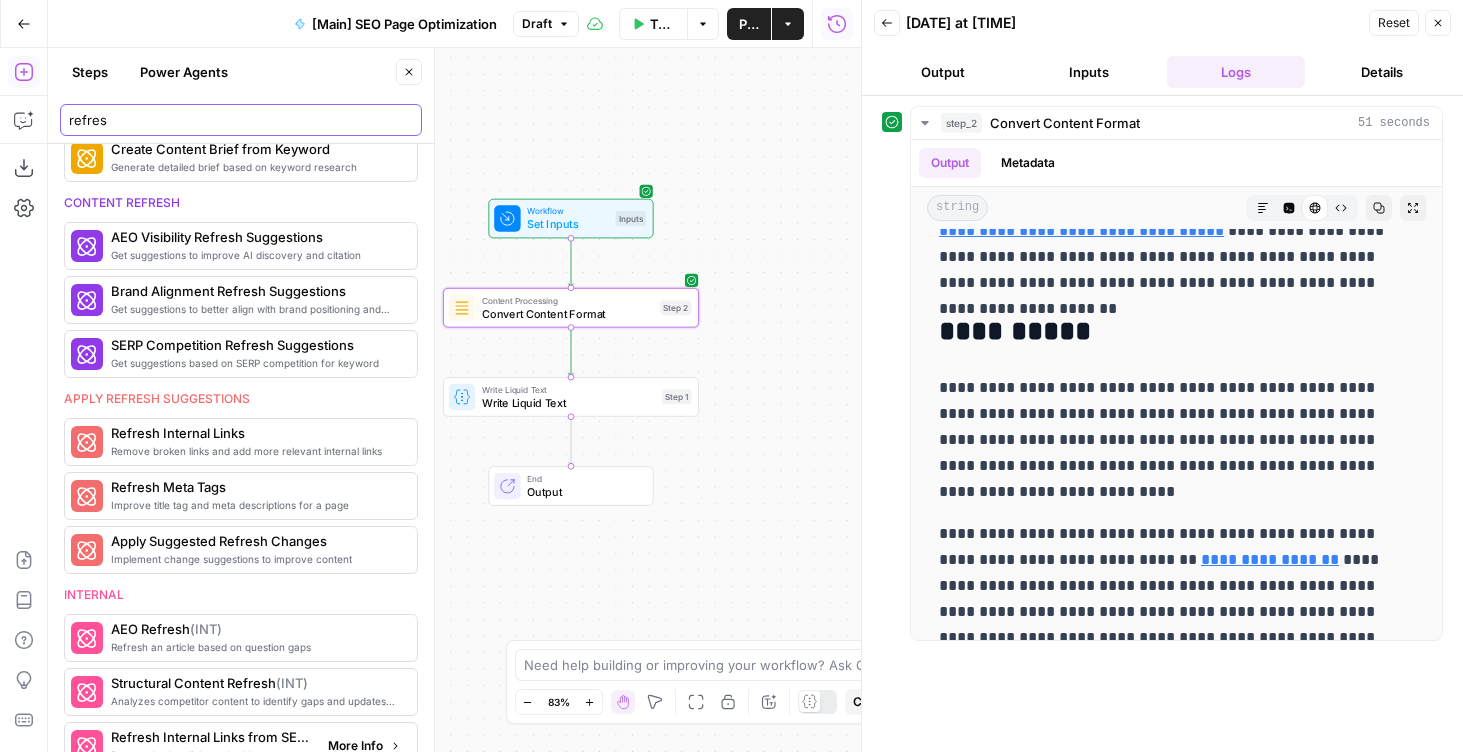scroll, scrollTop: 355, scrollLeft: 0, axis: vertical 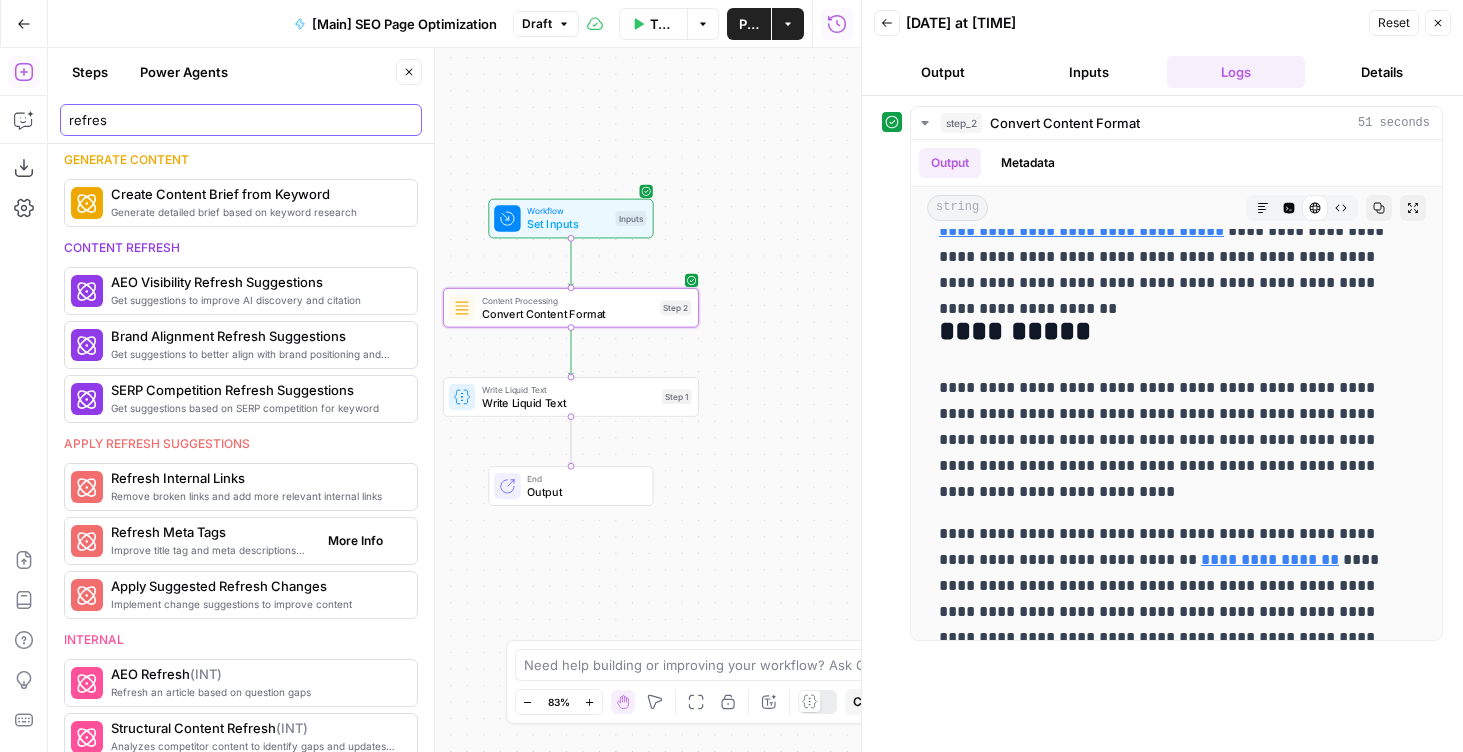 type on "refres" 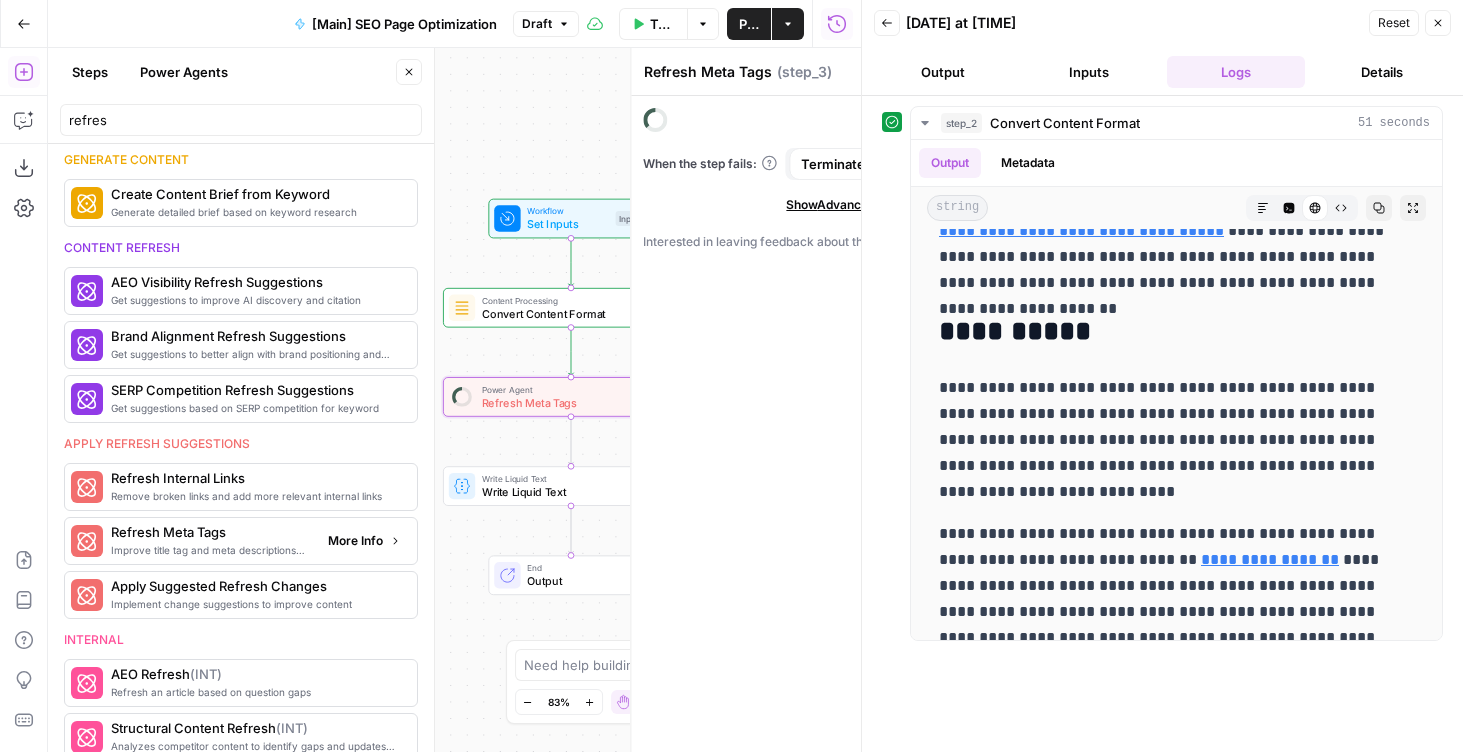 scroll, scrollTop: 465, scrollLeft: 0, axis: vertical 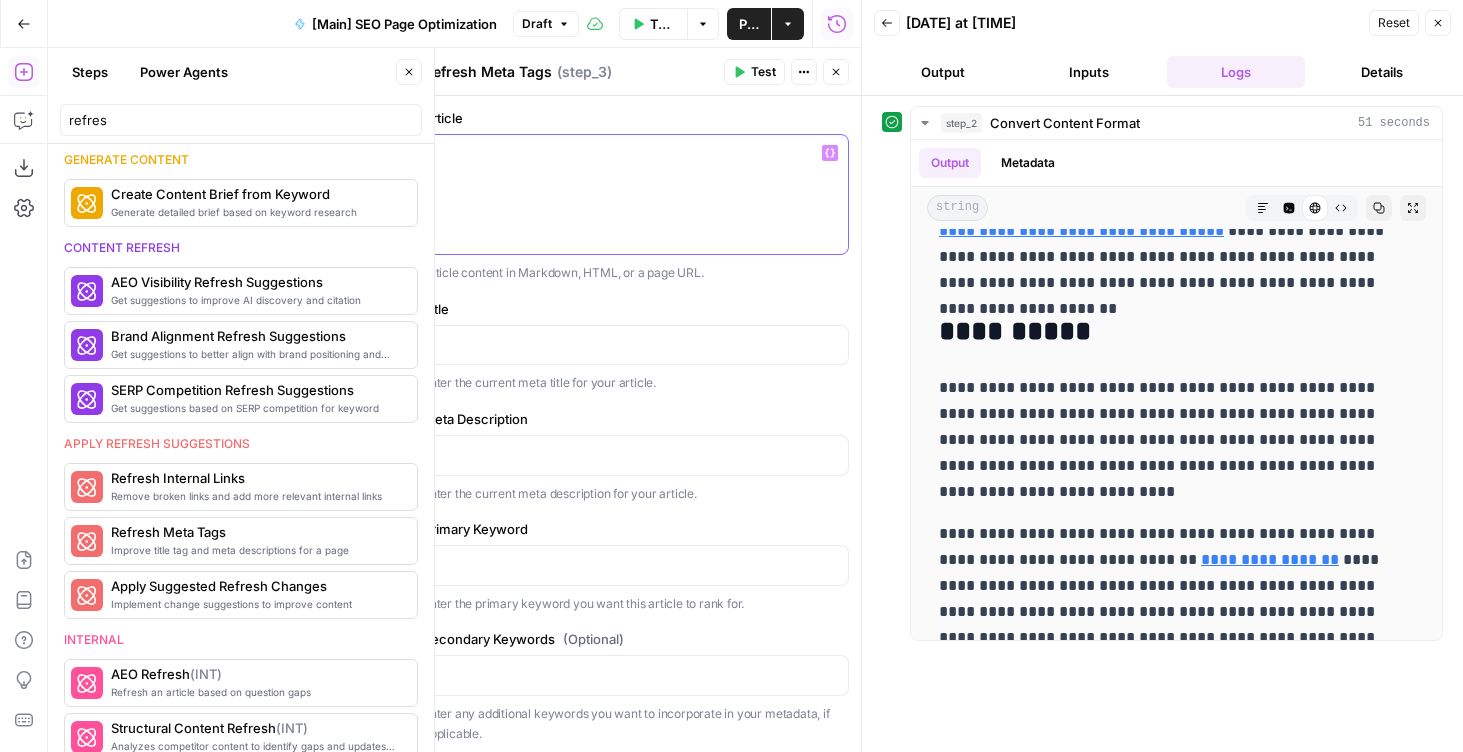click at bounding box center [636, 194] 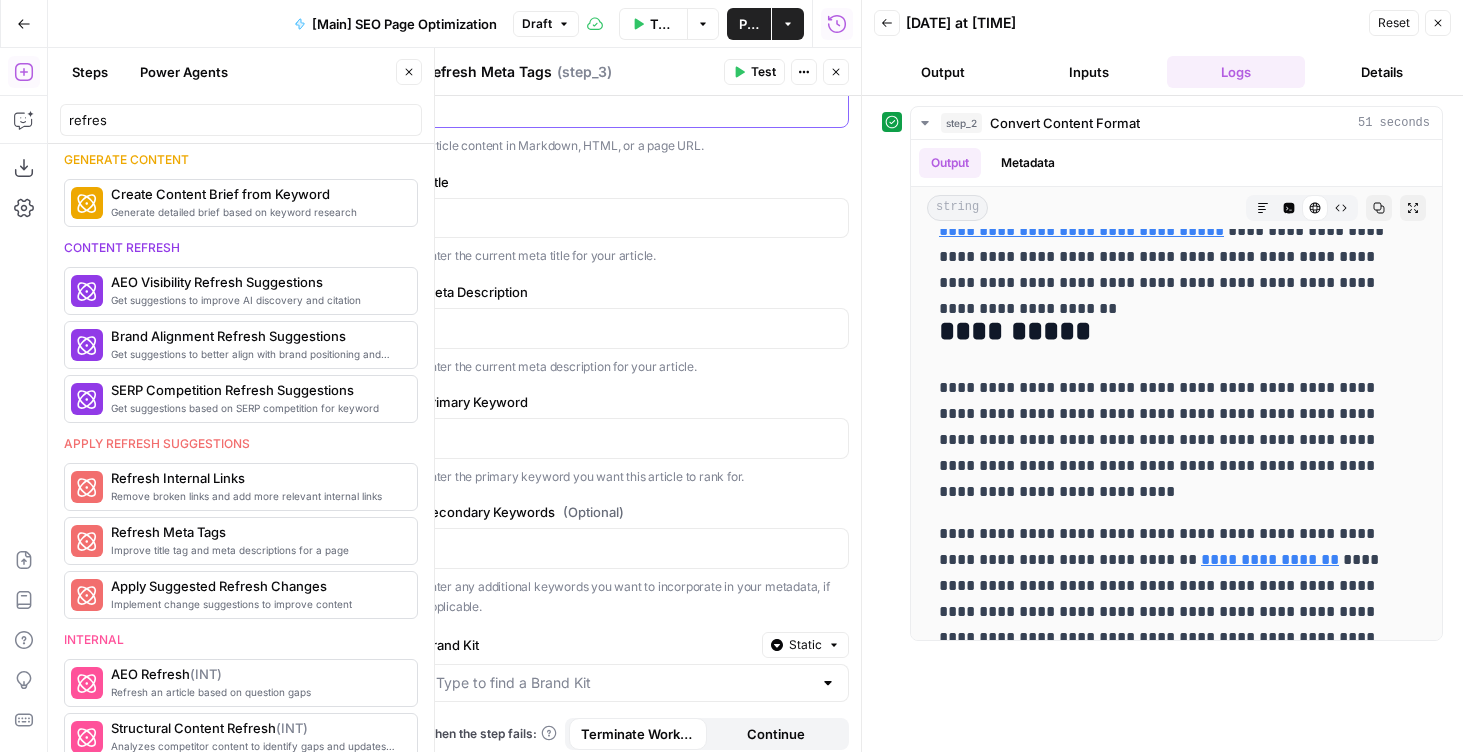 scroll, scrollTop: 225, scrollLeft: 0, axis: vertical 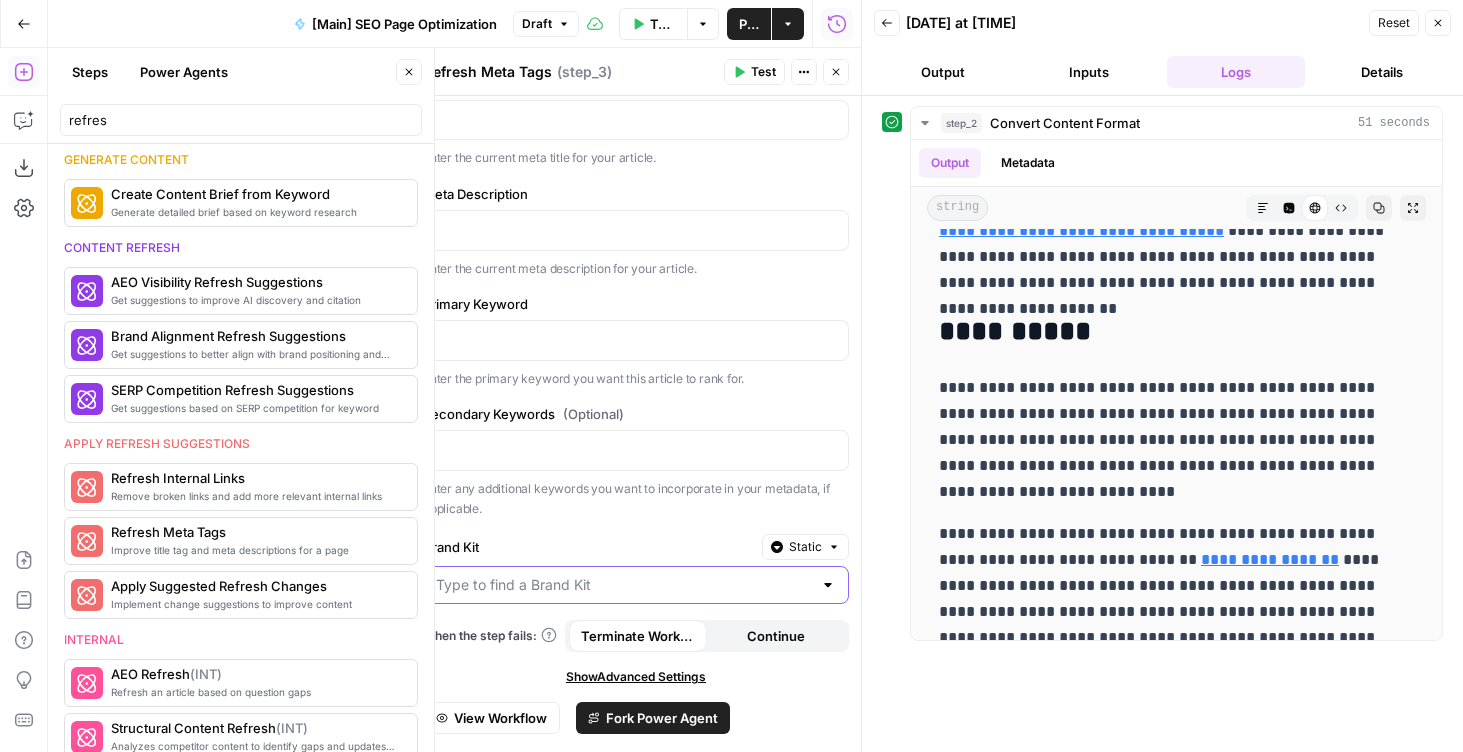 click on "Brand Kit" at bounding box center [624, 585] 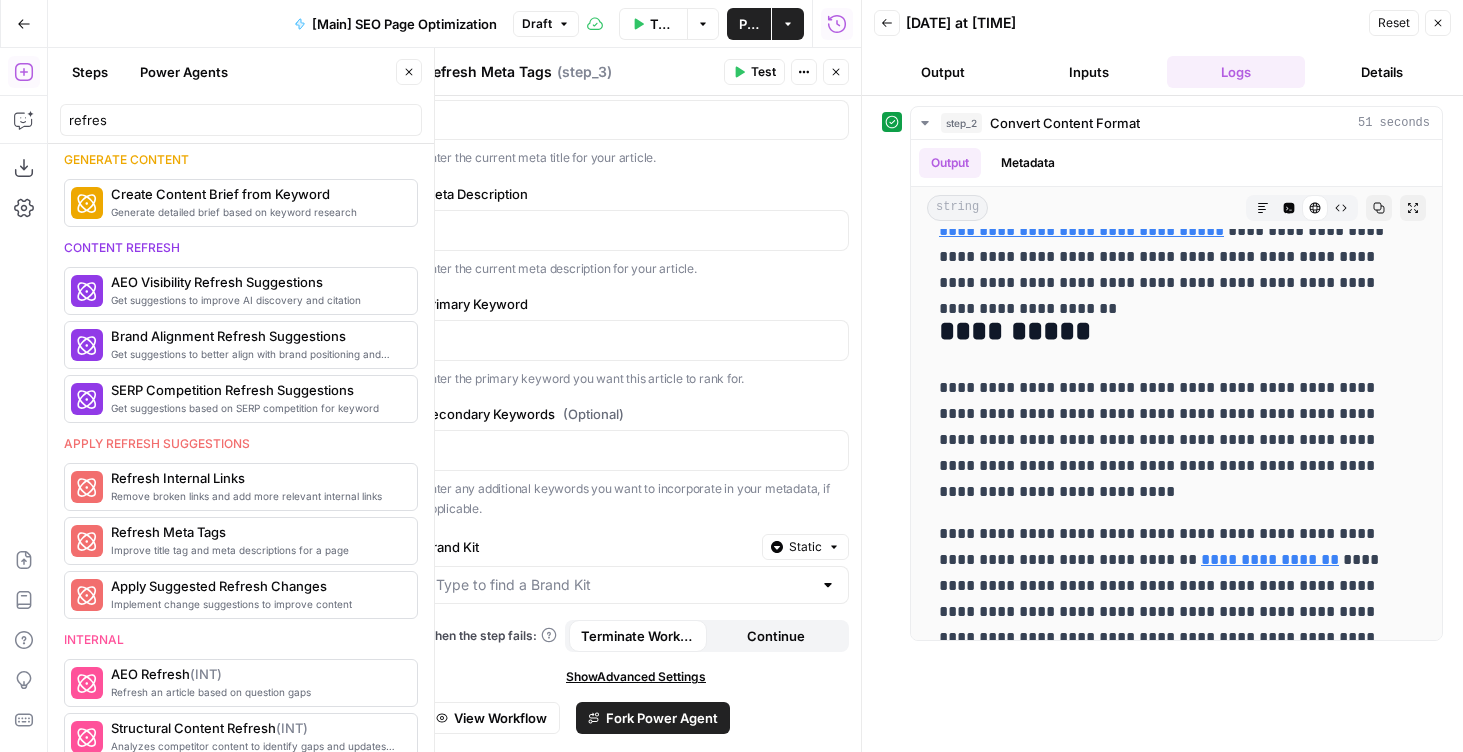click on "Enter the primary keyword you want this article to rank for." at bounding box center [636, 379] 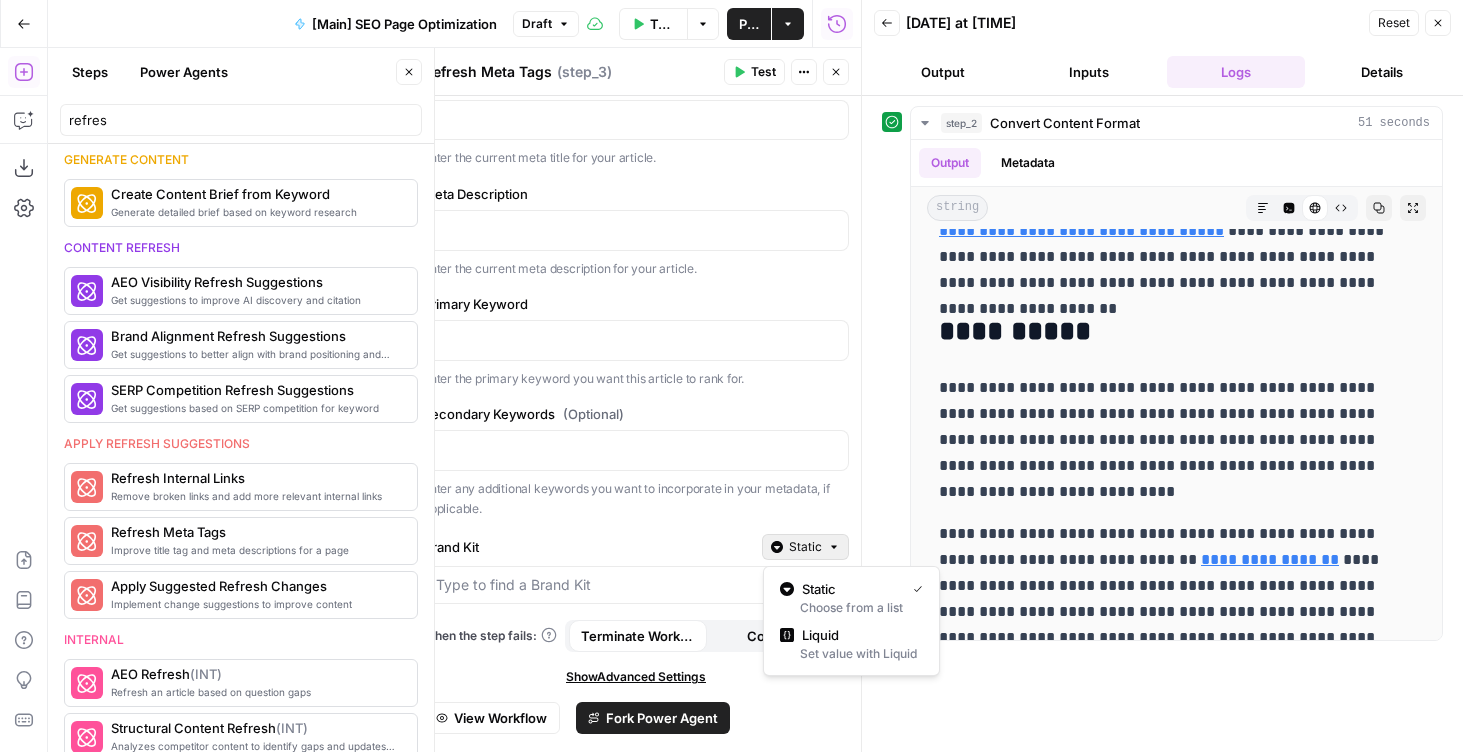 click on "Static" at bounding box center (805, 547) 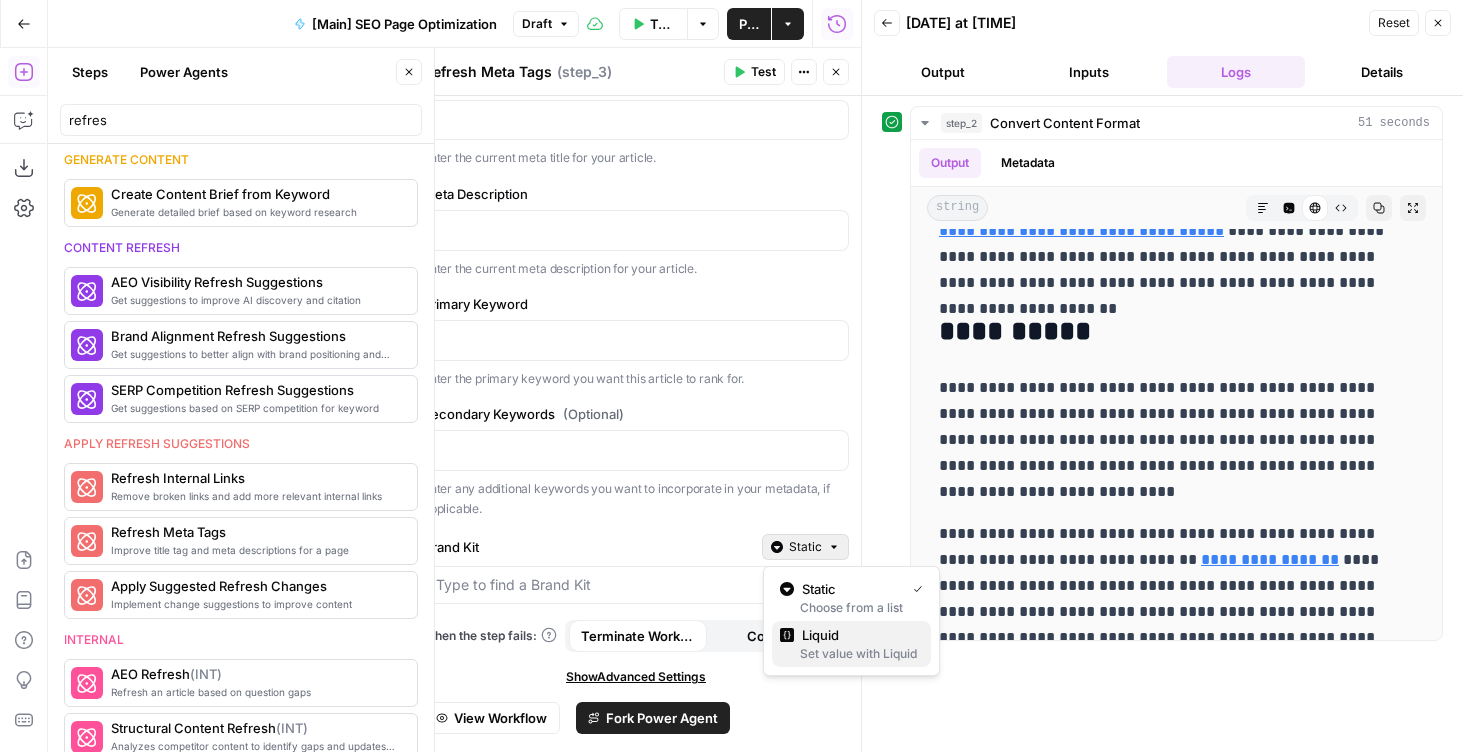 click on "Liquid" at bounding box center (858, 635) 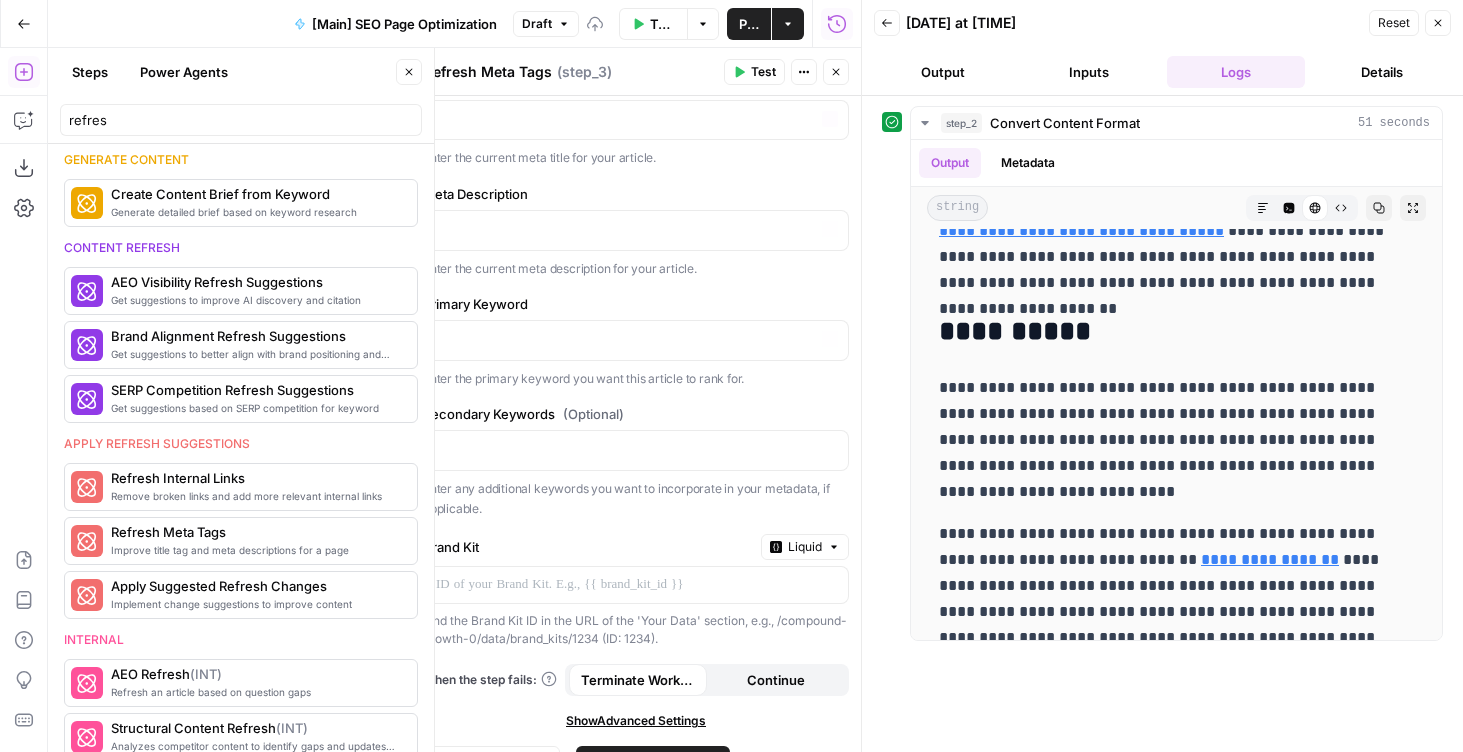 click 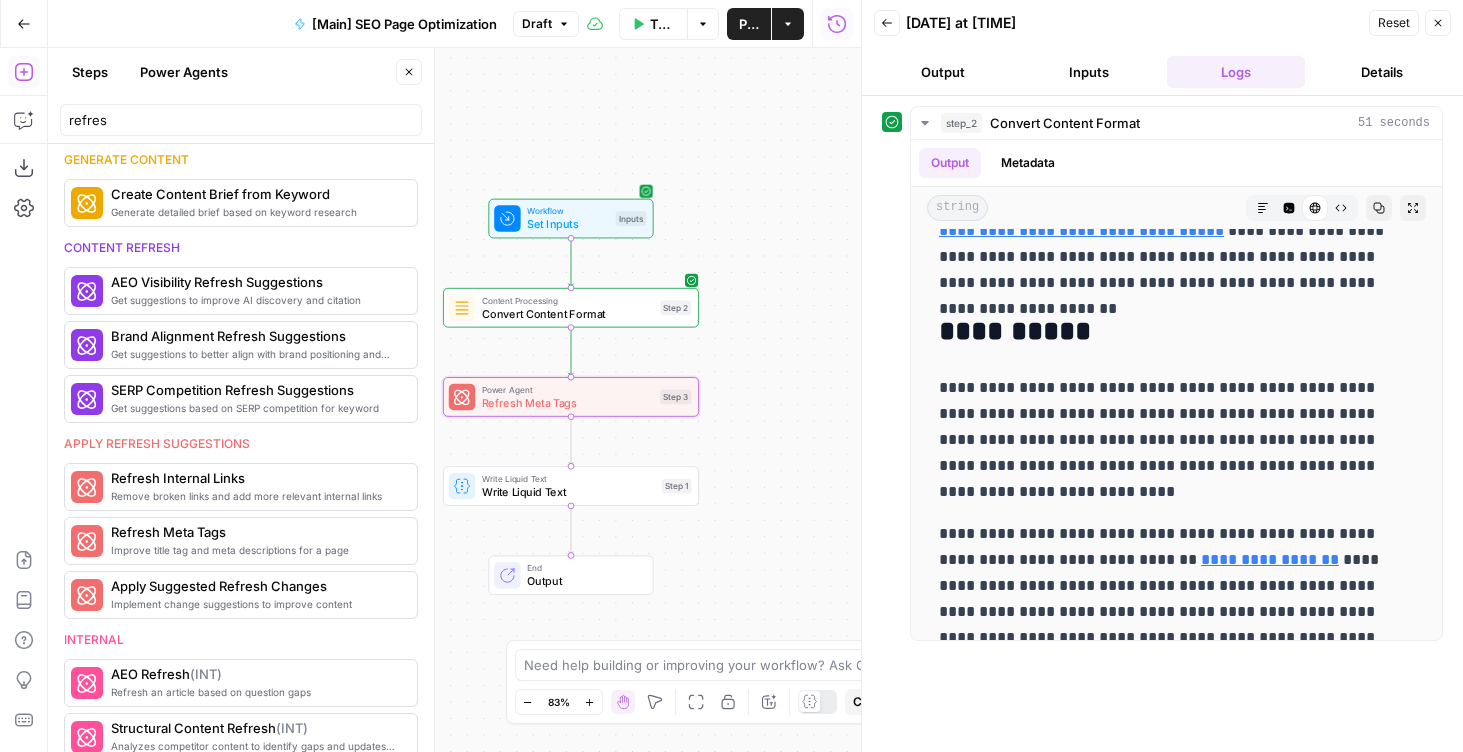 click on "Workflow" at bounding box center [568, 210] 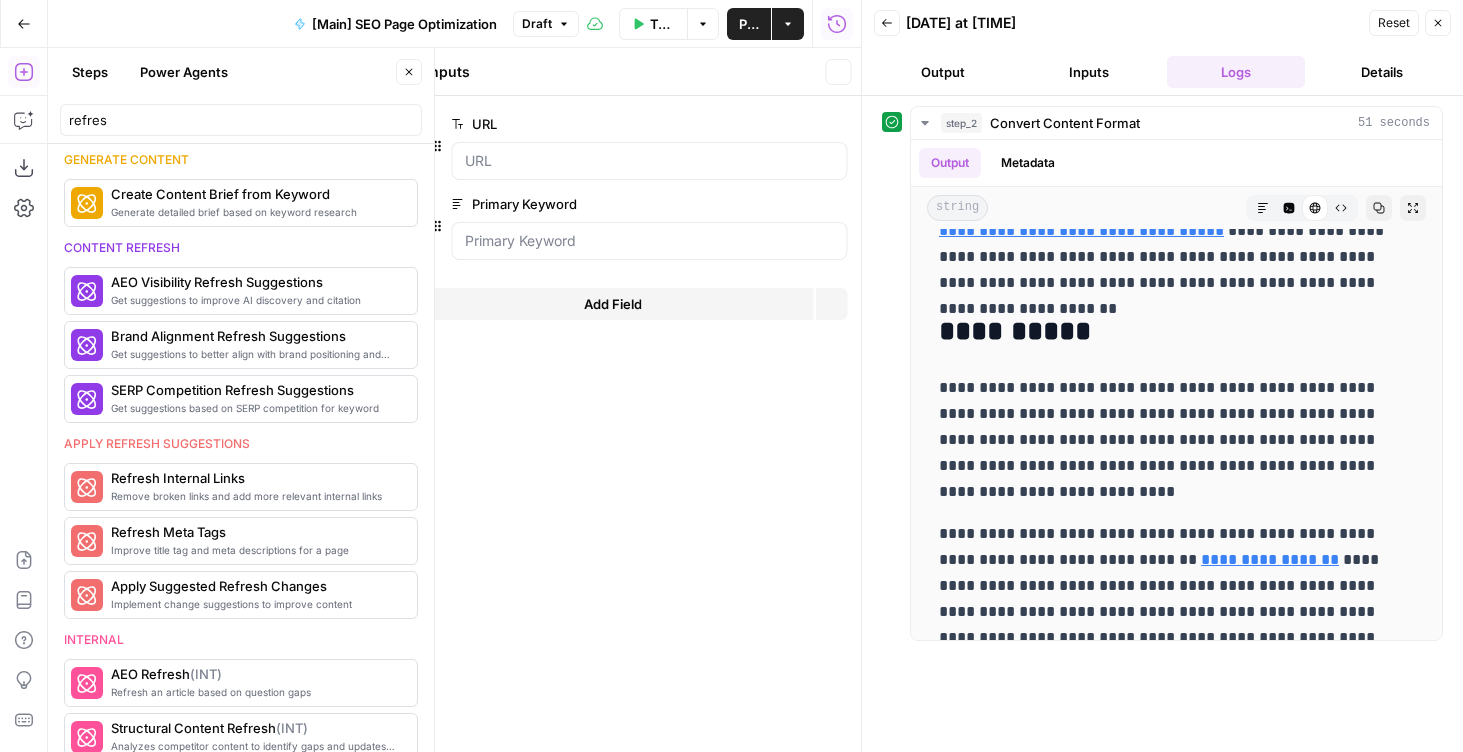 scroll, scrollTop: 355, scrollLeft: 0, axis: vertical 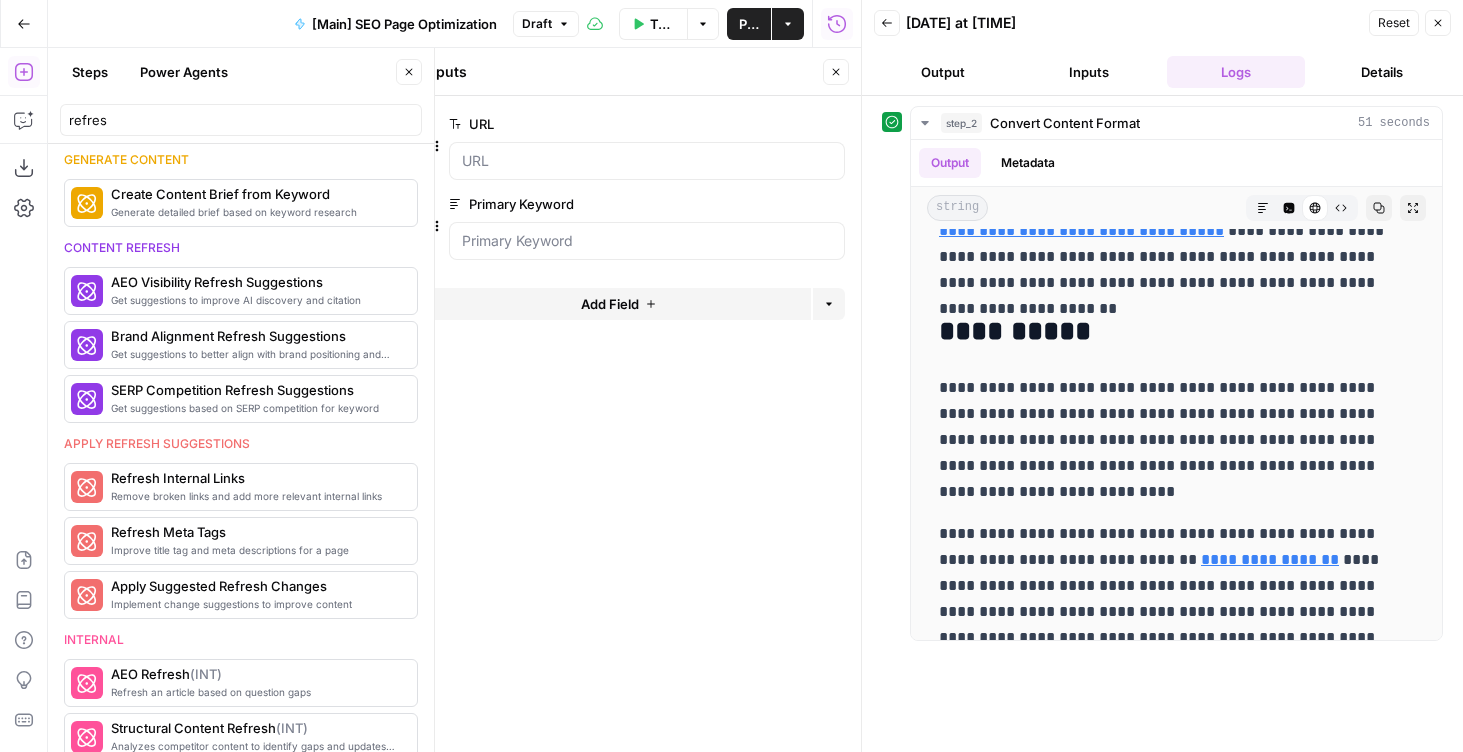 click on "Add Field" at bounding box center (619, 304) 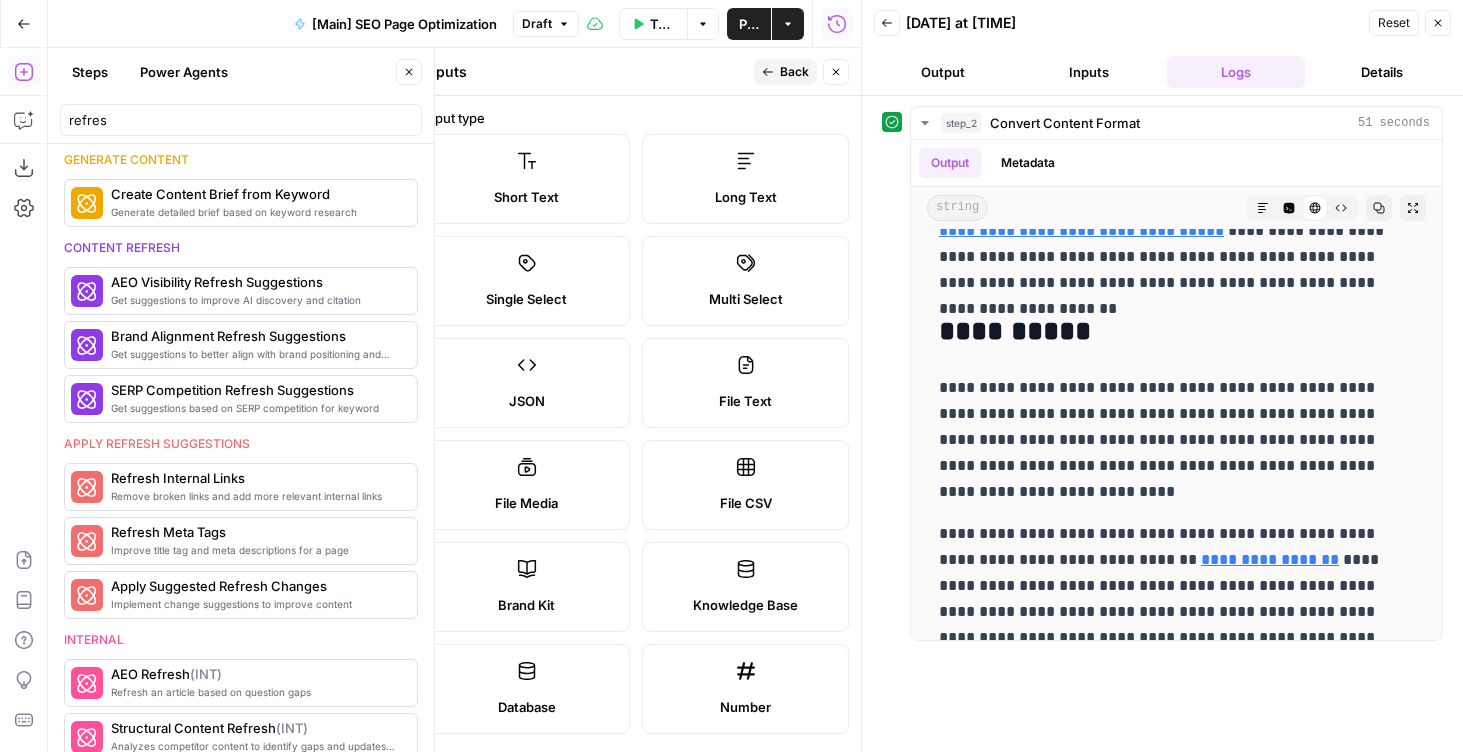 click on "Brand Kit" at bounding box center (526, 587) 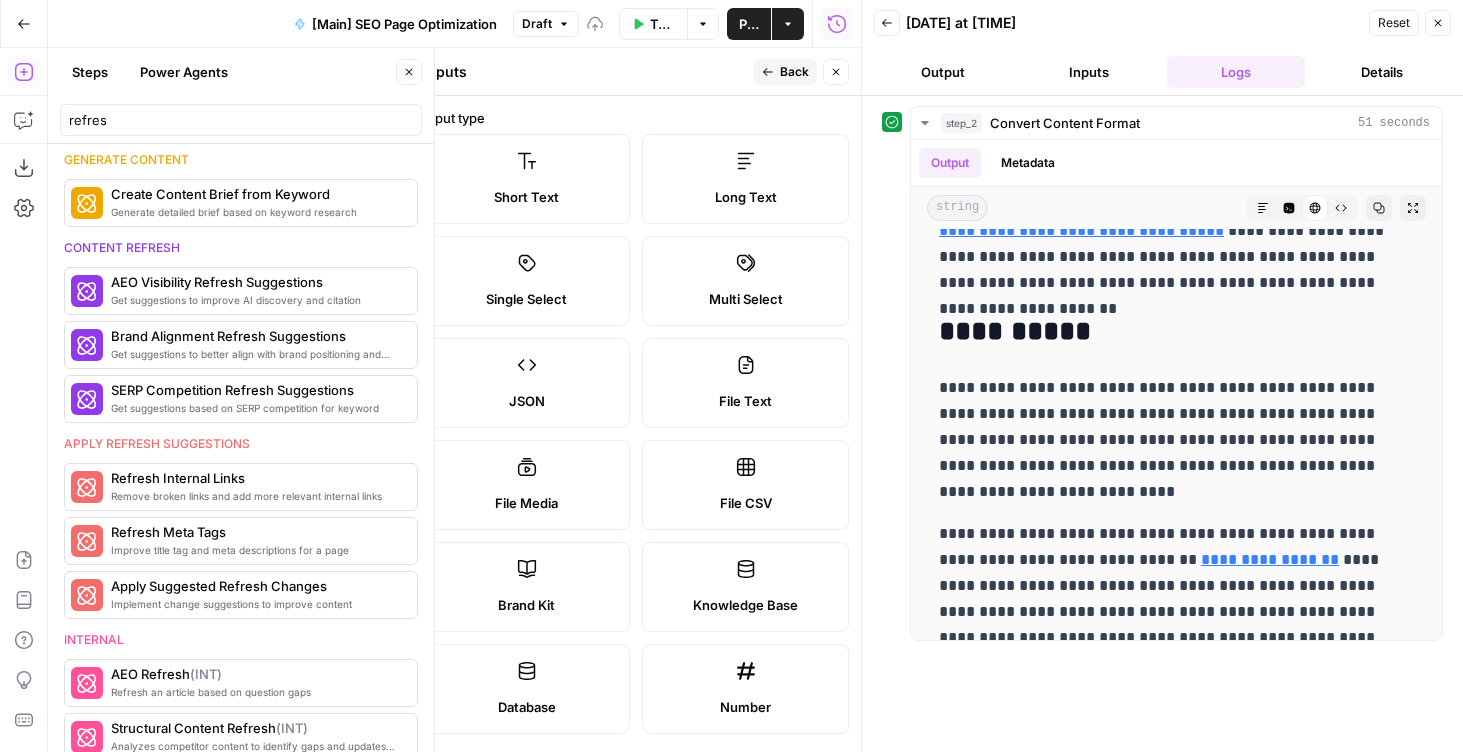 scroll, scrollTop: 346, scrollLeft: 0, axis: vertical 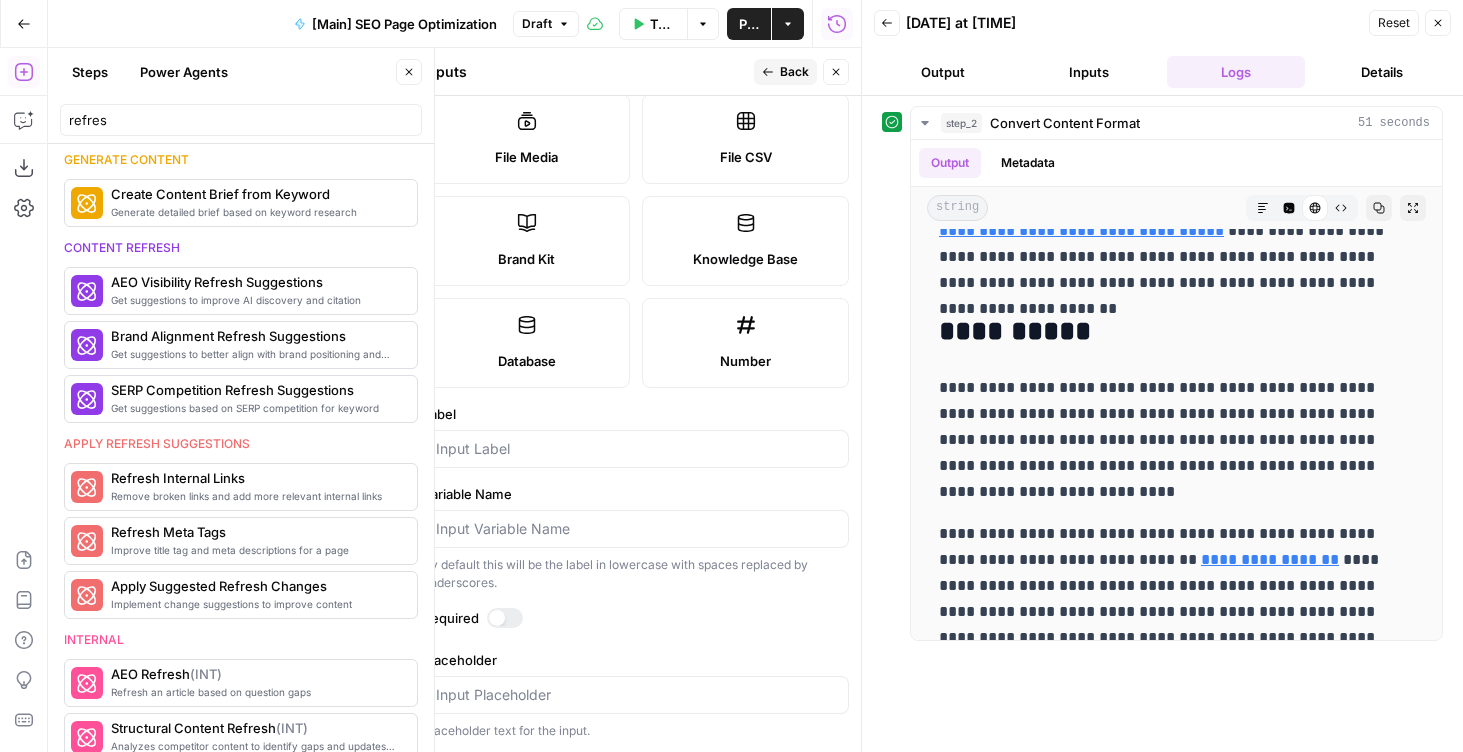 click on "Label" at bounding box center (636, 414) 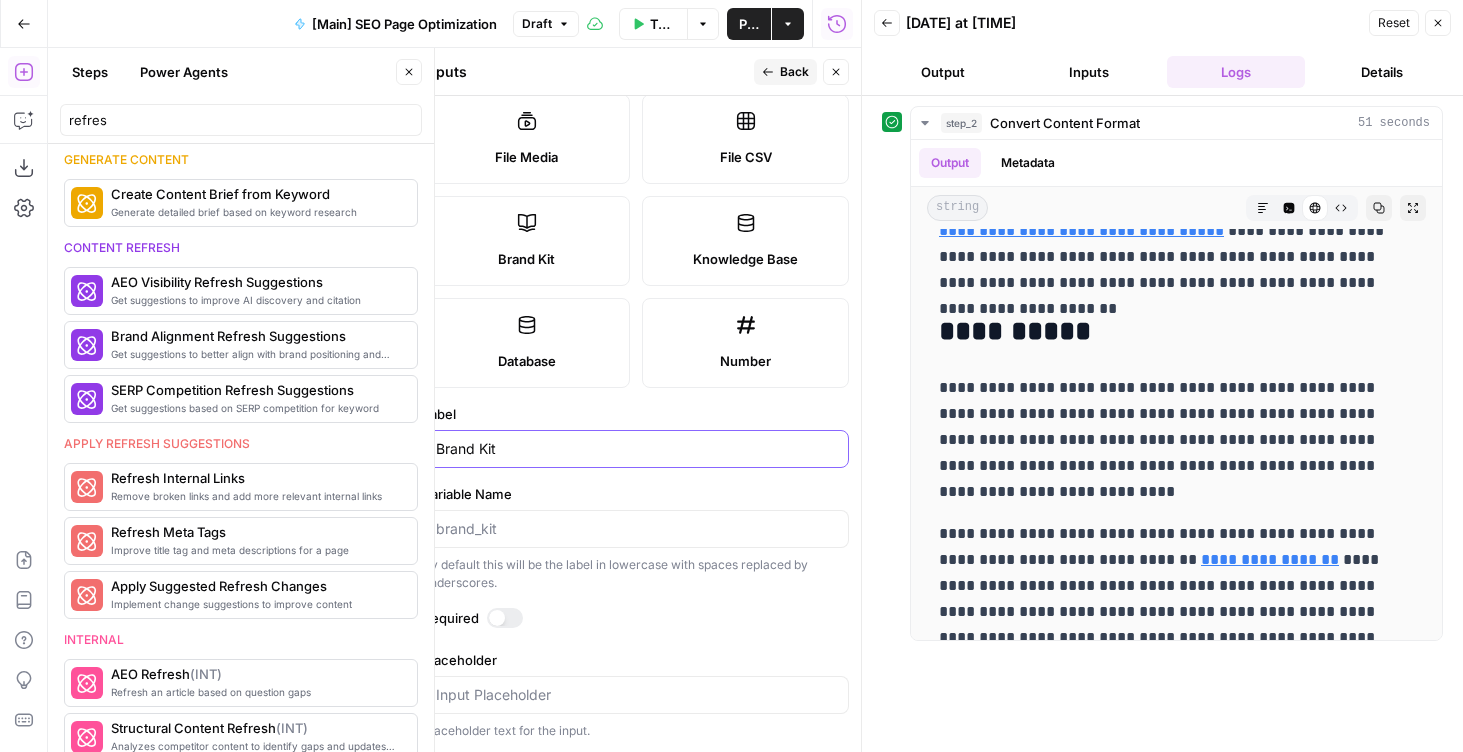 type on "Brand Kit" 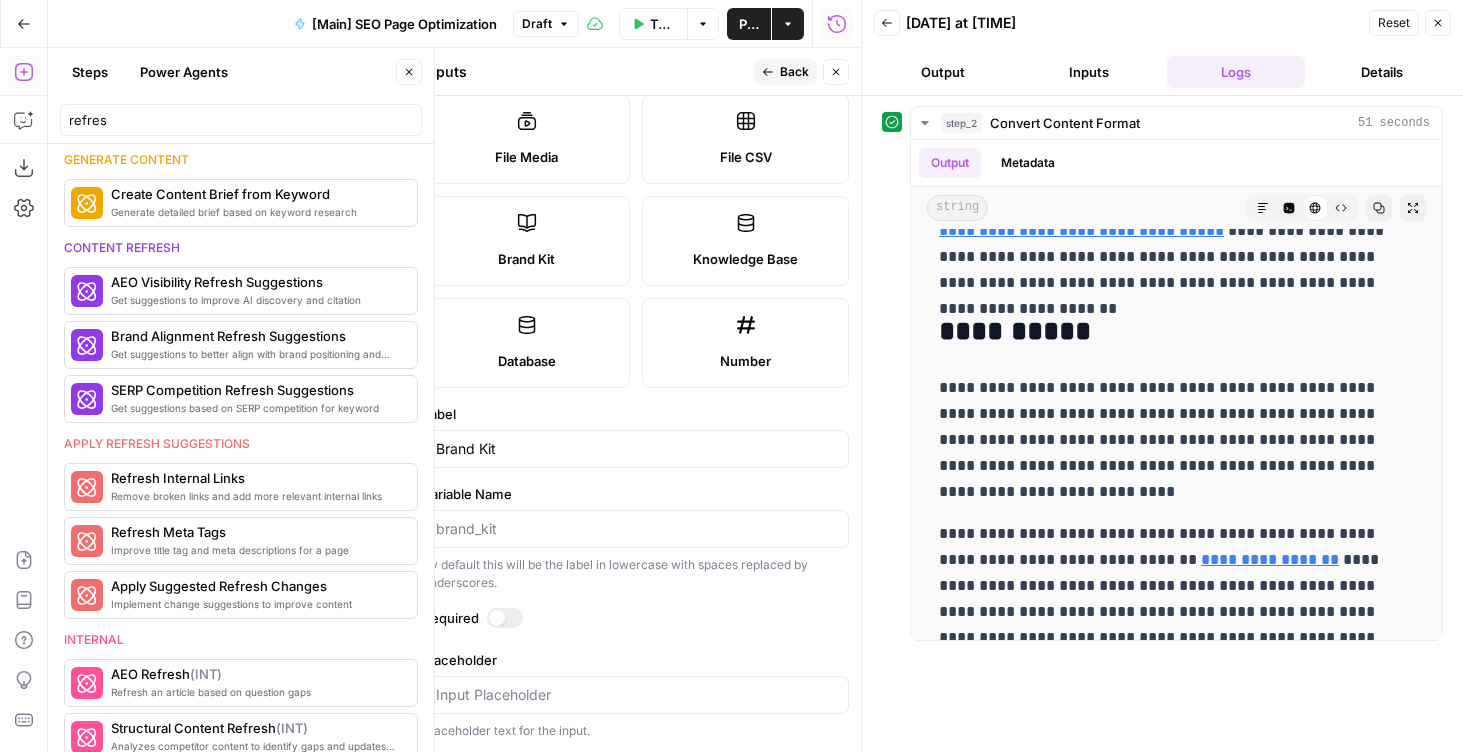 click at bounding box center [505, 618] 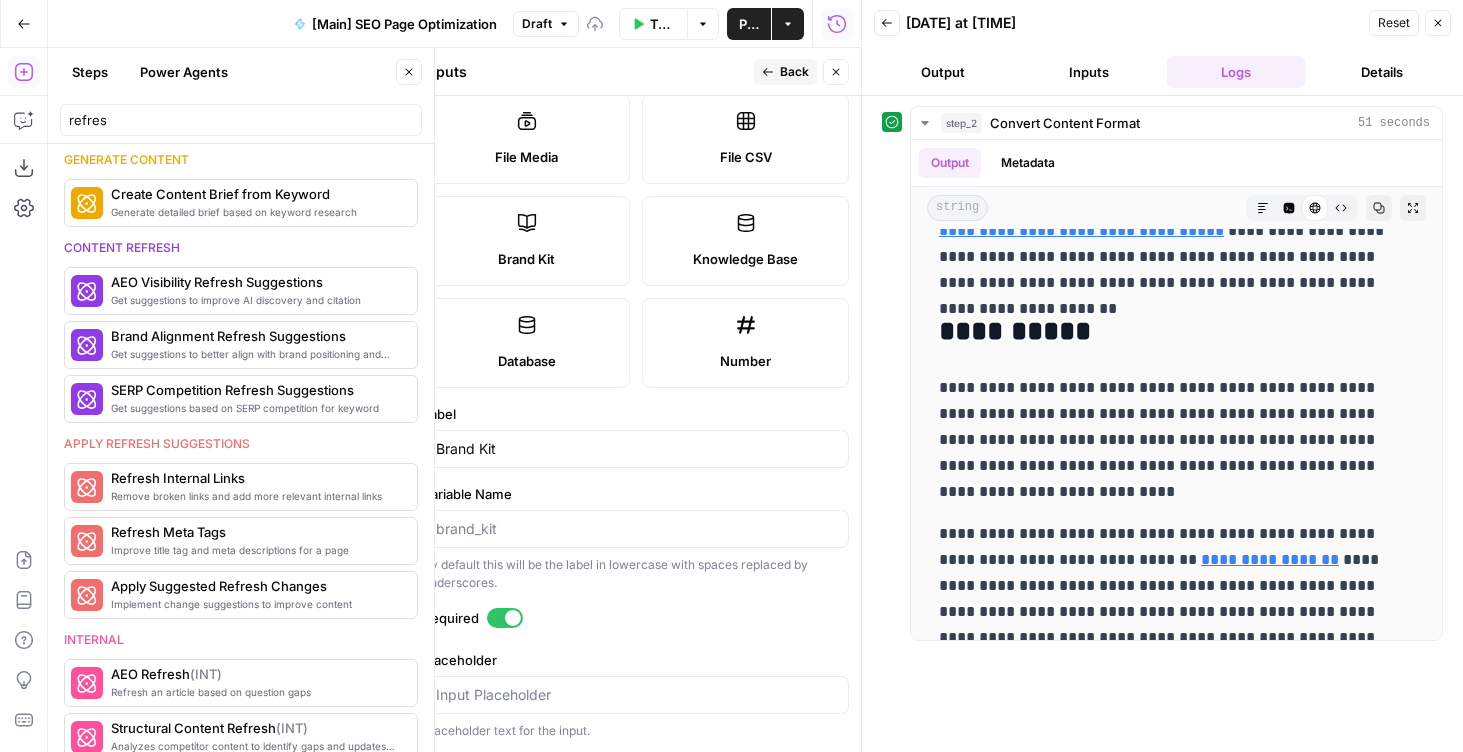 click on "Back" at bounding box center [794, 72] 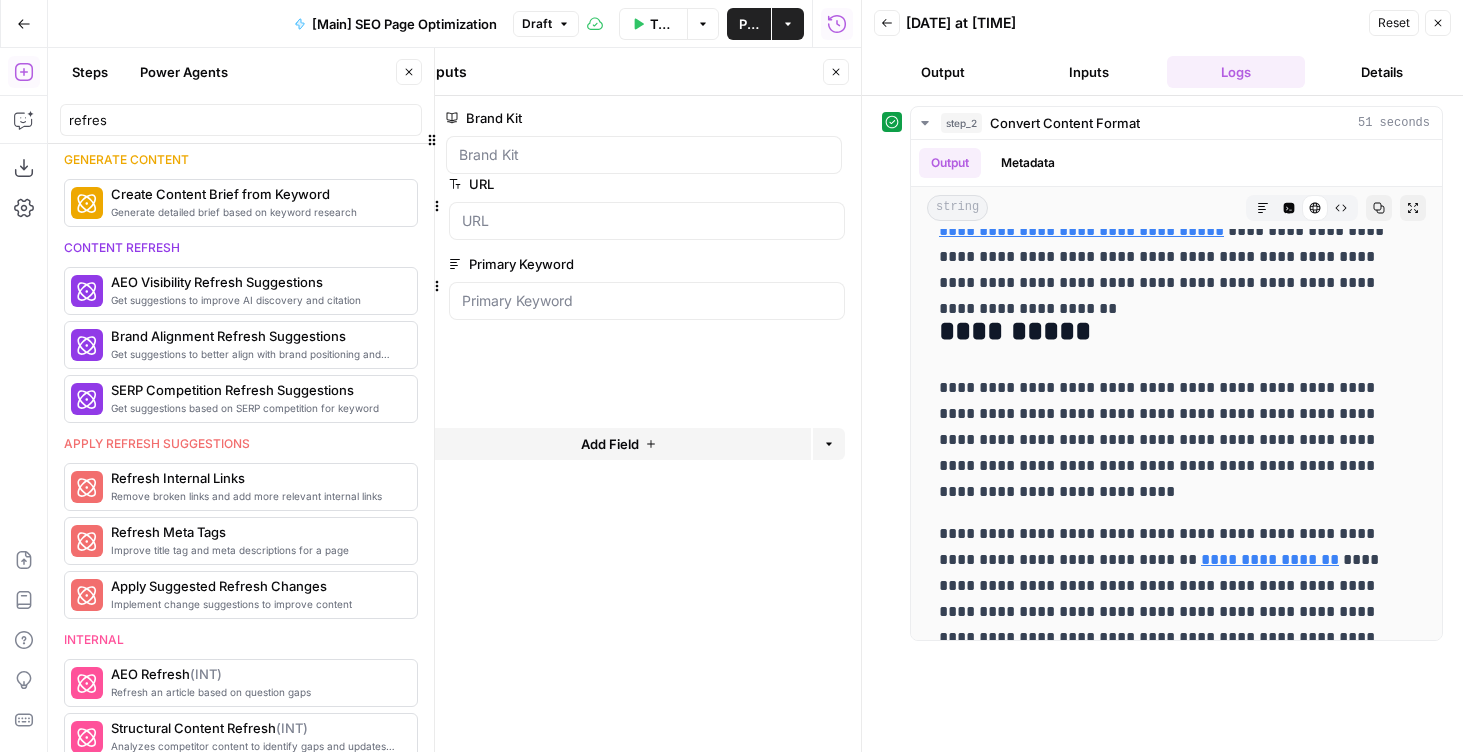drag, startPoint x: 429, startPoint y: 303, endPoint x: 426, endPoint y: 119, distance: 184.02446 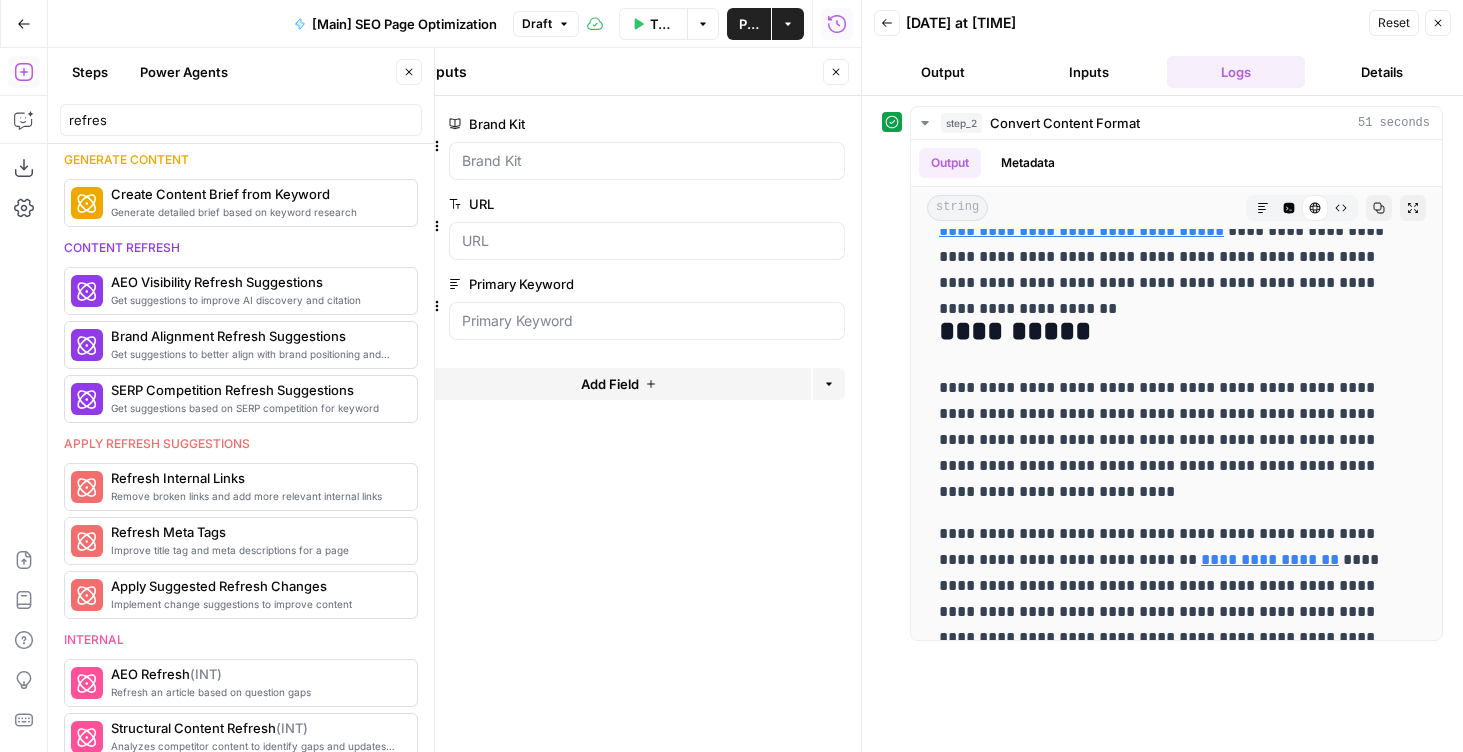click 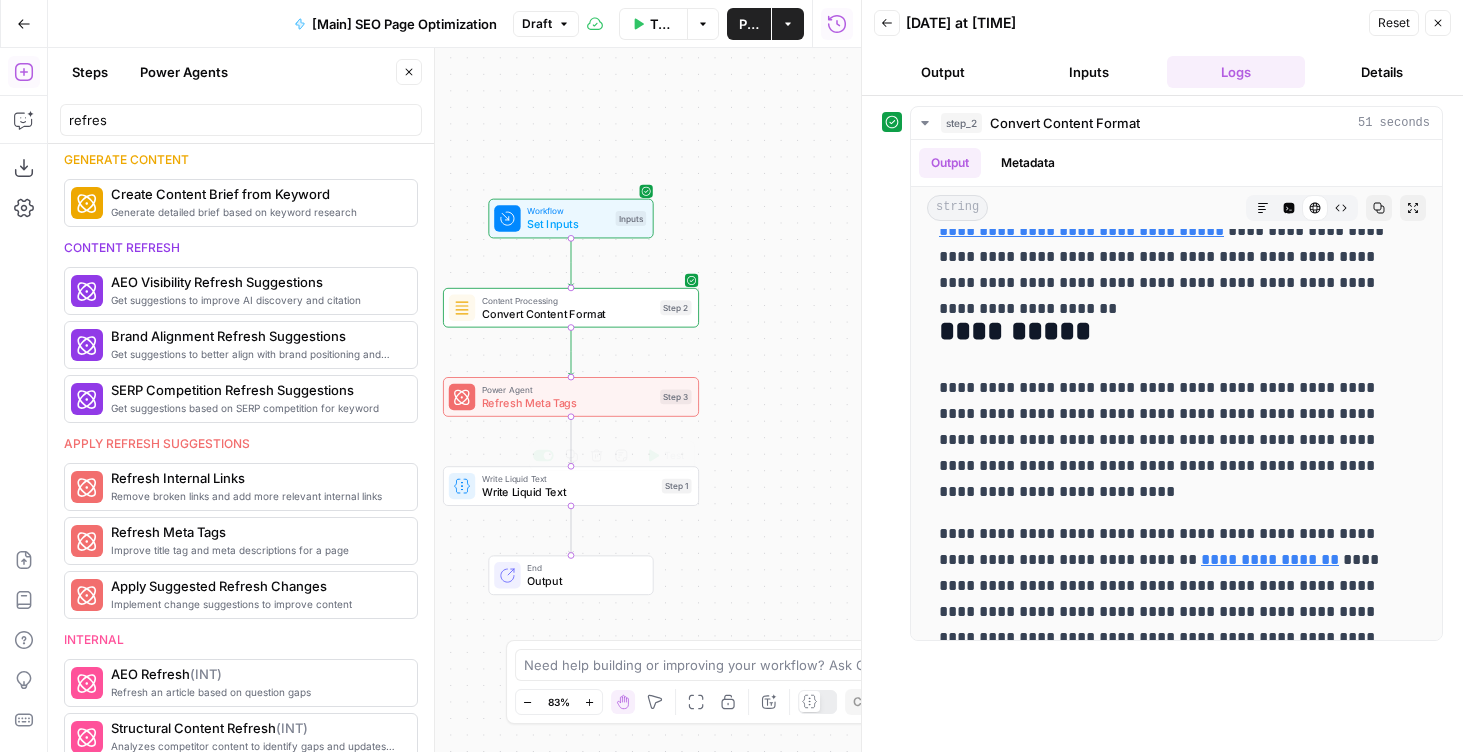 click on "Refresh Meta Tags" at bounding box center [568, 402] 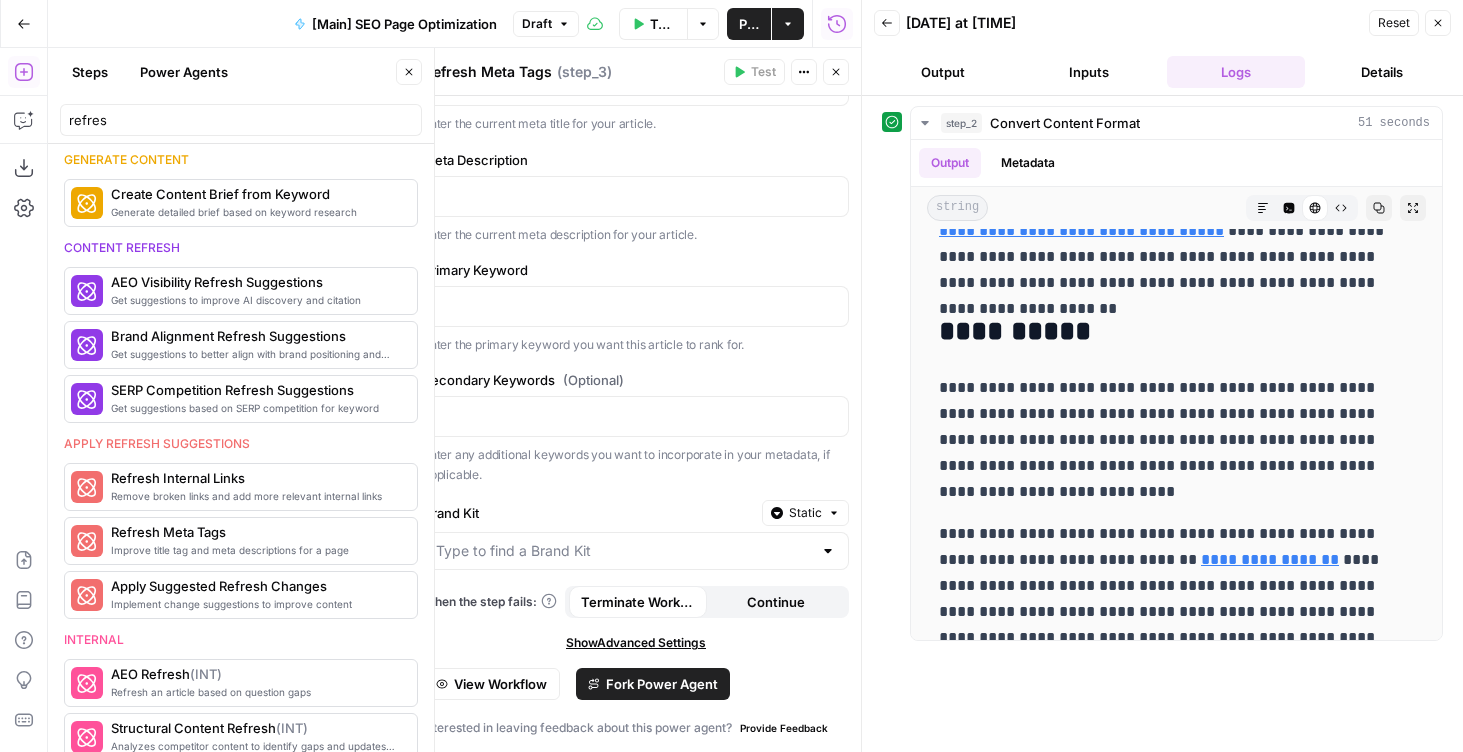 scroll, scrollTop: 0, scrollLeft: 0, axis: both 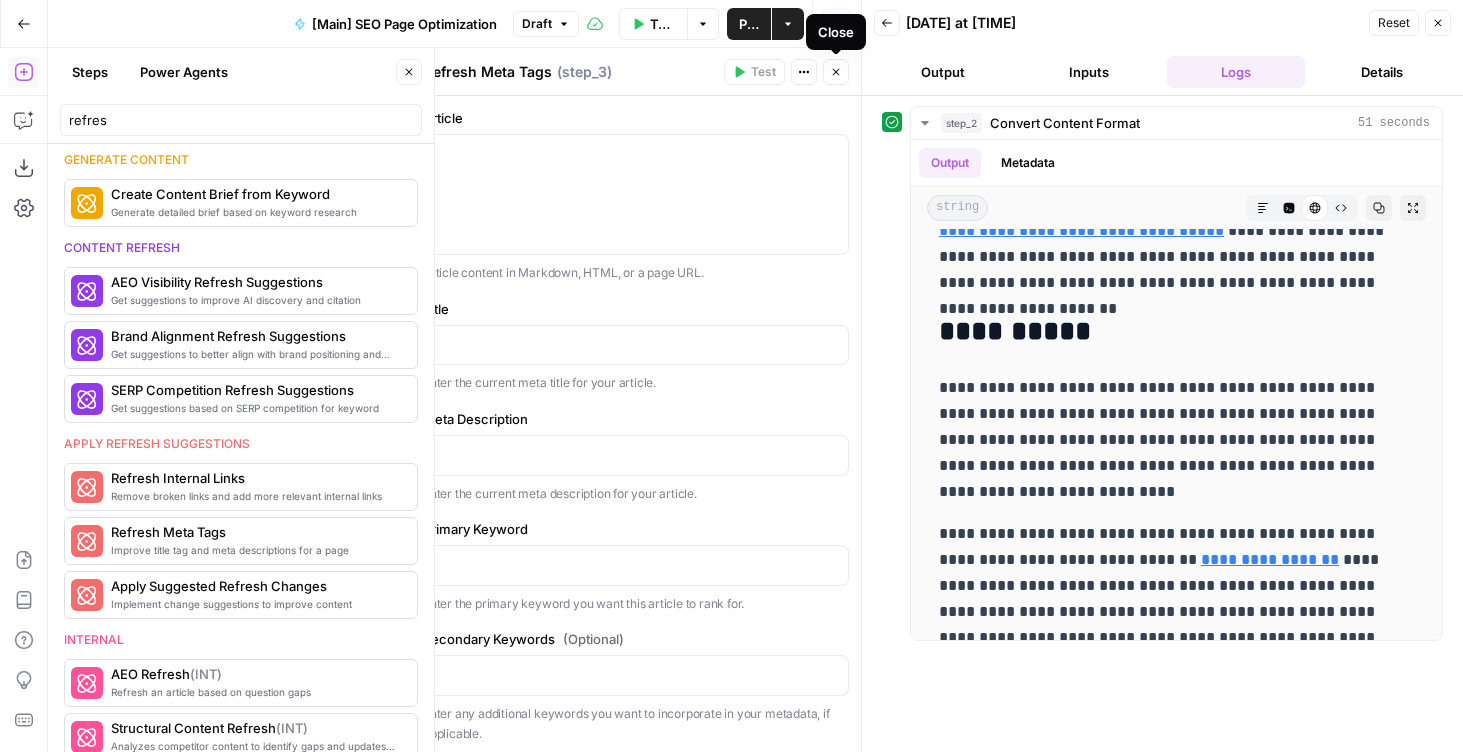 click 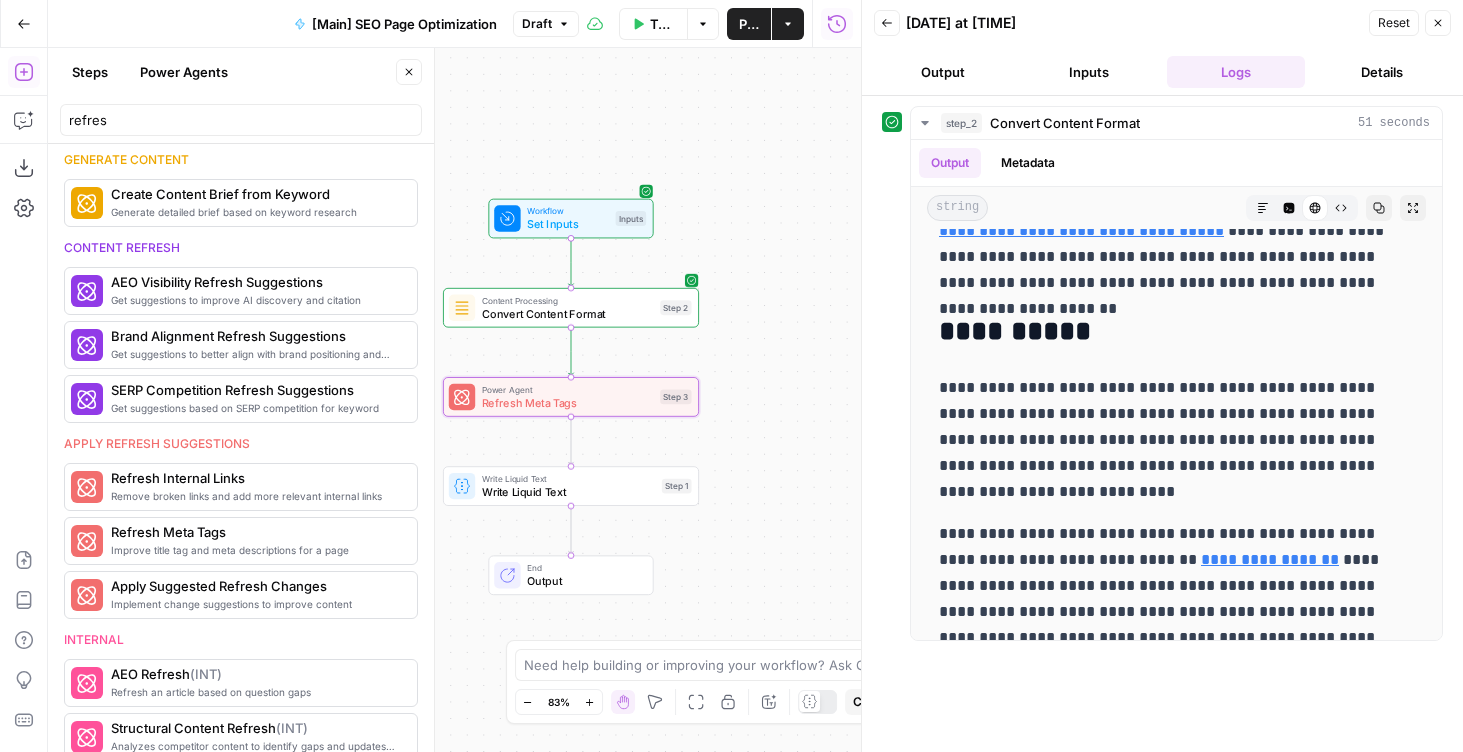 click on "Content Processing Convert Content Format Step 2 Copy step Delete step Add Note Test" at bounding box center [571, 308] 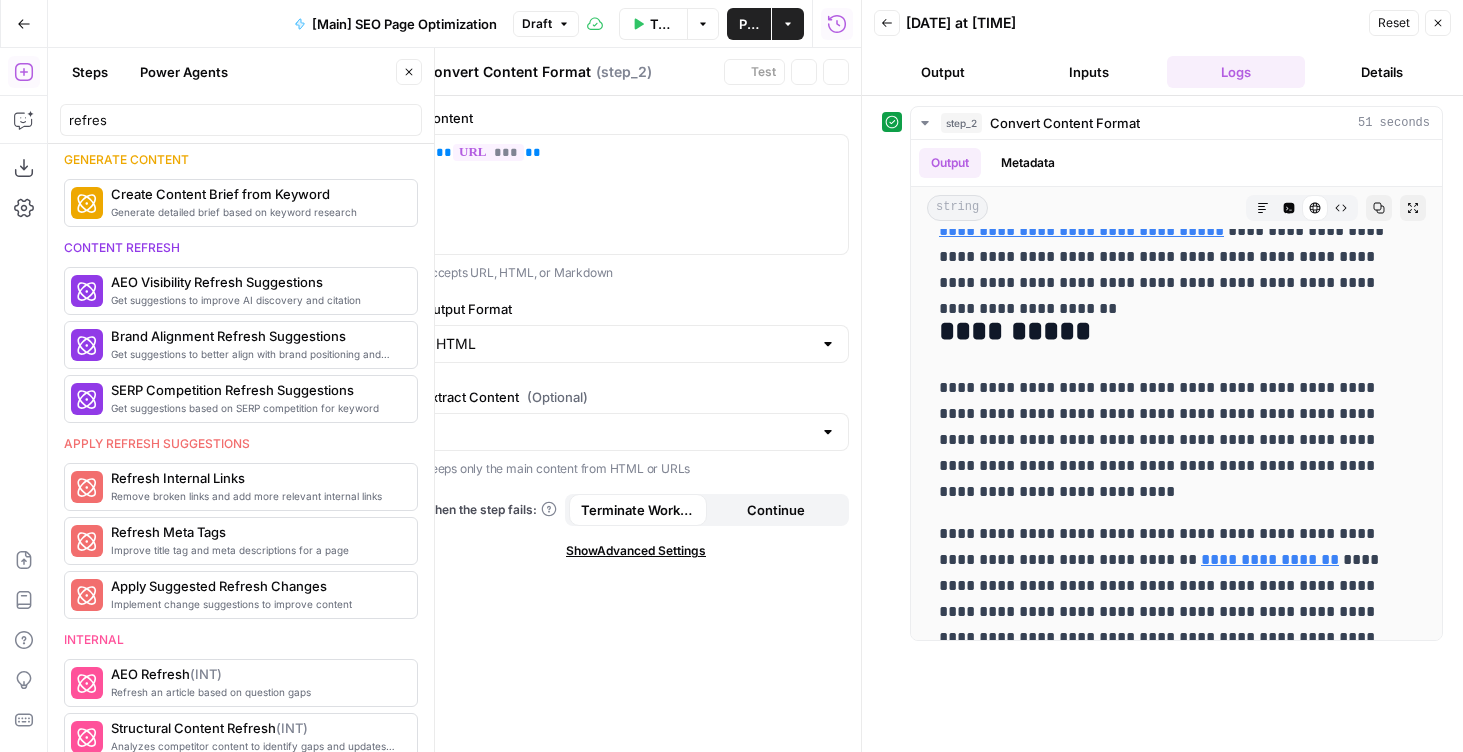 scroll, scrollTop: 355, scrollLeft: 0, axis: vertical 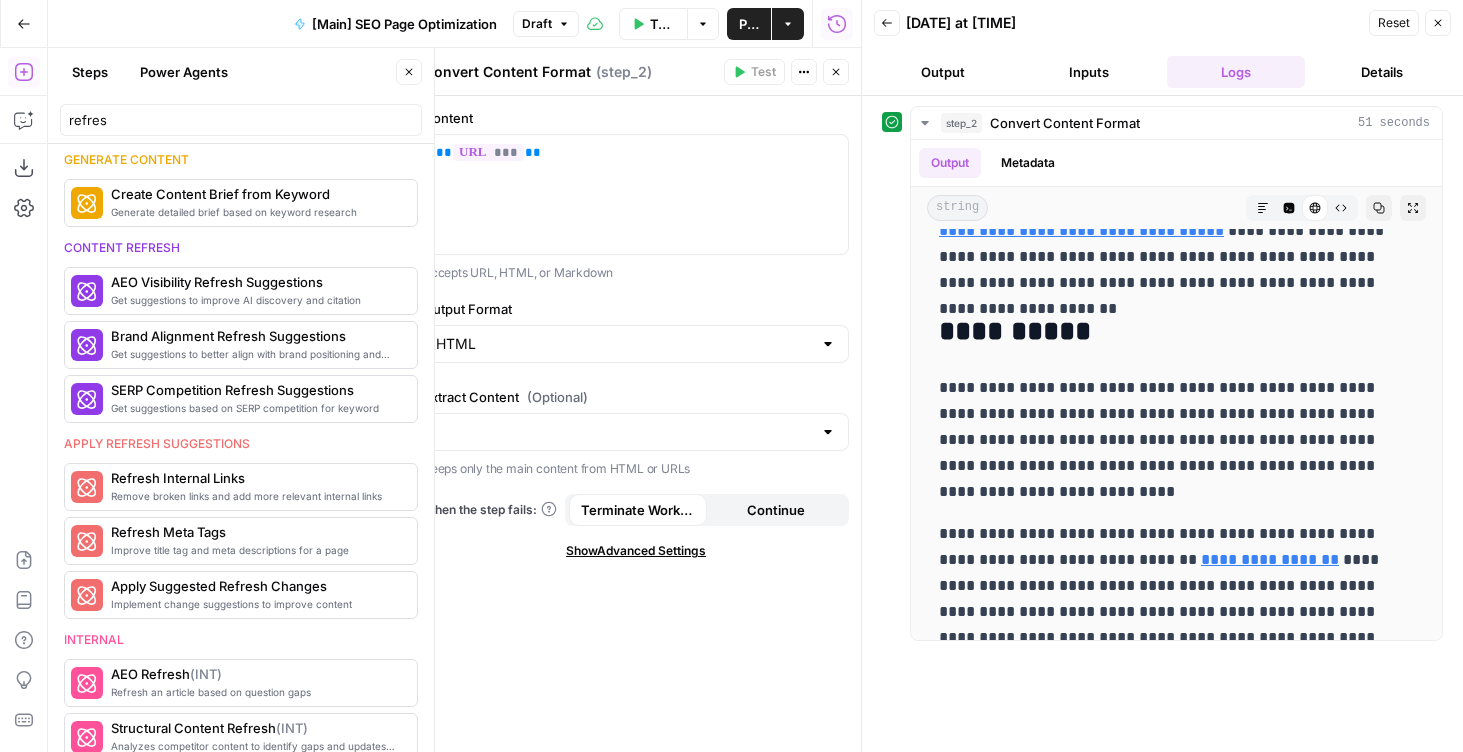click on "Close" at bounding box center [836, 72] 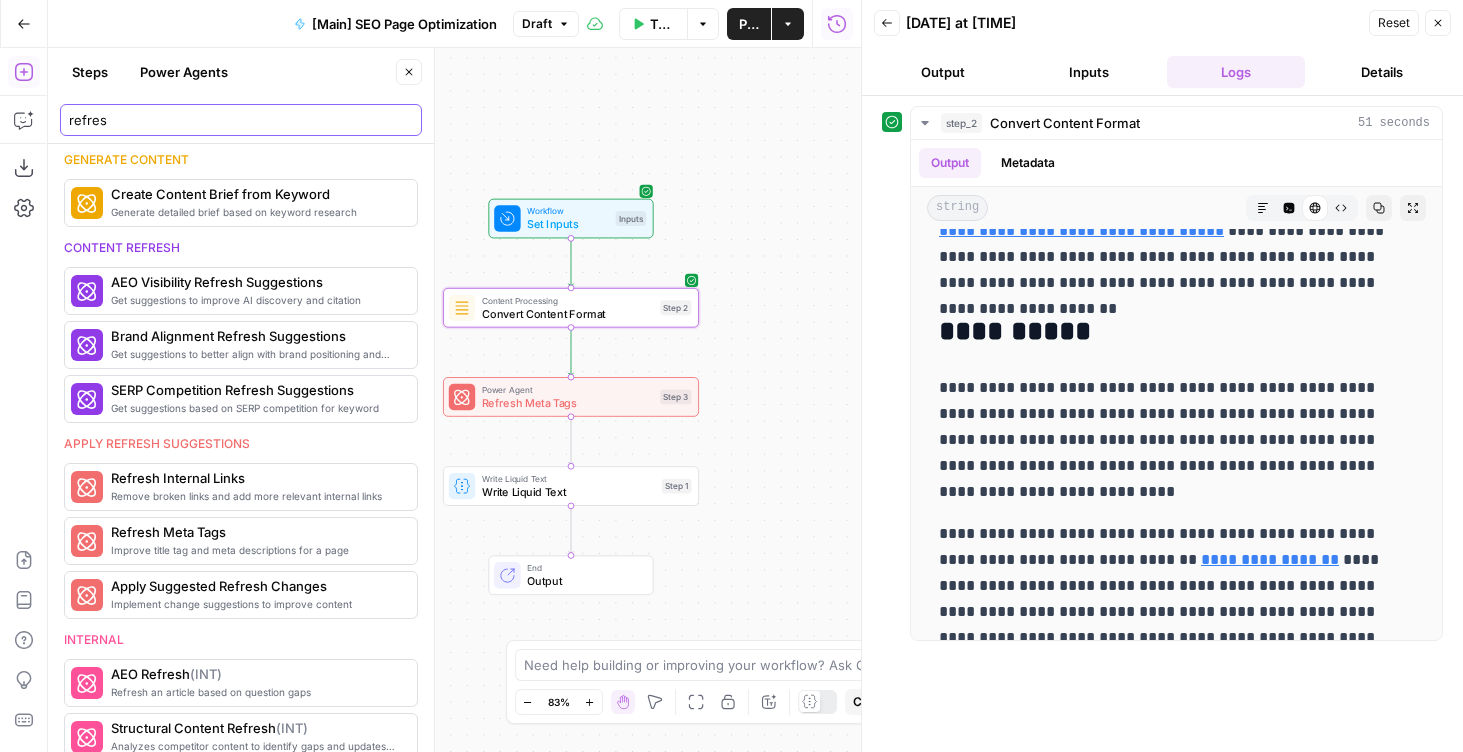 drag, startPoint x: 144, startPoint y: 127, endPoint x: 37, endPoint y: 127, distance: 107 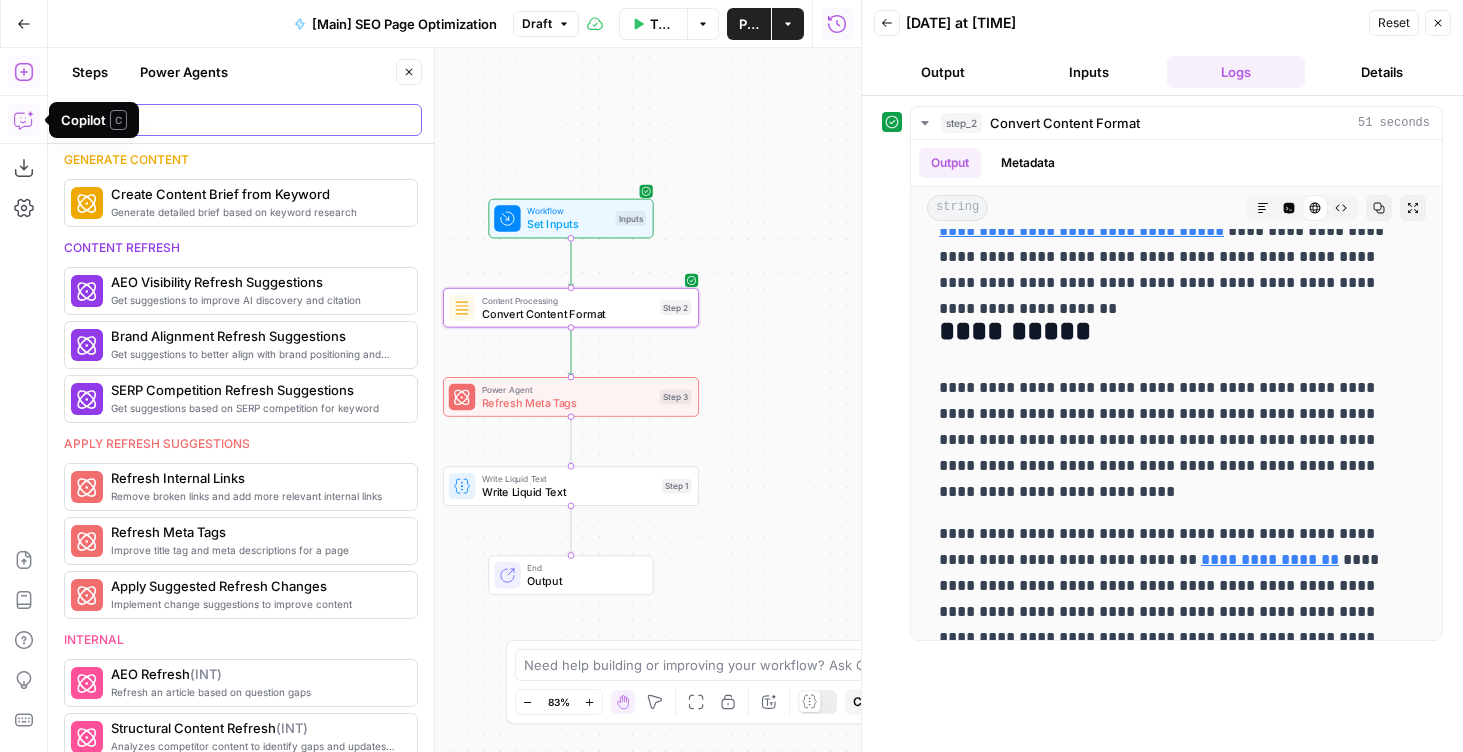 scroll, scrollTop: 0, scrollLeft: 0, axis: both 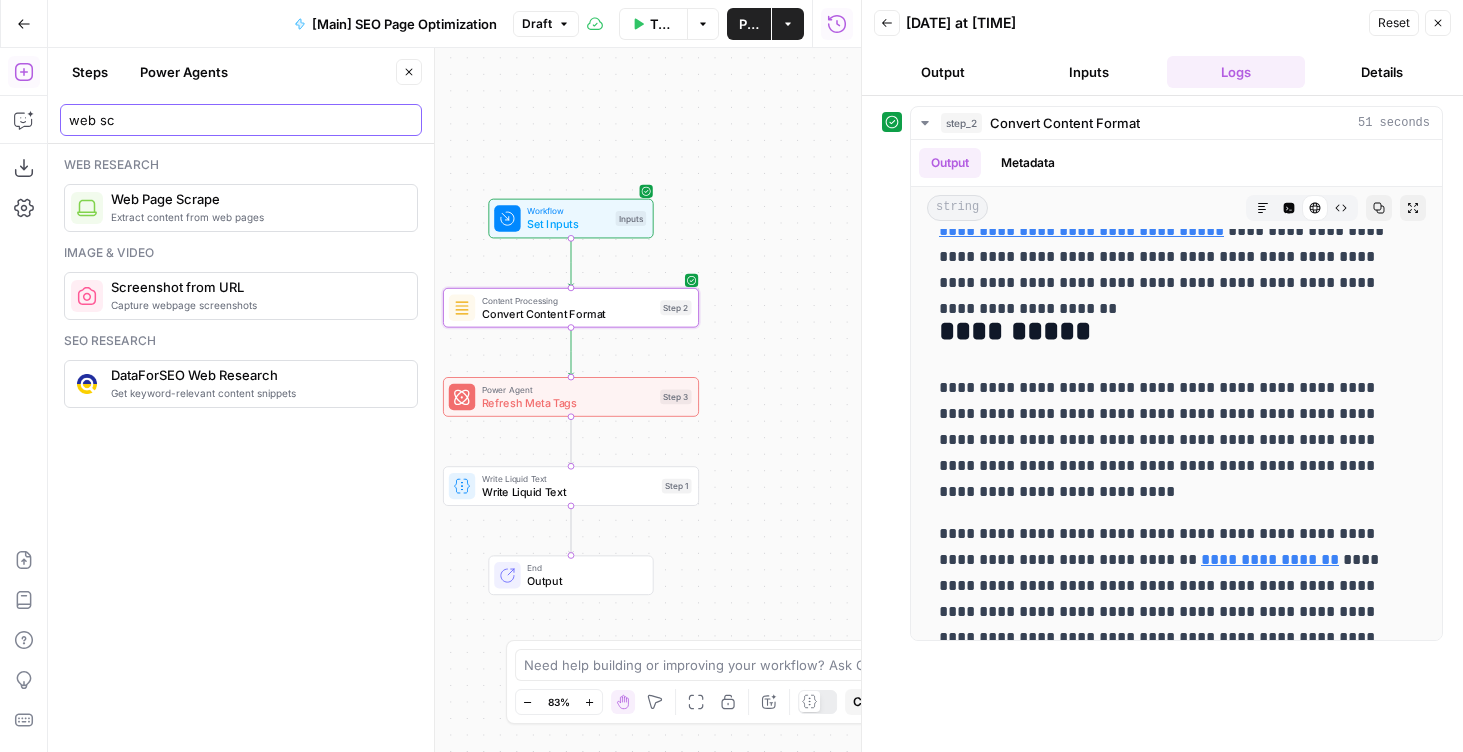 type on "web sc" 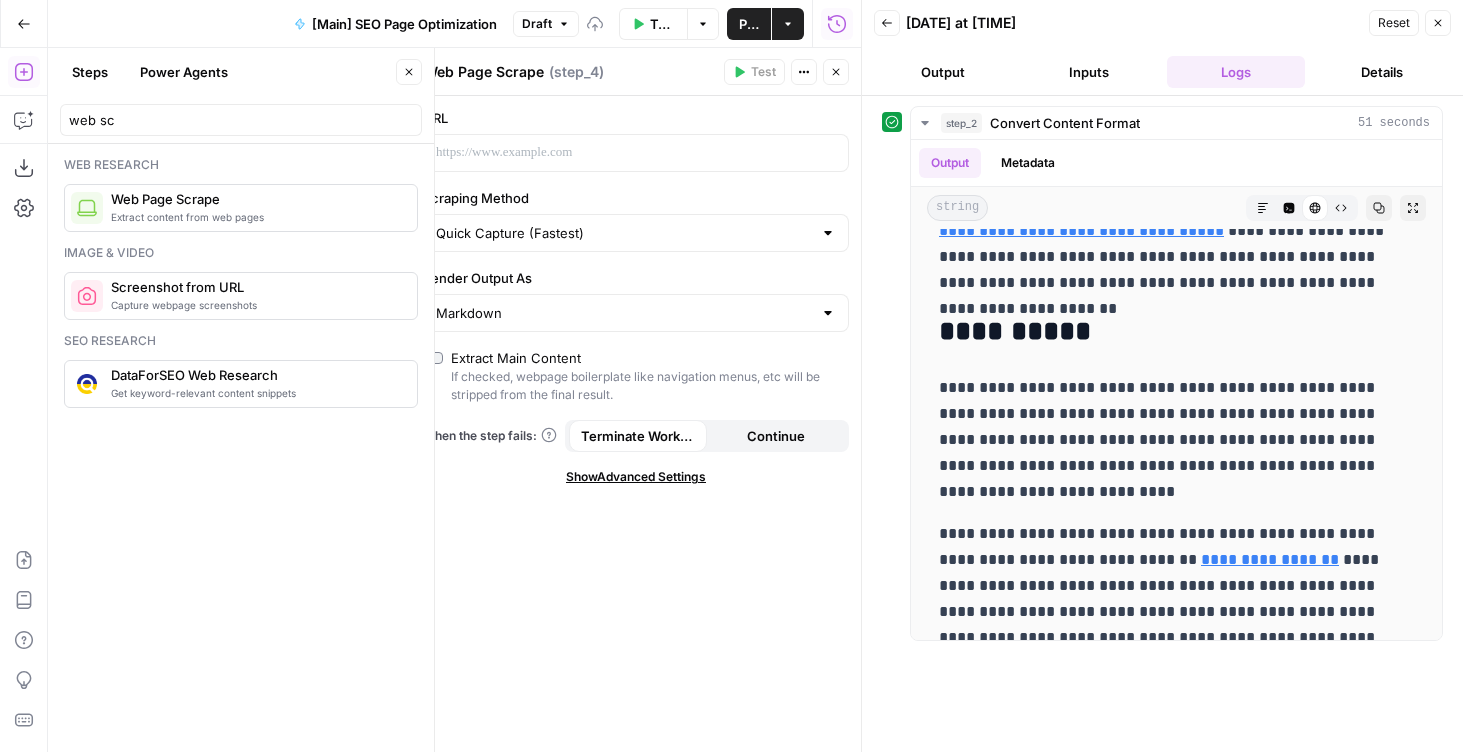 click on "Quick Capture (Fastest)" at bounding box center (636, 233) 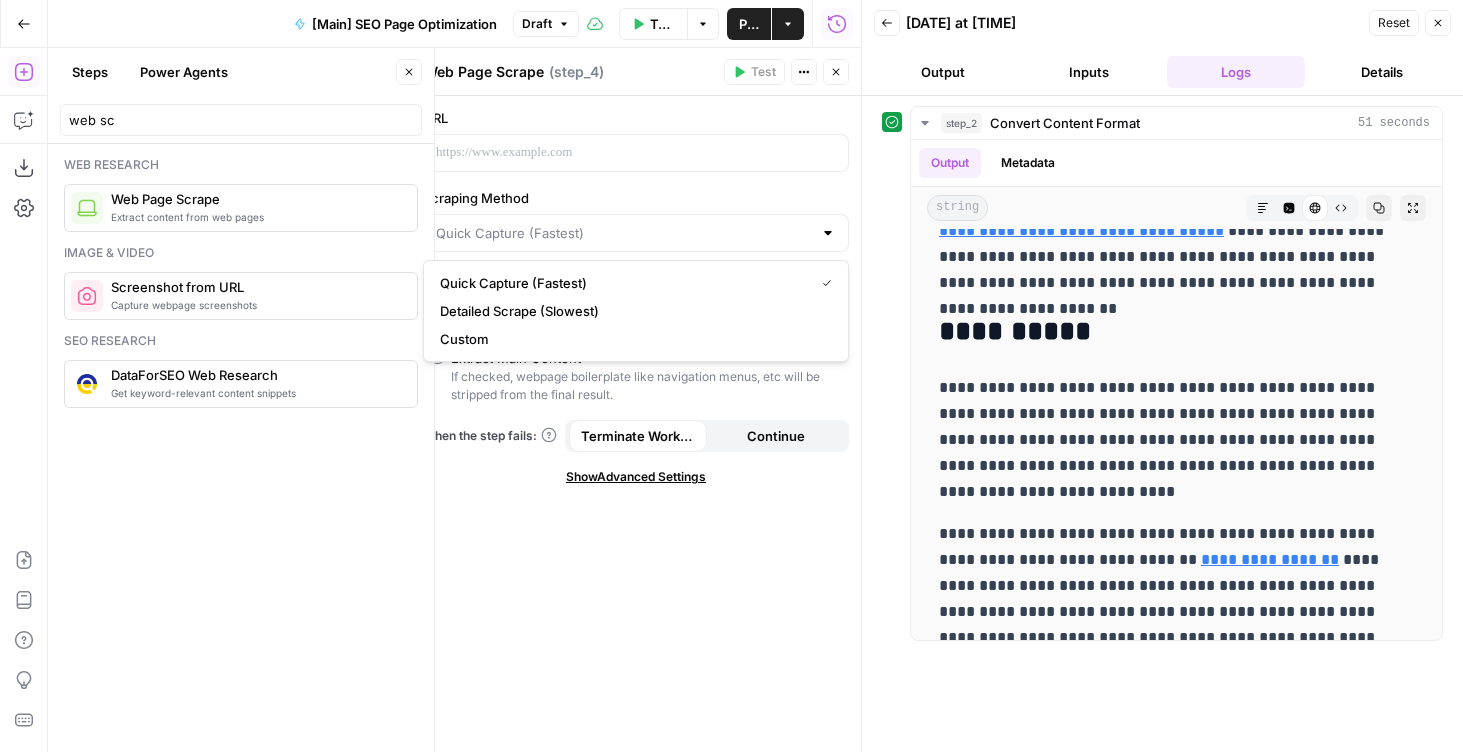 click at bounding box center (636, 233) 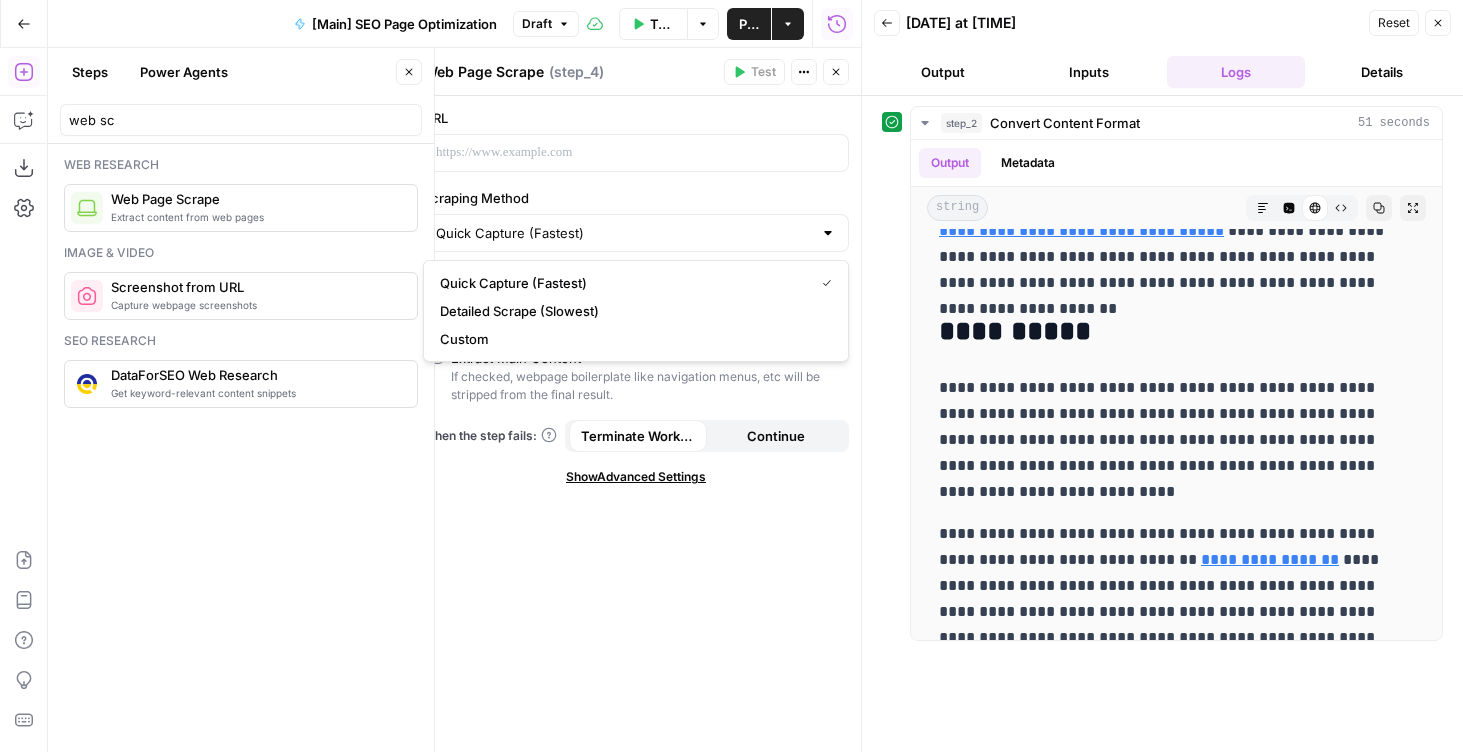 click on "URL Scraping Method Quick Capture (Fastest) Render Output As Markdown Extract Main Content If checked, webpage boilerplate like navigation menus, etc will be stripped from the final result. When the step fails: Terminate Workflow Continue Show  Advanced Settings" at bounding box center (636, 424) 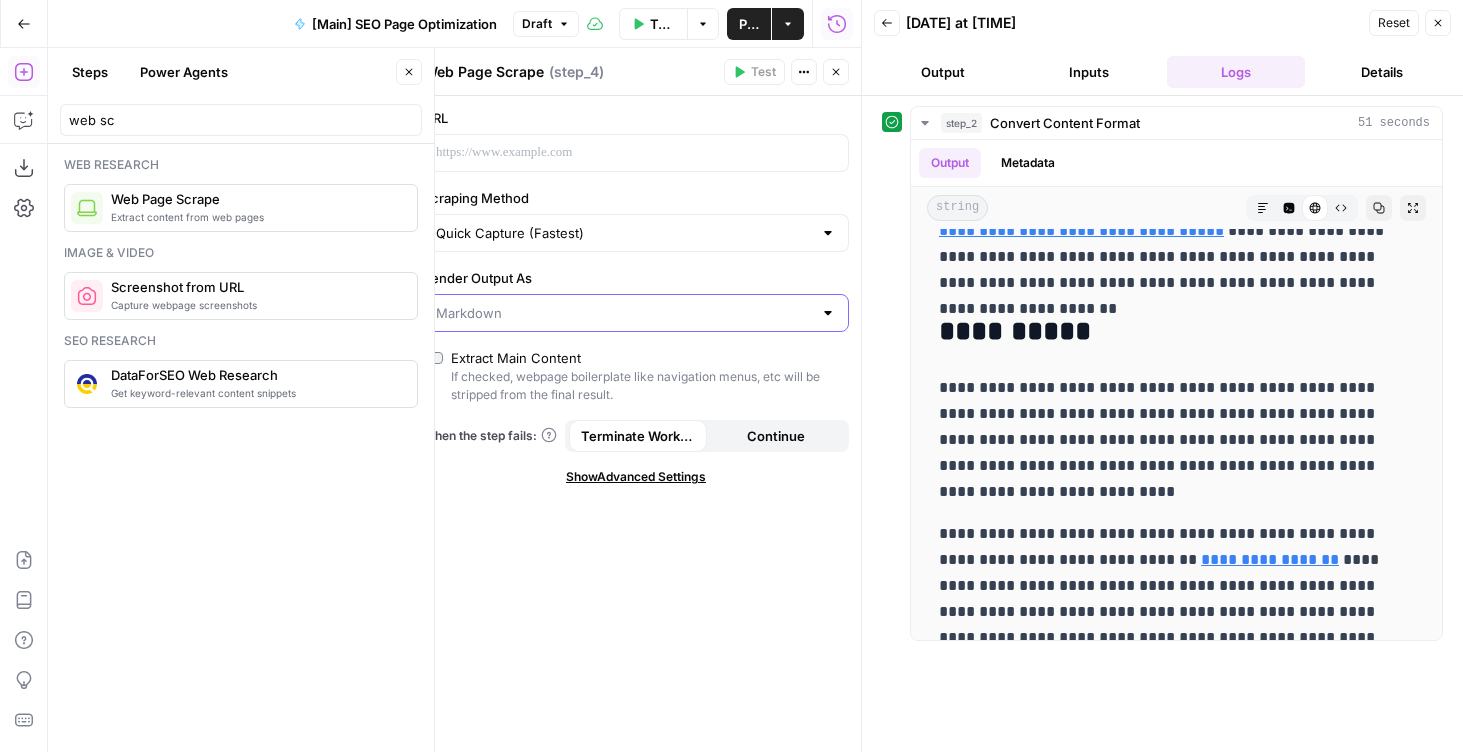 click on "Render Output As" at bounding box center (624, 313) 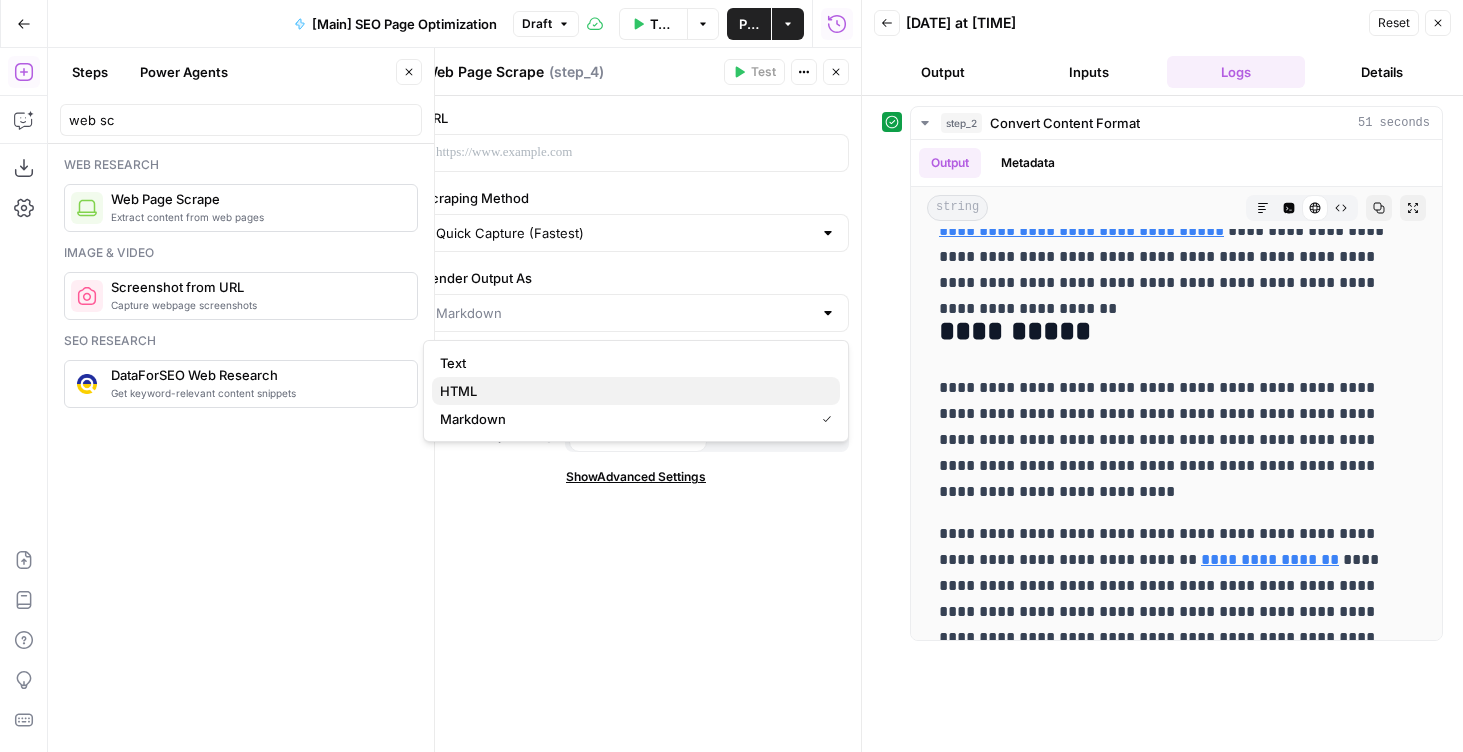click on "HTML" at bounding box center [632, 391] 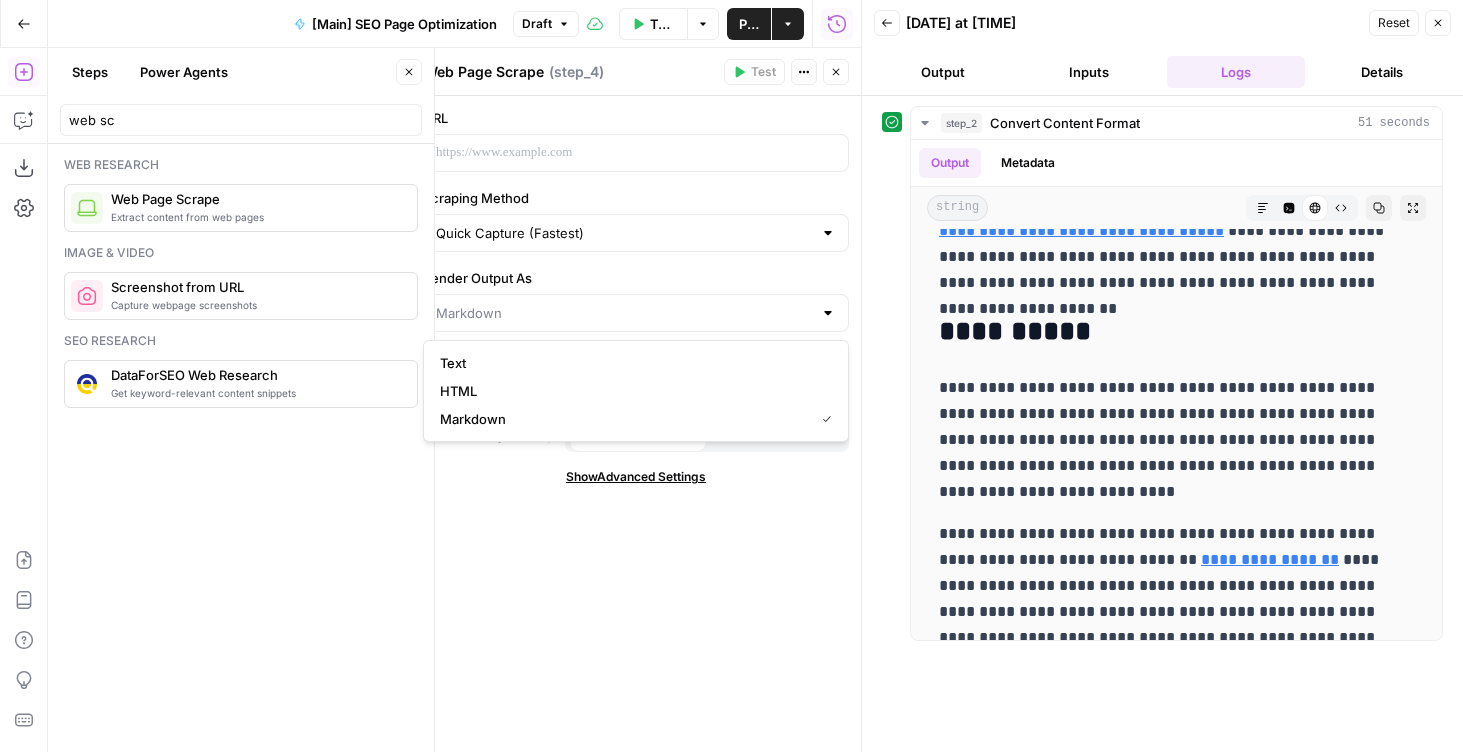 type on "HTML" 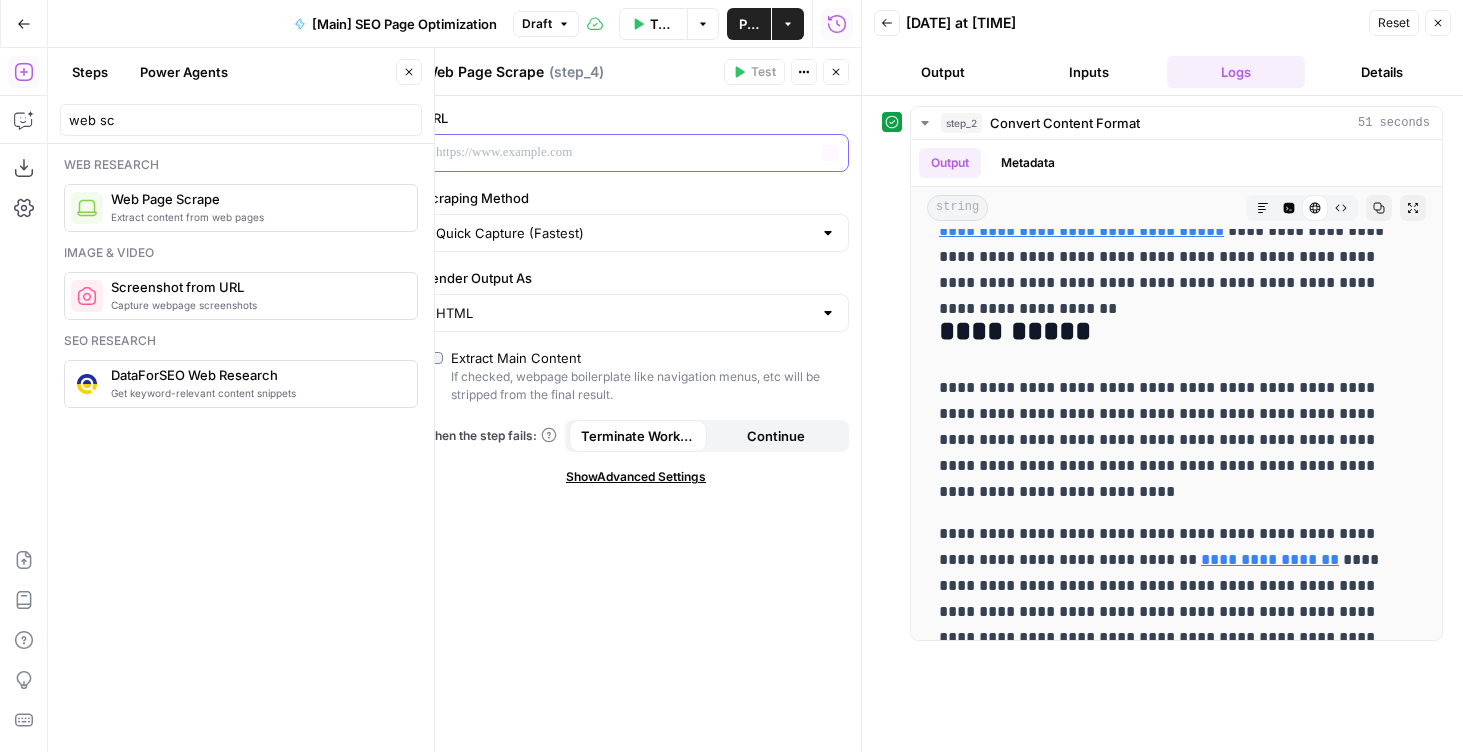 click at bounding box center [620, 153] 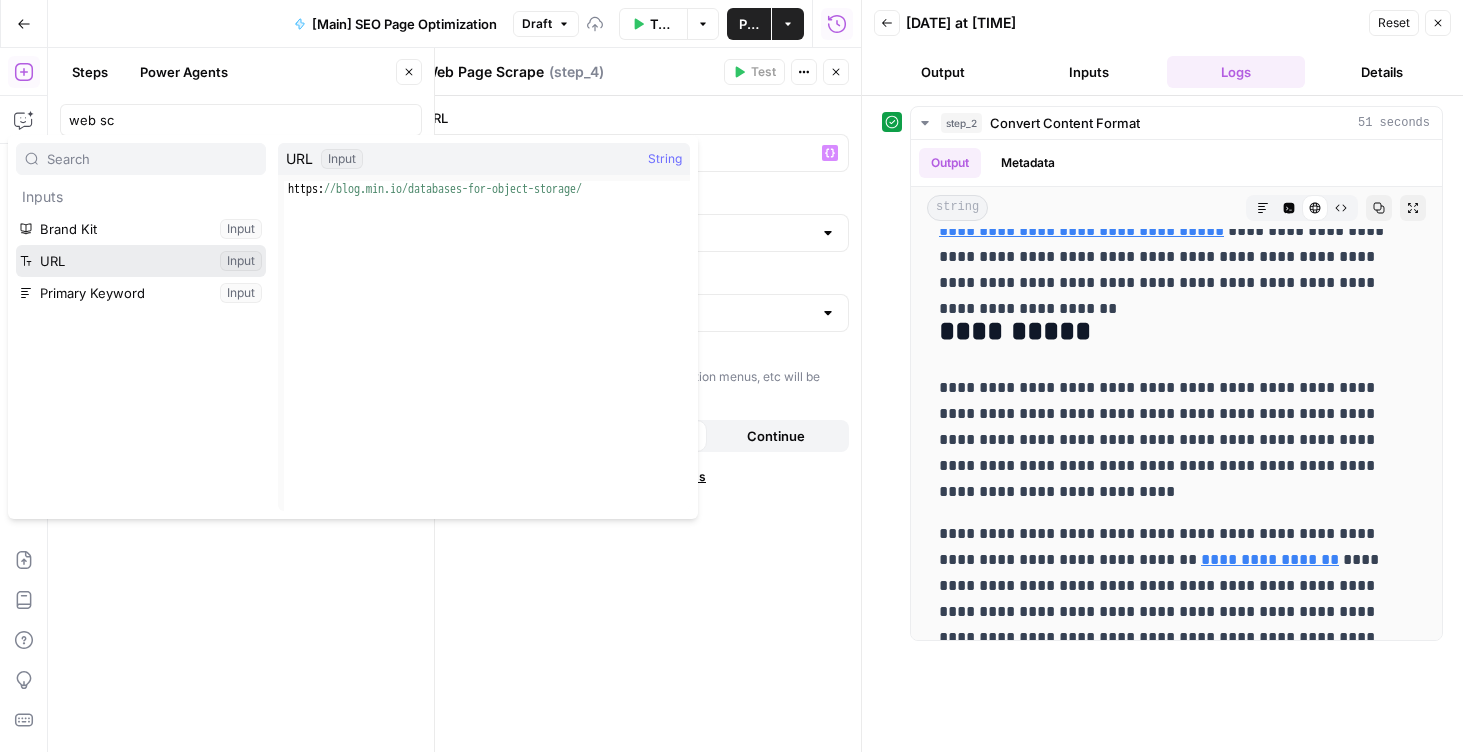 click at bounding box center [141, 261] 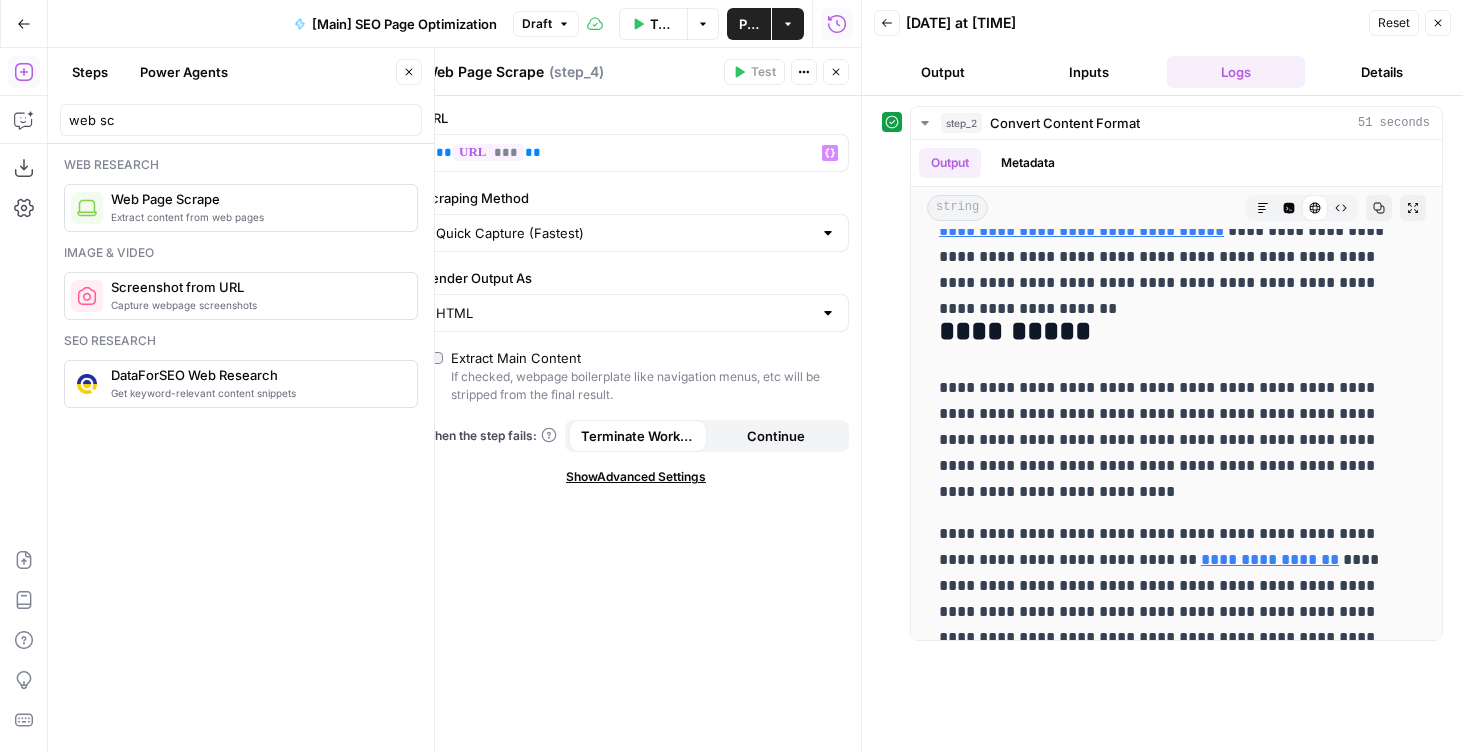 click on "If checked, webpage boilerplate like navigation menus, etc will be stripped from the final result." at bounding box center [646, 386] 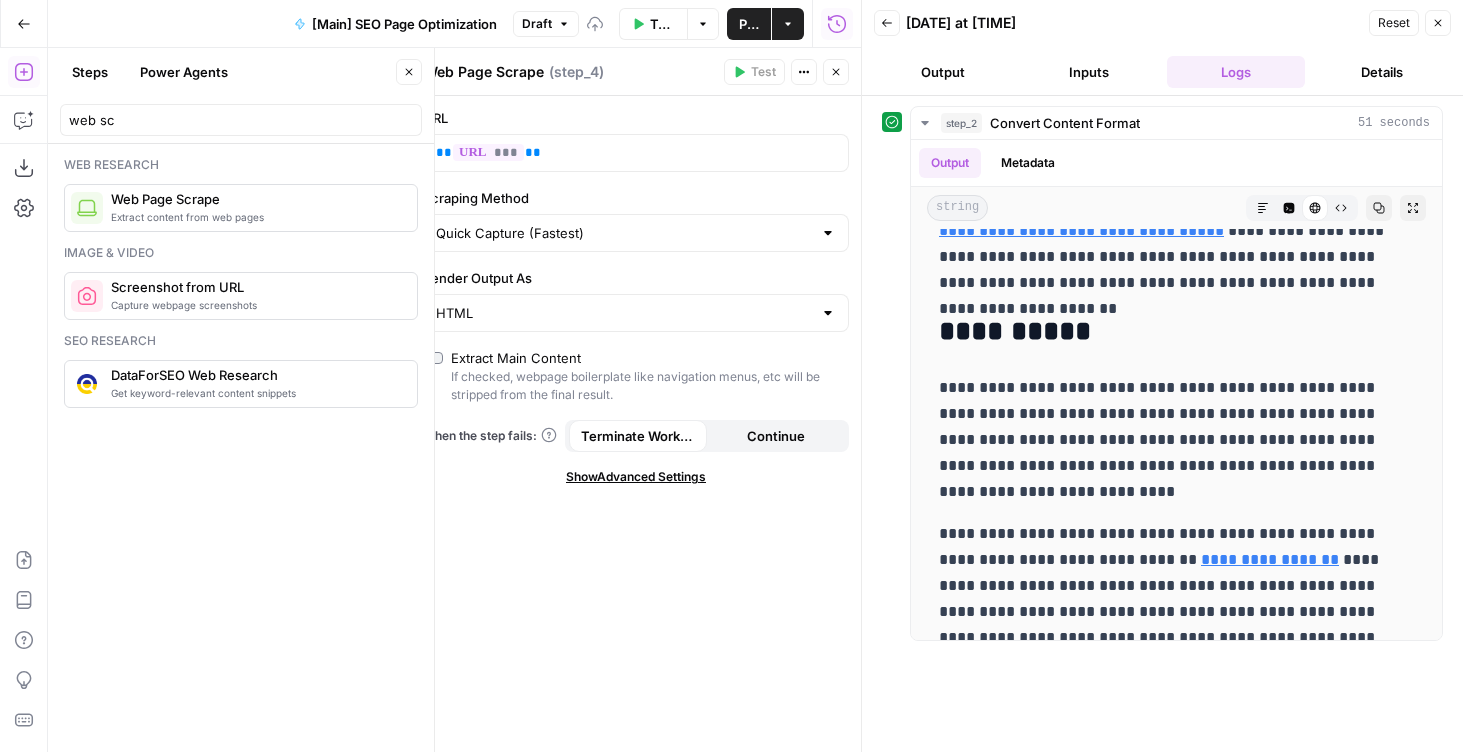 click on "Close" at bounding box center [836, 72] 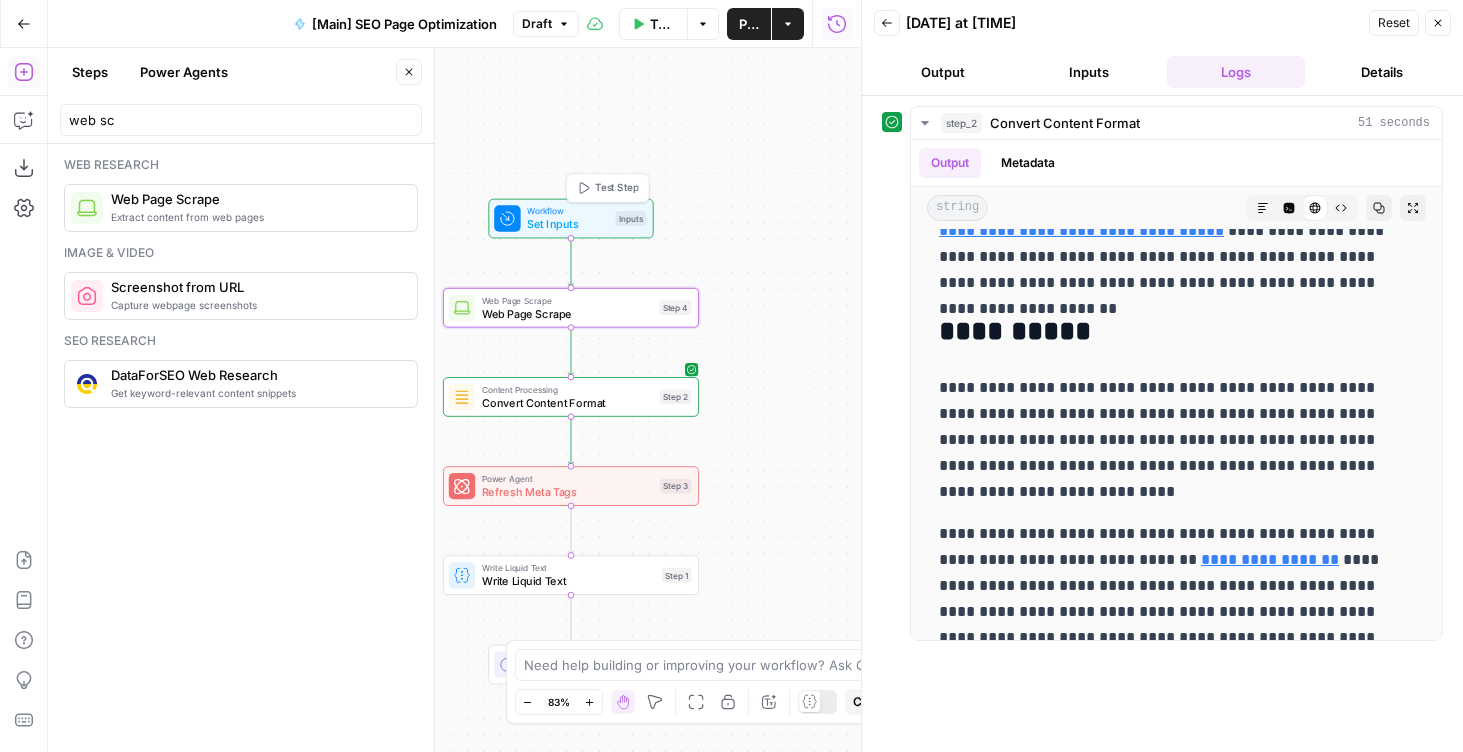 click on "Test Step" at bounding box center (617, 188) 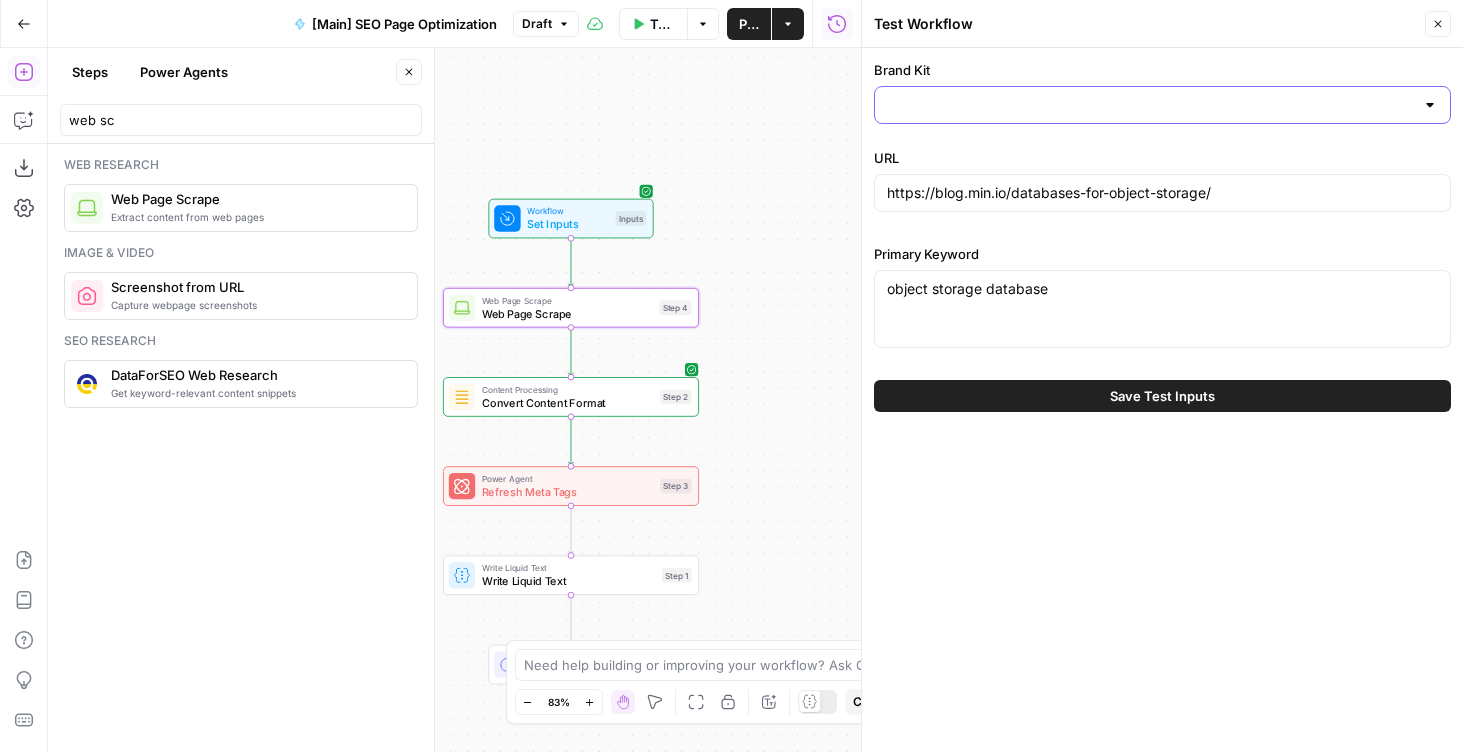 click on "Brand Kit" at bounding box center (1150, 105) 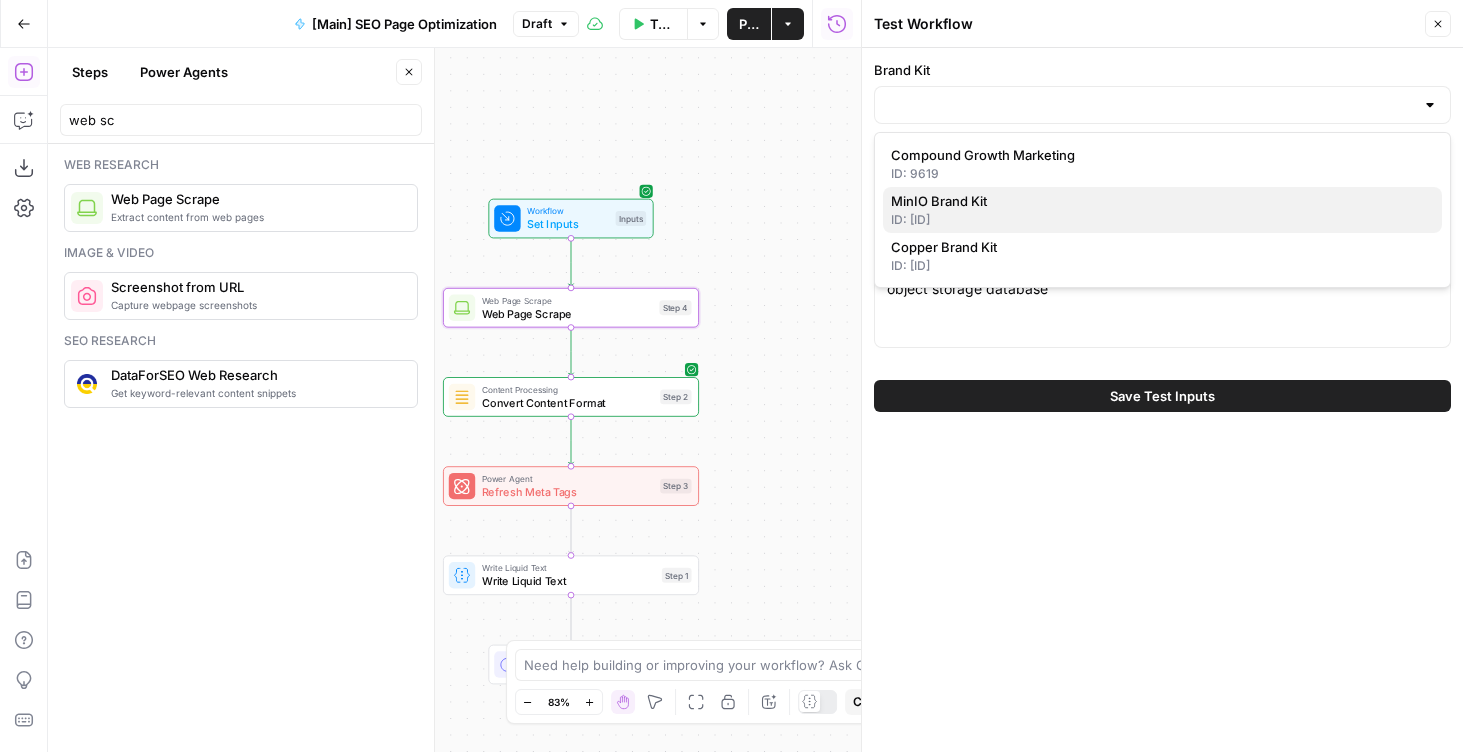 click on "MinIO Brand Kit" at bounding box center [1158, 201] 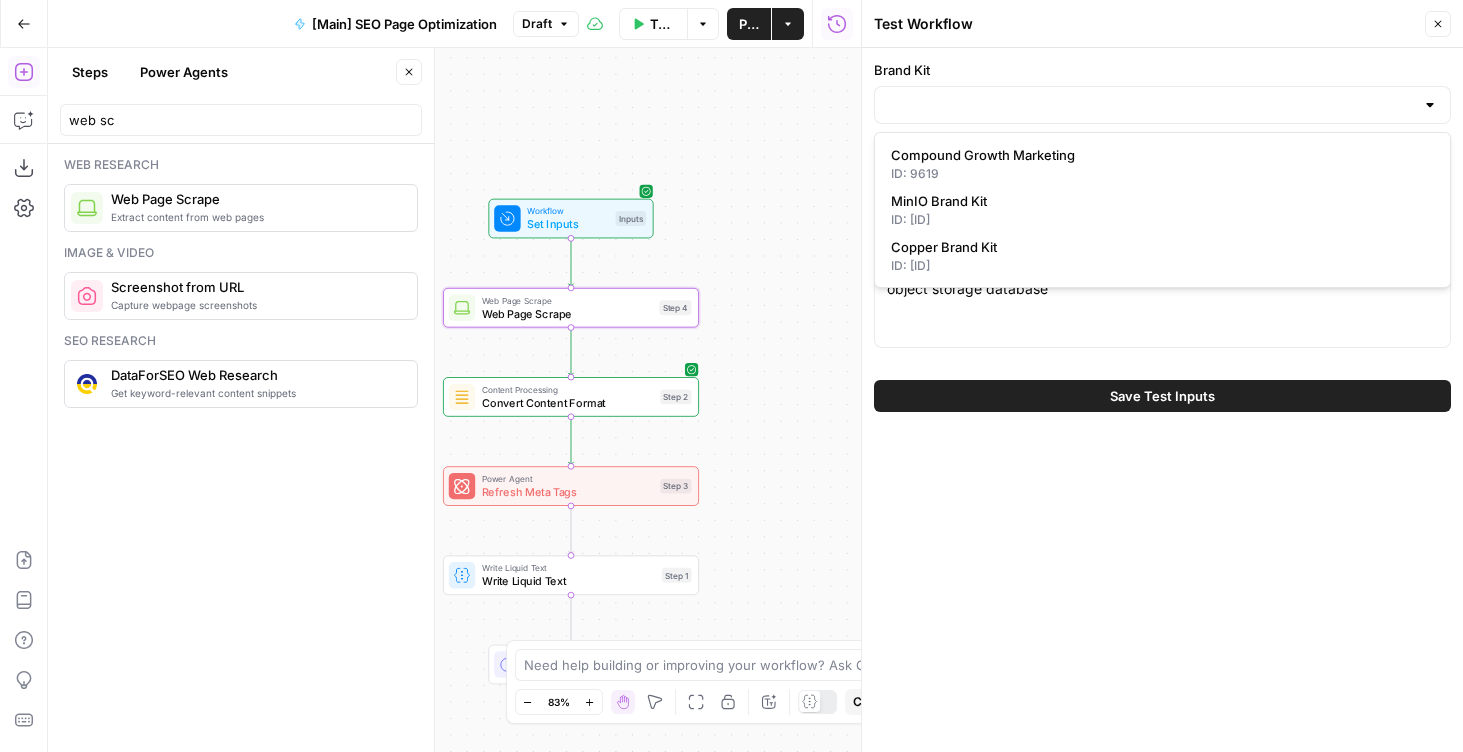 type on "MinIO Brand Kit" 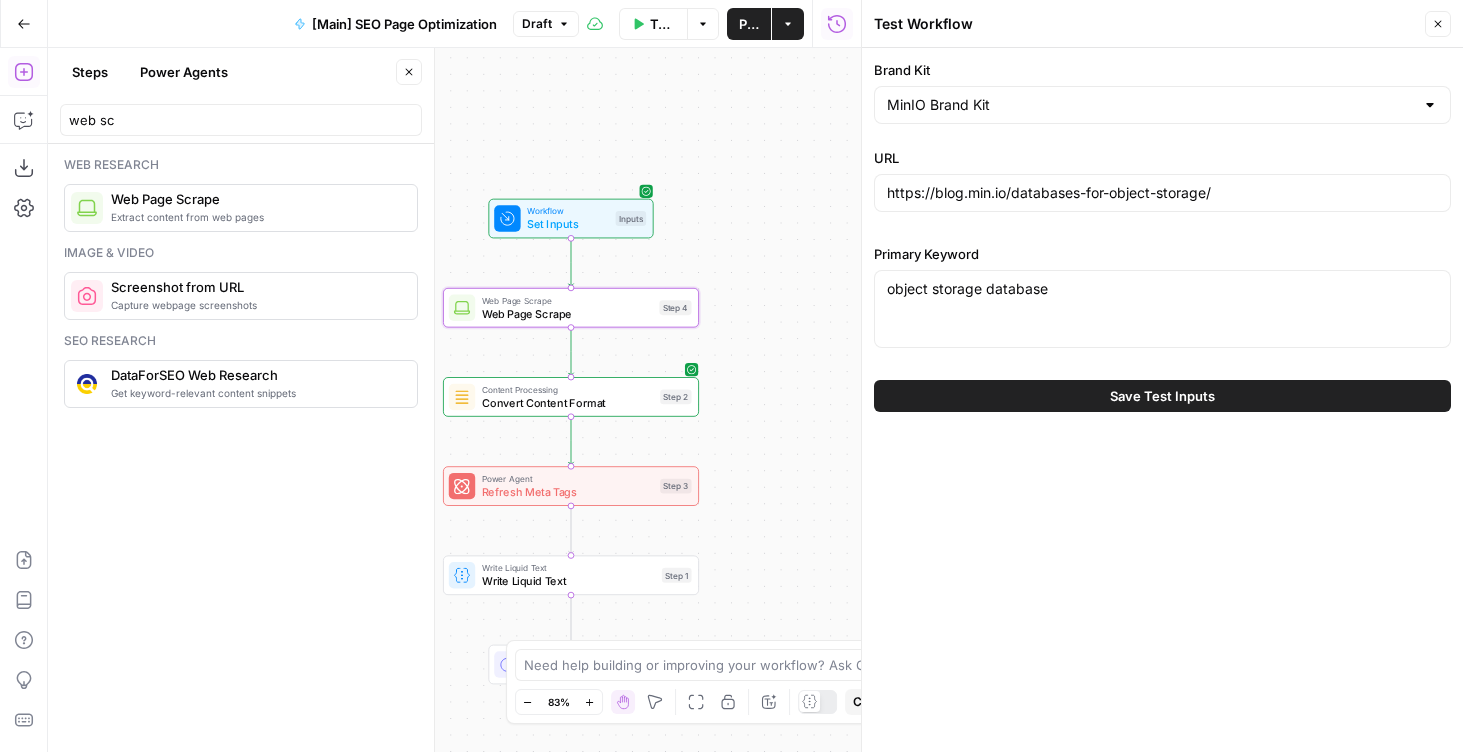 click on "Save Test Inputs" at bounding box center (1162, 396) 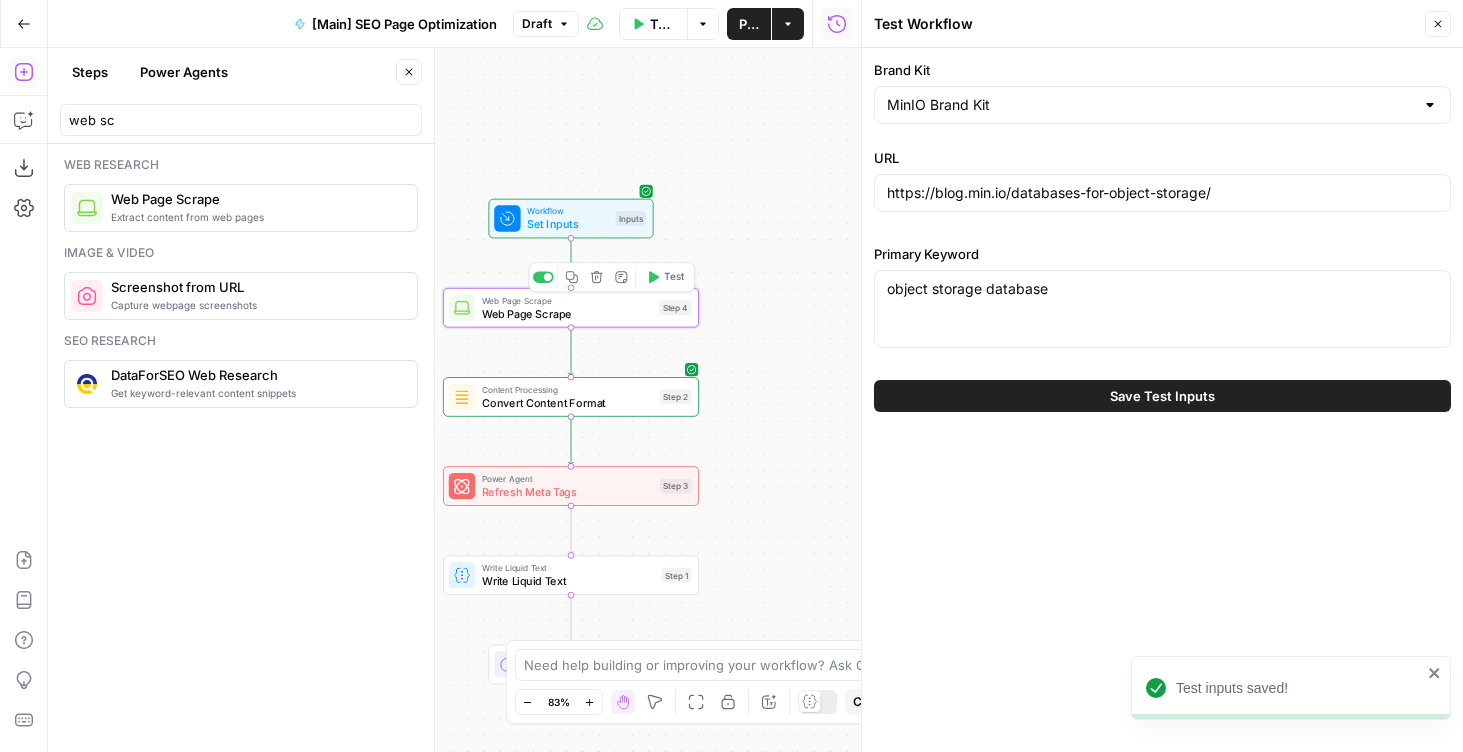 click on "Test" at bounding box center [665, 276] 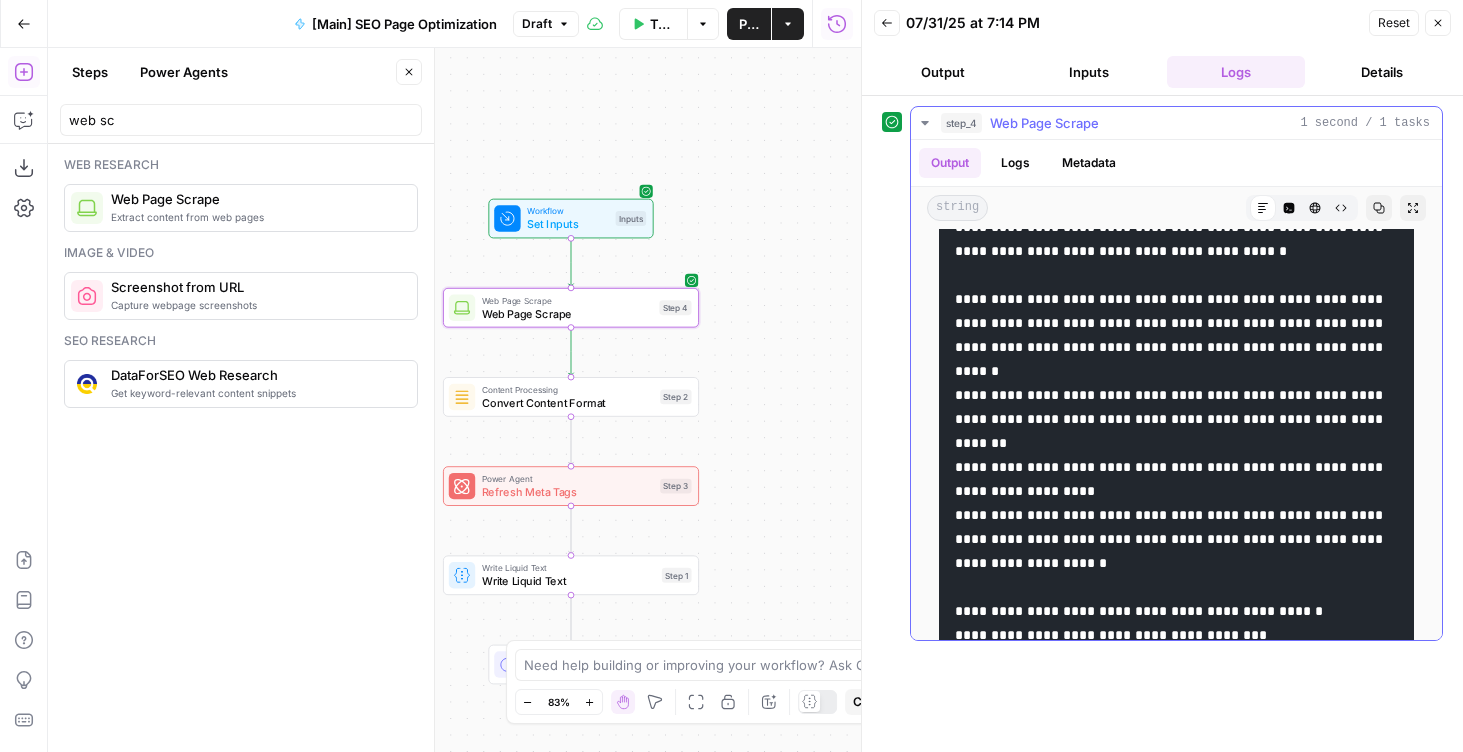scroll, scrollTop: 322, scrollLeft: 0, axis: vertical 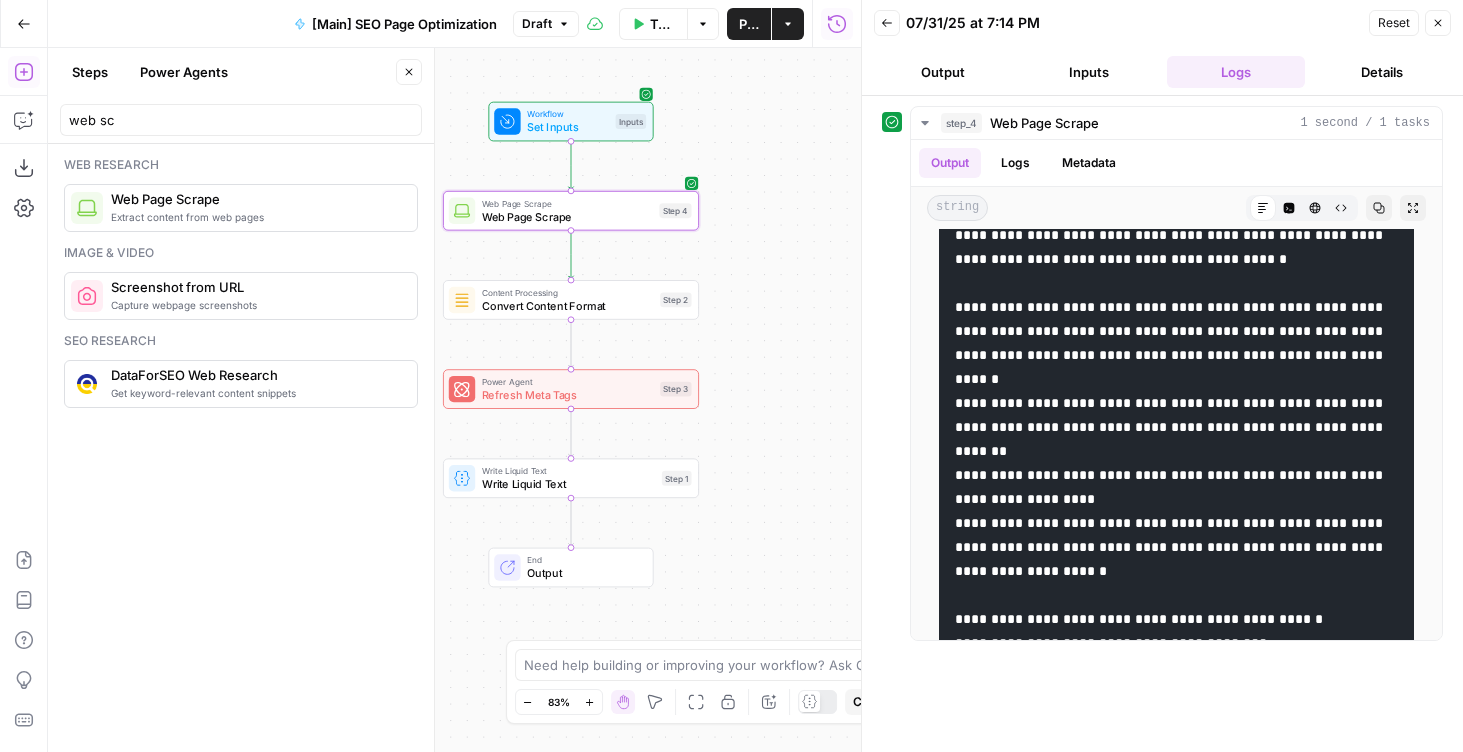 drag, startPoint x: 749, startPoint y: 440, endPoint x: 749, endPoint y: 343, distance: 97 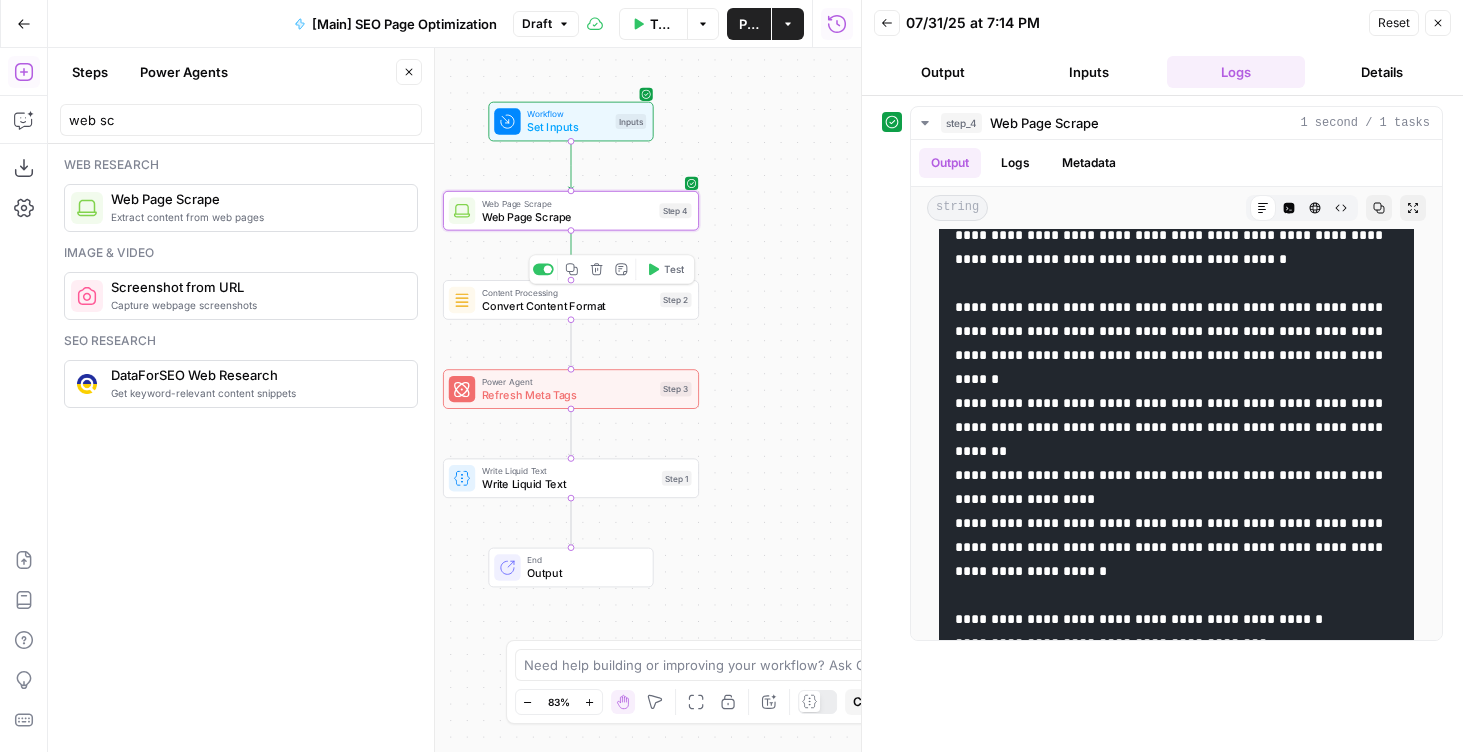 click 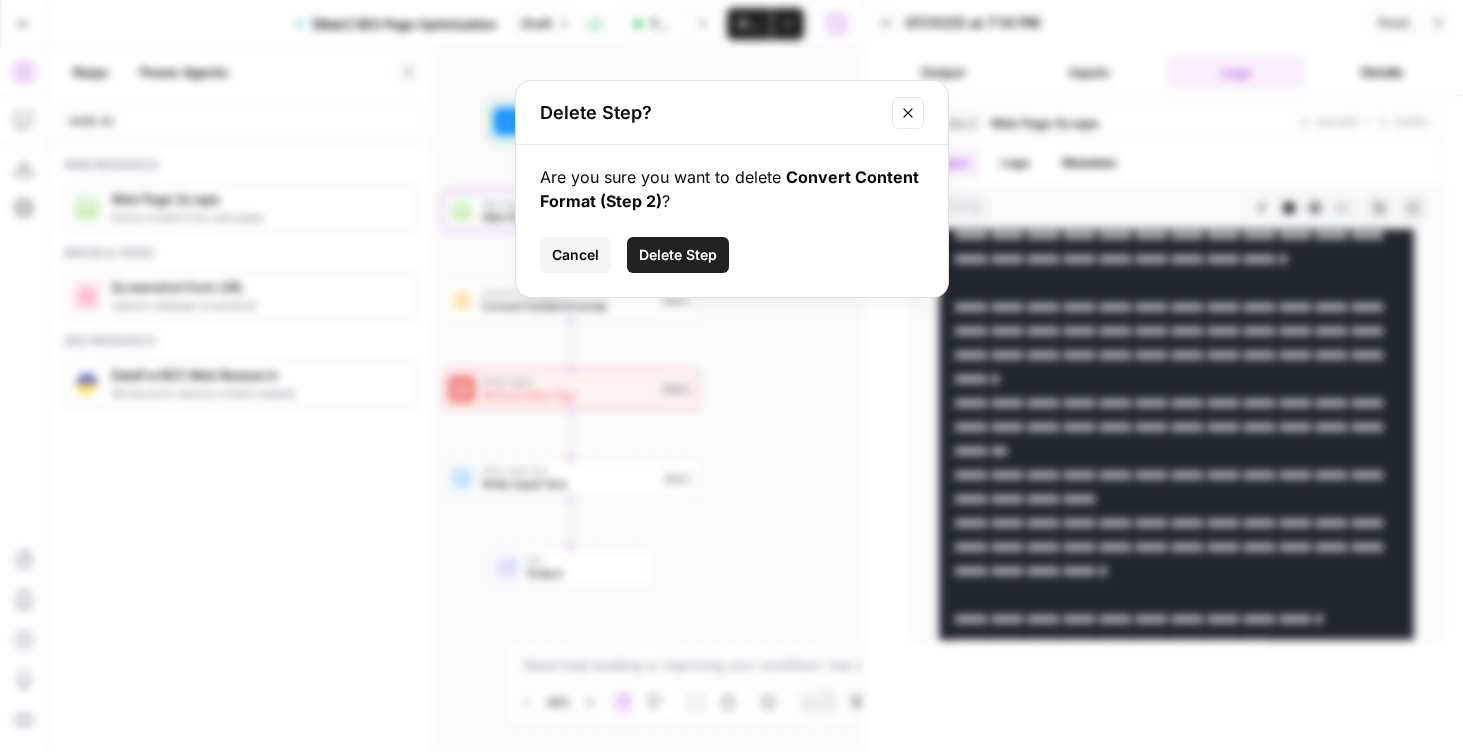click on "Delete Step" at bounding box center (678, 255) 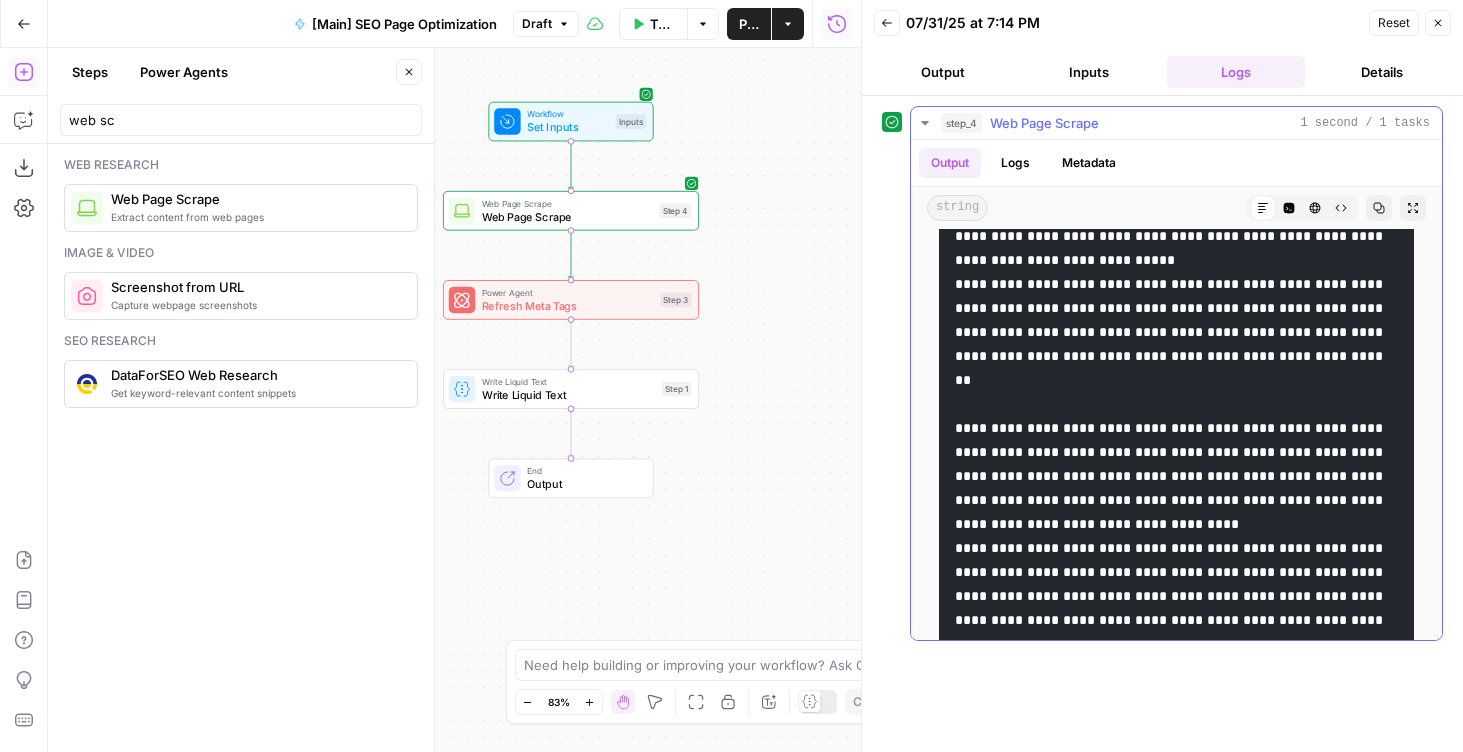 scroll, scrollTop: 6226, scrollLeft: 0, axis: vertical 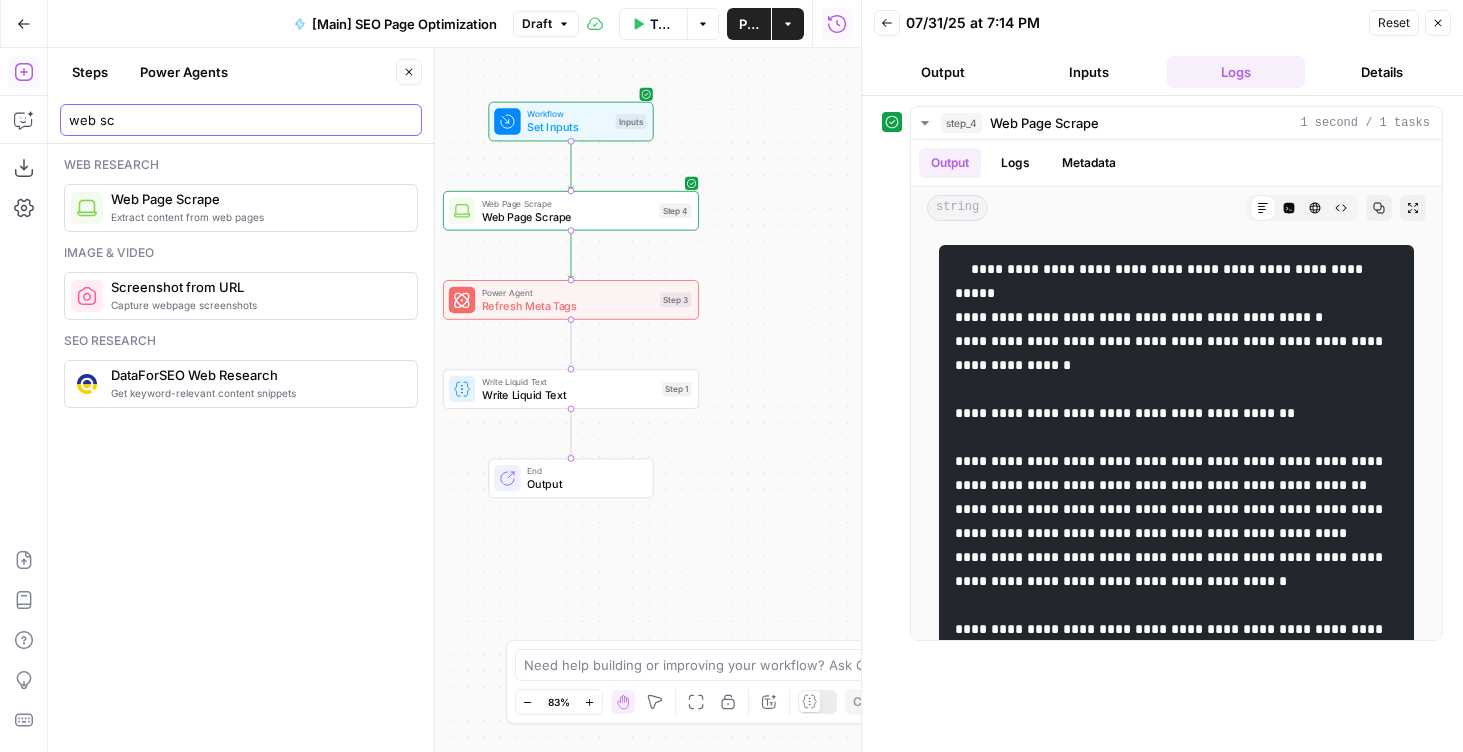 drag, startPoint x: 162, startPoint y: 128, endPoint x: 46, endPoint y: 128, distance: 116 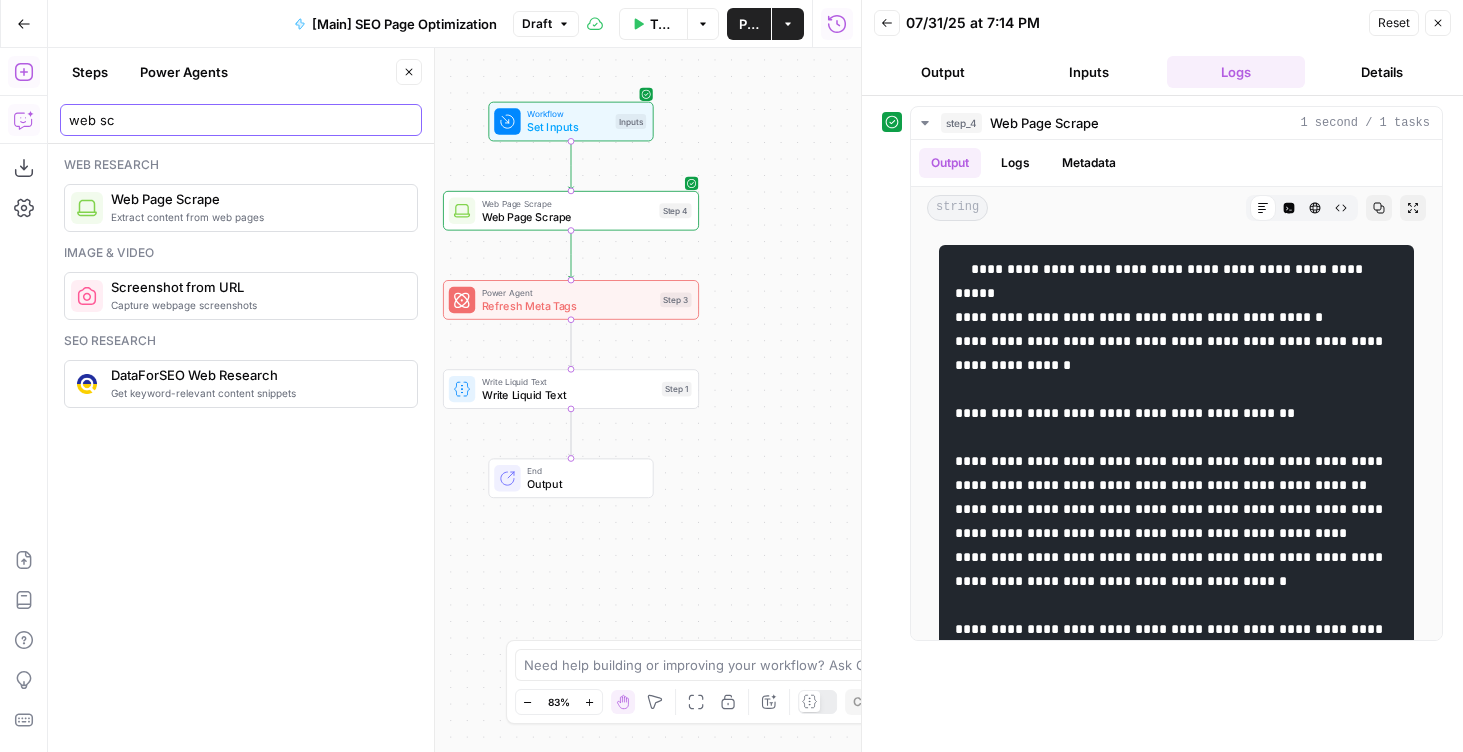 drag, startPoint x: 163, startPoint y: 122, endPoint x: 37, endPoint y: 122, distance: 126 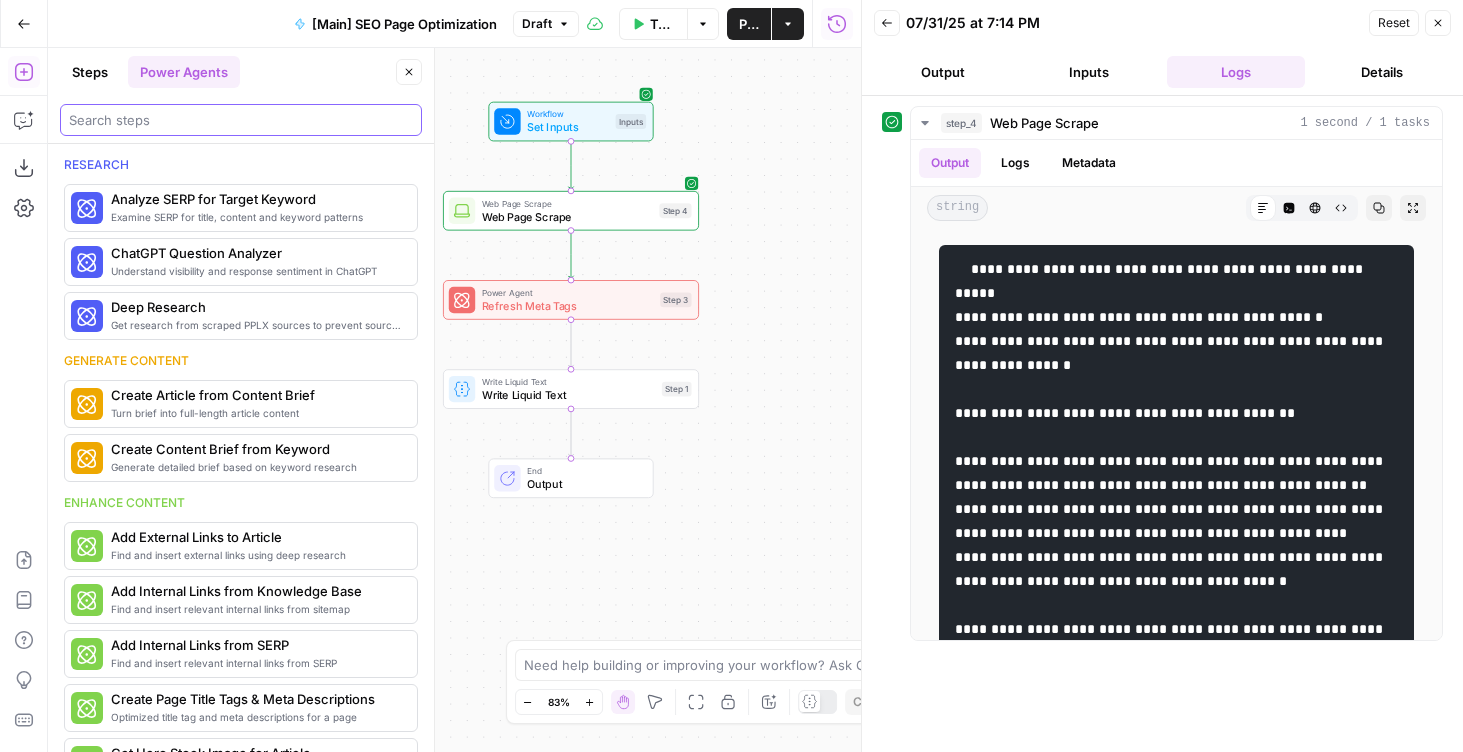 type on "m" 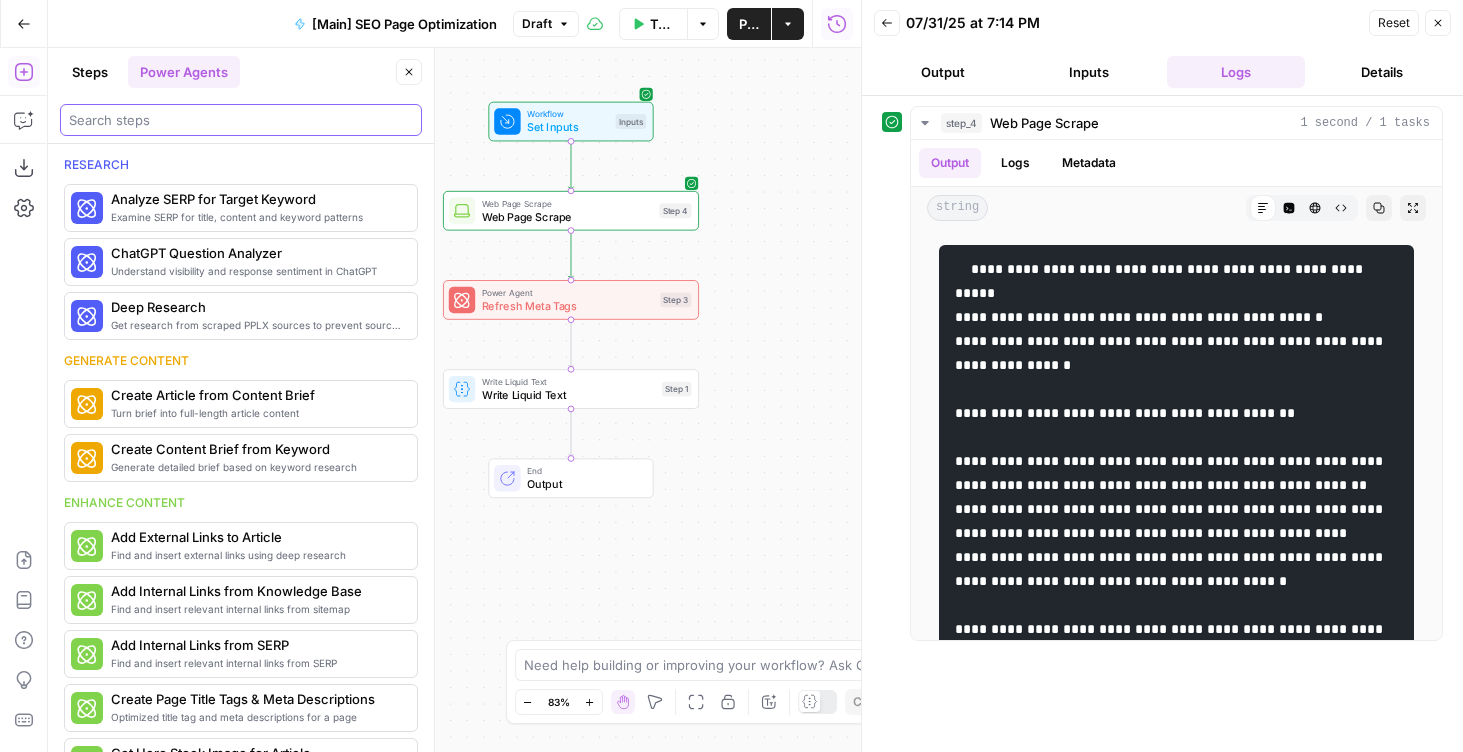type 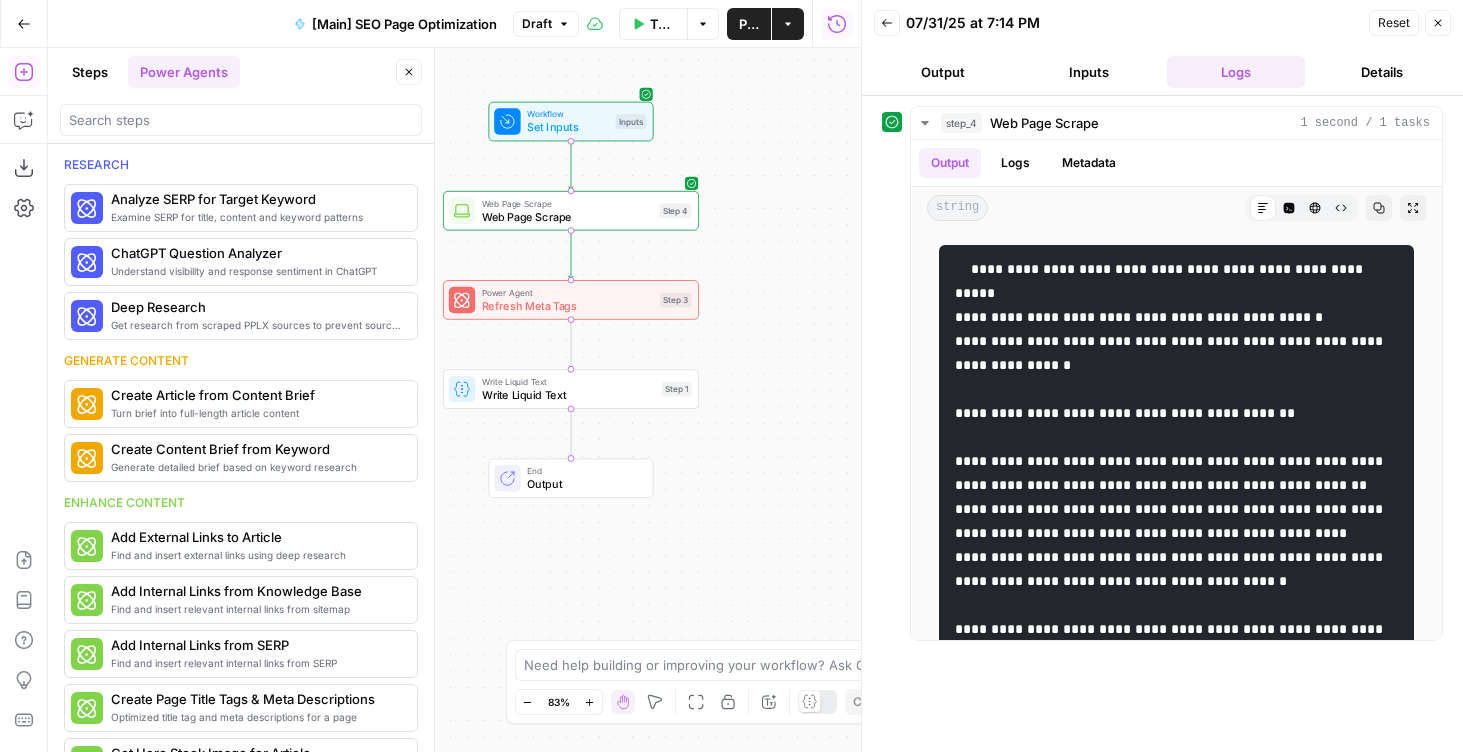 click on "Steps" at bounding box center [90, 72] 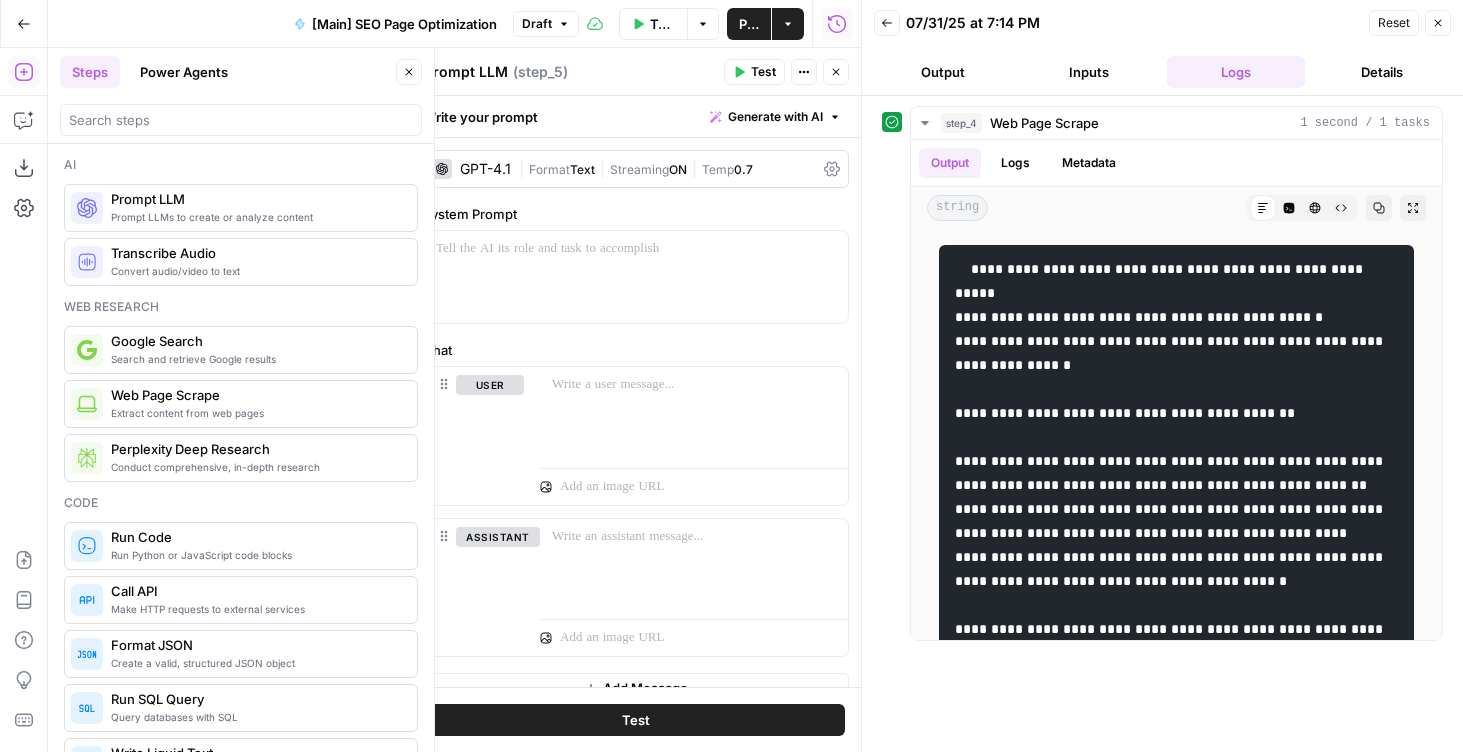 click on "|   Format  Text   |   Streaming  ON   |   Temp  0.7" at bounding box center [667, 169] 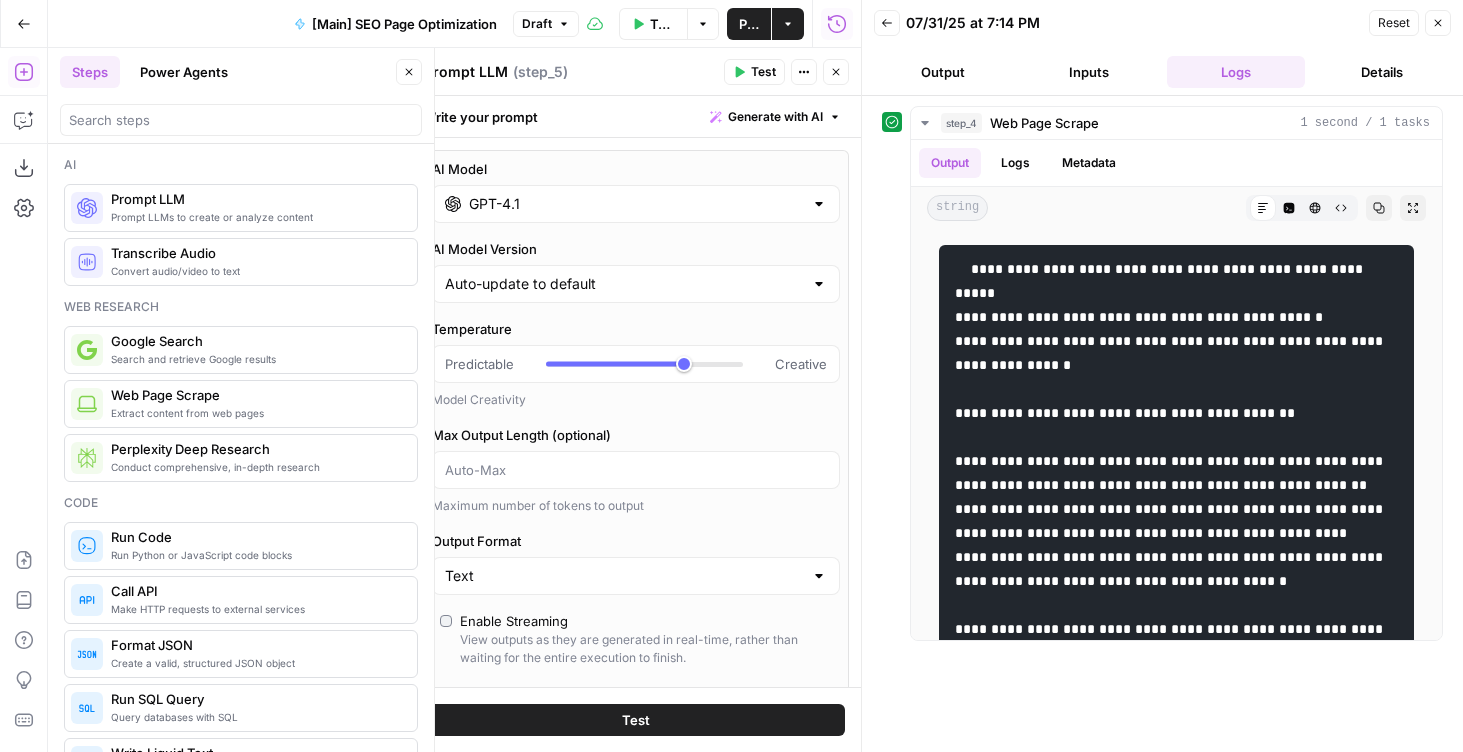click on "GPT-4.1" at bounding box center [636, 204] 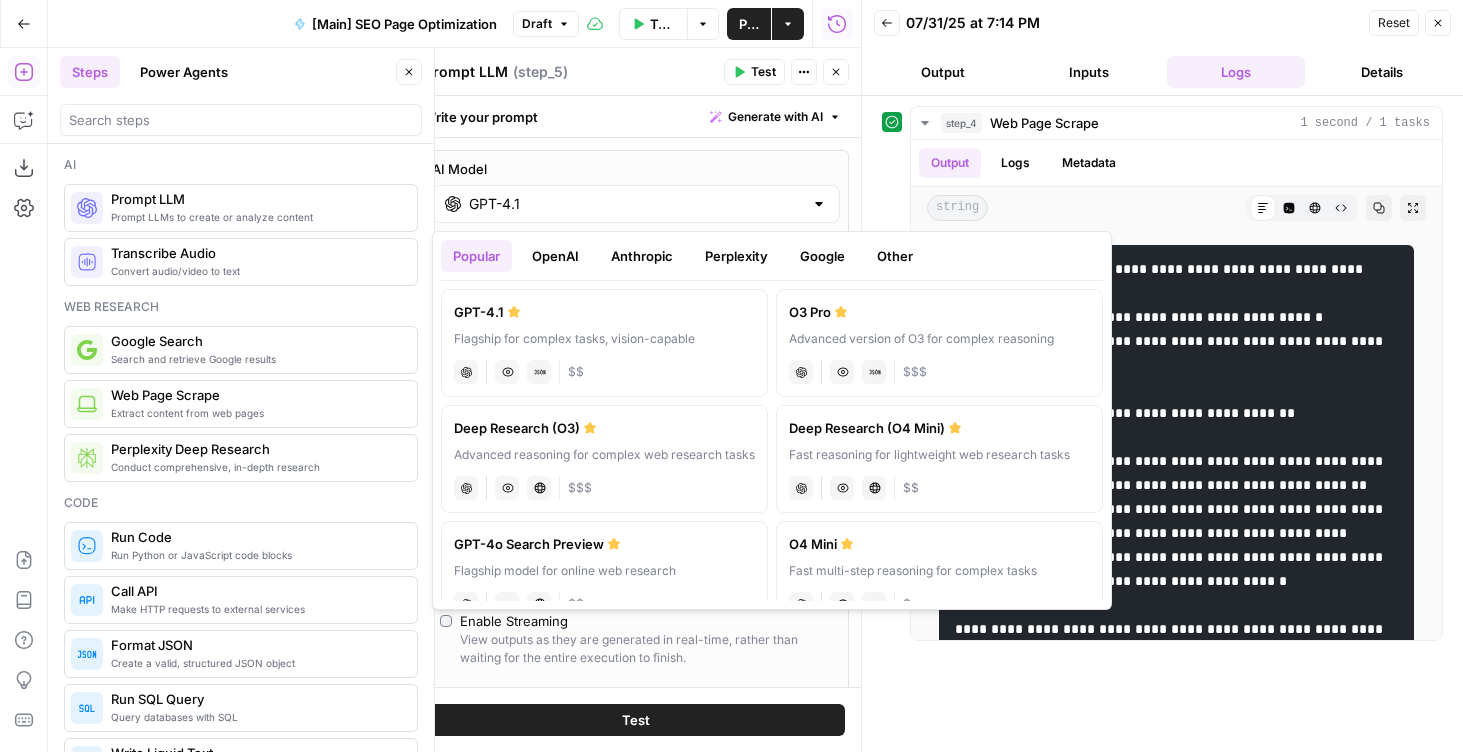click on "Google" at bounding box center (822, 256) 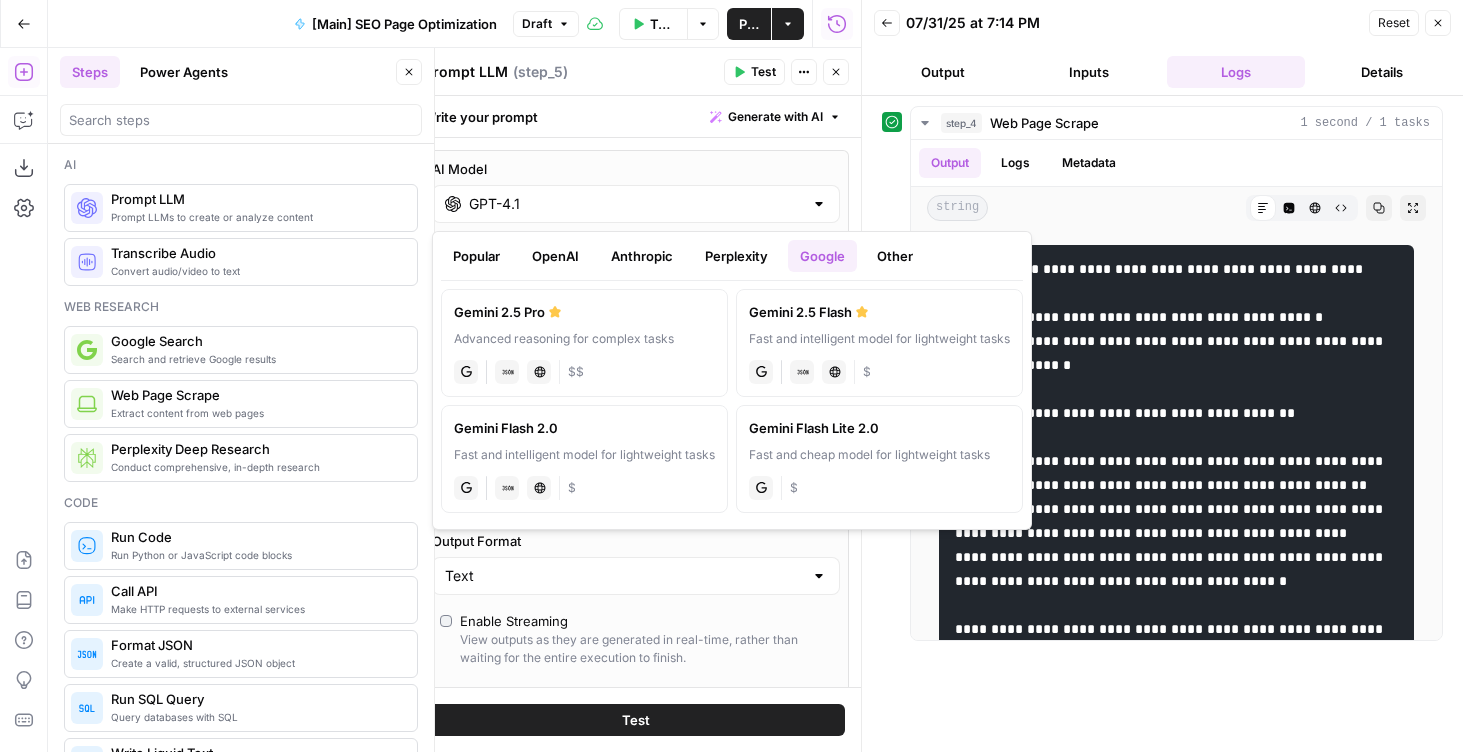 click on "Advanced reasoning for complex tasks" at bounding box center (584, 339) 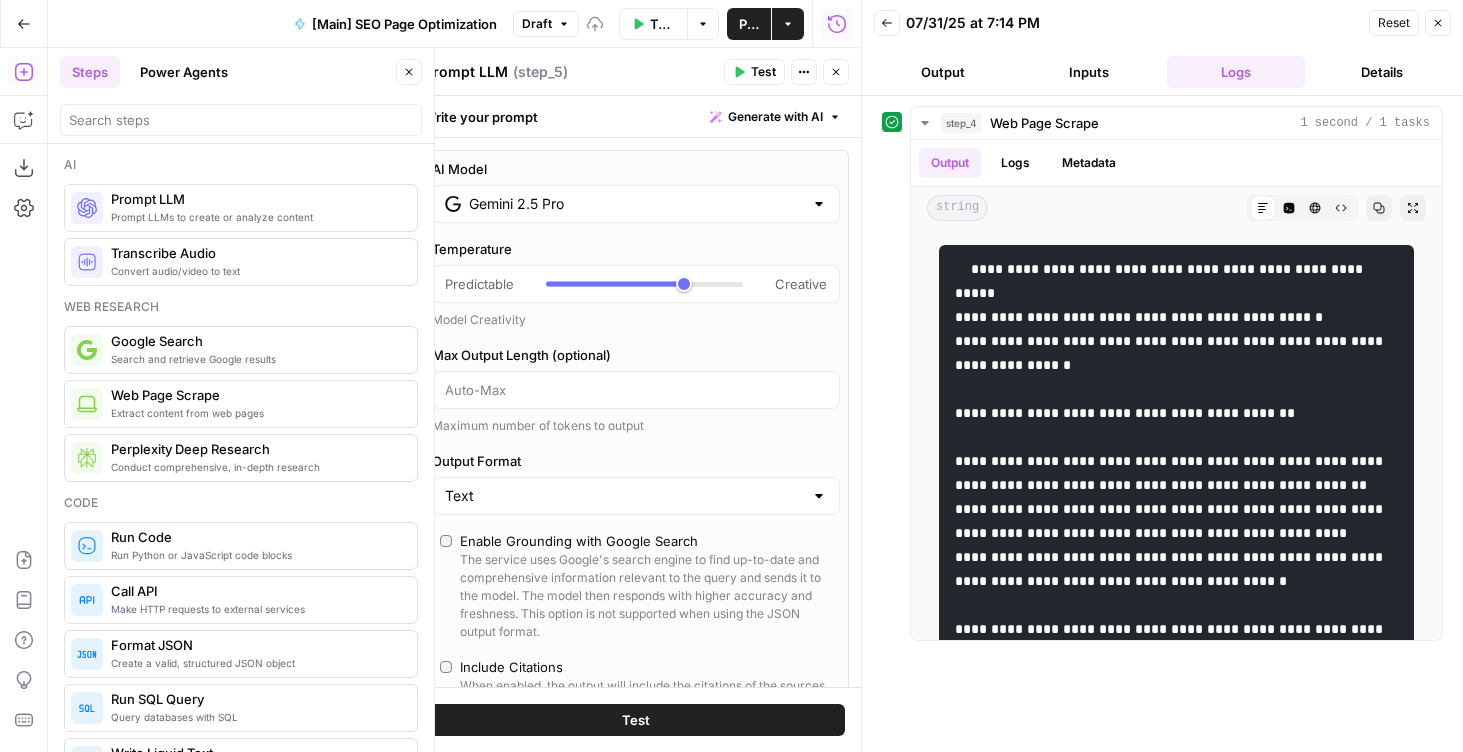 drag, startPoint x: 492, startPoint y: 466, endPoint x: 492, endPoint y: 478, distance: 12 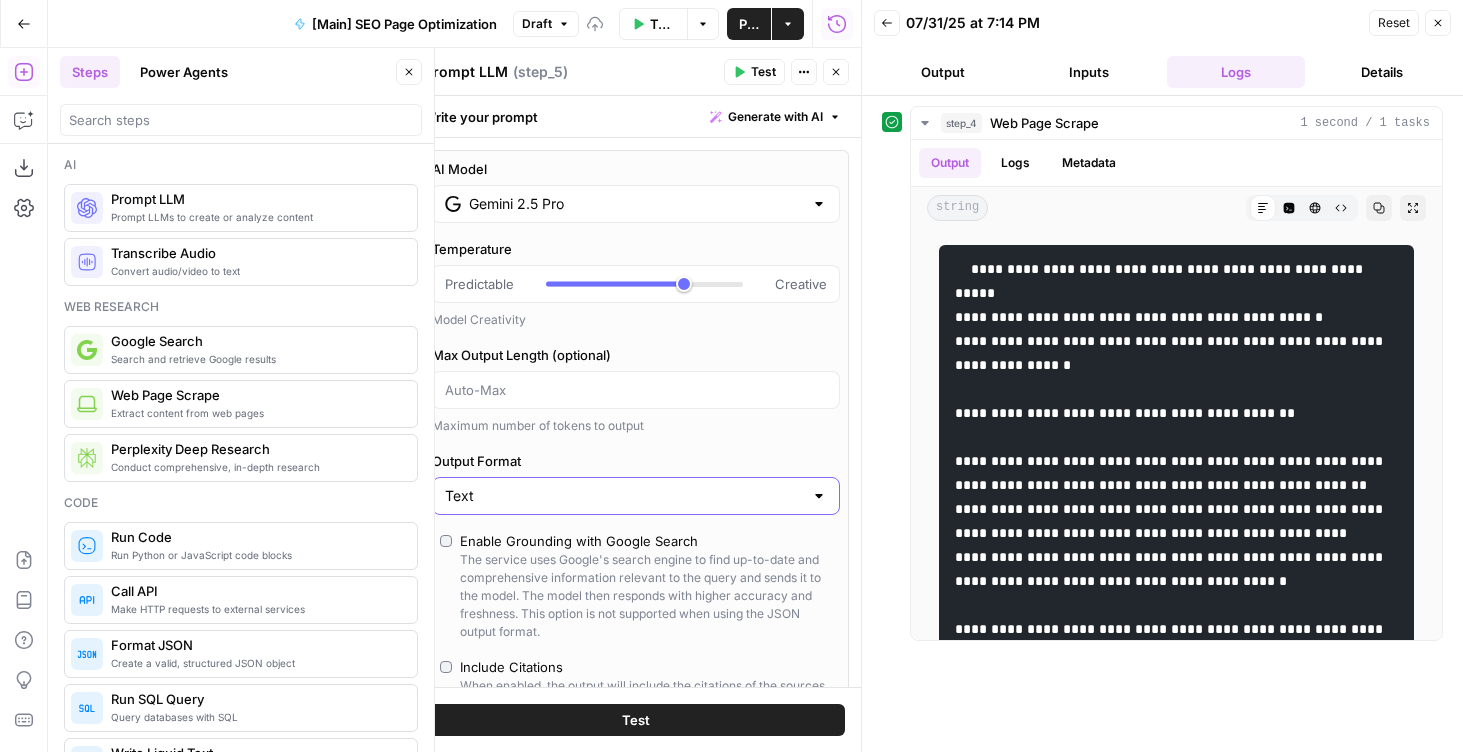 click on "Text" at bounding box center (624, 496) 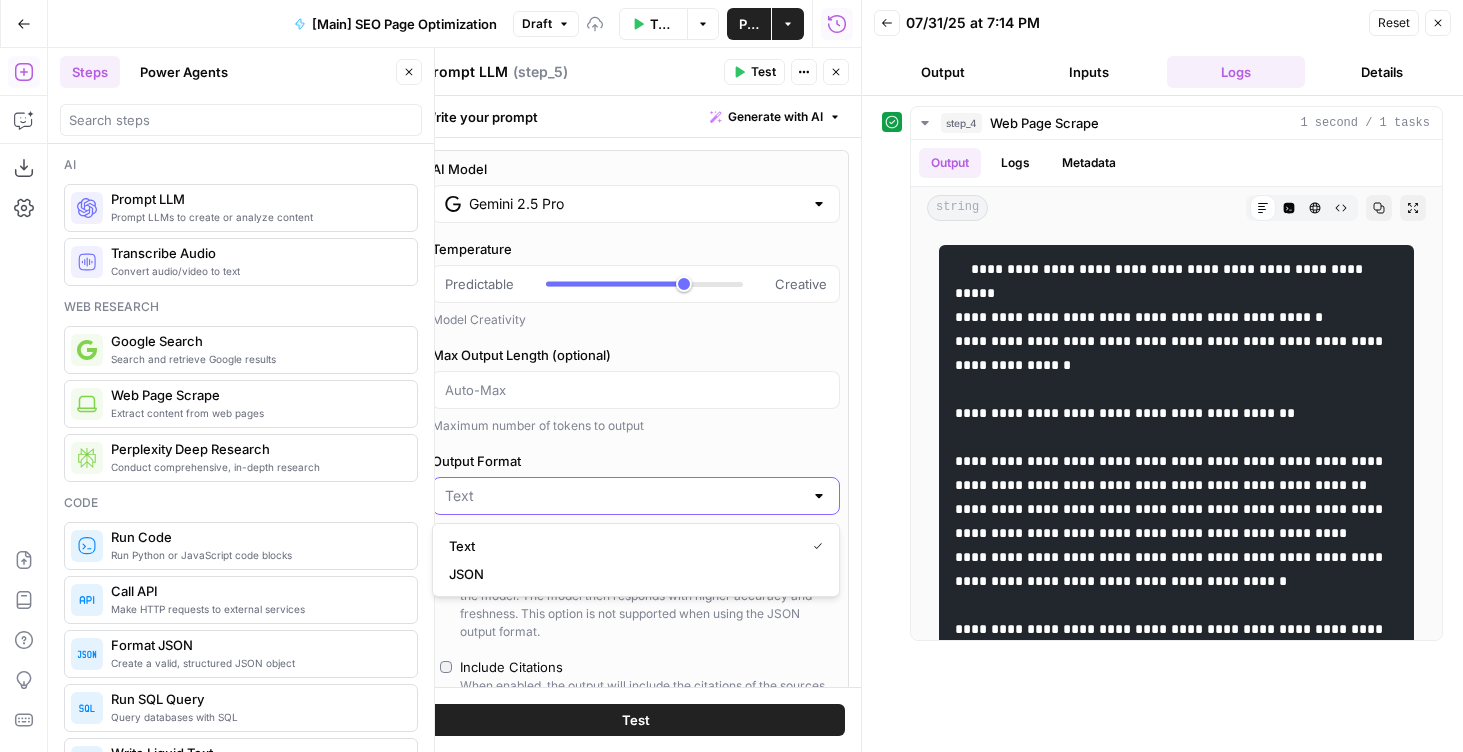click on "Output Format" at bounding box center (624, 496) 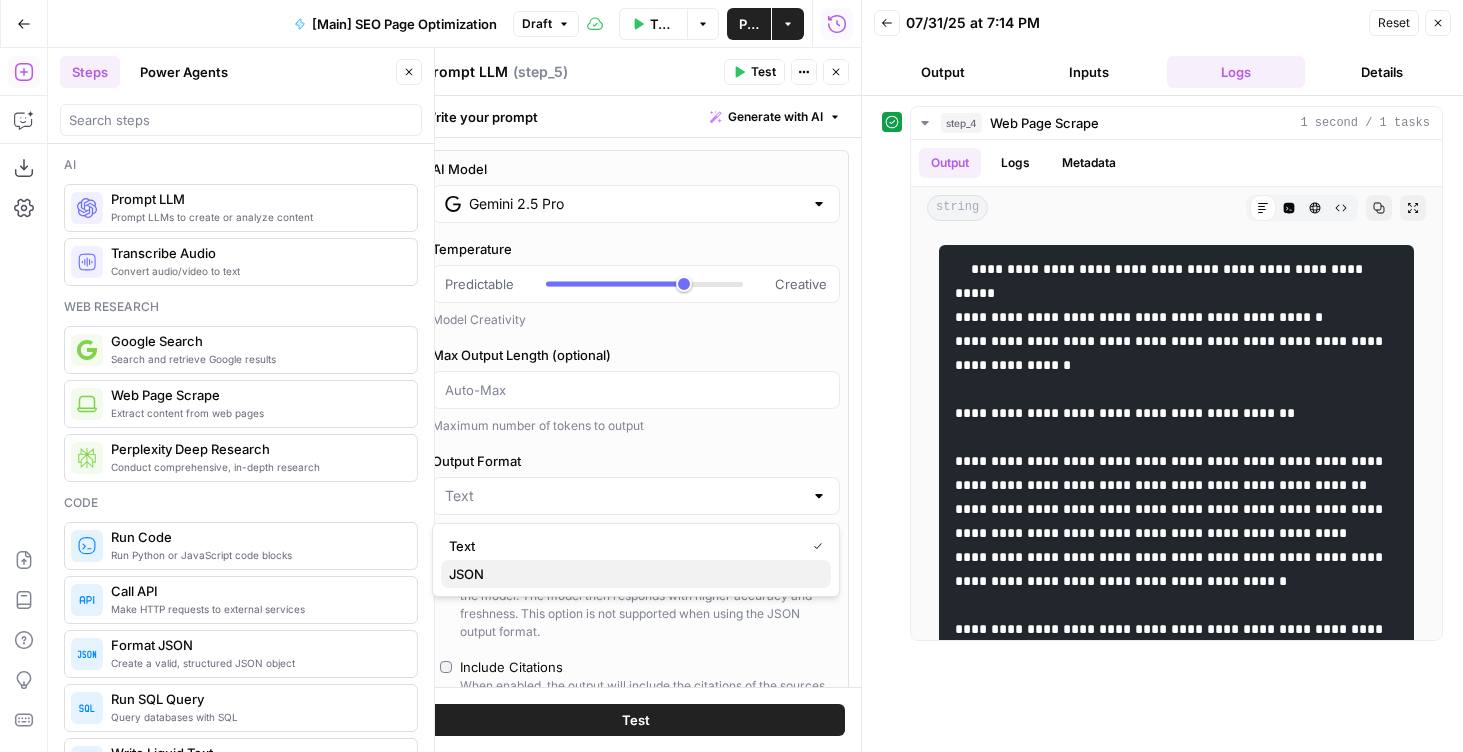 click on "JSON" at bounding box center [632, 574] 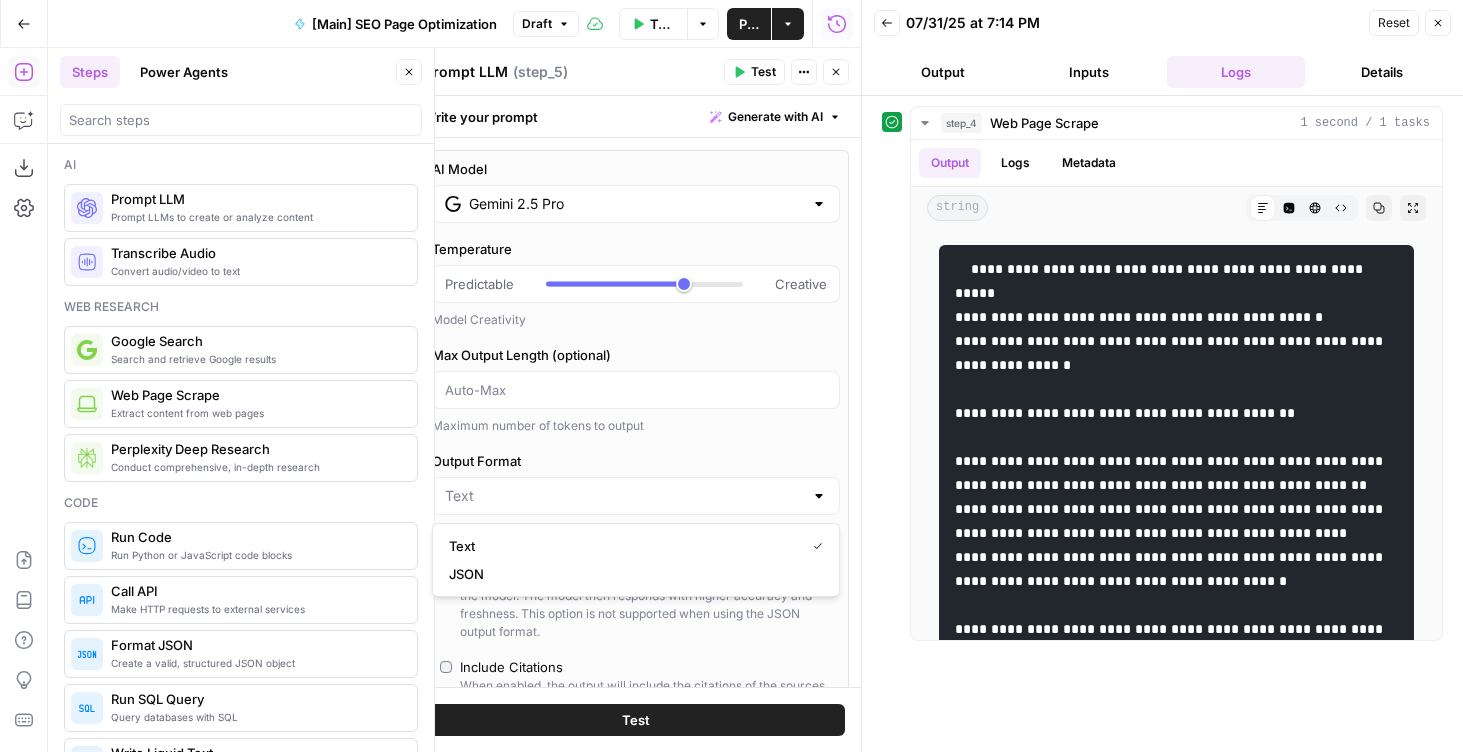 type on "JSON" 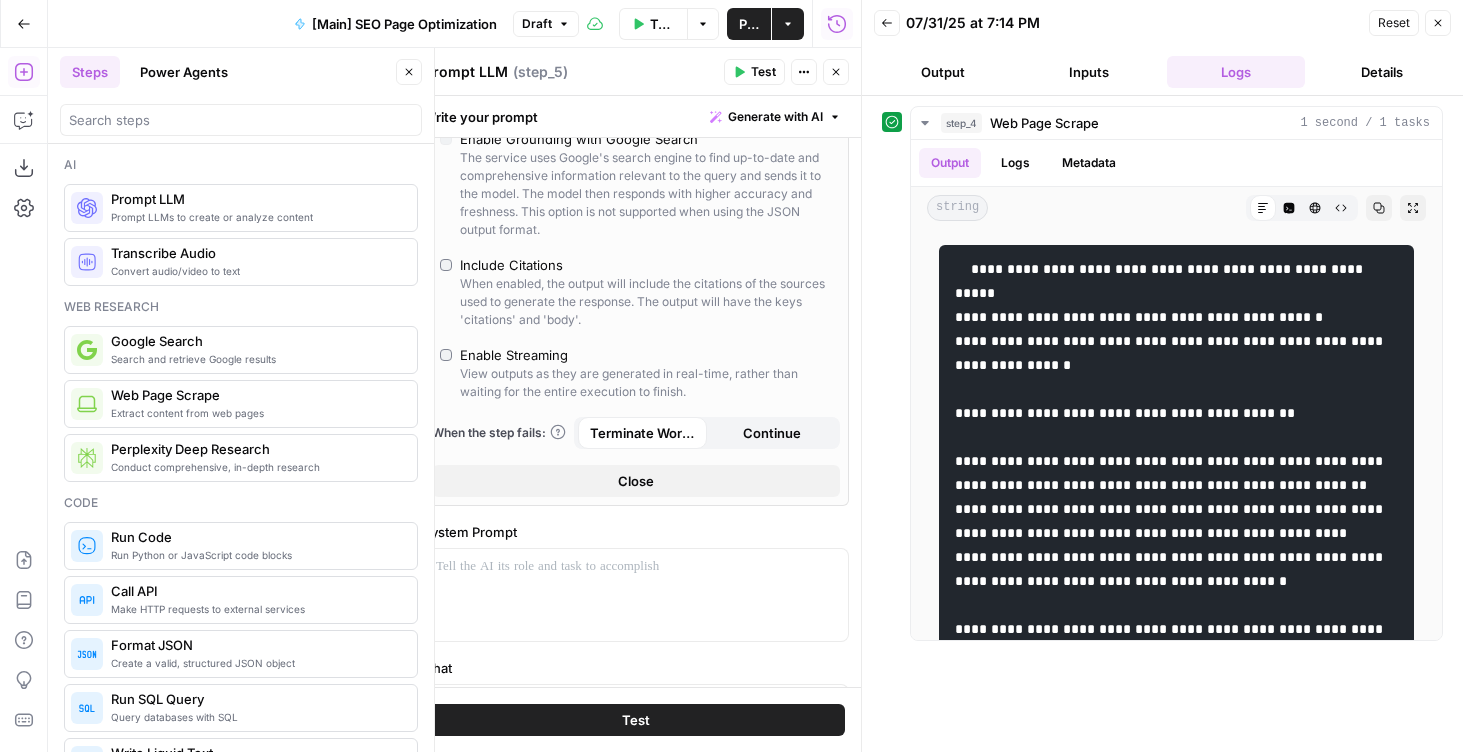 scroll, scrollTop: 920, scrollLeft: 0, axis: vertical 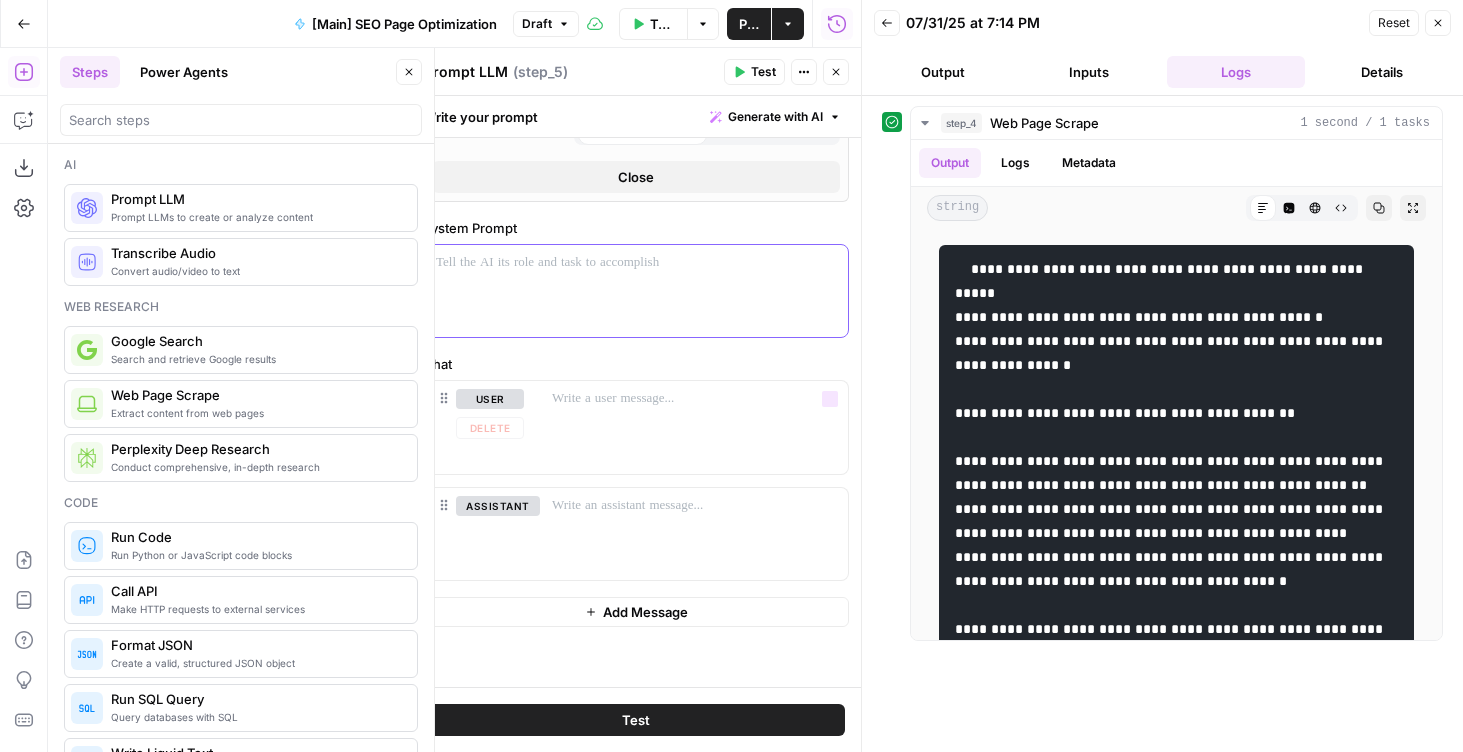 click at bounding box center (636, 291) 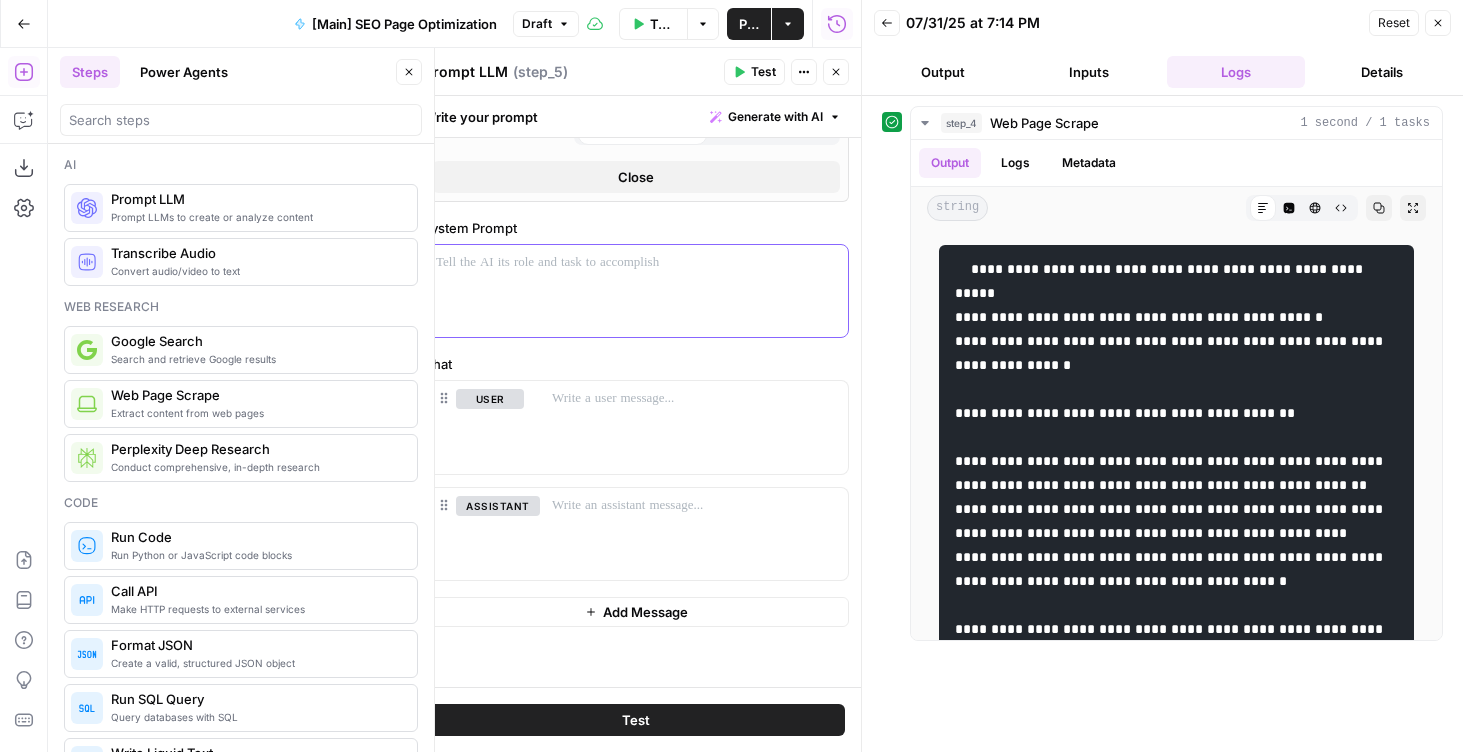 type 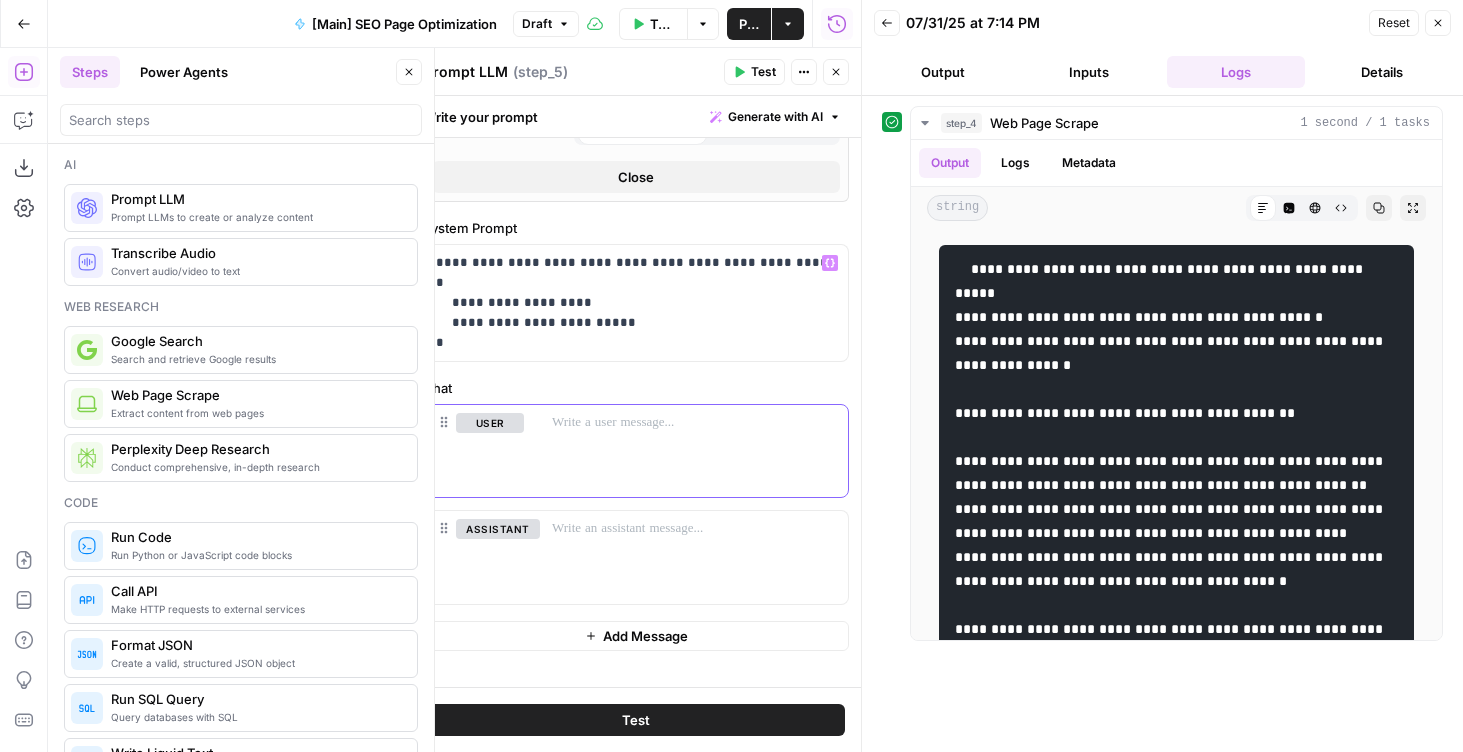click at bounding box center [694, 451] 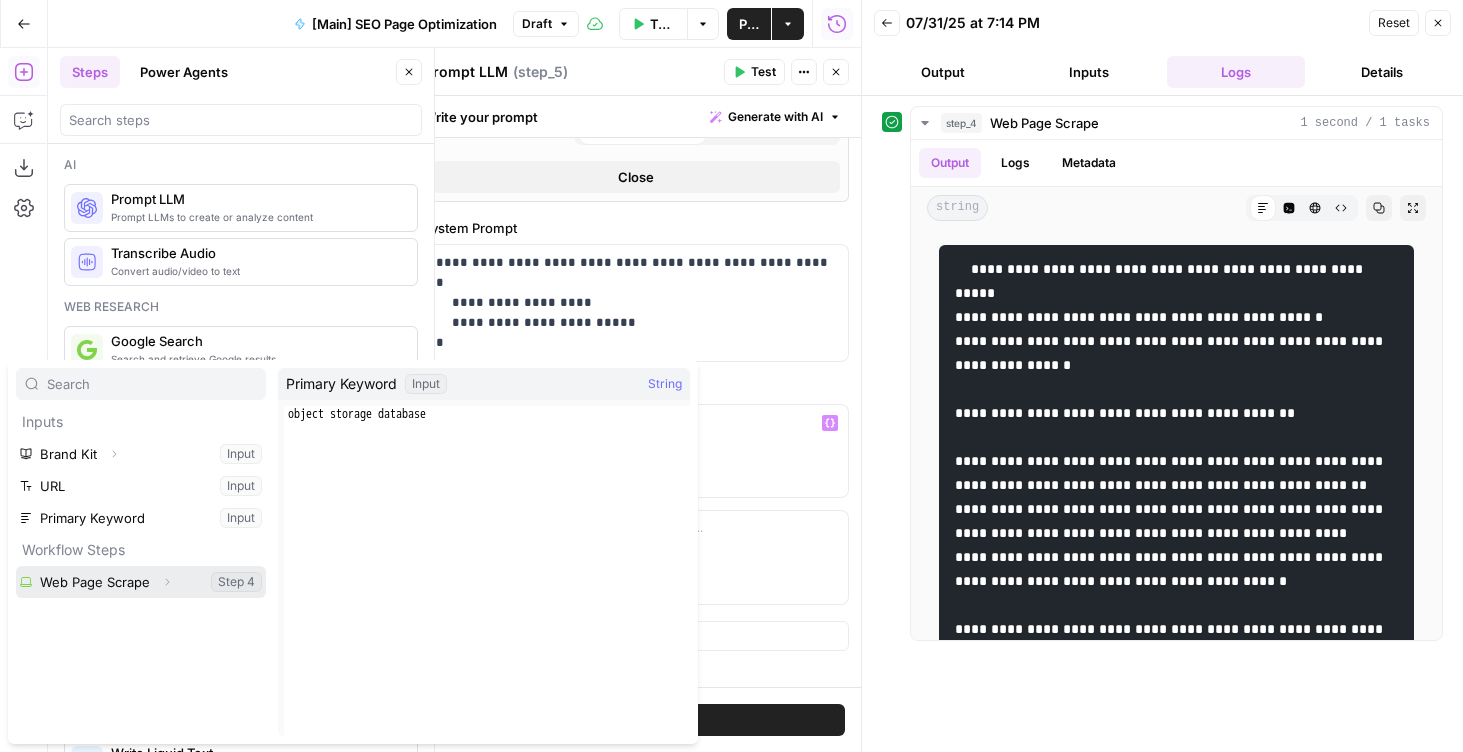 click at bounding box center (141, 582) 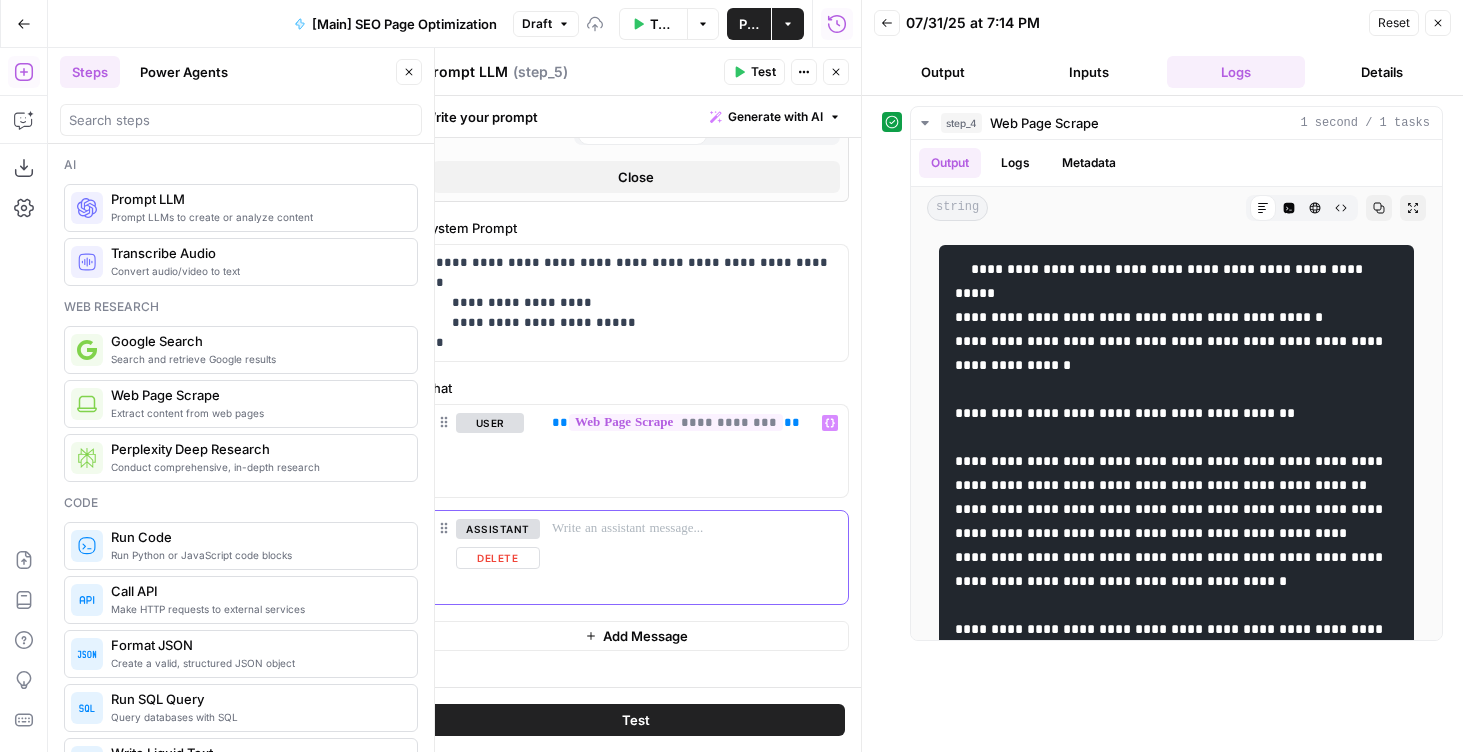 click on "Delete" at bounding box center [498, 558] 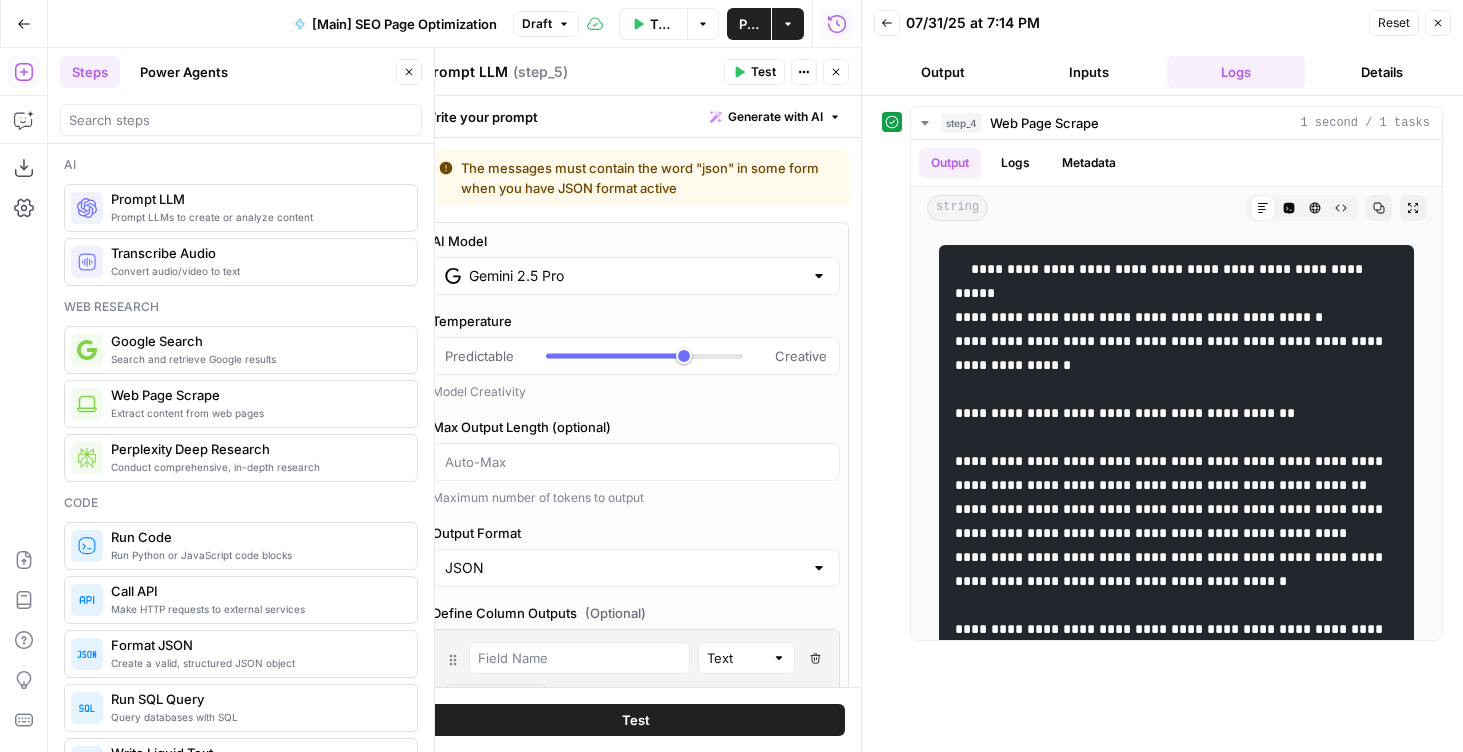 scroll, scrollTop: 821, scrollLeft: 0, axis: vertical 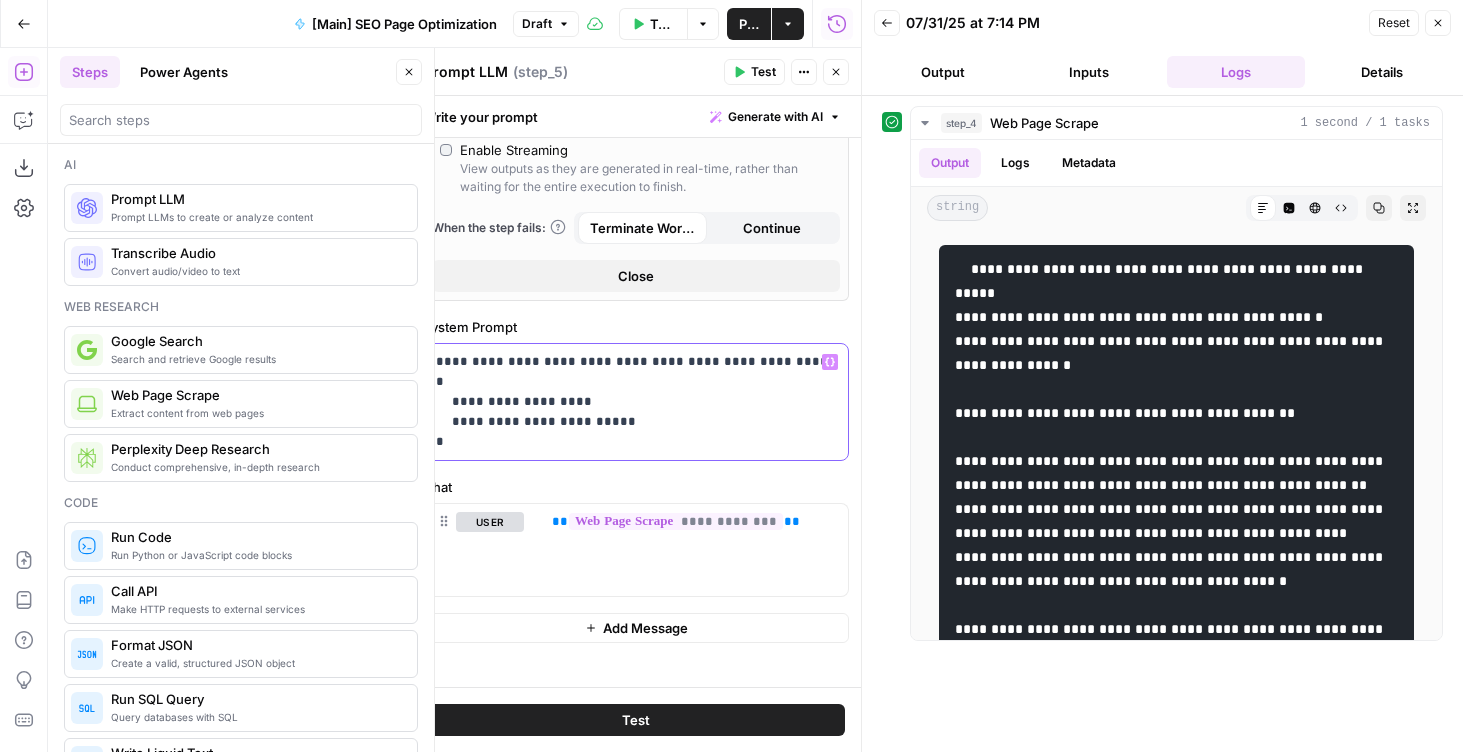click on "**********" at bounding box center [636, 402] 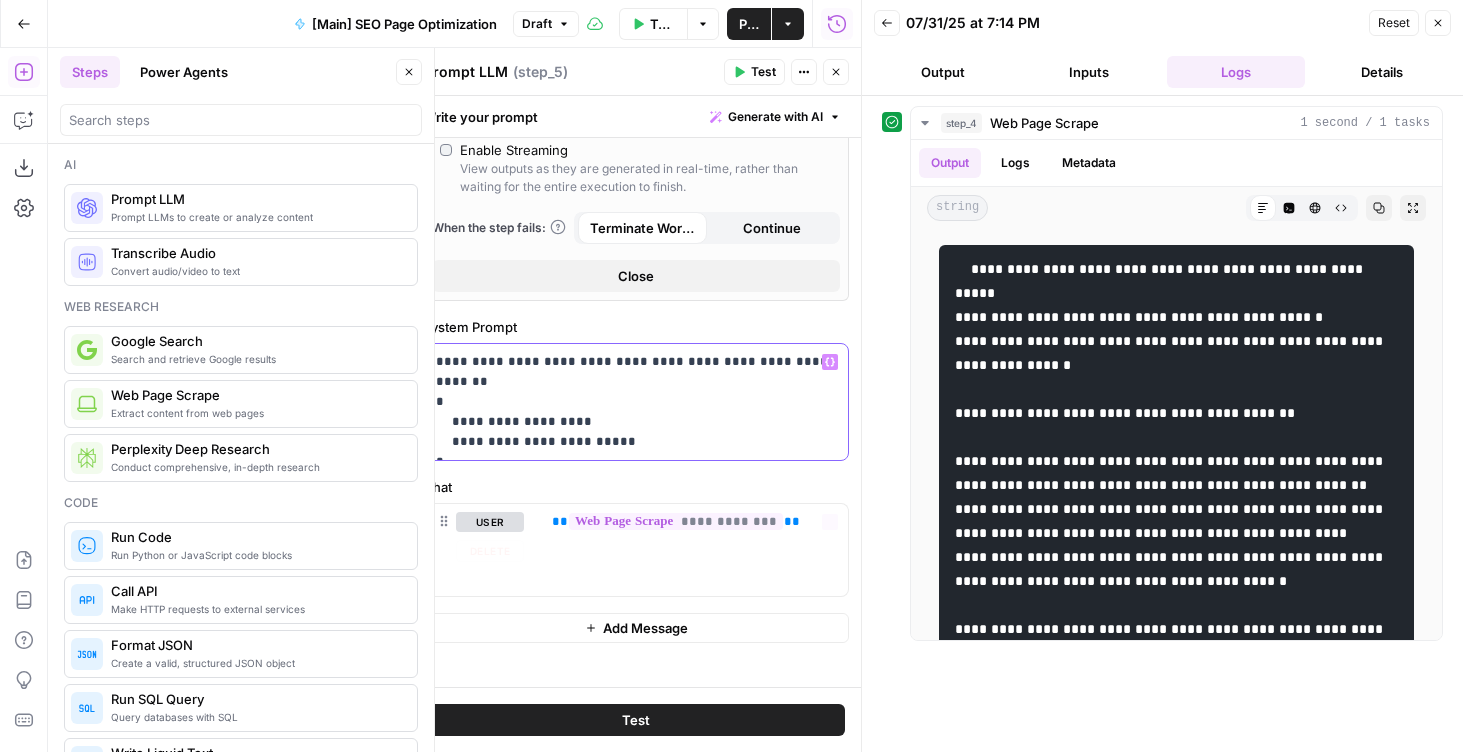 scroll, scrollTop: 749, scrollLeft: 0, axis: vertical 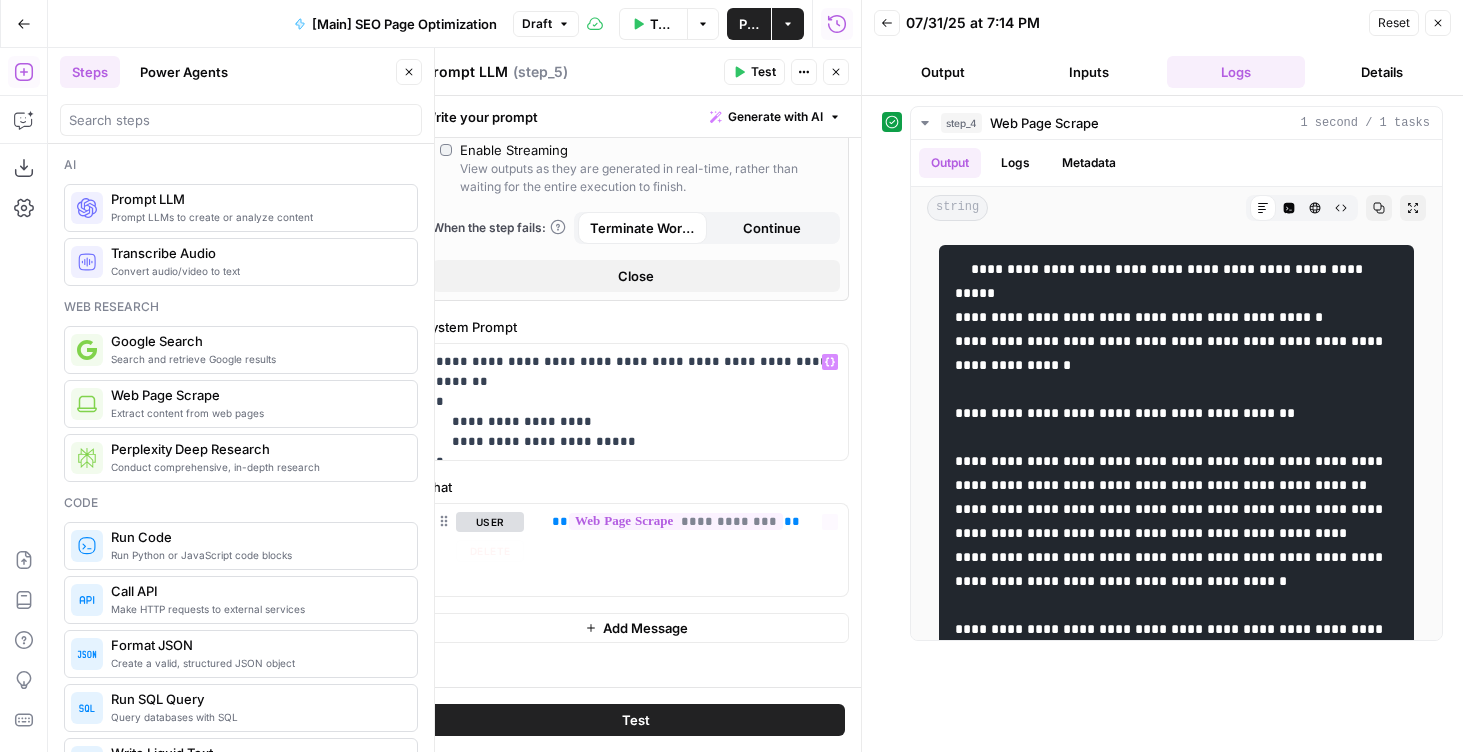 click on "Test" at bounding box center (636, 720) 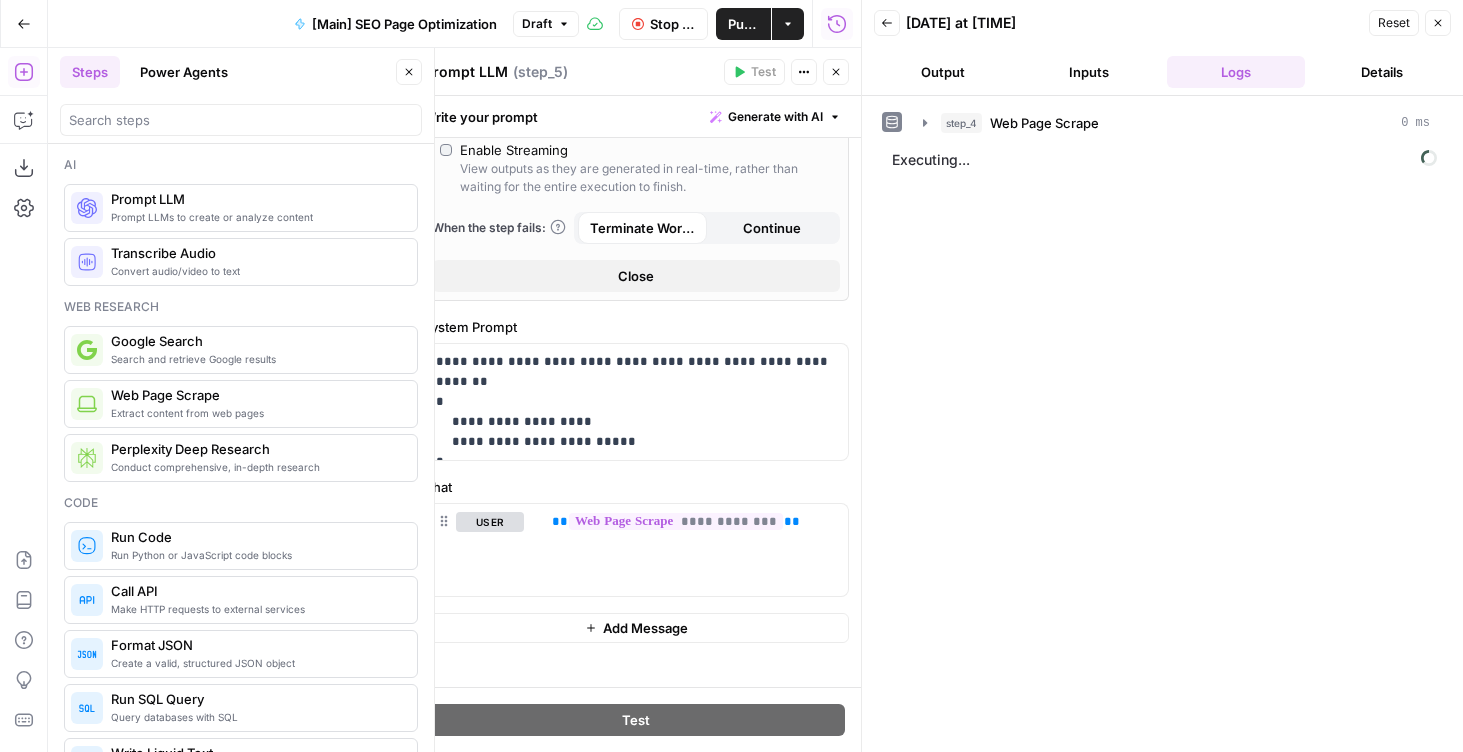 click 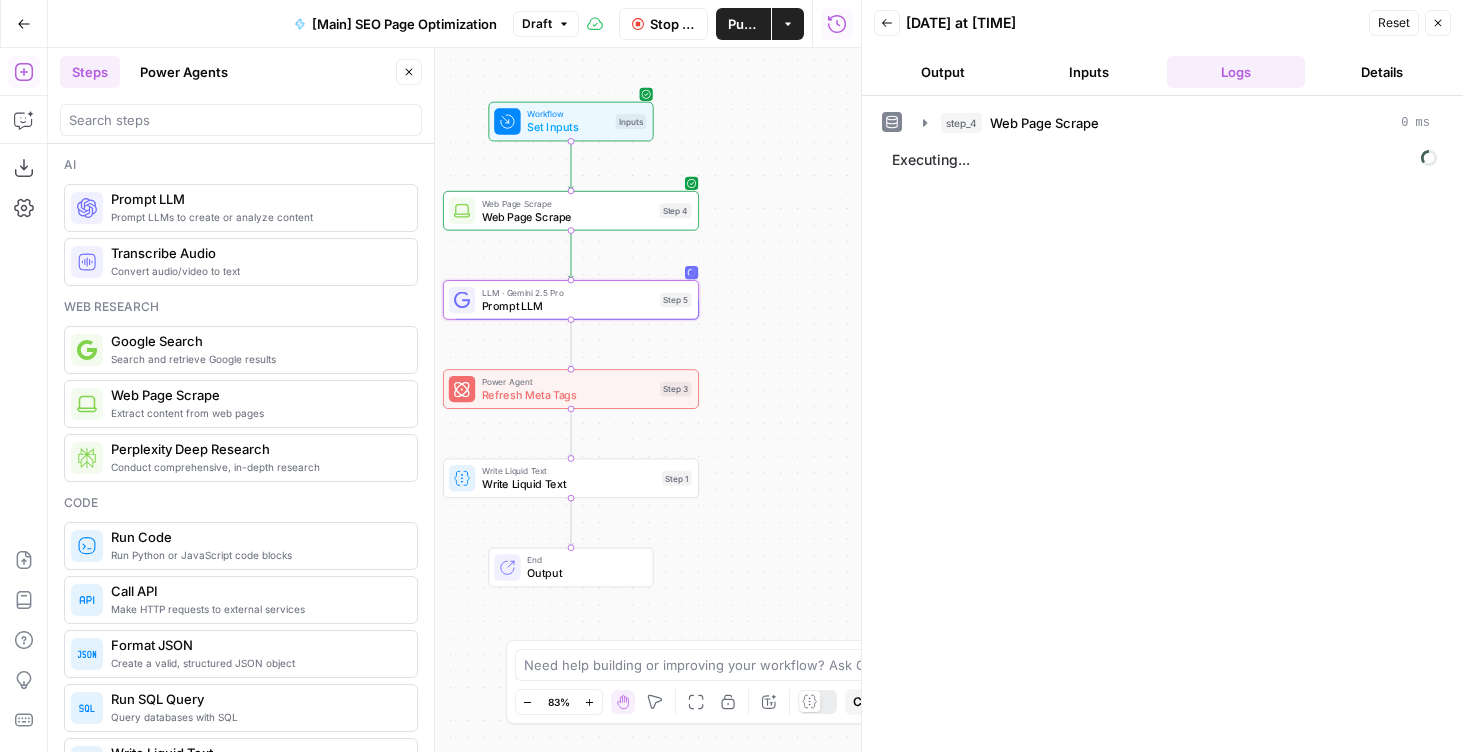 drag, startPoint x: 740, startPoint y: 380, endPoint x: 758, endPoint y: 365, distance: 23.43075 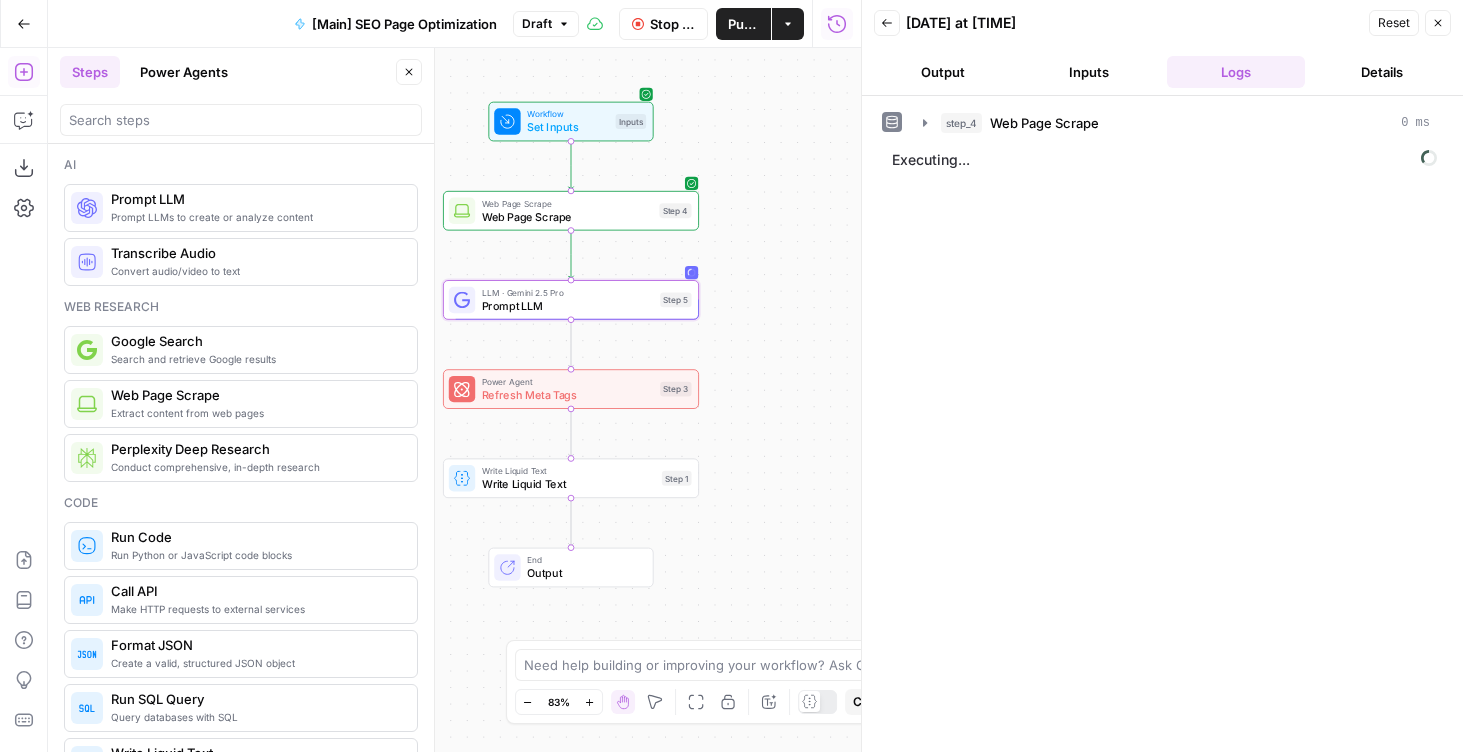 click on "Workflow Set Inputs Inputs Web Page Scrape Web Page Scrape Step 4 LLM · Gemini 2.5 Pro Prompt LLM Step 5 Power Agent Refresh Meta Tags Step 3 Write Liquid Text Write Liquid Text Step 1 End Output" at bounding box center [454, 400] 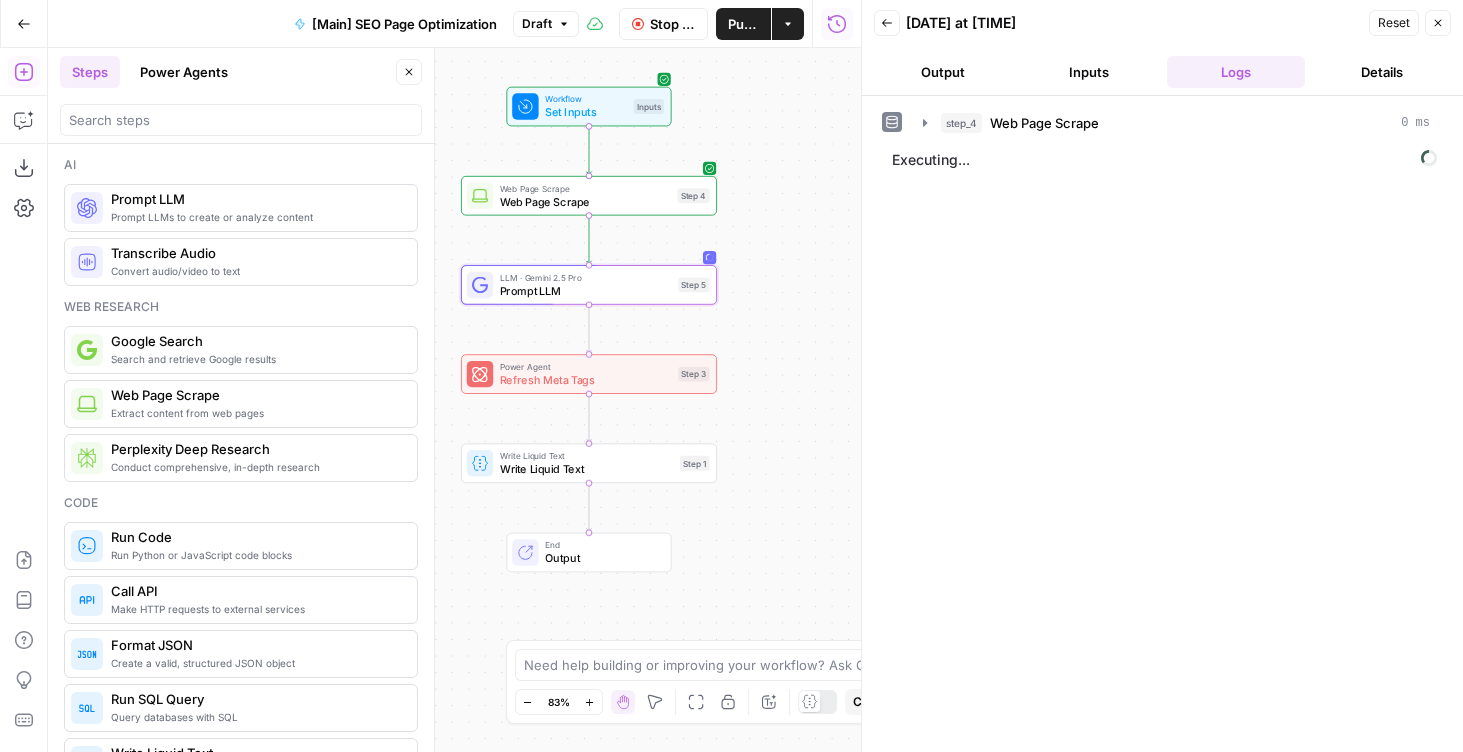 click on "Prompt LLM" at bounding box center (586, 290) 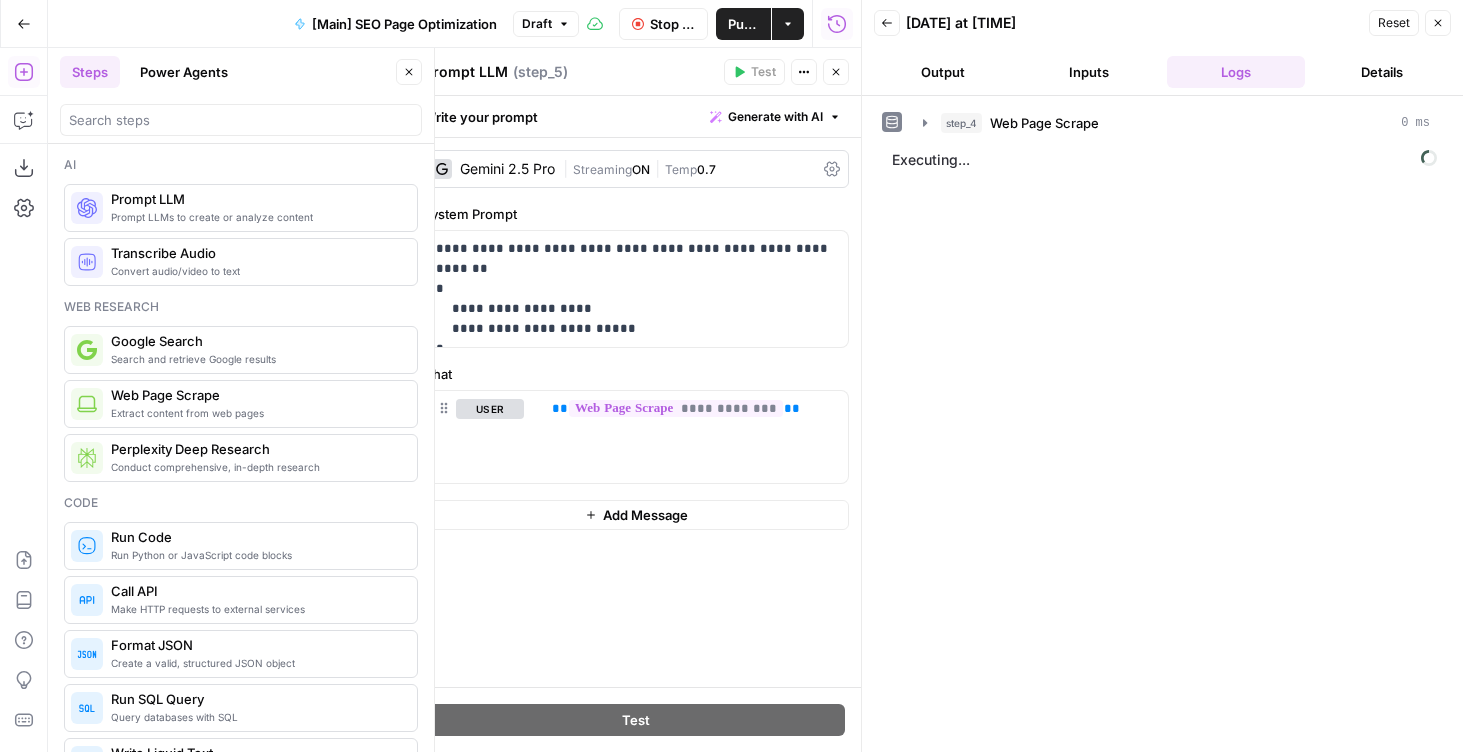 click on "Prompt LLM" at bounding box center (466, 72) 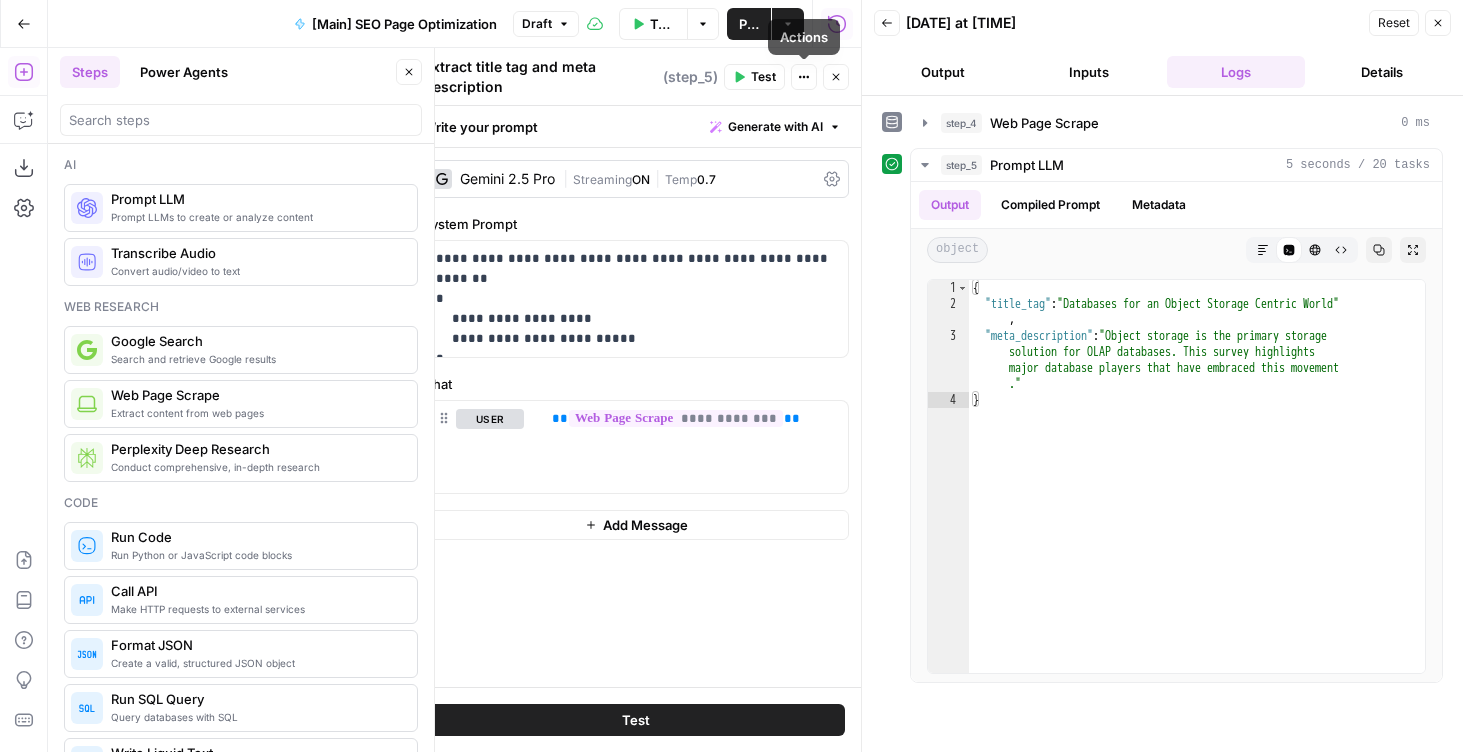 type on "Extract title tag and meta description" 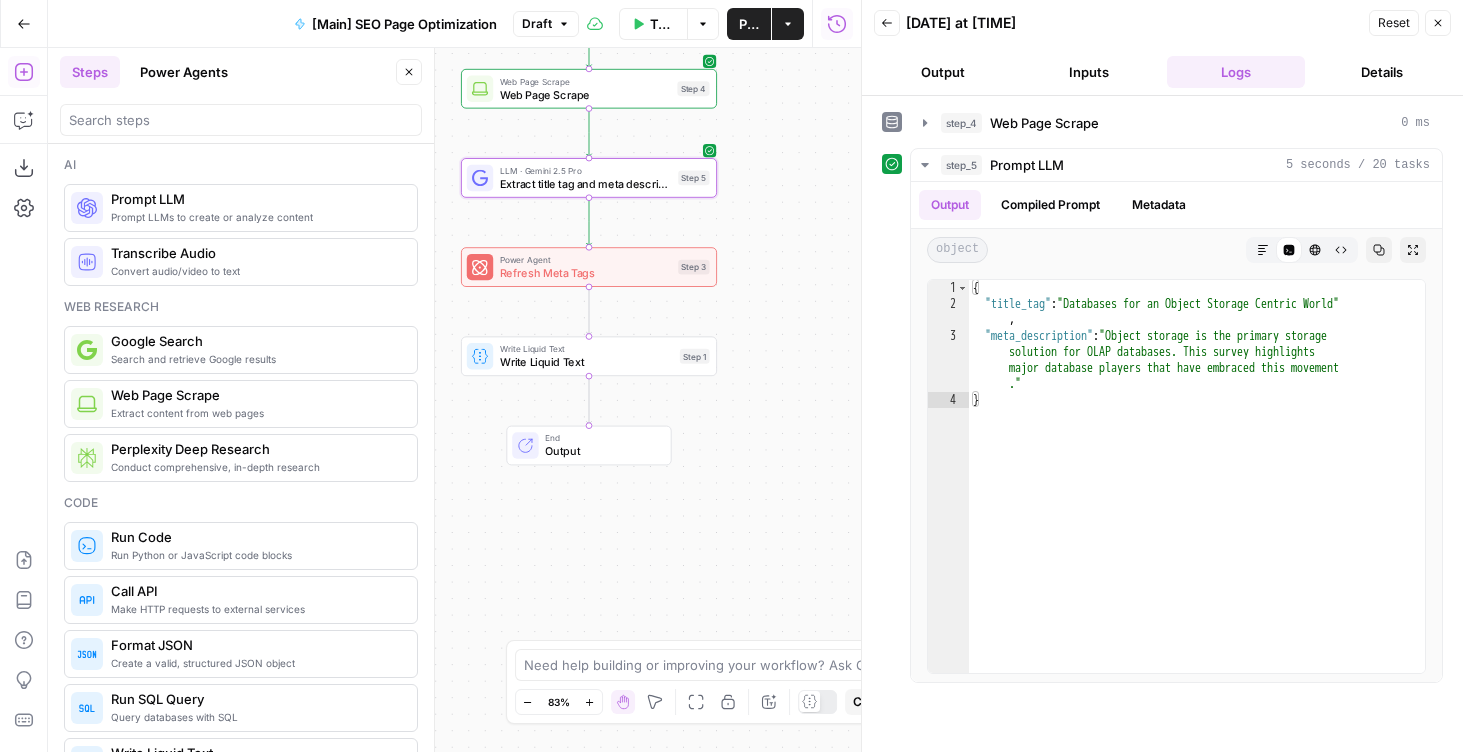 drag, startPoint x: 813, startPoint y: 453, endPoint x: 813, endPoint y: 346, distance: 107 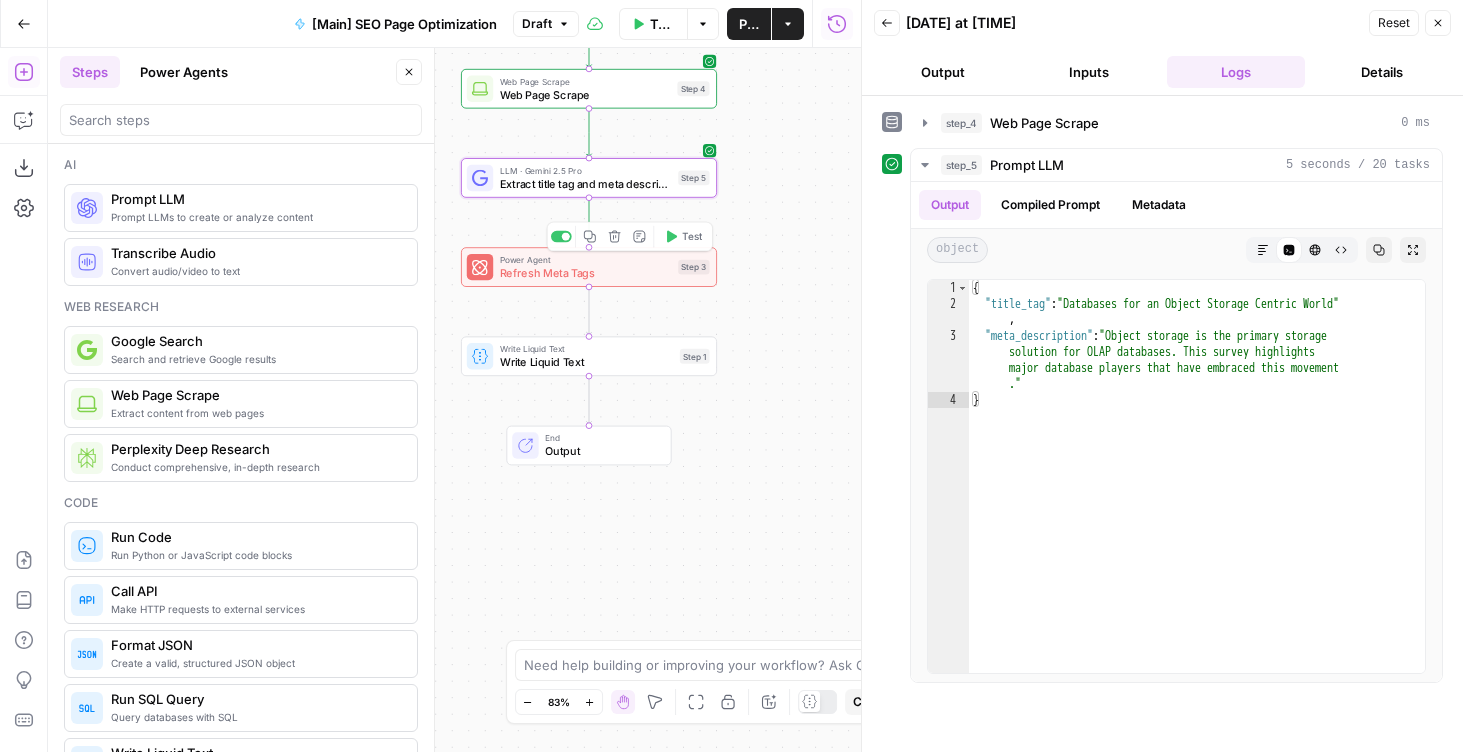 click on "Delete step" at bounding box center [615, 199] 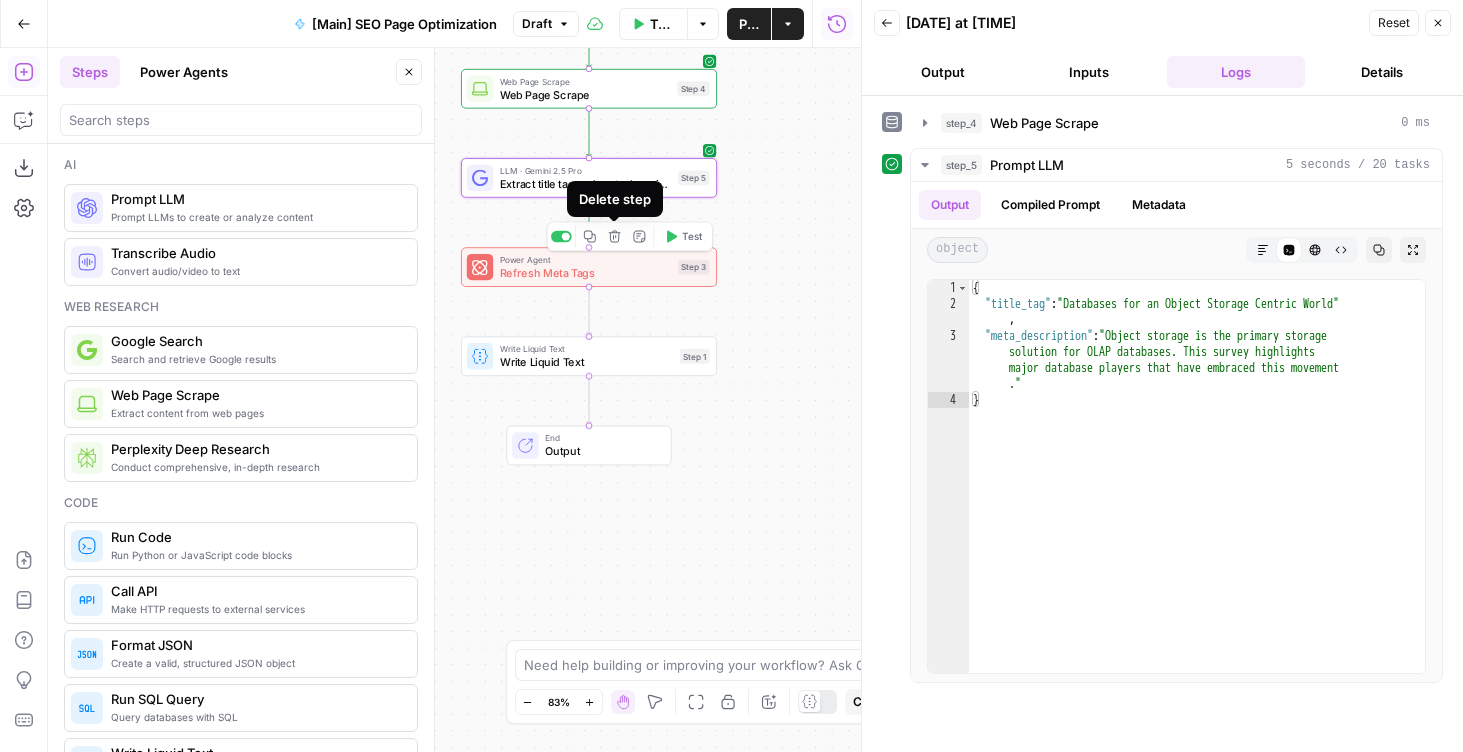 click on "Extract title tag and meta description" at bounding box center [586, 183] 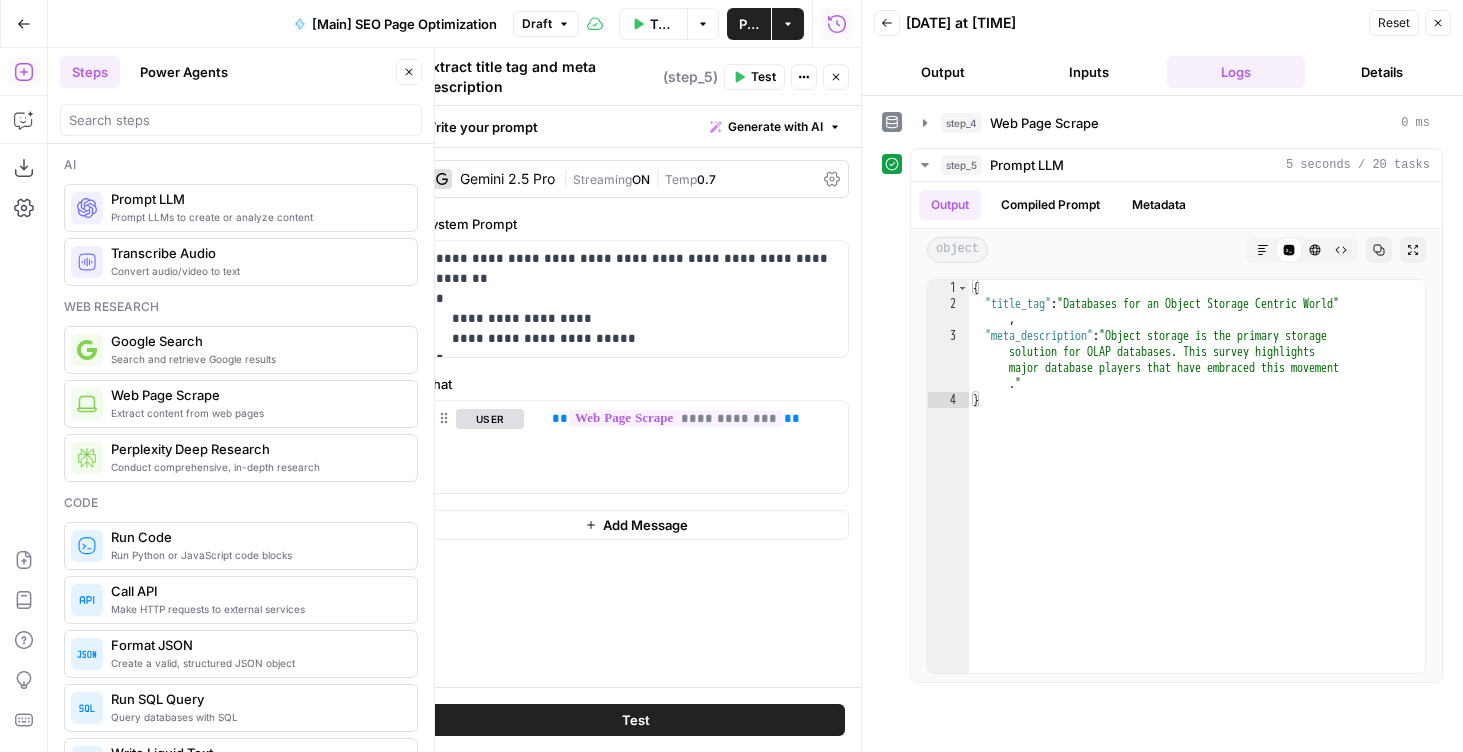 click on "Extract title tag and meta description" at bounding box center (541, 77) 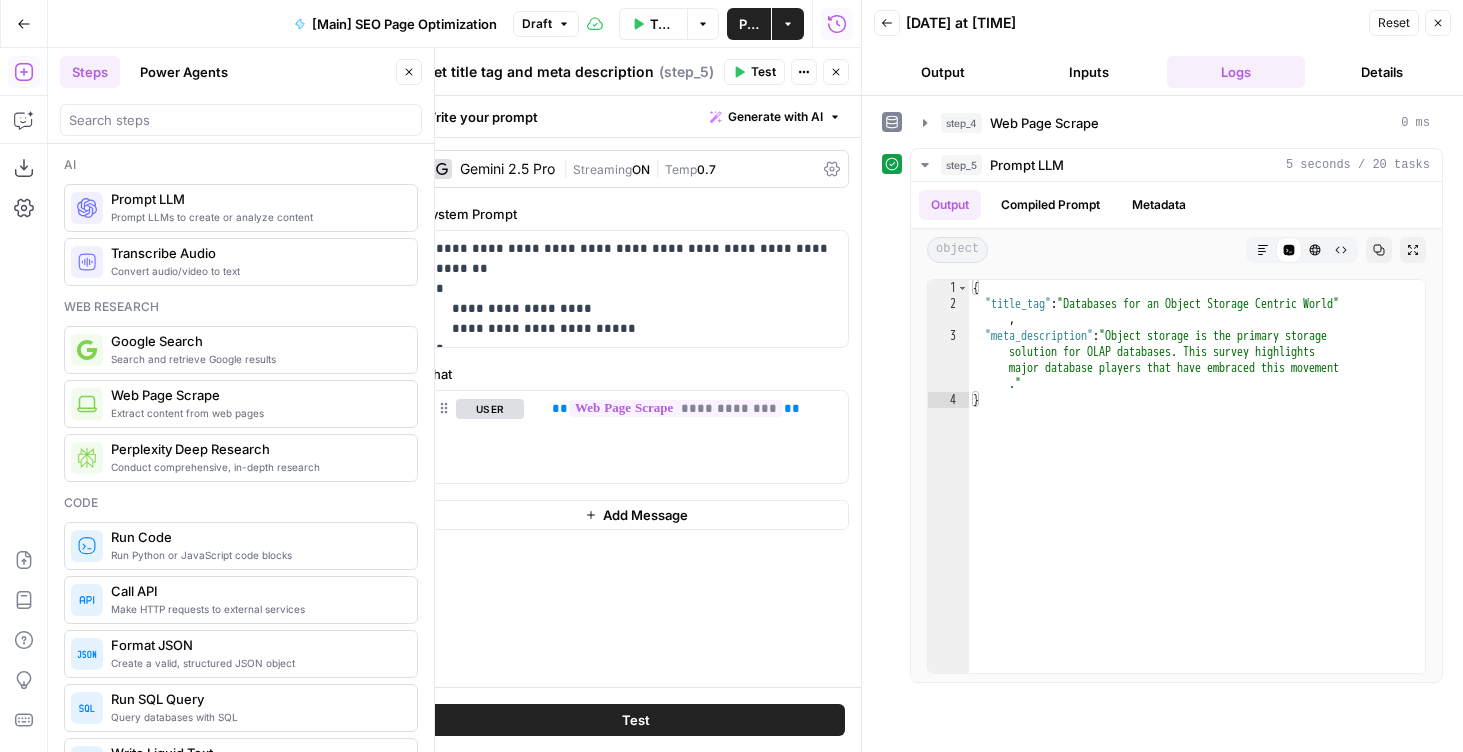 type on "Get title tag and meta description" 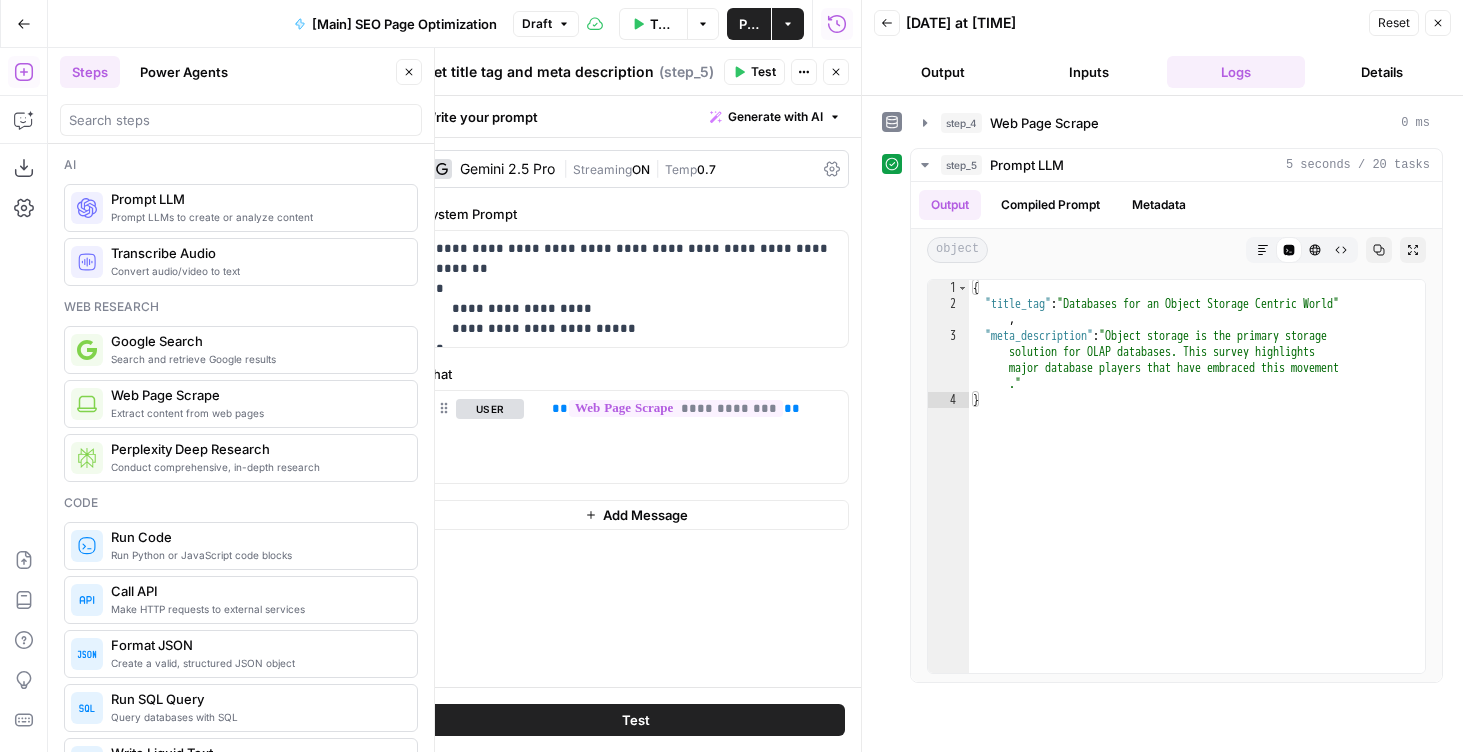click on "Close" at bounding box center (836, 72) 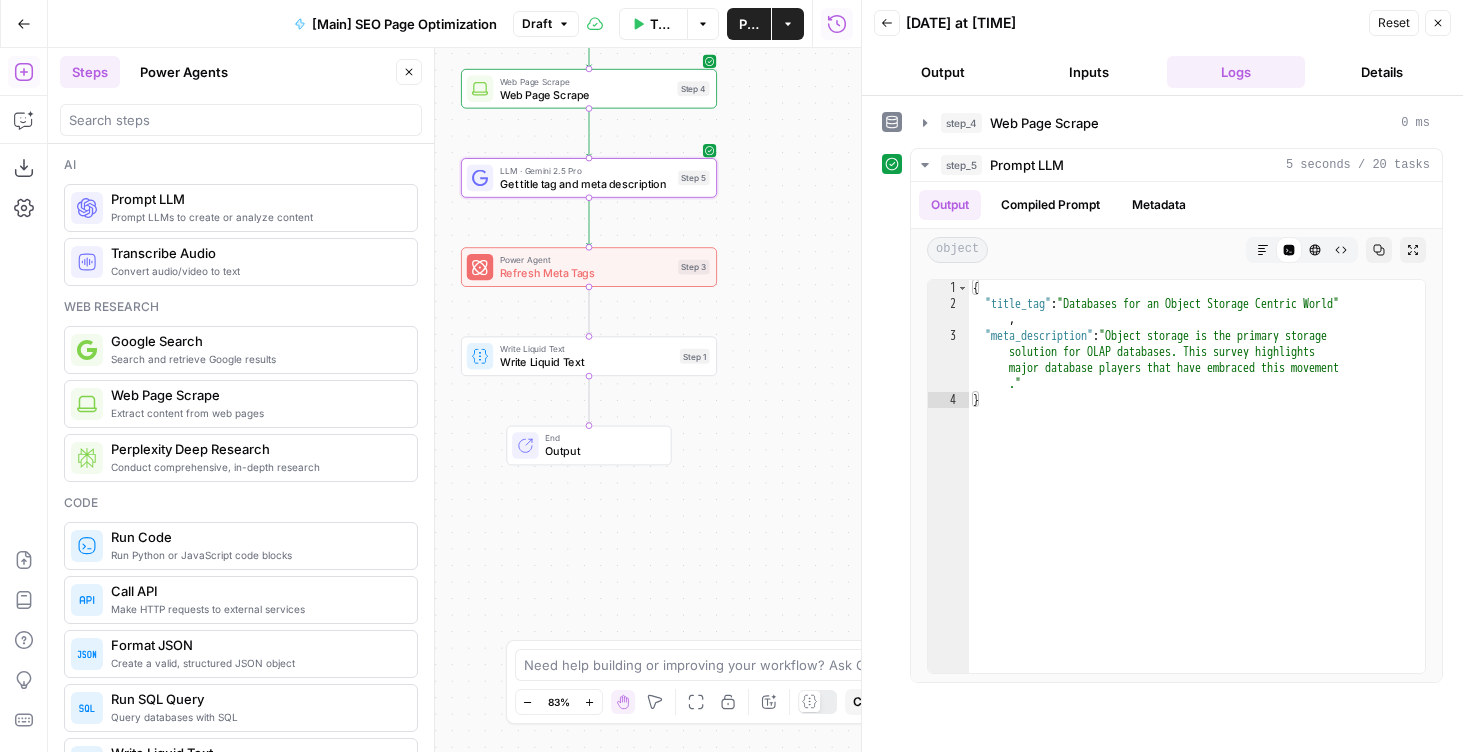click on "Workflow Set Inputs Inputs Web Page Scrape Web Page Scrape Step 4 LLM · Gemini 2.5 Pro Get title tag and meta description Step 5 Power Agent Refresh Meta Tags Step 3 Write Liquid Text Write Liquid Text Step 1 End Output" at bounding box center (454, 400) 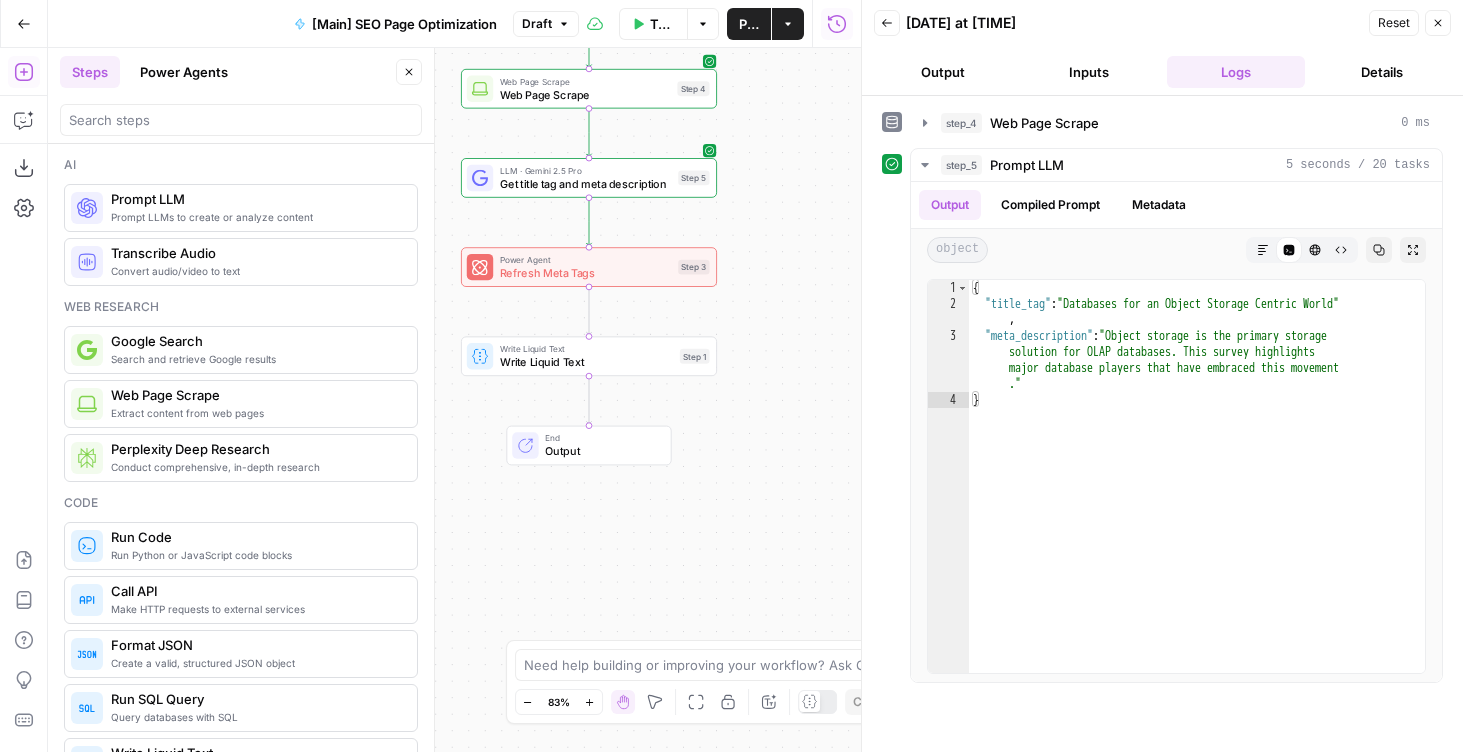 drag, startPoint x: 774, startPoint y: 255, endPoint x: 811, endPoint y: 255, distance: 37 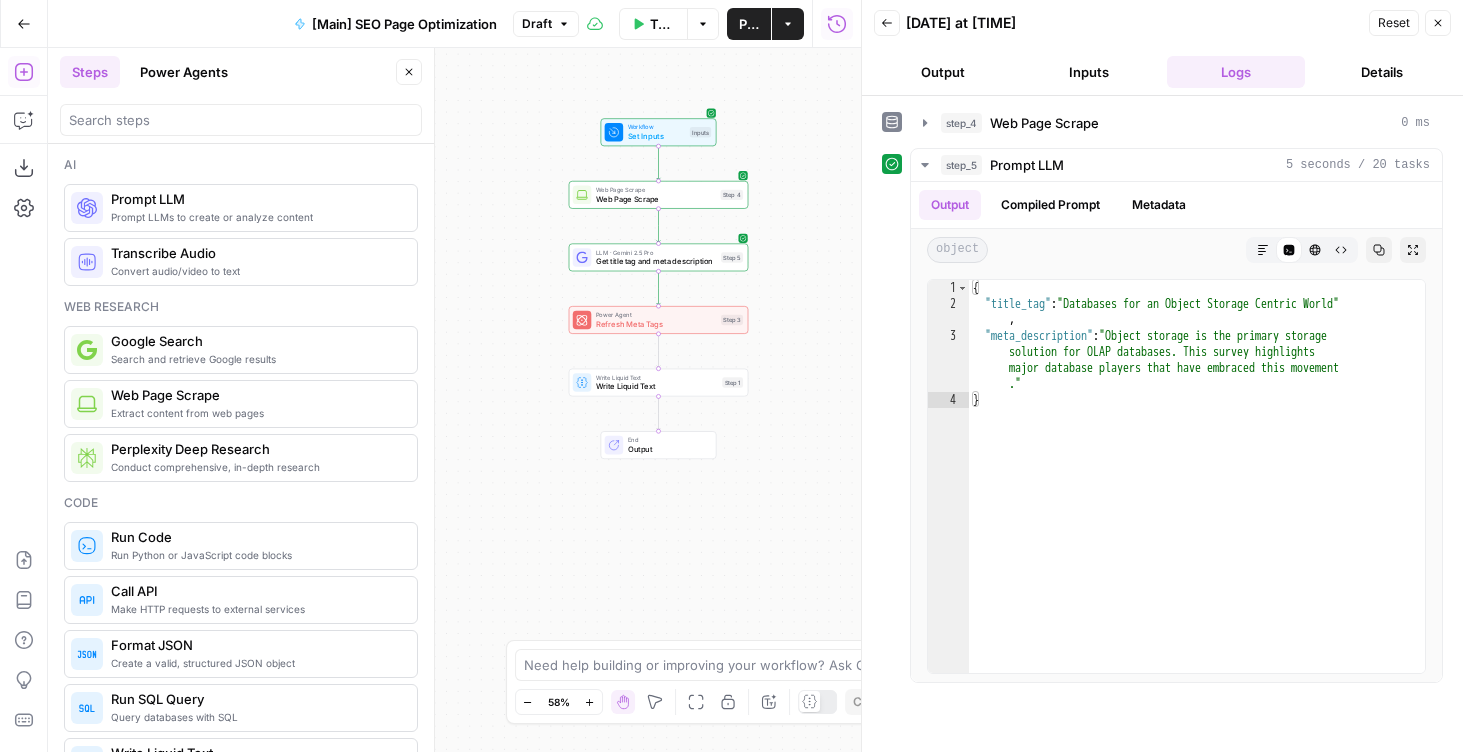 drag, startPoint x: 776, startPoint y: 342, endPoint x: 798, endPoint y: 342, distance: 22 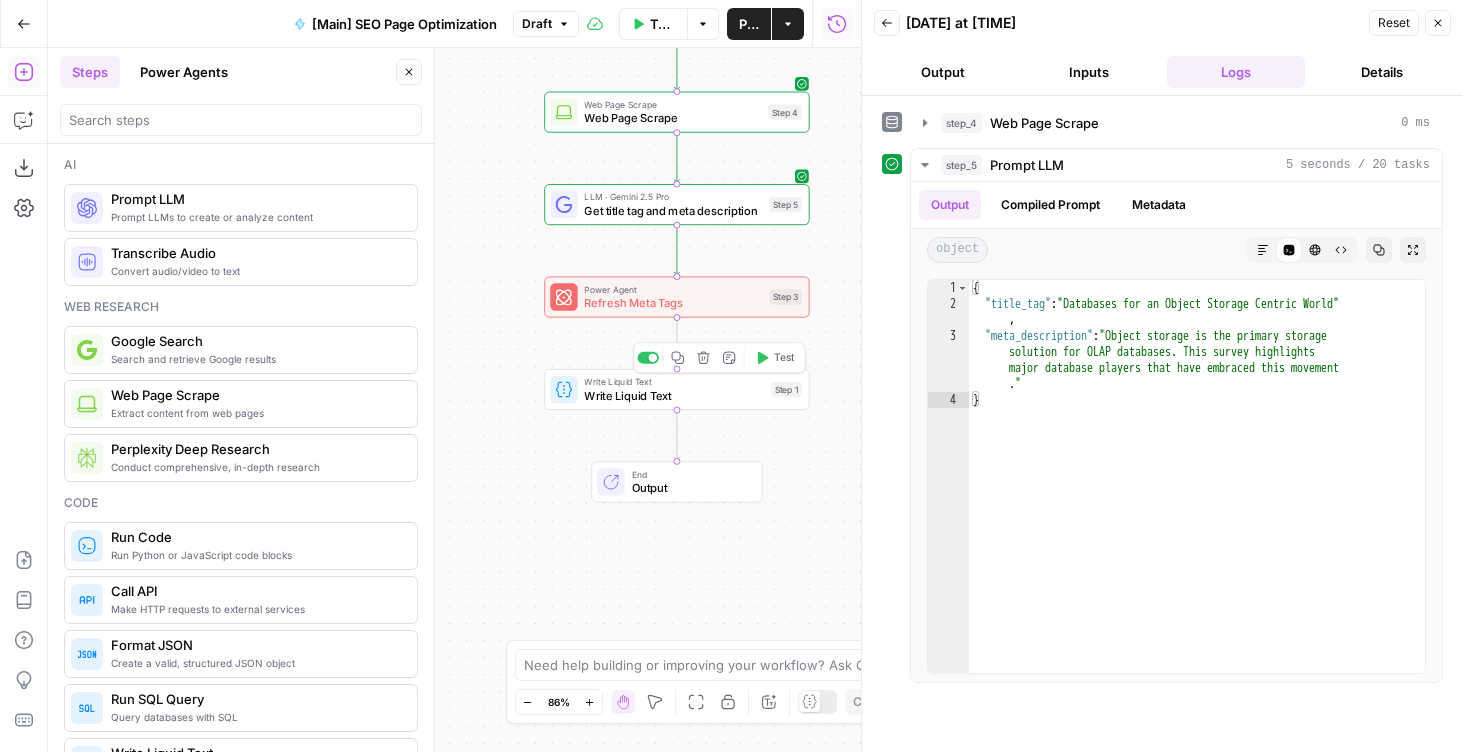 click on "Write Liquid Text" at bounding box center [674, 395] 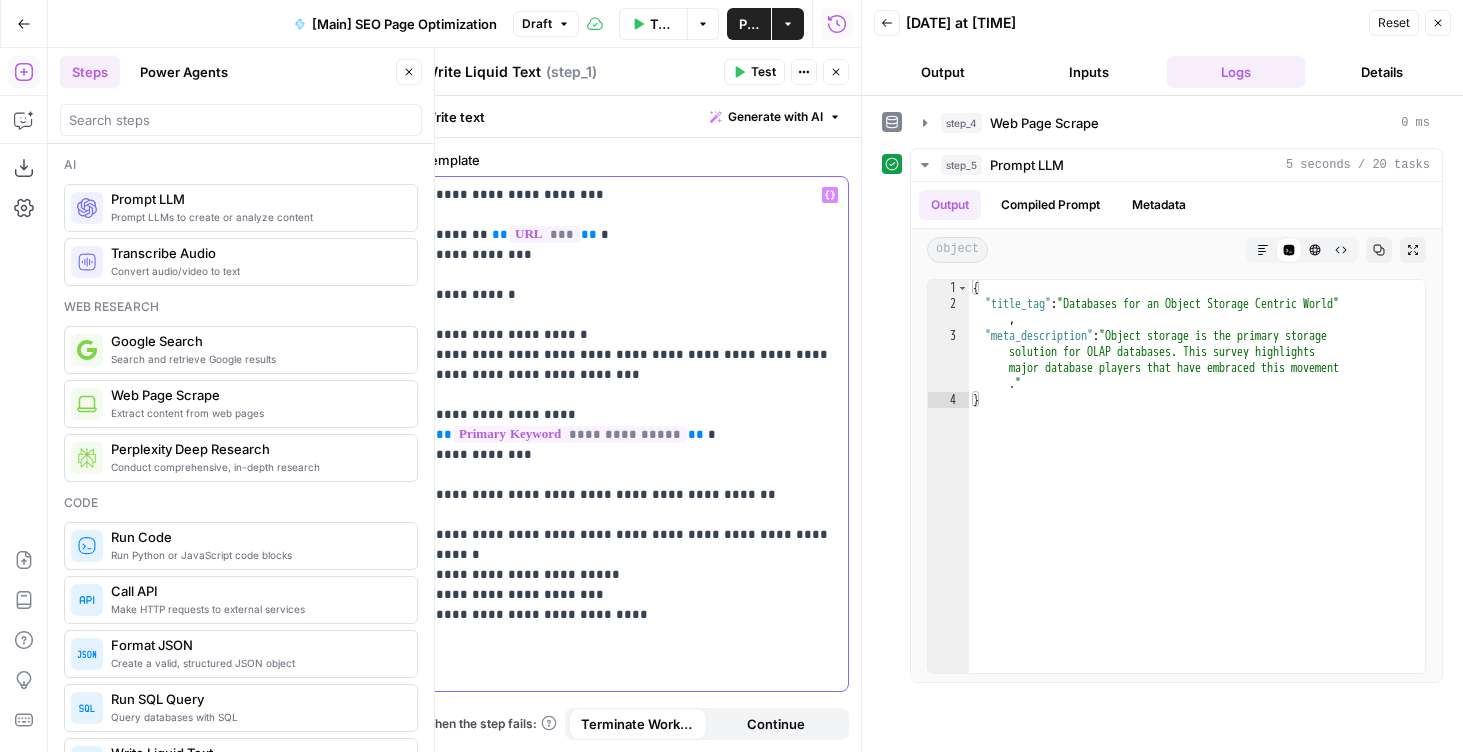 click on "**********" at bounding box center [636, 385] 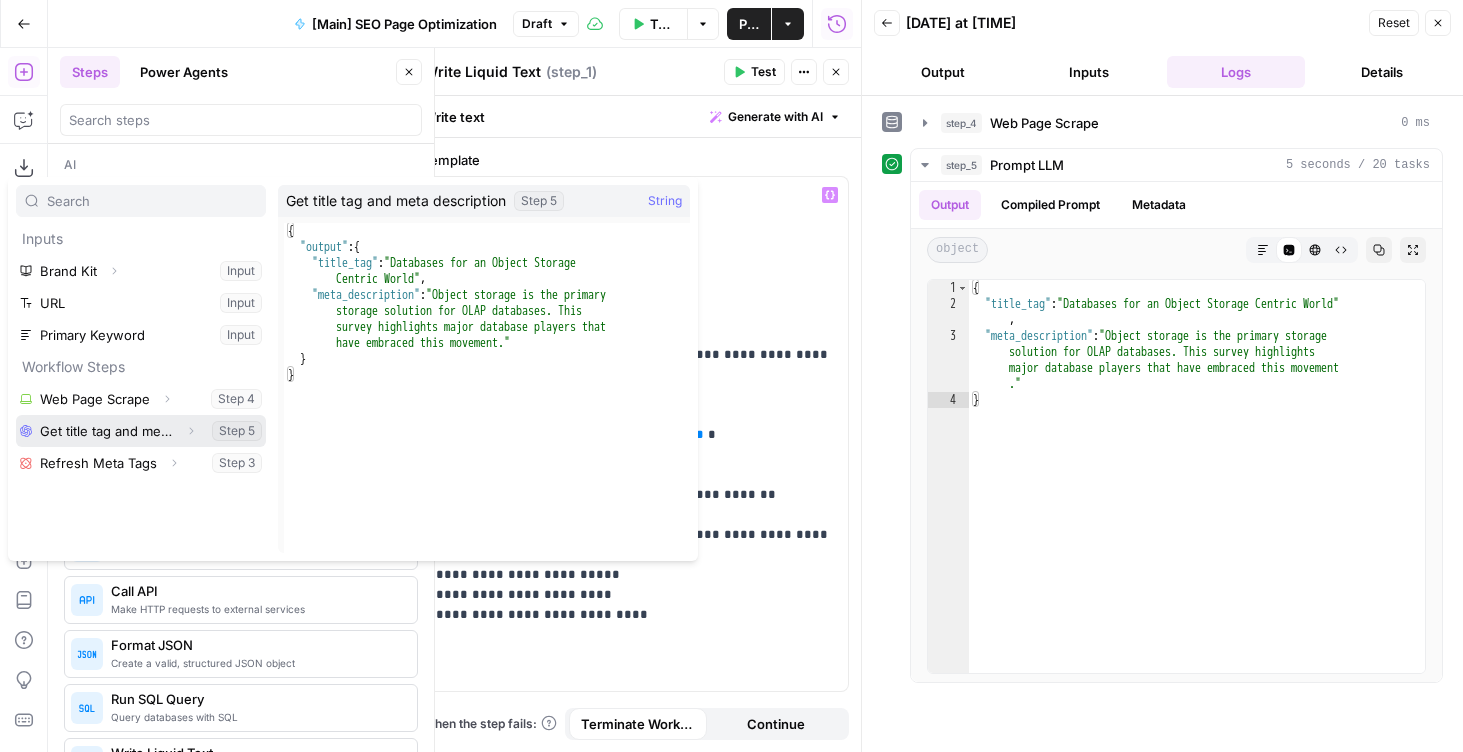 click 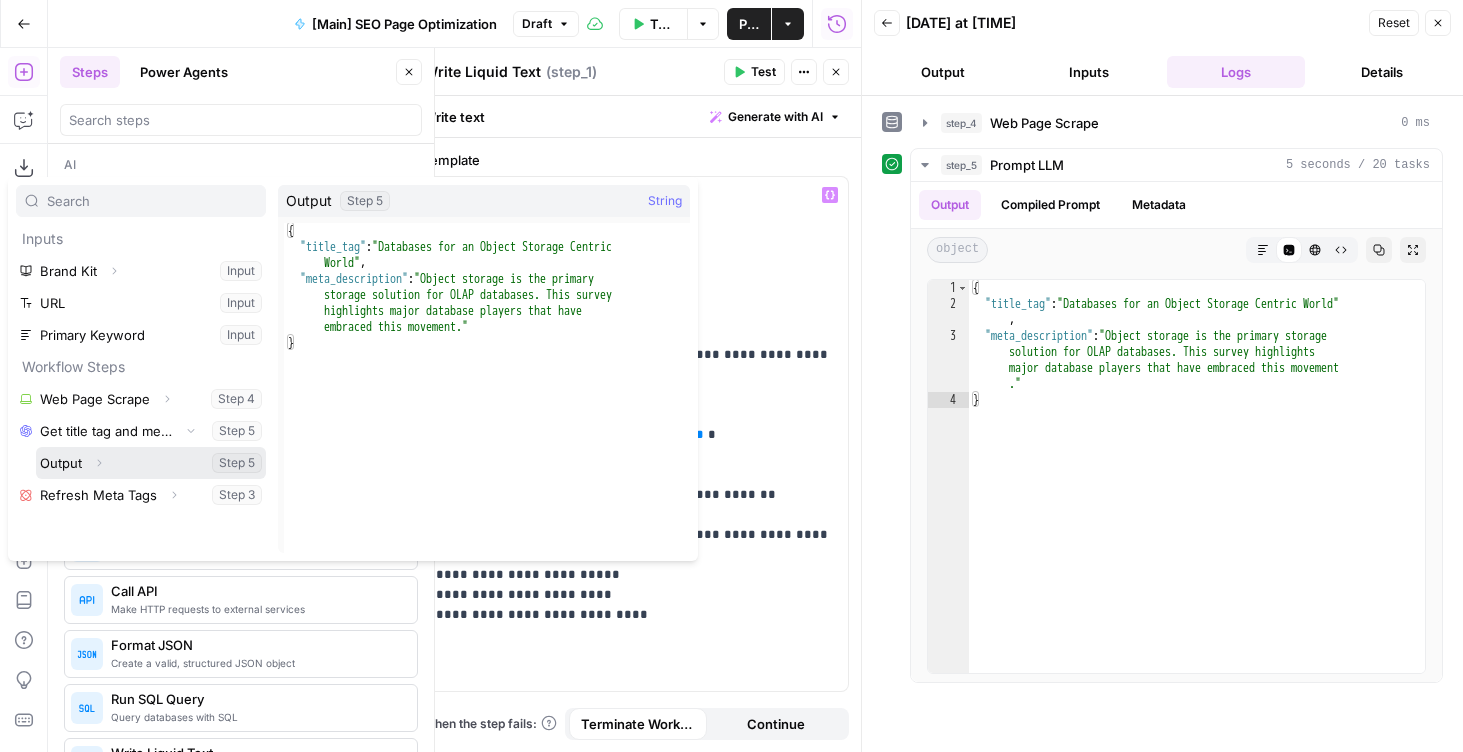 click 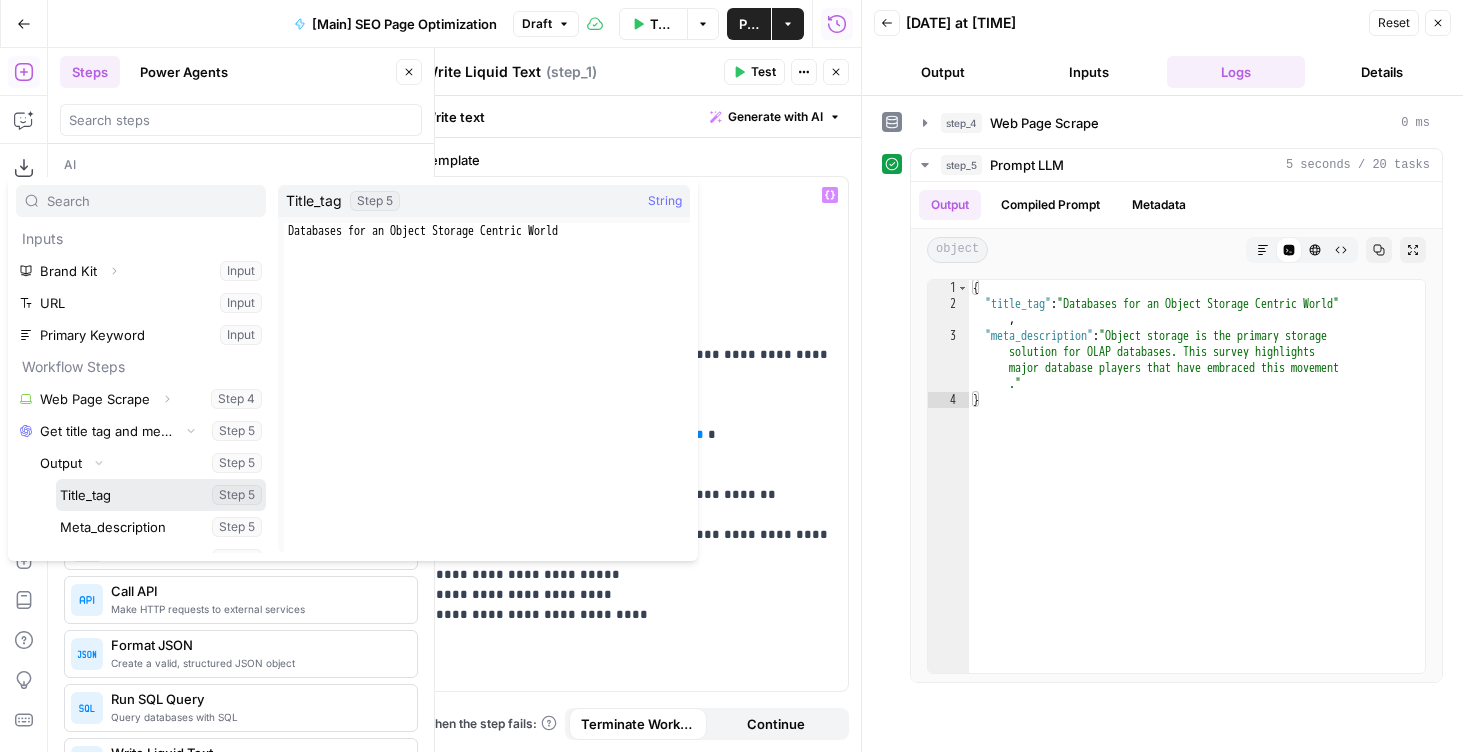 click at bounding box center (161, 495) 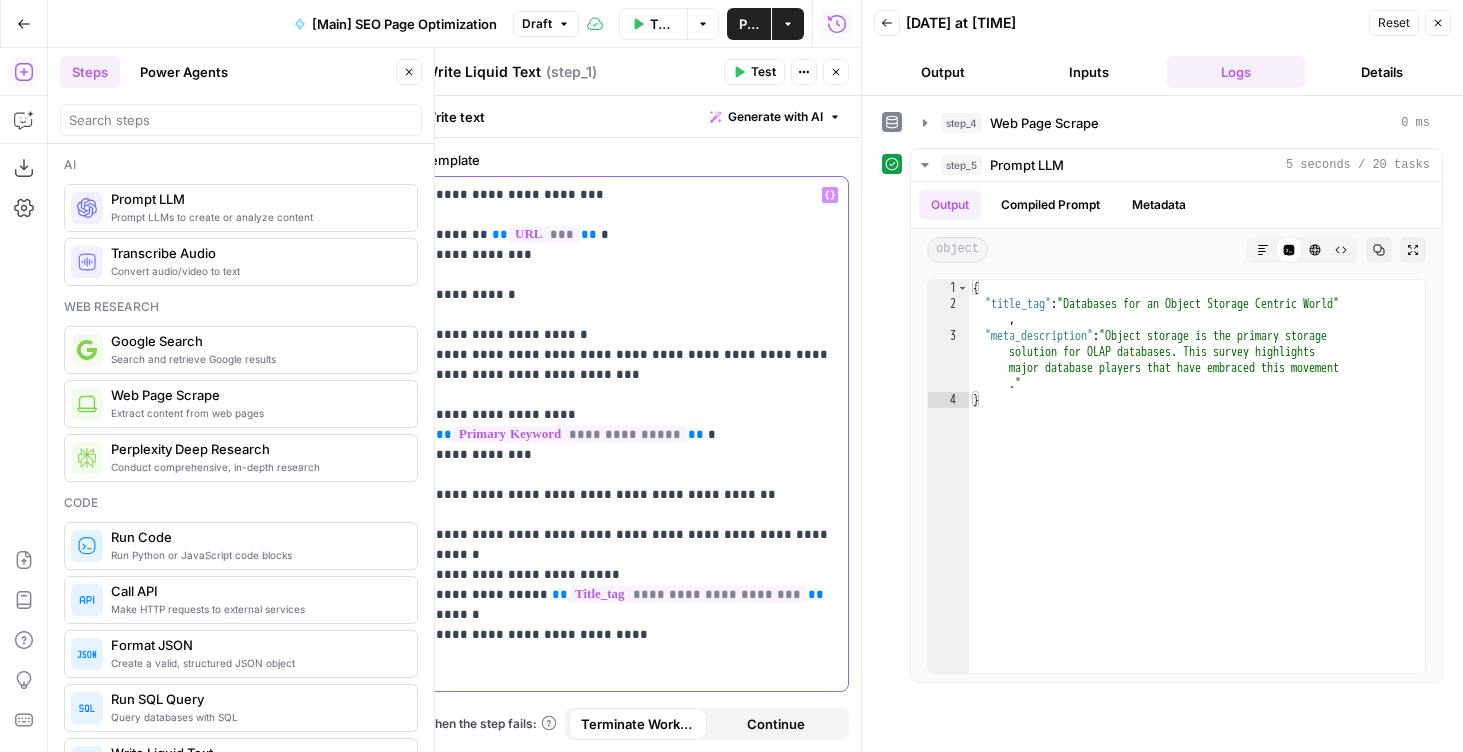 click on "**" at bounding box center [560, 594] 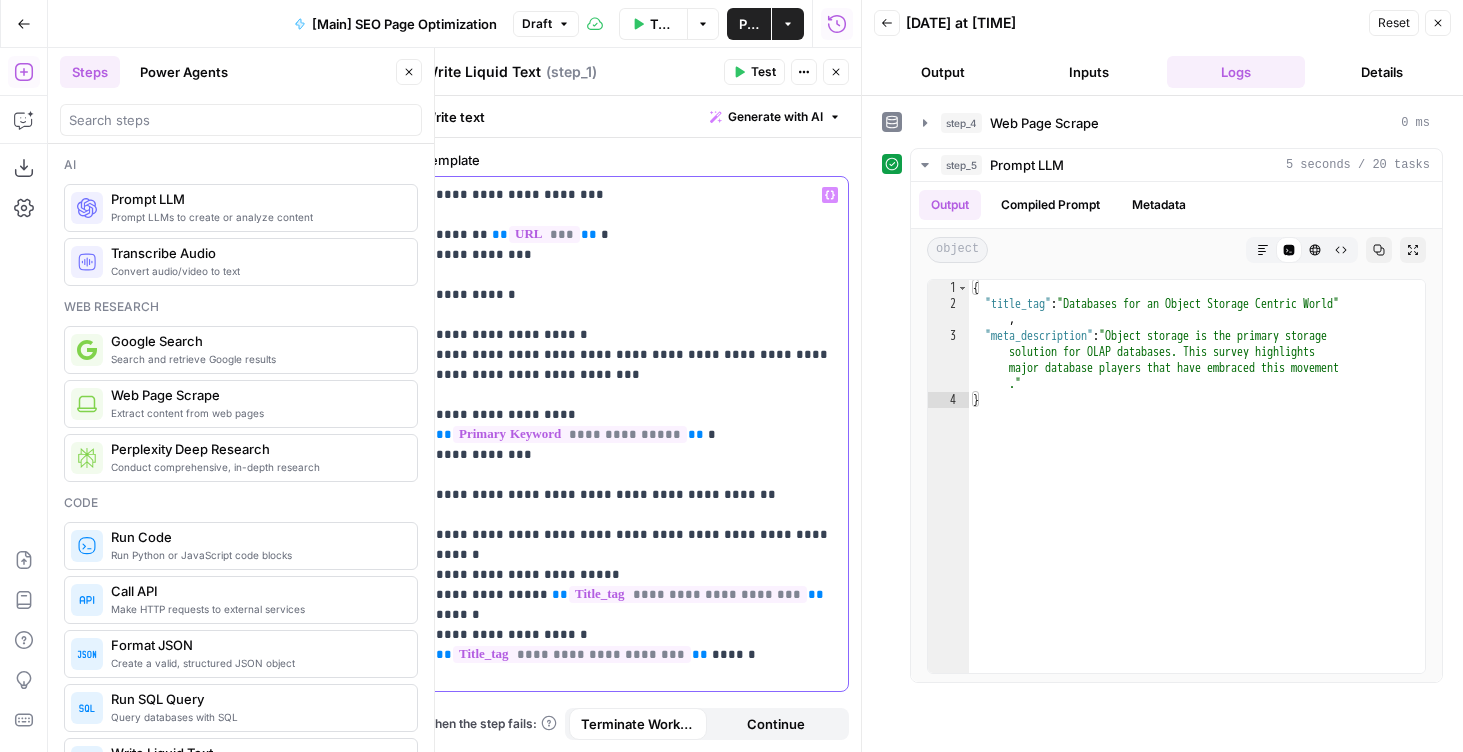 type 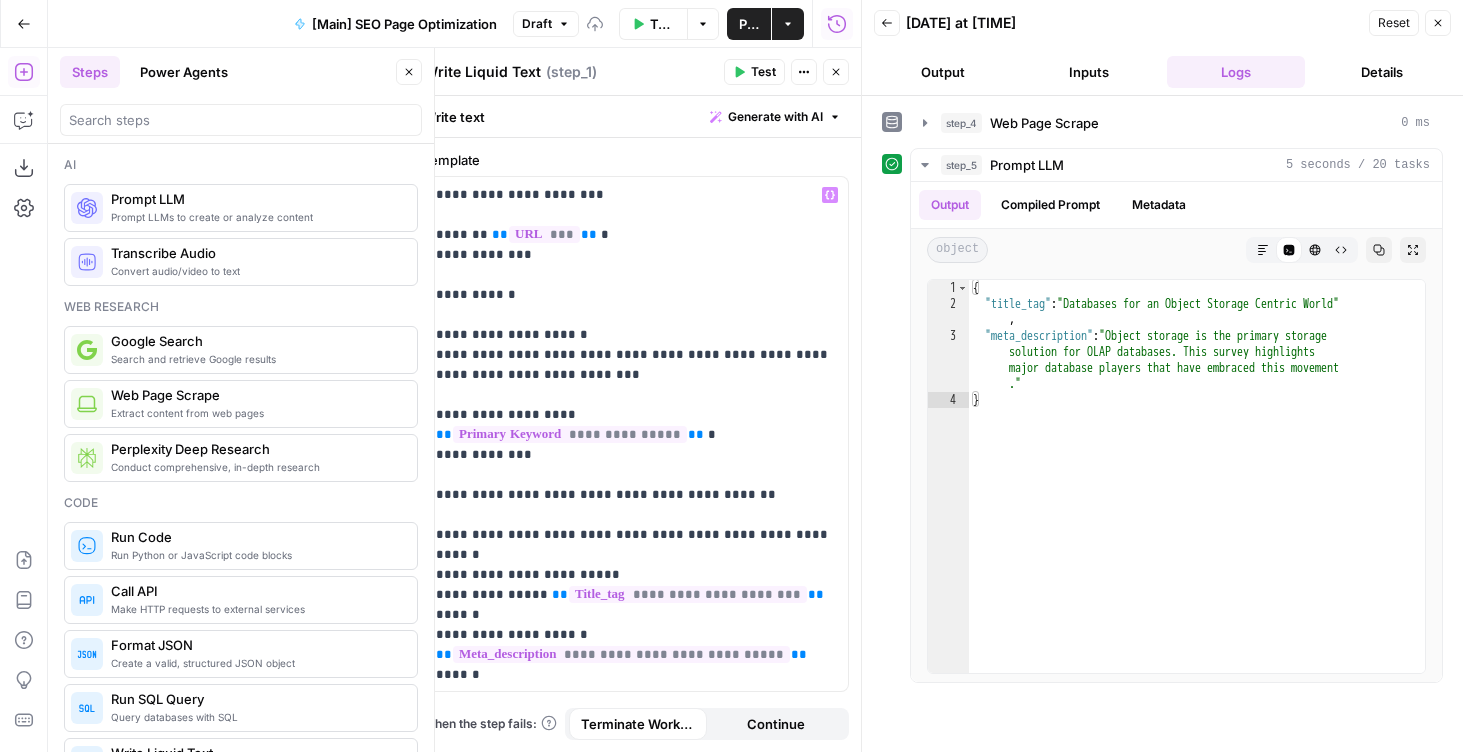 click on "Test" at bounding box center [763, 72] 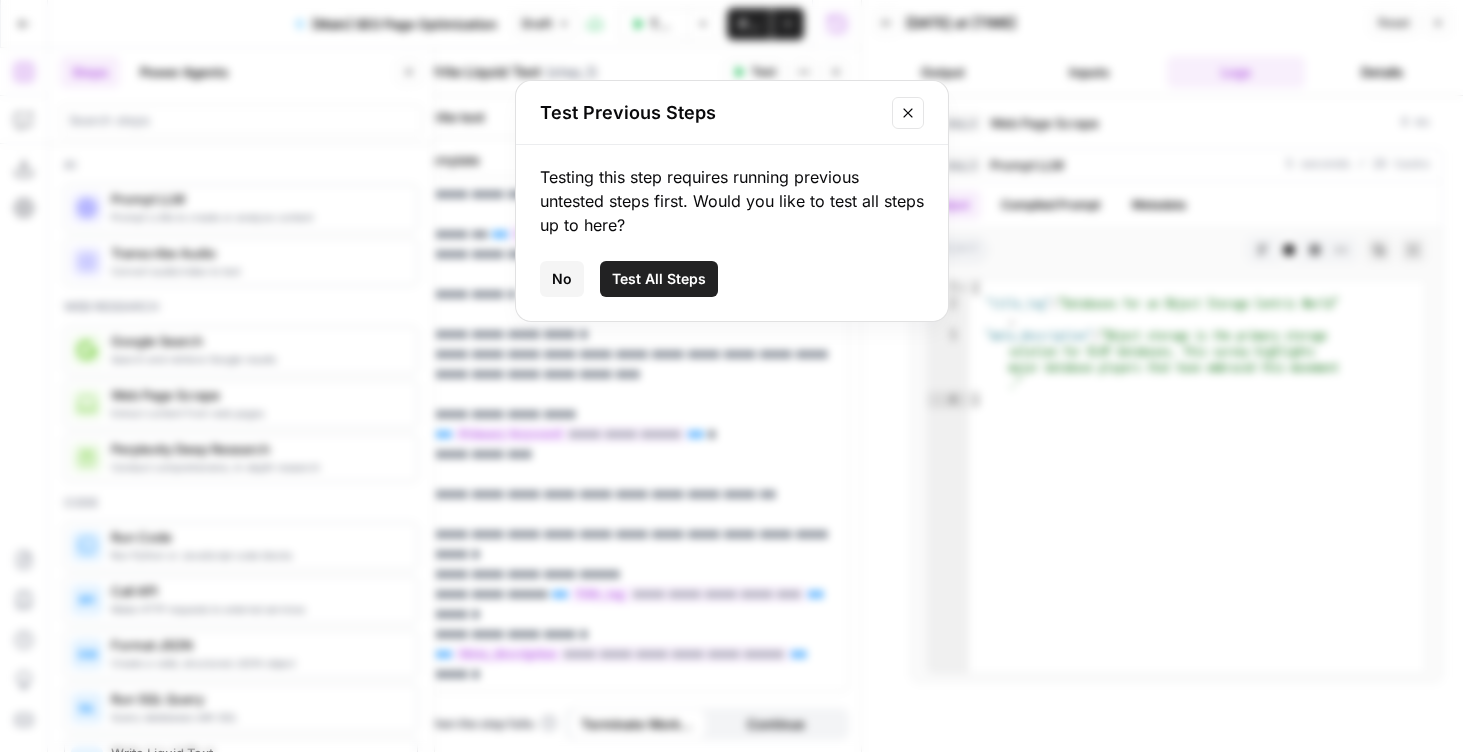 click on "Testing this step requires running previous untested steps first. Would you like to test all steps up to here? No Test All Steps" at bounding box center (732, 233) 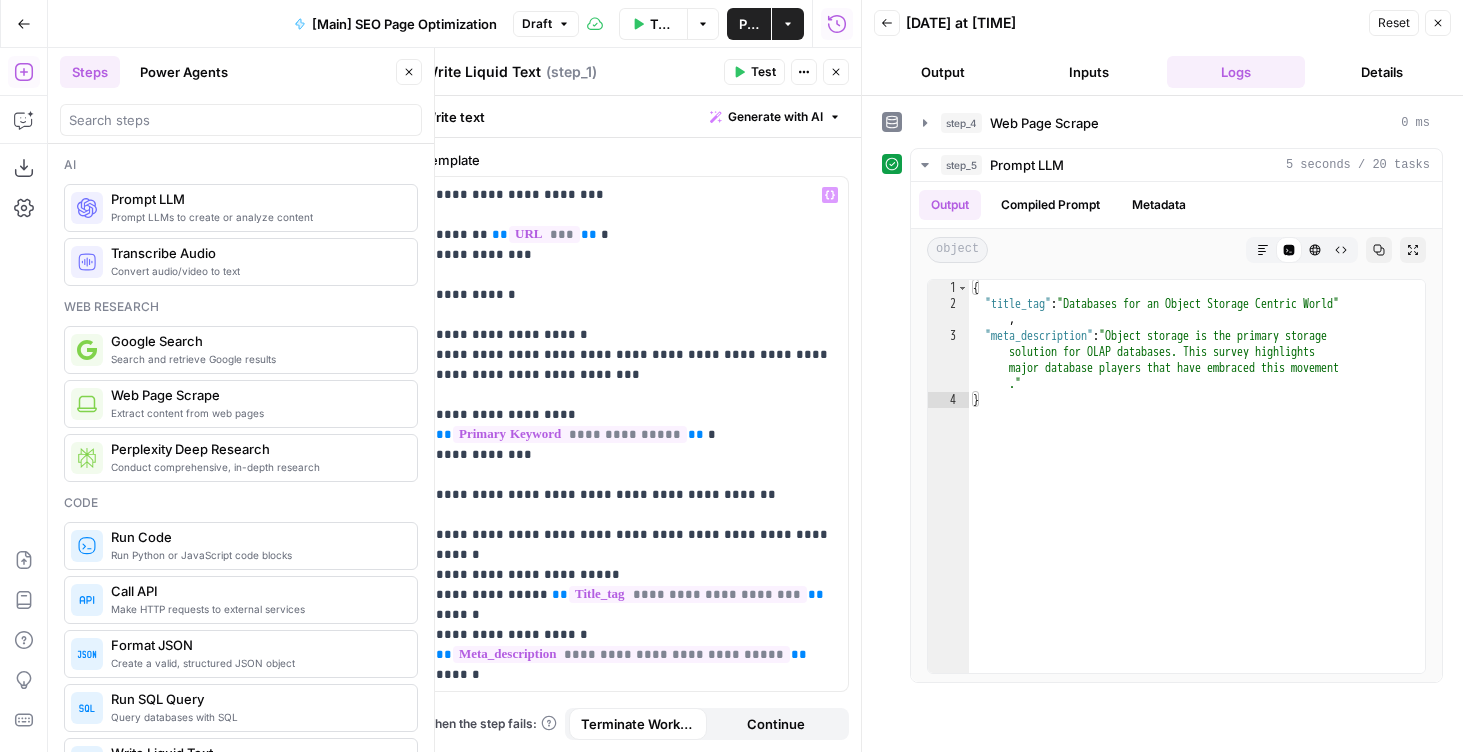 click 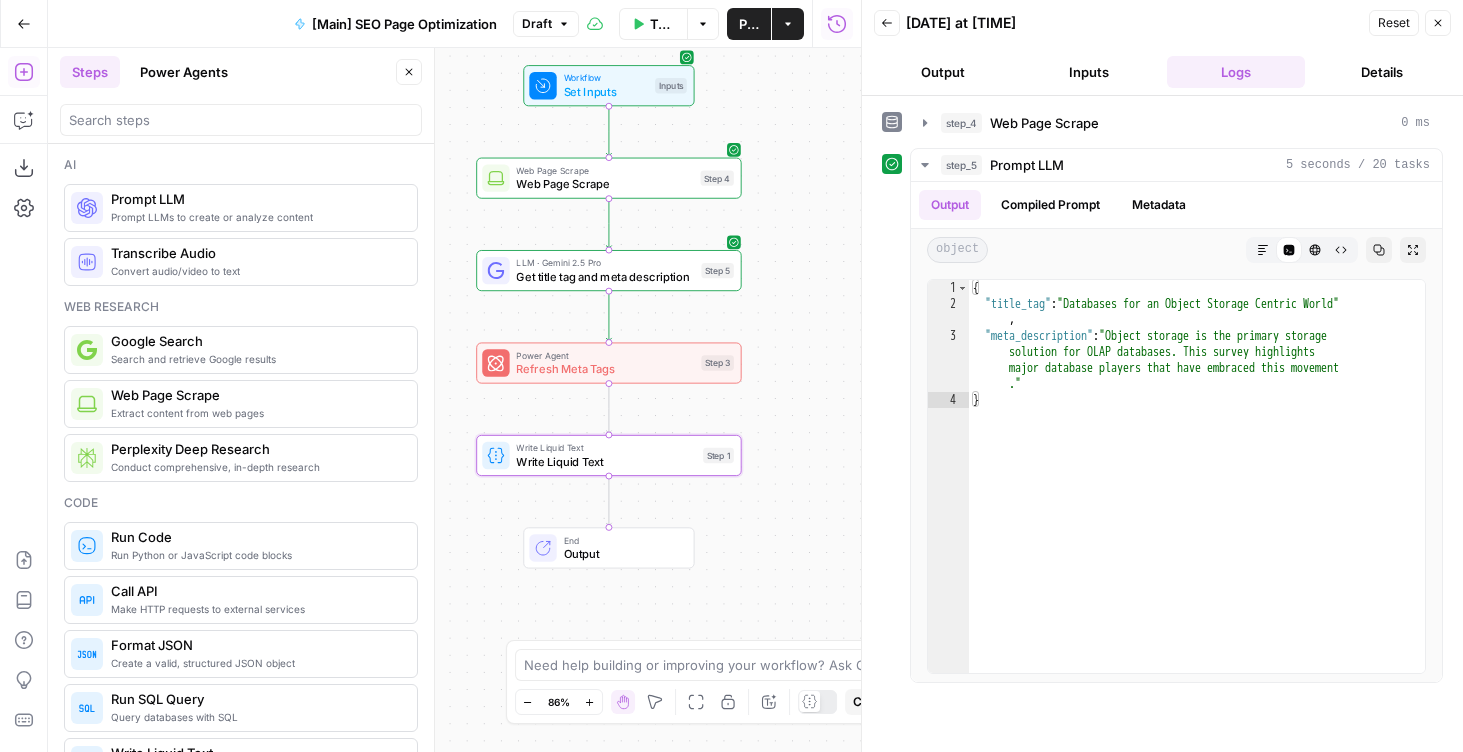 drag, startPoint x: 779, startPoint y: 291, endPoint x: 748, endPoint y: 325, distance: 46.010868 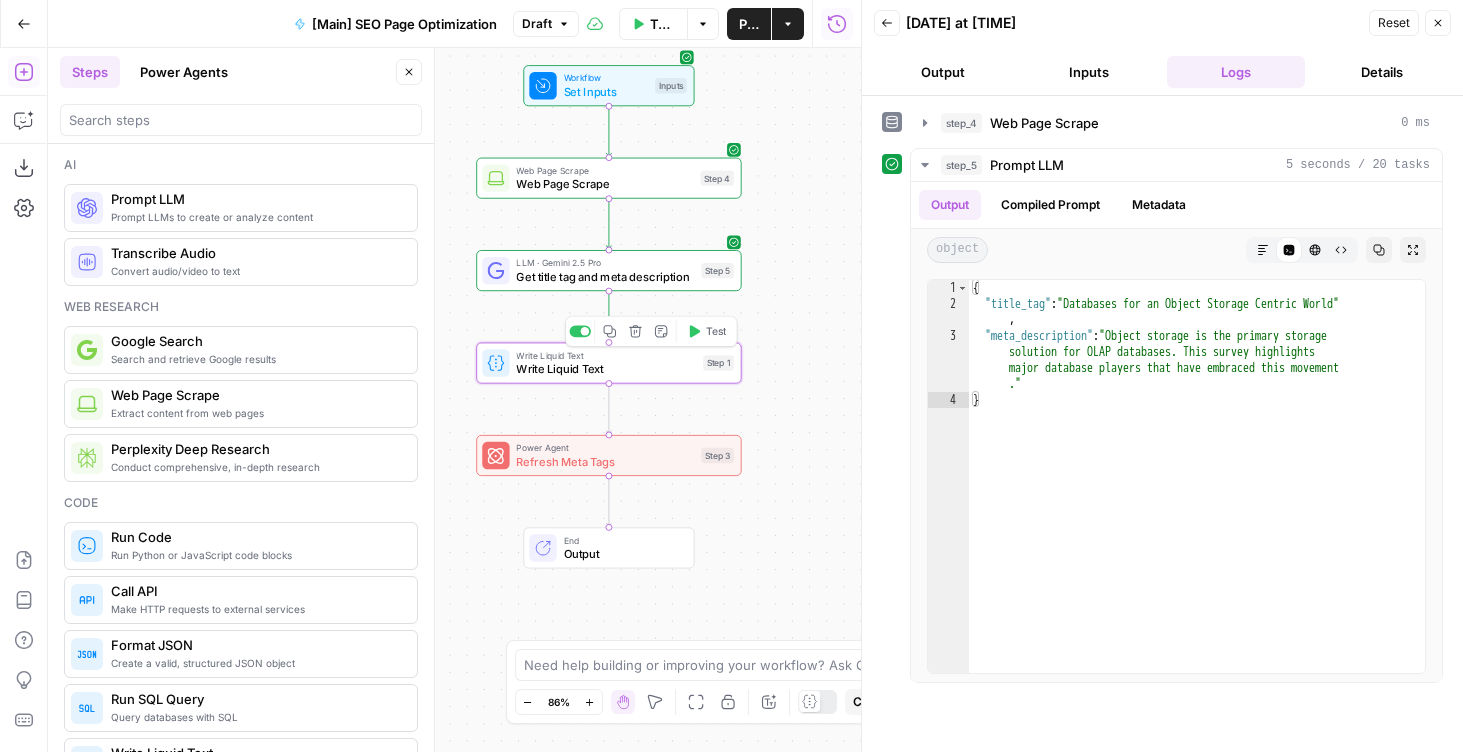 click on "Test" at bounding box center (716, 331) 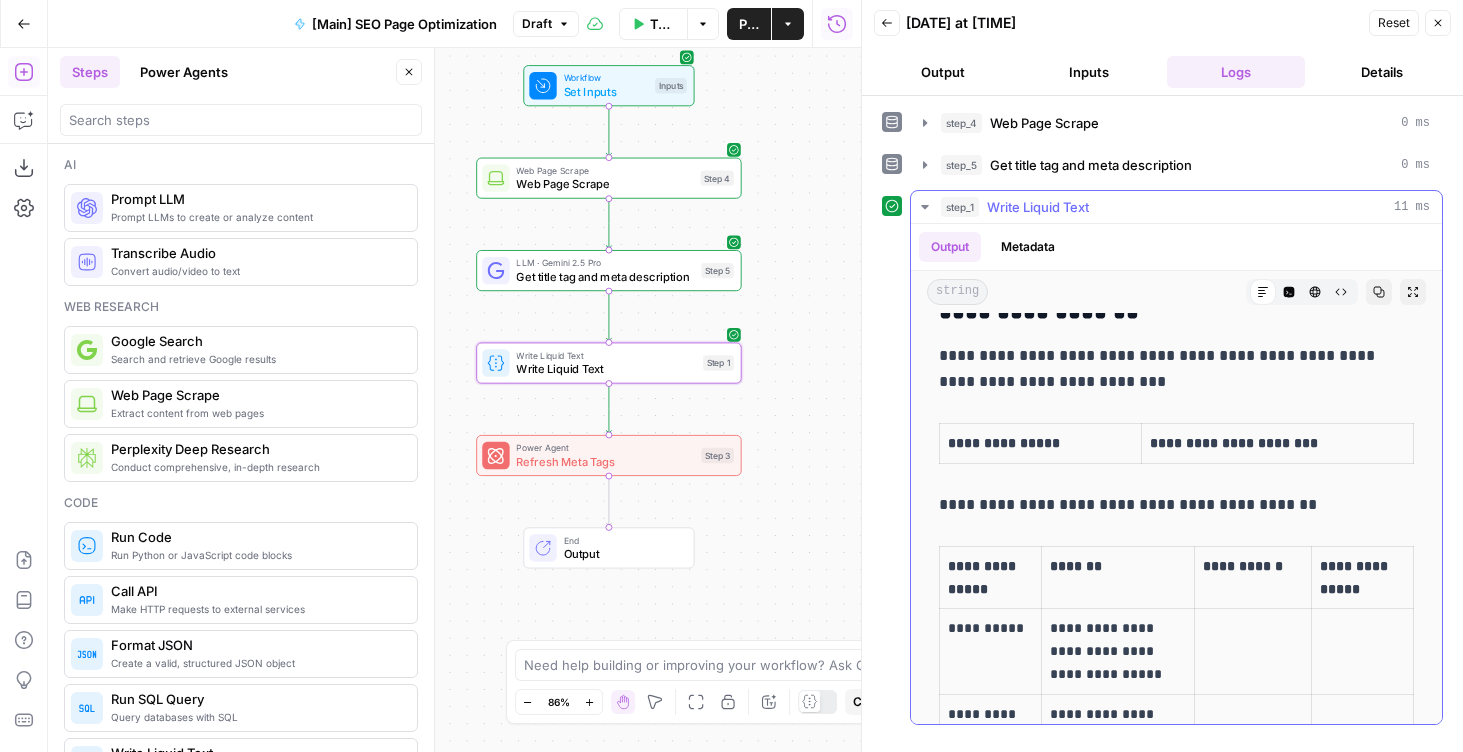 scroll, scrollTop: 282, scrollLeft: 0, axis: vertical 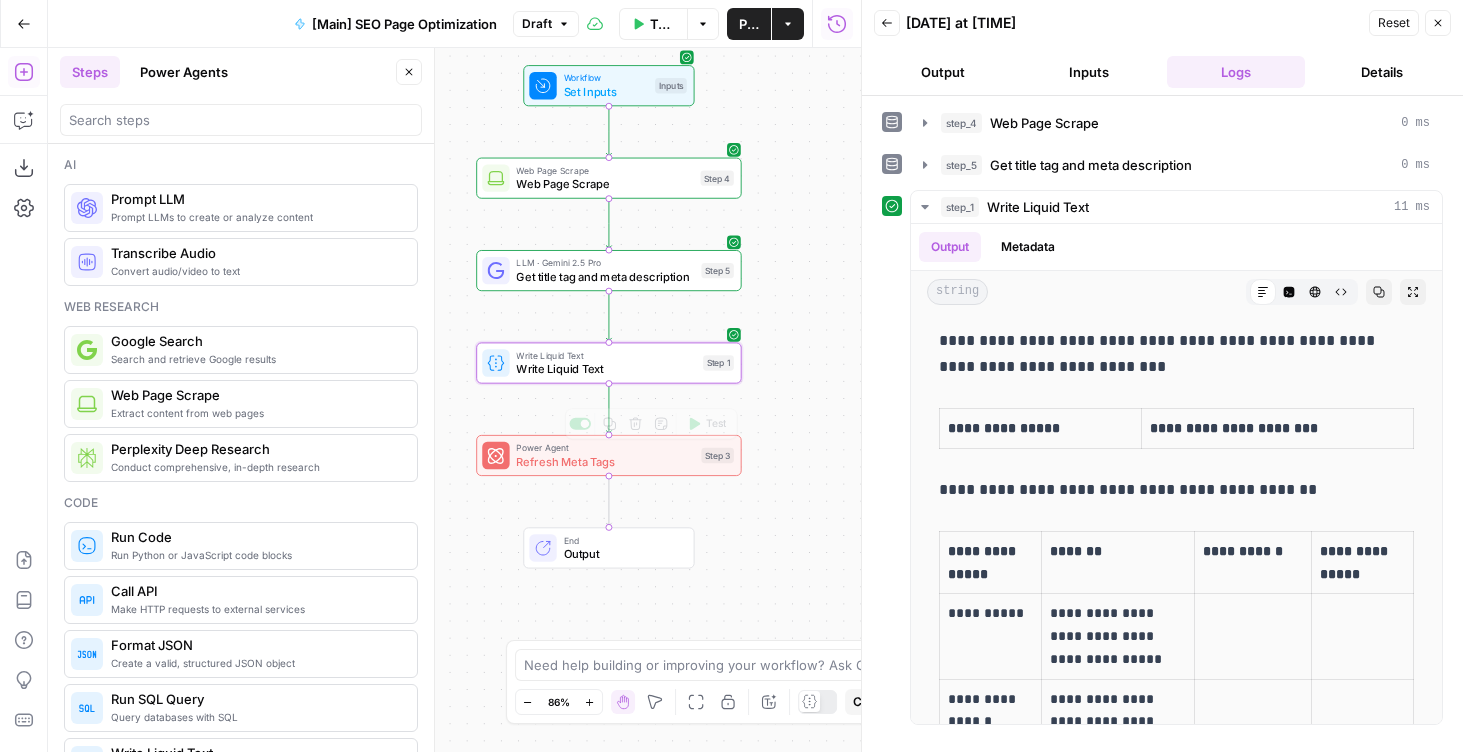 click on "Write Liquid Text" at bounding box center (606, 368) 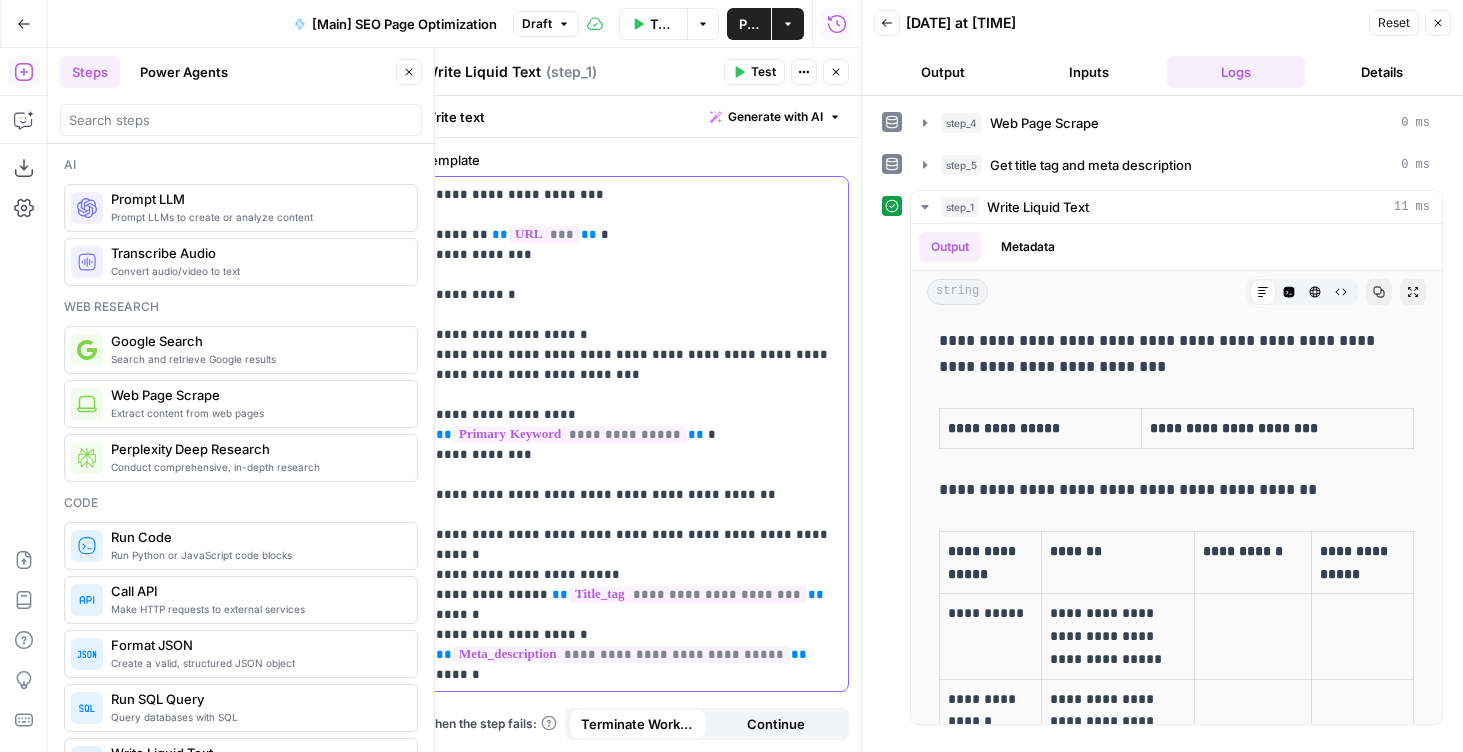 click on "**********" at bounding box center [636, 395] 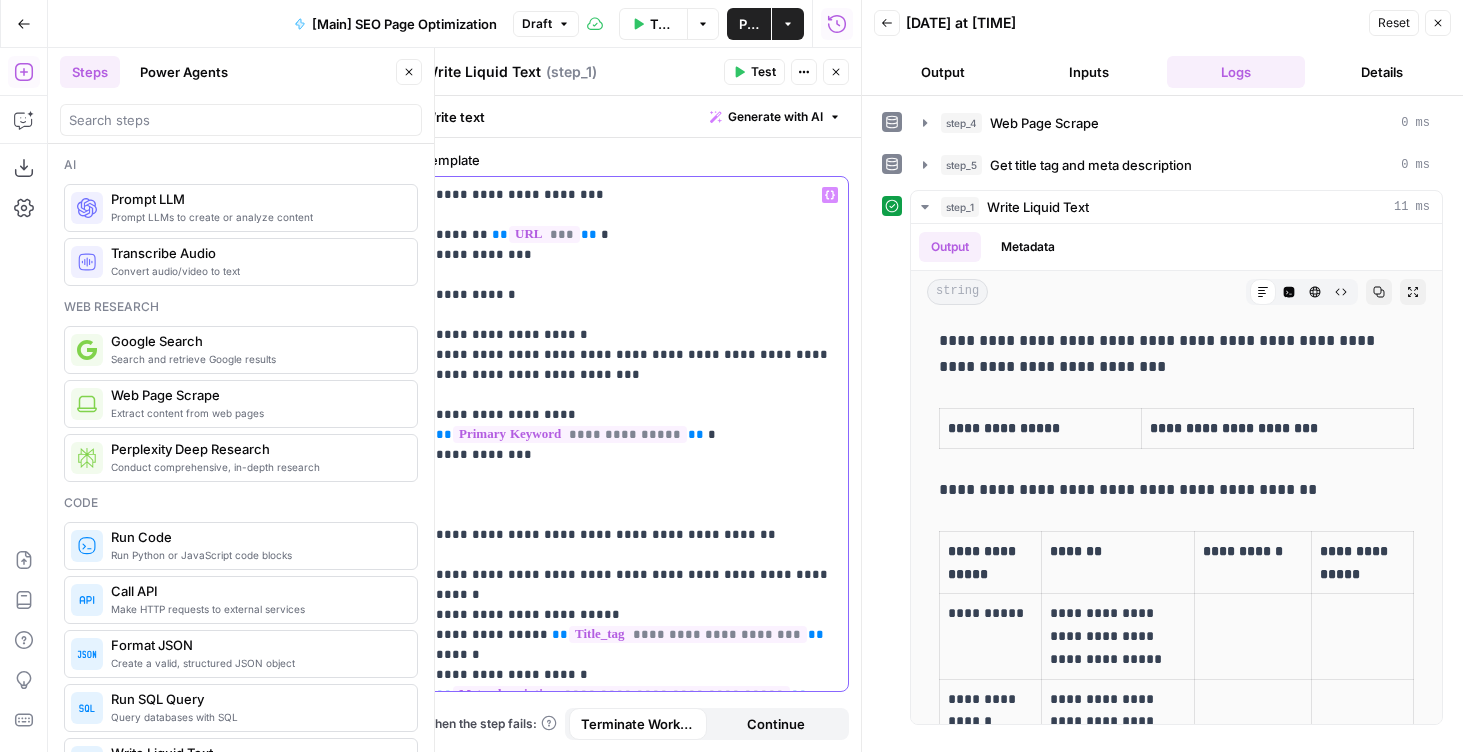 type 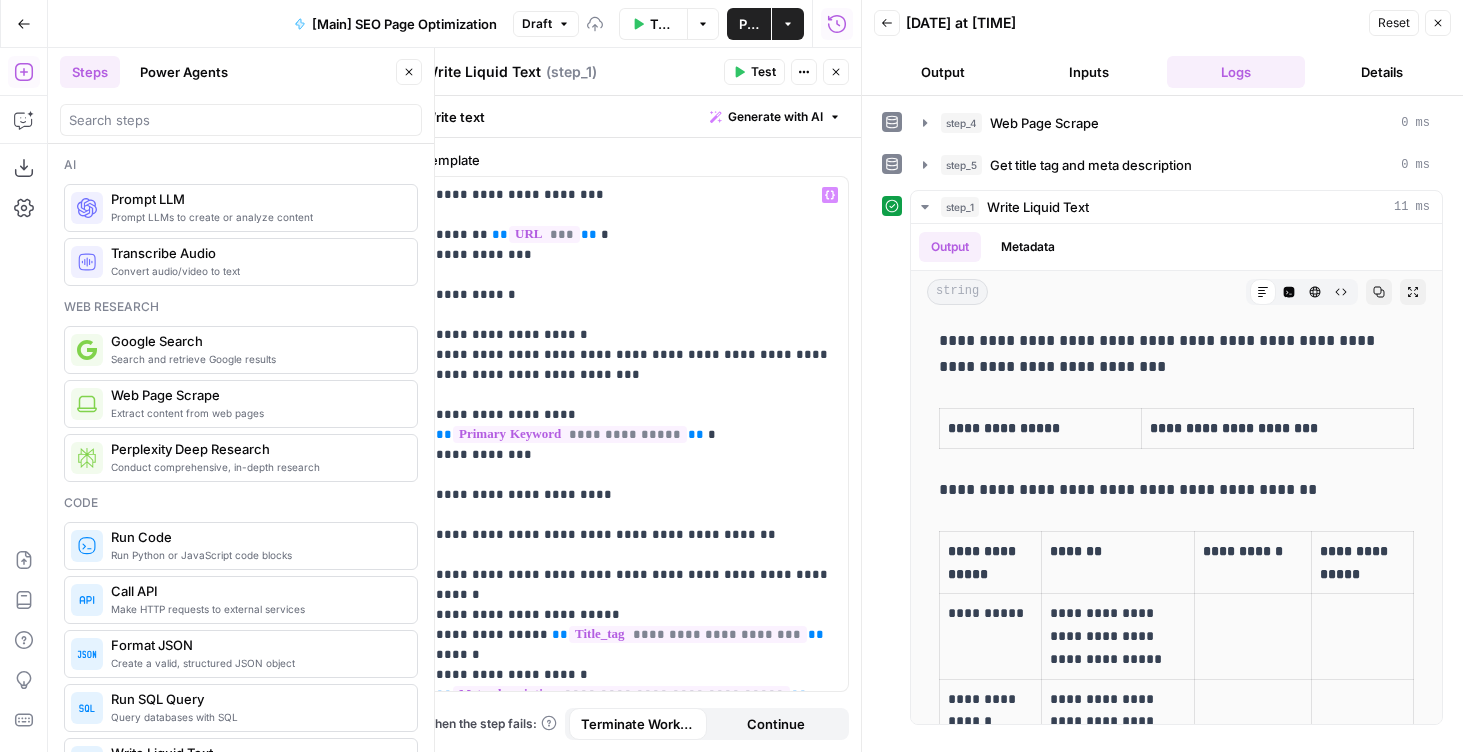 click on "Test" at bounding box center (763, 72) 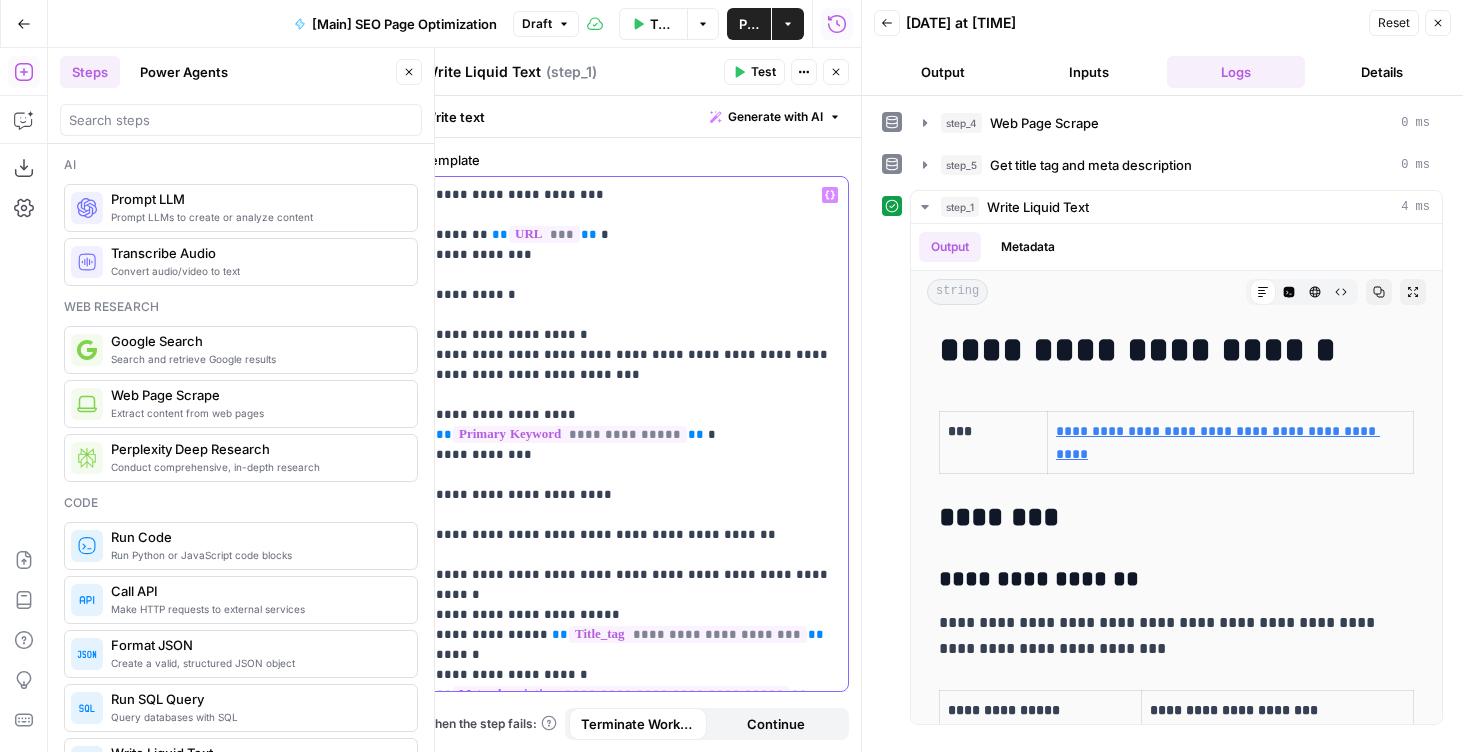 click on "**********" at bounding box center (636, 415) 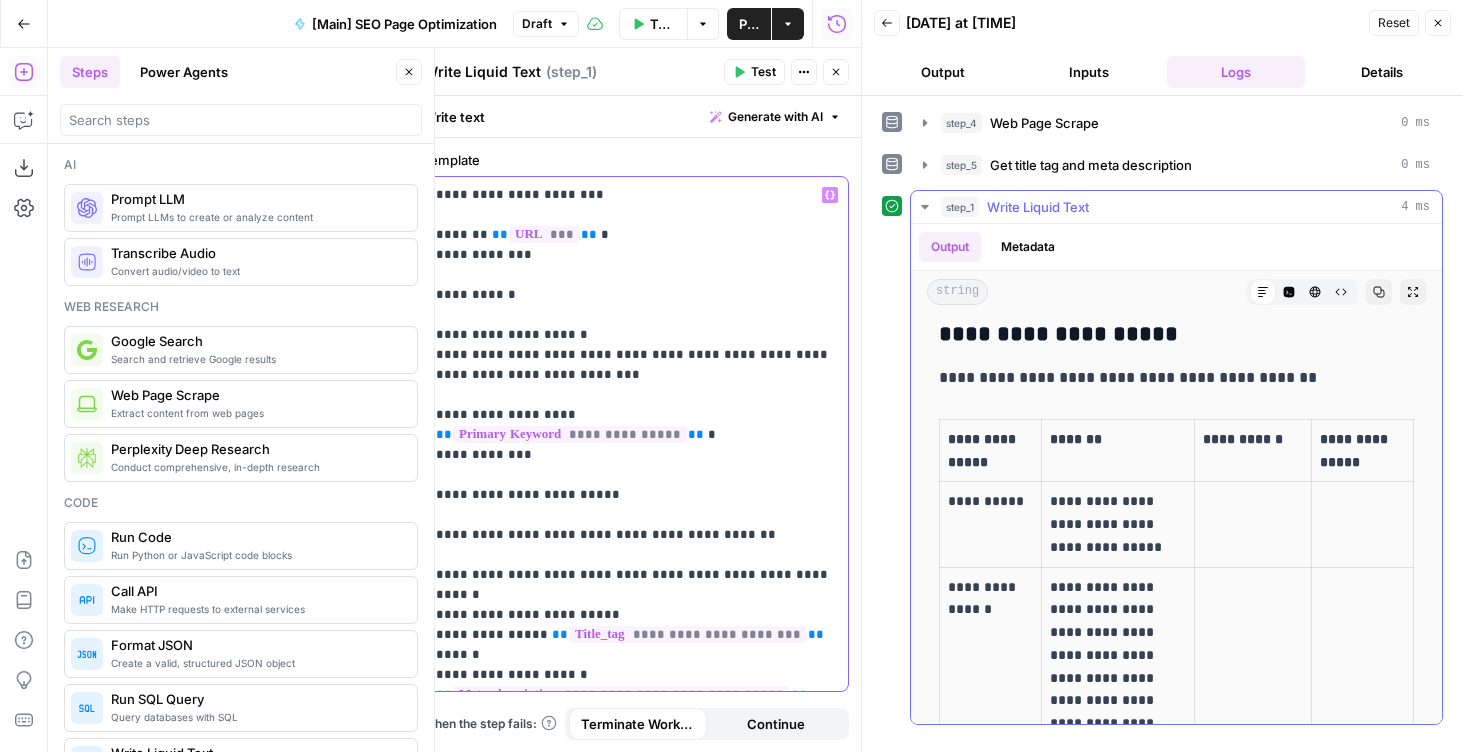 scroll, scrollTop: 500, scrollLeft: 0, axis: vertical 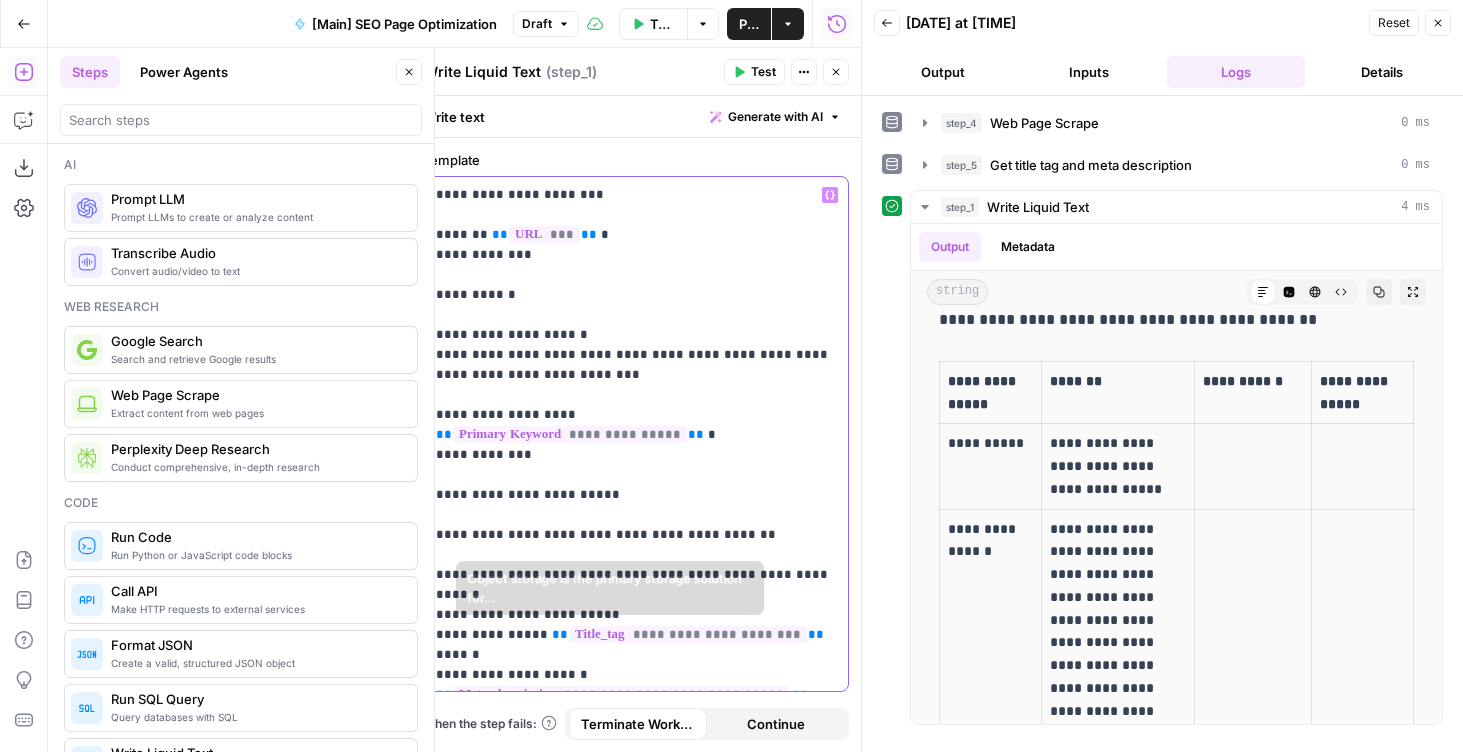 click on "**********" at bounding box center (636, 434) 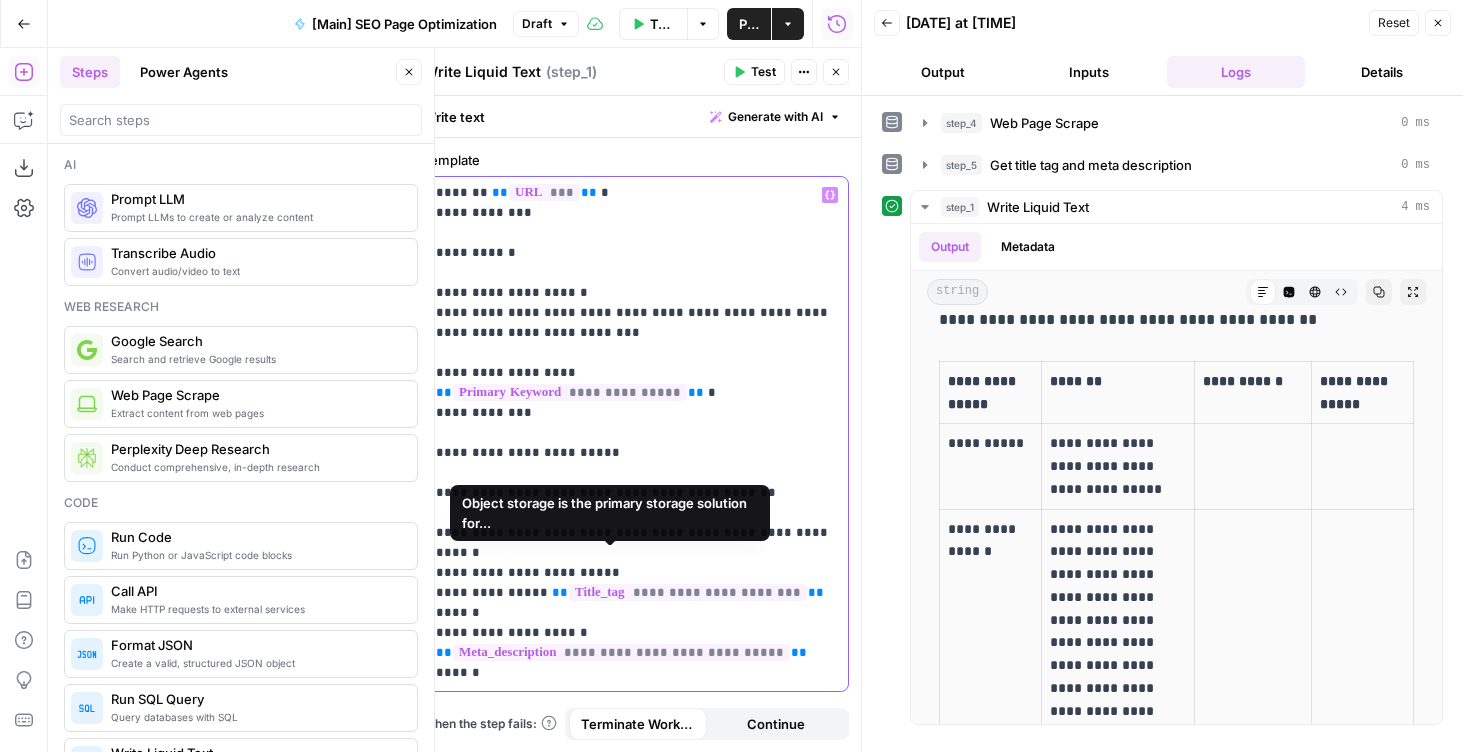scroll, scrollTop: 82, scrollLeft: 0, axis: vertical 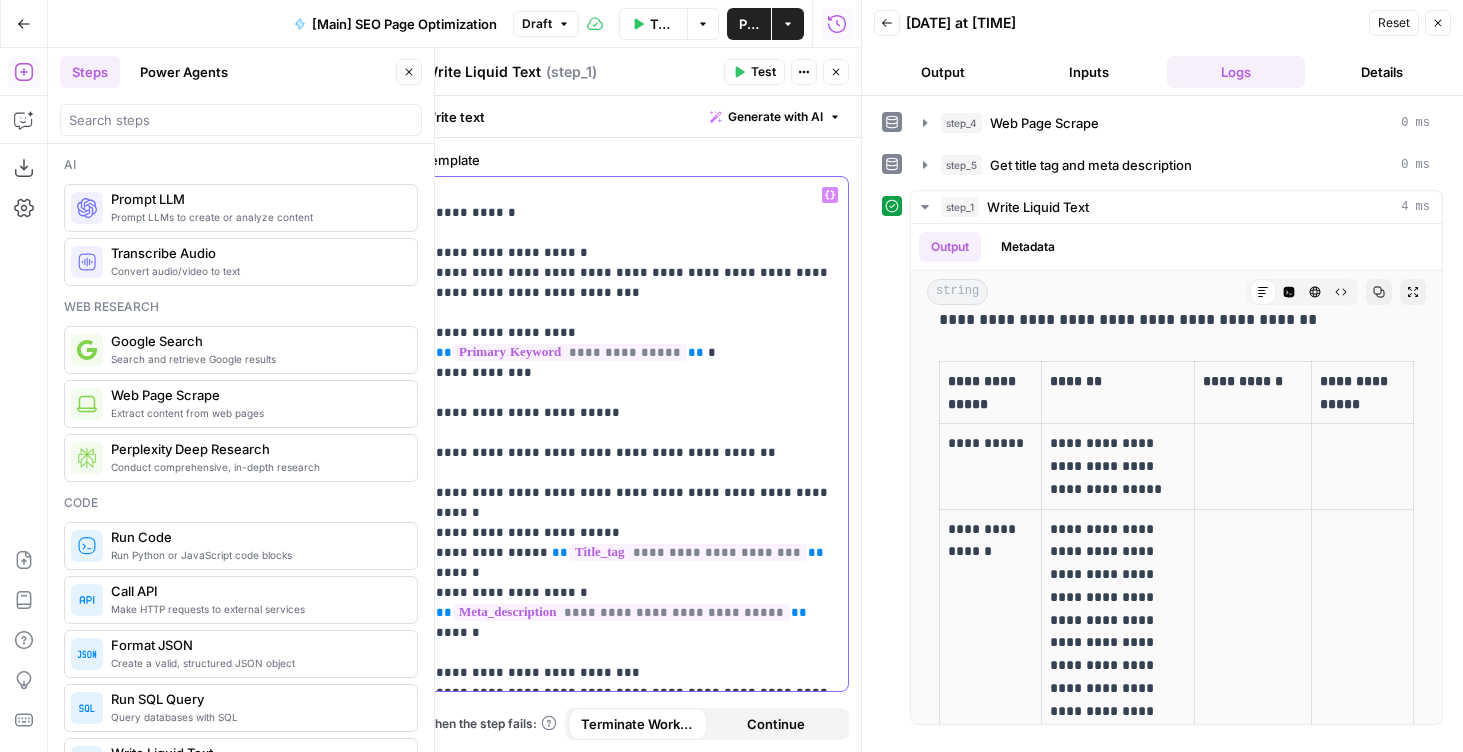 click on "**********" at bounding box center [636, 434] 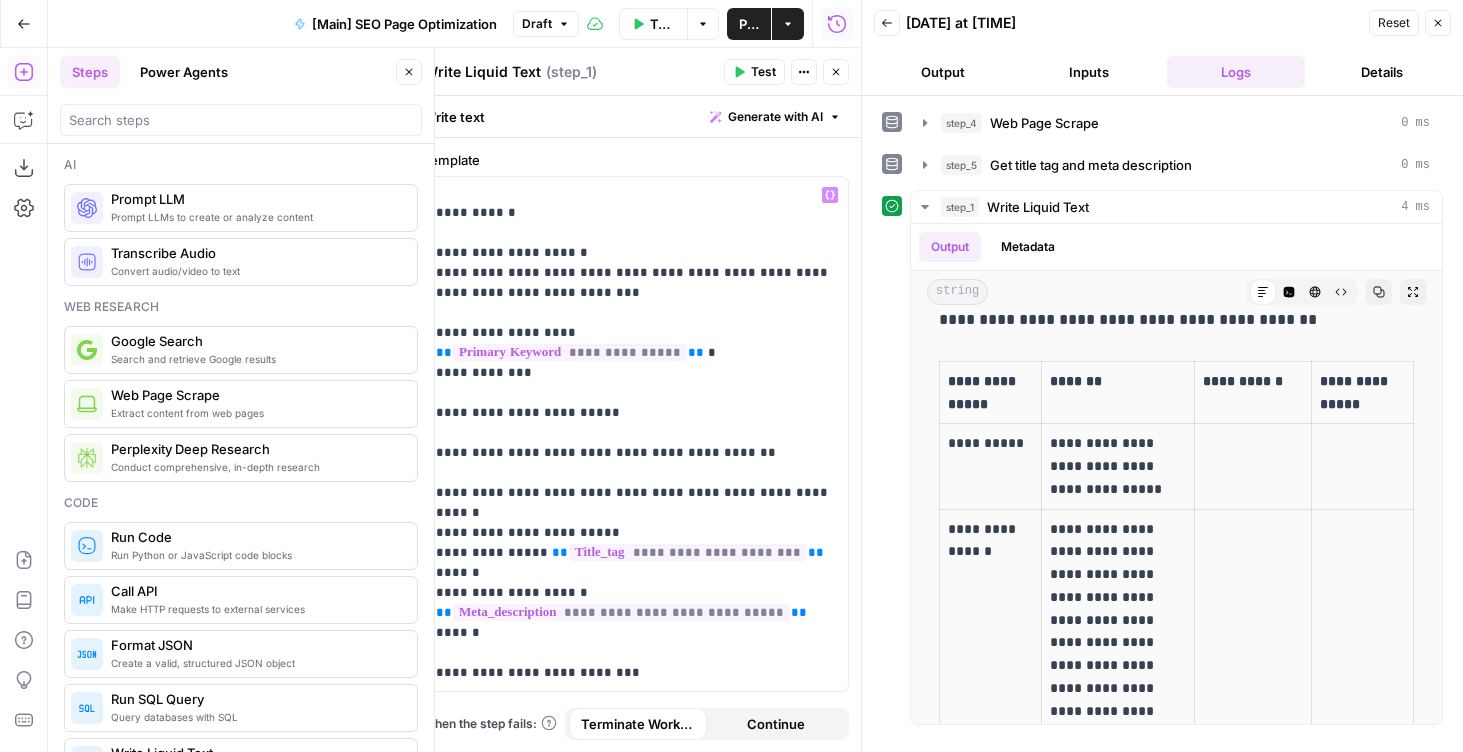click on "Test" at bounding box center (763, 72) 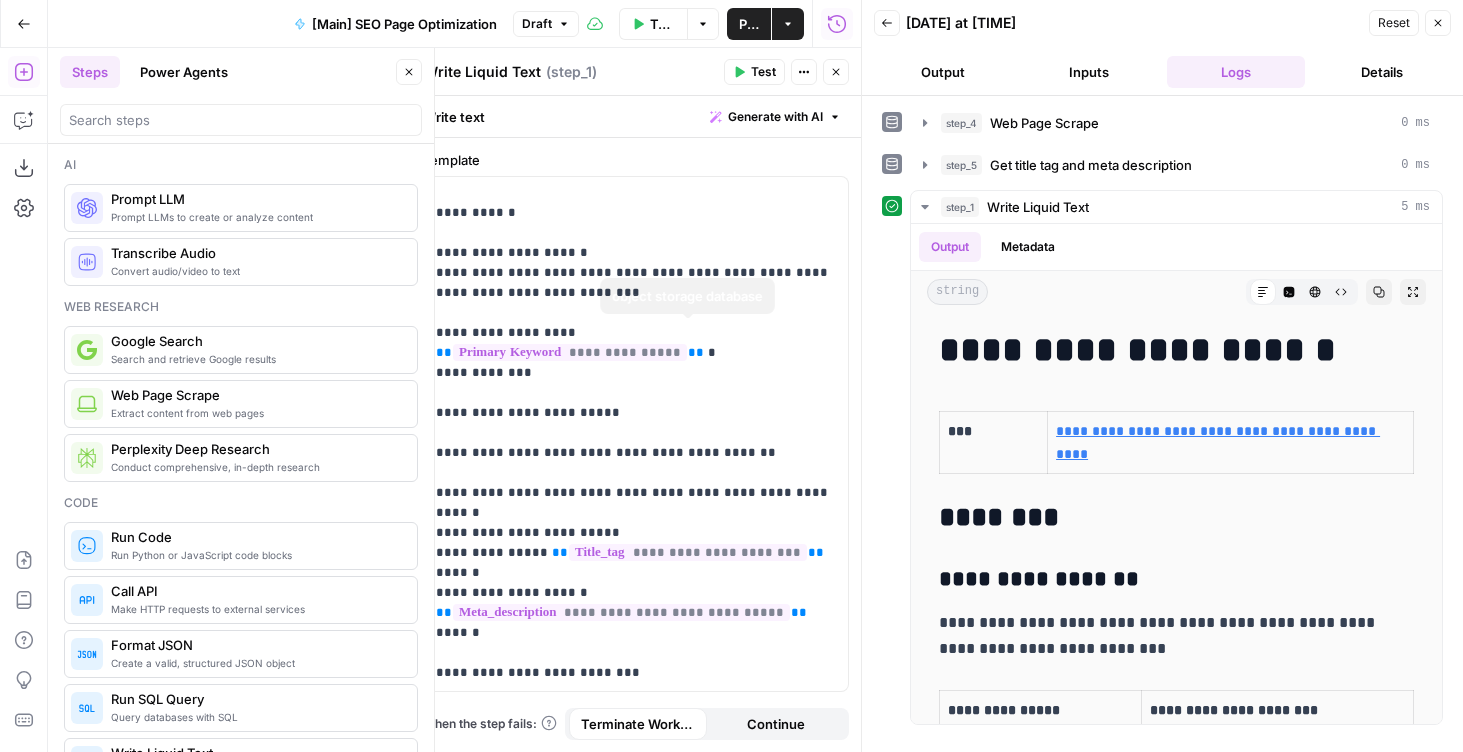 scroll, scrollTop: 102, scrollLeft: 0, axis: vertical 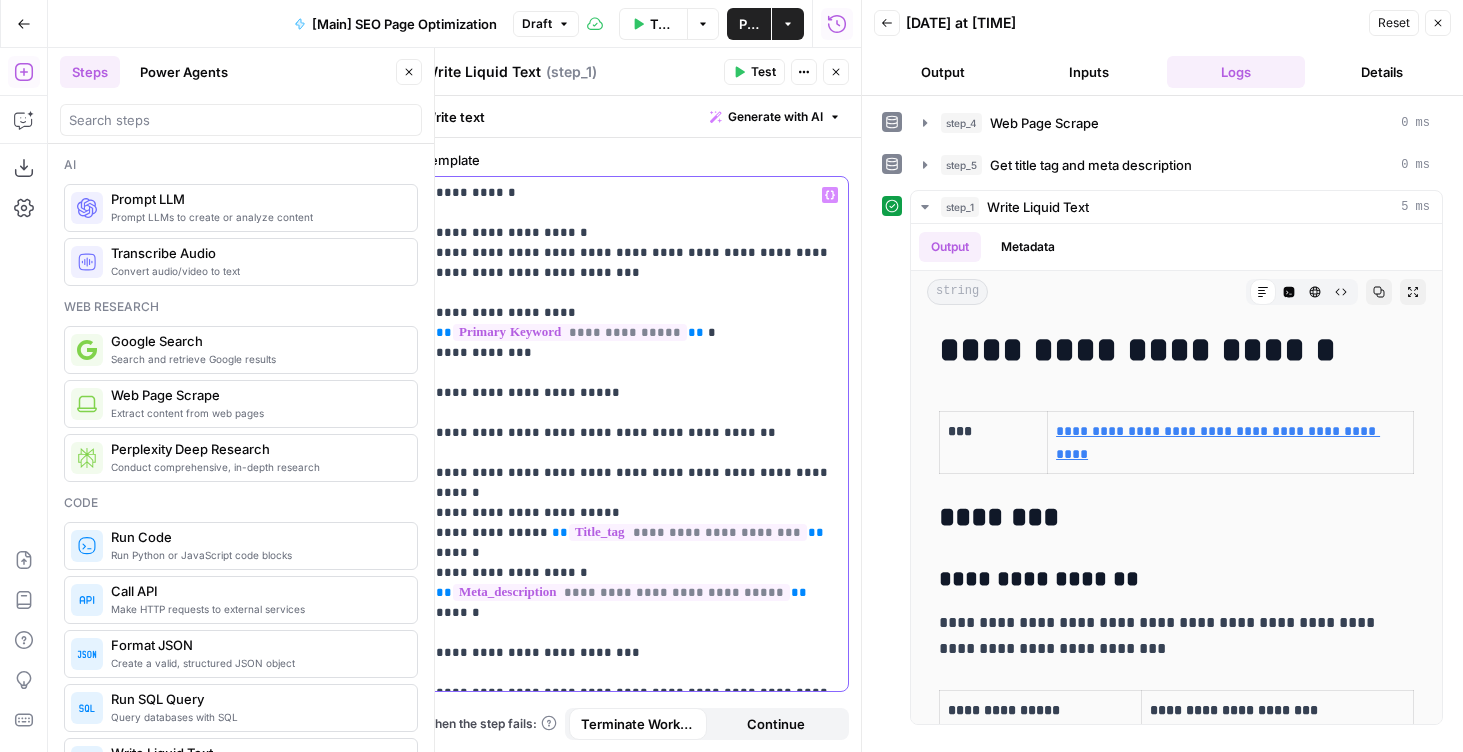 click on "**********" at bounding box center [636, 383] 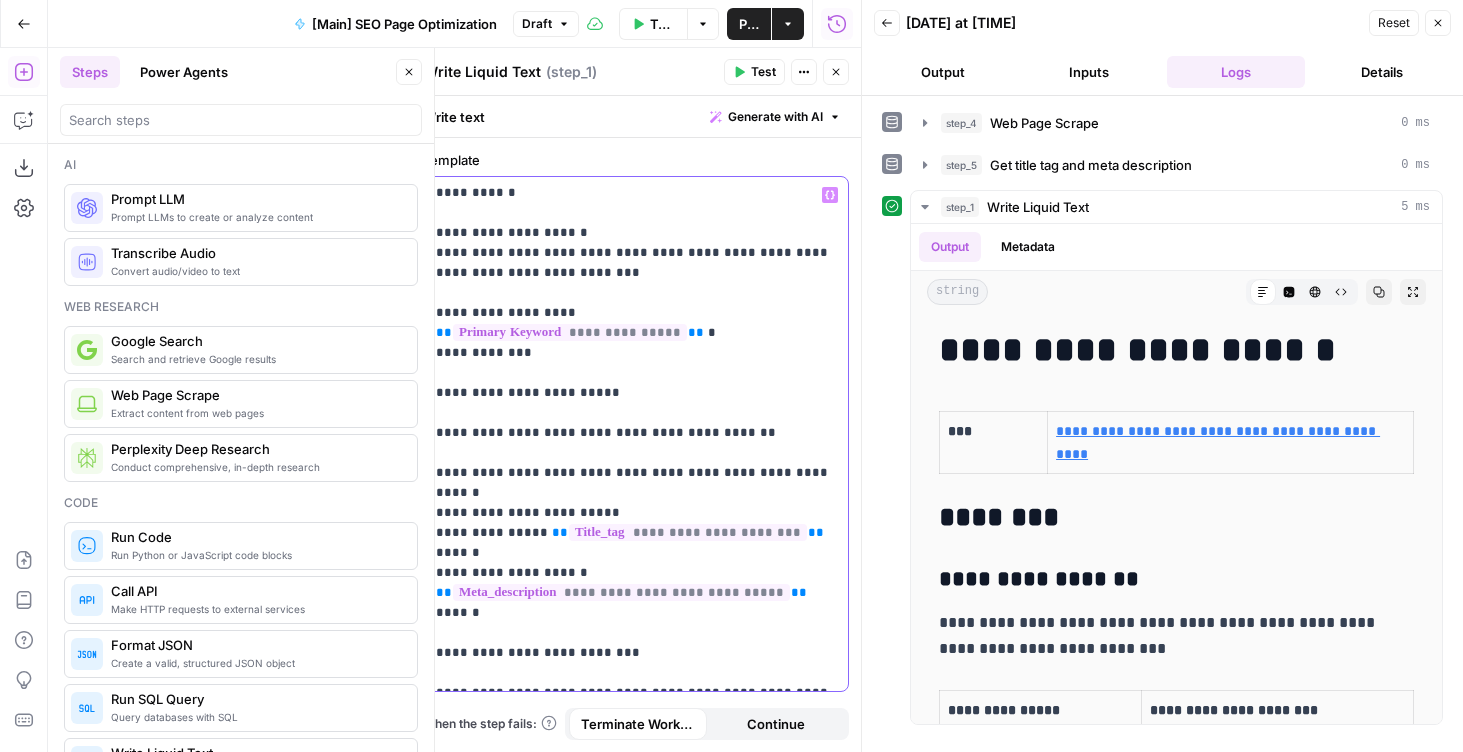 drag, startPoint x: 609, startPoint y: 466, endPoint x: 423, endPoint y: 454, distance: 186.38669 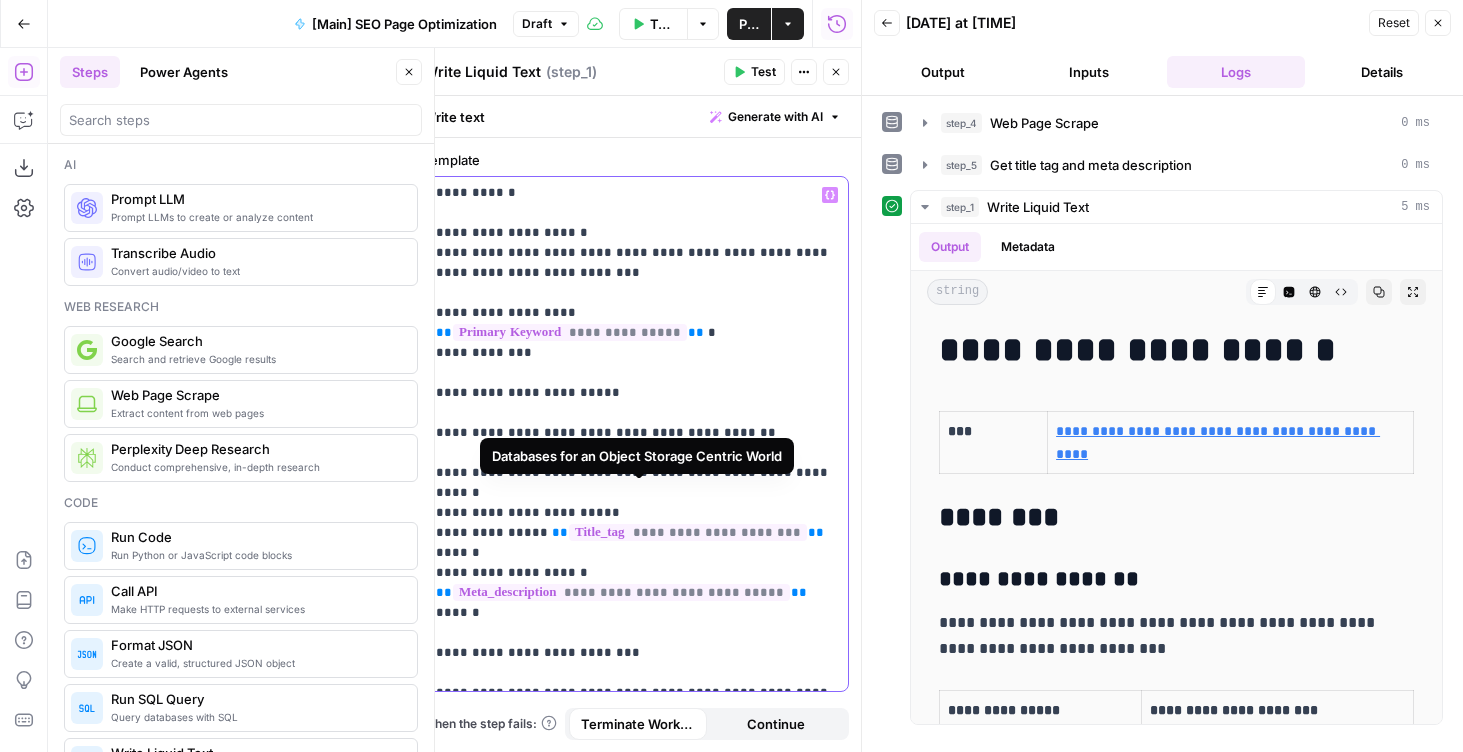 copy on "**********" 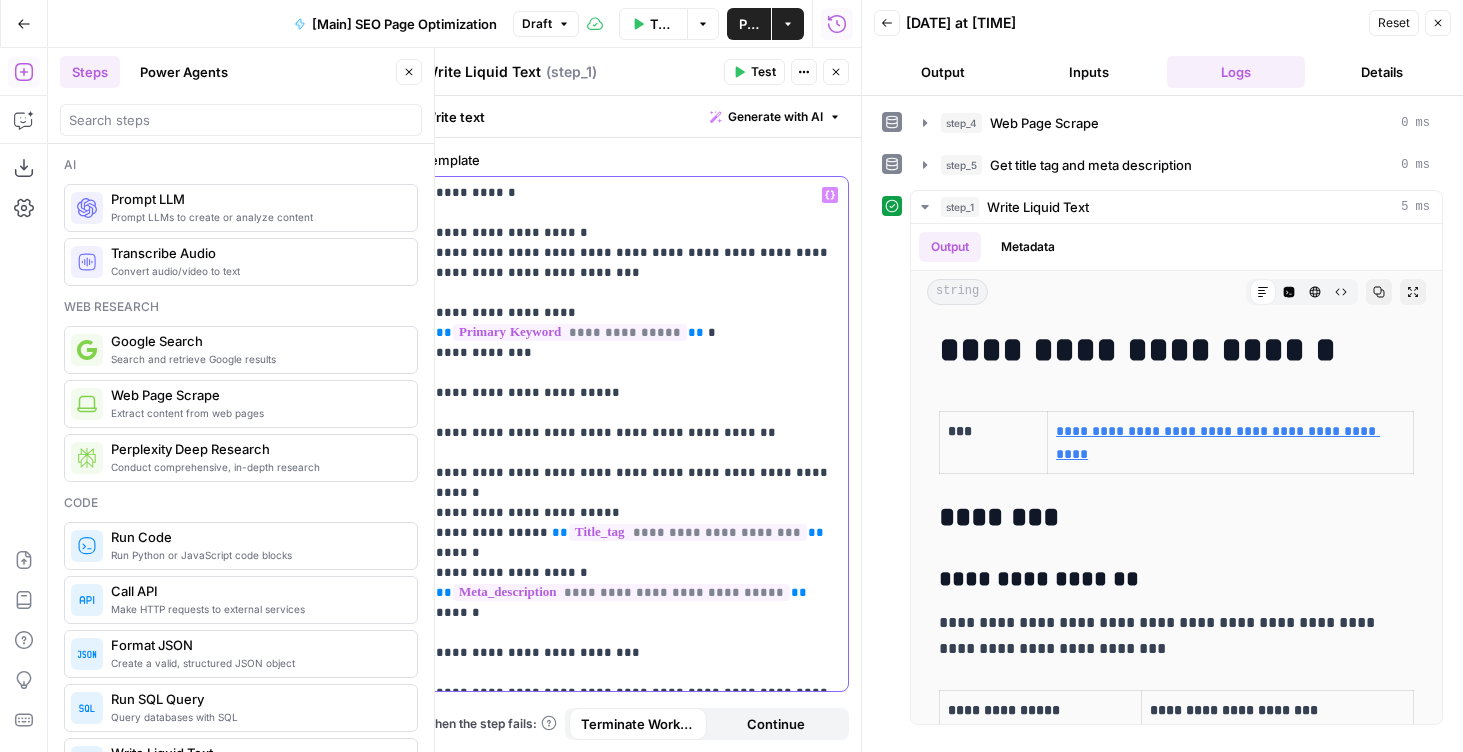 click on "**********" at bounding box center (636, 403) 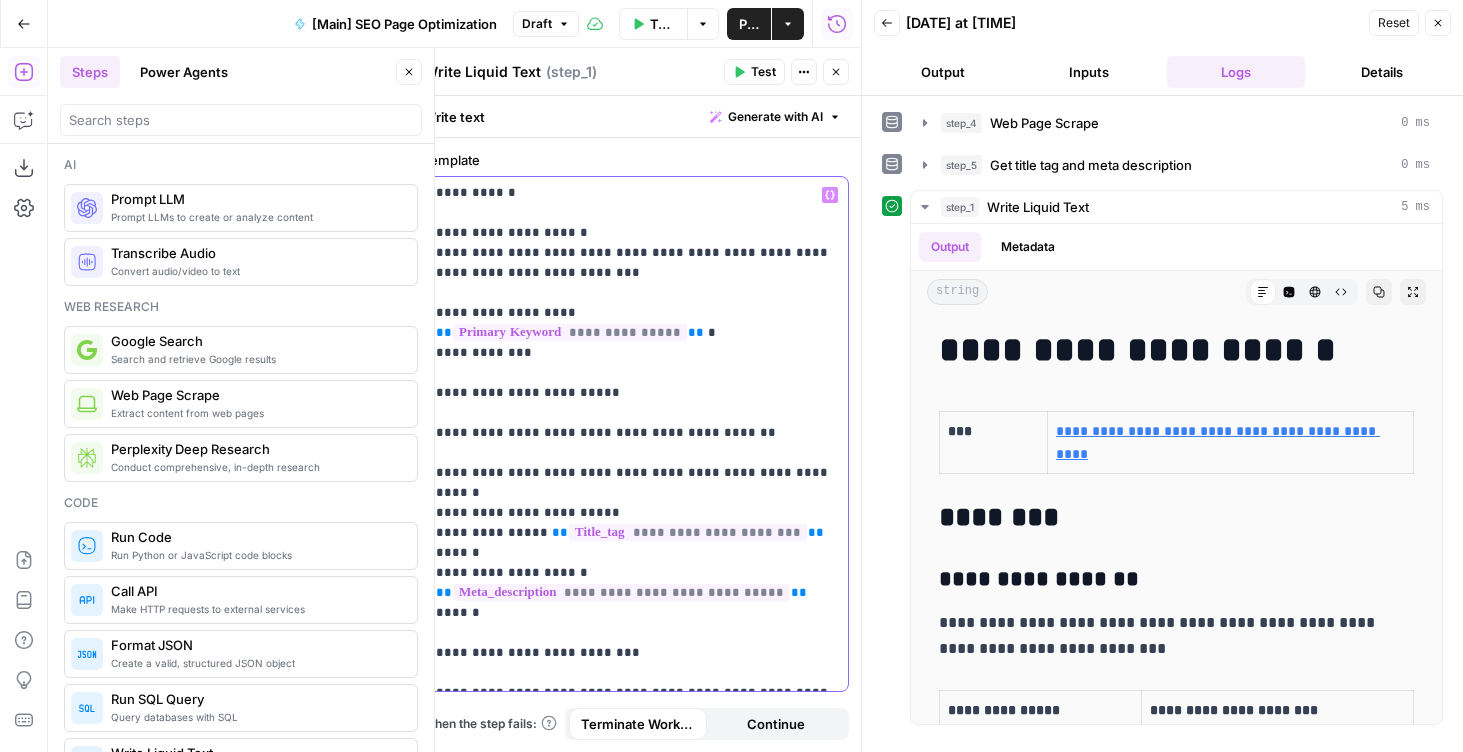 scroll, scrollTop: 202, scrollLeft: 0, axis: vertical 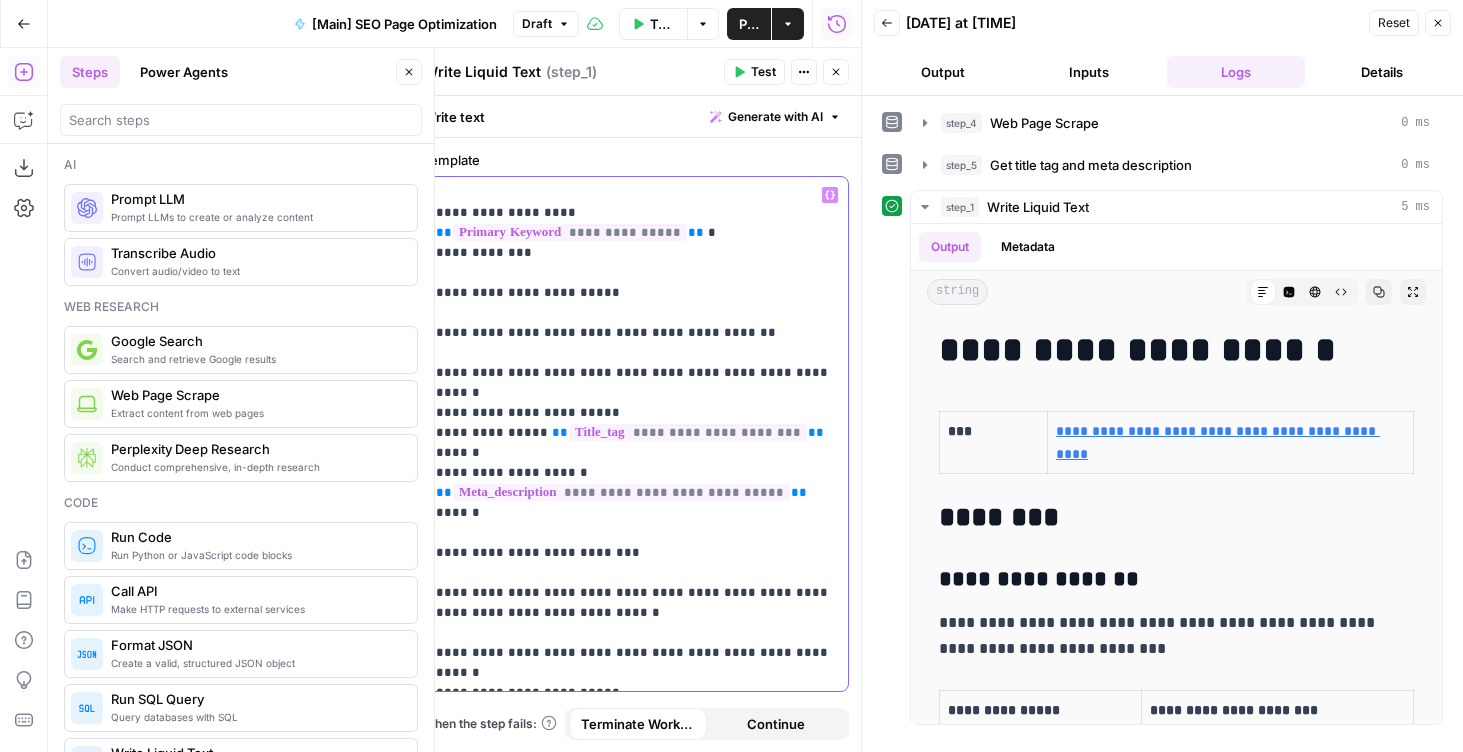 click on "**********" at bounding box center [636, 333] 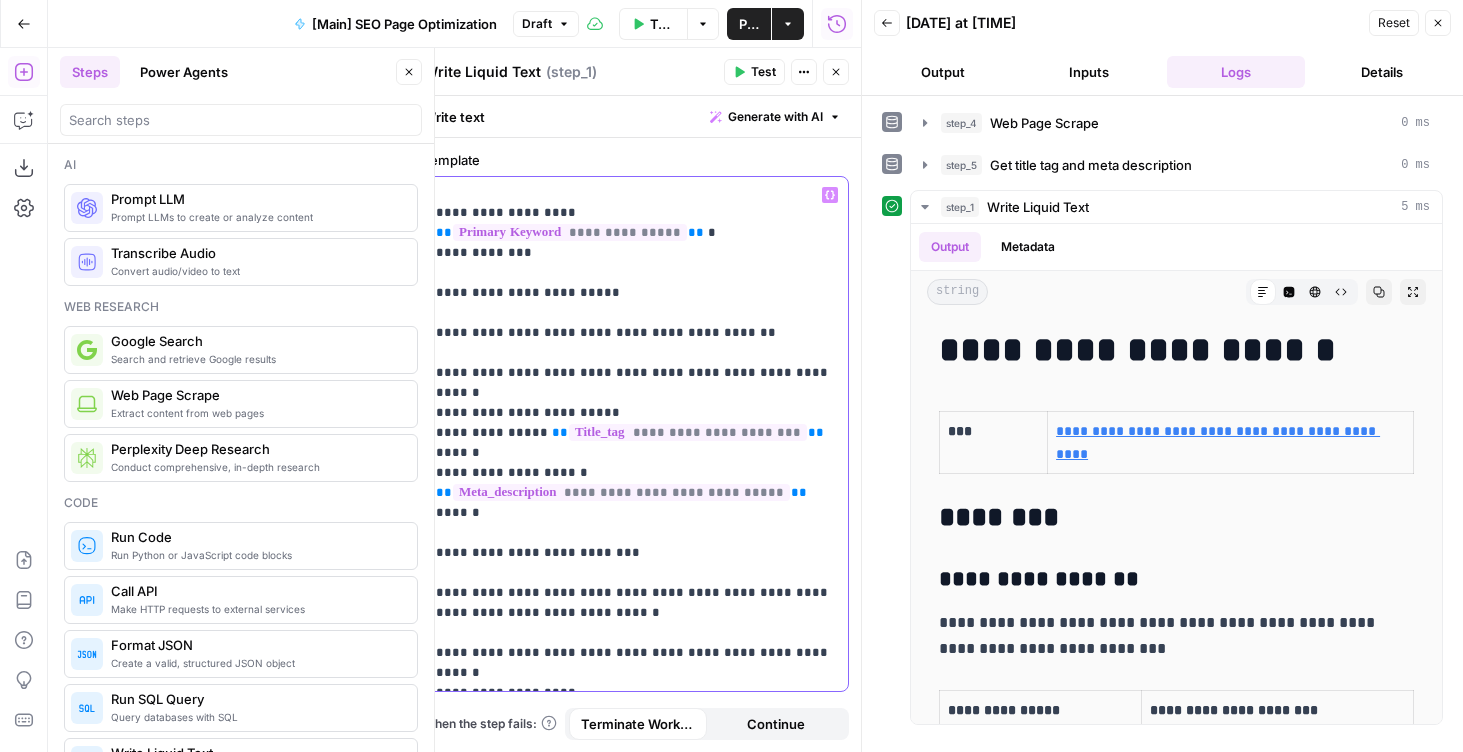 click on "**********" at bounding box center [636, 333] 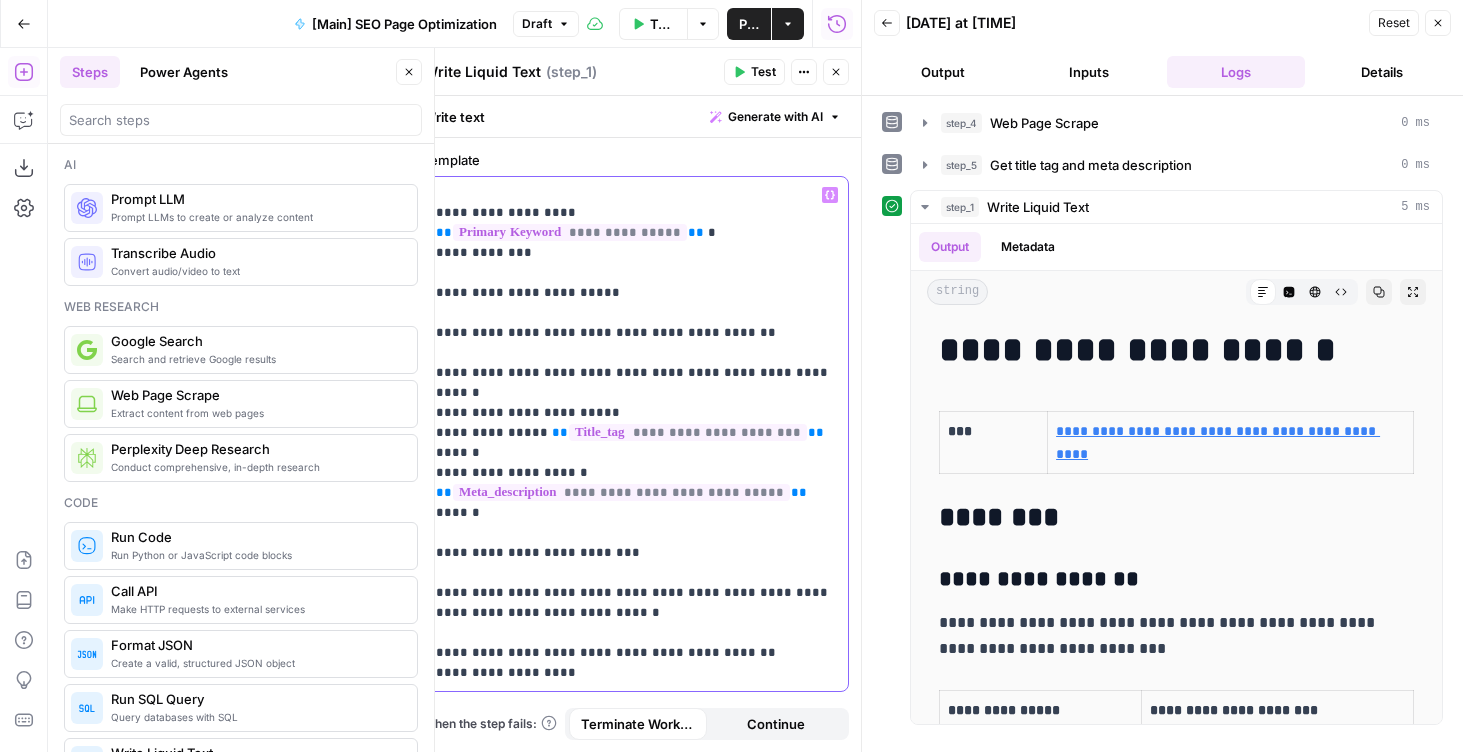 click on "**********" at bounding box center (636, 333) 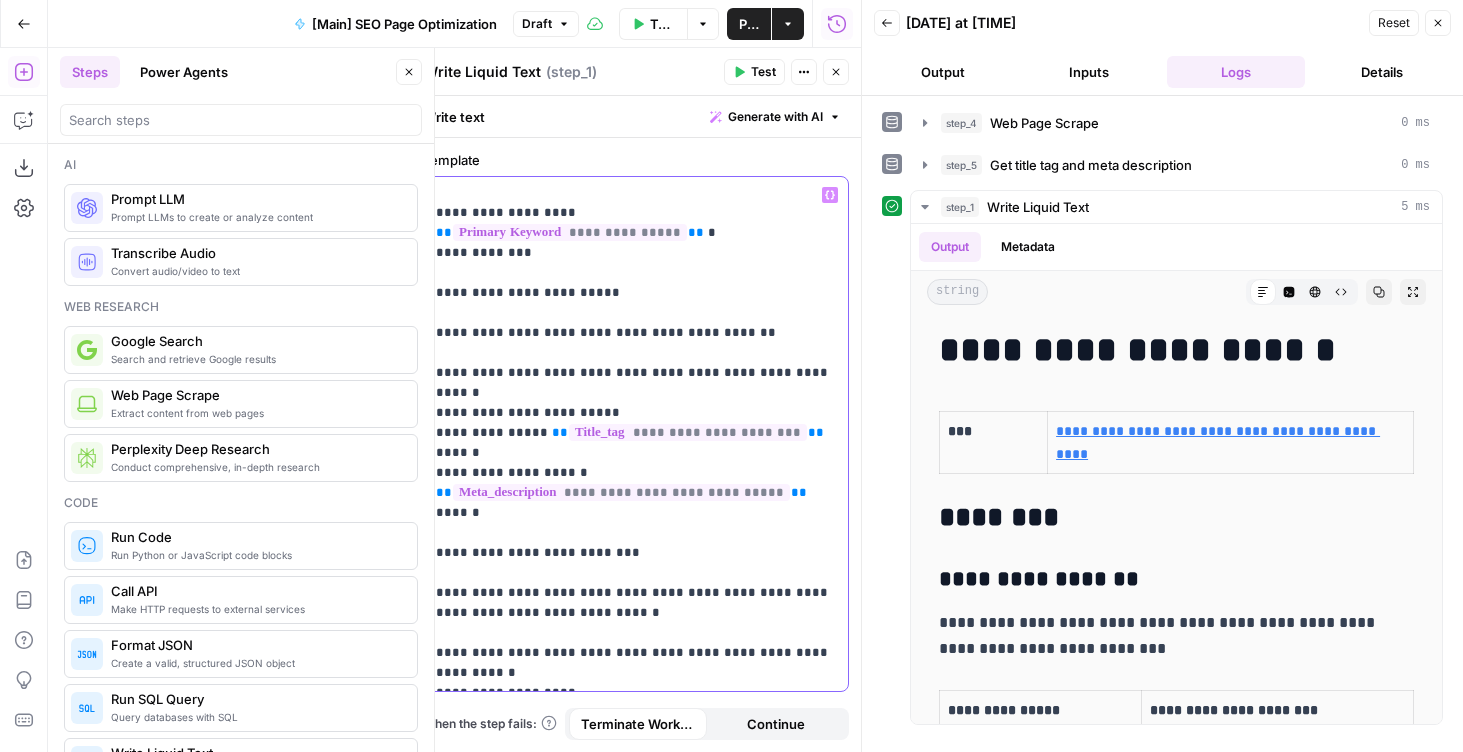 click on "**********" at bounding box center [636, 343] 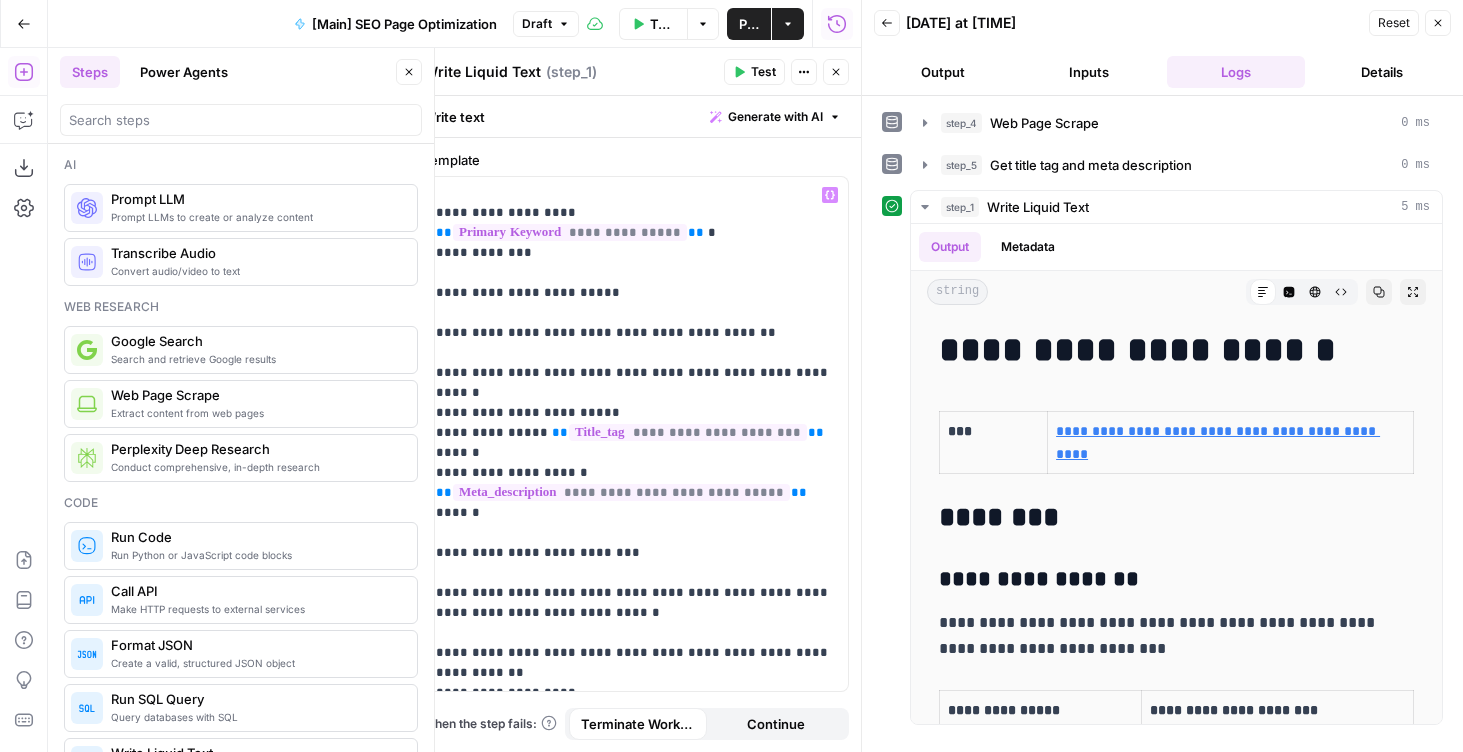 click on "Test" at bounding box center (763, 72) 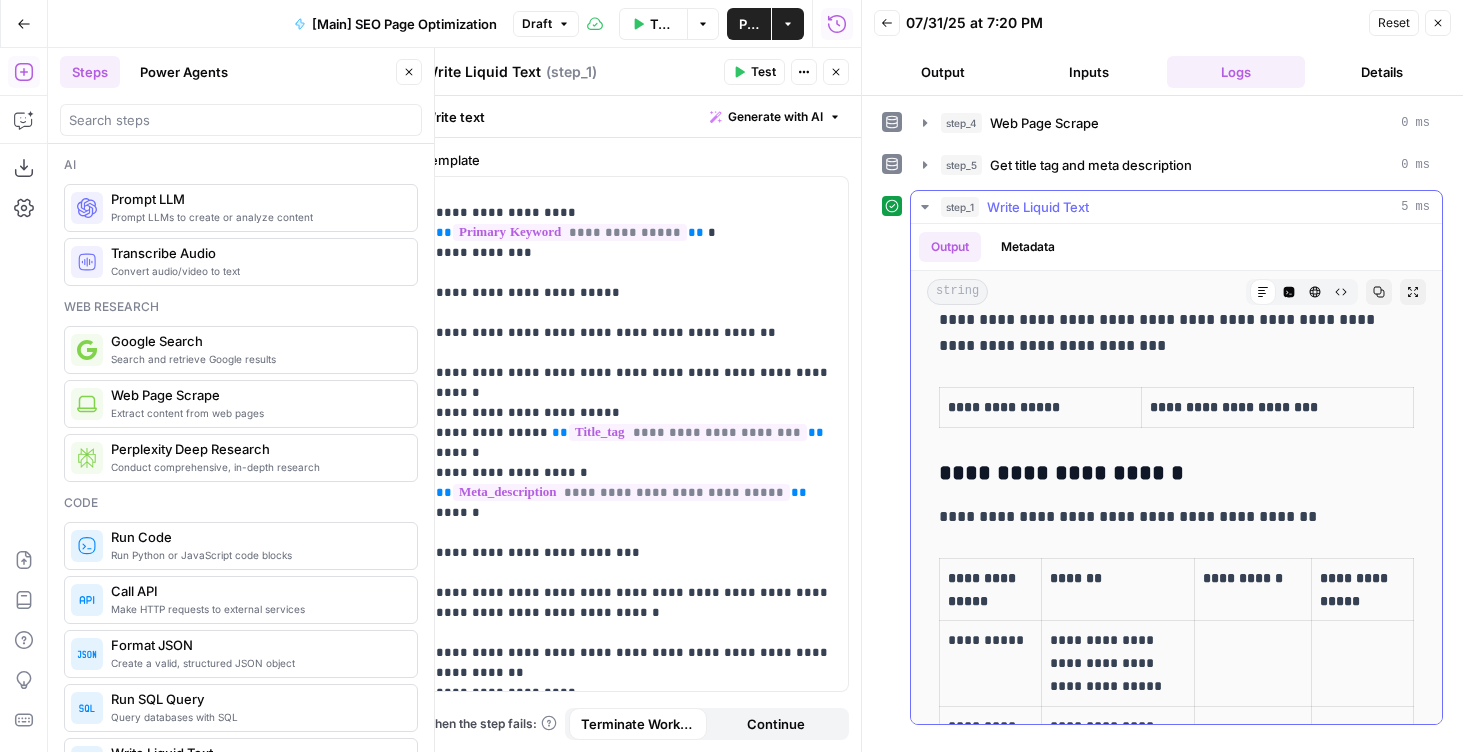scroll, scrollTop: 773, scrollLeft: 0, axis: vertical 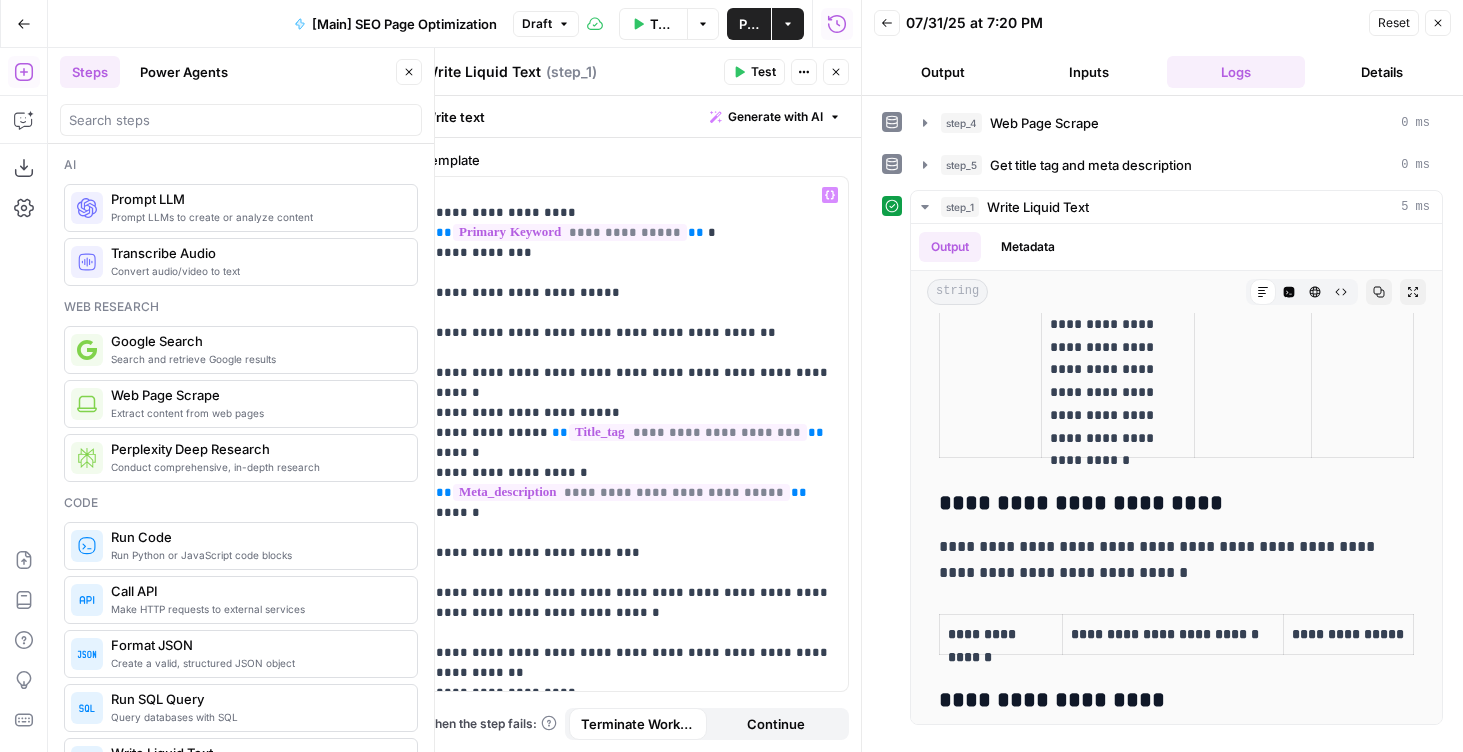 click 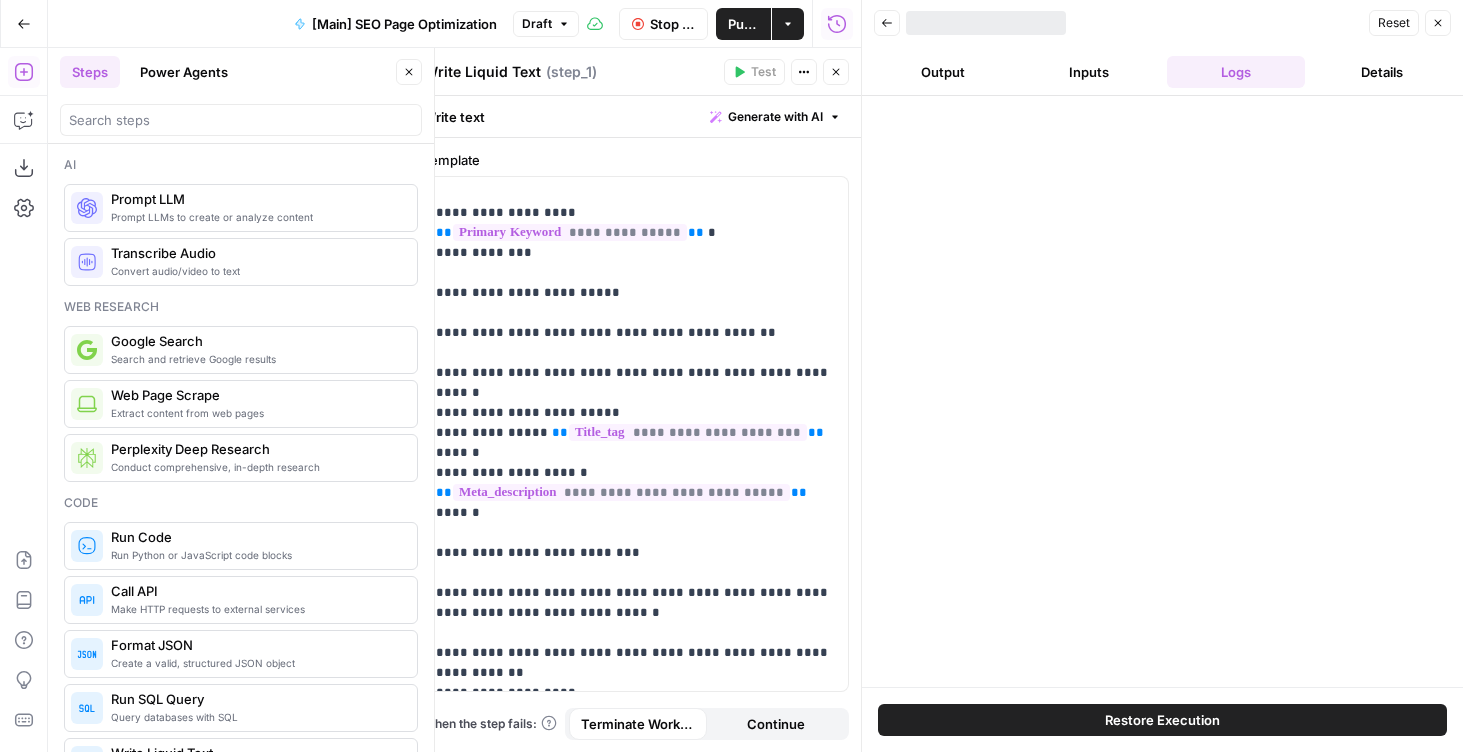 click 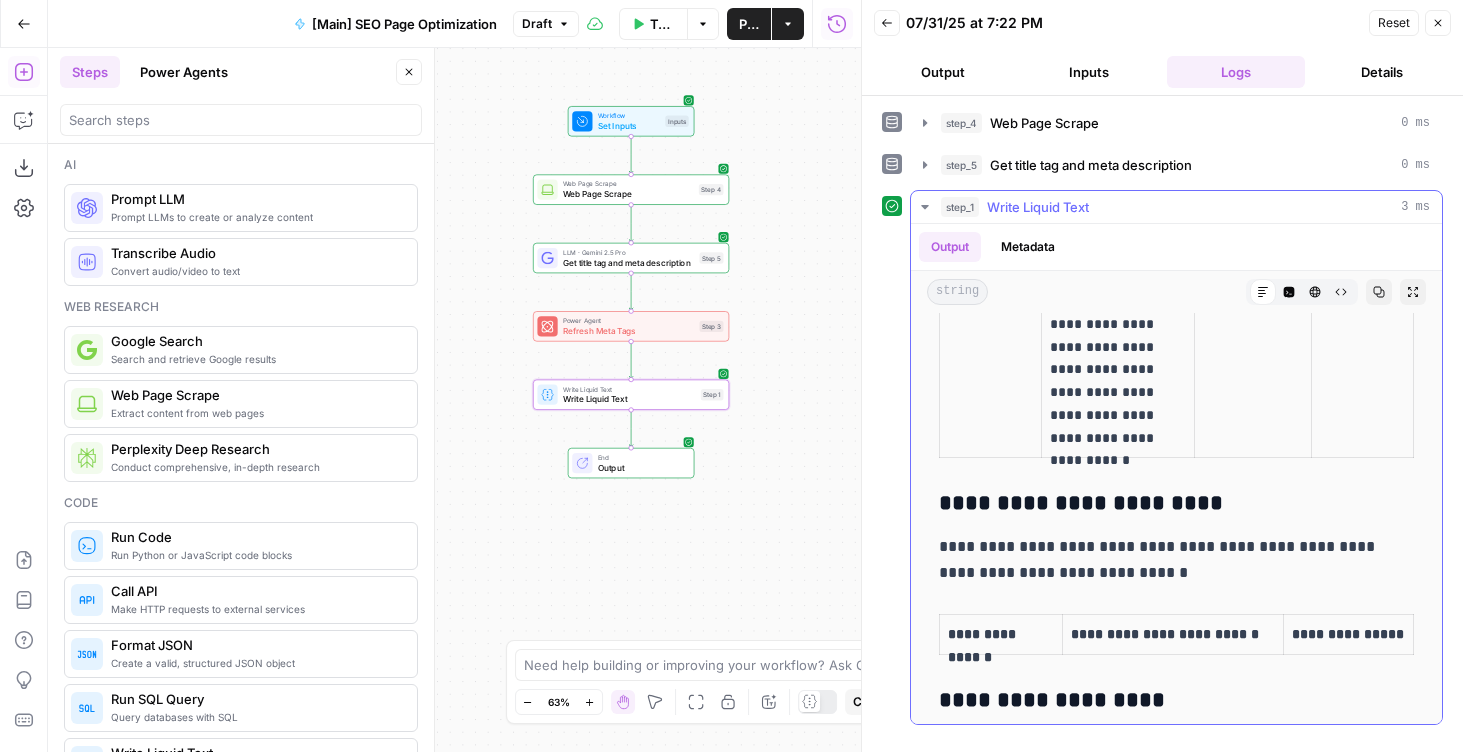 scroll, scrollTop: 0, scrollLeft: 0, axis: both 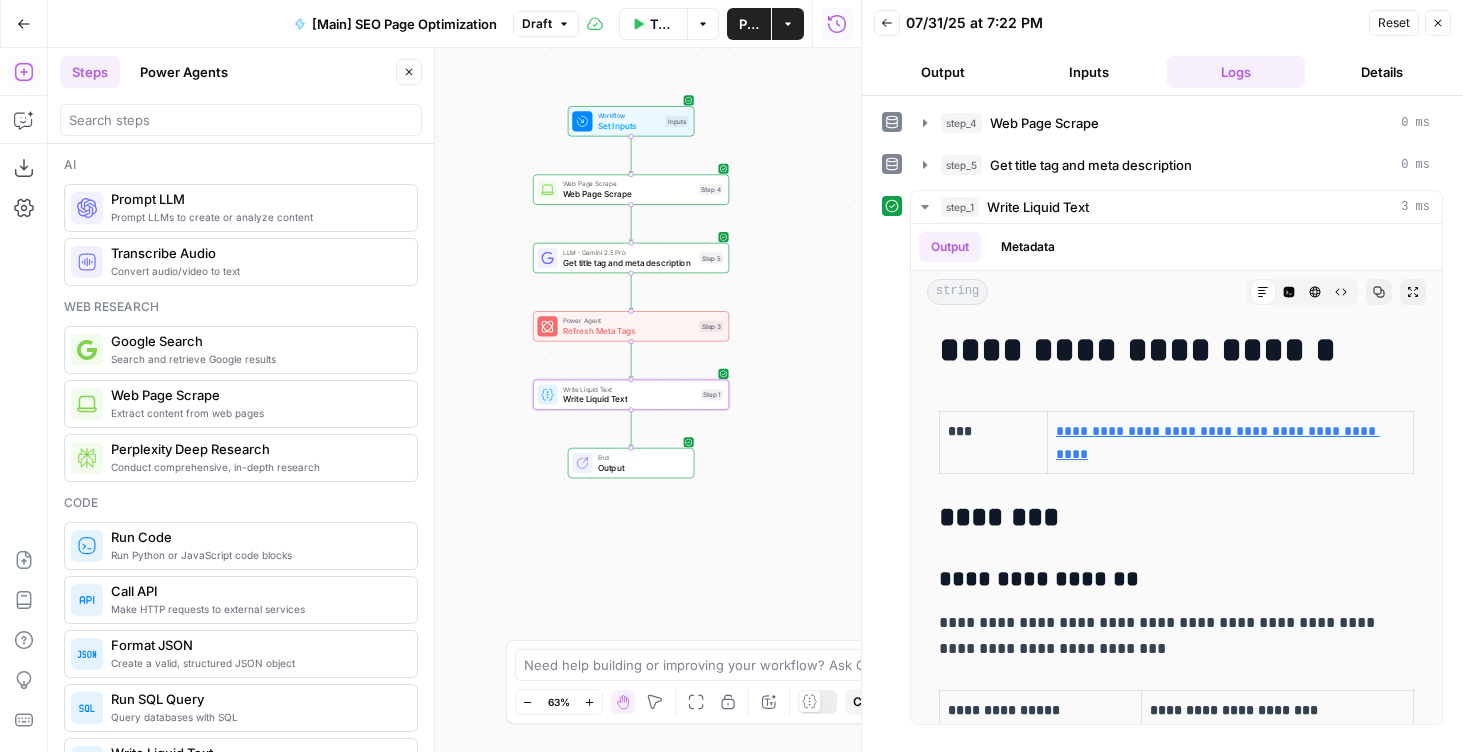drag, startPoint x: 816, startPoint y: 259, endPoint x: 803, endPoint y: 372, distance: 113.74533 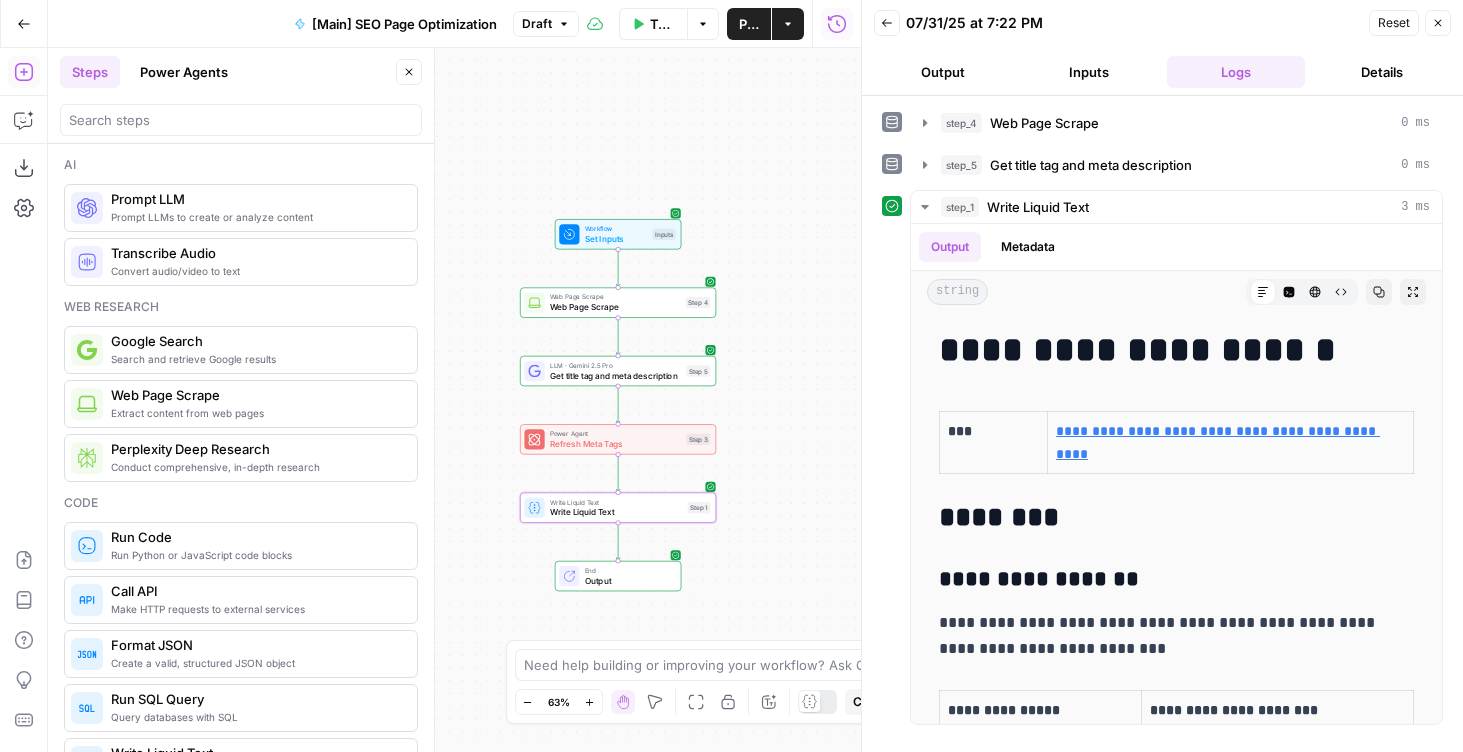 click on "Publish" at bounding box center [749, 24] 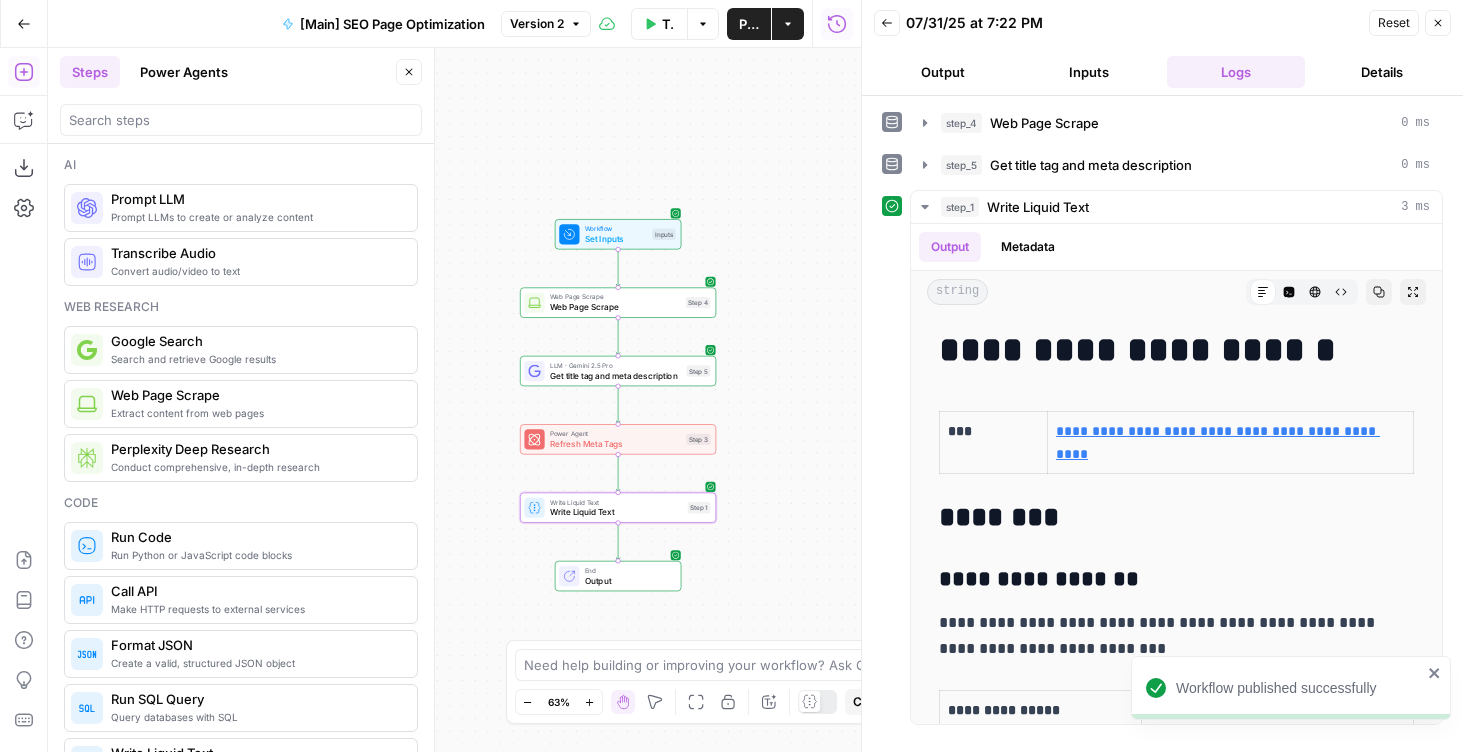 drag, startPoint x: 598, startPoint y: 109, endPoint x: 514, endPoint y: 109, distance: 84 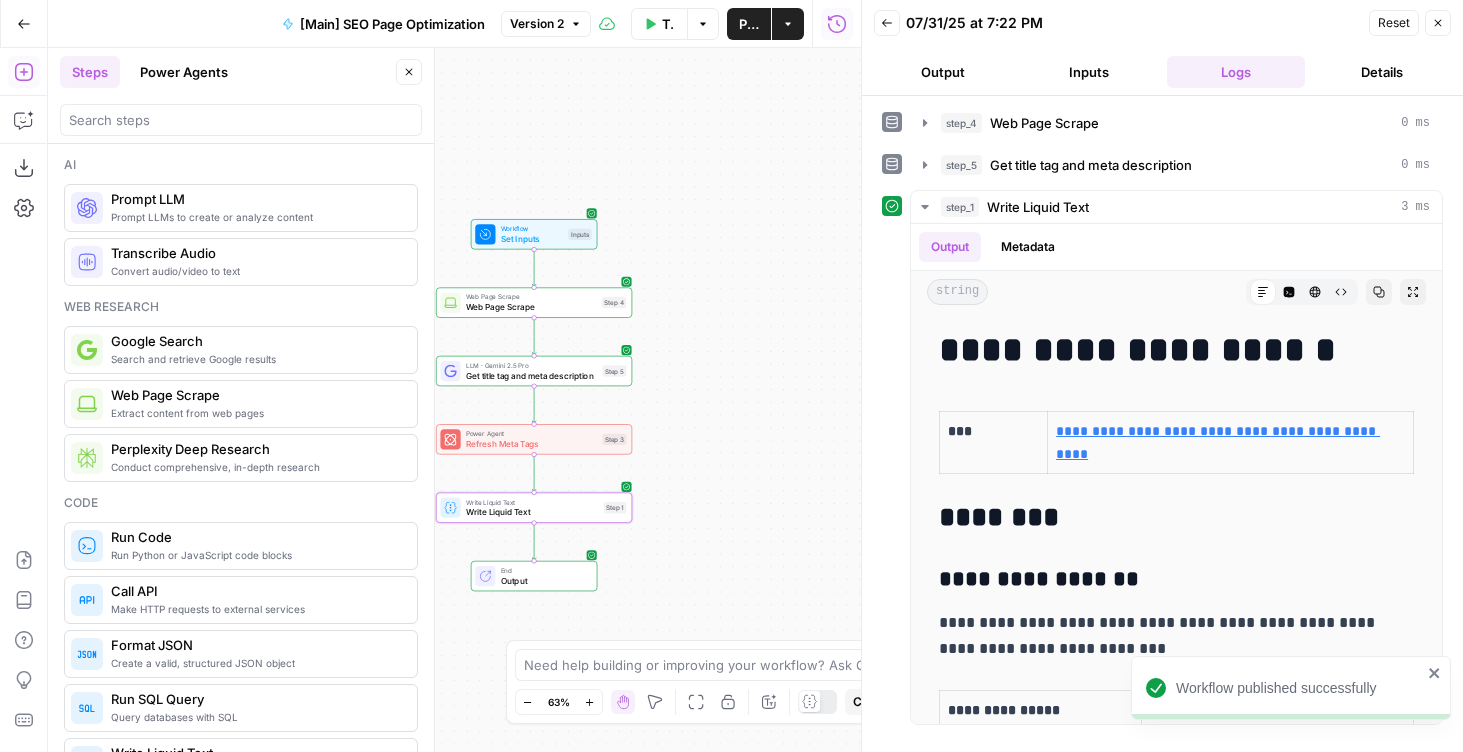 click on "Close" at bounding box center [409, 72] 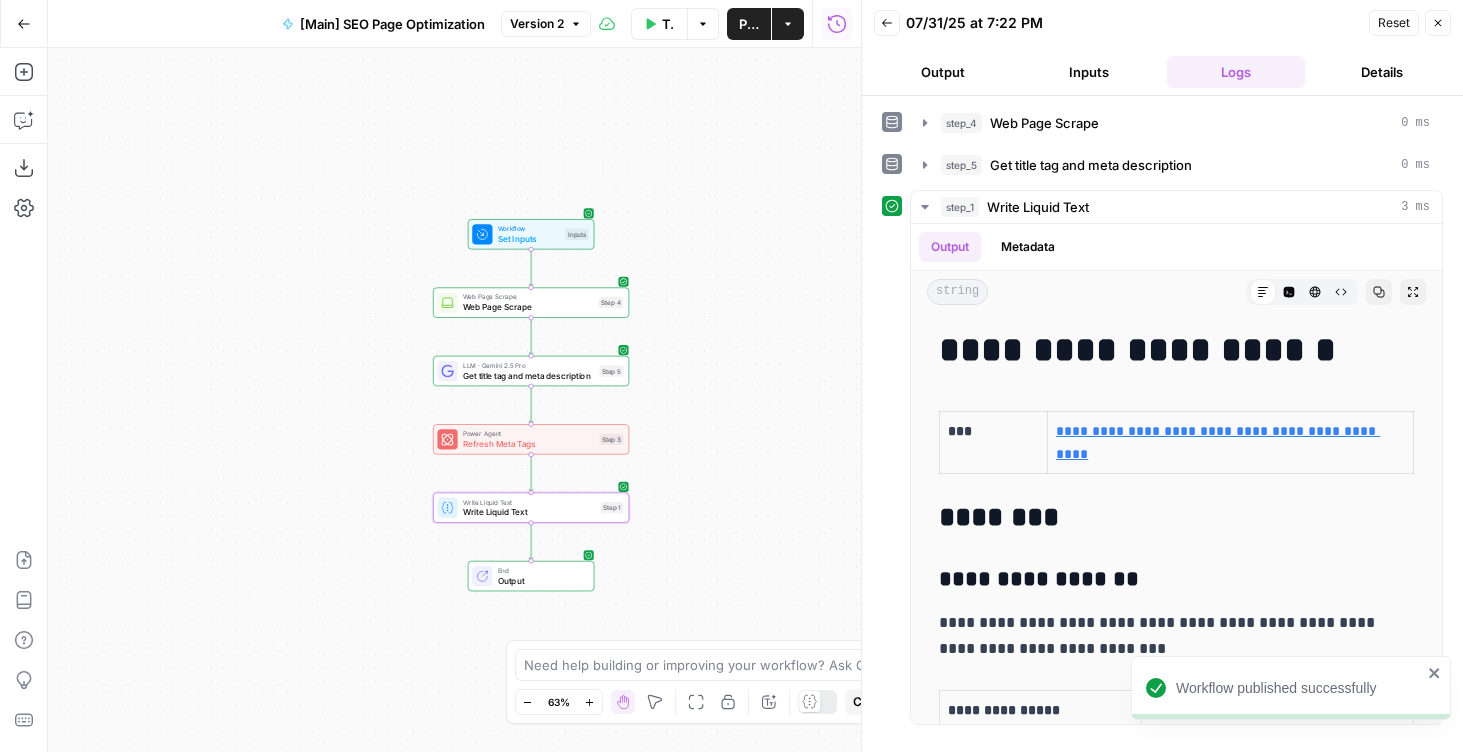 drag, startPoint x: 312, startPoint y: 258, endPoint x: 256, endPoint y: 258, distance: 56 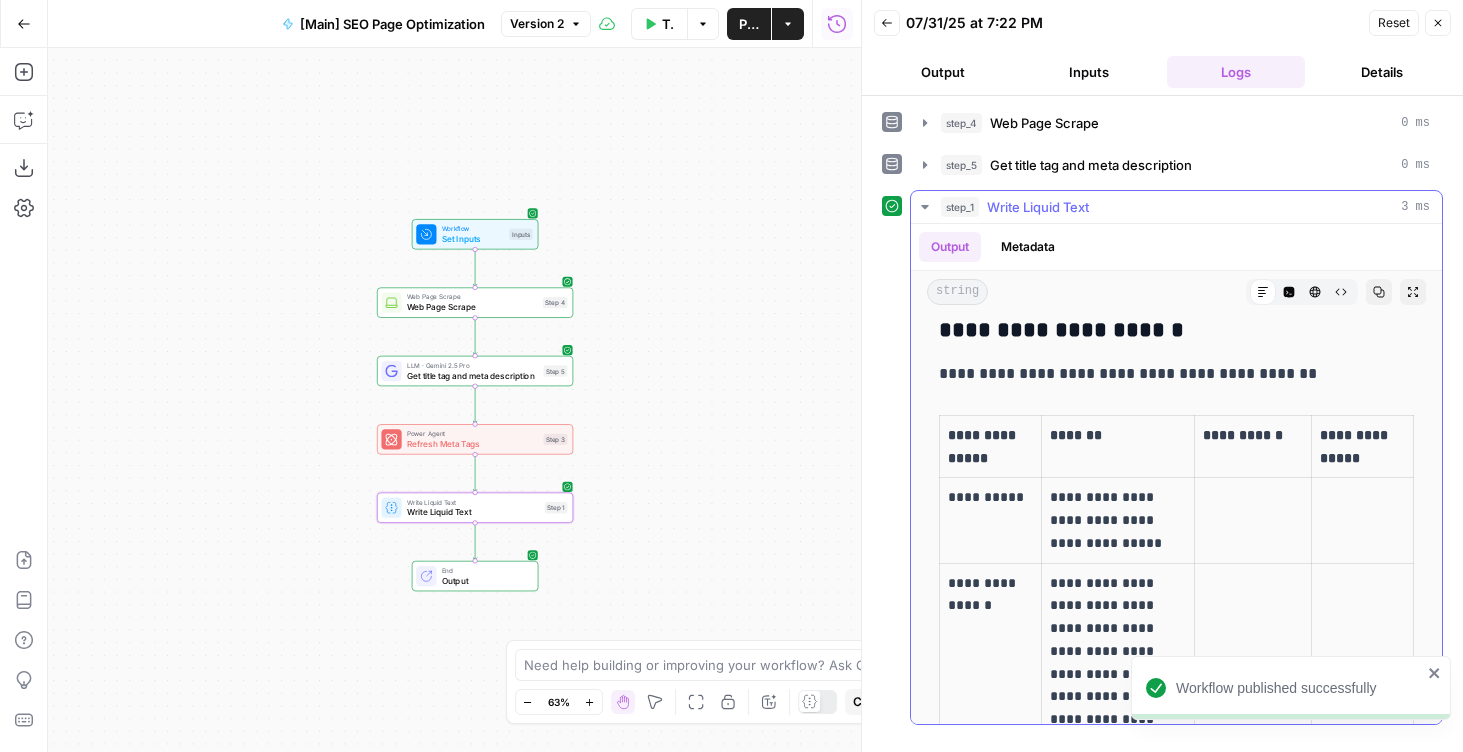 scroll, scrollTop: 773, scrollLeft: 0, axis: vertical 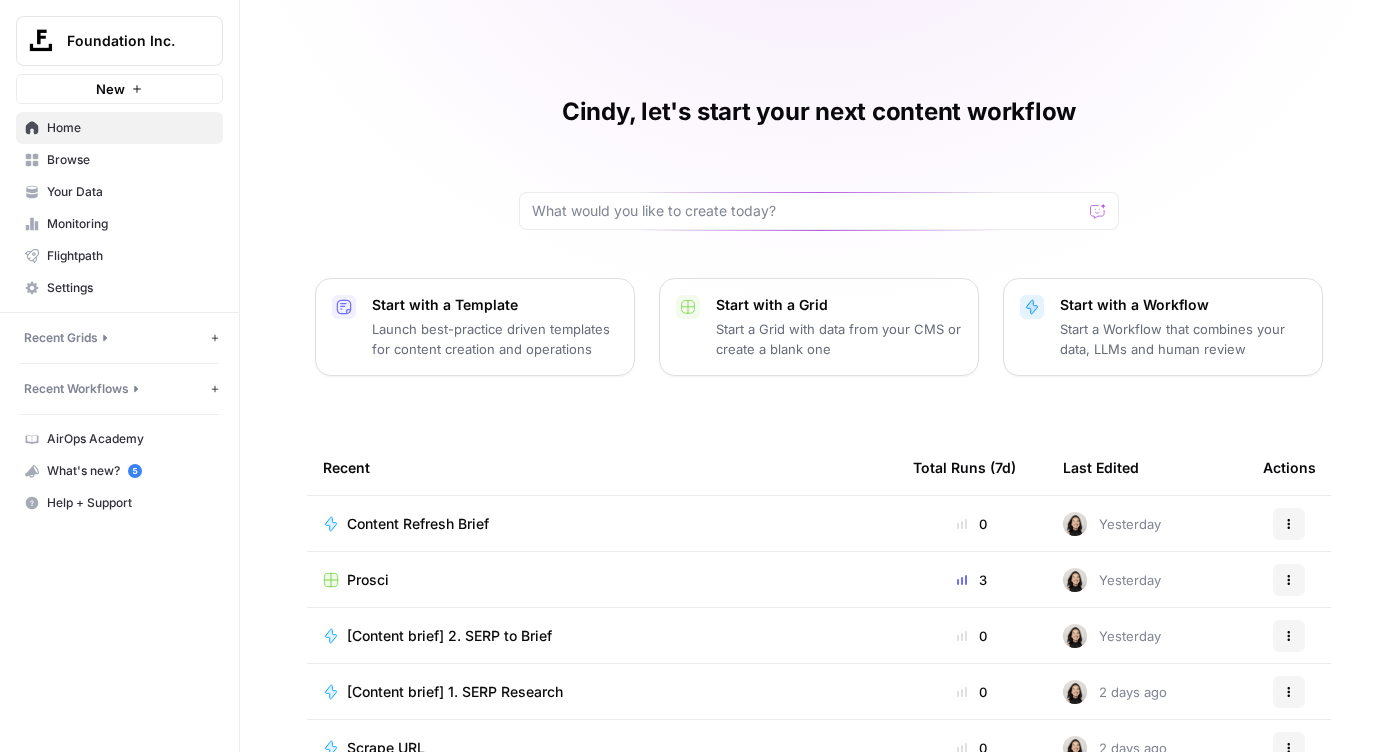 click on "Foundation Inc." at bounding box center [119, 41] 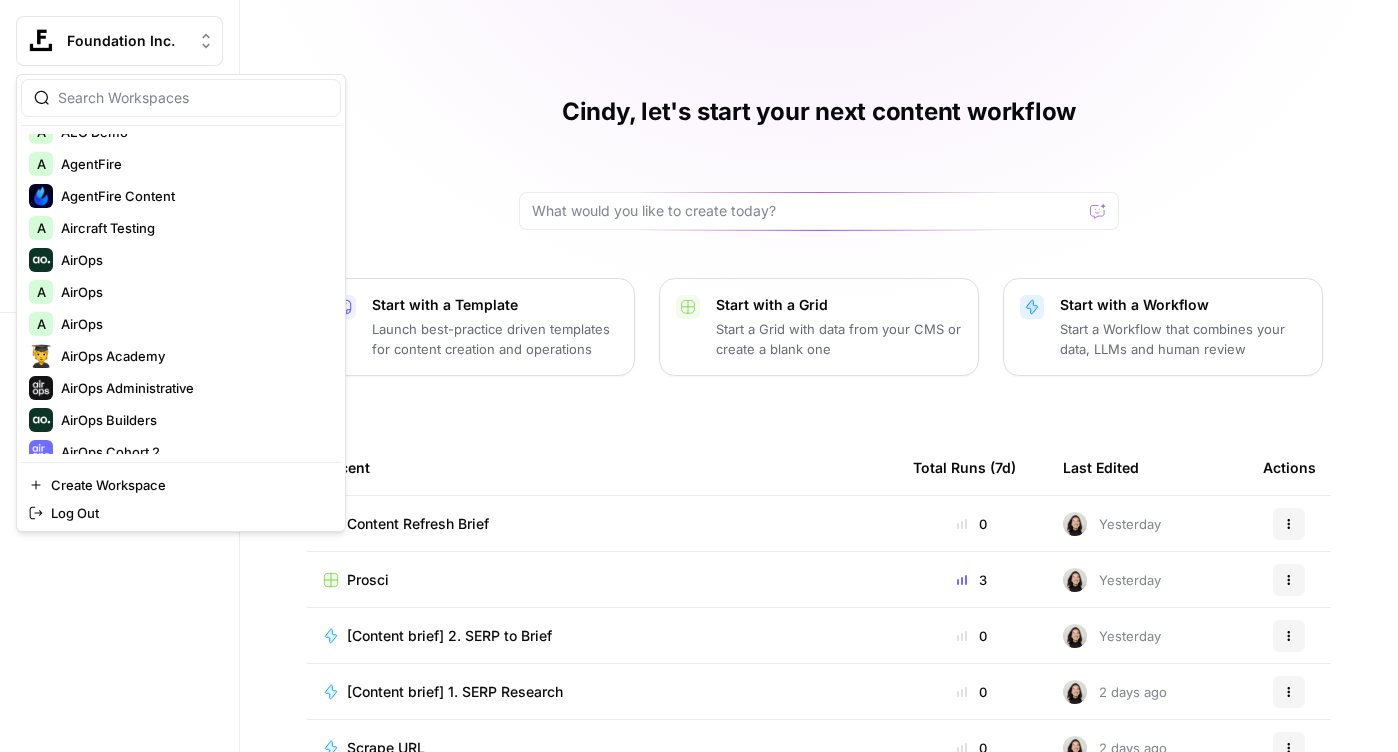 scroll, scrollTop: 0, scrollLeft: 0, axis: both 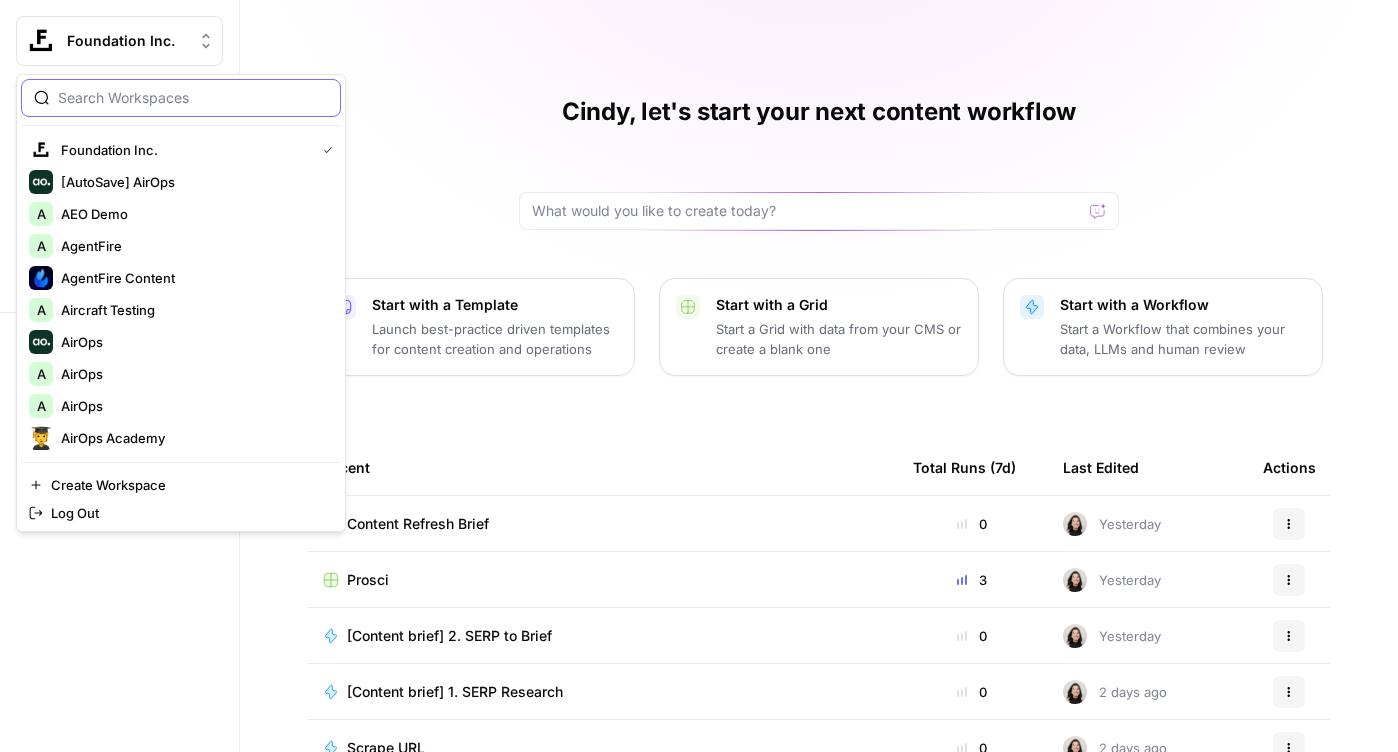 click at bounding box center [193, 98] 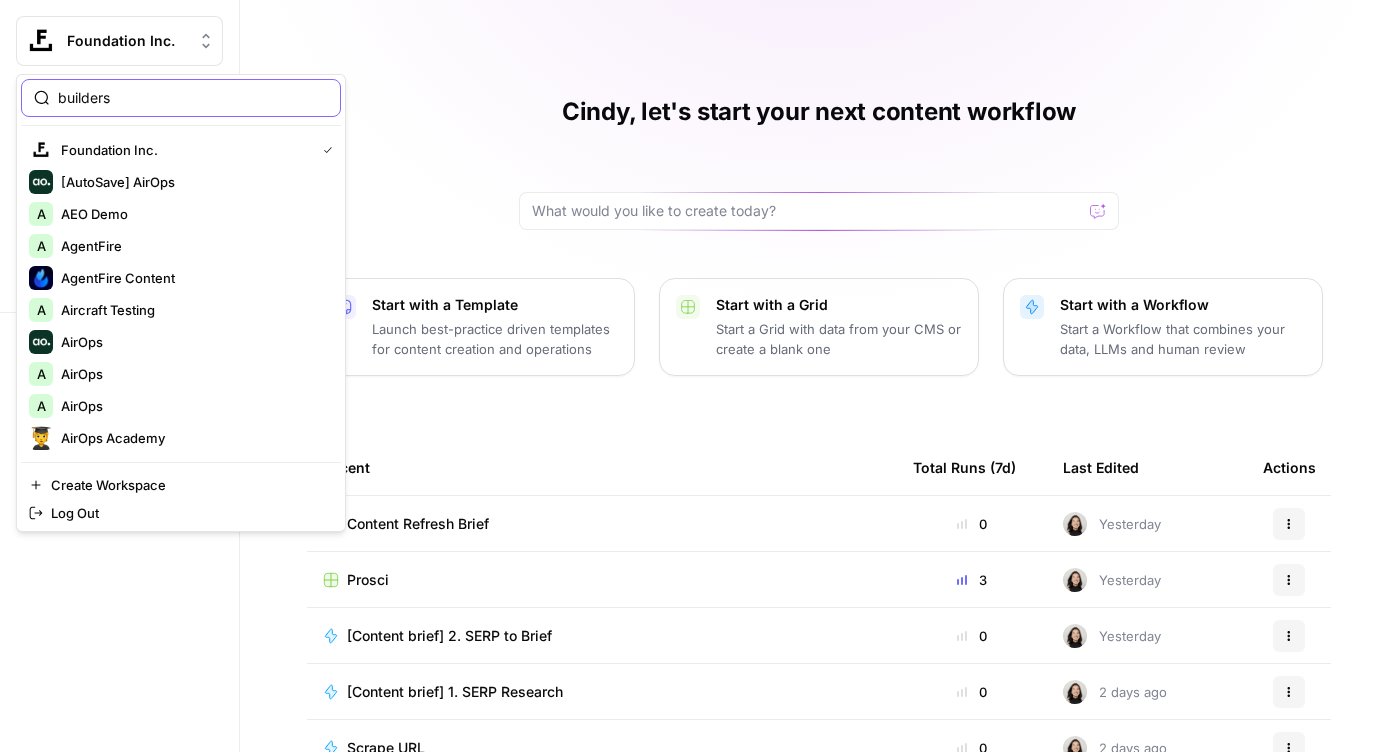 type on "builders" 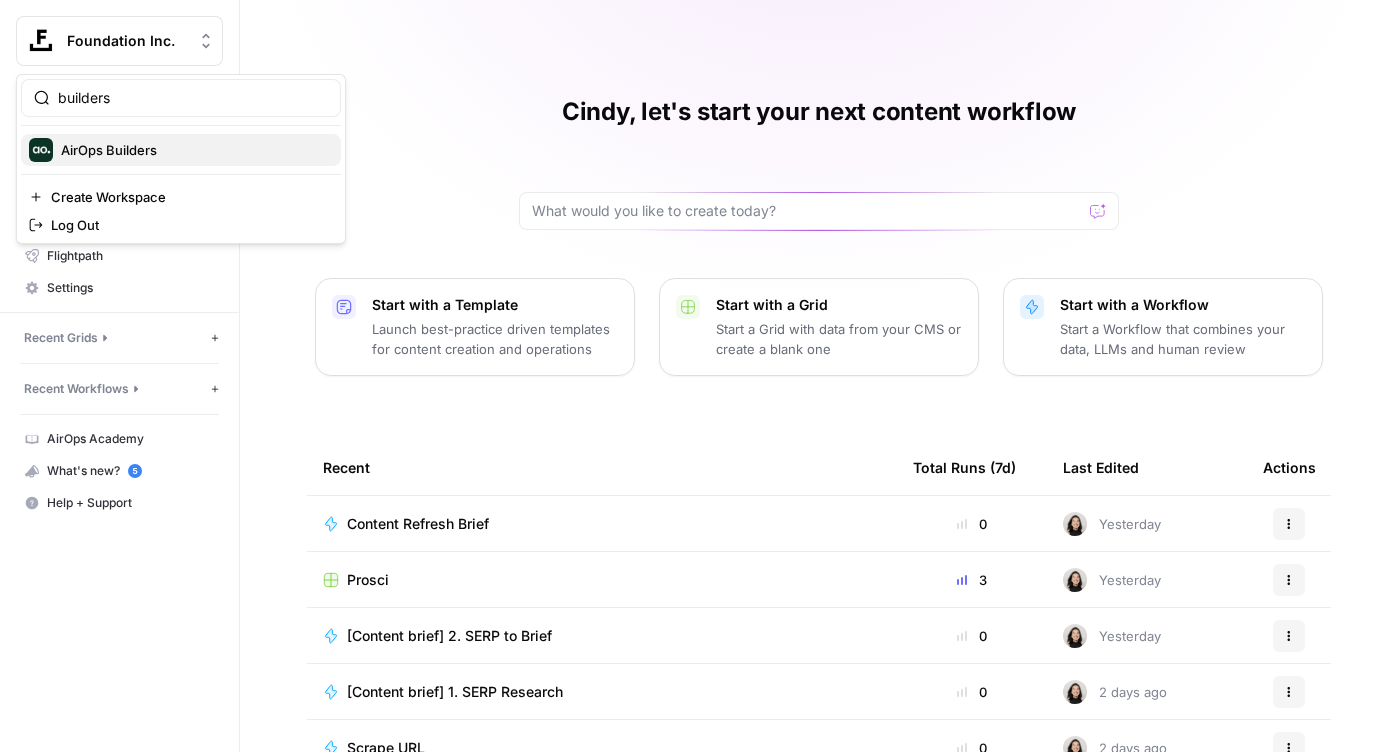 click on "AirOps Builders" at bounding box center [193, 150] 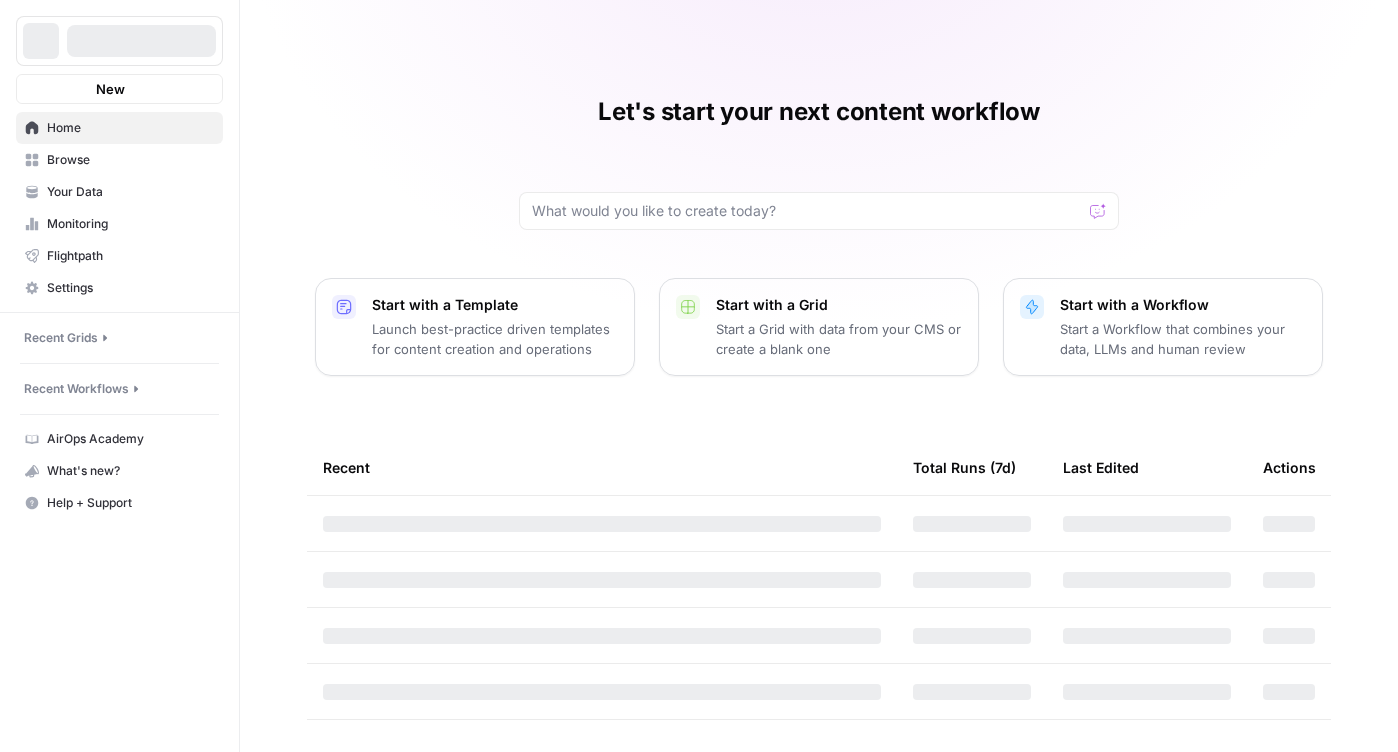 scroll, scrollTop: 0, scrollLeft: 0, axis: both 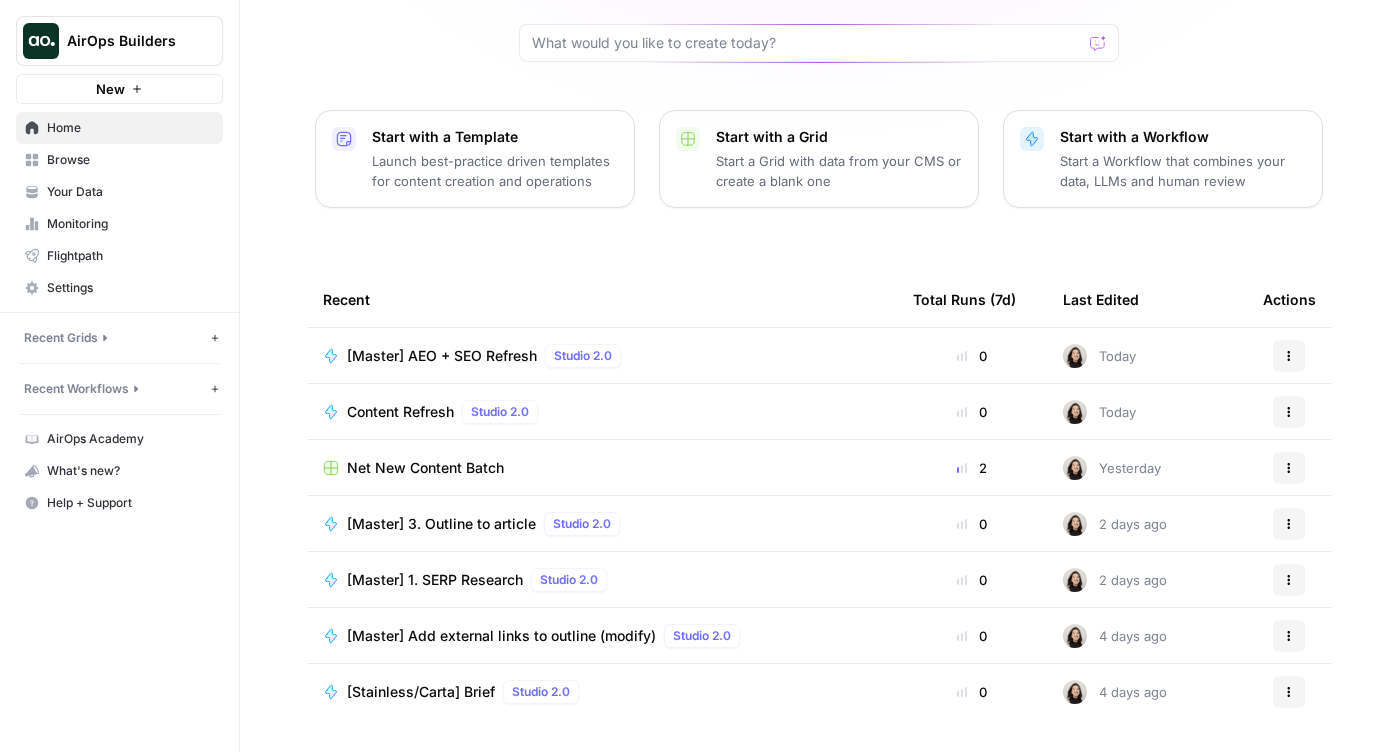 click on "[Master] AEO + SEO Refresh" at bounding box center (442, 356) 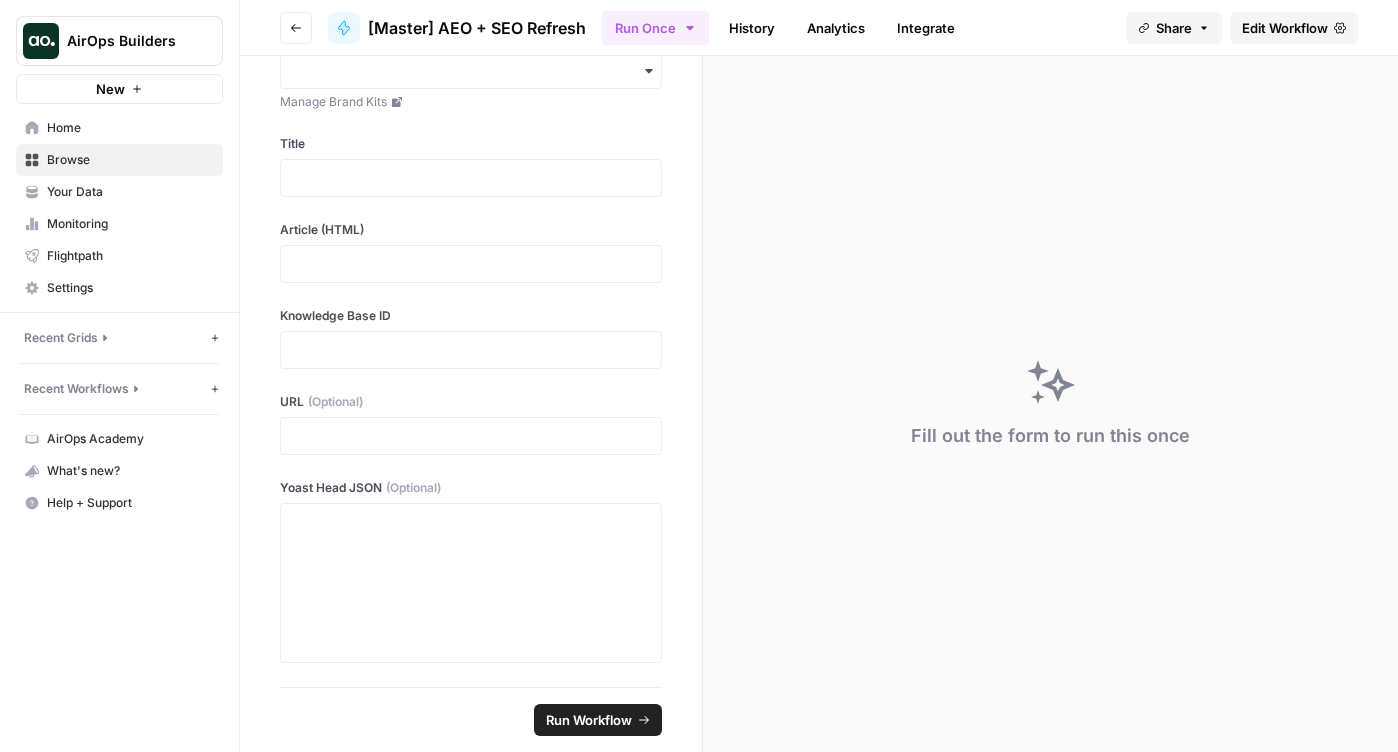 scroll, scrollTop: 0, scrollLeft: 0, axis: both 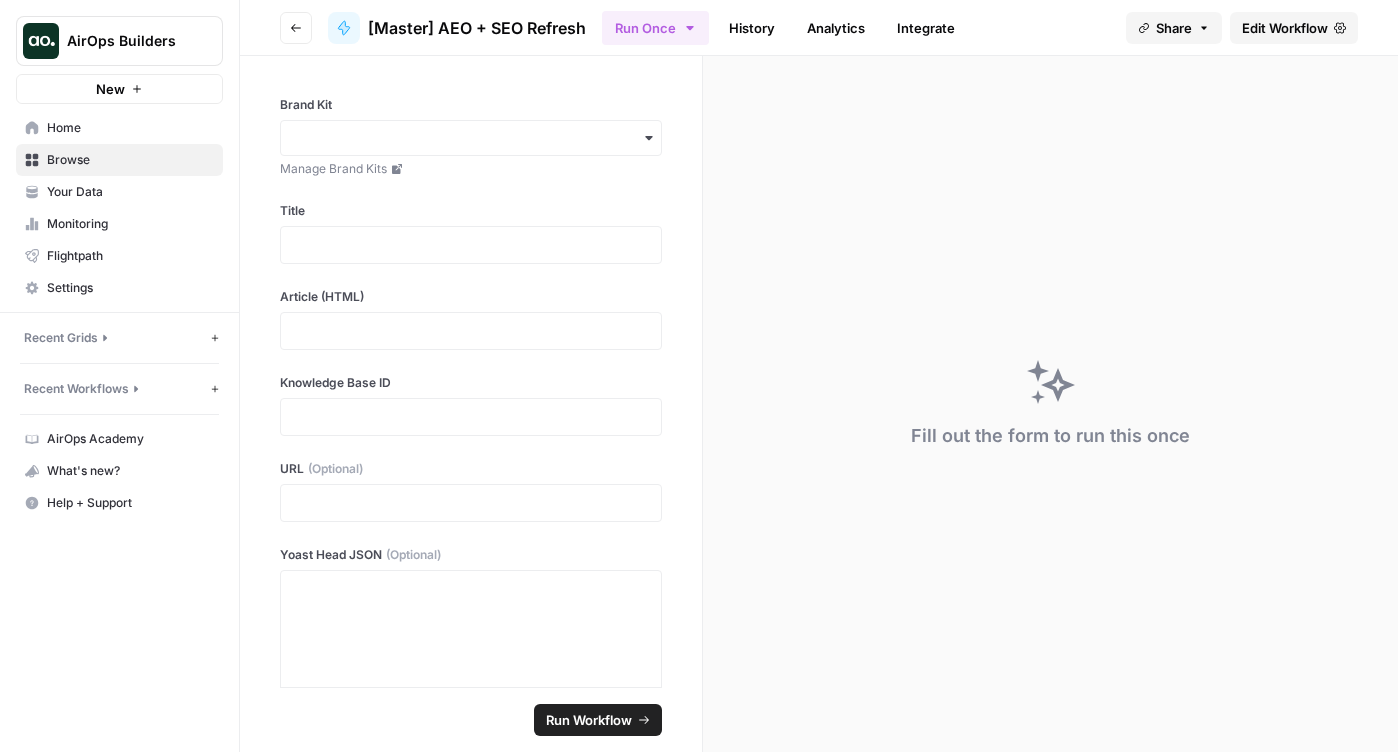 click on "Edit Workflow" at bounding box center (1285, 28) 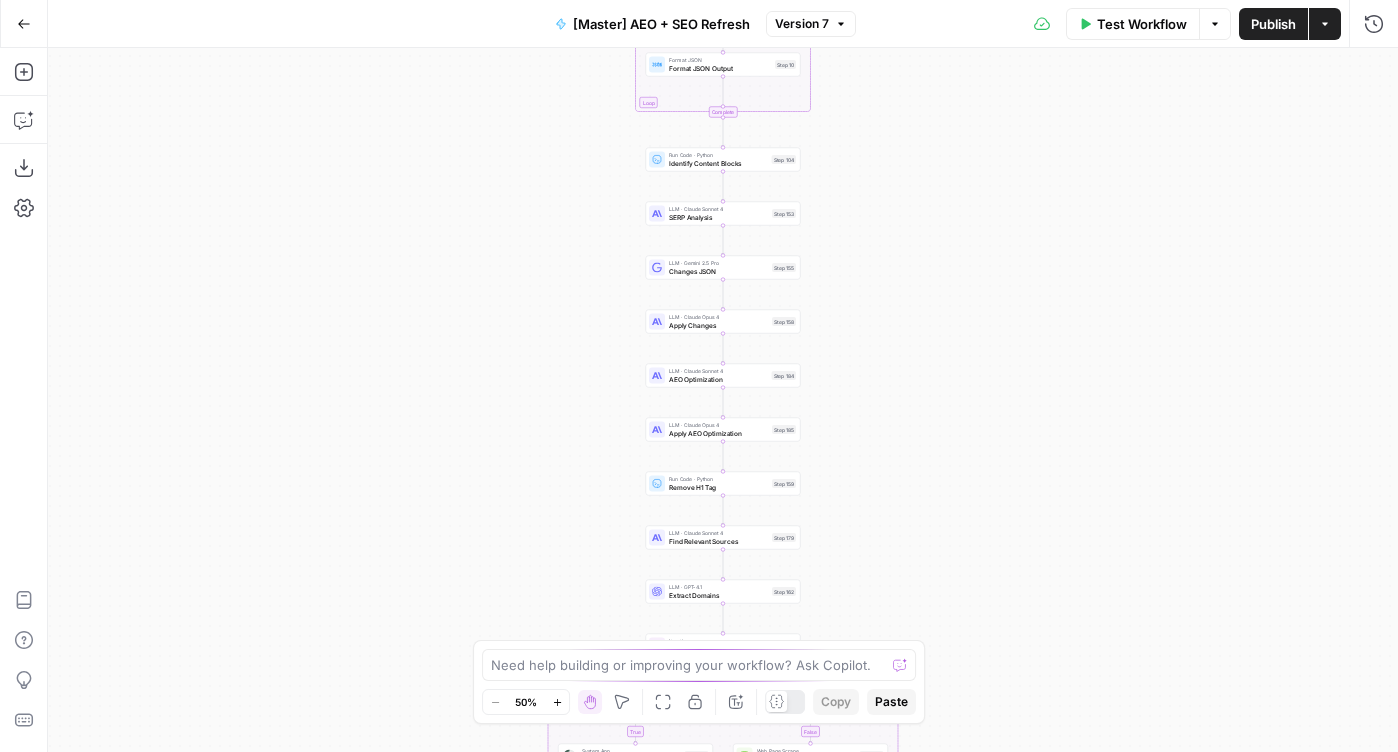 click on "Actions" at bounding box center (1325, 24) 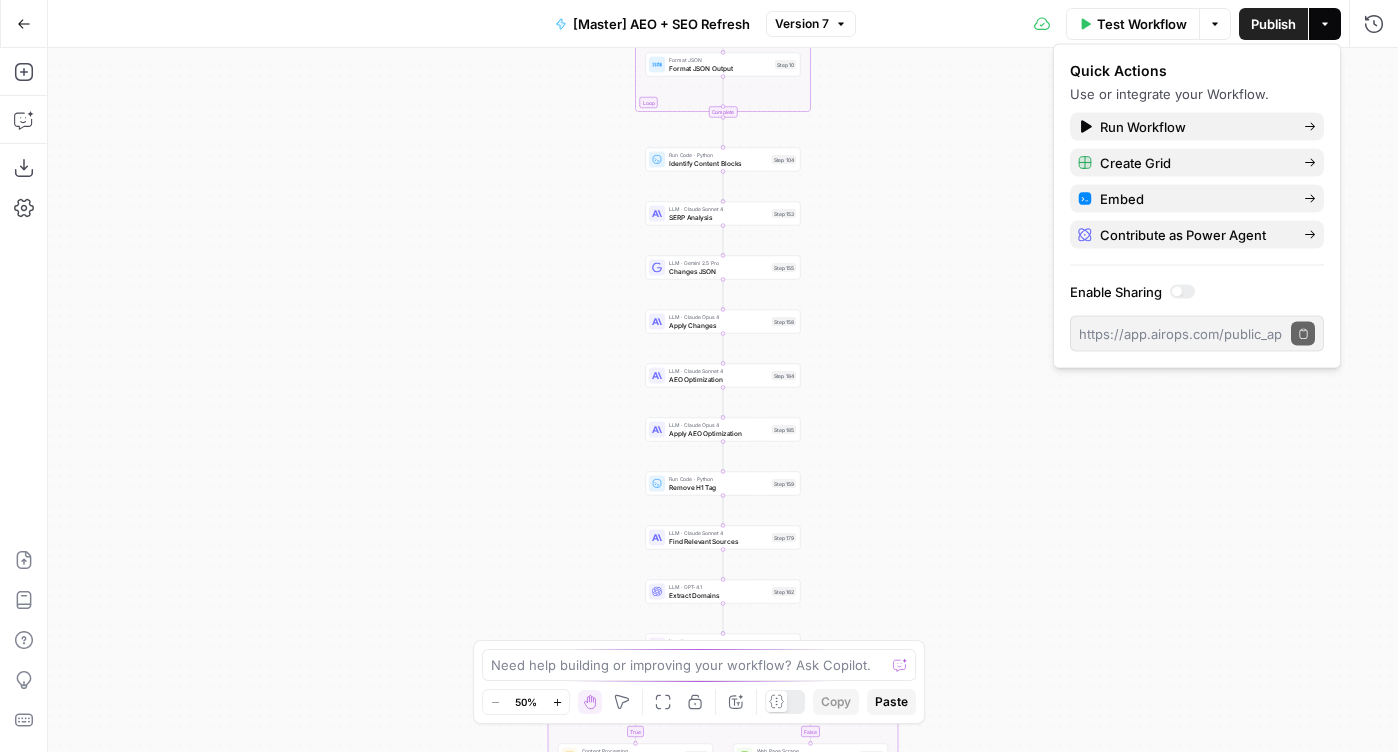 click on "Version 7" at bounding box center (802, 24) 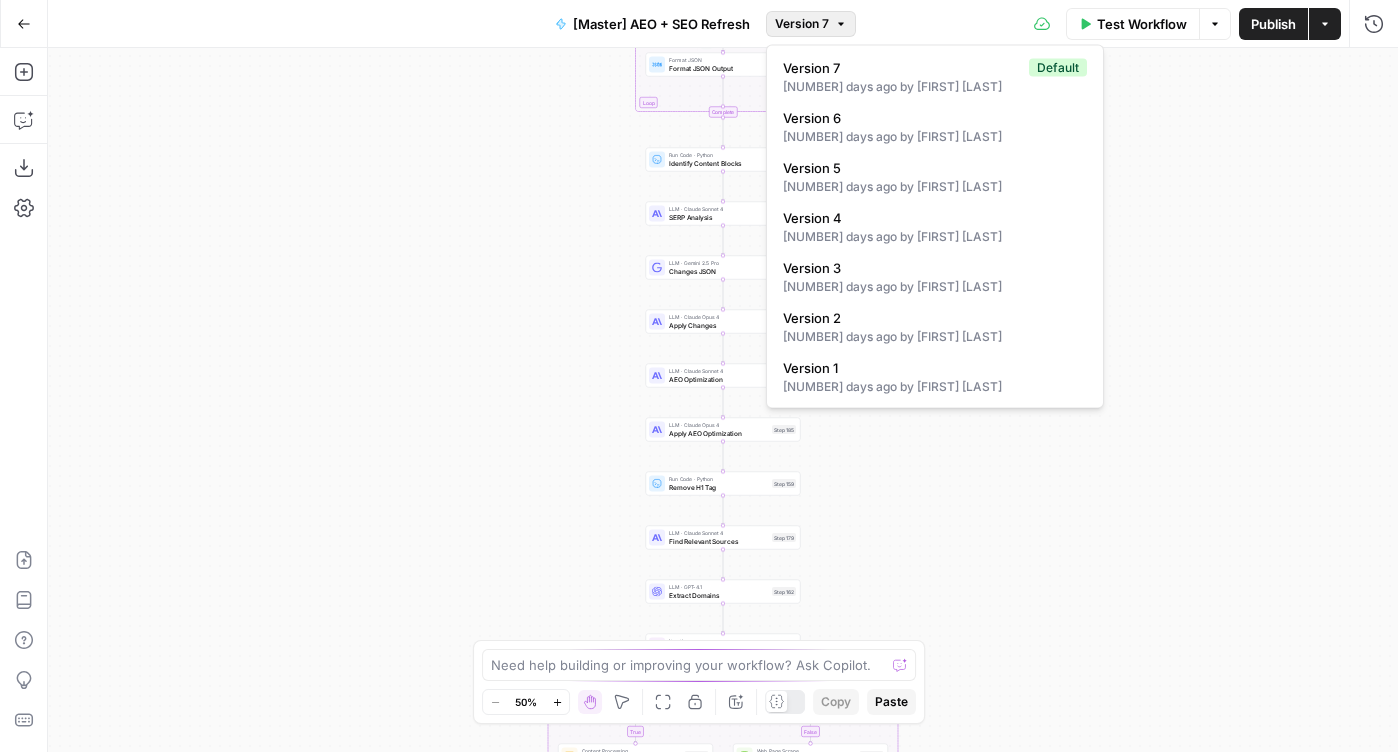 click on "true false true false true false Workflow Set Inputs Inputs Power Agent Identify target keywords Step 148 Google Search Perform Google Search Step 12 Loop Iteration Label if social or forum Step 13 LLM · GPT-4o Prompt Language Model Step 14 Complete Run Code · JavaScript Remove social and forums Step 15 Loop Iteration Analyze Content for Top 5 Ranking Pages Step 6 Web Page Scrape Scrape Page Content Step 7 Run Code · JavaScript Get Headers Step 8 SEO Research Get Semrush Keywords Step 9 Format JSON Format JSON Output Step 10 Copy step Delete step Edit Note Test Complete Run Code · Python Identify Content Blocks Step 104 LLM · Claude Sonnet 4 SERP Analysis Step 153 LLM · Gemini 2.5 Pro Changes JSON Step 155 LLM · Claude Opus 4 Apply Changes Step 158 LLM · Claude Sonnet 4 AEO Optimization Step 184 LLM · Claude Opus 4 Apply AEO Optimization Step 185 Run Code · Python Remove H1 Tag Step 159 LLM · Claude Sonnet 4 Find Relevant Sources  Step 179 LLM · GPT-4.1 Extract Domains Step 162 Loop Iteration Flow" at bounding box center (723, 400) 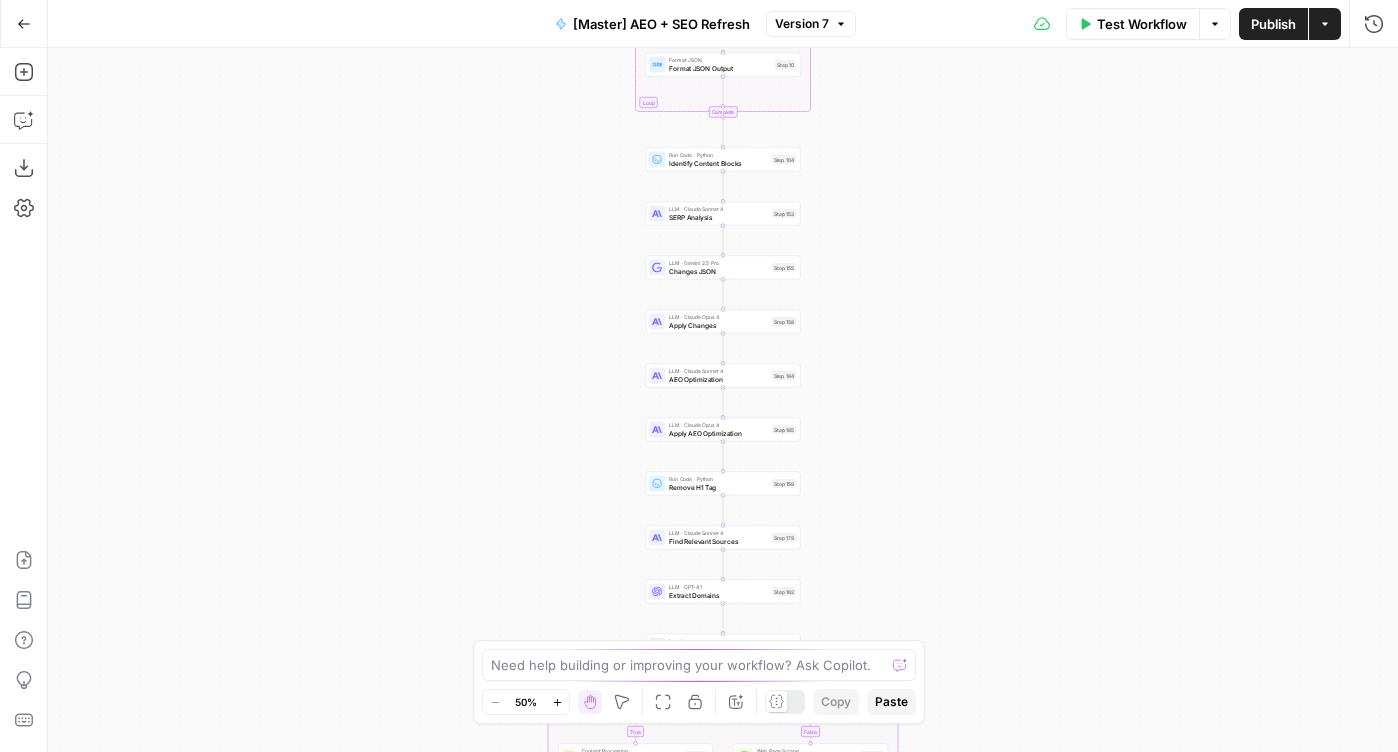 drag, startPoint x: 593, startPoint y: 163, endPoint x: 543, endPoint y: 325, distance: 169.54056 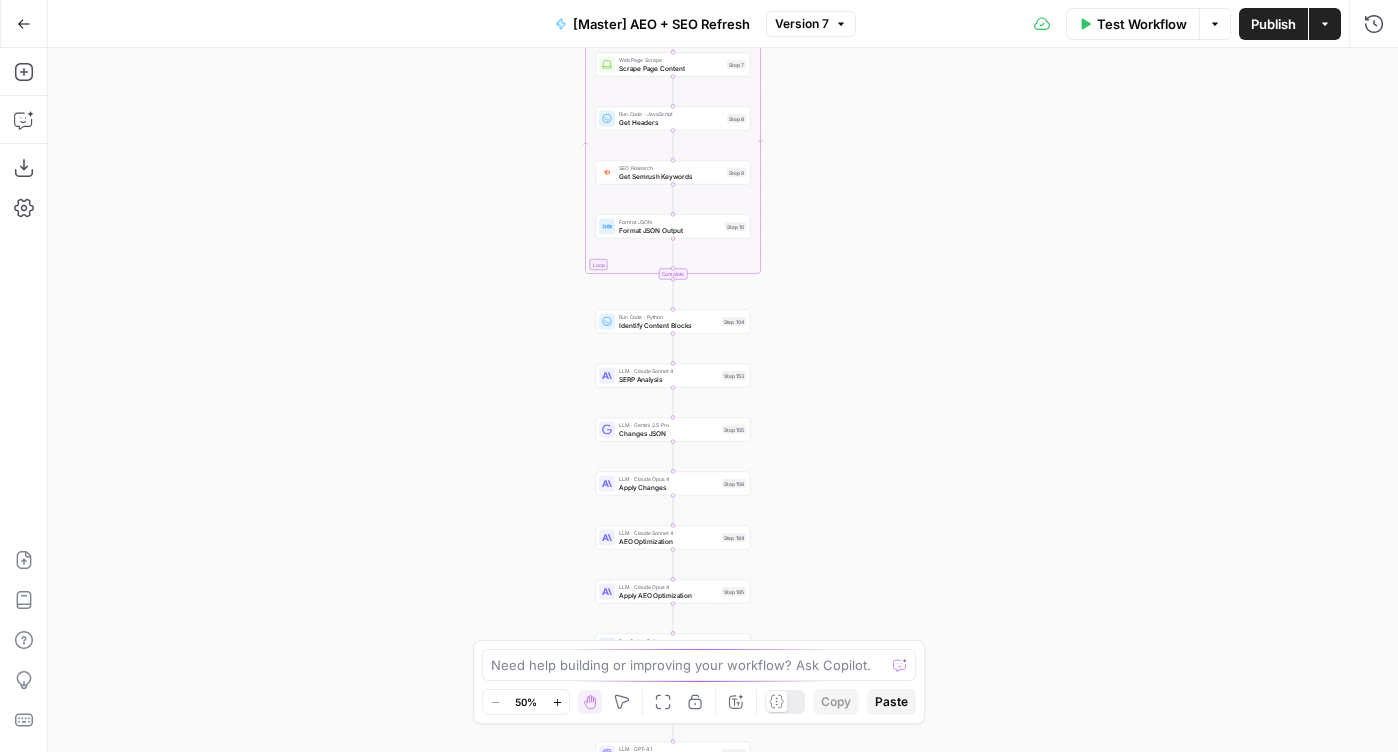 drag, startPoint x: 543, startPoint y: 325, endPoint x: 525, endPoint y: 450, distance: 126.28935 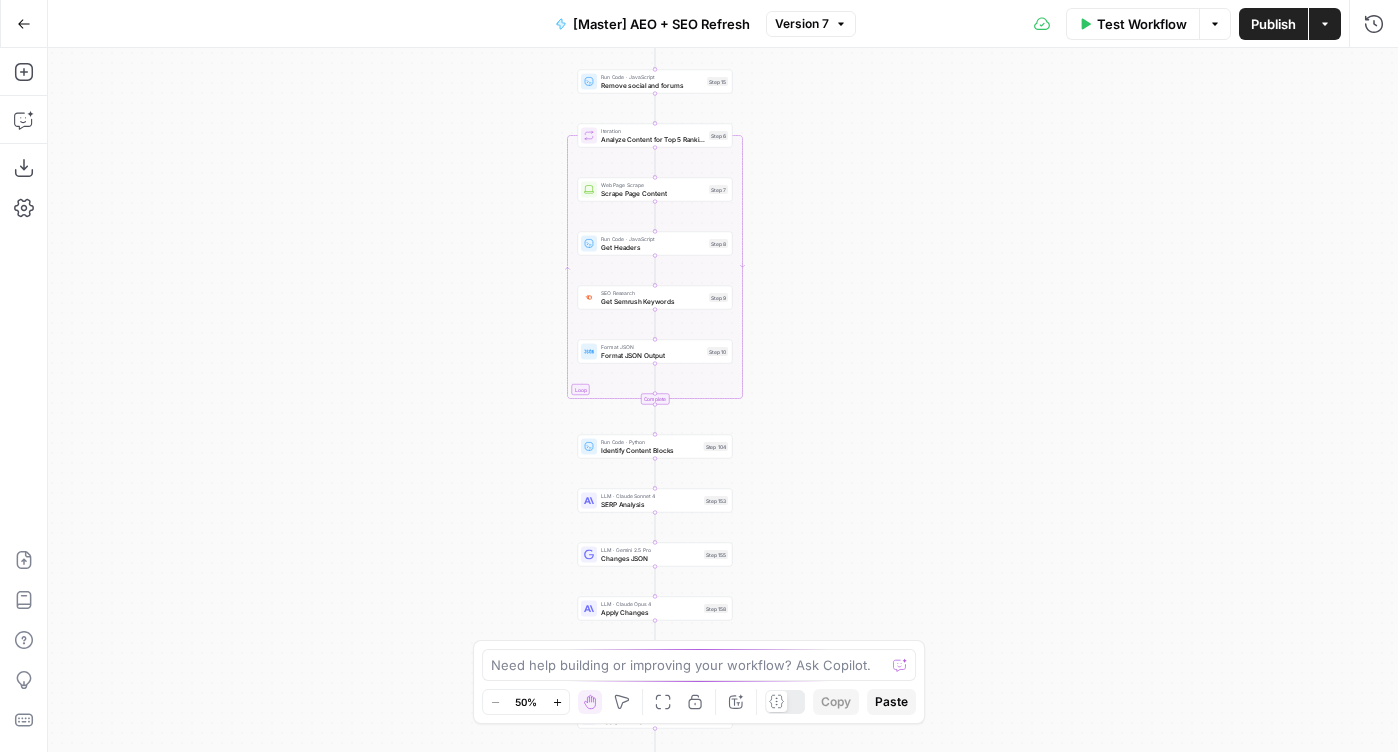 drag, startPoint x: 472, startPoint y: 204, endPoint x: 463, endPoint y: 428, distance: 224.18073 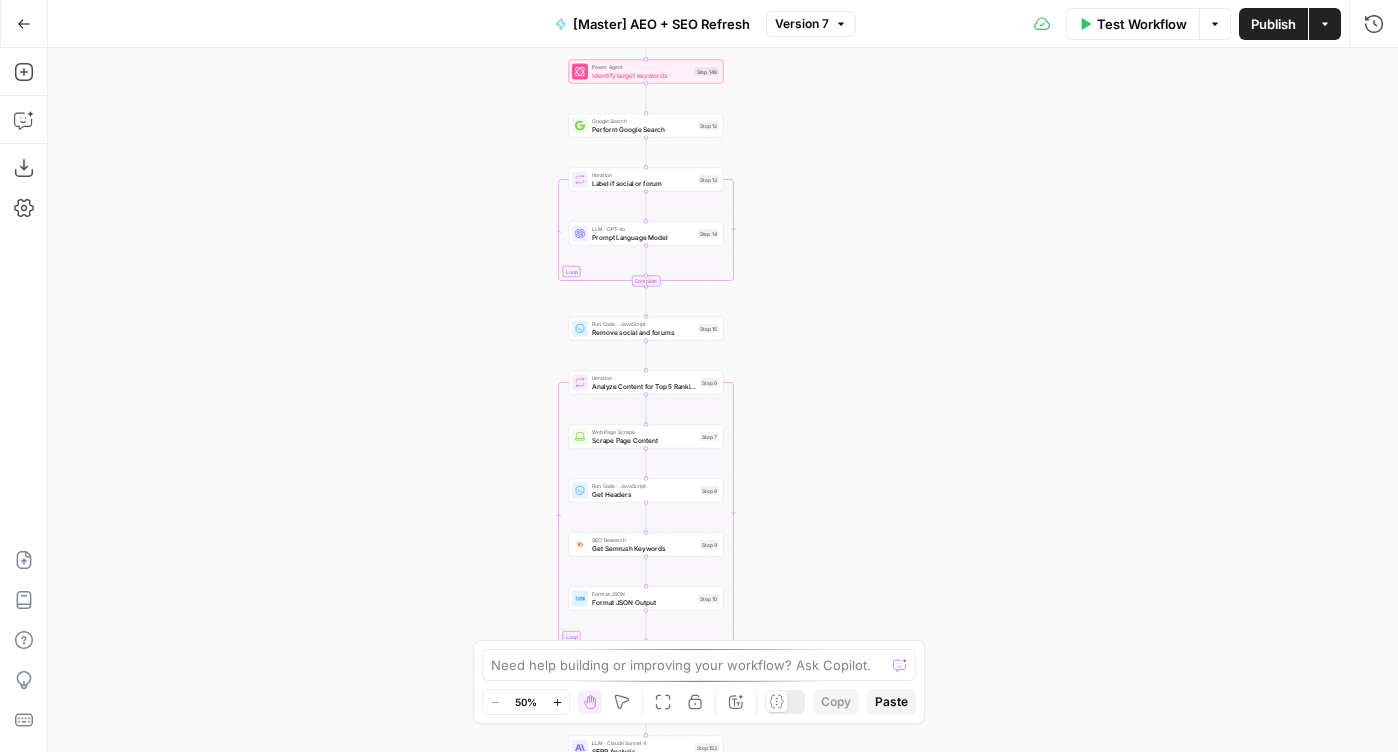 drag, startPoint x: 490, startPoint y: 224, endPoint x: 487, endPoint y: 363, distance: 139.03236 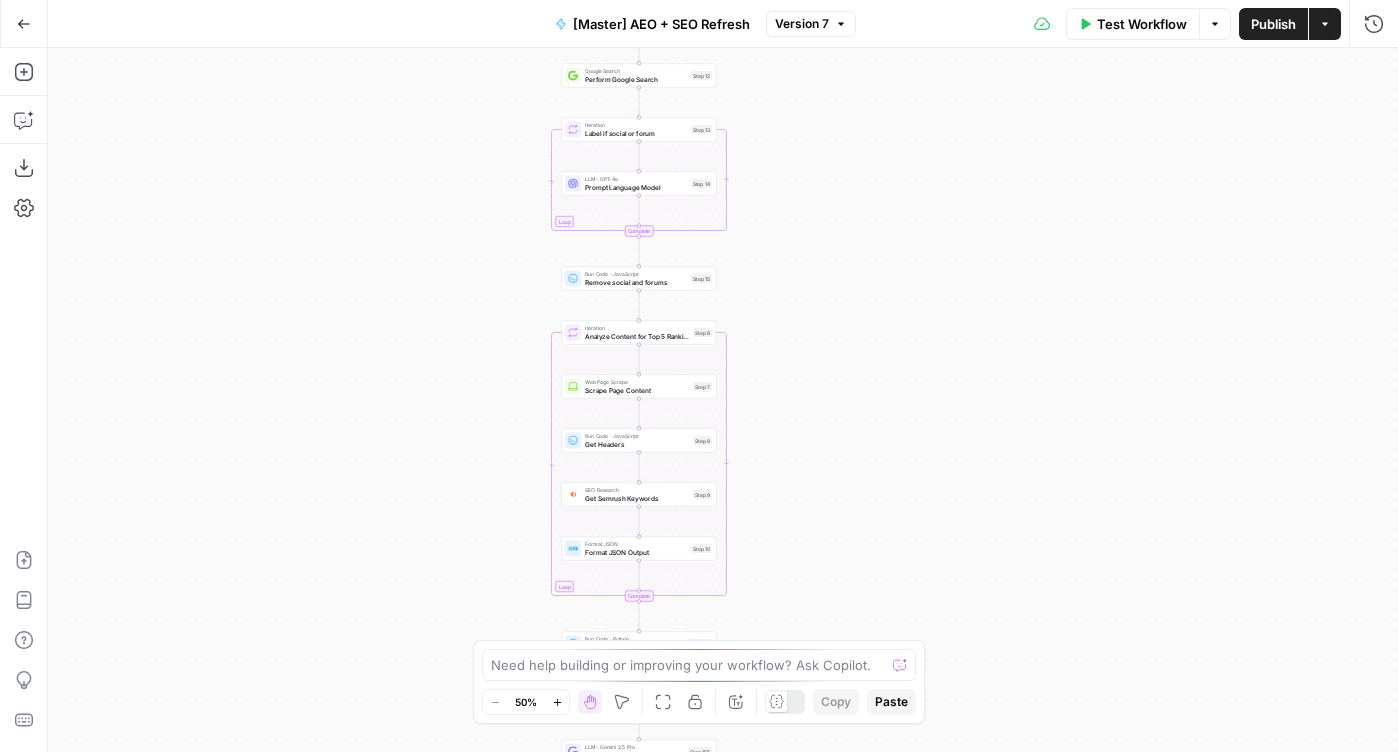 drag, startPoint x: 487, startPoint y: 363, endPoint x: 481, endPoint y: 197, distance: 166.1084 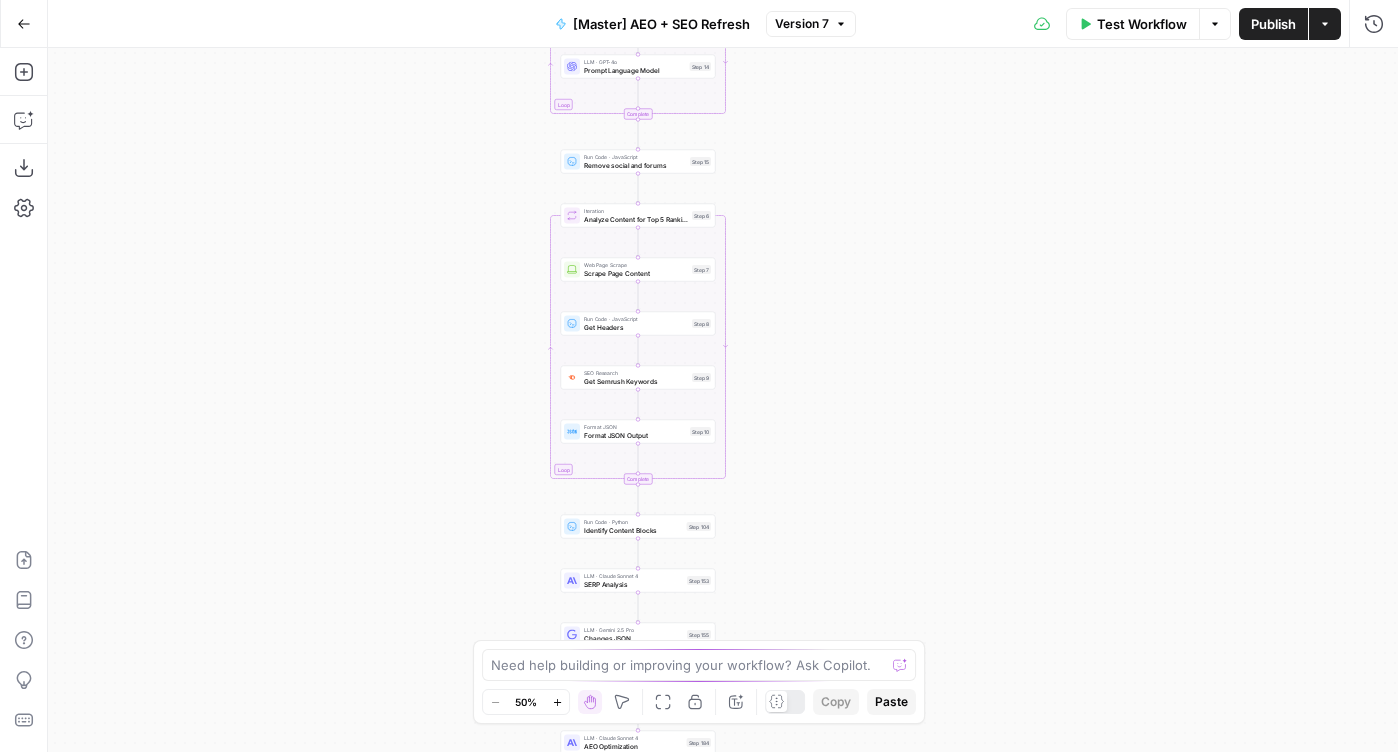 drag, startPoint x: 469, startPoint y: 428, endPoint x: 463, endPoint y: 169, distance: 259.0695 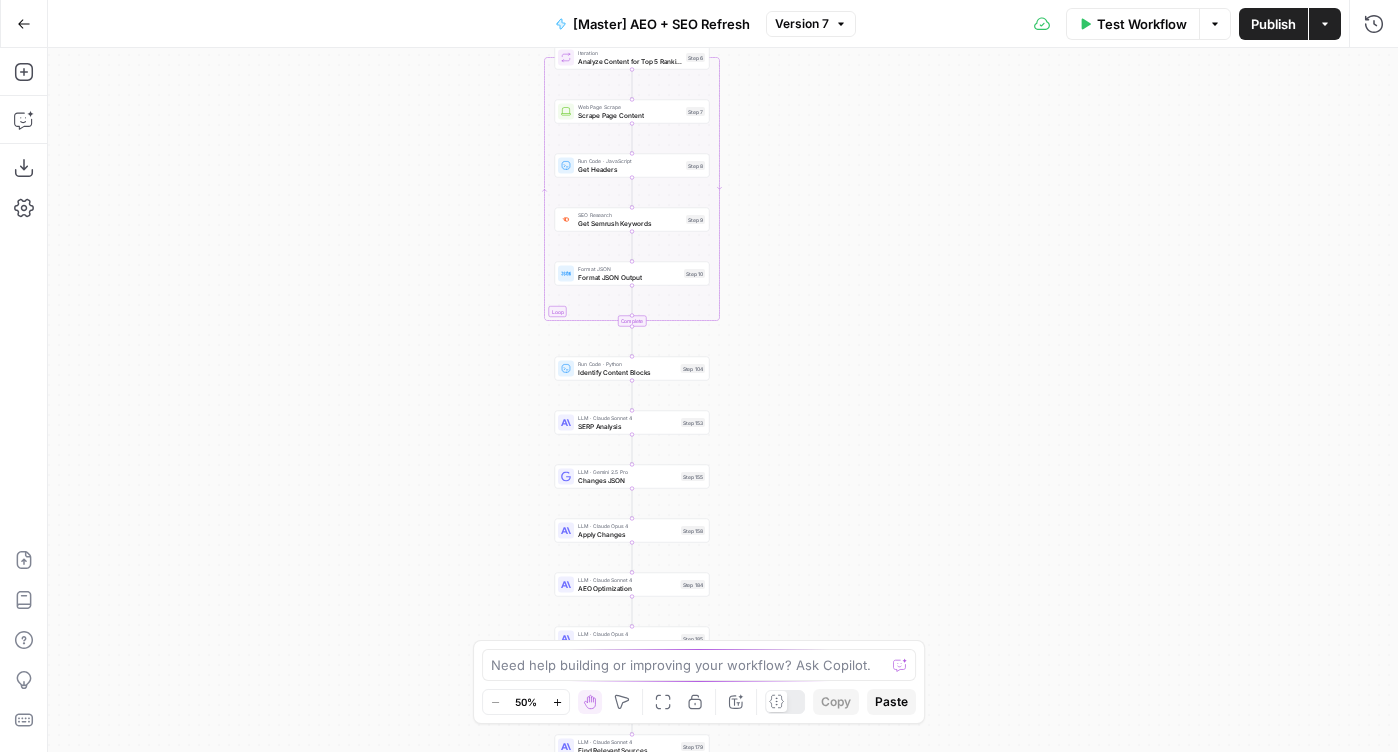 drag, startPoint x: 443, startPoint y: 484, endPoint x: 430, endPoint y: 315, distance: 169.49927 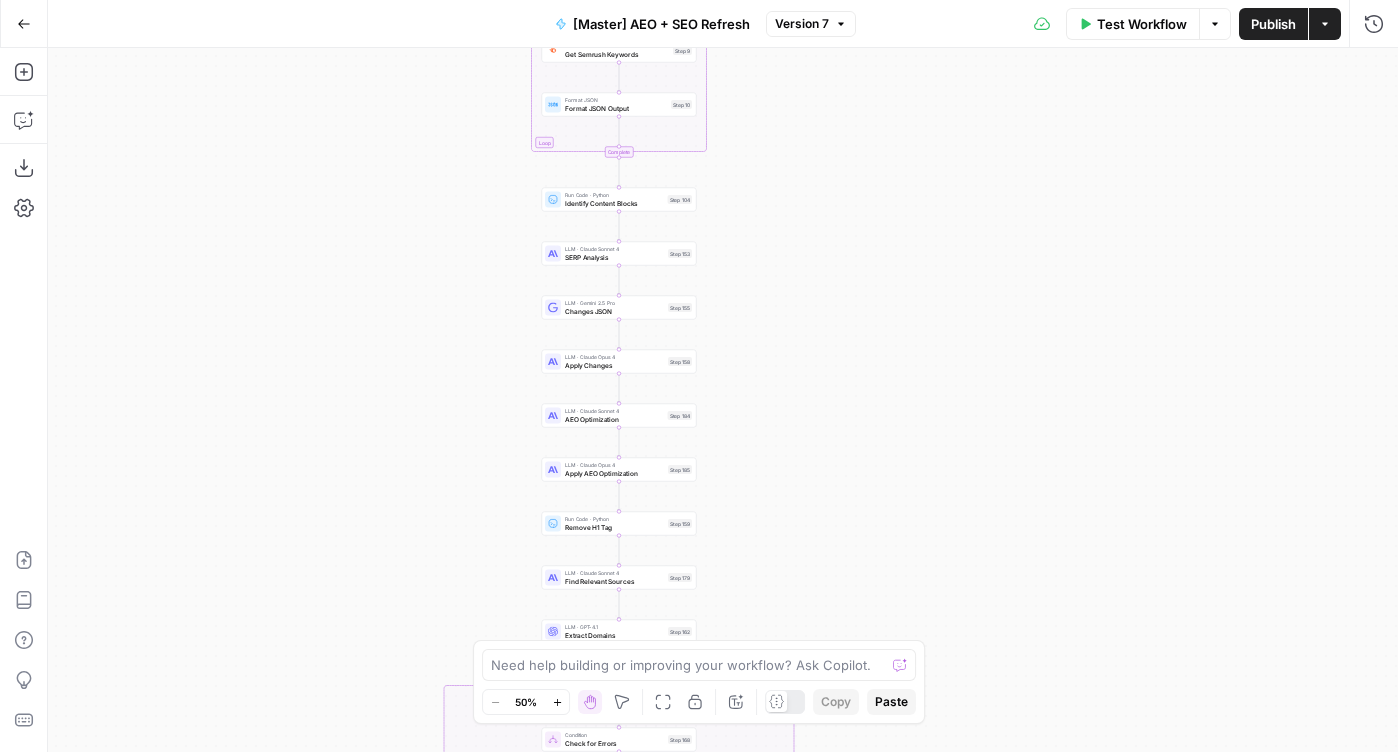 drag, startPoint x: 434, startPoint y: 331, endPoint x: 417, endPoint y: 220, distance: 112.29426 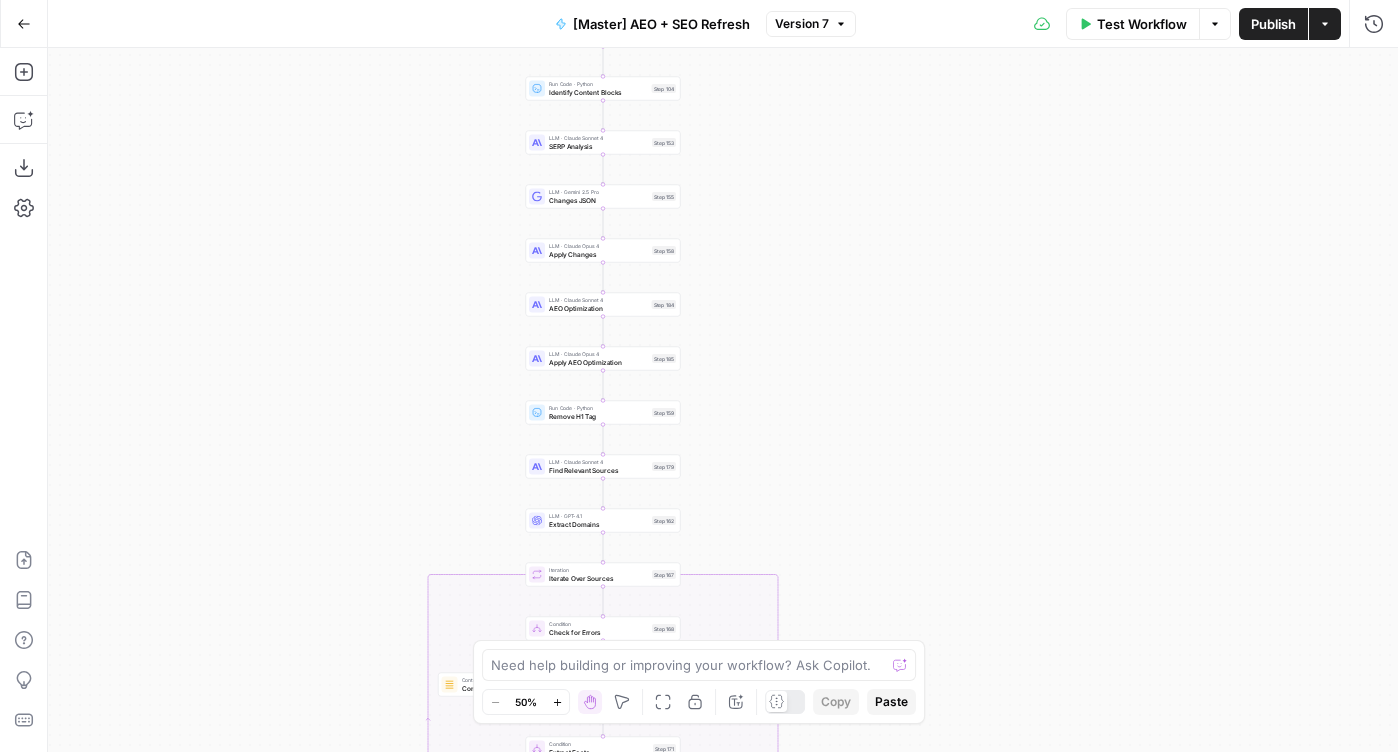drag, startPoint x: 417, startPoint y: 217, endPoint x: 405, endPoint y: 118, distance: 99.724625 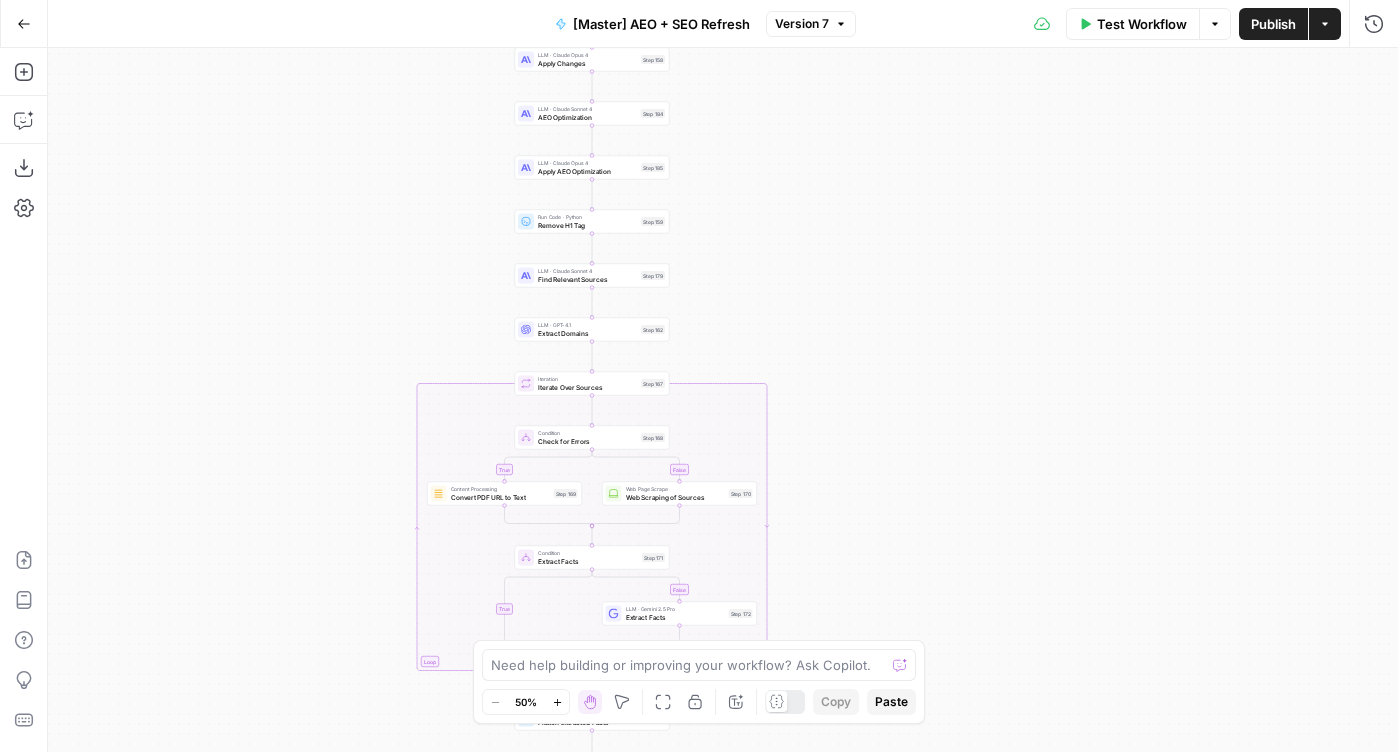 drag, startPoint x: 293, startPoint y: 414, endPoint x: 285, endPoint y: 246, distance: 168.19037 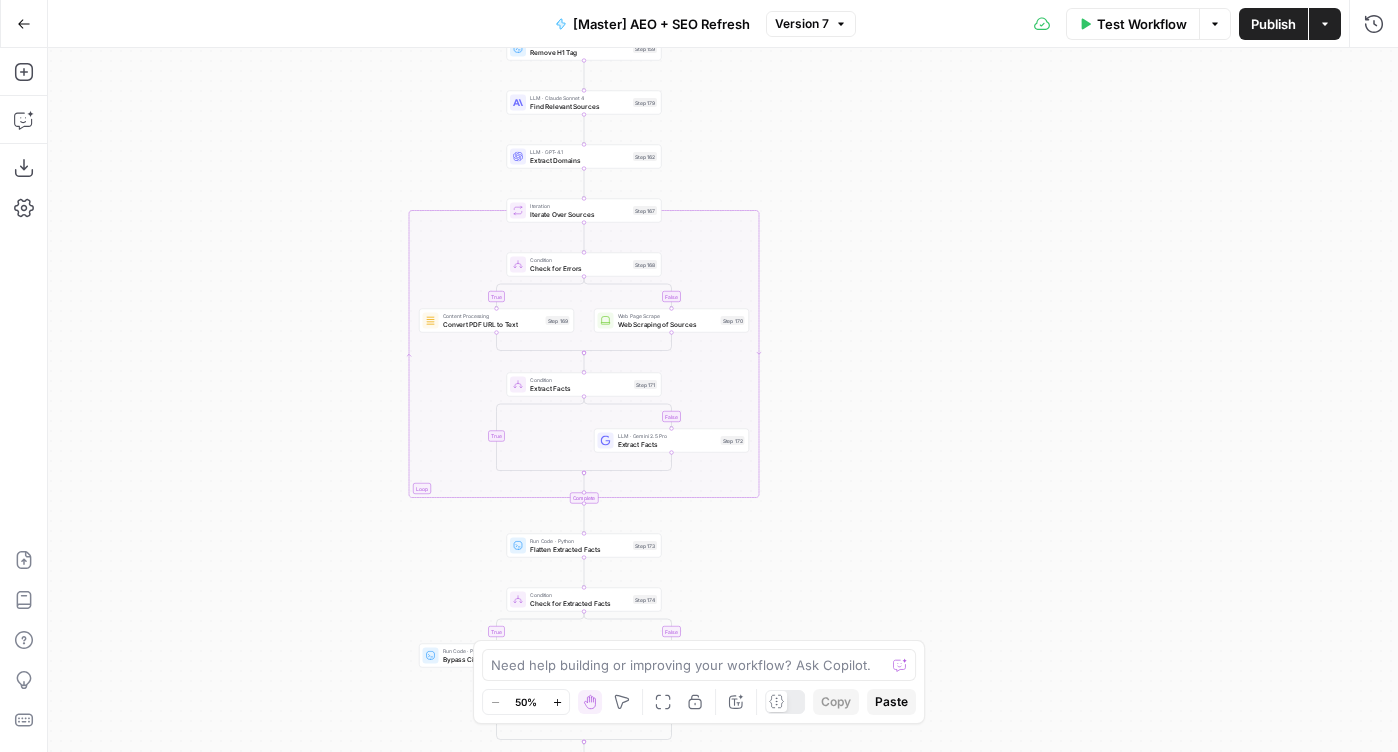 drag, startPoint x: 267, startPoint y: 304, endPoint x: 265, endPoint y: 200, distance: 104.019226 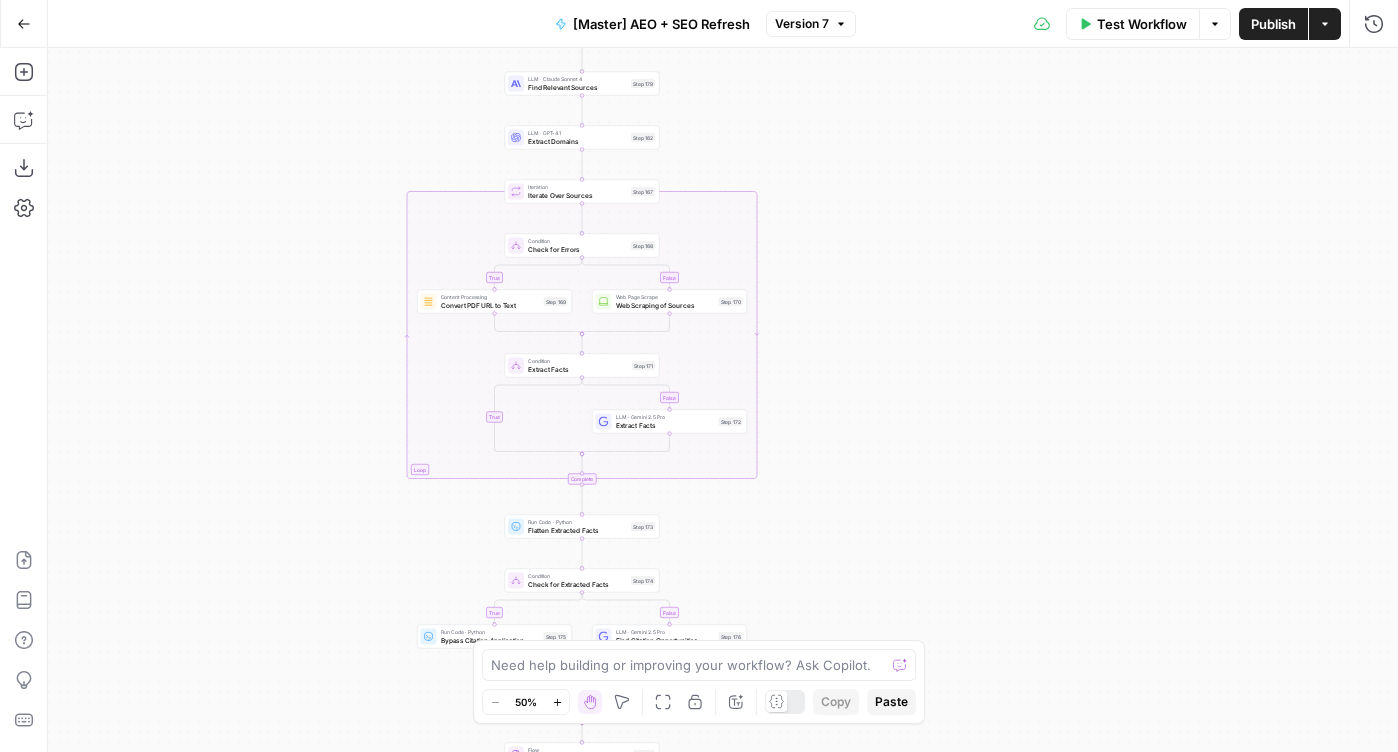 drag, startPoint x: 241, startPoint y: 494, endPoint x: 240, endPoint y: 368, distance: 126.00397 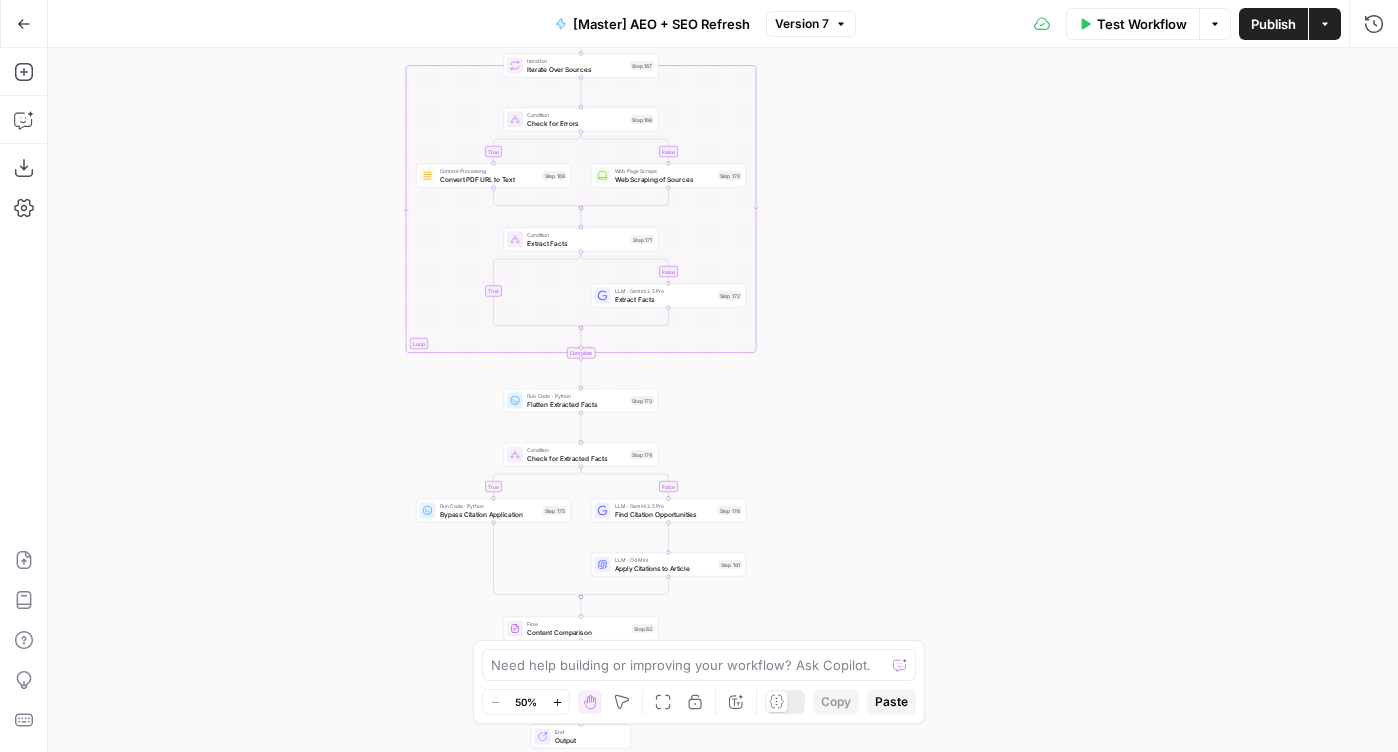 drag, startPoint x: 247, startPoint y: 533, endPoint x: 246, endPoint y: 372, distance: 161.00311 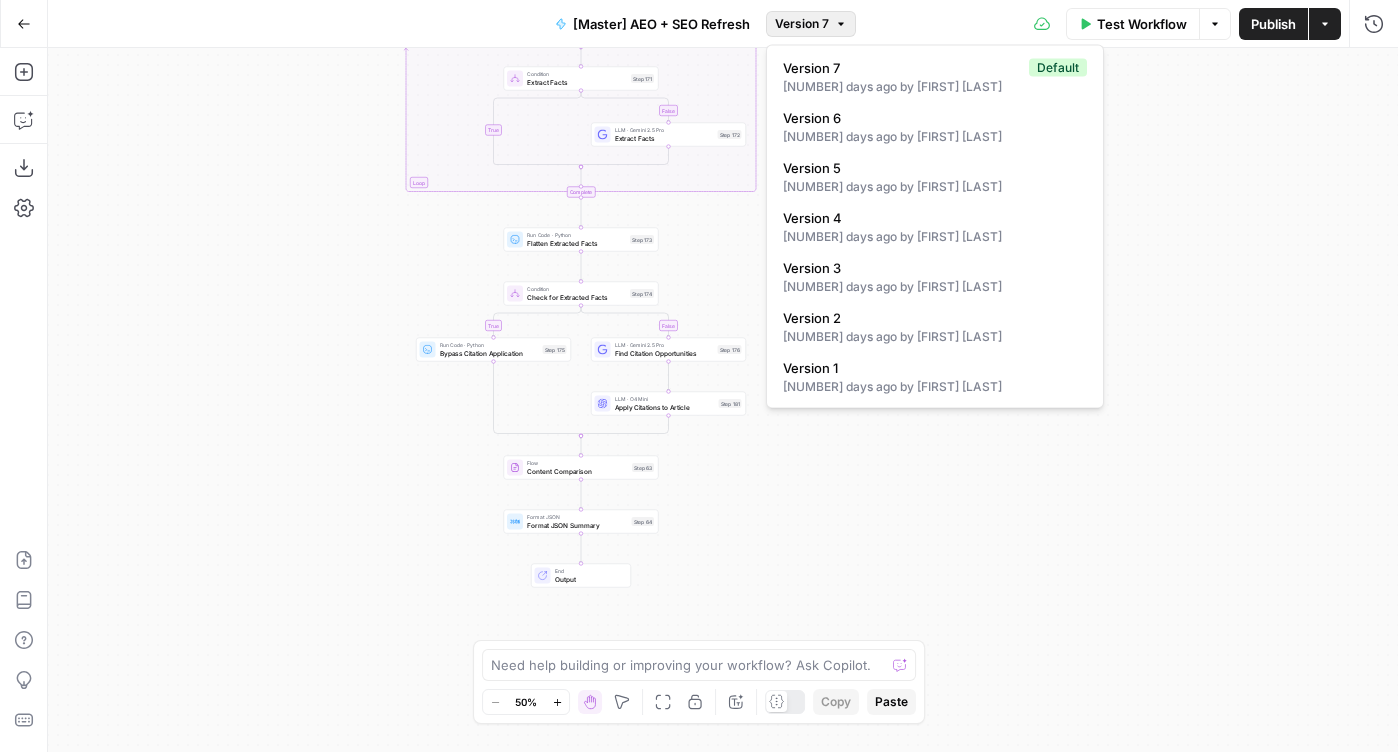click on "Version 7" at bounding box center [802, 24] 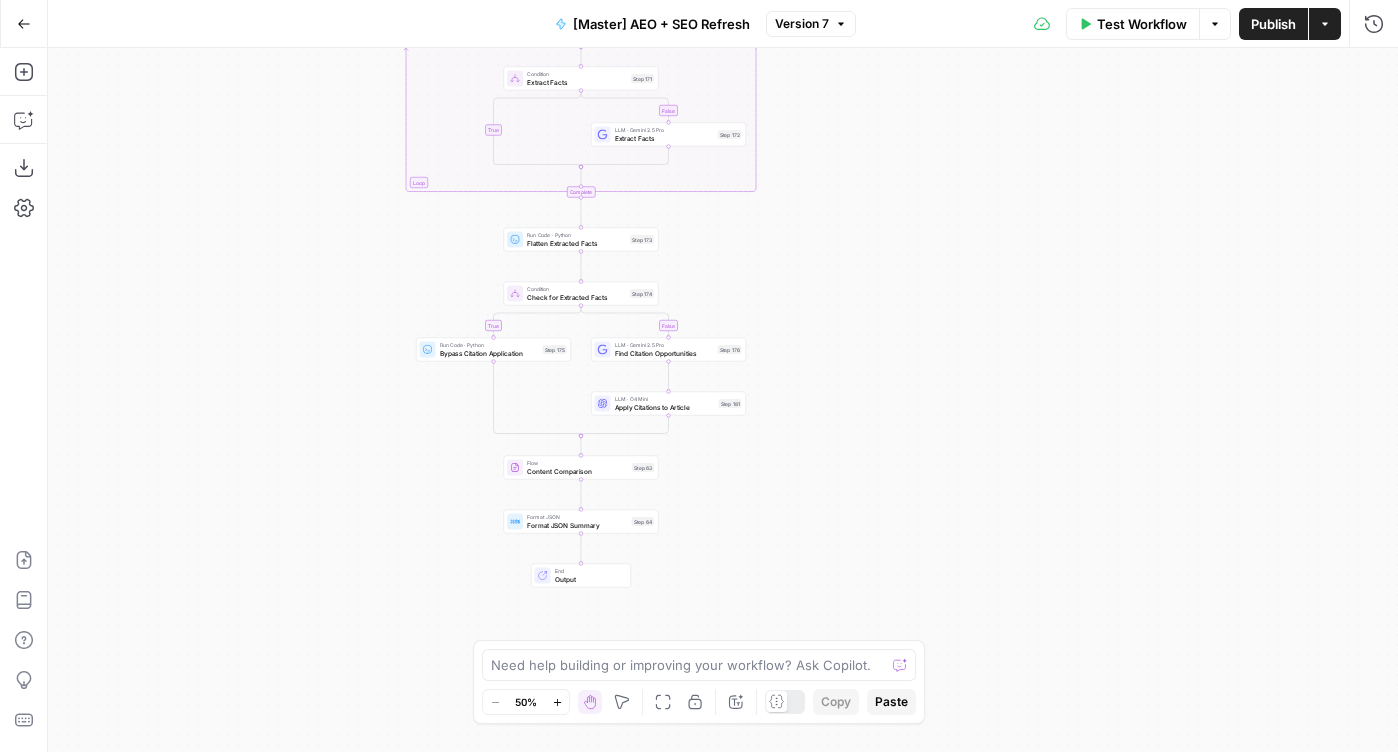 click on "Version 7" at bounding box center (802, 24) 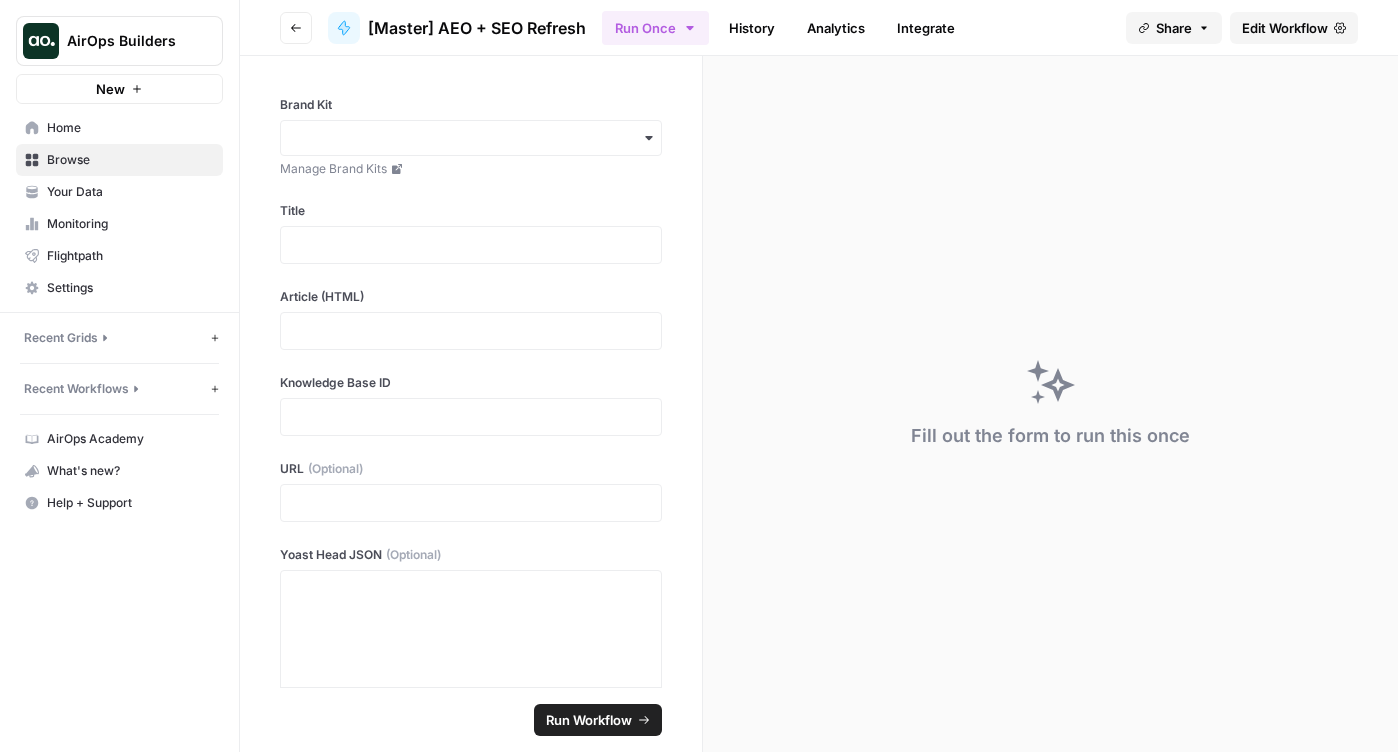 click 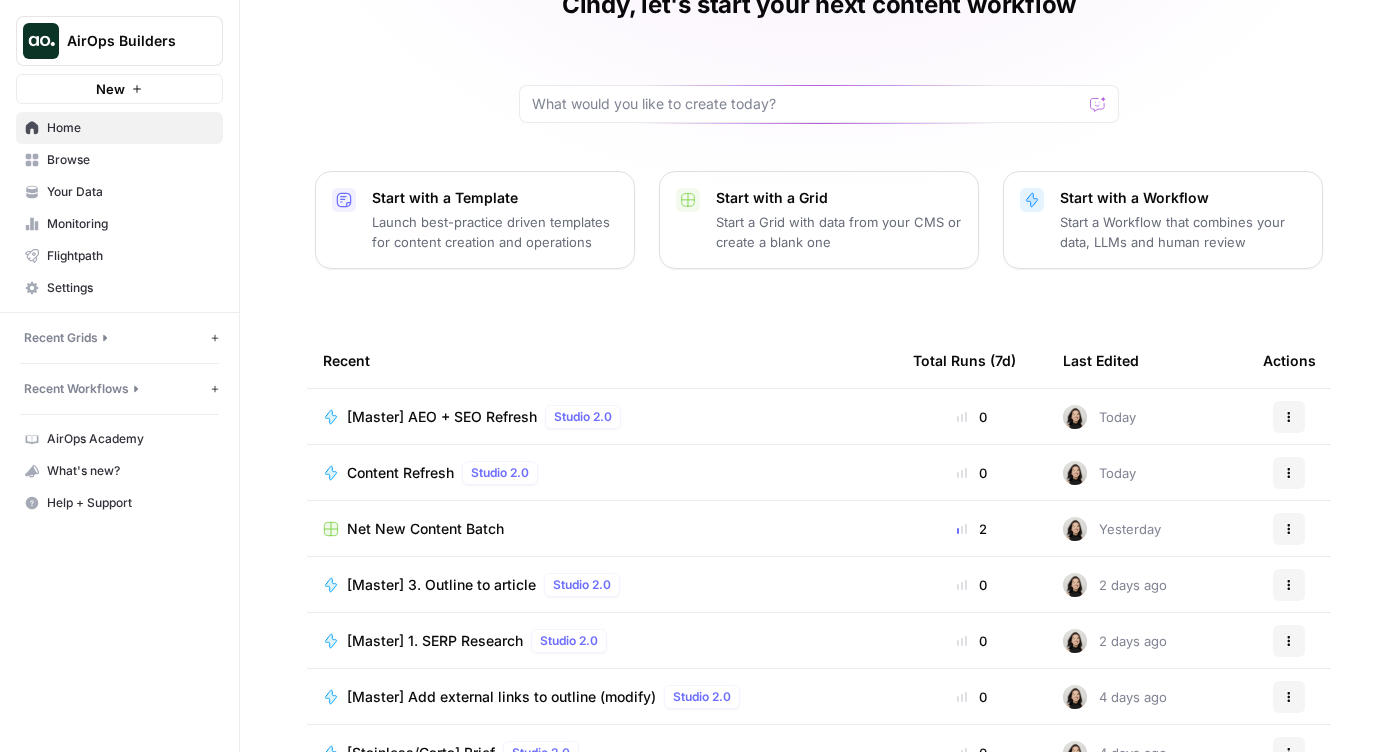 scroll, scrollTop: 168, scrollLeft: 0, axis: vertical 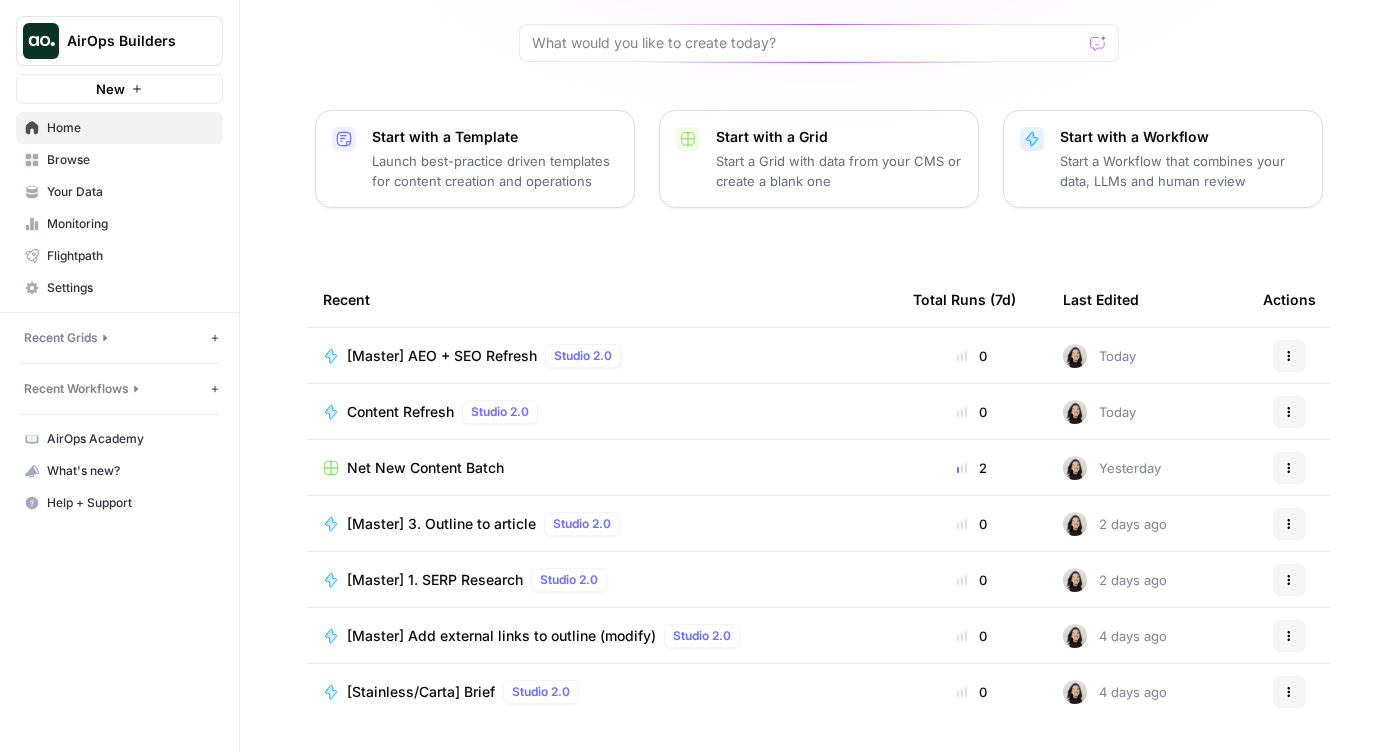 click on "Browse" at bounding box center [130, 160] 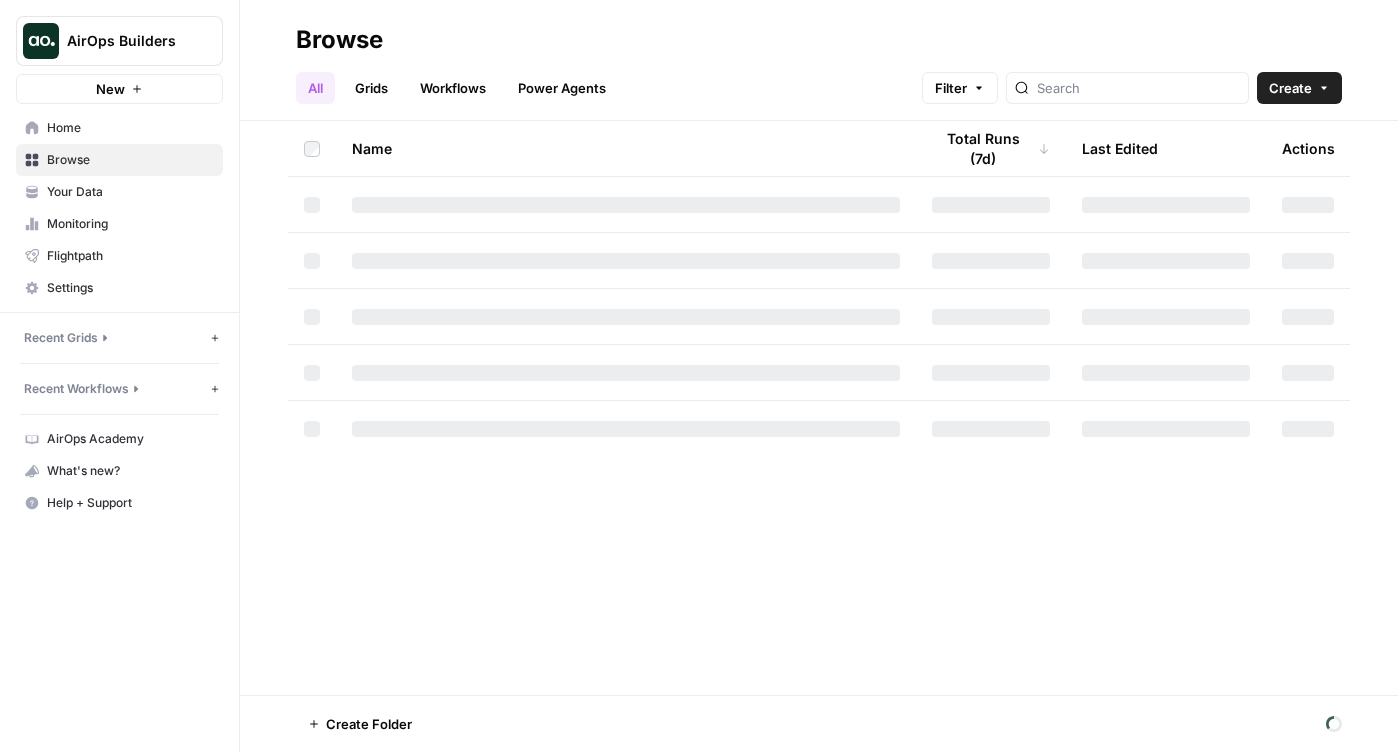 click on "Grids" at bounding box center [371, 88] 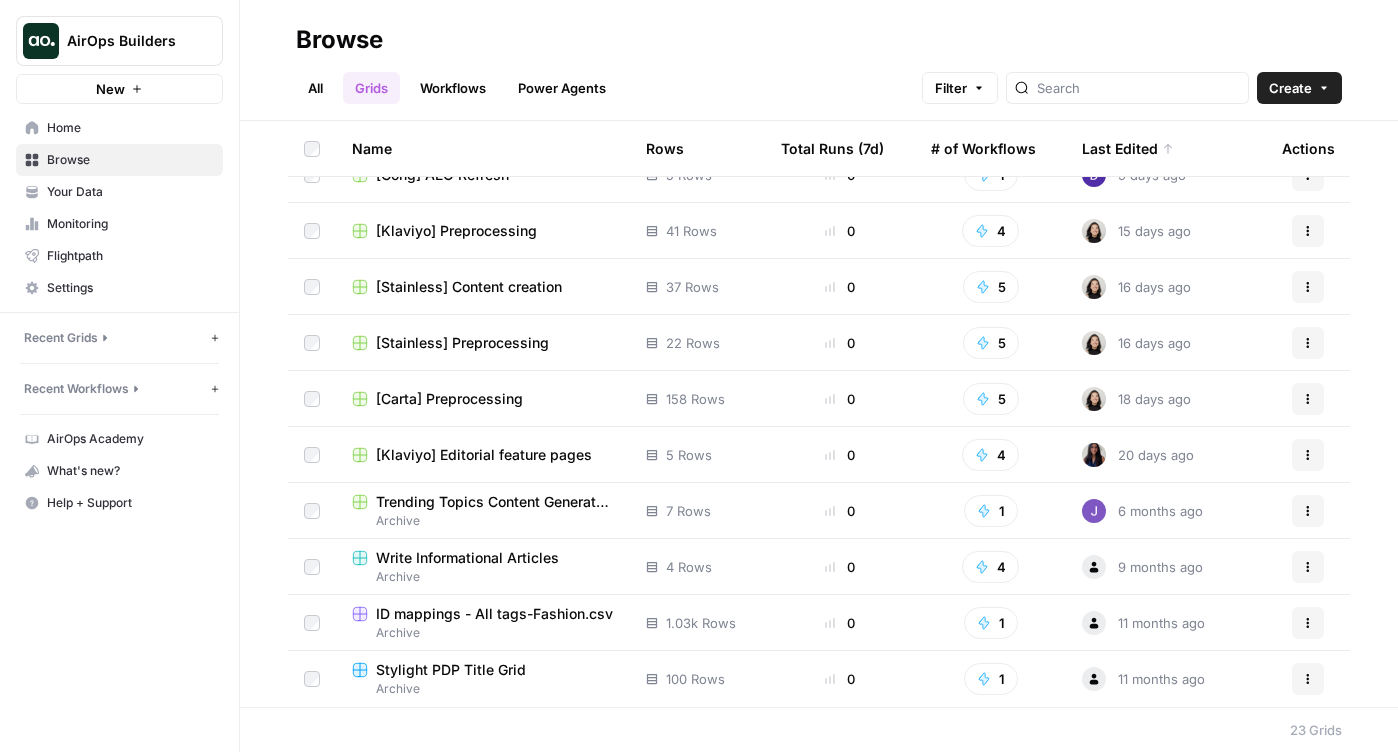scroll, scrollTop: 0, scrollLeft: 0, axis: both 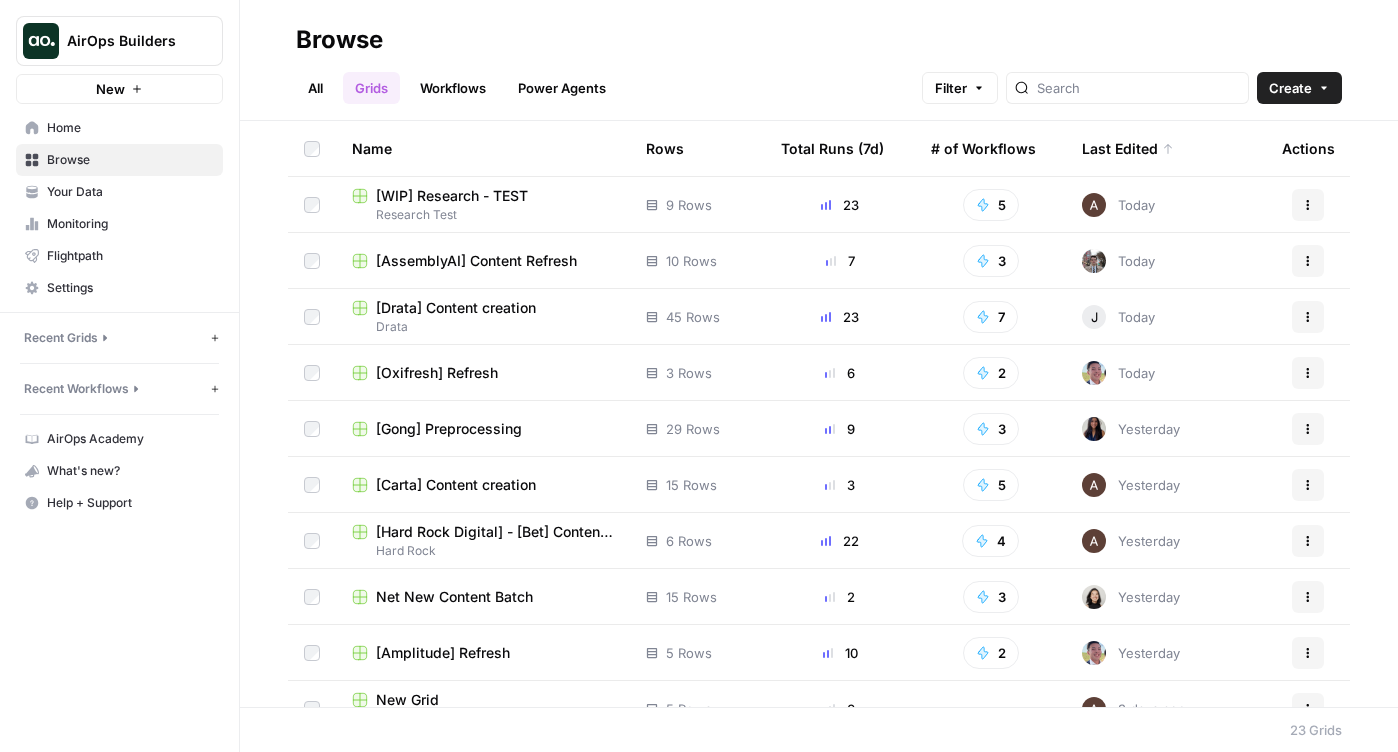 click on "[WIP] Research - TEST" at bounding box center (452, 196) 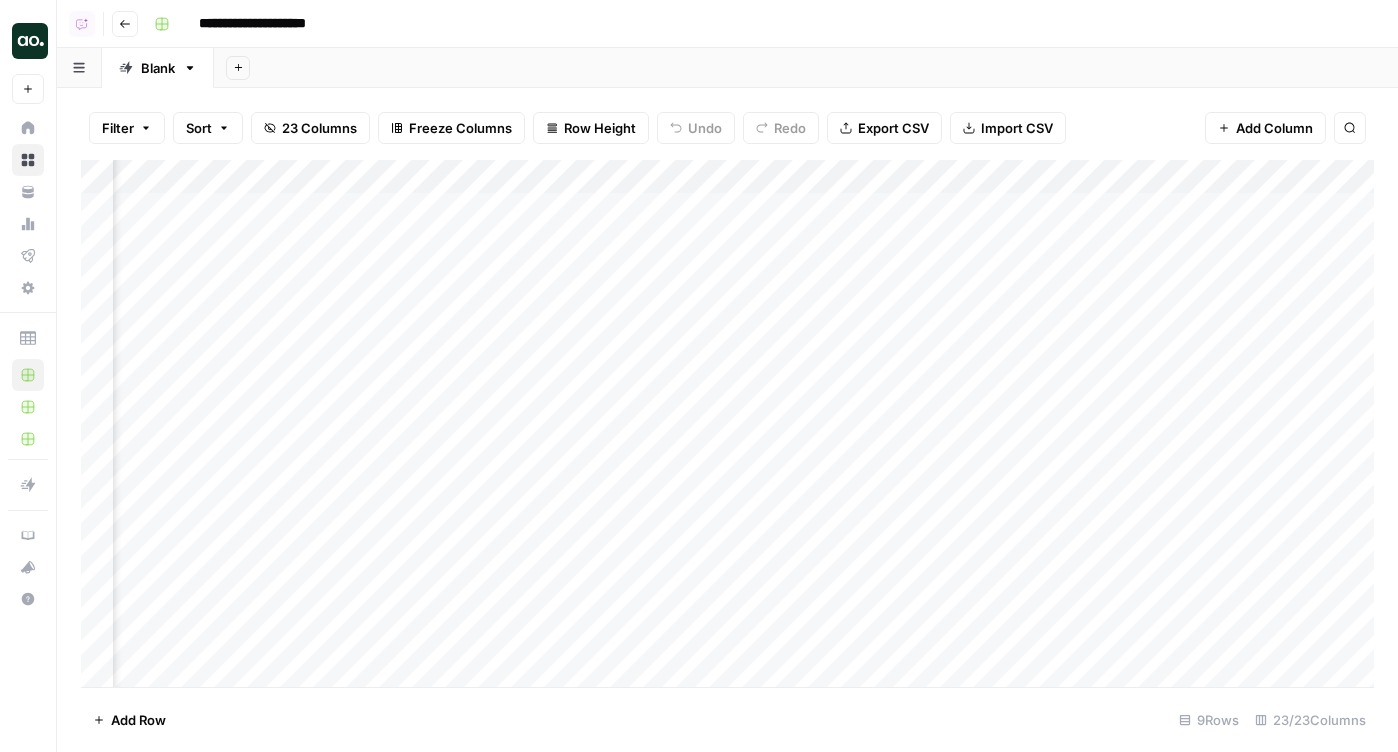 scroll, scrollTop: 0, scrollLeft: 0, axis: both 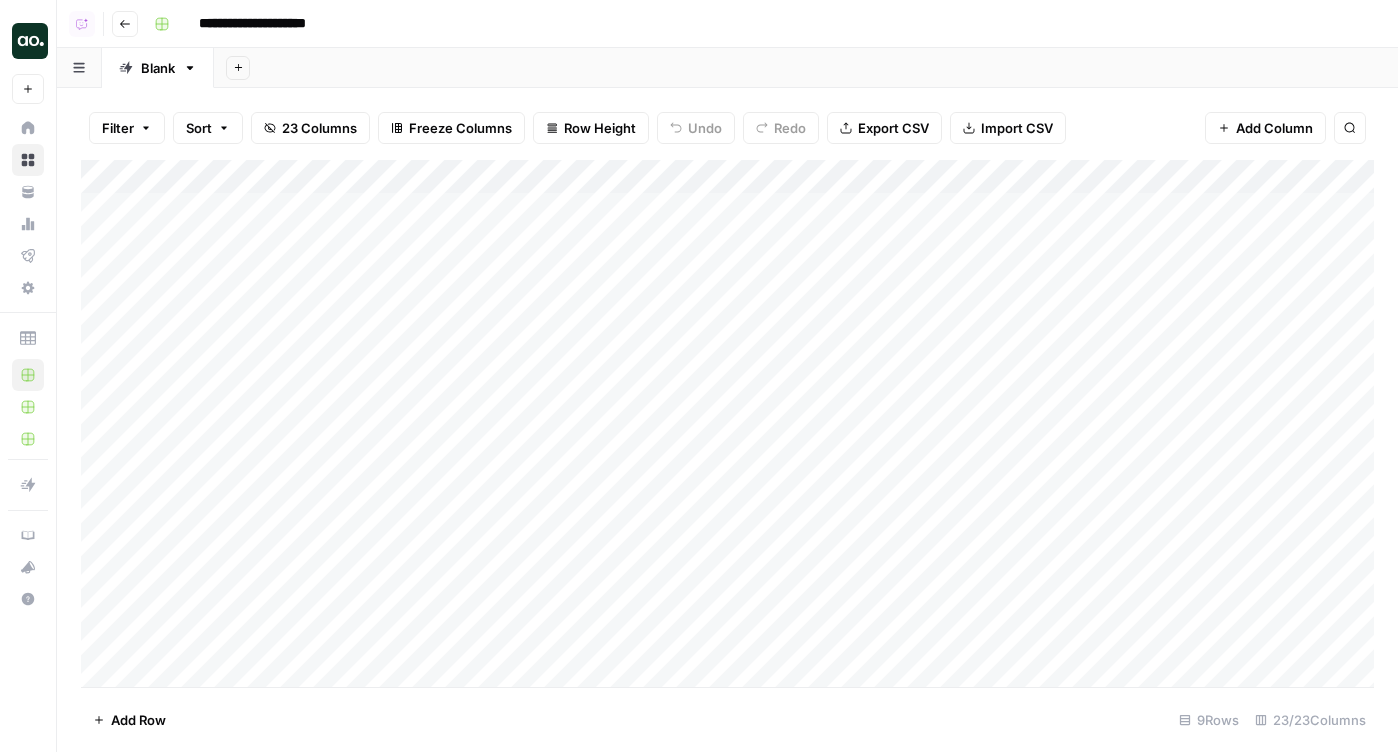click on "Go back" at bounding box center [125, 24] 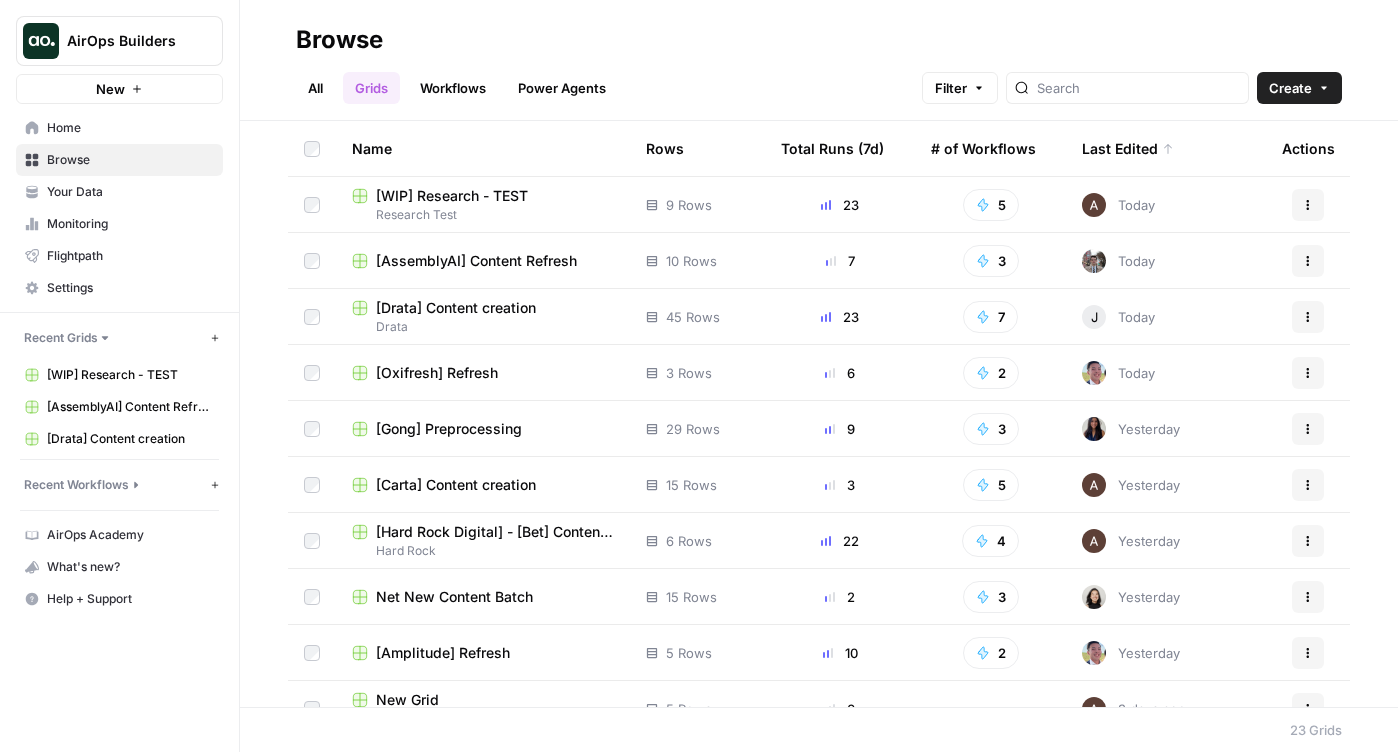 click on "[Carta] Content creation" at bounding box center (456, 485) 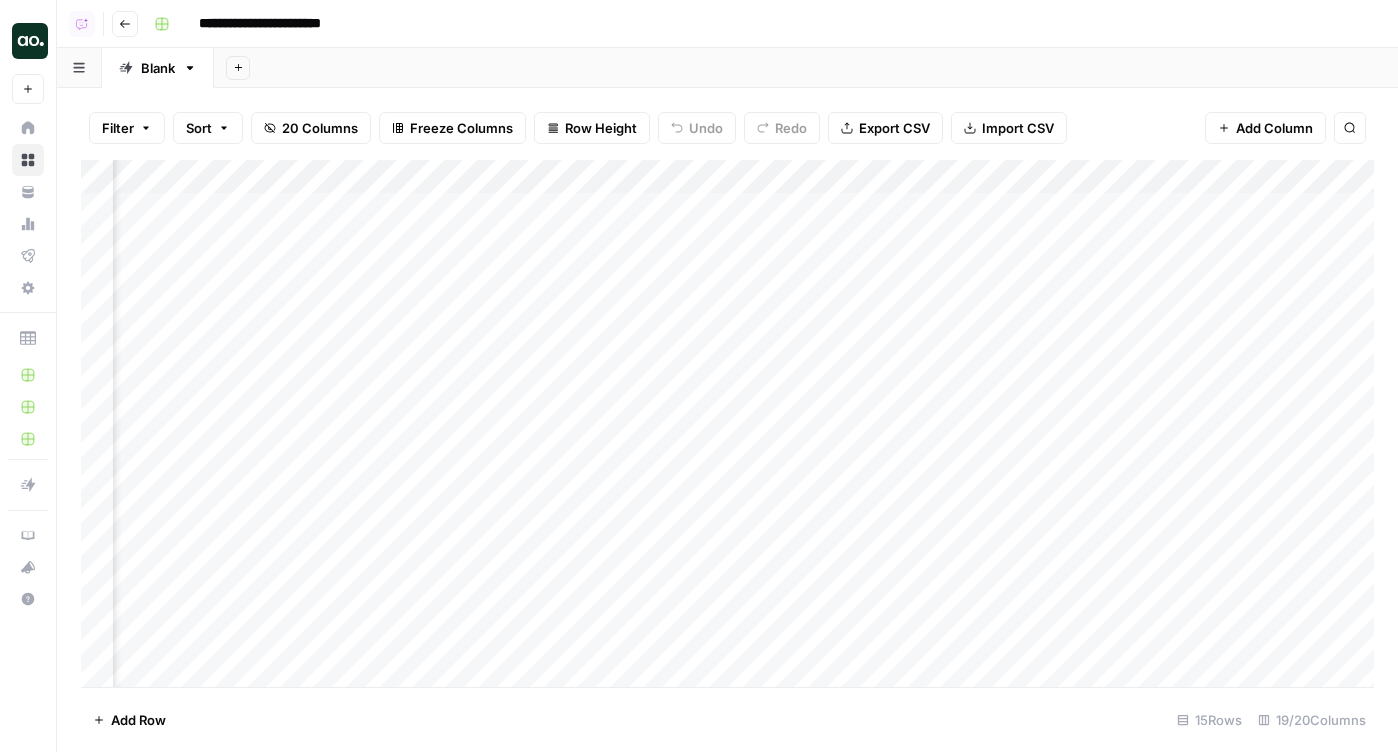 scroll, scrollTop: 0, scrollLeft: 0, axis: both 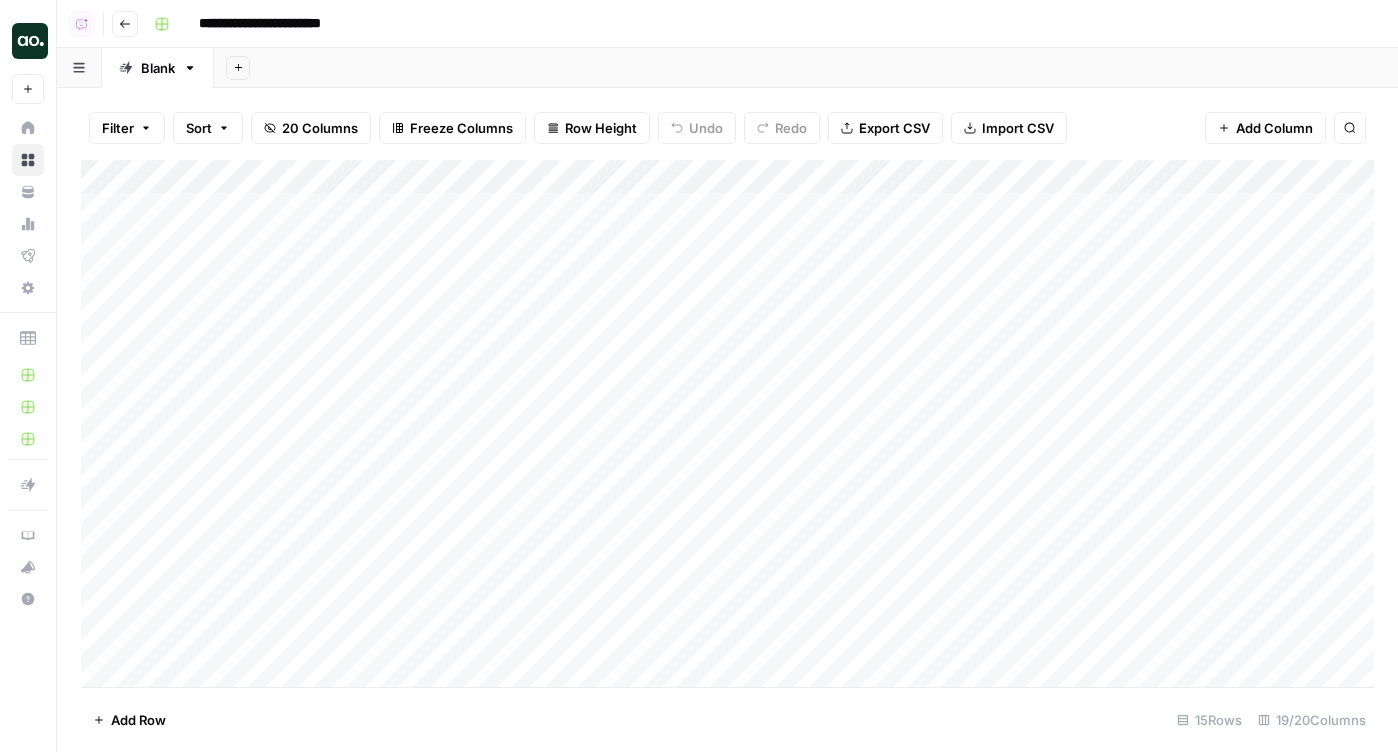 click on "Go back" at bounding box center [125, 24] 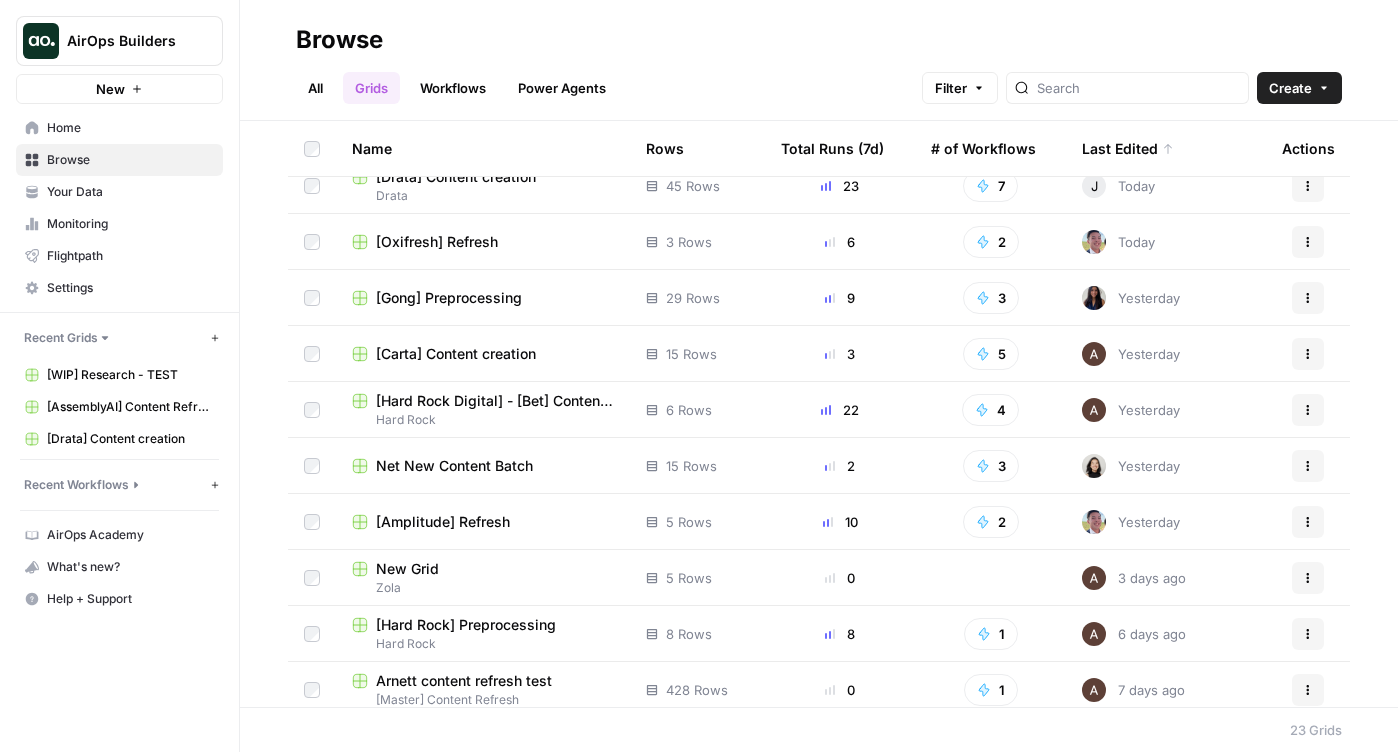 scroll, scrollTop: 158, scrollLeft: 0, axis: vertical 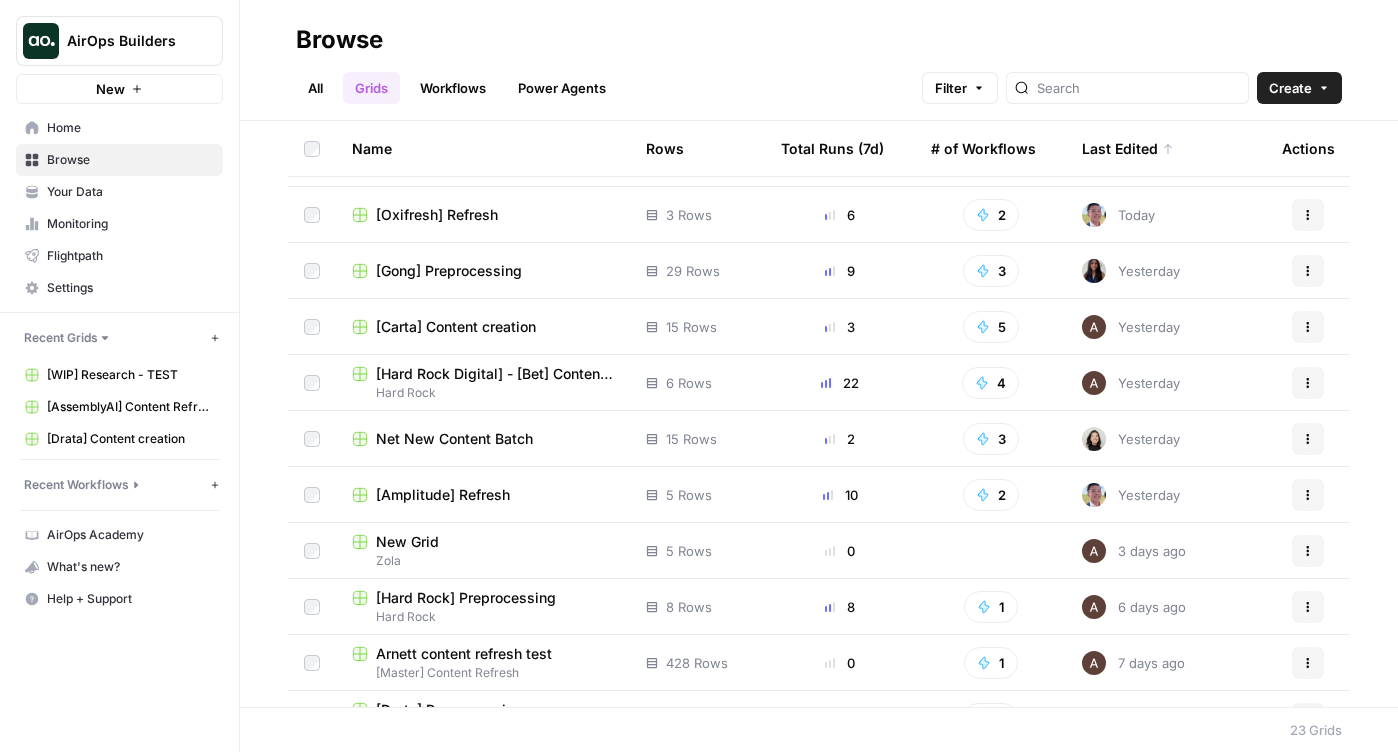click on "[Amplitude] Refresh" at bounding box center (443, 495) 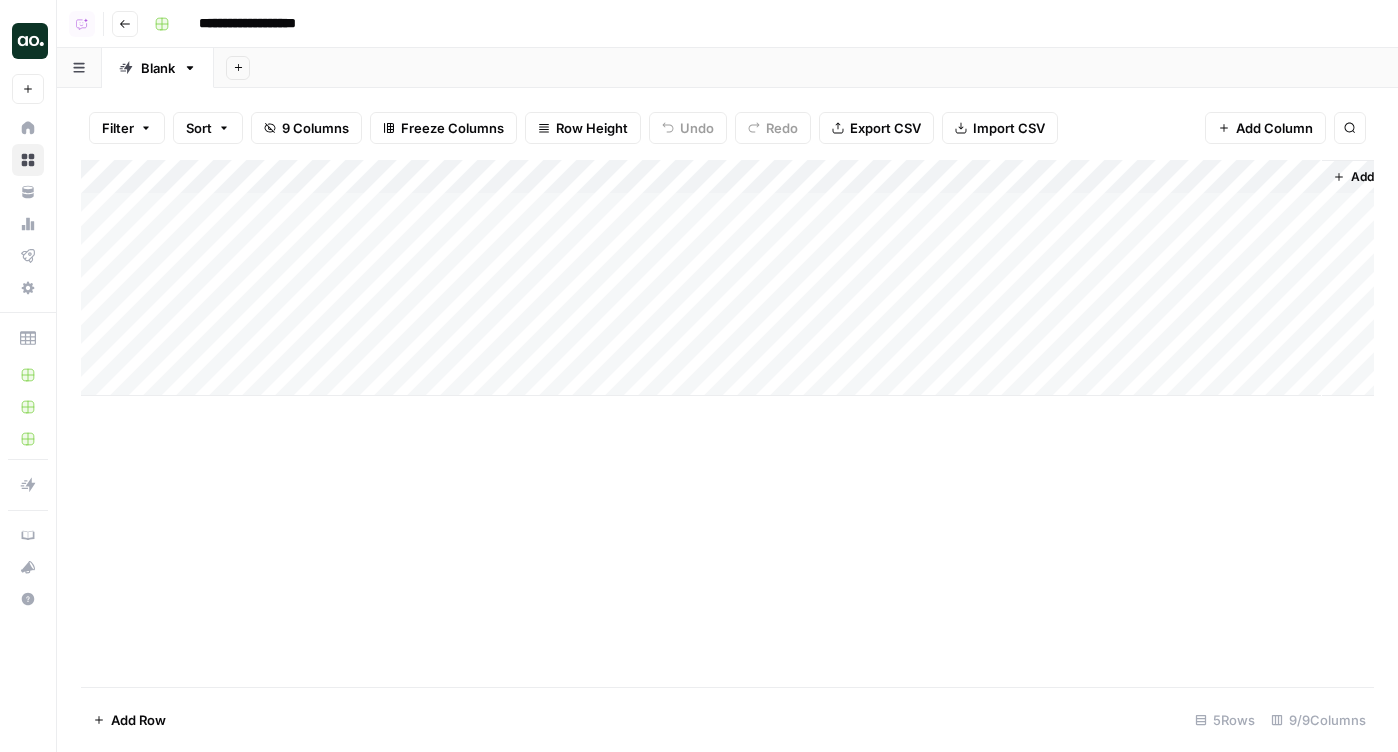 scroll, scrollTop: 0, scrollLeft: 656, axis: horizontal 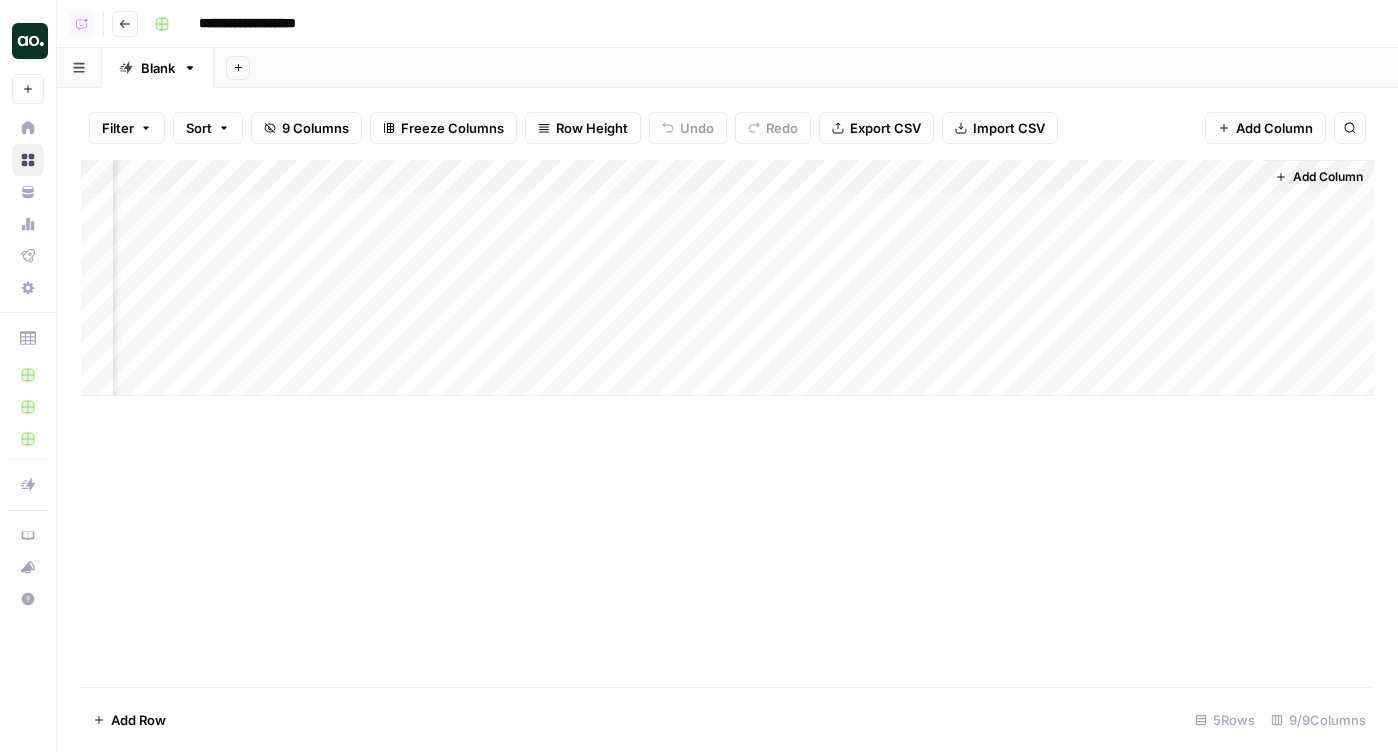 click on "Add Column" at bounding box center [727, 278] 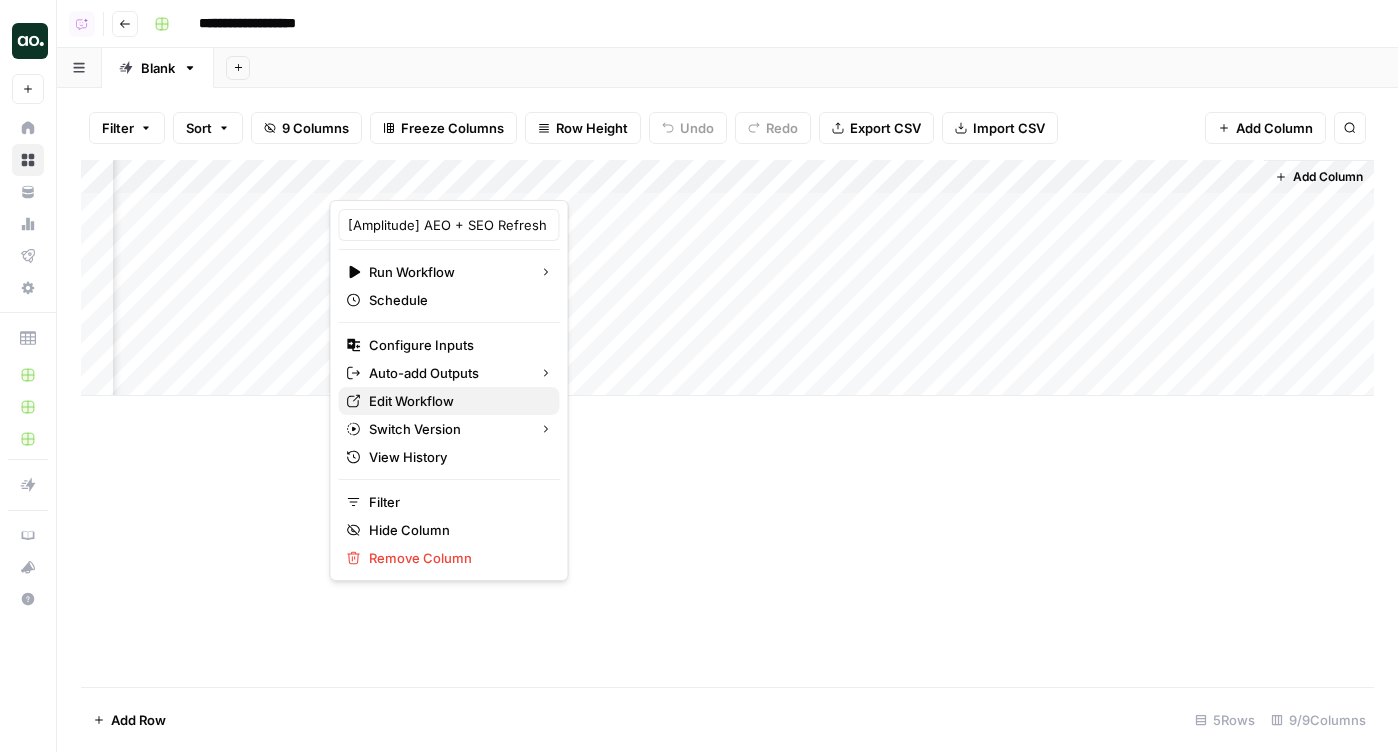 click on "Edit Workflow" at bounding box center (456, 401) 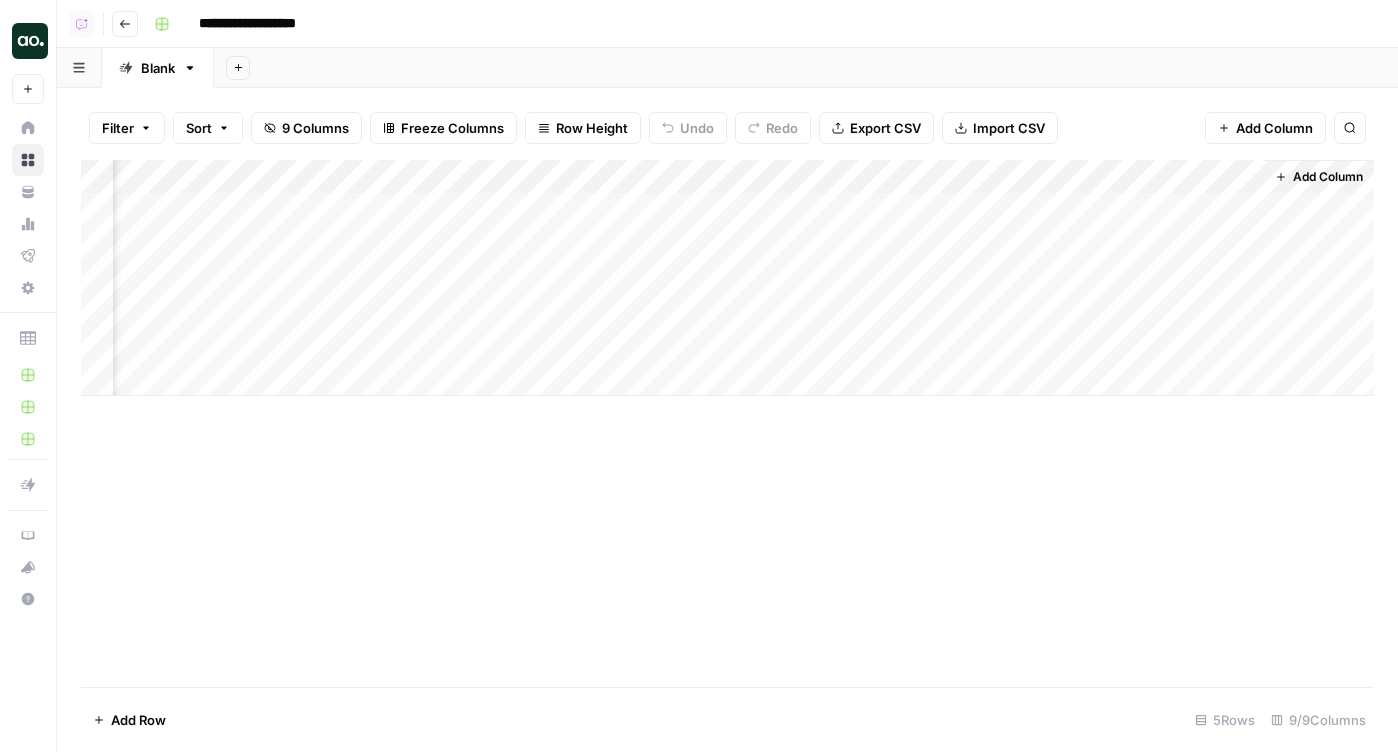 click on "Add Column" at bounding box center [727, 278] 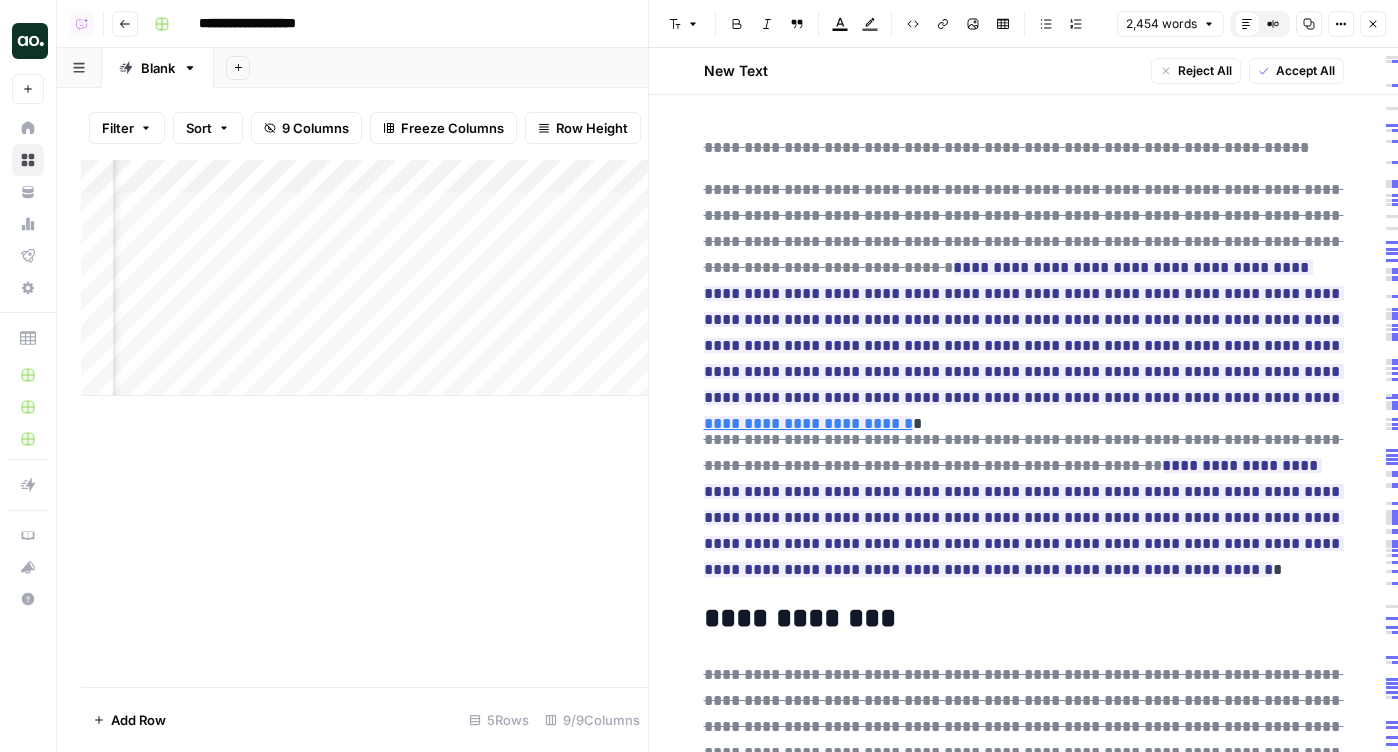 click on "Compare Old vs New Content" at bounding box center [1273, 24] 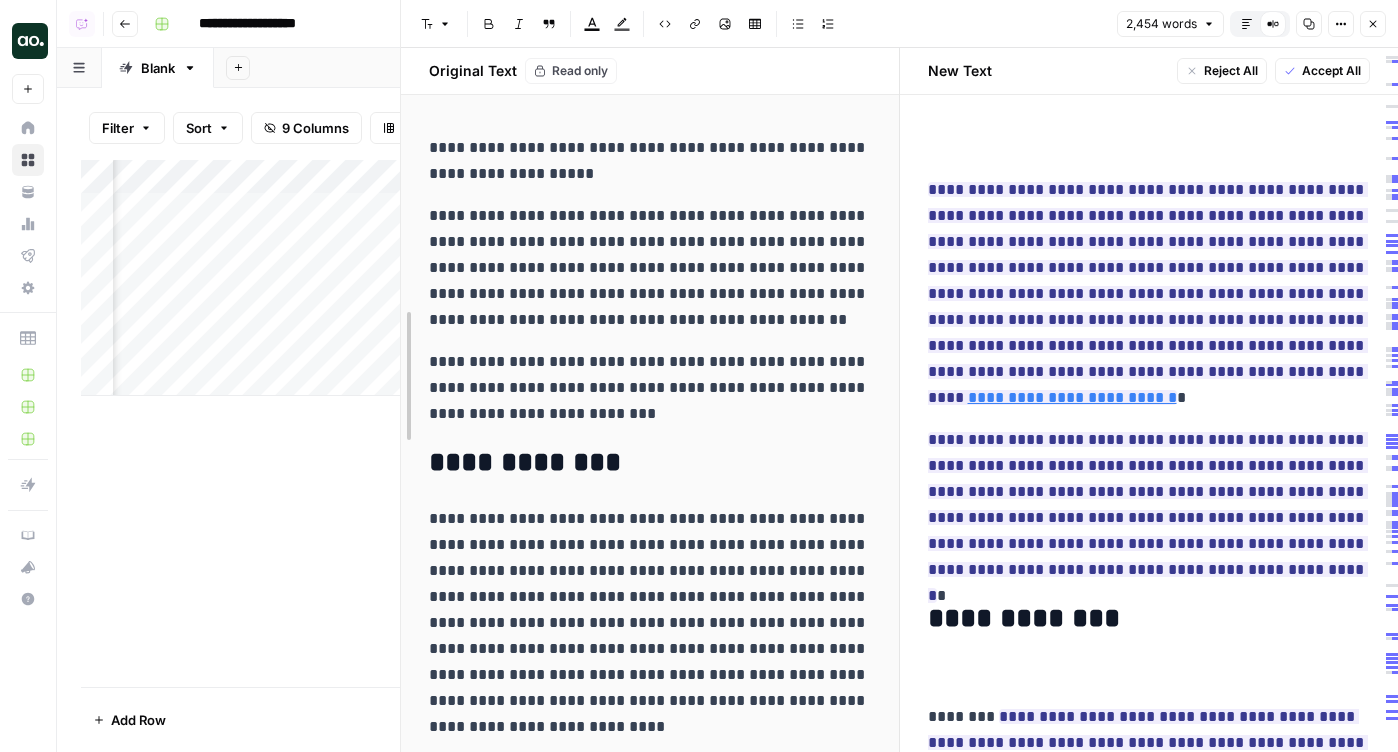 drag, startPoint x: 650, startPoint y: 271, endPoint x: 179, endPoint y: 271, distance: 471 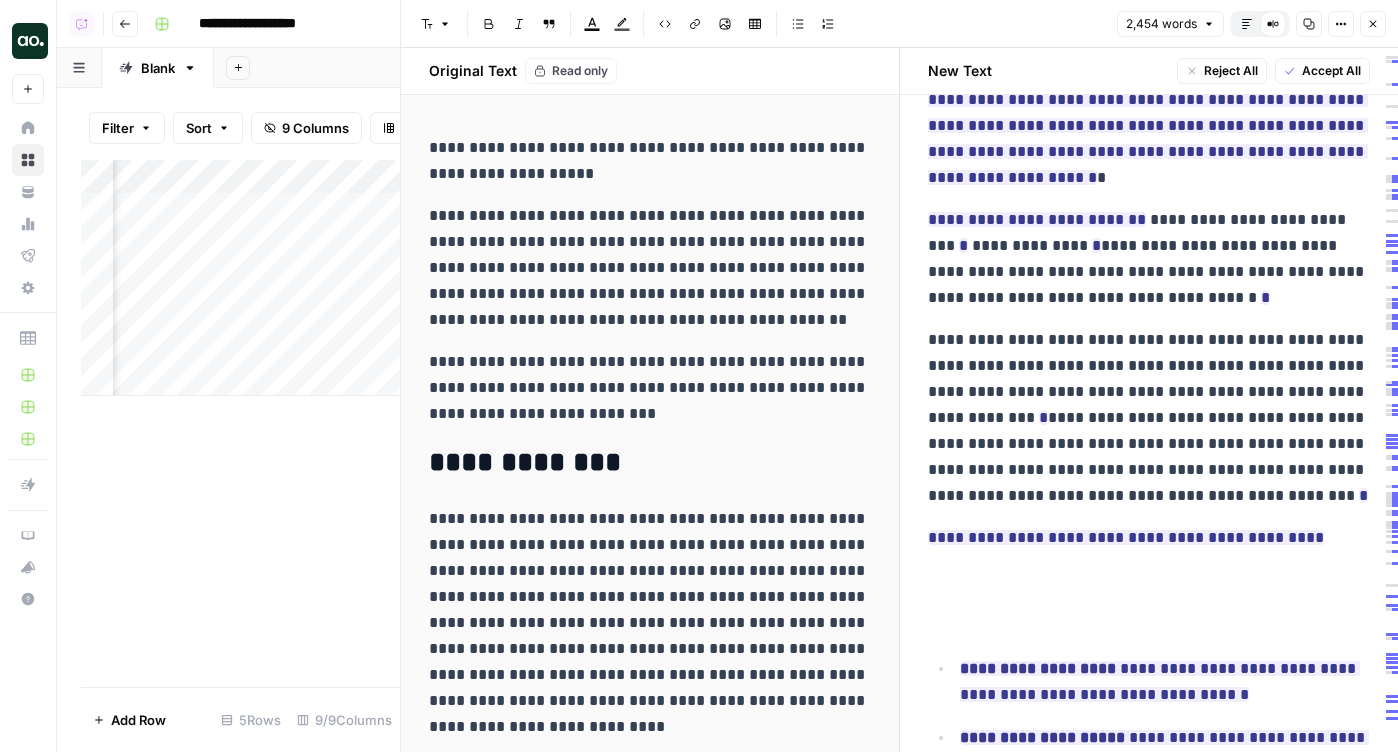 scroll, scrollTop: 990, scrollLeft: 0, axis: vertical 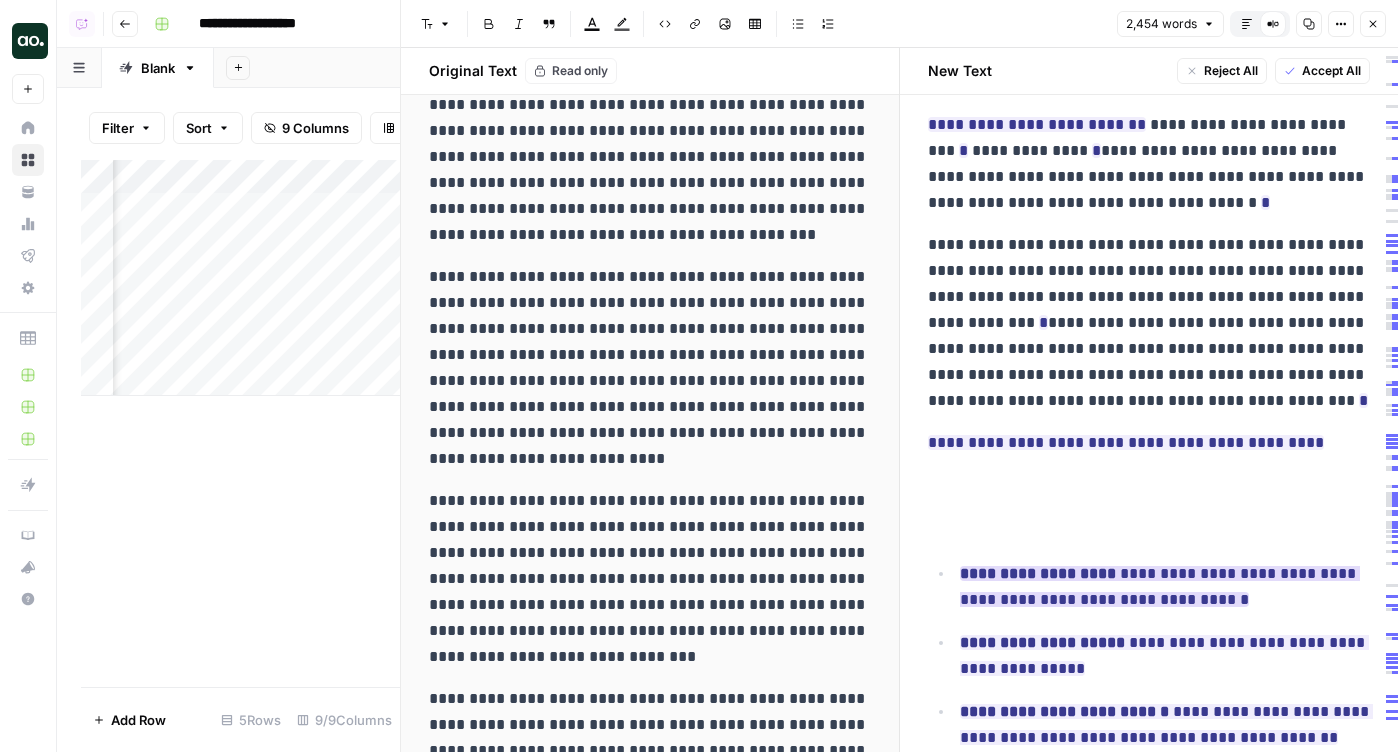 drag, startPoint x: 914, startPoint y: 421, endPoint x: 1103, endPoint y: 601, distance: 261 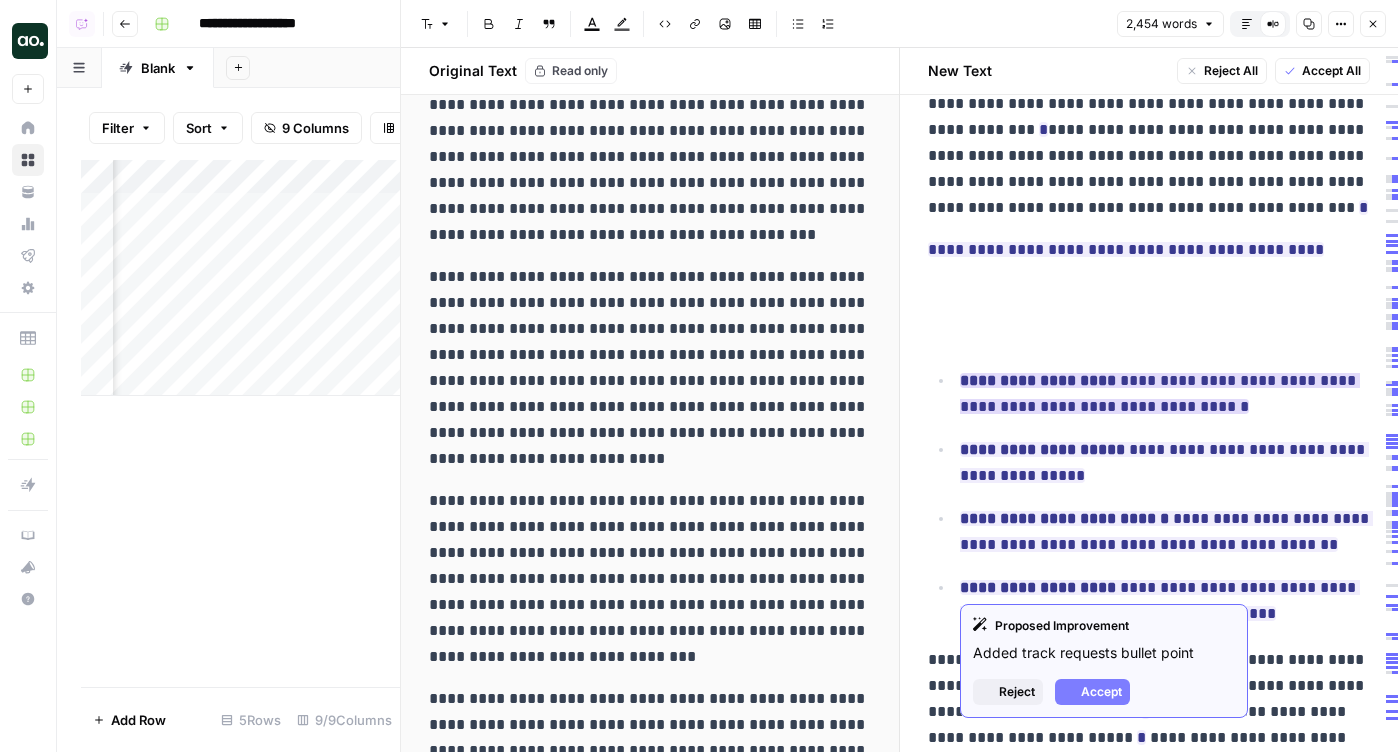 scroll, scrollTop: 1272, scrollLeft: 0, axis: vertical 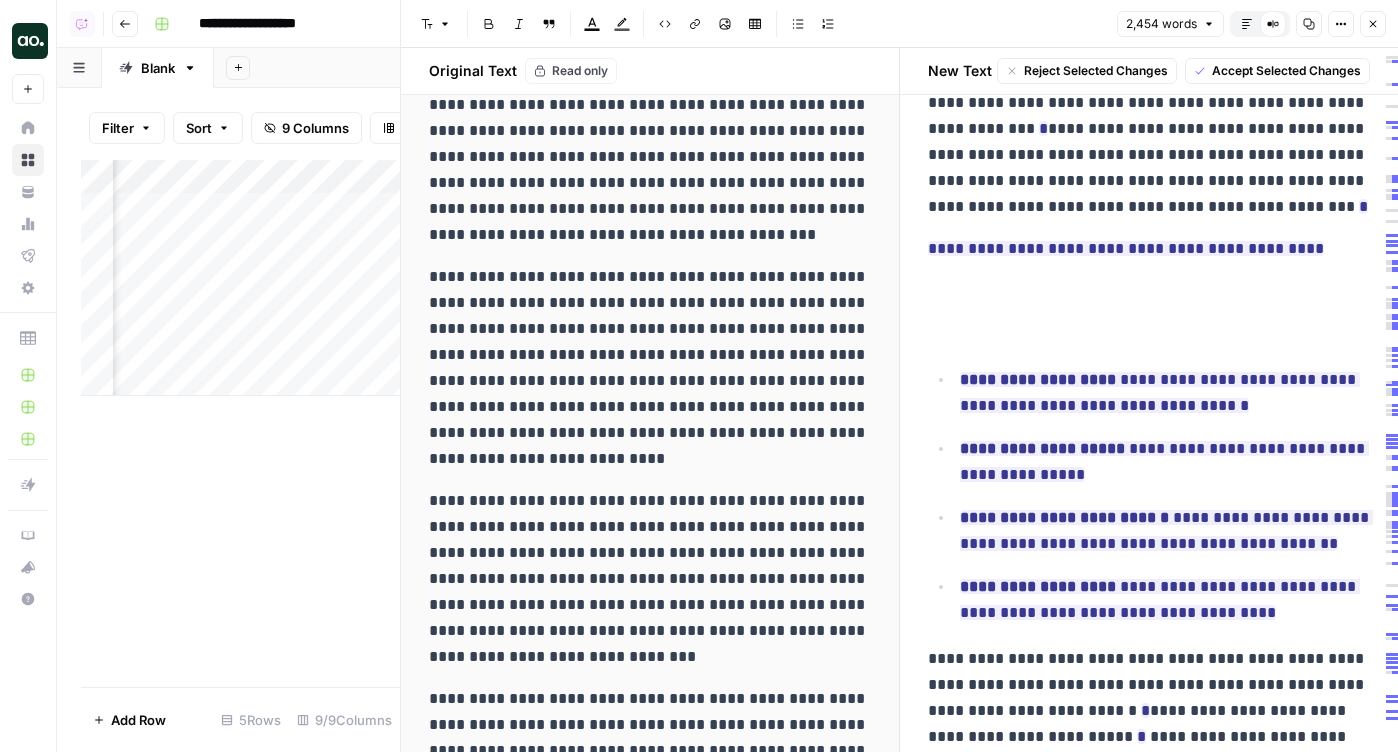 drag, startPoint x: 1233, startPoint y: 616, endPoint x: 926, endPoint y: 203, distance: 514.6047 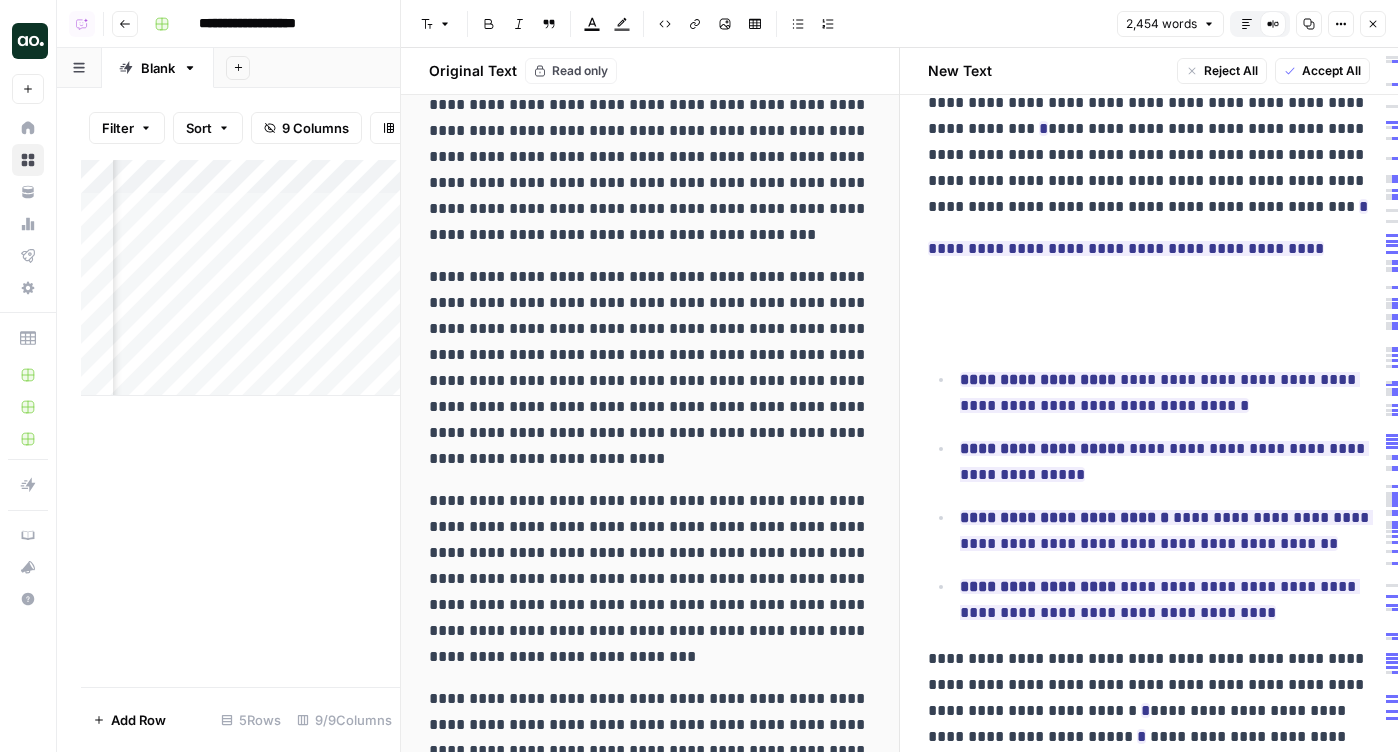 click on "**********" at bounding box center (1149, 129) 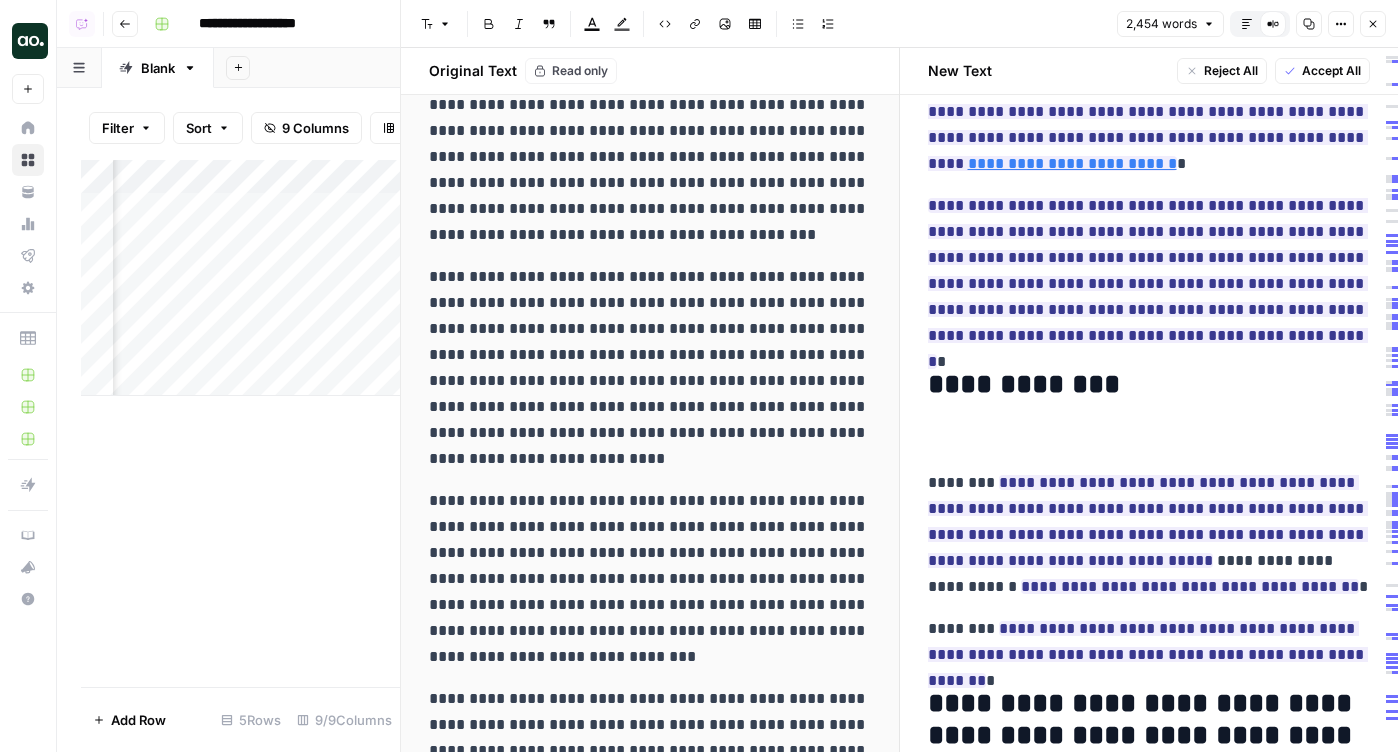 scroll, scrollTop: 0, scrollLeft: 0, axis: both 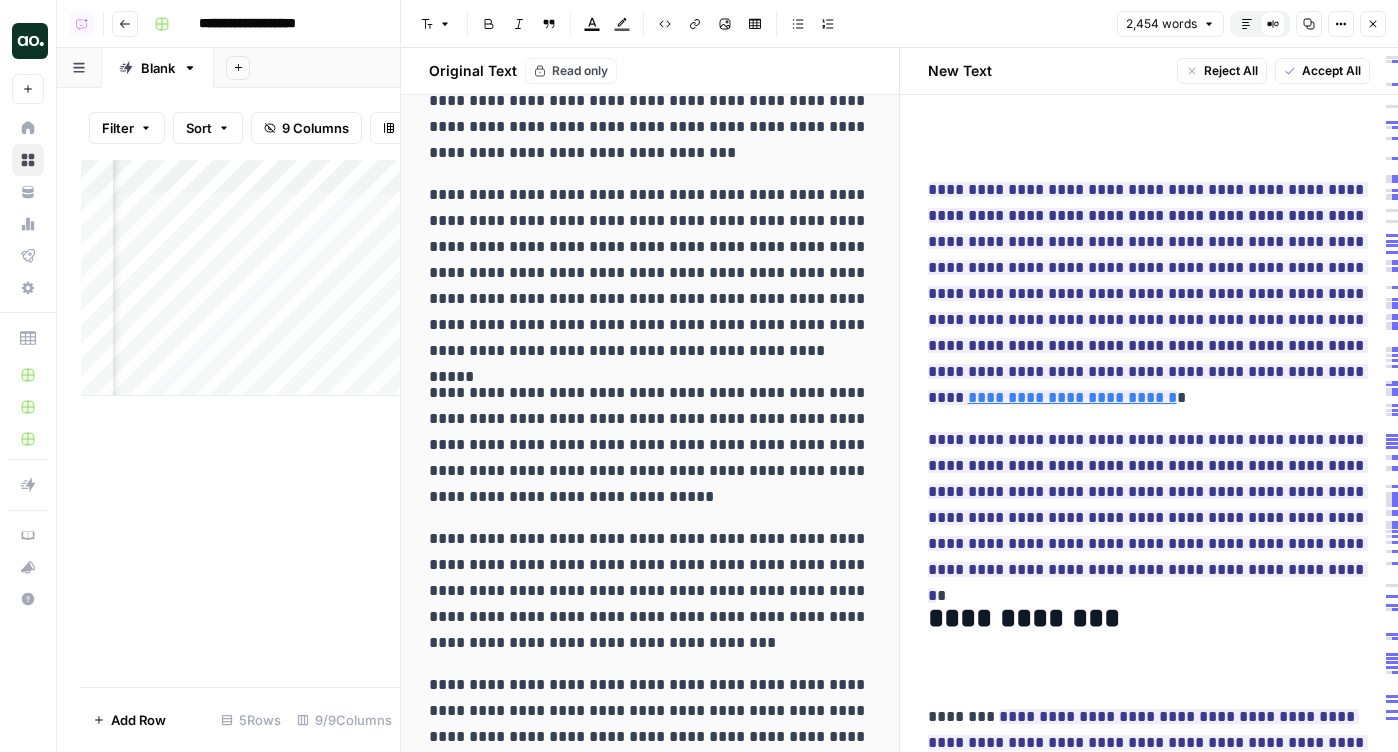 click 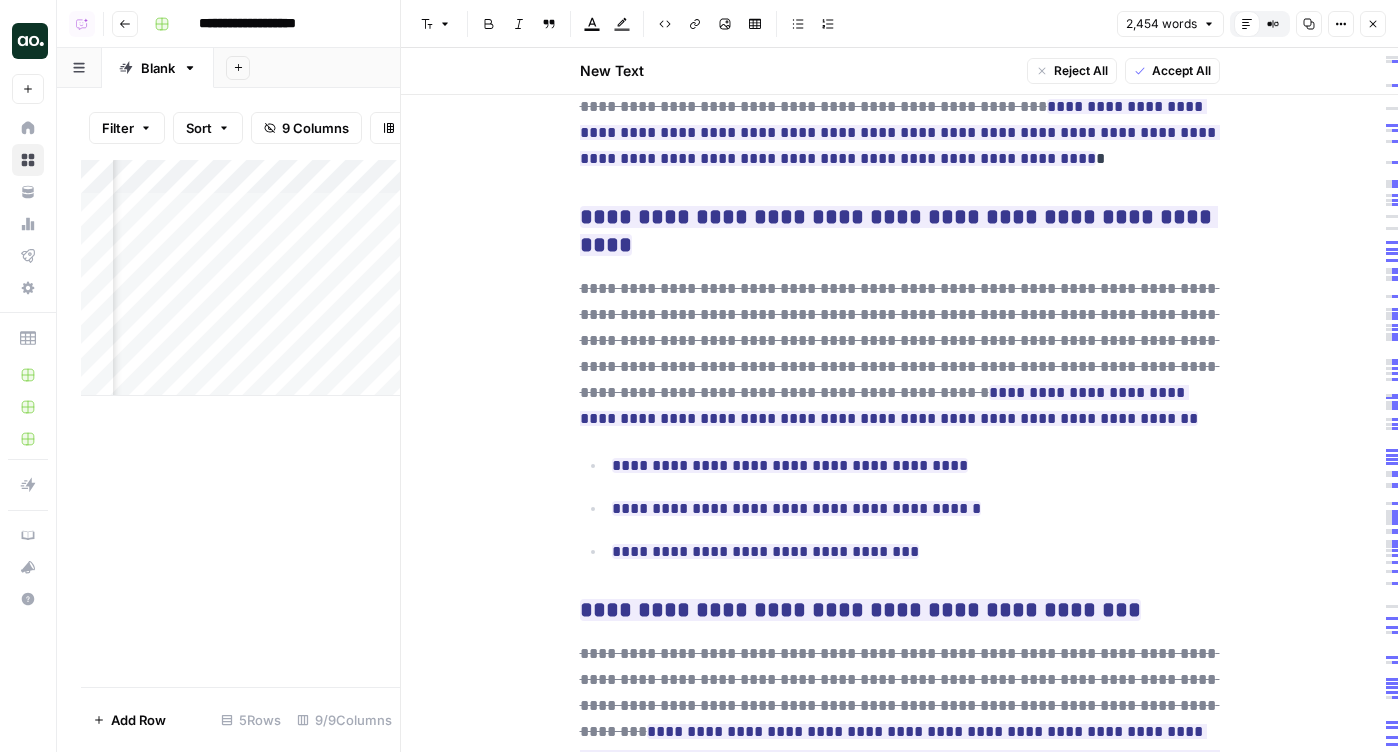 scroll, scrollTop: 6574, scrollLeft: 0, axis: vertical 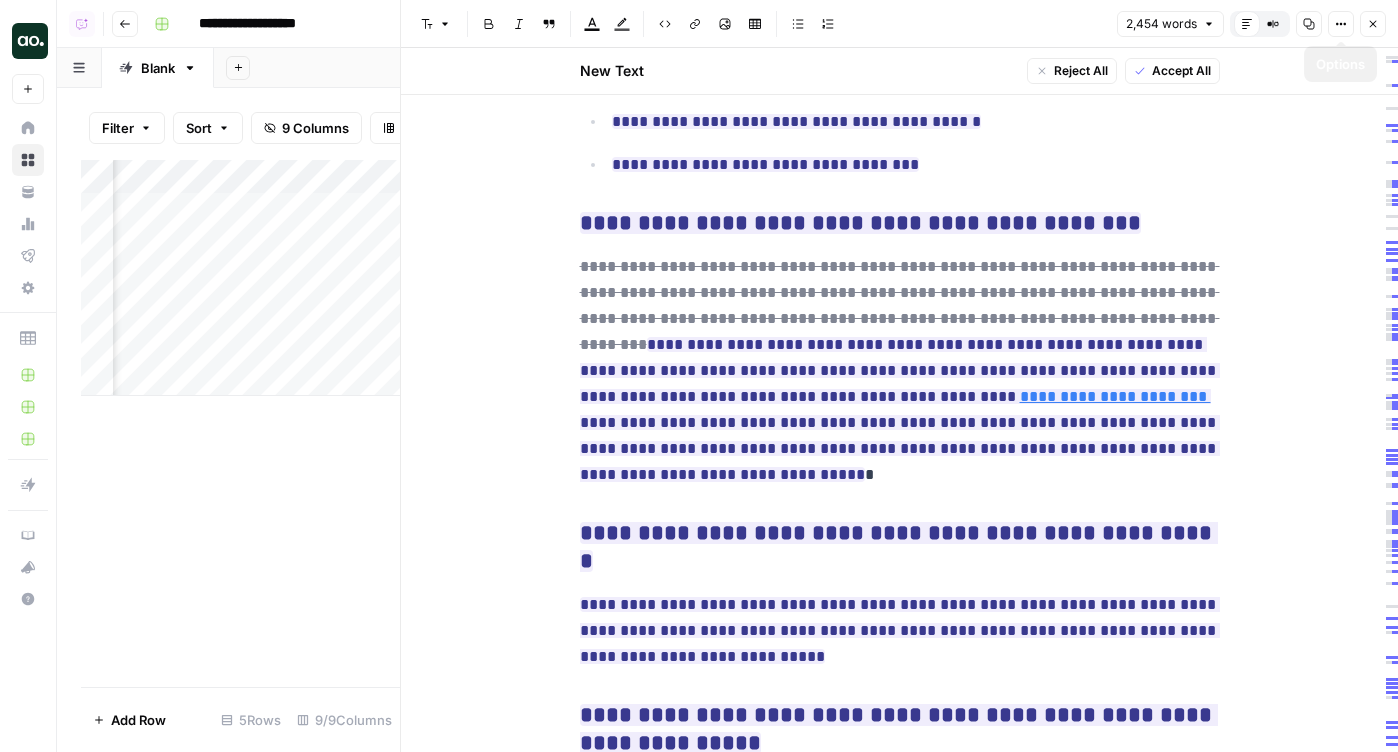 click 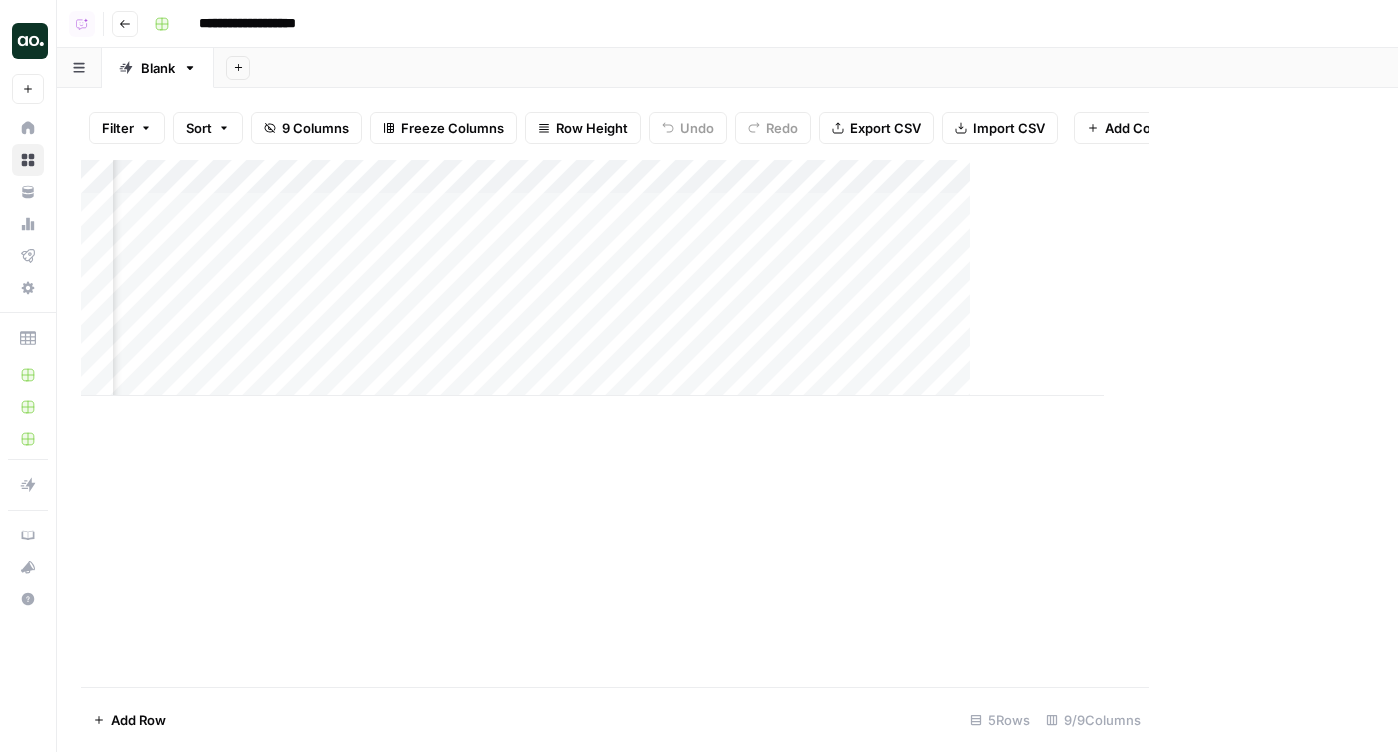 scroll, scrollTop: 0, scrollLeft: 632, axis: horizontal 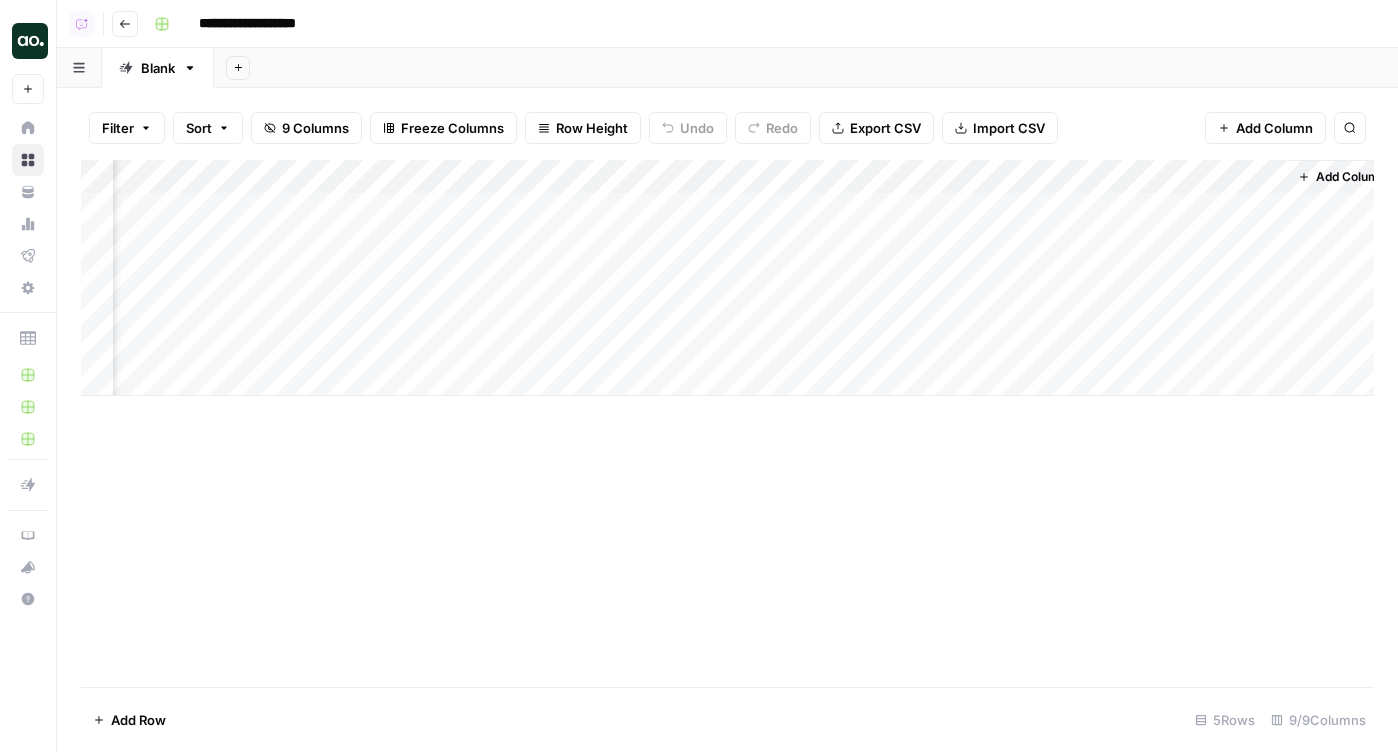 click on "Add Column" at bounding box center (727, 278) 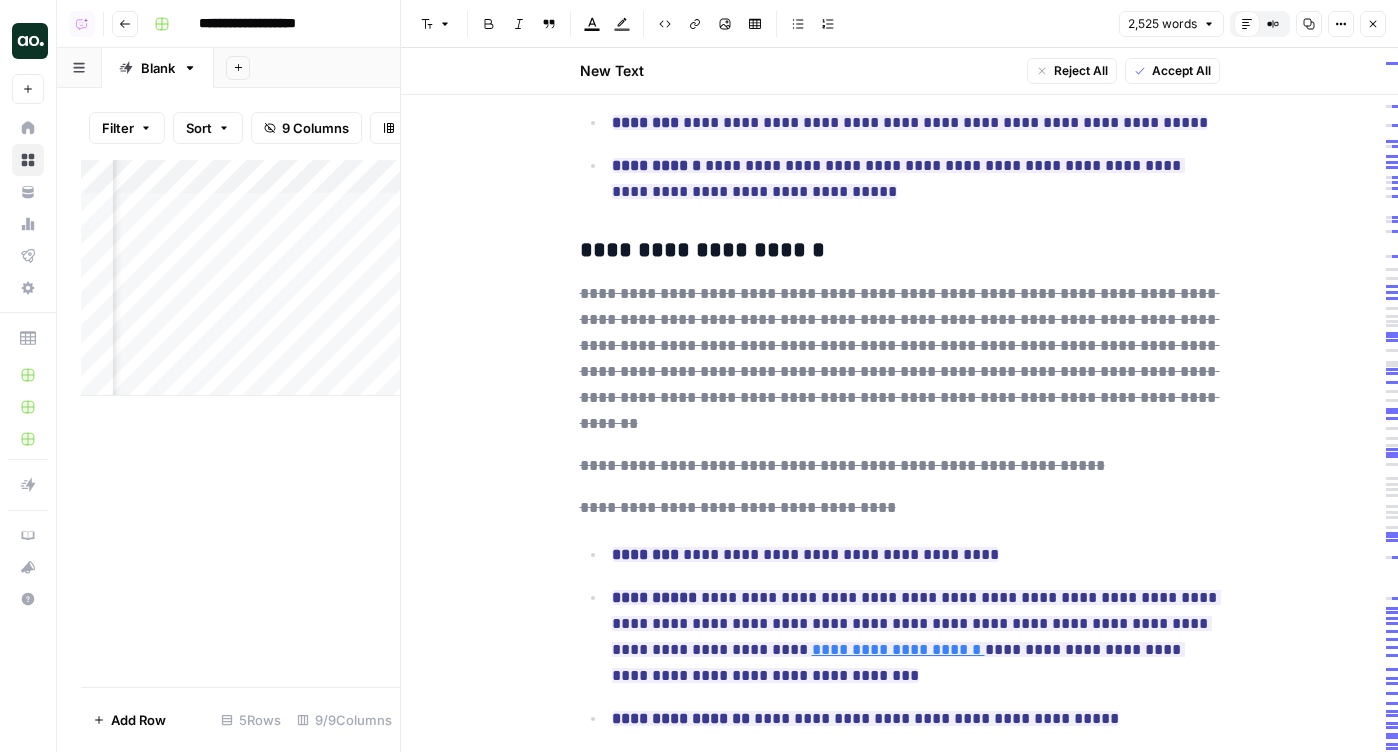 scroll, scrollTop: 3531, scrollLeft: 0, axis: vertical 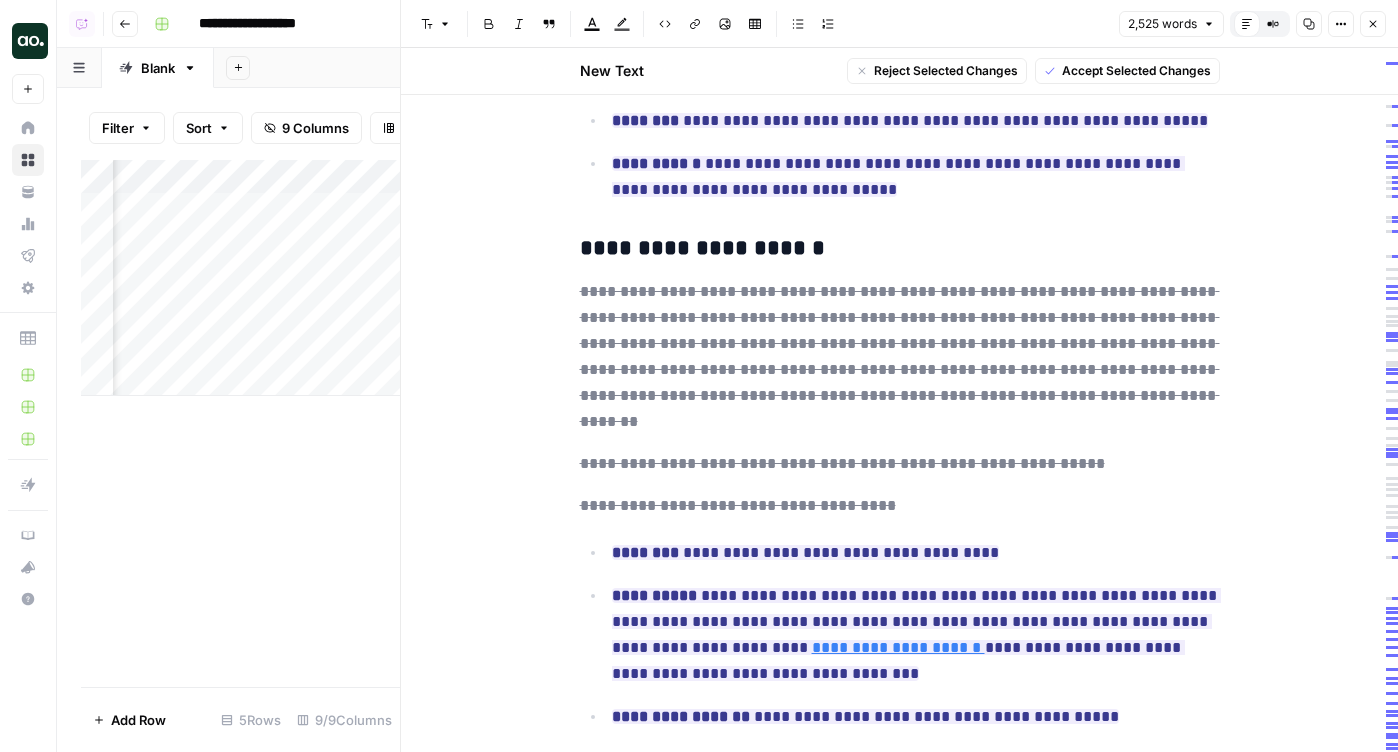 drag, startPoint x: 1029, startPoint y: 335, endPoint x: 555, endPoint y: 215, distance: 488.95398 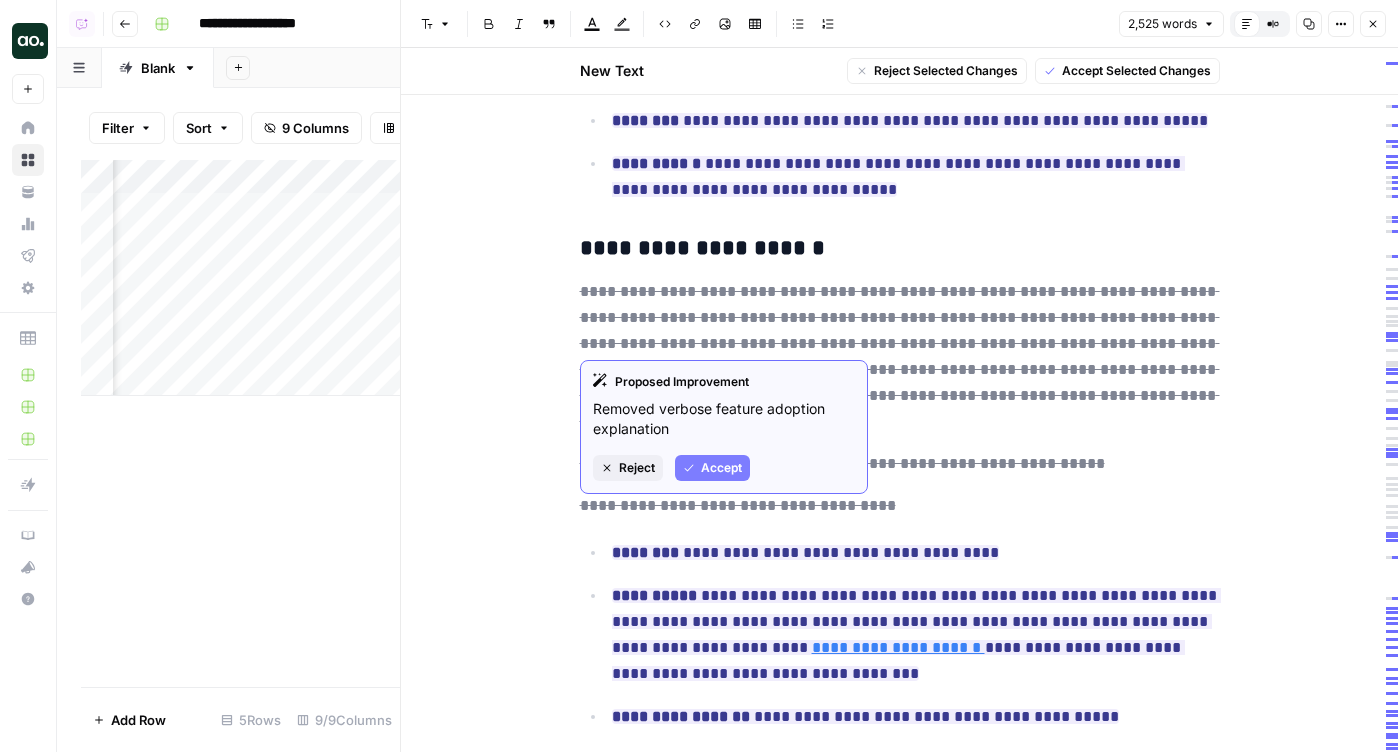 click on "**********" at bounding box center [900, 357] 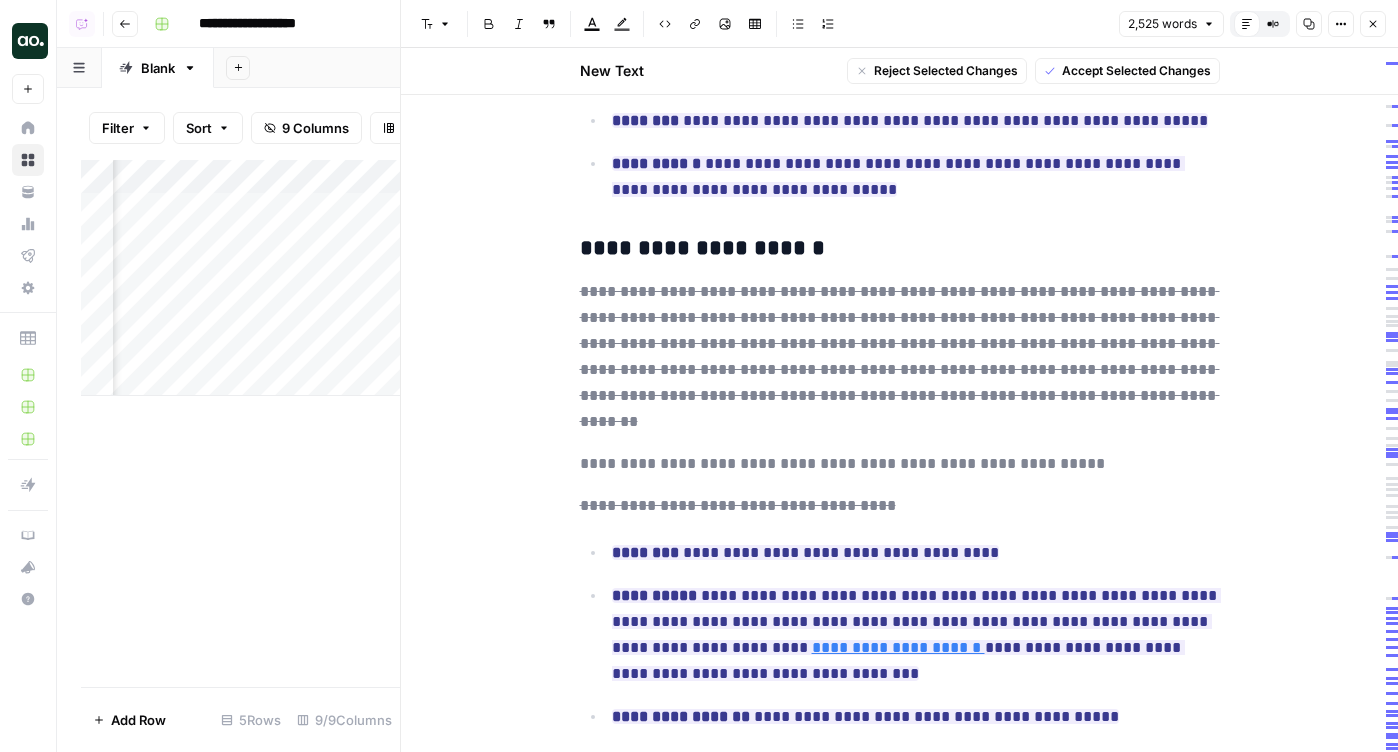 drag, startPoint x: 1044, startPoint y: 377, endPoint x: 585, endPoint y: 376, distance: 459.0011 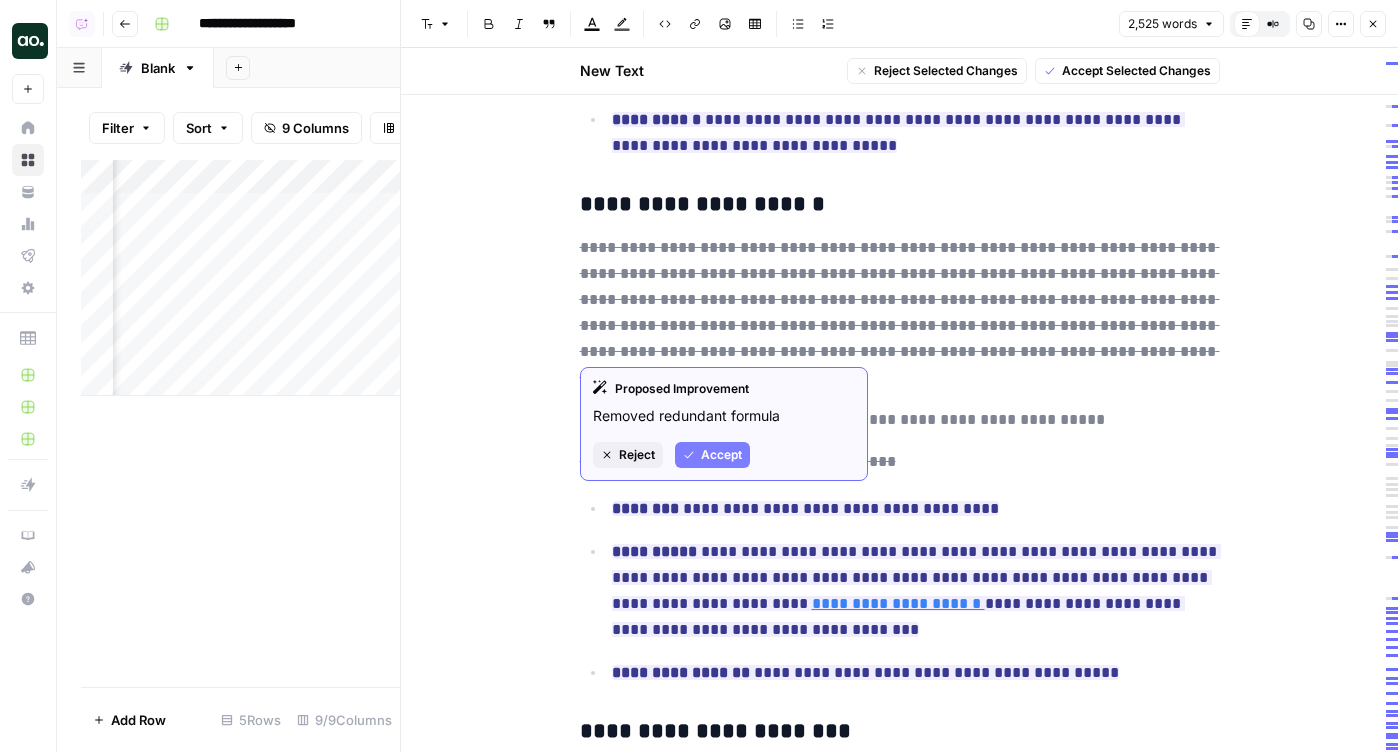 scroll, scrollTop: 3576, scrollLeft: 0, axis: vertical 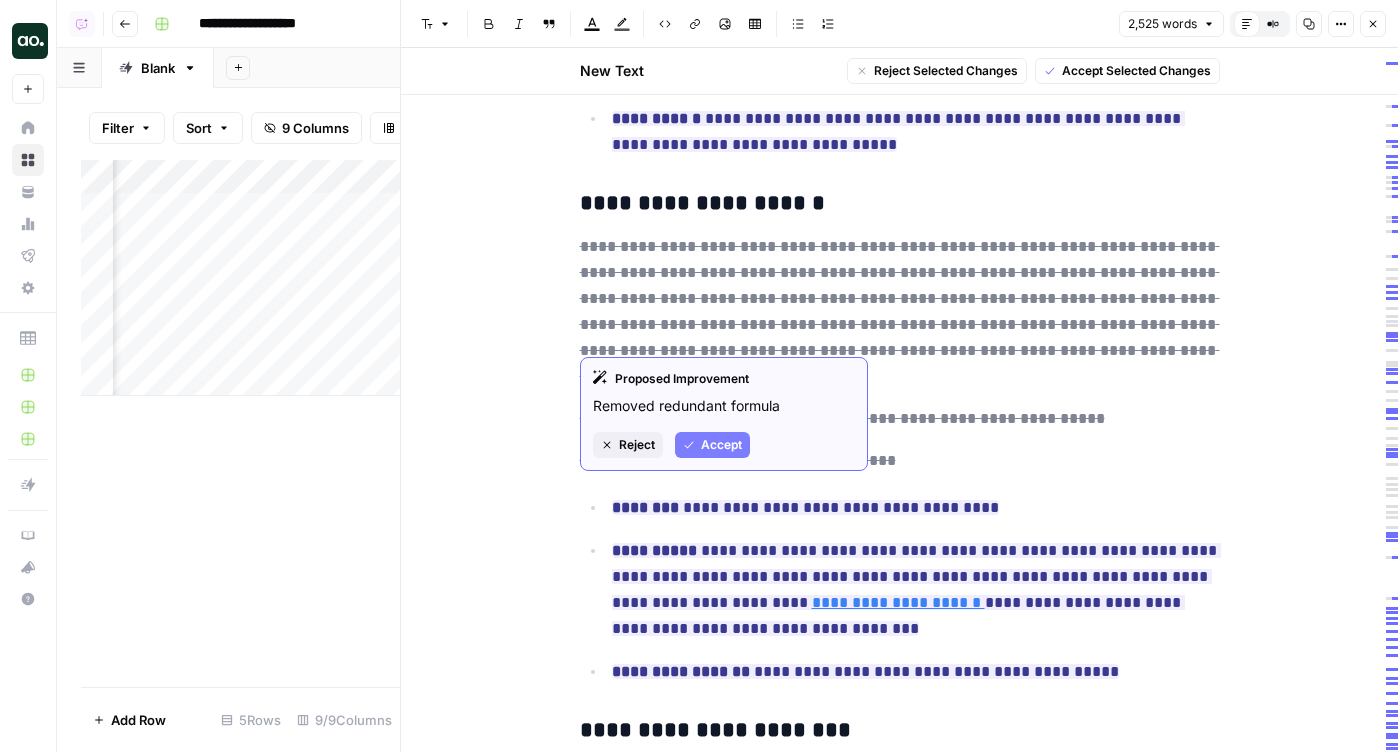click on "**********" at bounding box center [900, 419] 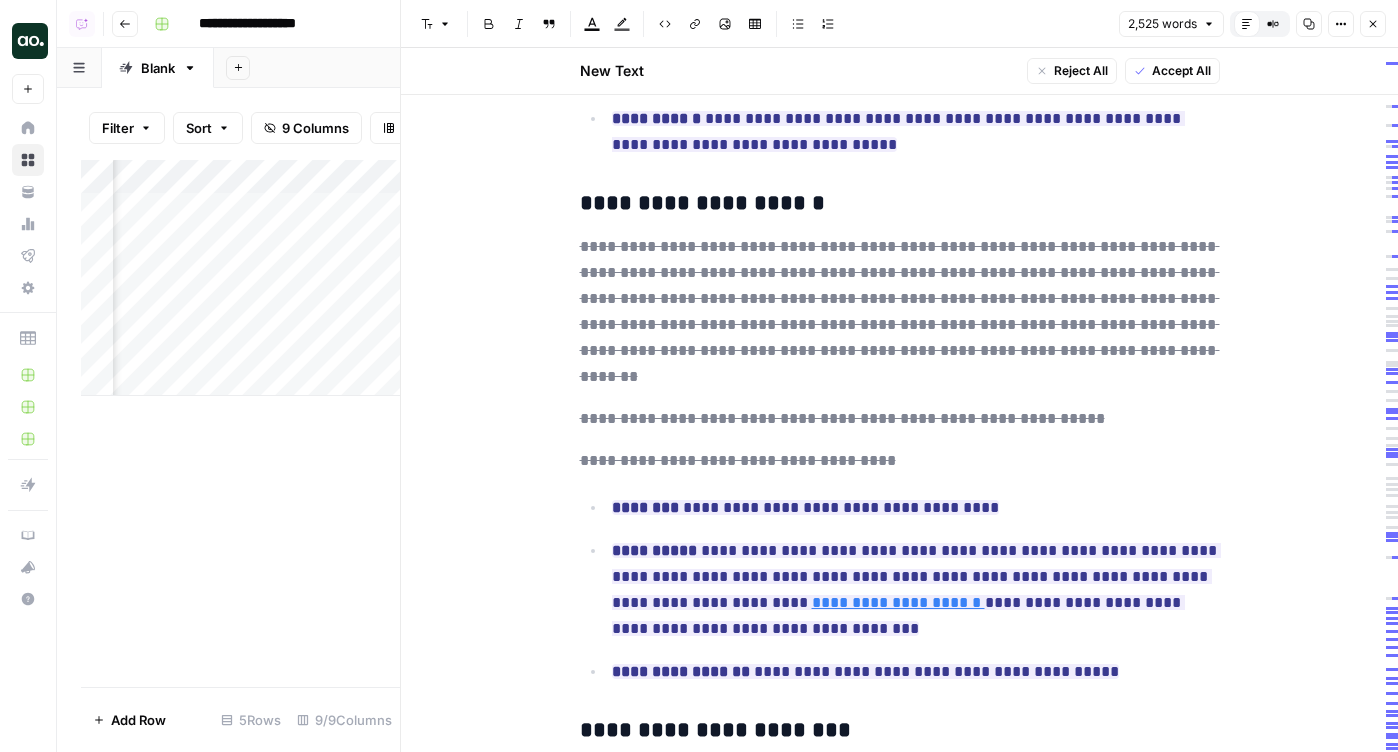click 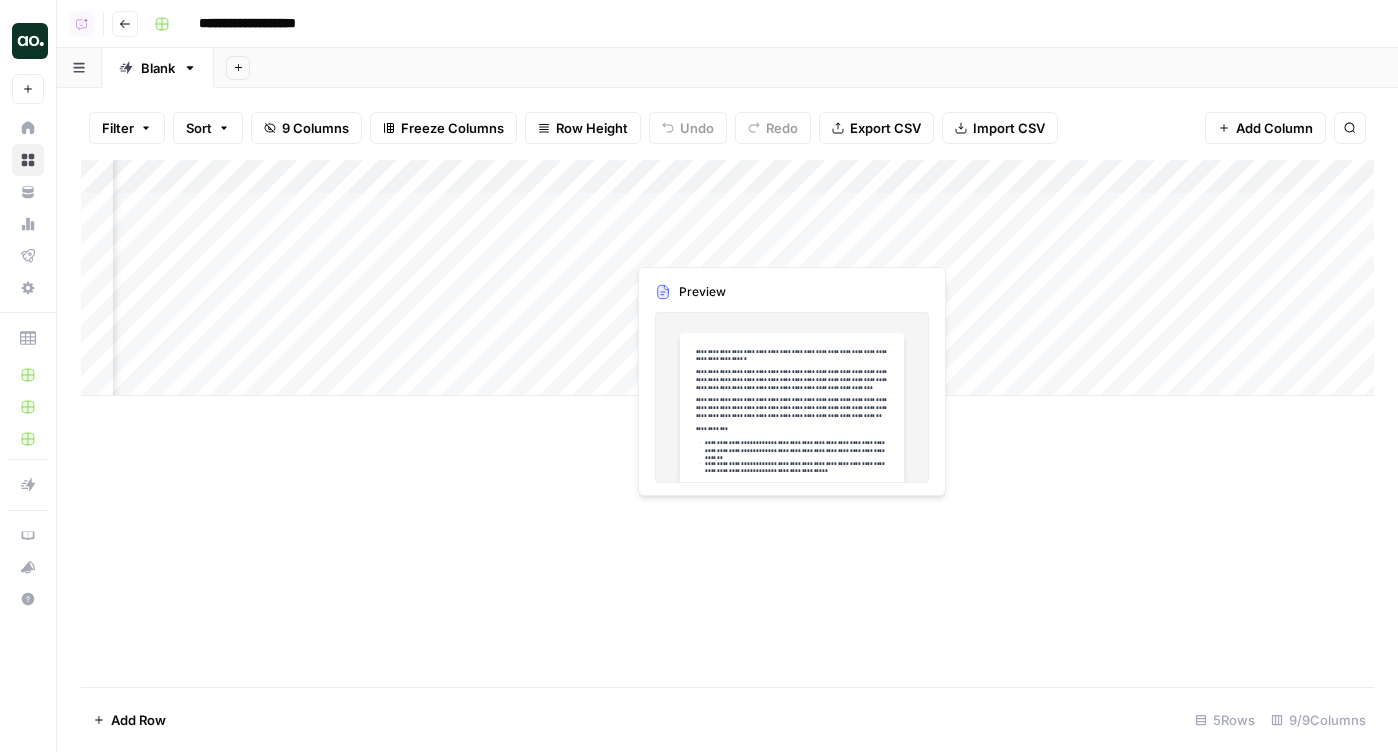 scroll, scrollTop: 0, scrollLeft: 656, axis: horizontal 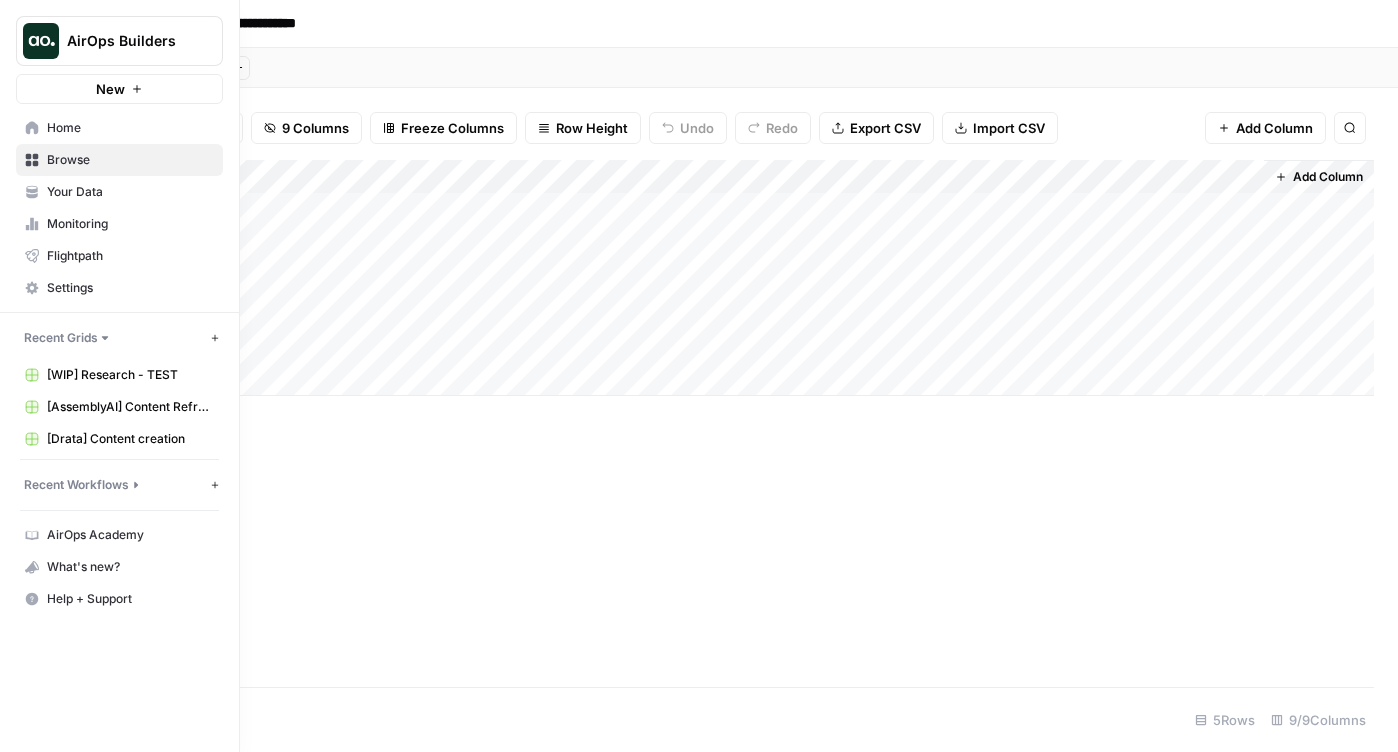 click on "Home" at bounding box center (119, 128) 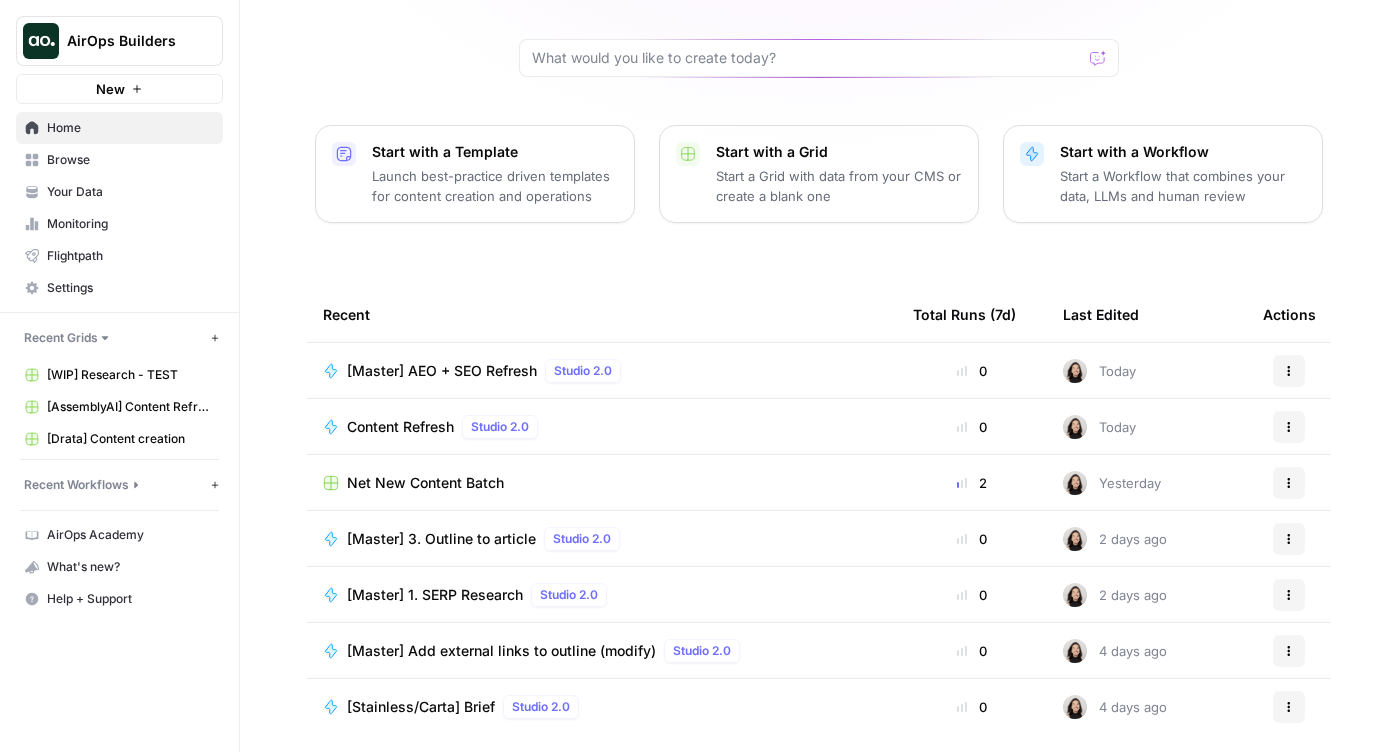 scroll, scrollTop: 168, scrollLeft: 0, axis: vertical 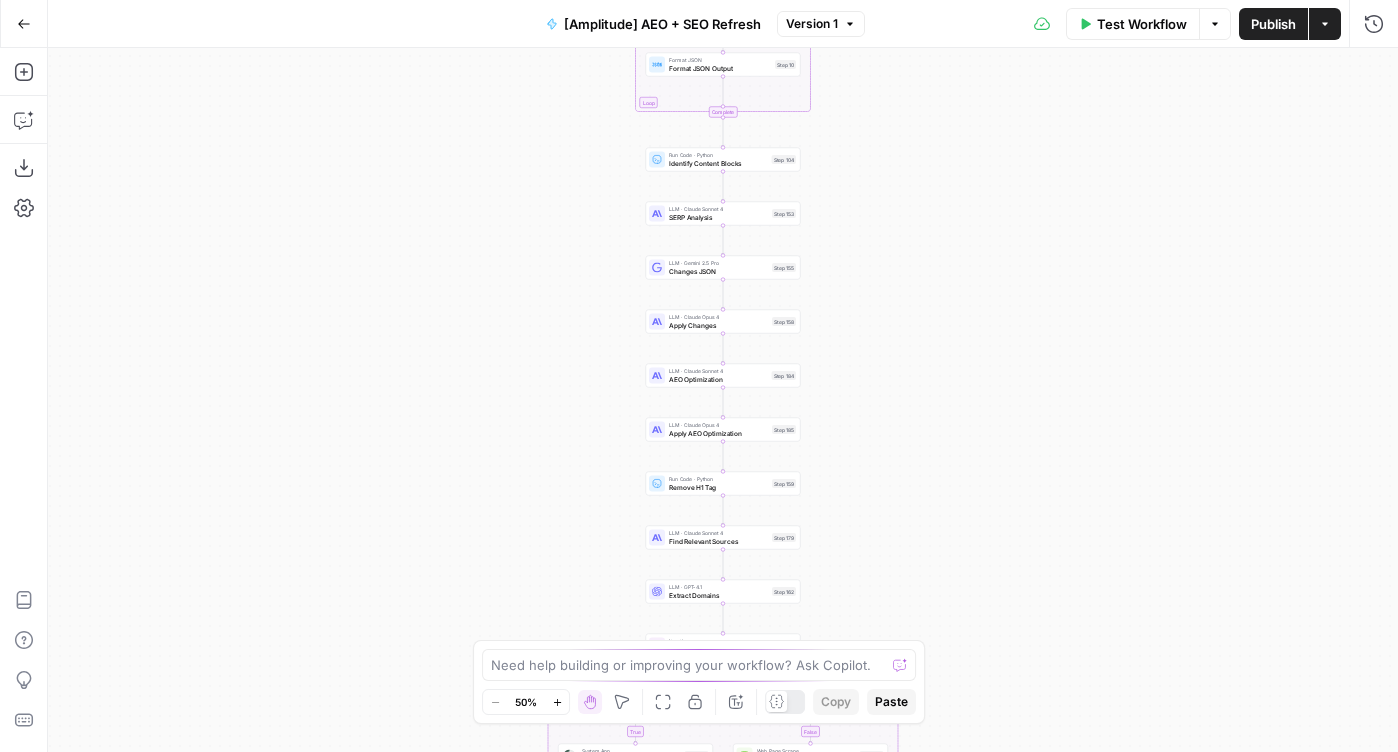 click on "Version 1" at bounding box center [812, 24] 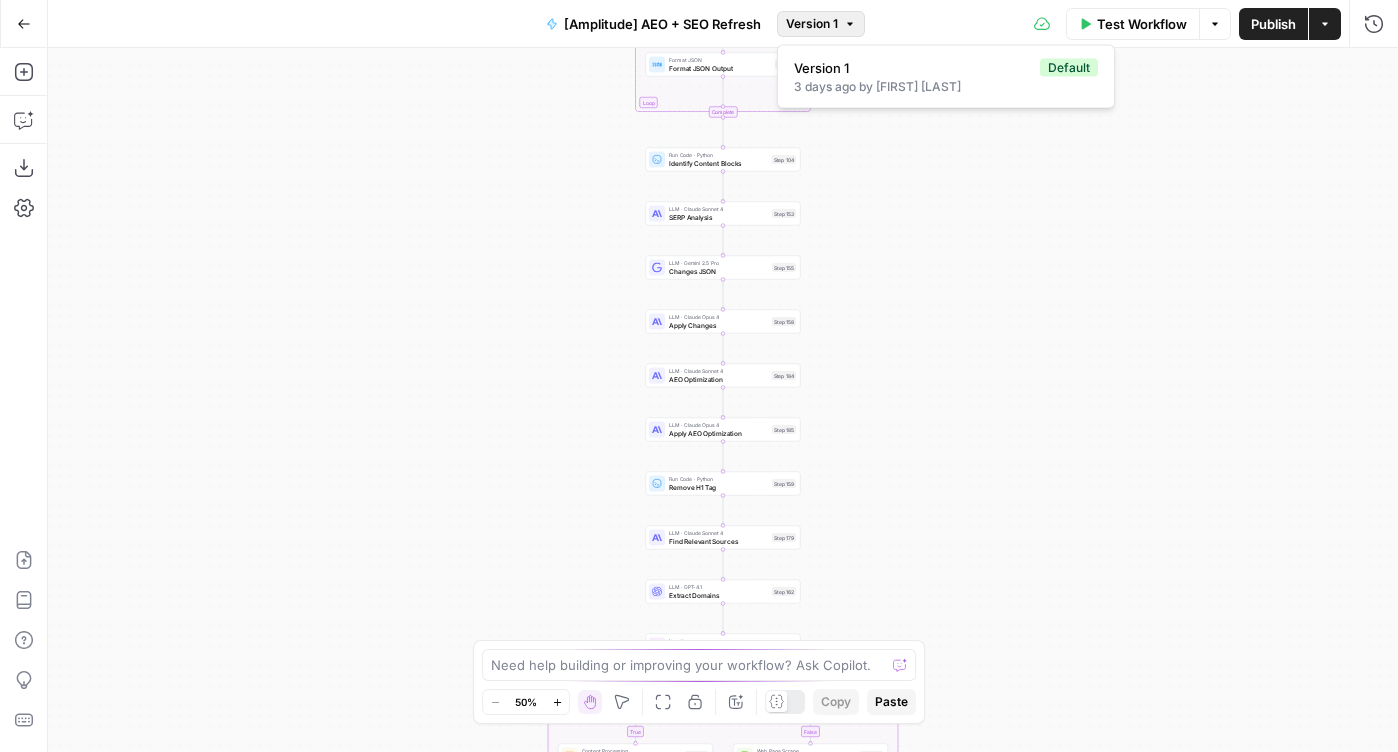 click on "Version 1" at bounding box center (812, 24) 